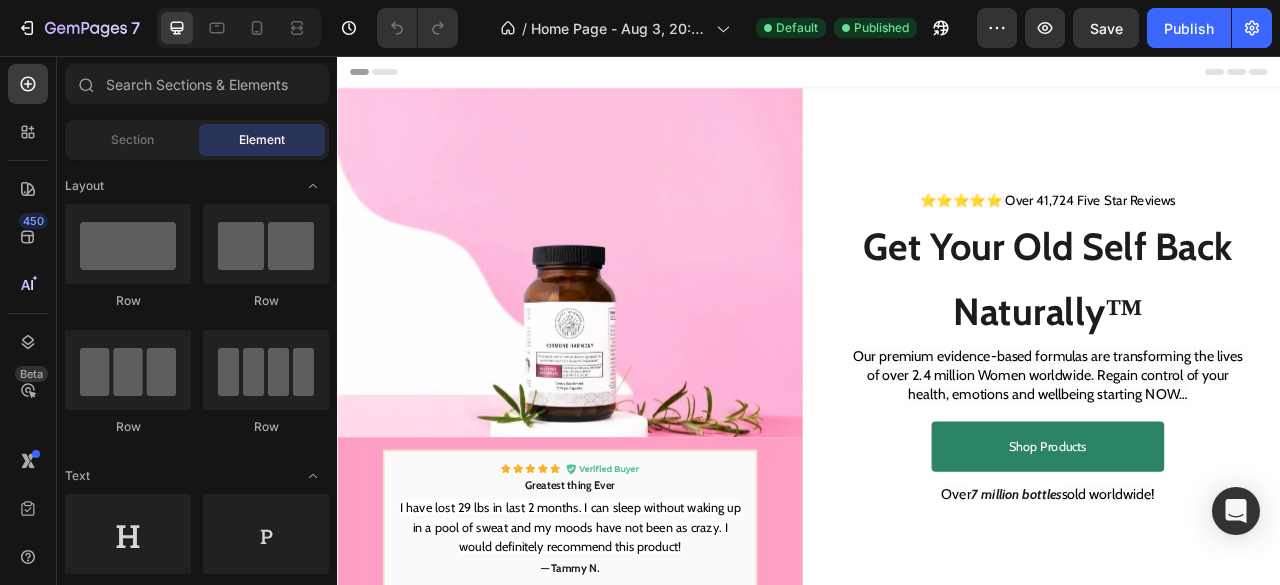 scroll, scrollTop: 0, scrollLeft: 0, axis: both 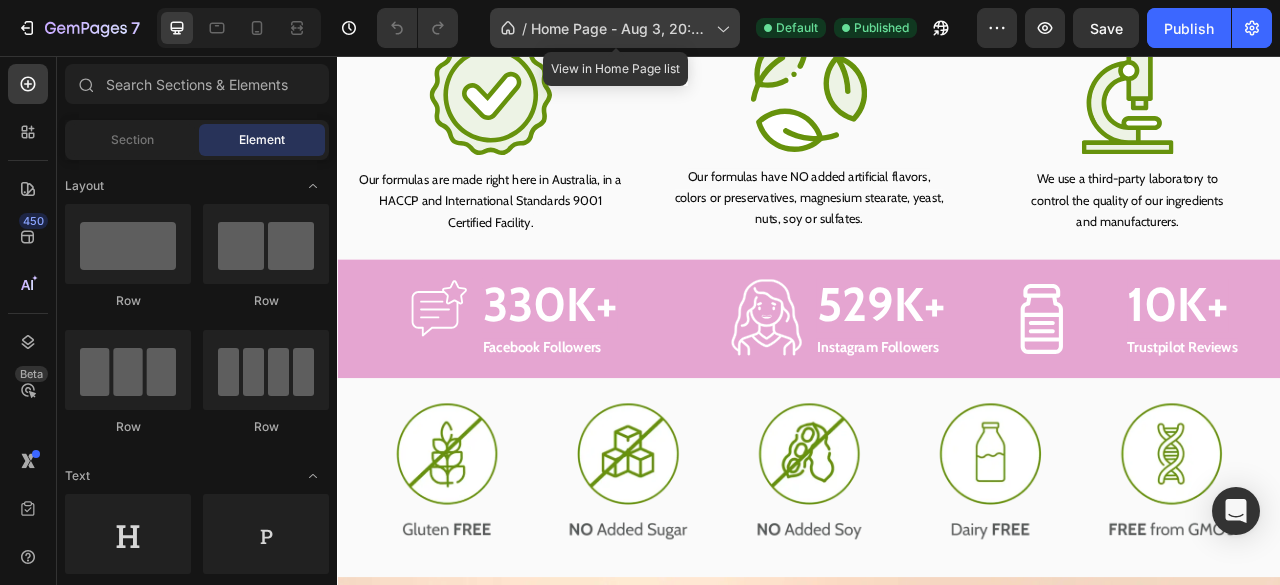 click on "Home Page - Aug 3, 20:08:58" at bounding box center [619, 28] 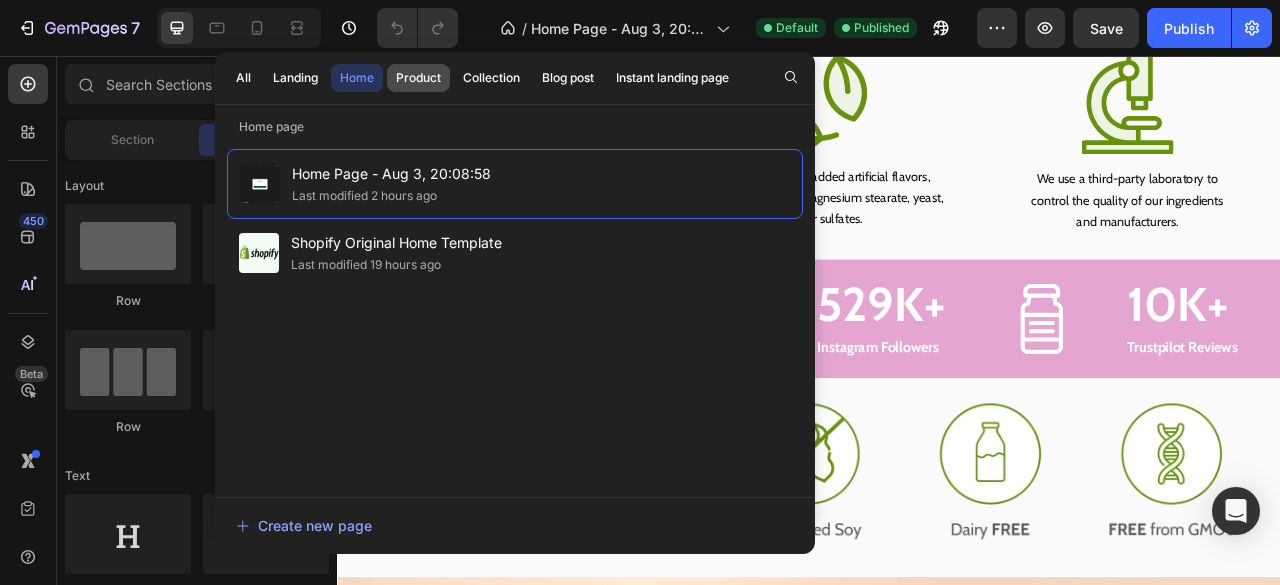 click on "Product" at bounding box center [418, 78] 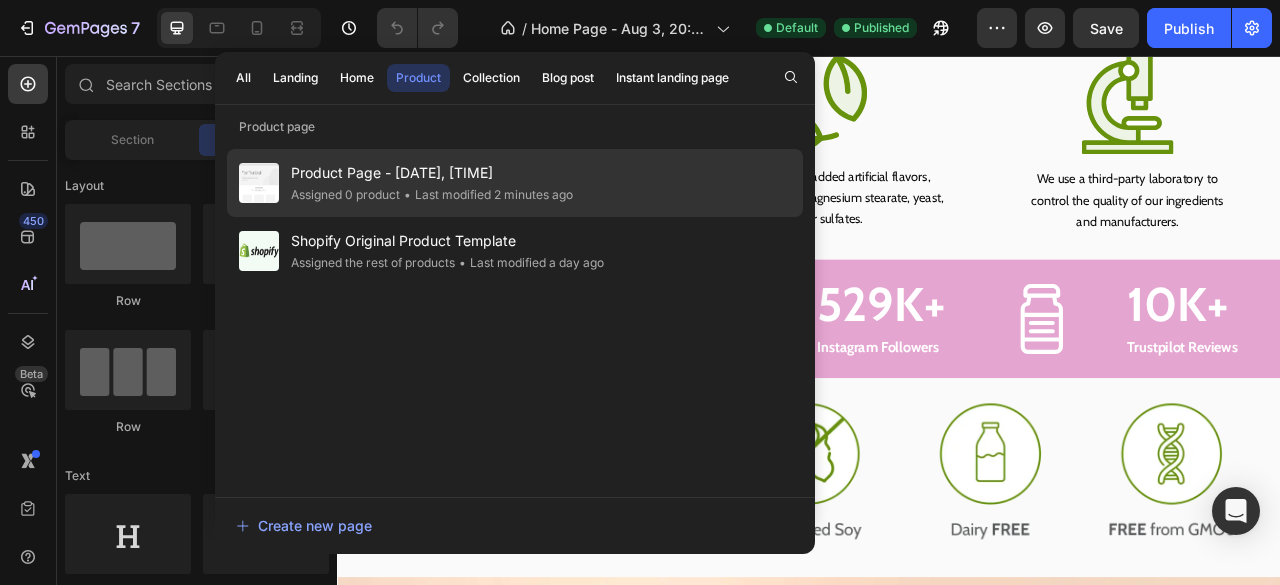 click on "• Last modified 2 minutes ago" 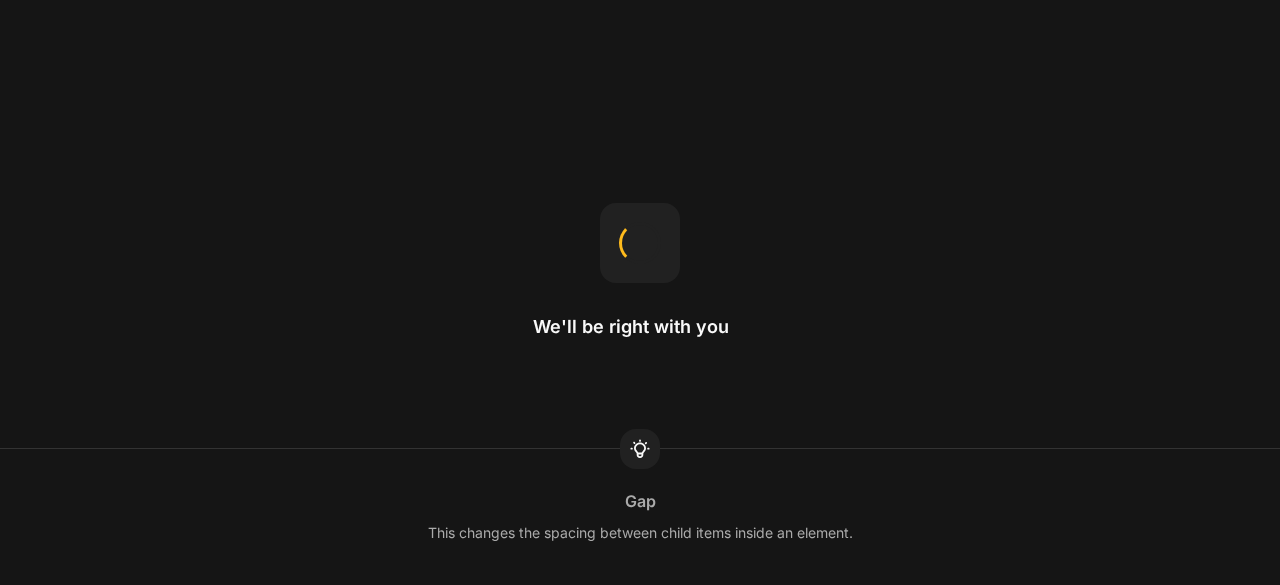 scroll, scrollTop: 0, scrollLeft: 0, axis: both 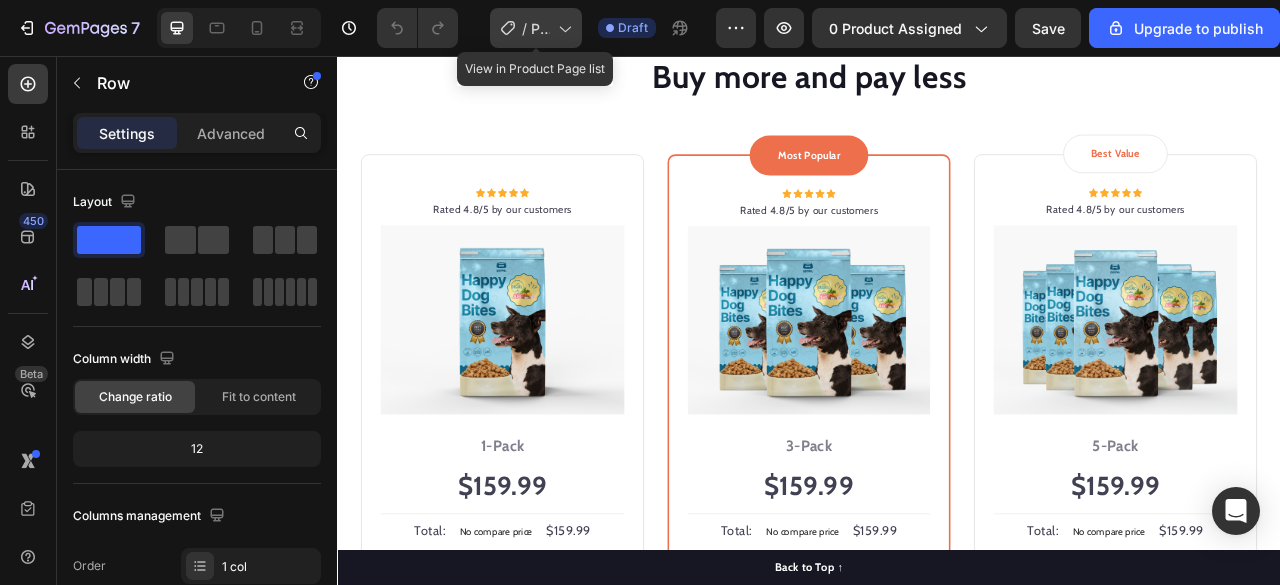 click on "Product Page - Aug 4, 15:29:32" at bounding box center [540, 28] 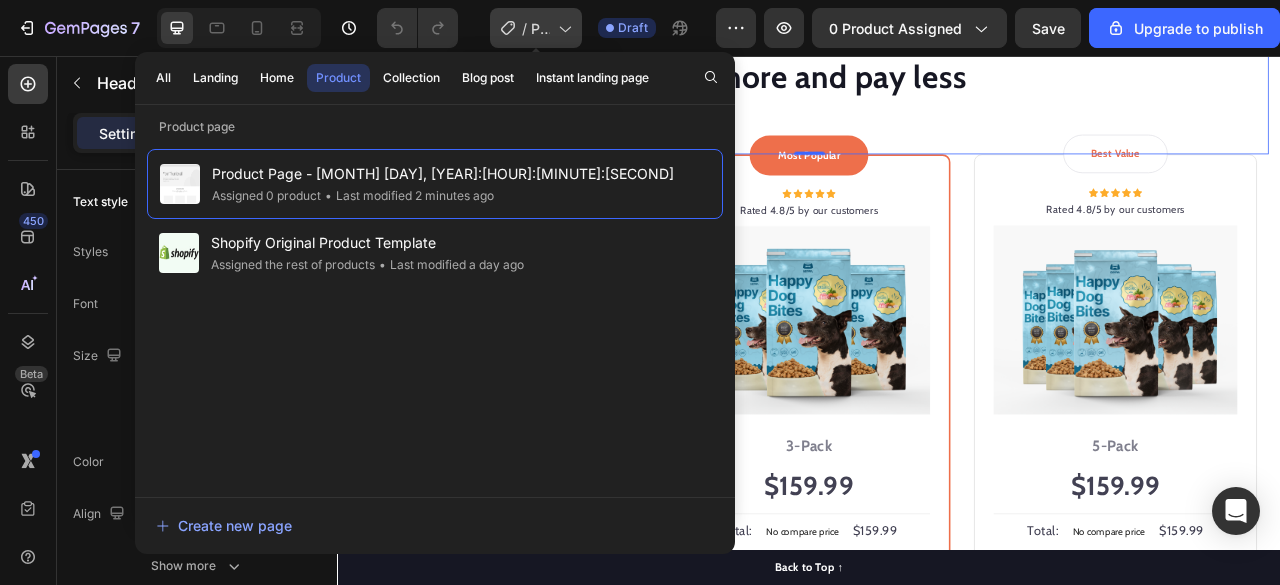 click on "/  Product Page - Aug 4, 15:29:32" 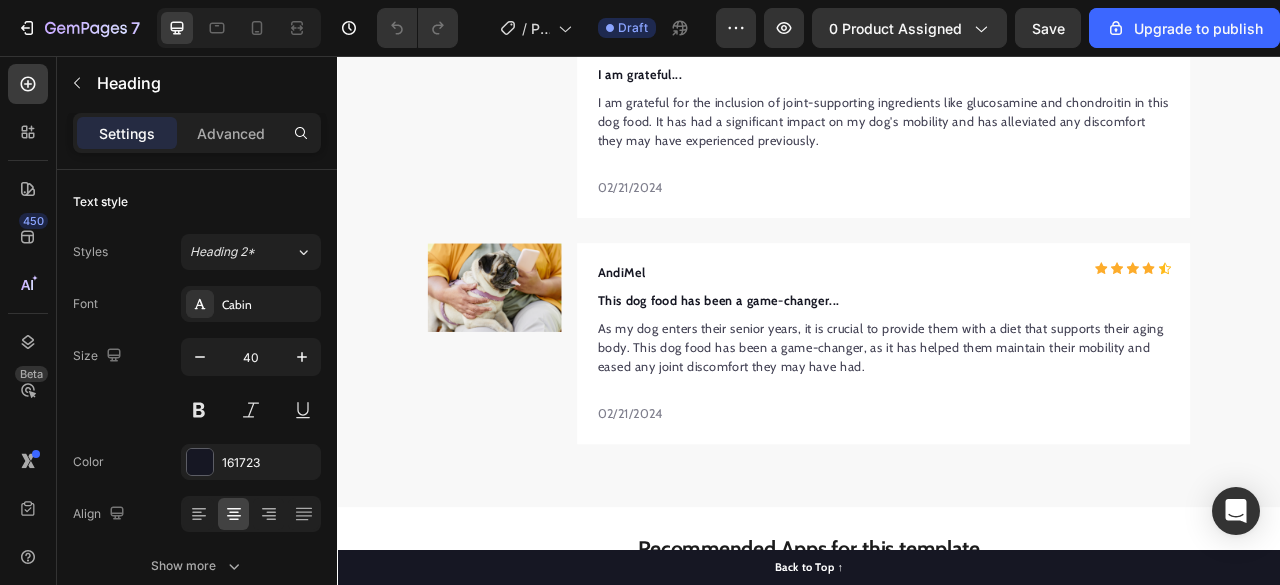 scroll, scrollTop: 7101, scrollLeft: 0, axis: vertical 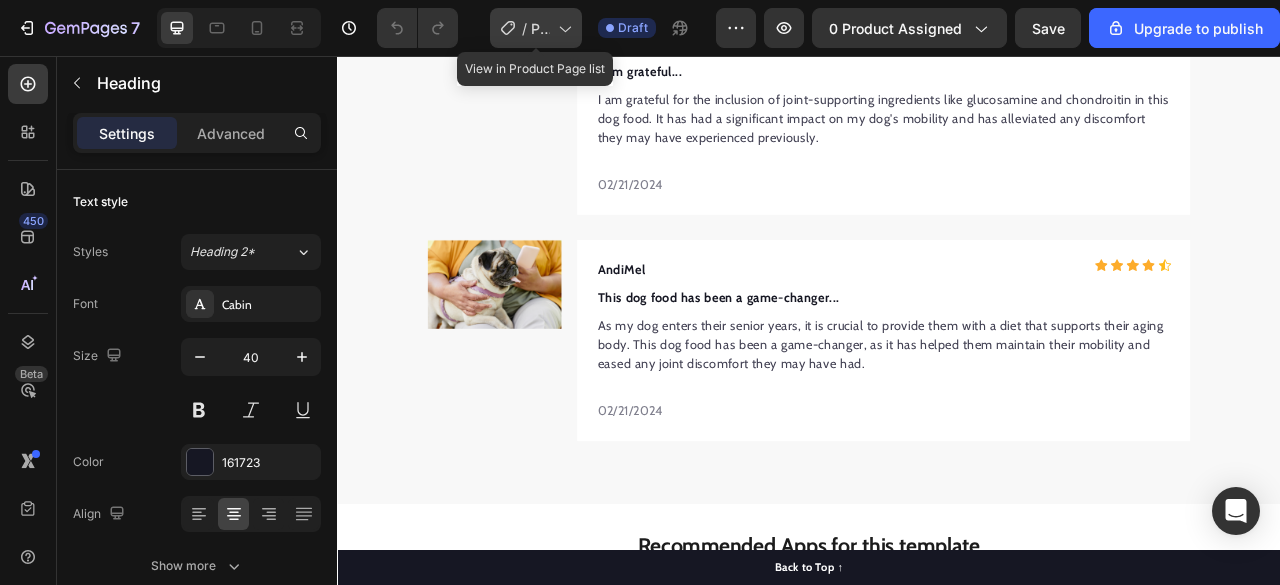 click on "Product Page - Aug 4, 15:29:32" at bounding box center (540, 28) 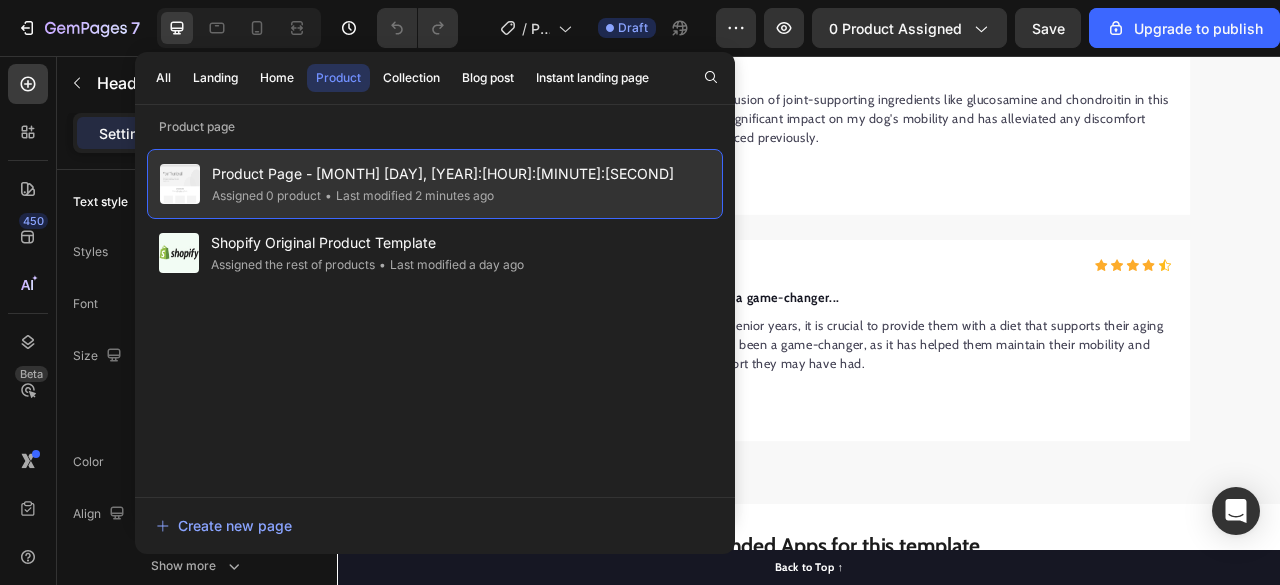 click on "Product Page - Aug 4, 15:29:32 Assigned 0 product • Last modified 2 minutes ago" 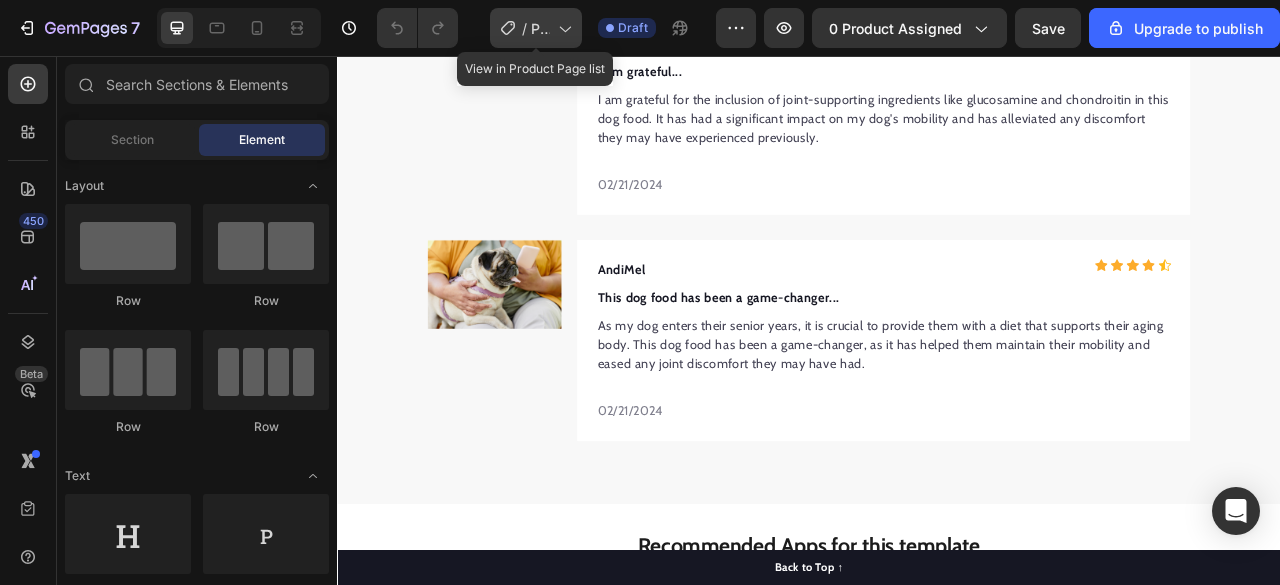 drag, startPoint x: 534, startPoint y: 35, endPoint x: 556, endPoint y: 33, distance: 22.090721 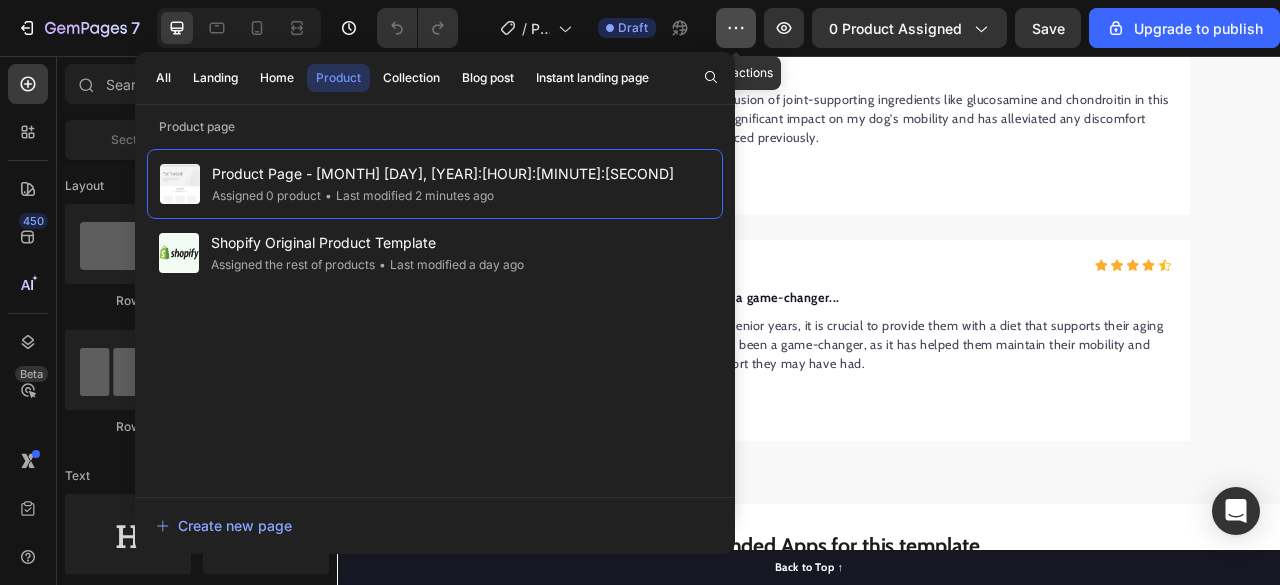 click 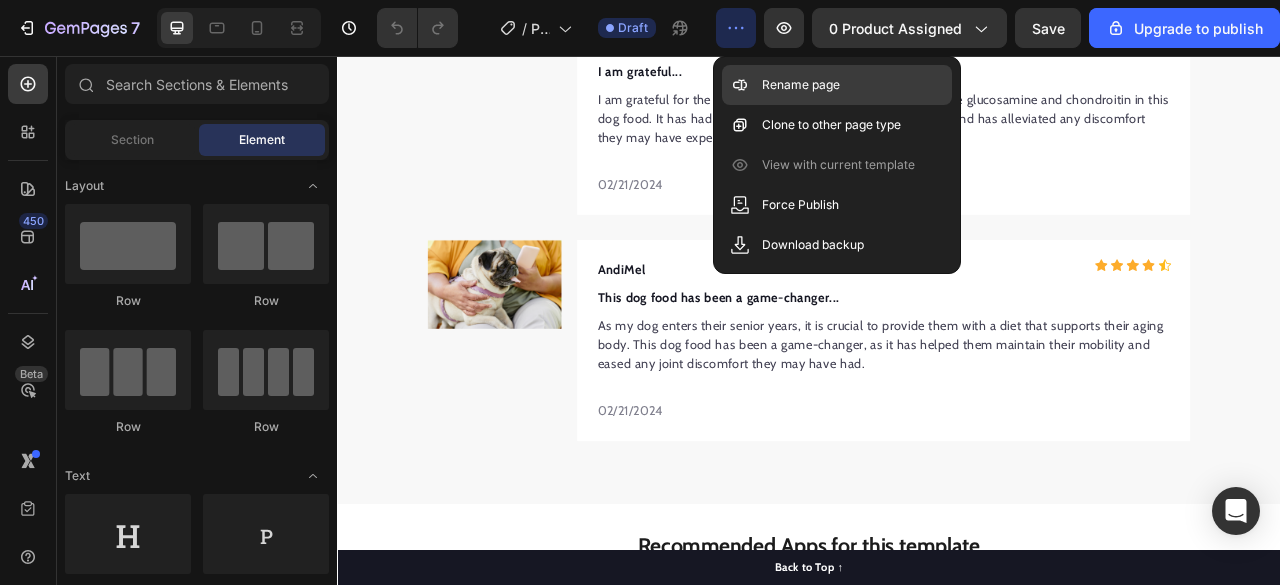 click on "Rename page" at bounding box center (801, 85) 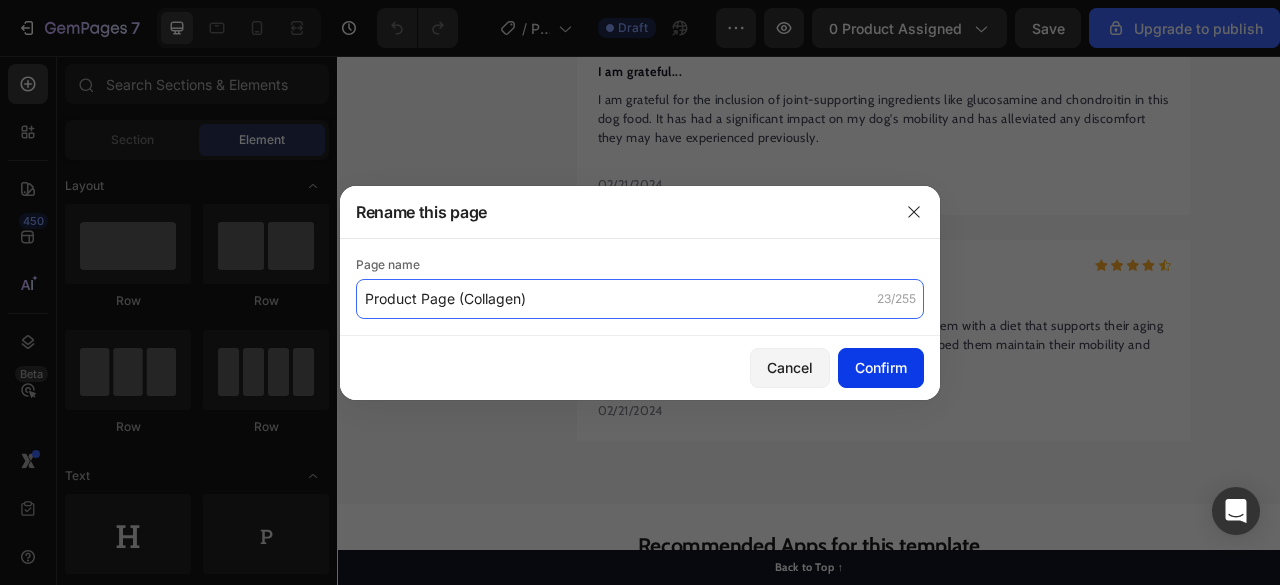 type on "Product Page (Collagen)" 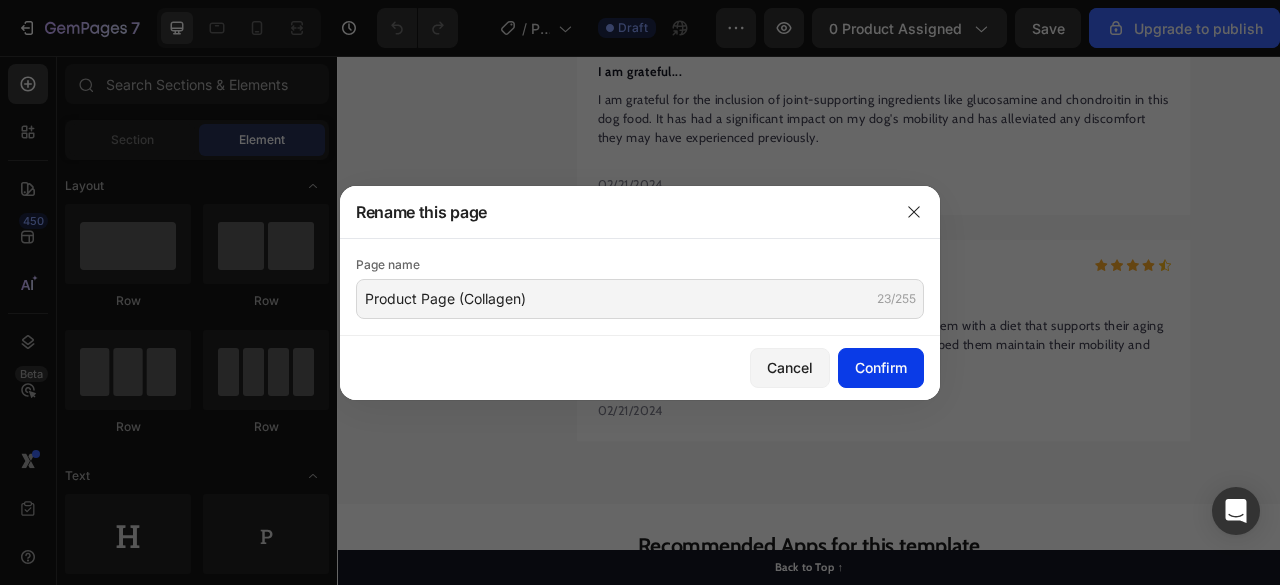 click on "Confirm" at bounding box center (881, 367) 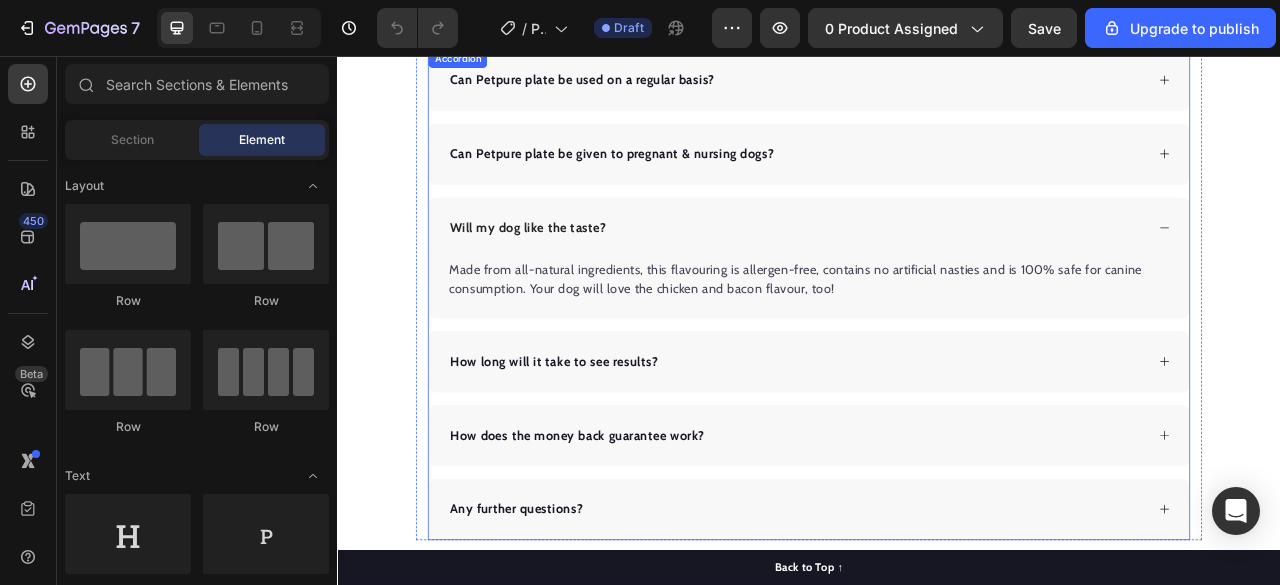 scroll, scrollTop: 5193, scrollLeft: 0, axis: vertical 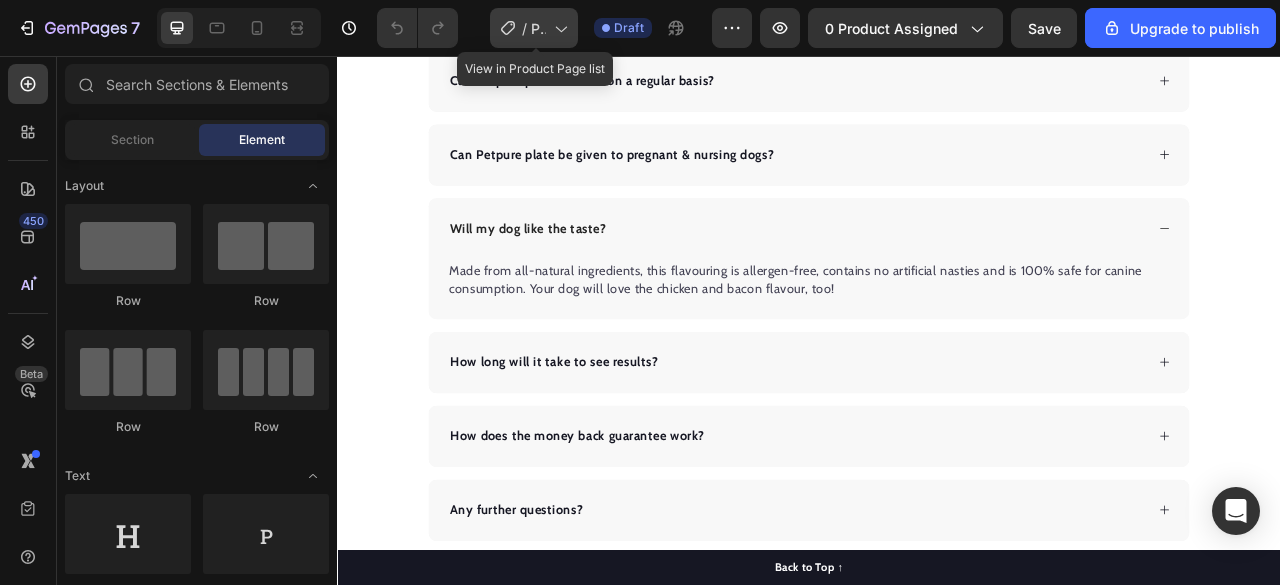 click 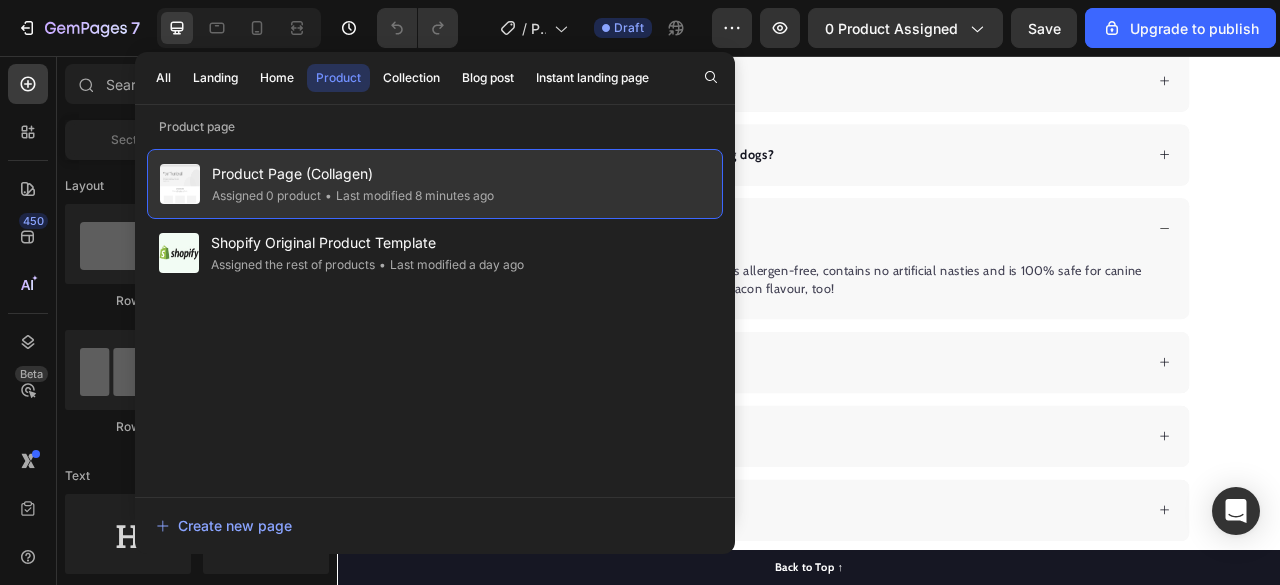 click on "Product Page (Collagen) Assigned 0 product • Last modified 8 minutes ago" 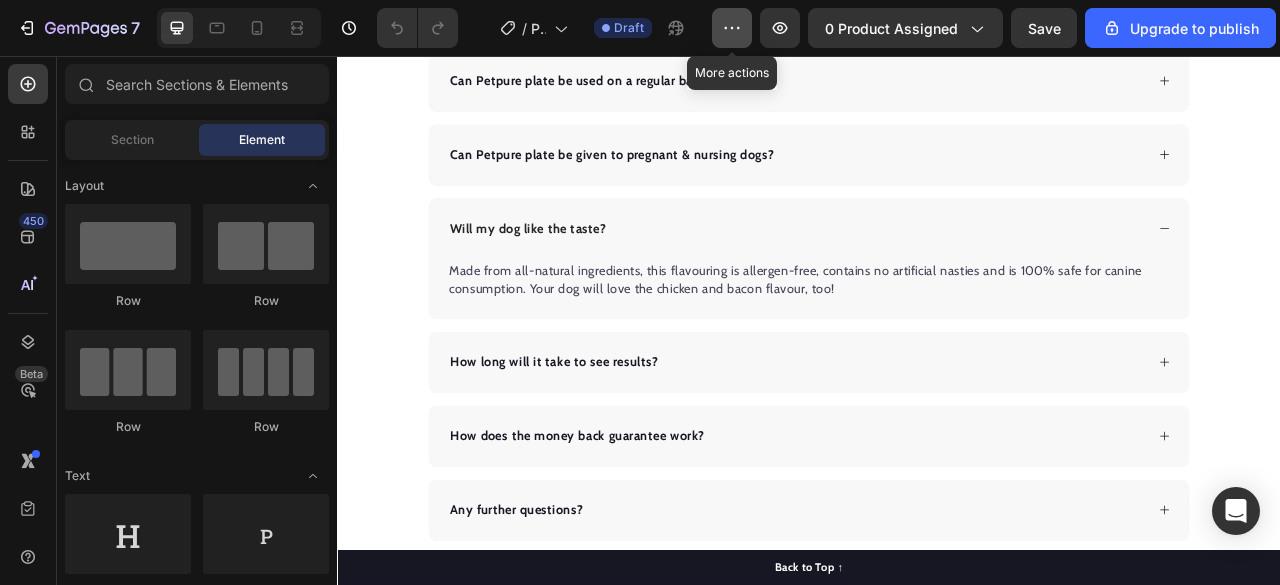click 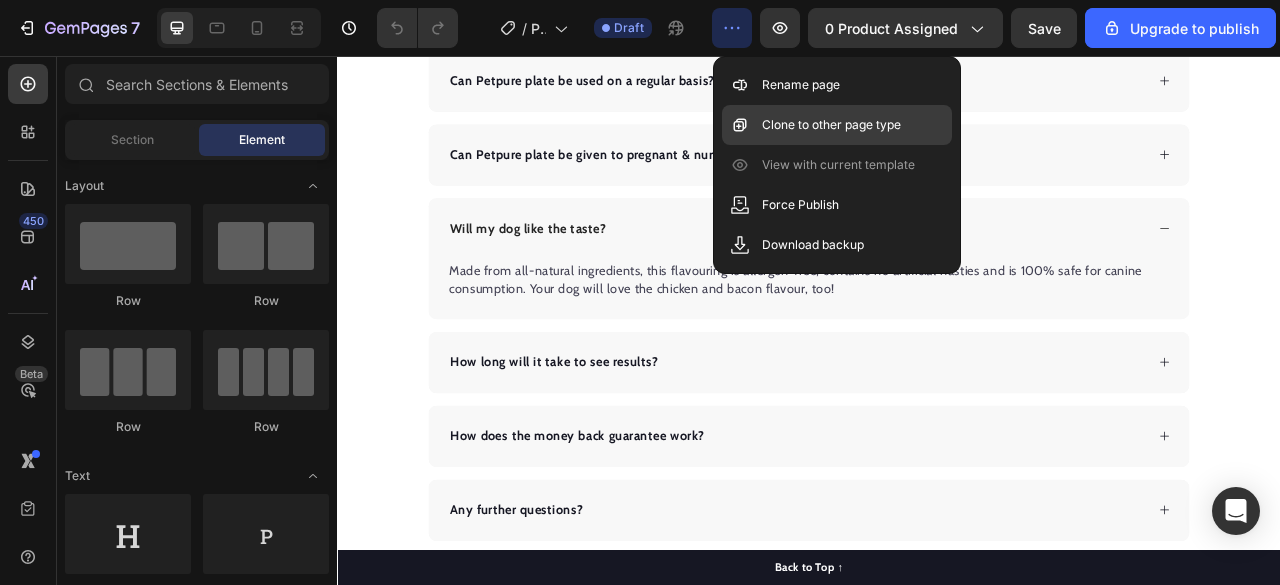 click on "Clone to other page type" 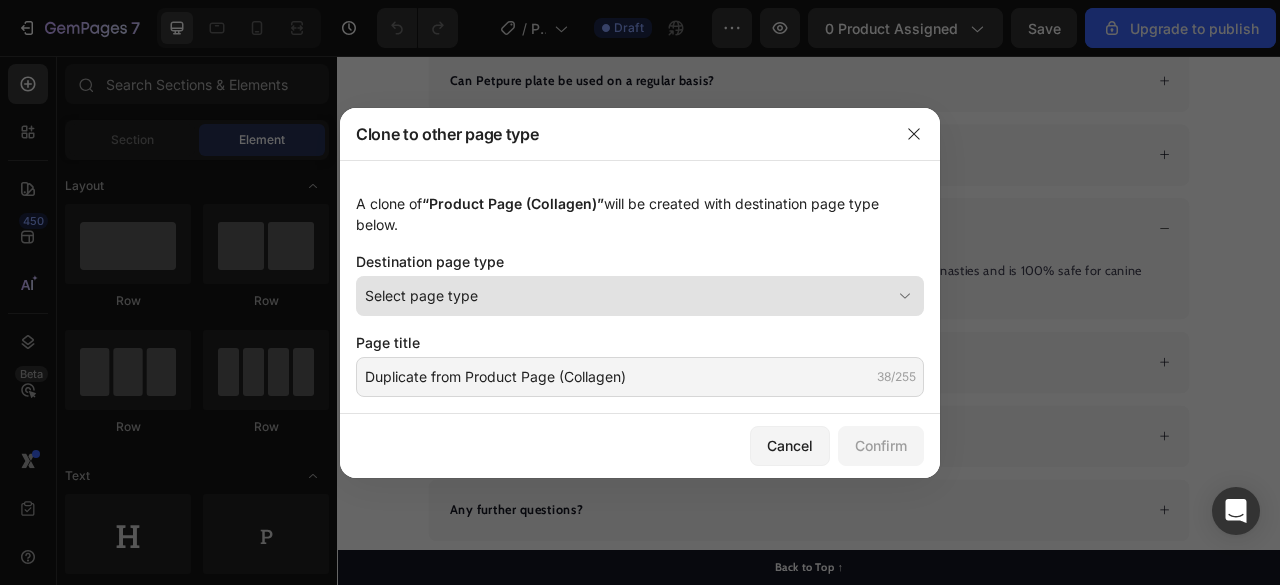 click on "Select page type" at bounding box center (640, 296) 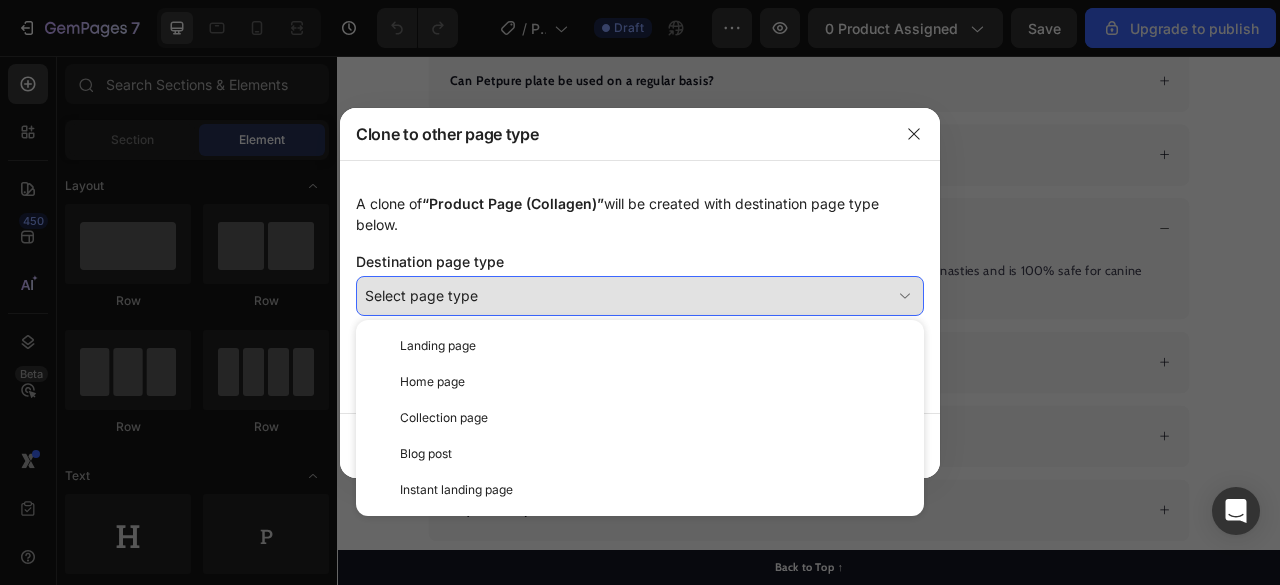 click on "Select page type" at bounding box center (640, 296) 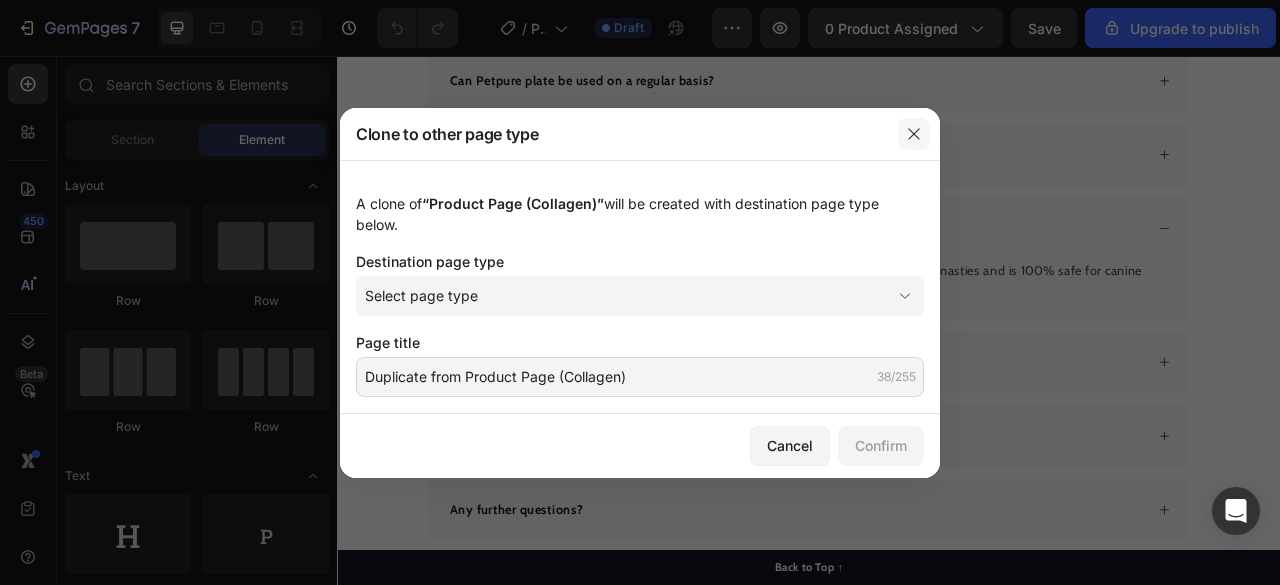 click at bounding box center (914, 134) 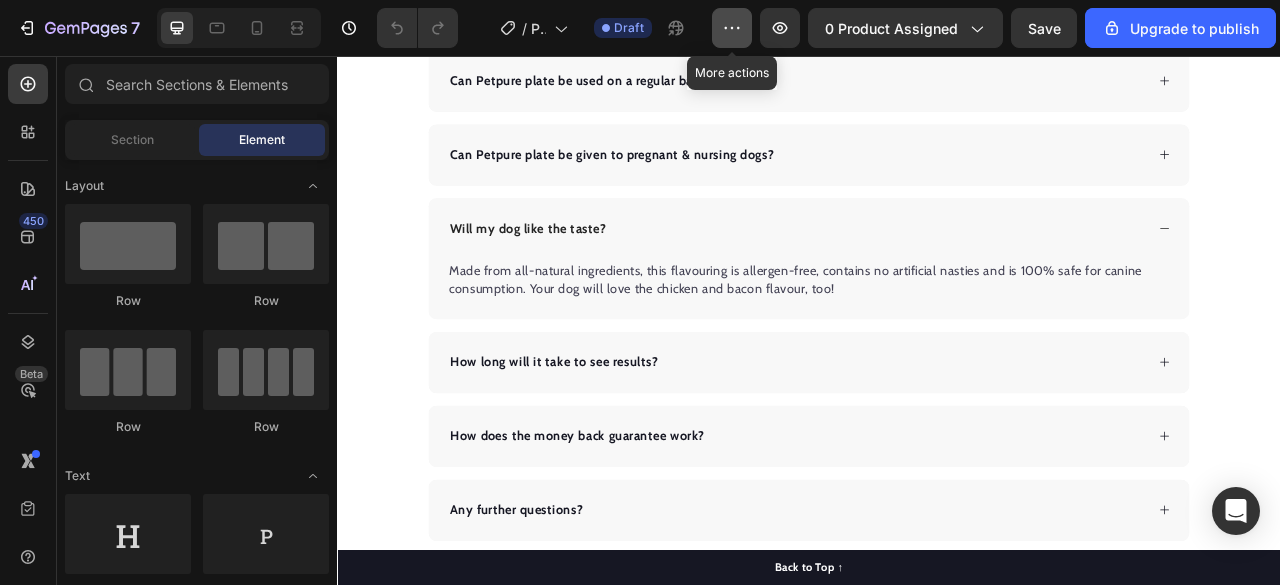 click 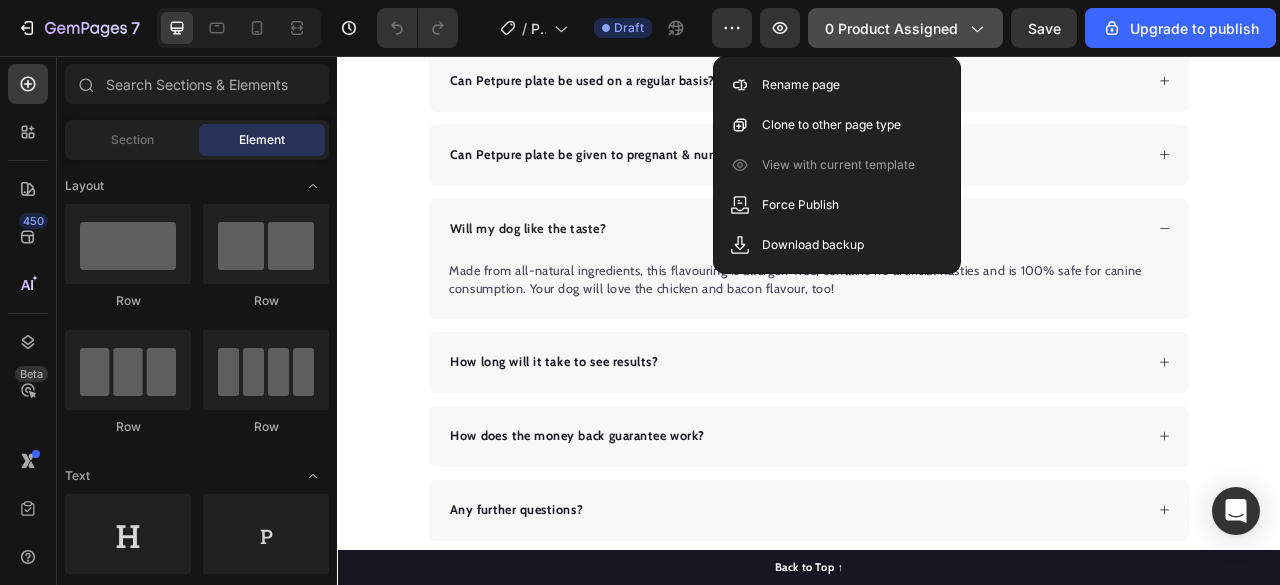 click 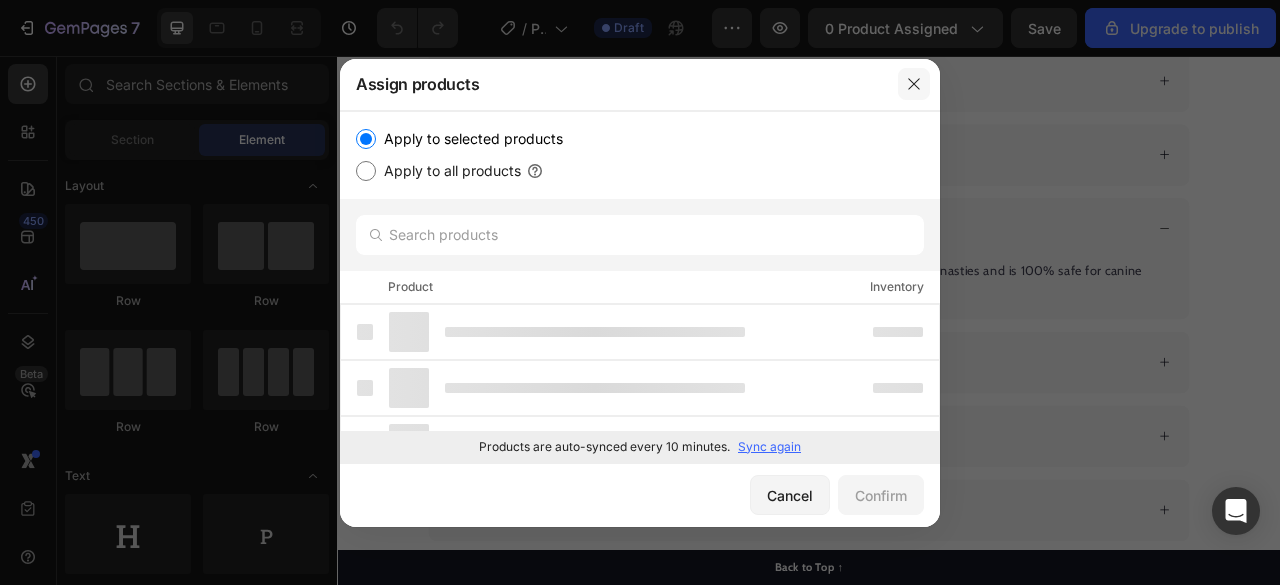 click 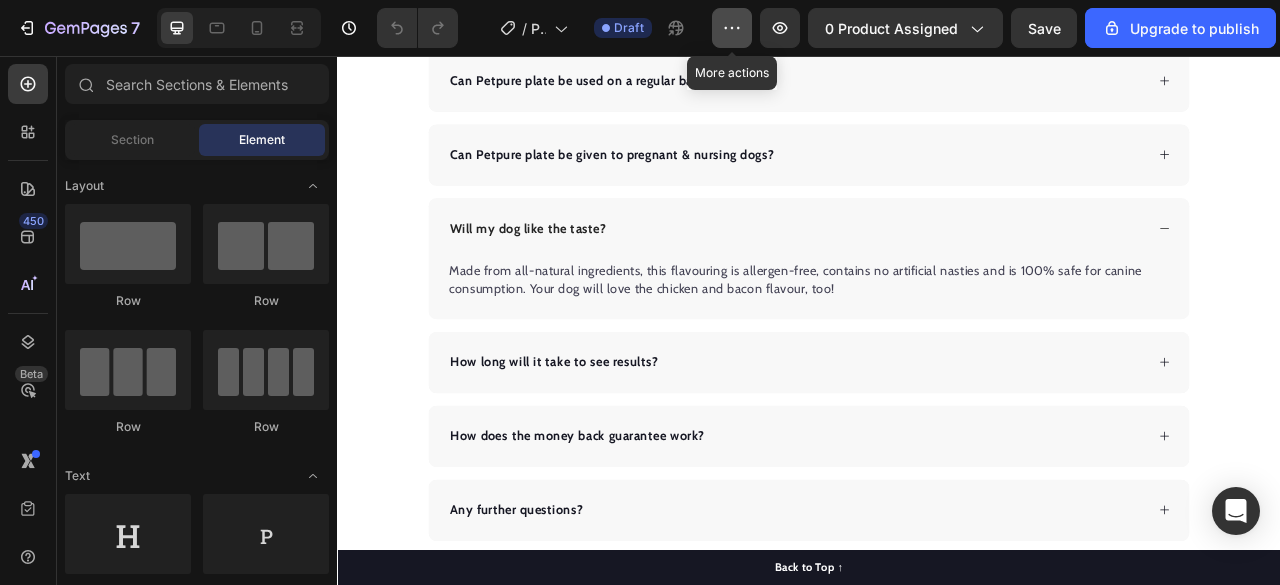 click 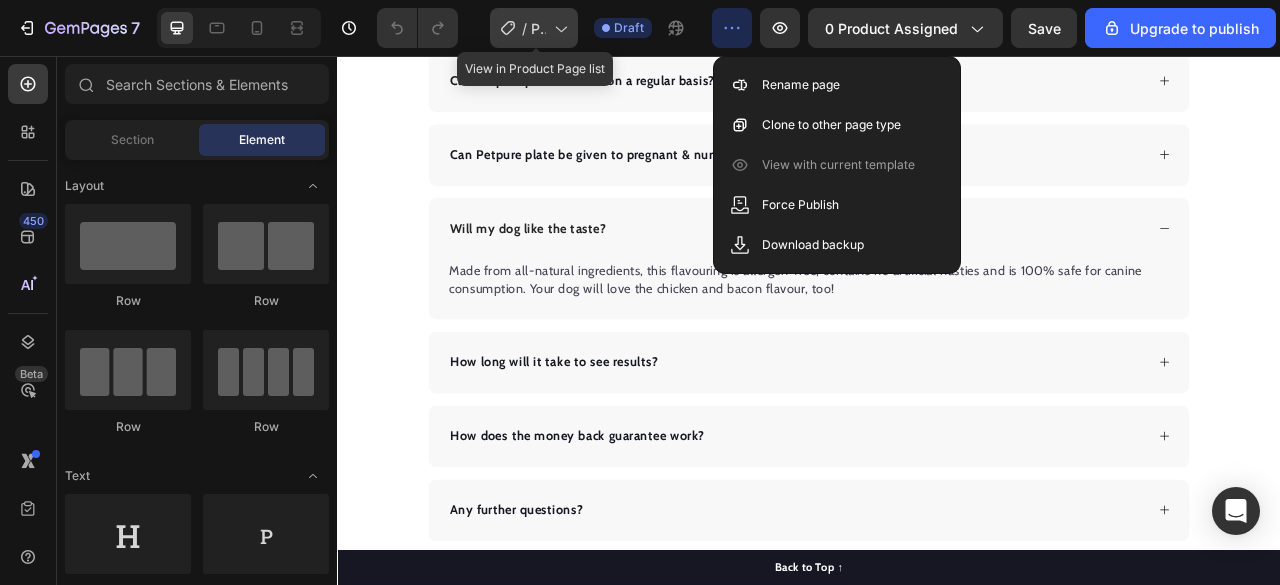 click on "/  Product Page (Collagen)" 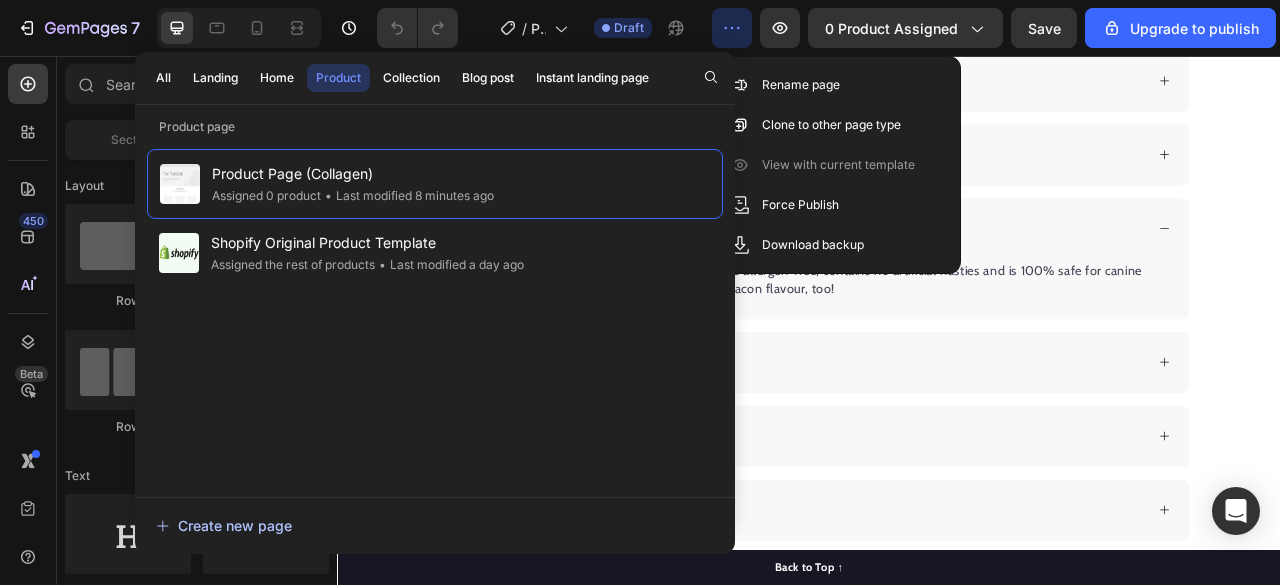 click on "Create new page" at bounding box center [224, 525] 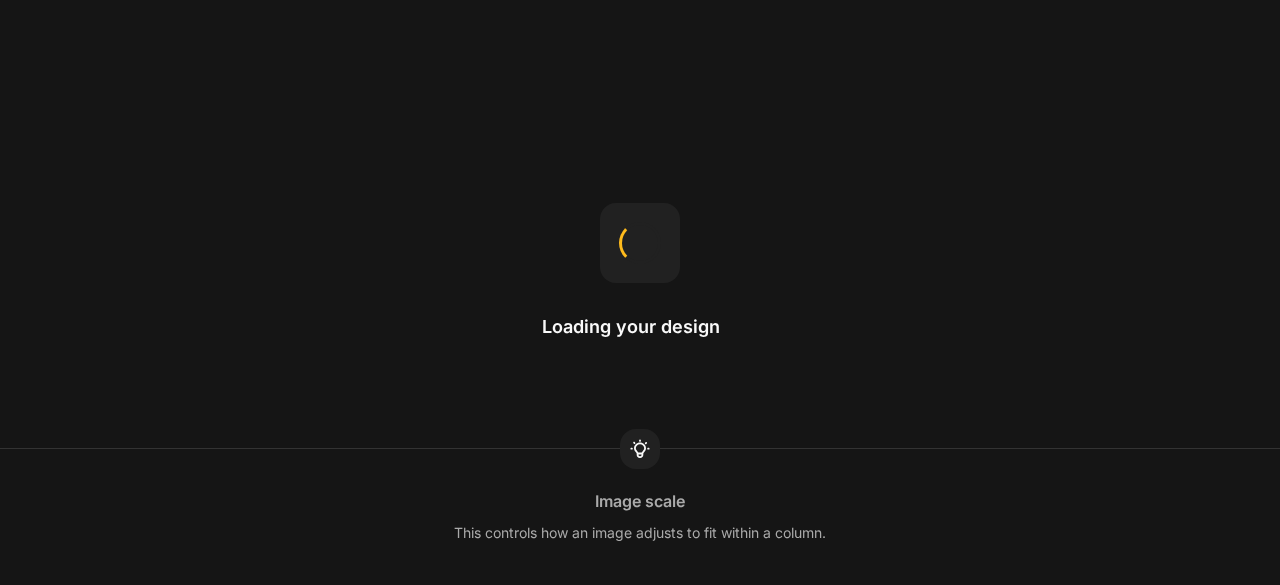 scroll, scrollTop: 0, scrollLeft: 0, axis: both 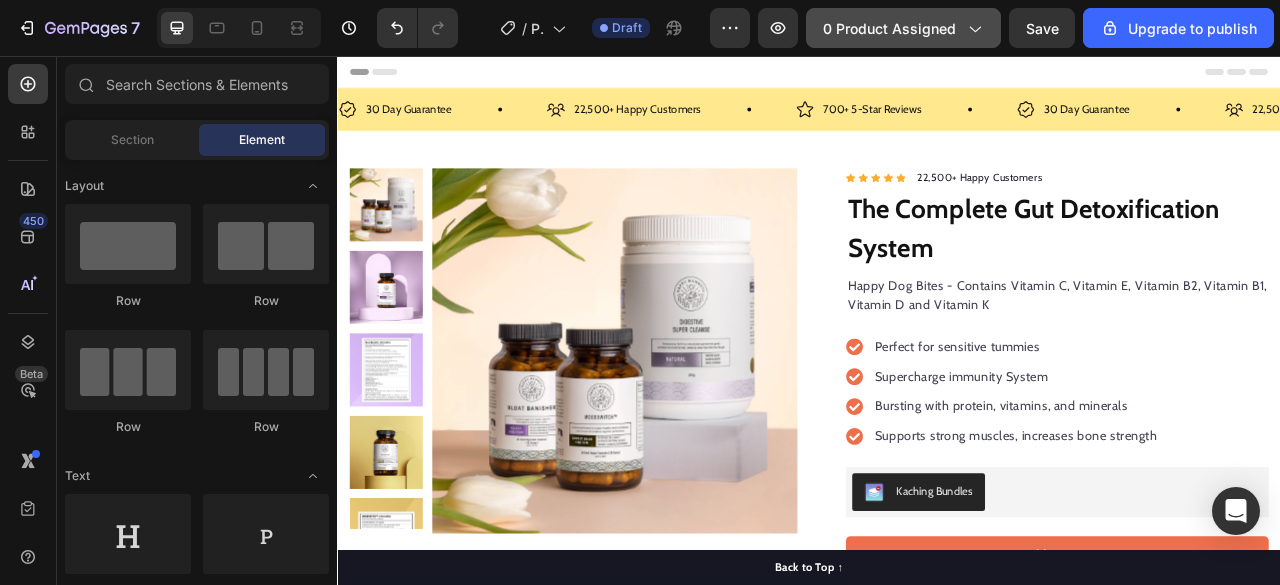 click on "0 product assigned" 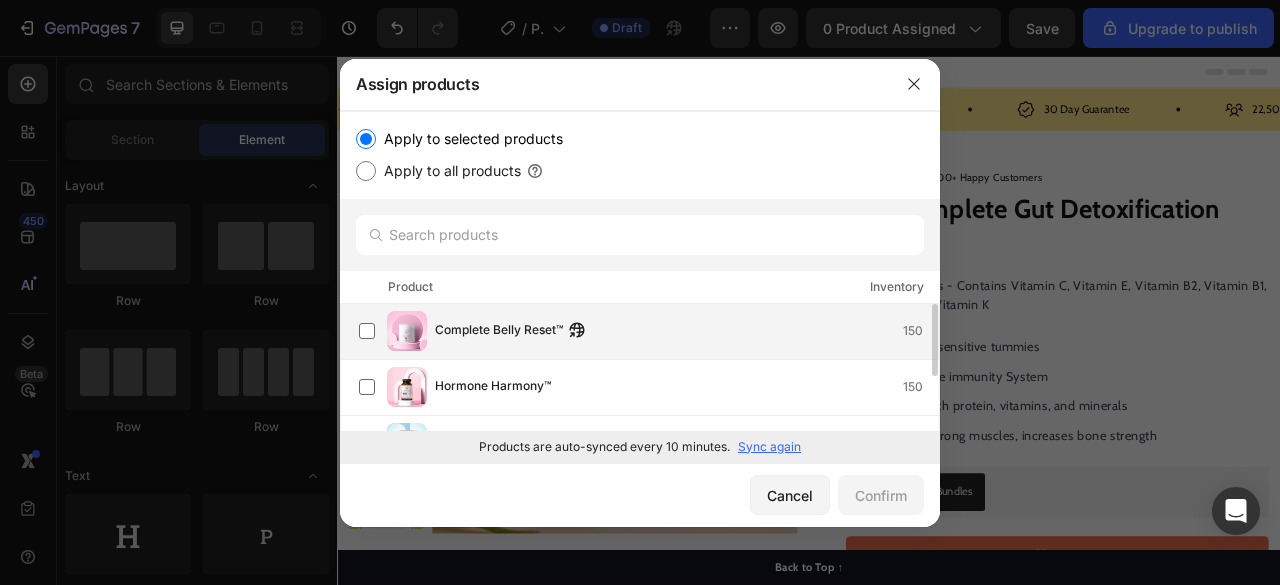 scroll, scrollTop: 0, scrollLeft: 0, axis: both 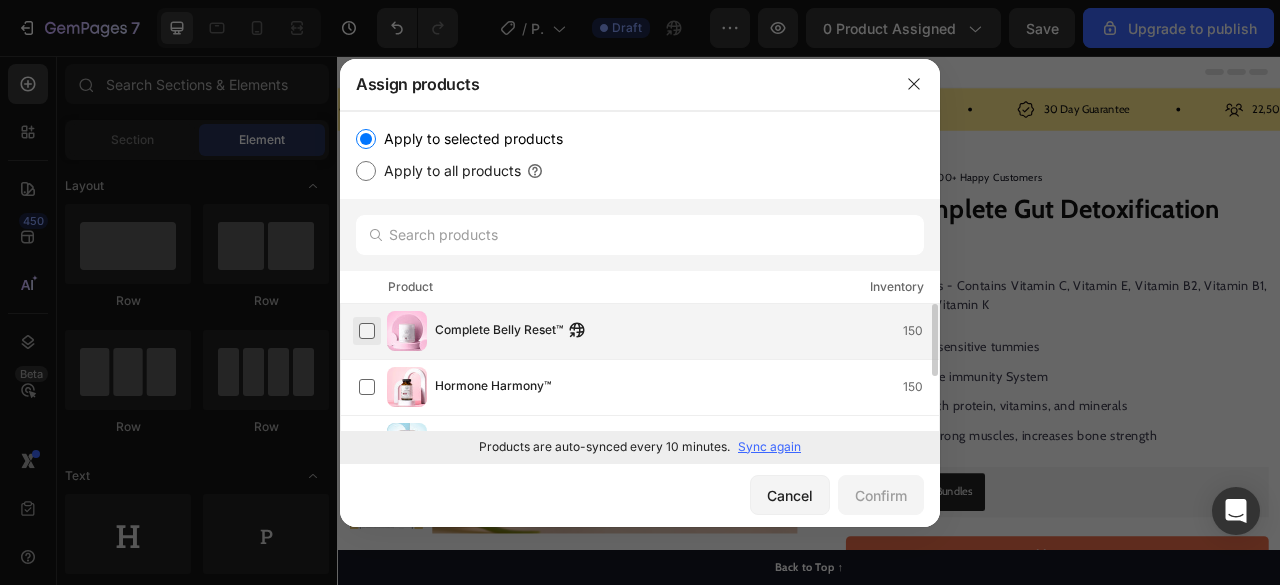 click at bounding box center [367, 331] 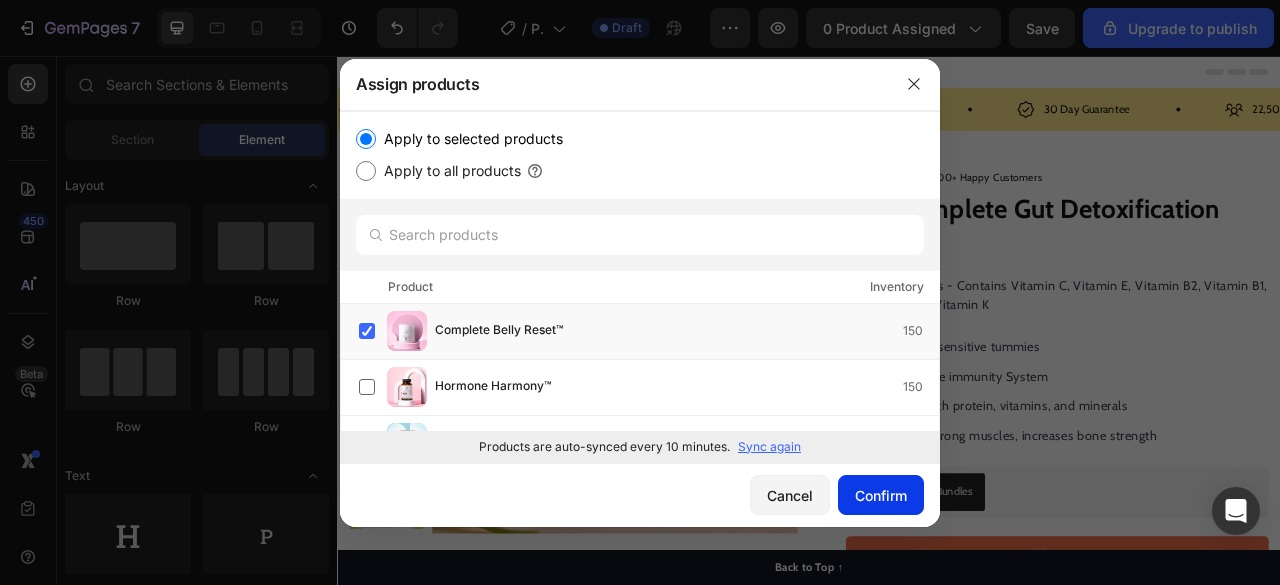 click on "Confirm" at bounding box center [881, 495] 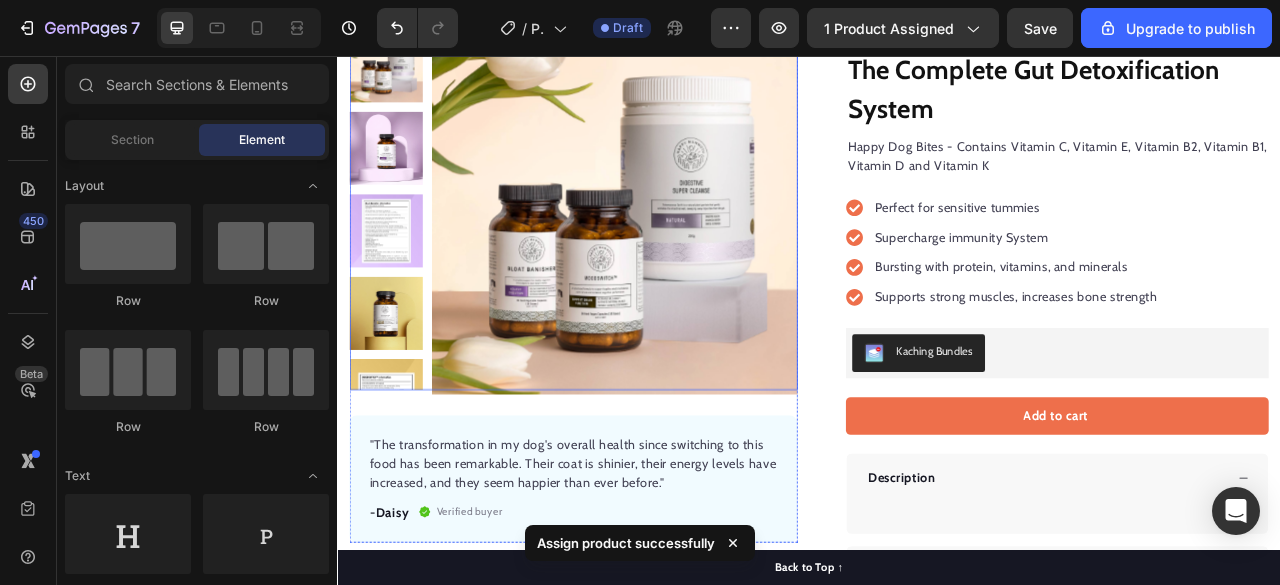 scroll, scrollTop: 0, scrollLeft: 0, axis: both 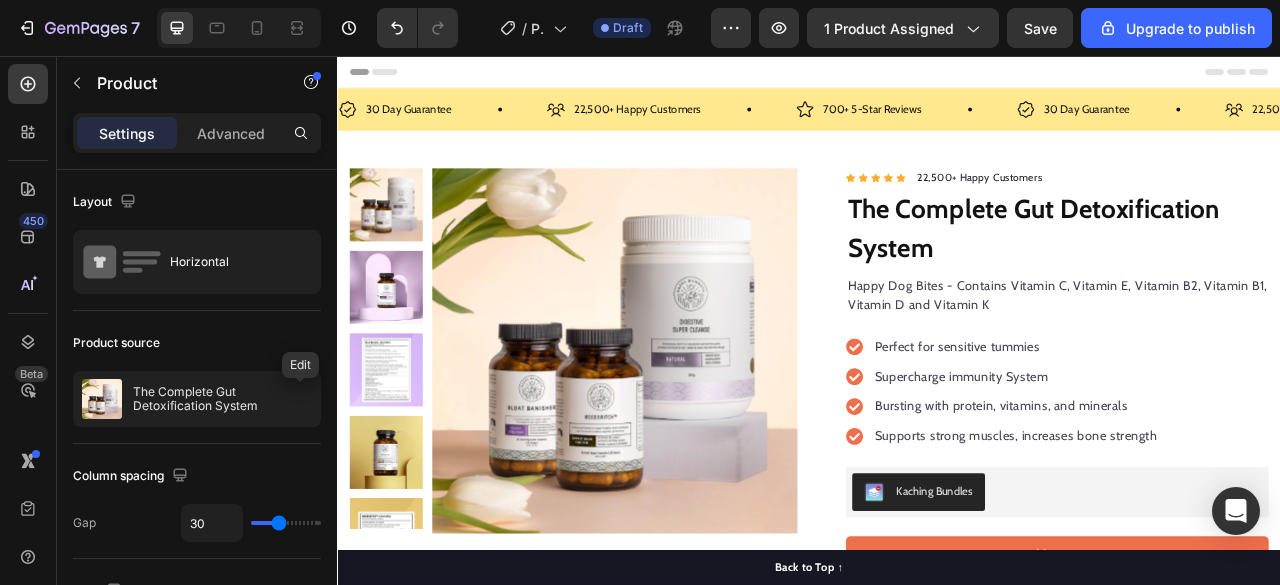 click 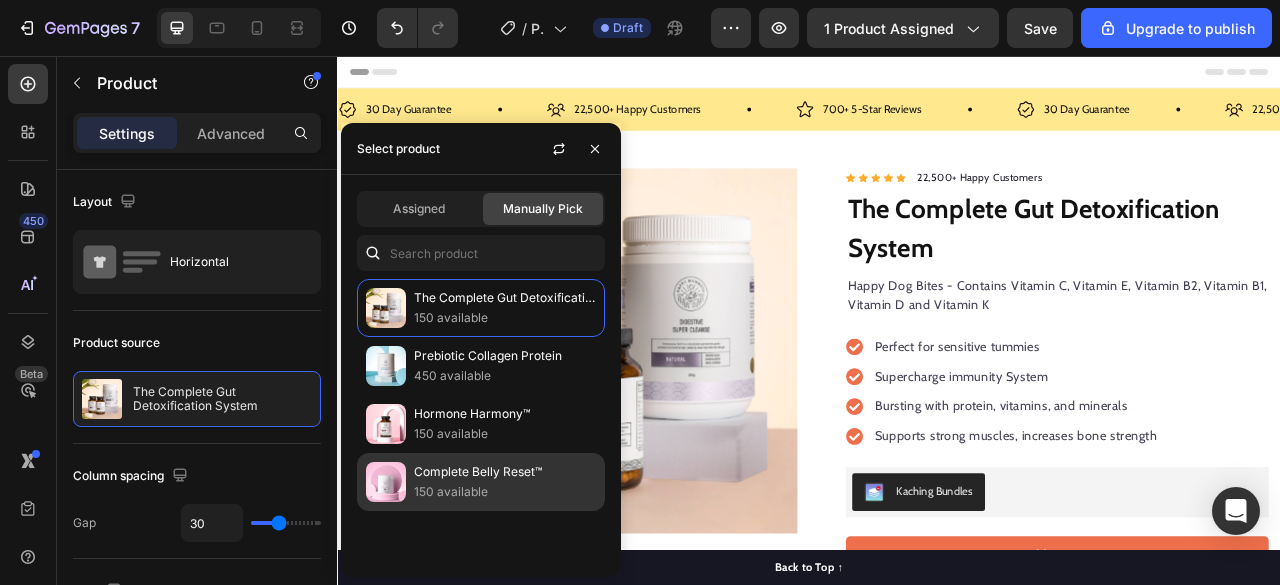click on "Complete Belly Reset™" at bounding box center [505, 472] 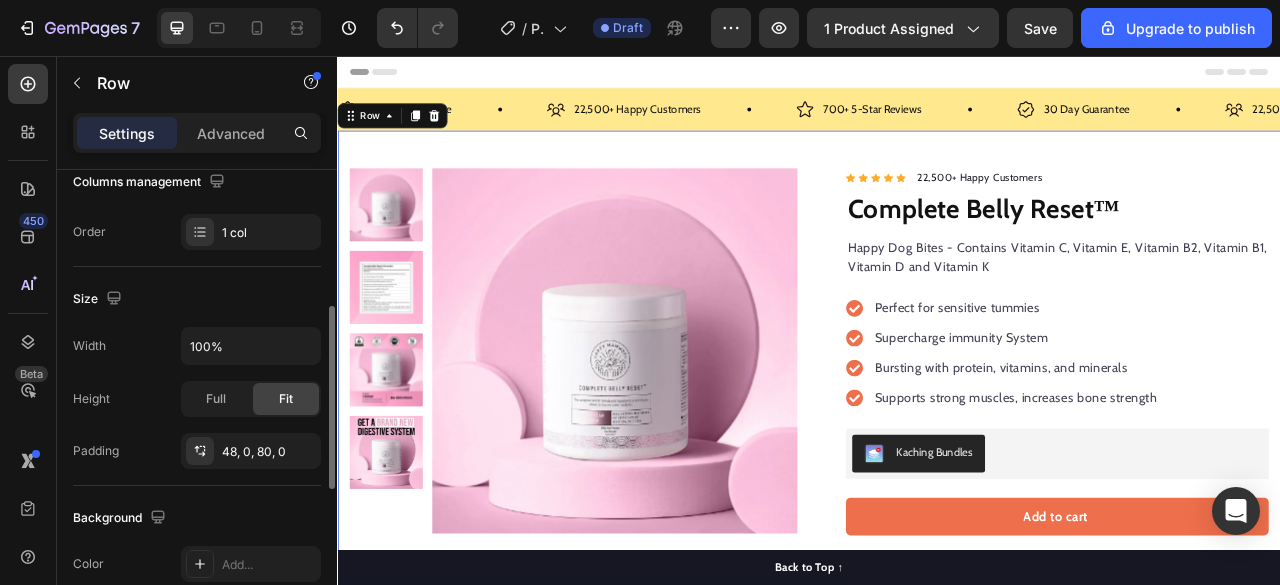 scroll, scrollTop: 340, scrollLeft: 0, axis: vertical 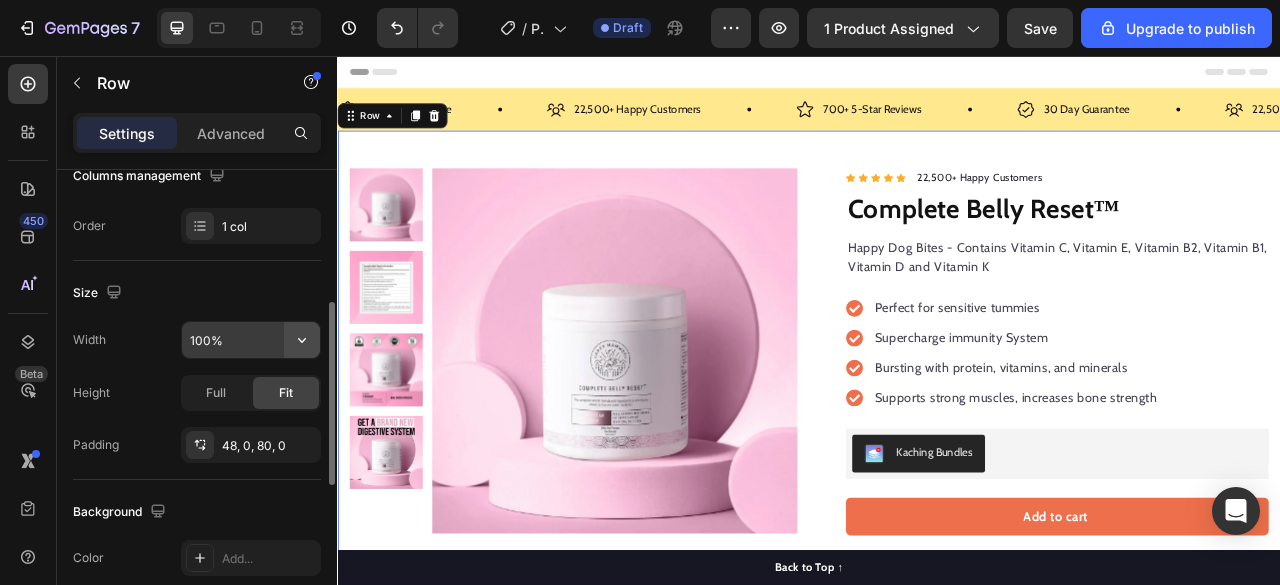 click 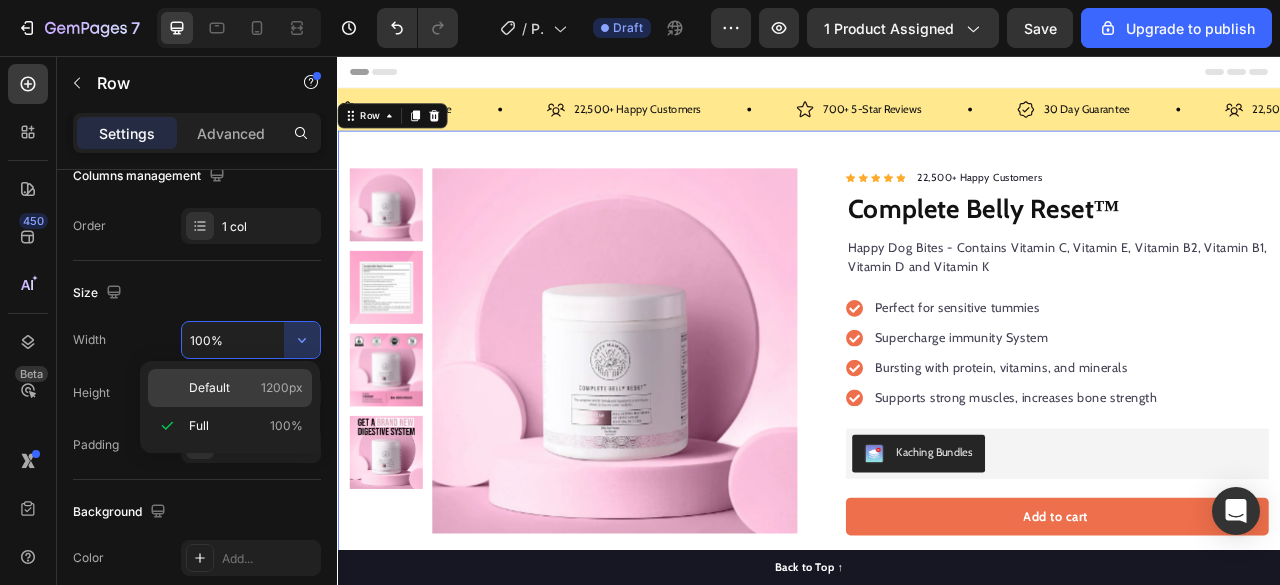 click on "1200px" at bounding box center [282, 388] 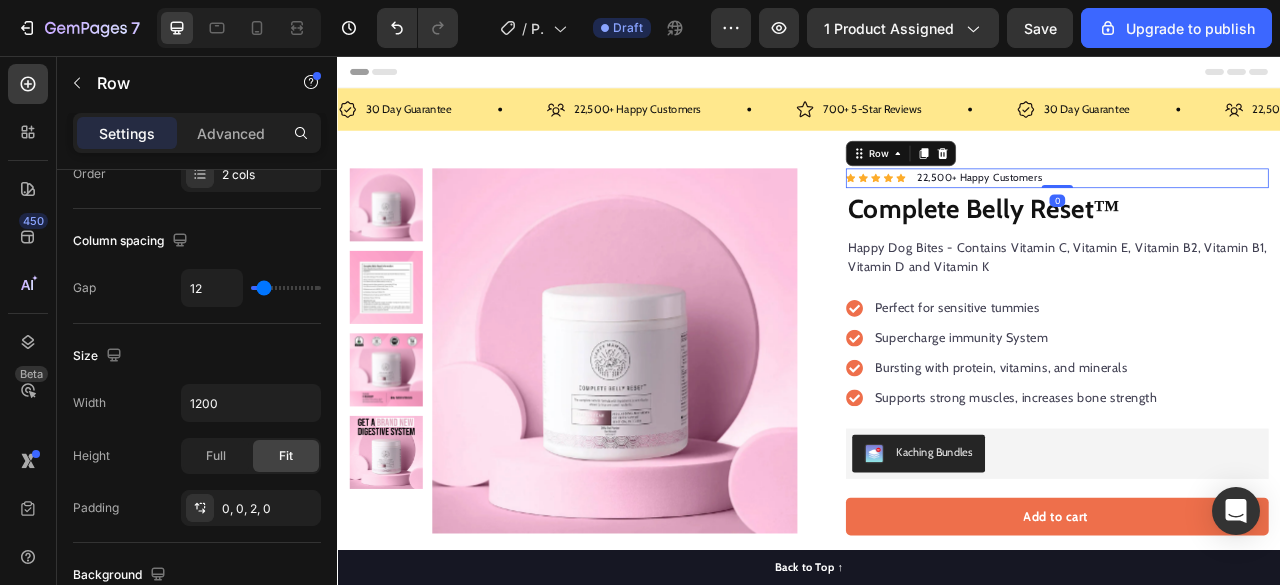 scroll, scrollTop: 340, scrollLeft: 0, axis: vertical 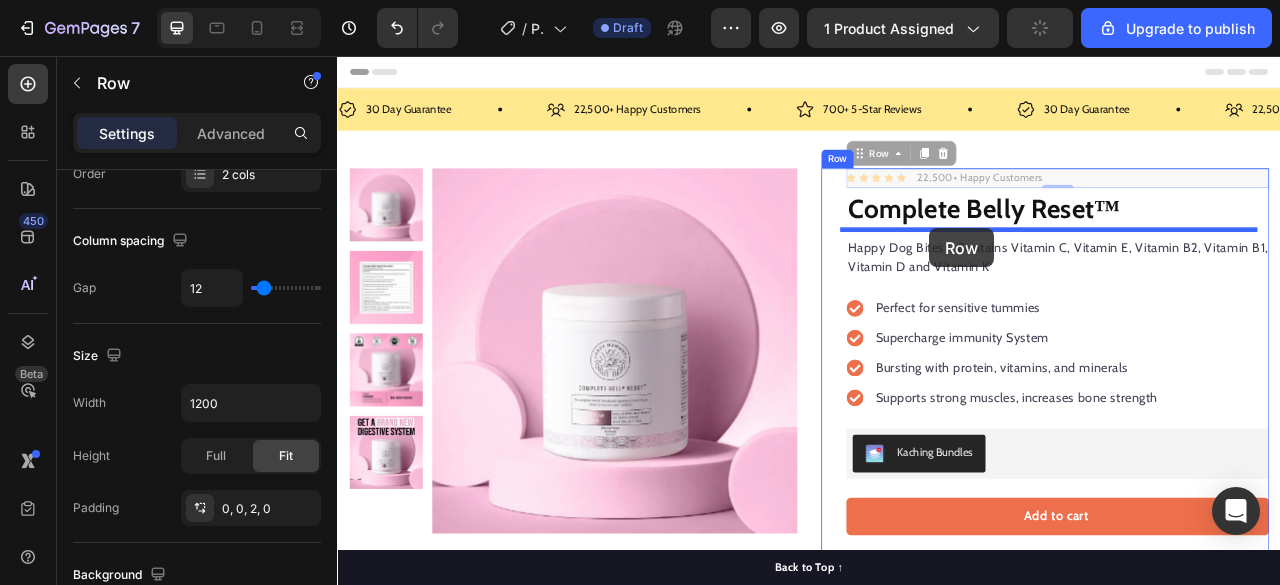 drag, startPoint x: 999, startPoint y: 173, endPoint x: 1093, endPoint y: 275, distance: 138.70833 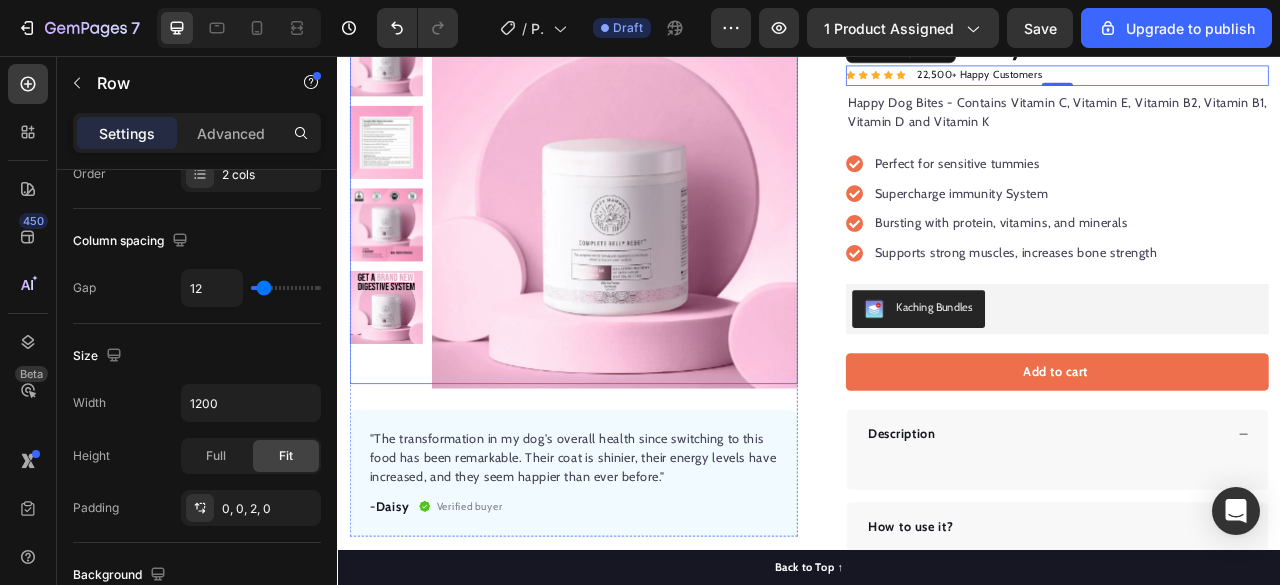 scroll, scrollTop: 382, scrollLeft: 0, axis: vertical 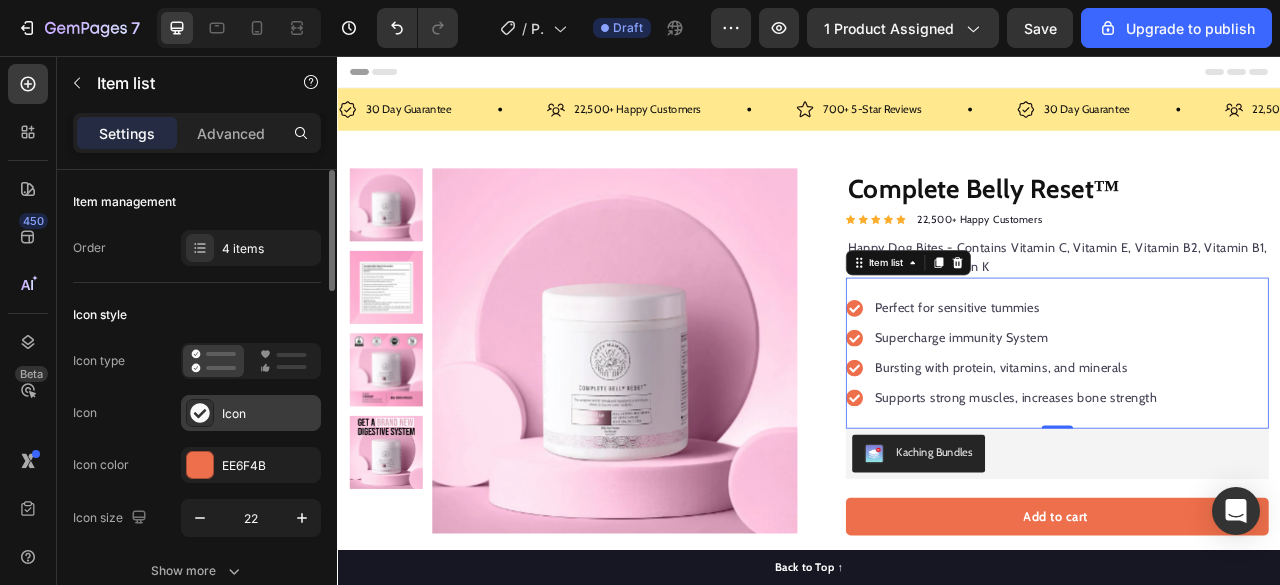 click on "Icon" at bounding box center [251, 413] 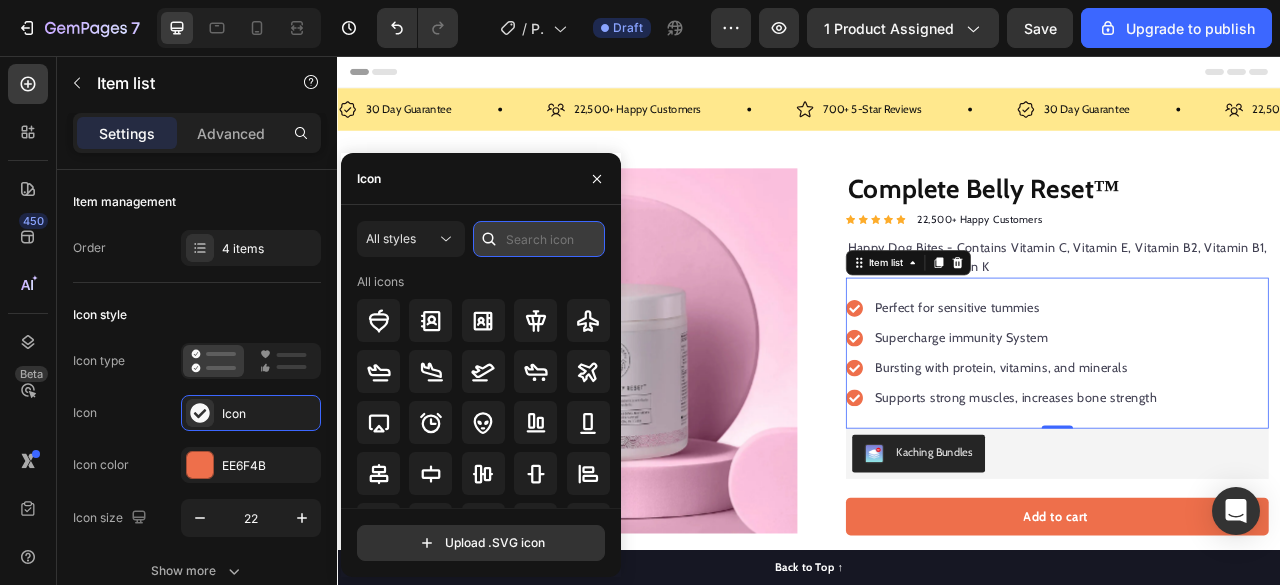 click at bounding box center [539, 239] 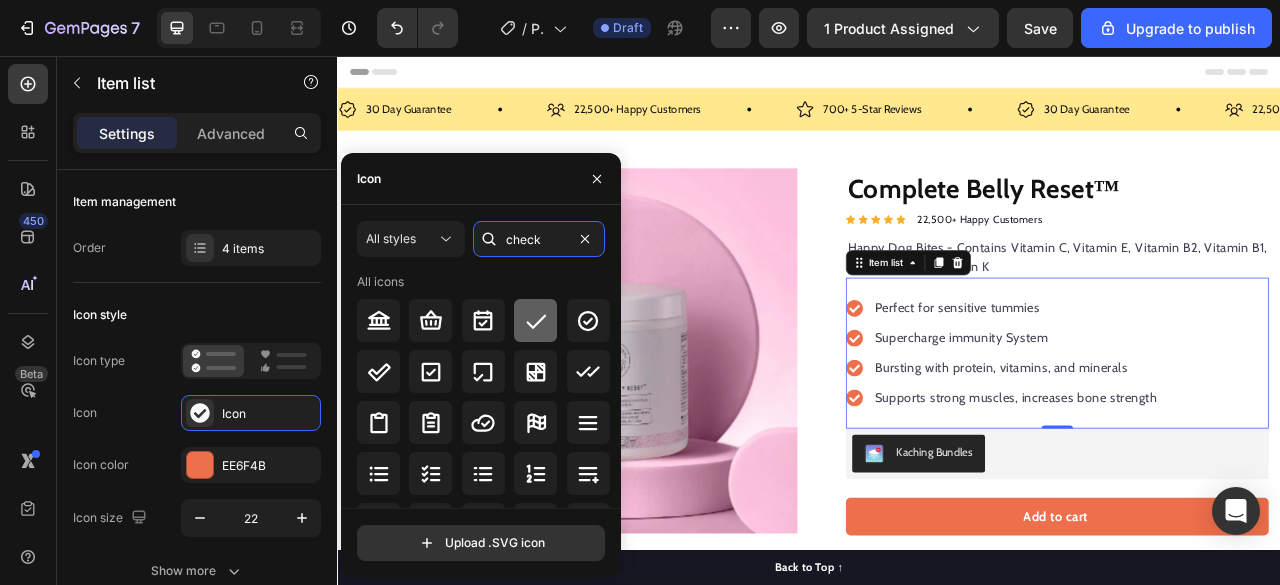 type on "check" 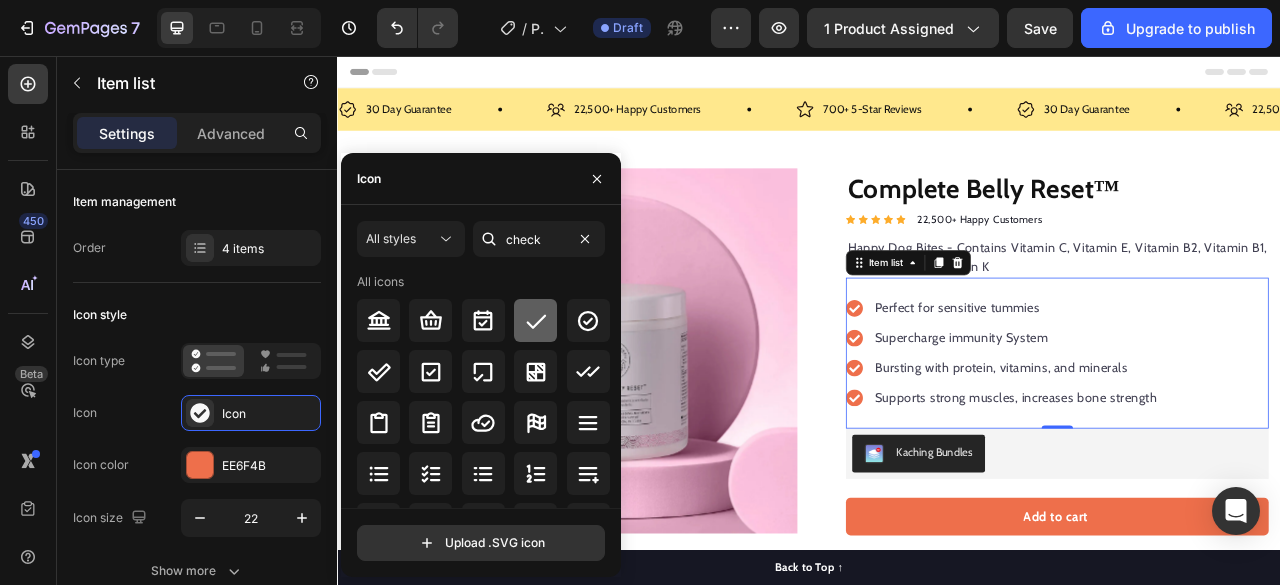 click 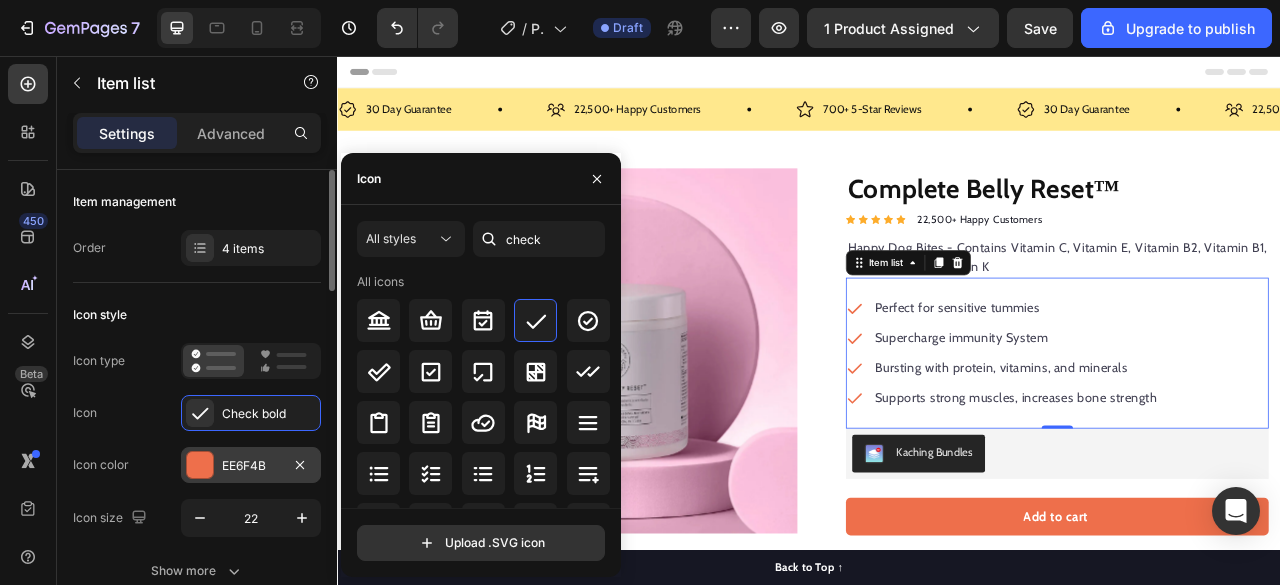 click at bounding box center [200, 465] 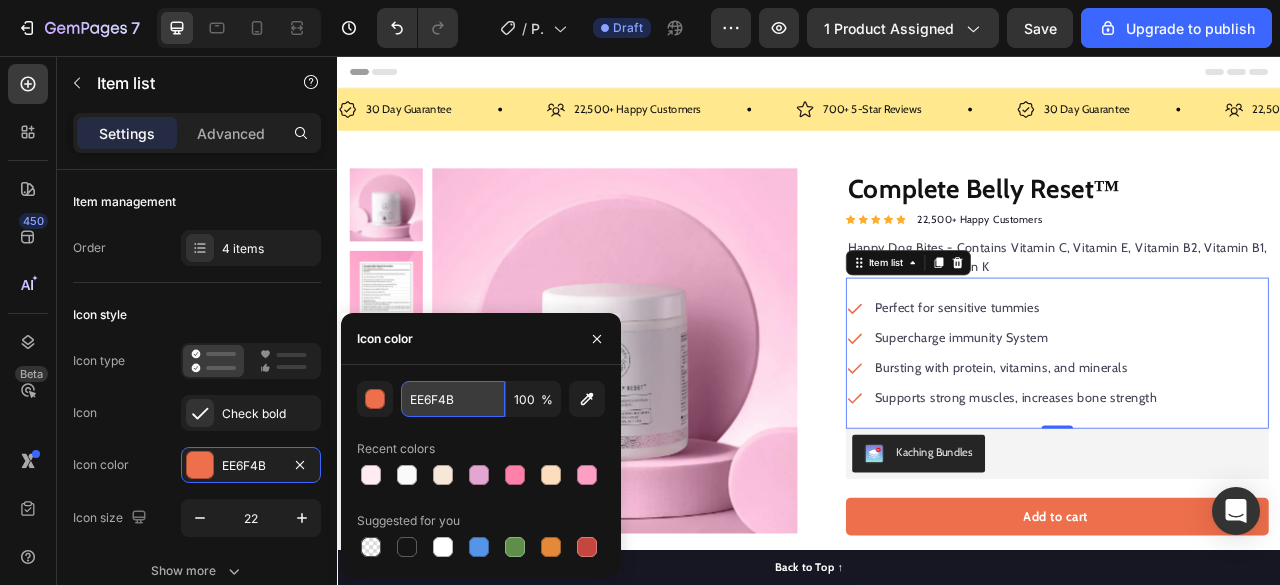 click on "EE6F4B" at bounding box center [453, 399] 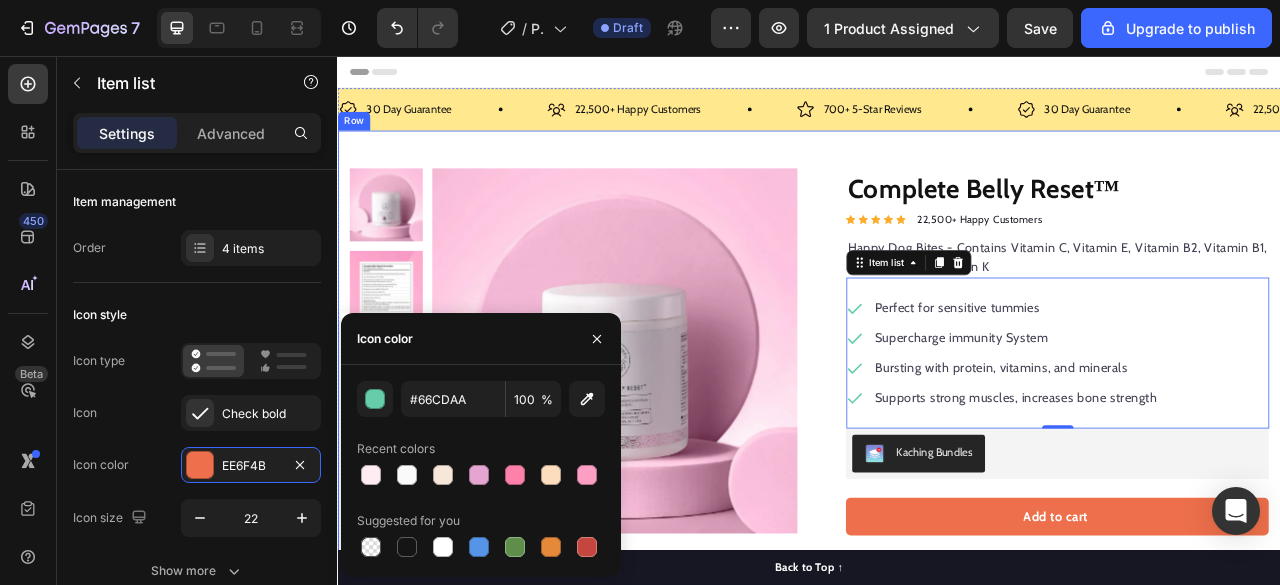 click on "Product Images "The transformation in my dog's overall health since switching to this food has been remarkable. Their coat is shinier, their energy levels have increased, and they seem happier than ever before." Text block -Daisy Text block
Verified buyer Item list Row Row "My dog absolutely loves this food! It's clear that the taste and quality are top-notch."  -Daisy Text block Row Row Complete Belly Reset™ Product Title Icon Icon Icon Icon Icon Icon List Hoz 22,500+ Happy Customers Text block Row Happy Dog Bites - Contains Vitamin C, Vitamin E, Vitamin B2, Vitamin B1, Vitamin D and Vitamin K Text block
Perfect for sensitive tummies
Supercharge immunity System
Bursting with protein, vitamins, and minerals
Supports strong muscles, increases bone strength Item list   0 Kaching Bundles Kaching Bundles Add to cart Product Cart Button Perfect for sensitive tummies Supercharge immunity System Item list
Description" at bounding box center [937, 550] 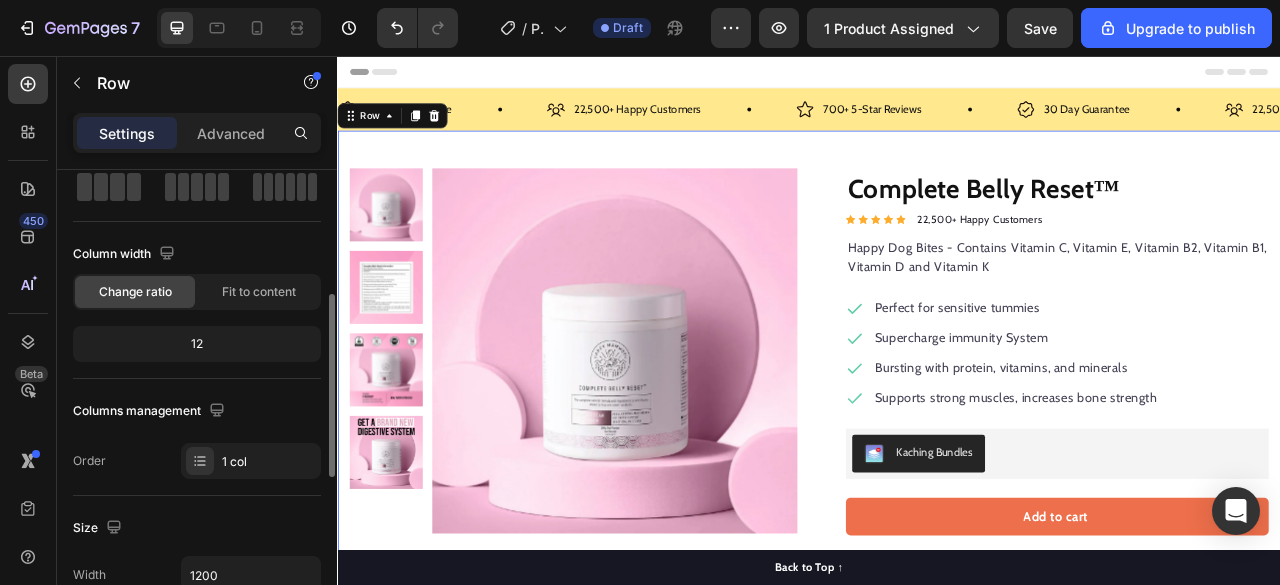 scroll, scrollTop: 0, scrollLeft: 0, axis: both 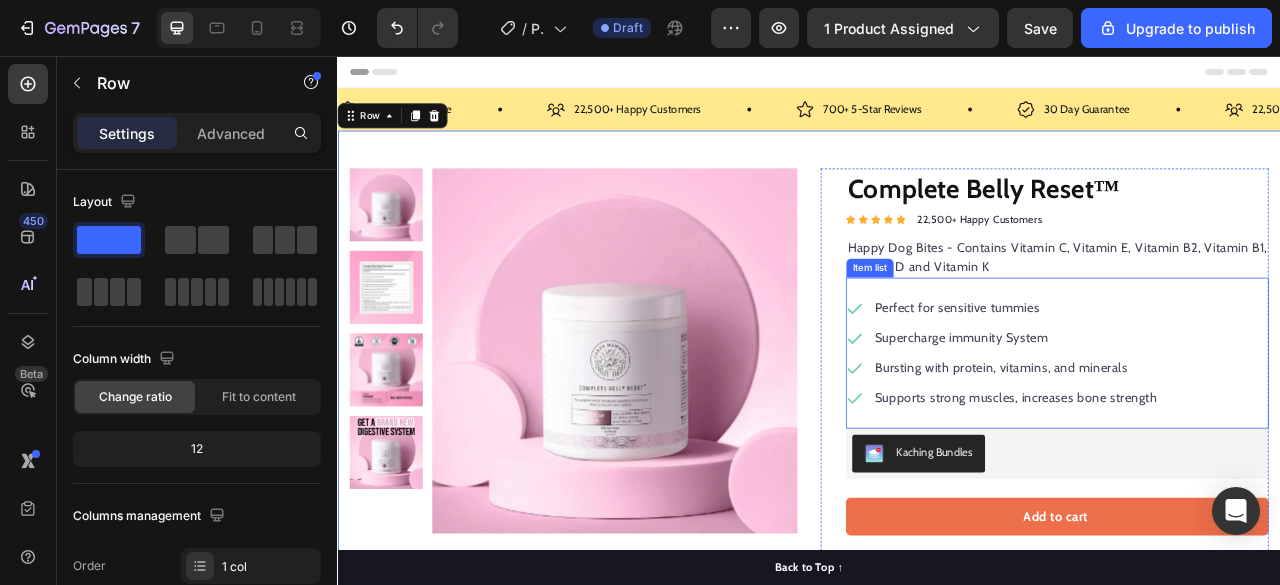click on "Perfect for sensitive tummies
Supercharge immunity System
Bursting with protein, vitamins, and minerals
Supports strong muscles, increases bone strength" at bounding box center [1183, 434] 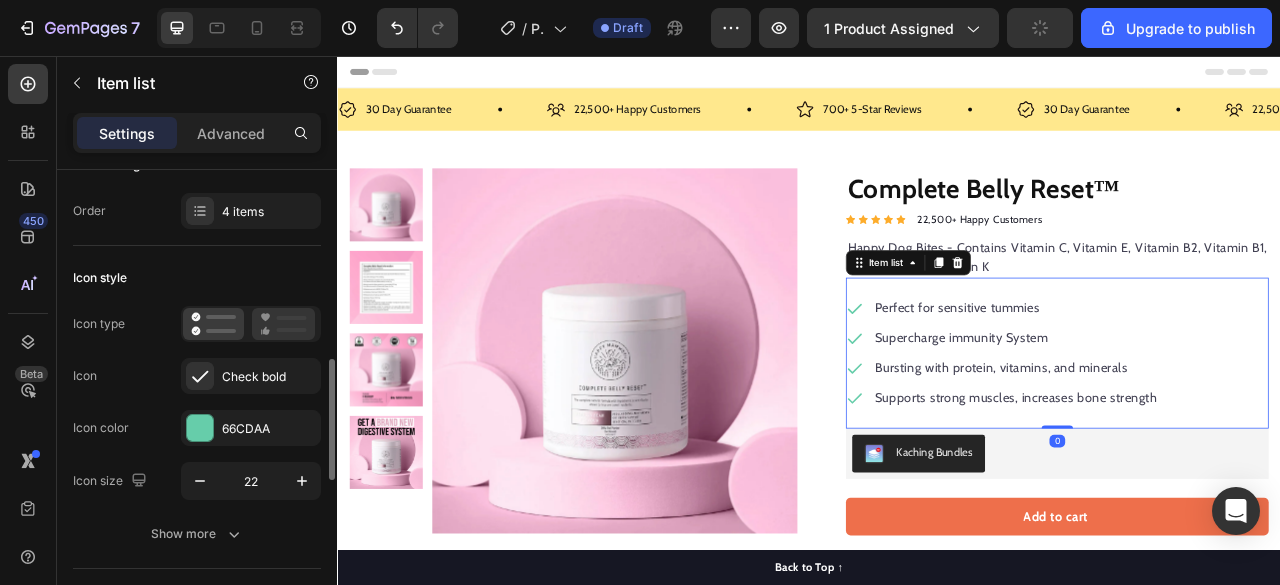 scroll, scrollTop: 0, scrollLeft: 0, axis: both 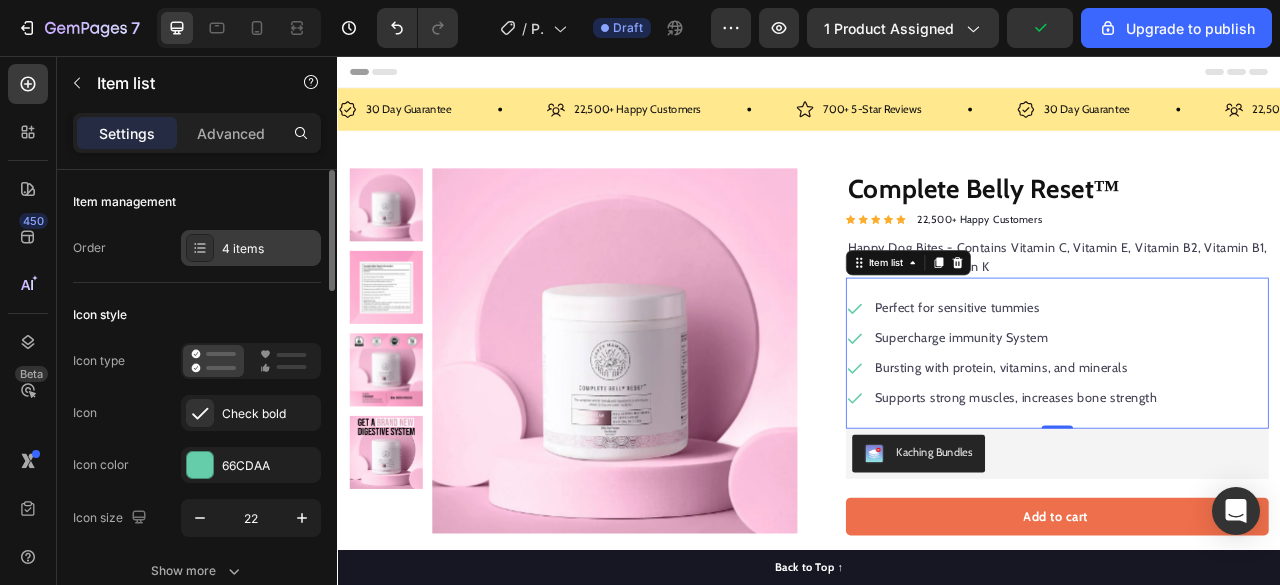 click on "4 items" at bounding box center [269, 249] 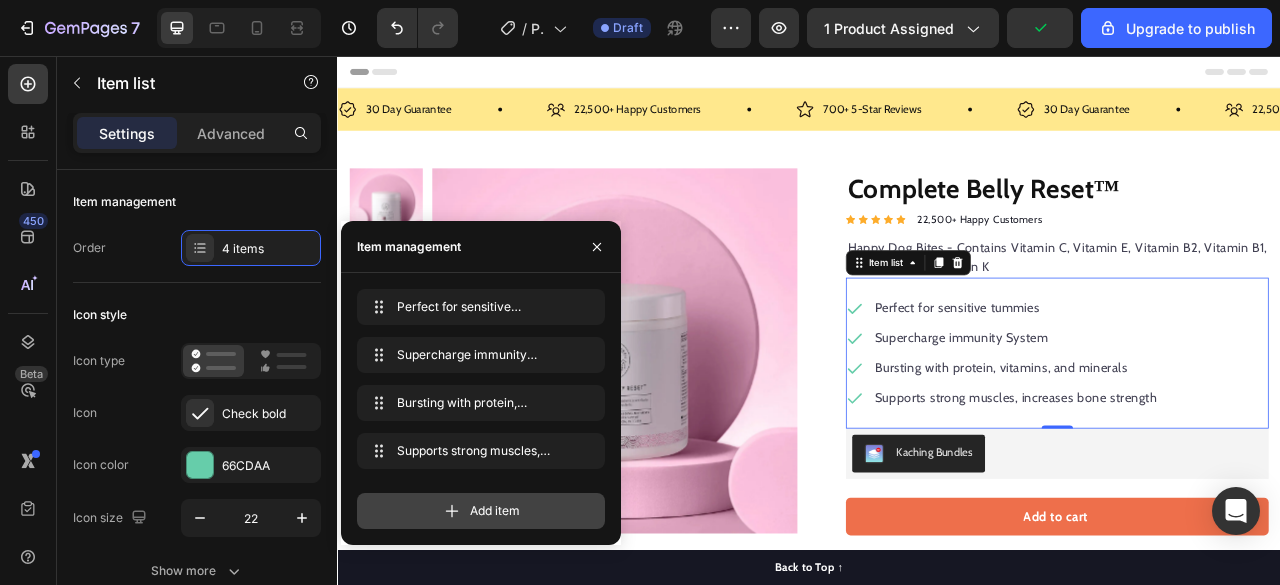 click 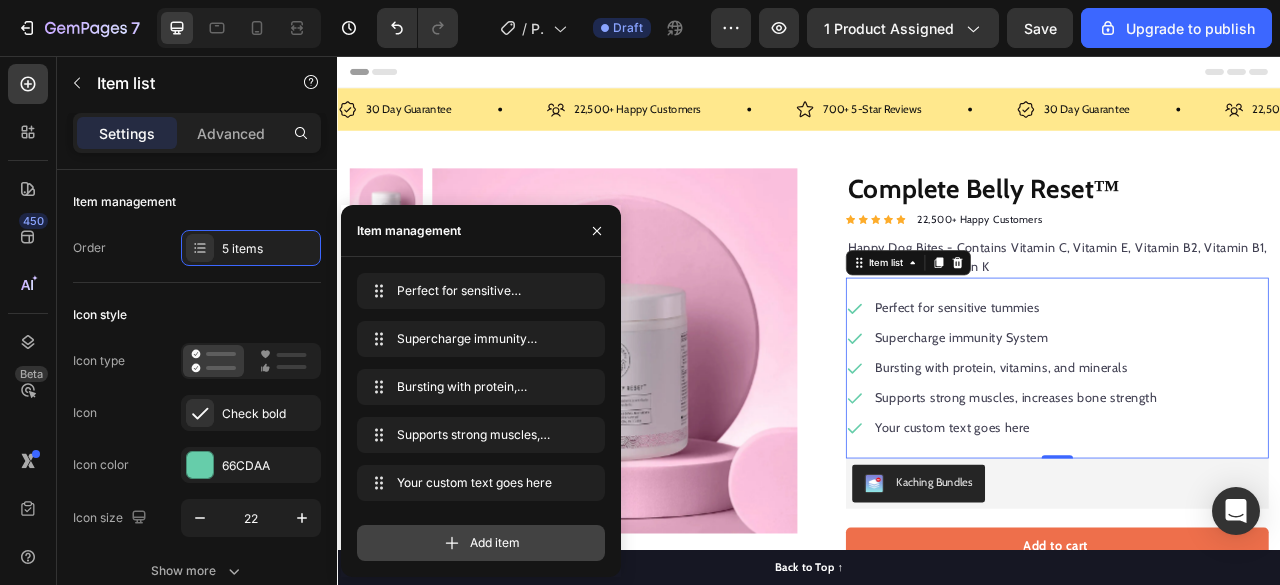 click on "Add item" at bounding box center (481, 543) 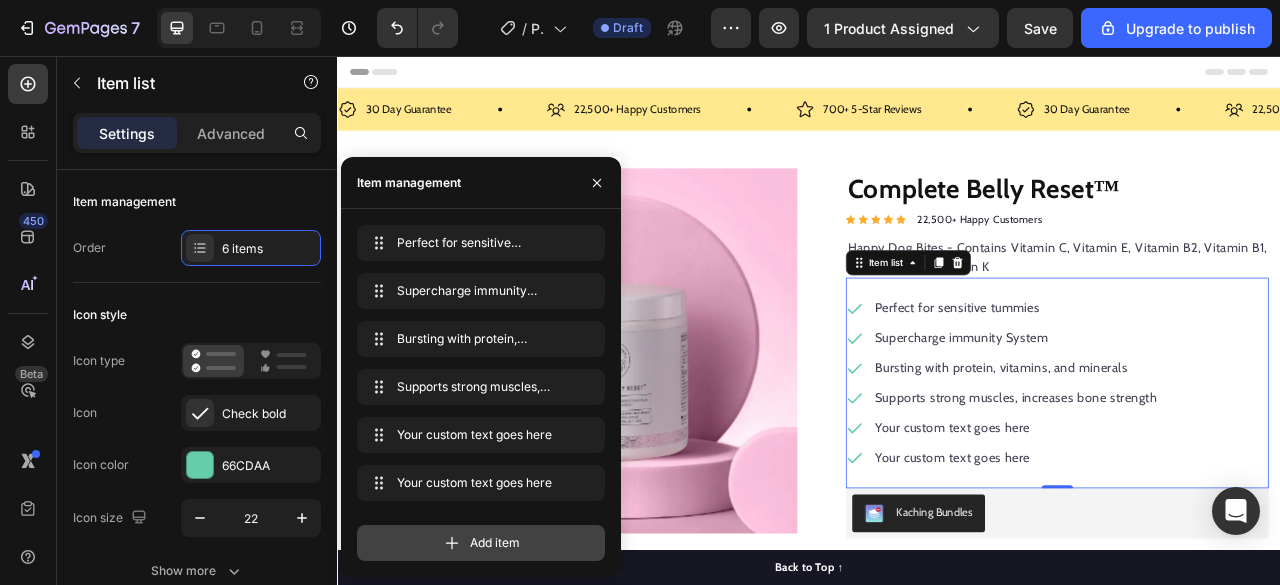 click on "Add item" at bounding box center [481, 543] 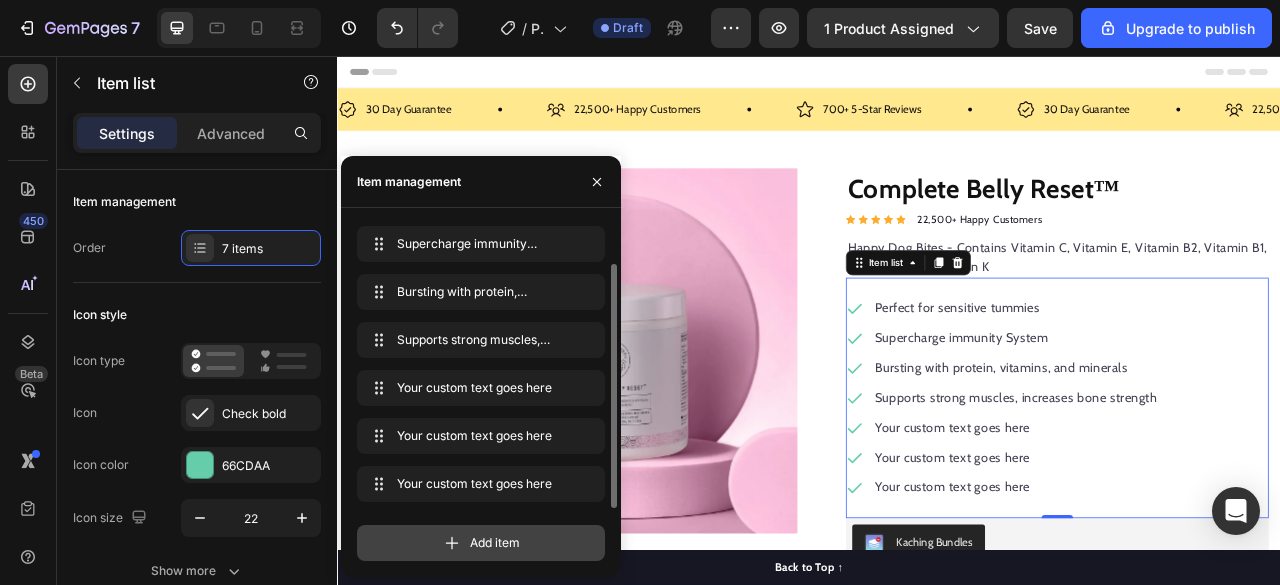click on "Add item" at bounding box center [481, 543] 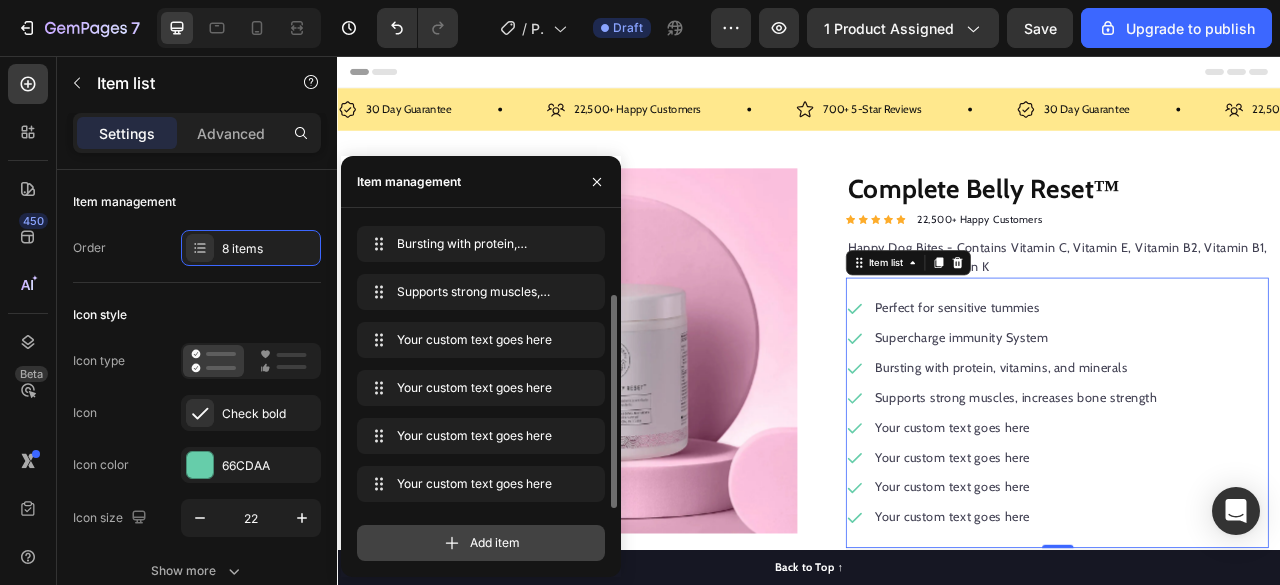 click on "Add item" at bounding box center [481, 543] 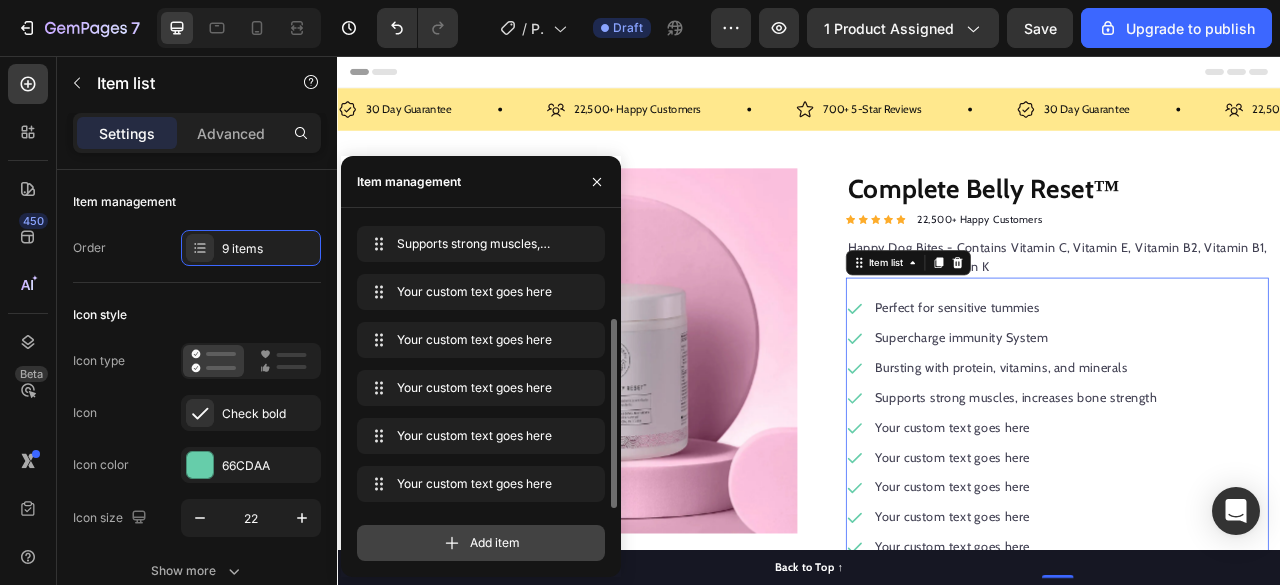 click on "Add item" at bounding box center (481, 543) 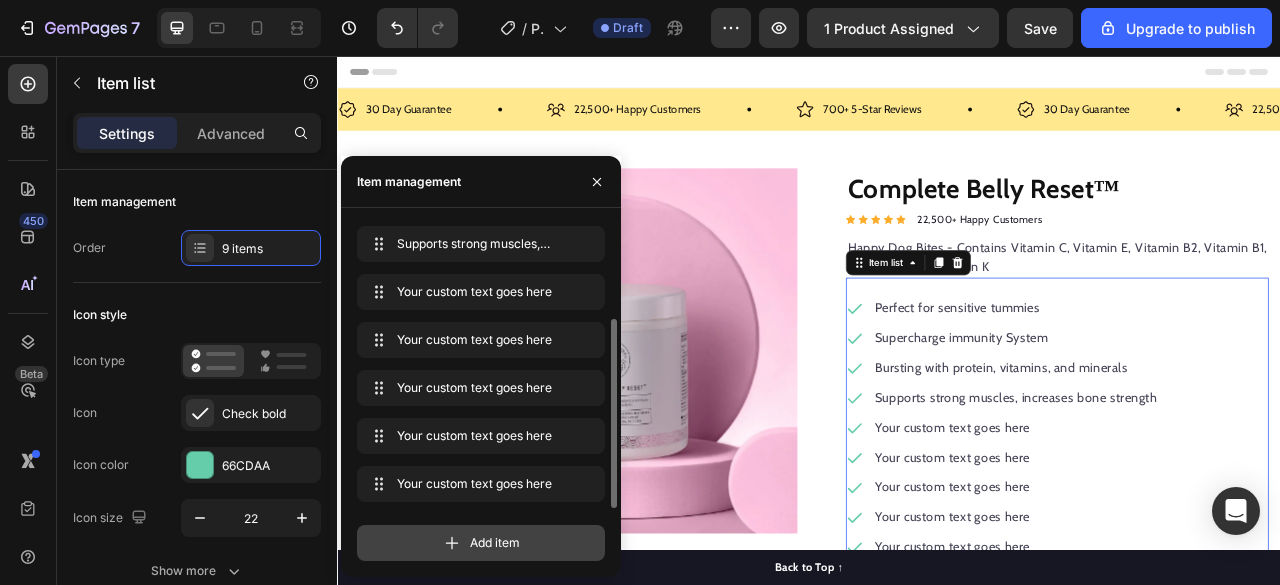 scroll, scrollTop: 190, scrollLeft: 0, axis: vertical 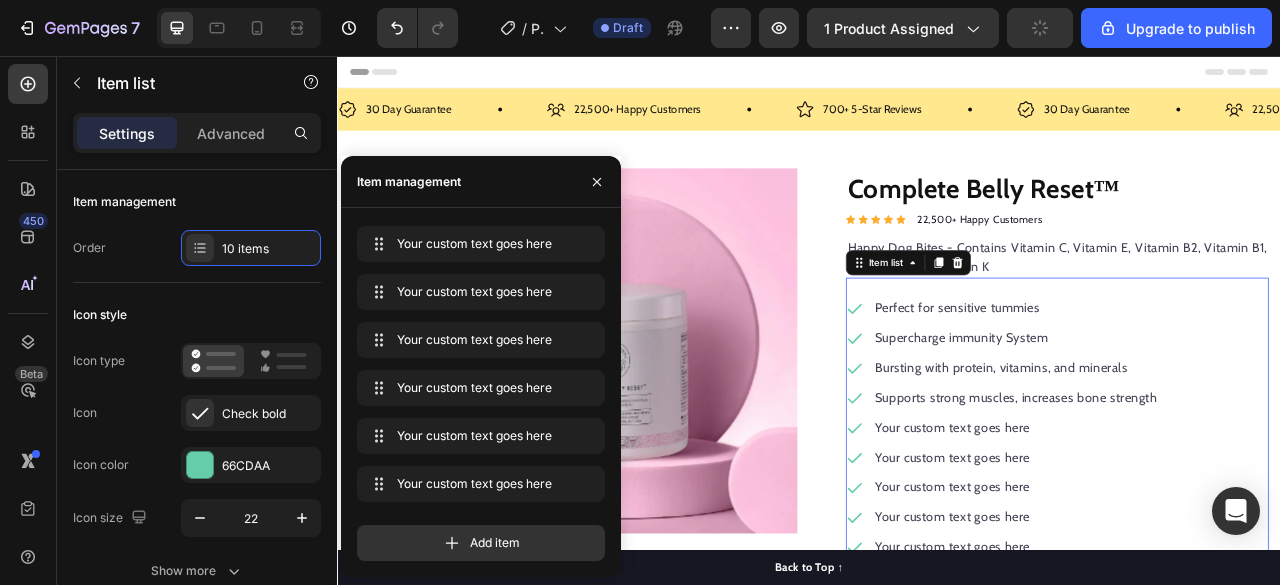click on "Perfect for sensitive tummies" at bounding box center (1200, 377) 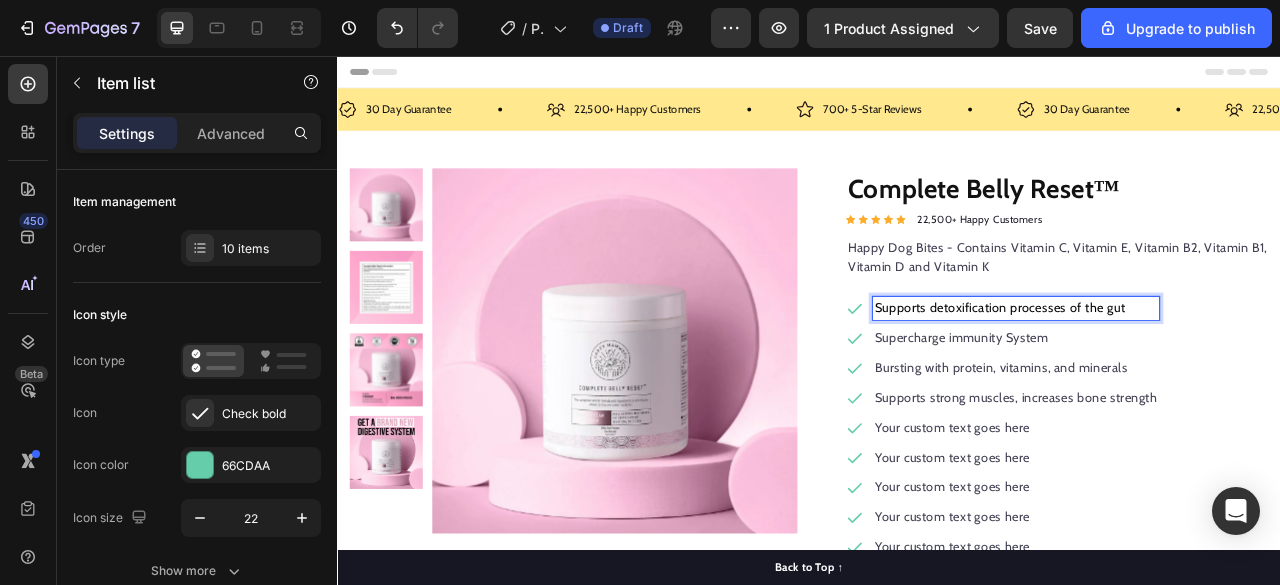 click on "Supercharge immunity System" at bounding box center (1200, 415) 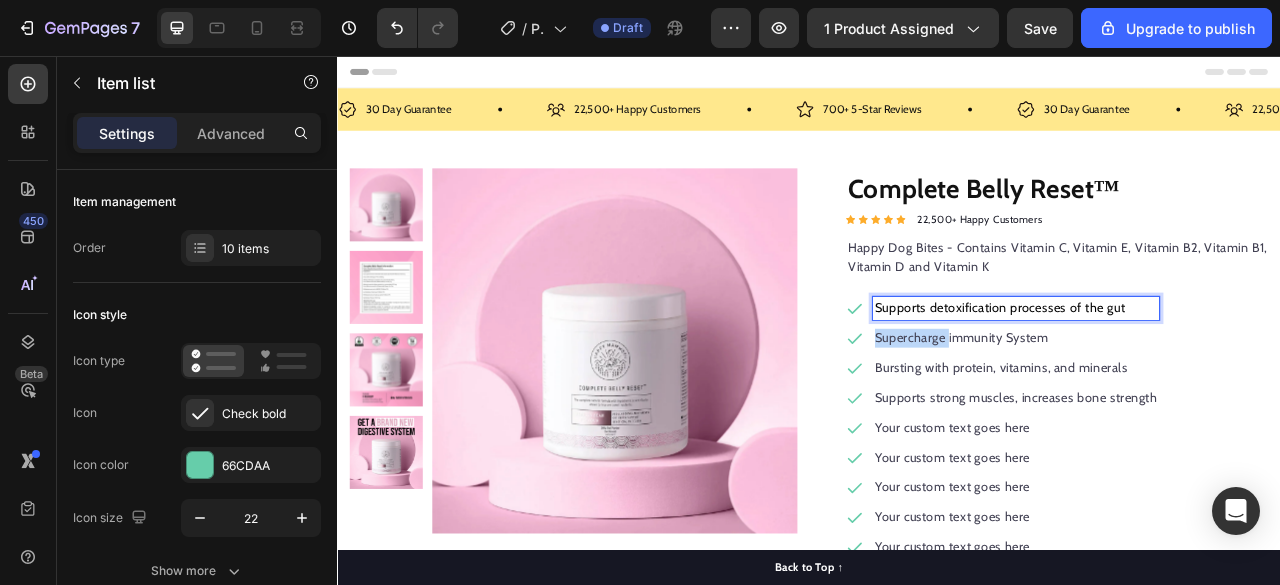 click on "Supercharge immunity System" at bounding box center [1200, 415] 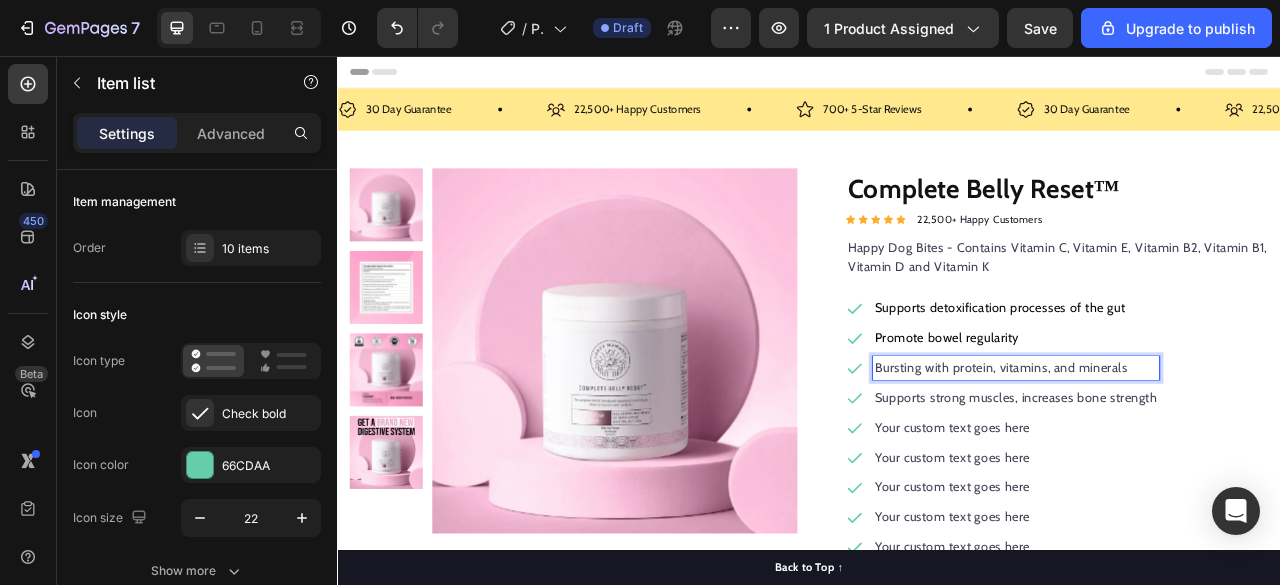 click on "Bursting with protein, vitamins, and minerals" at bounding box center [1200, 453] 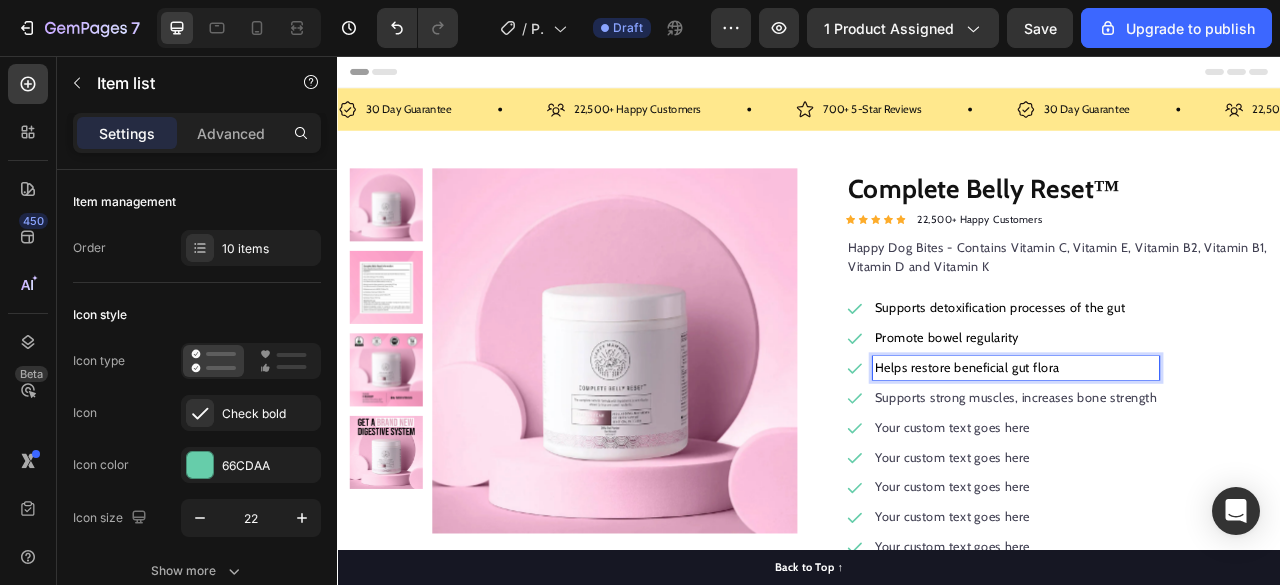 click on "Supports strong muscles, increases bone strength" at bounding box center (1200, 491) 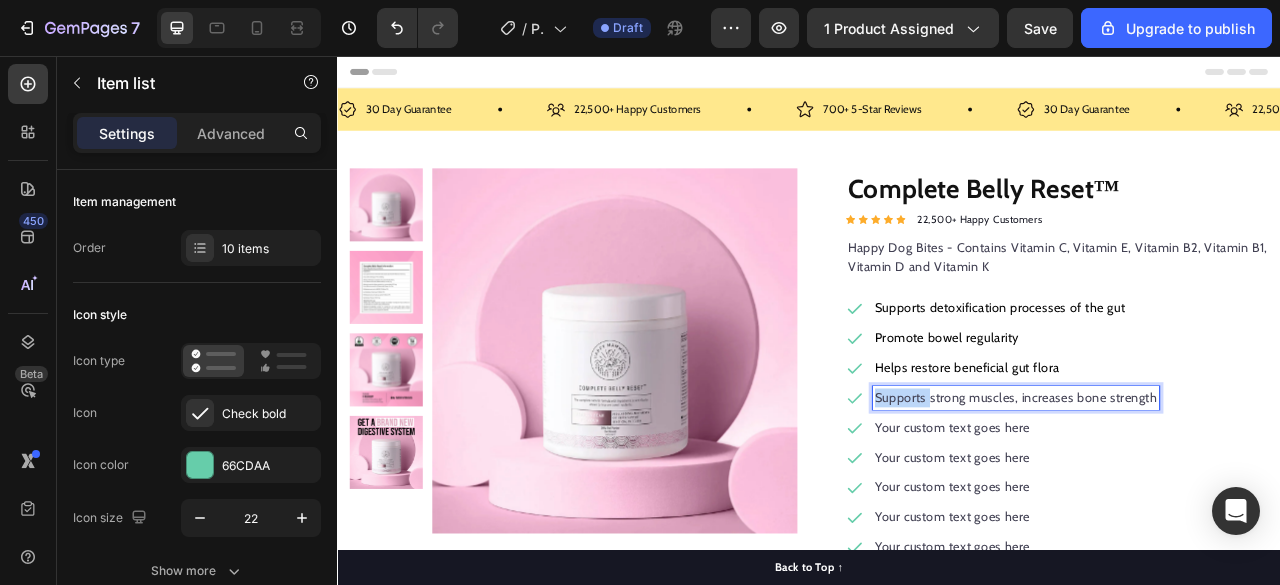 click on "Supports strong muscles, increases bone strength" at bounding box center (1200, 491) 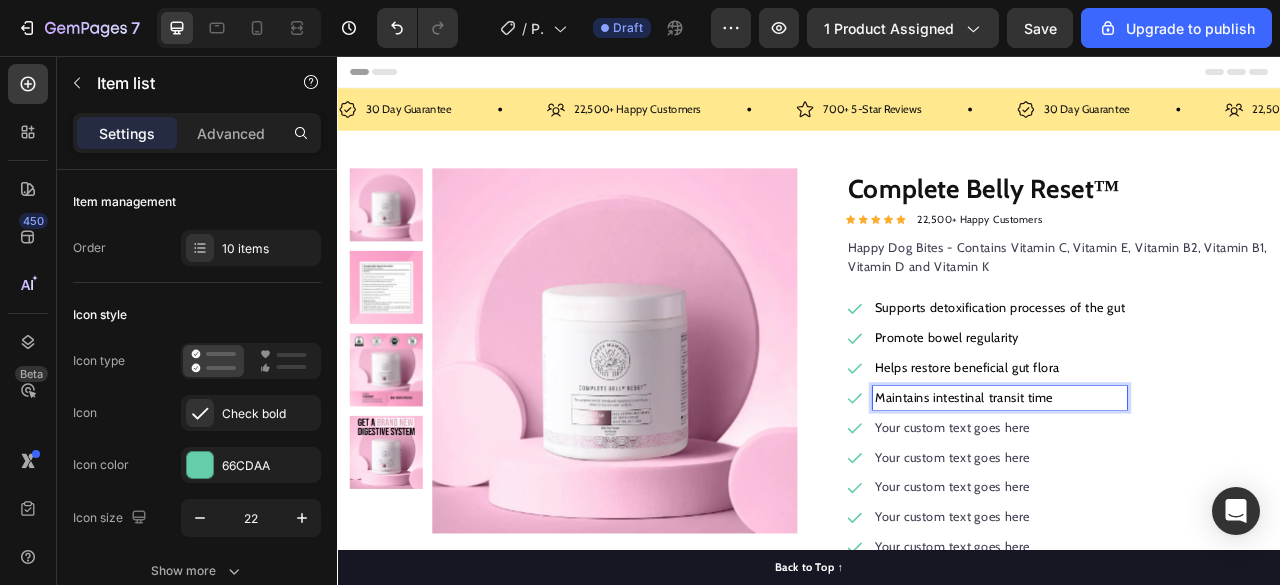 click on "Your custom text goes here" at bounding box center [1180, 529] 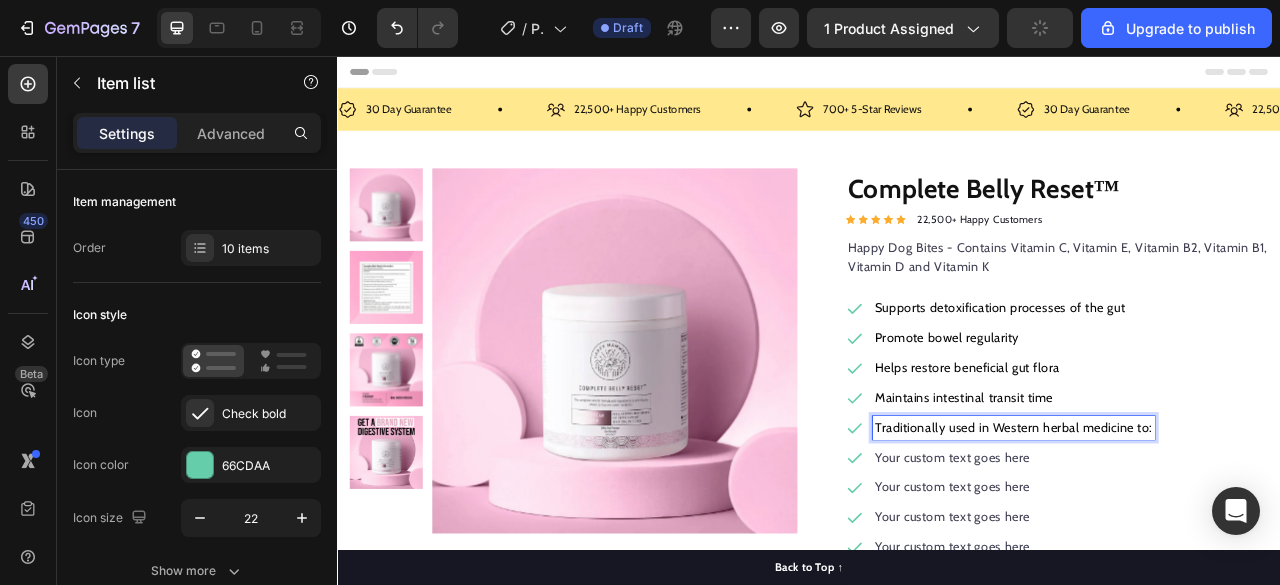 click on "Your custom text goes here" at bounding box center (1197, 567) 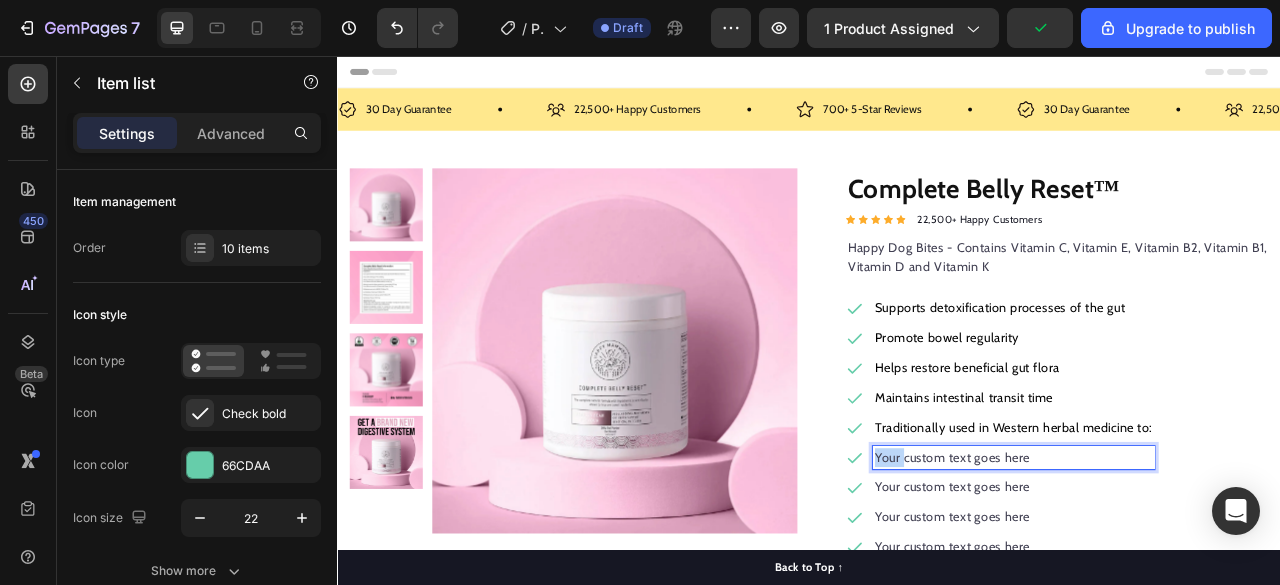 click on "Your custom text goes here" at bounding box center (1197, 567) 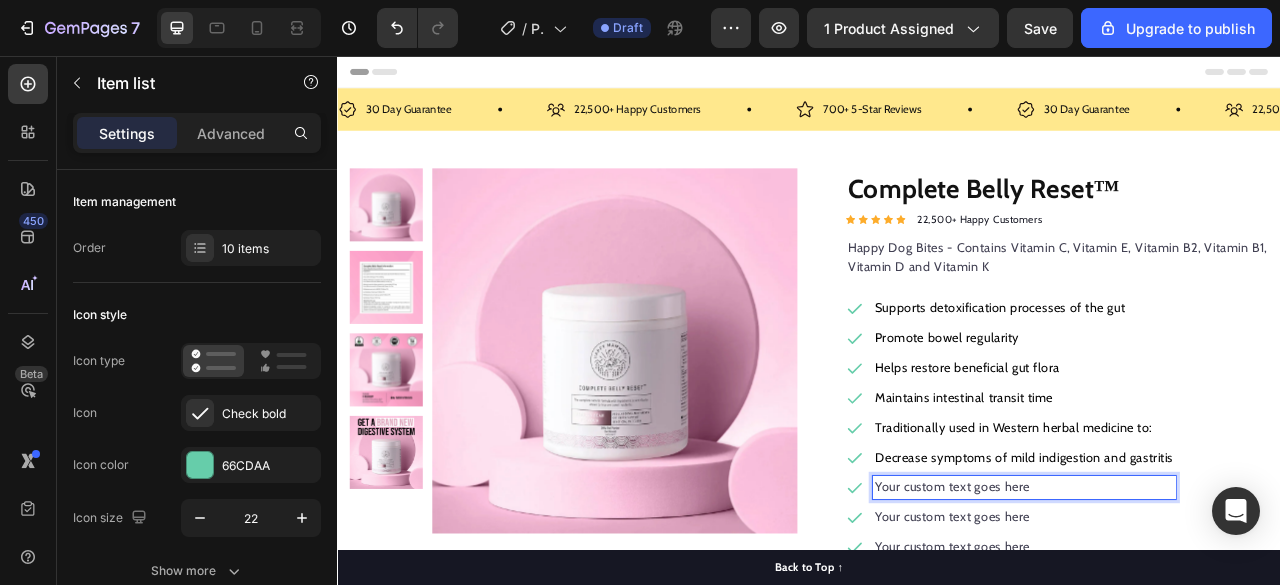 click on "Your custom text goes here" at bounding box center [1211, 605] 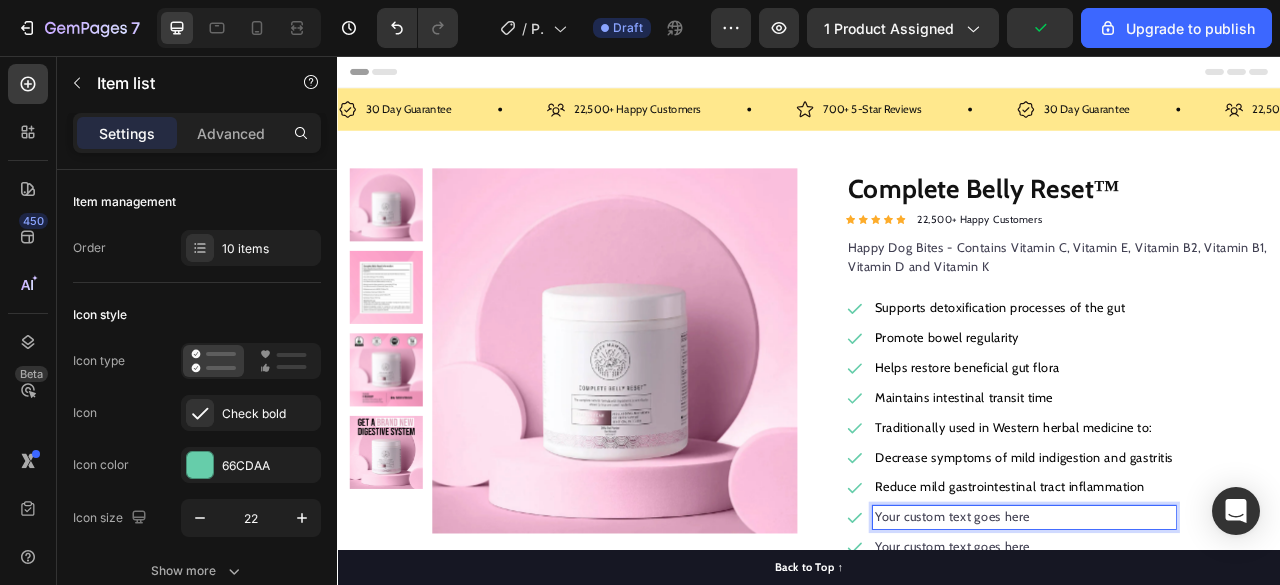 click on "Your custom text goes here" at bounding box center [1211, 643] 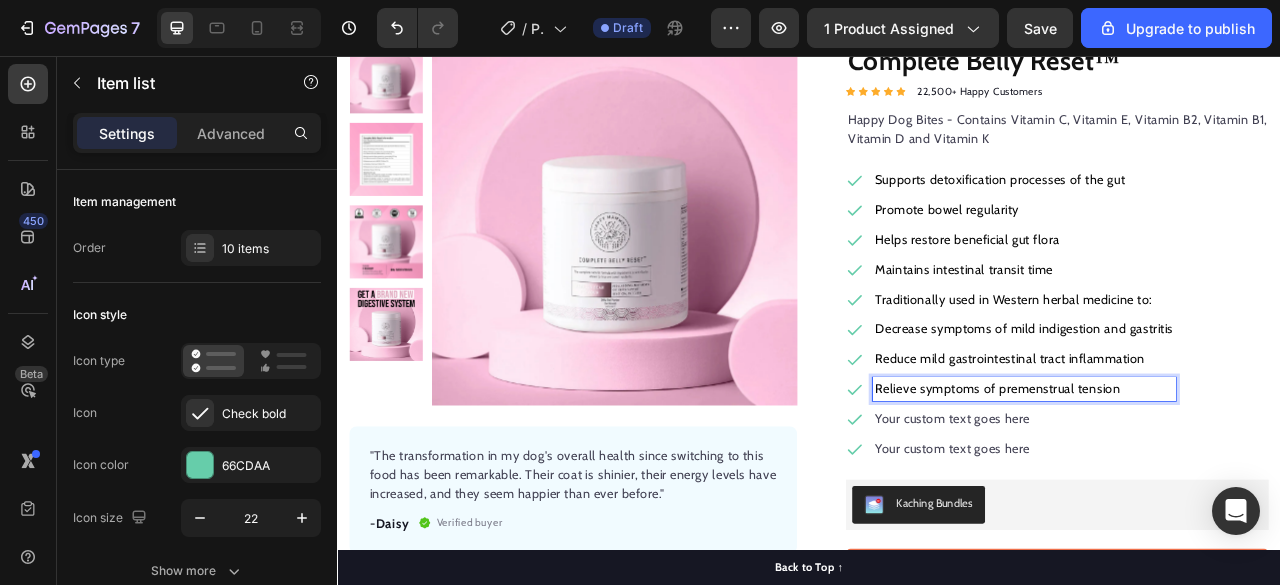 scroll, scrollTop: 165, scrollLeft: 0, axis: vertical 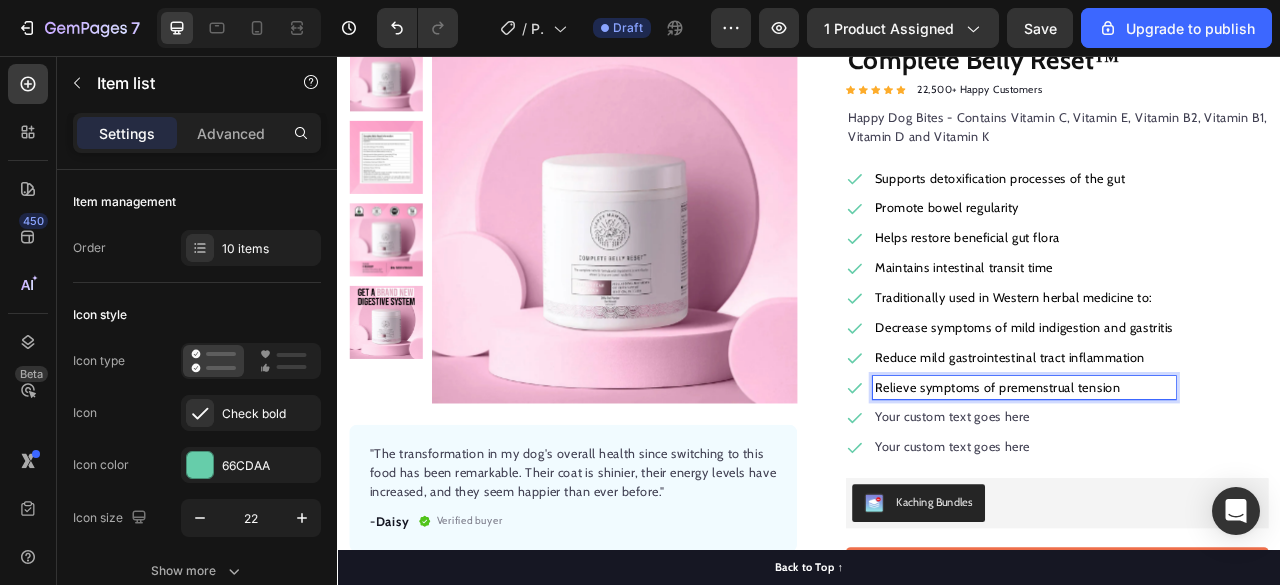 click on "Your custom text goes here" at bounding box center (1211, 516) 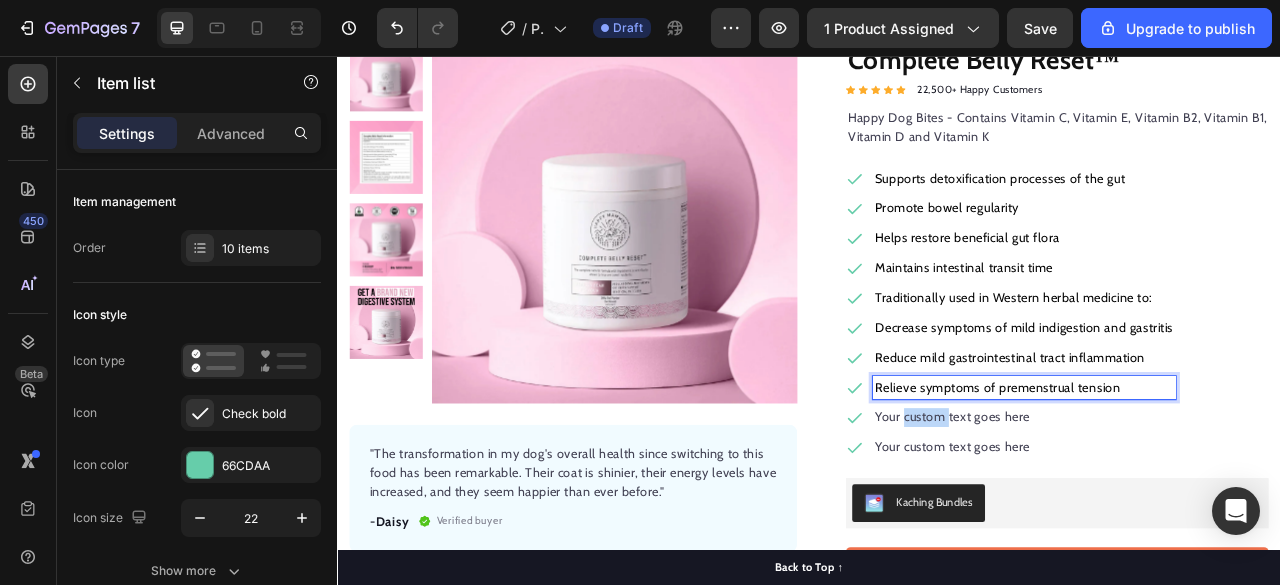 click on "Your custom text goes here" at bounding box center (1211, 516) 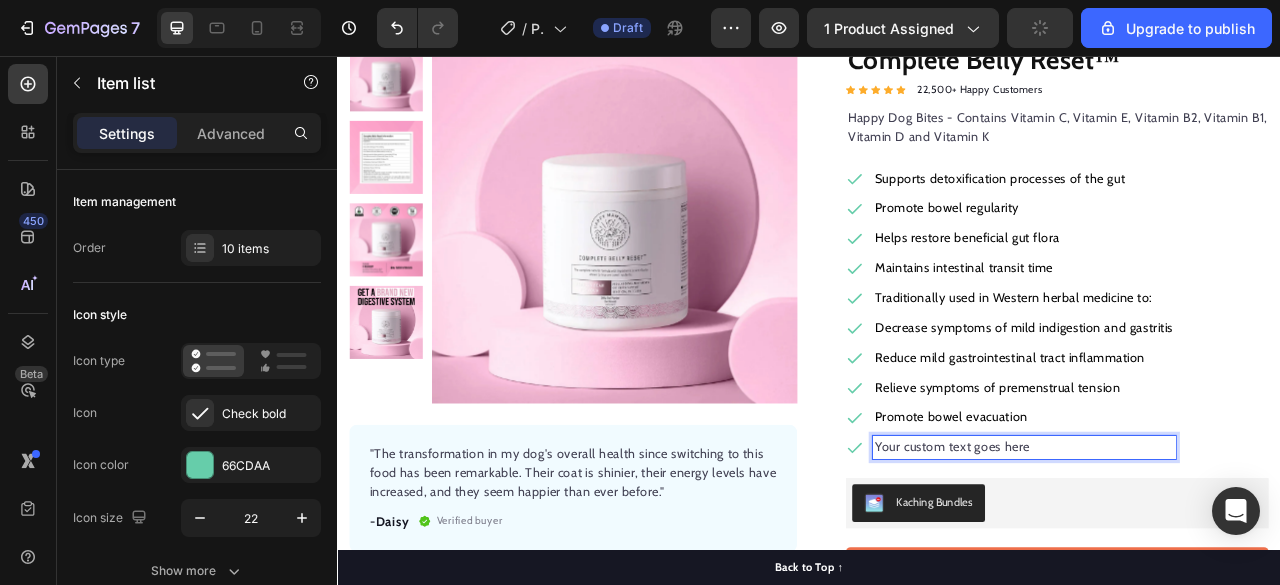 click on "Your custom text goes here" at bounding box center (1211, 554) 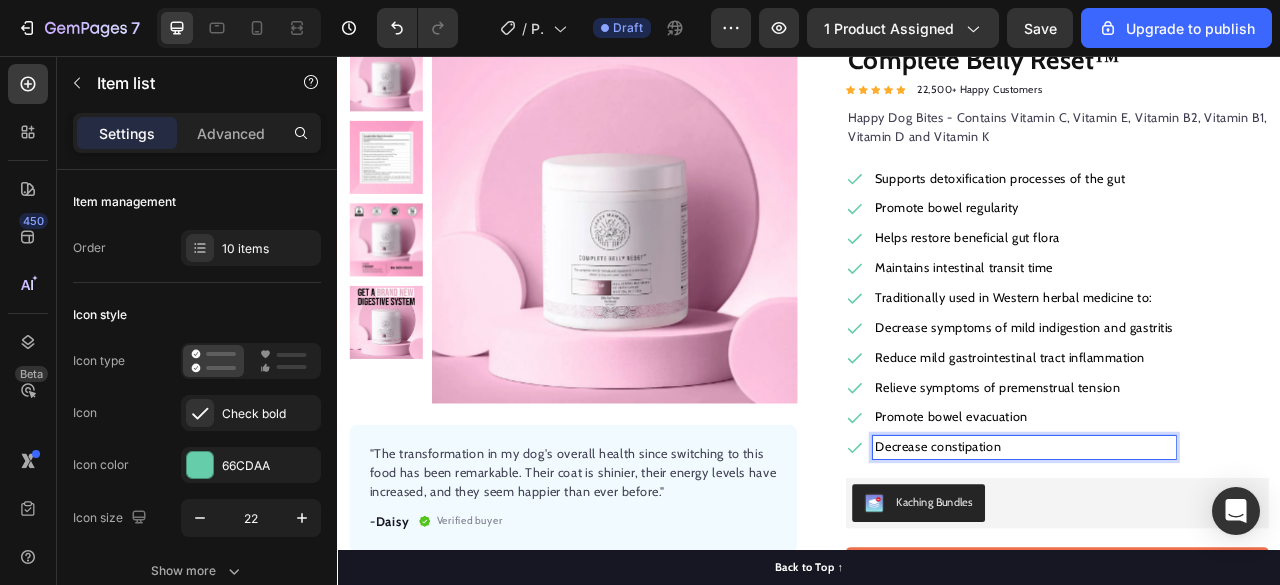 scroll, scrollTop: 96, scrollLeft: 0, axis: vertical 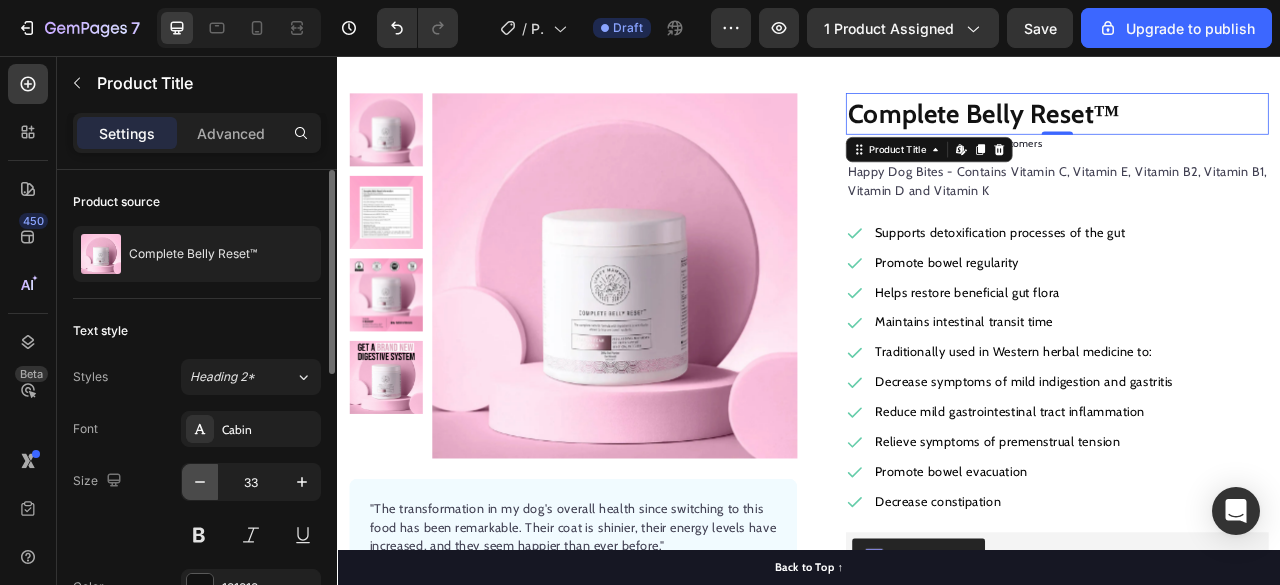 click 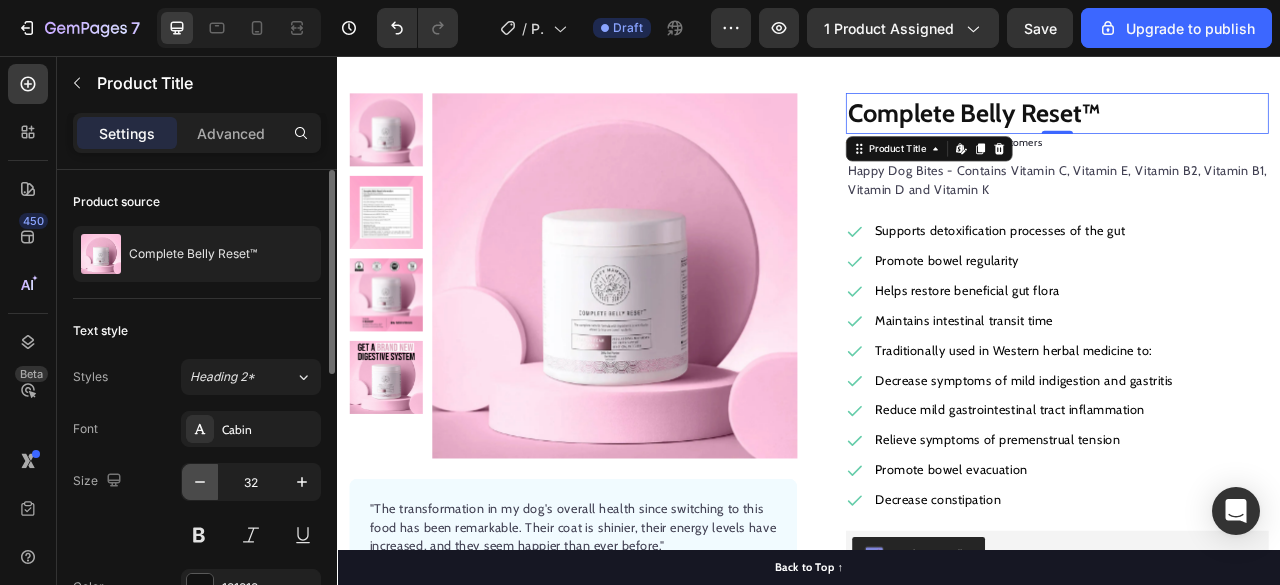 click 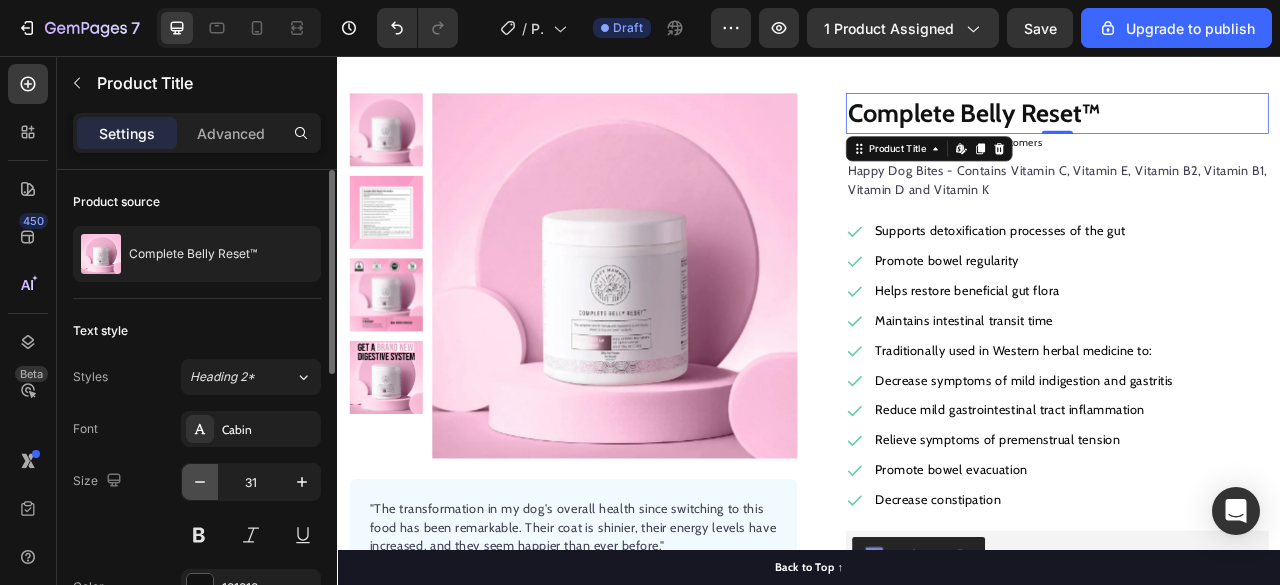 click 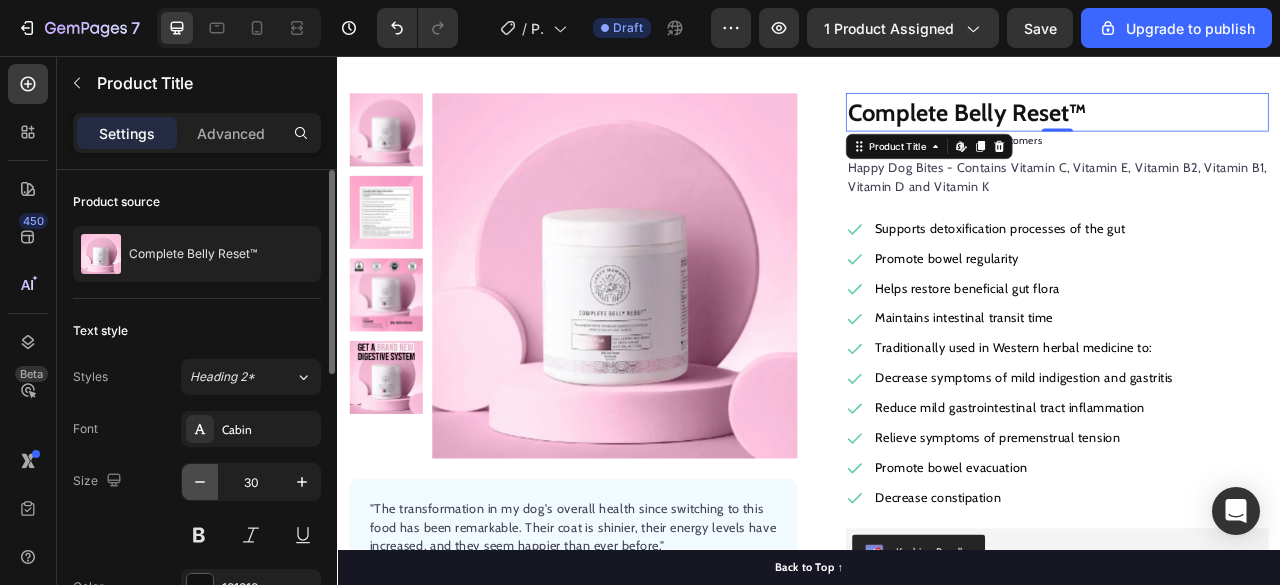 click 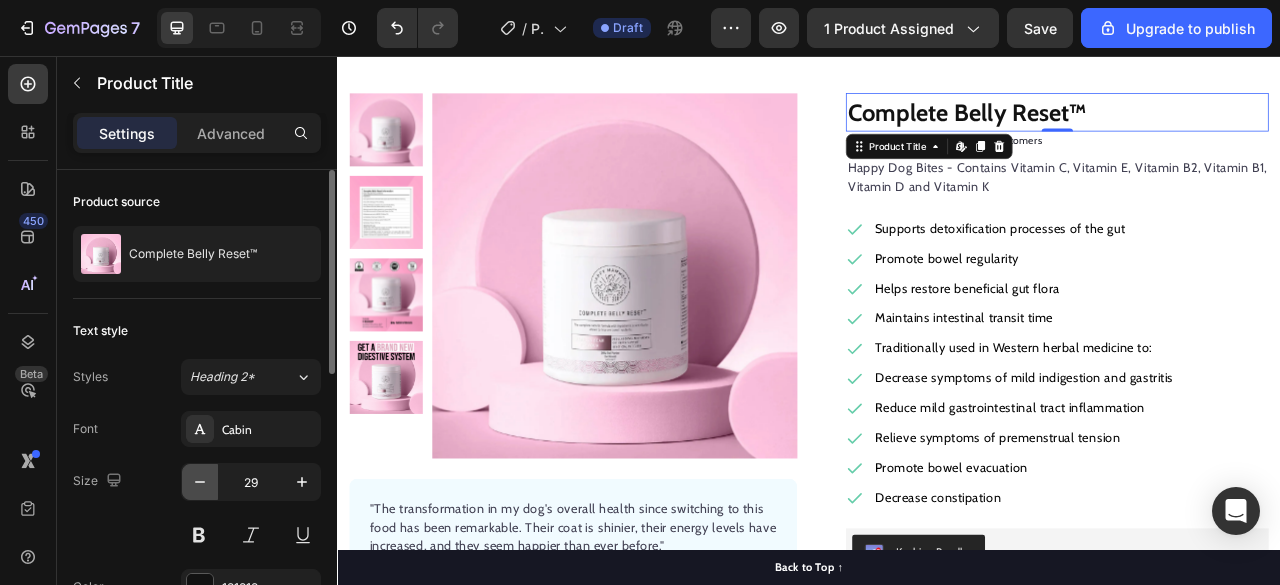 click 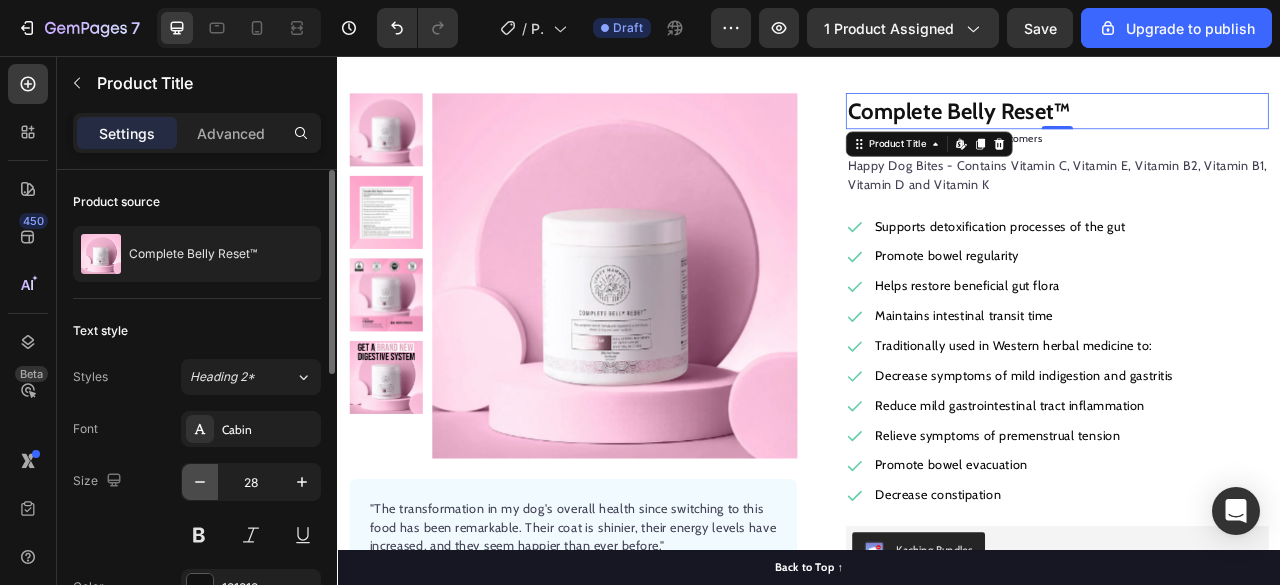click 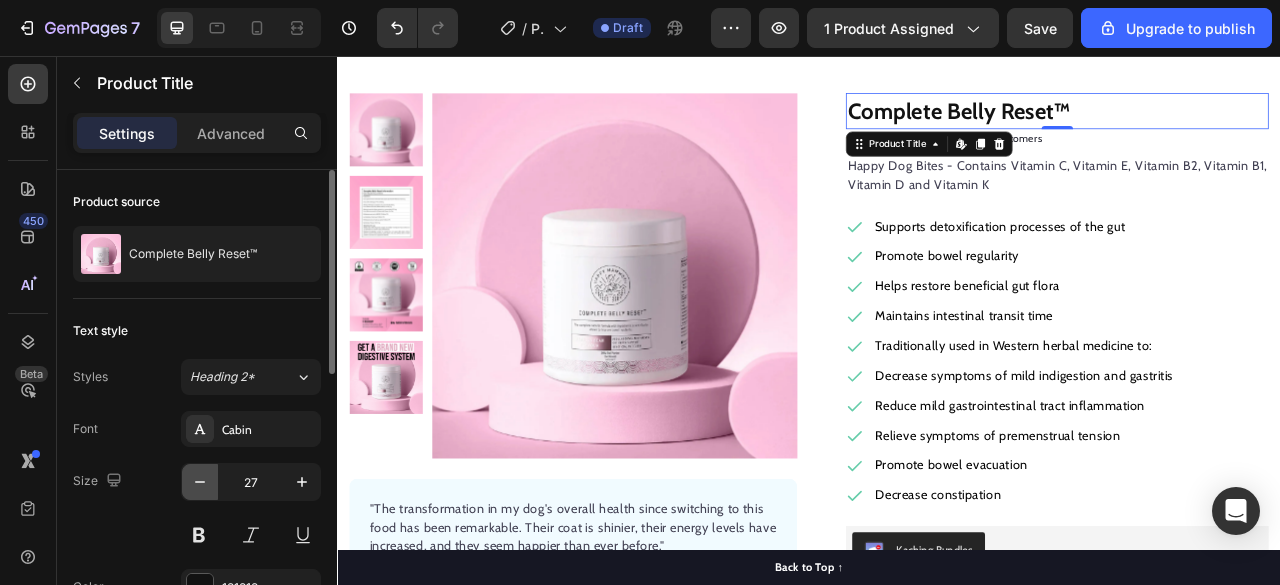 click 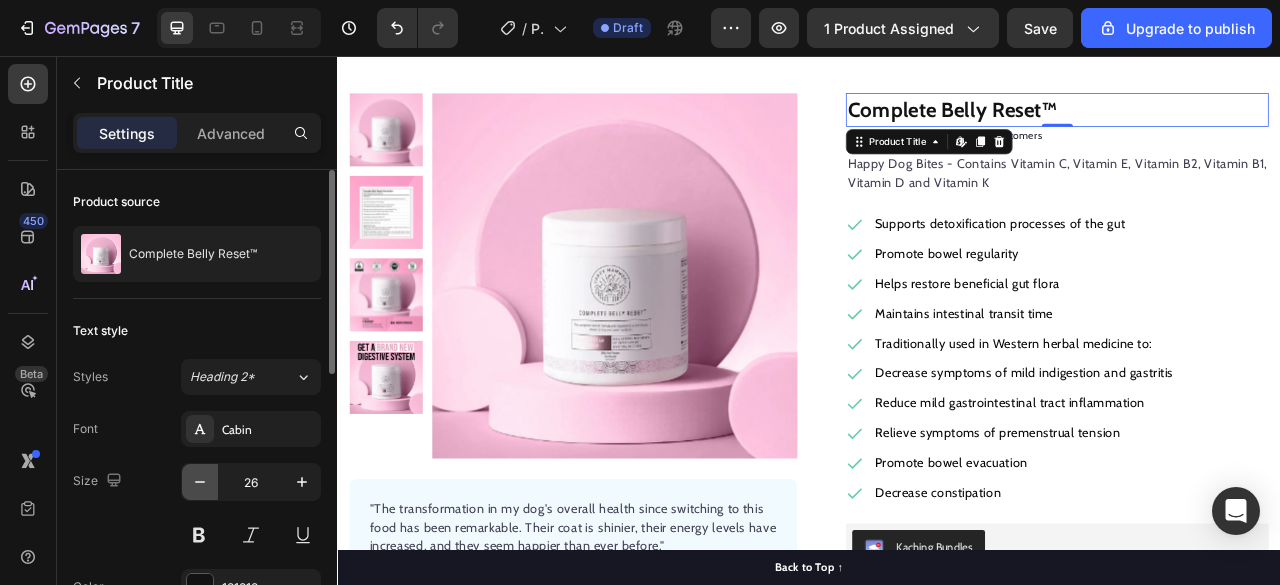 click 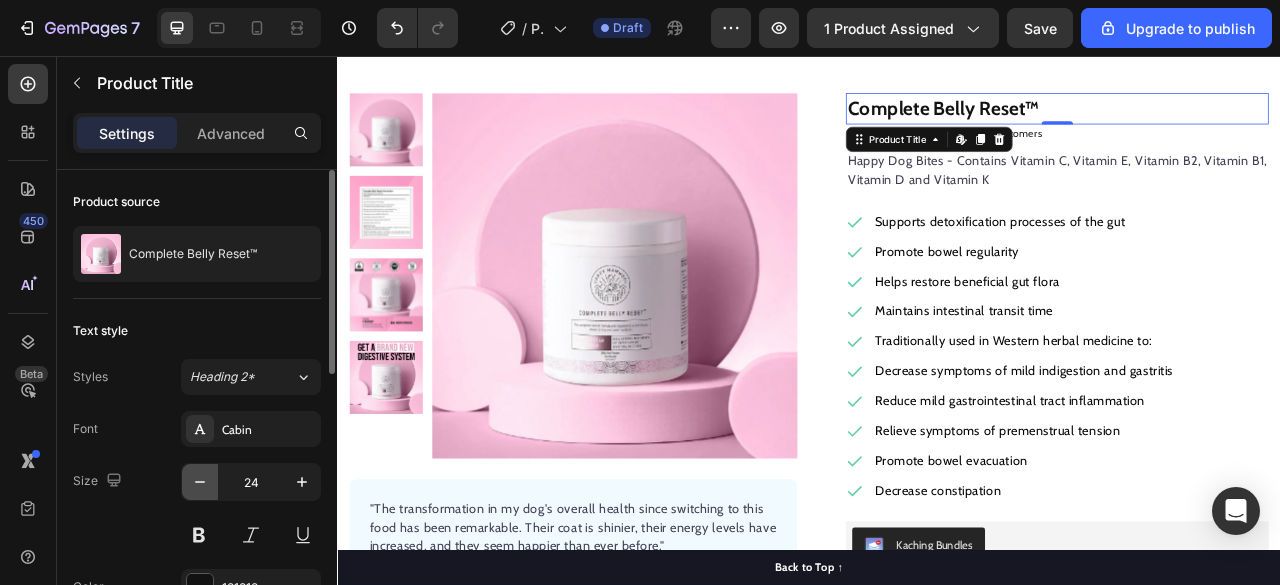 click 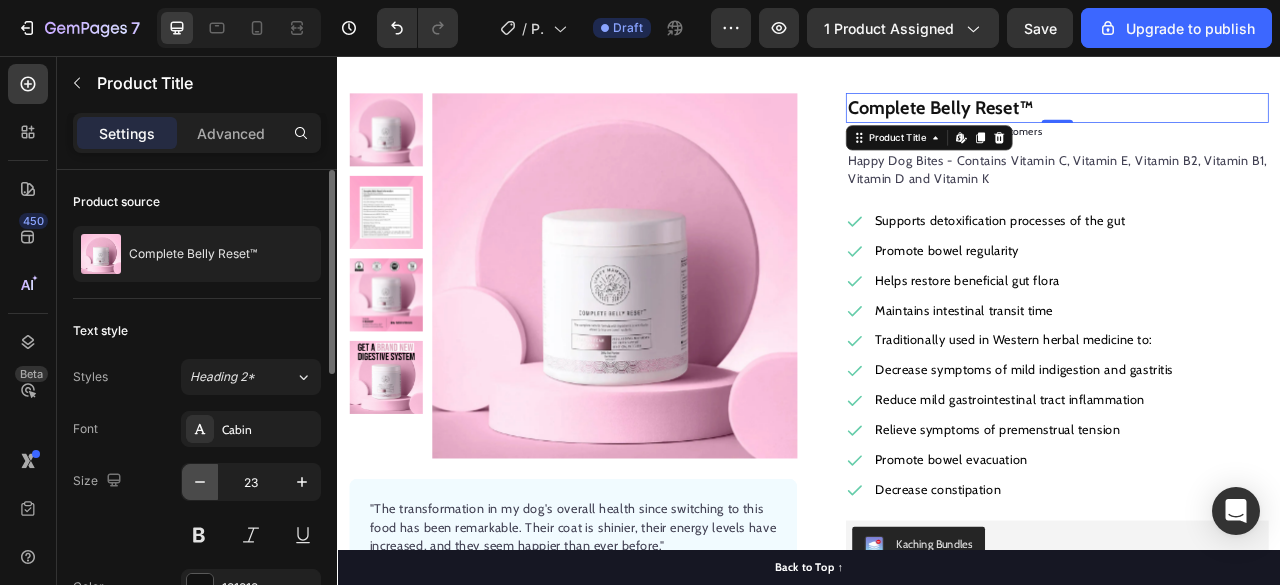 click 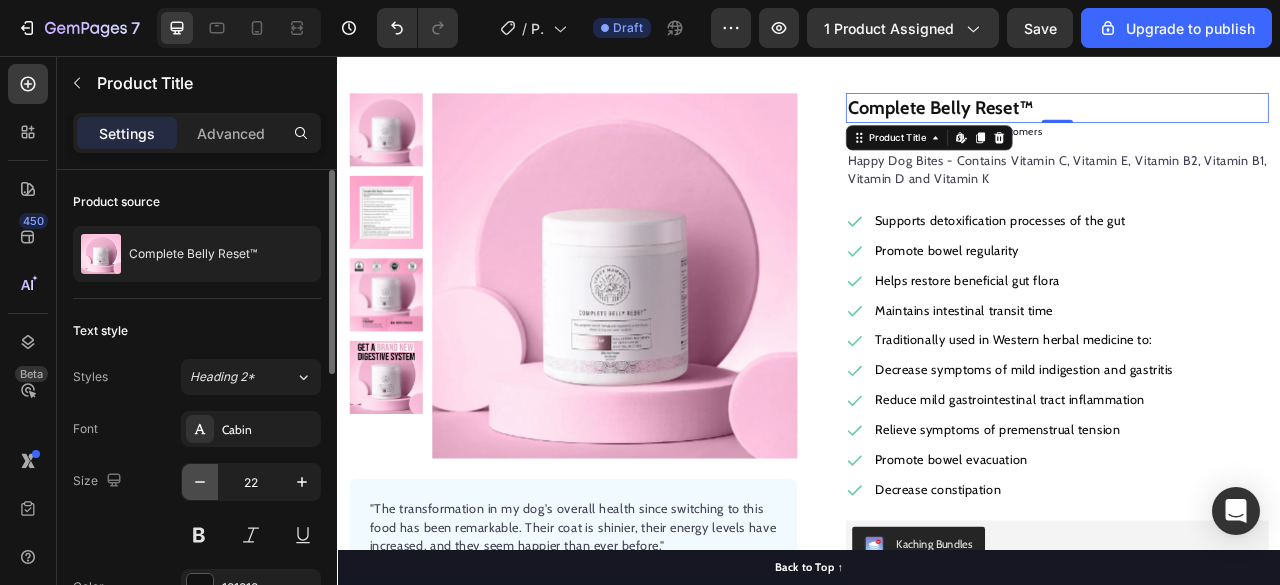 type on "21" 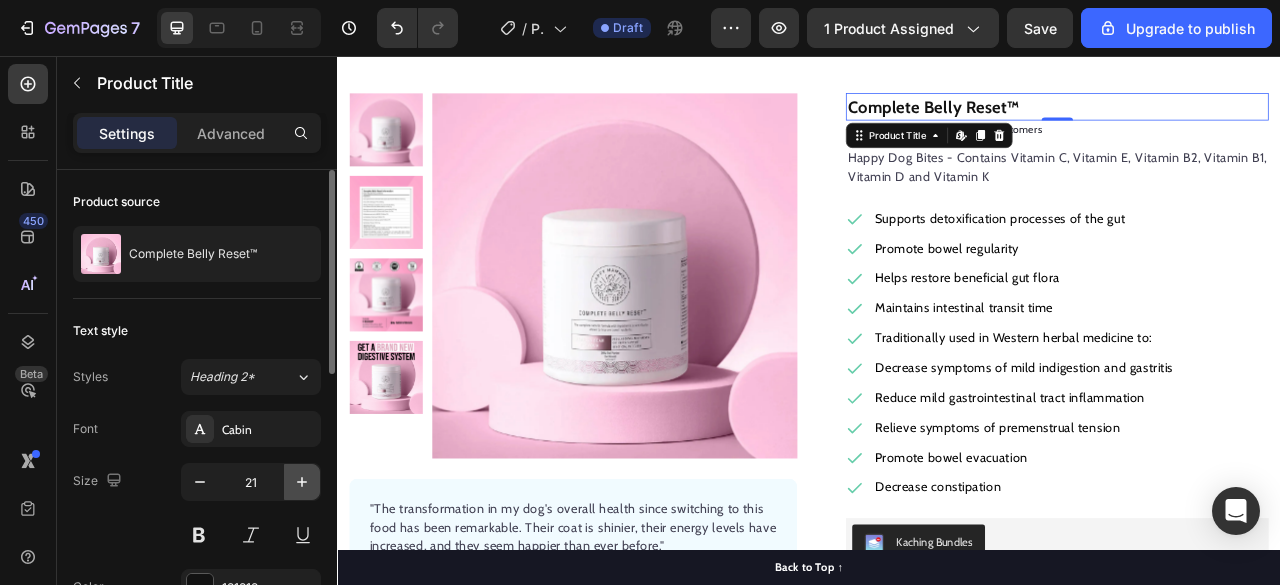 type 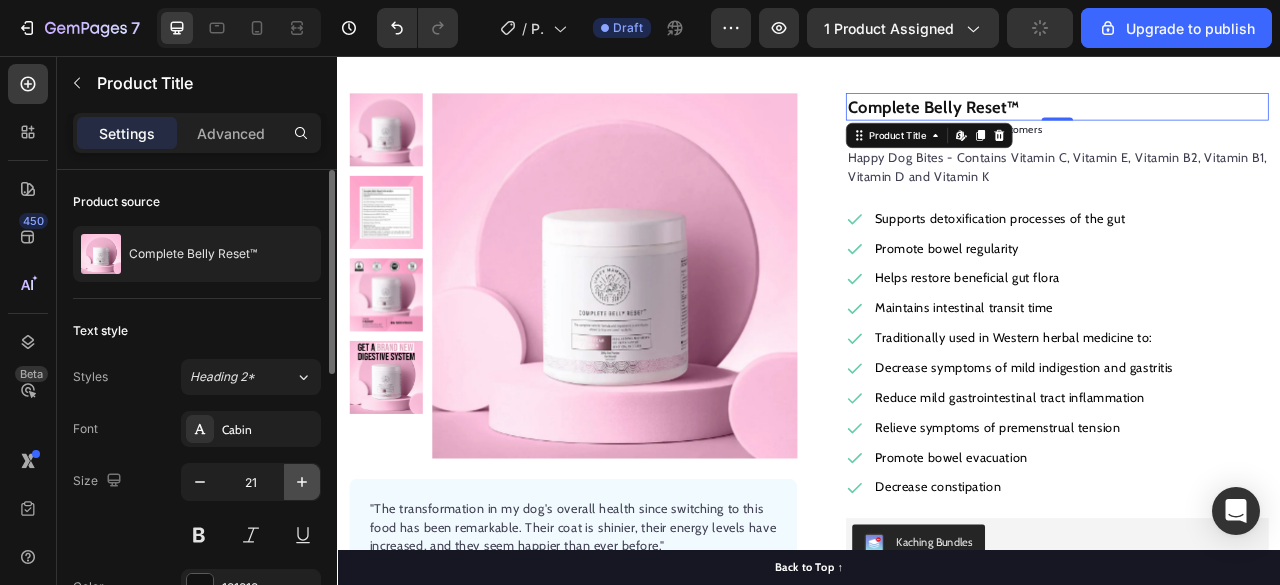 click 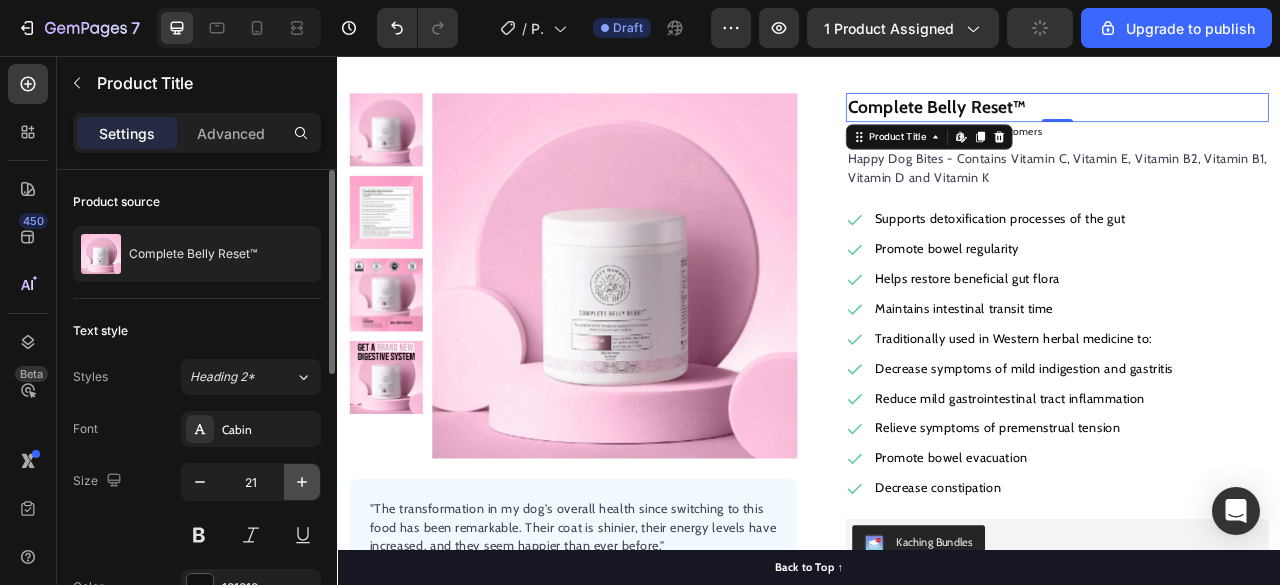 type on "22" 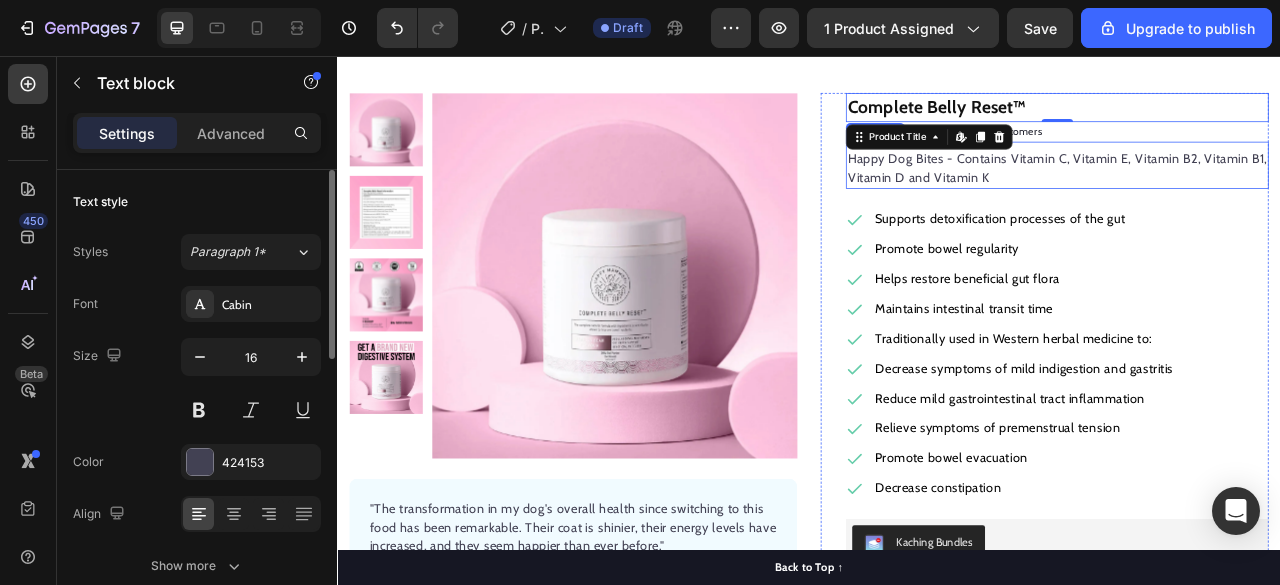 click on "Happy Dog Bites - Contains Vitamin C, Vitamin E, Vitamin B2, Vitamin B1, Vitamin D and Vitamin K" at bounding box center (1253, 199) 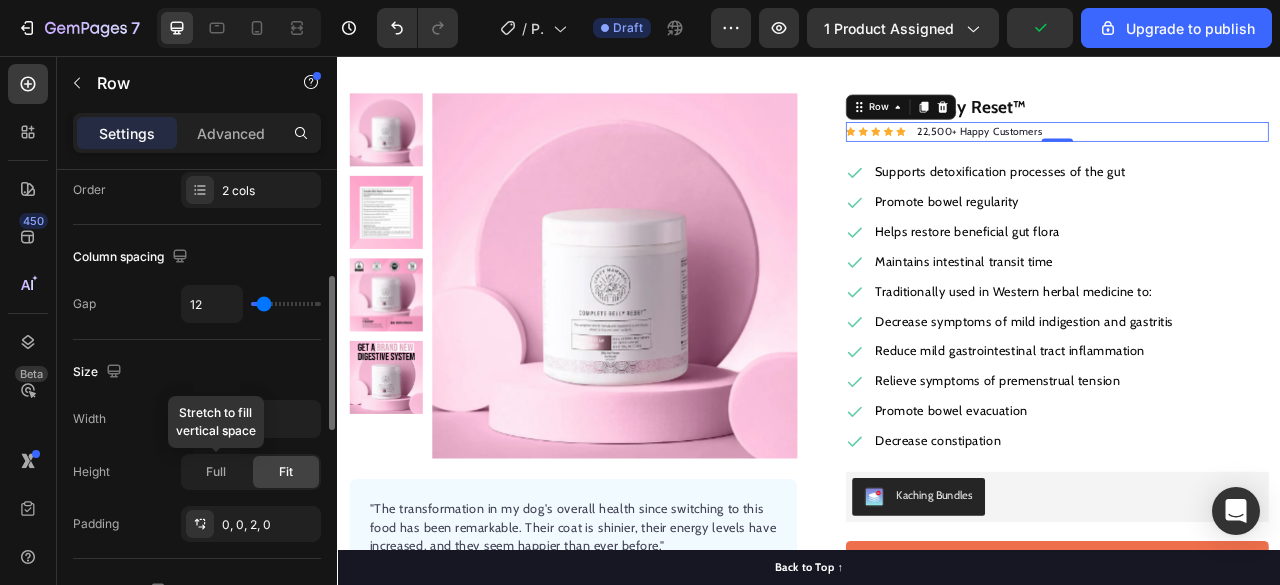 scroll, scrollTop: 0, scrollLeft: 0, axis: both 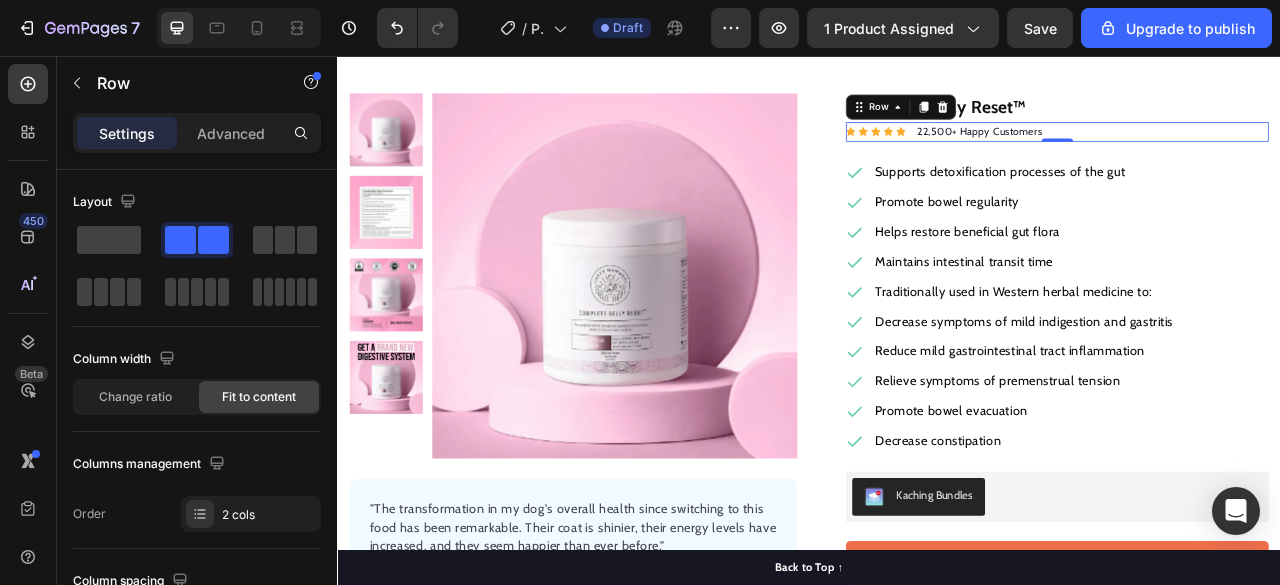 click on "Icon Icon Icon Icon Icon Icon List Hoz 22,500+ Happy Customers Text block Row   0" at bounding box center [1253, 153] 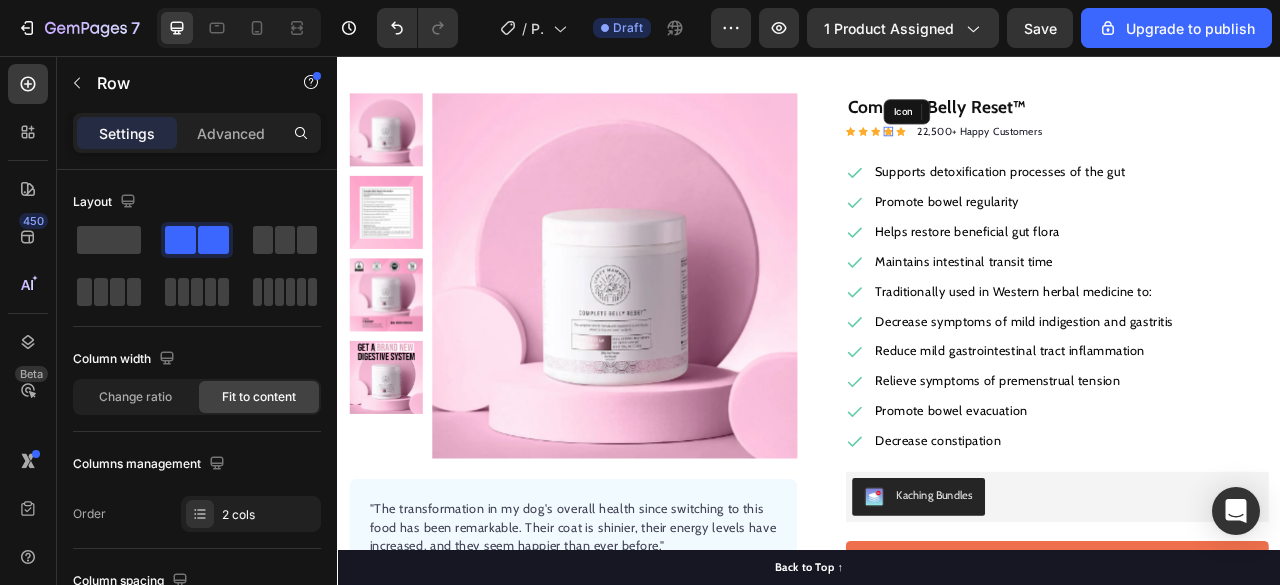 click on "Icon Icon Icon Icon Icon Icon List Hoz" at bounding box center [1022, 152] 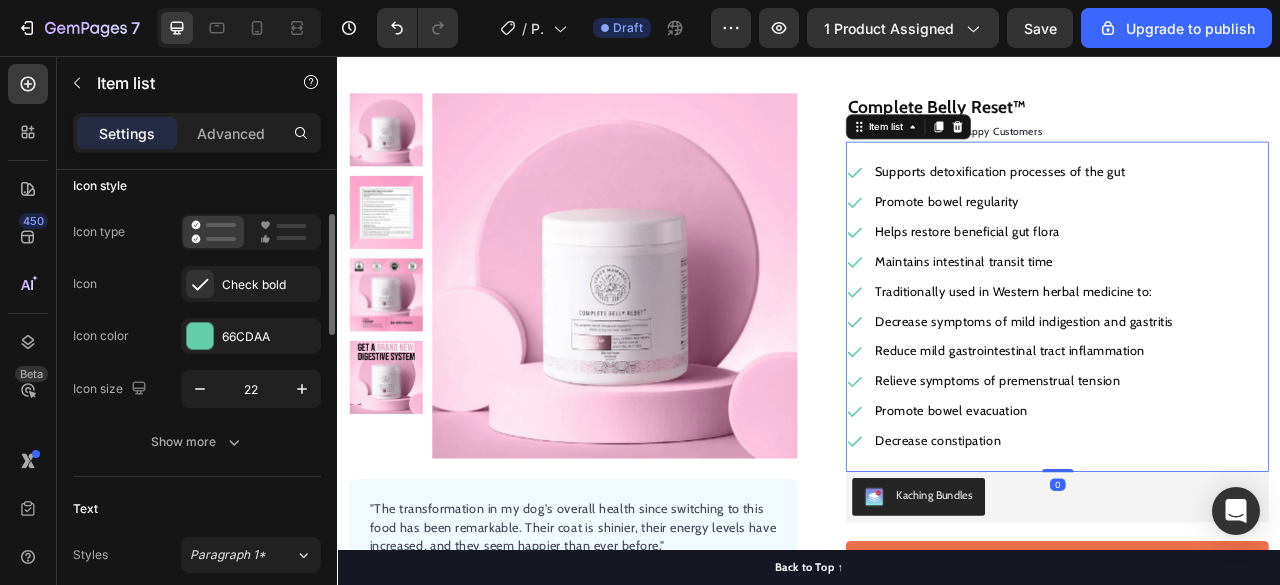 scroll, scrollTop: 146, scrollLeft: 0, axis: vertical 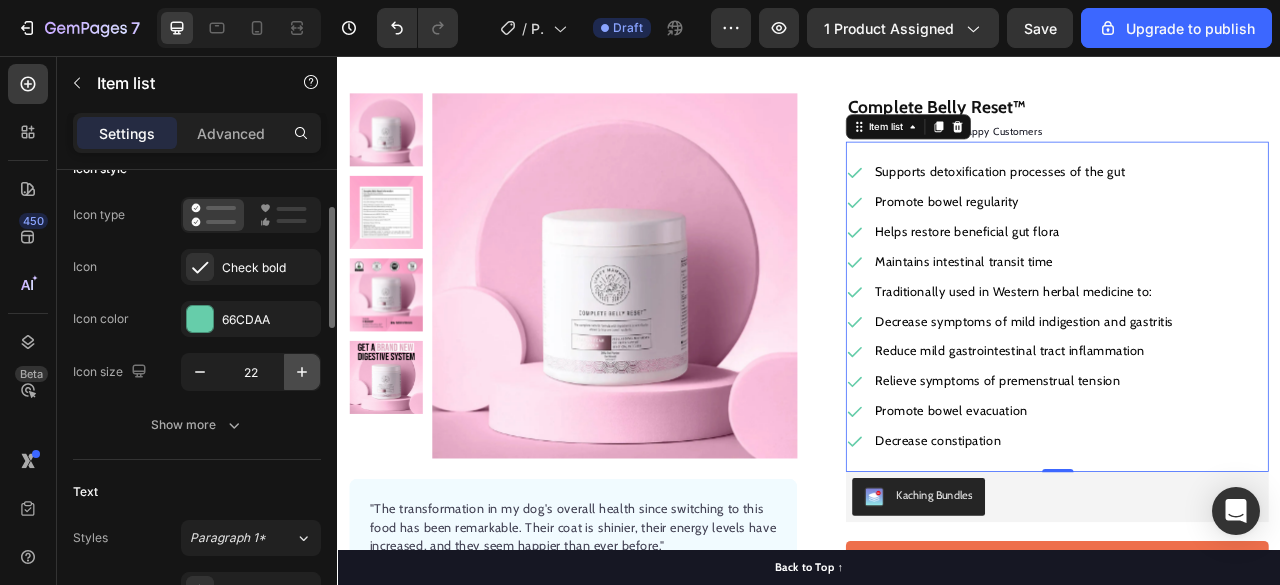 click 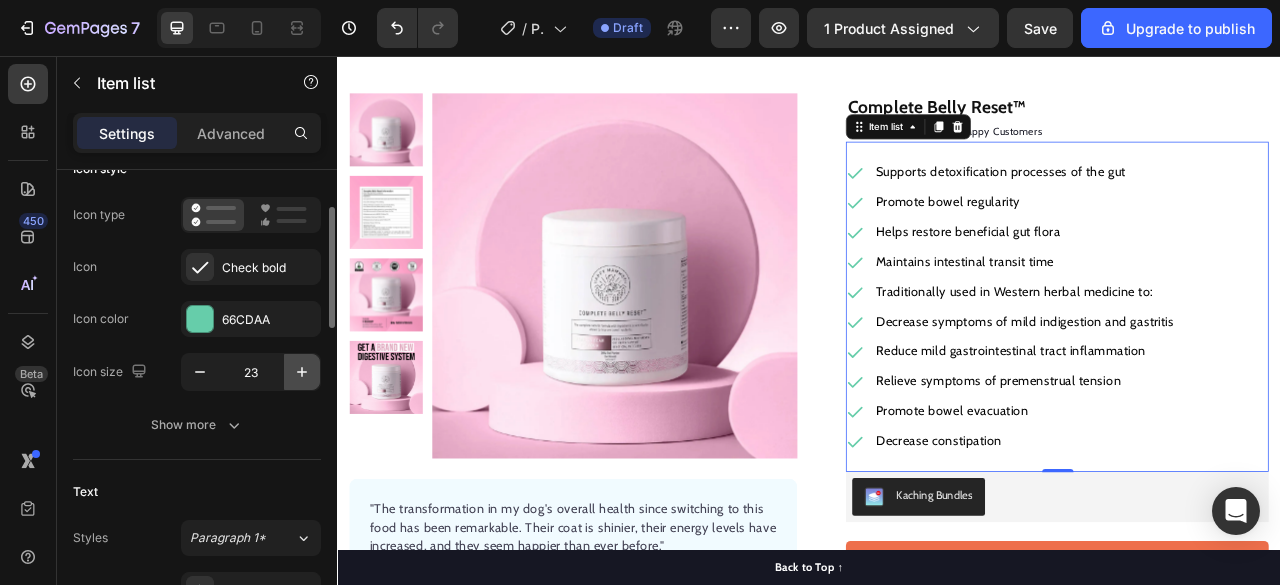click 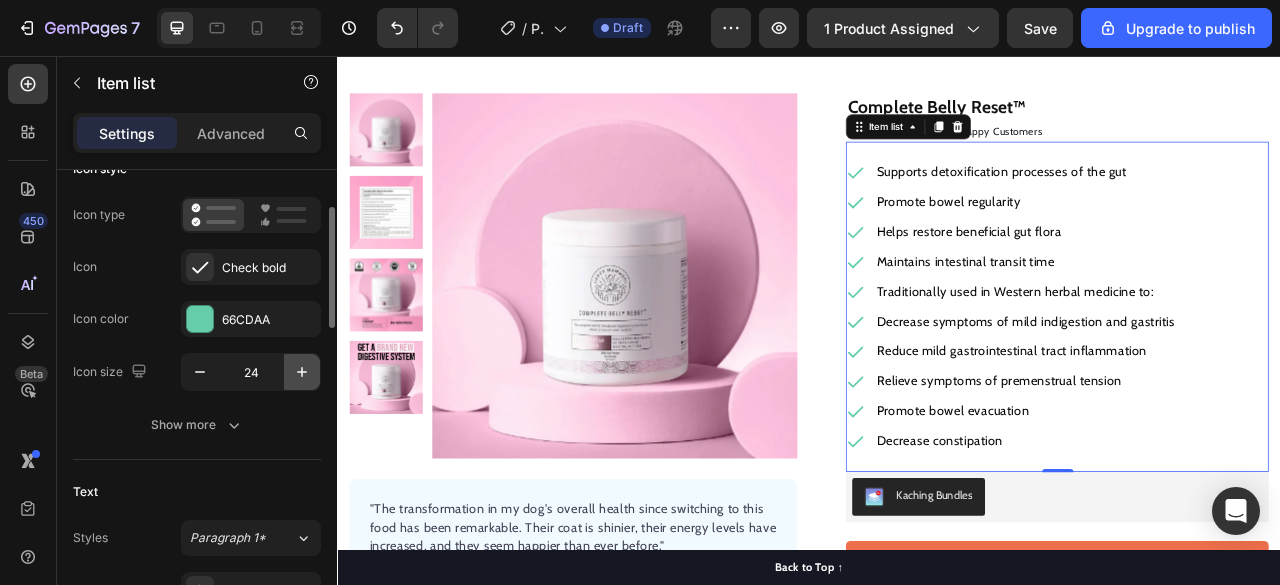 click 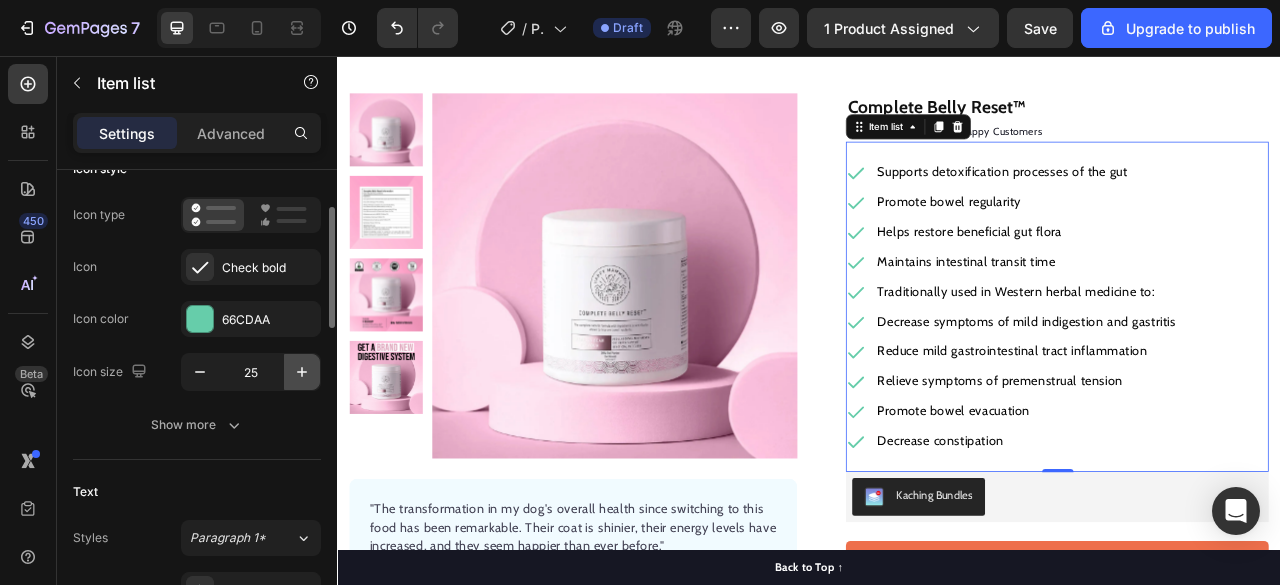 type 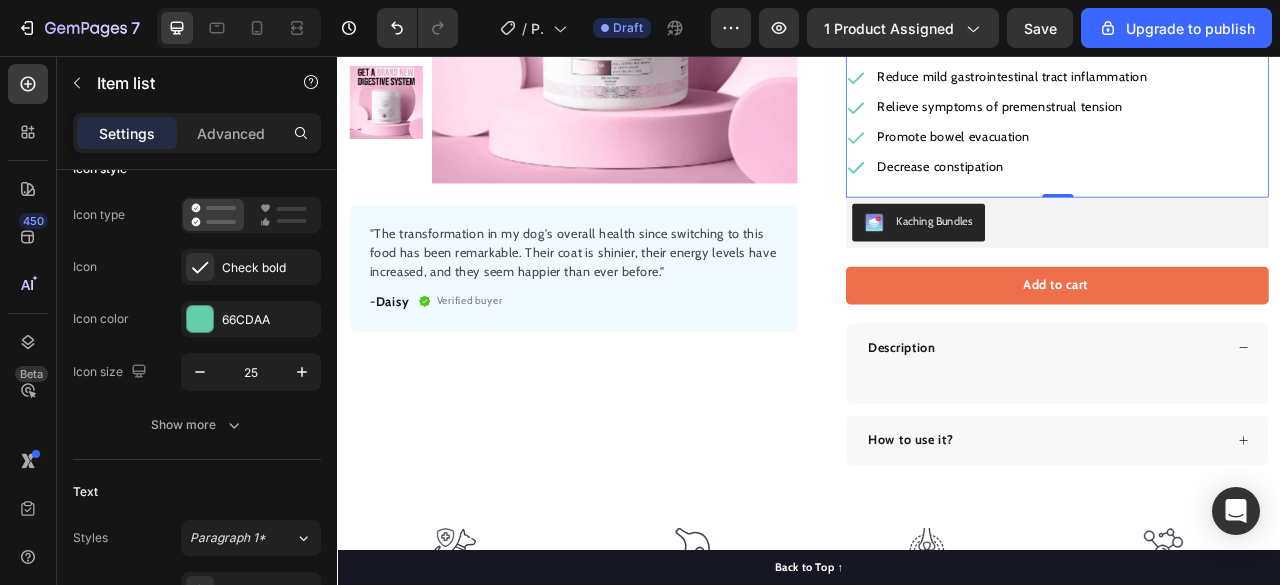 scroll, scrollTop: 447, scrollLeft: 0, axis: vertical 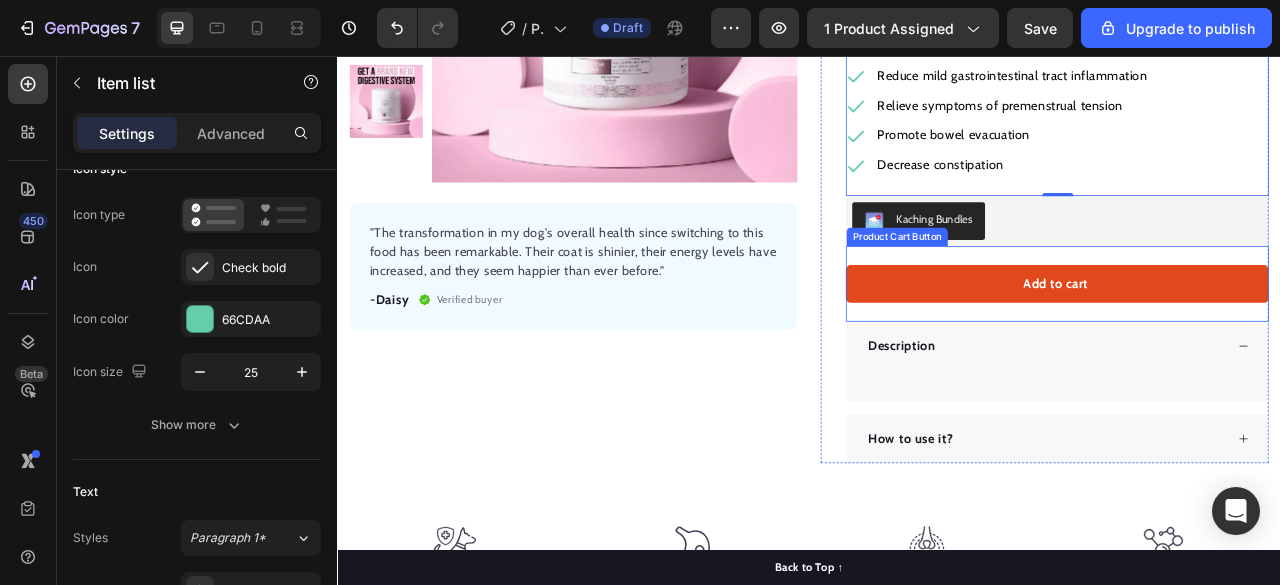 click on "Add to cart" at bounding box center (1253, 346) 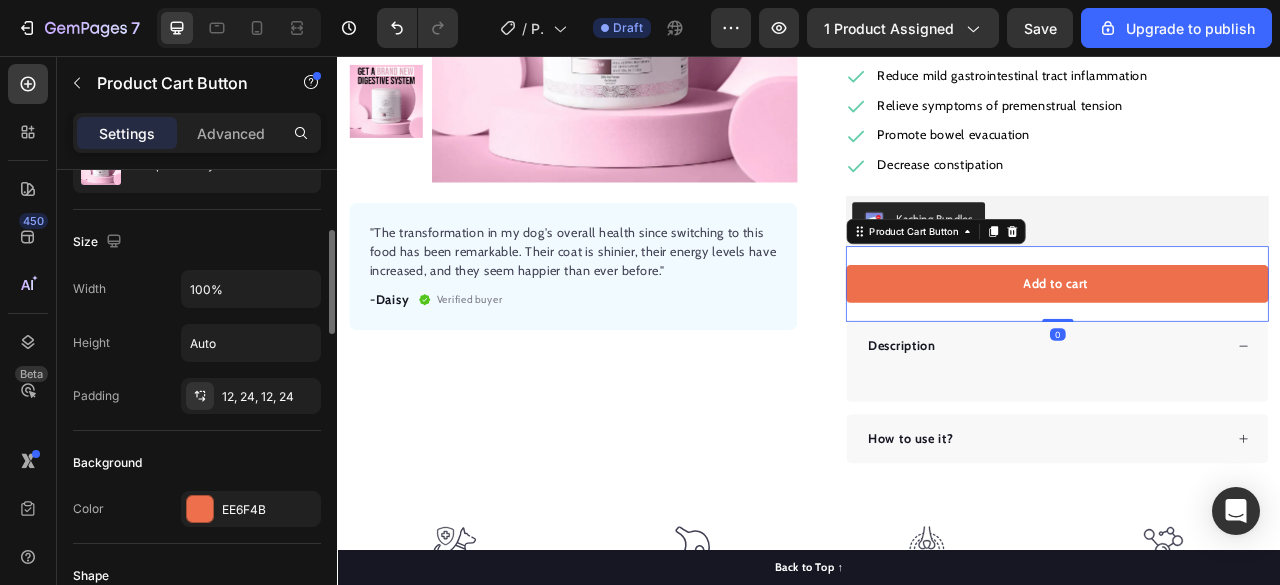 scroll, scrollTop: 268, scrollLeft: 0, axis: vertical 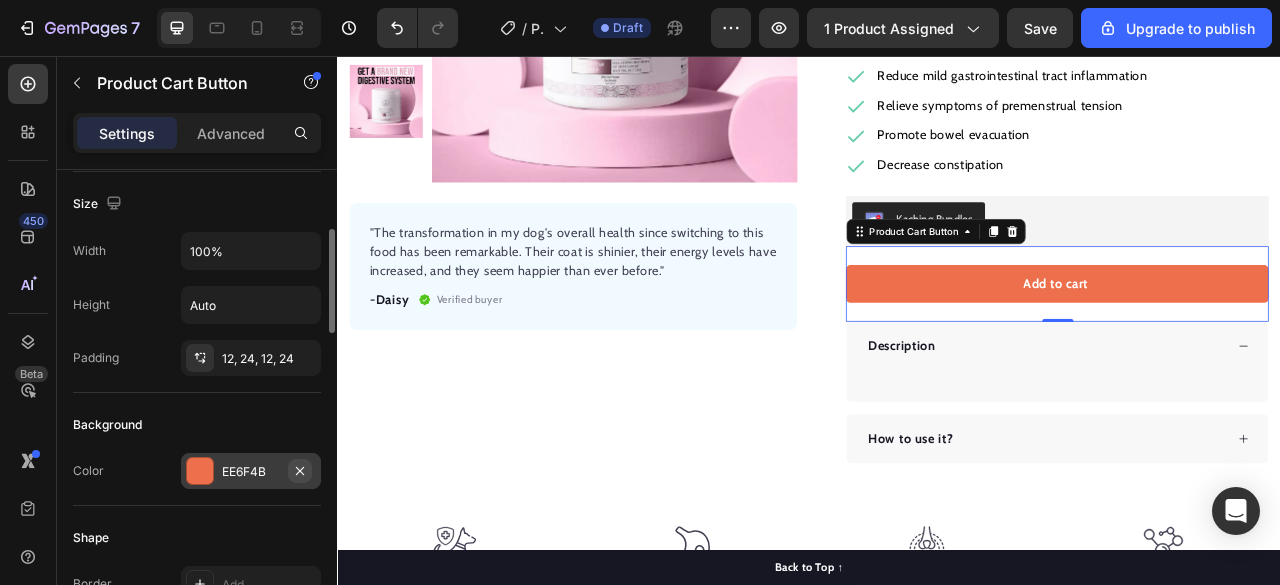 click 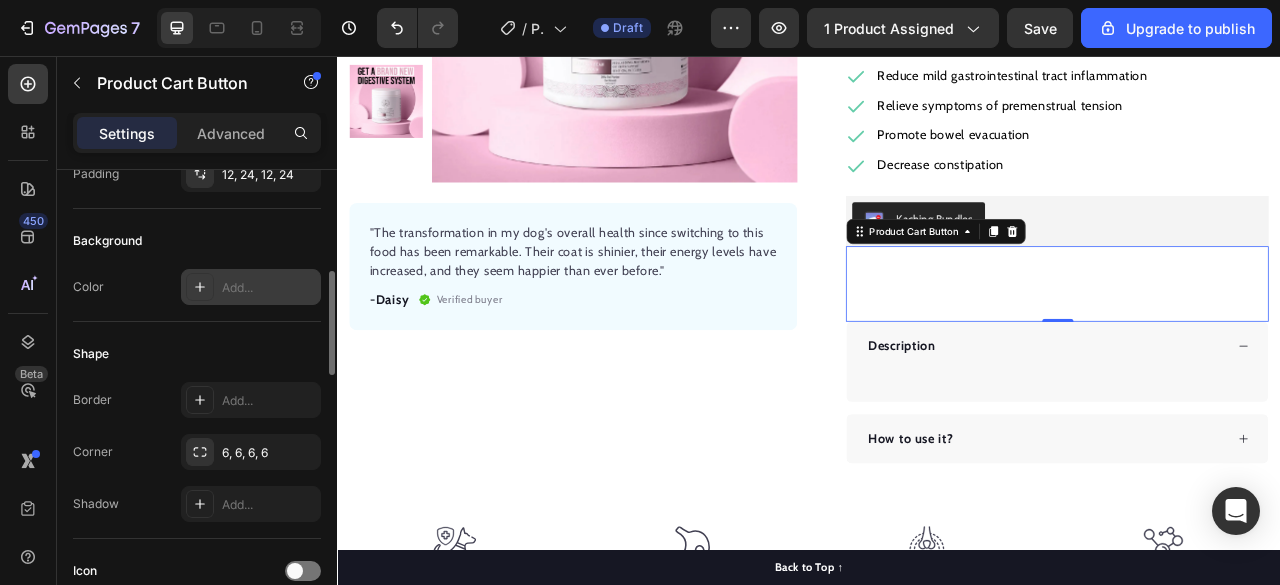 scroll, scrollTop: 453, scrollLeft: 0, axis: vertical 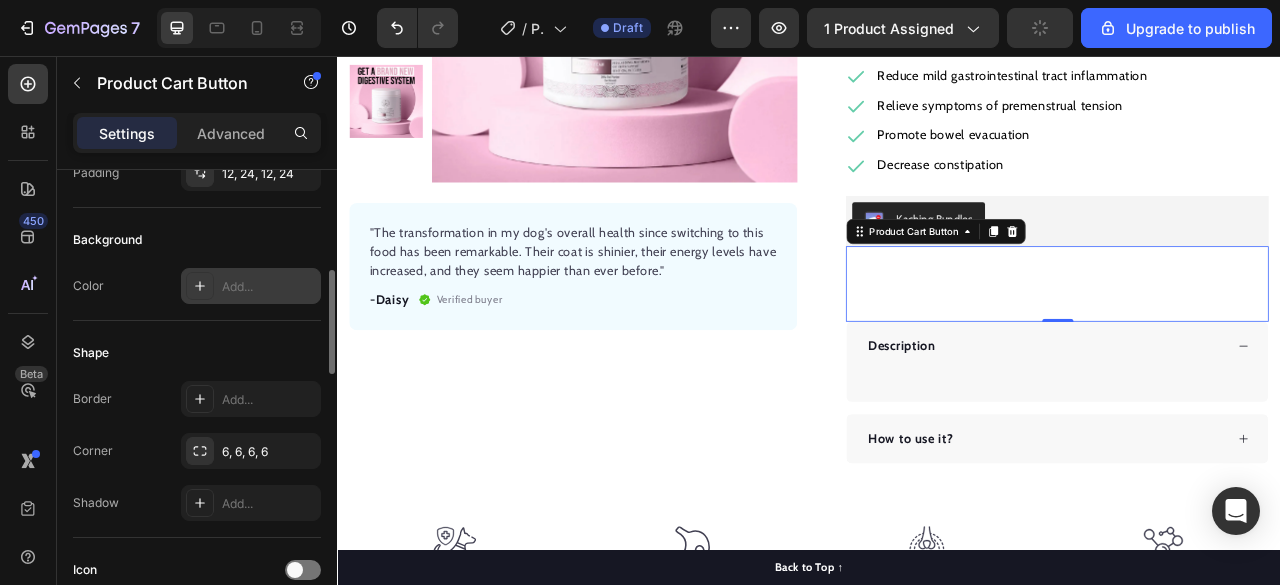 click on "Add..." at bounding box center (251, 286) 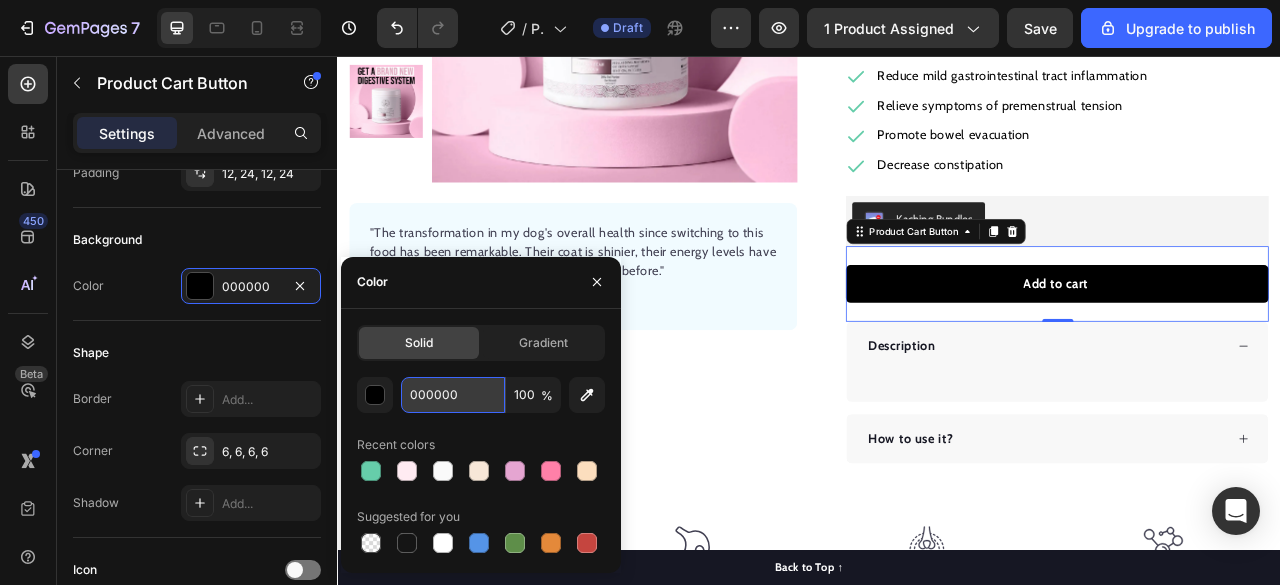click on "000000" at bounding box center (453, 395) 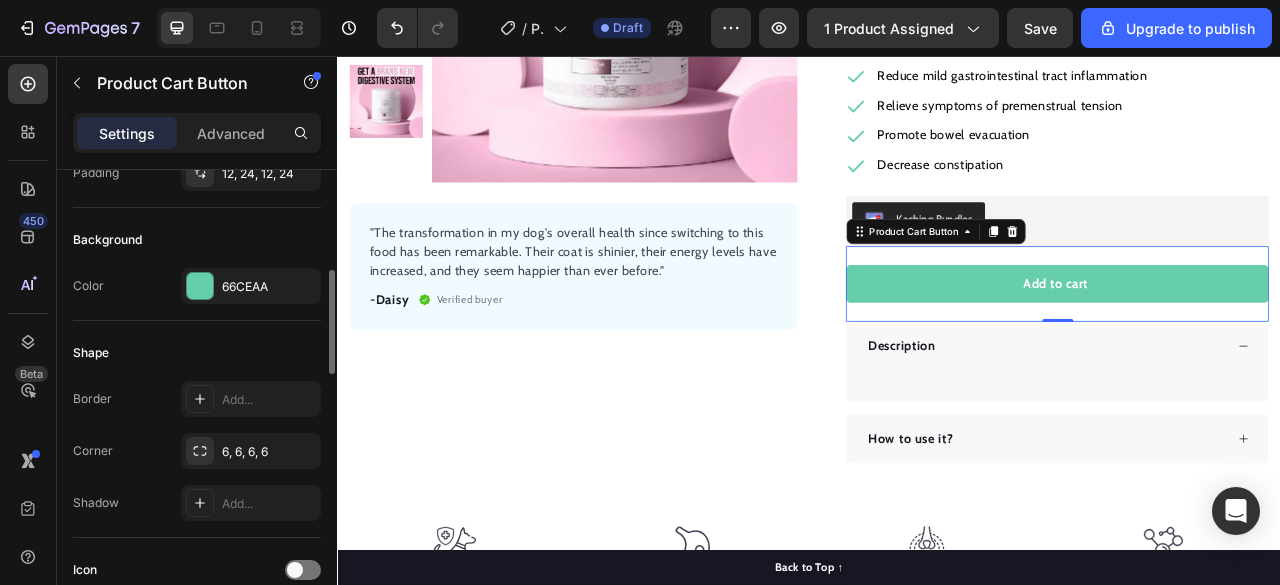 click on "Background" at bounding box center (197, 240) 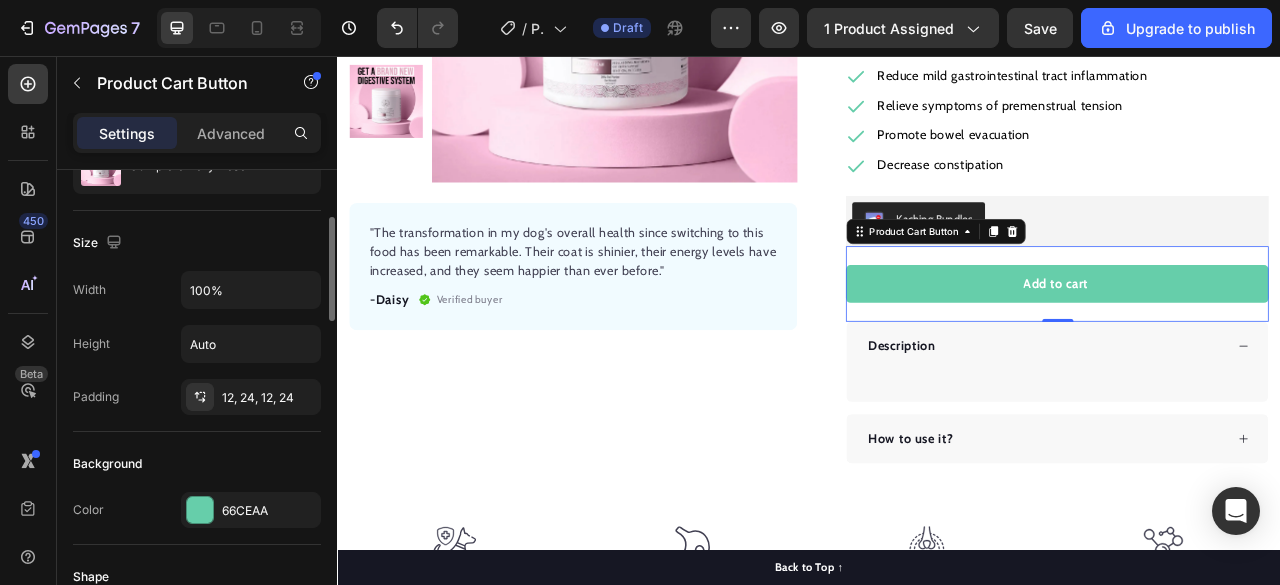 scroll, scrollTop: 225, scrollLeft: 0, axis: vertical 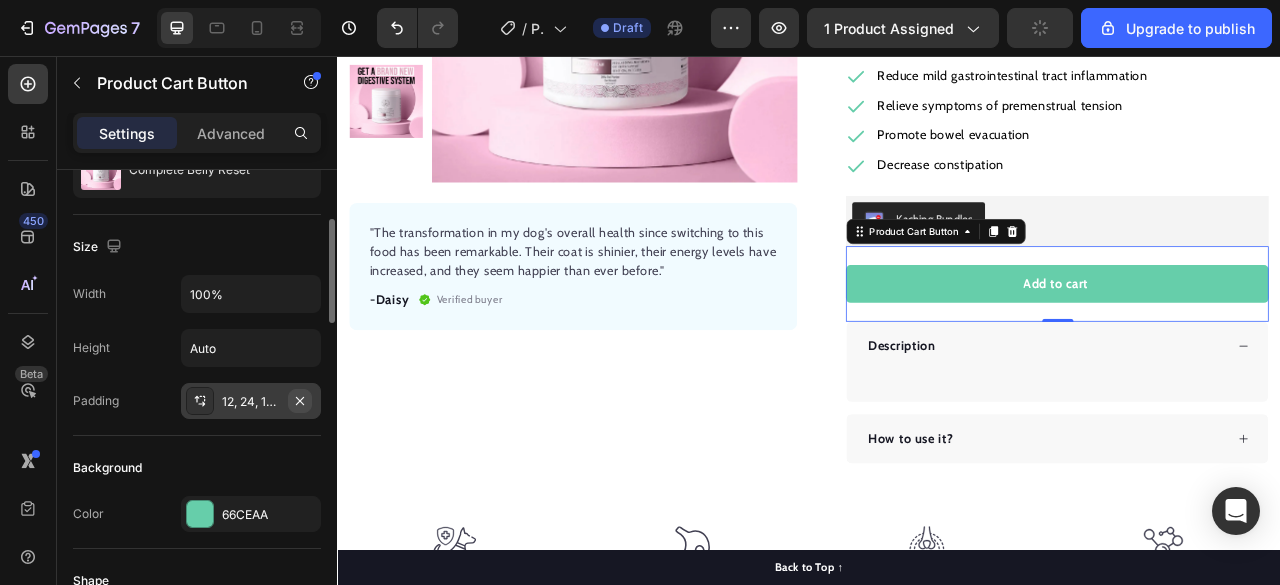 click 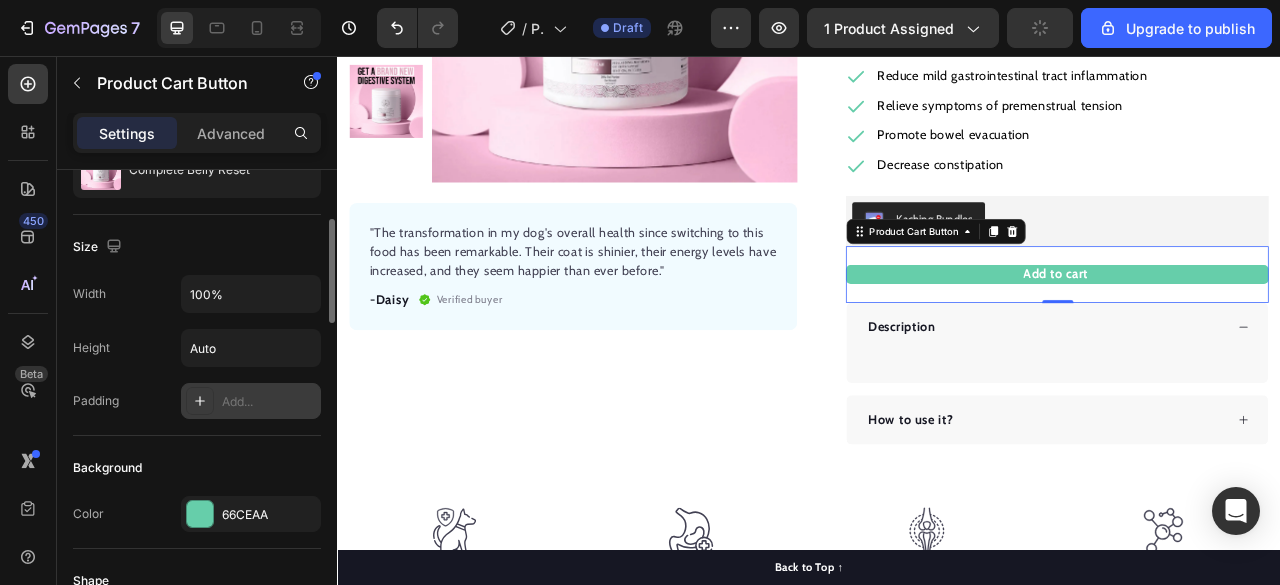 click 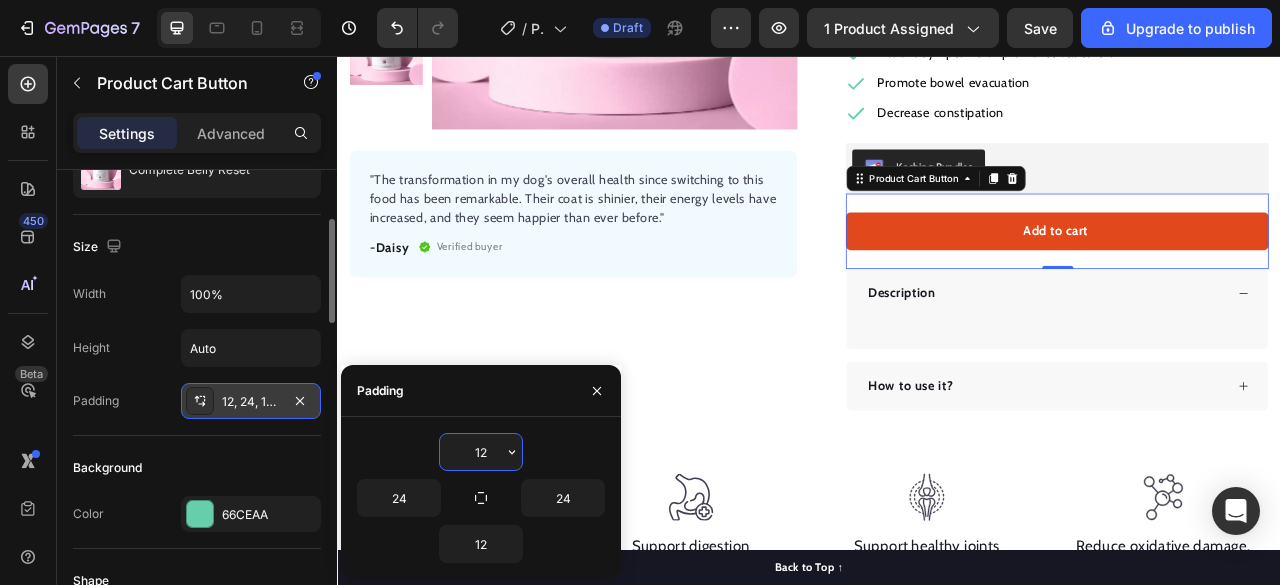 scroll, scrollTop: 618, scrollLeft: 0, axis: vertical 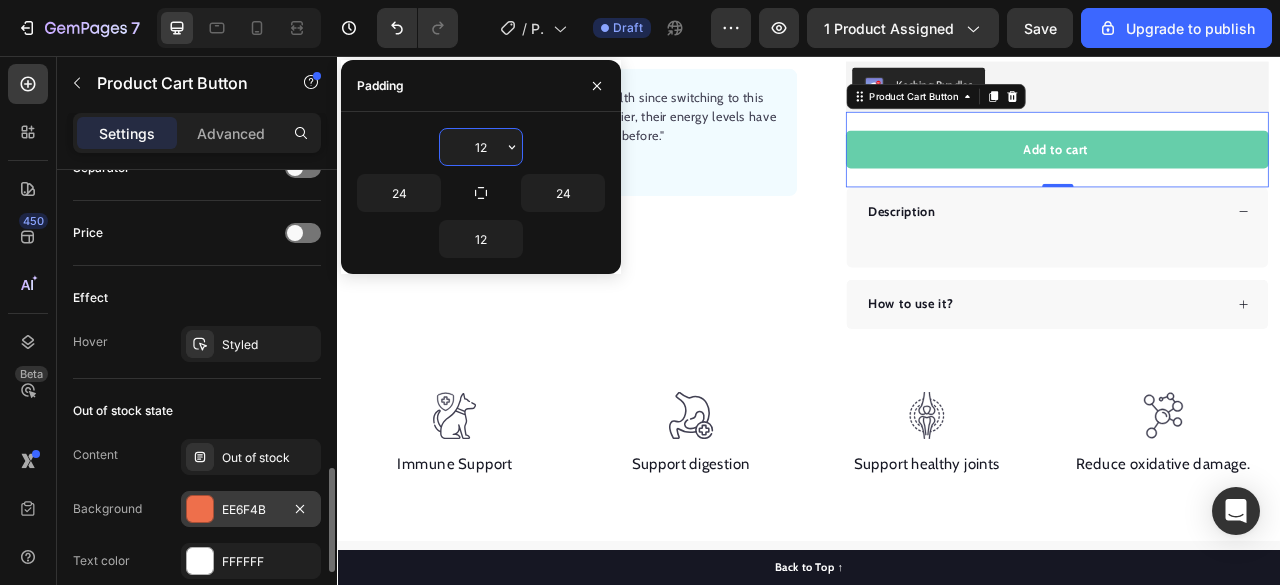 click on "EE6F4B" at bounding box center [251, 510] 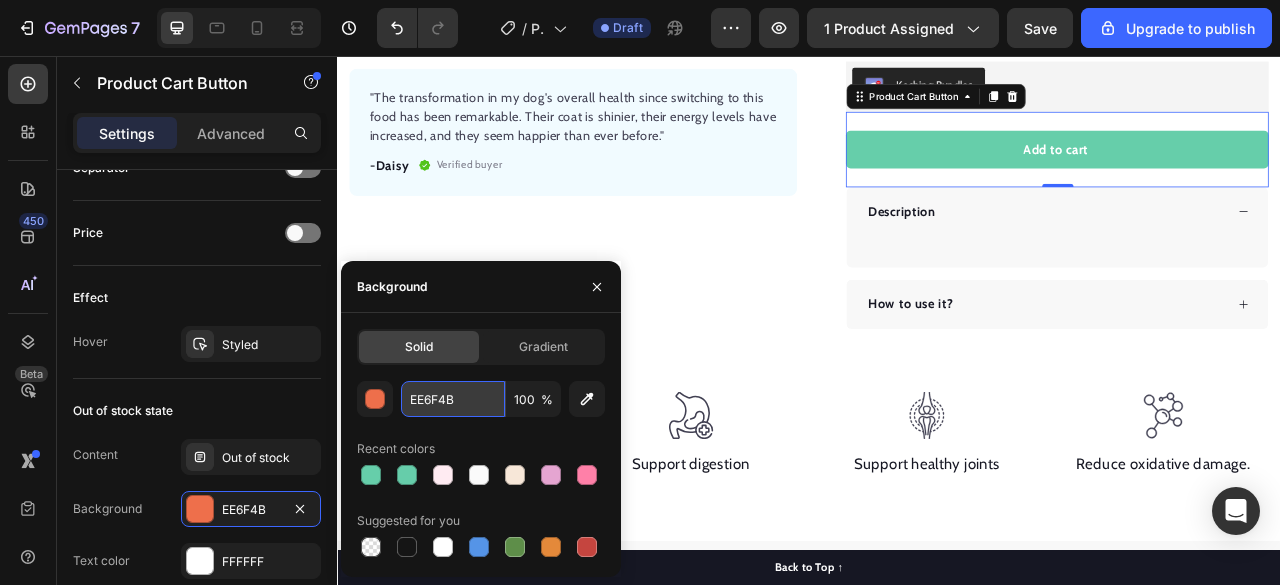 click on "EE6F4B" at bounding box center (0, 0) 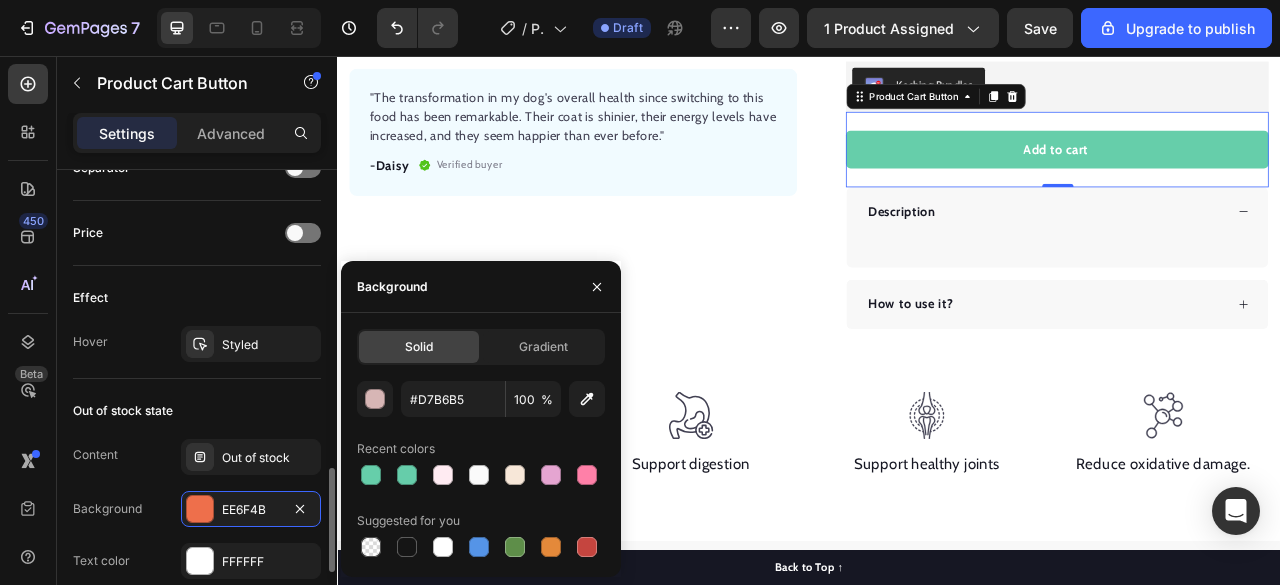 click on "Effect" at bounding box center (197, 298) 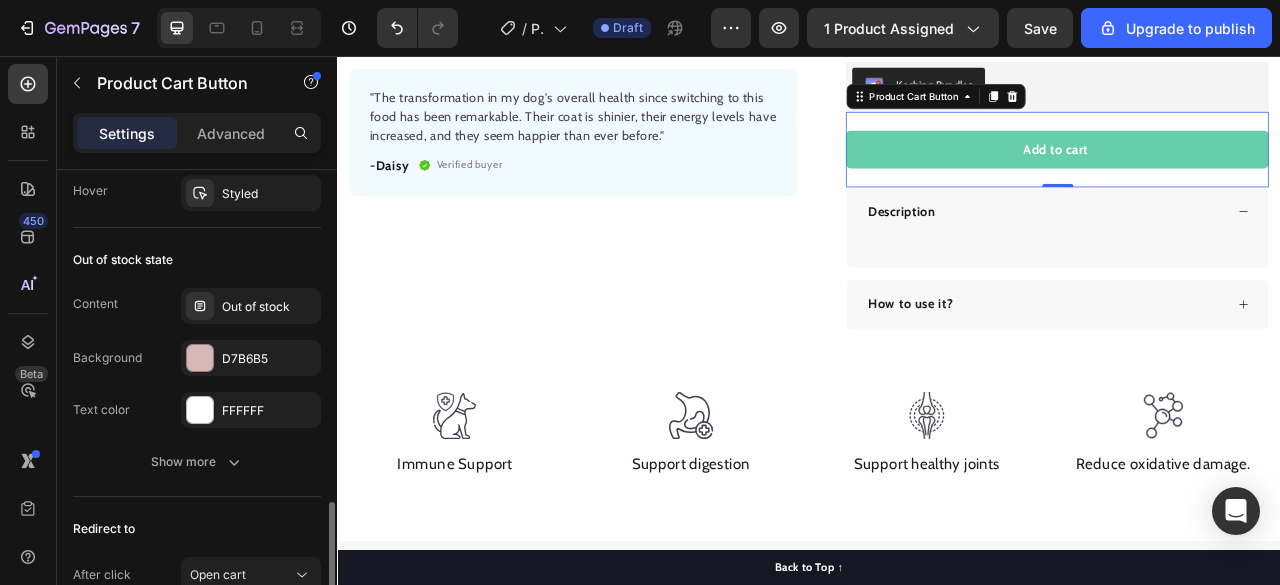 scroll, scrollTop: 1664, scrollLeft: 0, axis: vertical 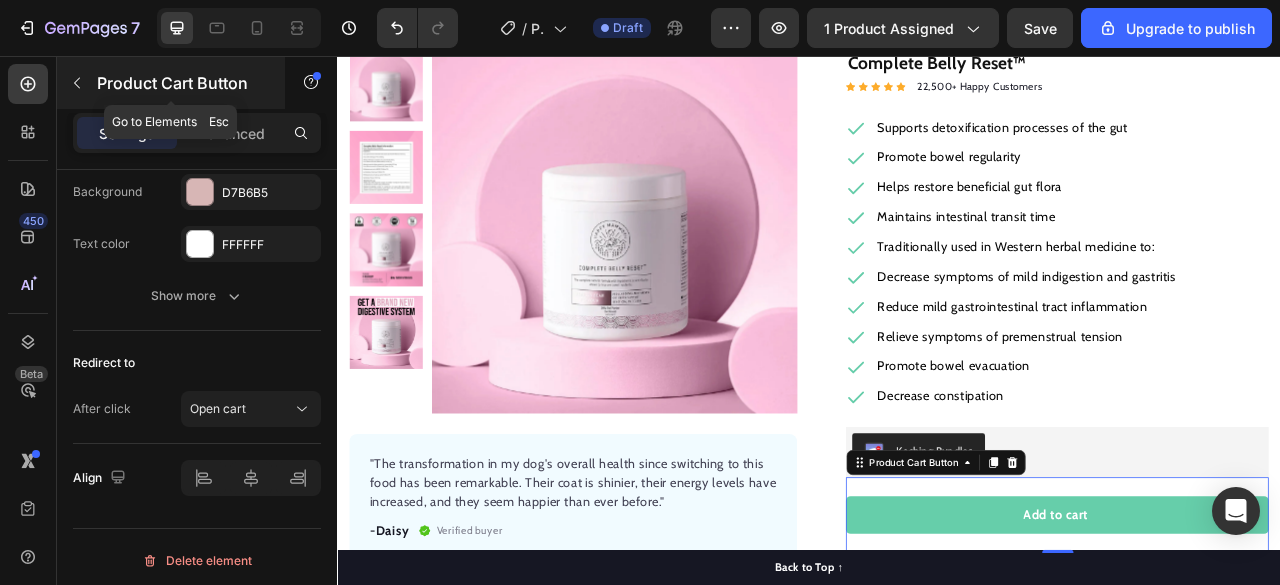 click 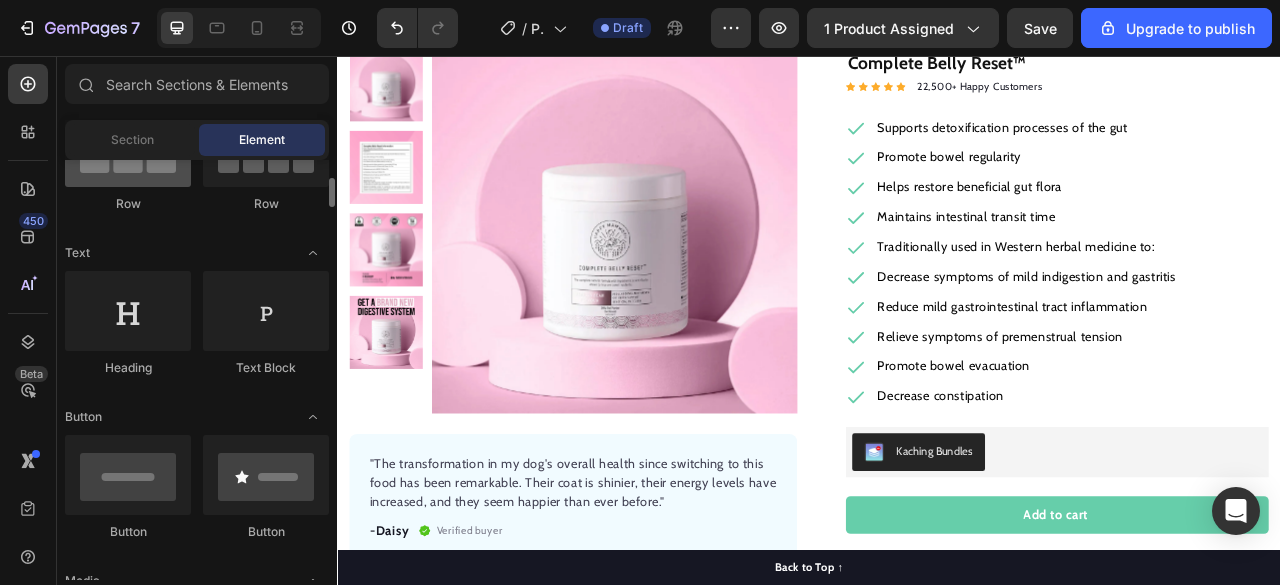 scroll, scrollTop: 226, scrollLeft: 0, axis: vertical 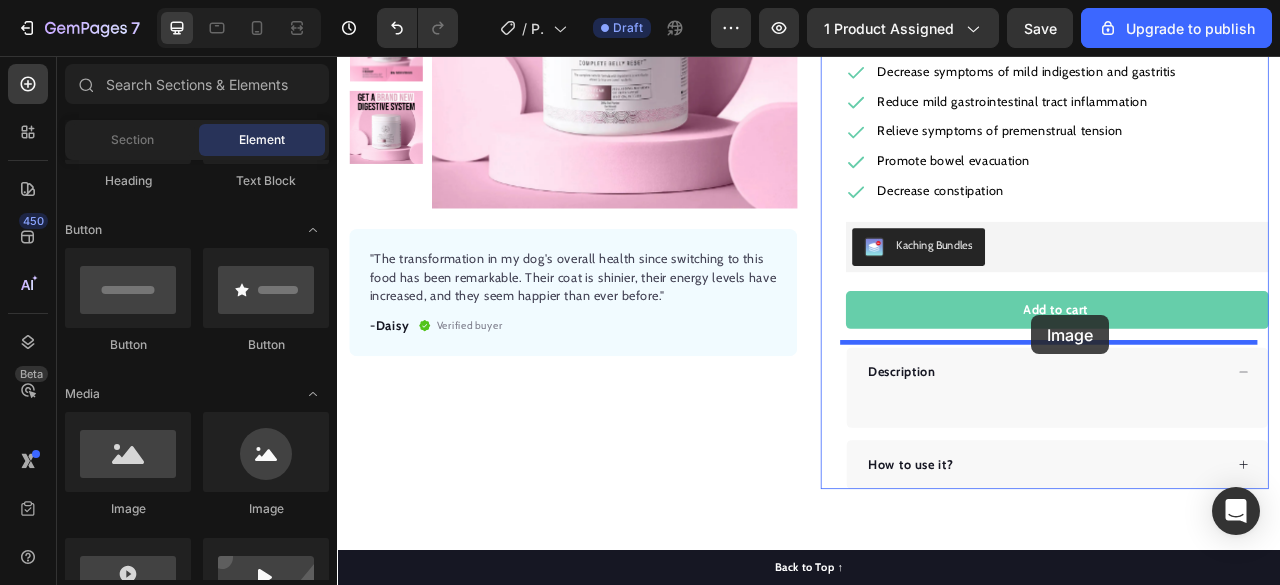 drag, startPoint x: 493, startPoint y: 534, endPoint x: 1220, endPoint y: 386, distance: 741.91174 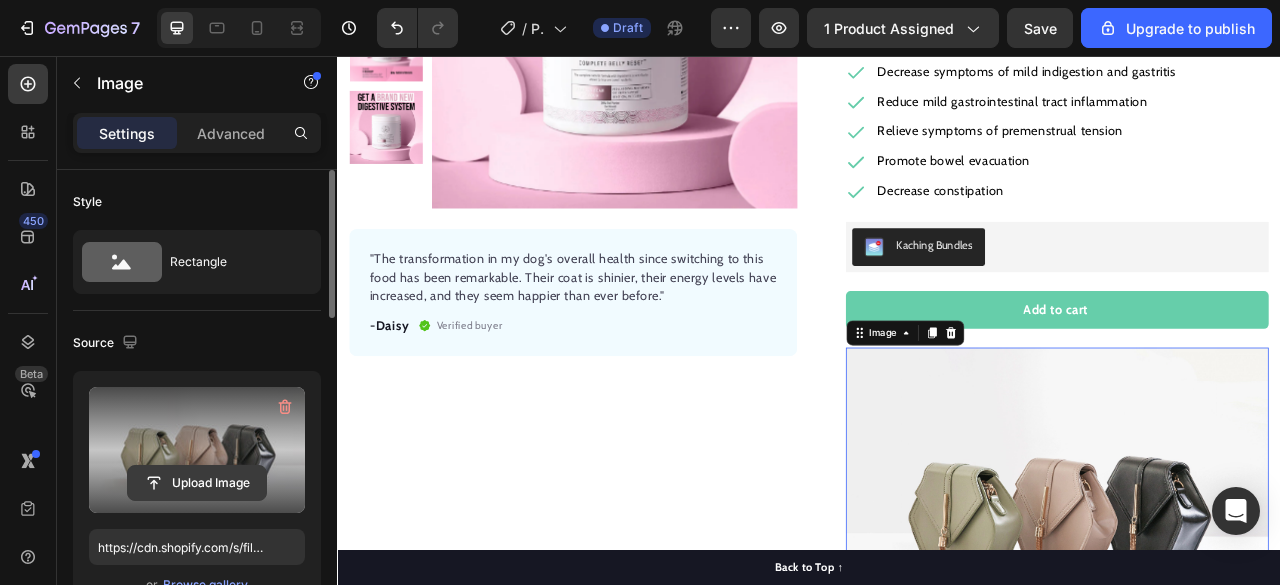 click 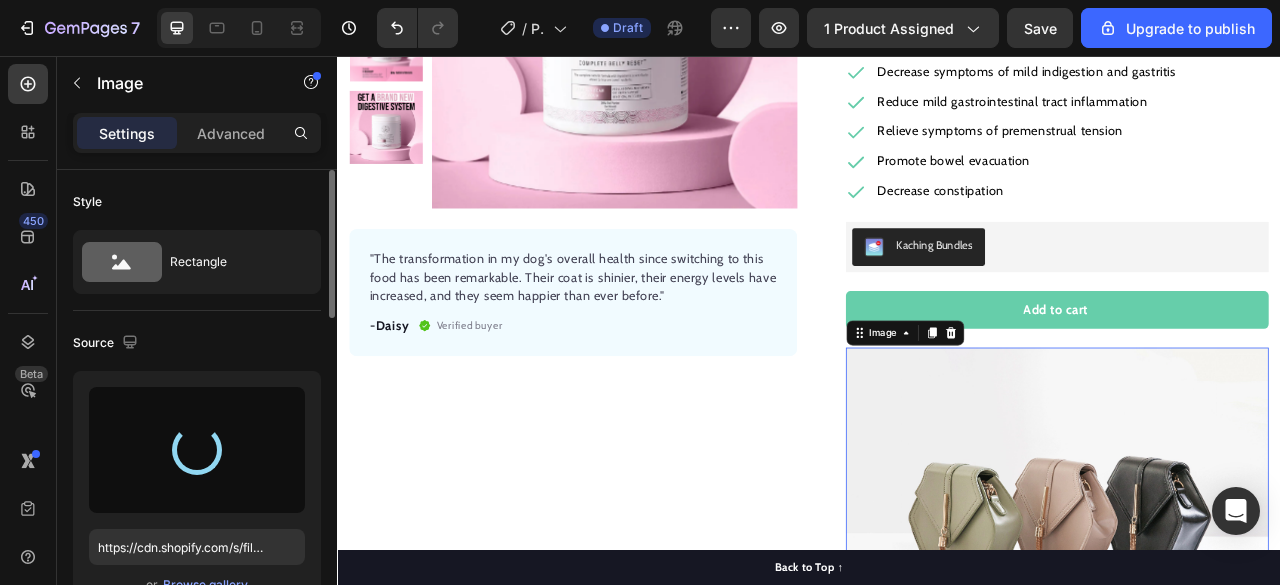 type on "https://cdn.shopify.com/s/files/1/0948/5395/5901/files/gempages_577662925980828434-01c479db-a158-4069-875b-622b7561f74a.png" 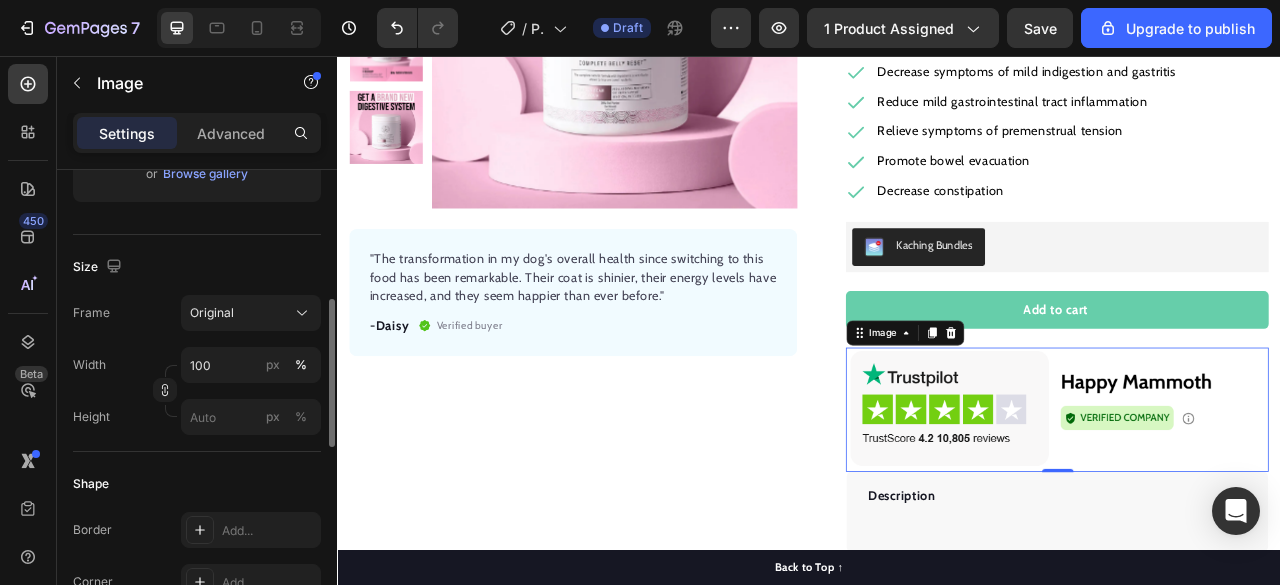 scroll, scrollTop: 410, scrollLeft: 0, axis: vertical 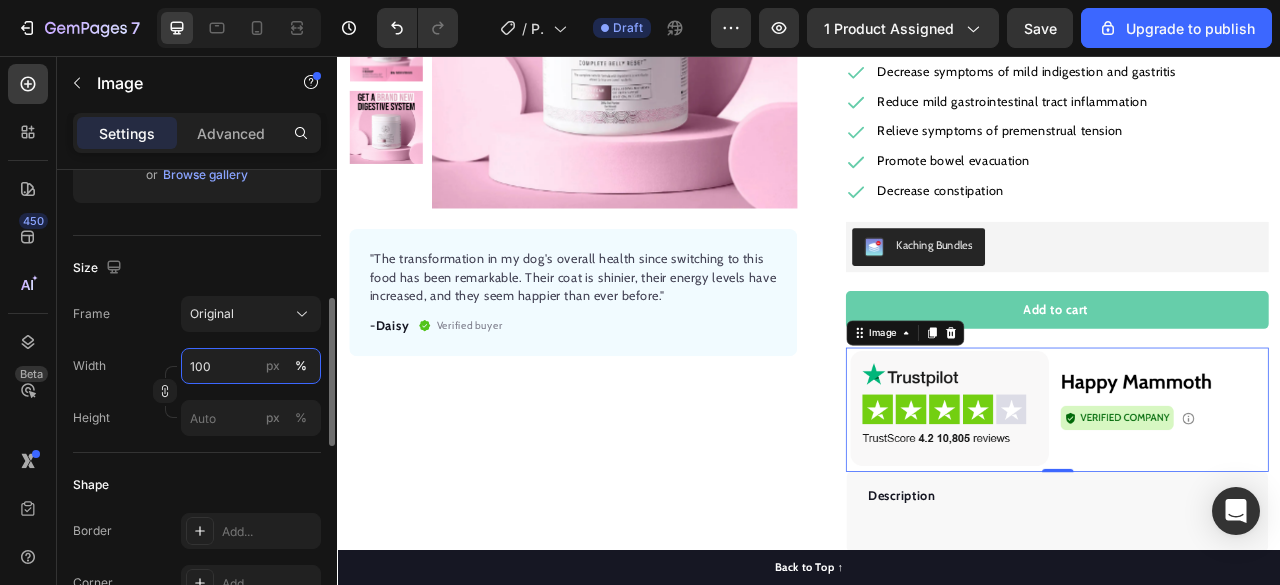 click on "100" at bounding box center (251, 366) 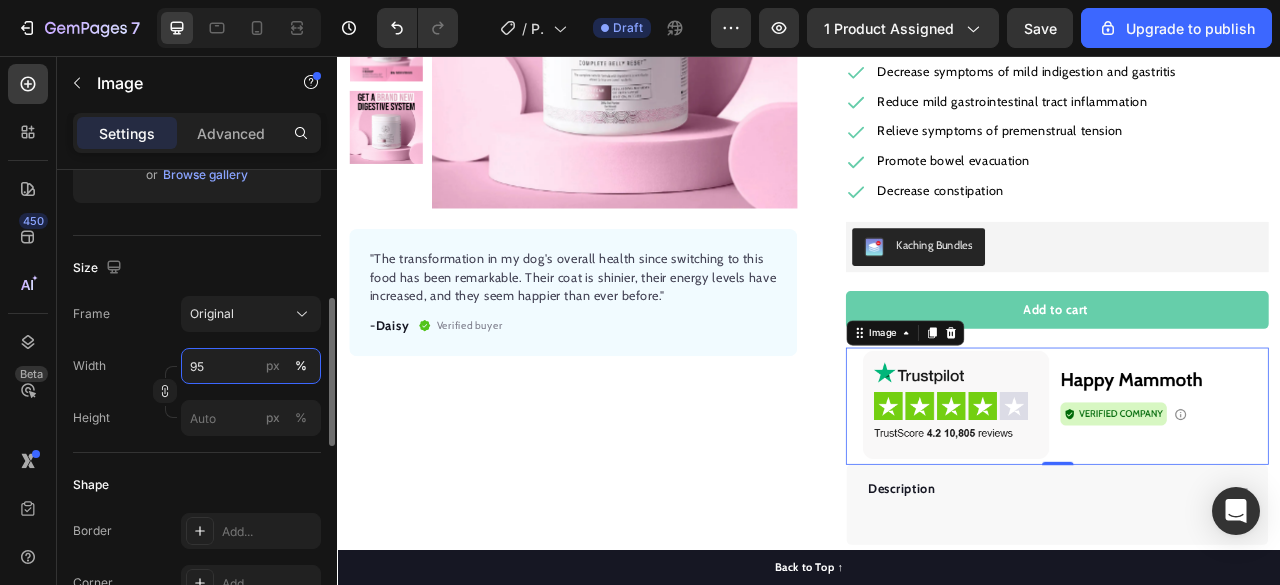 type on "96" 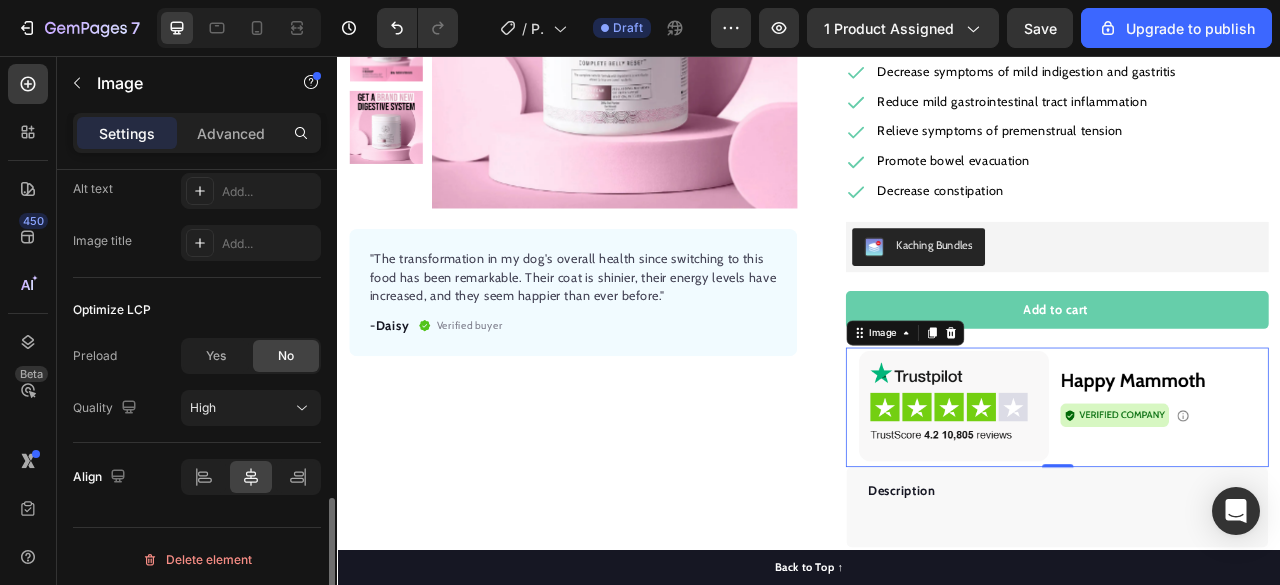 scroll, scrollTop: 1035, scrollLeft: 0, axis: vertical 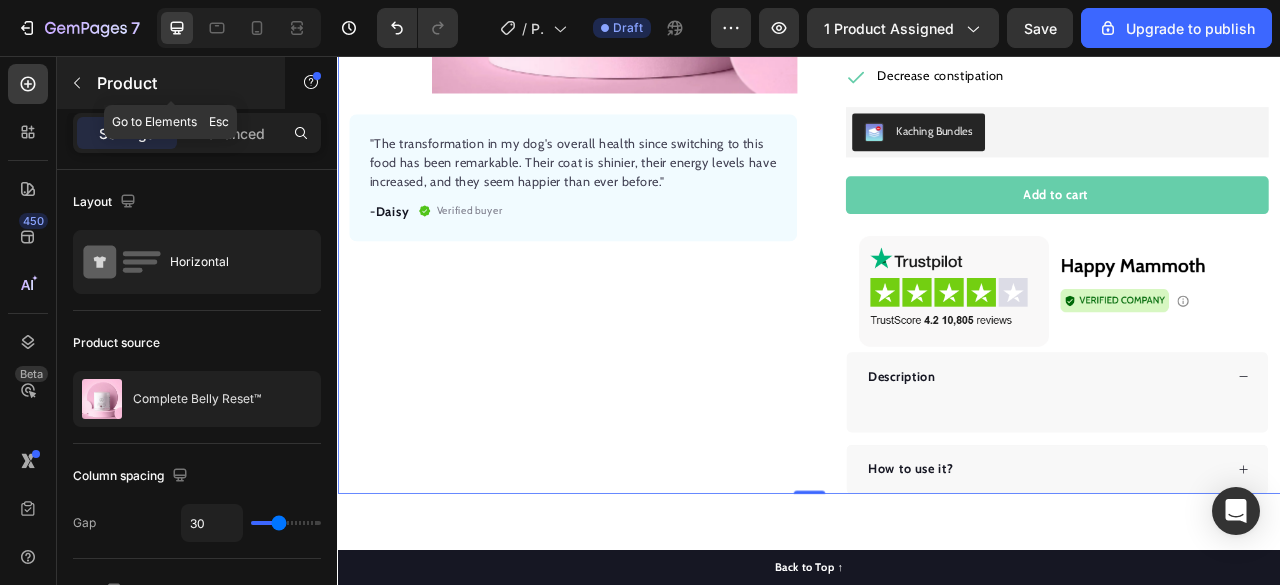 click at bounding box center [77, 83] 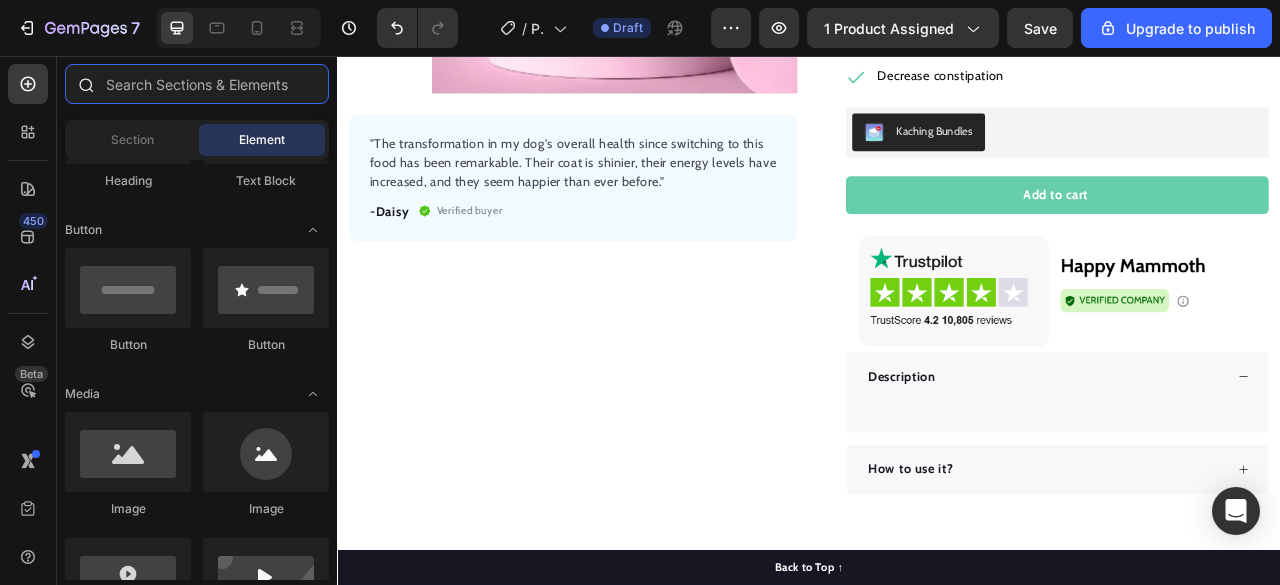 click at bounding box center [197, 84] 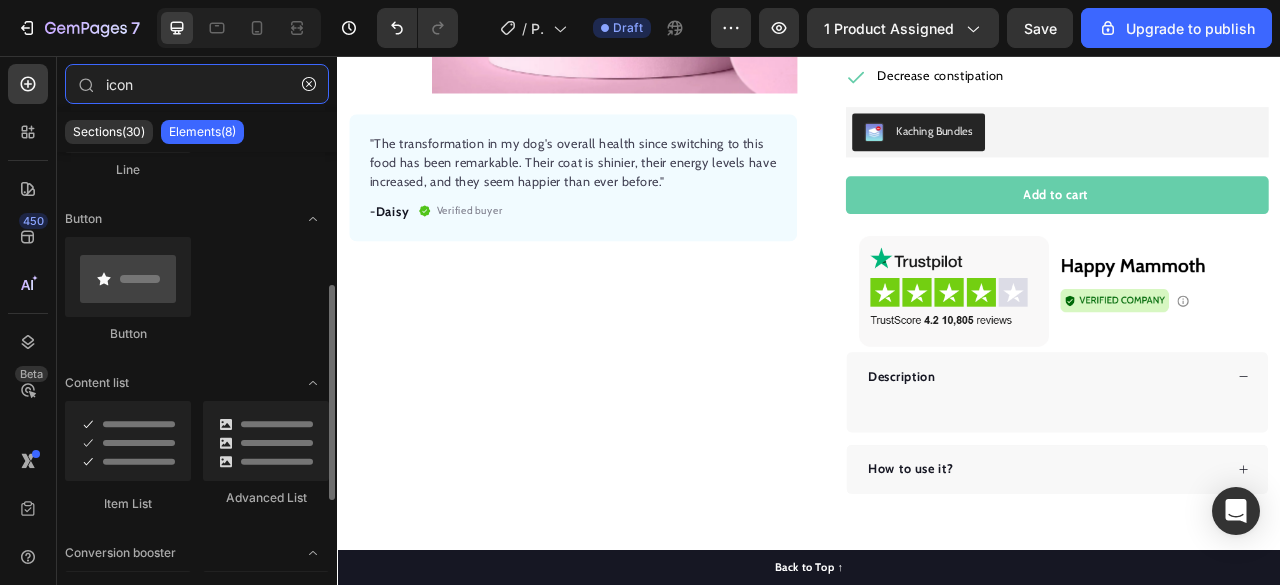 scroll, scrollTop: 252, scrollLeft: 0, axis: vertical 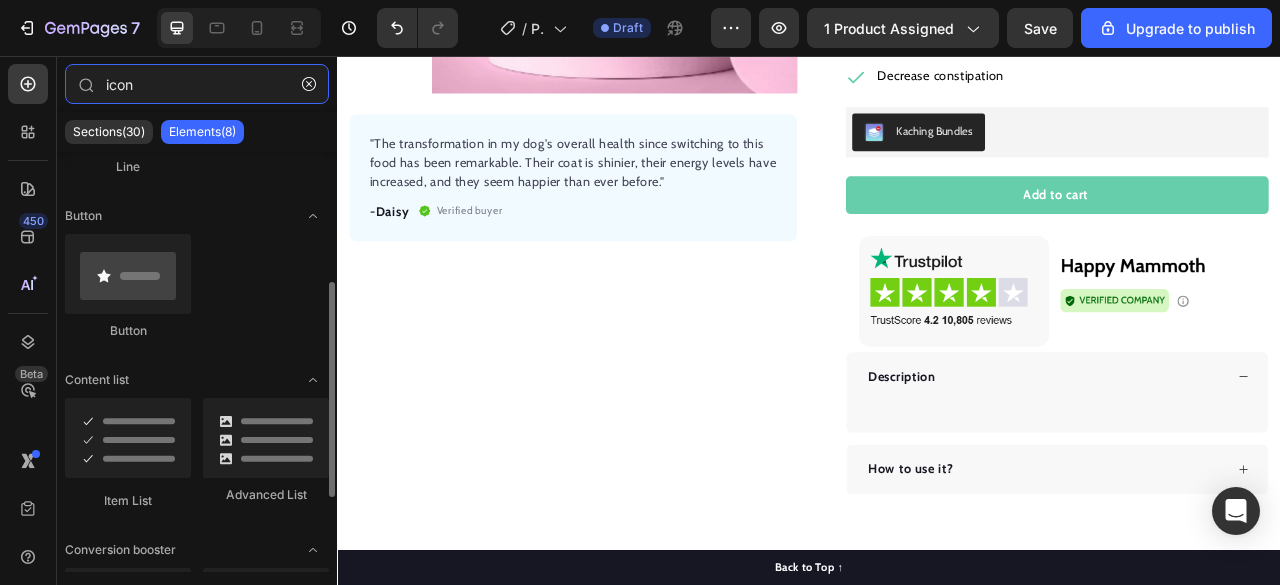 type on "icon" 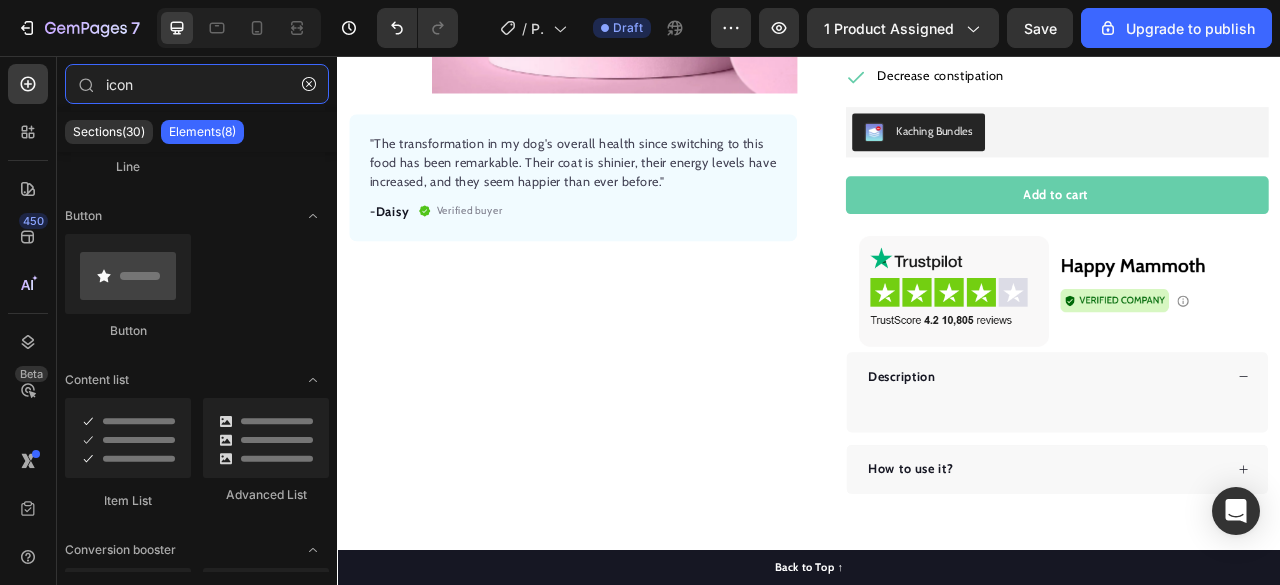 drag, startPoint x: 171, startPoint y: 75, endPoint x: 0, endPoint y: 86, distance: 171.35344 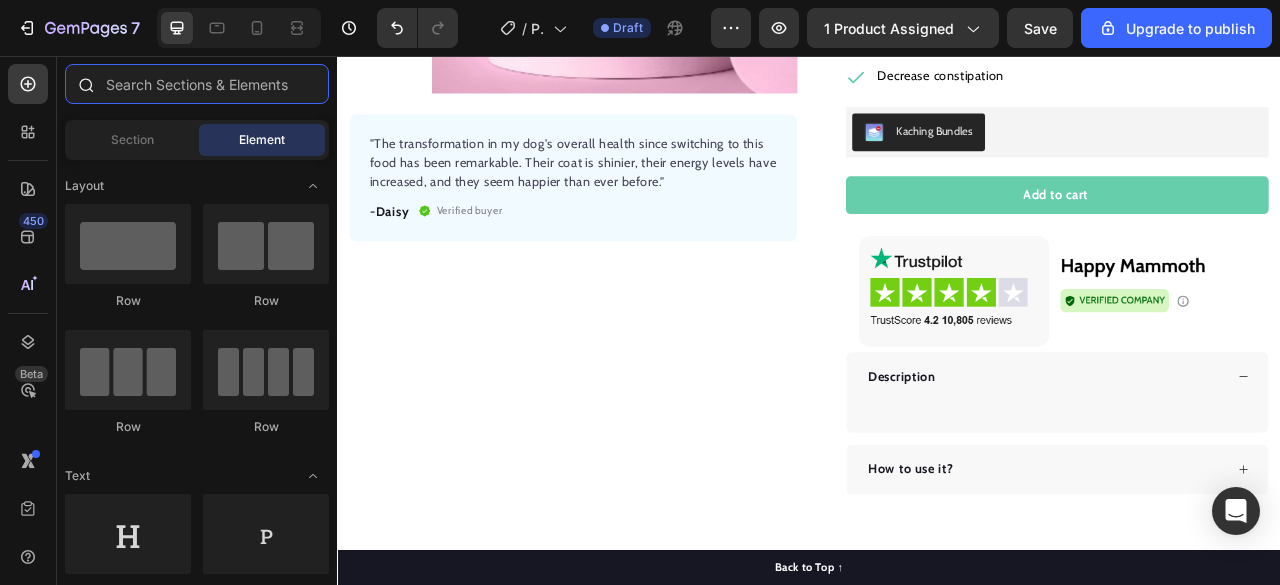 click at bounding box center [197, 84] 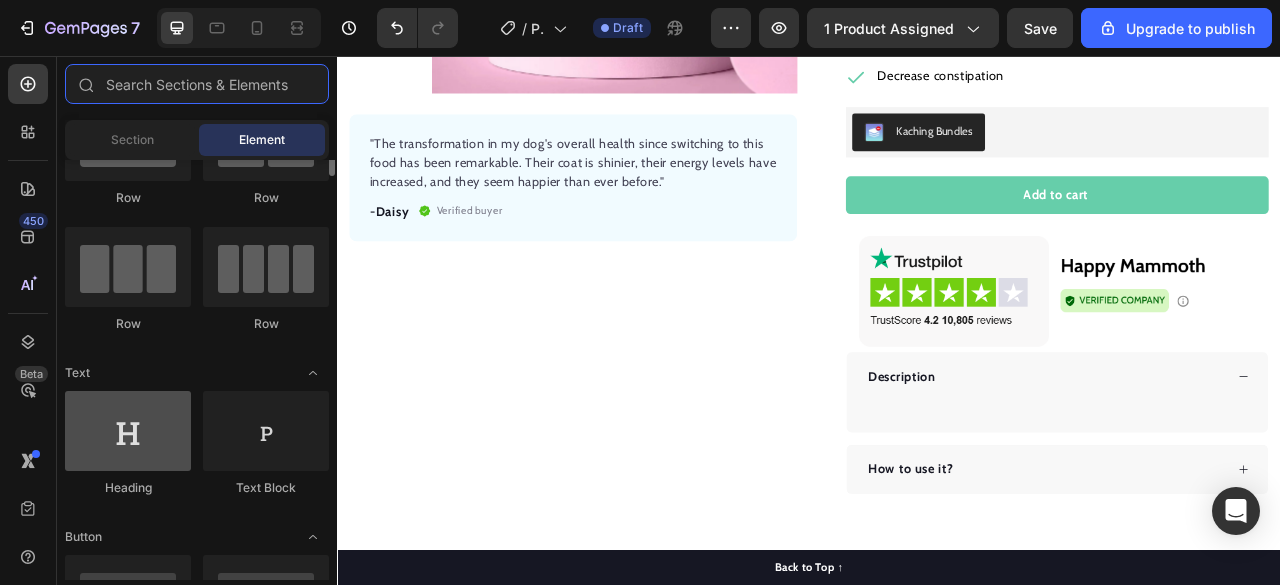 scroll, scrollTop: 108, scrollLeft: 0, axis: vertical 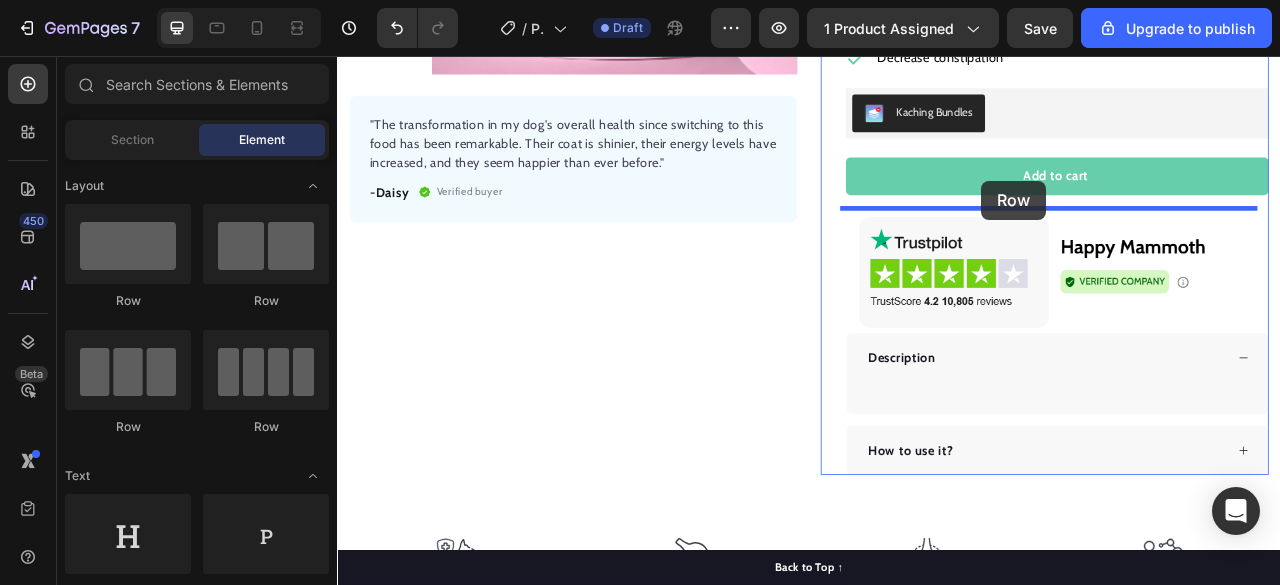 drag, startPoint x: 509, startPoint y: 431, endPoint x: 1156, endPoint y: 215, distance: 682.1034 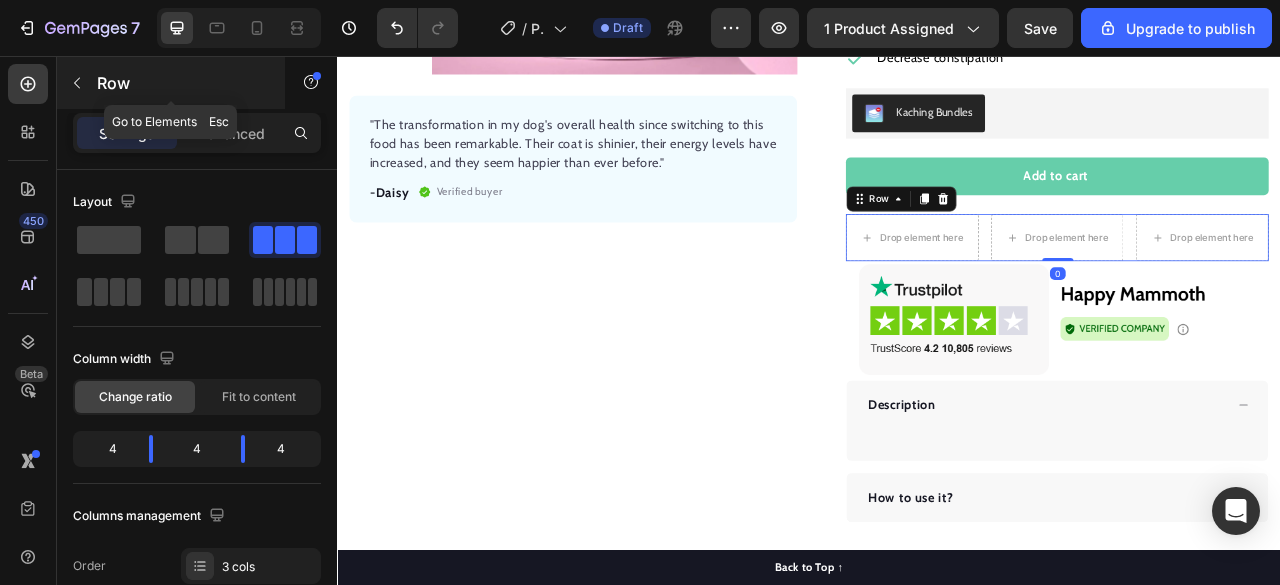 click at bounding box center [77, 83] 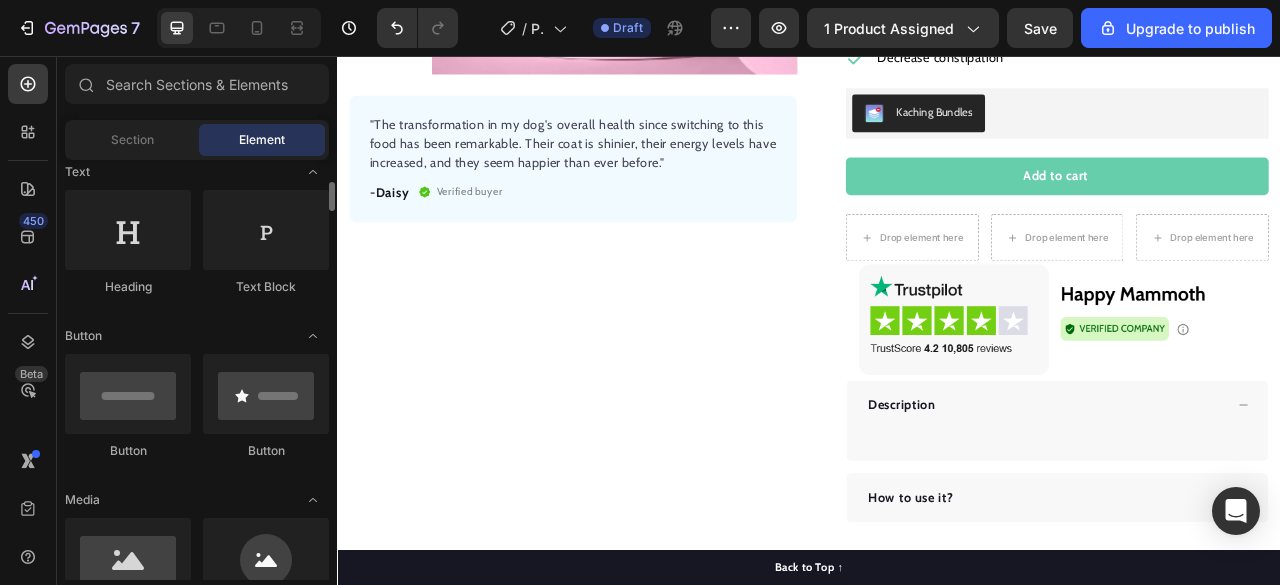 scroll, scrollTop: 305, scrollLeft: 0, axis: vertical 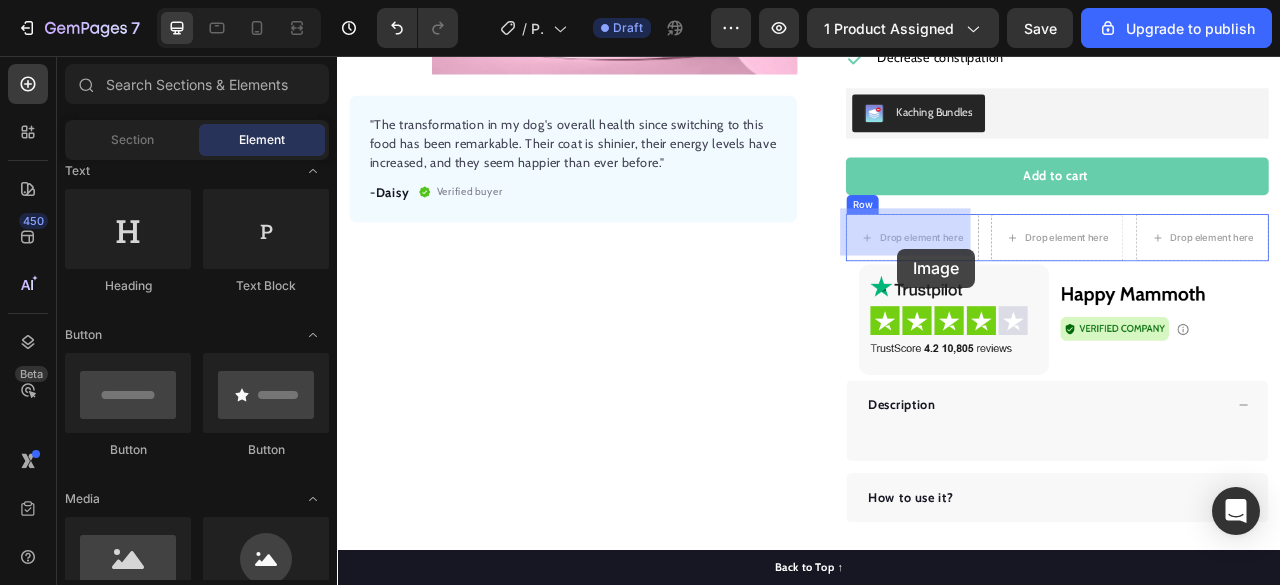 drag, startPoint x: 463, startPoint y: 603, endPoint x: 1050, endPoint y: 287, distance: 666.6521 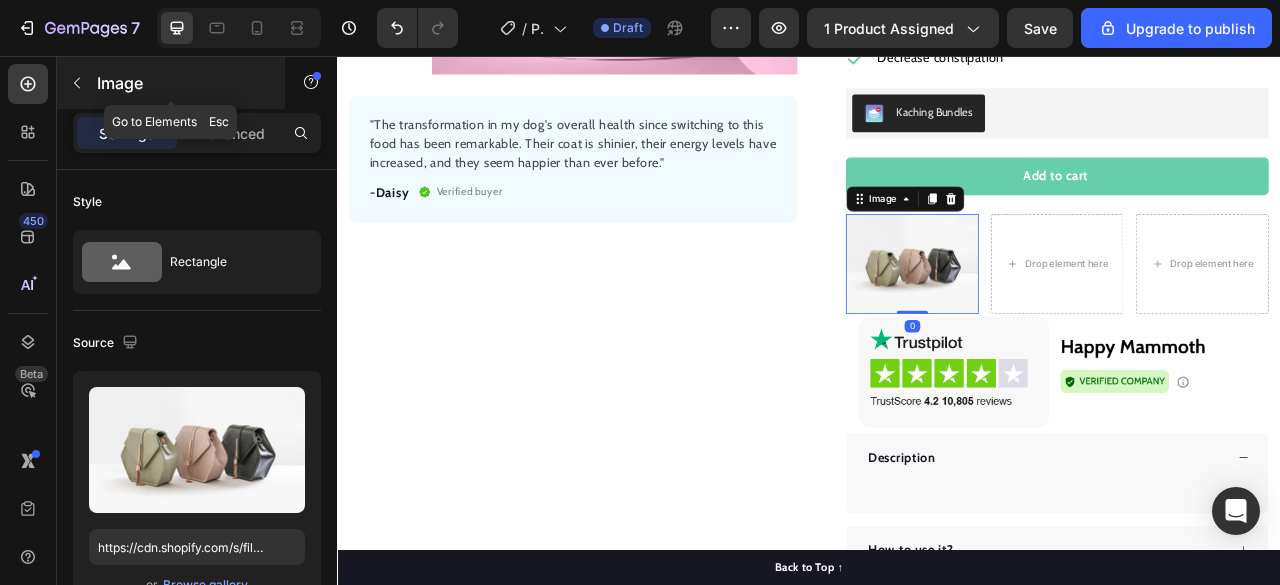 click at bounding box center [77, 83] 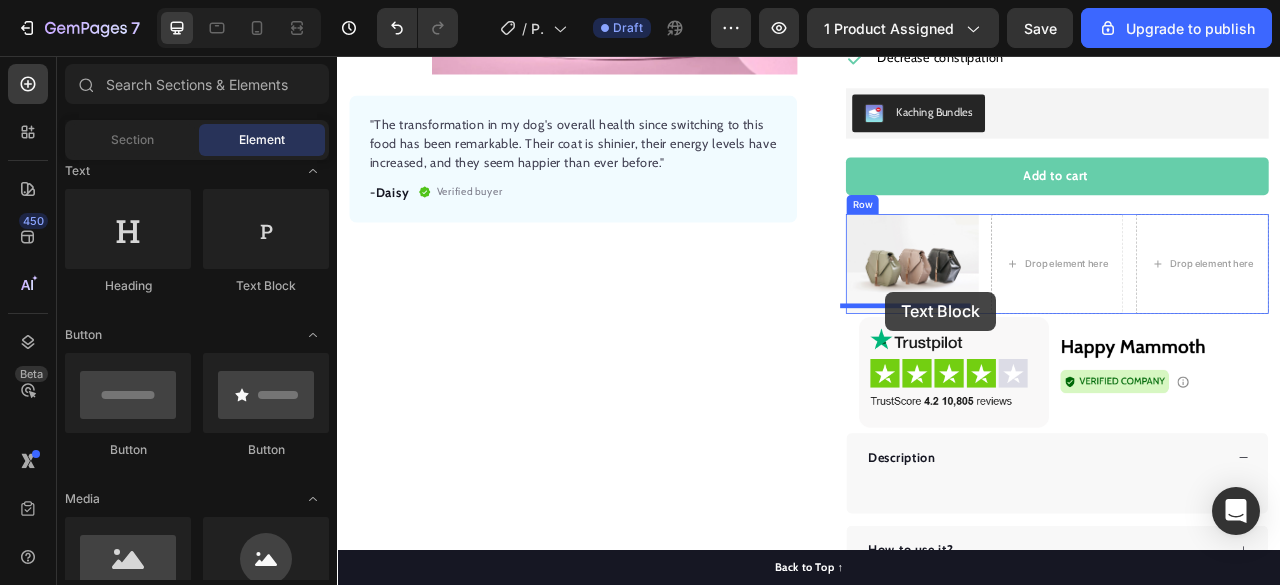 drag, startPoint x: 593, startPoint y: 285, endPoint x: 1037, endPoint y: 356, distance: 449.64096 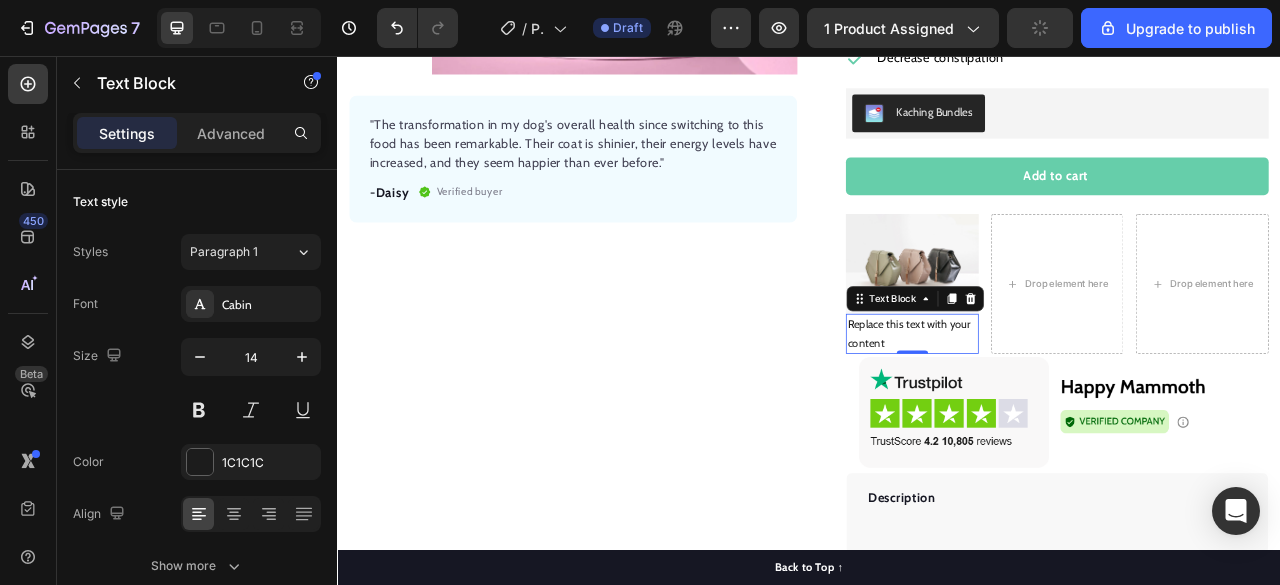 click on "Replace this text with your content" at bounding box center [1068, 410] 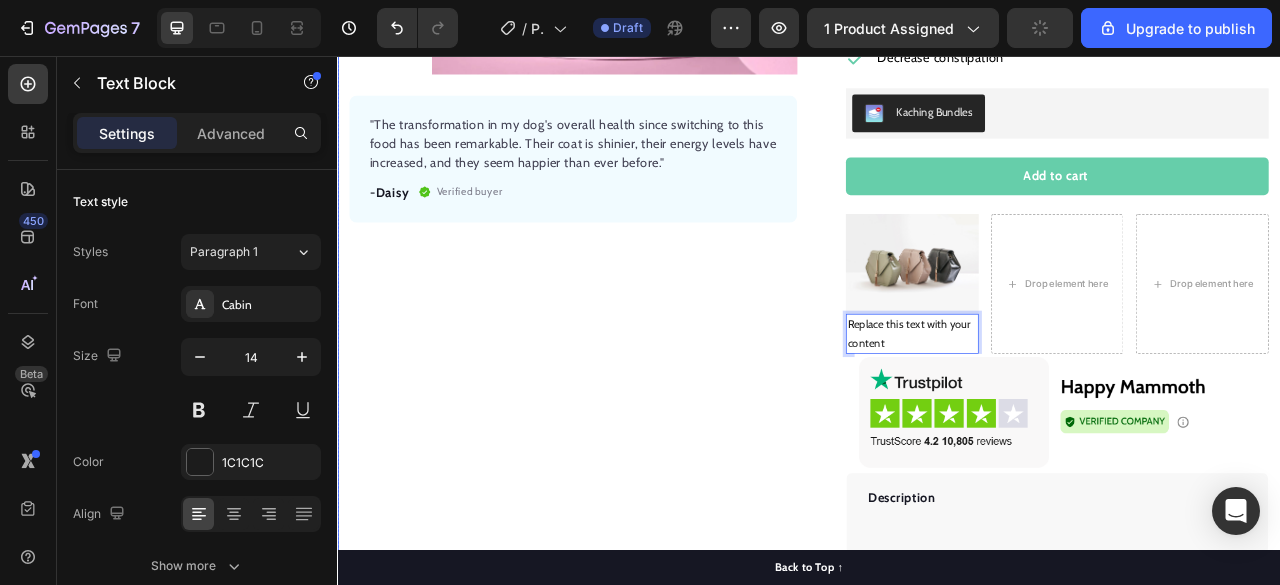 click on "Product Images "The transformation in my dog's overall health since switching to this food has been remarkable. Their coat is shinier, their energy levels have increased, and they seem happier than ever before." Text block -Daisy Text block
Verified buyer Item list Row Row "My dog absolutely loves this food! It's clear that the taste and quality are top-notch."  -Daisy Text block Row Row" at bounding box center [637, 191] 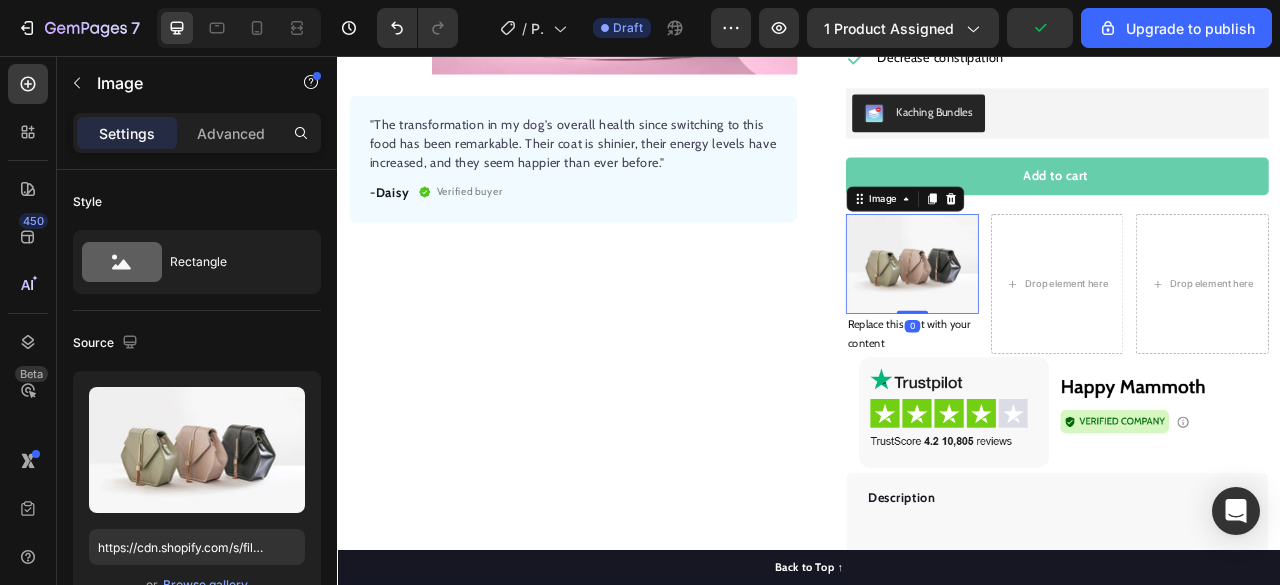 click at bounding box center [1068, 320] 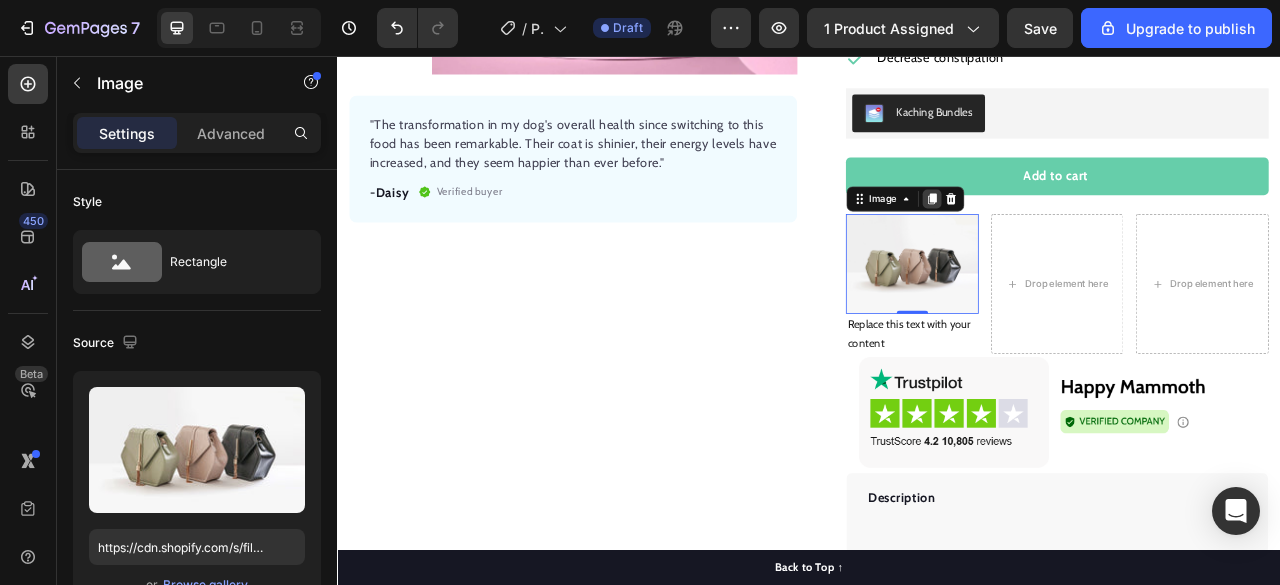 click 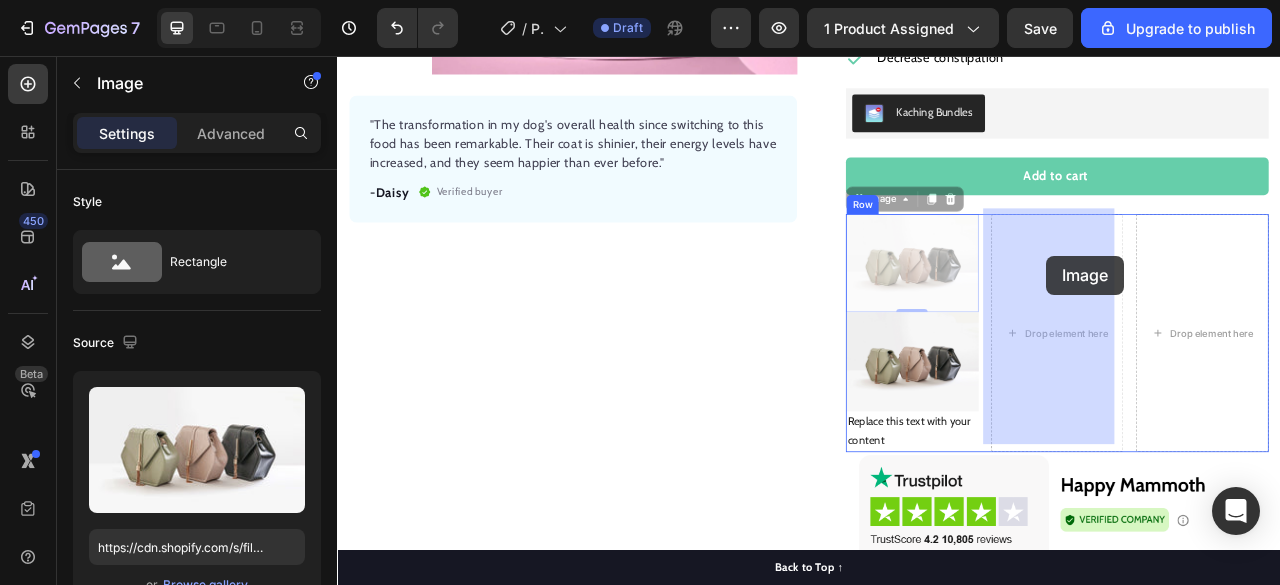 drag, startPoint x: 1037, startPoint y: 301, endPoint x: 1233, endPoint y: 308, distance: 196.12495 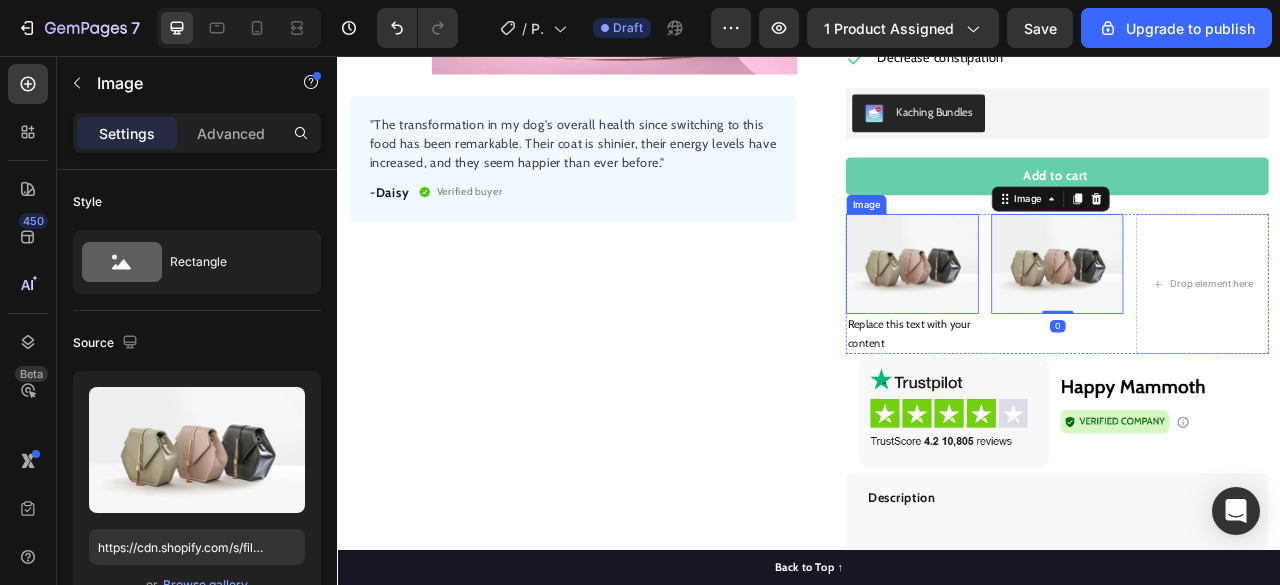 click at bounding box center [1068, 320] 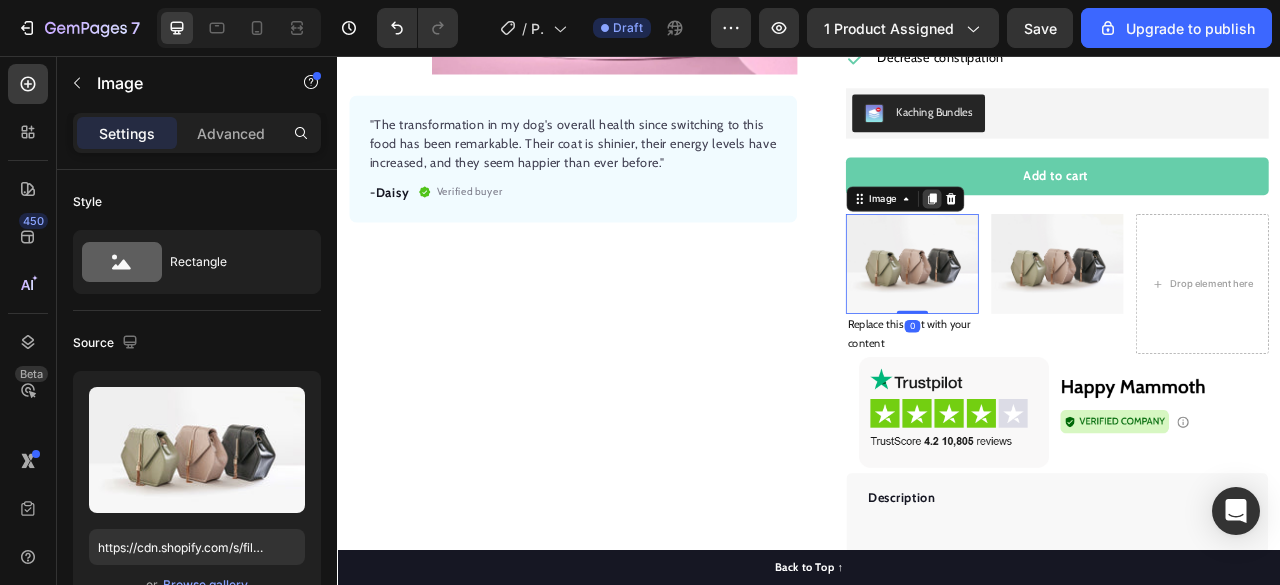 click 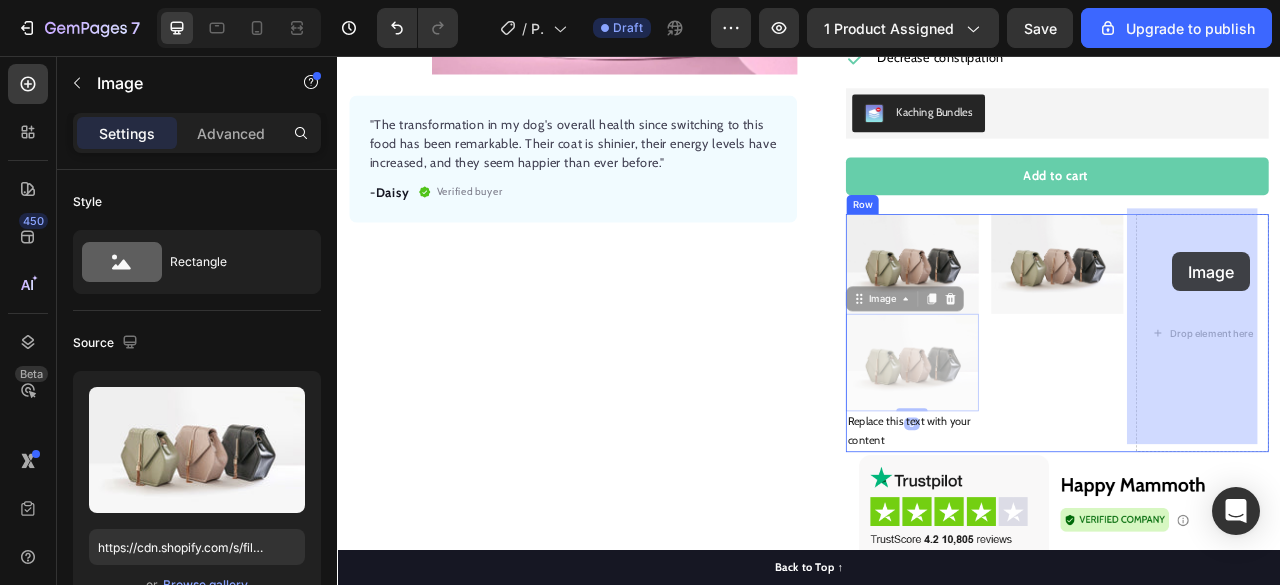 drag, startPoint x: 1043, startPoint y: 425, endPoint x: 1365, endPoint y: 327, distance: 336.58282 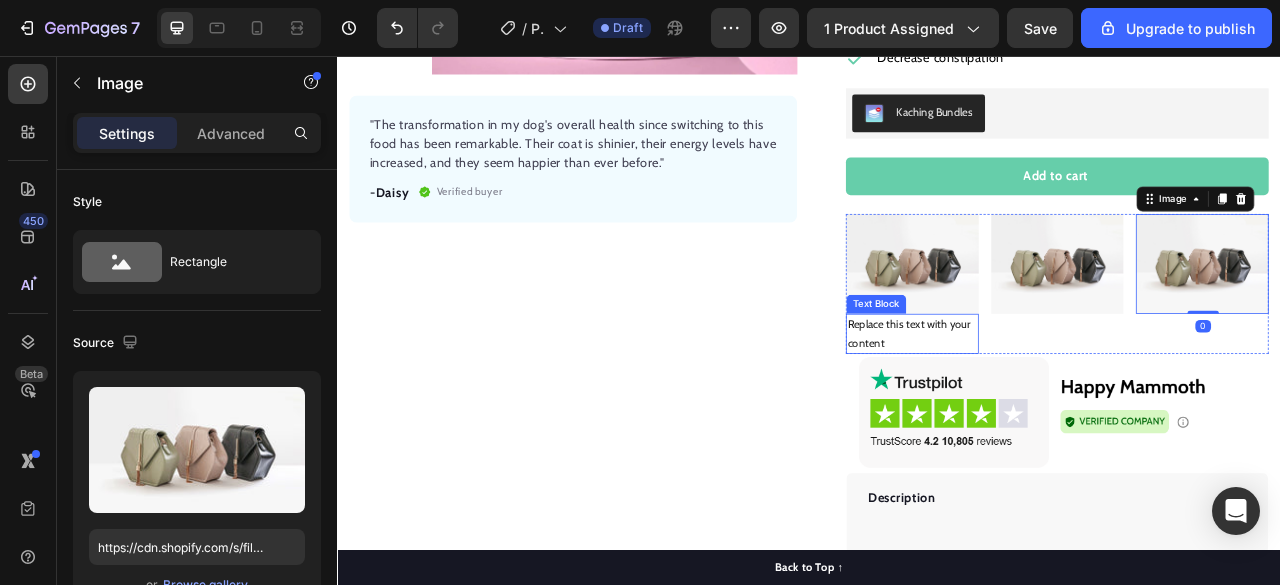 click on "Replace this text with your content" at bounding box center [1068, 410] 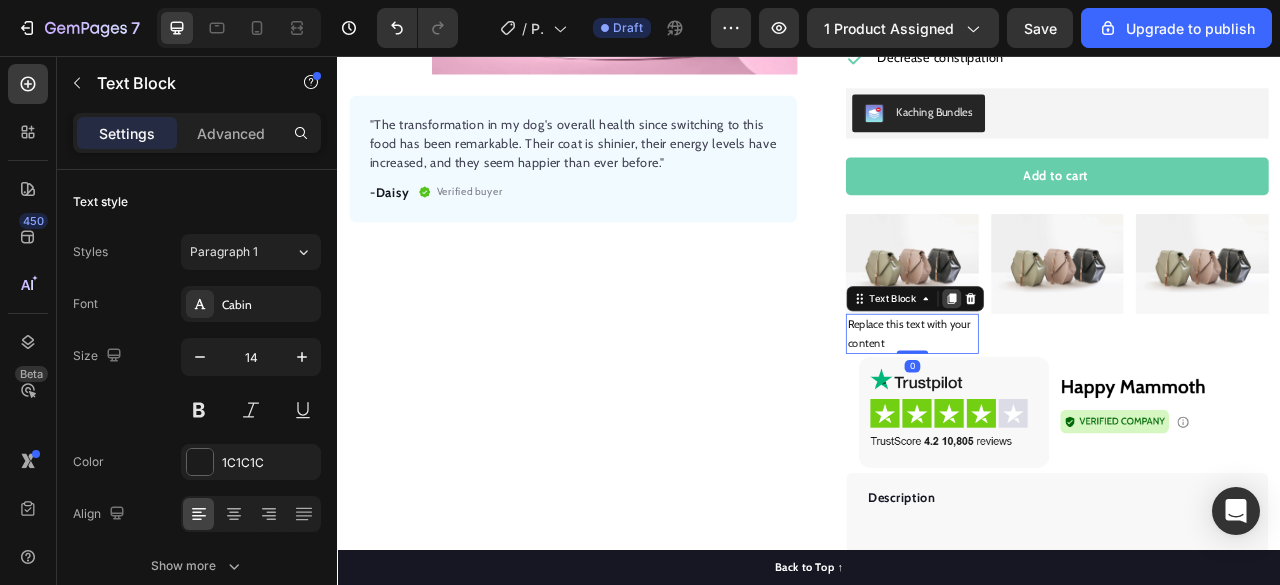 click 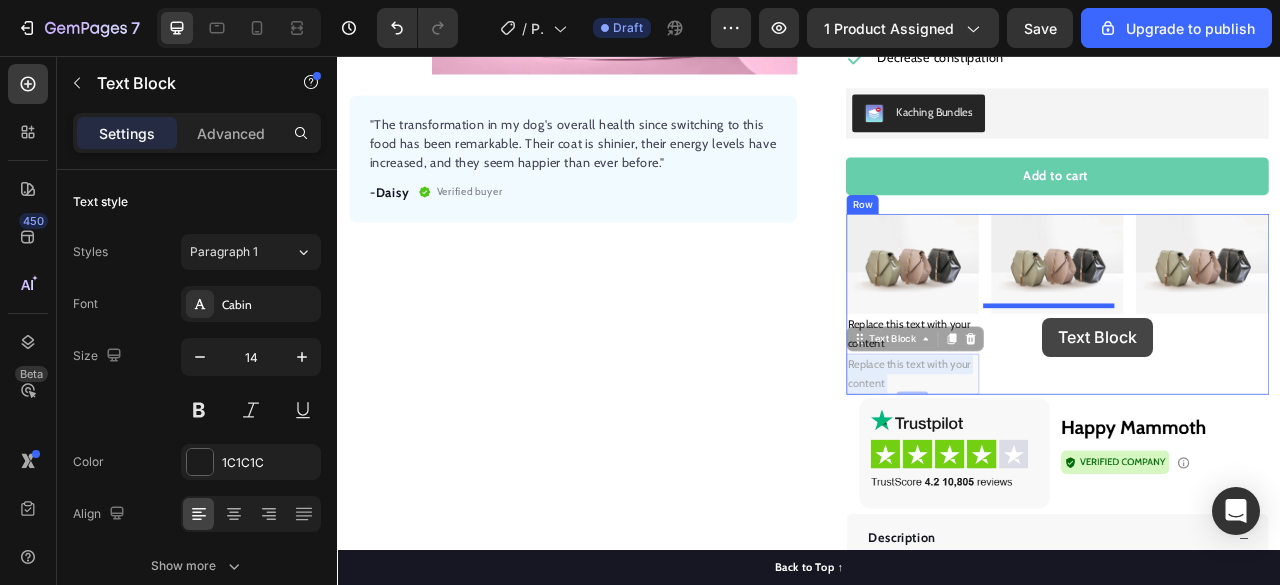drag, startPoint x: 1038, startPoint y: 461, endPoint x: 1234, endPoint y: 388, distance: 209.15306 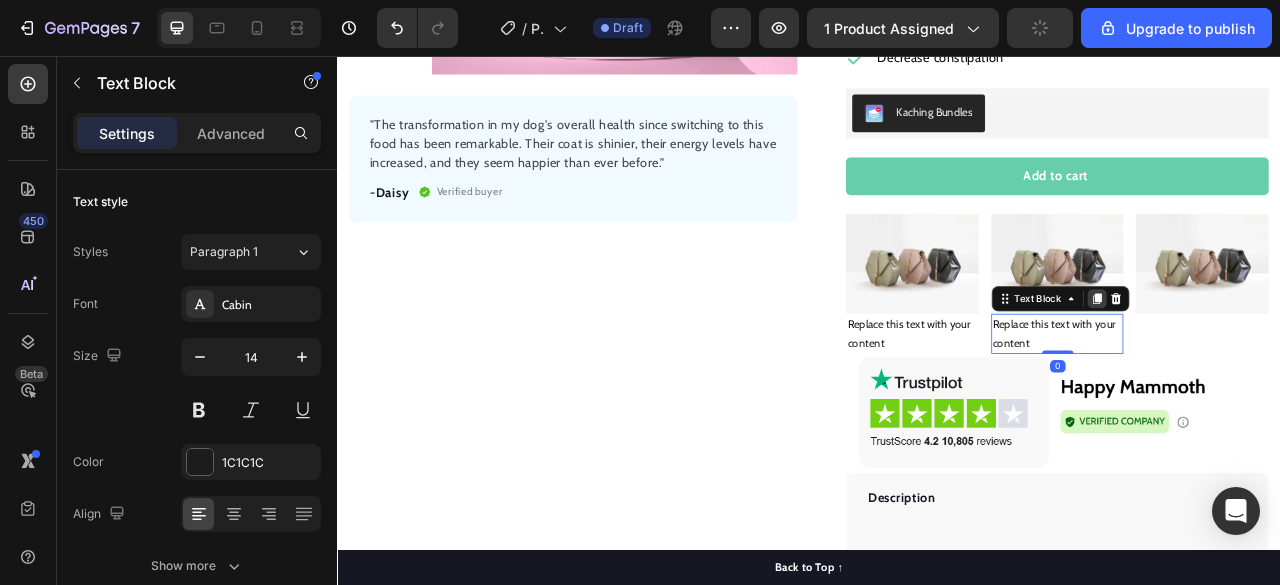 click 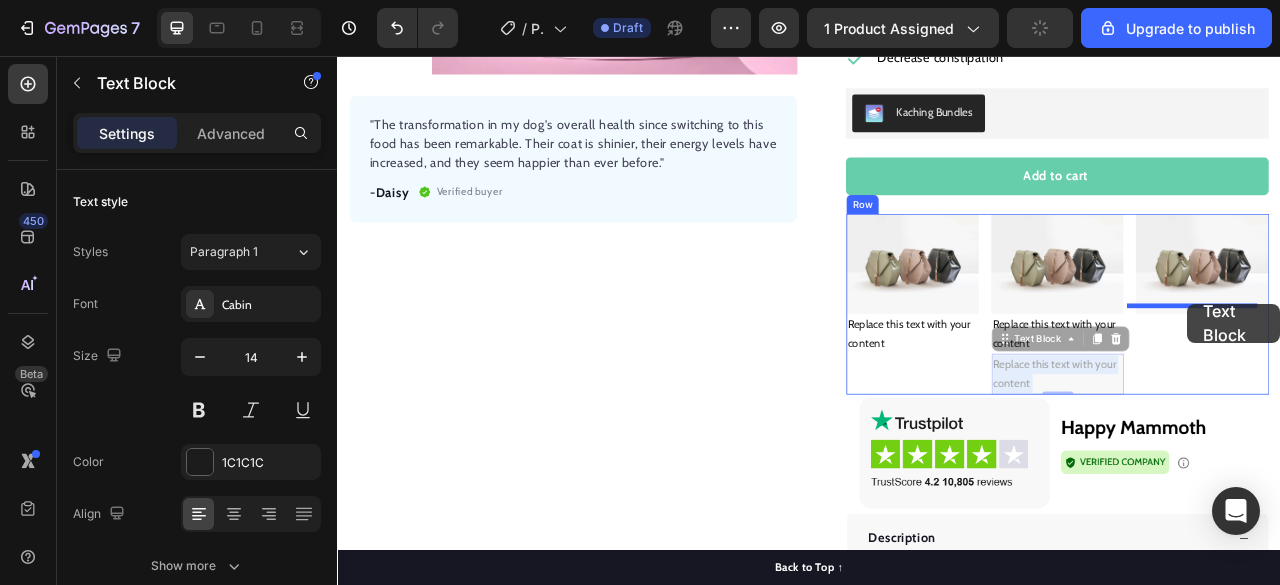 drag, startPoint x: 1258, startPoint y: 441, endPoint x: 1419, endPoint y: 371, distance: 175.55911 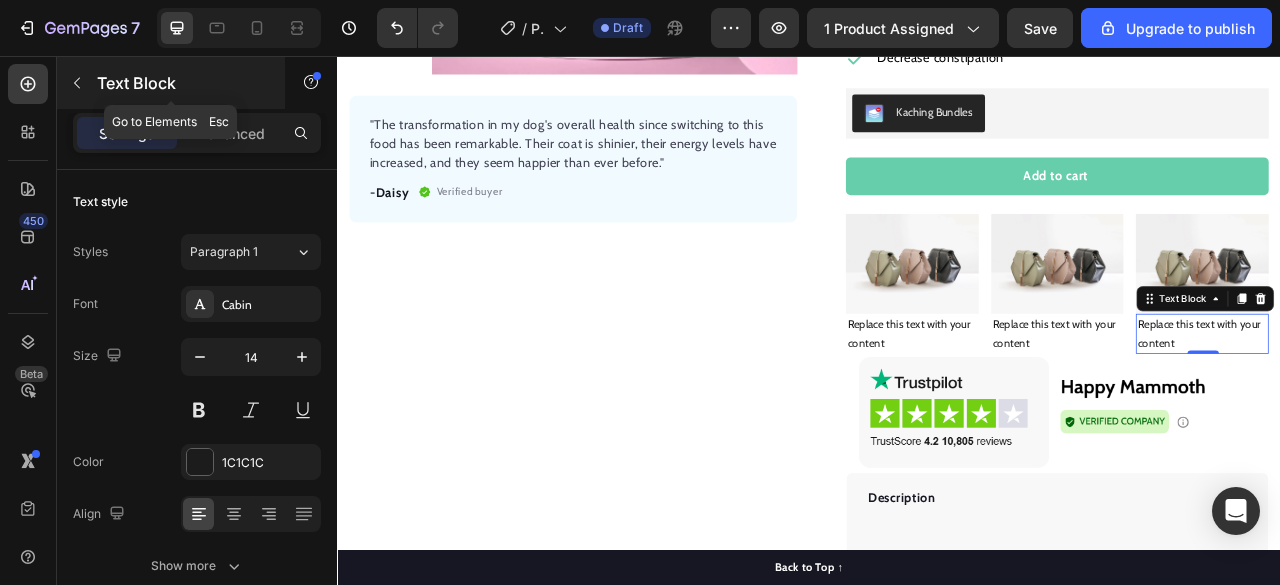 click 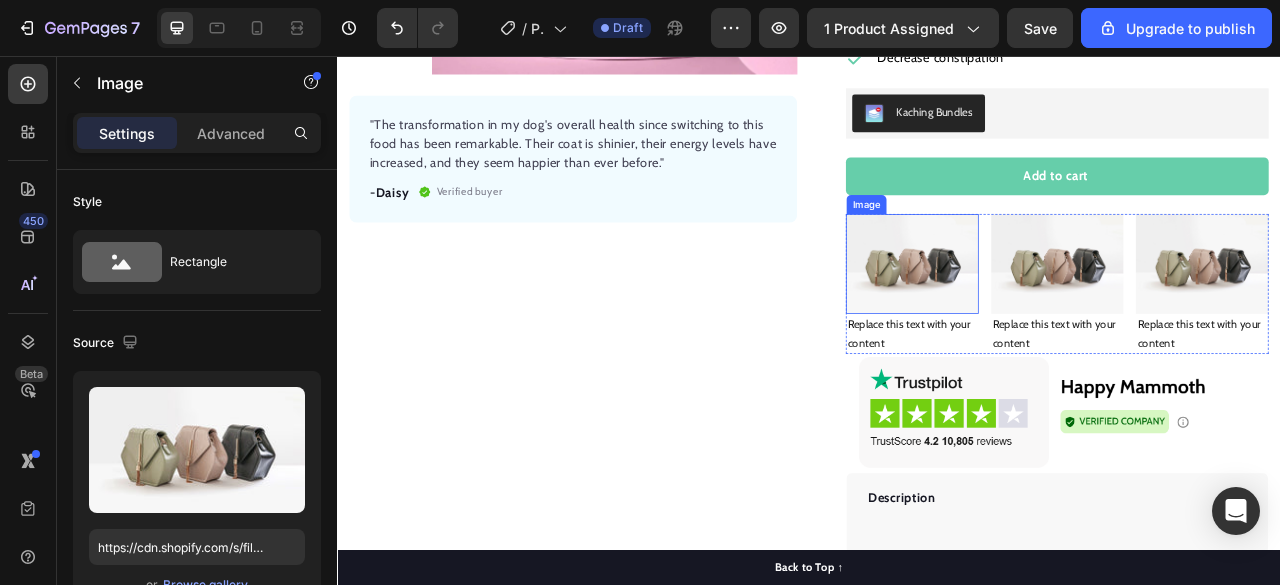 click at bounding box center (1068, 320) 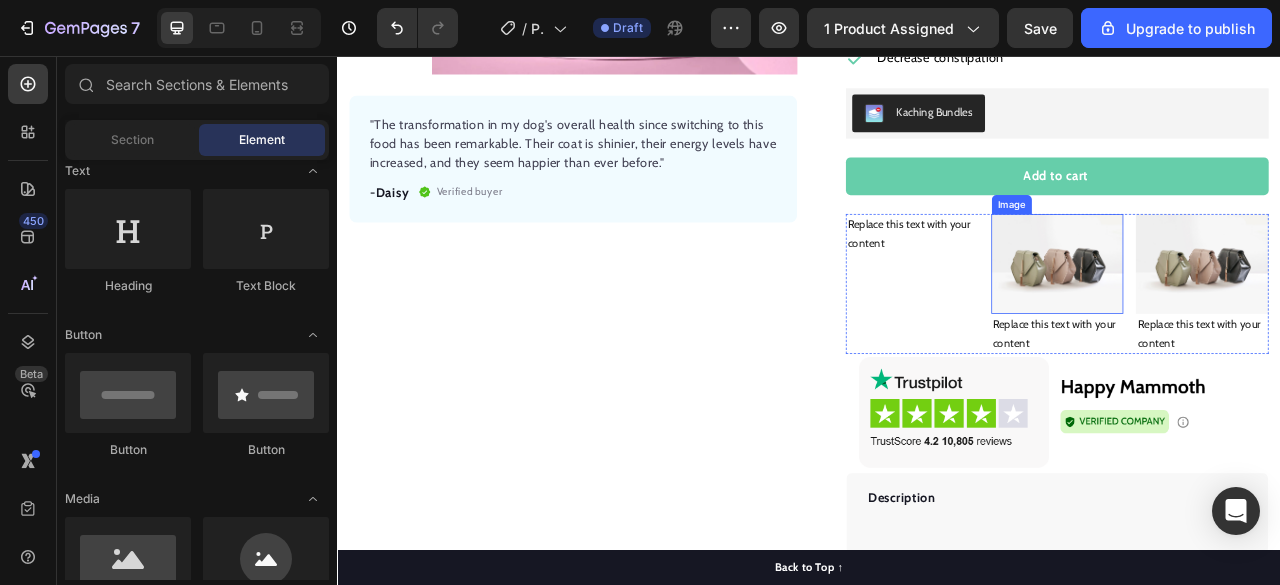 click at bounding box center [1253, 320] 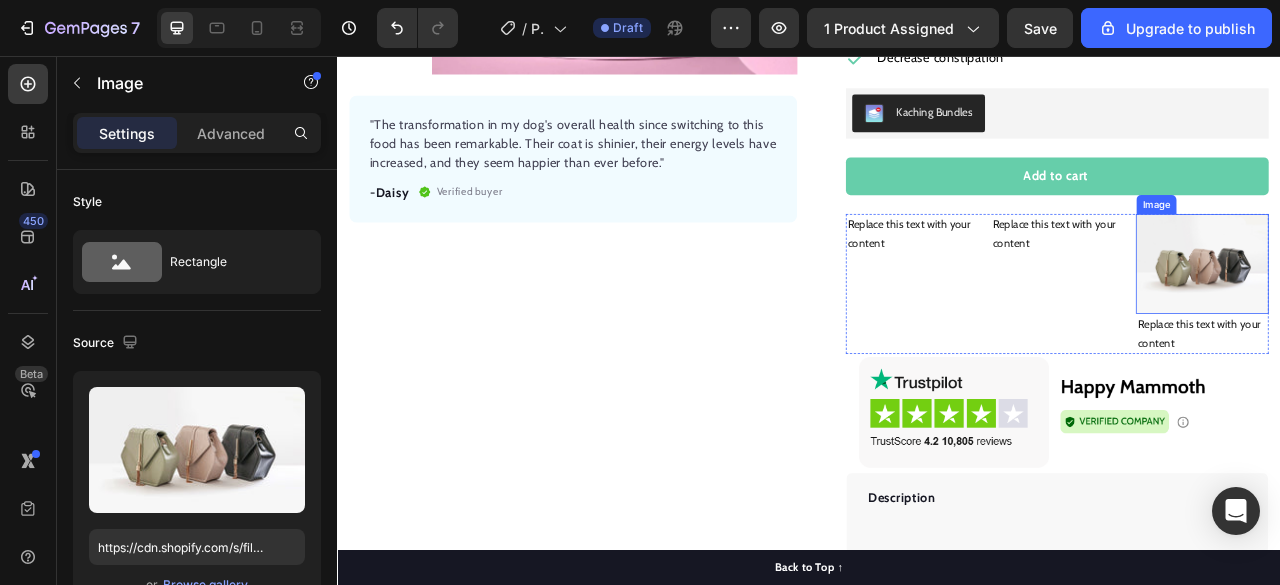 click at bounding box center (1437, 320) 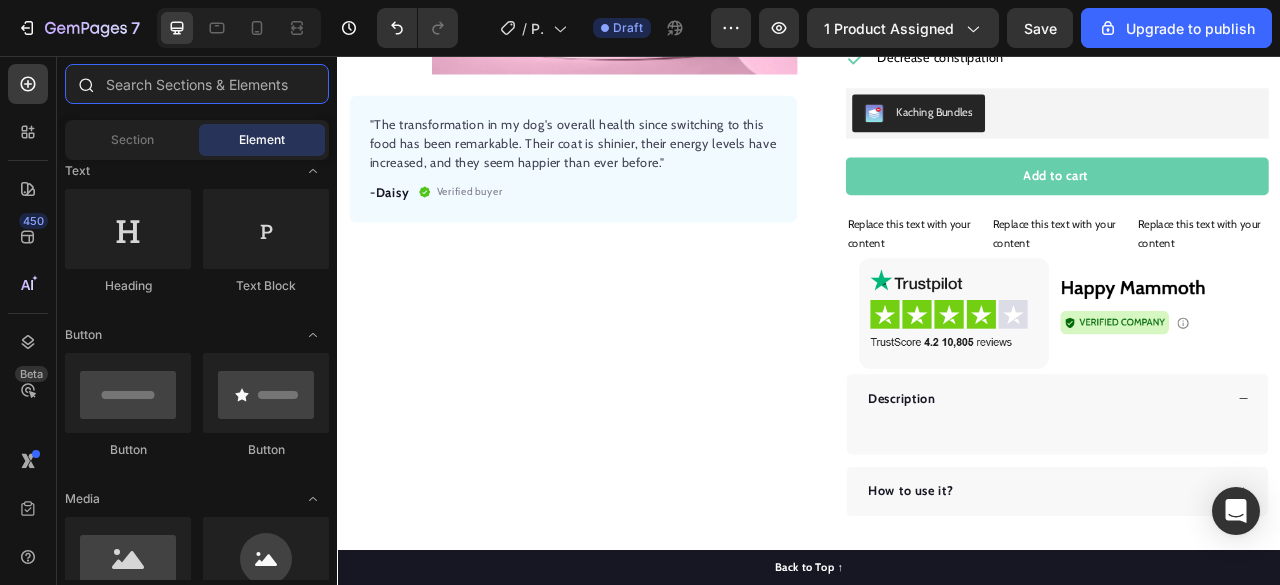 click at bounding box center [197, 84] 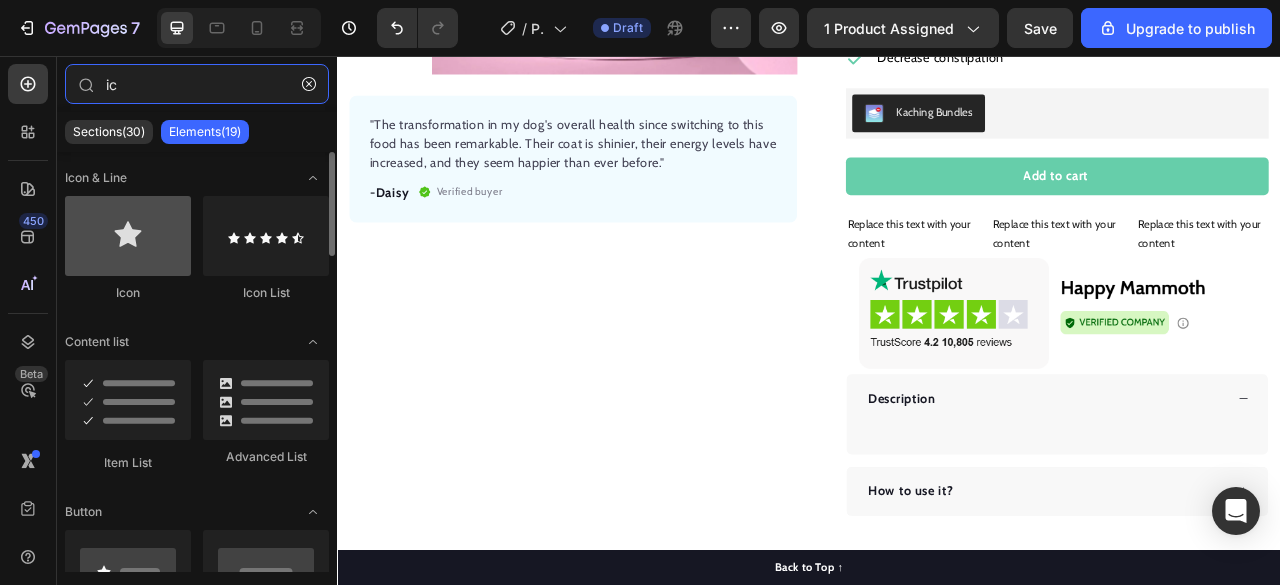 type on "ic" 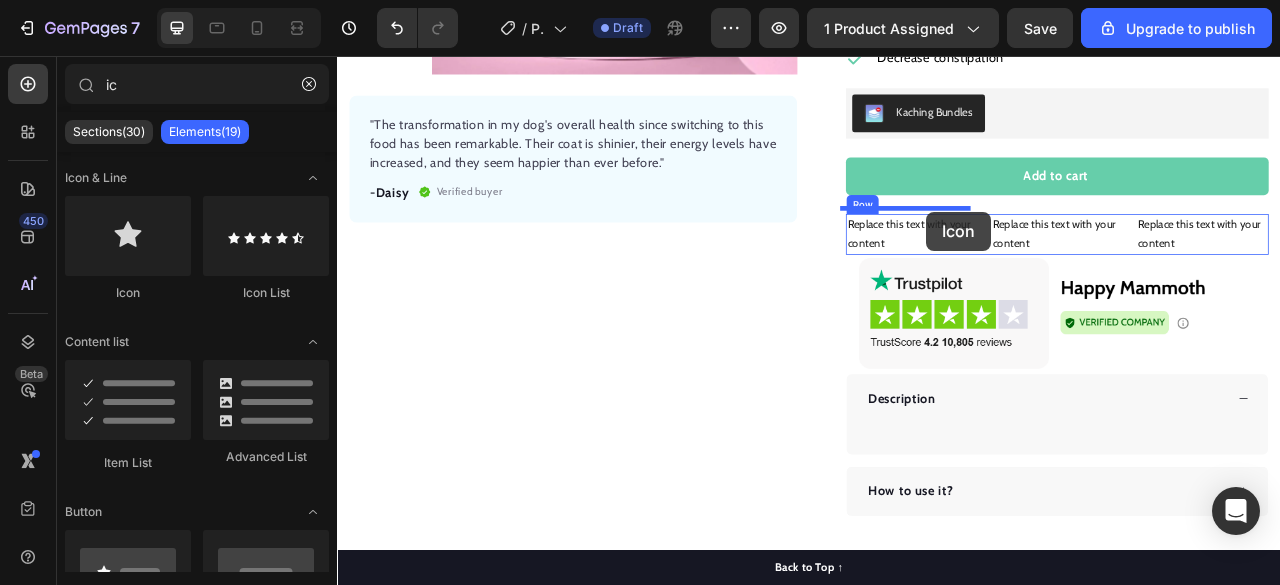 drag, startPoint x: 456, startPoint y: 295, endPoint x: 1084, endPoint y: 254, distance: 629.337 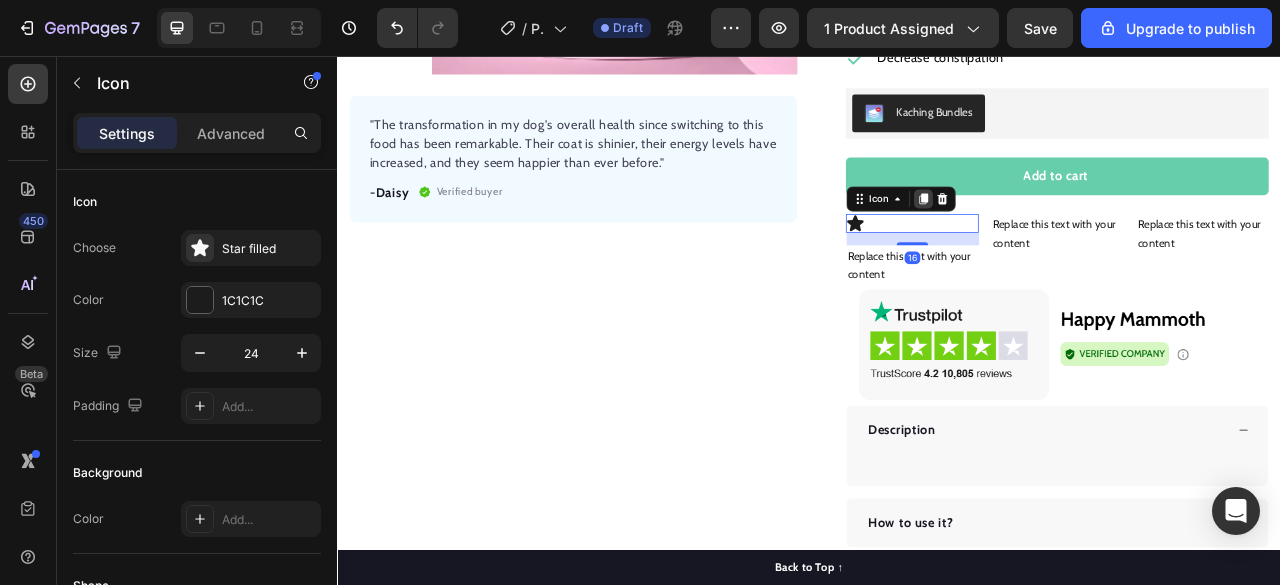 click at bounding box center [1082, 238] 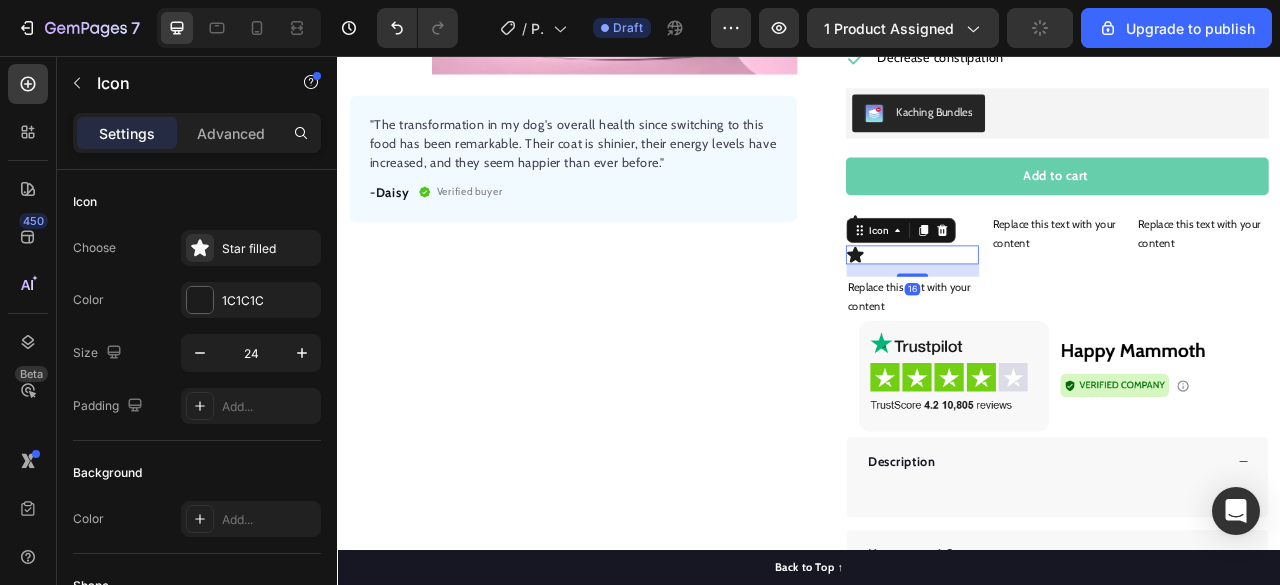click on "Icon" at bounding box center (1053, 278) 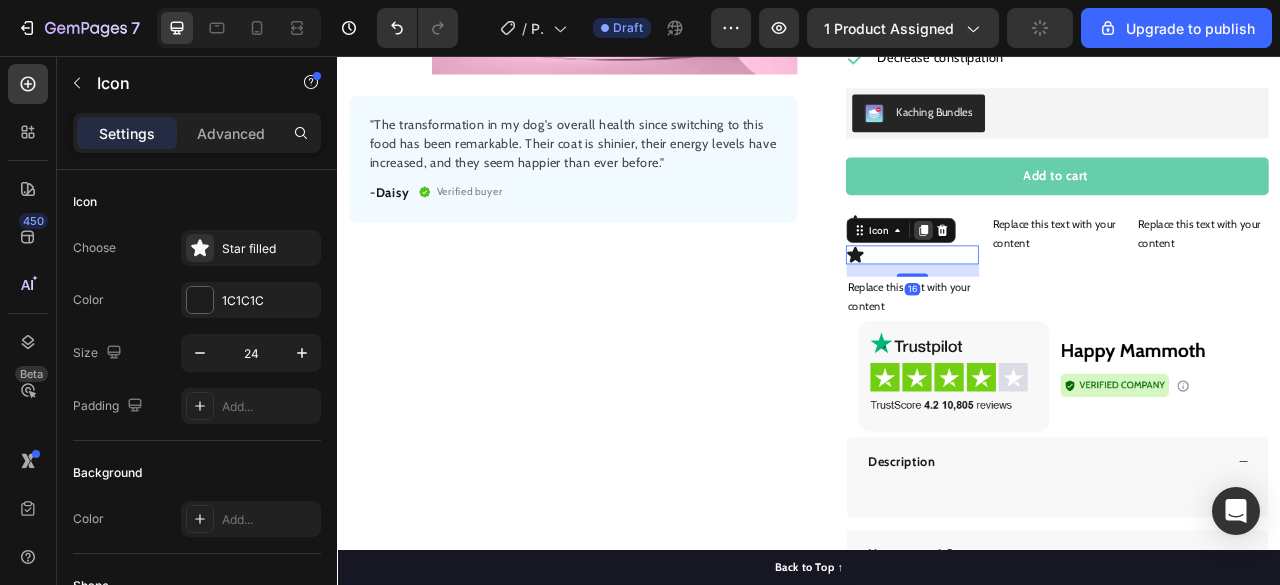 click 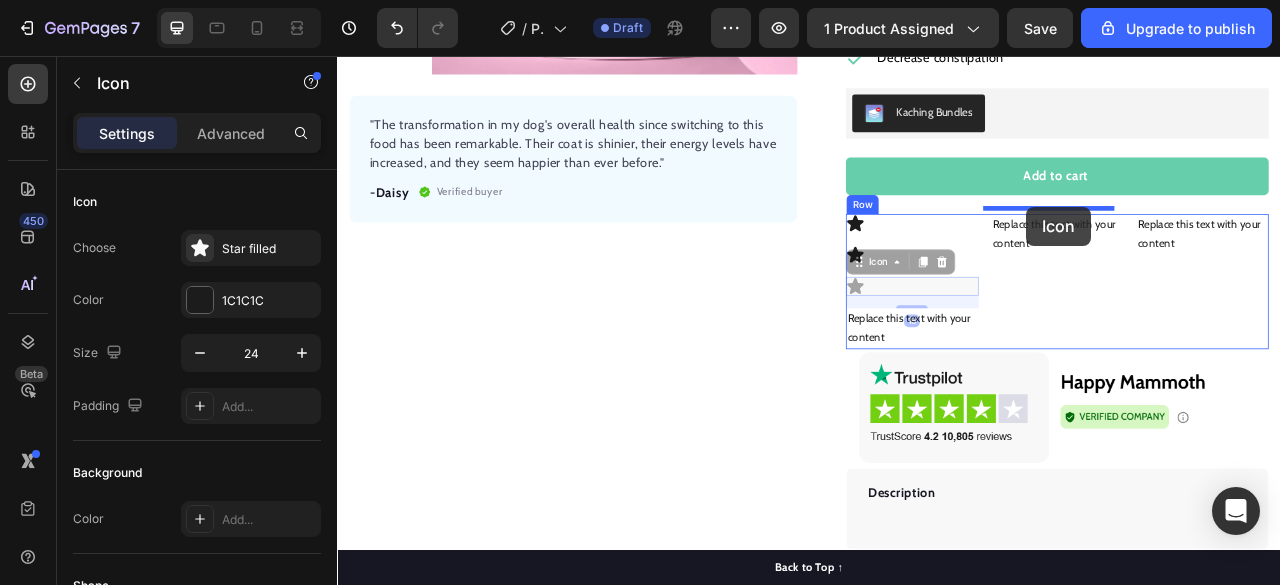 drag, startPoint x: 992, startPoint y: 311, endPoint x: 1210, endPoint y: 252, distance: 225.84286 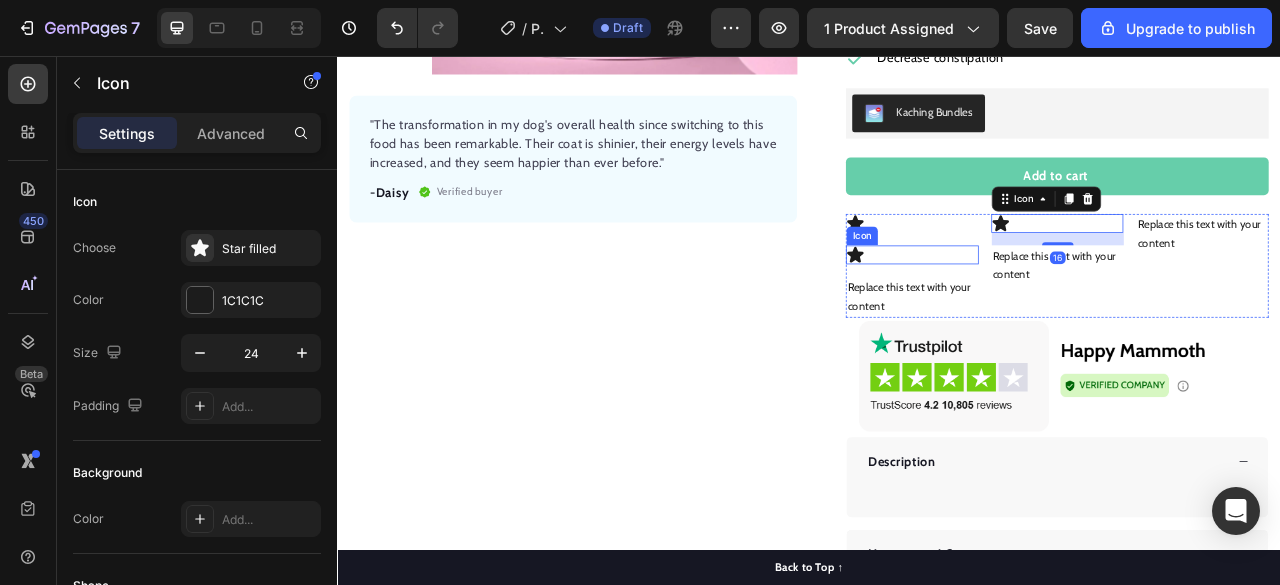 click 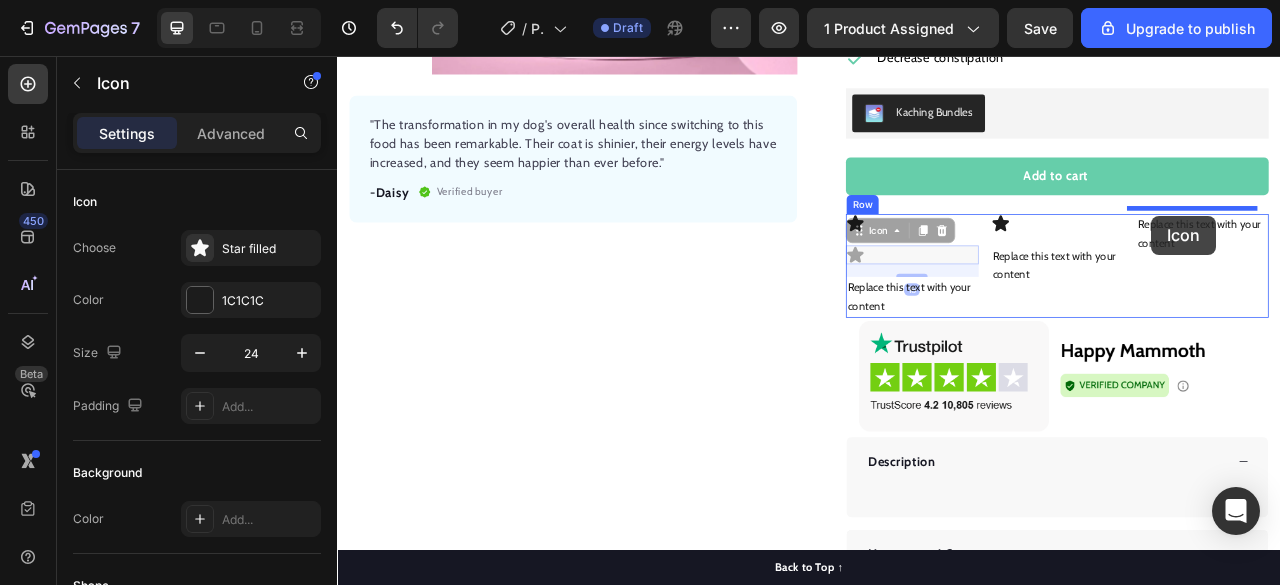 drag, startPoint x: 989, startPoint y: 271, endPoint x: 1374, endPoint y: 259, distance: 385.18698 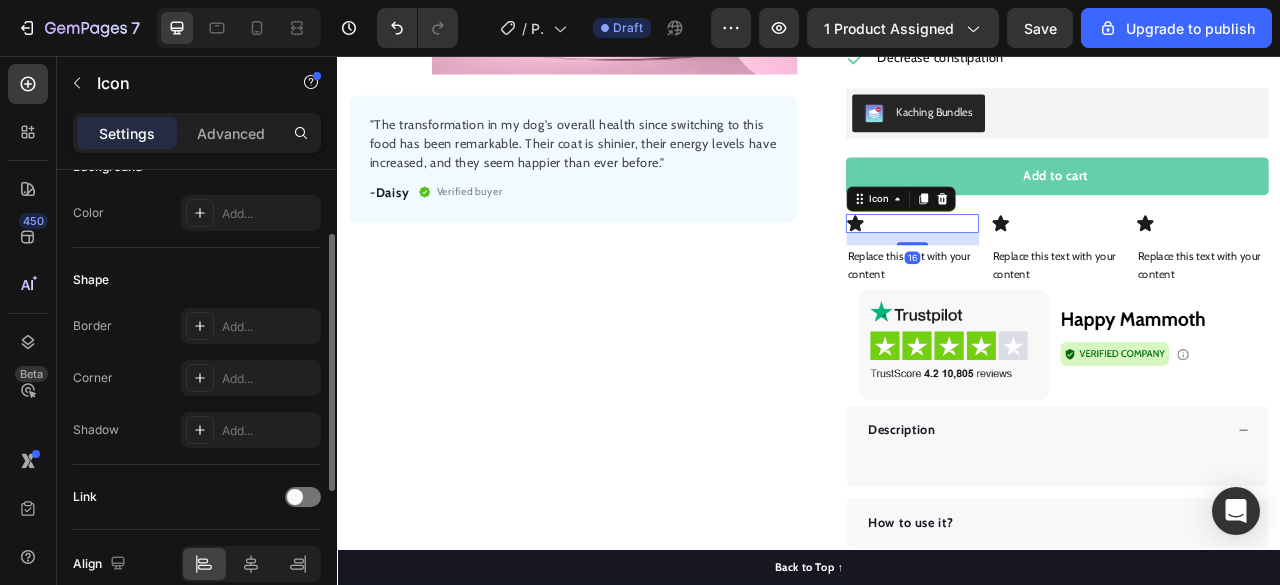 scroll, scrollTop: 317, scrollLeft: 0, axis: vertical 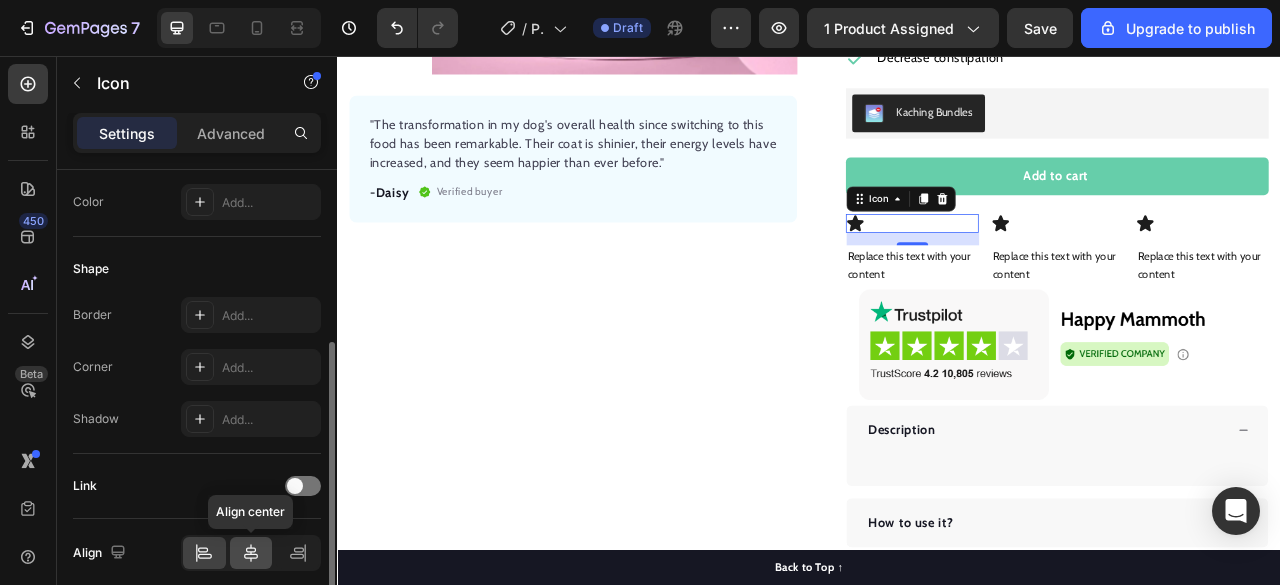 click 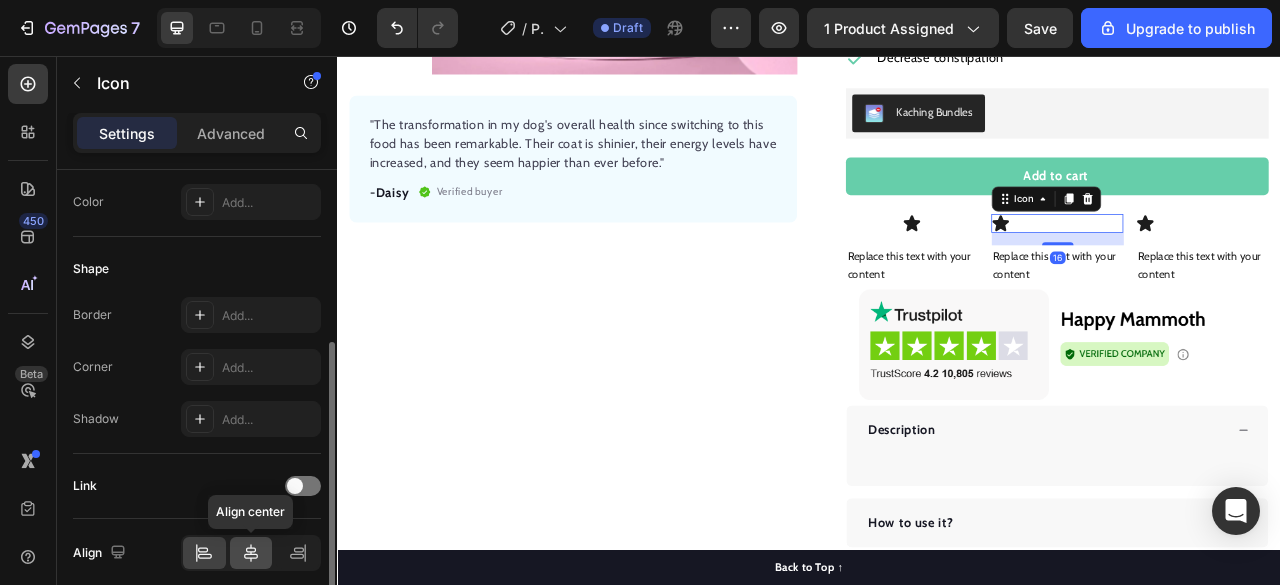 click 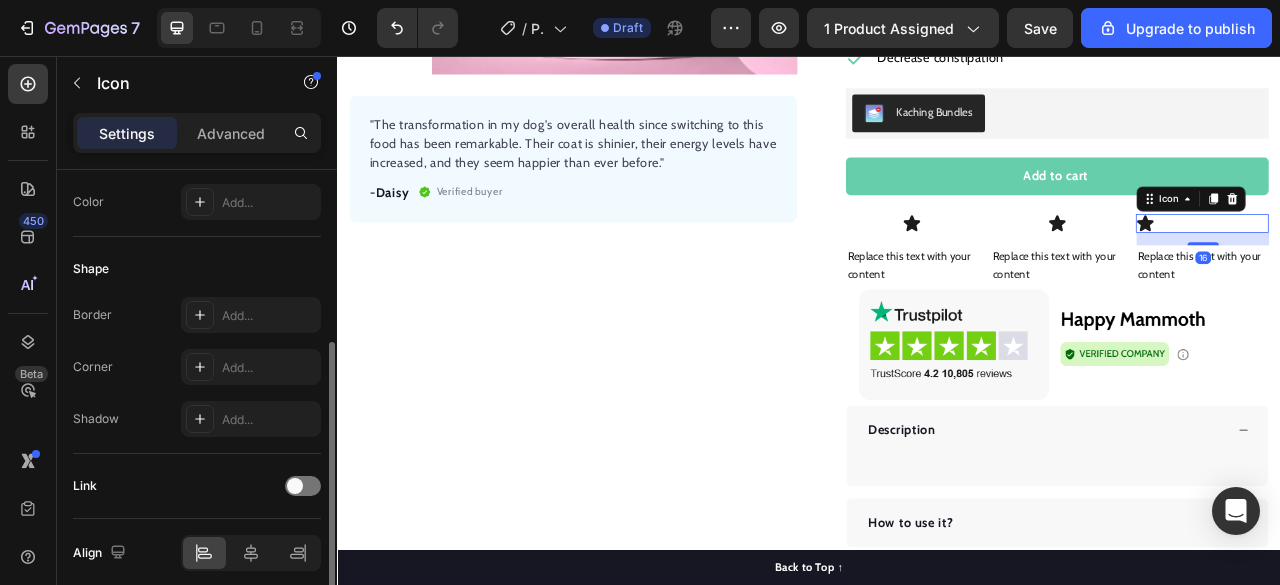 click on "Align" 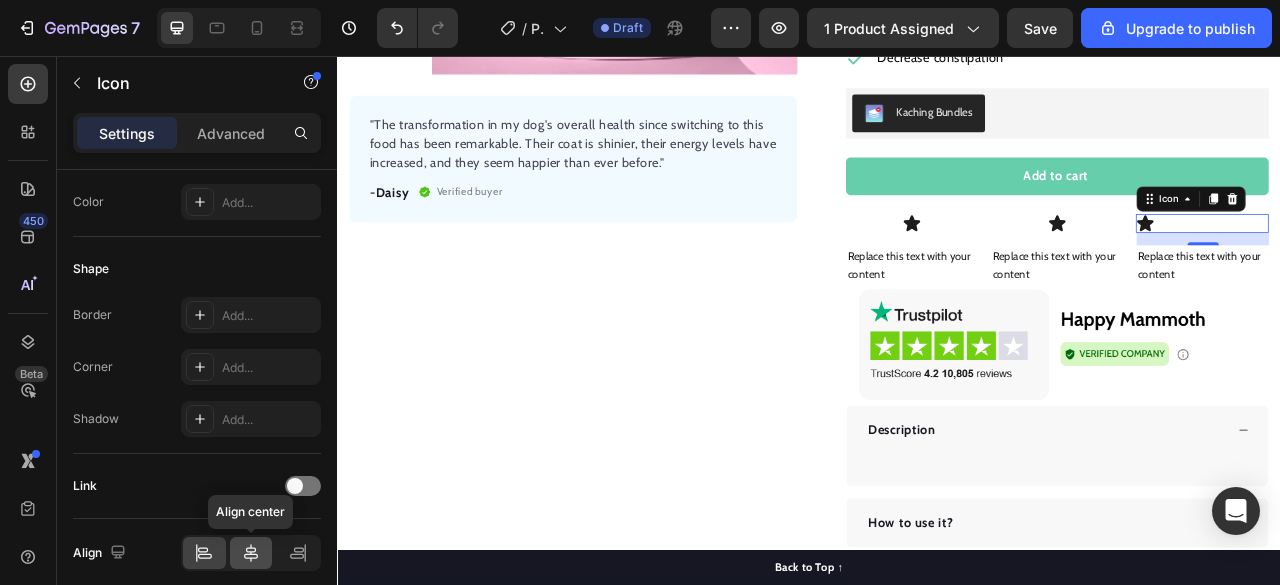 click 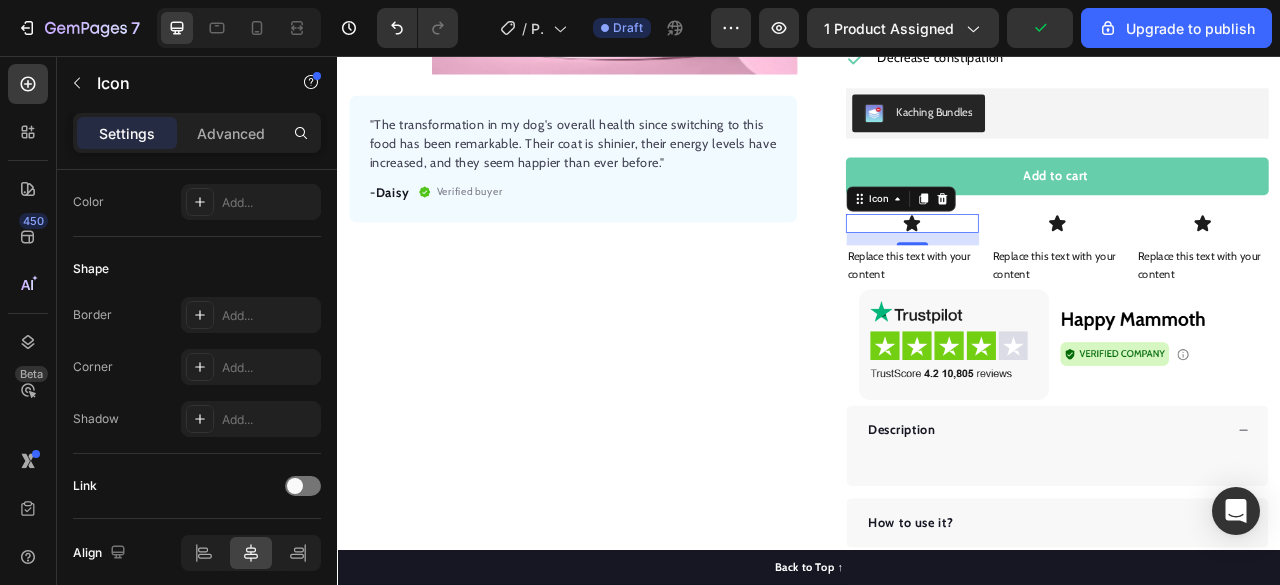 click on "Icon   0" at bounding box center [1068, 269] 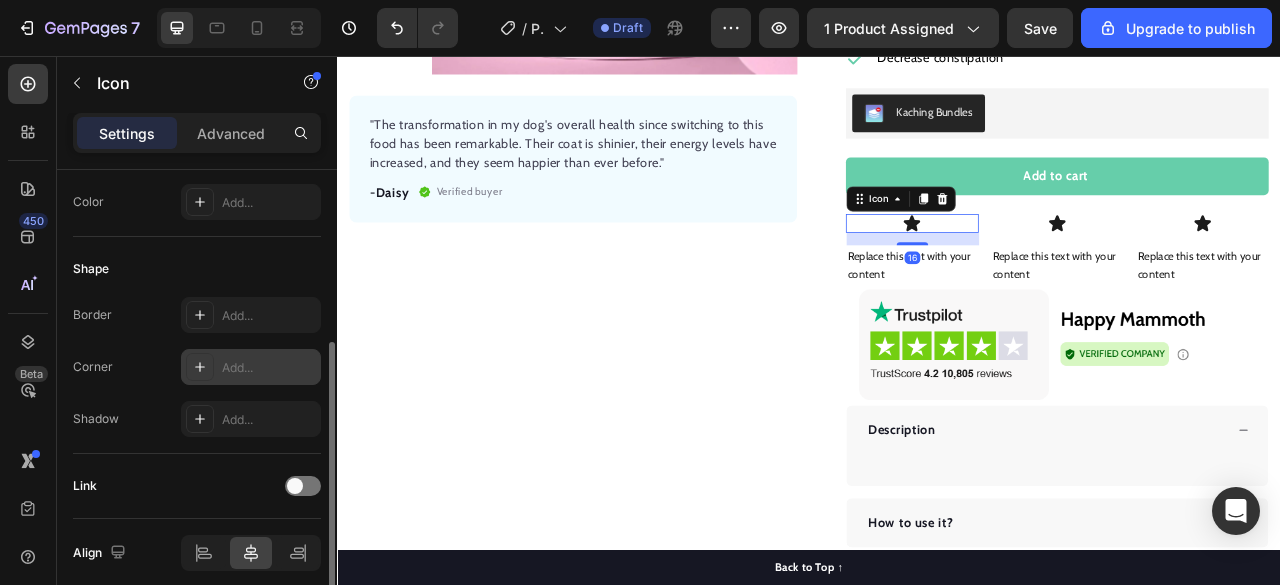 scroll, scrollTop: 0, scrollLeft: 0, axis: both 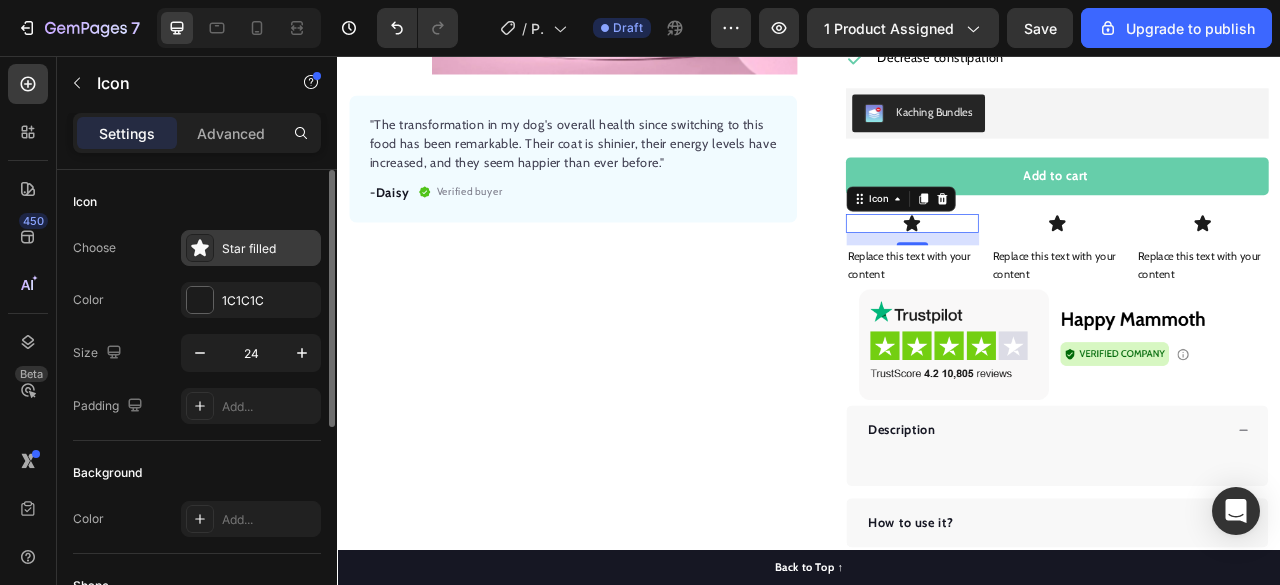click on "Star filled" at bounding box center (251, 248) 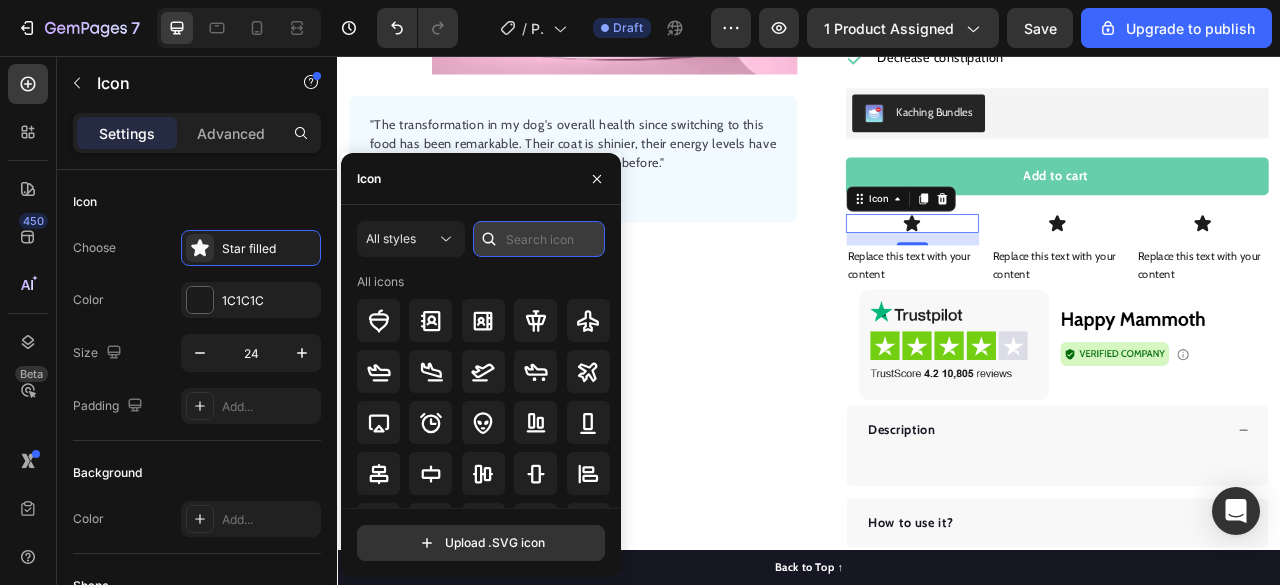 click at bounding box center [539, 239] 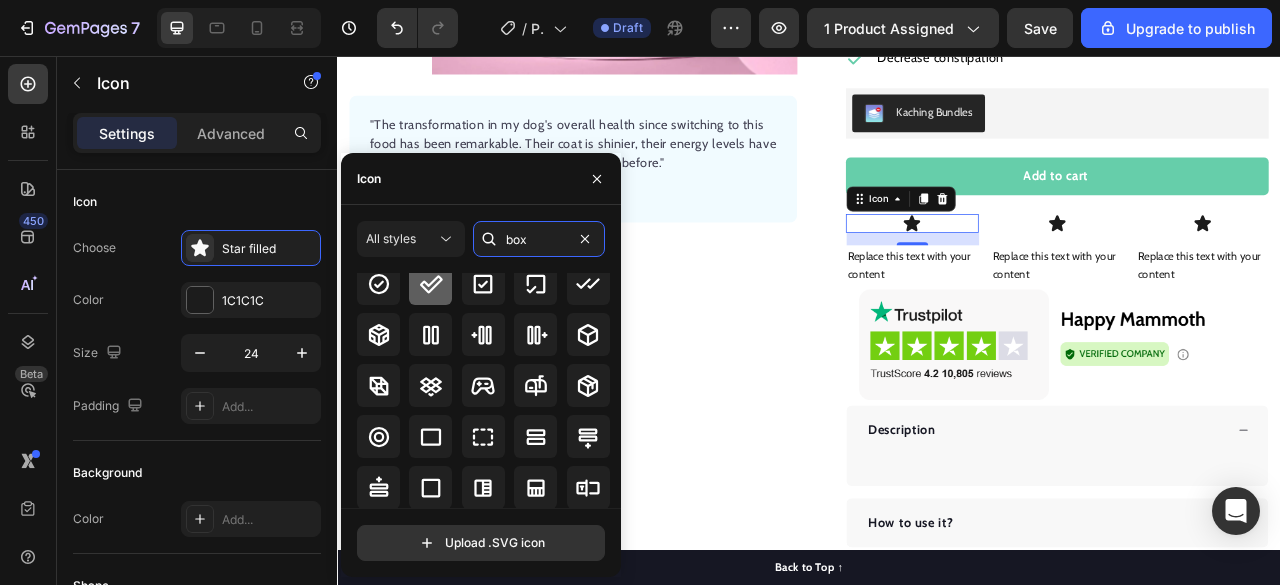 scroll, scrollTop: 92, scrollLeft: 0, axis: vertical 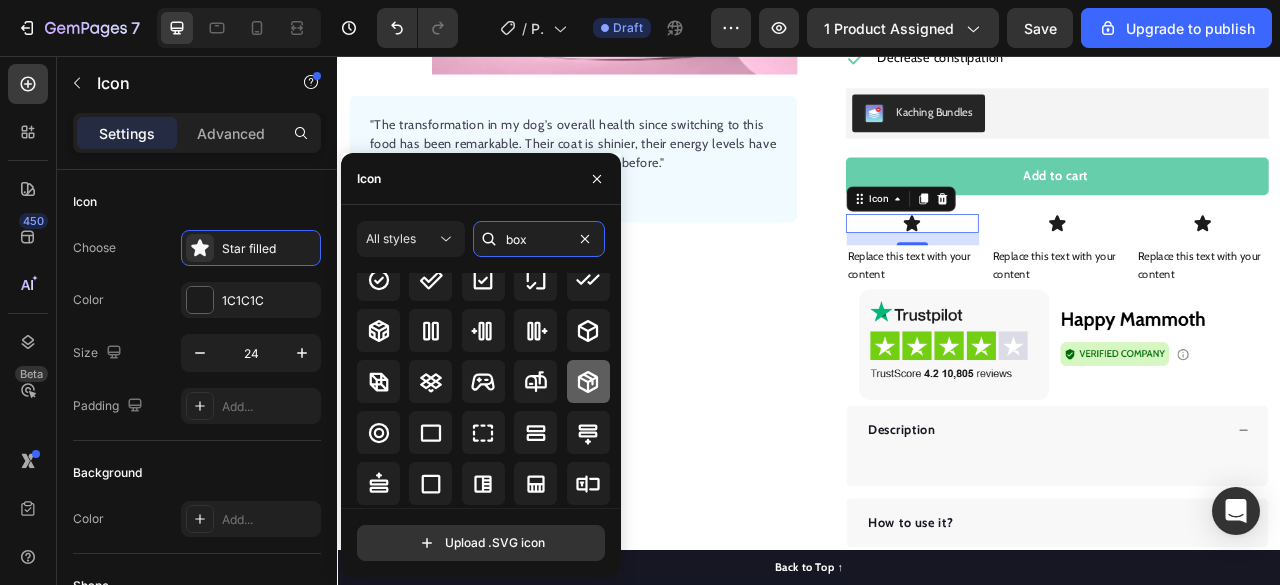 type on "box" 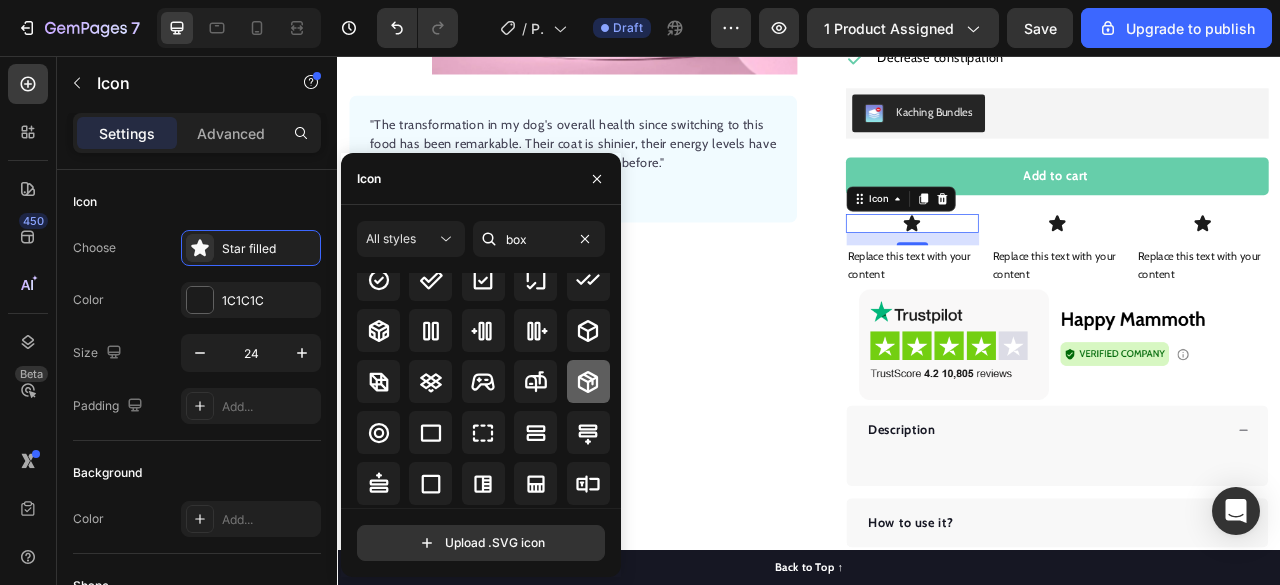 click 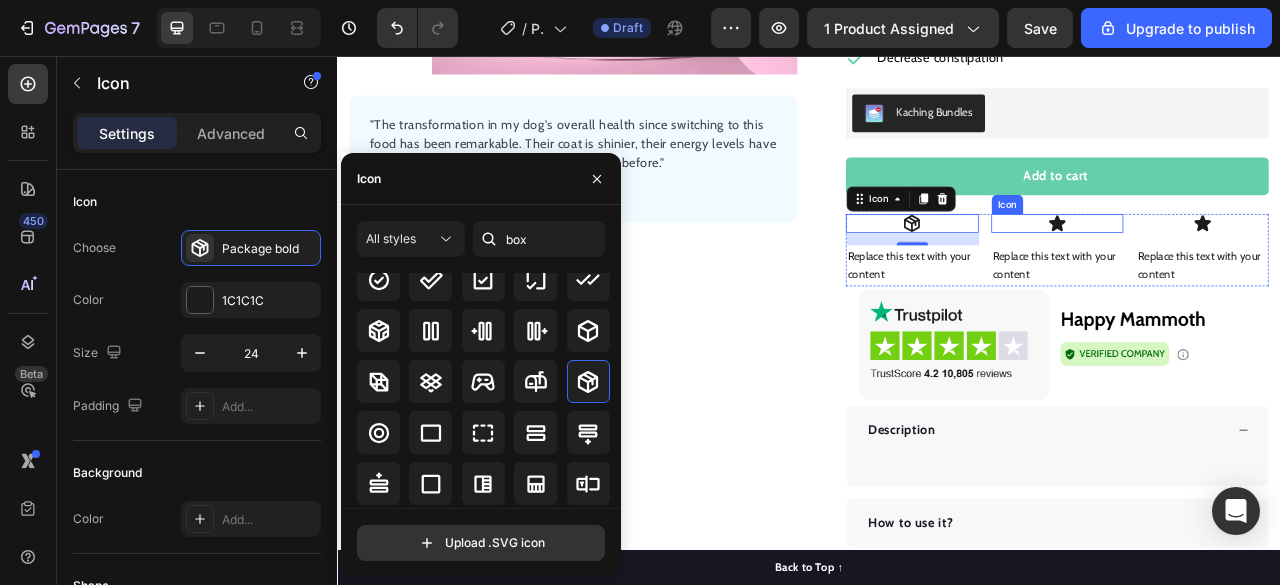 click 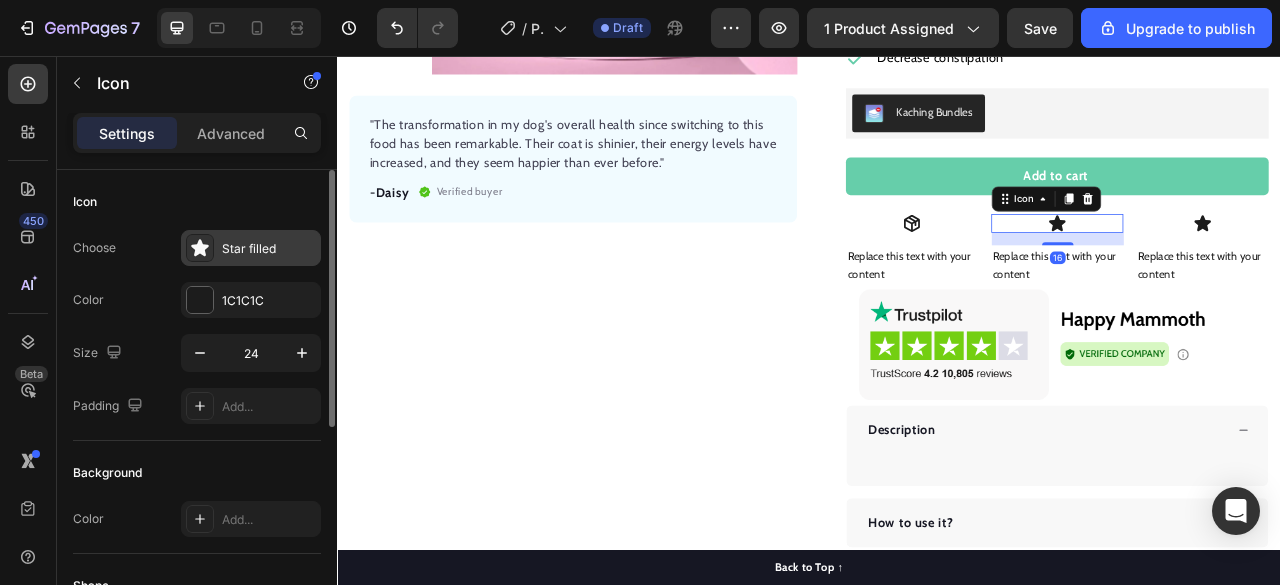 click on "Star filled" at bounding box center (269, 249) 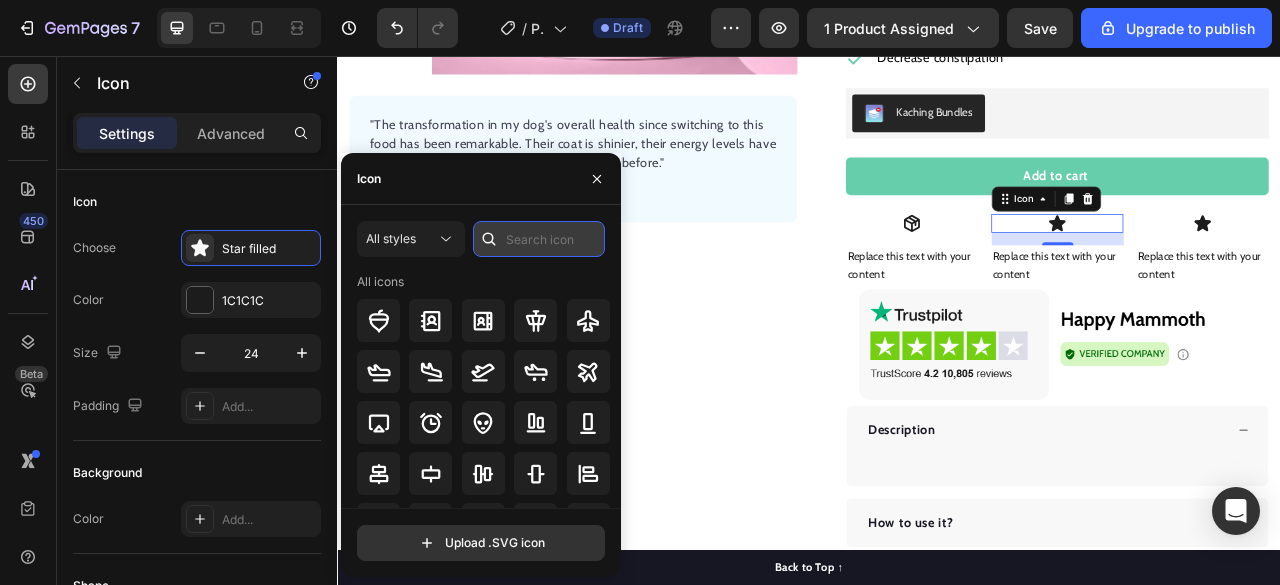 click at bounding box center [539, 239] 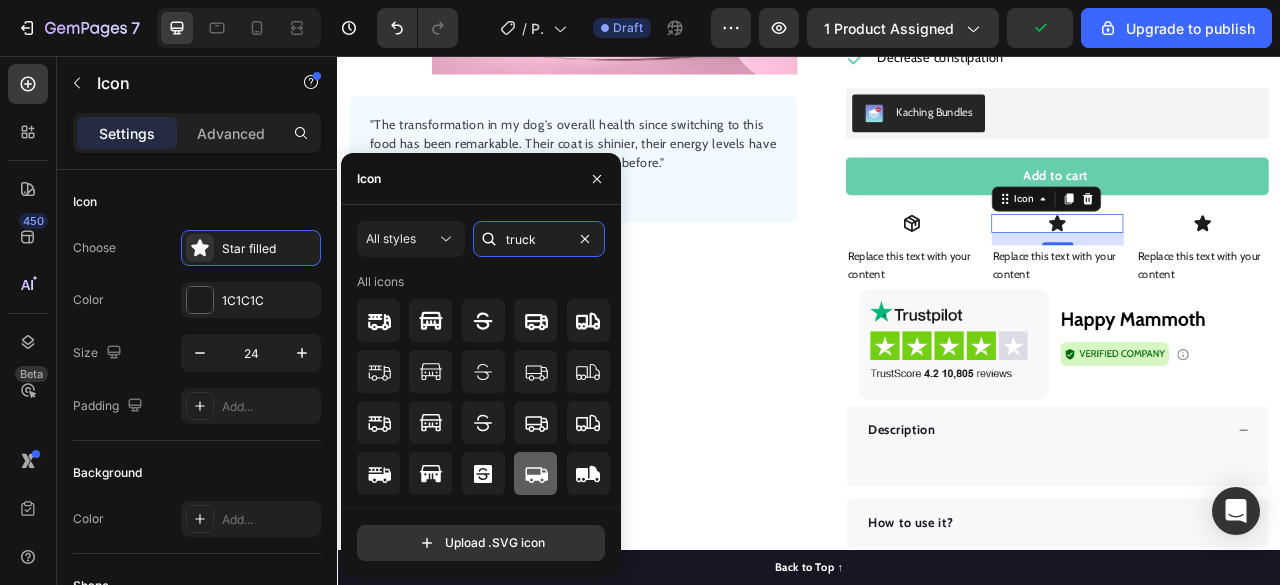 type on "truck" 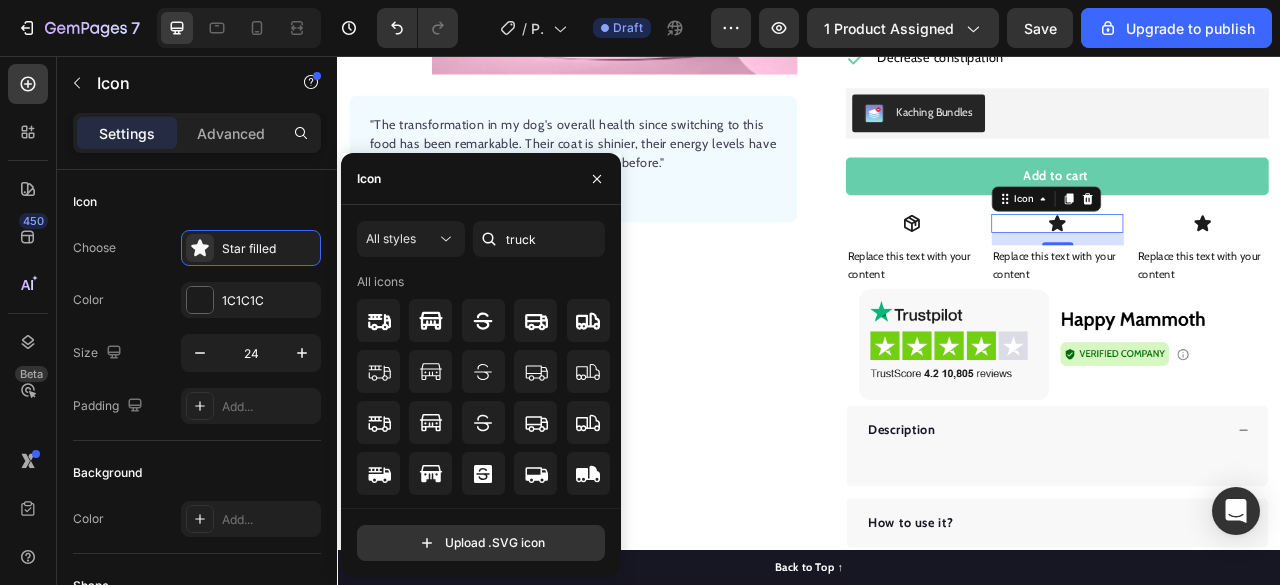 drag, startPoint x: 869, startPoint y: 443, endPoint x: 1266, endPoint y: 260, distance: 437.14758 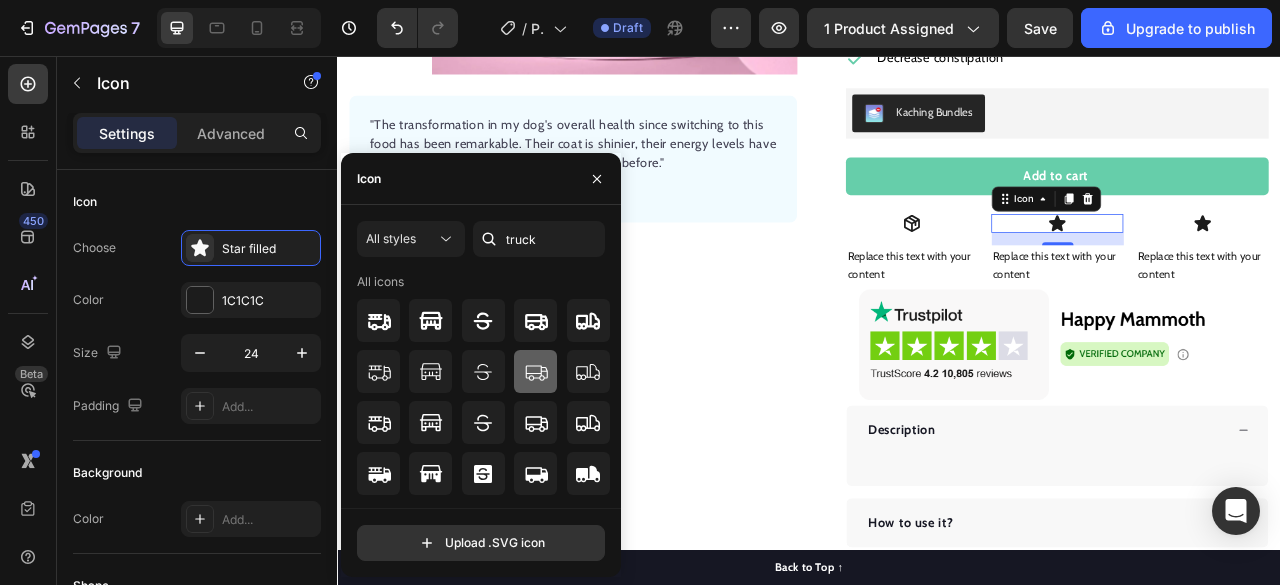 click 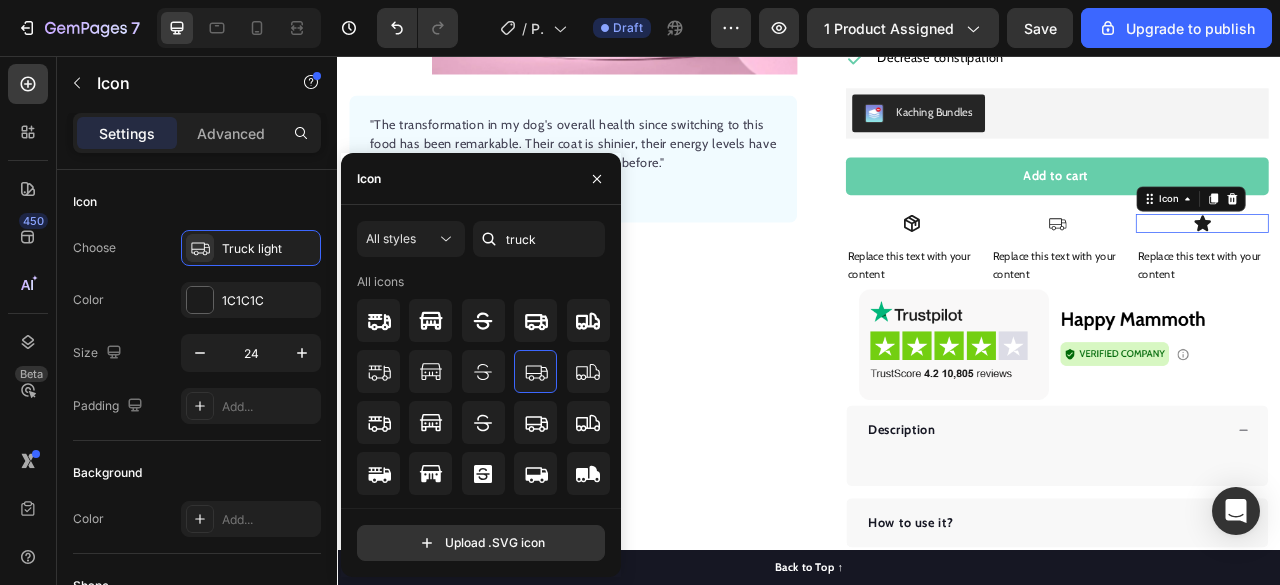 click 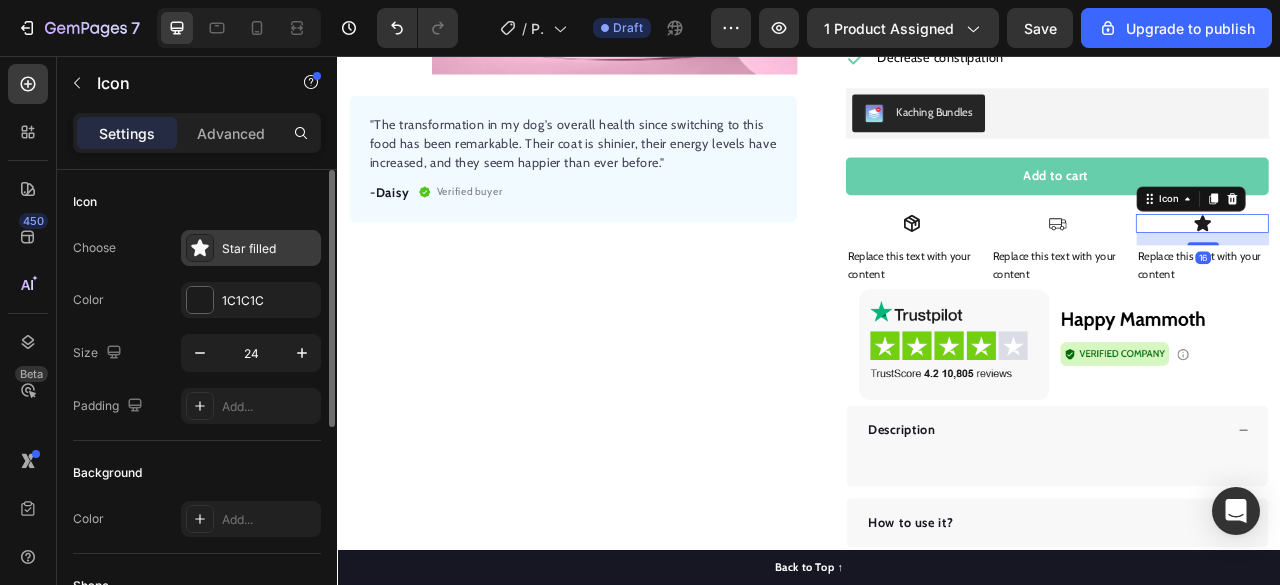 click on "Star filled" at bounding box center (269, 249) 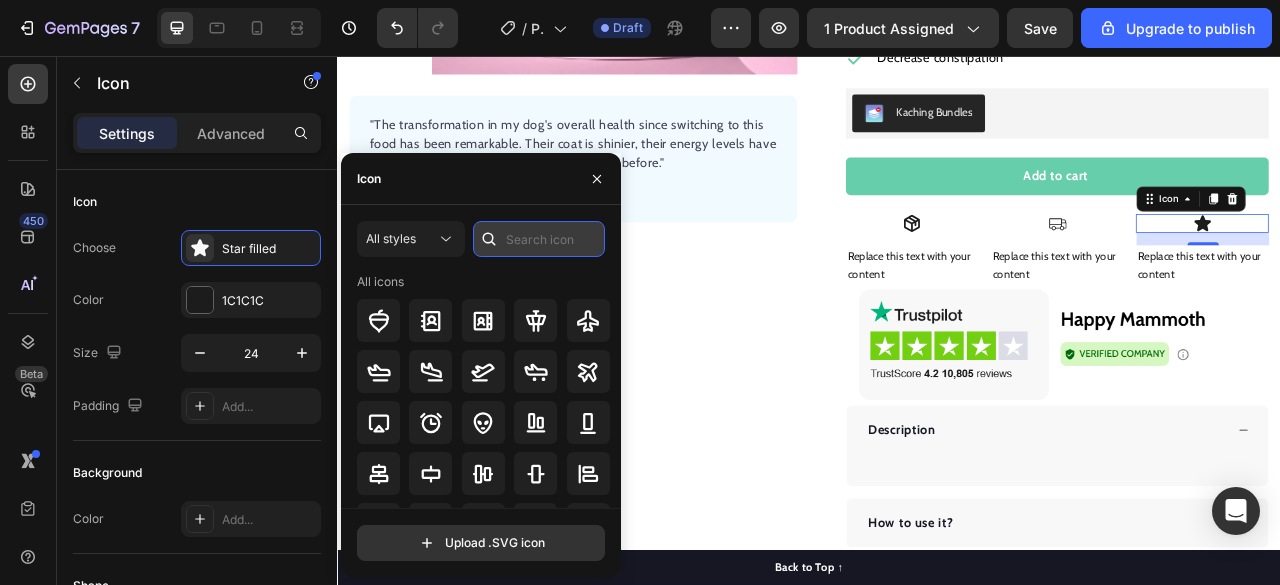 click at bounding box center [539, 239] 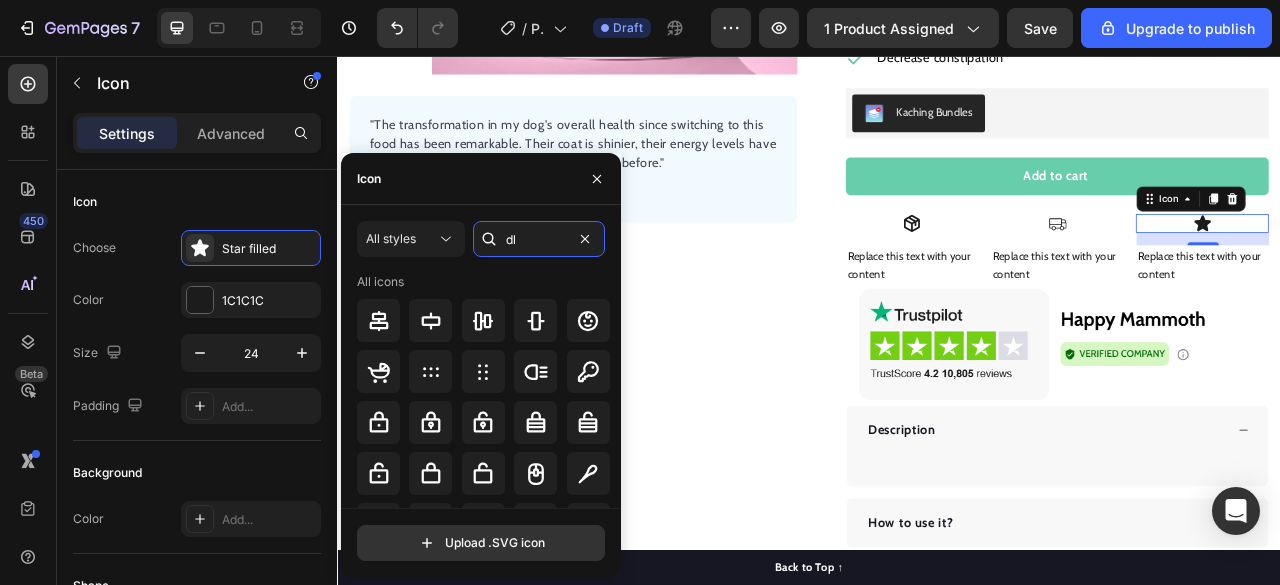 type on "dl" 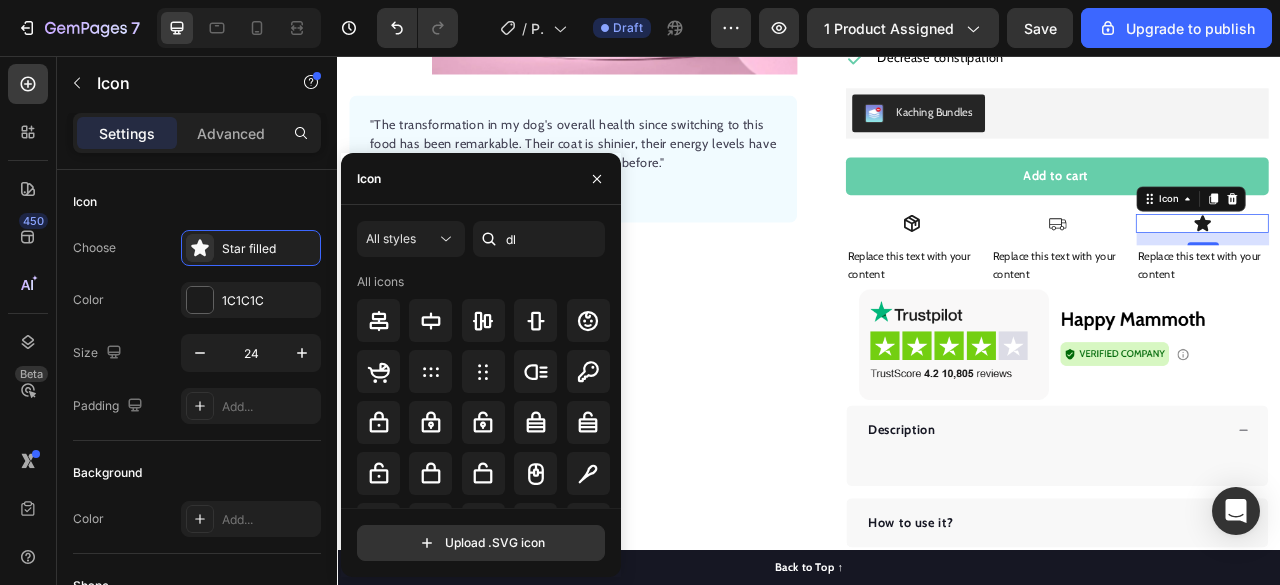 click on "All icons" 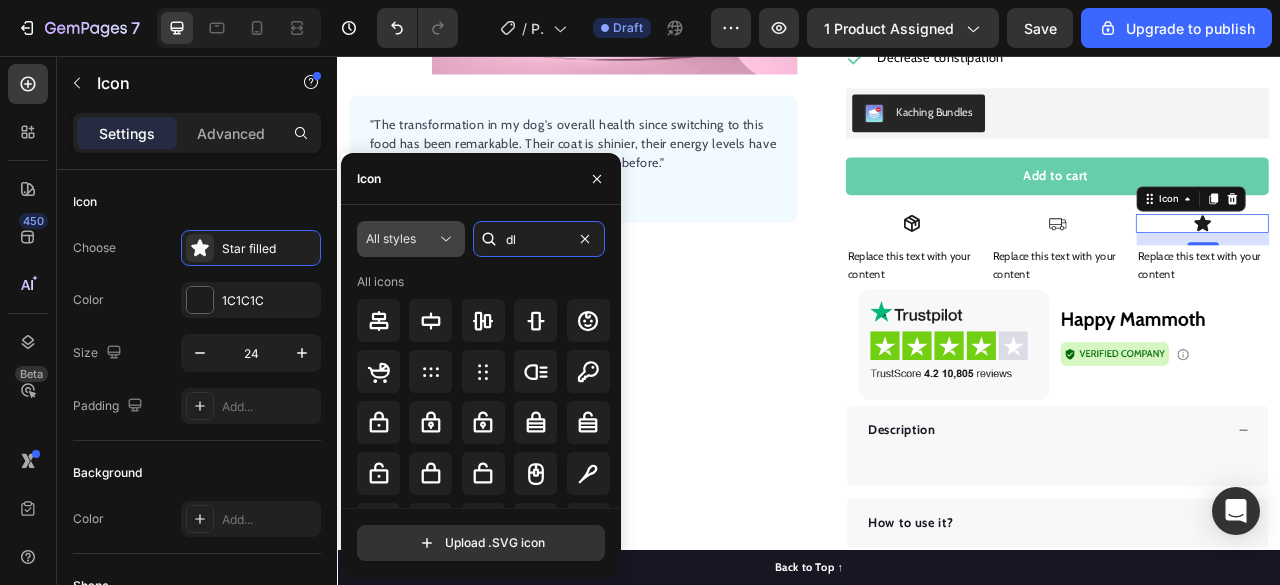 type 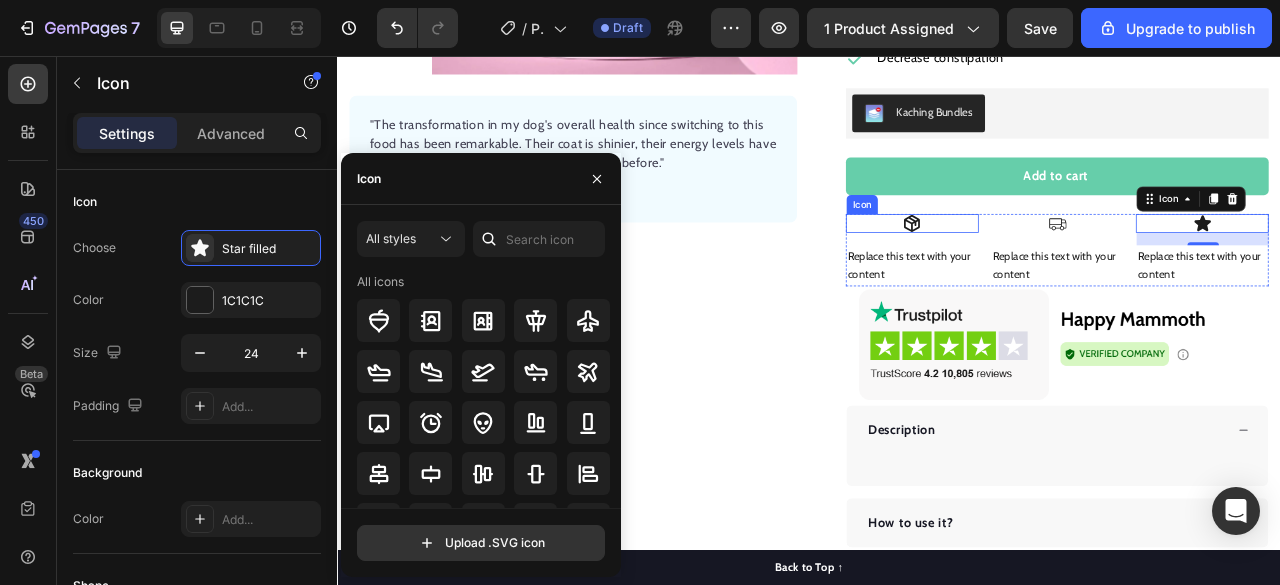 click on "Icon" at bounding box center (1068, 269) 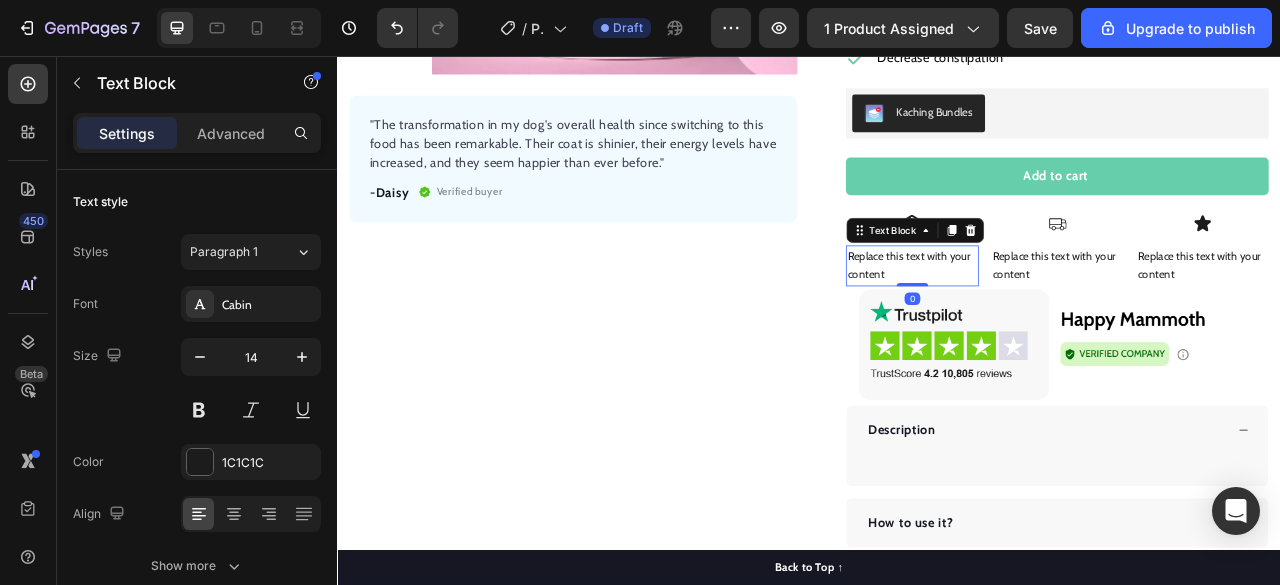 click on "Replace this text with your content" at bounding box center (1068, 323) 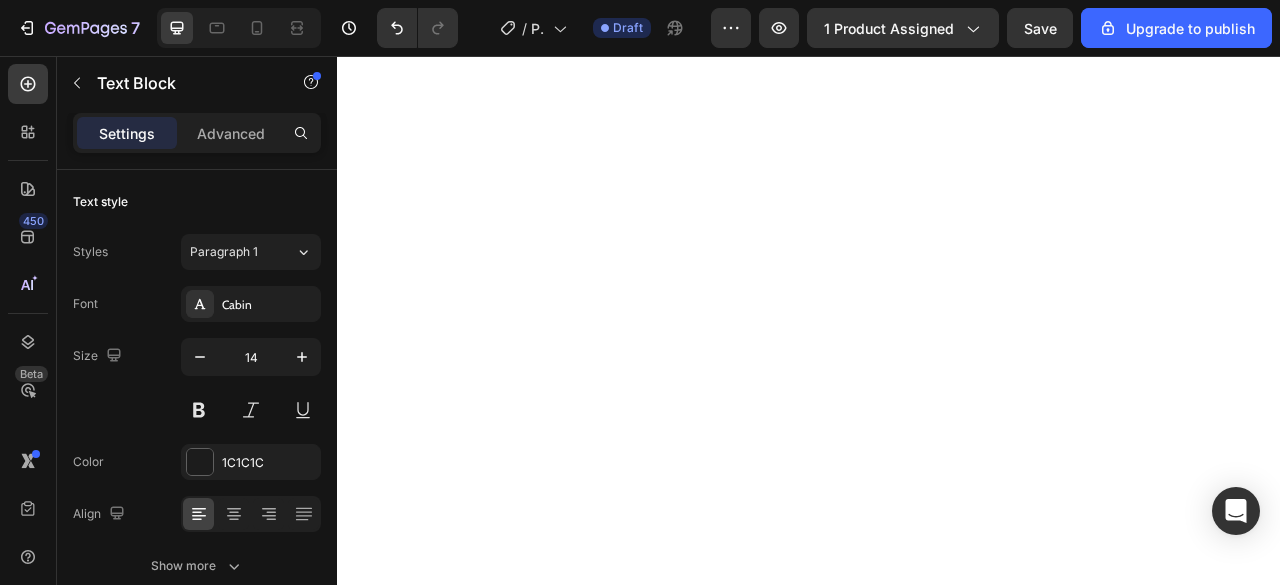 scroll, scrollTop: 0, scrollLeft: 0, axis: both 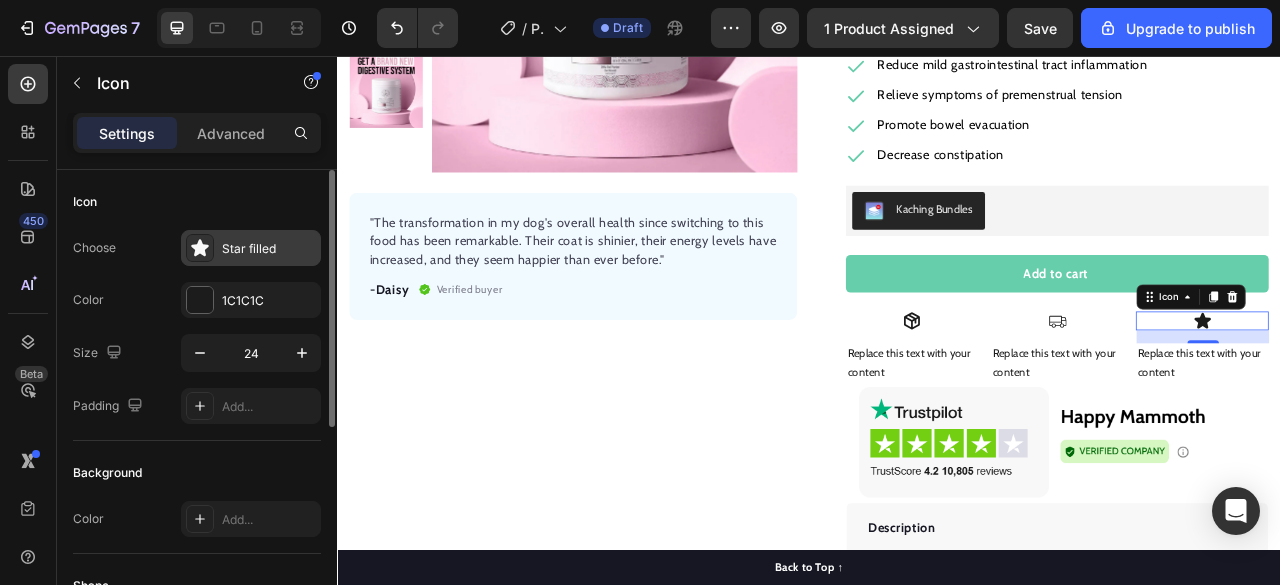click on "Star filled" at bounding box center [269, 249] 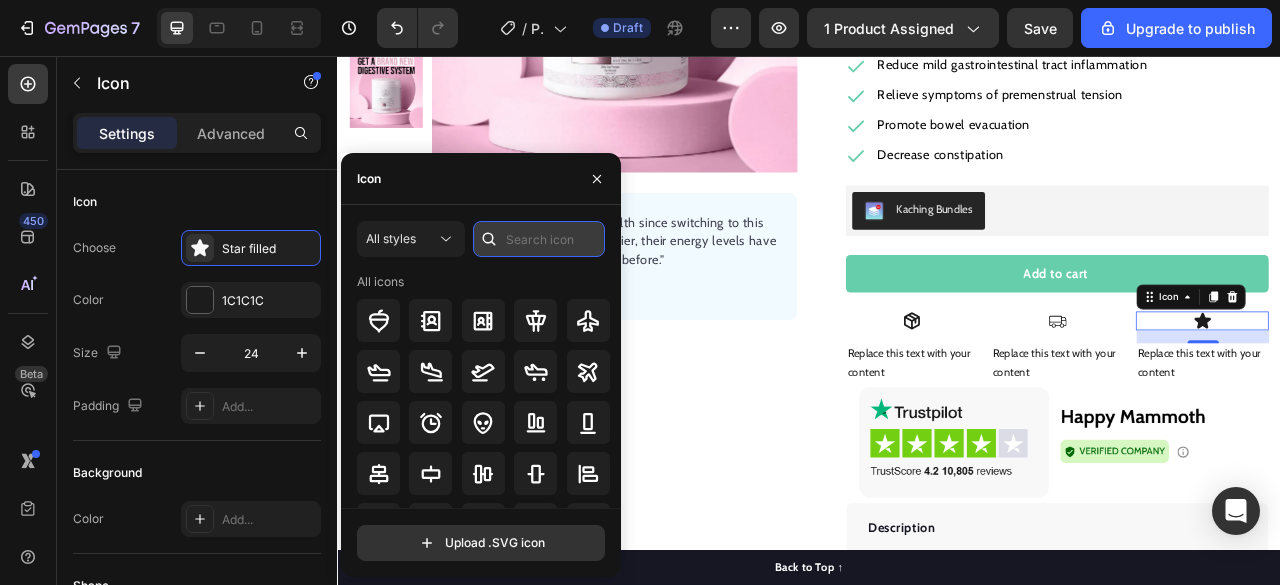 click at bounding box center (539, 239) 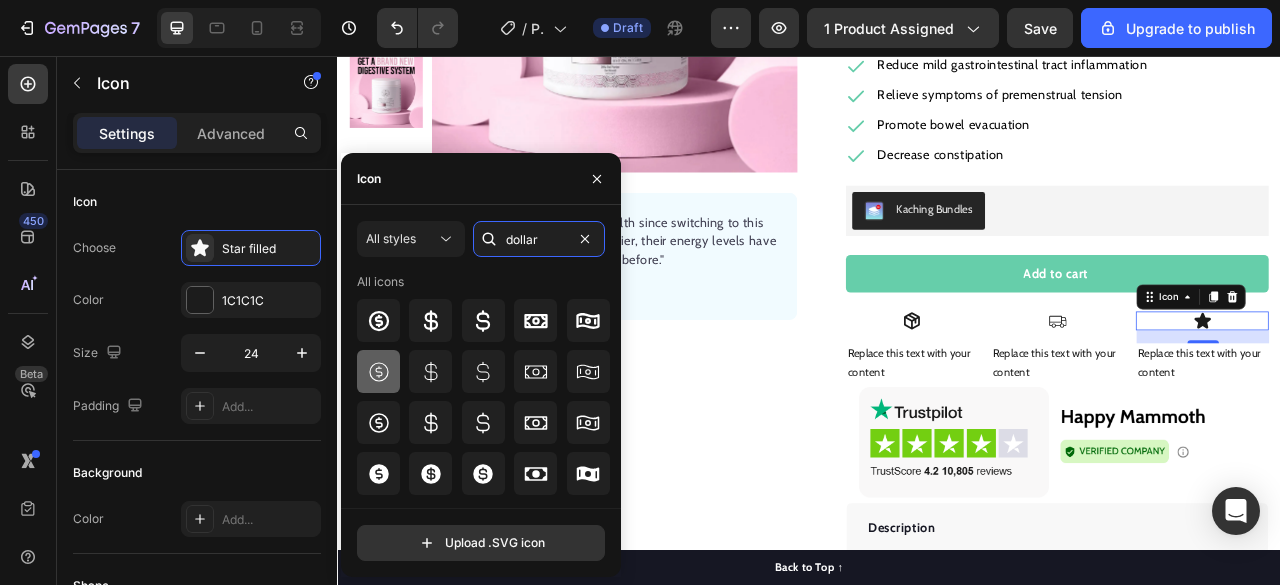 type on "dollar" 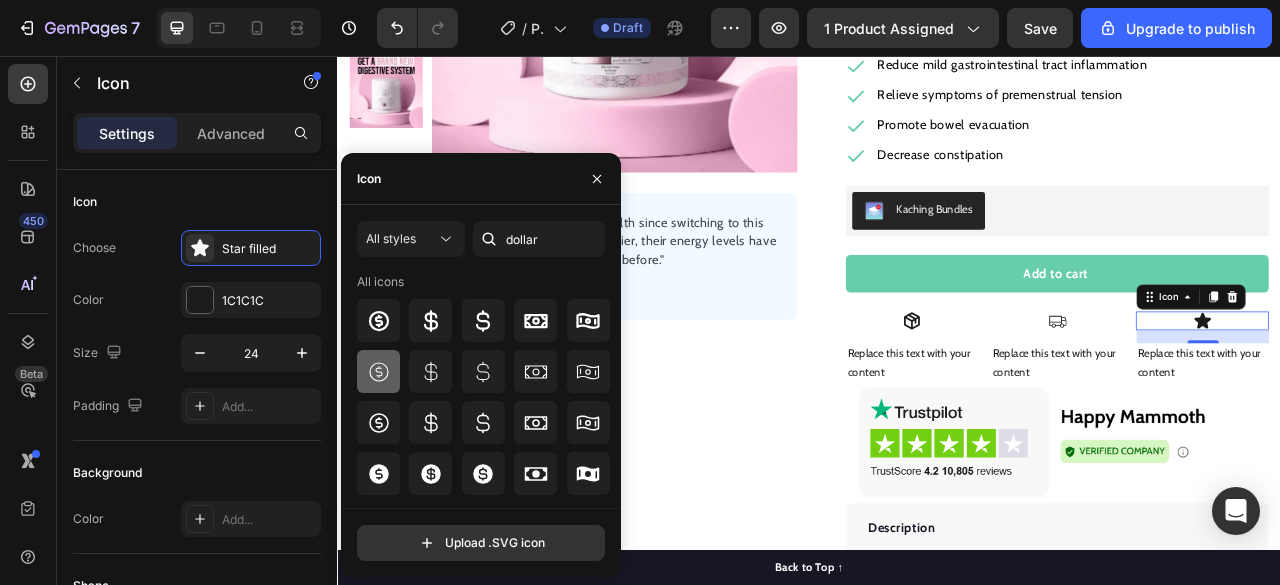 click 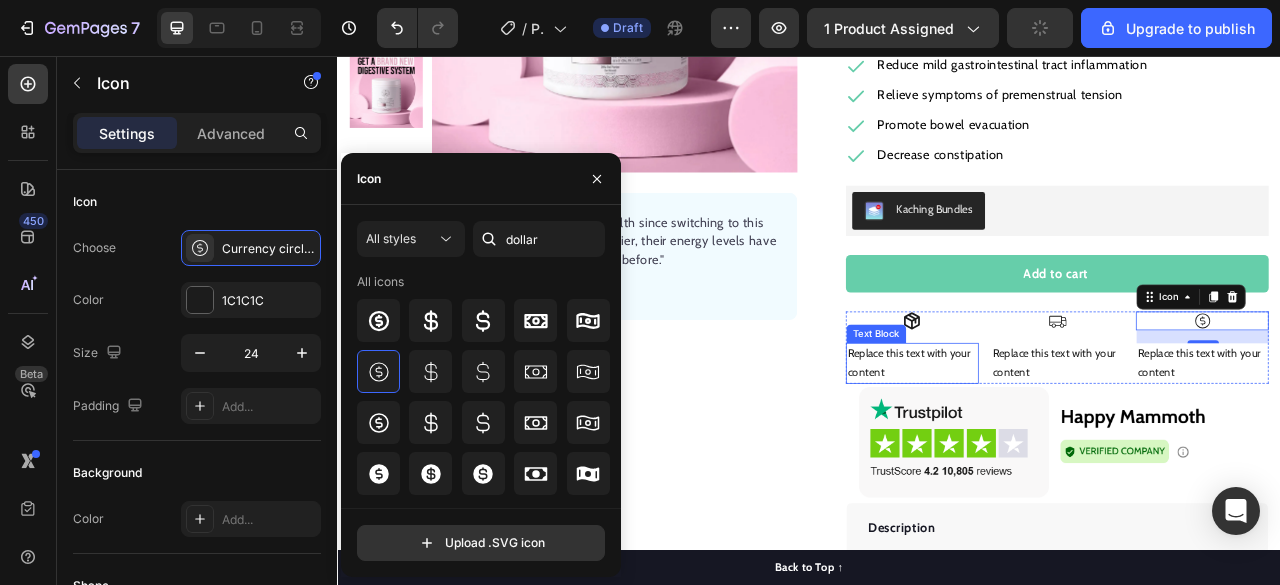 click on "Replace this text with your content" at bounding box center (1068, 447) 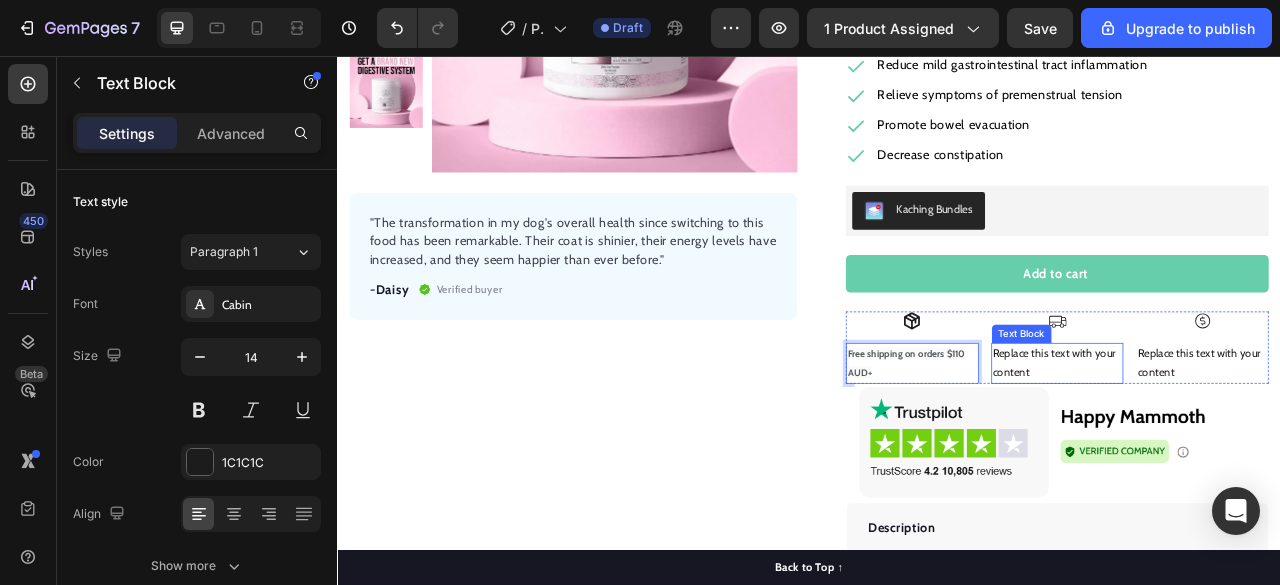 click on "Replace this text with your content" at bounding box center (1253, 447) 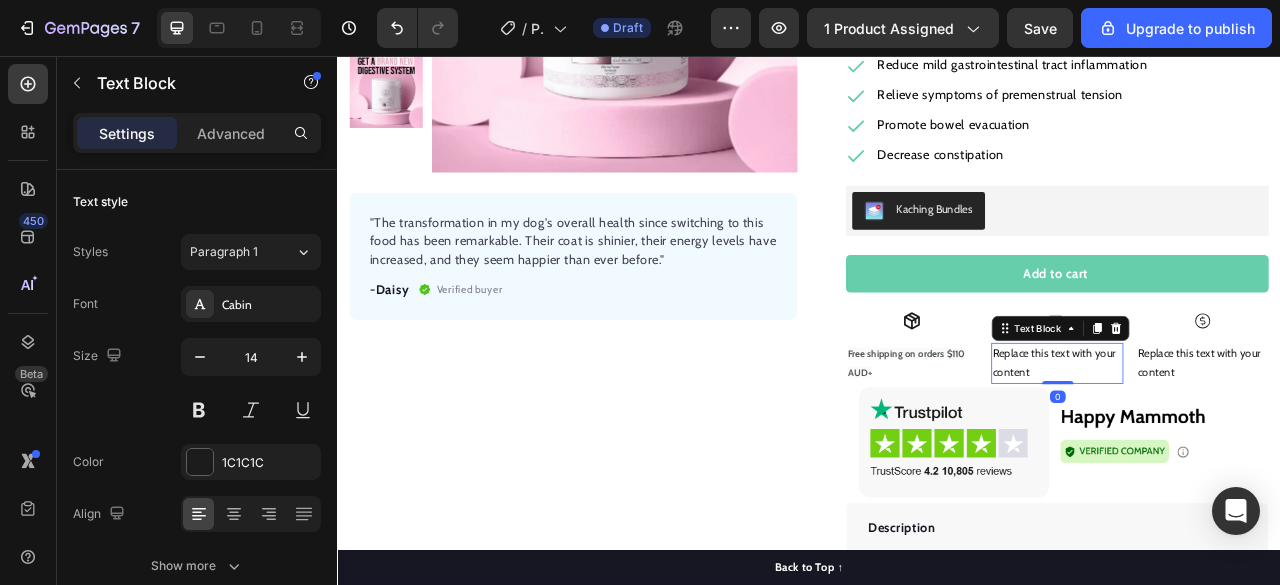 click on "Replace this text with your content" at bounding box center [1253, 447] 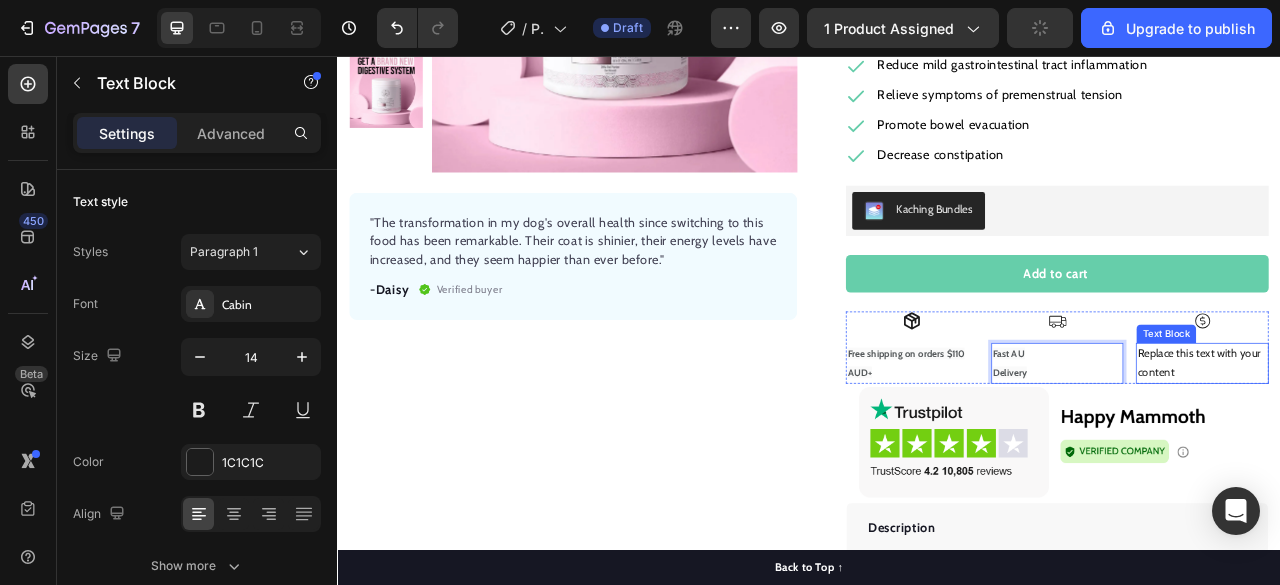 click on "Replace this text with your content" at bounding box center (1437, 447) 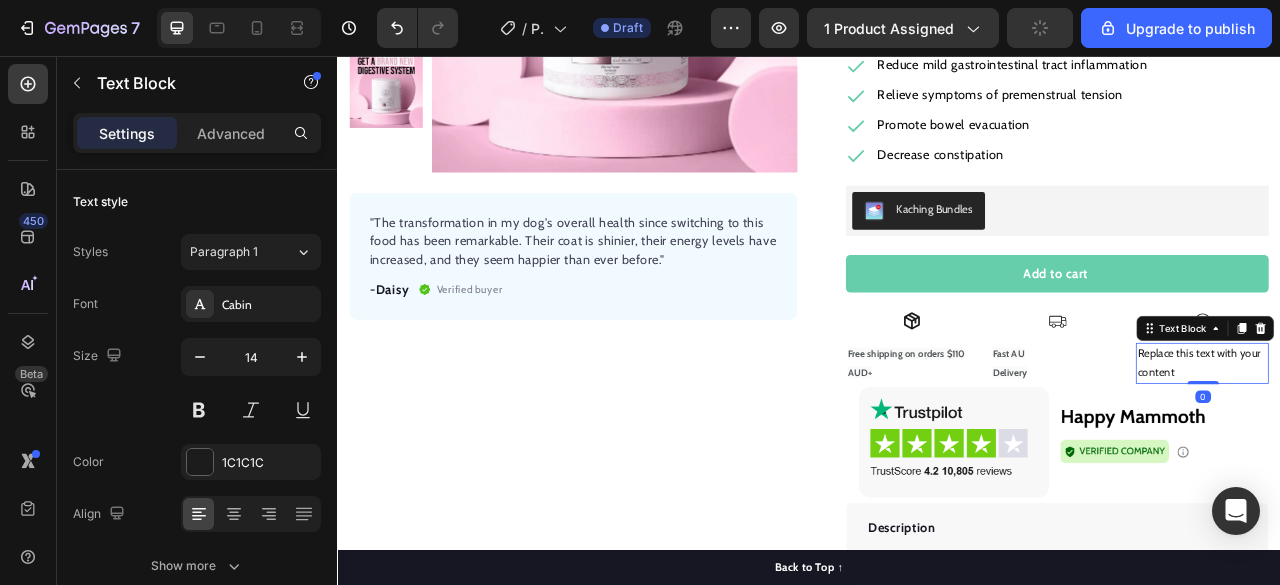 click on "Replace this text with your content" at bounding box center [1437, 447] 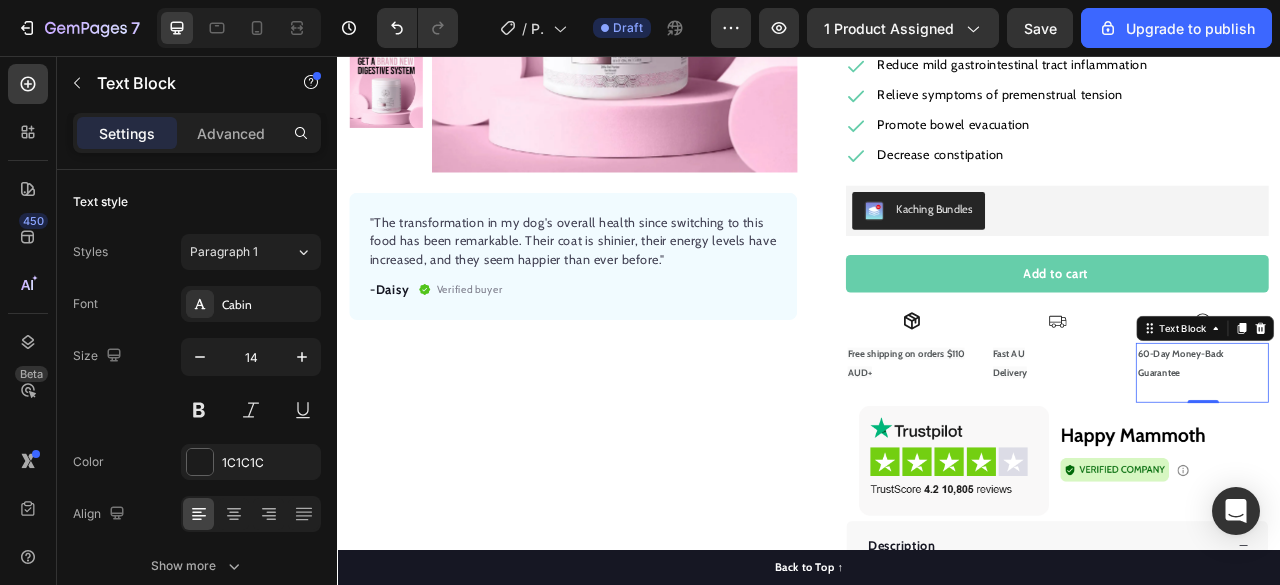 click at bounding box center [1437, 483] 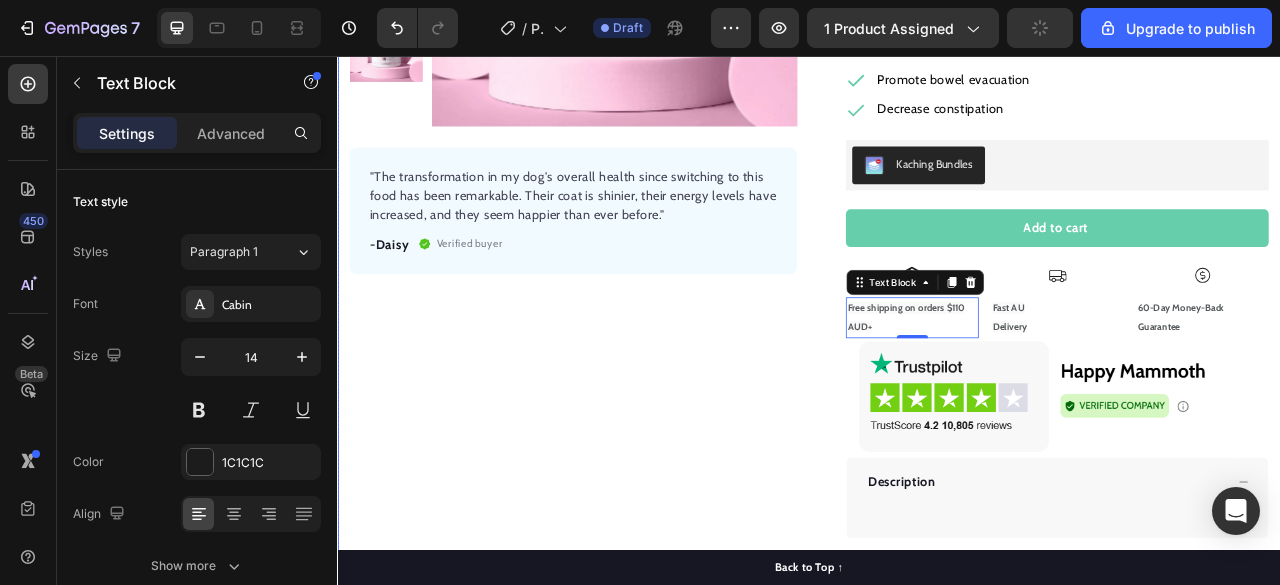 scroll, scrollTop: 520, scrollLeft: 0, axis: vertical 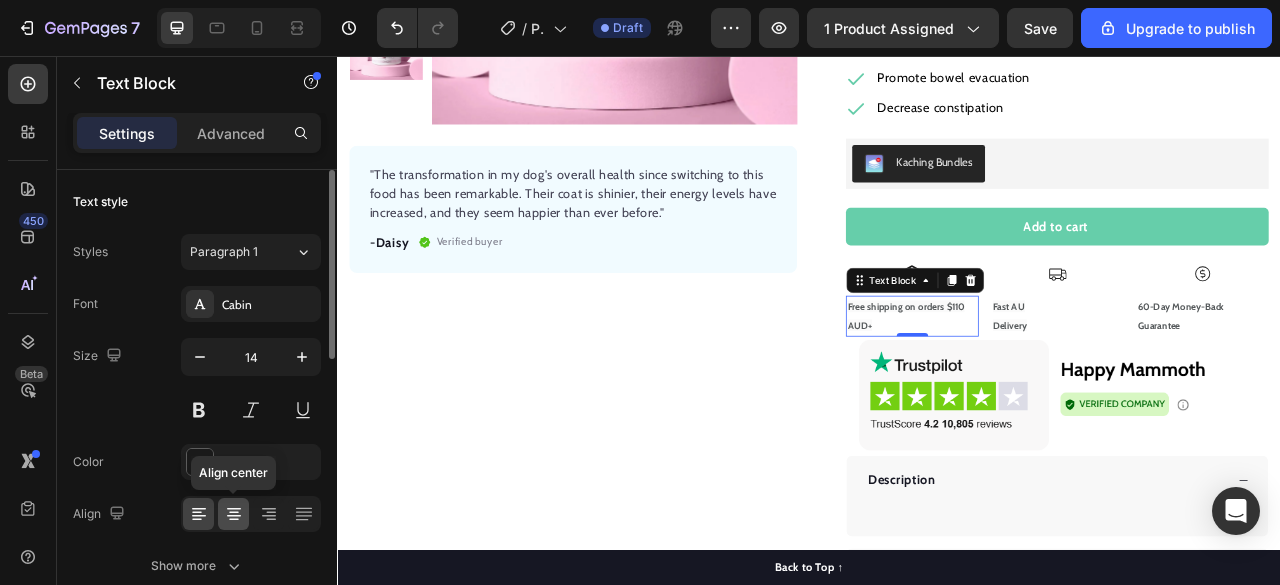 click 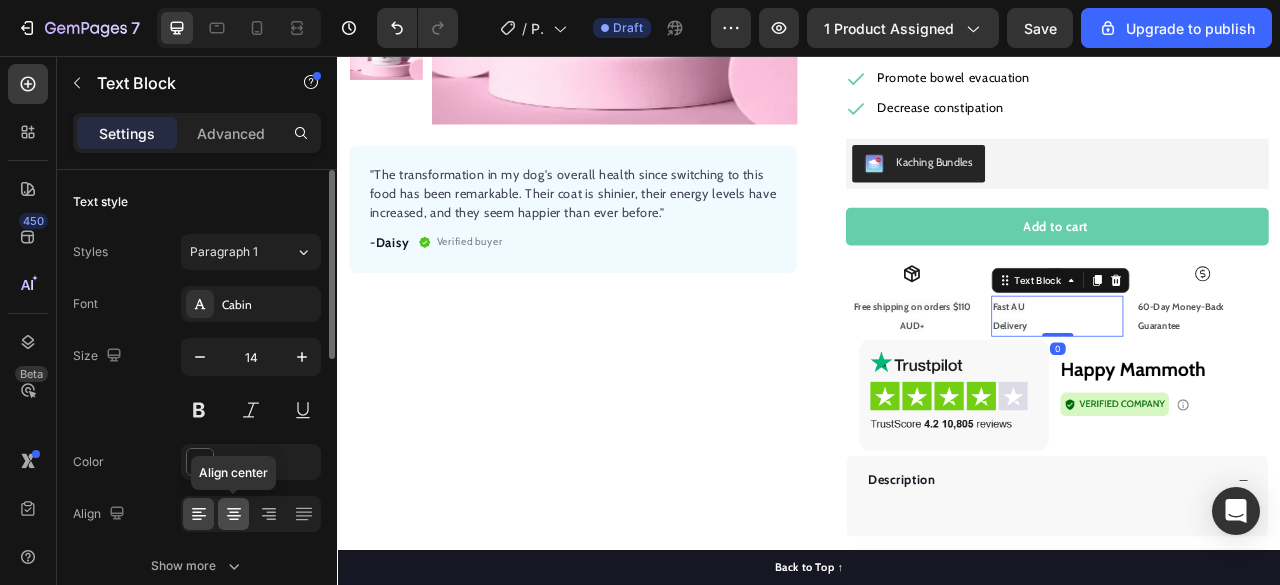 click 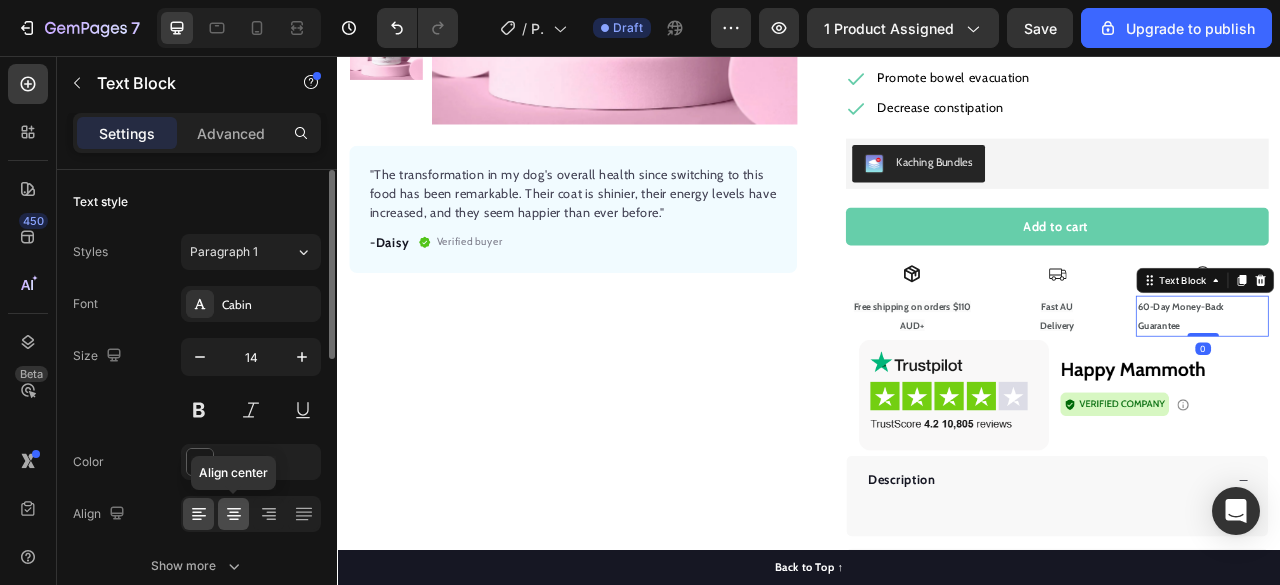 click 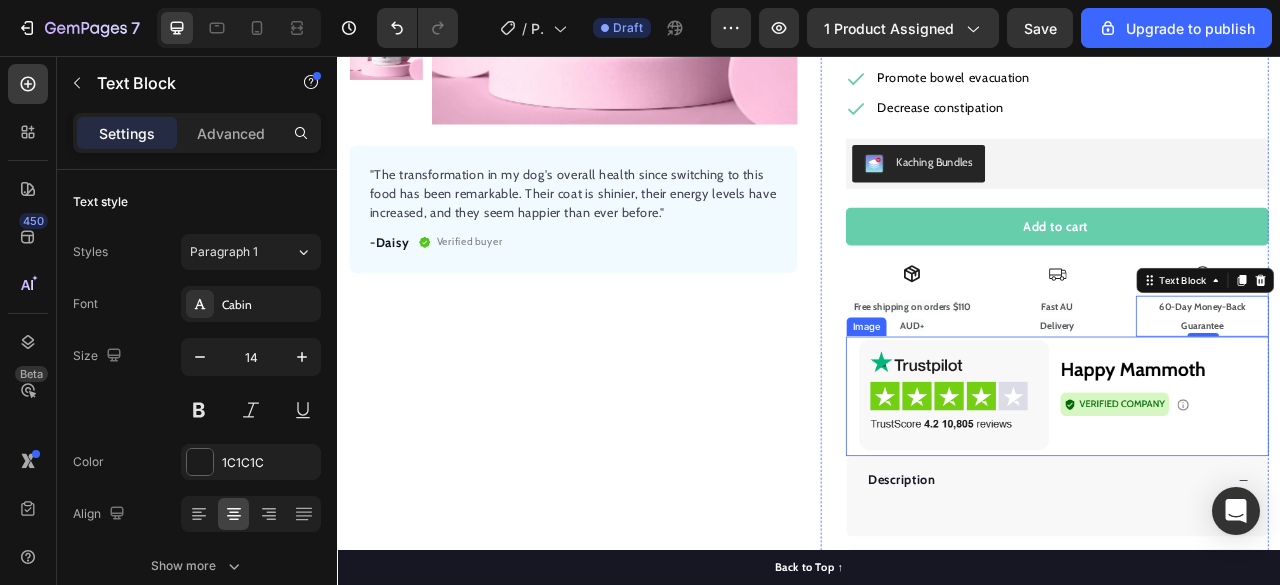 scroll, scrollTop: 710, scrollLeft: 0, axis: vertical 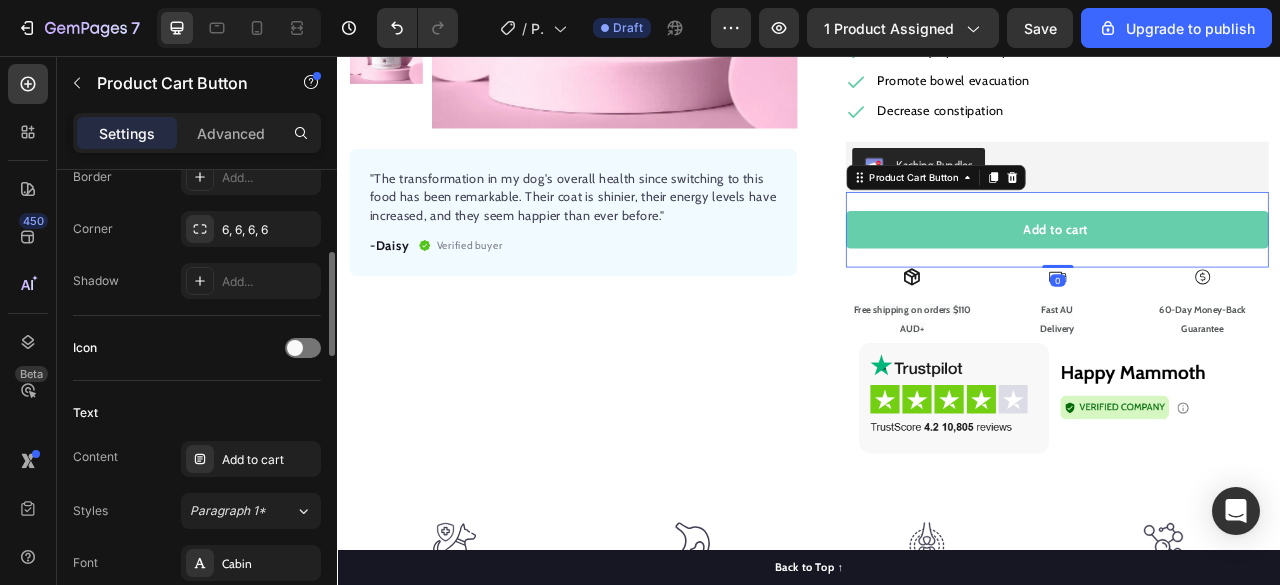 type 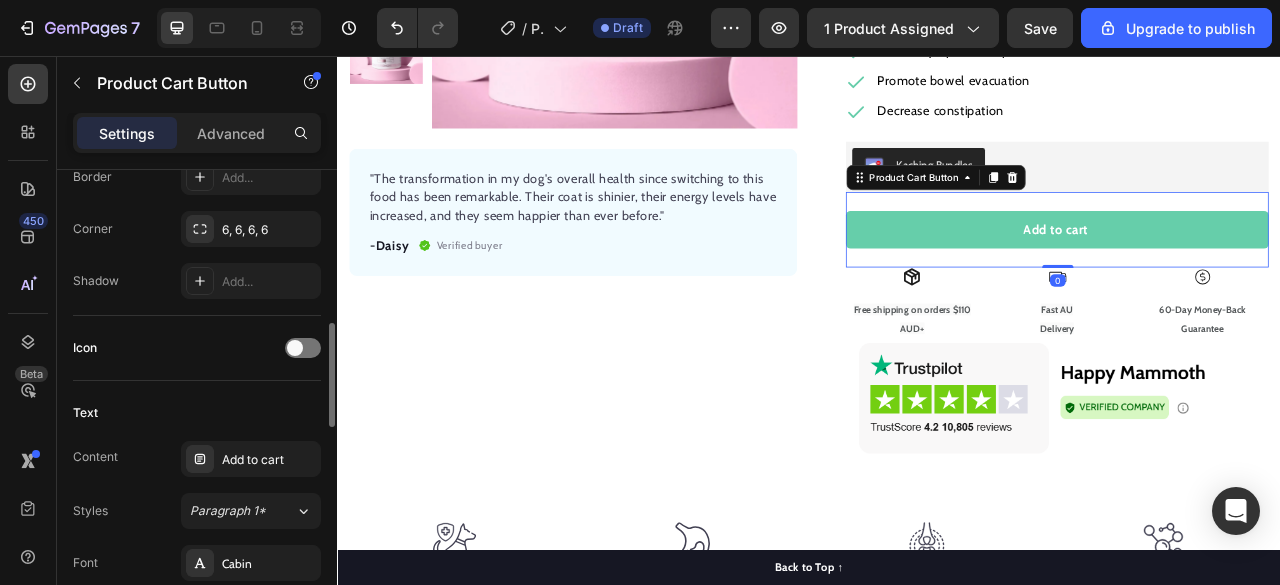 scroll, scrollTop: 678, scrollLeft: 0, axis: vertical 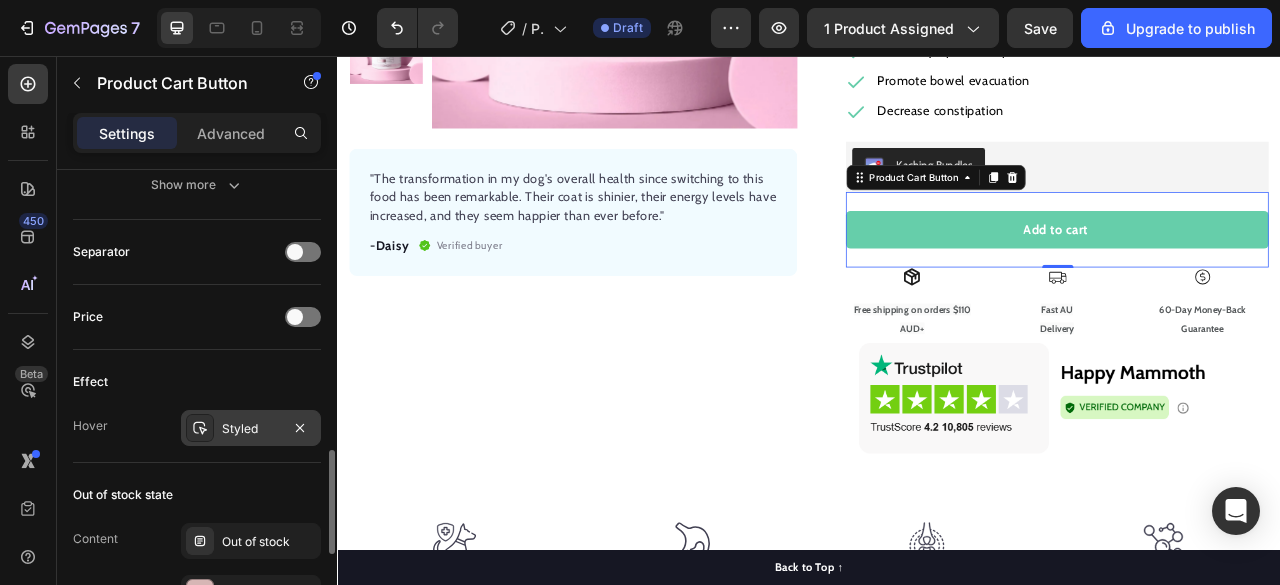 click on "Styled" at bounding box center [251, 428] 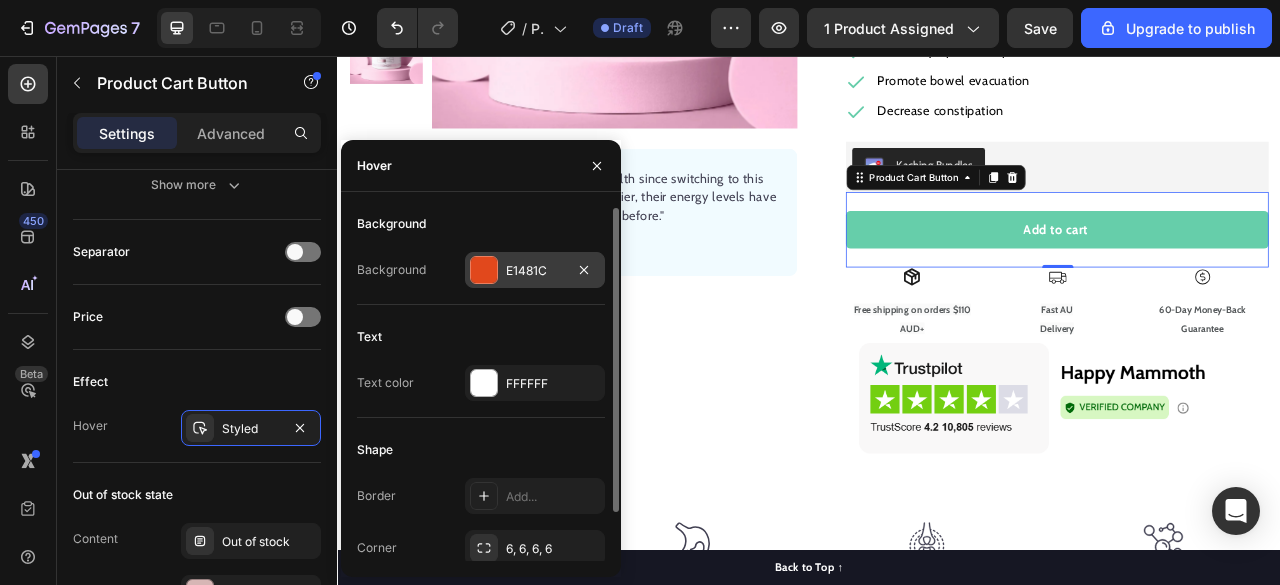 click on "E1481C" at bounding box center [535, 271] 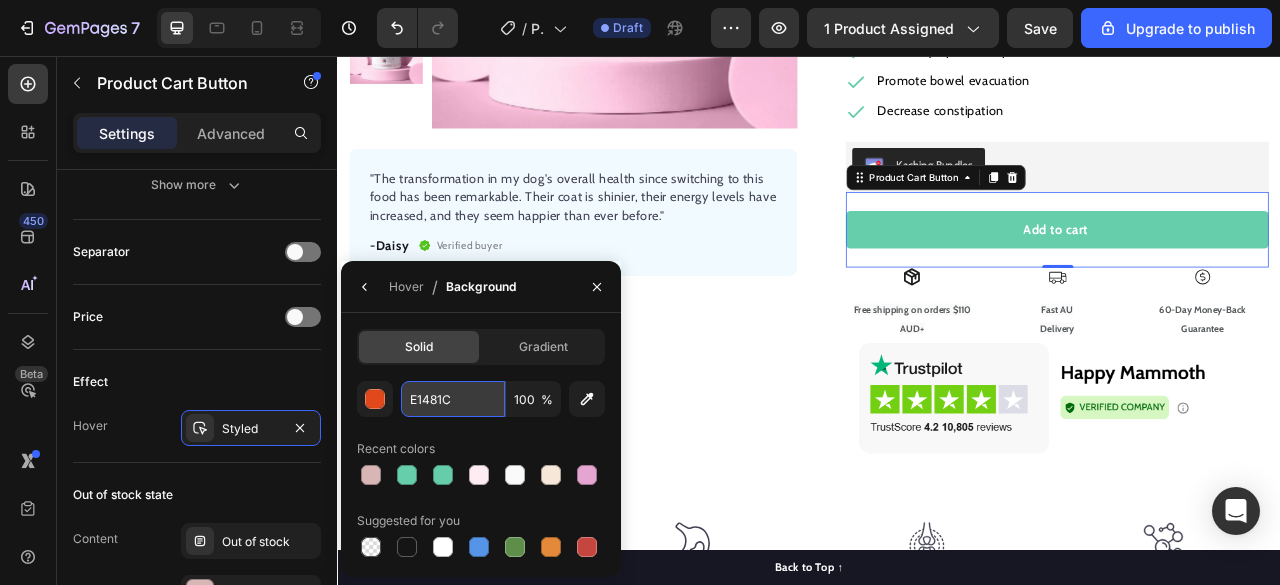 click on "E1481C" at bounding box center [453, 399] 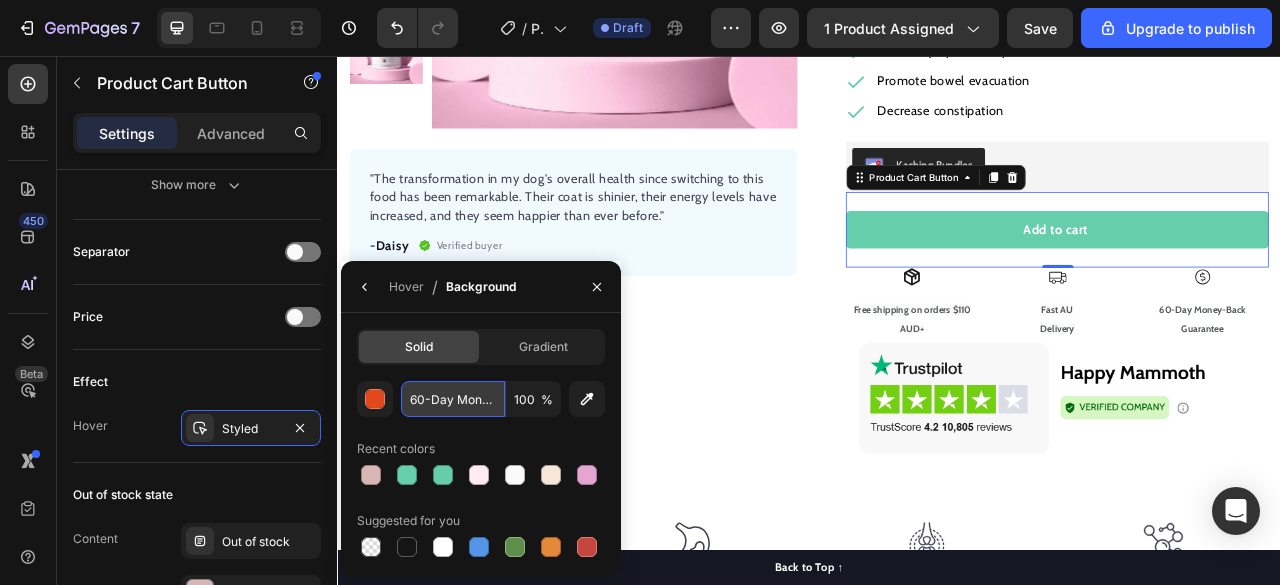 scroll, scrollTop: 0, scrollLeft: 92, axis: horizontal 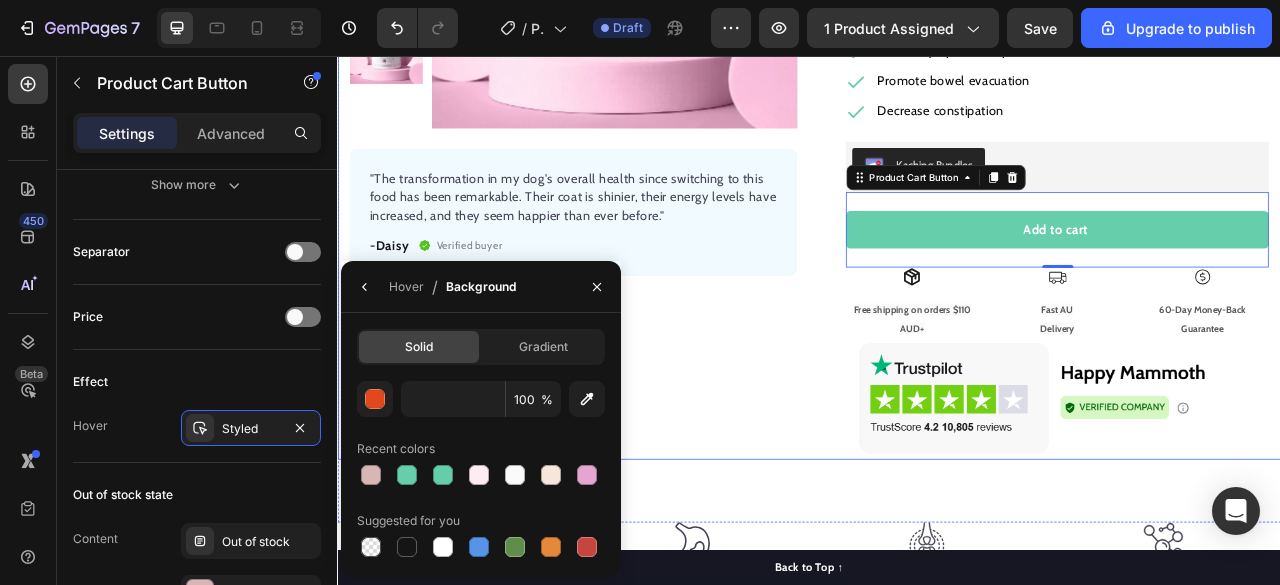 click on "Product Images "The transformation in my dog's overall health since switching to this food has been remarkable. Their coat is shinier, their energy levels have increased, and they seem happier than ever before." Text block -Daisy Text block
Verified buyer Item list Row Row "My dog absolutely loves this food! It's clear that the taste and quality are top-notch."  -Daisy Text block Row Row" at bounding box center [637, 126] 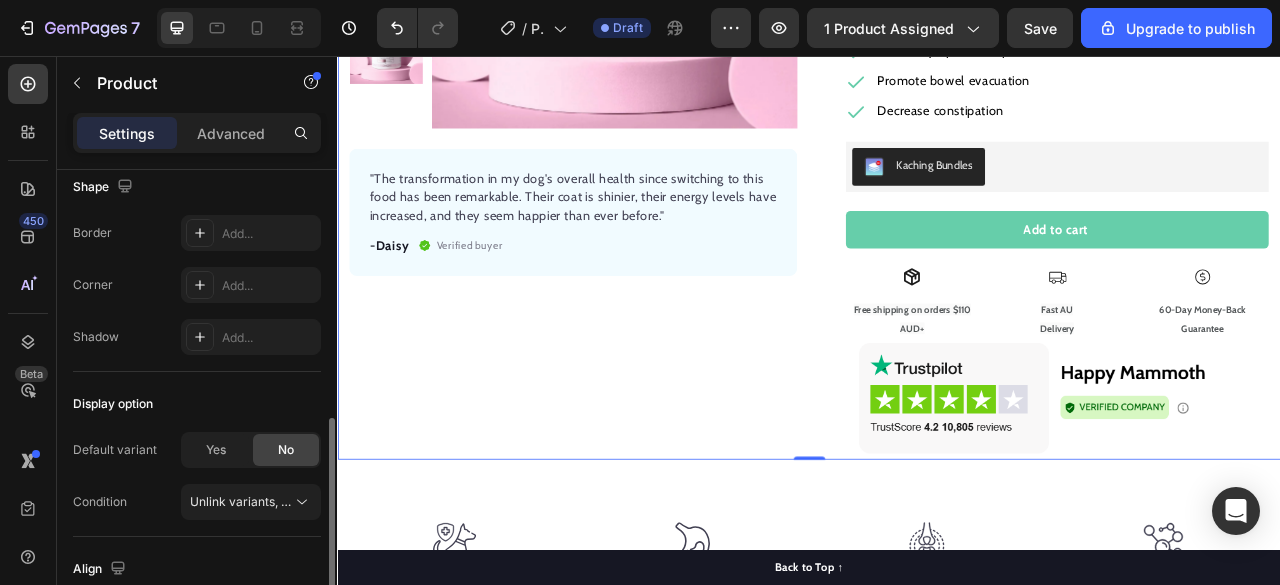 scroll, scrollTop: 683, scrollLeft: 0, axis: vertical 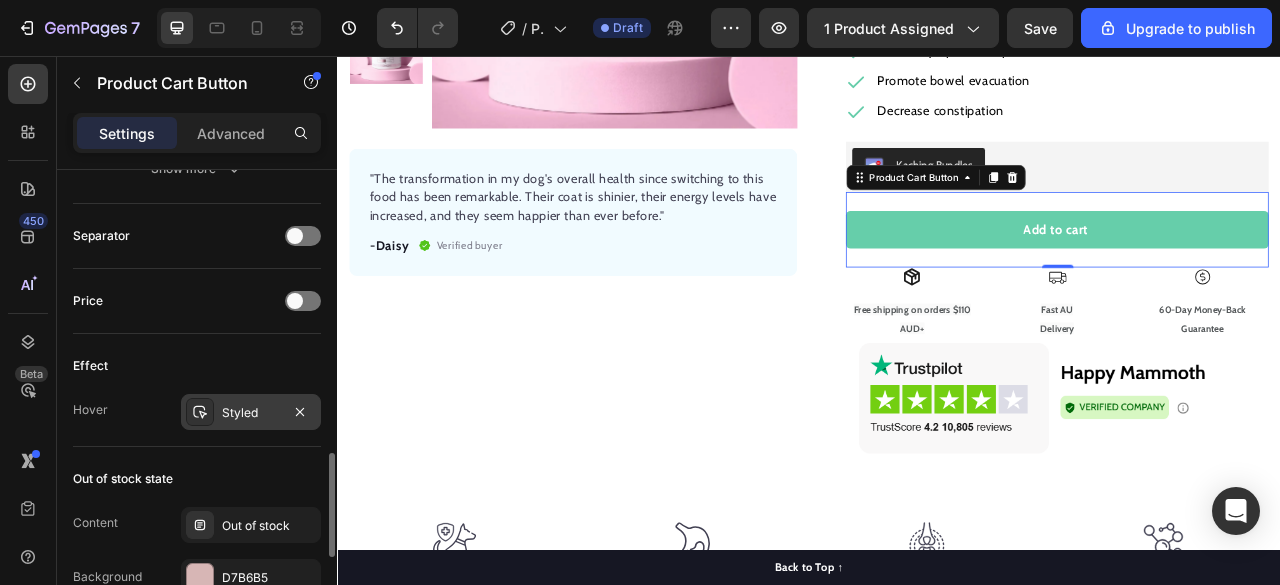 click on "Styled" at bounding box center [251, 413] 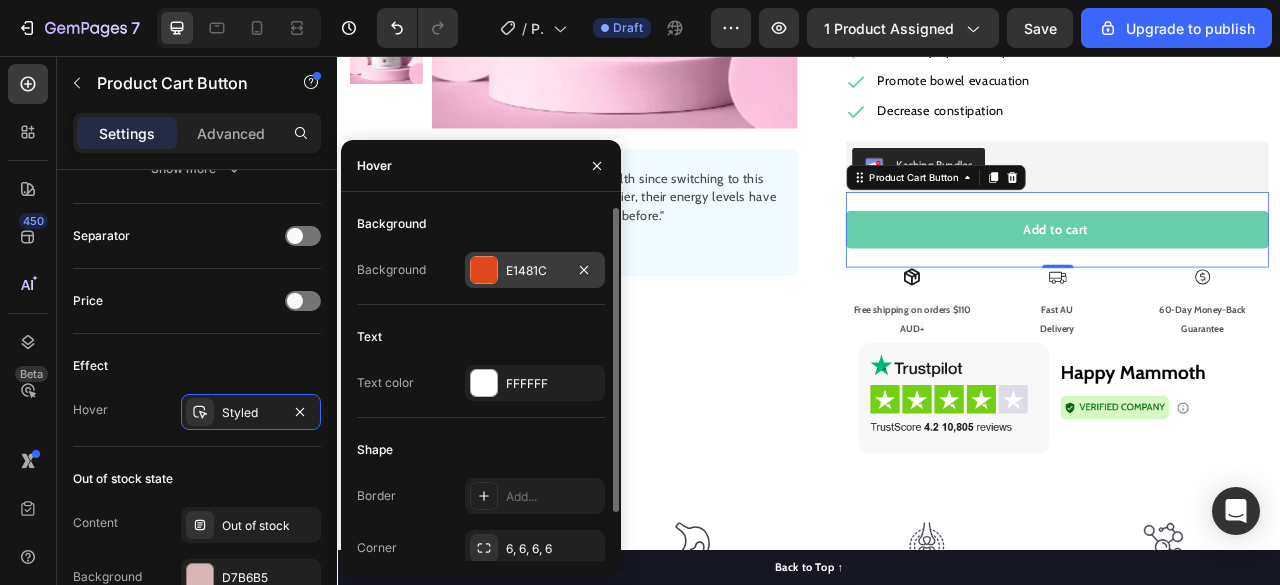 click on "E1481C" at bounding box center [535, 271] 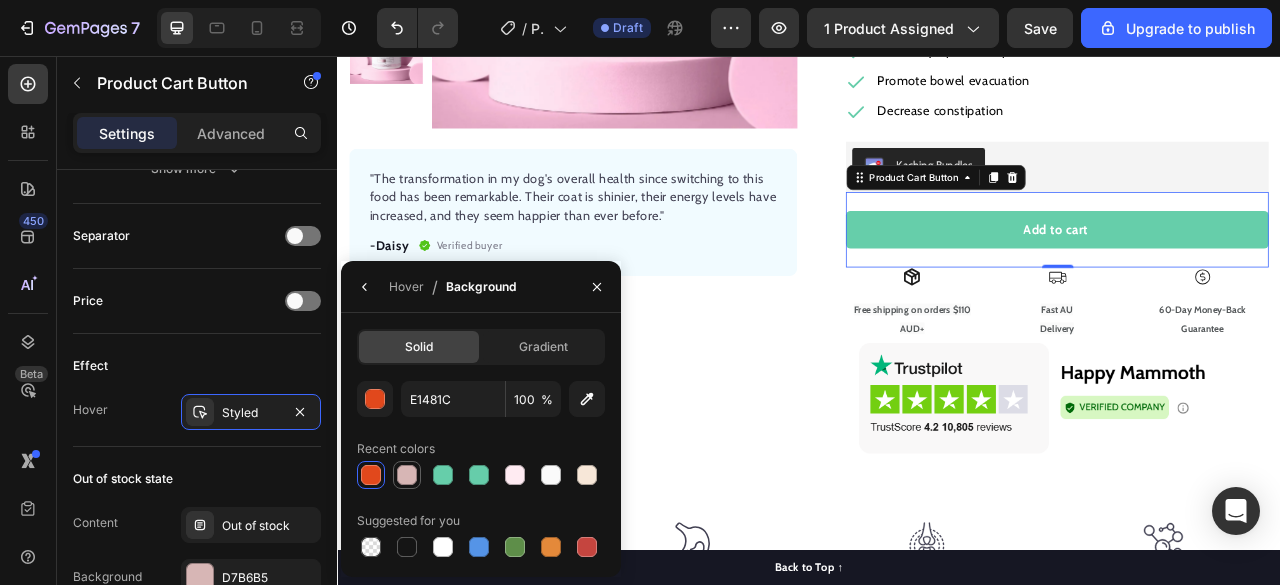 click at bounding box center [407, 475] 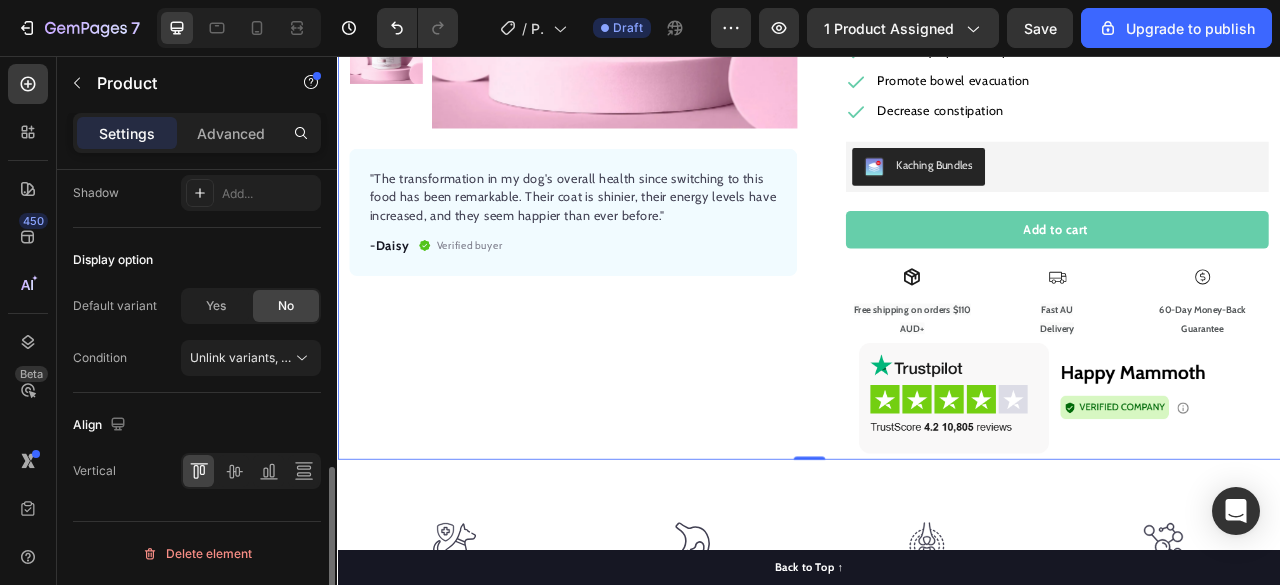 scroll, scrollTop: 0, scrollLeft: 0, axis: both 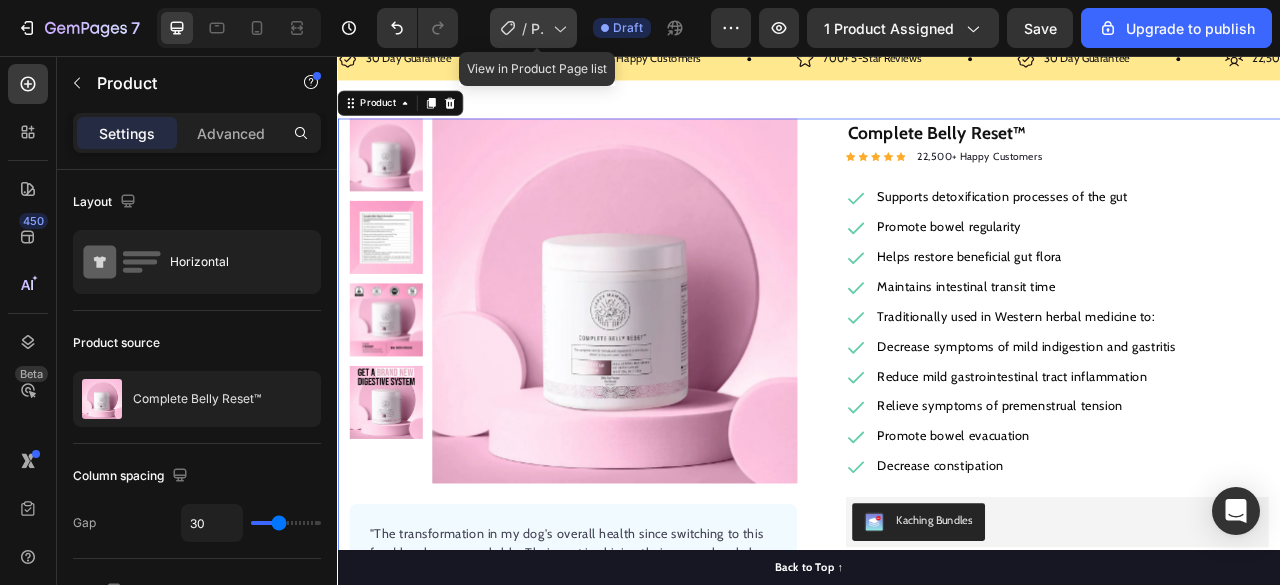 click on "Product Page - Aug 4, 15:45:00" at bounding box center [538, 28] 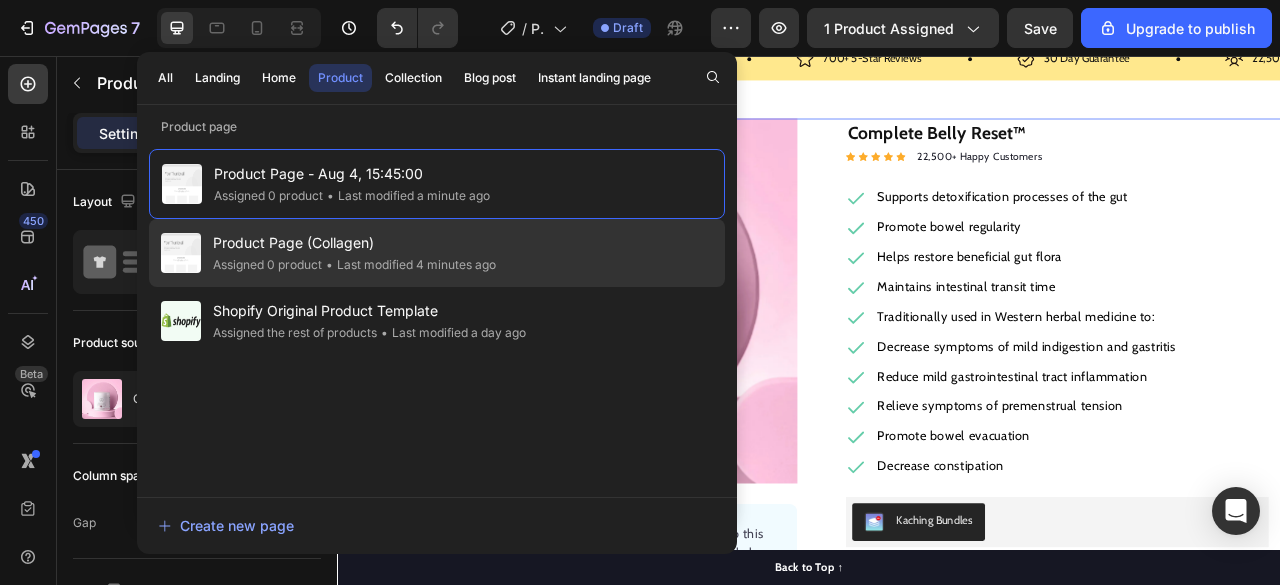 click on "Product Page (Collagen) Assigned 0 product • Last modified 4 minutes ago" 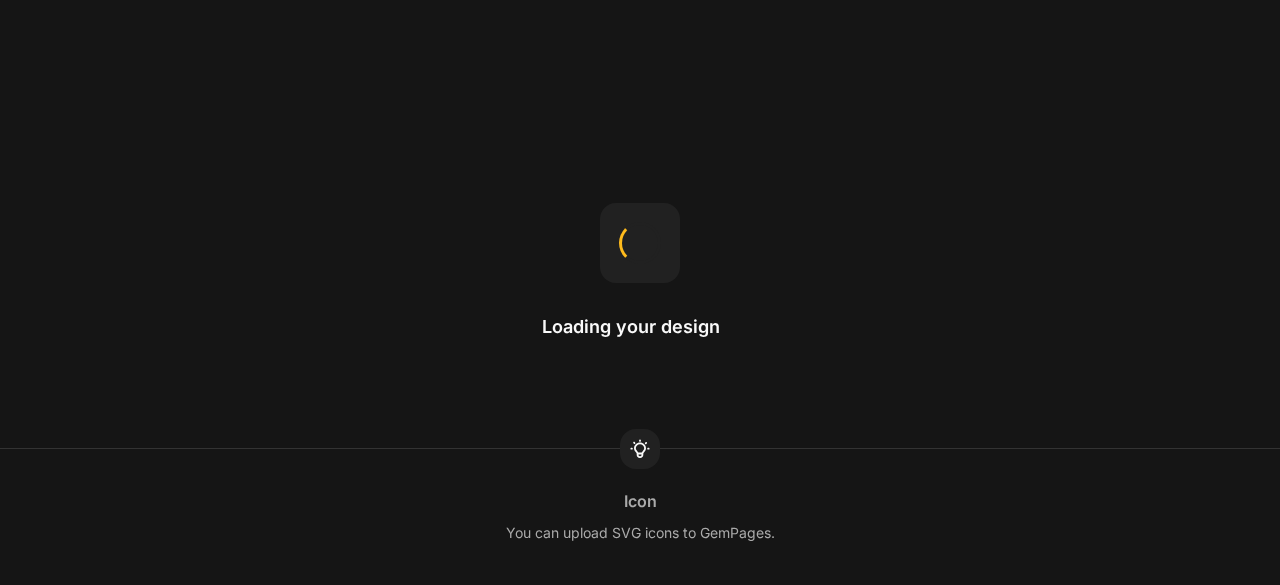 scroll, scrollTop: 0, scrollLeft: 0, axis: both 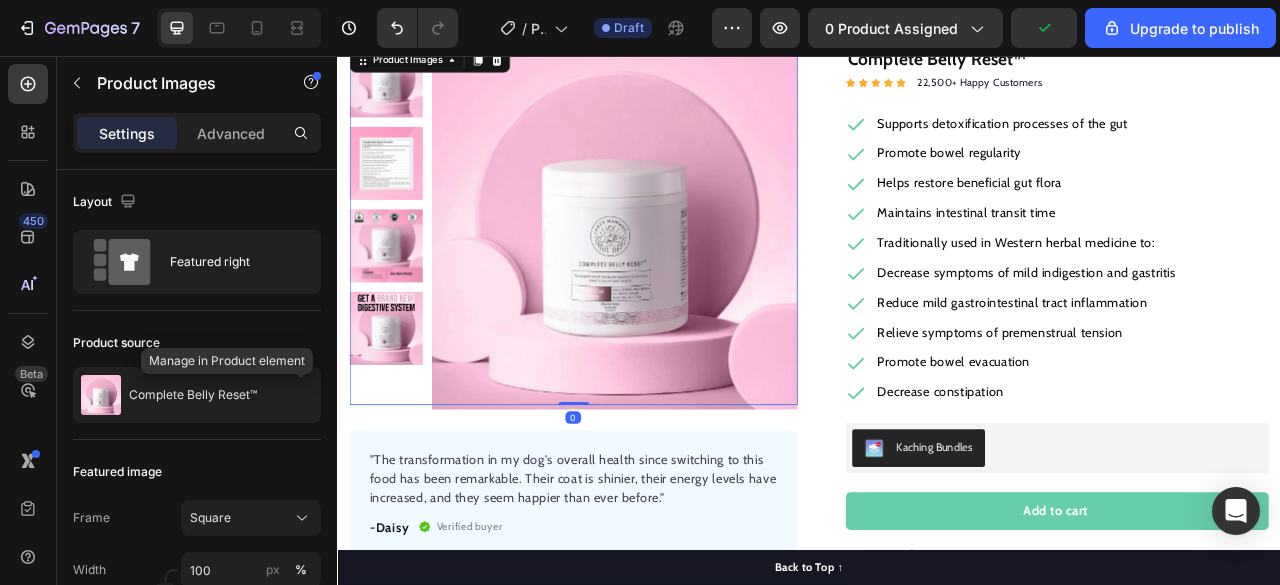click 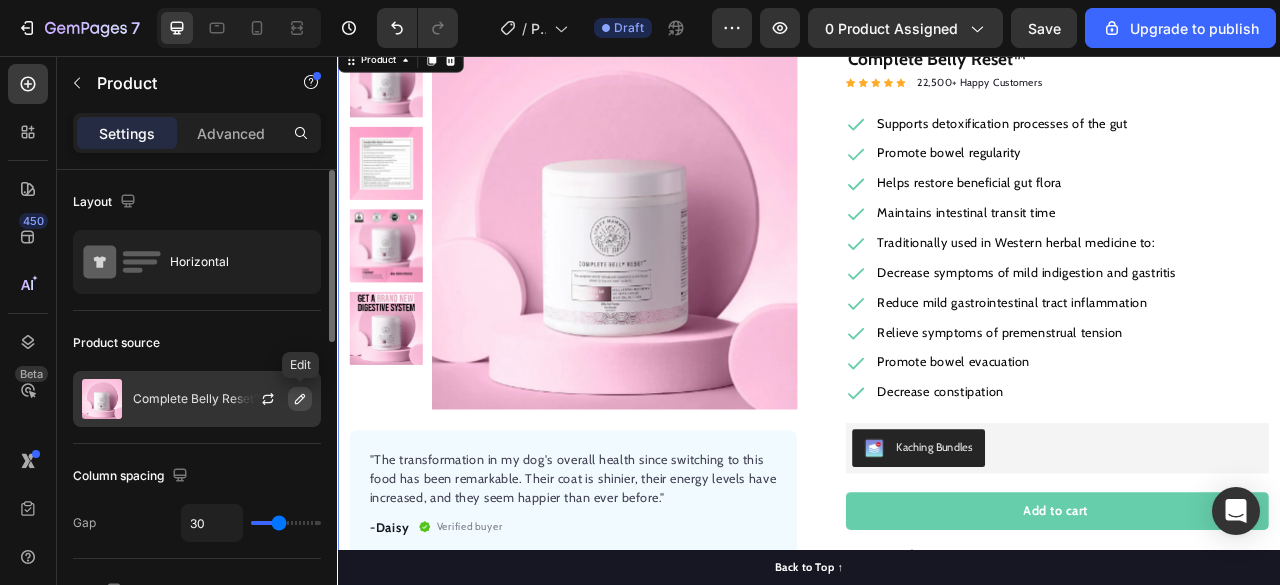 click 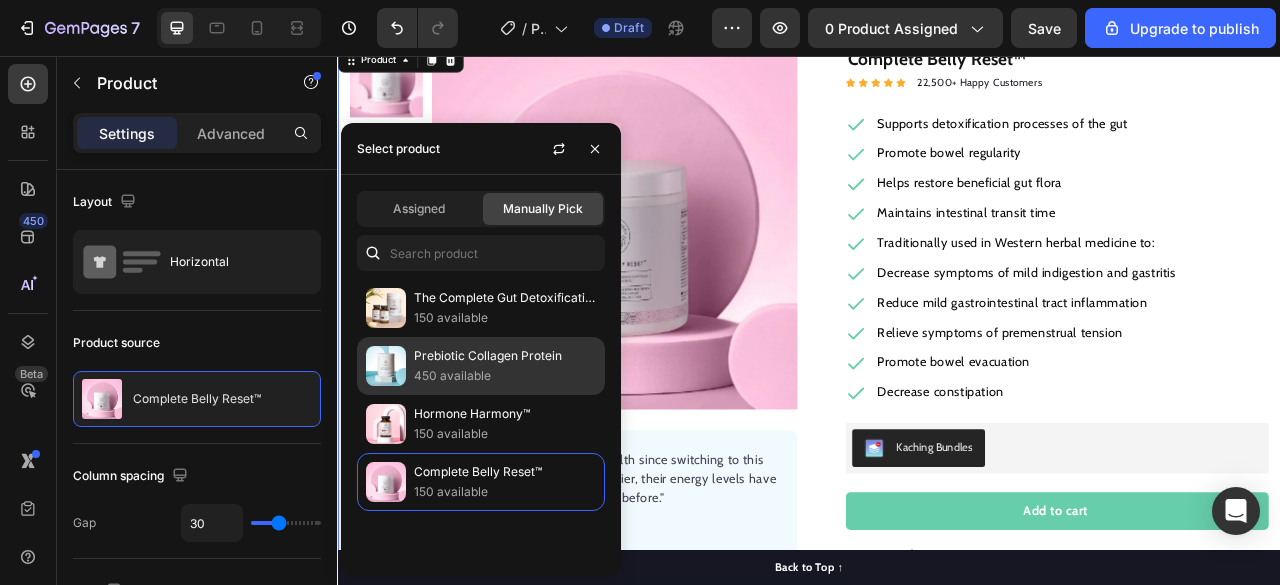 click at bounding box center [386, 366] 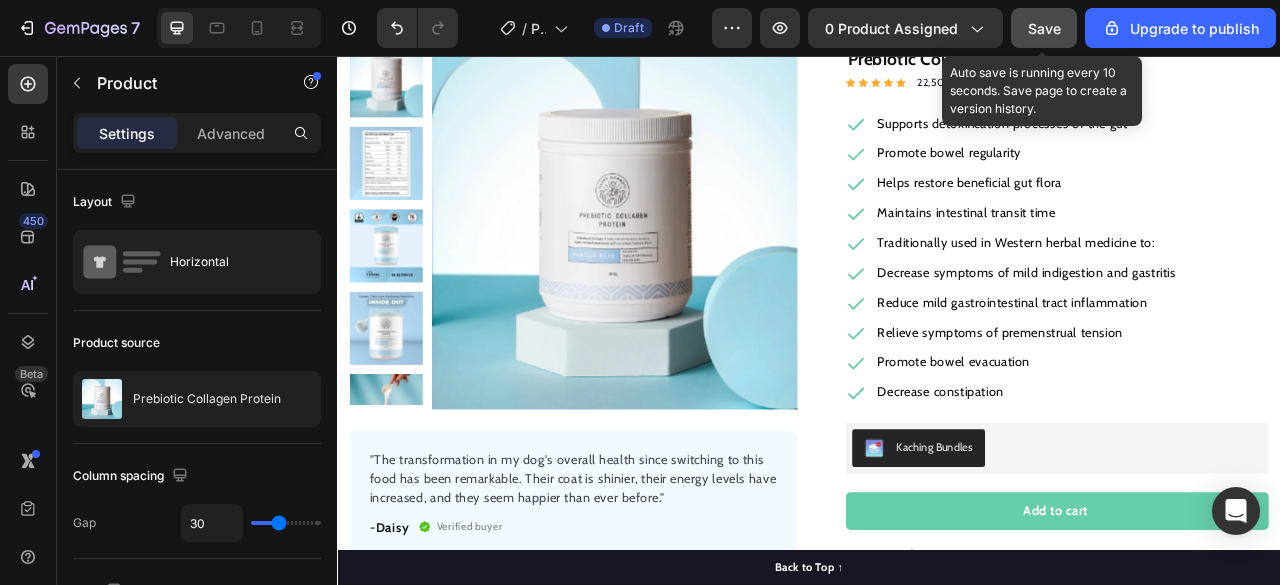 click on "Save" at bounding box center (1044, 28) 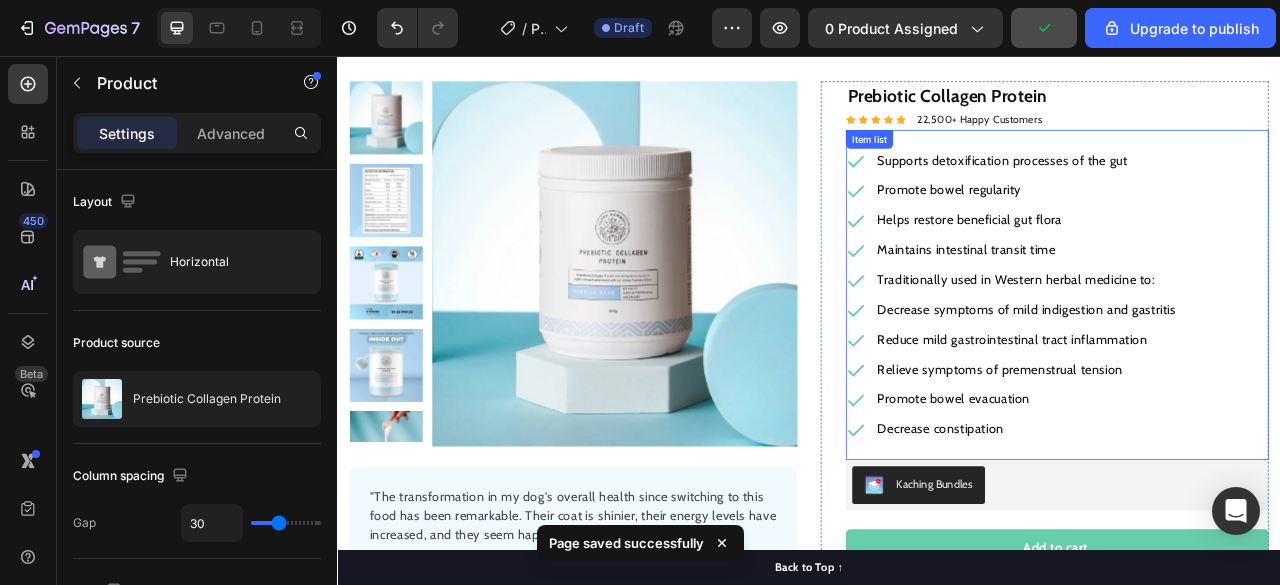 scroll, scrollTop: 0, scrollLeft: 0, axis: both 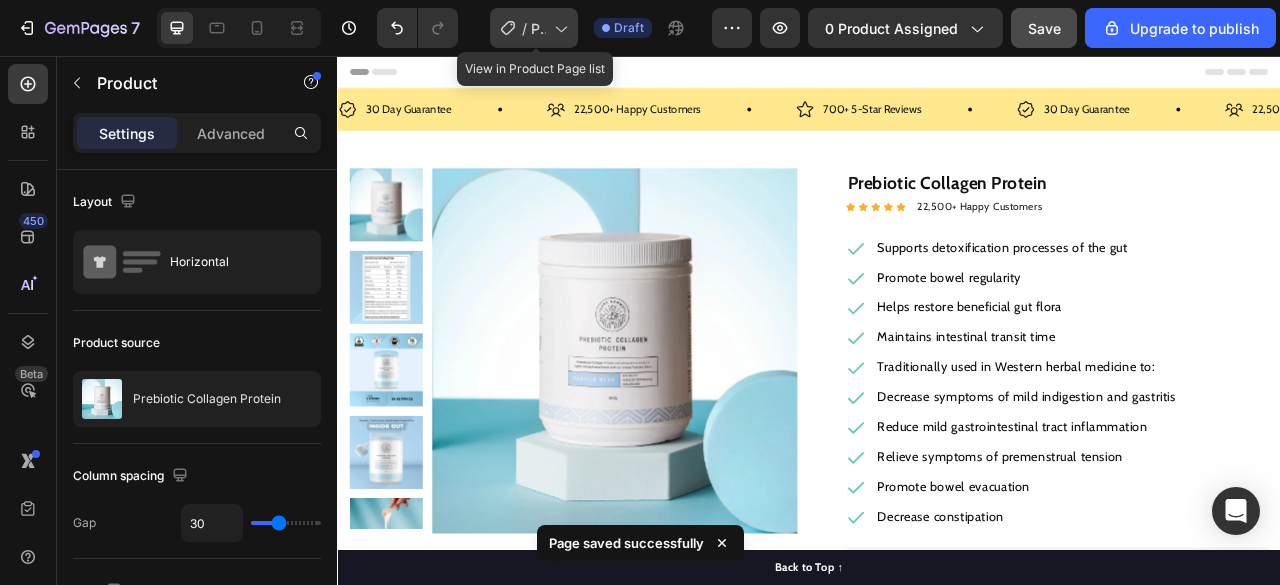click on "/  Product Page (Collagen)" 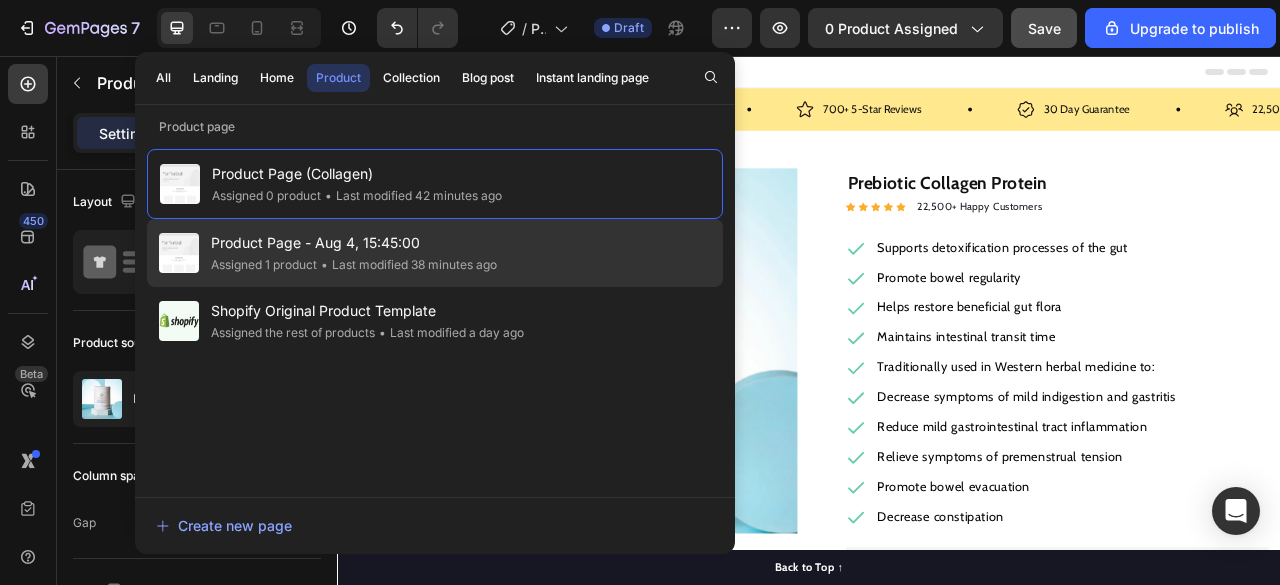 click on "Product Page - Aug 4, 15:45:00" at bounding box center (354, 243) 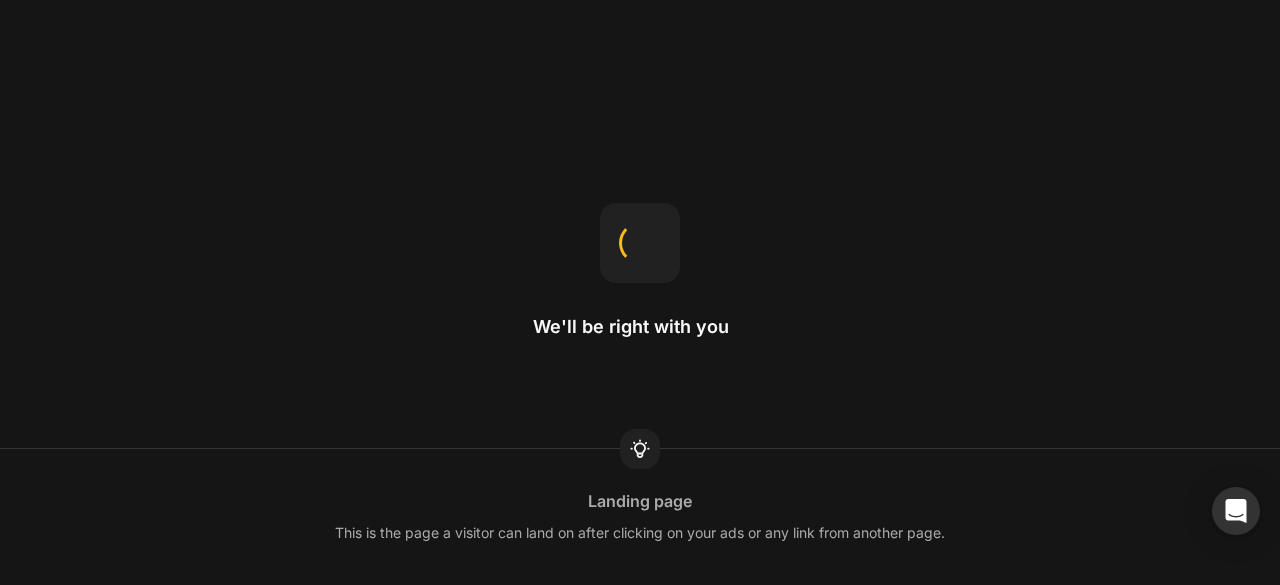 scroll, scrollTop: 0, scrollLeft: 0, axis: both 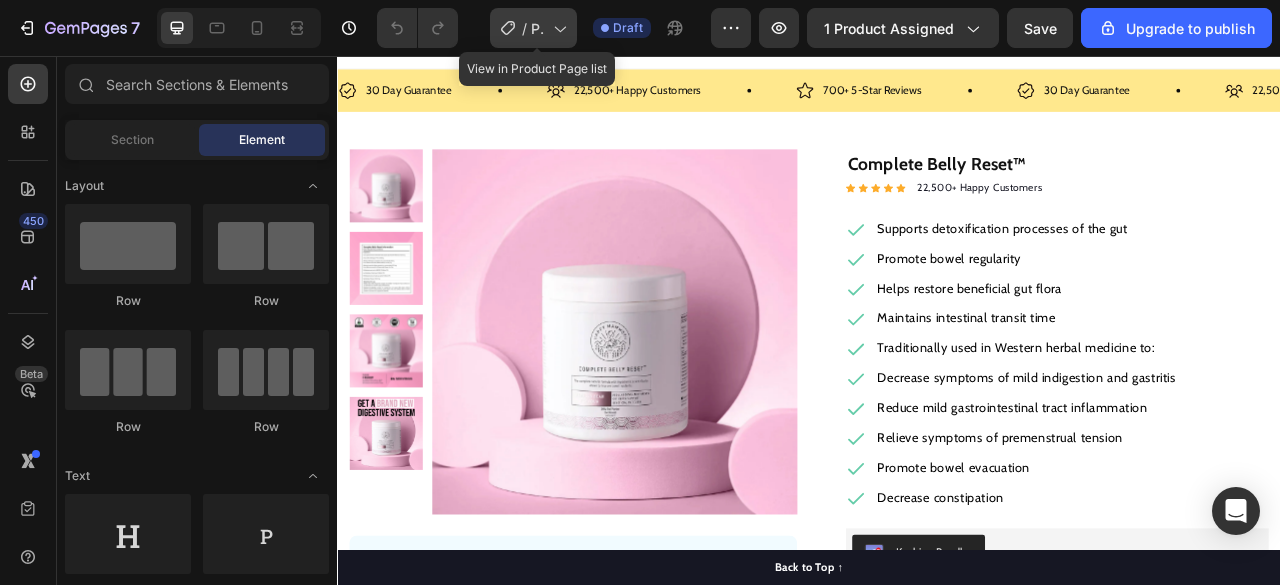 click on "/  Product Page - [MONTH] [DAY], [TIME]" 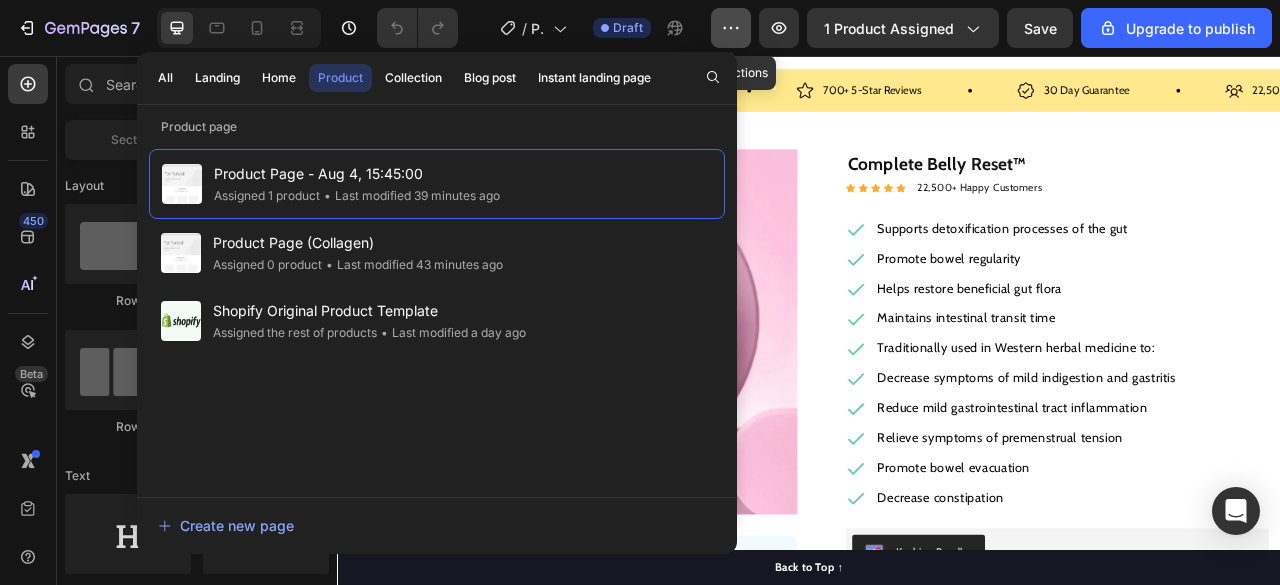 click 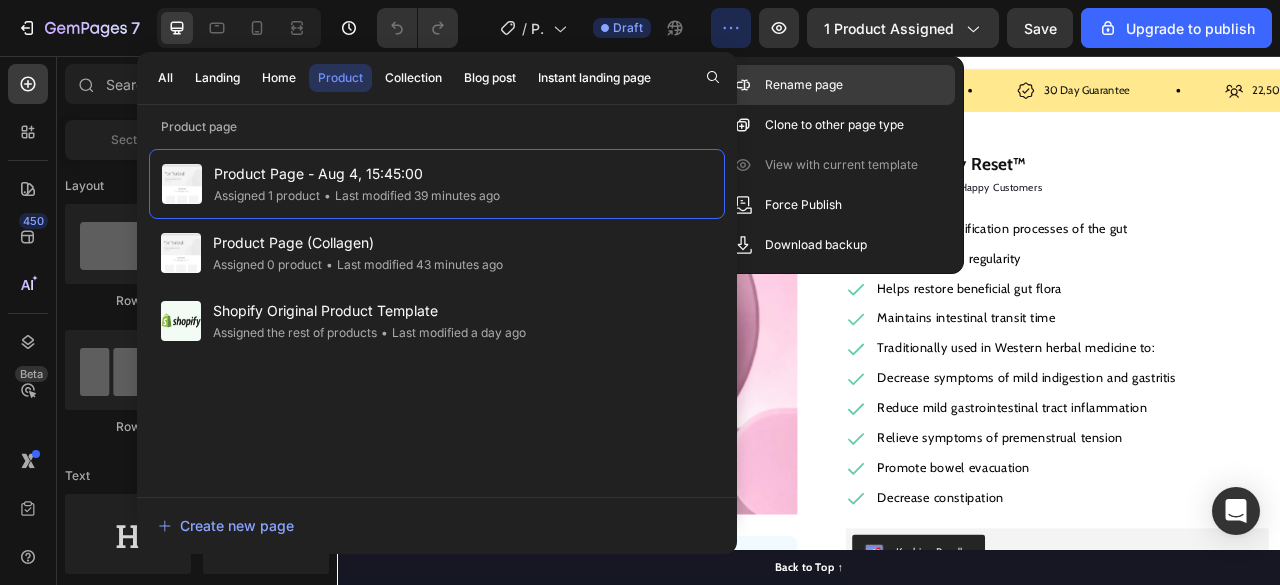 click on "Rename page" 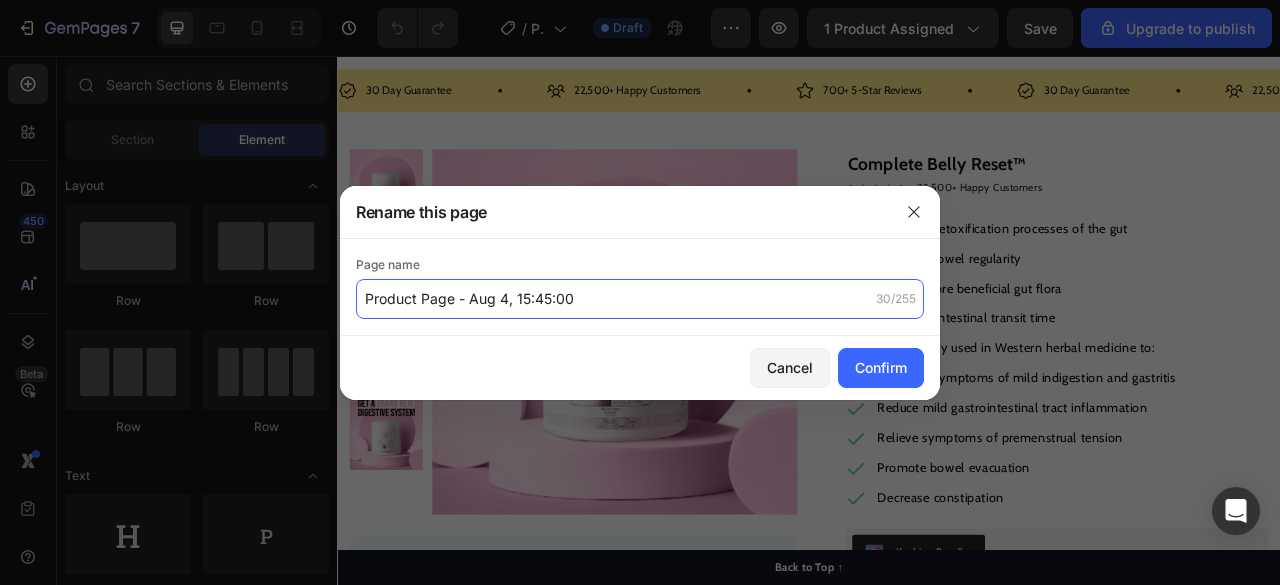 click on "Product Page - Aug 4, 15:45:00" 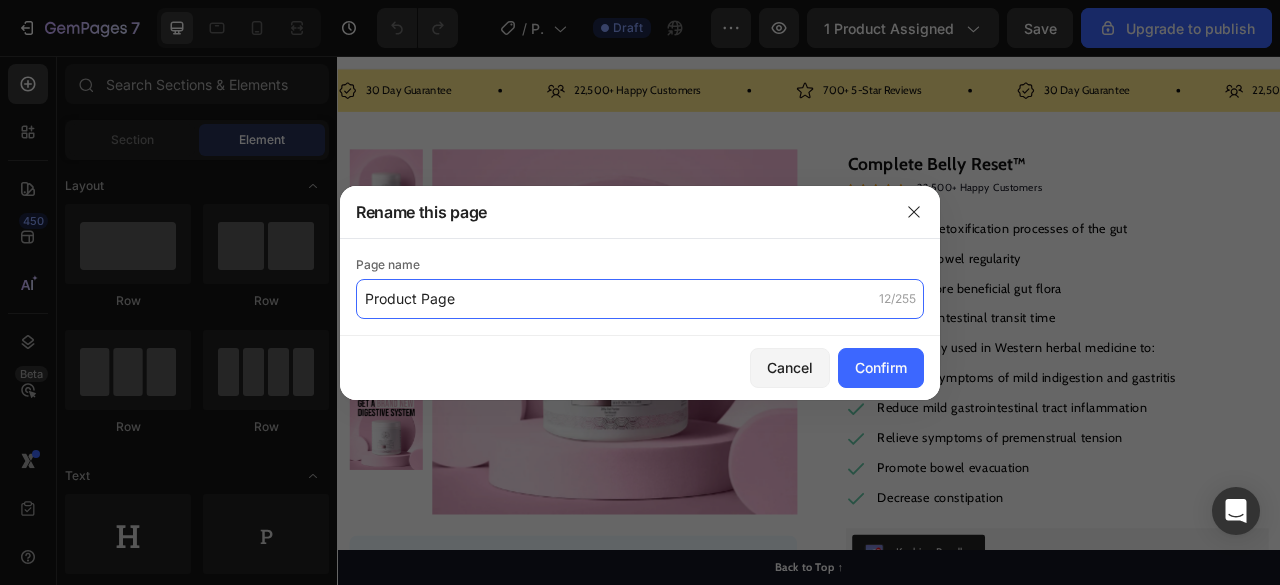 scroll, scrollTop: 0, scrollLeft: 0, axis: both 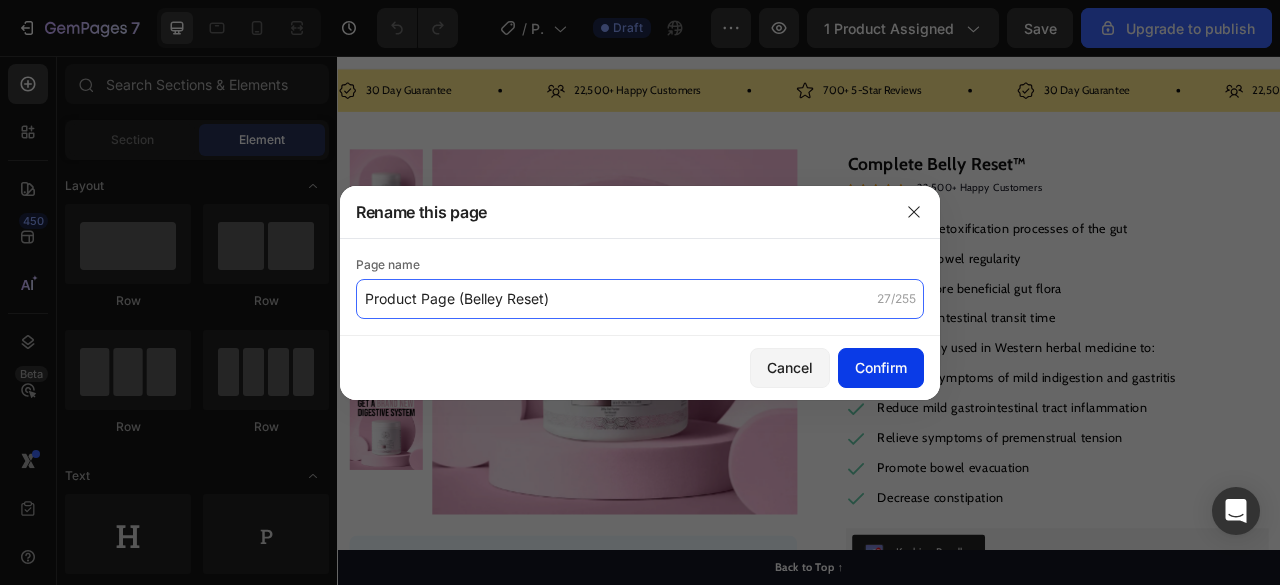 type on "Product Page (Belley Reset)" 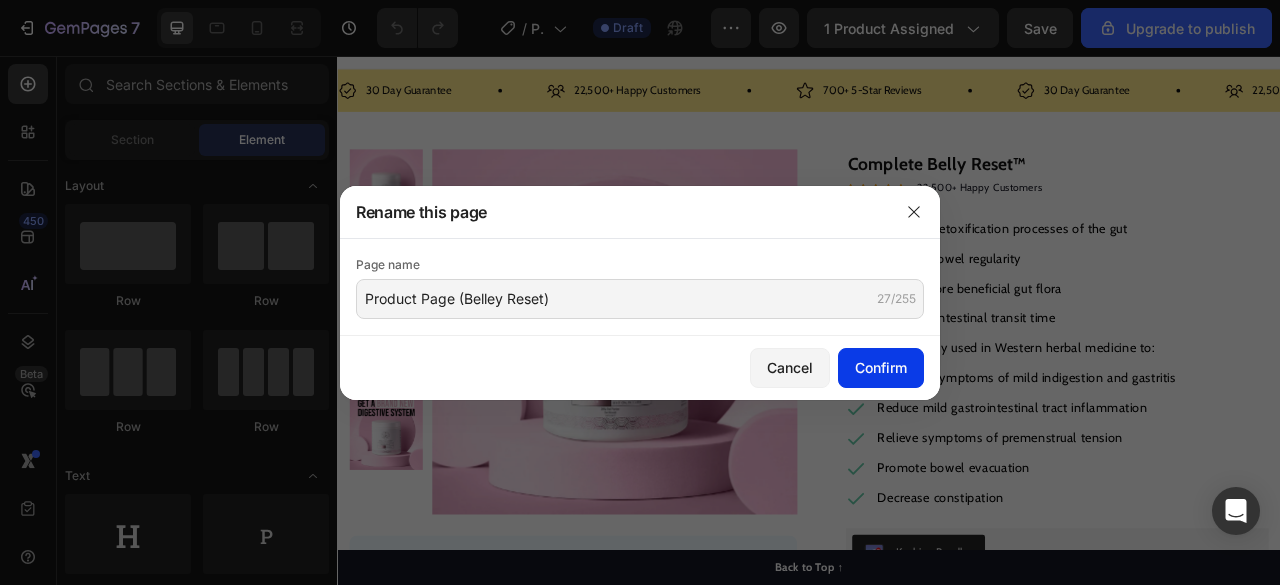 click on "Confirm" at bounding box center (881, 367) 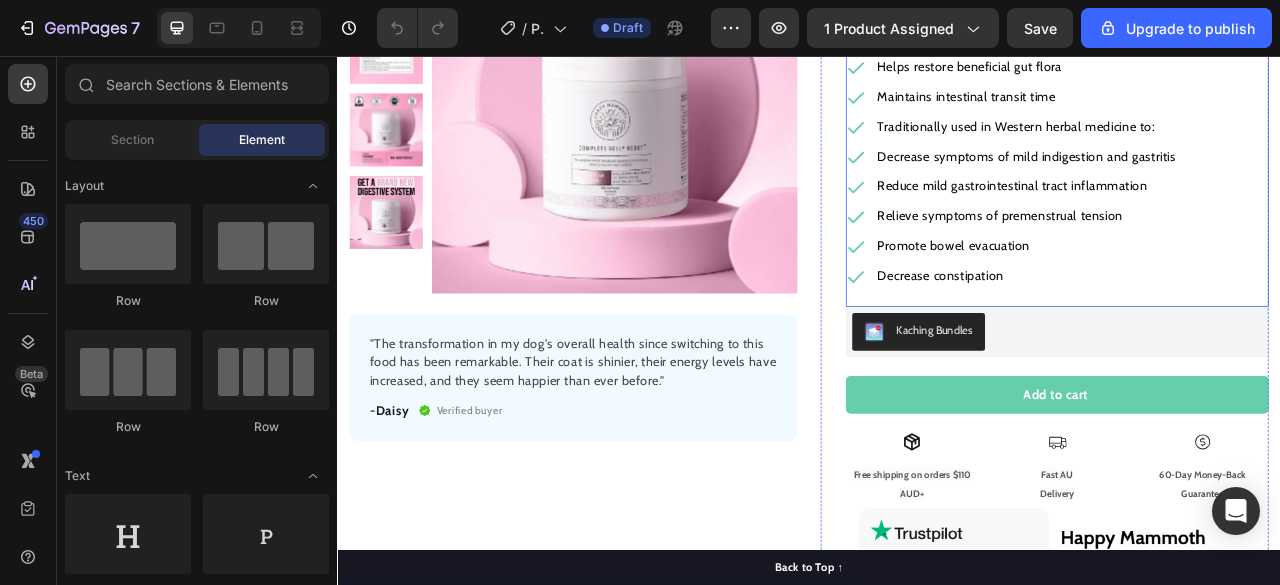 scroll, scrollTop: 307, scrollLeft: 0, axis: vertical 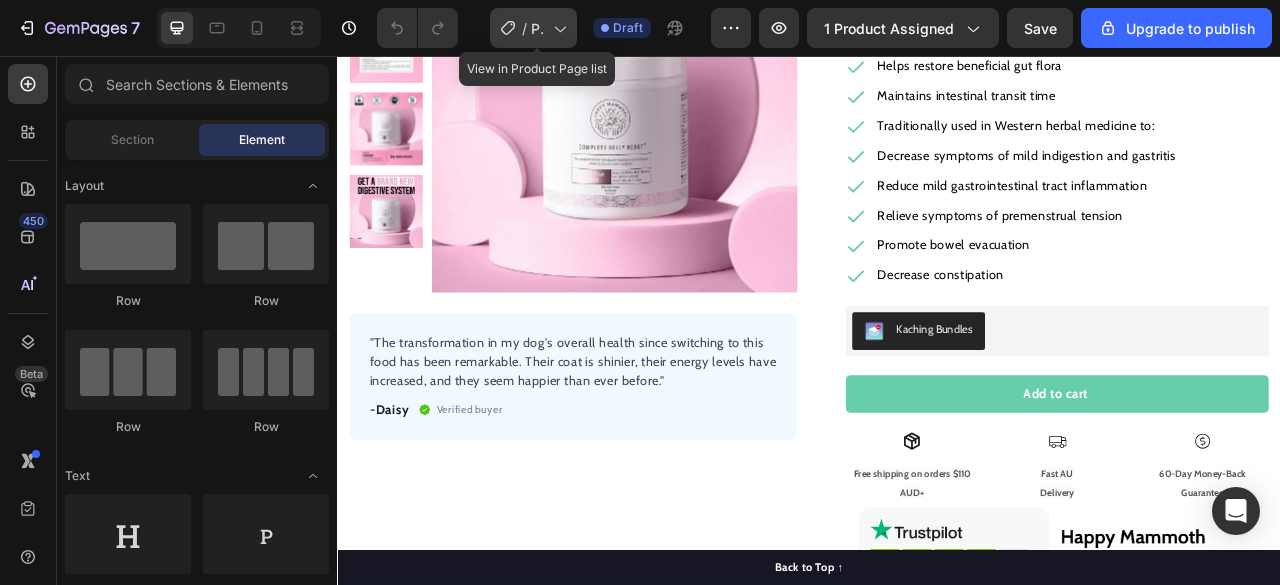 click 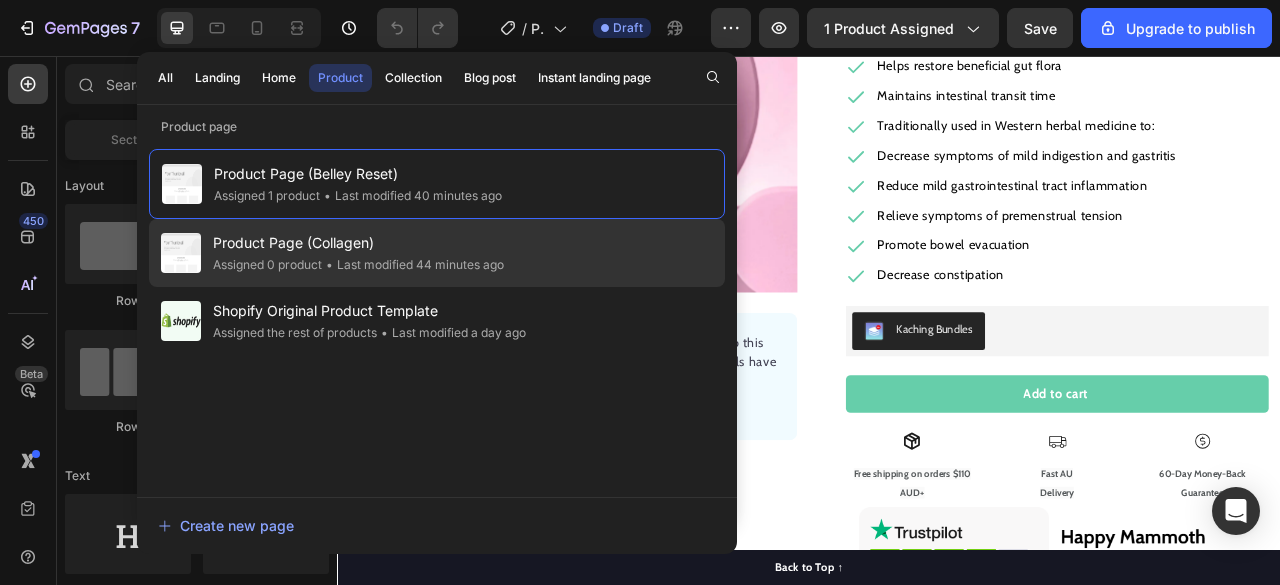 click on "Product Page (Collagen)" at bounding box center (358, 243) 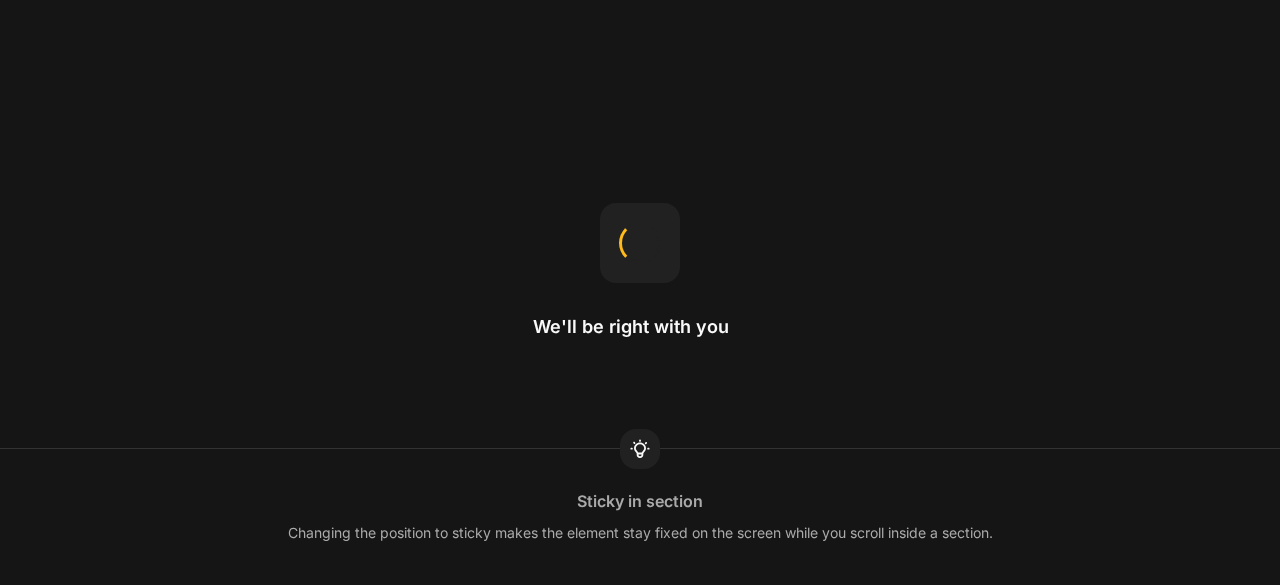 scroll, scrollTop: 0, scrollLeft: 0, axis: both 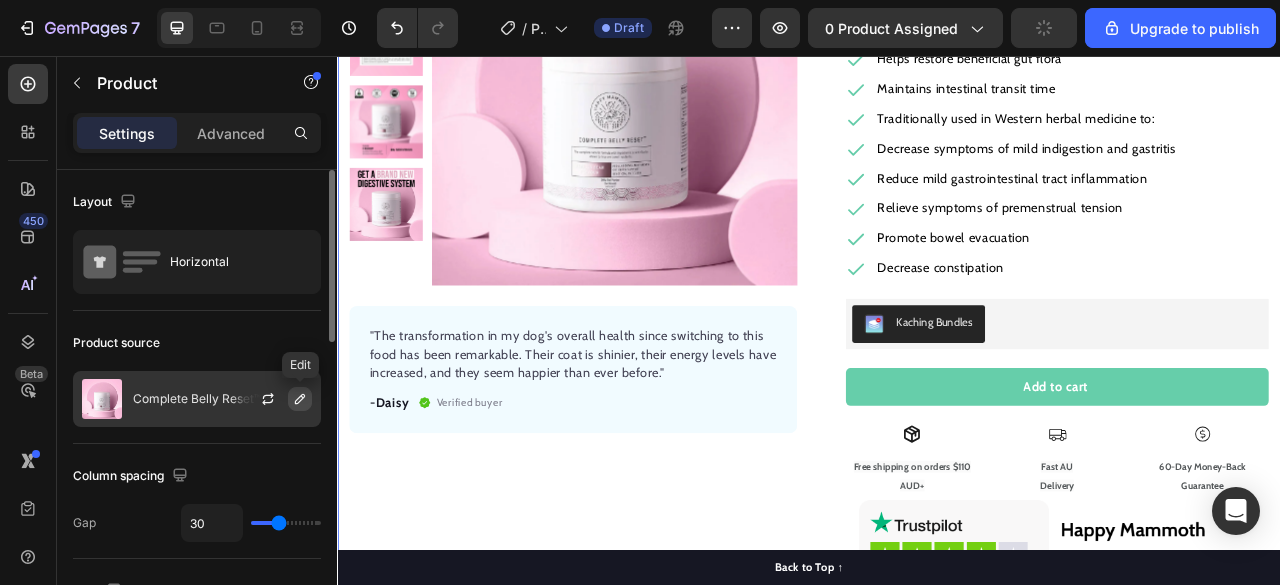 click 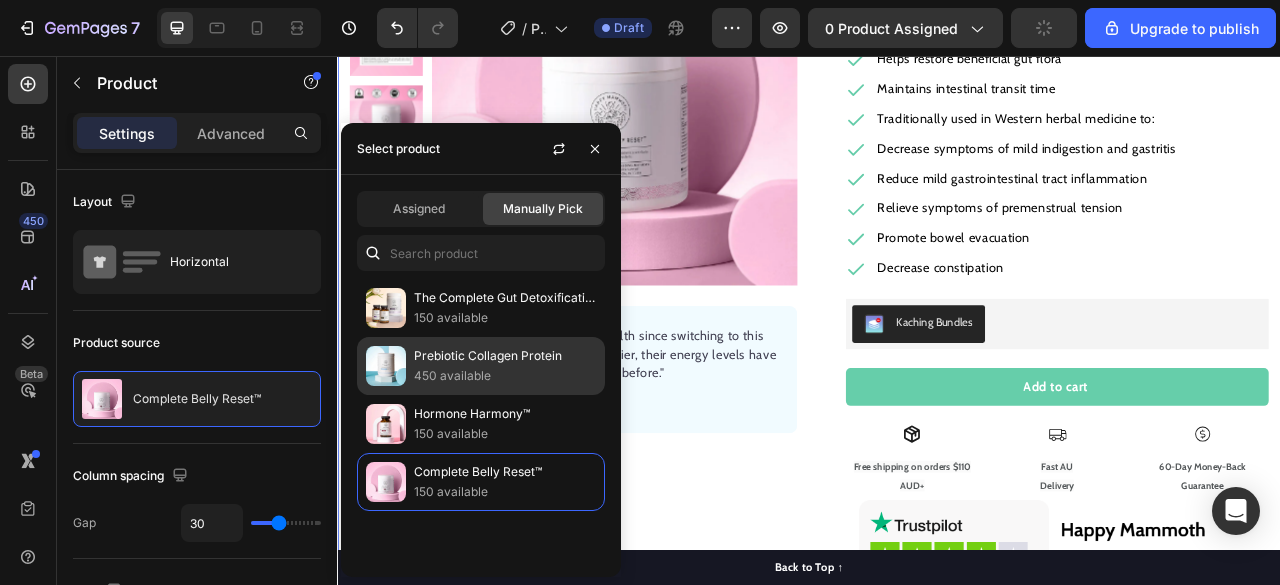 click on "450 available" at bounding box center (505, 376) 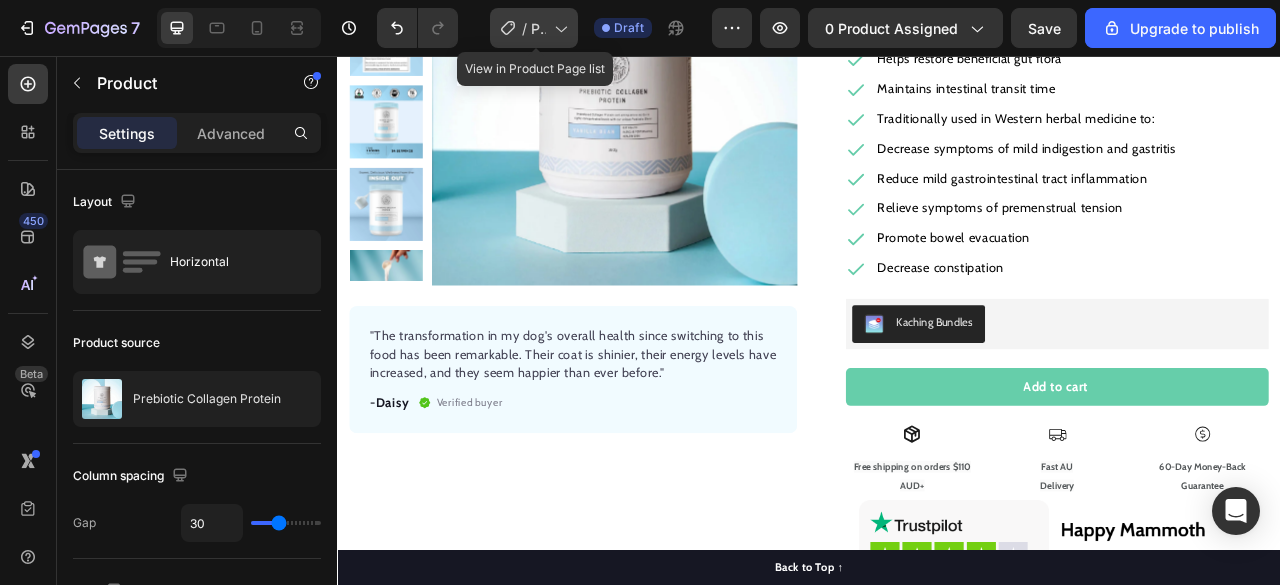 click on "/  Product Page (Collagen)" 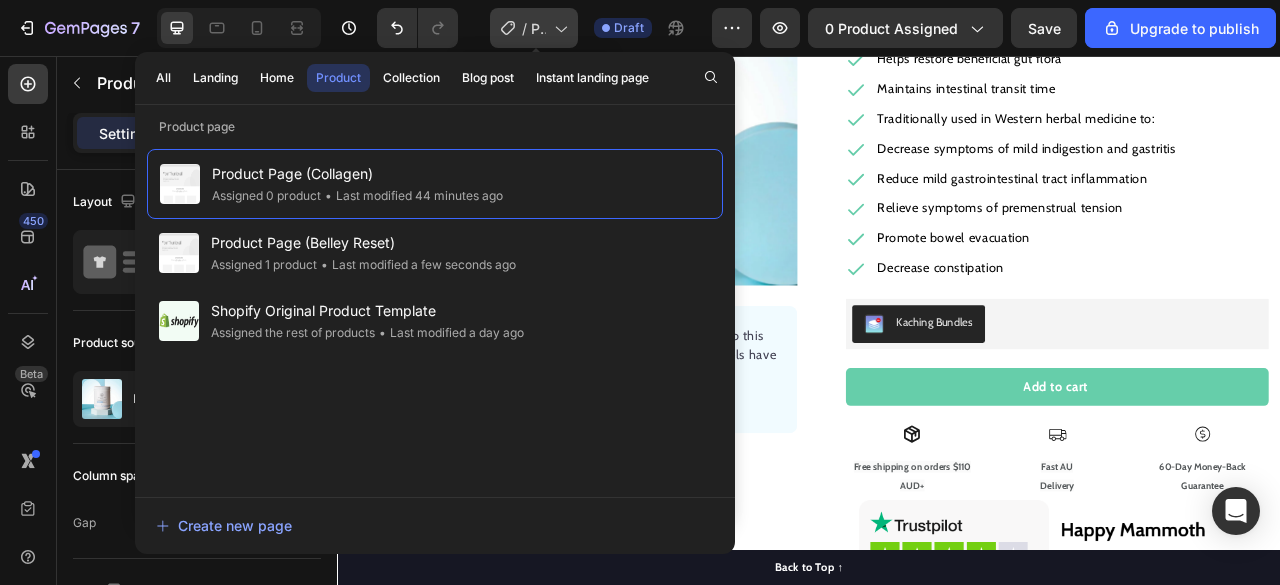 click on "/  Product Page (Collagen)" 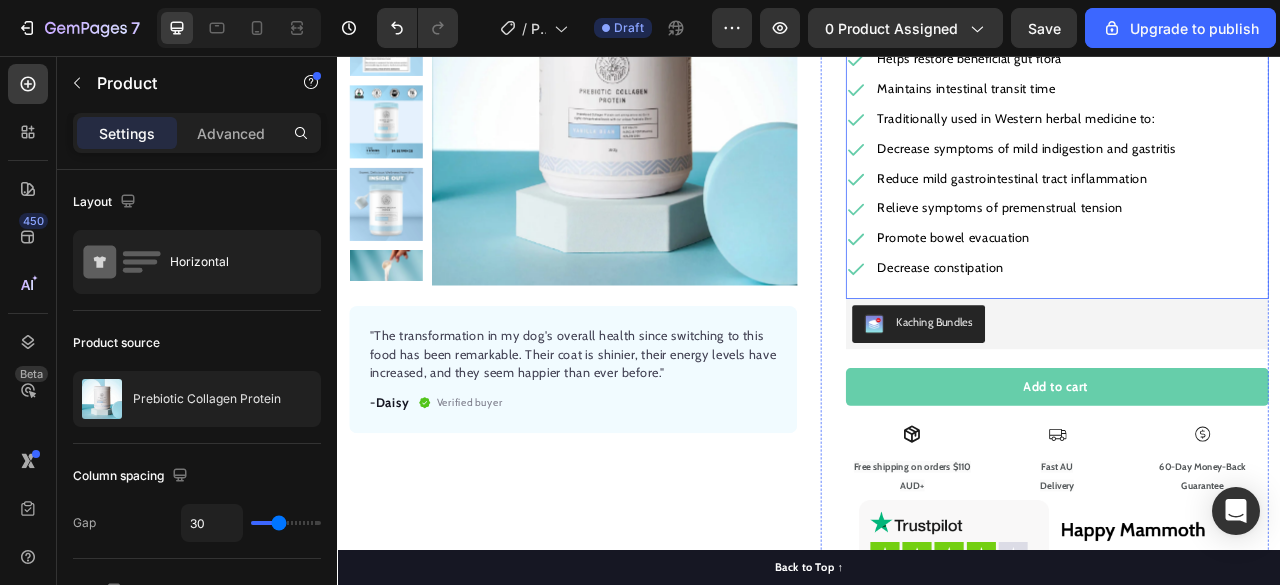 scroll, scrollTop: 0, scrollLeft: 0, axis: both 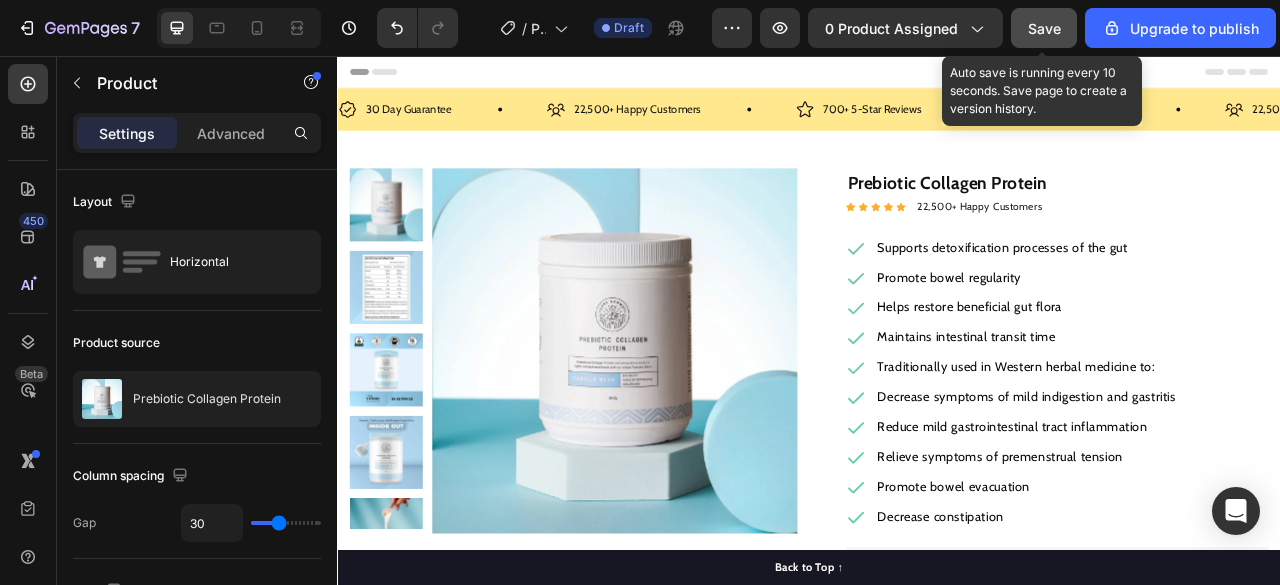 click on "Save" at bounding box center (1044, 28) 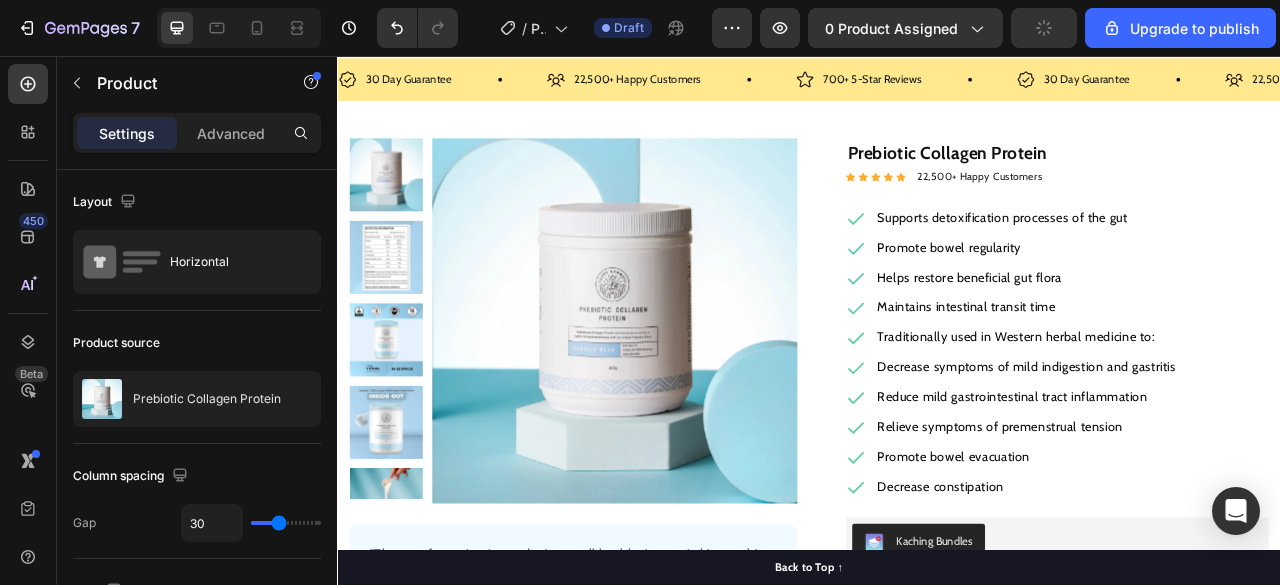 scroll, scrollTop: 0, scrollLeft: 0, axis: both 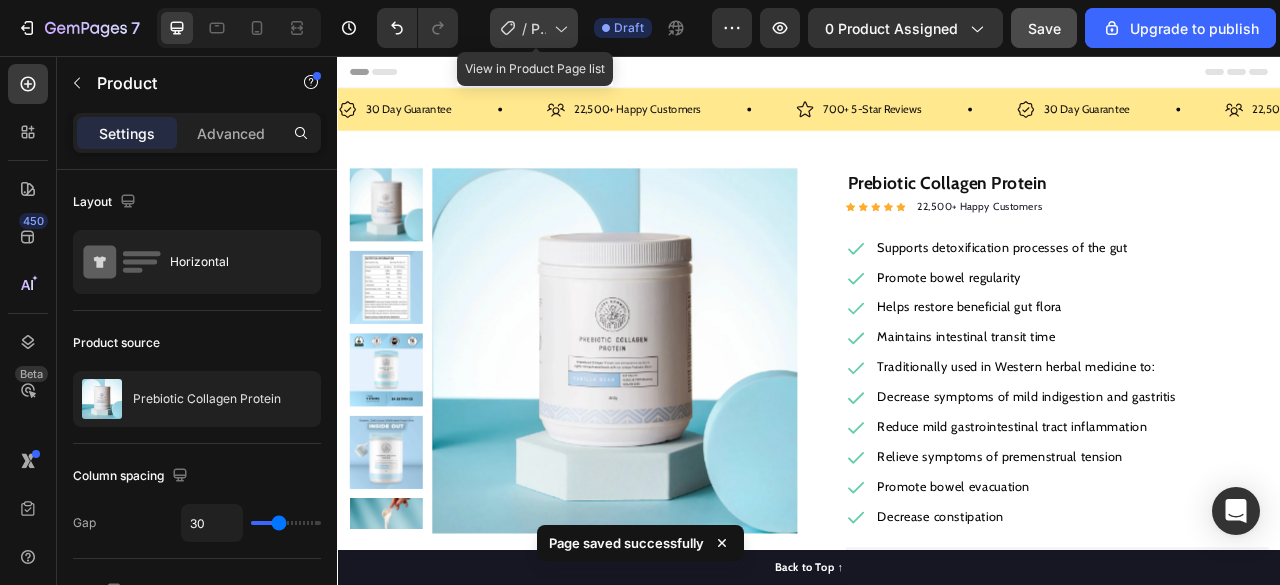 click 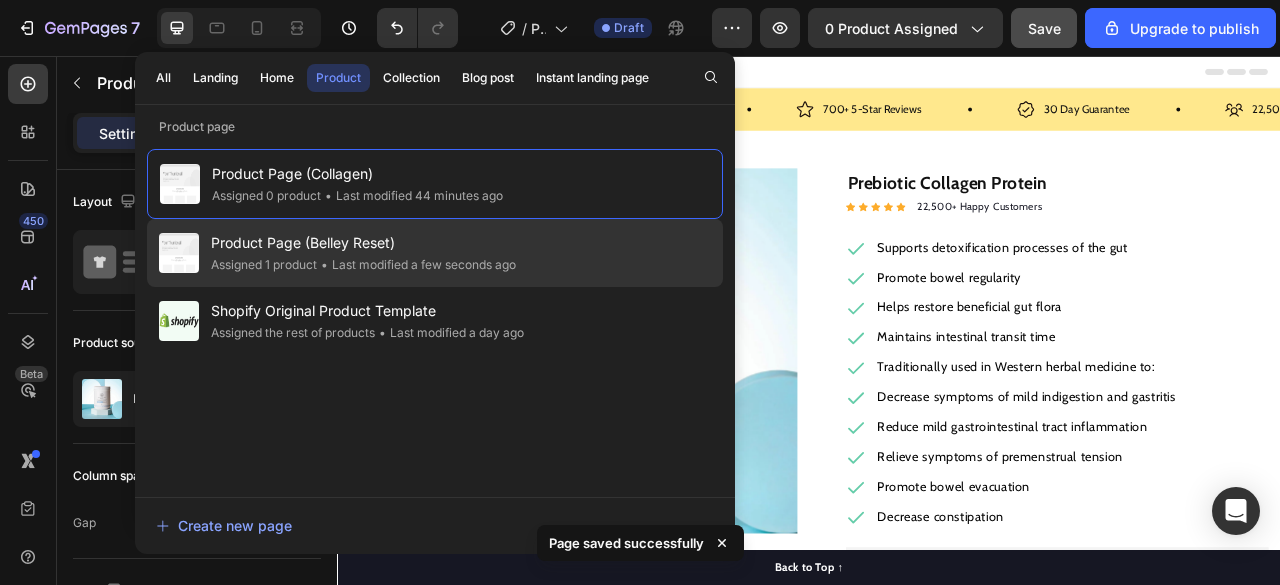 click on "Product Page (Belley Reset)" at bounding box center [363, 243] 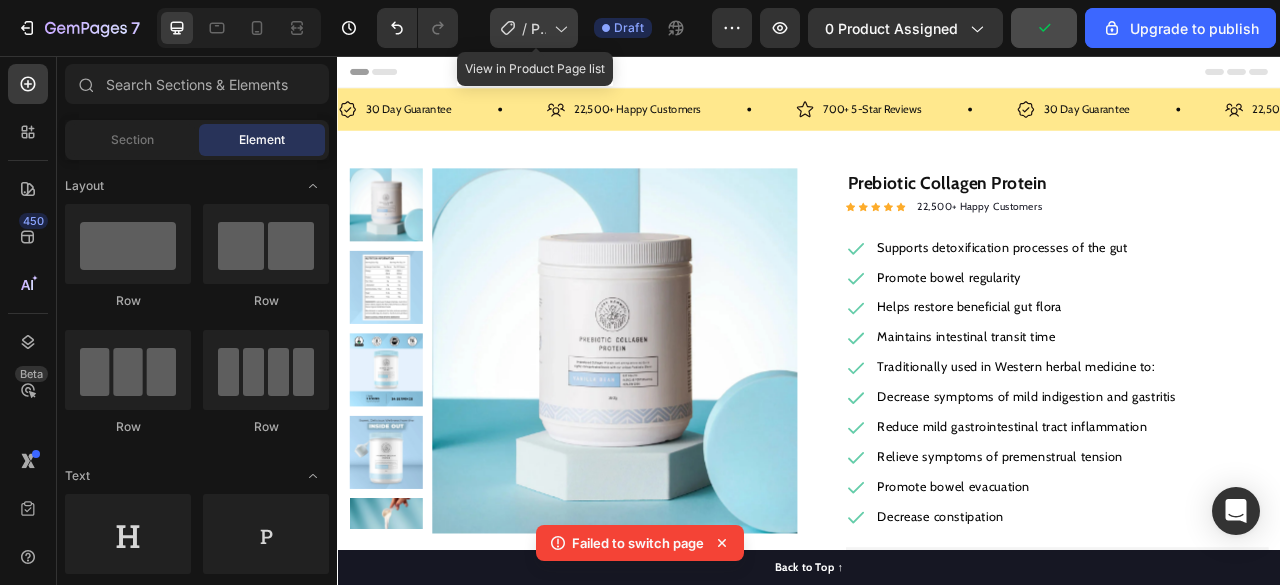 click on "Product Page (Collagen)" at bounding box center [538, 28] 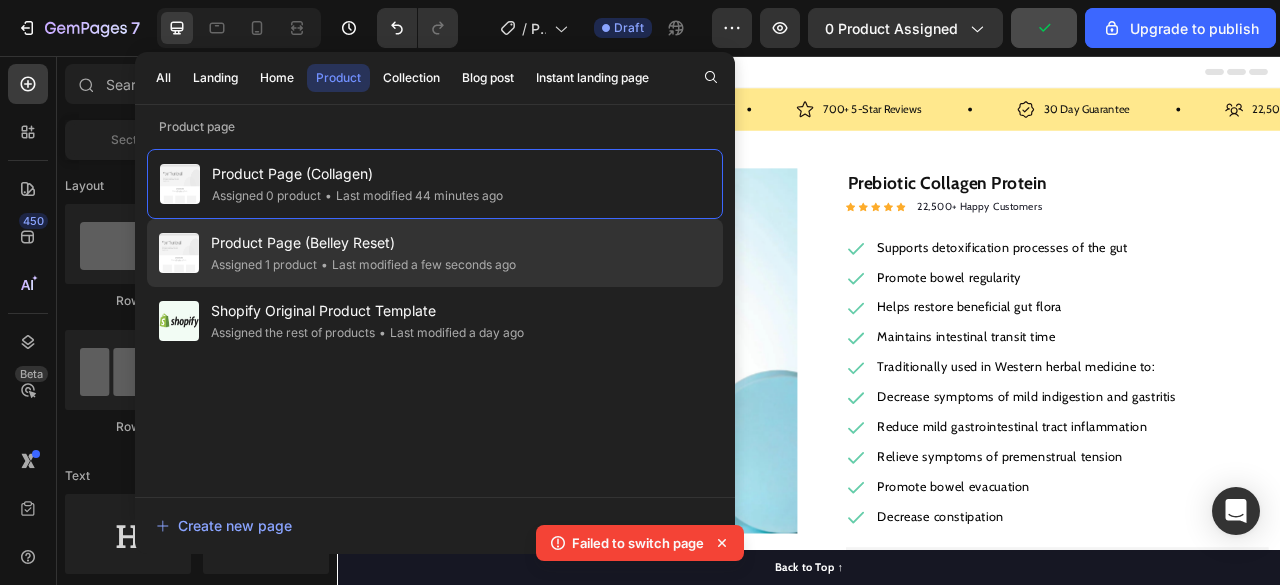 click on "• Last modified a few seconds ago" 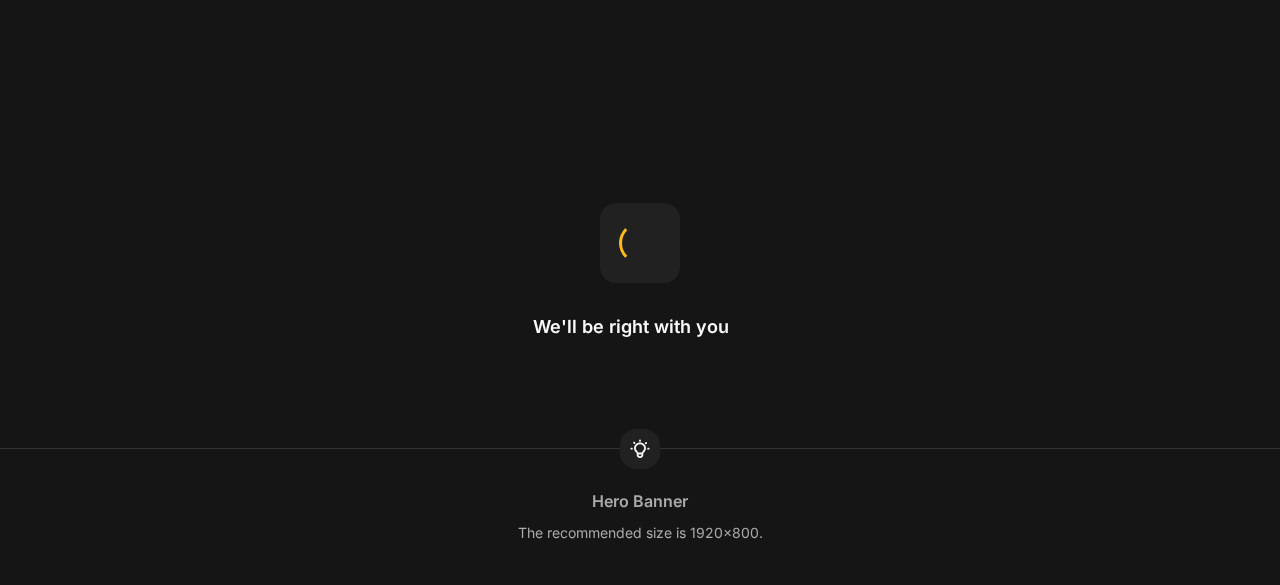 scroll, scrollTop: 0, scrollLeft: 0, axis: both 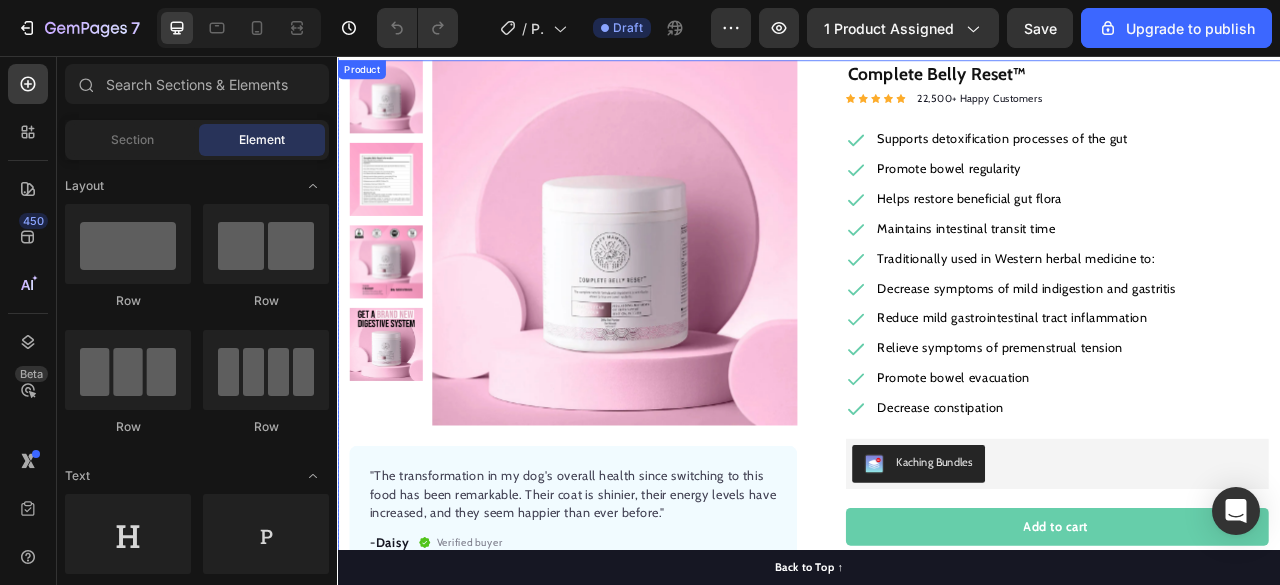 click on "Product Images "The transformation in my dog's overall health since switching to this food has been remarkable. Their coat is shinier, their energy levels have increased, and they seem happier than ever before." Text block -Daisy Text block
Verified buyer Item list Row Row "My dog absolutely loves this food! It's clear that the taste and quality are top-notch."  -Daisy Text block Row Row Complete Belly Reset™ Product Title Icon Icon Icon Icon Icon Icon List Hoz 22,500+ Happy Customers Text block Row
Supports detoxification processes of the gut
Promote bowel regularity
Helps restore beneficial gut flora
Maintains intestinal transit time
Traditionally used in Western herbal medicine to:
Decrease symptoms of mild indigestion and gastritis
Reduce mild gastrointestinal tract inflammation
Relieve symptoms of premenstrual tension
Promote bowel evacuation" at bounding box center [937, 428] 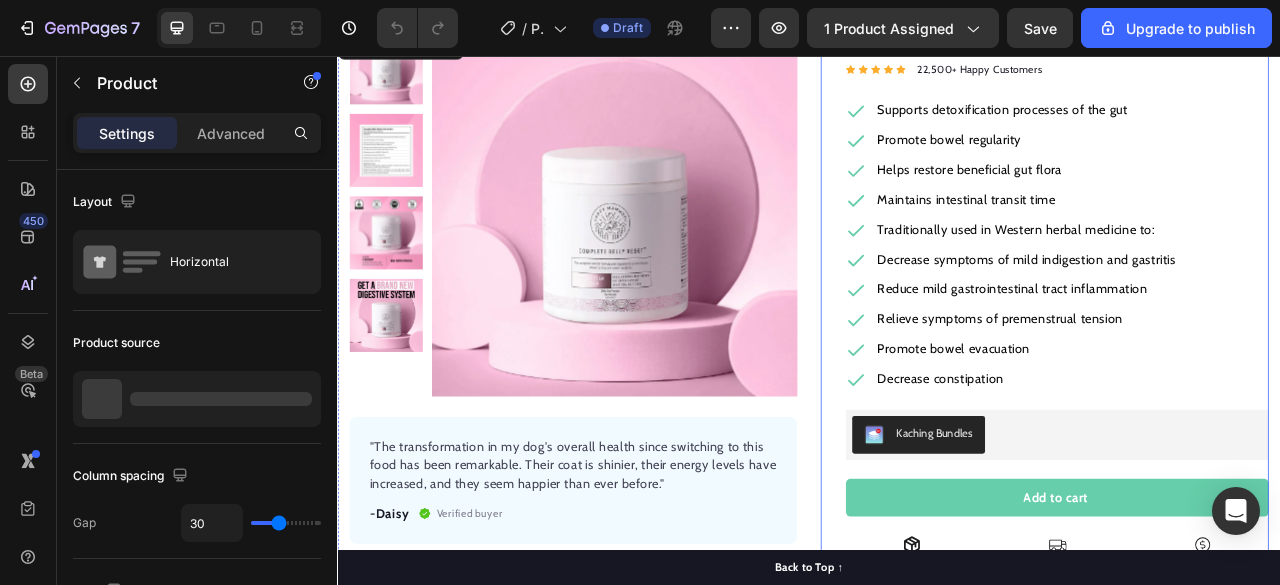 scroll, scrollTop: 174, scrollLeft: 0, axis: vertical 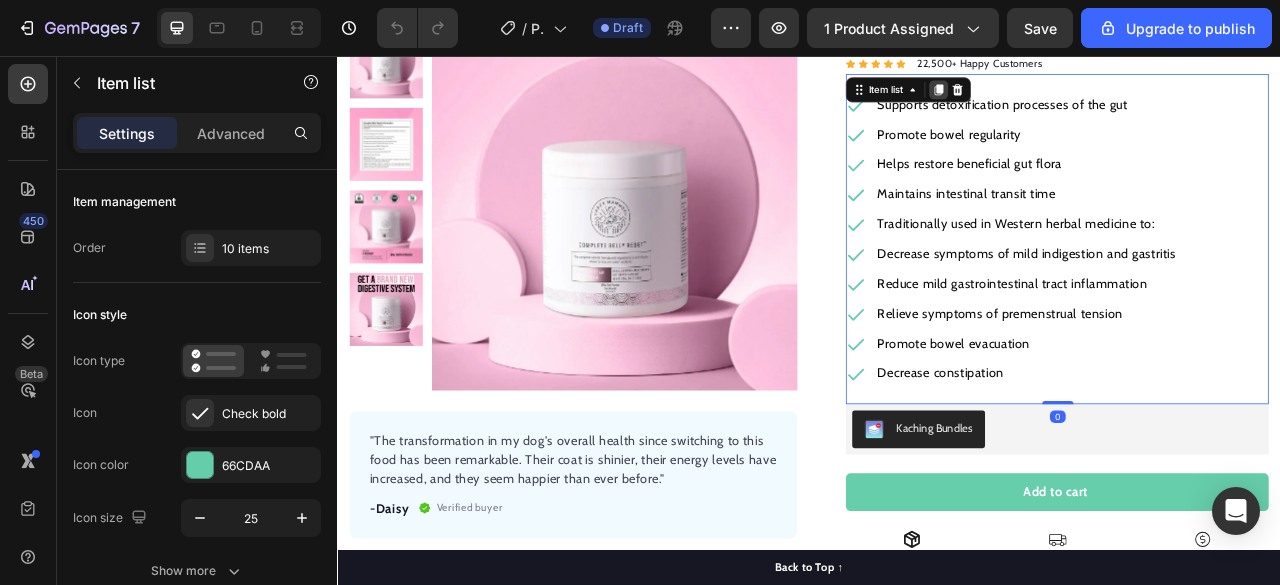 click 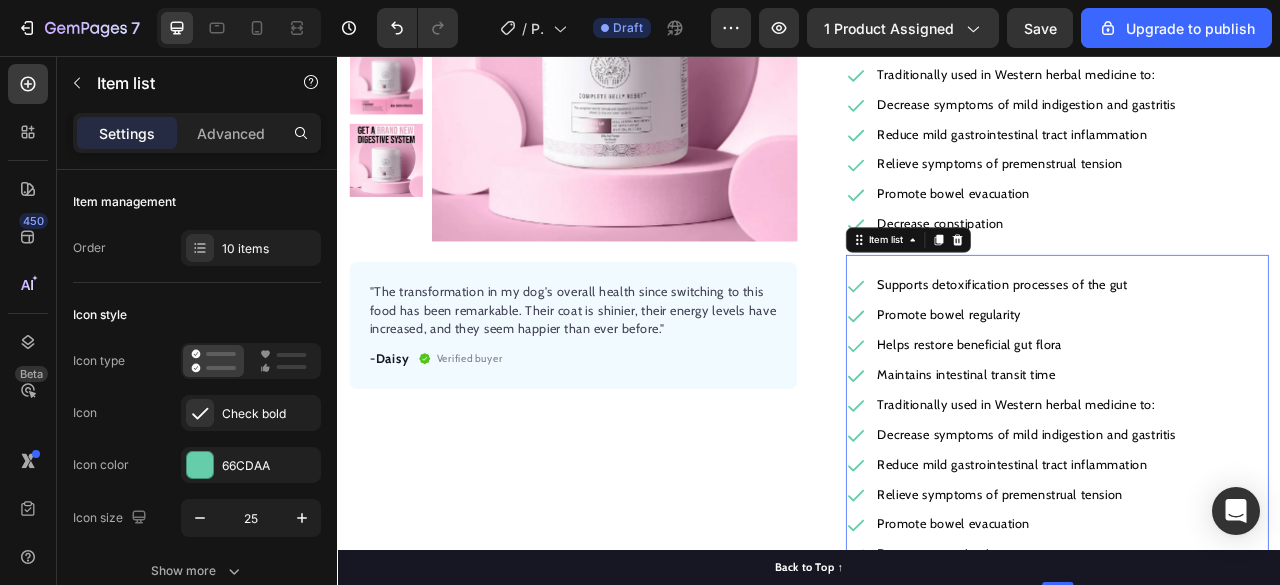 scroll, scrollTop: 547, scrollLeft: 0, axis: vertical 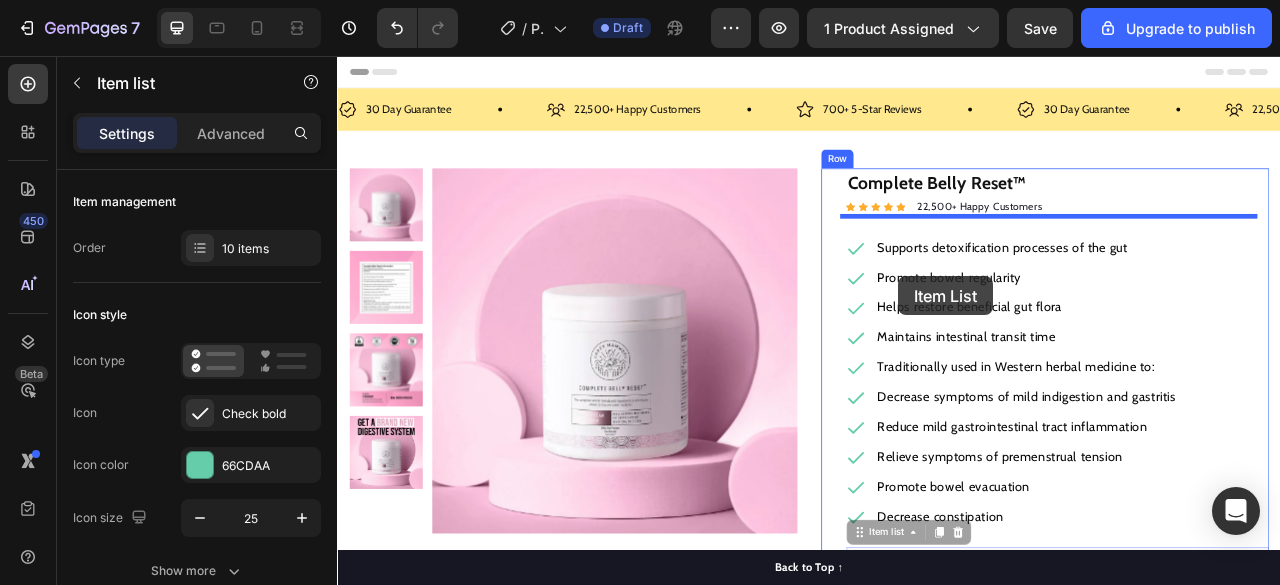 drag, startPoint x: 989, startPoint y: 113, endPoint x: 1044, endPoint y: 375, distance: 267.71066 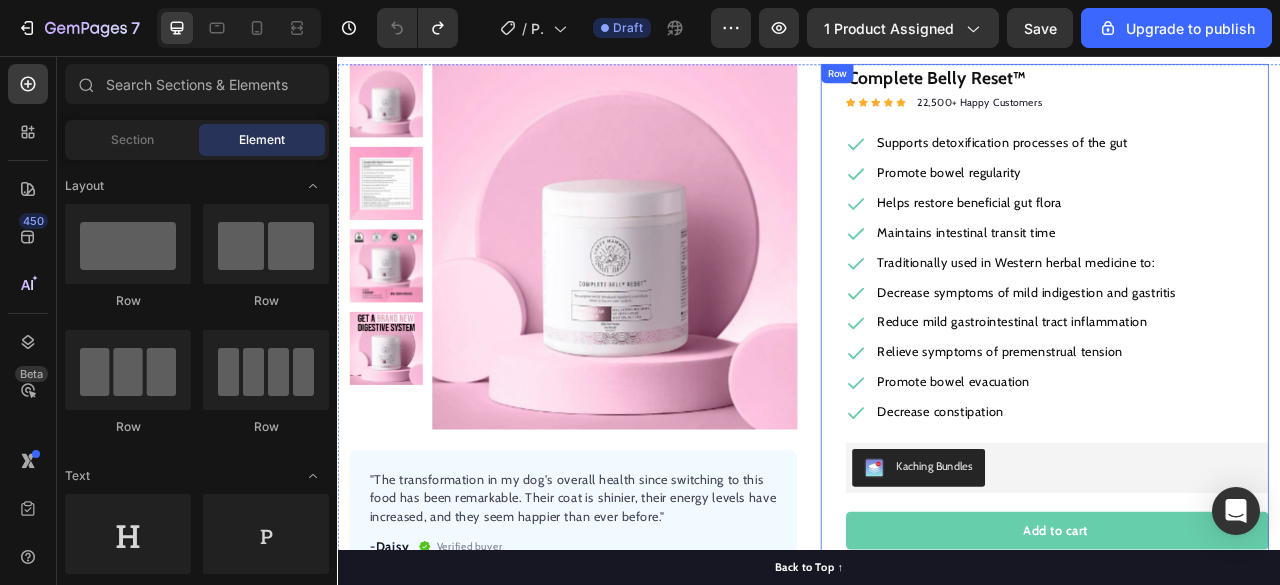 scroll, scrollTop: 131, scrollLeft: 0, axis: vertical 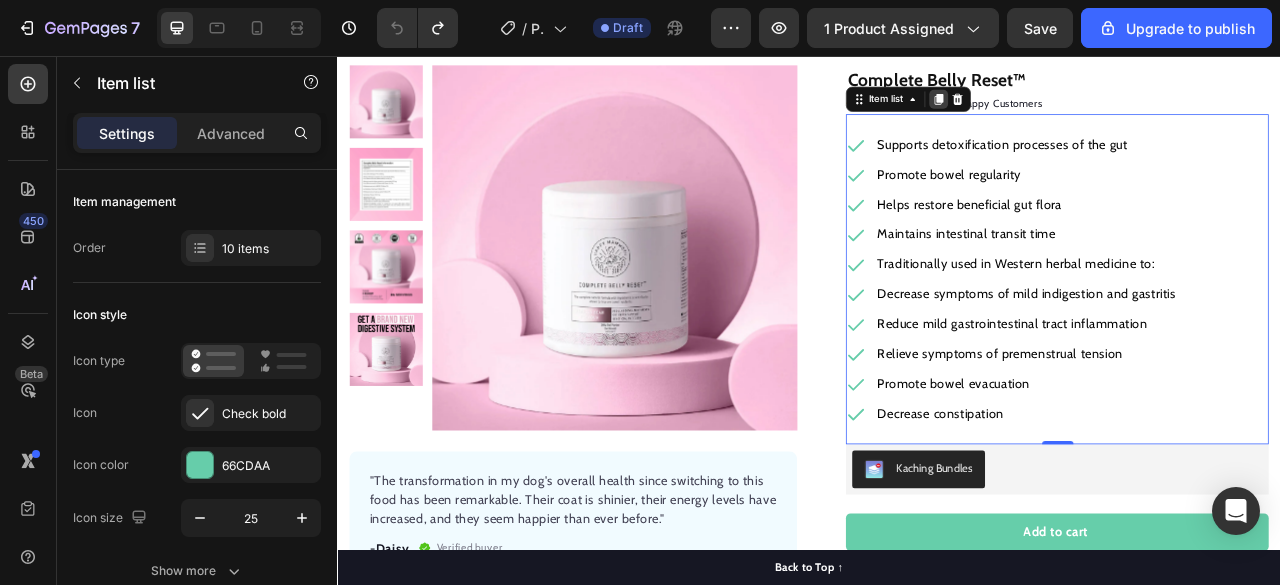 click at bounding box center [1102, 111] 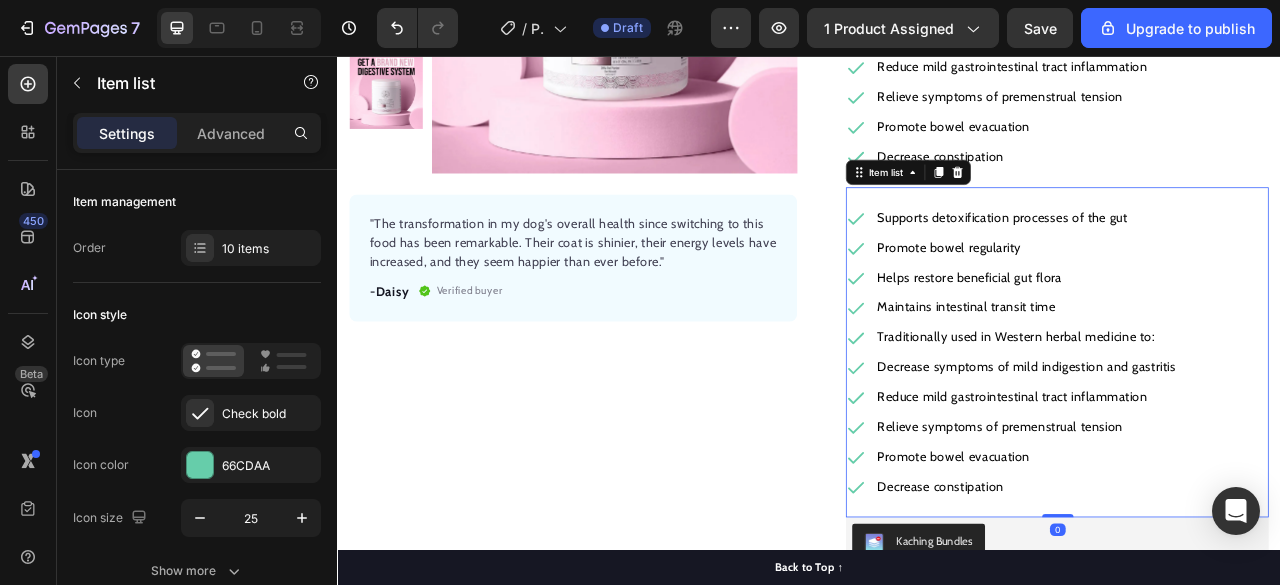 scroll, scrollTop: 547, scrollLeft: 0, axis: vertical 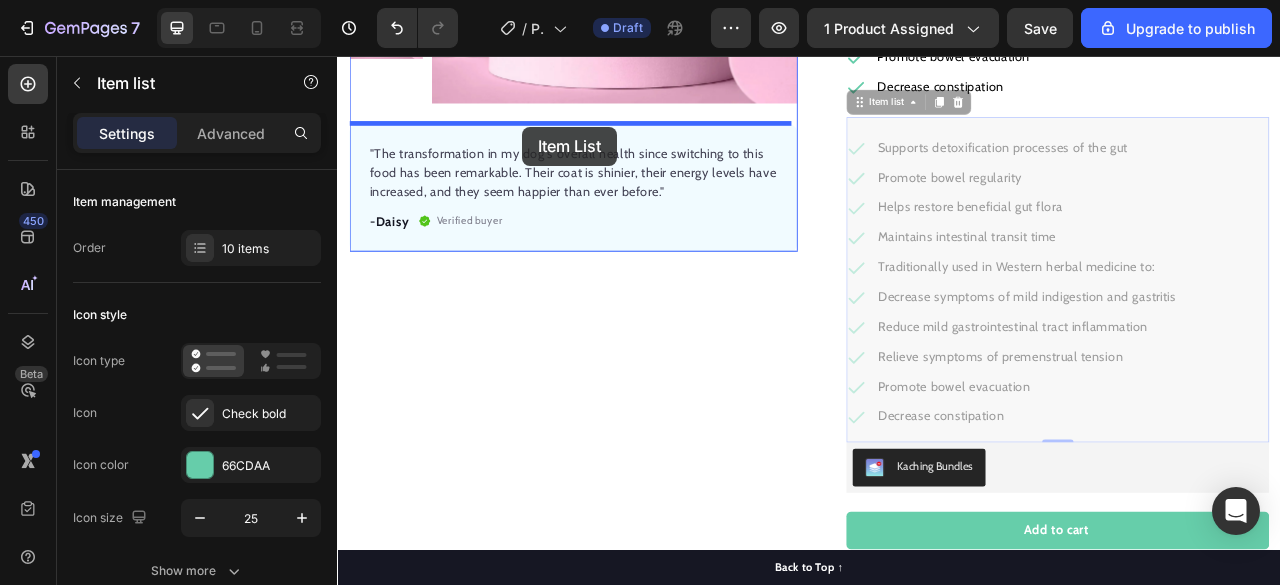 drag, startPoint x: 994, startPoint y: 113, endPoint x: 573, endPoint y: 144, distance: 422.1398 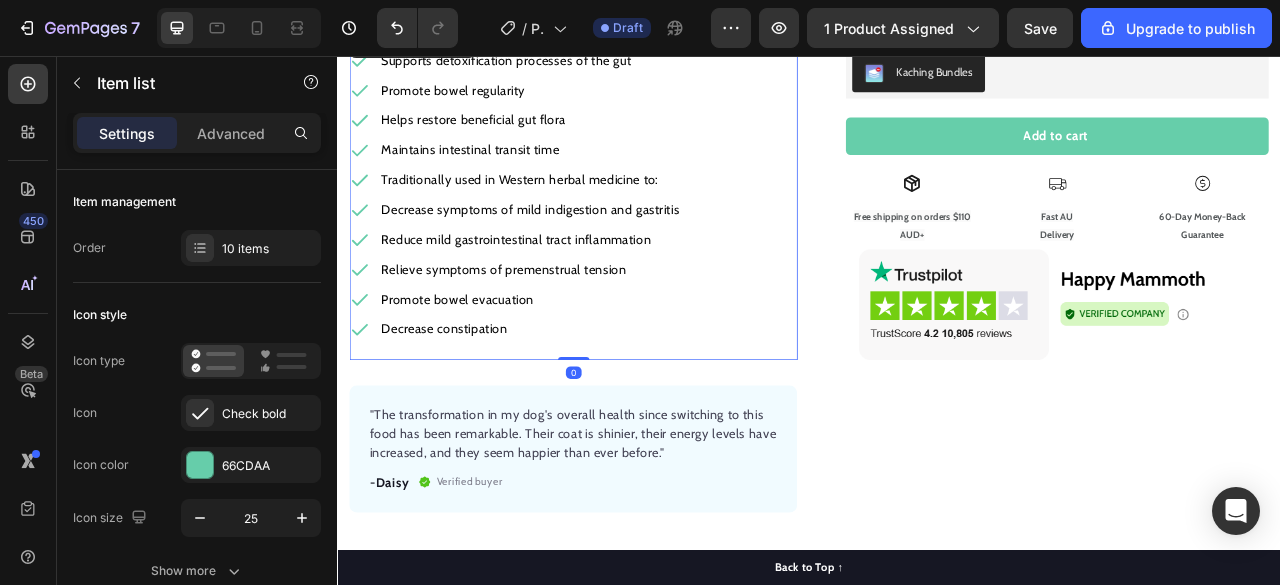 scroll, scrollTop: 638, scrollLeft: 0, axis: vertical 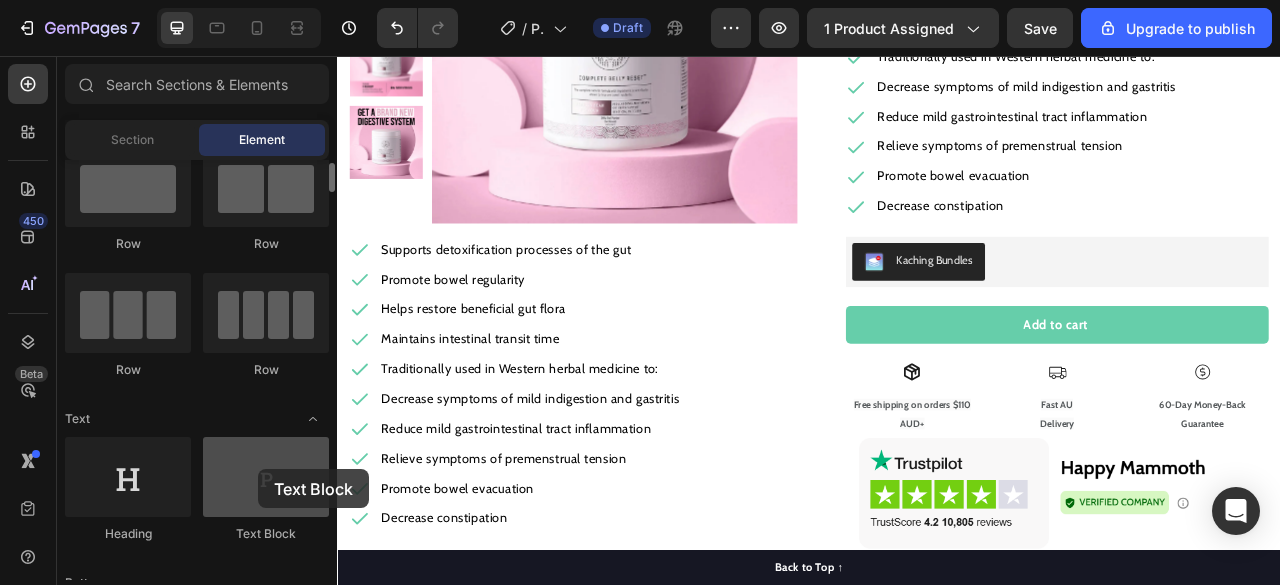click at bounding box center [266, 477] 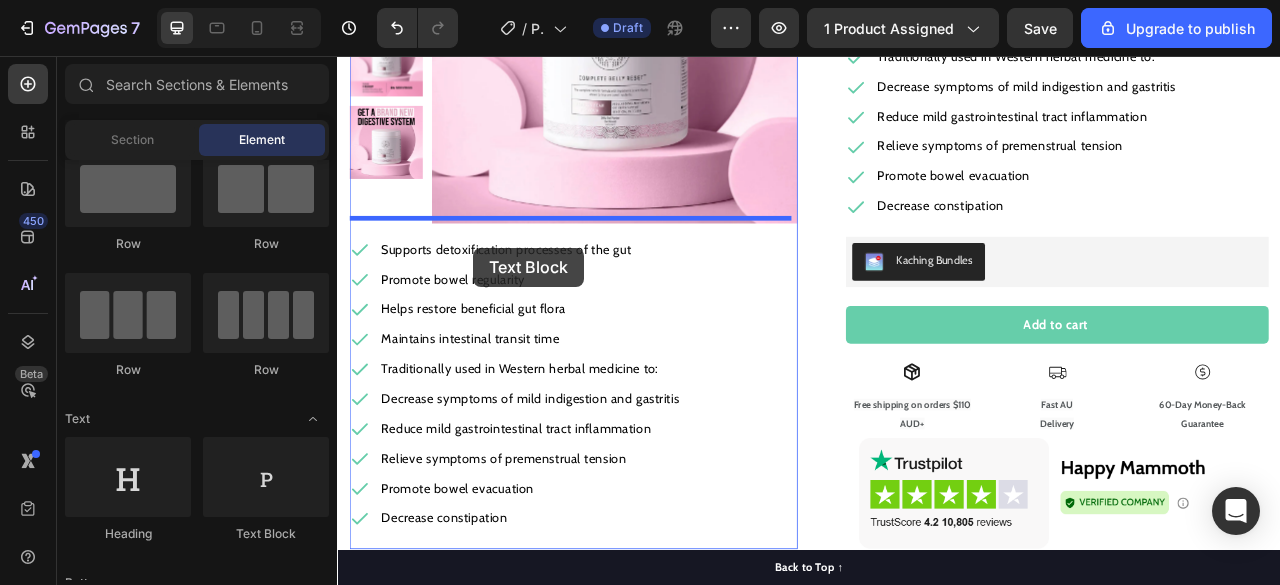 drag, startPoint x: 595, startPoint y: 525, endPoint x: 510, endPoint y: 300, distance: 240.52026 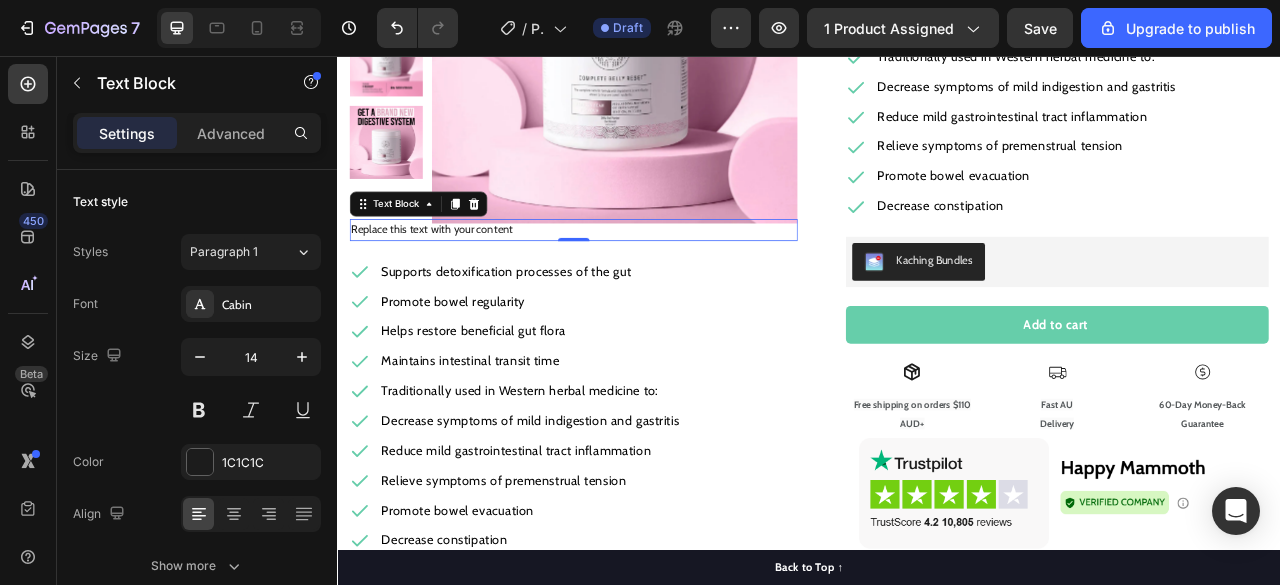 click on "Replace this text with your content" at bounding box center (637, 277) 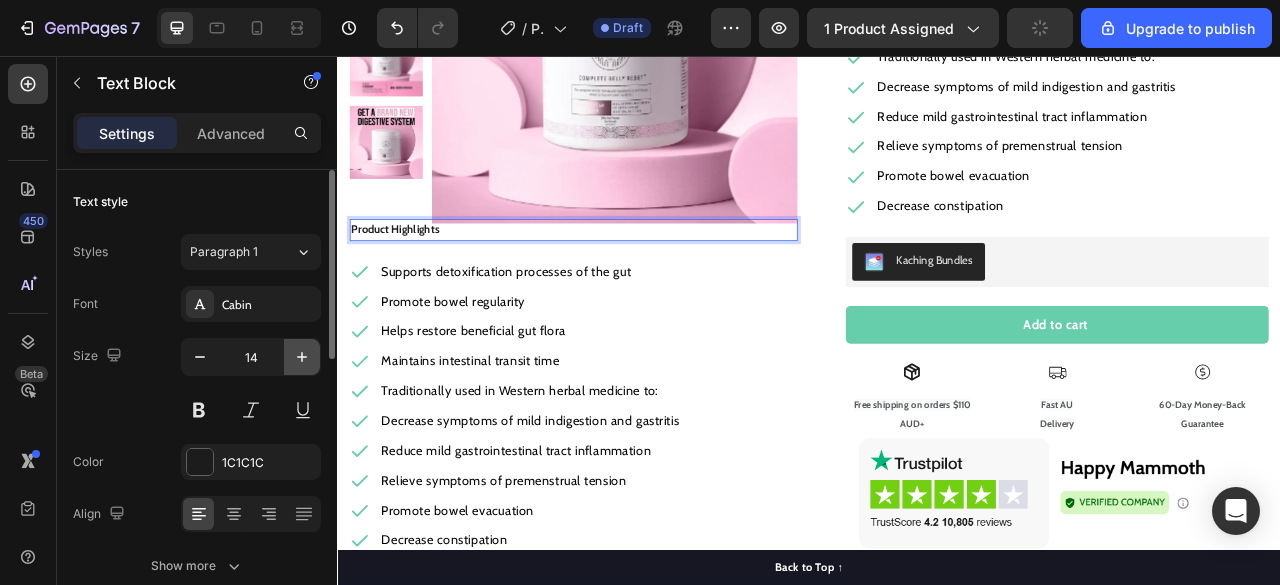 click 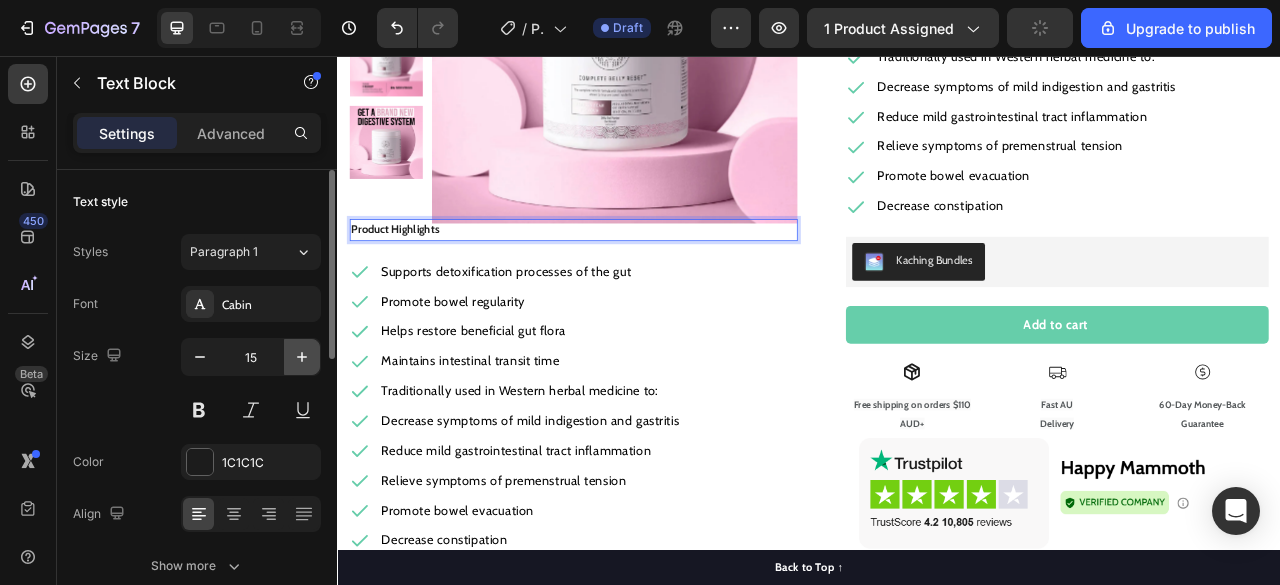 click 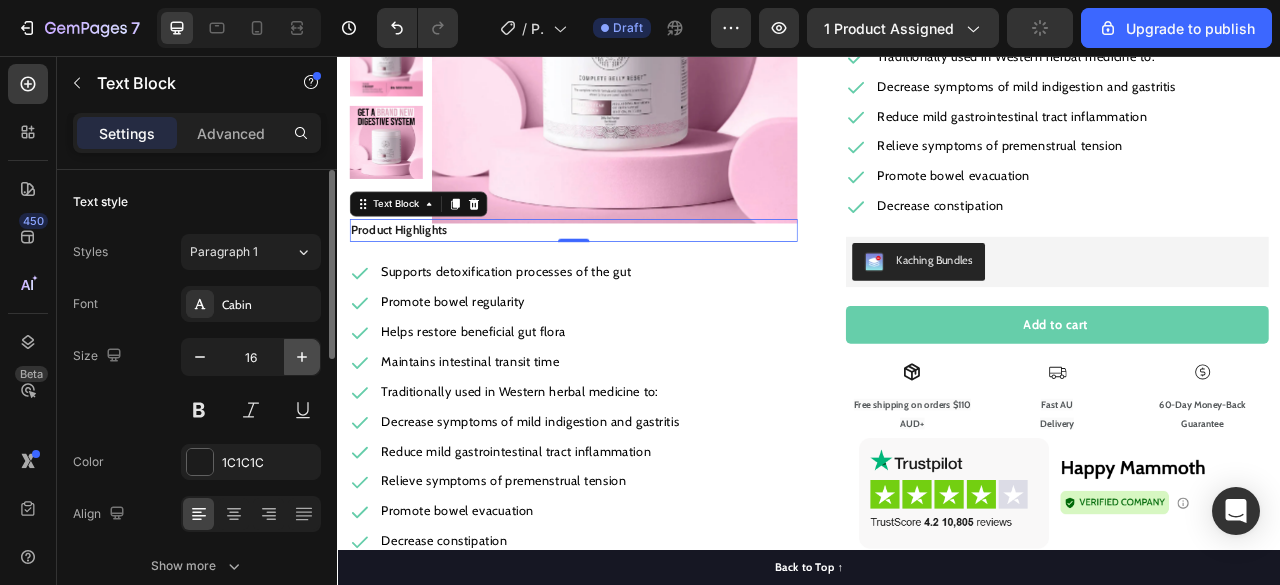 click 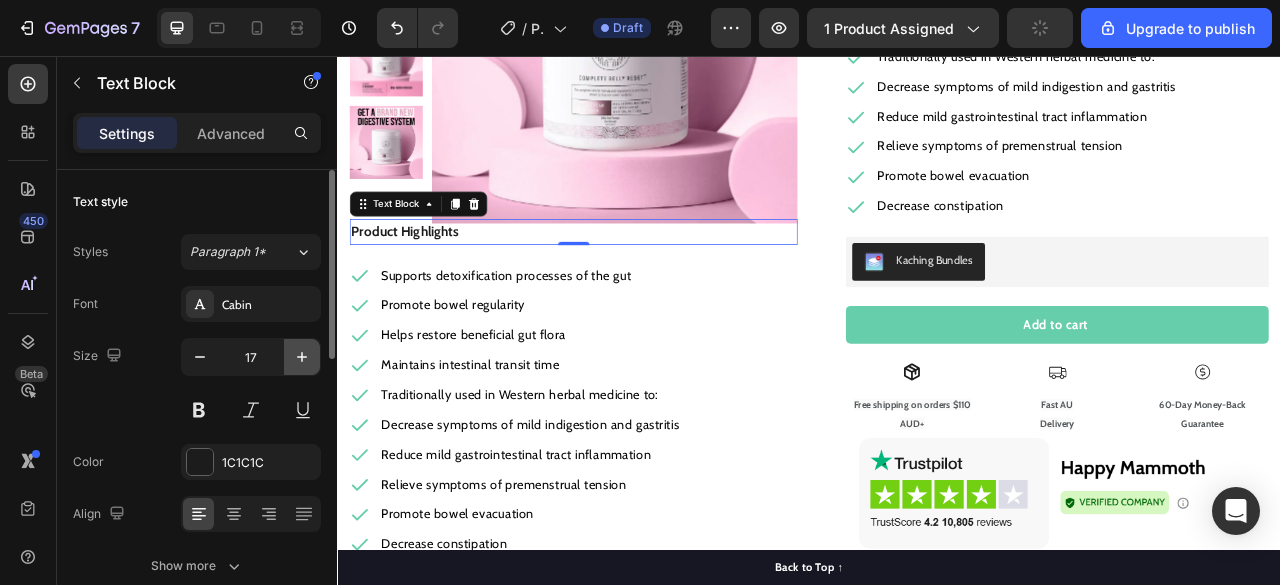click 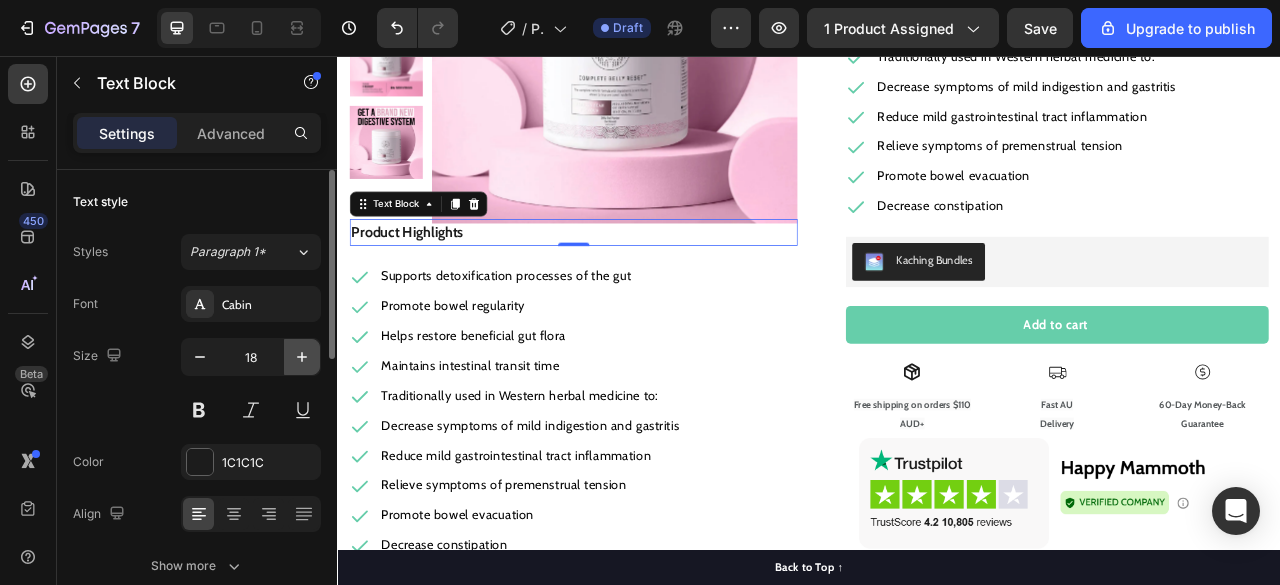type 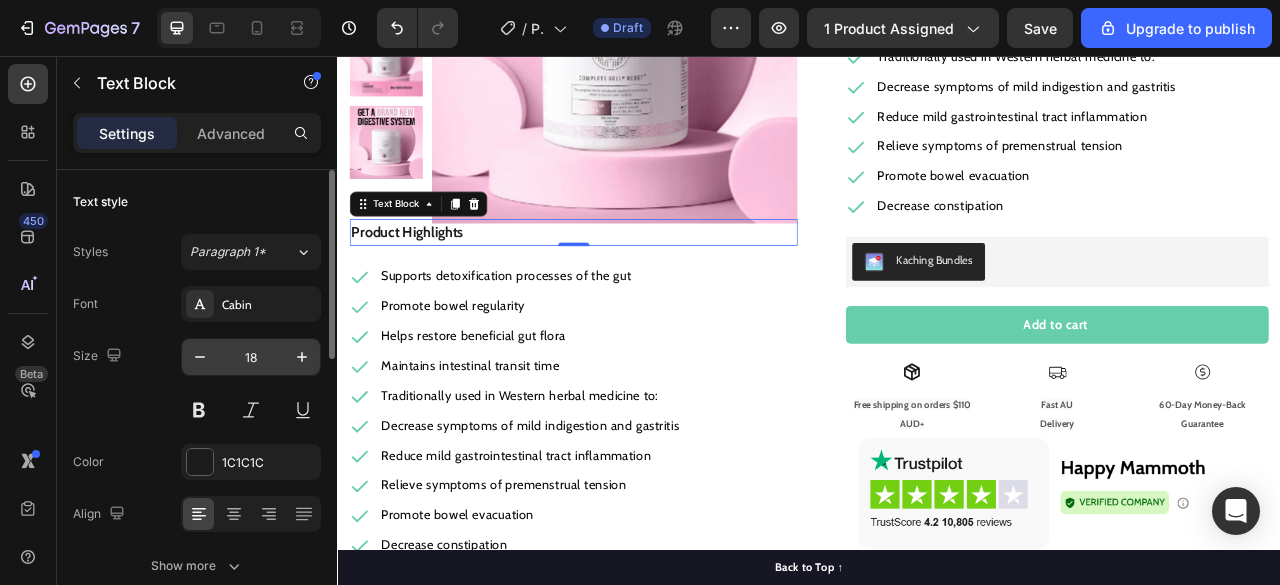 click on "18" 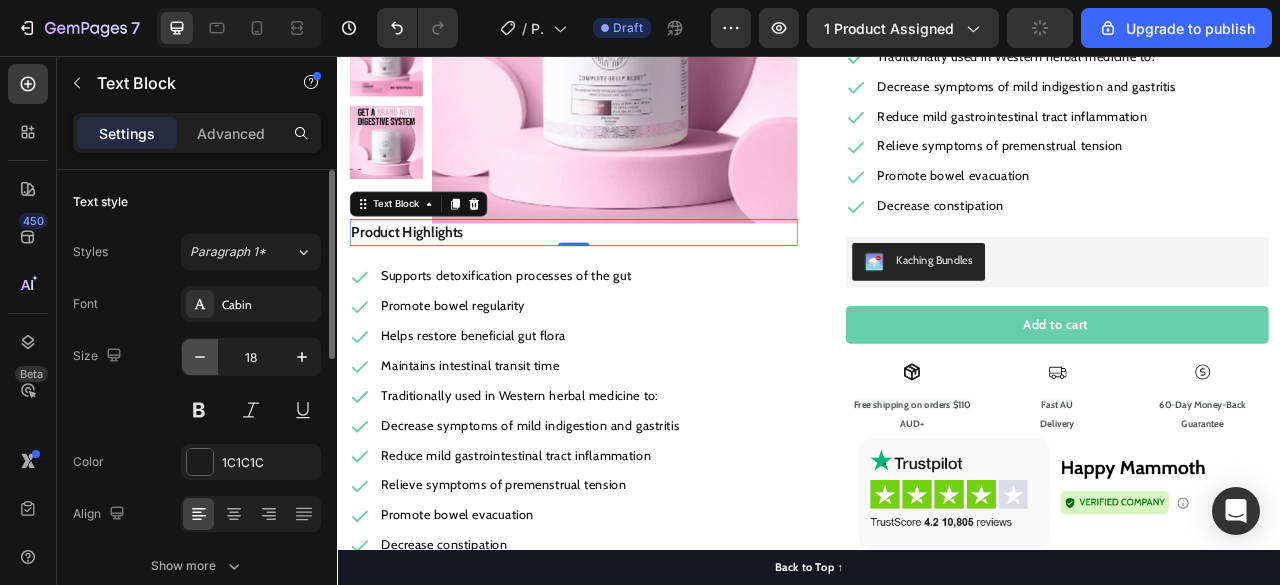 click at bounding box center (200, 357) 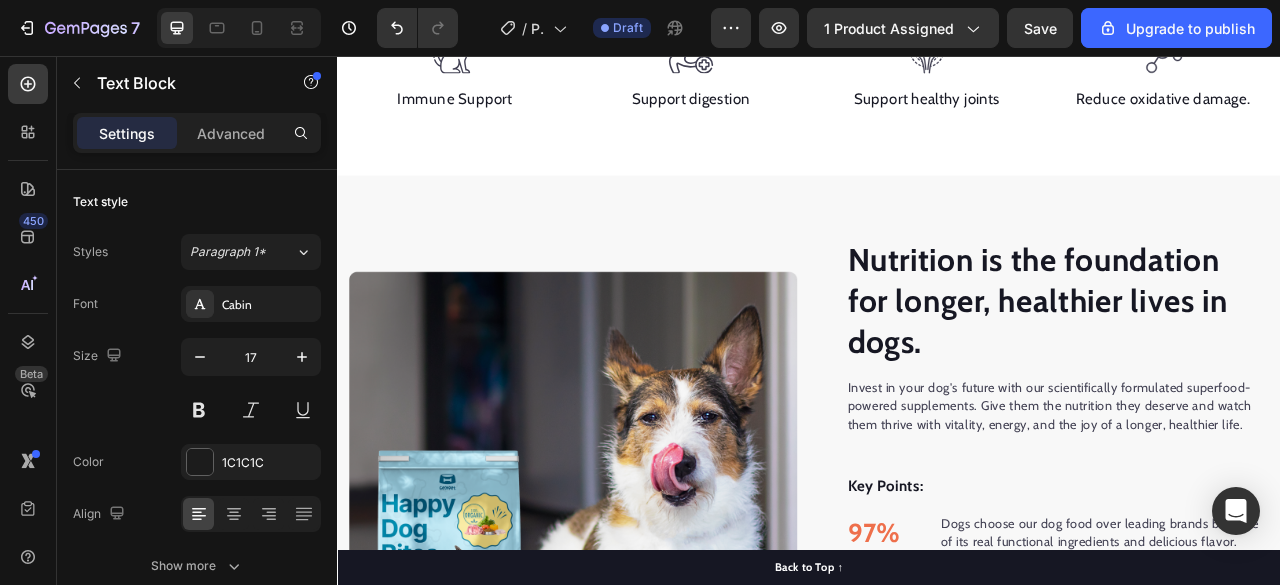 scroll, scrollTop: 1142, scrollLeft: 0, axis: vertical 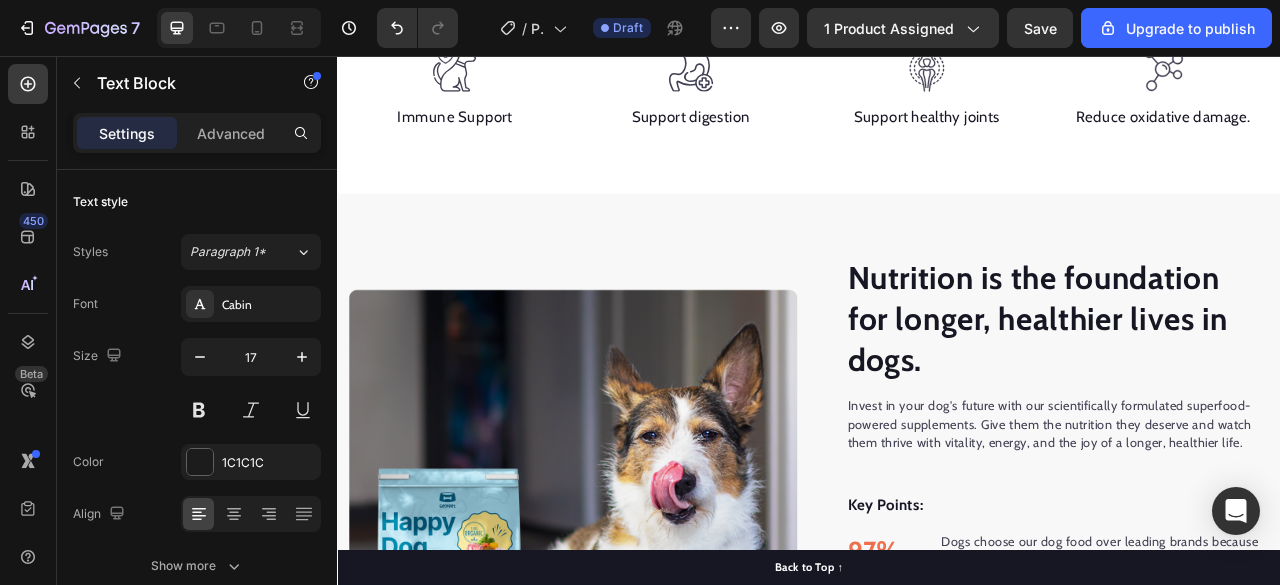 type 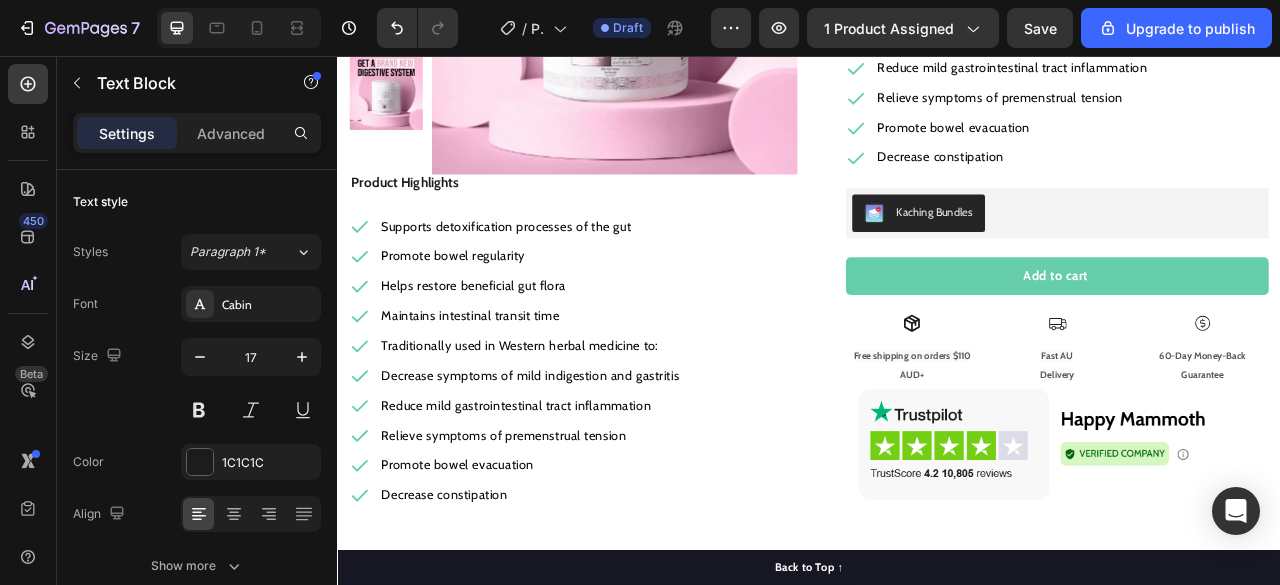 scroll, scrollTop: 311, scrollLeft: 0, axis: vertical 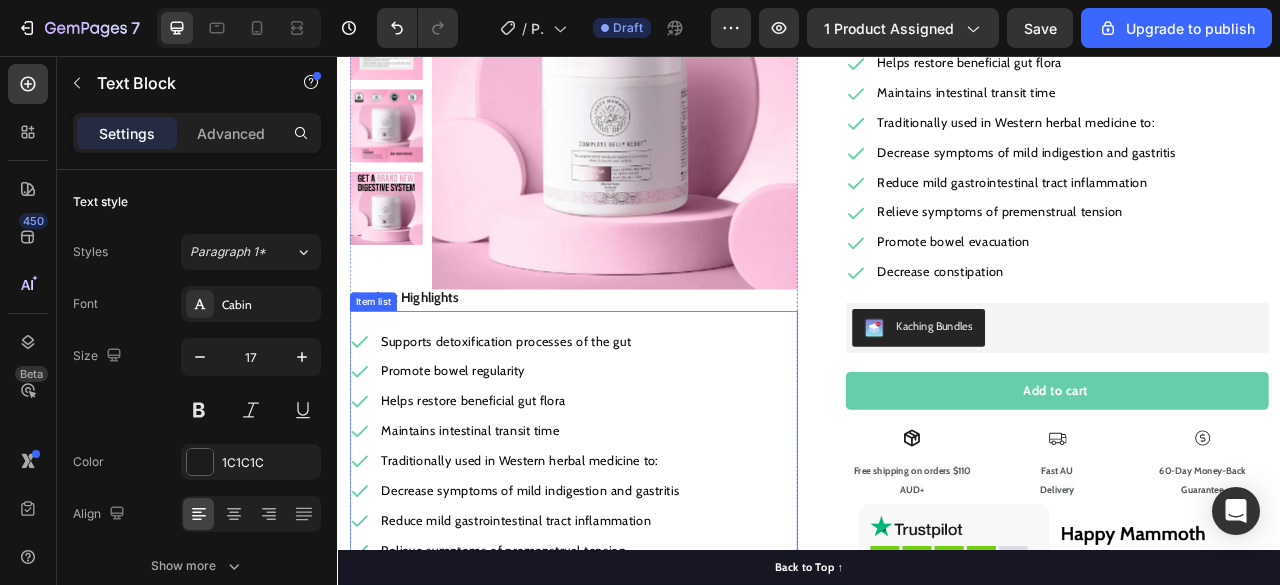click on "Supports detoxification processes of the gut" at bounding box center (582, 419) 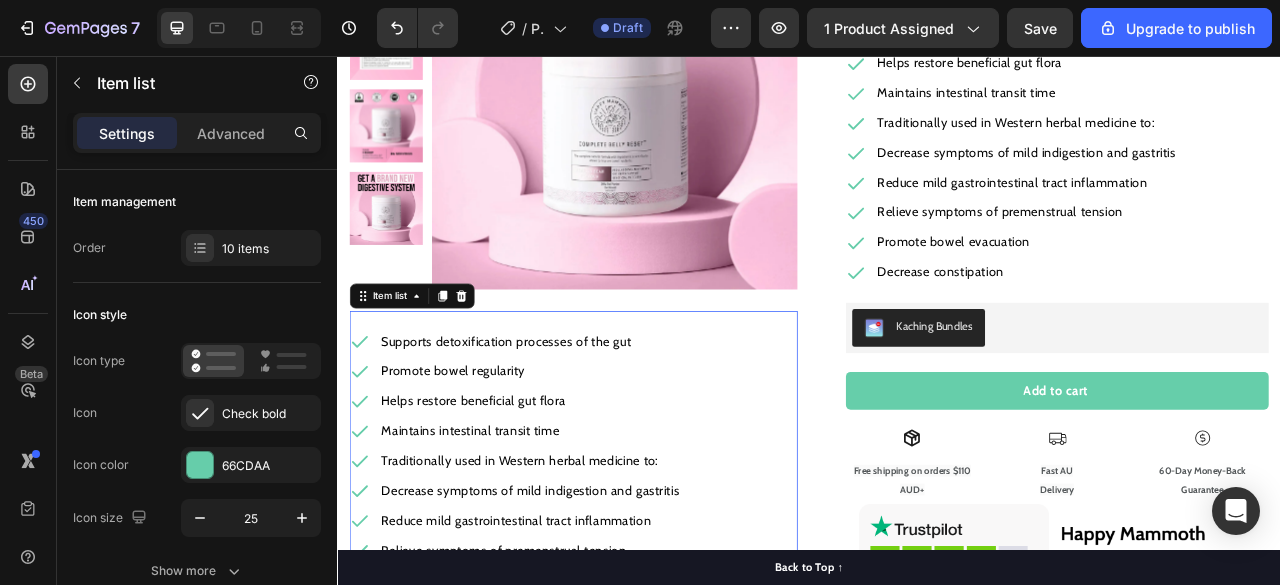 click on "Supports detoxification processes of the gut" at bounding box center (582, 419) 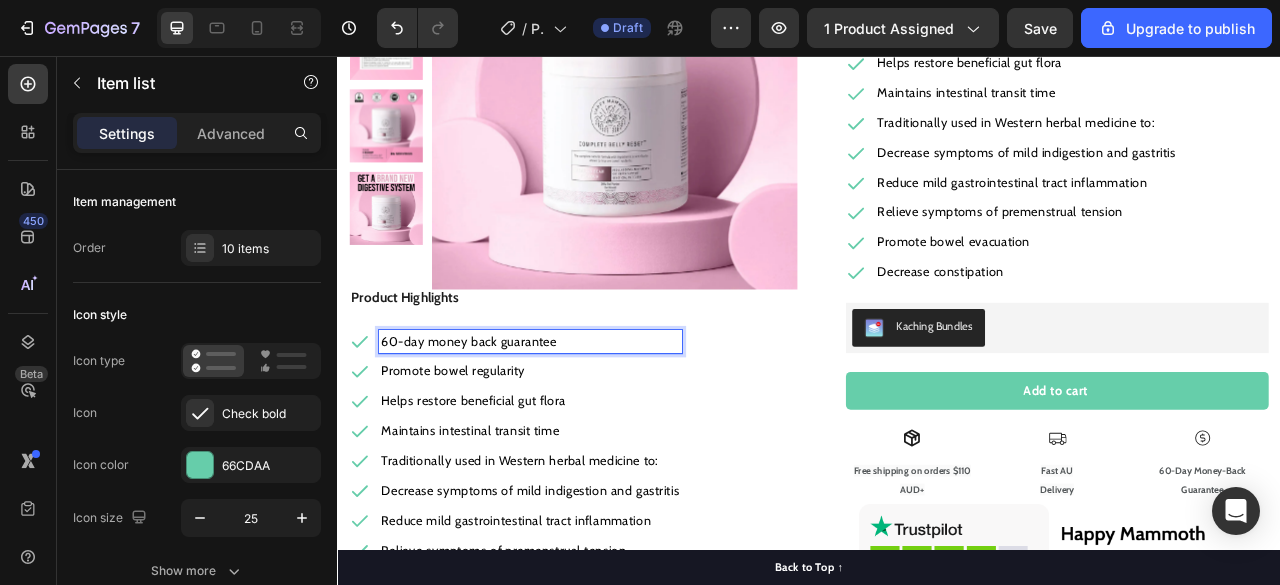 click on "Promote bowel regularity" at bounding box center (483, 456) 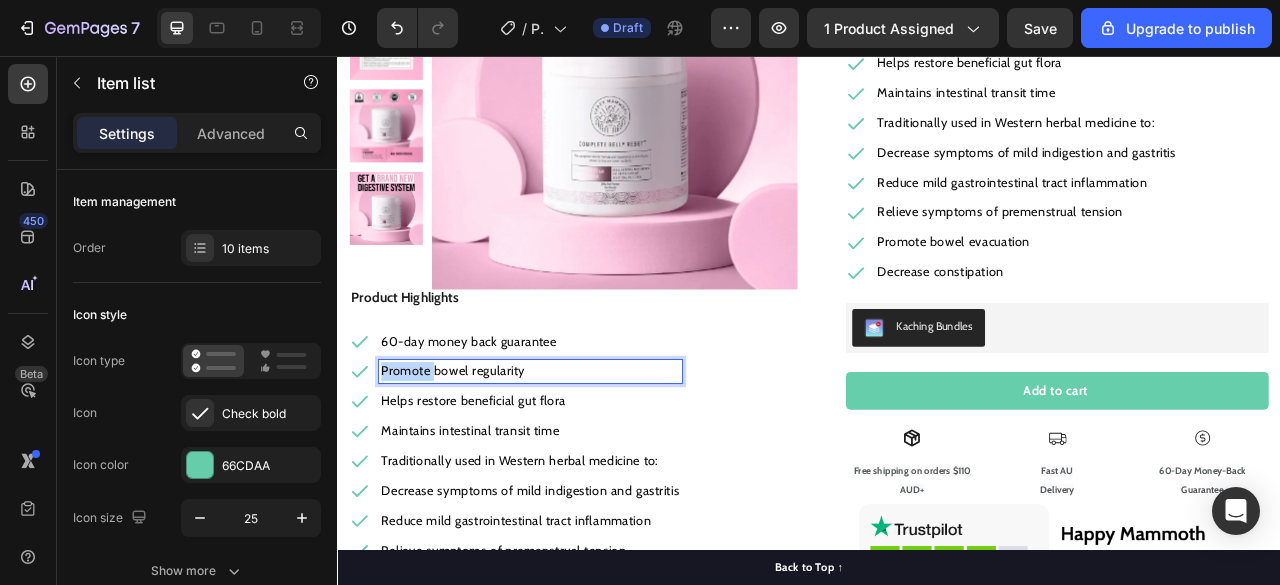 click on "Promote bowel regularity" at bounding box center (483, 456) 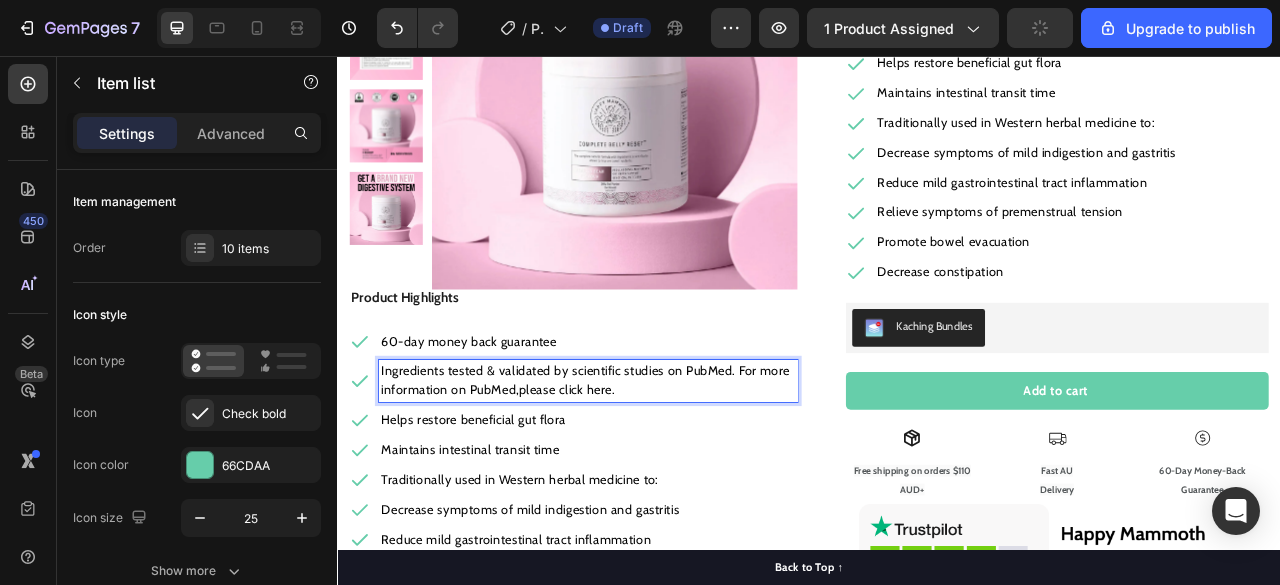 click on "Helps restore beneficial gut flora" at bounding box center [655, 519] 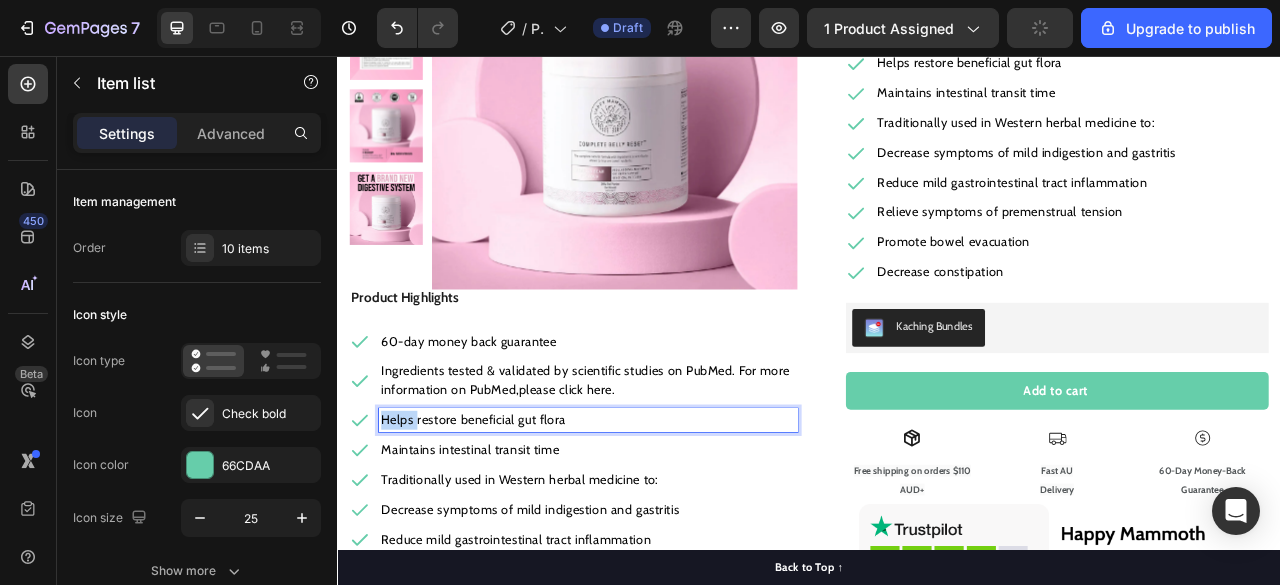 click on "Helps restore beneficial gut flora" at bounding box center [655, 519] 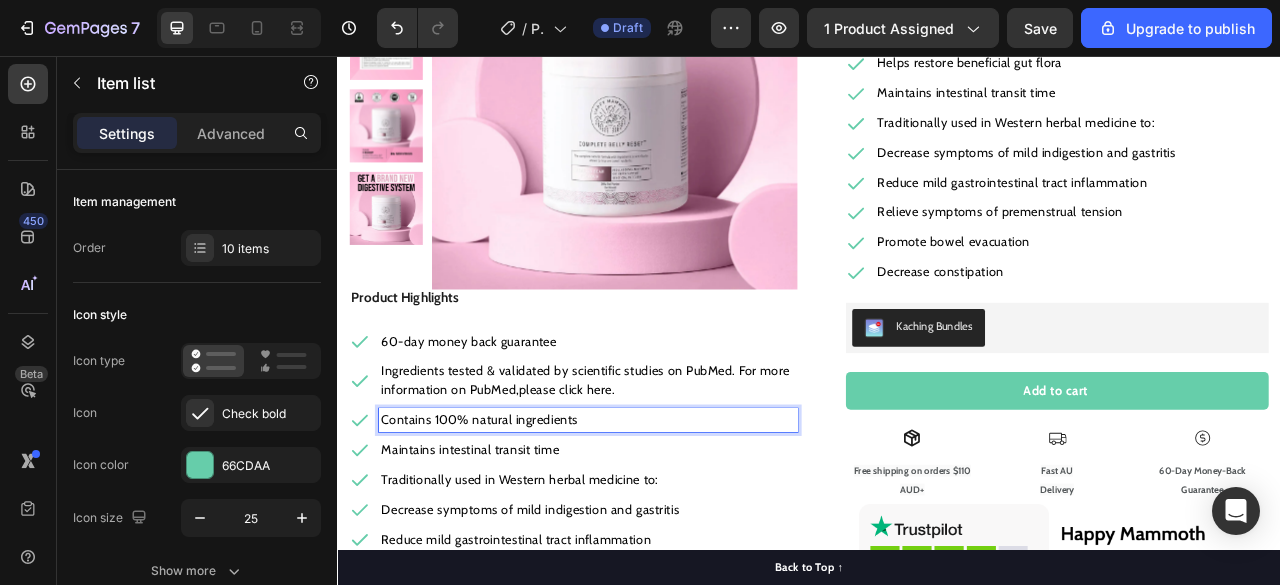 click on "Maintains intestinal transit time" at bounding box center [505, 556] 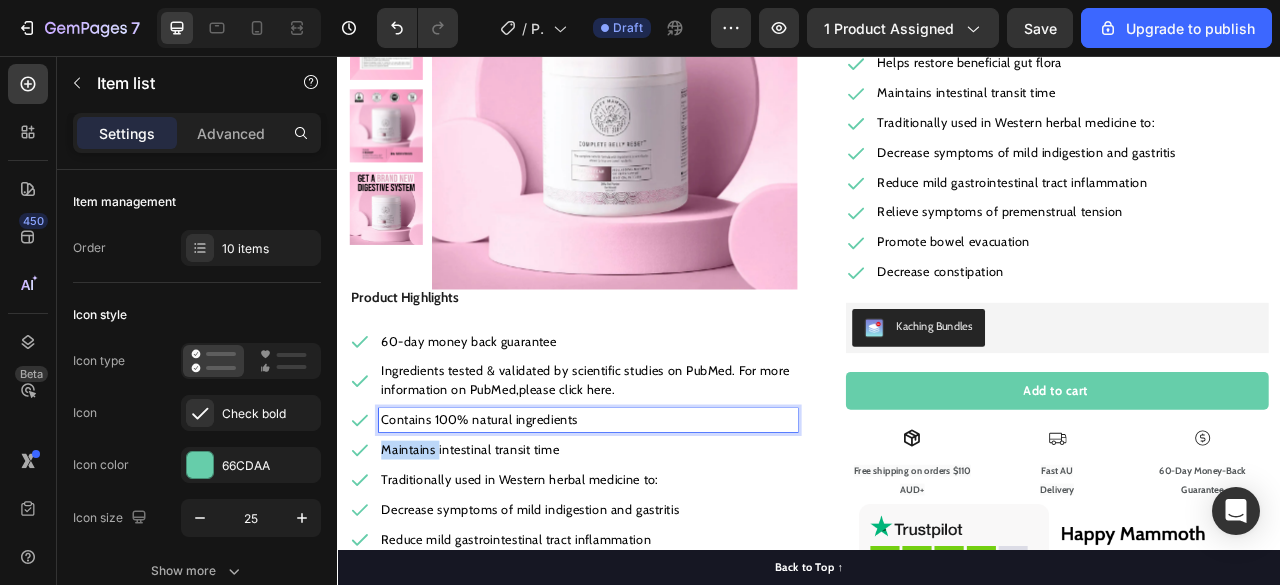 click on "Maintains intestinal transit time" at bounding box center [505, 556] 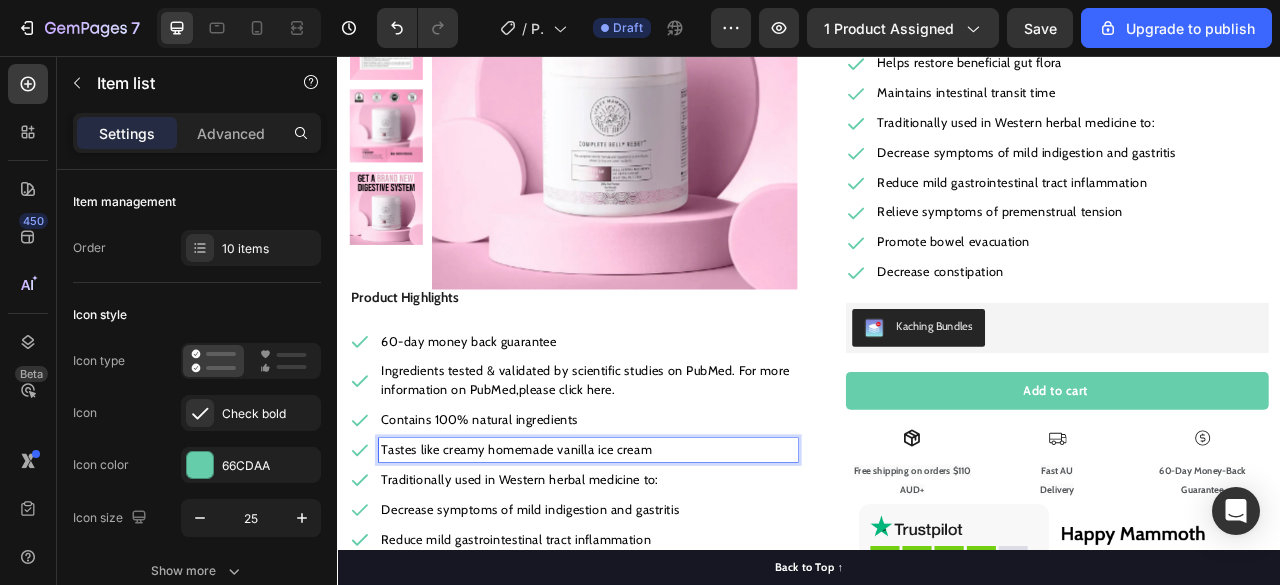 click on "Traditionally used in Western herbal medicine to:" at bounding box center (568, 594) 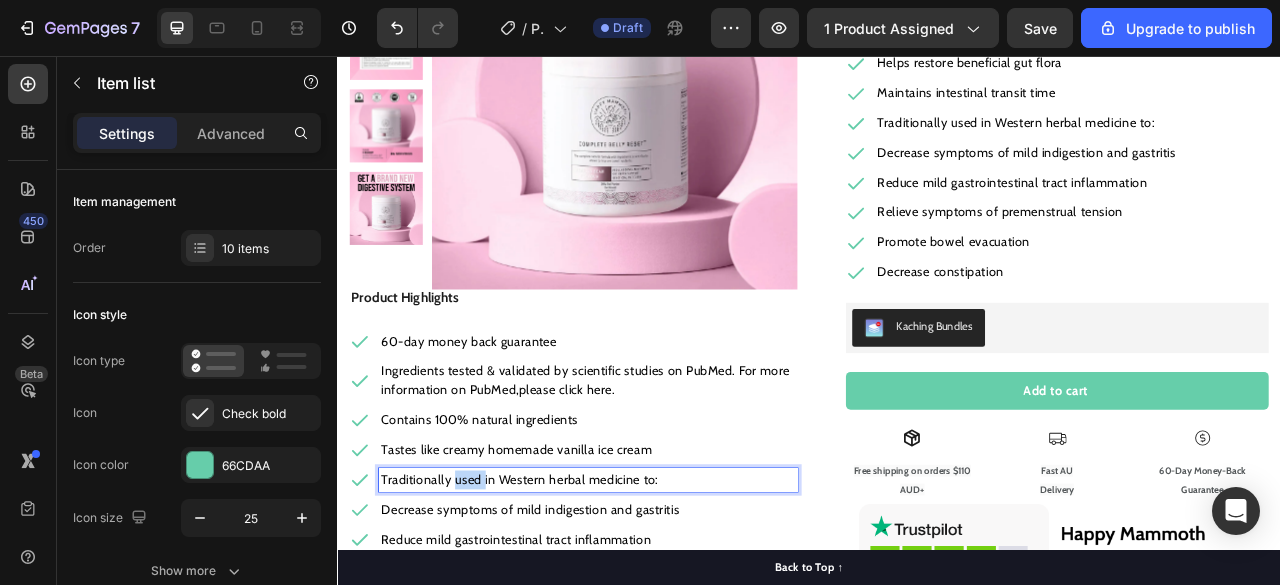 click on "Traditionally used in Western herbal medicine to:" at bounding box center [568, 594] 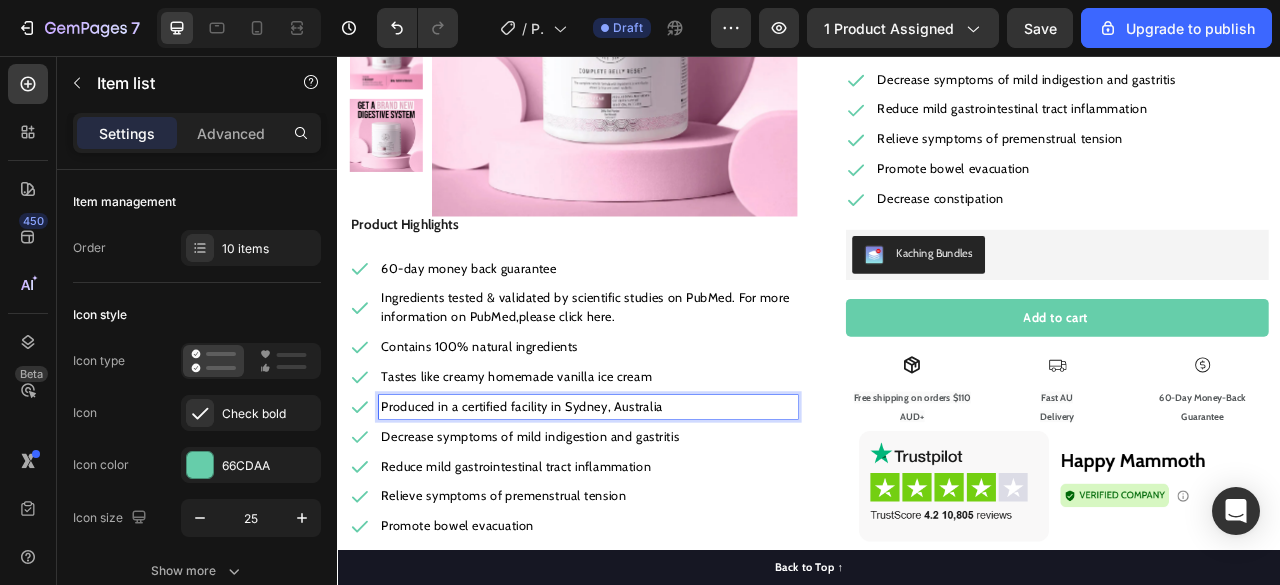 scroll, scrollTop: 409, scrollLeft: 0, axis: vertical 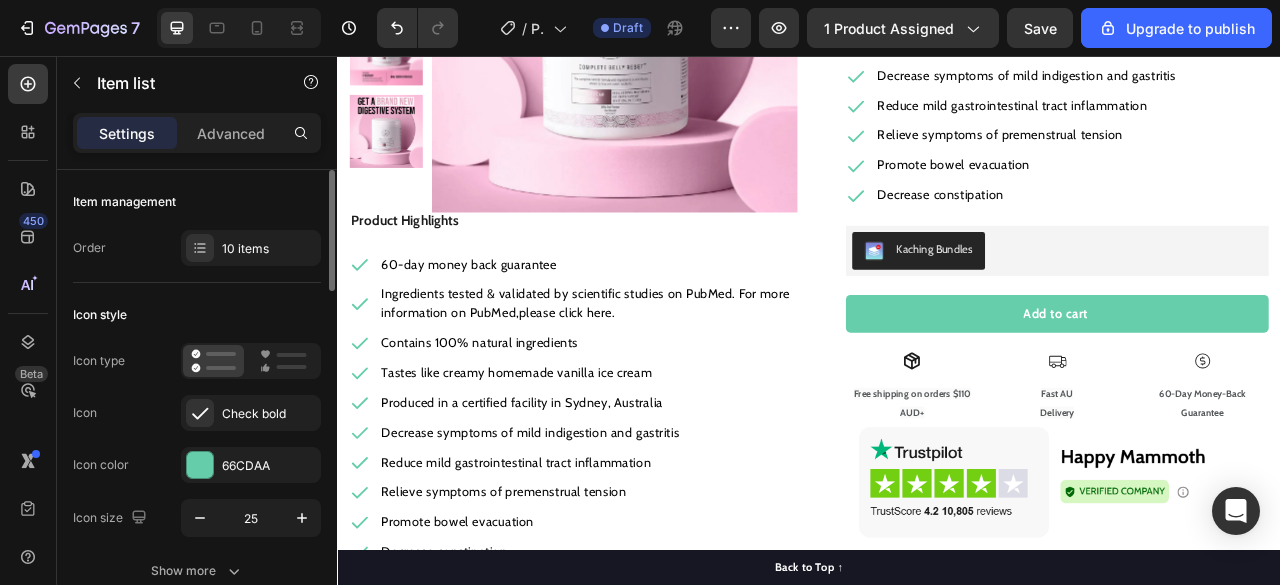 click on "Item management Order 10 items" 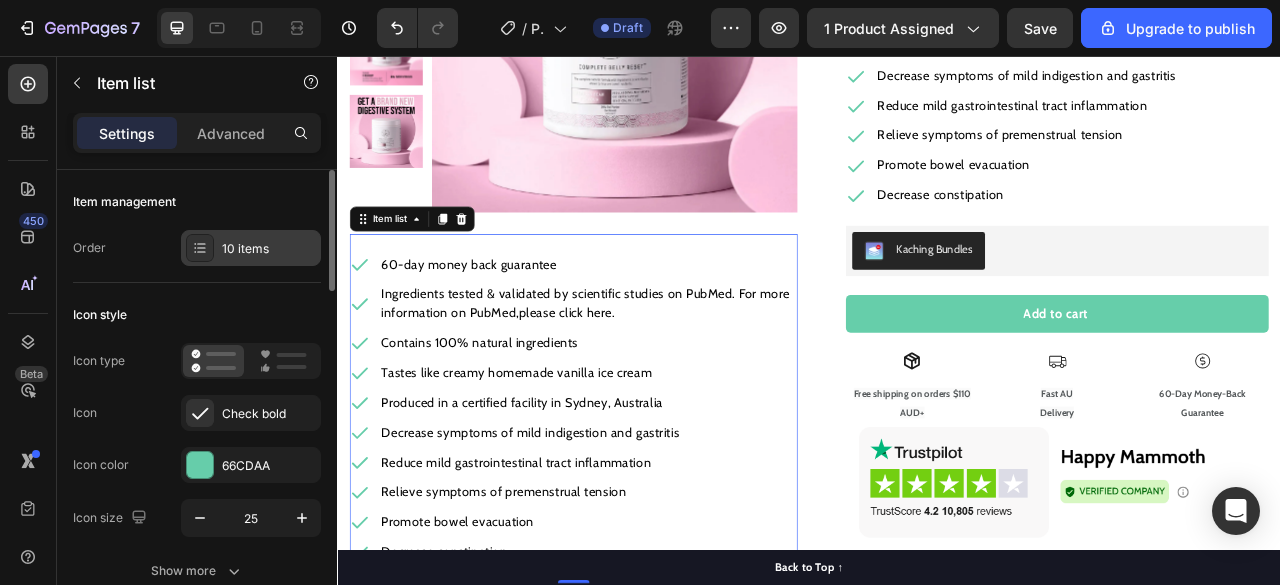 click on "10 items" at bounding box center (269, 249) 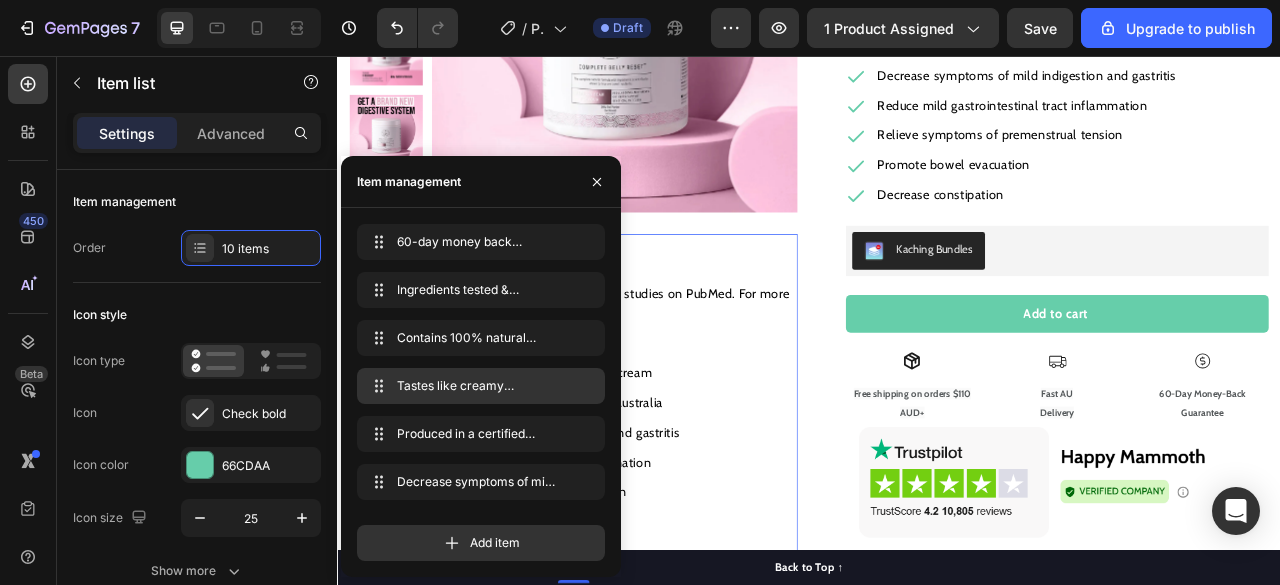 scroll, scrollTop: 190, scrollLeft: 0, axis: vertical 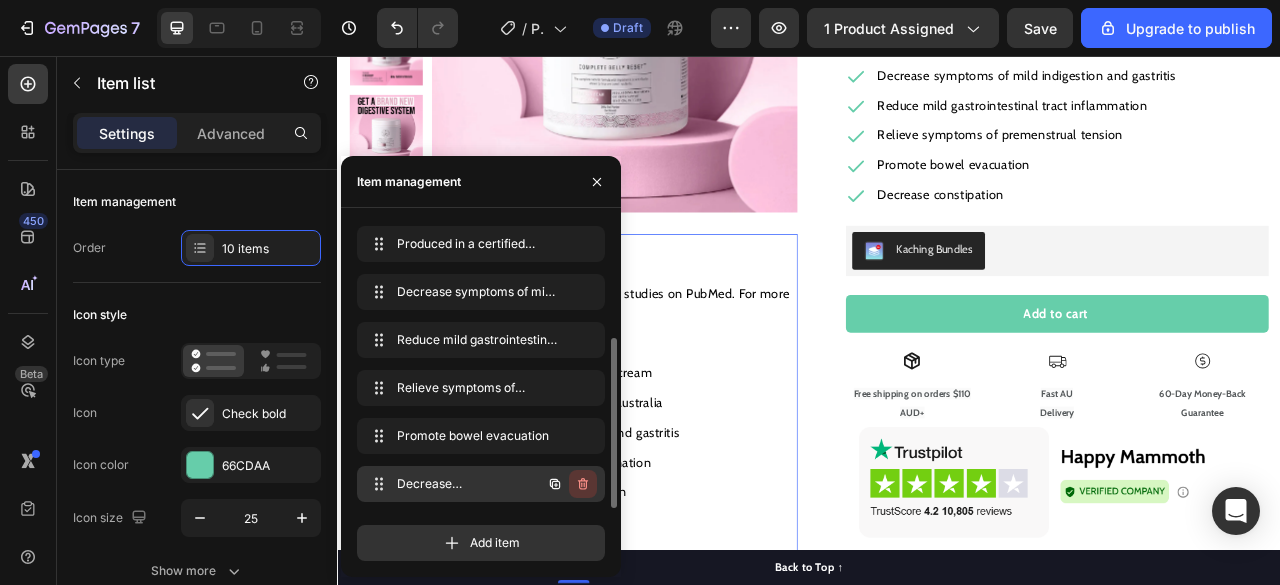 click 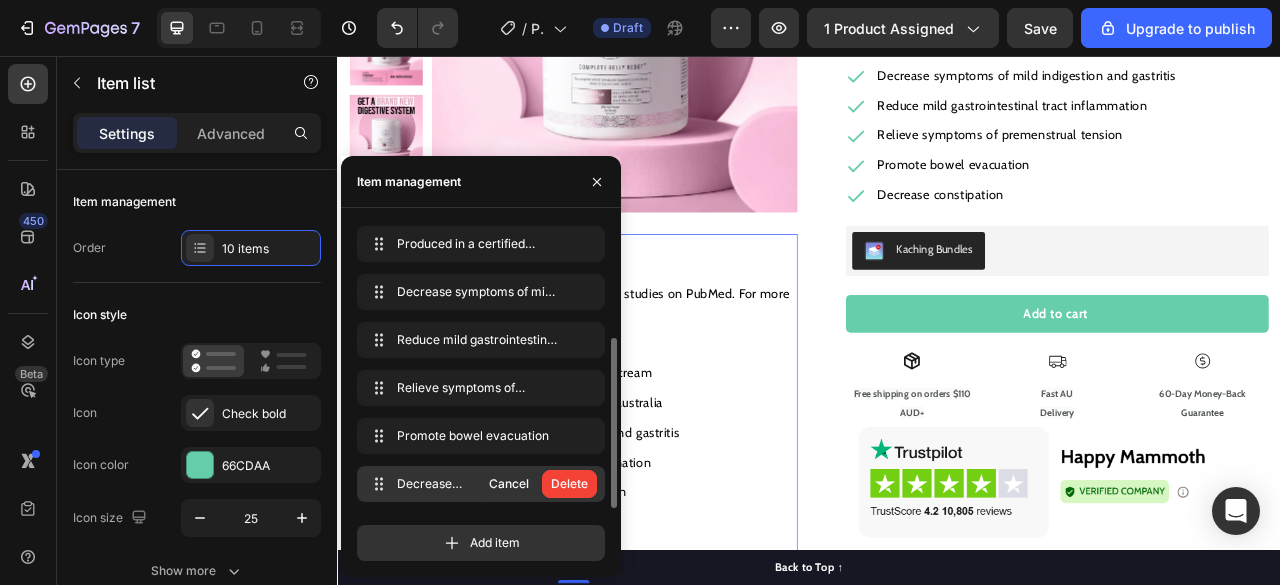 click on "Delete" at bounding box center [569, 484] 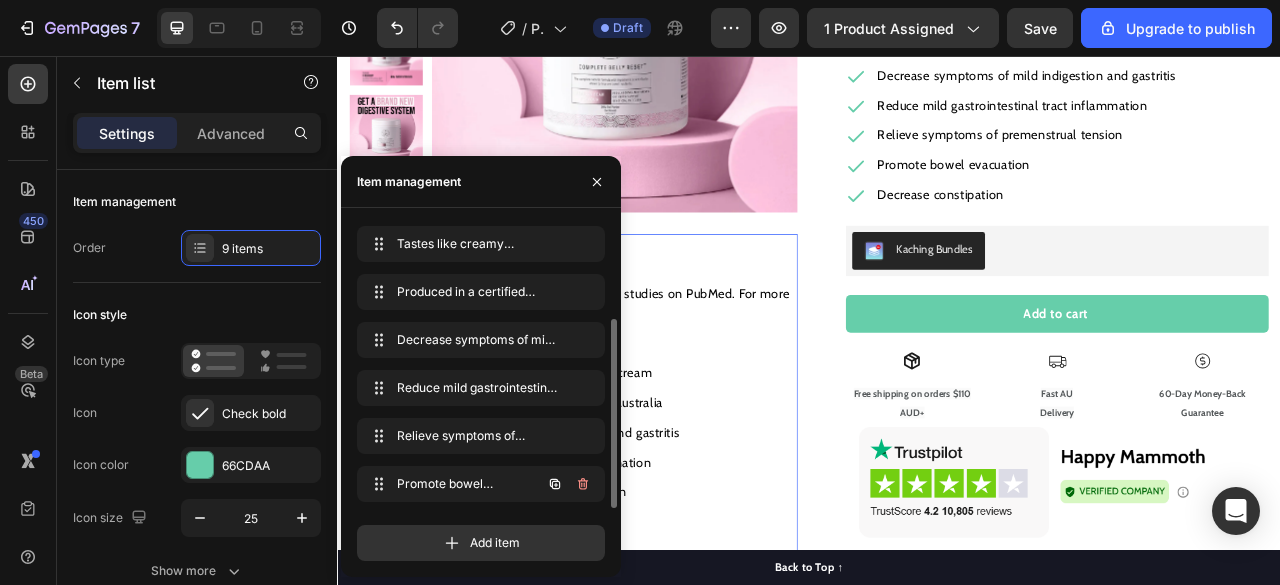 click 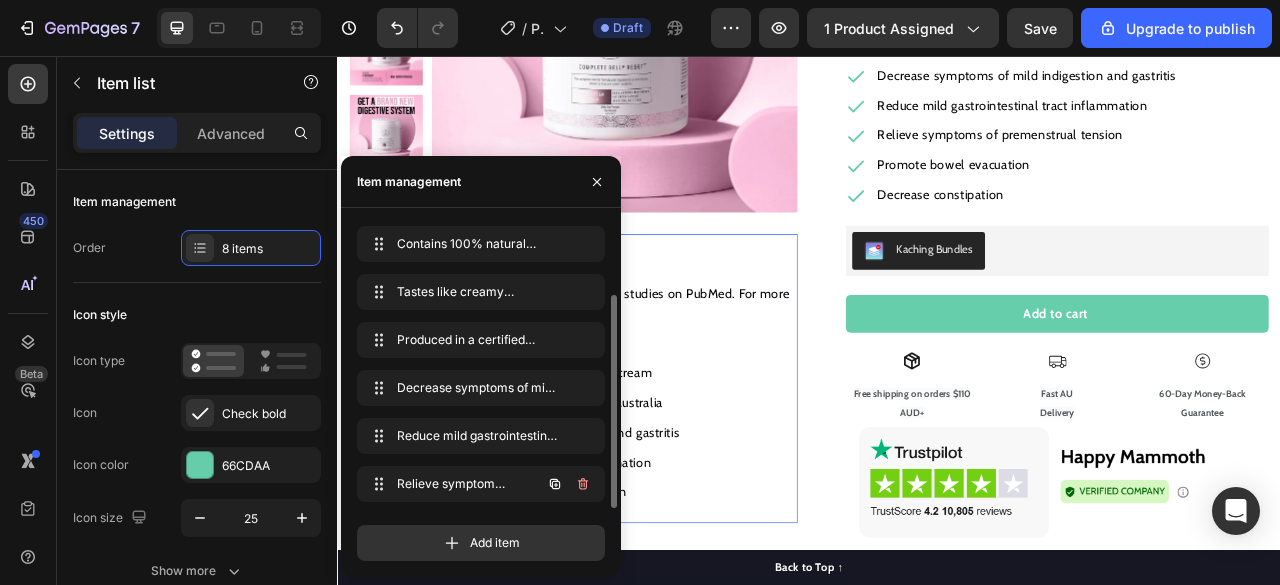 click 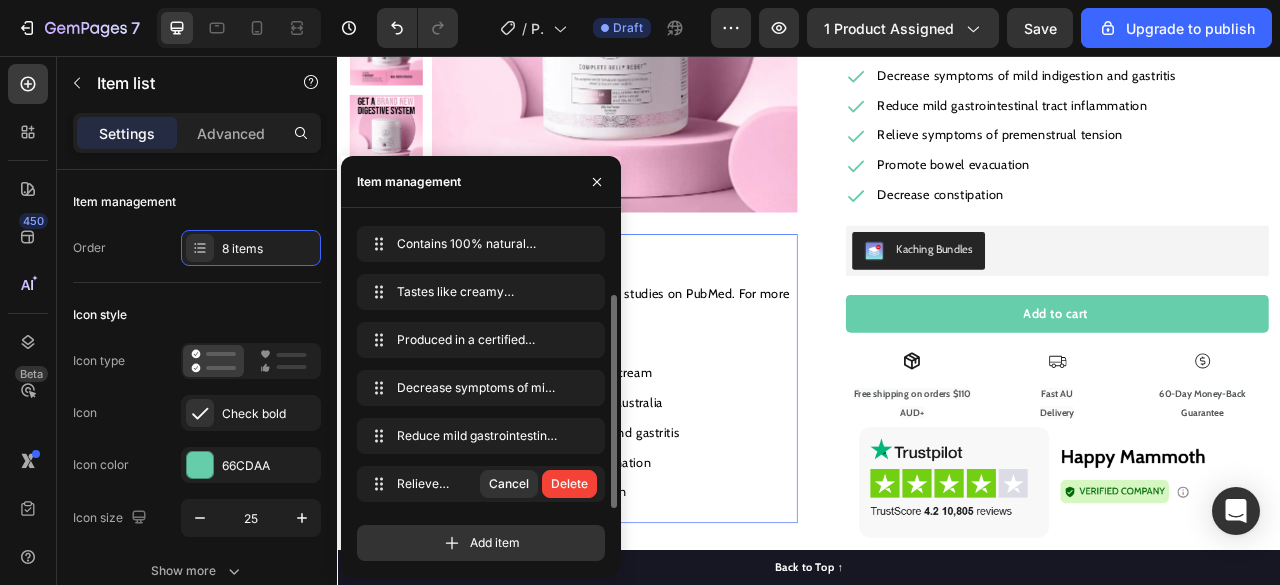 click on "Delete" at bounding box center (569, 484) 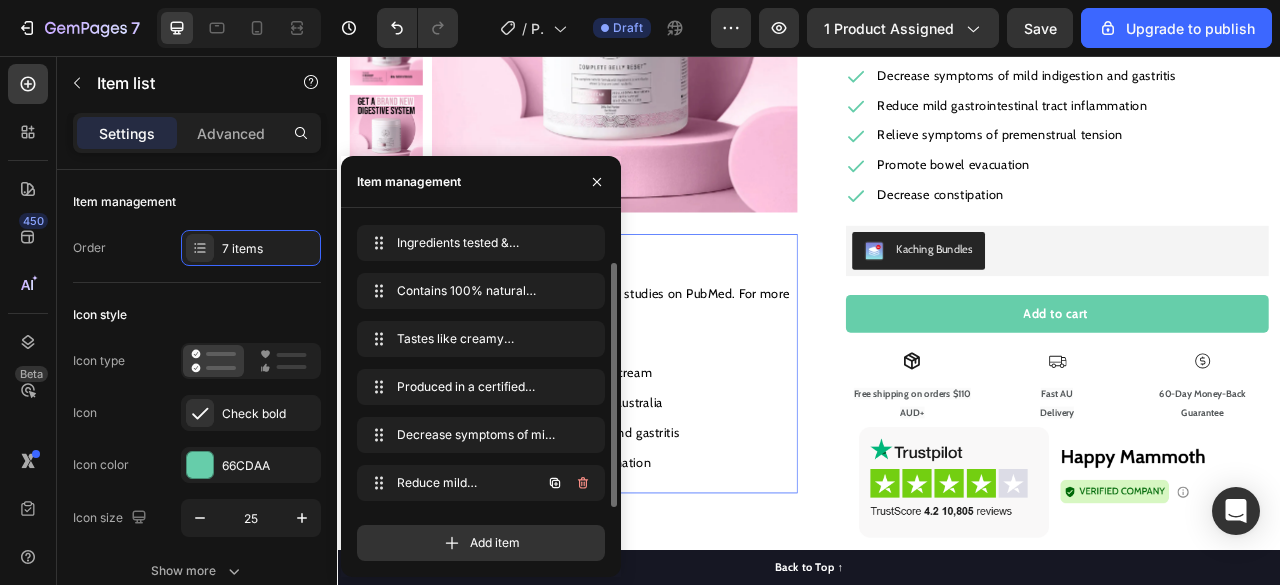 scroll, scrollTop: 46, scrollLeft: 0, axis: vertical 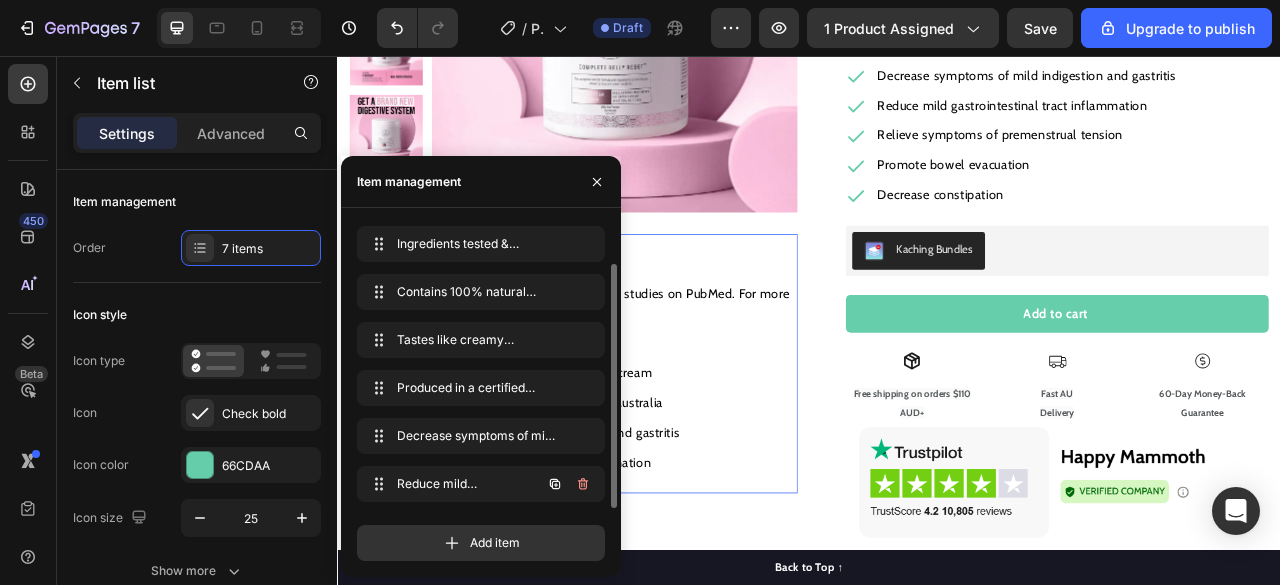 click 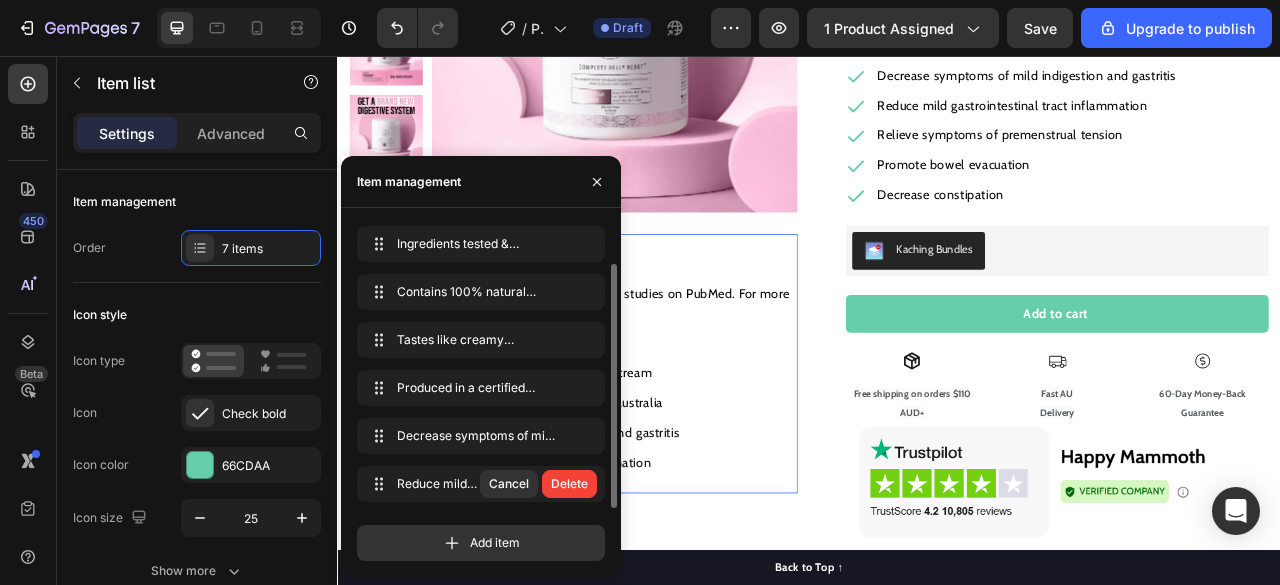 click on "Delete" at bounding box center (569, 484) 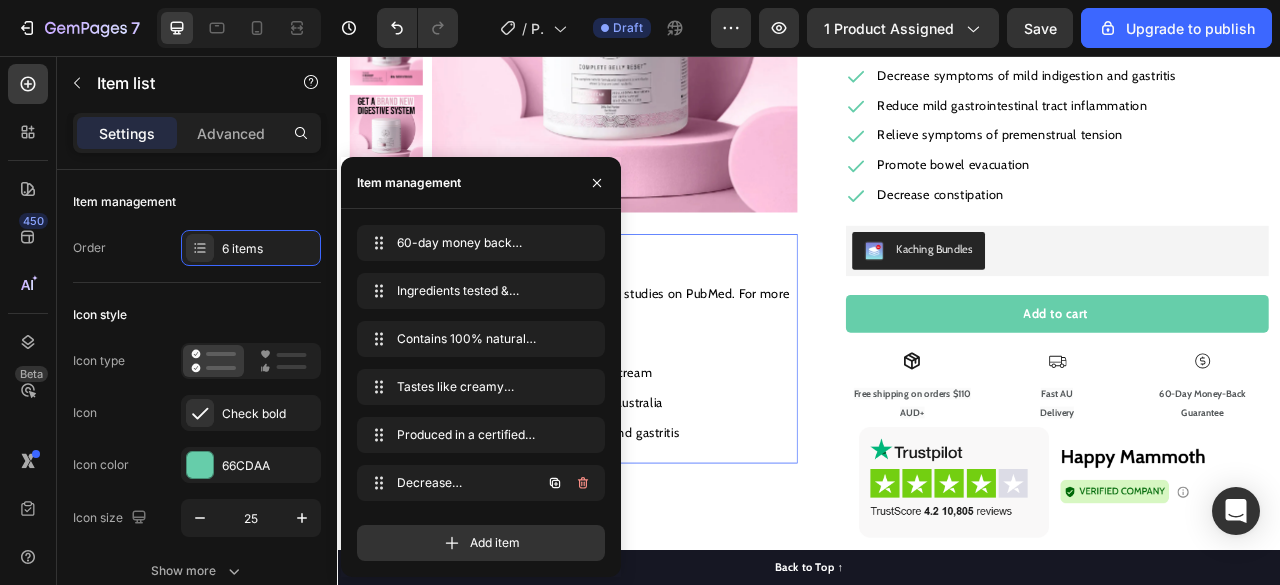 scroll, scrollTop: 0, scrollLeft: 0, axis: both 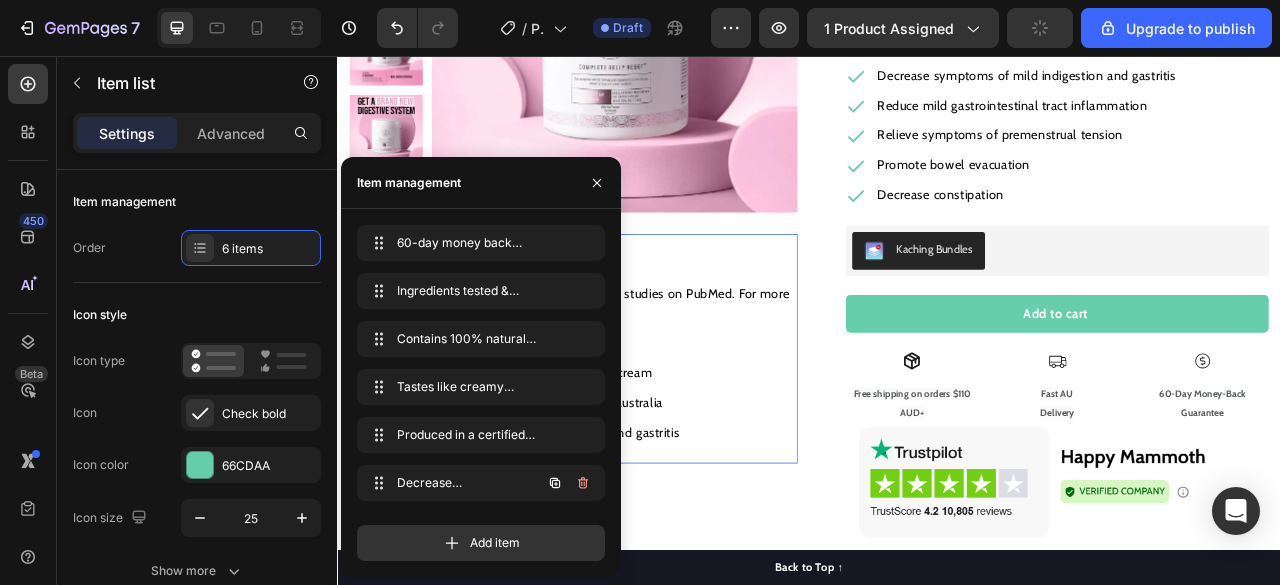 click 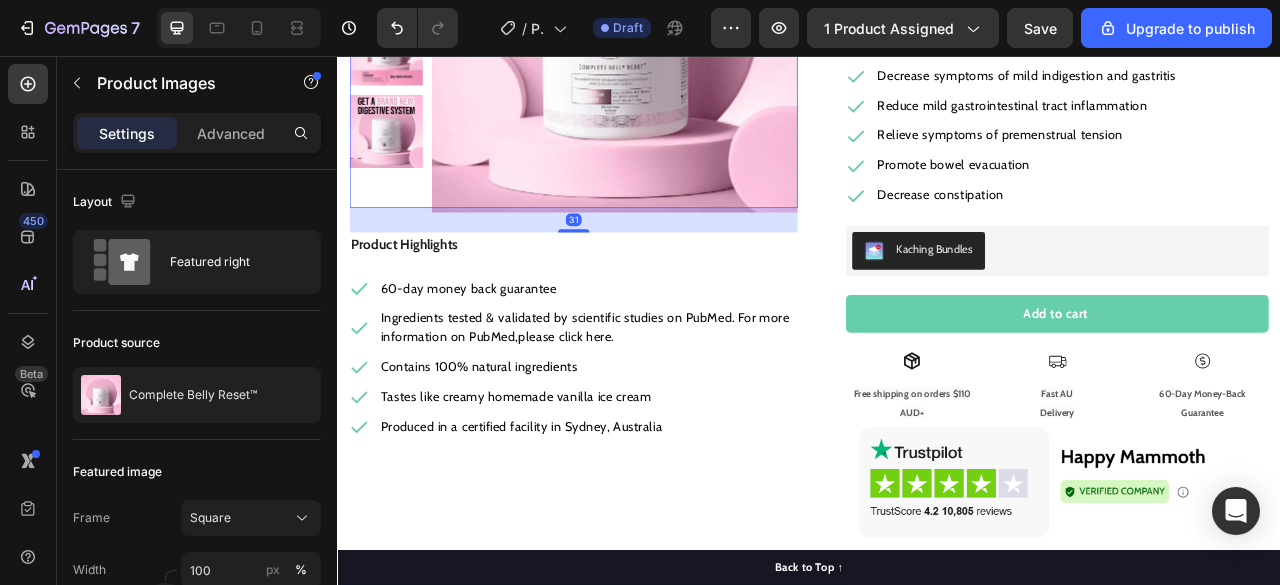 drag, startPoint x: 634, startPoint y: 247, endPoint x: 636, endPoint y: 278, distance: 31.06445 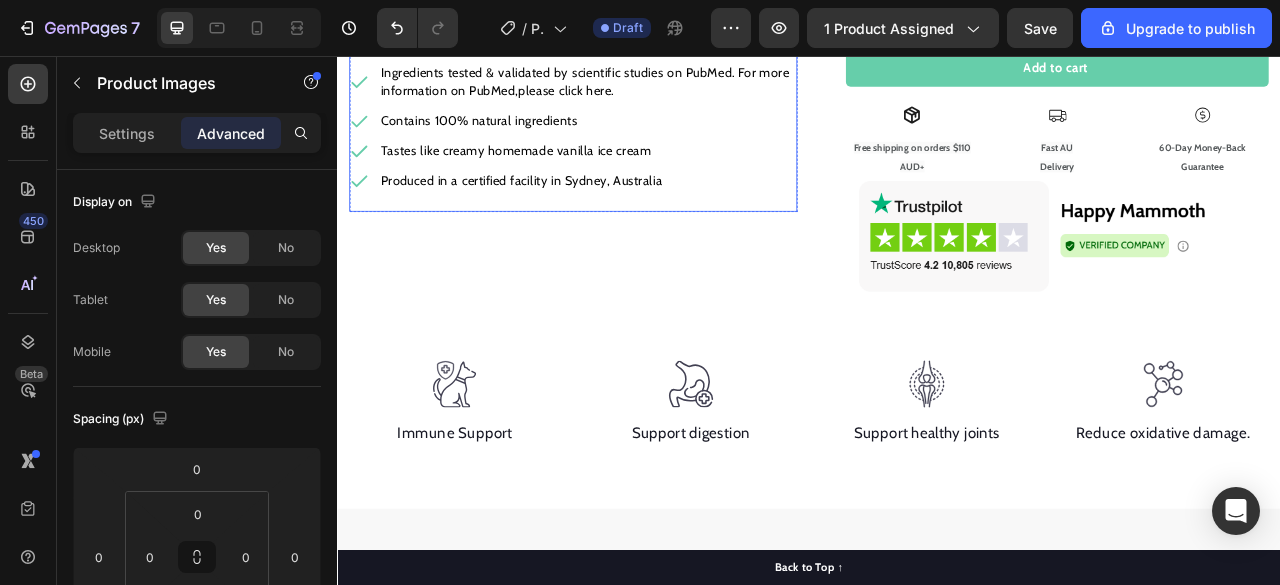 scroll, scrollTop: 770, scrollLeft: 0, axis: vertical 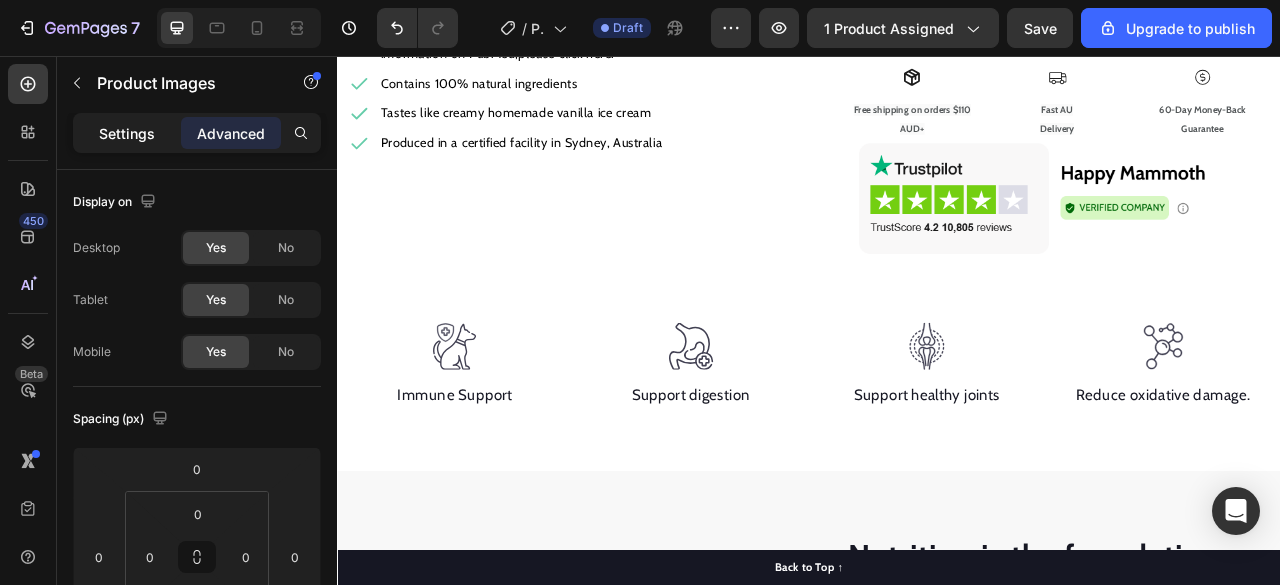click on "Settings" at bounding box center (127, 133) 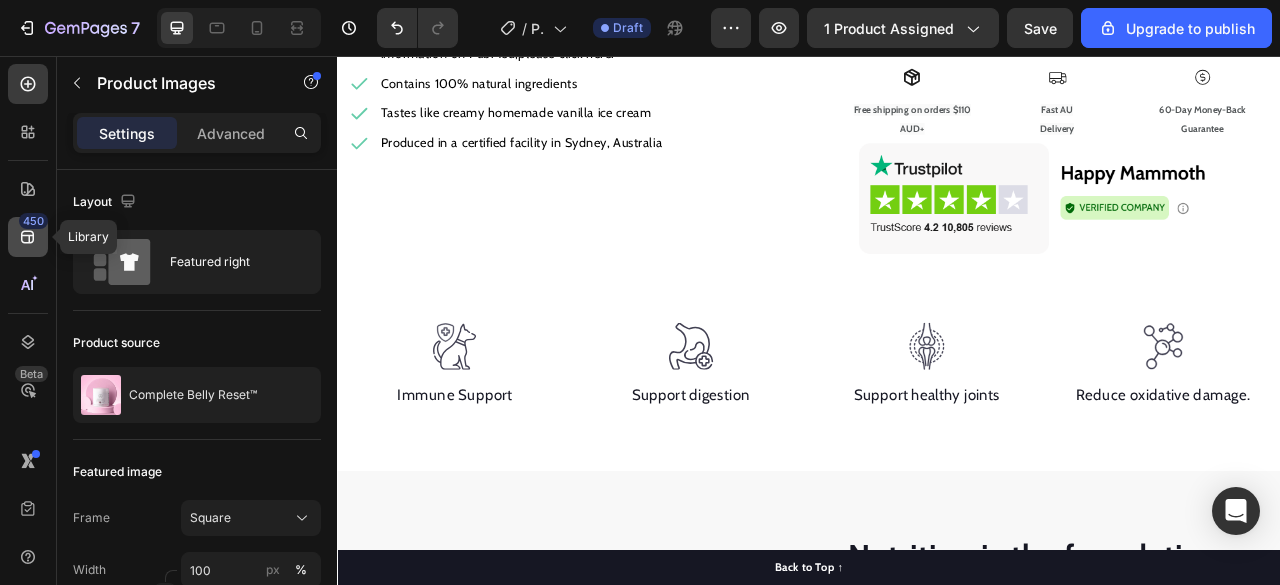 click 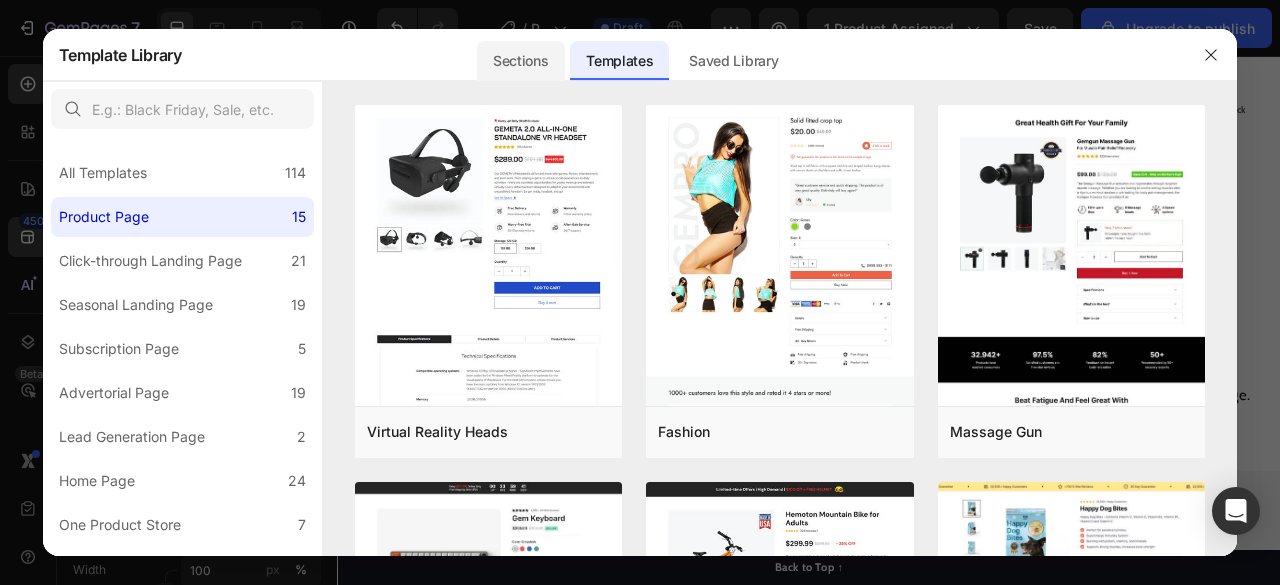 click on "Sections" 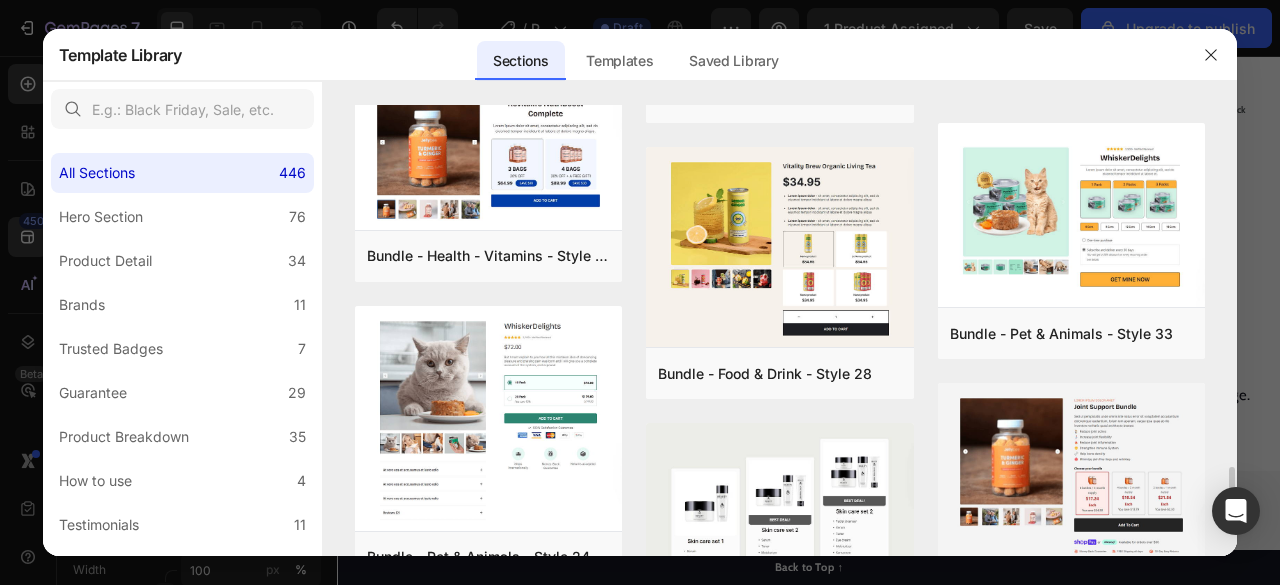 scroll, scrollTop: 5202, scrollLeft: 0, axis: vertical 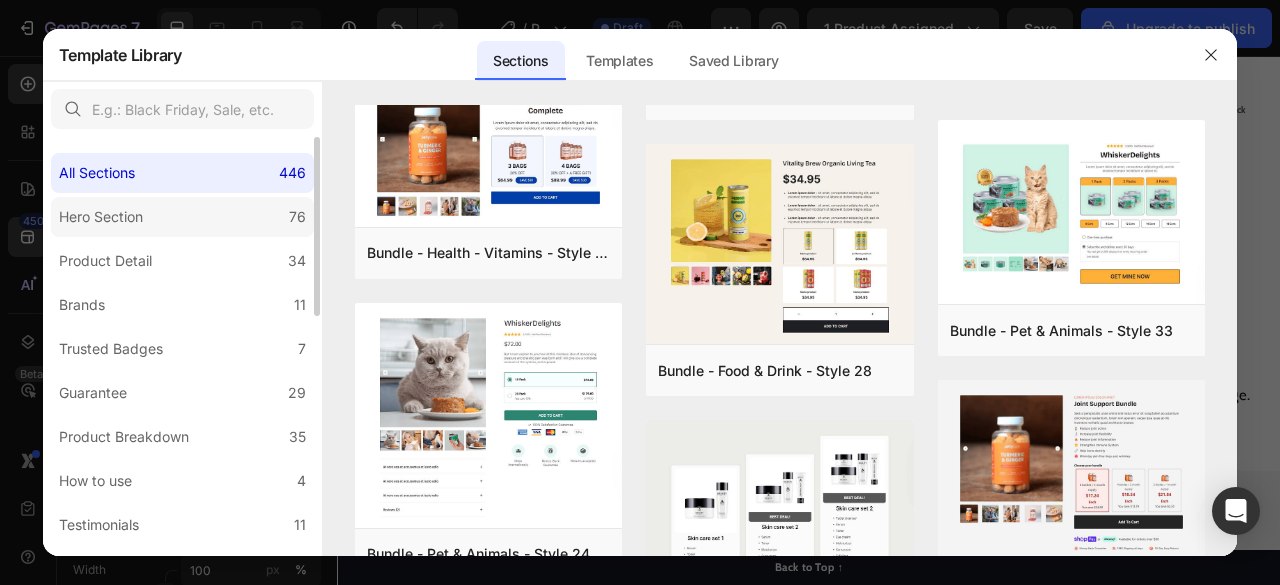 click on "Hero Section 76" 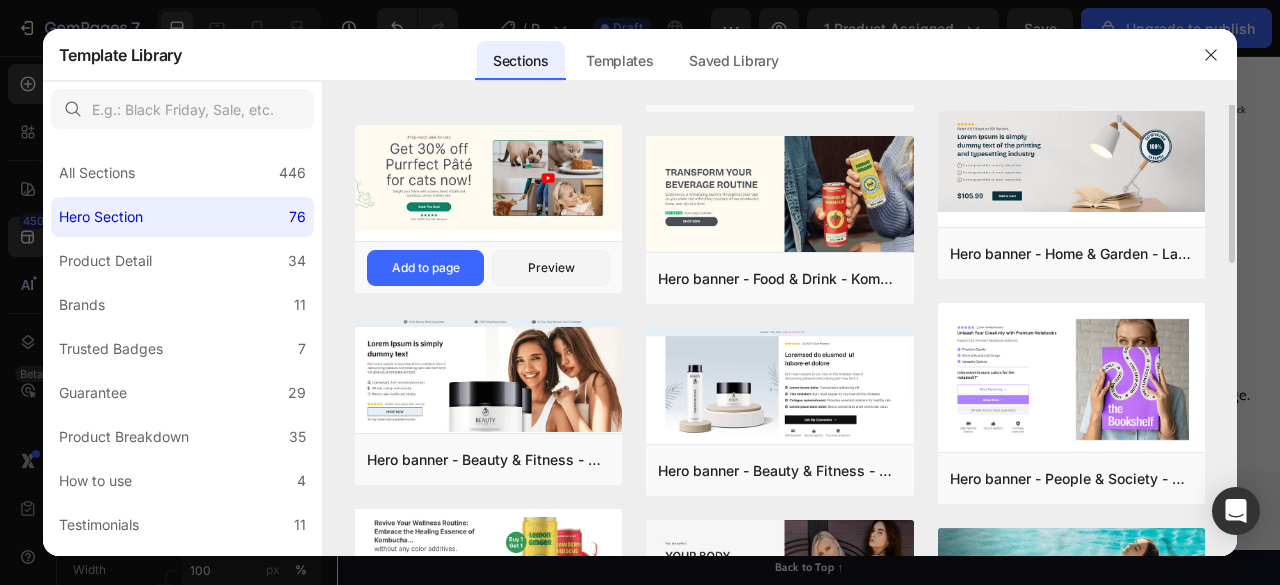 scroll, scrollTop: 188, scrollLeft: 0, axis: vertical 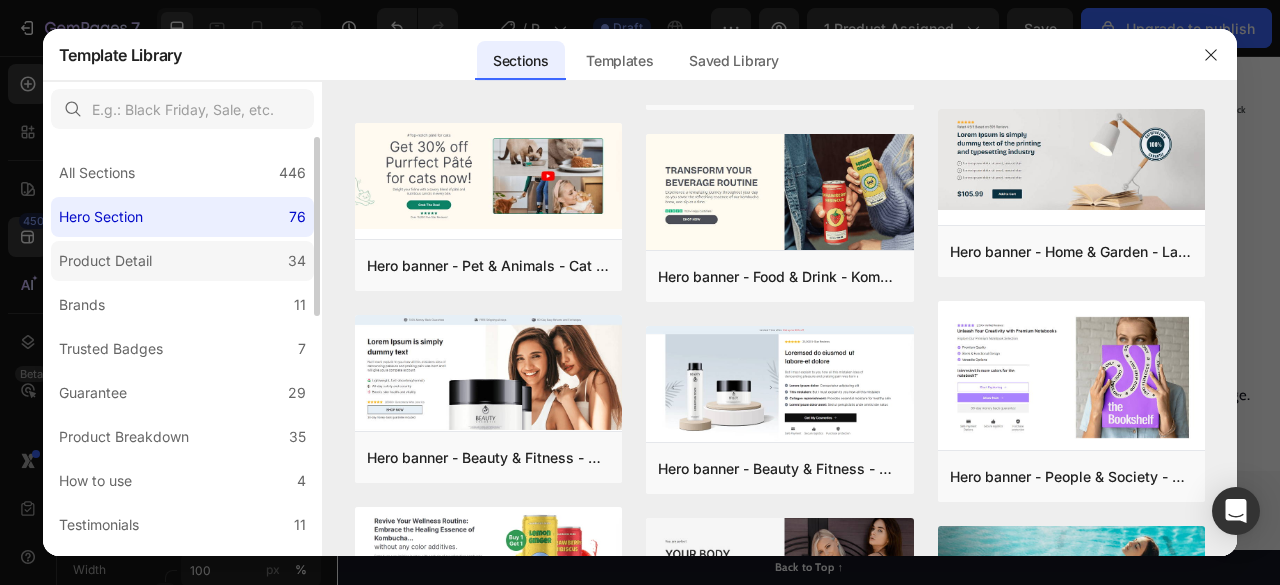 click on "Product Detail 34" 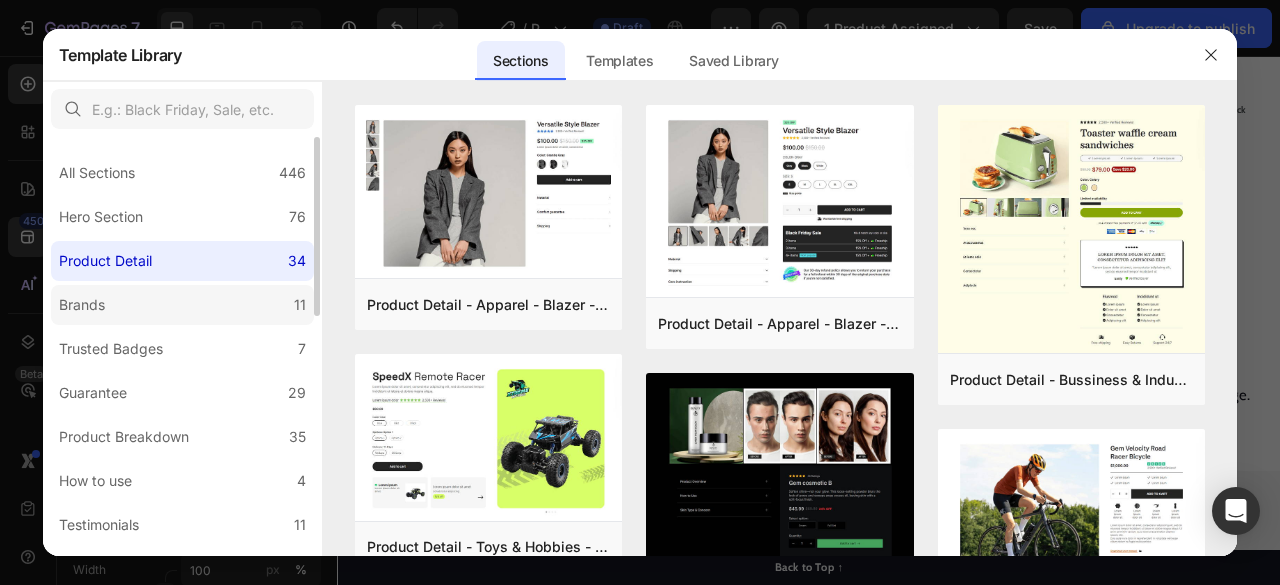 click on "Brands 11" 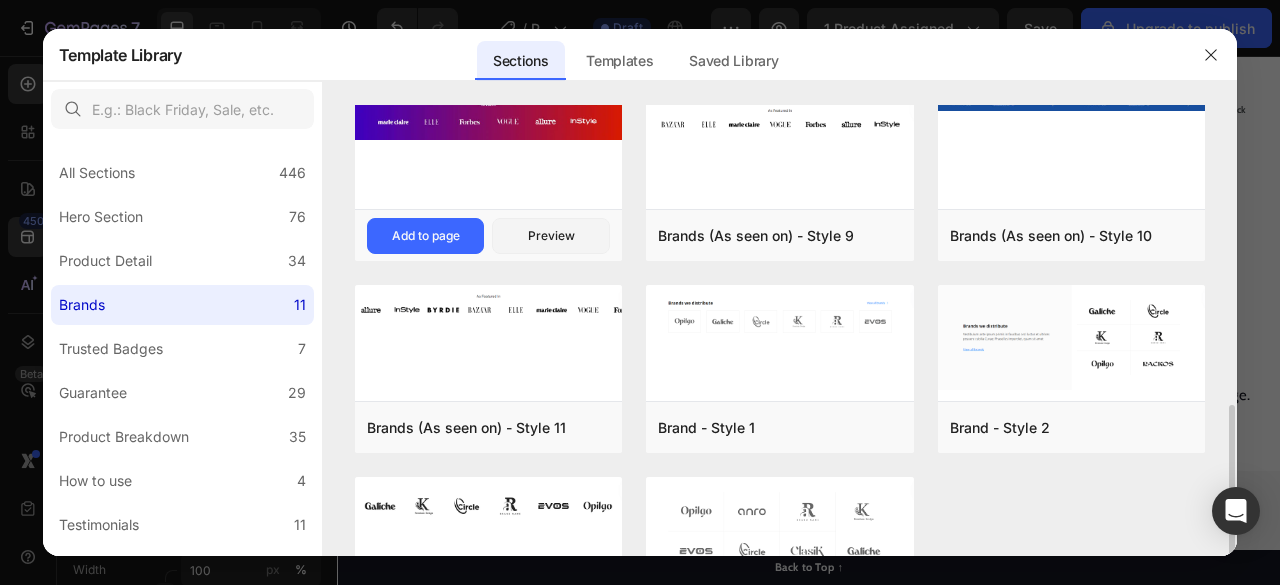 scroll, scrollTop: 317, scrollLeft: 0, axis: vertical 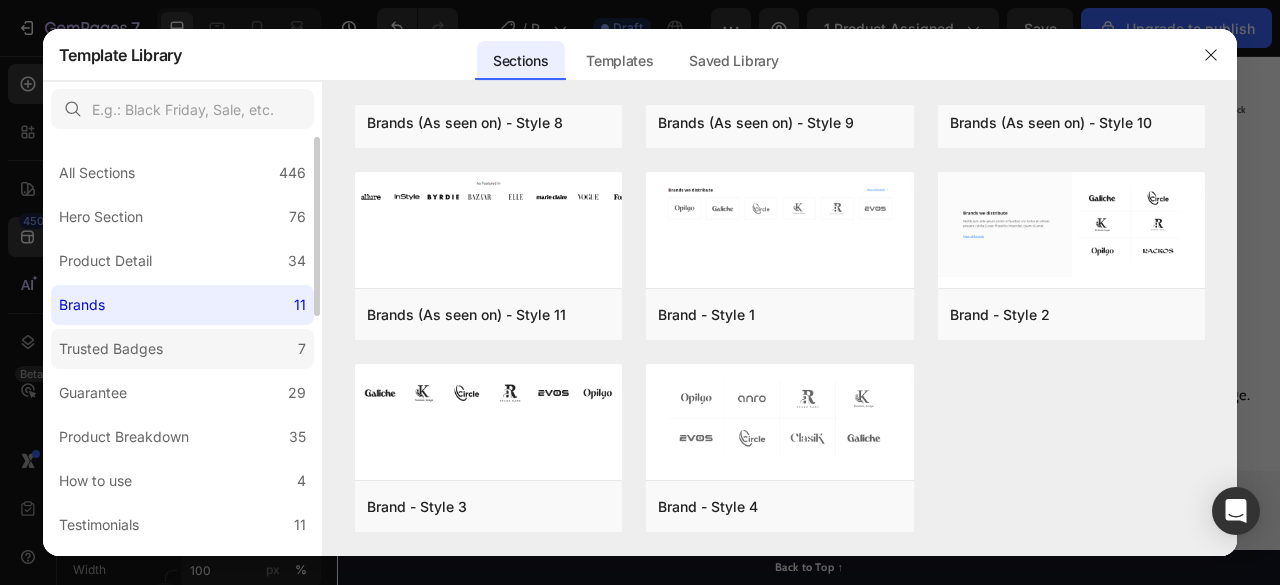 click on "Trusted Badges 7" 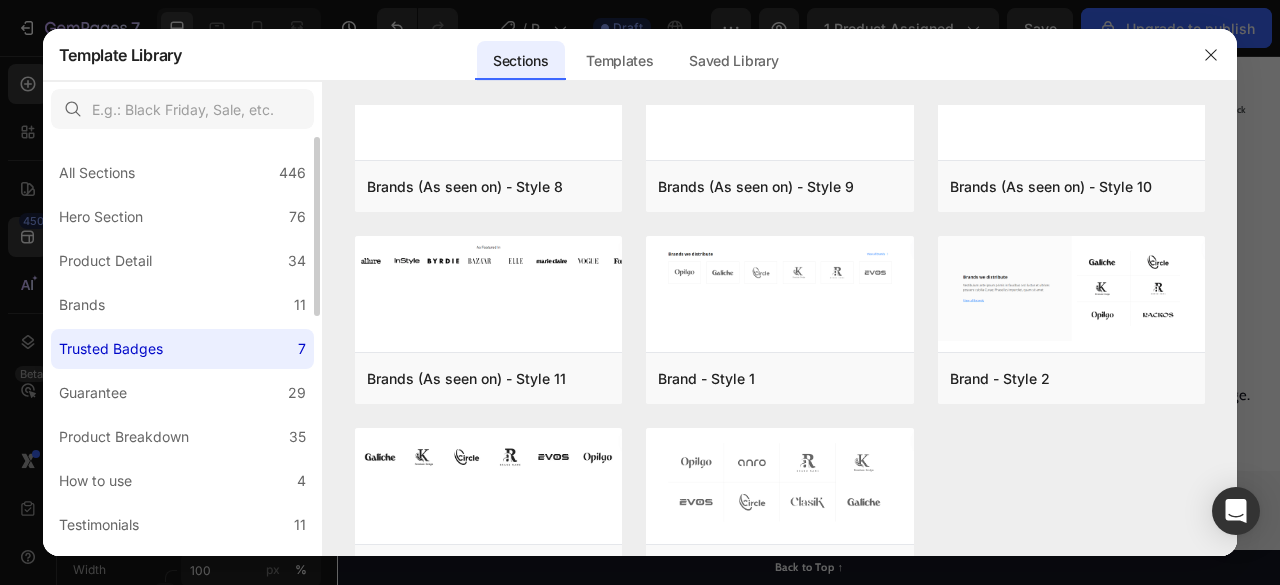 scroll, scrollTop: 0, scrollLeft: 0, axis: both 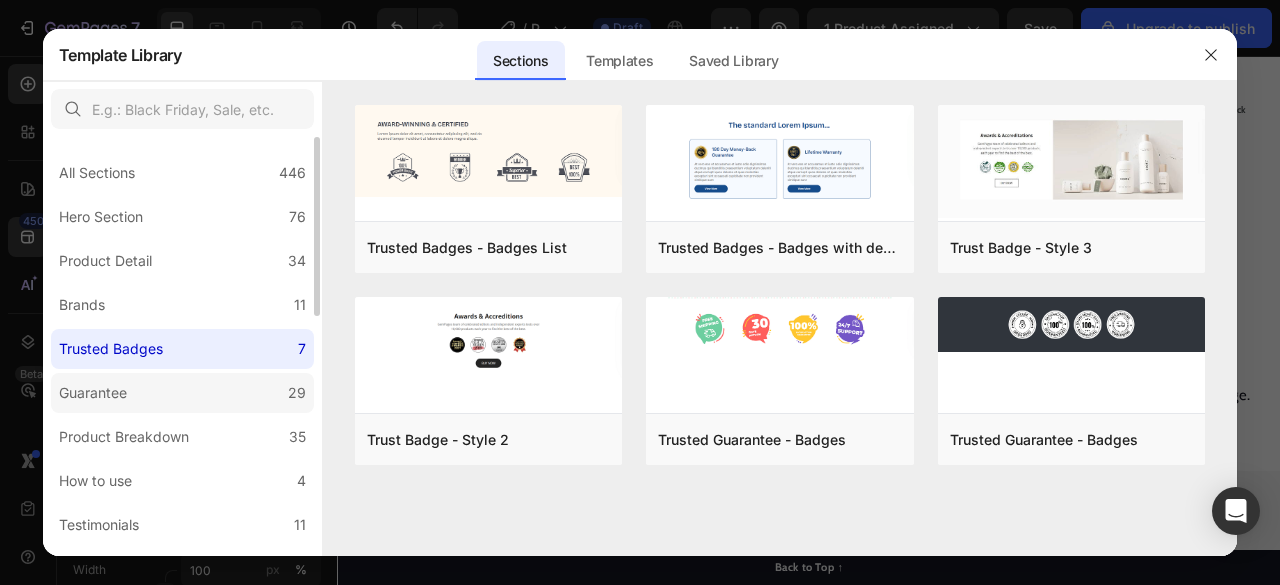 click on "Guarantee 29" 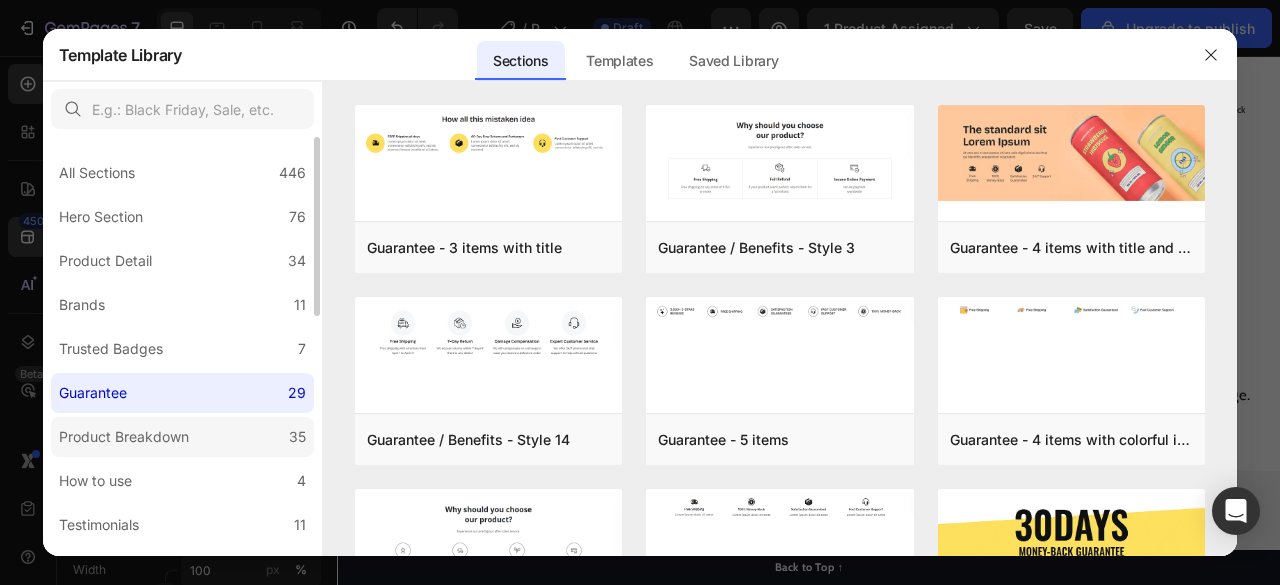 click on "Product Breakdown 35" 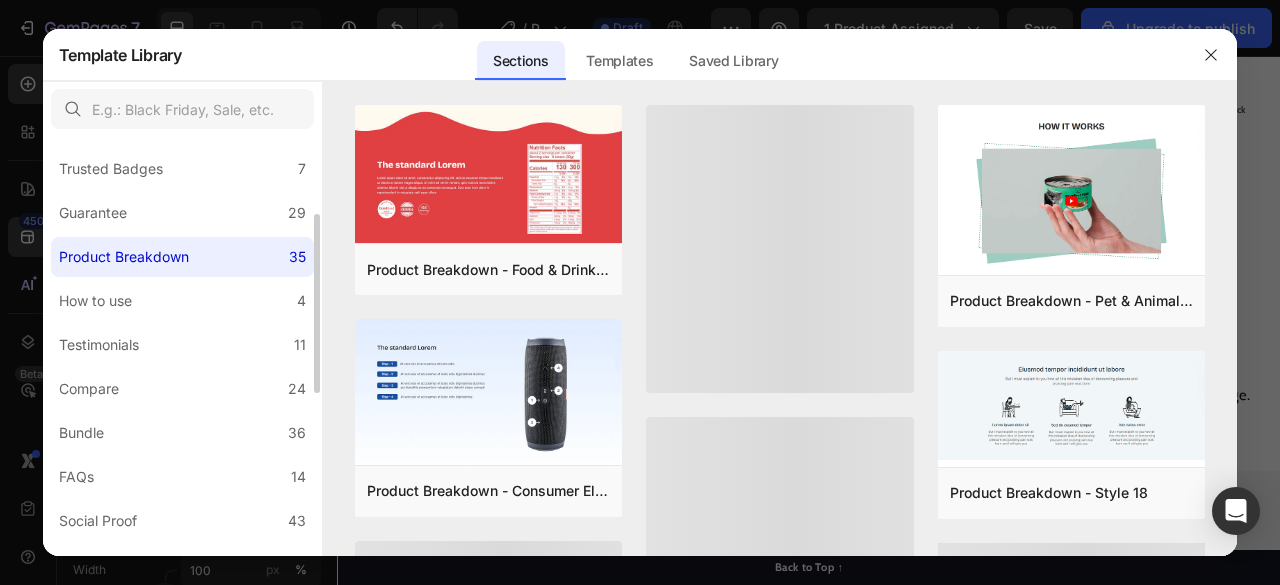 scroll, scrollTop: 180, scrollLeft: 0, axis: vertical 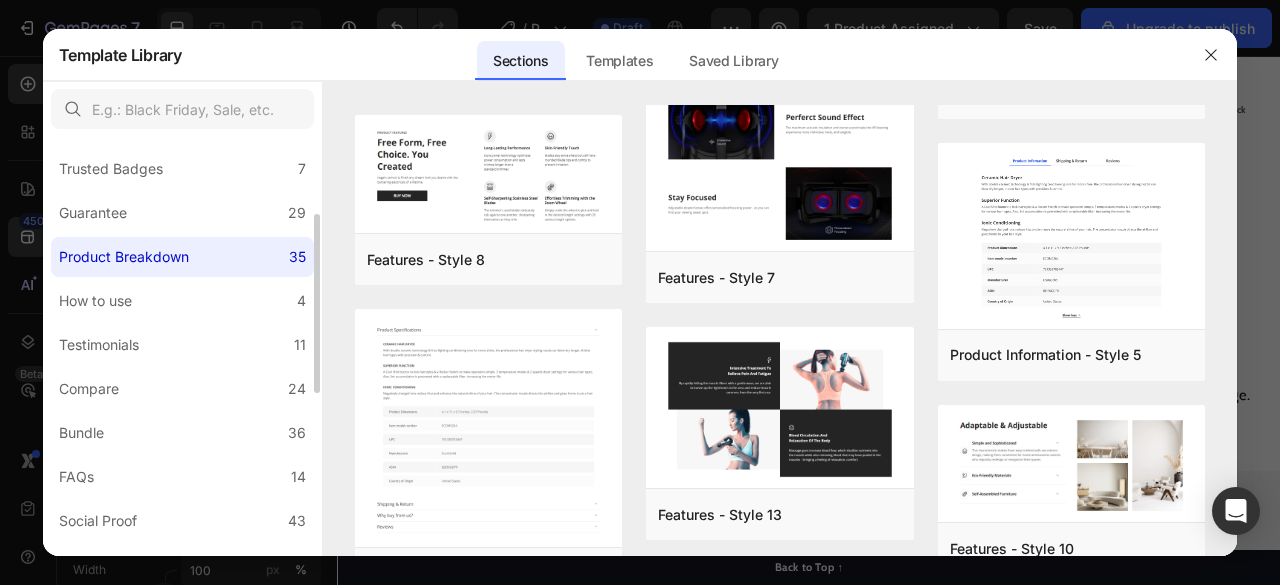 click on "All Sections 446 Hero Section 76 Product Detail 34 Brands 11 Trusted Badges 7 Guarantee 29 Product Breakdown 35 How to use 4 Testimonials 11 Compare 24 Bundle 36 FAQs 14 Social Proof 43 Brand Story 19 Product List 22 Collection 19 Blog List 3 Contact 10 Sticky Add to Cart 11 Custom Footer 15 Mobile Focused 27 Announcement Bar 7" at bounding box center (182, 447) 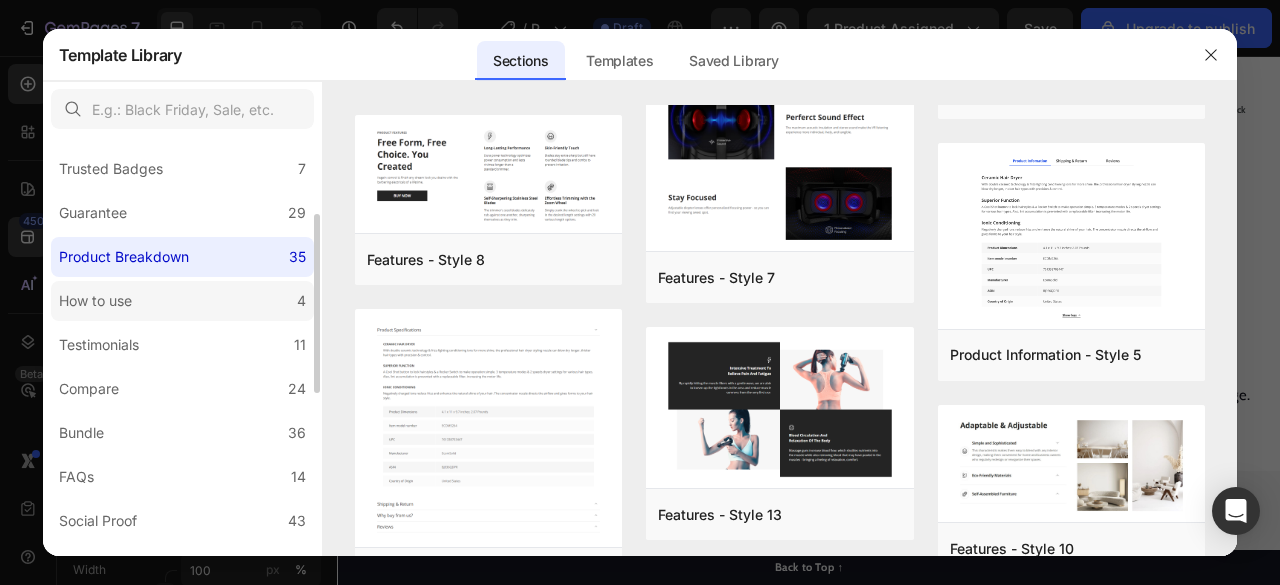 click on "How to use 4" 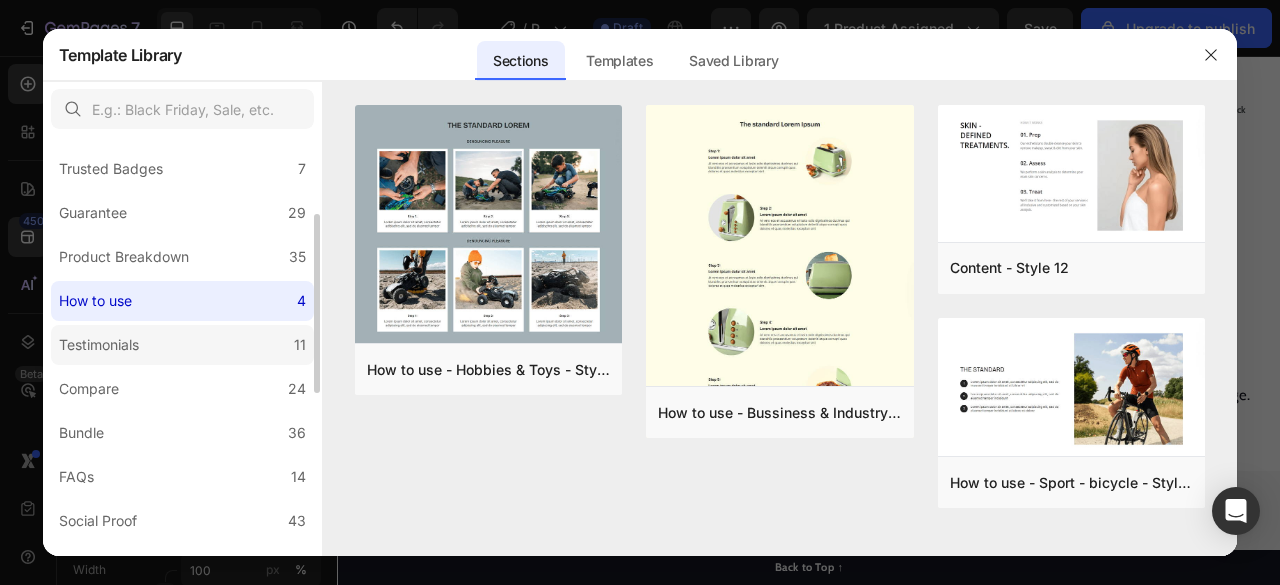click on "Testimonials 11" 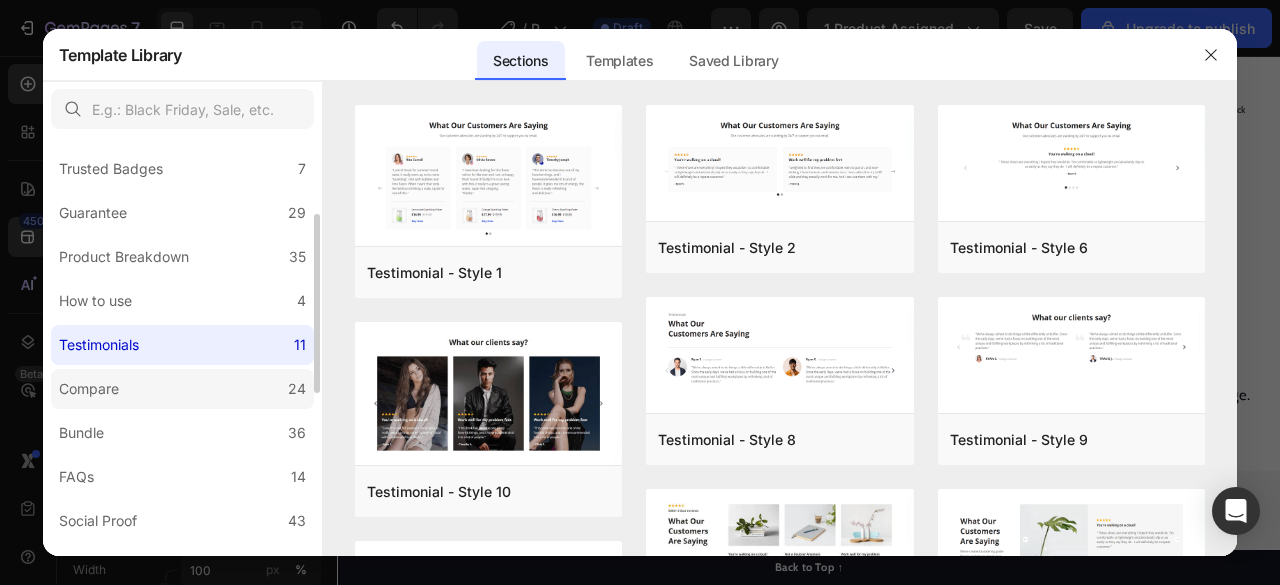 click on "Compare 24" 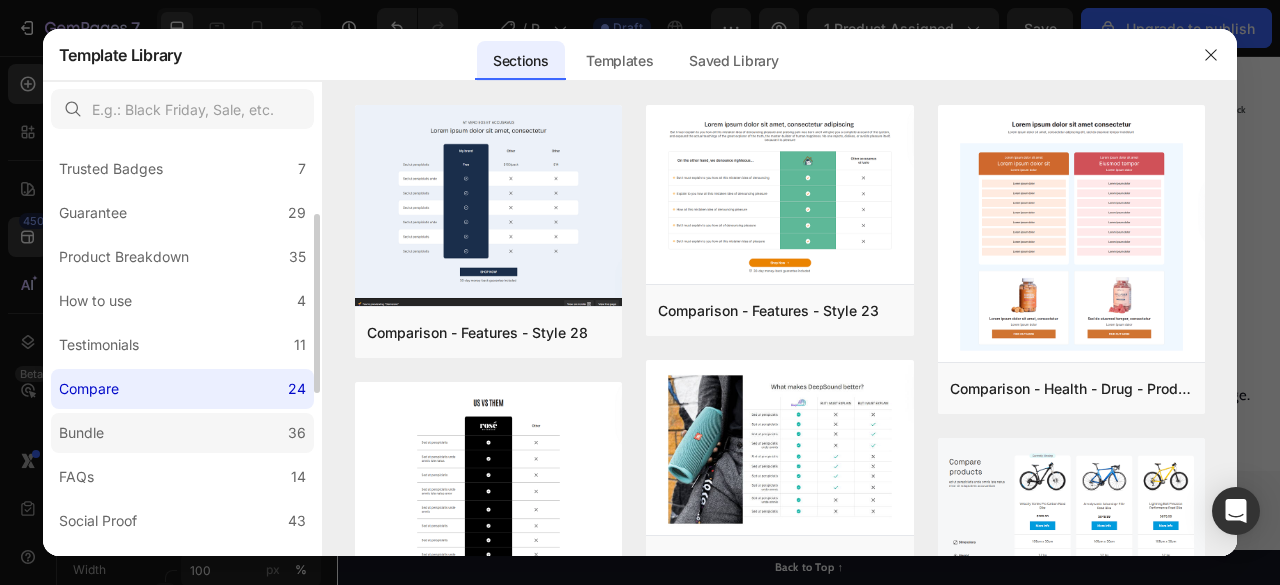 click on "Bundle 36" 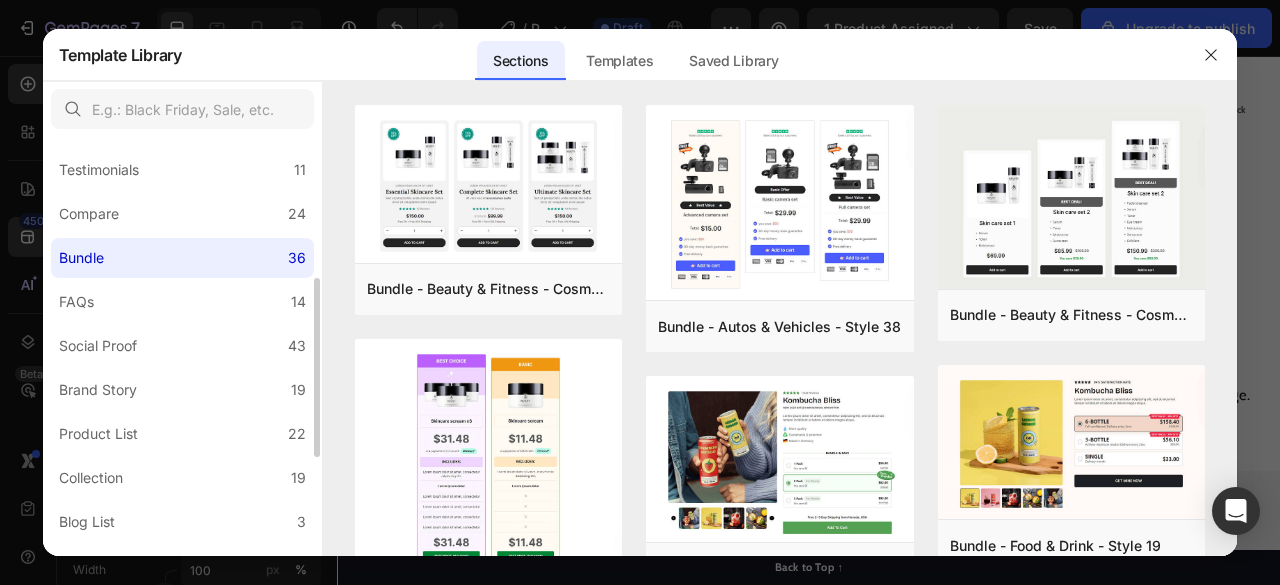 scroll, scrollTop: 366, scrollLeft: 0, axis: vertical 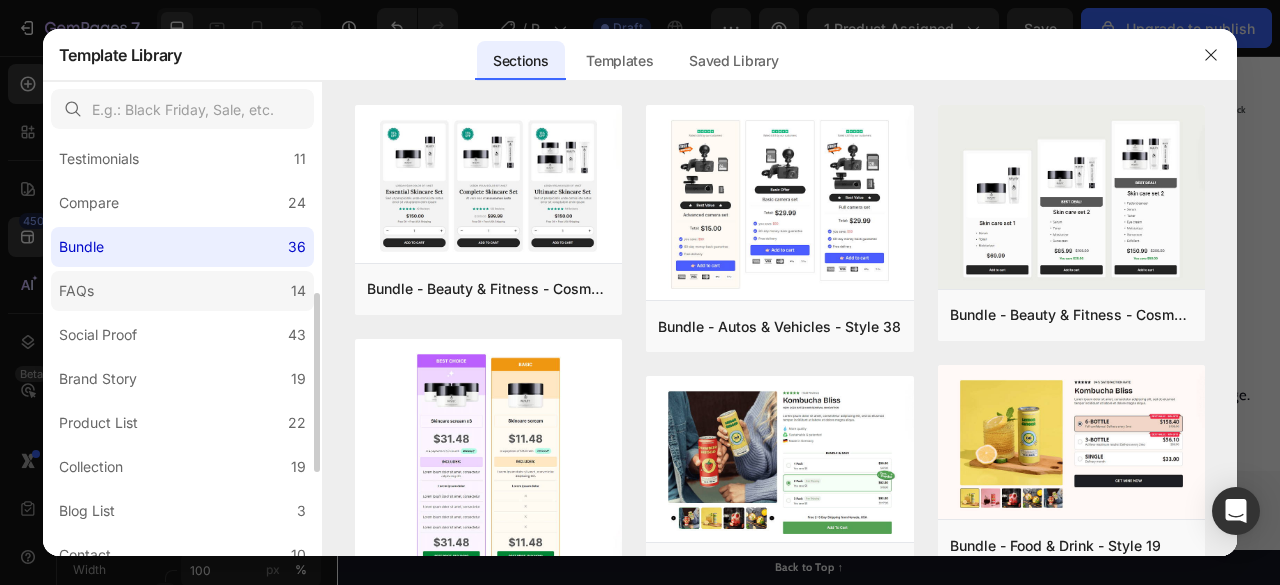 click on "FAQs 14" 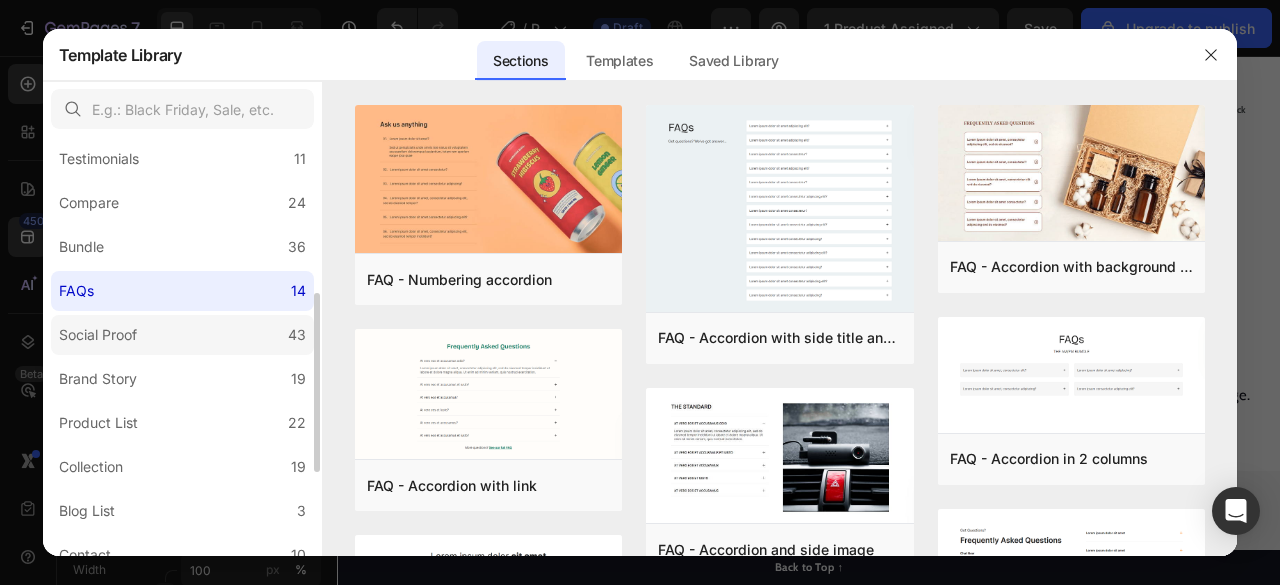 click on "Social Proof 43" 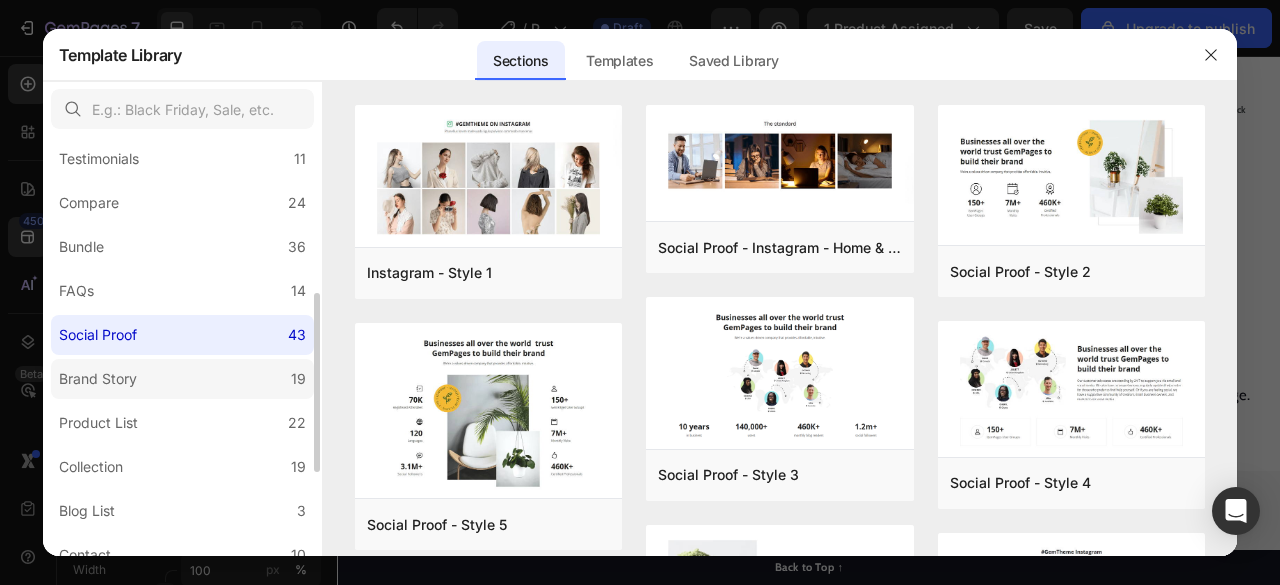 click on "Brand Story 19" 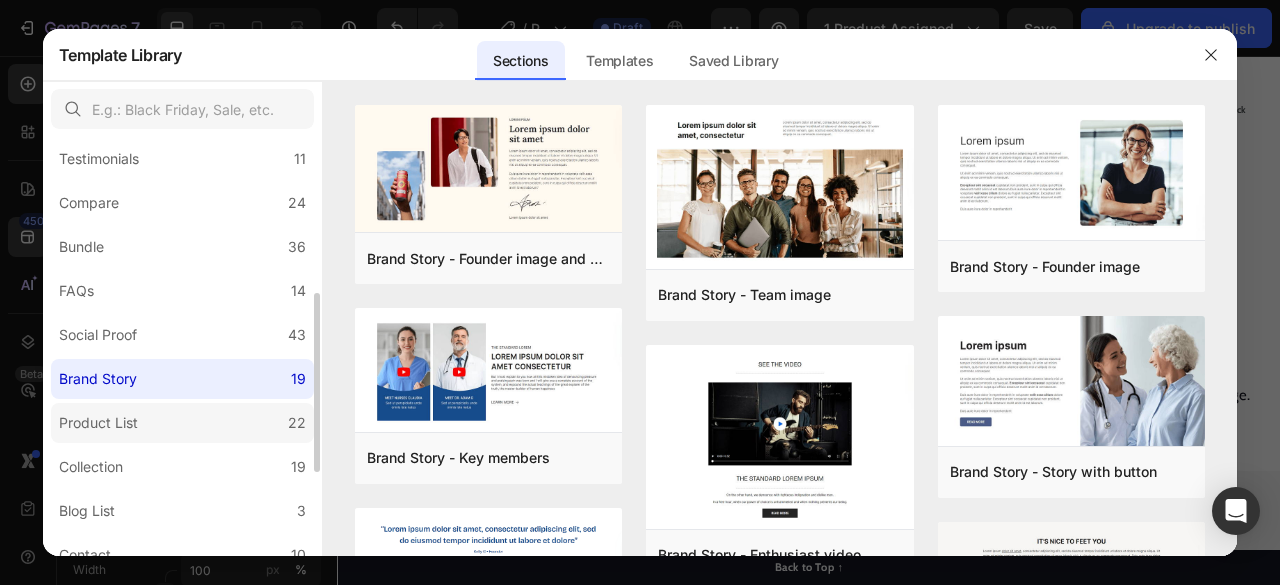 click on "Product List 22" 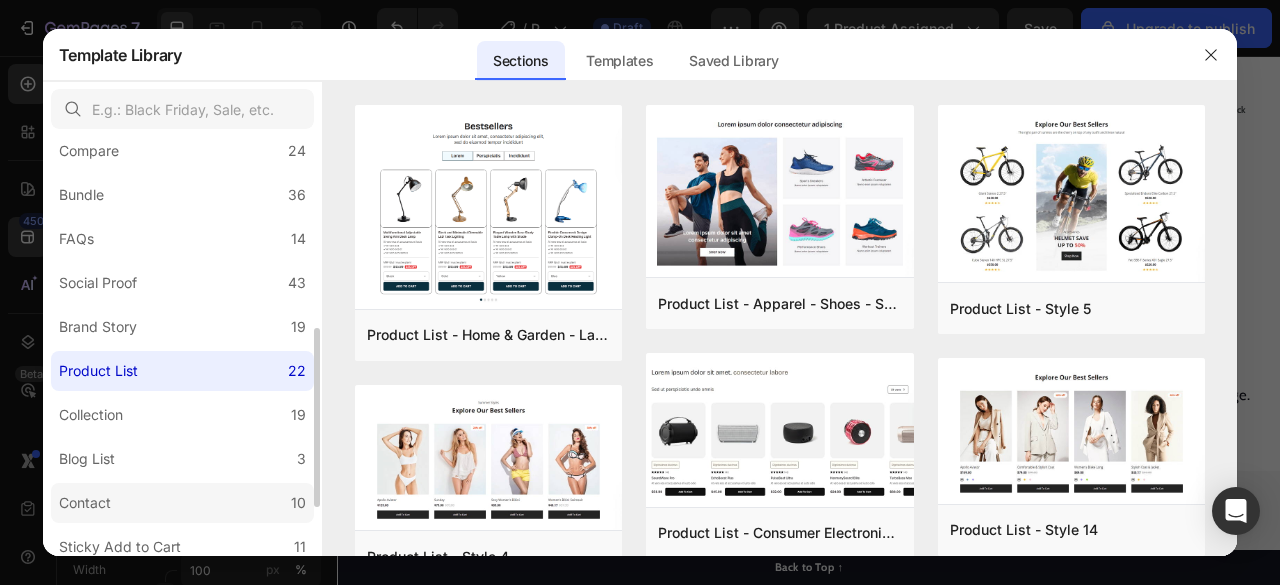 scroll, scrollTop: 412, scrollLeft: 0, axis: vertical 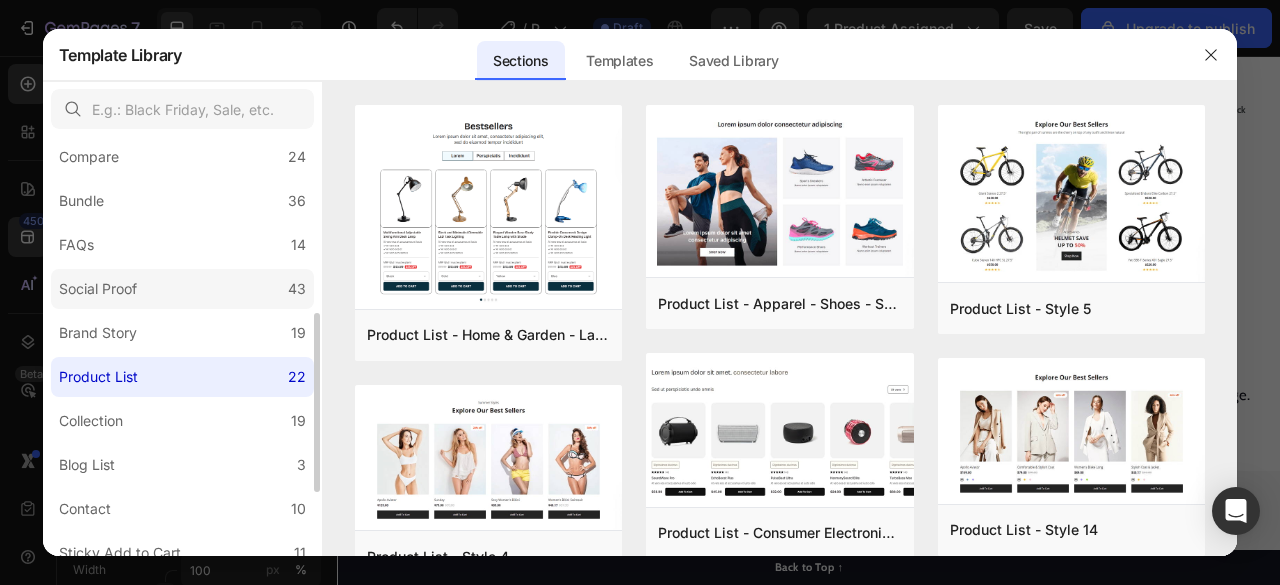 click on "Social Proof 43" 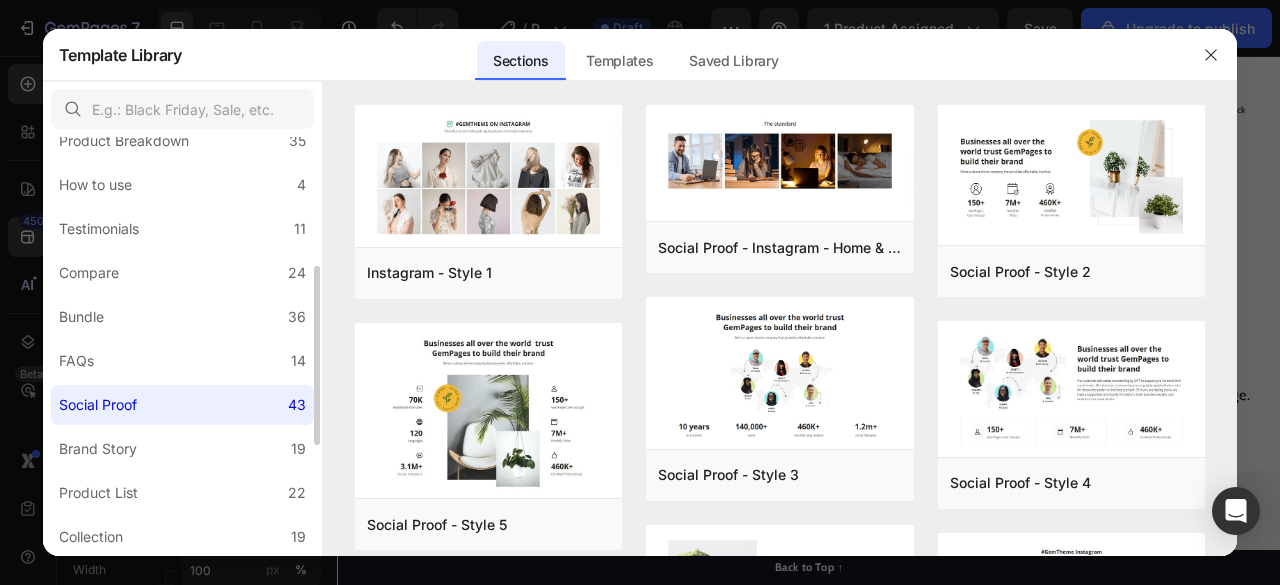 scroll, scrollTop: 298, scrollLeft: 0, axis: vertical 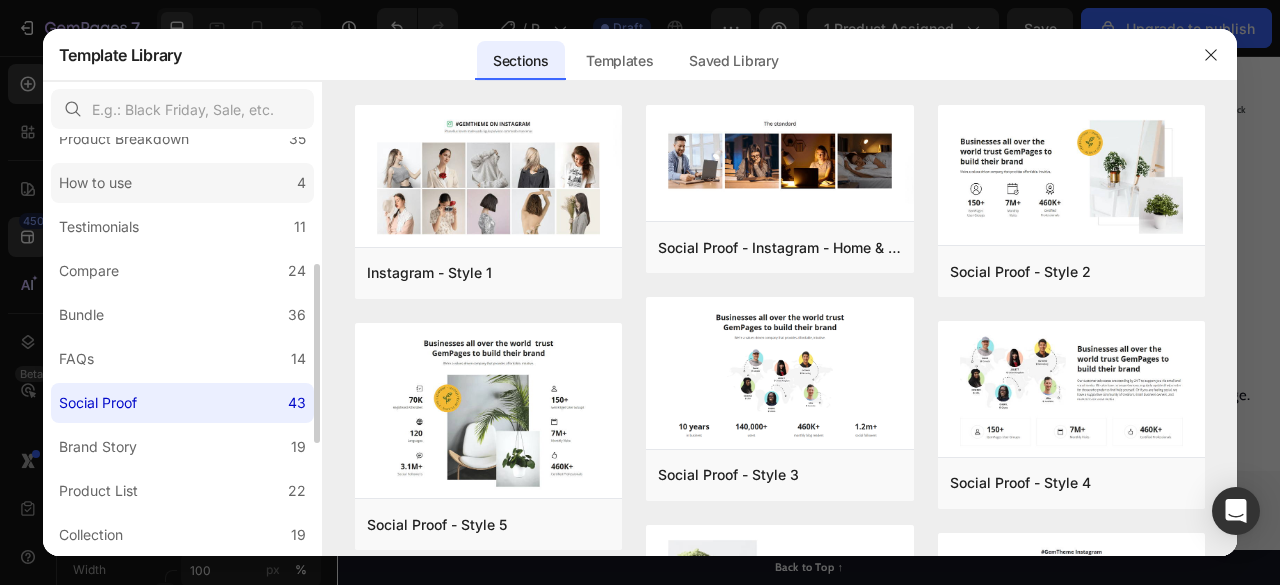 click on "How to use 4" 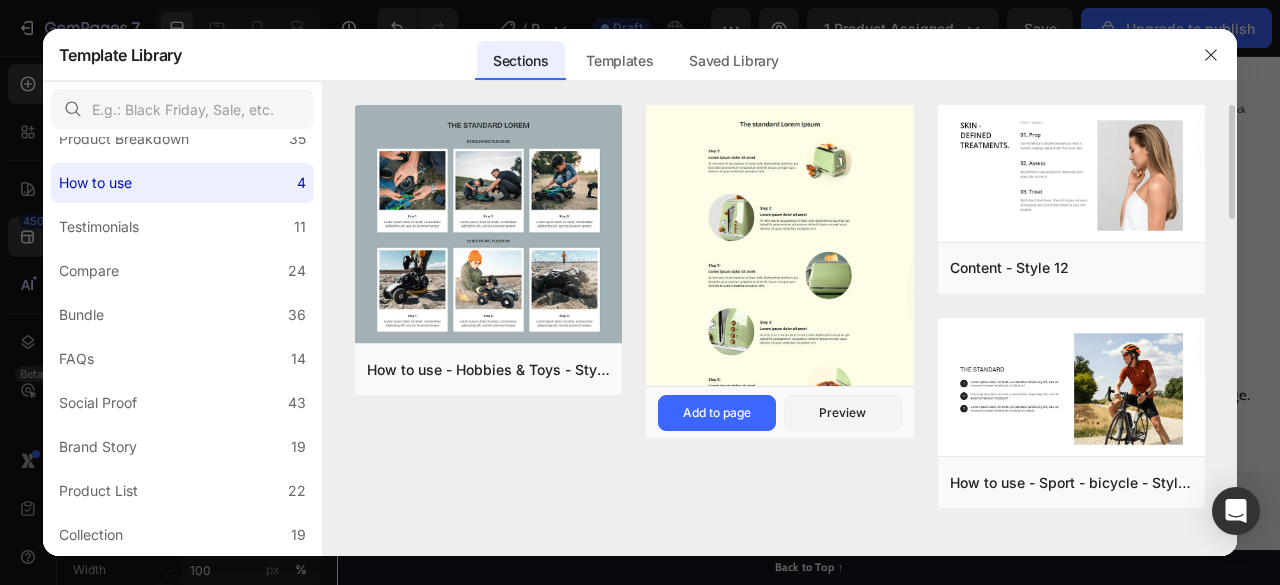 click on "How to use - Bussiness & Industry - Style 23 Add to page  Preview" at bounding box center [780, 412] 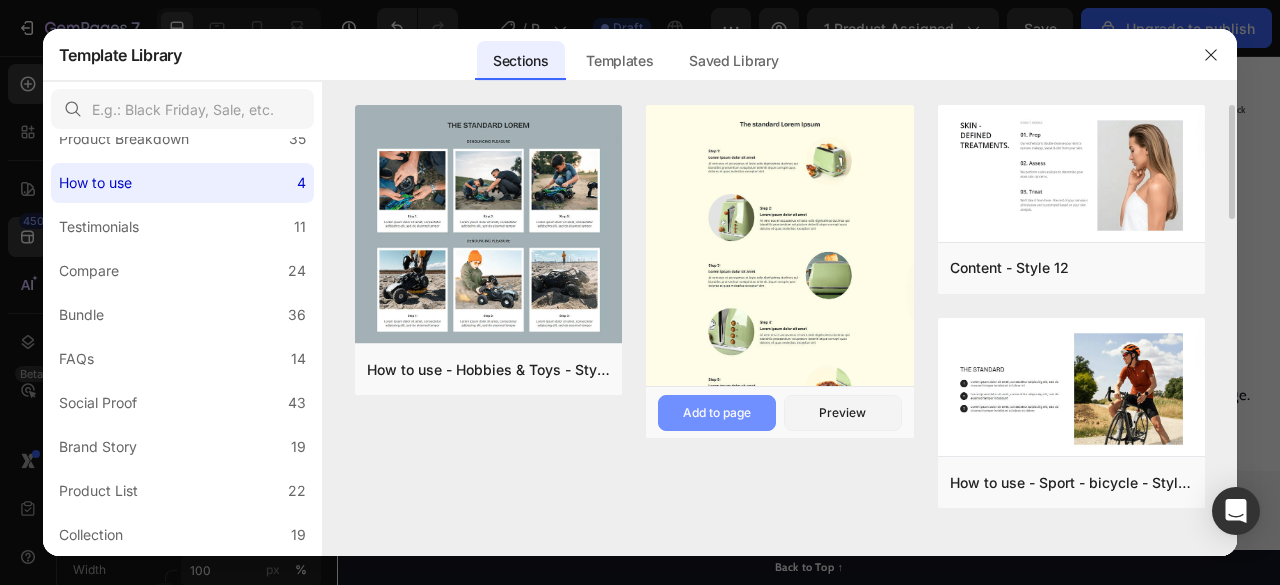 click on "Add to page" at bounding box center (717, 413) 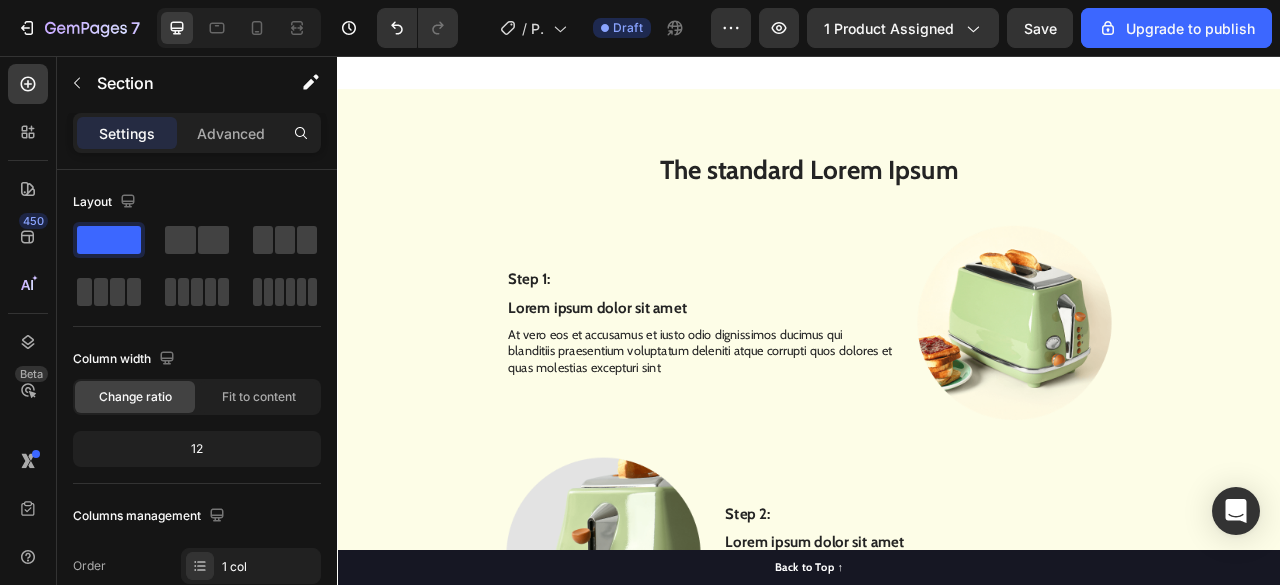 scroll, scrollTop: 7956, scrollLeft: 0, axis: vertical 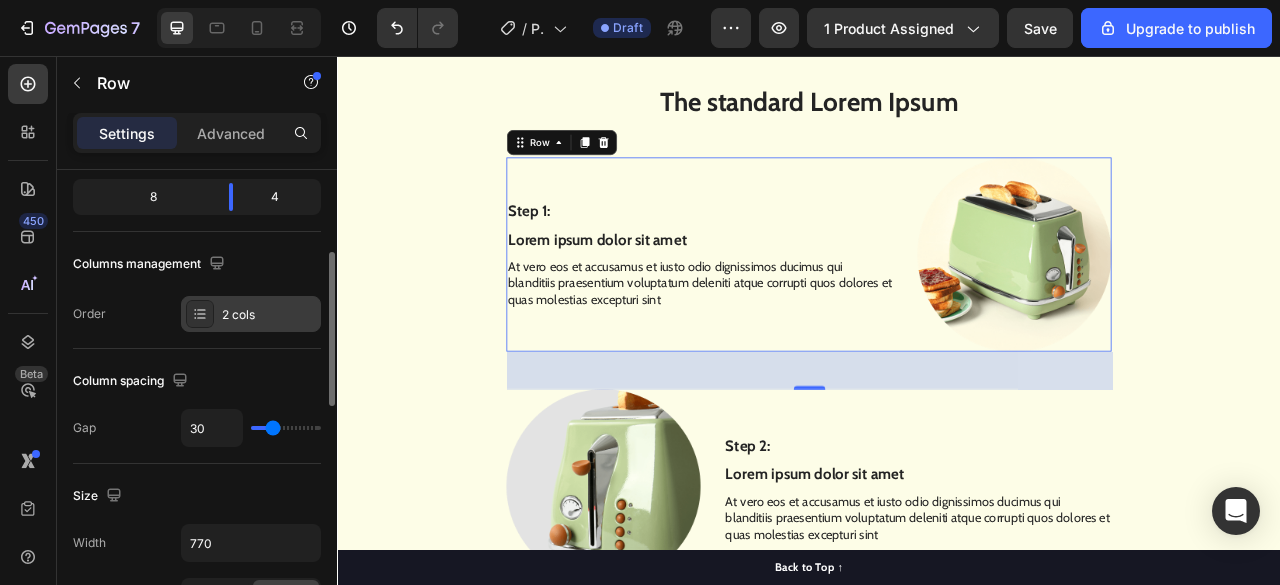 click at bounding box center [200, 314] 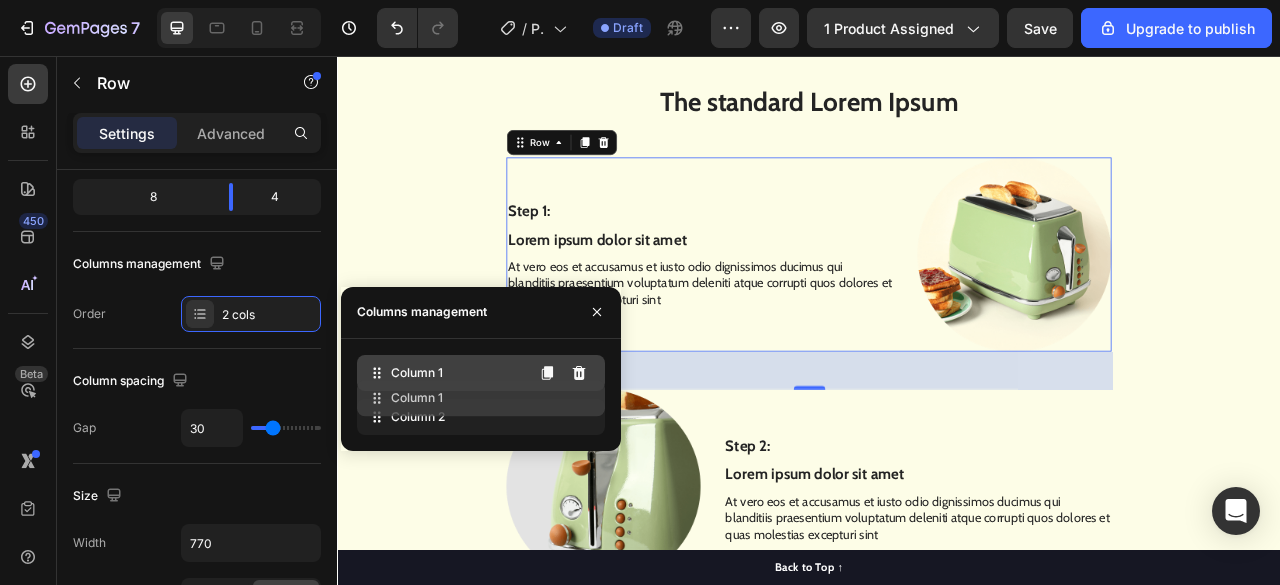 type 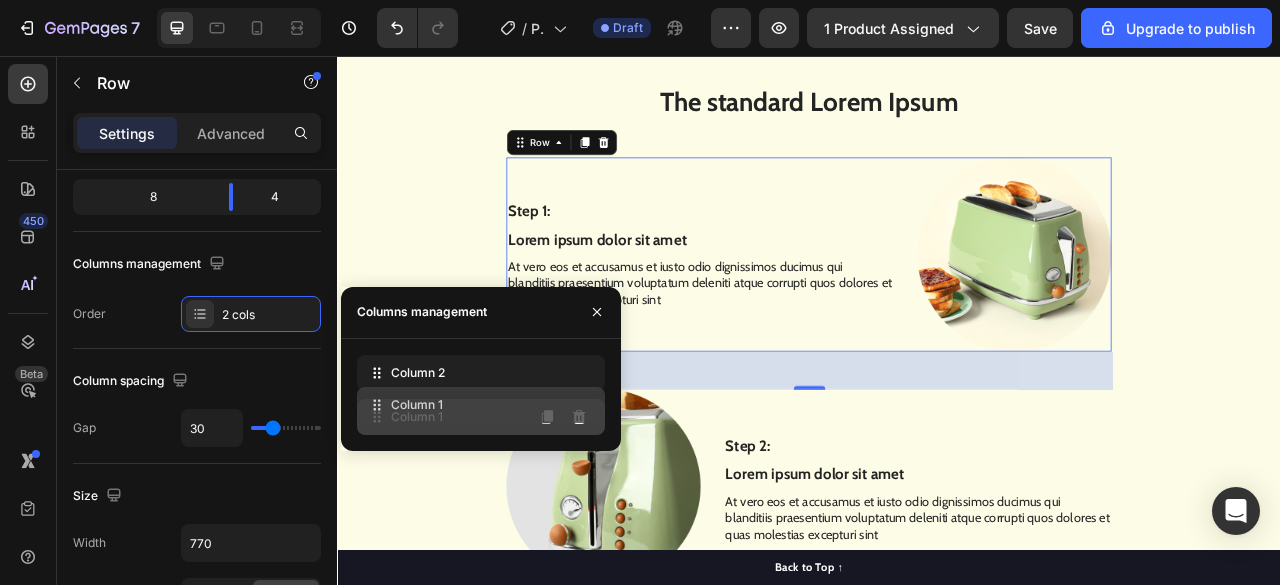 drag, startPoint x: 371, startPoint y: 369, endPoint x: 371, endPoint y: 407, distance: 38 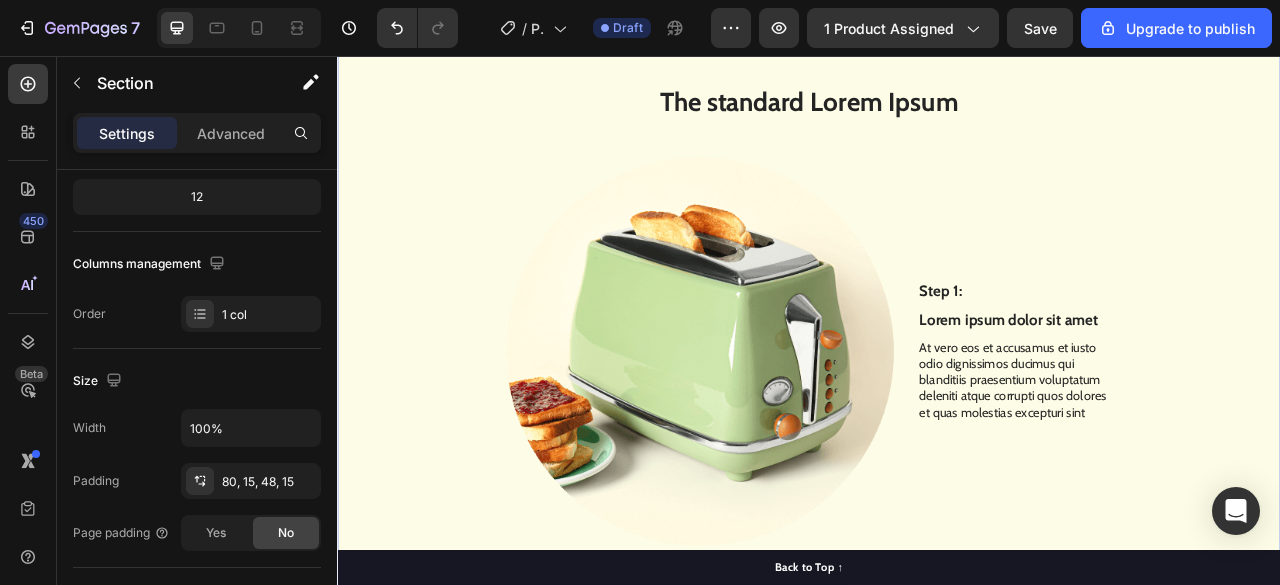 scroll, scrollTop: 0, scrollLeft: 0, axis: both 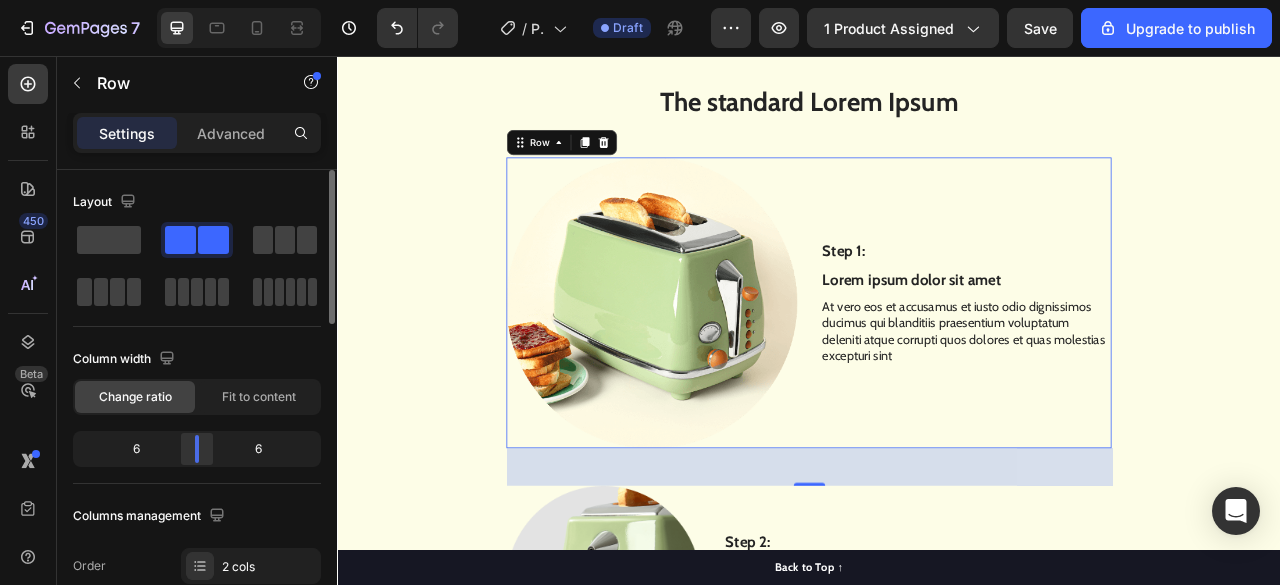drag, startPoint x: 230, startPoint y: 458, endPoint x: 196, endPoint y: 461, distance: 34.132095 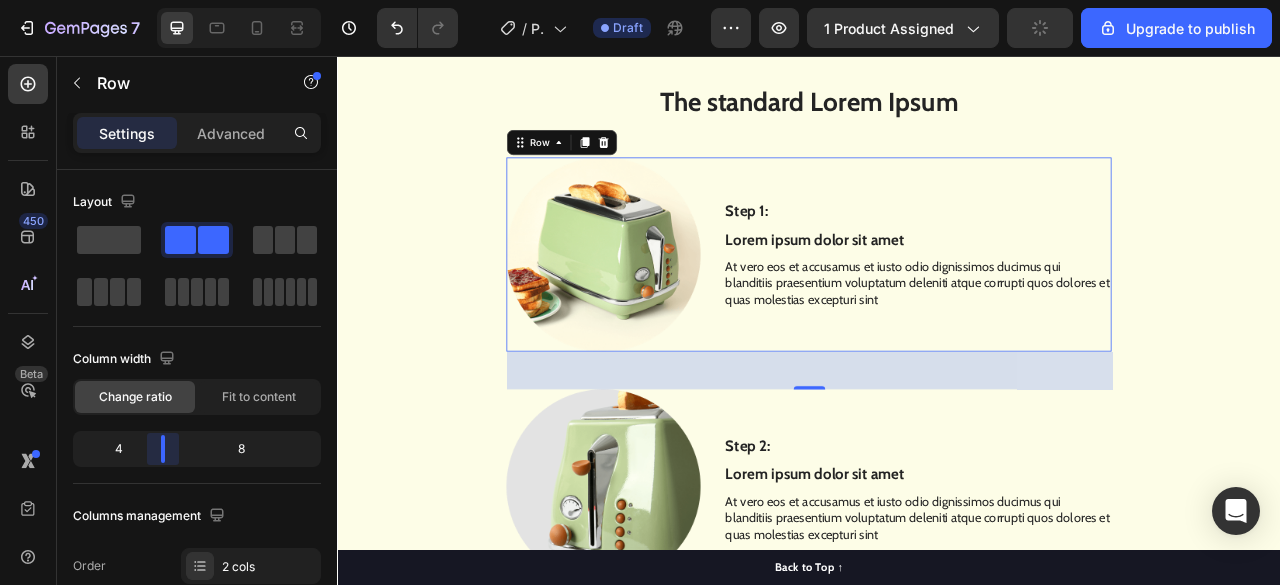 drag, startPoint x: 196, startPoint y: 461, endPoint x: 162, endPoint y: 462, distance: 34.0147 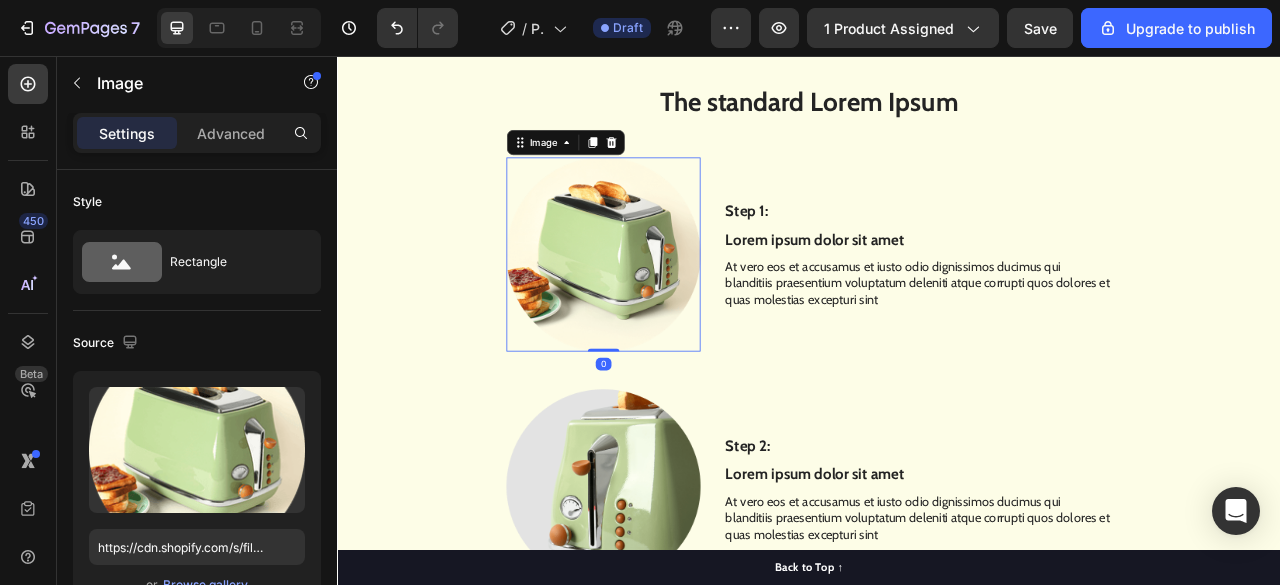 click at bounding box center (675, 308) 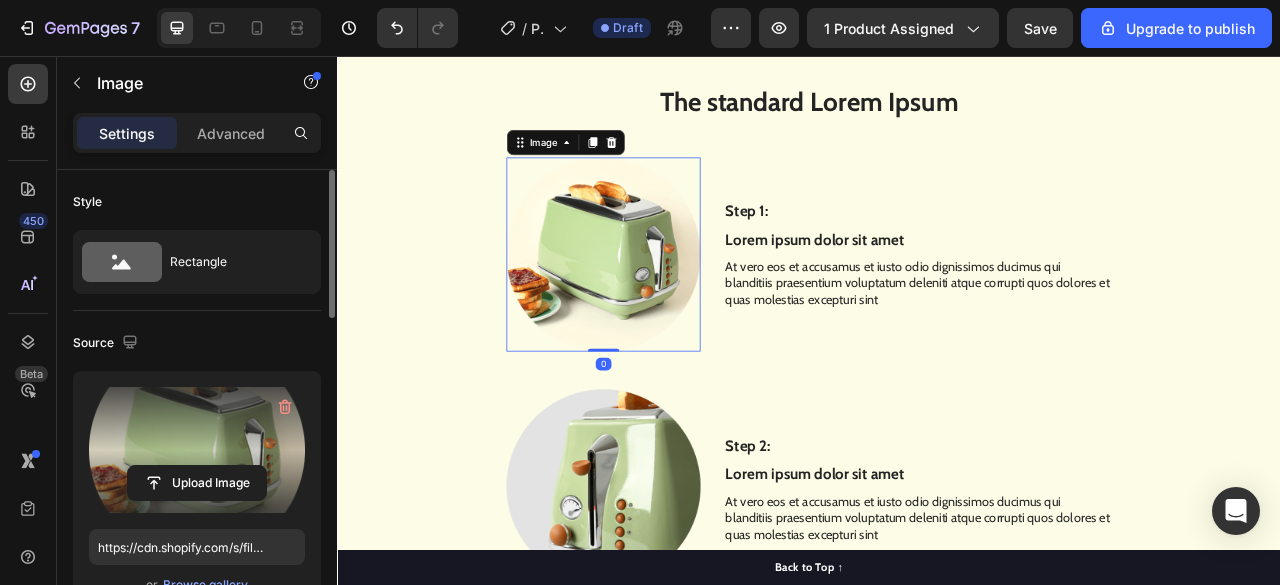 click at bounding box center [197, 450] 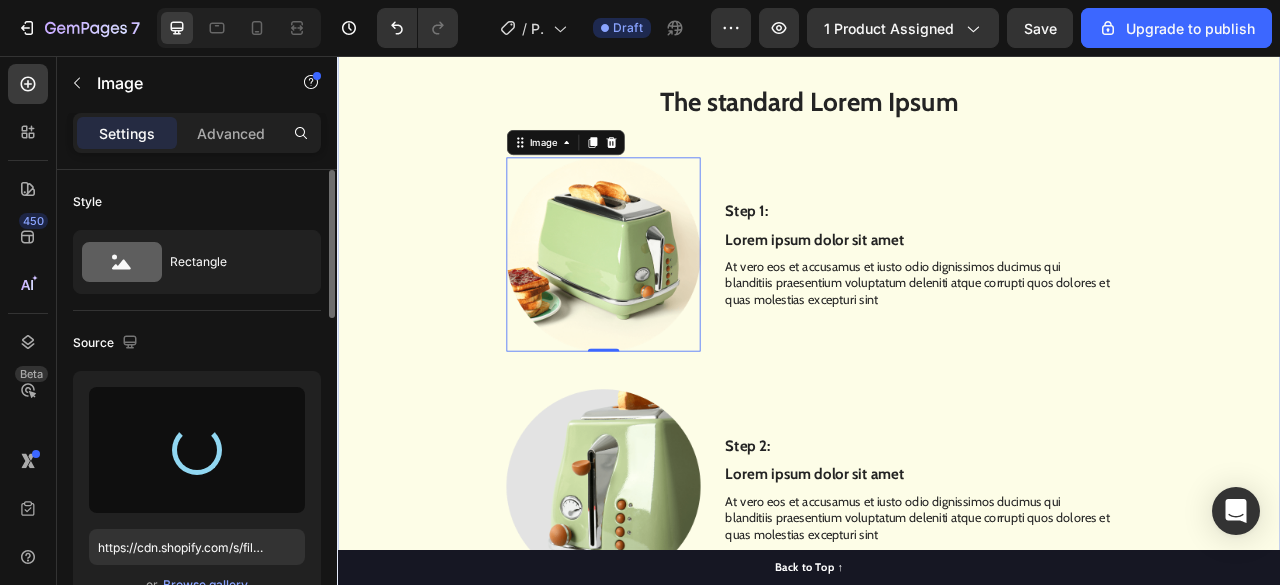 type on "https://cdn.shopify.com/s/files/1/0948/5395/5901/files/gempages_577662925980828434-711c1198-a25d-4649-ad29-e7c13652d36e.svg" 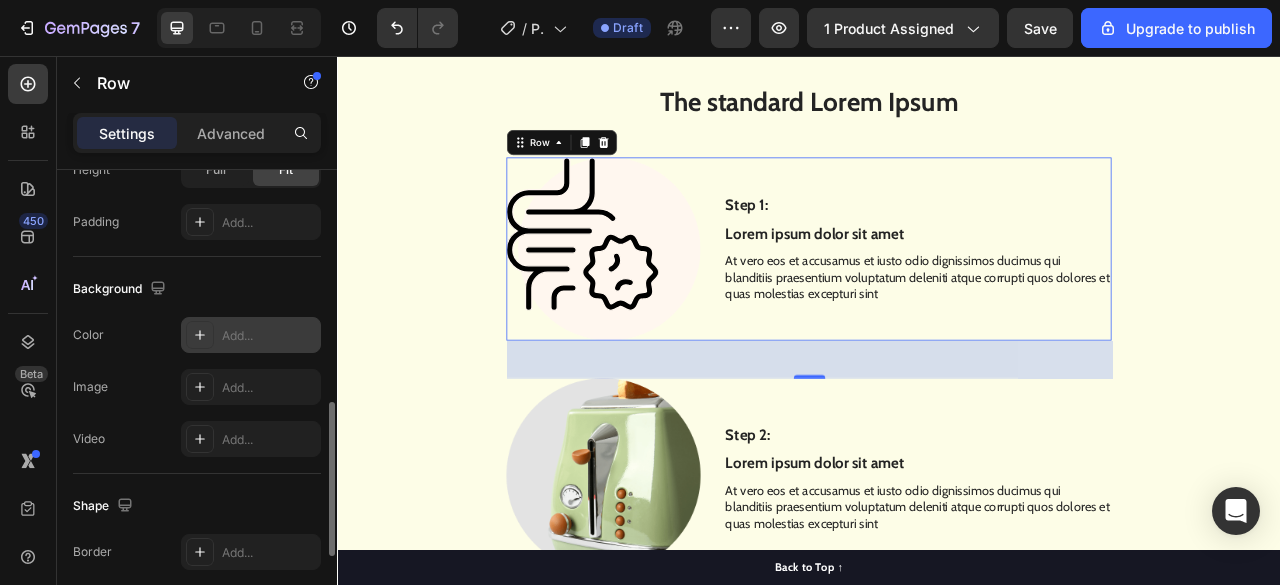 scroll, scrollTop: 685, scrollLeft: 0, axis: vertical 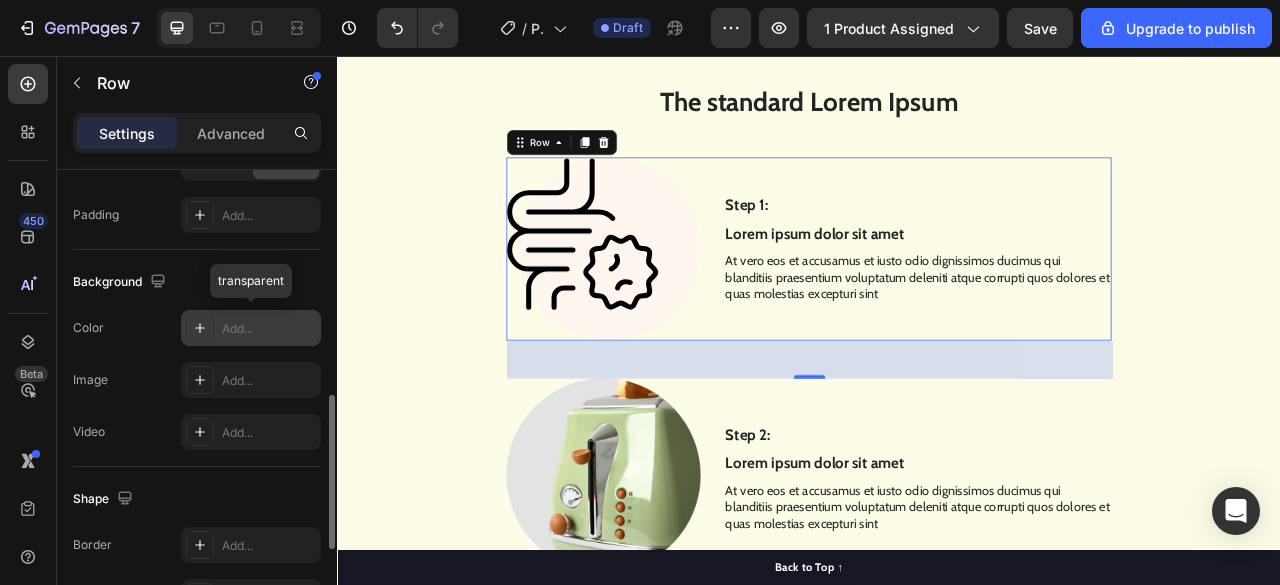 click on "Add..." at bounding box center [269, 329] 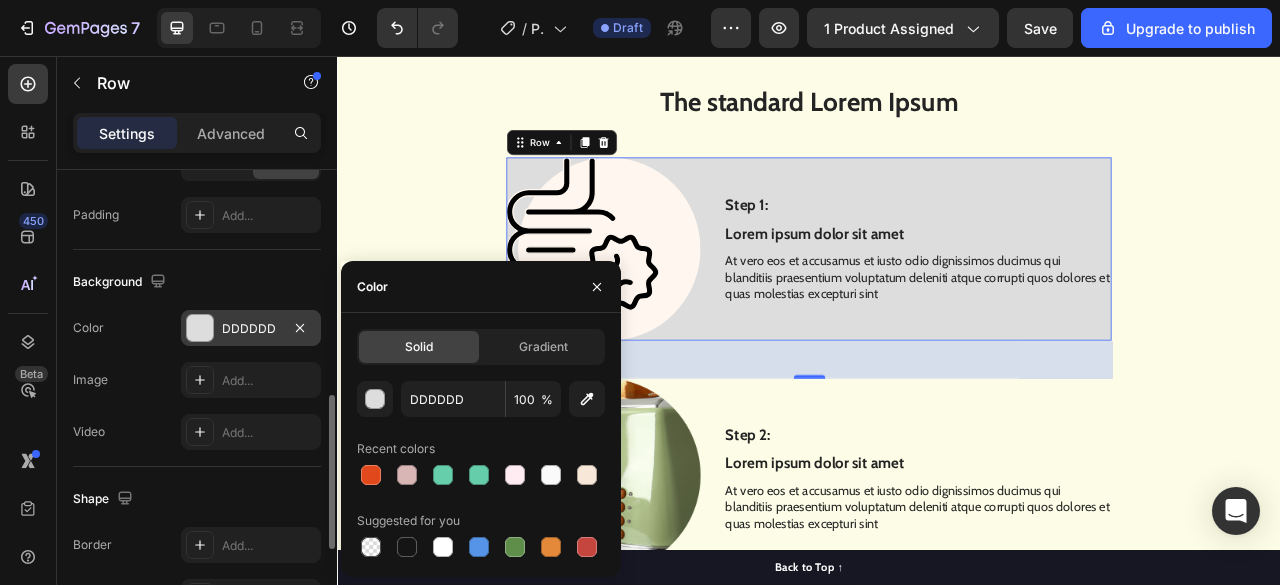 click on "The changes might be hidden by  the video. Color DDDDDD Image Add... Video Add..." 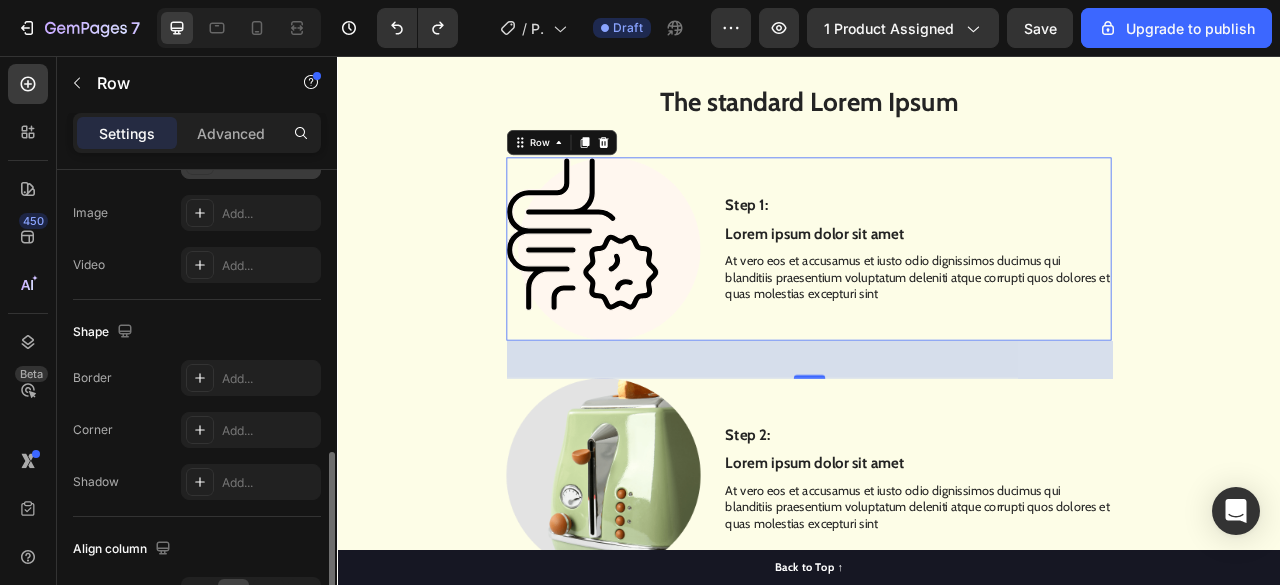 scroll, scrollTop: 874, scrollLeft: 0, axis: vertical 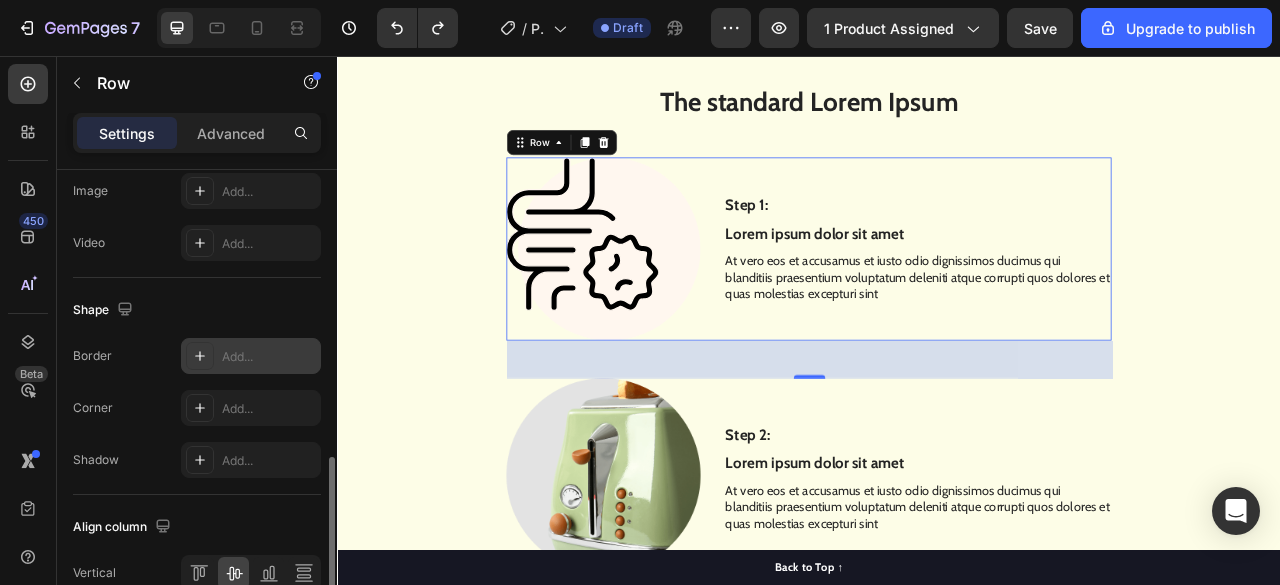 click on "Add..." at bounding box center (251, 356) 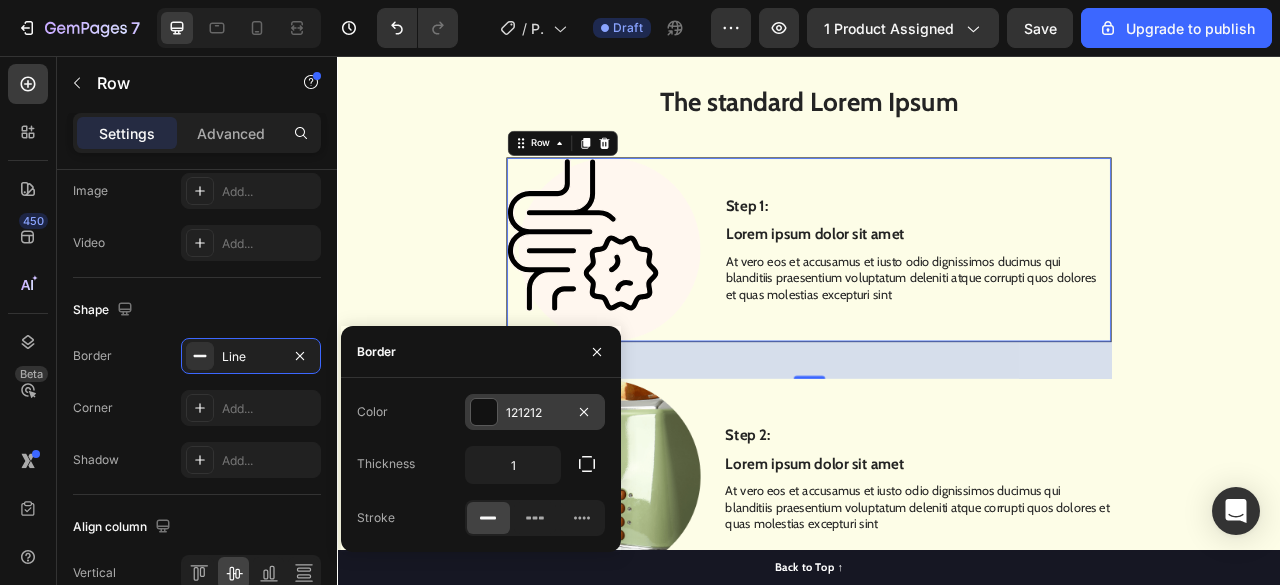 click on "121212" at bounding box center [535, 413] 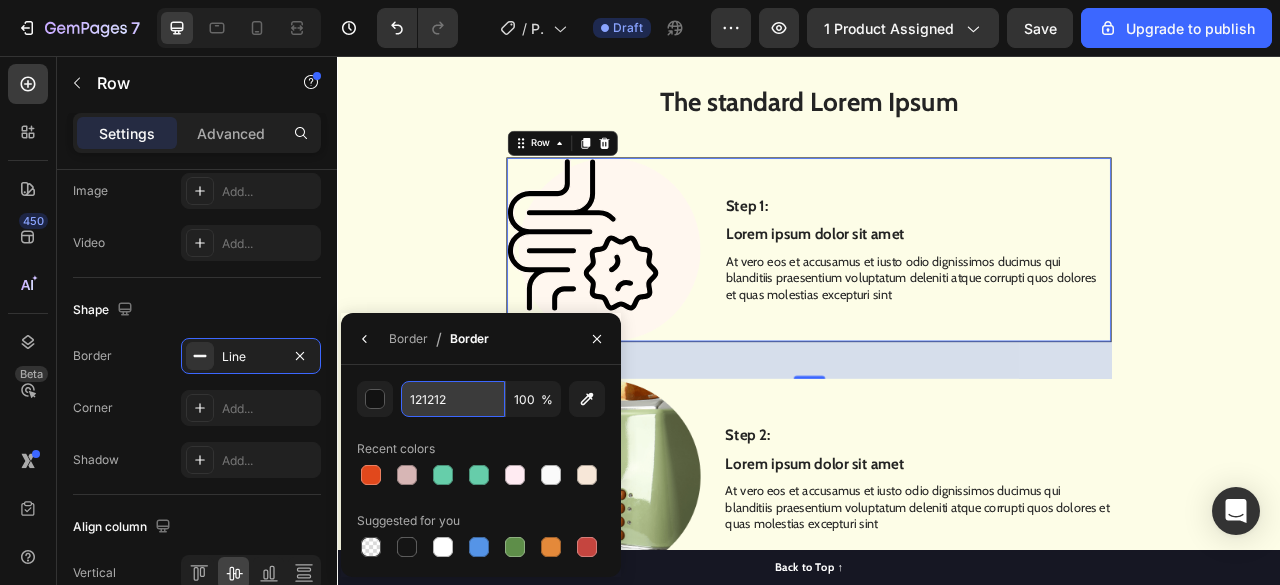 paste on "#F721B9" 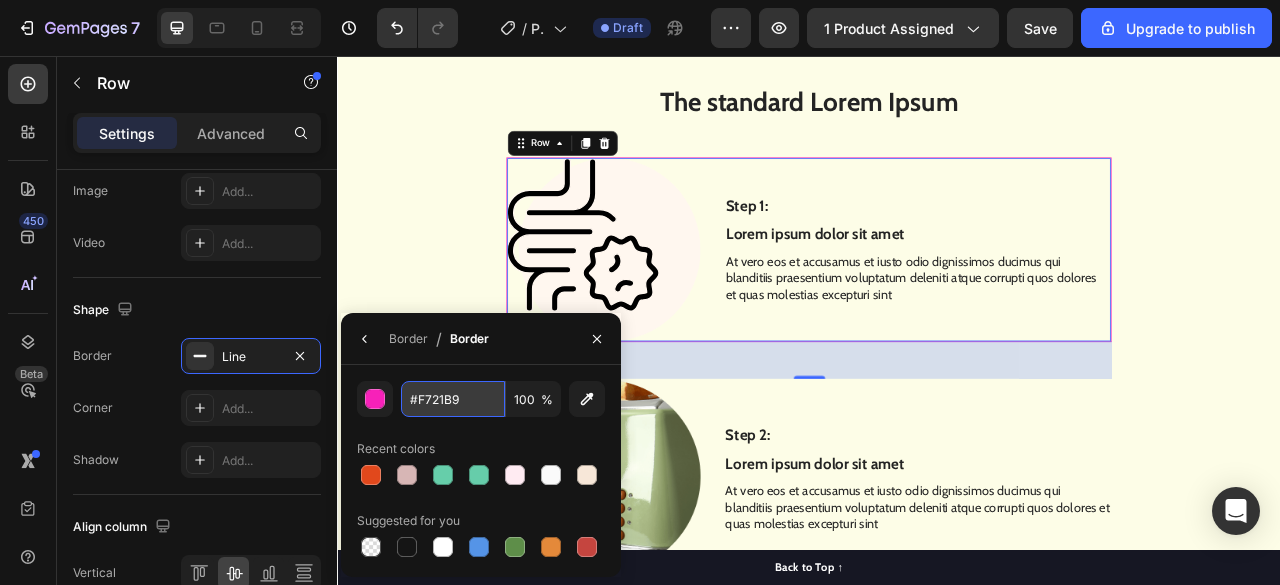 click on "#F721B9" at bounding box center [0, 0] 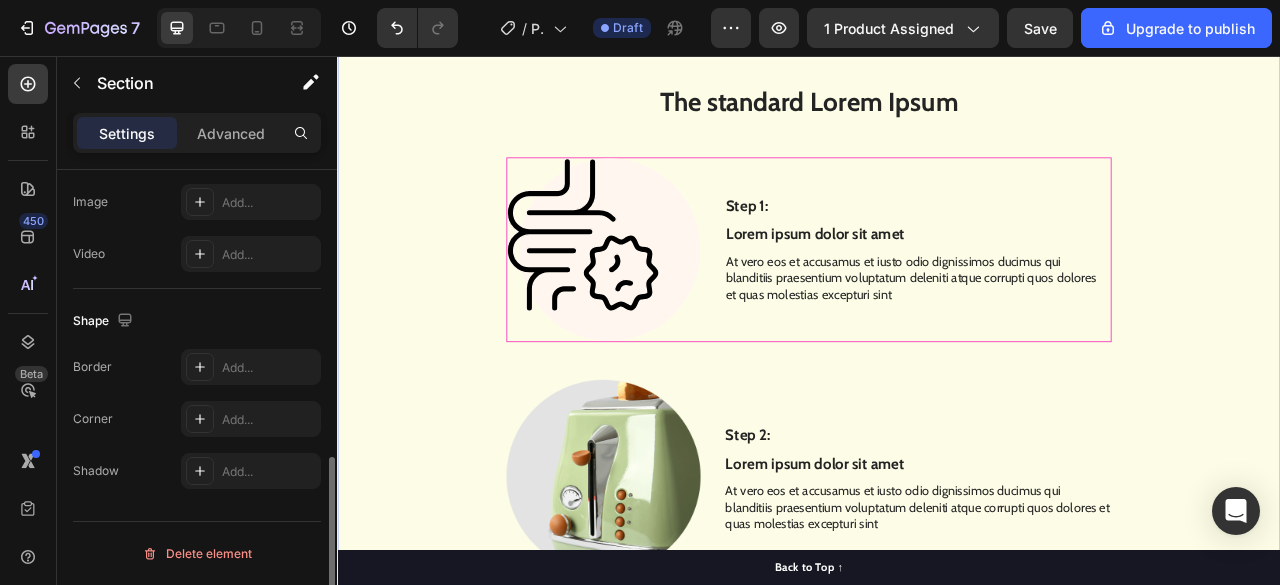 scroll, scrollTop: 0, scrollLeft: 0, axis: both 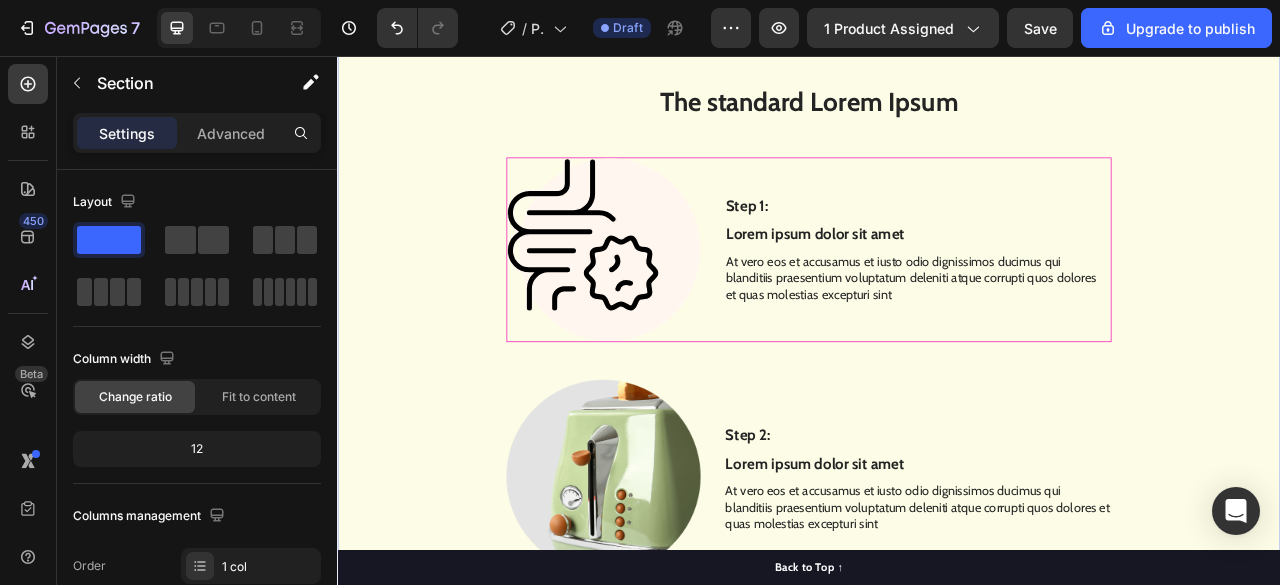 click on "The standard Lorem Ipsum Heading Row Step 1: Text Block Lorem ipsum dolor sit amet Text Block At vero eos et accusamus et iusto odio dignissimos ducimus qui blanditiis praesentium voluptatum deleniti atque corrupti quos dolores et quas molestias excepturi sint Text Block Image Row Image Step 2: Text Block Lorem ipsum dolor sit amet Text Block At vero eos et accusamus et iusto odio dignissimos ducimus qui blanditiis praesentium voluptatum deleniti atque corrupti quos dolores et quas molestias excepturi sint Text Block Row Step 3: Text Block Lorem ipsum dolor sit amet Text Block At vero eos et accusamus et iusto odio dignissimos ducimus qui blanditiis praesentium voluptatum deleniti atque corrupti quos dolores et quas molestias excepturi sint Text Block Image Row Image Step 4: Text Block Lorem ipsum dolor sit amet Text Block At vero eos et accusamus et iusto odio dignissimos ducimus qui blanditiis praesentium voluptatum deleniti atque corrupti quos dolores et quas molestias excepturi sint Text Block Row Step 5:" at bounding box center (937, 827) 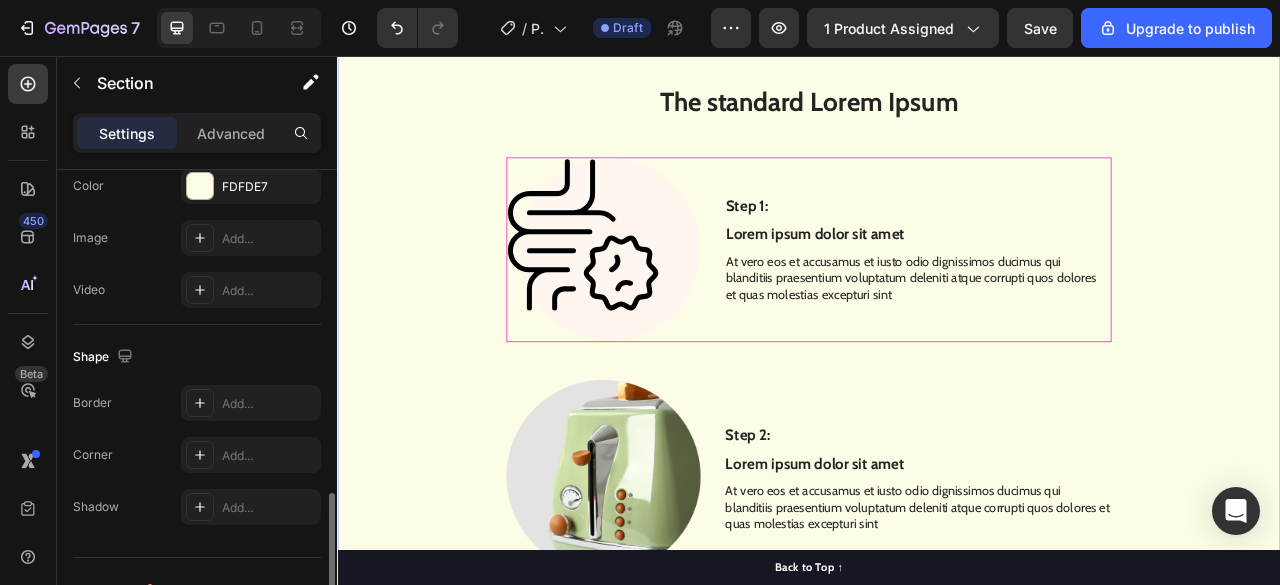scroll, scrollTop: 745, scrollLeft: 0, axis: vertical 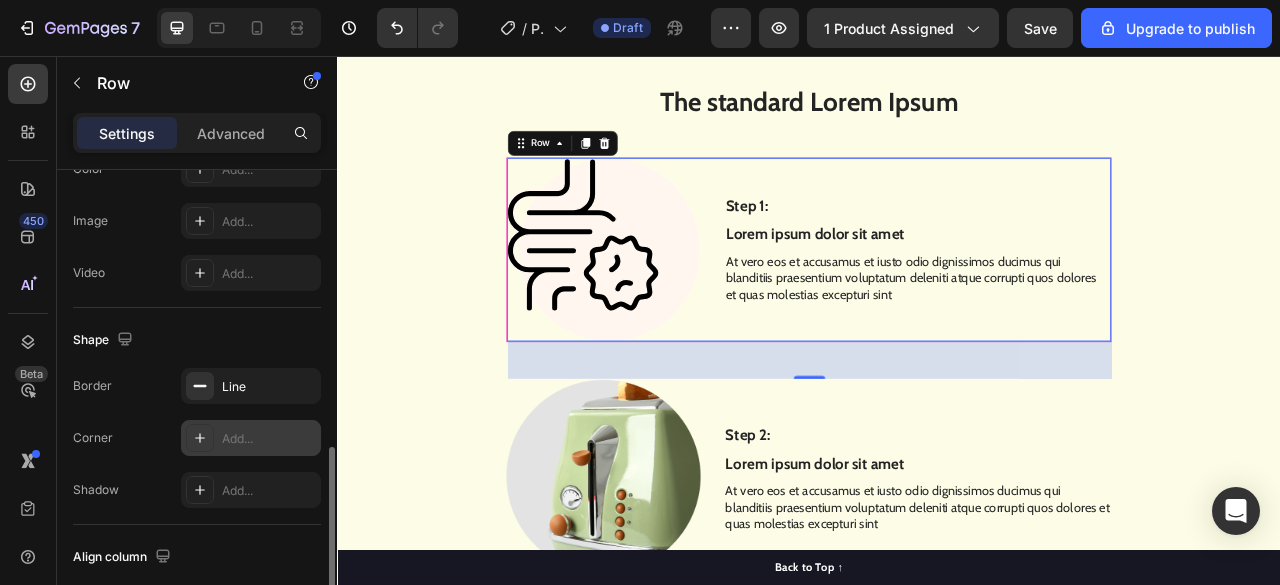 click on "Add..." at bounding box center [269, 439] 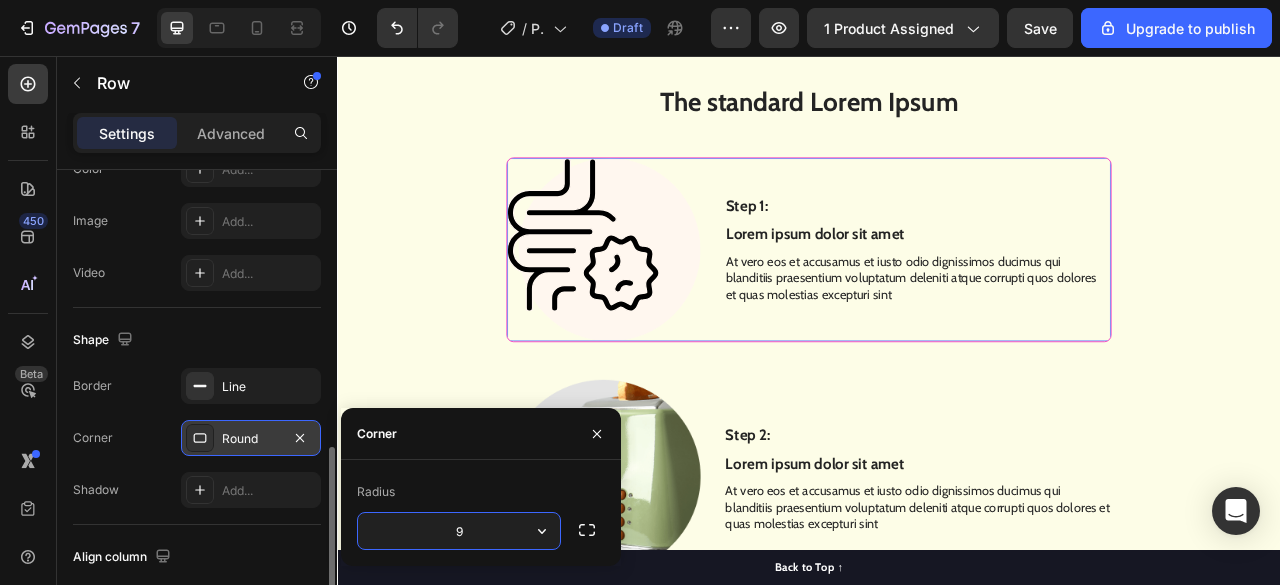 type on "10" 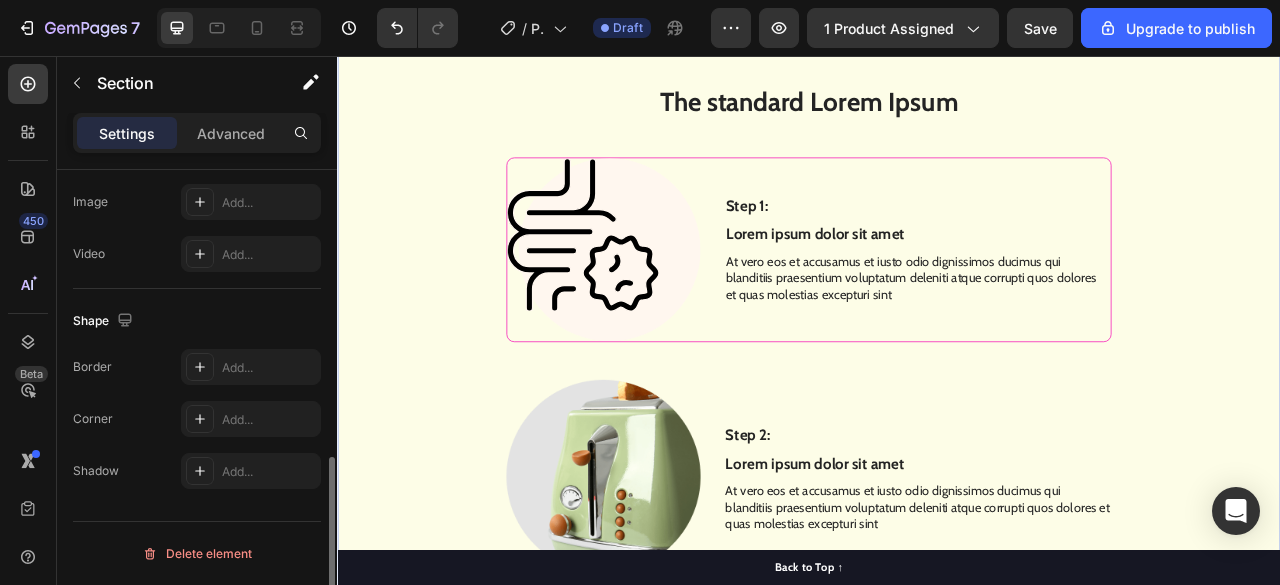 scroll, scrollTop: 0, scrollLeft: 0, axis: both 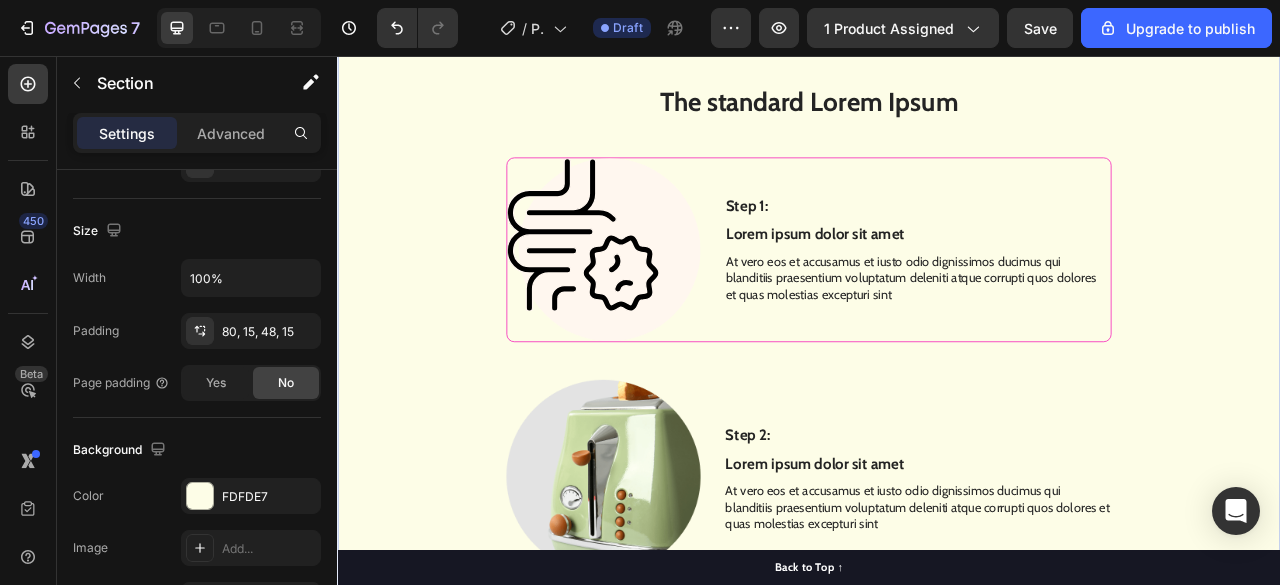 click on "The standard Lorem Ipsum Heading Row Step 1: Text Block Lorem ipsum dolor sit amet Text Block At vero eos et accusamus et iusto odio dignissimos ducimus qui blanditiis praesentium voluptatum deleniti atque corrupti quos dolores et quas molestias excepturi sint Text Block Image Row Image Step 2: Text Block Lorem ipsum dolor sit amet Text Block At vero eos et accusamus et iusto odio dignissimos ducimus qui blanditiis praesentium voluptatum deleniti atque corrupti quos dolores et quas molestias excepturi sint Text Block Row Step 3: Text Block Lorem ipsum dolor sit amet Text Block At vero eos et accusamus et iusto odio dignissimos ducimus qui blanditiis praesentium voluptatum deleniti atque corrupti quos dolores et quas molestias excepturi sint Text Block Image Row Image Step 4: Text Block Lorem ipsum dolor sit amet Text Block At vero eos et accusamus et iusto odio dignissimos ducimus qui blanditiis praesentium voluptatum deleniti atque corrupti quos dolores et quas molestias excepturi sint Text Block Row Step 5:" at bounding box center [937, 827] 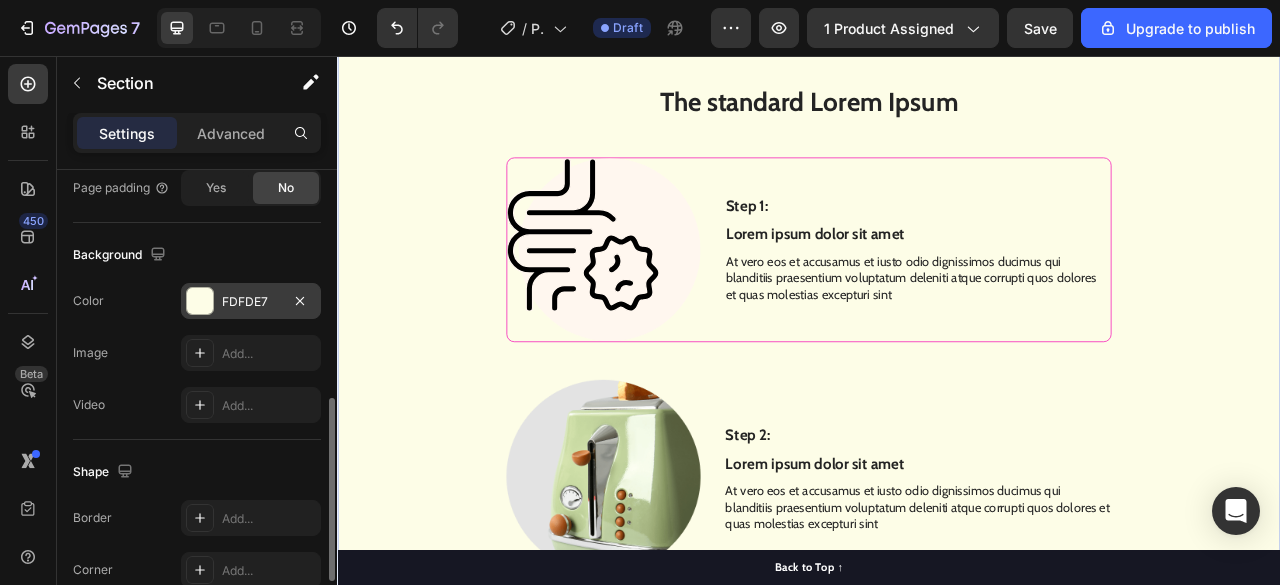 scroll, scrollTop: 594, scrollLeft: 0, axis: vertical 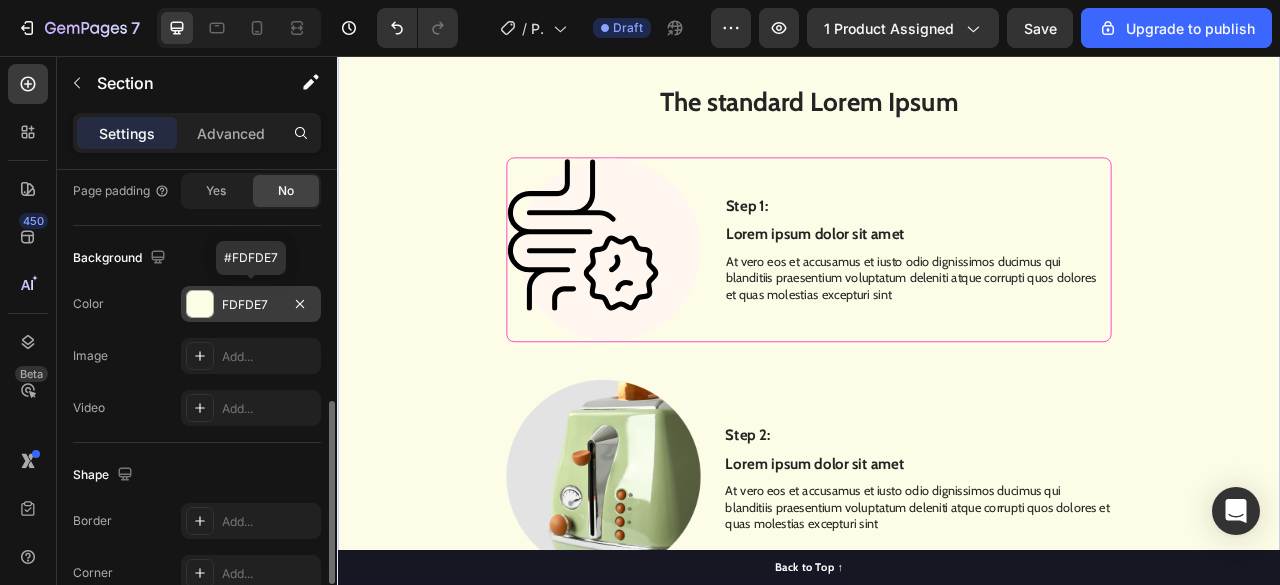 click on "FDFDE7" at bounding box center [251, 305] 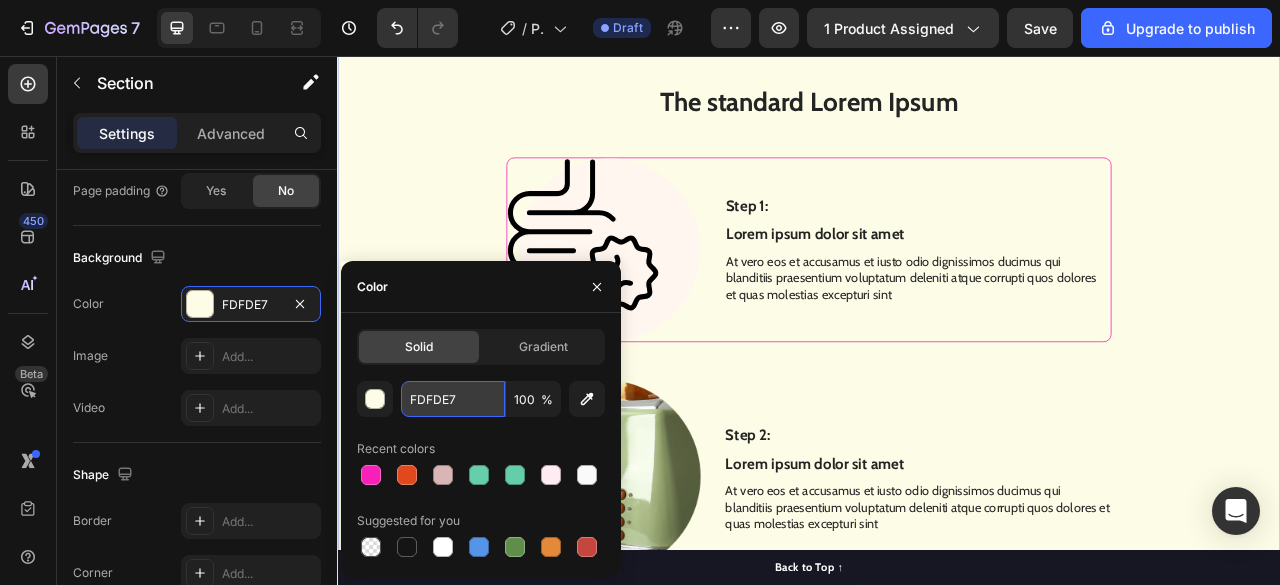 click on "FDFDE7" at bounding box center (453, 399) 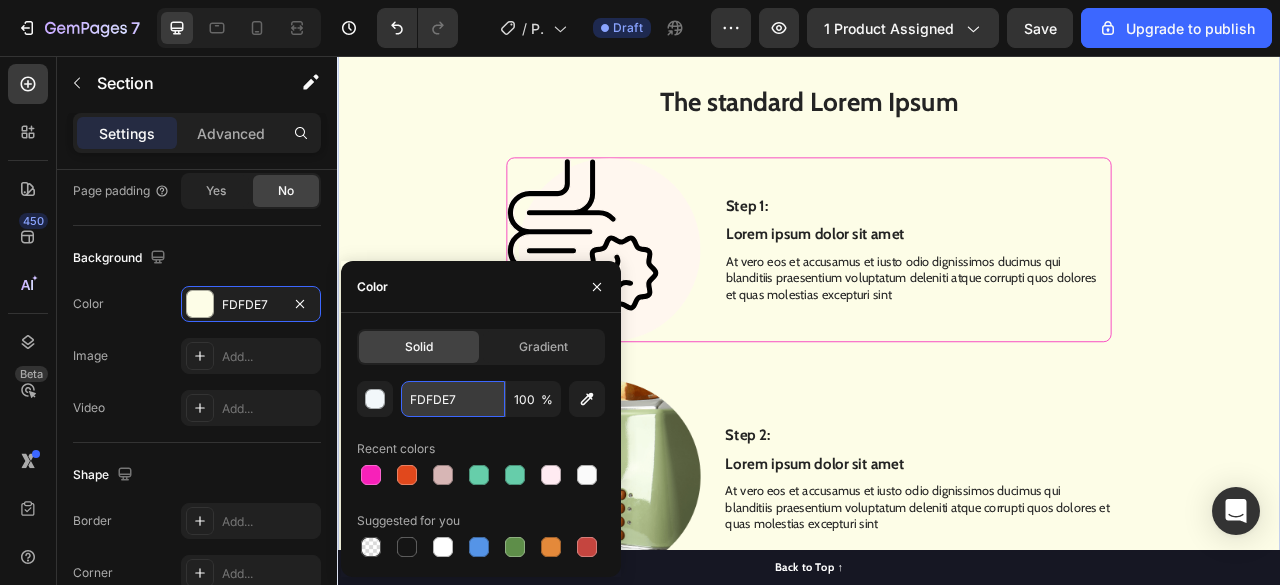 type on "#F2F7FA" 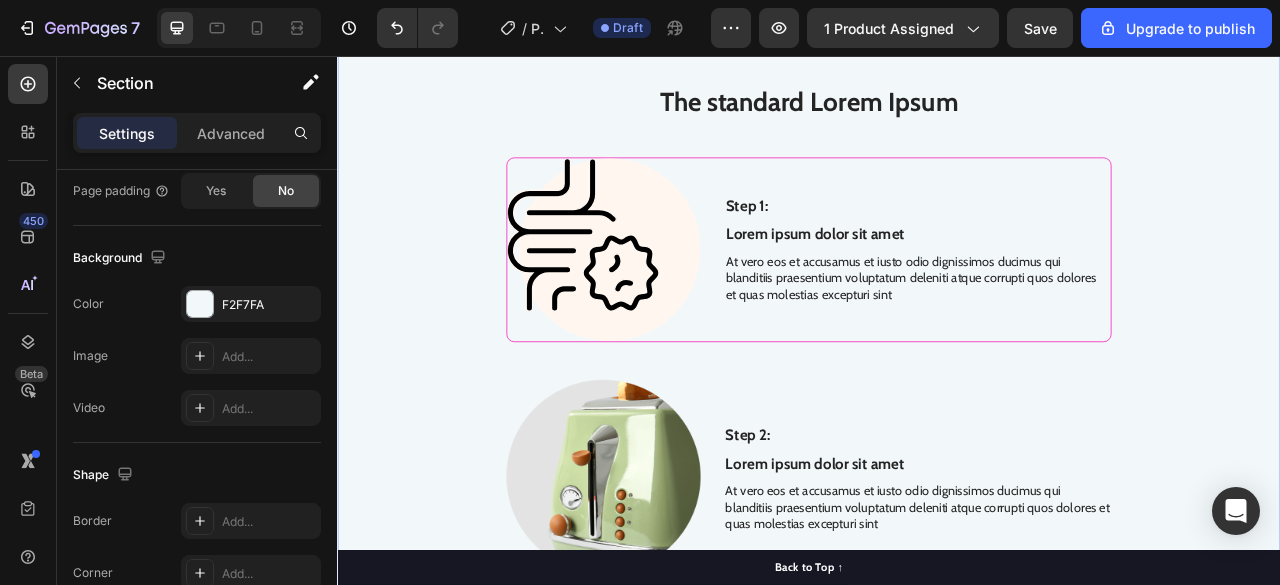 click on "The standard Lorem Ipsum Heading Row Step 1: Text Block Lorem ipsum dolor sit amet Text Block At vero eos et accusamus et iusto odio dignissimos ducimus qui blanditiis praesentium voluptatum deleniti atque corrupti quos dolores et quas molestias excepturi sint Text Block Image Row Image Step 2: Text Block Lorem ipsum dolor sit amet Text Block At vero eos et accusamus et iusto odio dignissimos ducimus qui blanditiis praesentium voluptatum deleniti atque corrupti quos dolores et quas molestias excepturi sint Text Block Row Step 3: Text Block Lorem ipsum dolor sit amet Text Block At vero eos et accusamus et iusto odio dignissimos ducimus qui blanditiis praesentium voluptatum deleniti atque corrupti quos dolores et quas molestias excepturi sint Text Block Image Row Image Step 4: Text Block Lorem ipsum dolor sit amet Text Block At vero eos et accusamus et iusto odio dignissimos ducimus qui blanditiis praesentium voluptatum deleniti atque corrupti quos dolores et quas molestias excepturi sint Text Block Row Step 5:" at bounding box center [937, 827] 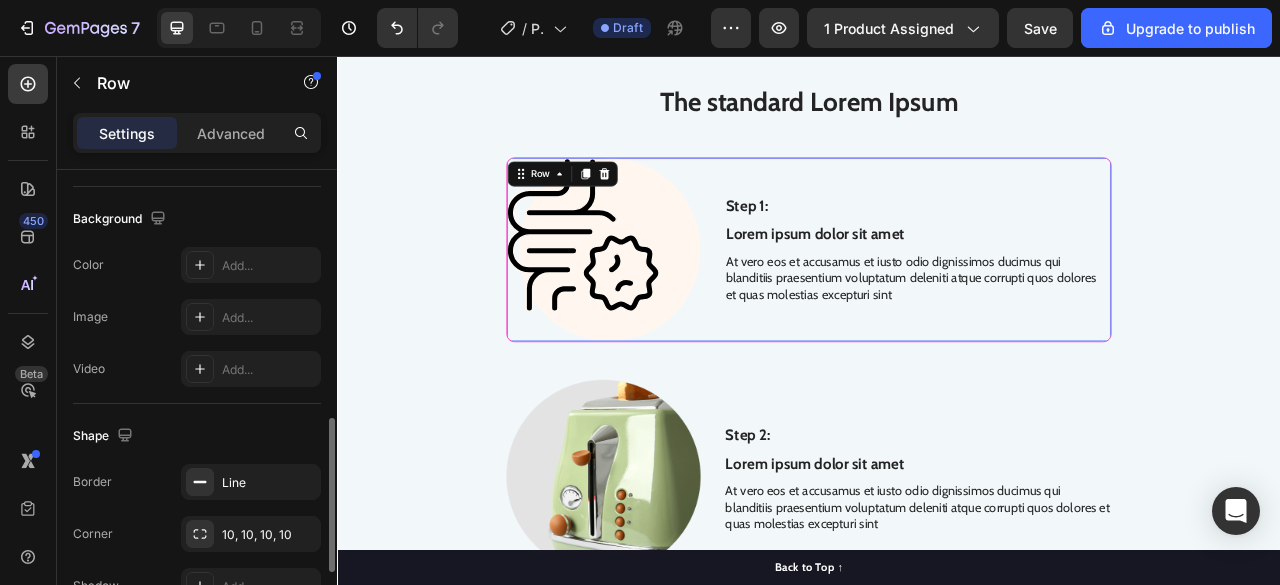 scroll, scrollTop: 755, scrollLeft: 0, axis: vertical 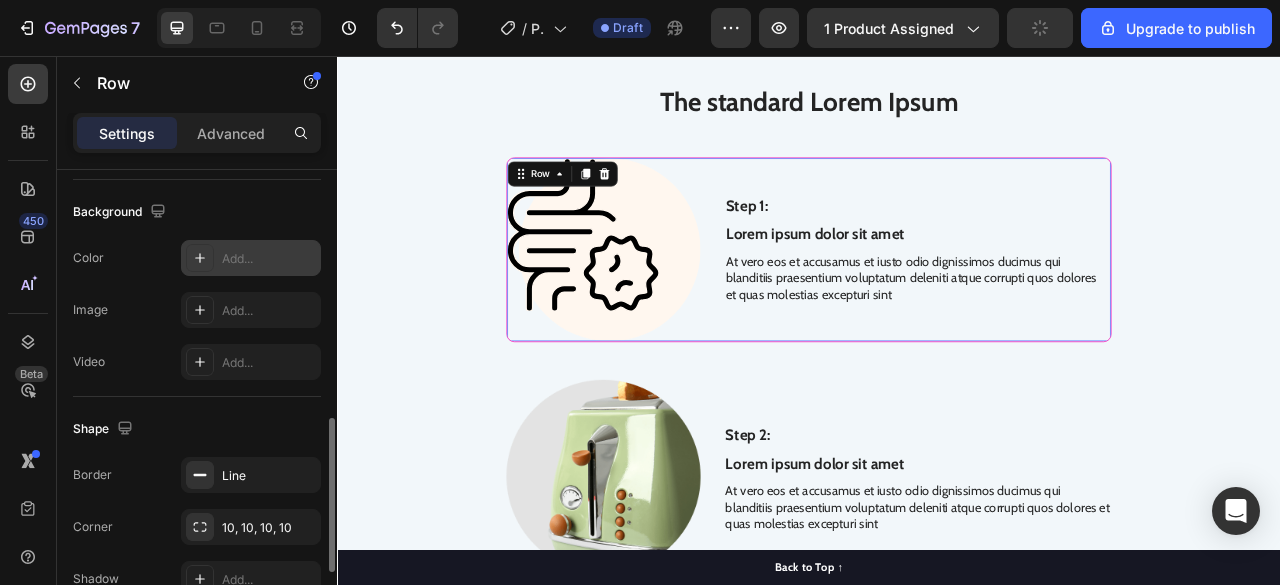 click on "Add..." at bounding box center (251, 258) 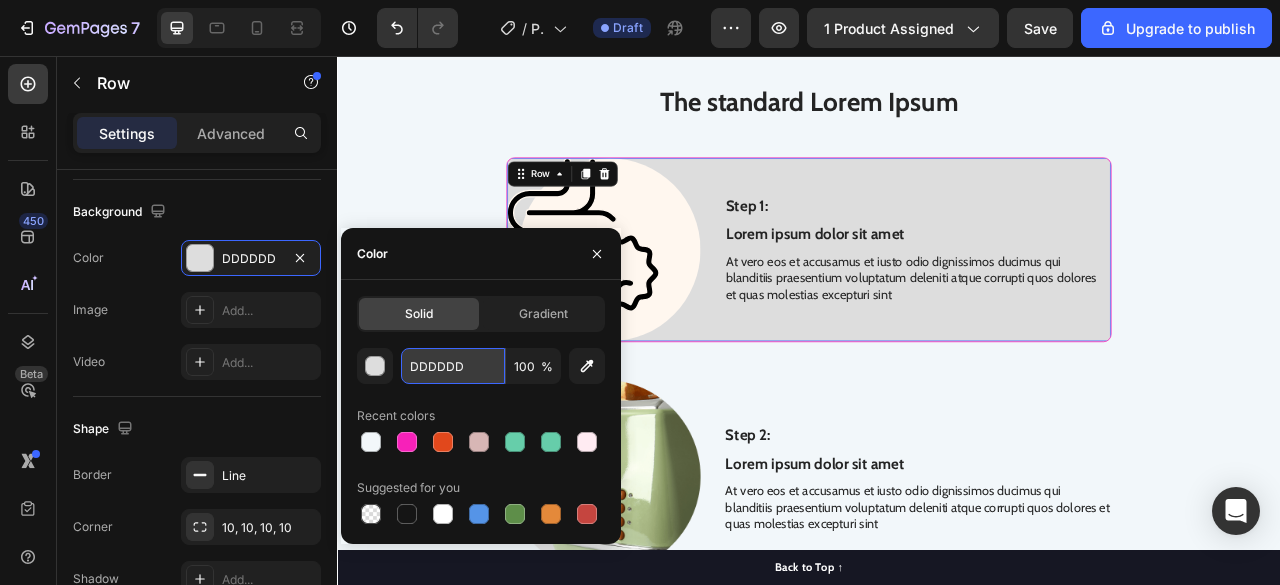 click on "DDDDDD" at bounding box center (453, 366) 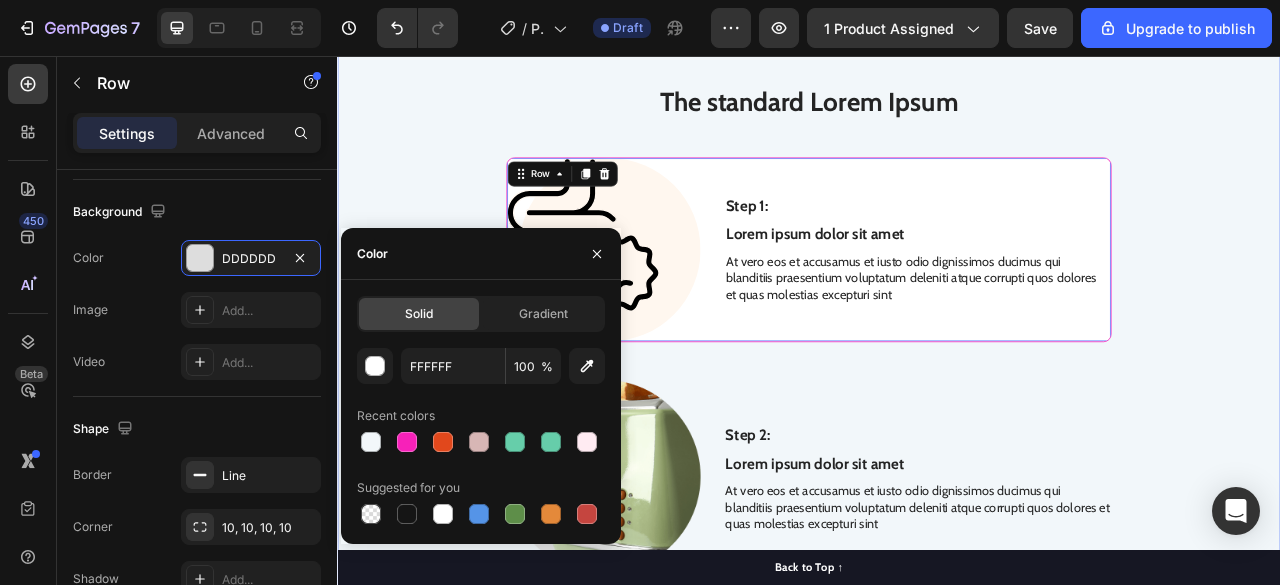 click on "The standard Lorem Ipsum Heading Row Step 1: Text Block Lorem ipsum dolor sit amet Text Block At vero eos et accusamus et iusto odio dignissimos ducimus qui blanditiis praesentium voluptatum deleniti atque corrupti quos dolores et quas molestias excepturi sint Text Block Image Row   48 Image Step 2: Text Block Lorem ipsum dolor sit amet Text Block At vero eos et accusamus et iusto odio dignissimos ducimus qui blanditiis praesentium voluptatum deleniti atque corrupti quos dolores et quas molestias excepturi sint Text Block Row Step 3: Text Block Lorem ipsum dolor sit amet Text Block At vero eos et accusamus et iusto odio dignissimos ducimus qui blanditiis praesentium voluptatum deleniti atque corrupti quos dolores et quas molestias excepturi sint Text Block Image Row Image Step 4: Text Block Lorem ipsum dolor sit amet Text Block At vero eos et accusamus et iusto odio dignissimos ducimus qui blanditiis praesentium voluptatum deleniti atque corrupti quos dolores et quas molestias excepturi sint Text Block Row" at bounding box center [937, 827] 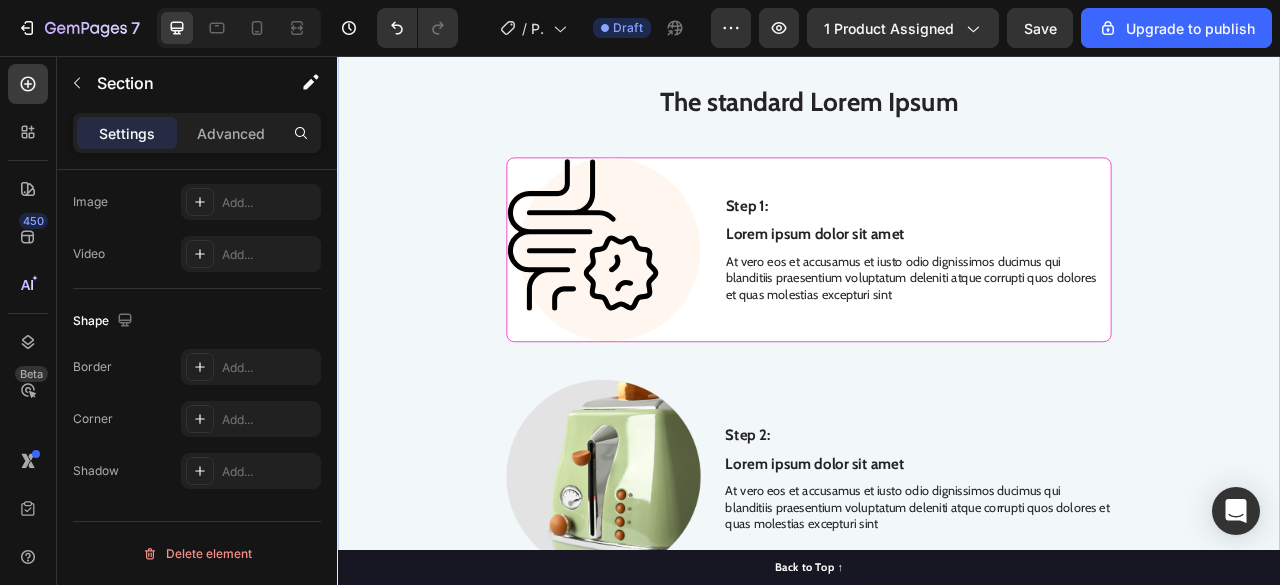 scroll, scrollTop: 0, scrollLeft: 0, axis: both 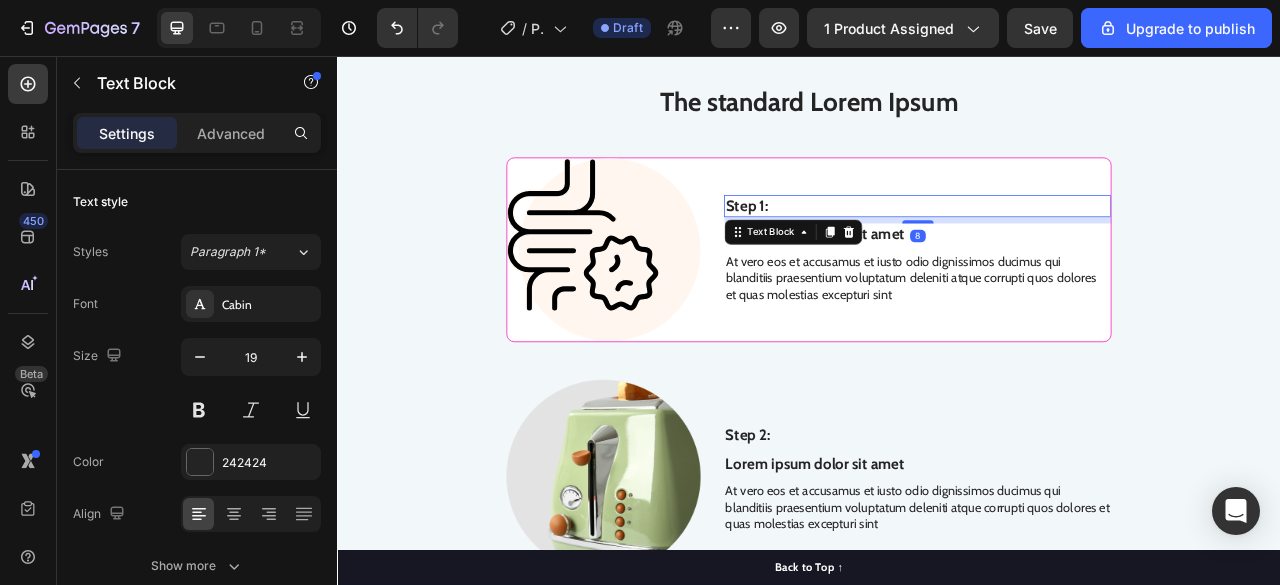 click on "Step 1:" at bounding box center [1075, 247] 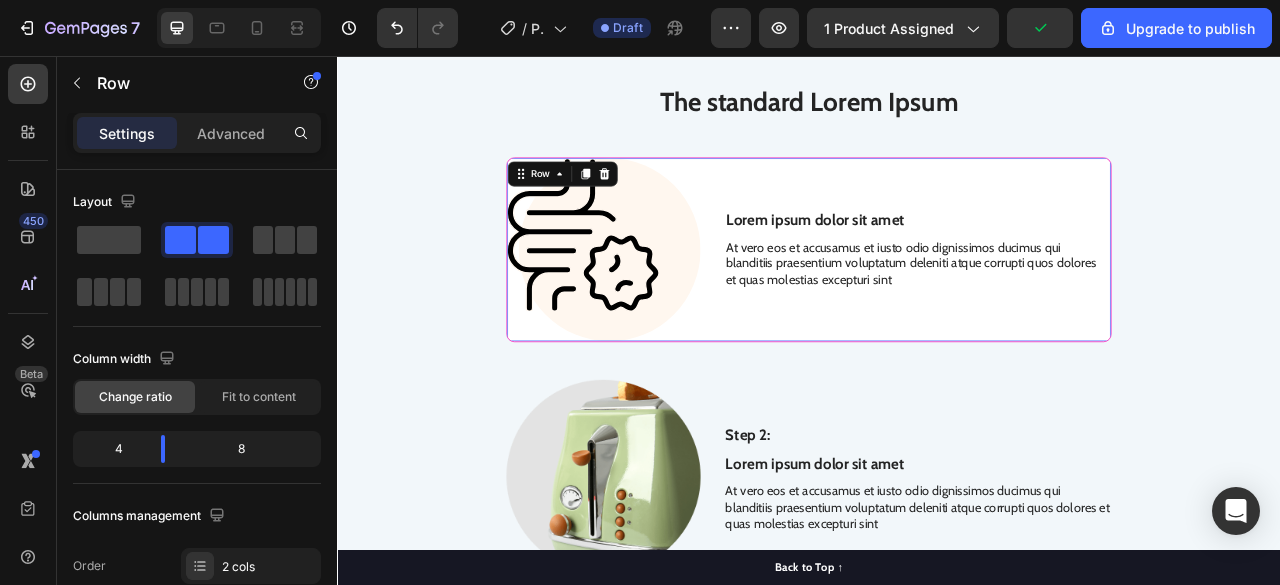 click on "Lorem ipsum dolor sit amet Text Block At vero eos et accusamus et iusto odio dignissimos ducimus qui blanditiis praesentium voluptatum deleniti atque corrupti quos dolores et quas molestias excepturi sint Text Block Image Row   0" at bounding box center [937, 302] 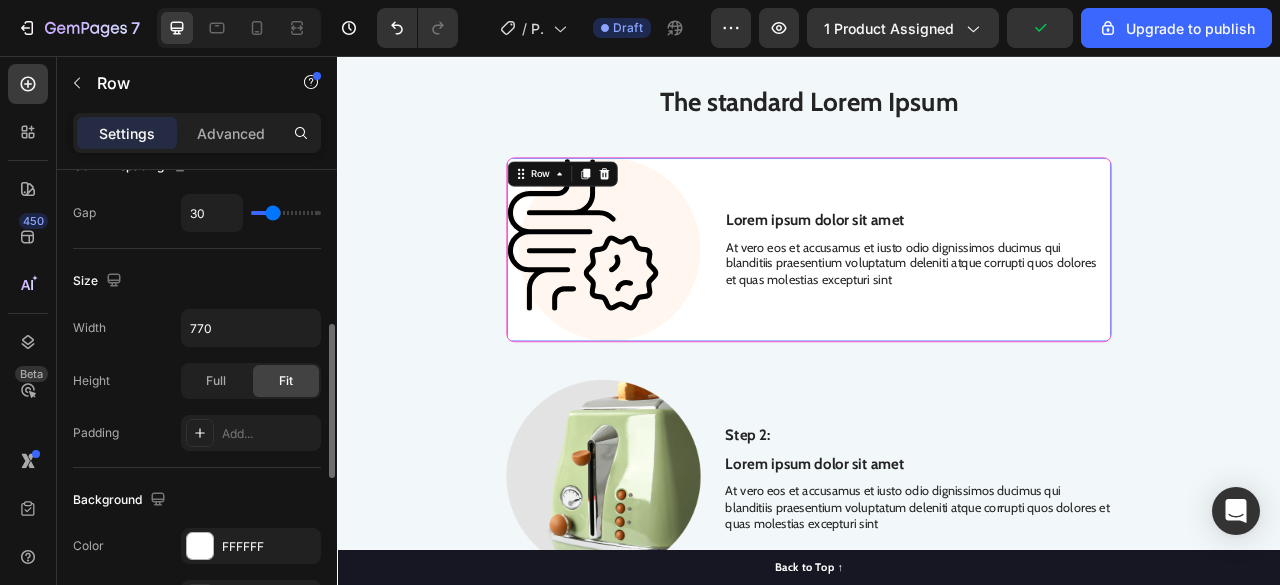 scroll, scrollTop: 468, scrollLeft: 0, axis: vertical 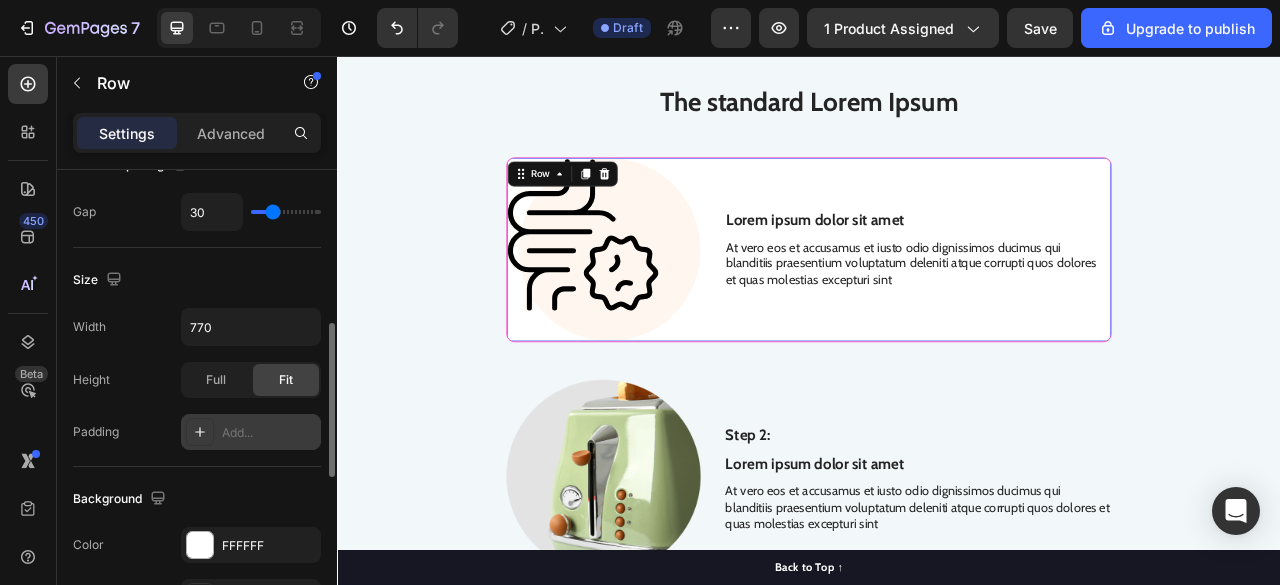 click 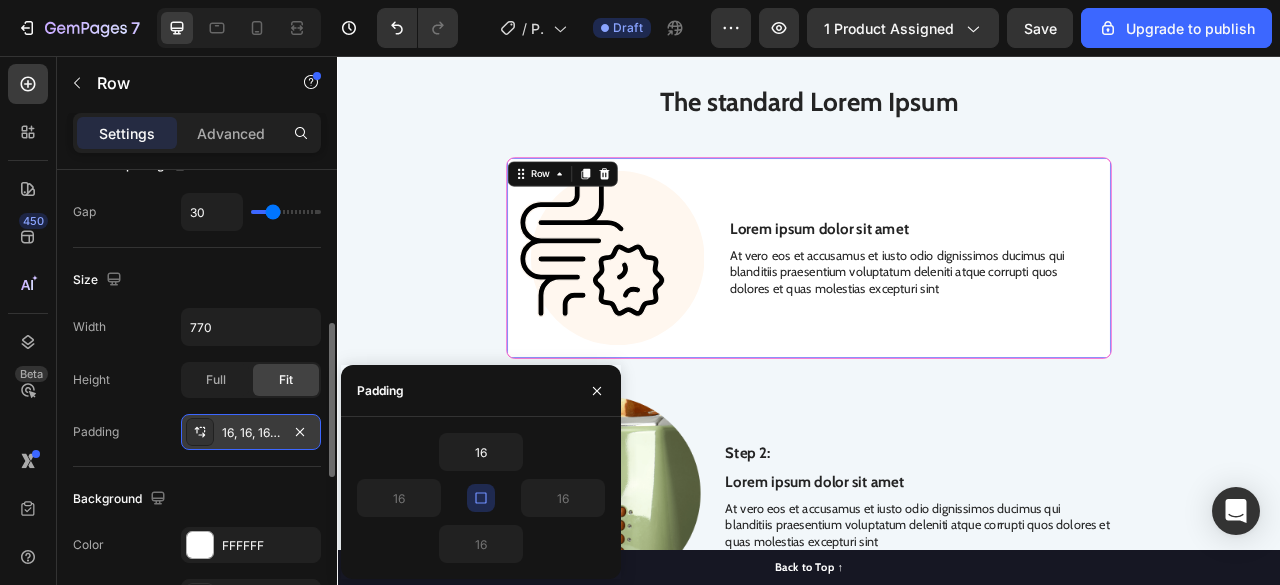 click 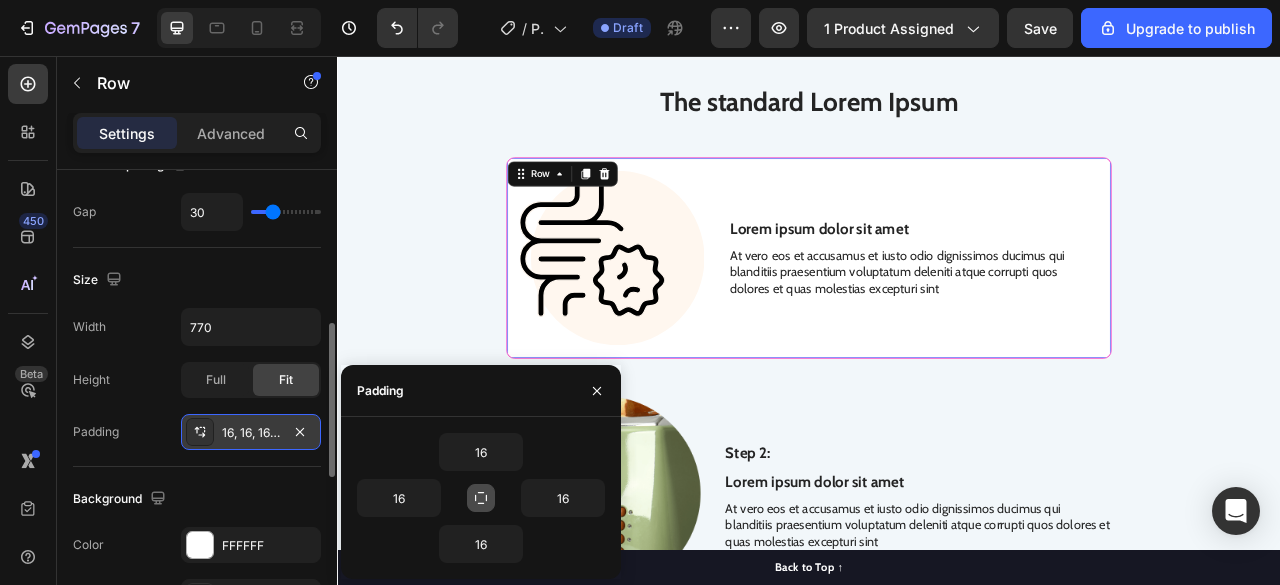 click 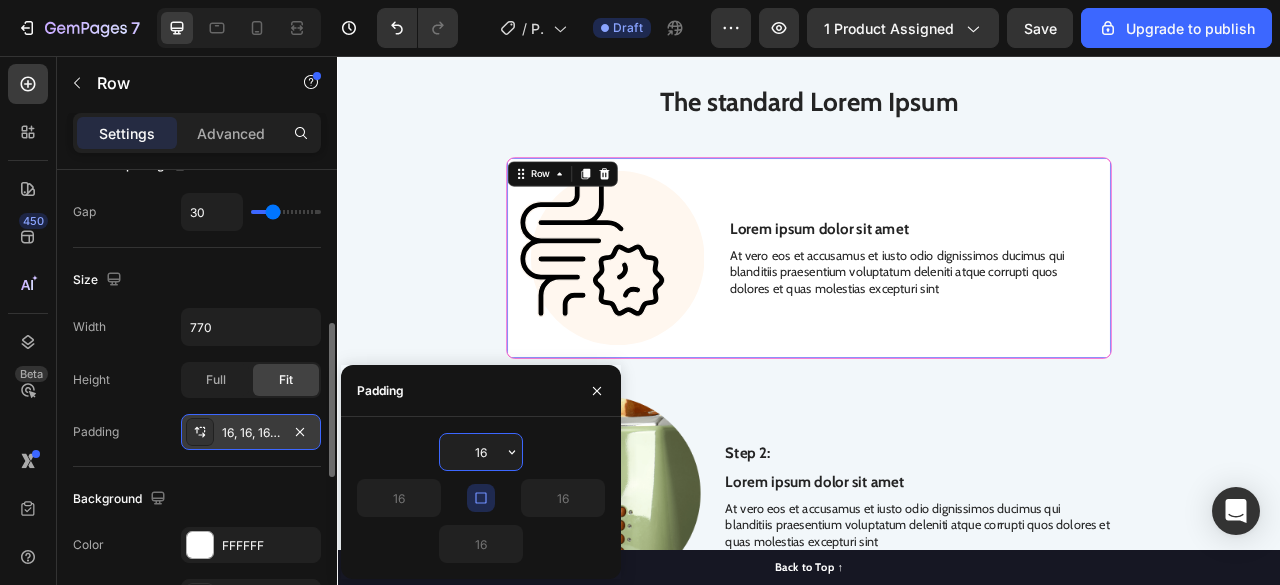 click on "16" at bounding box center (481, 452) 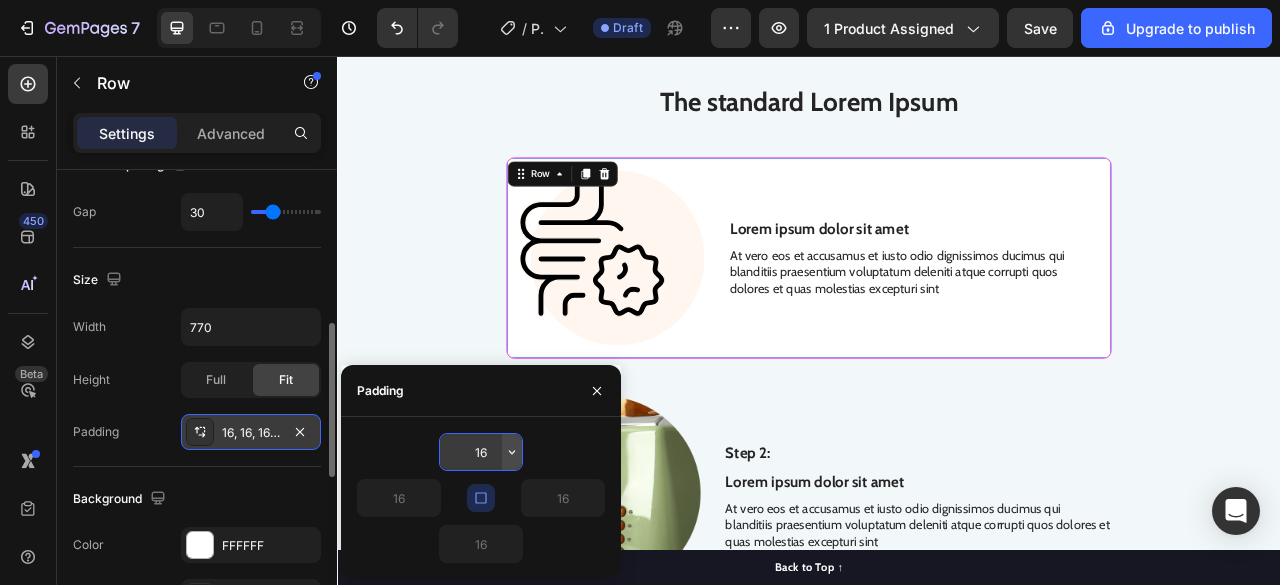 click 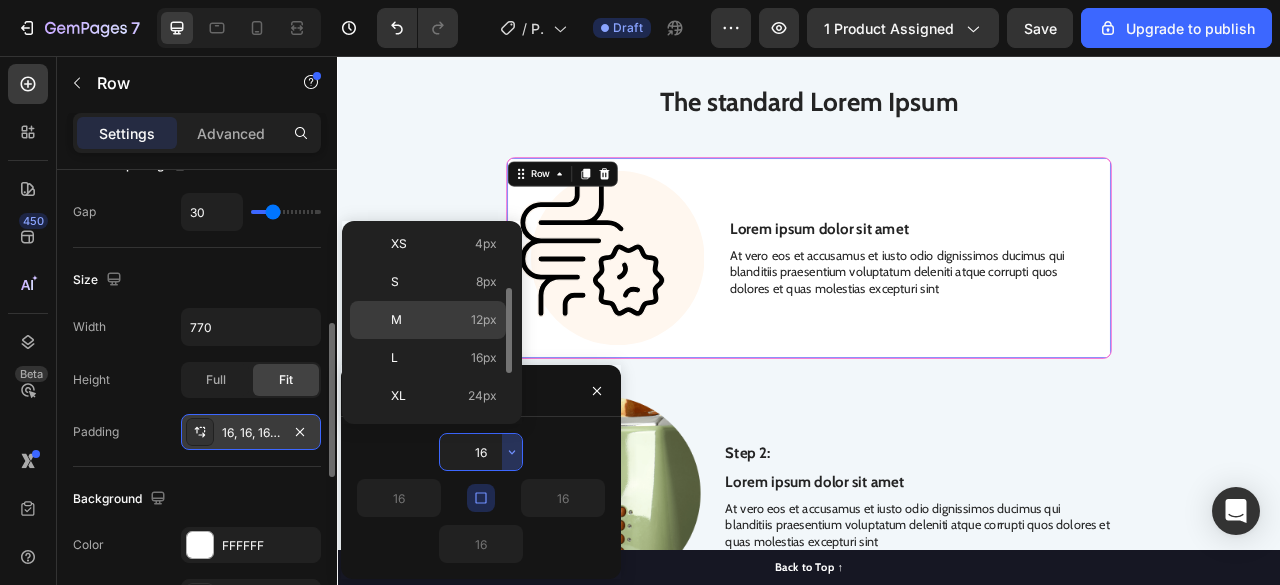 scroll, scrollTop: 103, scrollLeft: 0, axis: vertical 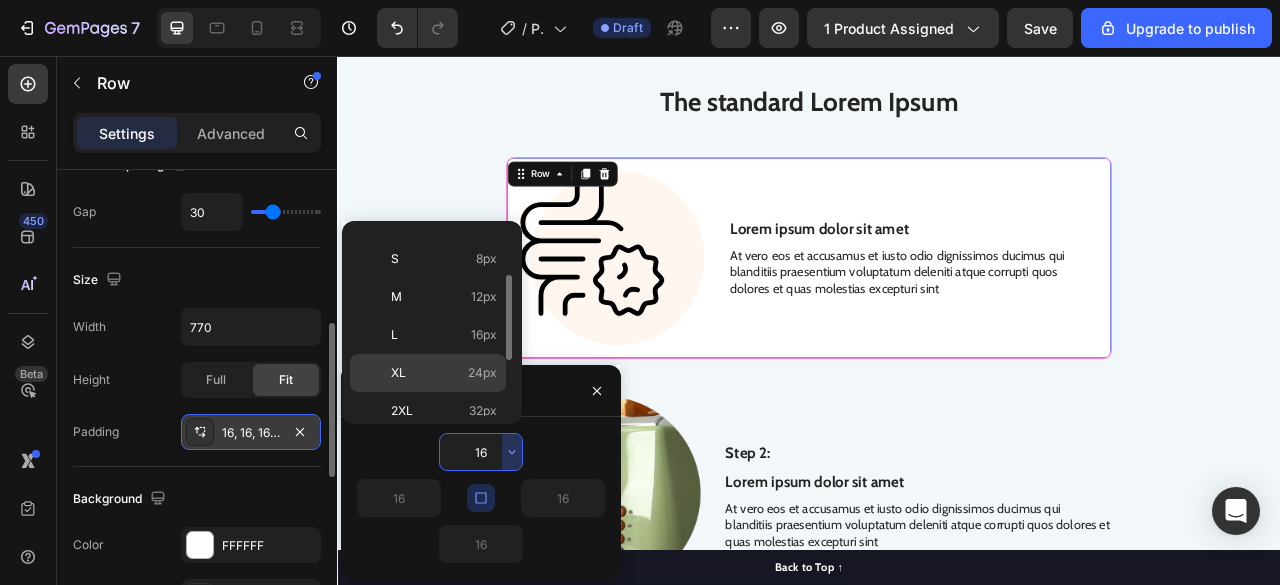 click on "24px" at bounding box center (482, 373) 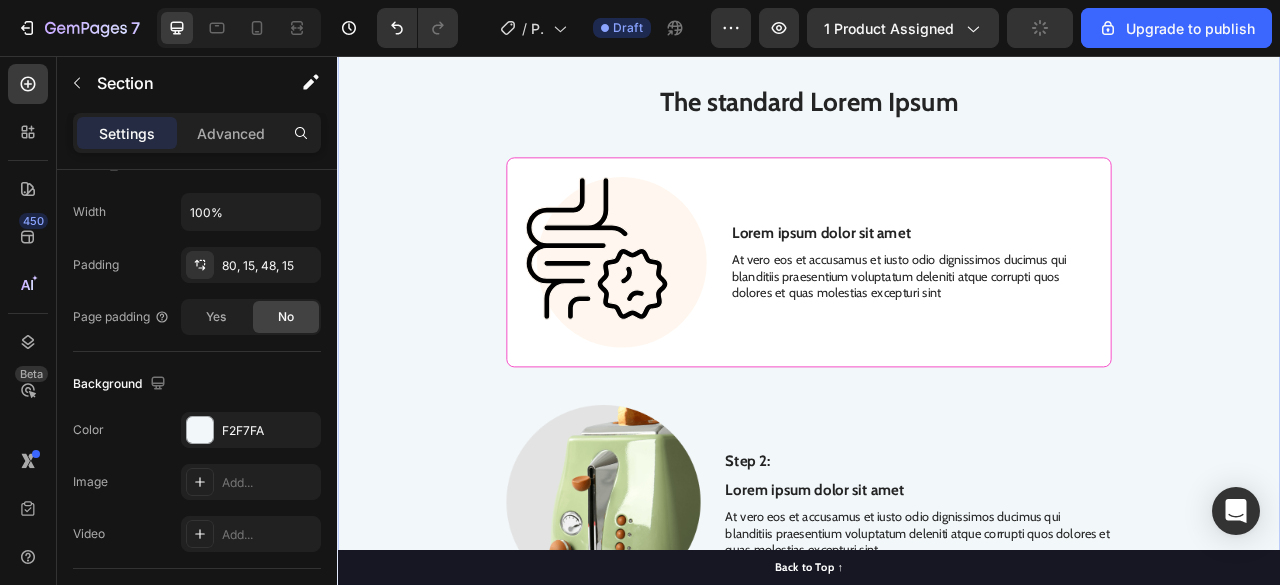 scroll, scrollTop: 0, scrollLeft: 0, axis: both 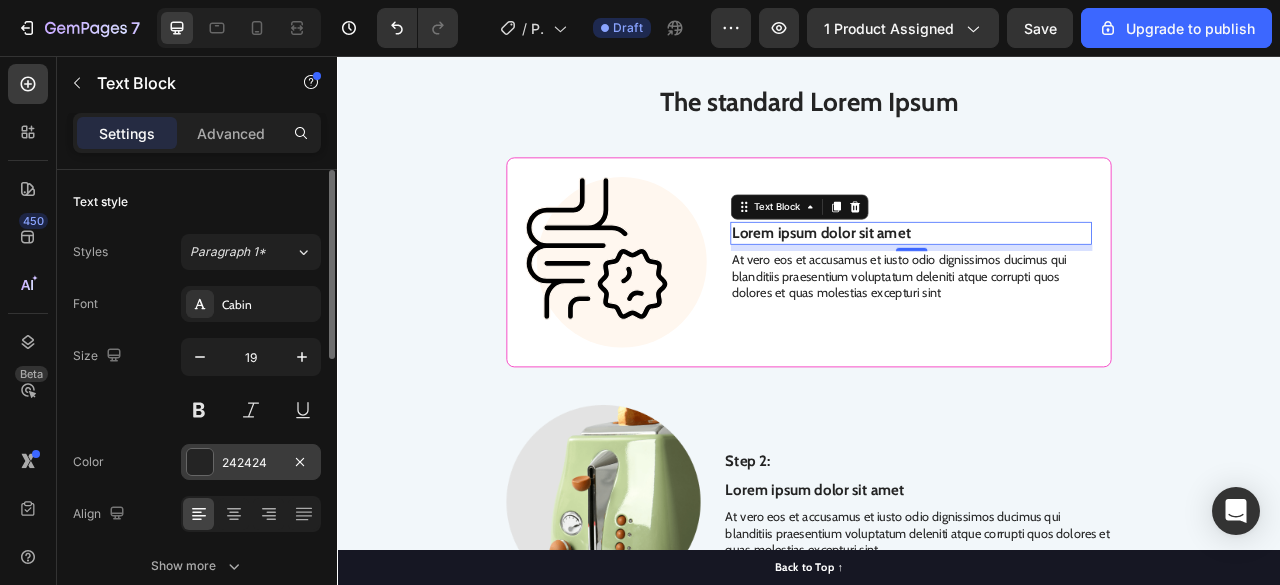 click on "242424" at bounding box center (251, 462) 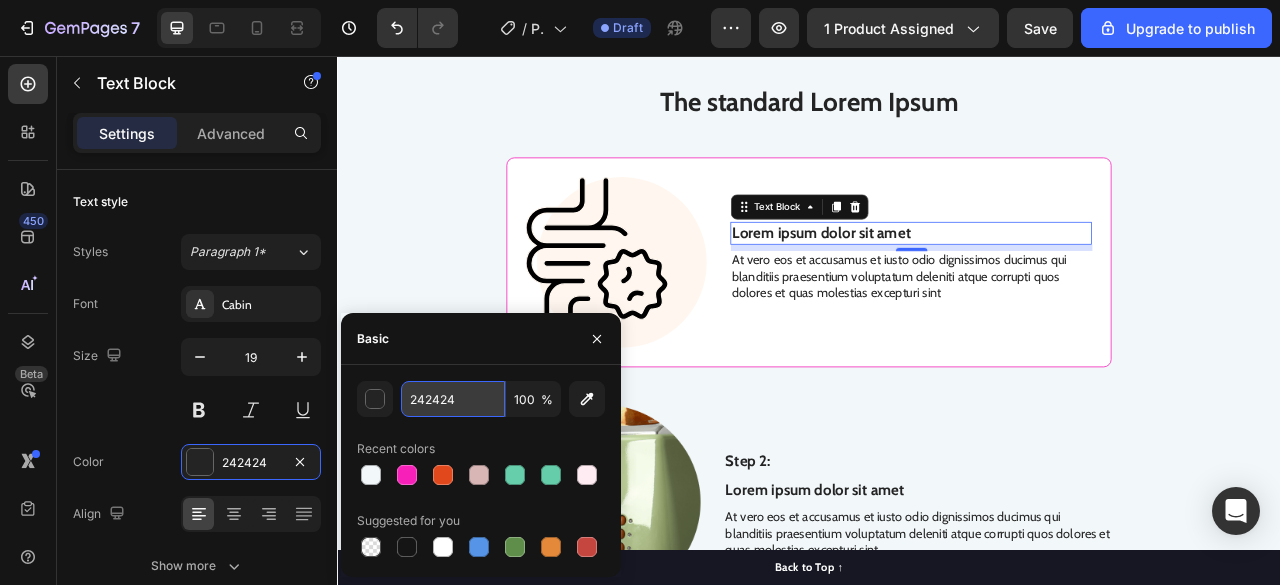 click on "242424" at bounding box center (453, 399) 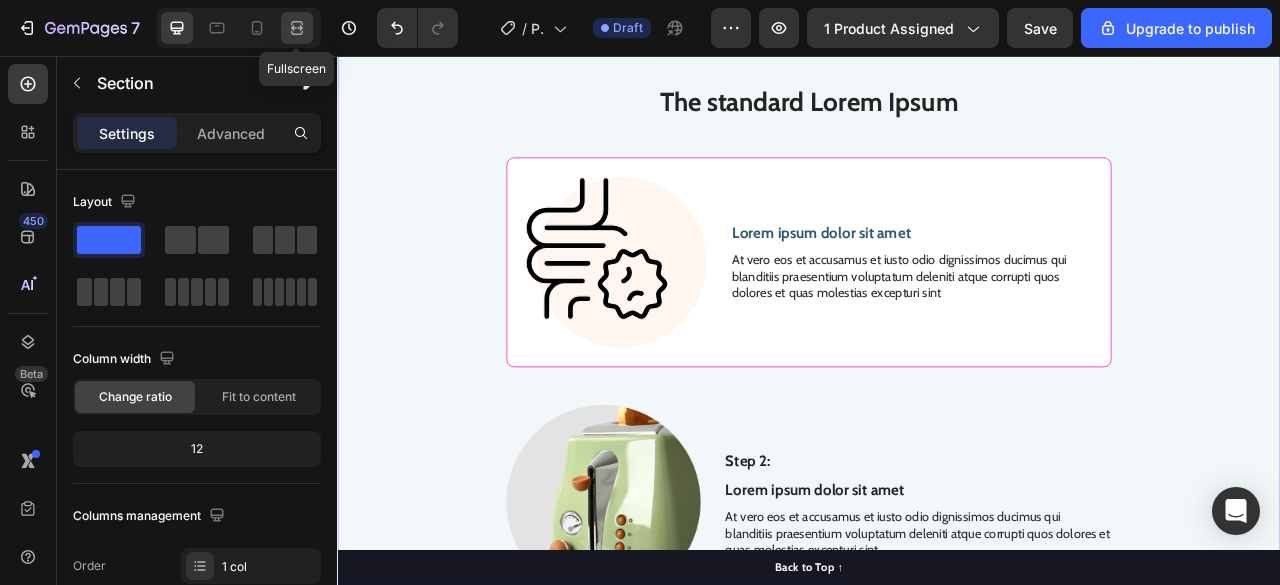 click 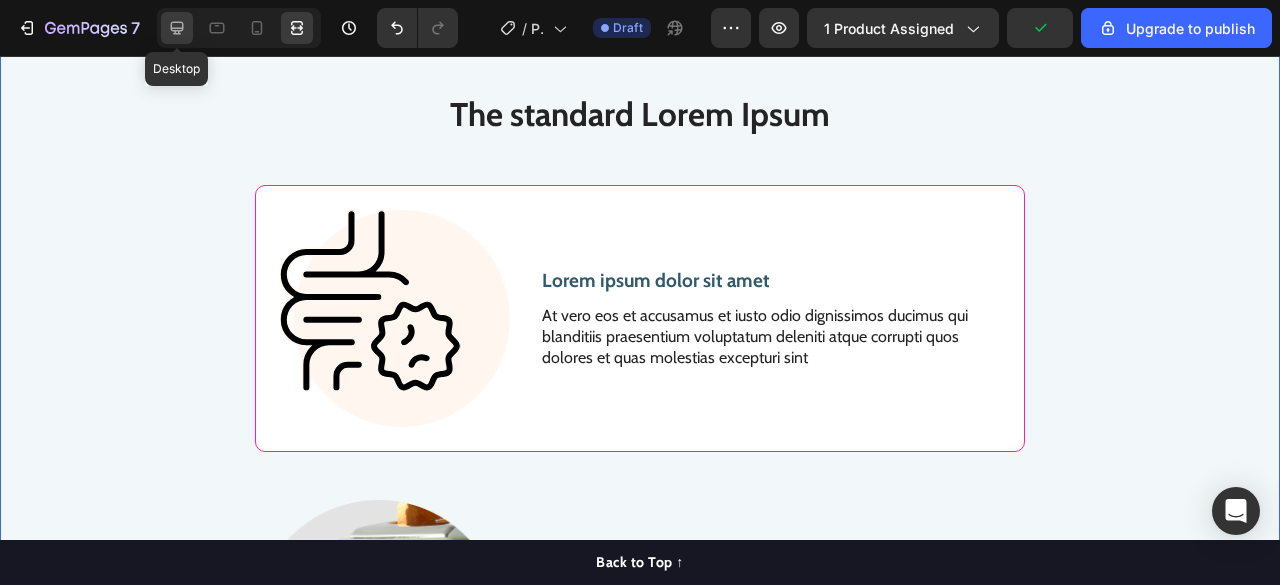click 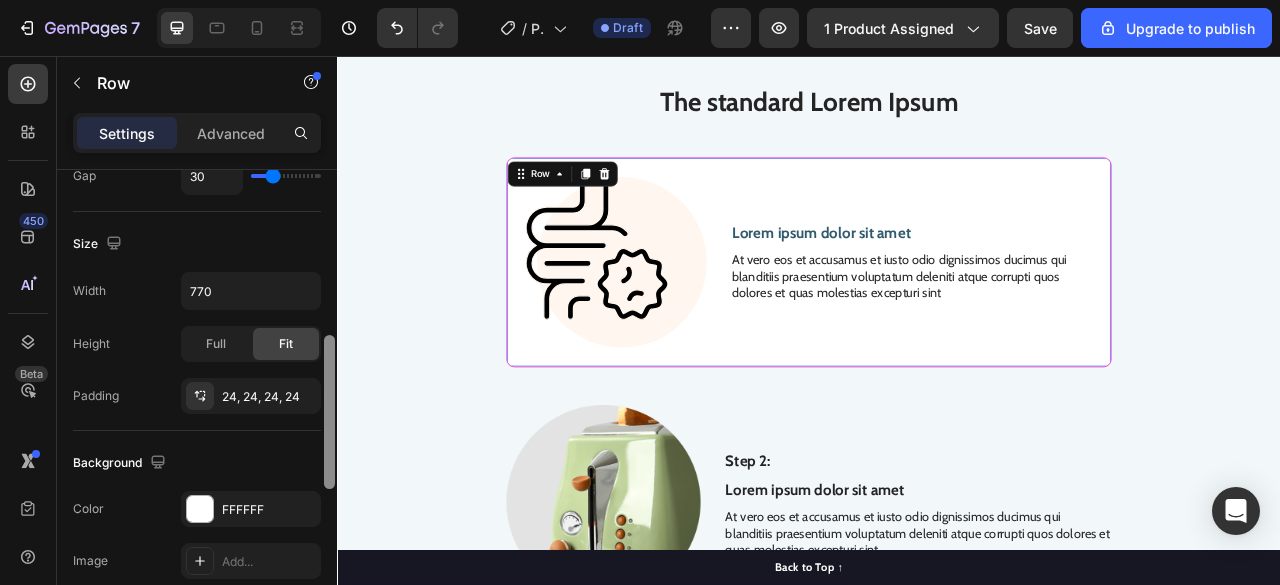 scroll, scrollTop: 514, scrollLeft: 0, axis: vertical 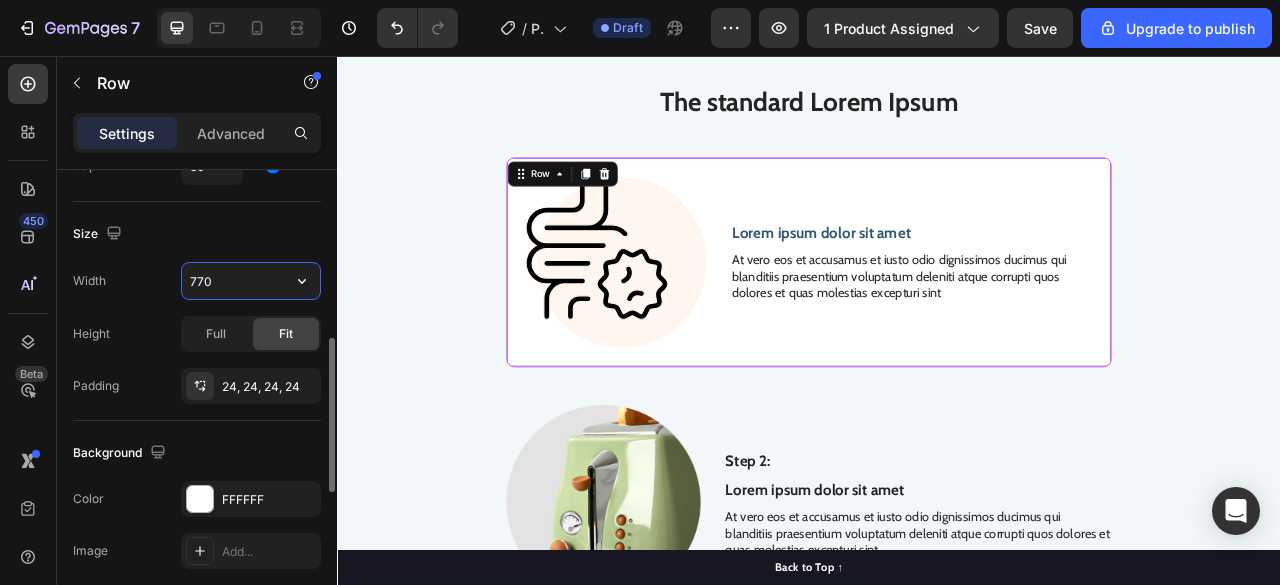 click on "770" at bounding box center (251, 281) 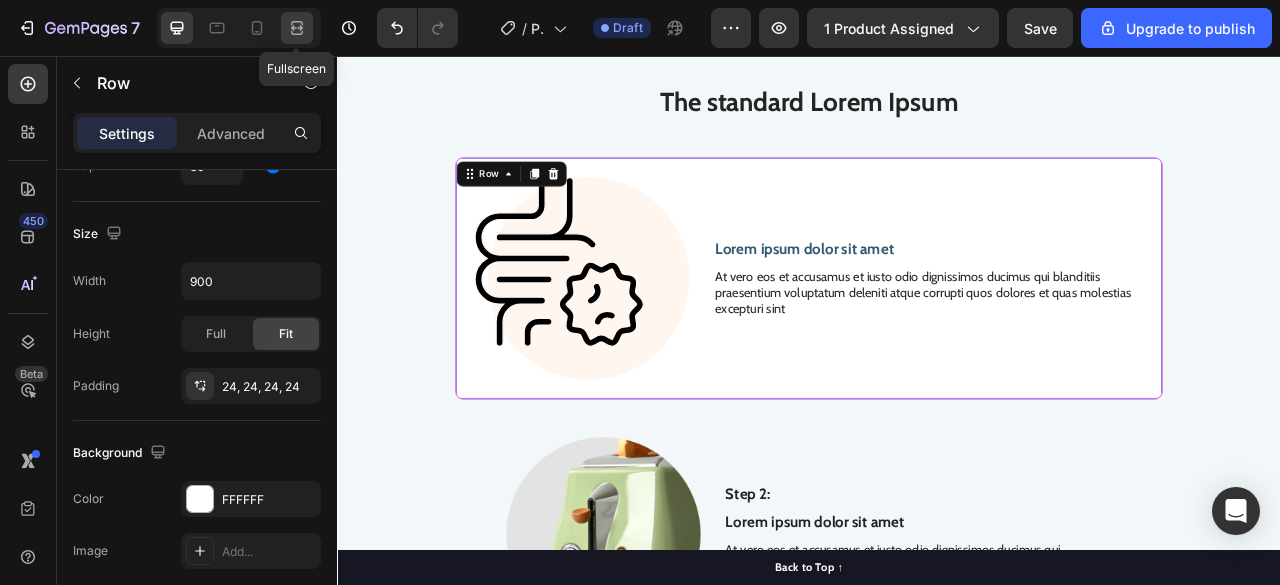 click 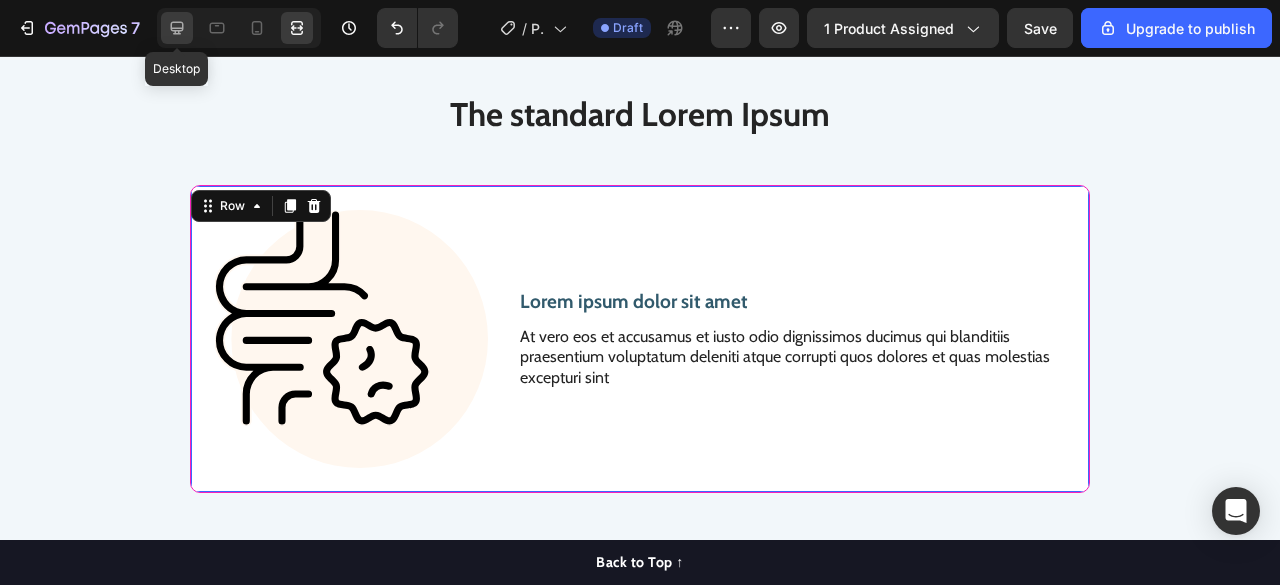 click 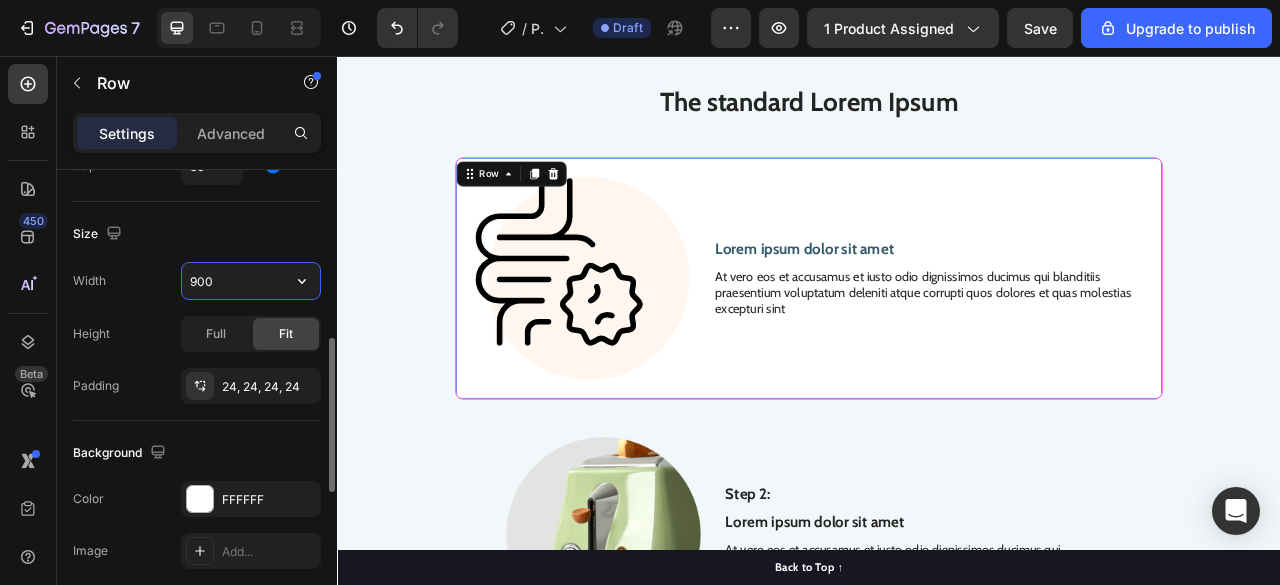 click on "900" at bounding box center (251, 281) 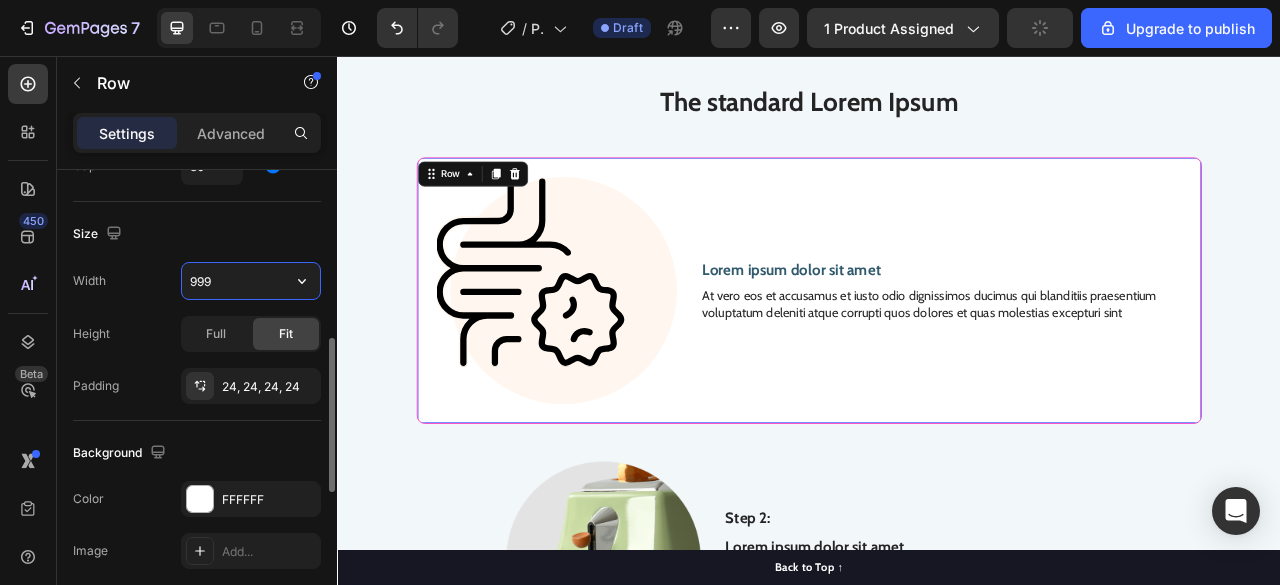 type on "1000" 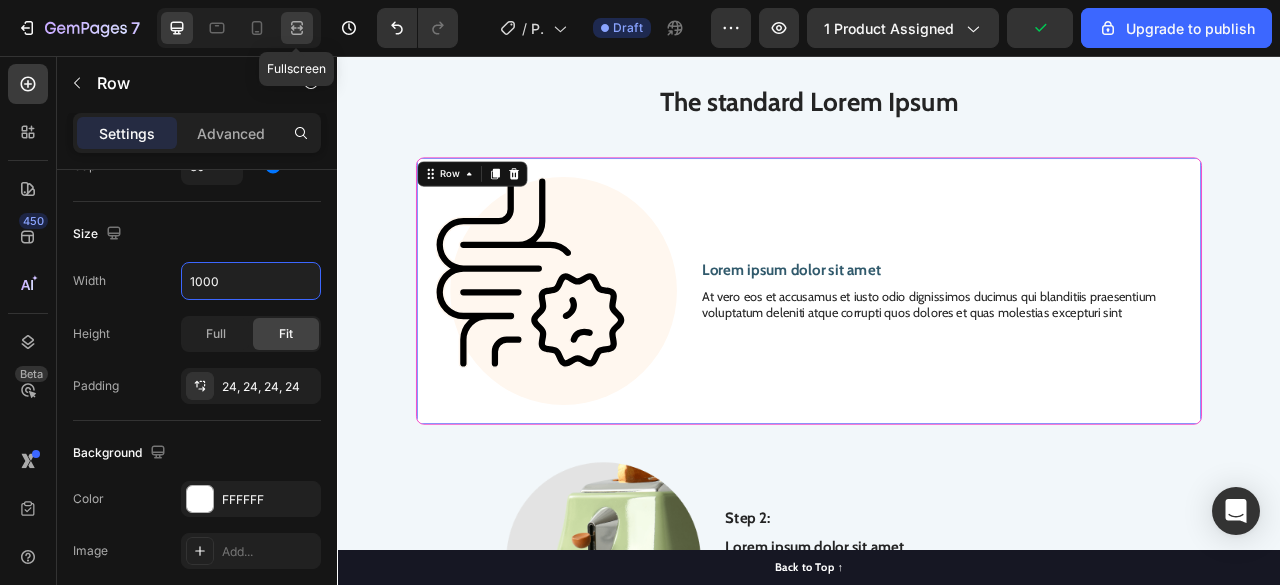 click 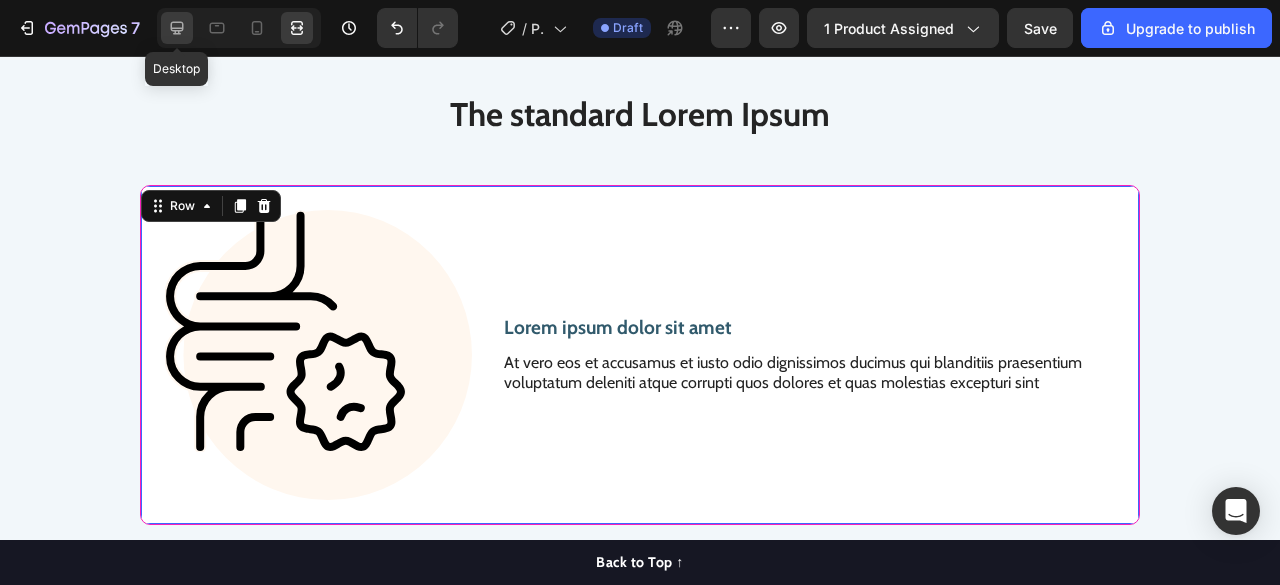 click 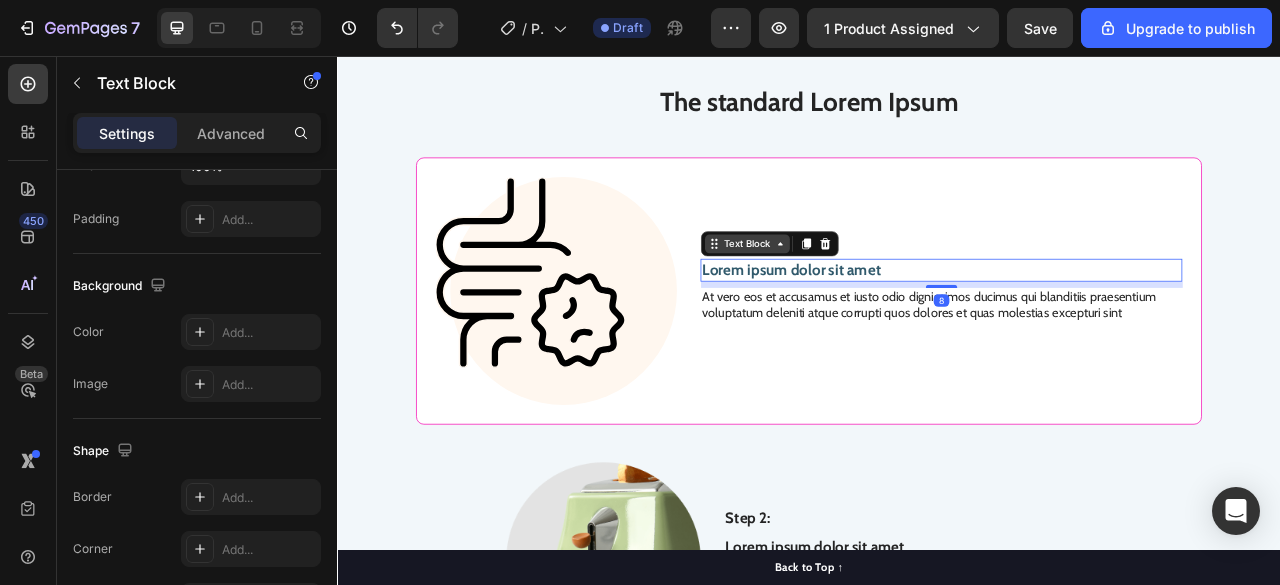 scroll, scrollTop: 0, scrollLeft: 0, axis: both 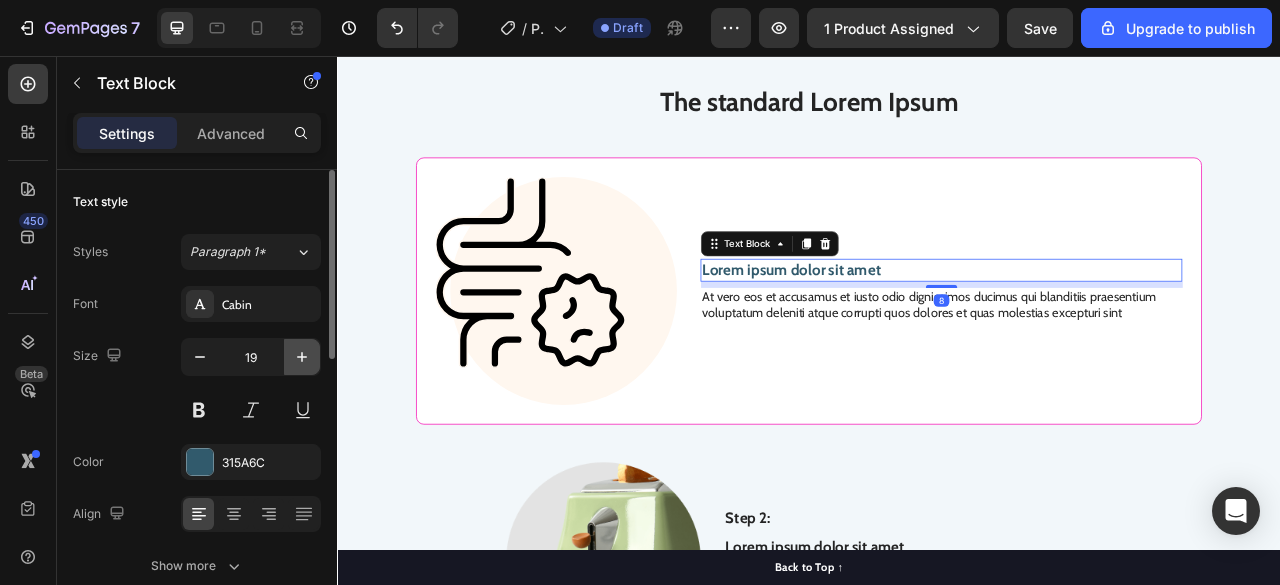 click 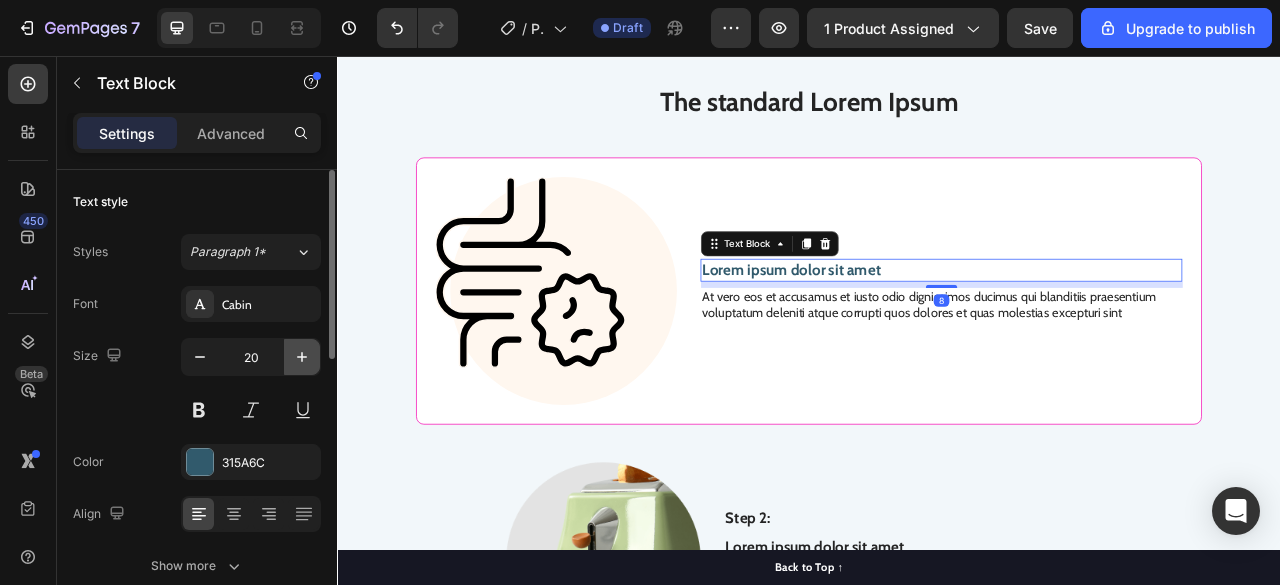 click 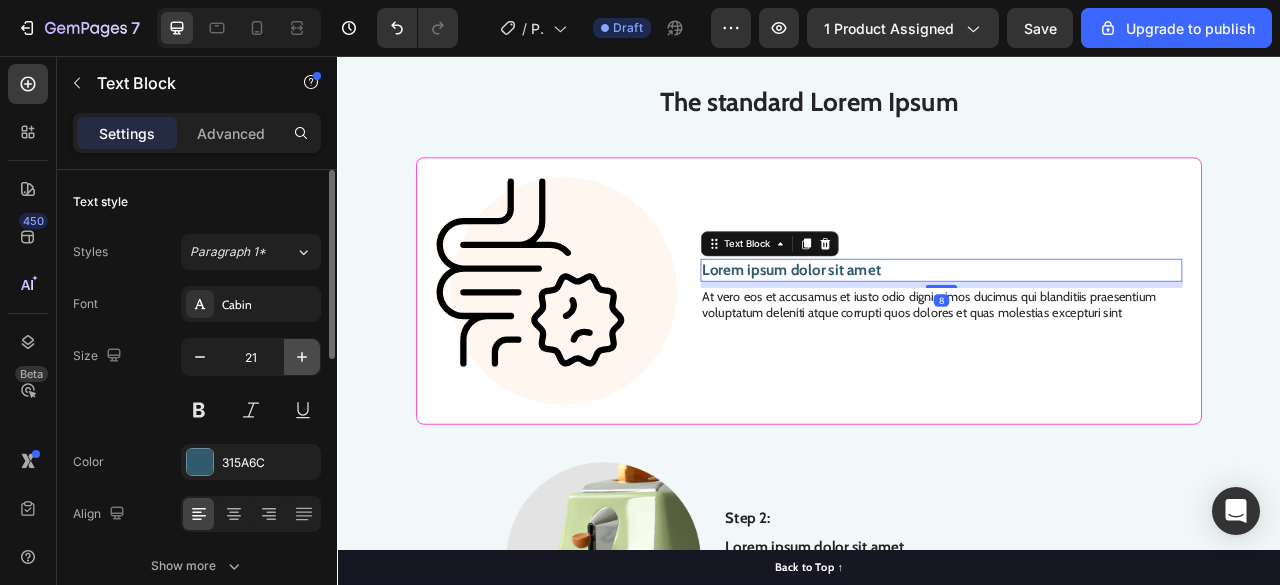 click 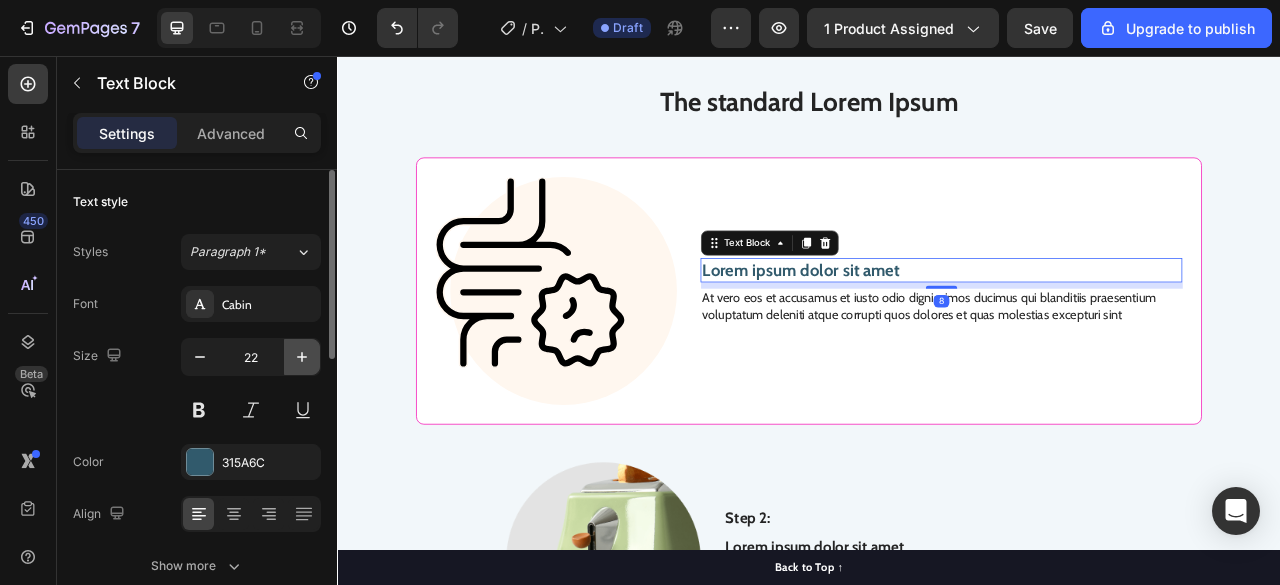 click 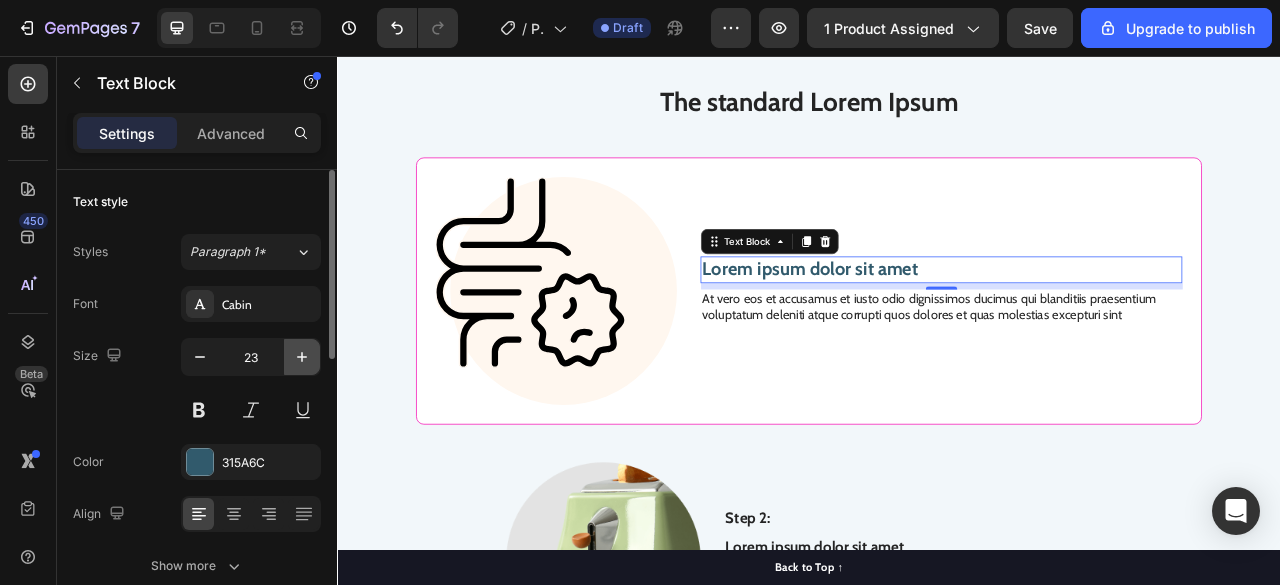 click 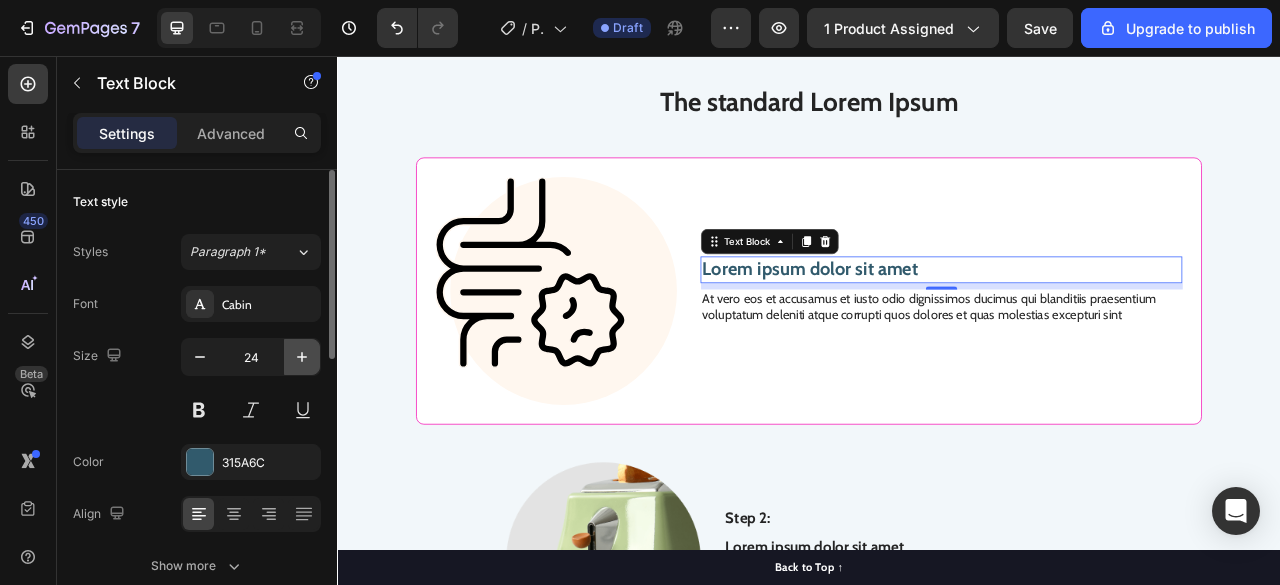click 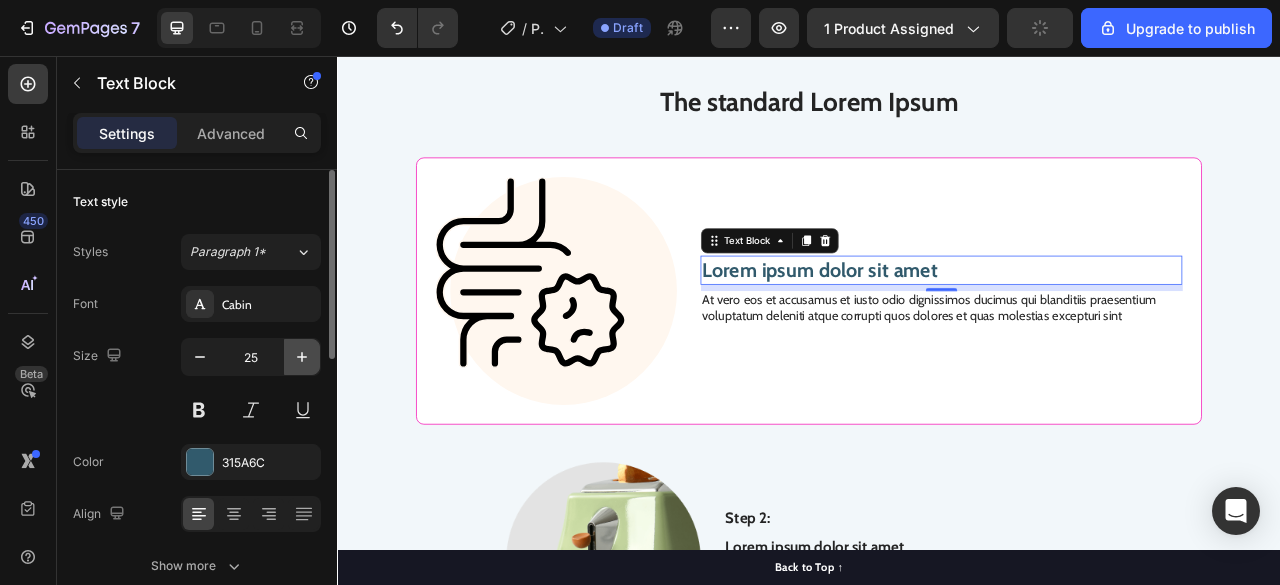 click 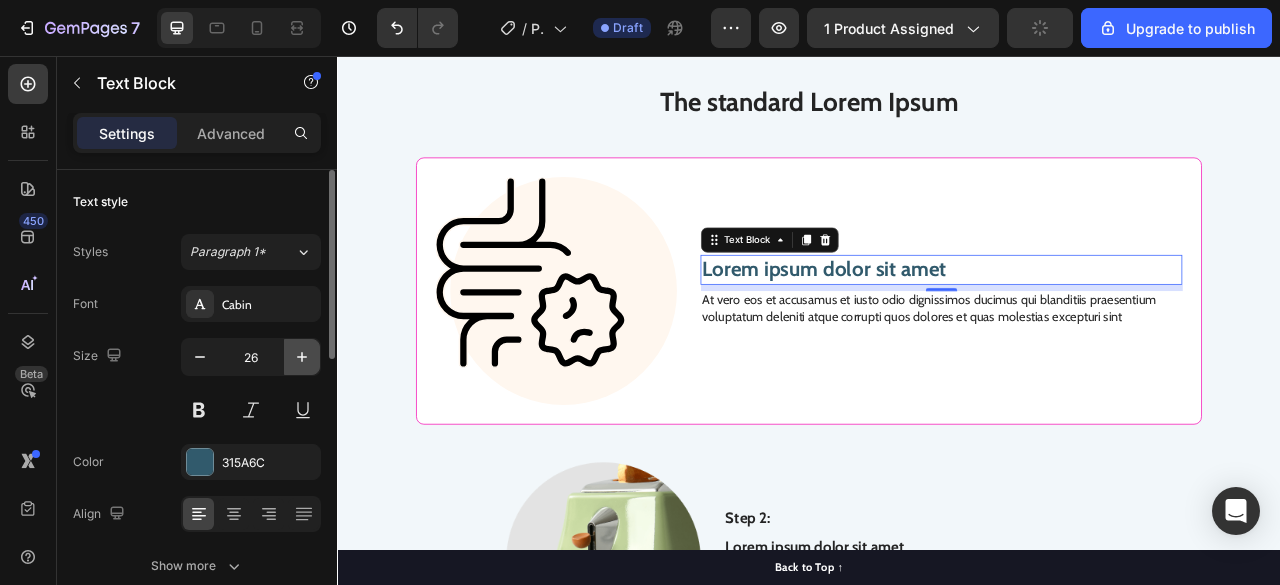 click 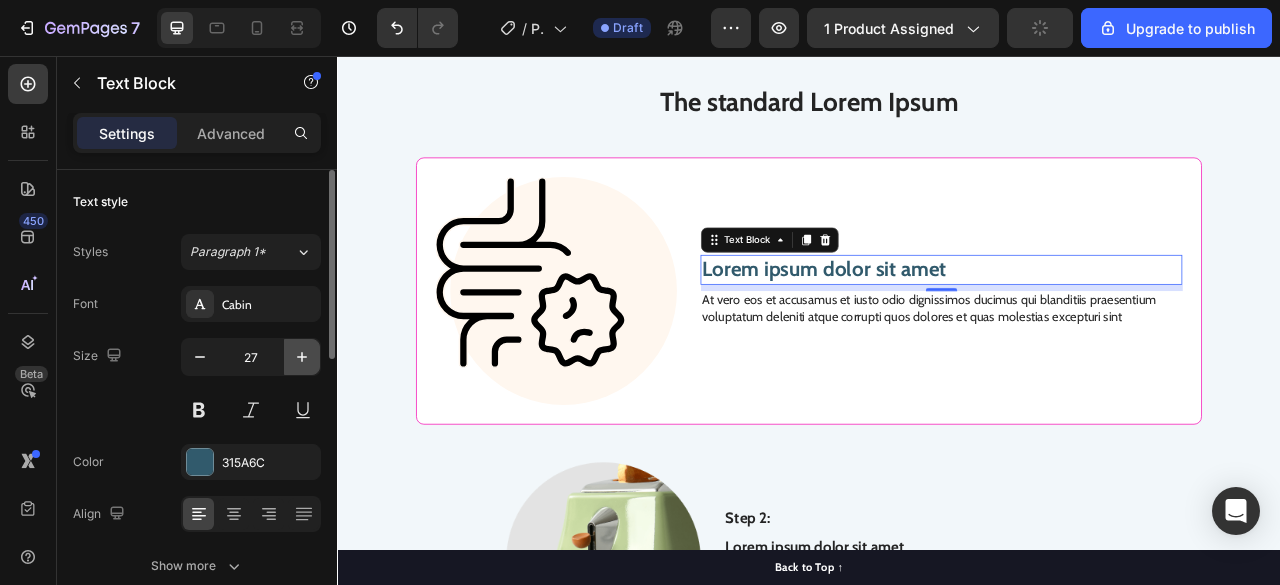 click 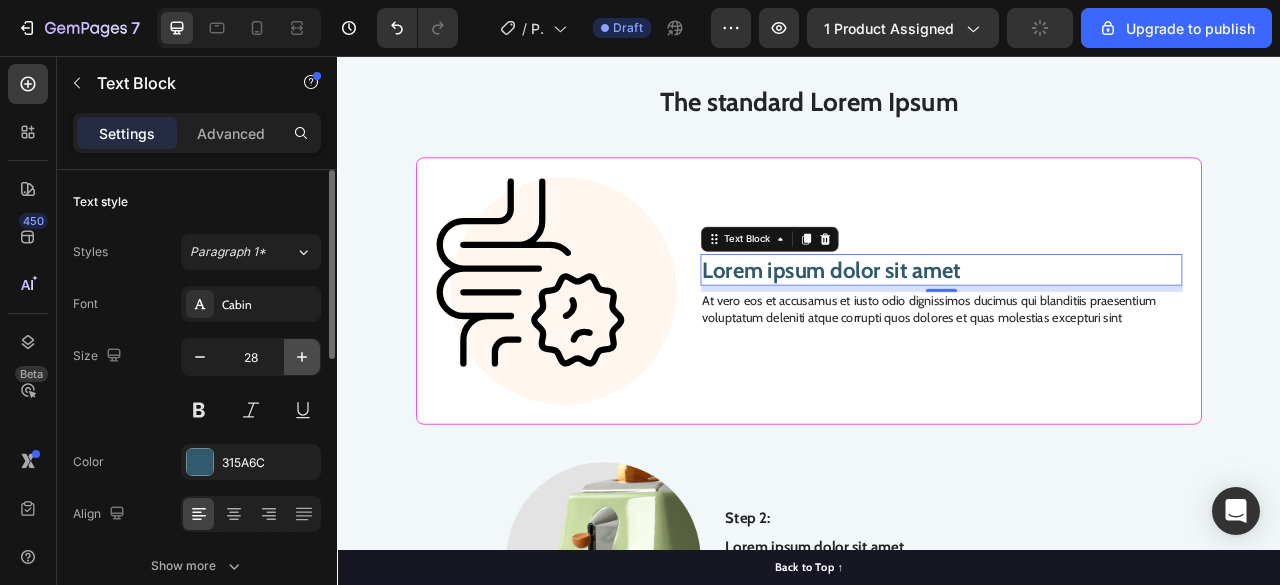 click 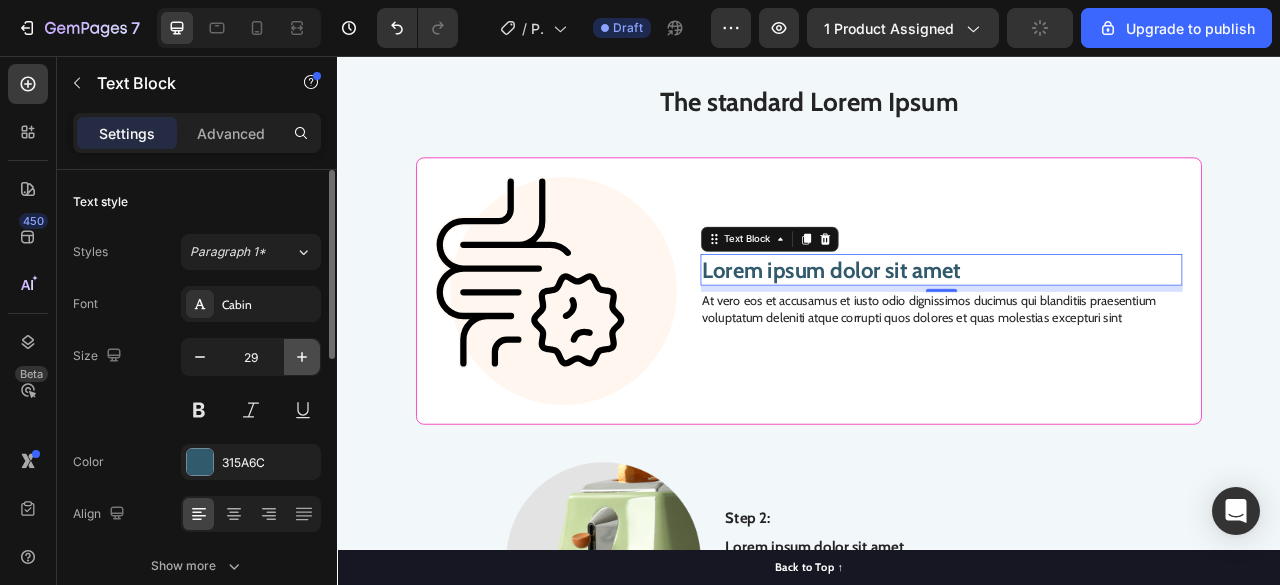 click 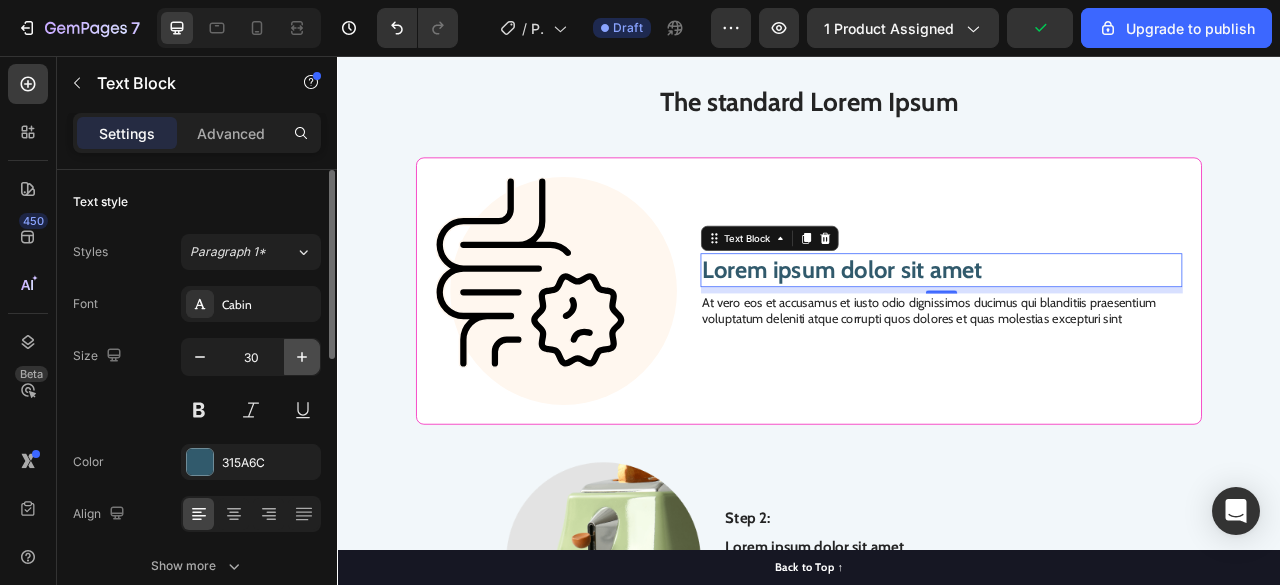 click 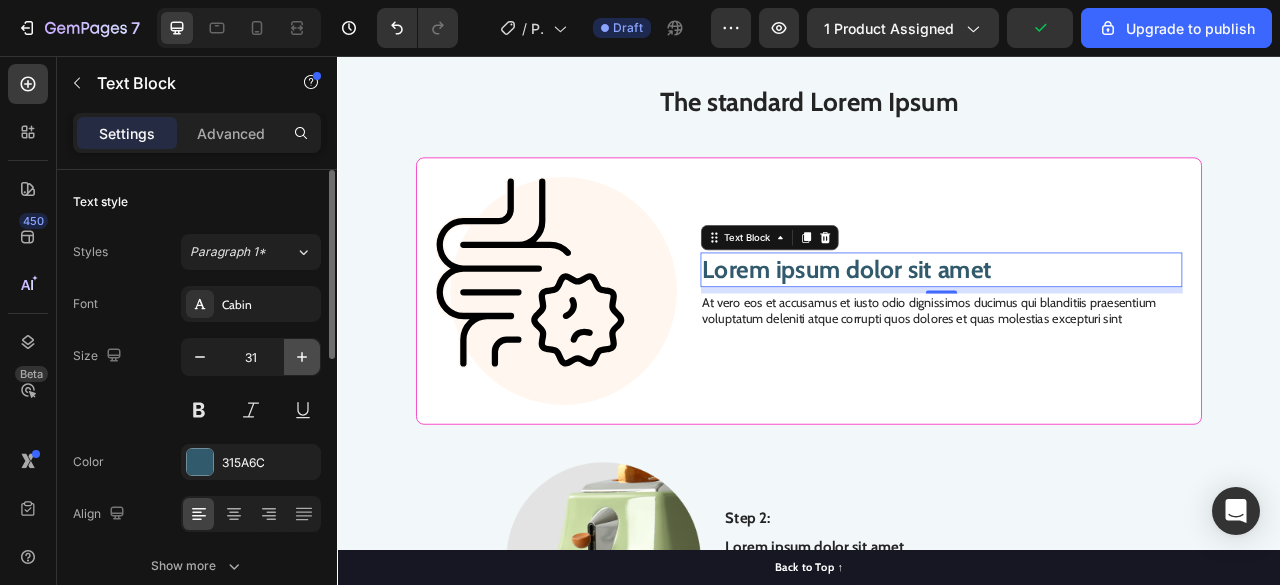 click 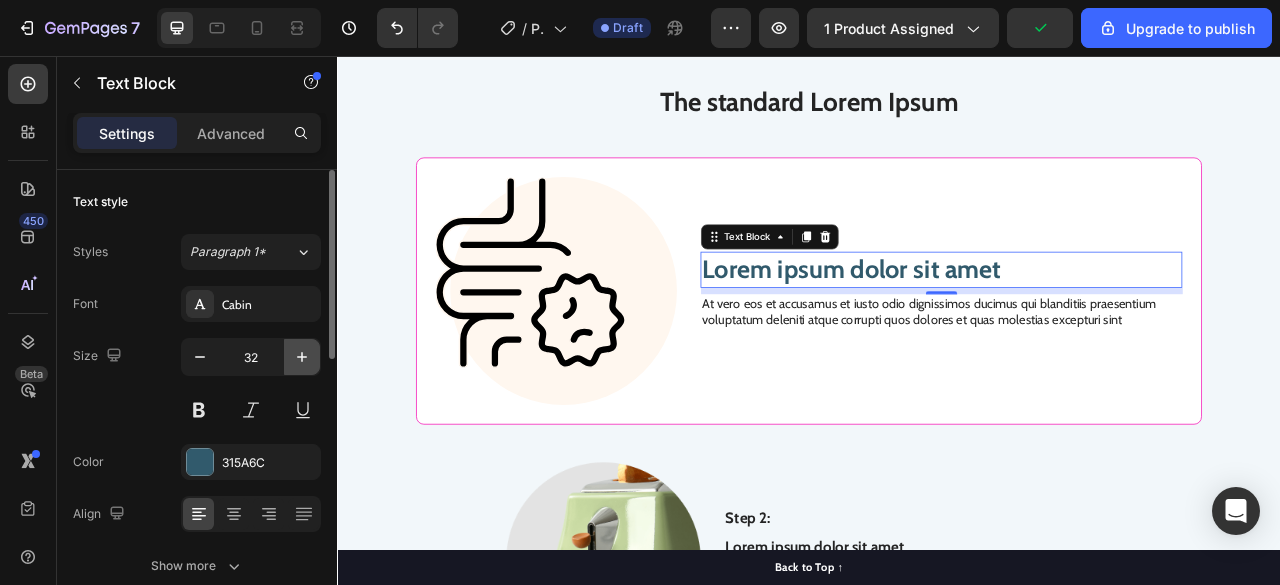 type 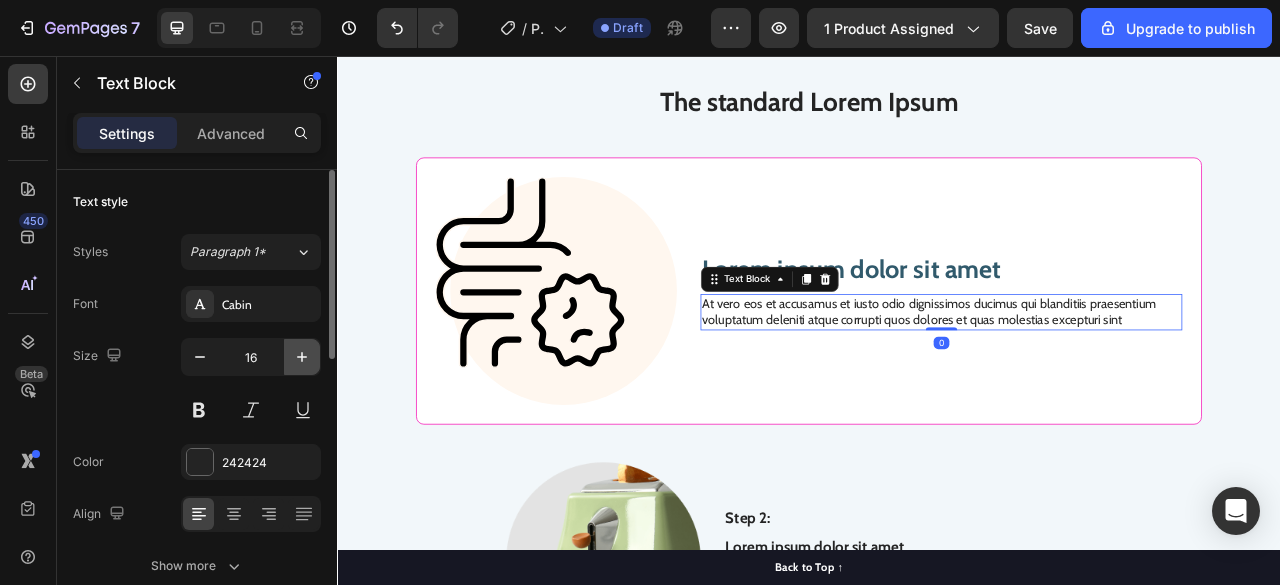click 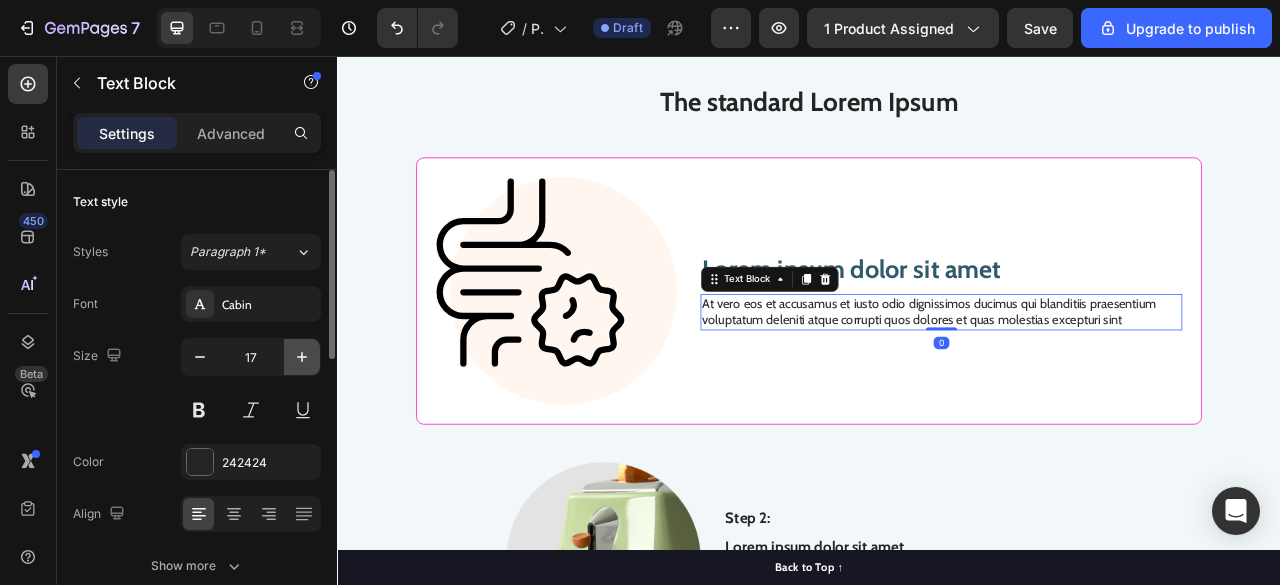 click 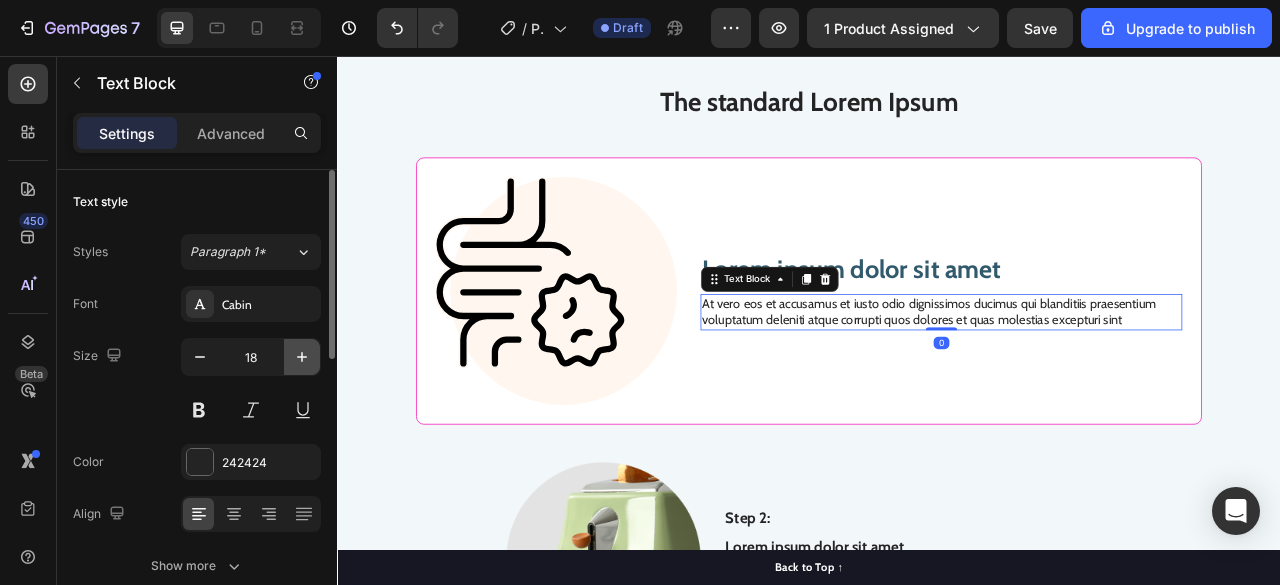 click 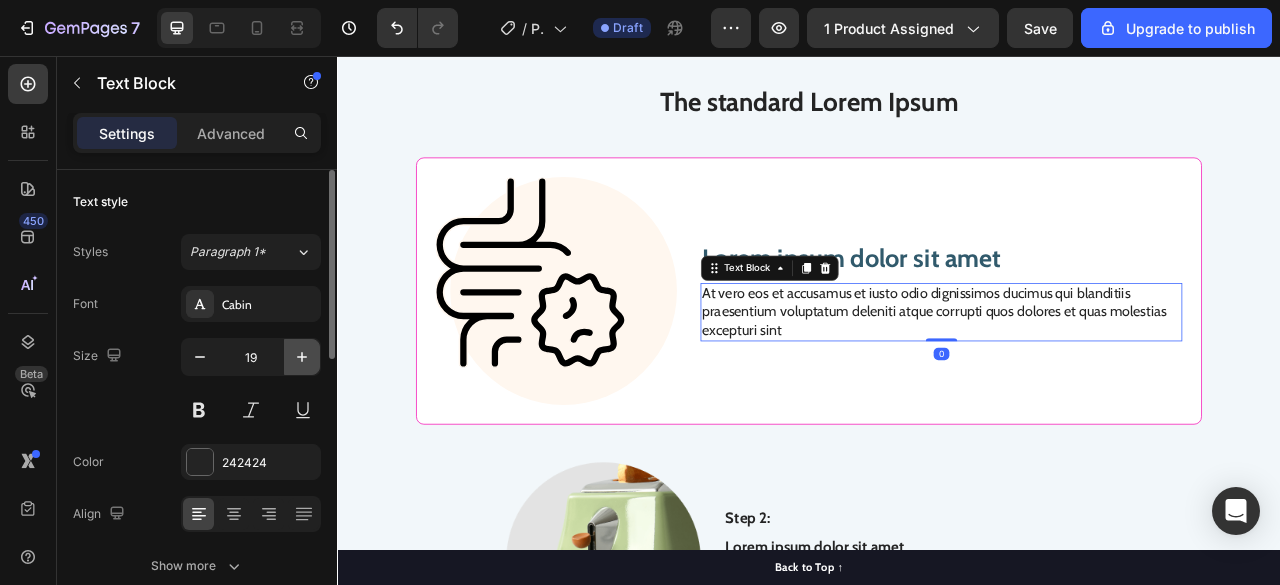 click 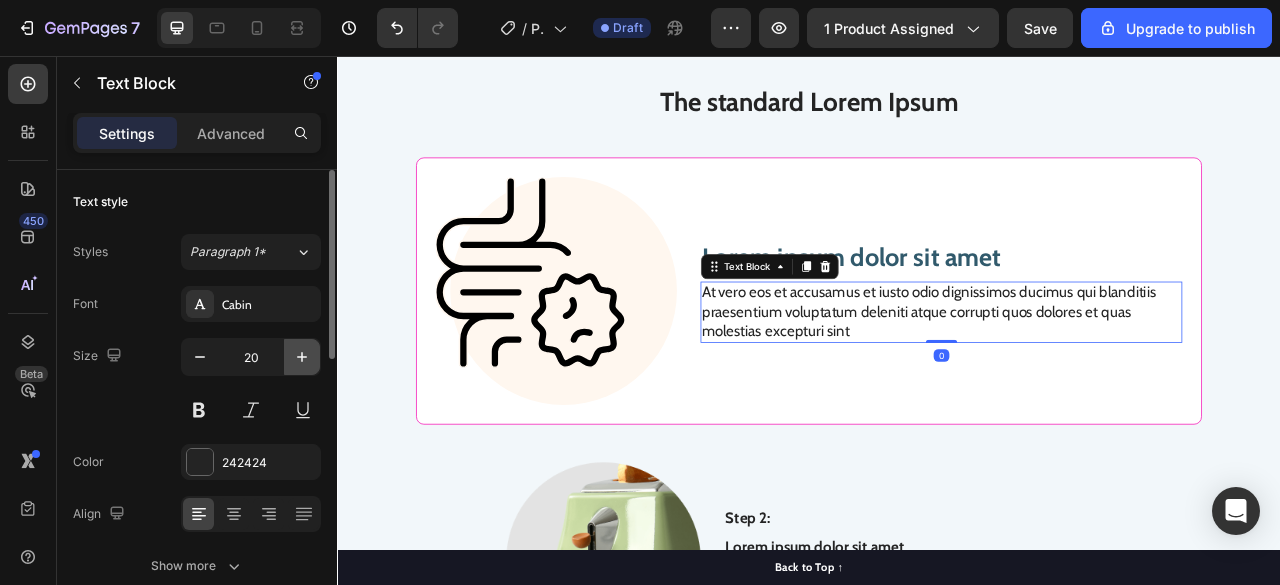 click 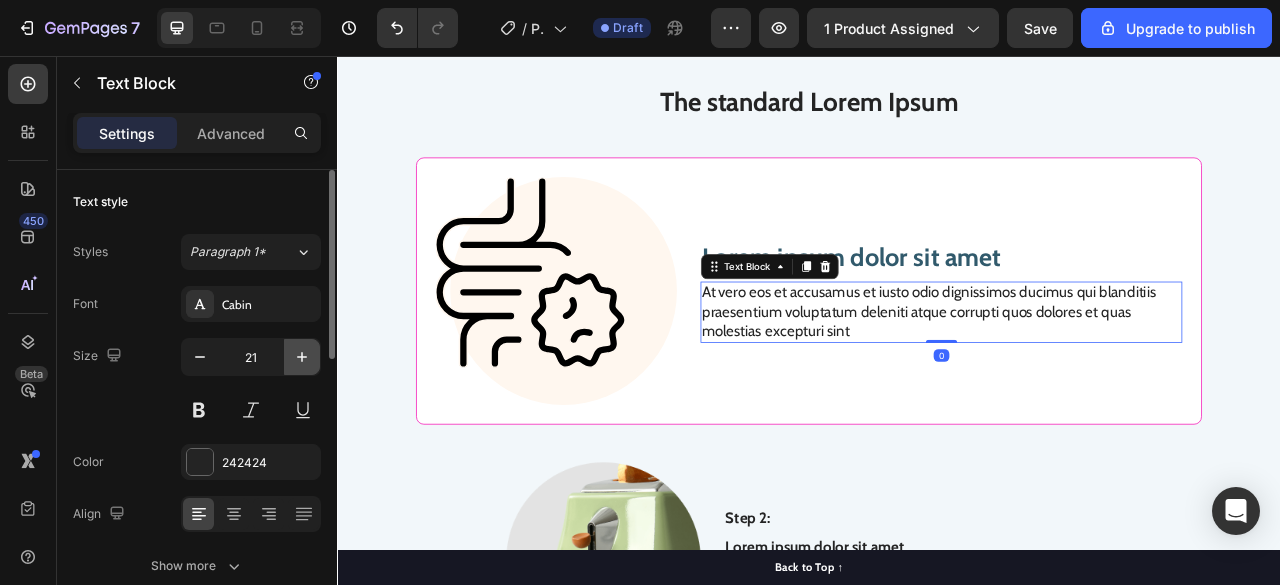 click 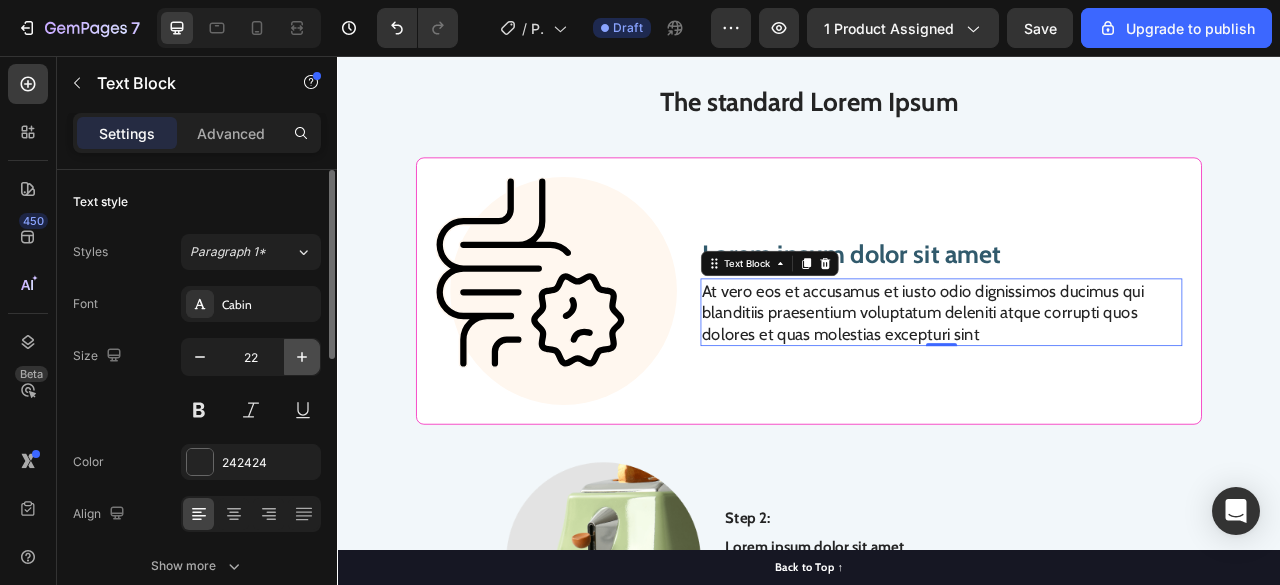 click 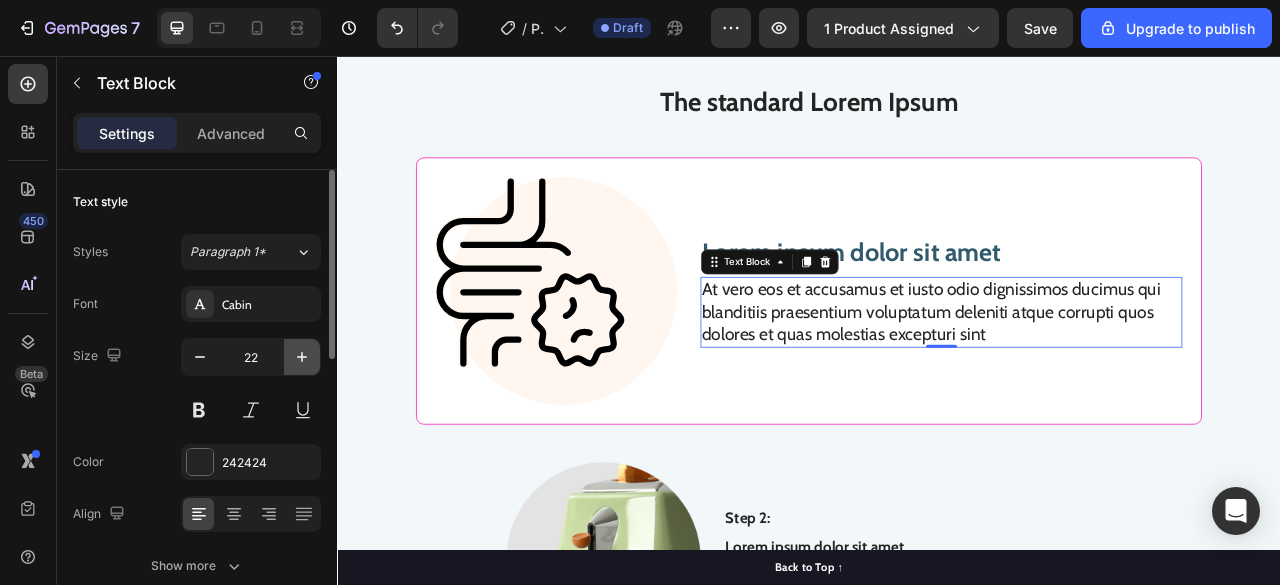 type on "23" 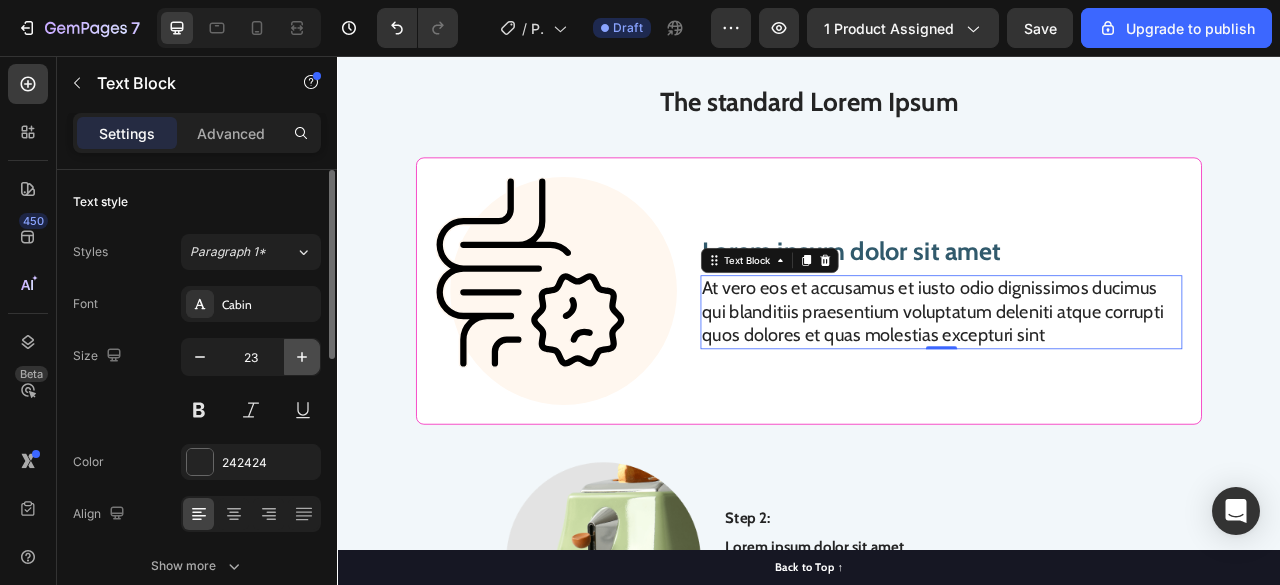 click 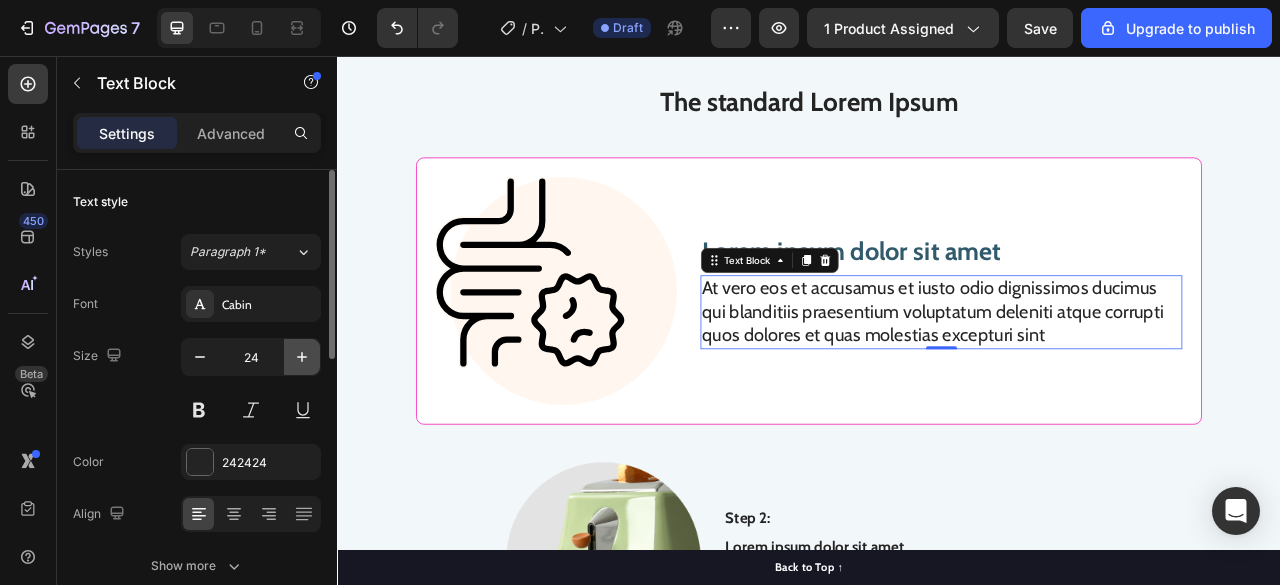 click 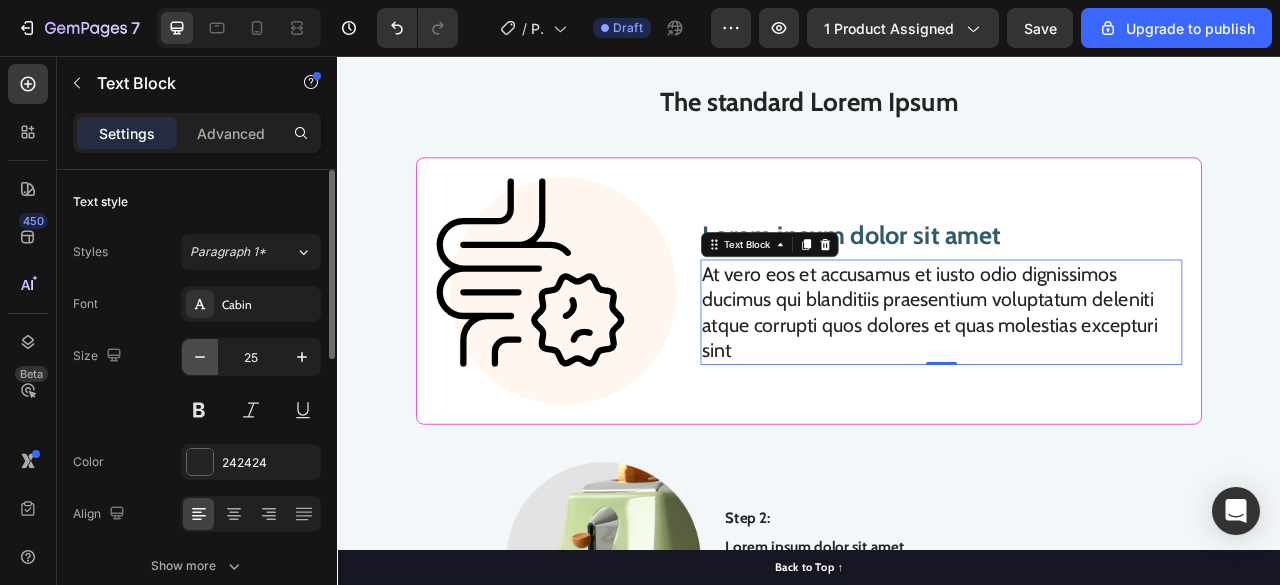 click 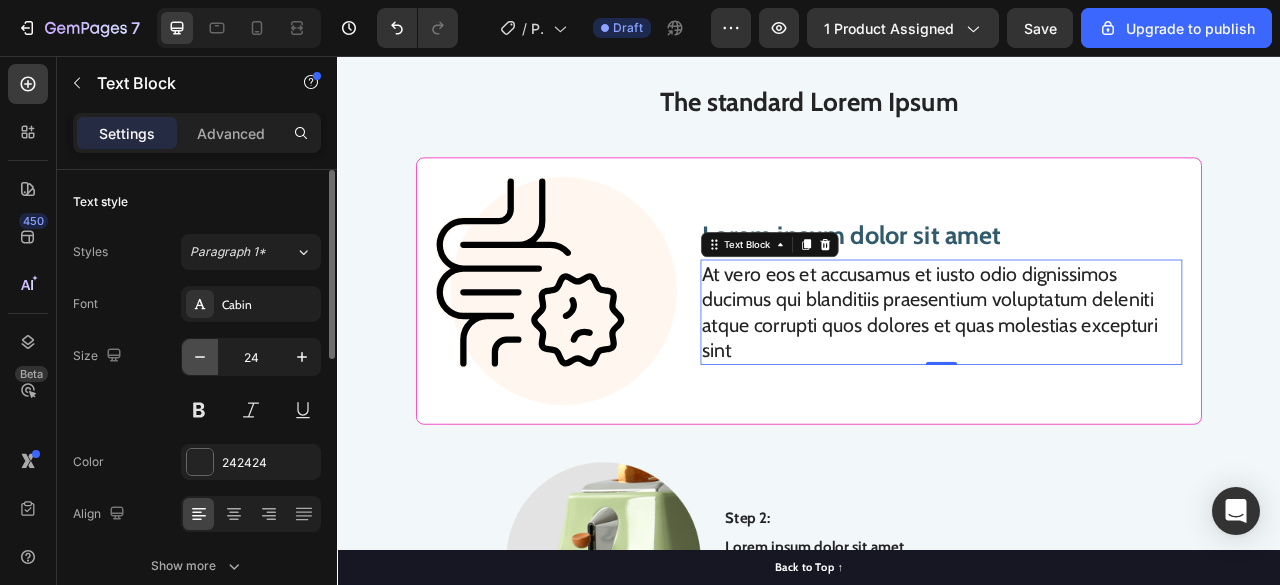 click 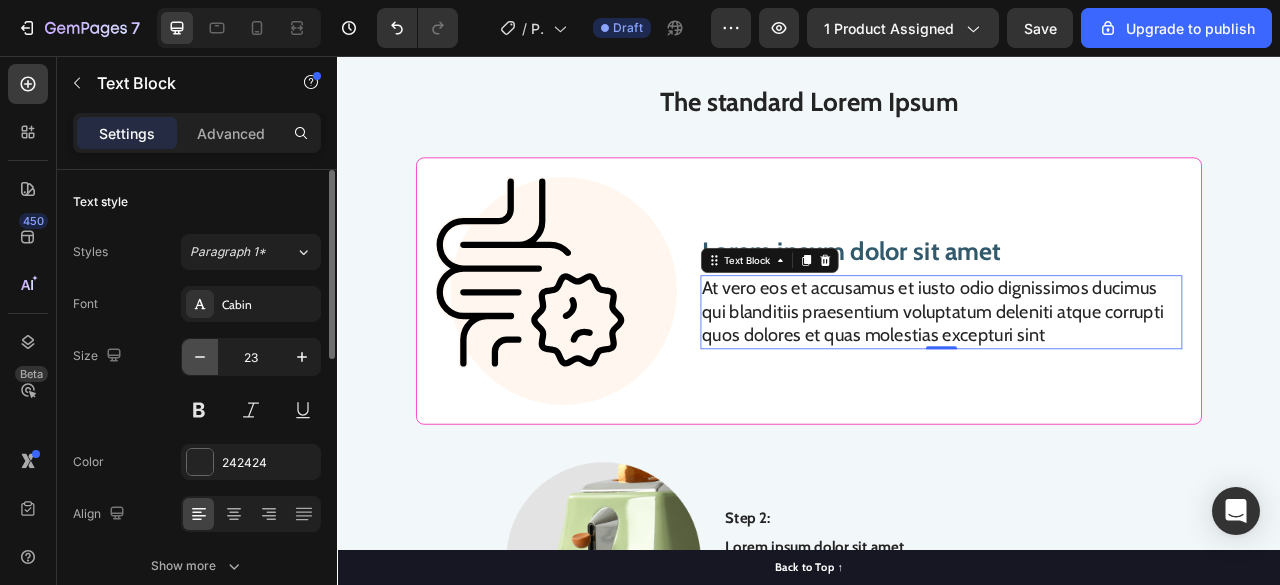 click 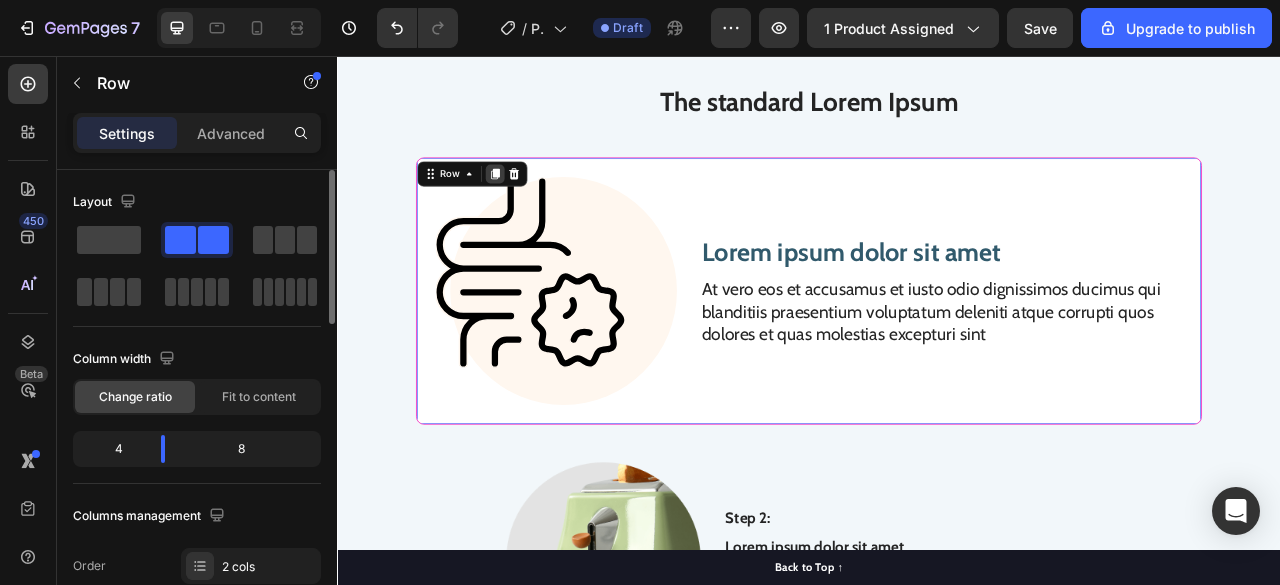 click 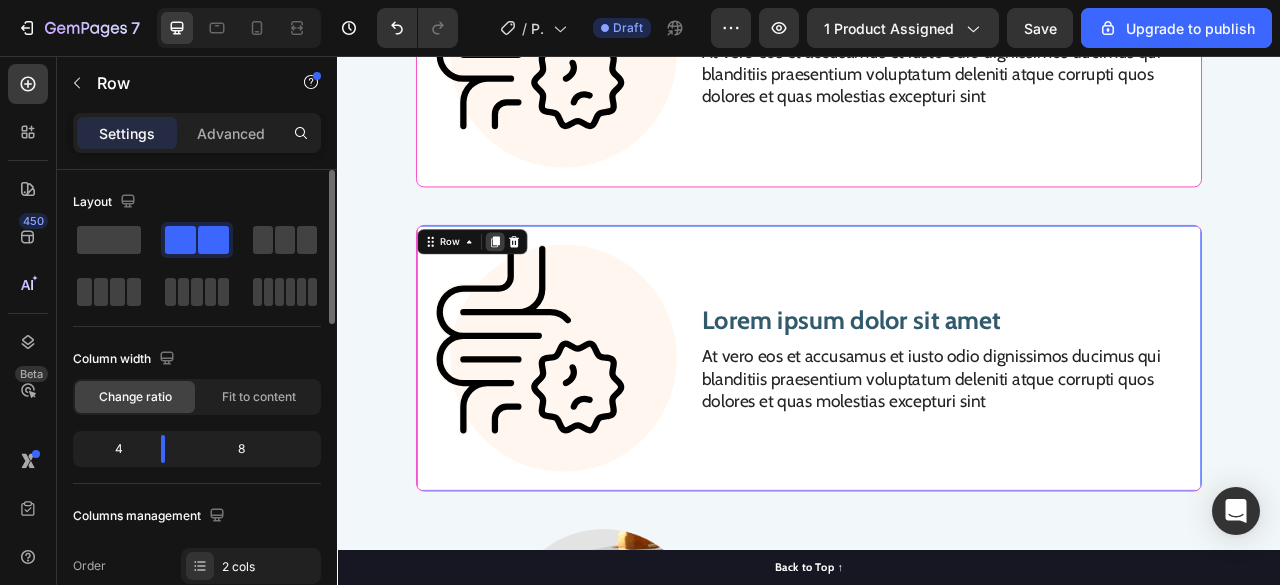 click 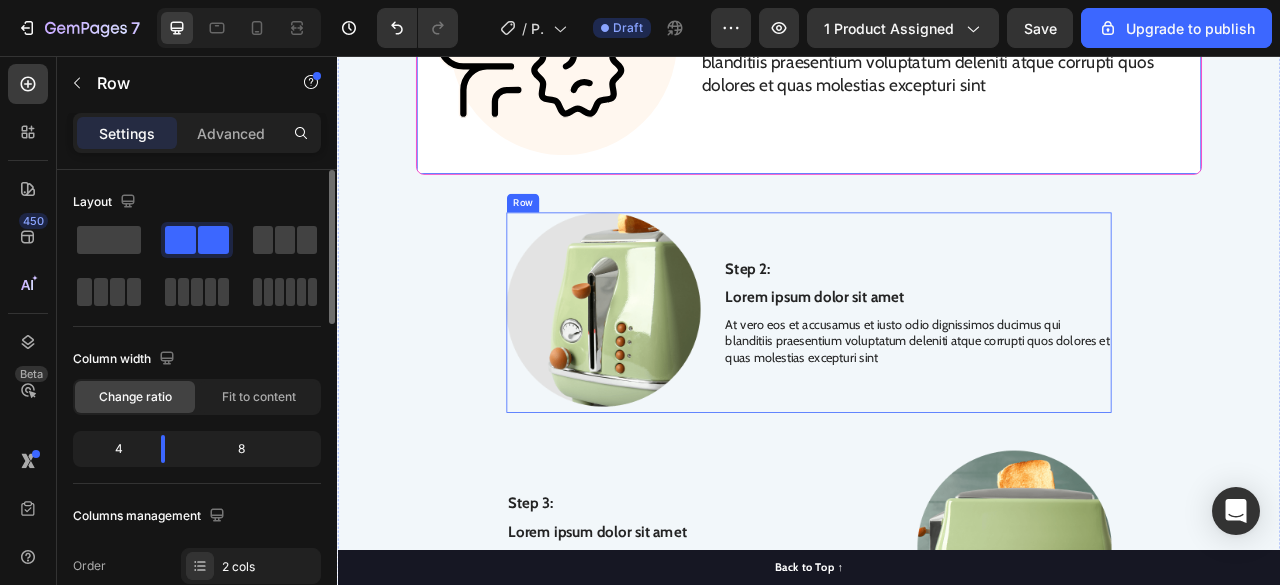 scroll, scrollTop: 9048, scrollLeft: 0, axis: vertical 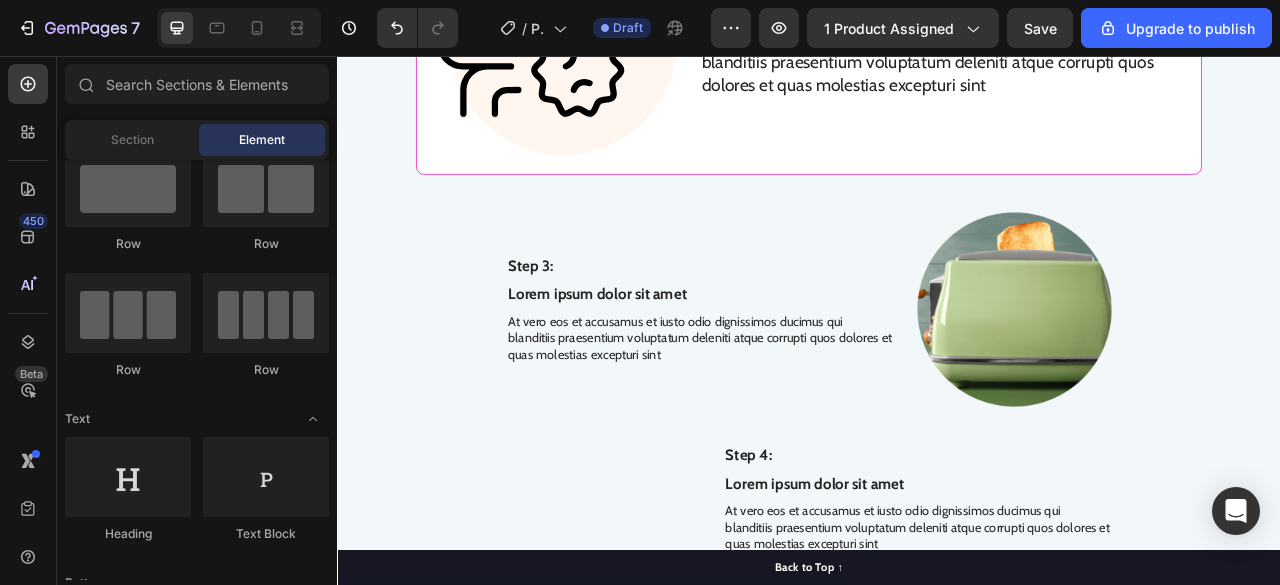 click on "Step 3: Text Block Lorem ipsum dolor sit amet Text Block At vero eos et accusamus et iusto odio dignissimos ducimus qui blanditiis praesentium voluptatum deleniti atque corrupti quos dolores et quas molestias excepturi sint Text Block" at bounding box center [798, 378] 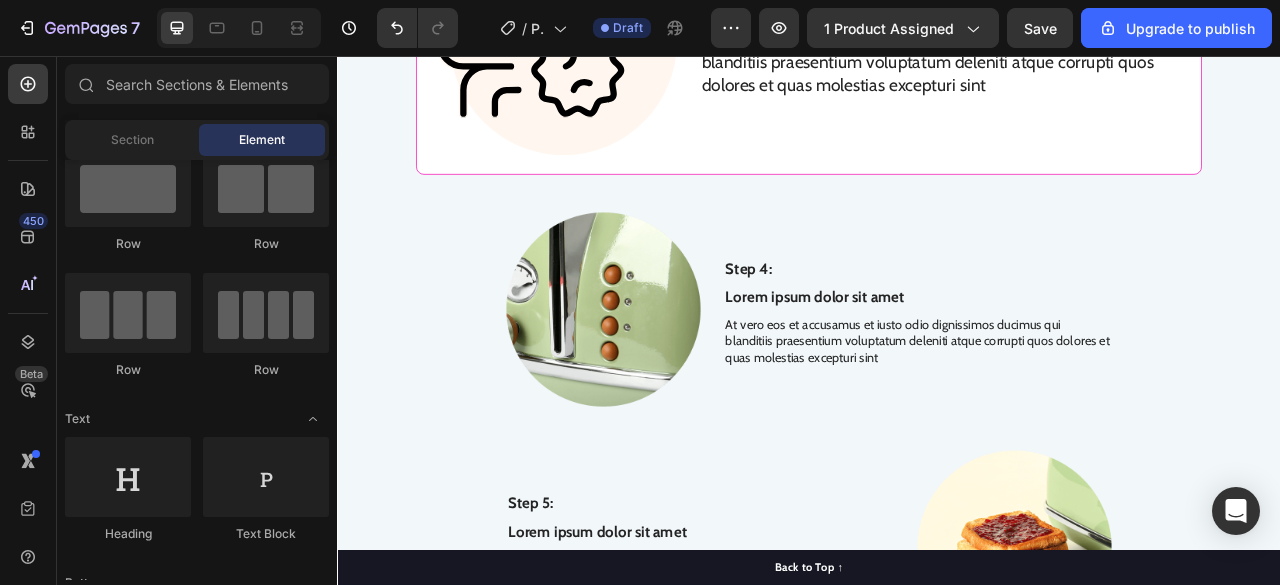 click on "Step 4: Text Block Lorem ipsum dolor sit amet Text Block At vero eos et accusamus et iusto odio dignissimos ducimus qui blanditiis praesentium voluptatum deleniti atque corrupti quos dolores et quas molestias excepturi sint Text Block" at bounding box center (1075, 382) 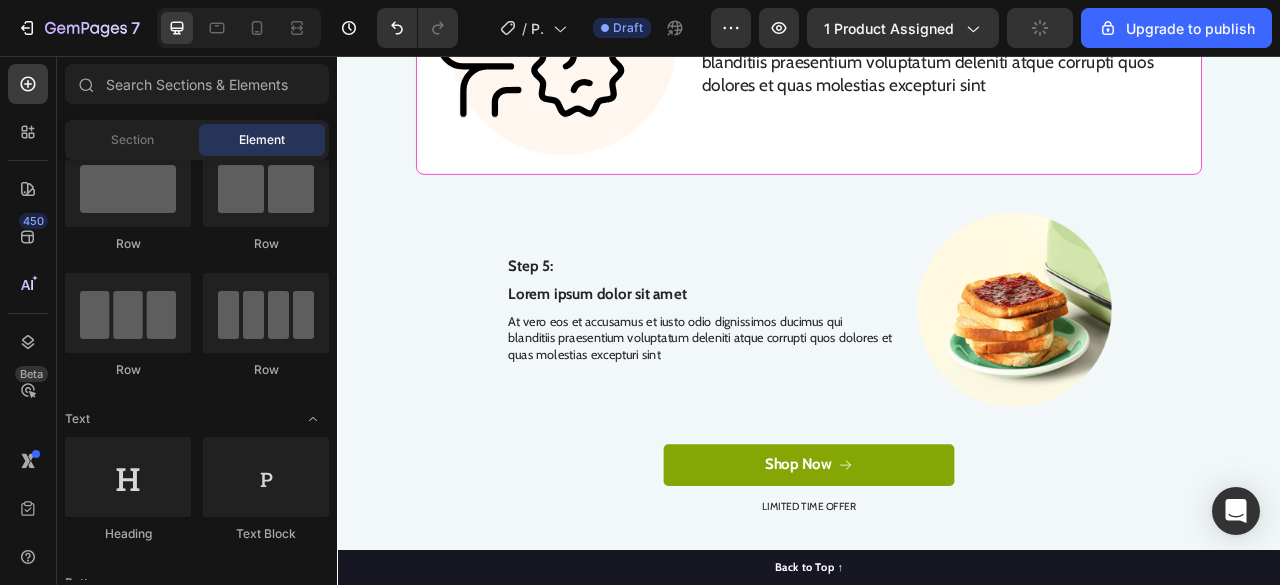 click on "Step 5: Text Block Lorem ipsum dolor sit amet Text Block At vero eos et accusamus et iusto odio dignissimos ducimus qui blanditiis praesentium voluptatum deleniti atque corrupti quos dolores et quas molestias excepturi sint Text Block" at bounding box center [798, 378] 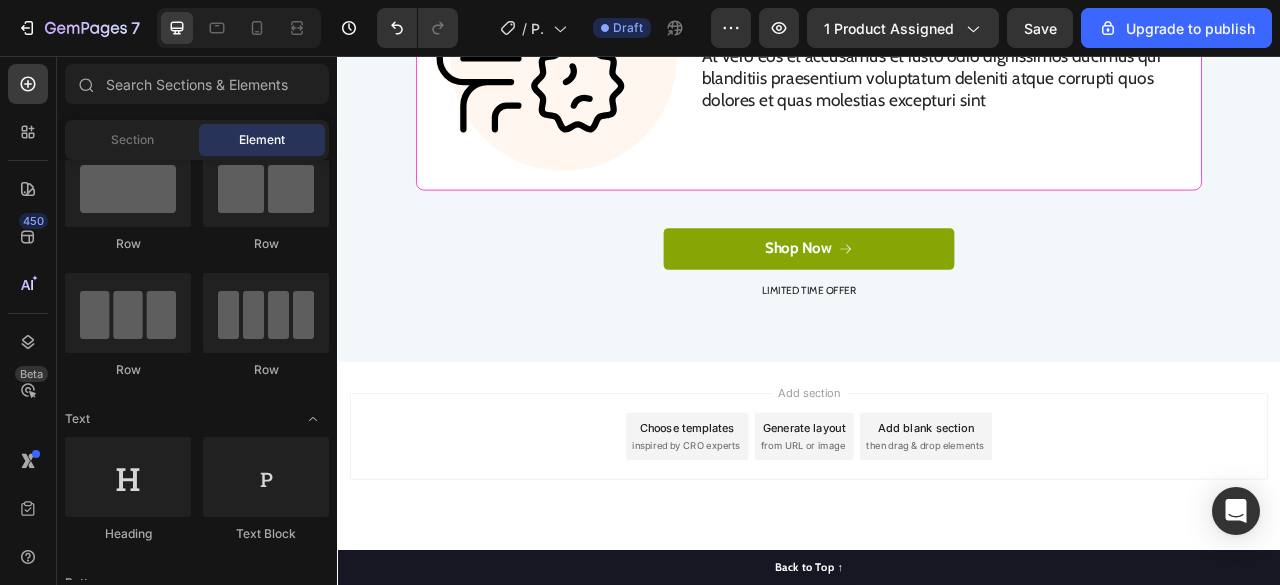 click on "Shop Now" at bounding box center (937, 301) 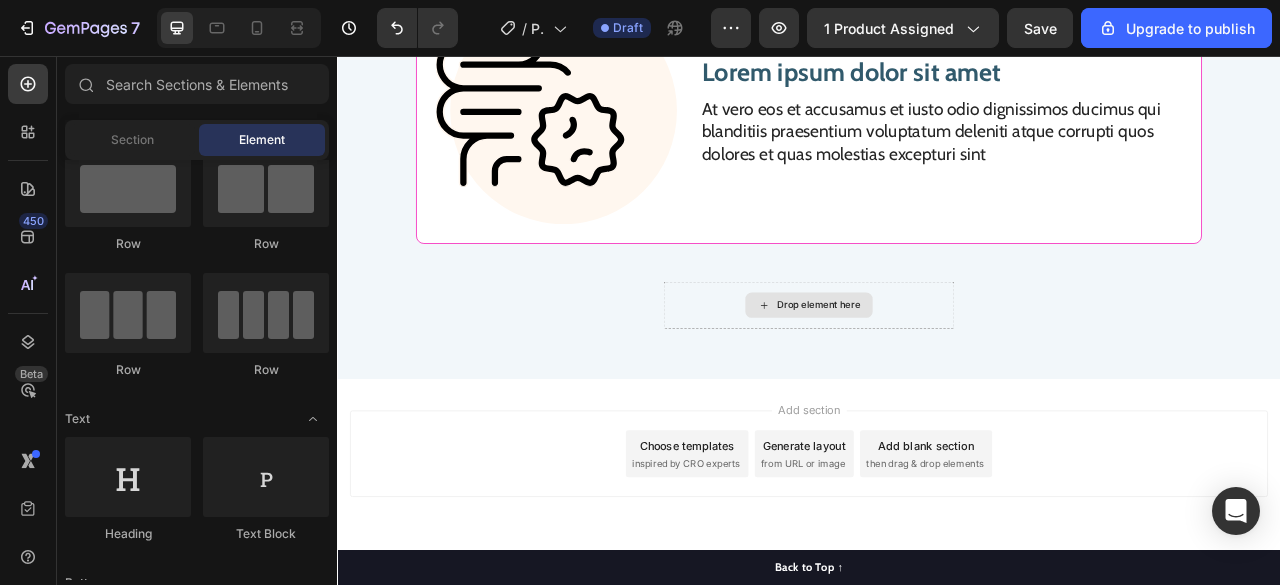 scroll, scrollTop: 8982, scrollLeft: 0, axis: vertical 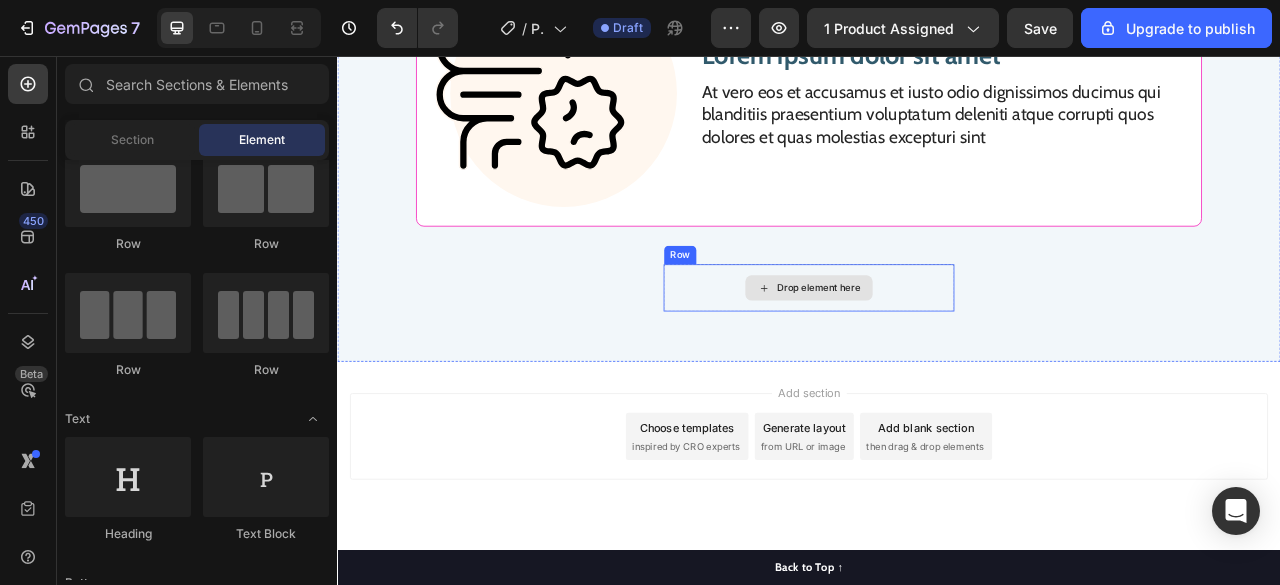 click on "Drop element here" at bounding box center (937, 351) 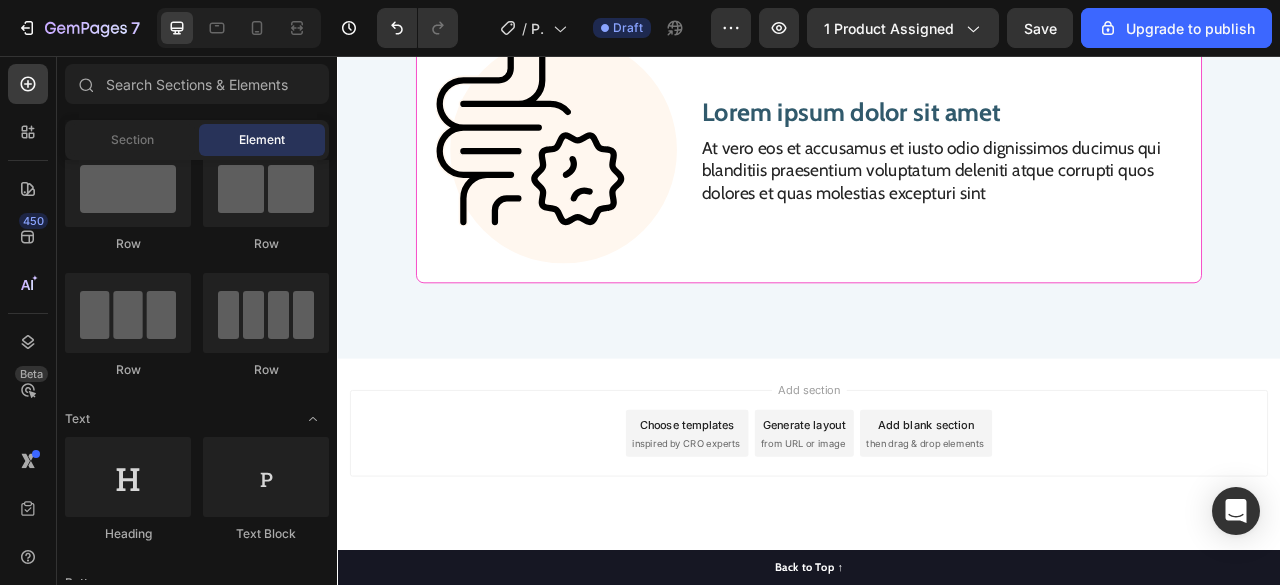 scroll, scrollTop: 8906, scrollLeft: 0, axis: vertical 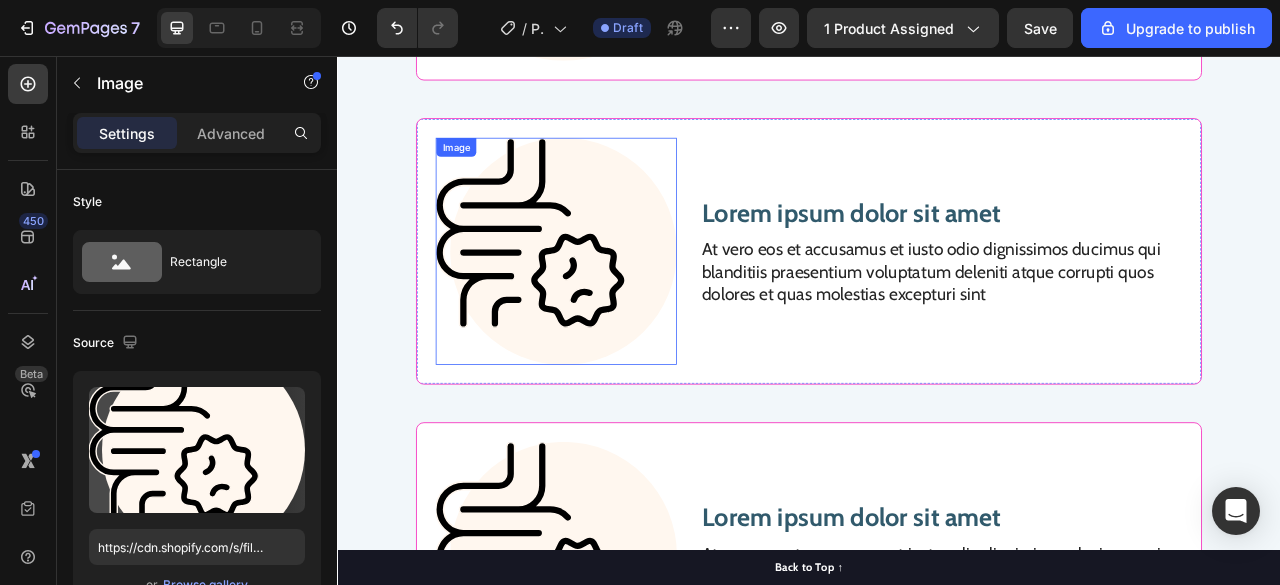 click at bounding box center (615, 304) 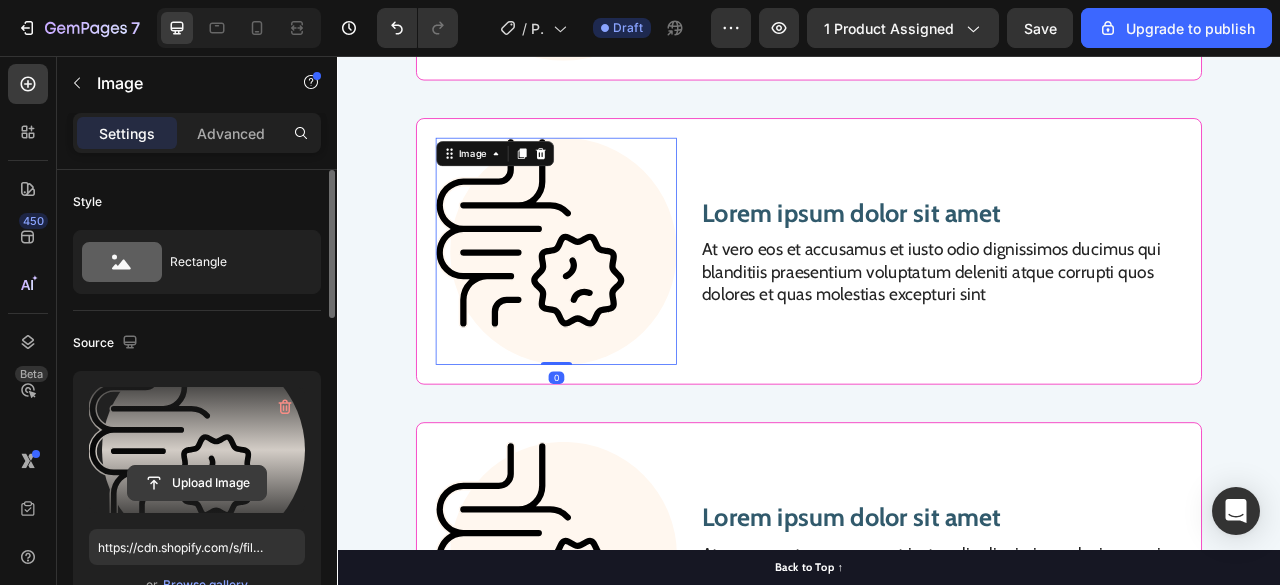 click 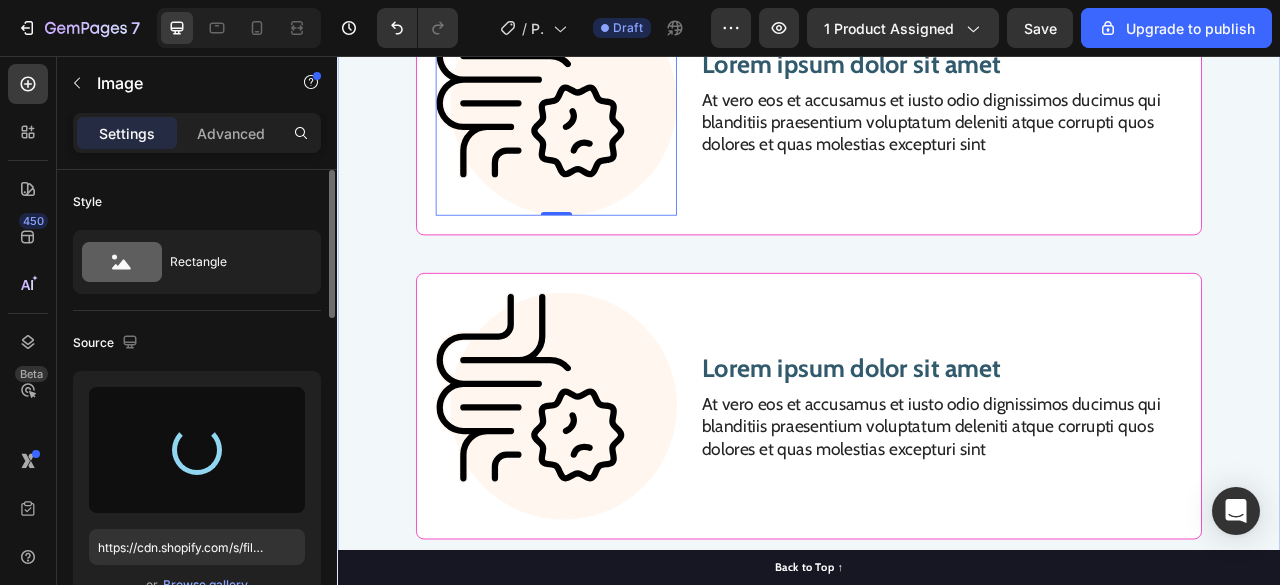 scroll, scrollTop: 8586, scrollLeft: 0, axis: vertical 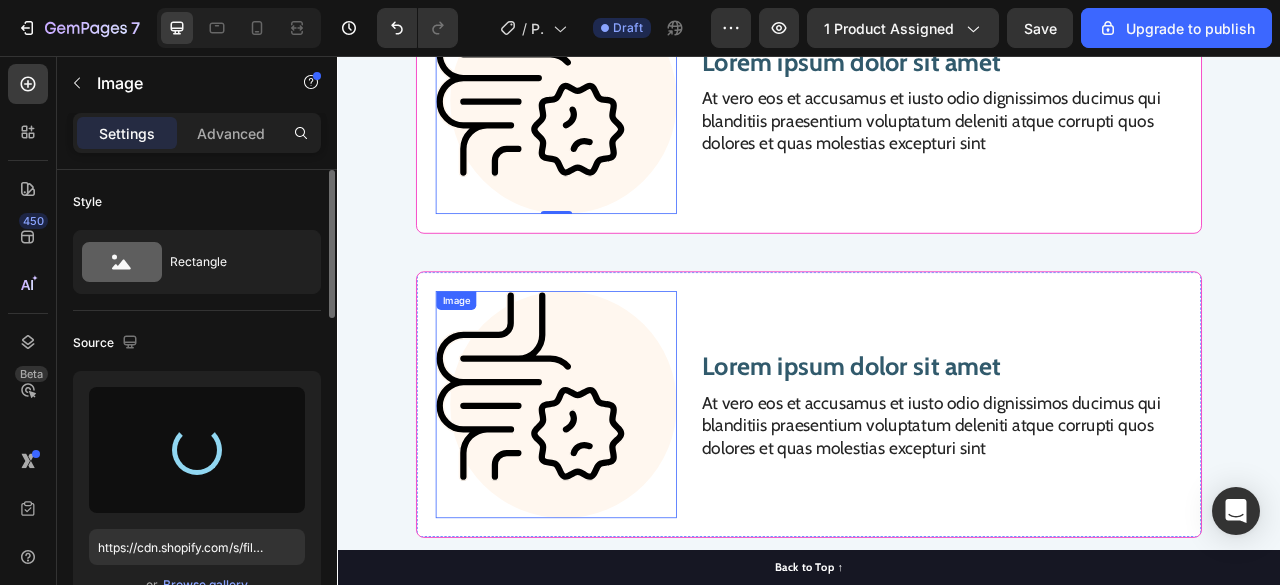 type on "https://cdn.shopify.com/s/files/1/0948/5395/5901/files/gempages_577662925980828434-e76b4012-4402-41ce-be61-ed87afdf5c11.svg" 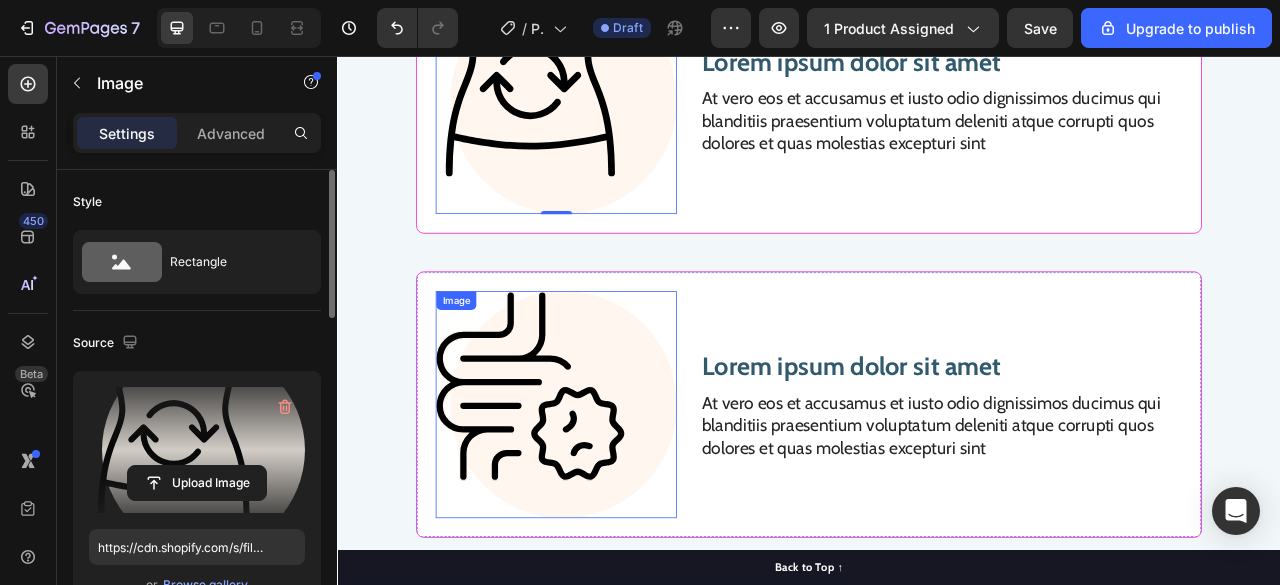 click at bounding box center (615, 499) 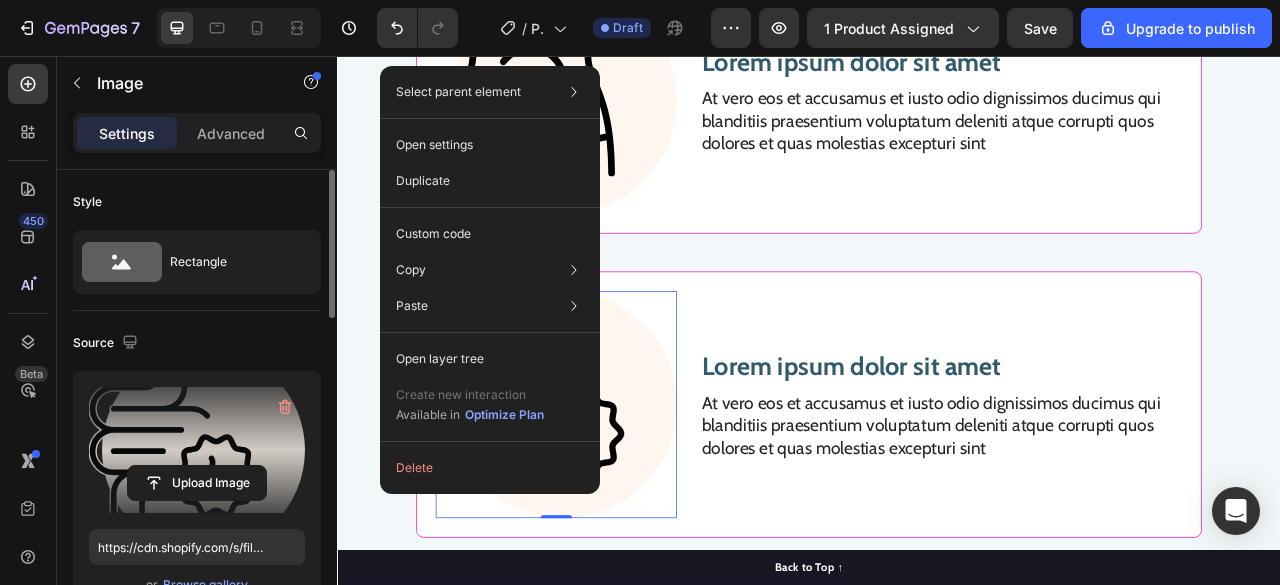 click on "Upload Image" at bounding box center (197, 483) 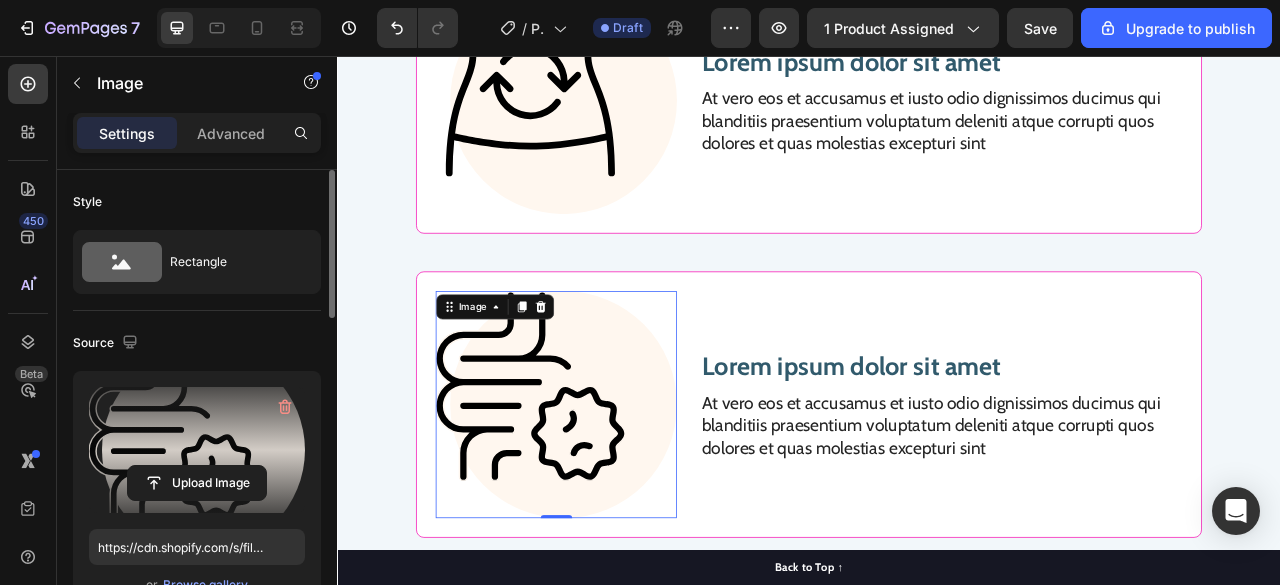 click at bounding box center [197, 450] 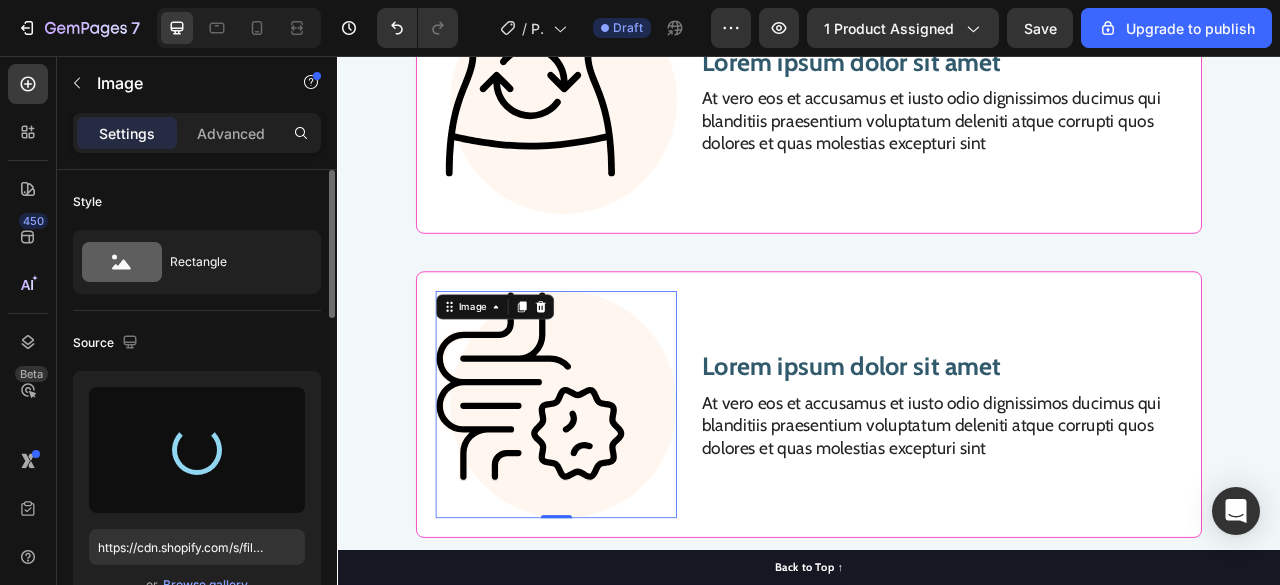 type on "https://cdn.shopify.com/s/files/1/0948/5395/5901/files/gempages_577662925980828434-da7cac9c-f1c5-48e8-971d-3207f5fd3f56.svg" 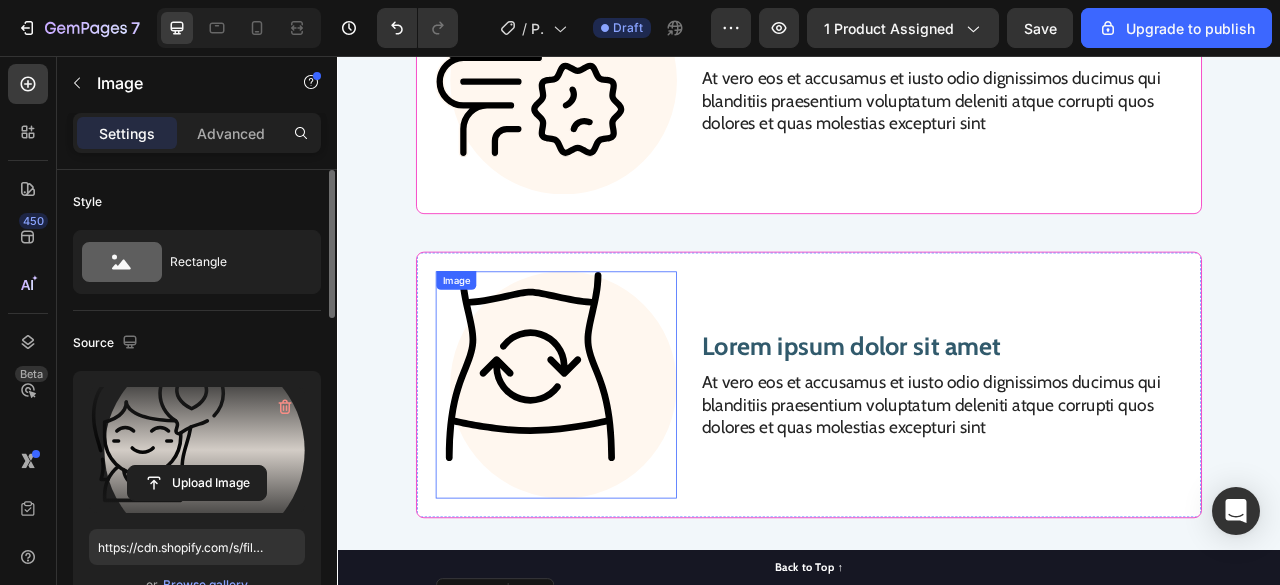 scroll, scrollTop: 8204, scrollLeft: 0, axis: vertical 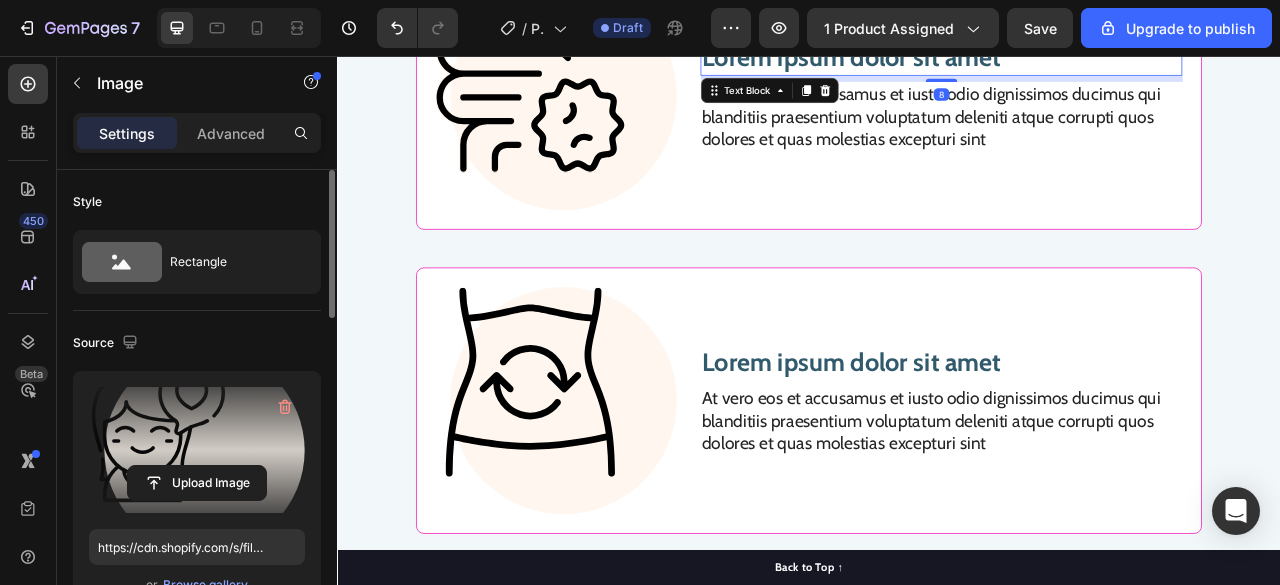 click on "Lorem ipsum dolor sit amet" at bounding box center (1105, 58) 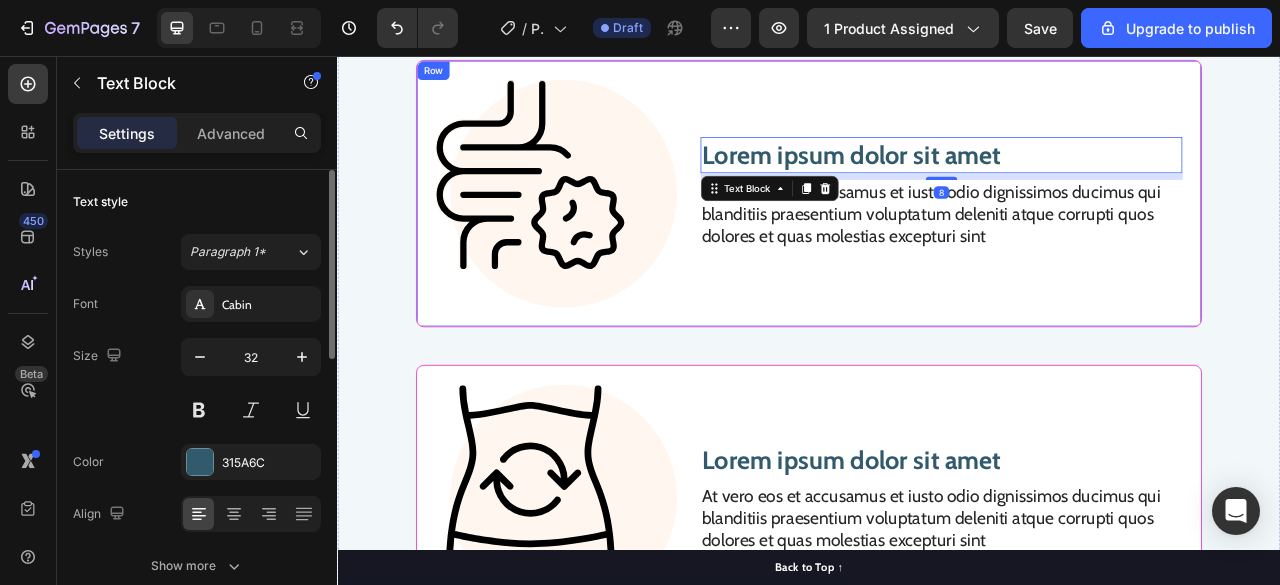 scroll, scrollTop: 8078, scrollLeft: 0, axis: vertical 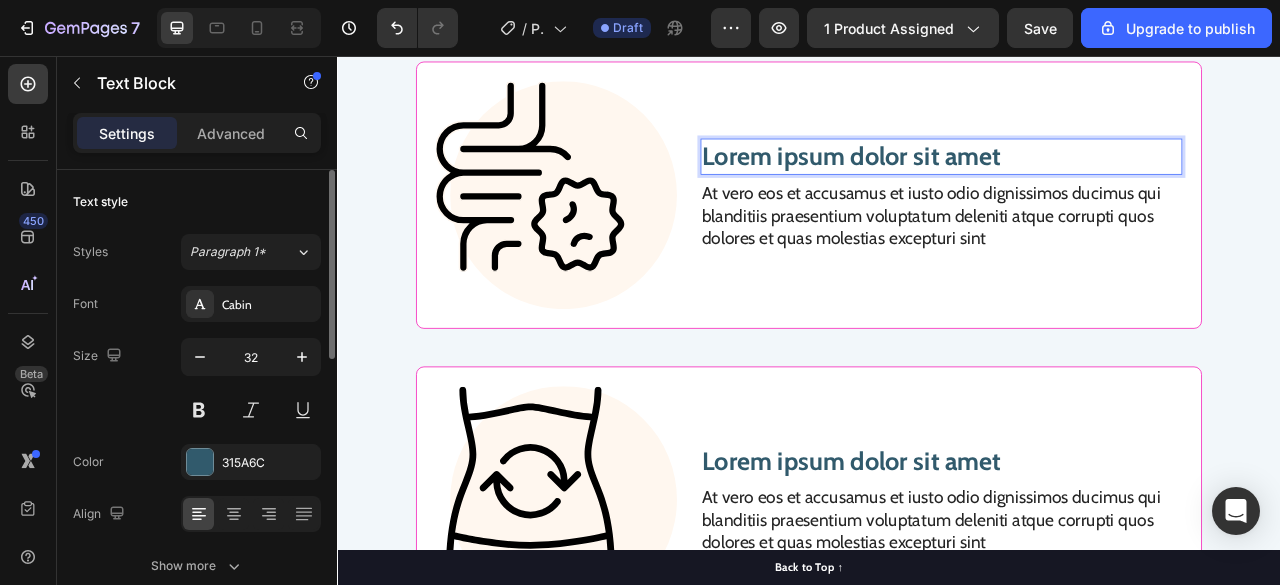 click on "Lorem ipsum dolor sit amet" at bounding box center (1105, 184) 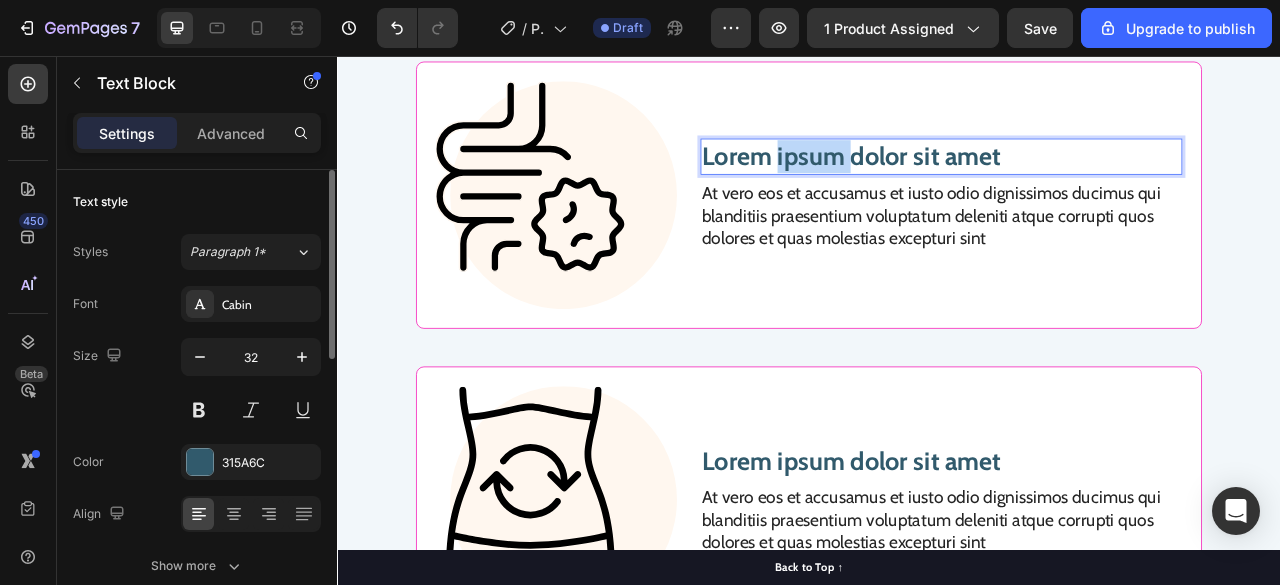click on "Lorem ipsum dolor sit amet" at bounding box center [1105, 184] 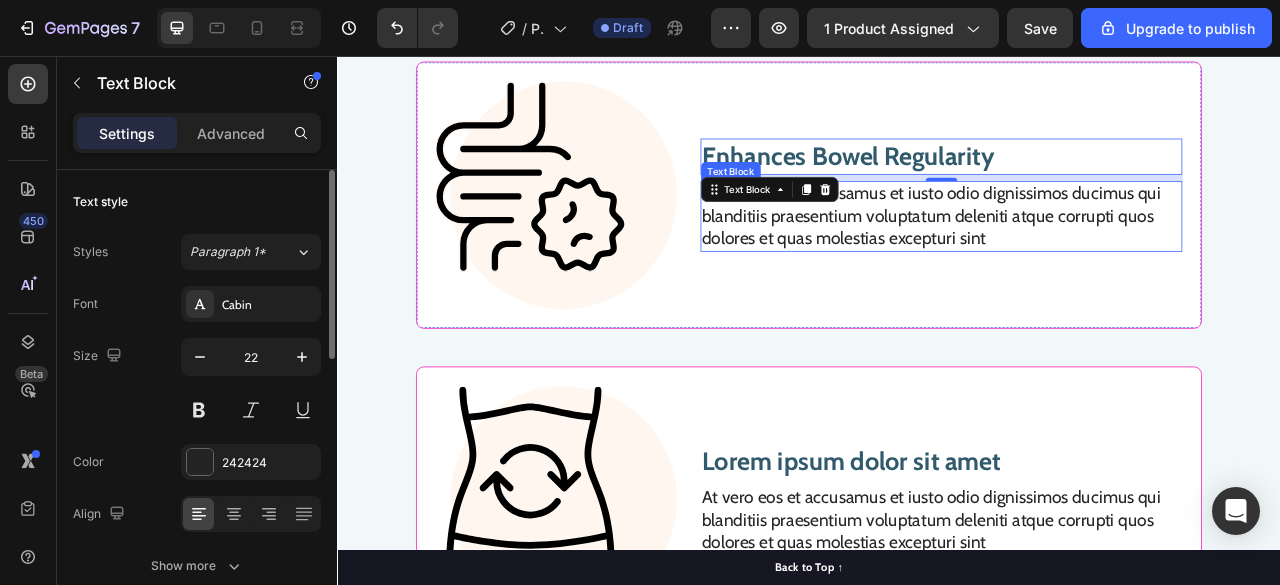 click on "At vero eos et accusamus et iusto odio dignissimos ducimus qui blanditiis praesentium voluptatum deleniti atque corrupti quos dolores et quas molestias excepturi sint" at bounding box center [1105, 260] 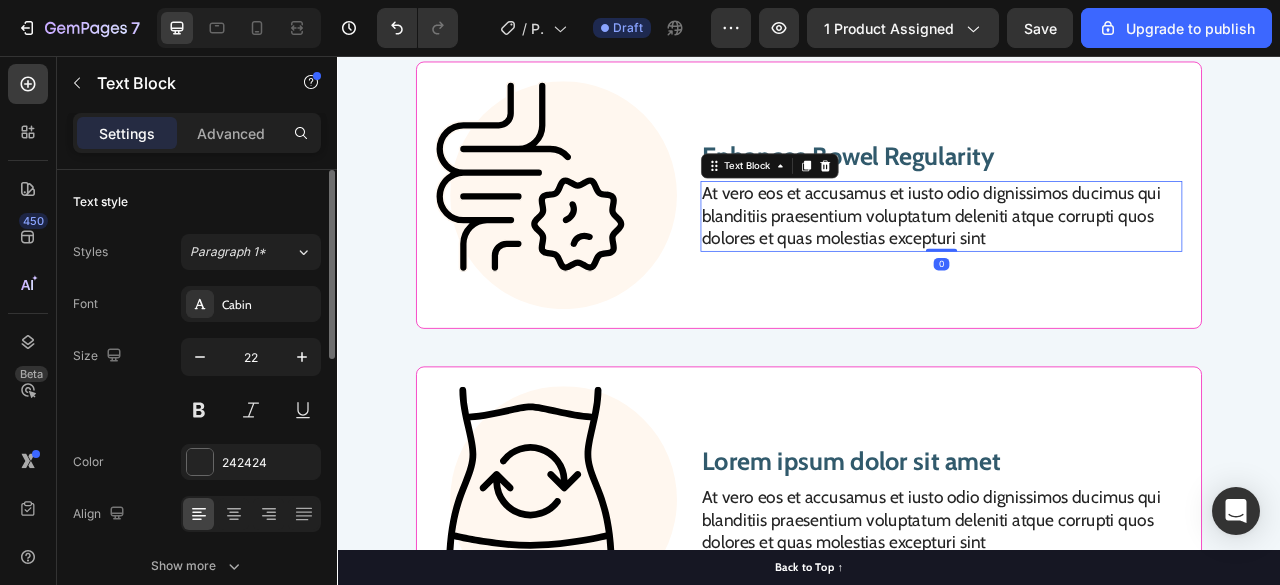 click on "At vero eos et accusamus et iusto odio dignissimos ducimus qui blanditiis praesentium voluptatum deleniti atque corrupti quos dolores et quas molestias excepturi sint" at bounding box center (1105, 260) 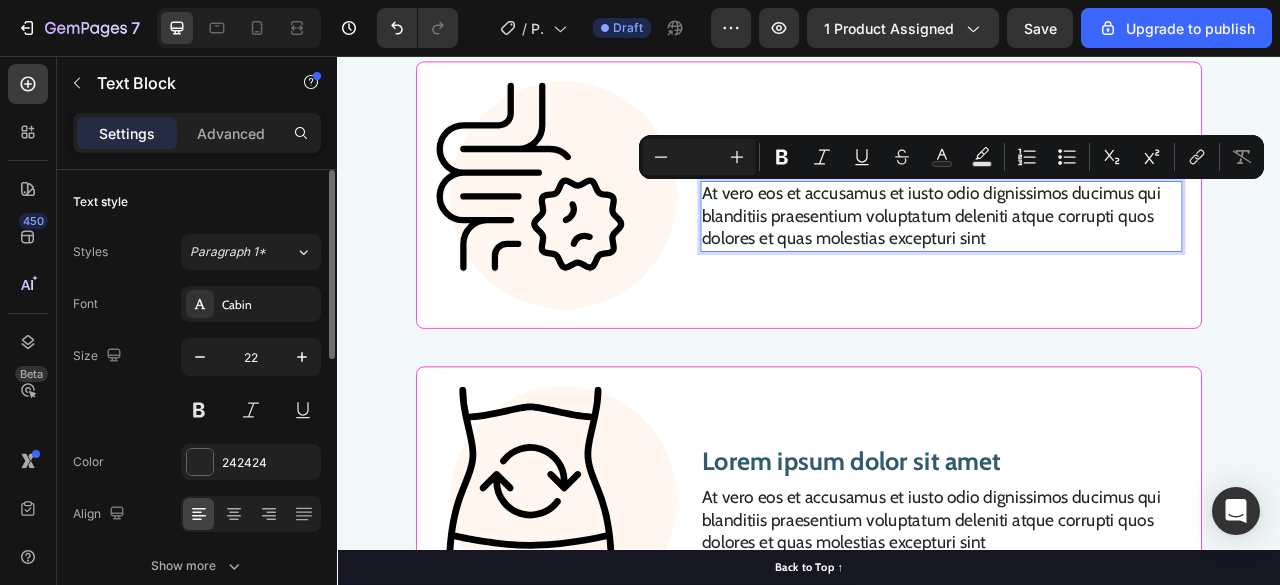 scroll, scrollTop: 8077, scrollLeft: 0, axis: vertical 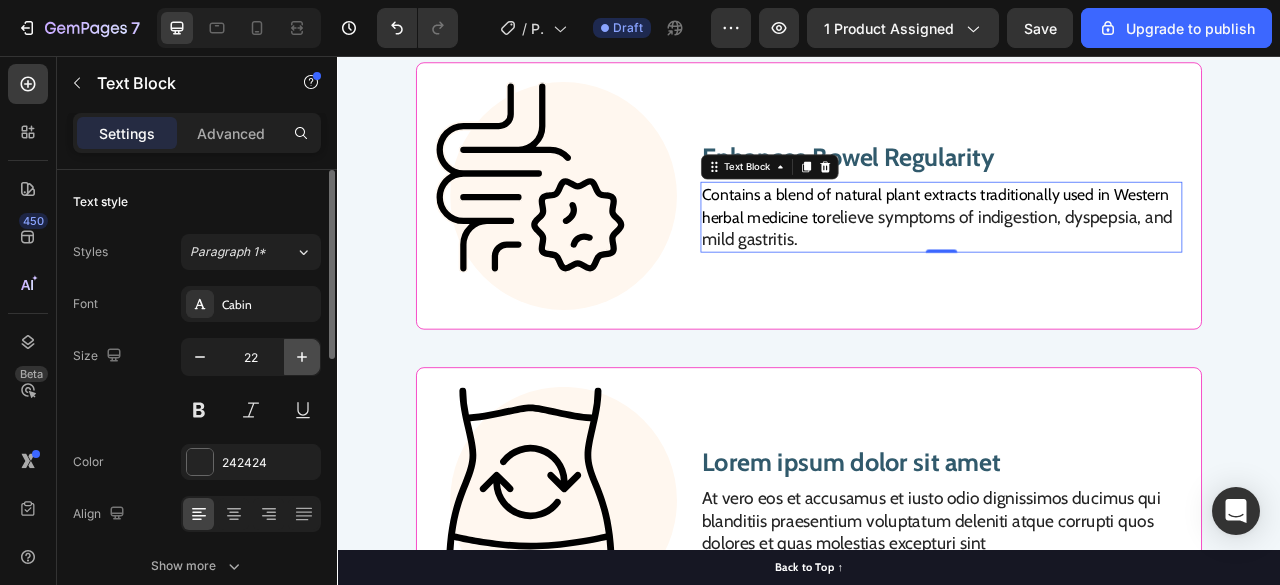 click 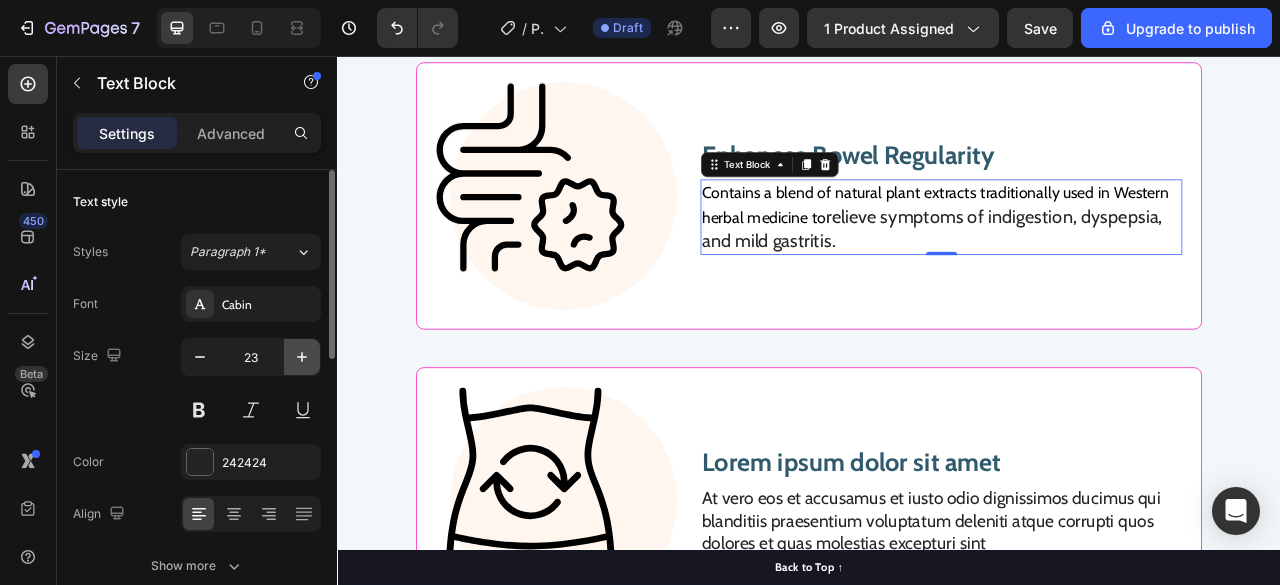 click 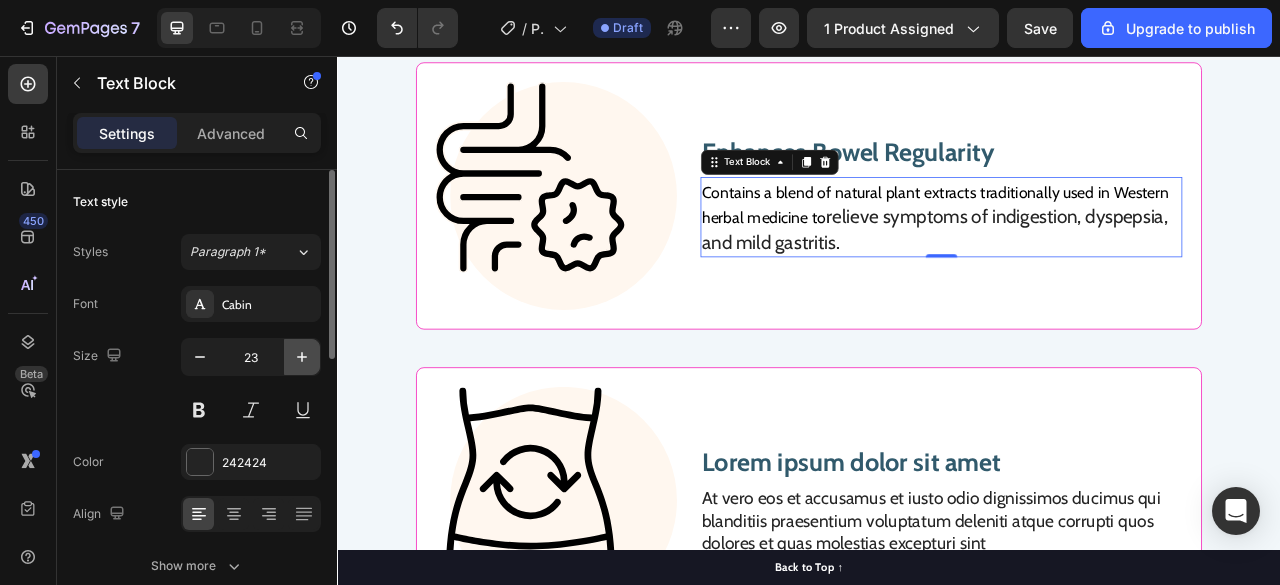 type on "24" 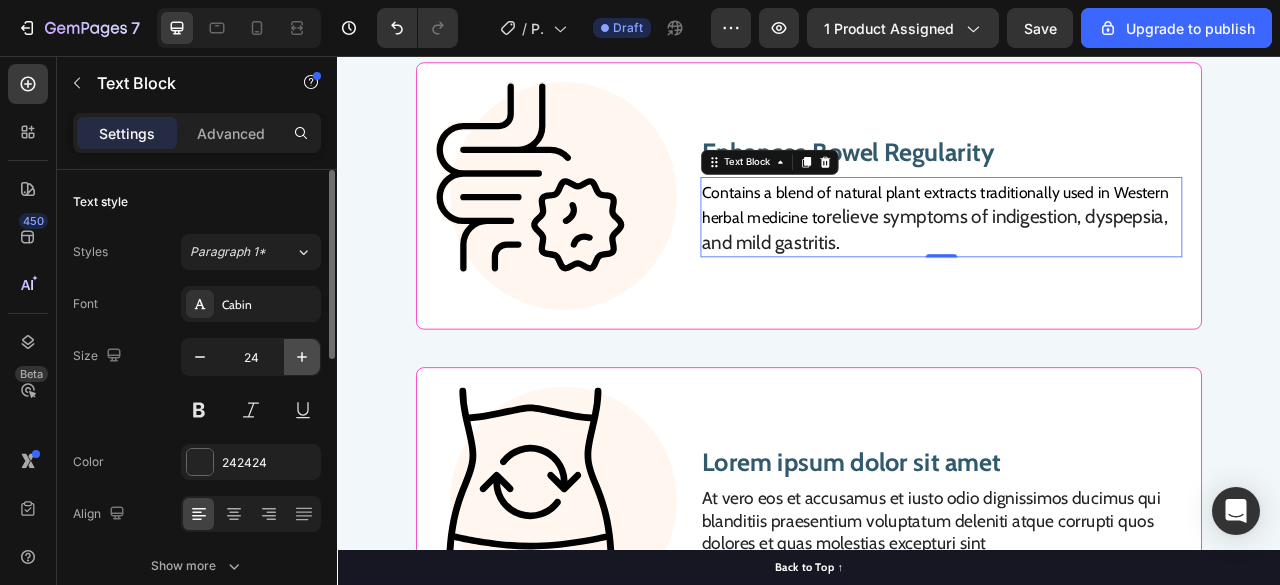 type 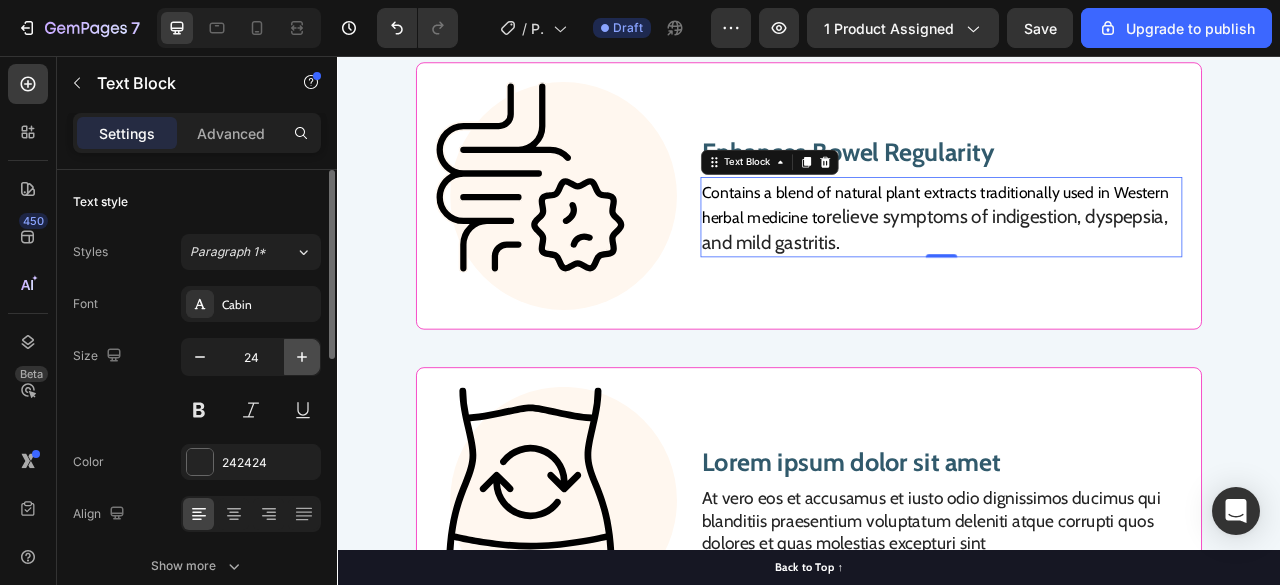 click 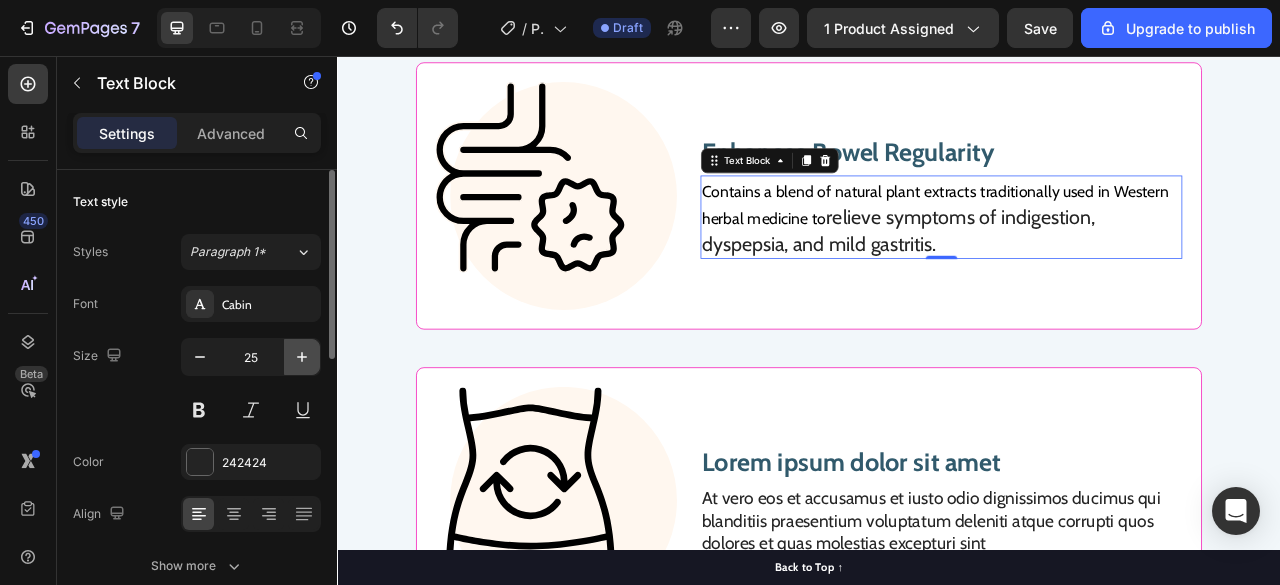 click 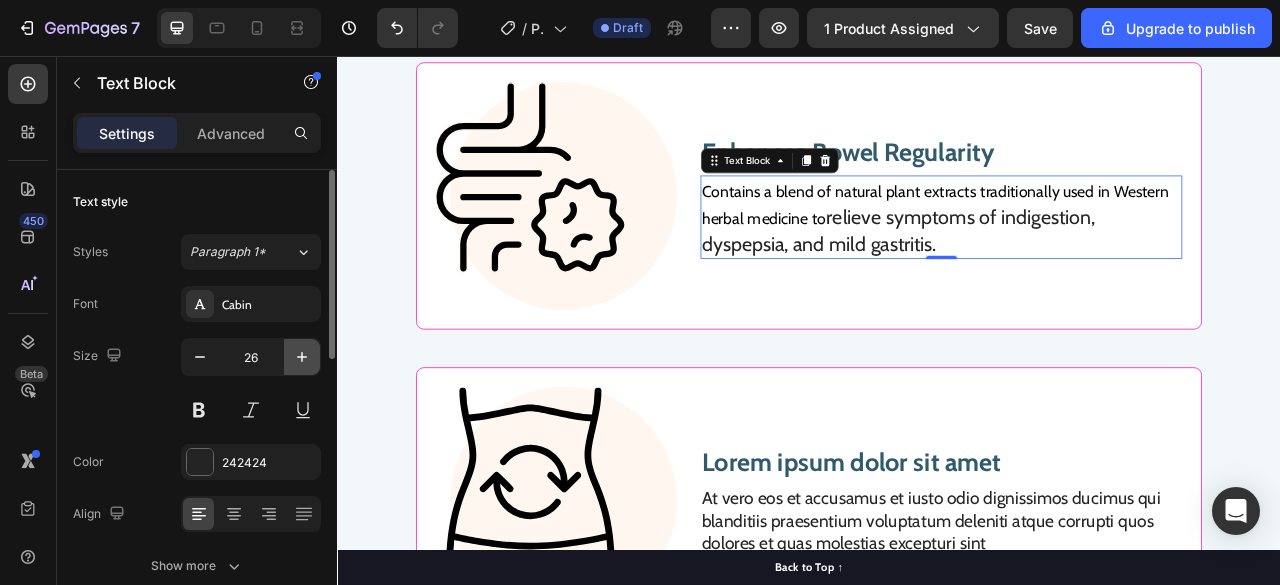 click 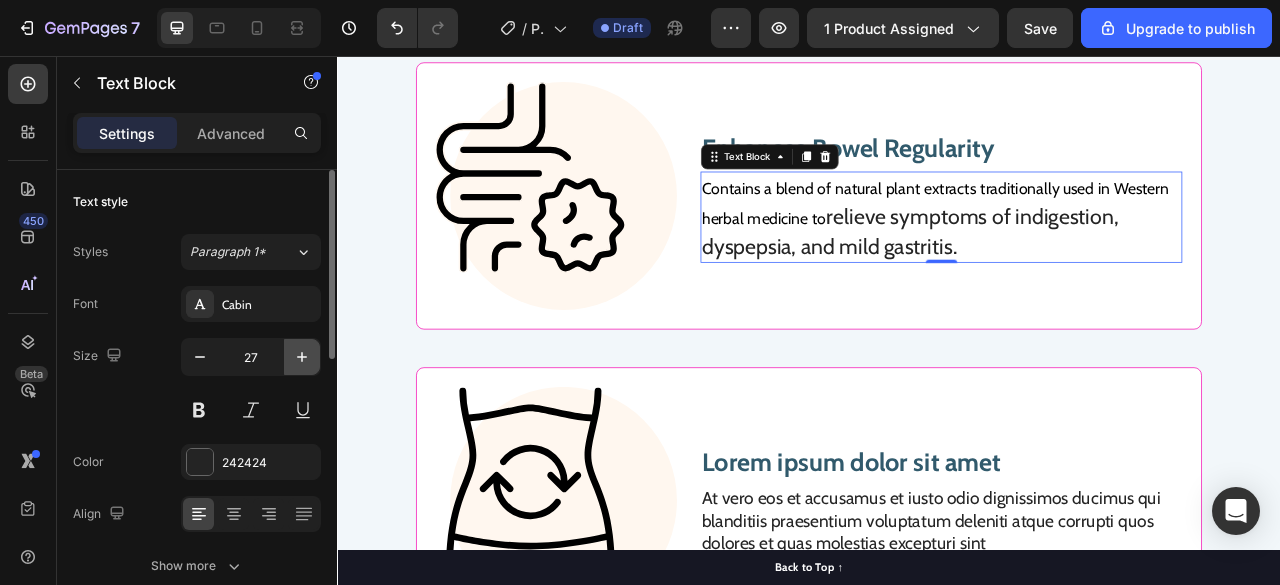 click 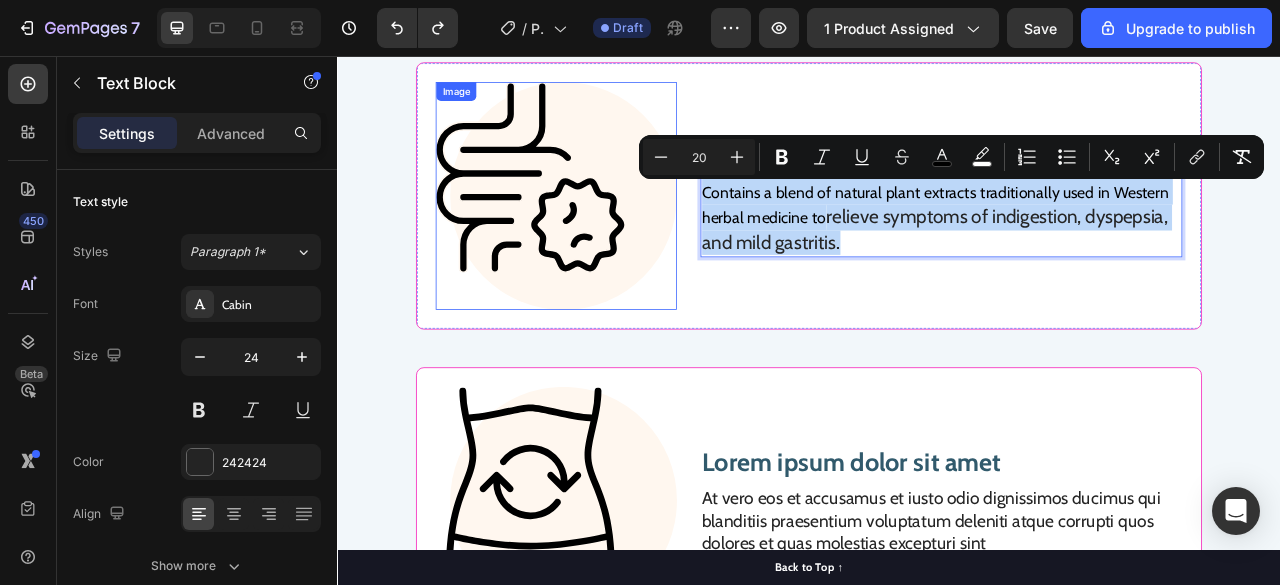 drag, startPoint x: 1110, startPoint y: 297, endPoint x: 735, endPoint y: 218, distance: 383.231 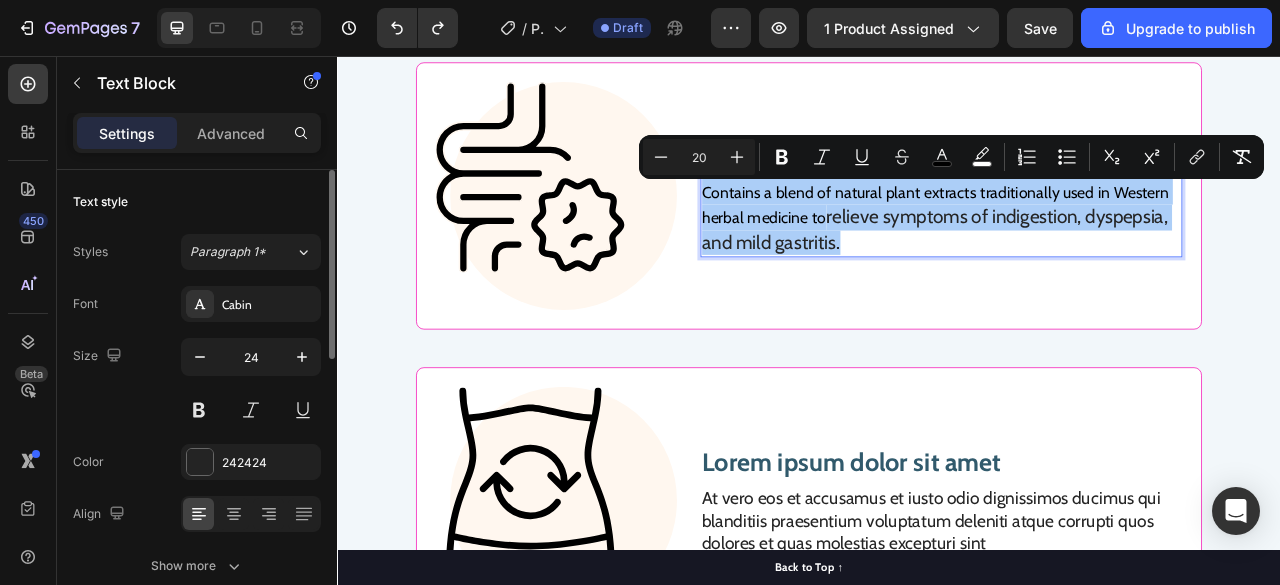 click on "Font Cabin Size 24 Color 242424 Align Show more" at bounding box center [197, 435] 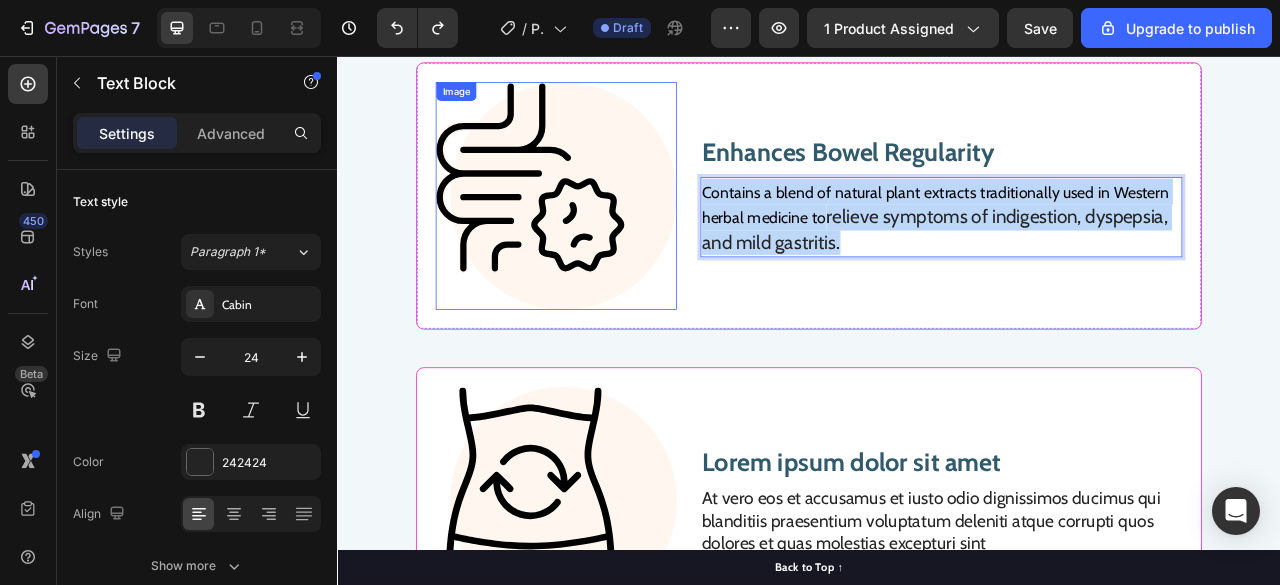 drag, startPoint x: 996, startPoint y: 297, endPoint x: 731, endPoint y: 237, distance: 271.70755 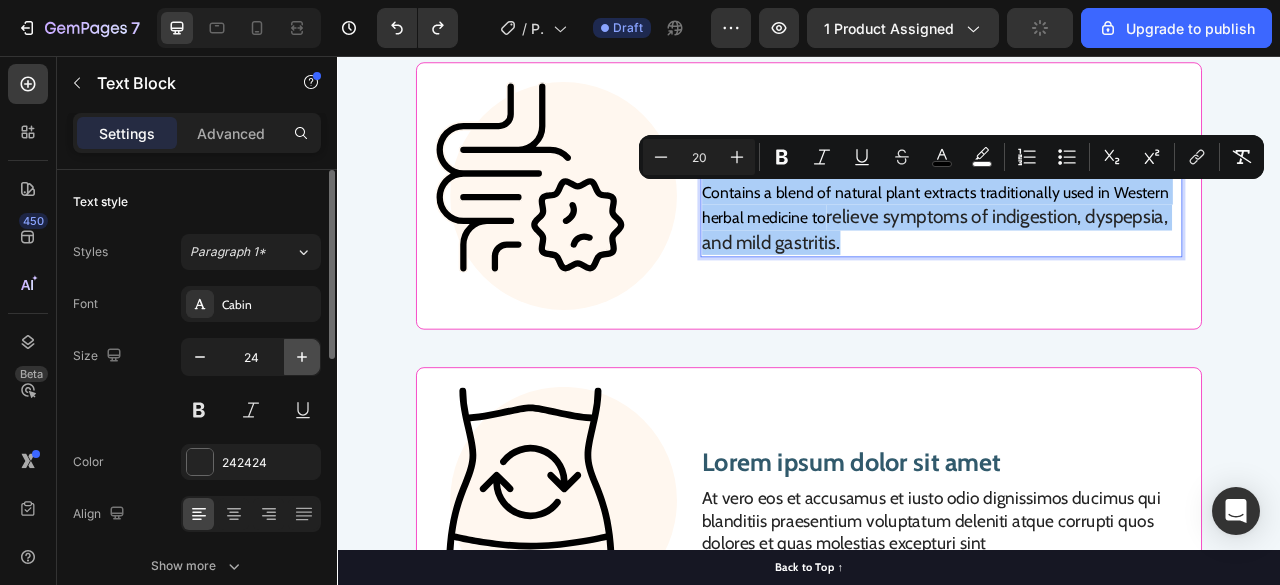 click 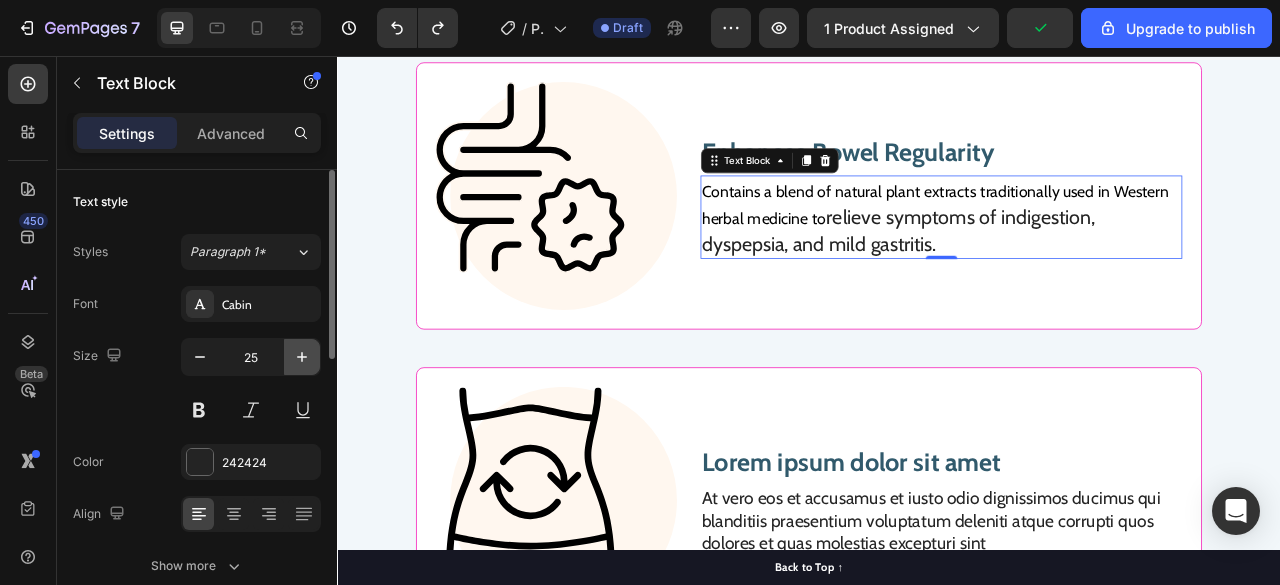 click 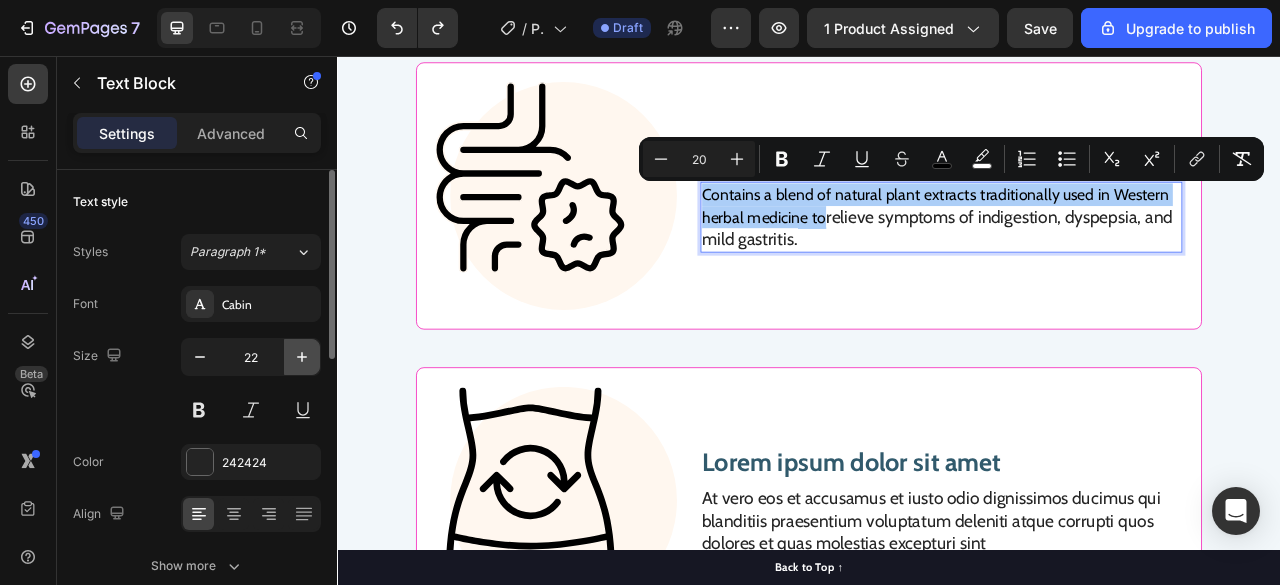 click at bounding box center (302, 357) 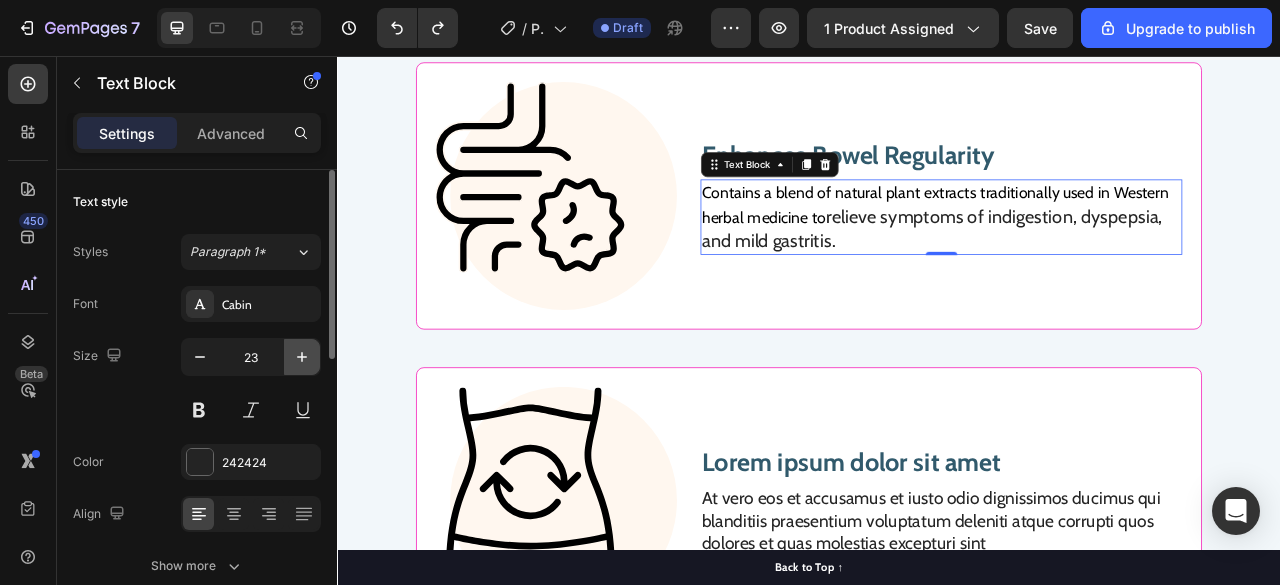 click at bounding box center (302, 357) 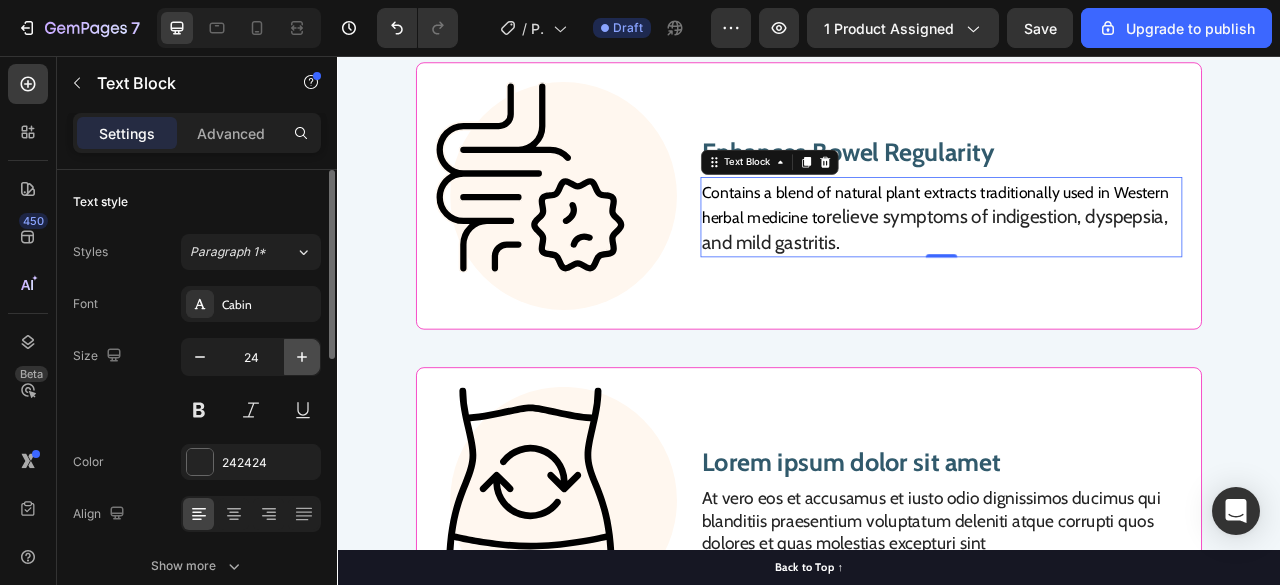 click at bounding box center [302, 357] 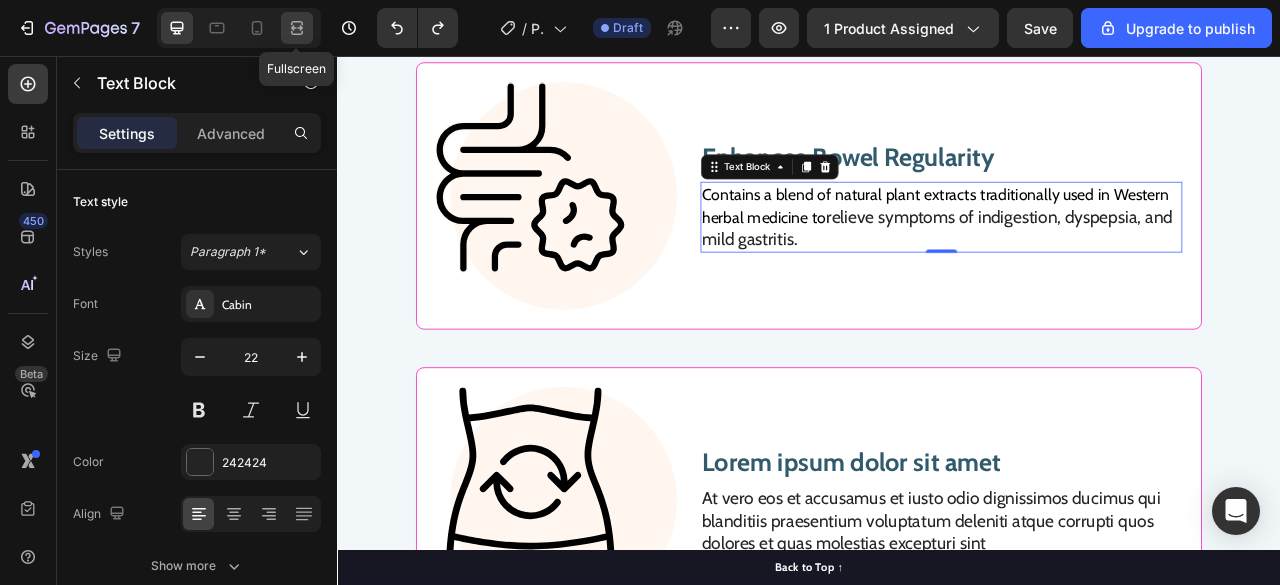 click 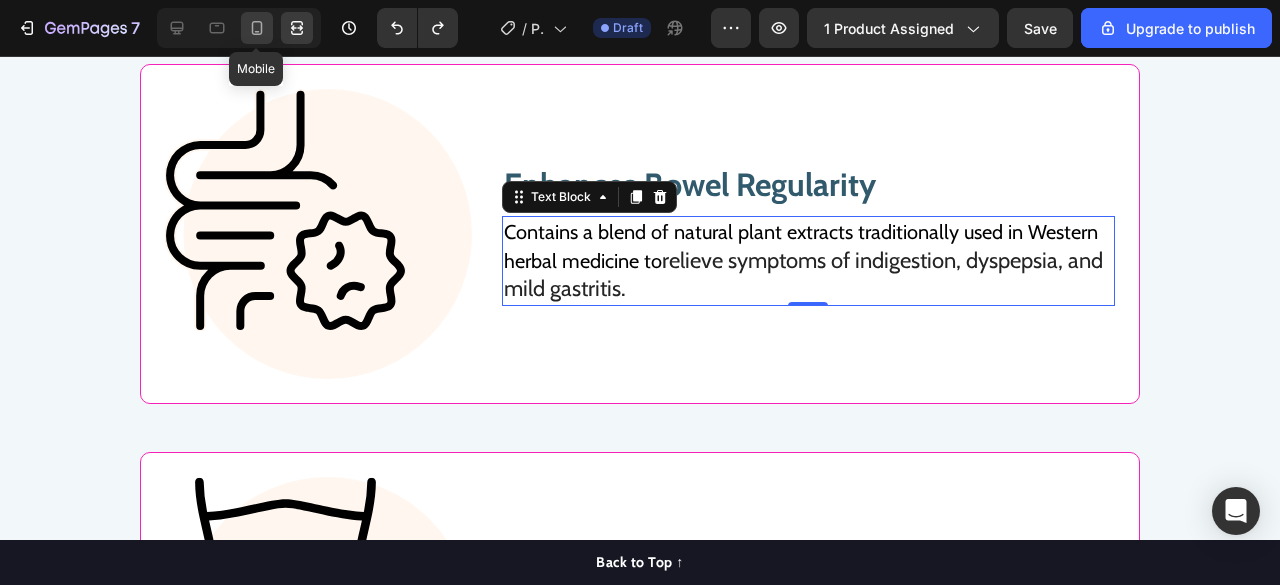 click 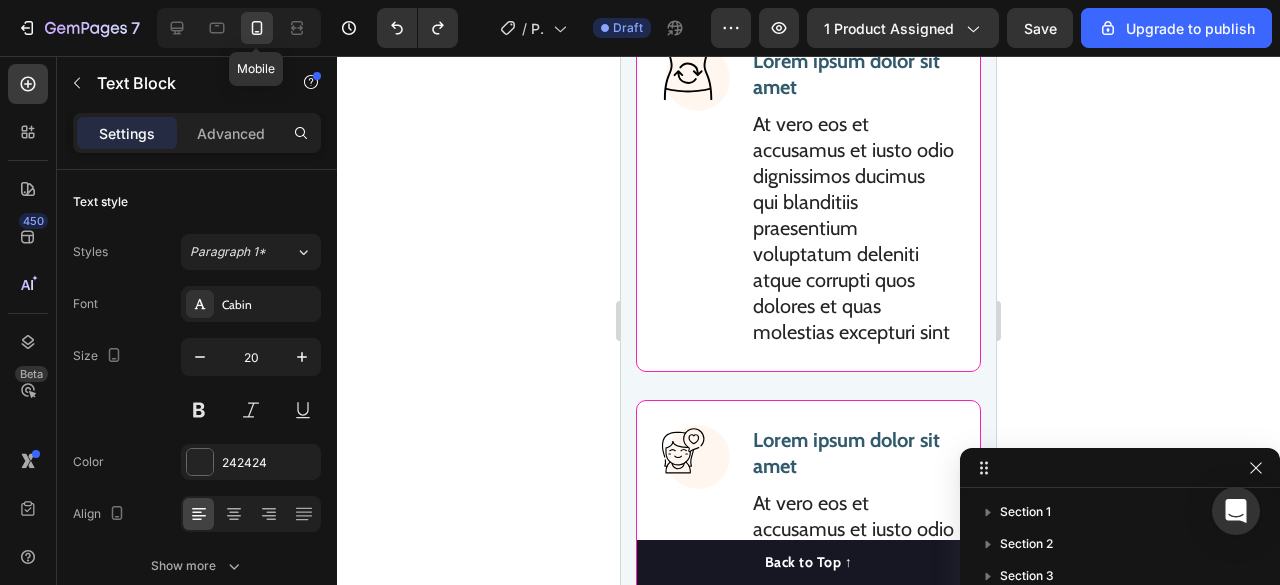 scroll, scrollTop: 8245, scrollLeft: 0, axis: vertical 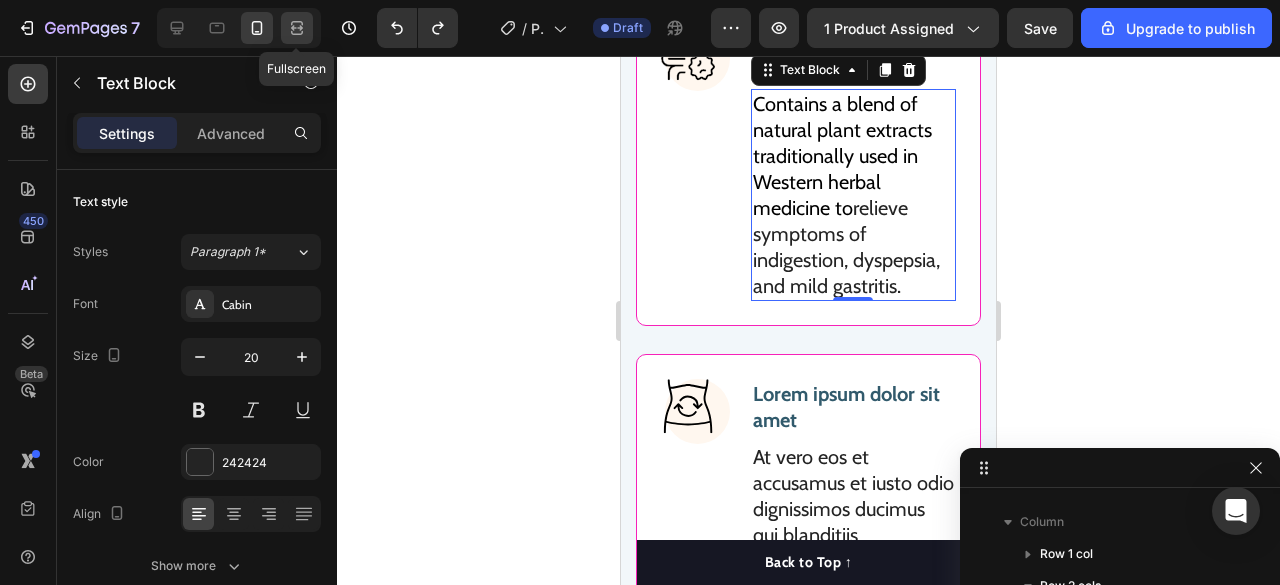 click 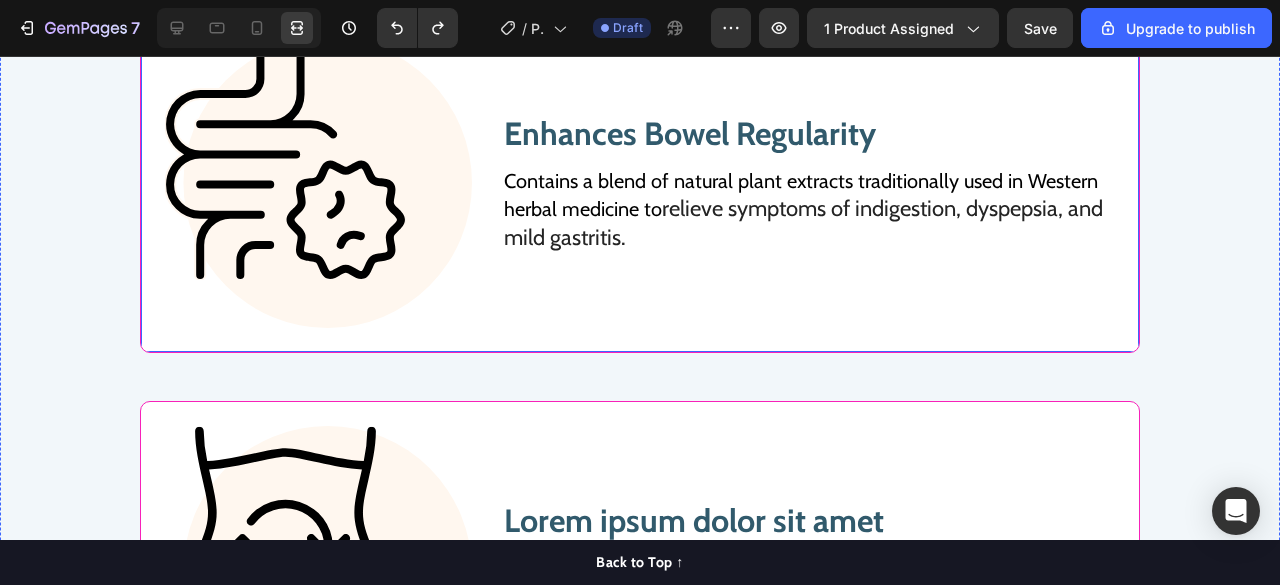 scroll, scrollTop: 8326, scrollLeft: 0, axis: vertical 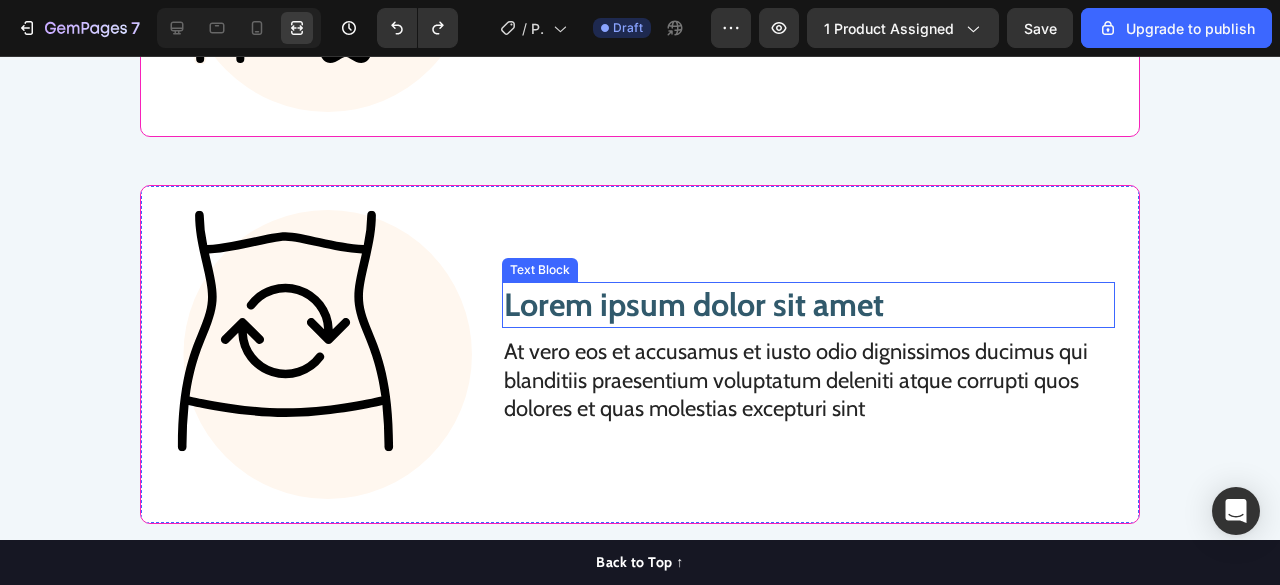 click on "Lorem ipsum dolor sit amet" at bounding box center [808, 305] 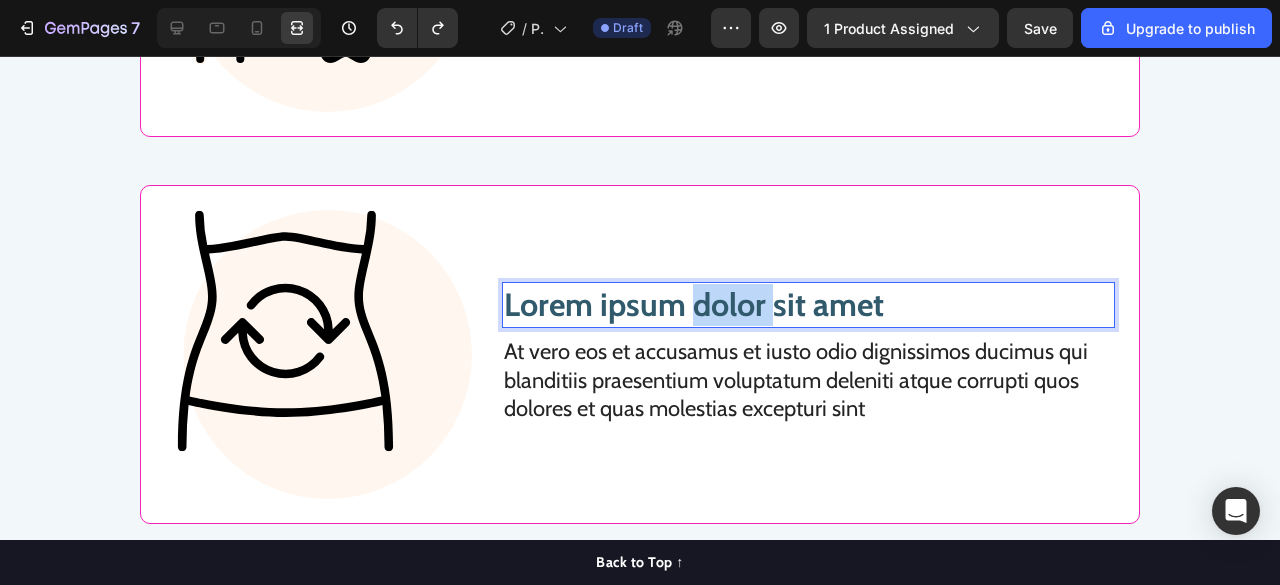 click on "Lorem ipsum dolor sit amet" at bounding box center [808, 305] 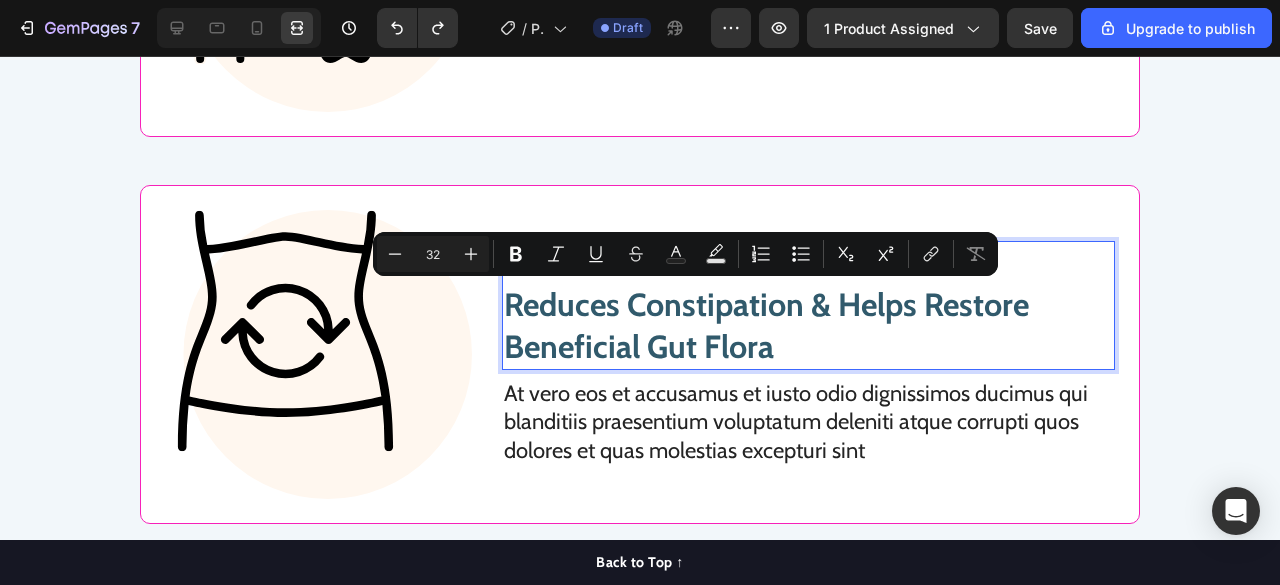 scroll, scrollTop: 8285, scrollLeft: 0, axis: vertical 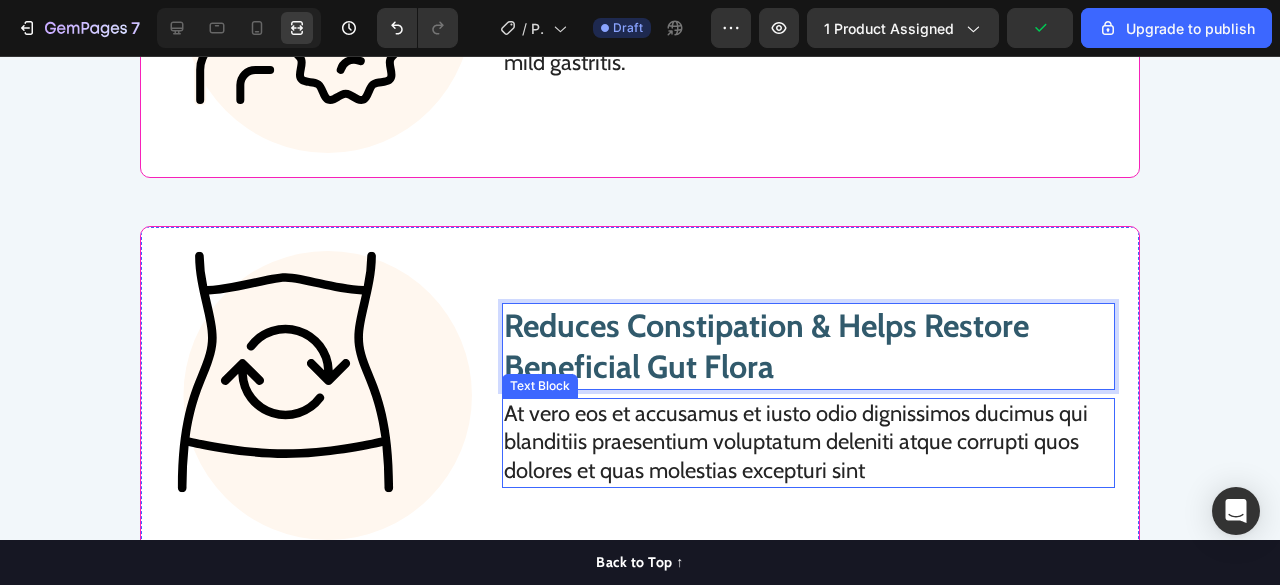 click on "At vero eos et accusamus et iusto odio dignissimos ducimus qui blanditiis praesentium voluptatum deleniti atque corrupti quos dolores et quas molestias excepturi sint" at bounding box center (808, 443) 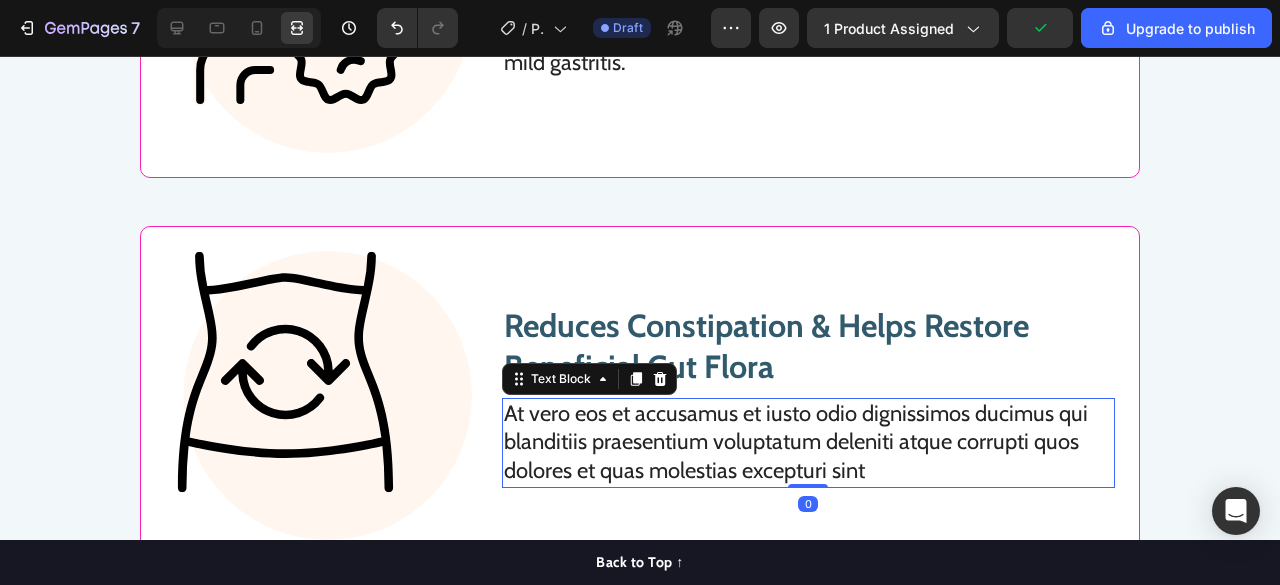click on "At vero eos et accusamus et iusto odio dignissimos ducimus qui blanditiis praesentium voluptatum deleniti atque corrupti quos dolores et quas molestias excepturi sint" at bounding box center (808, 443) 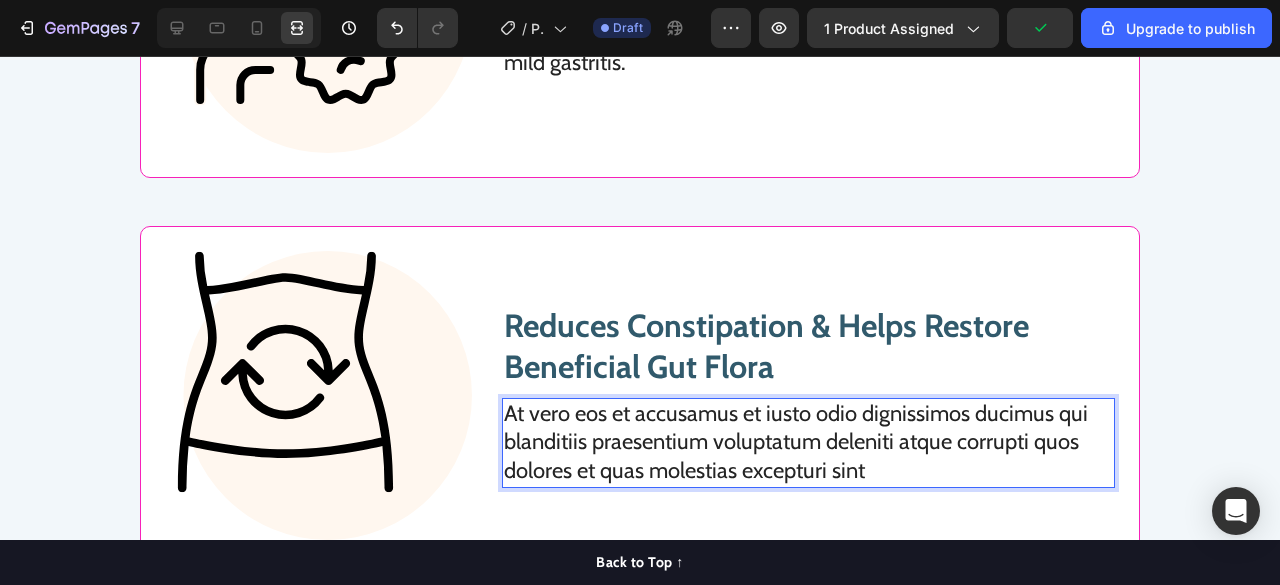 scroll, scrollTop: 8283, scrollLeft: 0, axis: vertical 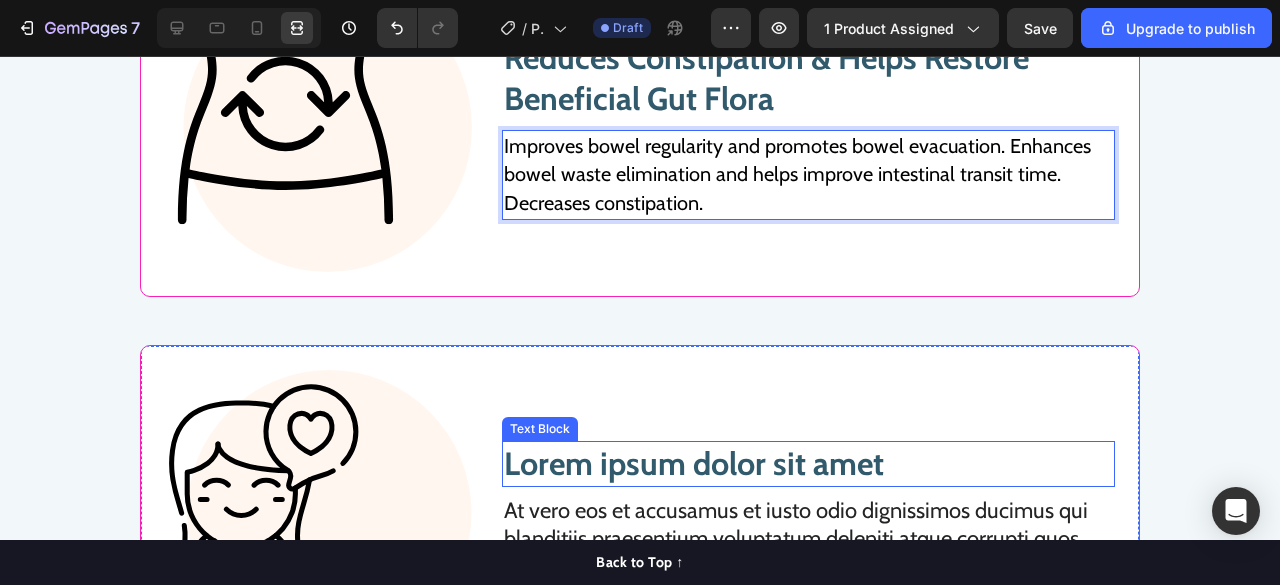click on "Lorem ipsum dolor sit amet" at bounding box center (808, 464) 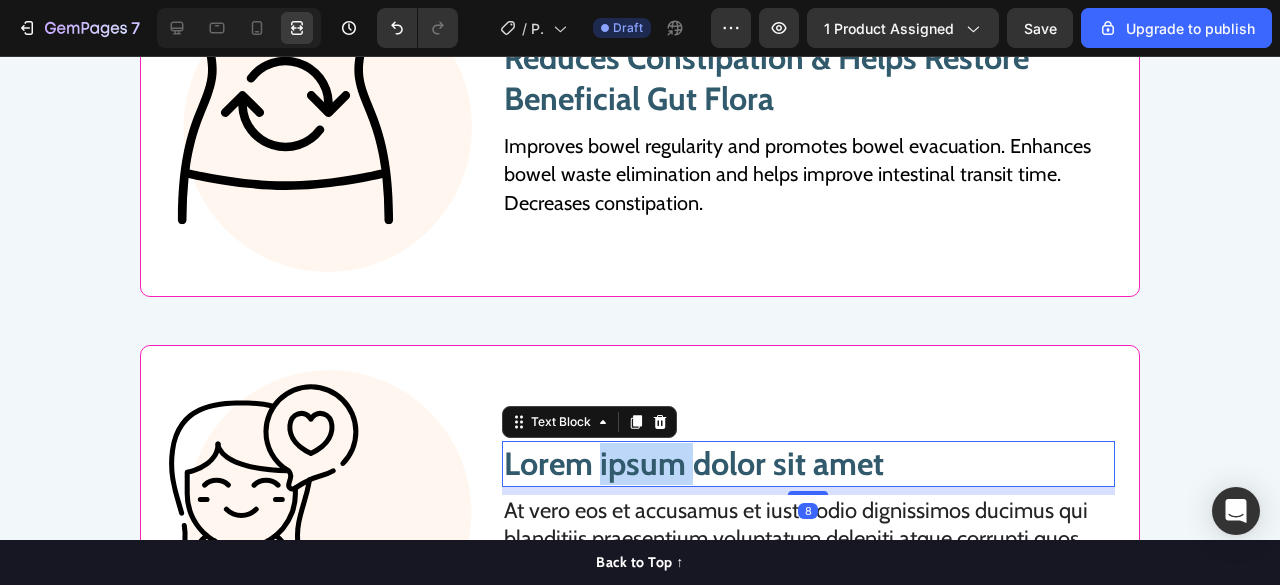 click on "Lorem ipsum dolor sit amet" at bounding box center [808, 464] 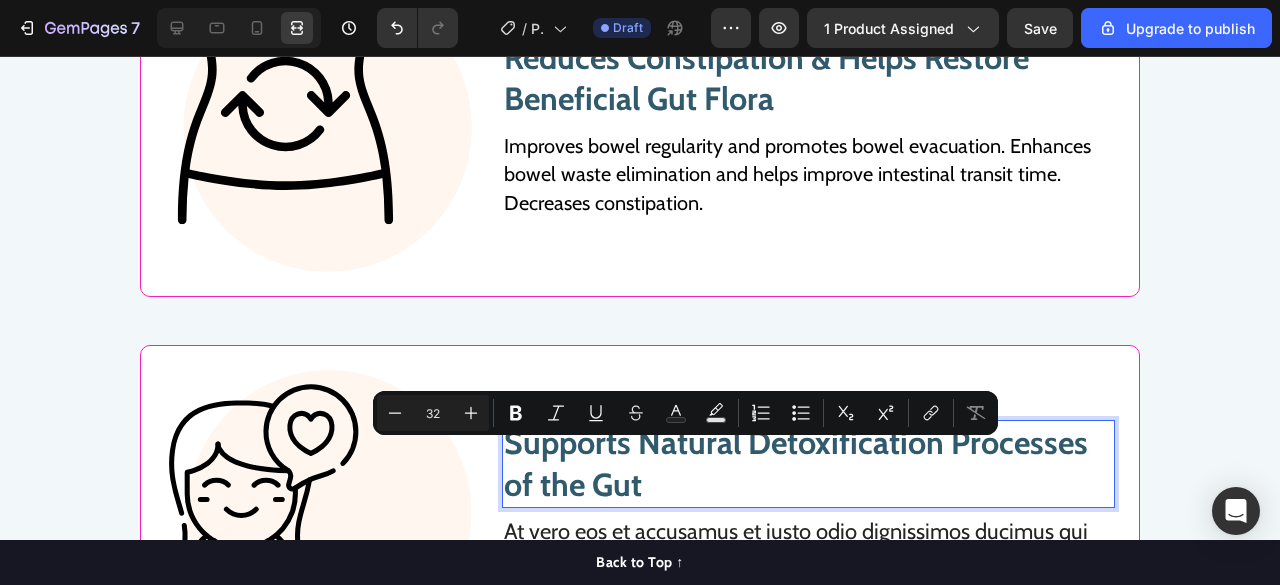 scroll, scrollTop: 8532, scrollLeft: 0, axis: vertical 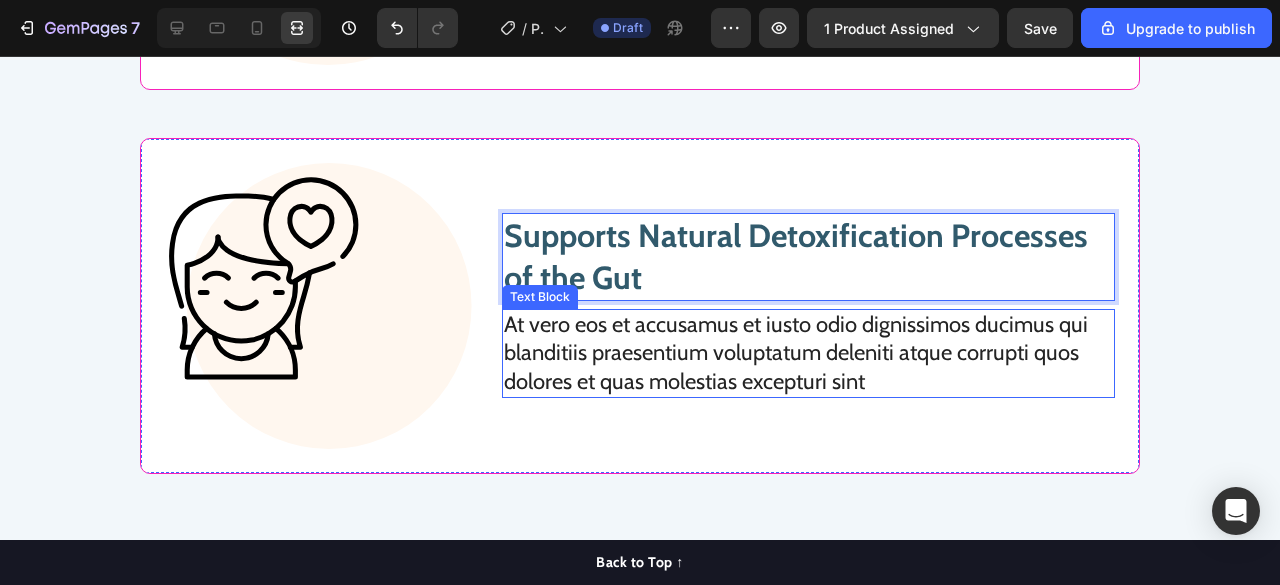 click on "At vero eos et accusamus et iusto odio dignissimos ducimus qui blanditiis praesentium voluptatum deleniti atque corrupti quos dolores et quas molestias excepturi sint" at bounding box center [808, 354] 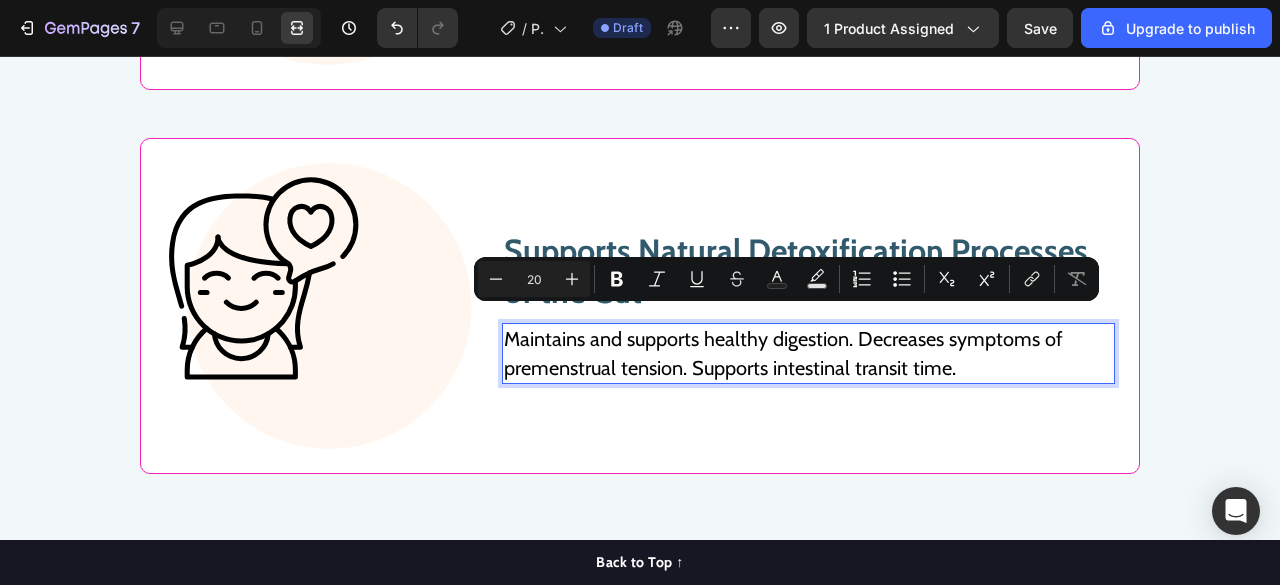 scroll, scrollTop: 8773, scrollLeft: 0, axis: vertical 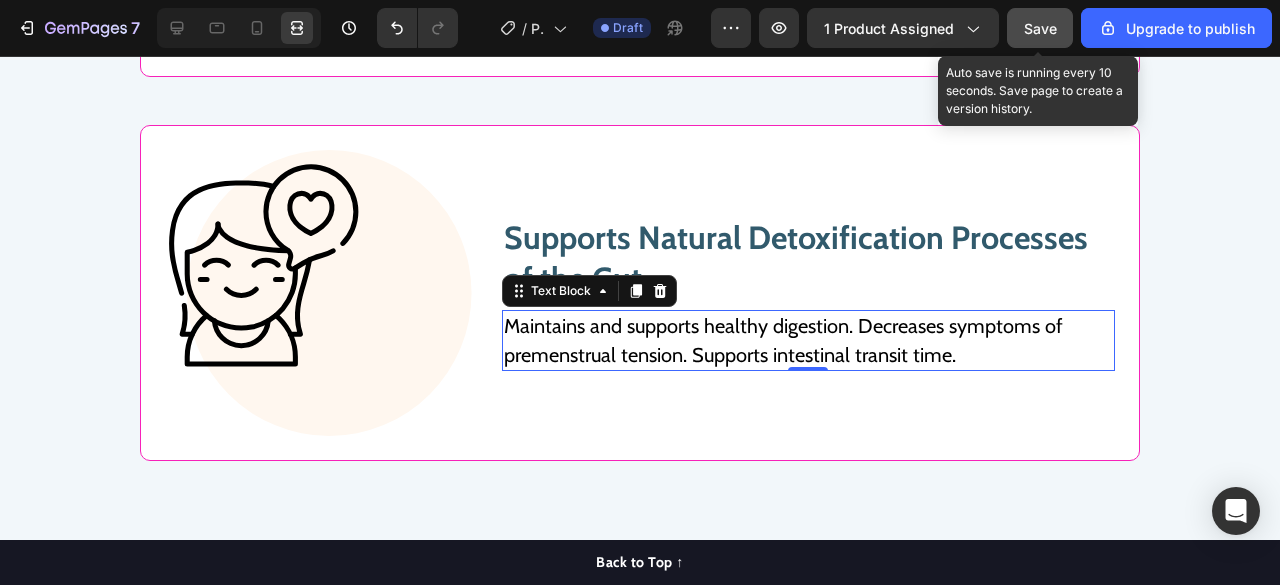 click on "Save" 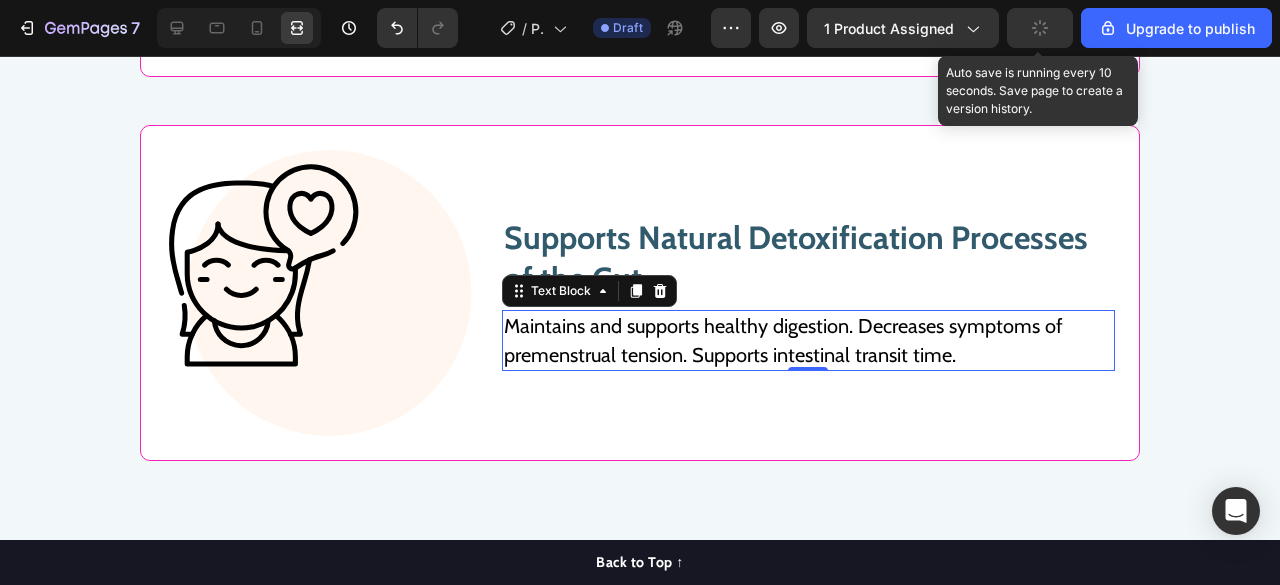 type 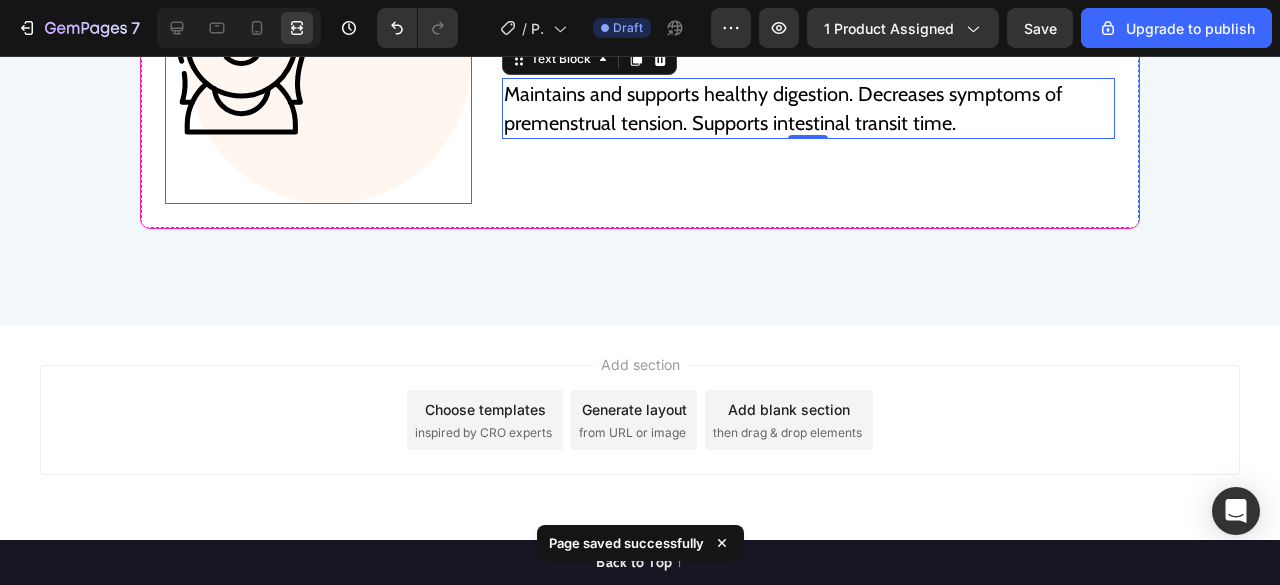 scroll, scrollTop: 9008, scrollLeft: 0, axis: vertical 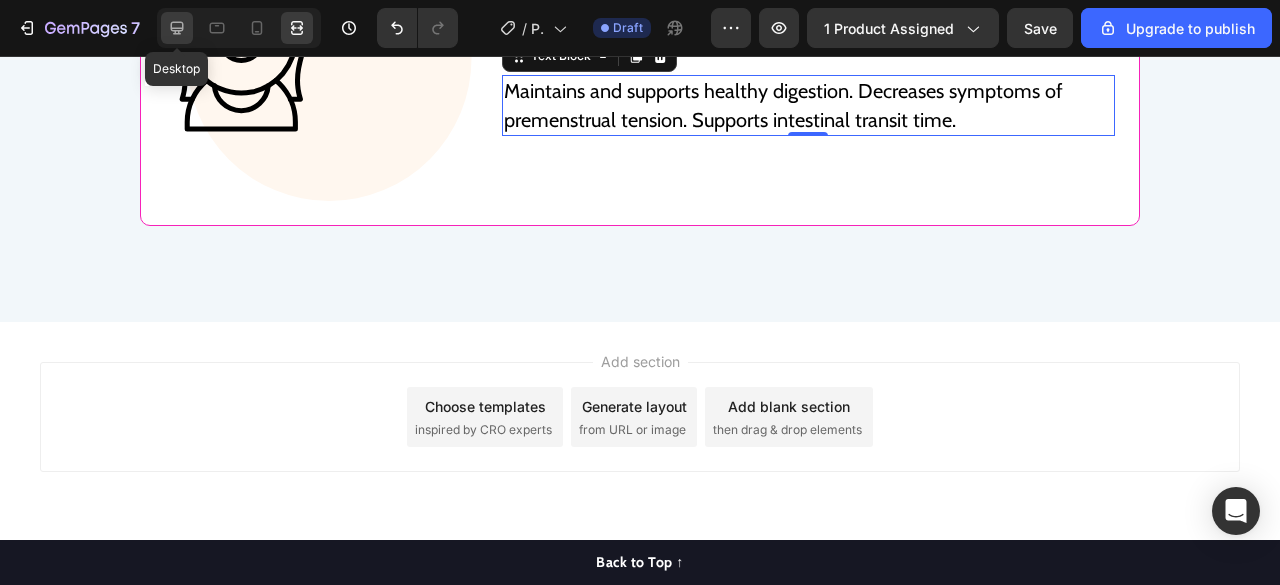 click 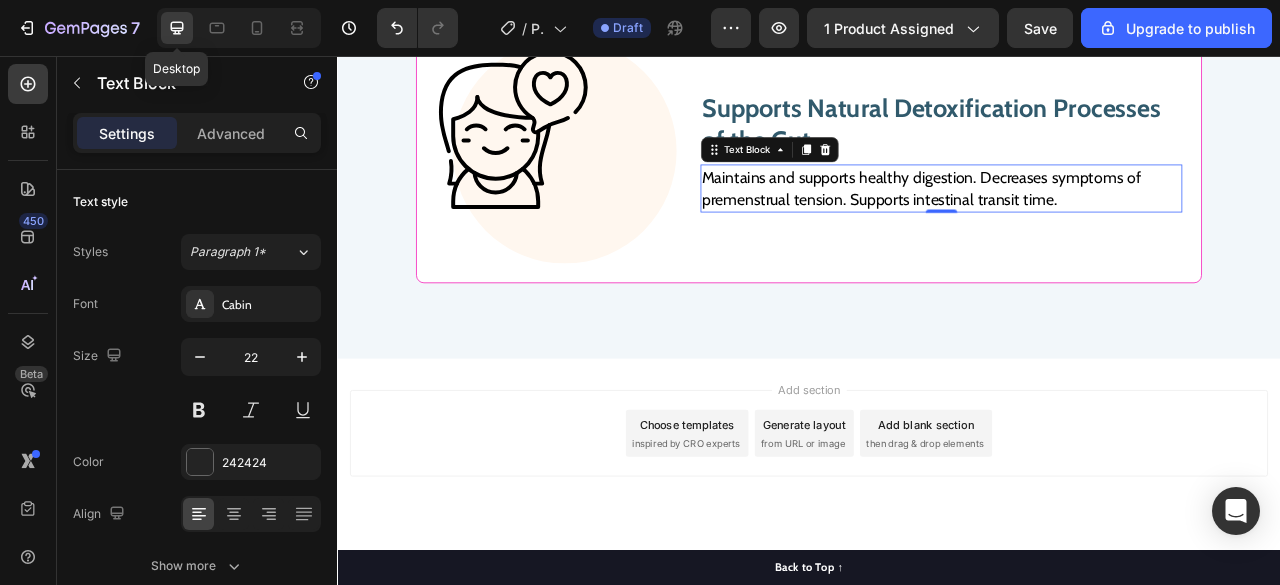 scroll, scrollTop: 8886, scrollLeft: 0, axis: vertical 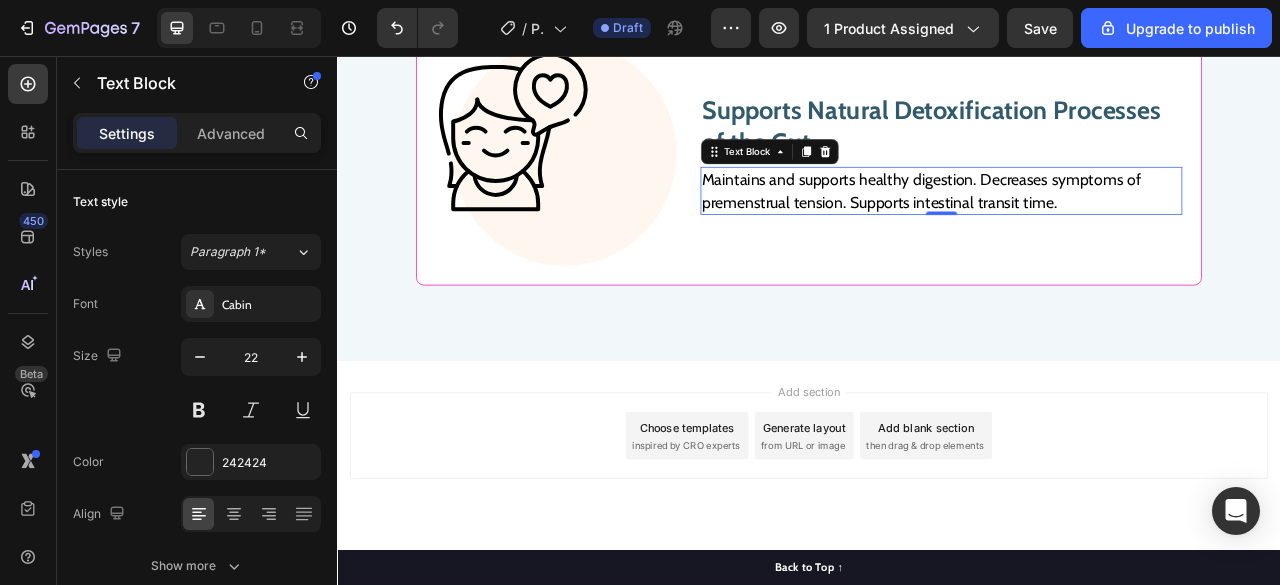 click on "450 Beta" at bounding box center [28, 252] 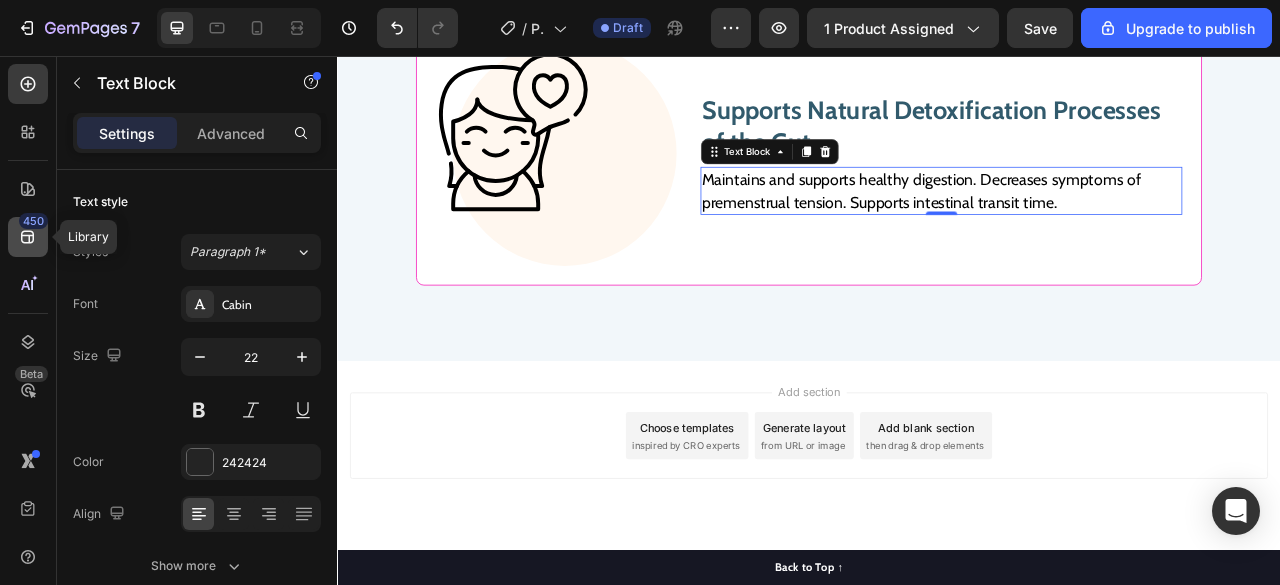 click 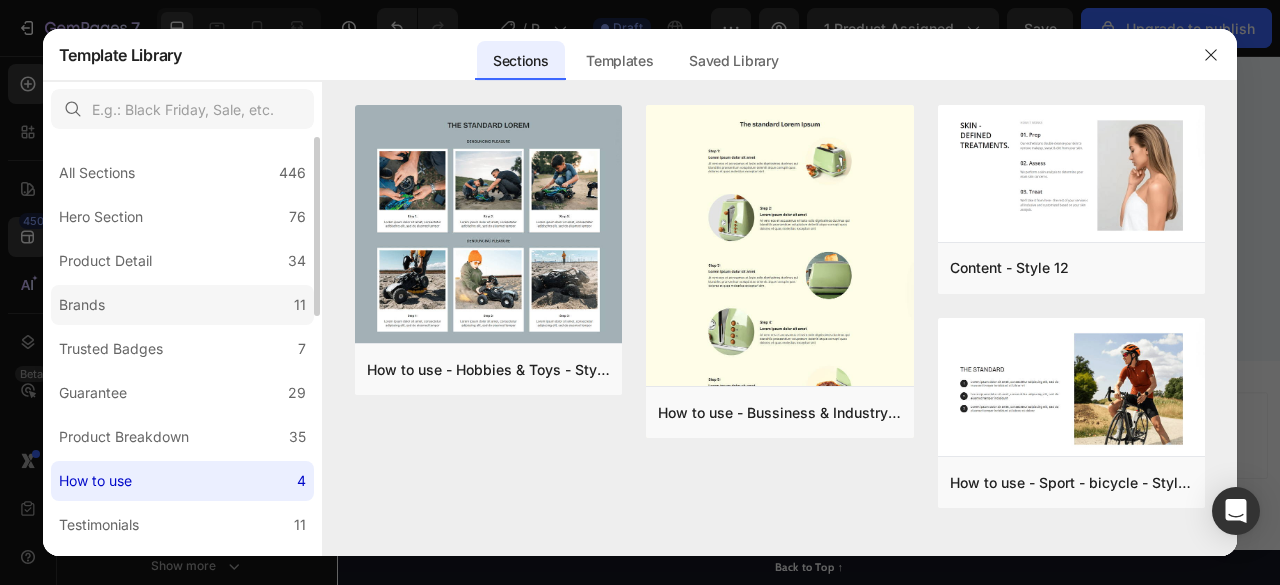 click on "Brands 11" 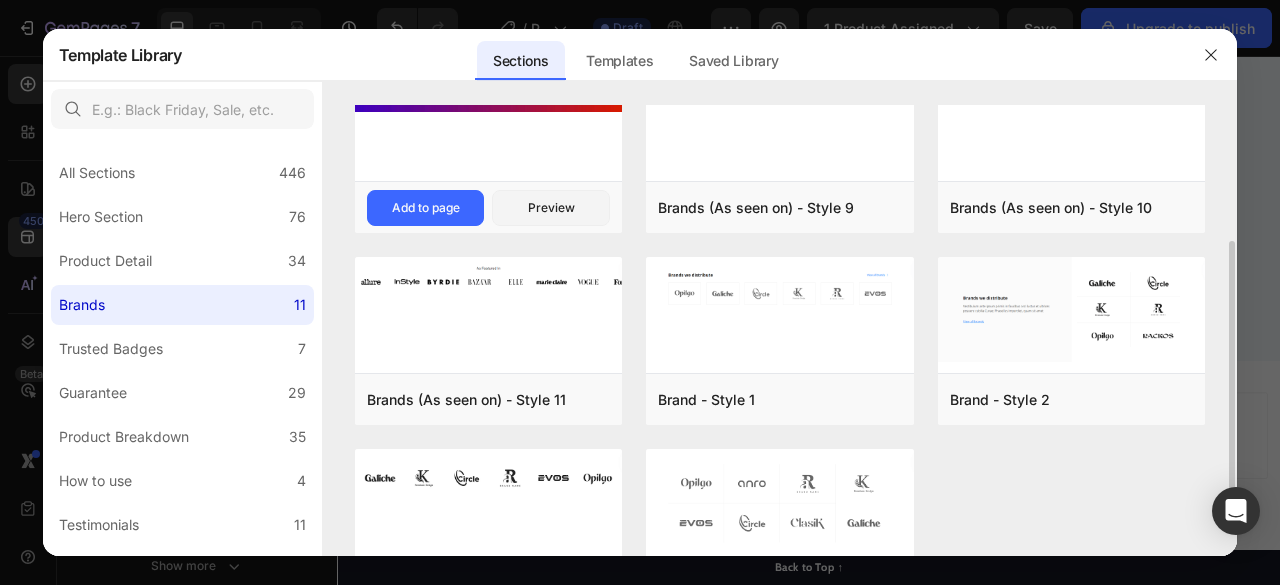 scroll, scrollTop: 317, scrollLeft: 0, axis: vertical 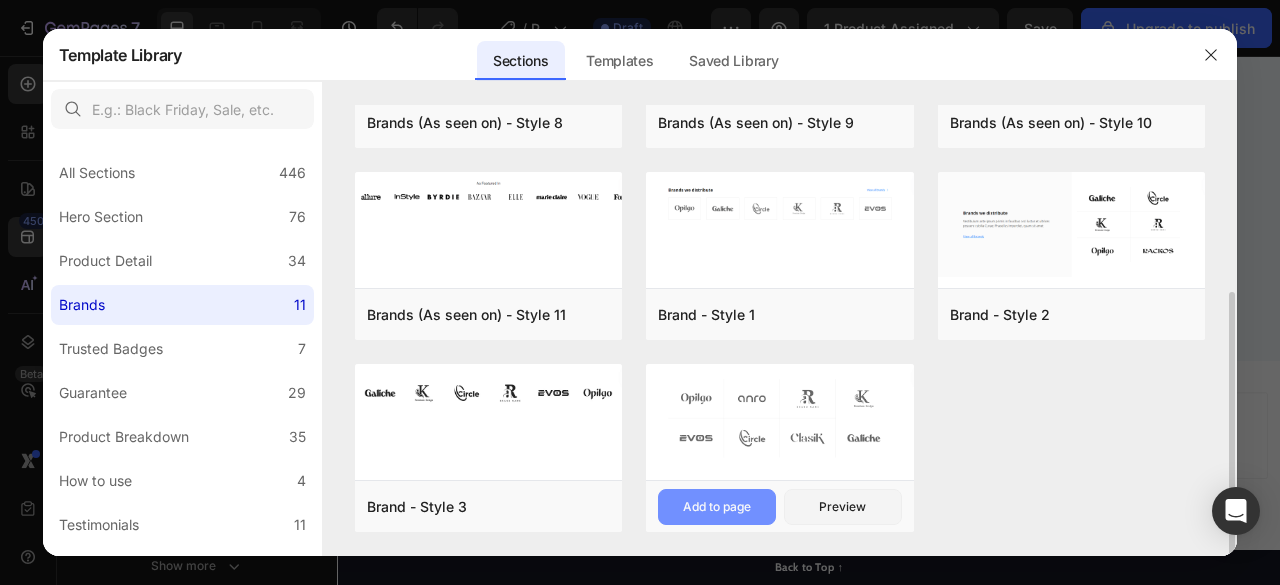 click on "Add to page" at bounding box center [717, 507] 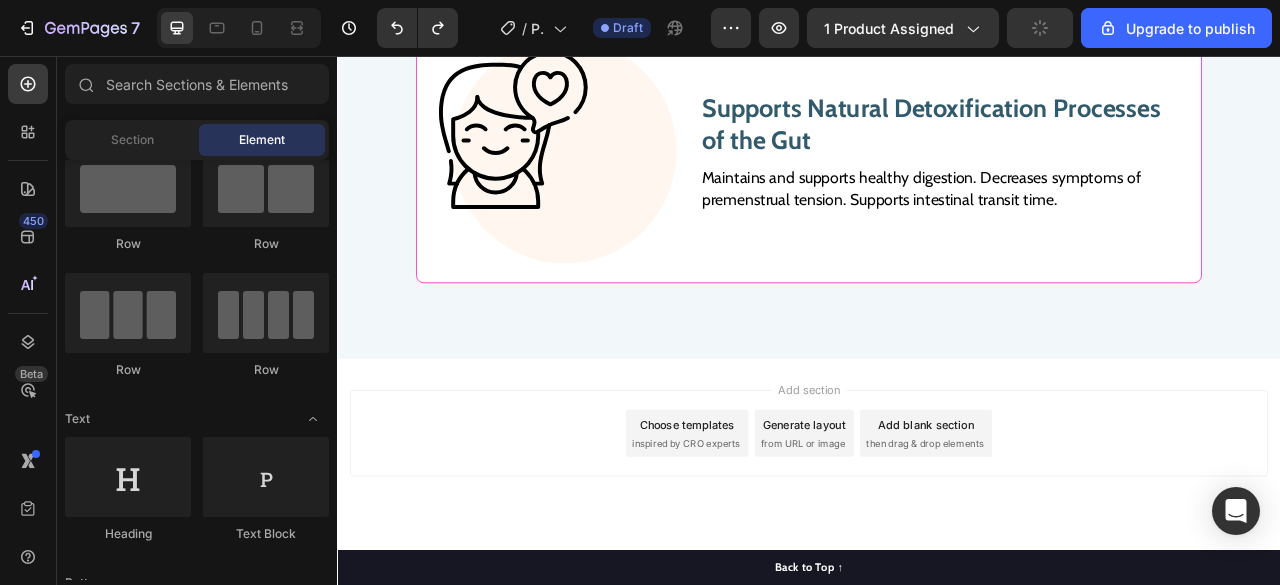 scroll, scrollTop: 8886, scrollLeft: 0, axis: vertical 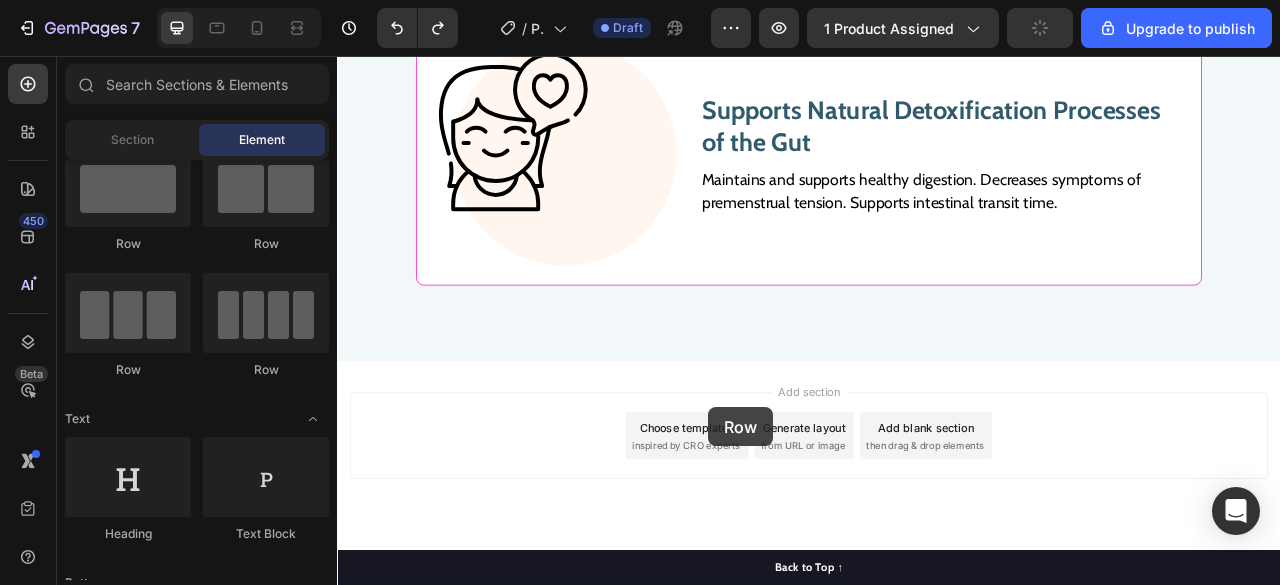 drag, startPoint x: 466, startPoint y: 267, endPoint x: 810, endPoint y: 493, distance: 411.5969 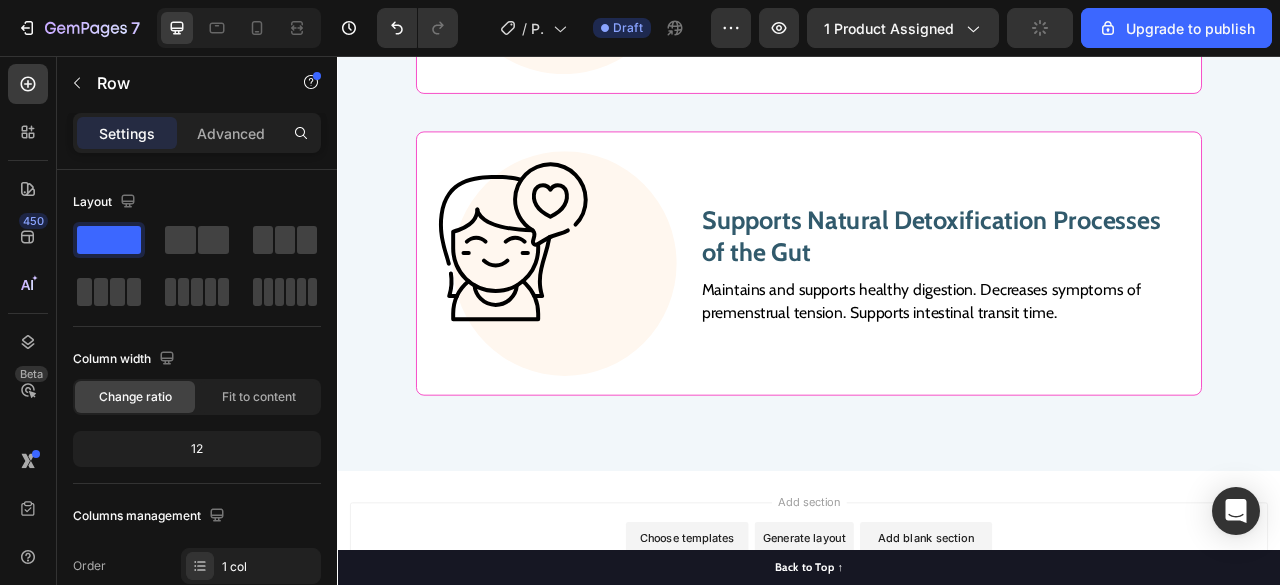 scroll, scrollTop: 9026, scrollLeft: 0, axis: vertical 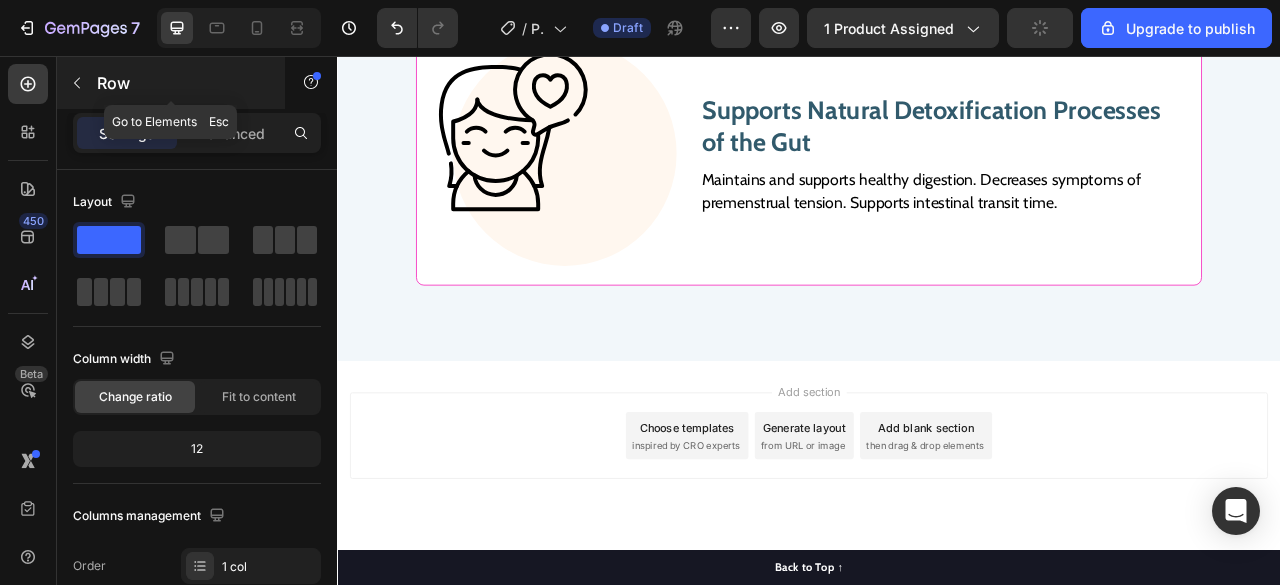click 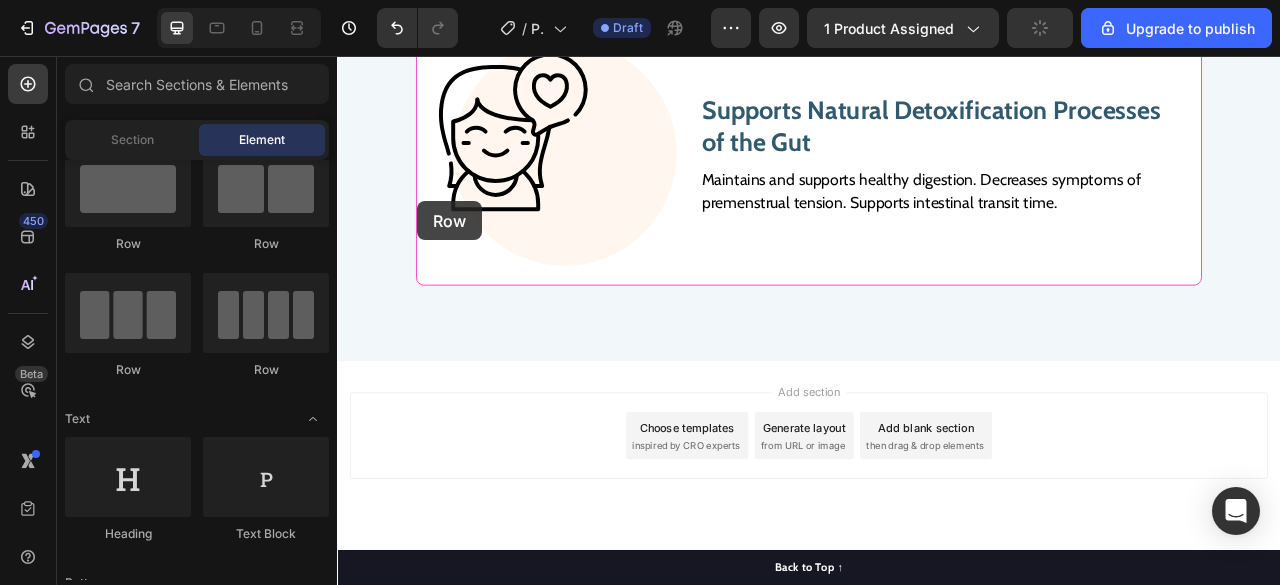 drag, startPoint x: 156, startPoint y: 204, endPoint x: 300, endPoint y: 151, distance: 153.4438 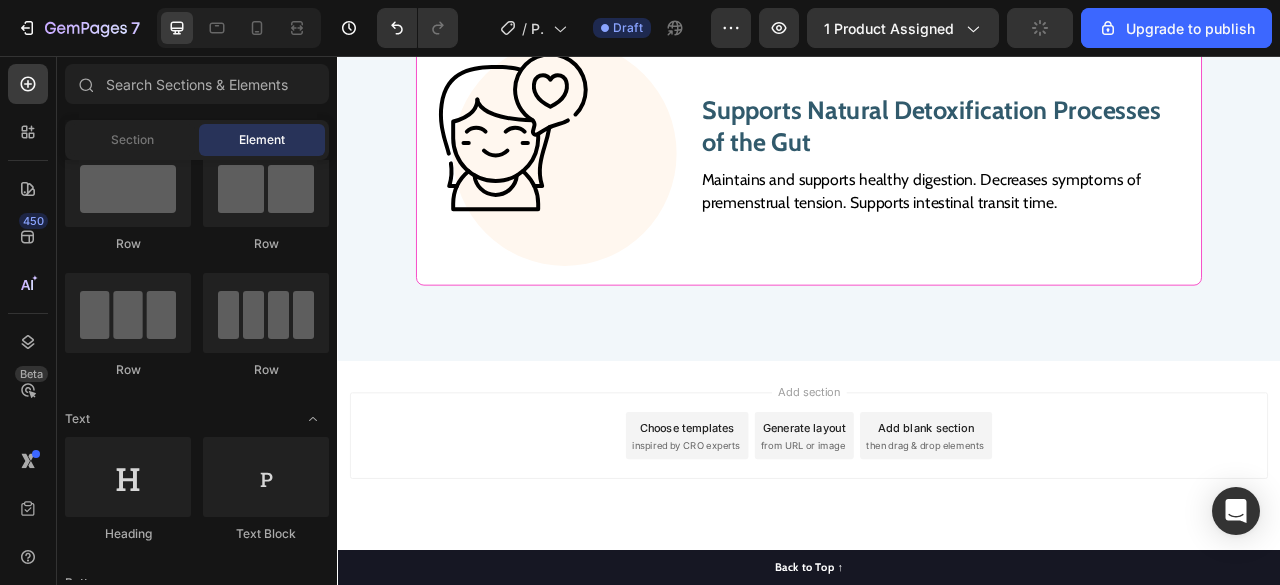 click on "inspired by CRO experts" at bounding box center (782, 552) 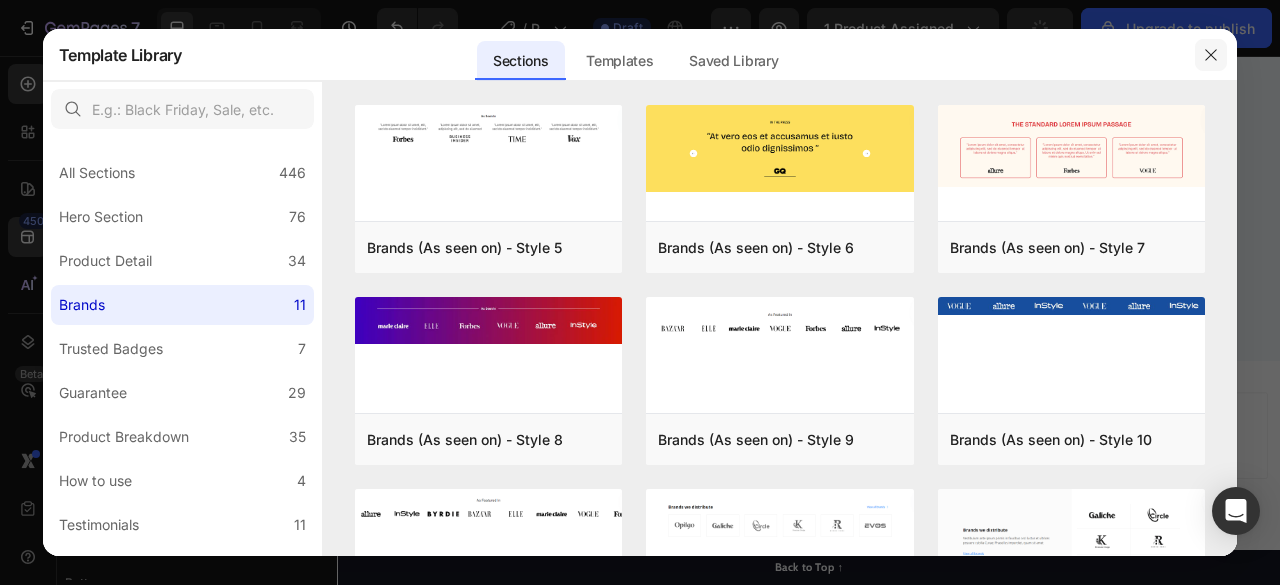click 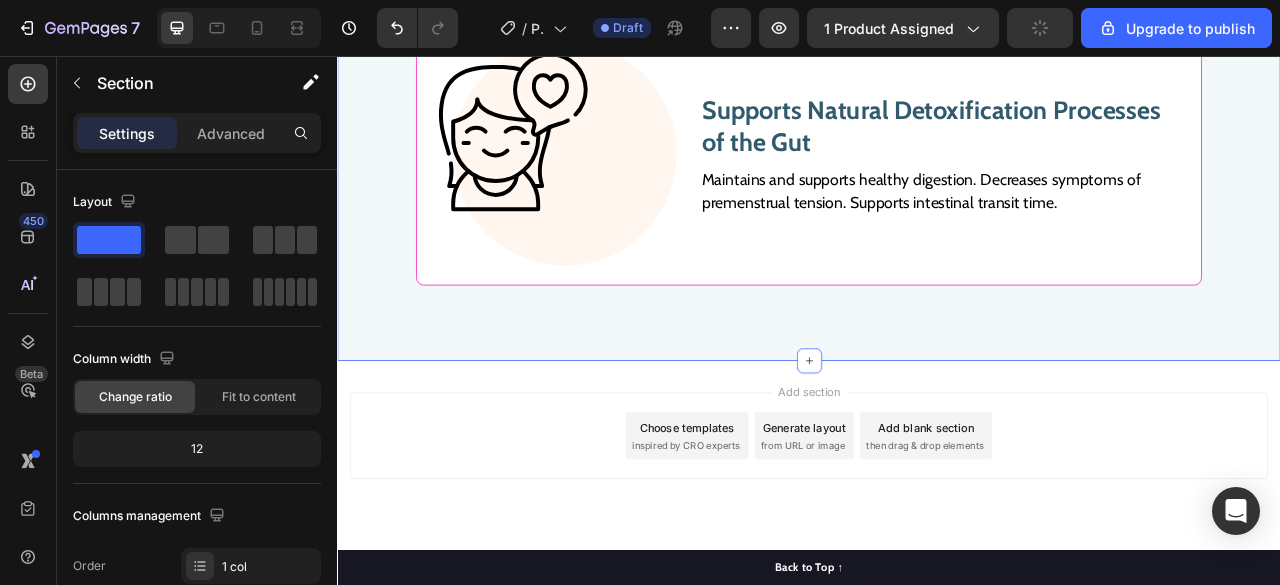 click on "The standard Lorem Ipsum Heading Row Enhances Bowel Regularity  Text Block Contains a blend of natural plant extracts traditionally used in Western herbal medicine to  relieve symptoms of indigestion, dyspepsia, and mild gastritis. Text Block Image Row Reduces Constipation & Helps Restore Beneficial Gut Flora Text Block Improves bowel regularity and promotes bowel evacuation. Enhances bowel waste elimination and helps improve intestinal transit time. Decreases constipation. Text Block Image Row Supports Natural Detoxification Processes of the Gut Text Block Maintains and supports healthy digestion. Decreases symptoms of premenstrual tension. Supports intestinal transit time. Text Block Image Row Section 13" at bounding box center (937, -247) 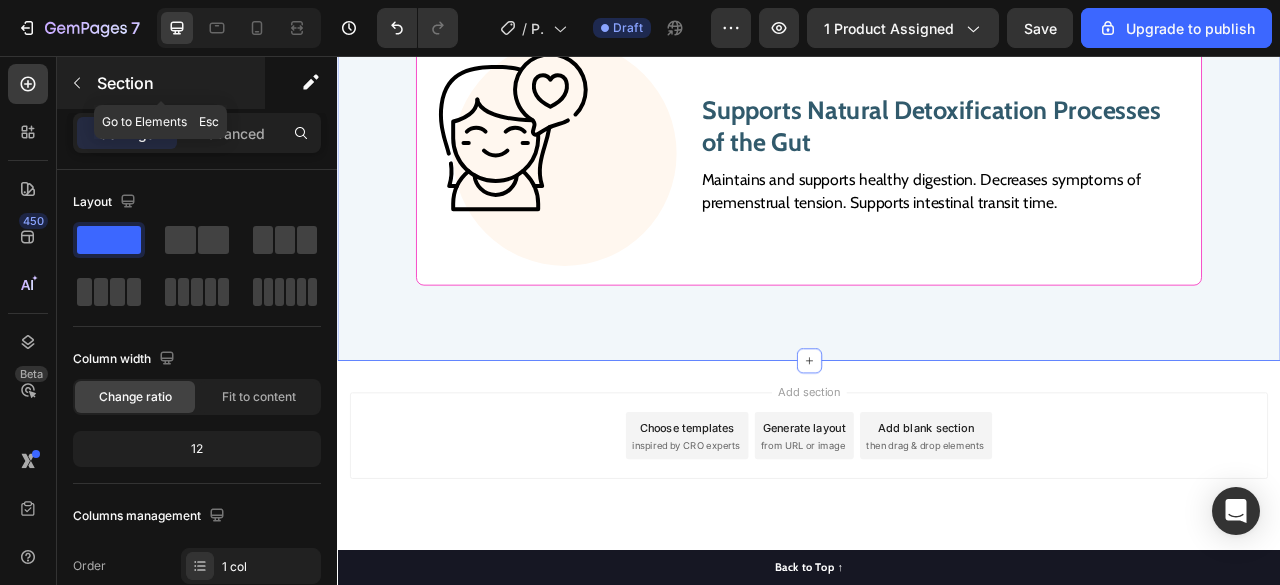 click at bounding box center (77, 83) 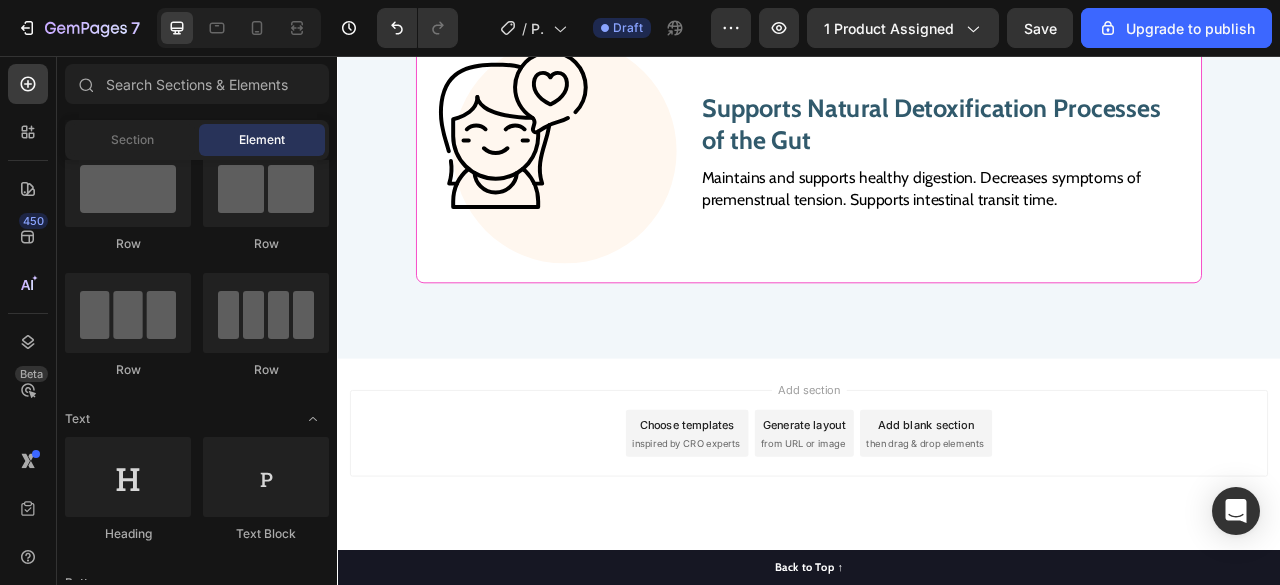 scroll, scrollTop: 9026, scrollLeft: 0, axis: vertical 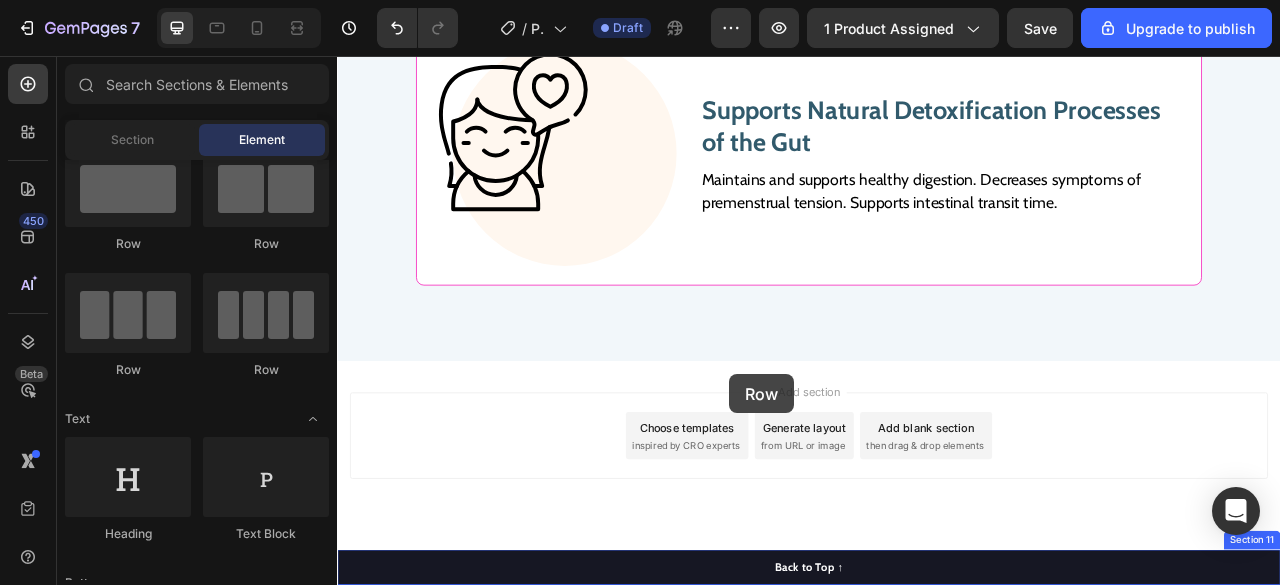 drag, startPoint x: 445, startPoint y: 224, endPoint x: 836, endPoint y: 460, distance: 456.7023 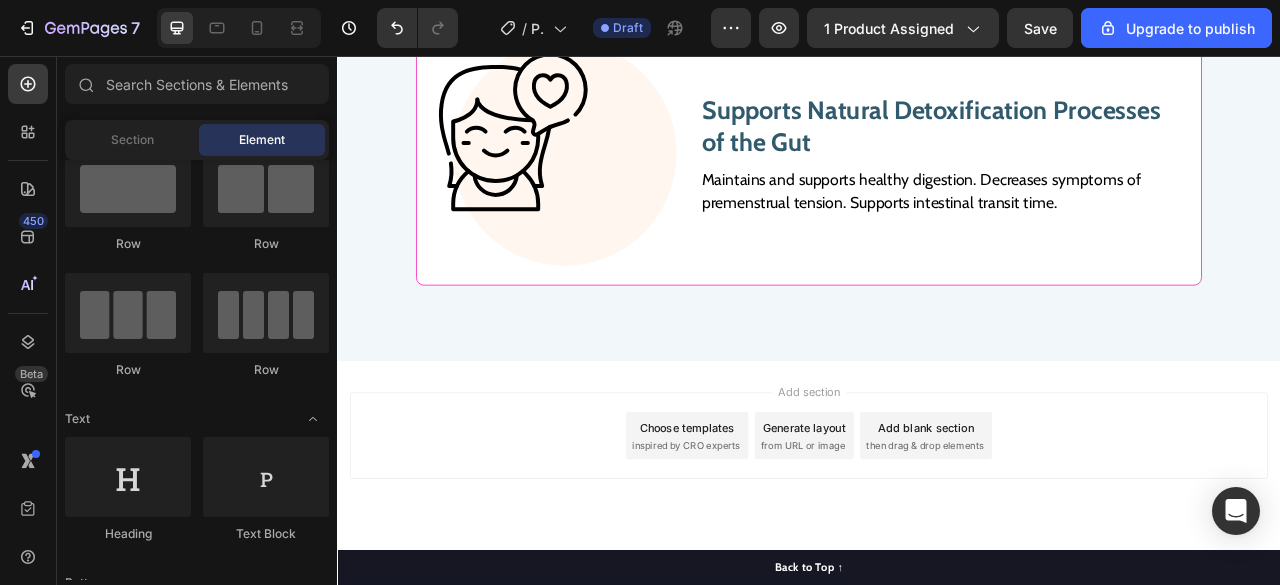 click on "Add section Choose templates inspired by CRO experts Generate layout from URL or image Add blank section then drag & drop elements" at bounding box center (937, 539) 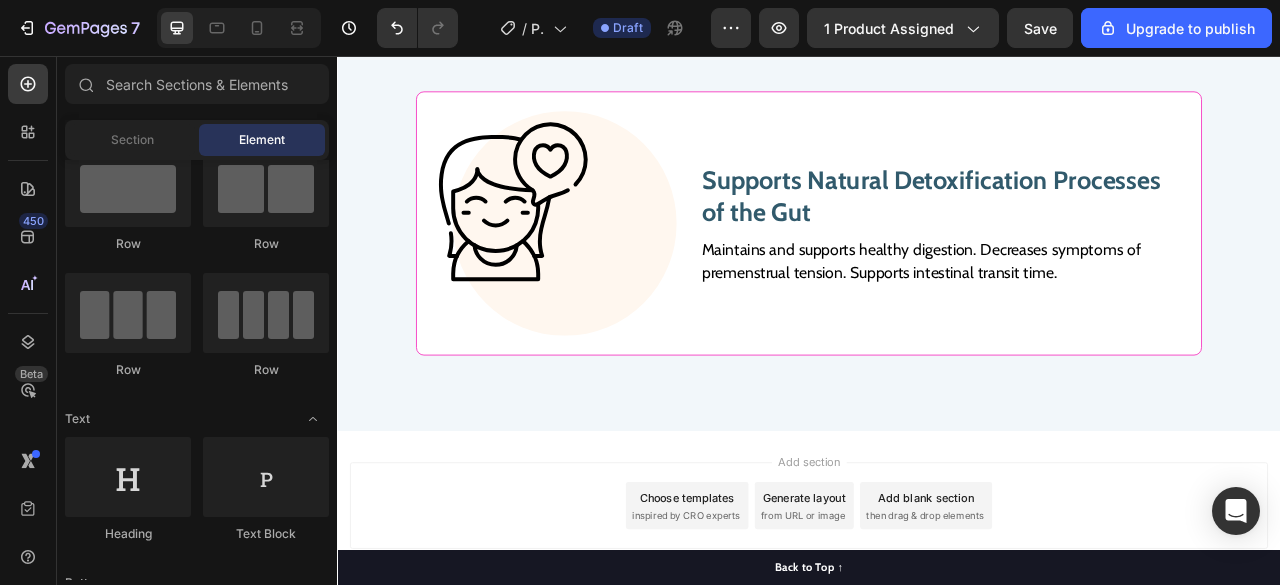 scroll, scrollTop: 9098, scrollLeft: 0, axis: vertical 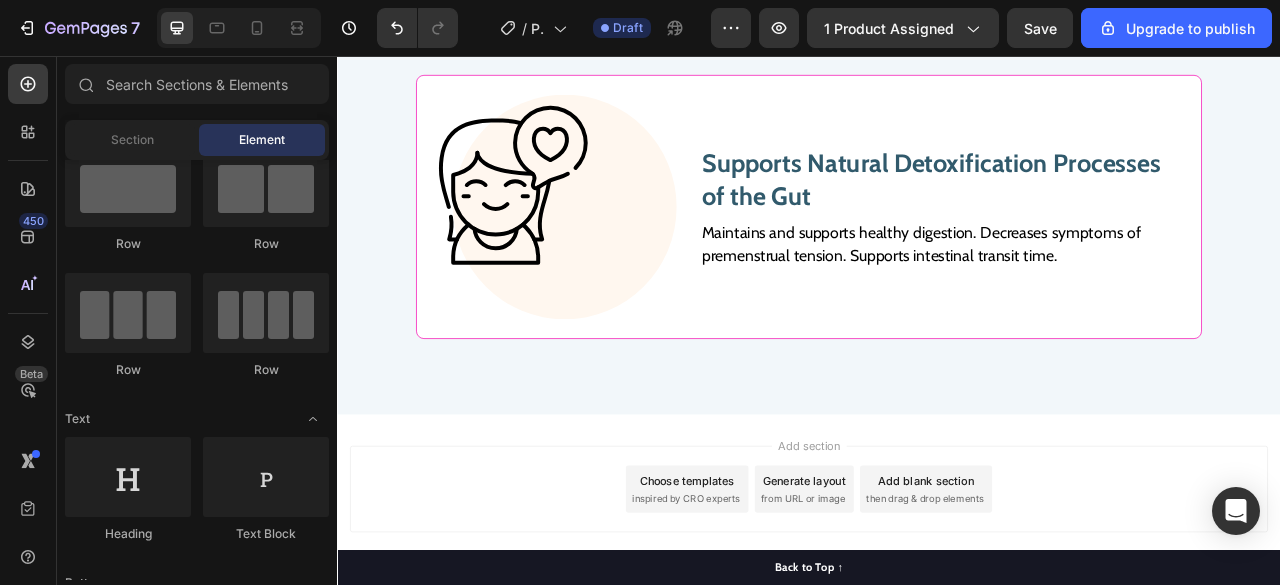 click on "Add blank section" at bounding box center [1086, 596] 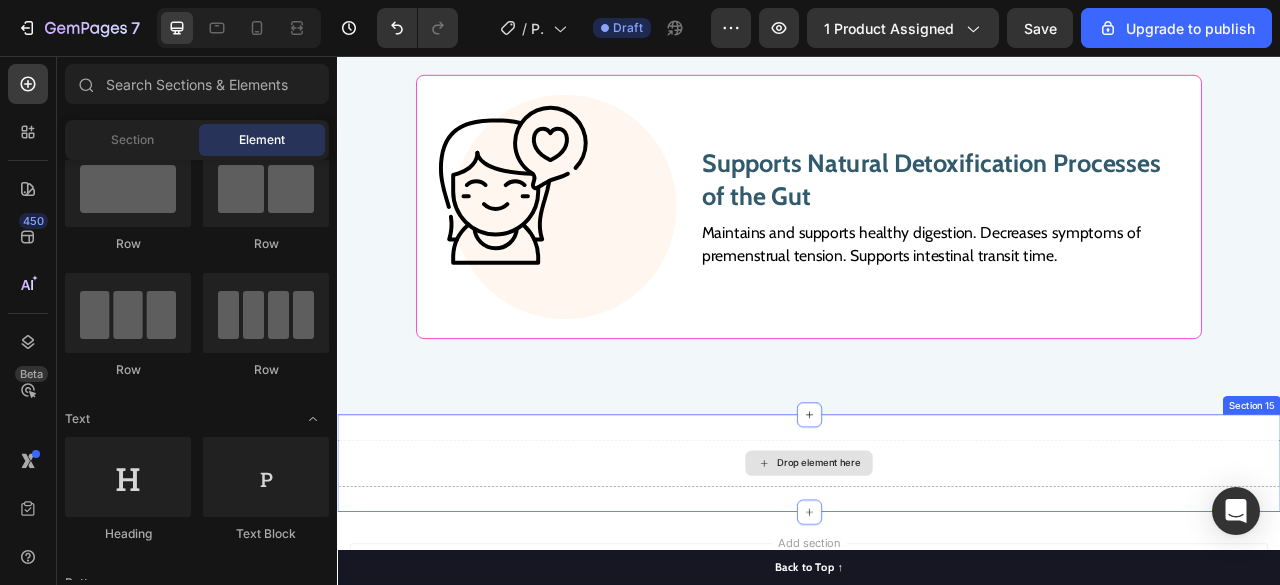 click on "Drop element here" at bounding box center (937, 574) 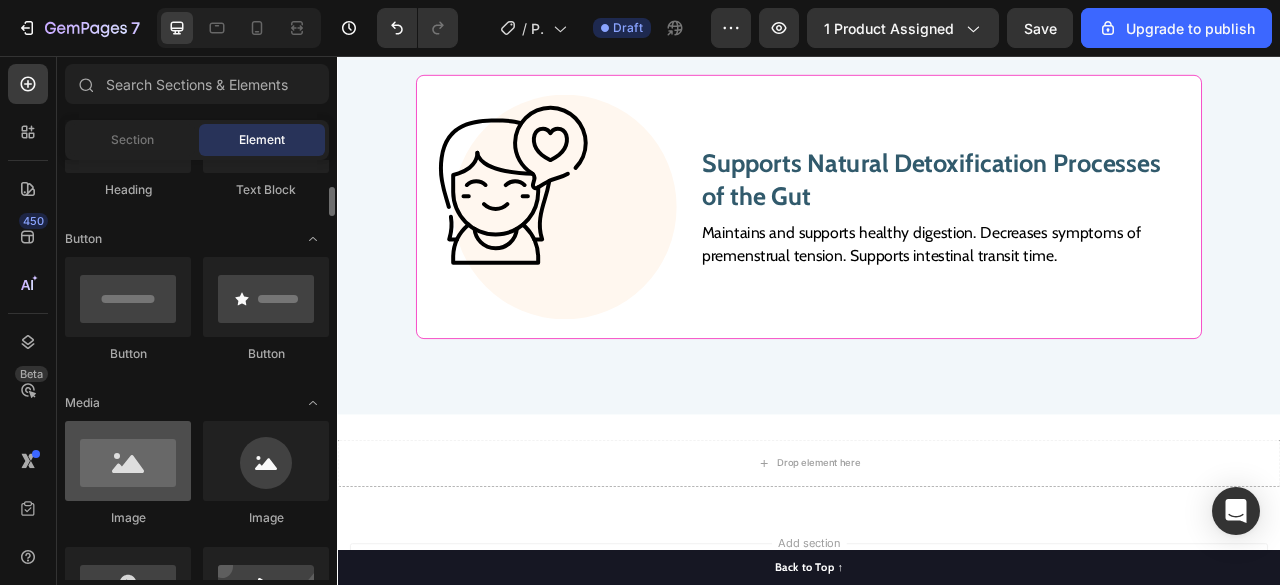 scroll, scrollTop: 402, scrollLeft: 0, axis: vertical 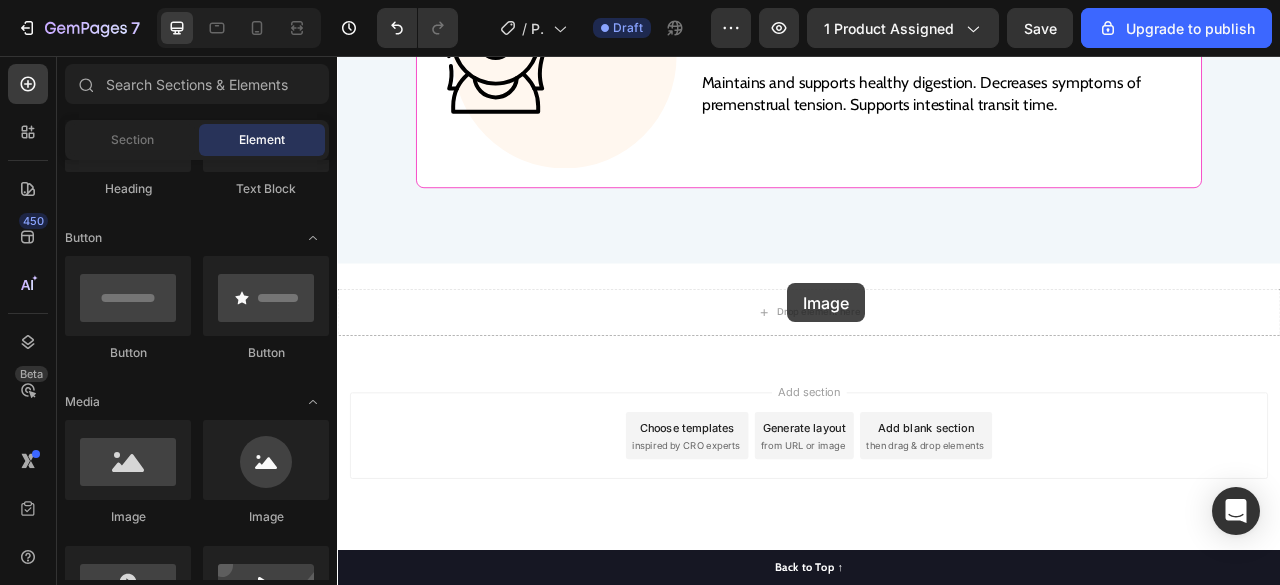 drag, startPoint x: 465, startPoint y: 528, endPoint x: 910, endPoint y: 345, distance: 481.15903 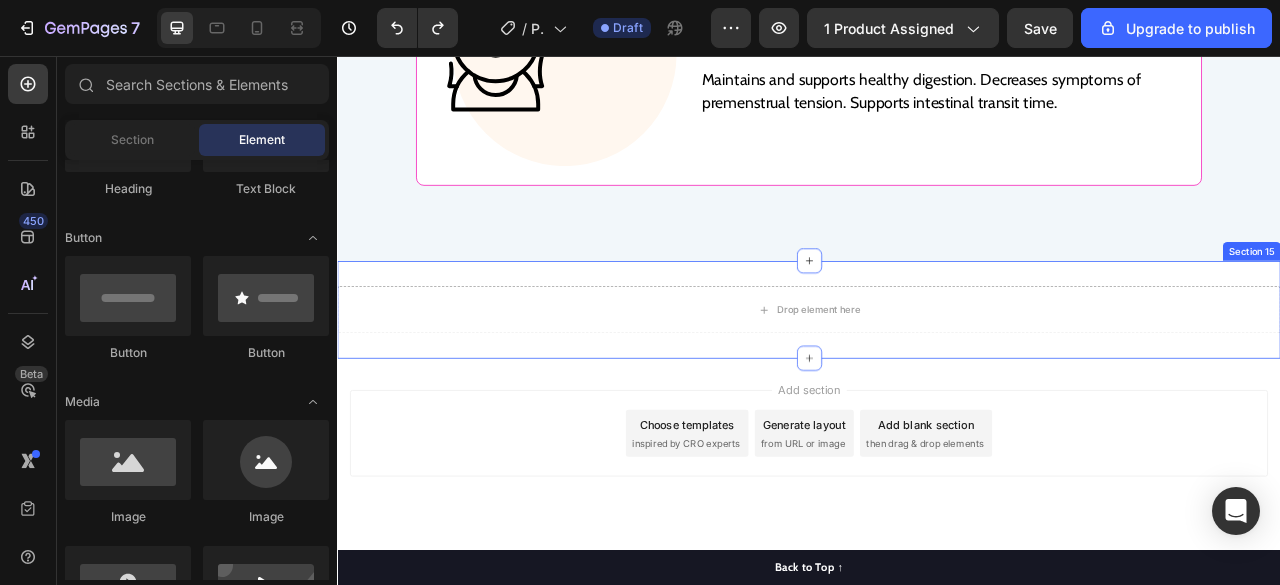 scroll, scrollTop: 9290, scrollLeft: 0, axis: vertical 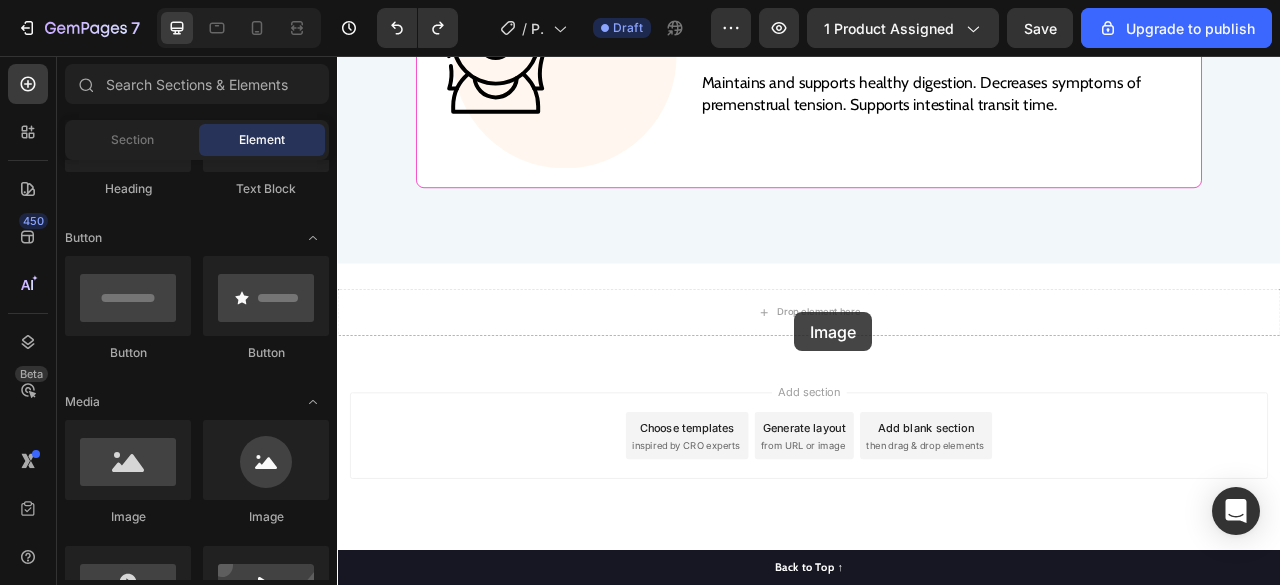 drag, startPoint x: 469, startPoint y: 509, endPoint x: 918, endPoint y: 377, distance: 468.00107 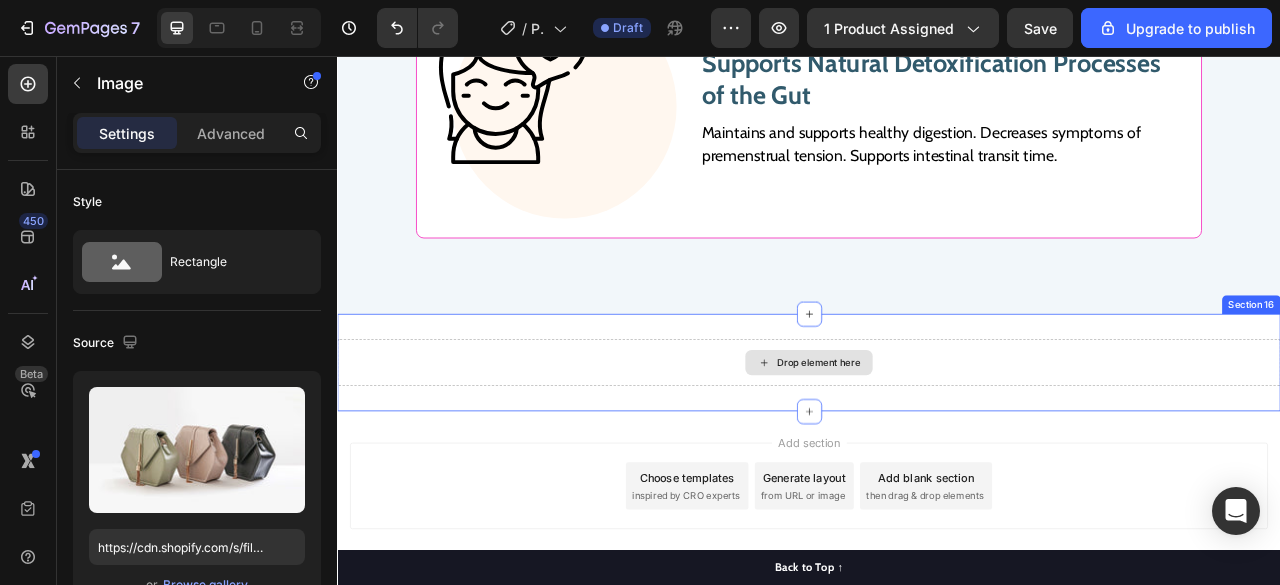 scroll, scrollTop: 9354, scrollLeft: 0, axis: vertical 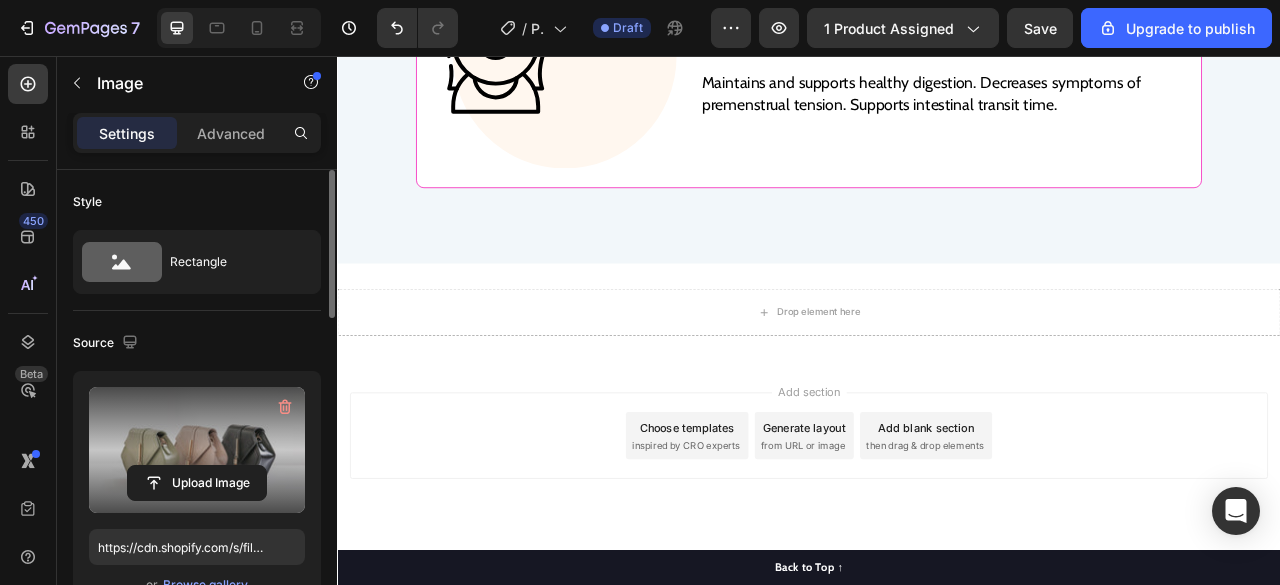 click at bounding box center (197, 450) 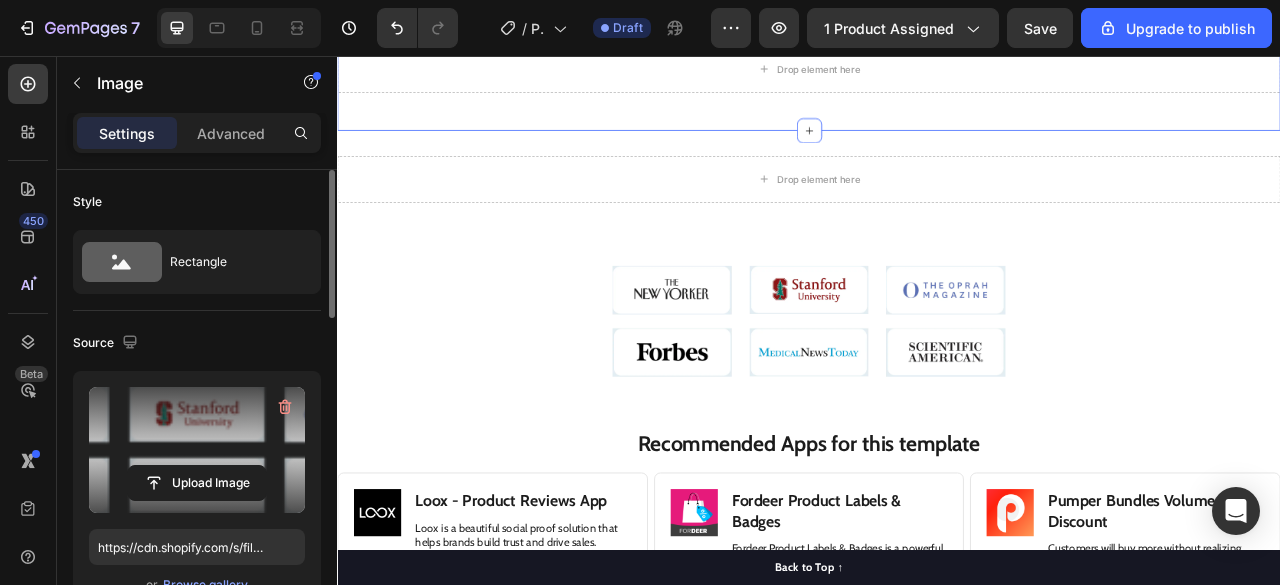 scroll, scrollTop: 7519, scrollLeft: 0, axis: vertical 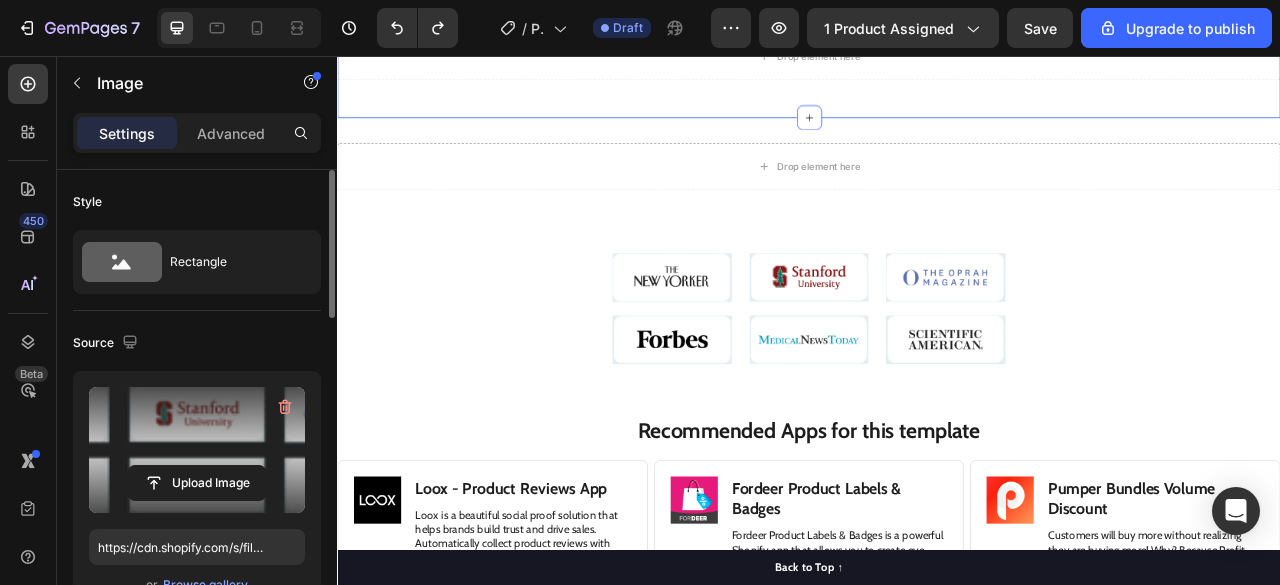 type on "https://cdn.shopify.com/s/files/1/2005/9307/files/image_demo.jpg" 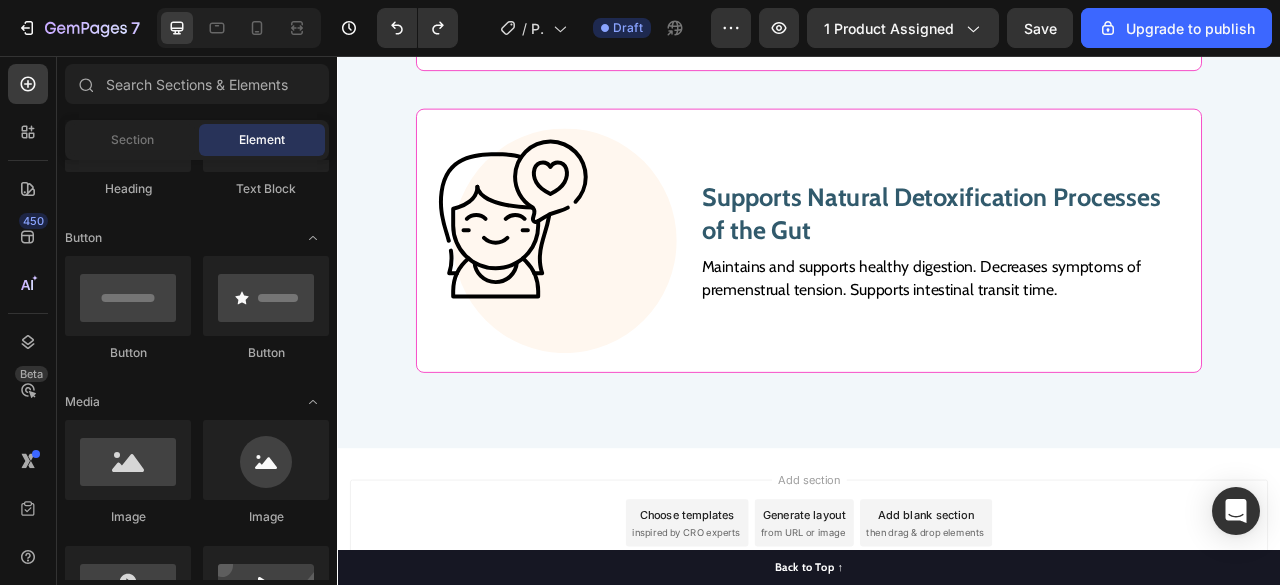 scroll, scrollTop: 9044, scrollLeft: 0, axis: vertical 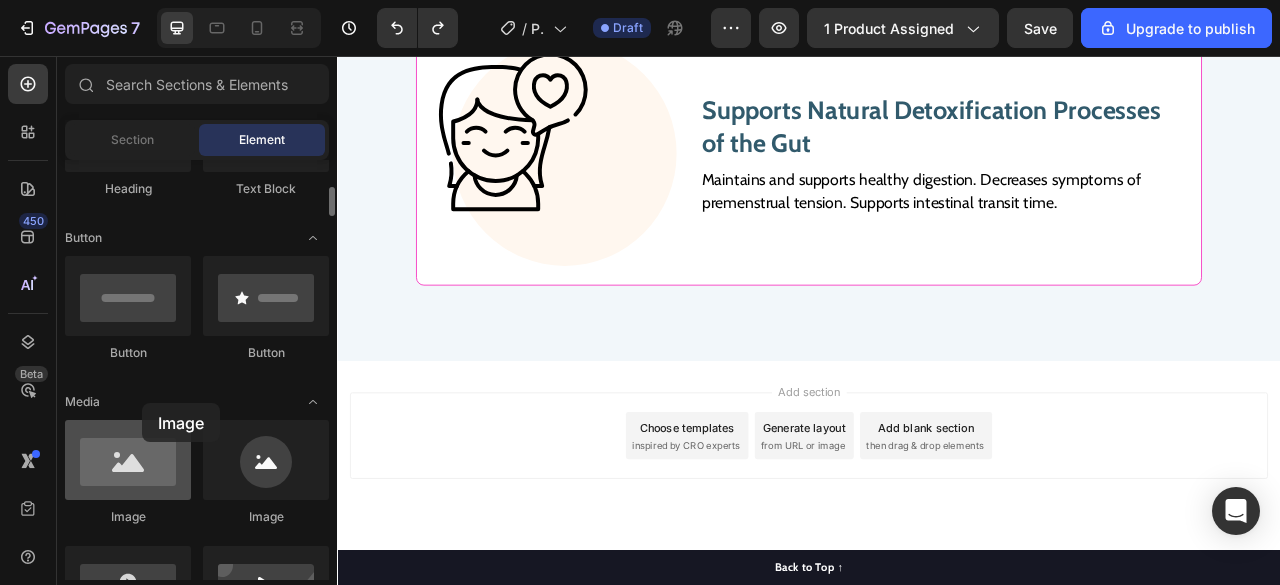 drag, startPoint x: 153, startPoint y: 444, endPoint x: 116, endPoint y: 429, distance: 39.92493 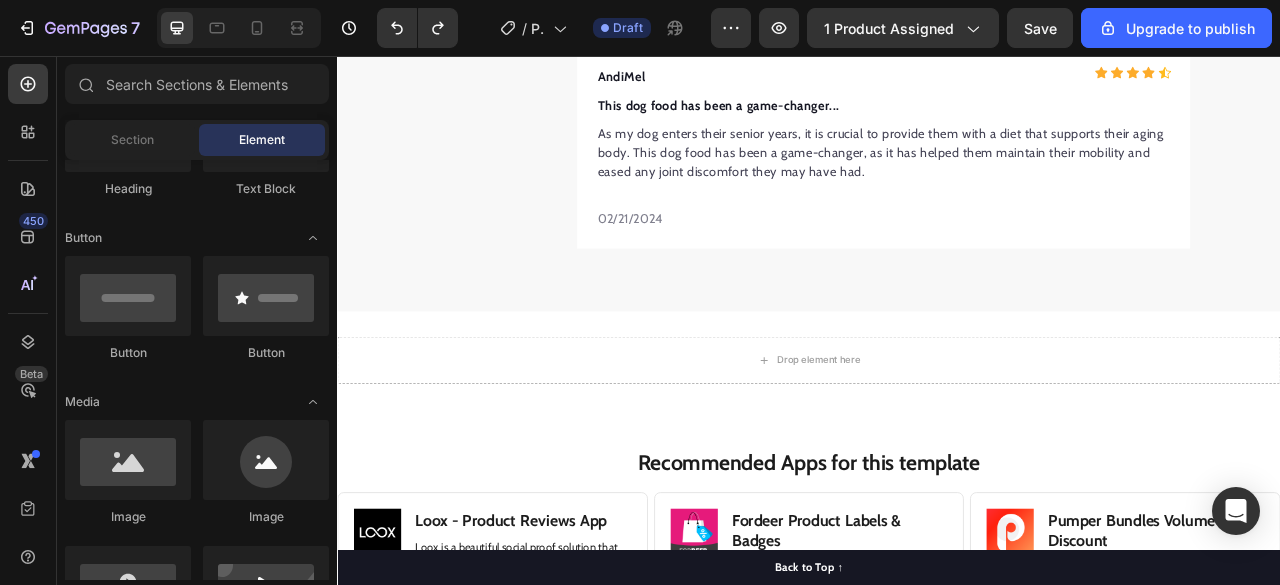 scroll, scrollTop: 7135, scrollLeft: 0, axis: vertical 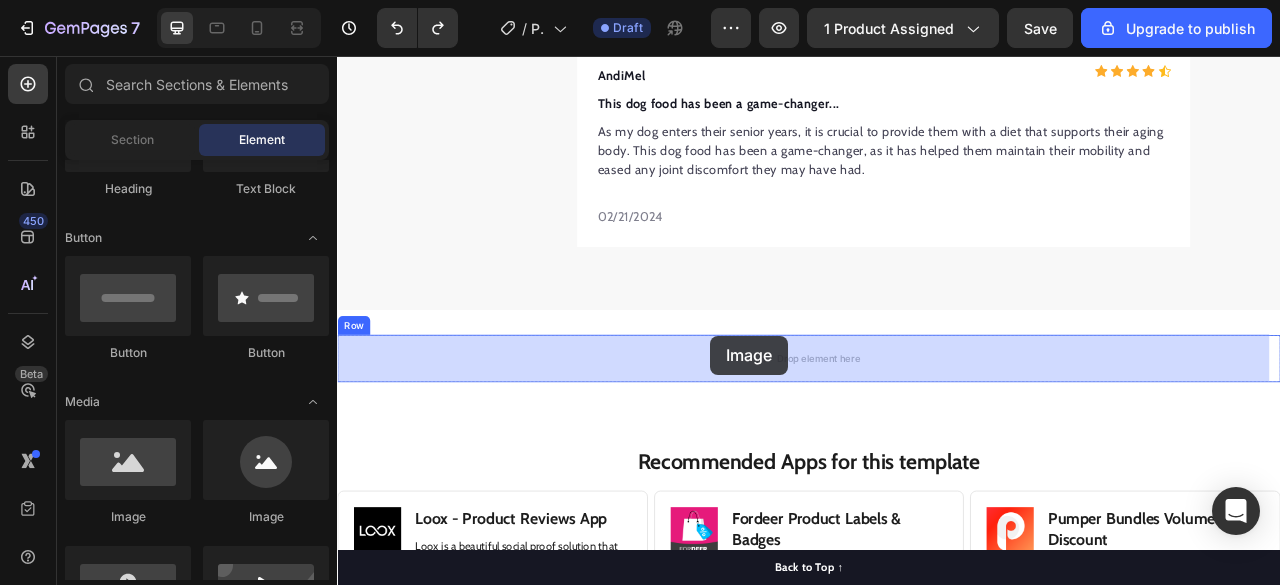 drag, startPoint x: 476, startPoint y: 529, endPoint x: 813, endPoint y: 411, distance: 357.0616 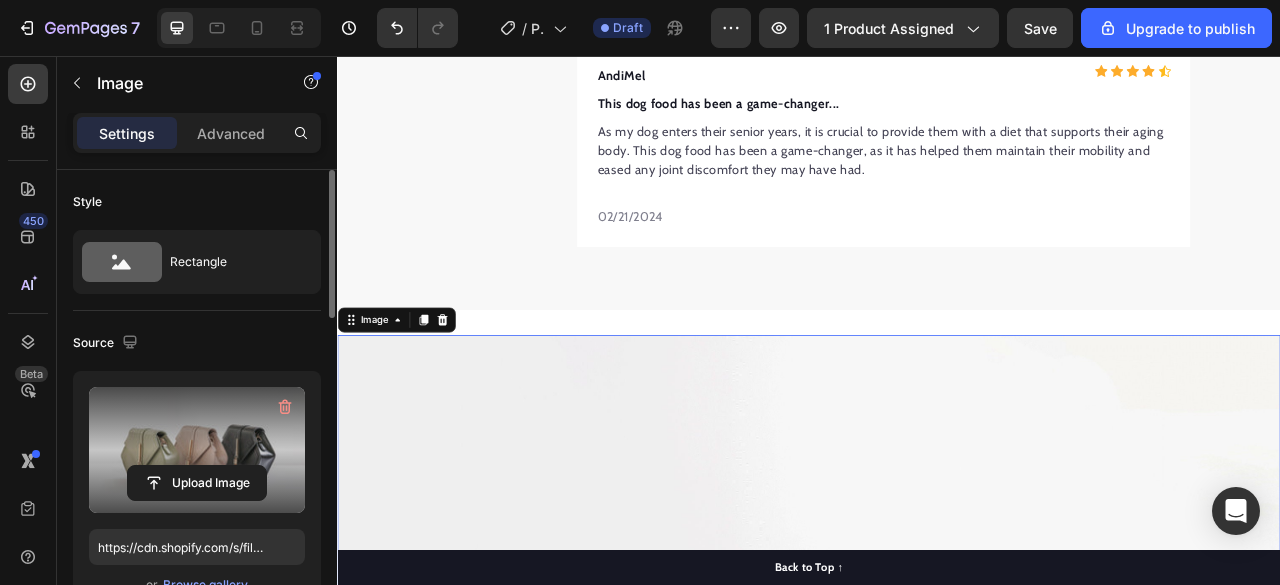 click at bounding box center (197, 450) 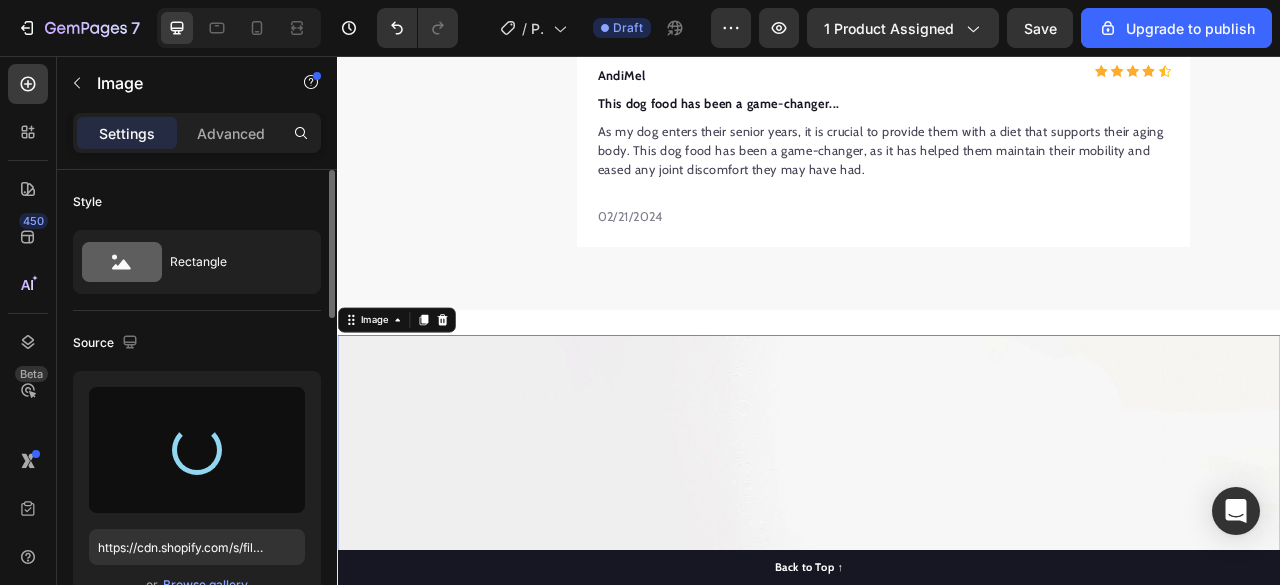 type on "https://cdn.shopify.com/s/files/1/0948/5395/5901/files/gempages_577662925980828434-709eab1a-653b-4625-891f-43b2f8e62903.webp" 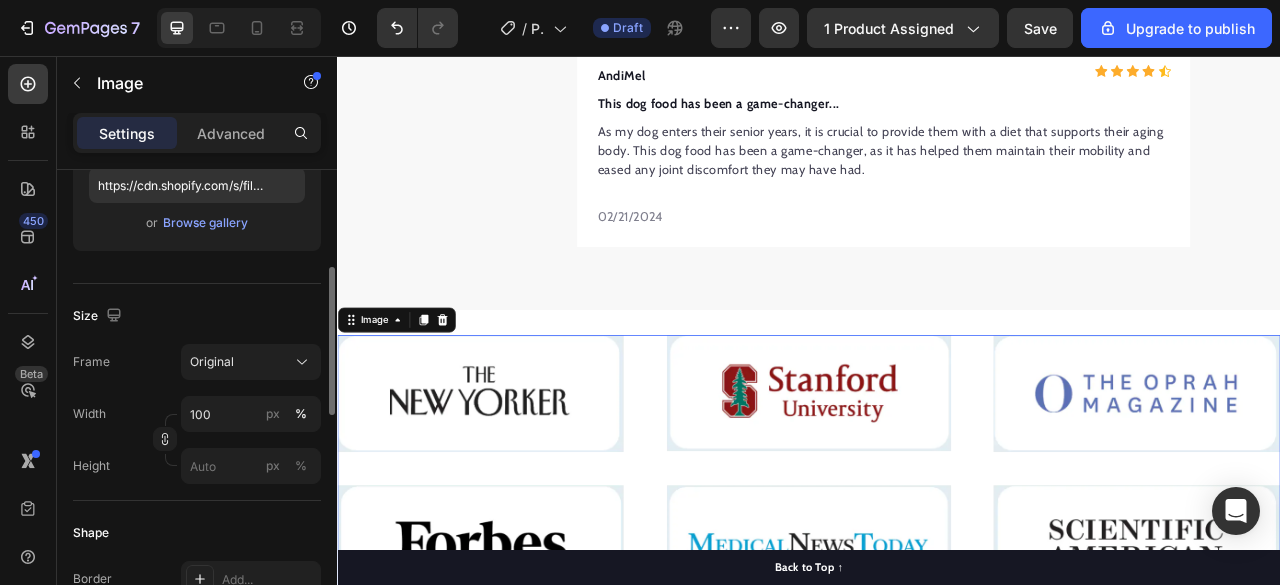 scroll, scrollTop: 364, scrollLeft: 0, axis: vertical 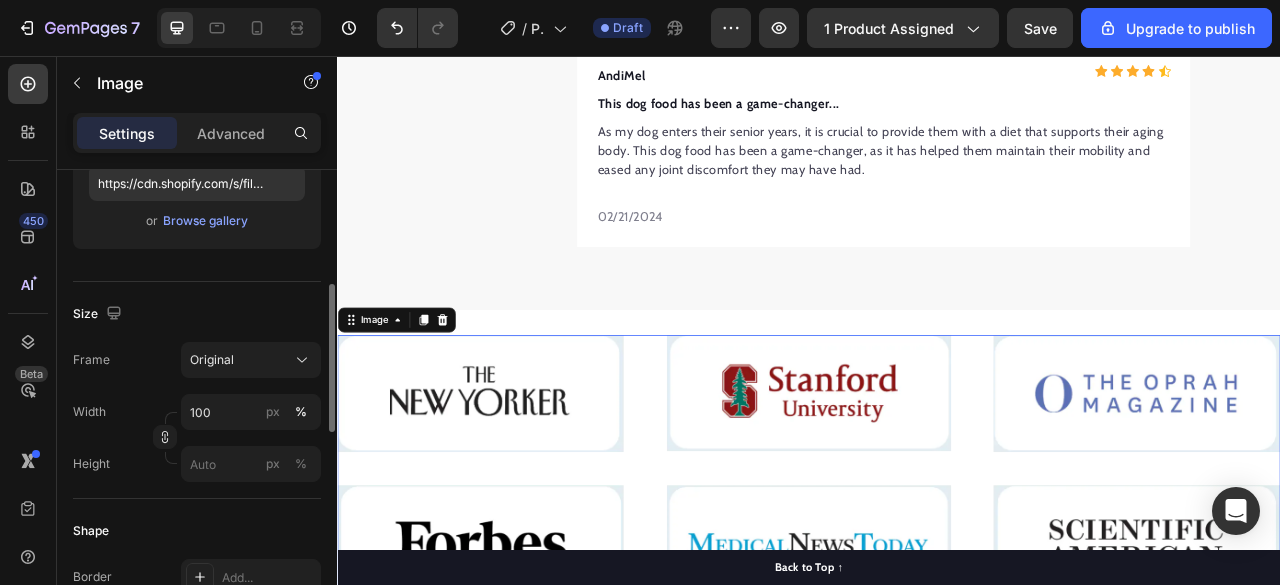 click on "Frame Original Width 100 px % Height px %" 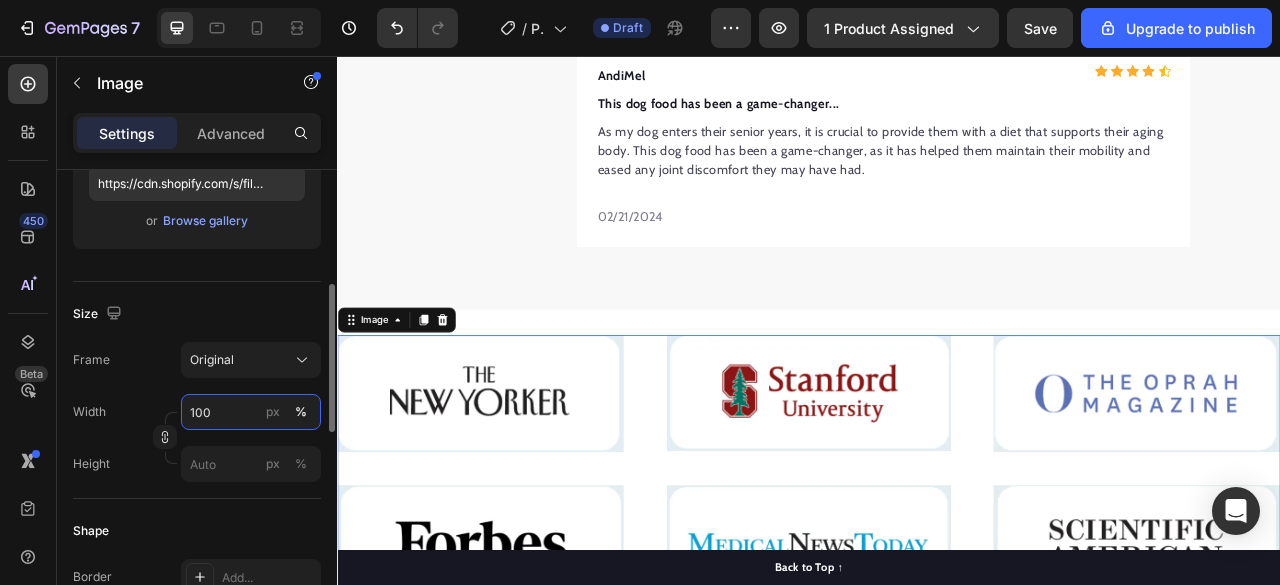 click on "100" at bounding box center (251, 412) 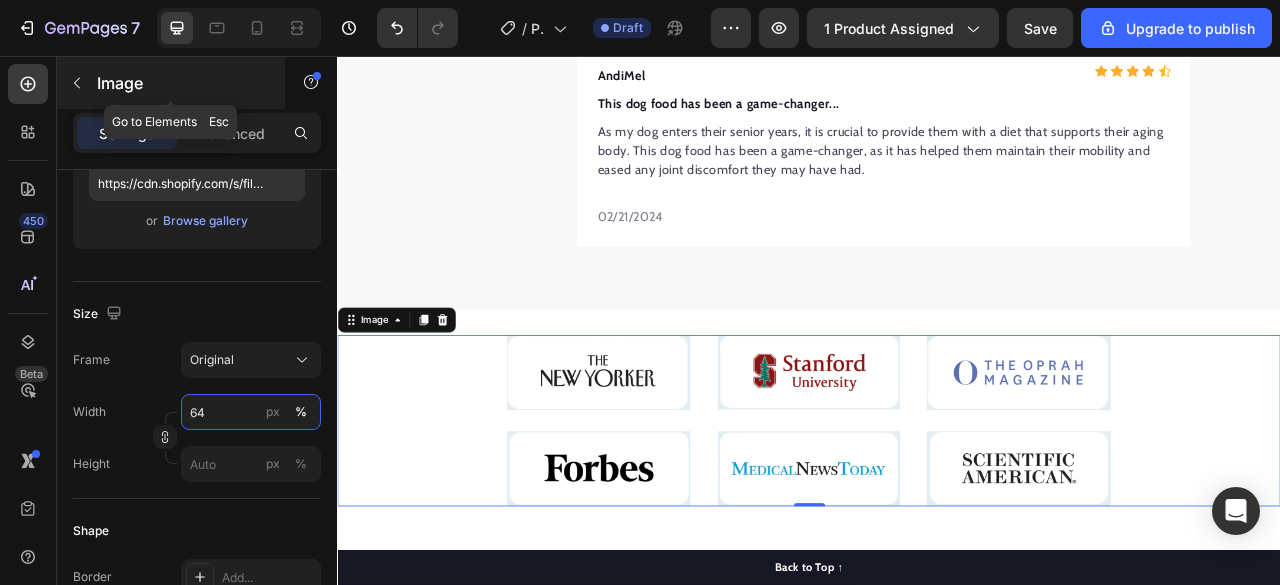 type on "65" 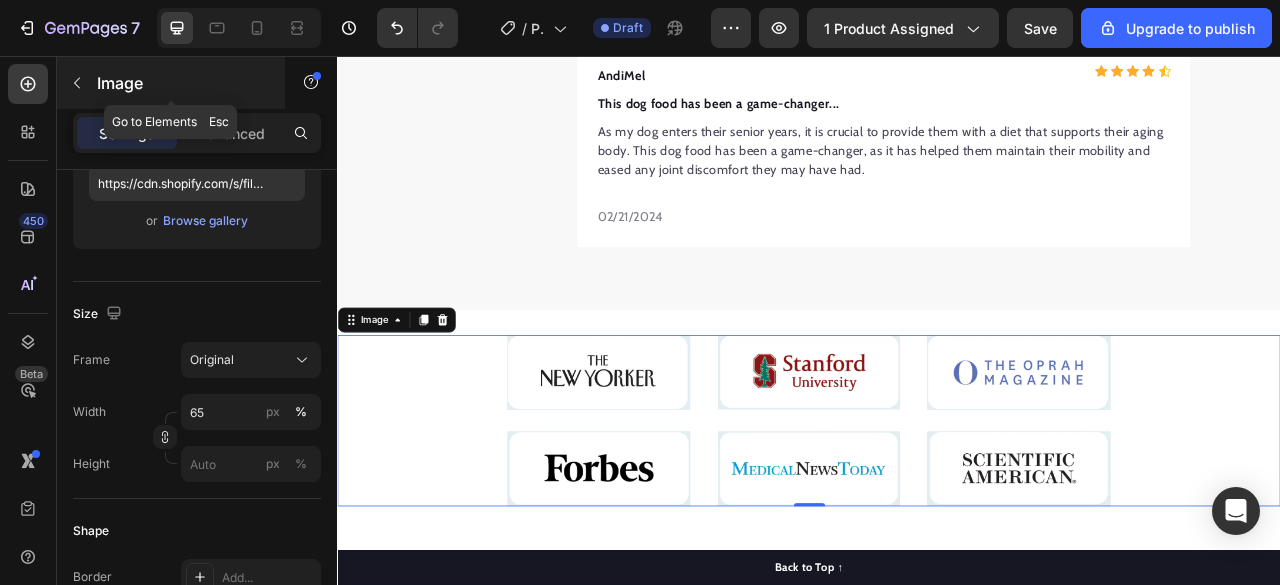 click 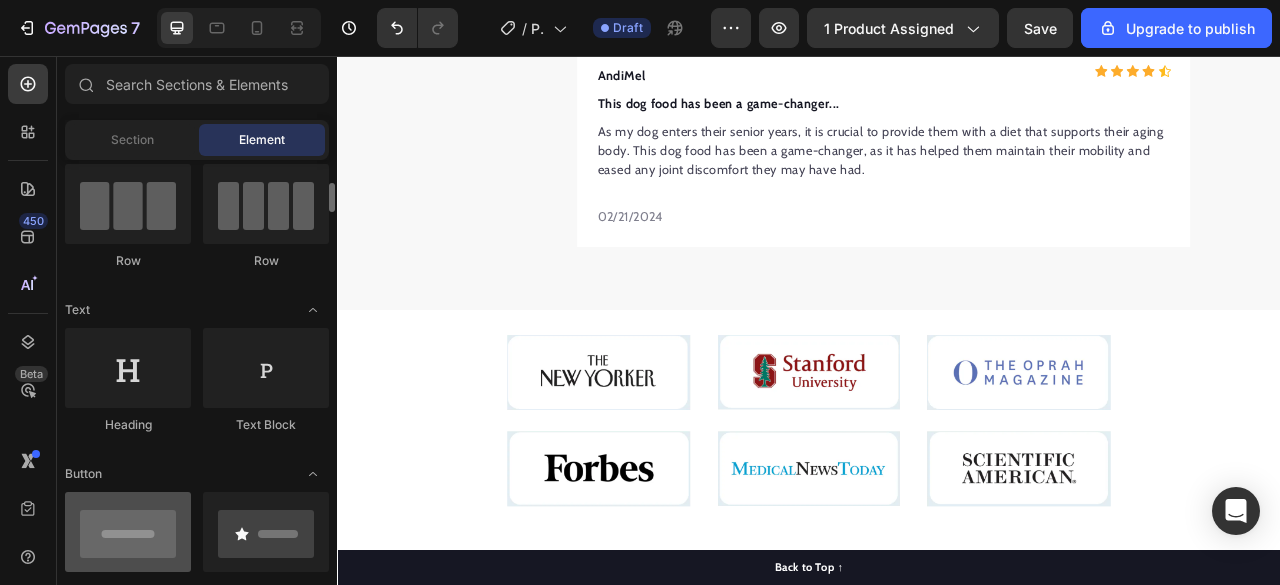 scroll, scrollTop: 162, scrollLeft: 0, axis: vertical 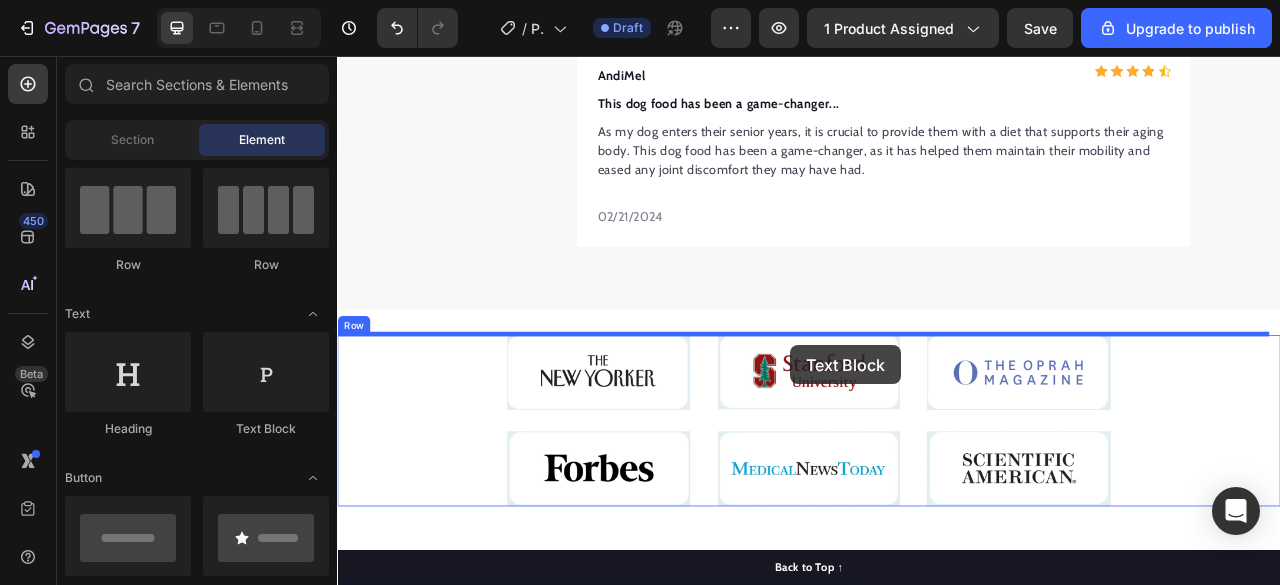 drag, startPoint x: 587, startPoint y: 444, endPoint x: 914, endPoint y: 423, distance: 327.6736 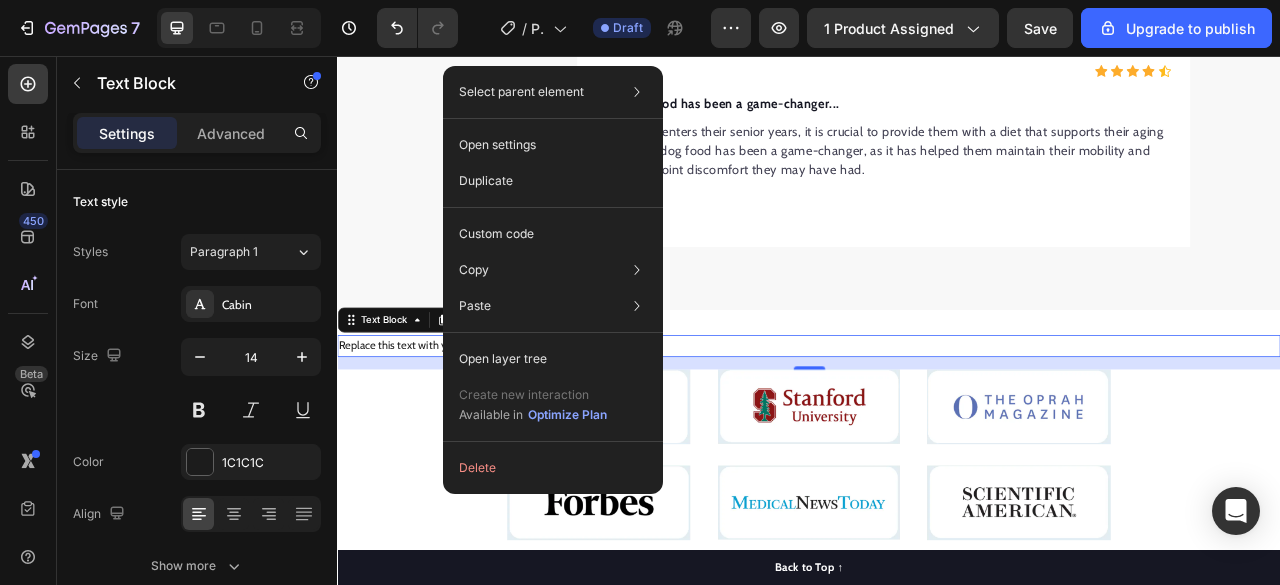 click on "Replace this text with your content" at bounding box center (937, 425) 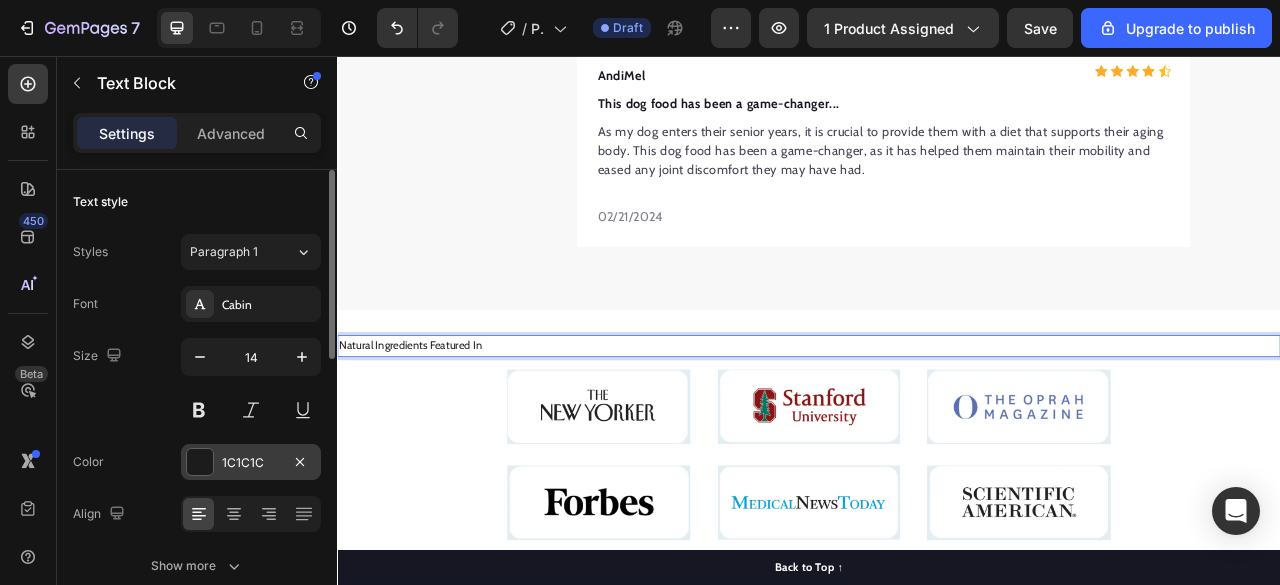 click at bounding box center [200, 462] 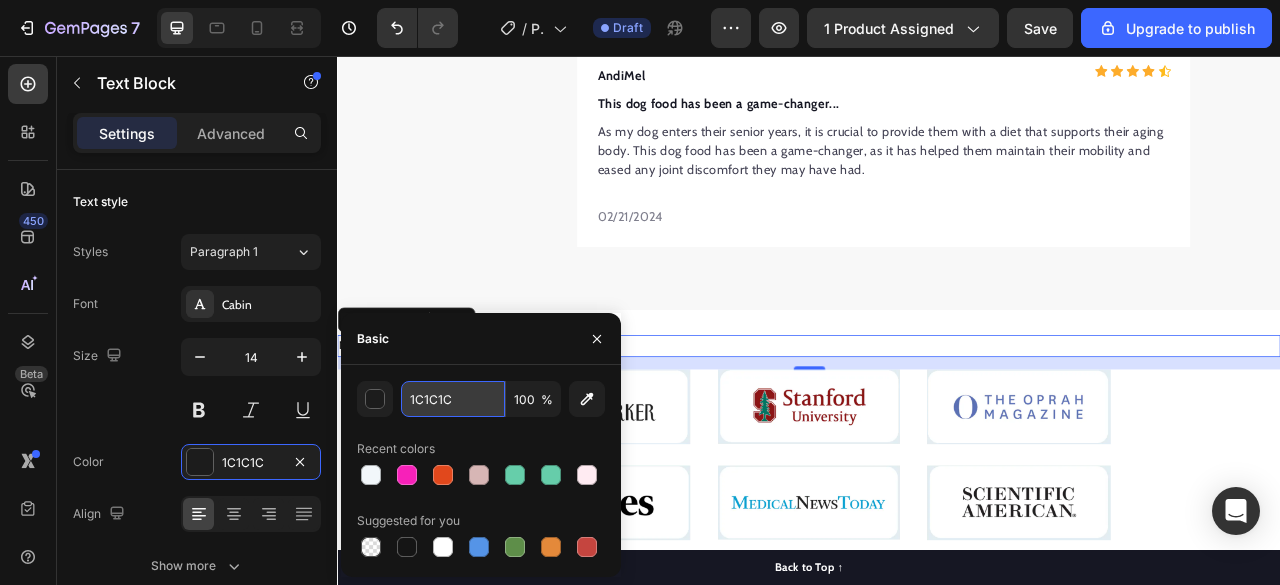 click on "1C1C1C" at bounding box center (453, 399) 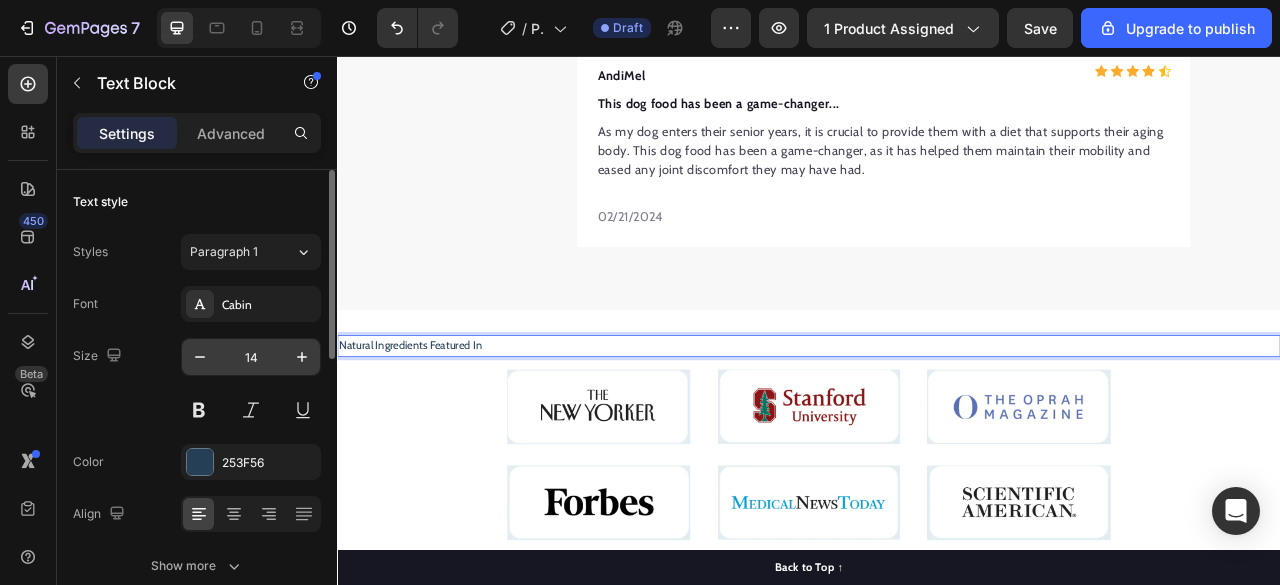 click on "14" 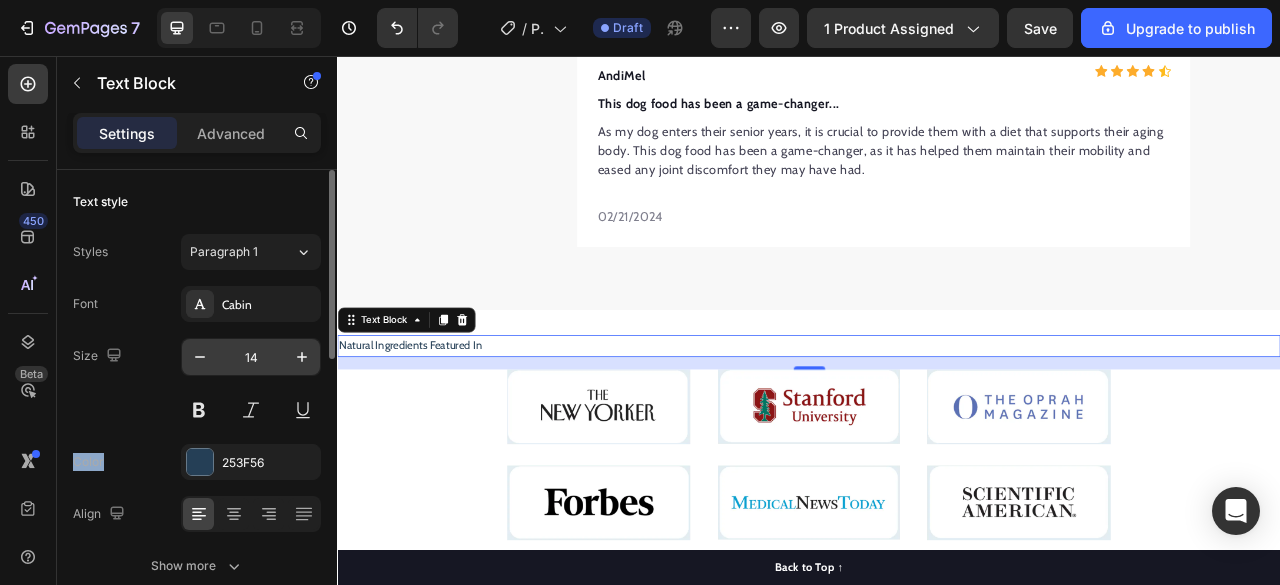 click on "14" 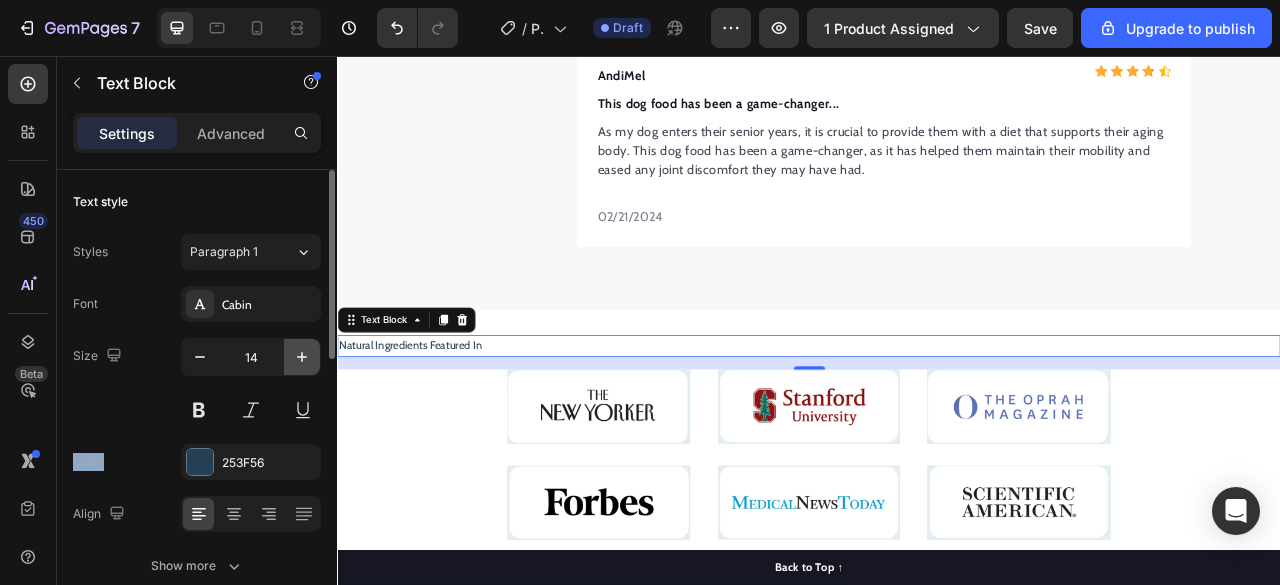 click at bounding box center (302, 357) 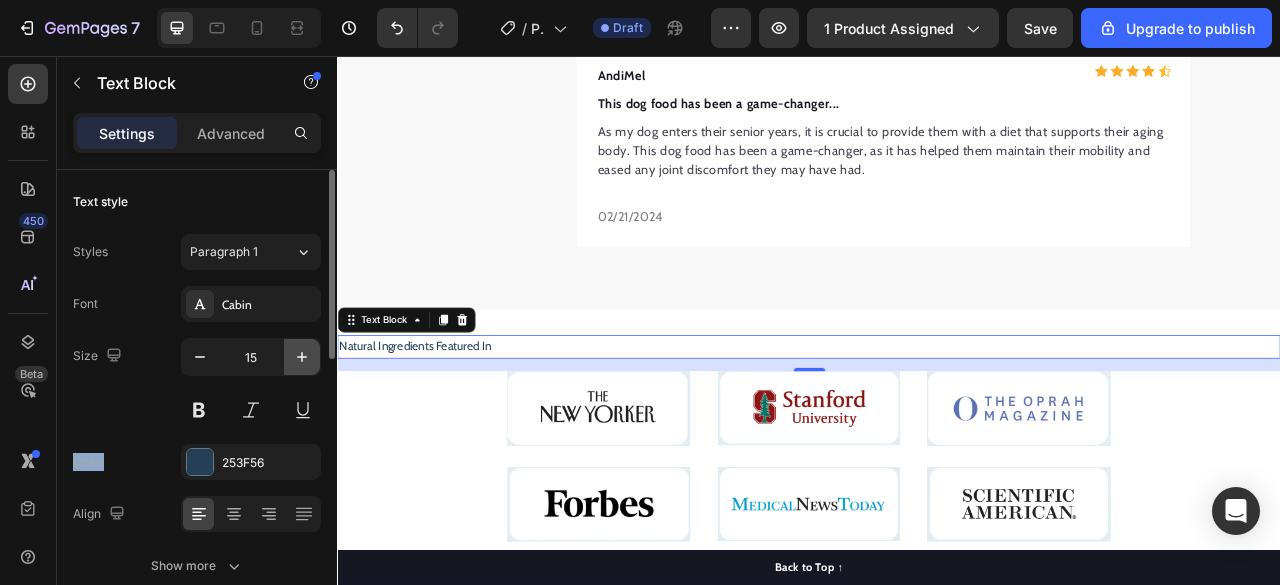 click at bounding box center [302, 357] 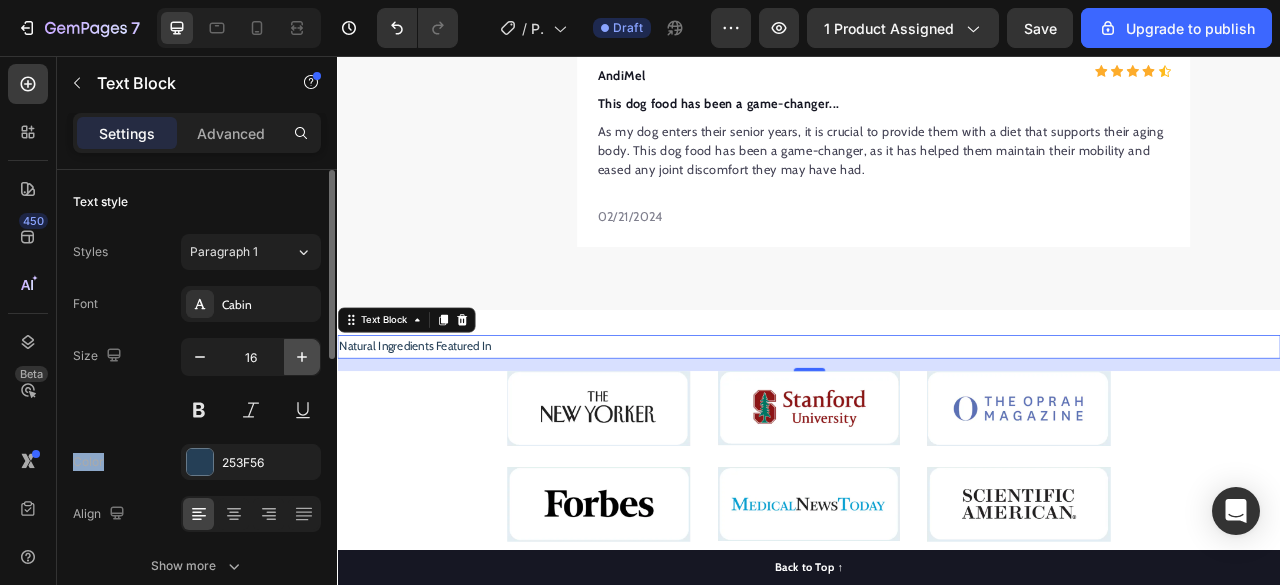 click at bounding box center [302, 357] 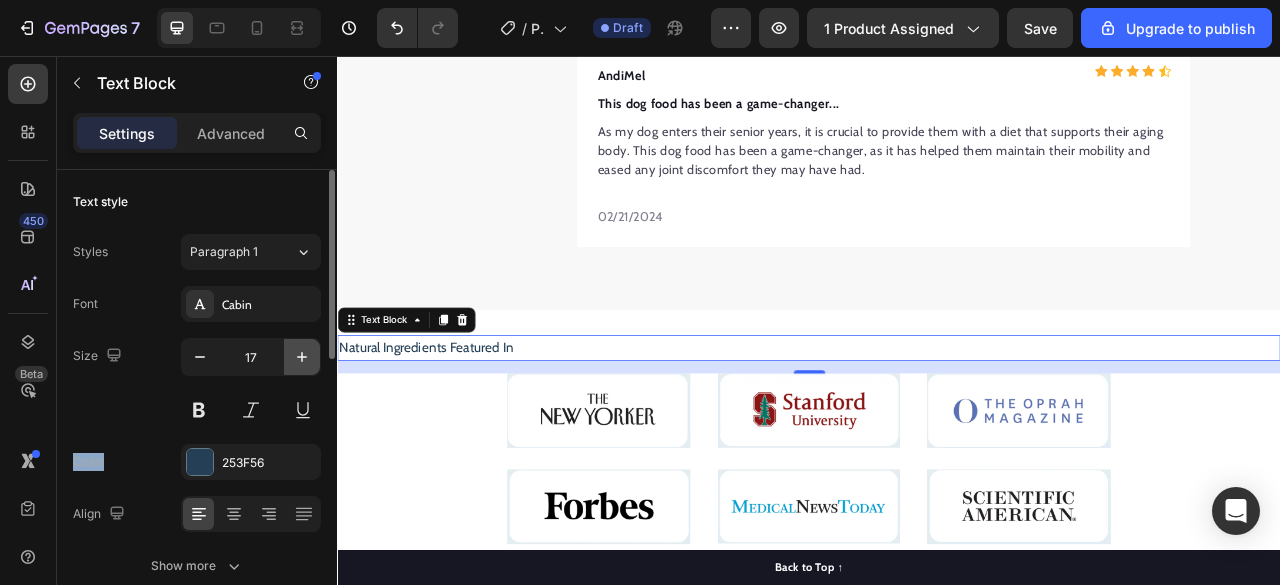 click at bounding box center (302, 357) 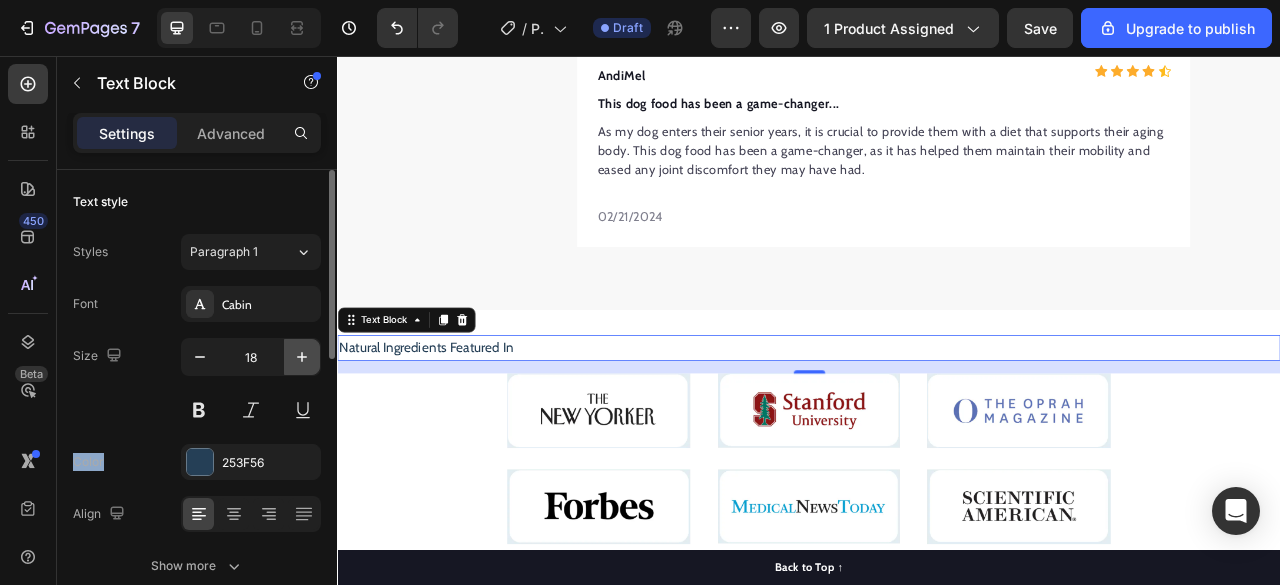 click at bounding box center (302, 357) 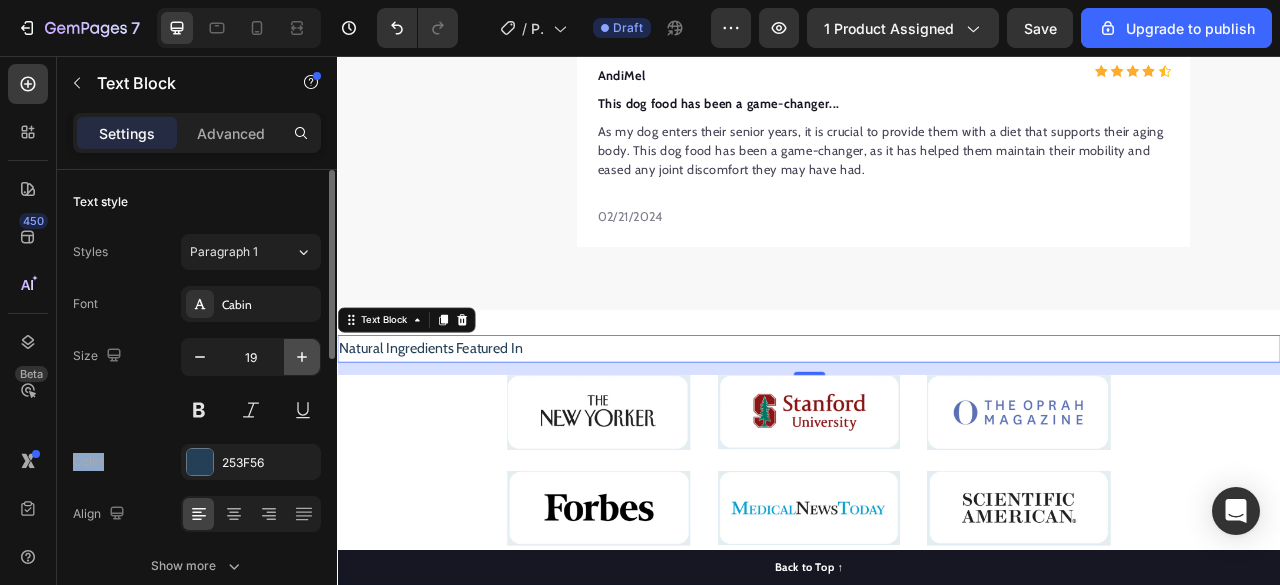 click at bounding box center [302, 357] 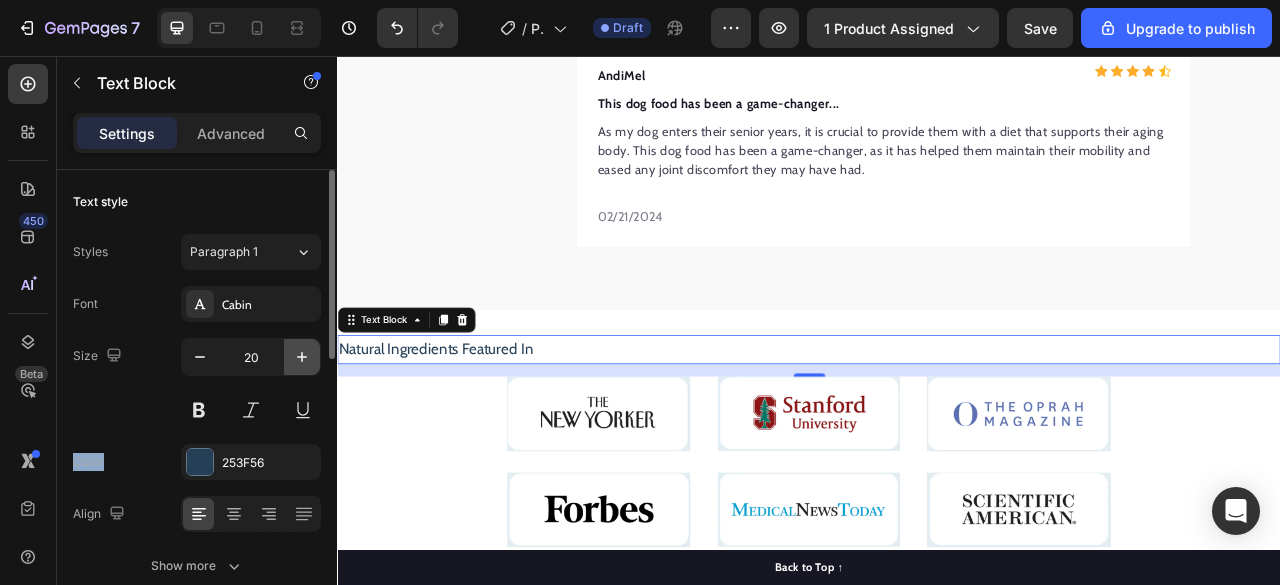 click at bounding box center [302, 357] 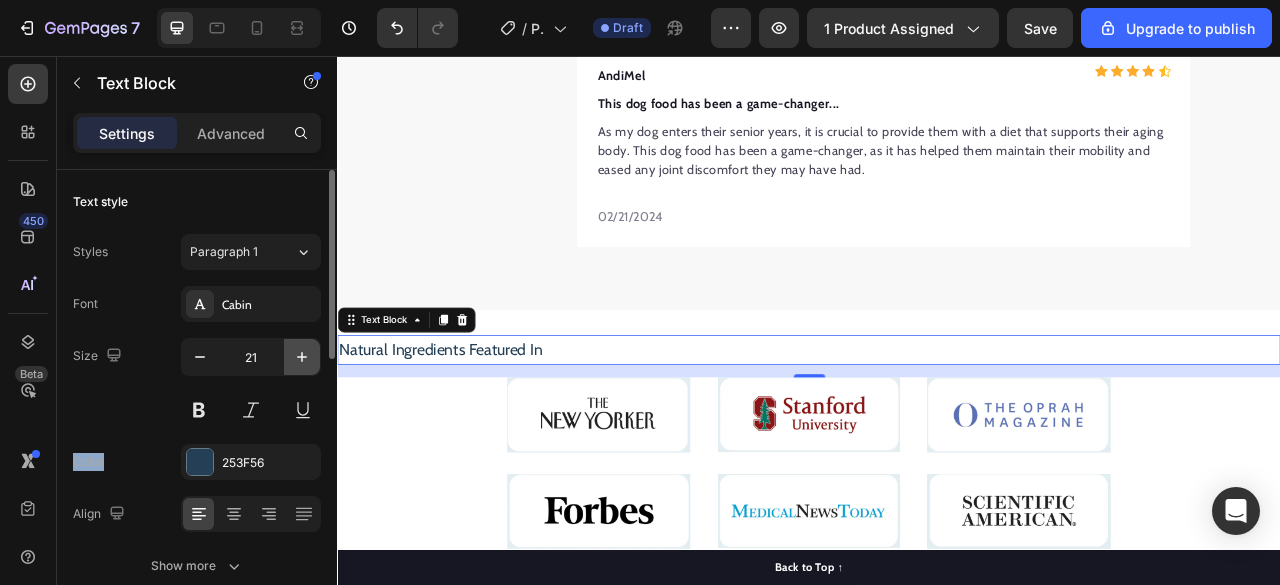 click at bounding box center (302, 357) 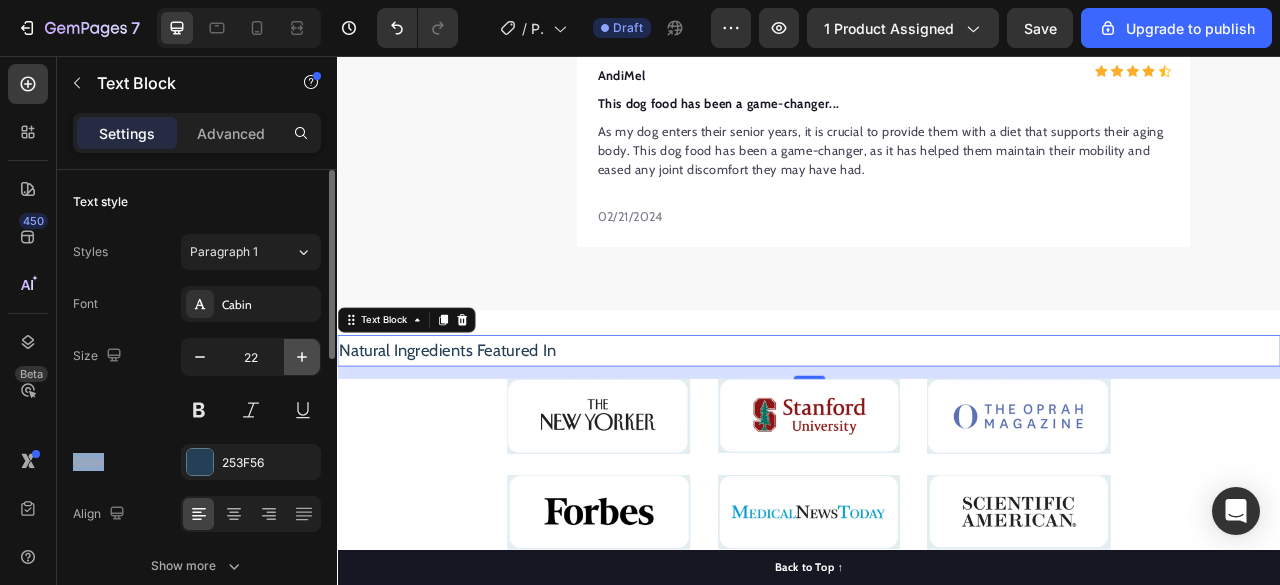 click at bounding box center (302, 357) 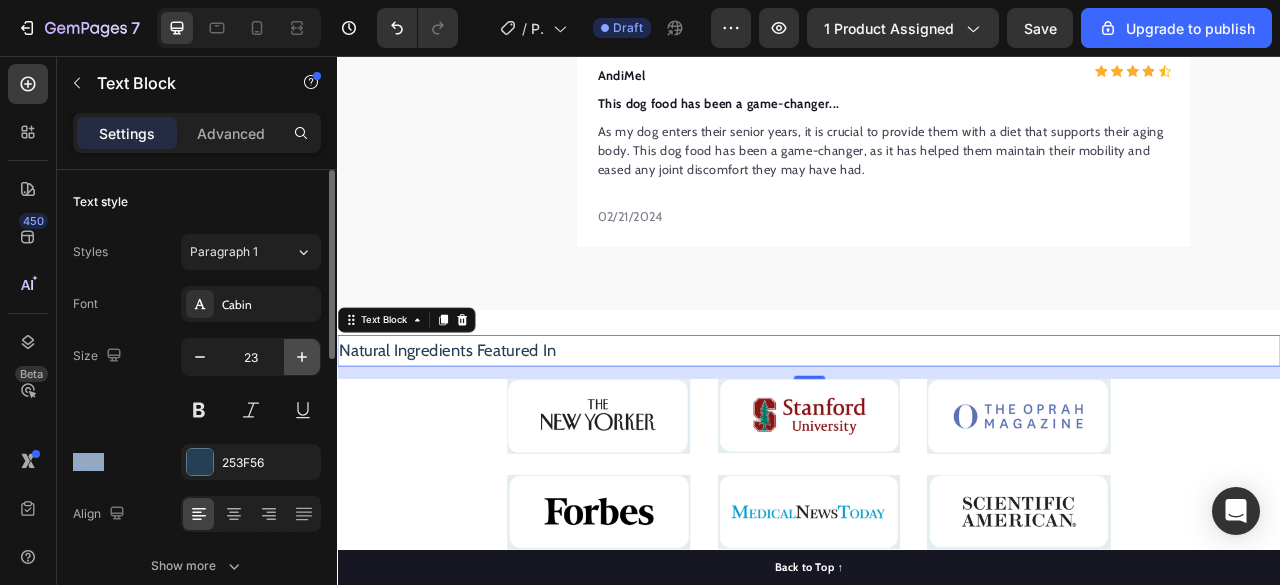 click at bounding box center [302, 357] 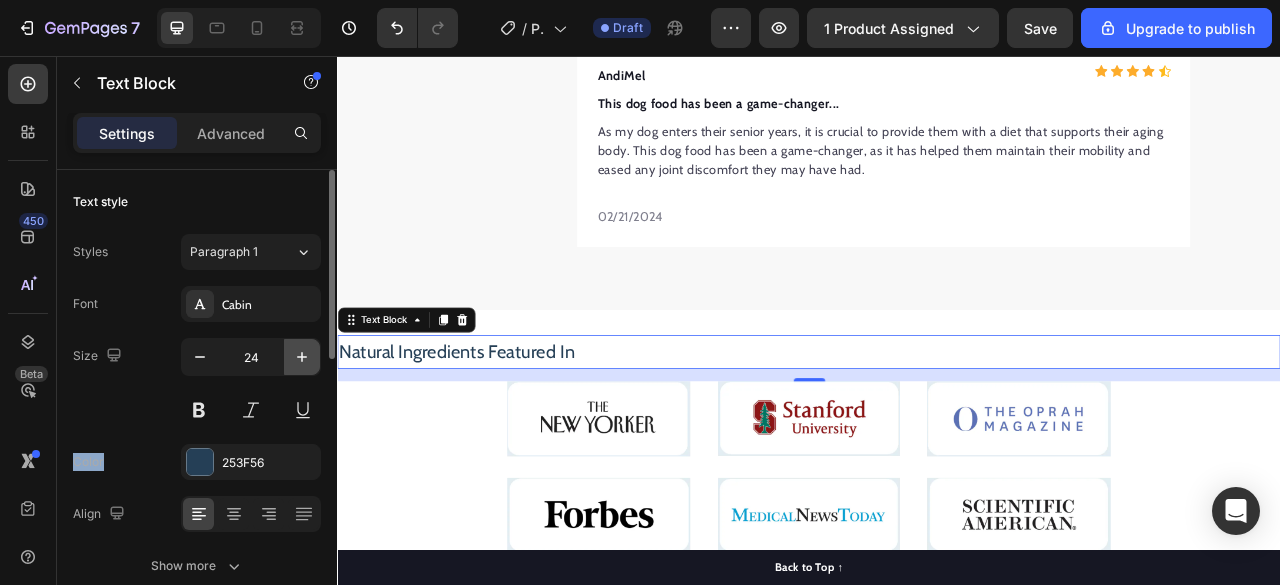 click at bounding box center [302, 357] 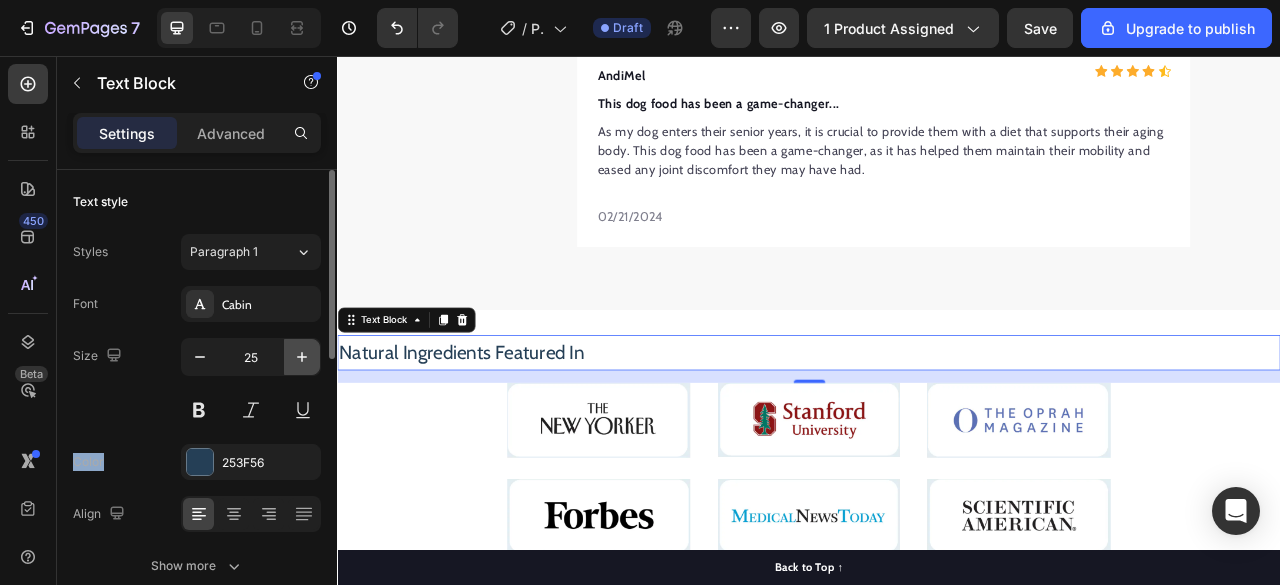 click at bounding box center (302, 357) 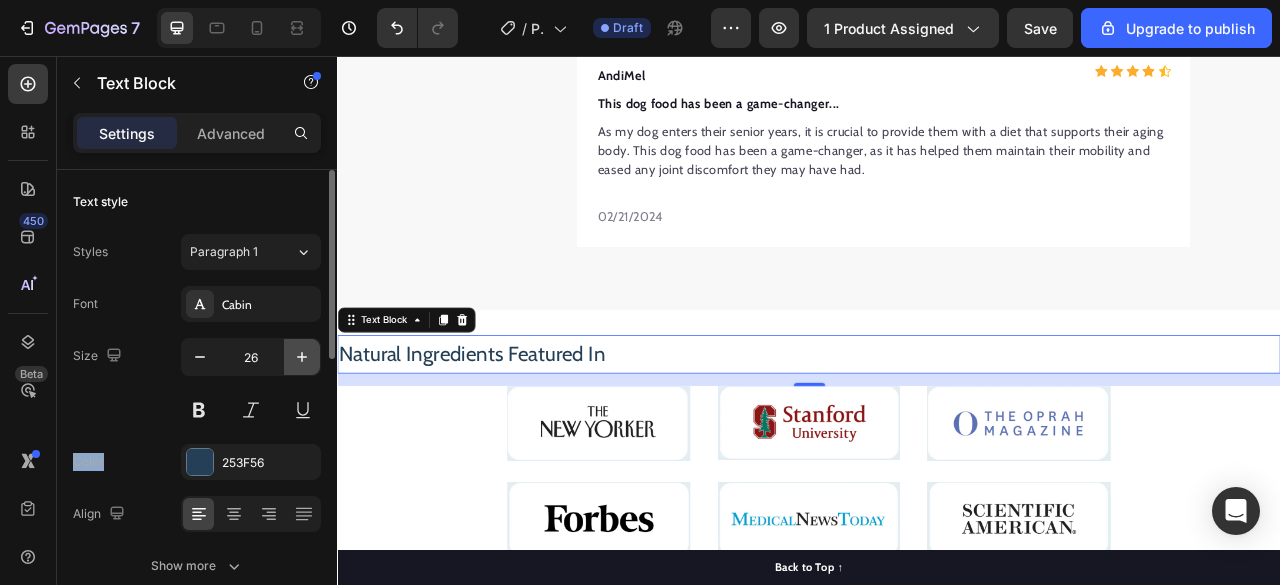 click at bounding box center (302, 357) 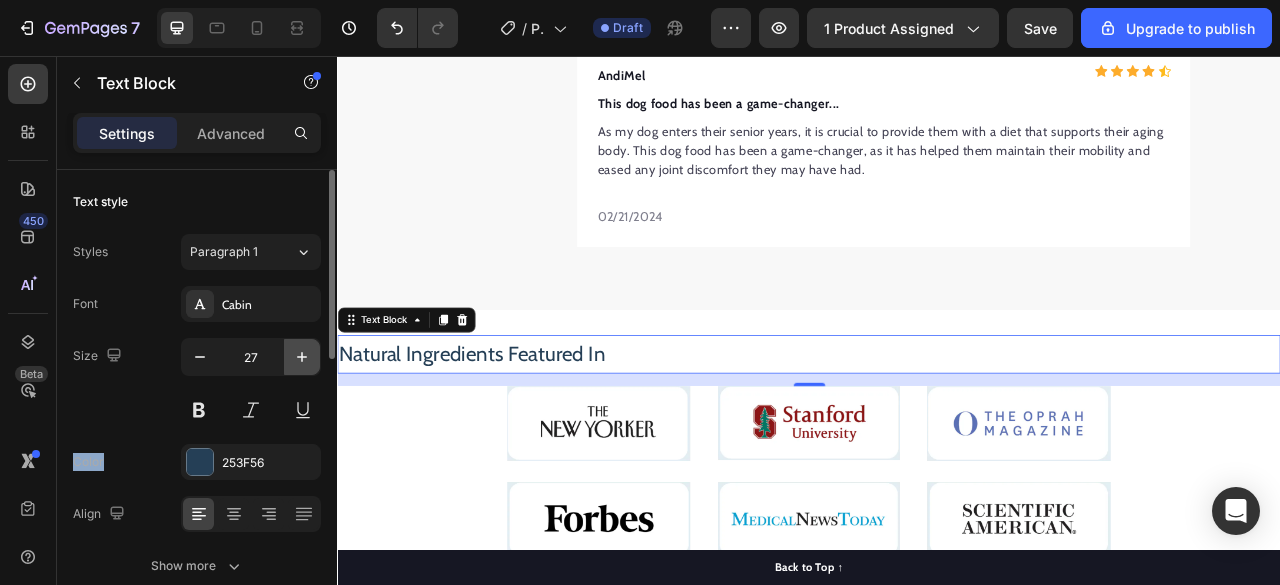 click at bounding box center [302, 357] 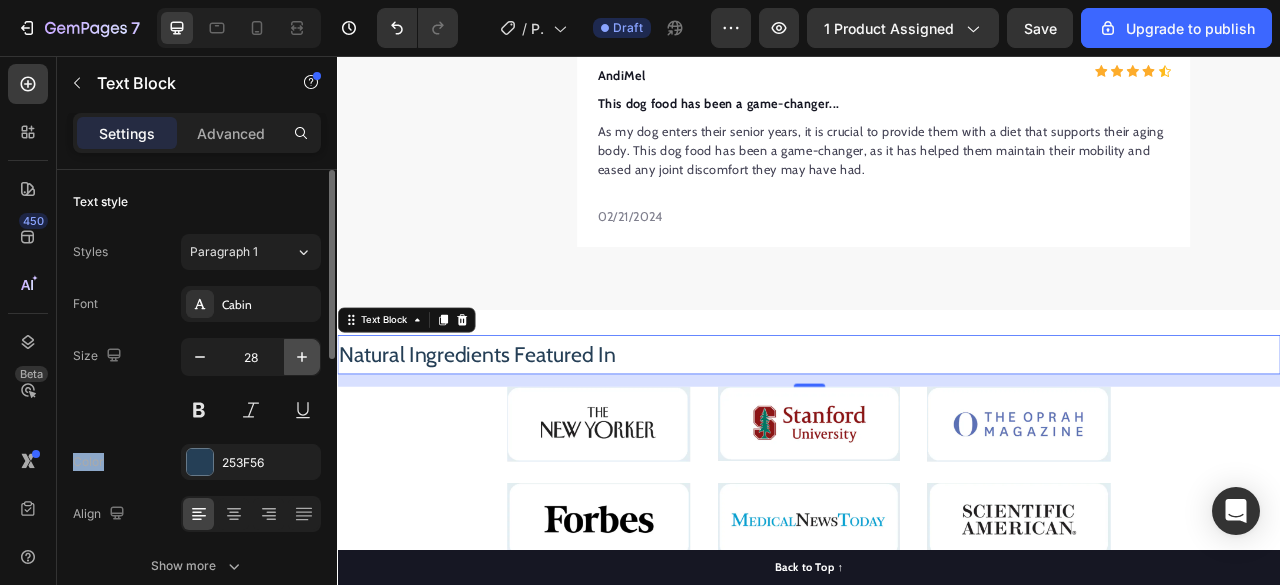 click at bounding box center [302, 357] 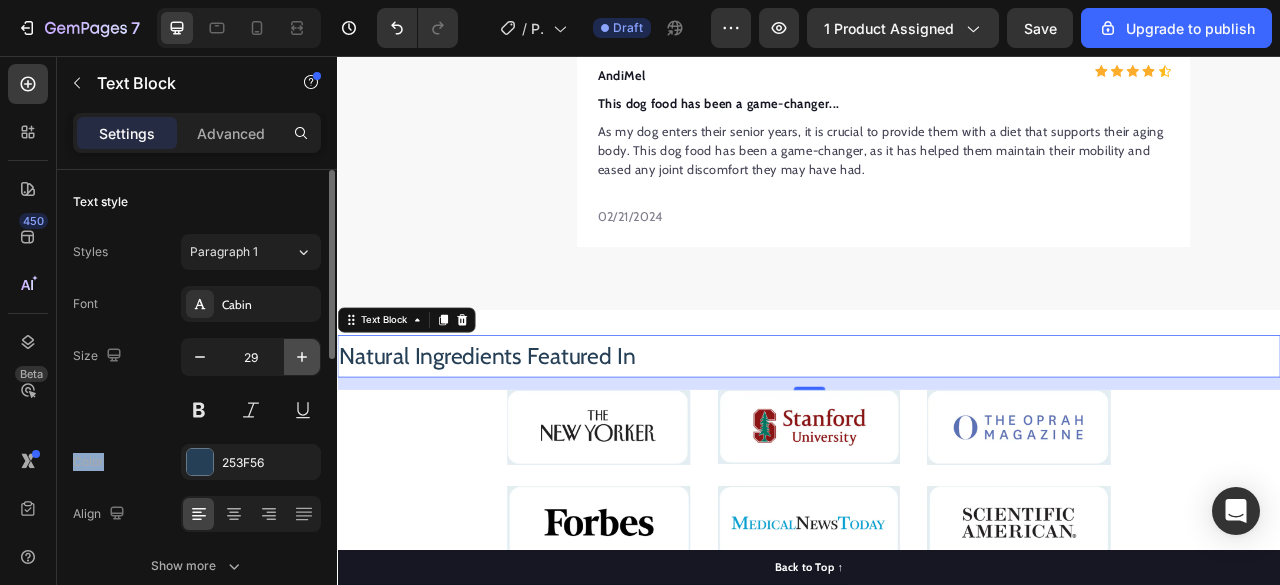 click at bounding box center (302, 357) 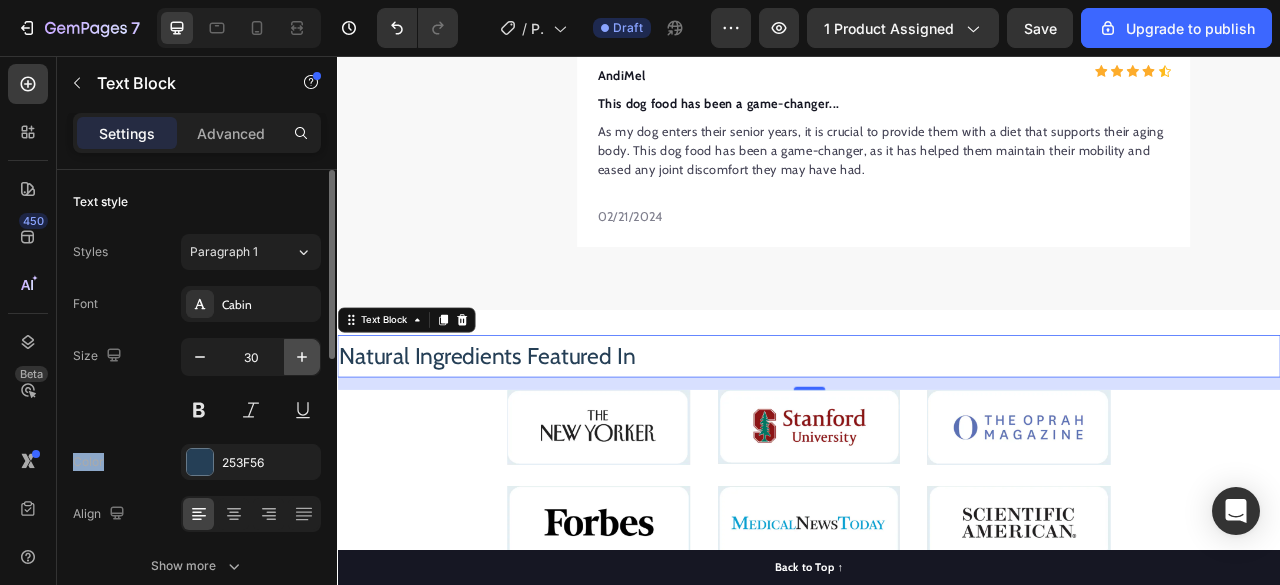 click at bounding box center (302, 357) 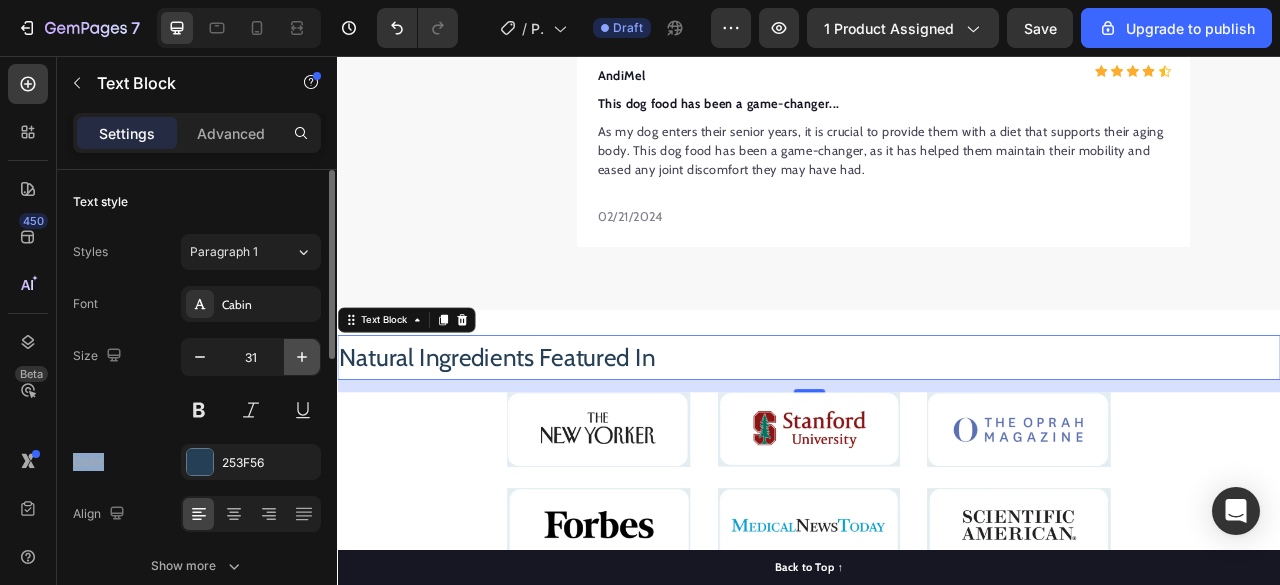 click at bounding box center [302, 357] 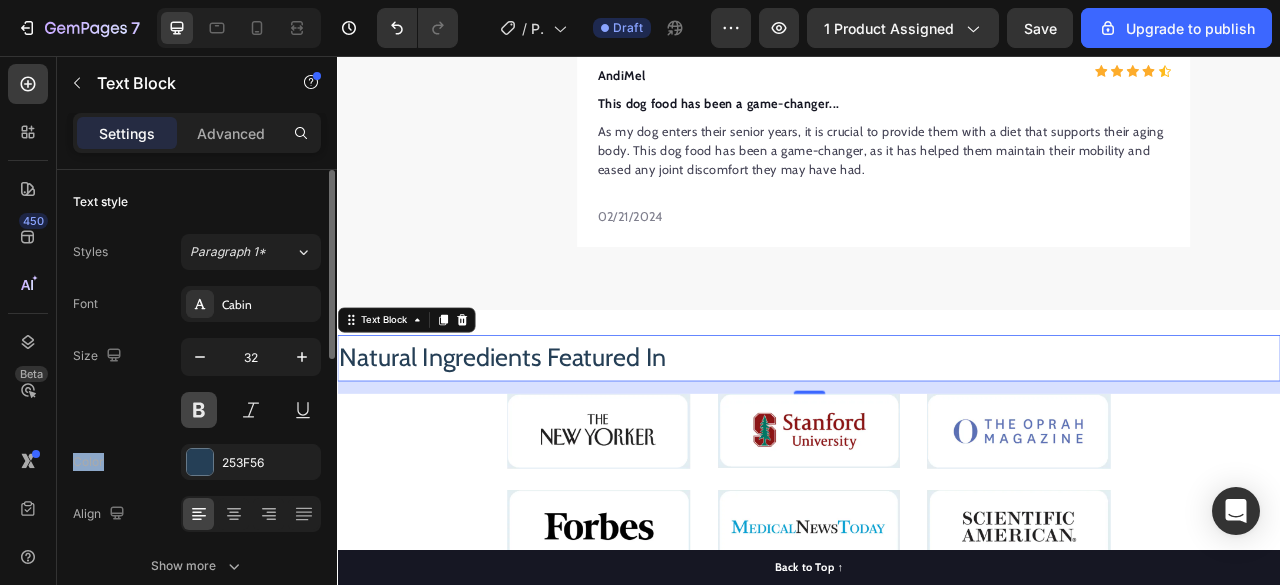 click at bounding box center (199, 410) 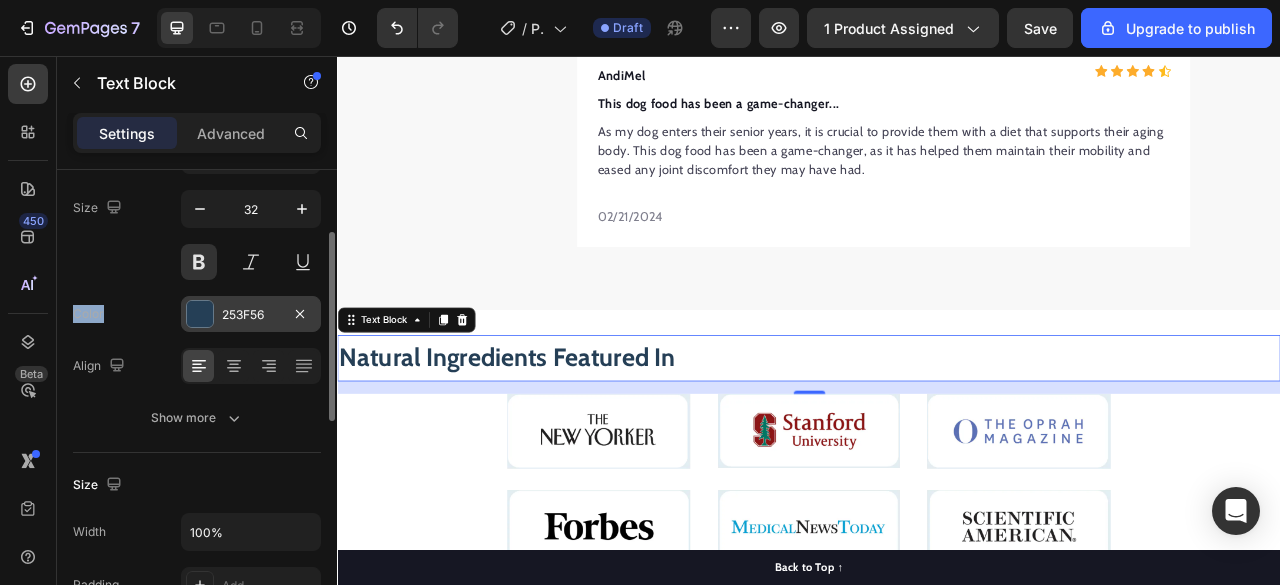 scroll, scrollTop: 150, scrollLeft: 0, axis: vertical 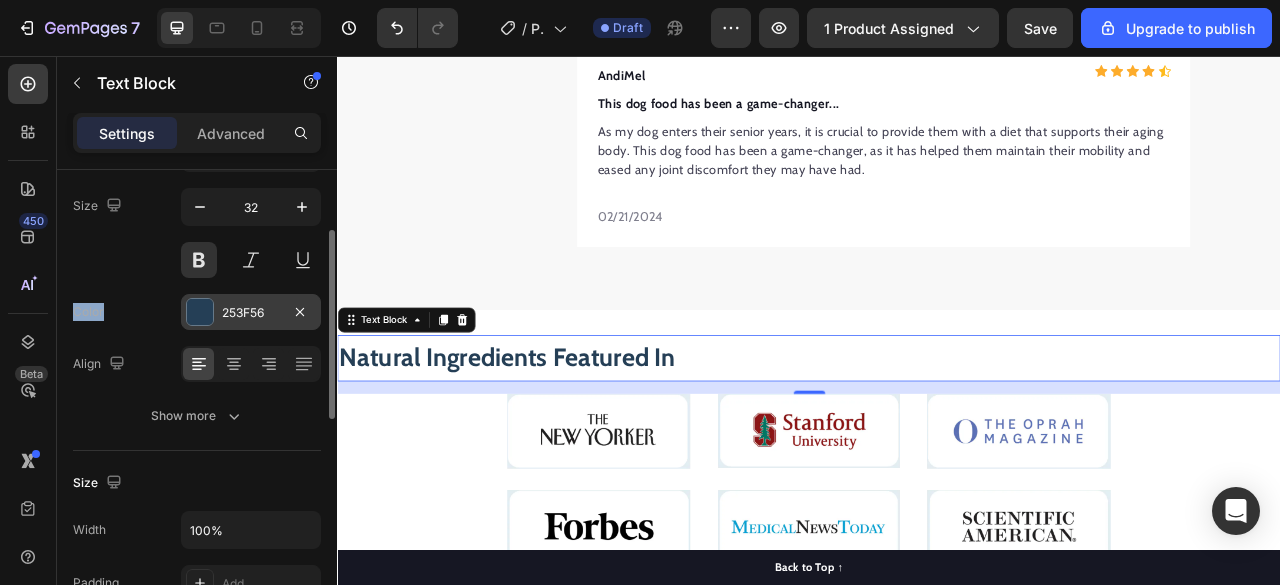 type 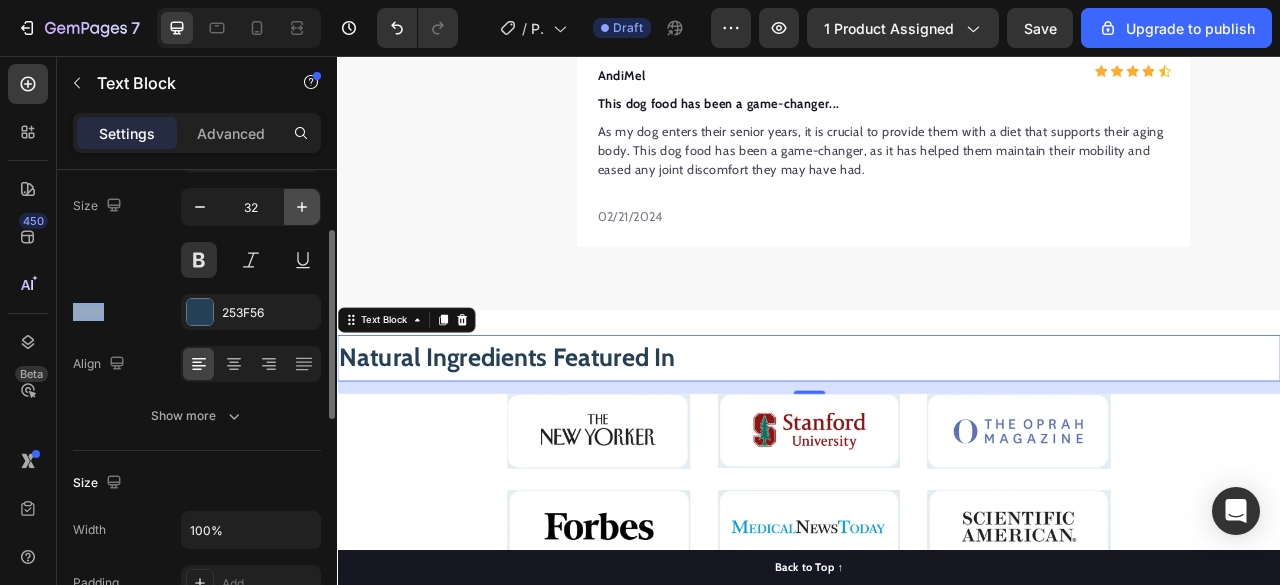 click 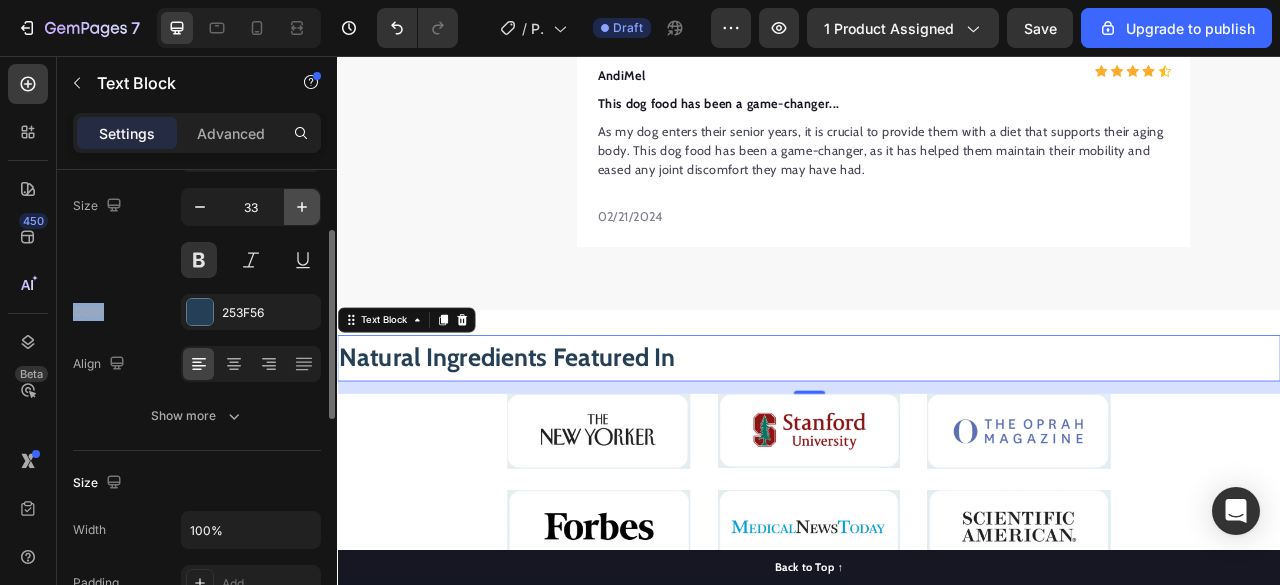 click 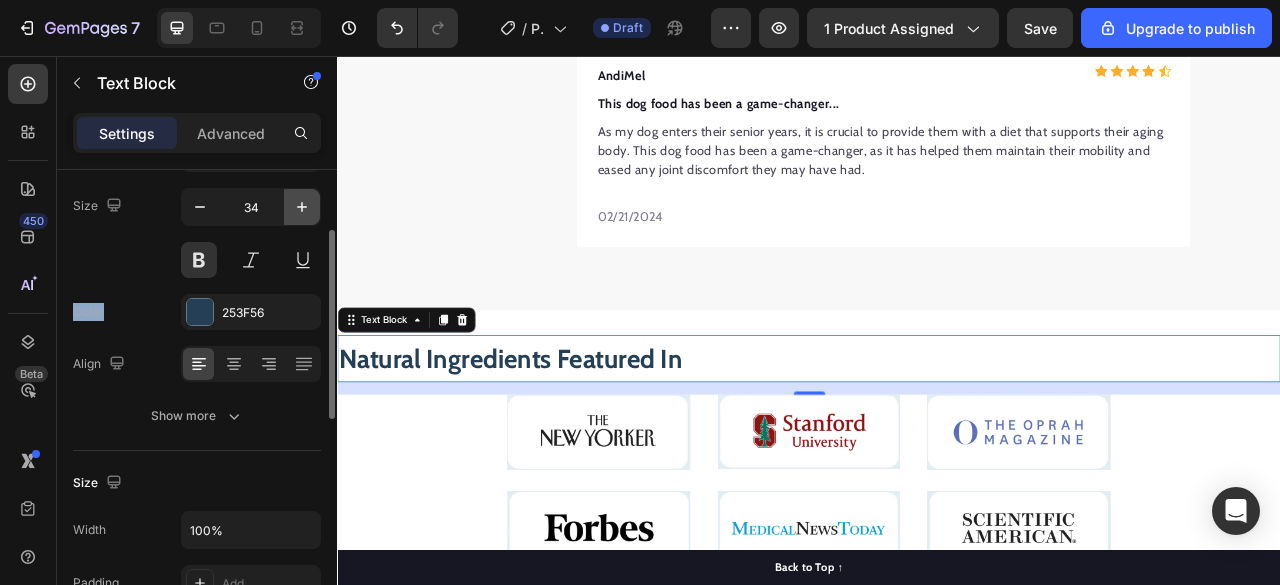 click 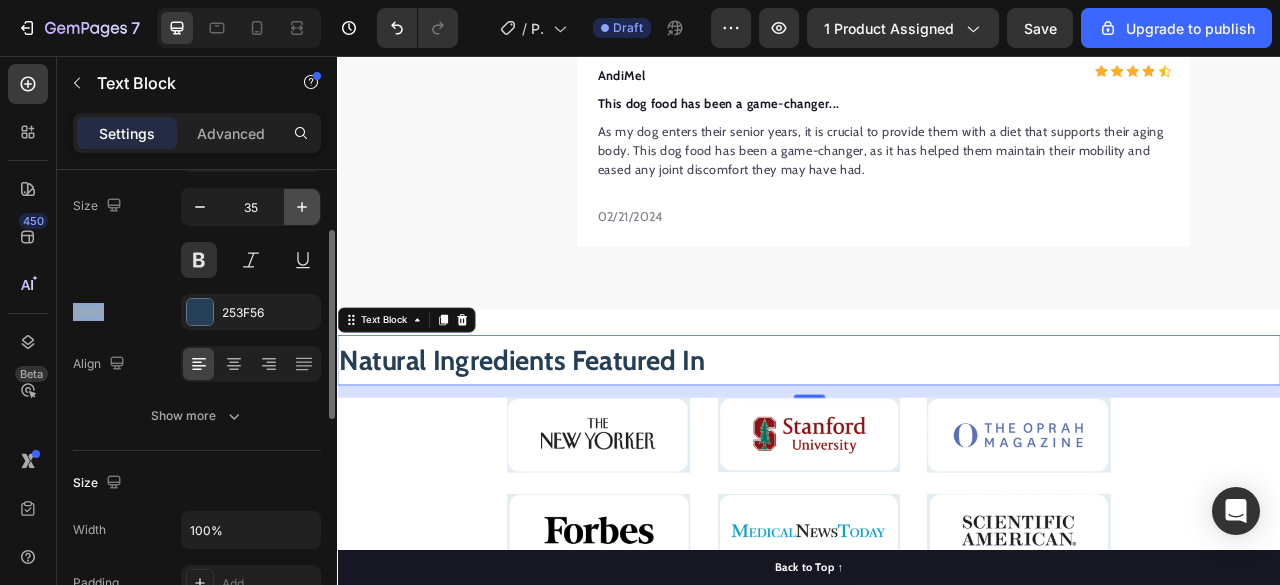 click 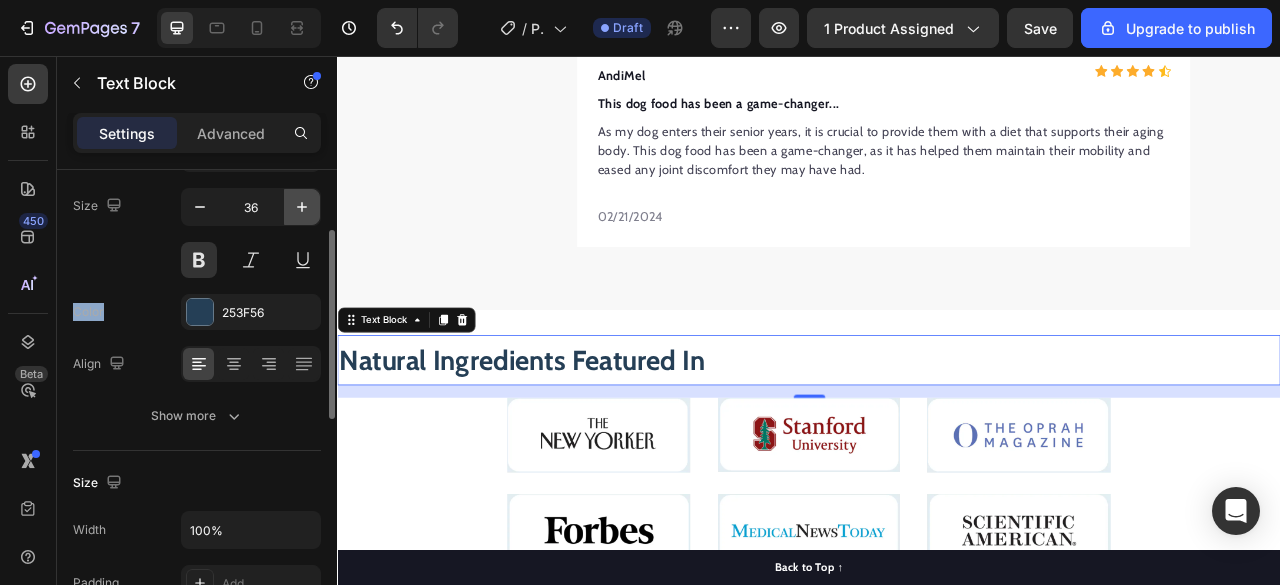 click 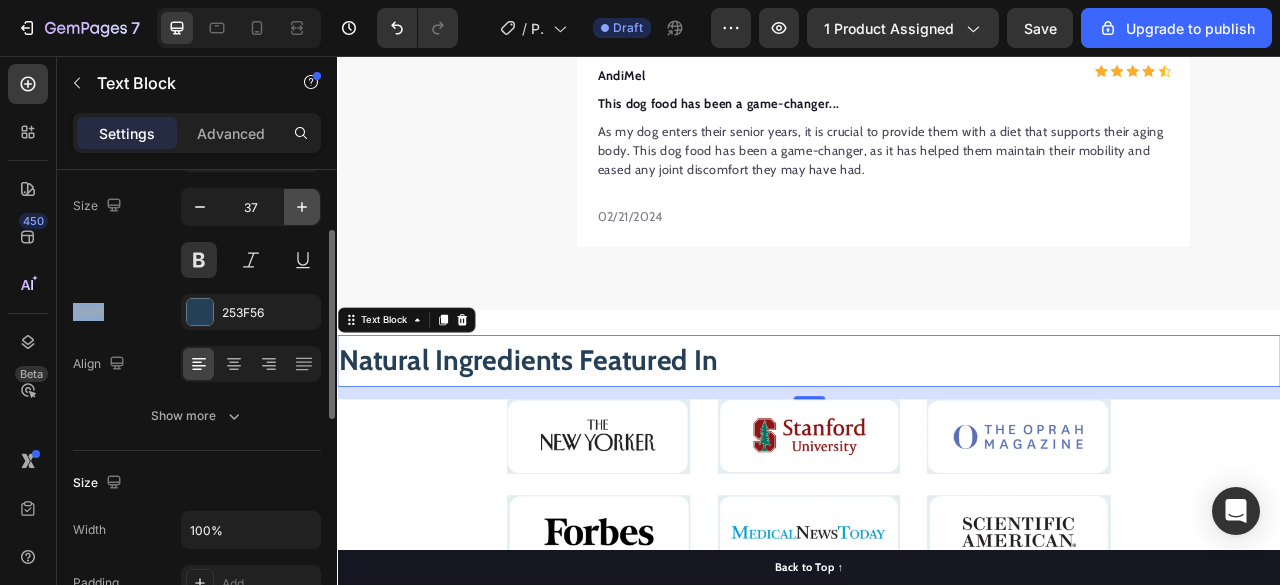 click 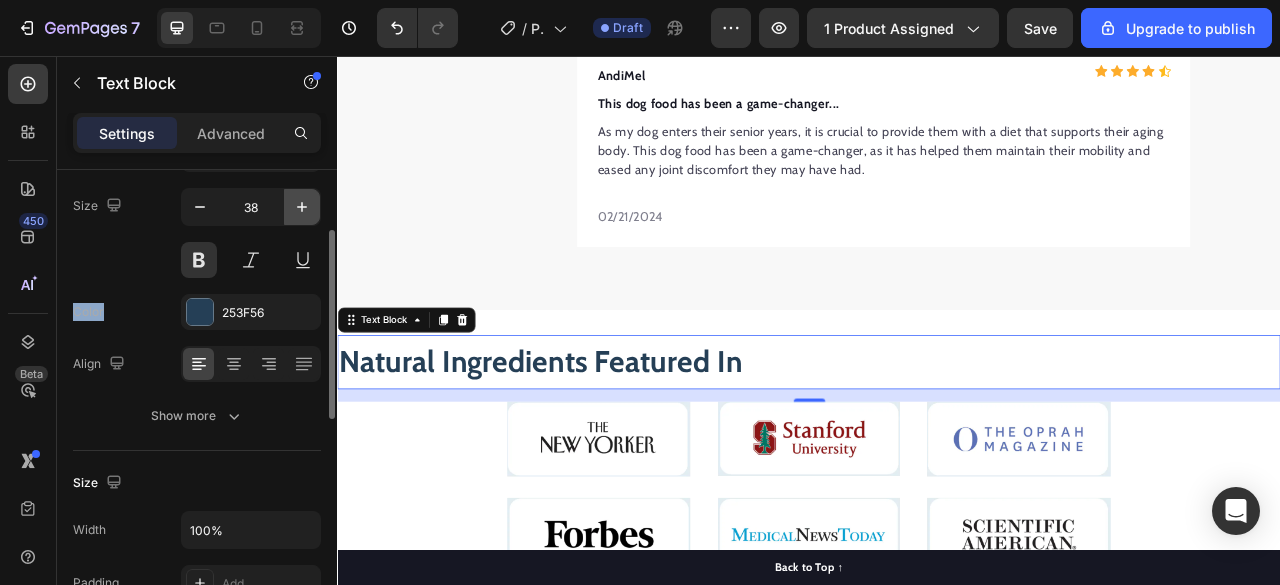 click 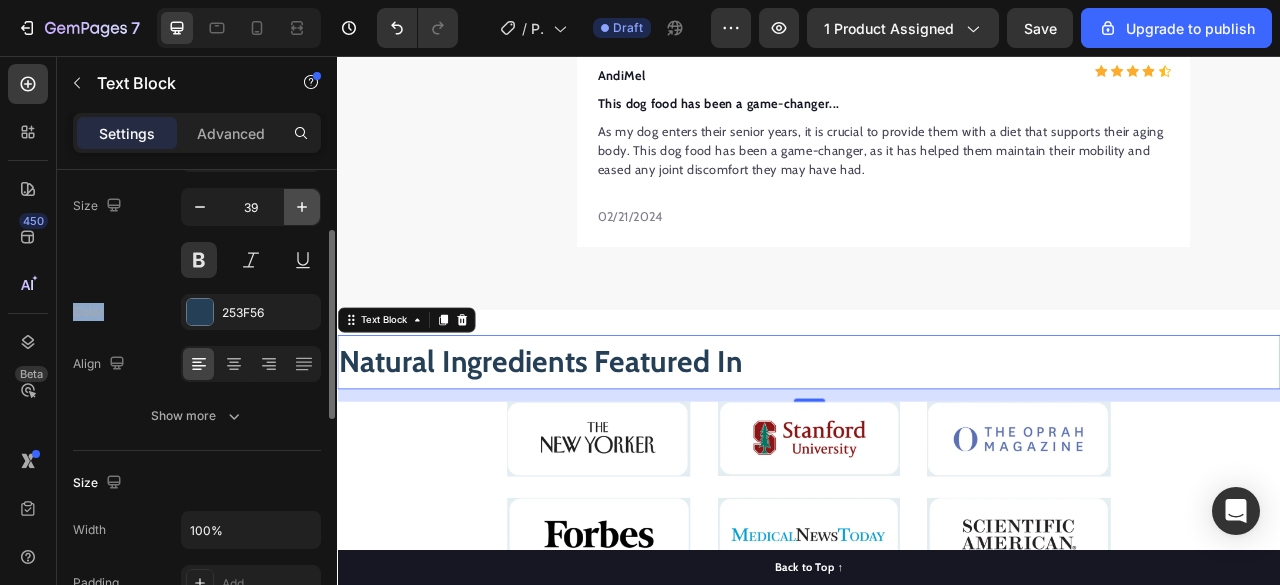 click 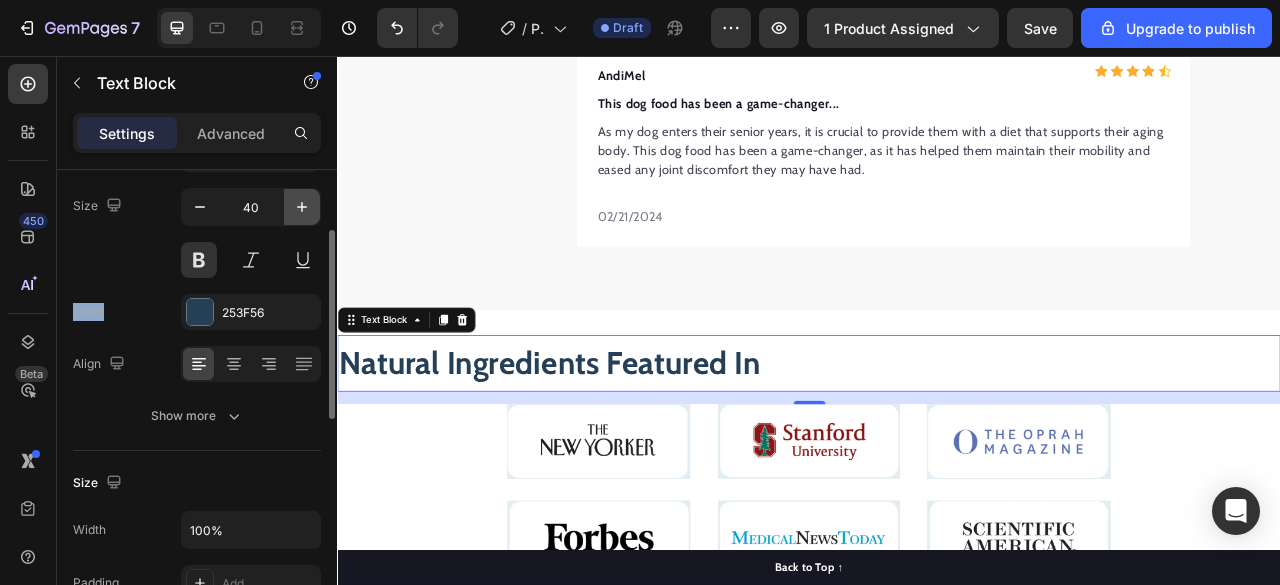 click 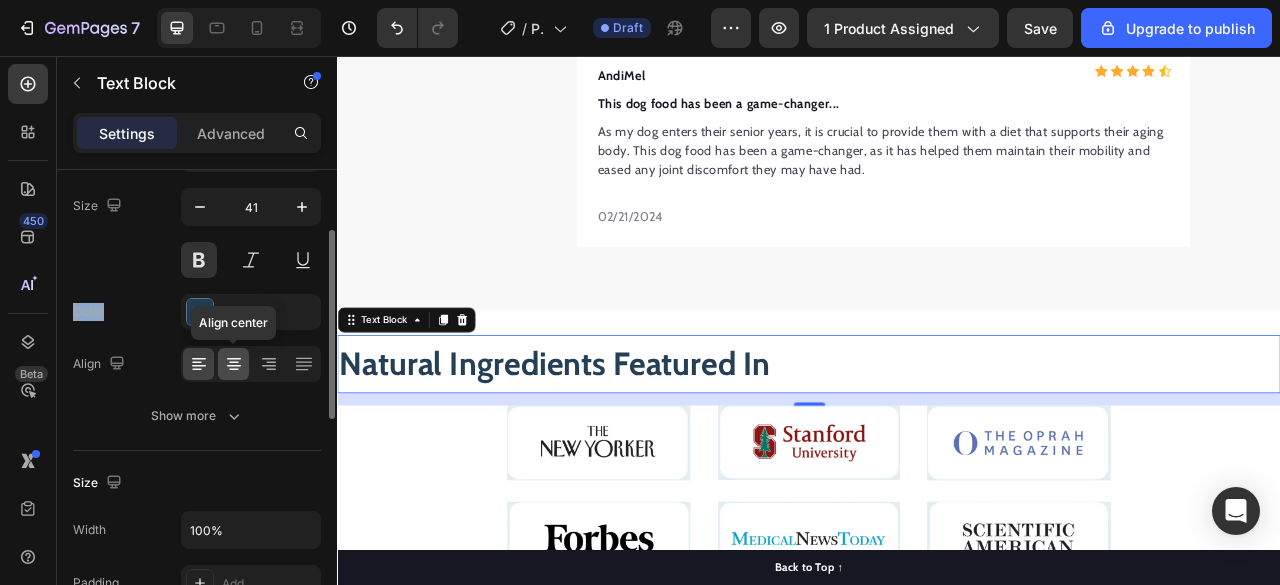 click 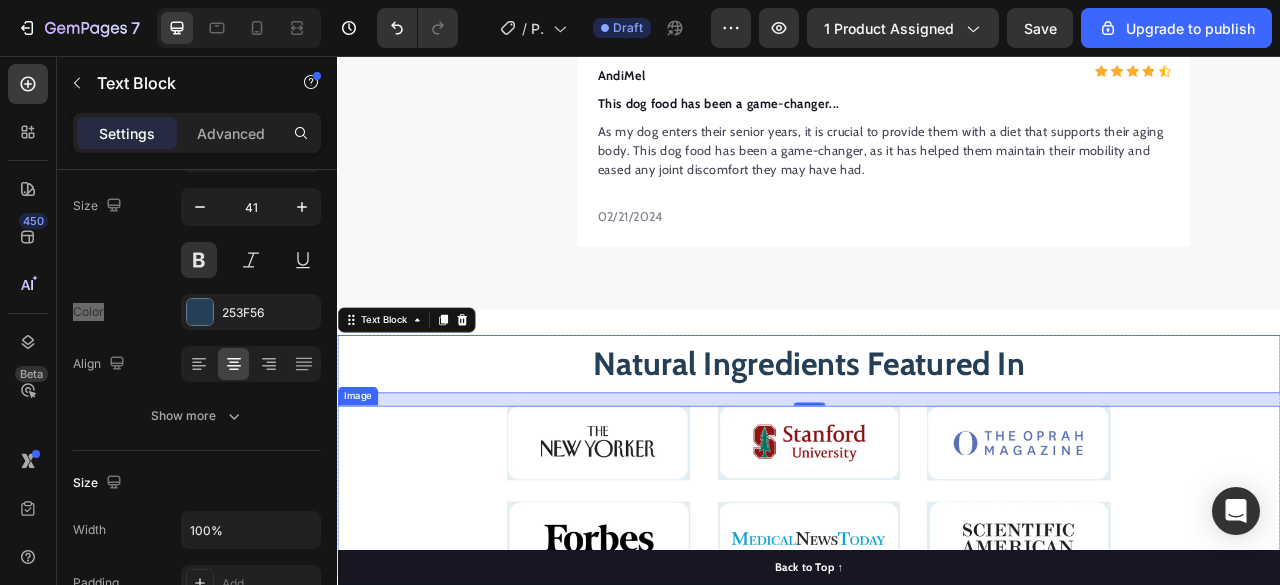 click at bounding box center (937, 609) 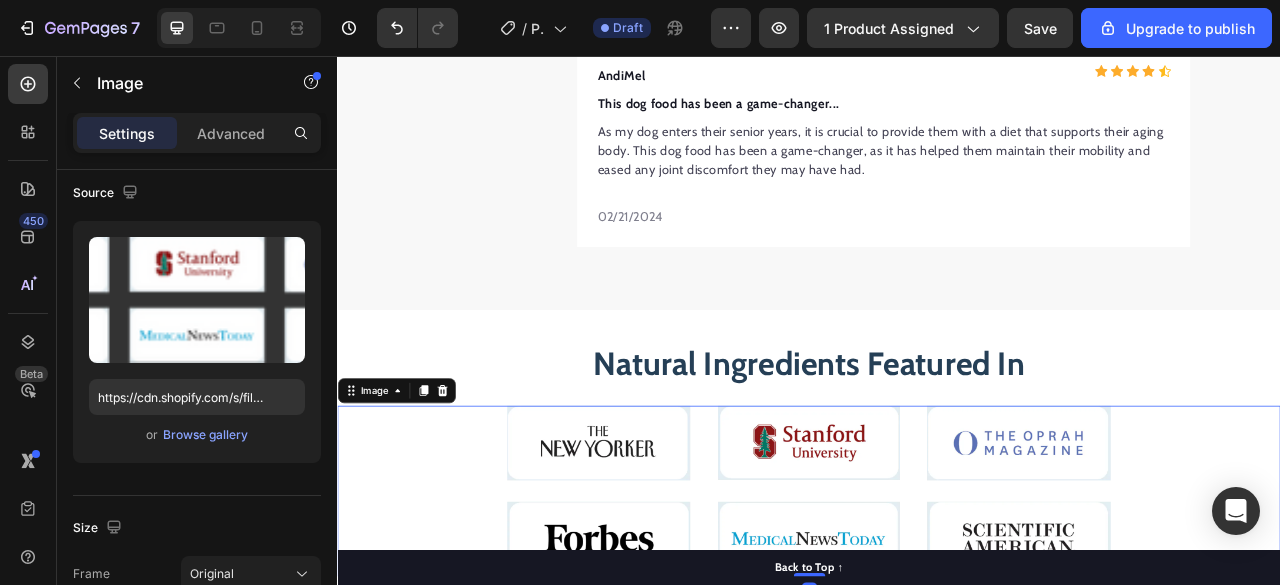 scroll, scrollTop: 0, scrollLeft: 0, axis: both 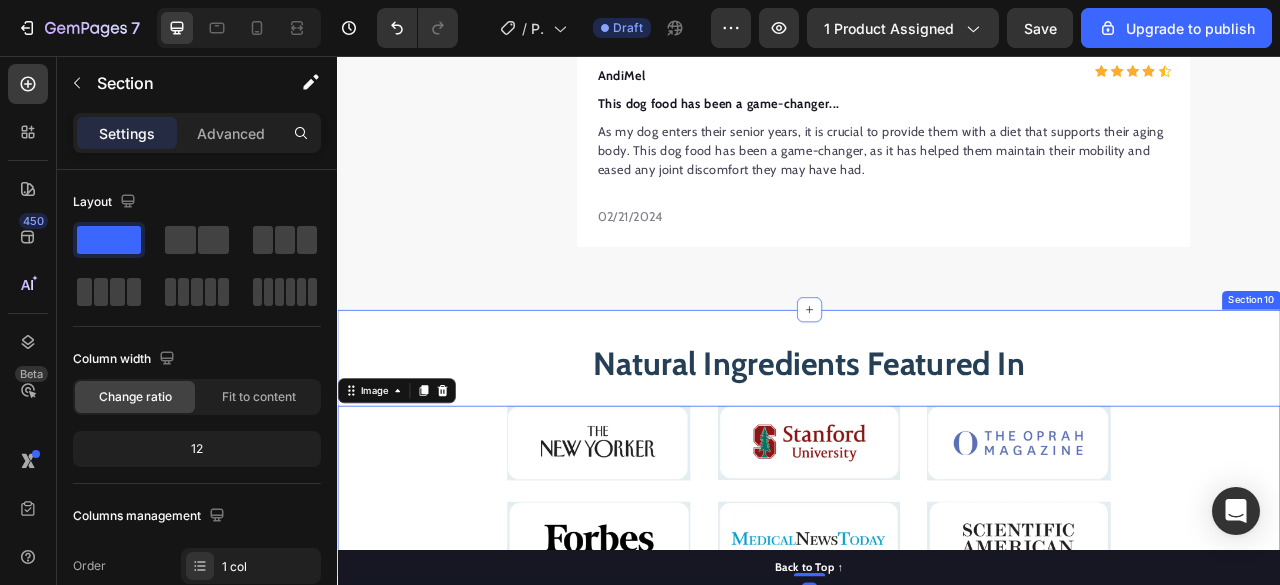 click on "Natural Ingredients Featured In Text Block Image   0 Row Section 10" at bounding box center (937, 572) 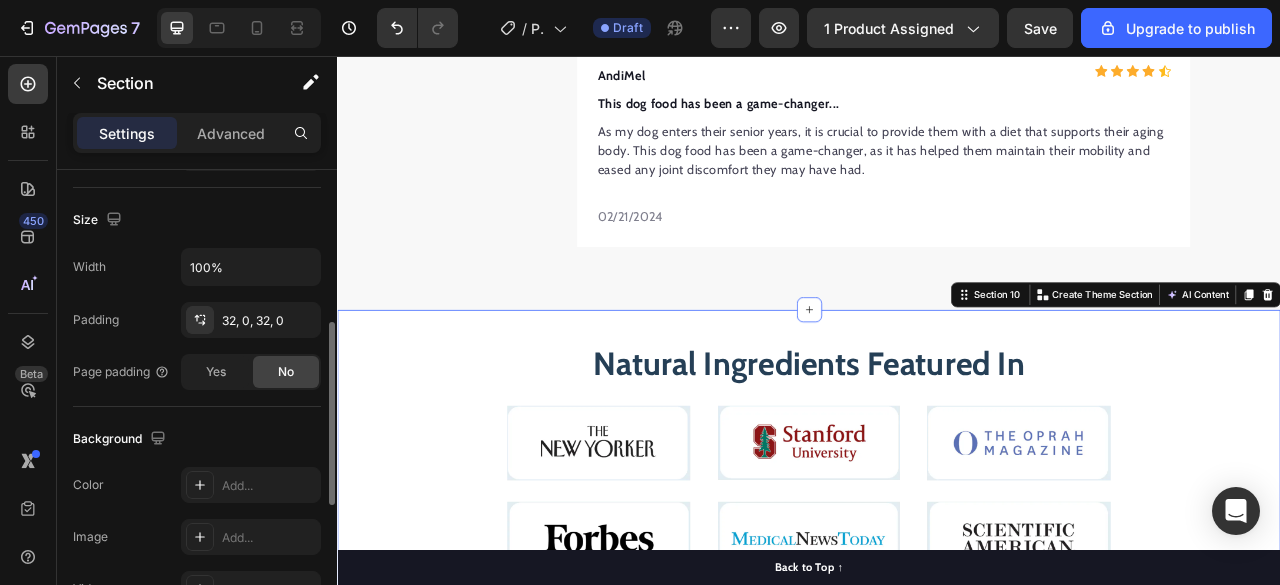 scroll, scrollTop: 407, scrollLeft: 0, axis: vertical 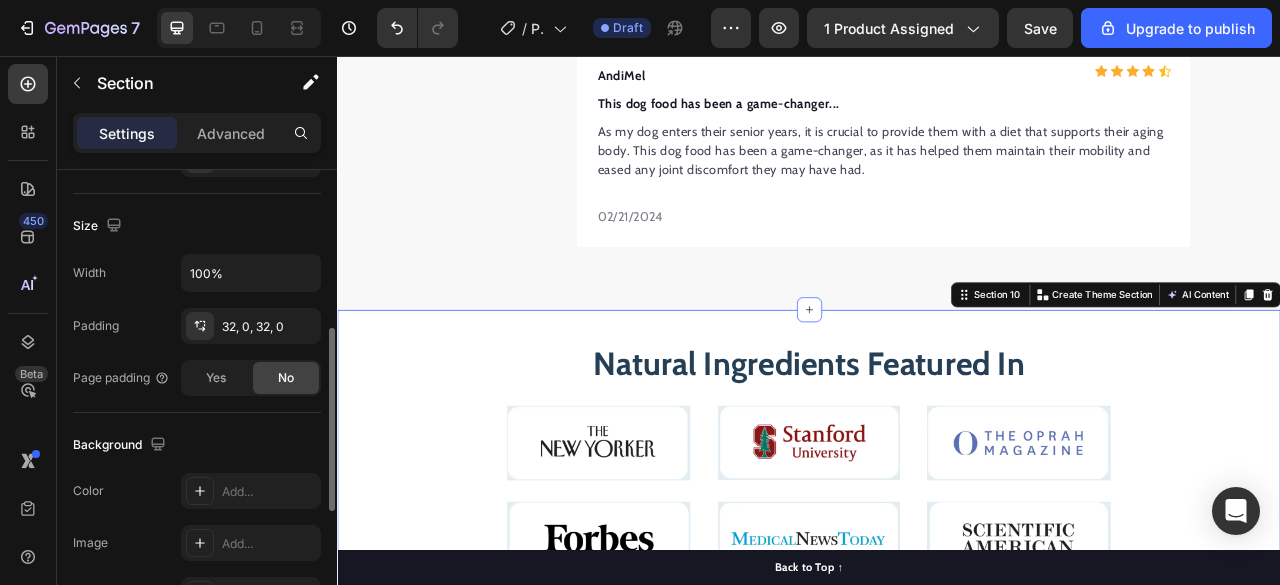 click on "Size Width 100% Padding 32, 0, 32, 0 Page padding Yes No" 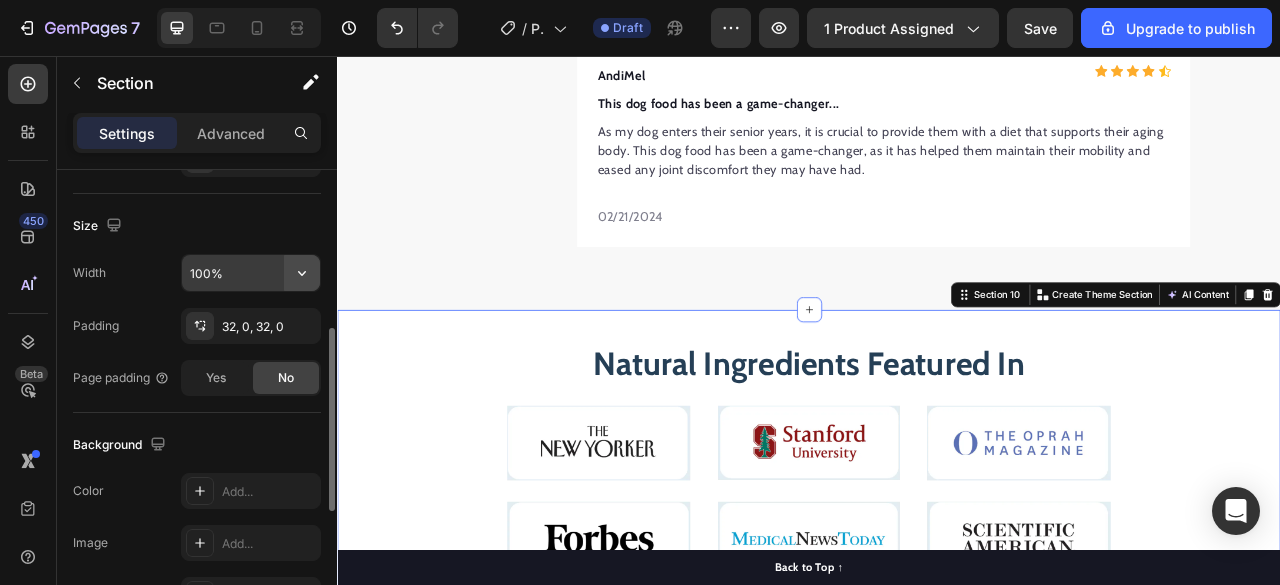 click 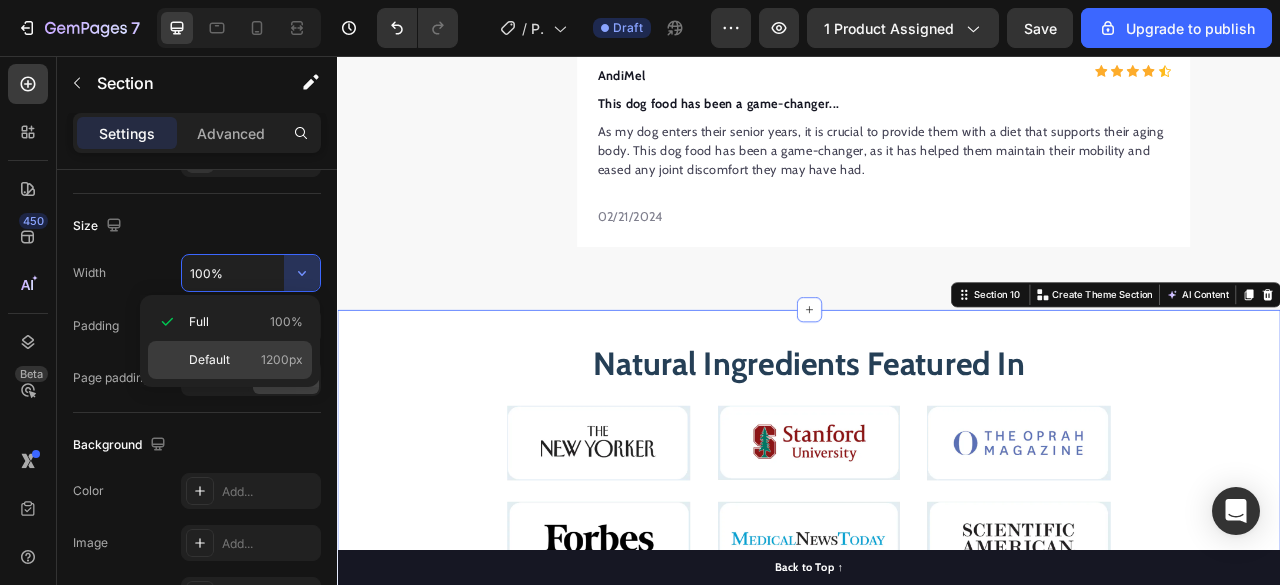 click on "Default 1200px" at bounding box center [246, 360] 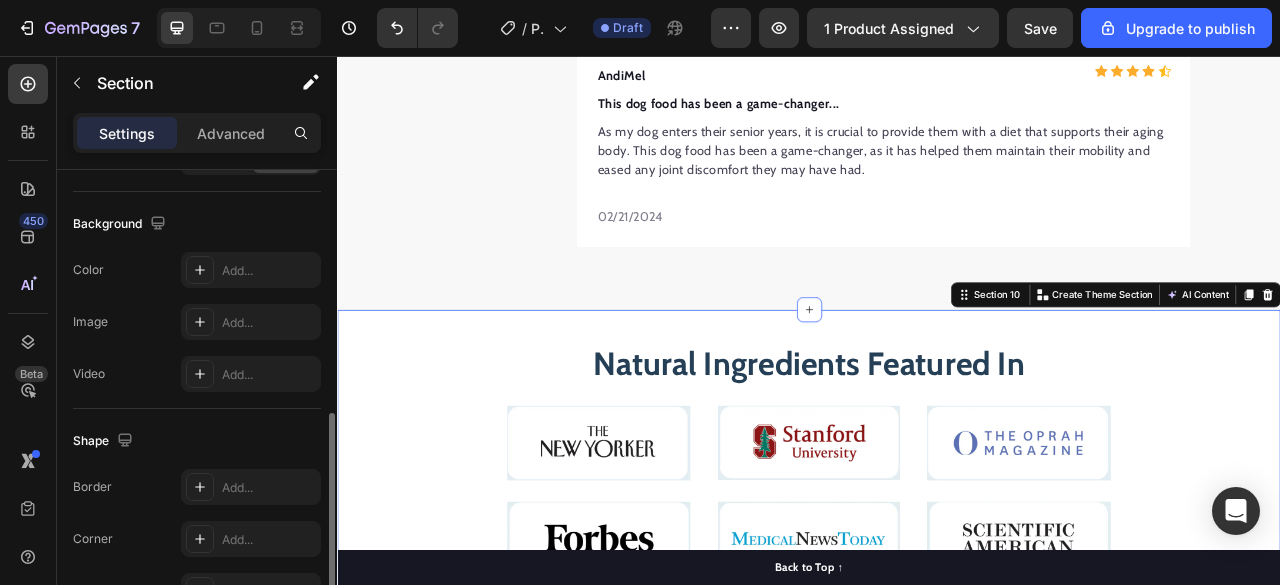 scroll, scrollTop: 627, scrollLeft: 0, axis: vertical 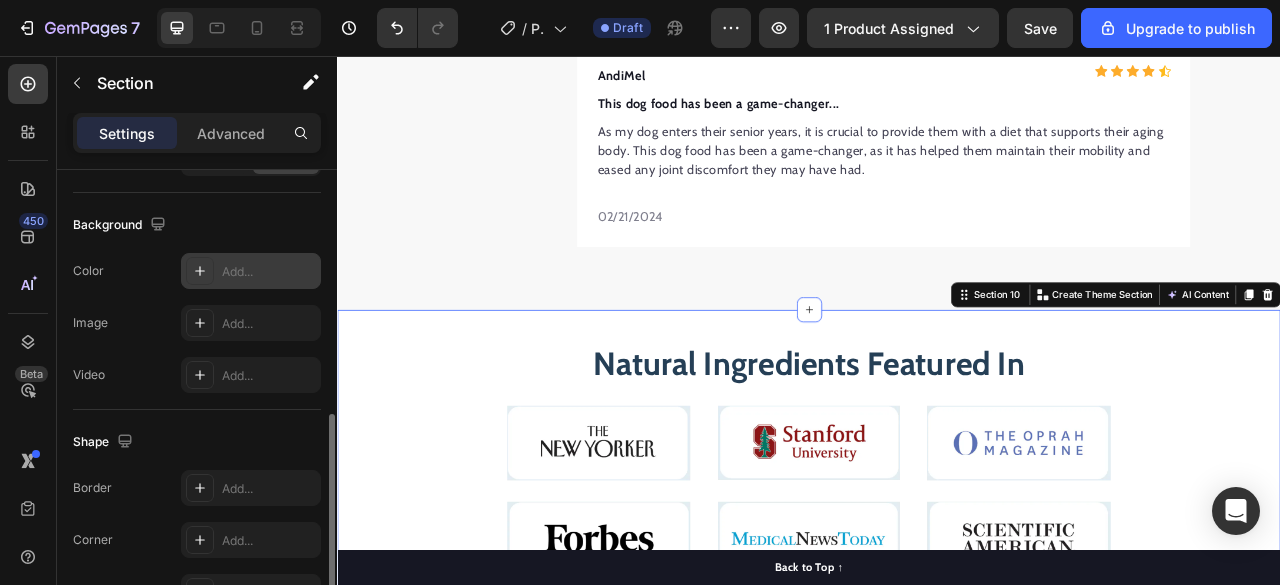 click on "Add..." at bounding box center [251, 271] 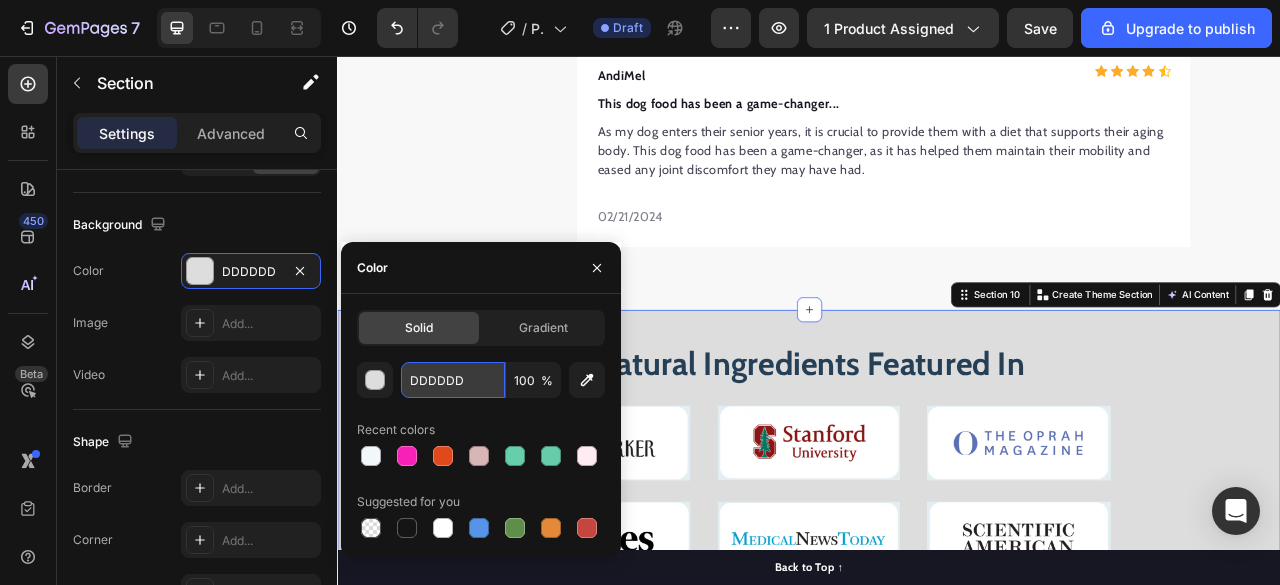 click on "DDDDDD" at bounding box center [453, 380] 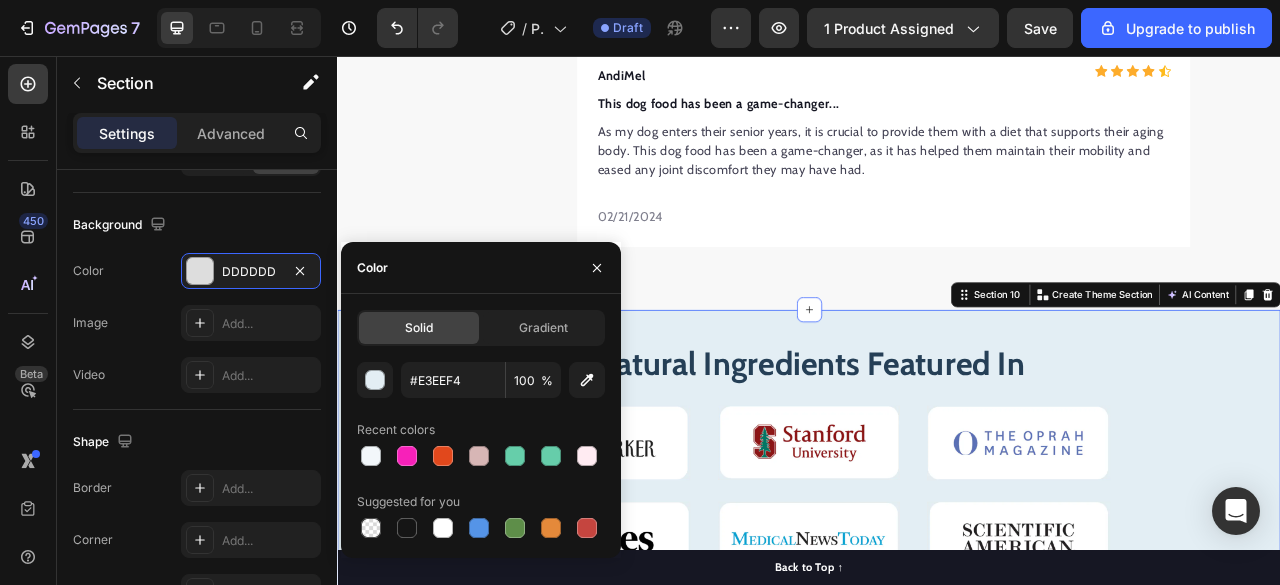 click on "Natural Ingredients Featured In Text Block Image Row Section 10   You can create reusable sections Create Theme Section AI Content Write with GemAI What would you like to describe here? Tone and Voice Persuasive Product The Complete Gut Detoxification System Show more Generate" at bounding box center (937, 572) 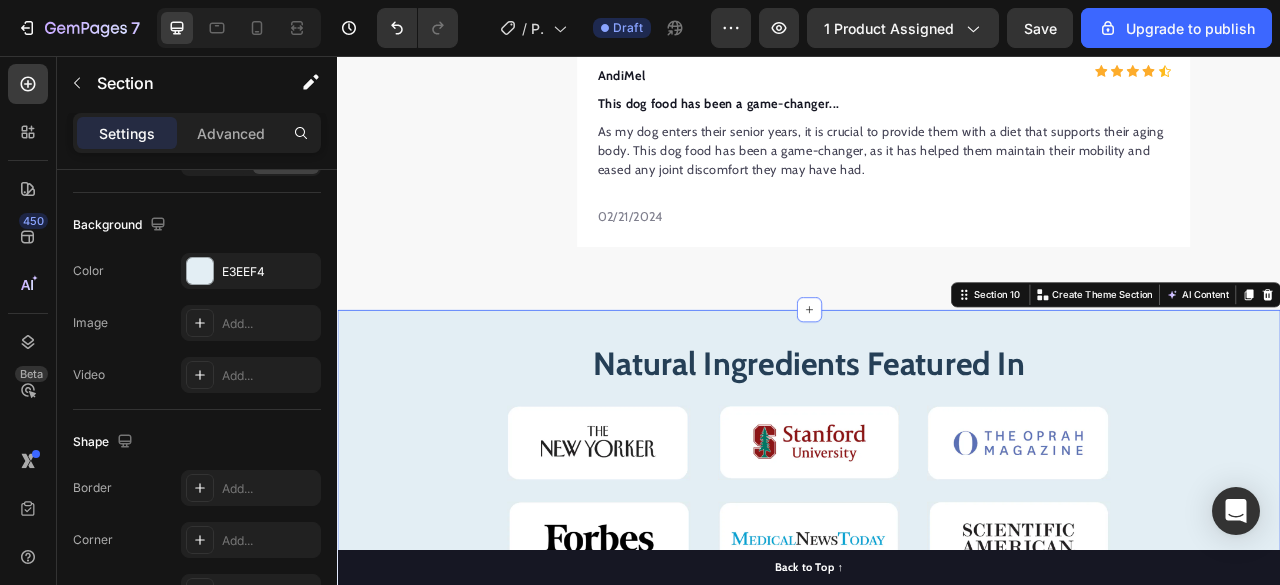 scroll, scrollTop: 7390, scrollLeft: 0, axis: vertical 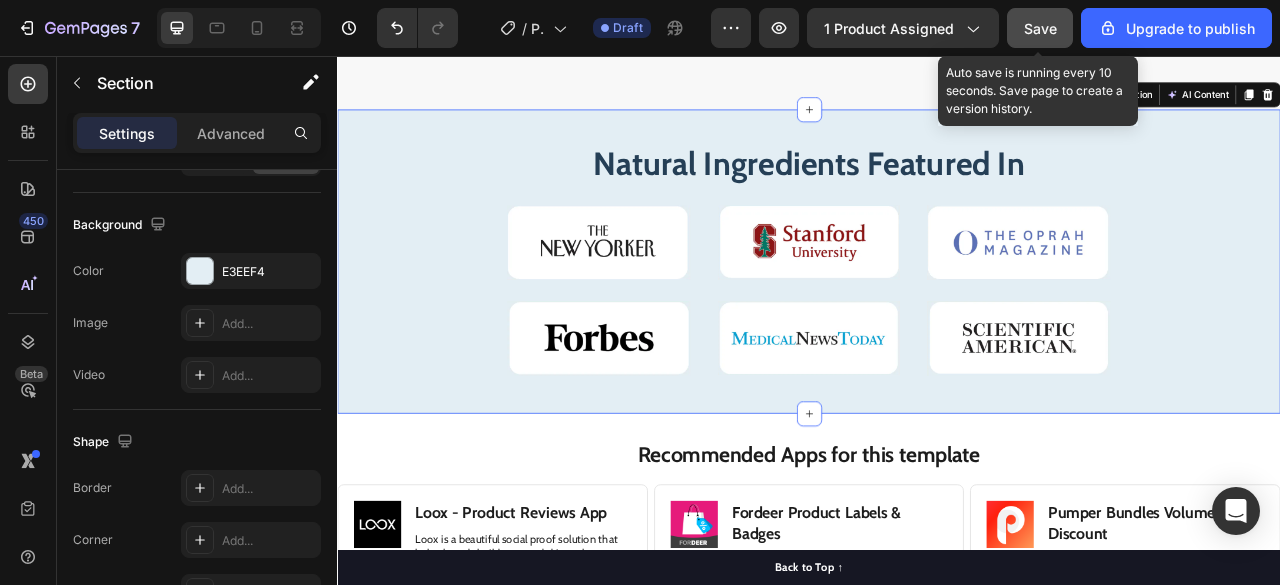 click on "Save" at bounding box center [1040, 28] 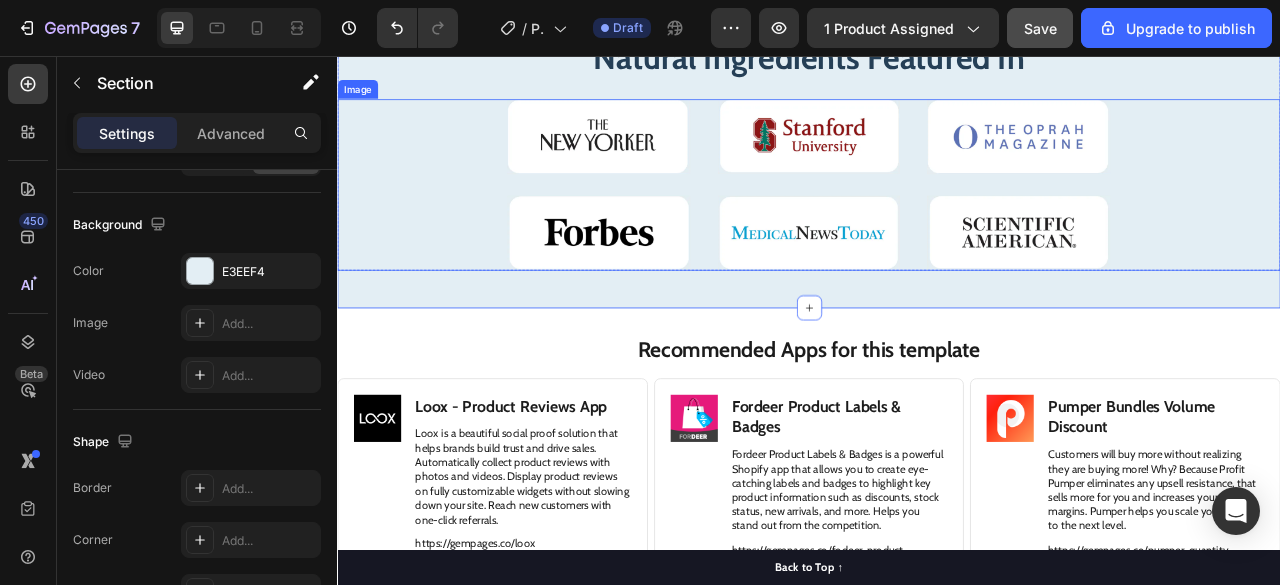 scroll, scrollTop: 7515, scrollLeft: 0, axis: vertical 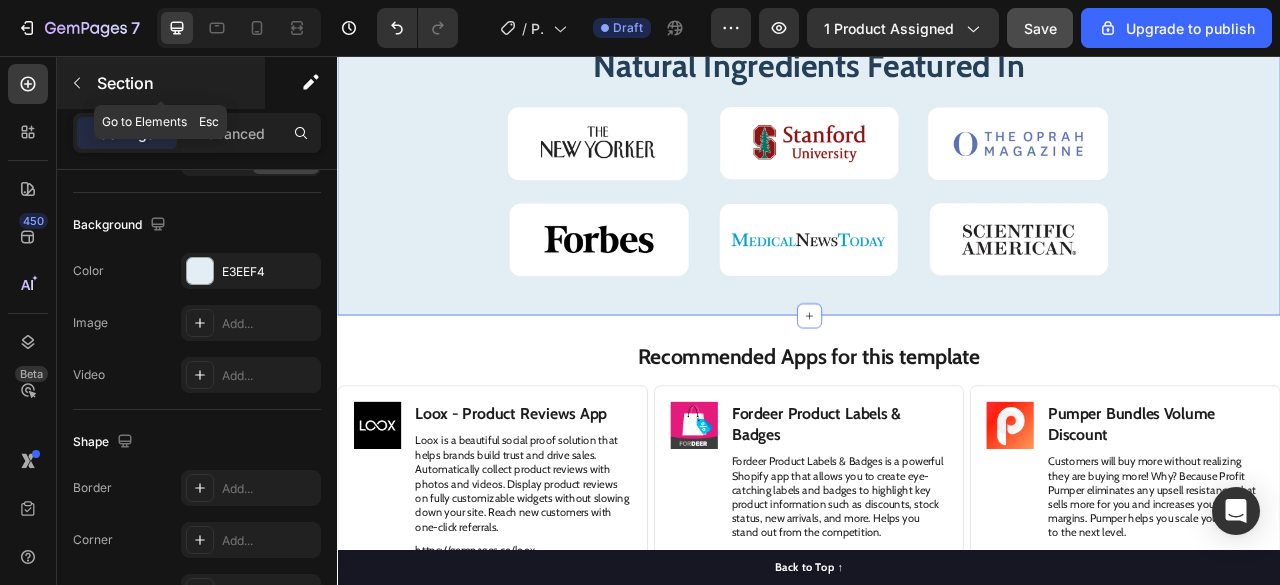 click at bounding box center (77, 83) 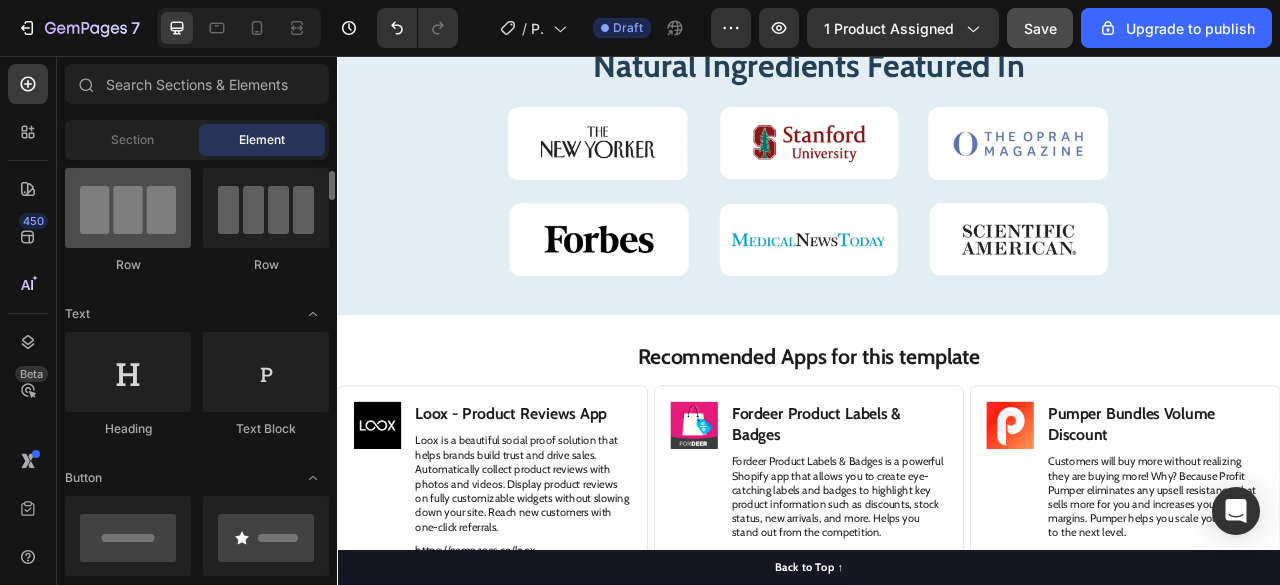scroll, scrollTop: 0, scrollLeft: 0, axis: both 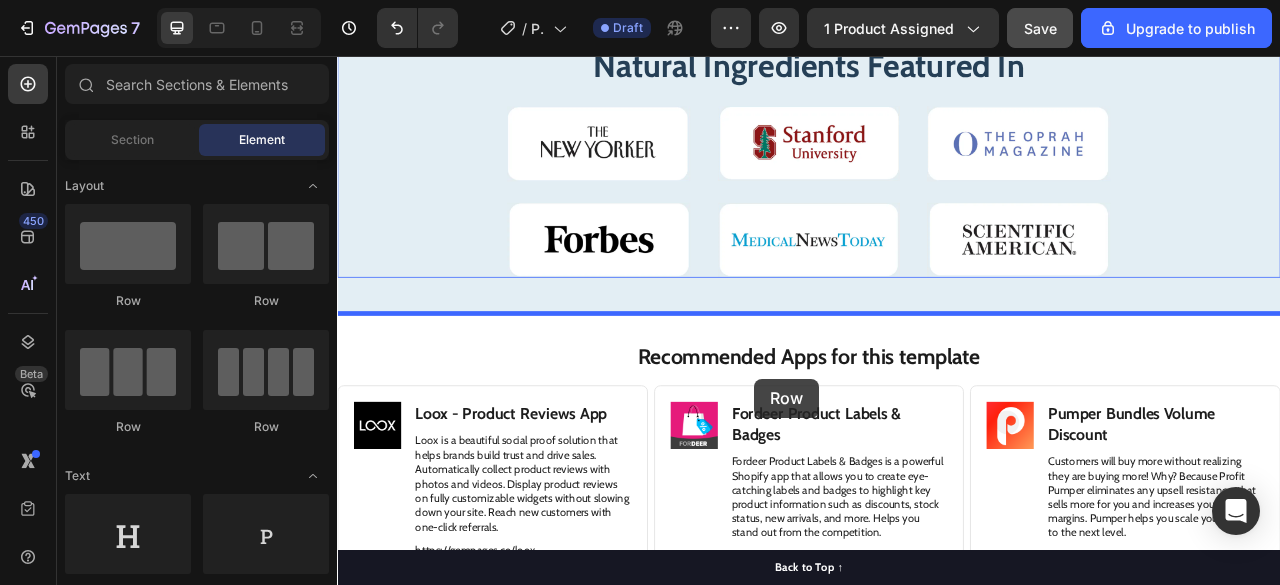 drag, startPoint x: 467, startPoint y: 315, endPoint x: 868, endPoint y: 467, distance: 428.84146 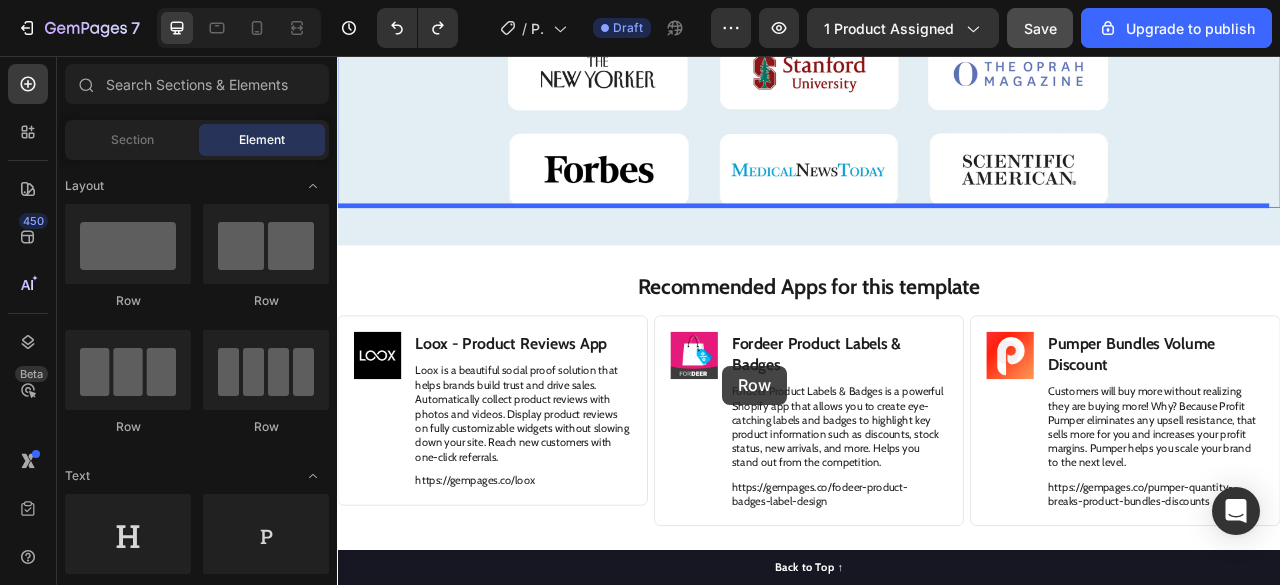 scroll, scrollTop: 7548, scrollLeft: 0, axis: vertical 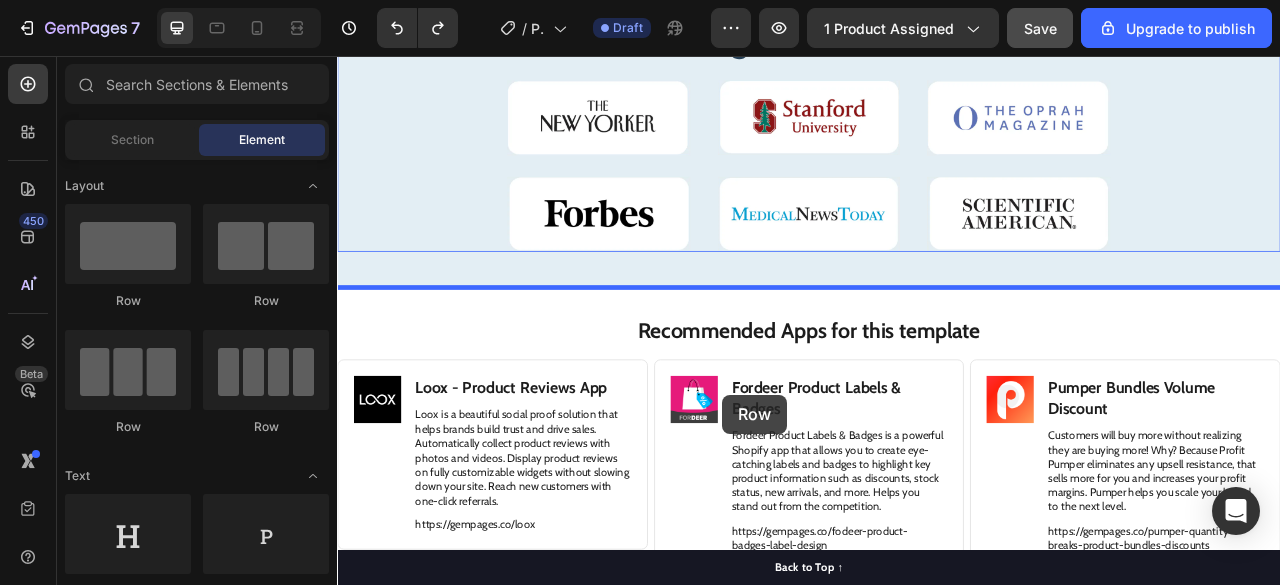 drag, startPoint x: 463, startPoint y: 295, endPoint x: 827, endPoint y: 487, distance: 411.53372 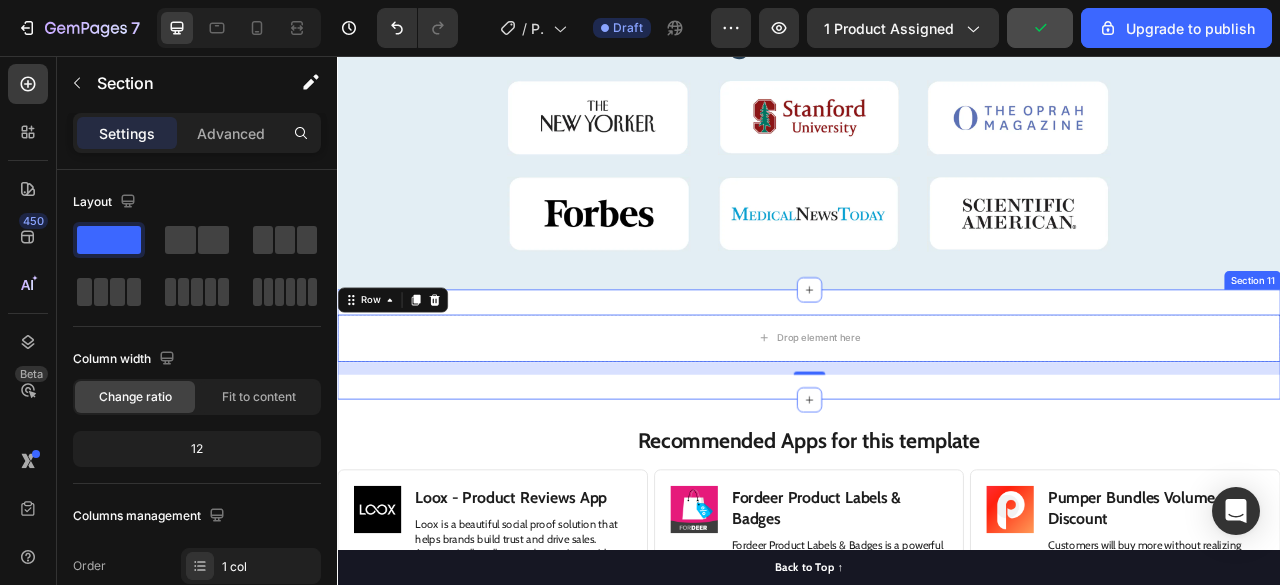 click on "Drop element here Row   16 Section 11" at bounding box center [937, 423] 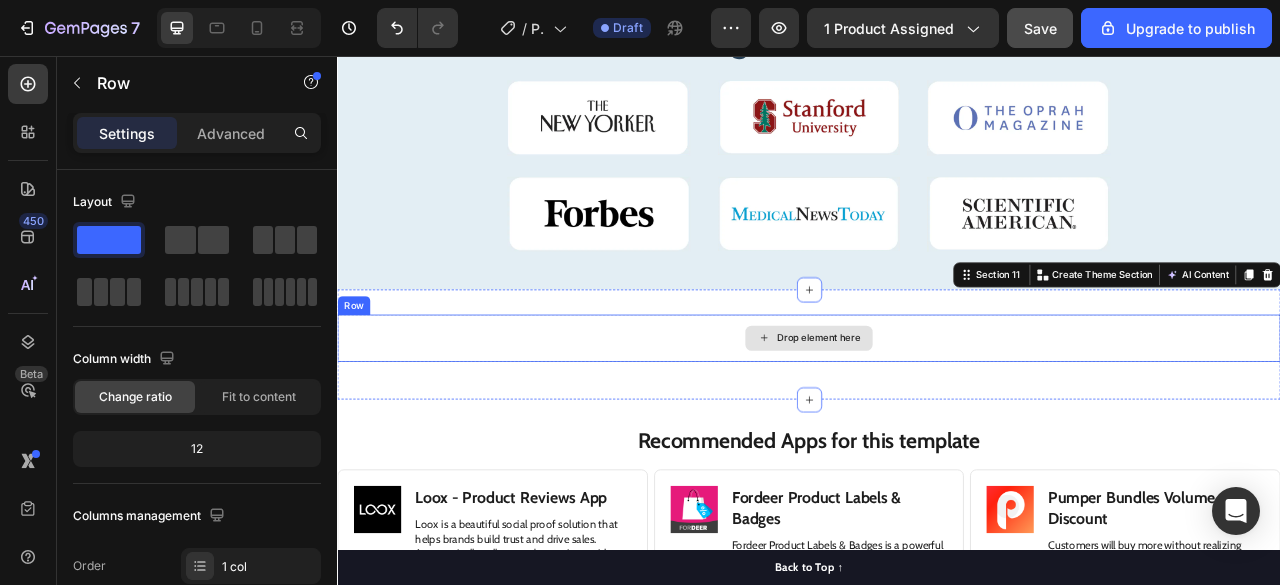 click on "Drop element here" at bounding box center [937, 415] 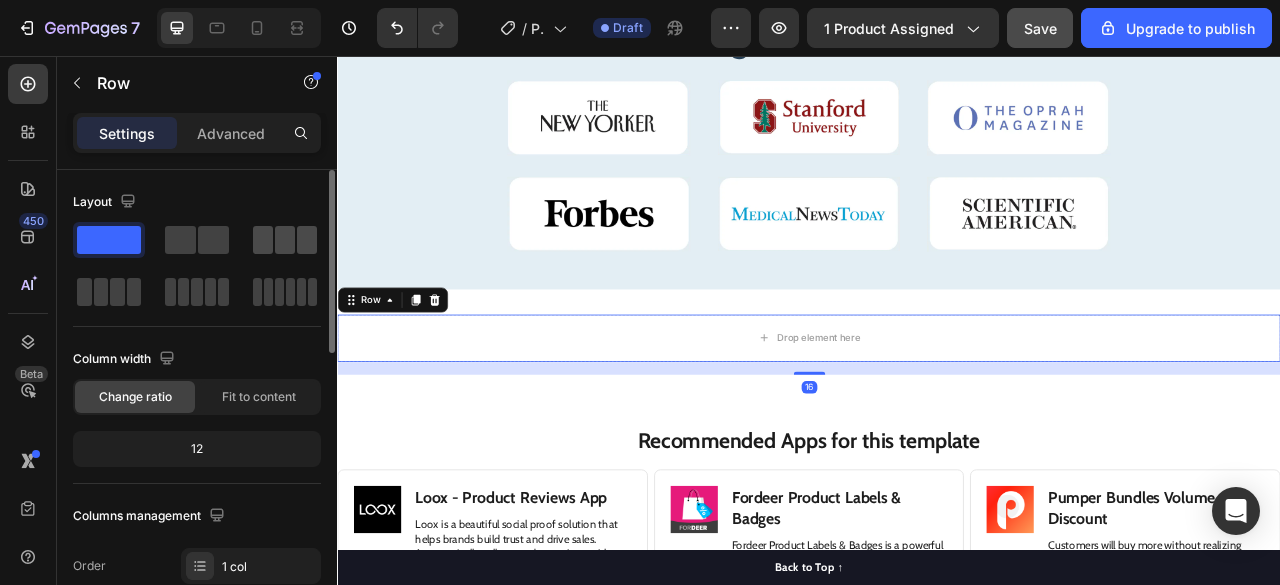 click 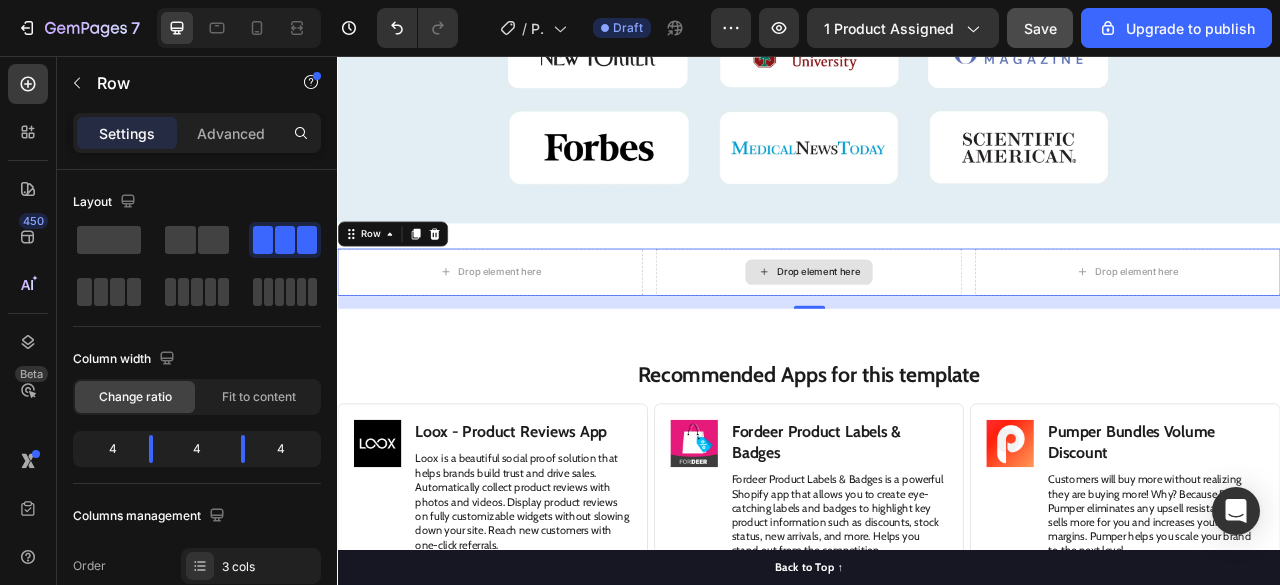 scroll, scrollTop: 7636, scrollLeft: 0, axis: vertical 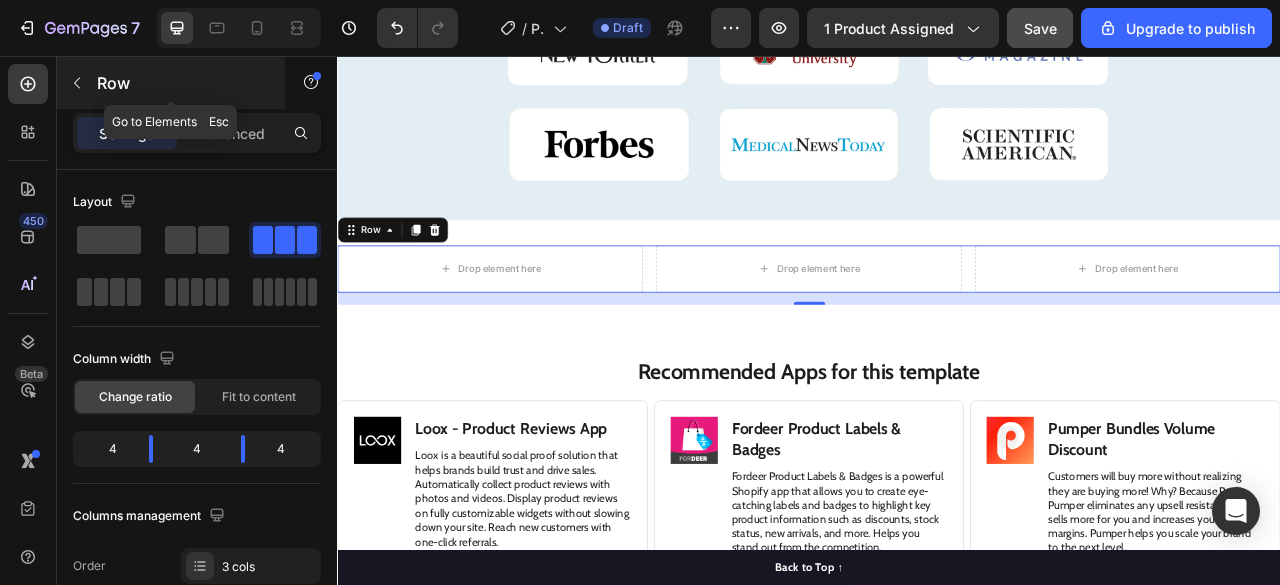 click at bounding box center (77, 83) 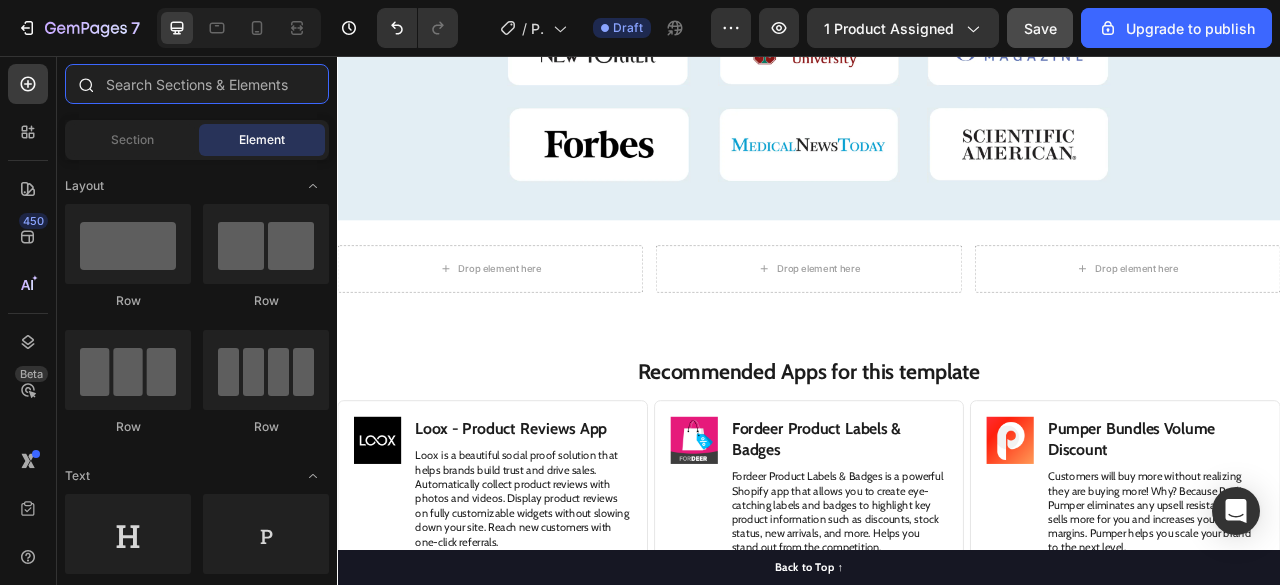click at bounding box center (197, 84) 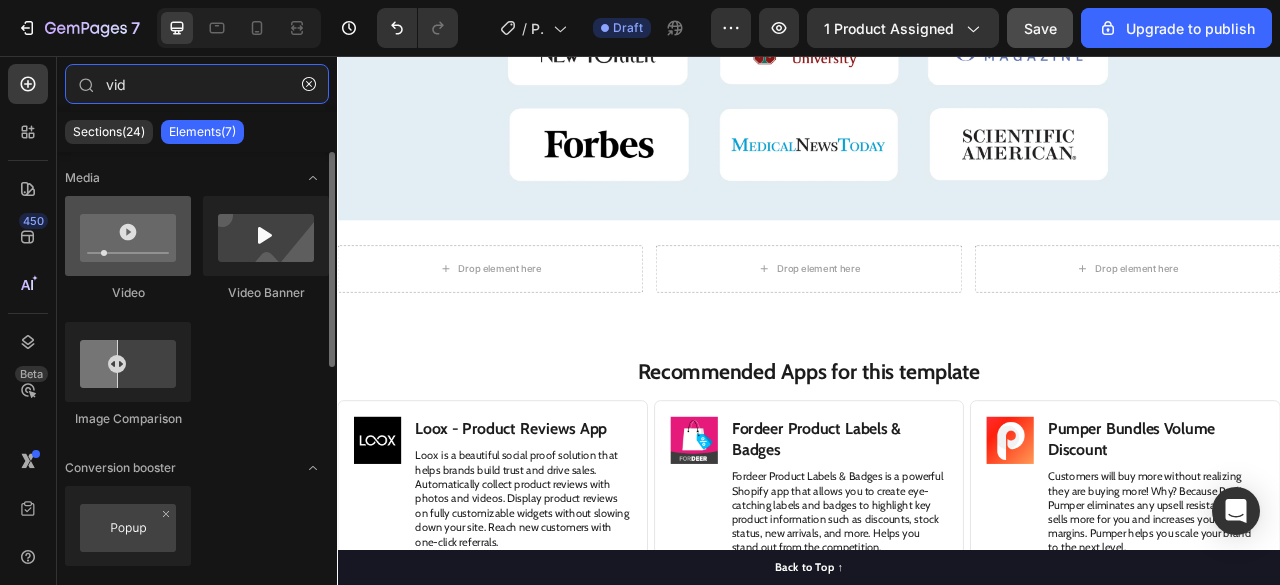 type on "vid" 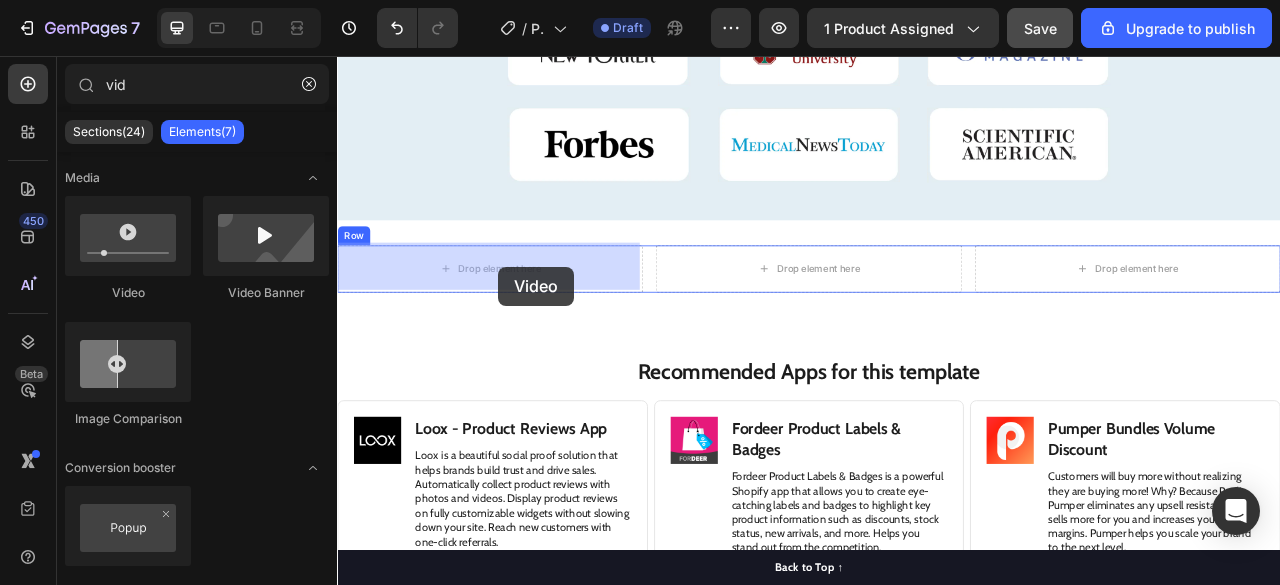 drag, startPoint x: 462, startPoint y: 297, endPoint x: 542, endPoint y: 324, distance: 84.4334 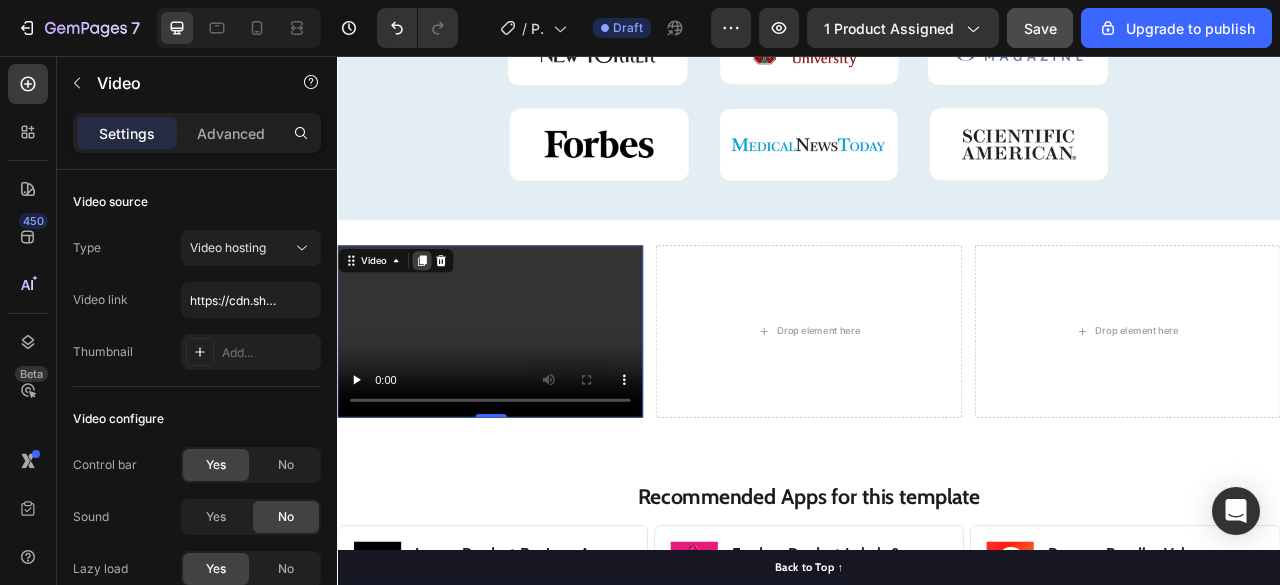 click 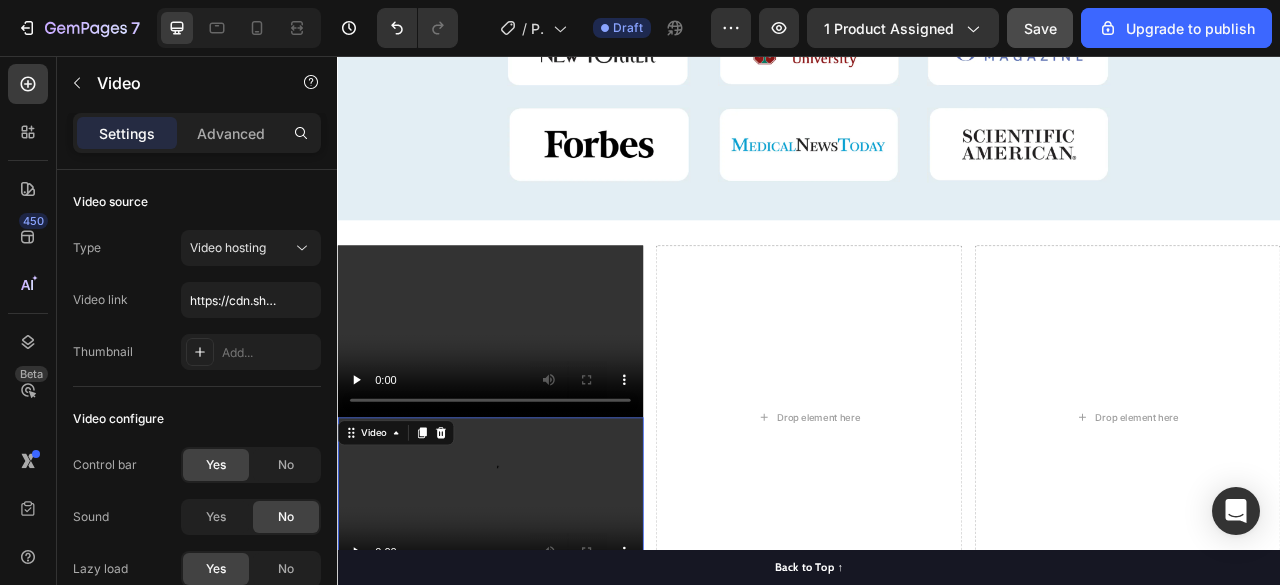 scroll, scrollTop: 478, scrollLeft: 0, axis: vertical 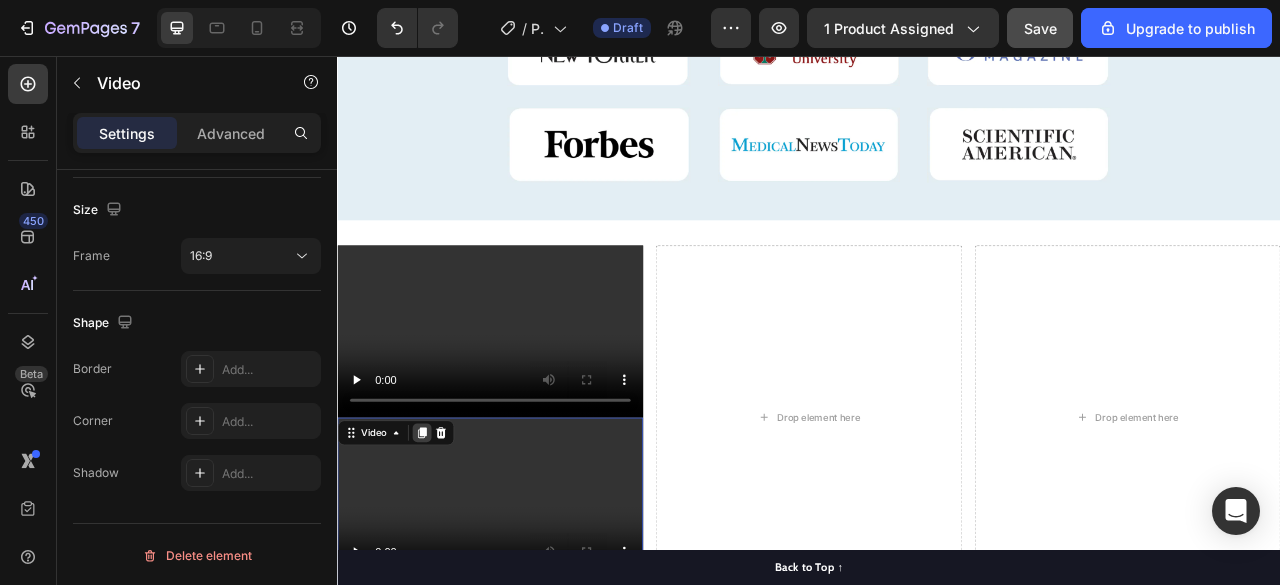 click 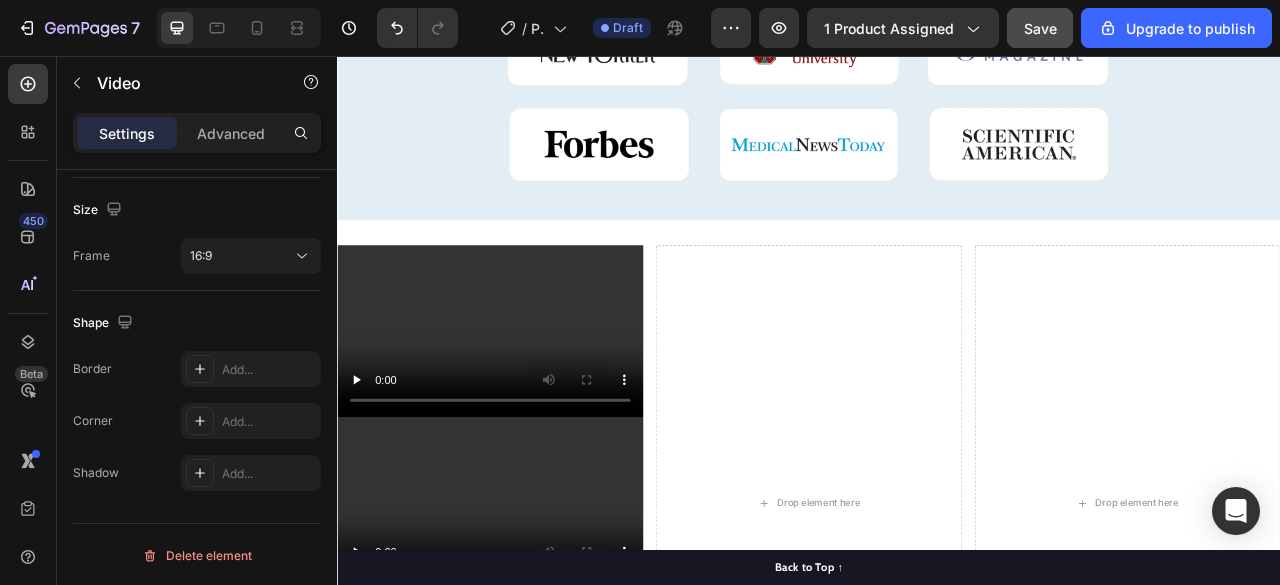 scroll, scrollTop: 478, scrollLeft: 0, axis: vertical 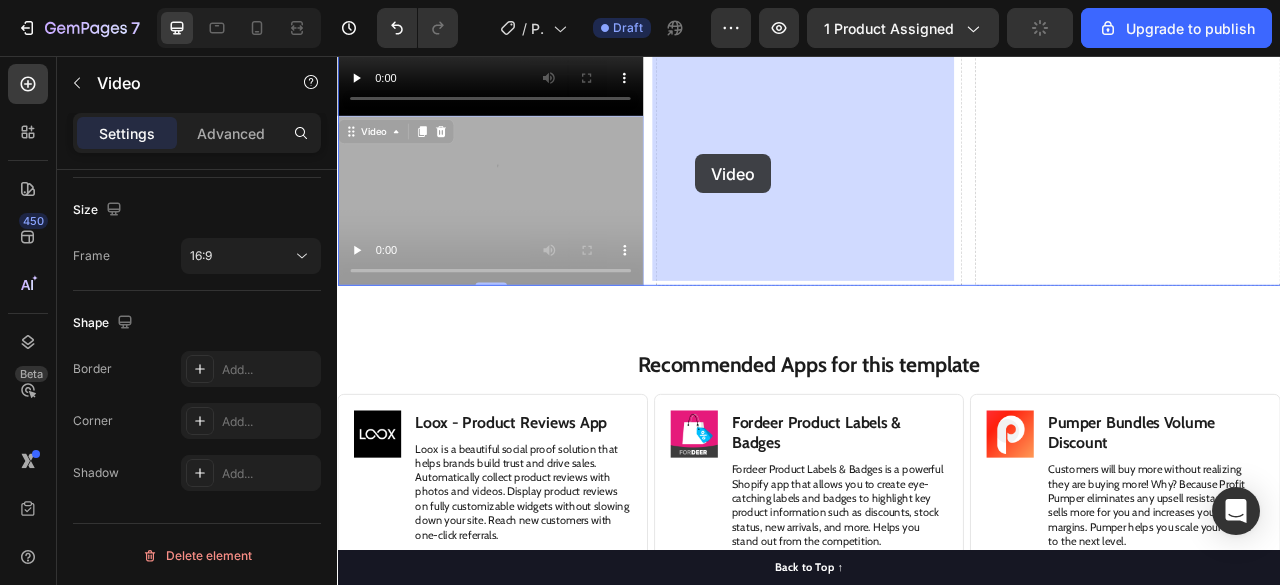 drag, startPoint x: 357, startPoint y: 152, endPoint x: 792, endPoint y: 181, distance: 435.9656 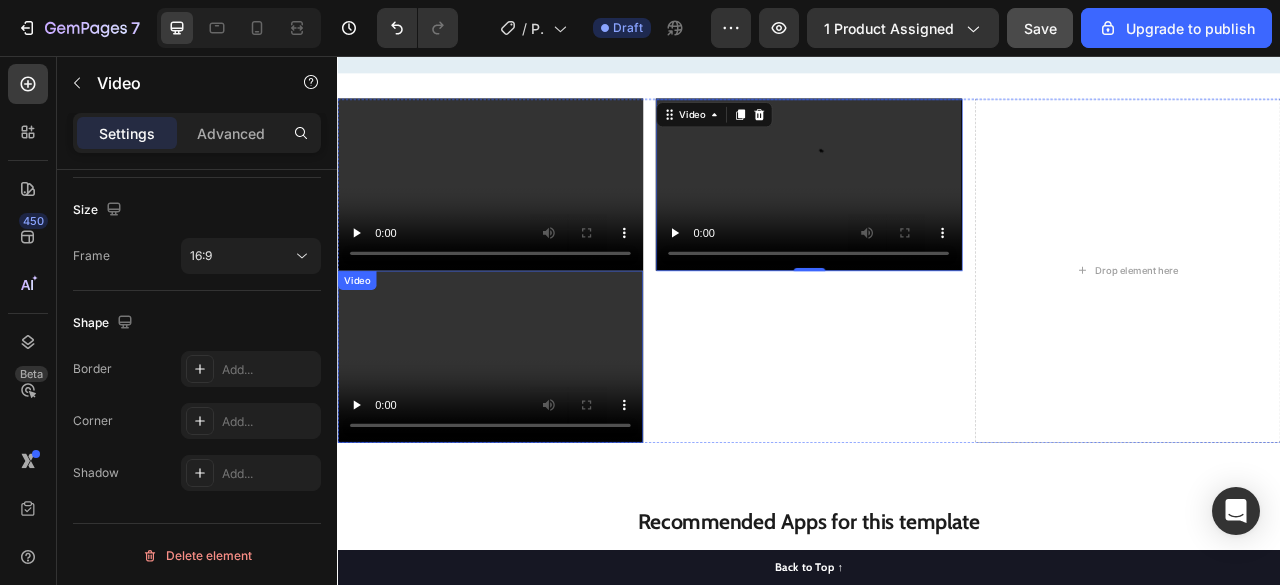 scroll, scrollTop: 7822, scrollLeft: 0, axis: vertical 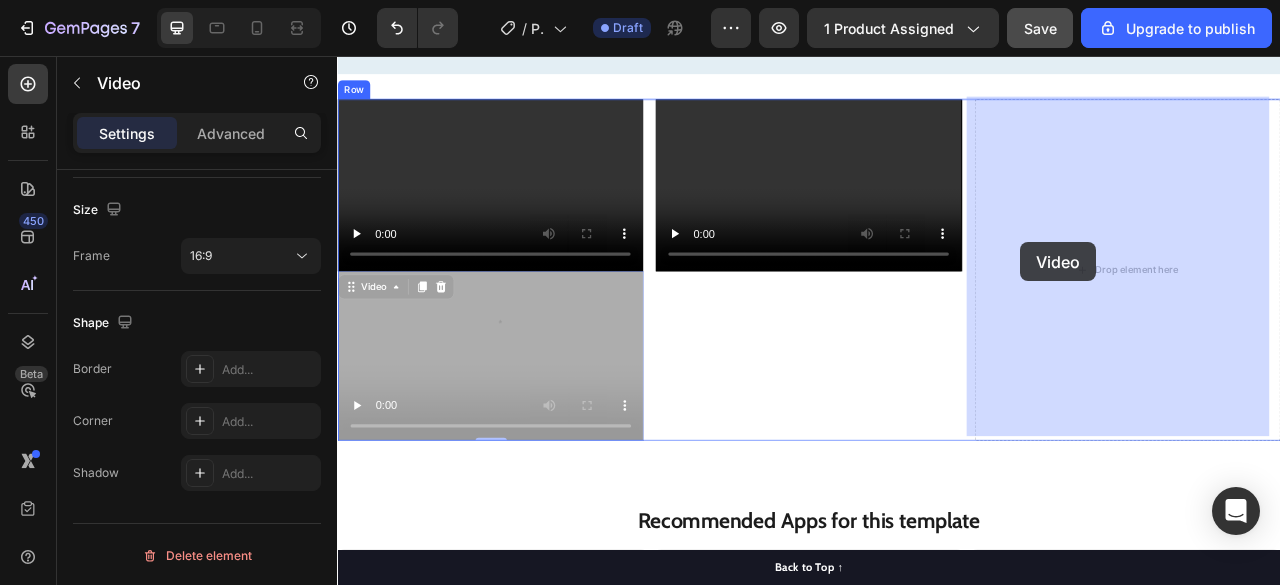 drag, startPoint x: 358, startPoint y: 348, endPoint x: 1215, endPoint y: 293, distance: 858.76306 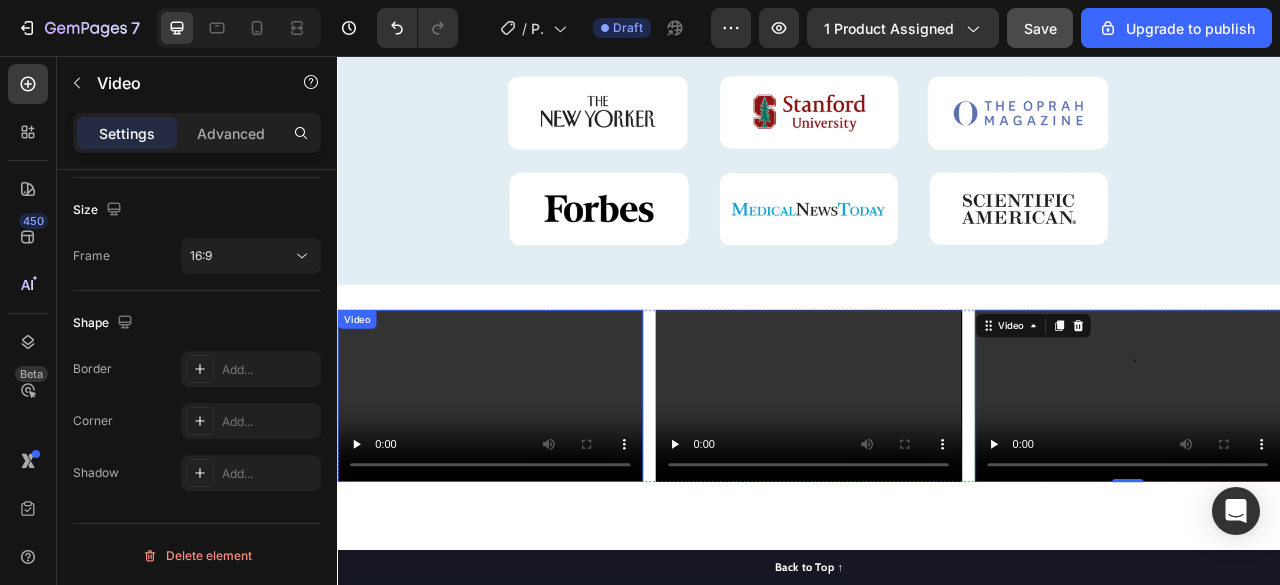 scroll, scrollTop: 7553, scrollLeft: 0, axis: vertical 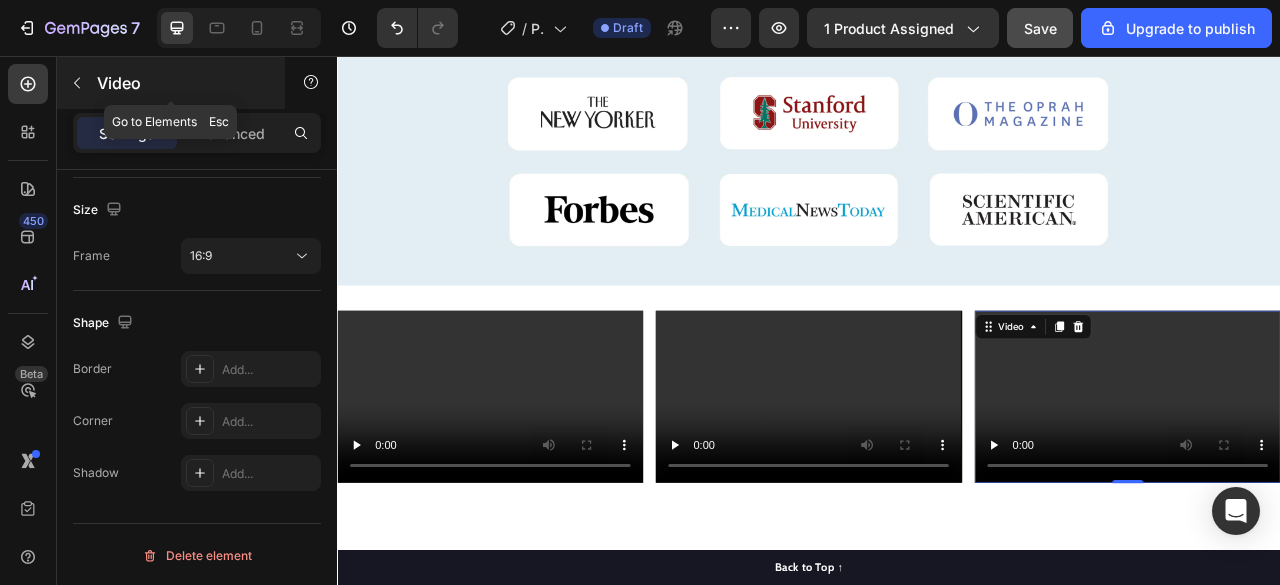 click 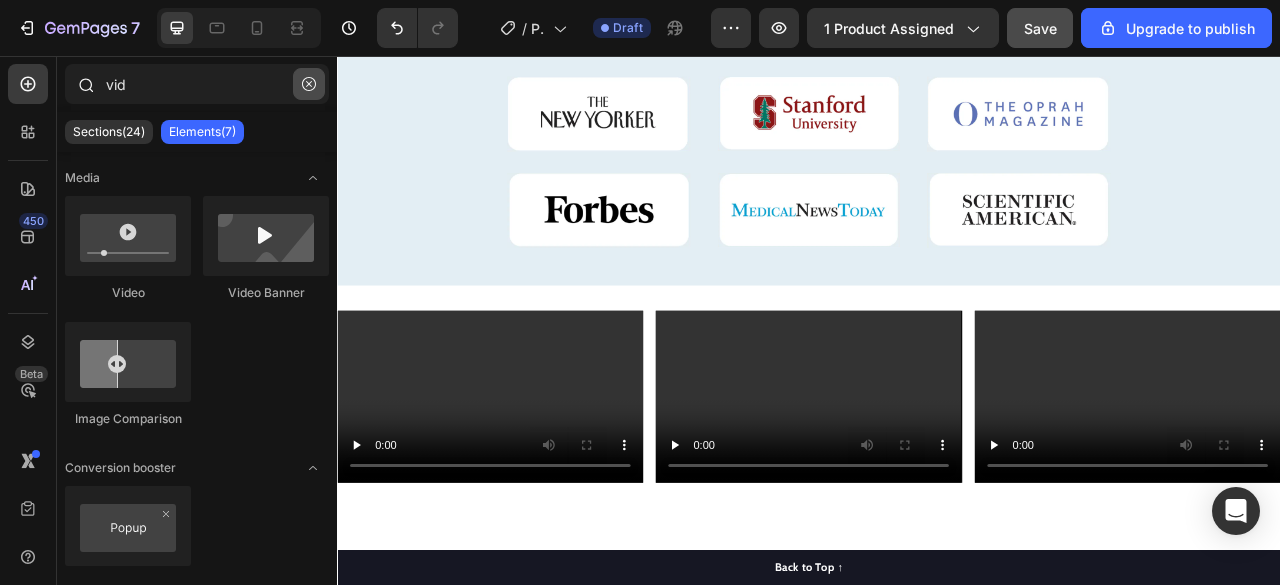 click 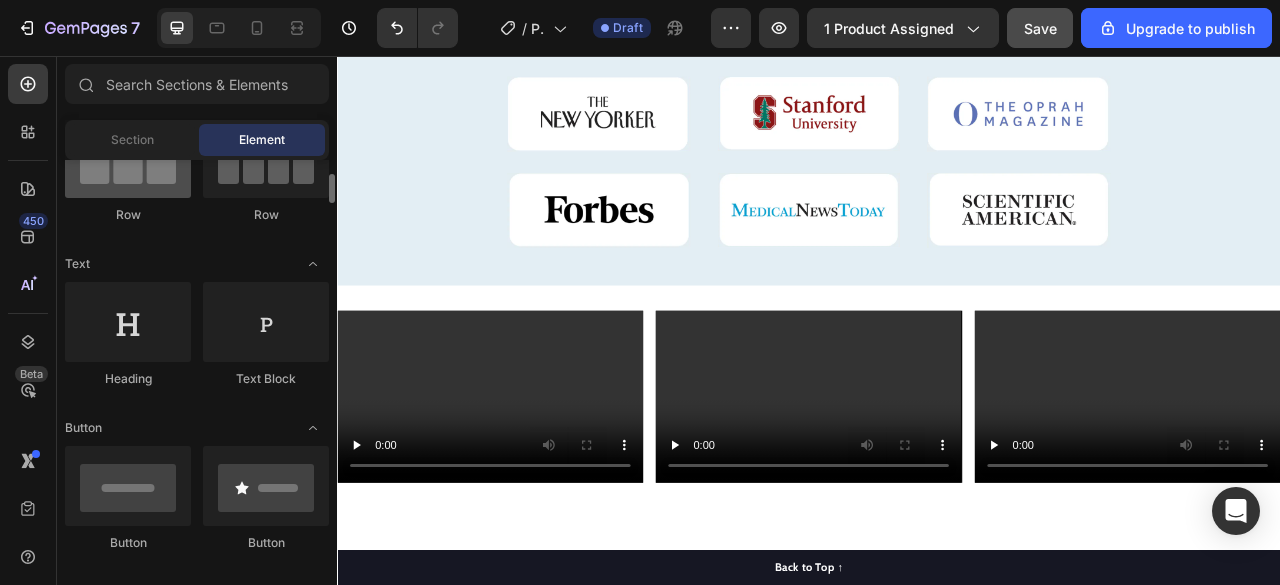 scroll, scrollTop: 236, scrollLeft: 0, axis: vertical 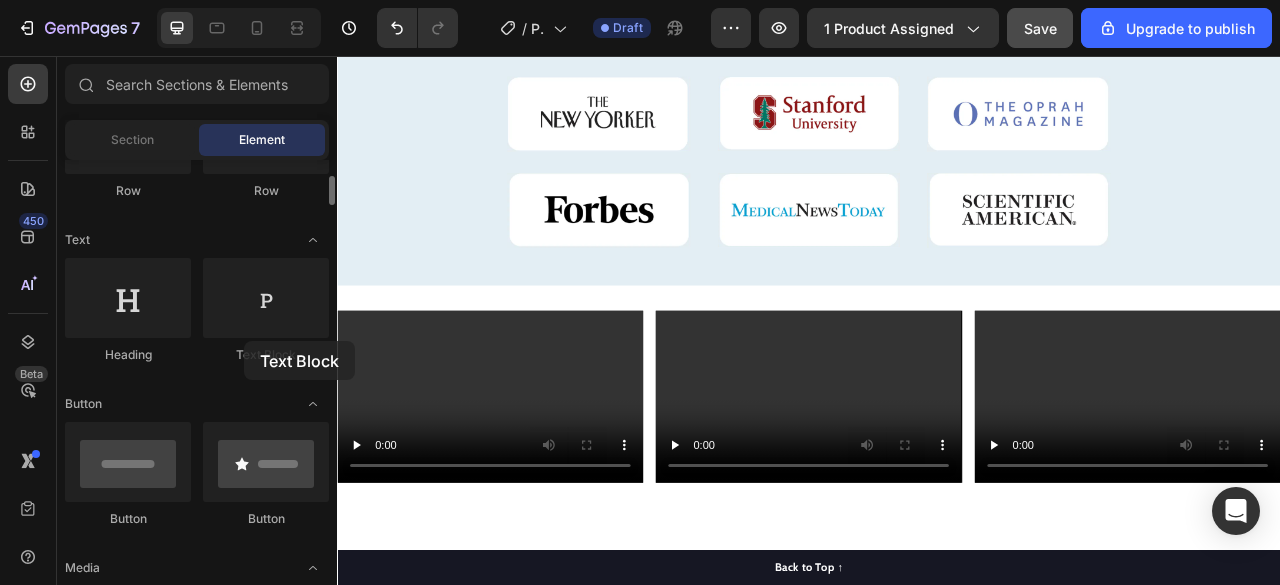 click on "Text Block" 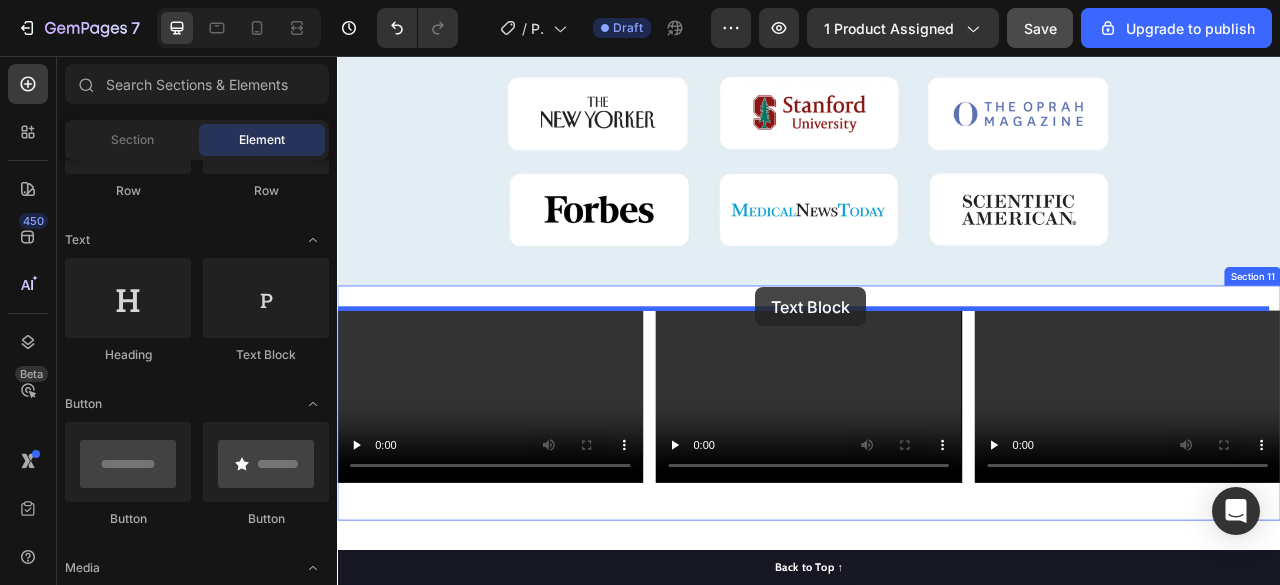 drag, startPoint x: 581, startPoint y: 397, endPoint x: 869, endPoint y: 350, distance: 291.80988 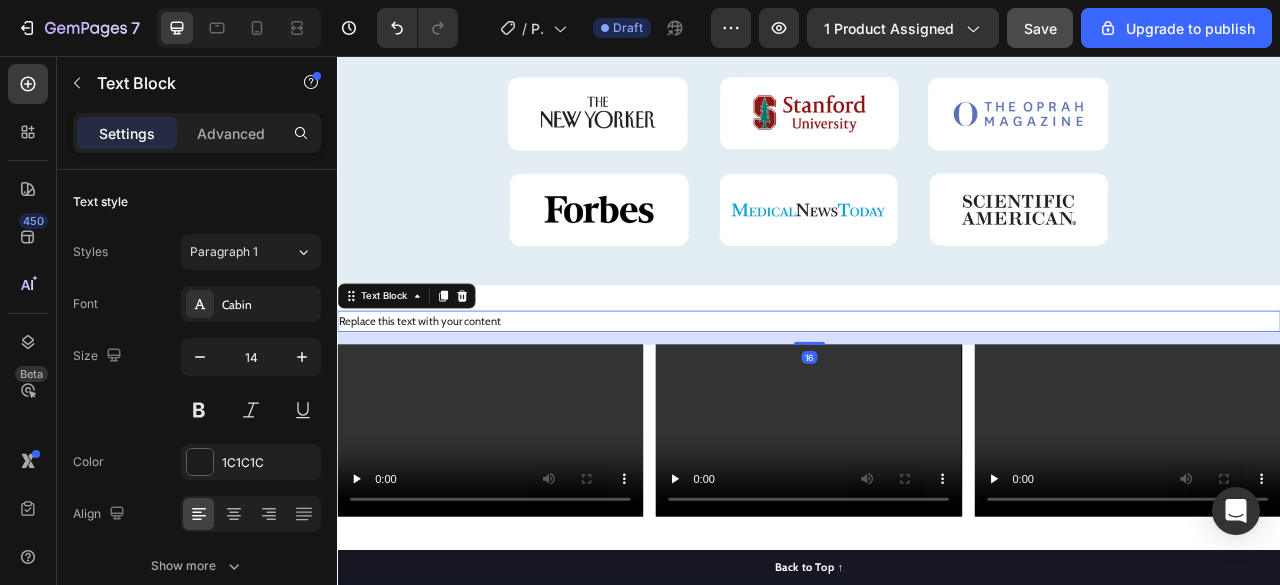 click on "Replace this text with your content" at bounding box center (937, 394) 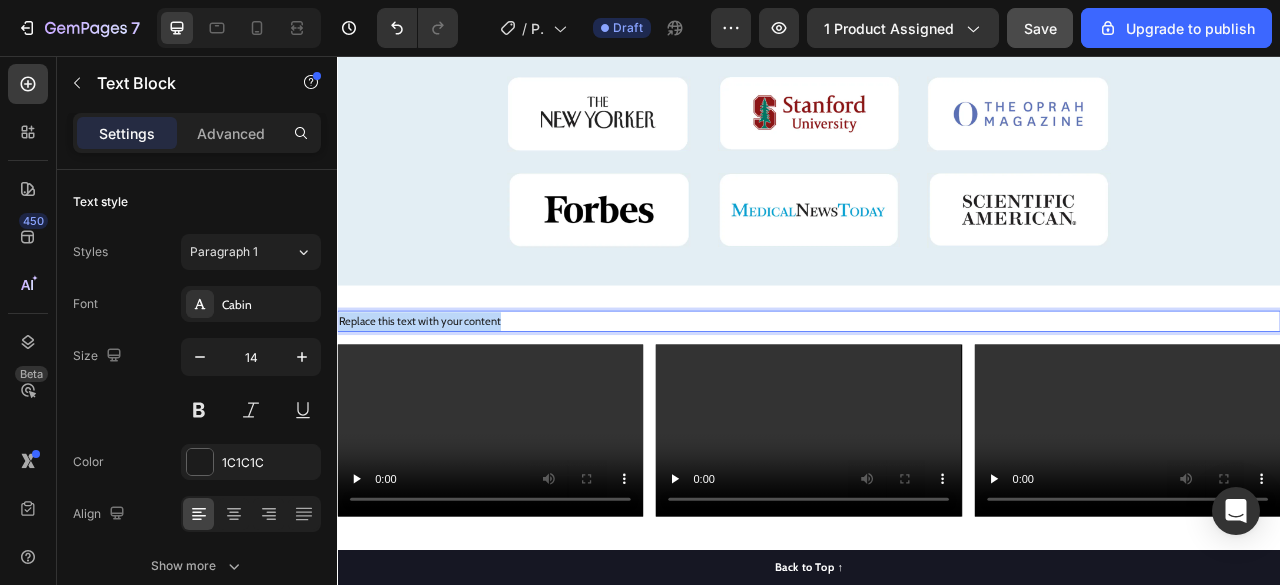 click on "Replace this text with your content" at bounding box center [937, 394] 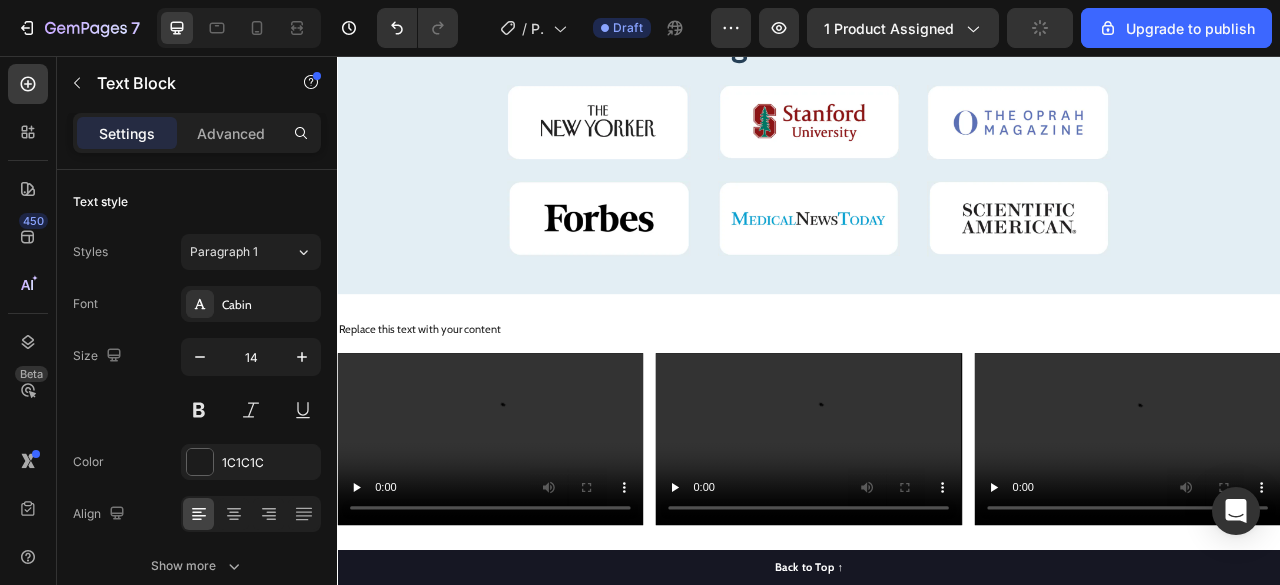 scroll, scrollTop: 7542, scrollLeft: 0, axis: vertical 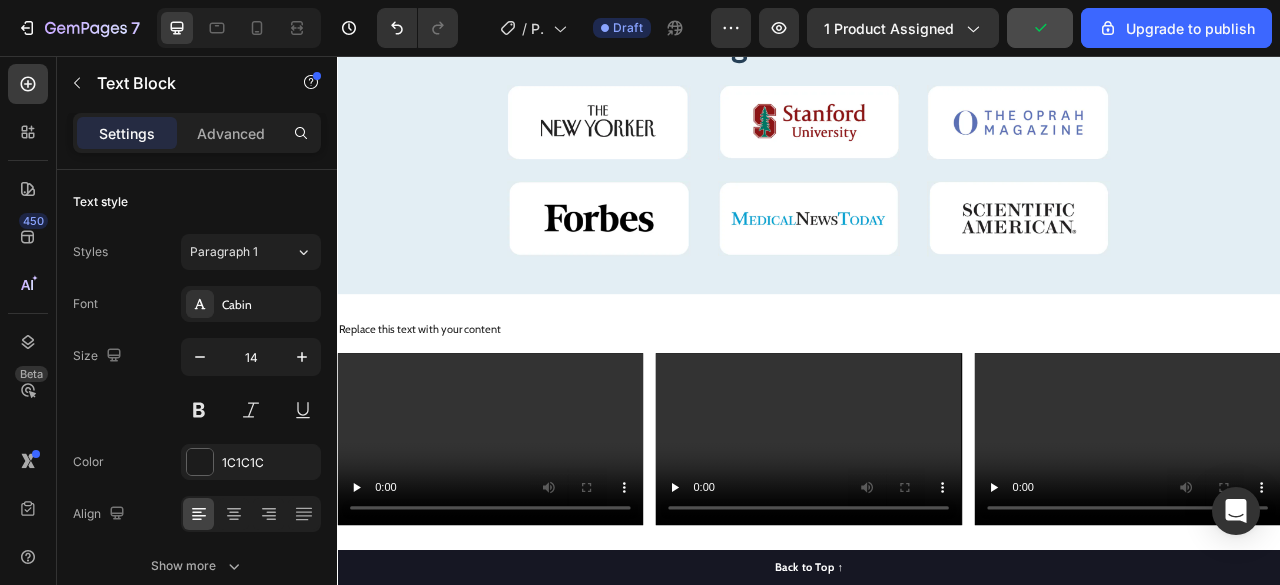 click on "Replace this text with your content" at bounding box center [937, 405] 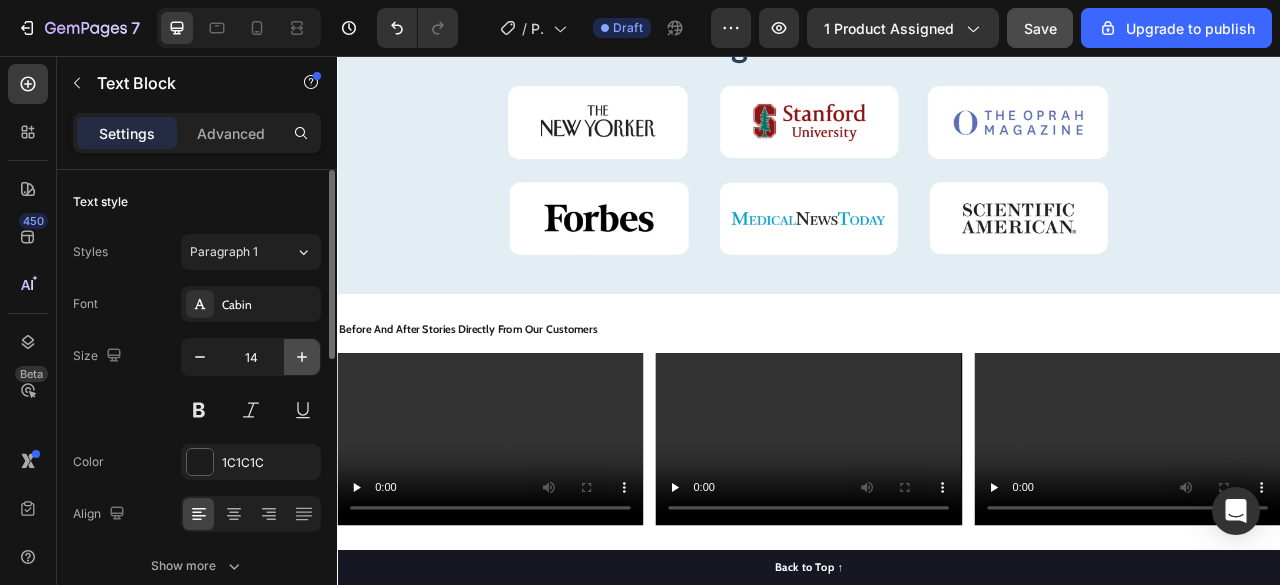 click 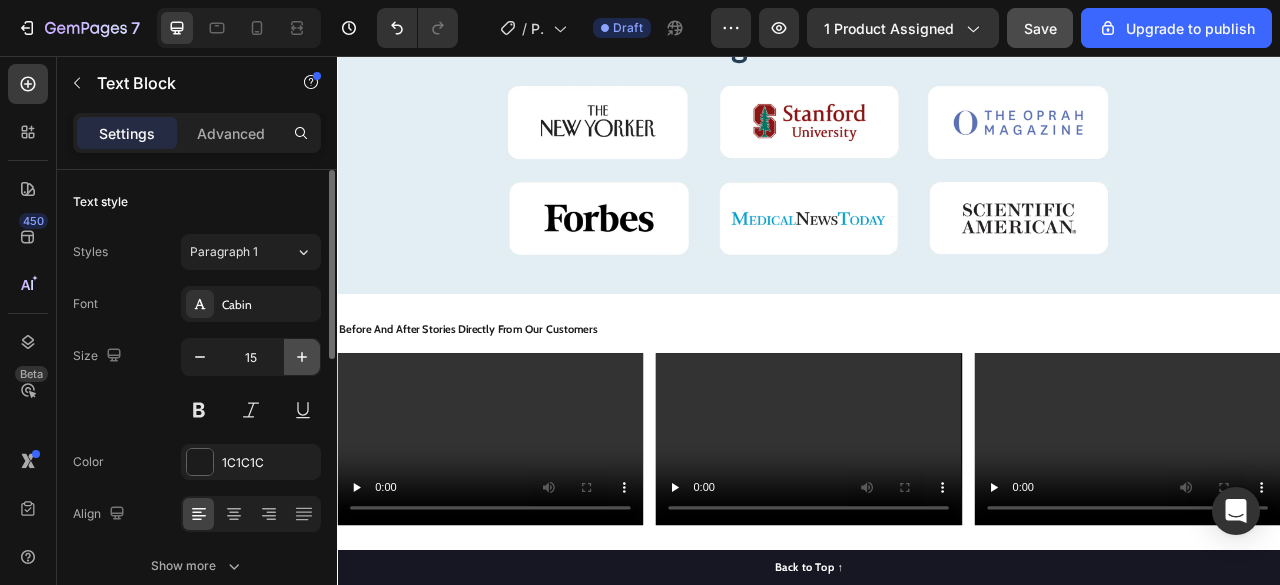 click 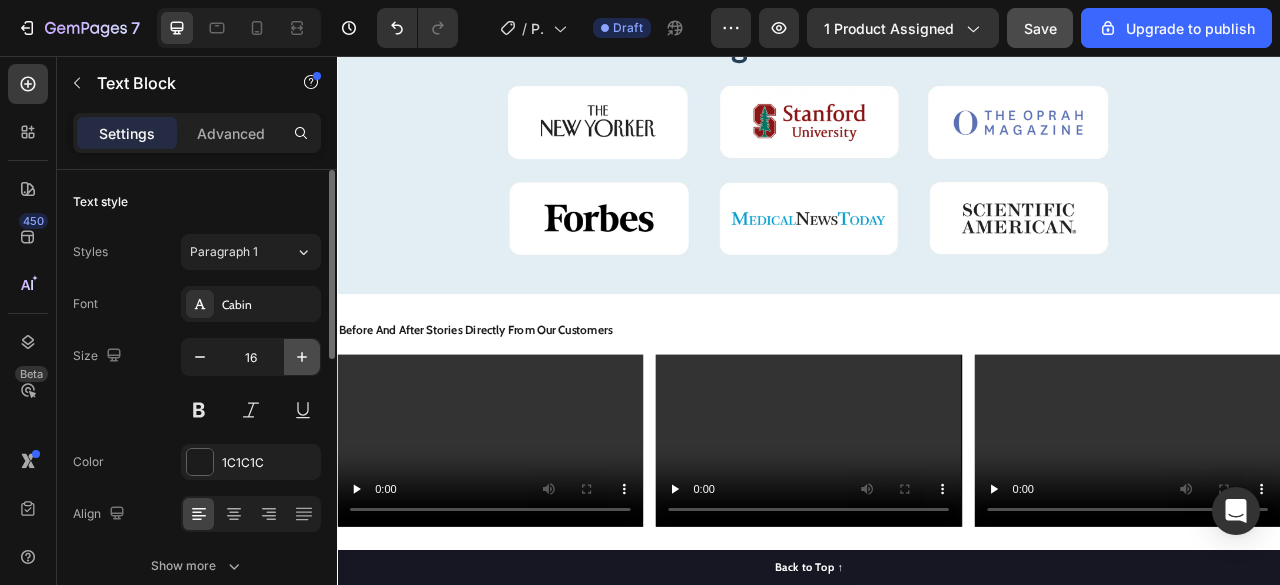 click 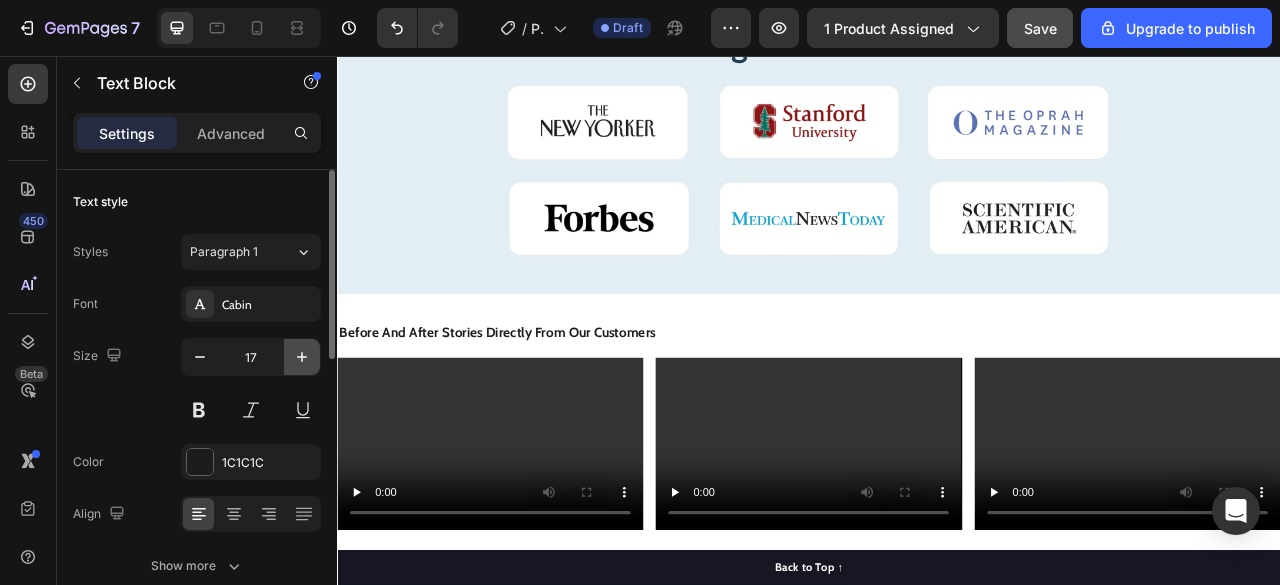 click 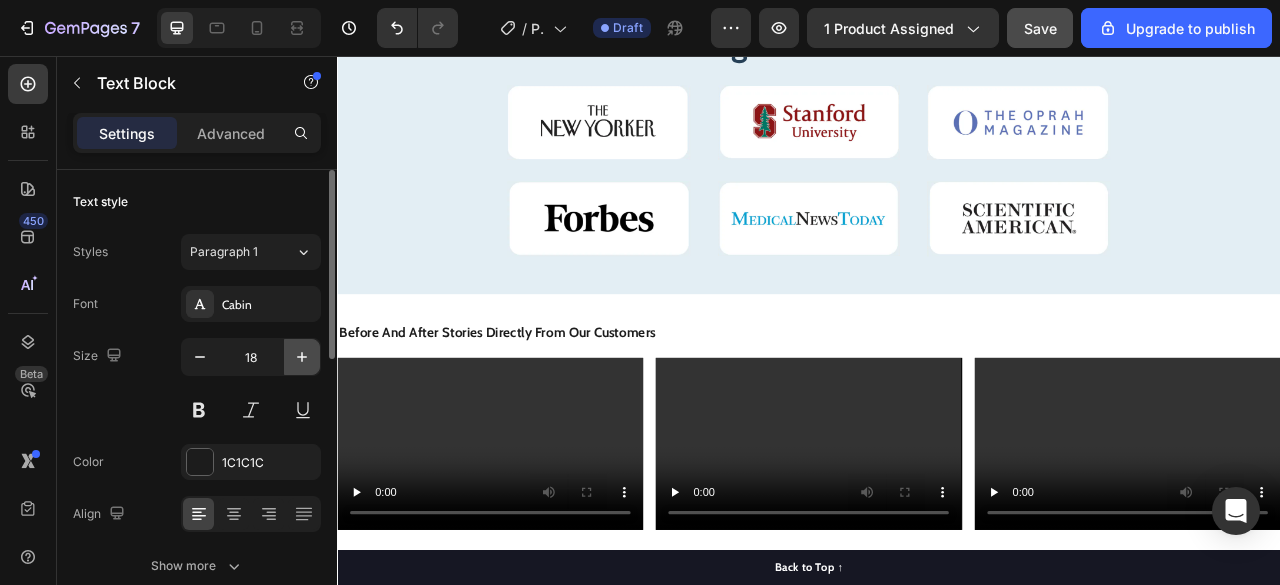 click 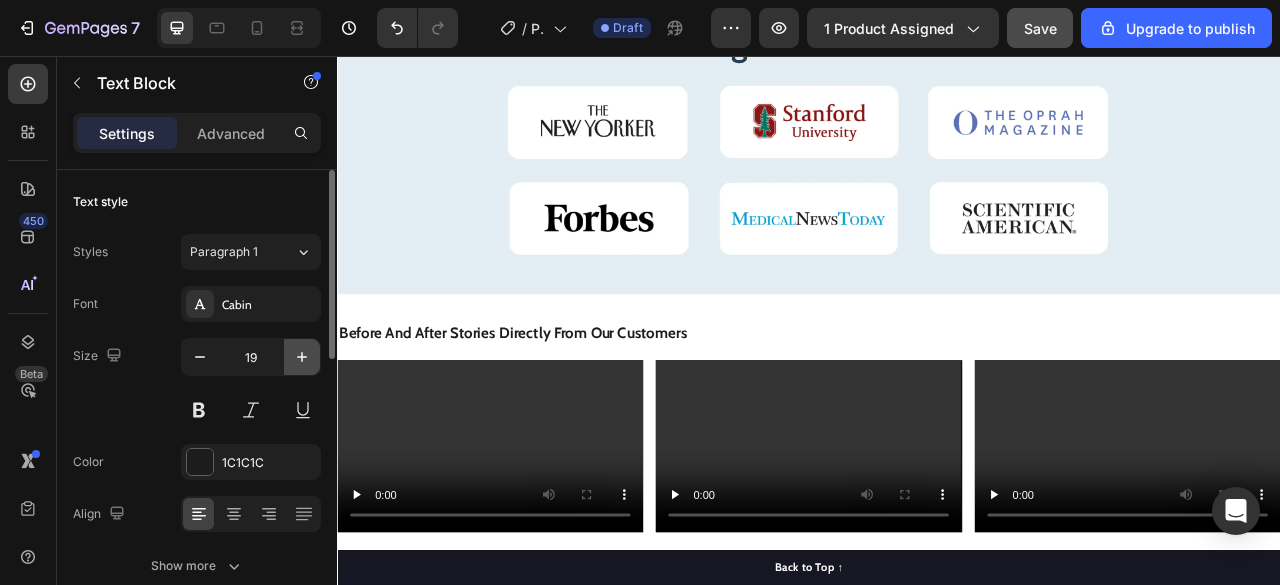 click 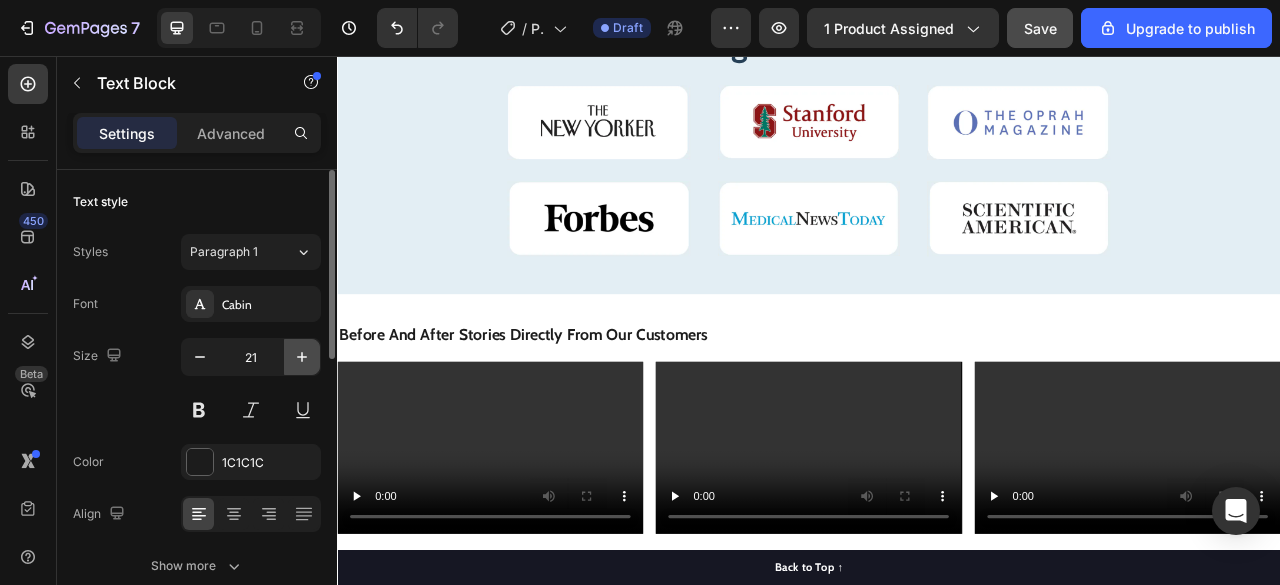 click 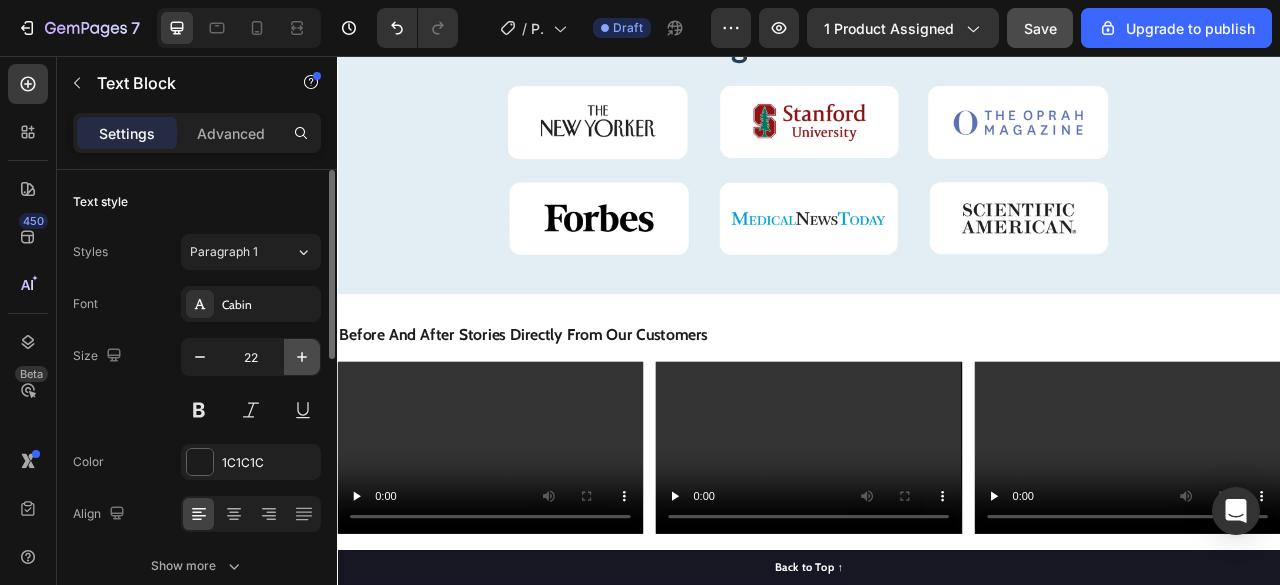 click 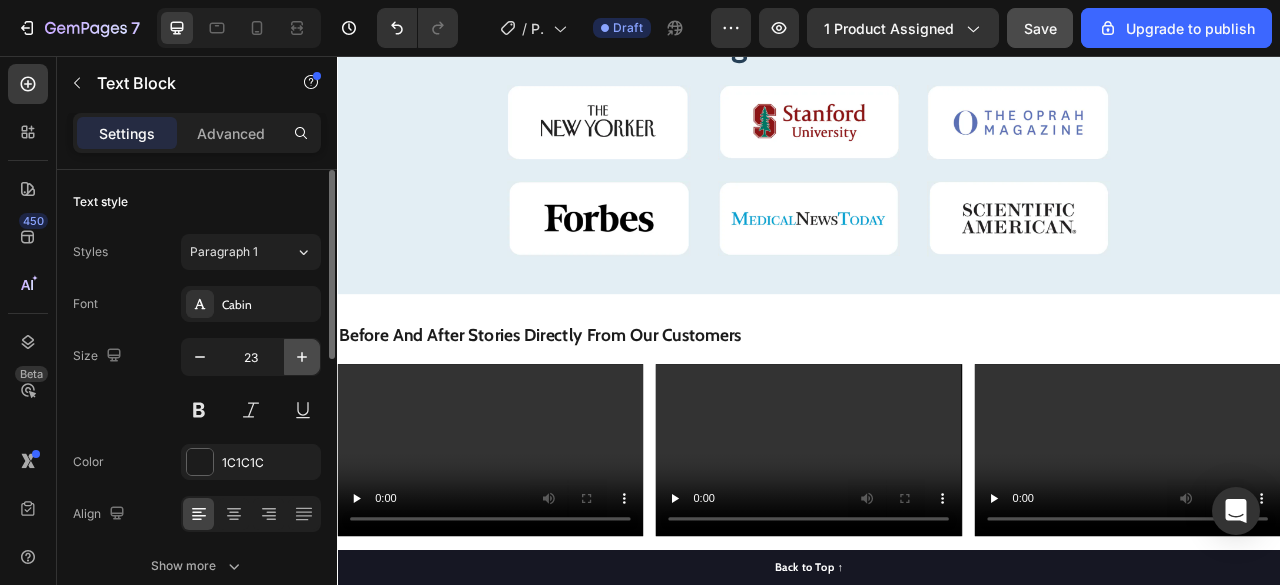 click 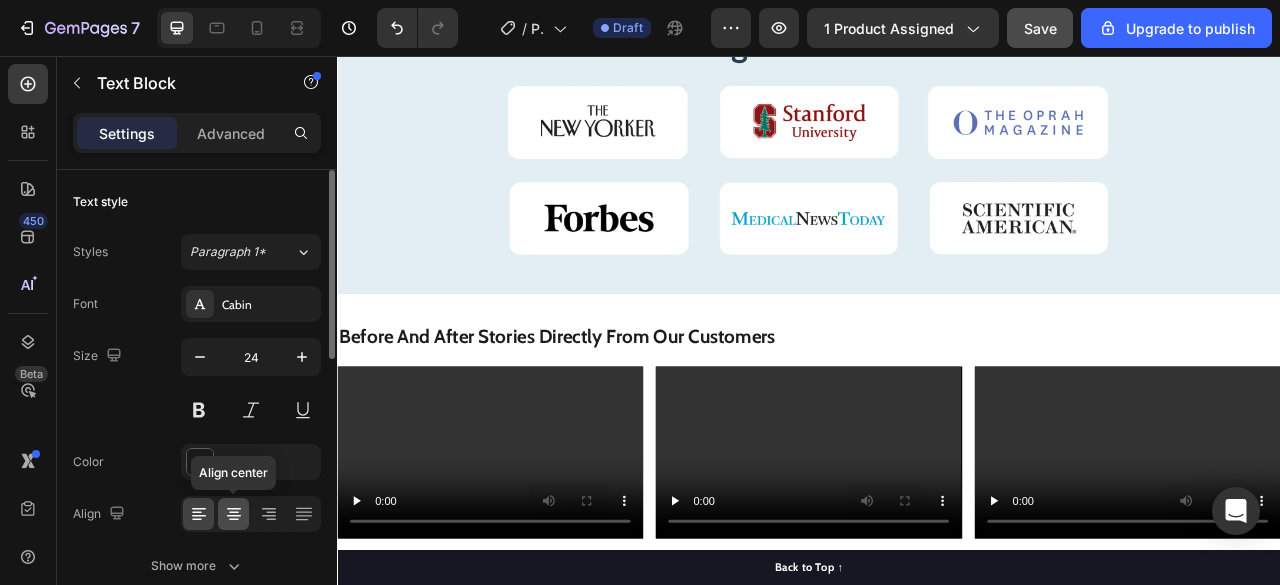 click 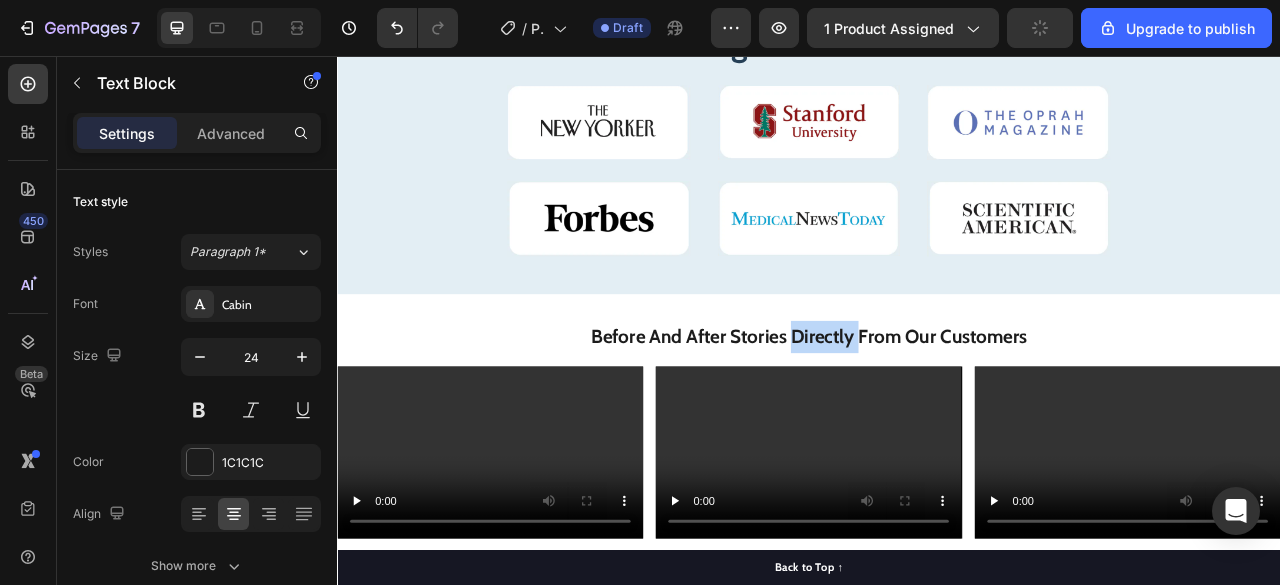 click on "Before And After Stories Directly From Our Customers" at bounding box center [937, 412] 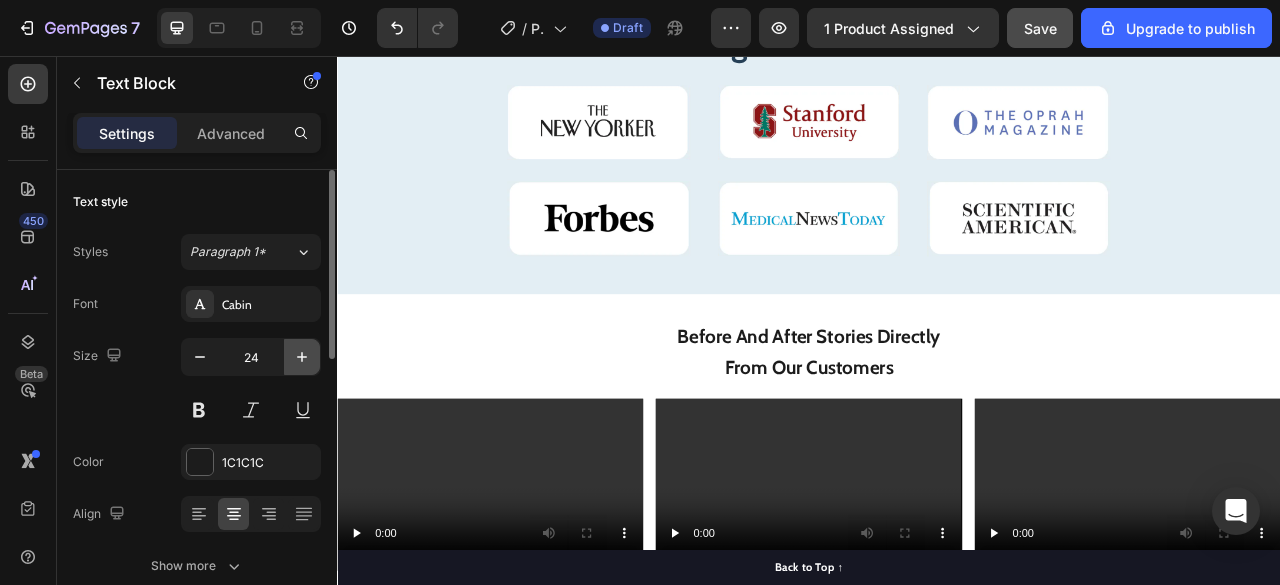 click 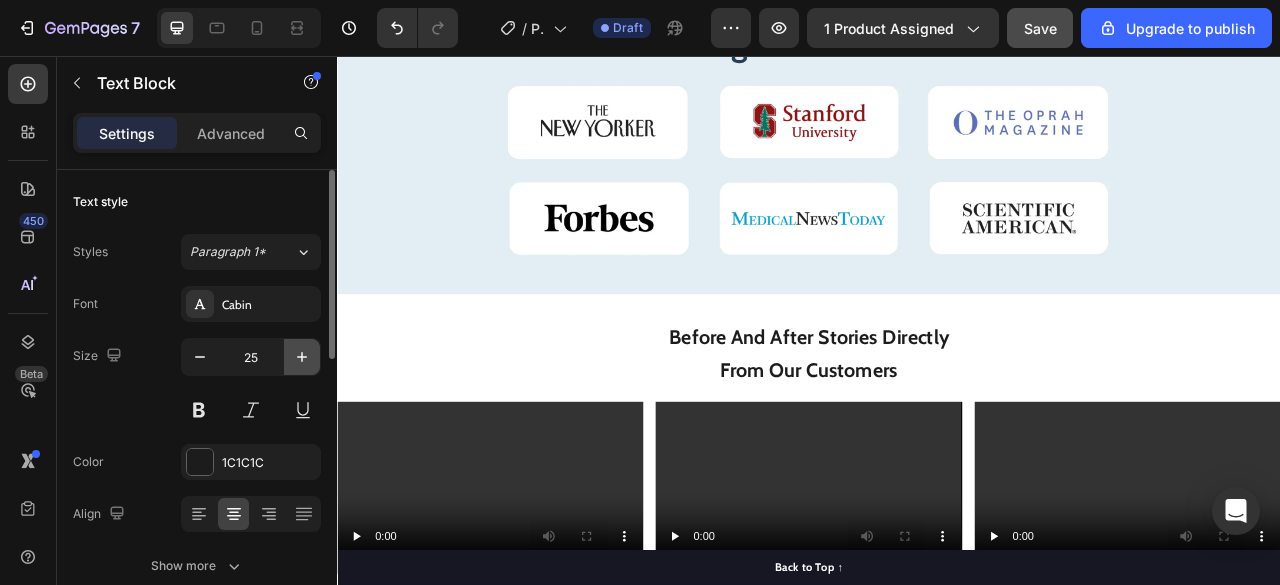 click 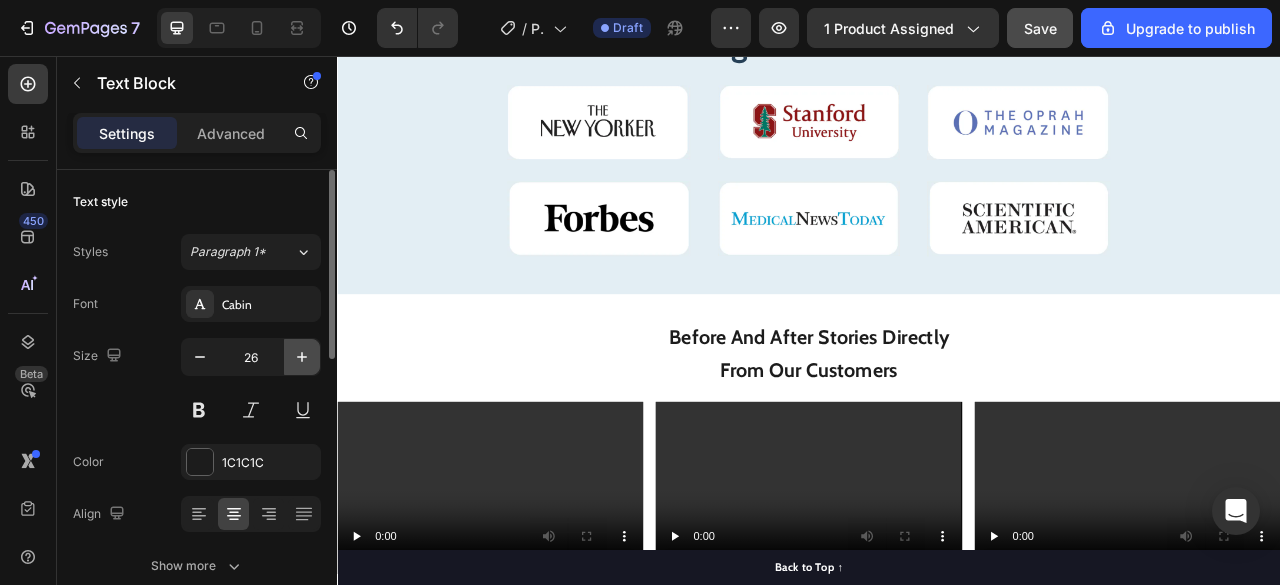 click 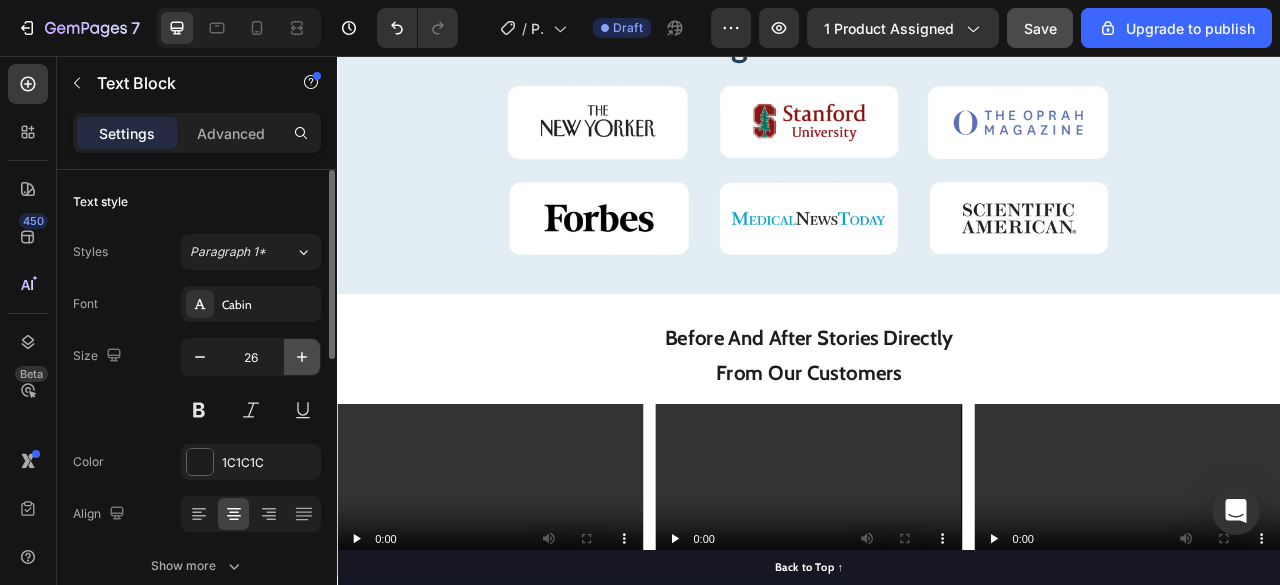 type on "27" 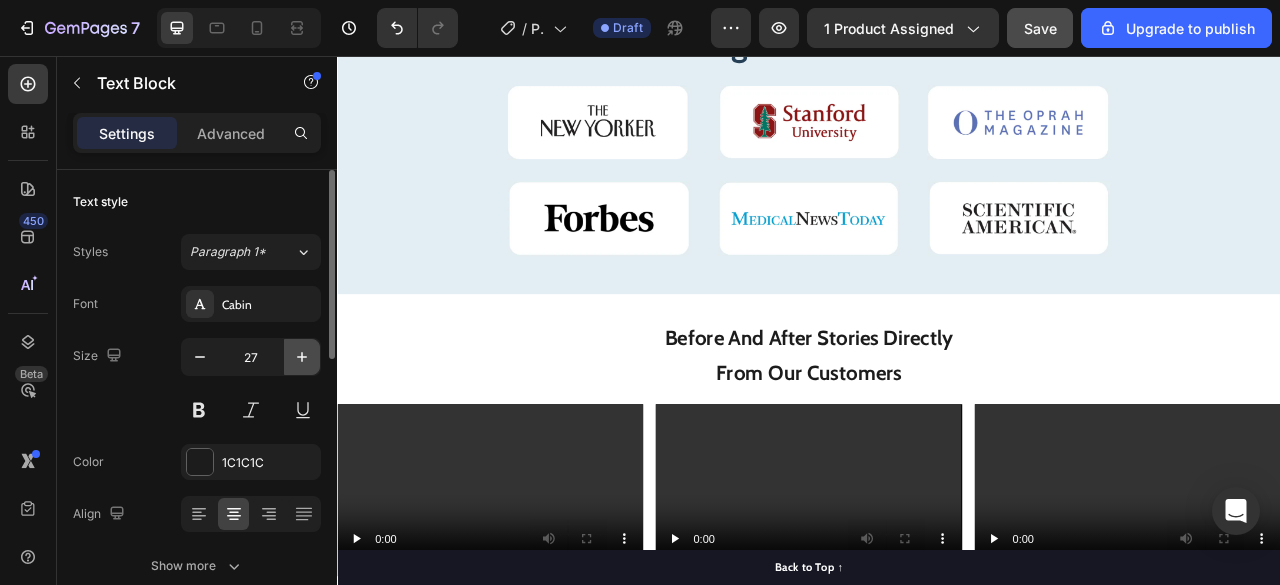 click 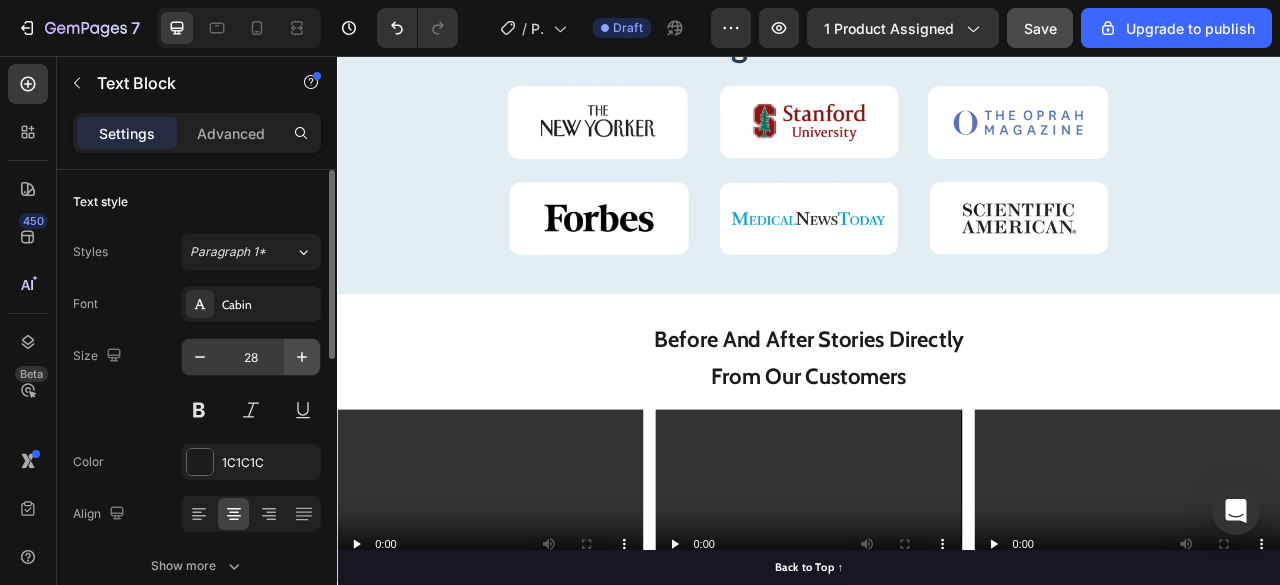 click 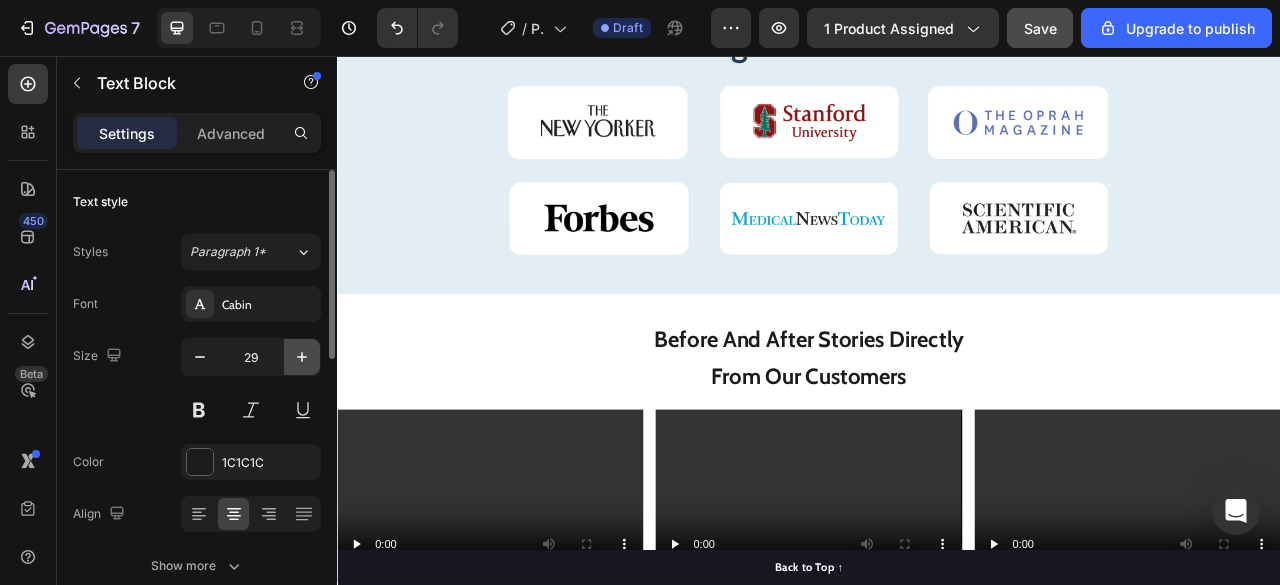 click 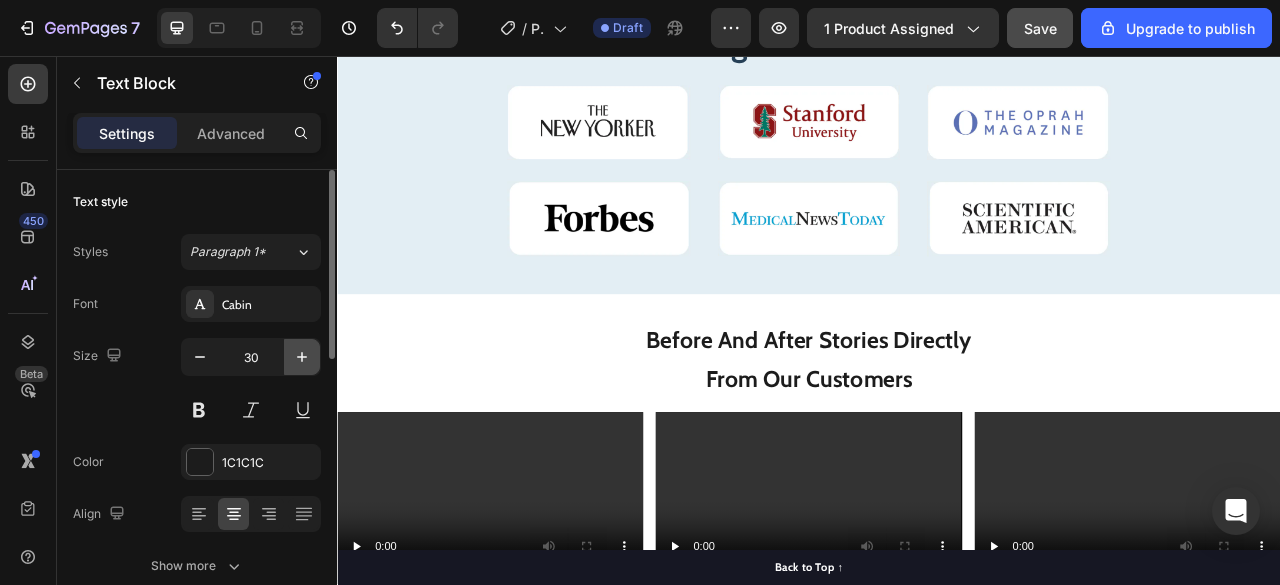 click 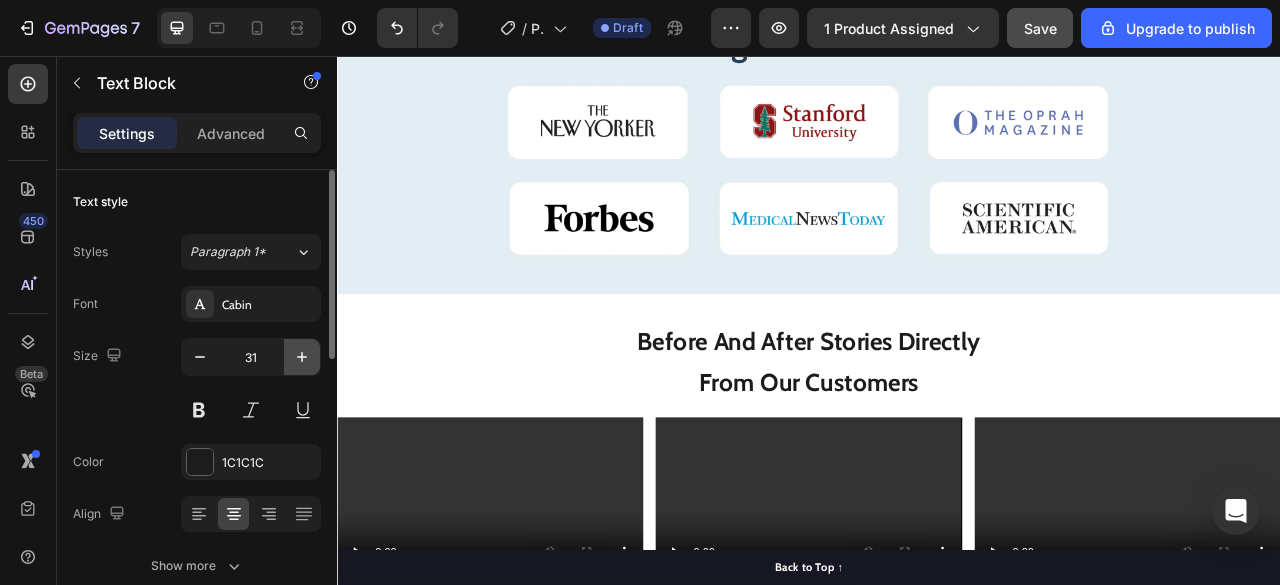 click 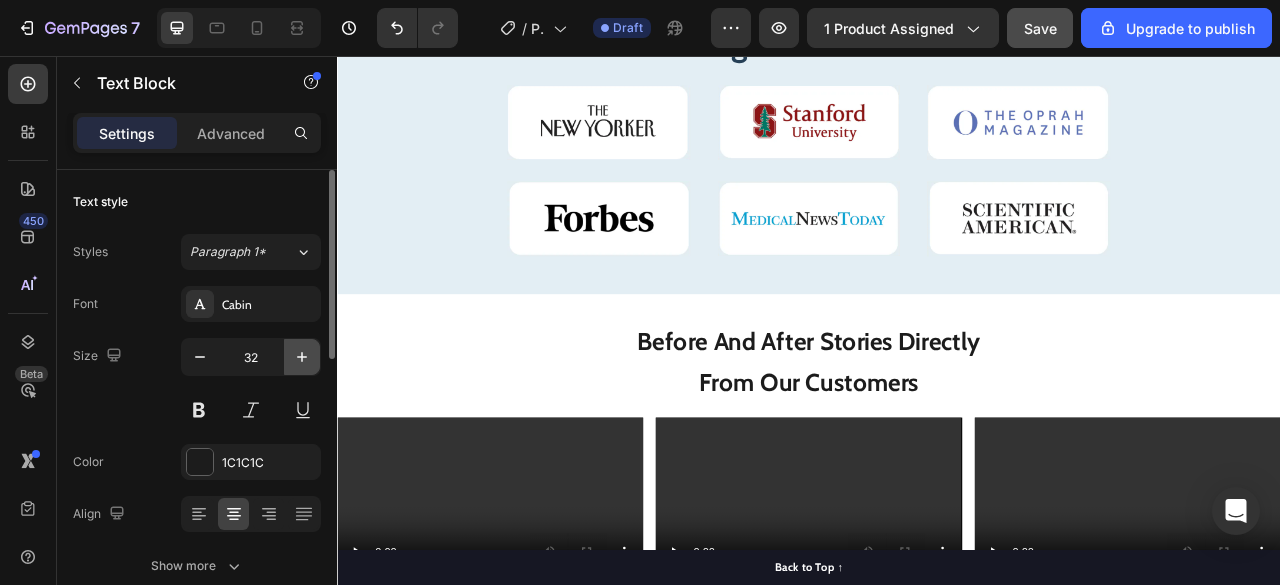 click 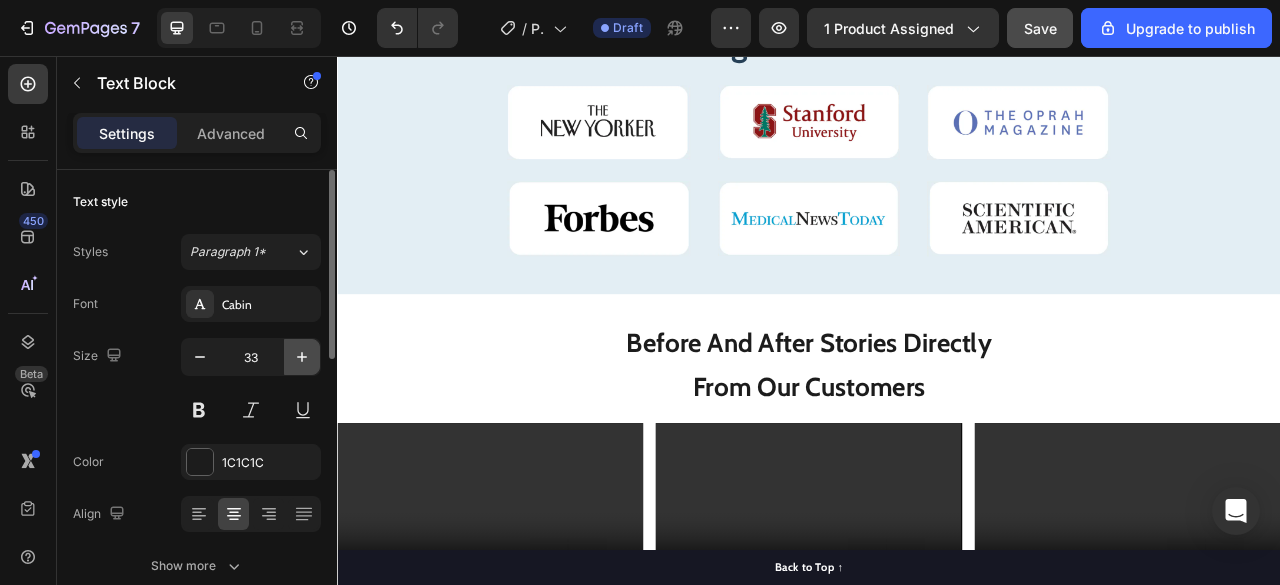 click 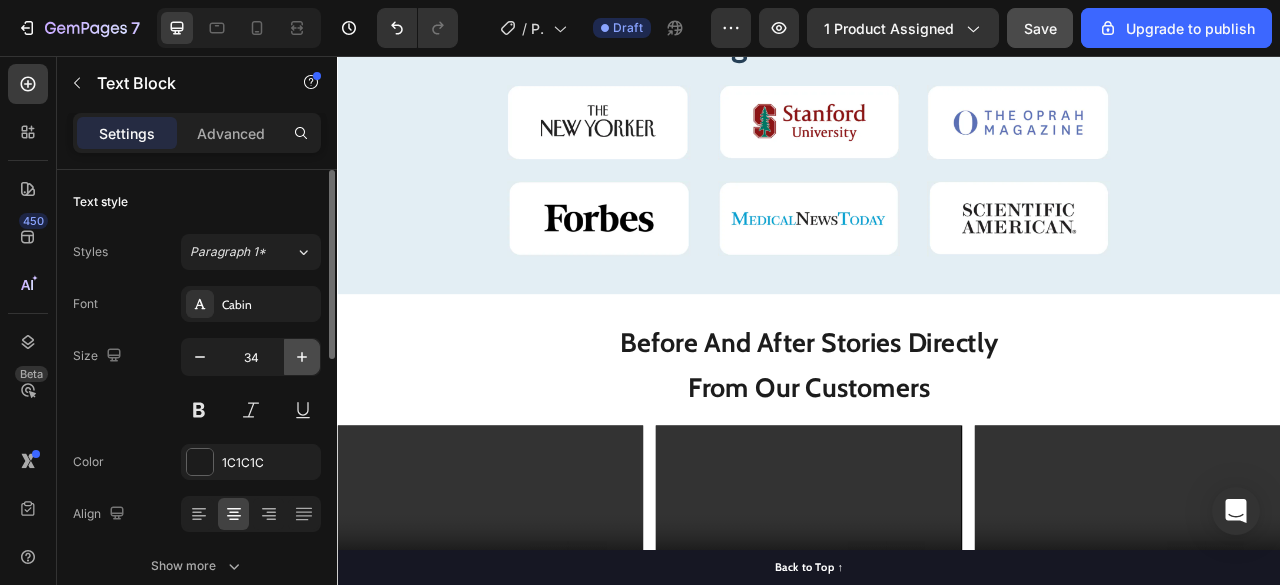 click 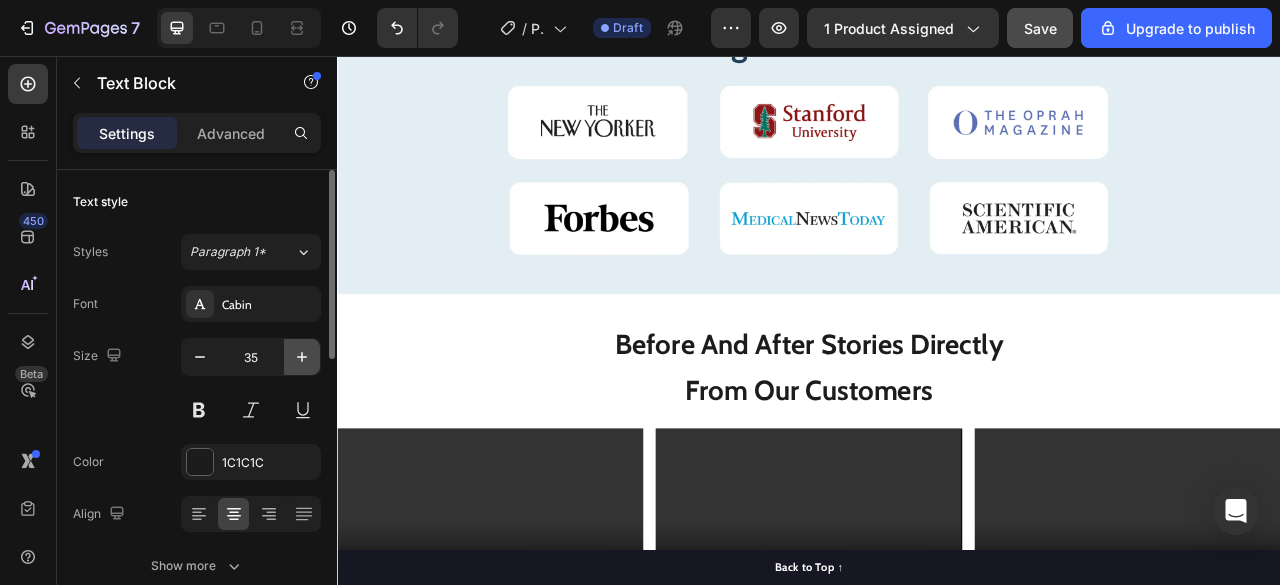 click 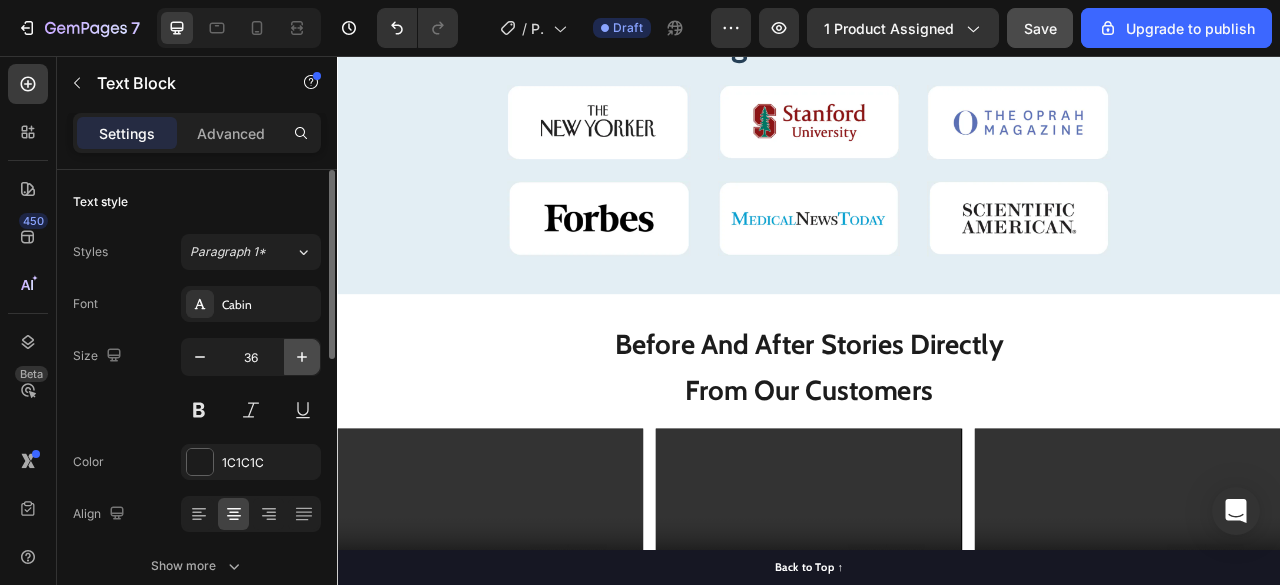 click 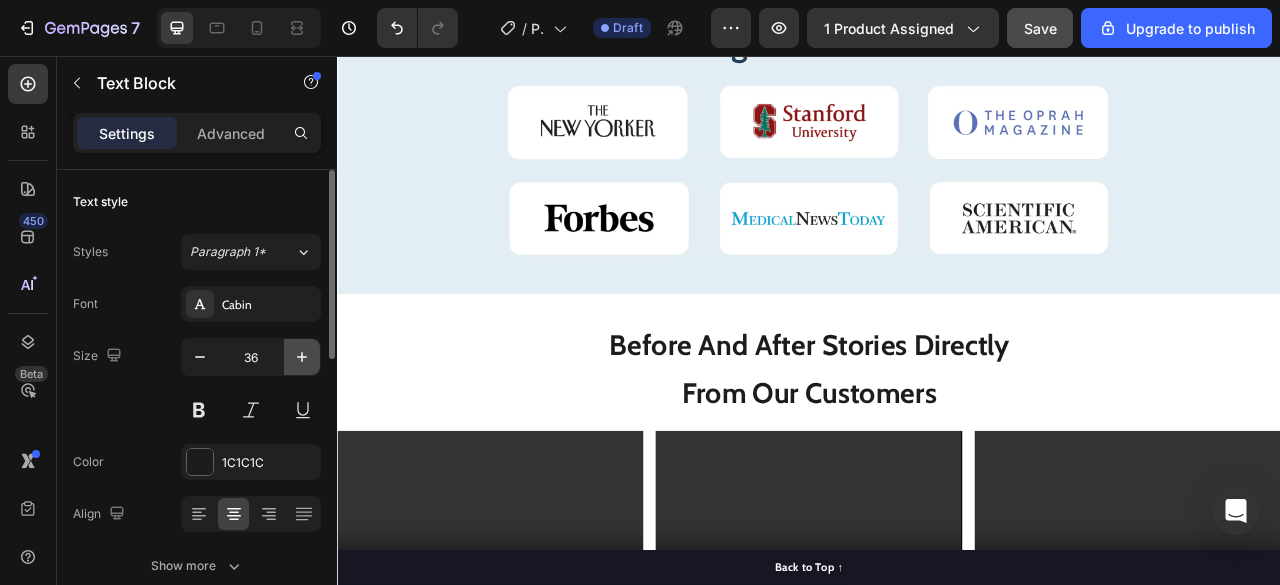 click 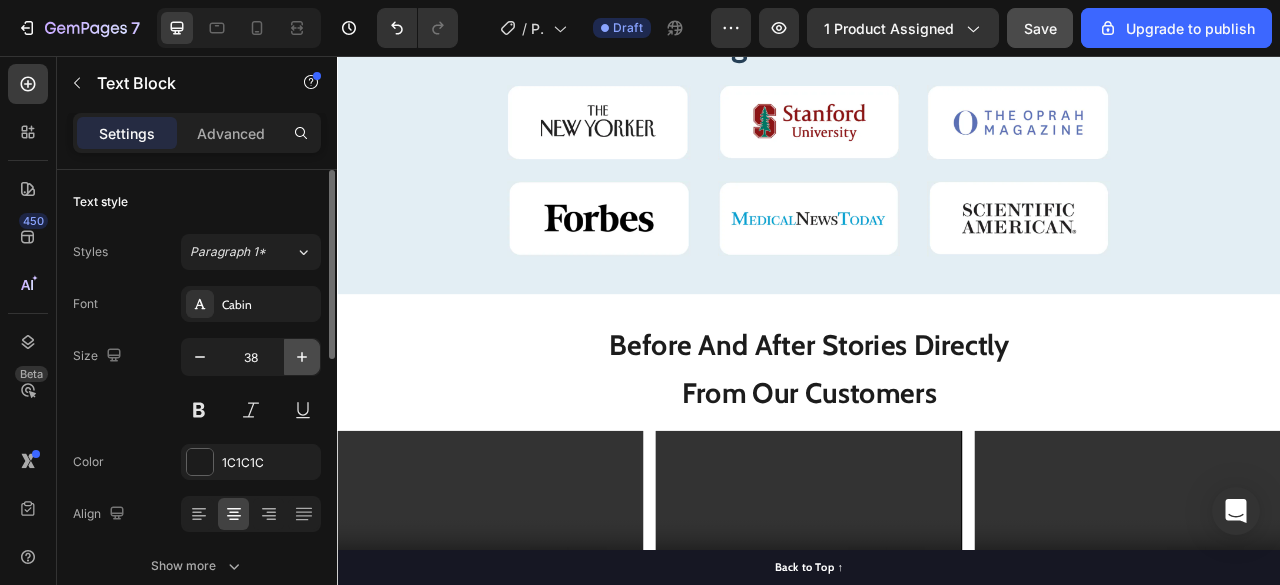 click 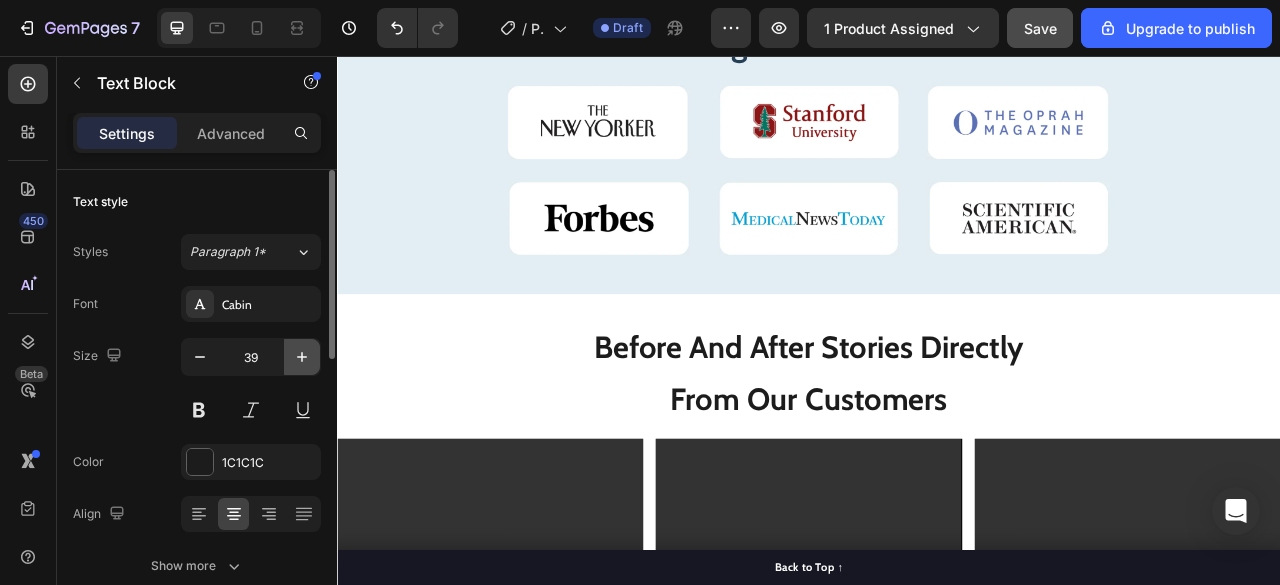 click 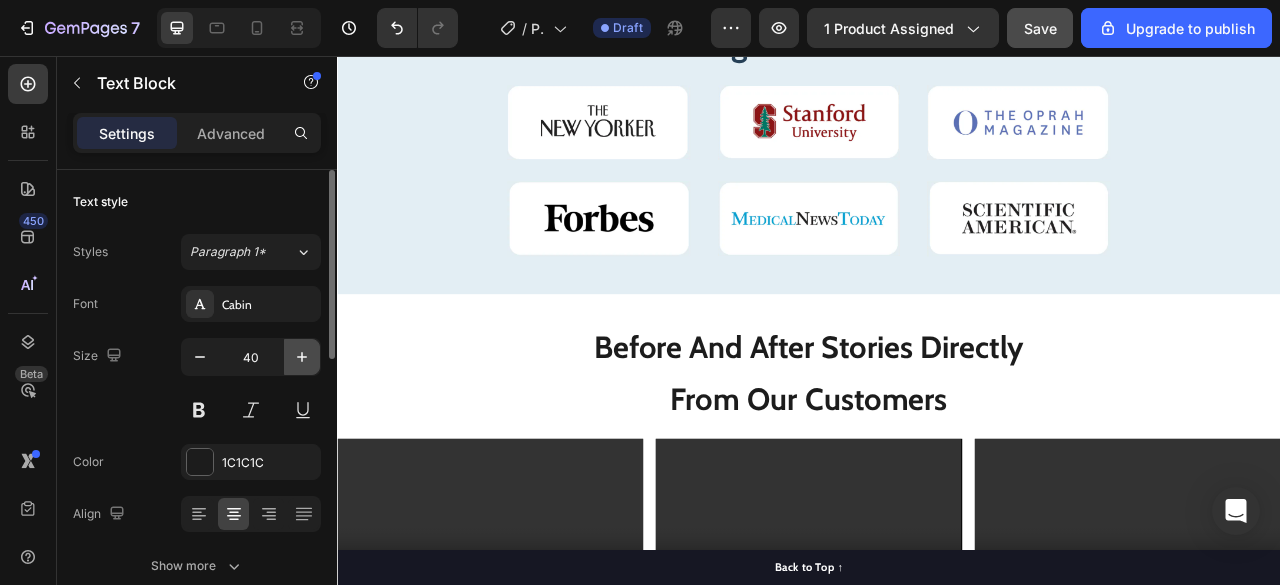 click 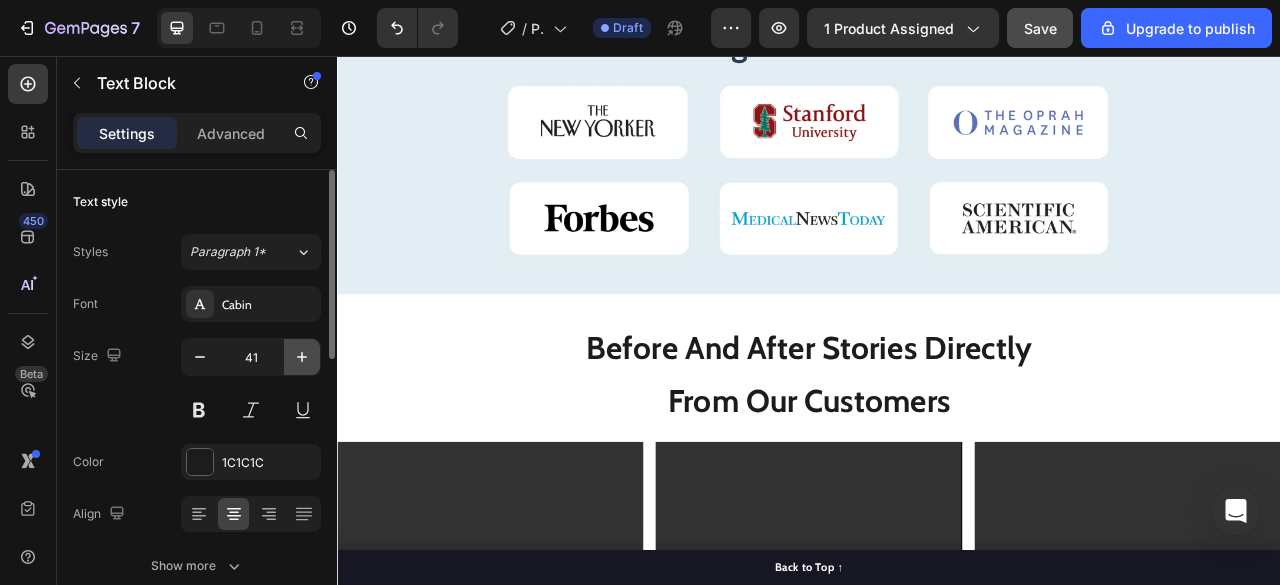 click 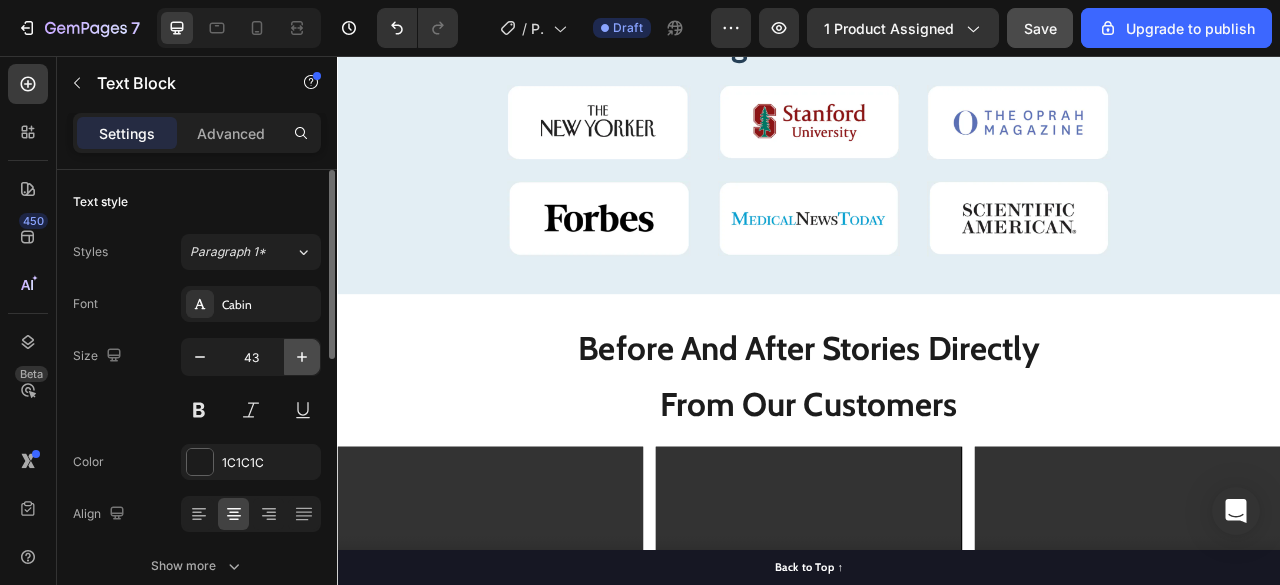 click 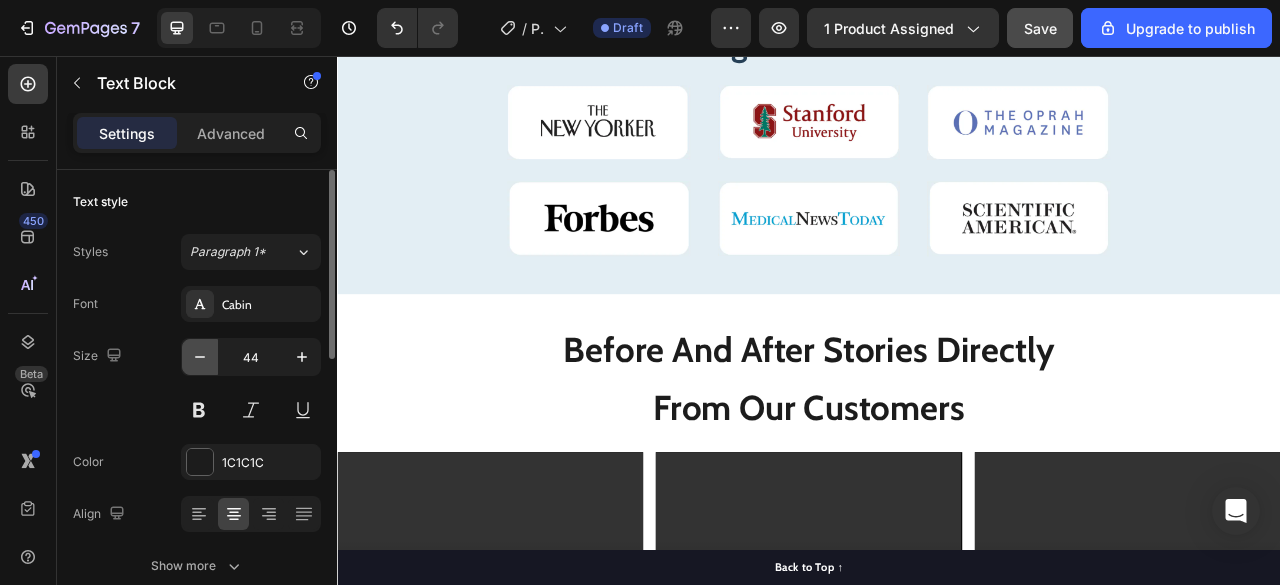 click 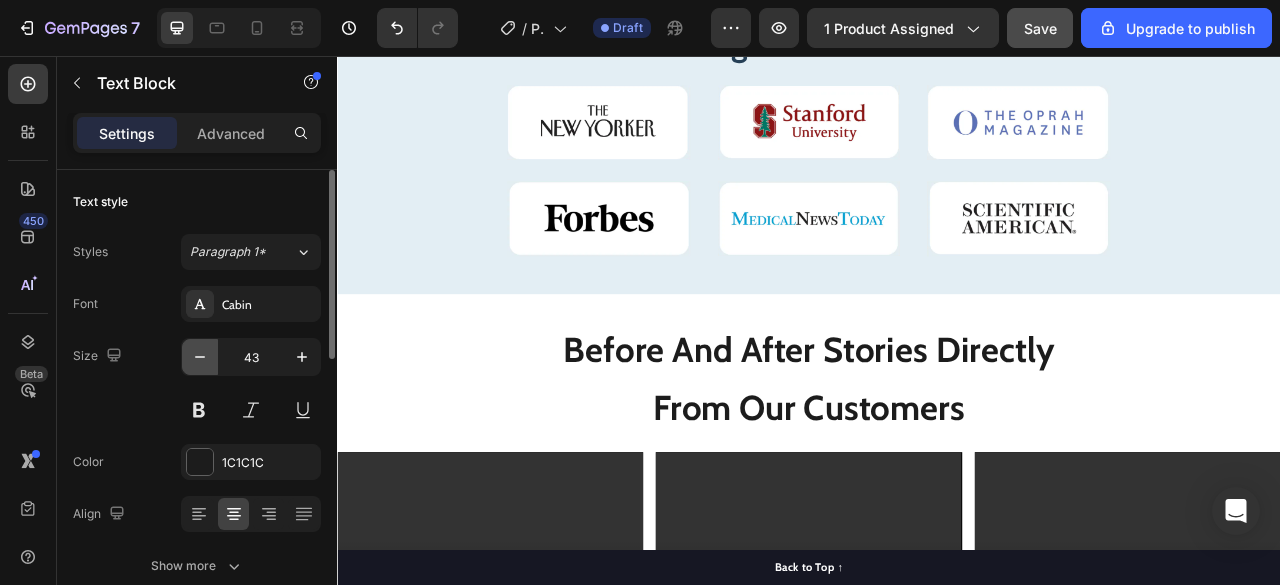 click 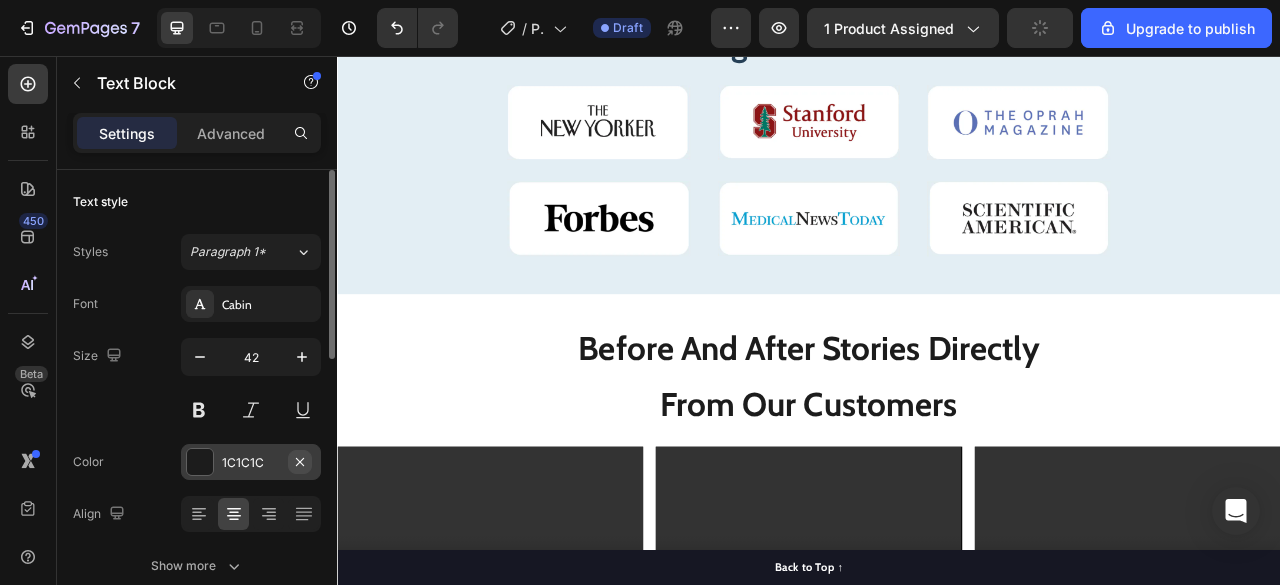 click 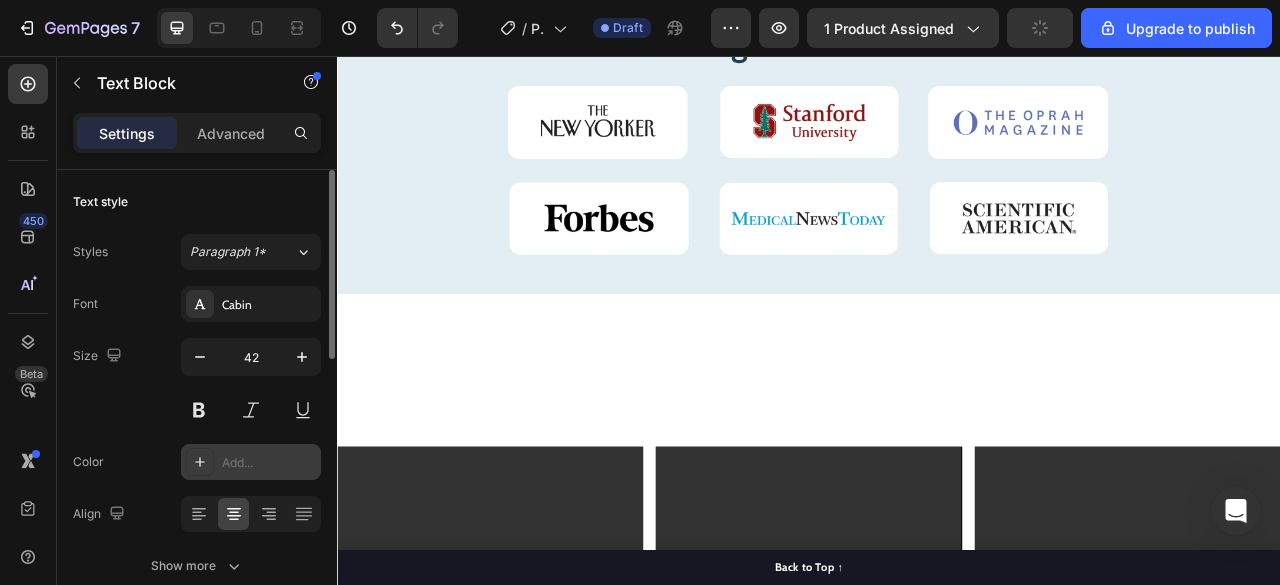 click on "Add..." at bounding box center (269, 463) 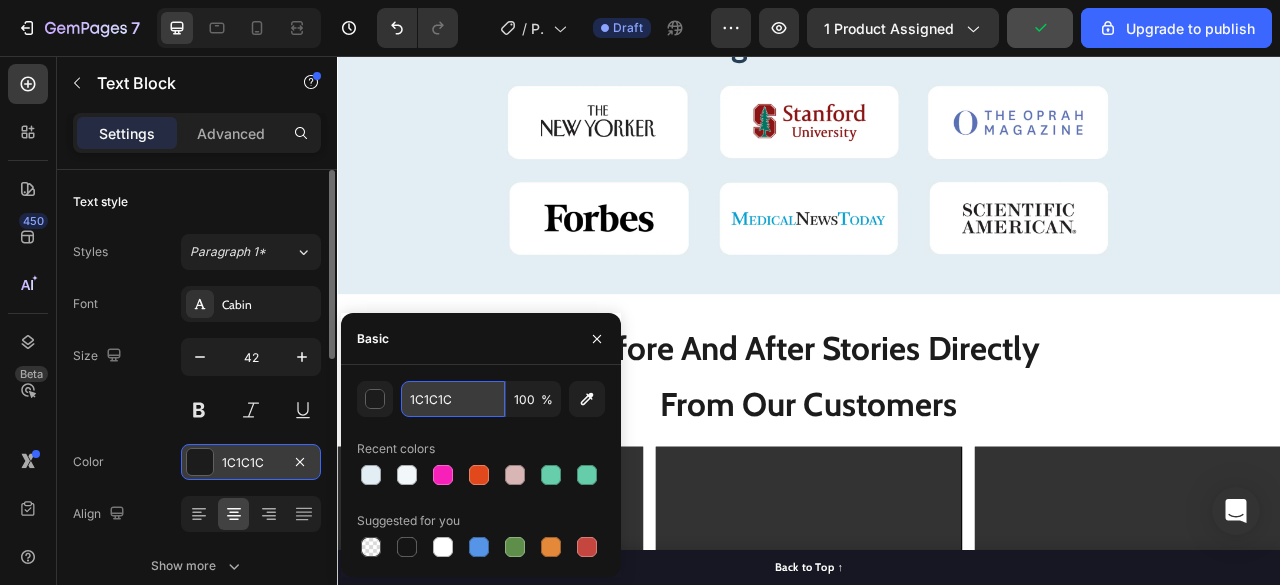 click on "1C1C1C" at bounding box center (453, 399) 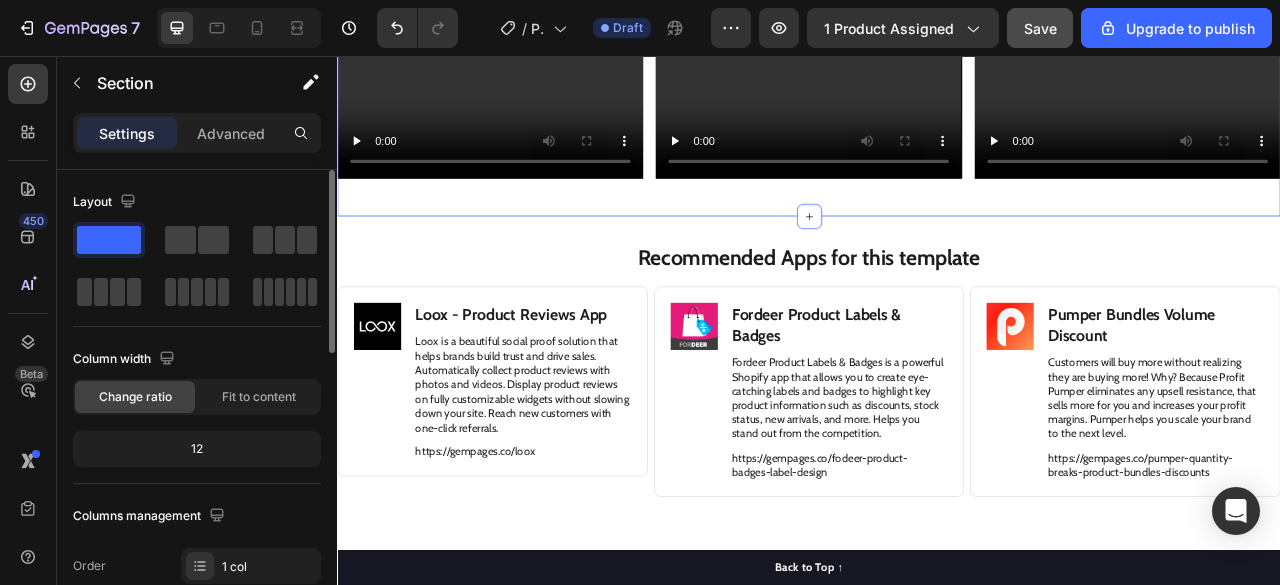 scroll, scrollTop: 8101, scrollLeft: 0, axis: vertical 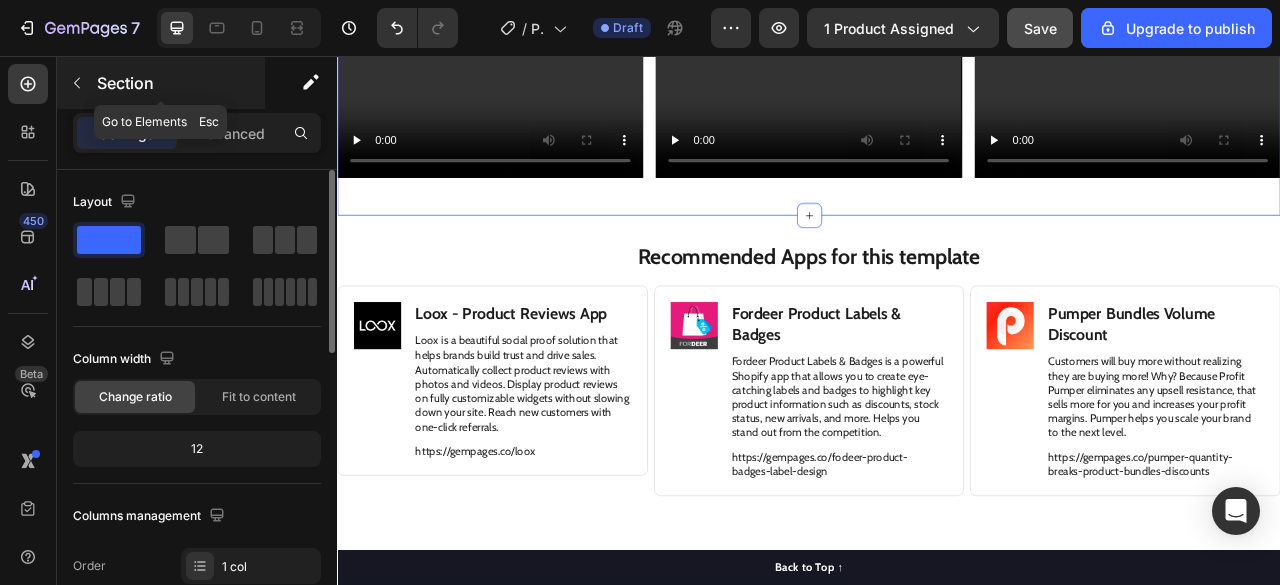 click 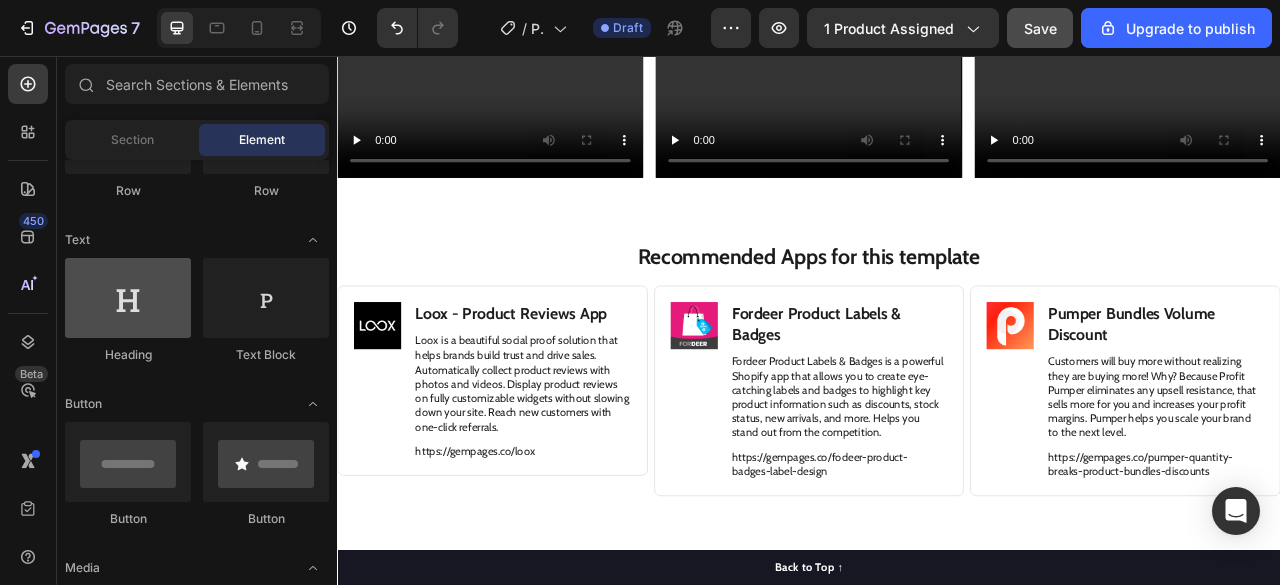 scroll, scrollTop: 0, scrollLeft: 0, axis: both 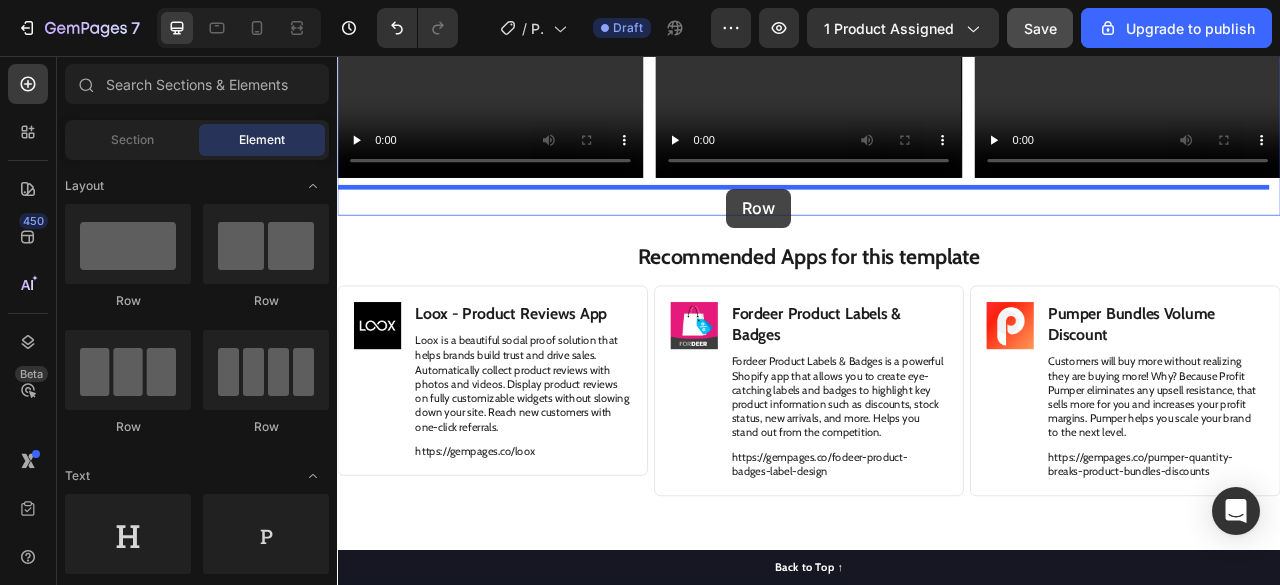 drag, startPoint x: 453, startPoint y: 325, endPoint x: 832, endPoint y: 225, distance: 391.97067 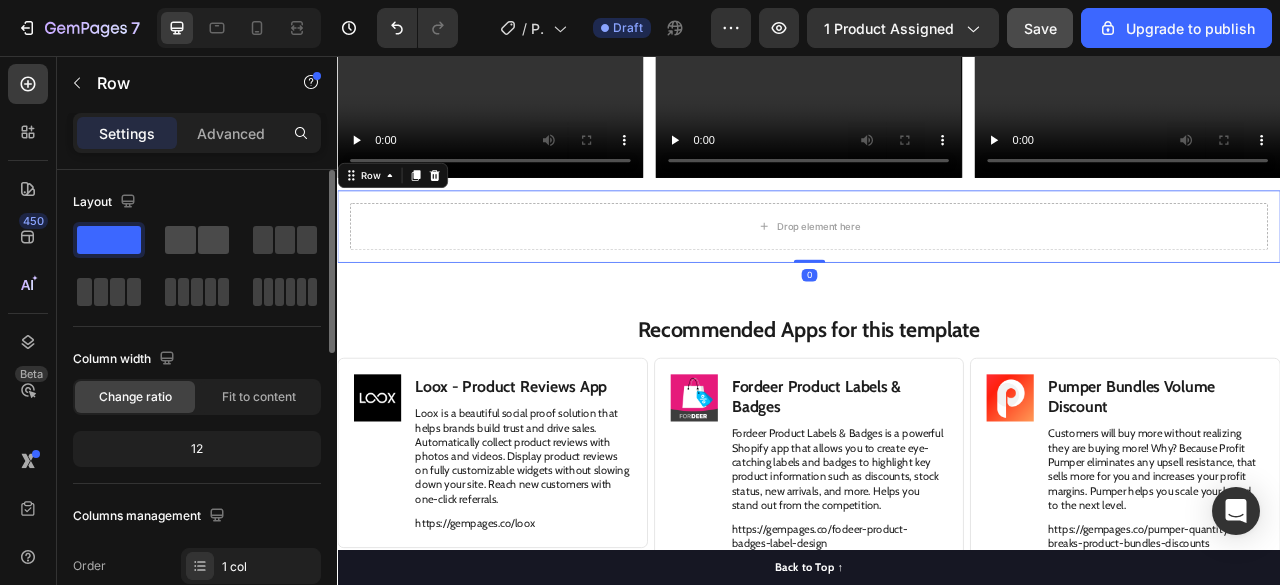 click 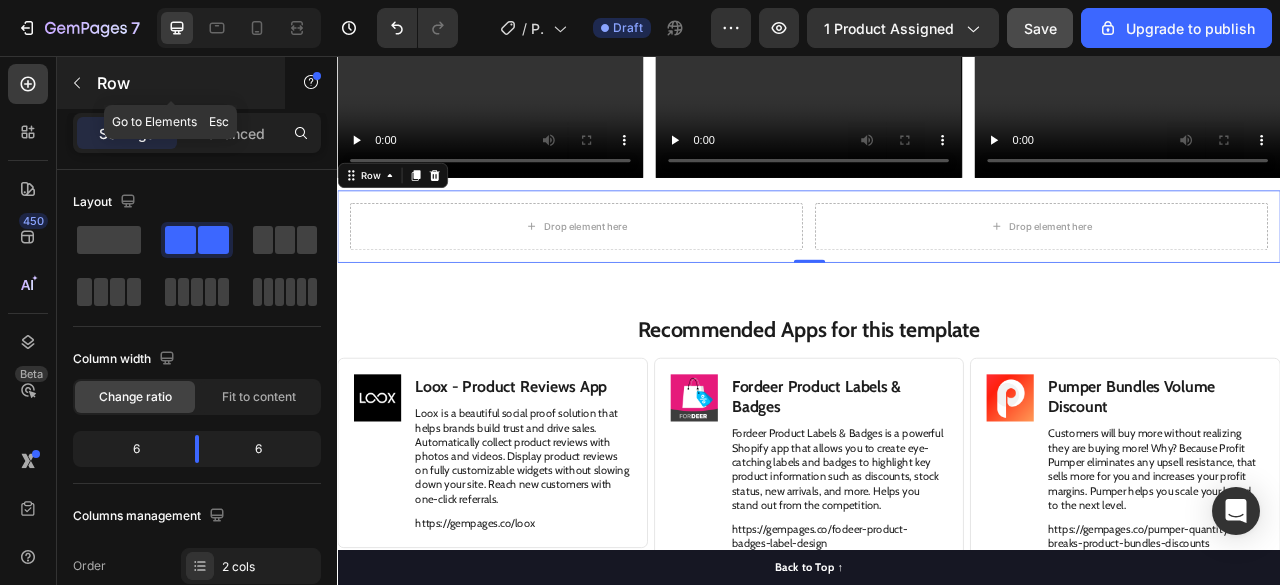 click 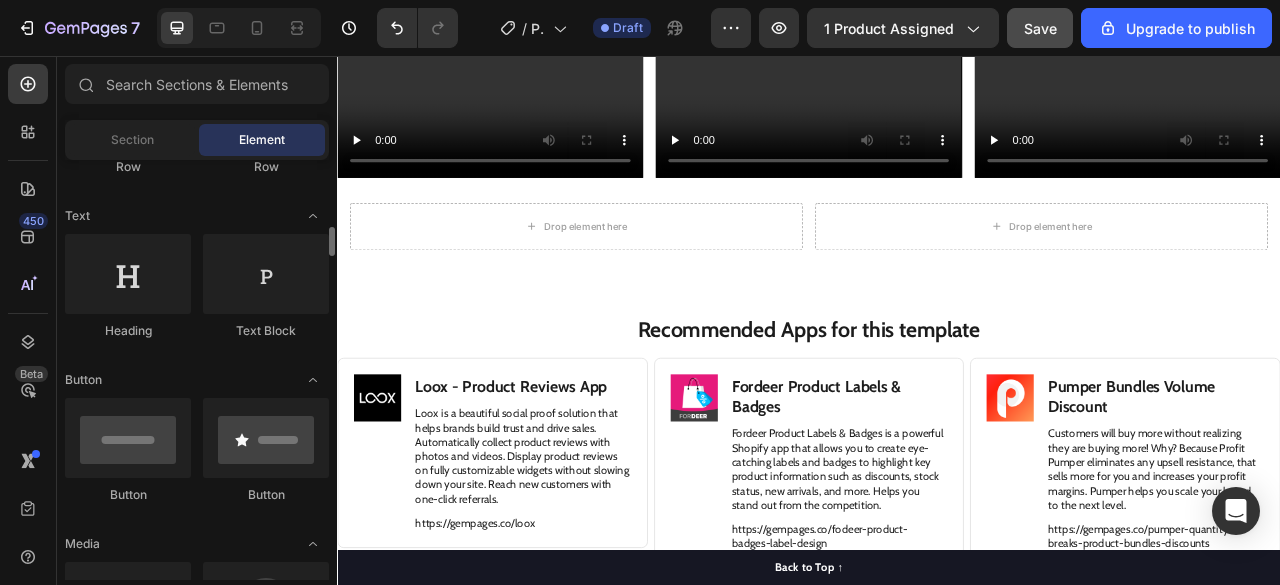 scroll, scrollTop: 450, scrollLeft: 0, axis: vertical 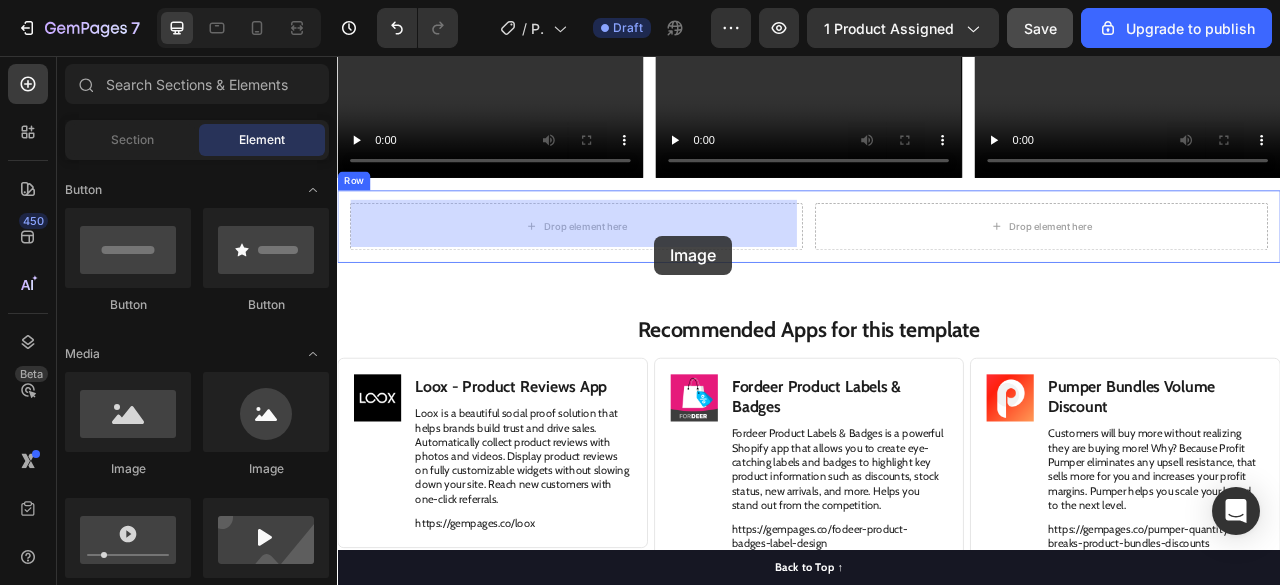 drag, startPoint x: 475, startPoint y: 479, endPoint x: 740, endPoint y: 285, distance: 328.422 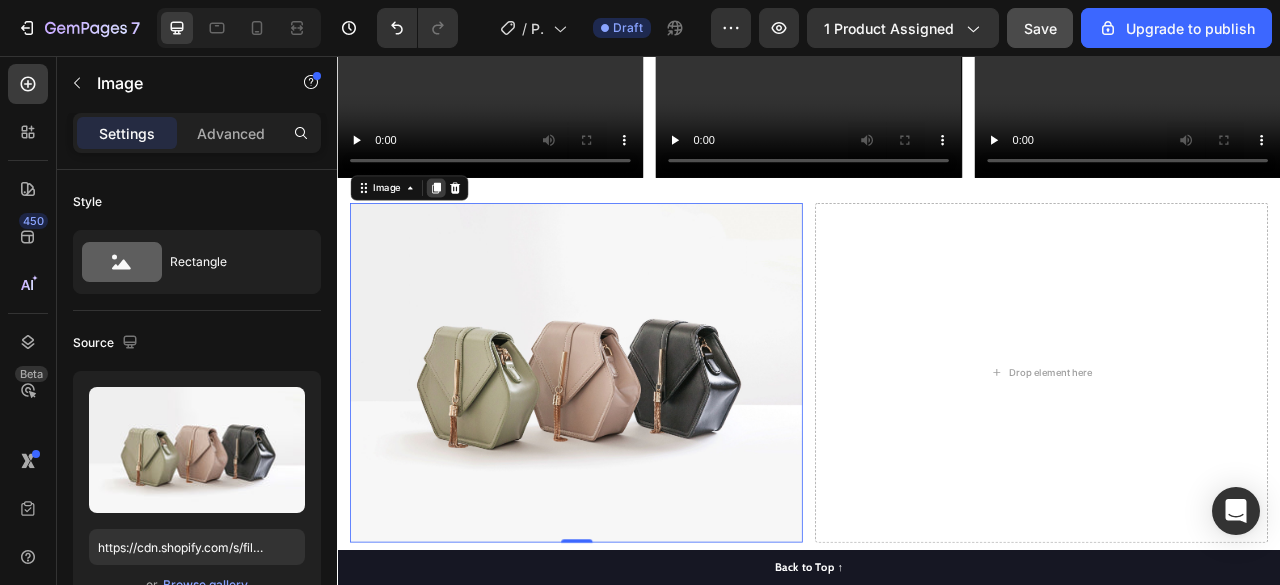 click 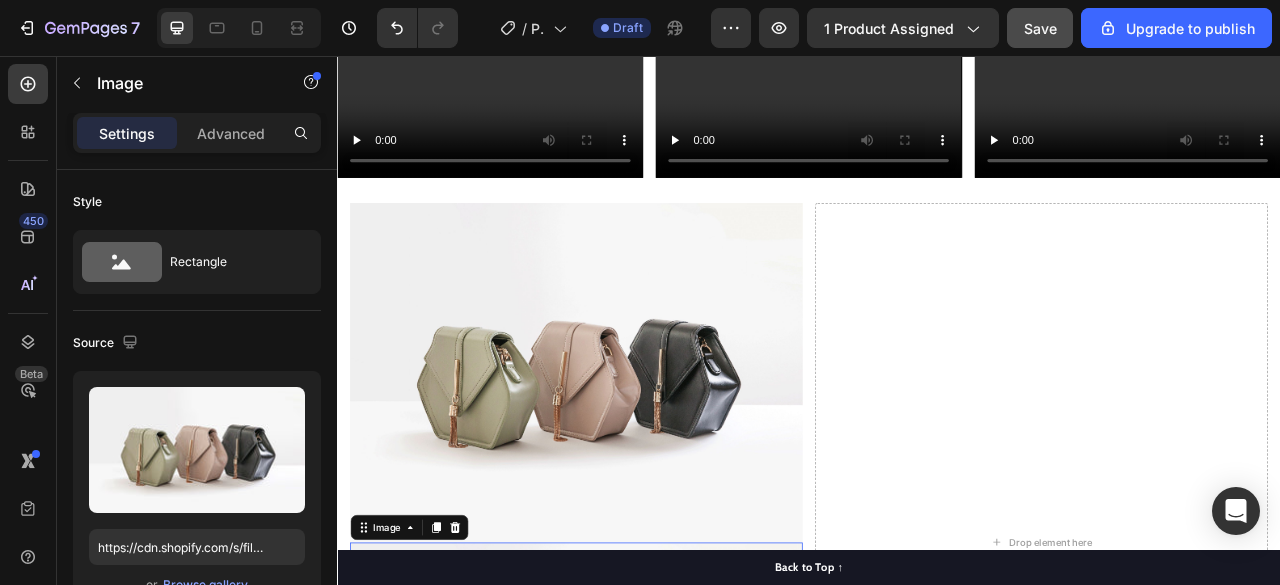 scroll, scrollTop: 8240, scrollLeft: 0, axis: vertical 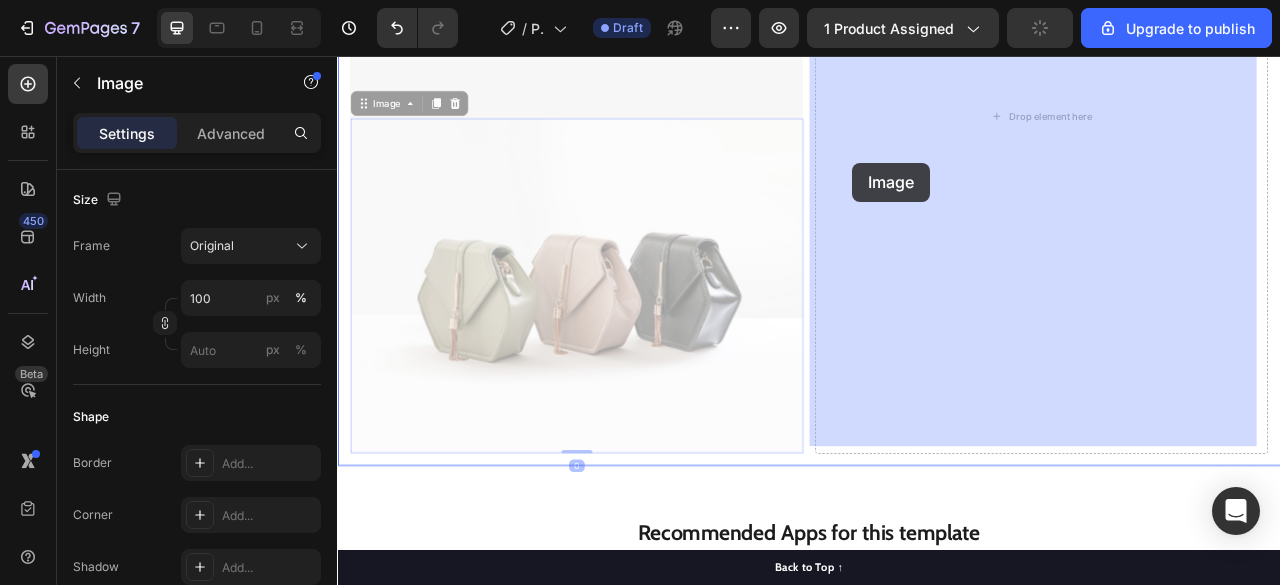 drag, startPoint x: 485, startPoint y: 251, endPoint x: 1022, endPoint y: 189, distance: 540.5673 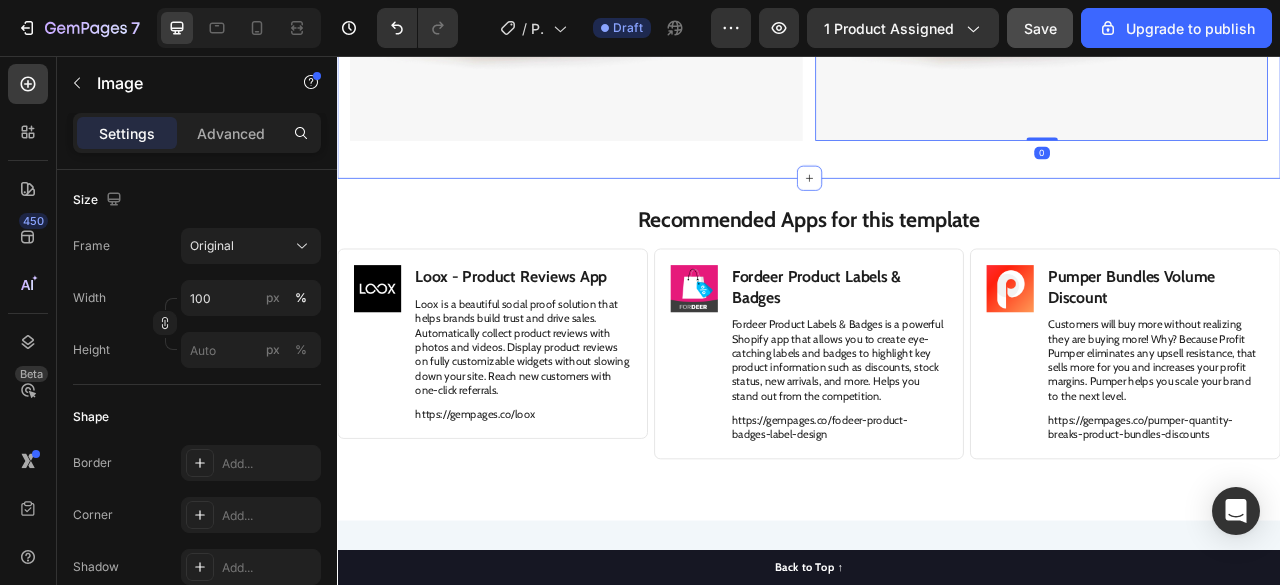 scroll, scrollTop: 8346, scrollLeft: 0, axis: vertical 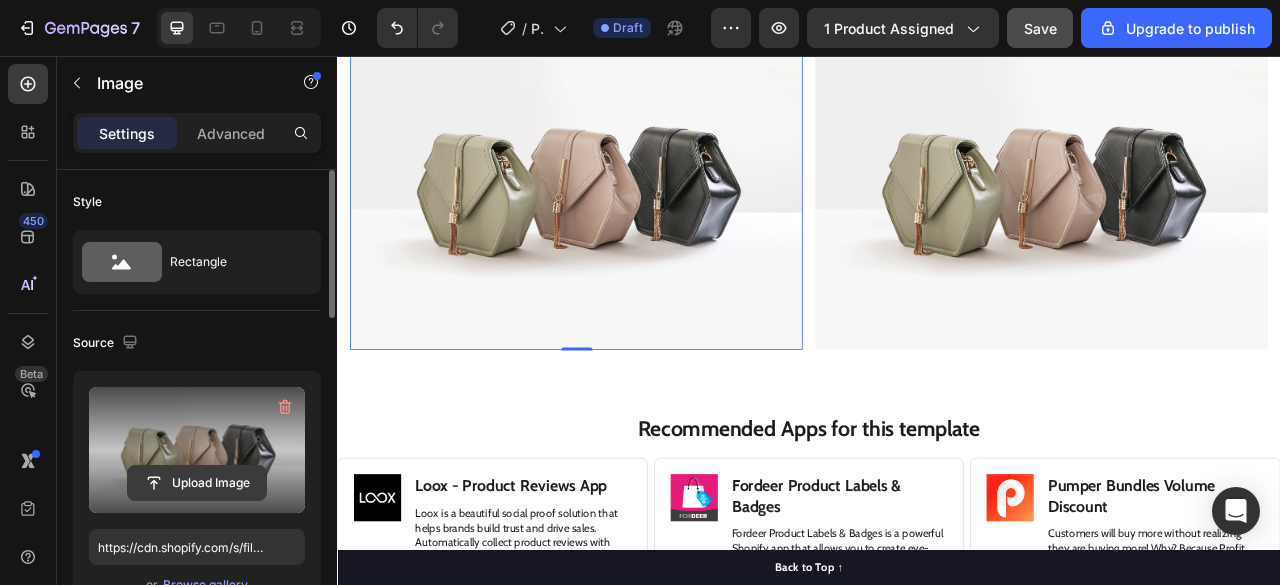 click 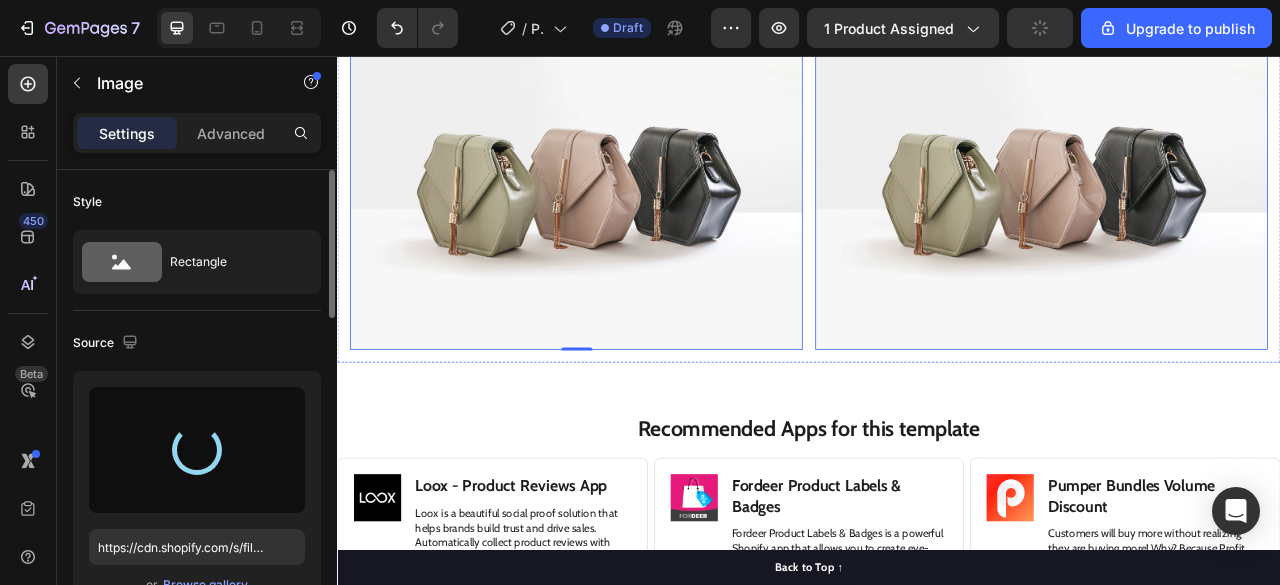 type on "https://cdn.shopify.com/s/files/1/0948/5395/5901/files/gempages_577662925980828434-c2090237-6f1f-4d2d-b571-17c58e95c467.svg" 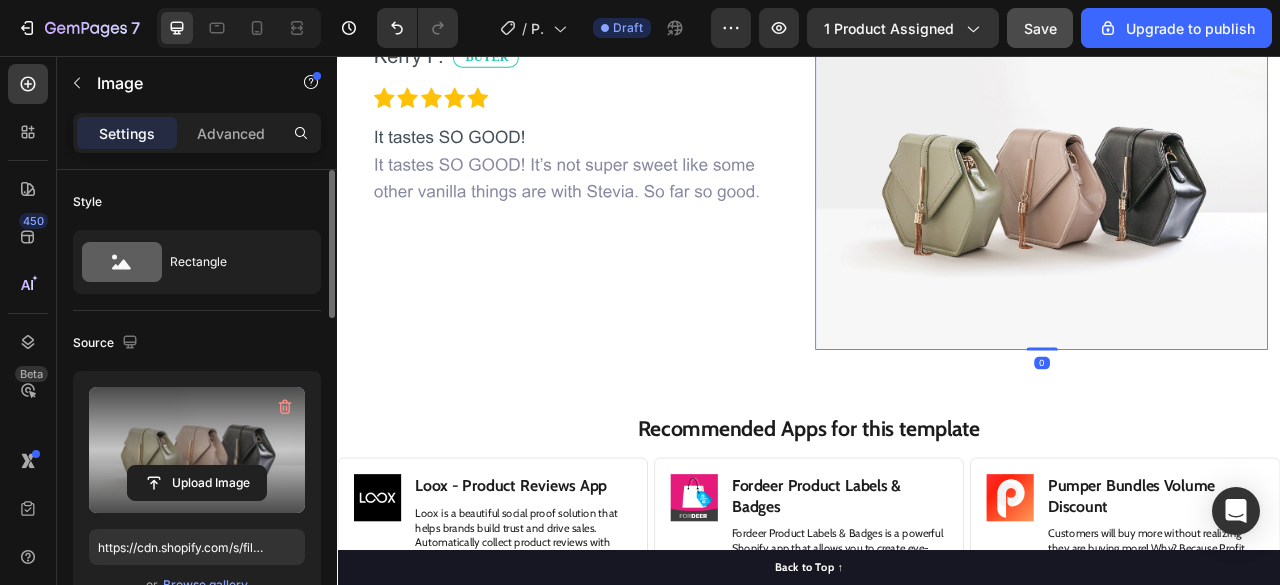 click at bounding box center [197, 450] 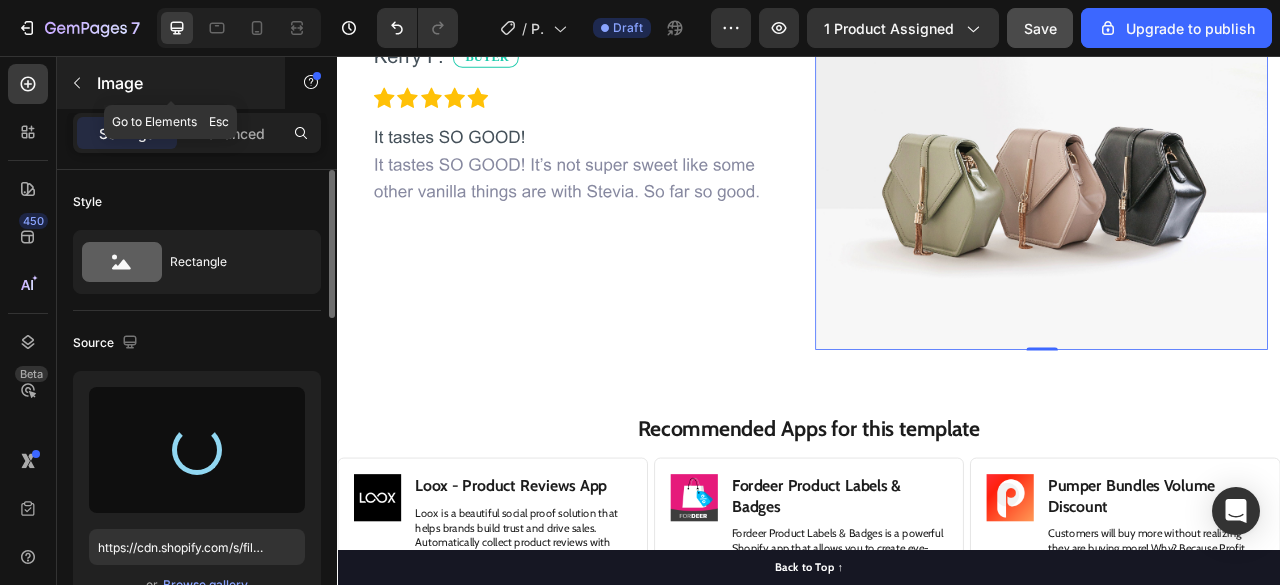 type on "https://cdn.shopify.com/s/files/1/0948/5395/5901/files/gempages_577662925980828434-f2a41ea2-3a05-4fba-a732-83b2a920b538.svg" 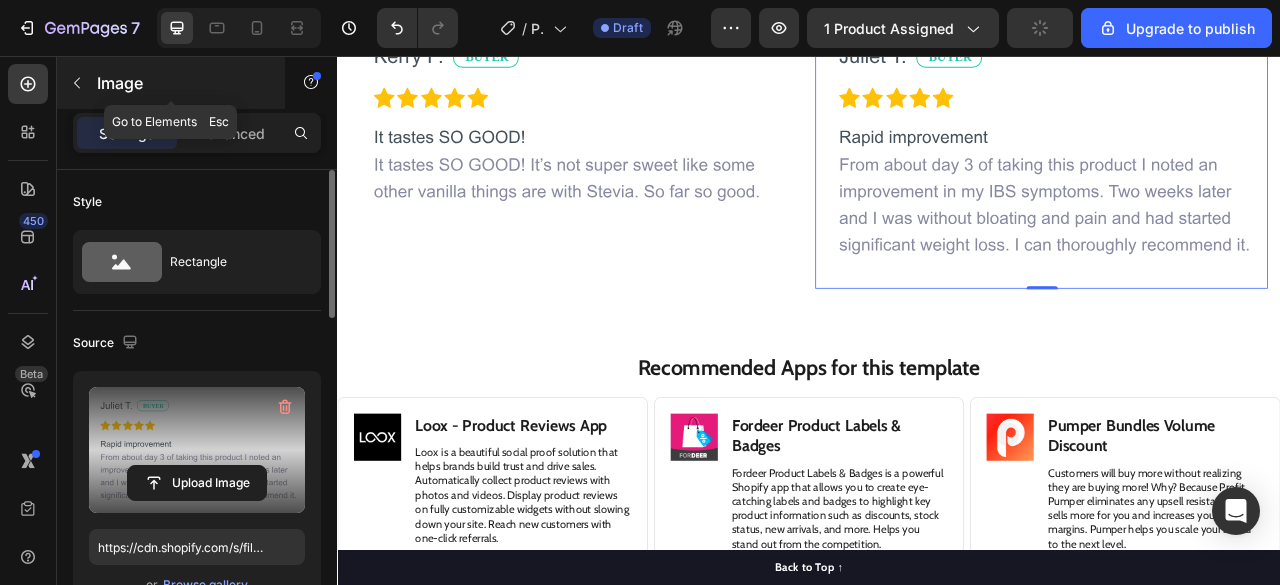 click at bounding box center (77, 83) 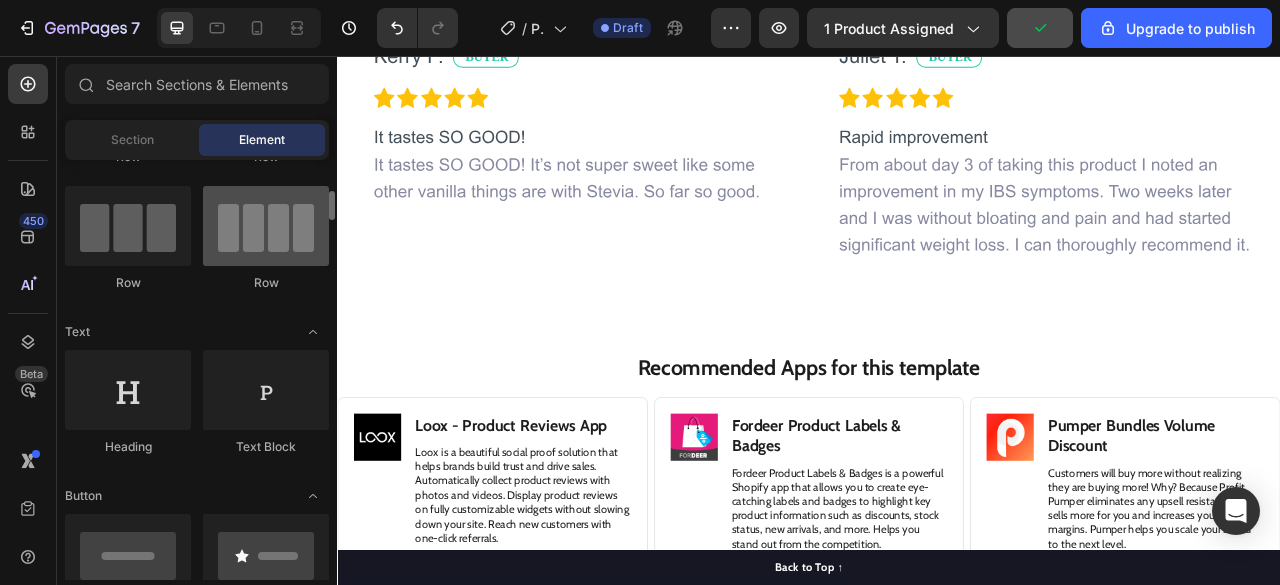 scroll, scrollTop: 116, scrollLeft: 0, axis: vertical 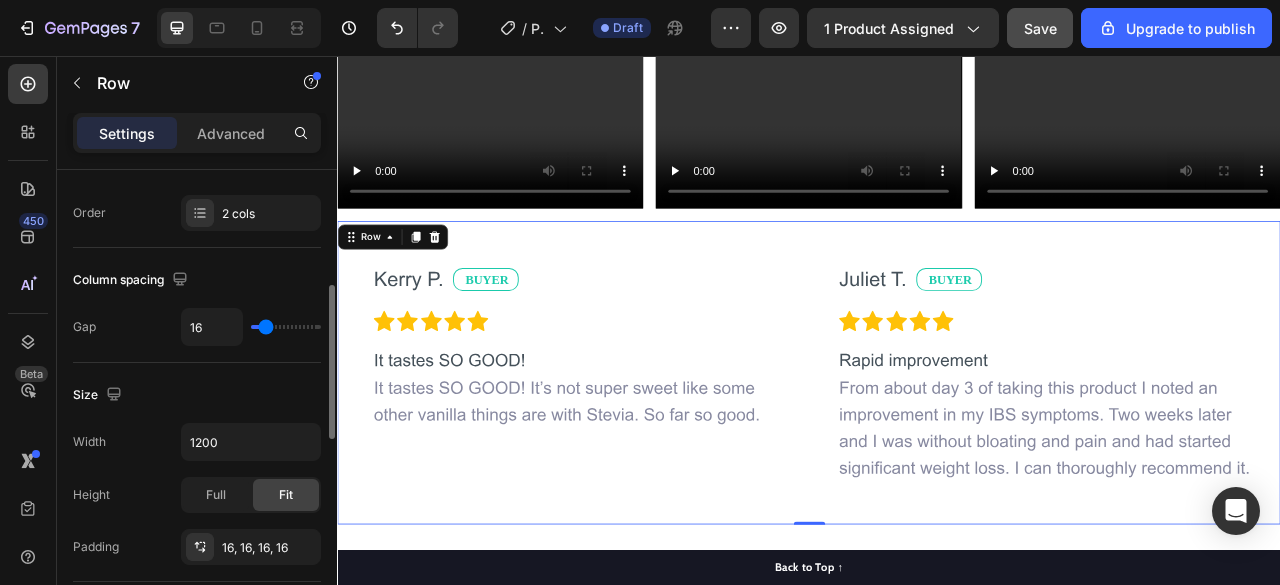 type on "8" 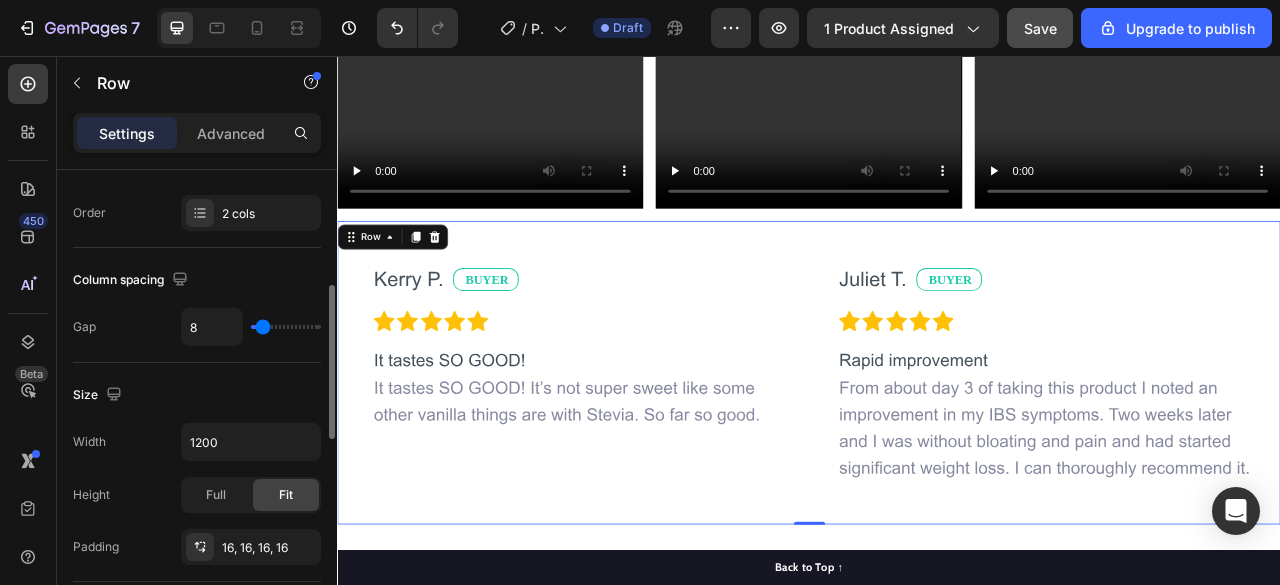 type on "10" 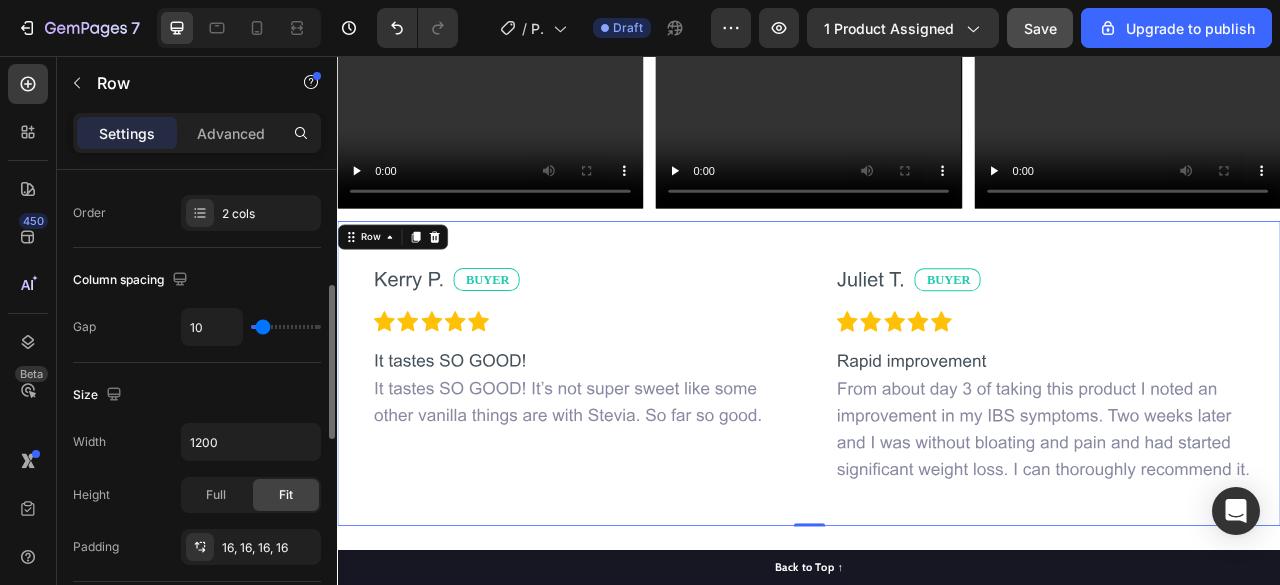type on "13" 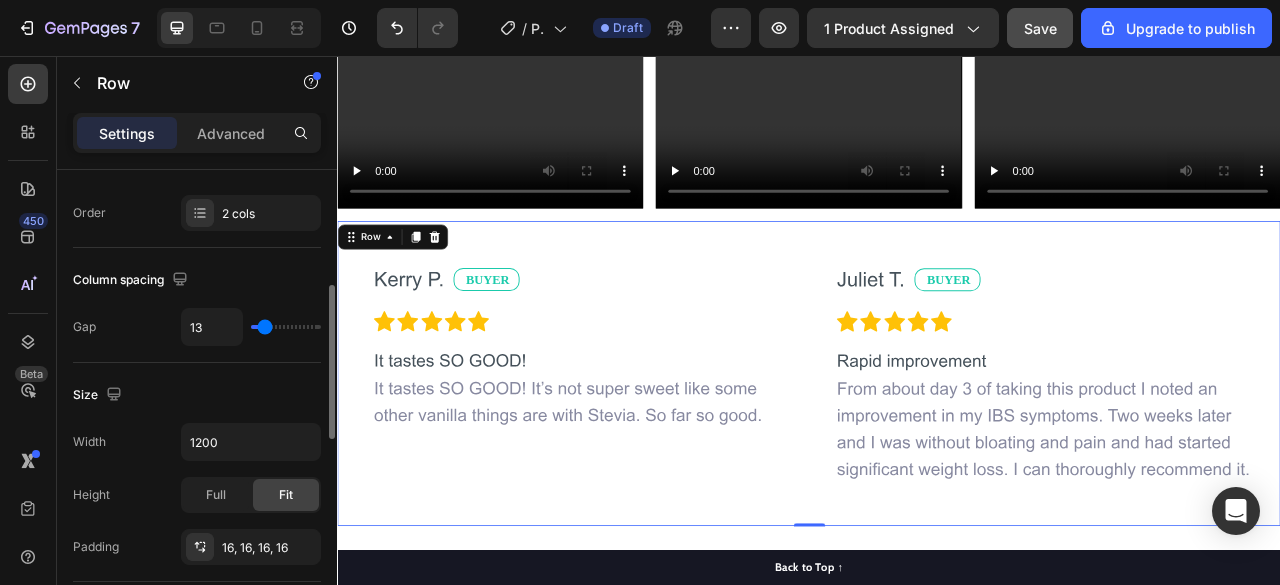 type on "19" 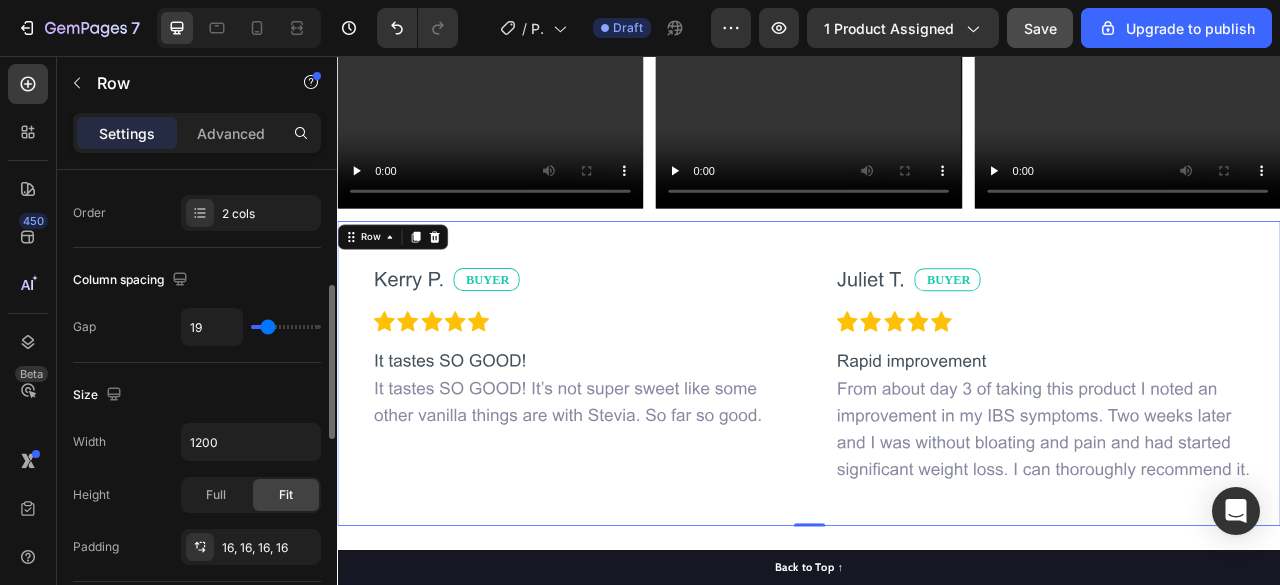 type on "20" 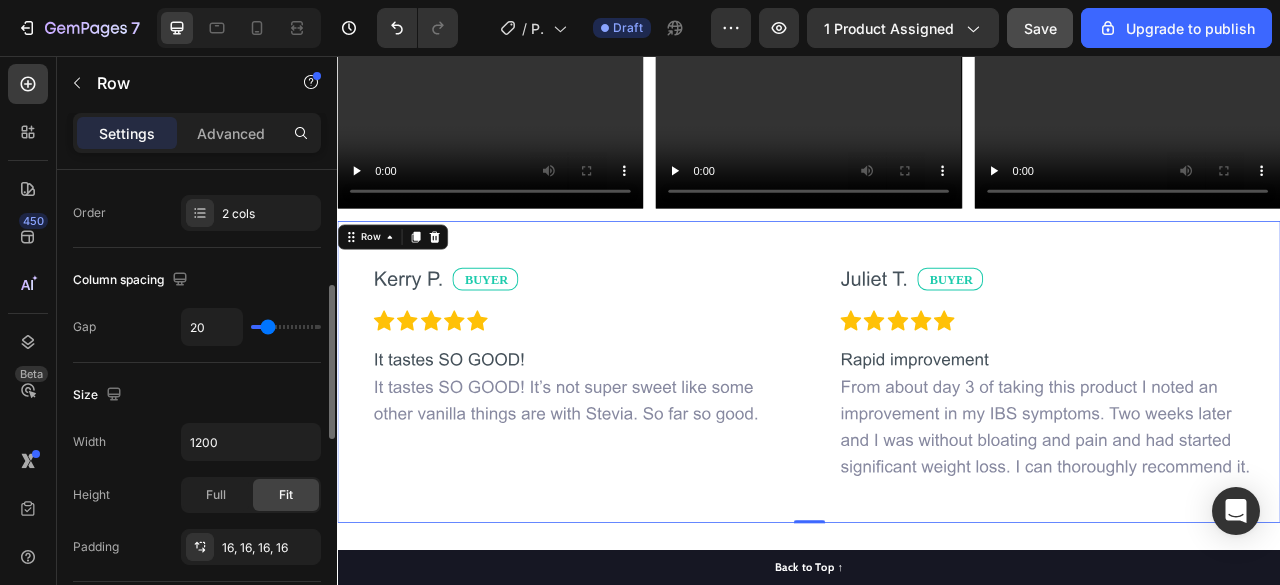 type on "20" 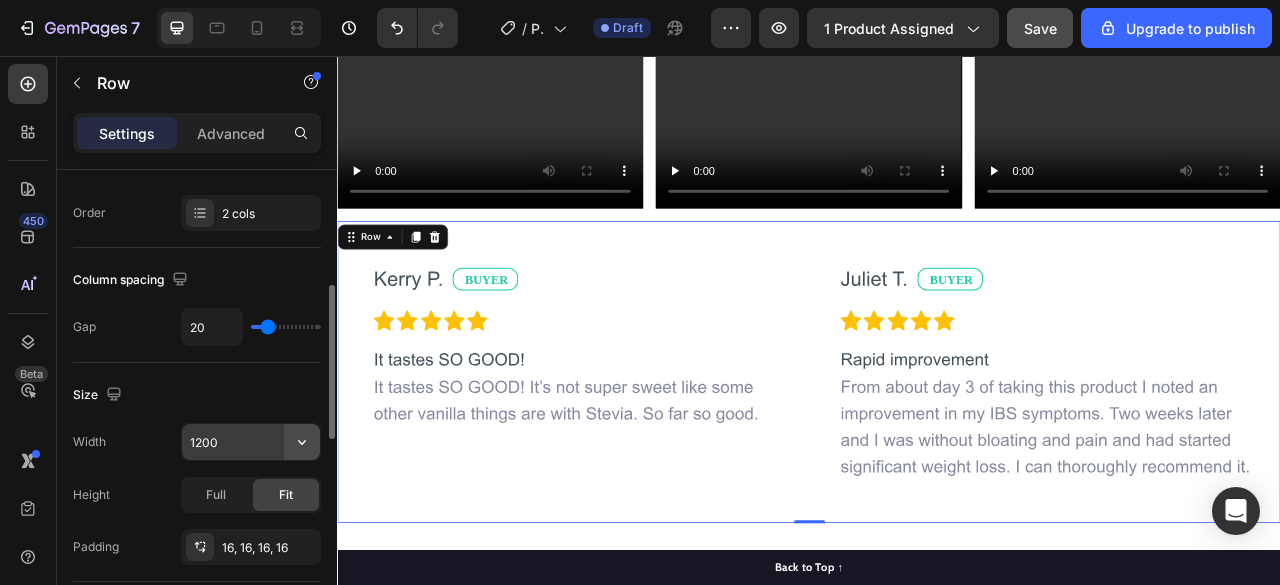 click 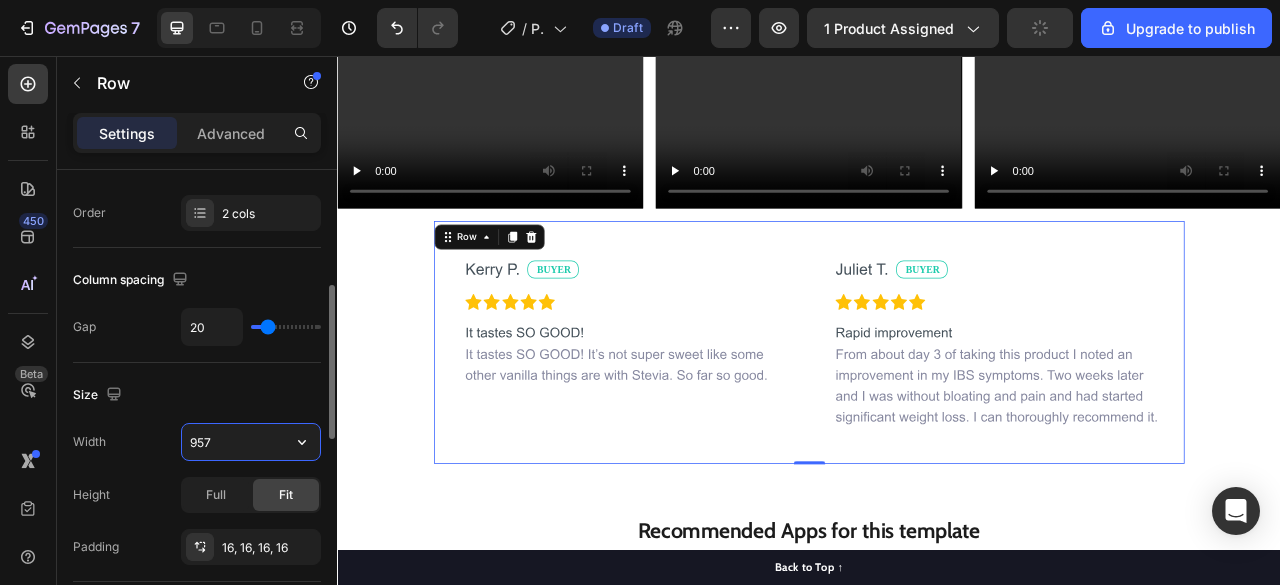 type on "958" 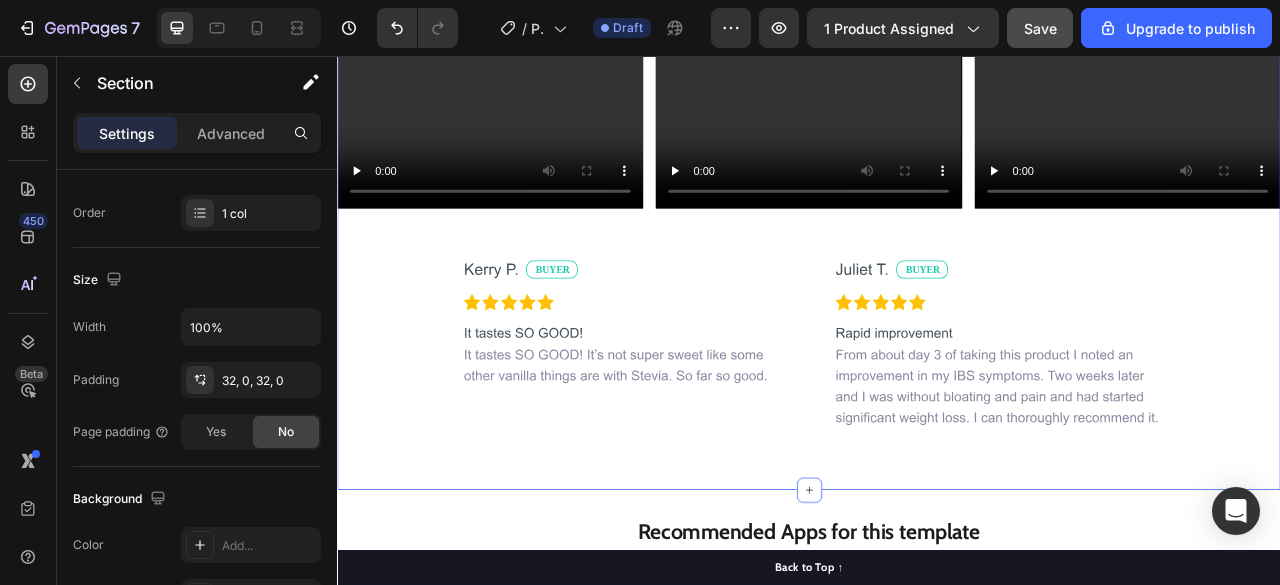 scroll, scrollTop: 0, scrollLeft: 0, axis: both 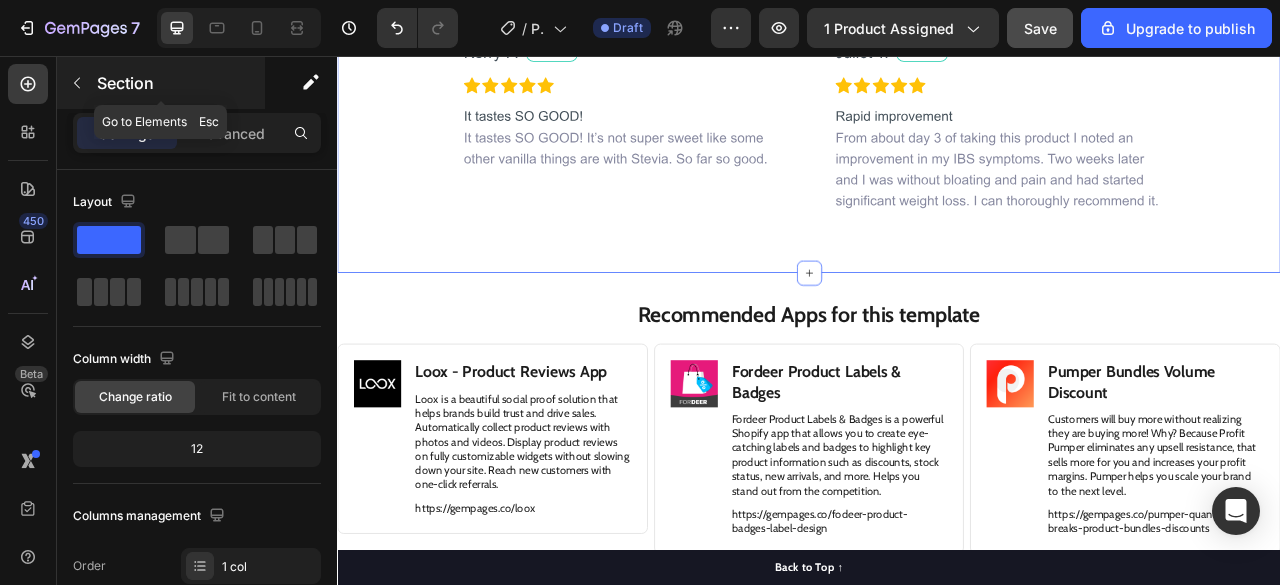 click 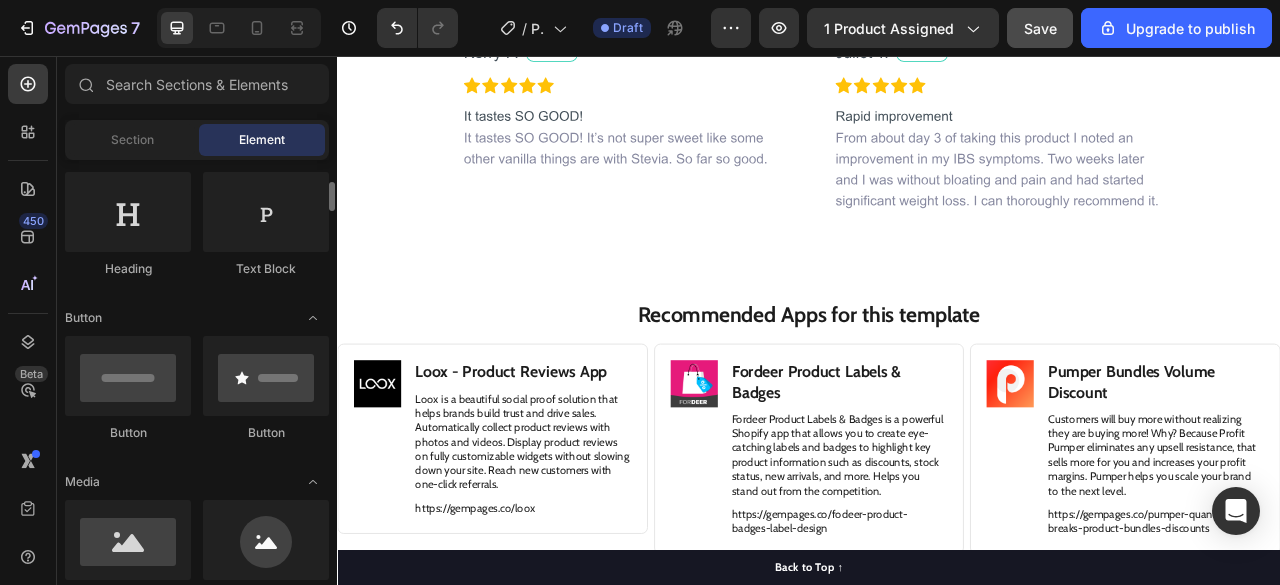 scroll, scrollTop: 326, scrollLeft: 0, axis: vertical 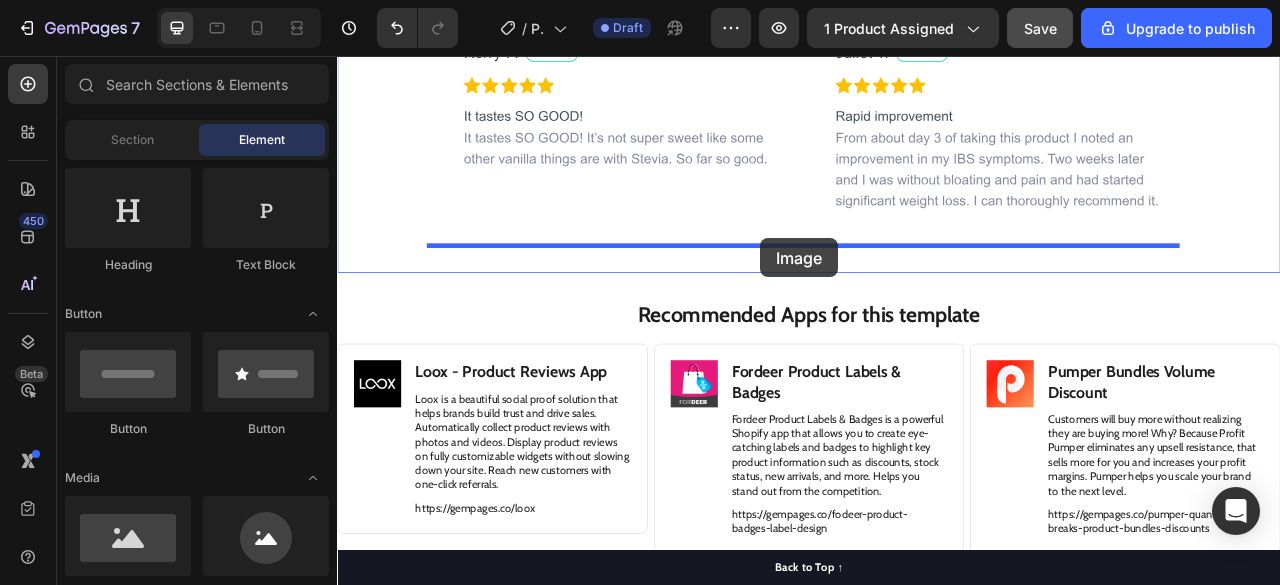 drag, startPoint x: 488, startPoint y: 583, endPoint x: 875, endPoint y: 288, distance: 486.61484 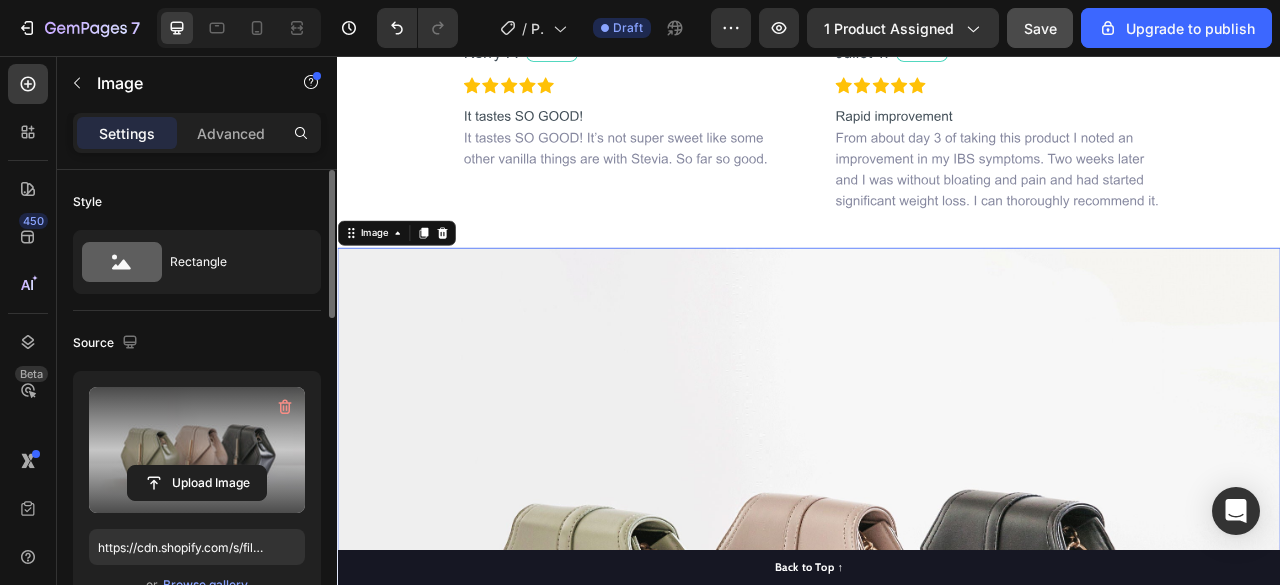click at bounding box center (197, 450) 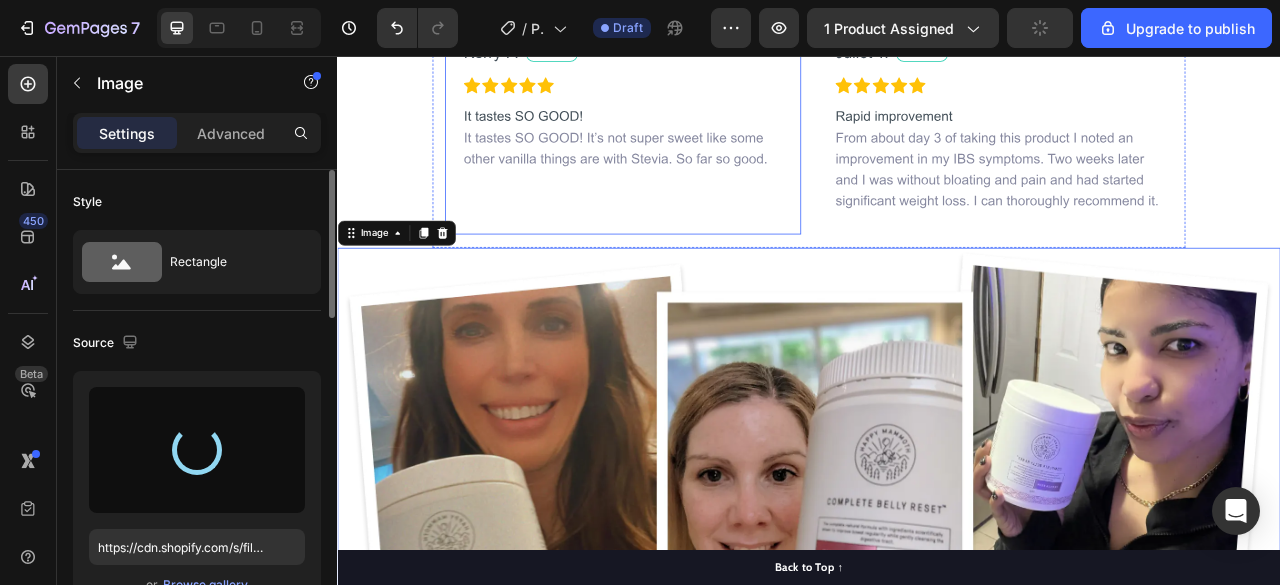 type on "https://cdn.shopify.com/s/files/1/0948/5395/5901/files/gempages_577662925980828434-e3087986-6d72-428f-b857-1f789f135aa6.webp" 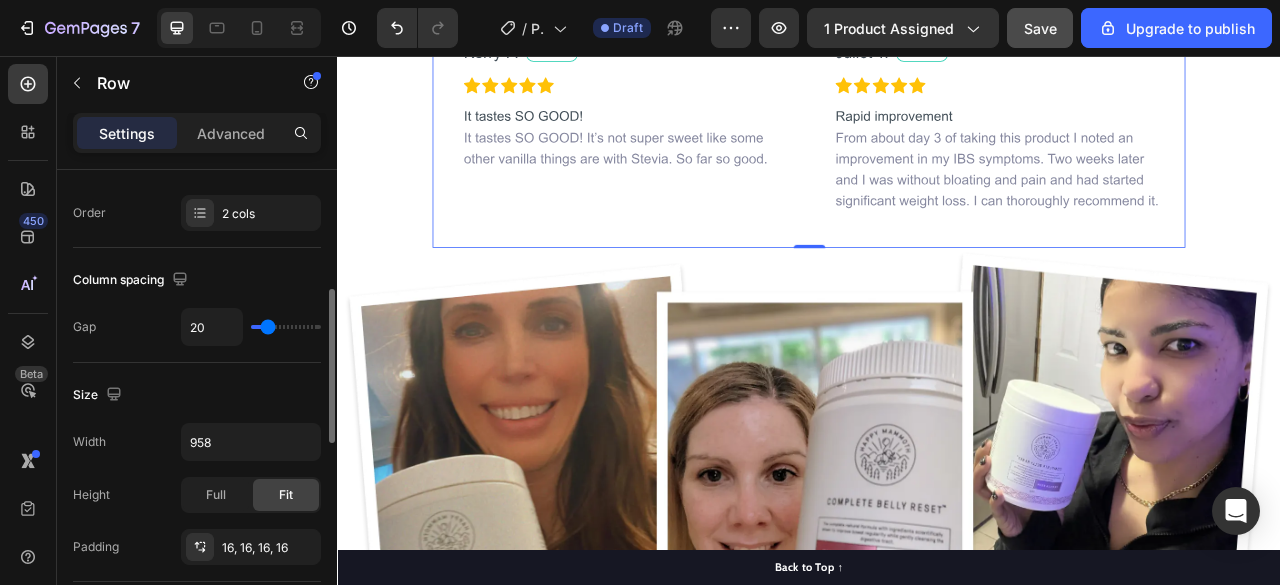 scroll, scrollTop: 357, scrollLeft: 0, axis: vertical 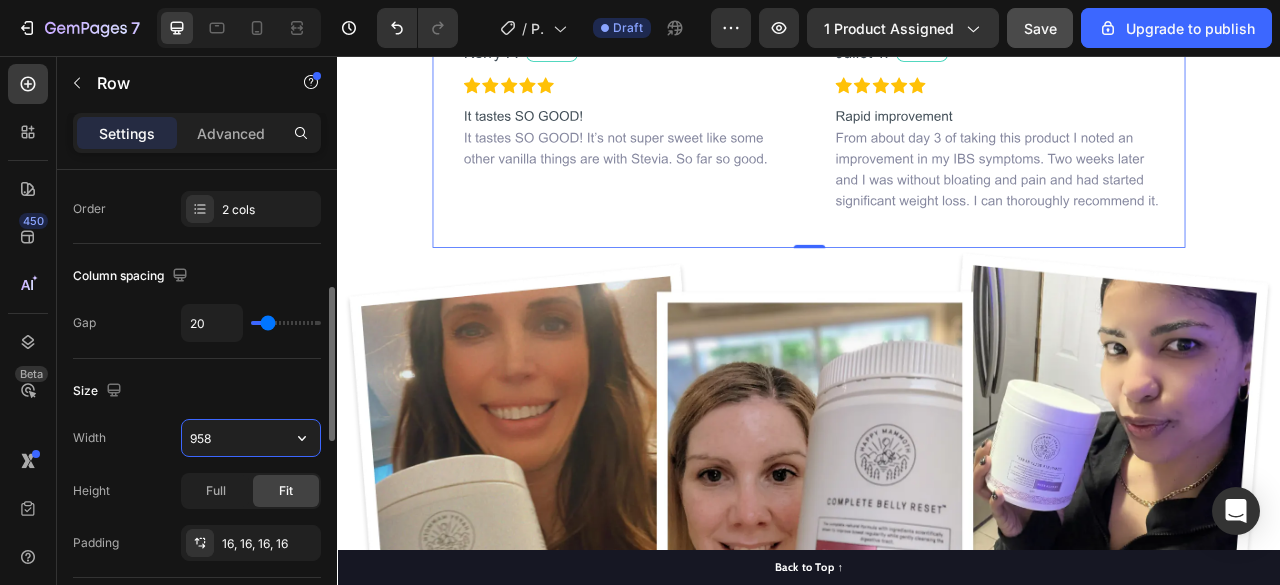 click on "958" at bounding box center (251, 438) 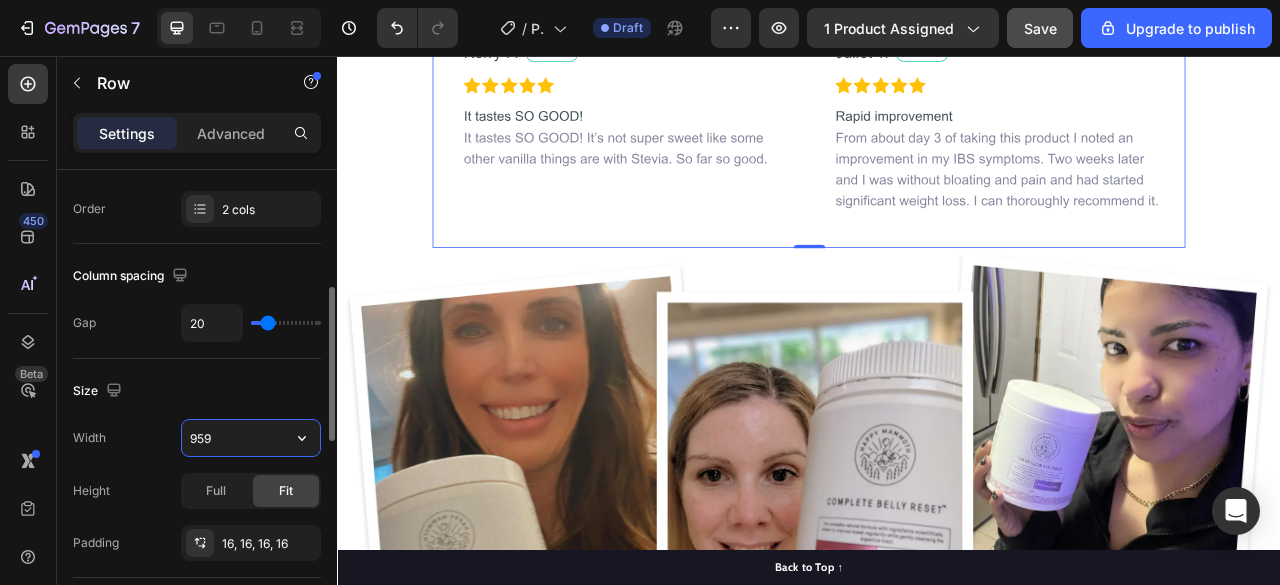 scroll, scrollTop: 8338, scrollLeft: 0, axis: vertical 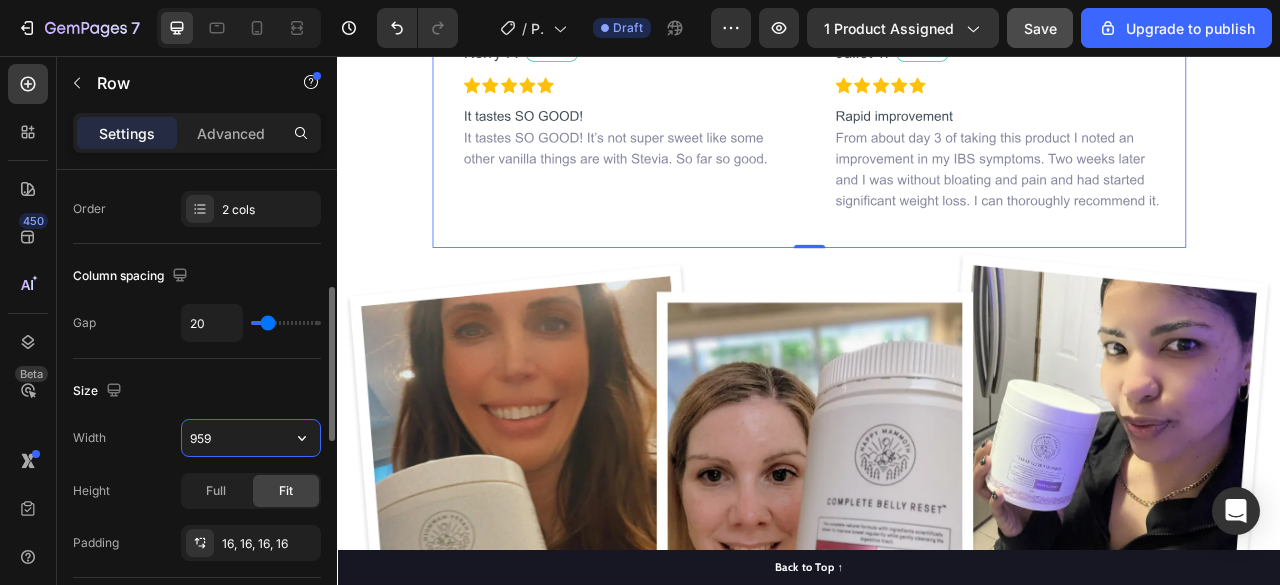 type on "960" 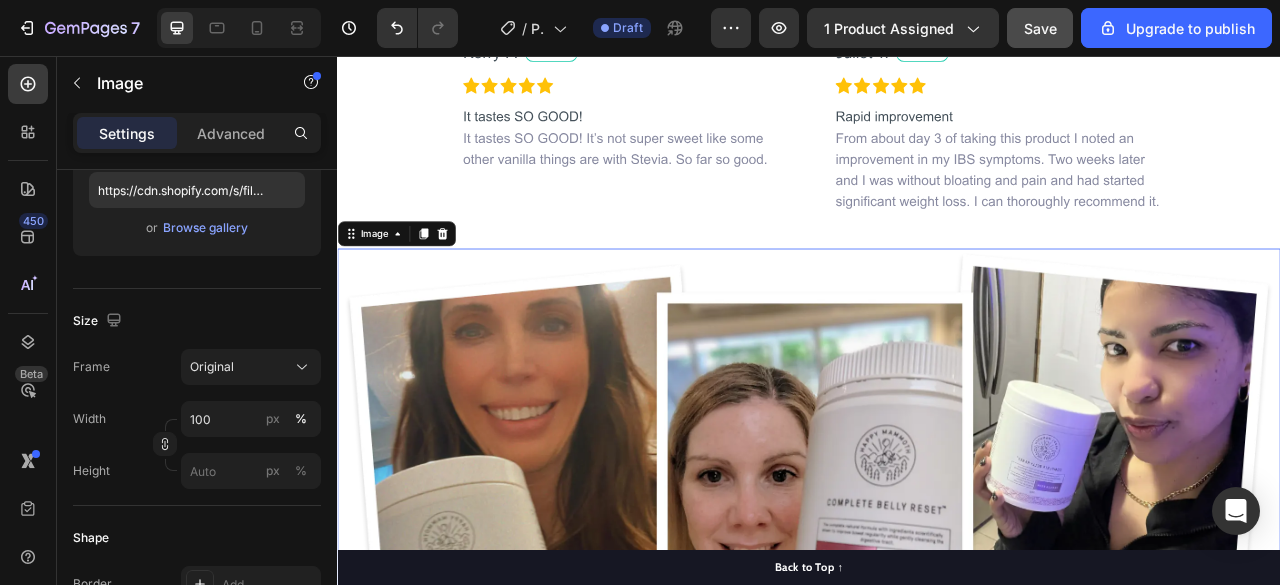 click at bounding box center [937, 585] 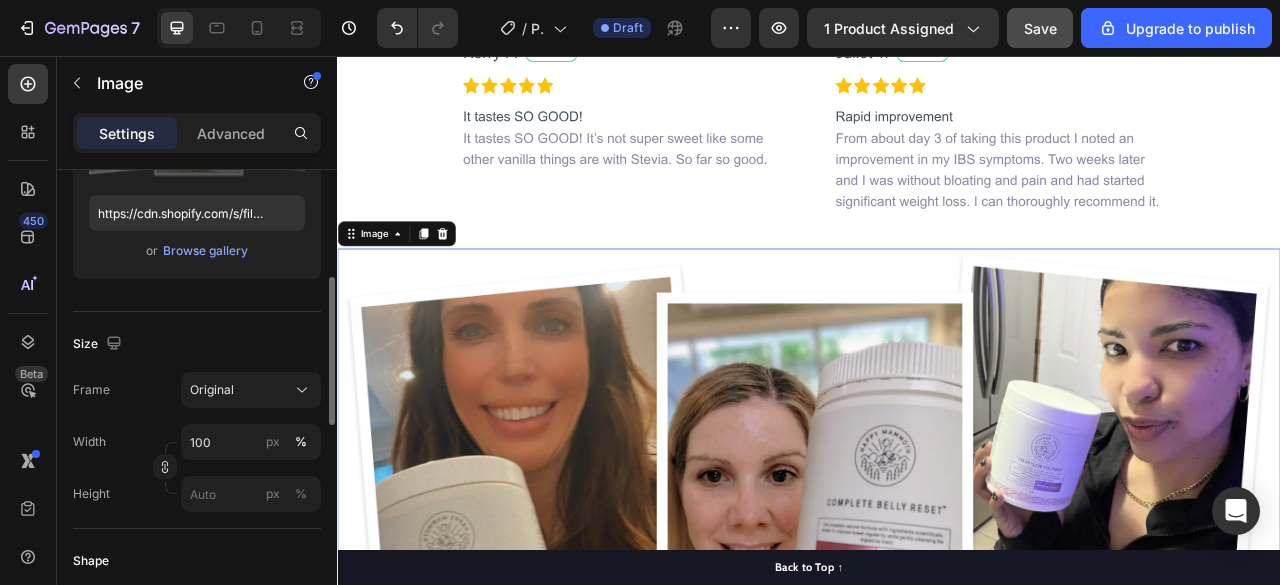 scroll, scrollTop: 336, scrollLeft: 0, axis: vertical 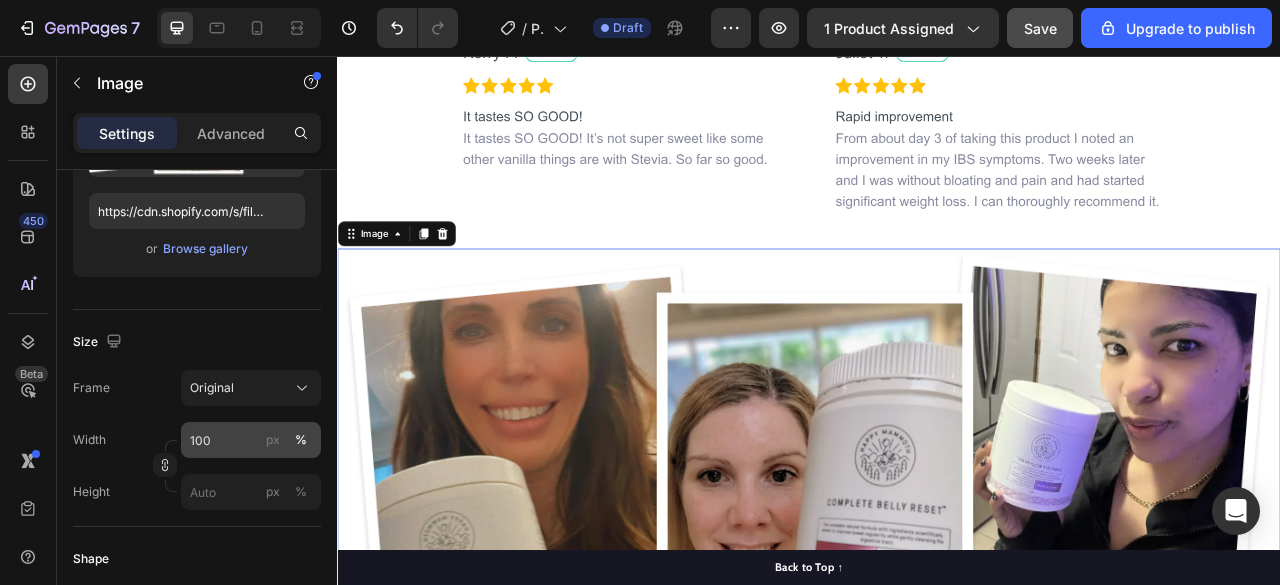 click on "px %" at bounding box center [287, 440] 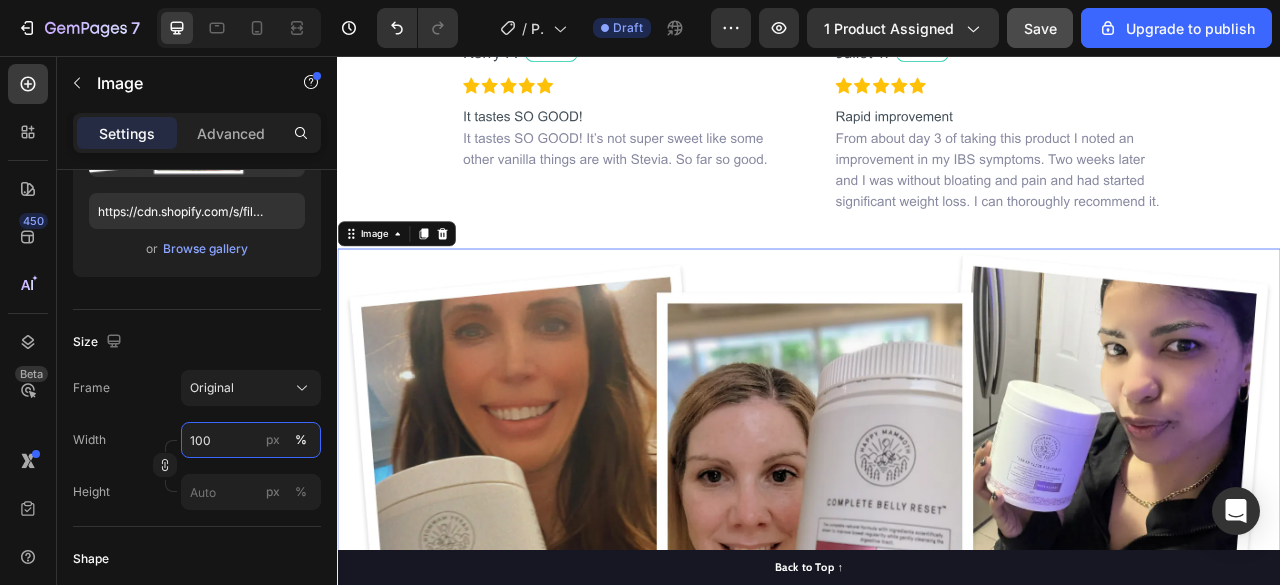 click on "100" at bounding box center (251, 440) 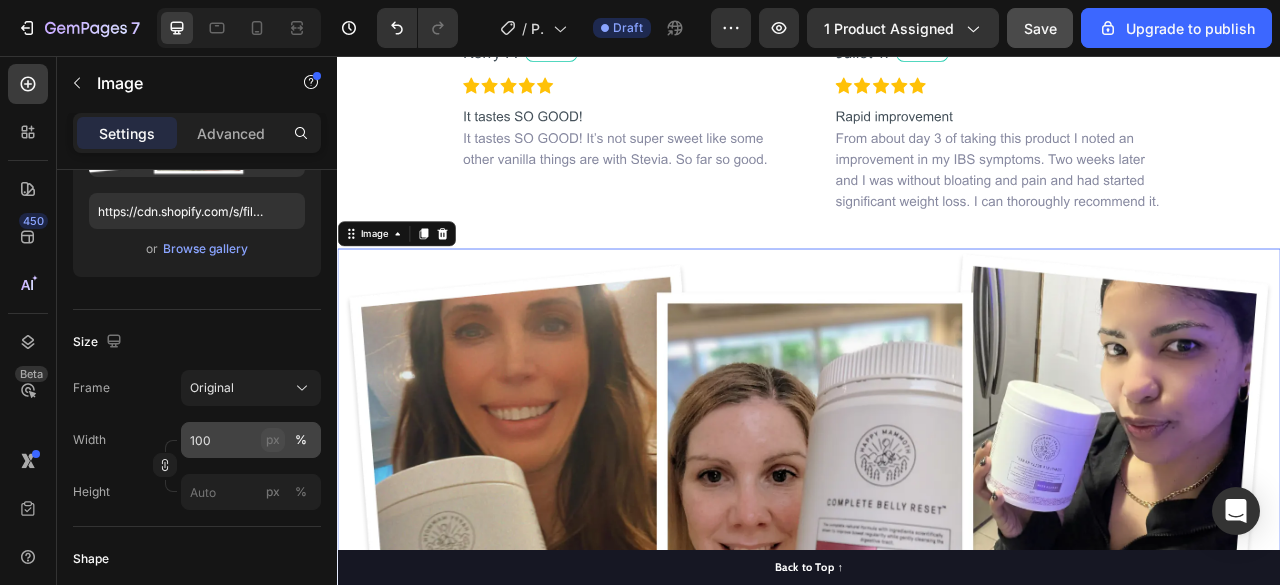 click on "px" at bounding box center (273, 440) 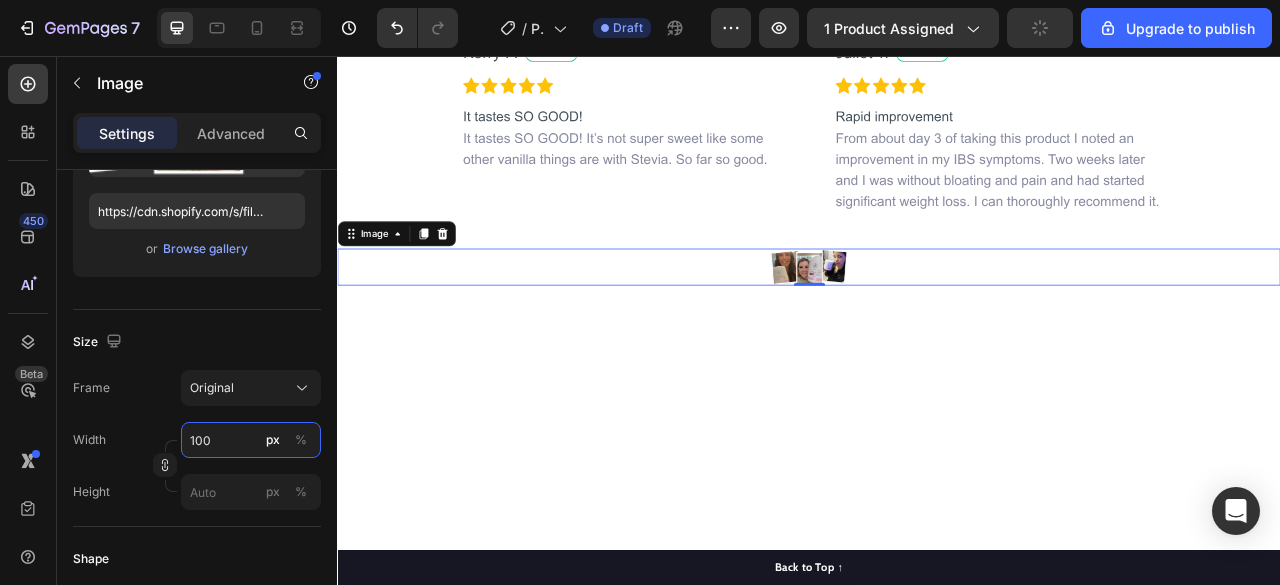 click on "100" at bounding box center (251, 440) 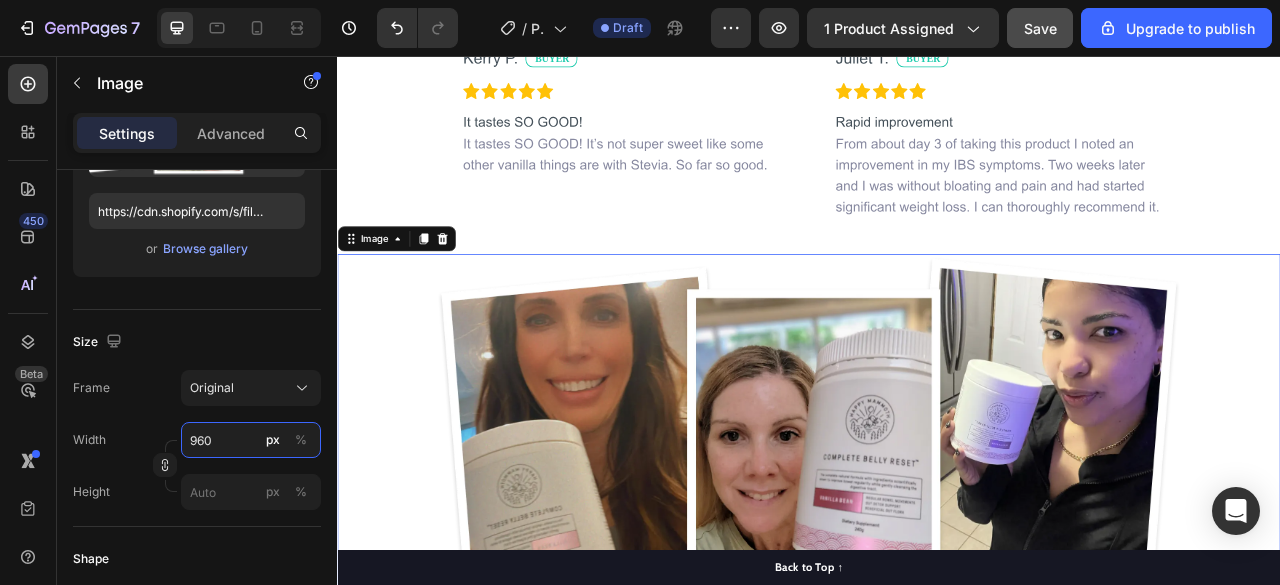 scroll, scrollTop: 8332, scrollLeft: 0, axis: vertical 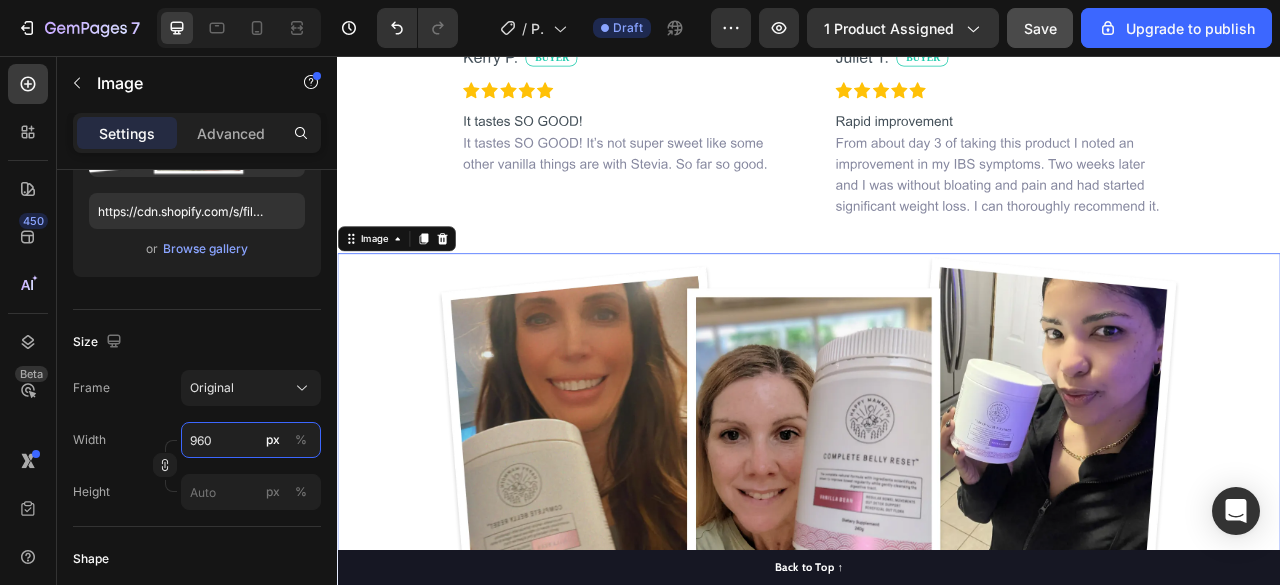 type on "960" 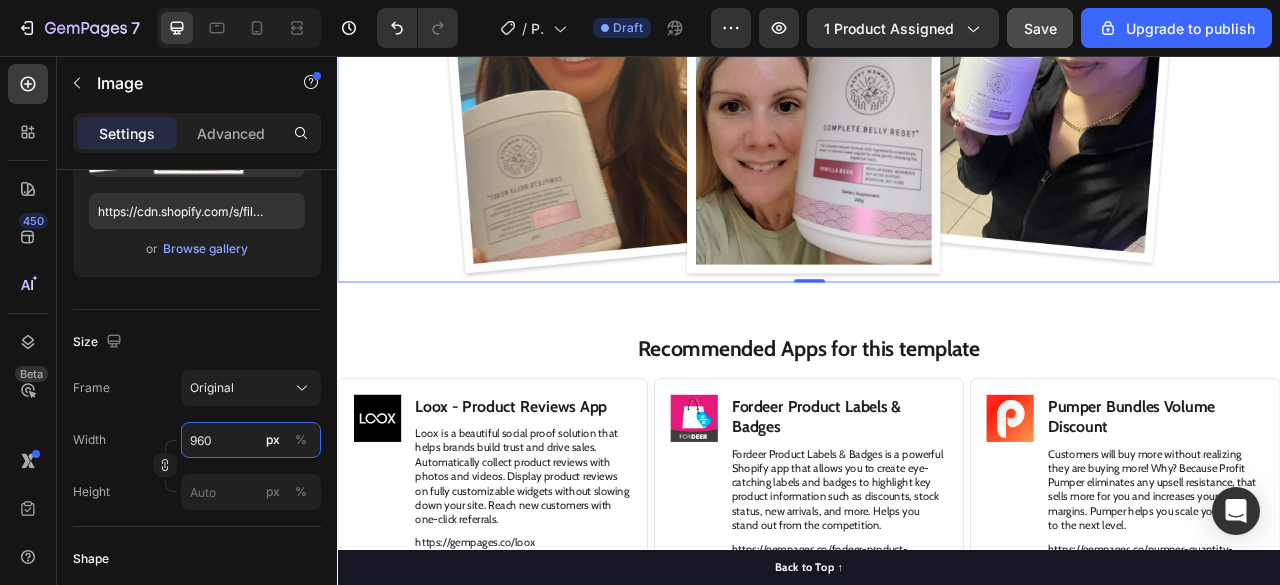 scroll, scrollTop: 8751, scrollLeft: 0, axis: vertical 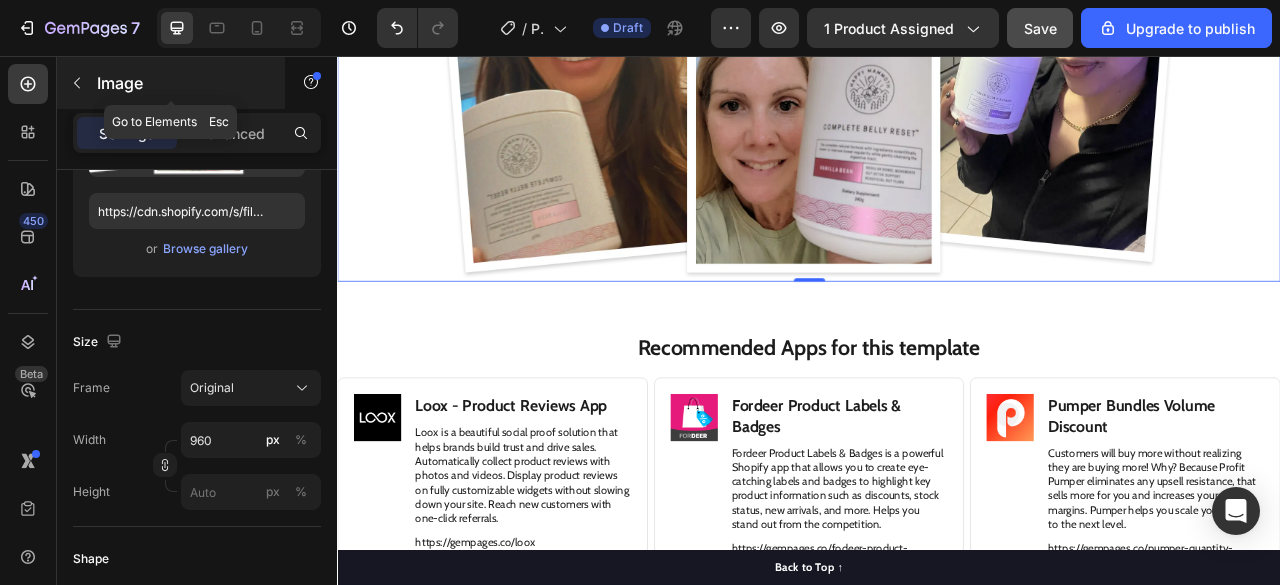click at bounding box center [77, 83] 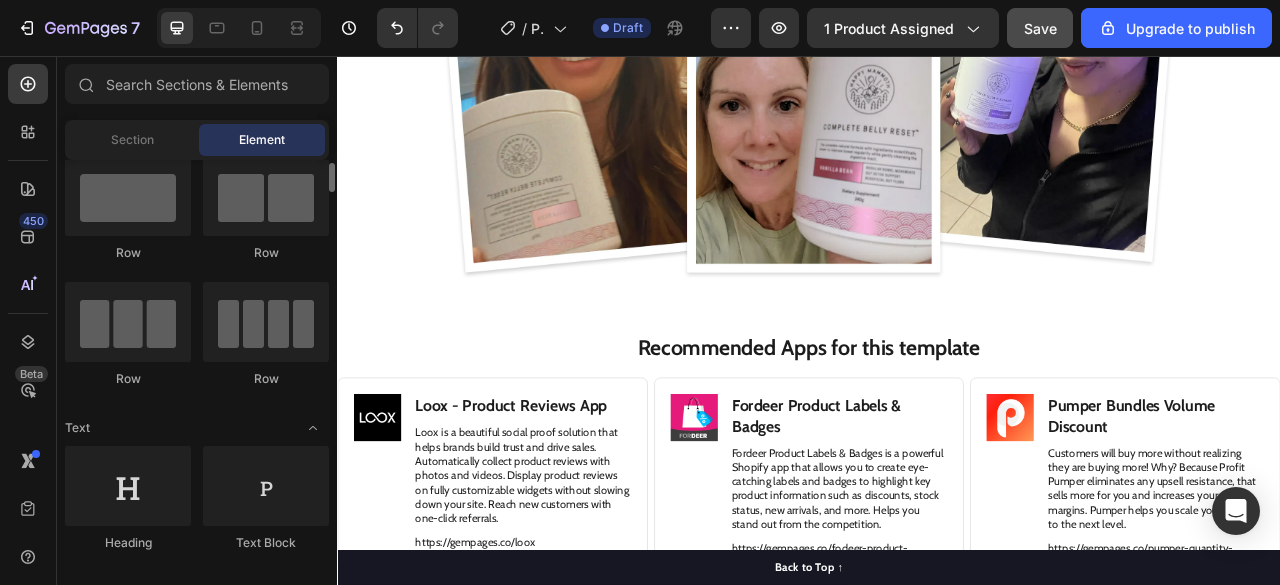 scroll, scrollTop: 0, scrollLeft: 0, axis: both 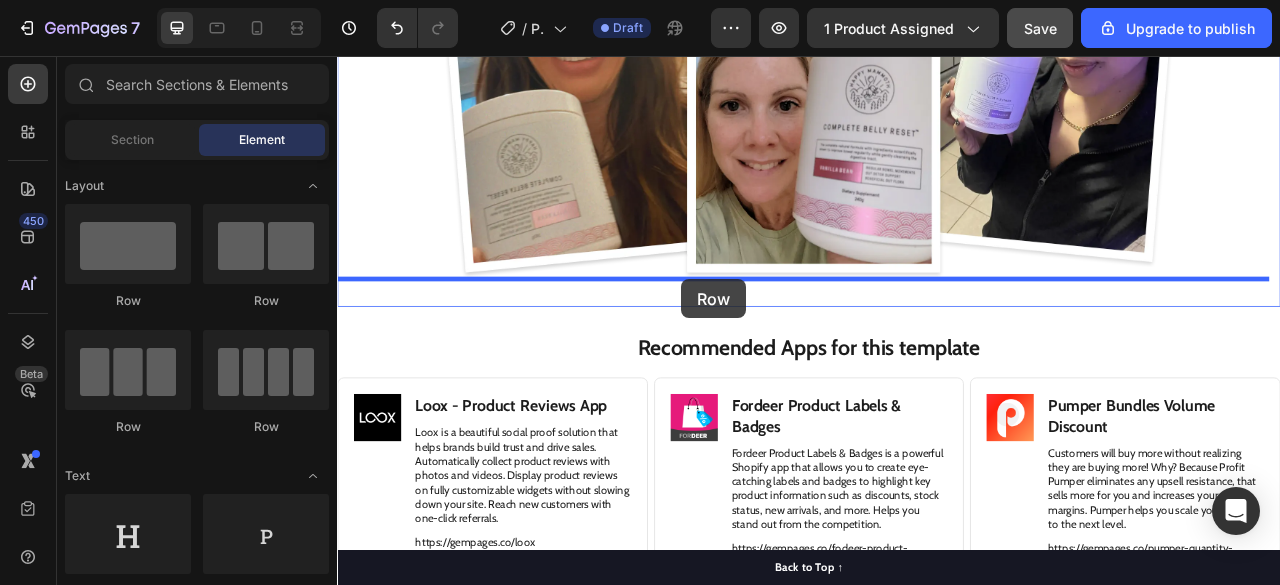 drag, startPoint x: 593, startPoint y: 319, endPoint x: 774, endPoint y: 340, distance: 182.21416 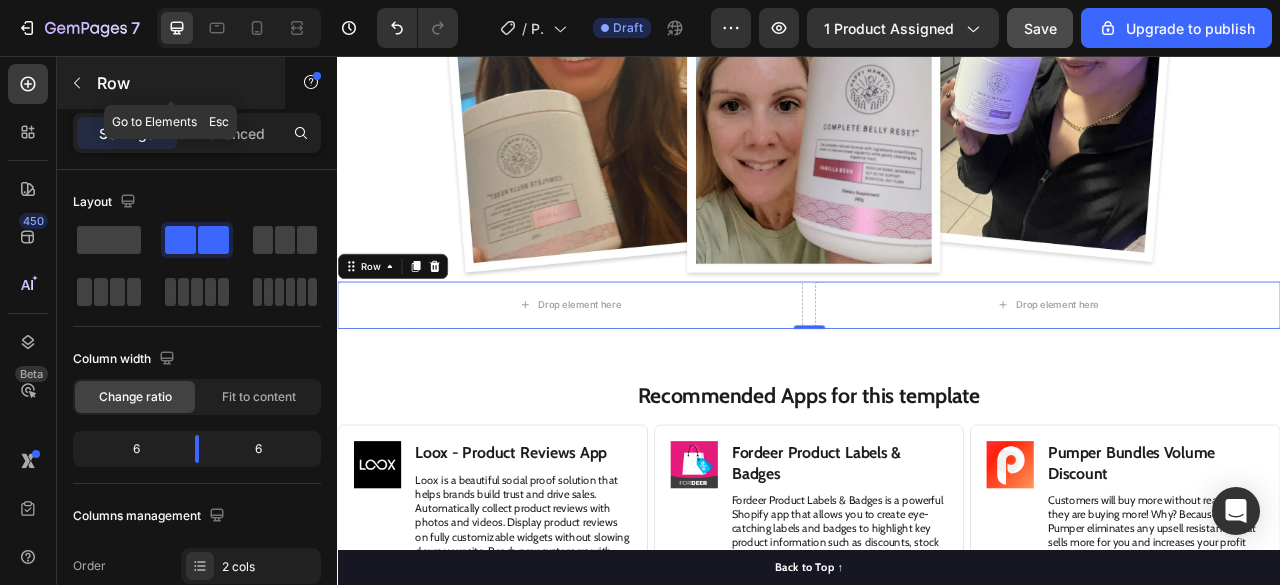 click at bounding box center [77, 83] 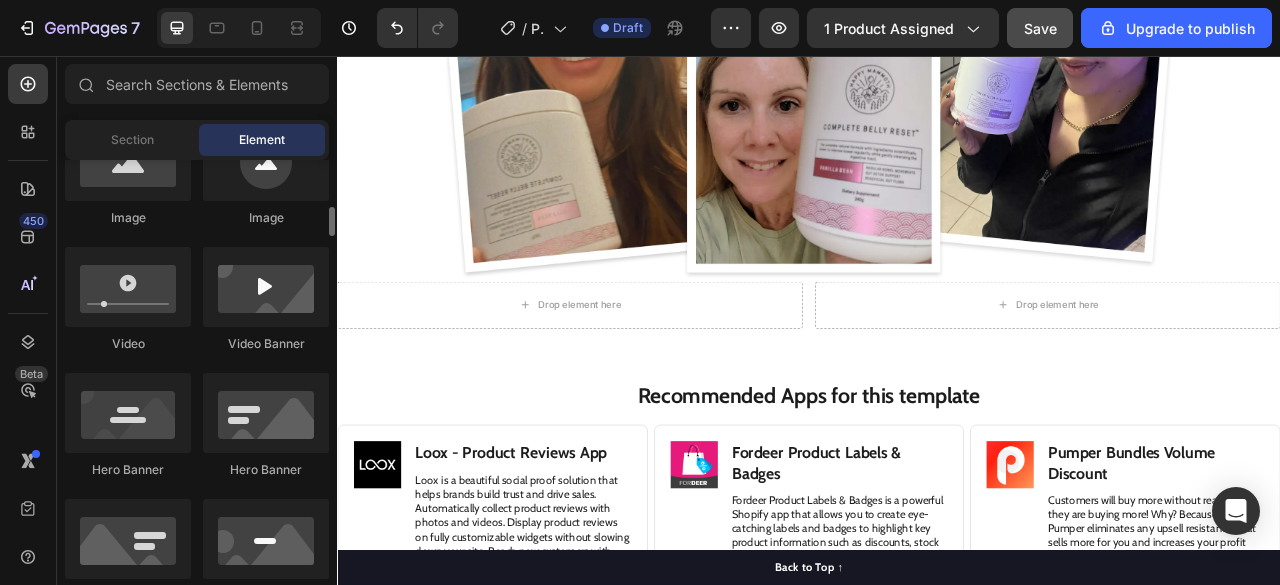 scroll, scrollTop: 702, scrollLeft: 0, axis: vertical 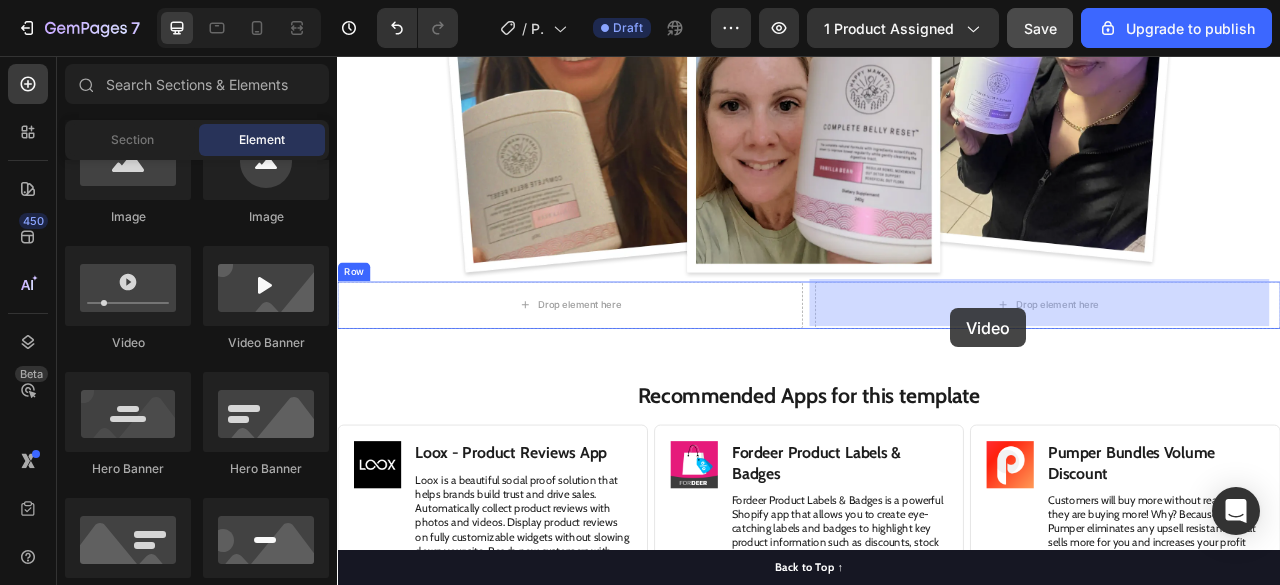 drag, startPoint x: 480, startPoint y: 361, endPoint x: 1126, endPoint y: 377, distance: 646.1981 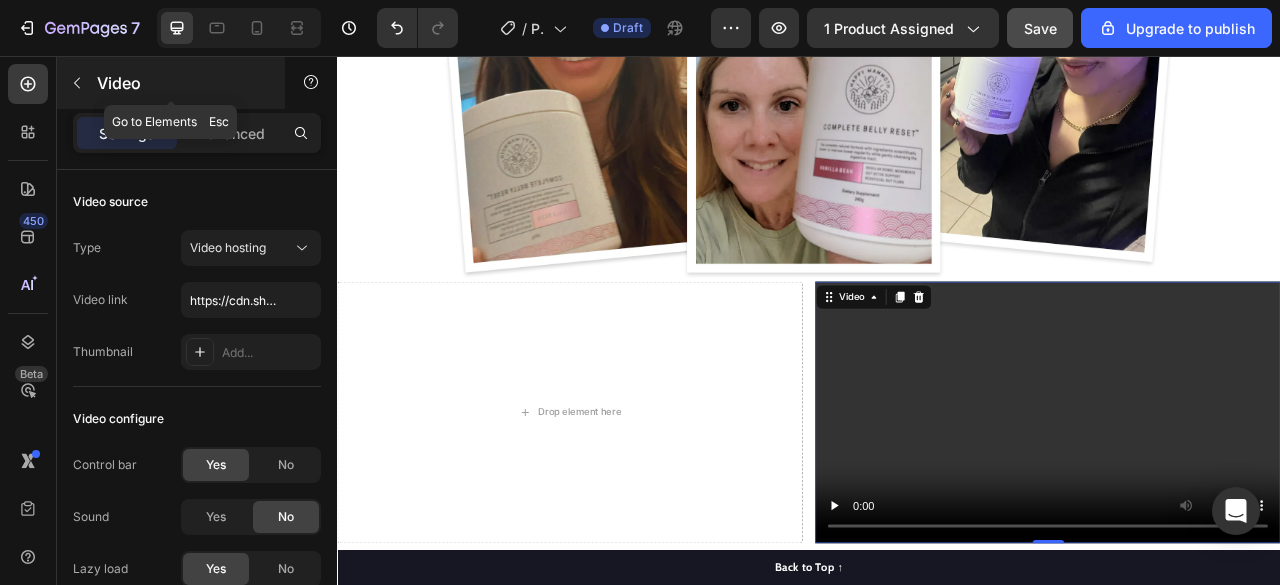 click at bounding box center (77, 83) 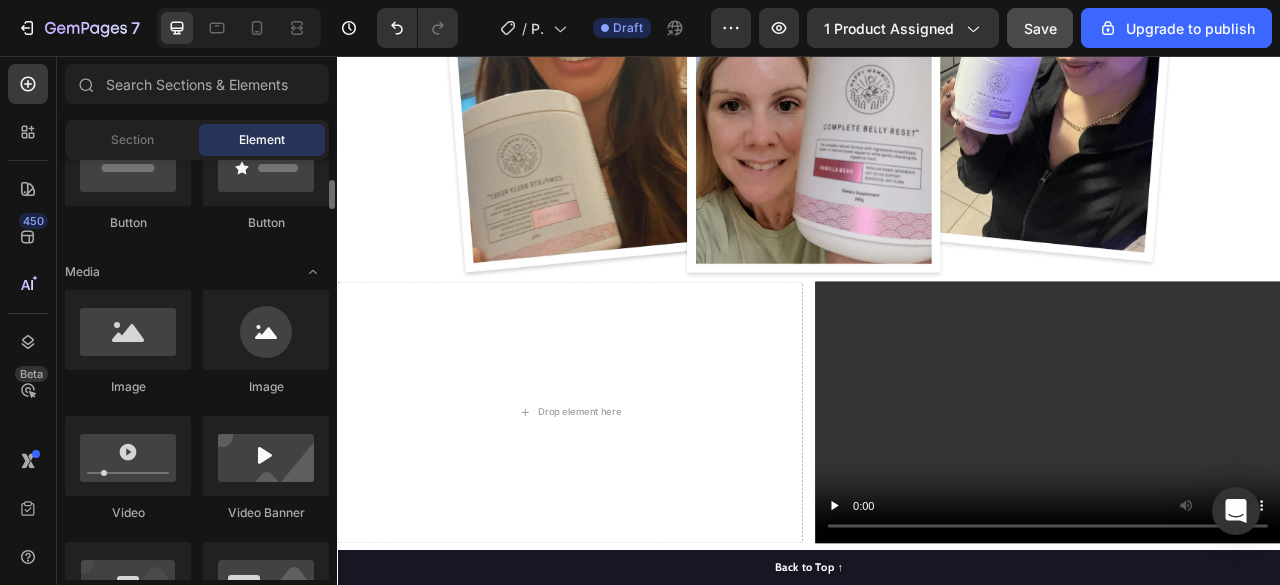 scroll, scrollTop: 517, scrollLeft: 0, axis: vertical 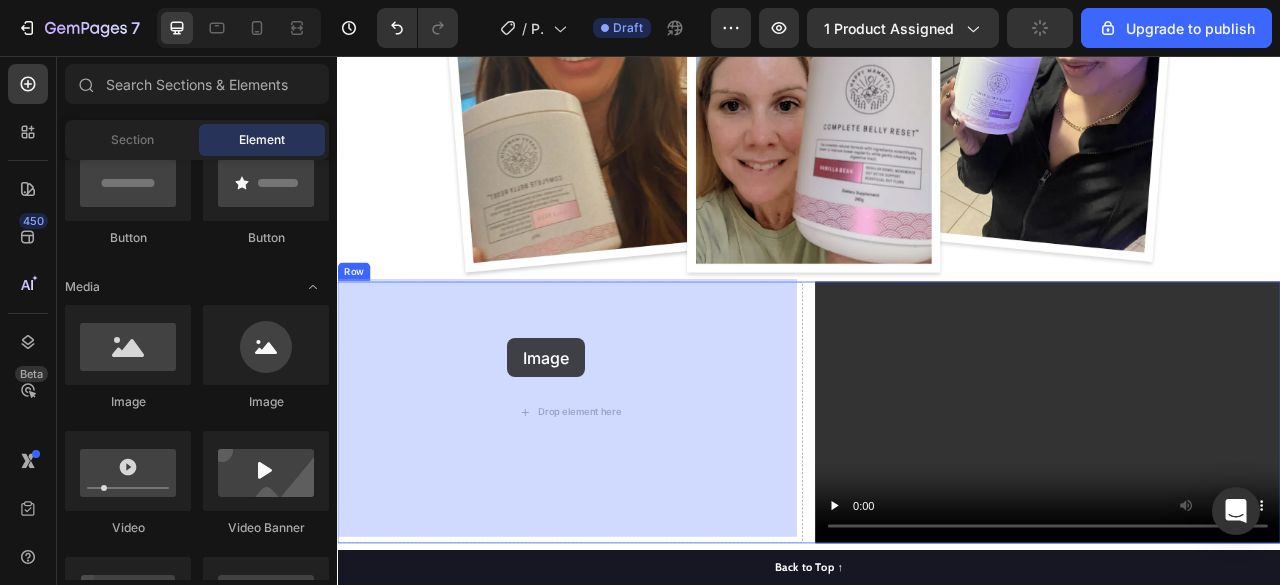 drag, startPoint x: 473, startPoint y: 385, endPoint x: 565, endPoint y: 418, distance: 97.73945 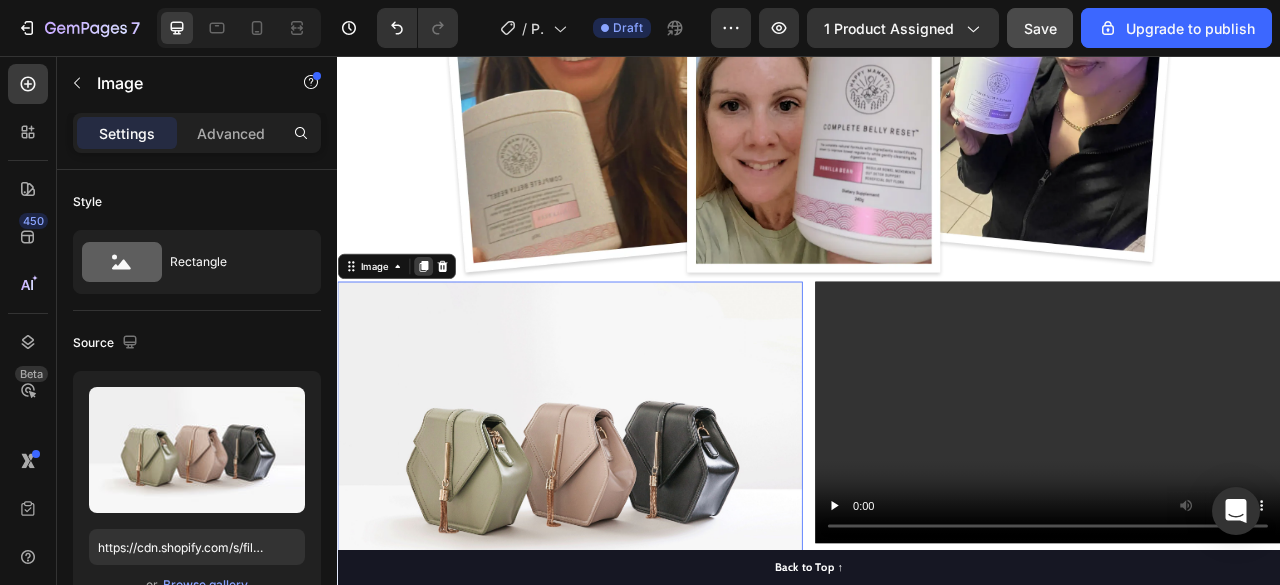 click 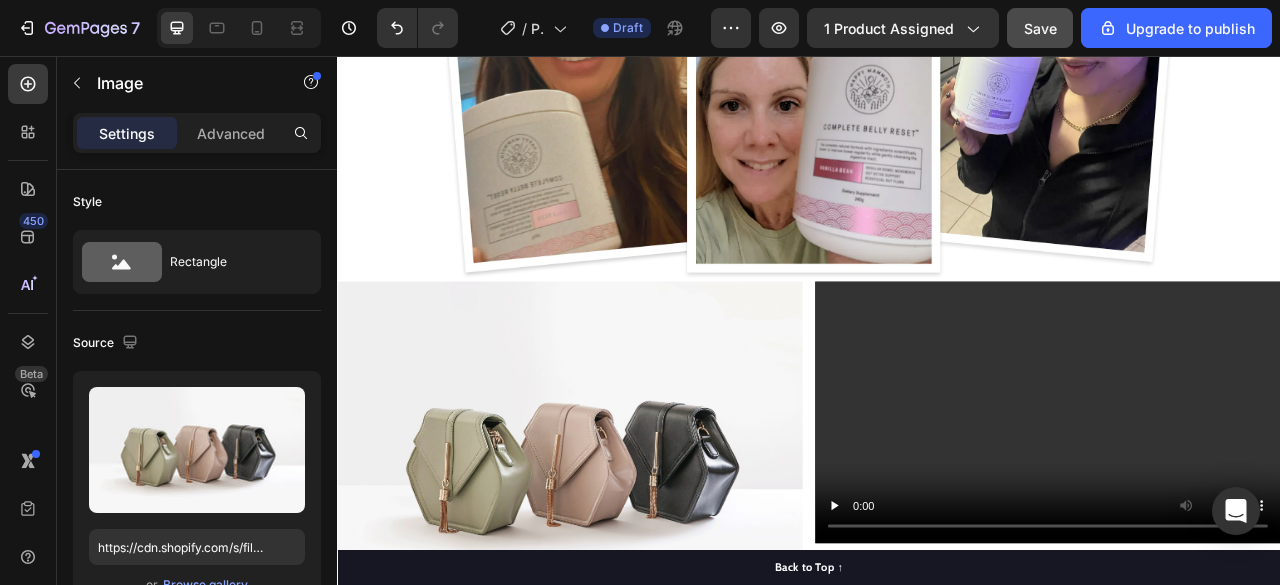 scroll, scrollTop: 8839, scrollLeft: 0, axis: vertical 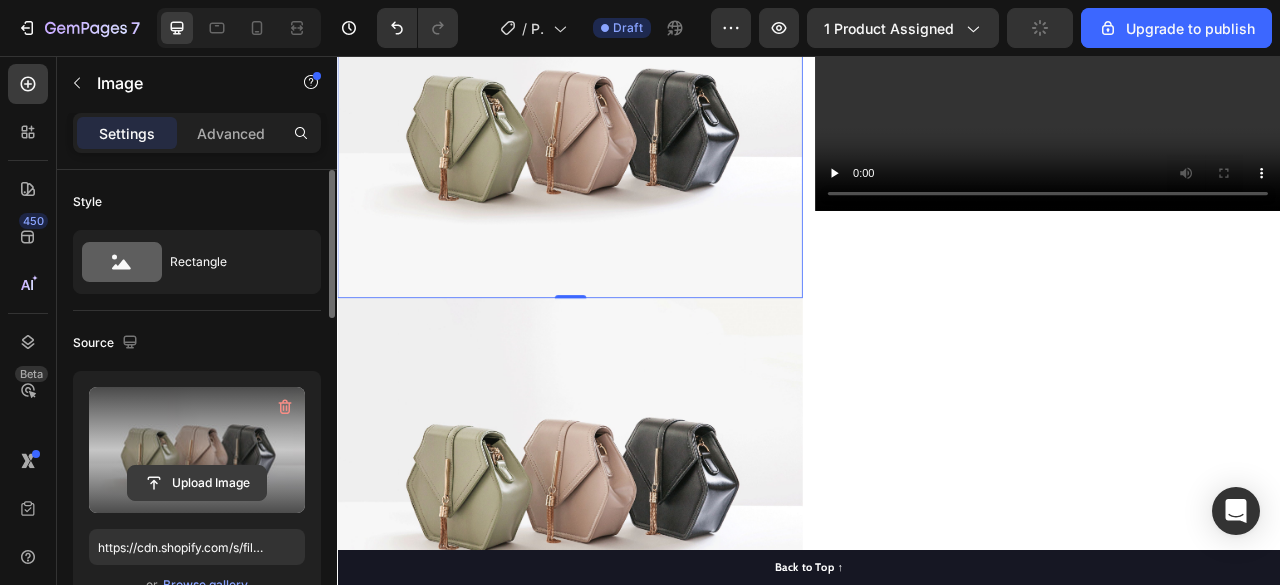 click 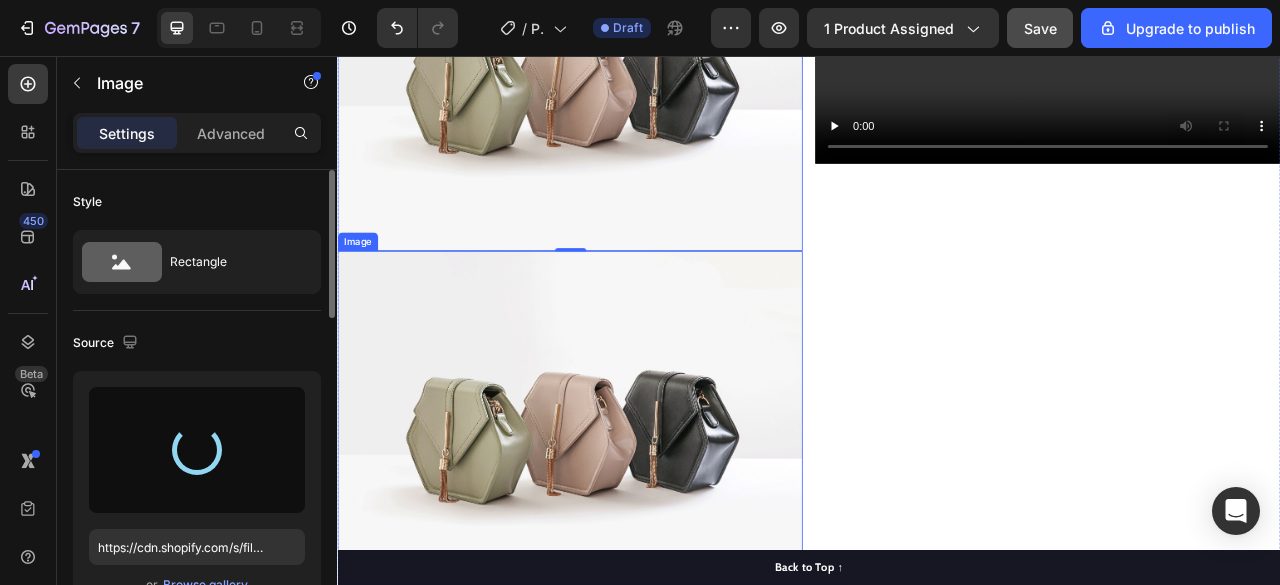 scroll, scrollTop: 9235, scrollLeft: 0, axis: vertical 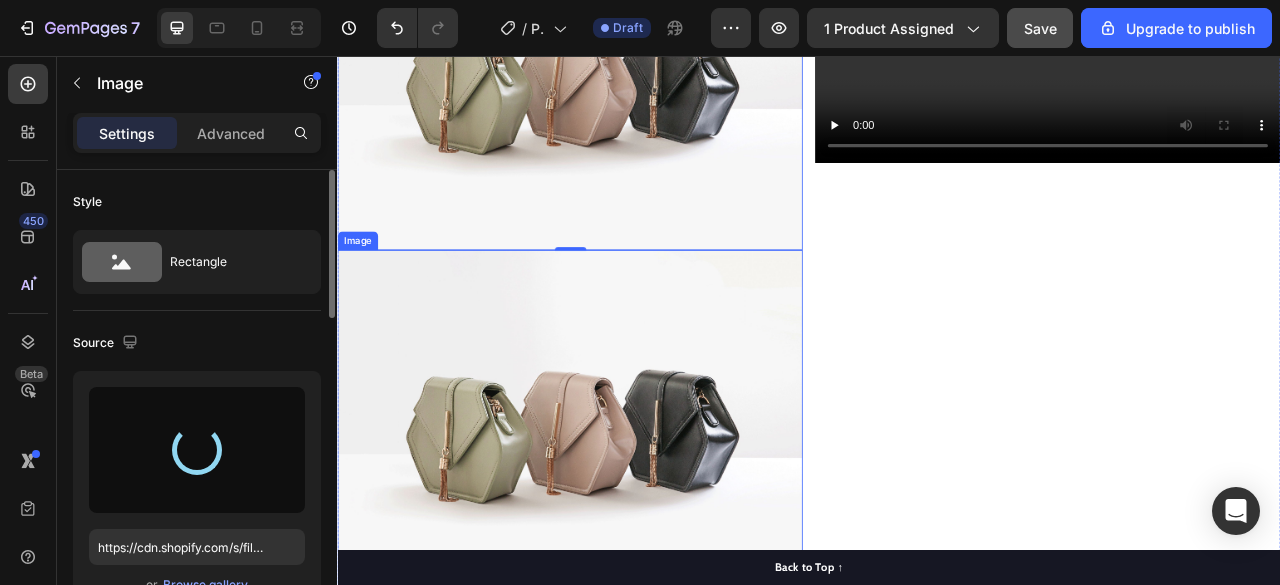 type on "https://cdn.shopify.com/s/files/1/0948/5395/5901/files/gempages_577662925980828434-0906d3aa-0e23-4854-82b0-2ca9a226d560.svg" 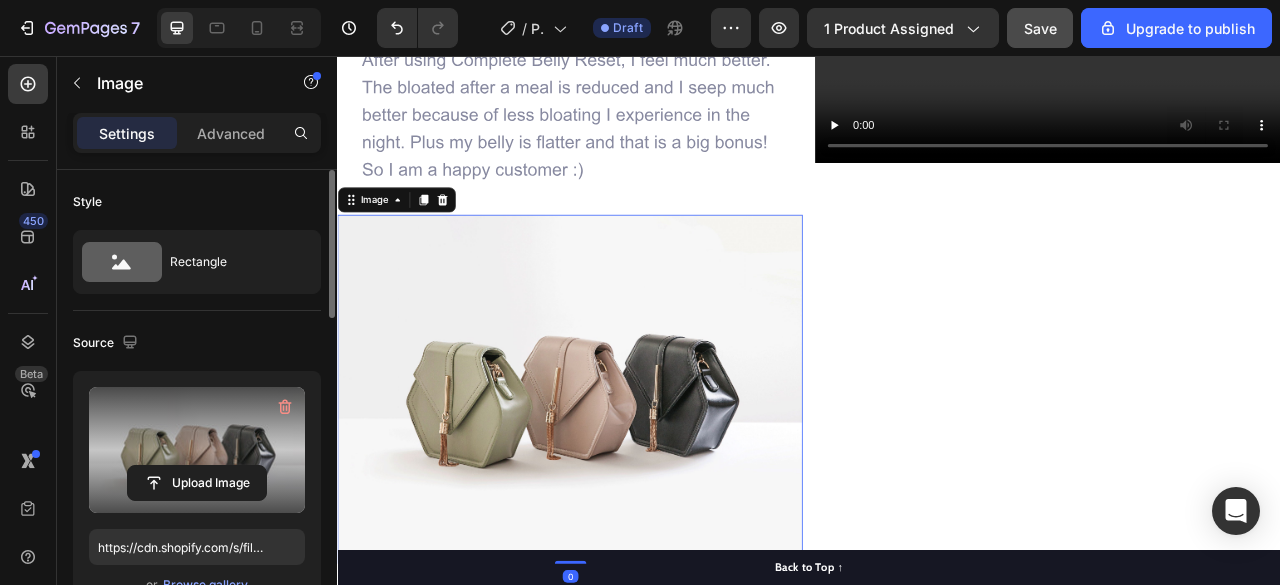 click at bounding box center (197, 450) 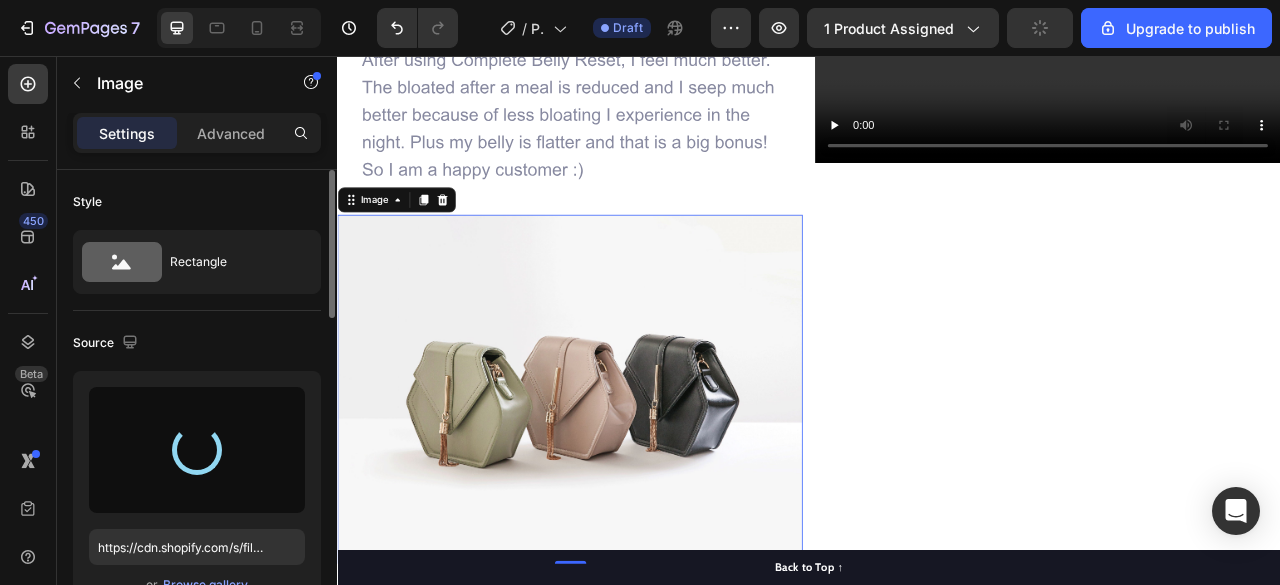 type on "https://cdn.shopify.com/s/files/1/0948/5395/5901/files/gempages_577662925980828434-71435e2e-446f-4408-bedd-41b0d25ca941.svg" 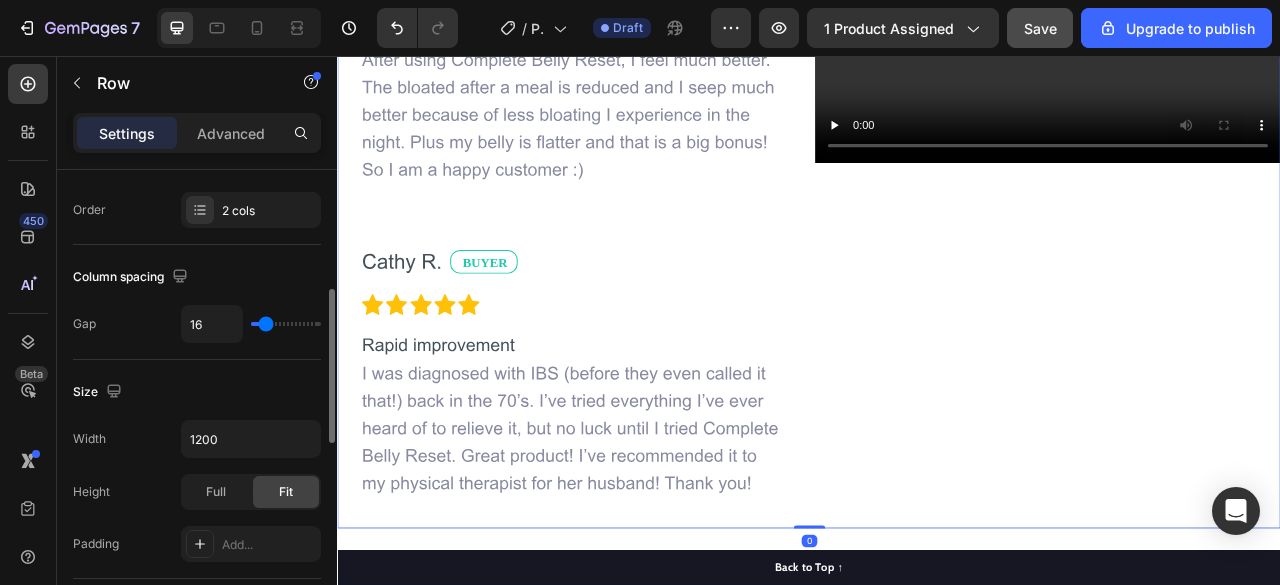 scroll, scrollTop: 358, scrollLeft: 0, axis: vertical 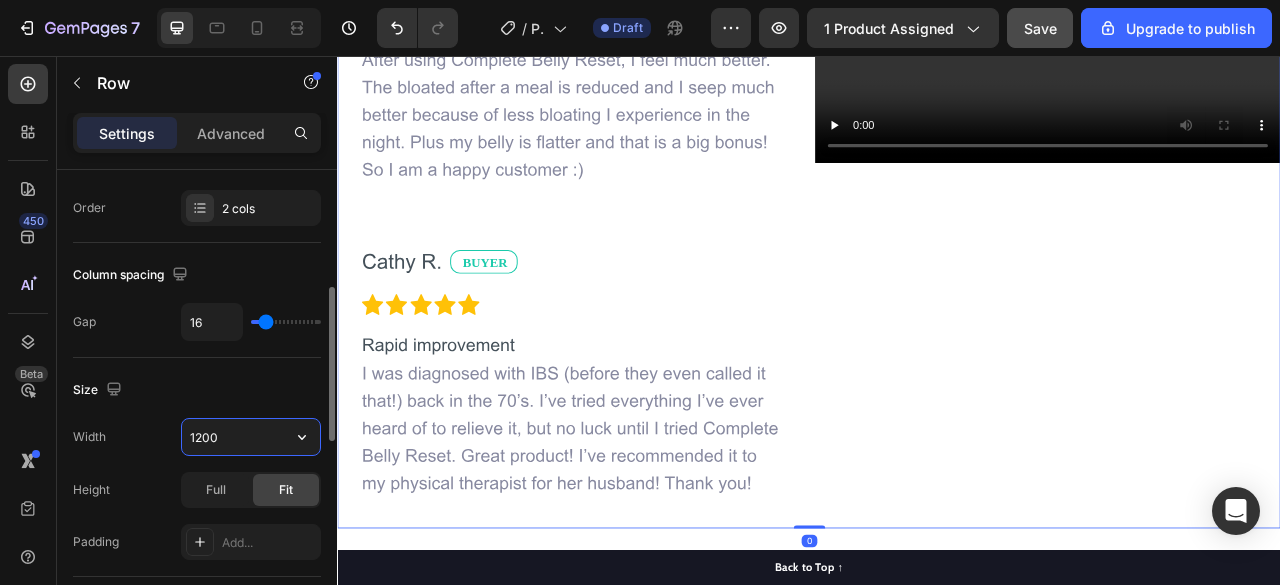 click on "1200" at bounding box center [251, 437] 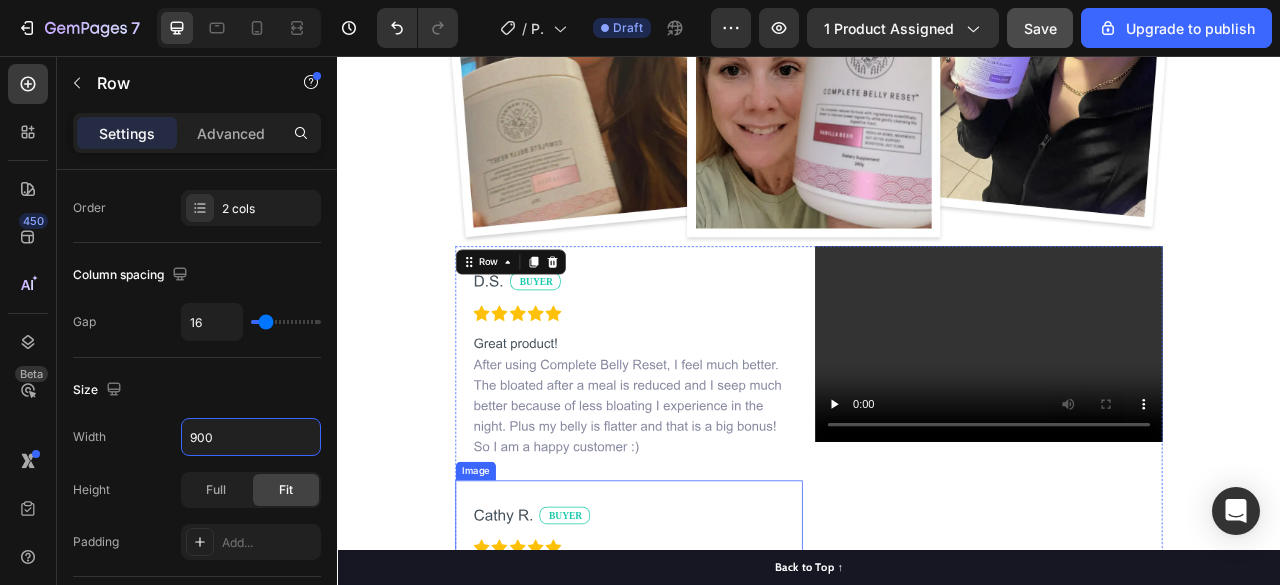 scroll, scrollTop: 8794, scrollLeft: 0, axis: vertical 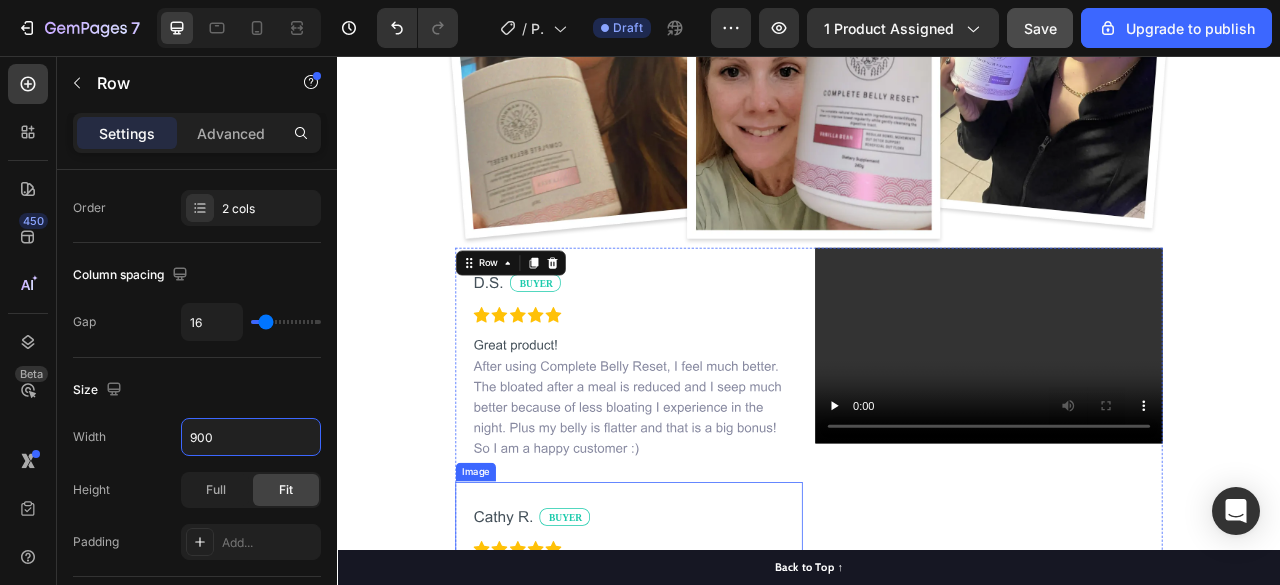 type on "900" 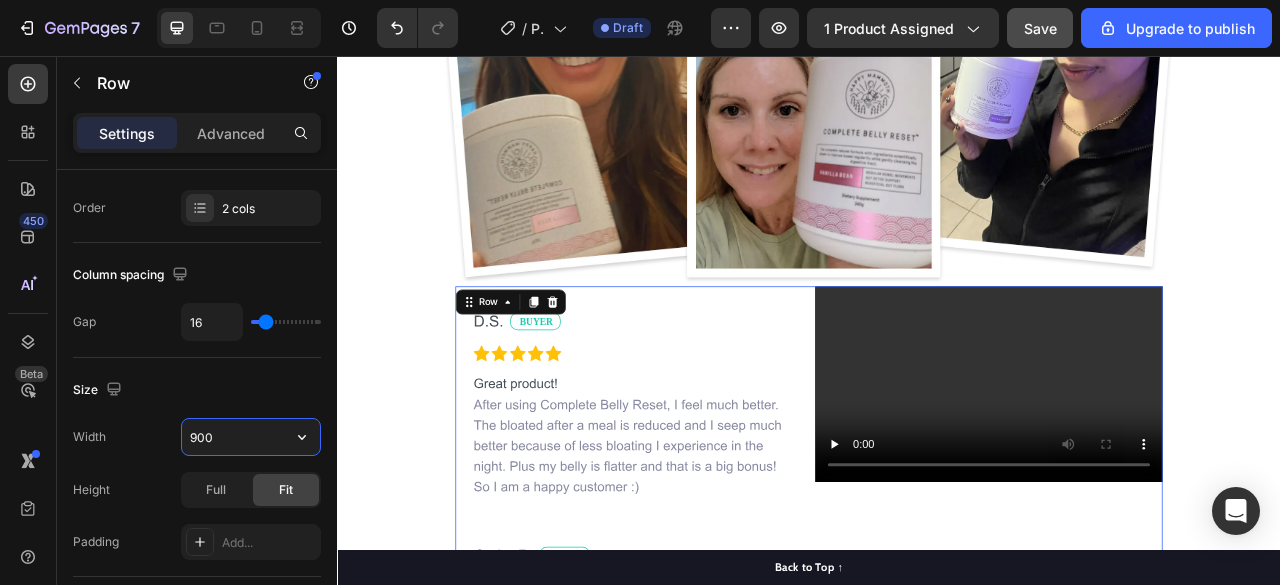 scroll, scrollTop: 8749, scrollLeft: 0, axis: vertical 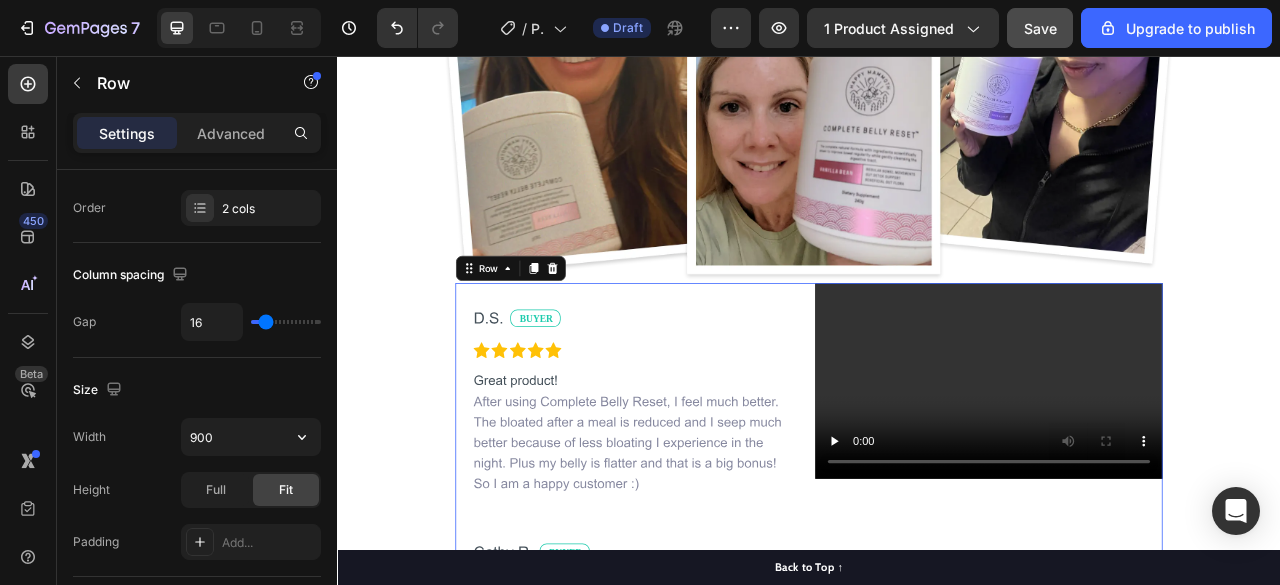 type on "29" 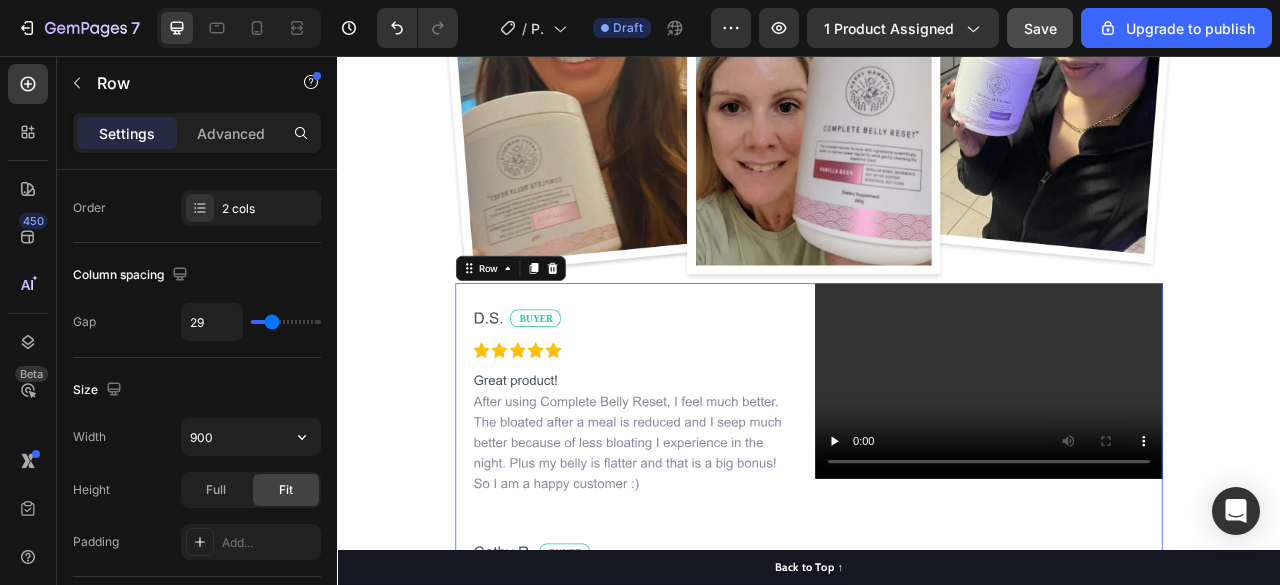 type on "30" 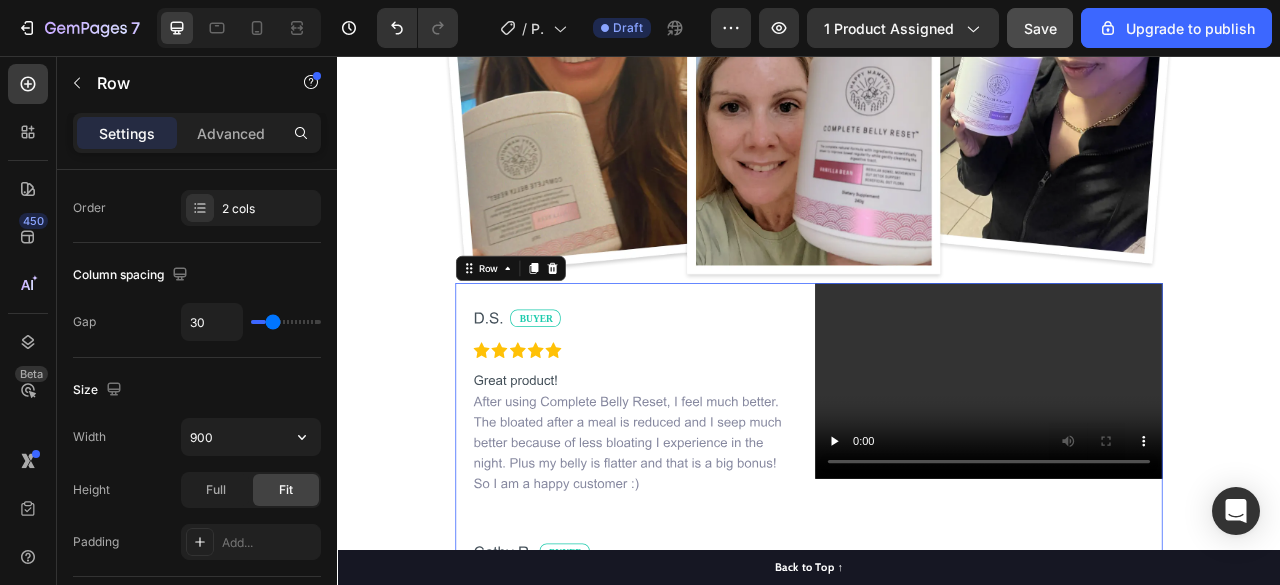 type on "33" 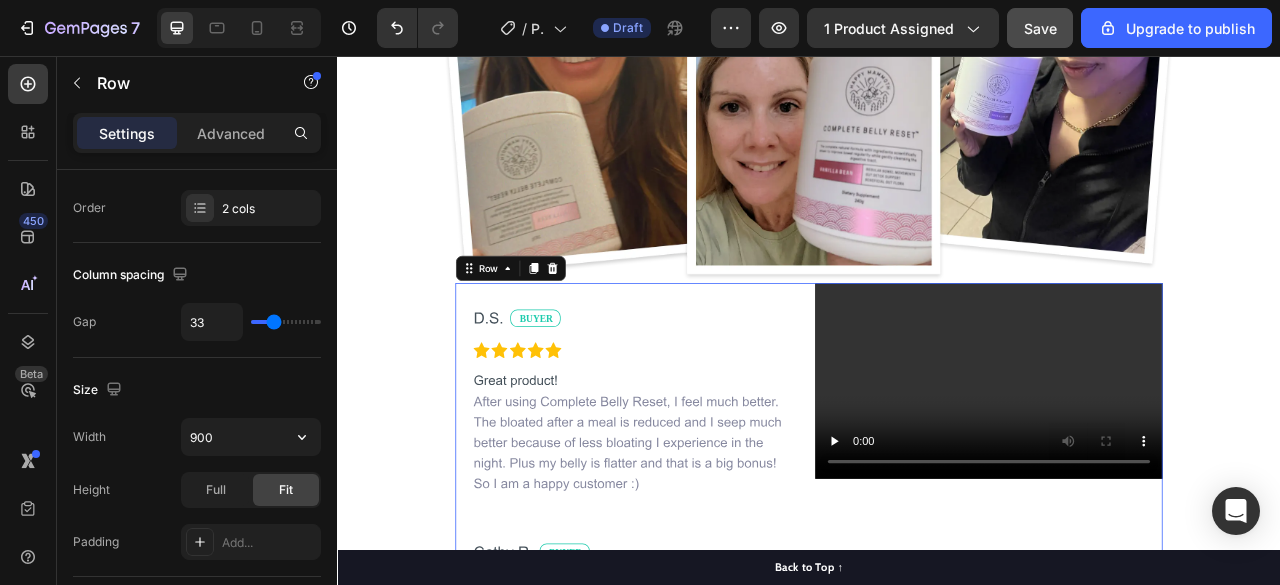 type on "36" 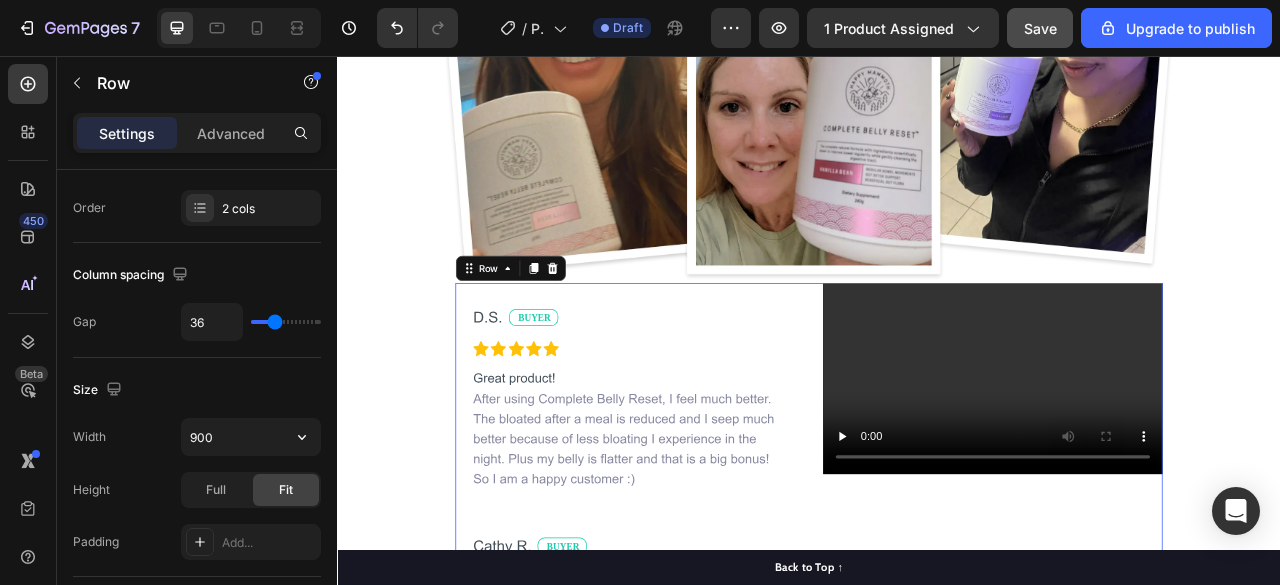 type on "44" 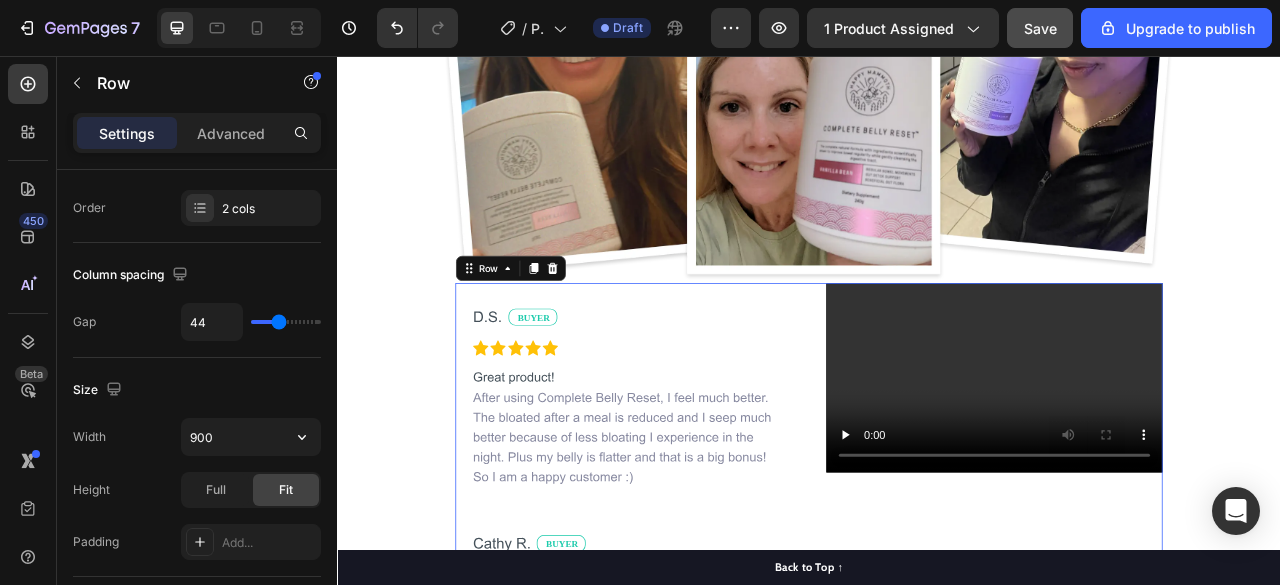 type on "48" 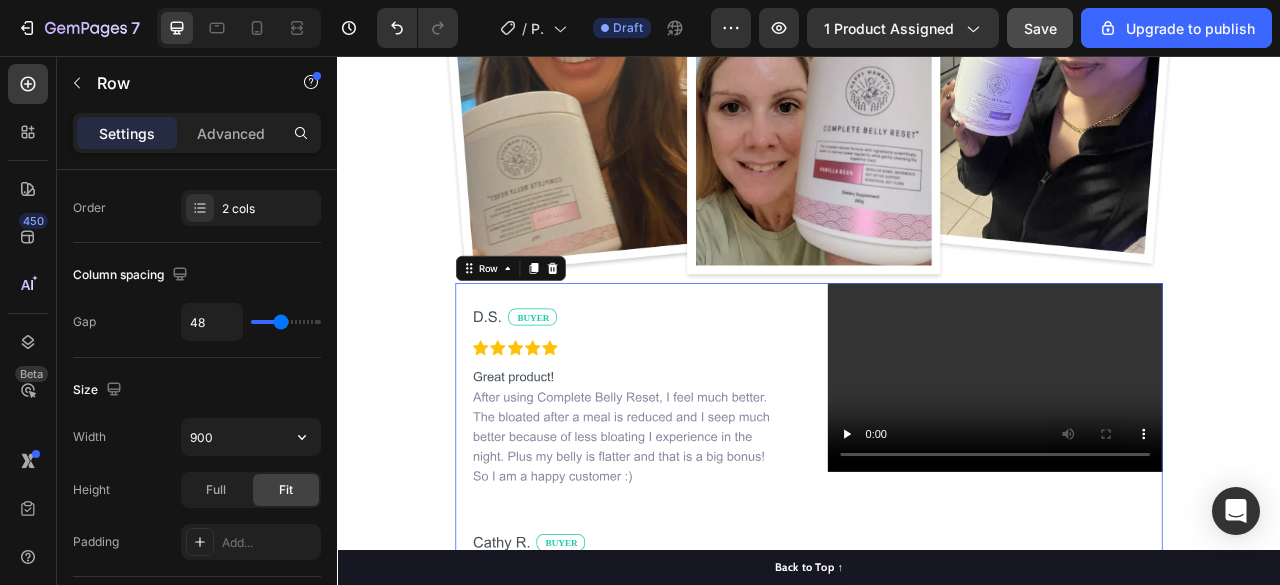 type on "51" 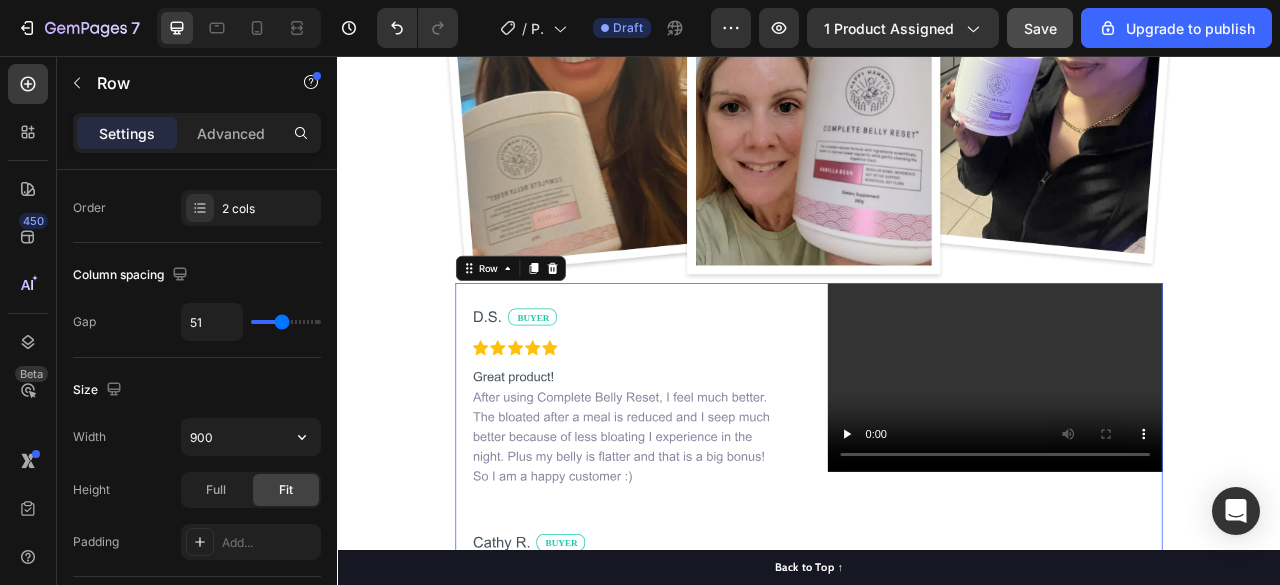 type on "57" 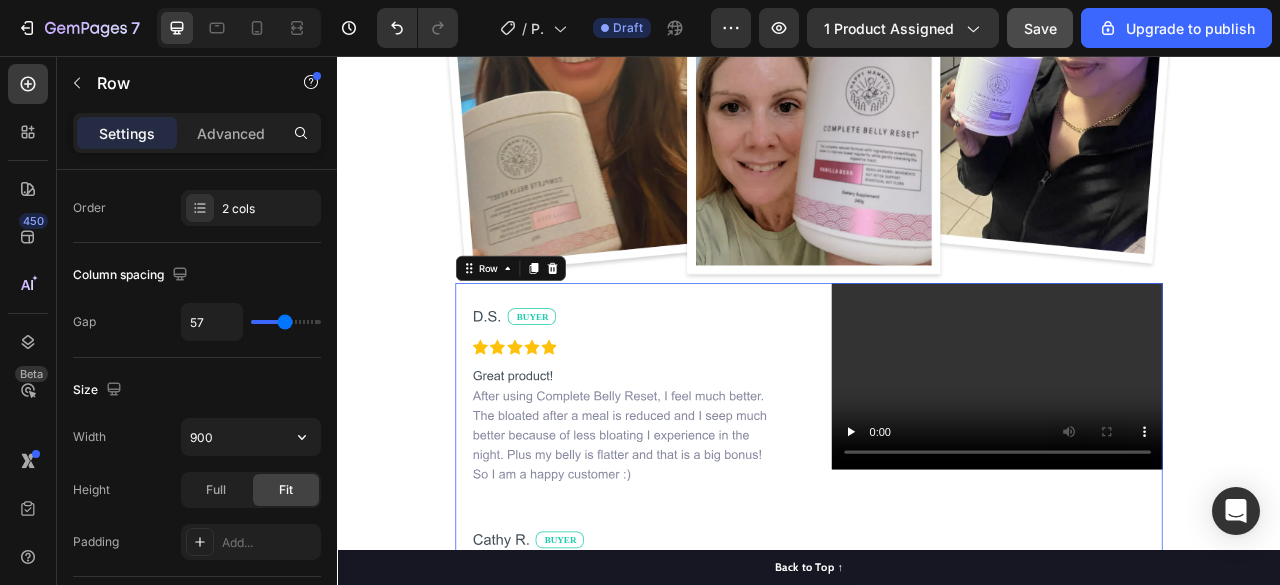 drag, startPoint x: 269, startPoint y: 315, endPoint x: 284, endPoint y: 323, distance: 17 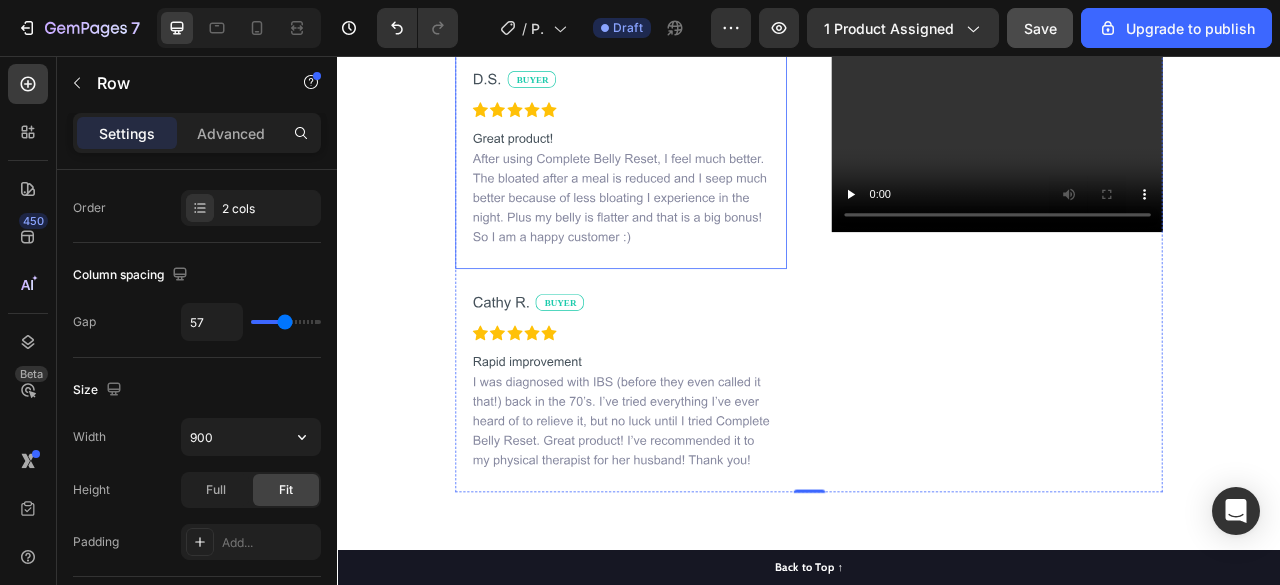scroll, scrollTop: 9181, scrollLeft: 0, axis: vertical 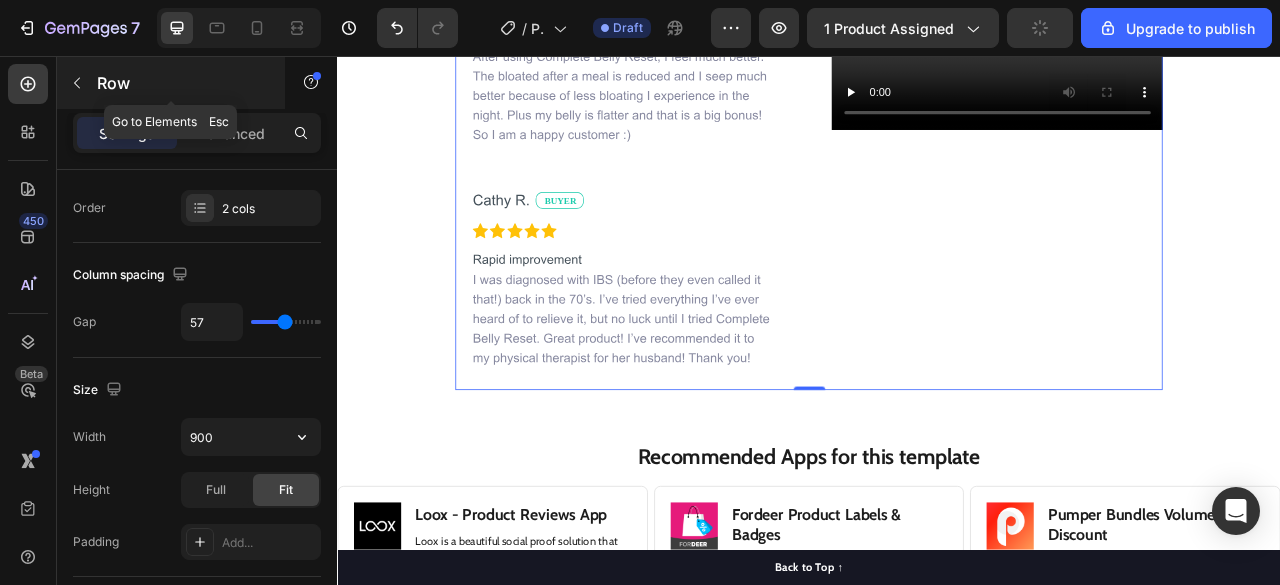 click at bounding box center (77, 83) 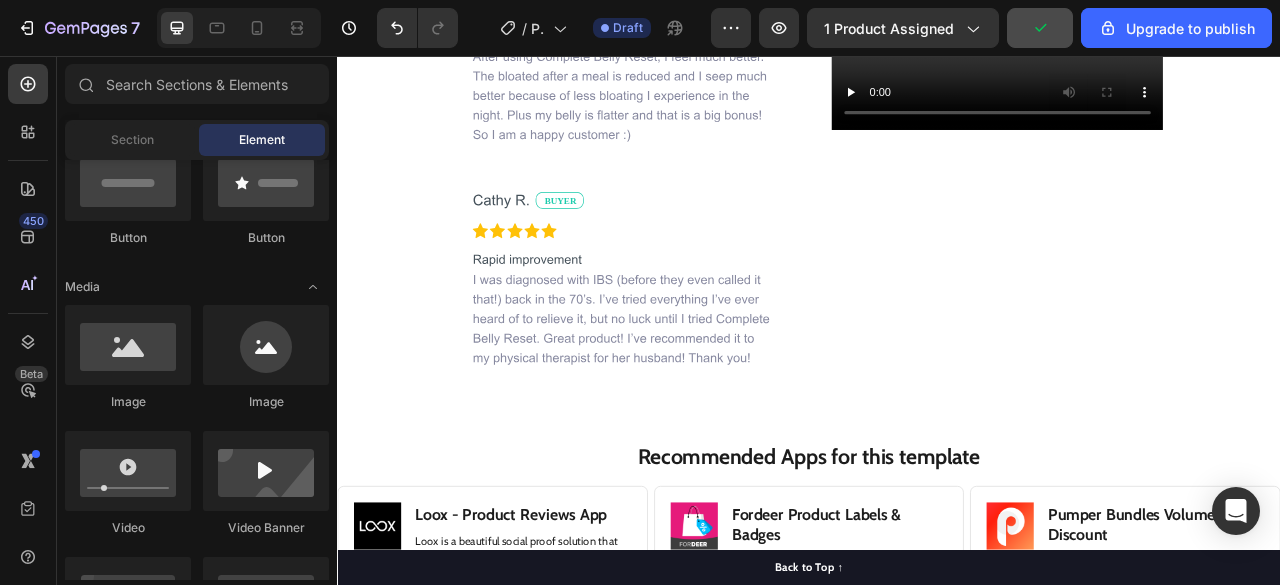 click on "Image" 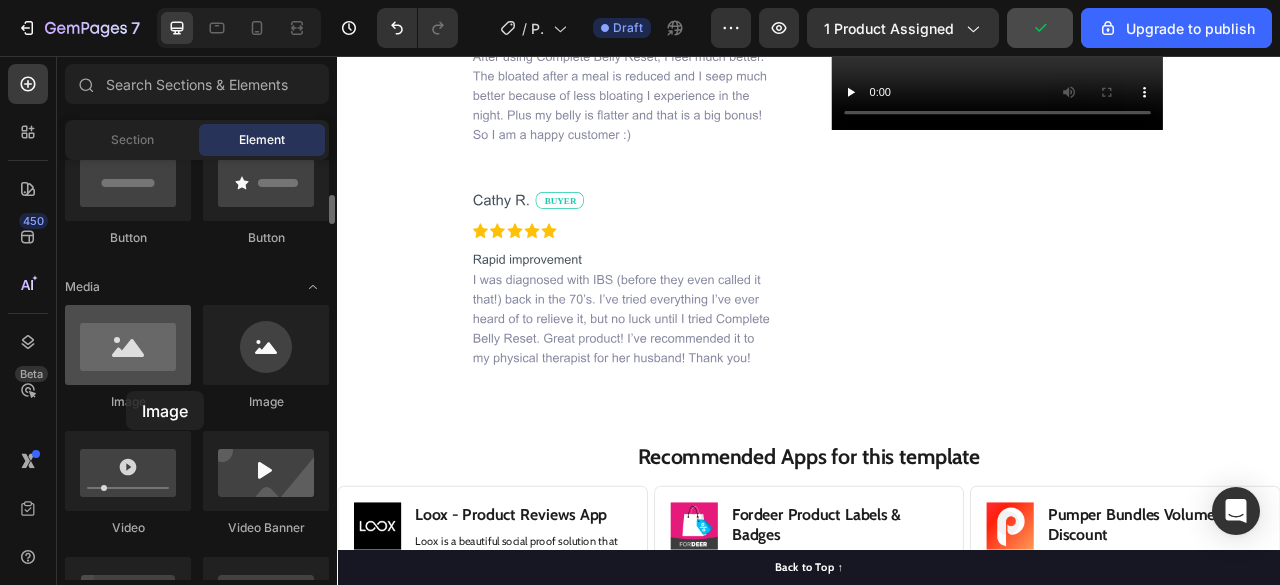 drag, startPoint x: 126, startPoint y: 391, endPoint x: 126, endPoint y: 379, distance: 12 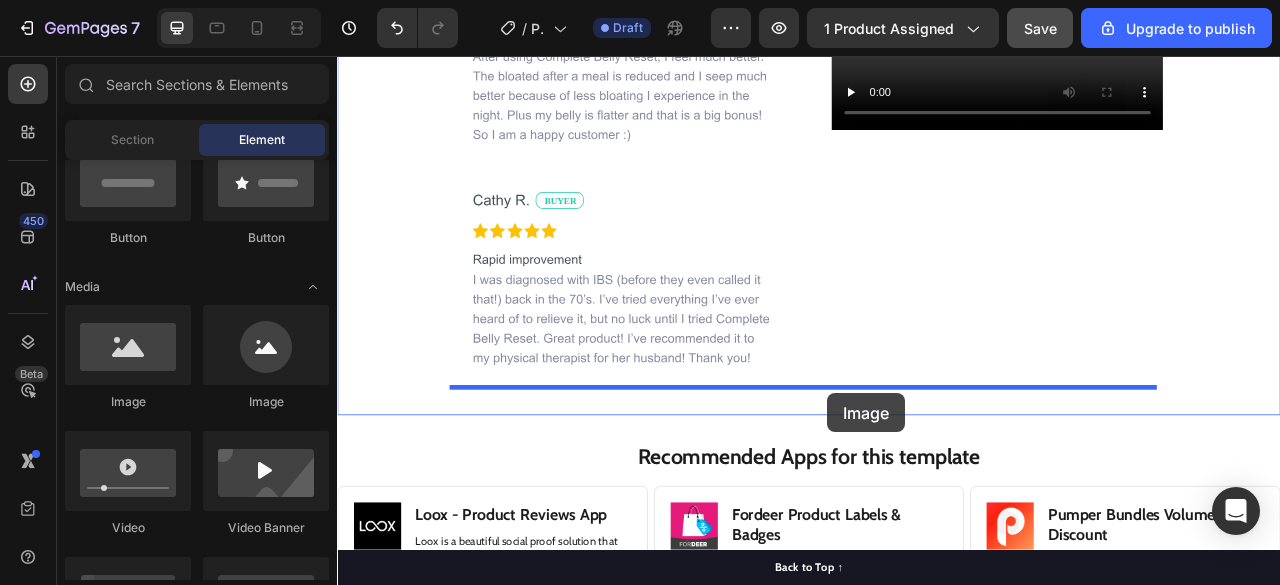 drag, startPoint x: 463, startPoint y: 435, endPoint x: 961, endPoint y: 485, distance: 500.50375 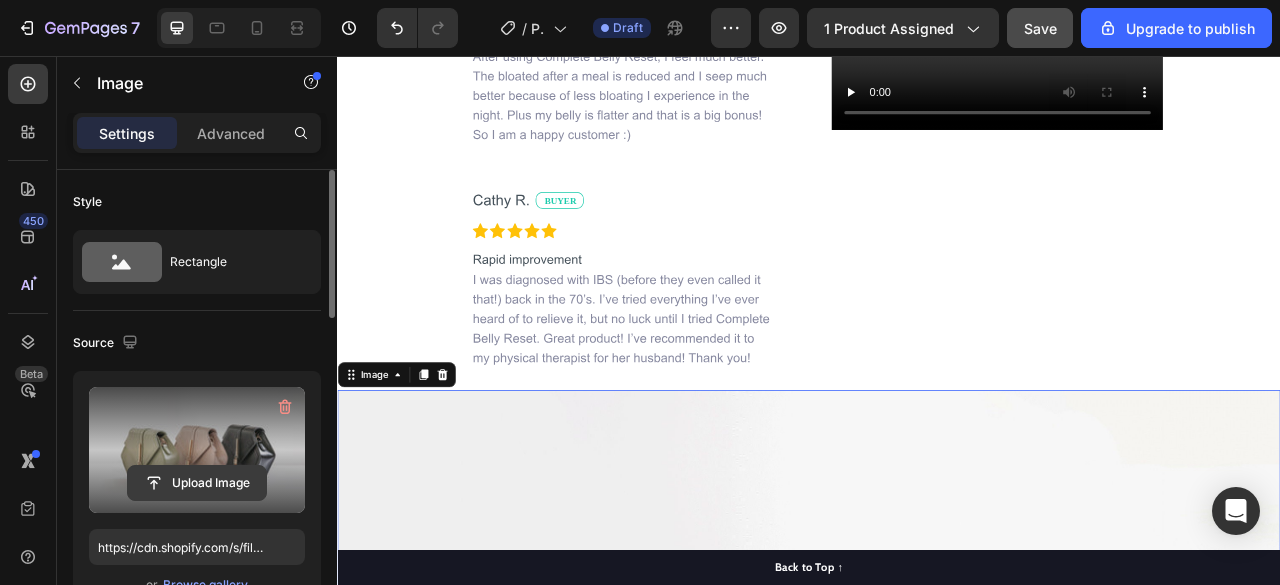 click 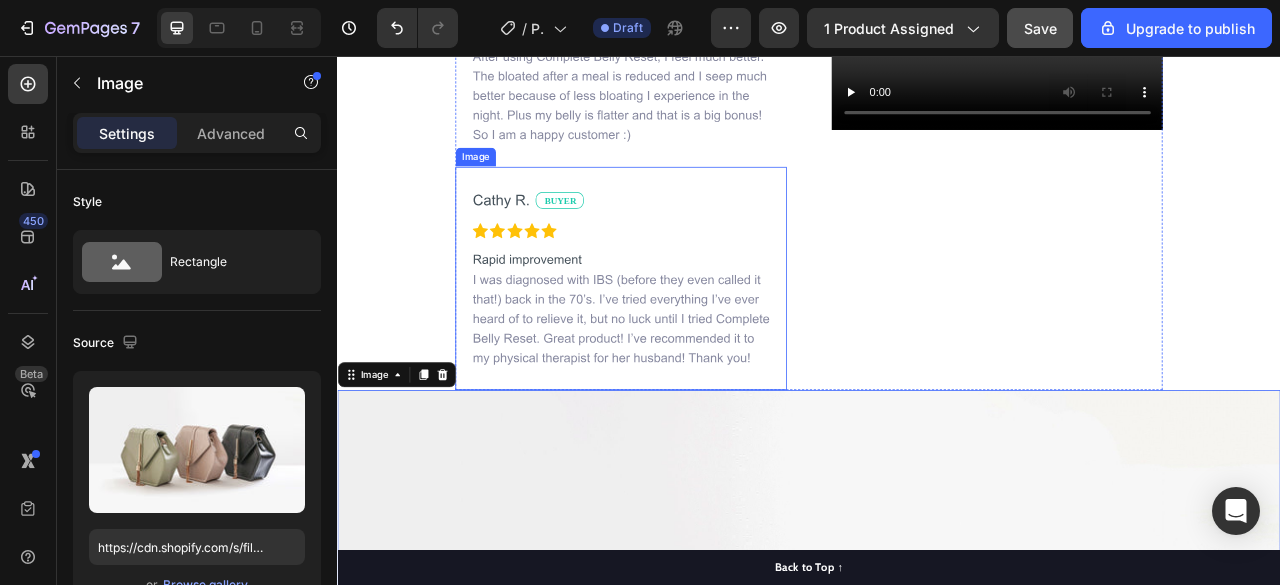 scroll, scrollTop: 9356, scrollLeft: 0, axis: vertical 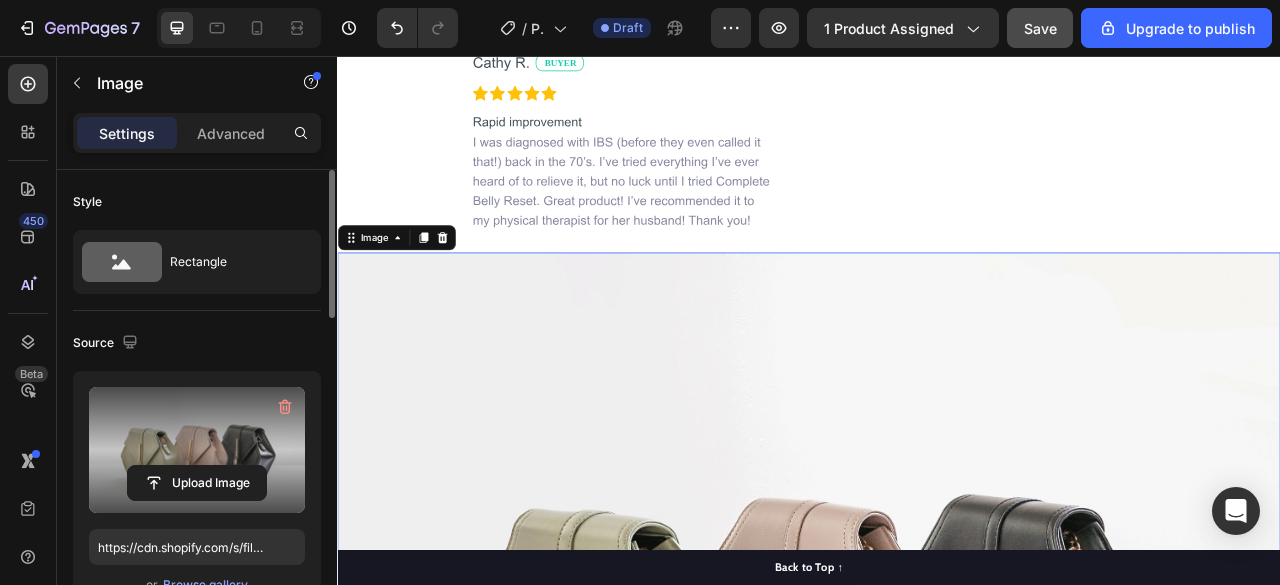 click at bounding box center [197, 450] 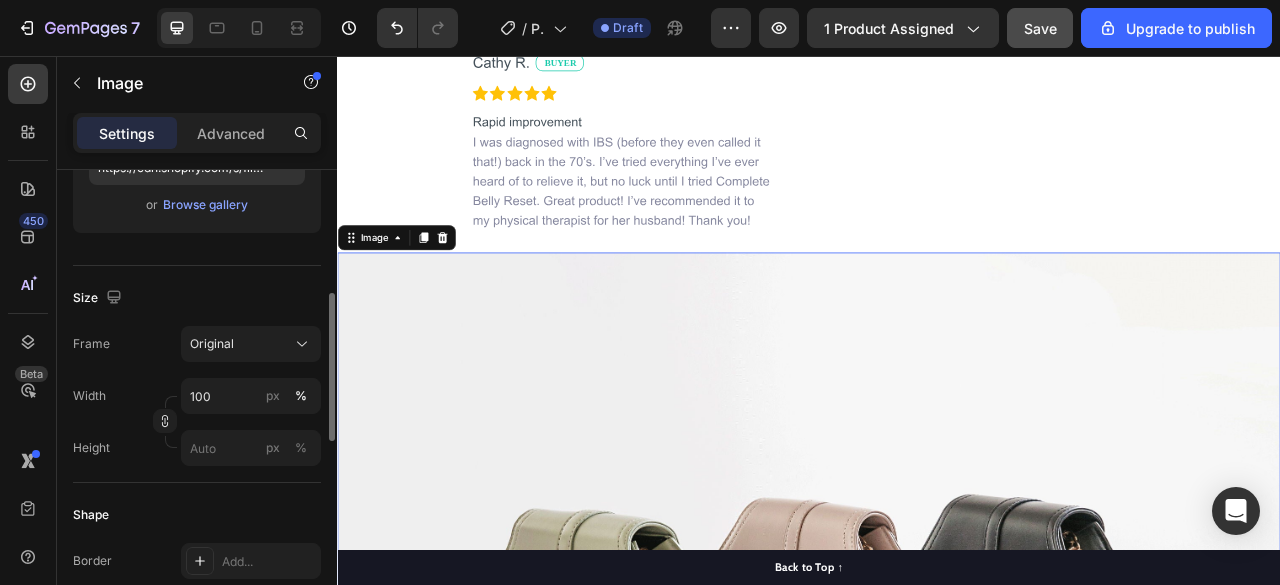 scroll, scrollTop: 383, scrollLeft: 0, axis: vertical 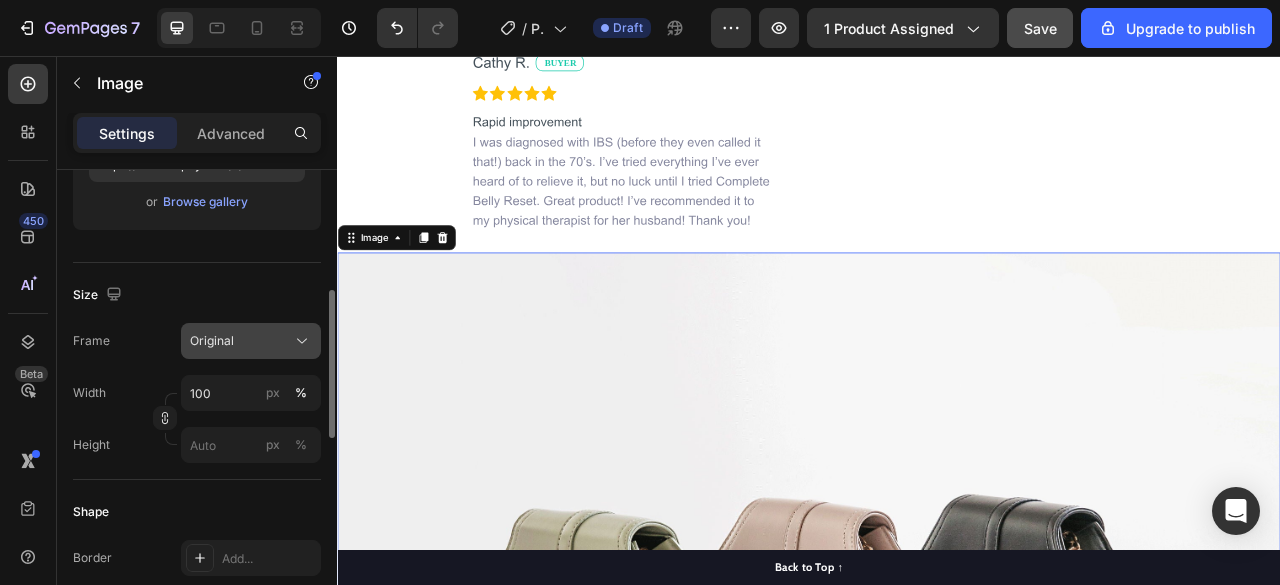 type on "https://cdn.shopify.com/s/files/1/0948/5395/5901/files/gempages_577662925980828434-a4ea5355-d28b-4159-8024-71b8eeb9db1f.webp" 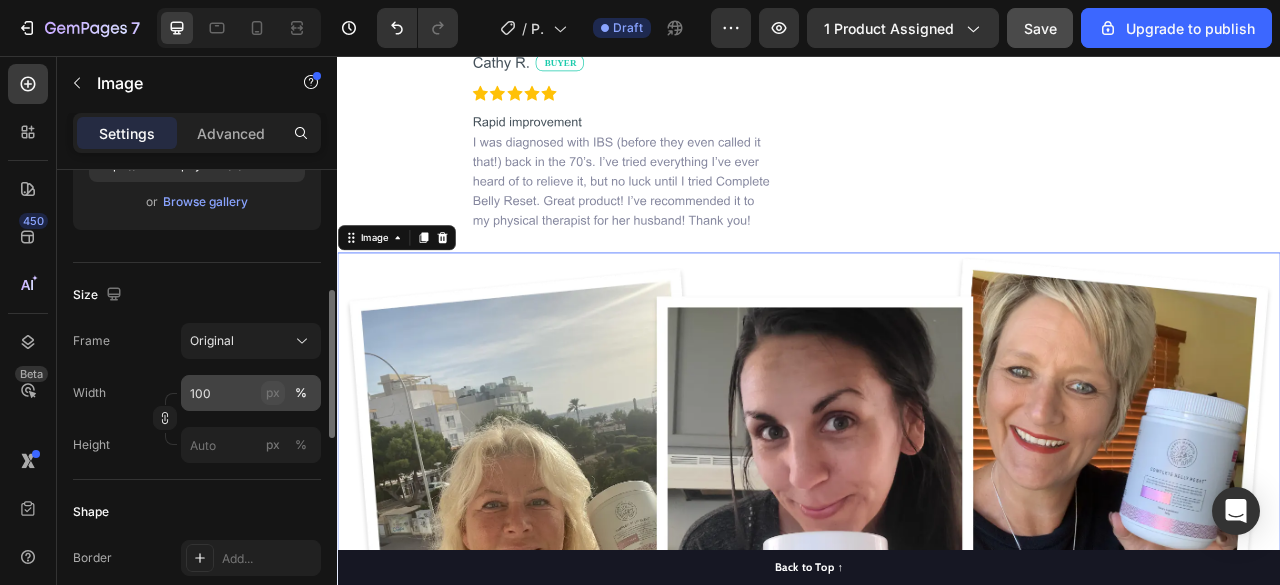 click on "px" at bounding box center [273, 393] 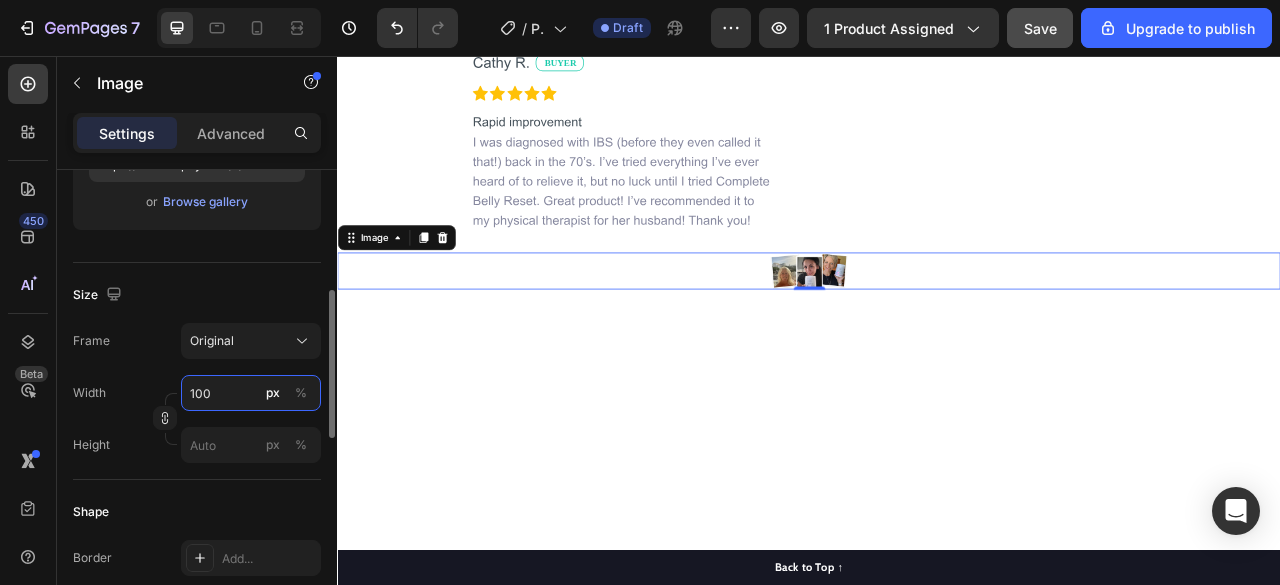 click on "100" at bounding box center [251, 393] 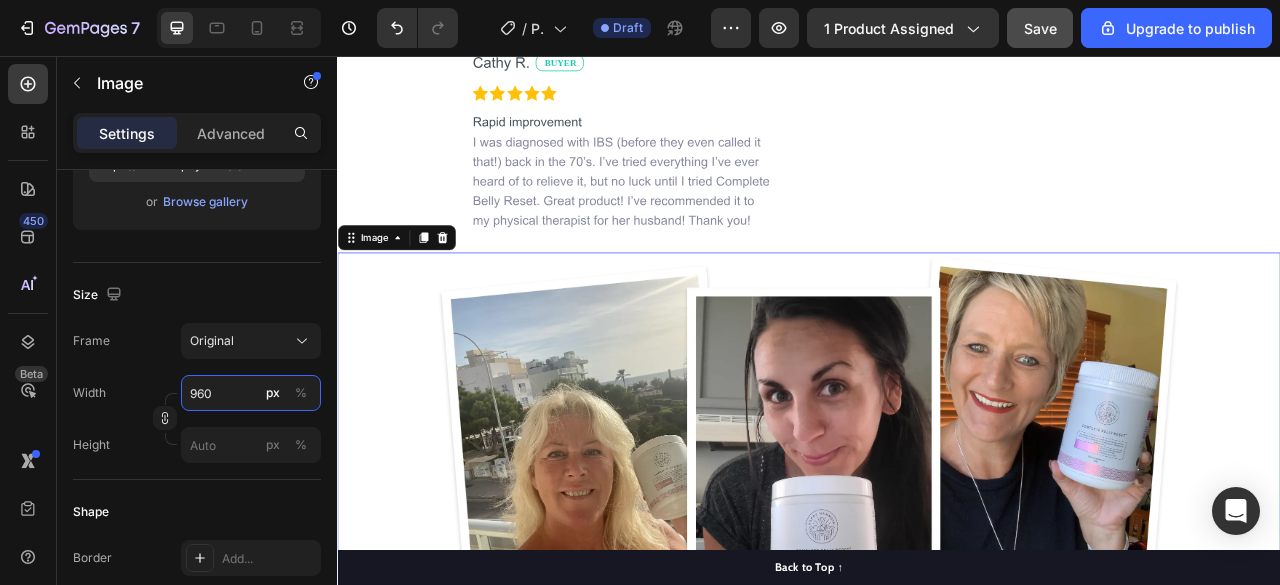 type on "960" 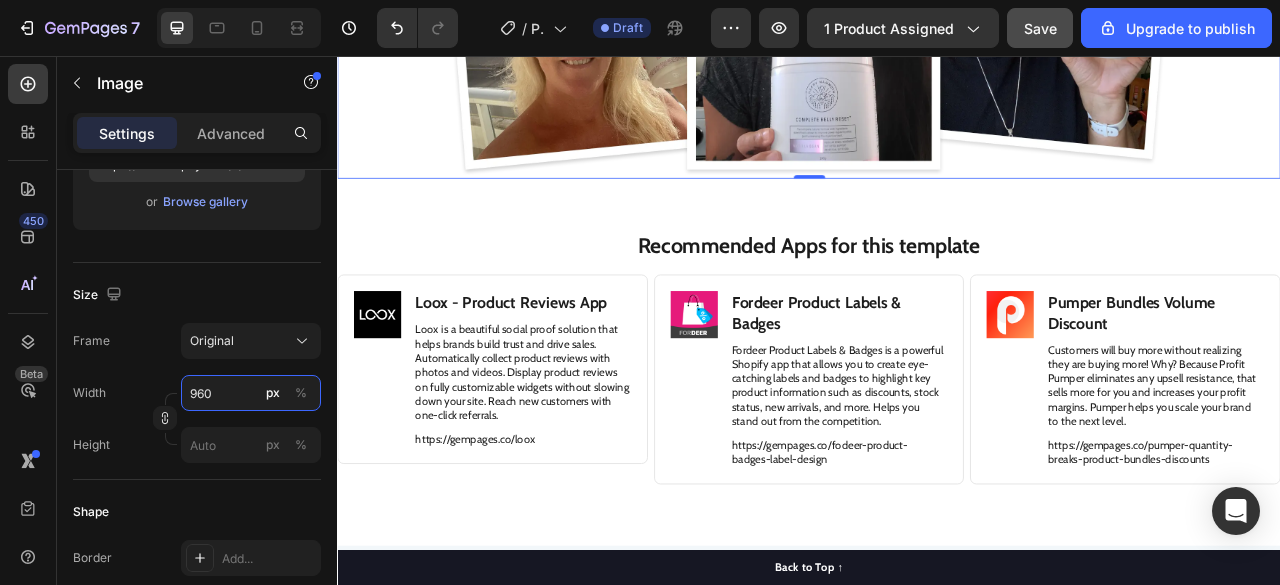 scroll, scrollTop: 9906, scrollLeft: 0, axis: vertical 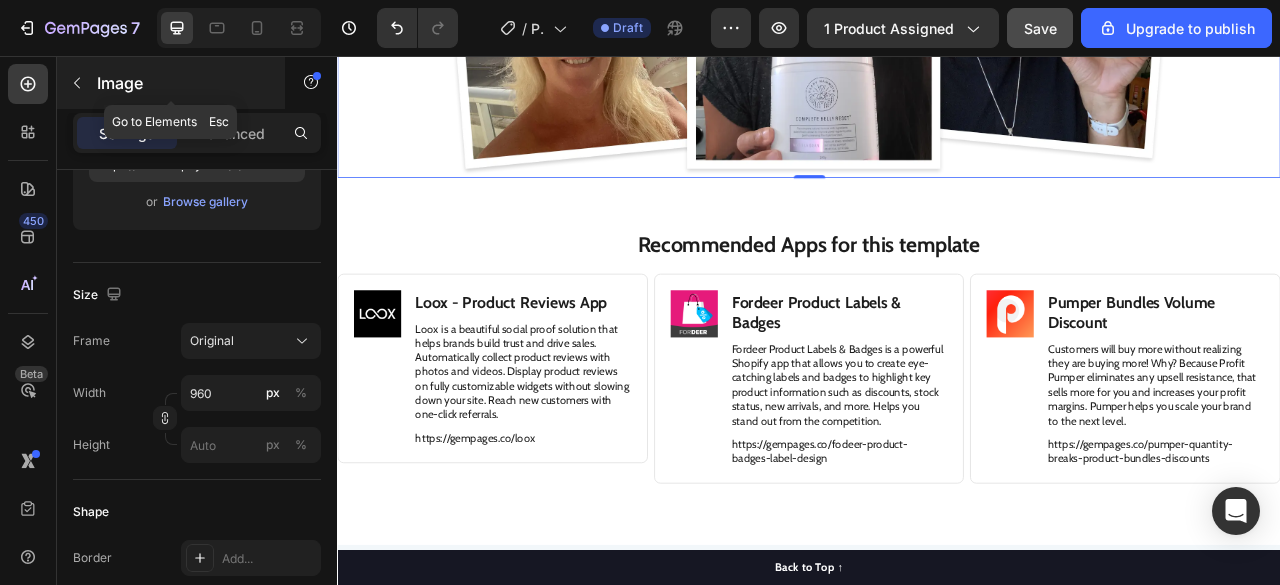 click at bounding box center [77, 83] 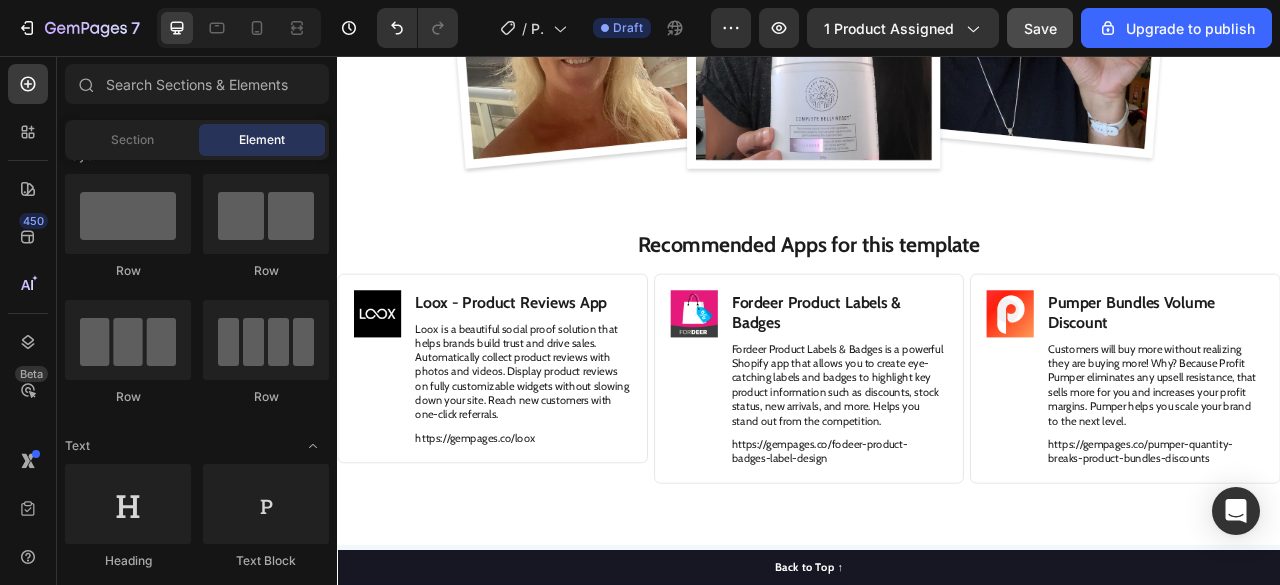 scroll, scrollTop: 0, scrollLeft: 0, axis: both 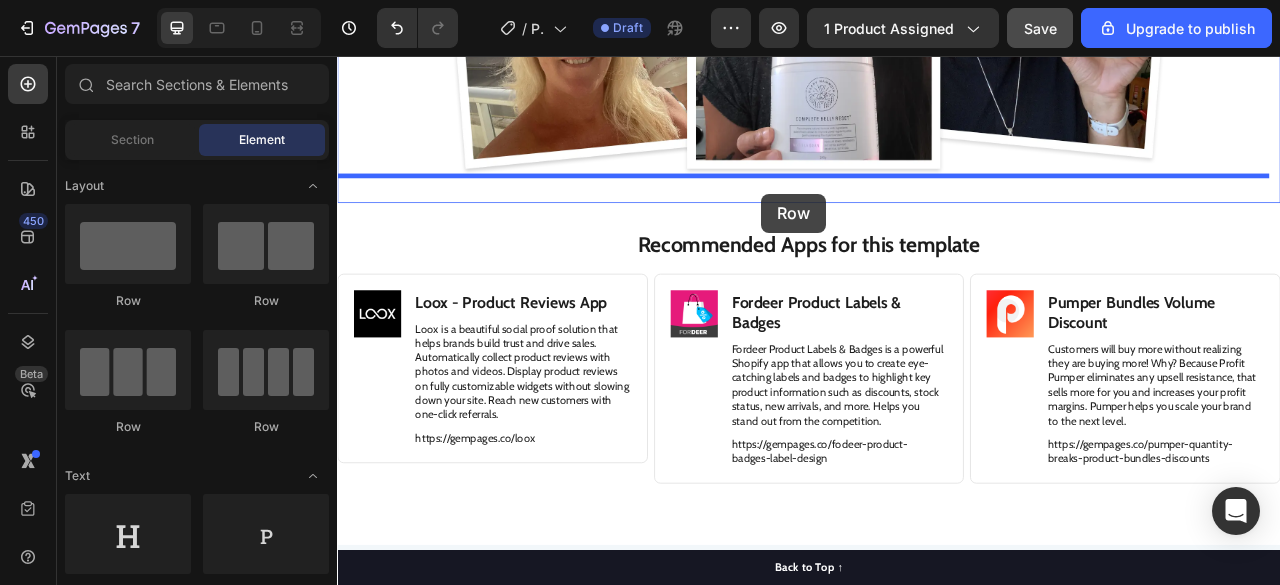 drag, startPoint x: 576, startPoint y: 309, endPoint x: 876, endPoint y: 229, distance: 310.4835 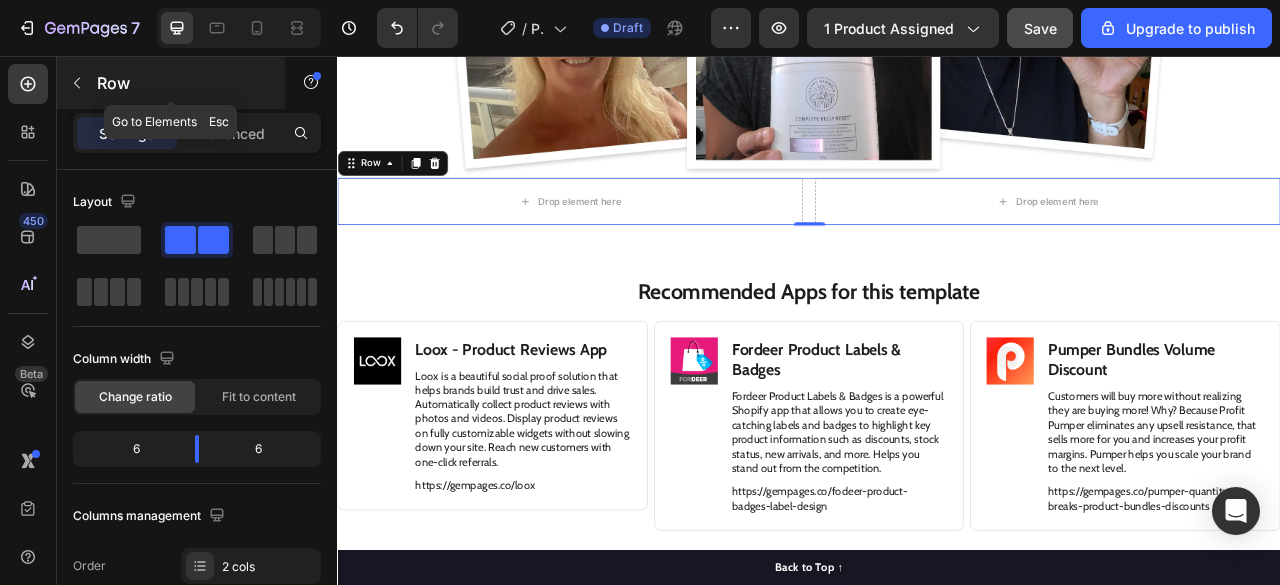 click 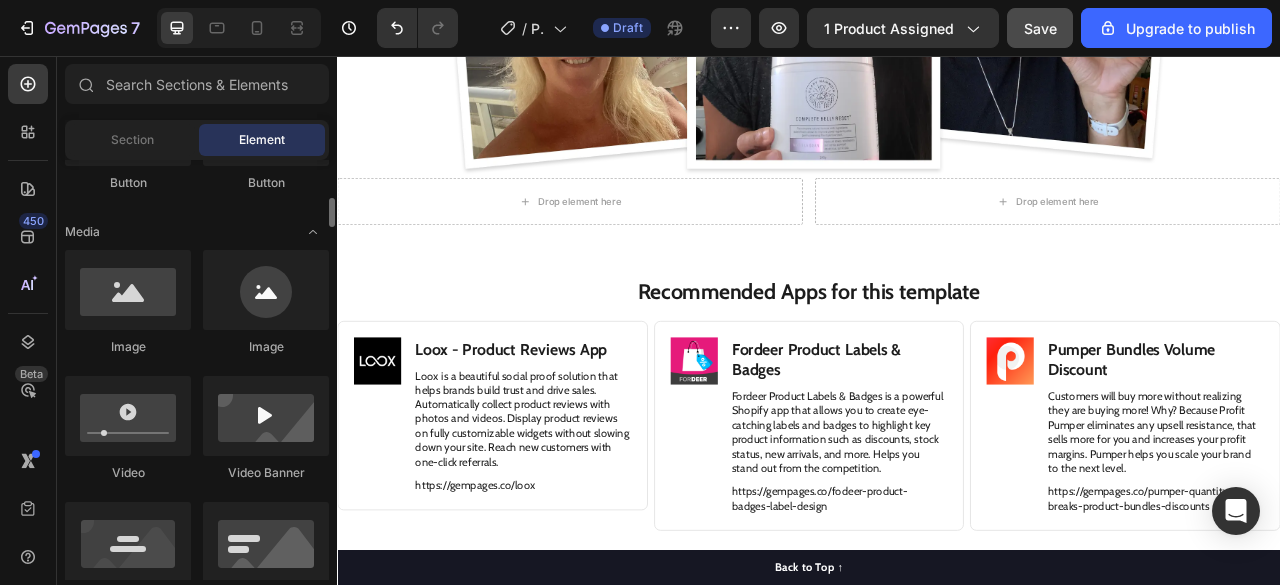 scroll, scrollTop: 575, scrollLeft: 0, axis: vertical 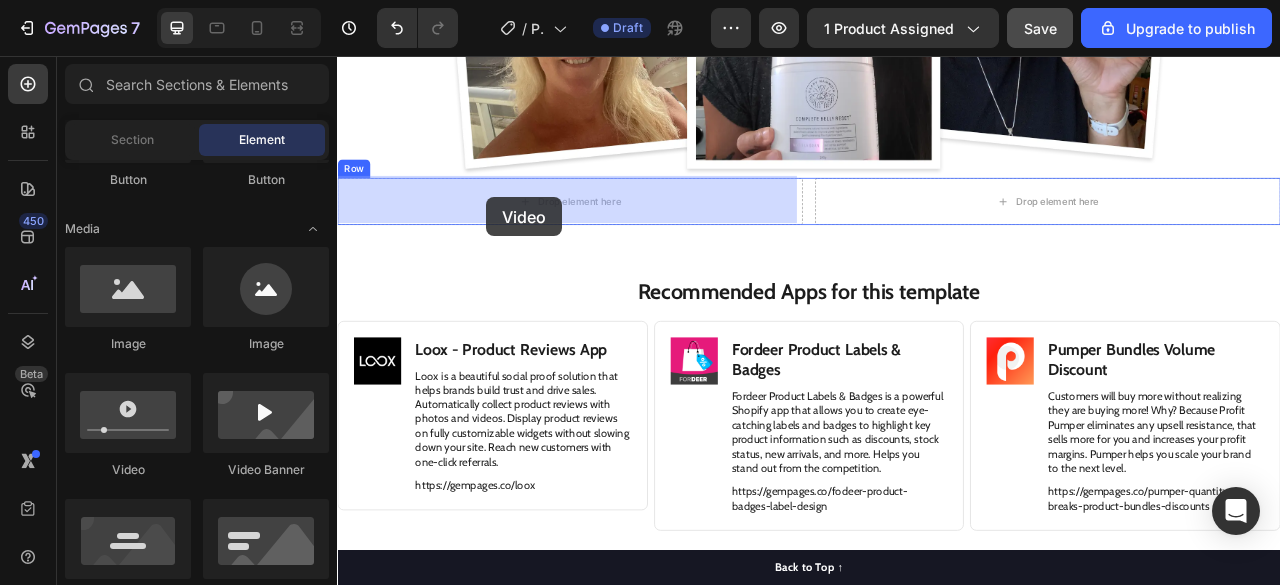 drag, startPoint x: 444, startPoint y: 477, endPoint x: 546, endPoint y: 230, distance: 267.23212 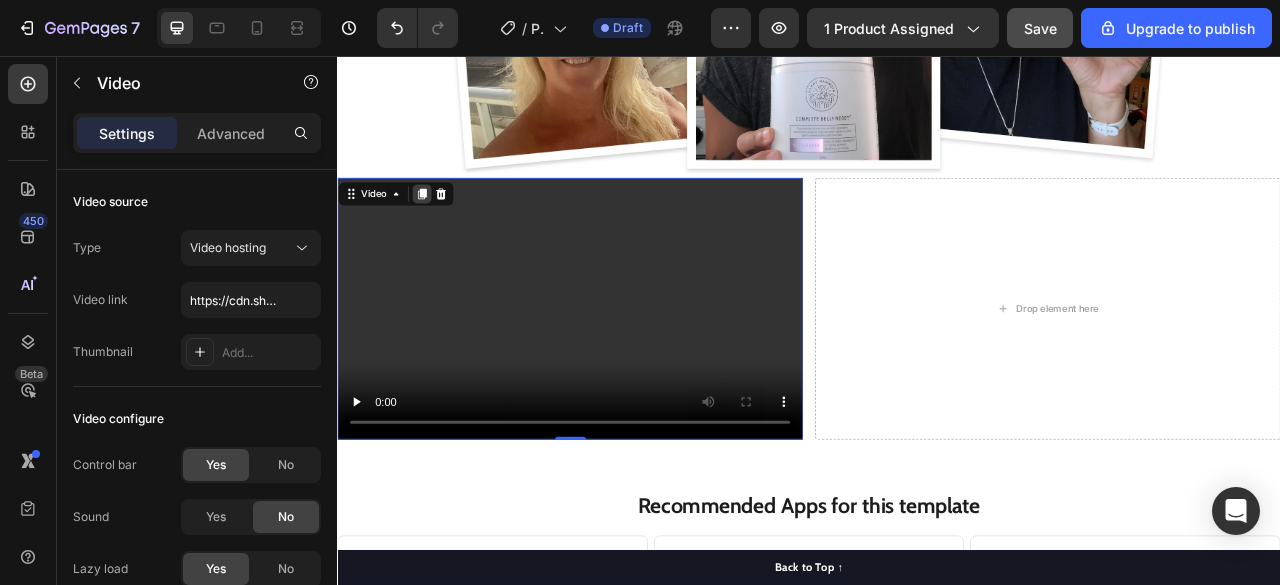 click 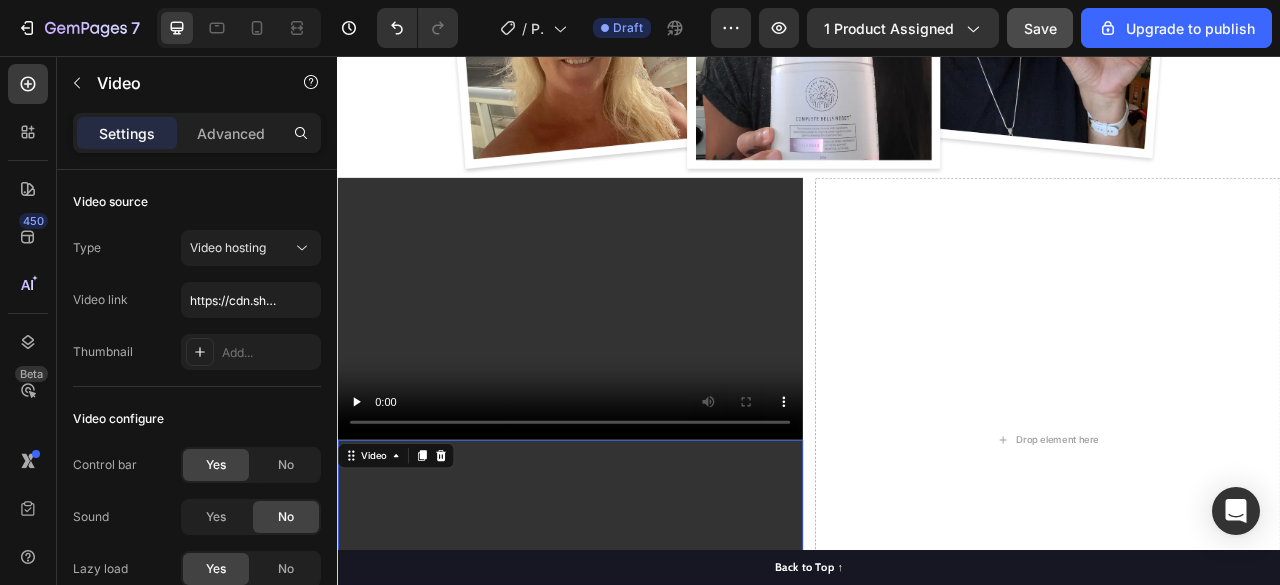 scroll, scrollTop: 9908, scrollLeft: 0, axis: vertical 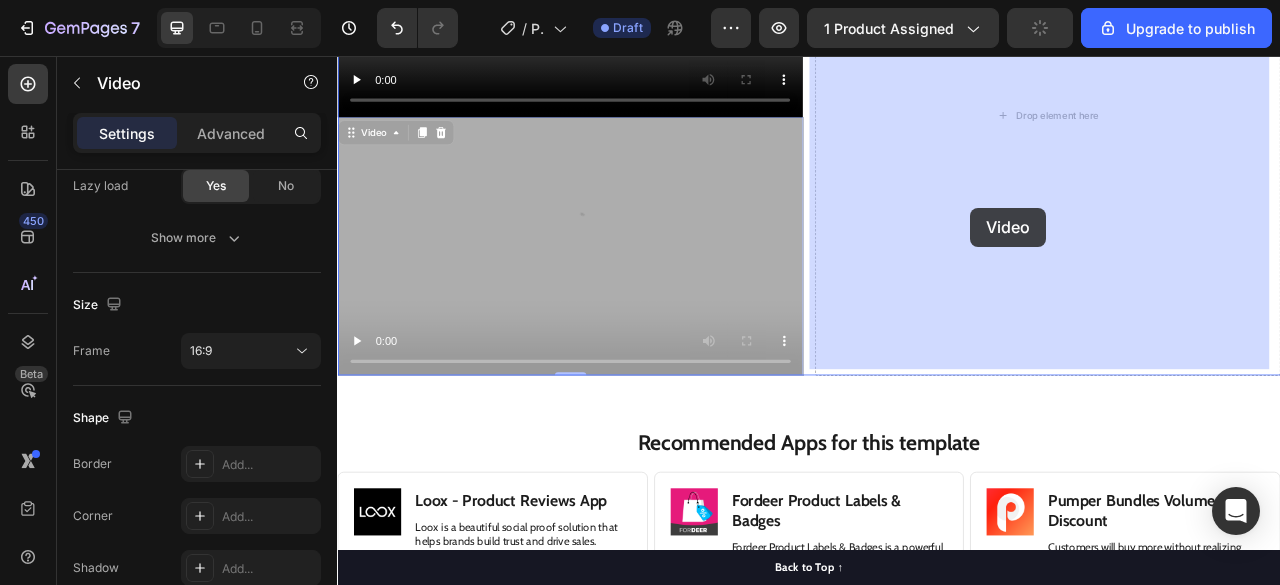 drag, startPoint x: 541, startPoint y: 357, endPoint x: 1086, endPoint y: 255, distance: 554.4628 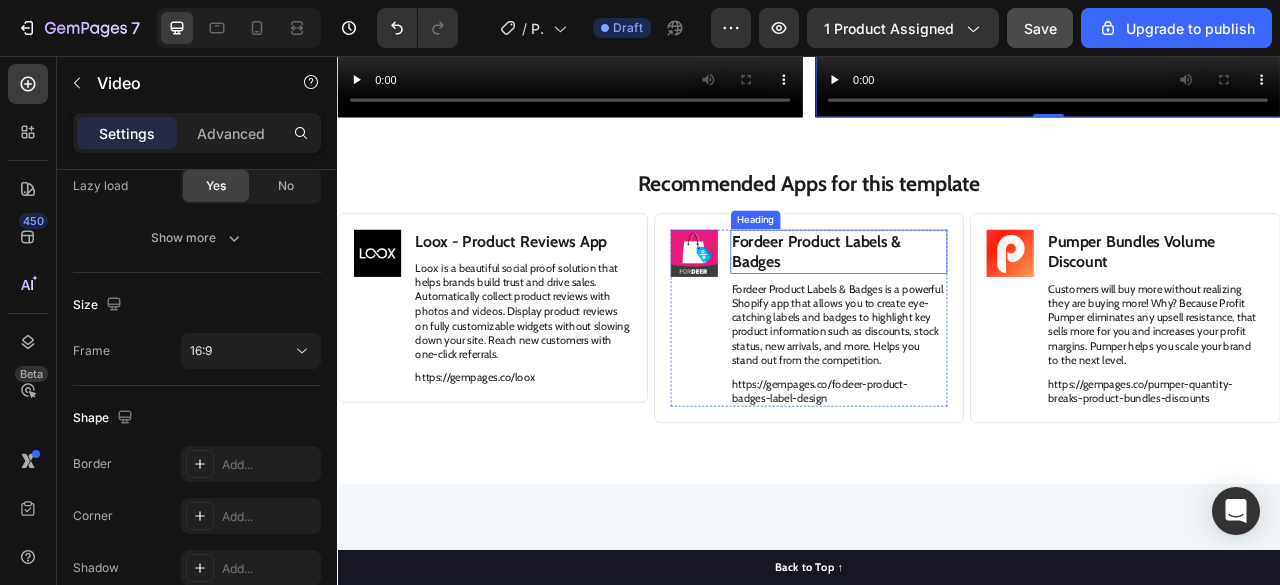 scroll, scrollTop: 9952, scrollLeft: 0, axis: vertical 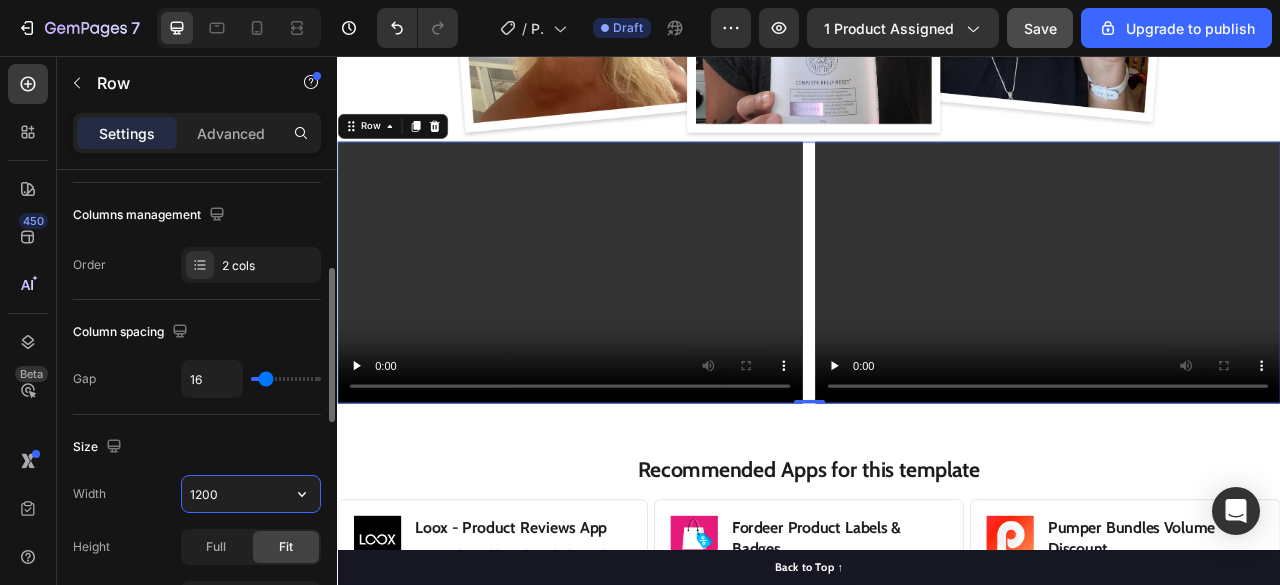 click on "1200" at bounding box center (251, 494) 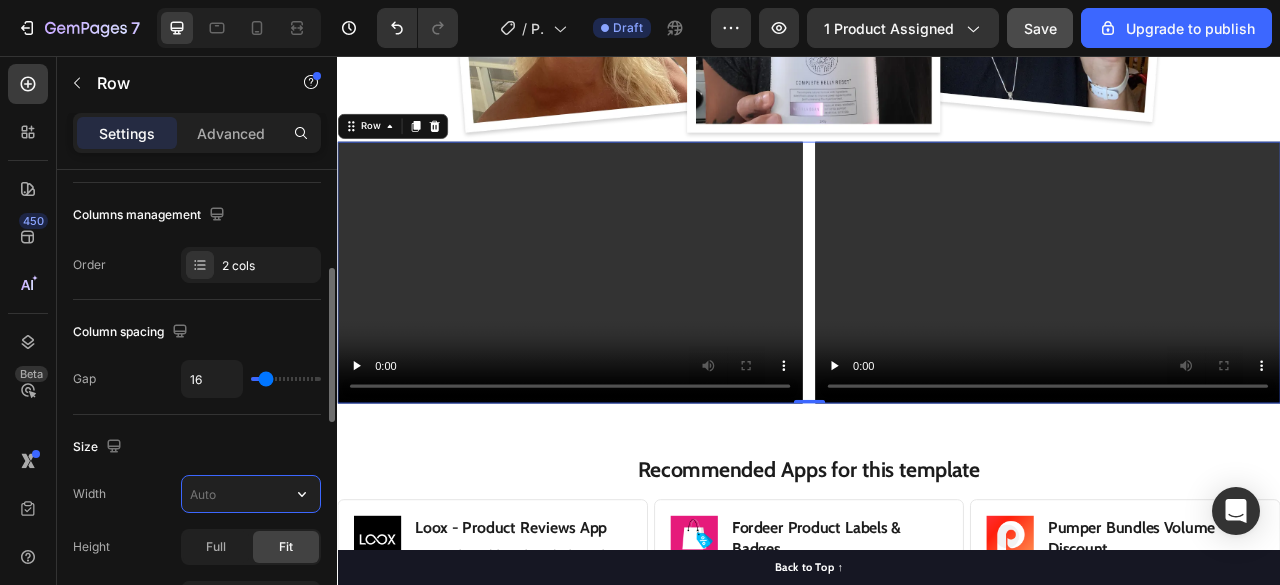 type on "8" 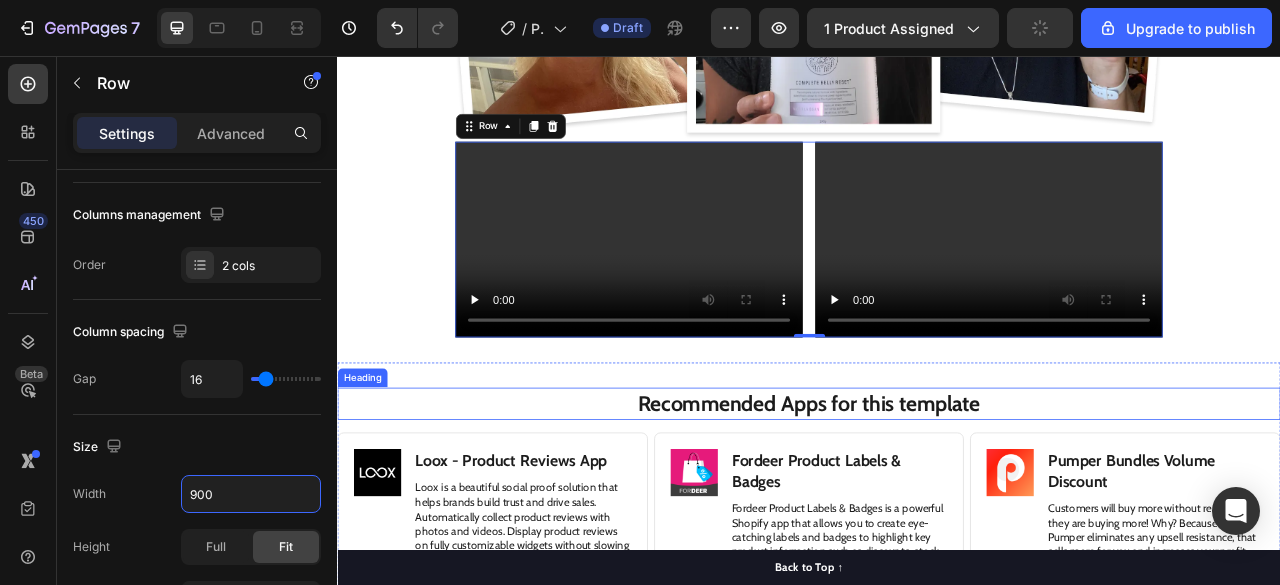 scroll, scrollTop: 9806, scrollLeft: 0, axis: vertical 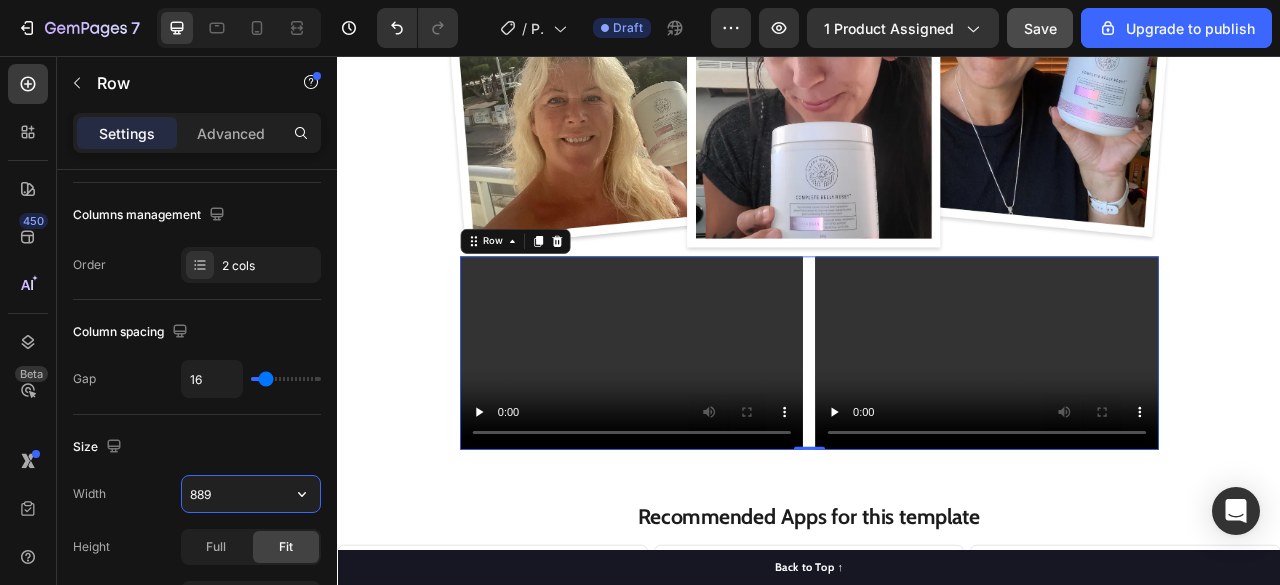 type on "888" 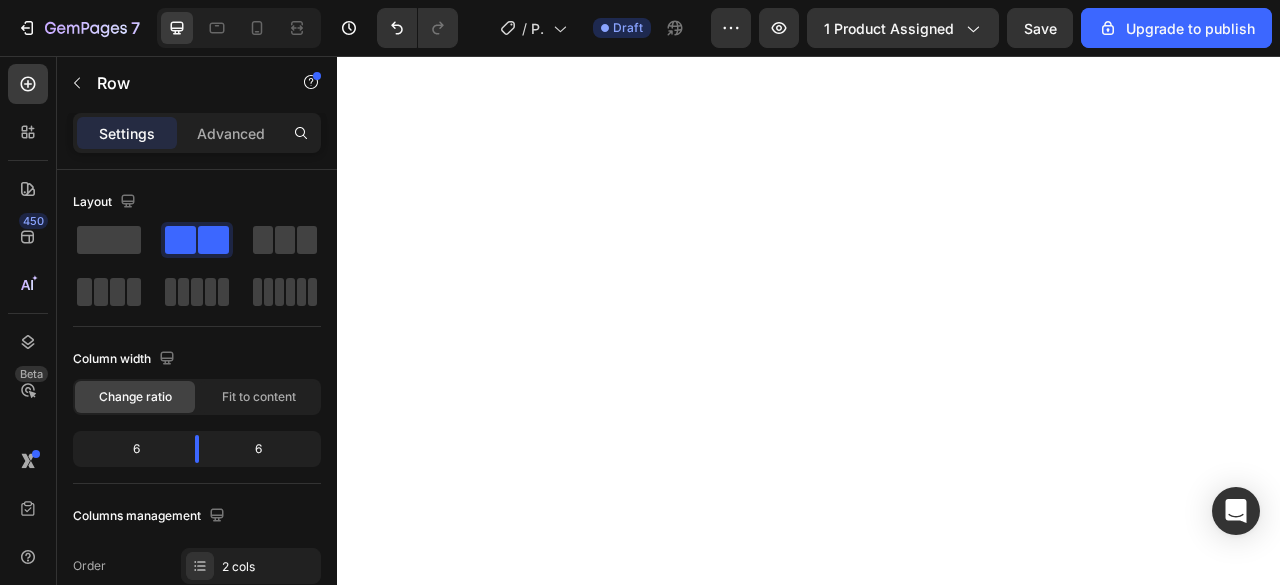 scroll, scrollTop: 0, scrollLeft: 0, axis: both 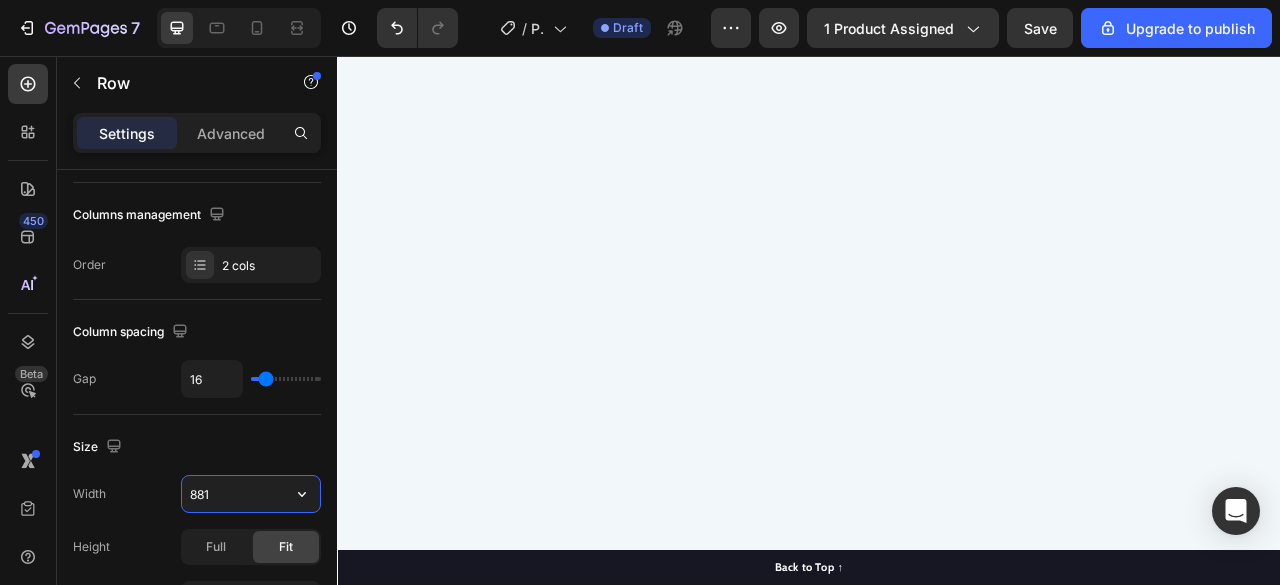 type on "880" 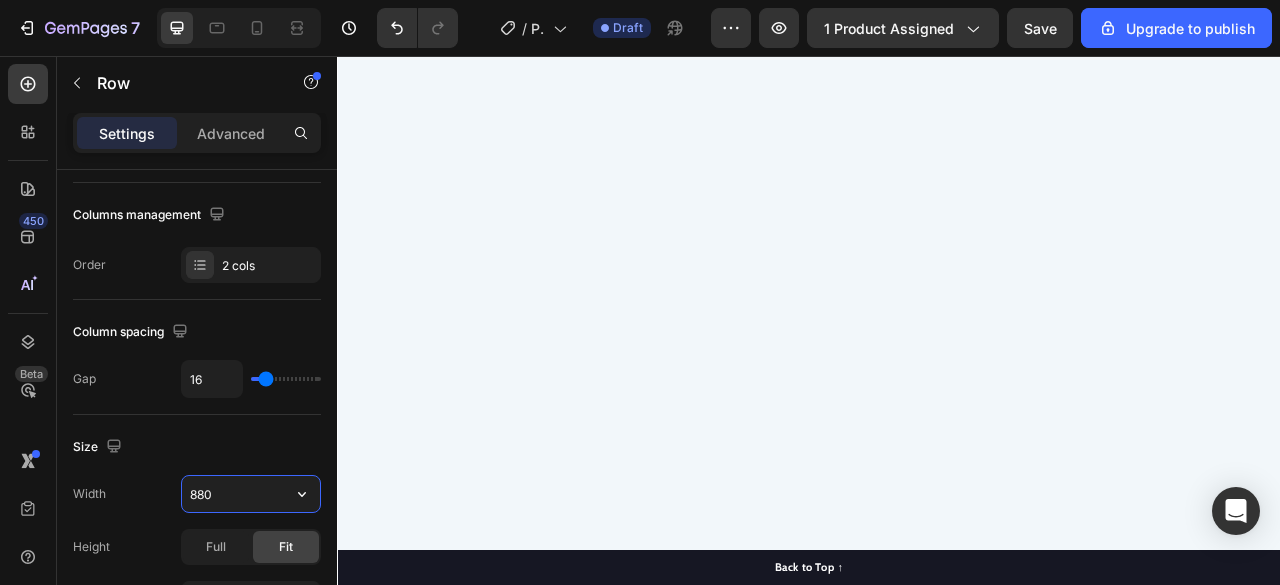 scroll, scrollTop: 9908, scrollLeft: 0, axis: vertical 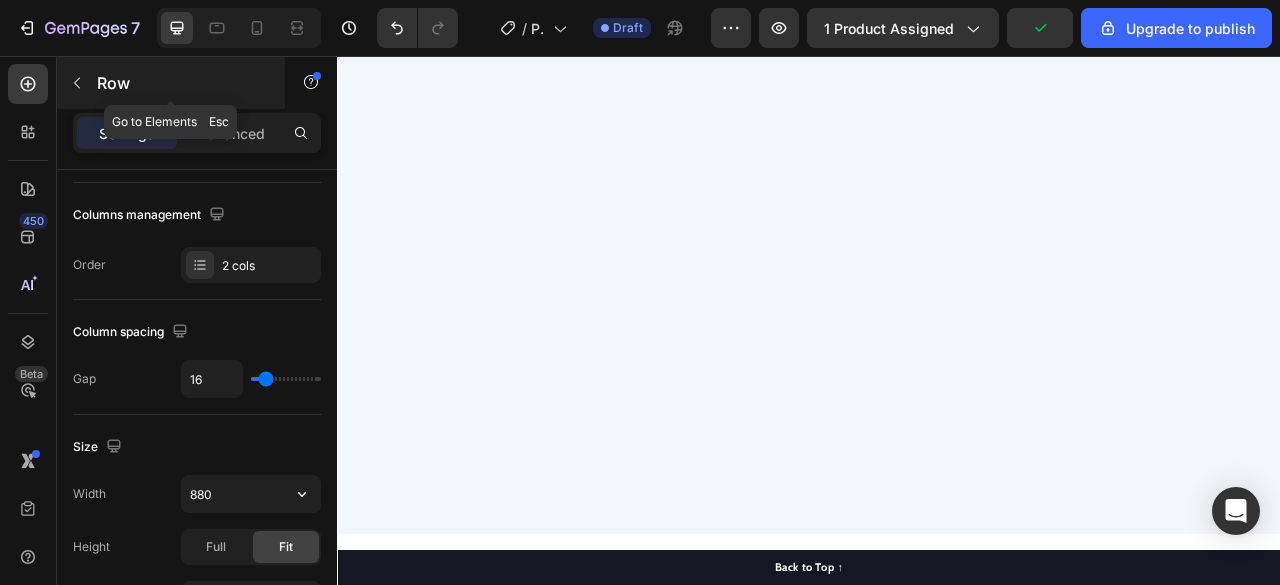 click 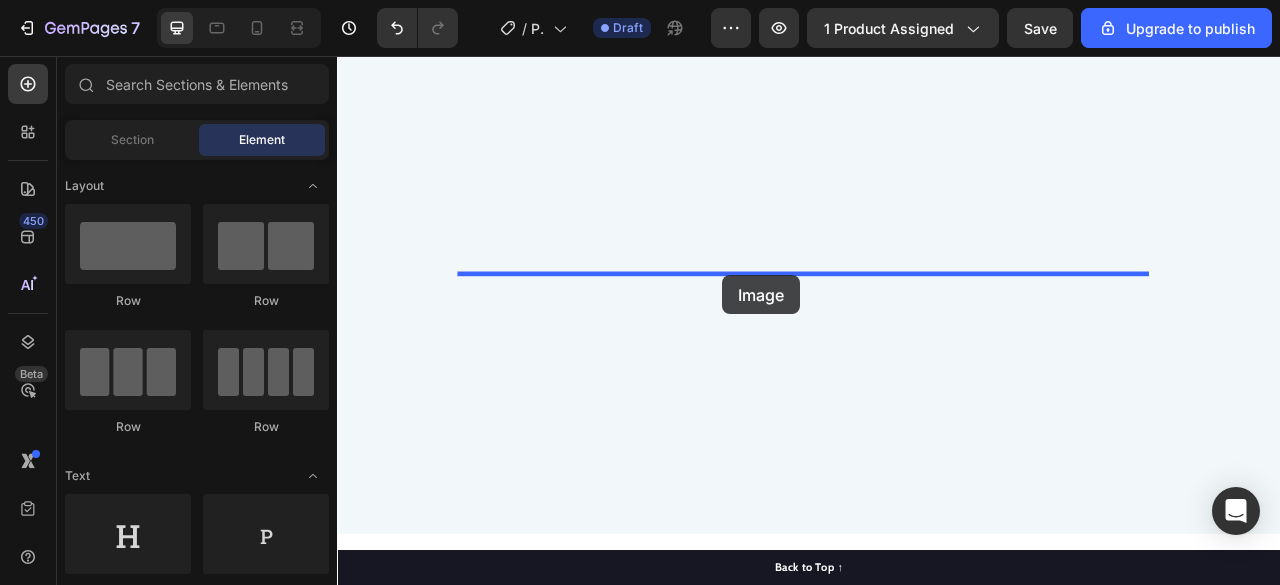 drag, startPoint x: 465, startPoint y: 344, endPoint x: 827, endPoint y: 335, distance: 362.11185 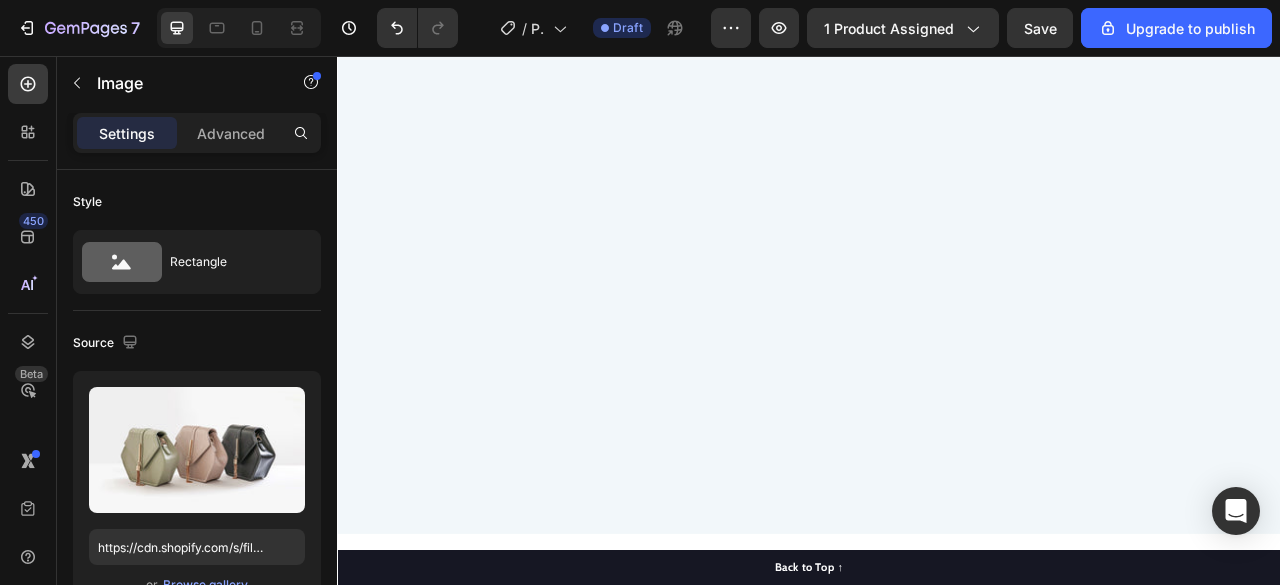 click 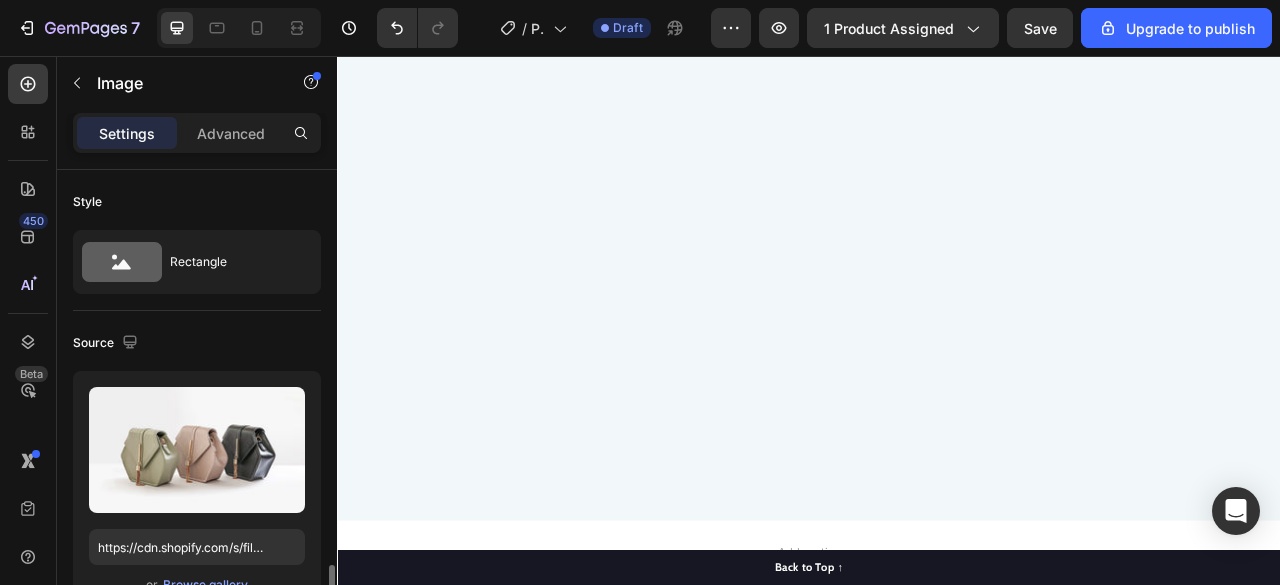 scroll, scrollTop: 301, scrollLeft: 0, axis: vertical 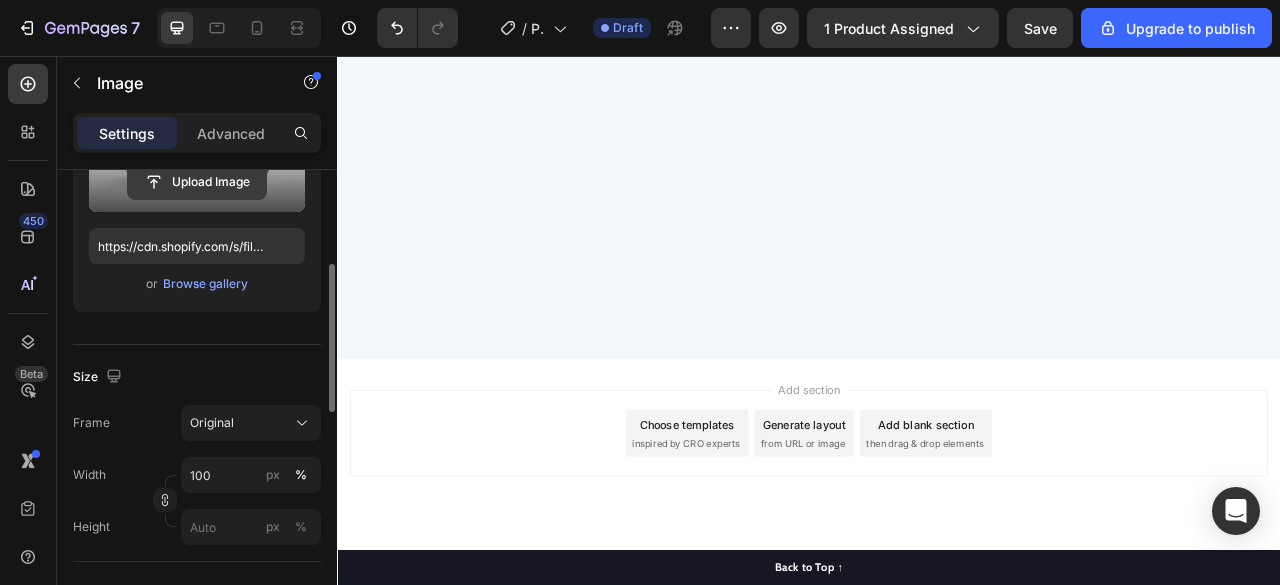 click 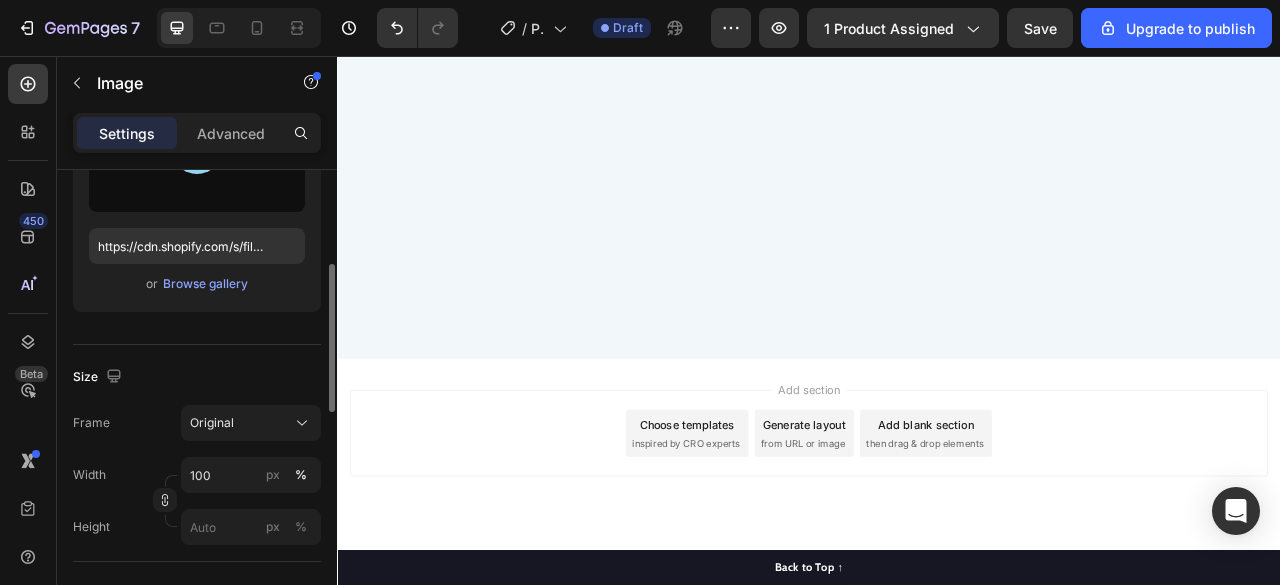 type on "https://cdn.shopify.com/s/files/1/0948/5395/5901/files/gempages_577662925980828434-e6c0ba83-e48c-4fd8-b389-244b376b5ee8.svg" 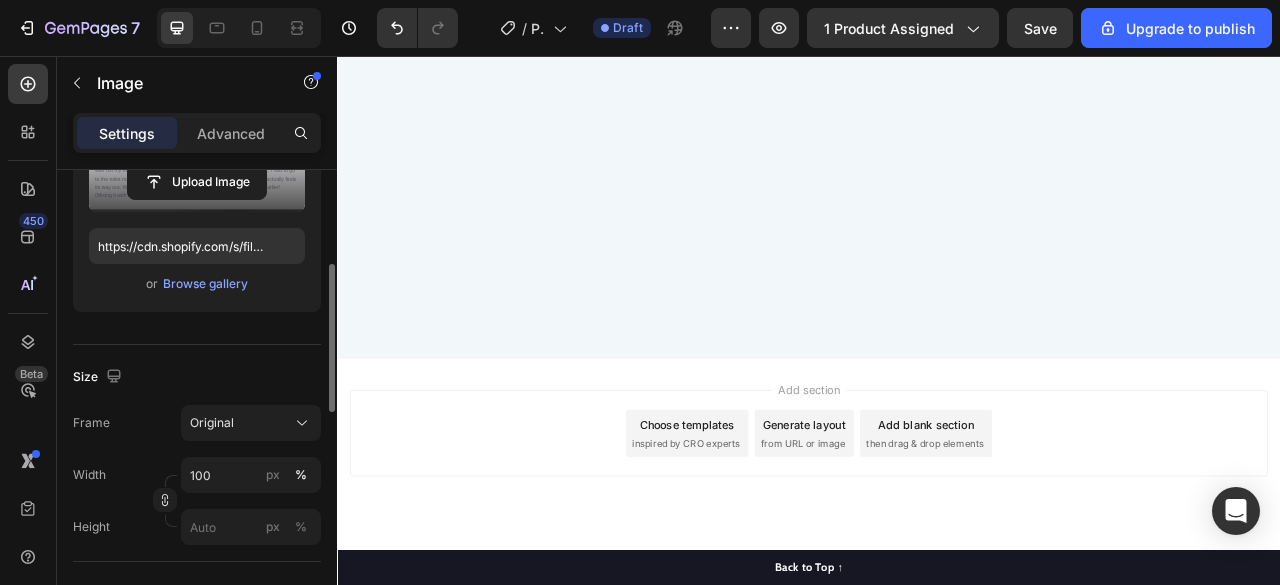 scroll, scrollTop: 10653, scrollLeft: 0, axis: vertical 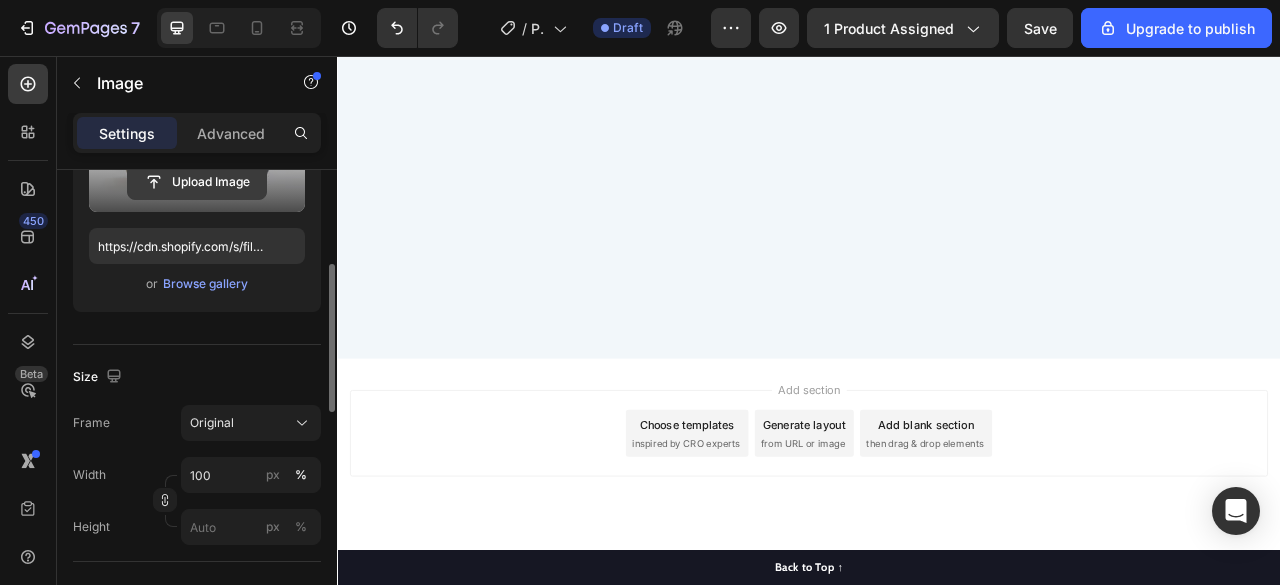 click 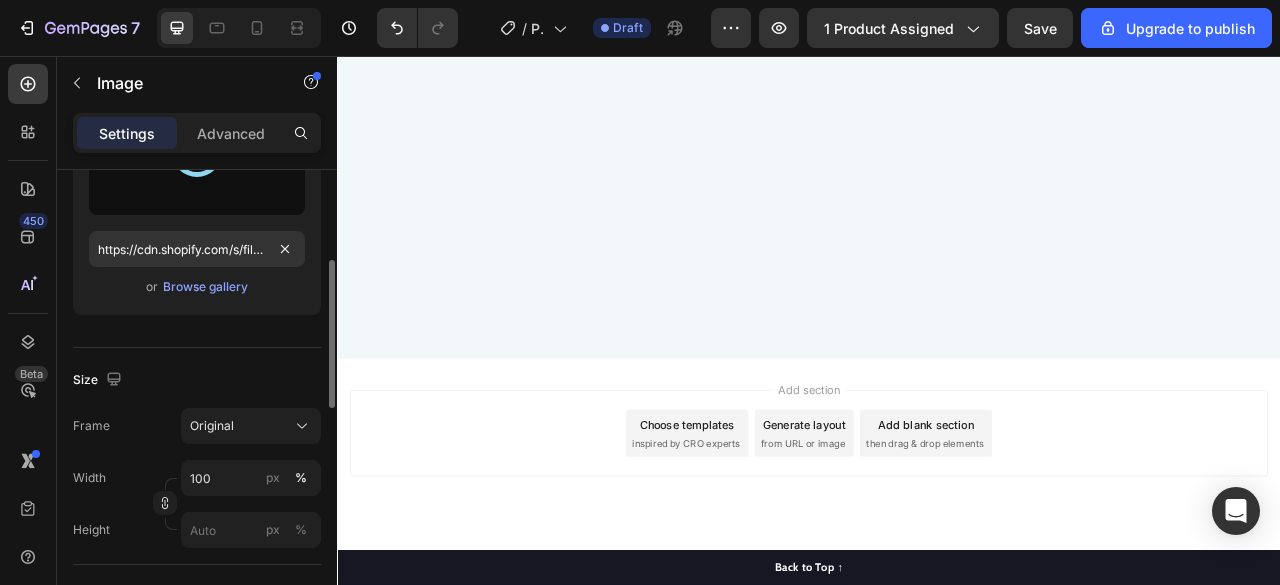 scroll, scrollTop: 334, scrollLeft: 0, axis: vertical 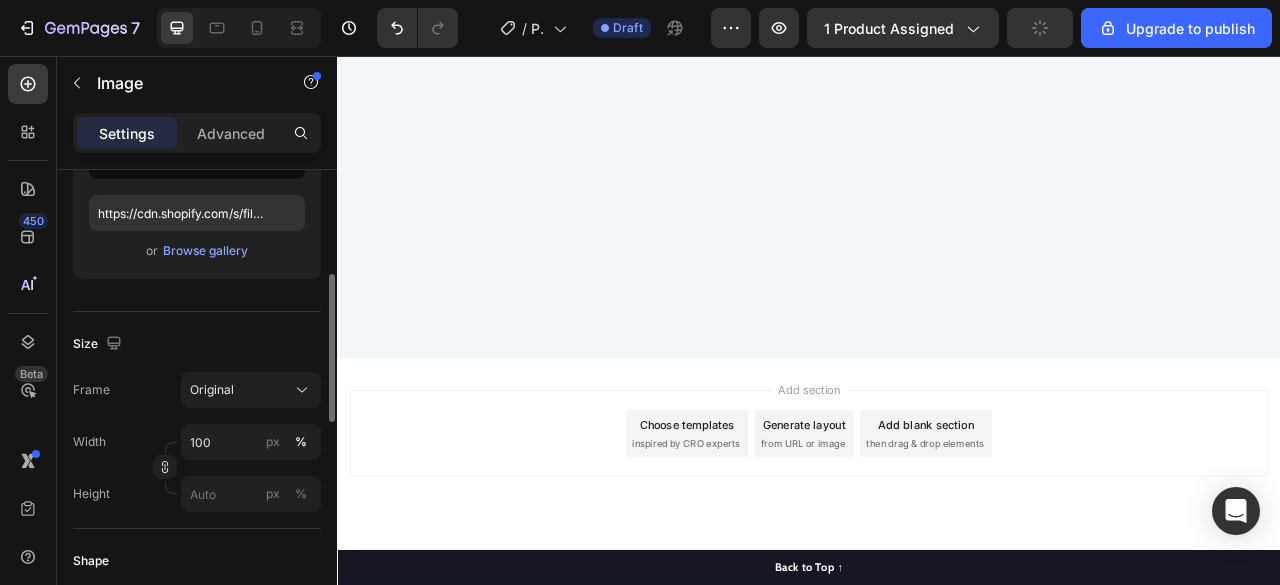 type on "https://cdn.shopify.com/s/files/1/0948/5395/5901/files/gempages_577662925980828434-b706f501-8bcd-4fbb-8a35-37576a2d68b7.svg" 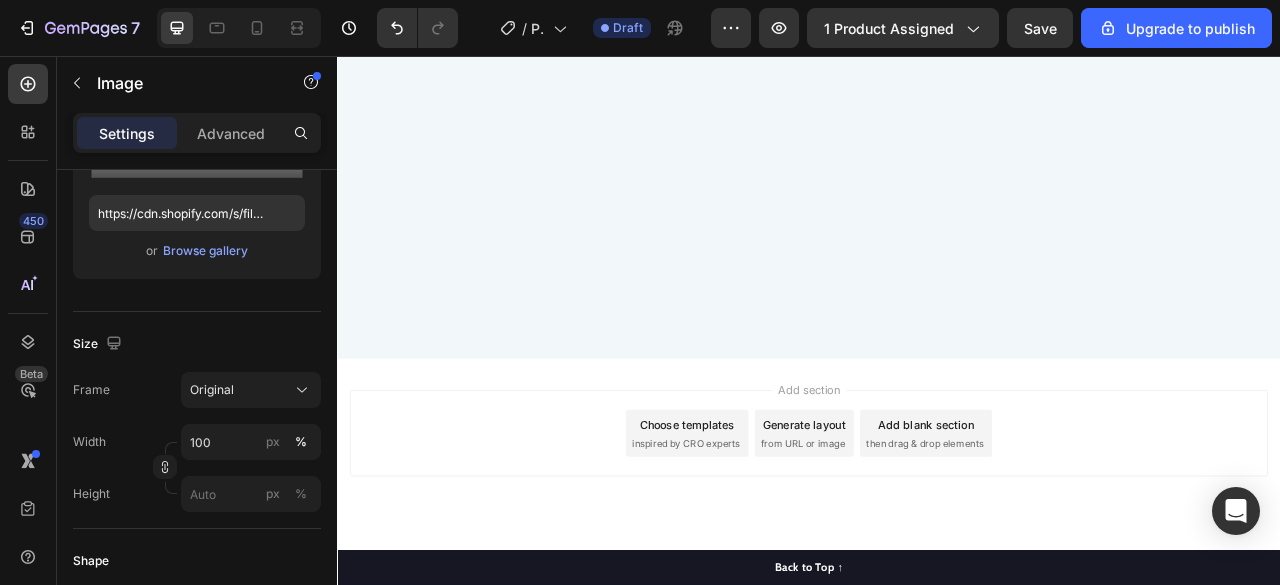 scroll, scrollTop: 10735, scrollLeft: 0, axis: vertical 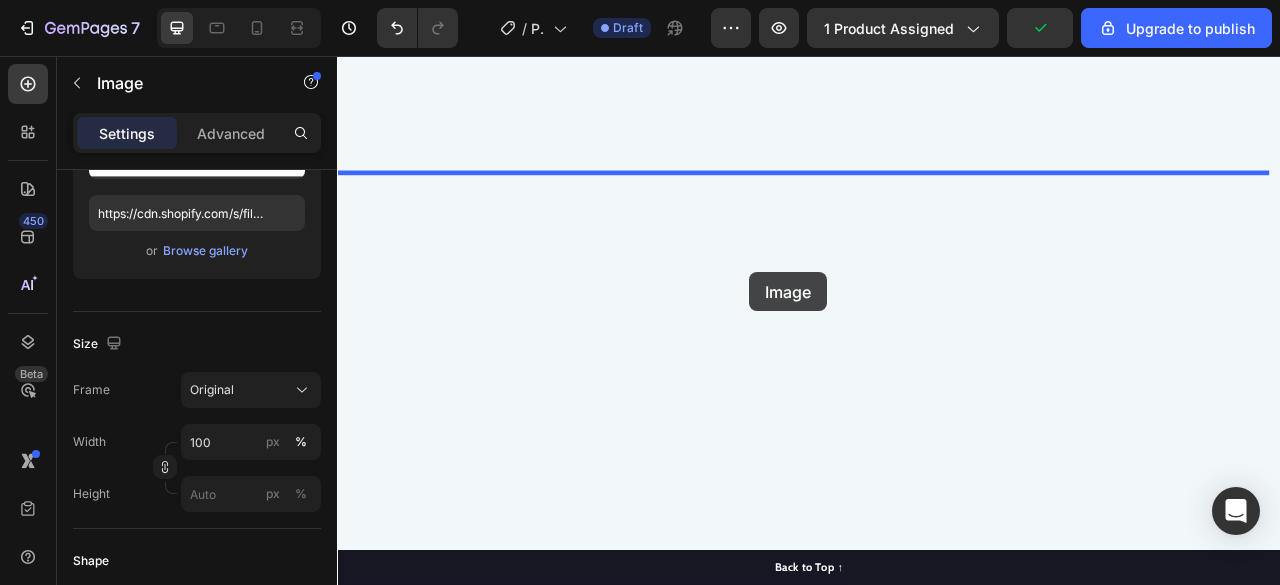 drag, startPoint x: 358, startPoint y: 301, endPoint x: 861, endPoint y: 331, distance: 503.89383 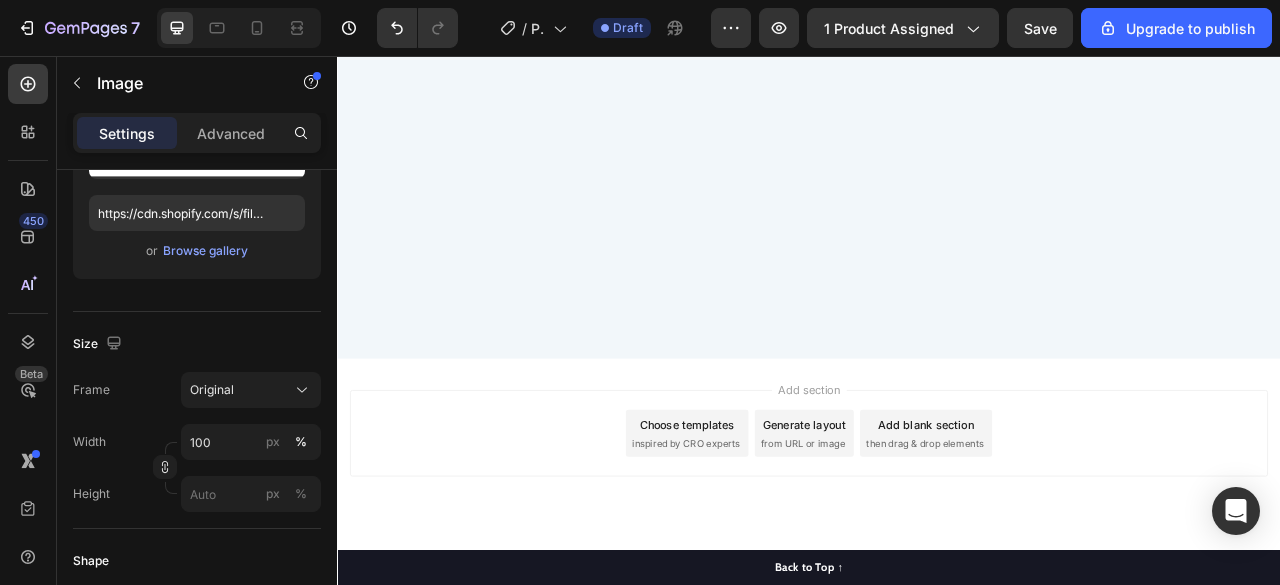 scroll, scrollTop: 10529, scrollLeft: 0, axis: vertical 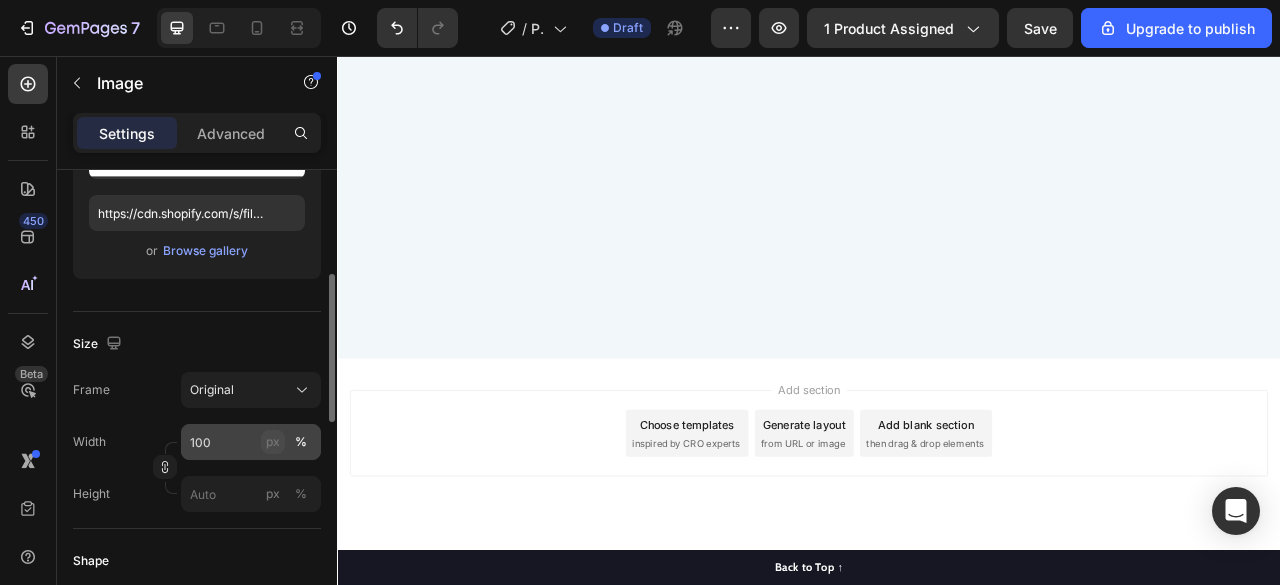 click on "px" 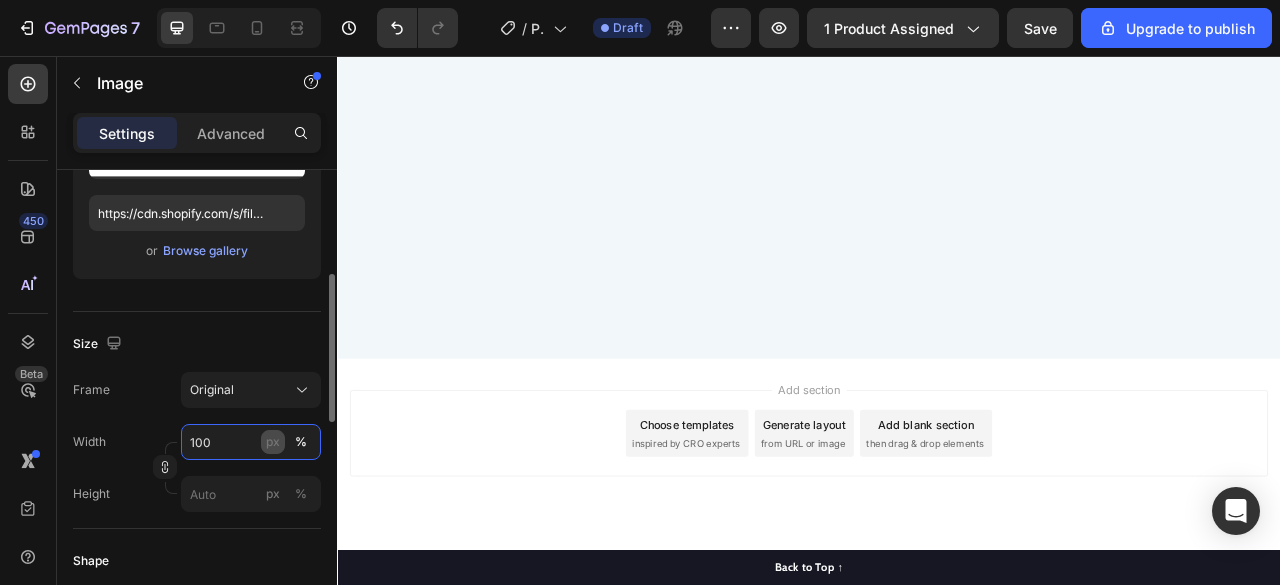 scroll, scrollTop: 9927, scrollLeft: 0, axis: vertical 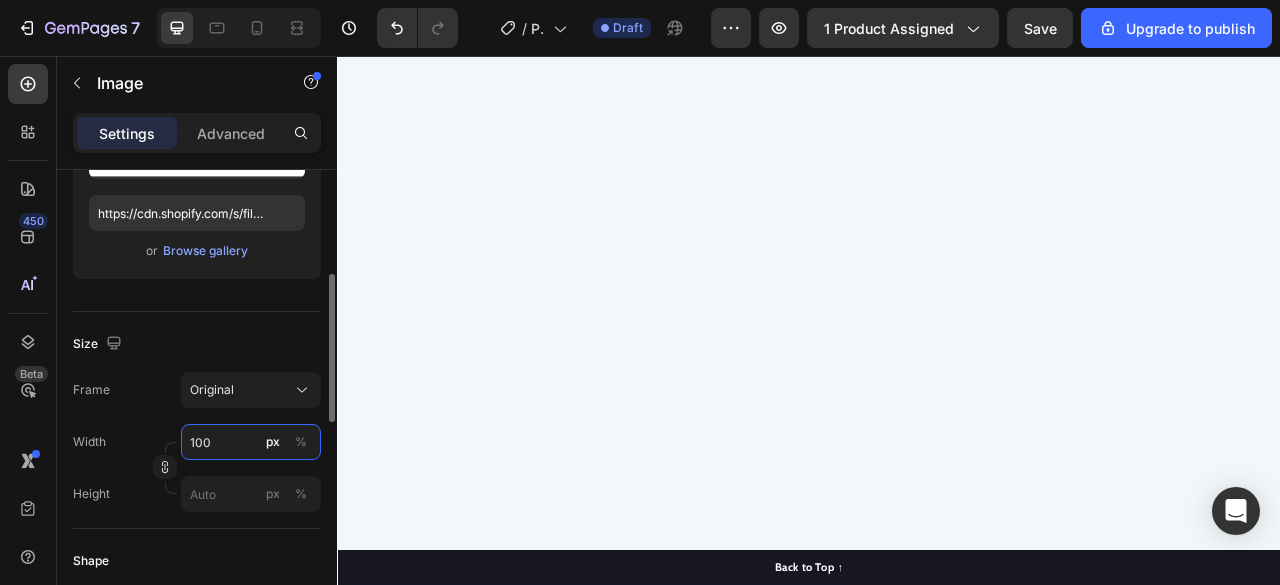 click on "100" at bounding box center (251, 442) 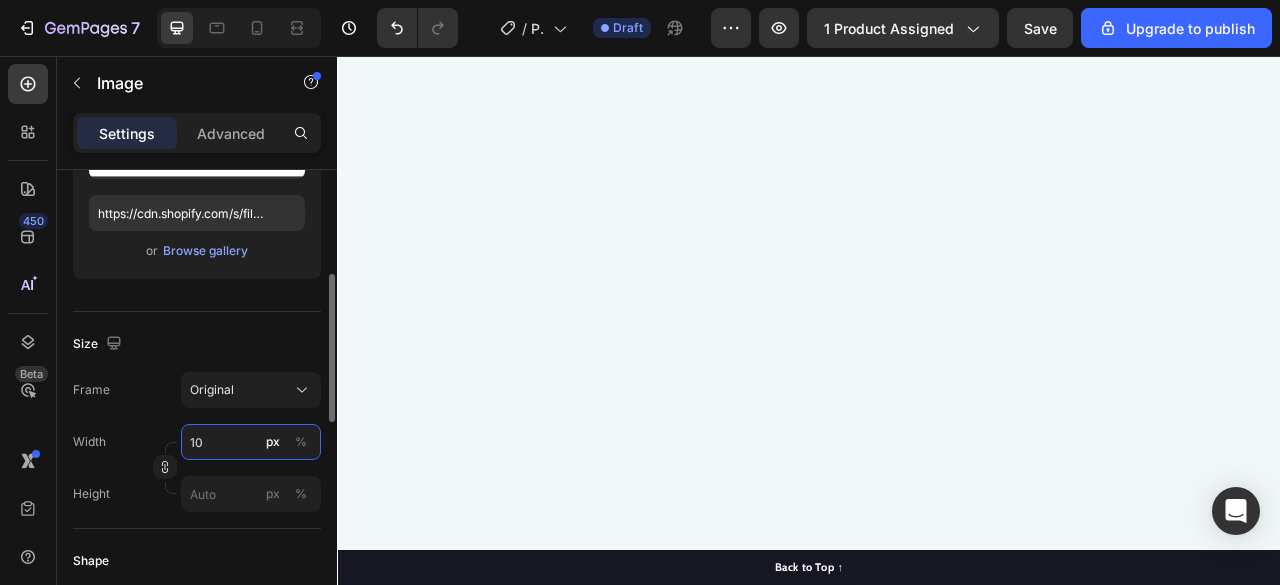 type on "1" 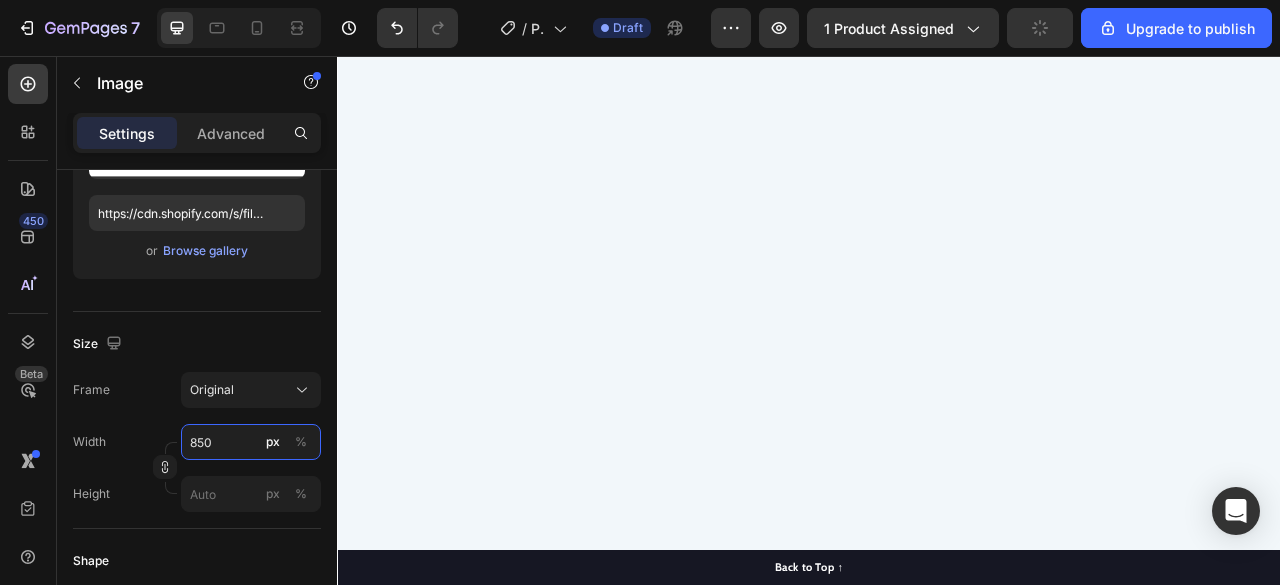 scroll, scrollTop: 10114, scrollLeft: 0, axis: vertical 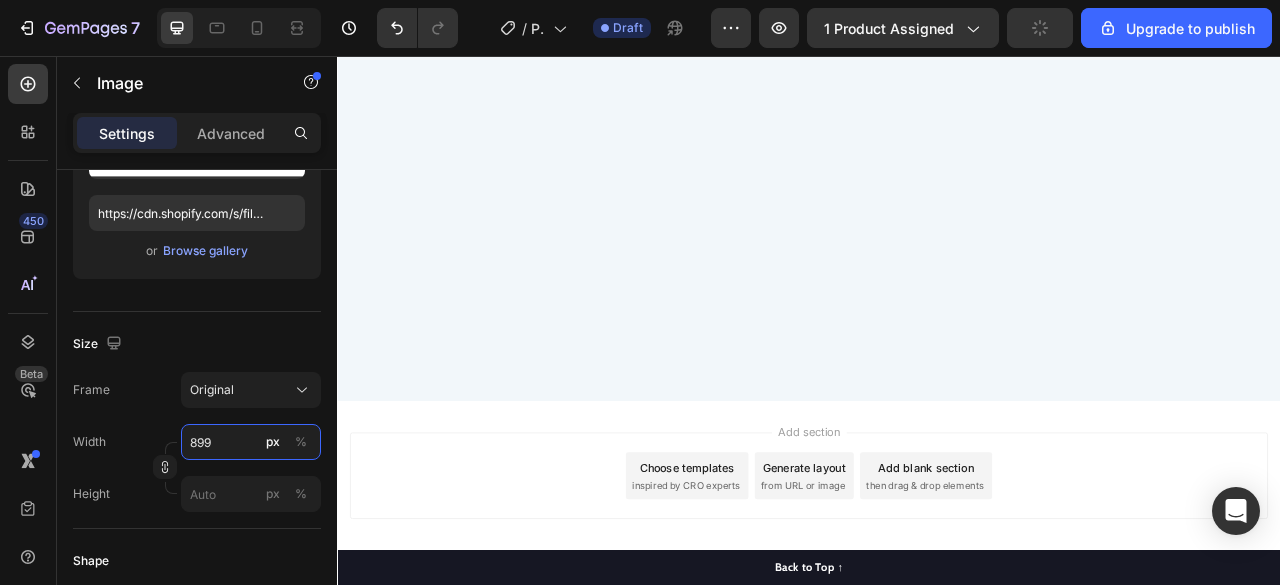 type on "900" 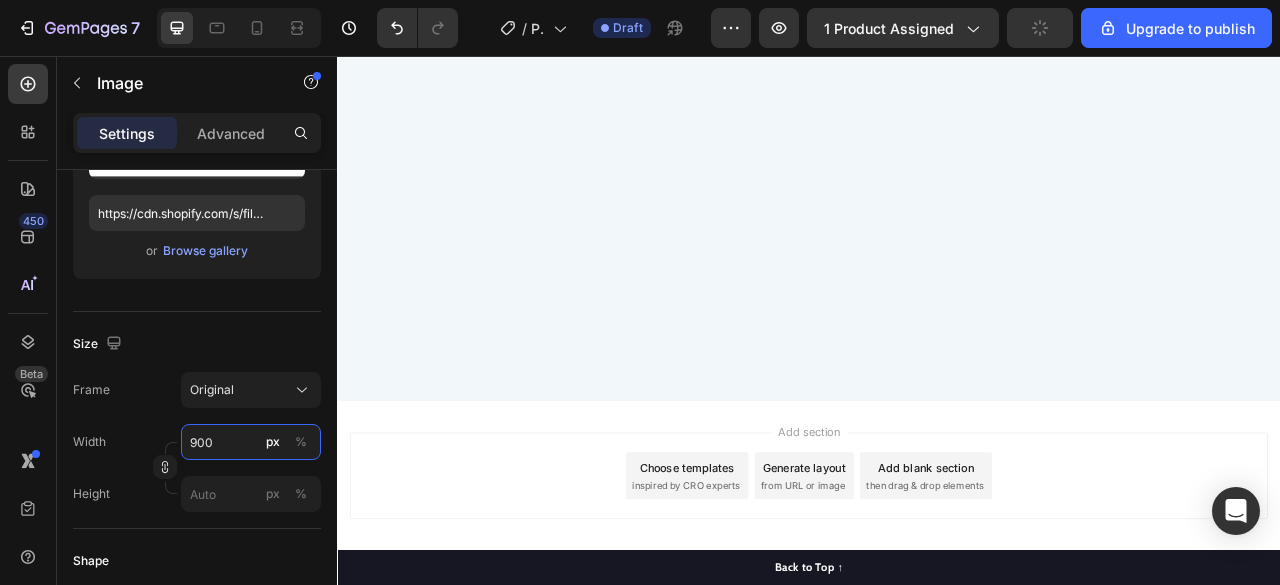 scroll, scrollTop: 10372, scrollLeft: 0, axis: vertical 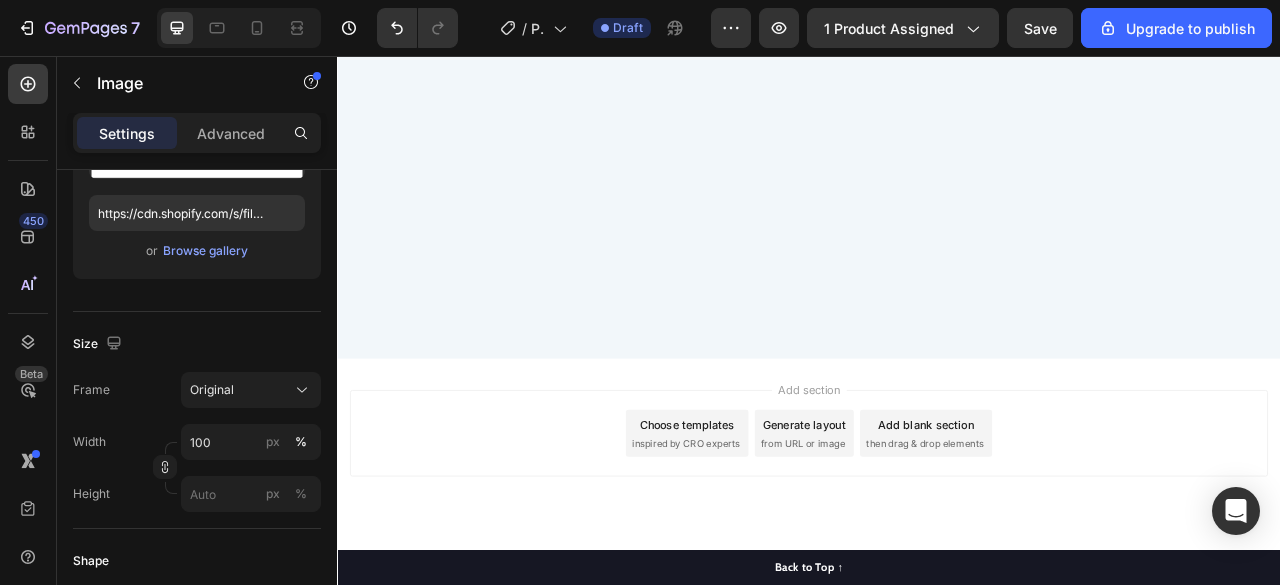 click at bounding box center (937, -1424) 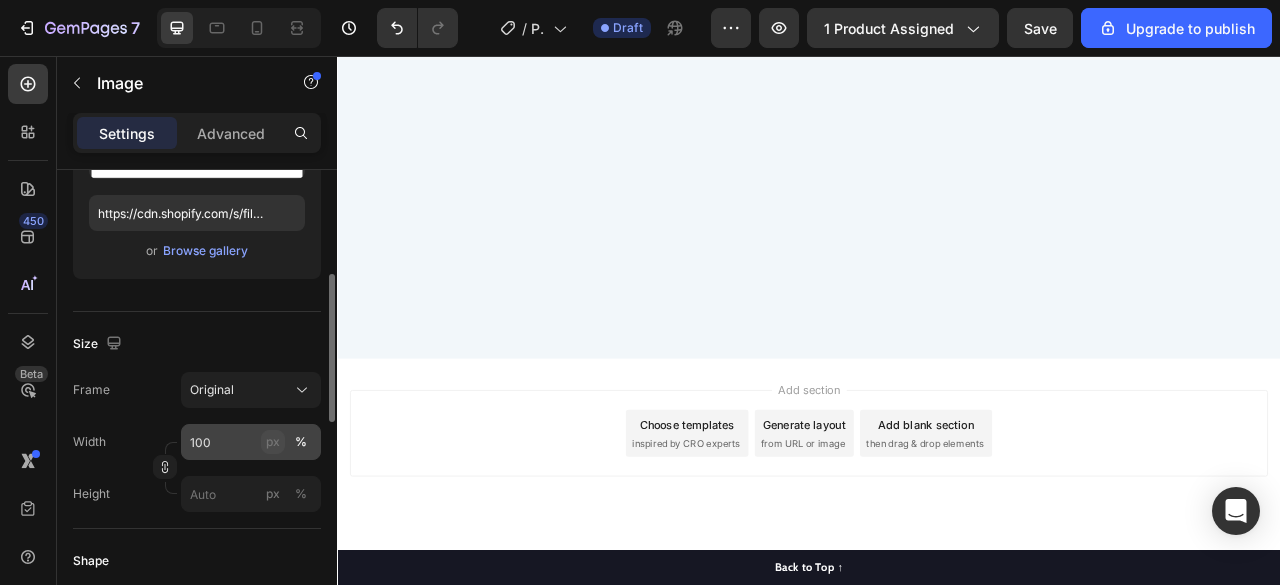 click on "px" at bounding box center [273, 442] 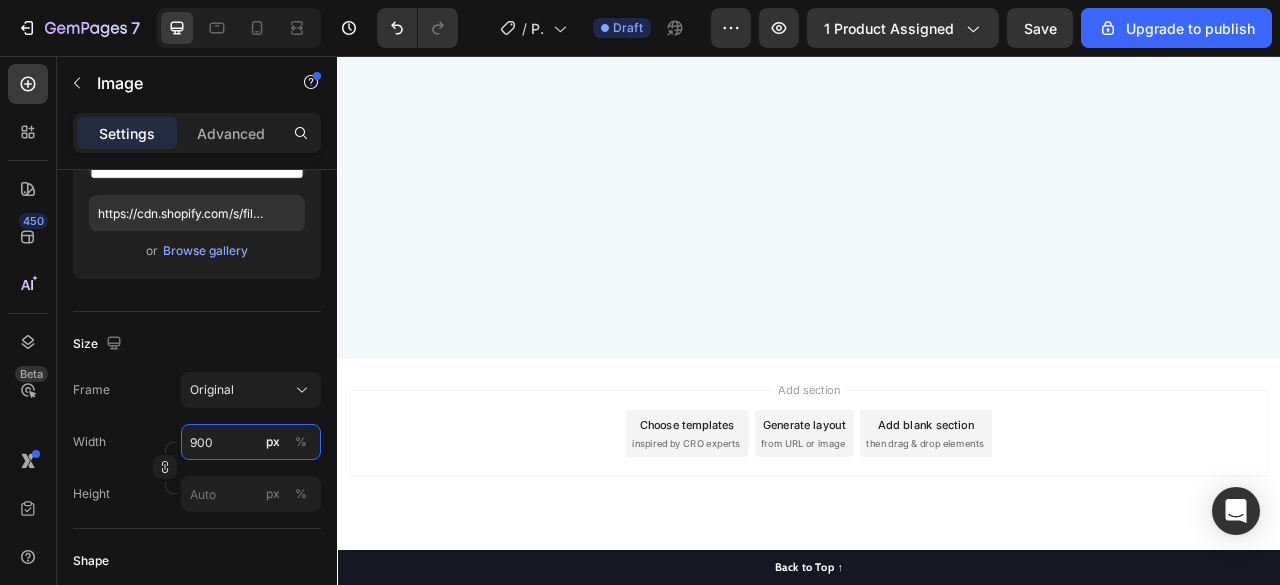 scroll, scrollTop: 10680, scrollLeft: 0, axis: vertical 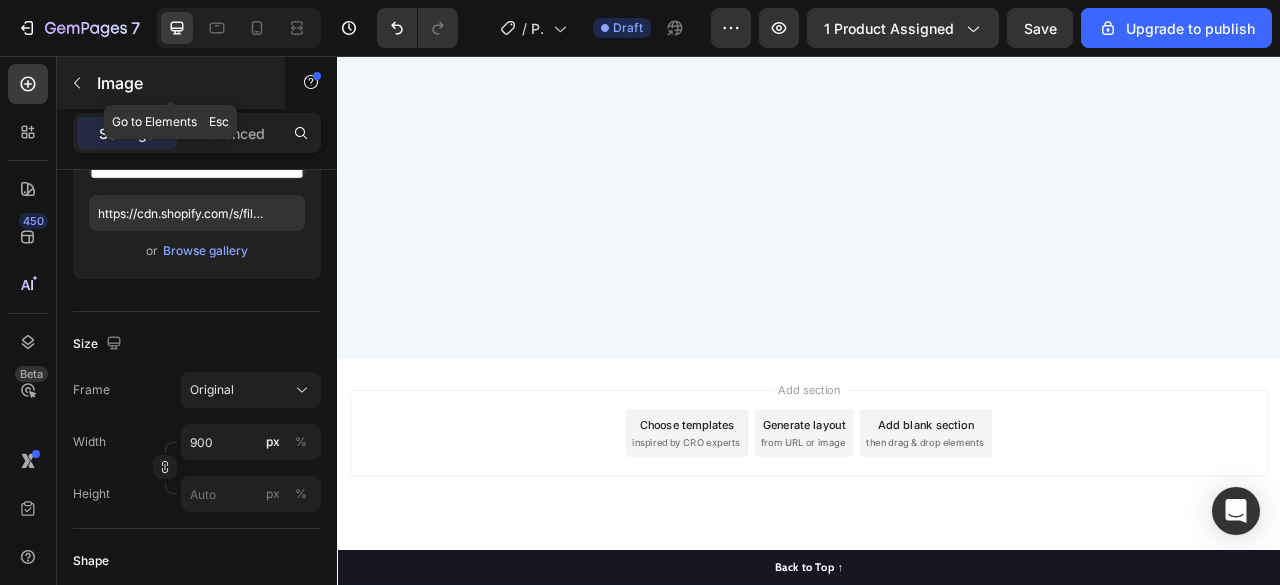 click 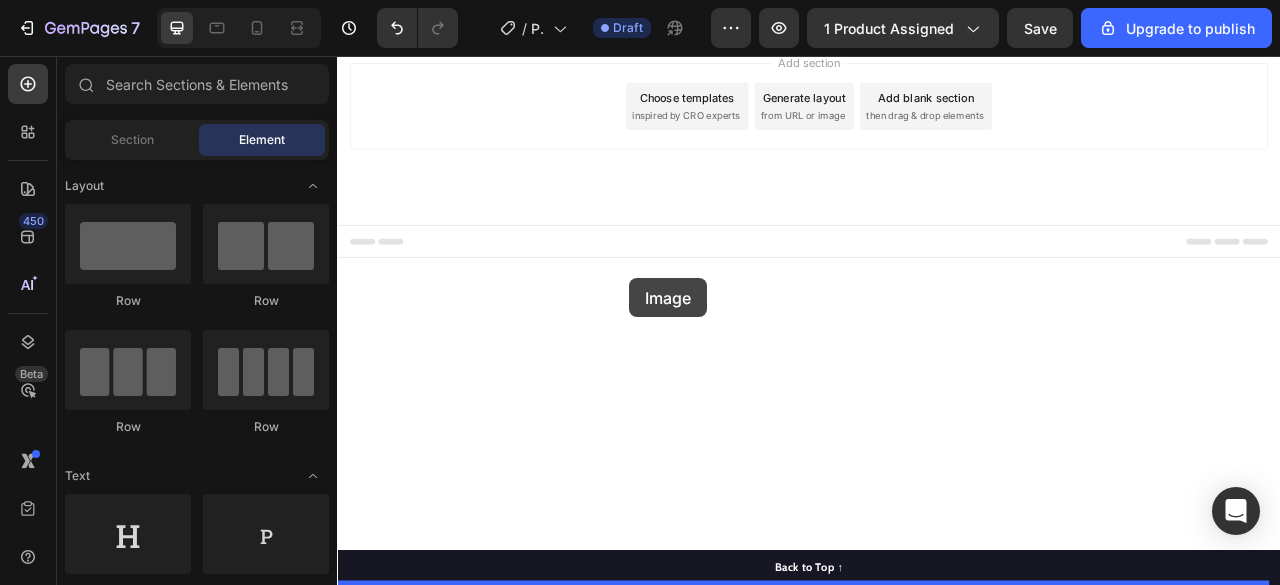 drag, startPoint x: 474, startPoint y: 345, endPoint x: 709, endPoint y: 339, distance: 235.07658 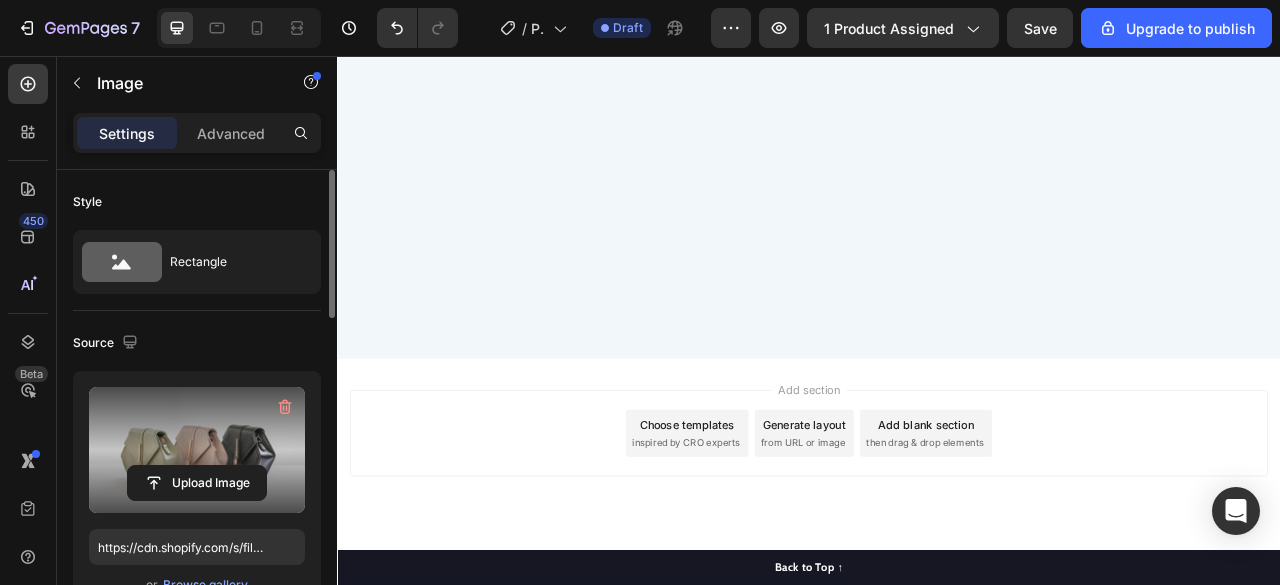 click at bounding box center (197, 450) 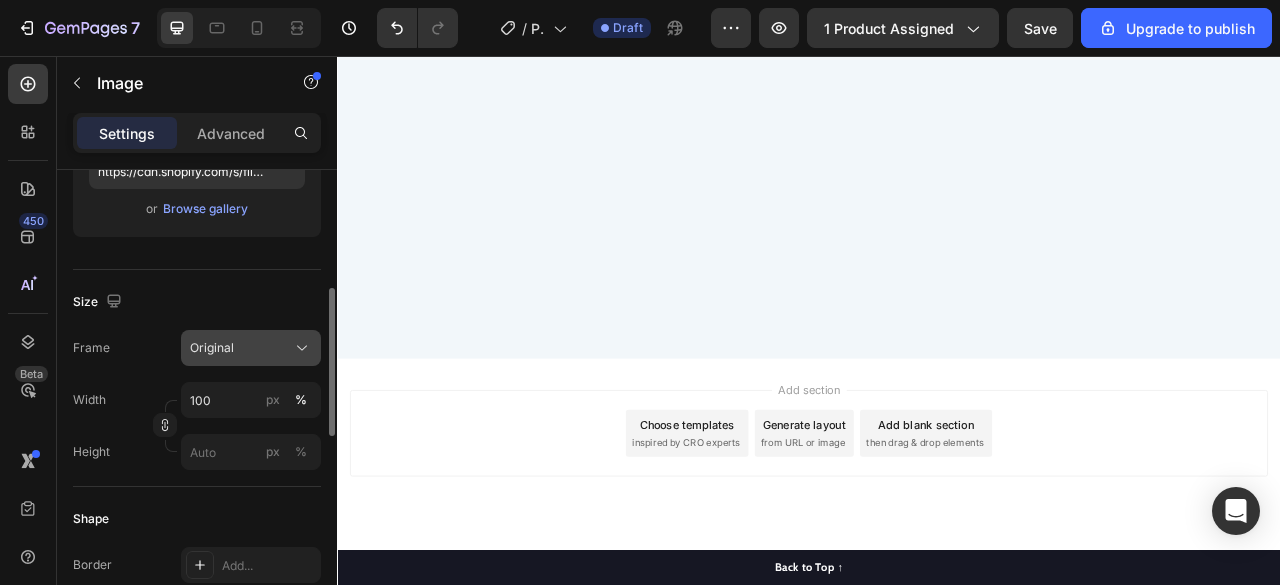 scroll, scrollTop: 379, scrollLeft: 0, axis: vertical 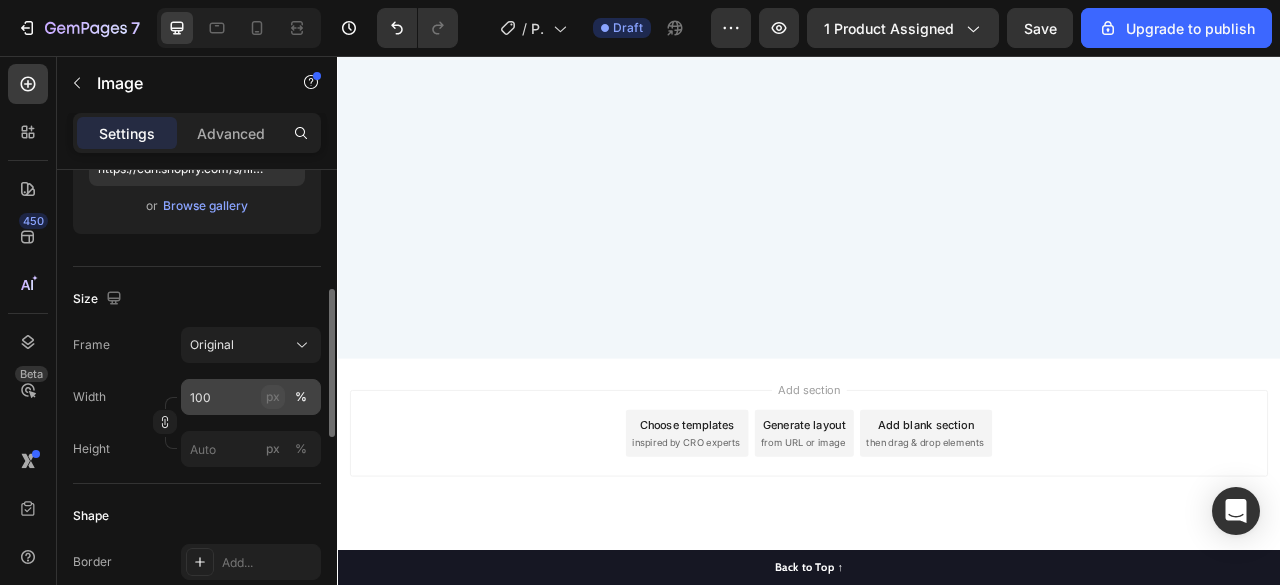 click on "px" at bounding box center (273, 397) 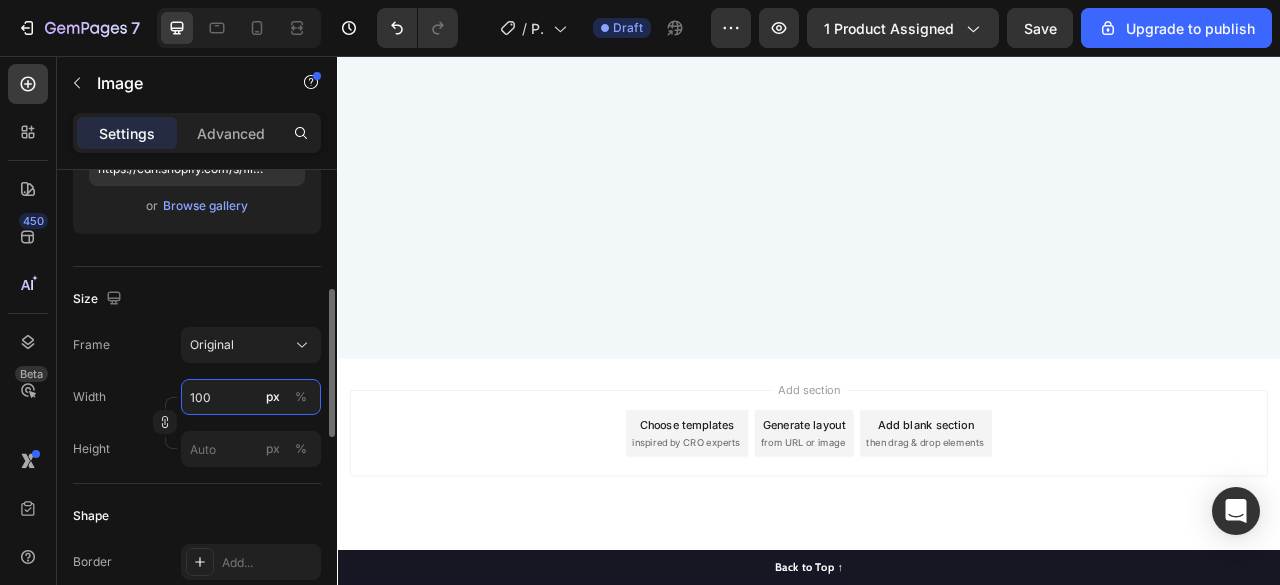 click on "100" at bounding box center [251, 397] 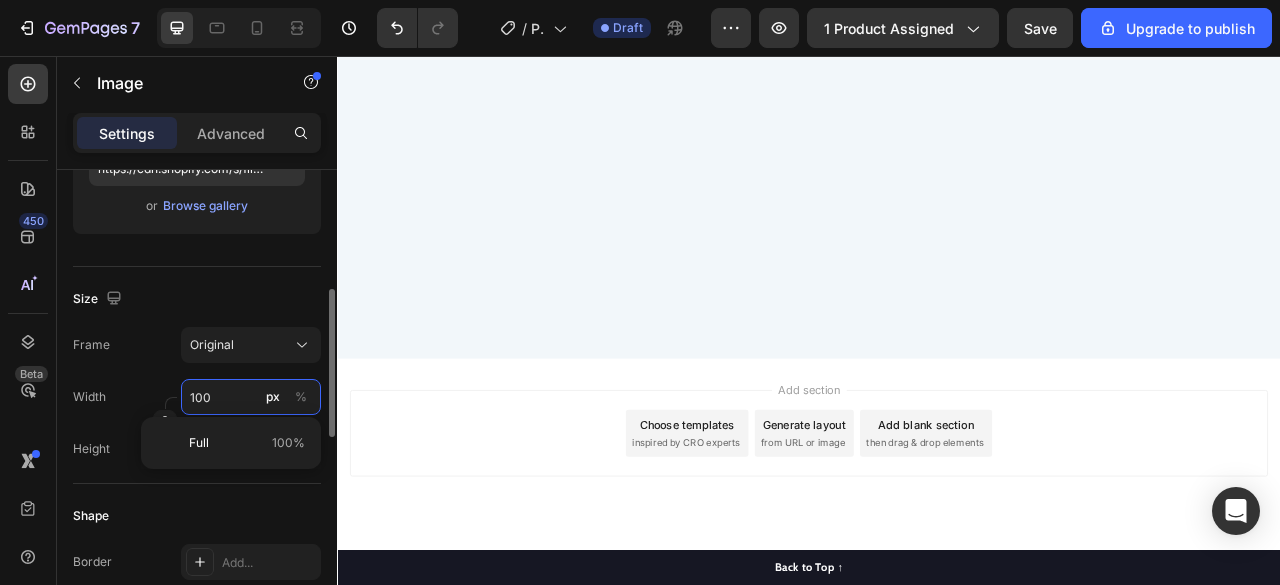 type on "https://cdn.shopify.com/s/files/1/0948/5395/5901/files/gempages_577662925980828434-c1e00b09-3795-44e3-a47d-451b3eb817e6.webp" 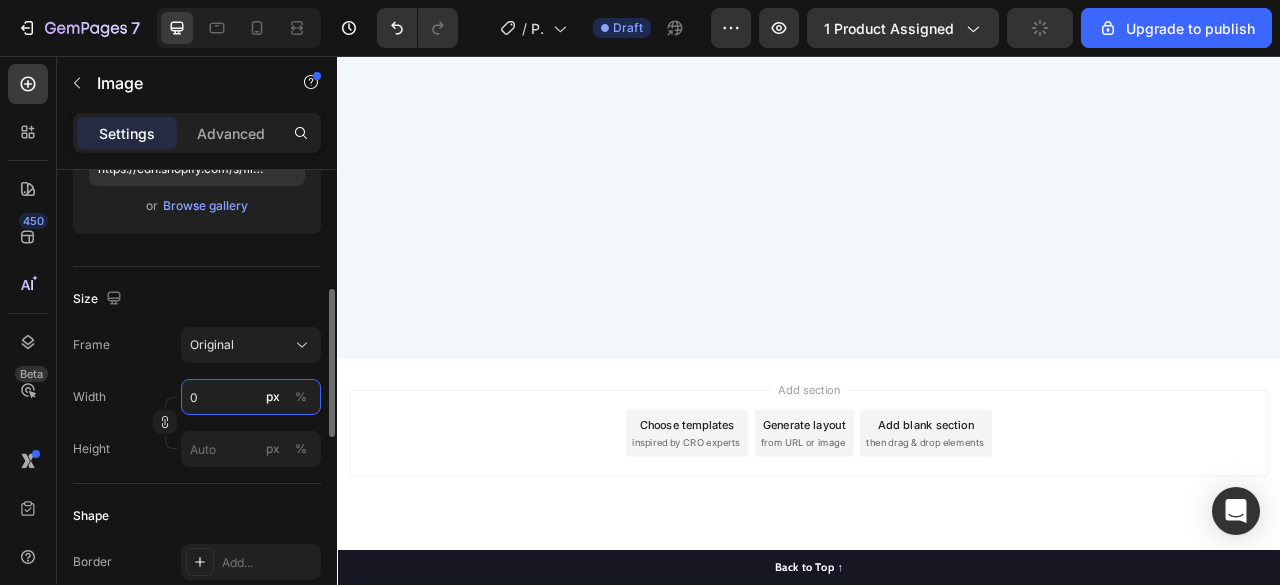 type on "9" 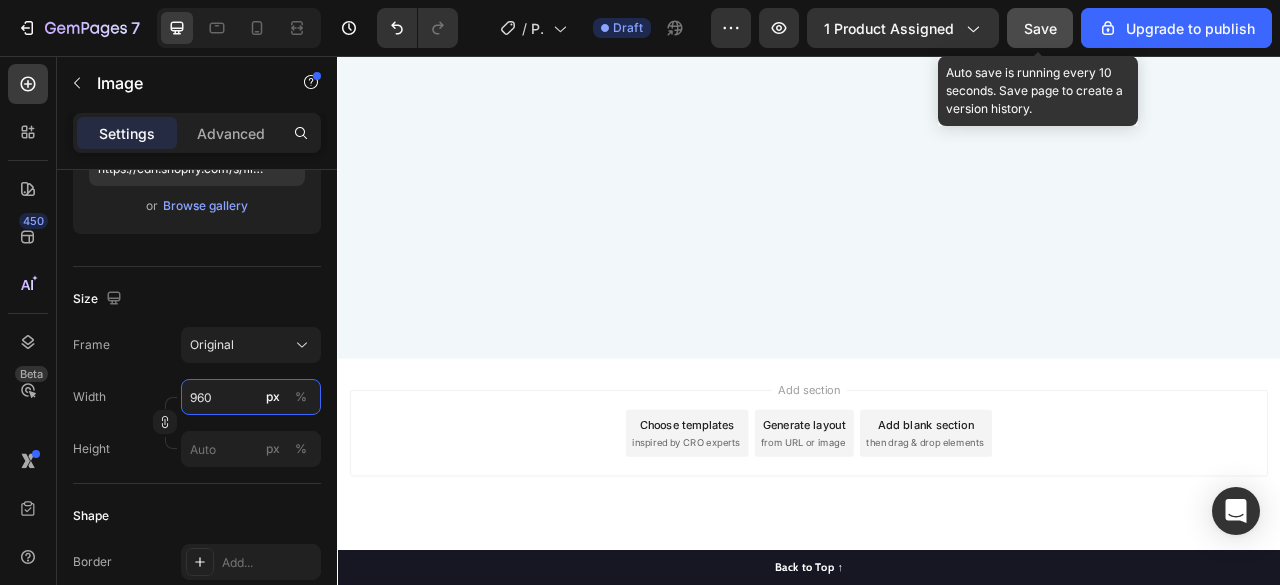 type on "960" 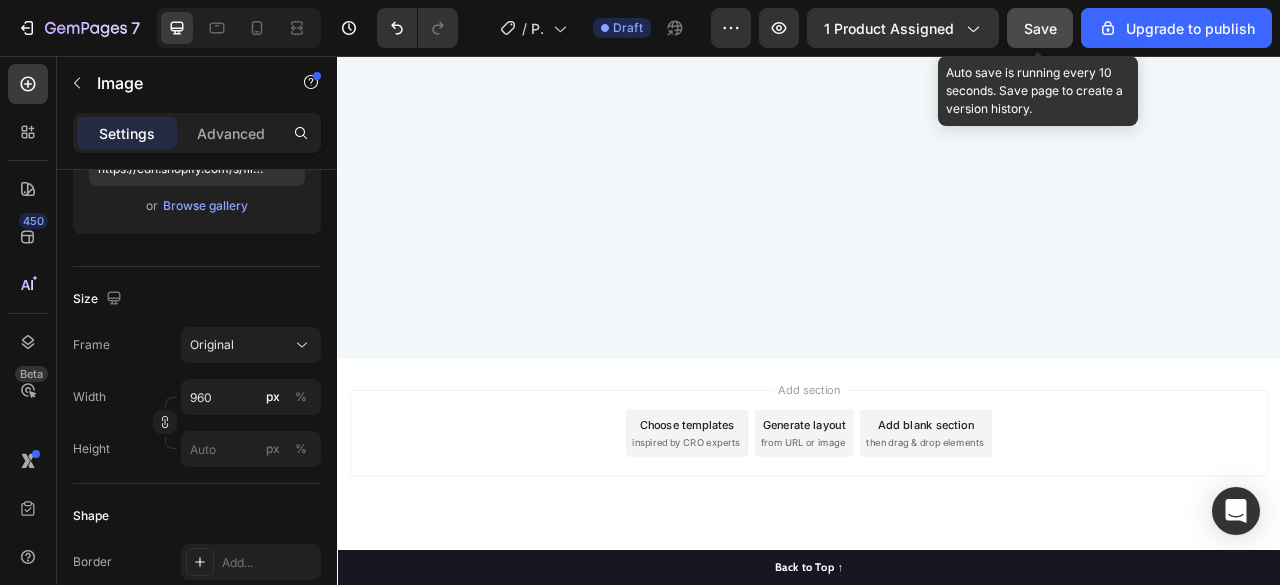 click on "Save" at bounding box center (1040, 28) 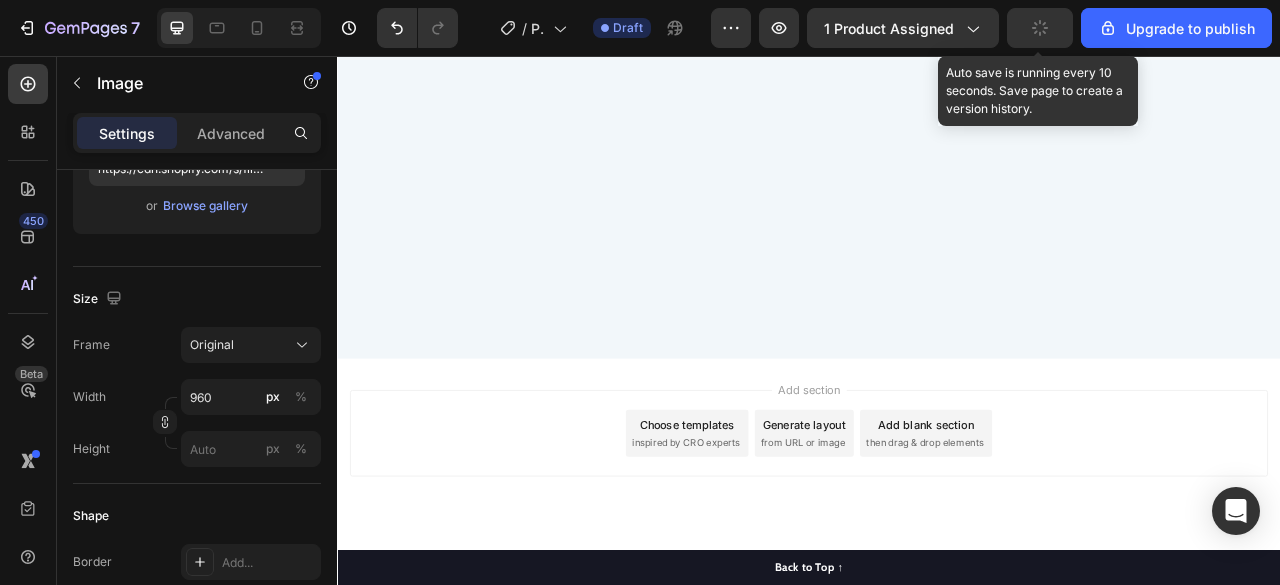 type 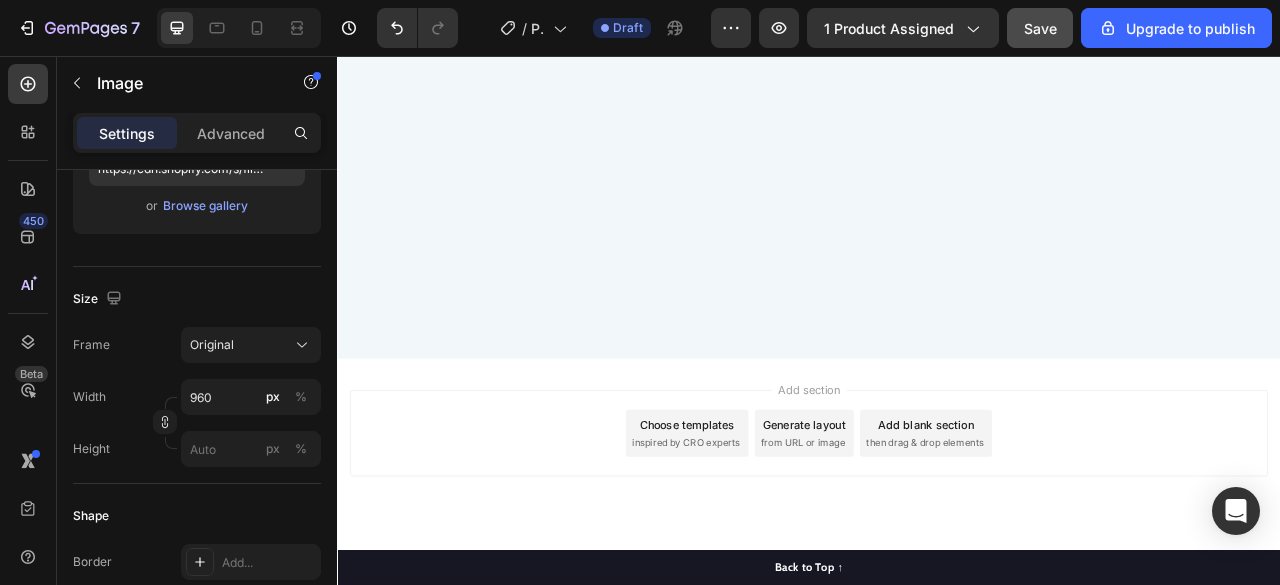 scroll, scrollTop: 11395, scrollLeft: 0, axis: vertical 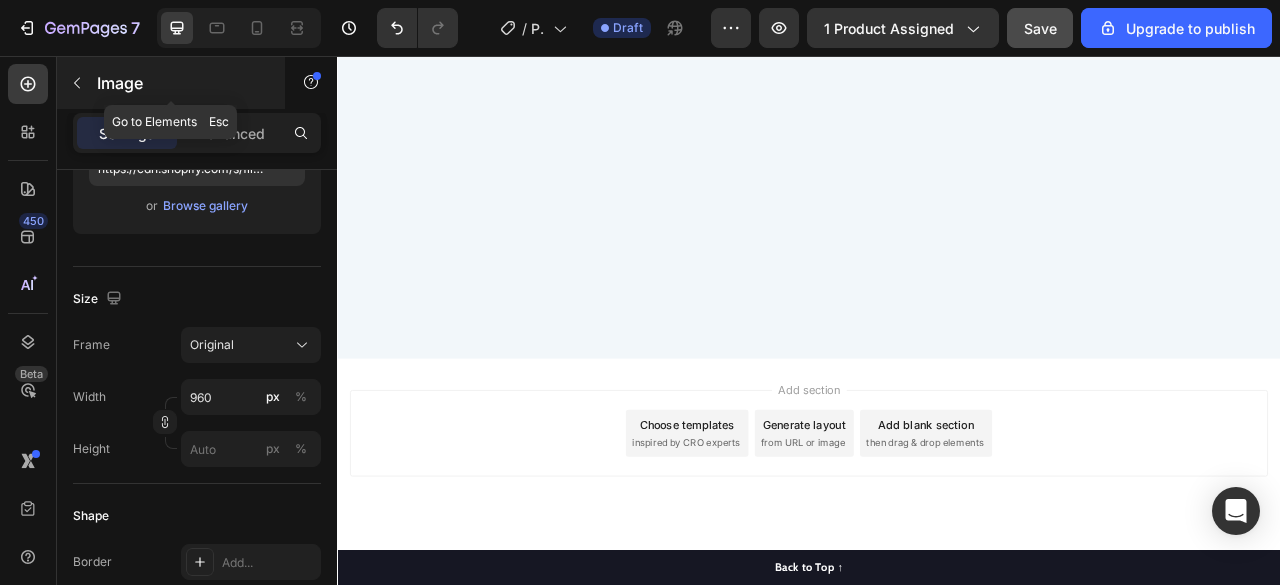 click 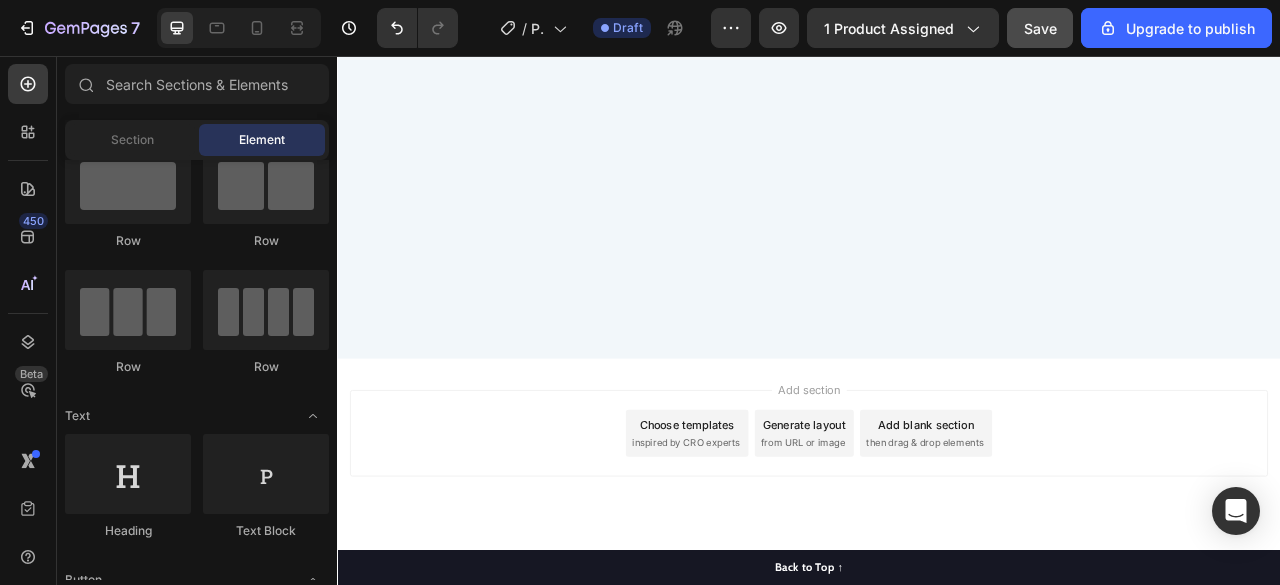 scroll, scrollTop: 0, scrollLeft: 0, axis: both 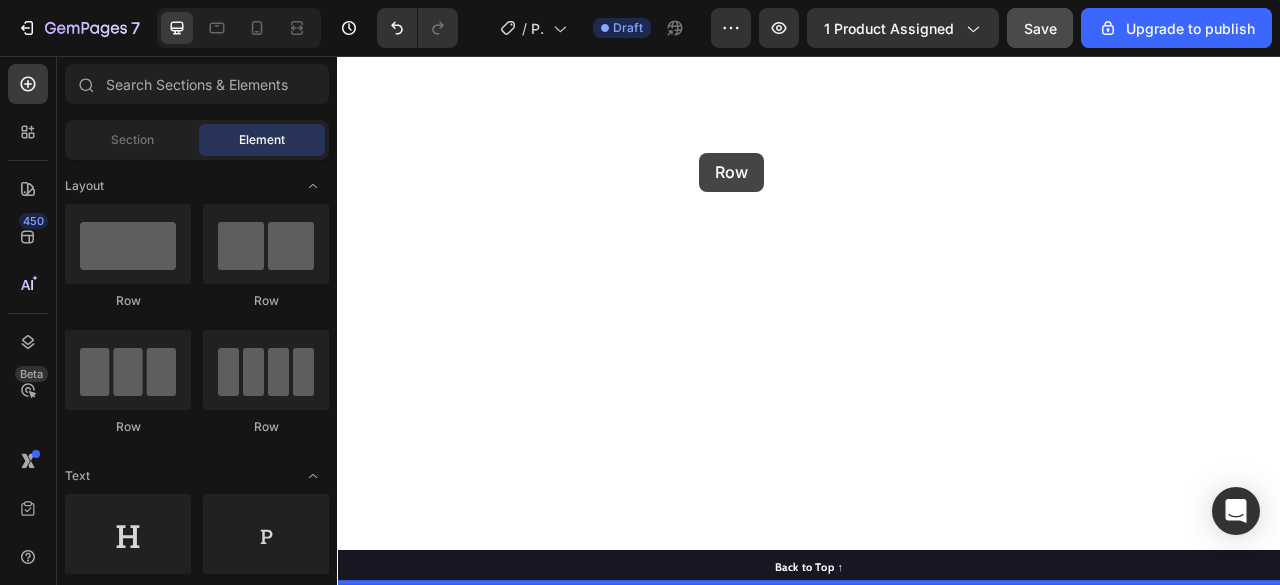 drag, startPoint x: 463, startPoint y: 313, endPoint x: 792, endPoint y: 148, distance: 368.05707 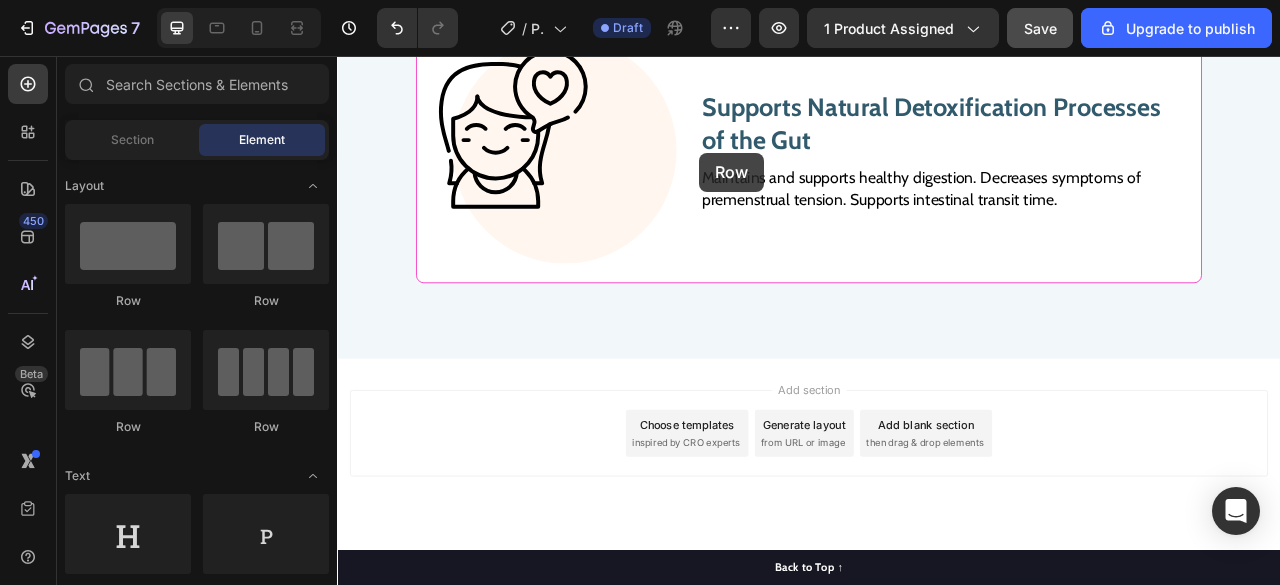 scroll, scrollTop: 11742, scrollLeft: 0, axis: vertical 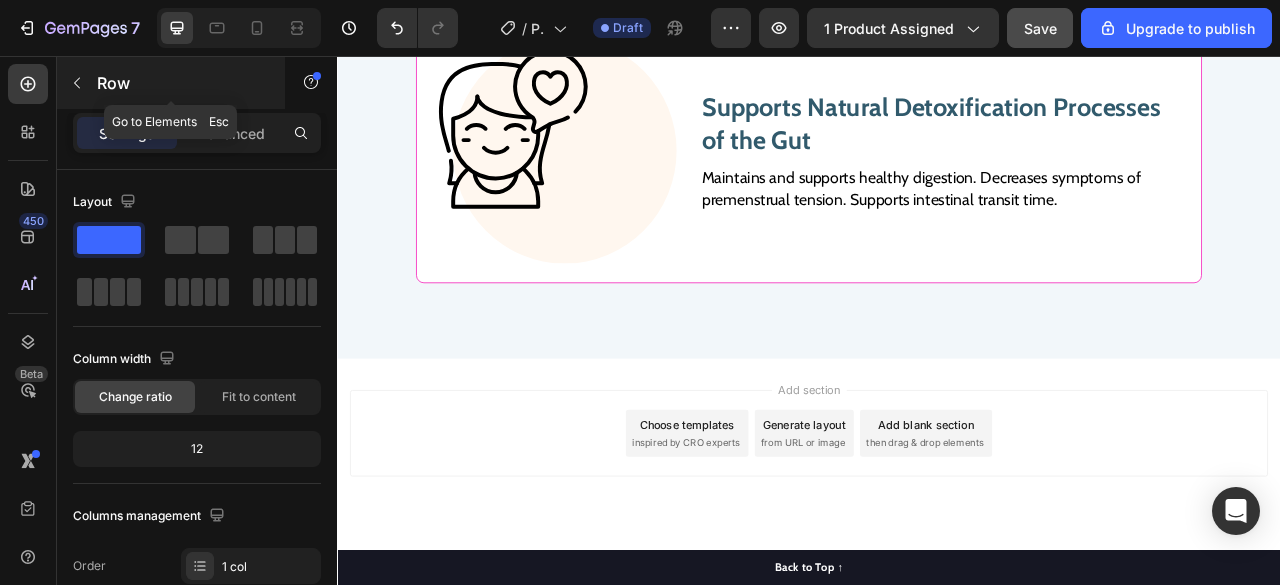 click at bounding box center (77, 83) 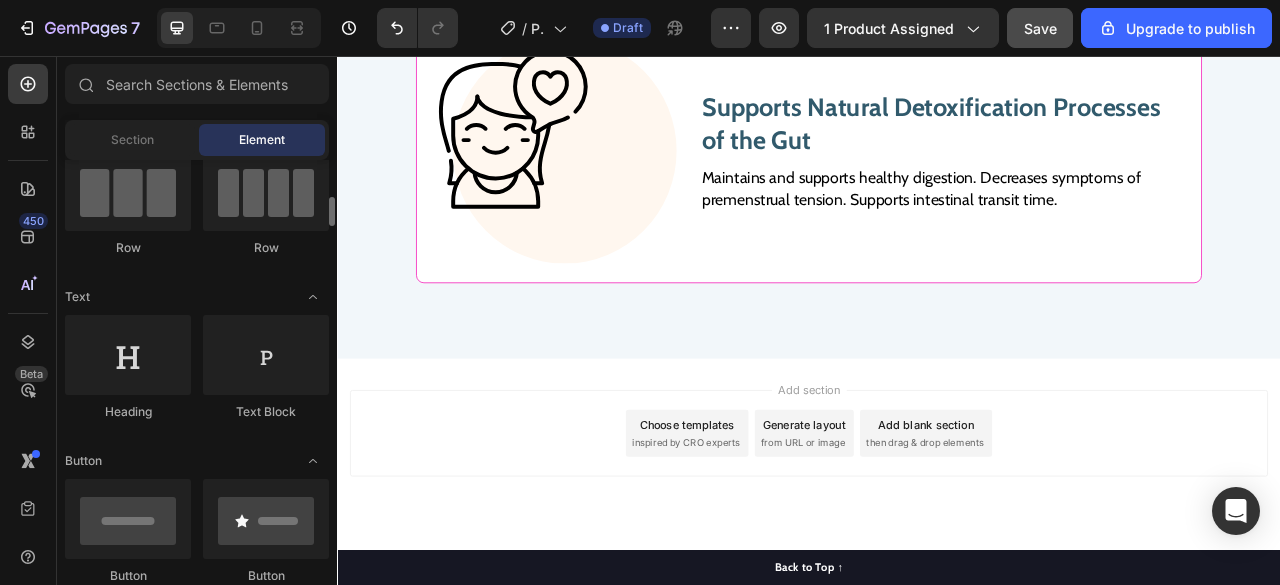 scroll, scrollTop: 203, scrollLeft: 0, axis: vertical 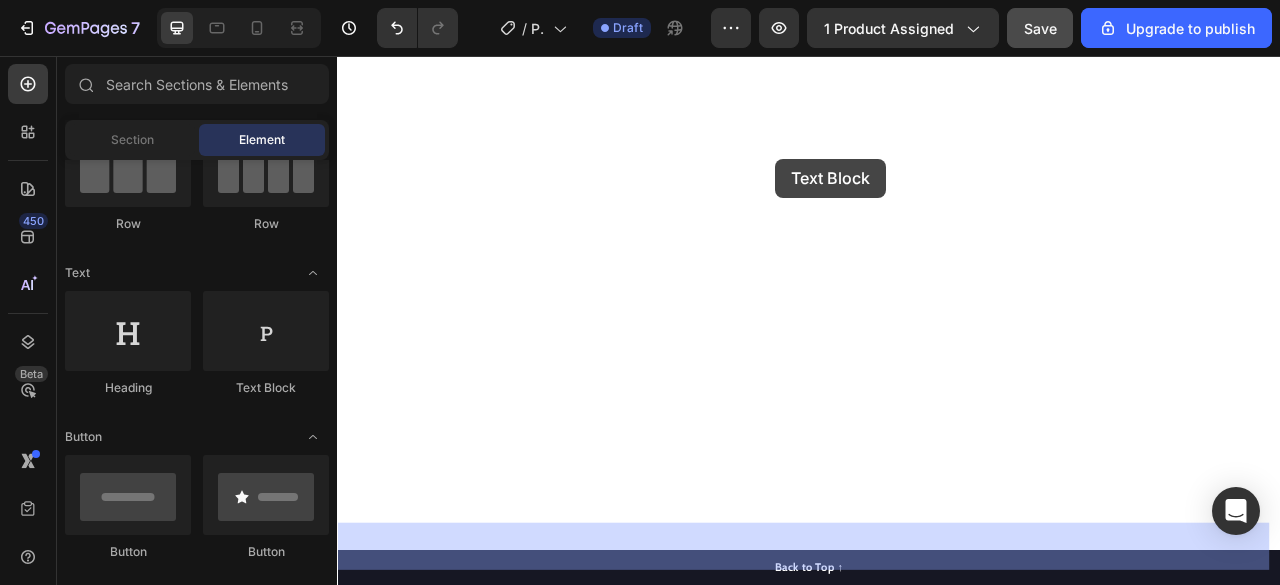 drag, startPoint x: 573, startPoint y: 399, endPoint x: 894, endPoint y: 186, distance: 385.24017 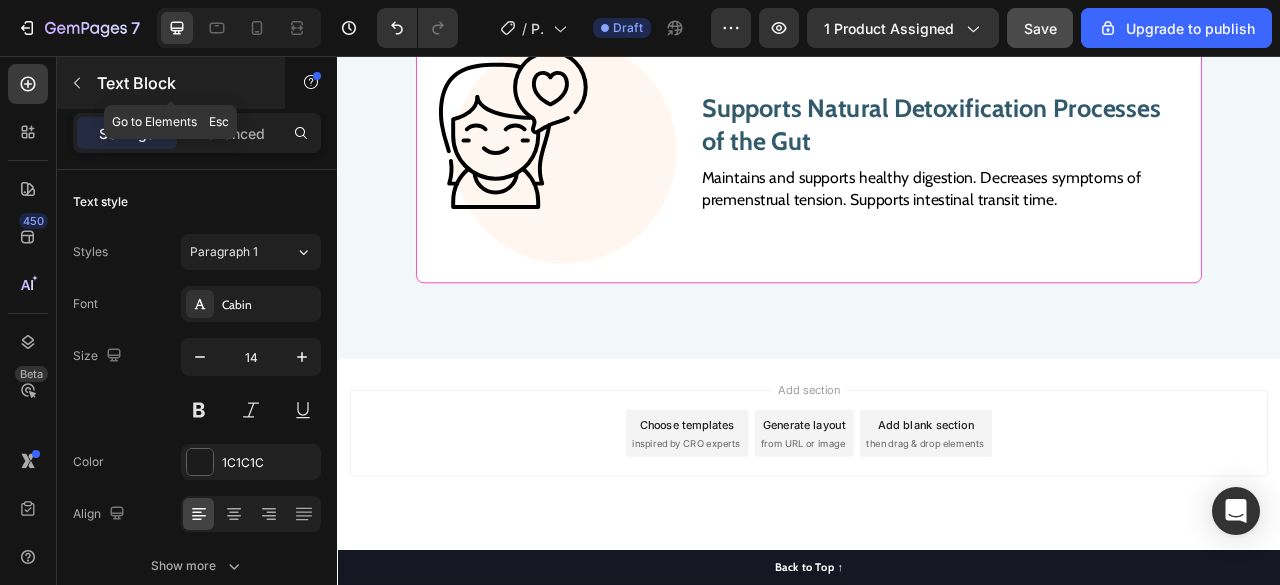 click 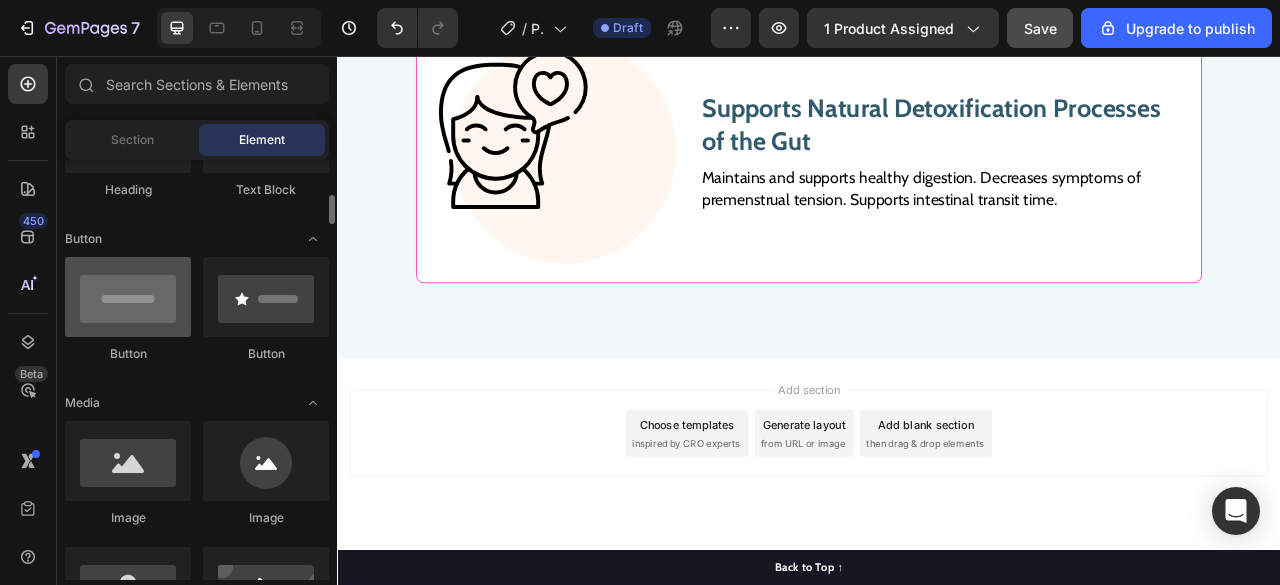 scroll, scrollTop: 420, scrollLeft: 0, axis: vertical 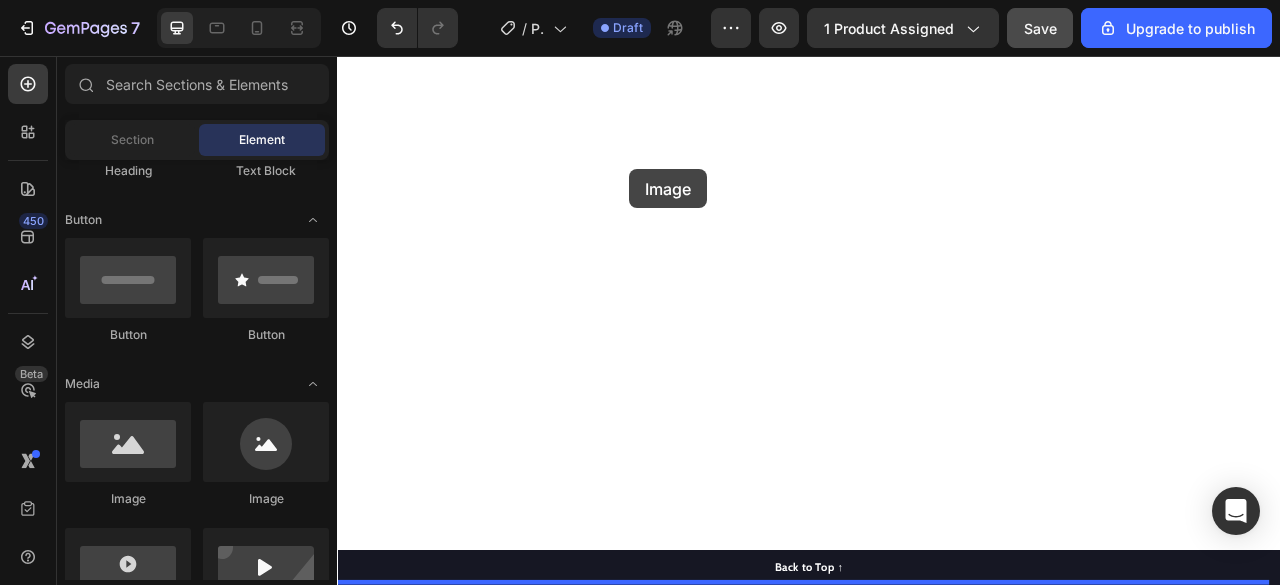 drag, startPoint x: 472, startPoint y: 513, endPoint x: 709, endPoint y: 200, distance: 392.60413 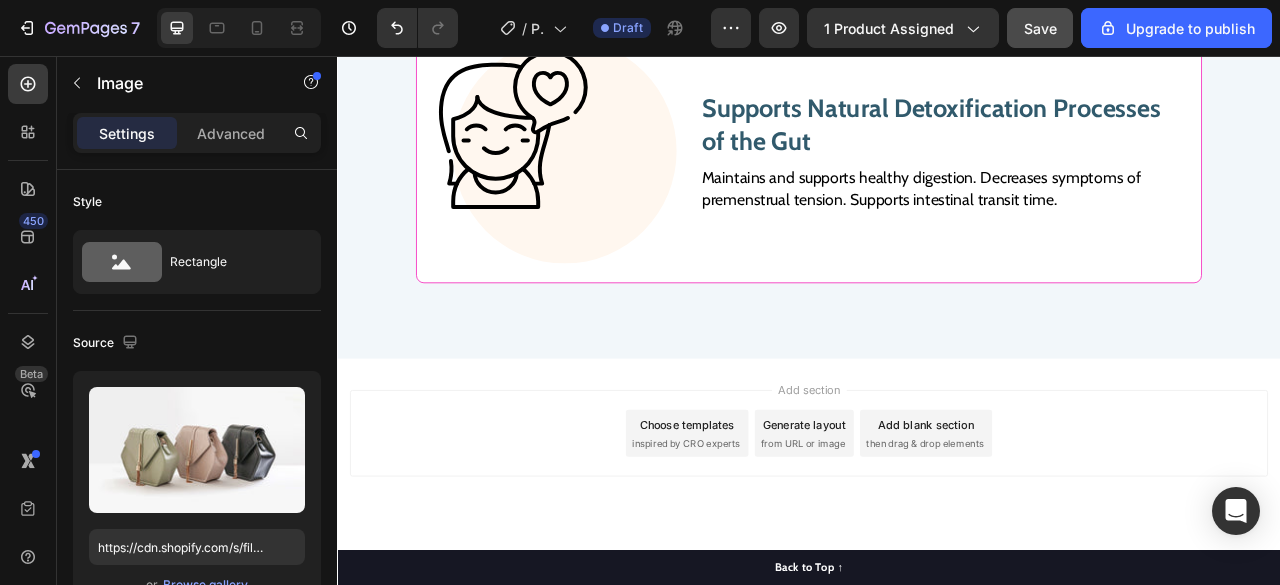 click on "Replace this text with your content" at bounding box center [937, -1187] 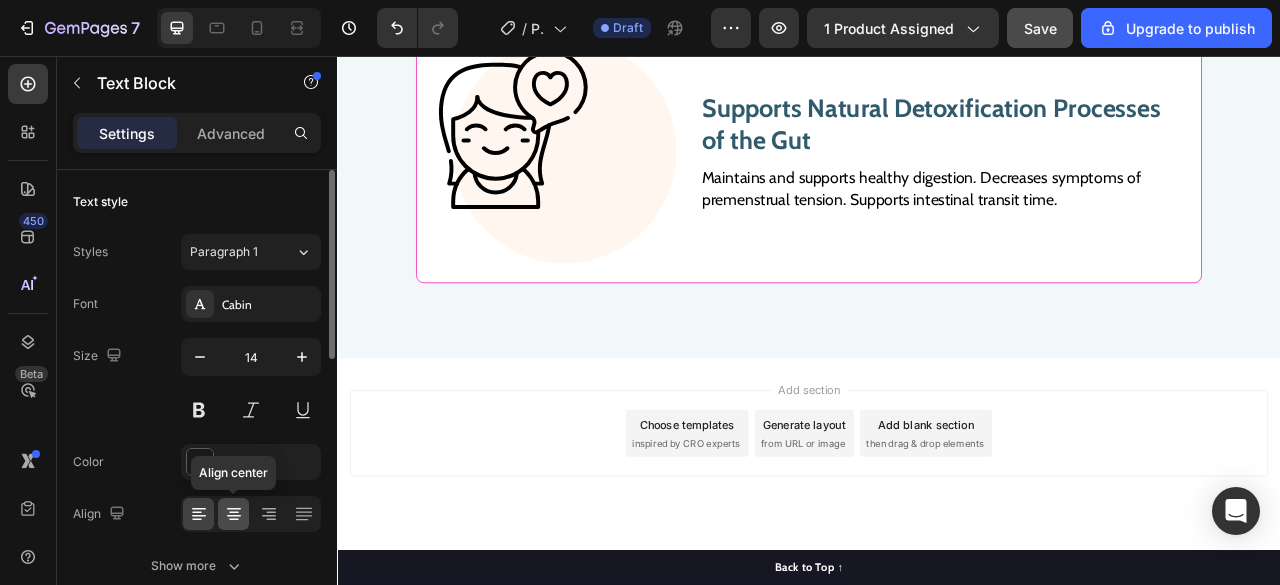 click 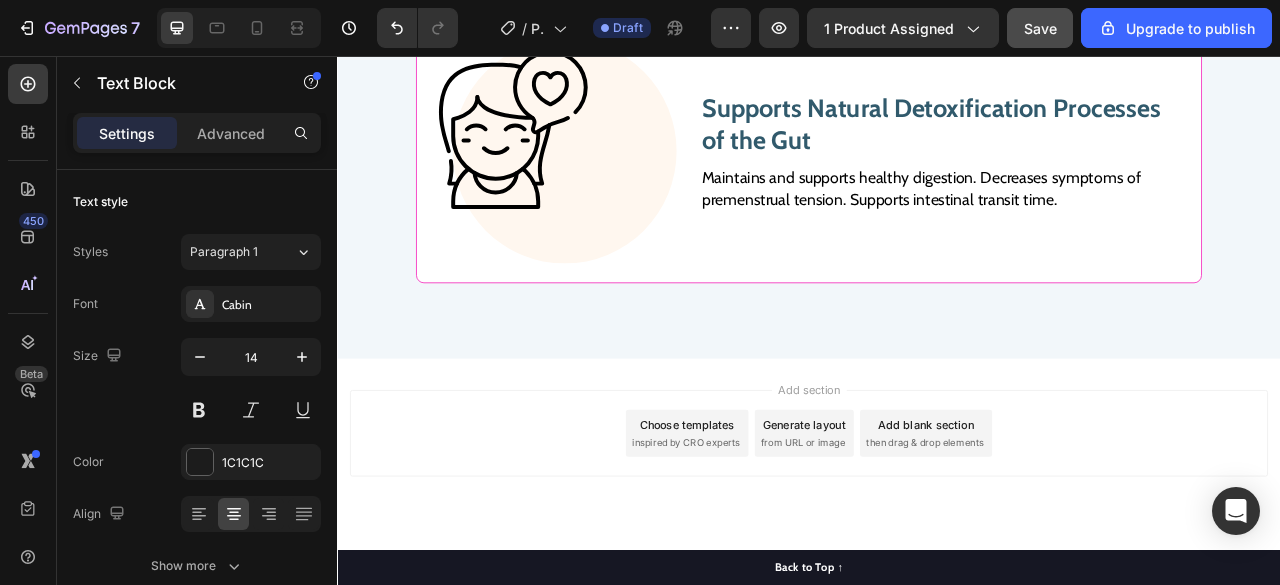 click at bounding box center [937, -1212] 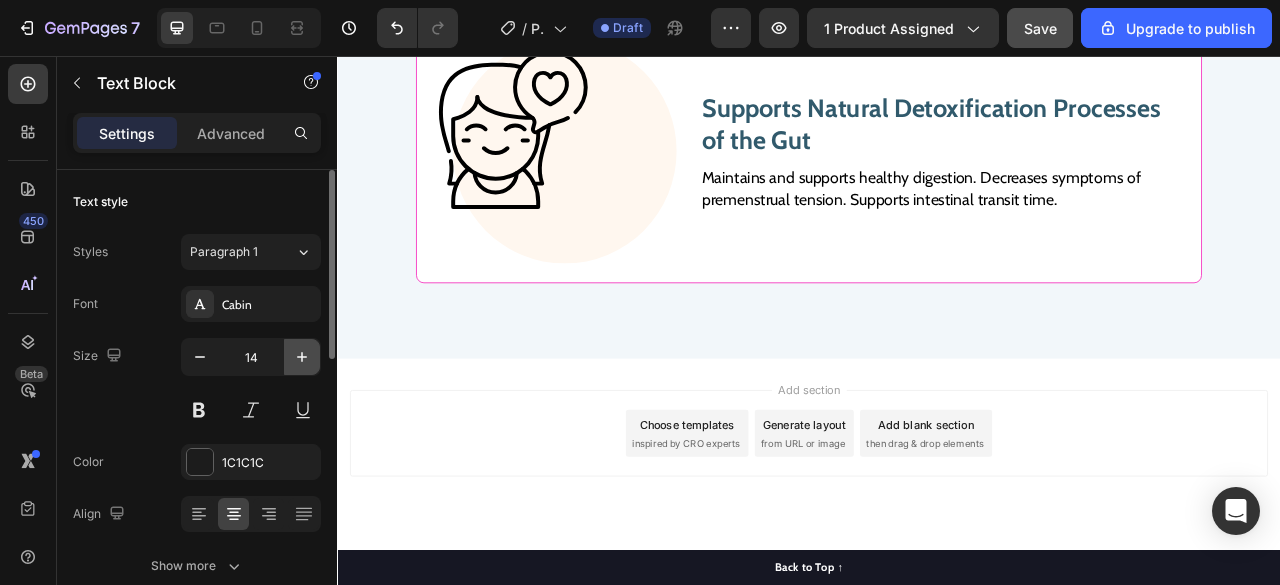 click at bounding box center (302, 357) 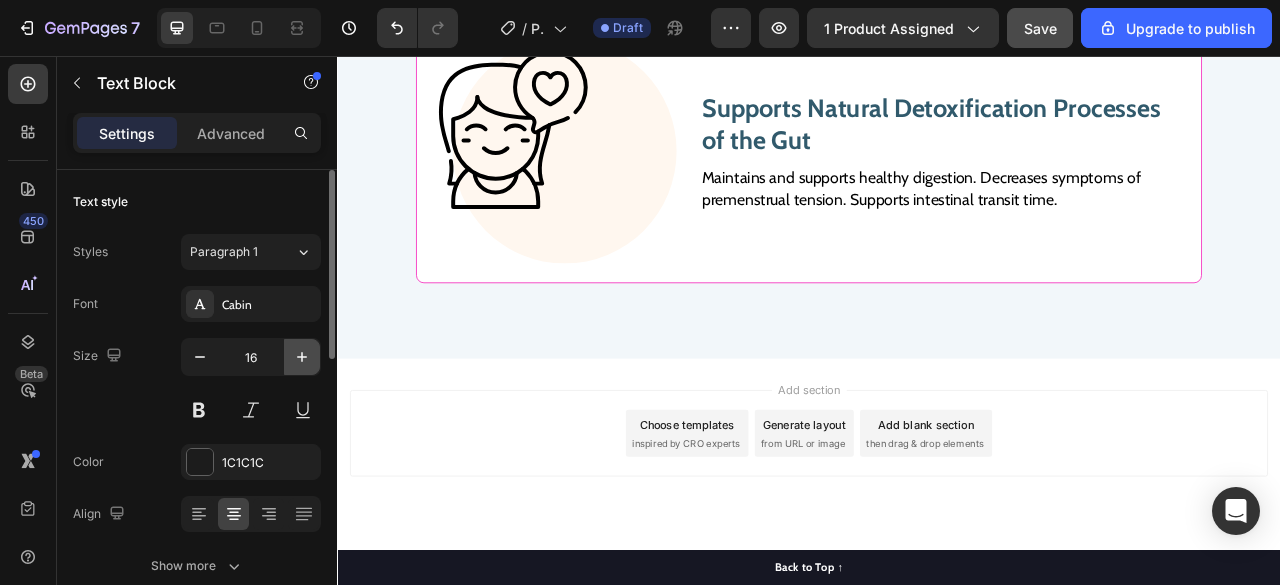 click at bounding box center (302, 357) 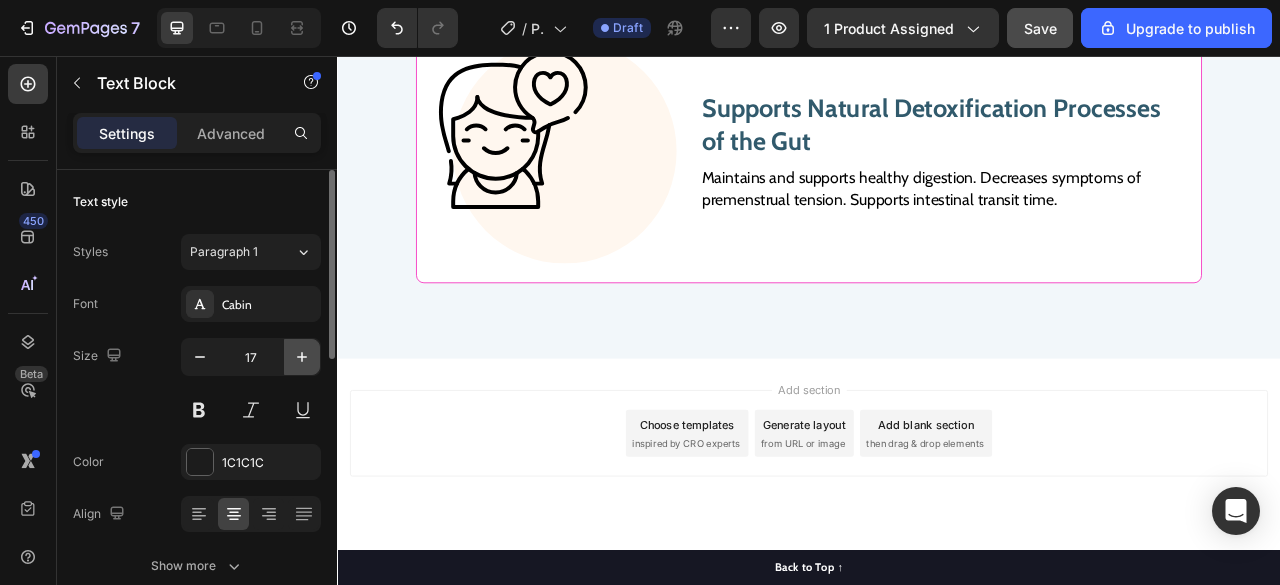 click at bounding box center (302, 357) 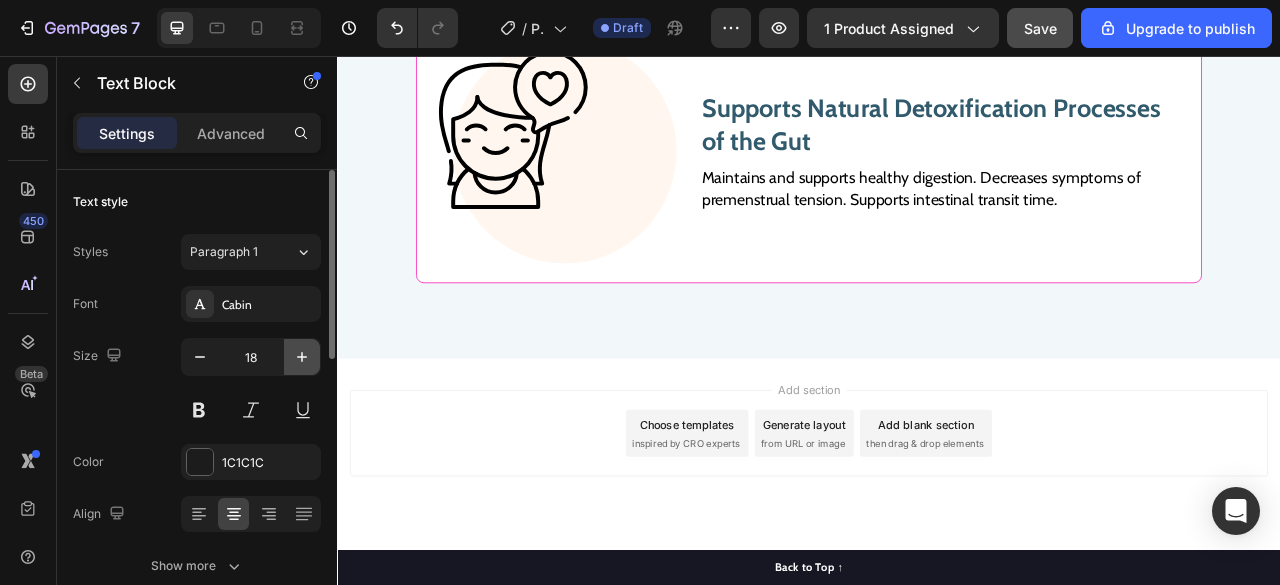 click at bounding box center (302, 357) 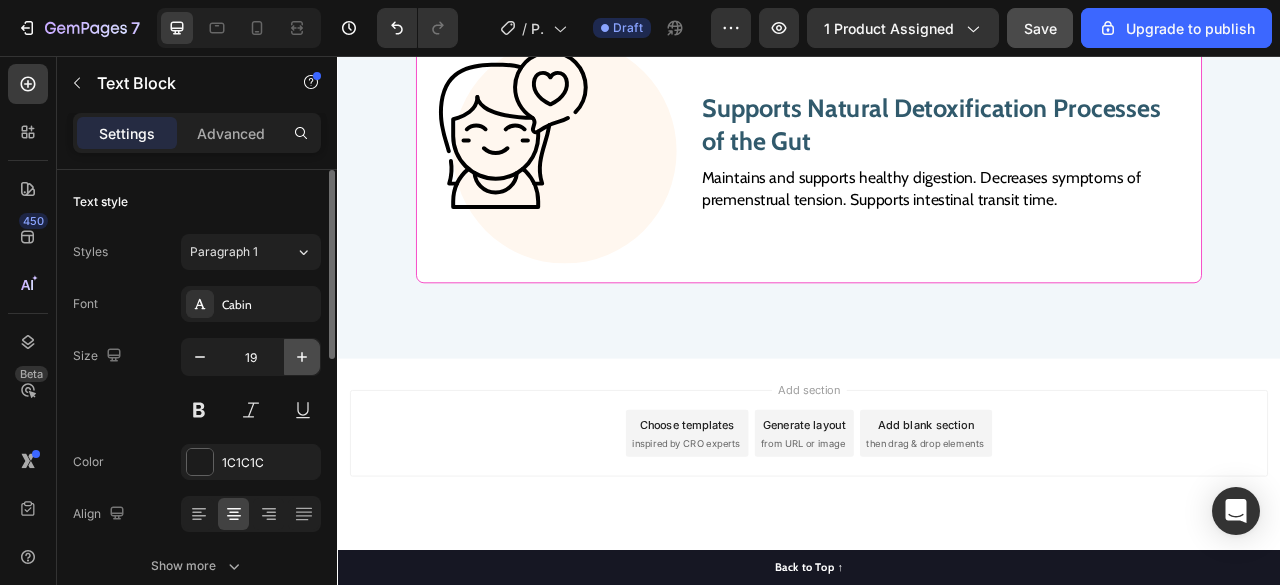 click at bounding box center (302, 357) 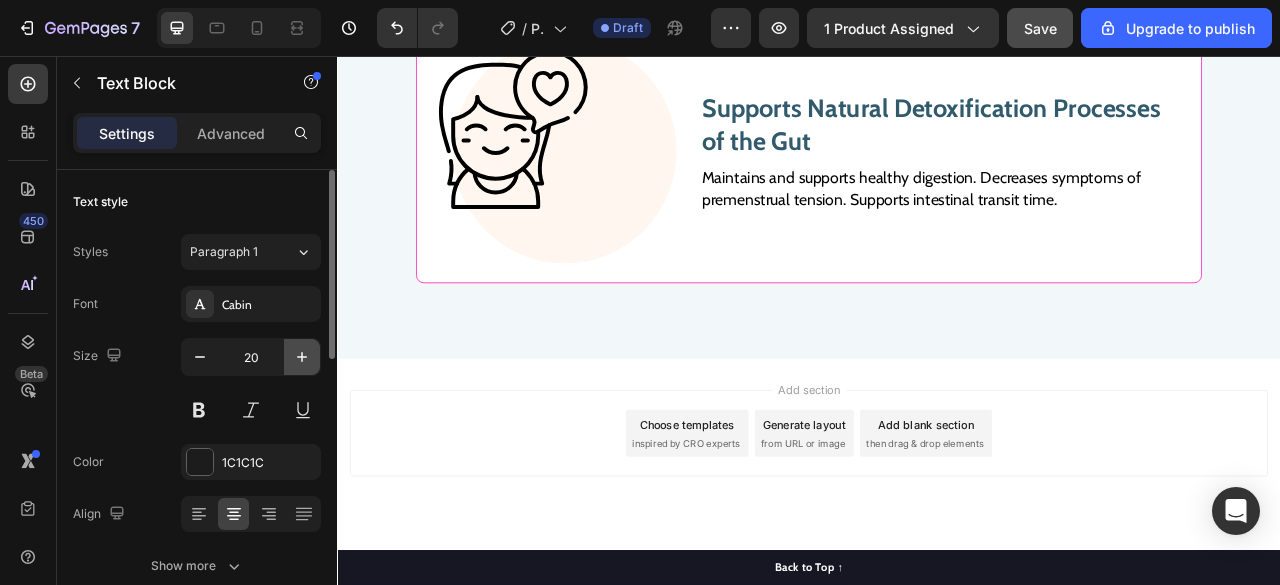 click at bounding box center [302, 357] 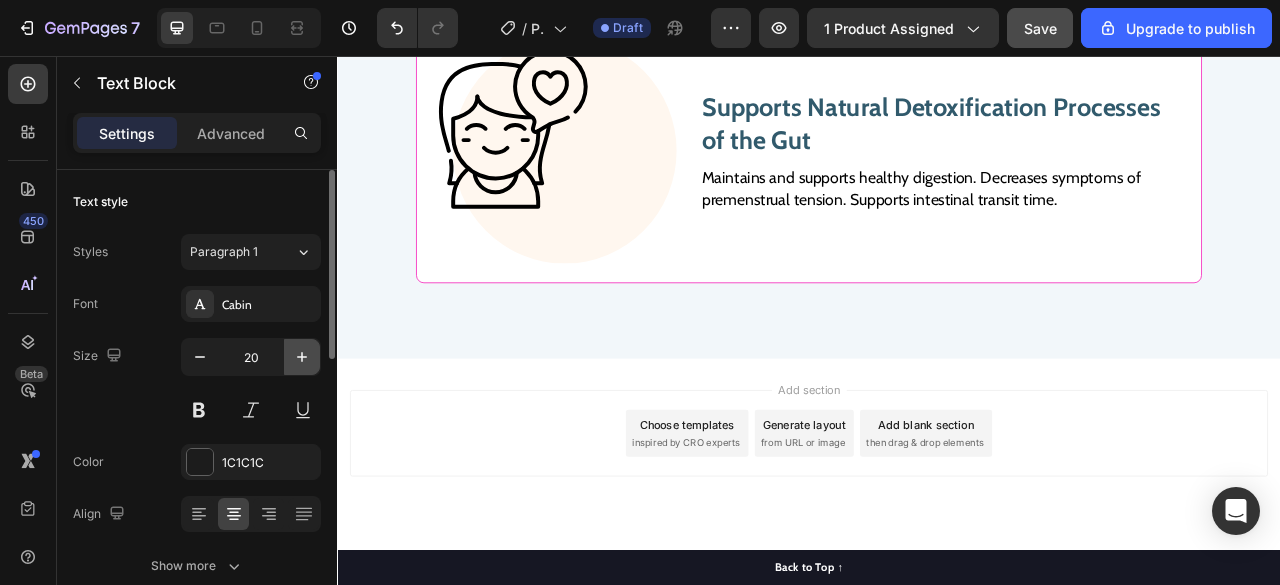 click at bounding box center [302, 357] 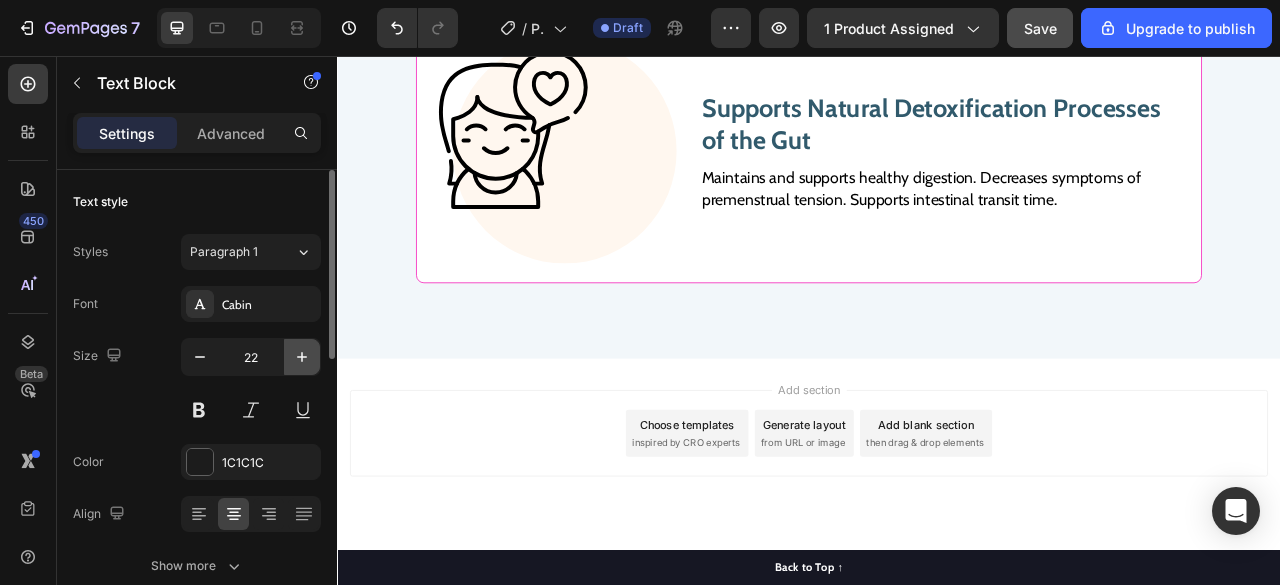 click at bounding box center [302, 357] 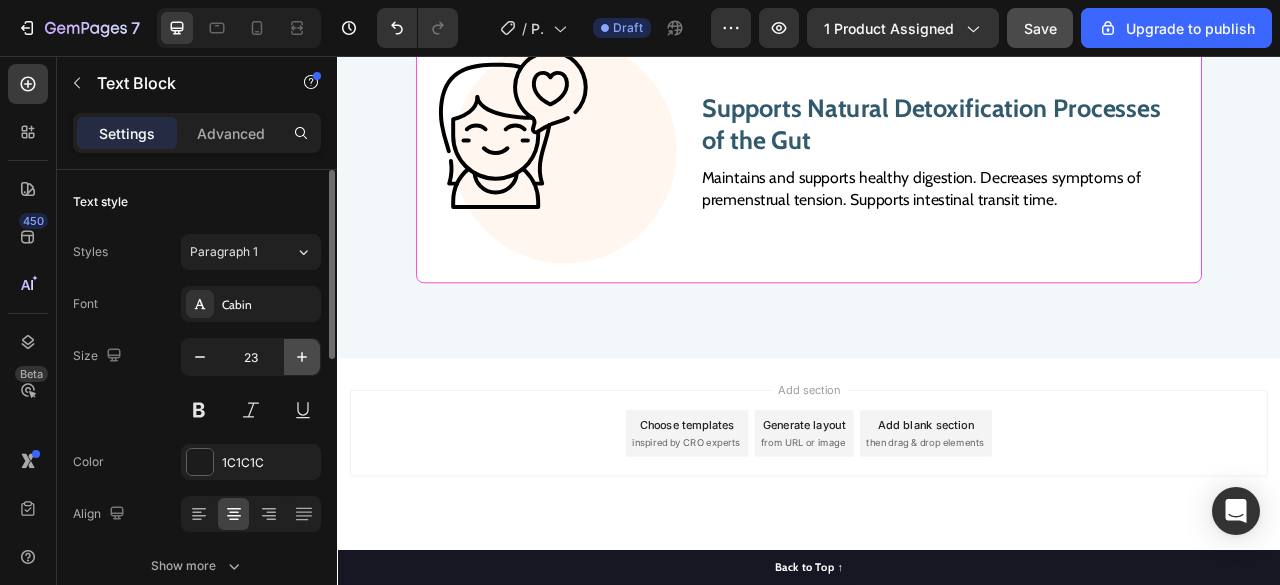 click at bounding box center (302, 357) 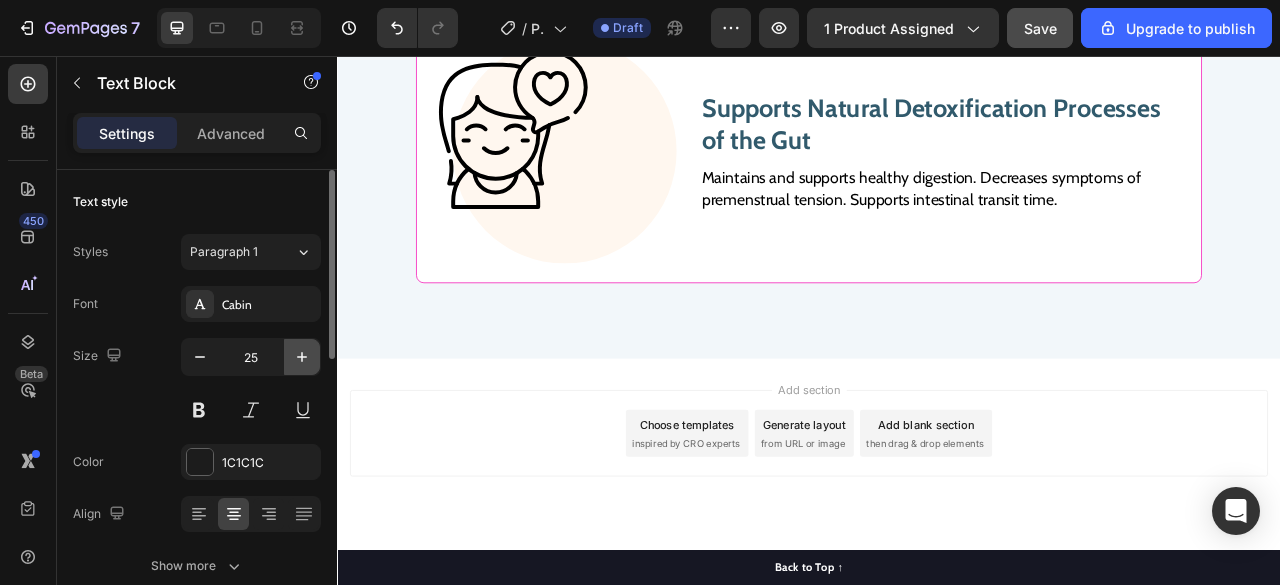 click at bounding box center (302, 357) 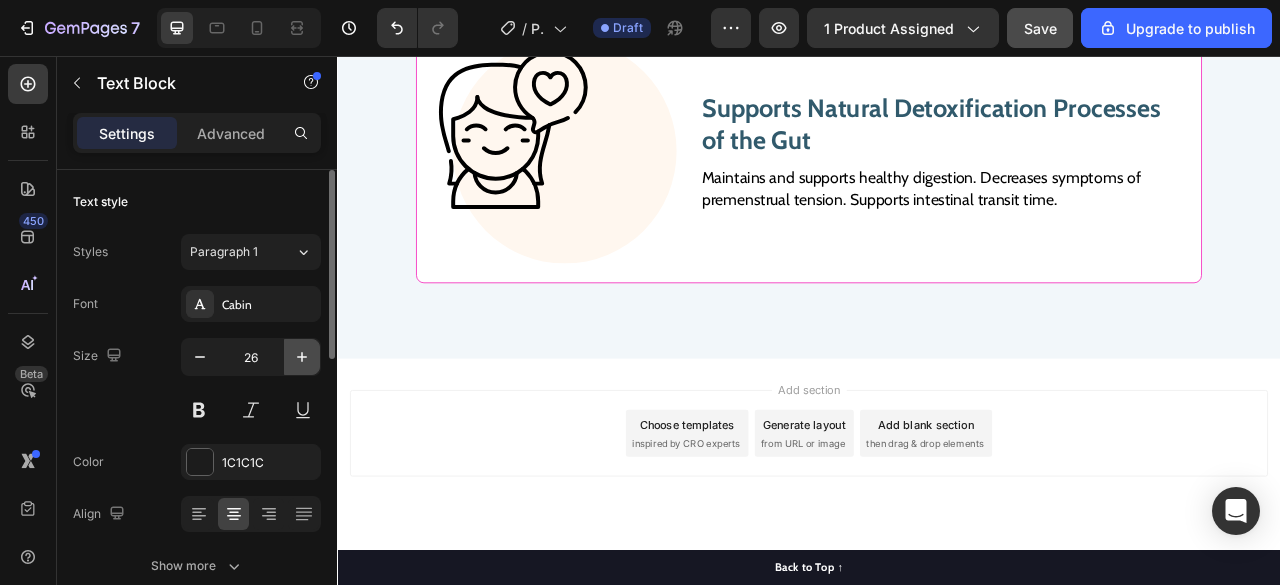 click at bounding box center [302, 357] 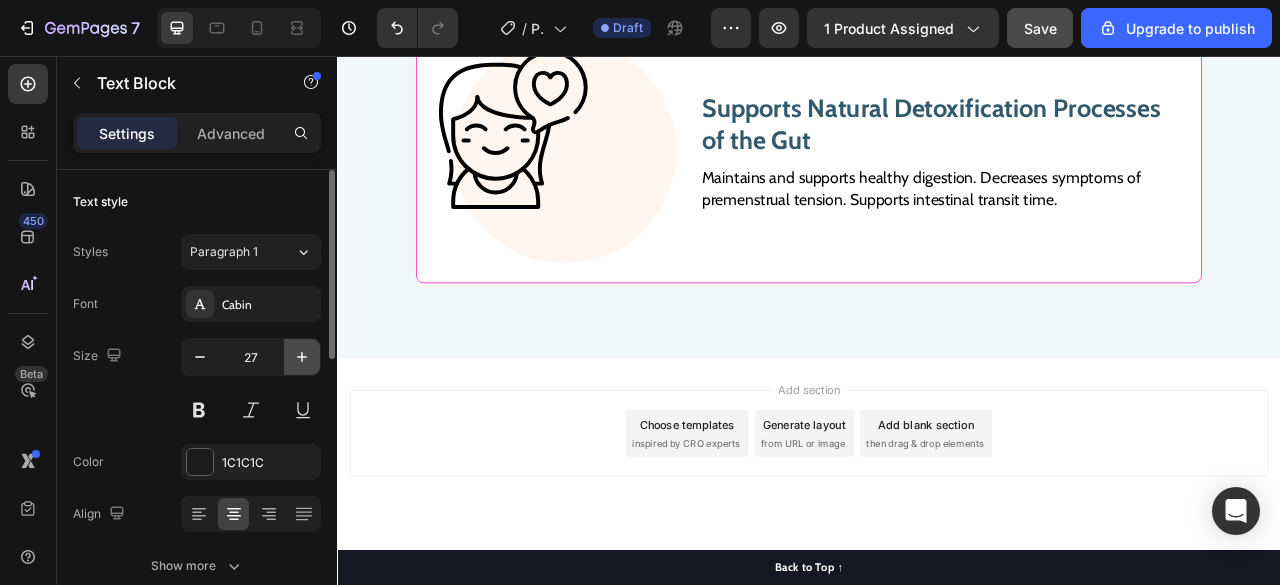 click at bounding box center (302, 357) 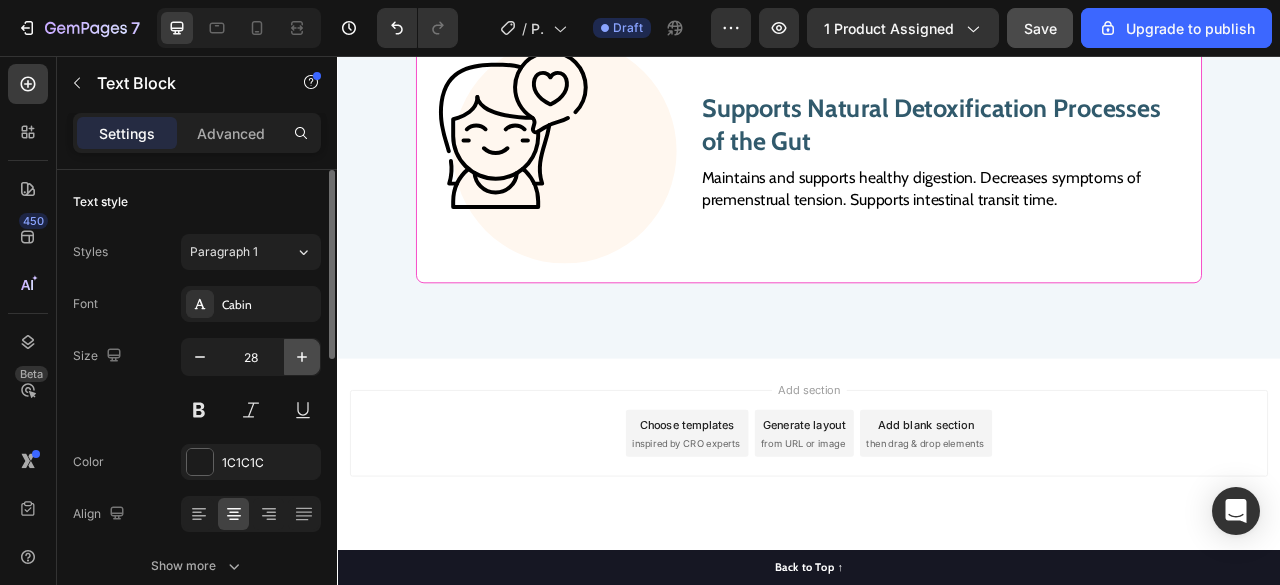 click at bounding box center [302, 357] 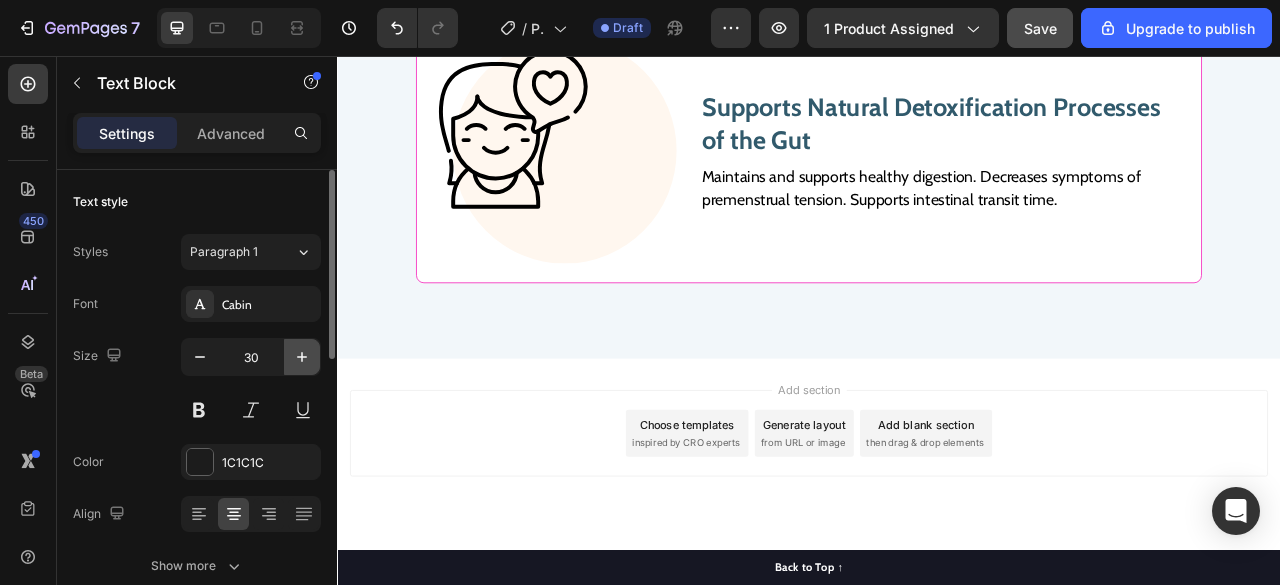 click at bounding box center [302, 357] 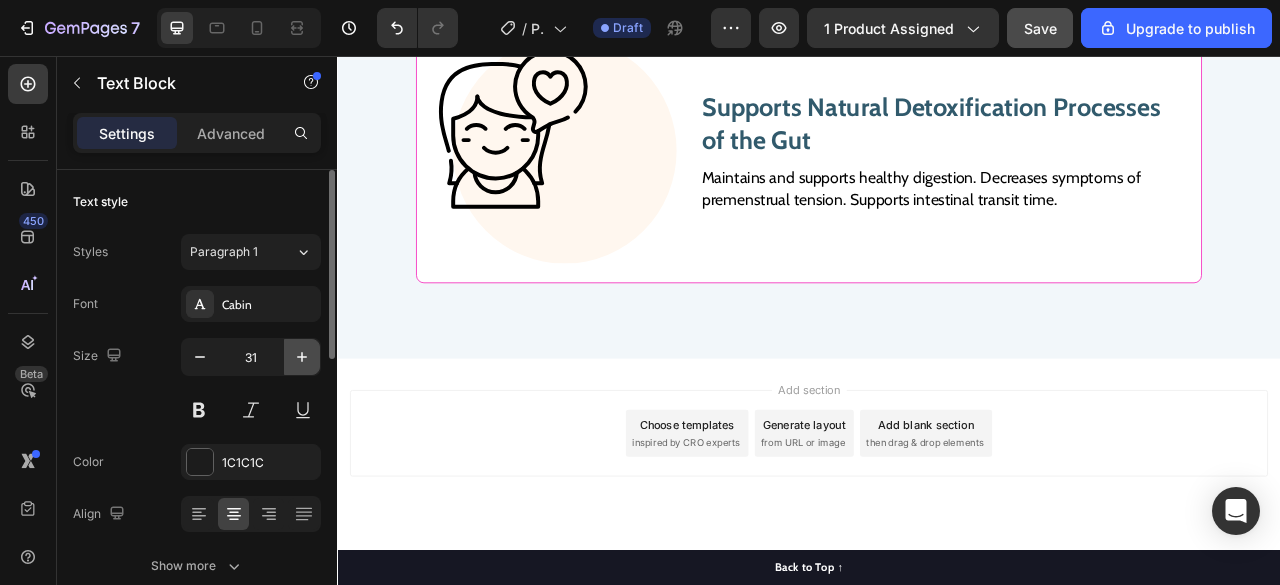 click at bounding box center [302, 357] 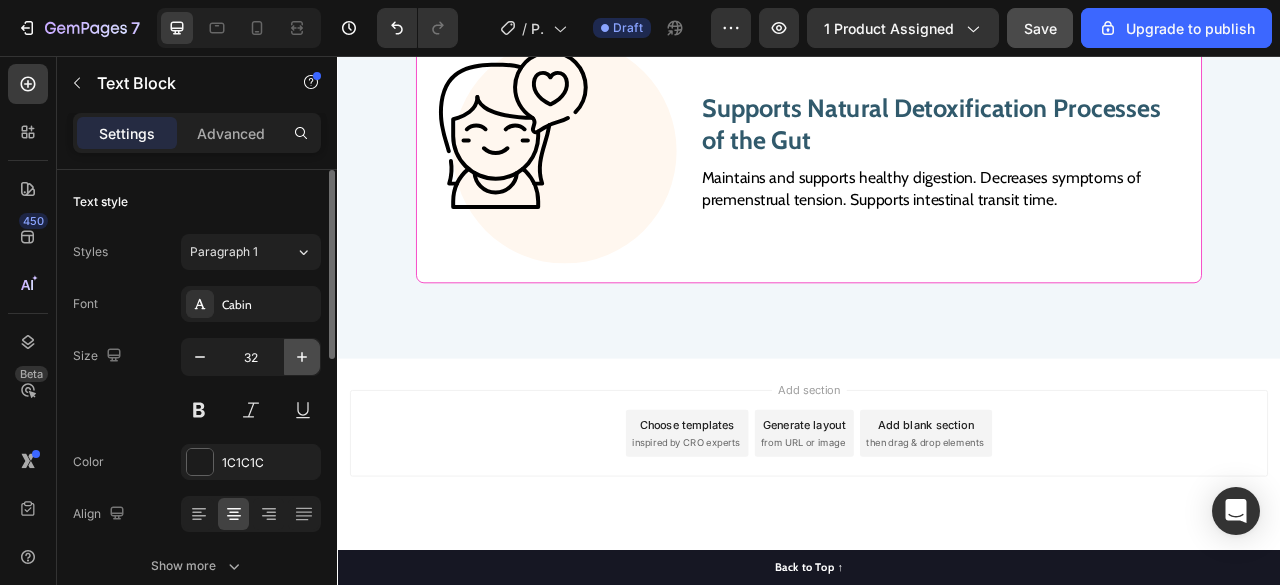 click at bounding box center (302, 357) 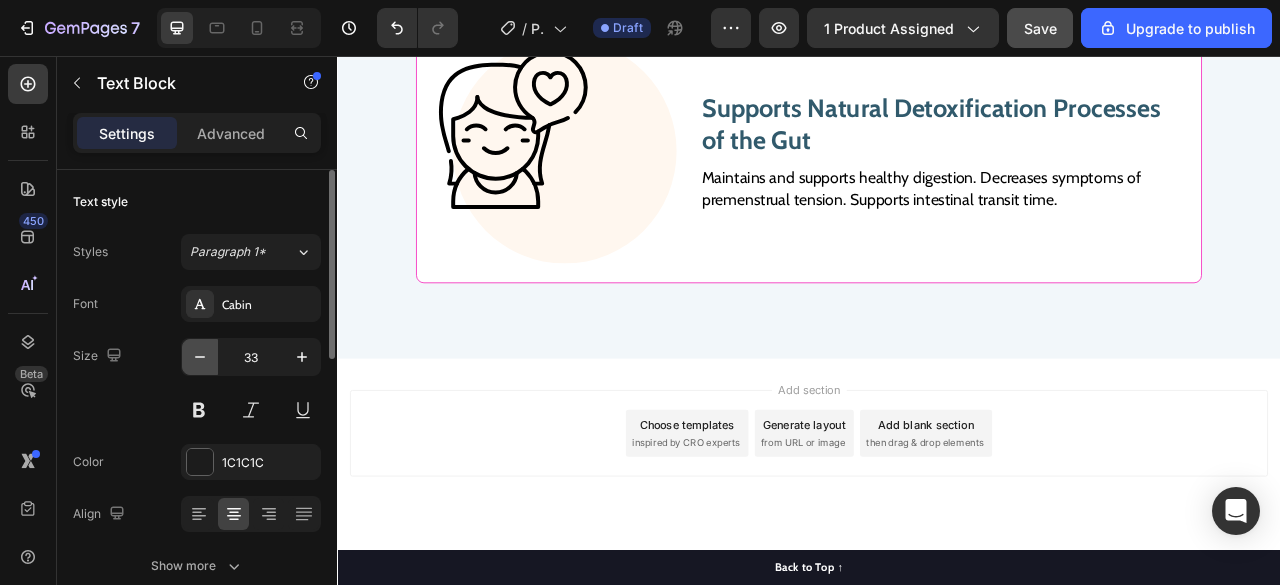 click 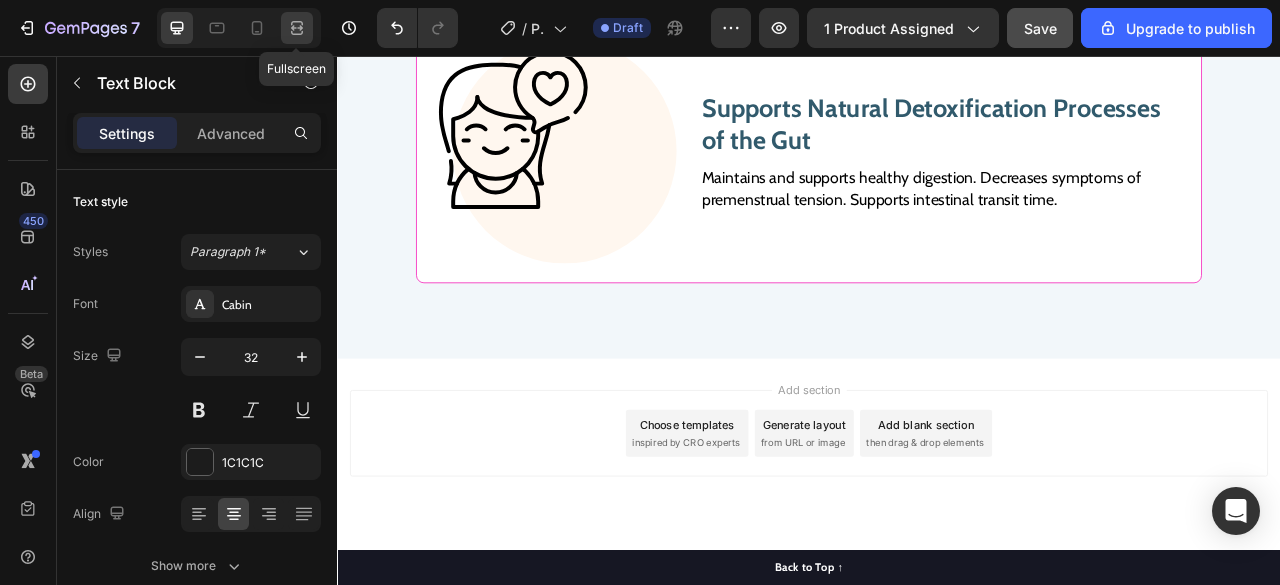 click 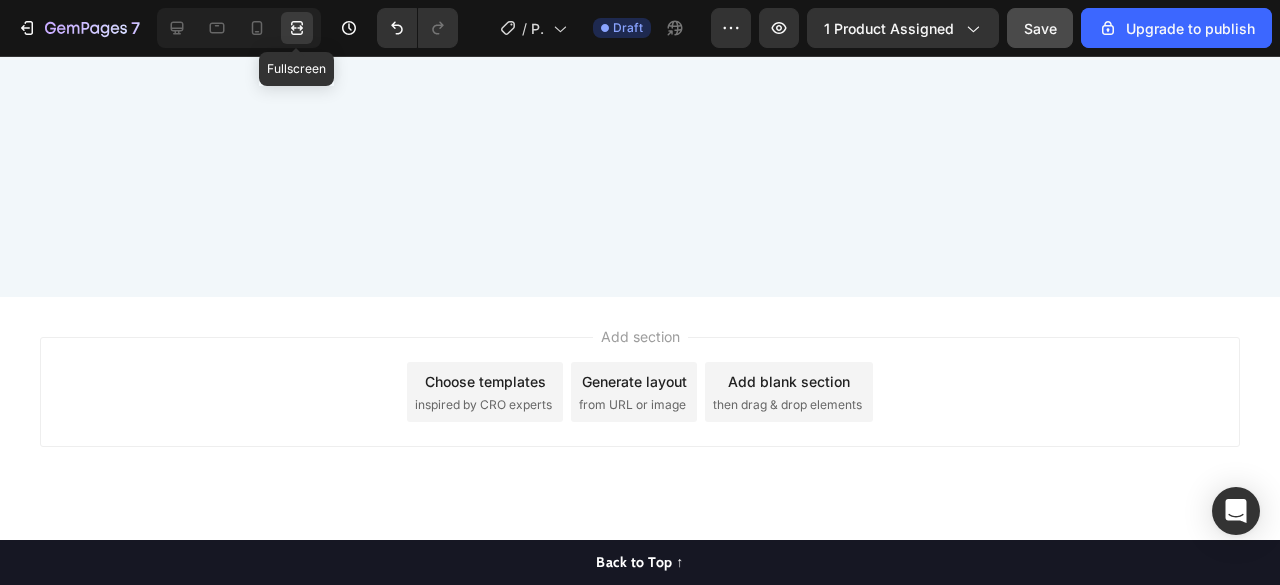 scroll, scrollTop: 11745, scrollLeft: 0, axis: vertical 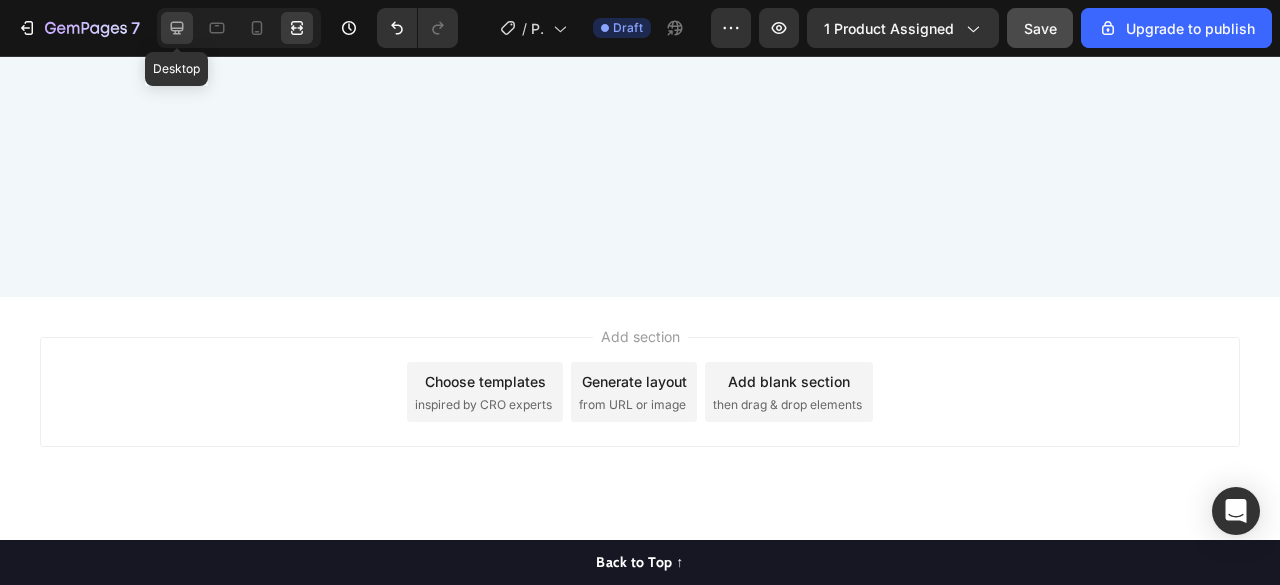 click 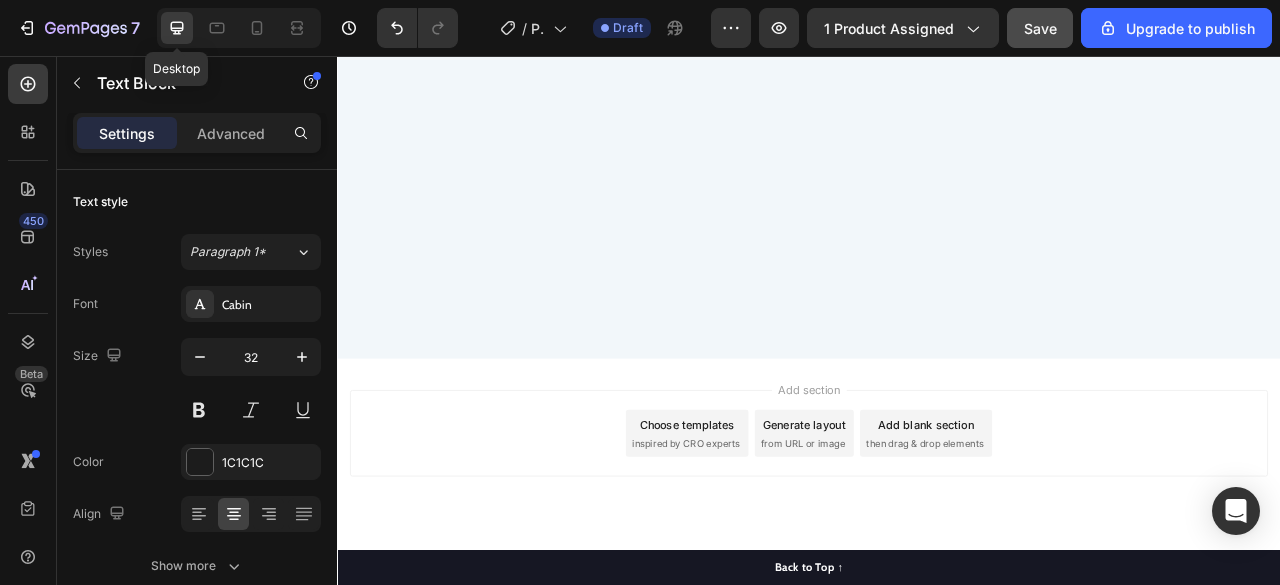 scroll, scrollTop: 11742, scrollLeft: 0, axis: vertical 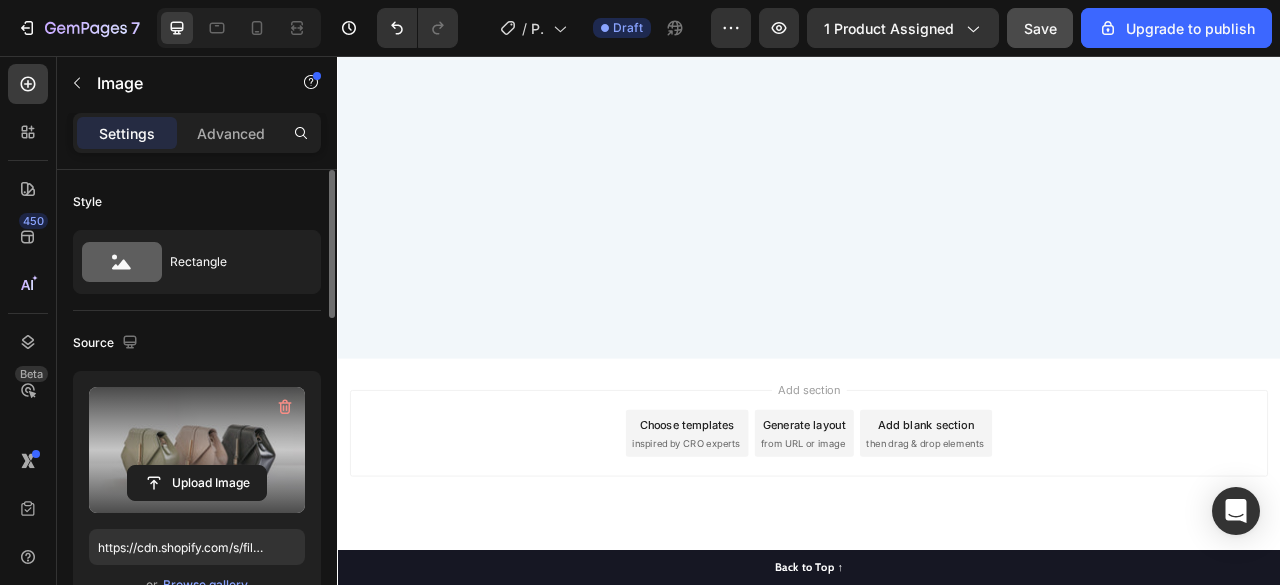 click at bounding box center (197, 450) 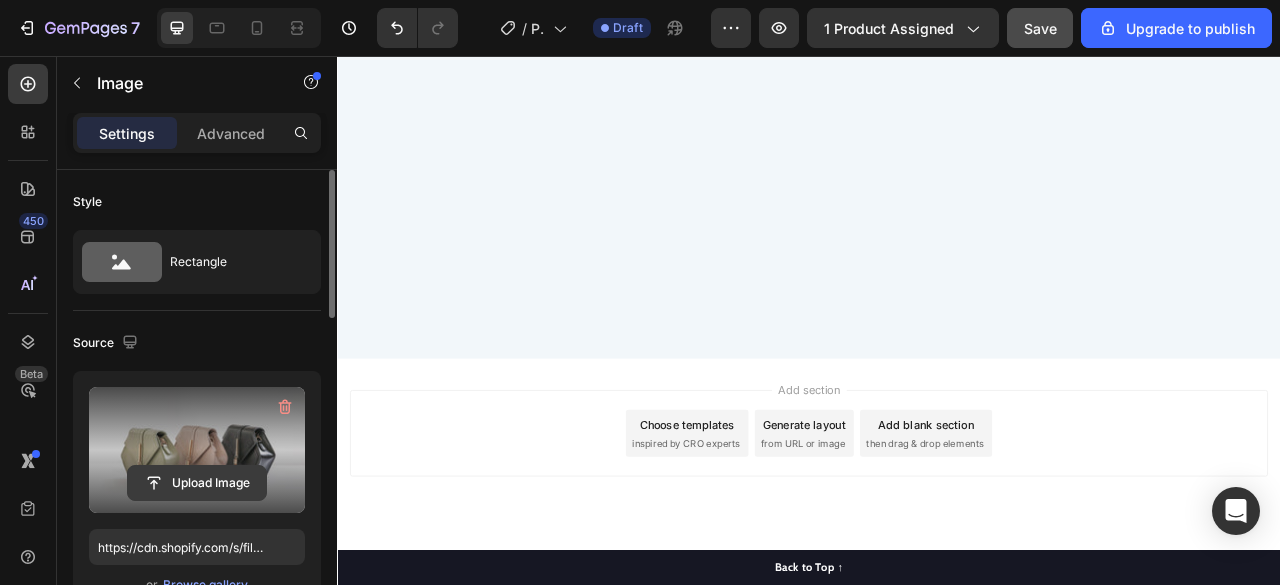 click 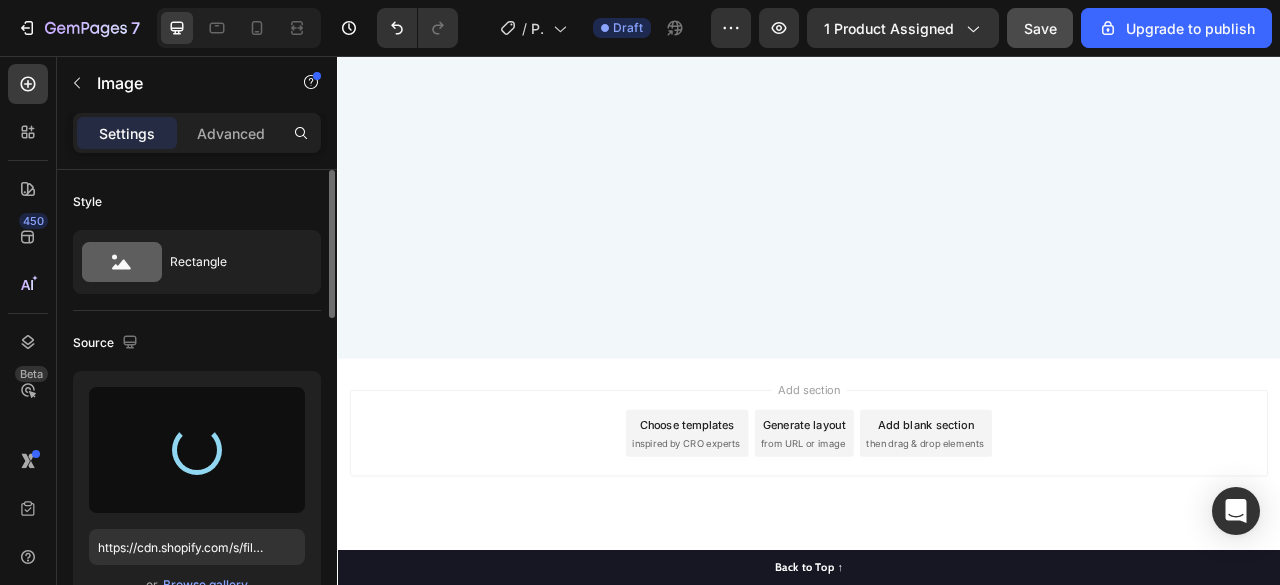 type on "https://cdn.shopify.com/s/files/1/0948/5395/5901/files/gempages_577662925980828434-8f2d39a2-d463-4612-a74a-898b60c8b92f.avif" 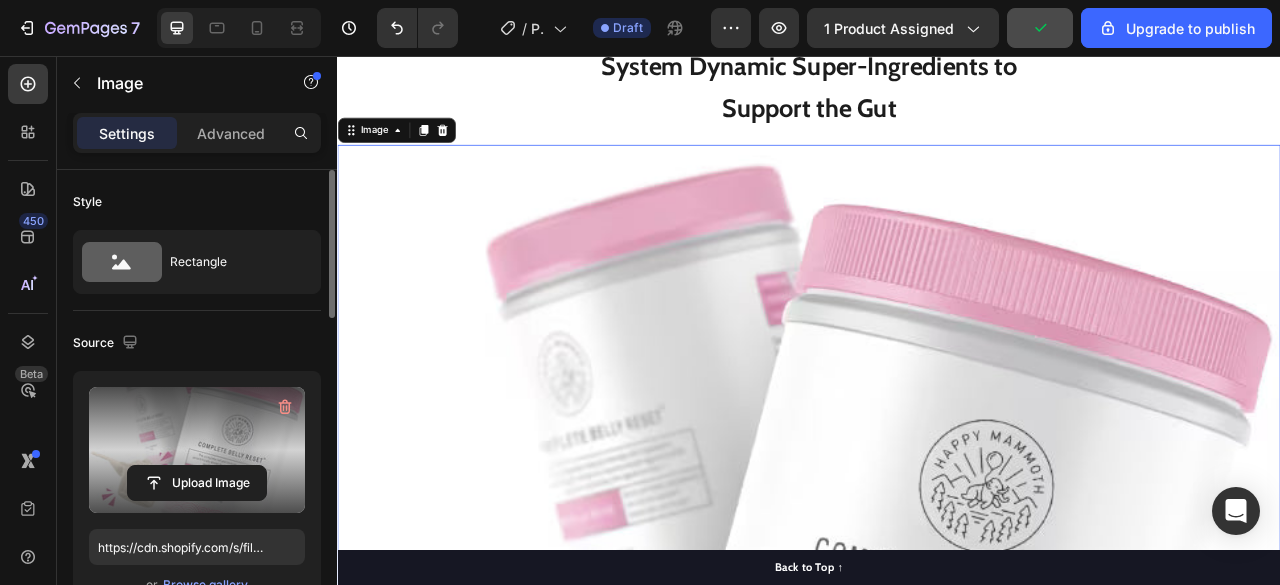 scroll, scrollTop: 11964, scrollLeft: 0, axis: vertical 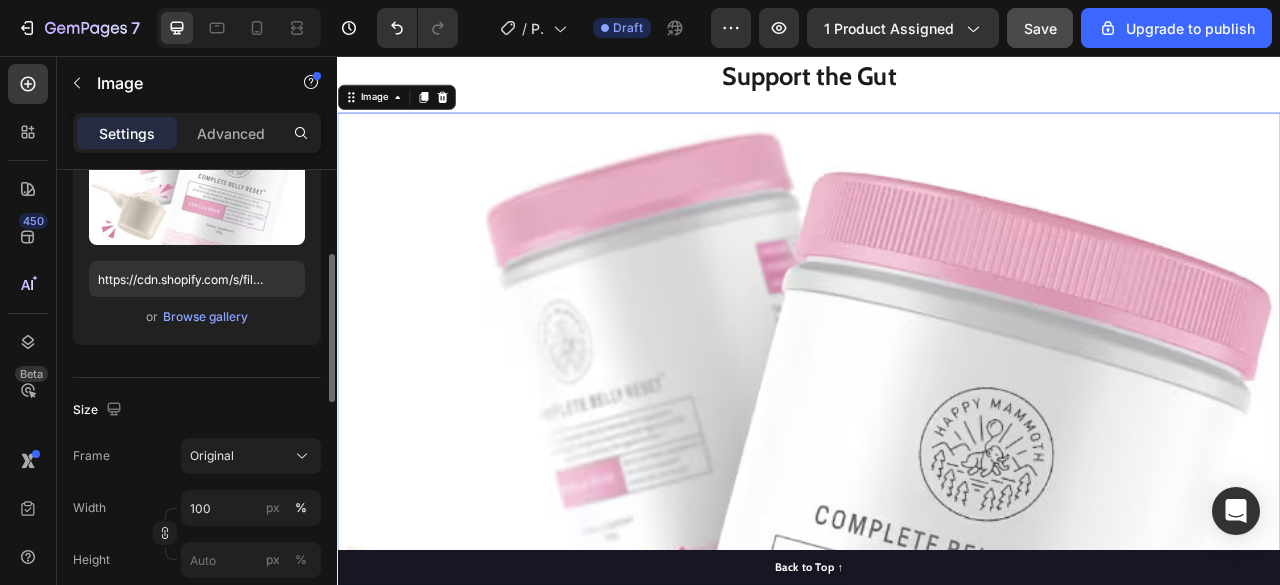 click on "Frame Original Width 100 px % Height px %" 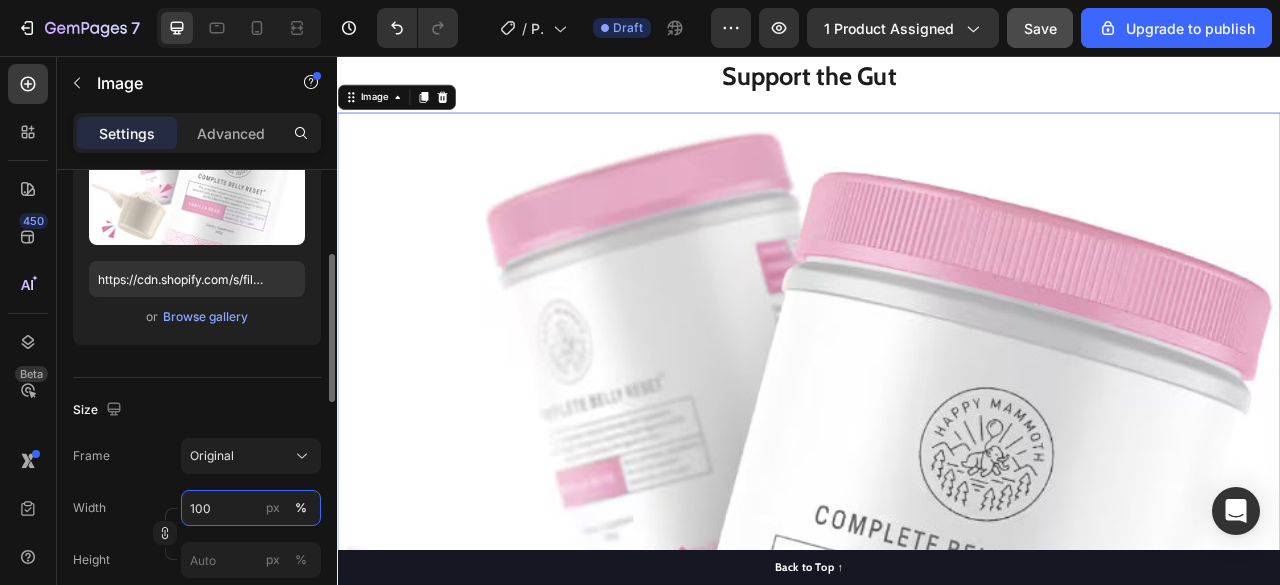 click on "100" at bounding box center [251, 508] 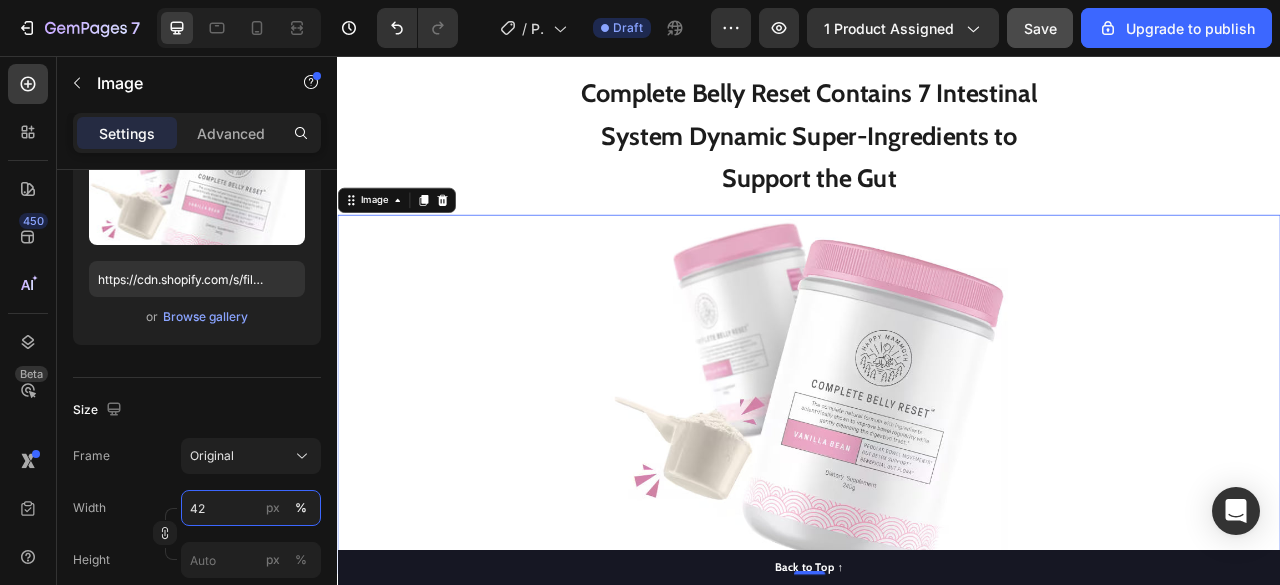 scroll, scrollTop: 11824, scrollLeft: 0, axis: vertical 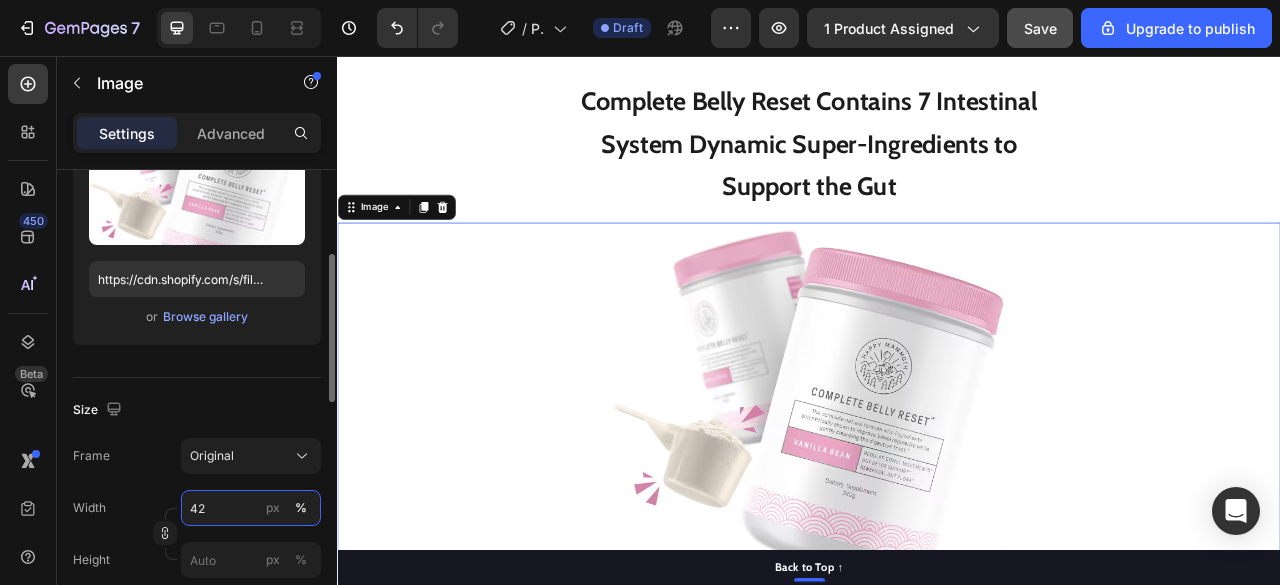 click on "42" at bounding box center (251, 508) 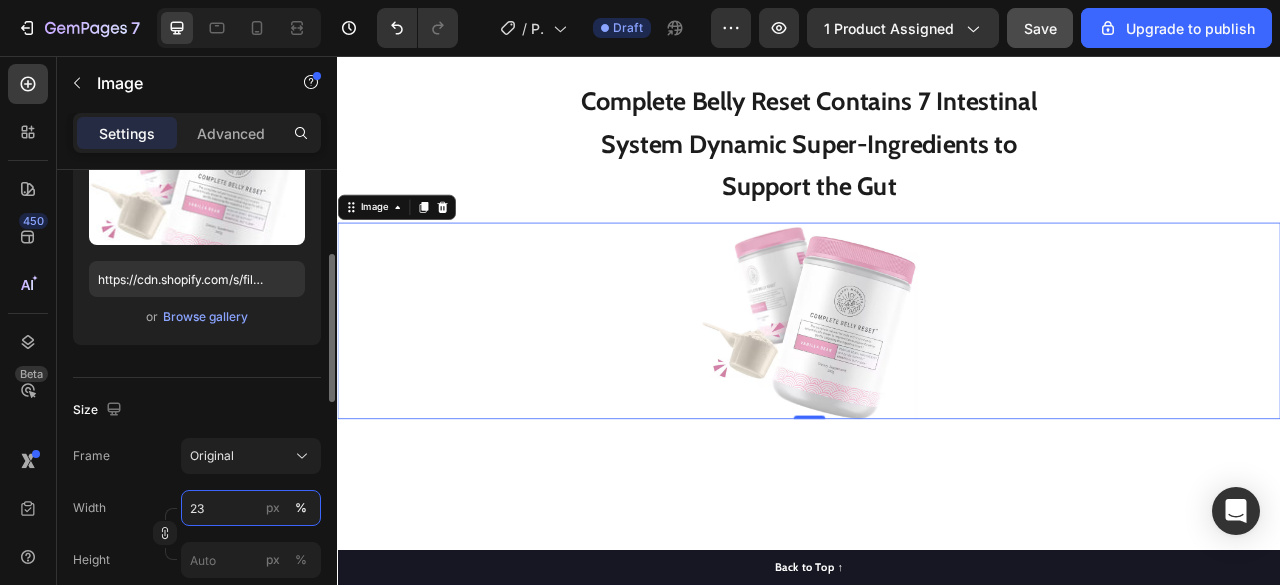 type on "24" 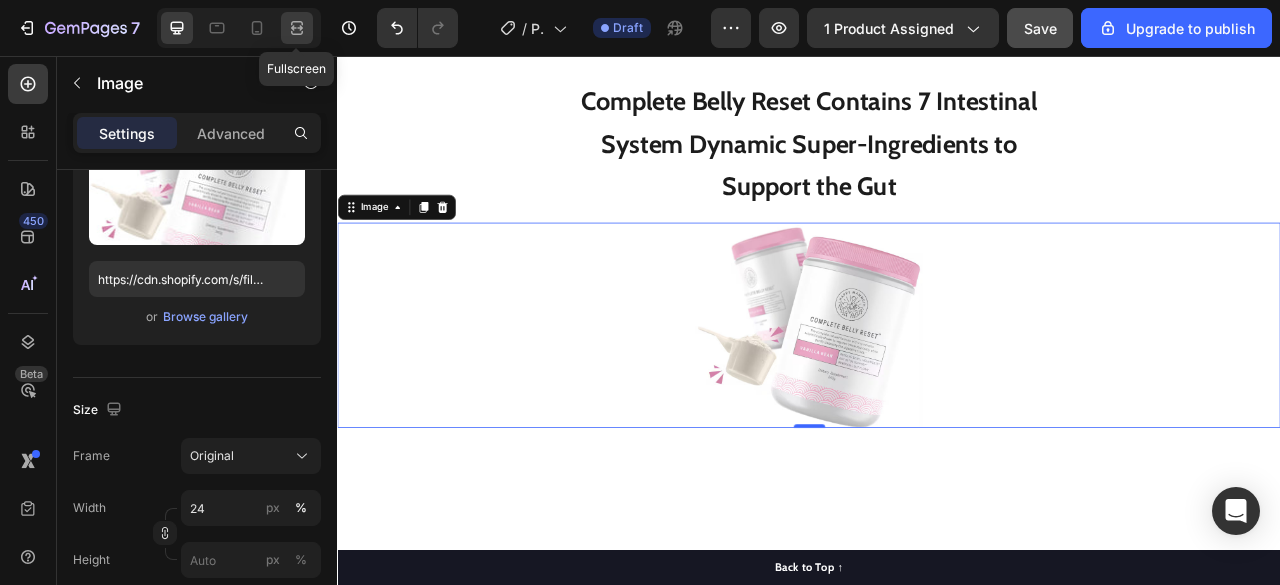 click 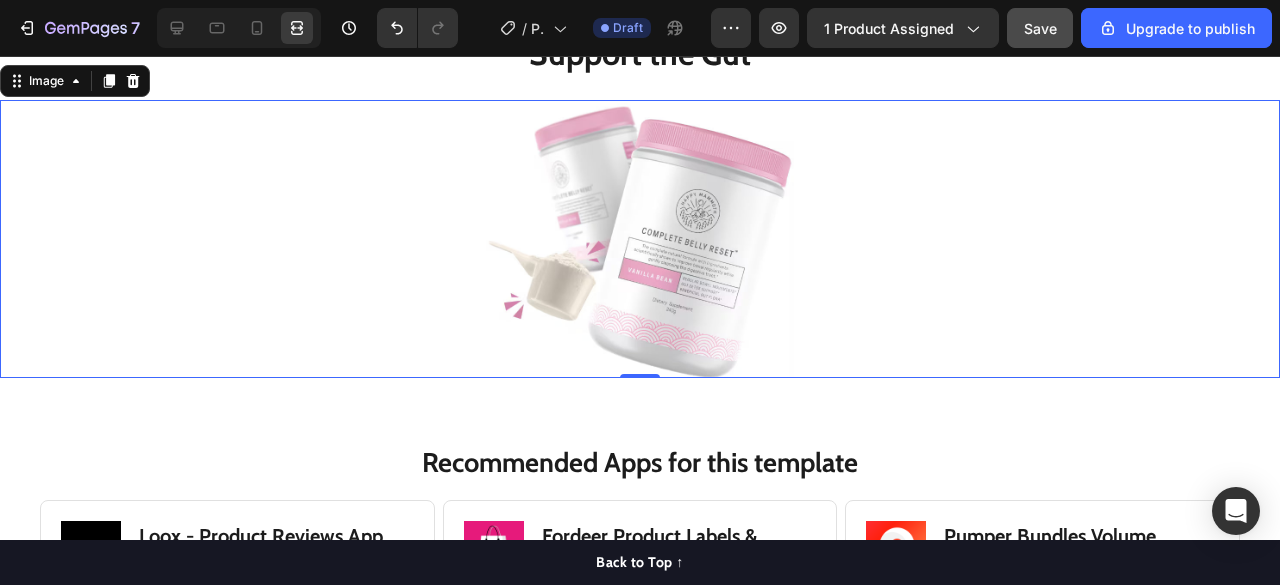 scroll, scrollTop: 11847, scrollLeft: 0, axis: vertical 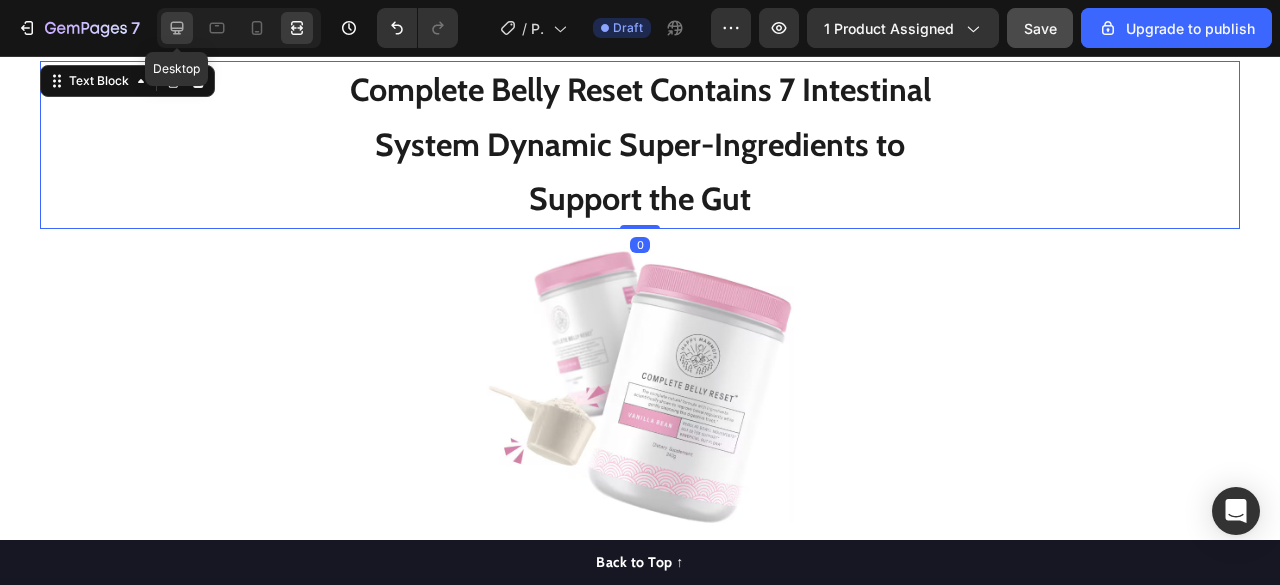 click 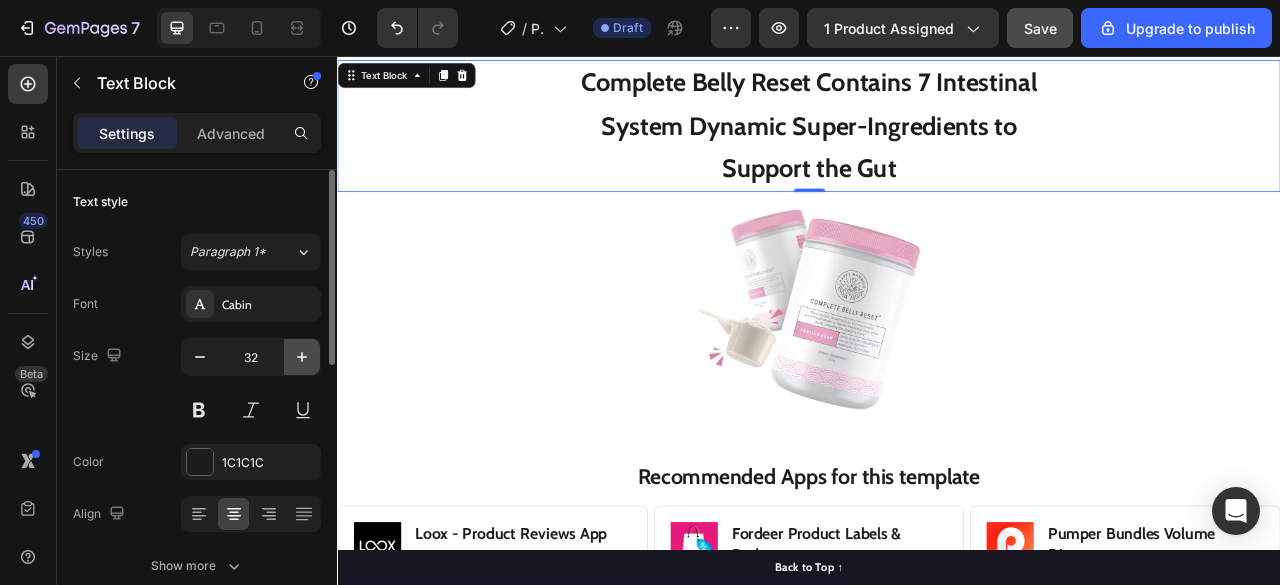 click 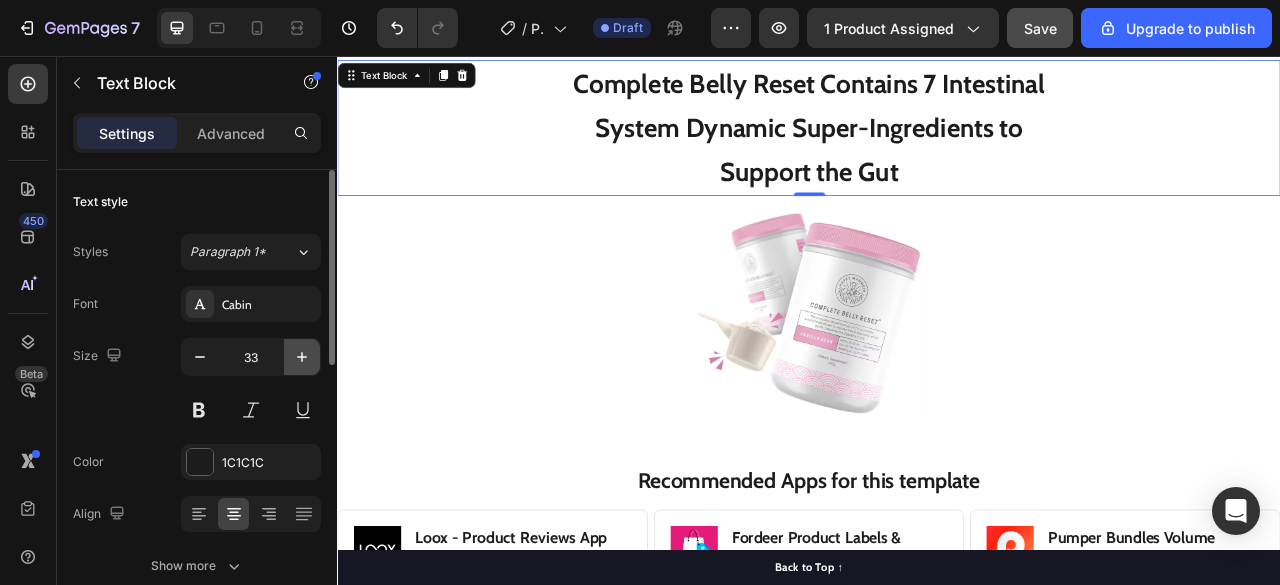 click 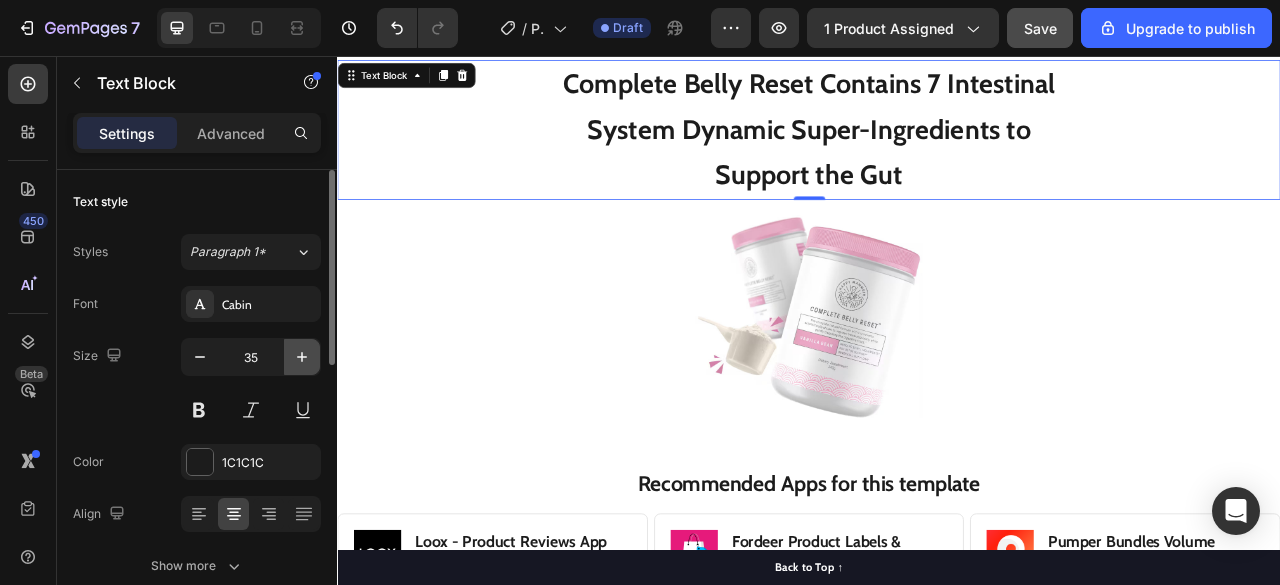 click 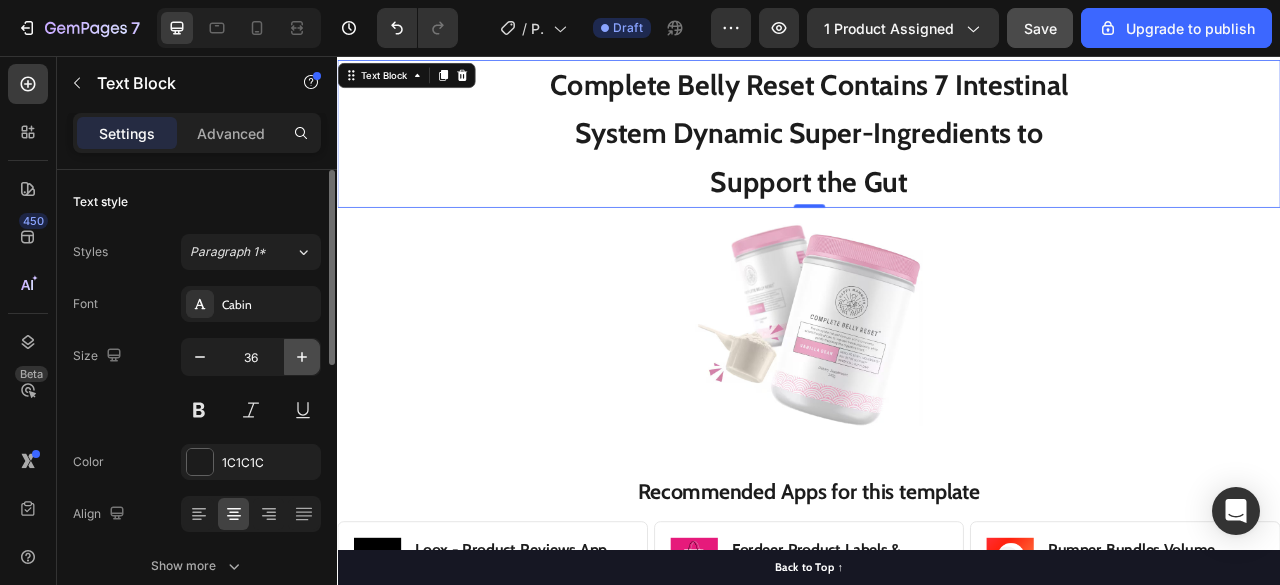 click 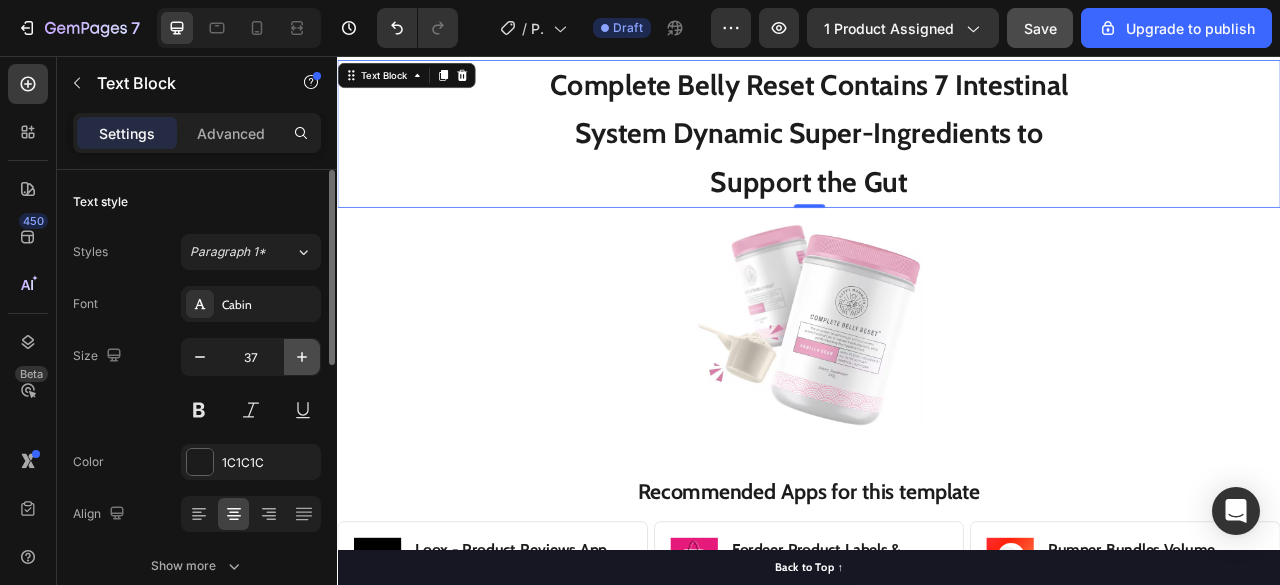 click 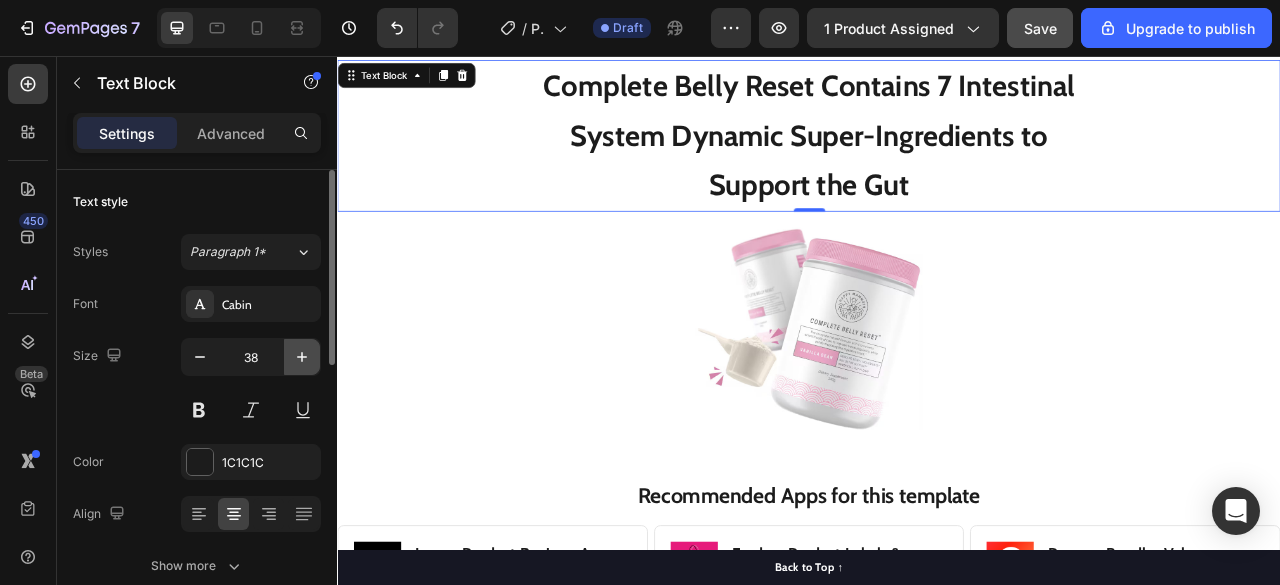 click 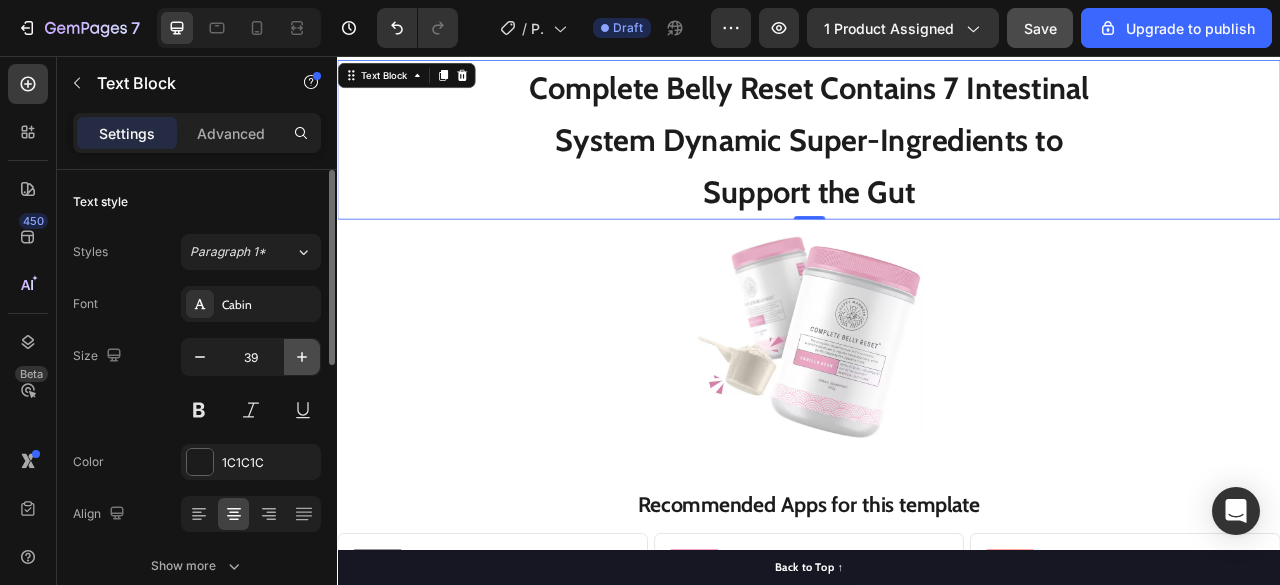 click 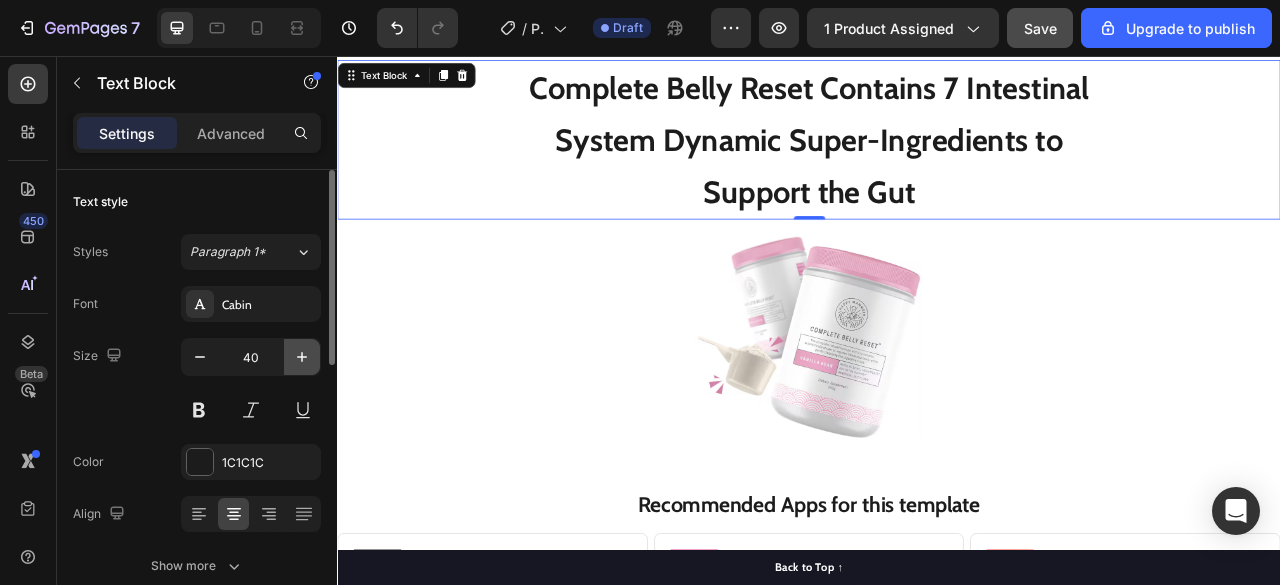 click 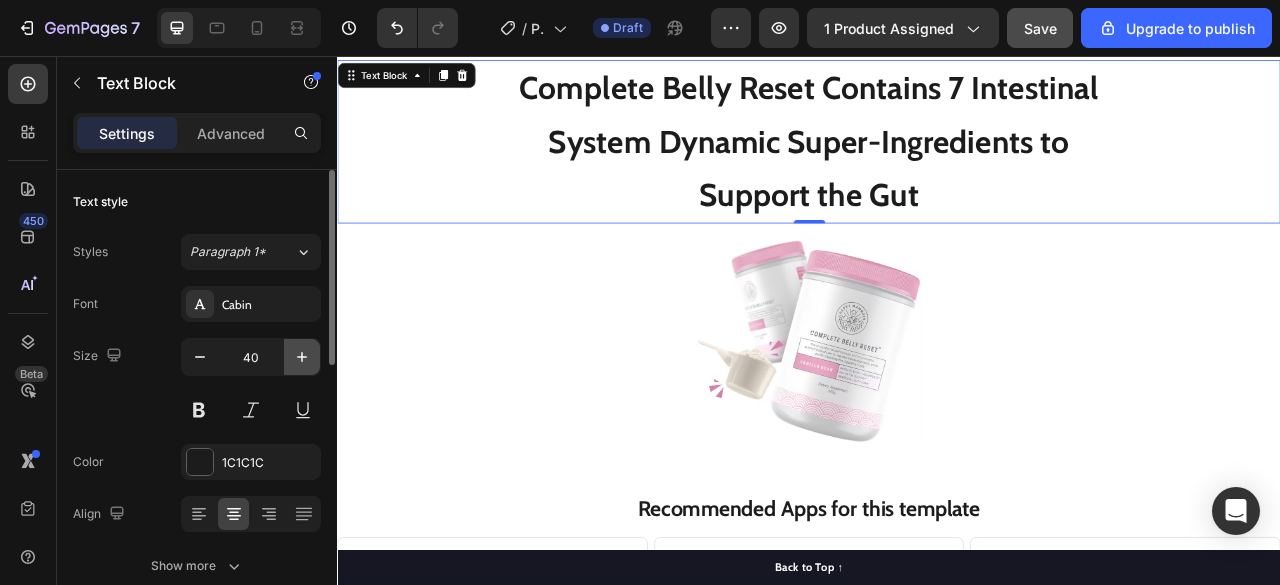 click 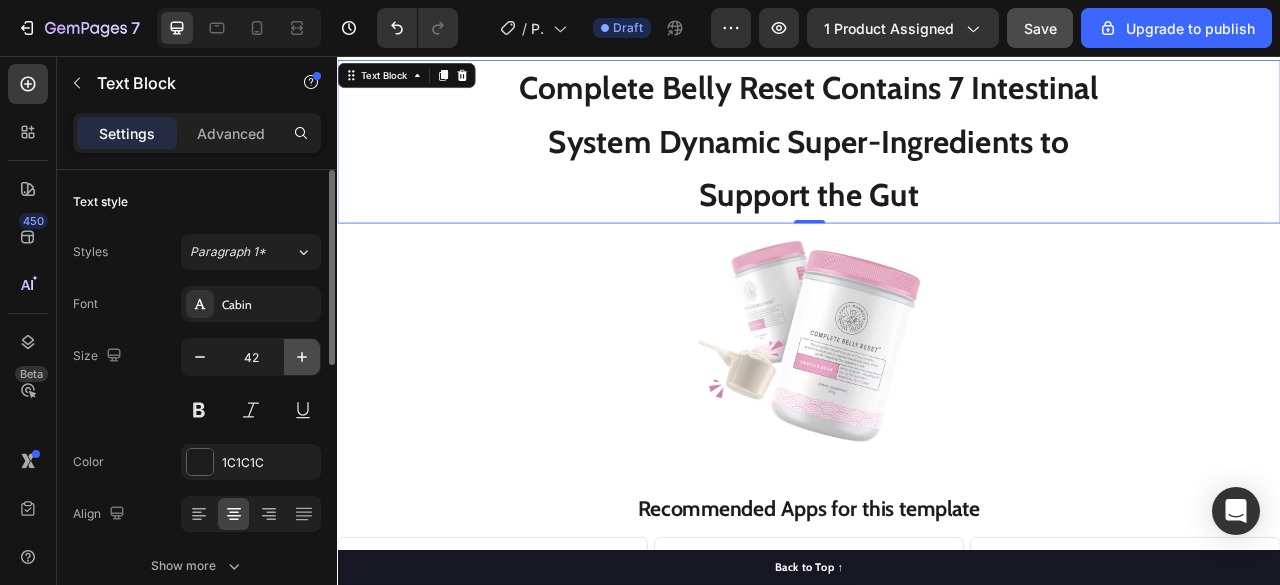 click 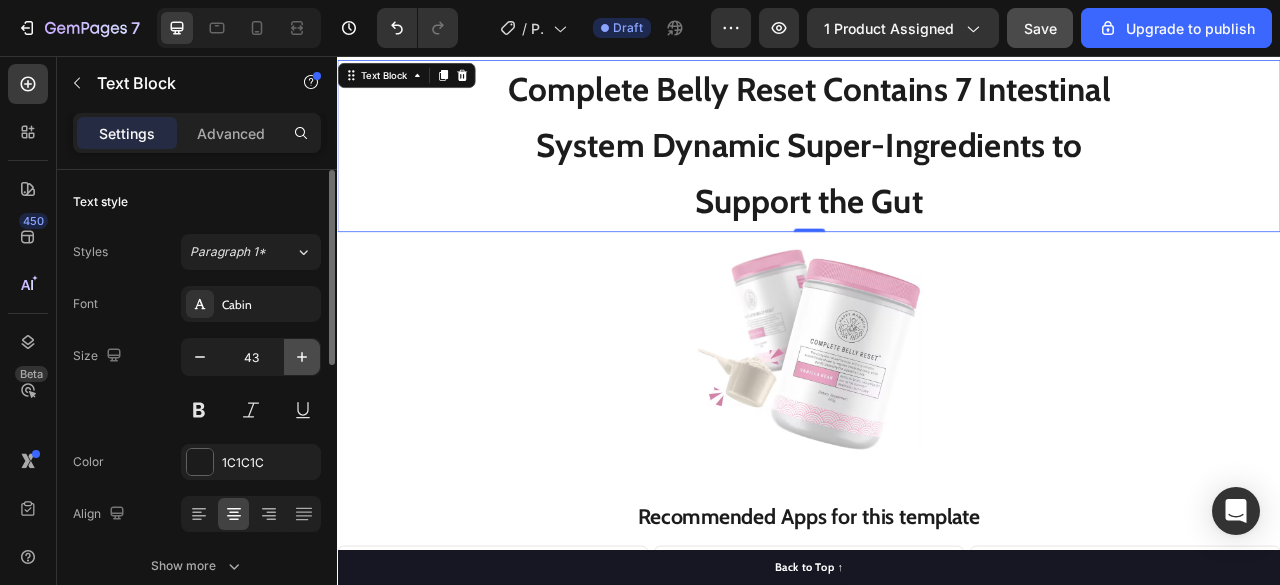 click 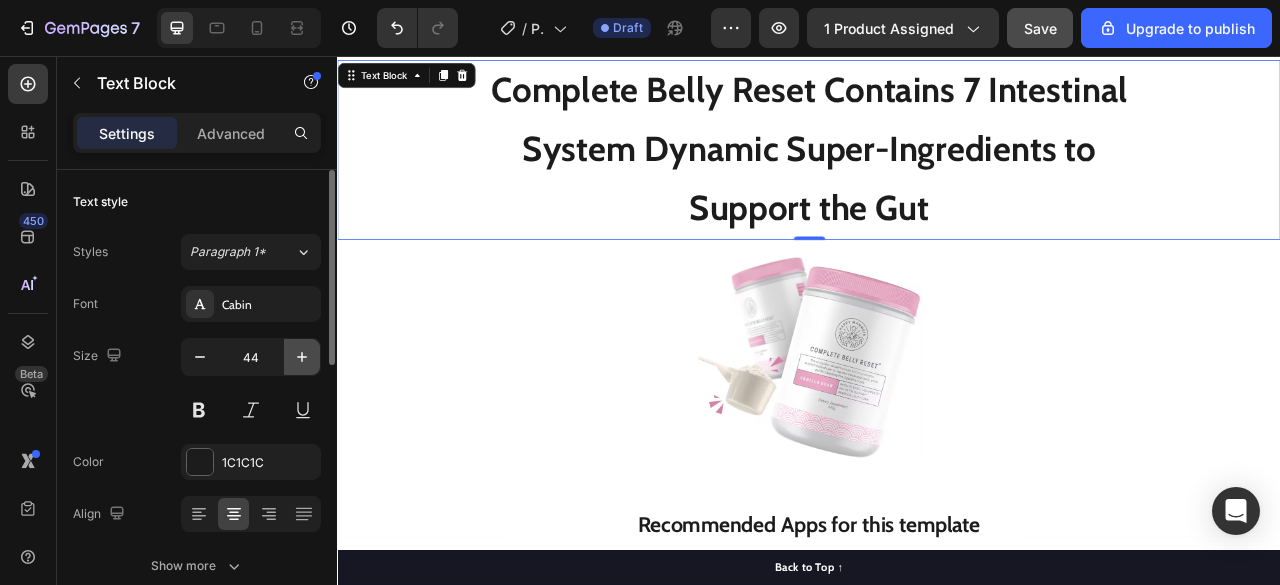click 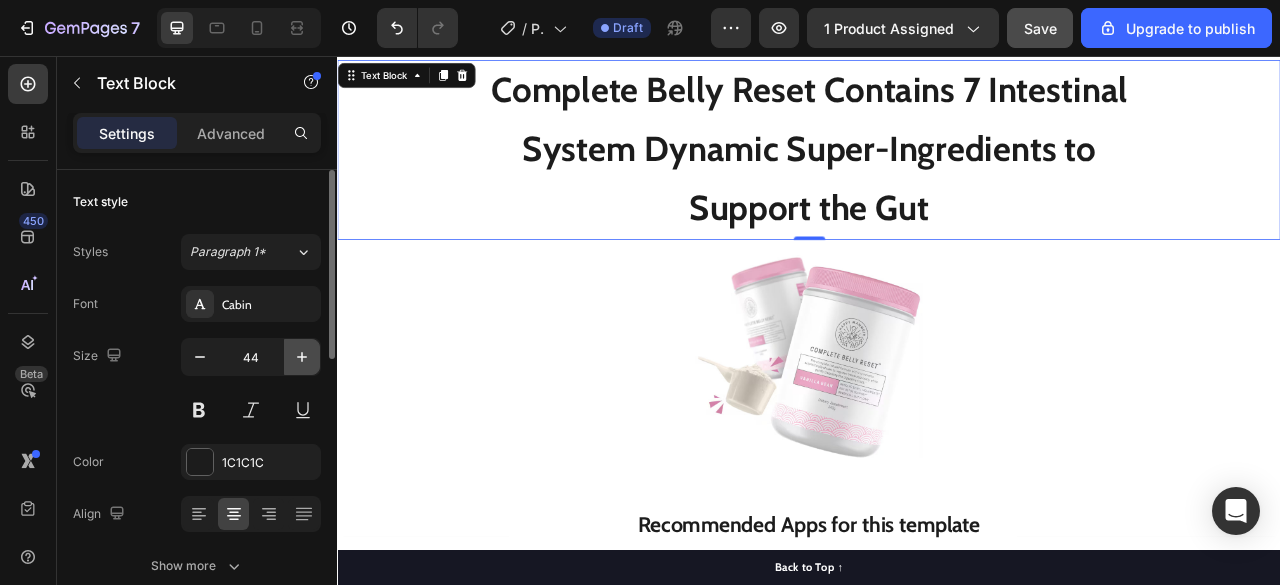 click 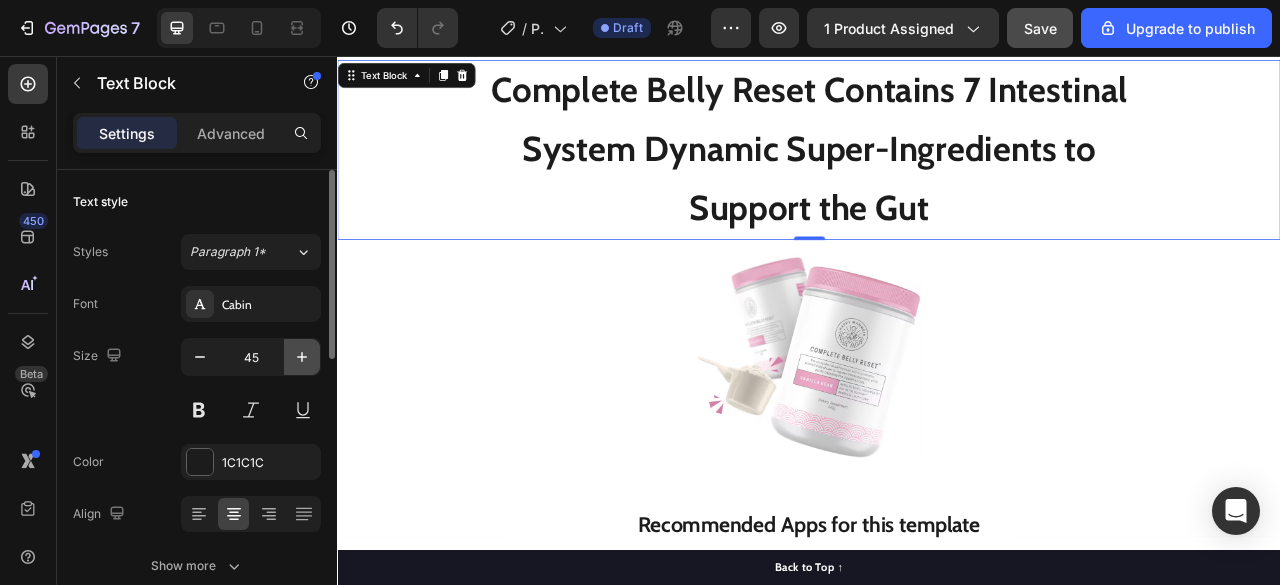 click 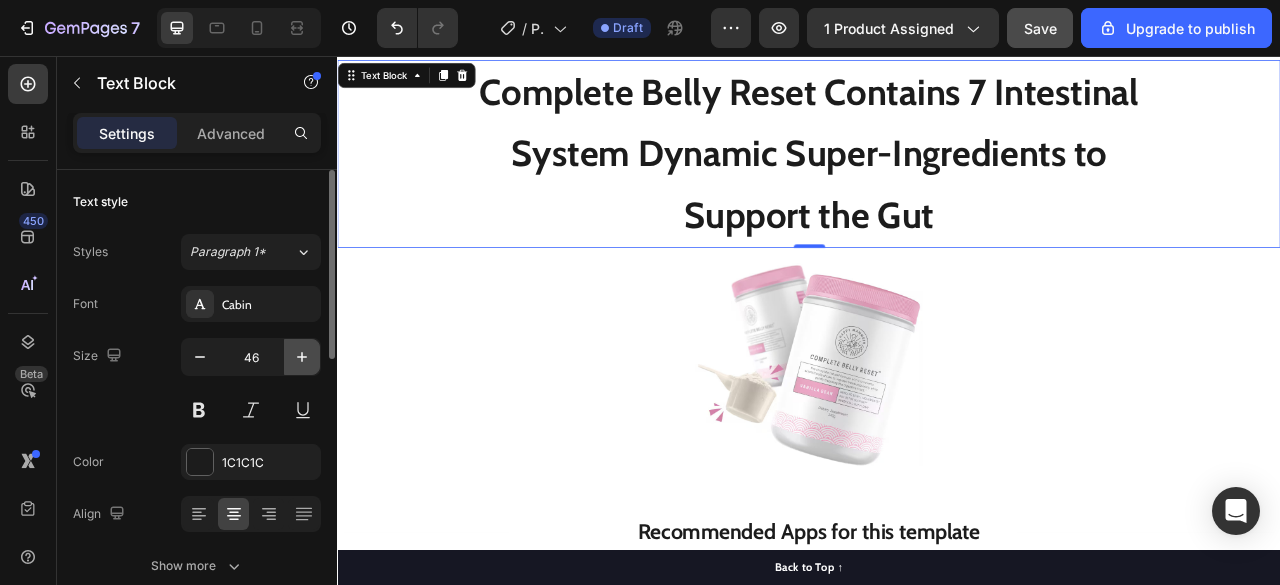 click 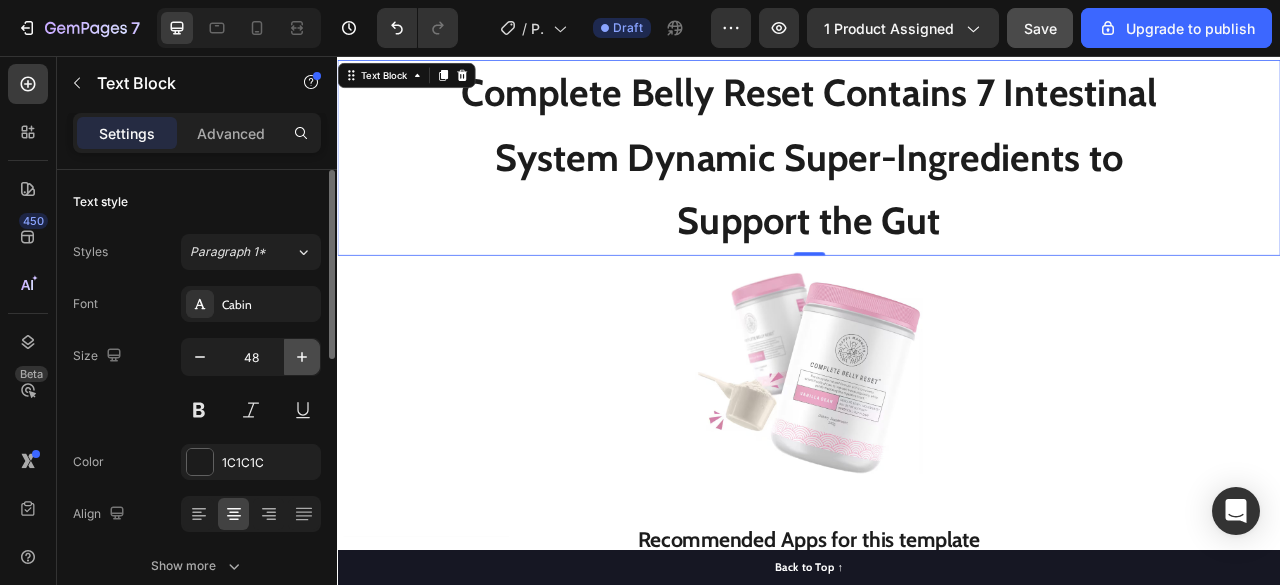 click 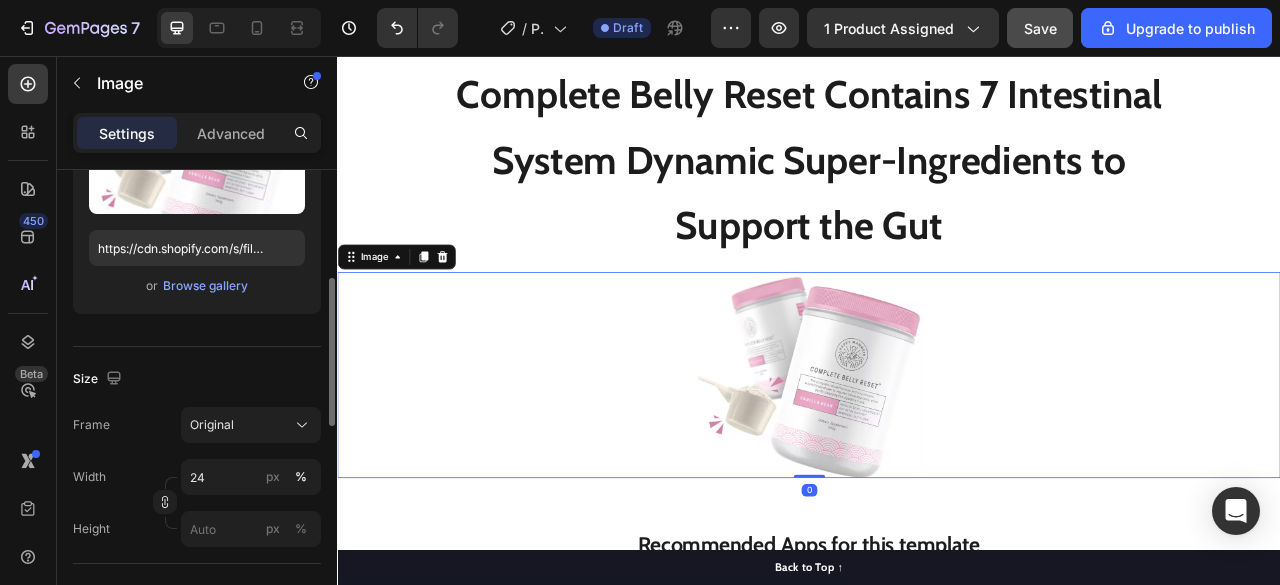 scroll, scrollTop: 310, scrollLeft: 0, axis: vertical 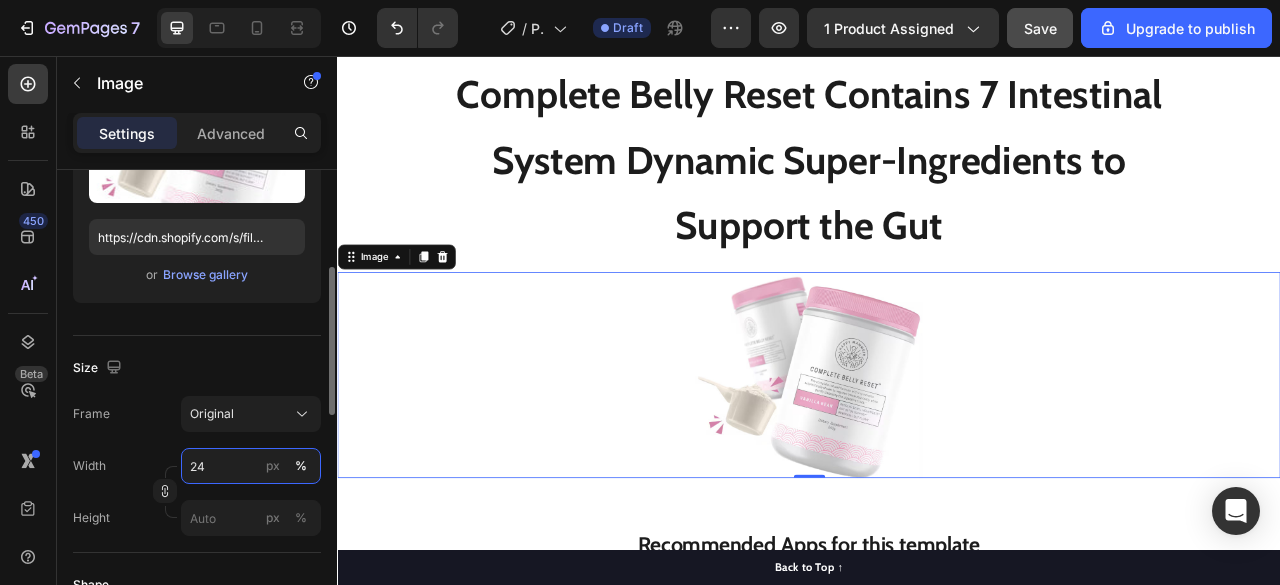 click on "24" at bounding box center [251, 466] 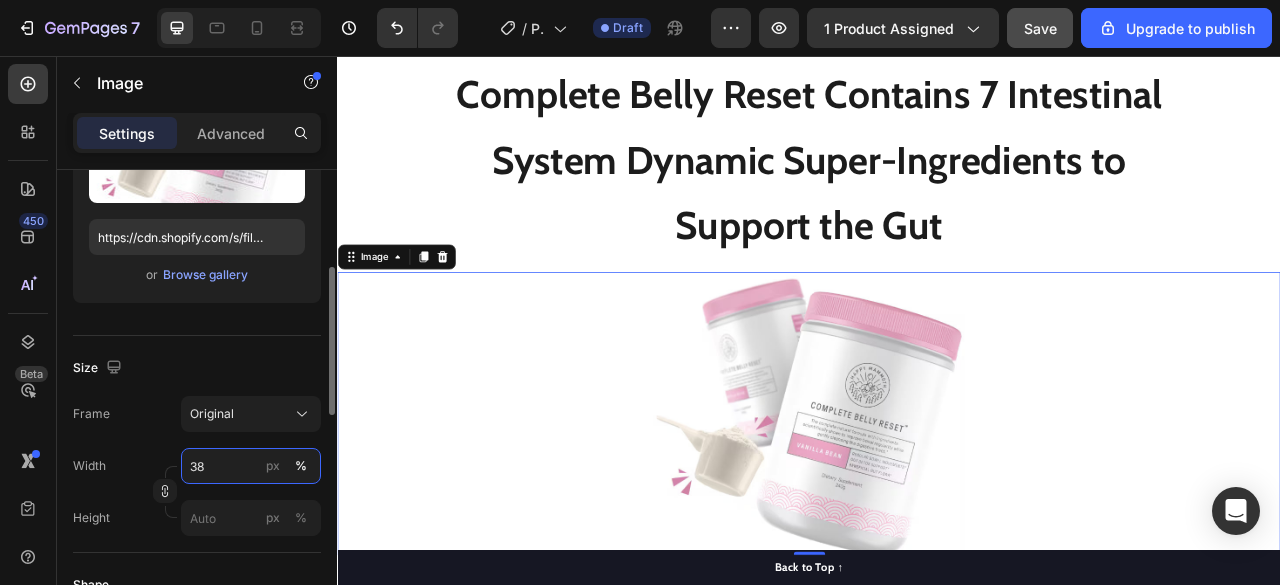 type on "39" 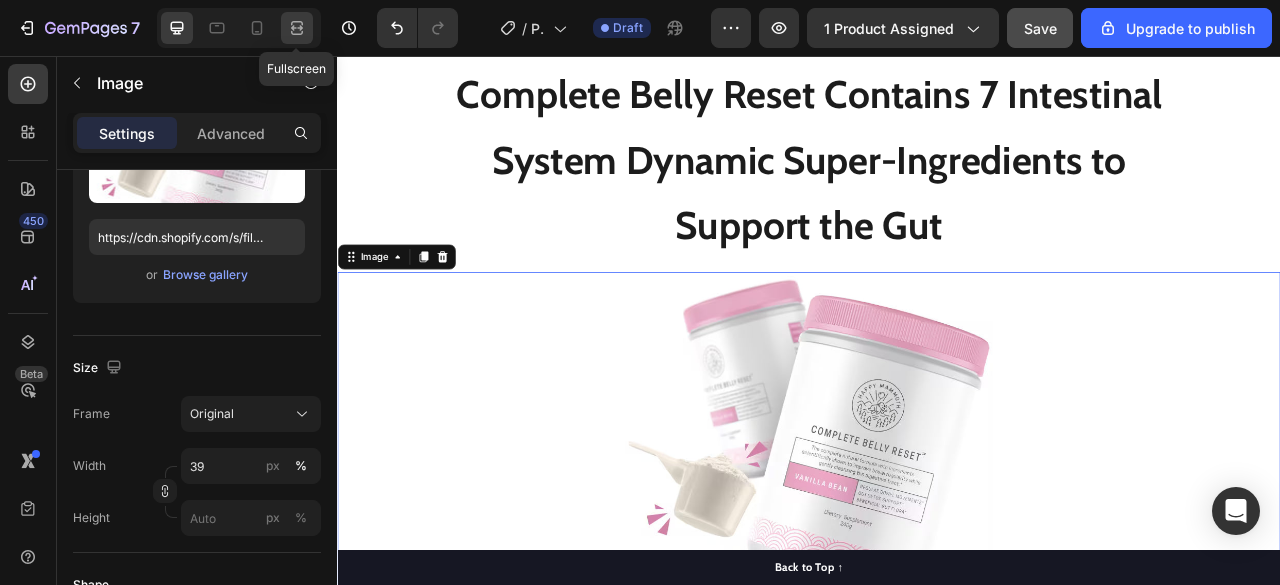 click 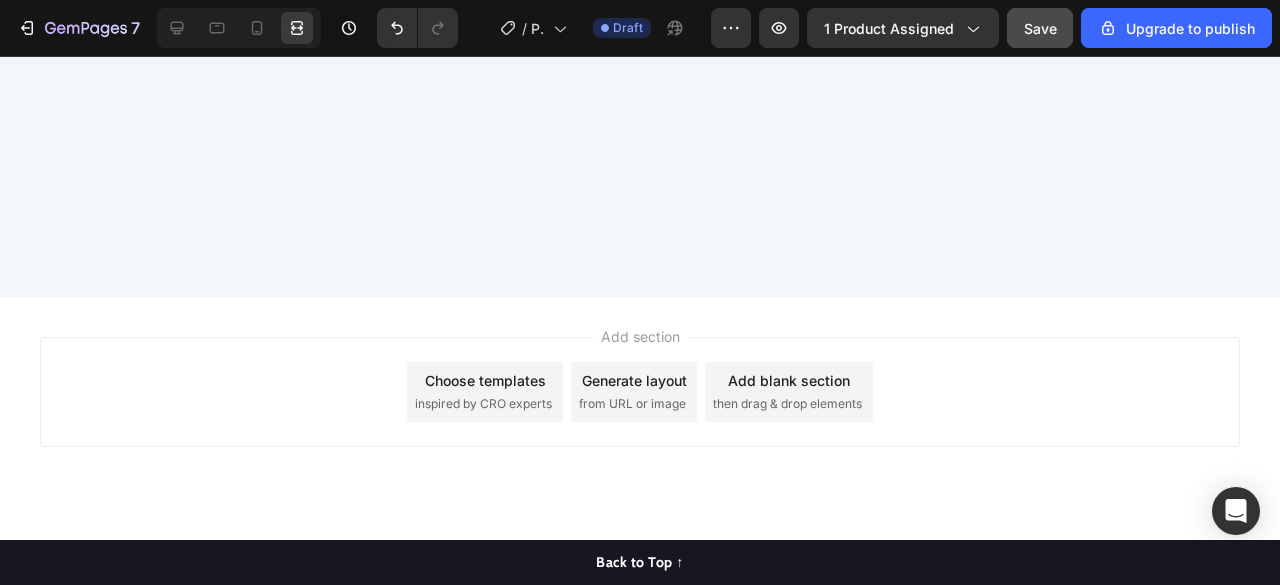scroll, scrollTop: 11806, scrollLeft: 0, axis: vertical 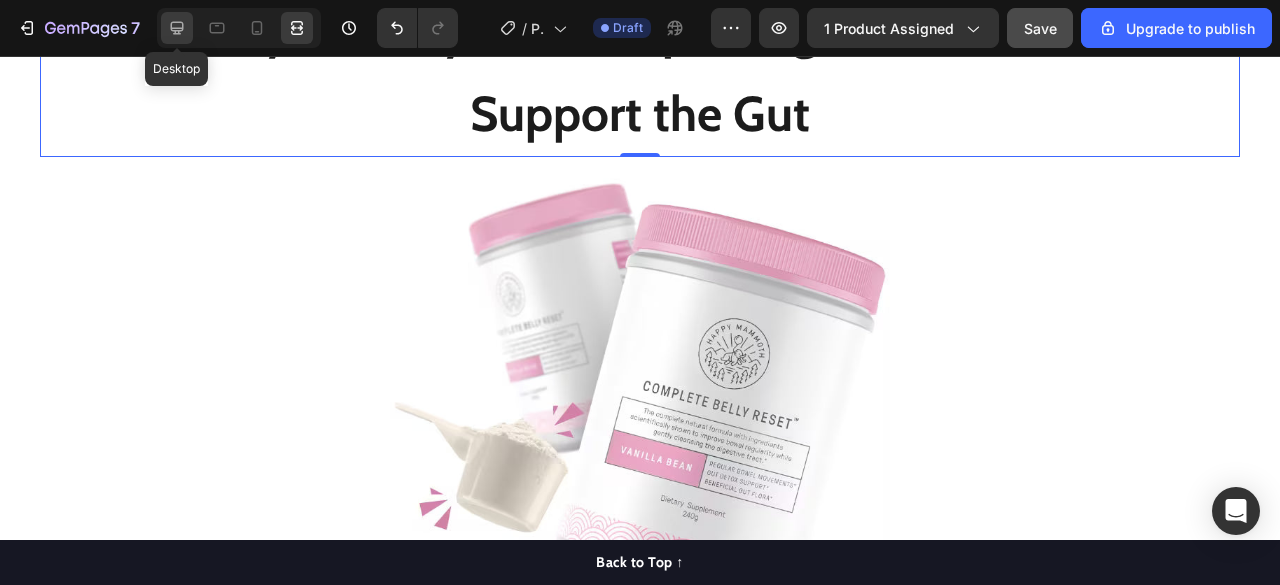 click 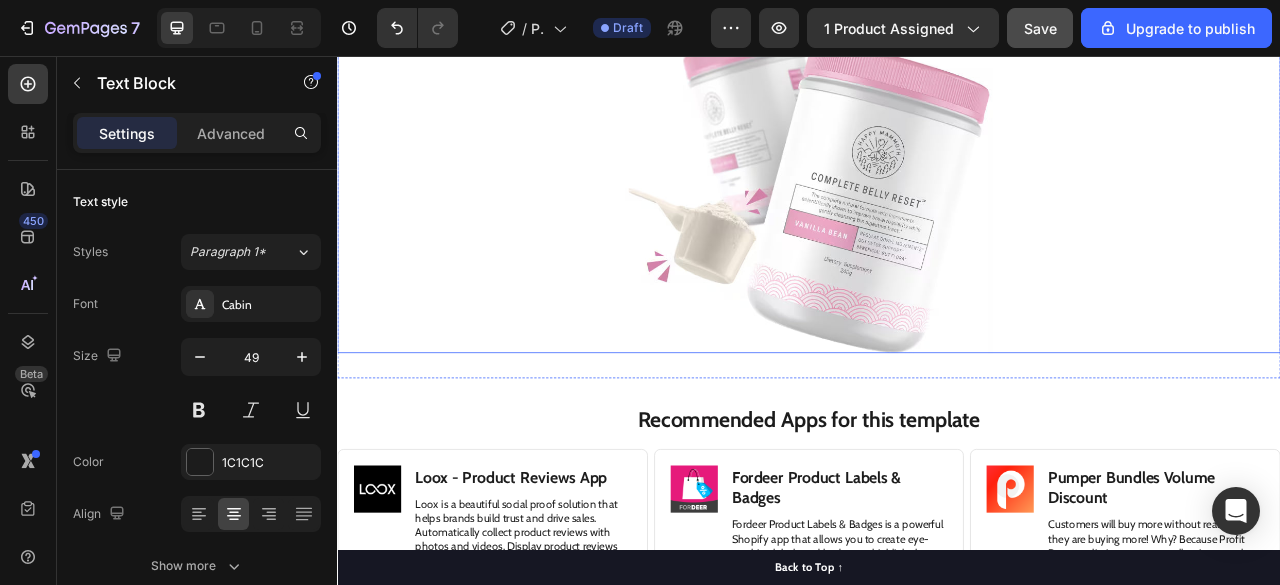 scroll, scrollTop: 12176, scrollLeft: 0, axis: vertical 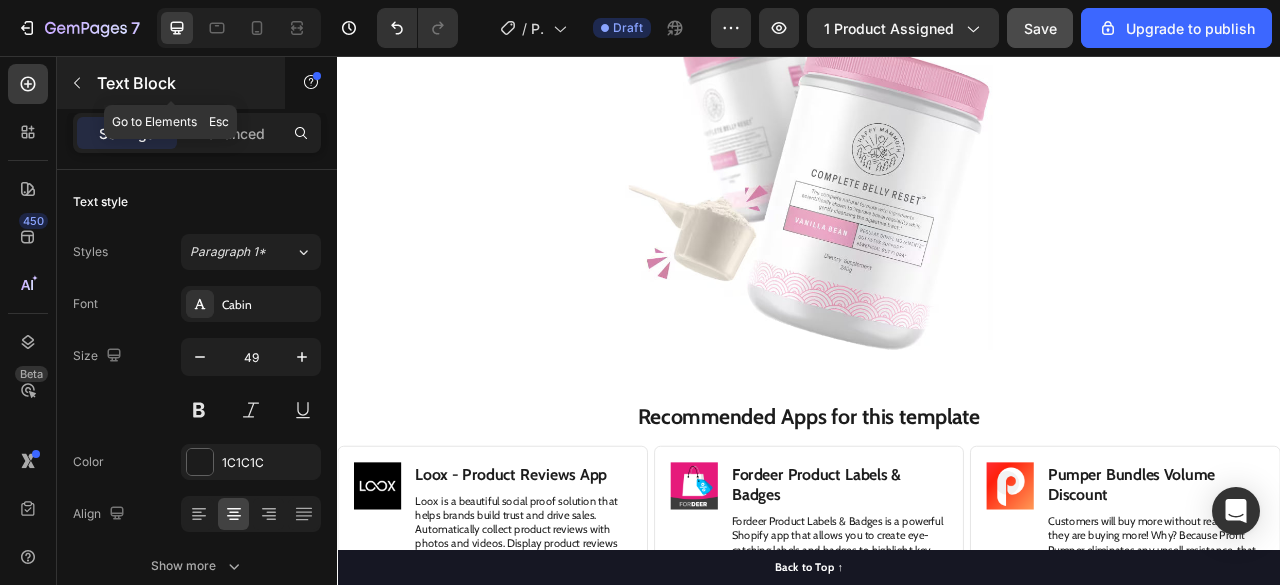 click 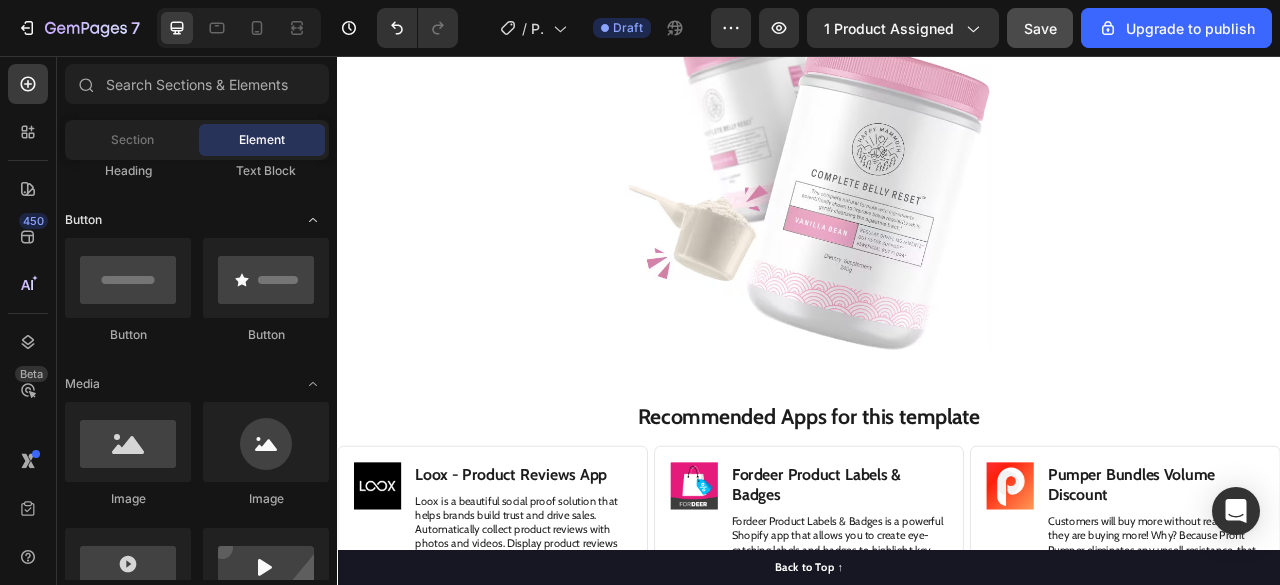 scroll, scrollTop: 0, scrollLeft: 0, axis: both 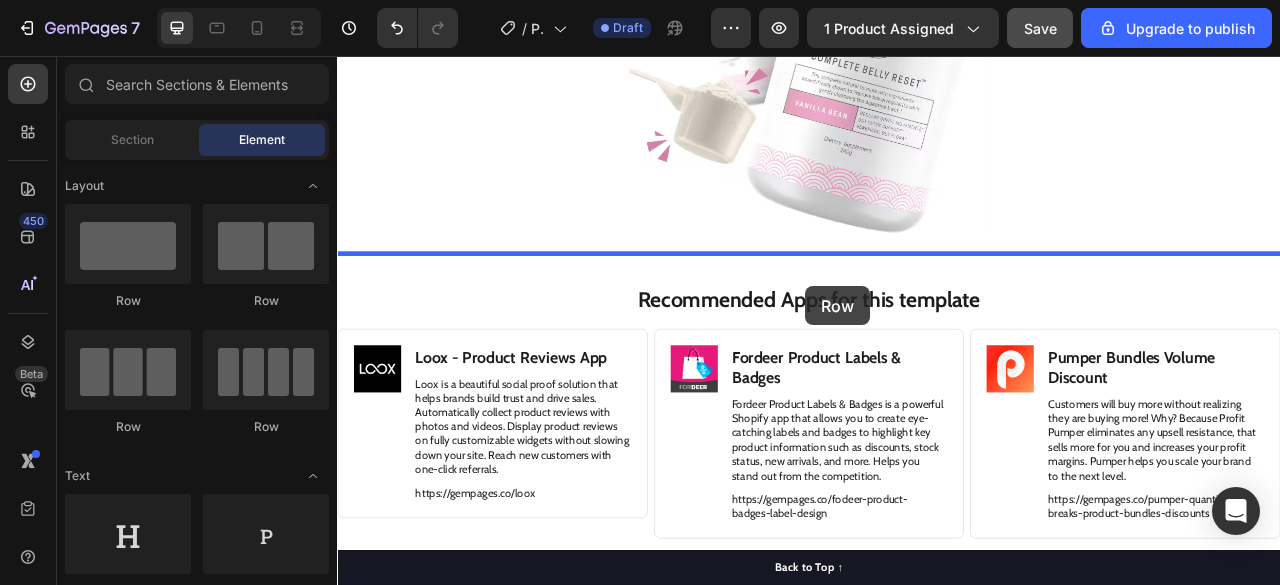 drag, startPoint x: 474, startPoint y: 420, endPoint x: 950, endPoint y: 290, distance: 493.43286 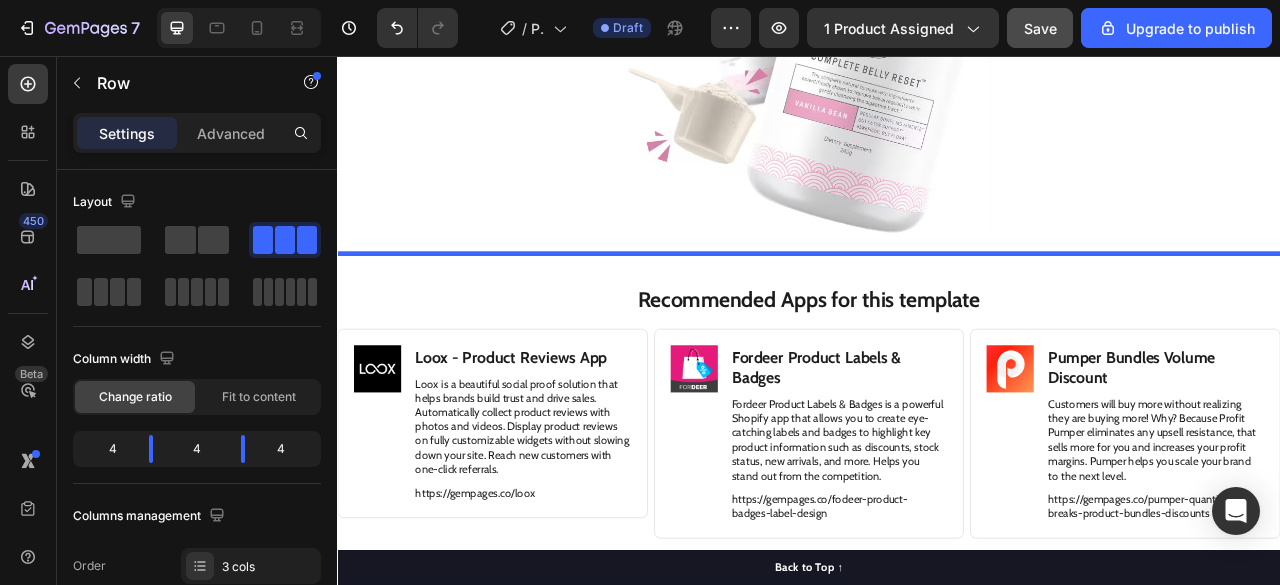 scroll, scrollTop: 12357, scrollLeft: 0, axis: vertical 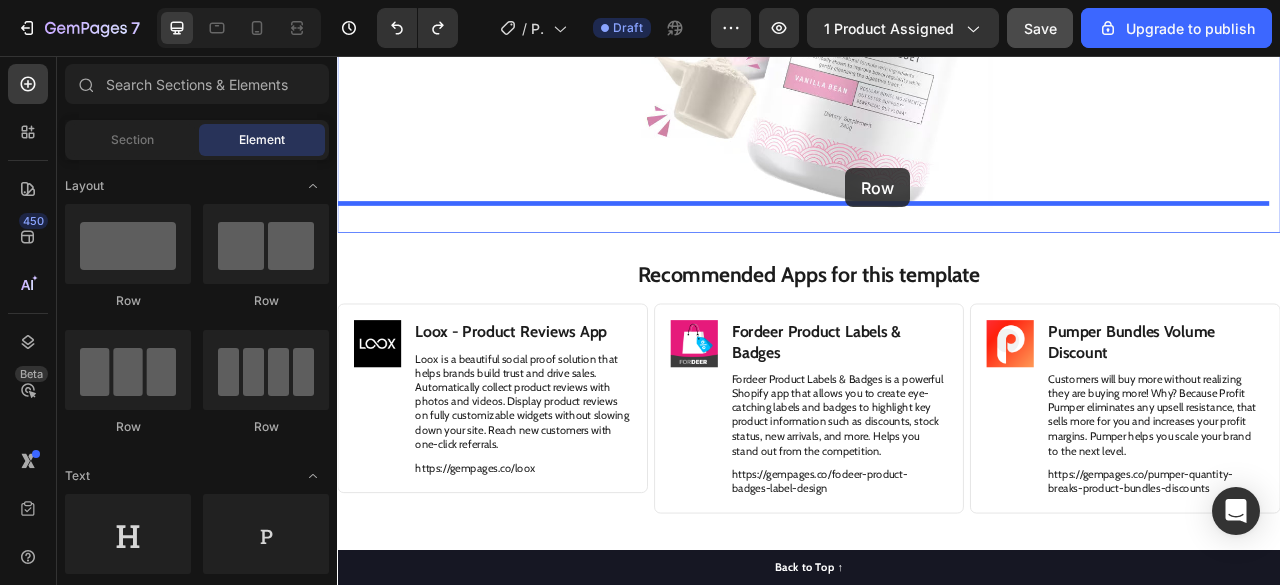 drag, startPoint x: 429, startPoint y: 422, endPoint x: 983, endPoint y: 199, distance: 597.19763 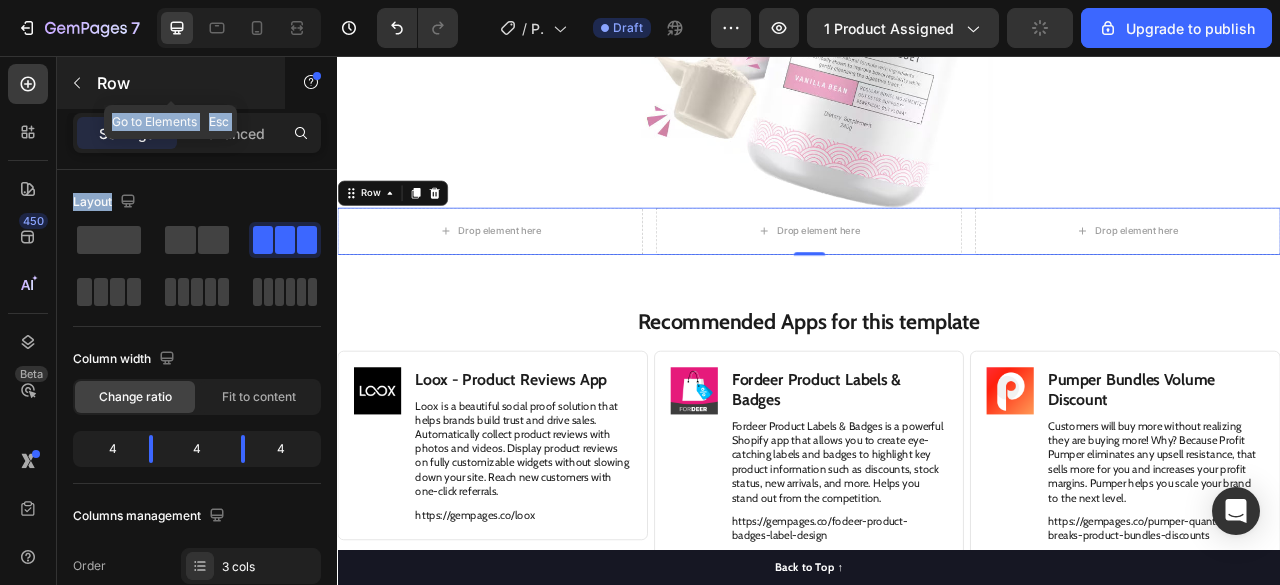 drag, startPoint x: 204, startPoint y: 238, endPoint x: 66, endPoint y: 77, distance: 212.04953 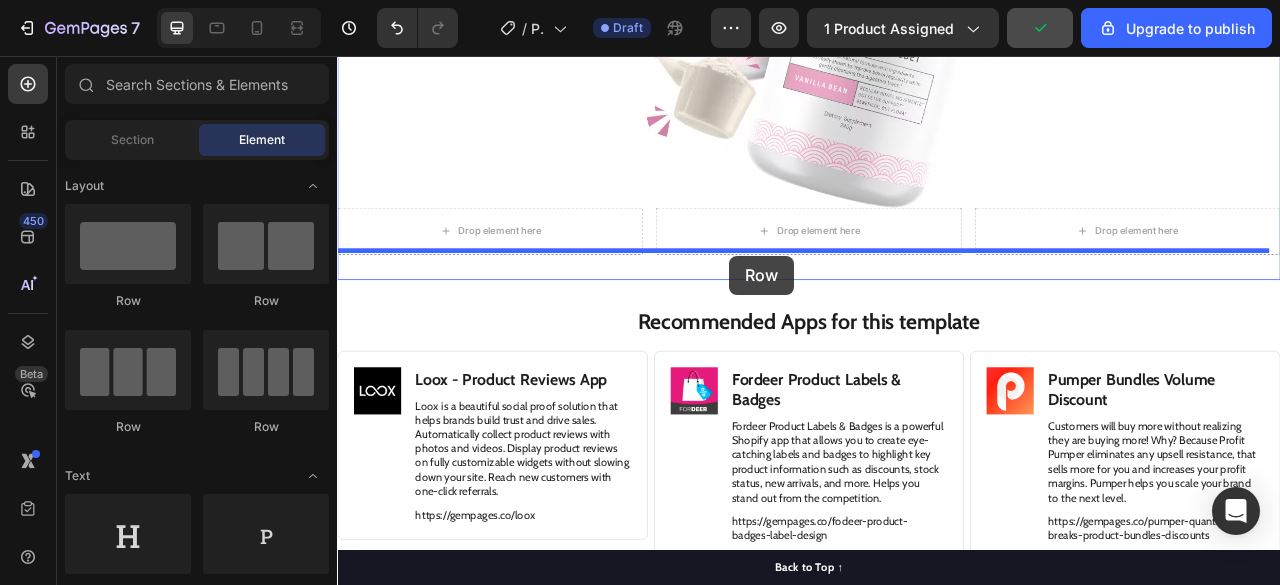 drag, startPoint x: 588, startPoint y: 331, endPoint x: 834, endPoint y: 310, distance: 246.89471 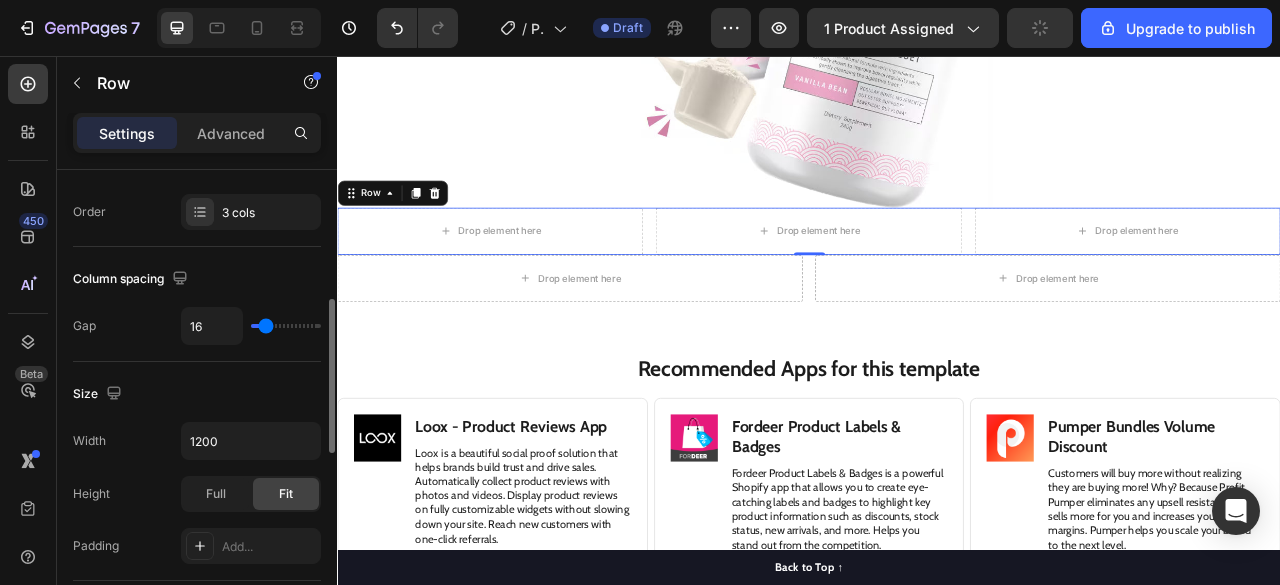 scroll, scrollTop: 366, scrollLeft: 0, axis: vertical 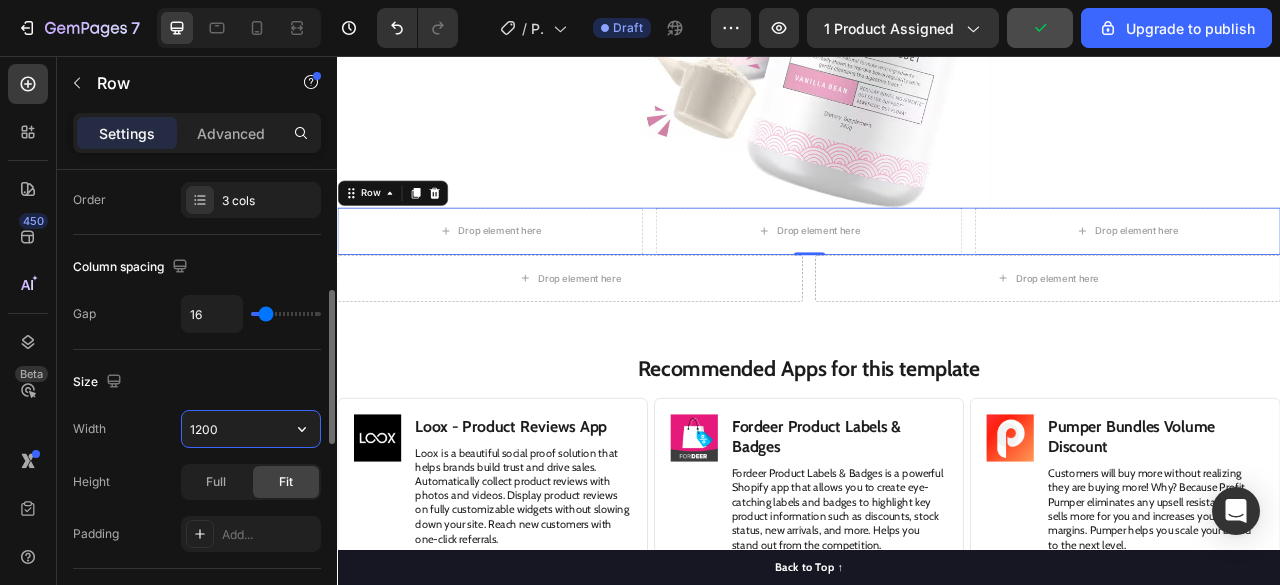 click on "1200" at bounding box center (251, 429) 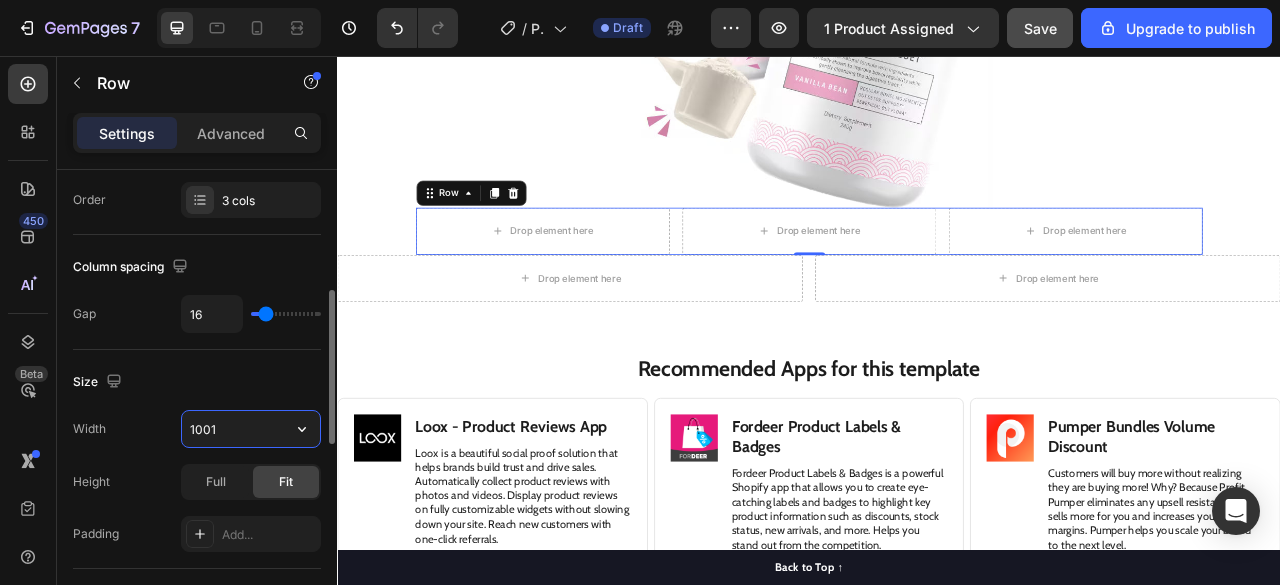 type on "1000" 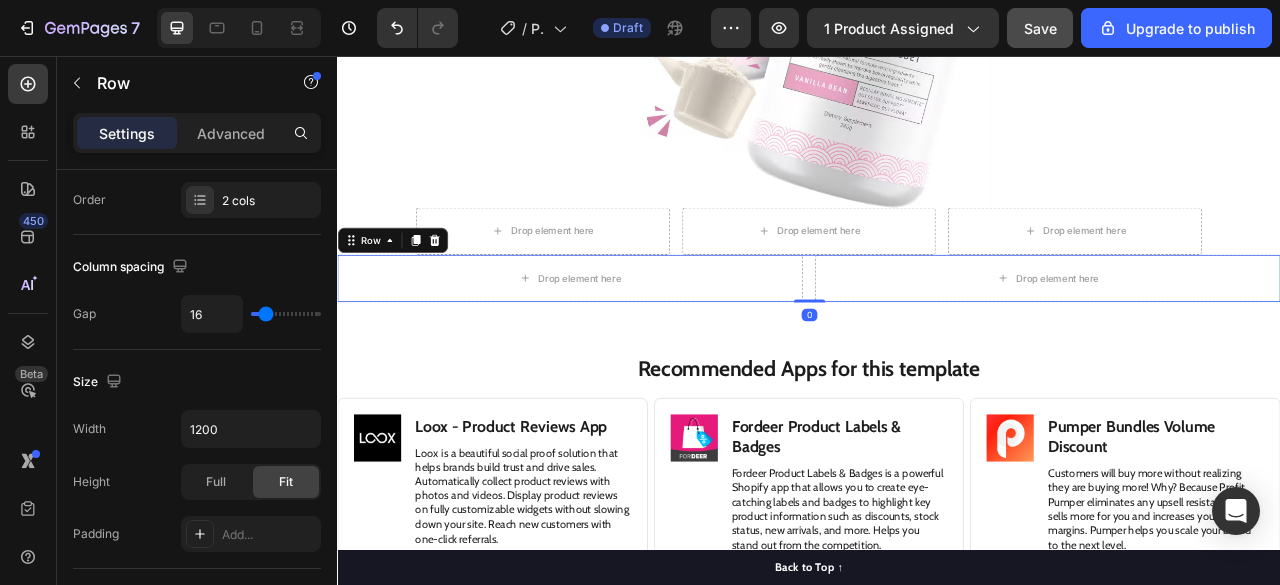 click on "Drop element here
Drop element here Row   0" at bounding box center [937, 339] 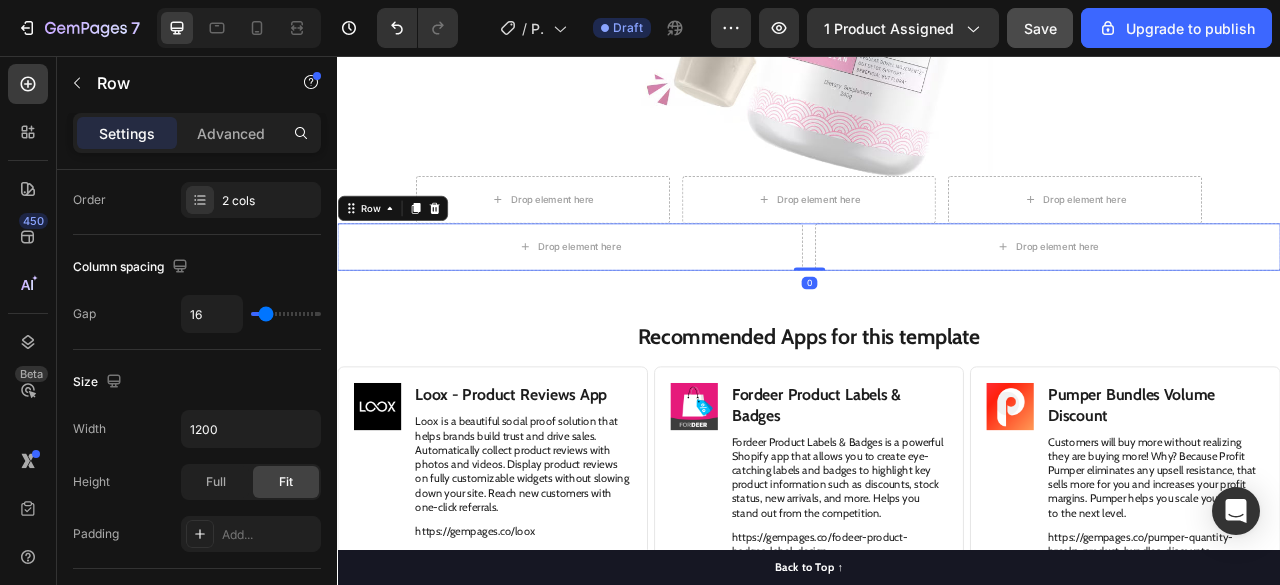 scroll, scrollTop: 12557, scrollLeft: 0, axis: vertical 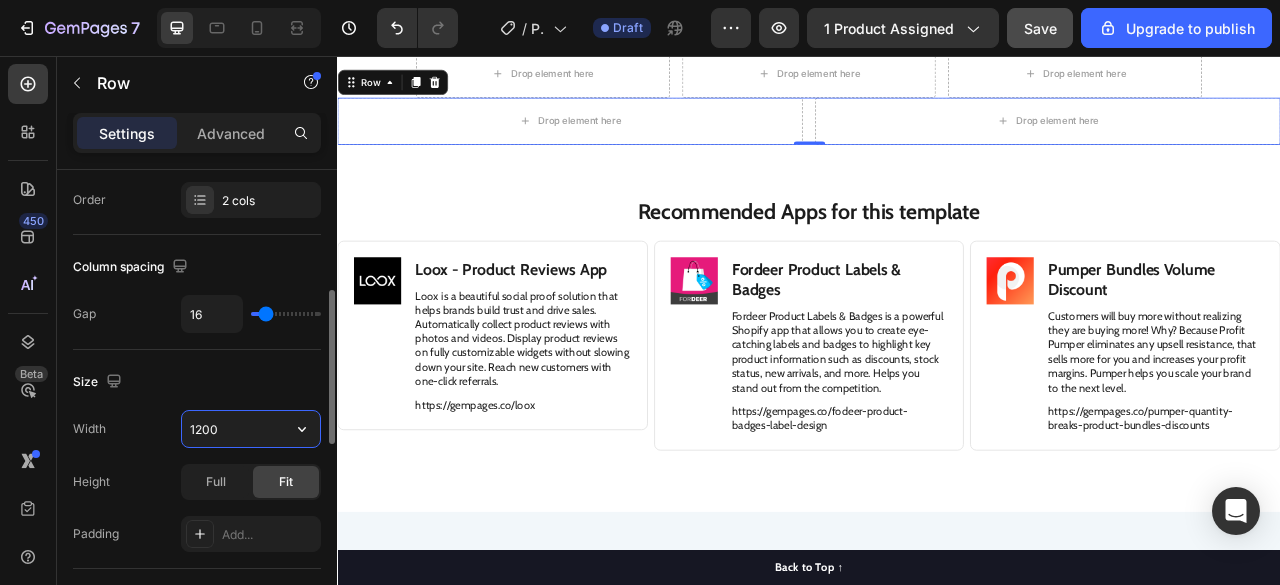 click on "1200" at bounding box center (251, 429) 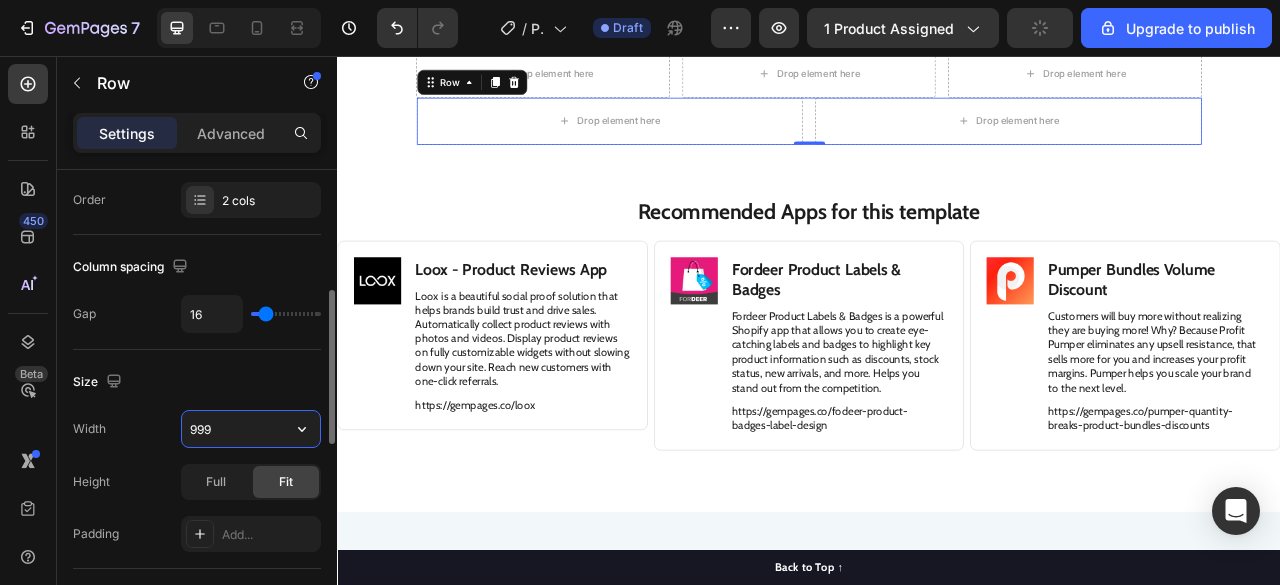 type on "1000" 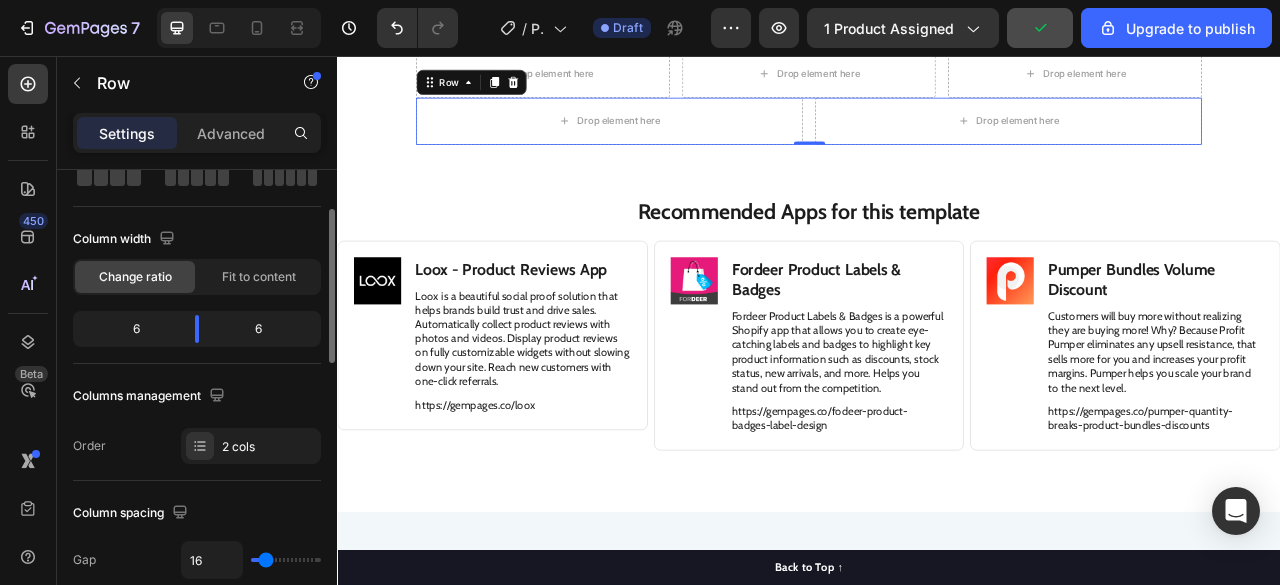 scroll, scrollTop: 119, scrollLeft: 0, axis: vertical 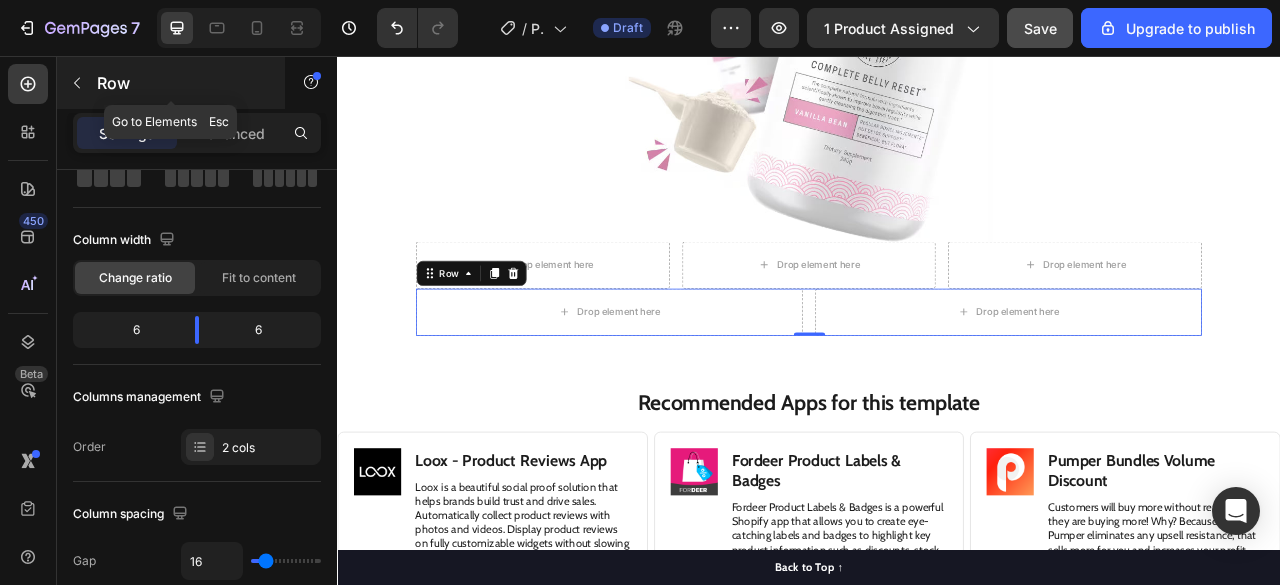 click at bounding box center [77, 83] 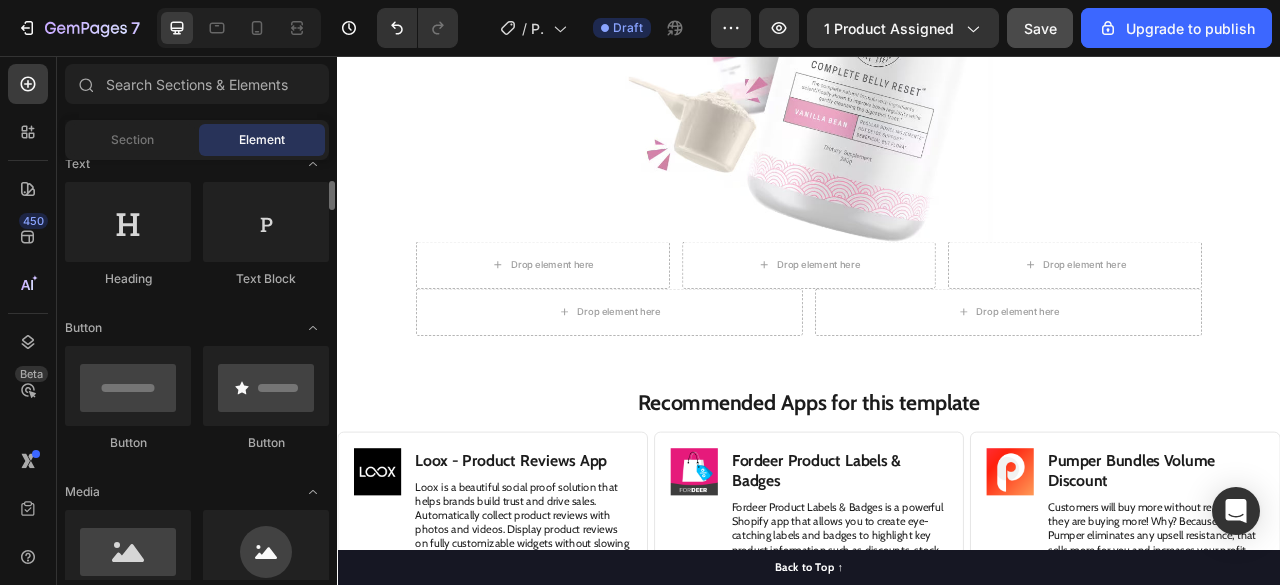 scroll, scrollTop: 313, scrollLeft: 0, axis: vertical 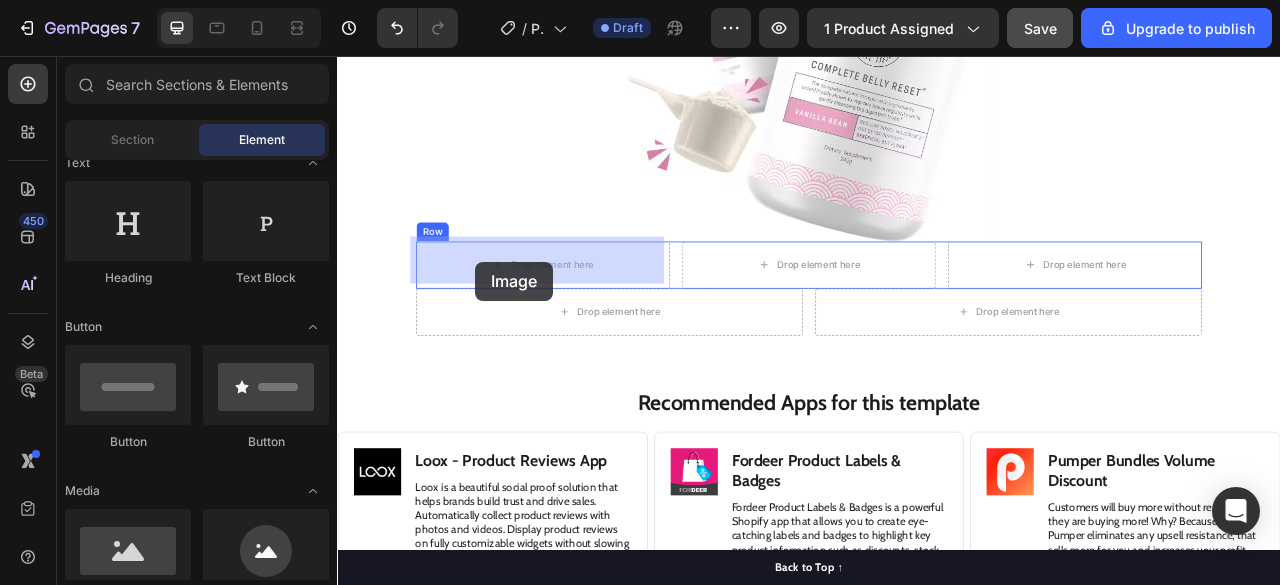 drag, startPoint x: 485, startPoint y: 588, endPoint x: 512, endPoint y: 316, distance: 273.3368 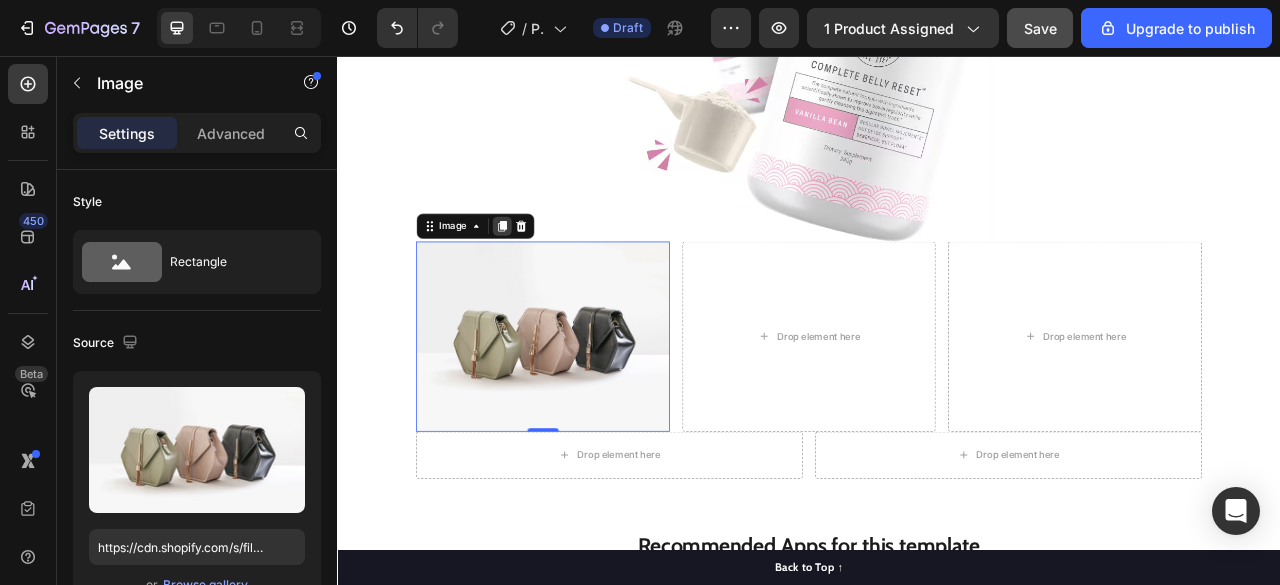click 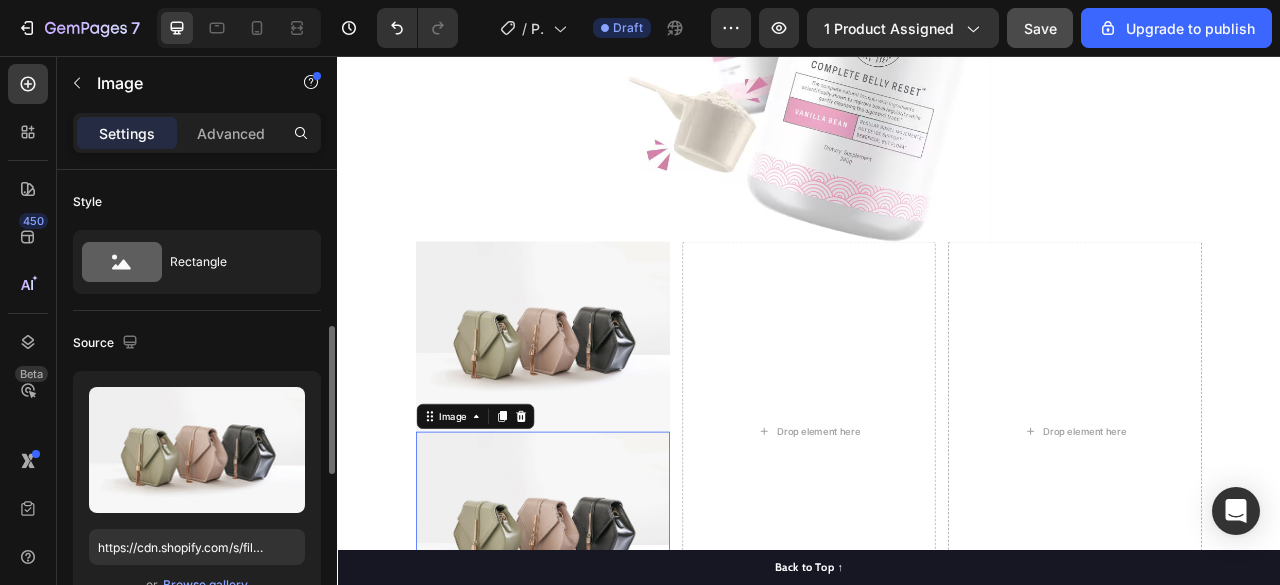scroll, scrollTop: 119, scrollLeft: 0, axis: vertical 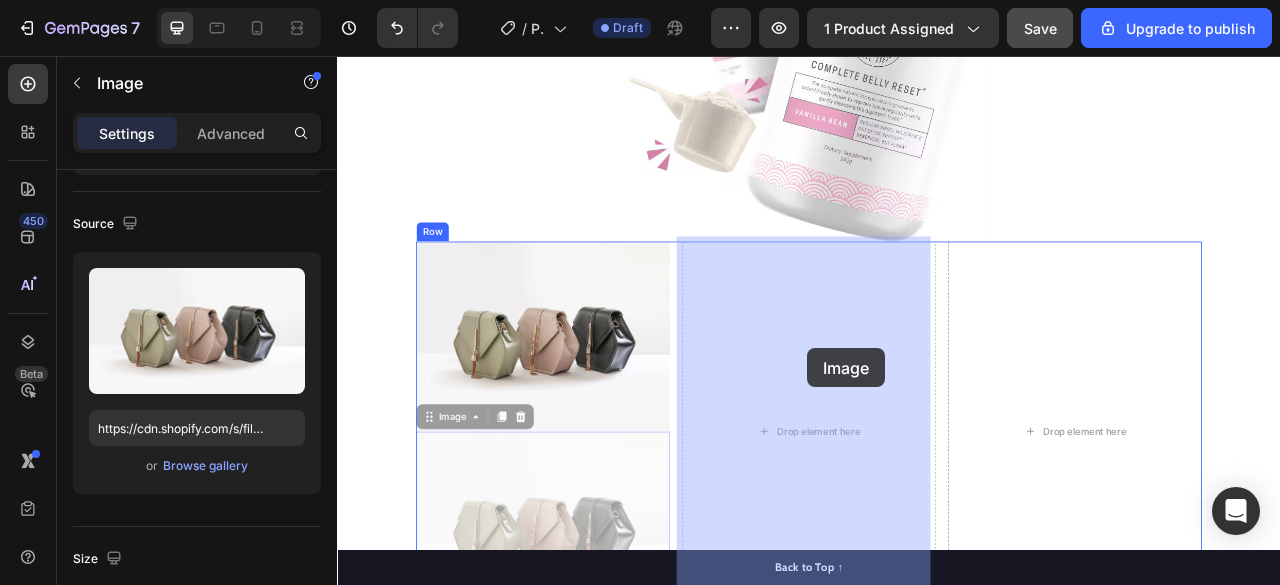 drag, startPoint x: 609, startPoint y: 584, endPoint x: 875, endPoint y: 456, distance: 295.19485 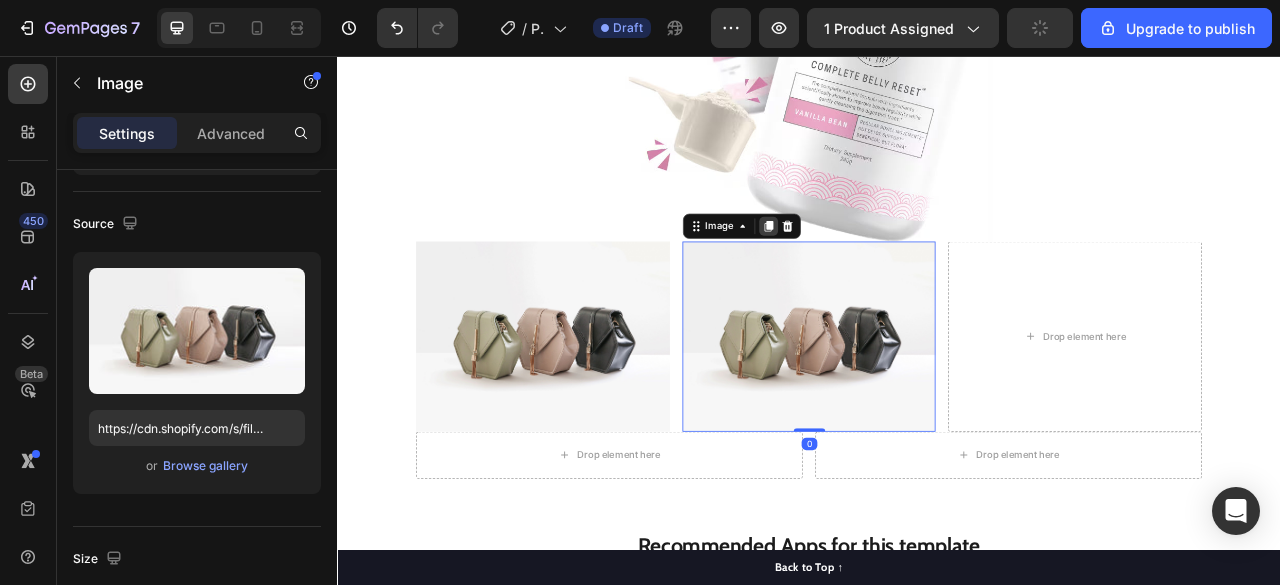 click 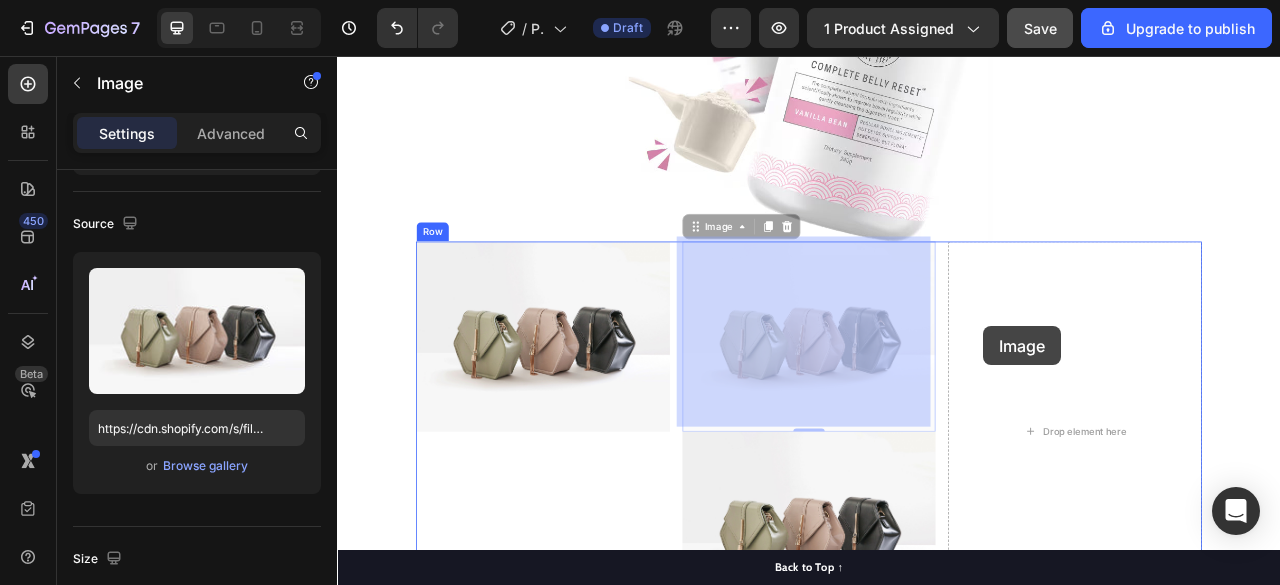 drag, startPoint x: 929, startPoint y: 449, endPoint x: 1160, endPoint y: 400, distance: 236.13979 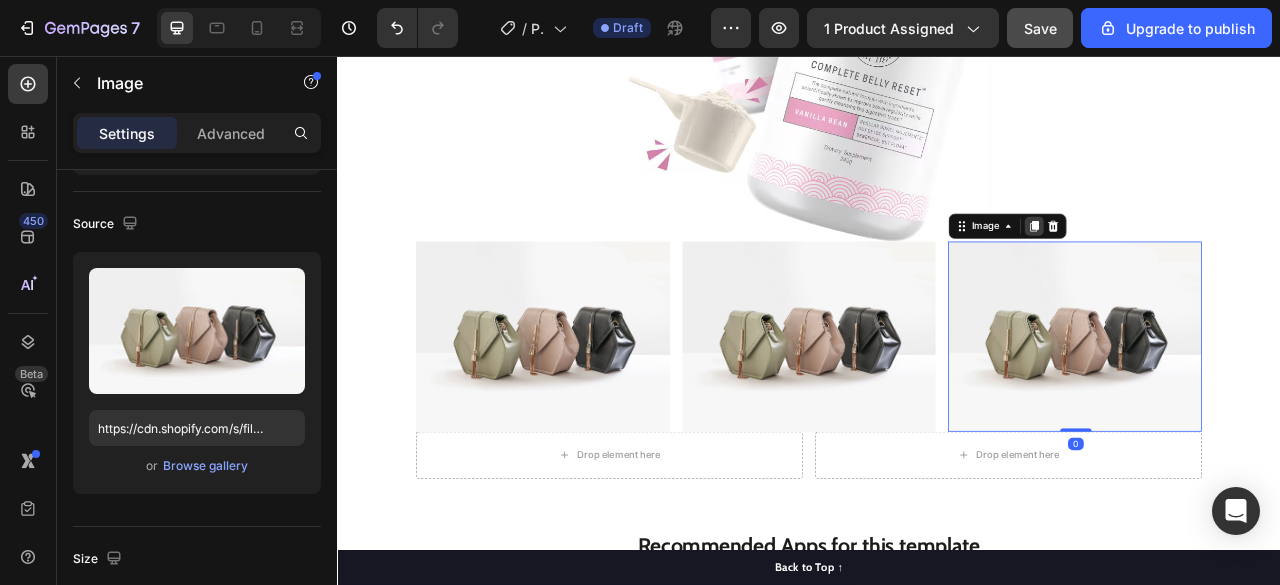 click 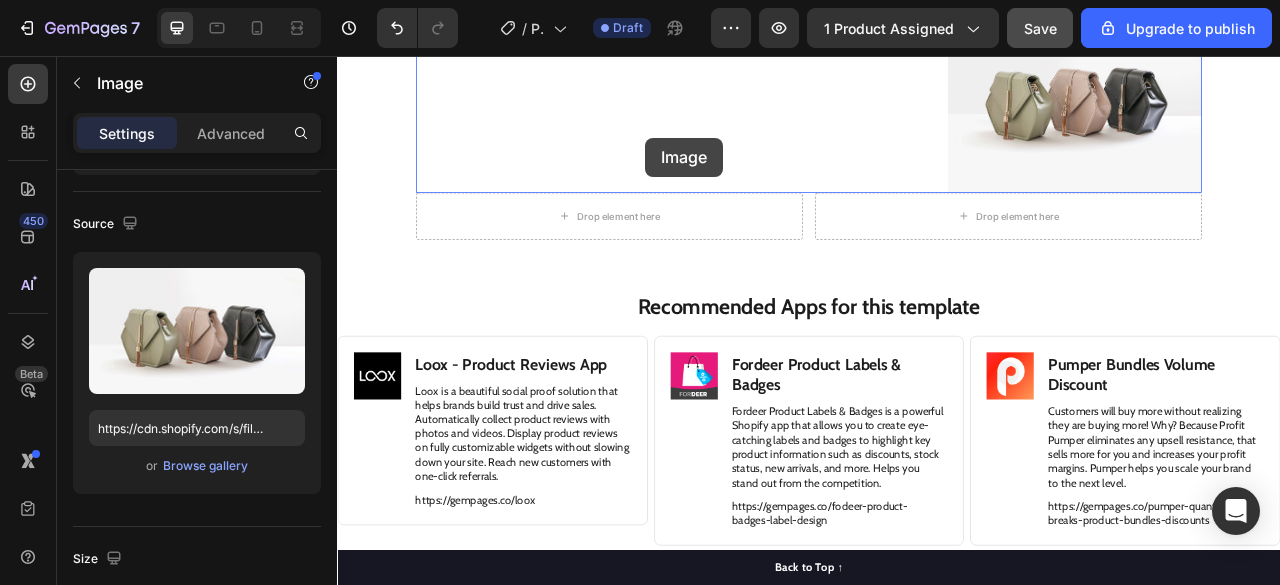 drag, startPoint x: 1215, startPoint y: 447, endPoint x: 725, endPoint y: 135, distance: 580.8993 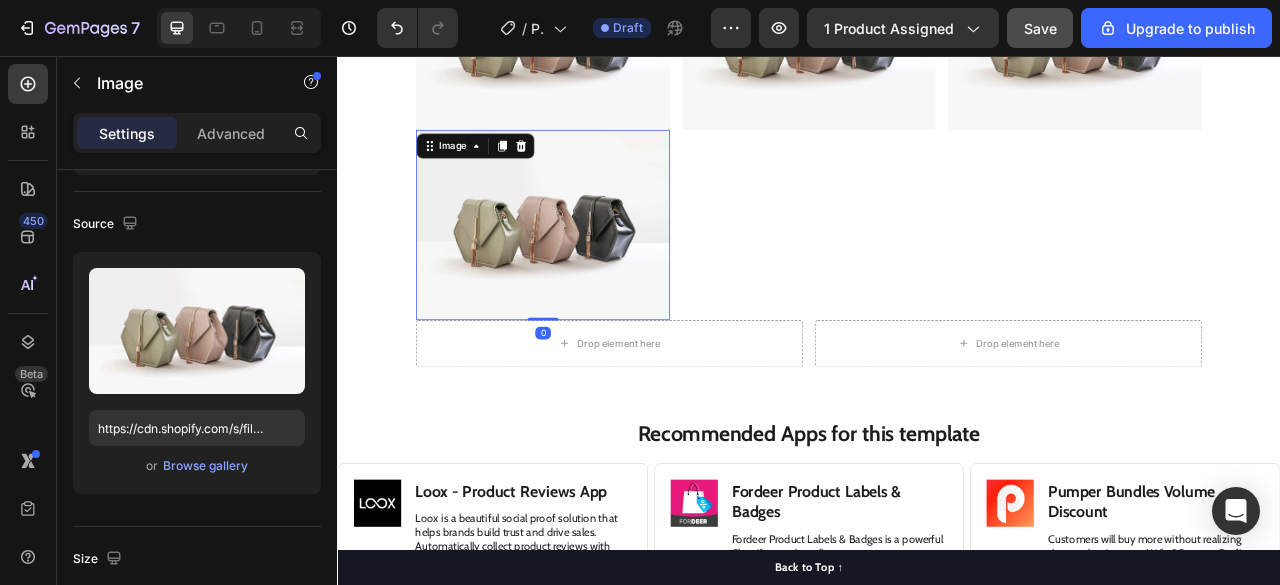 scroll, scrollTop: 12632, scrollLeft: 0, axis: vertical 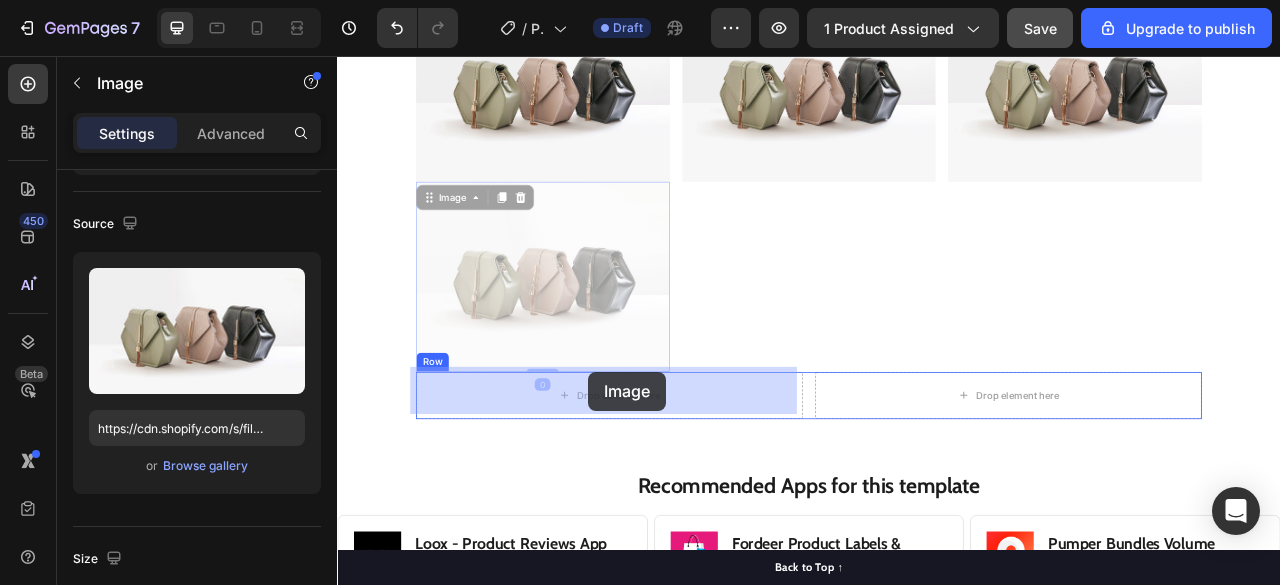 drag, startPoint x: 615, startPoint y: 331, endPoint x: 657, endPoint y: 458, distance: 133.76472 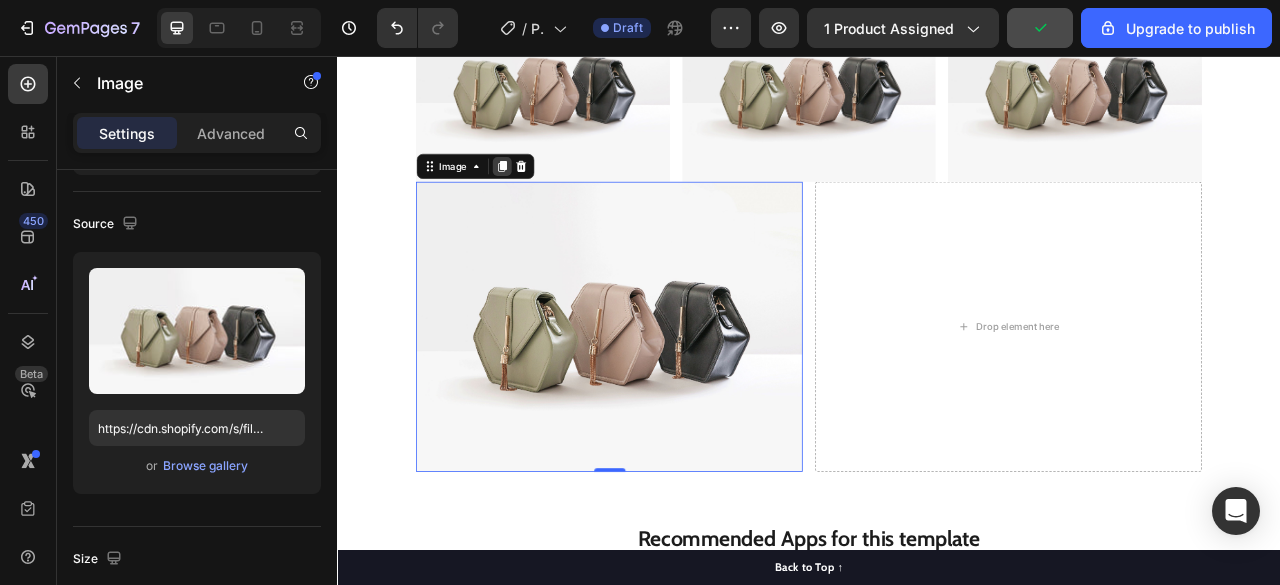 click 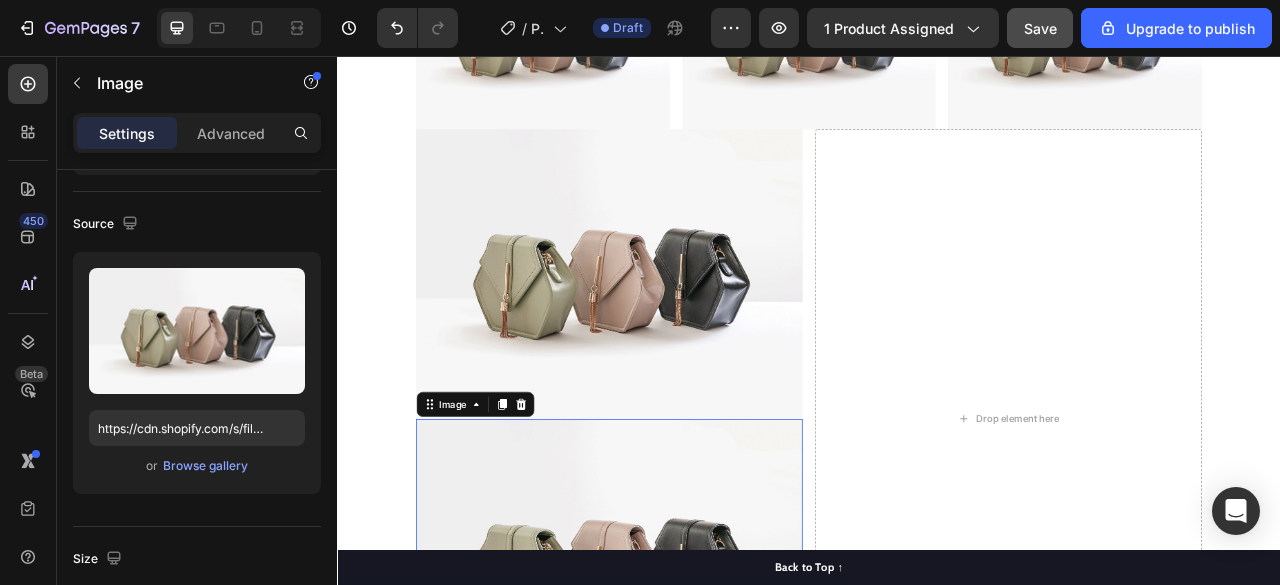 scroll, scrollTop: 13085, scrollLeft: 0, axis: vertical 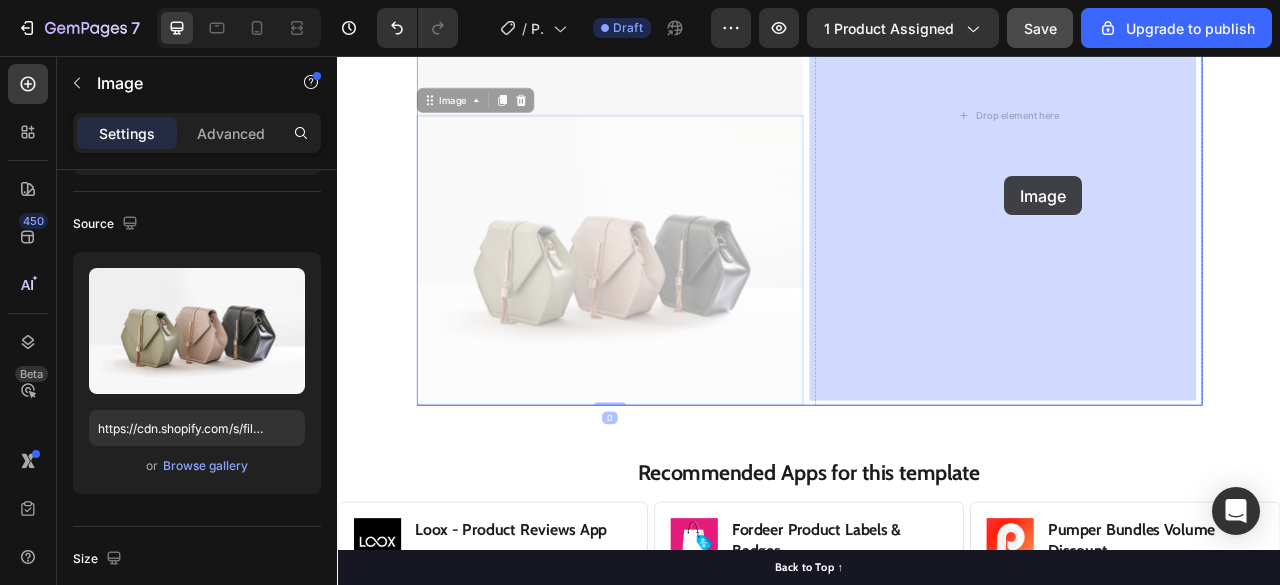 drag, startPoint x: 665, startPoint y: 326, endPoint x: 1147, endPoint y: 231, distance: 491.27283 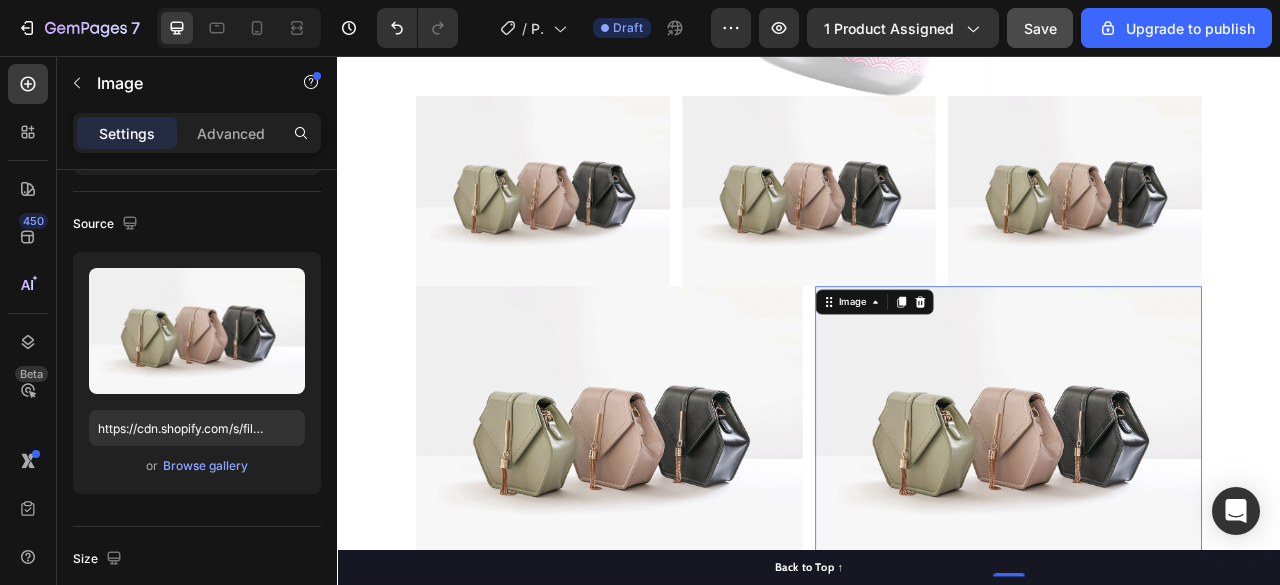 scroll, scrollTop: 12505, scrollLeft: 0, axis: vertical 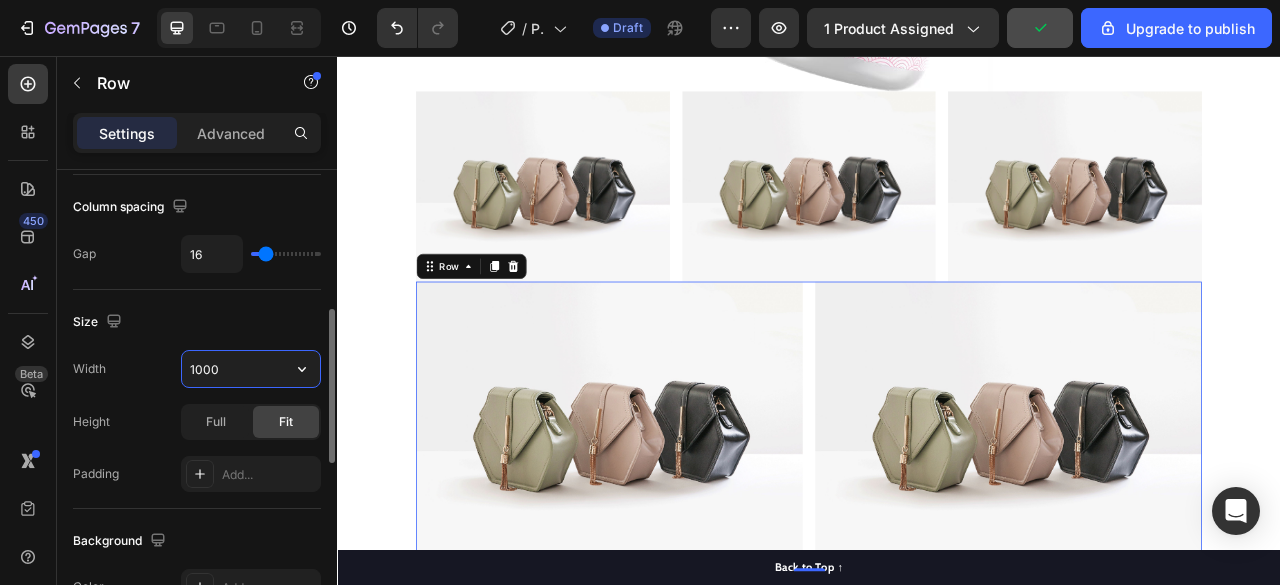 click on "1000" at bounding box center (251, 369) 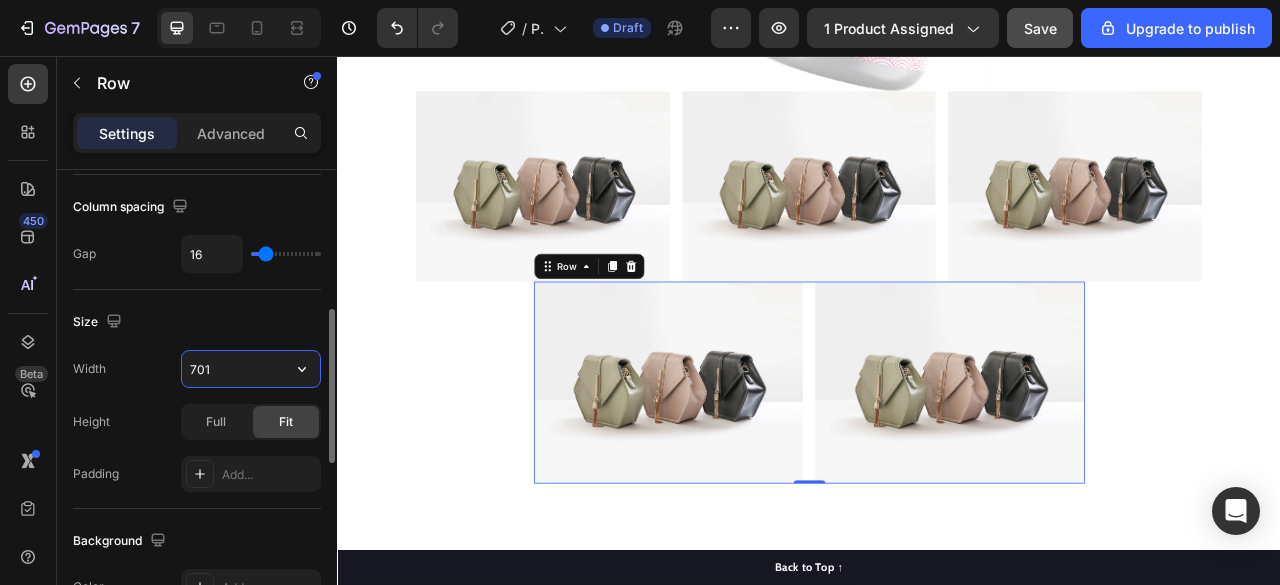 type on "700" 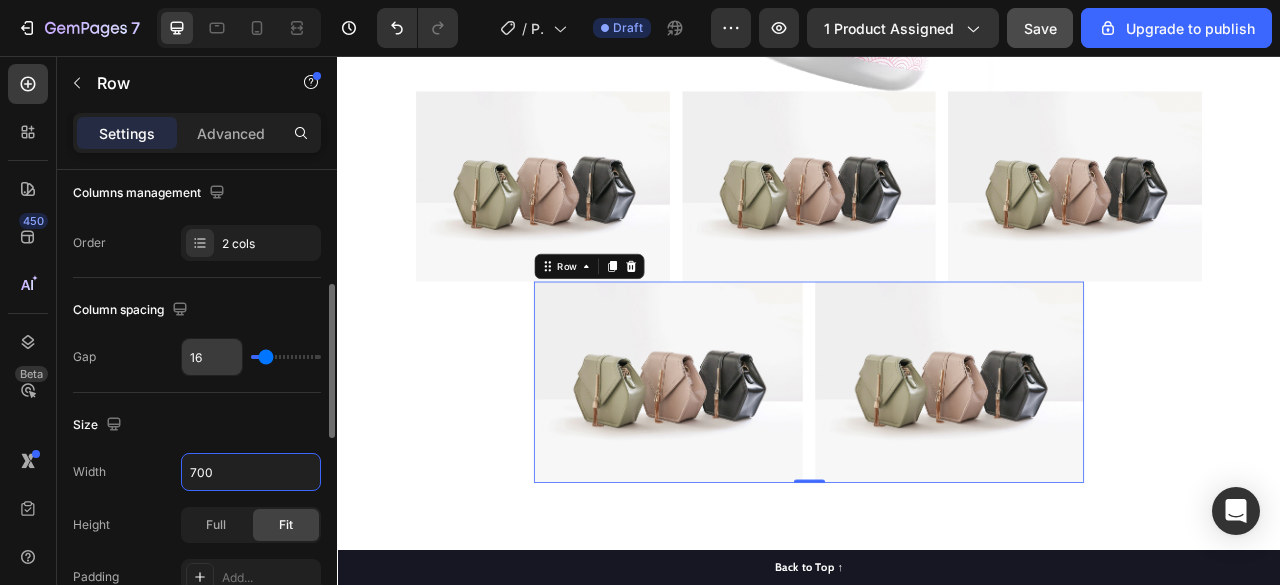 scroll, scrollTop: 309, scrollLeft: 0, axis: vertical 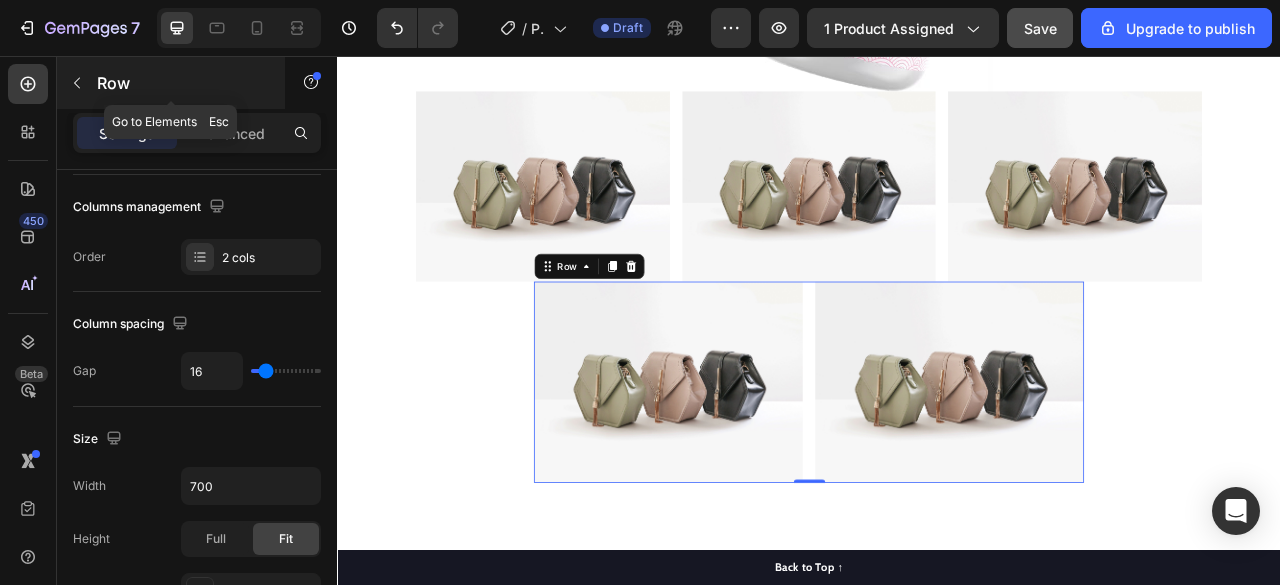 click 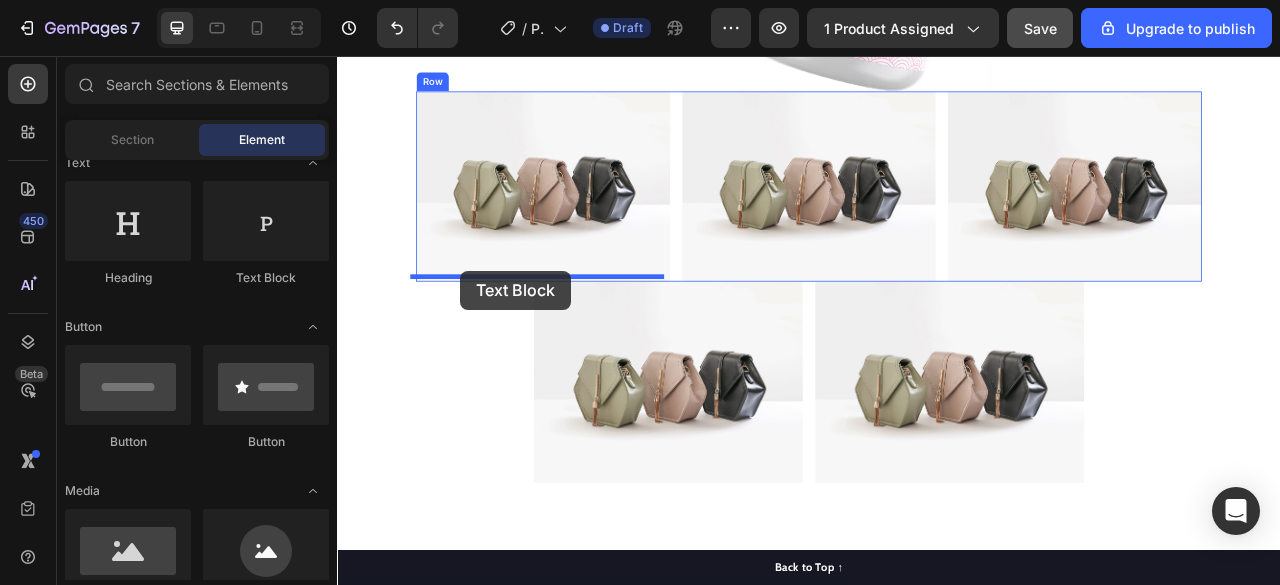 drag, startPoint x: 610, startPoint y: 279, endPoint x: 494, endPoint y: 329, distance: 126.31706 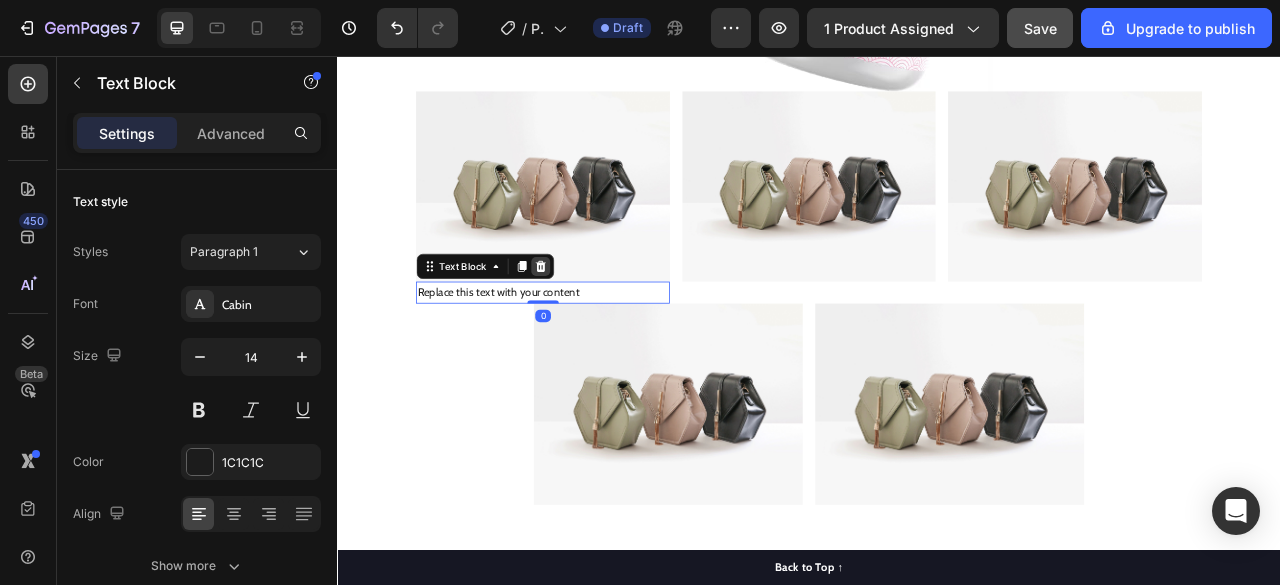 click at bounding box center [595, 324] 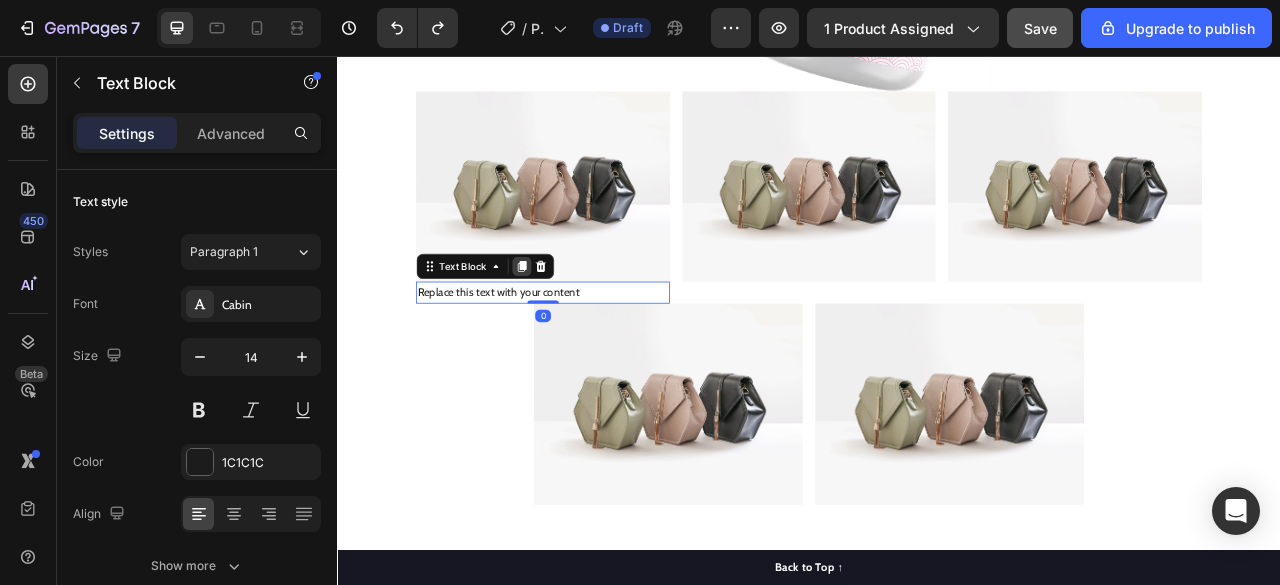 click 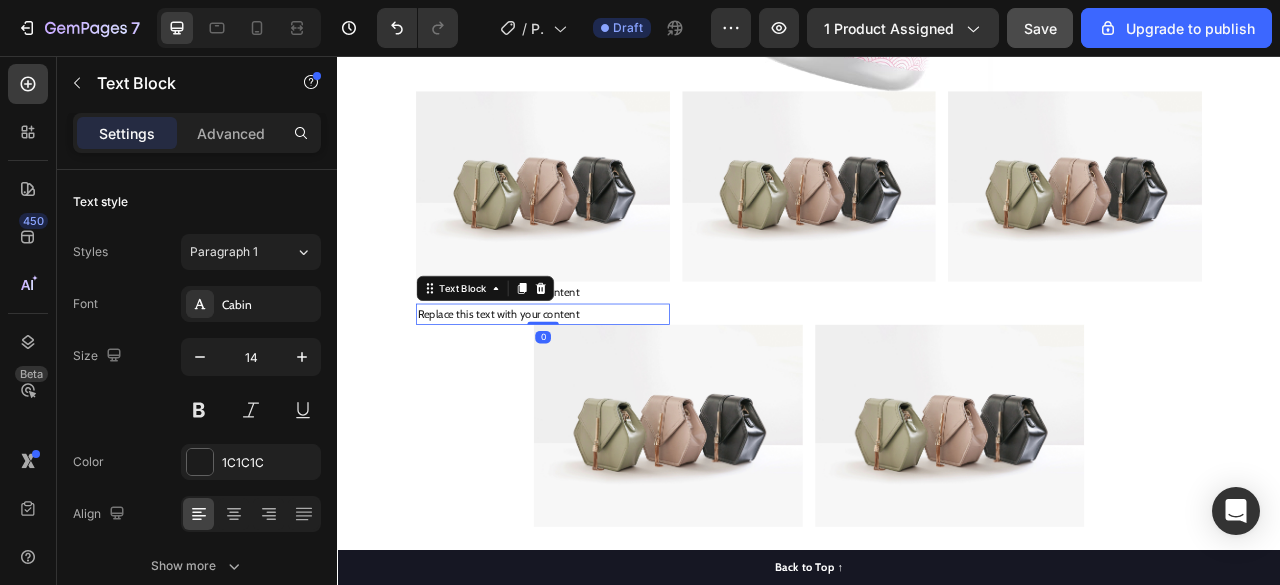 scroll, scrollTop: 309, scrollLeft: 0, axis: vertical 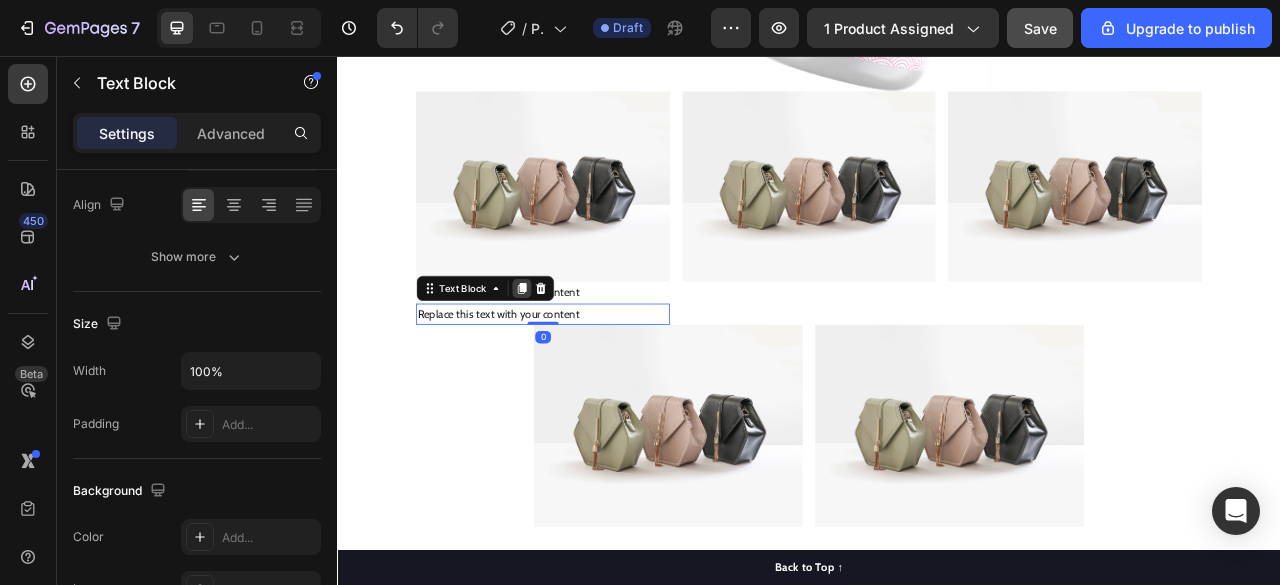 click 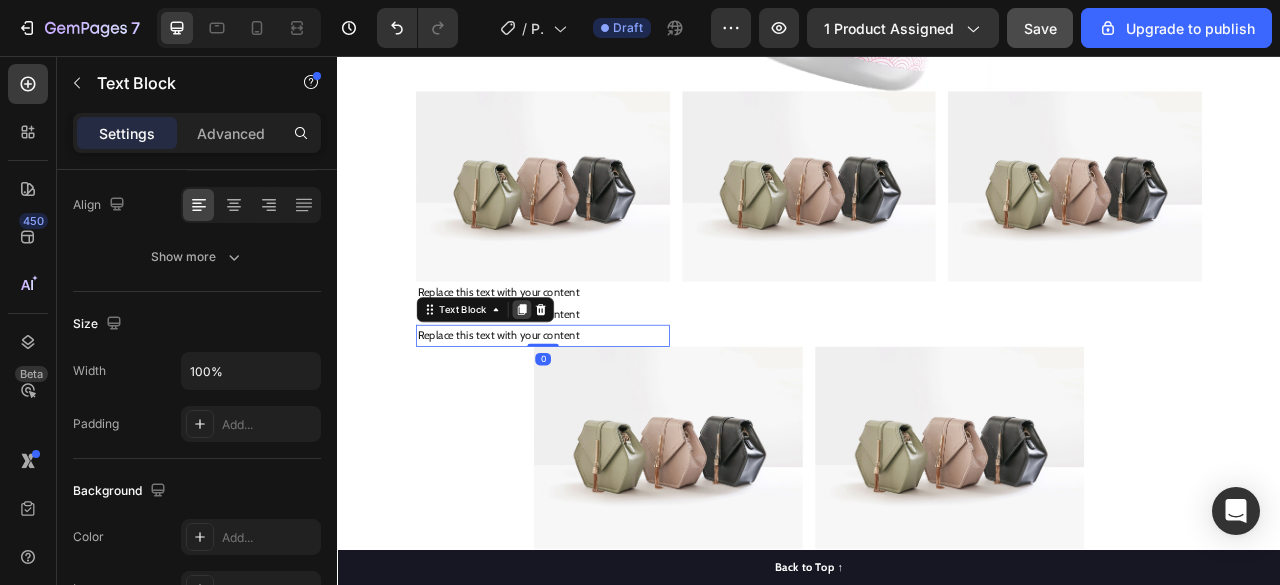 click 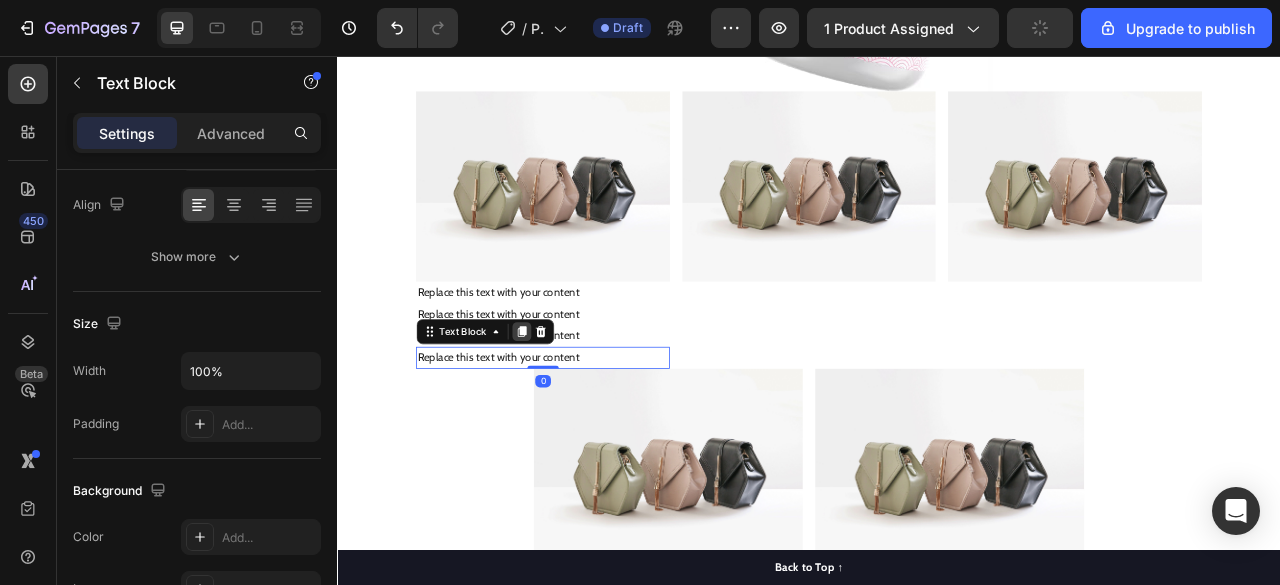 click 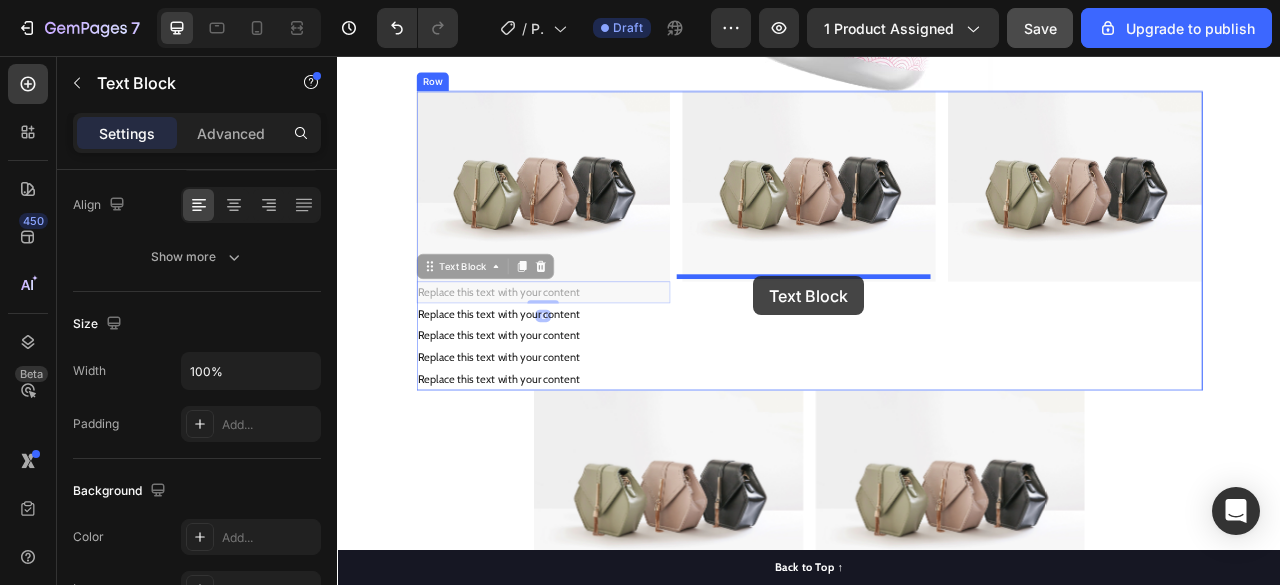 drag, startPoint x: 560, startPoint y: 350, endPoint x: 867, endPoint y: 336, distance: 307.31906 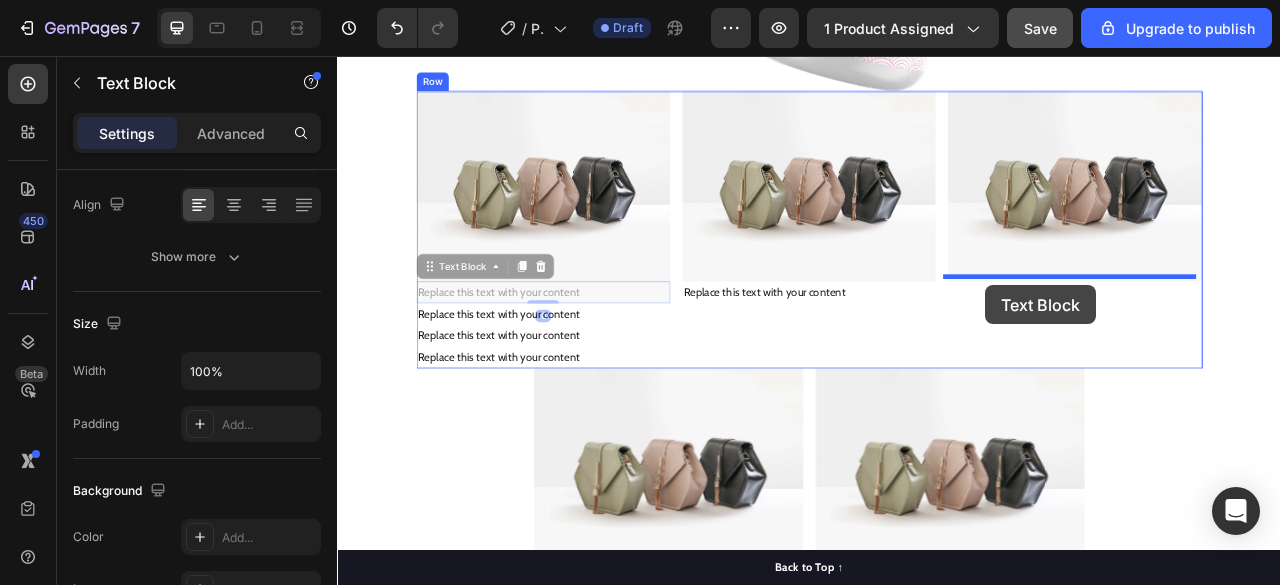 drag, startPoint x: 604, startPoint y: 355, endPoint x: 1162, endPoint y: 348, distance: 558.0439 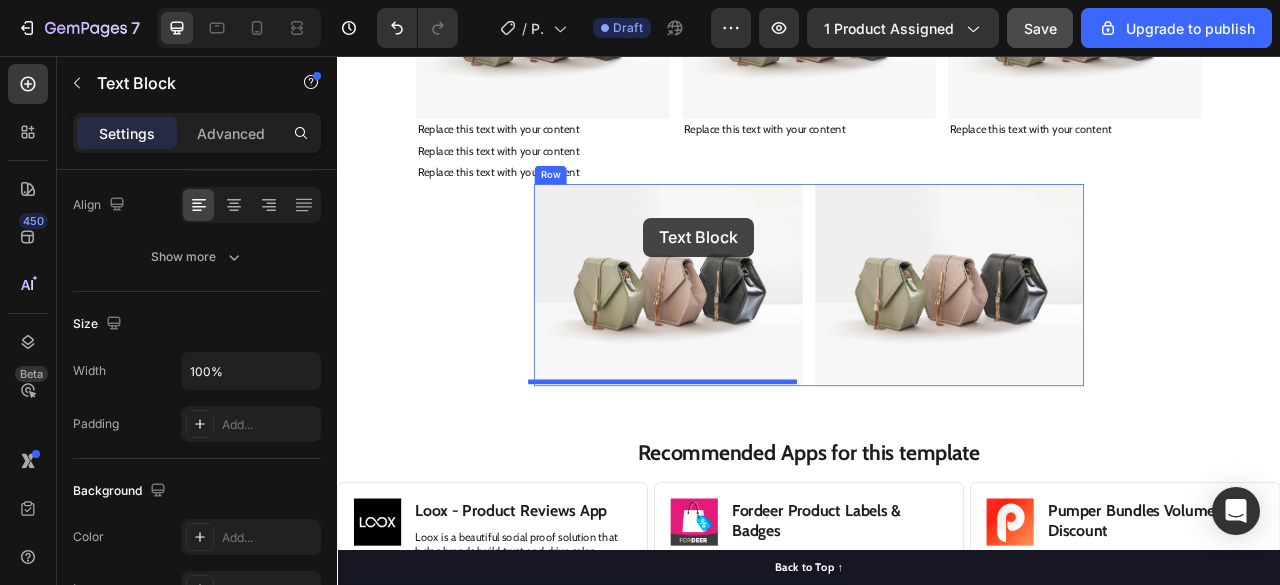 drag, startPoint x: 591, startPoint y: 374, endPoint x: 722, endPoint y: 260, distance: 173.65771 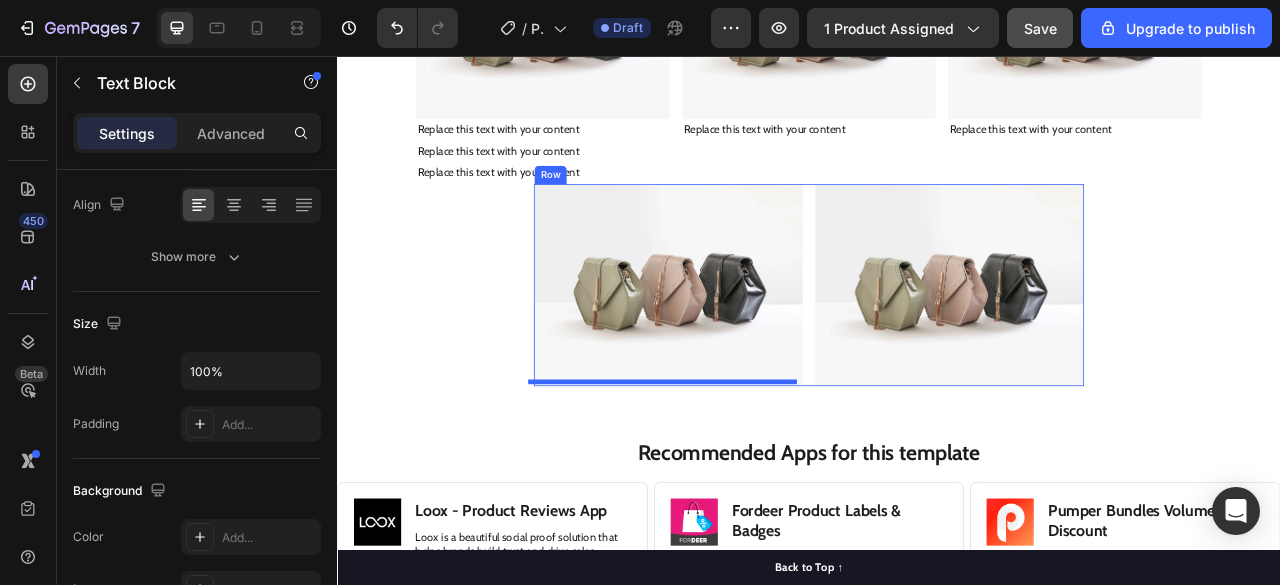 scroll, scrollTop: 12738, scrollLeft: 0, axis: vertical 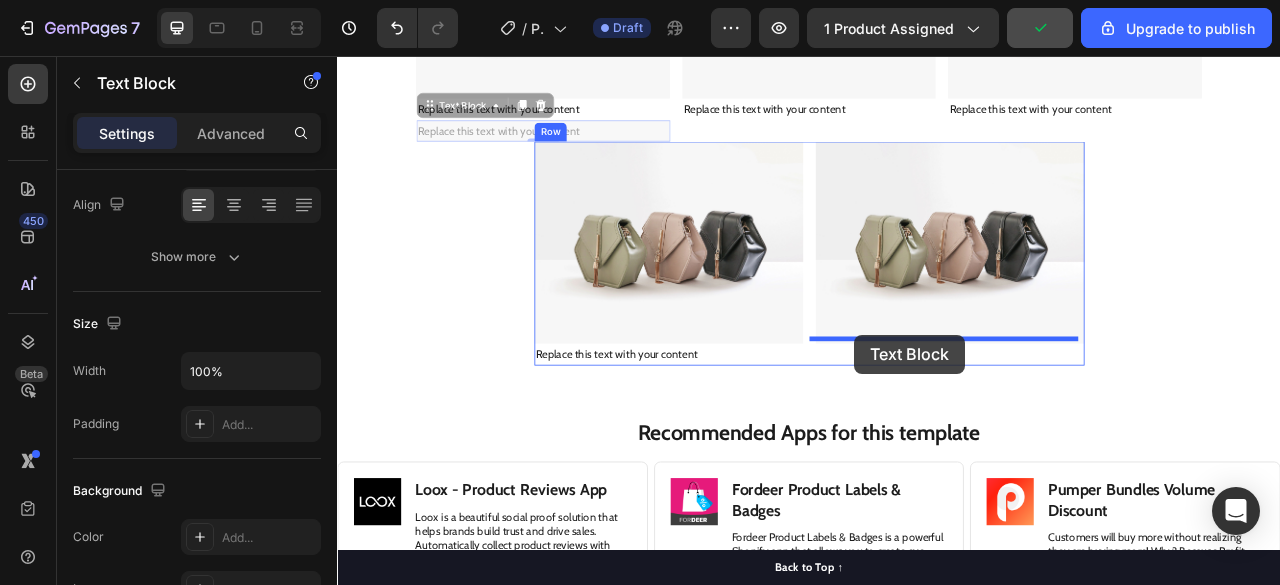 drag, startPoint x: 502, startPoint y: 142, endPoint x: 995, endPoint y: 411, distance: 561.6138 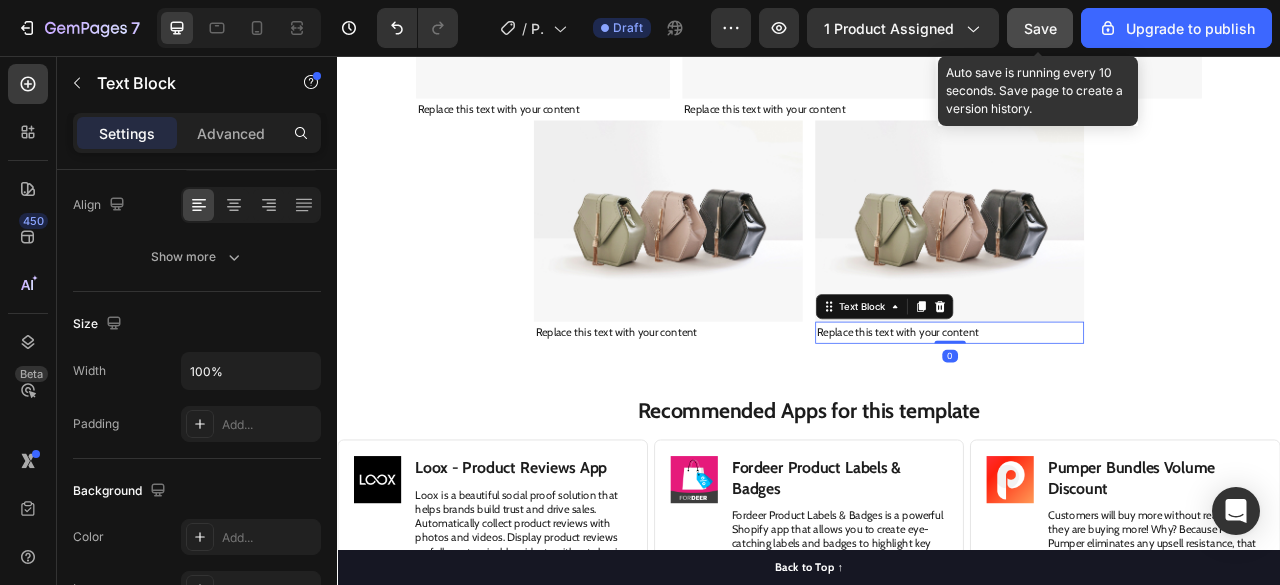 click on "Save" 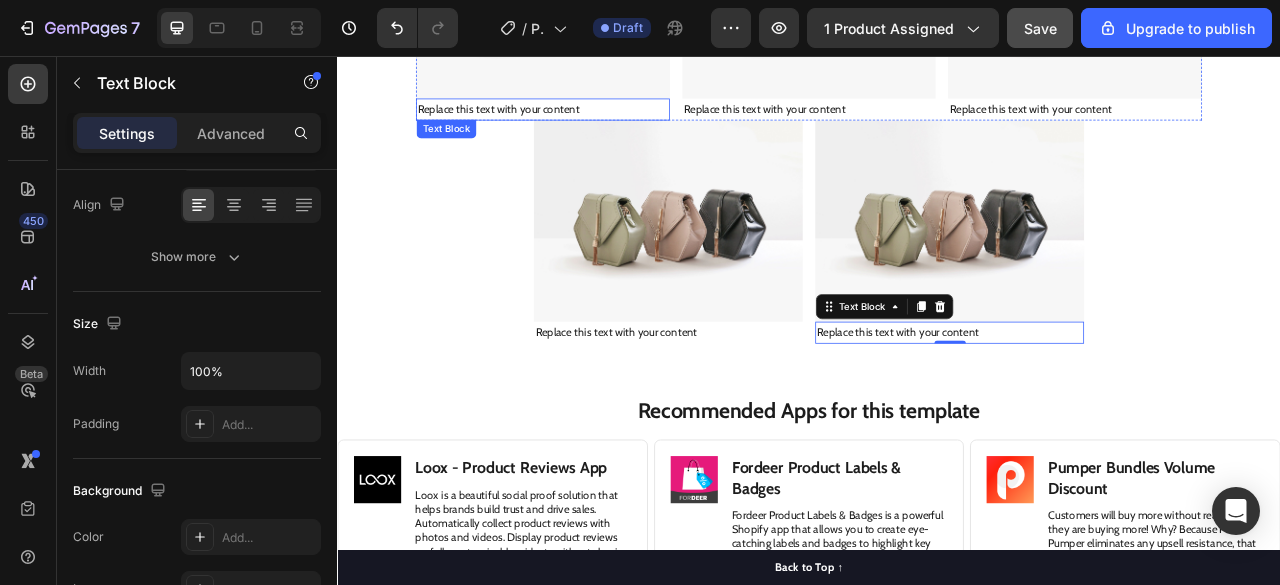 click on "Replace this text with your content" at bounding box center [598, 124] 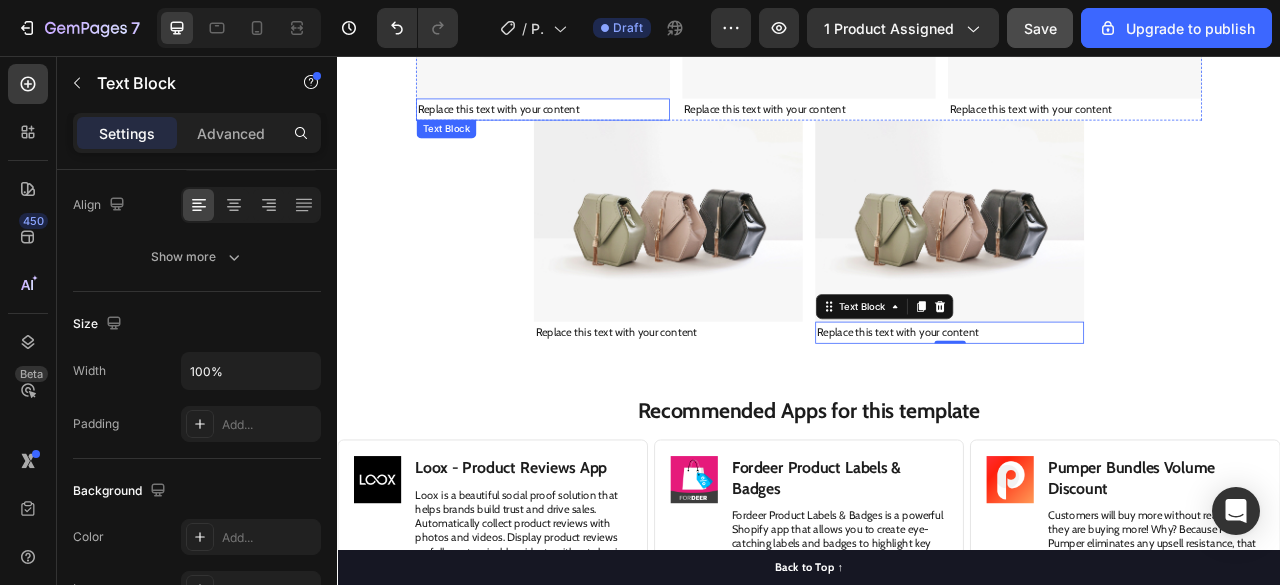click on "Replace this text with your content" at bounding box center [598, 124] 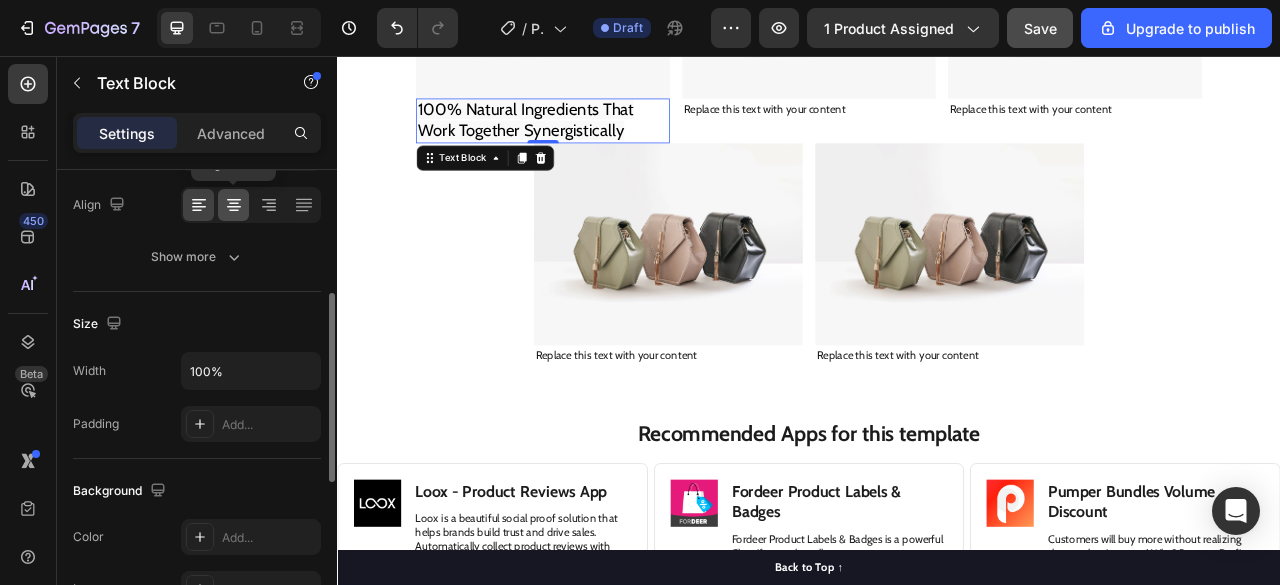 click 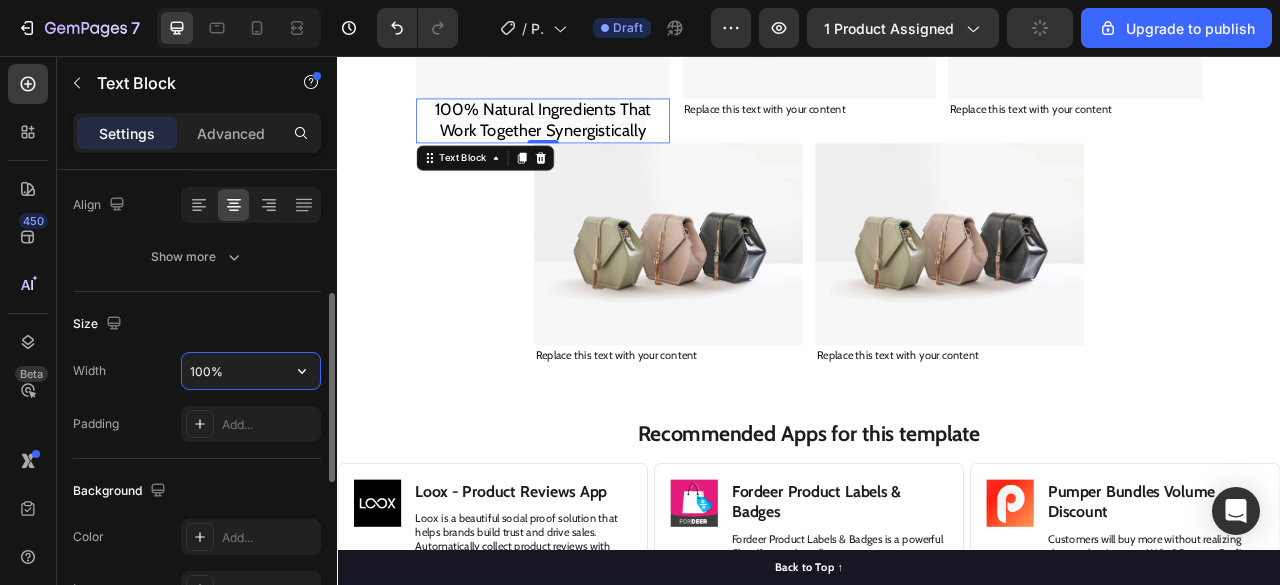 click on "100%" at bounding box center [251, 371] 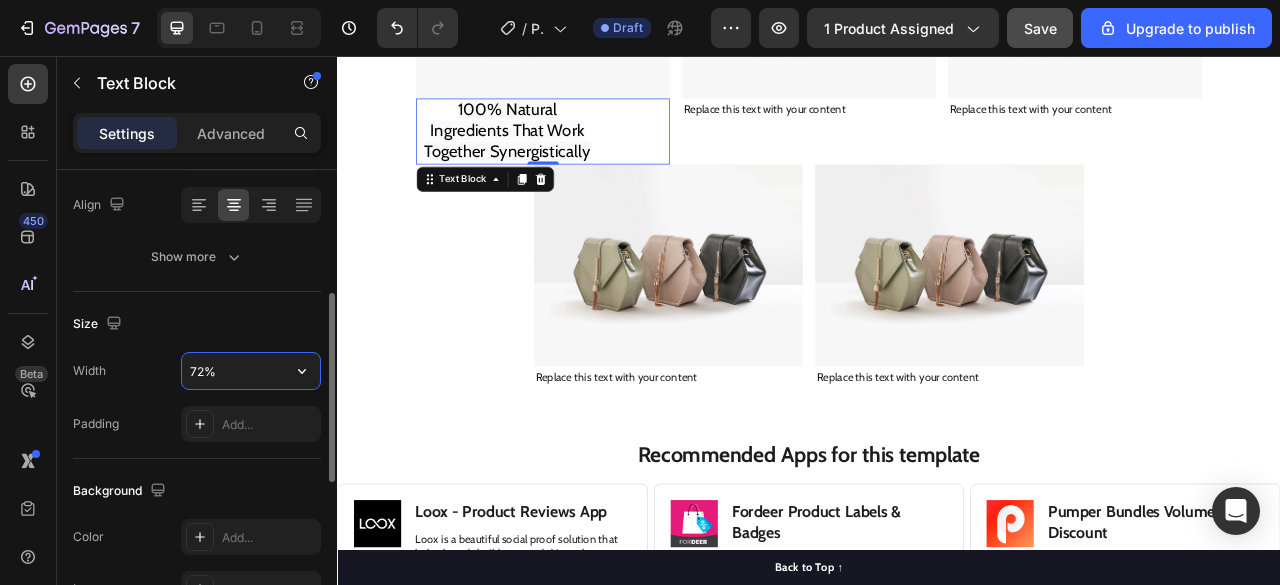 type on "71%" 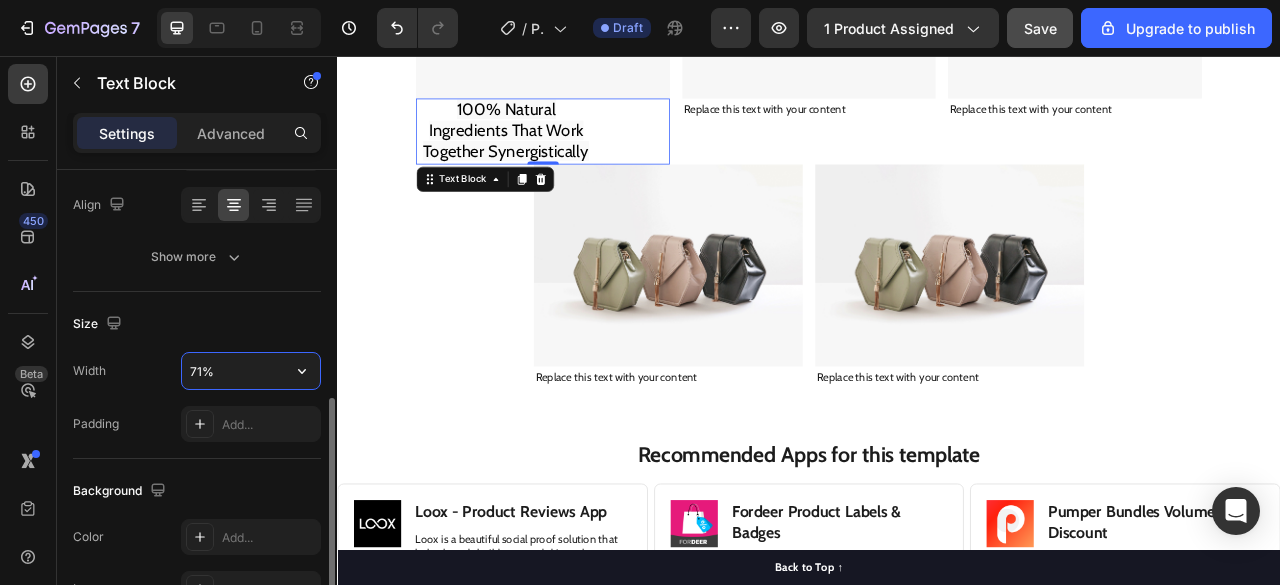 scroll, scrollTop: 710, scrollLeft: 0, axis: vertical 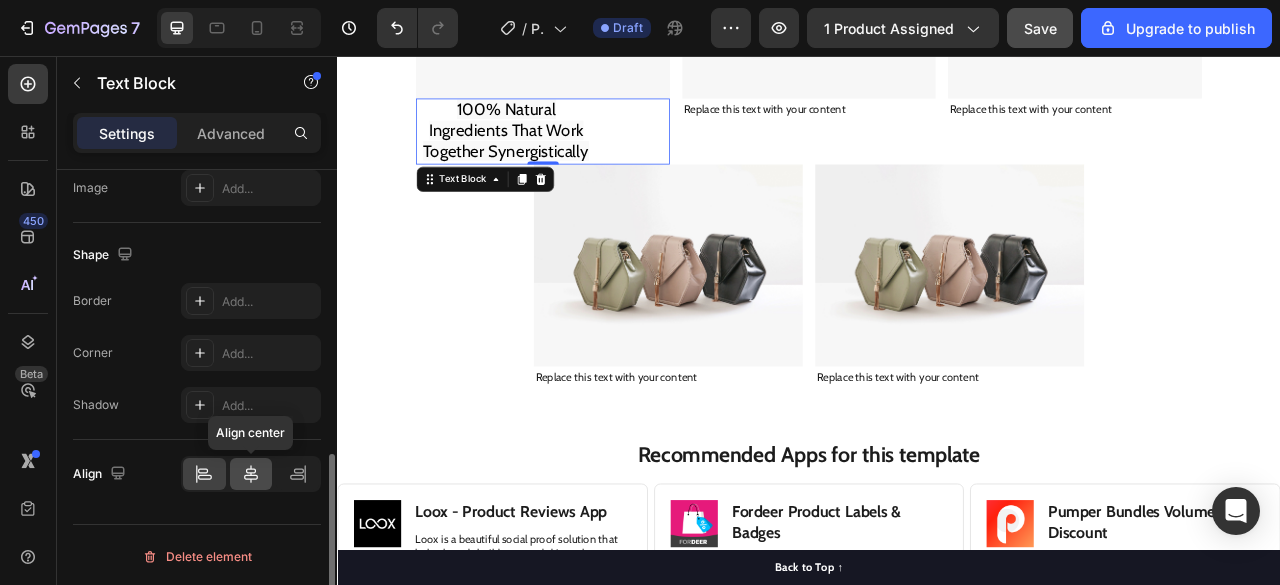 click 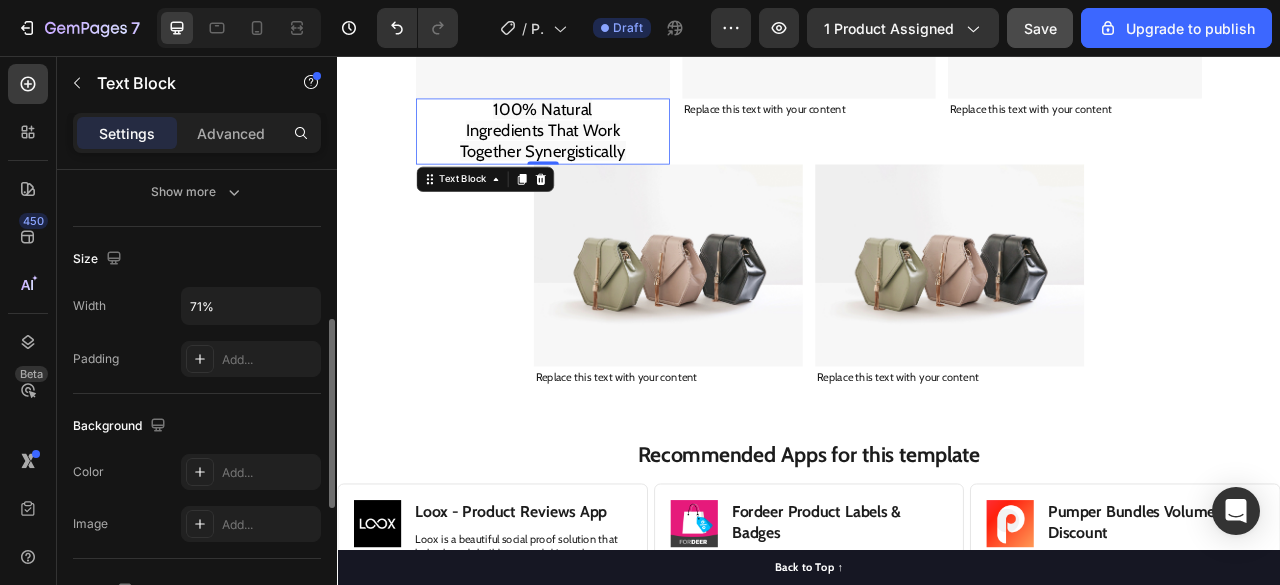 scroll, scrollTop: 350, scrollLeft: 0, axis: vertical 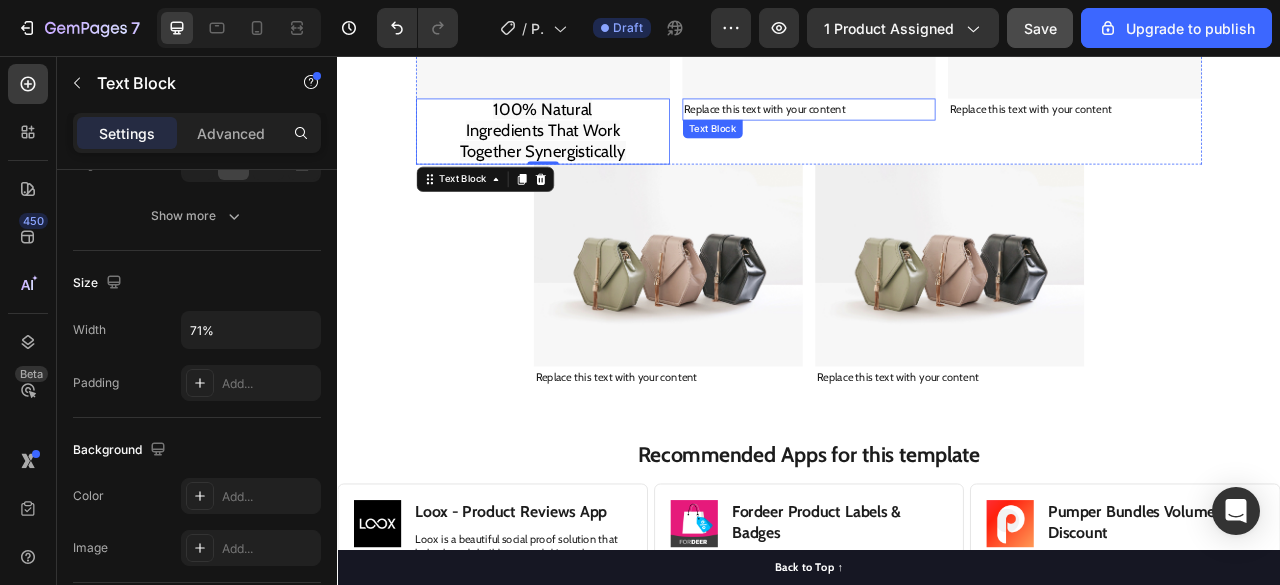 click on "Replace this text with your content" at bounding box center [937, 124] 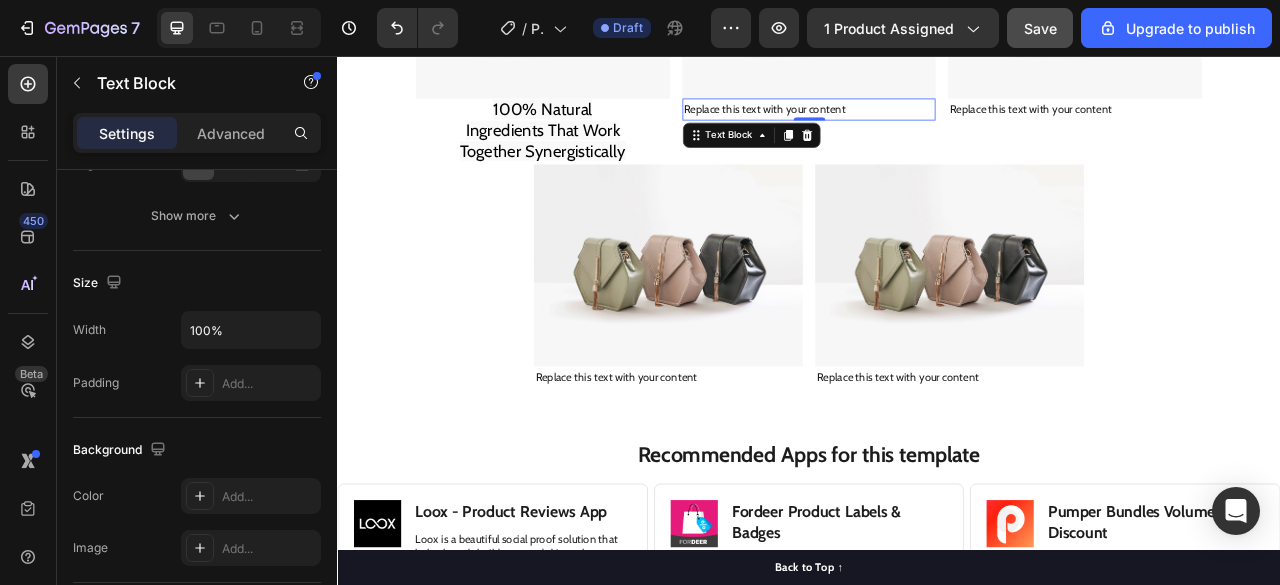 click on "Replace this text with your content" at bounding box center (937, 124) 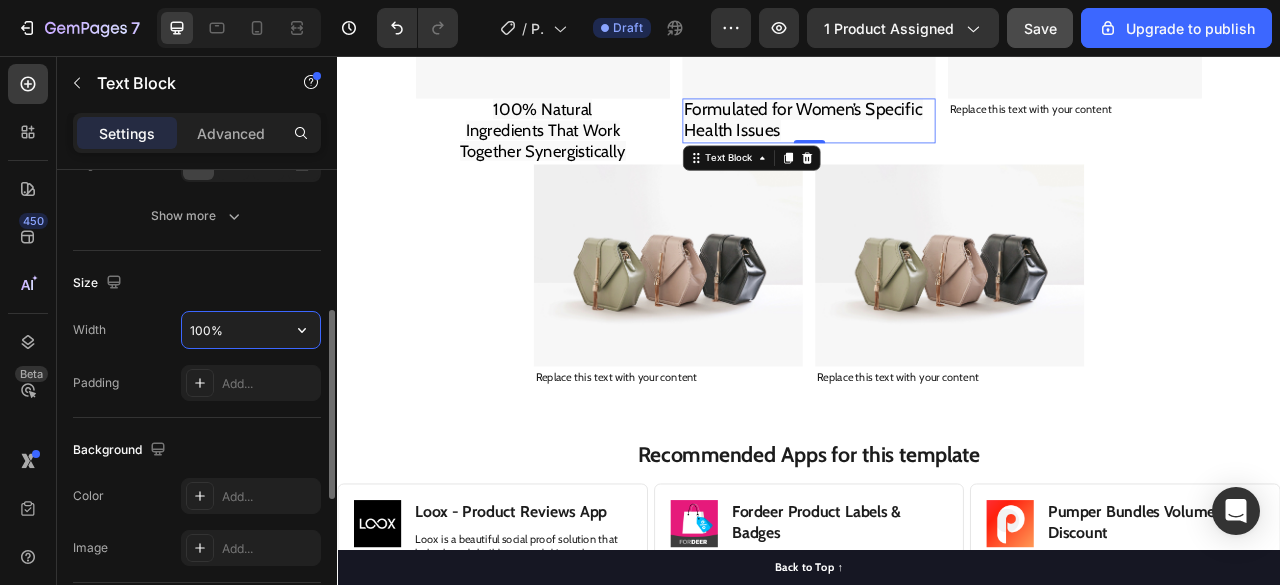 click on "100%" at bounding box center (251, 330) 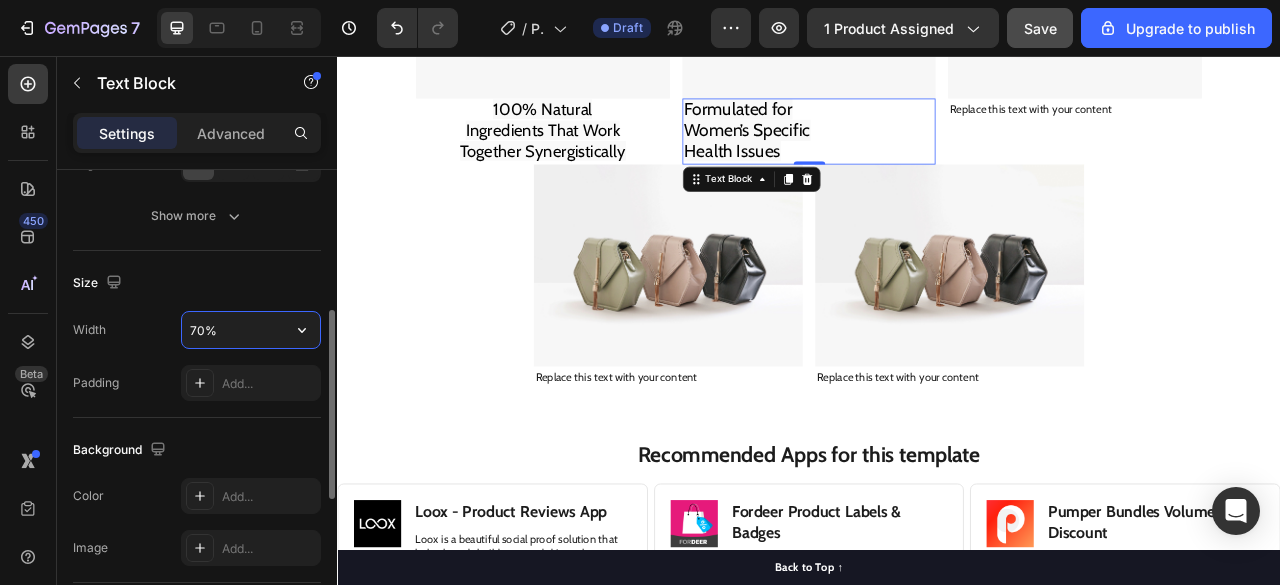 type on "71%" 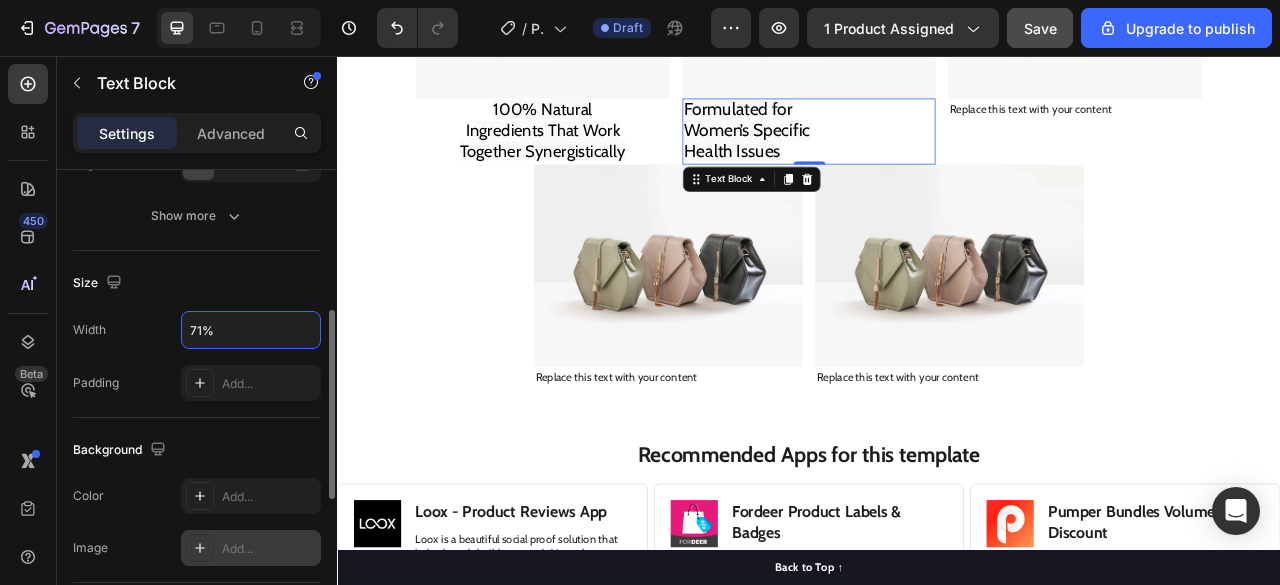 scroll, scrollTop: 710, scrollLeft: 0, axis: vertical 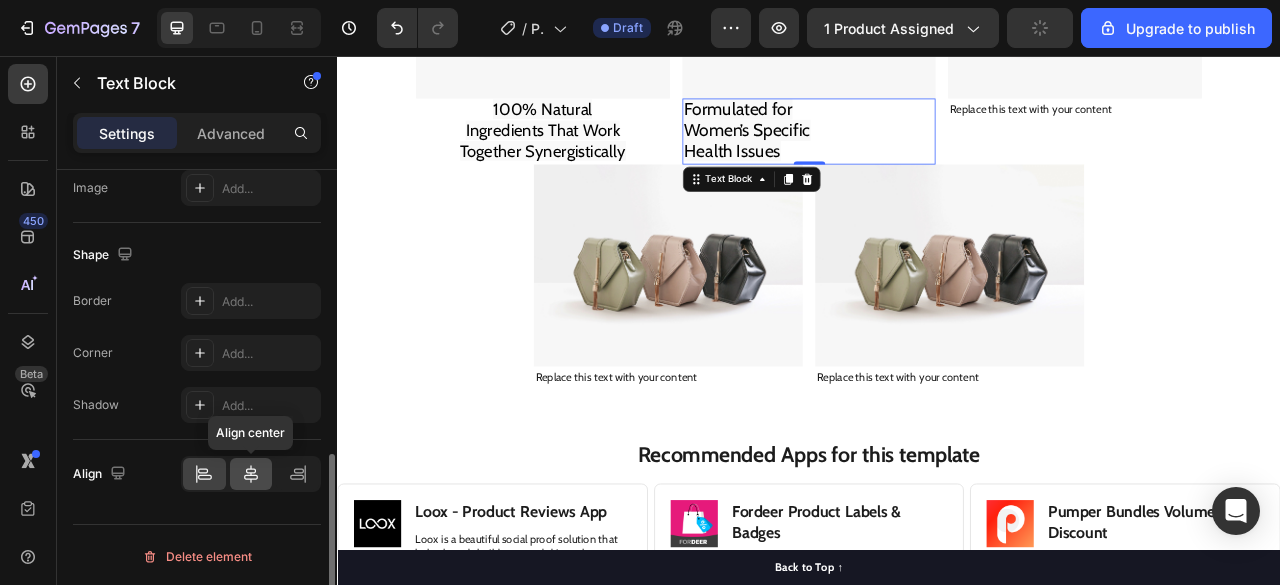click 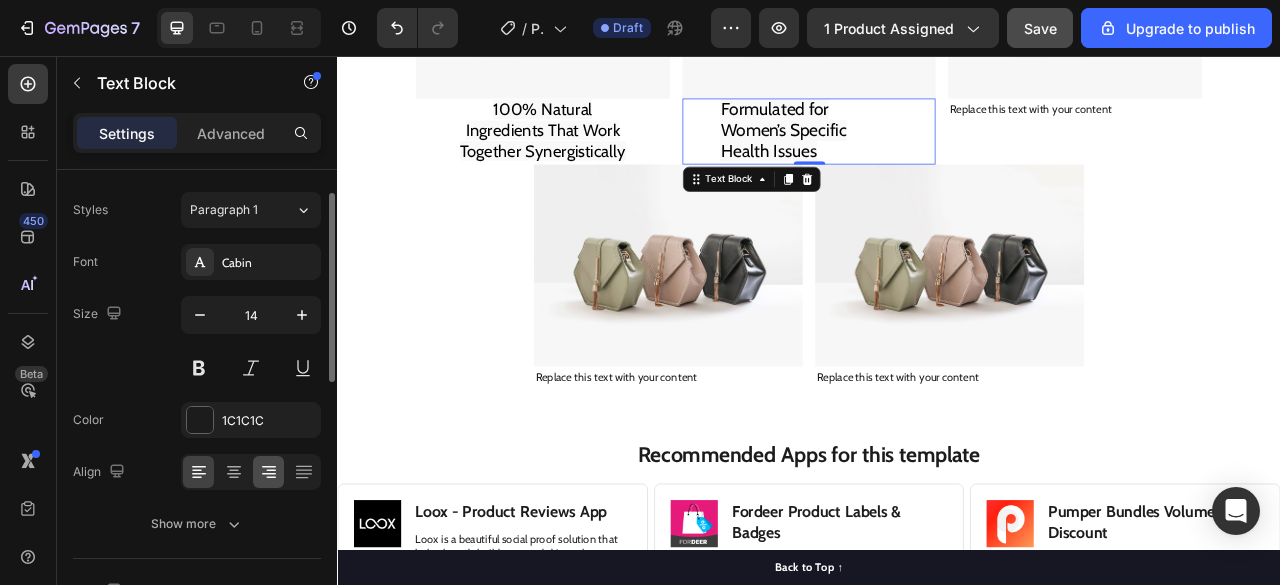 scroll, scrollTop: 28, scrollLeft: 0, axis: vertical 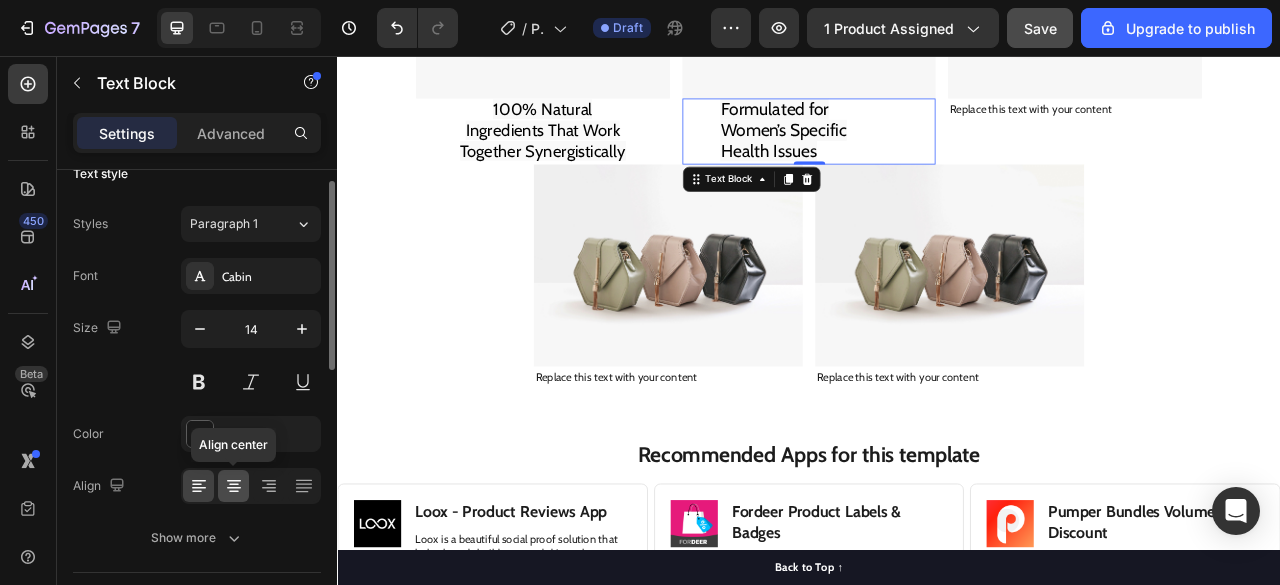 click 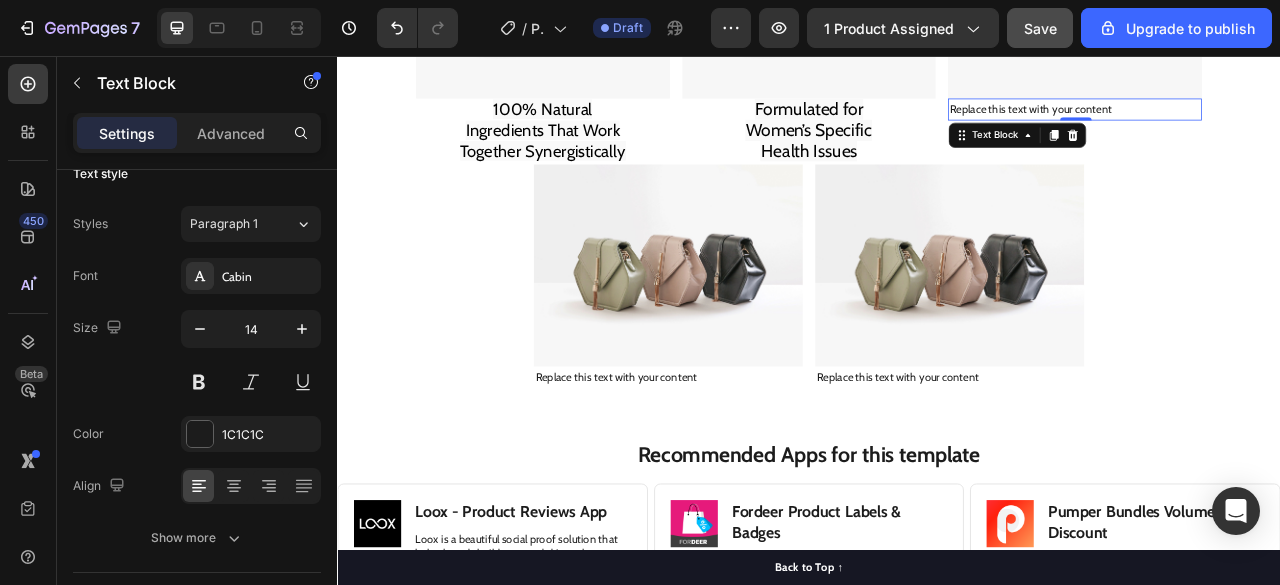 scroll, scrollTop: 28, scrollLeft: 0, axis: vertical 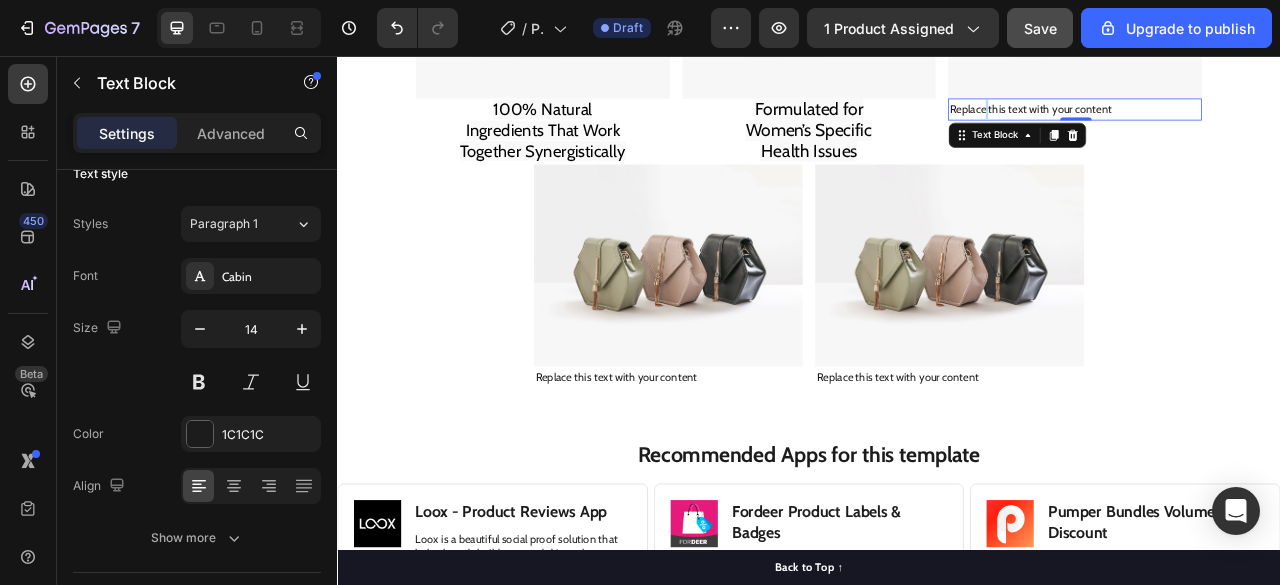 click on "Replace this text with your content" at bounding box center [1275, 124] 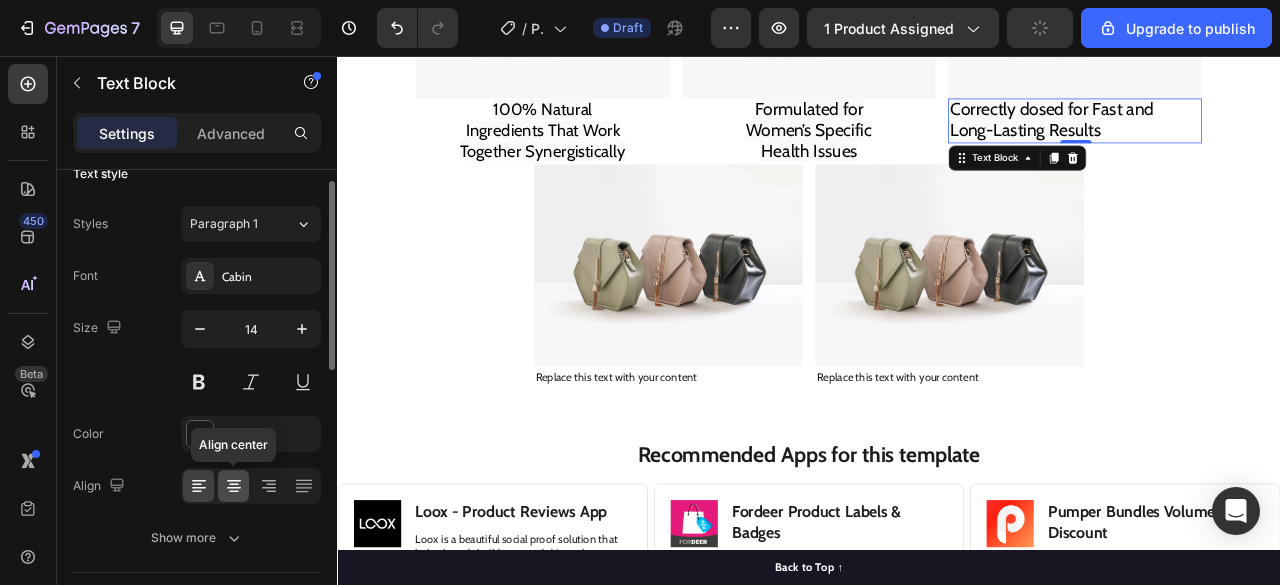 click 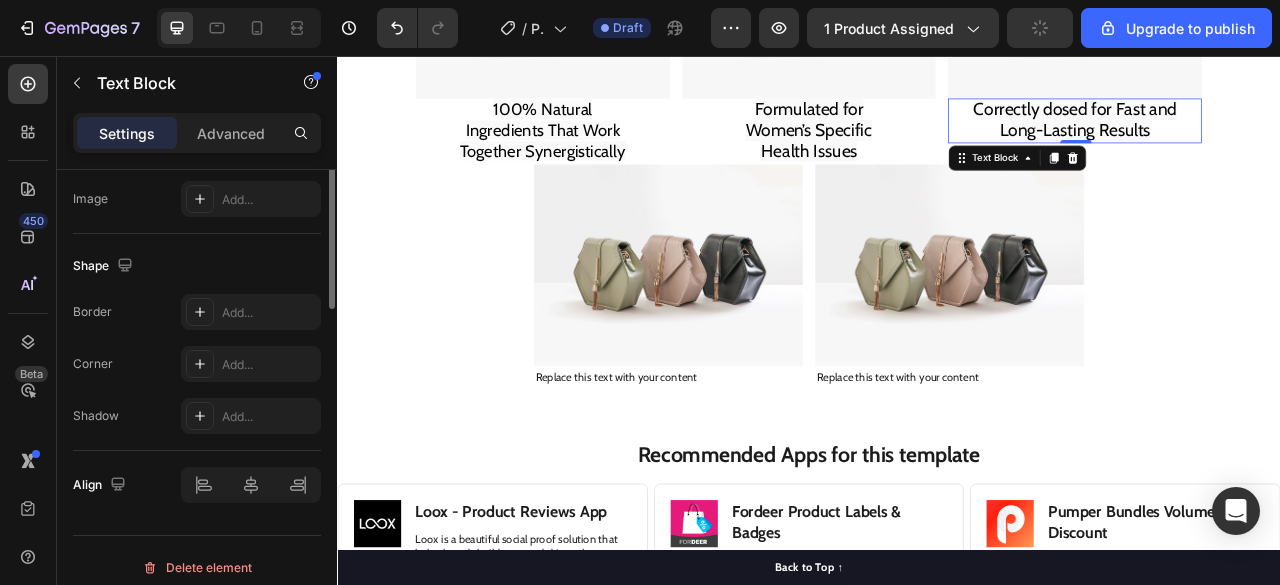scroll, scrollTop: 710, scrollLeft: 0, axis: vertical 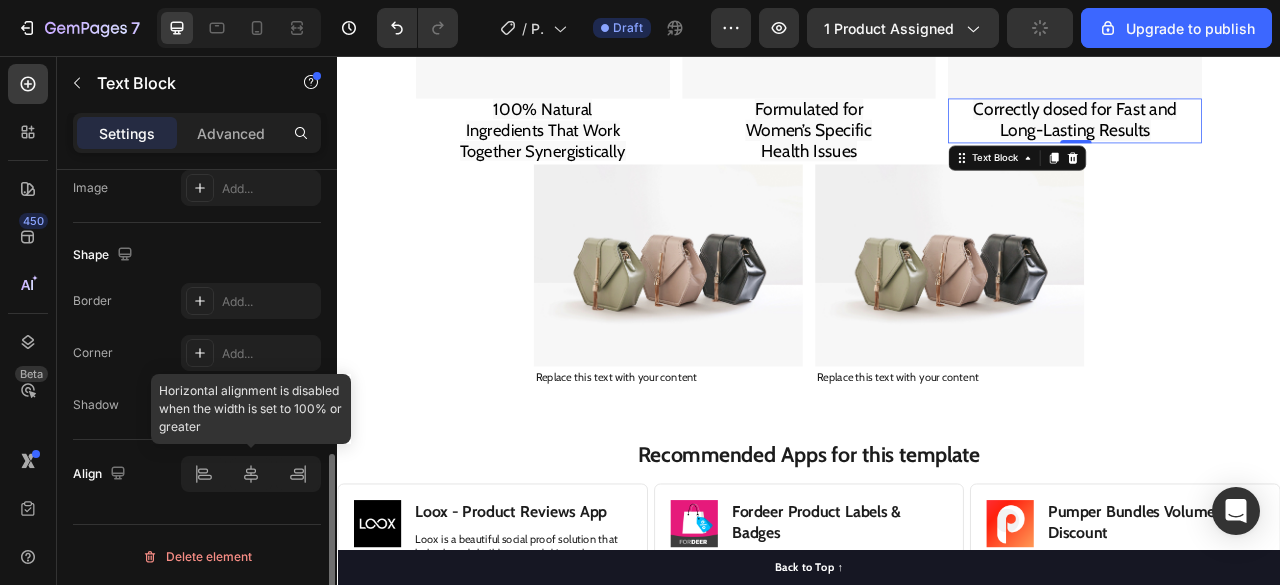 click 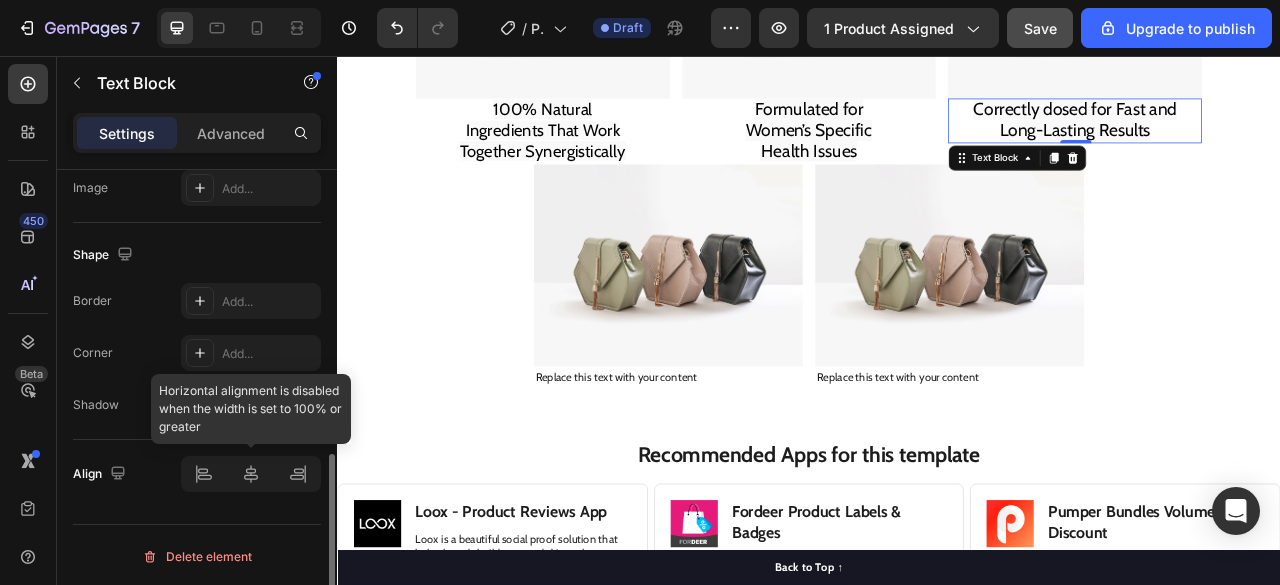 click 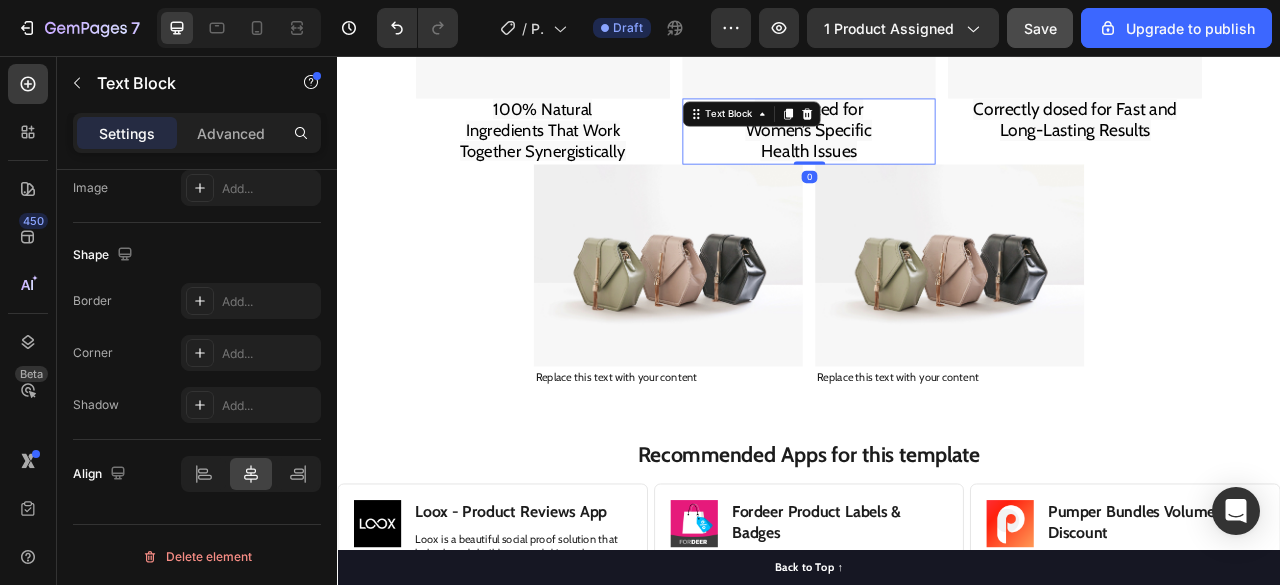 scroll, scrollTop: 710, scrollLeft: 0, axis: vertical 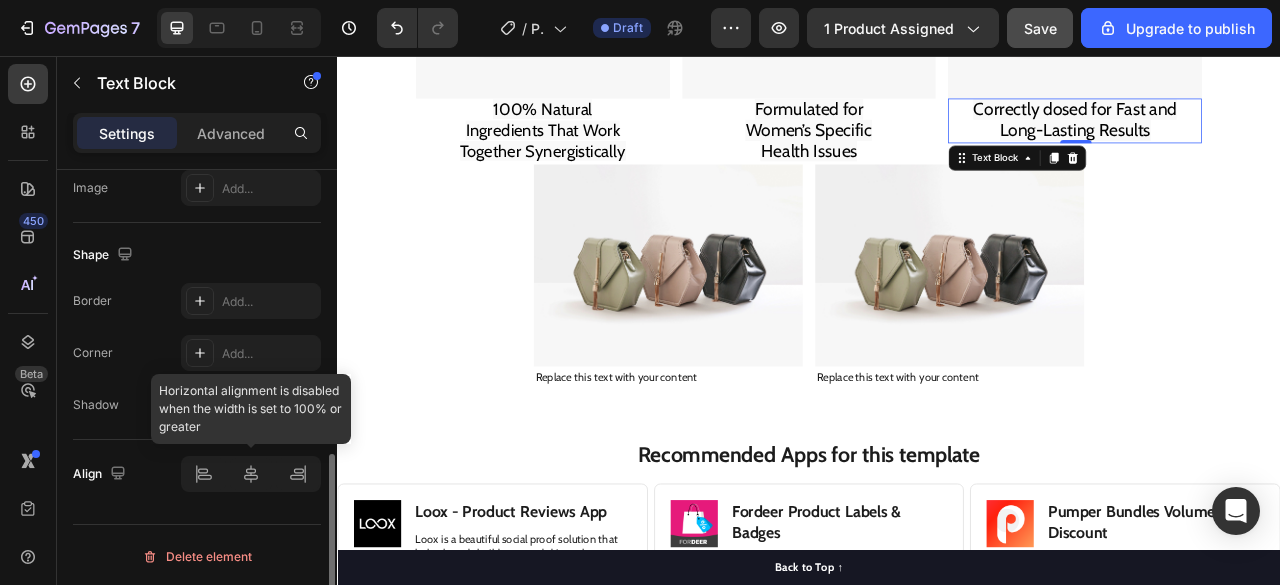 click 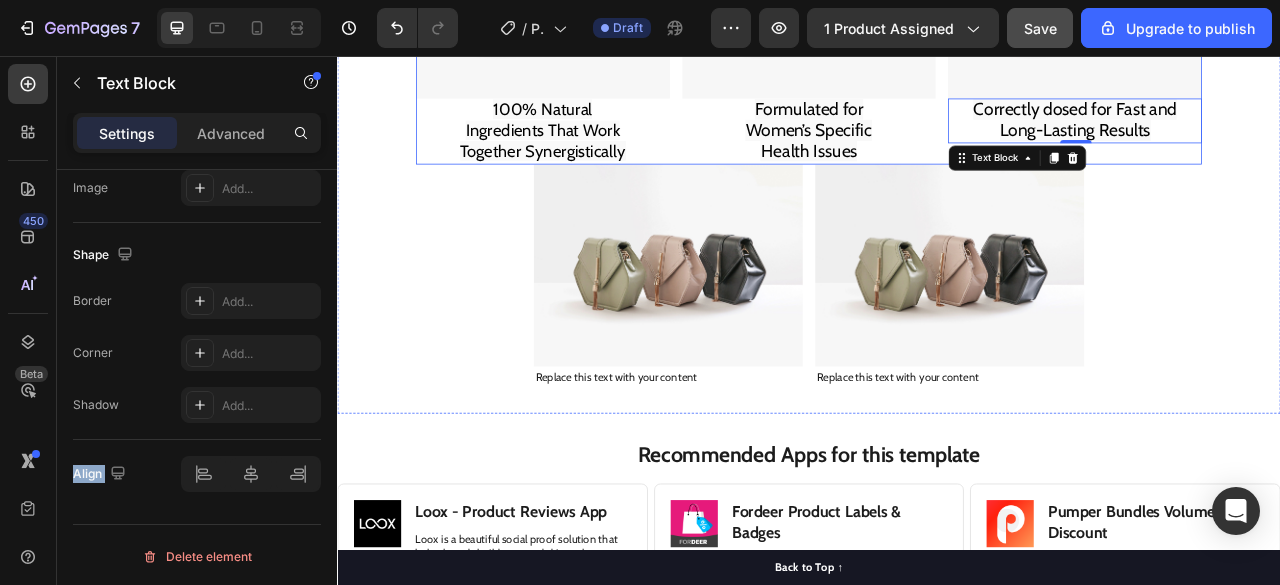 drag, startPoint x: 584, startPoint y: 517, endPoint x: 1097, endPoint y: 123, distance: 646.84235 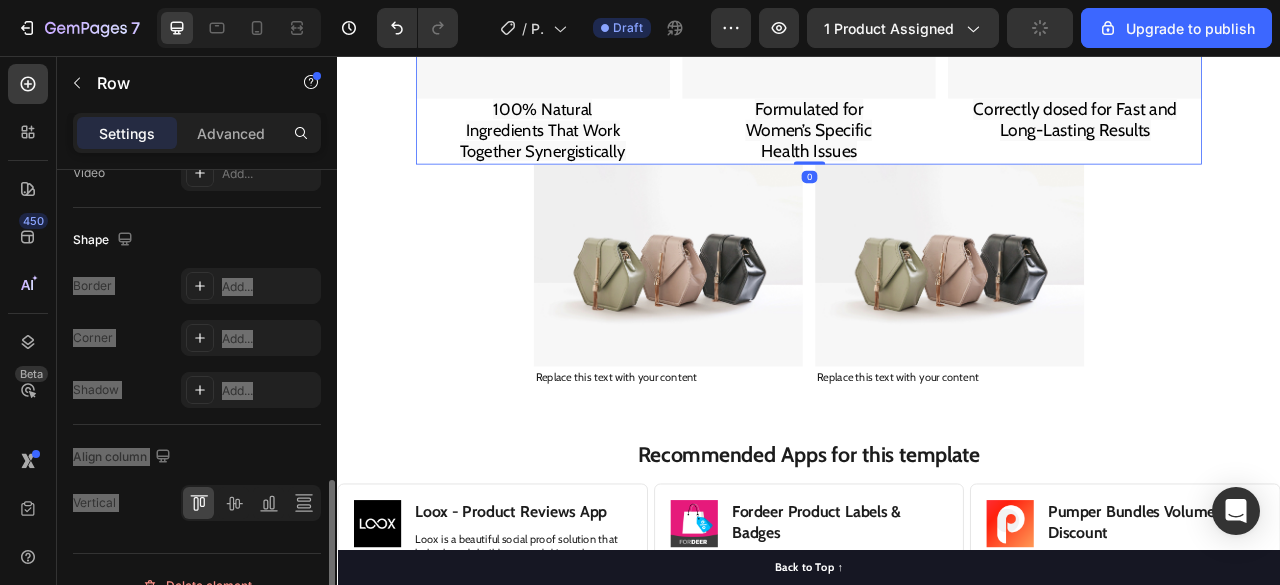 scroll, scrollTop: 972, scrollLeft: 0, axis: vertical 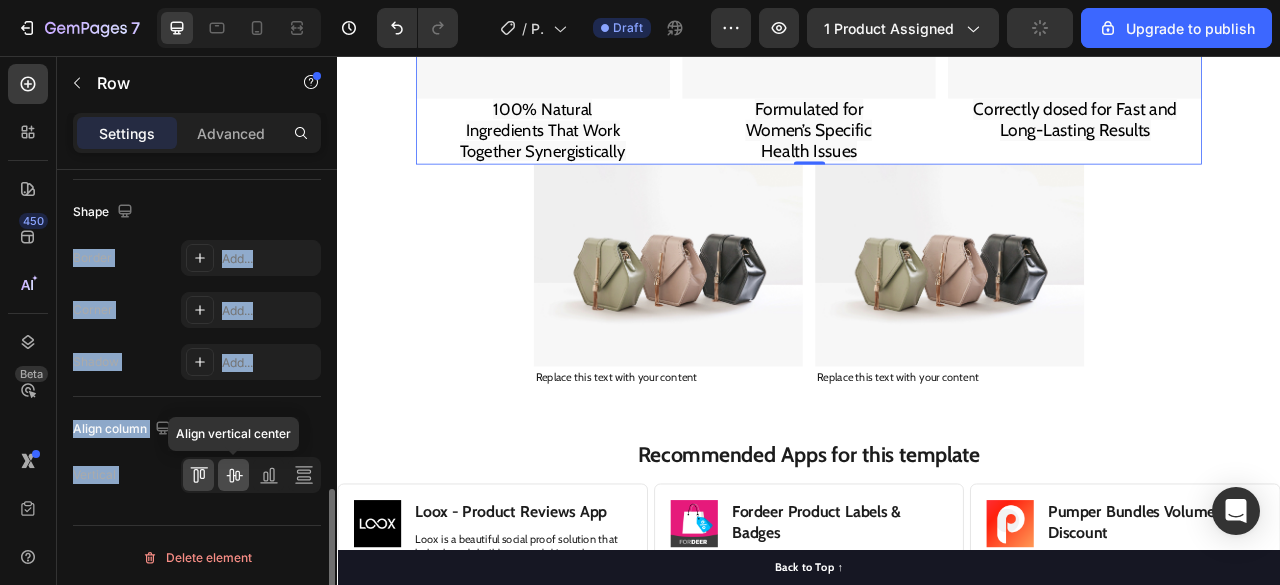click 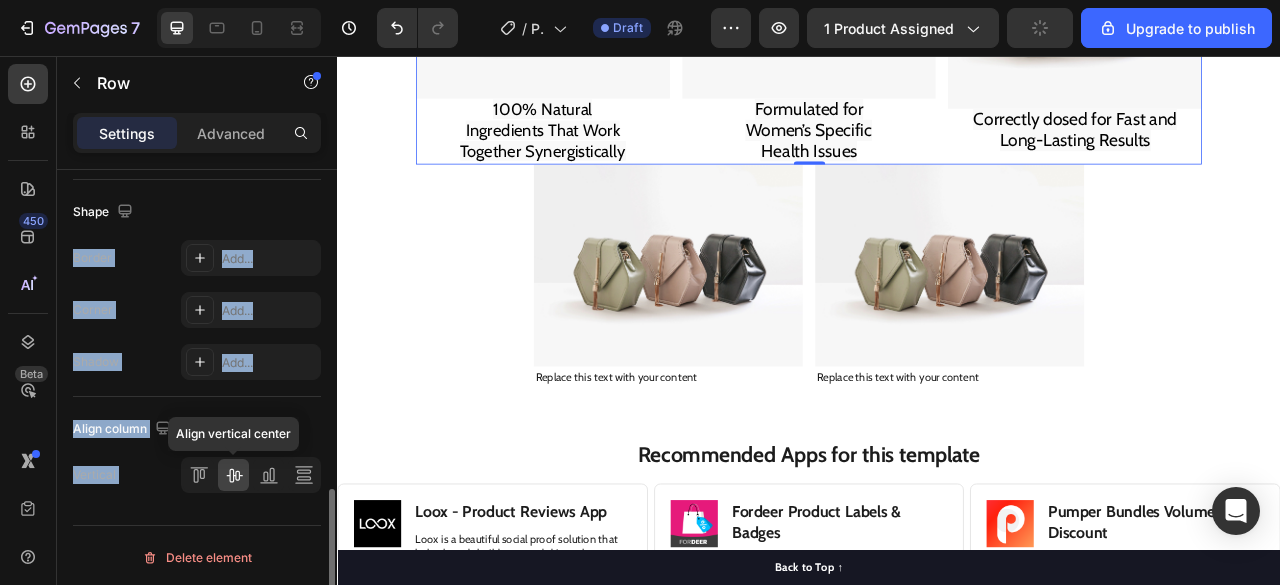 scroll, scrollTop: 972, scrollLeft: 0, axis: vertical 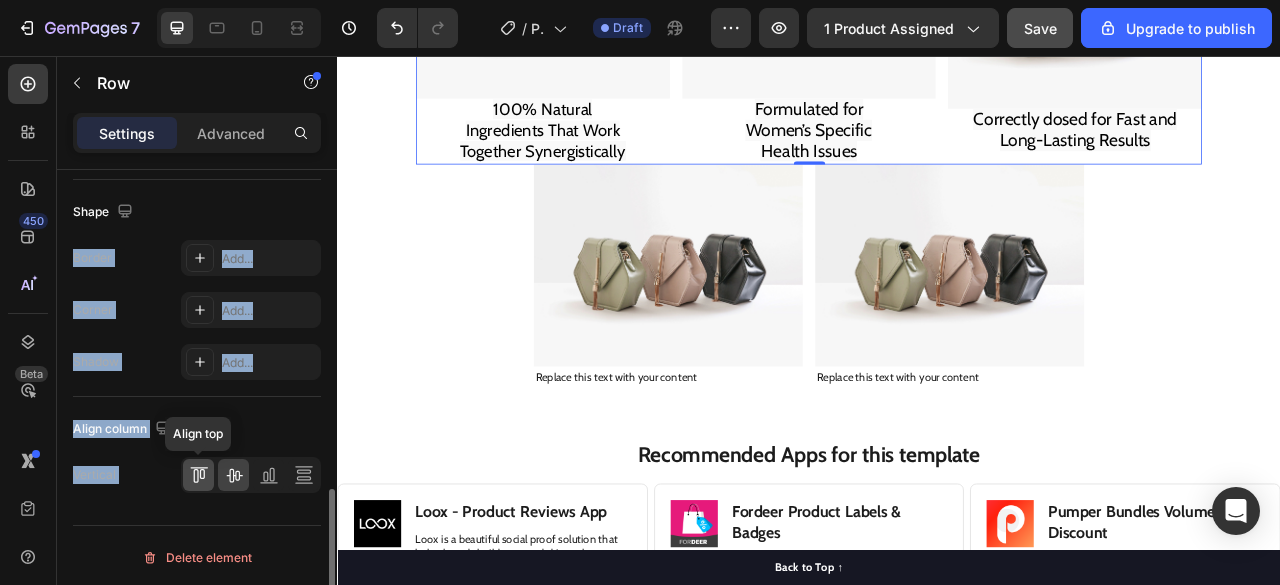 click 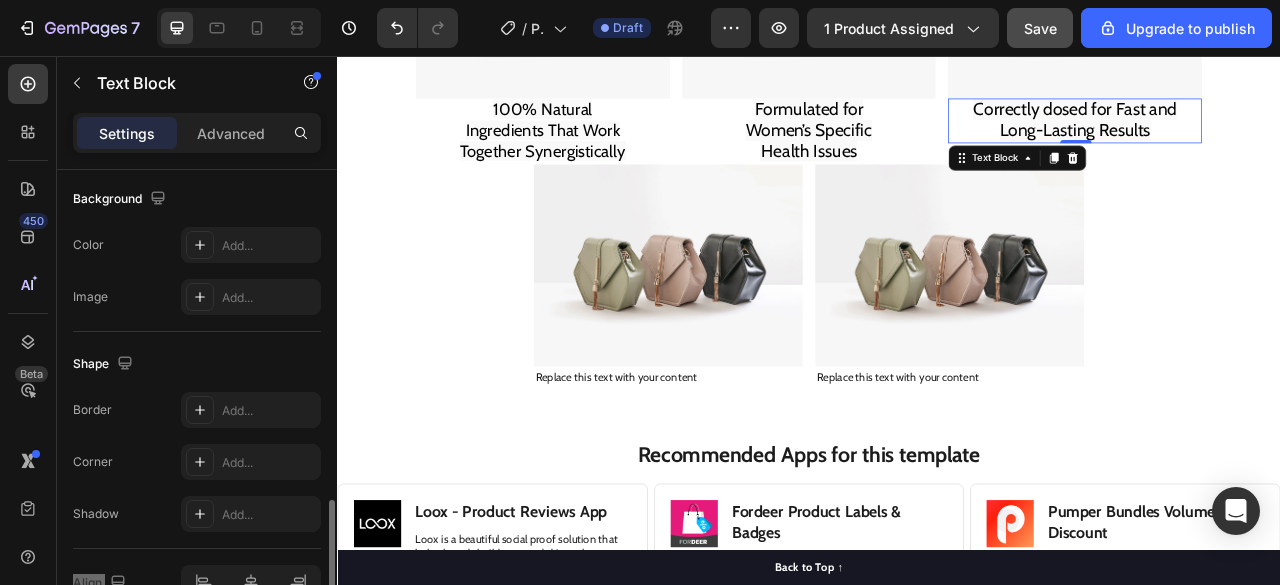 scroll, scrollTop: 665, scrollLeft: 0, axis: vertical 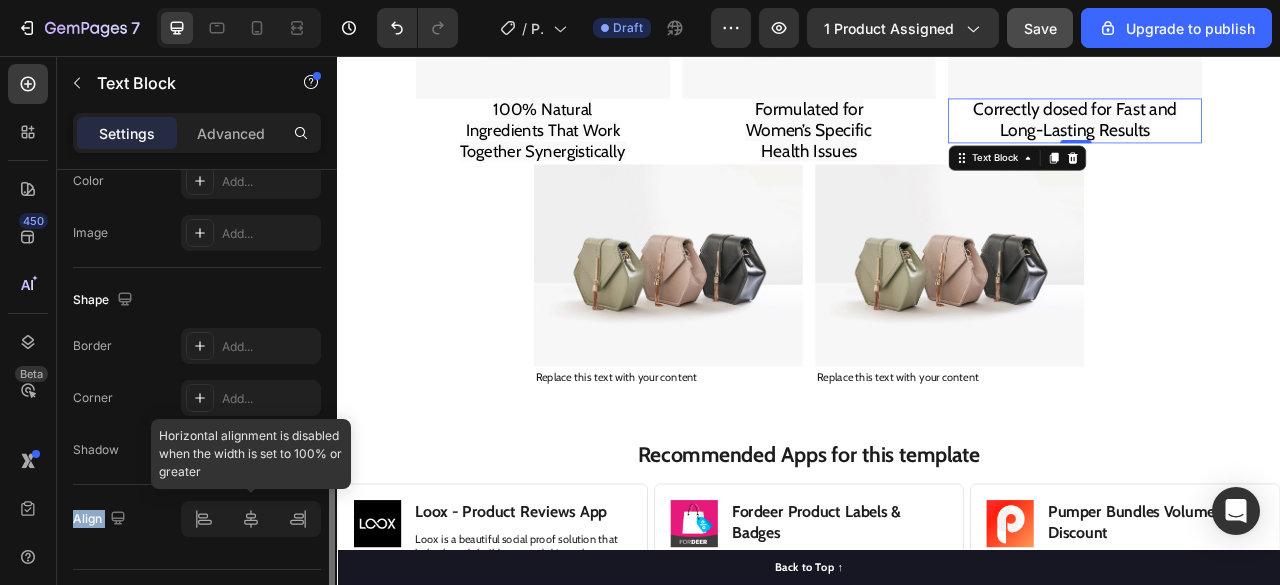 click 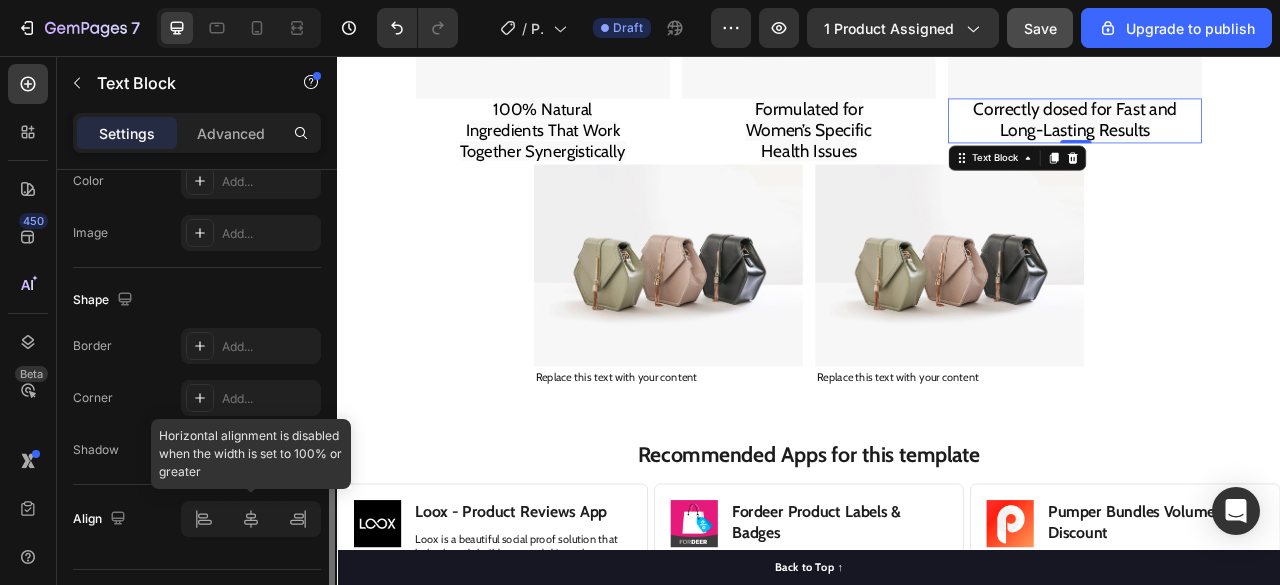 click 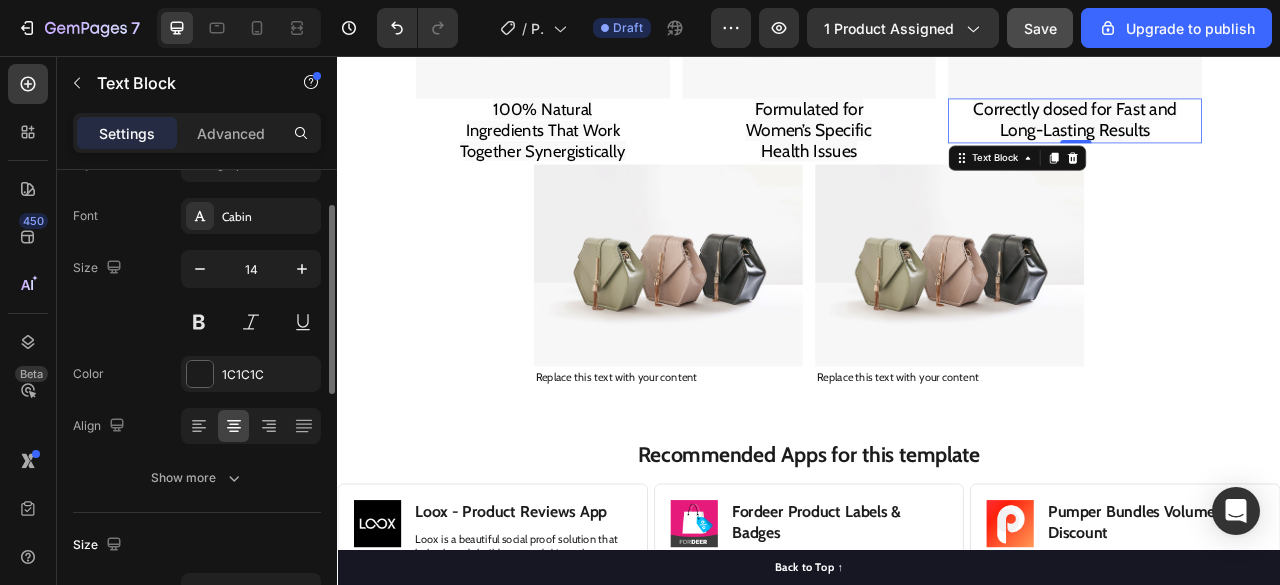scroll, scrollTop: 172, scrollLeft: 0, axis: vertical 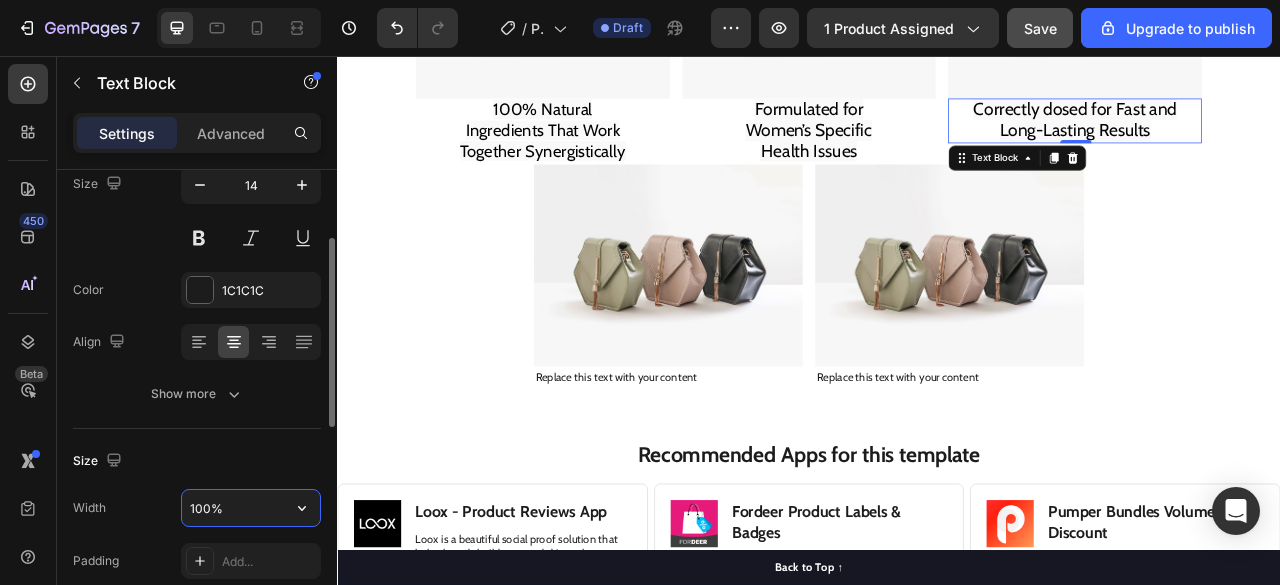 click on "100%" at bounding box center (251, 508) 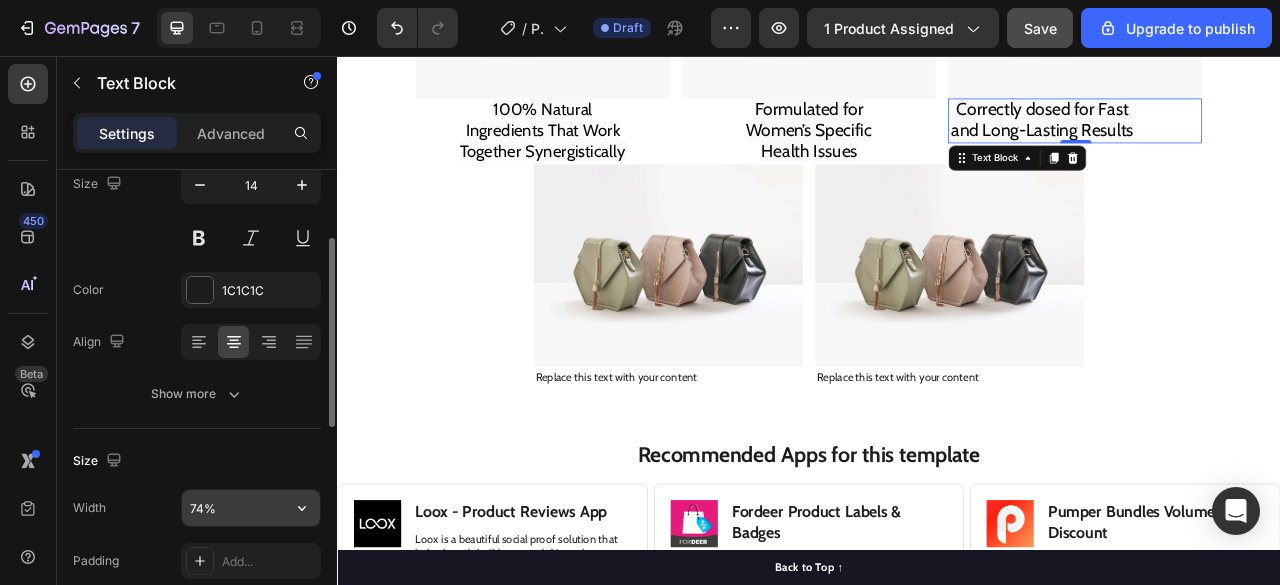 type on "73%" 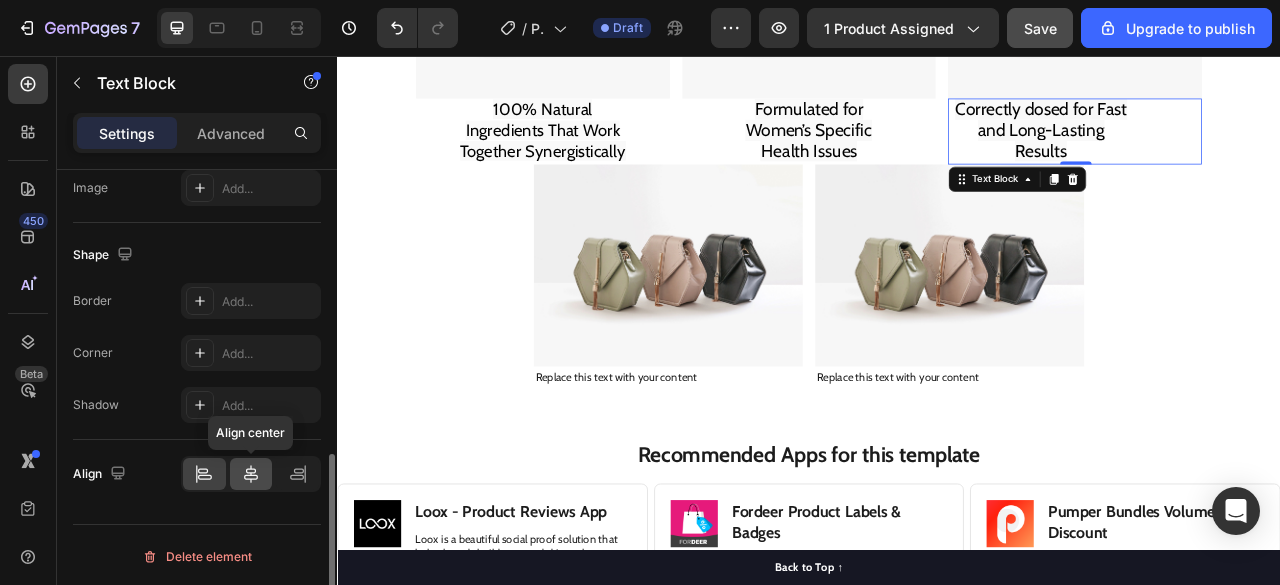 scroll, scrollTop: 710, scrollLeft: 0, axis: vertical 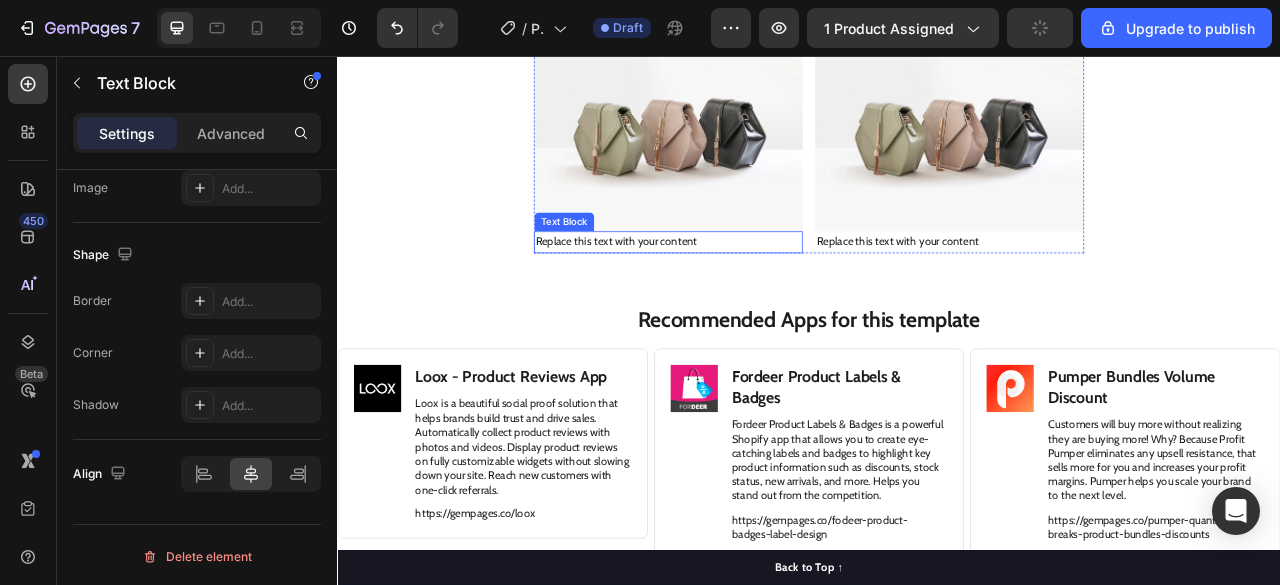 click on "Replace this text with your content" at bounding box center [758, 293] 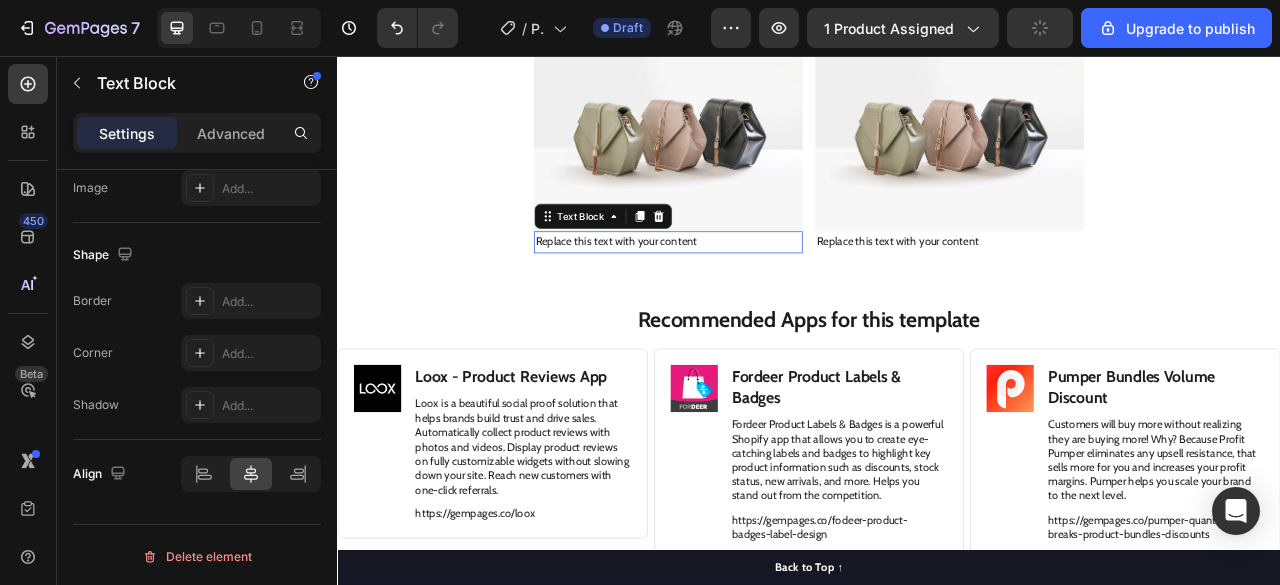 click on "Replace this text with your content" at bounding box center (758, 293) 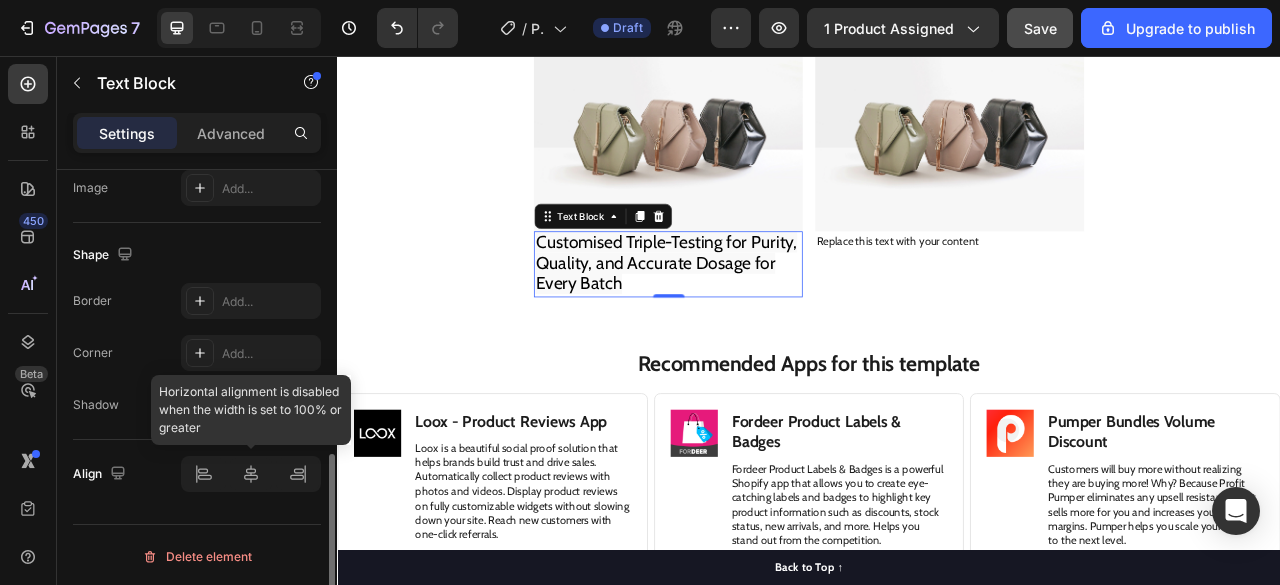 click 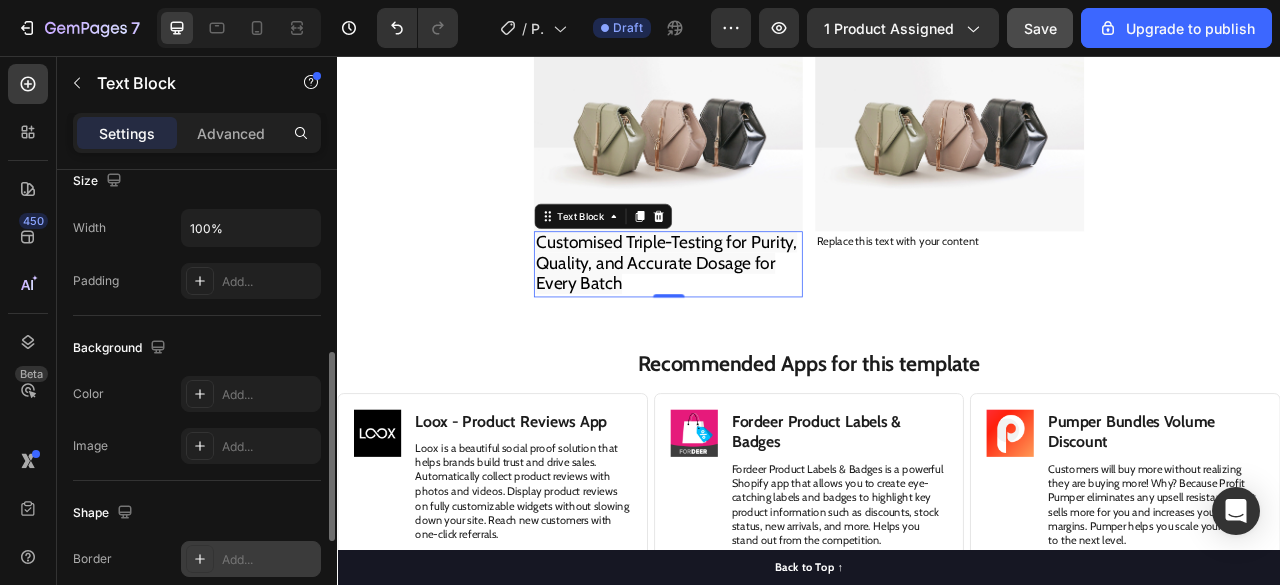 scroll, scrollTop: 452, scrollLeft: 0, axis: vertical 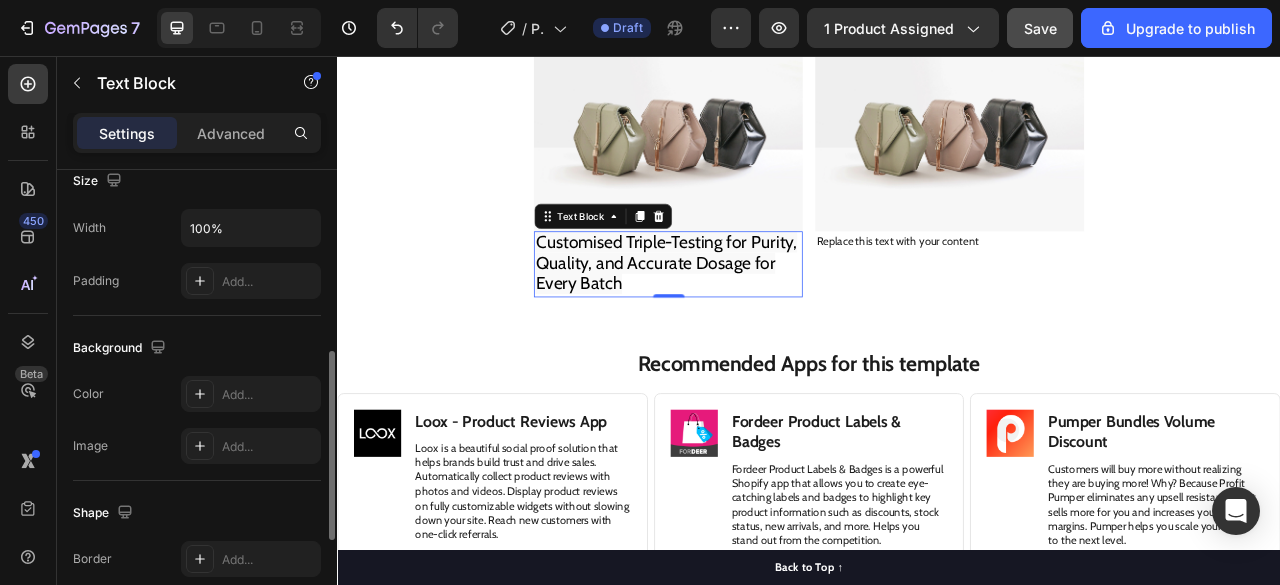 click on "Width 100% Padding Add..." at bounding box center (197, 254) 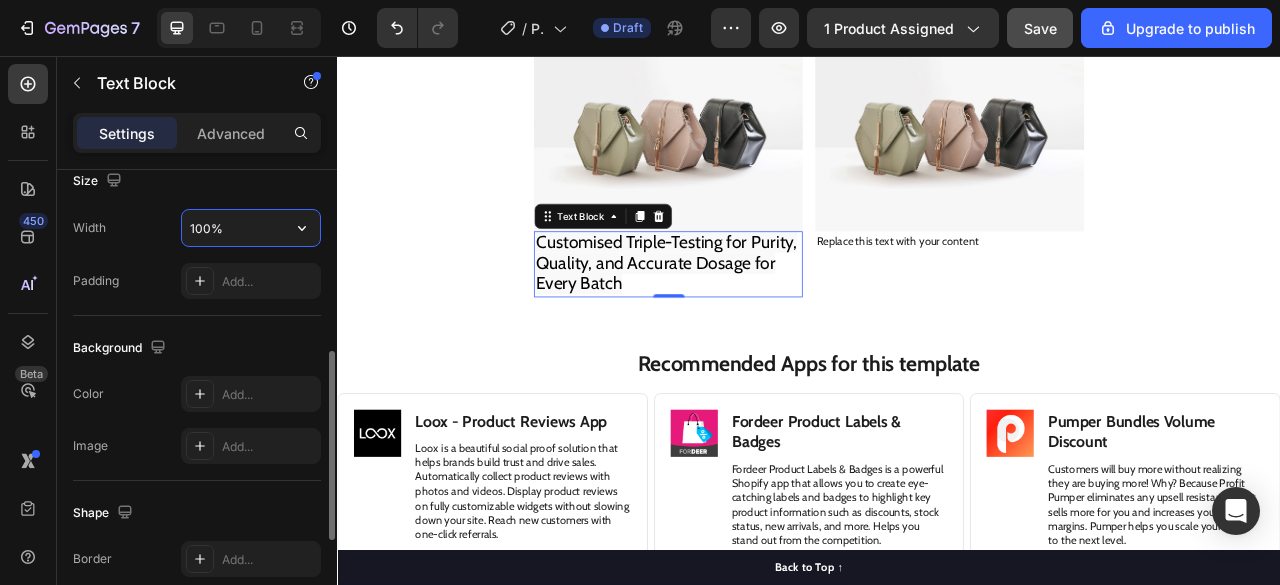 click on "100%" at bounding box center (251, 228) 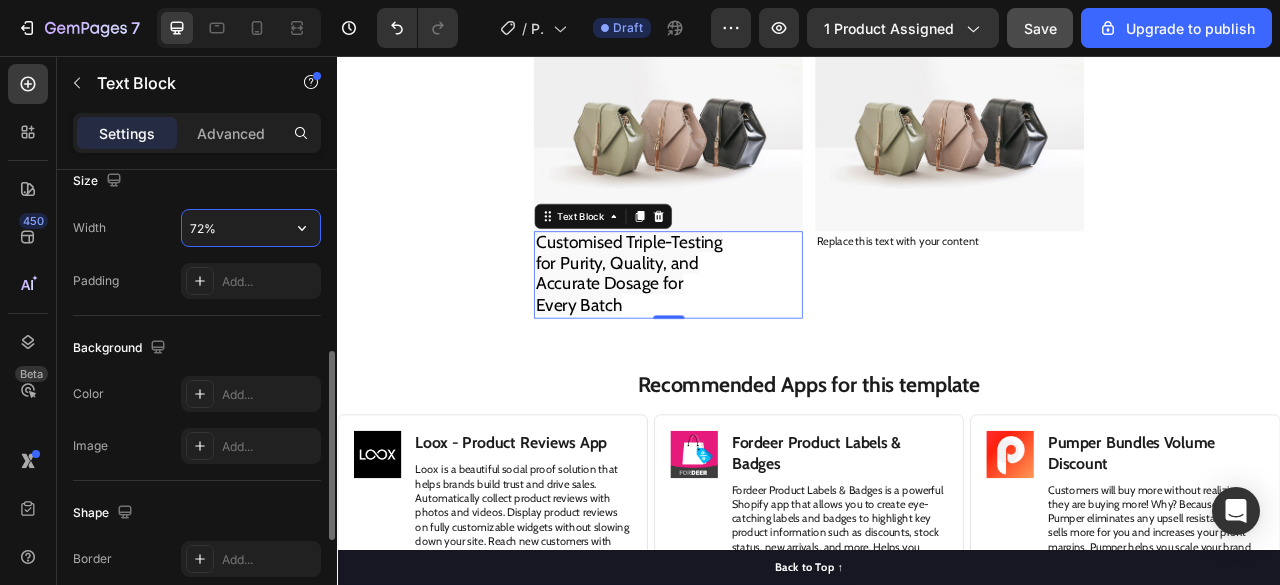 type on "71%" 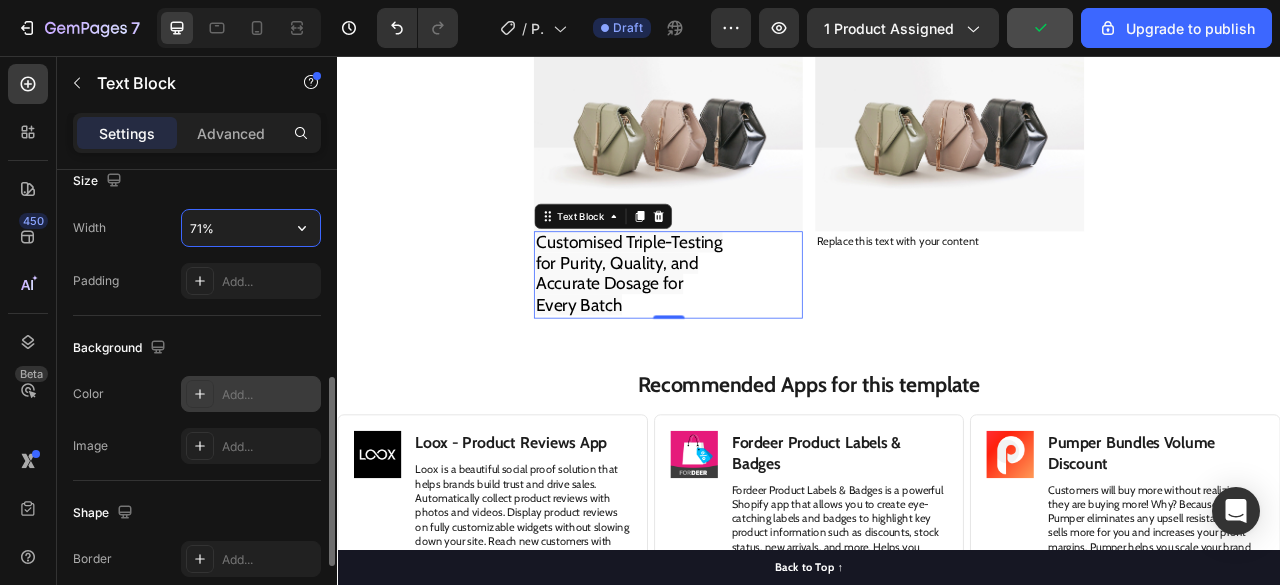 scroll, scrollTop: 710, scrollLeft: 0, axis: vertical 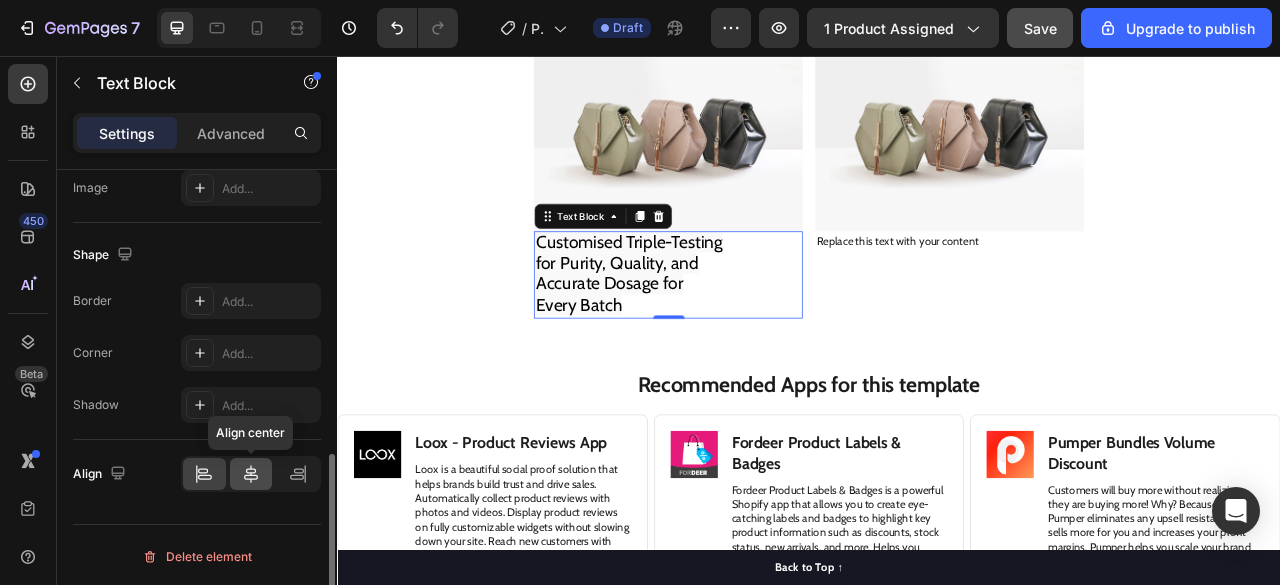 click 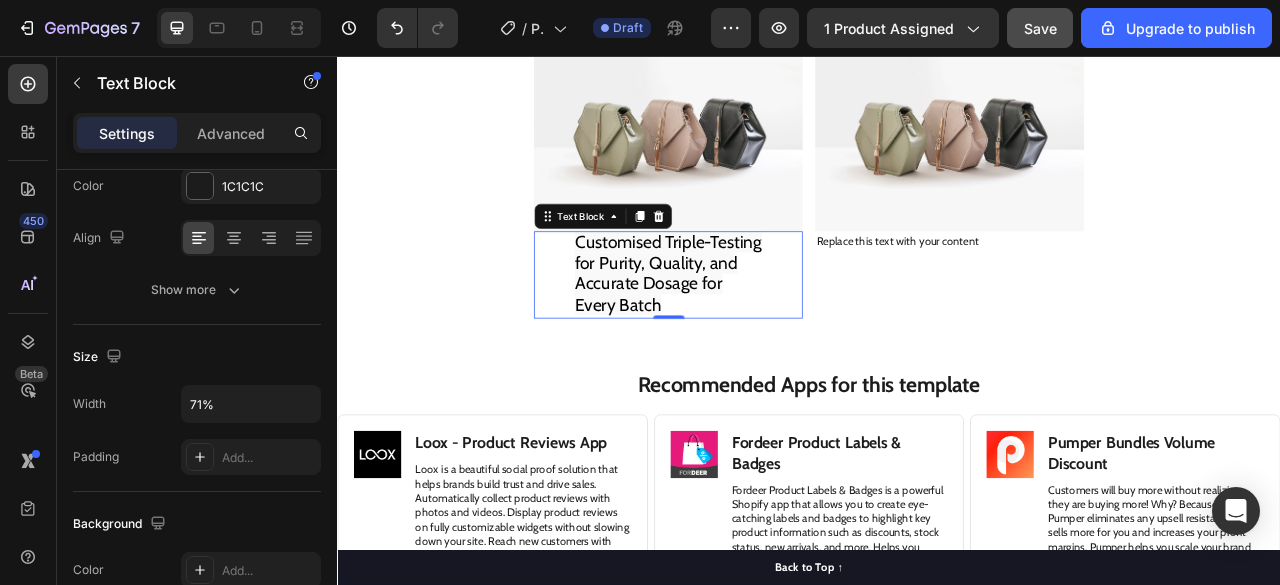 scroll, scrollTop: 0, scrollLeft: 0, axis: both 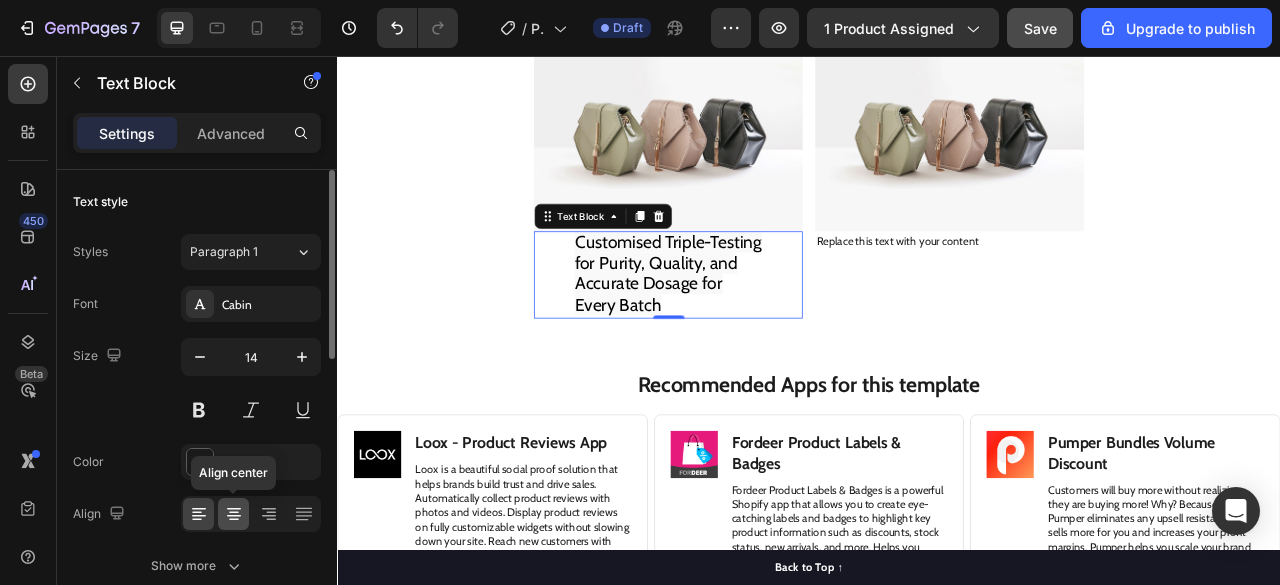 click 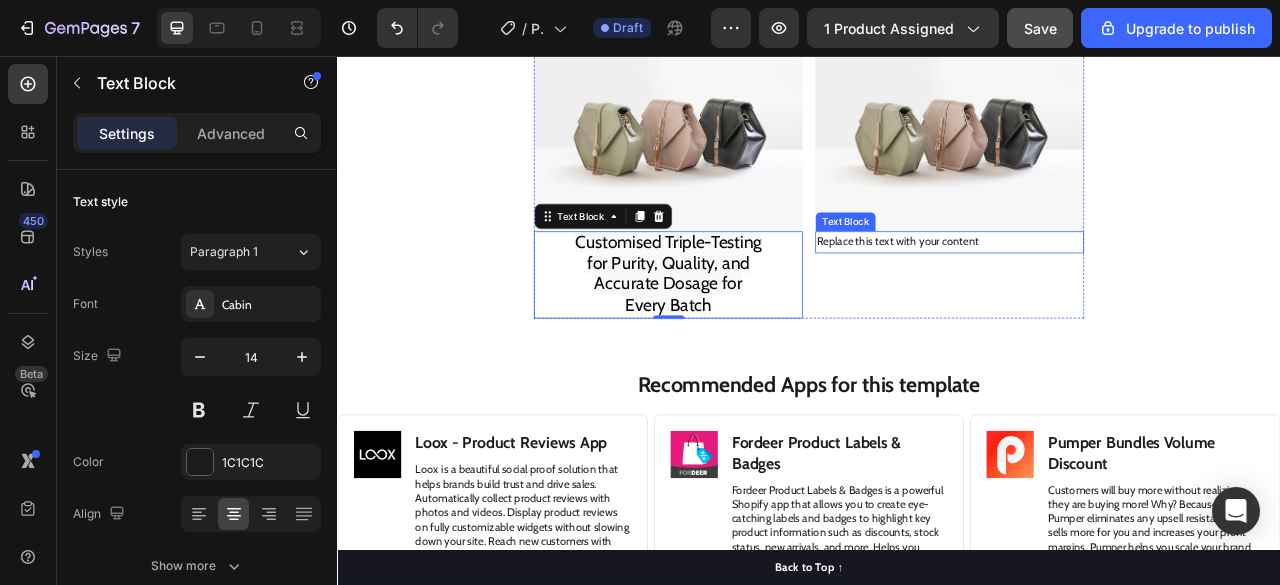 click on "Replace this text with your content Text Block" at bounding box center [1116, 293] 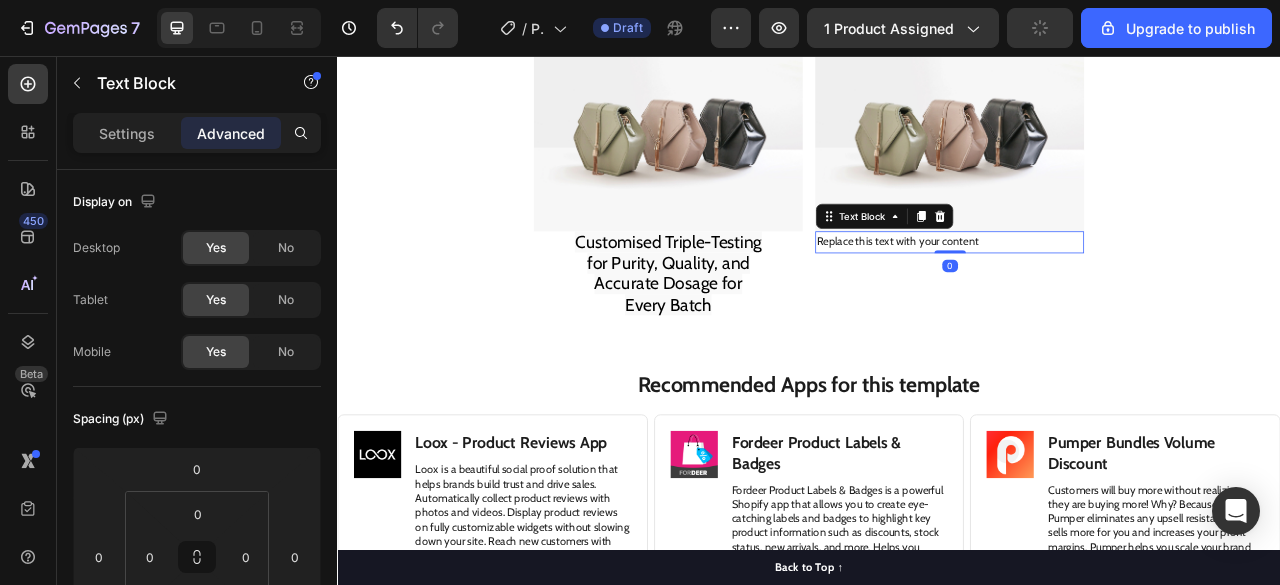 click on "Replace this text with your content" at bounding box center (1116, 293) 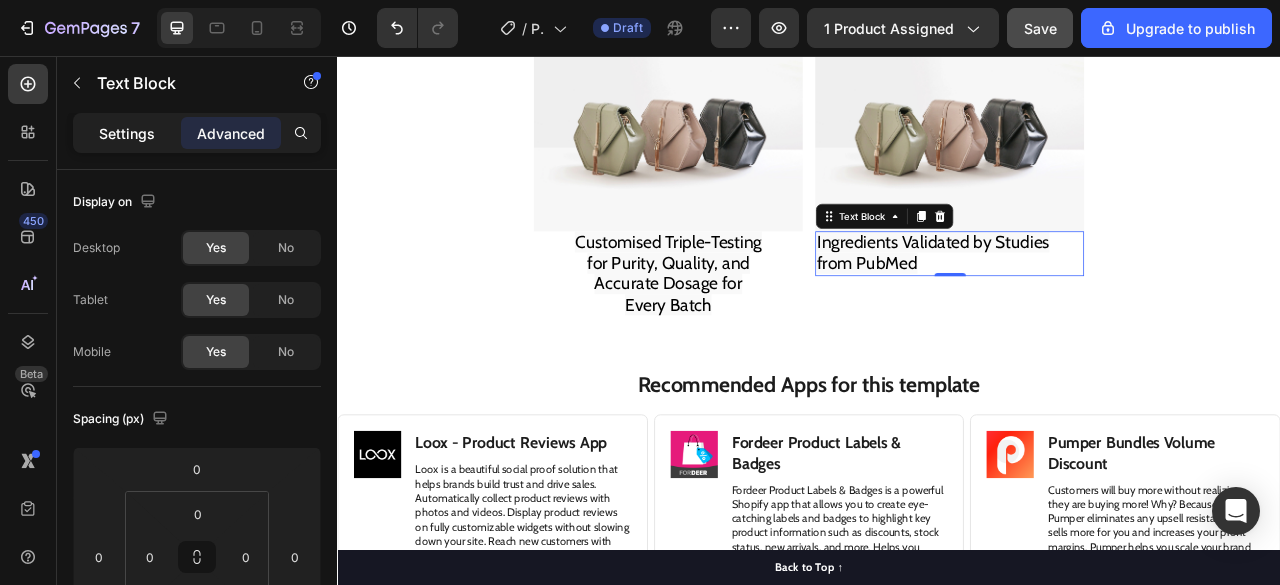 click on "Settings" at bounding box center [127, 133] 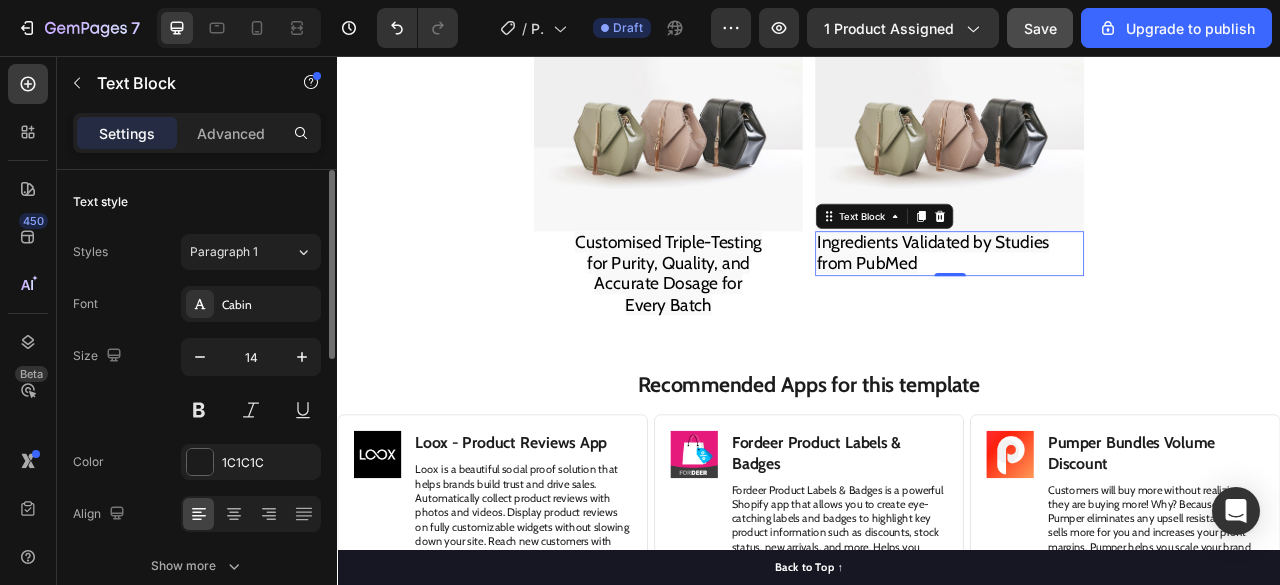 click on "Font Cabin Size 14 Color 1C1C1C Align Show more" at bounding box center [197, 435] 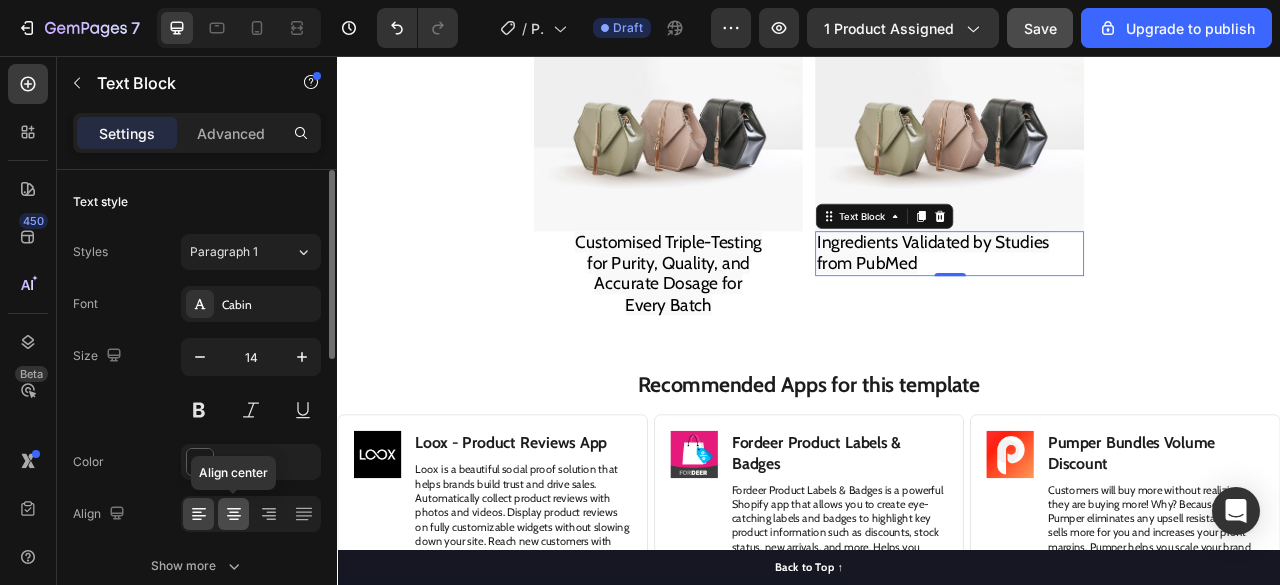 click 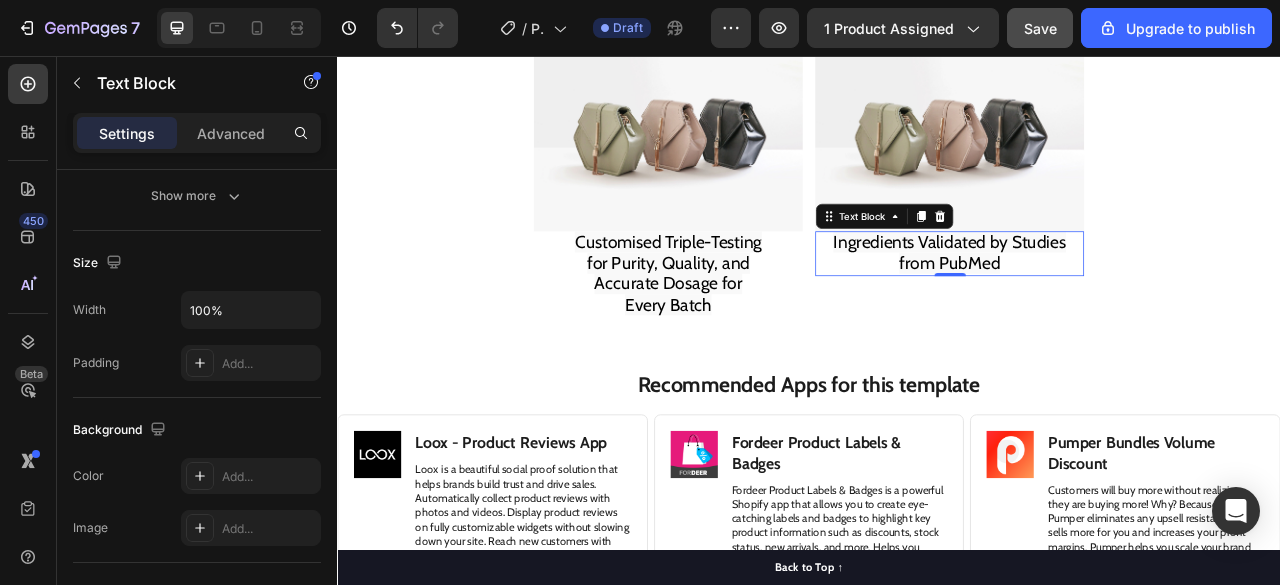 scroll, scrollTop: 710, scrollLeft: 0, axis: vertical 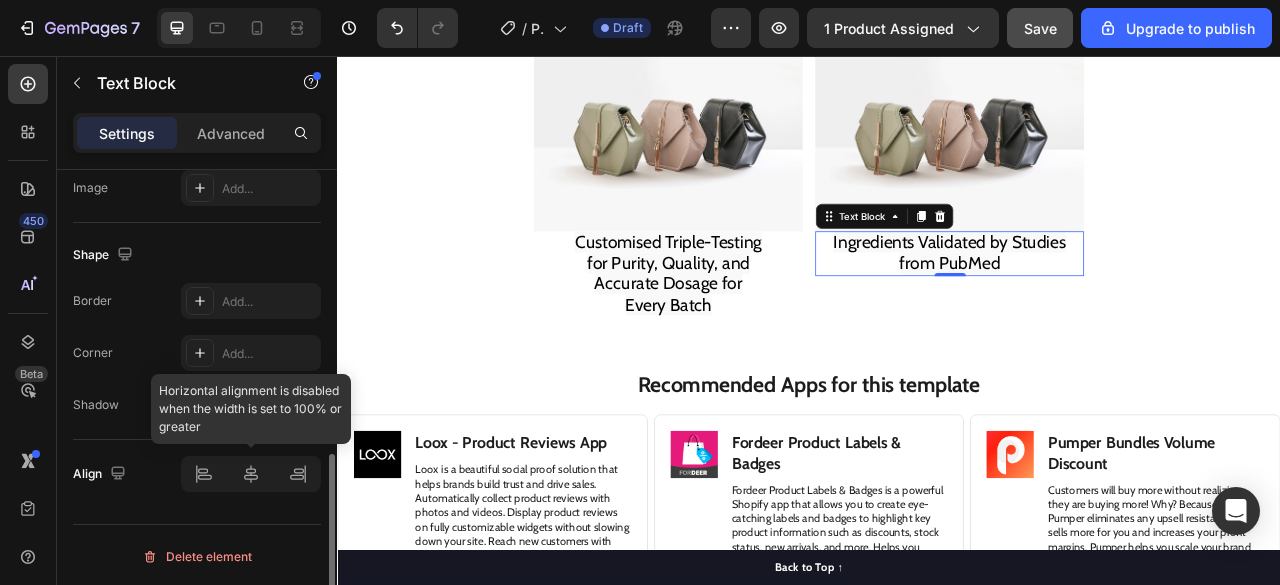 click 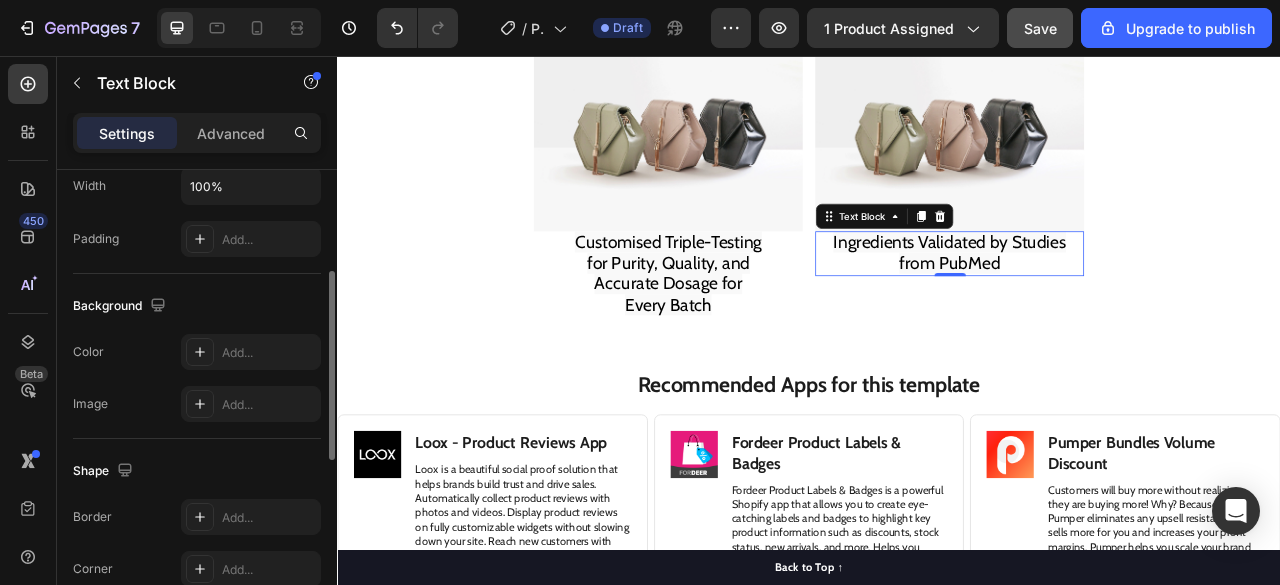 scroll, scrollTop: 397, scrollLeft: 0, axis: vertical 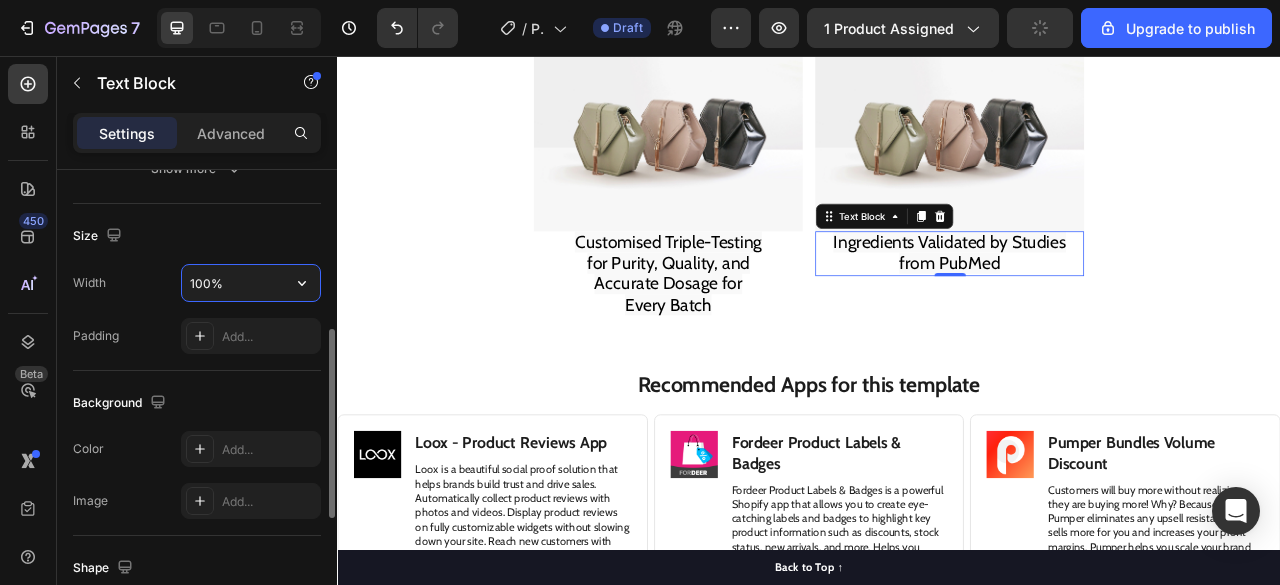 click on "100%" at bounding box center (251, 283) 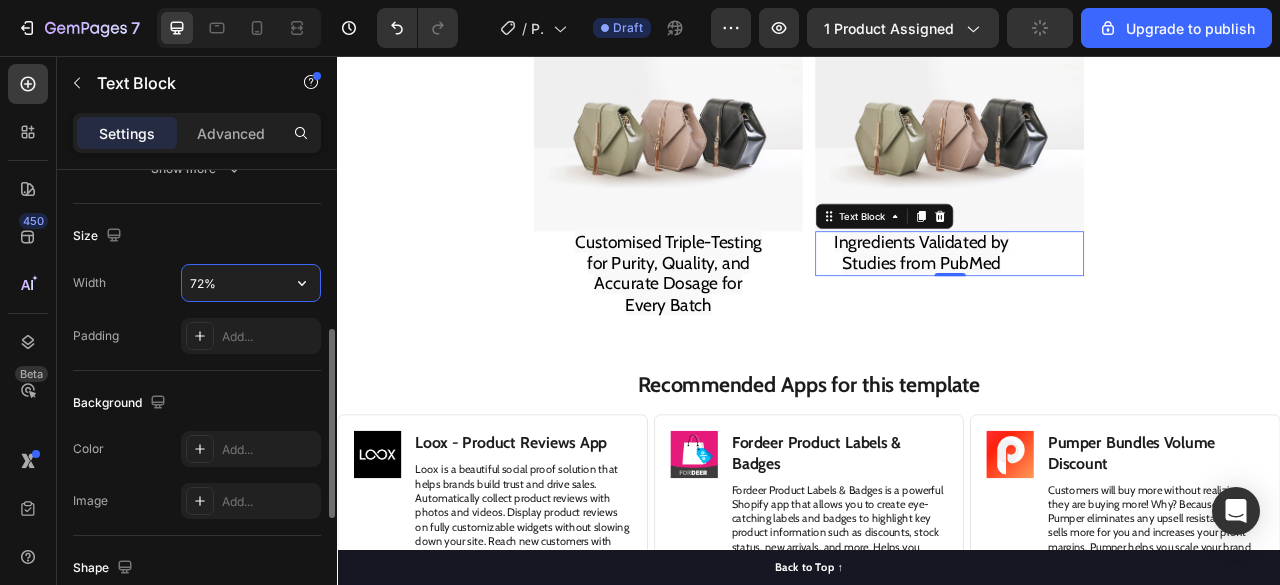 type on "71%" 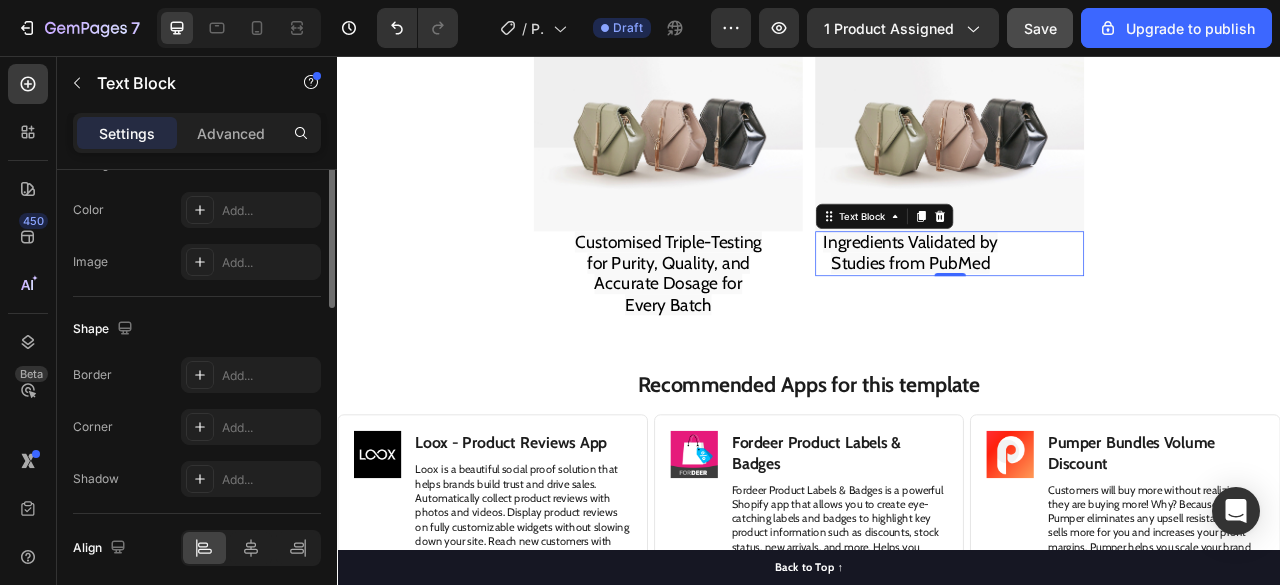 scroll, scrollTop: 668, scrollLeft: 0, axis: vertical 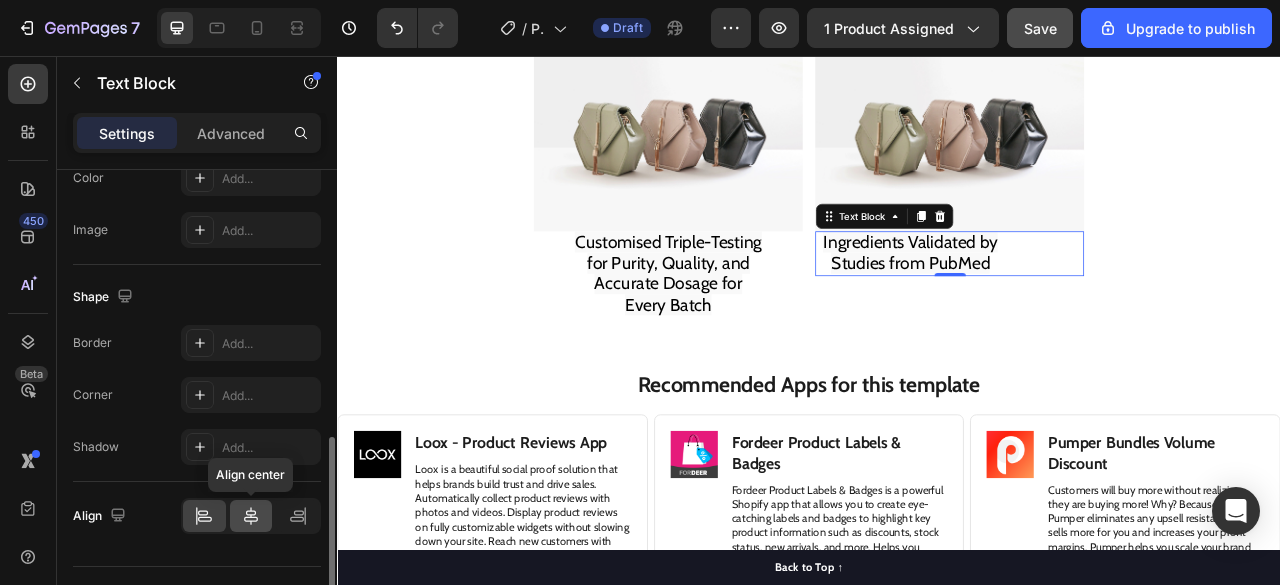 click 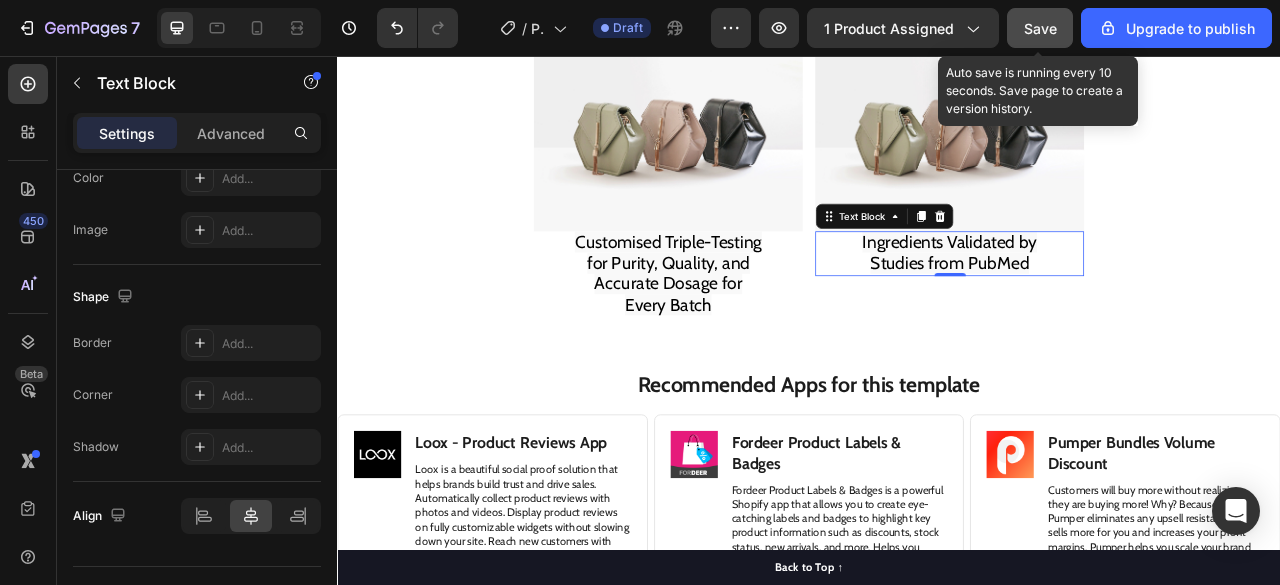 click on "Save" 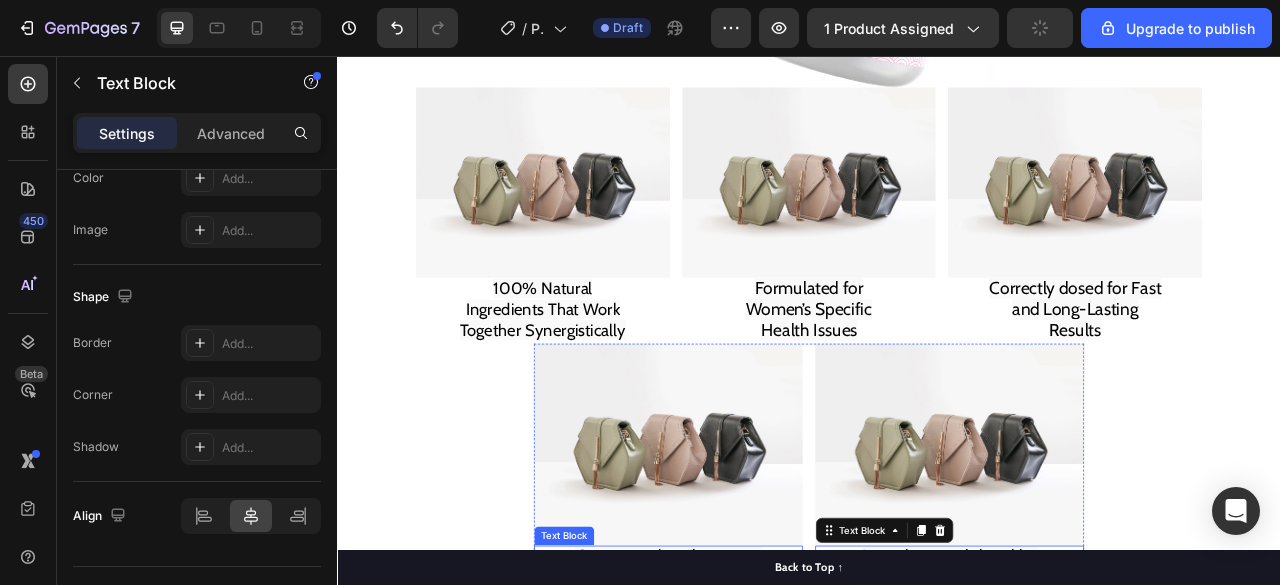 scroll, scrollTop: 12500, scrollLeft: 0, axis: vertical 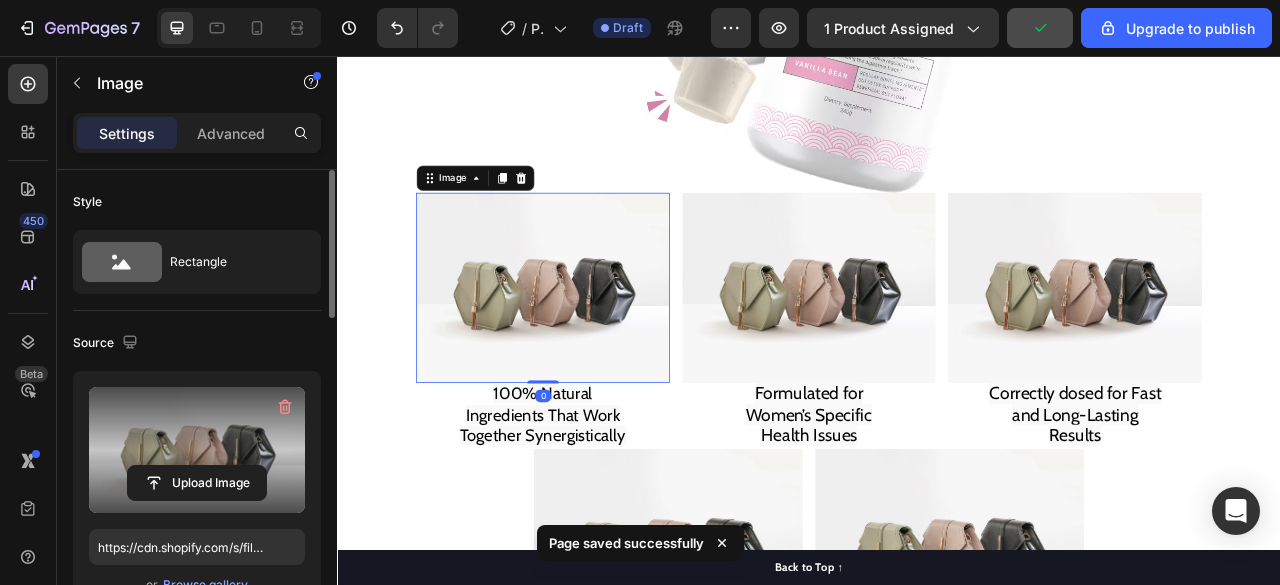 click at bounding box center (197, 450) 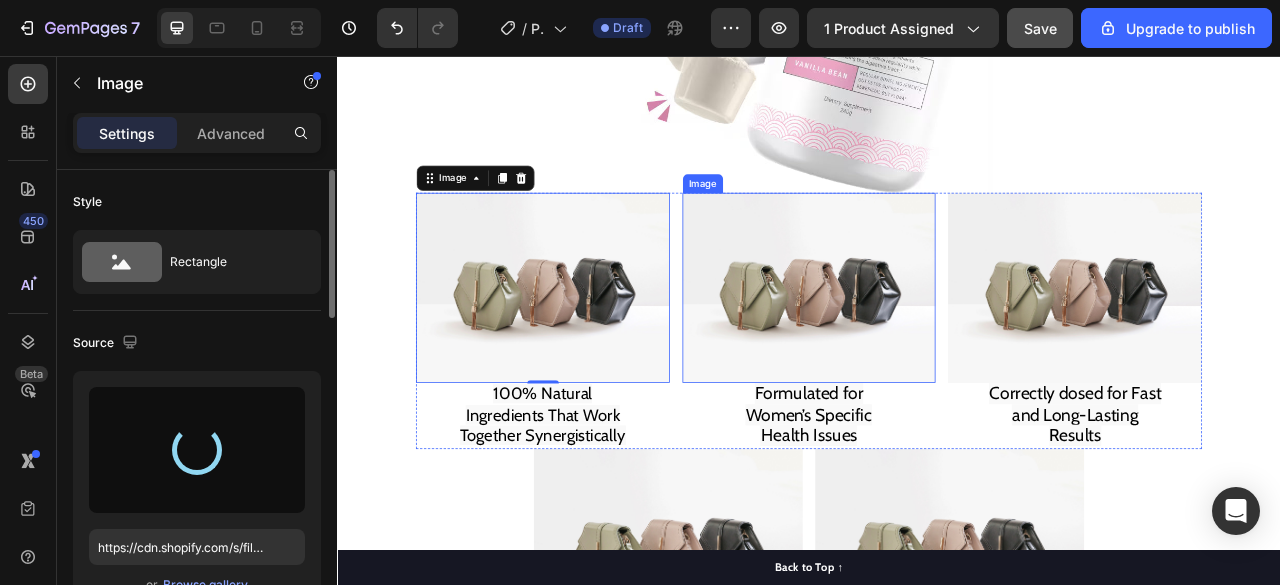 type on "https://cdn.shopify.com/s/files/1/0948/5395/5901/files/gempages_577662925980828434-edffd9b3-c976-4720-9d5b-b20a78d9bd9a.svg" 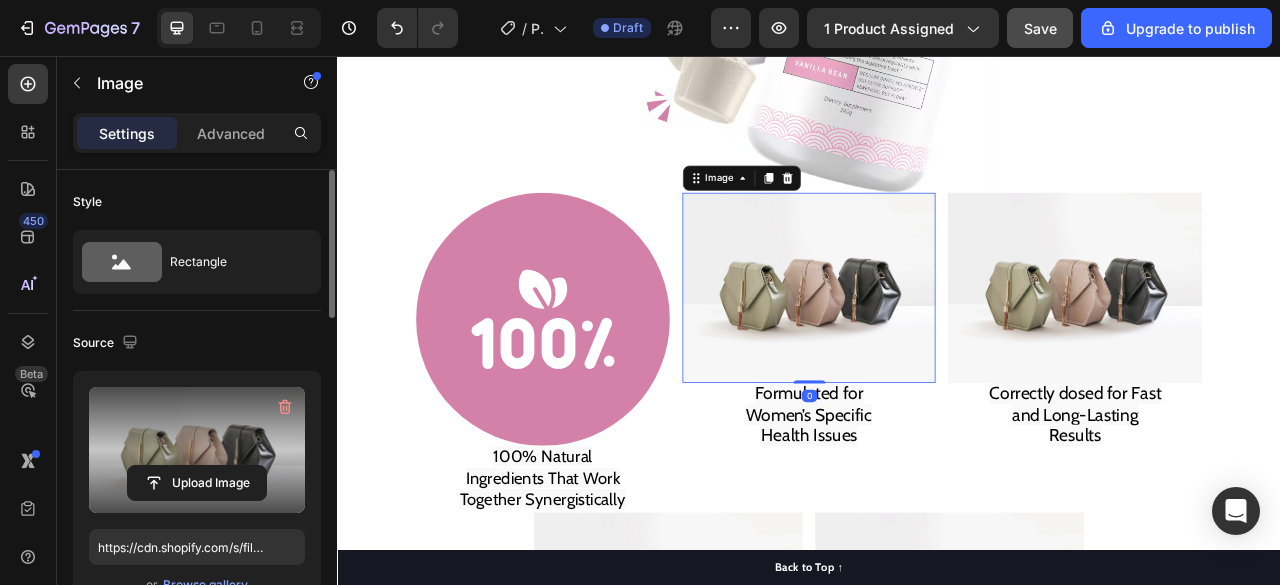 click at bounding box center [197, 450] 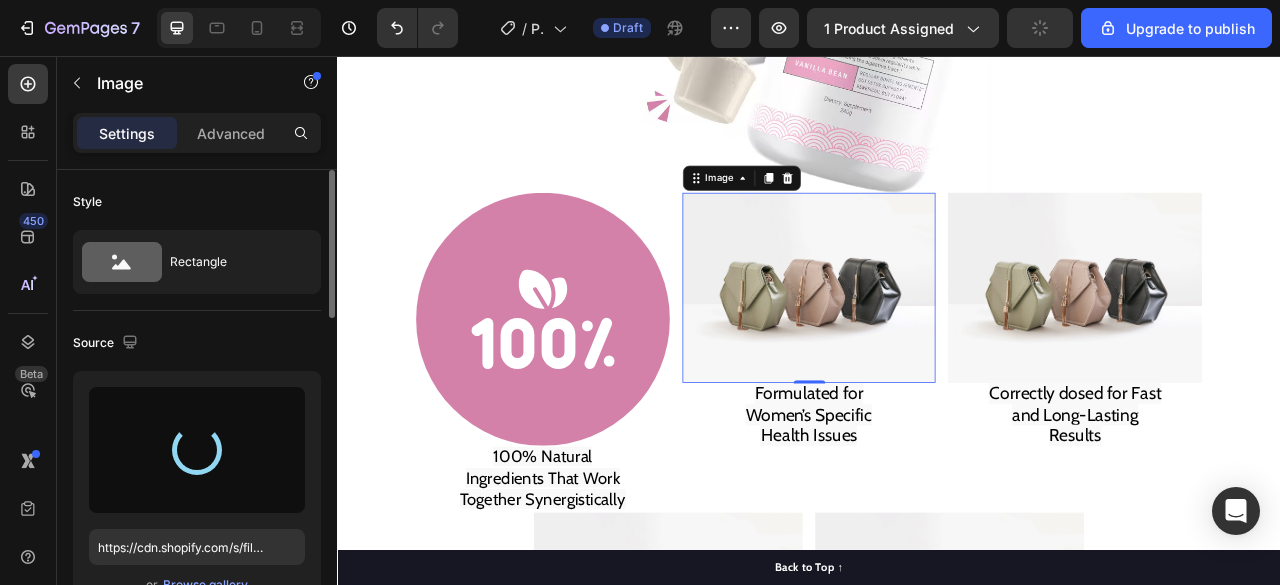 type on "https://cdn.shopify.com/s/files/1/0948/5395/5901/files/gempages_577662925980828434-b3756c61-102d-47d0-93b2-23a03ea31254.svg" 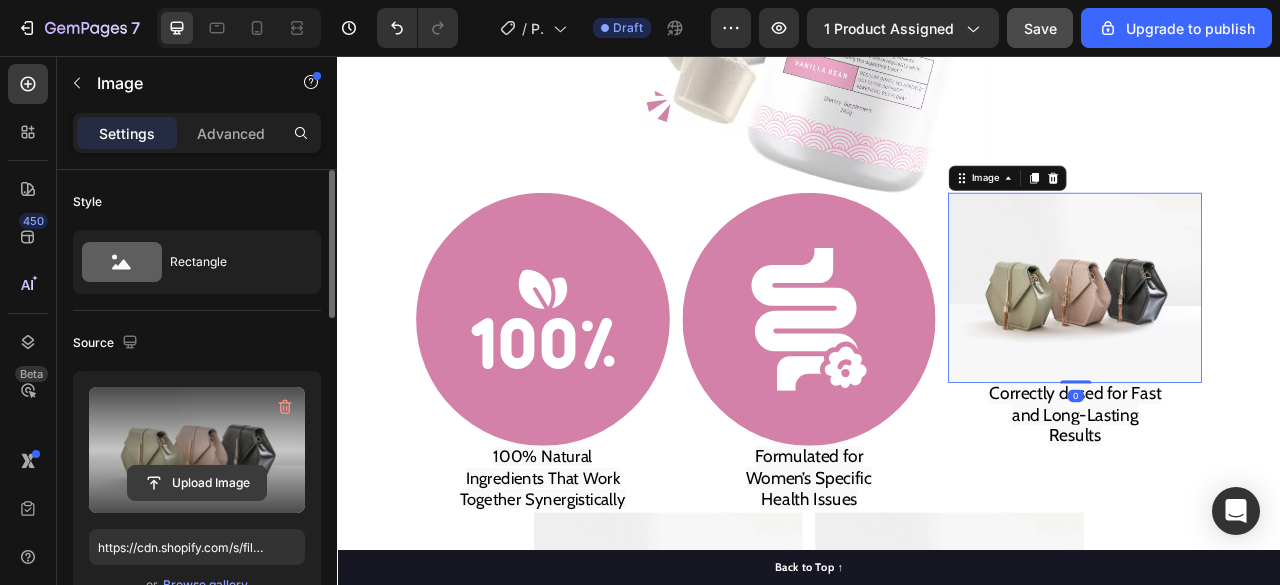 click 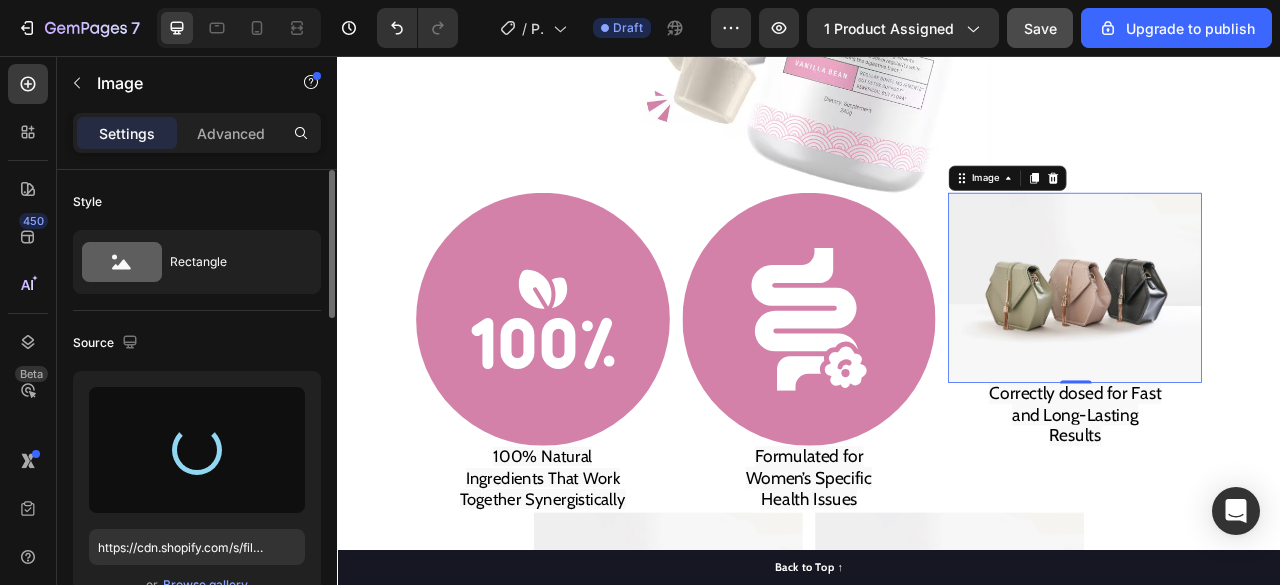 type on "https://cdn.shopify.com/s/files/1/0948/5395/5901/files/gempages_577662925980828434-2919e766-0b70-4df7-af0d-9662a9722942.svg" 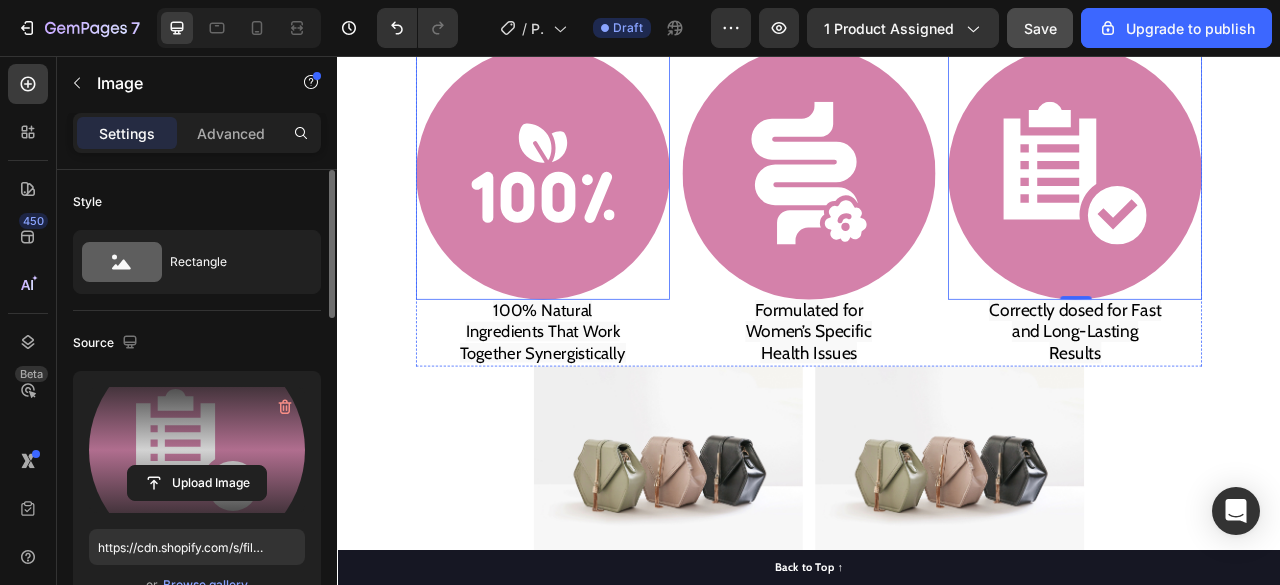 scroll, scrollTop: 12566, scrollLeft: 0, axis: vertical 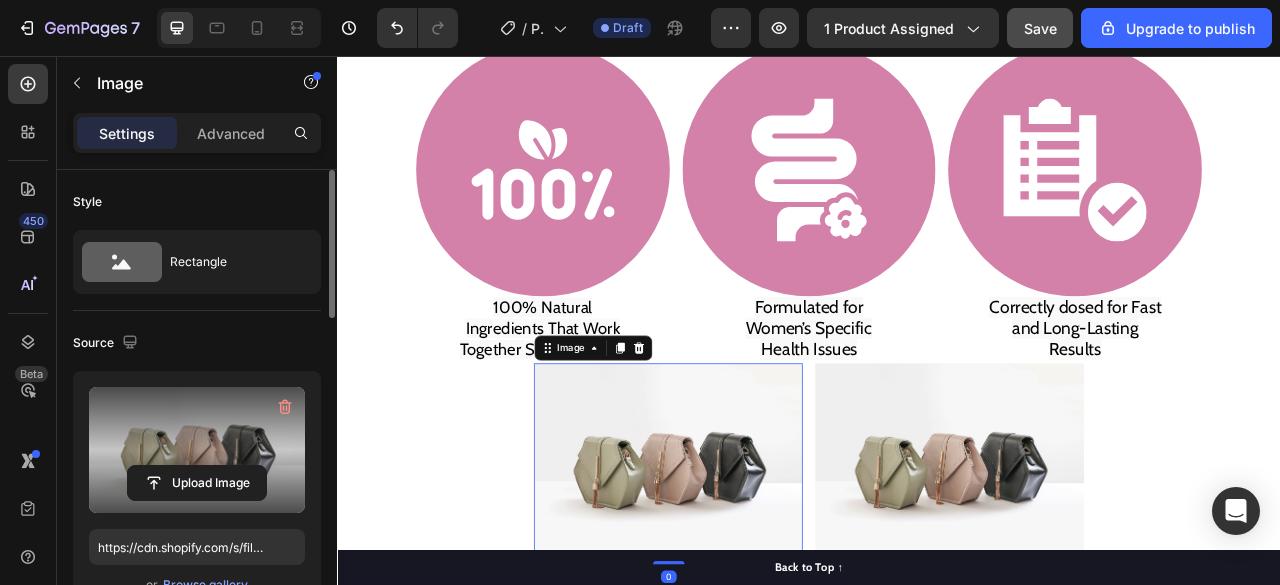 click at bounding box center [197, 450] 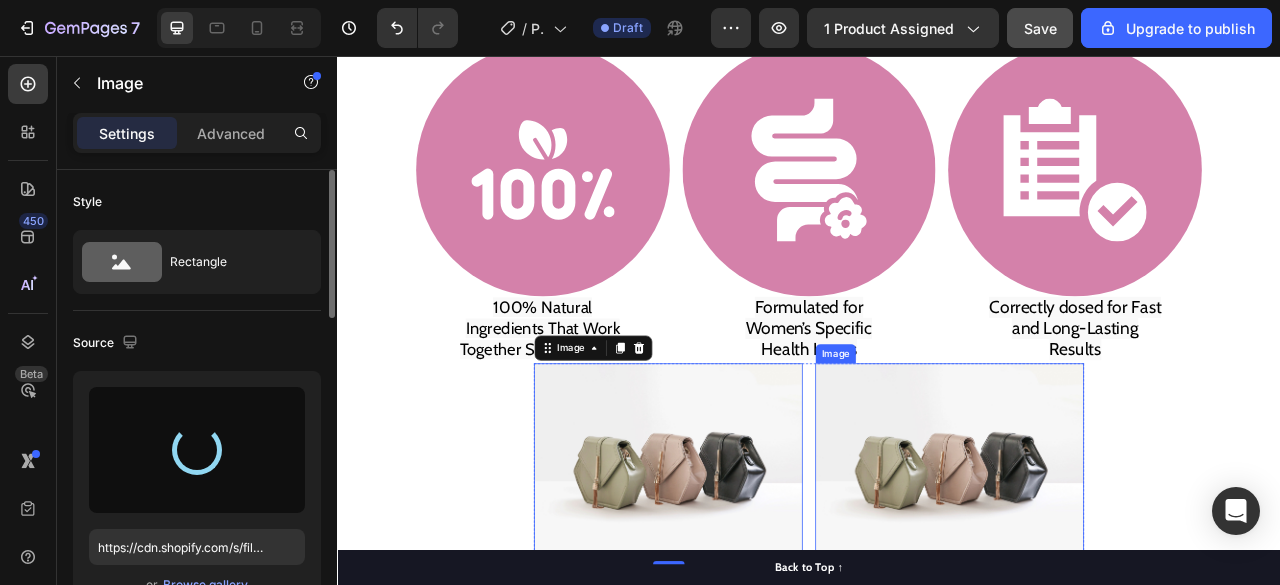 type on "https://cdn.shopify.com/s/files/1/0948/5395/5901/files/gempages_577662925980828434-97c3f1dd-8f4d-4543-97dc-7de558b11b9d.svg" 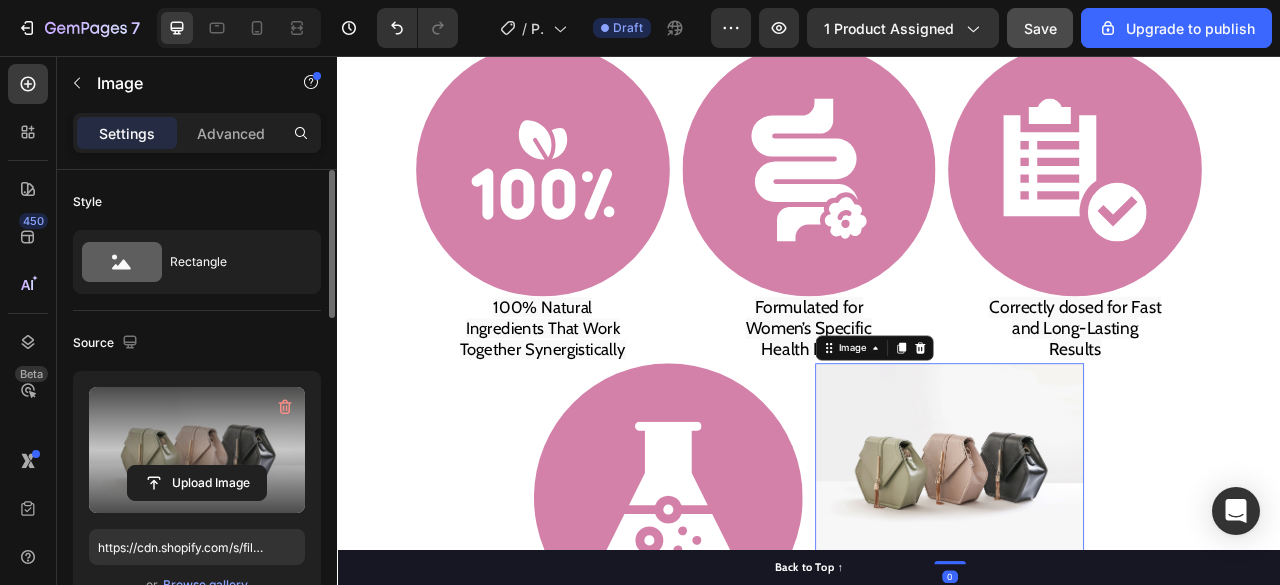 click at bounding box center [197, 450] 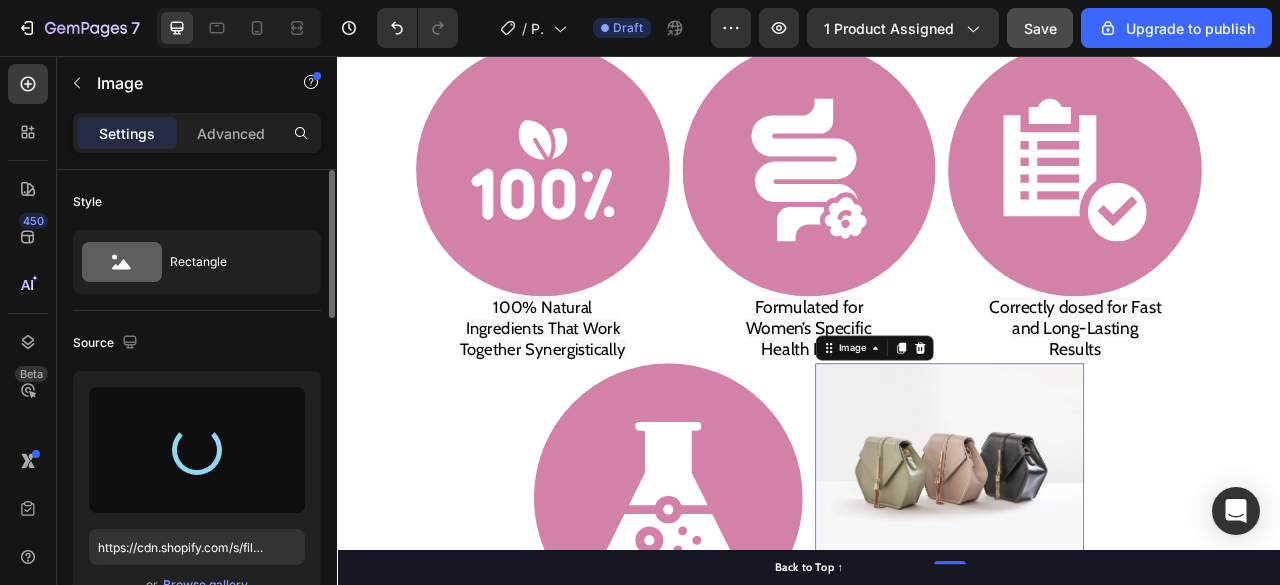 type on "https://cdn.shopify.com/s/files/1/0948/5395/5901/files/gempages_577662925980828434-c7f0e352-18e4-41e5-bbe0-27bb78e43c15.svg" 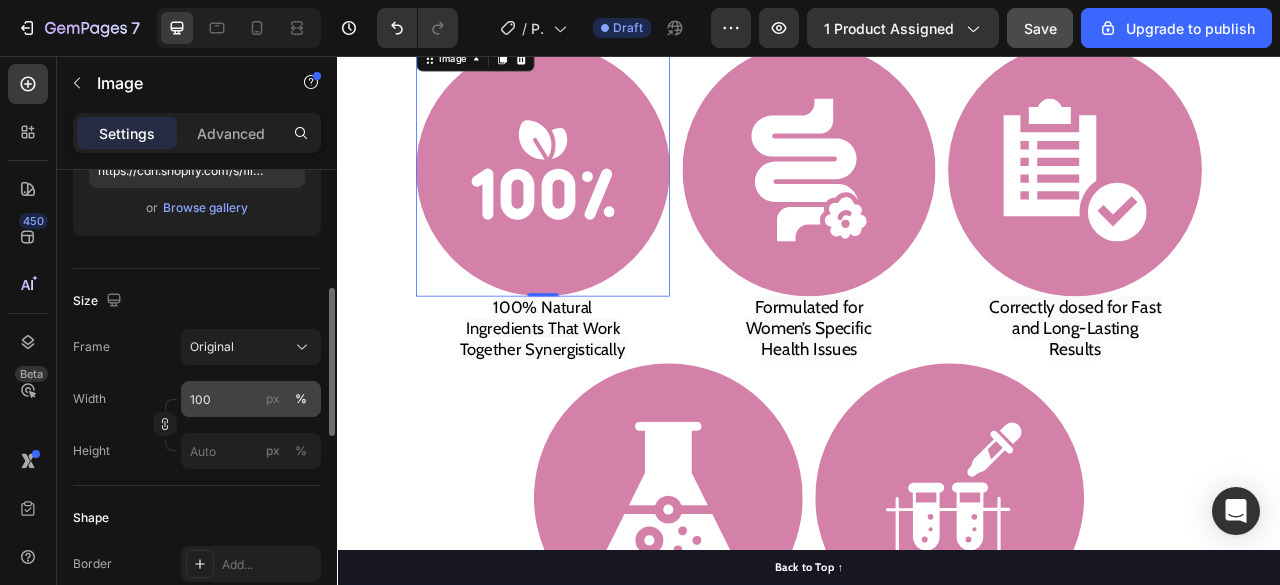 scroll, scrollTop: 378, scrollLeft: 0, axis: vertical 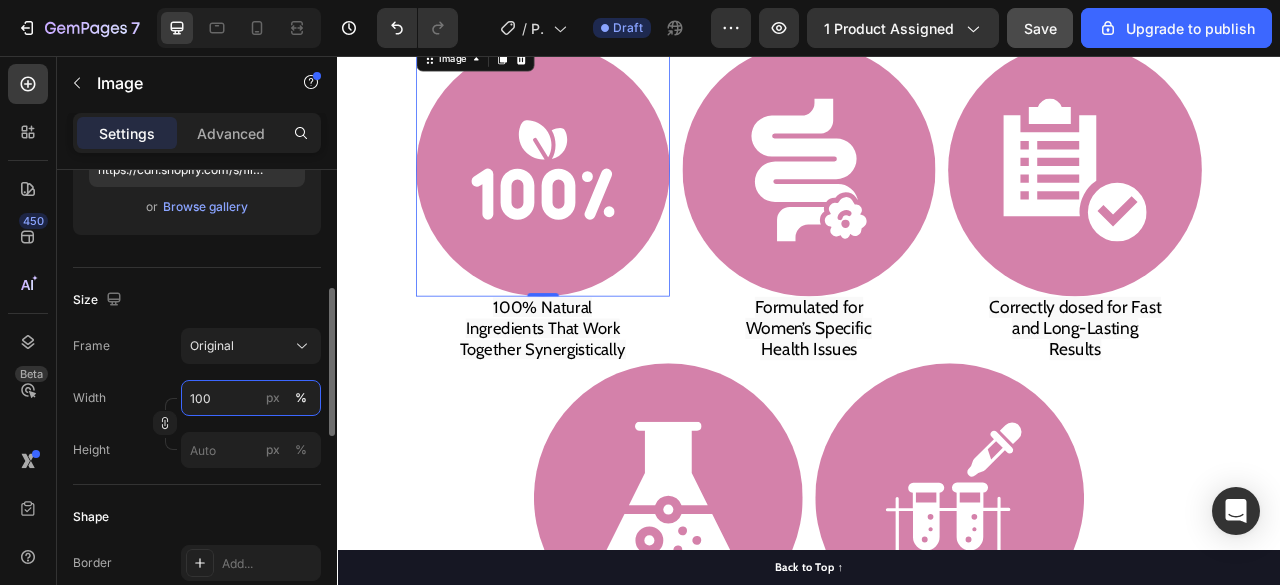 click on "100" at bounding box center (251, 398) 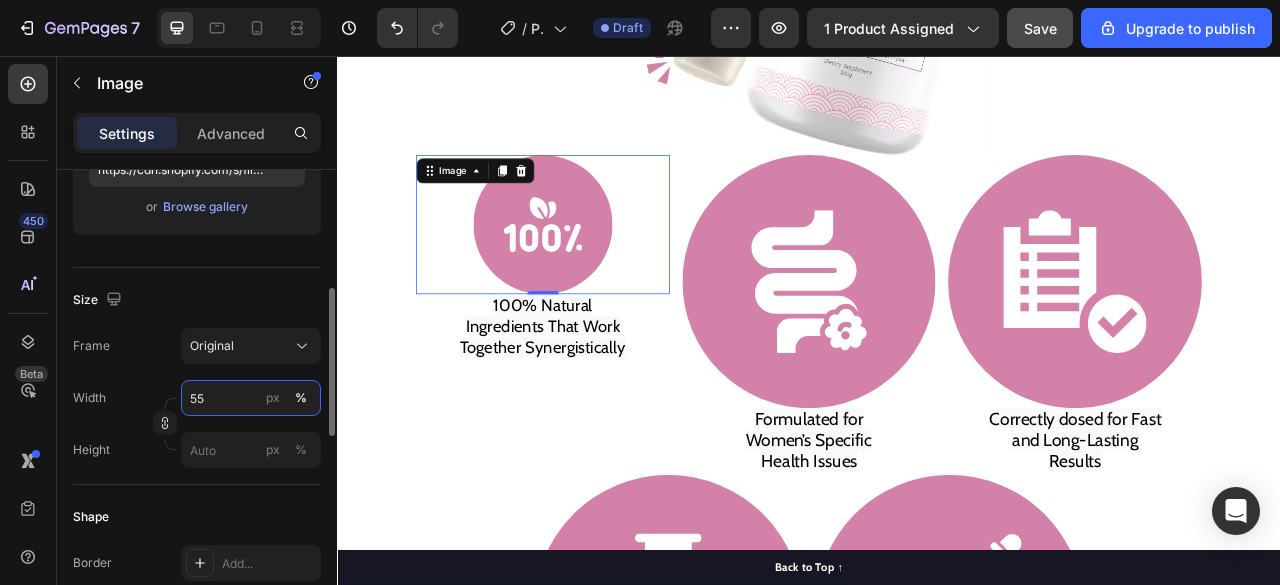 scroll, scrollTop: 12421, scrollLeft: 0, axis: vertical 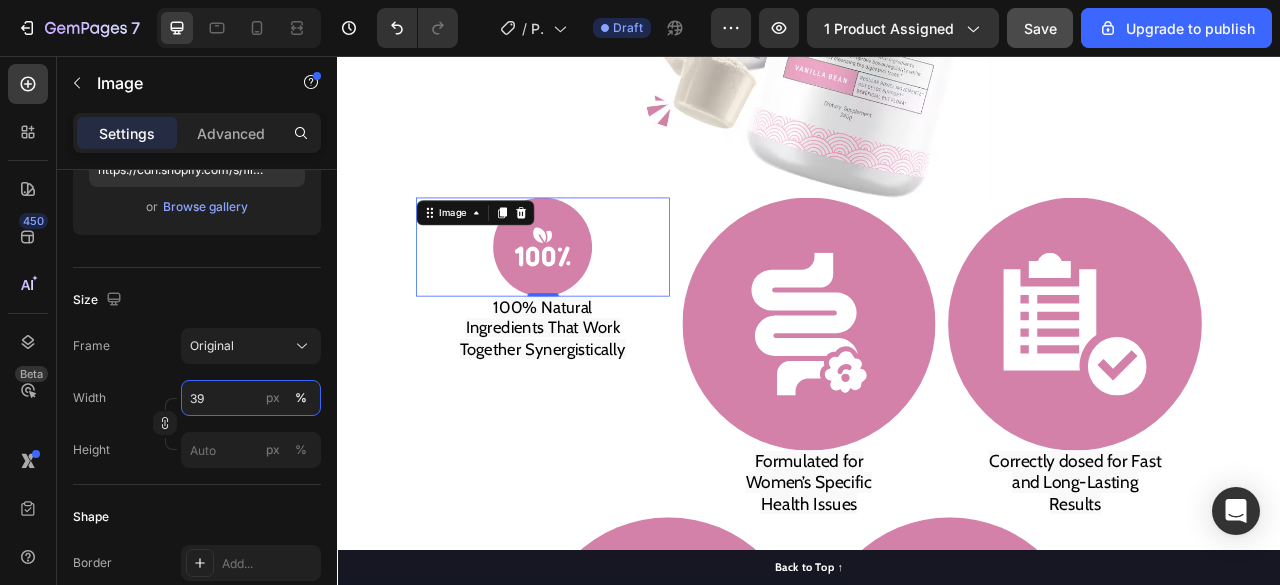 type on "40" 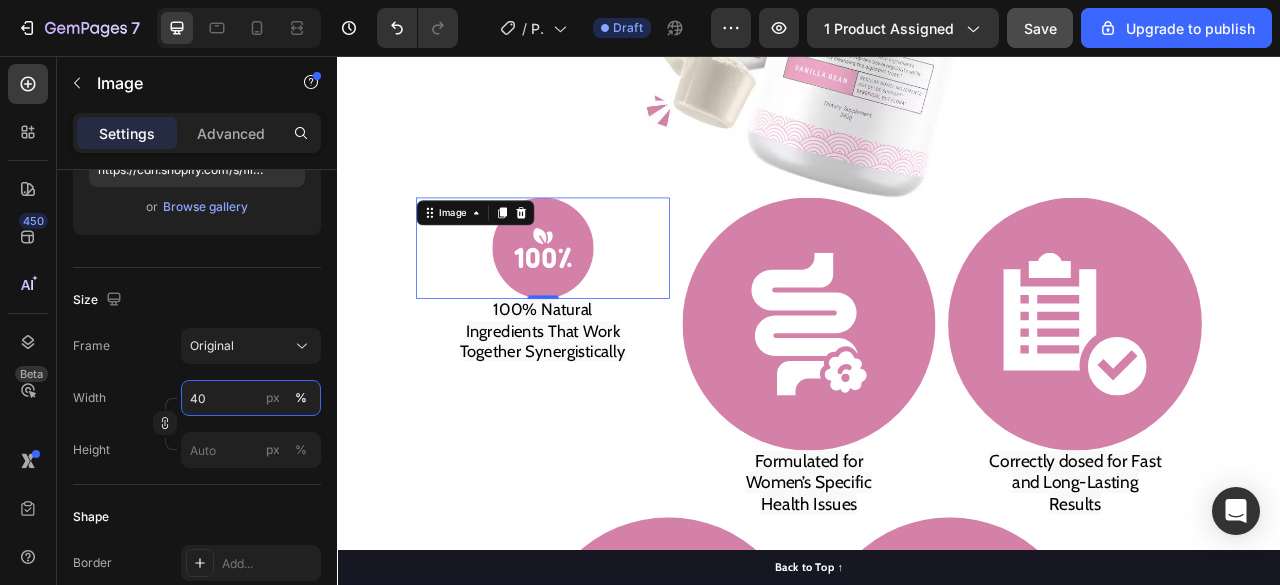scroll, scrollTop: 12373, scrollLeft: 0, axis: vertical 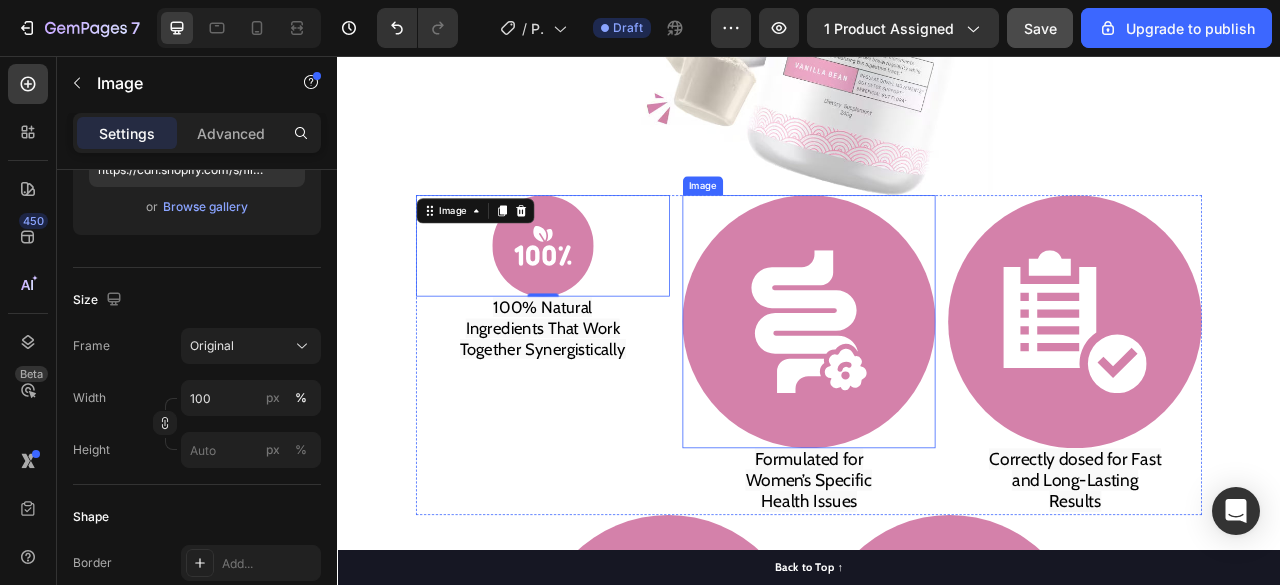 click at bounding box center [937, 394] 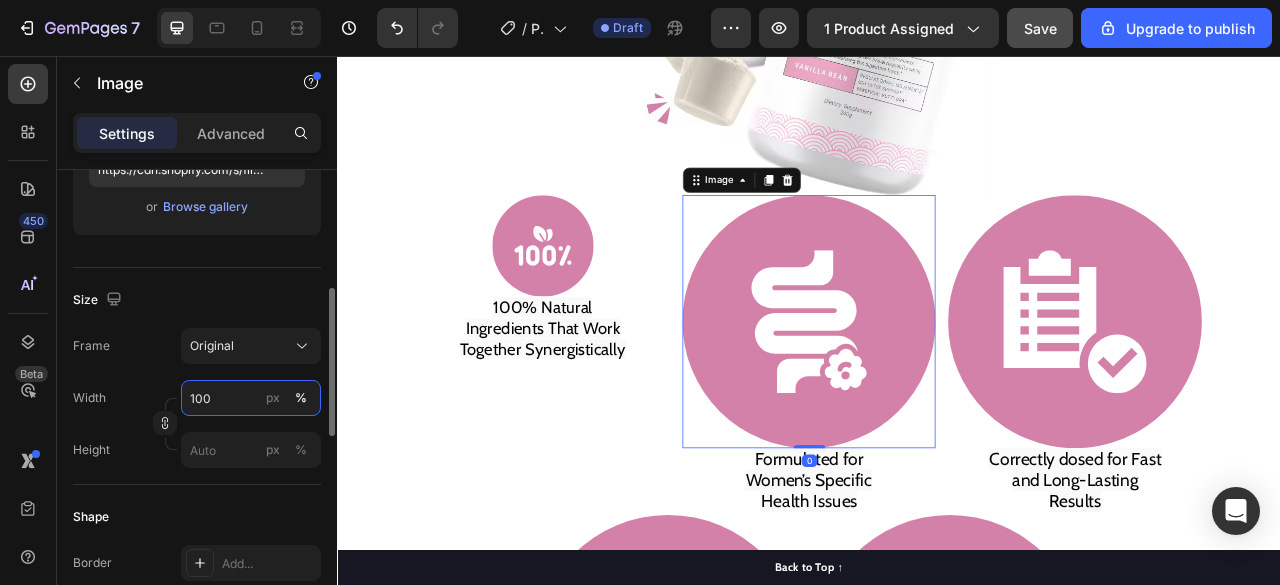 click on "100" at bounding box center [251, 398] 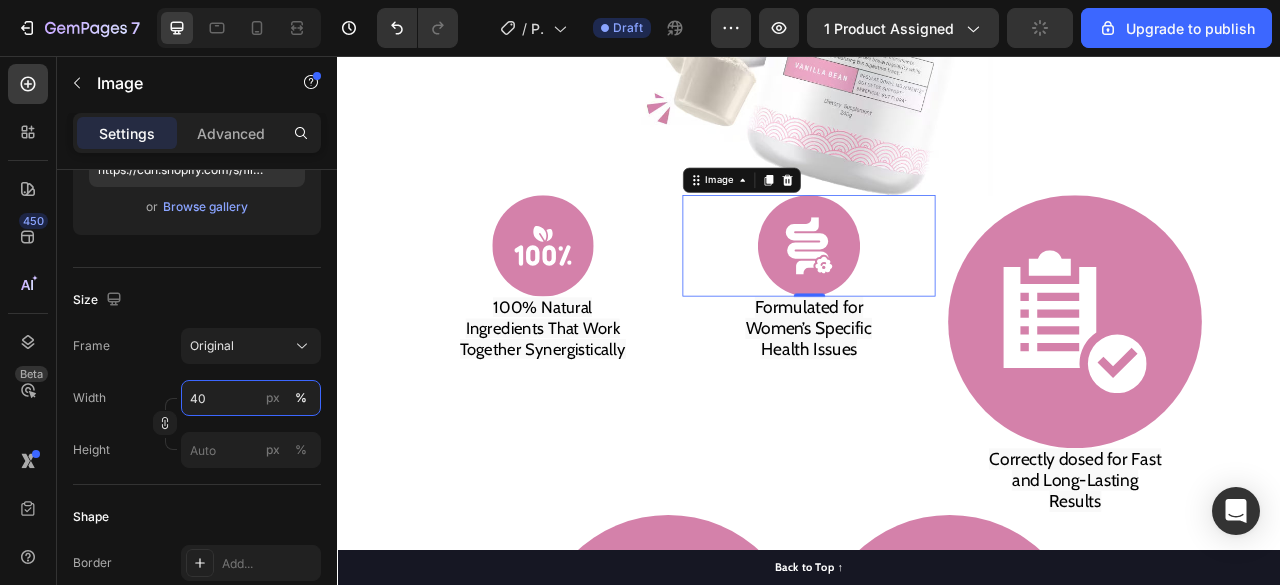 type on "40" 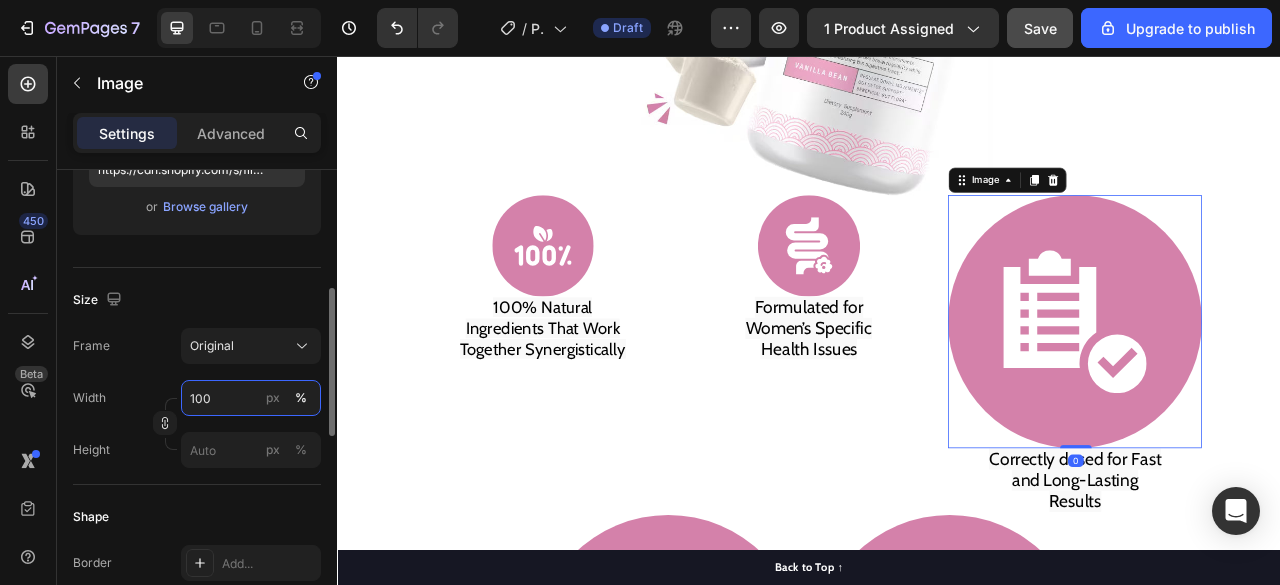 click on "100" at bounding box center [251, 398] 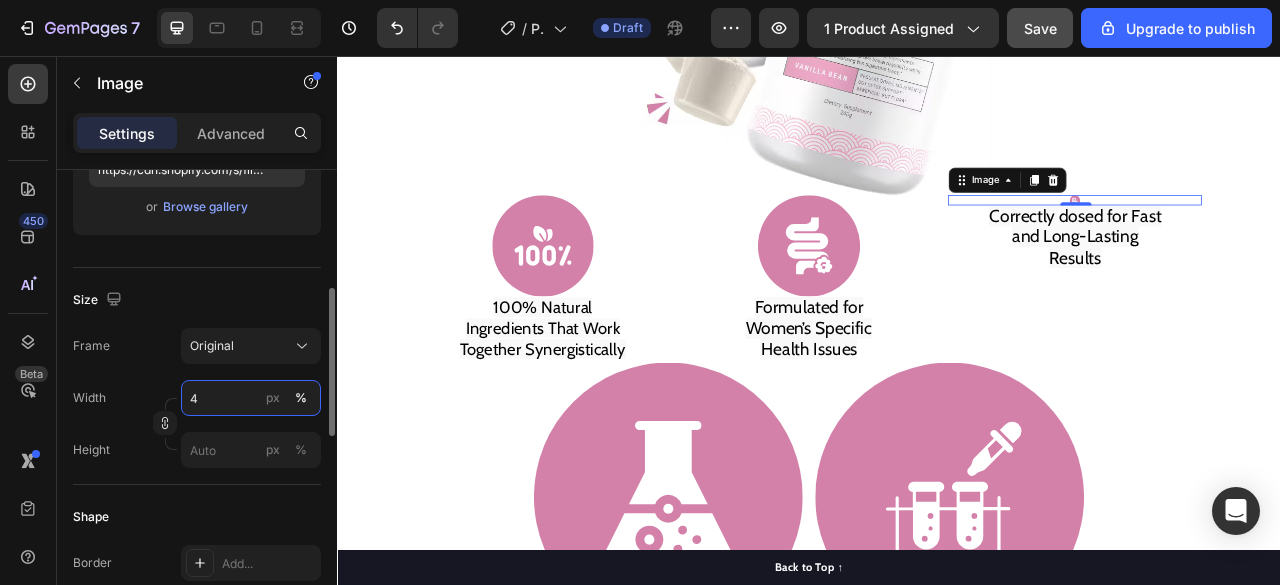 type on "40" 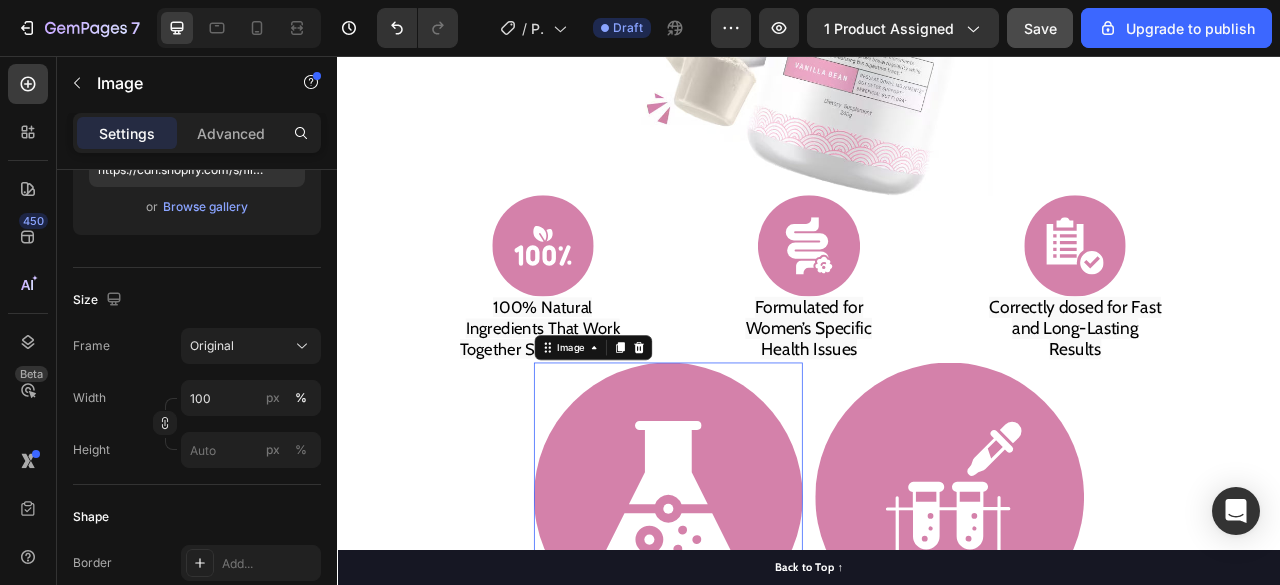 click at bounding box center [758, 617] 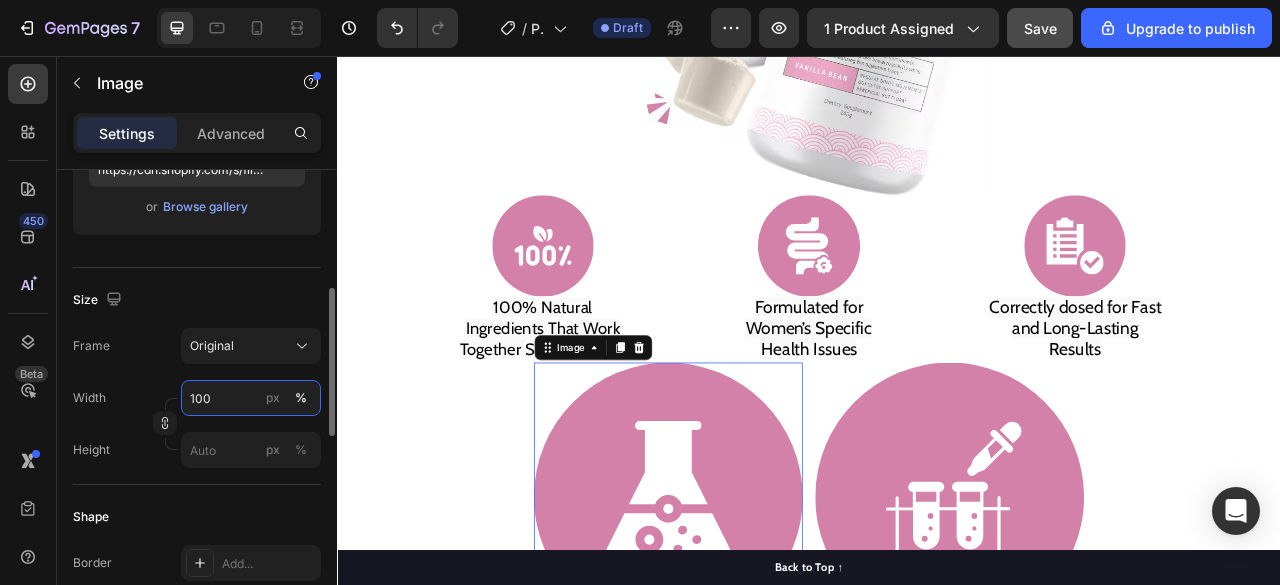click on "100" at bounding box center [251, 398] 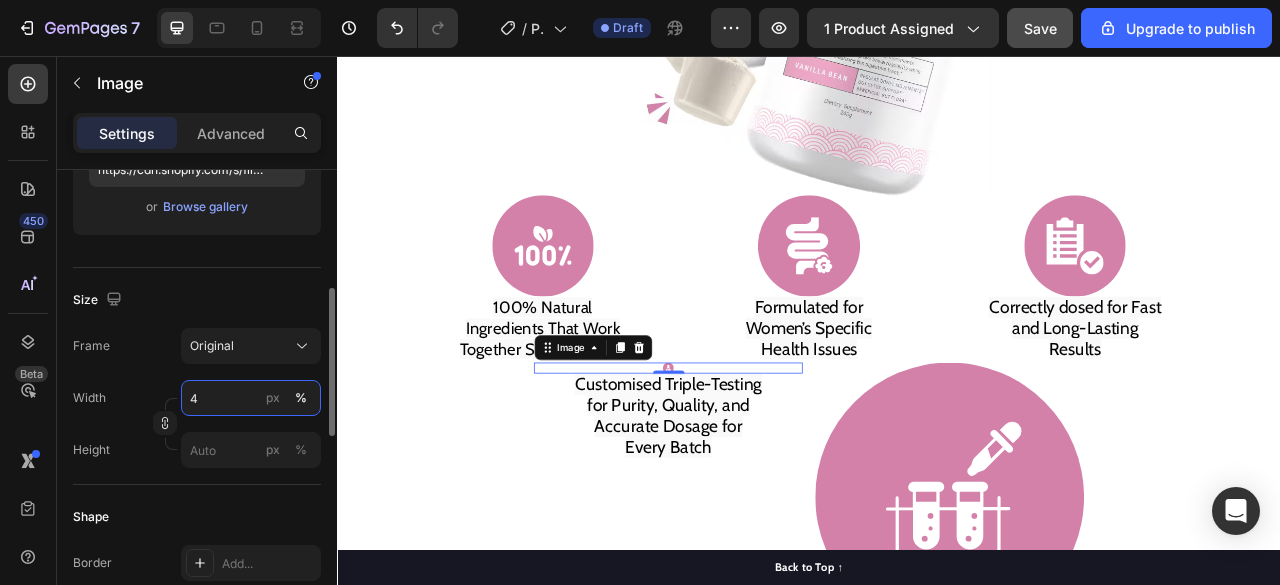 type on "40" 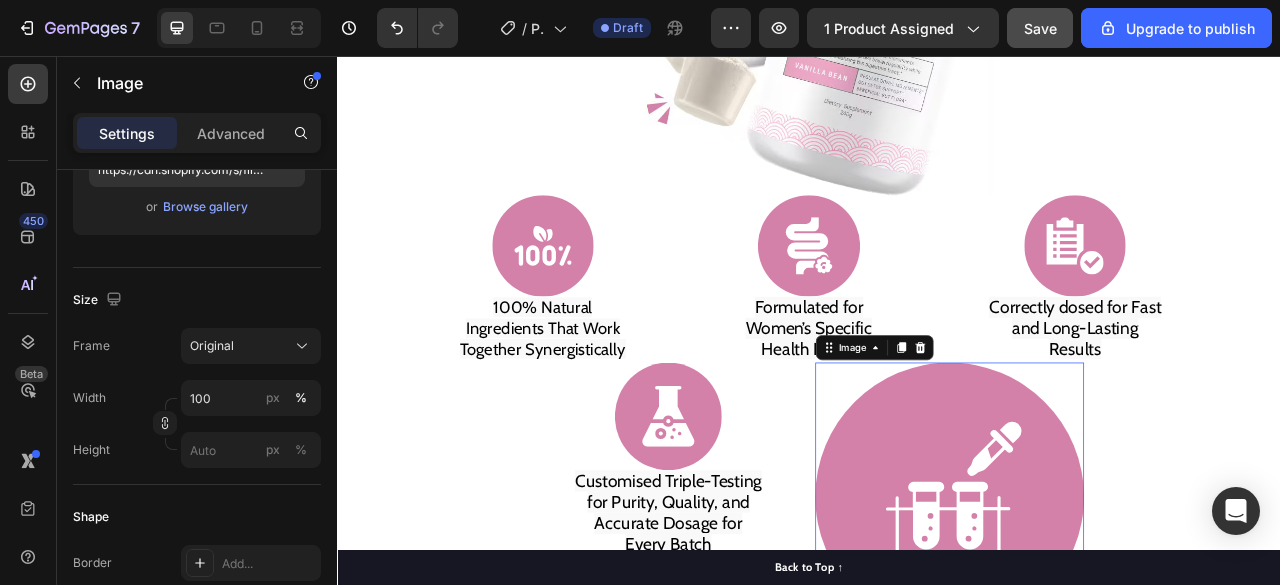drag, startPoint x: 1098, startPoint y: 568, endPoint x: 559, endPoint y: 449, distance: 551.9801 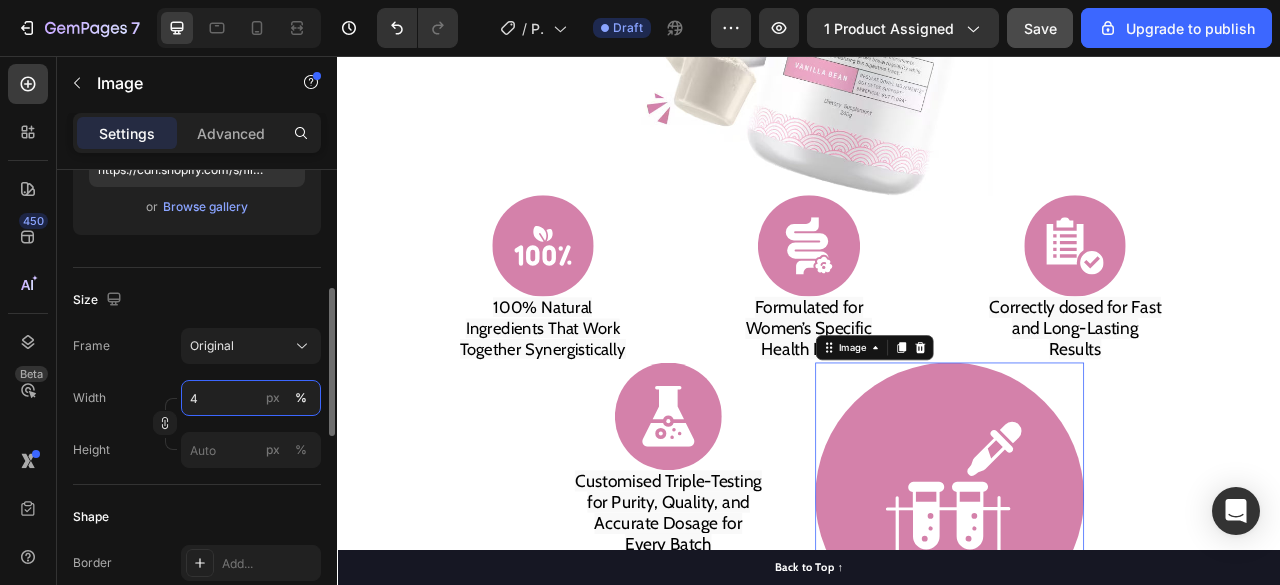 click on "4" at bounding box center (251, 398) 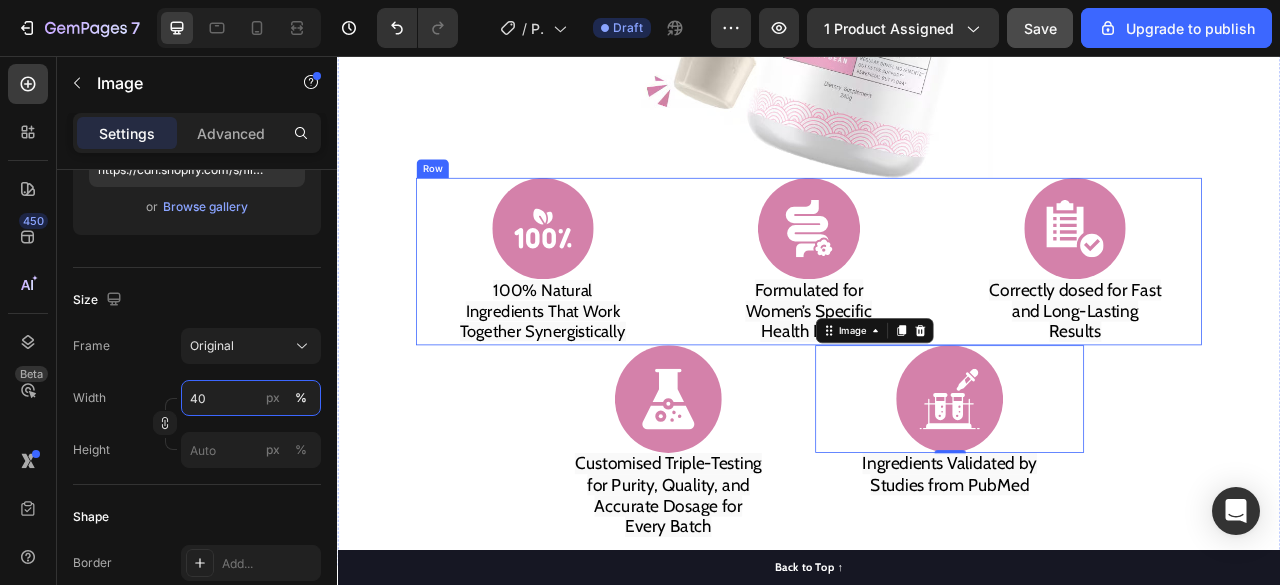 scroll, scrollTop: 12545, scrollLeft: 0, axis: vertical 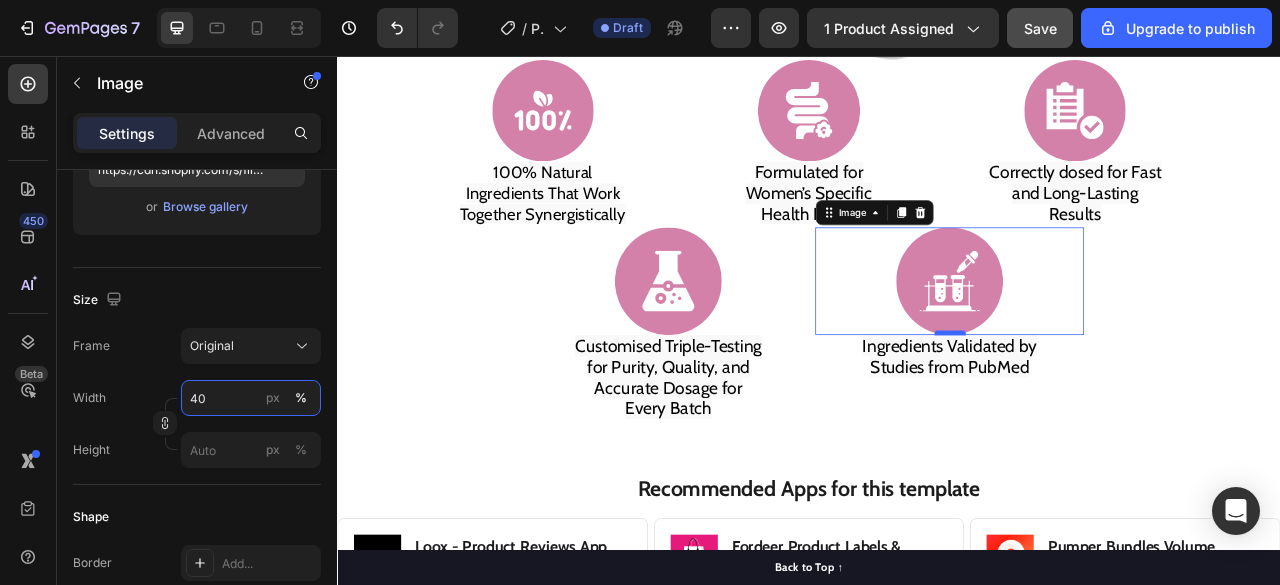 type on "40" 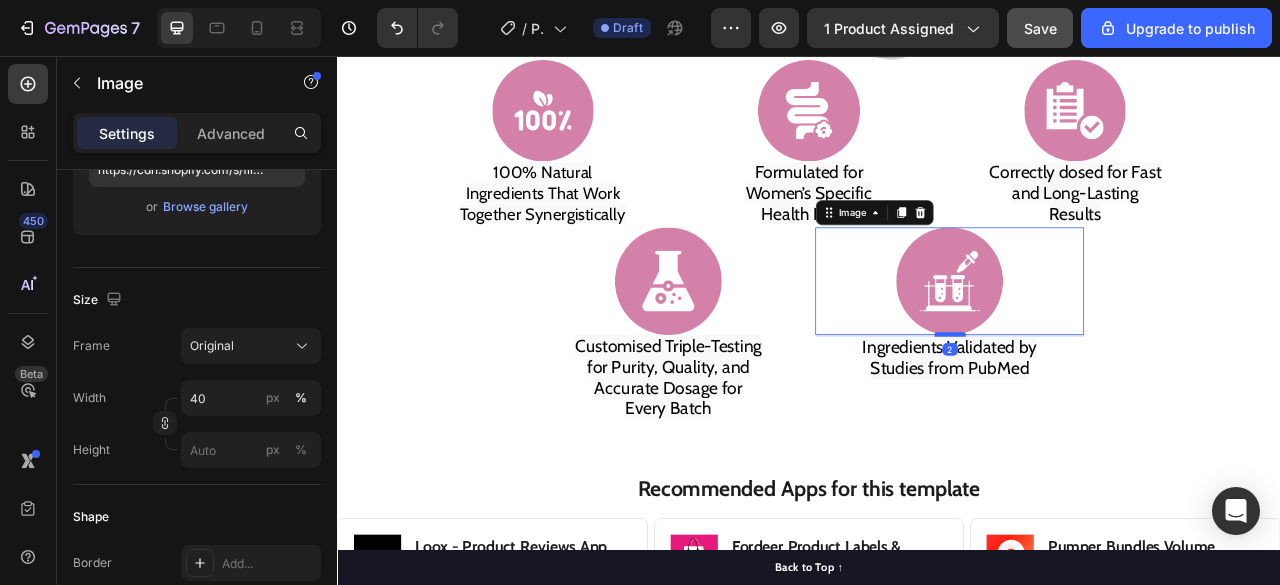 click at bounding box center [1116, 410] 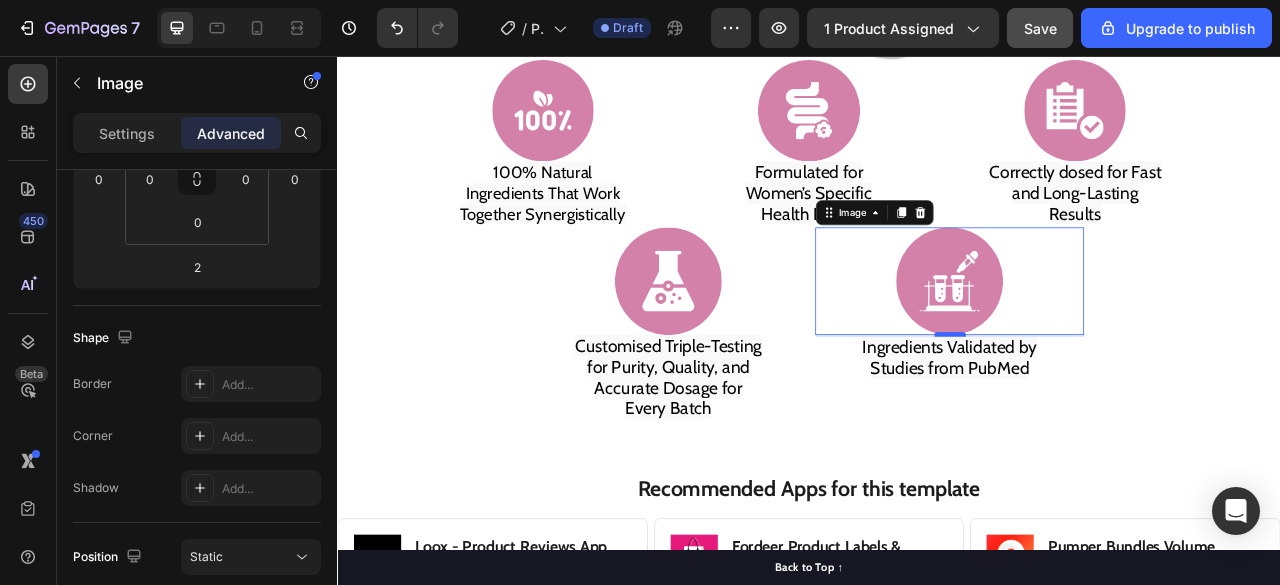 click at bounding box center [1116, 410] 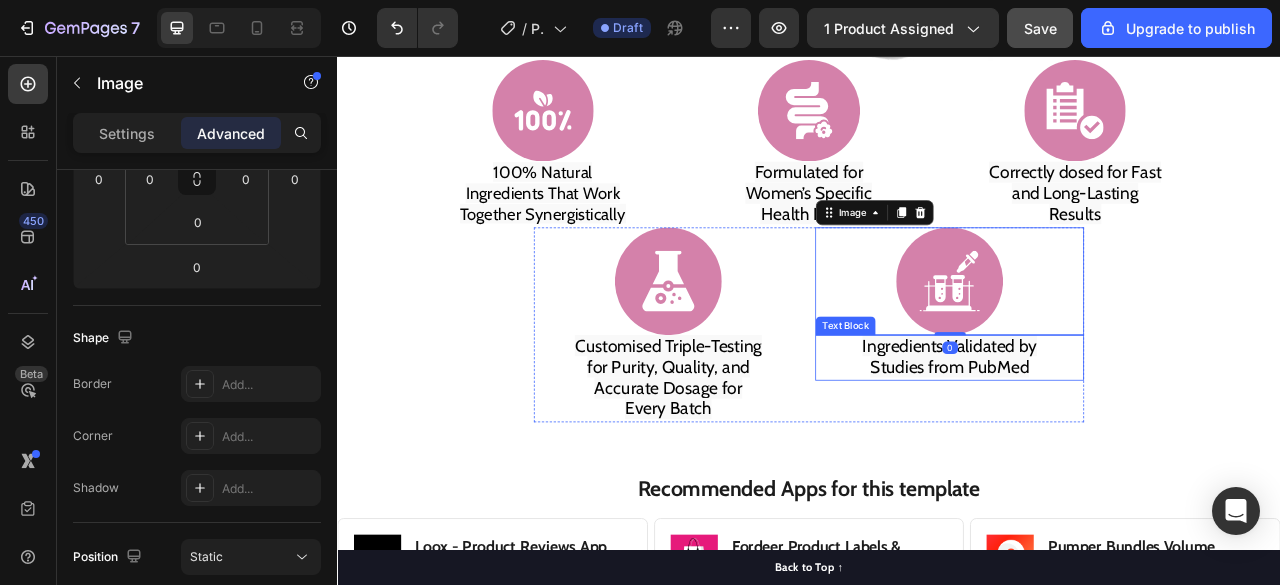 click on "Ingredients Validated by Studies from PubMed" at bounding box center [1116, 440] 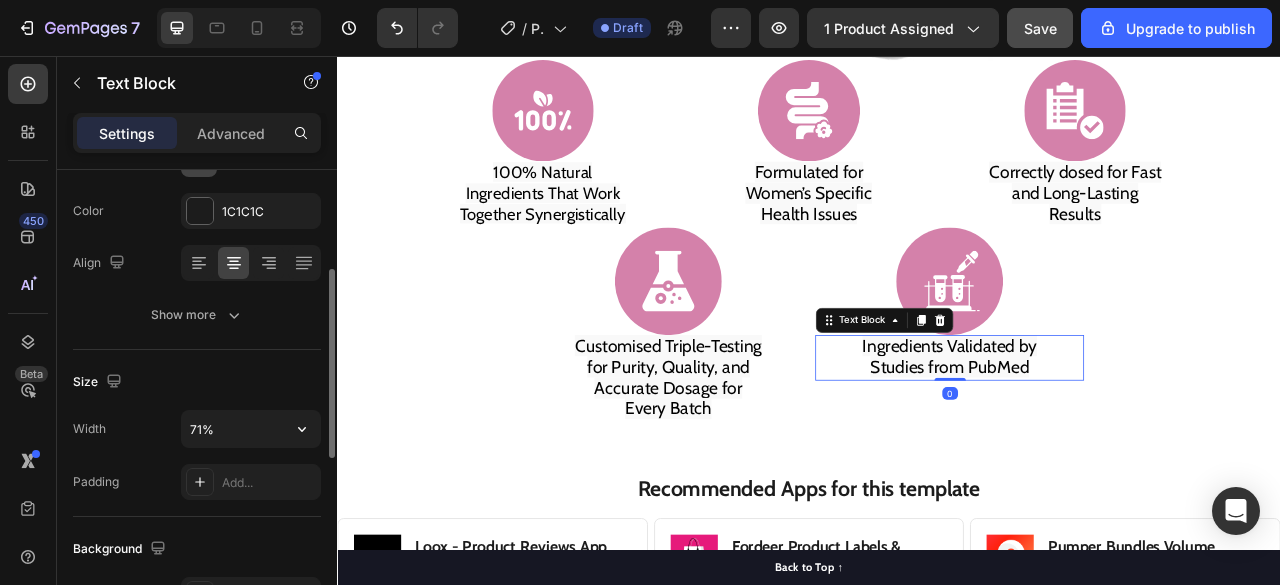scroll, scrollTop: 252, scrollLeft: 0, axis: vertical 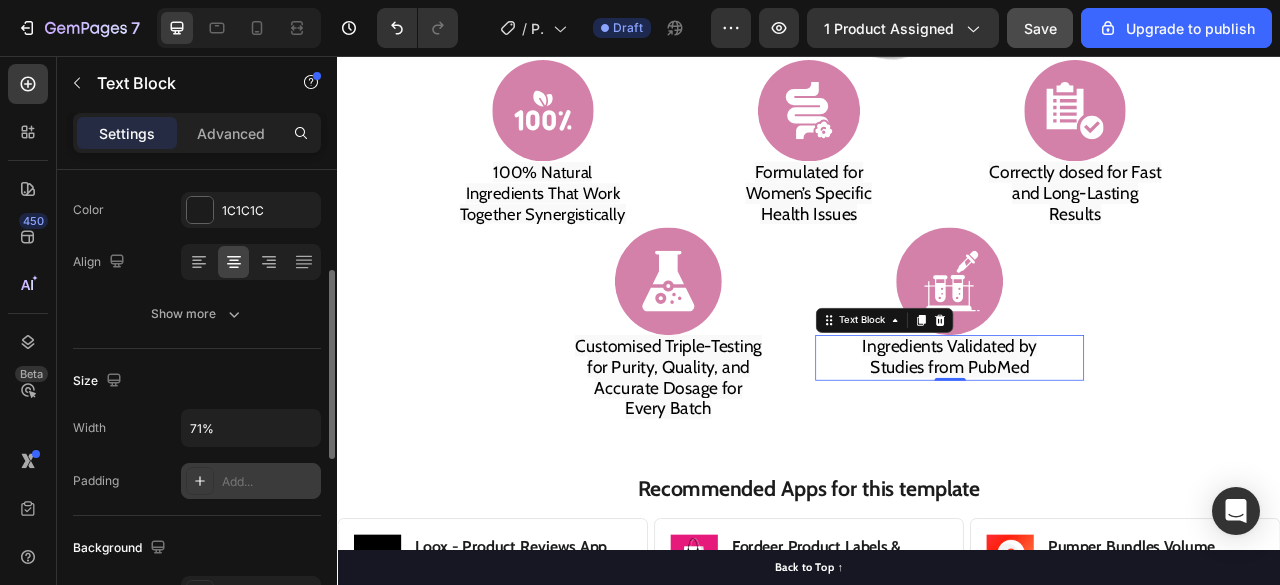 click 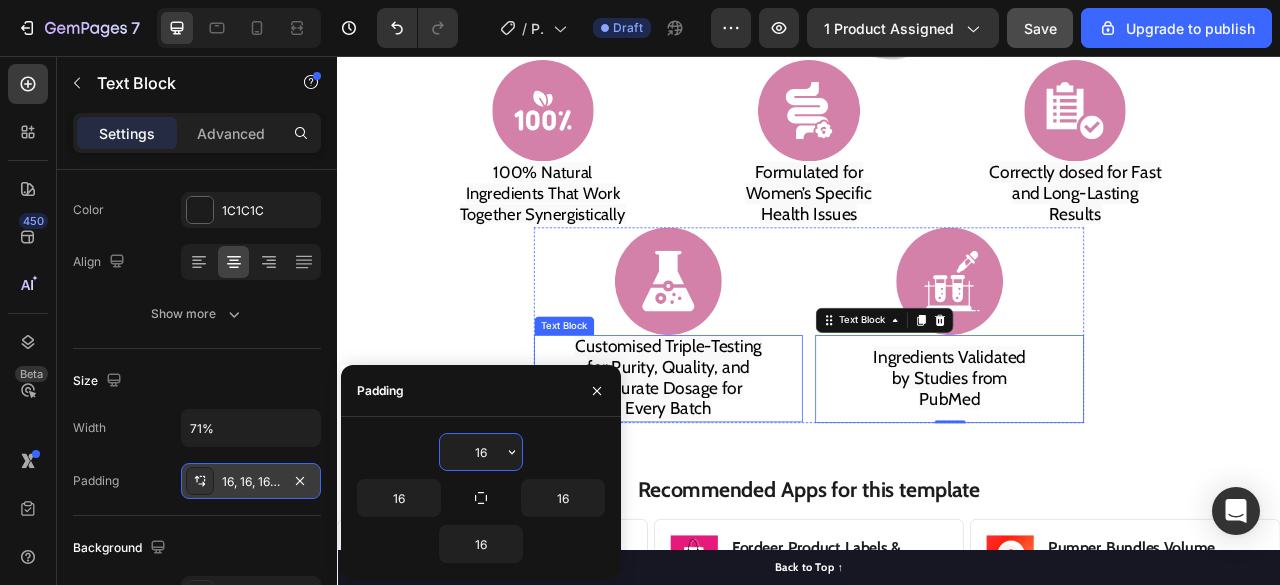 click on "Customised Triple-Testing for Purity, Quality, and Accurate Dosage for Every Batch" at bounding box center (758, 466) 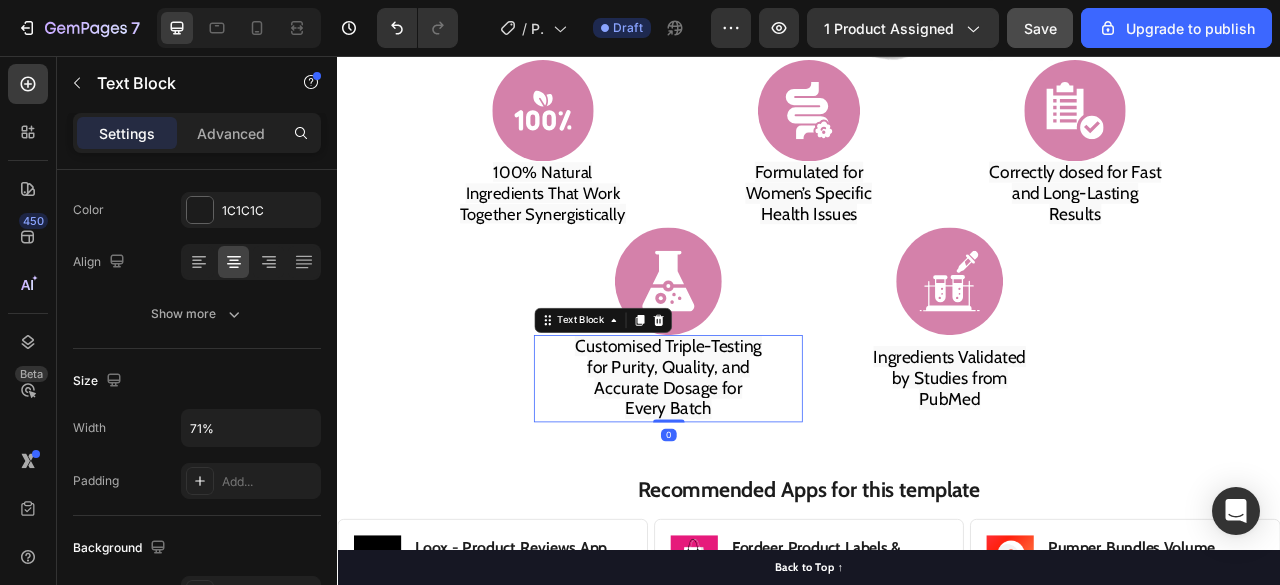 scroll, scrollTop: 252, scrollLeft: 0, axis: vertical 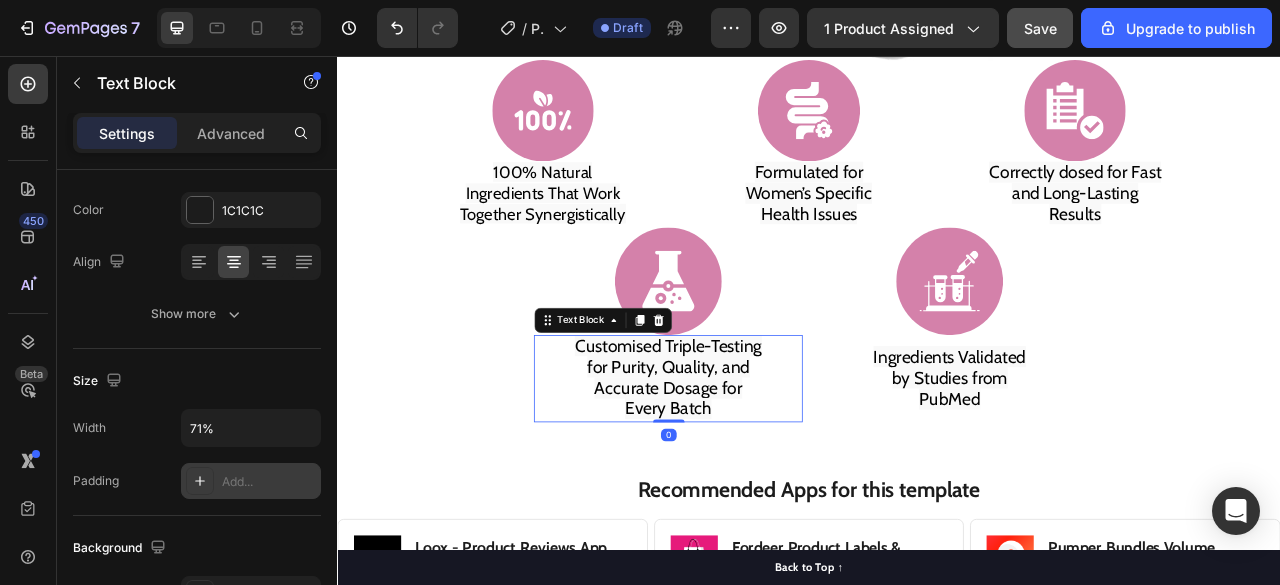 click on "Add..." at bounding box center [251, 481] 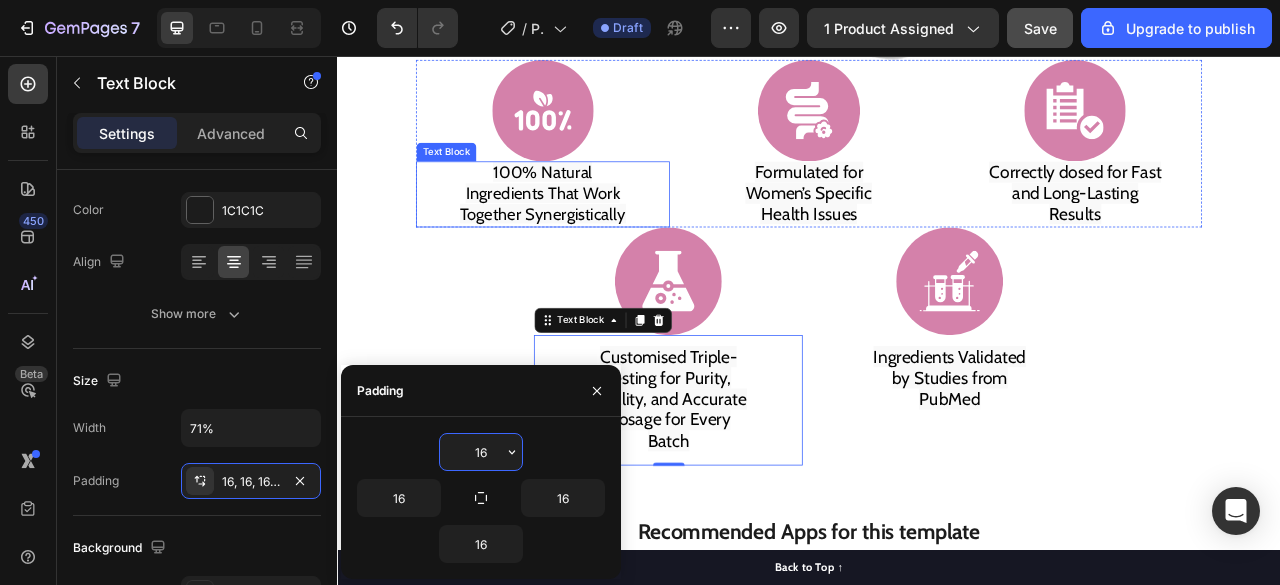 click on "100% Natural Ingredients That Work Together Synergistically" at bounding box center (598, 232) 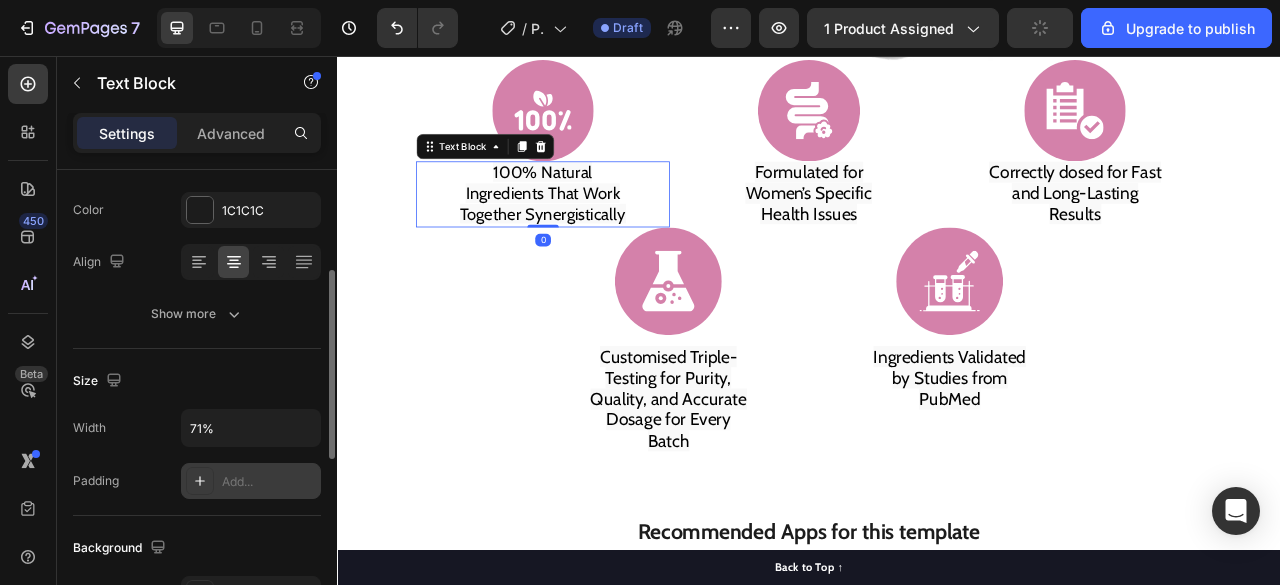 click 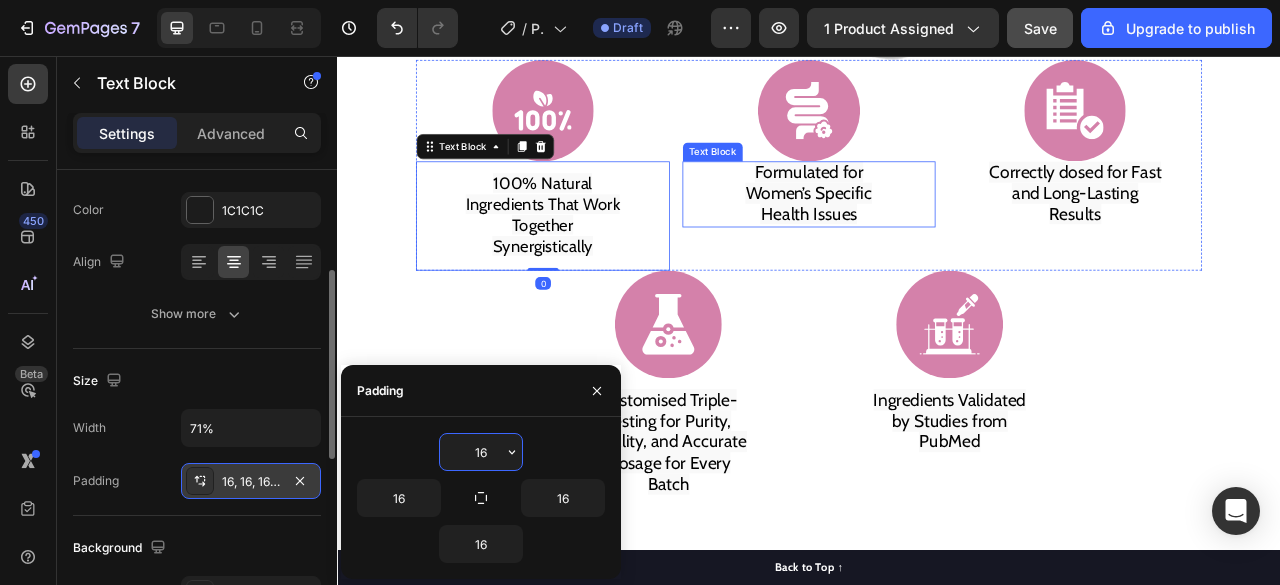 click on "Formulated for Women’s Specific Health Issues" at bounding box center [936, 232] 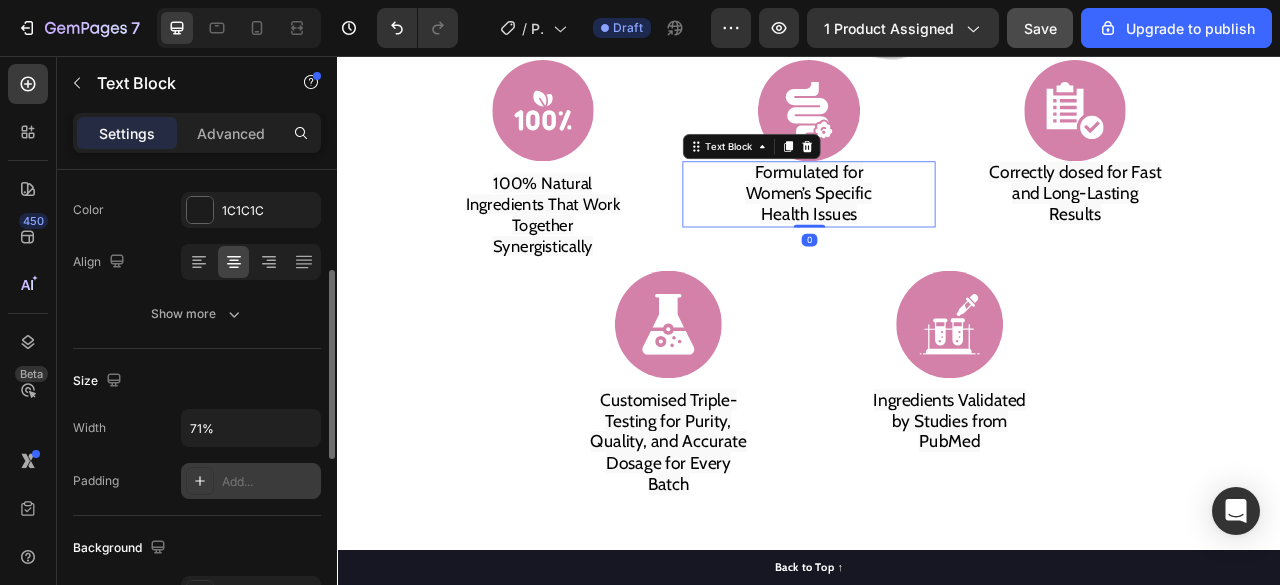click at bounding box center [200, 481] 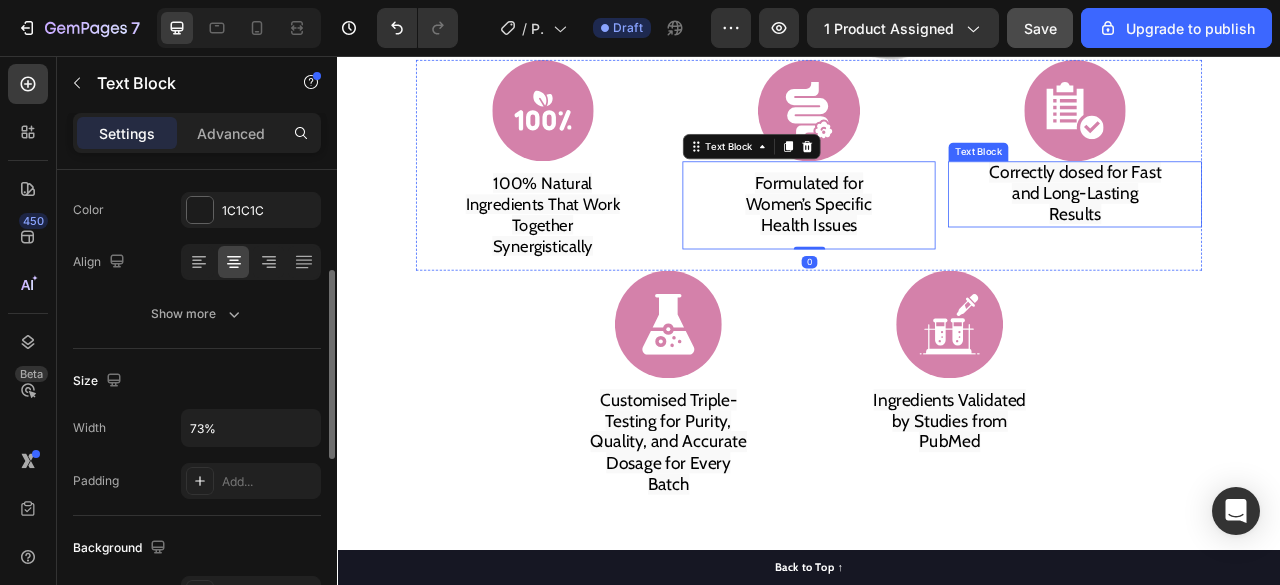 click on "Correctly dosed for Fast and Long-Lasting Results" at bounding box center (1275, 232) 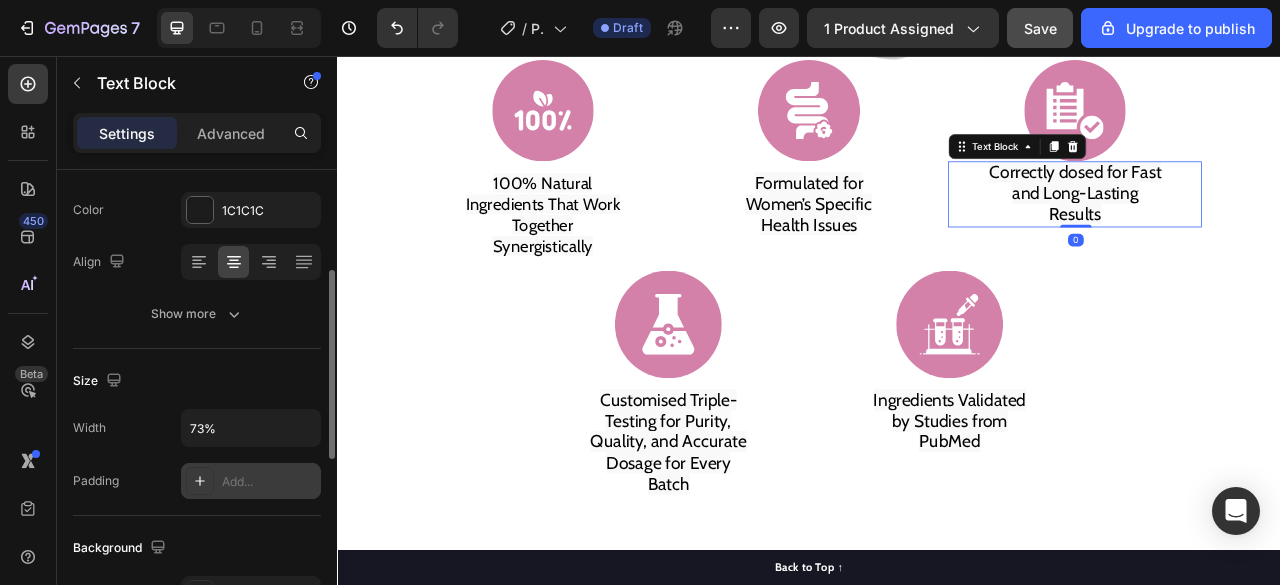 click at bounding box center (200, 481) 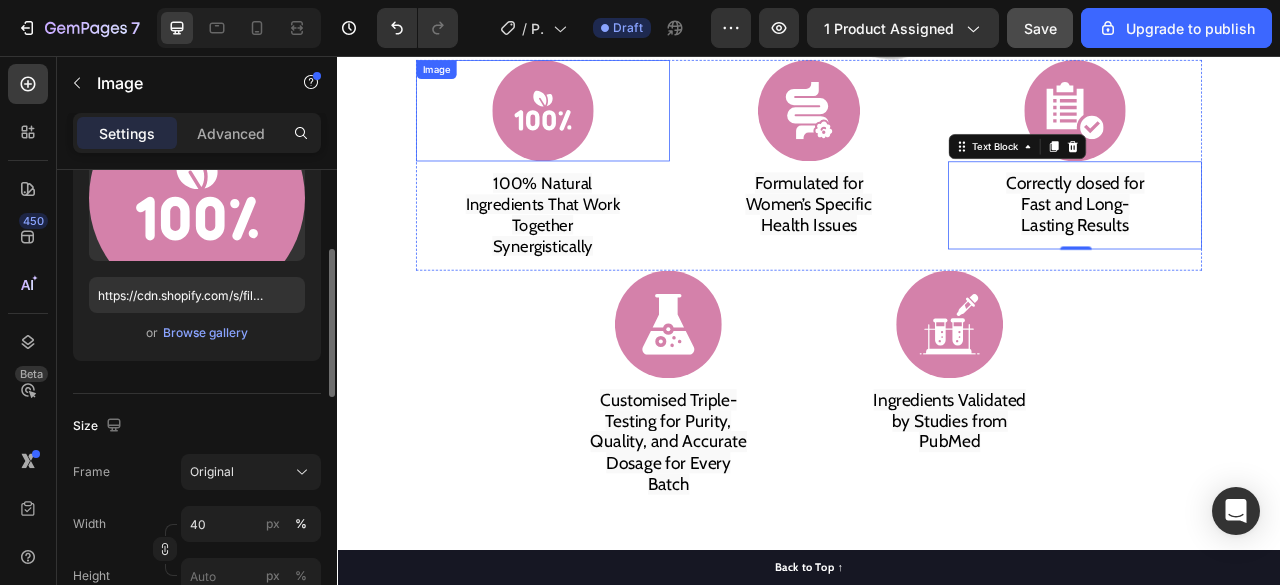 click at bounding box center [598, 125] 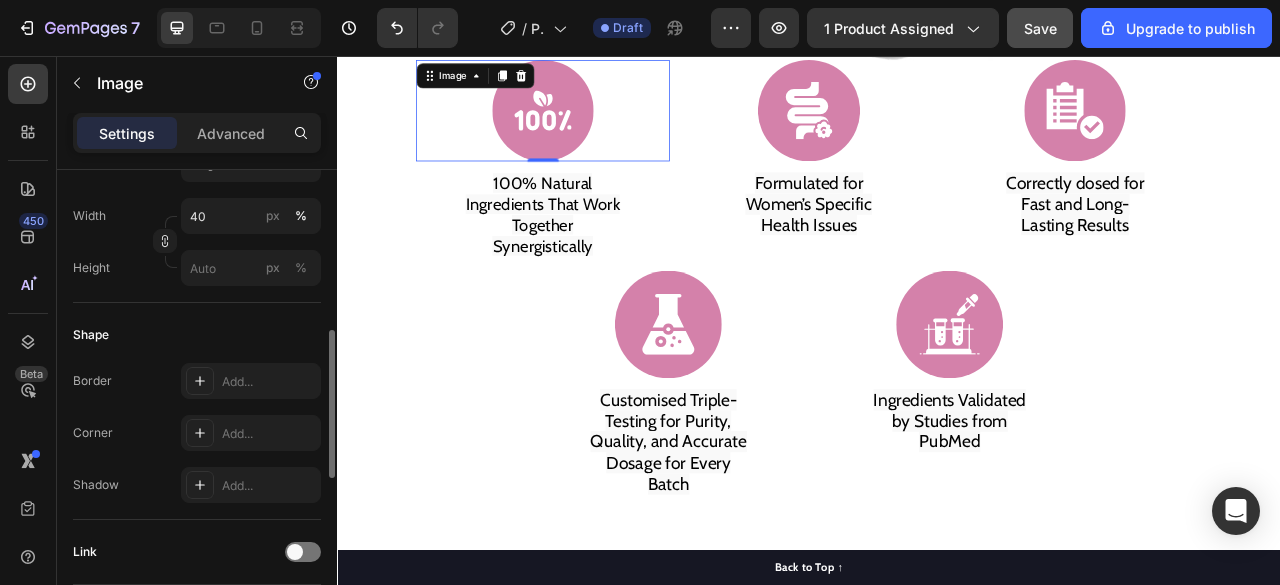 scroll, scrollTop: 572, scrollLeft: 0, axis: vertical 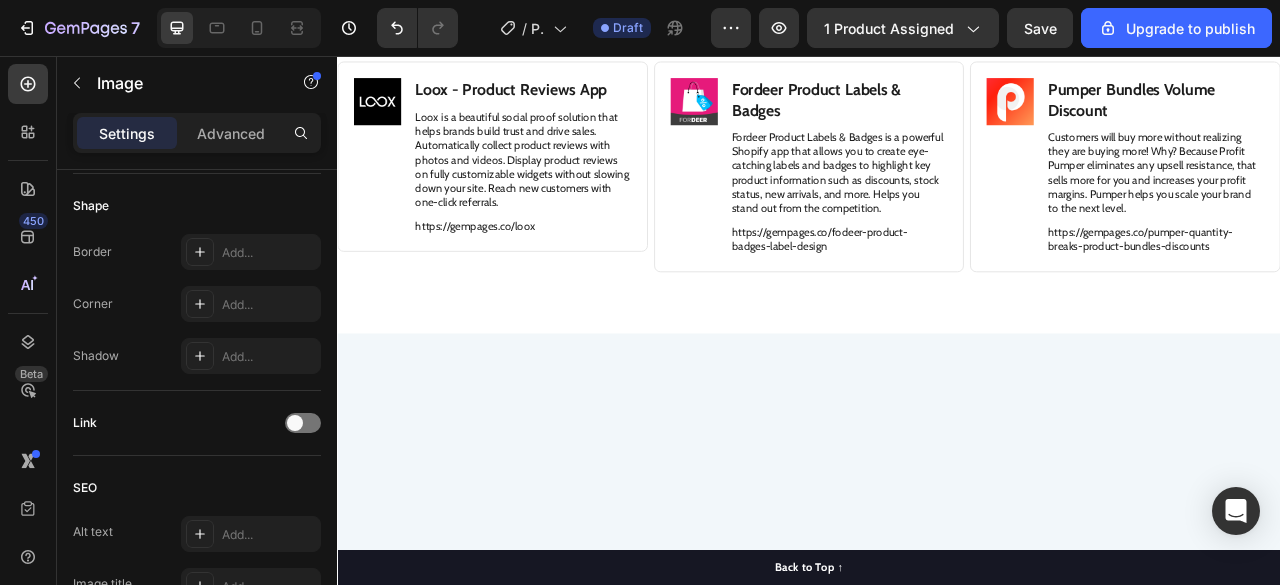 click on "100% Natural Ingredients That Work Together Synergistically" at bounding box center (598, -295) 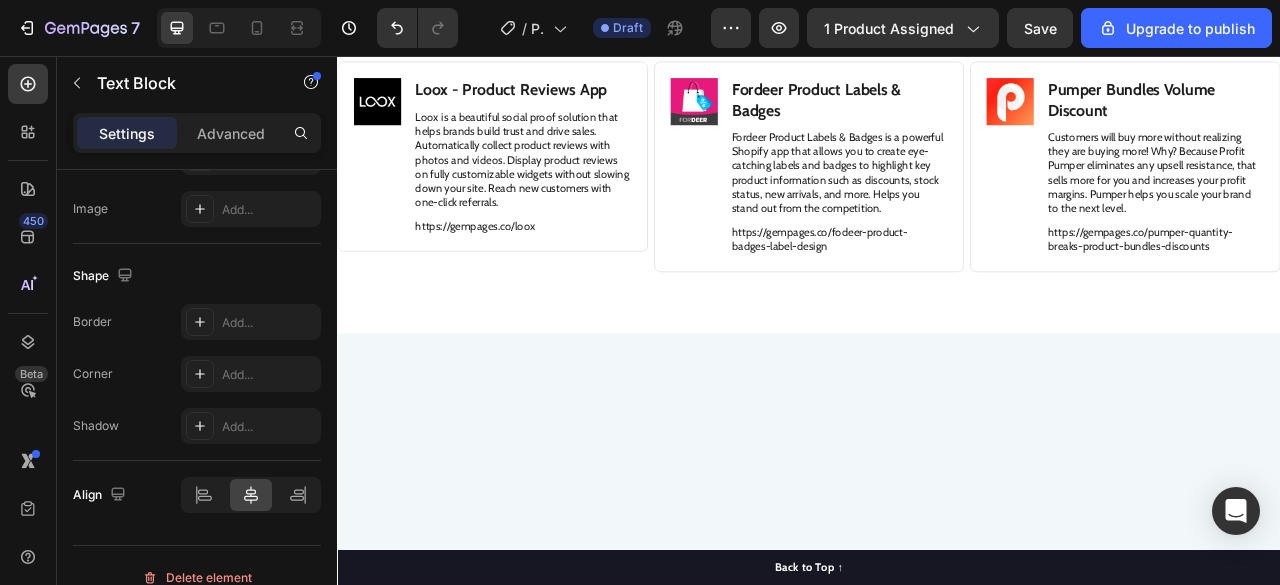 scroll, scrollTop: 0, scrollLeft: 0, axis: both 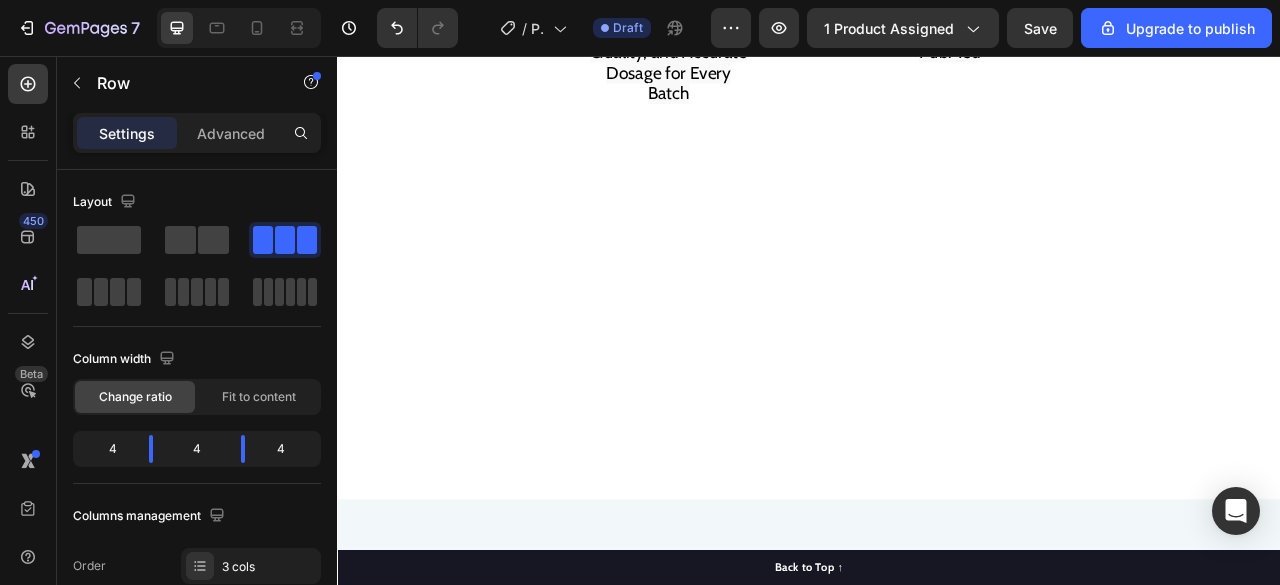 click on "Image 100% Natural Ingredients That Work Together Synergistically Text Block Image Formulated for Women’s Specific Health Issues Text Block Image Correctly dosed for Fast and Long-Lasting Results Text Block Row   0" at bounding box center (937, -101) 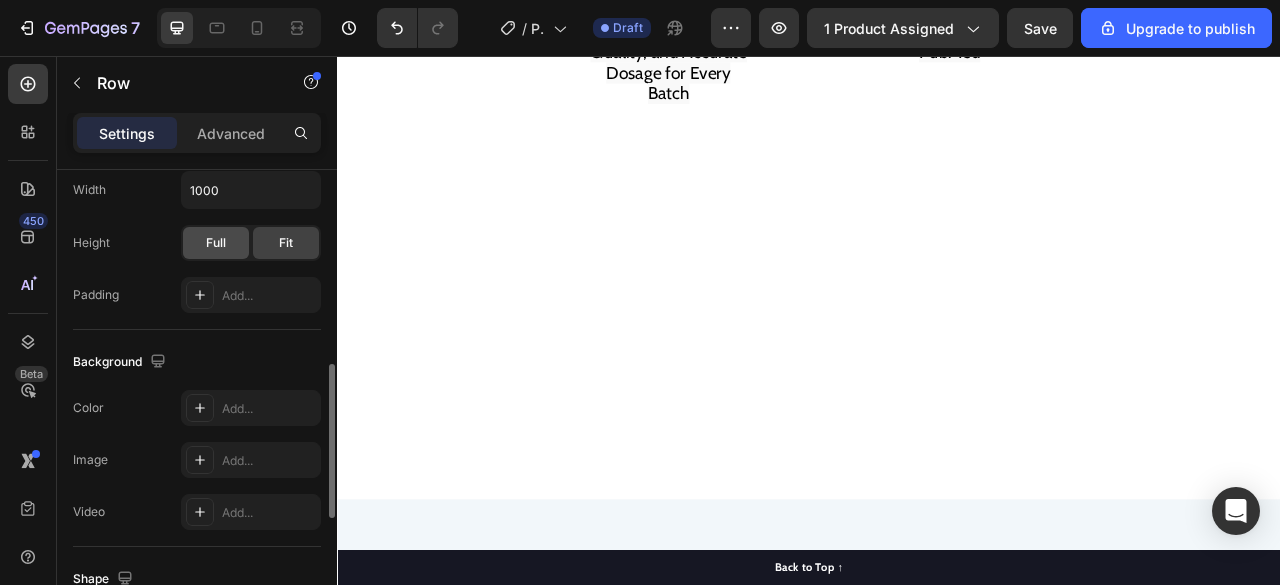 scroll, scrollTop: 608, scrollLeft: 0, axis: vertical 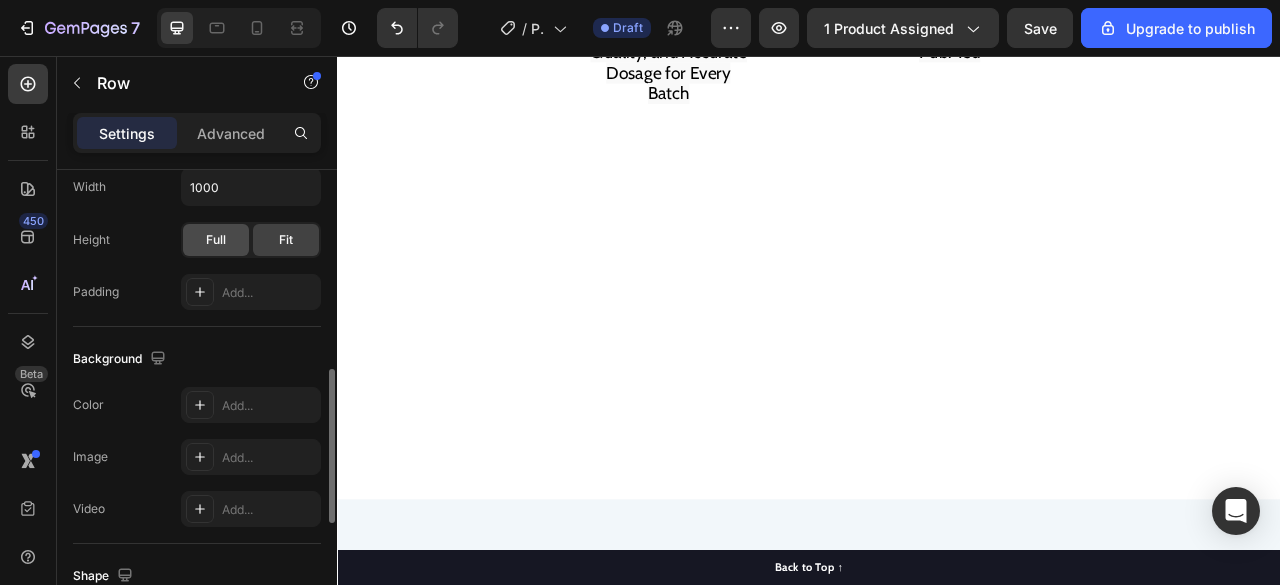 click on "Add..." at bounding box center (269, 406) 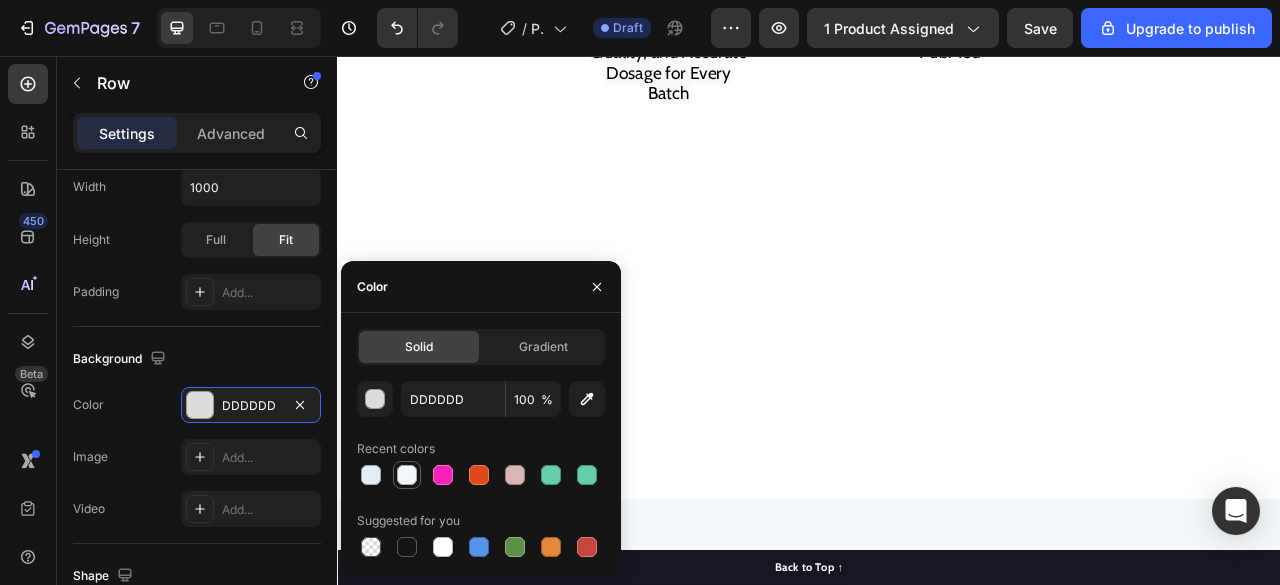 click at bounding box center [407, 475] 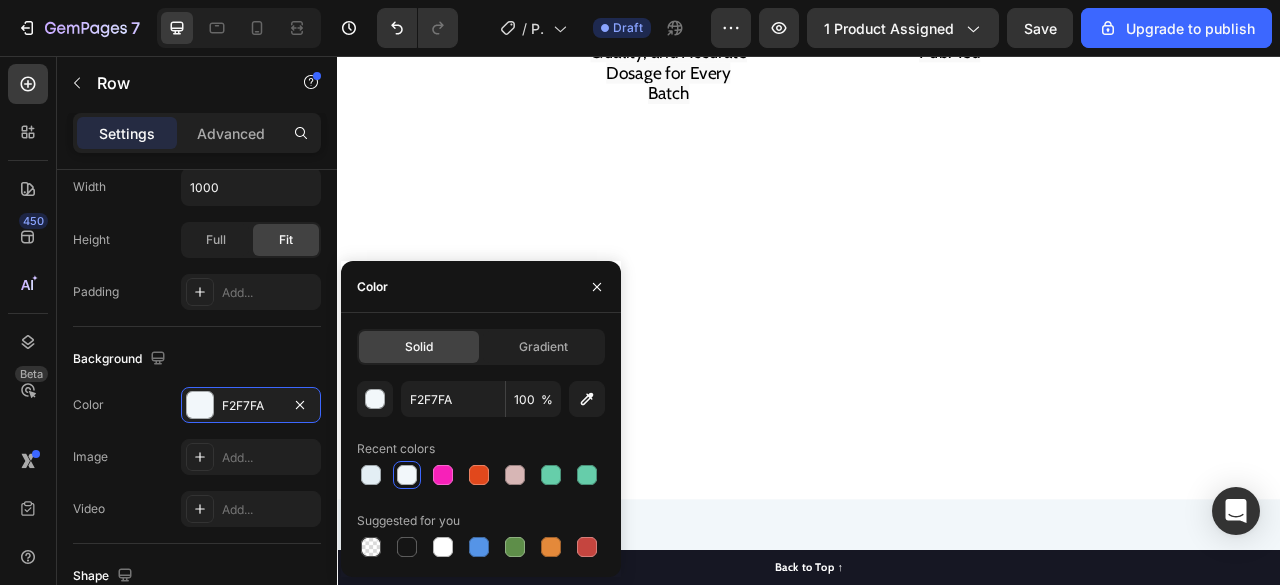click at bounding box center [1116, -31] 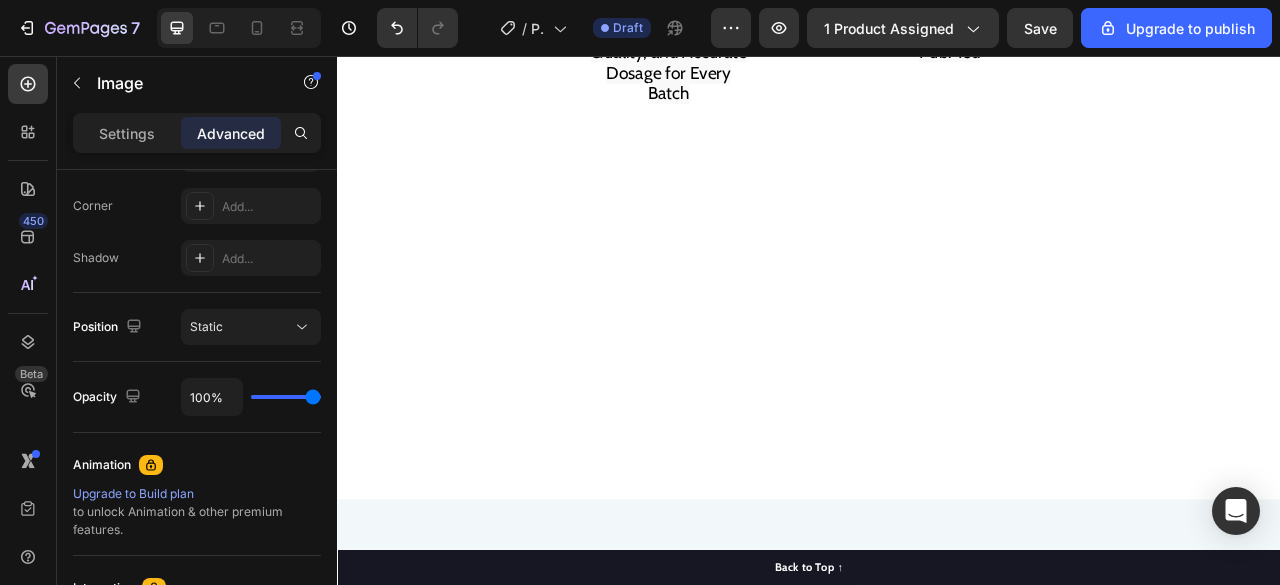 scroll, scrollTop: 0, scrollLeft: 0, axis: both 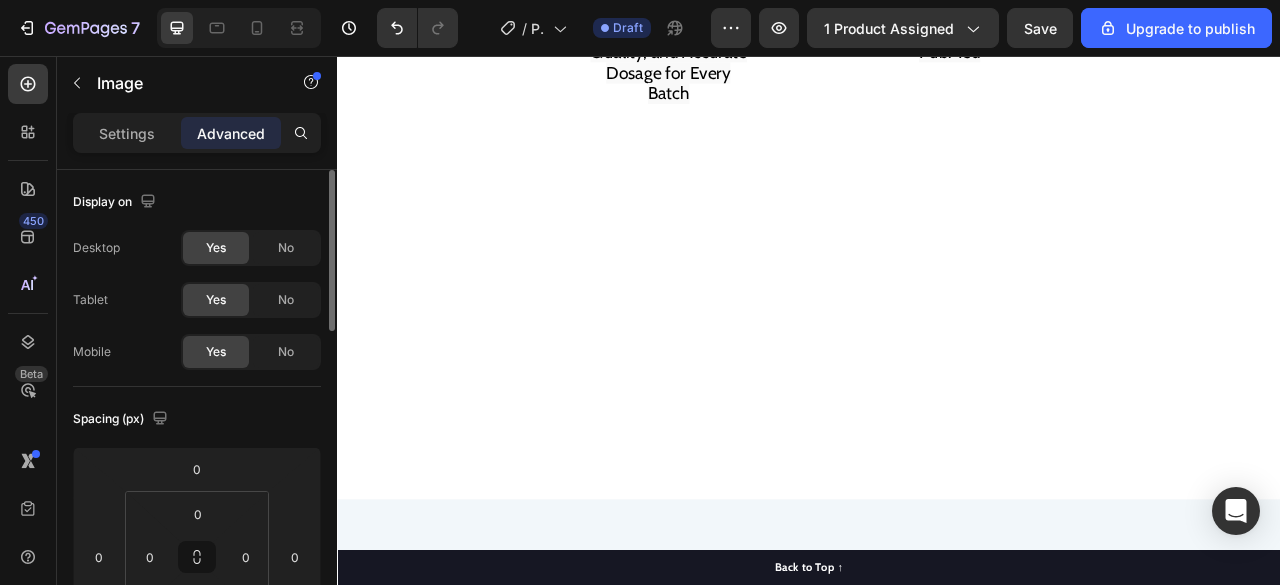 click at bounding box center (758, -31) 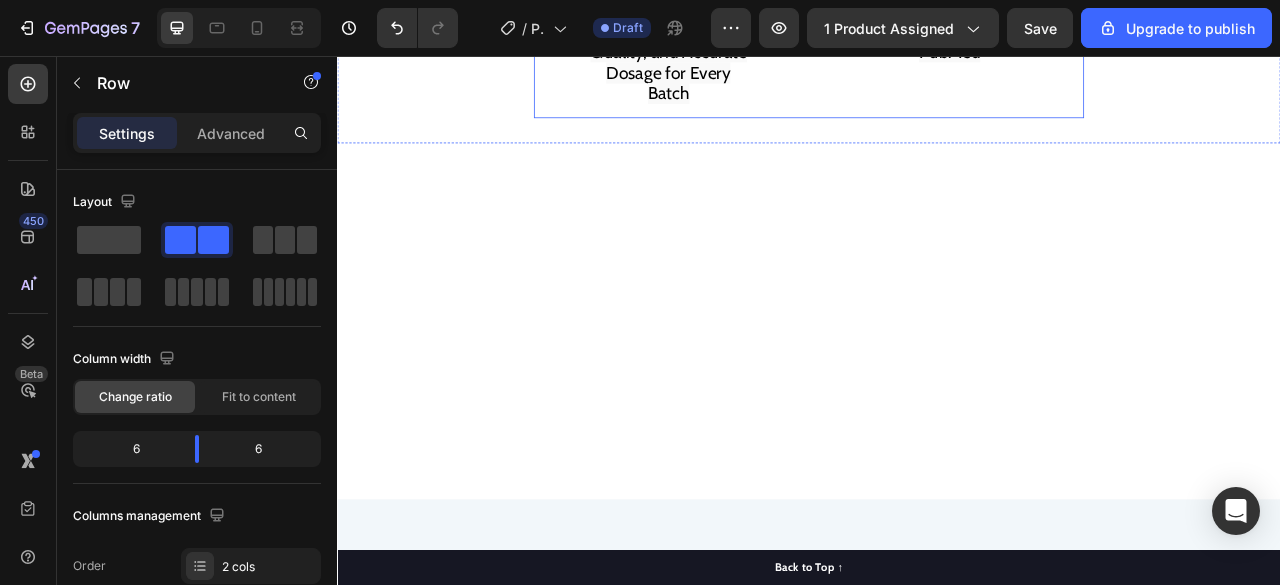 click on "Image   0 Customised Triple-Testing for Purity, Quality, and Accurate Dosage for Every Batch Text Block Image Ingredients Validated by Studies from PubMed Text Block Row" at bounding box center (937, 52) 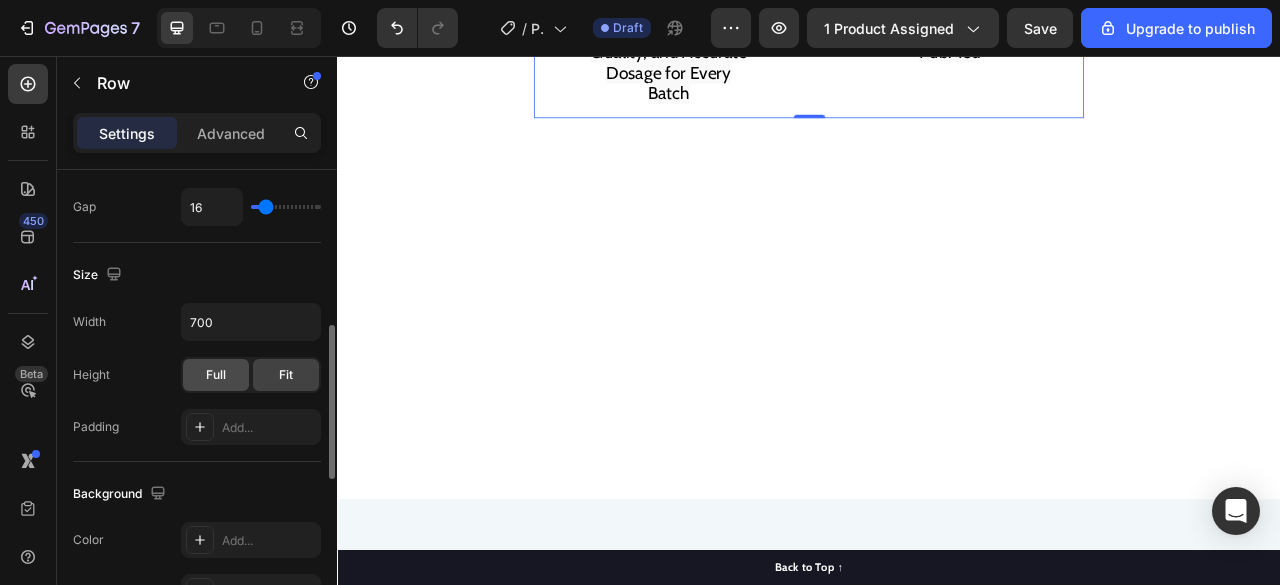 scroll, scrollTop: 474, scrollLeft: 0, axis: vertical 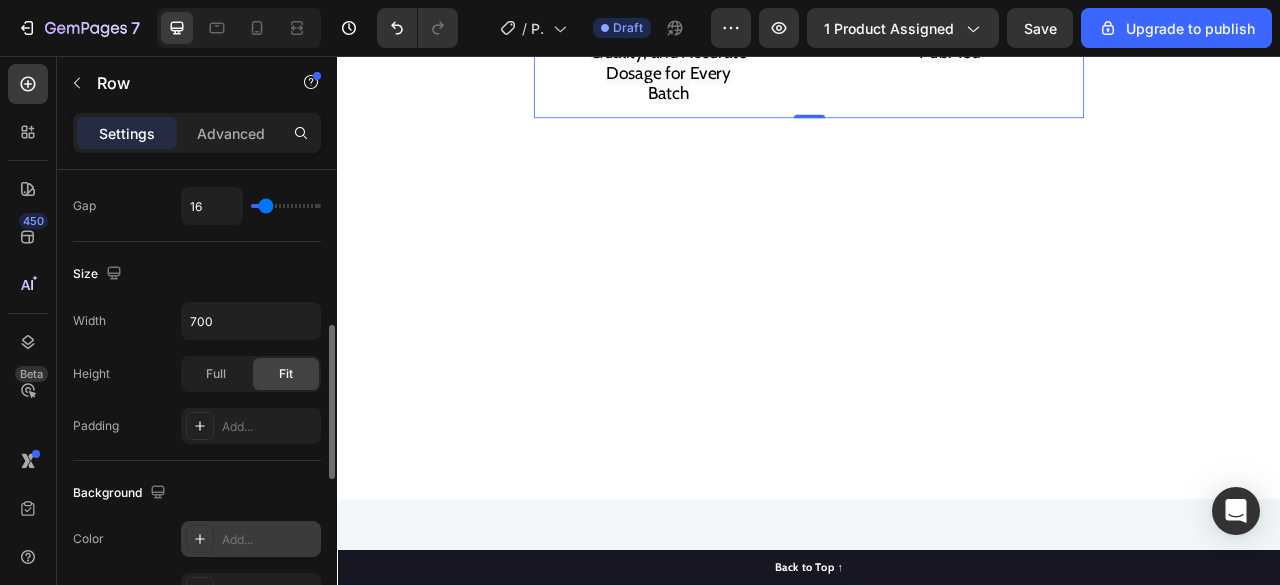 click on "Add..." at bounding box center (269, 540) 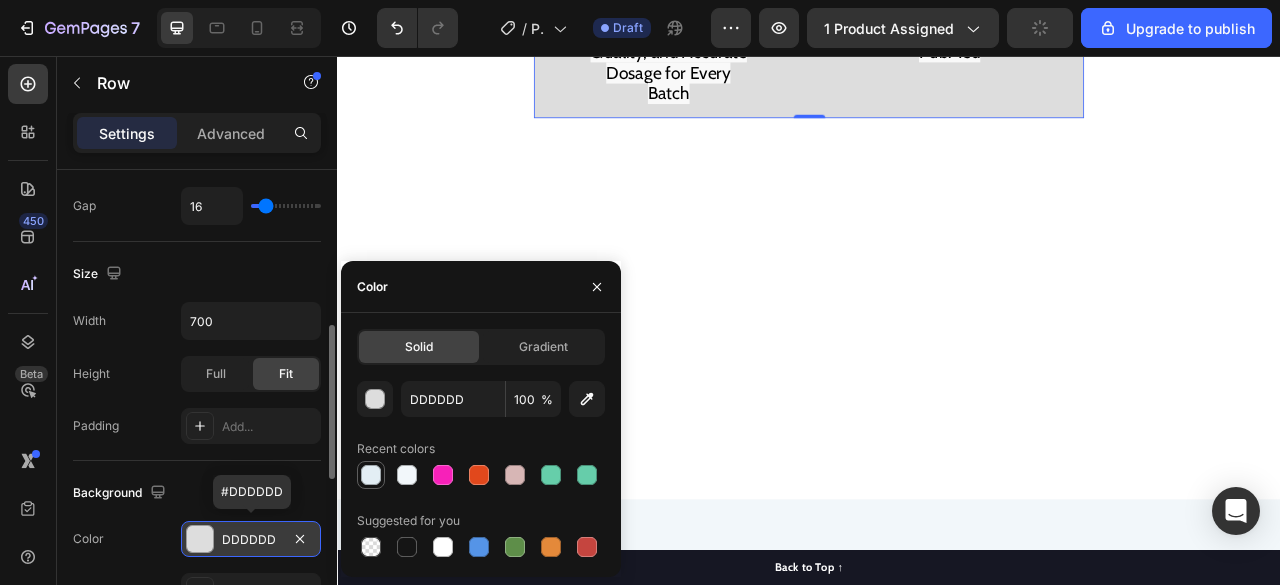 click at bounding box center [371, 475] 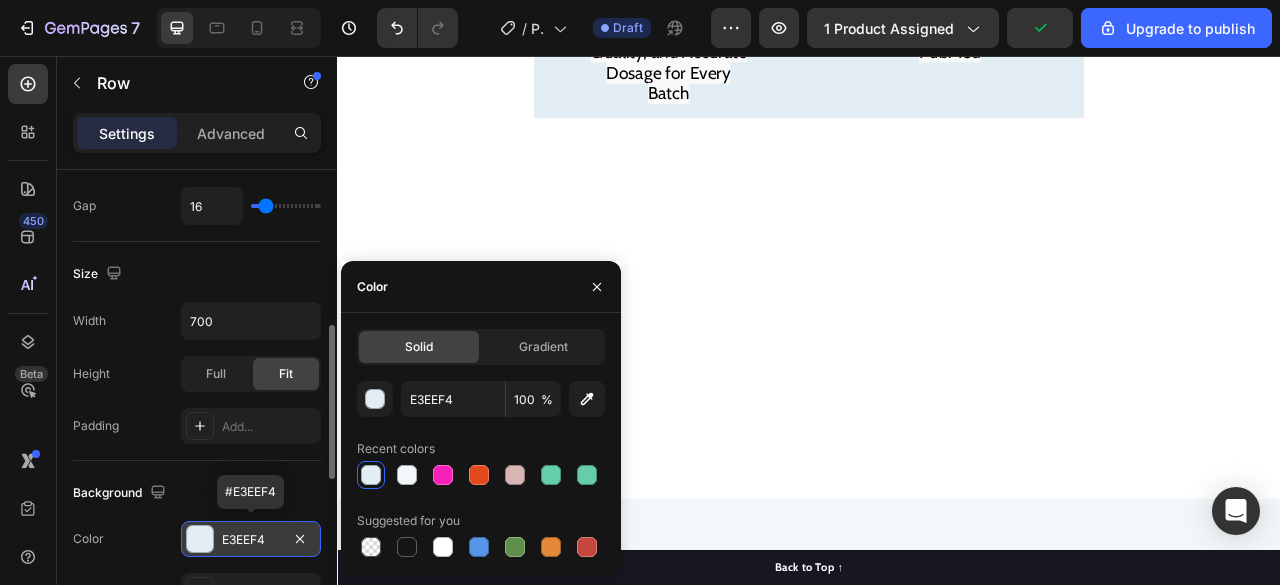 click on "Image Formulated for Women’s Specific Health Issues Text Block" at bounding box center [937, -101] 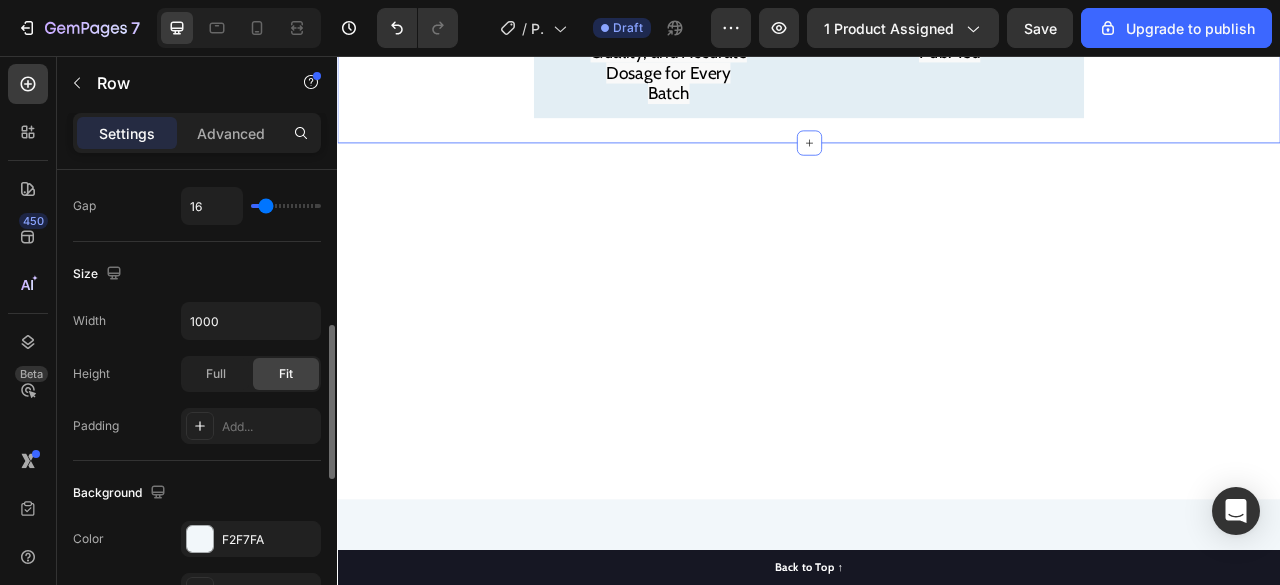 click on "Complete Belly Reset Contains 7 Intestinal  System Dynamic Super-Ingredients to  Support the Gut Text Block Row Image Image 100% Natural Ingredients That Work Together Synergistically Text Block Image Formulated for Women’s Specific Health Issues Text Block Image Correctly dosed for Fast and Long-Lasting Results Text Block Row   0 Image Customised Triple-Testing for Purity, Quality, and Accurate Dosage for Every Batch Text Block Image Ingredients Validated by Studies from PubMed Text Block Row" at bounding box center [937, -153] 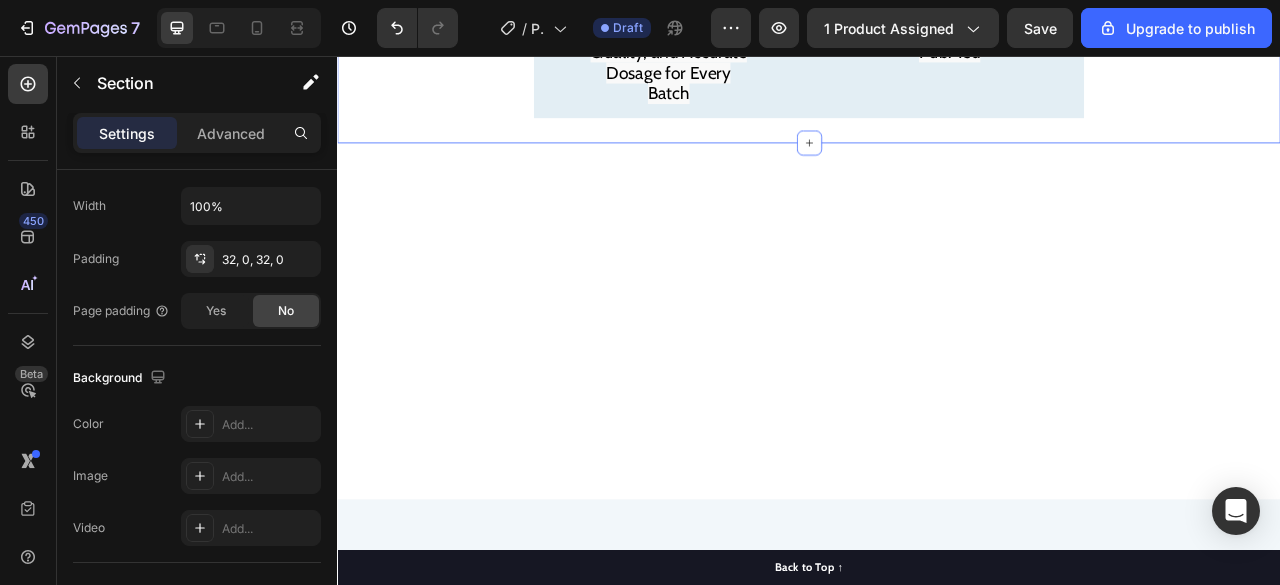 scroll, scrollTop: 0, scrollLeft: 0, axis: both 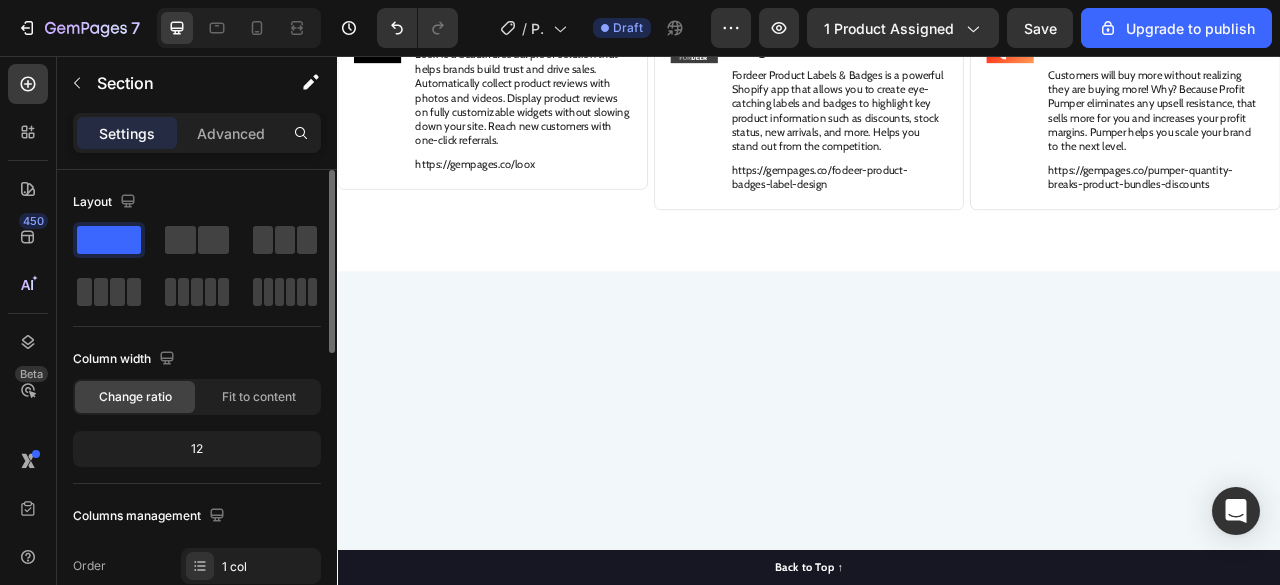 click on "Image Customised Triple-Testing for Purity, Quality, and Accurate Dosage for Every Batch Text Block Image Ingredients Validated by Studies from PubMed Text Block Row" at bounding box center [937, -221] 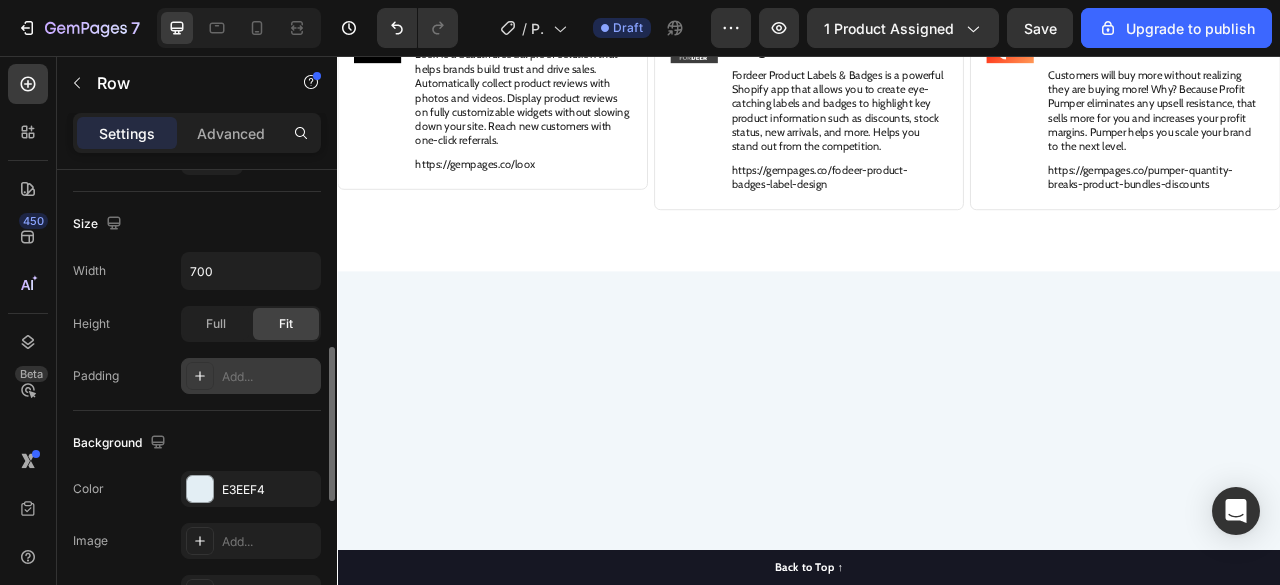 scroll, scrollTop: 528, scrollLeft: 0, axis: vertical 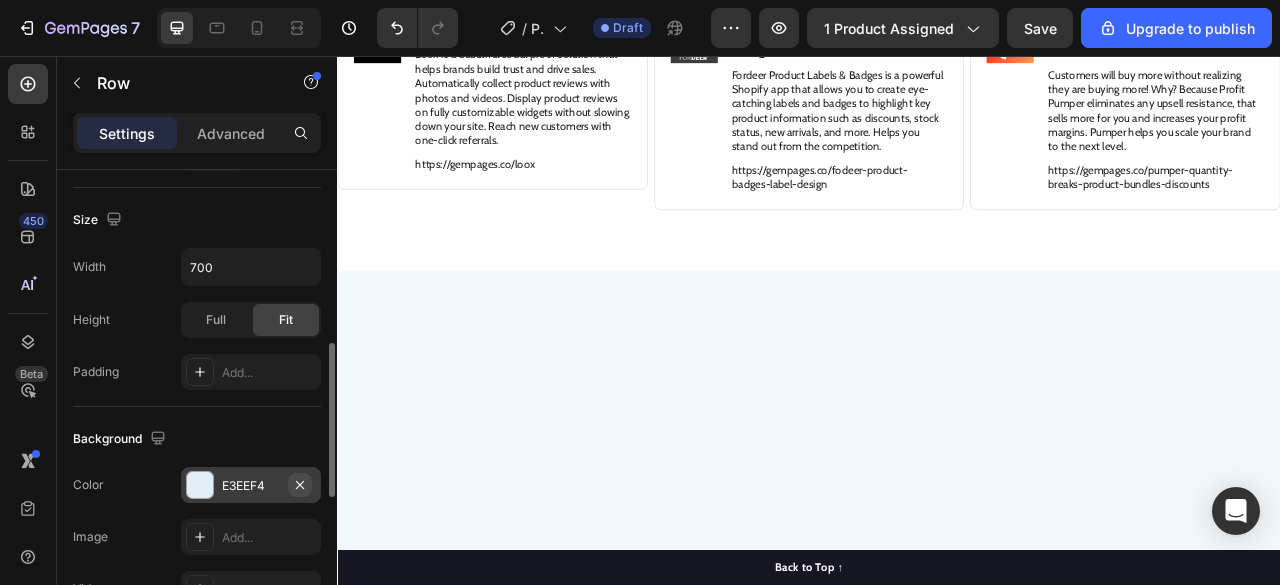 click 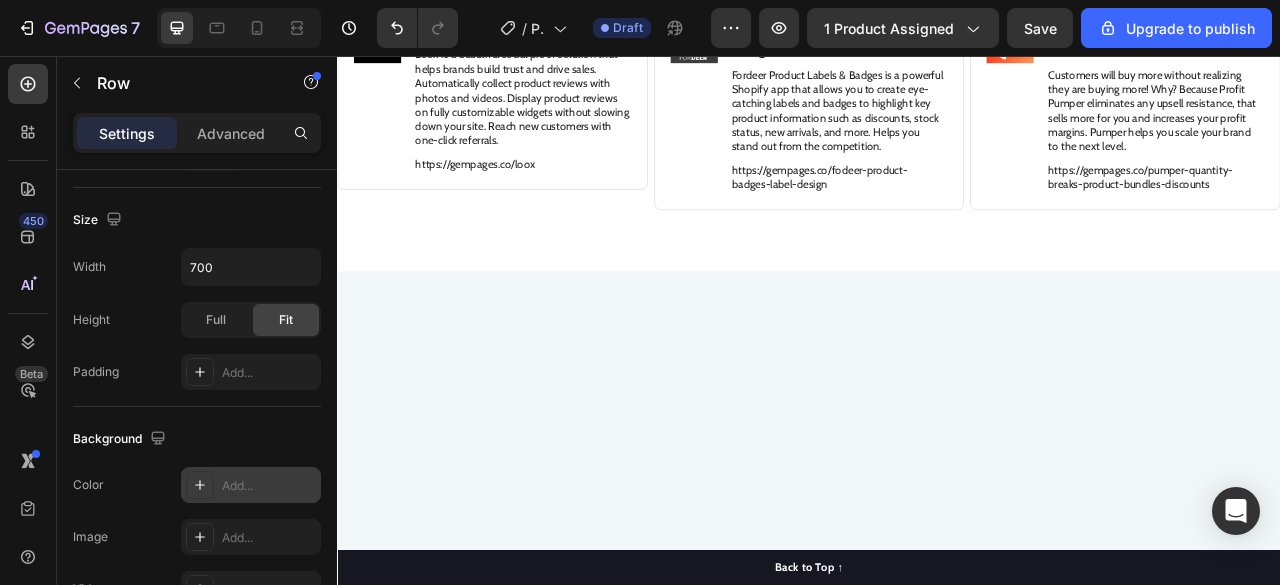 click on "Add..." at bounding box center [269, 486] 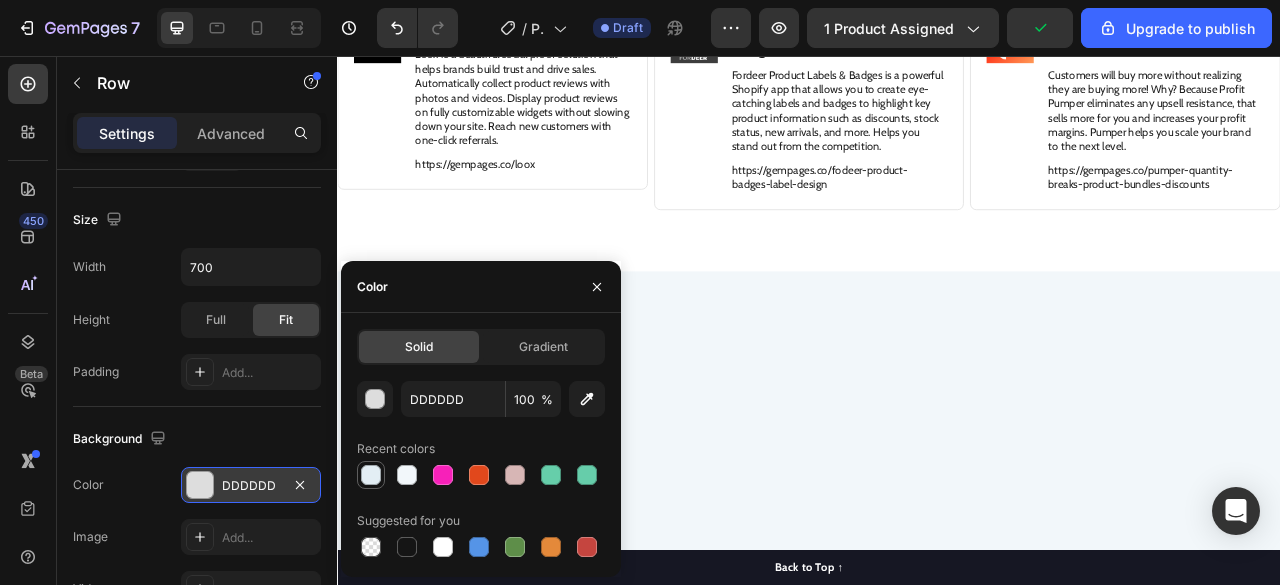 click at bounding box center [371, 475] 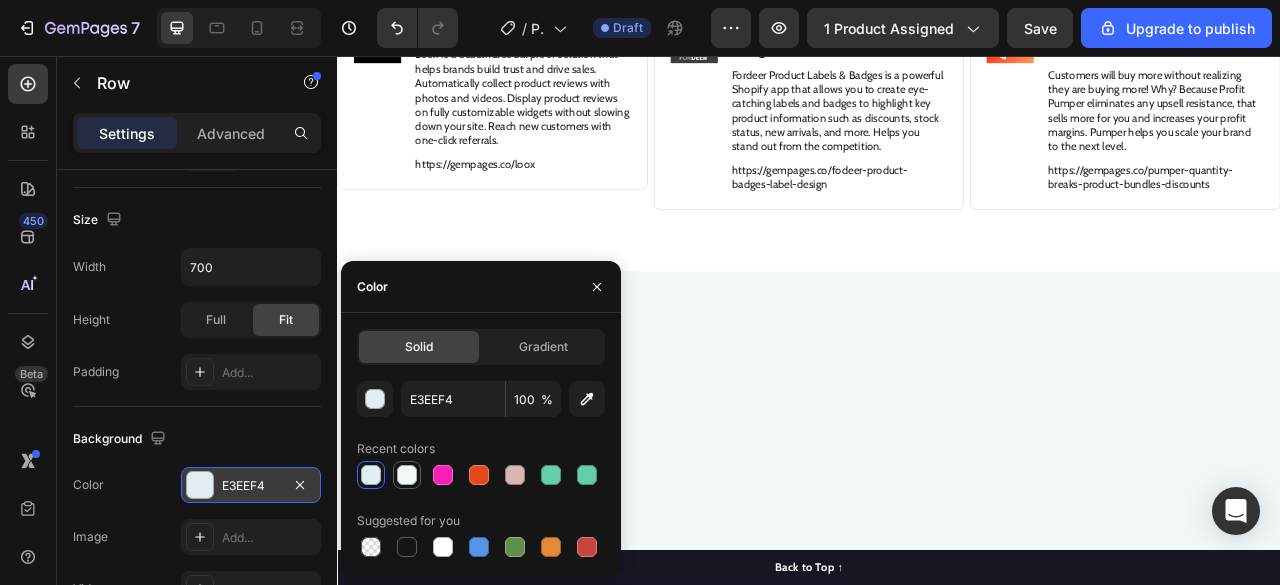 click at bounding box center (407, 475) 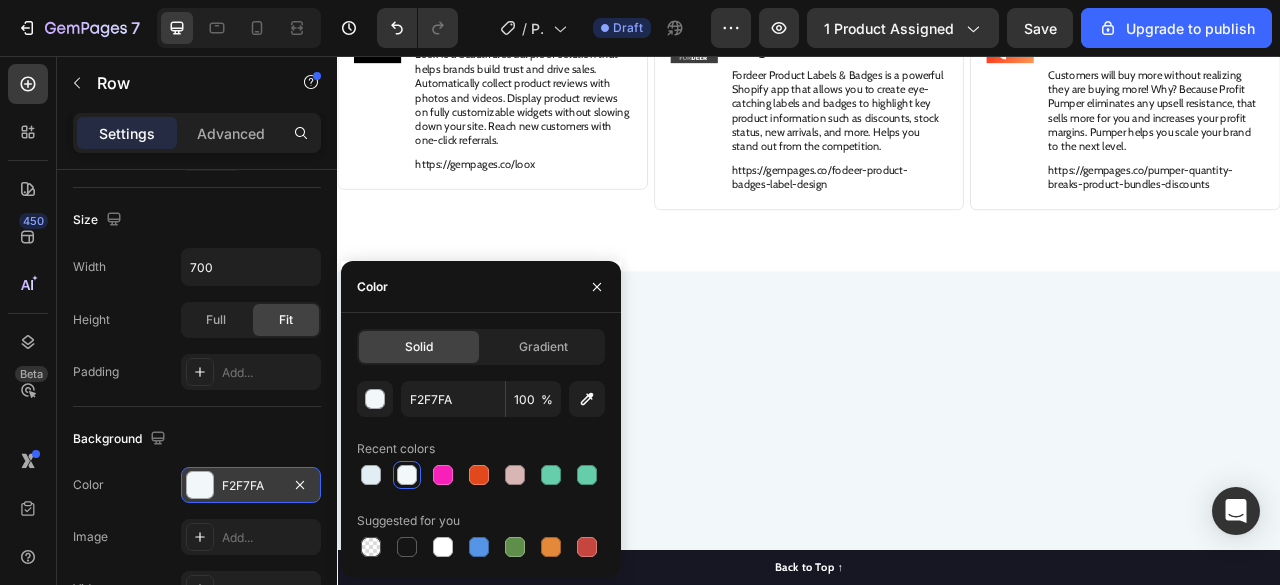 click on "Complete Belly Reset Contains 7 Intestinal  System Dynamic Super-Ingredients to  Support the Gut Text Block Row Image Image 100% Natural Ingredients That Work Together Synergistically Text Block Image Formulated for Women’s Specific Health Issues Text Block Image Correctly dosed for Fast and Long-Lasting Results Text Block Row Image Customised Triple-Testing for Purity, Quality, and Accurate Dosage for Every Batch Text Block Image Ingredients Validated by Studies from PubMed Text Block Row   0" at bounding box center (937, -426) 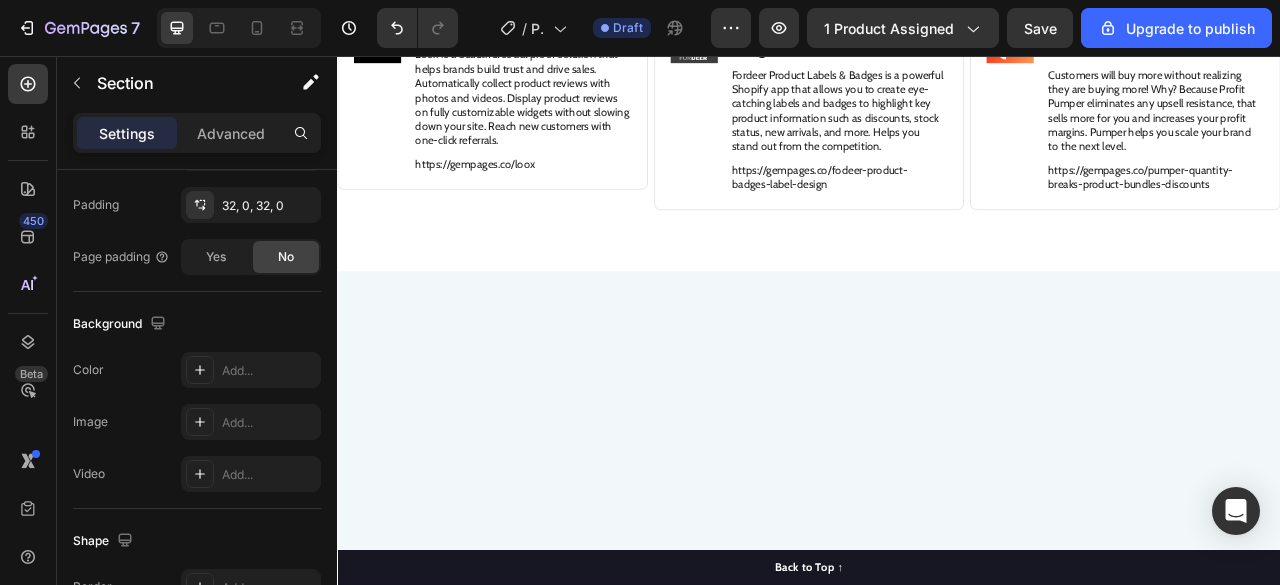 scroll, scrollTop: 0, scrollLeft: 0, axis: both 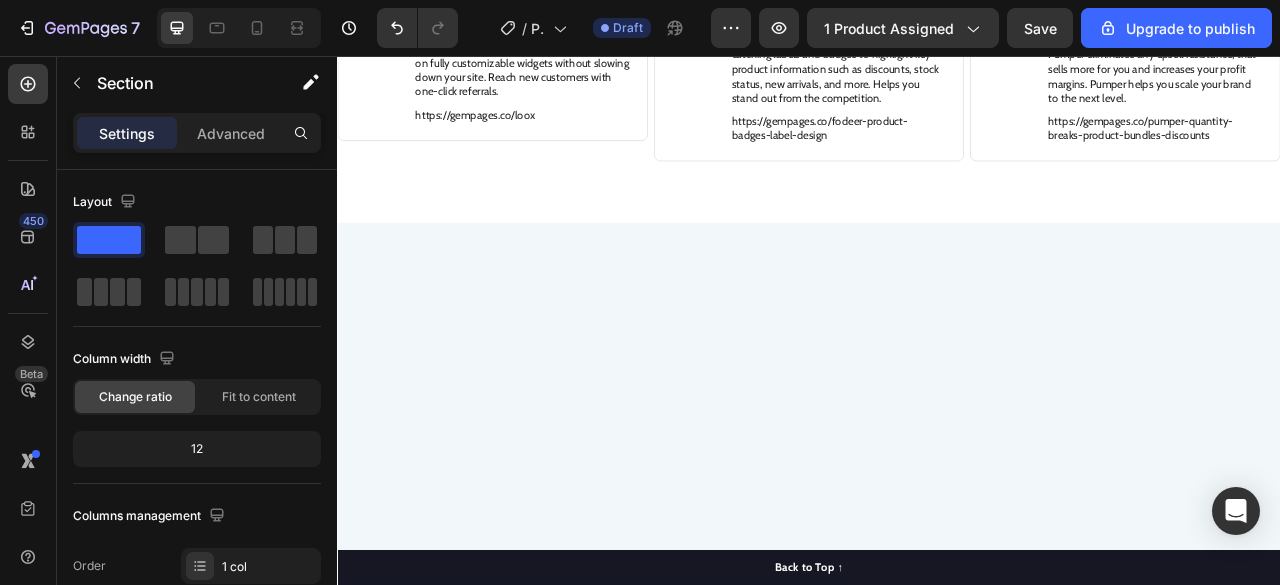 click at bounding box center [758, -366] 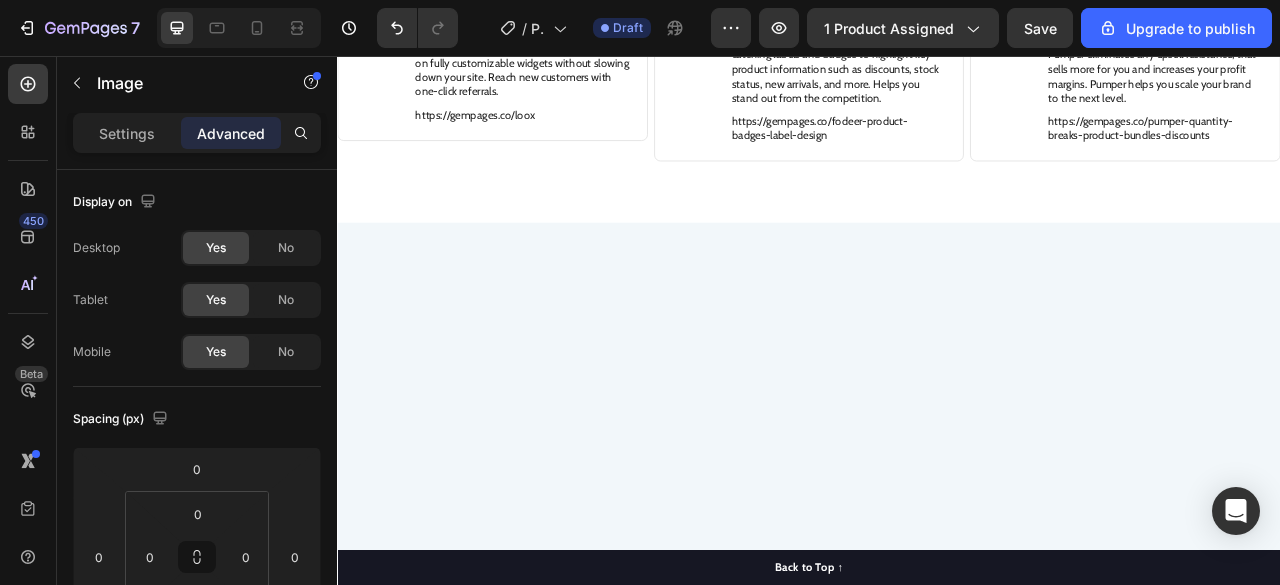 click on "Image Formulated for Women’s Specific Health Issues Text Block" at bounding box center [937, -436] 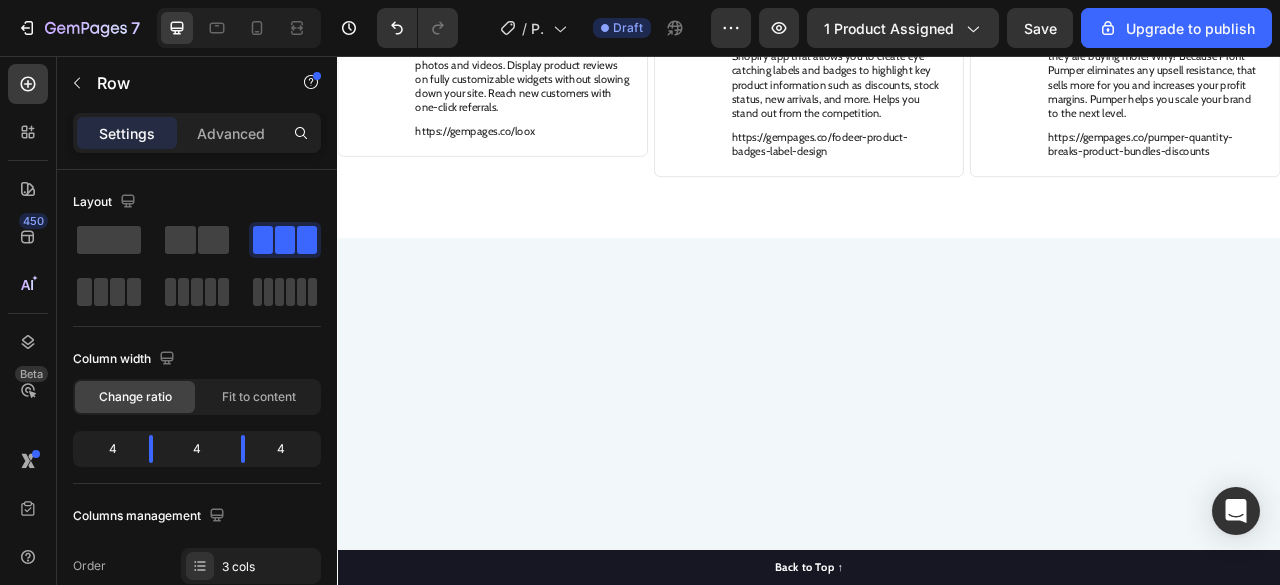 drag, startPoint x: 927, startPoint y: 173, endPoint x: 927, endPoint y: 193, distance: 20 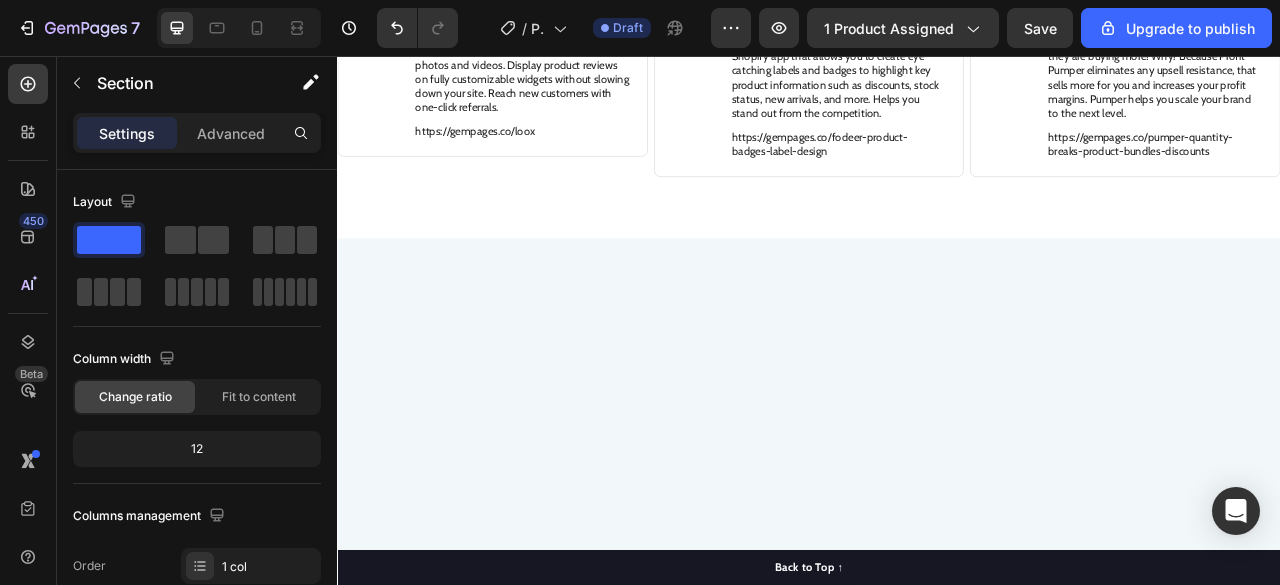 click on "Complete Belly Reset Contains 7 Intestinal  System Dynamic Super-Ingredients to  Support the Gut Text Block Row Image Image 100% Natural Ingredients That Work Together Synergistically Text Block Image Formulated for Women’s Specific Health Issues Text Block Image Correctly dosed for Fast and Long-Lasting Results Text Block Row   20 Image Customised Triple-Testing for Purity, Quality, and Accurate Dosage for Every Batch Text Block Image Ingredients Validated by Studies from PubMed Text Block Row" at bounding box center (937, -478) 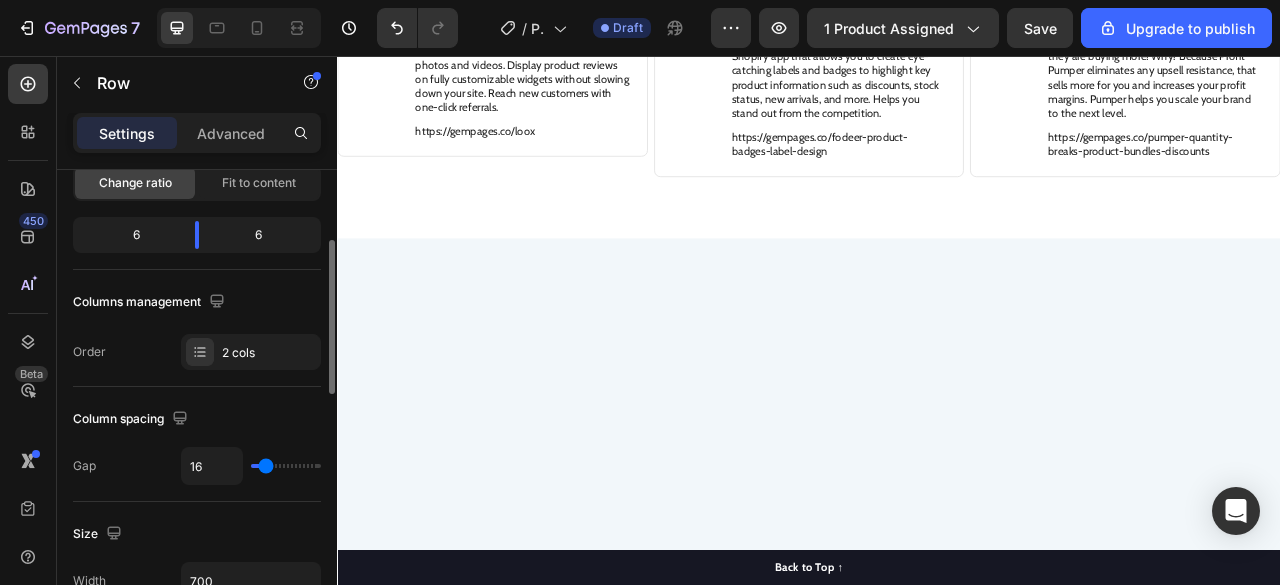 scroll, scrollTop: 208, scrollLeft: 0, axis: vertical 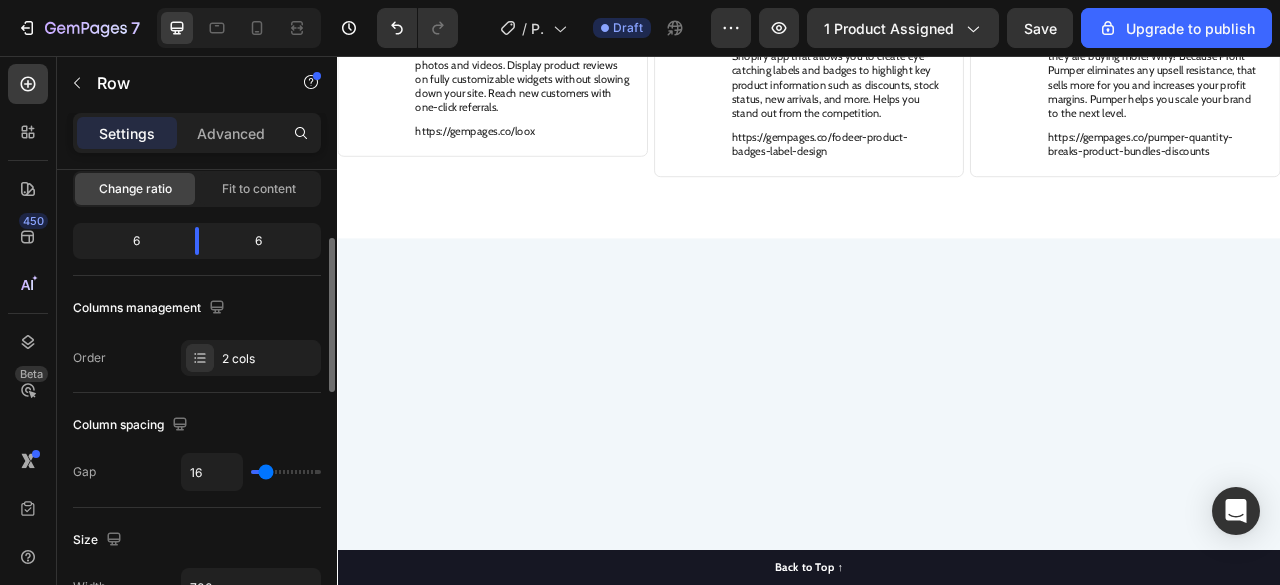 click on "Complete Belly Reset Contains 7 Intestinal  System Dynamic Super-Ingredients to  Support the Gut Text Block Row Image Image 100% Natural Ingredients That Work Together Synergistically Text Block Image Formulated for Women’s Specific Health Issues Text Block Image Correctly dosed for Fast and Long-Lasting Results Text Block Row Image Customised Triple-Testing for Purity, Quality, and Accurate Dosage for Every Batch Text Block Image Ingredients Validated by Studies from PubMed Text Block Row" at bounding box center [937, -478] 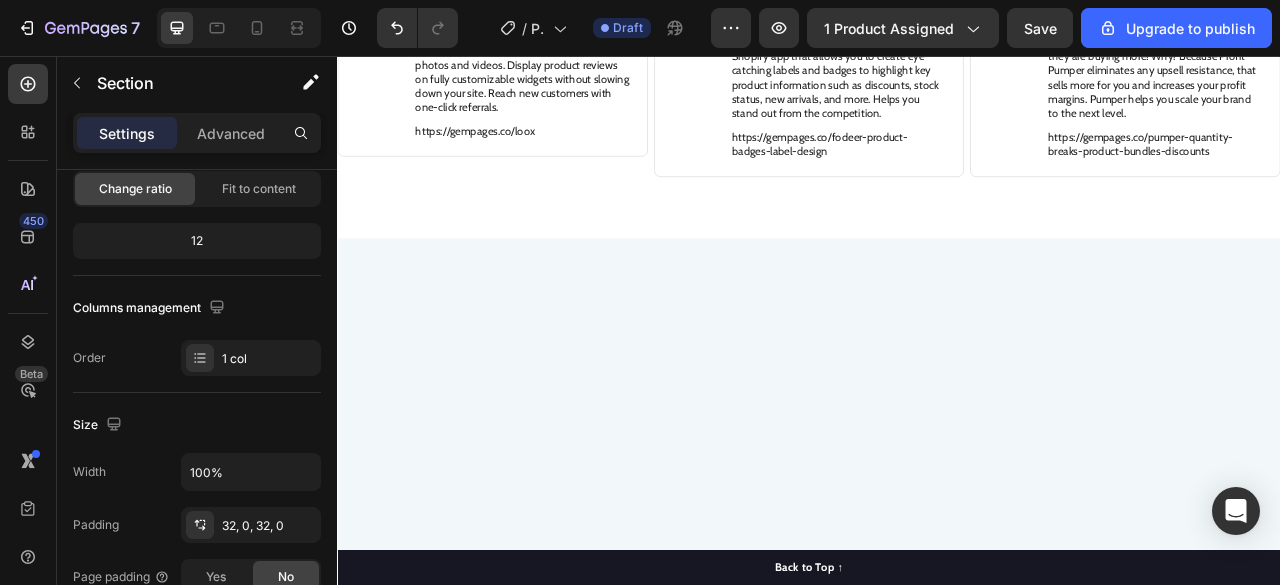 scroll, scrollTop: 0, scrollLeft: 0, axis: both 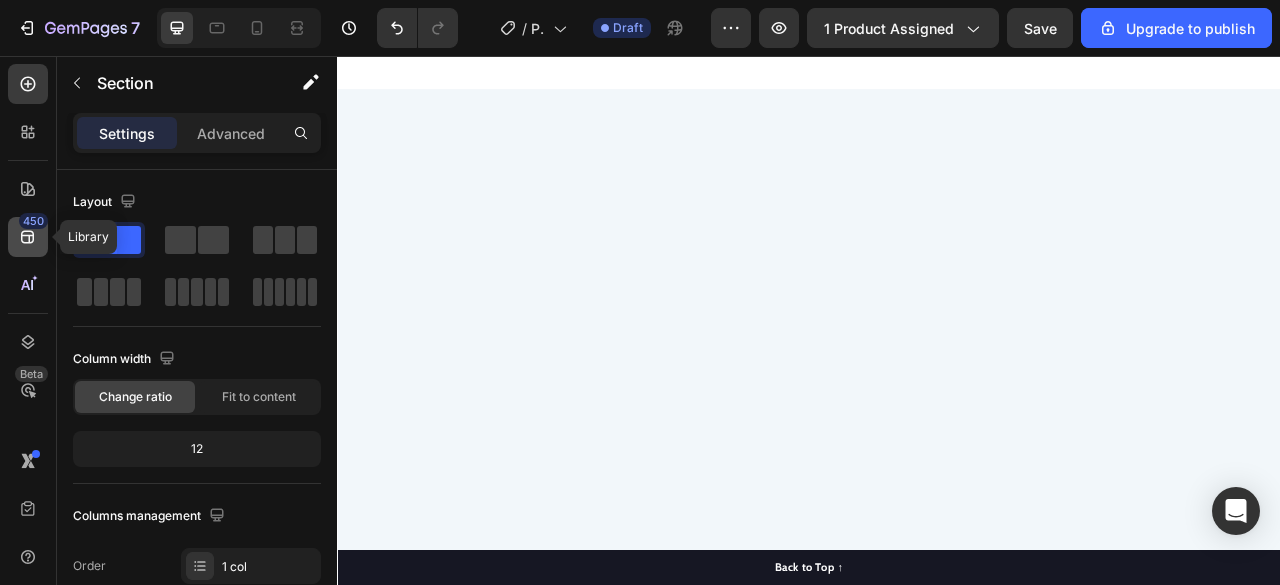click on "450" 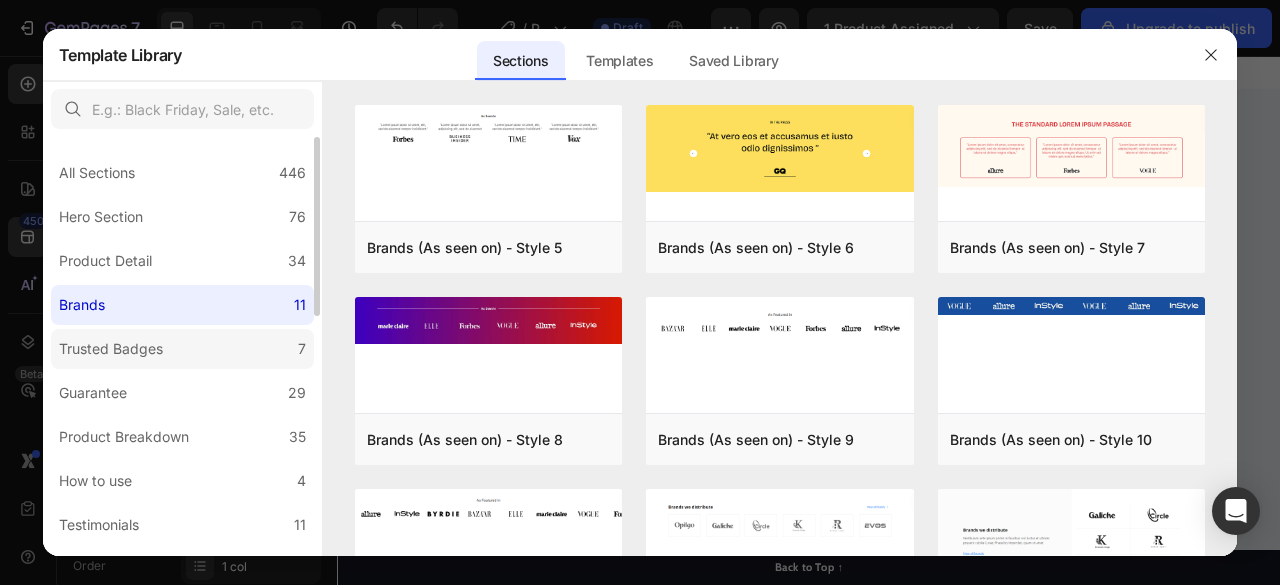 click on "Trusted Badges 7" 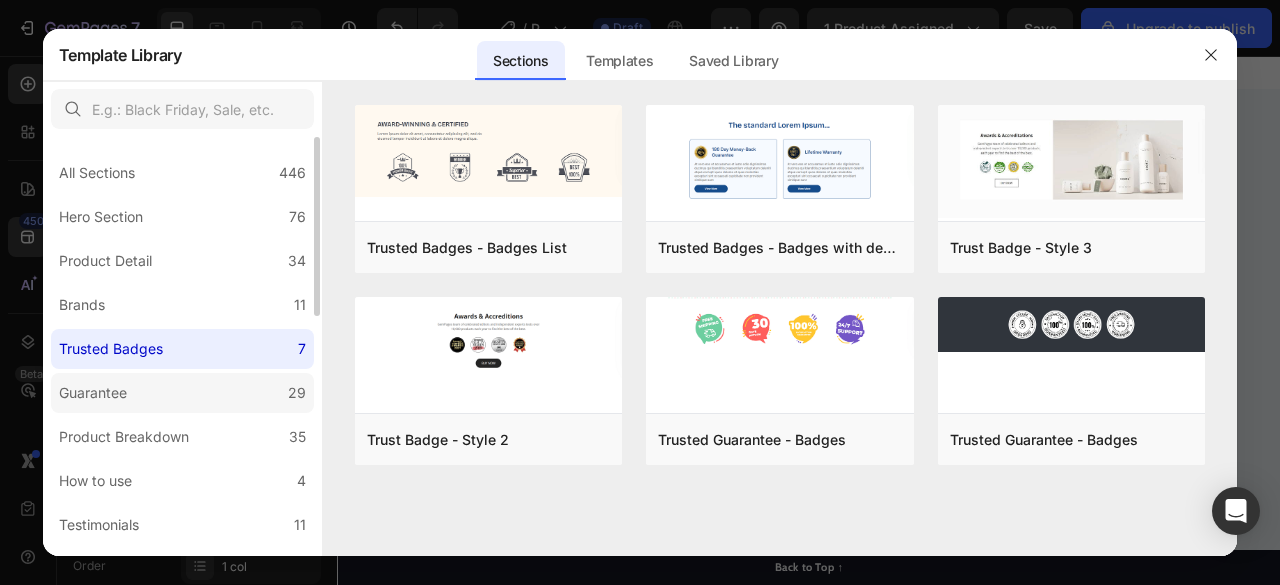 click on "Guarantee 29" 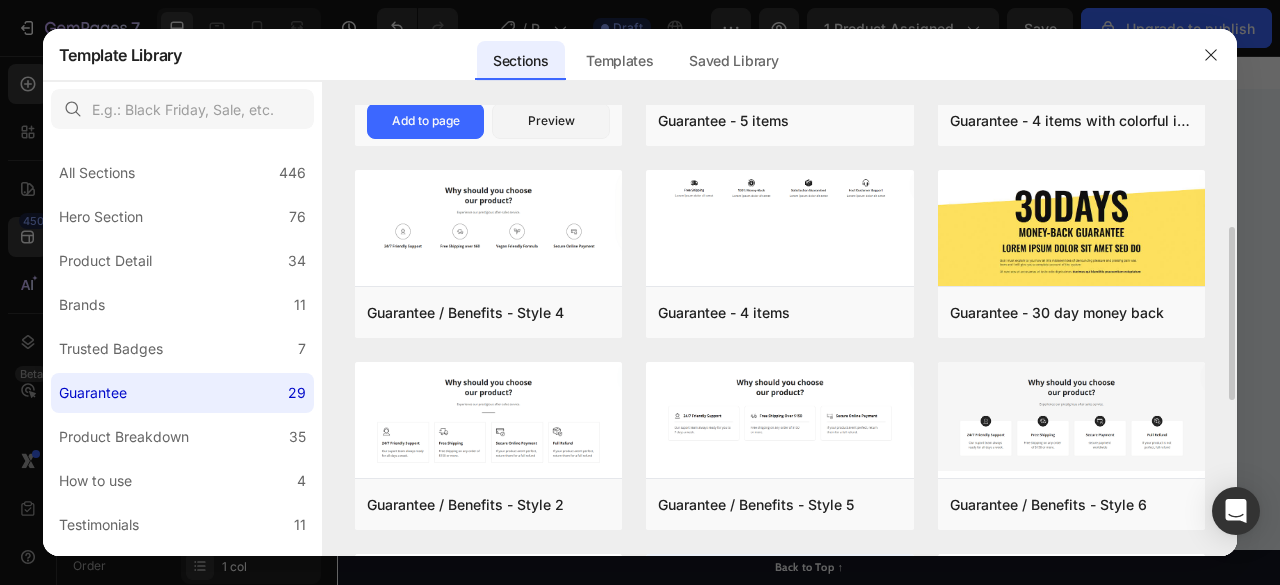 scroll, scrollTop: 320, scrollLeft: 0, axis: vertical 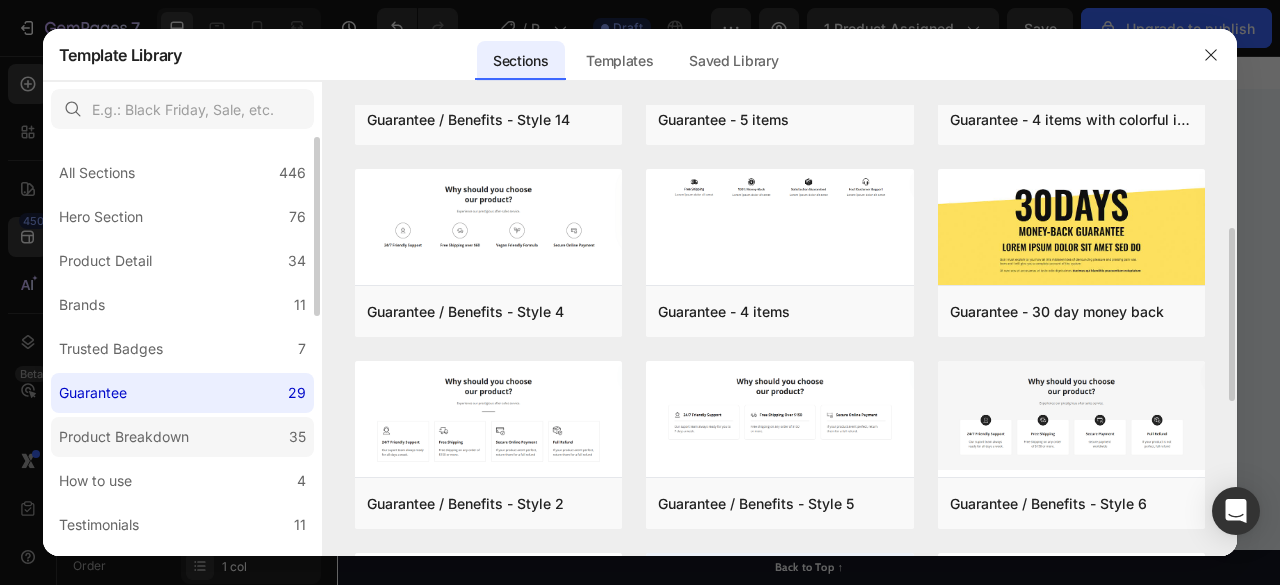 click on "Product Breakdown" at bounding box center (128, 437) 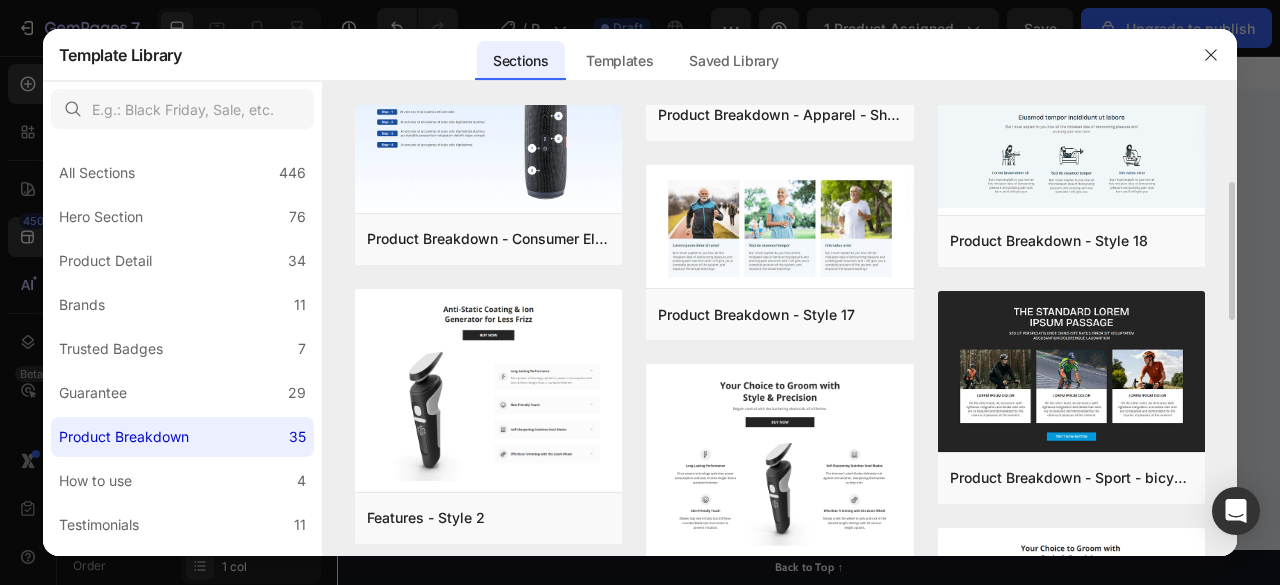 scroll, scrollTop: 260, scrollLeft: 0, axis: vertical 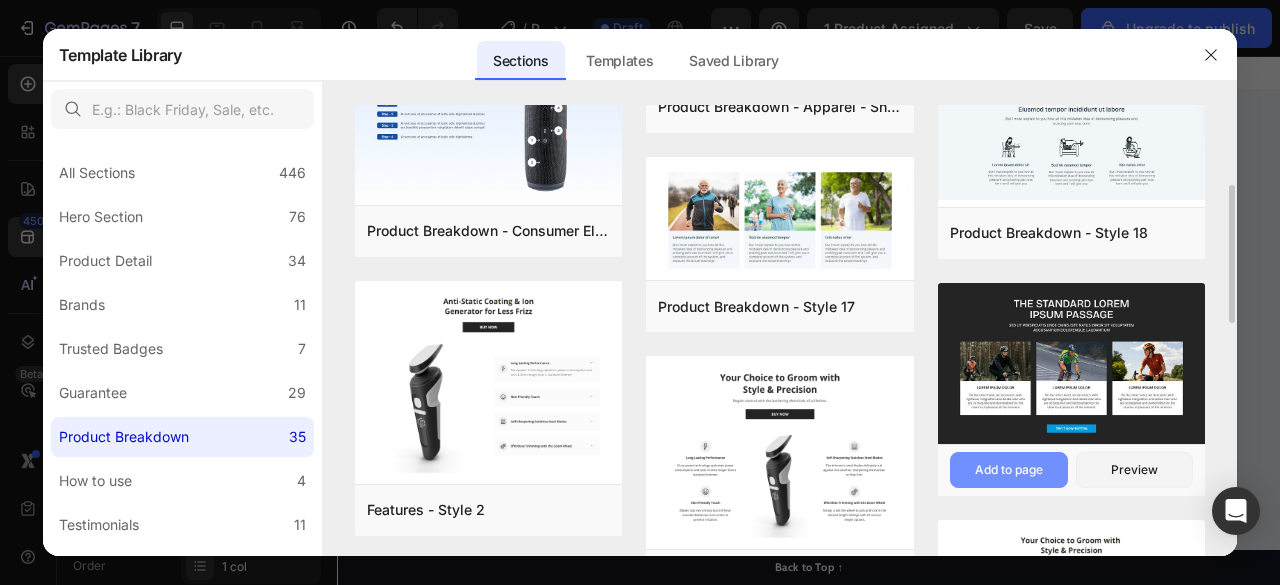 click on "Add to page" at bounding box center [1009, 470] 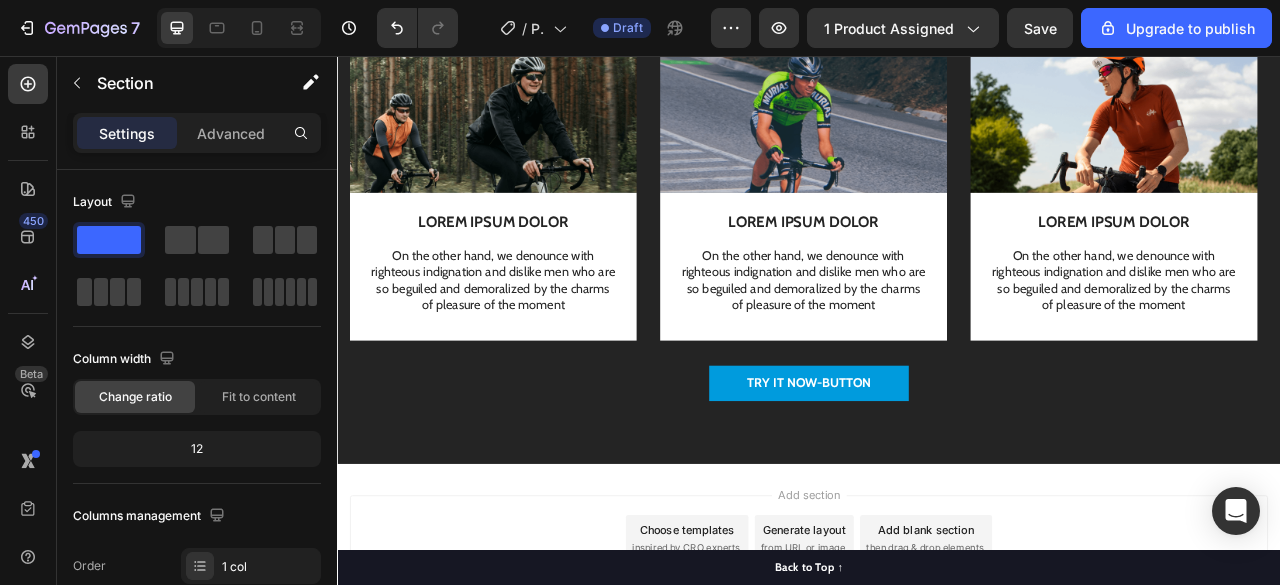 scroll, scrollTop: 14994, scrollLeft: 0, axis: vertical 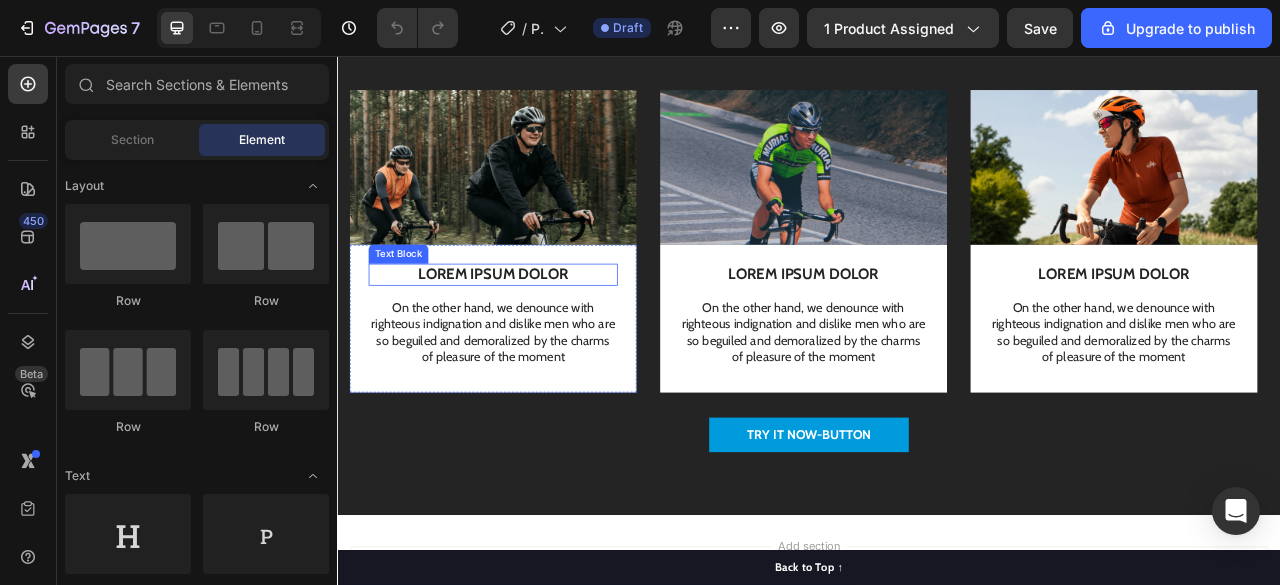 click on "LOREM IPSUM DOLOR" at bounding box center [534, 334] 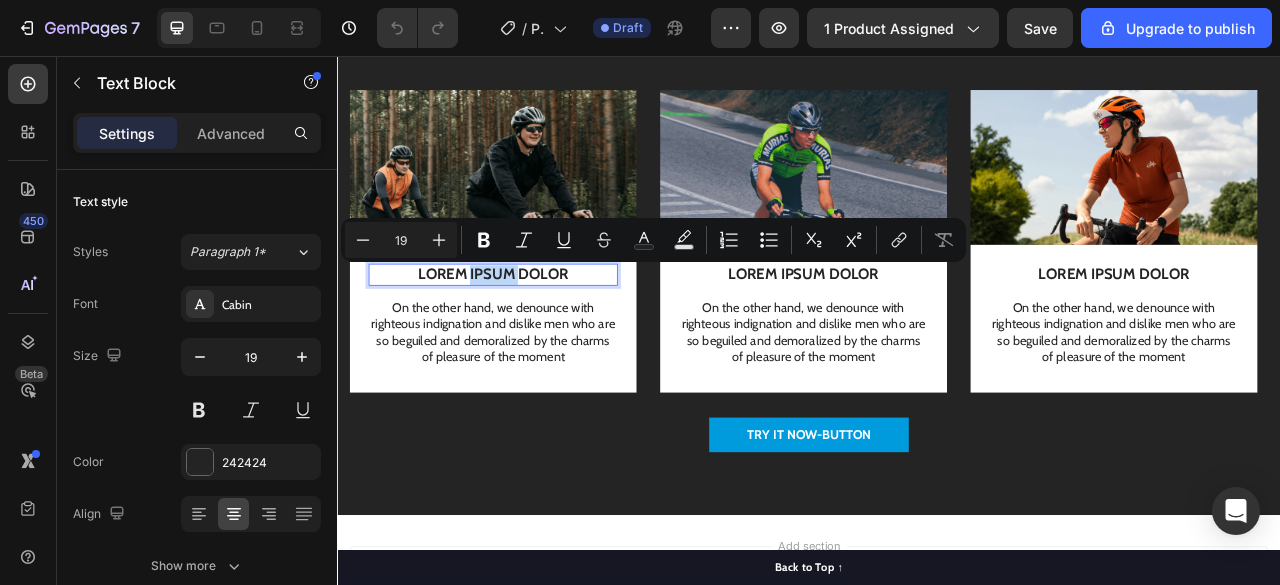 click on "LOREM IPSUM DOLOR" at bounding box center [534, 334] 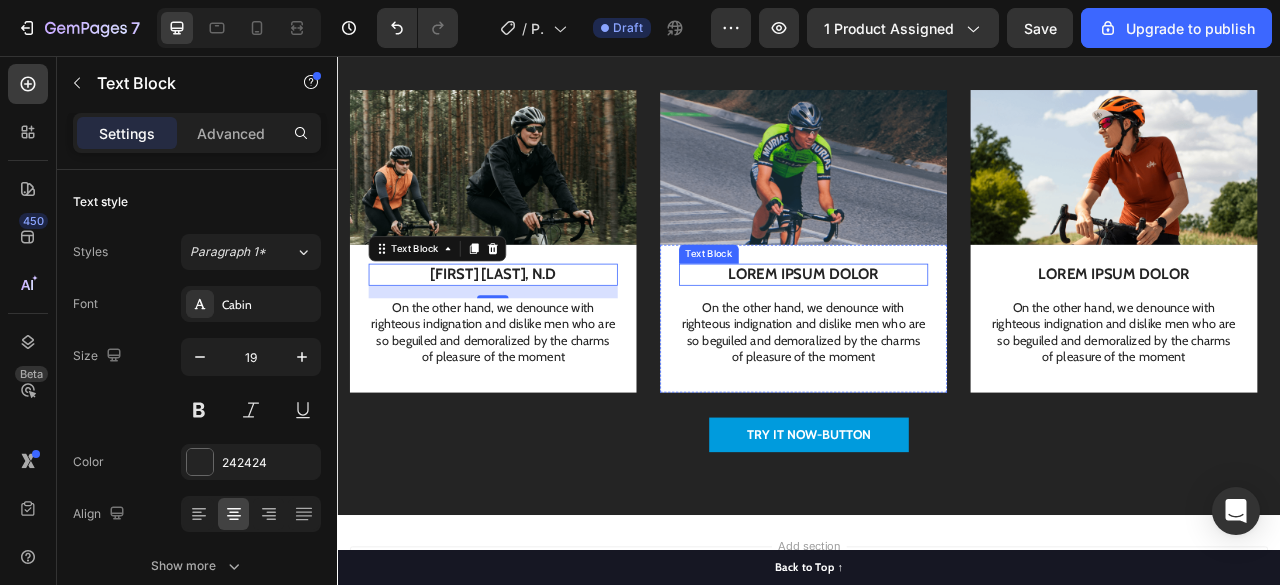 click on "LOREM IPSUM DOLOR" at bounding box center (929, 334) 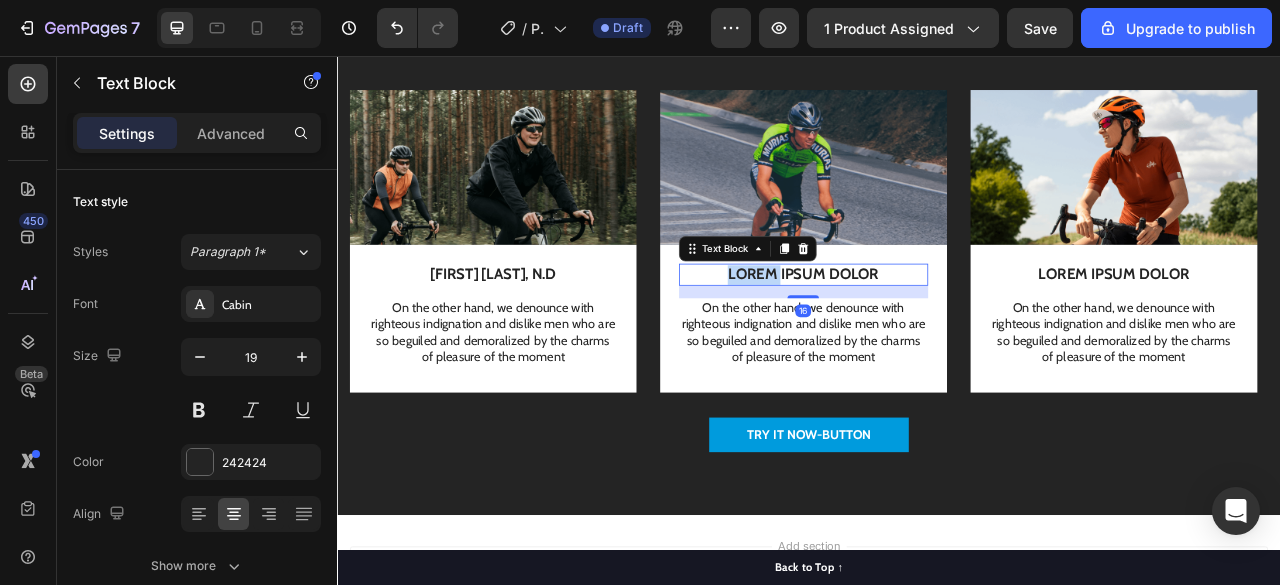 click on "LOREM IPSUM DOLOR" at bounding box center [929, 334] 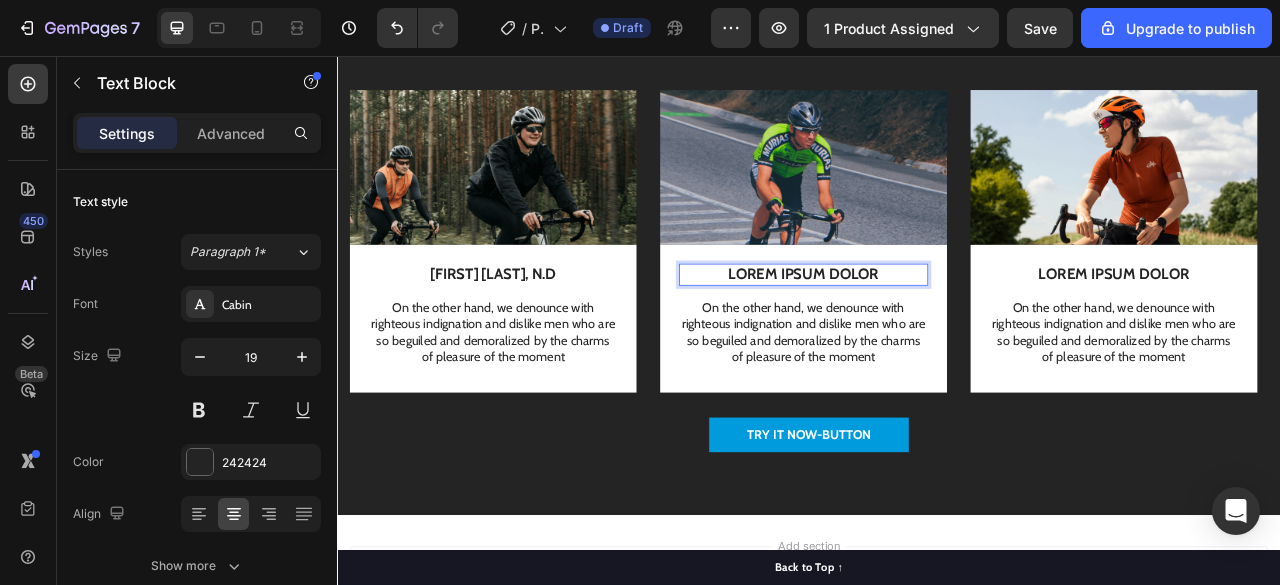click on "LOREM IPSUM DOLOR" at bounding box center (929, 334) 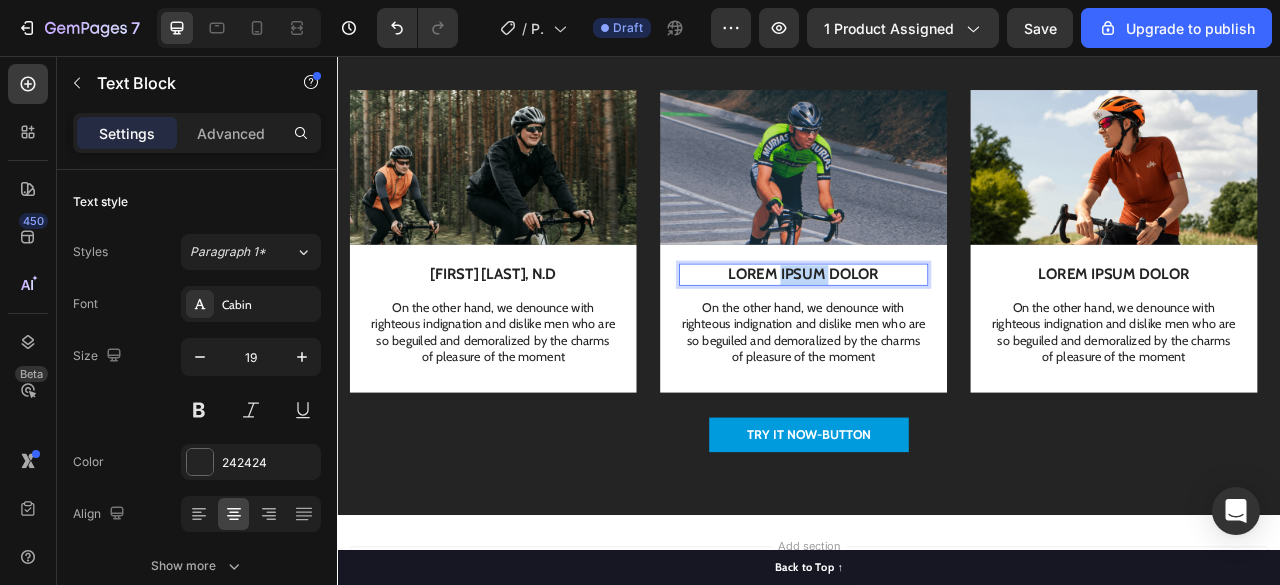 click on "LOREM IPSUM DOLOR" at bounding box center [929, 334] 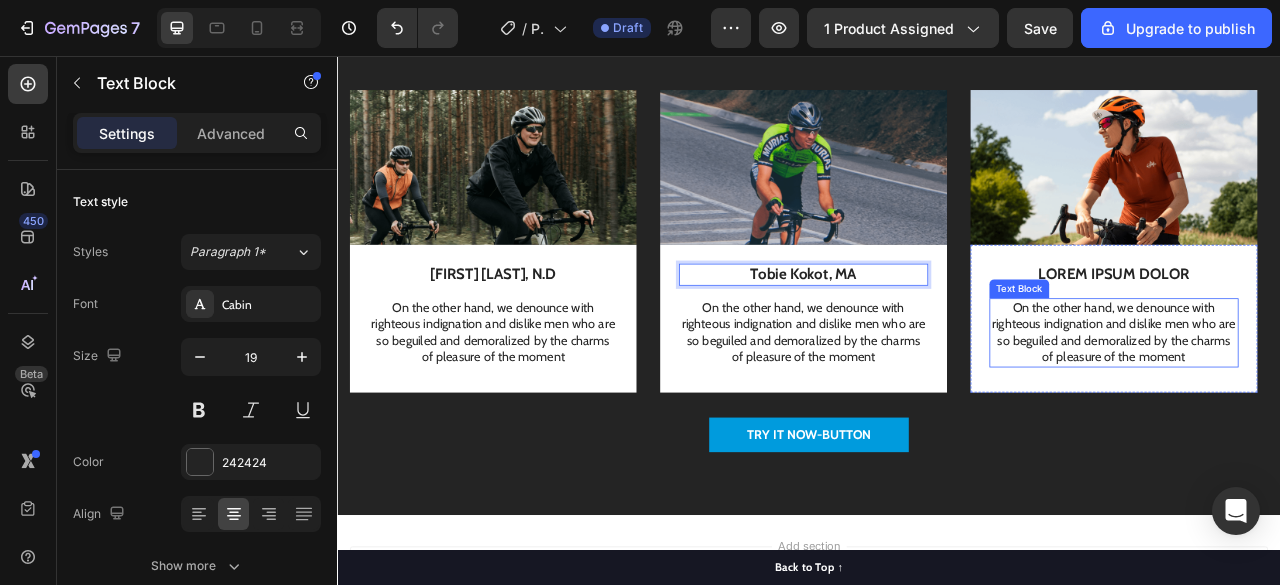 click on "Text Block" at bounding box center (1204, 352) 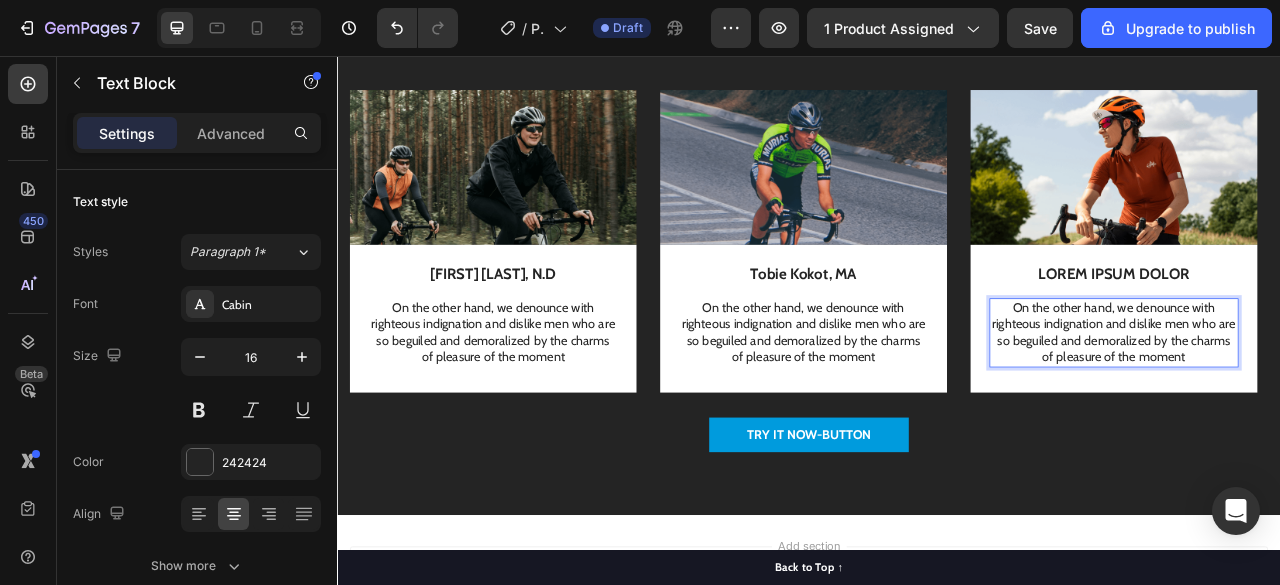 click on "LOREM IPSUM DOLOR" at bounding box center (1324, 334) 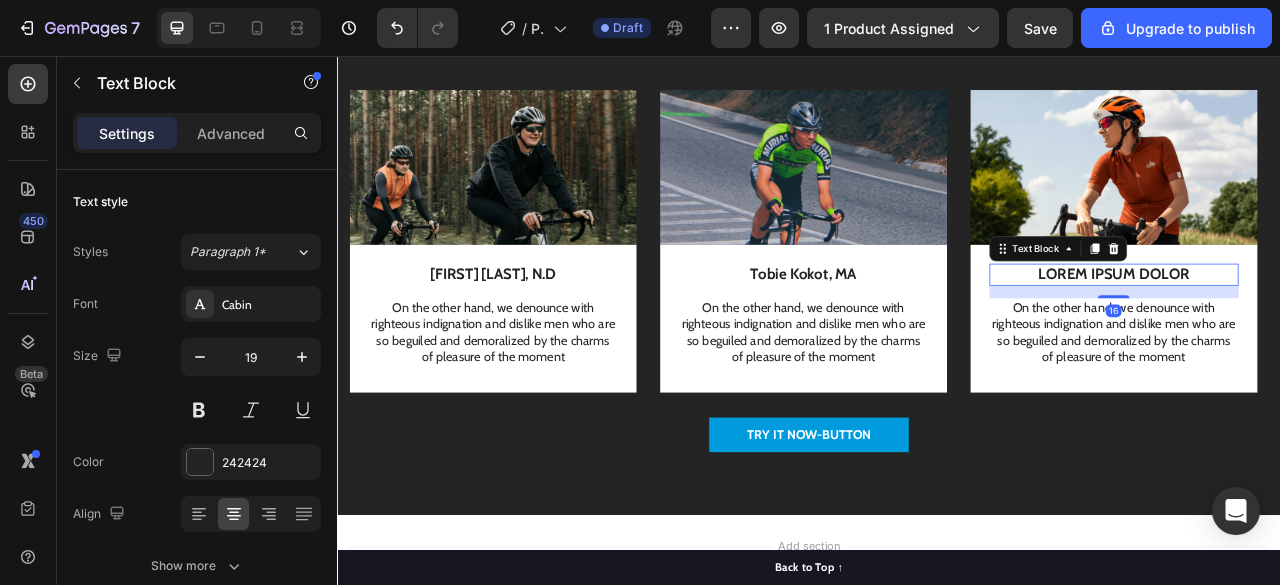 click on "LOREM IPSUM DOLOR" at bounding box center (1324, 334) 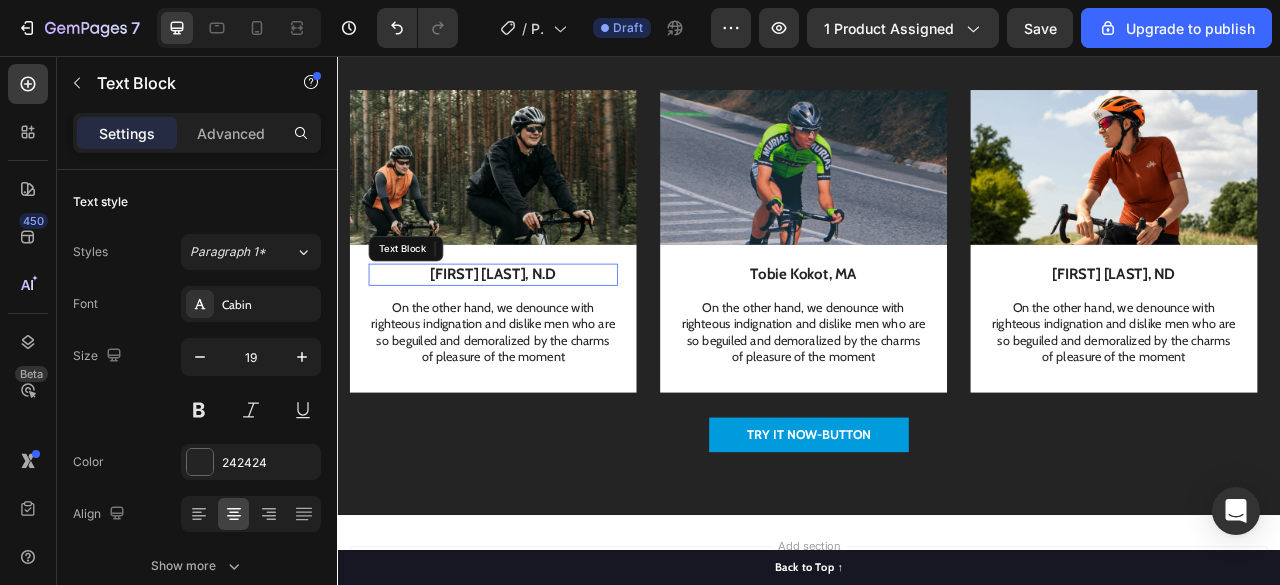 click on "Aimée Gould Shunney, N.D" at bounding box center (534, 333) 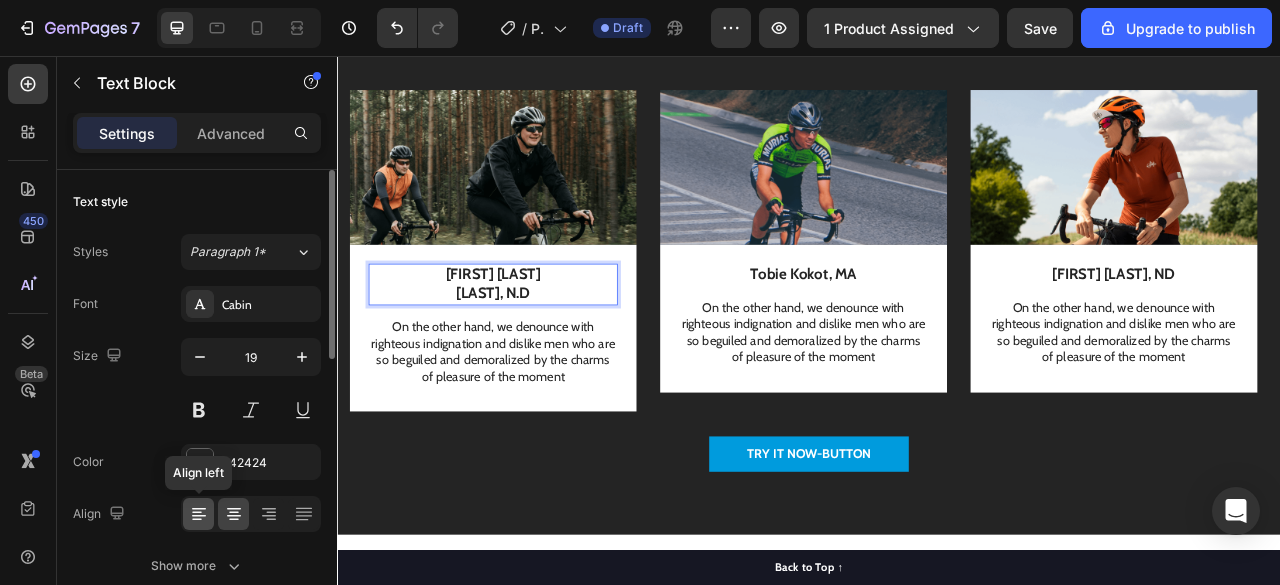 click 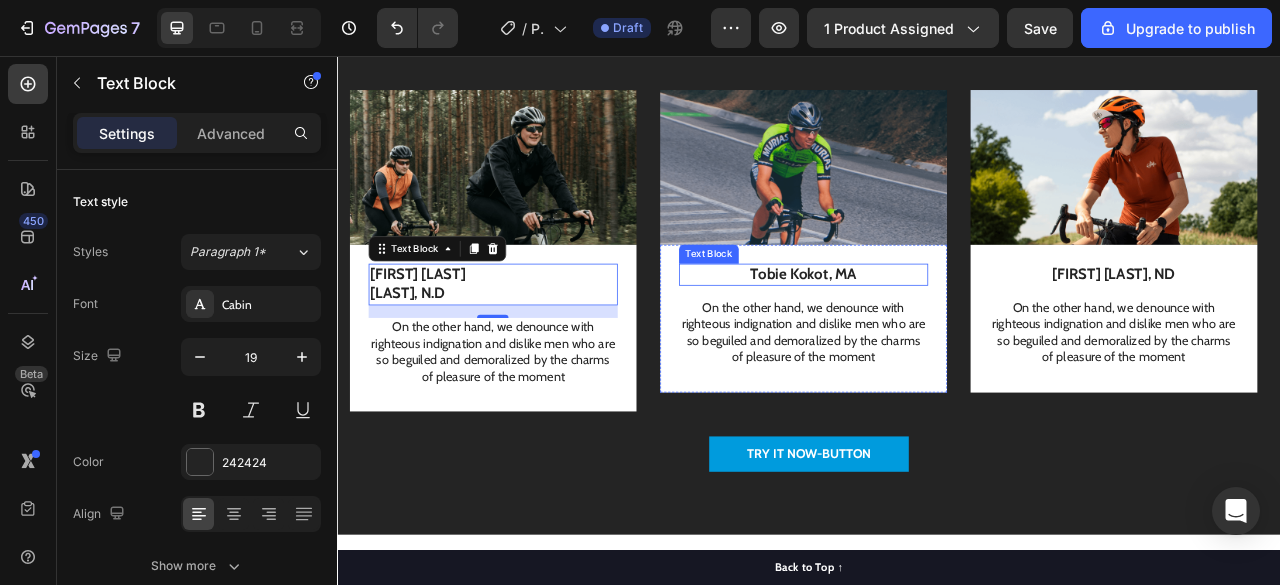 click on "Tobie Kokot, MA" at bounding box center (929, 333) 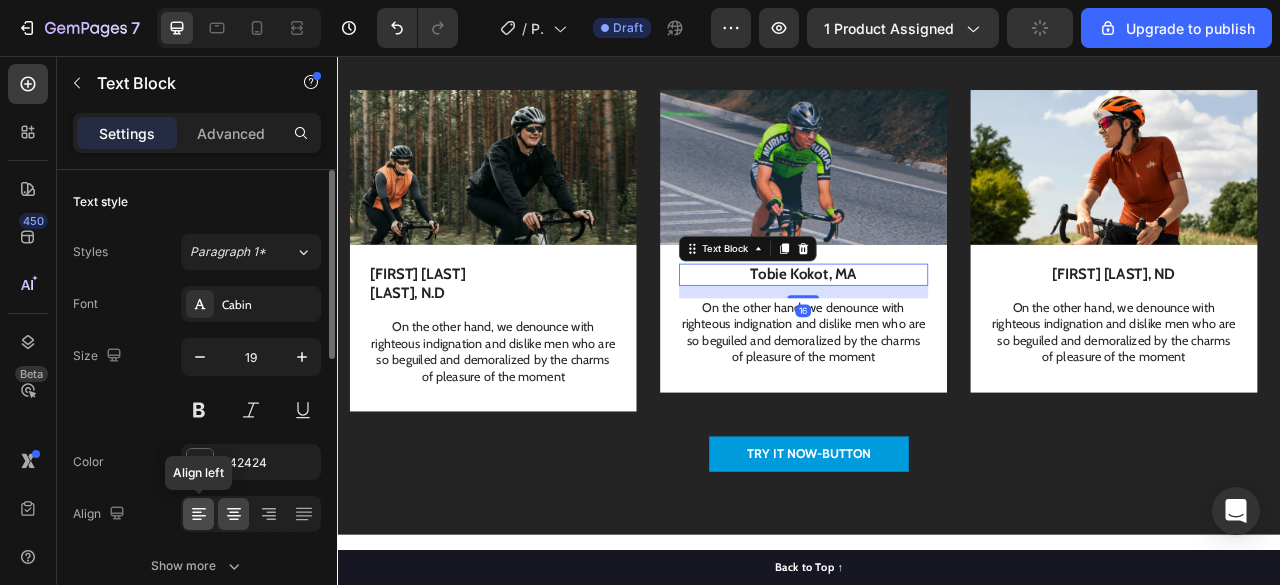 click 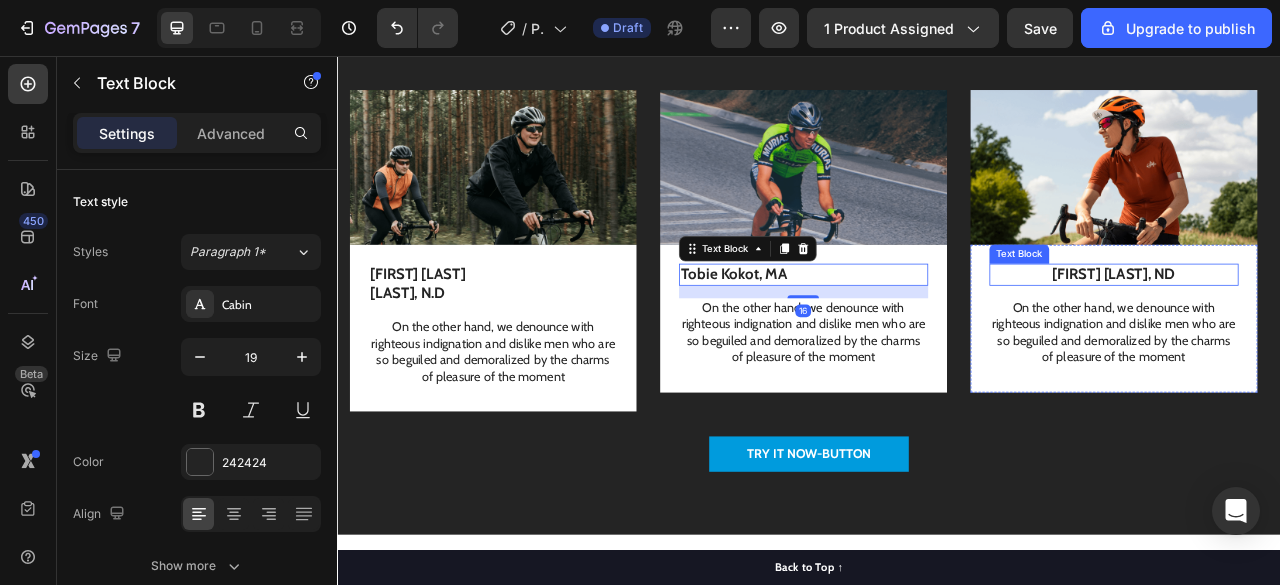 click on "[FIRST] [LAST], ND" at bounding box center [1324, 333] 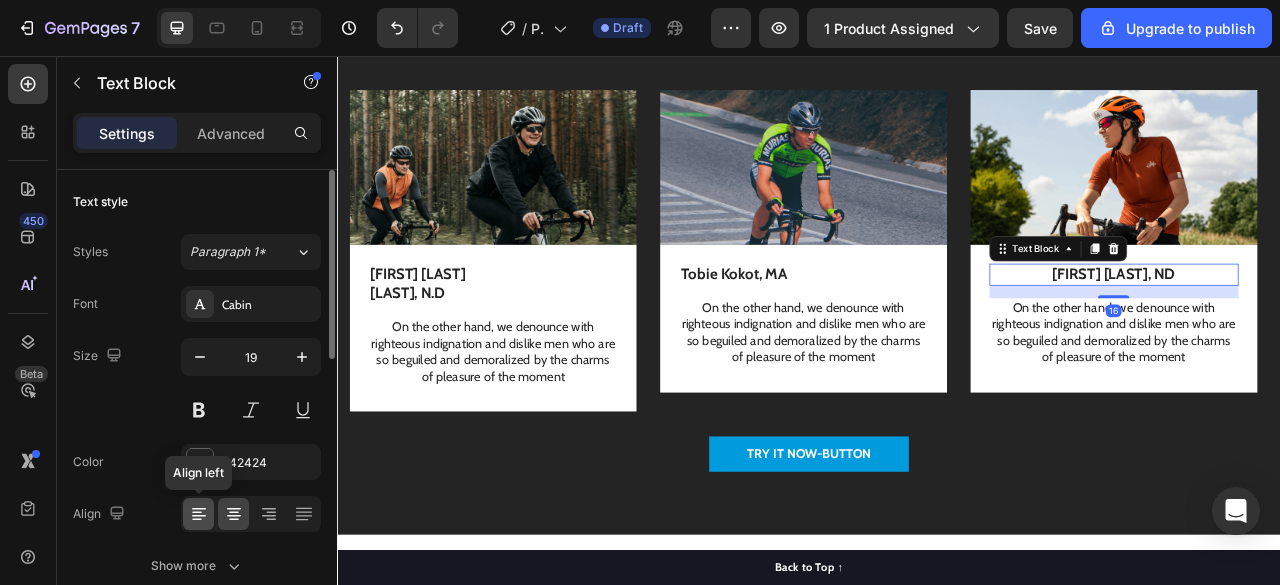 click 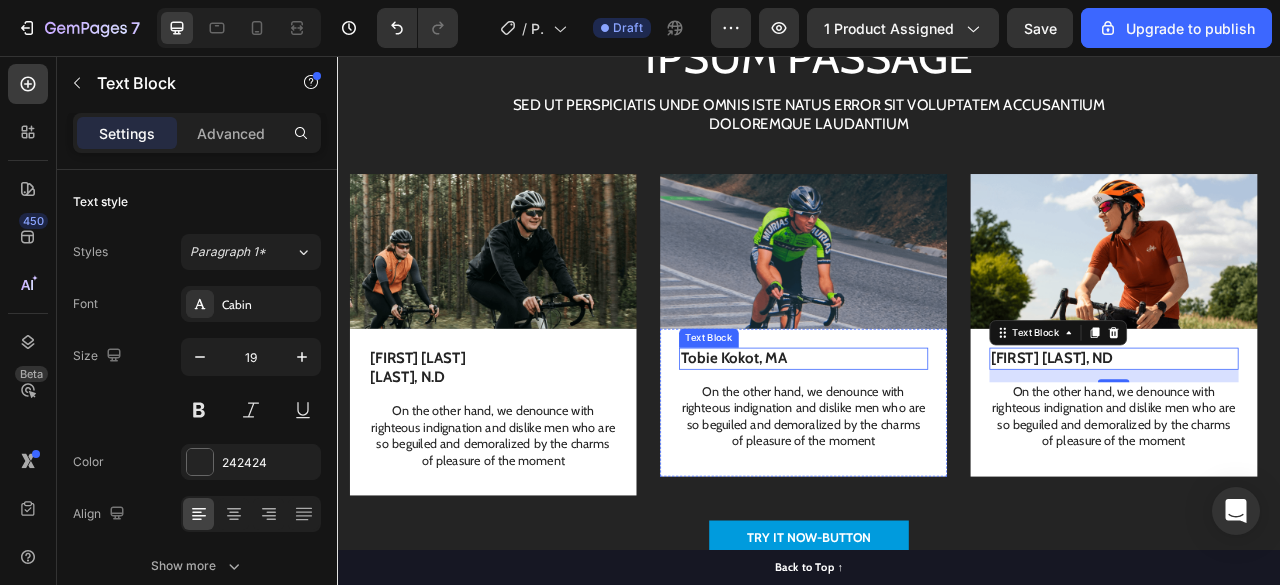scroll, scrollTop: 11606, scrollLeft: 0, axis: vertical 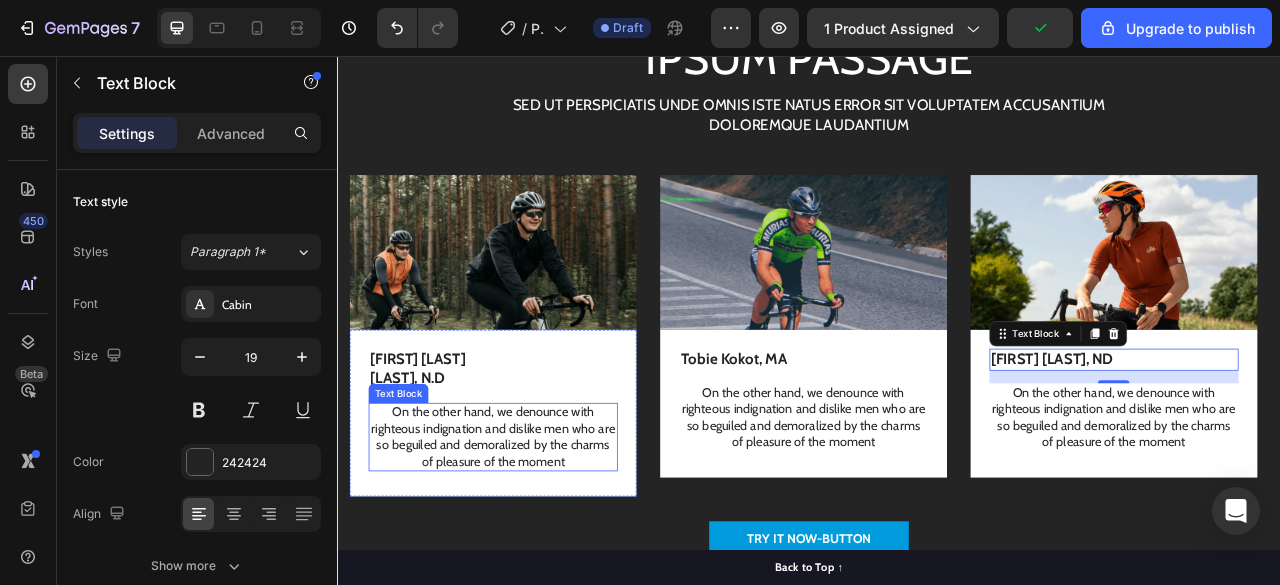click on "On the other hand, we denounce with righteous indignation and dislike men who are so beguiled and demoralized by the charms of pleasure of the moment" at bounding box center [534, 540] 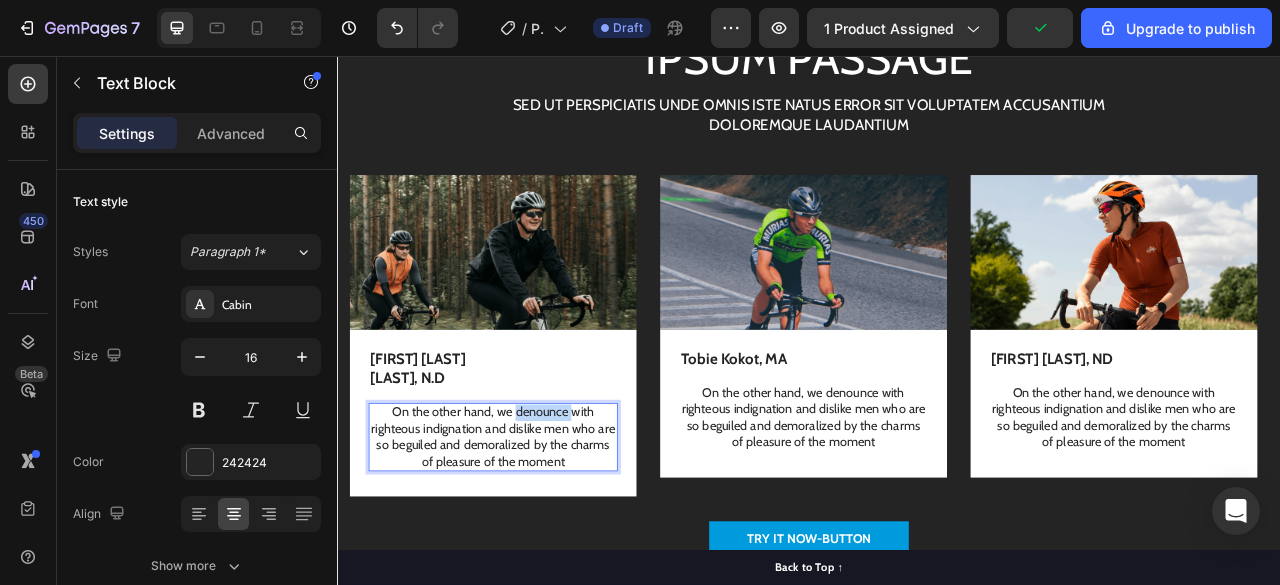 click on "On the other hand, we denounce with righteous indignation and dislike men who are so beguiled and demoralized by the charms of pleasure of the moment" at bounding box center (534, 540) 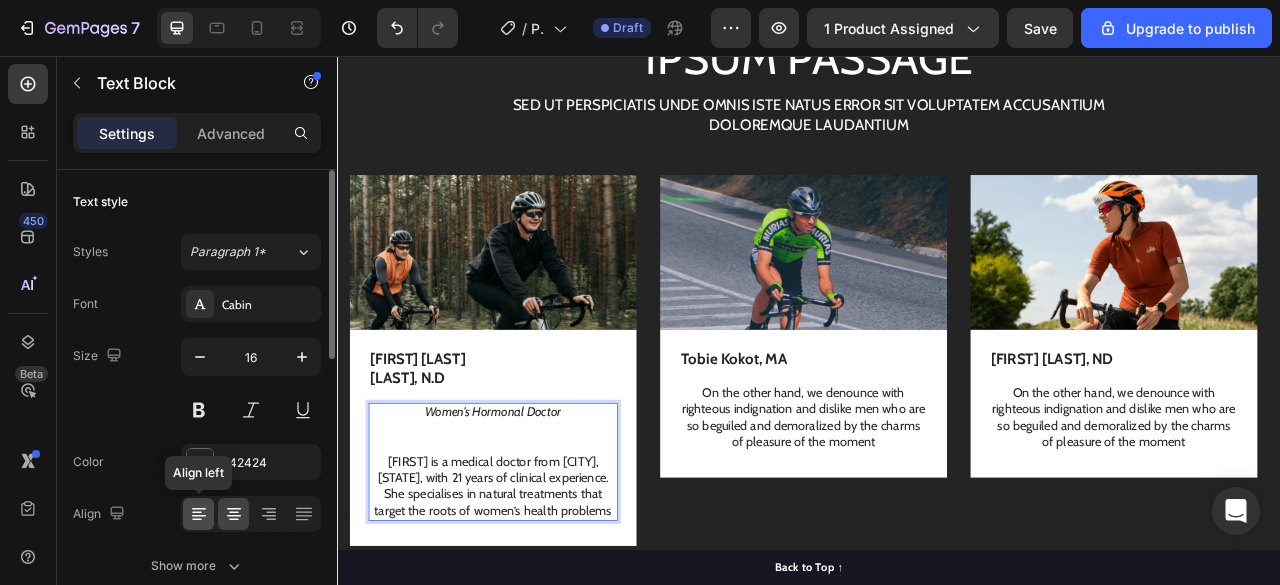 click 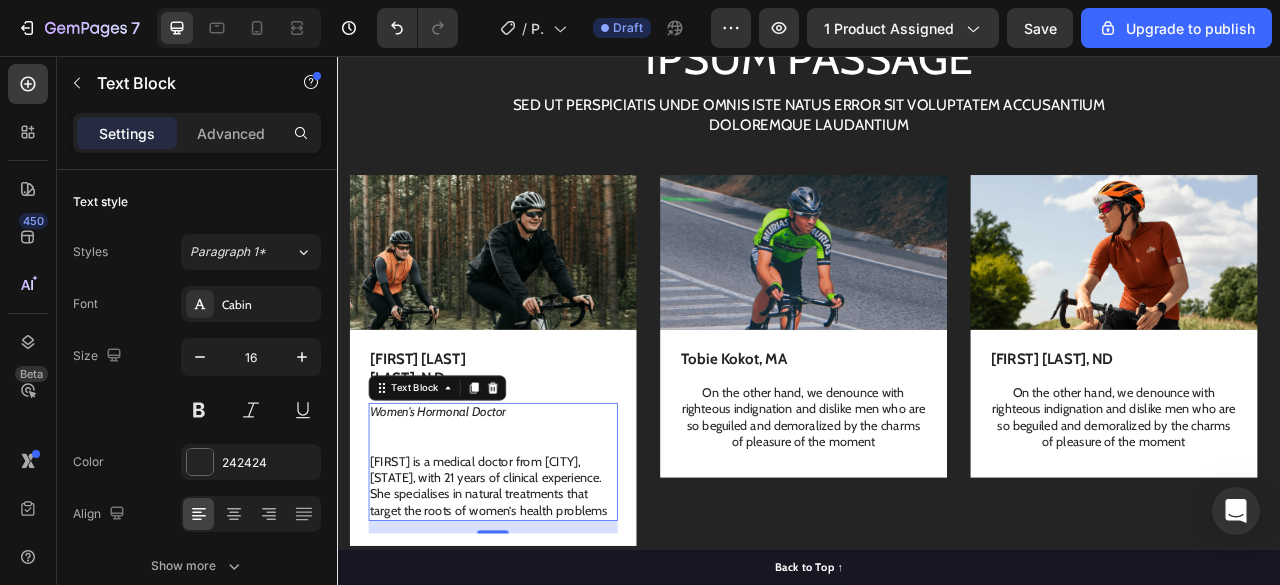 click at bounding box center [534, 551] 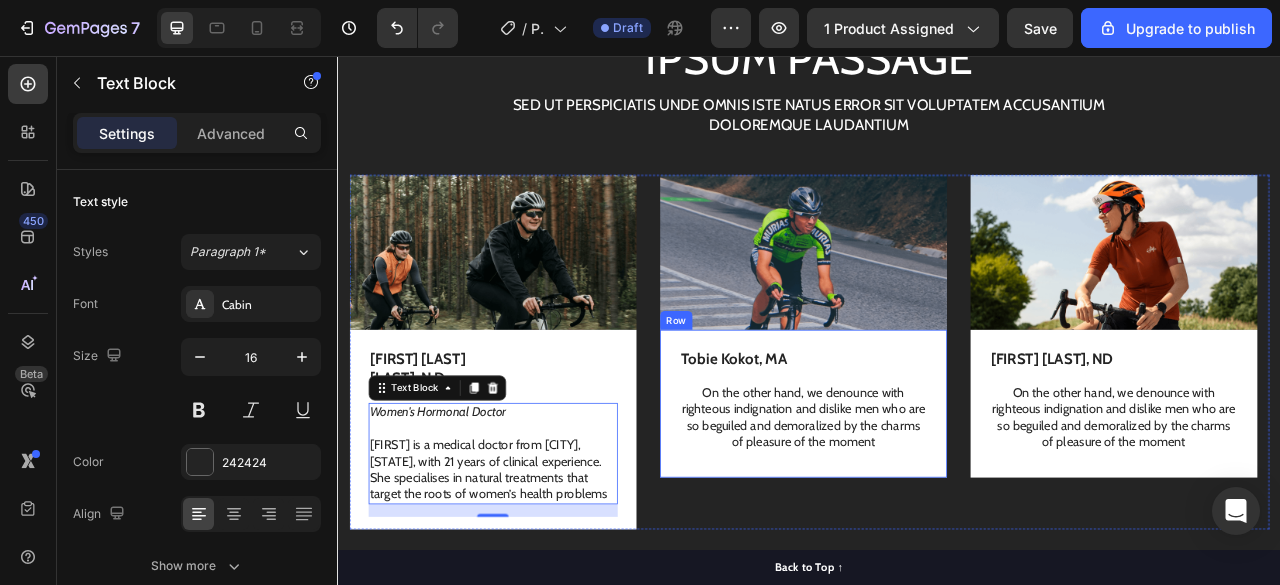 click on "Tobie Kokot, MA Text Block On the other hand, we denounce with righteous indignation and dislike men who are so beguiled and demoralized by the charms of pleasure of the moment Text Block" at bounding box center [929, 502] 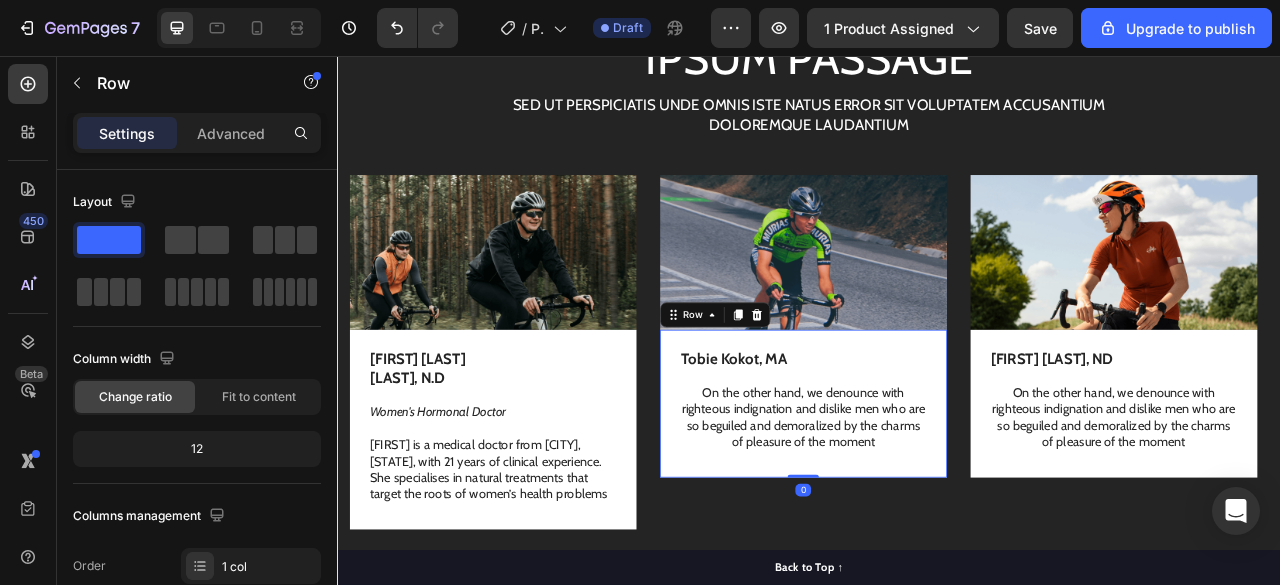 click on "On the other hand, we denounce with righteous indignation and dislike men who are so beguiled and demoralized by the charms of pleasure of the moment" at bounding box center [929, 515] 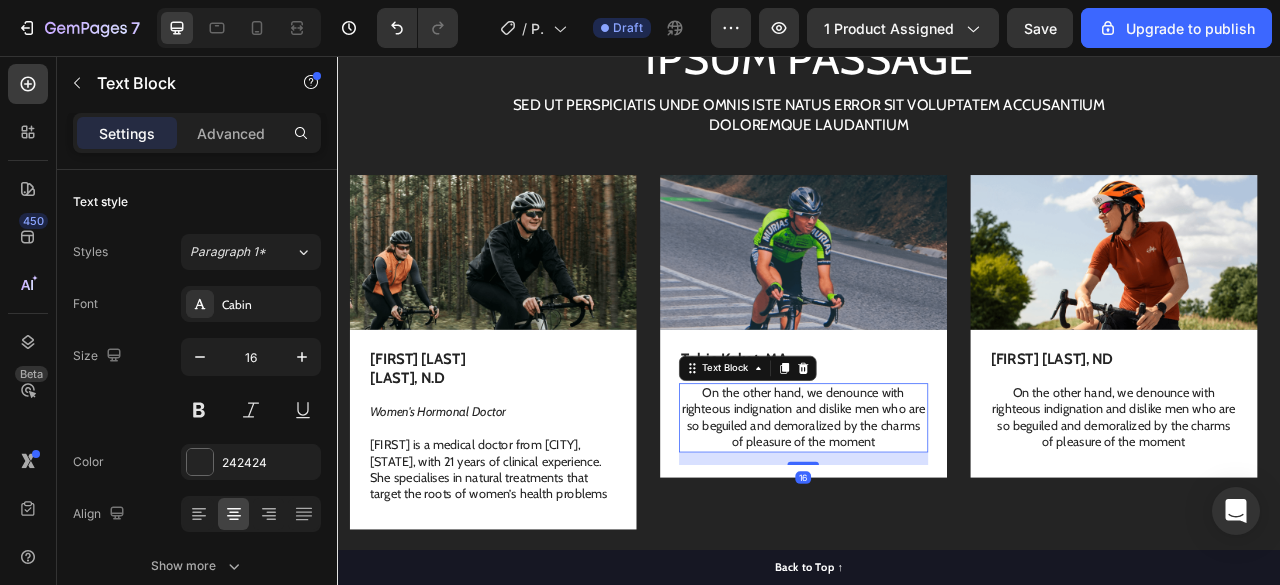 click on "On the other hand, we denounce with righteous indignation and dislike men who are so beguiled and demoralized by the charms of pleasure of the moment" at bounding box center [929, 515] 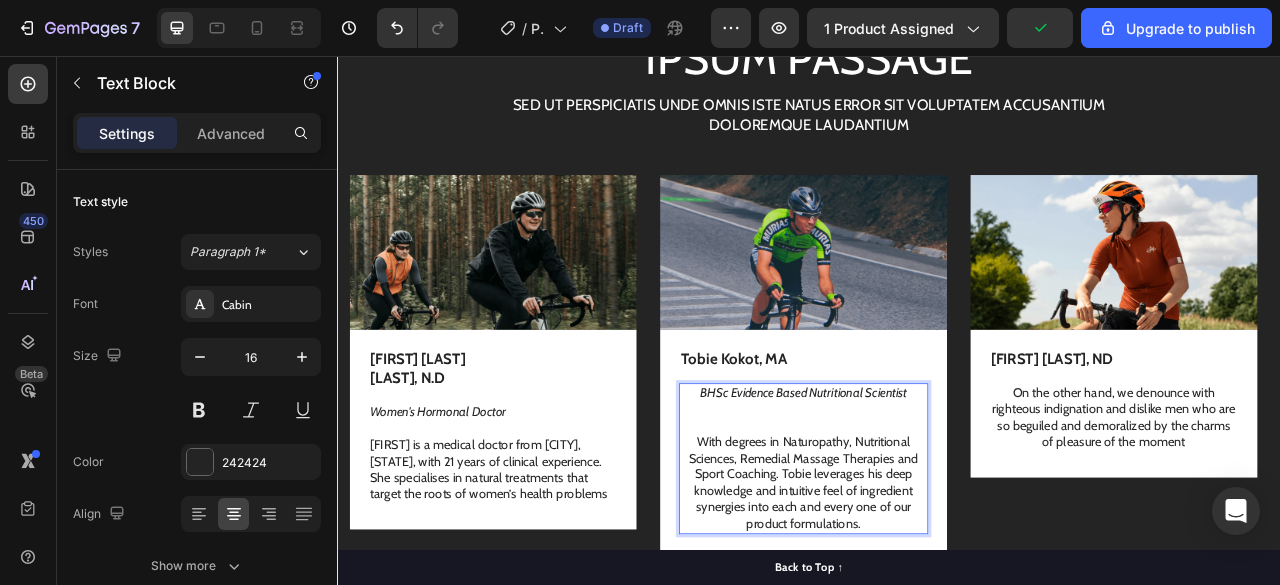 click at bounding box center [929, 505] 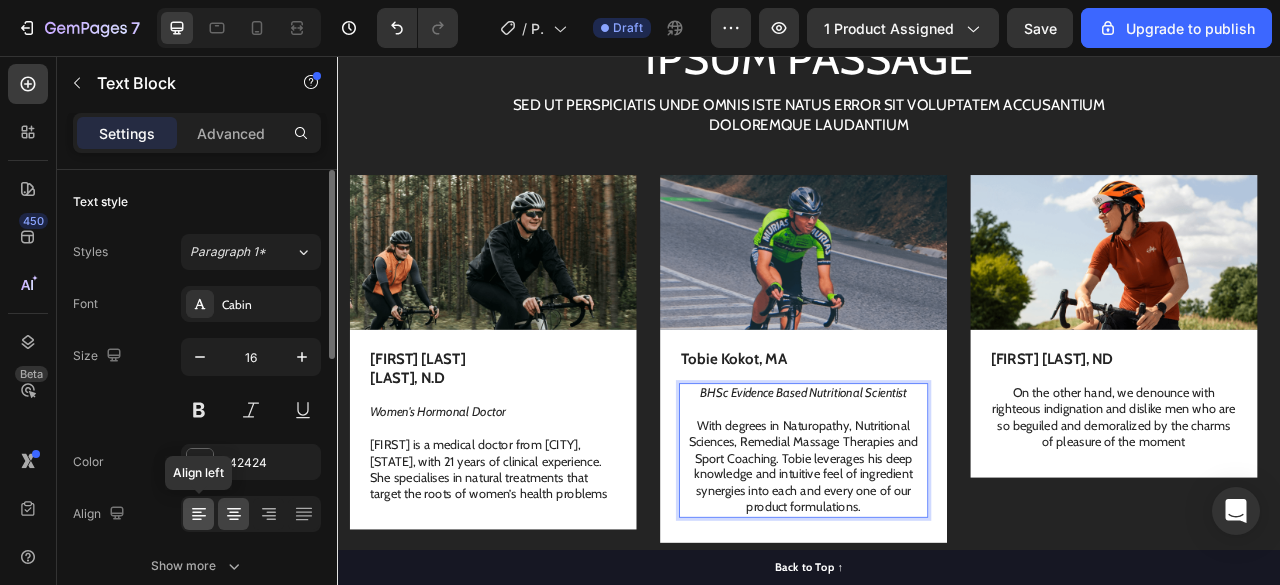 click 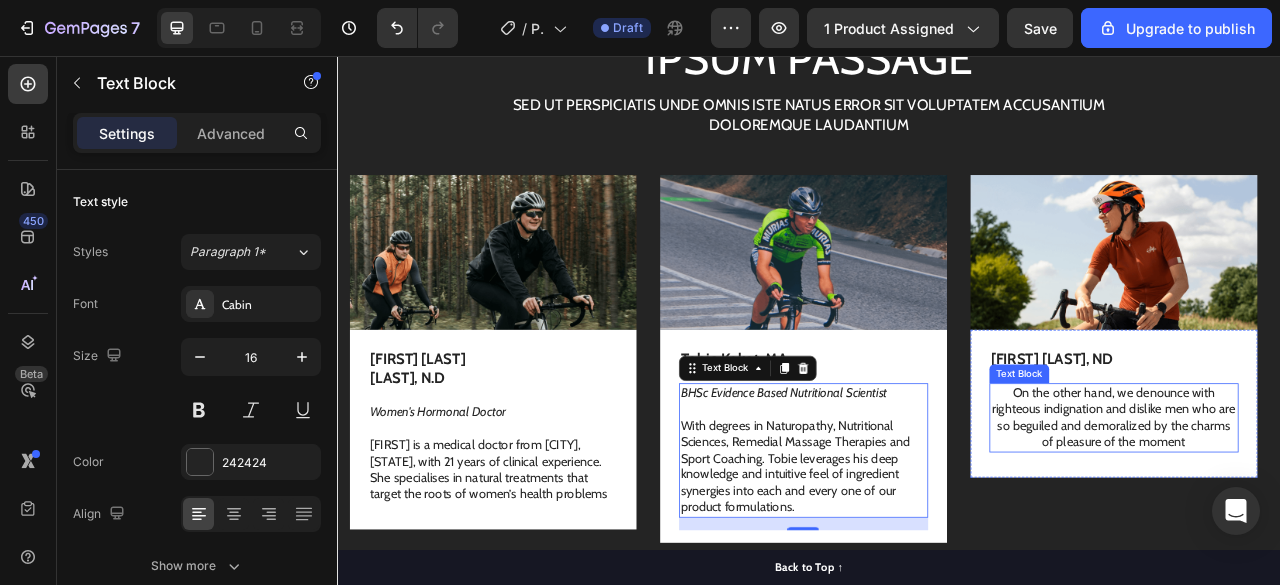 click on "On the other hand, we denounce with righteous indignation and dislike men who are so beguiled and demoralized by the charms of pleasure of the moment" at bounding box center [1324, 515] 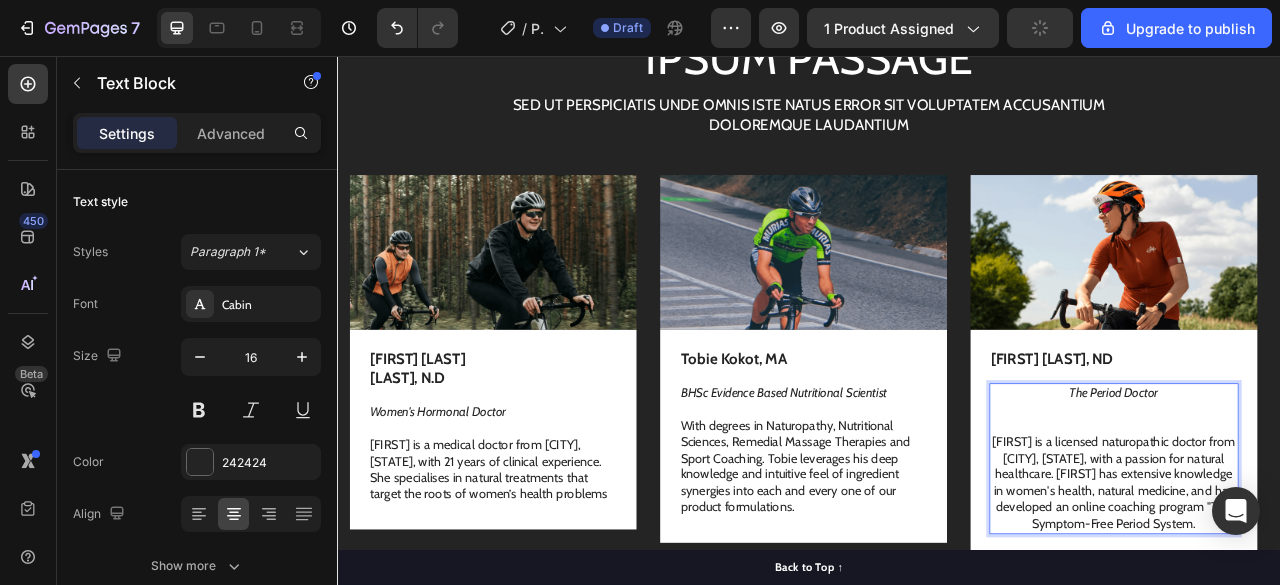 click on "[FIRST] is a licensed naturopathic doctor from [CITY], [COUNTRY], with a passion for natural healthcare. [FIRST] has extensive knowledge in women's health, natural medicine, and has developed an online coaching program "The Symptom-Free Period System."" at bounding box center (1324, 599) 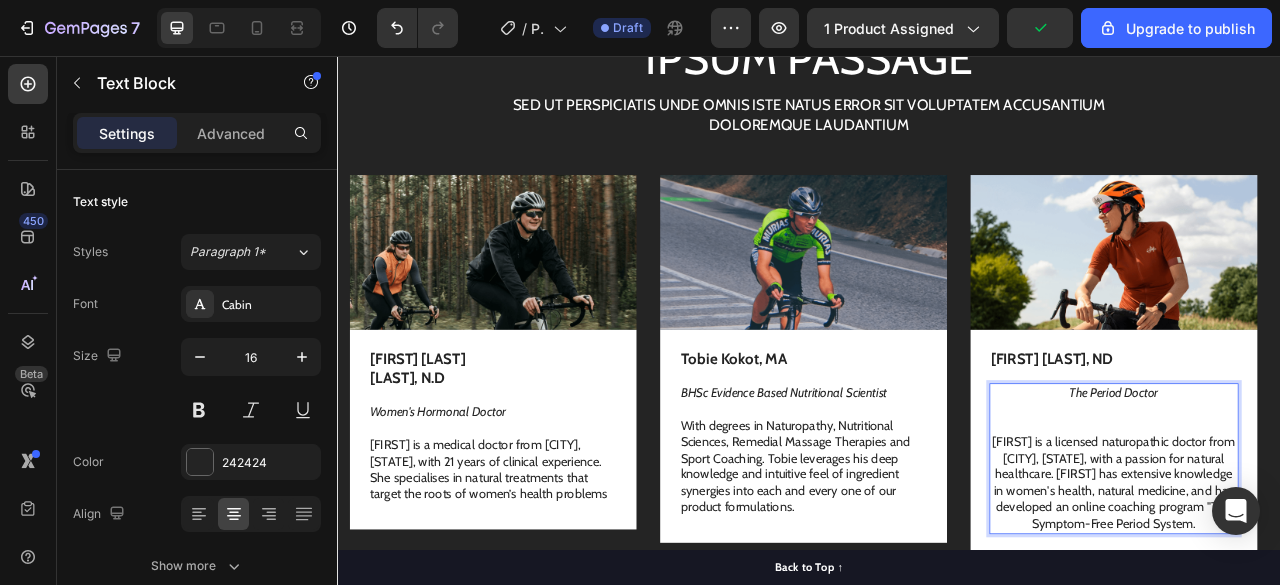 click at bounding box center (1324, 526) 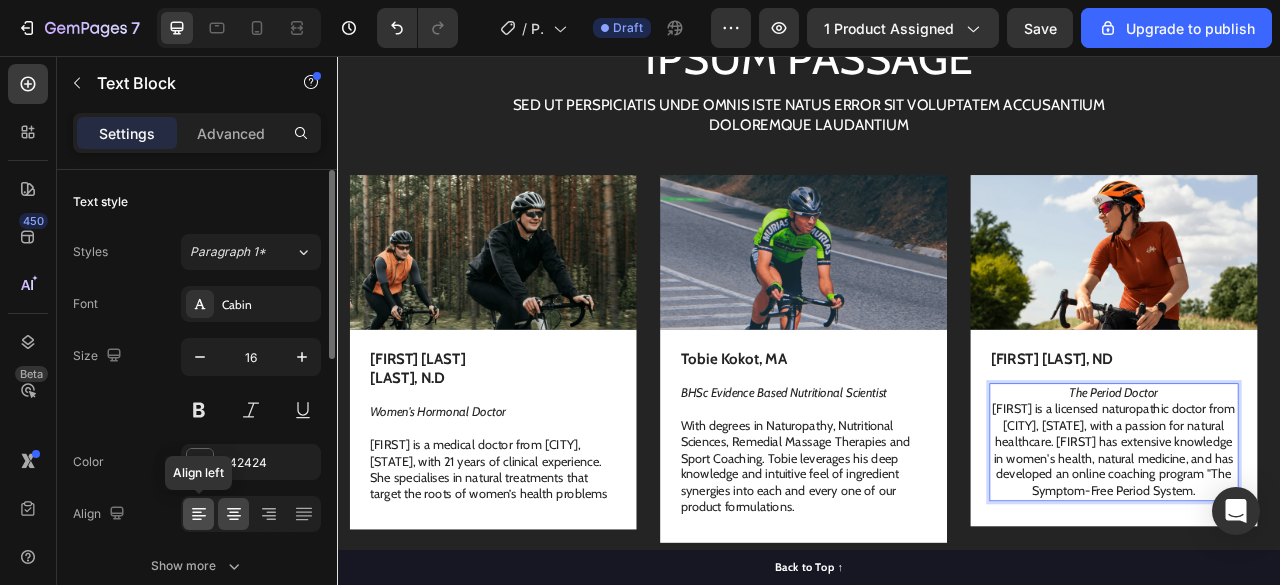 click 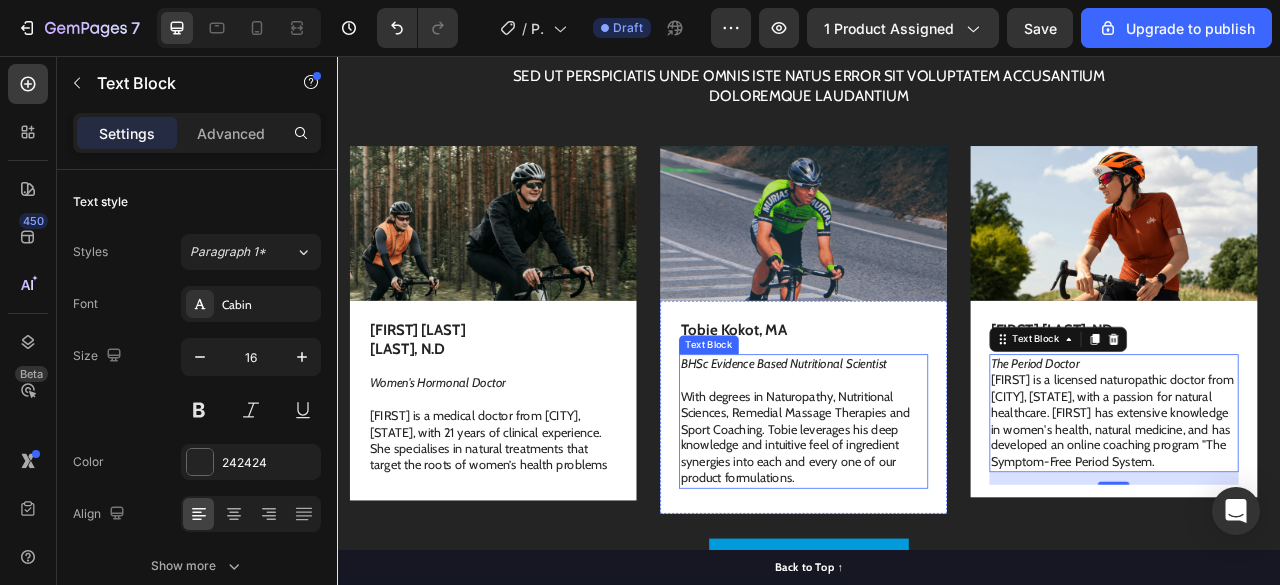 scroll, scrollTop: 11647, scrollLeft: 0, axis: vertical 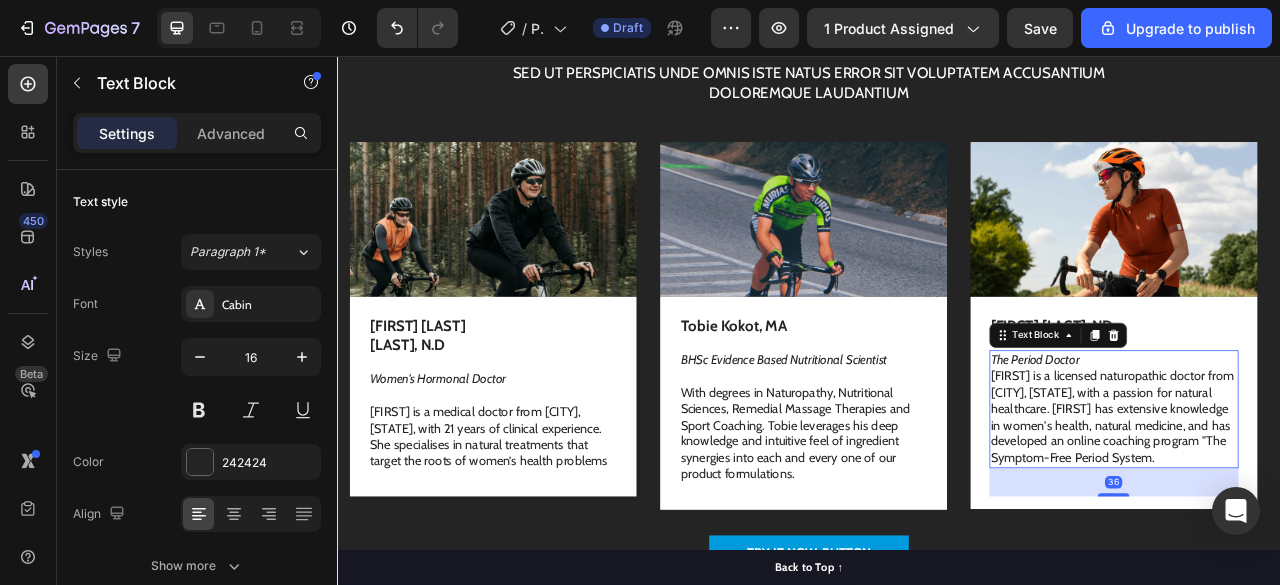 drag, startPoint x: 1326, startPoint y: 595, endPoint x: 1323, endPoint y: 615, distance: 20.22375 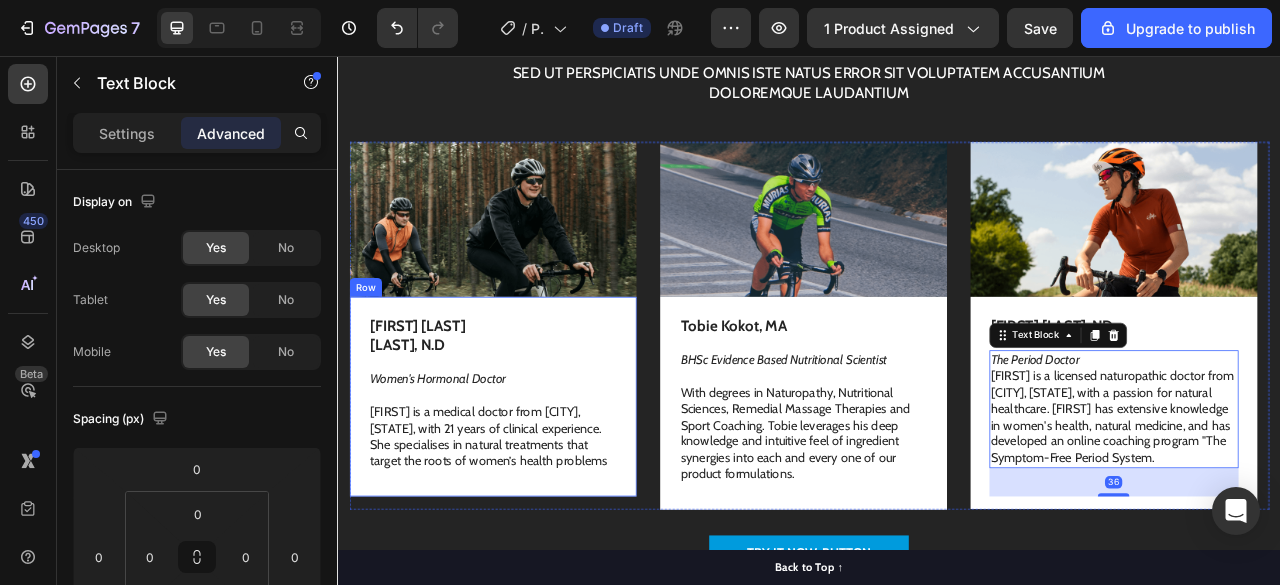 click on "Aimée Gould  Shunney, N.D Text Block Women's Hormonal Doctor Aimée is a medical doctor from Santa Cruz, California, with 21 years of clinical experience. She specialises in natural treatments that target the roots of women’s health problems Text Block" at bounding box center [534, 494] 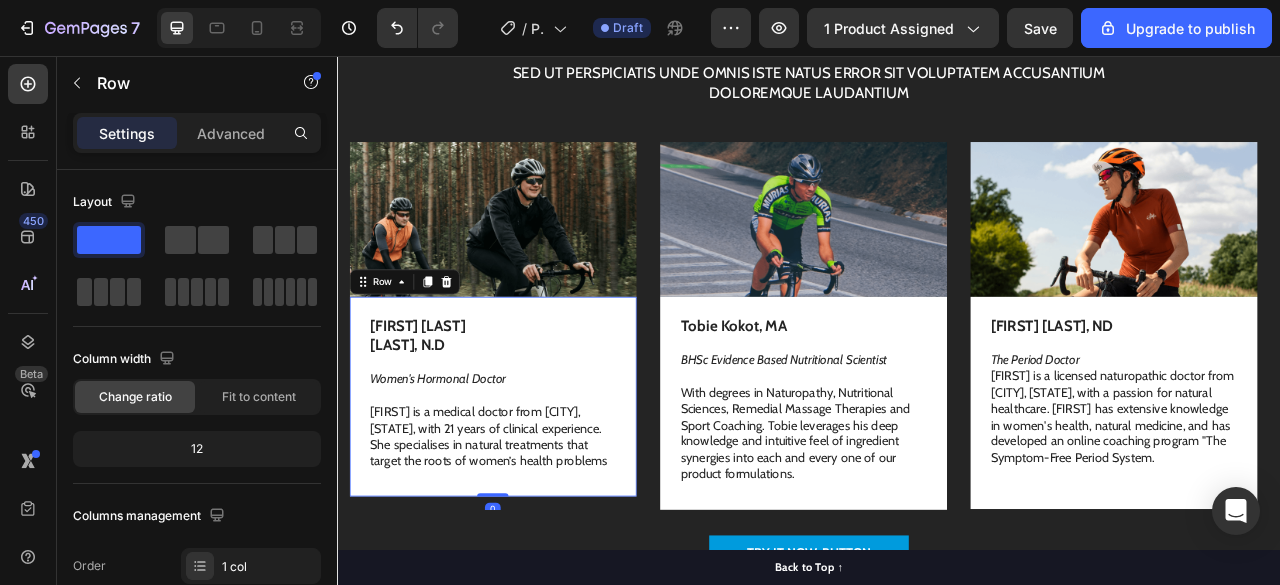 click on "[FIRST] is a medical doctor from [CITY], [STATE], with [NUMBER] years of clinical experience. She specialises in natural treatments that target the roots of women’s health problems" at bounding box center [534, 541] 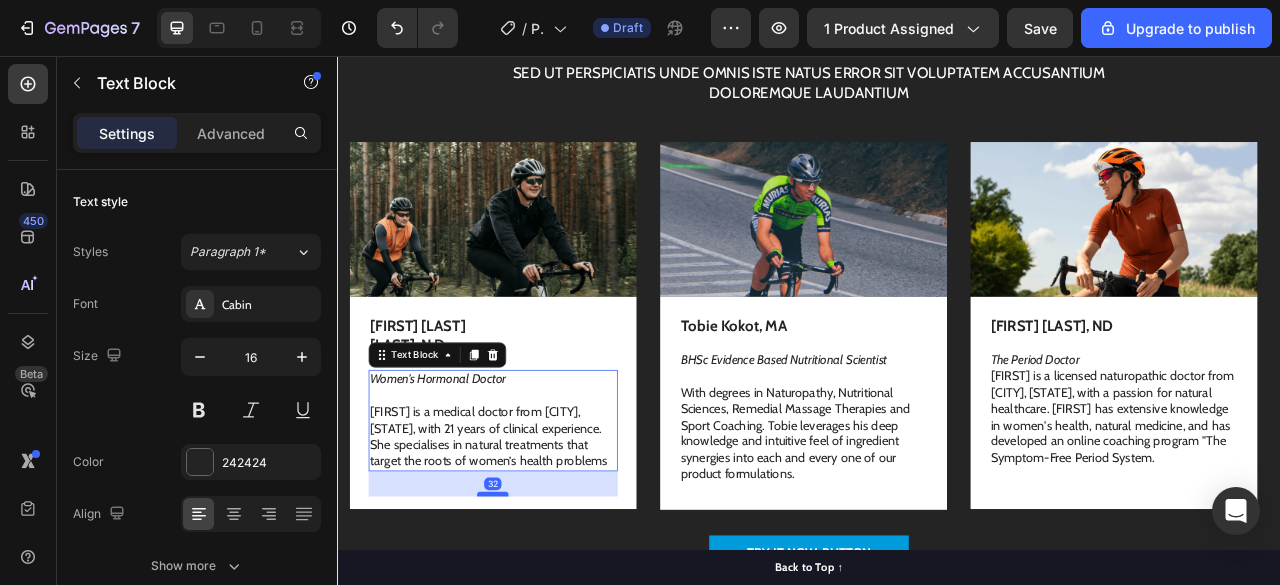drag, startPoint x: 543, startPoint y: 596, endPoint x: 551, endPoint y: 612, distance: 17.888544 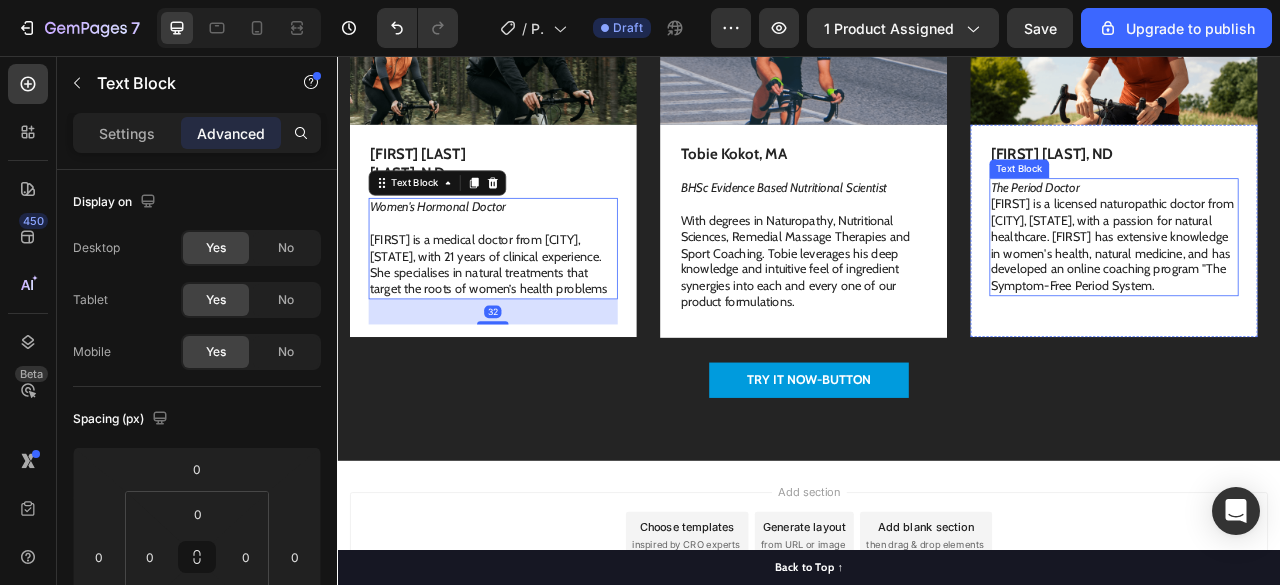 scroll, scrollTop: 11874, scrollLeft: 0, axis: vertical 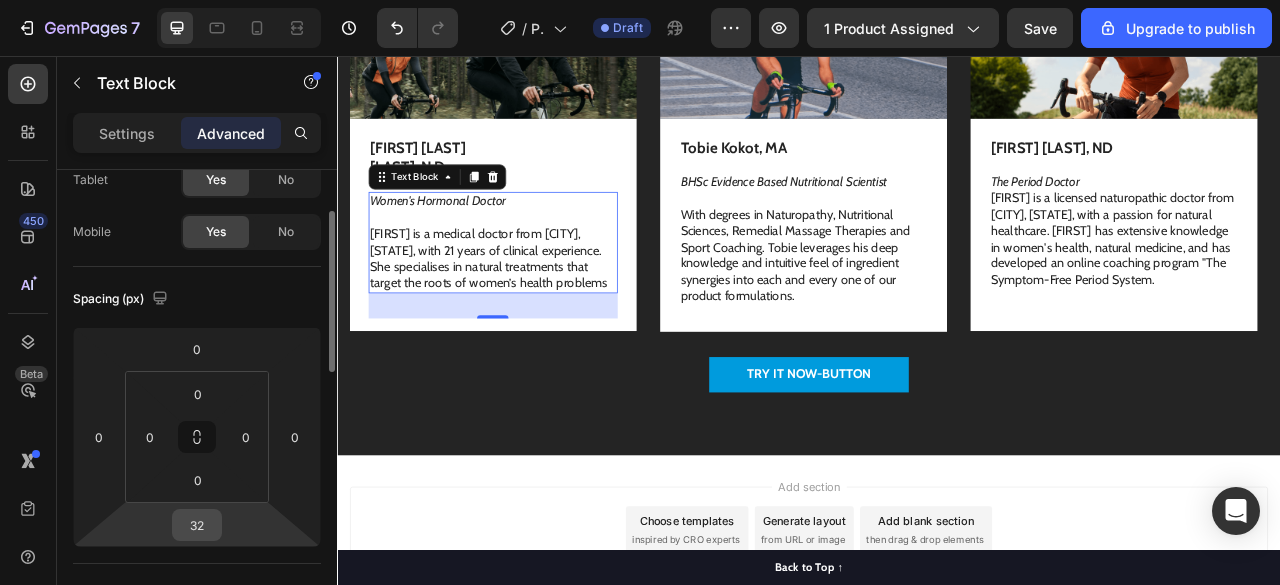 click on "32" at bounding box center (197, 525) 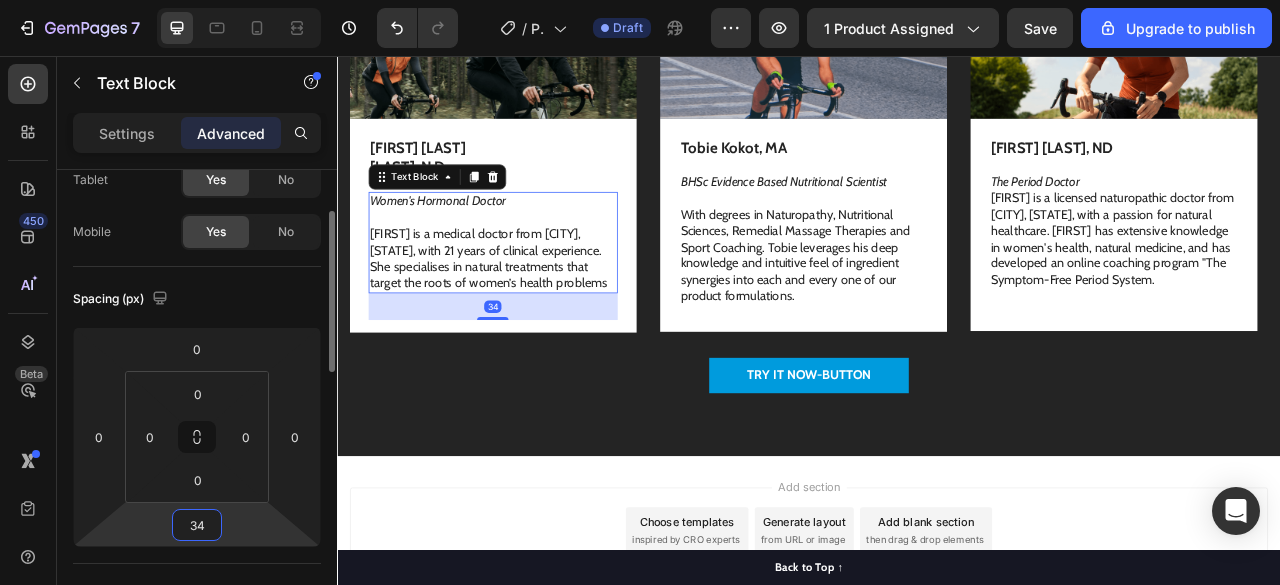 type on "33" 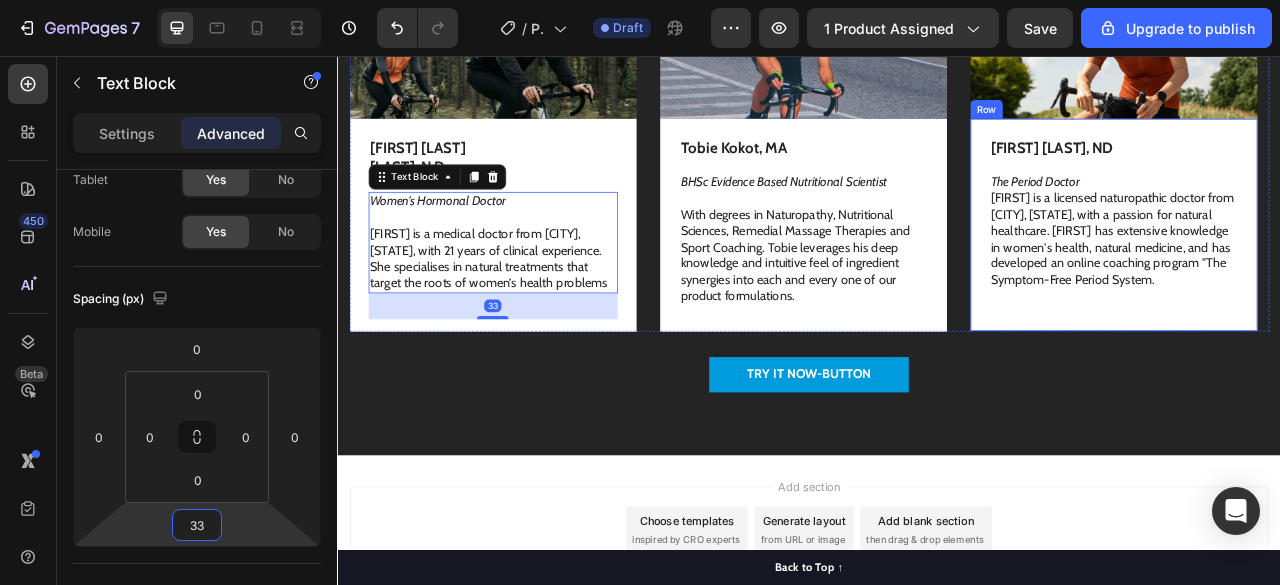 click on "Annie Savage, ND Text Block The Period Doctor Annie is a licensed naturopathic doctor from Vancouver, Canada, with a passion for natural healthcare. Annie has extensive knowledge in women's health, natural medicine, and has developed an online coaching program "The Symptom-Free Period System. Text Block Row" at bounding box center [1324, 271] 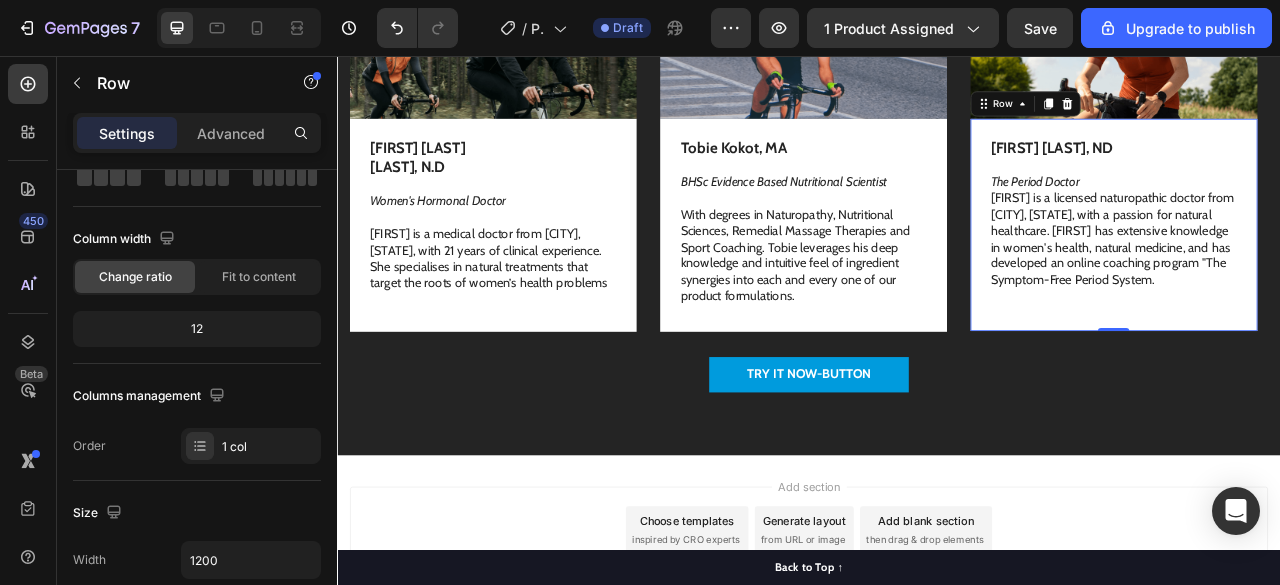 scroll, scrollTop: 0, scrollLeft: 0, axis: both 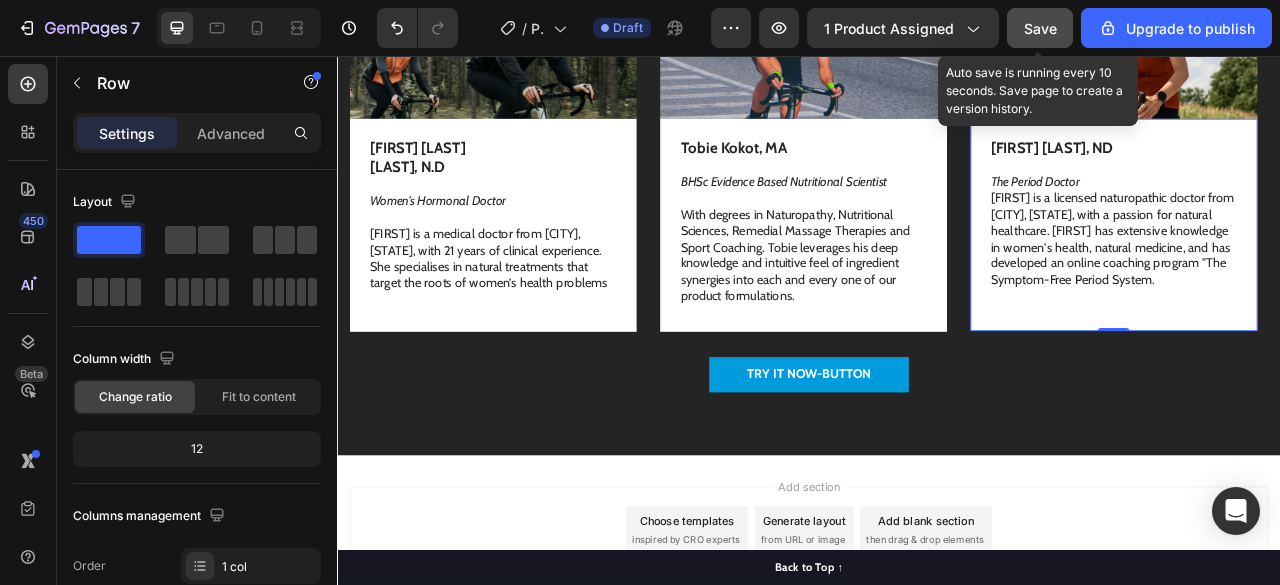 click on "Save" at bounding box center [1040, 28] 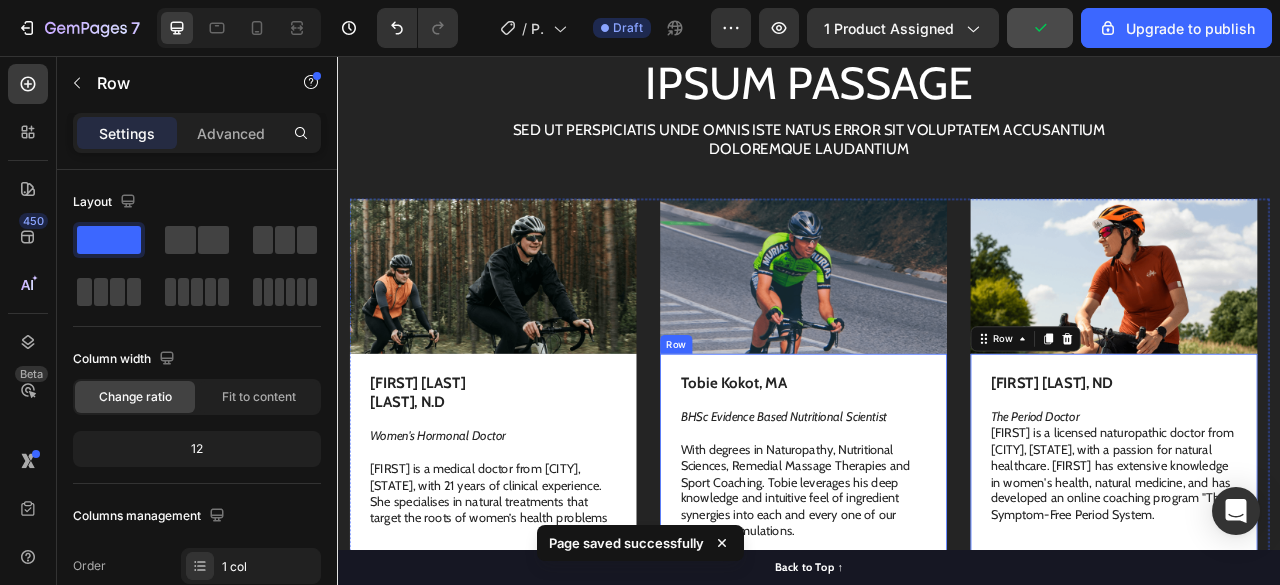 scroll, scrollTop: 11574, scrollLeft: 0, axis: vertical 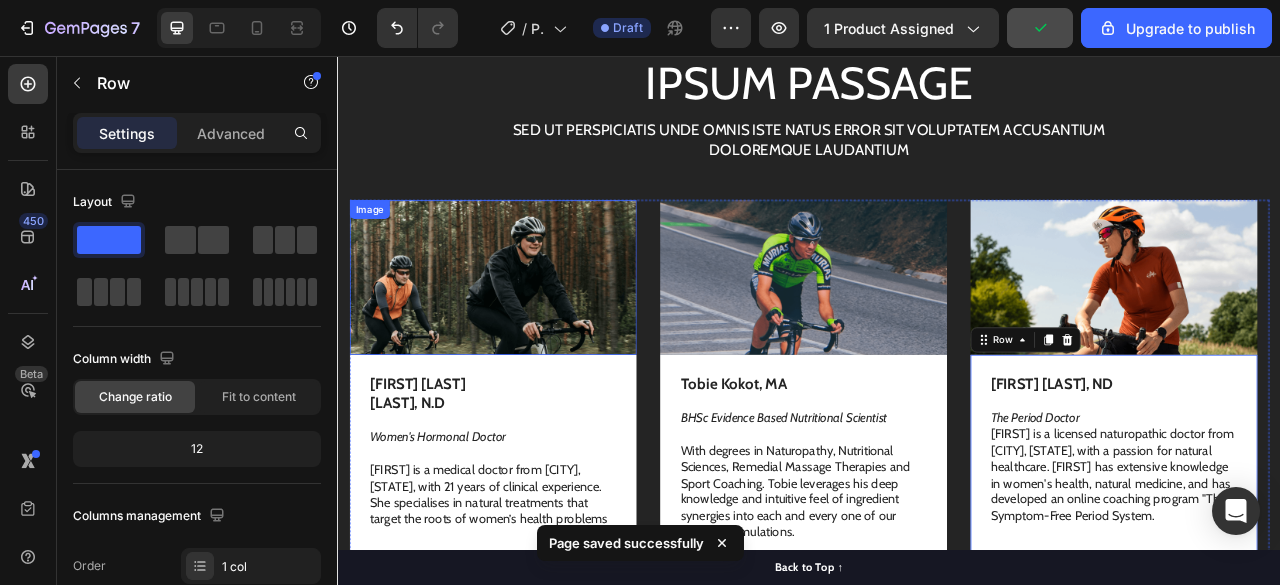 click at bounding box center (534, 337) 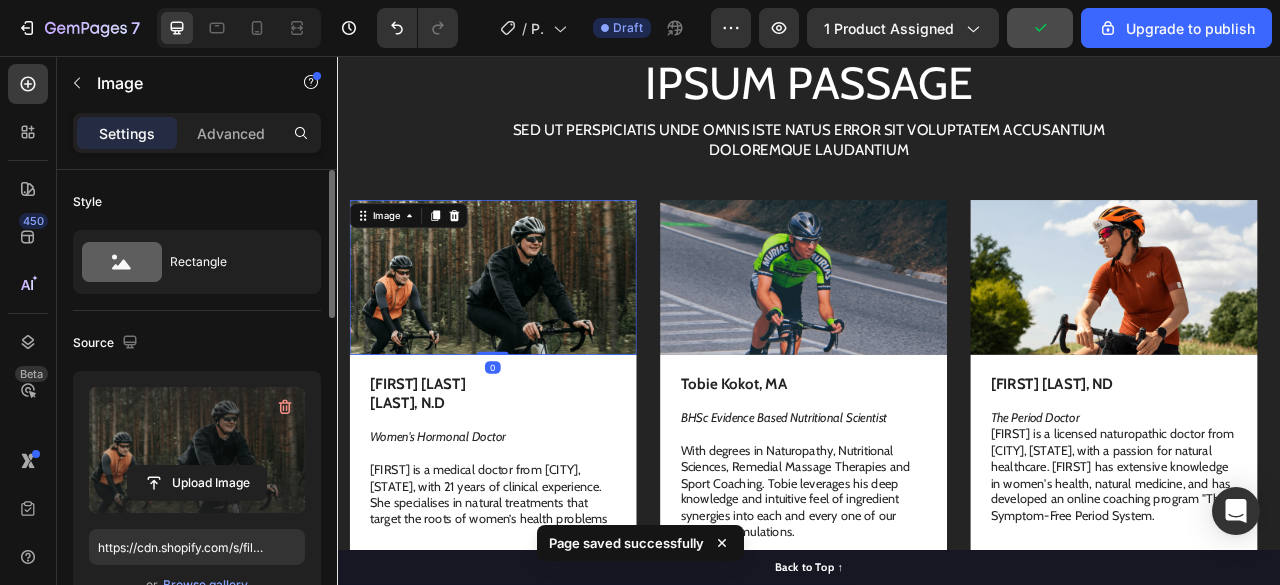 click at bounding box center [197, 450] 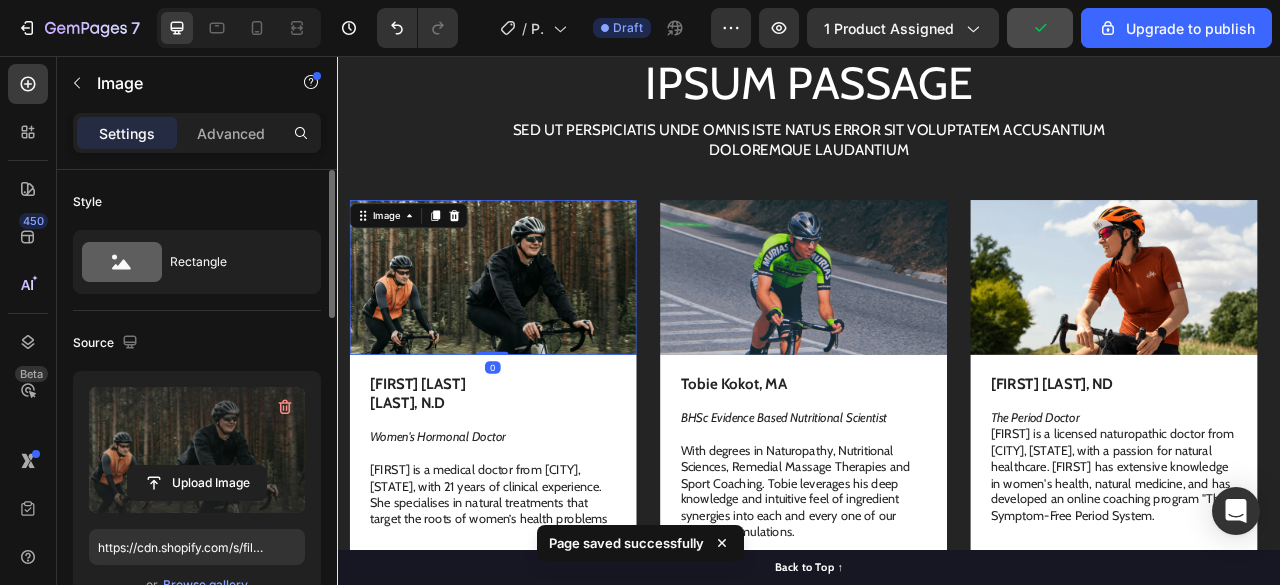 click 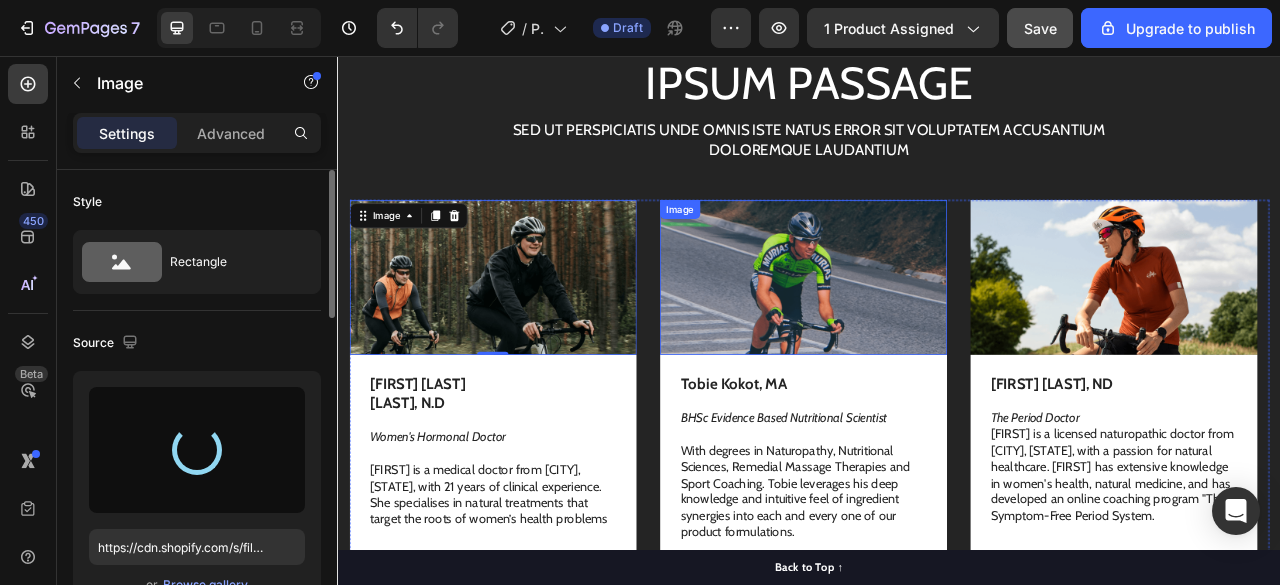 type on "https://cdn.shopify.com/s/files/1/0948/5395/5901/files/gempages_577662925980828434-c226e663-3b50-494f-8108-802114ed4548.avif" 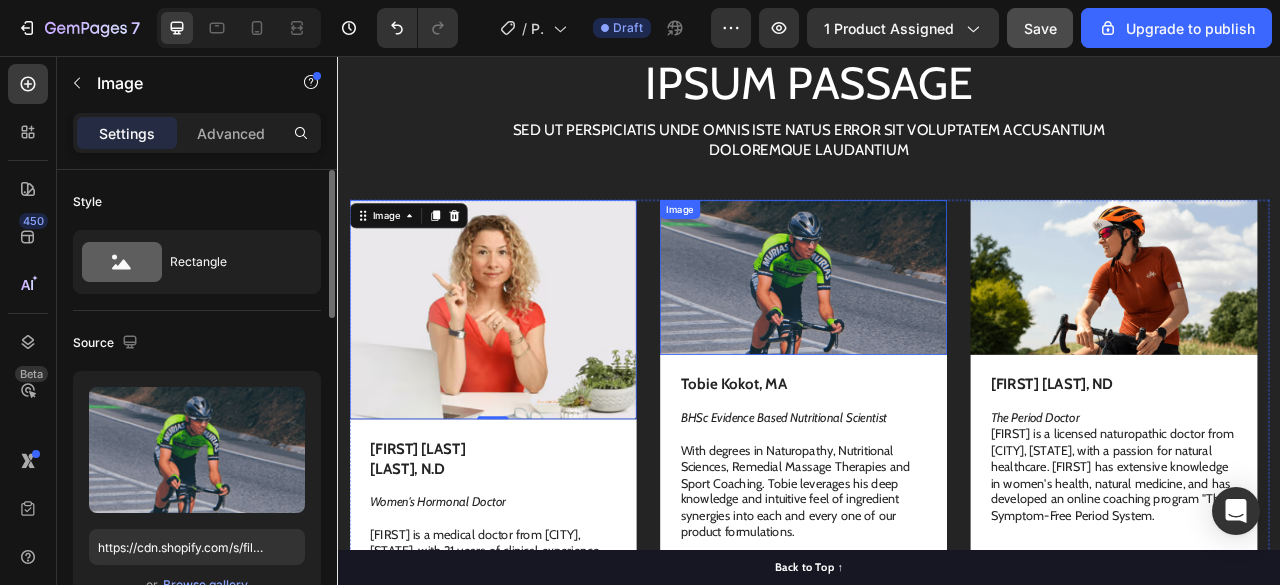click at bounding box center [929, 337] 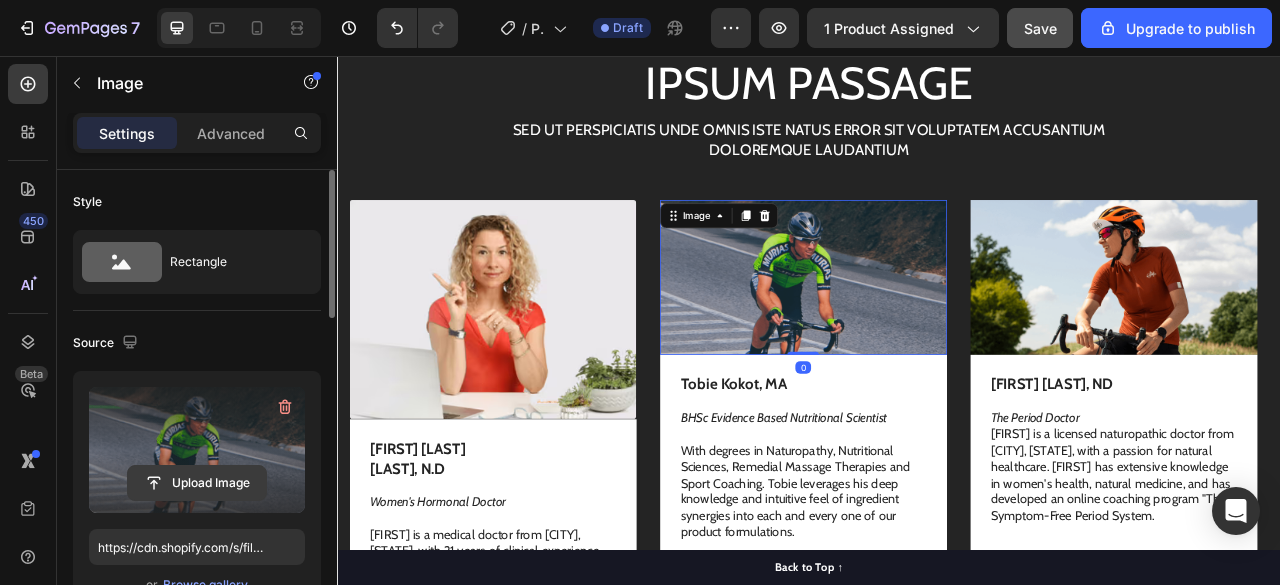click 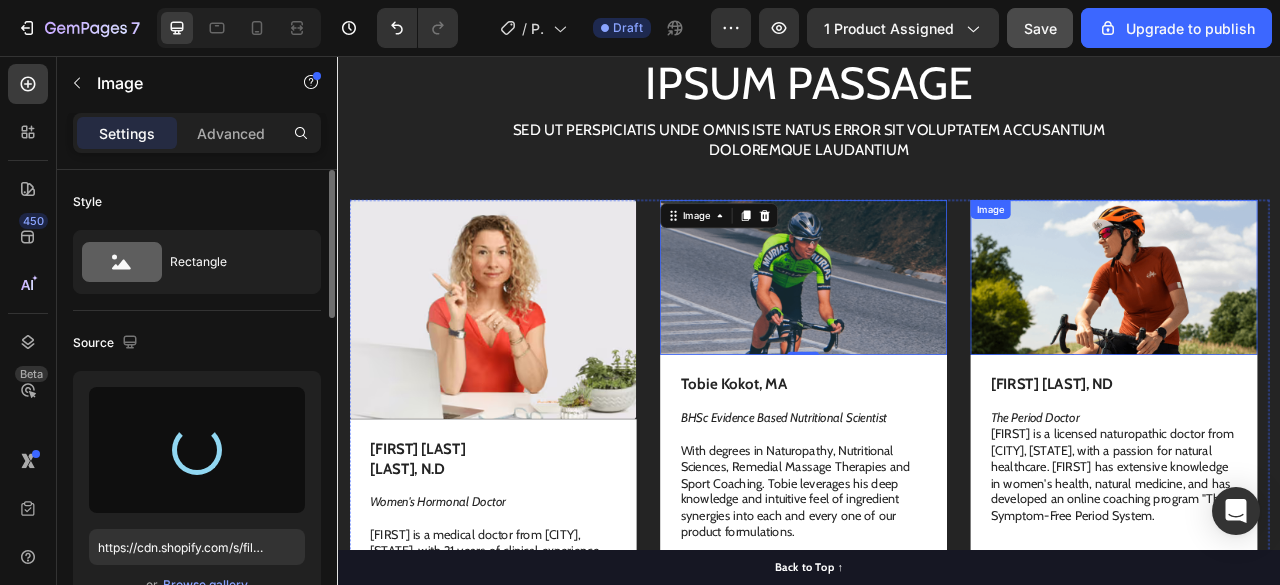 type on "https://cdn.shopify.com/s/files/1/0948/5395/5901/files/gempages_577662925980828434-54259c1f-4680-4144-a7c1-3cd659c5c531.avif" 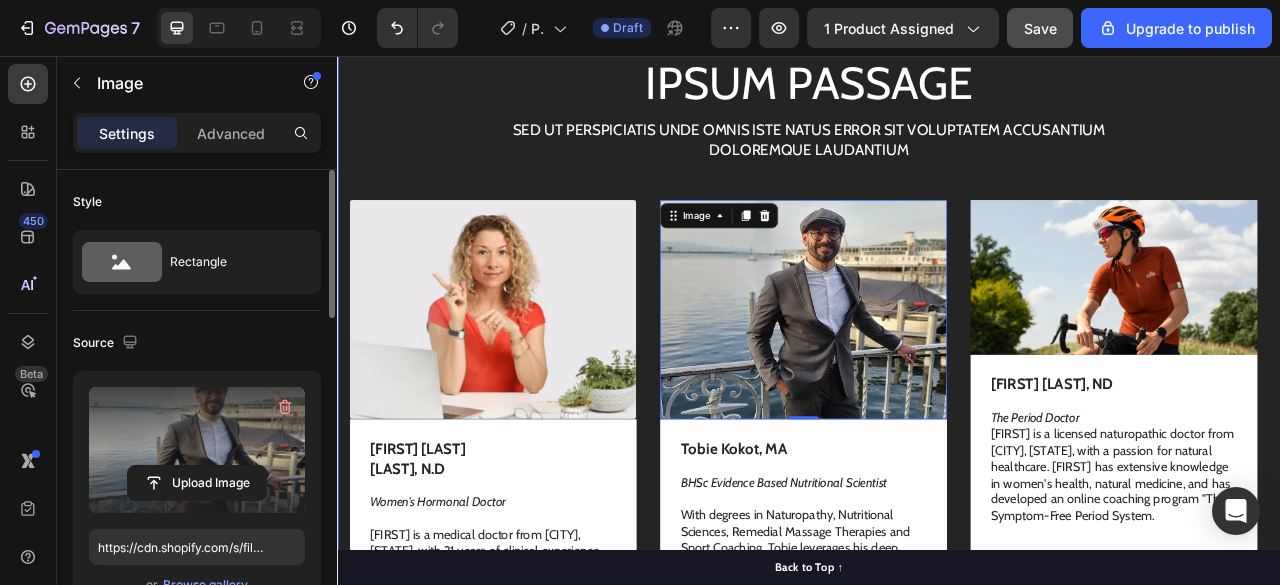 click at bounding box center [1324, 337] 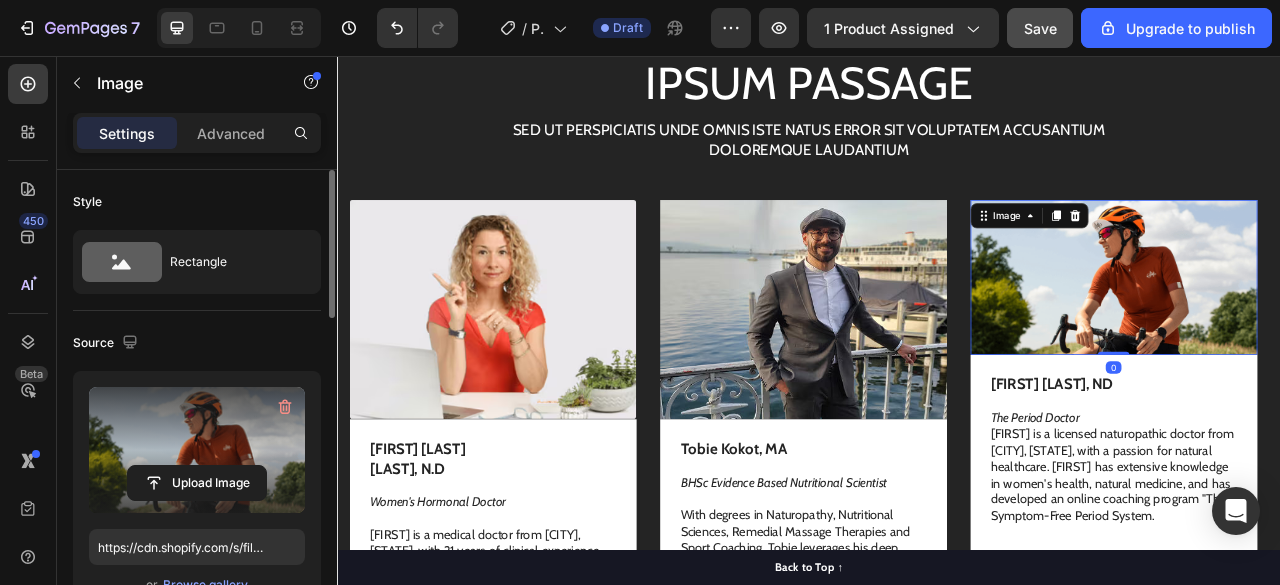click at bounding box center (197, 450) 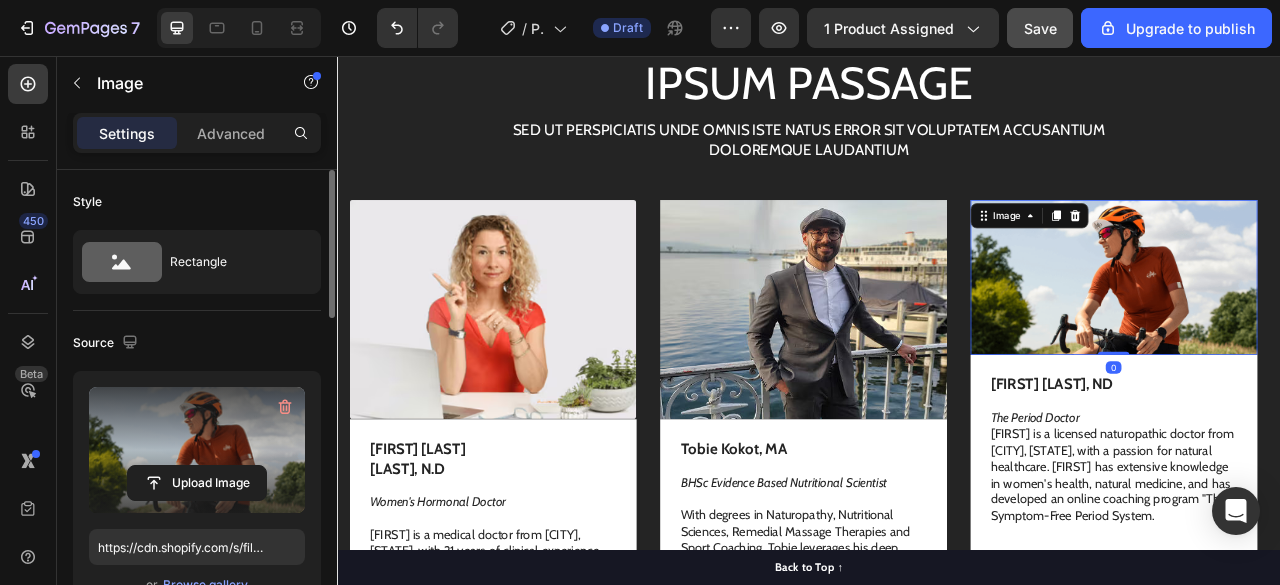 click 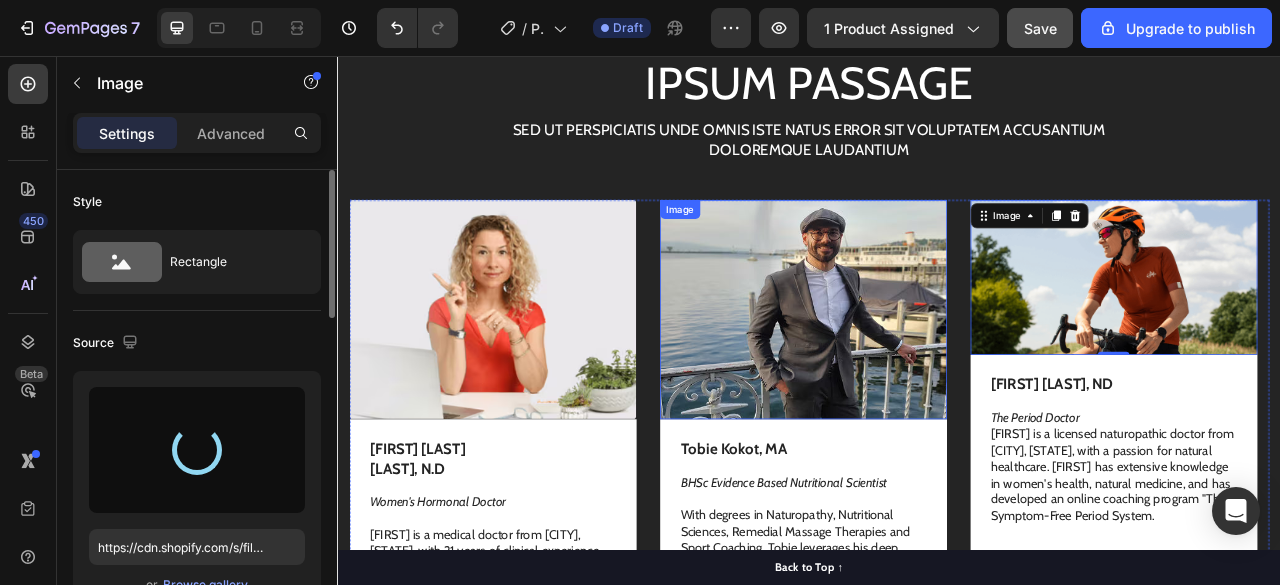 type on "https://cdn.shopify.com/s/files/1/0948/5395/5901/files/gempages_577662925980828434-f83e63b7-2fd6-4abc-b0af-6f40cdf32b6b.avif" 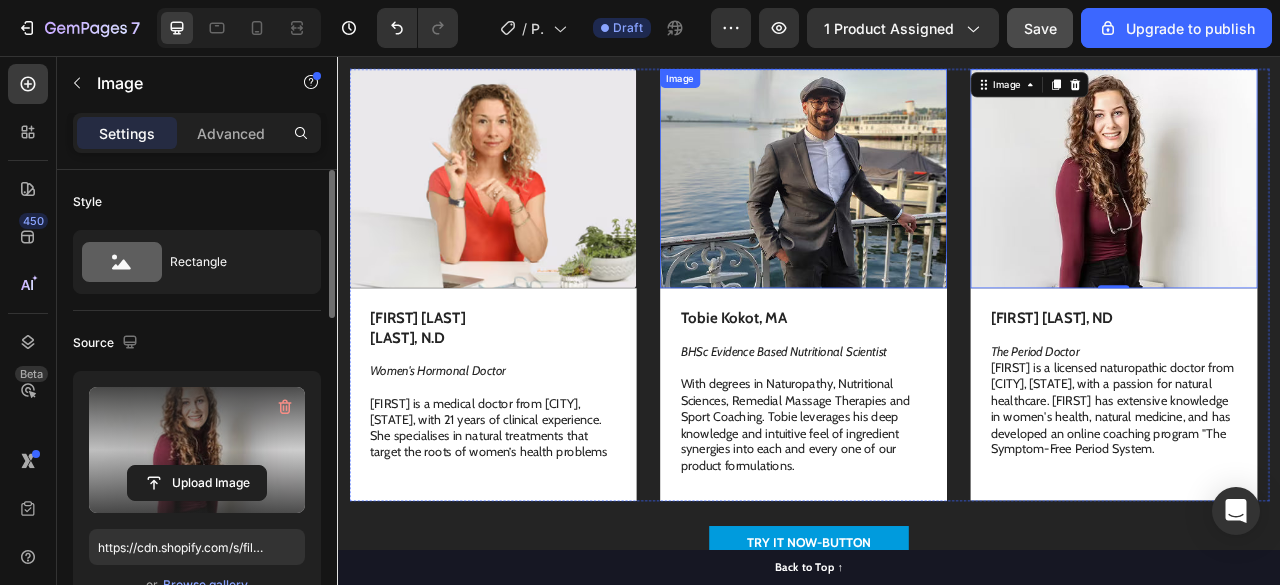 scroll, scrollTop: 11720, scrollLeft: 0, axis: vertical 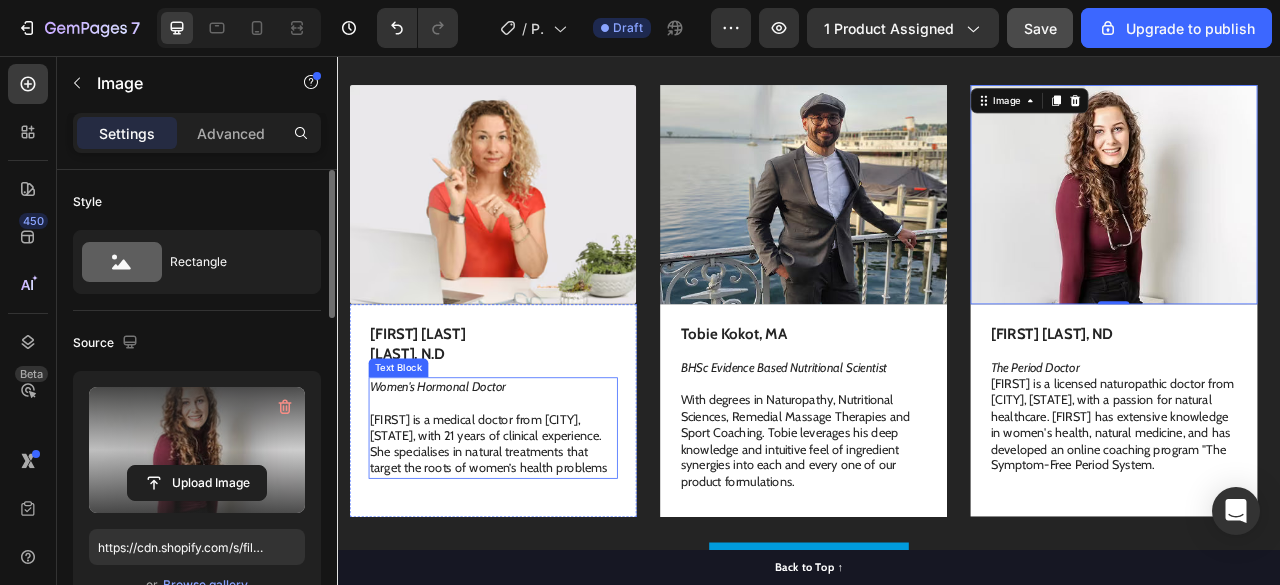 click on "[FIRST] is a medical doctor from [CITY], [STATE], with [NUMBER] years of clinical experience. She specialises in natural treatments that target the roots of women’s health problems" at bounding box center [534, 550] 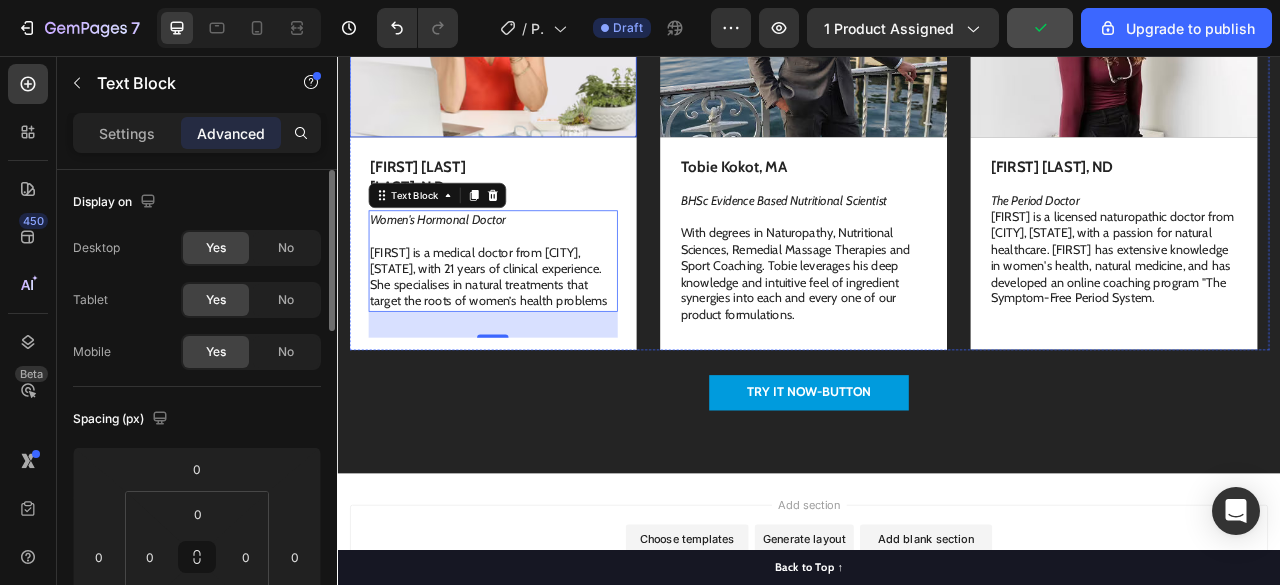 scroll, scrollTop: 11948, scrollLeft: 0, axis: vertical 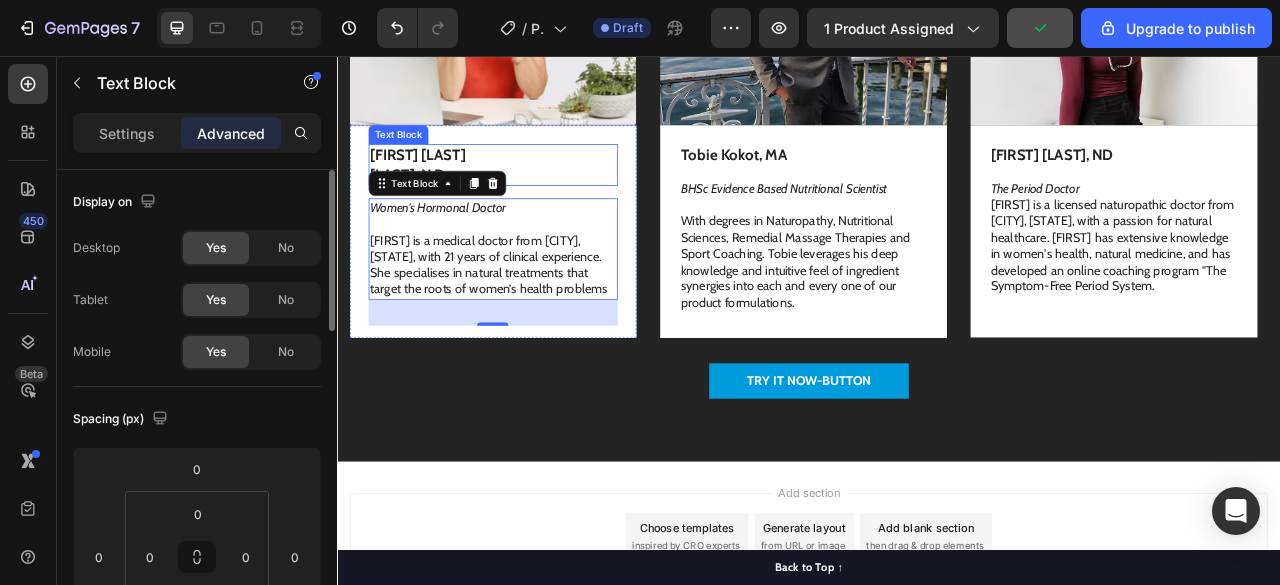 click on "[FIRST] [LAST]" at bounding box center (438, 181) 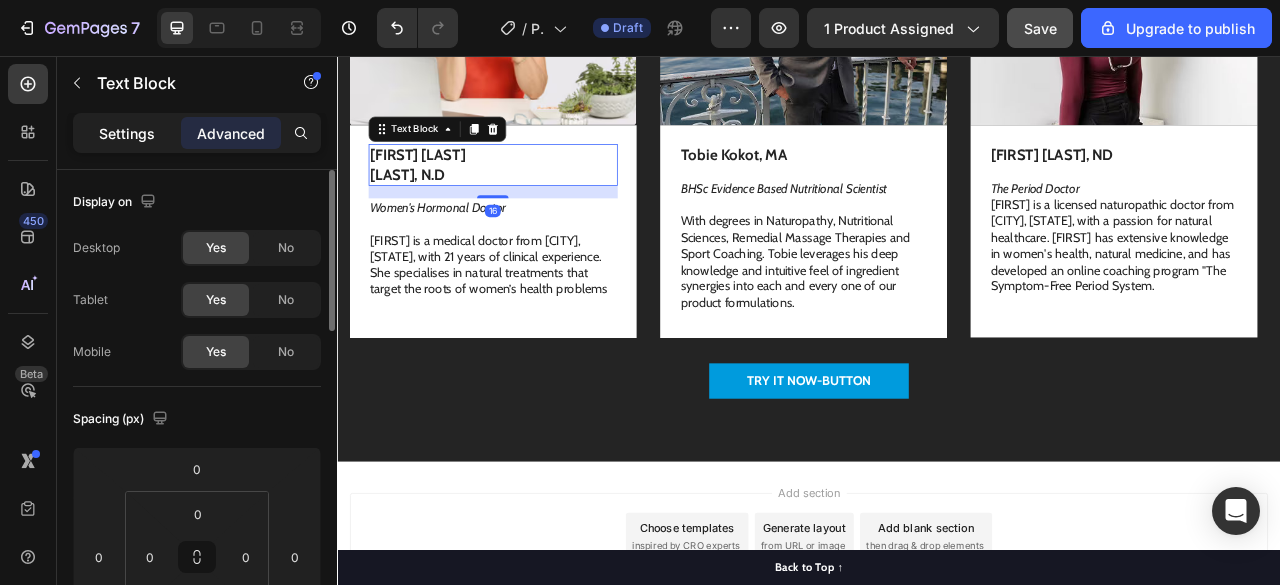click on "Settings Advanced" at bounding box center [197, 133] 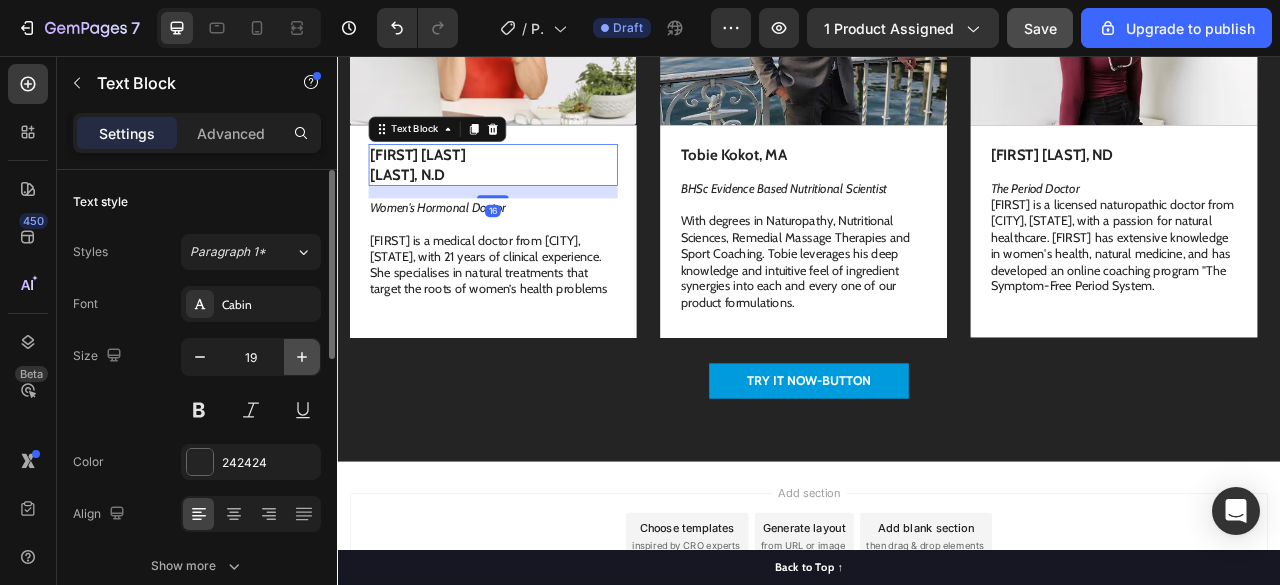 click 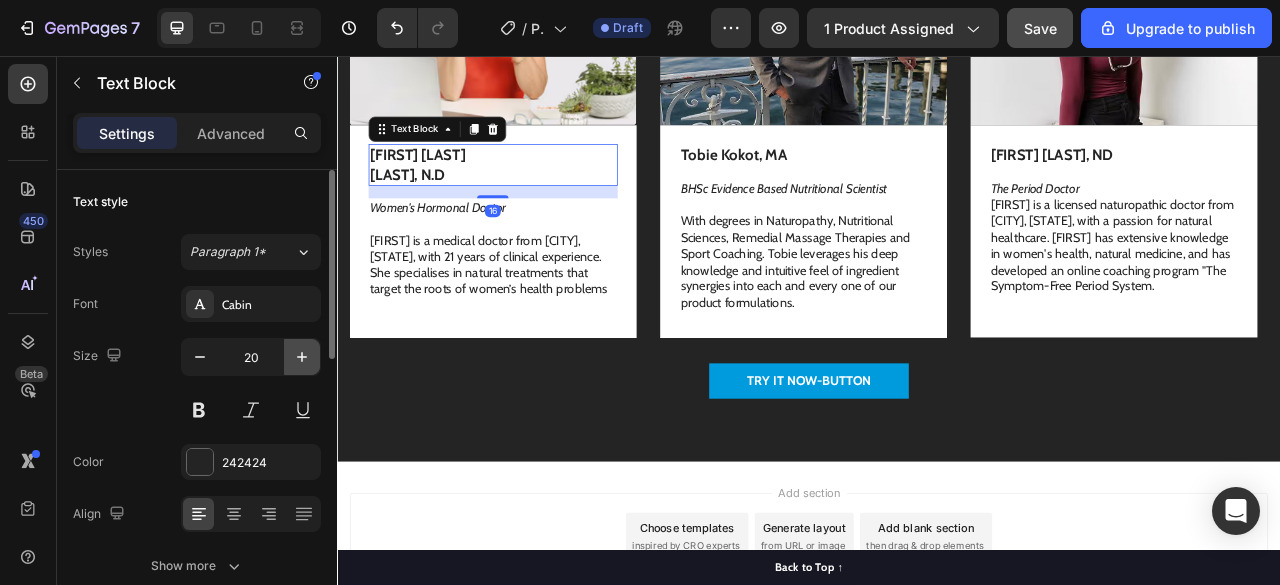 click 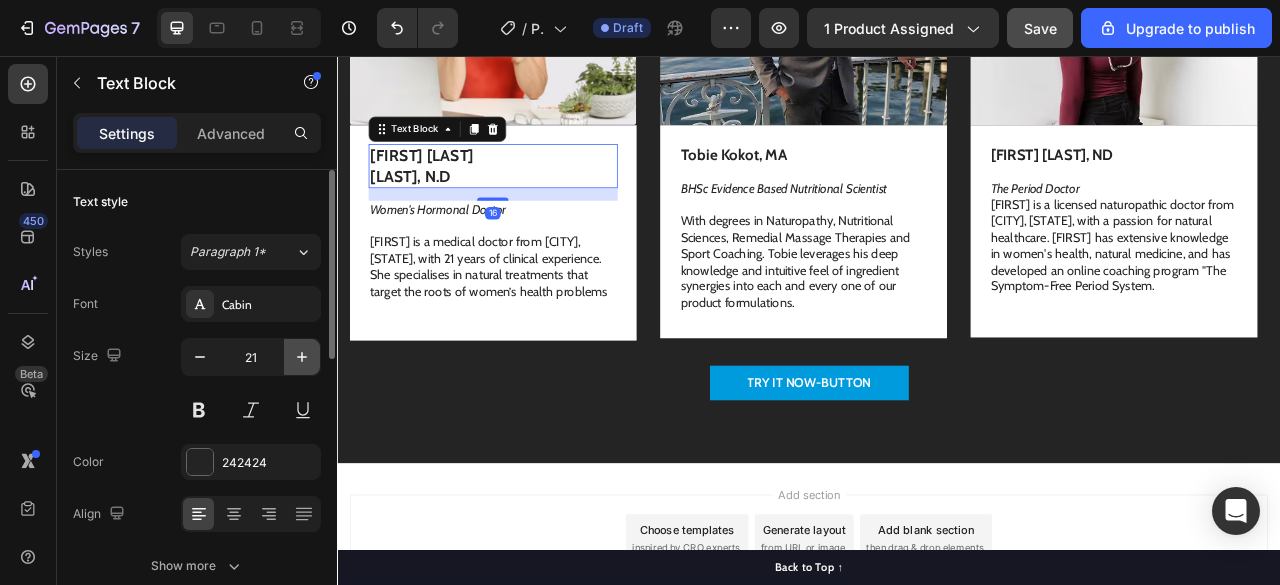 click 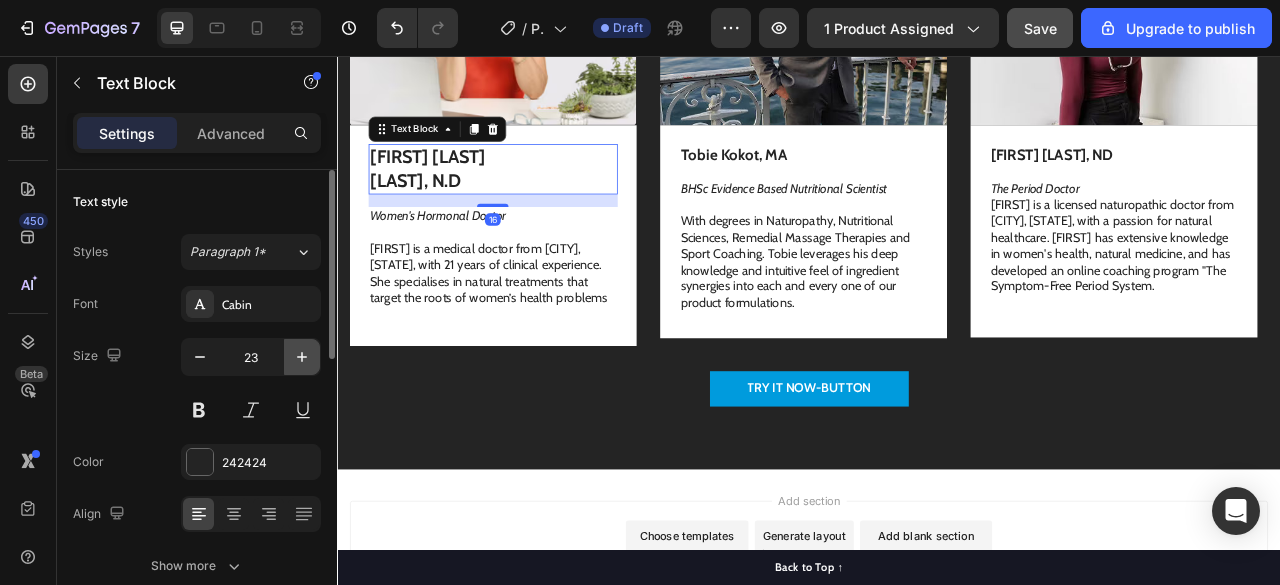 click 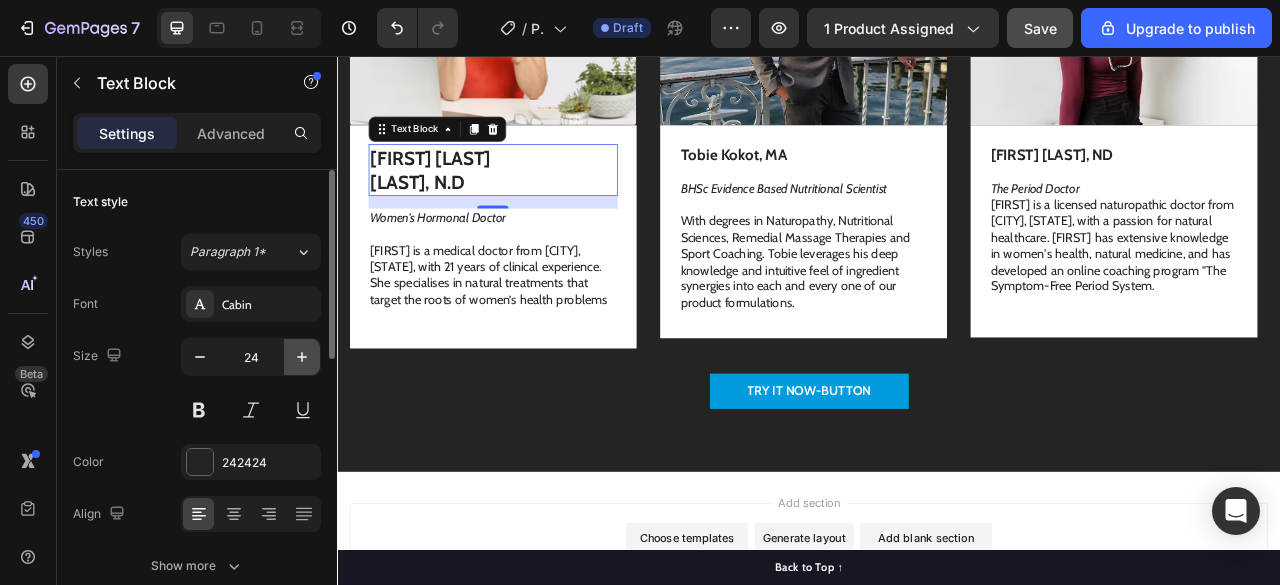 click 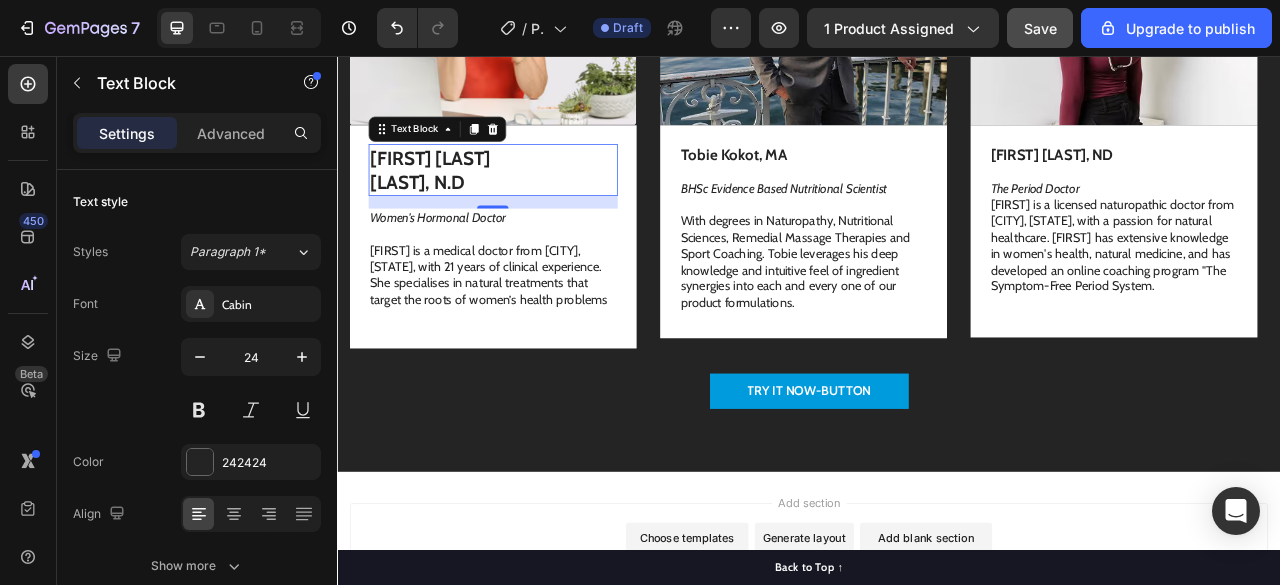 type on "25" 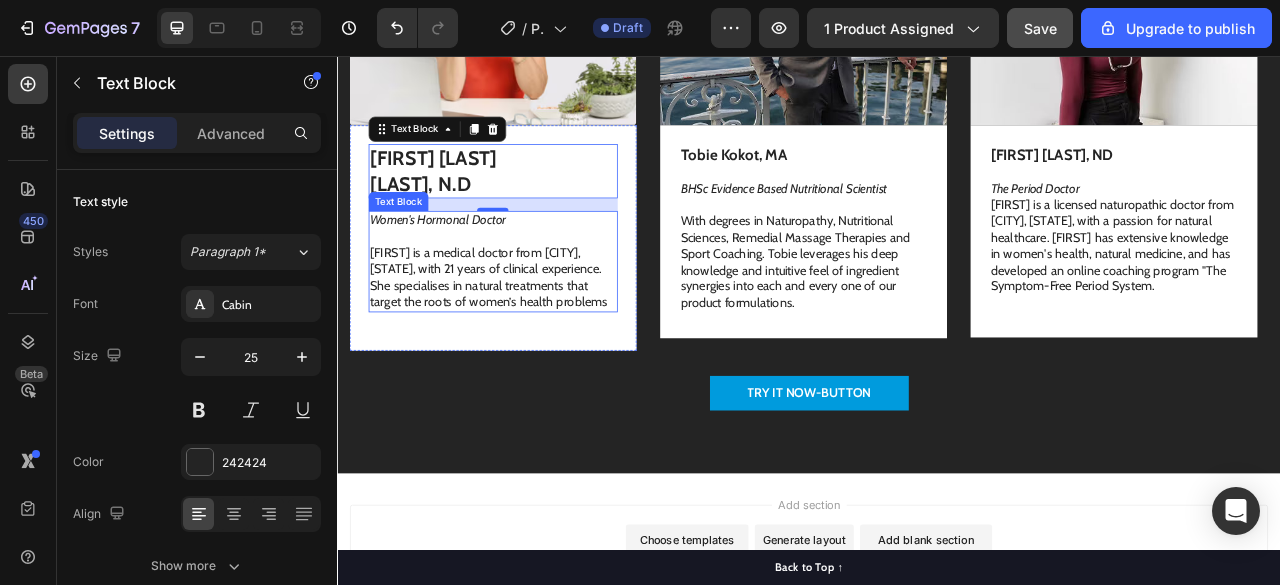 click on "[FIRST] is a medical doctor from [CITY], [STATE], with [NUMBER] years of clinical experience. She specialises in natural treatments that target the roots of women’s health problems" at bounding box center [534, 337] 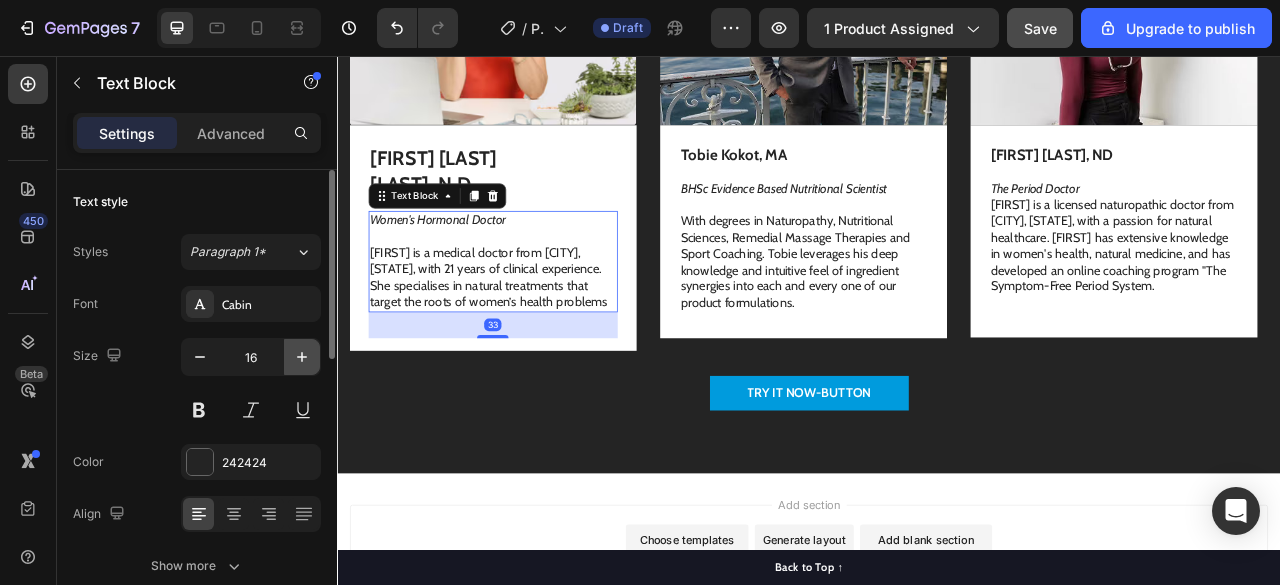 click 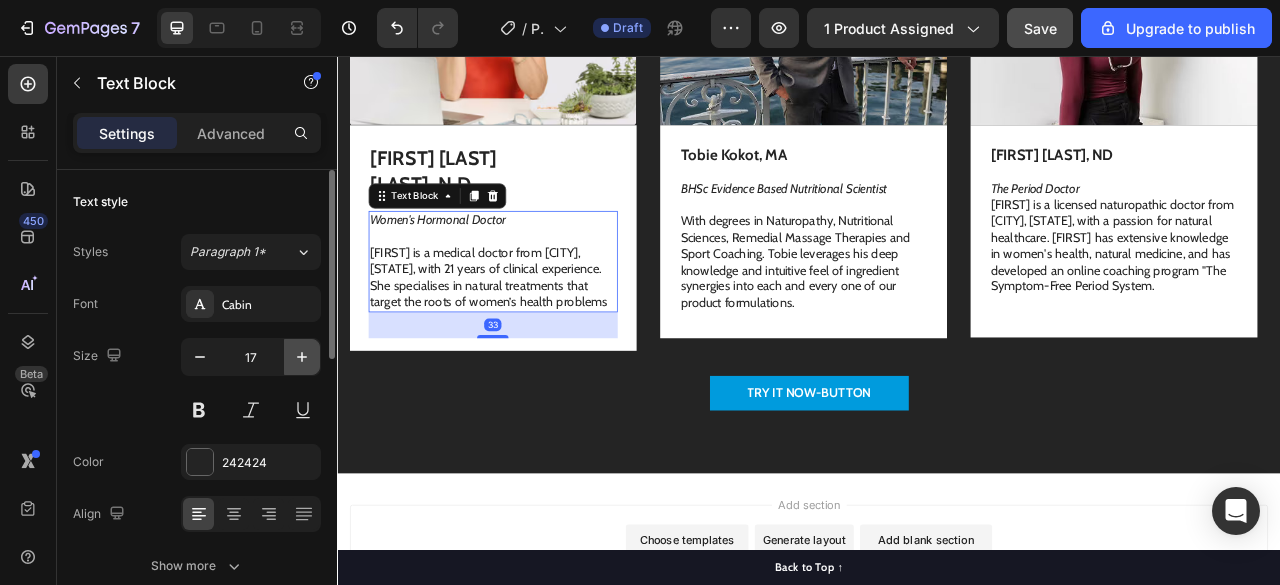 click 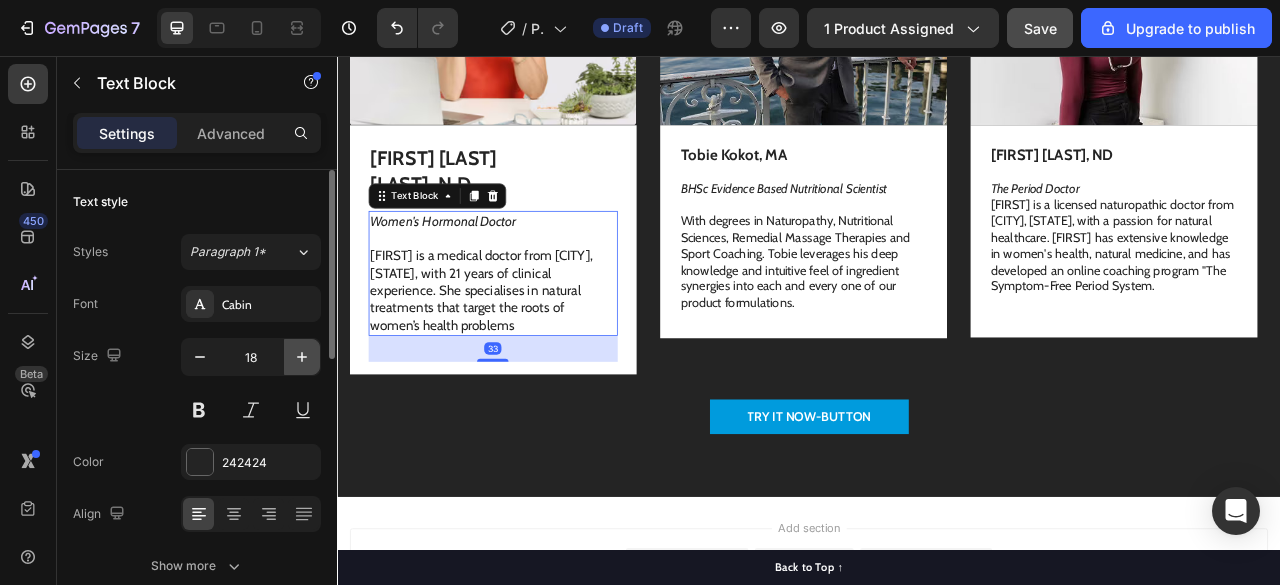 click 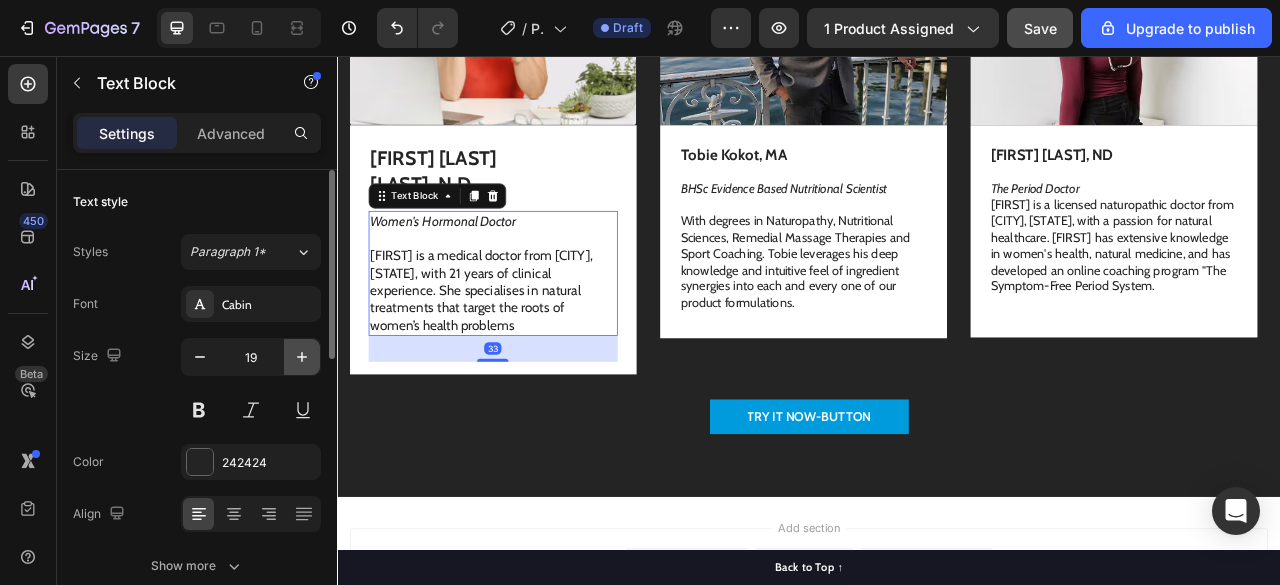click 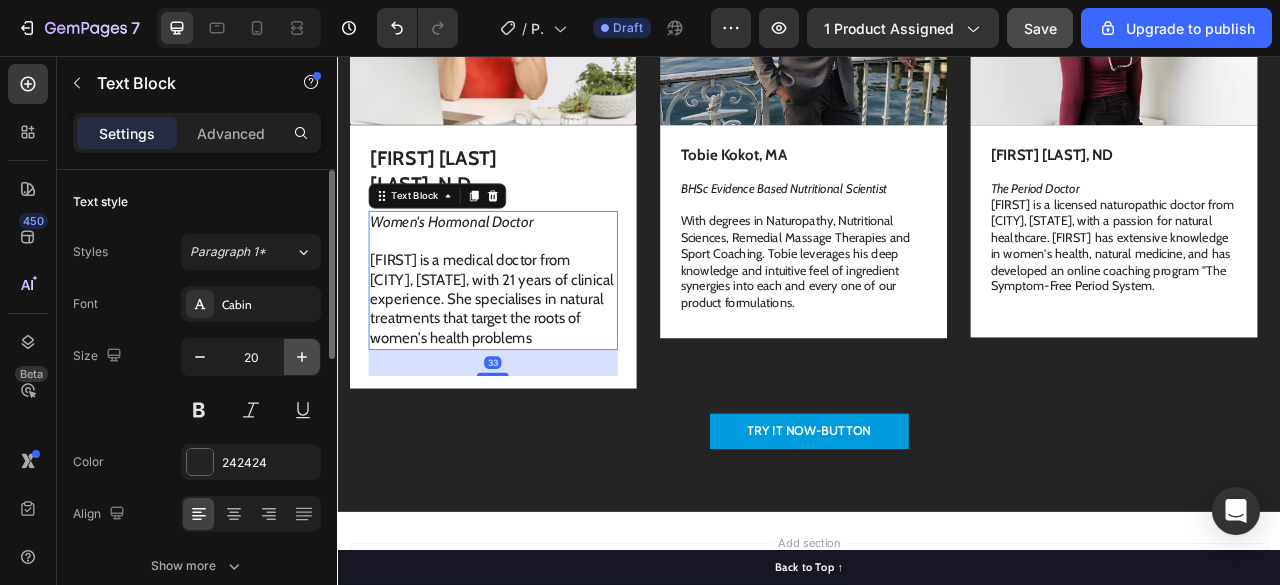 click 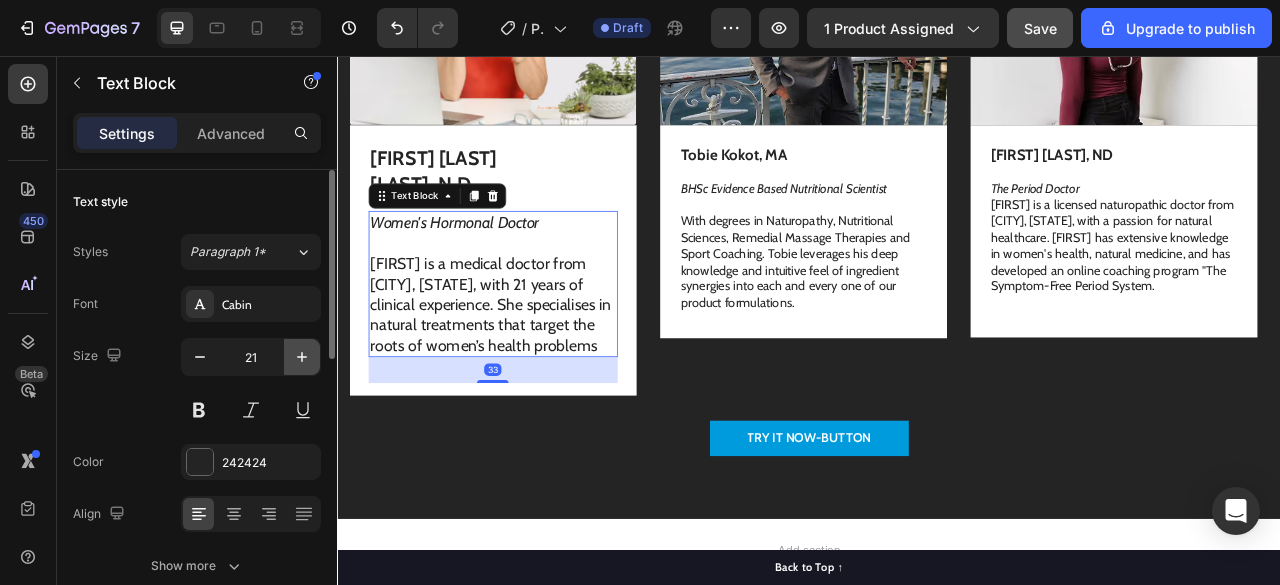 click 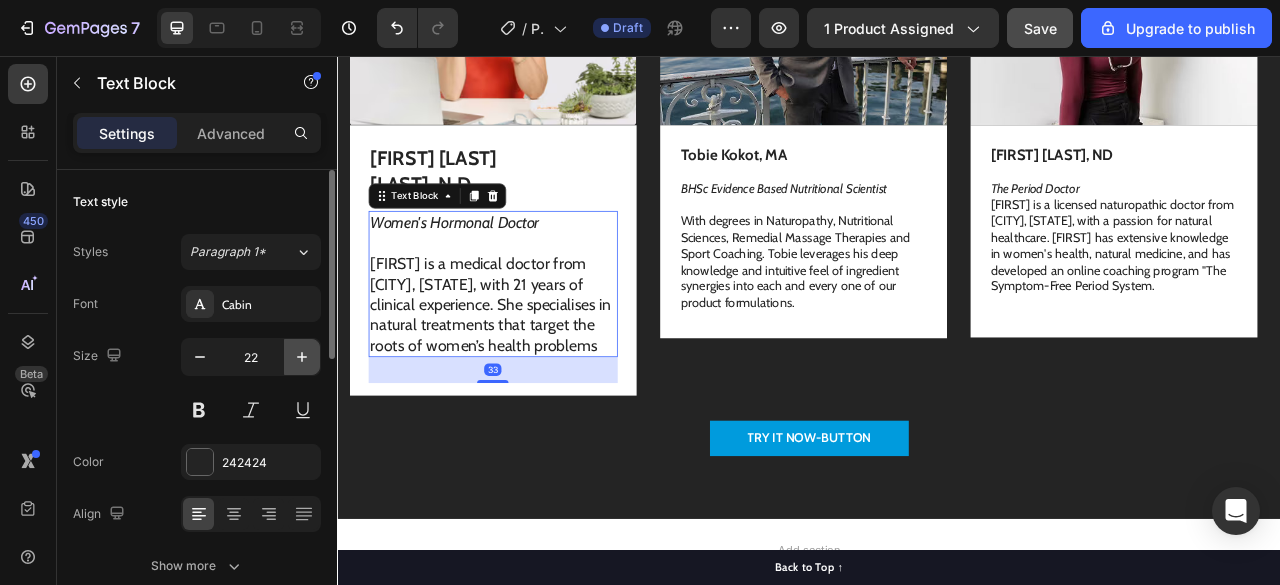 click 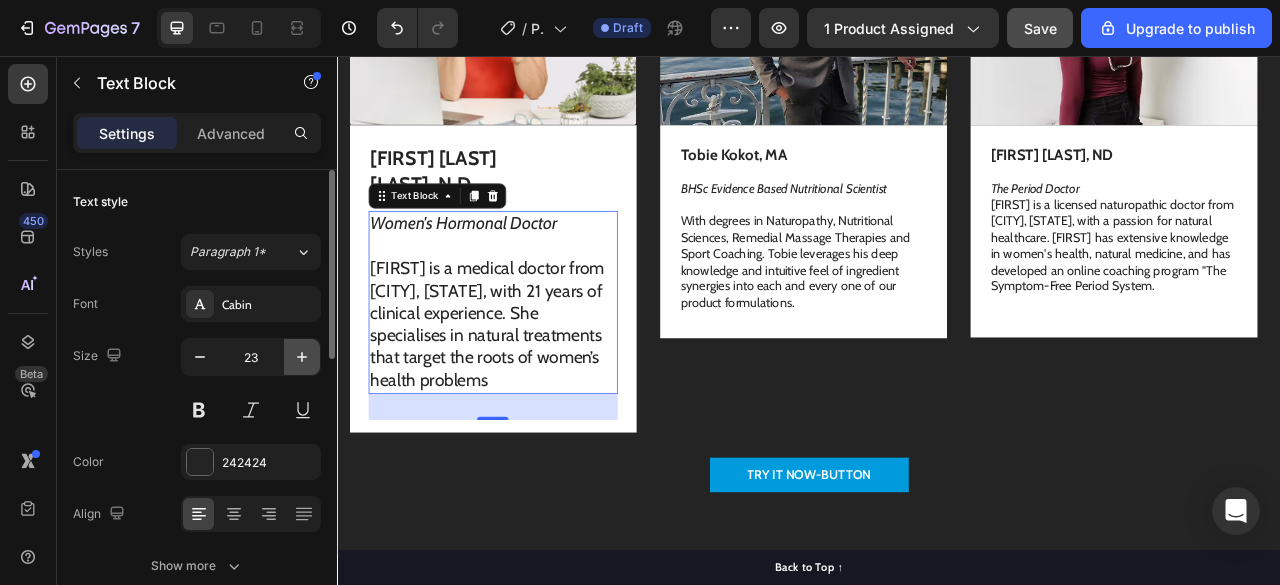 click 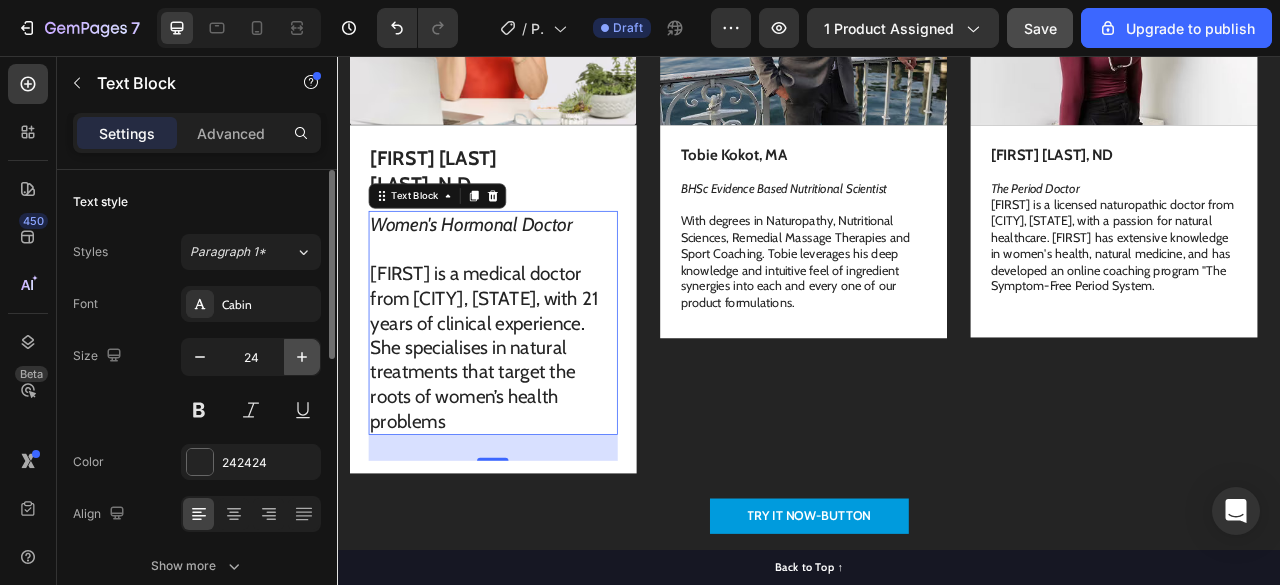 click 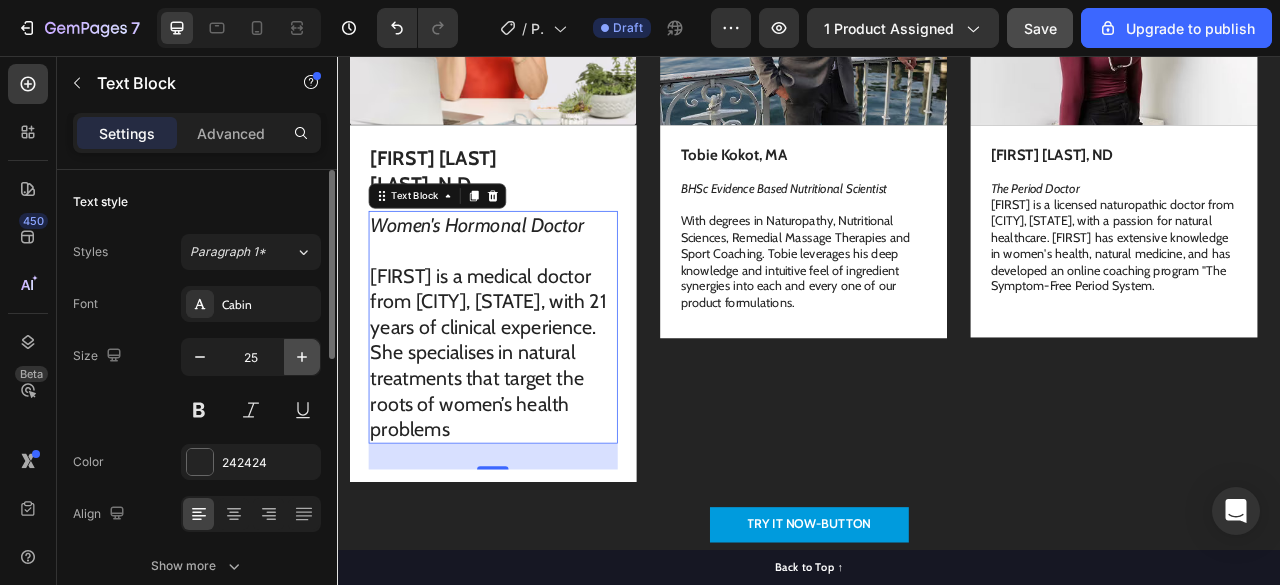 type 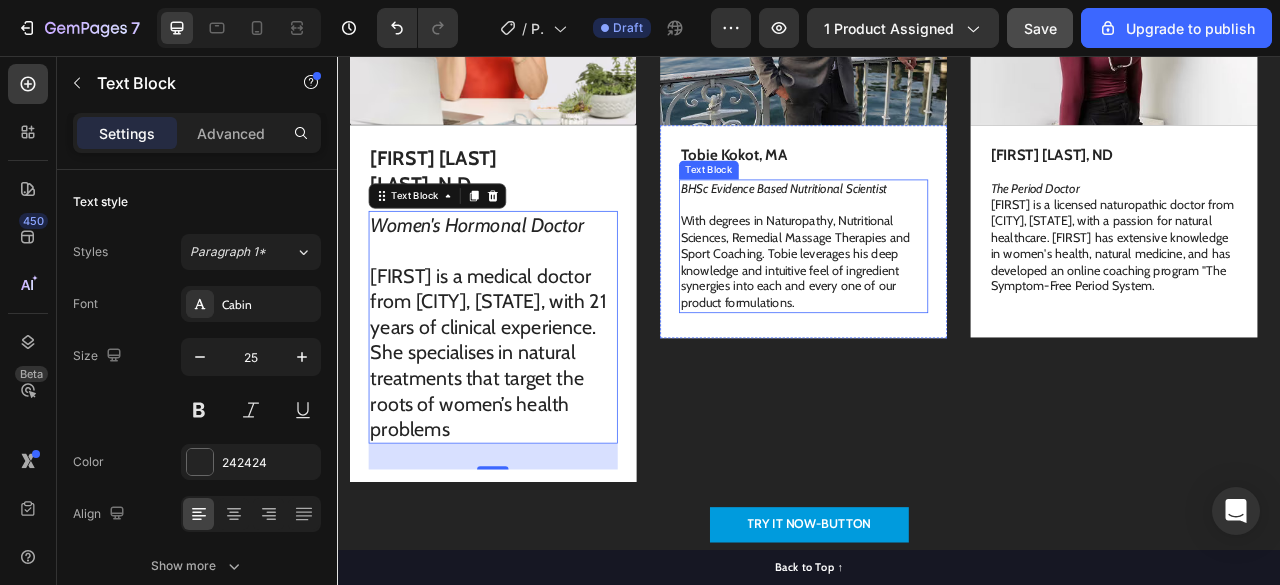 click on "With degrees in Naturopathy, Nutritional Sciences, Remedial Massage Therapies and Sport Coaching. Tobie leverages his deep knowledge and intuitive feel of ingredient synergies into each and every one of our product formulations." at bounding box center (929, 318) 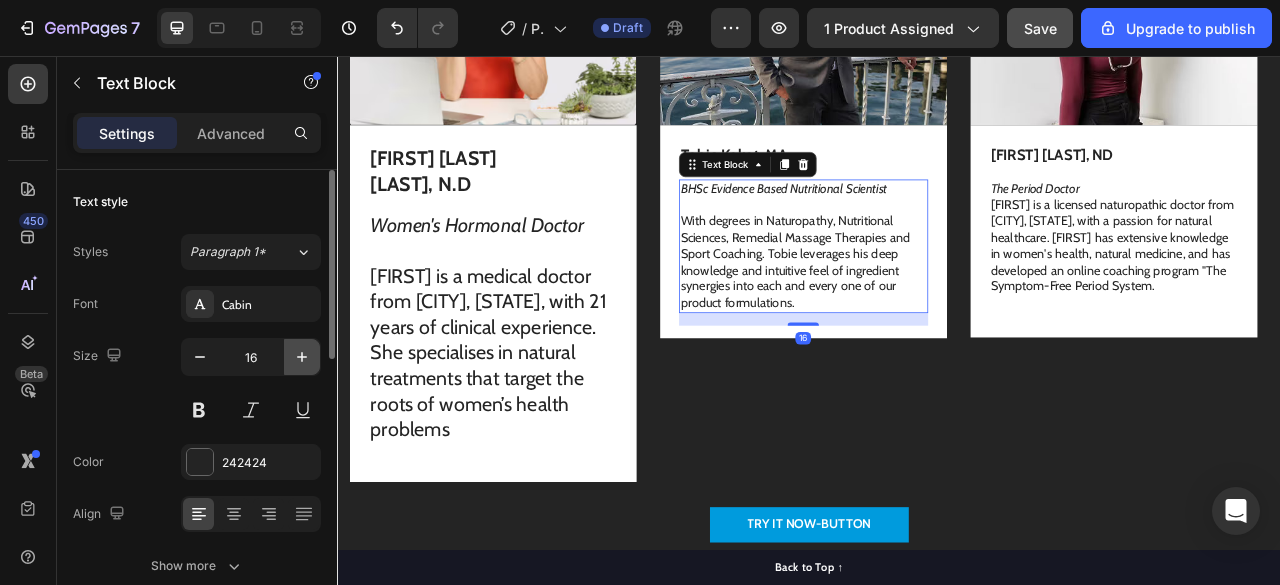 click at bounding box center [302, 357] 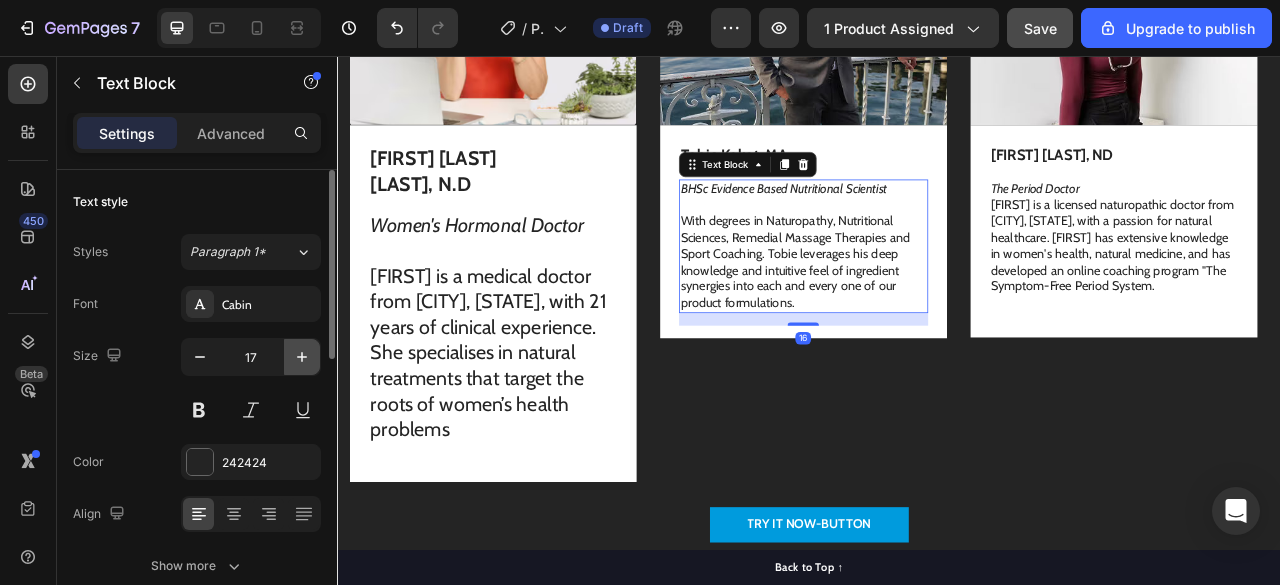 click at bounding box center (302, 357) 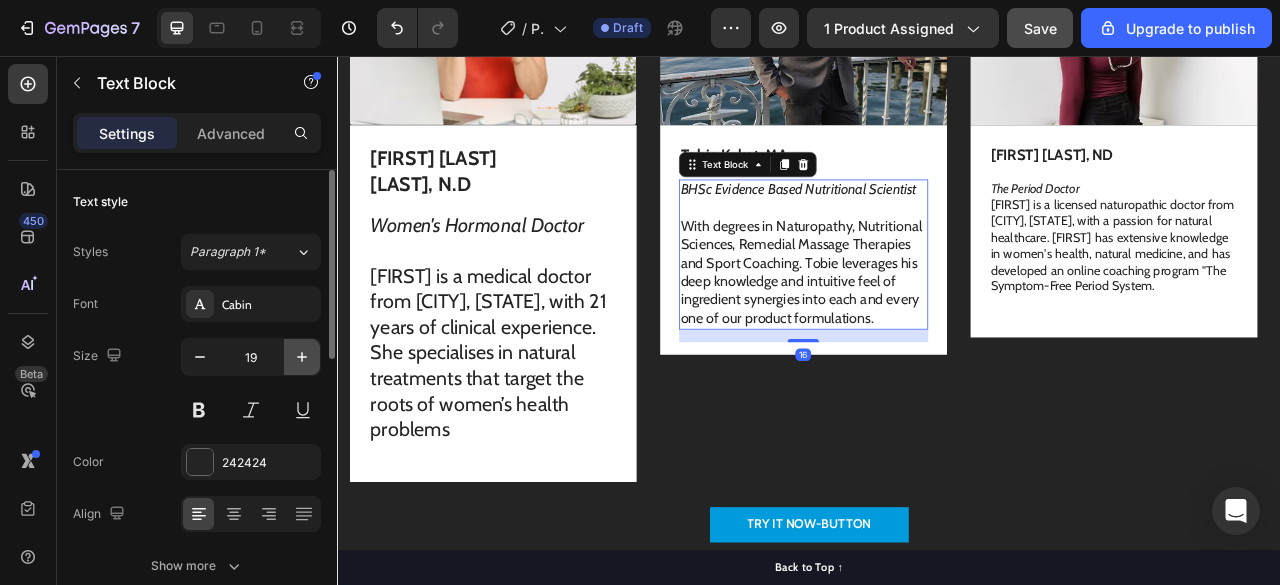 click at bounding box center (302, 357) 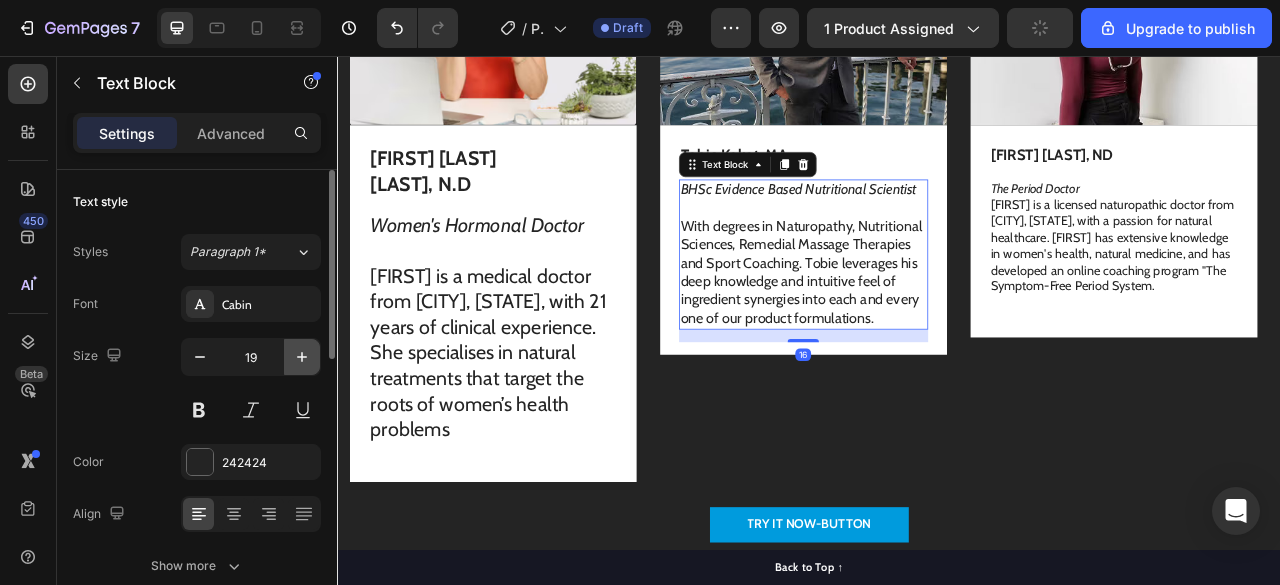 click at bounding box center (302, 357) 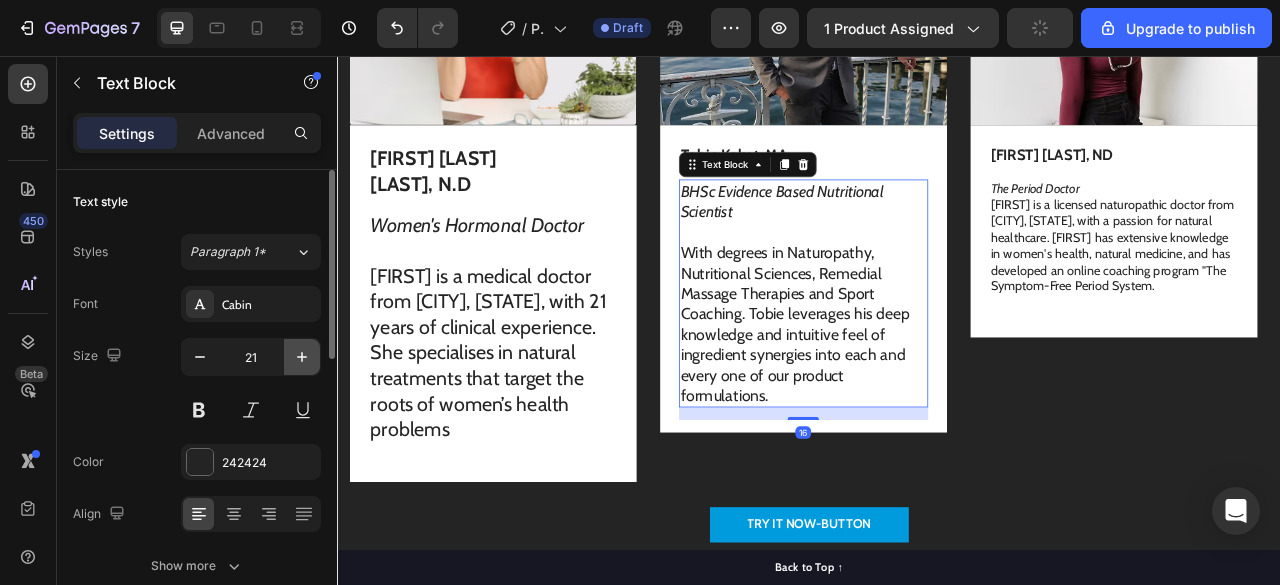 click at bounding box center (302, 357) 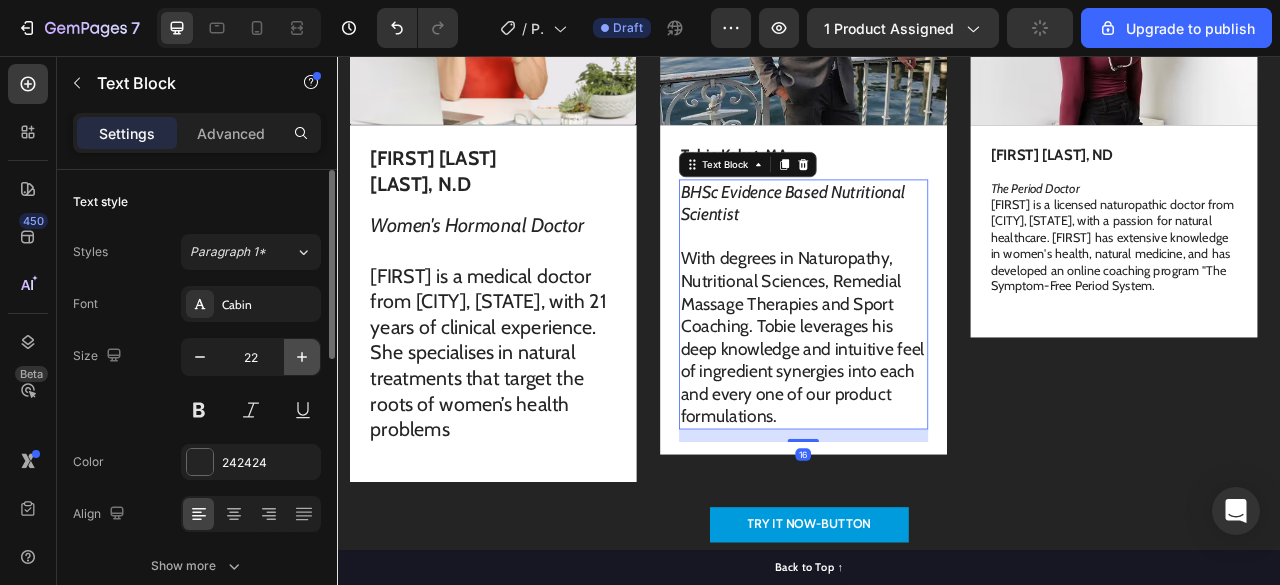 click at bounding box center [302, 357] 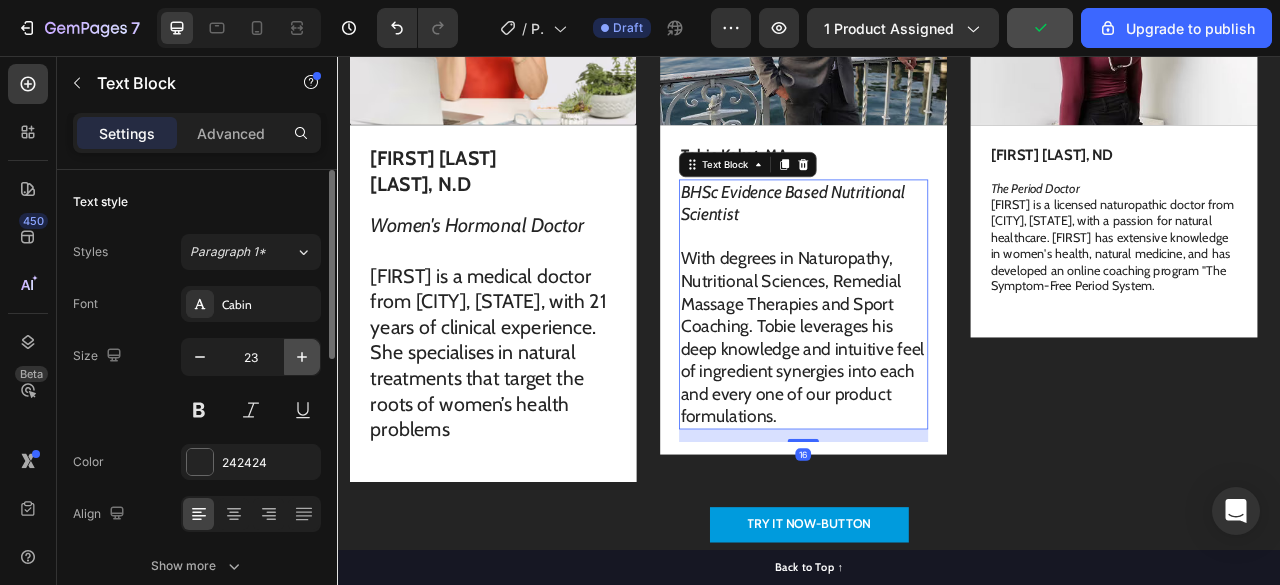 click at bounding box center [302, 357] 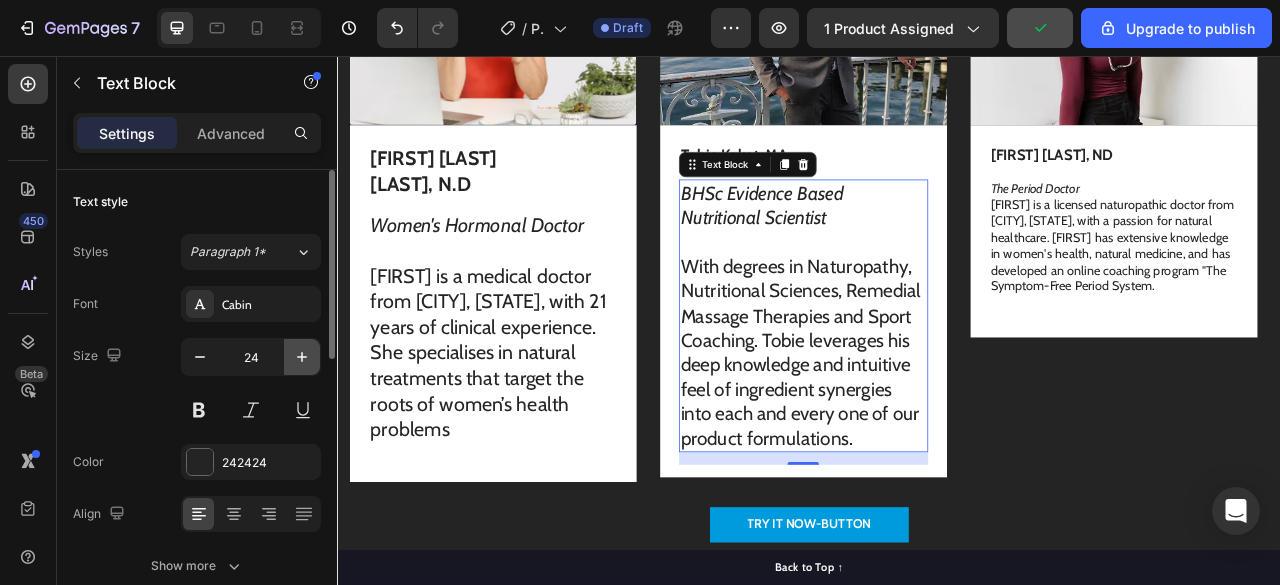 click at bounding box center (302, 357) 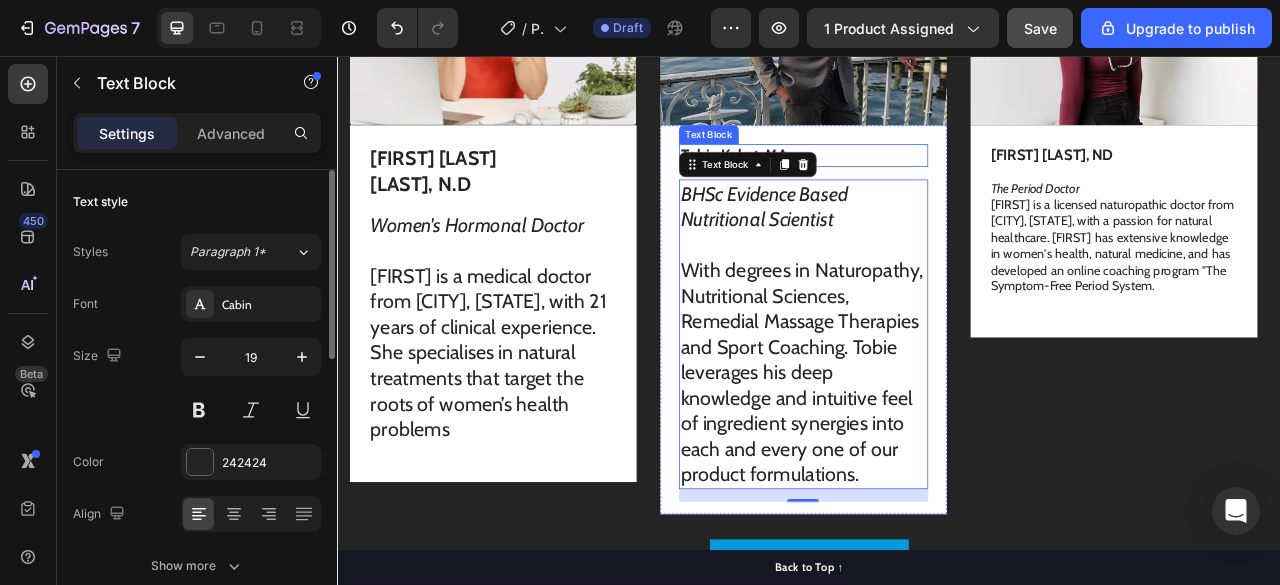 click on "Tobie Kokot, MA" at bounding box center (929, 182) 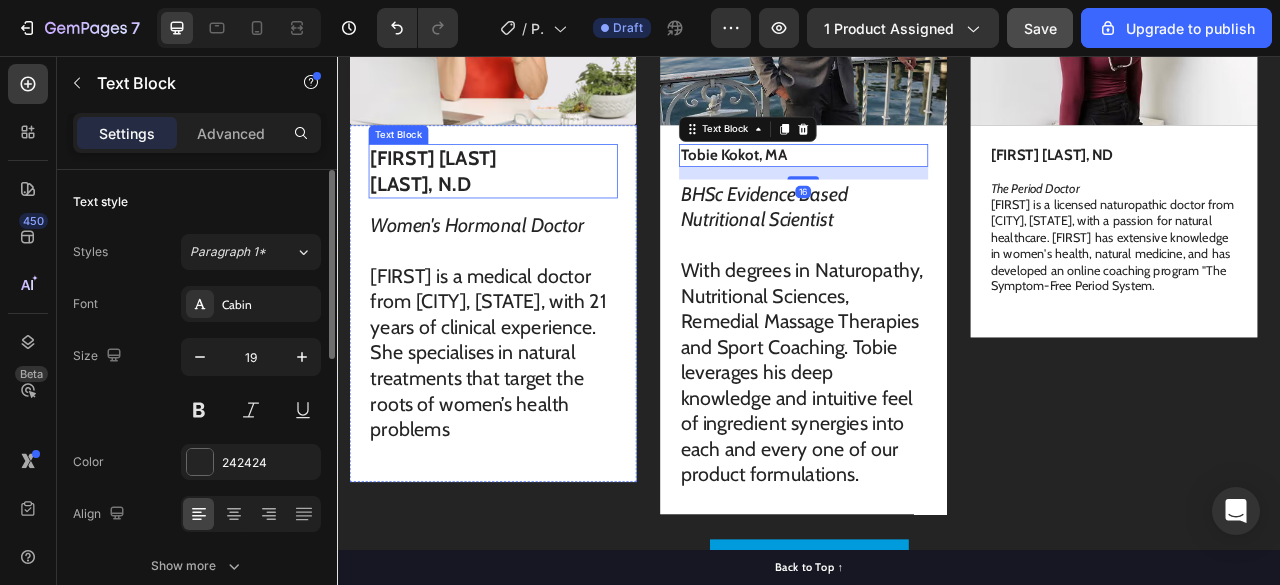 click on "[FIRST] [LAST]" at bounding box center [458, 186] 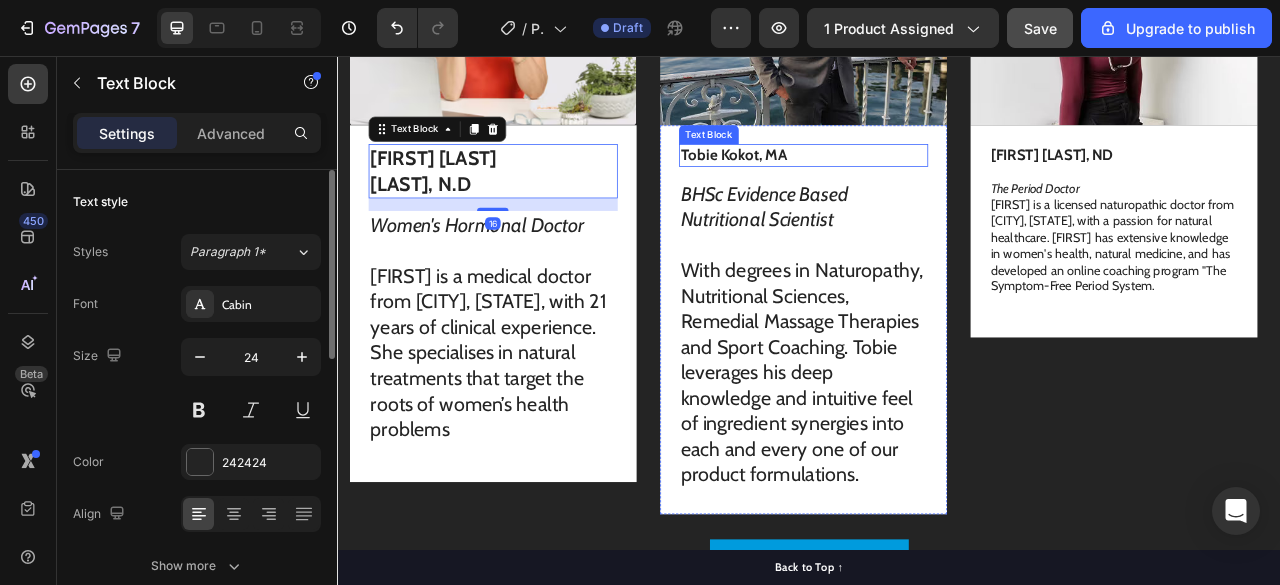 click on "Tobie Kokot, MA" at bounding box center (929, 182) 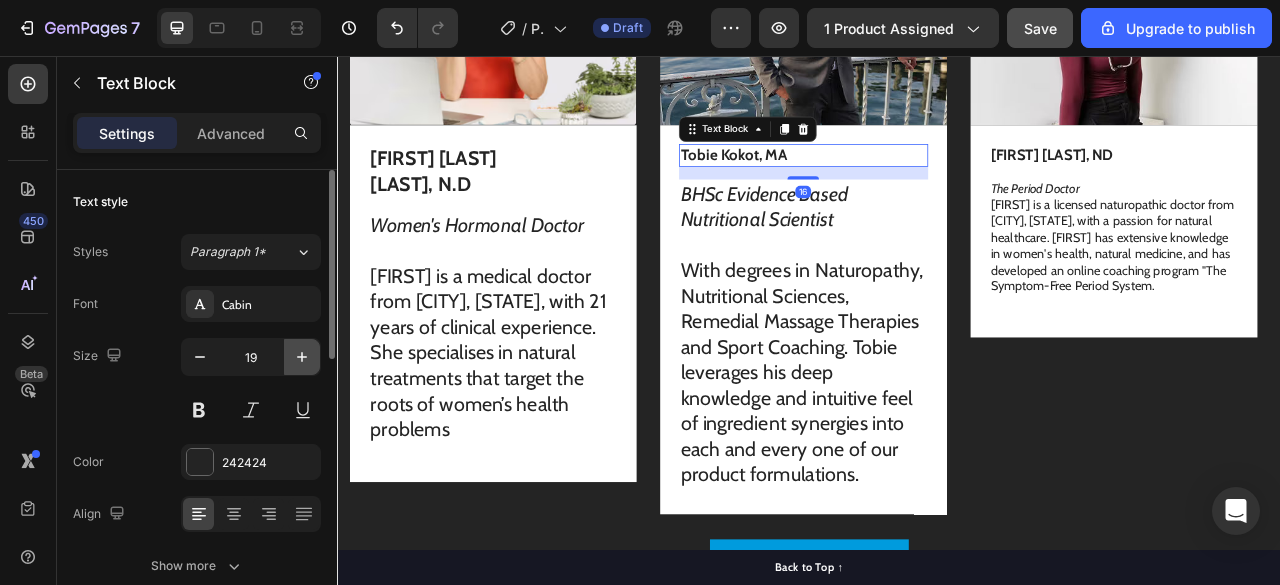 click 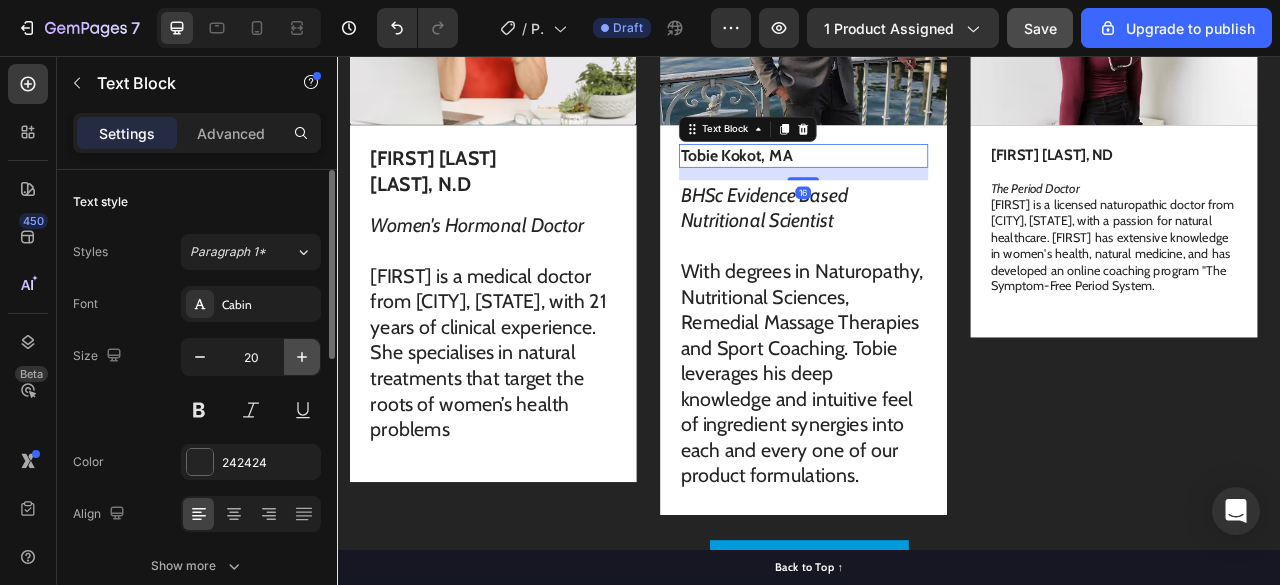 click 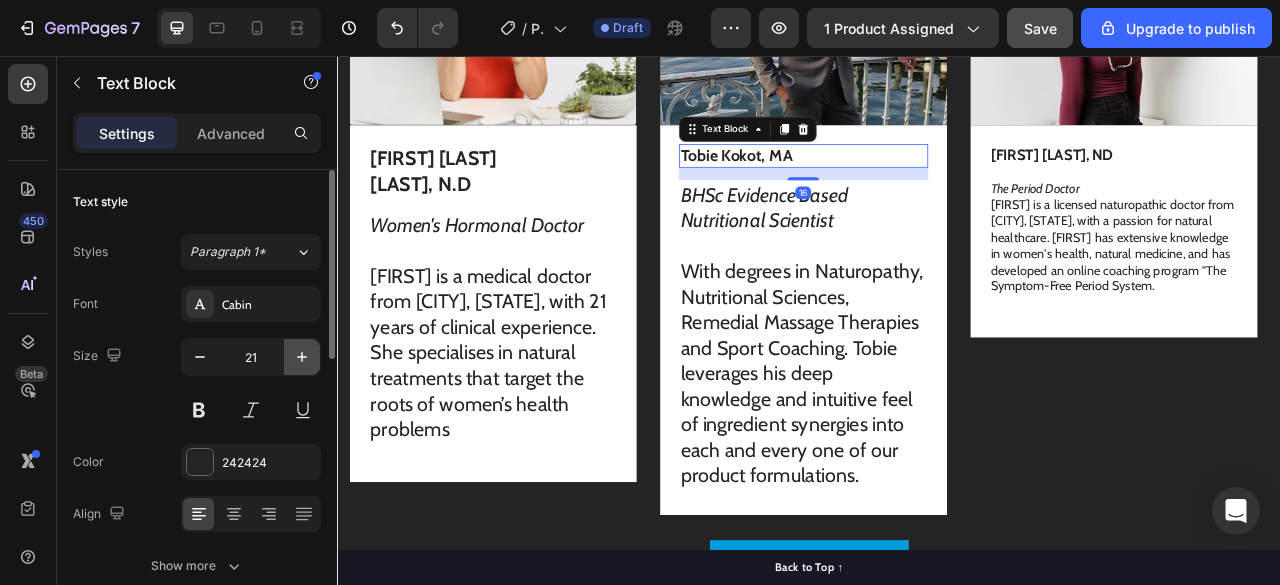 click 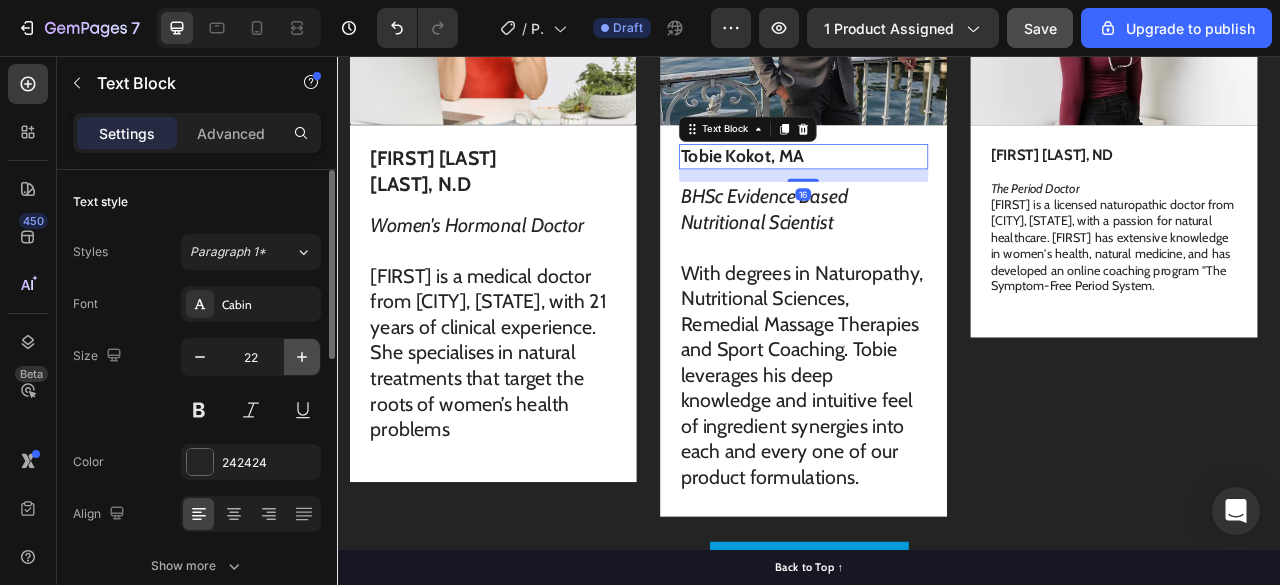 click 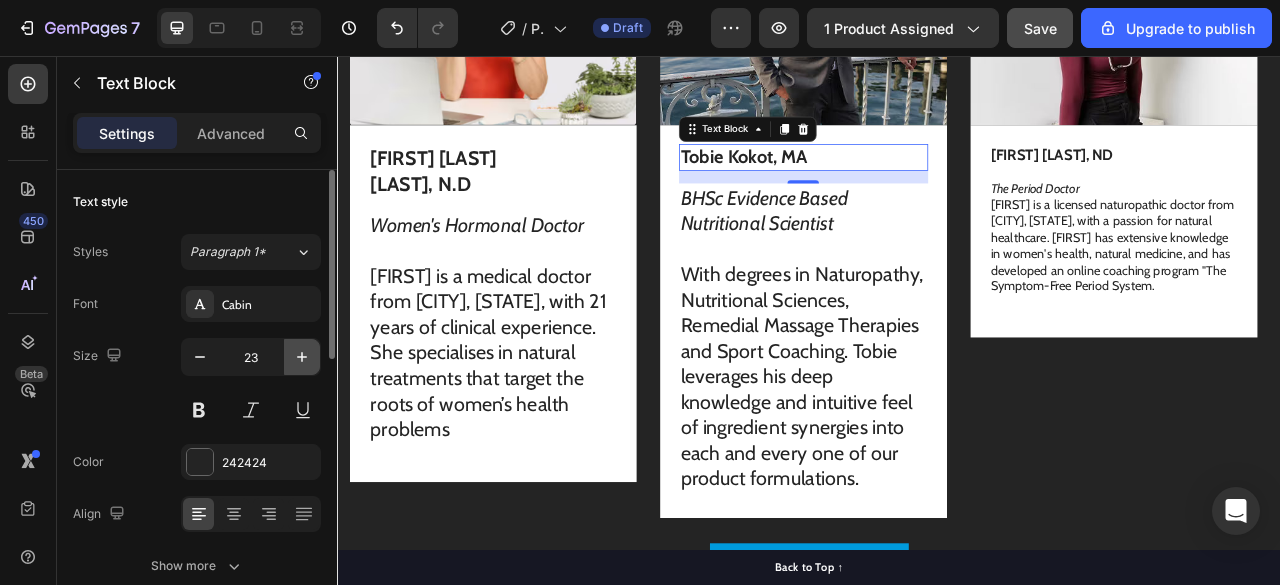 click 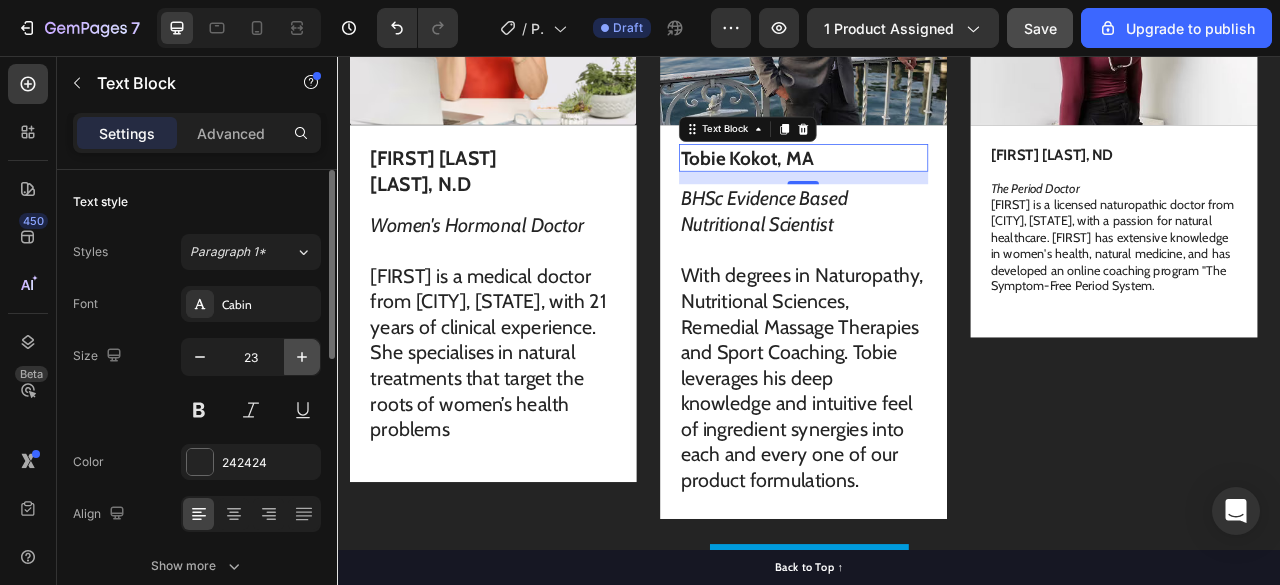 type on "24" 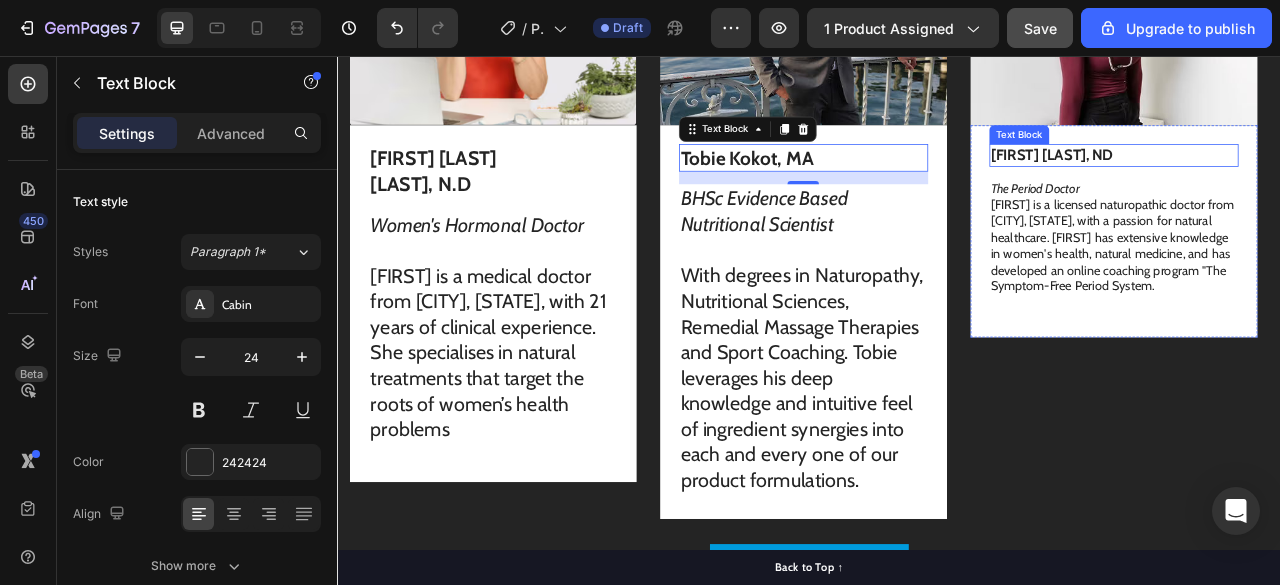 click on "[FIRST] [LAST], ND" at bounding box center (1324, 182) 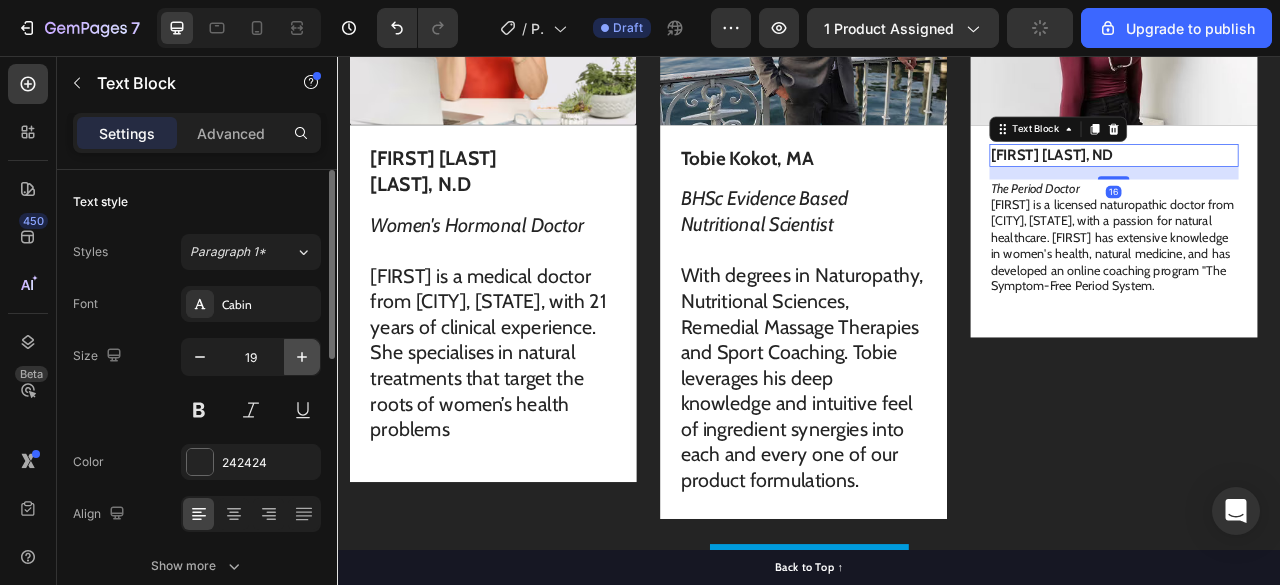 click 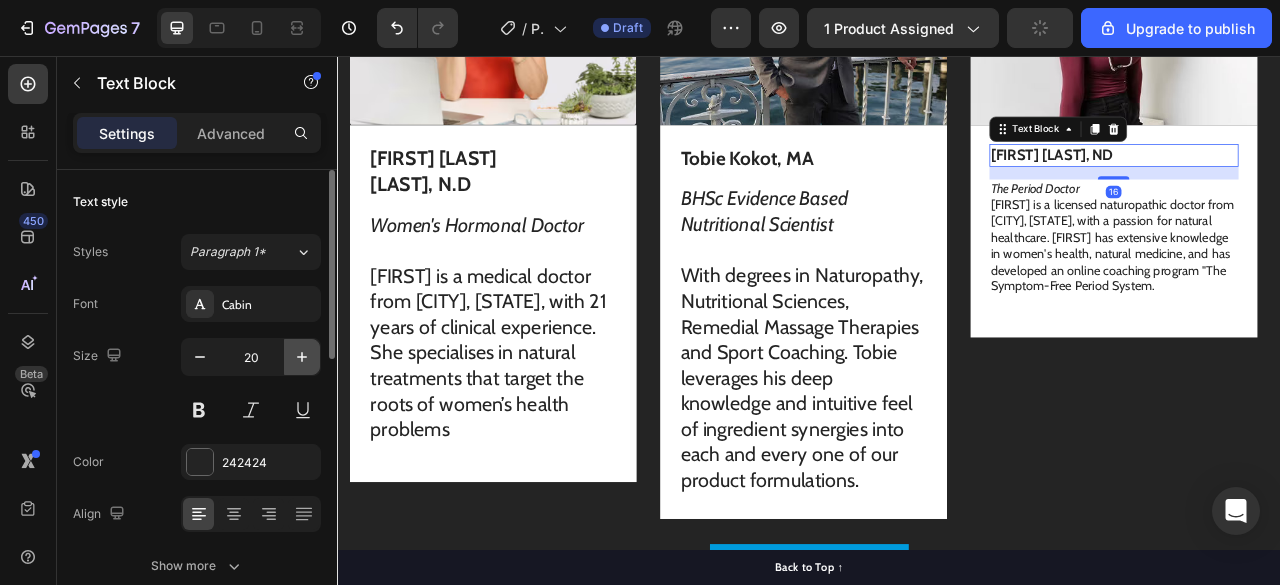 click 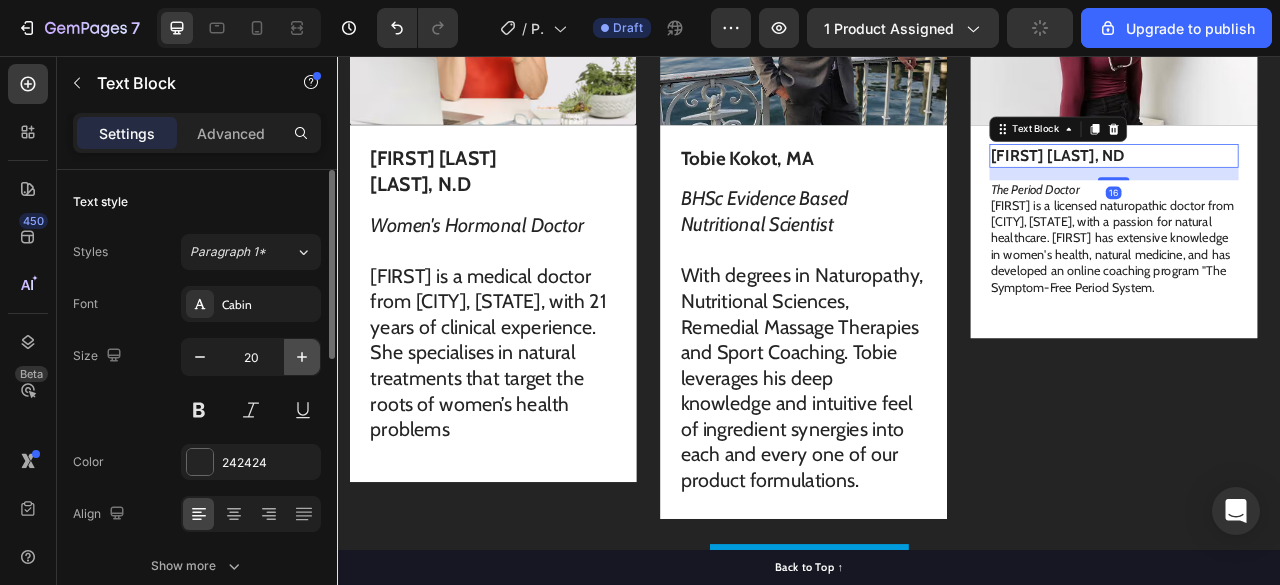 click 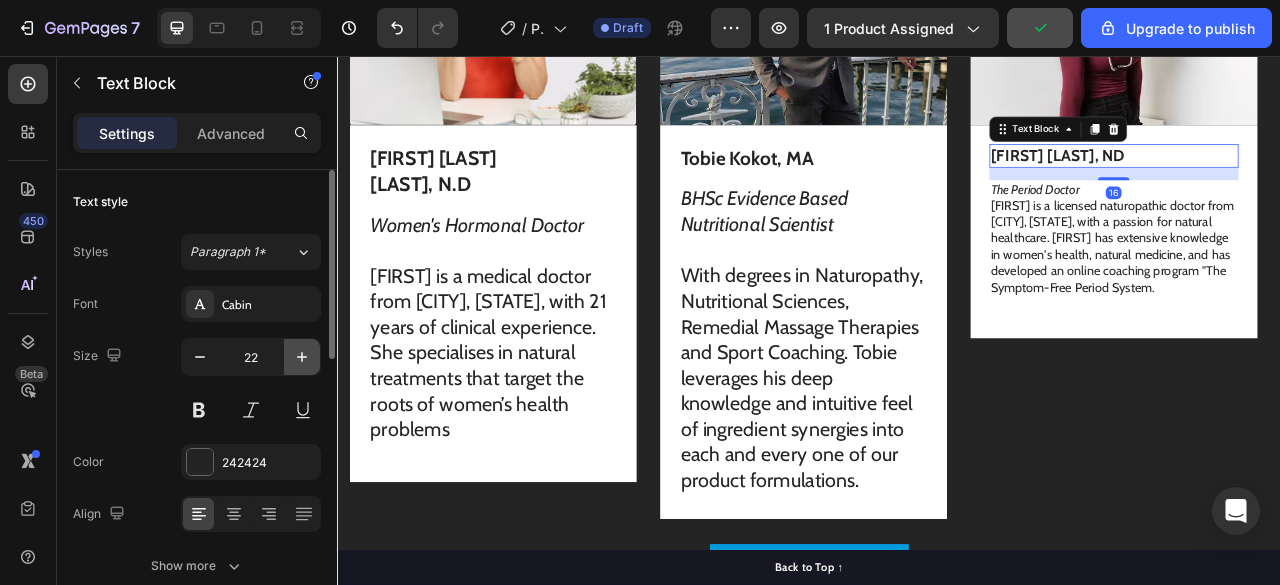 click 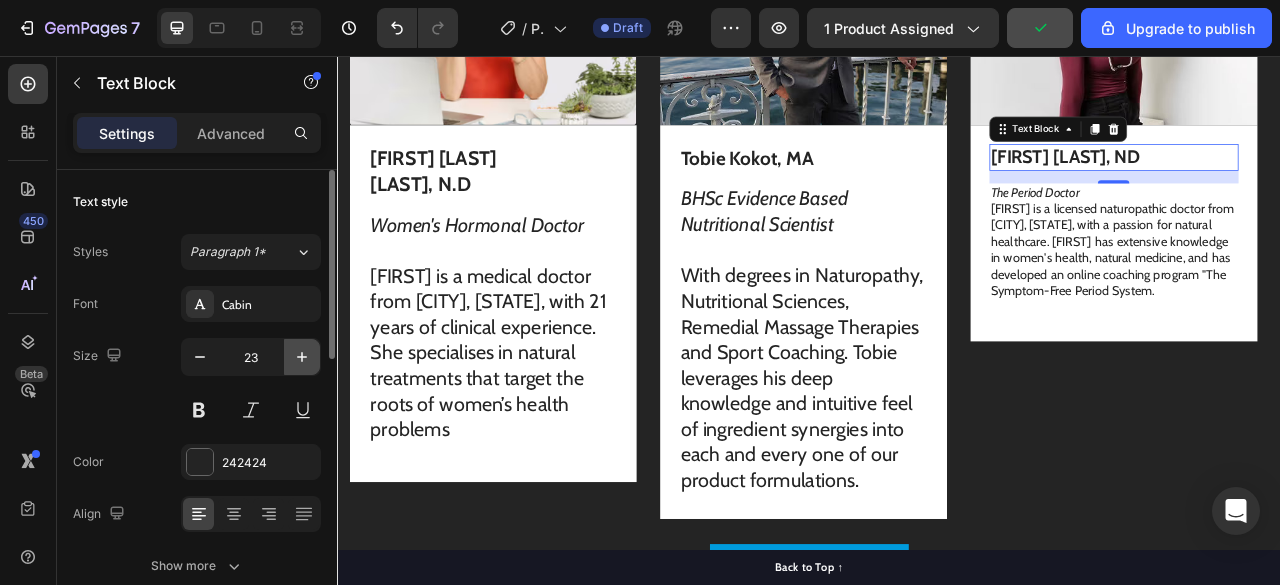 click 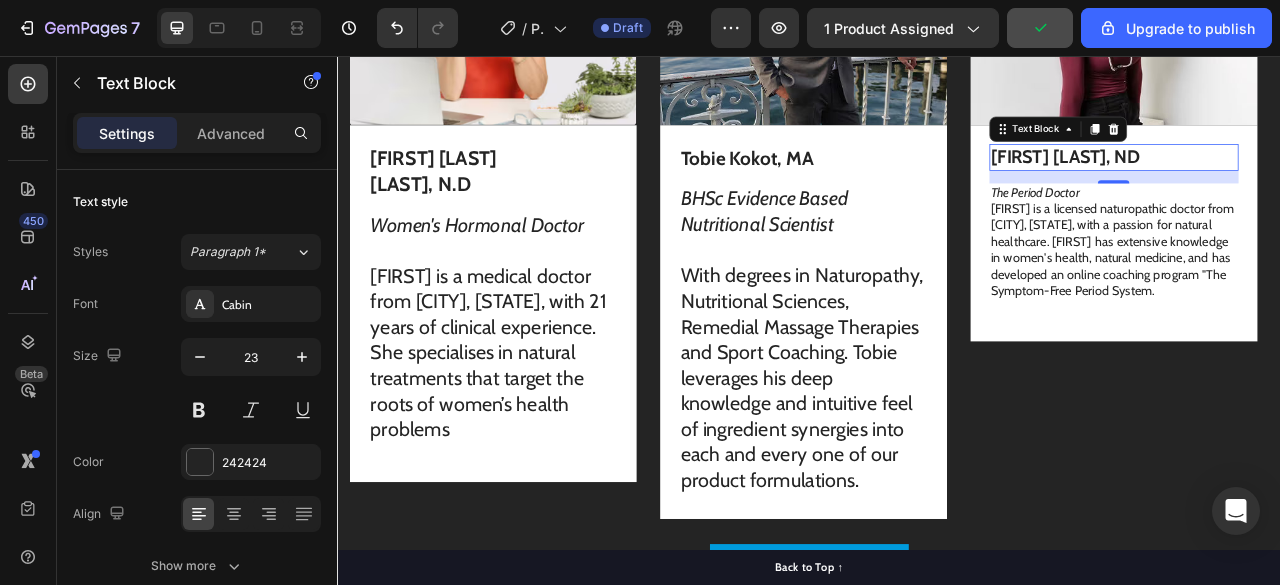 type on "24" 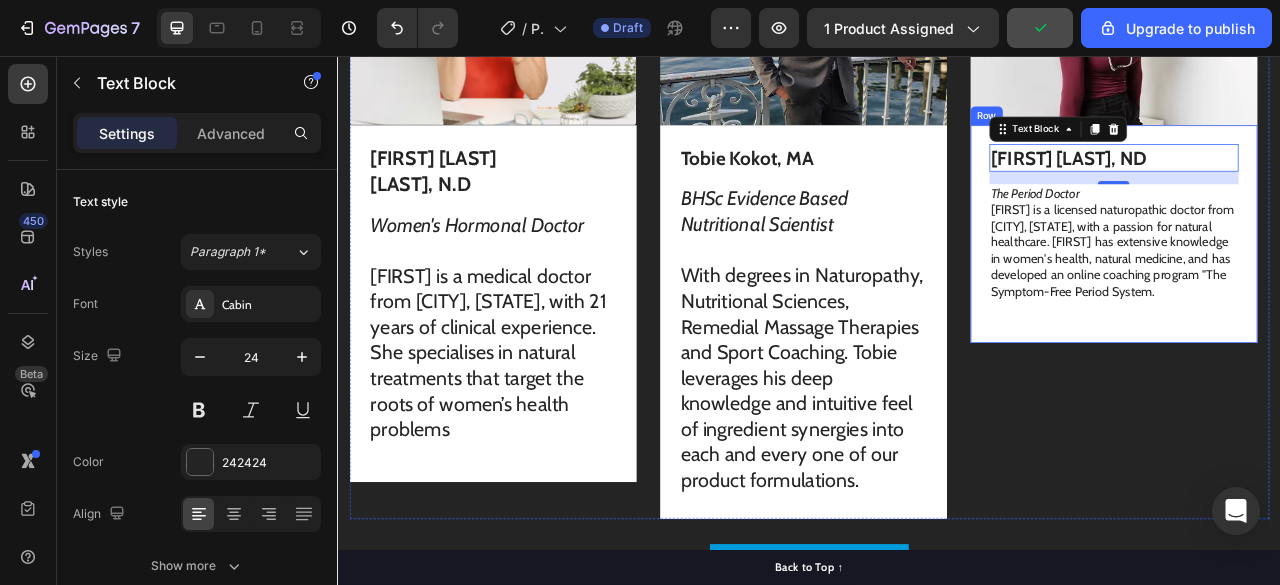 drag, startPoint x: 1487, startPoint y: 254, endPoint x: 908, endPoint y: 321, distance: 582.86365 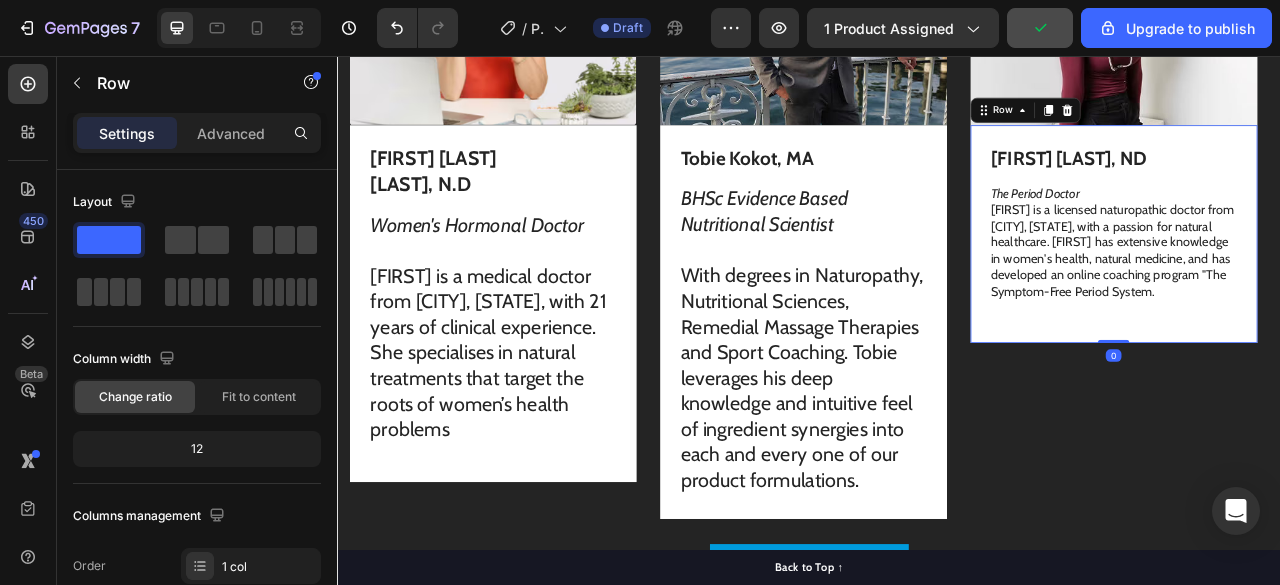 click on "Annie Savage, ND Text Block The Period Doctor Annie is a licensed naturopathic doctor from Vancouver, Canada, with a passion for natural healthcare. Annie has extensive knowledge in women's health, natural medicine, and has developed an online coaching program "The Symptom-Free Period System. Text Block" at bounding box center [1324, 286] 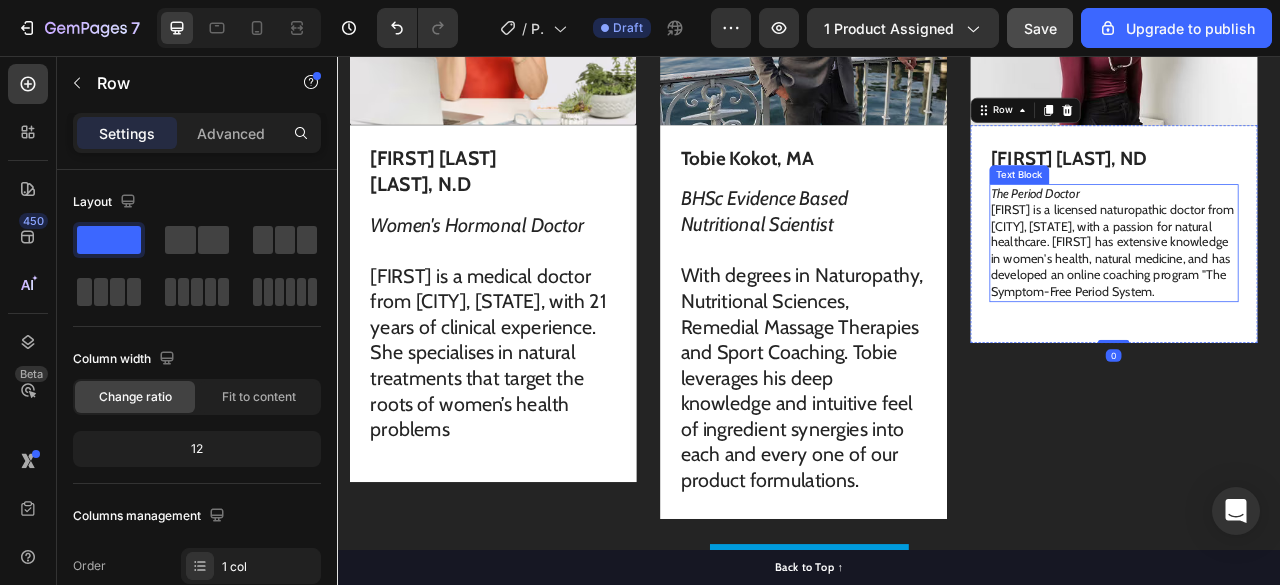 click on "[FIRST] is a licensed naturopathic doctor from [CITY], [COUNTRY], with a passion for natural healthcare. [FIRST] has extensive knowledge in women's health, natural medicine, and has developed an online coaching program "The Symptom-Free Period System."" at bounding box center [1324, 304] 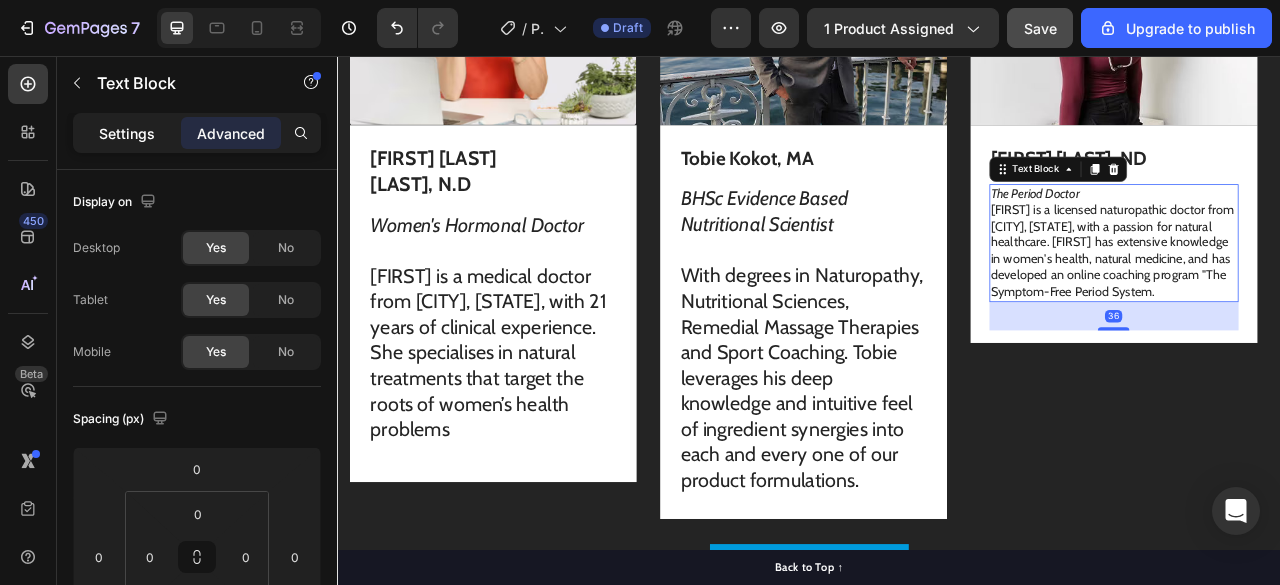 click on "Settings" 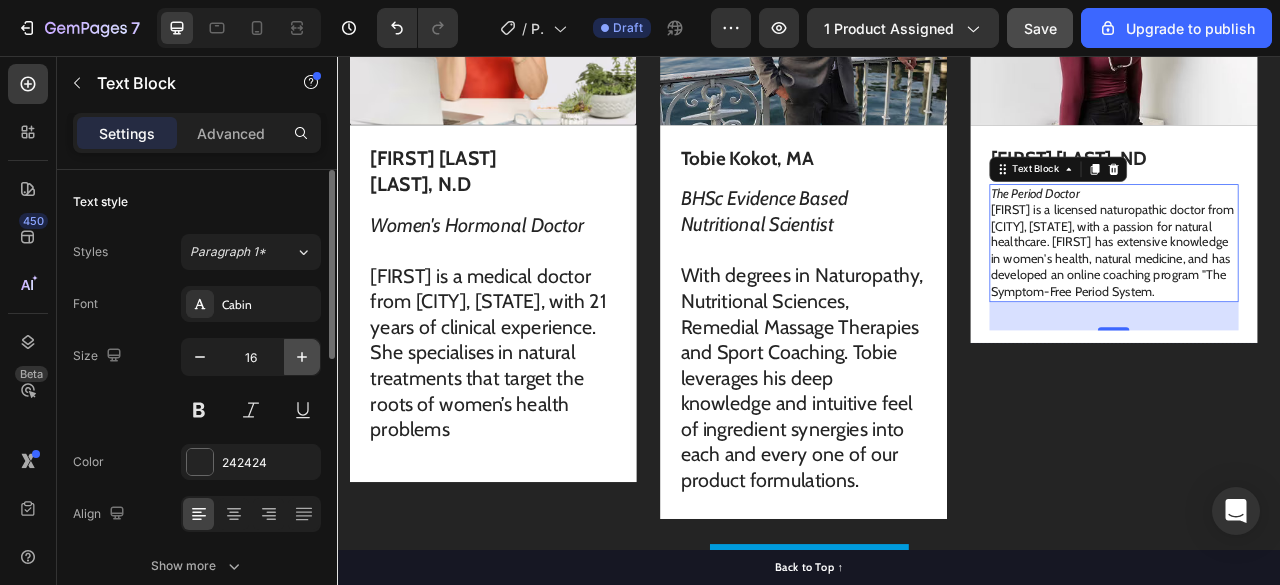 click 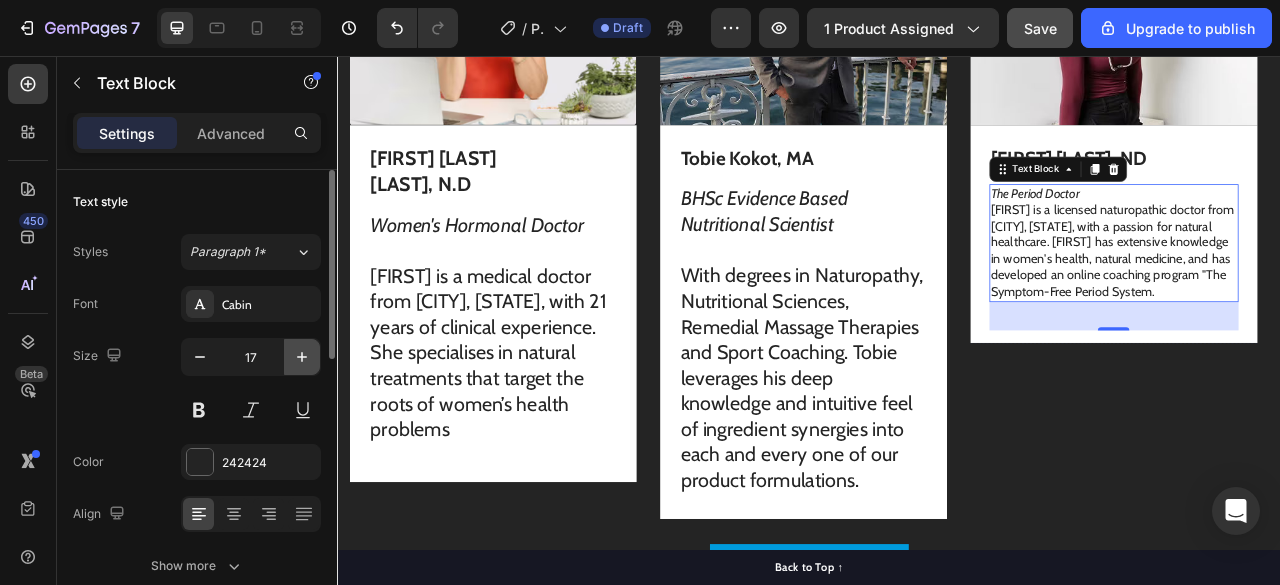 click 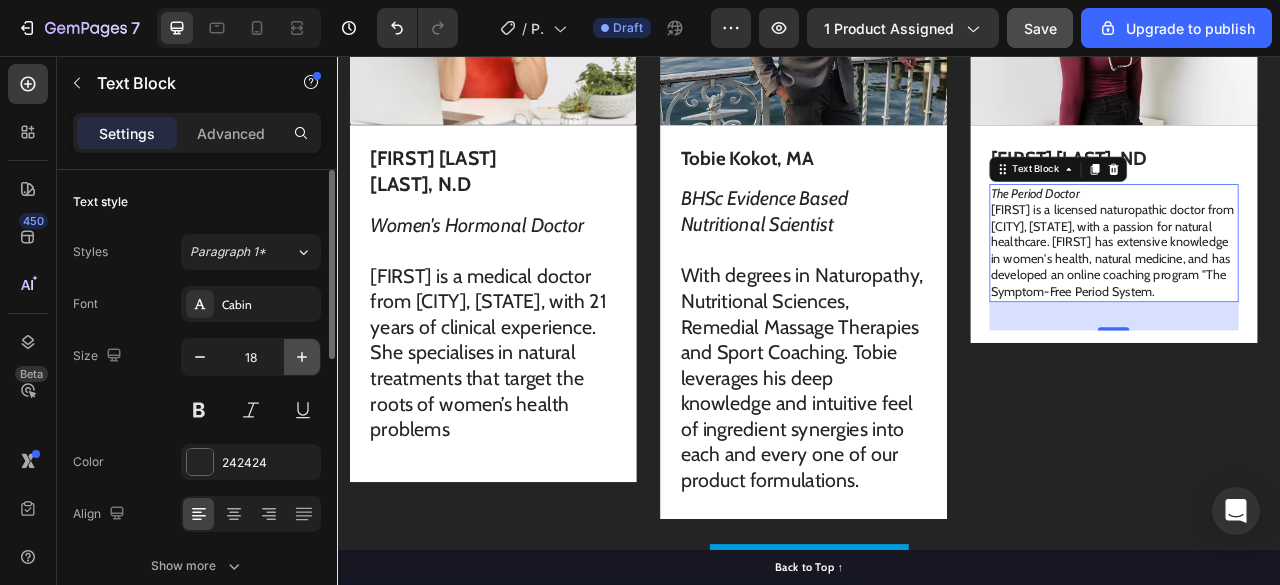 click 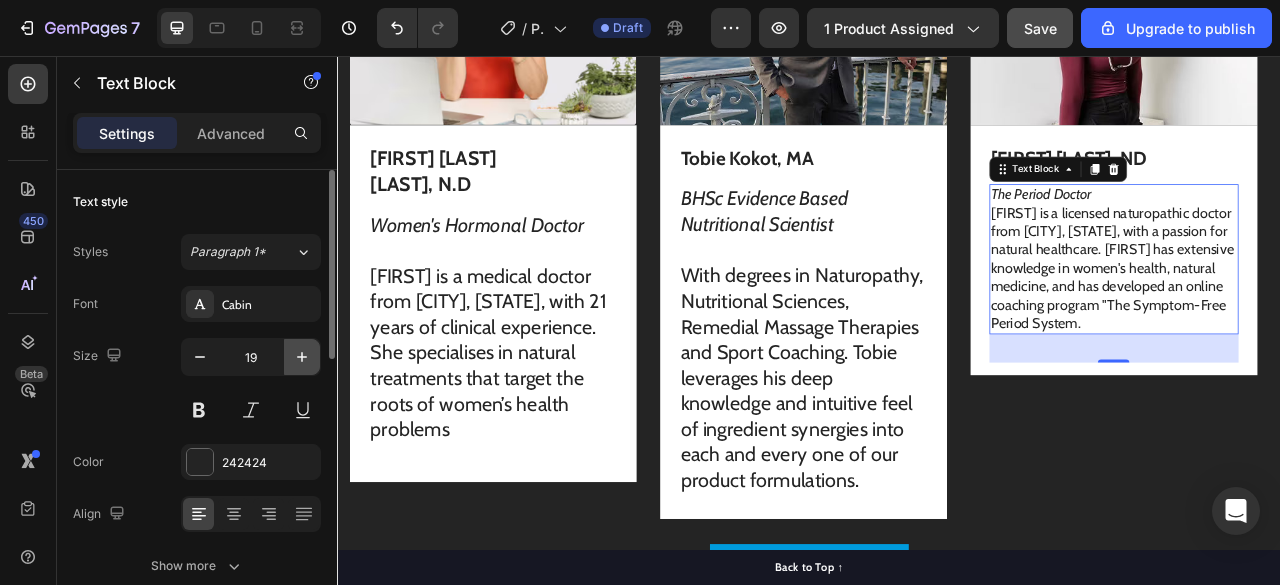 click 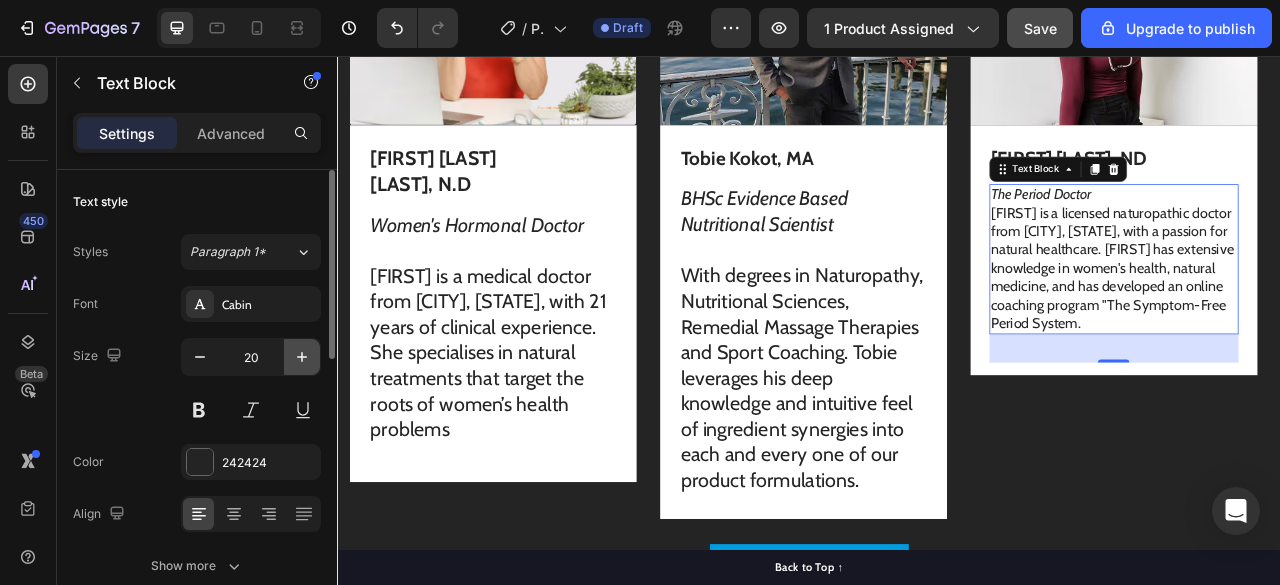click 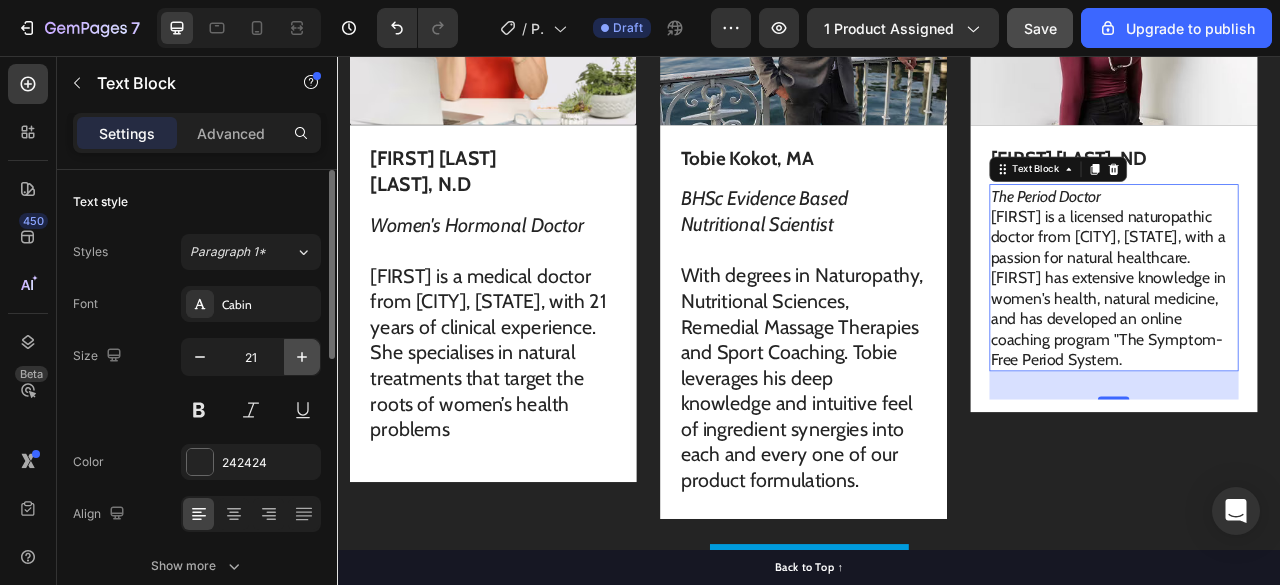 click 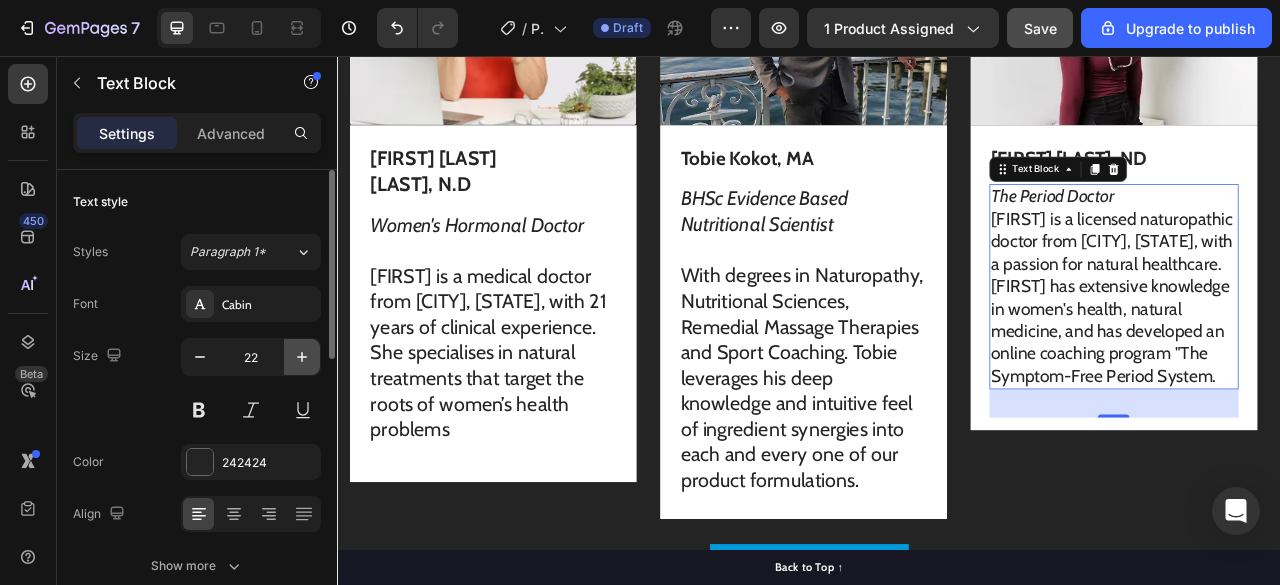 click 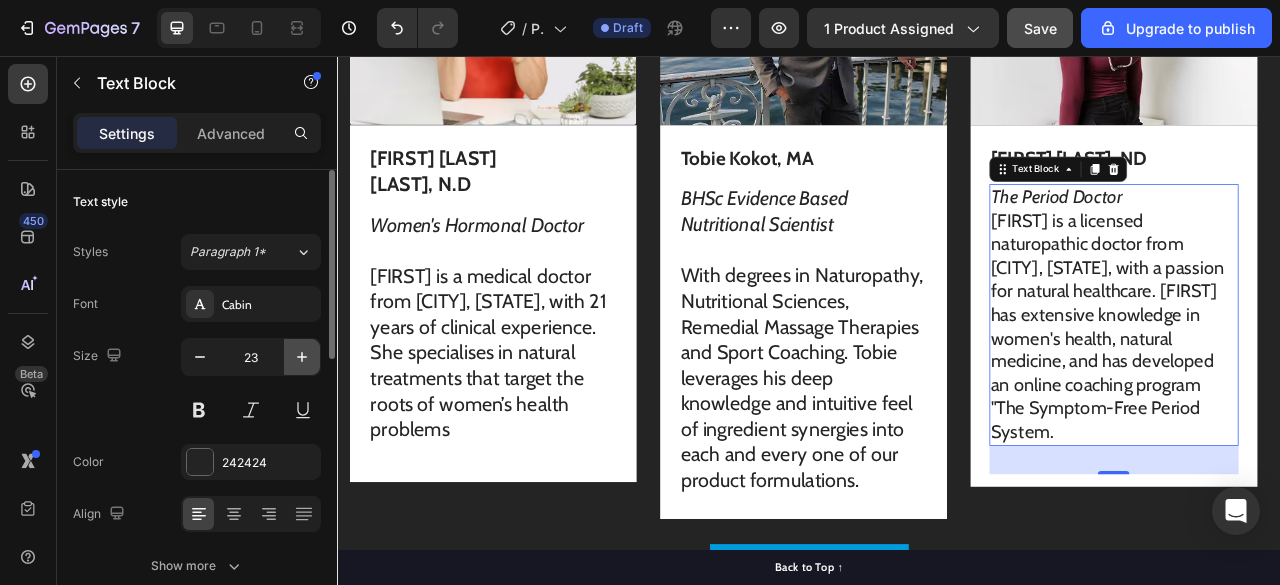 click 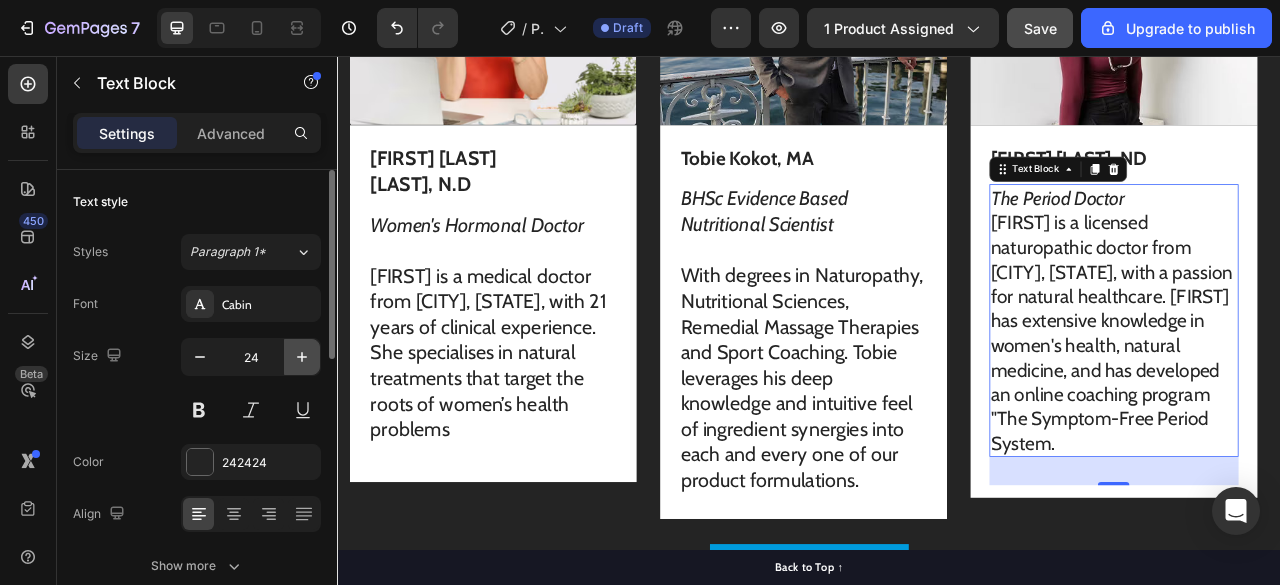 click 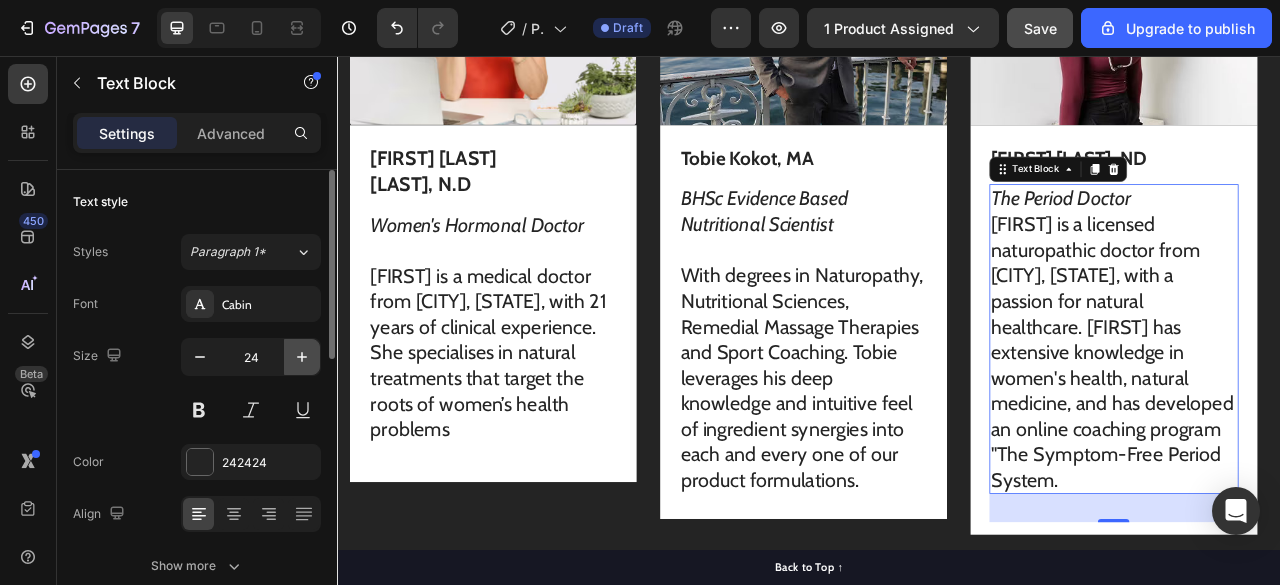 type on "25" 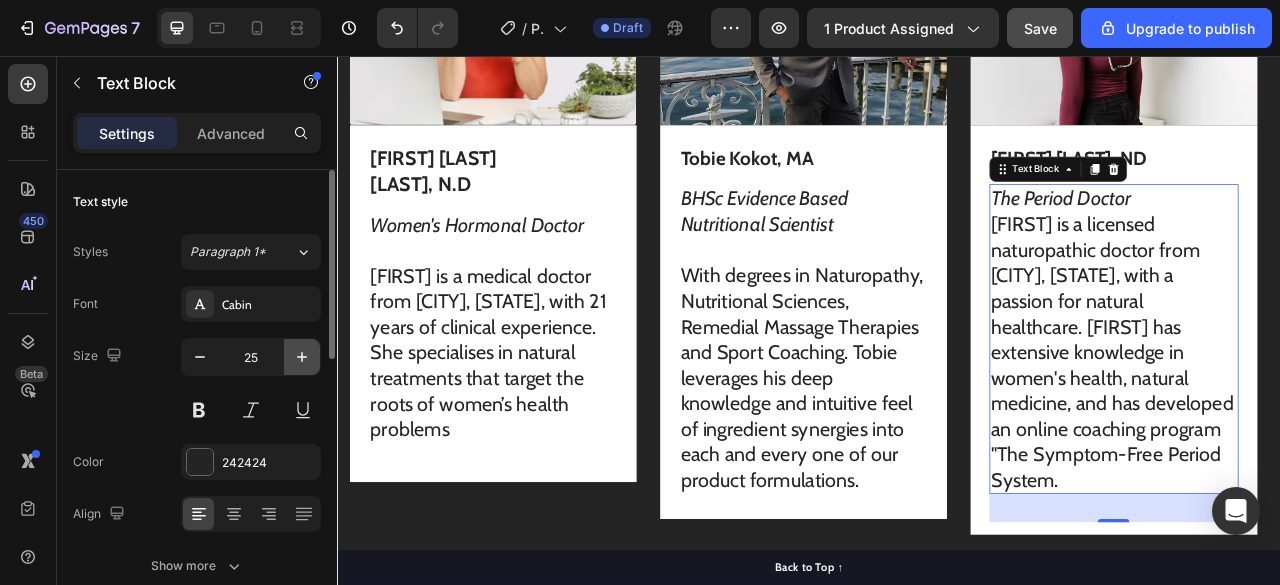type 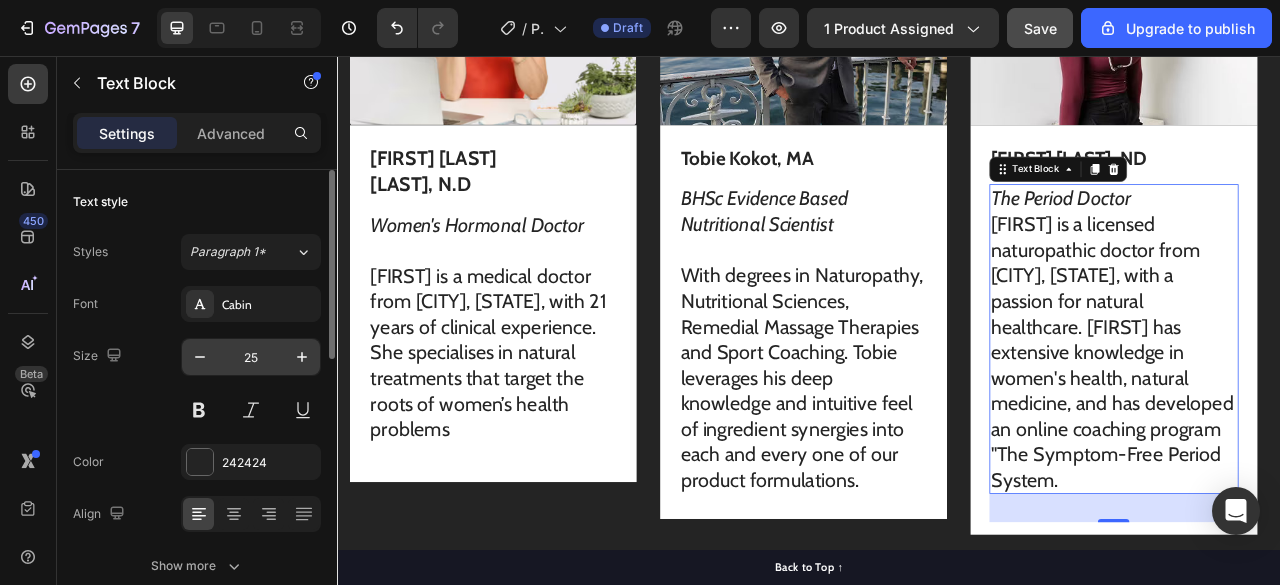click on "25" at bounding box center [251, 357] 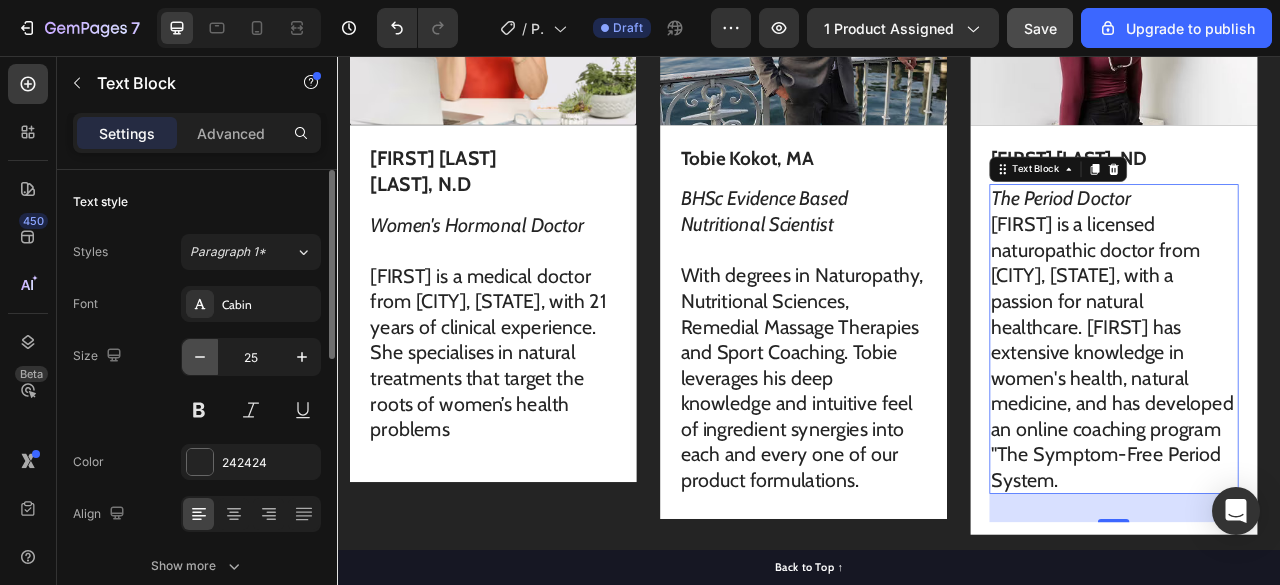 click 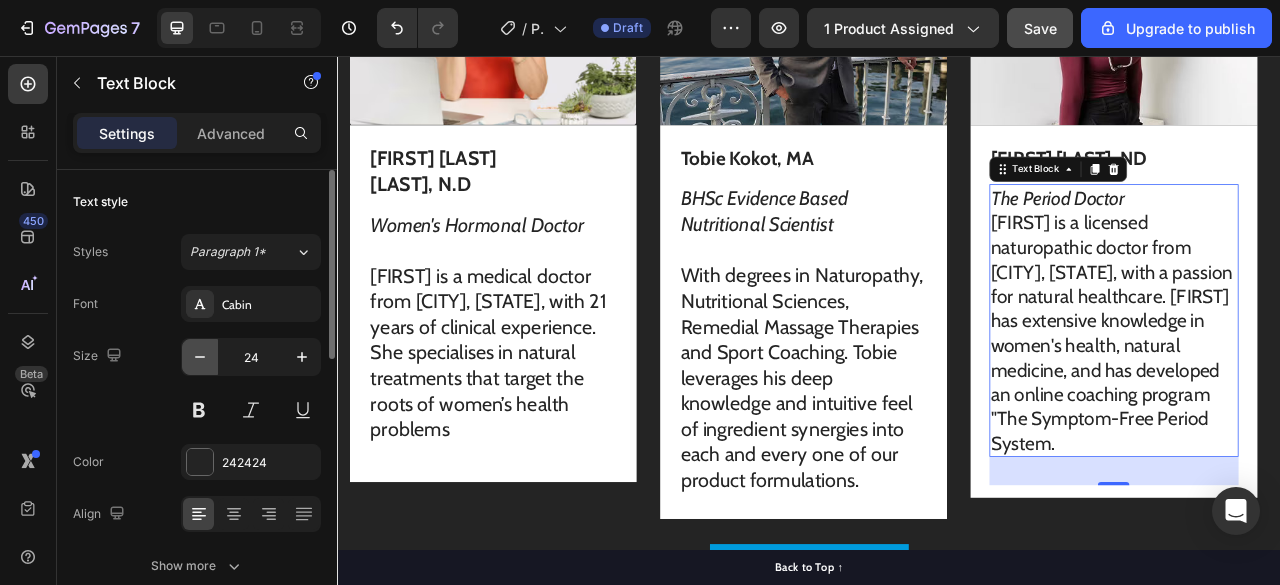 click 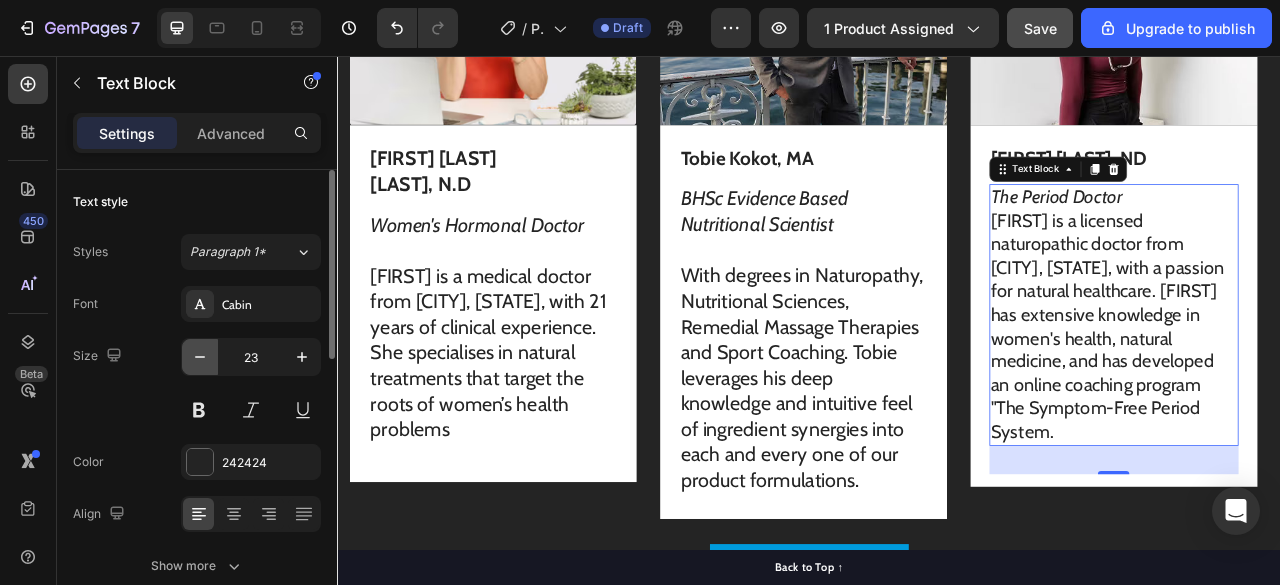 click 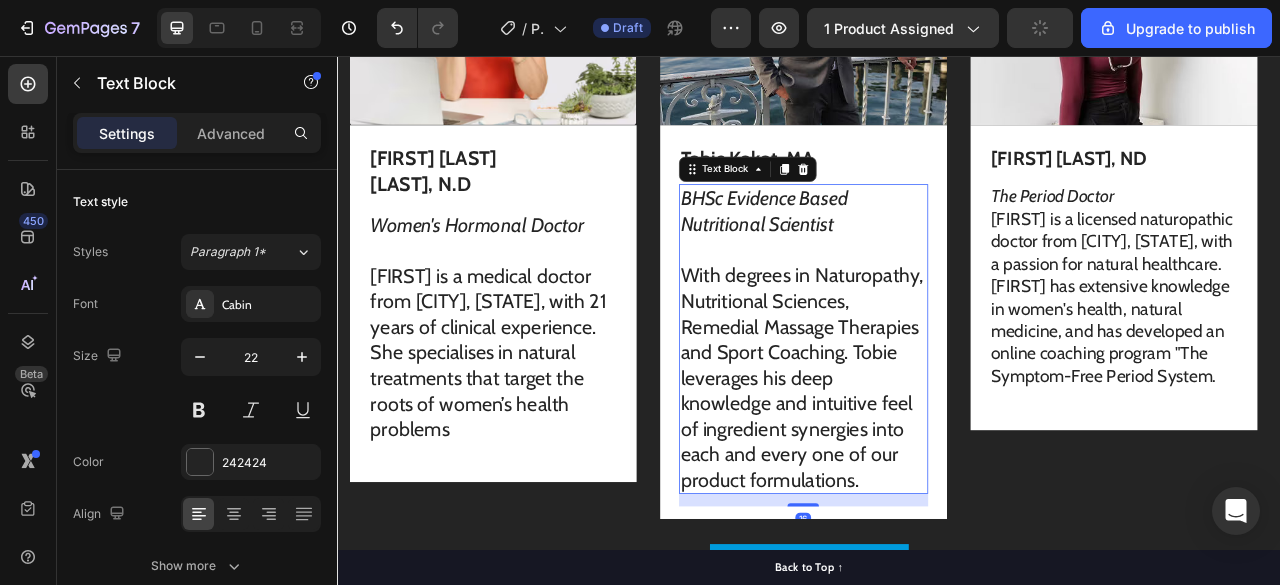 click on "With degrees in Naturopathy, Nutritional Sciences, Remedial Massage Therapies and Sport Coaching. Tobie leverages his deep knowledge and intuitive feel of ingredient synergies into each and every one of our product formulations." at bounding box center (929, 465) 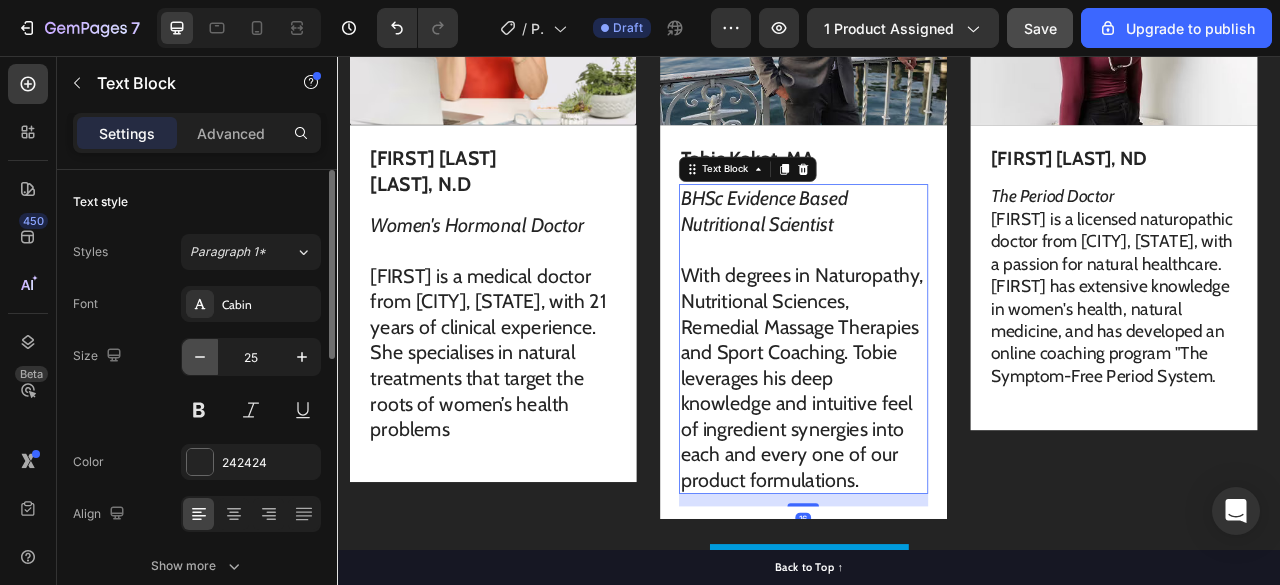 click 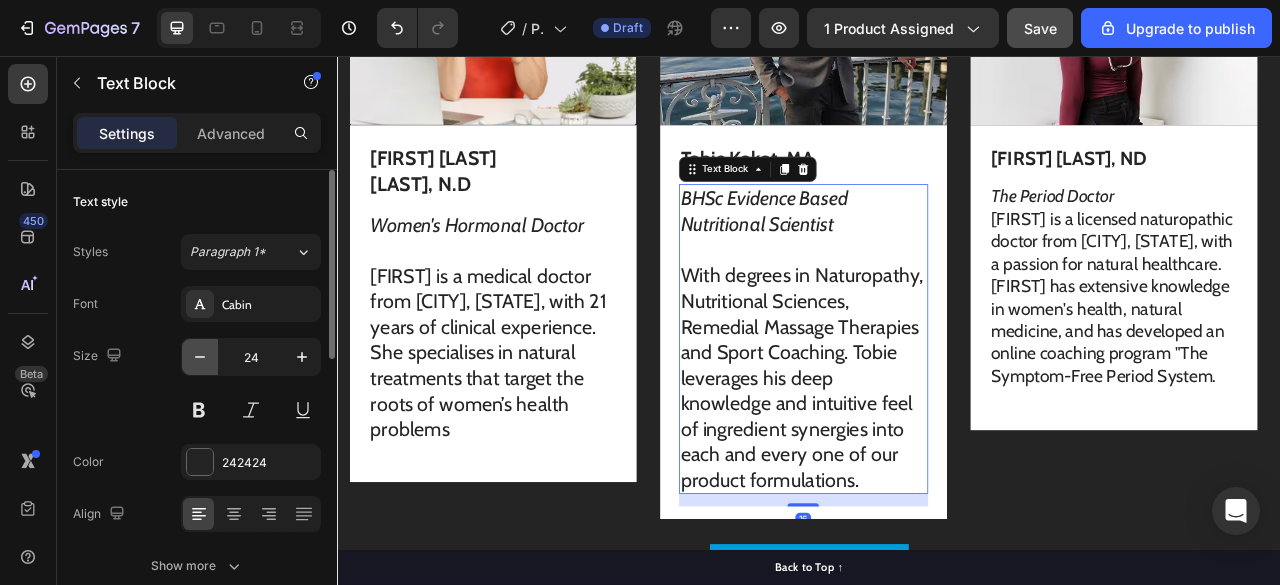 click 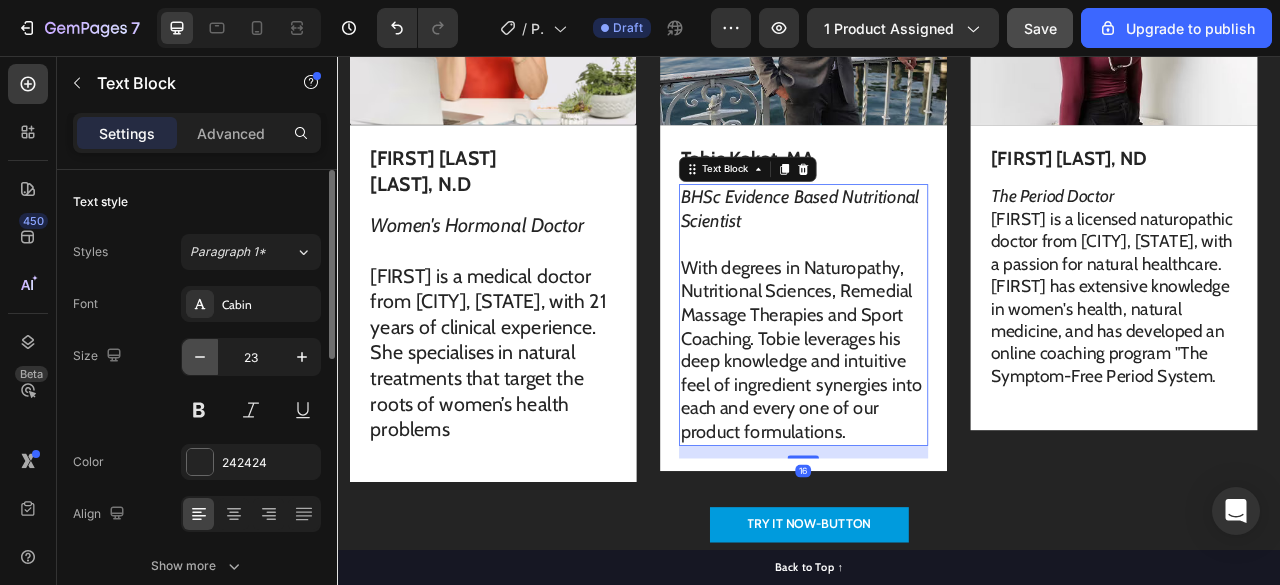 click 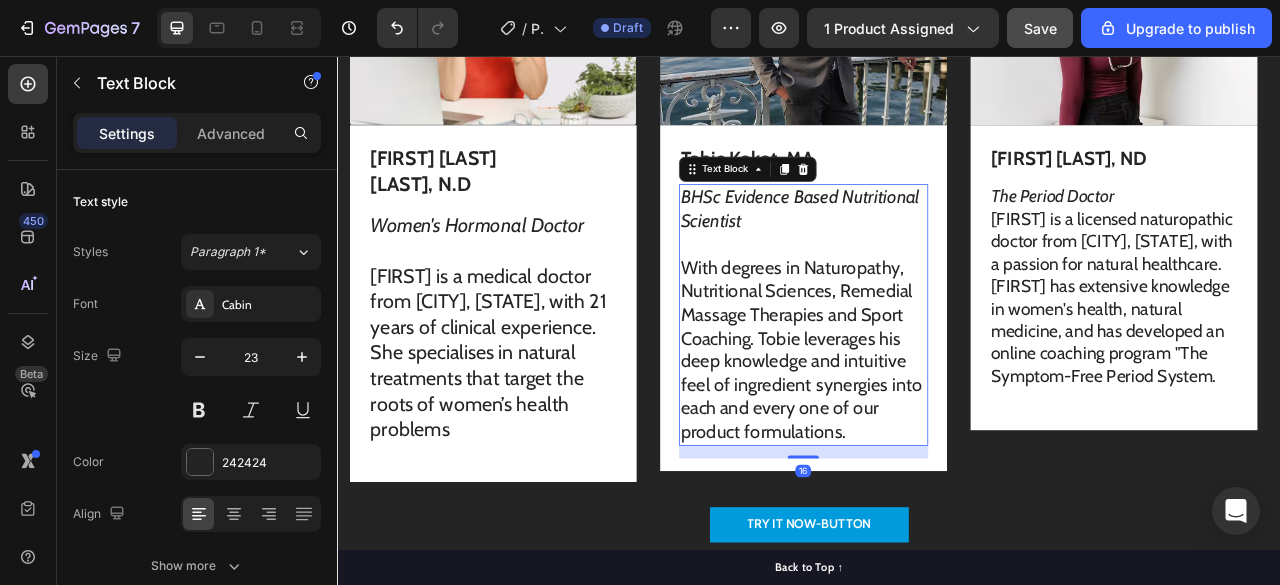 type on "22" 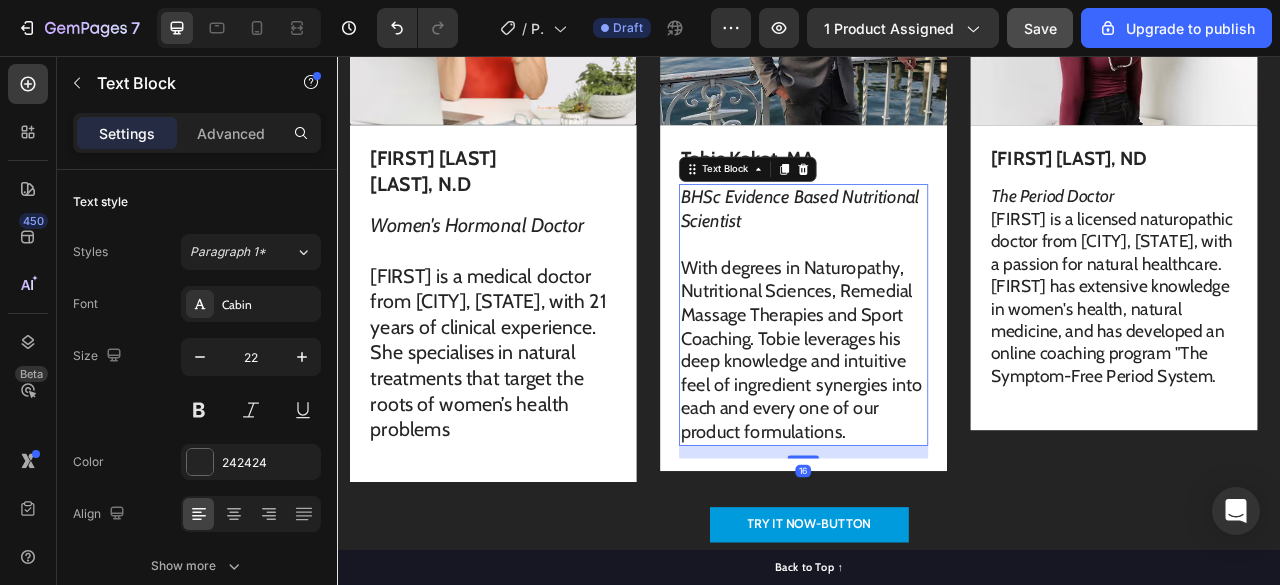 click on "[FIRST] is a medical doctor from [CITY], [STATE], with [NUMBER] years of clinical experience. She specialises in natural treatments that target the roots of women’s health problems" at bounding box center [534, 434] 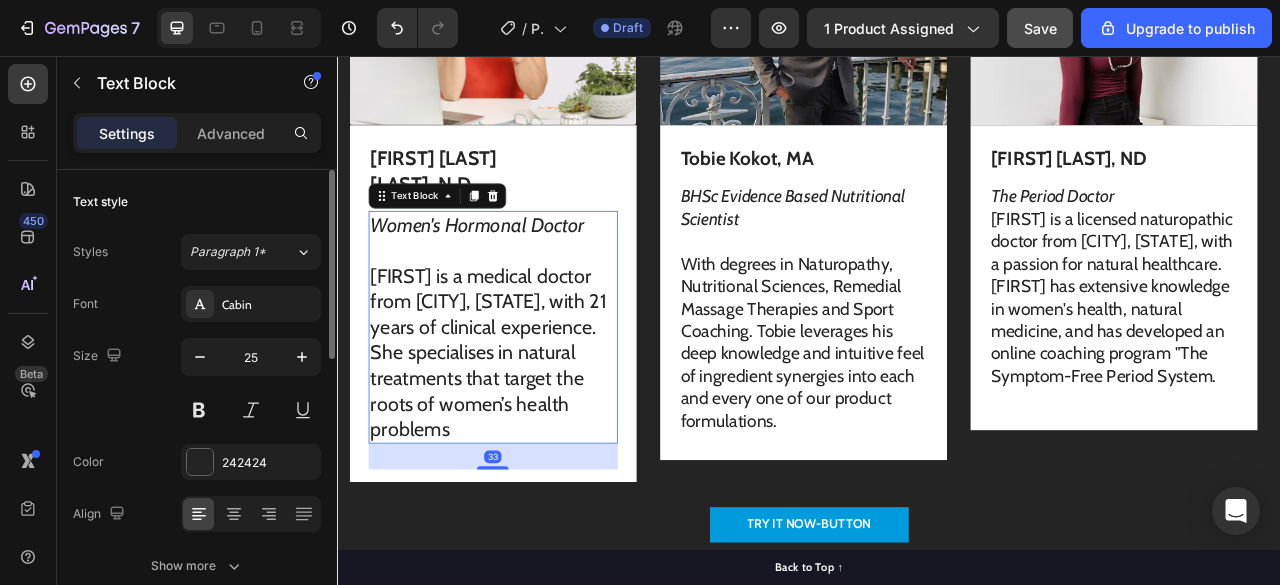 click on "25" at bounding box center [251, 357] 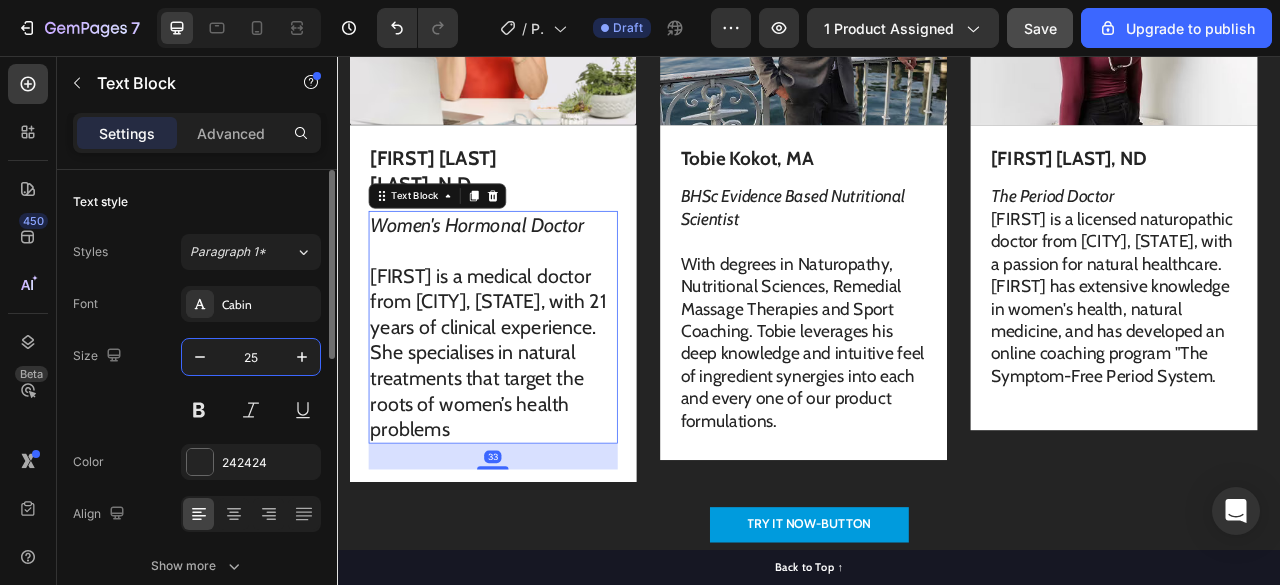 click on "25" at bounding box center [251, 357] 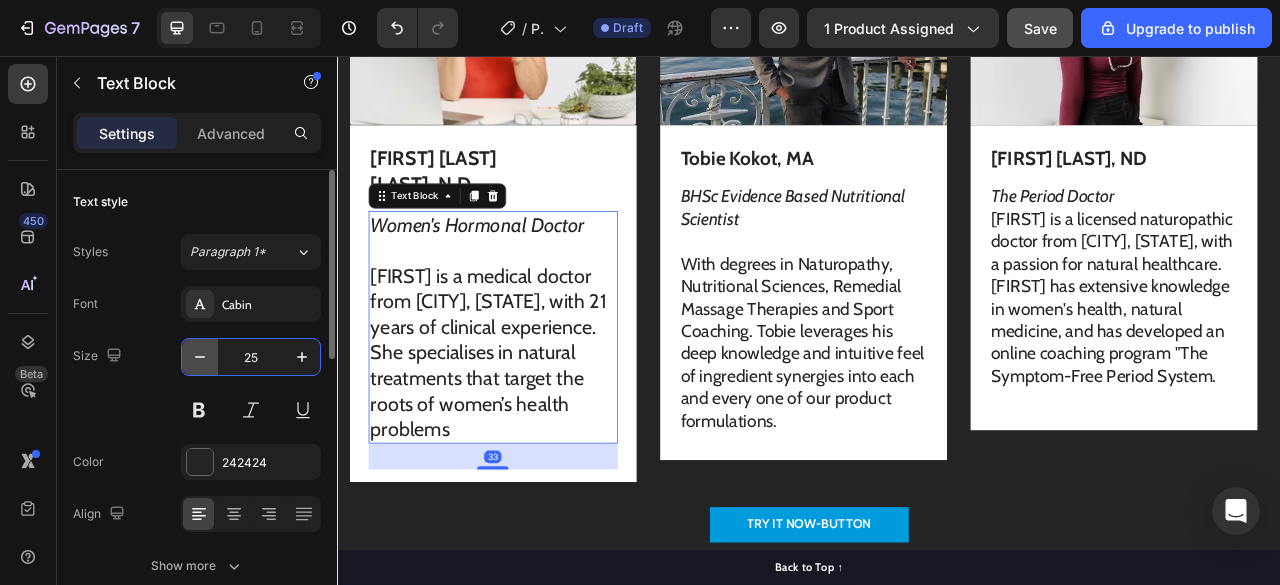 click 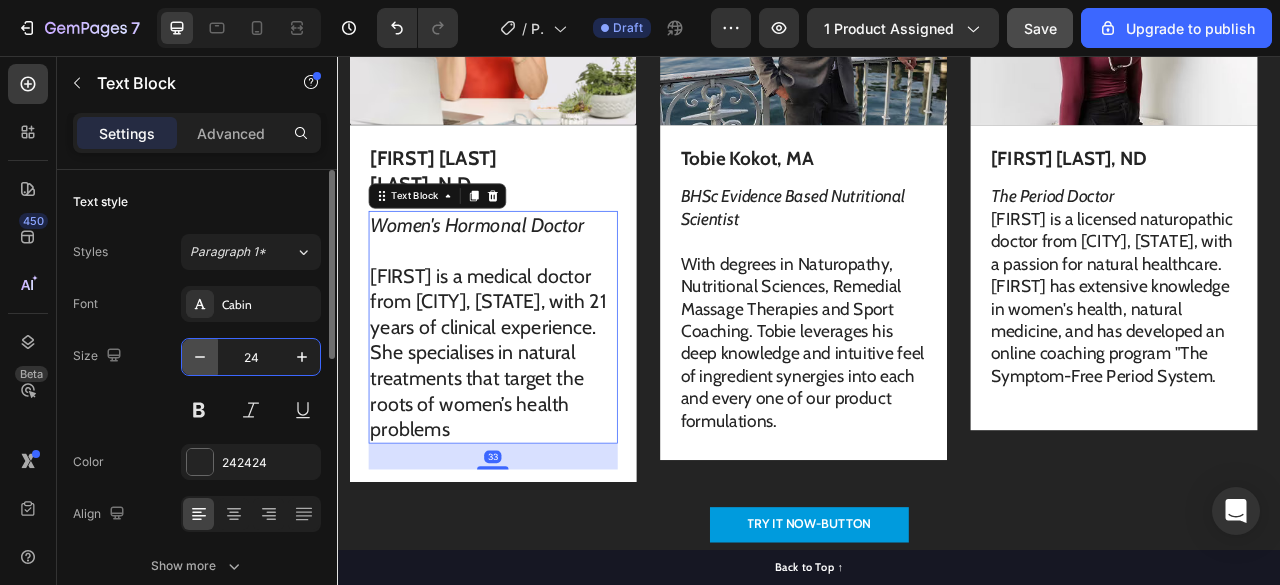 click 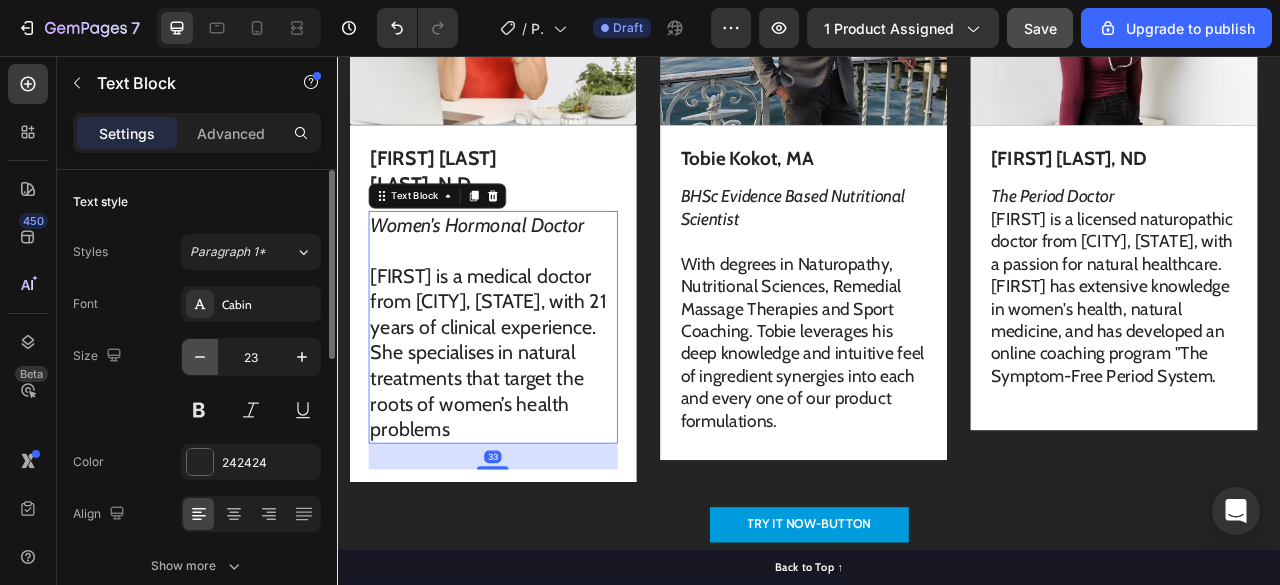 click 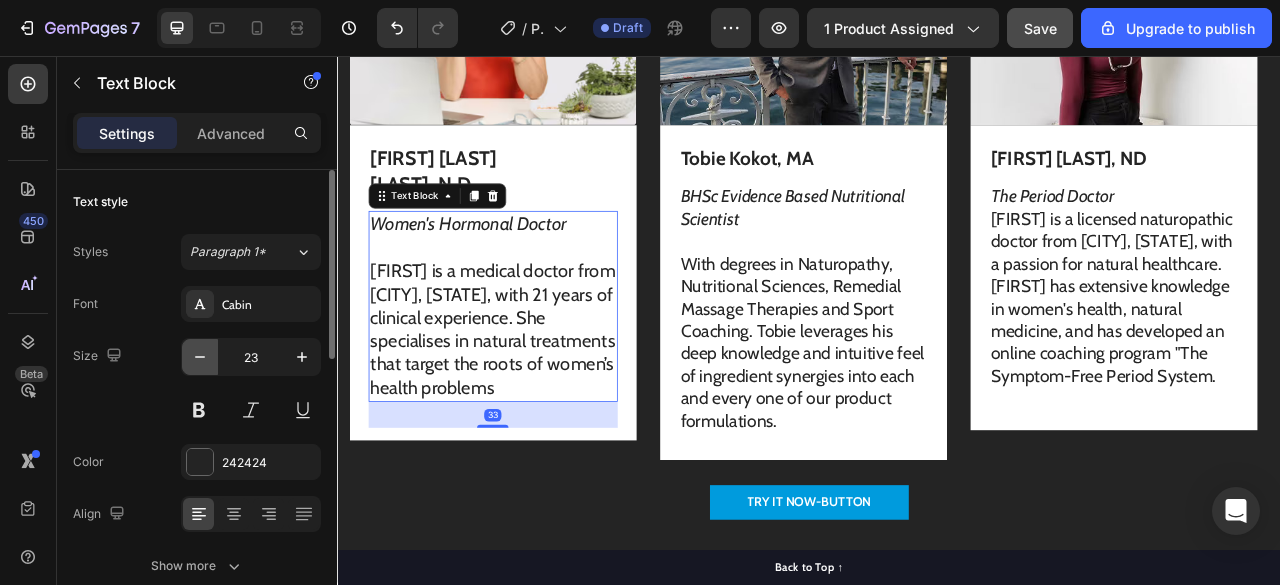 type on "22" 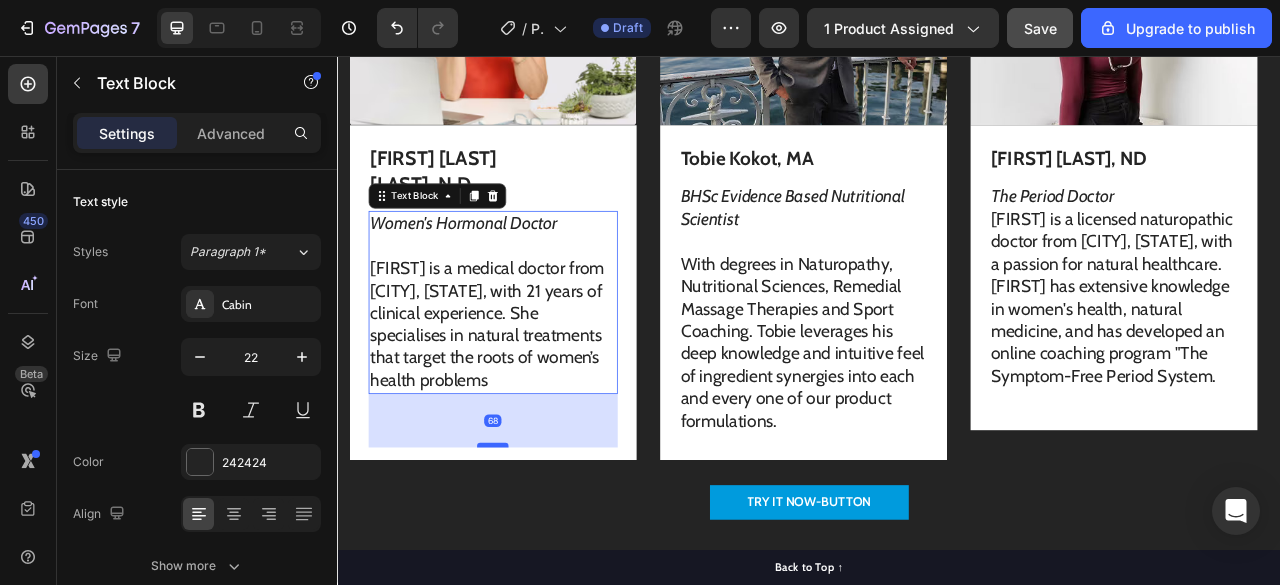 drag, startPoint x: 536, startPoint y: 514, endPoint x: 549, endPoint y: 549, distance: 37.336308 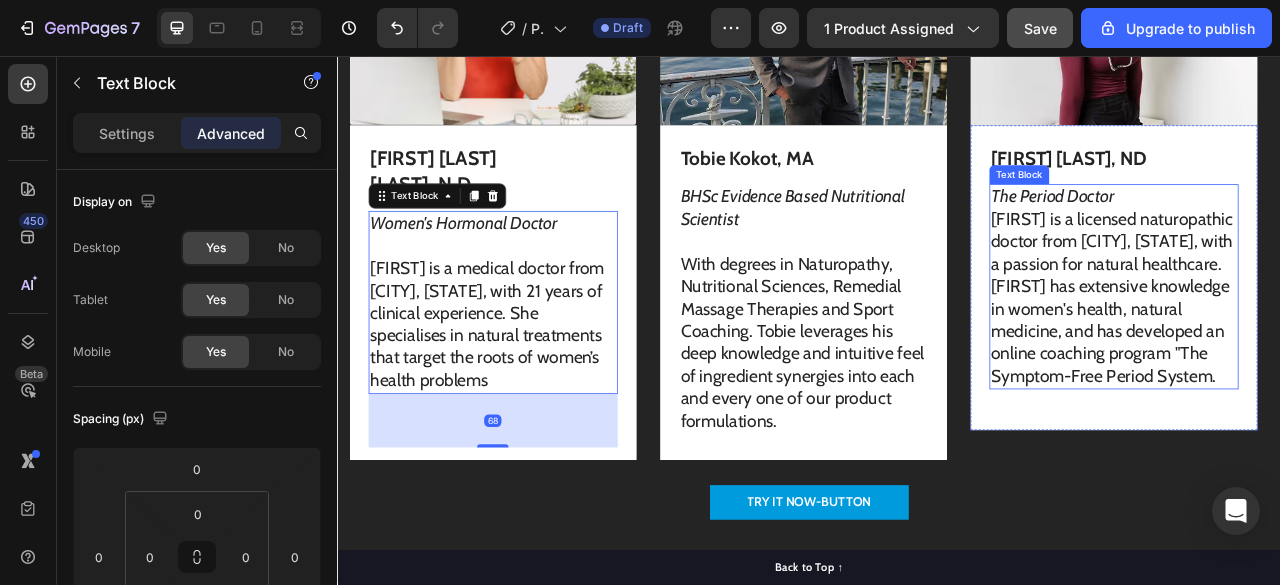 click on "[FIRST] is a licensed naturopathic doctor from [CITY], [COUNTRY], with a passion for natural healthcare. [FIRST] has extensive knowledge in women's health, natural medicine, and has developed an online coaching program "The Symptom-Free Period System."" at bounding box center (1324, 364) 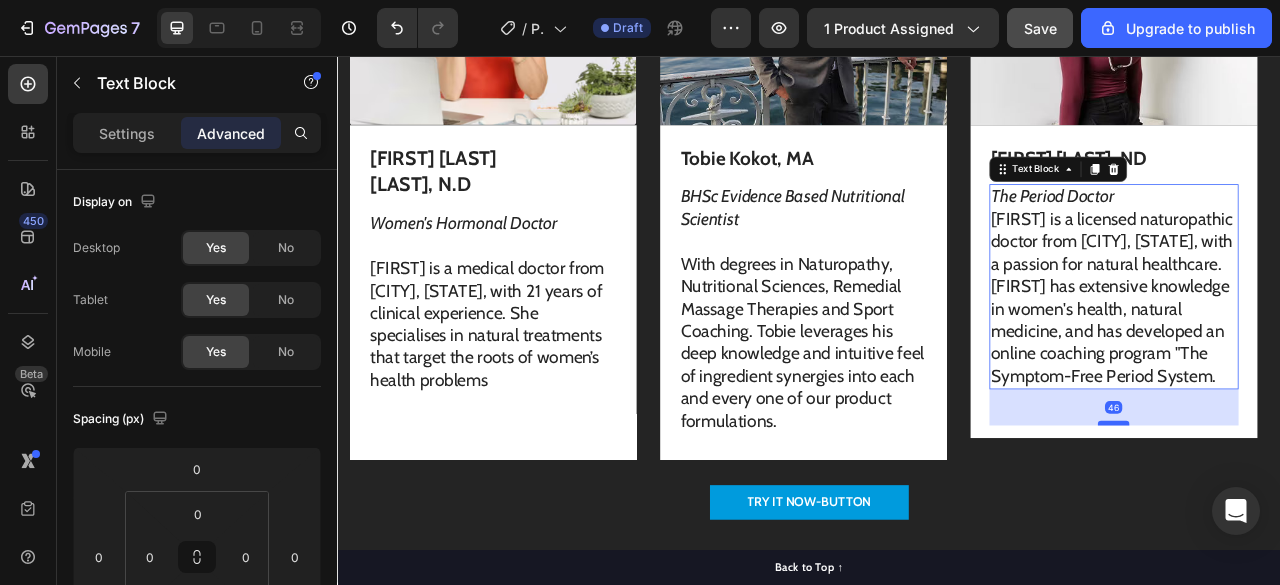 click at bounding box center (1324, 523) 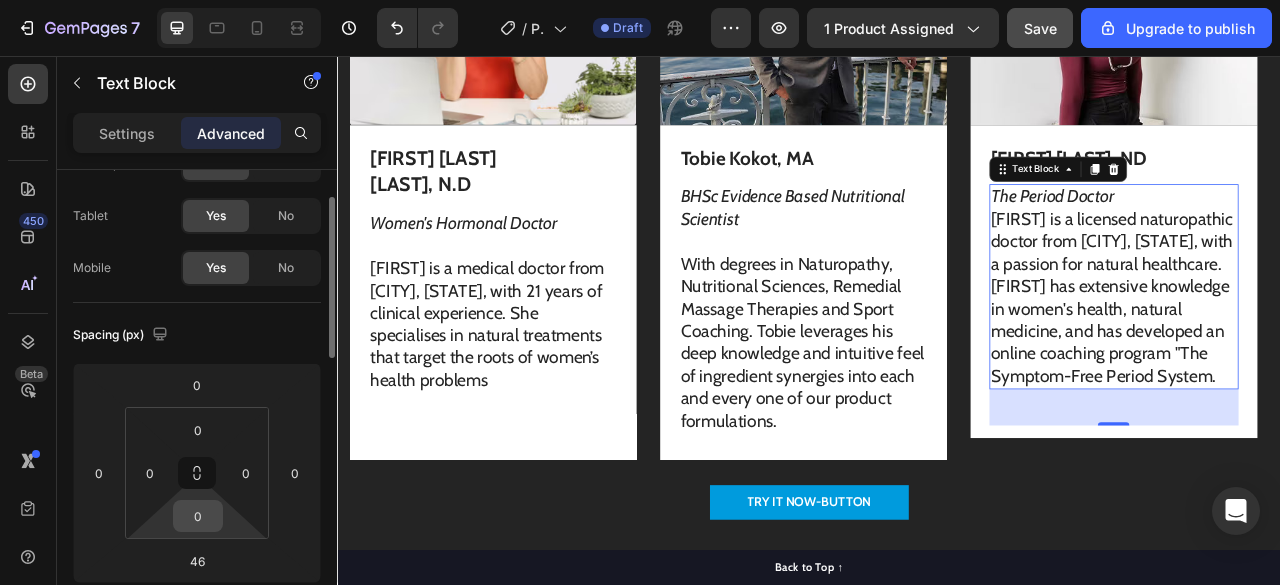 scroll, scrollTop: 85, scrollLeft: 0, axis: vertical 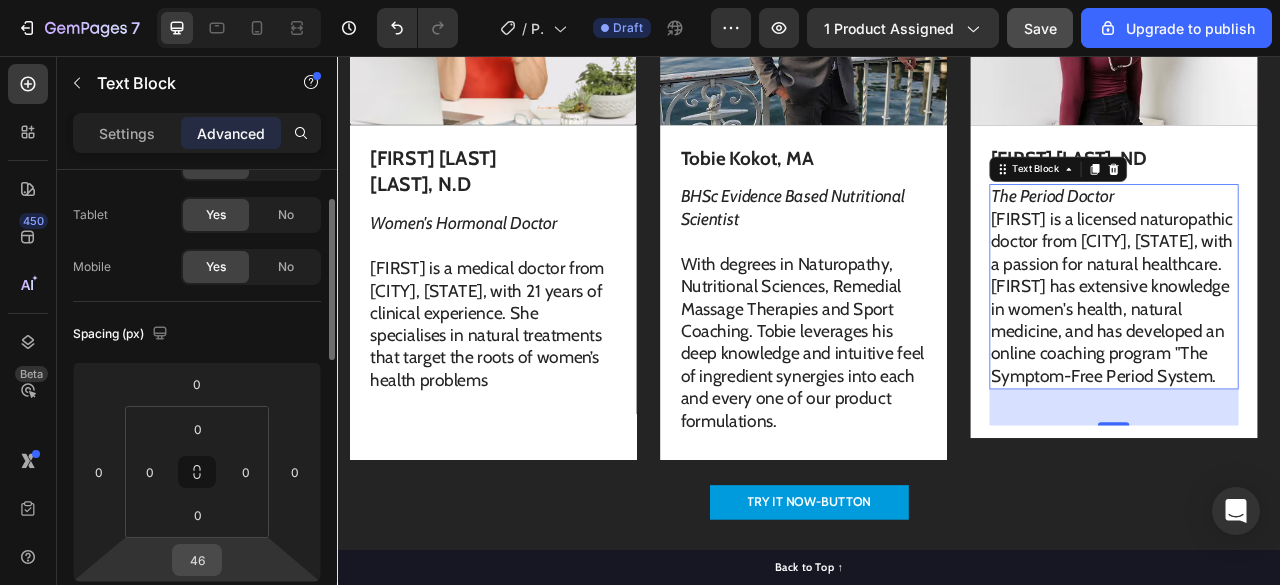click on "46" at bounding box center [197, 560] 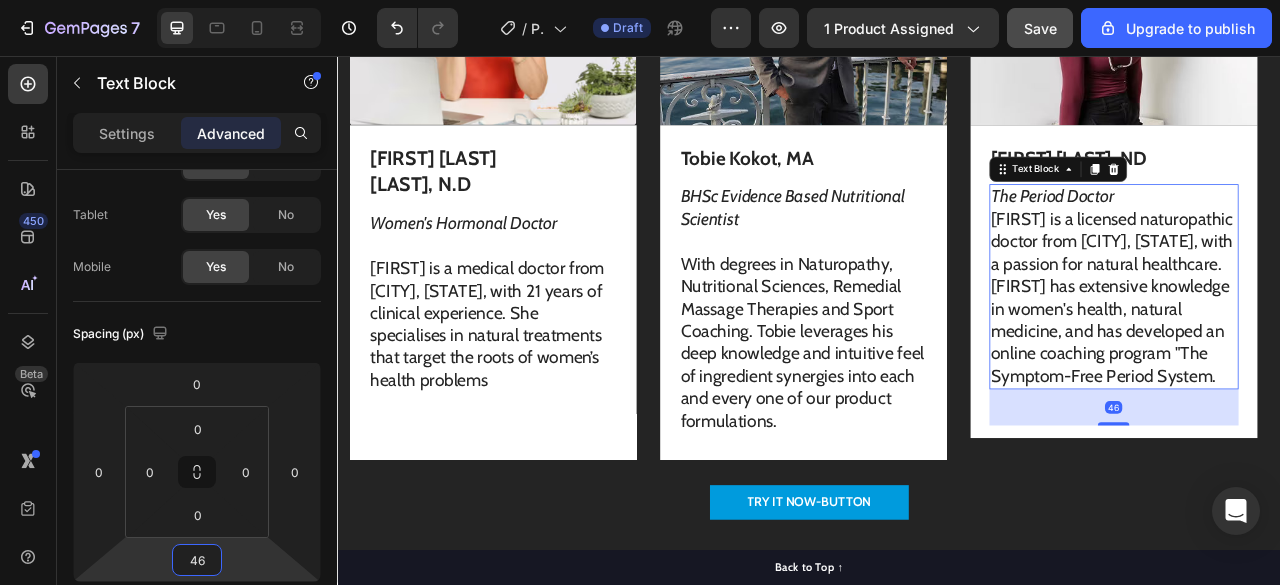 type on "45" 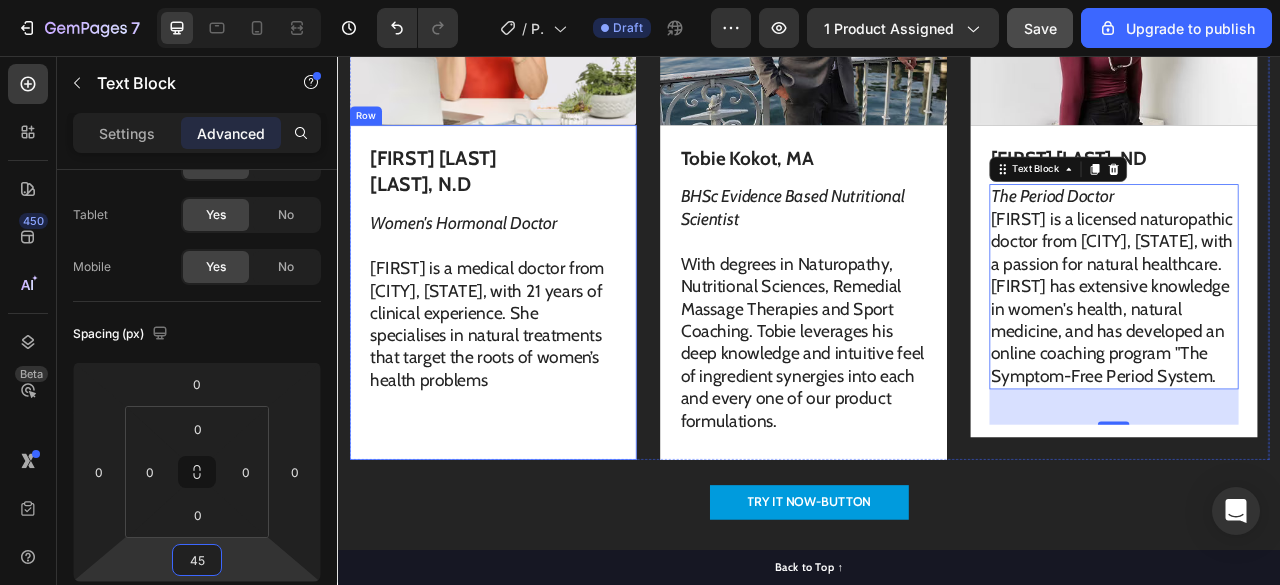 click on "Aimée Gould  Shunney, N.D Text Block Women's Hormonal Doctor Aimée is a medical doctor from Santa Cruz, California, with 21 years of clinical experience. She specialises in natural treatments that target the roots of women’s health problems Text Block" at bounding box center [534, 361] 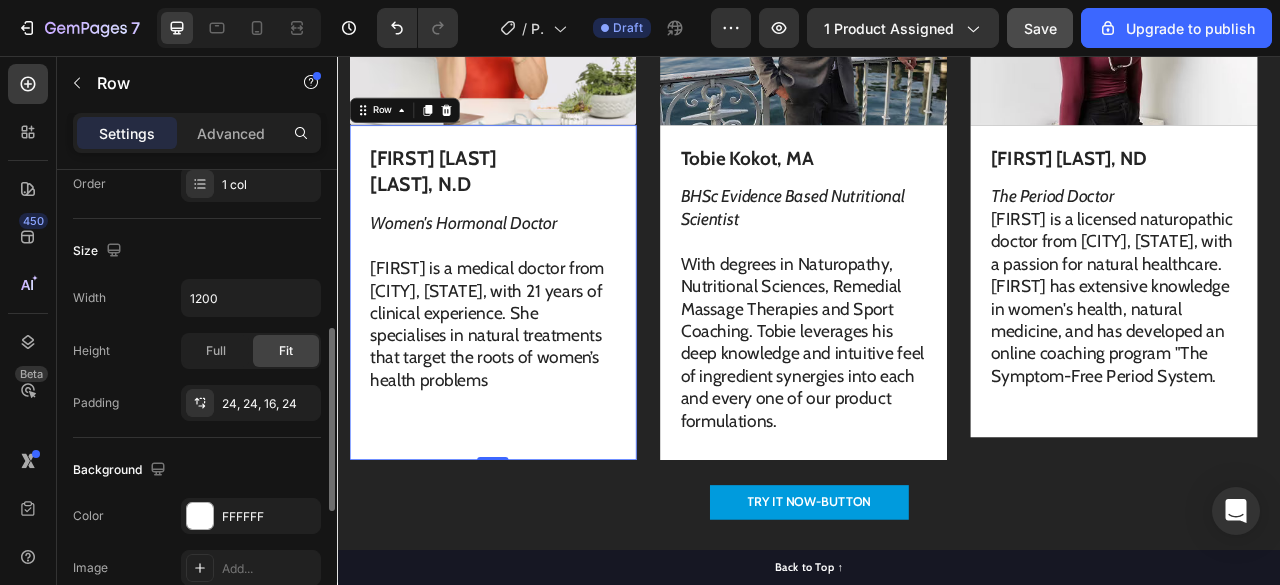 scroll, scrollTop: 390, scrollLeft: 0, axis: vertical 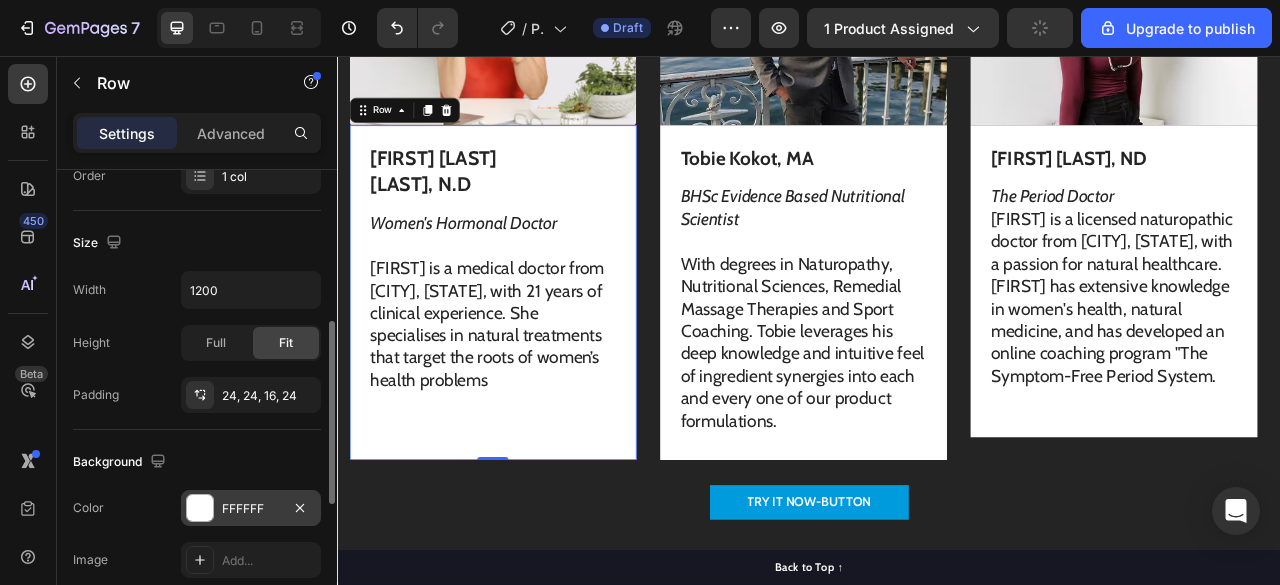 click on "FFFFFF" at bounding box center [251, 509] 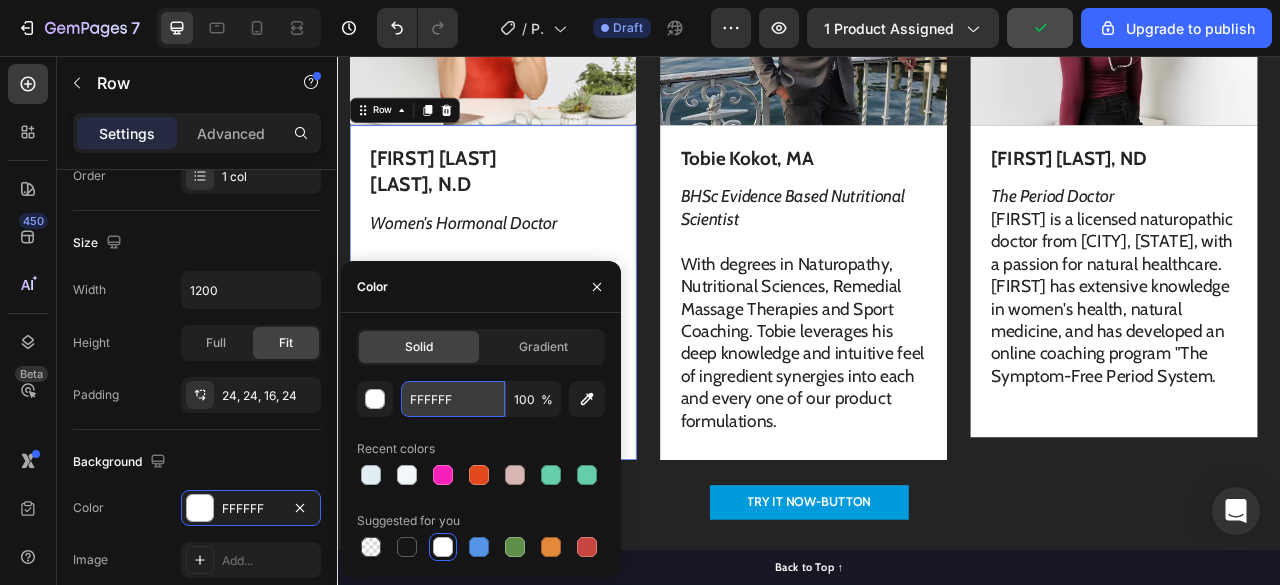 click on "FFFFFF" at bounding box center [453, 399] 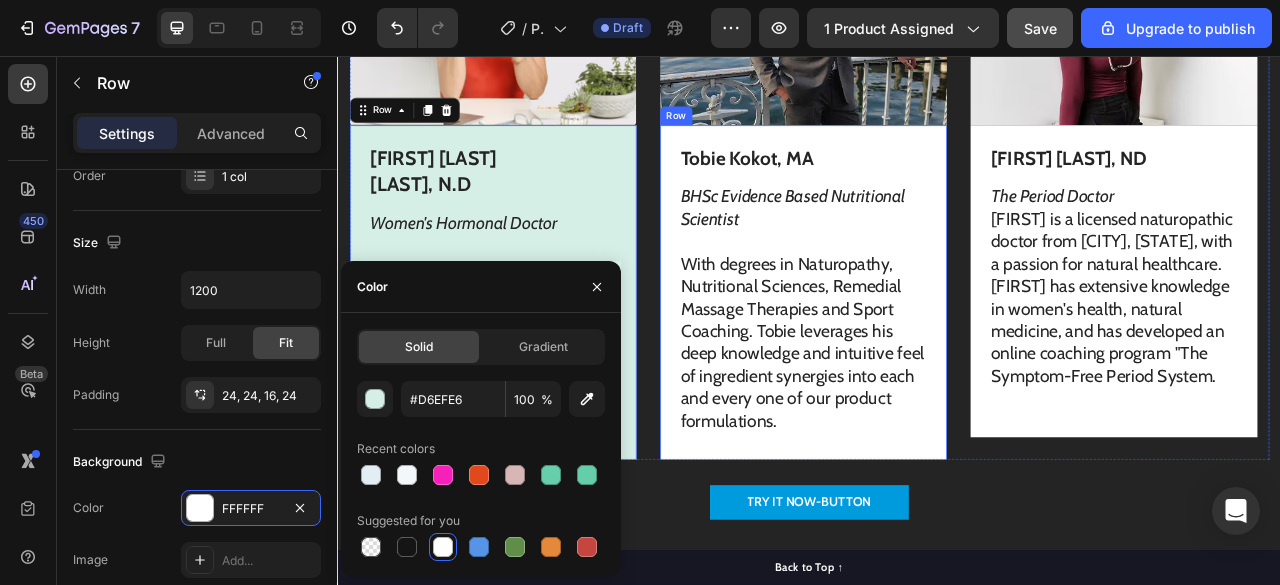 click on "Tobie Kokot, MA Text Block BHSc Evidence Based Nutritional Scientist With degrees in Naturopathy, Nutritional Sciences, Remedial Massage Therapies and Sport Coaching. Tobie leverages his deep knowledge and intuitive feel of ingredient synergies into each and every one of our product formulations. Text Block" at bounding box center [929, 361] 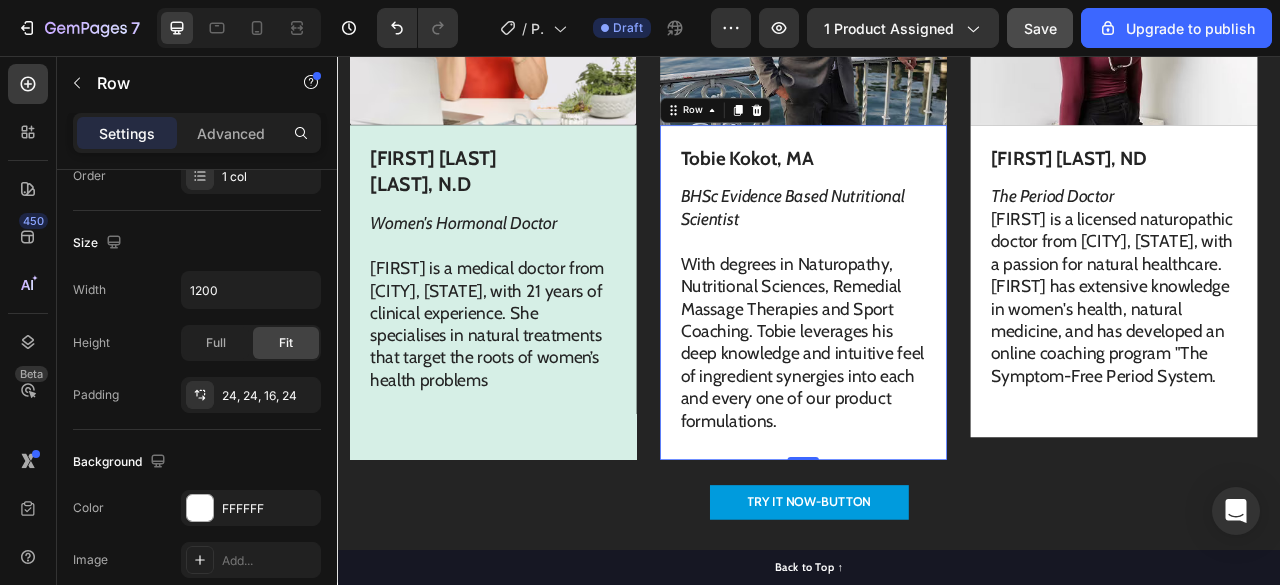 scroll, scrollTop: 390, scrollLeft: 0, axis: vertical 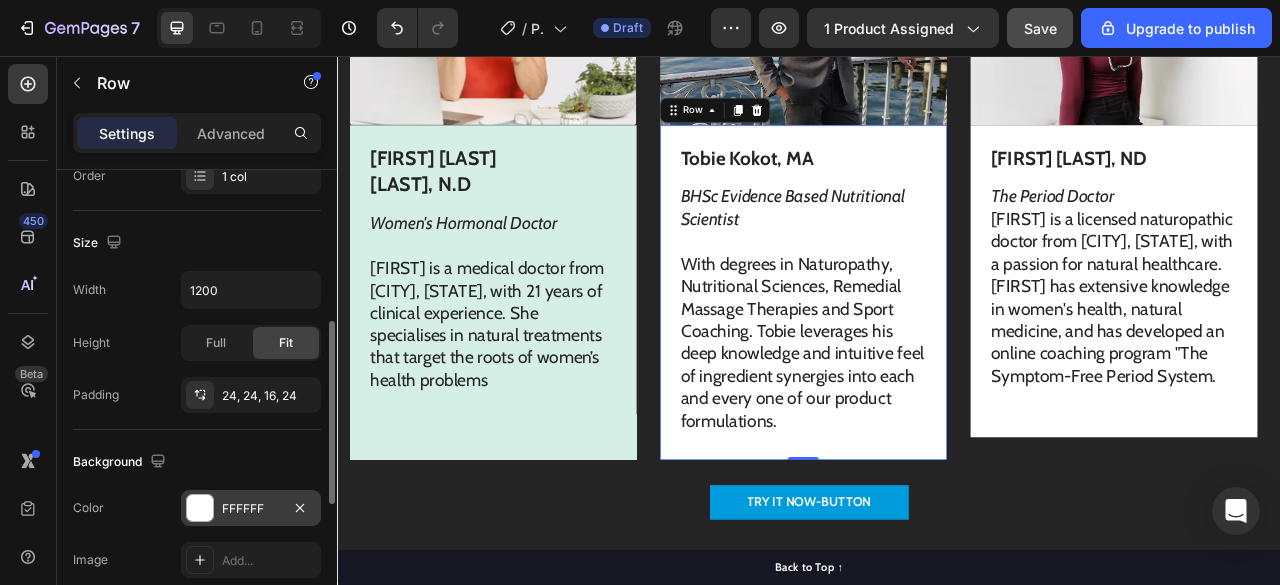 click on "FFFFFF" at bounding box center [251, 508] 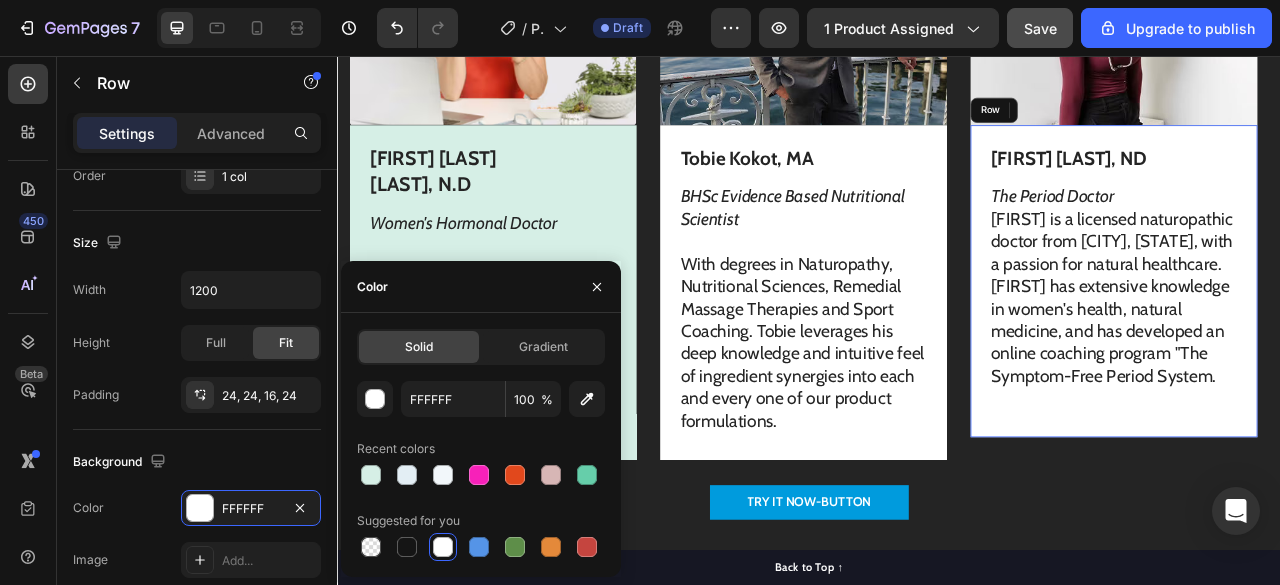 click on "Annie Savage, ND Text Block The Period Doctor Annie is a licensed naturopathic doctor from Vancouver, Canada, with a passion for natural healthcare. Annie has extensive knowledge in women's health, natural medicine, and has developed an online coaching program "The Symptom-Free Period System. Text Block" at bounding box center (1324, 347) 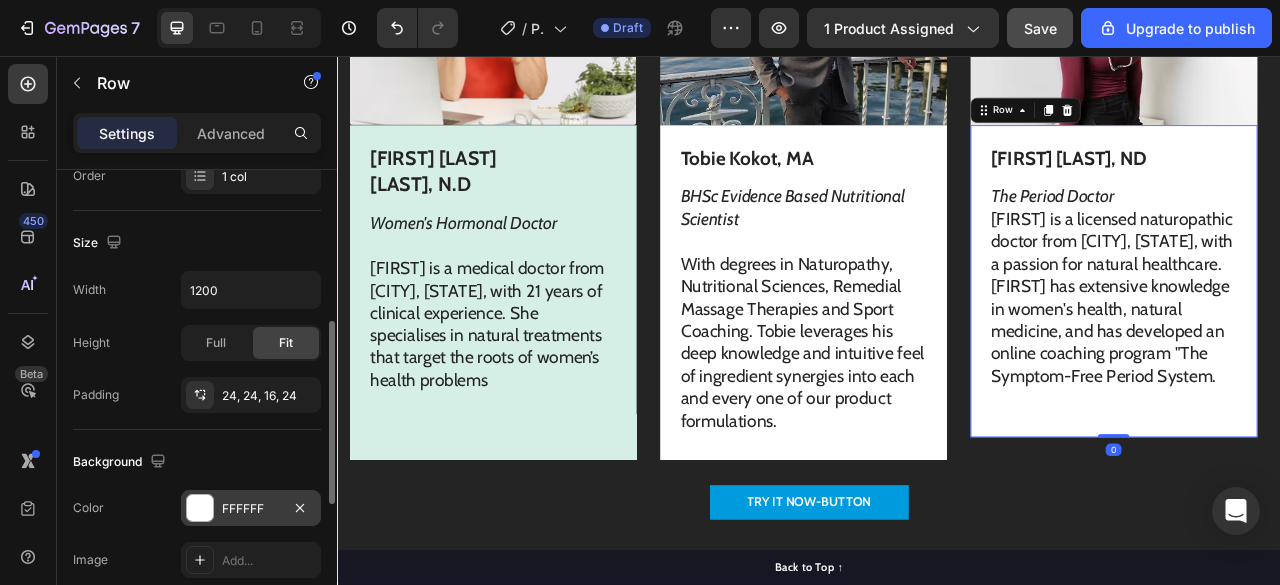 click on "FFFFFF" at bounding box center [251, 509] 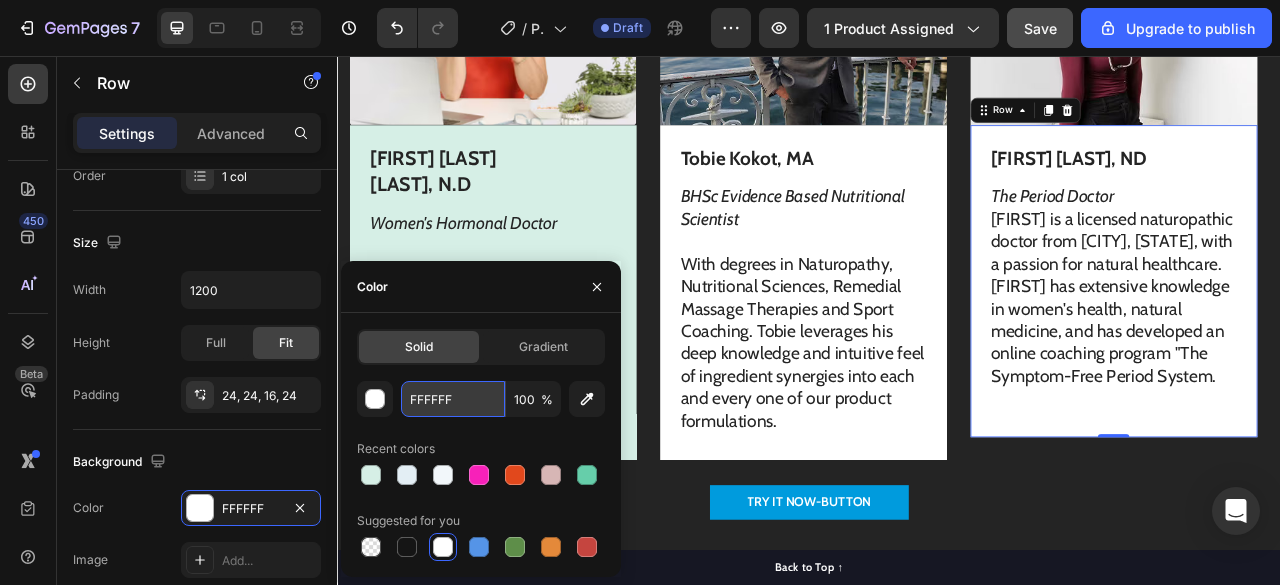 click on "FFFFFF" at bounding box center (453, 399) 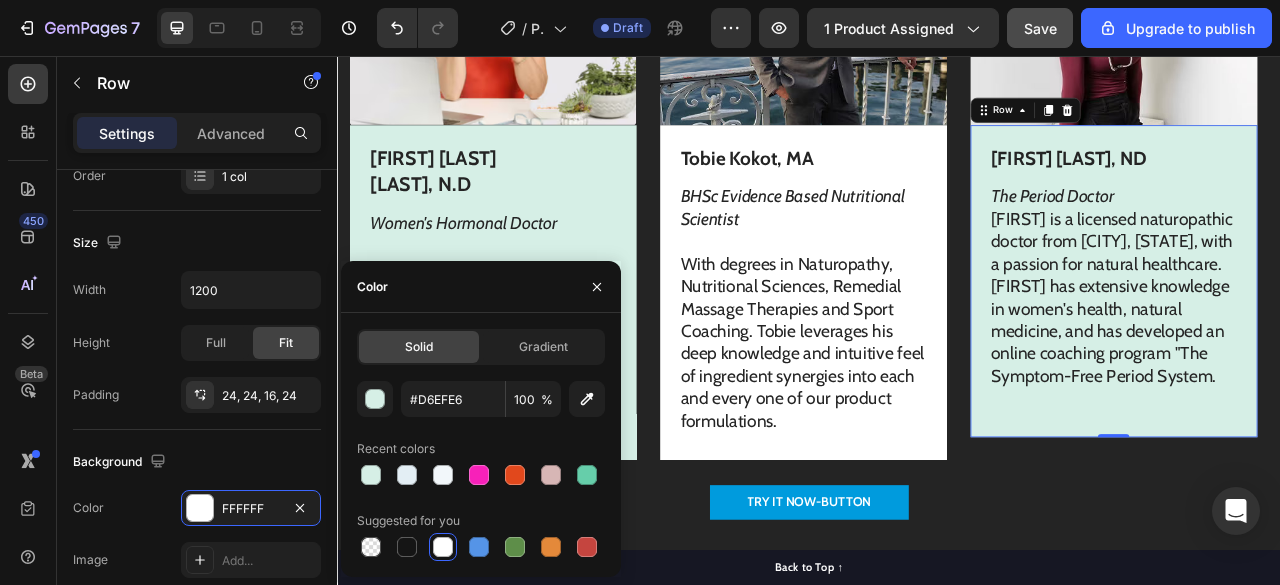 type on "D6EFE6" 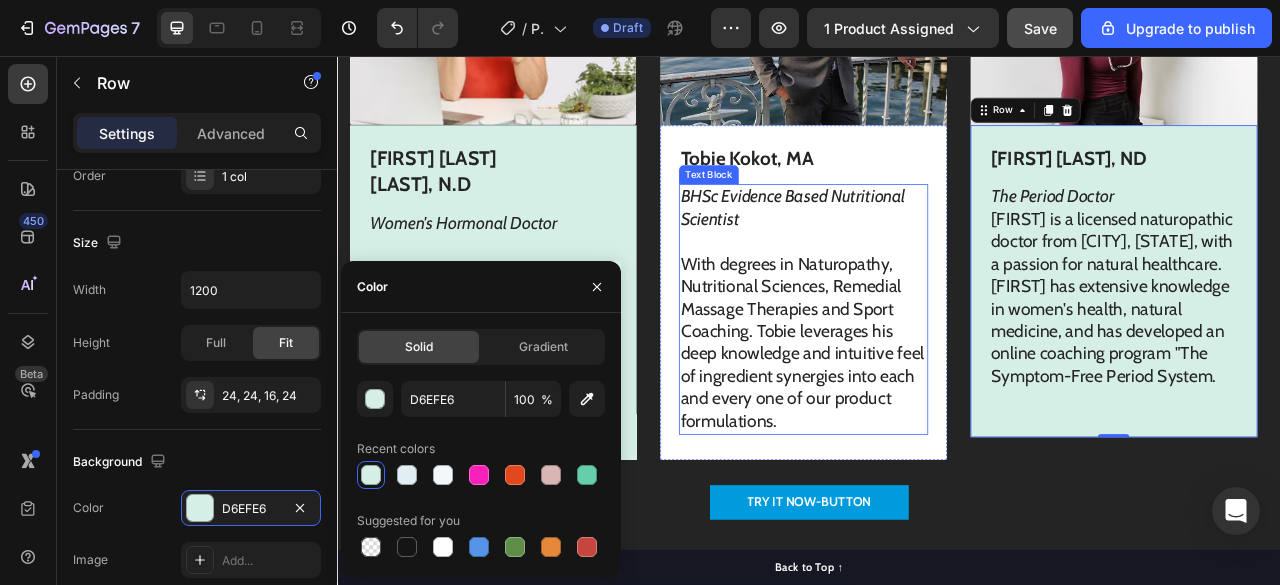 click on "With degrees in Naturopathy, Nutritional Sciences, Remedial Massage Therapies and Sport Coaching. Tobie leverages his deep knowledge and intuitive feel of ingredient synergies into each and every one of our product formulations." at bounding box center (929, 421) 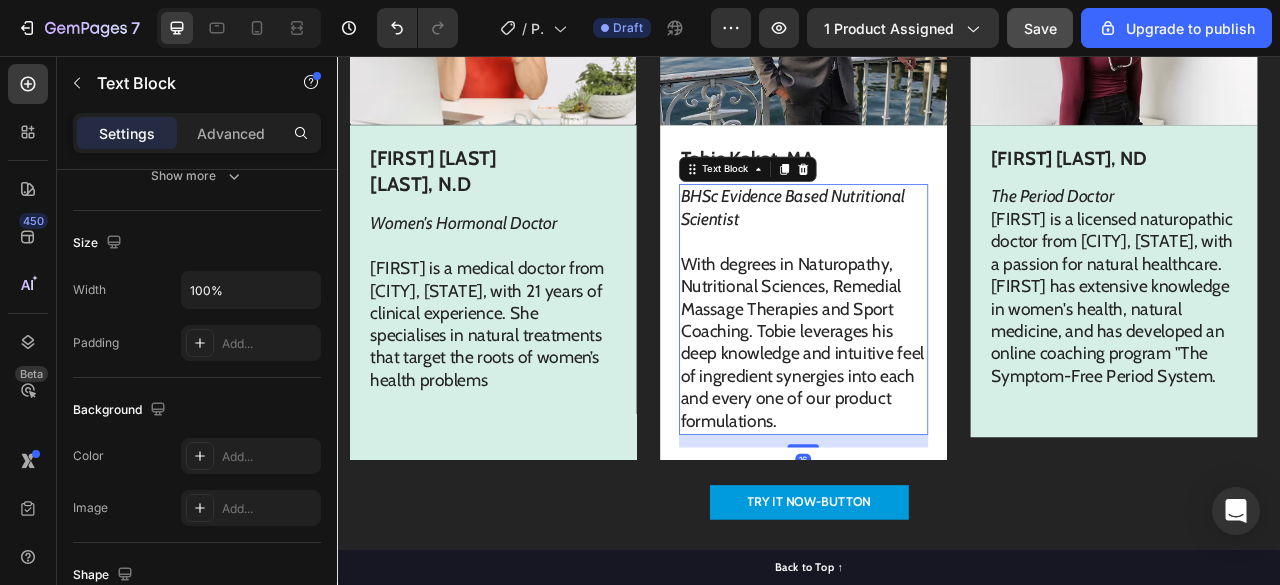 scroll, scrollTop: 0, scrollLeft: 0, axis: both 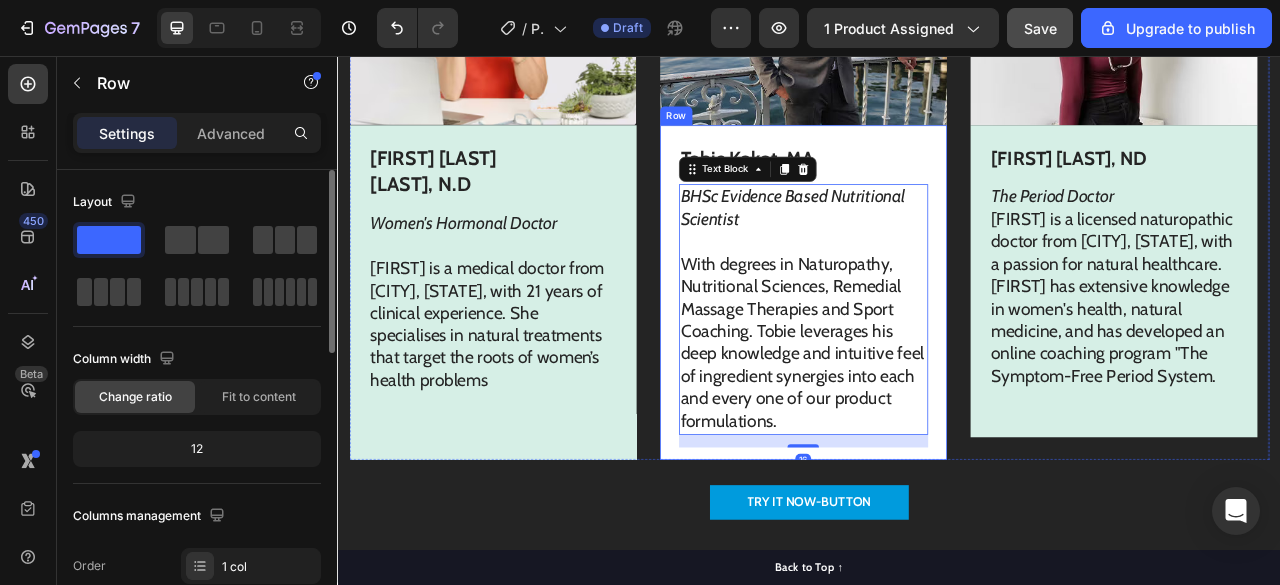 click on "Tobie Kokot, MA Text Block BHSc Evidence Based Nutritional Scientist With degrees in Naturopathy, Nutritional Sciences, Remedial Massage Therapies and Sport Coaching. Tobie leverages his deep knowledge and intuitive feel of ingredient synergies into each and every one of our product formulations. Text Block   16 Row" at bounding box center (929, 357) 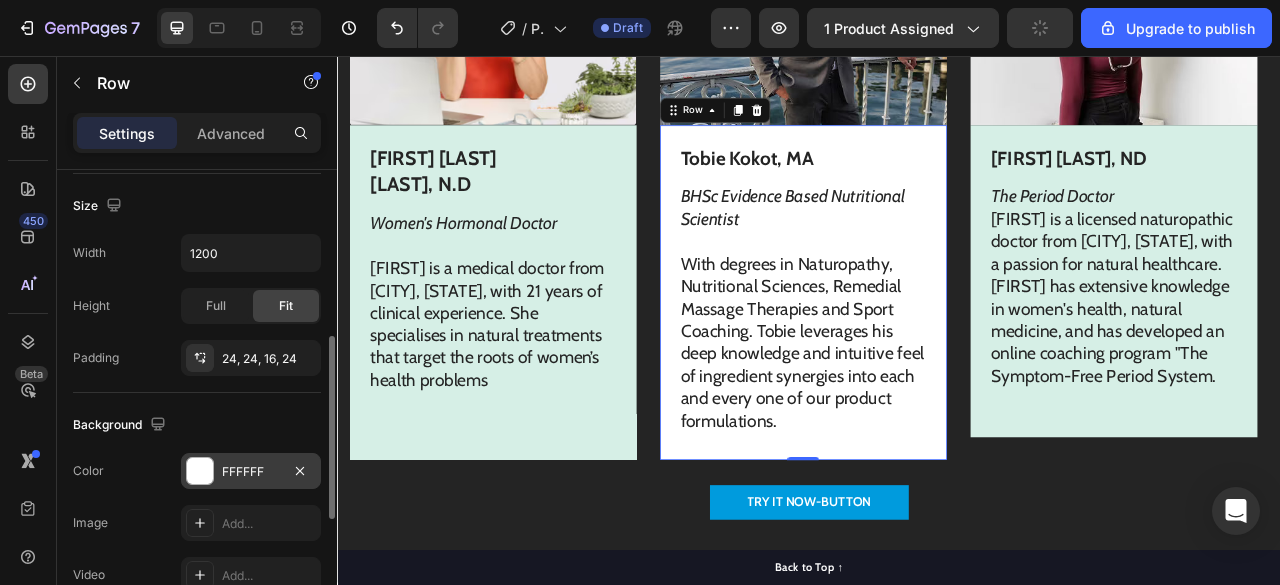 click on "FFFFFF" at bounding box center [251, 472] 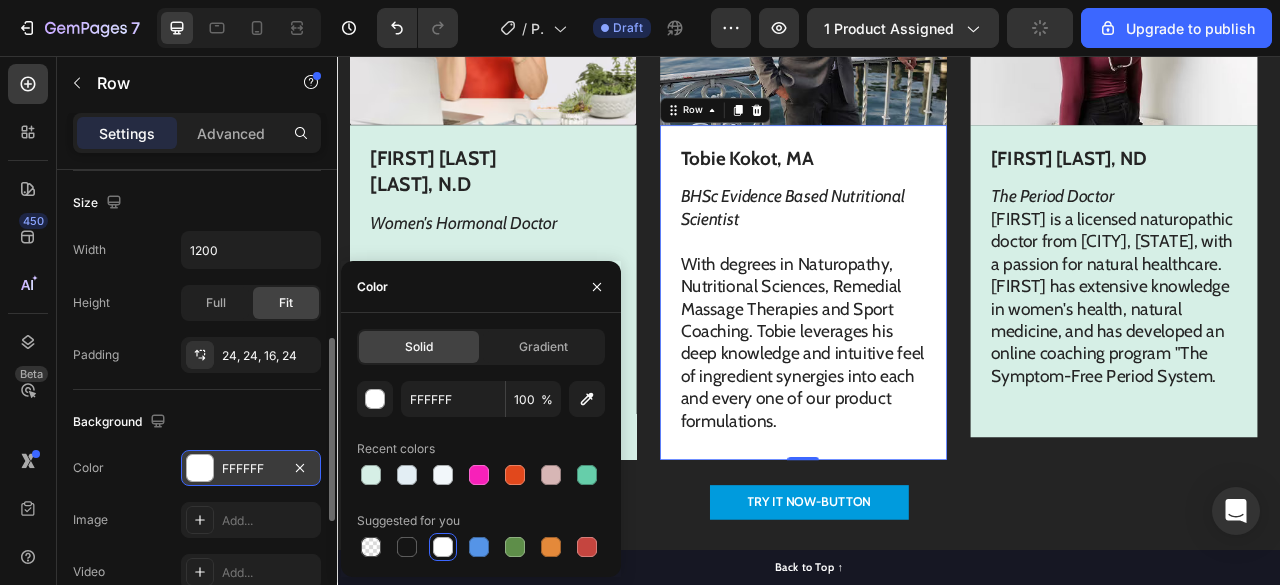 scroll, scrollTop: 431, scrollLeft: 0, axis: vertical 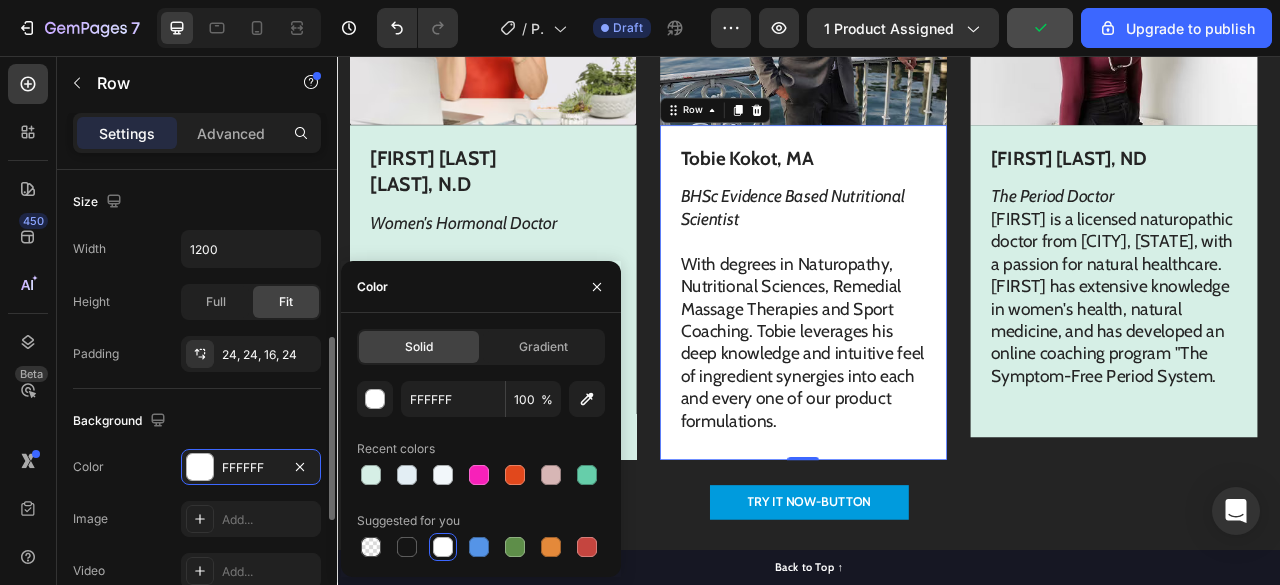 click on "FFFFFF 100 % Recent colors Suggested for you" at bounding box center [481, 471] 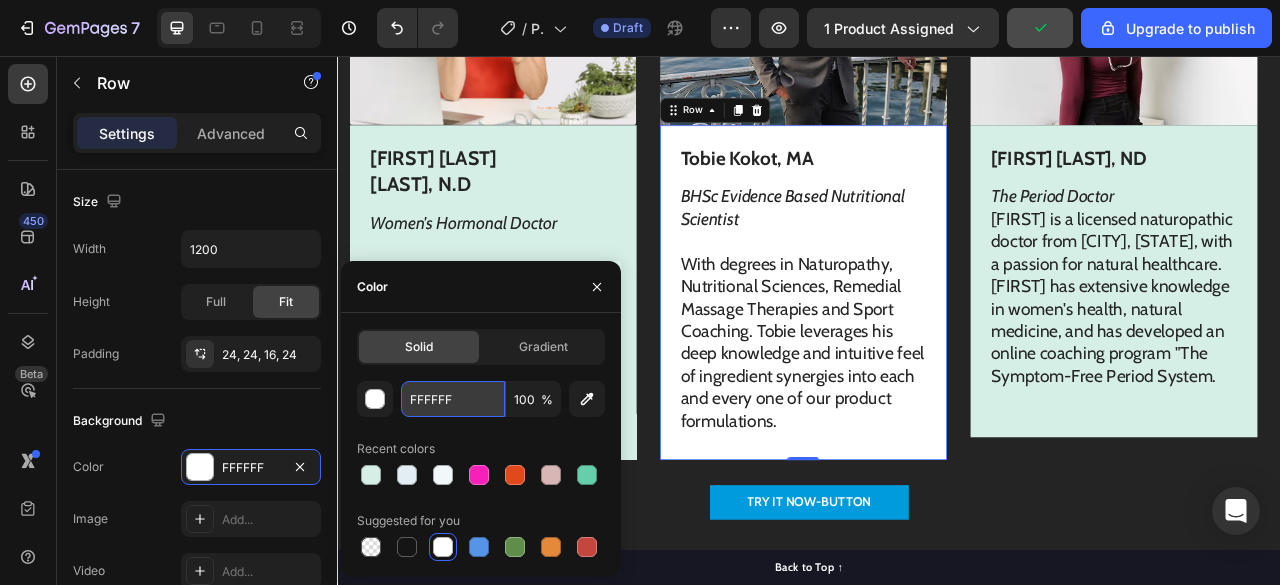 click on "FFFFFF" at bounding box center (453, 399) 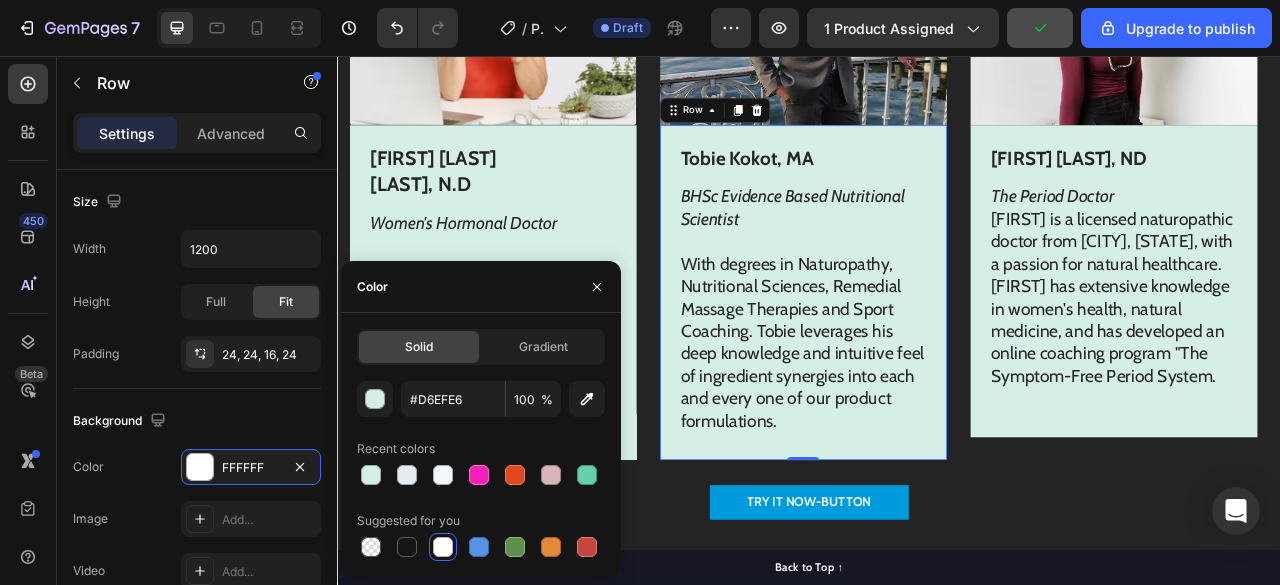 type on "D6EFE6" 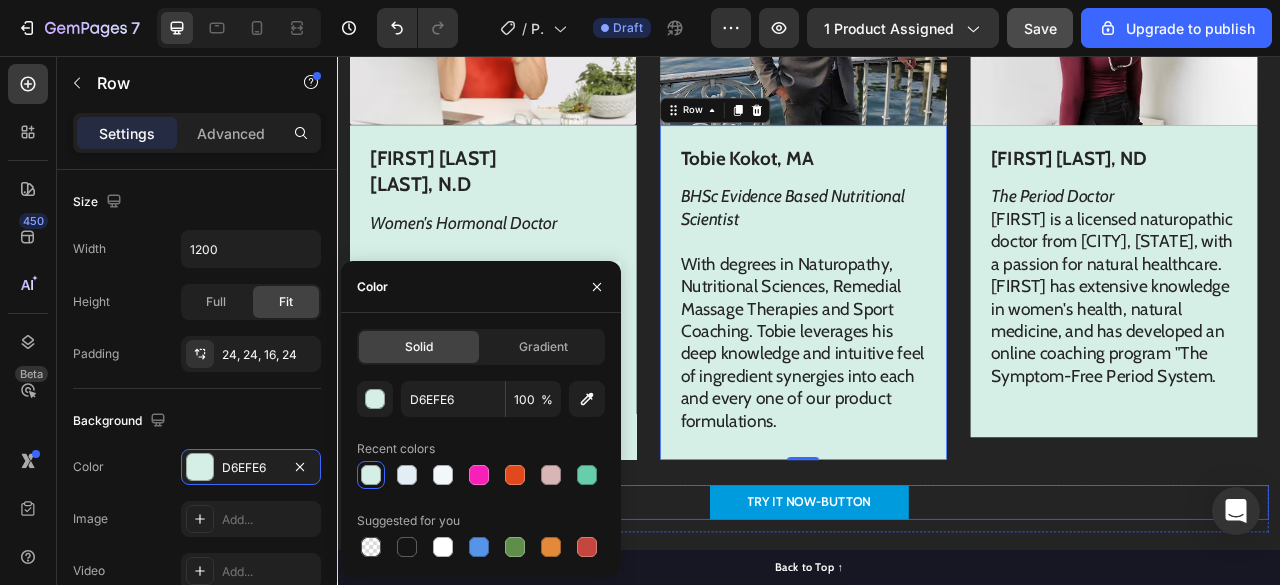 click on "TRY IT NOW-BUTTON Button" at bounding box center (937, 624) 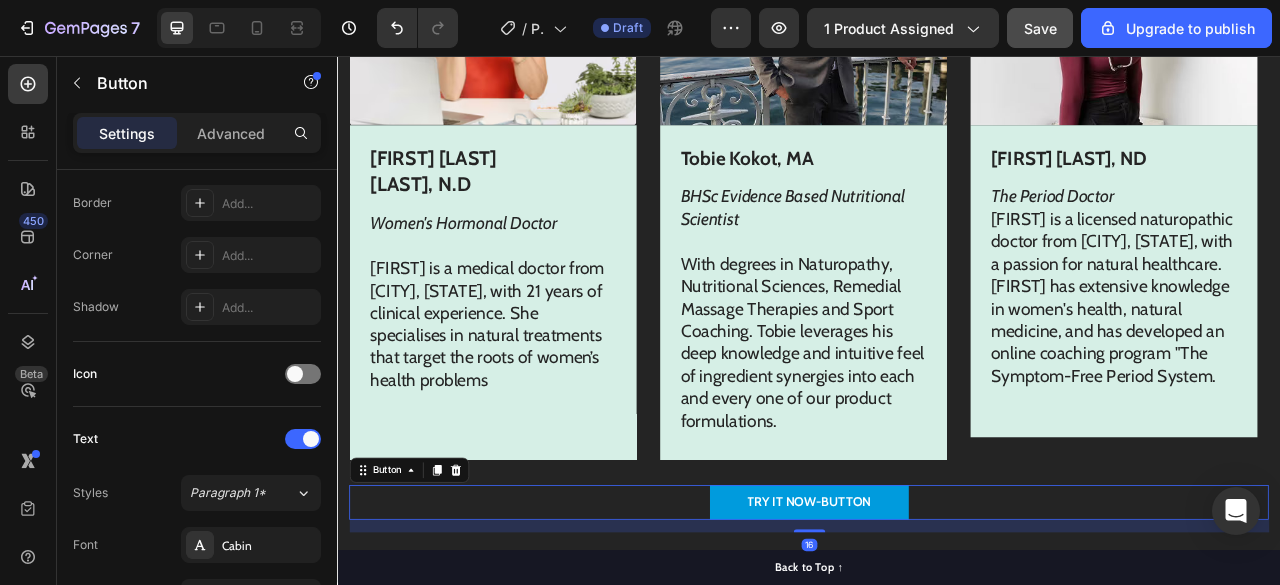 scroll, scrollTop: 0, scrollLeft: 0, axis: both 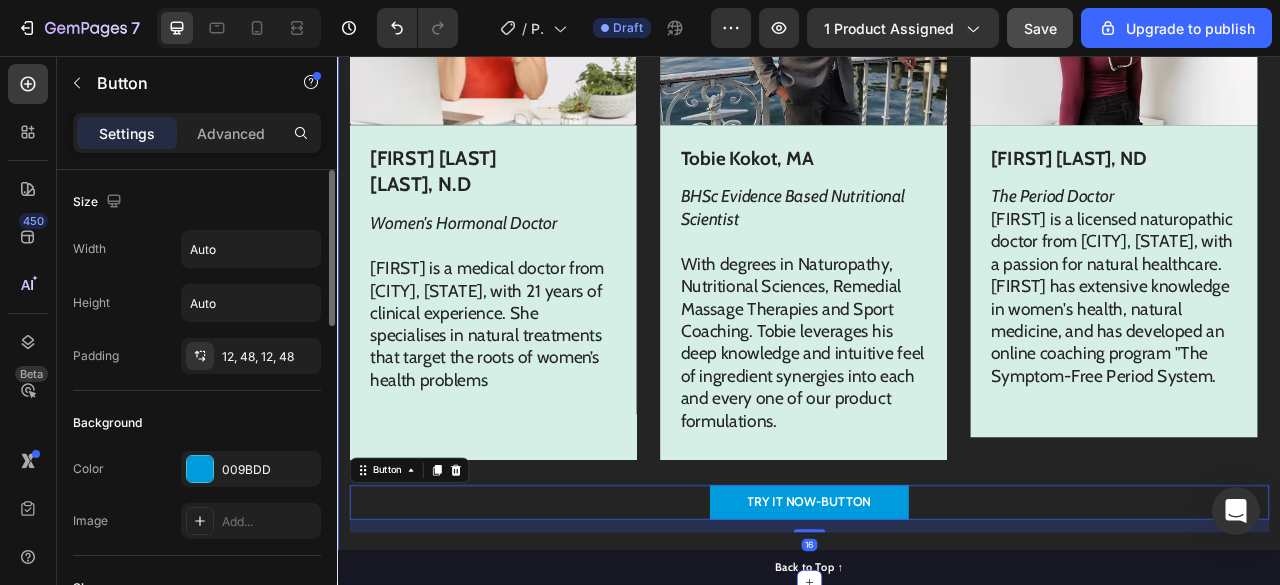 click on "Image Aimée Gould  Shunney, N.D Text Block Women's Hormonal Doctor Aimée is a medical doctor from Santa Cruz, California, with 21 years of clinical experience. She specialises in natural treatments that target the roots of women’s health problems Text Block Row Image Tobie Kokot, MA Text Block BHSc Evidence Based Nutritional Scientist With degrees in Naturopathy, Nutritional Sciences, Remedial Massage Therapies and Sport Coaching. Tobie leverages his deep knowledge and intuitive feel of ingredient synergies into each and every one of our product formulations. Text Block Row Image Annie Savage, ND Text Block The Period Doctor Annie is a licensed naturopathic doctor from Vancouver, Canada, with a passion for natural healthcare. Annie has extensive knowledge in women's health, natural medicine, and has developed an online coaching program "The Symptom-Free Period System. Text Block Row Carousel" at bounding box center (937, 233) 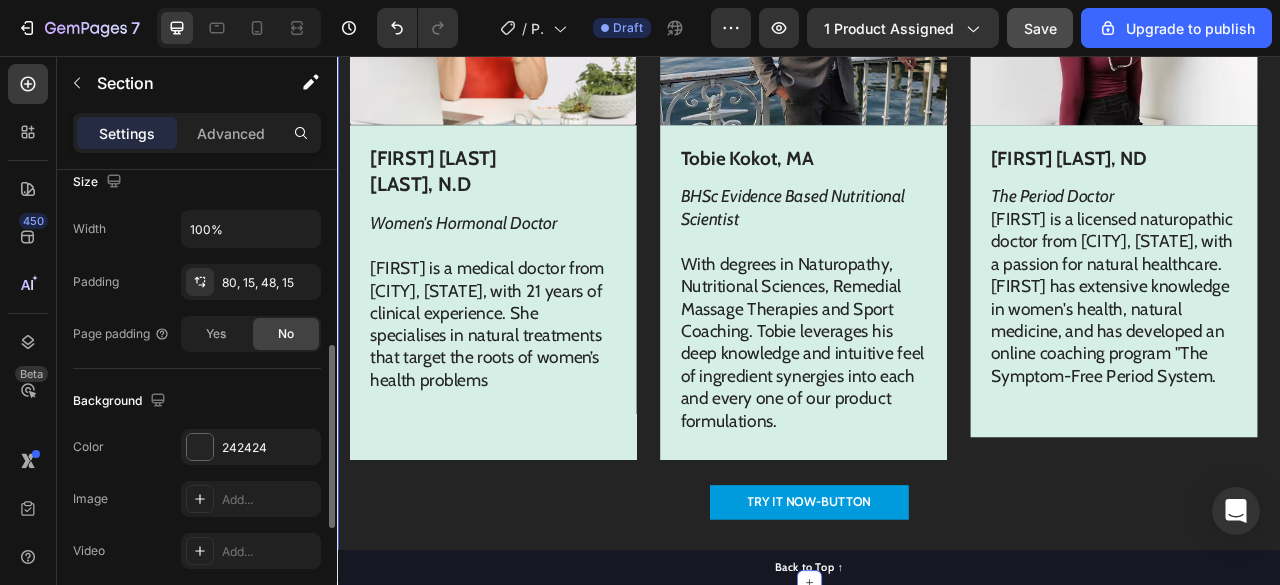 scroll, scrollTop: 464, scrollLeft: 0, axis: vertical 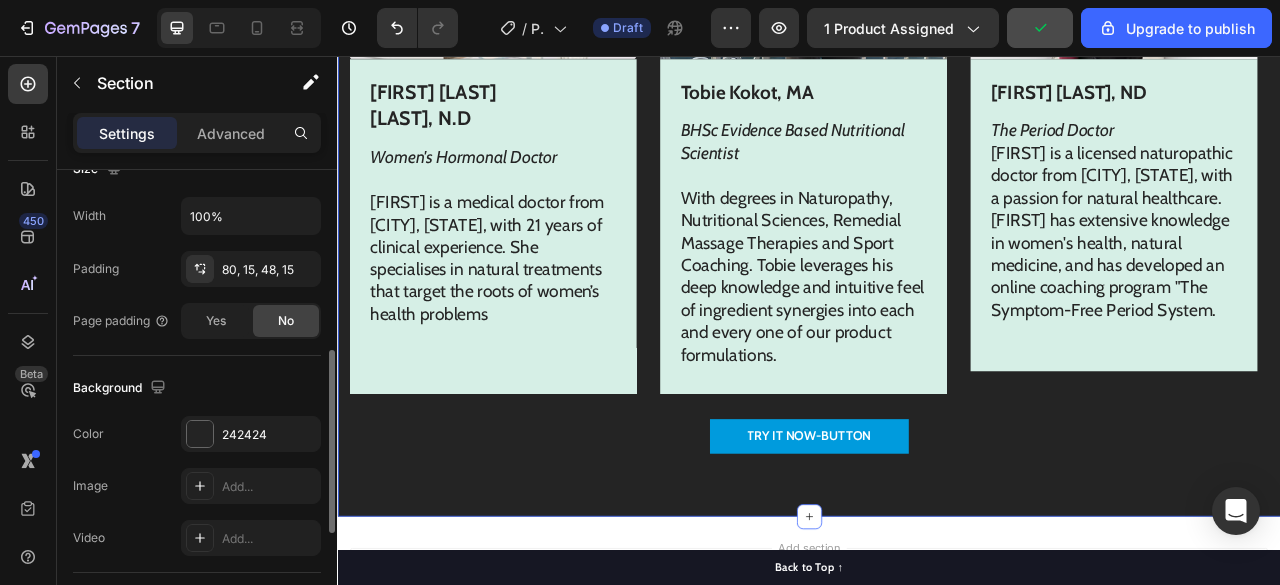 click on "The changes might be hidden by  the video. Color 242424 Image Add... Video Add..." 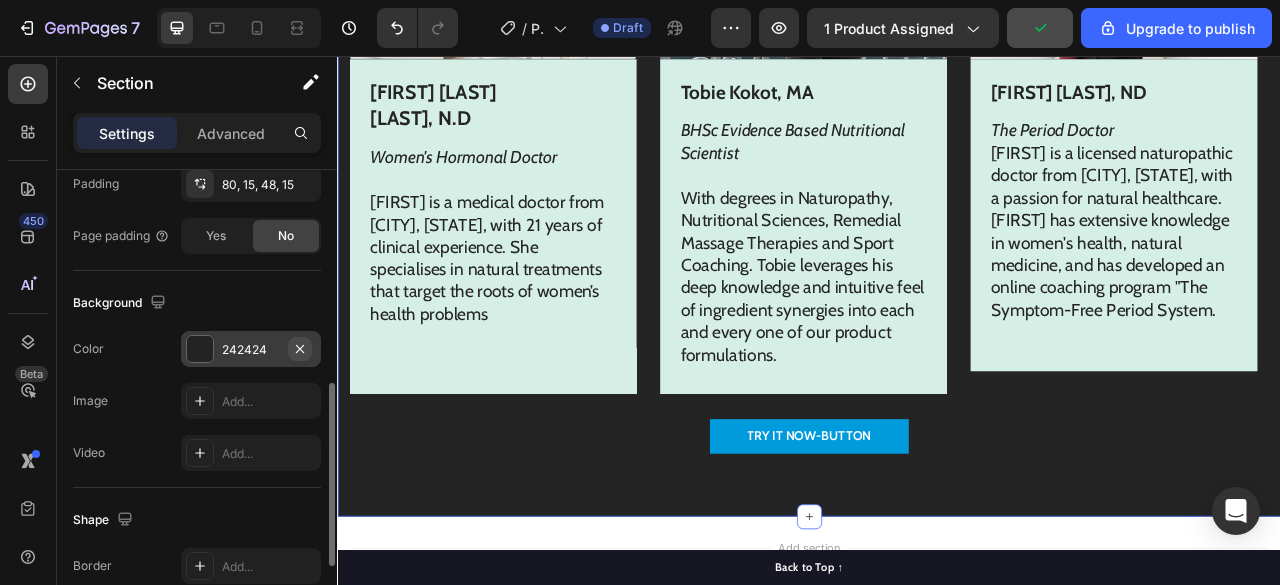 scroll, scrollTop: 550, scrollLeft: 0, axis: vertical 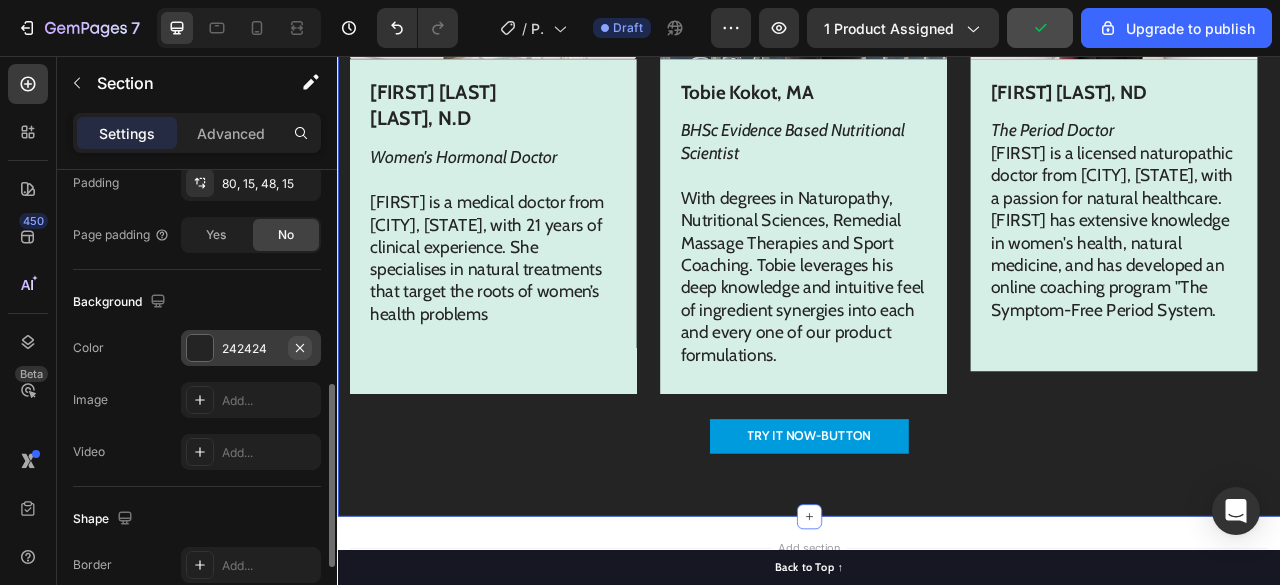 click 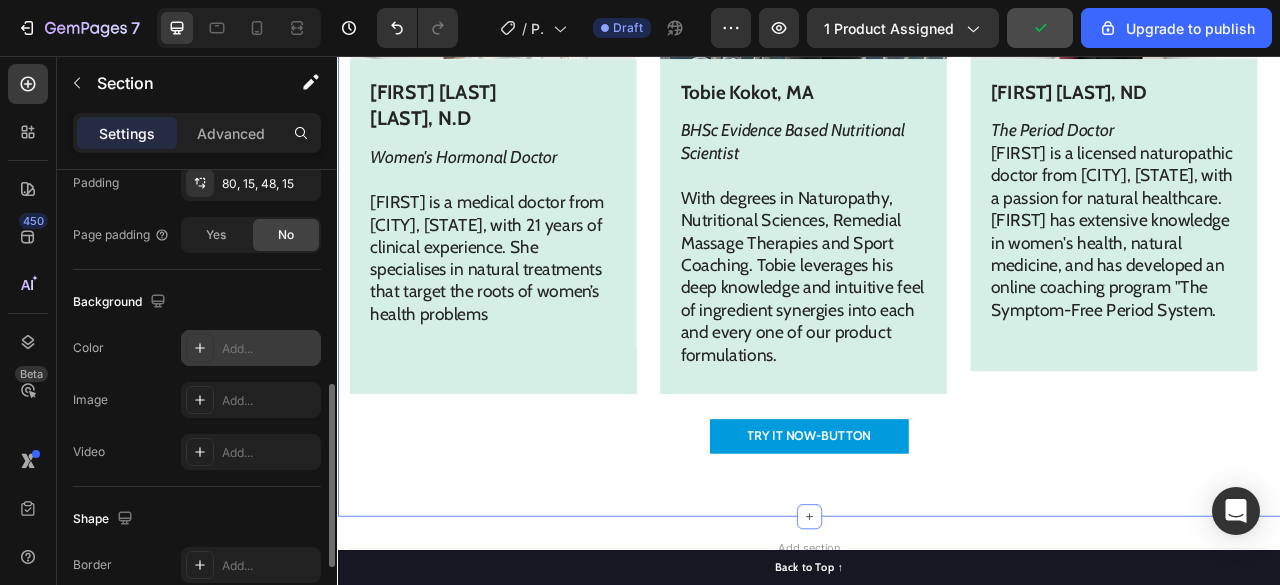 click on "Add..." at bounding box center [269, 349] 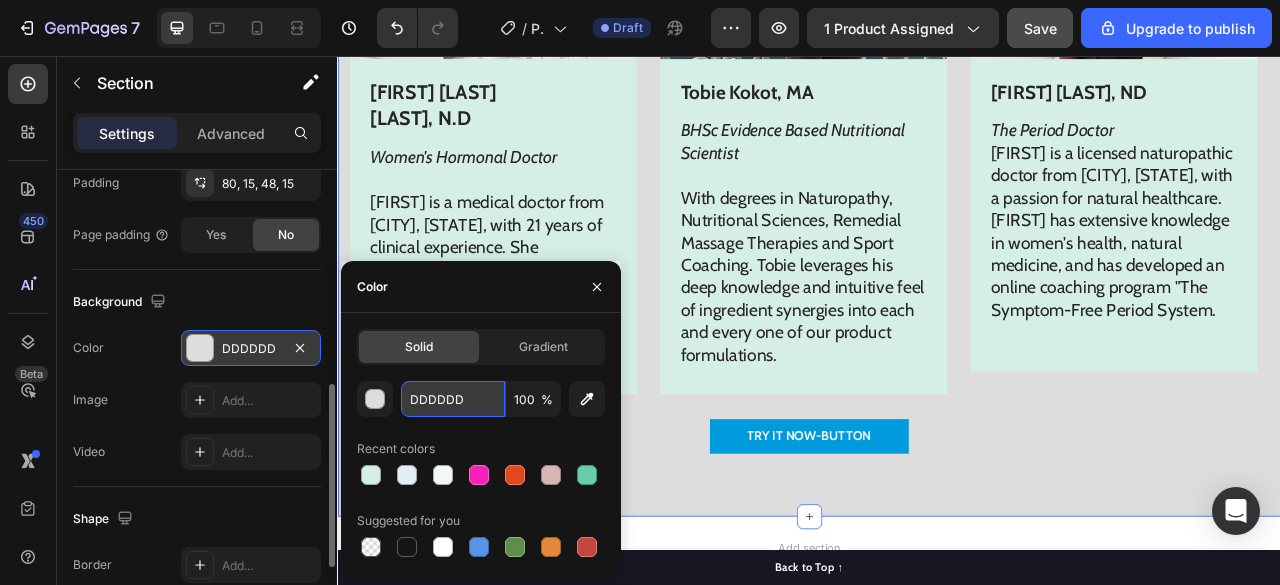 click on "DDDDDD" at bounding box center (453, 399) 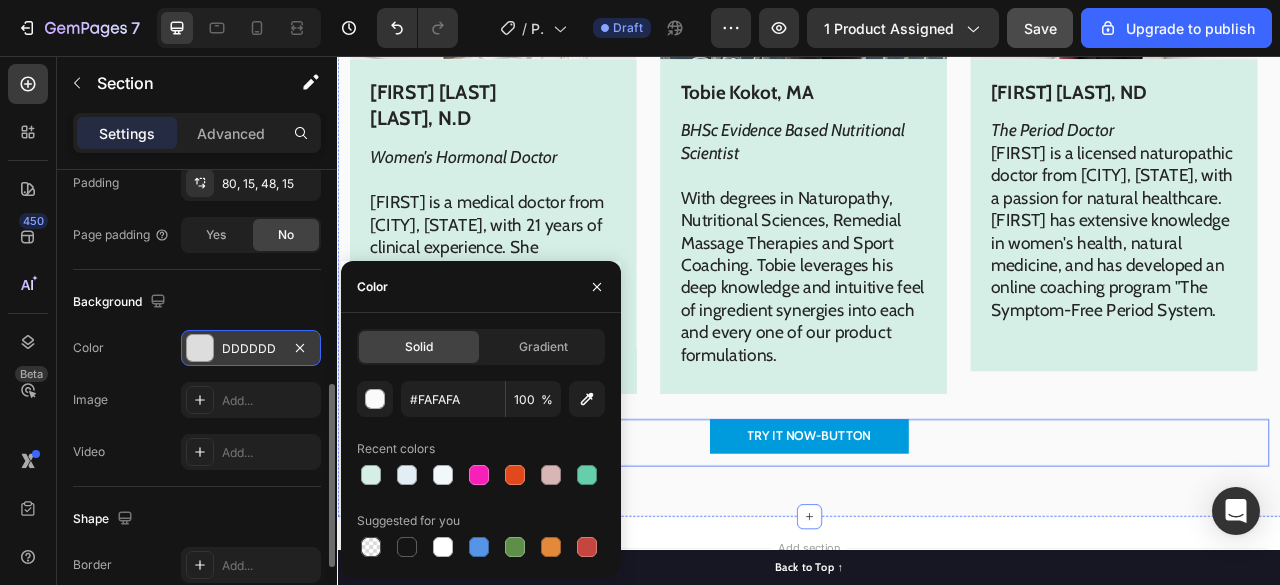 click on "The standard Lorem Ipsum passage Heading Sed ut perspiciatis unde omnis iste natus error sit voluptatem accusantium doloremque laudantium Text Block Row Image Aimée Gould  Shunney, N.D Text Block Women's Hormonal Doctor Aimée is a medical doctor from Santa Cruz, California, with 21 years of clinical experience. She specialises in natural treatments that target the roots of women’s health problems Text Block Row Image Tobie Kokot, MA Text Block BHSc Evidence Based Nutritional Scientist With degrees in Naturopathy, Nutritional Sciences, Remedial Massage Therapies and Sport Coaching. Tobie leverages his deep knowledge and intuitive feel of ingredient synergies into each and every one of our product formulations. Text Block Row Image Annie Savage, ND Text Block The Period Doctor Text Block Row Carousel TRY IT NOW-BUTTON Button Row" at bounding box center [937, 69] 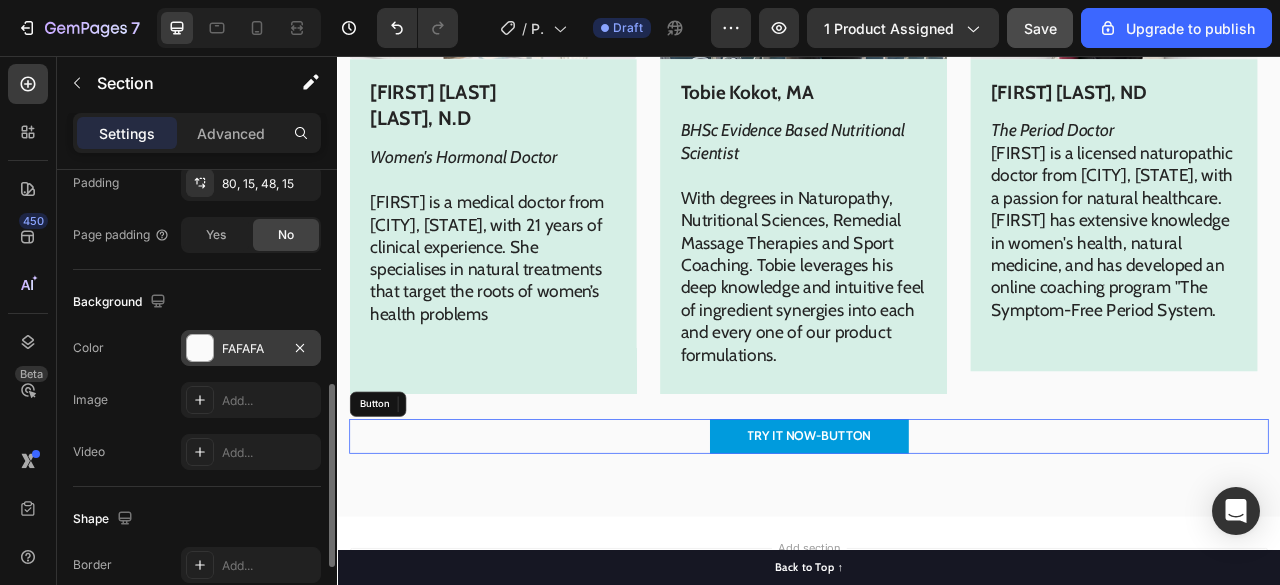 click on "TRY IT NOW-BUTTON Button" at bounding box center [937, 540] 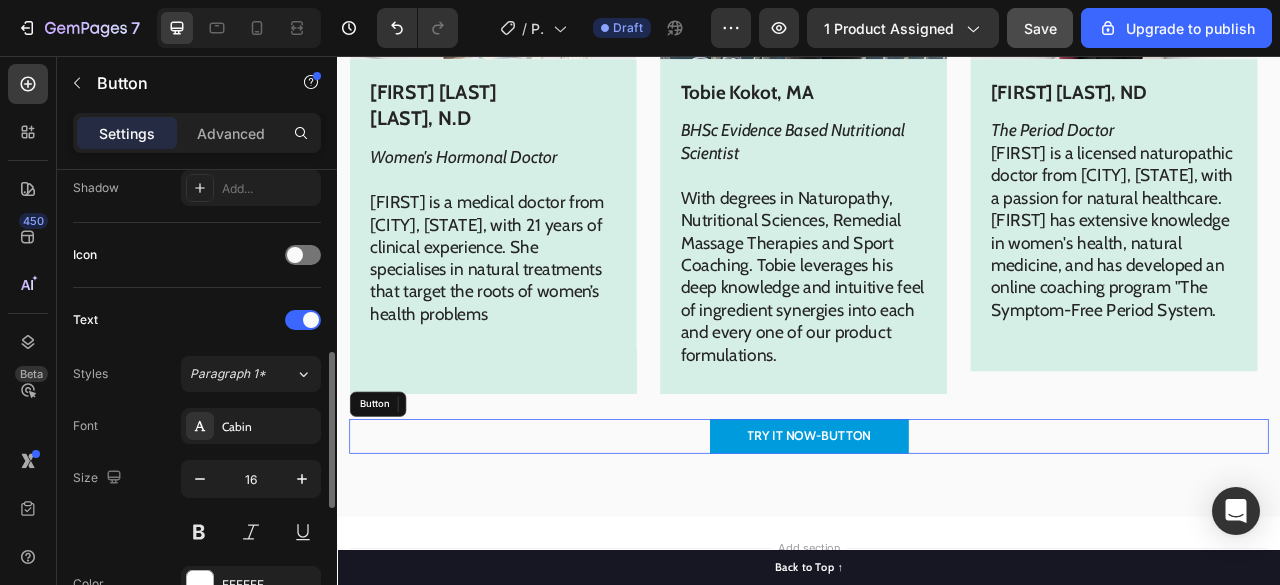 scroll, scrollTop: 0, scrollLeft: 0, axis: both 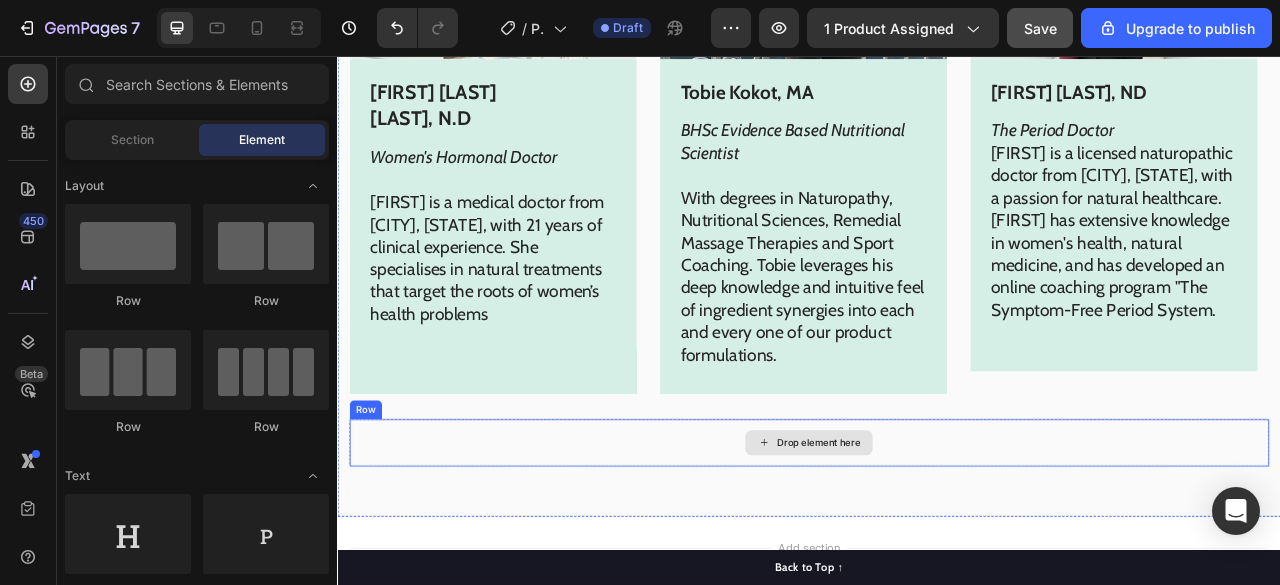 click on "Drop element here" at bounding box center [937, 548] 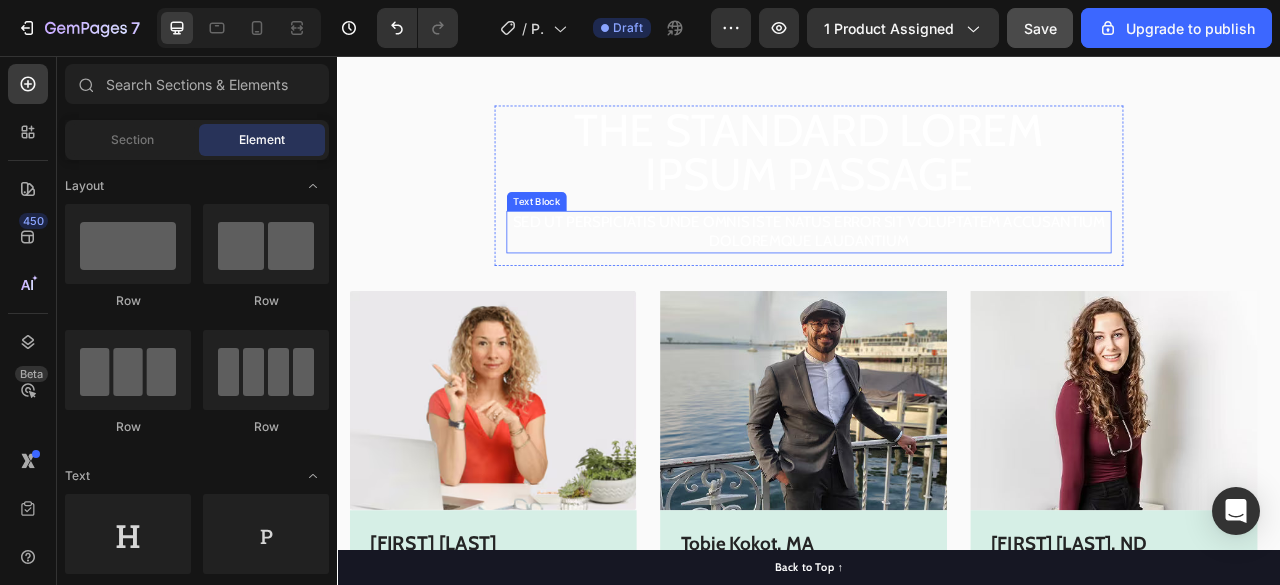 scroll, scrollTop: 11457, scrollLeft: 0, axis: vertical 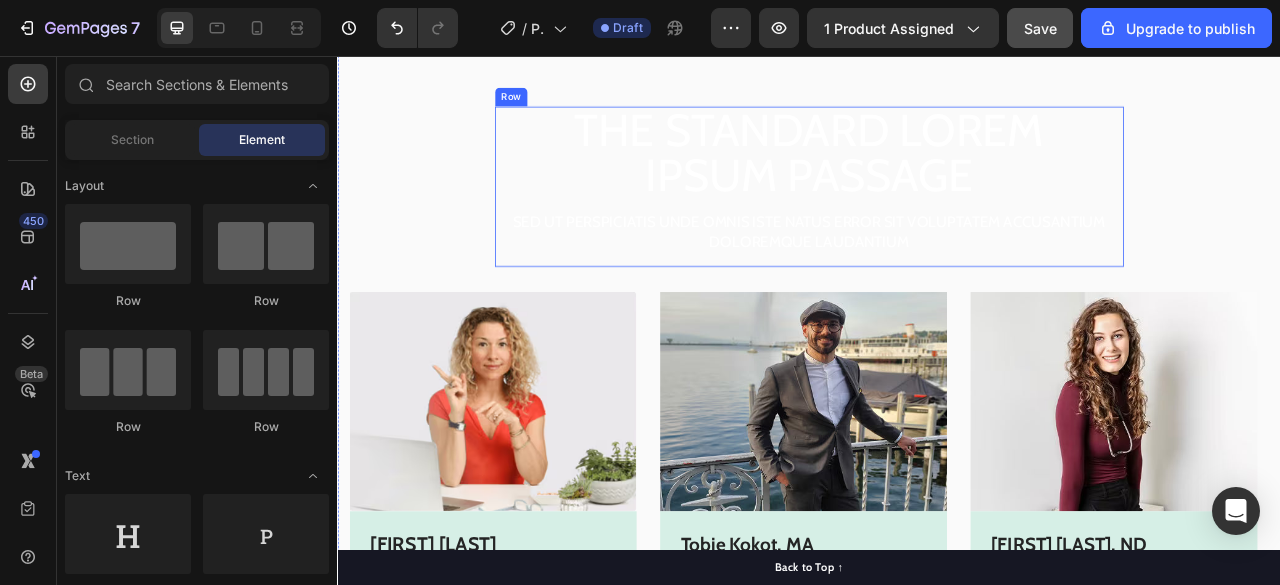 click on "The standard Lorem Ipsum passage" at bounding box center (937, 179) 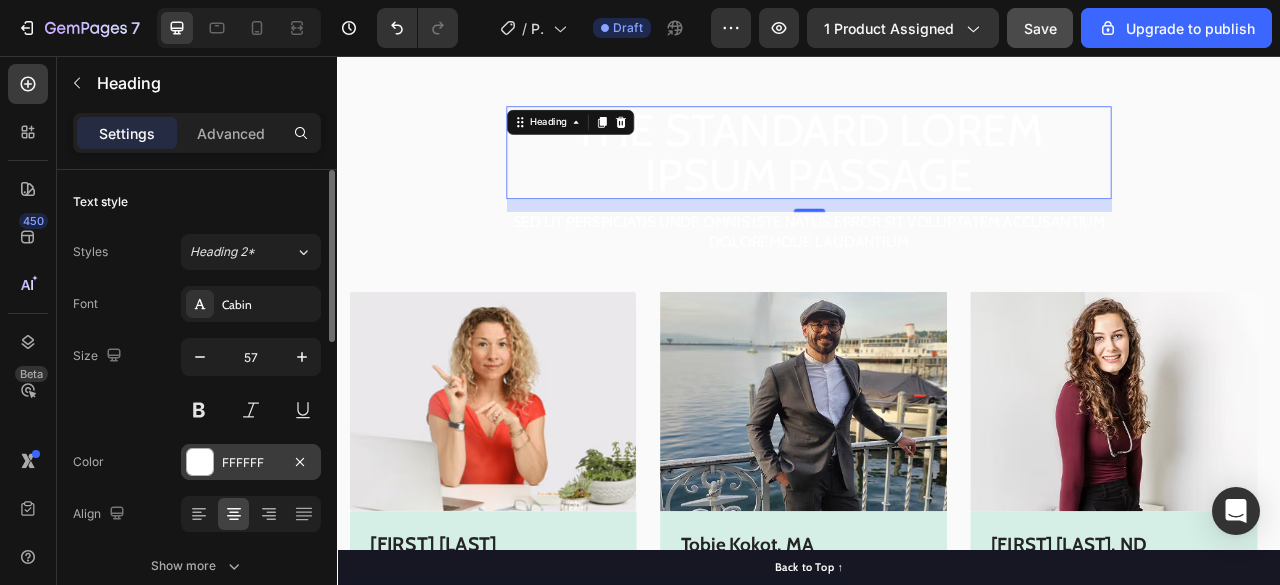 click on "FFFFFF" at bounding box center (251, 462) 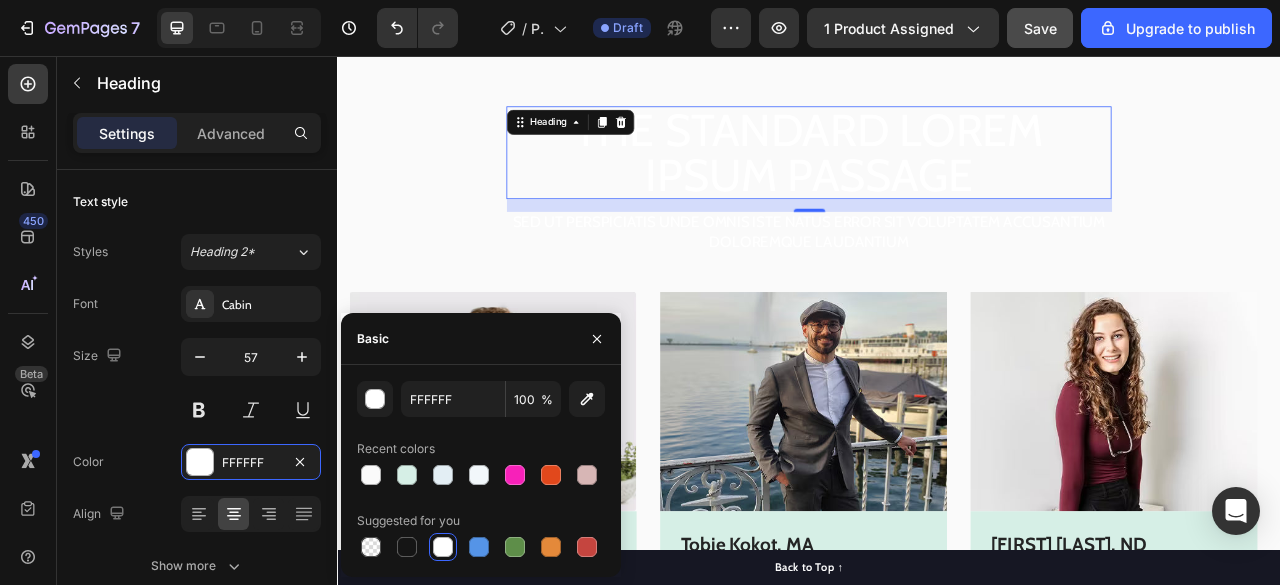 click 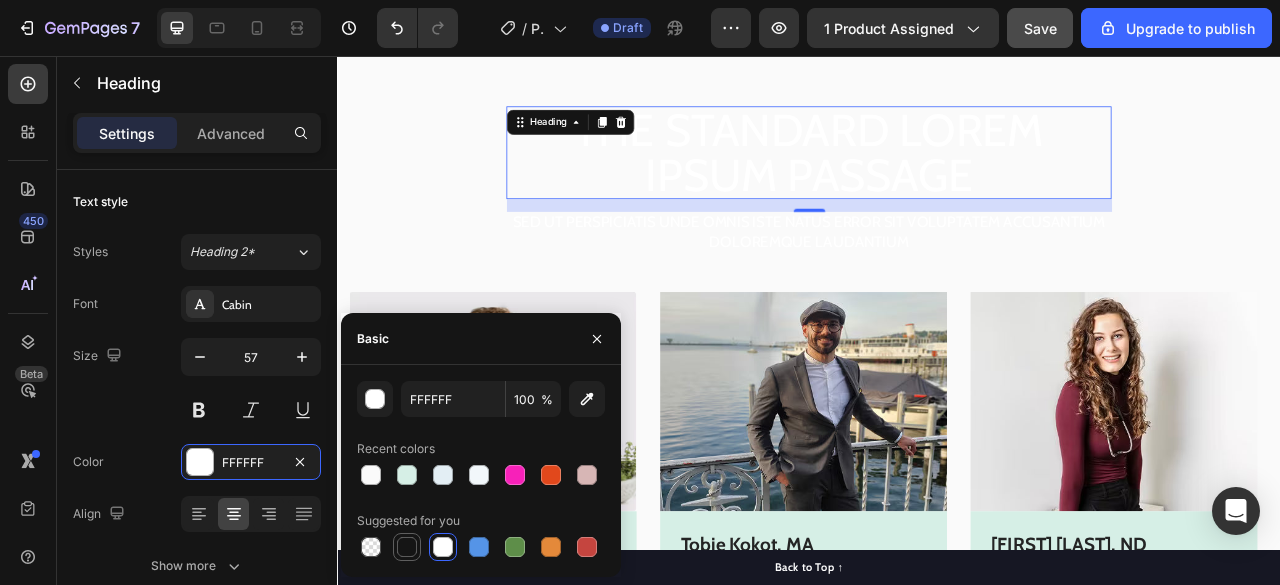 click at bounding box center [407, 547] 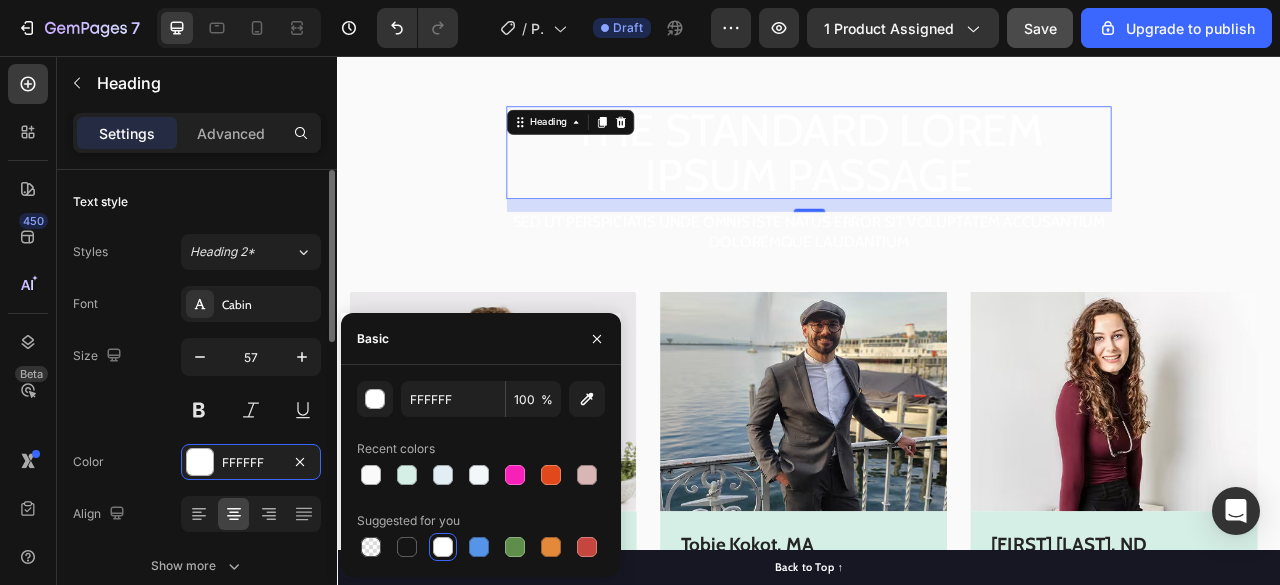 type on "151515" 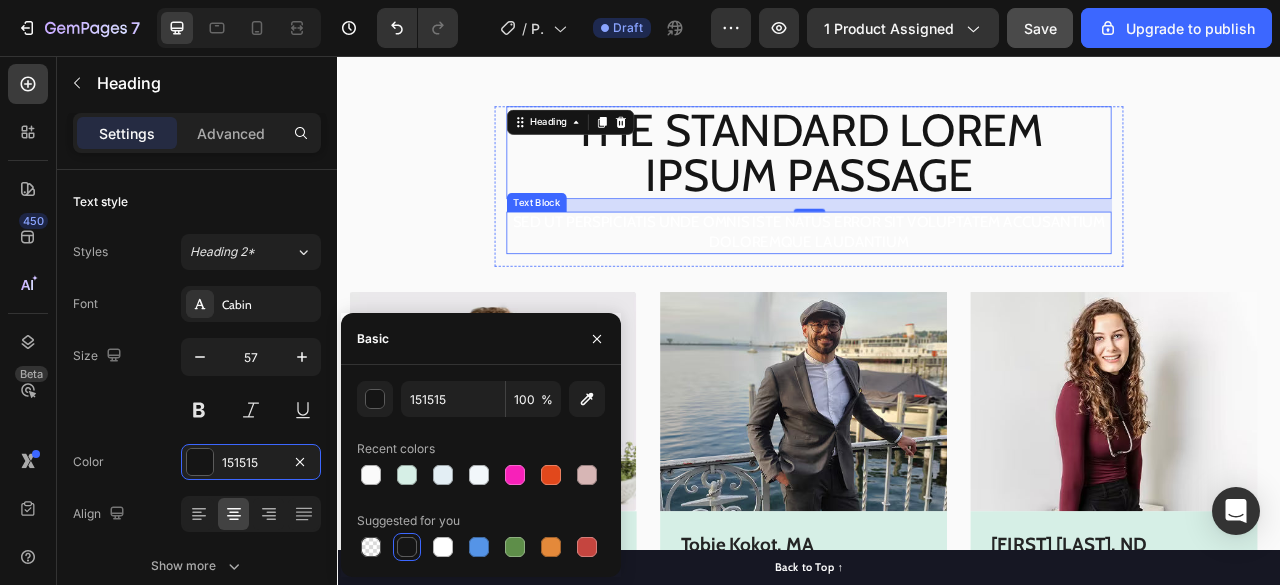 click on "Sed ut perspiciatis unde omnis iste natus error sit voluptatem accusantium doloremque laudantium" at bounding box center (937, 280) 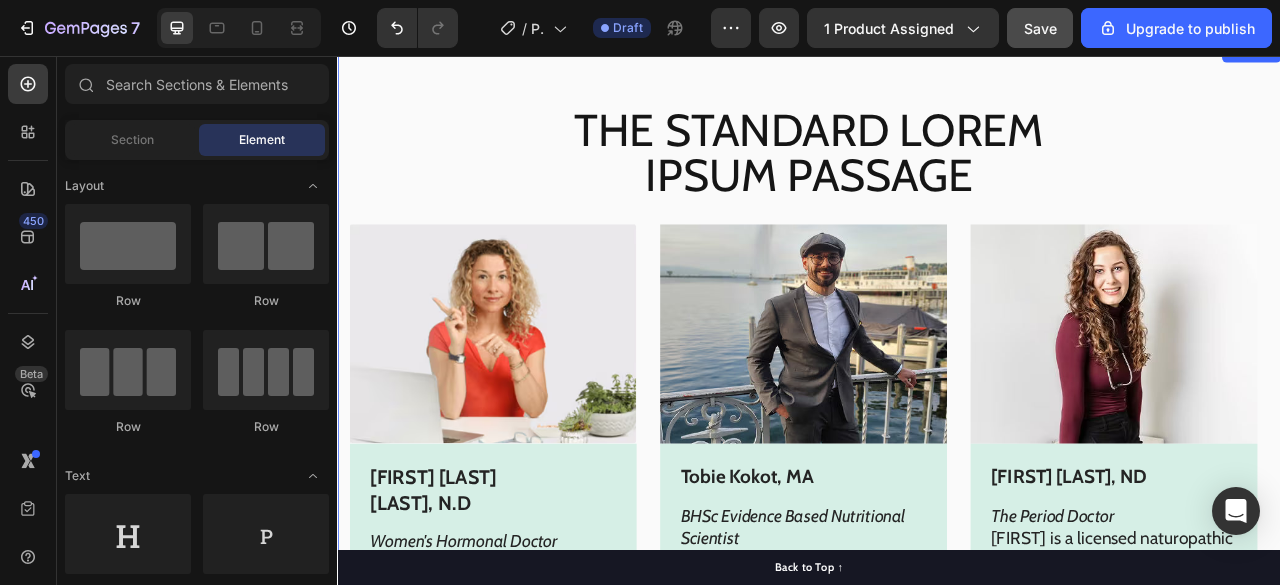 click on "The standard Lorem Ipsum passage" at bounding box center [937, 179] 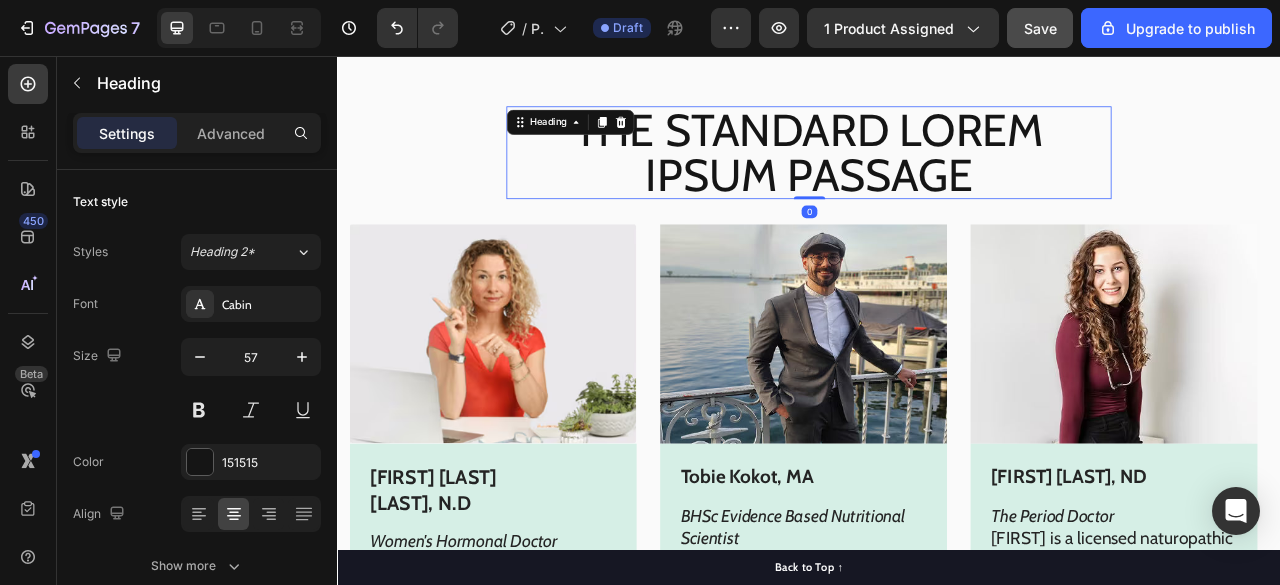 click on "The standard Lorem Ipsum passage" at bounding box center [937, 179] 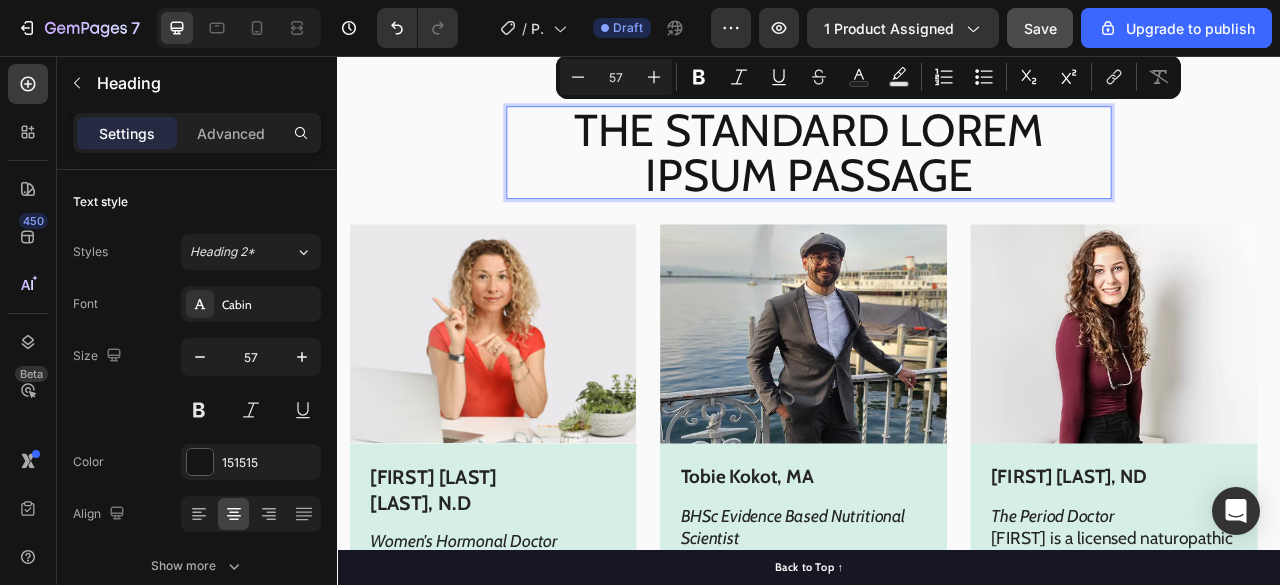 scroll, scrollTop: 4, scrollLeft: 0, axis: vertical 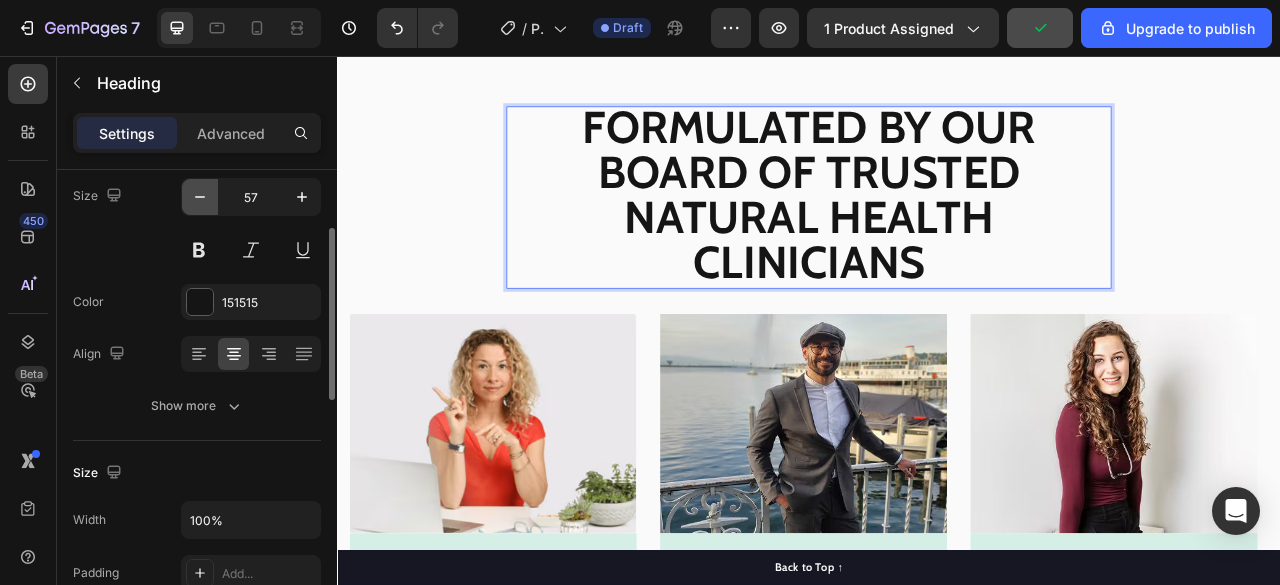 click 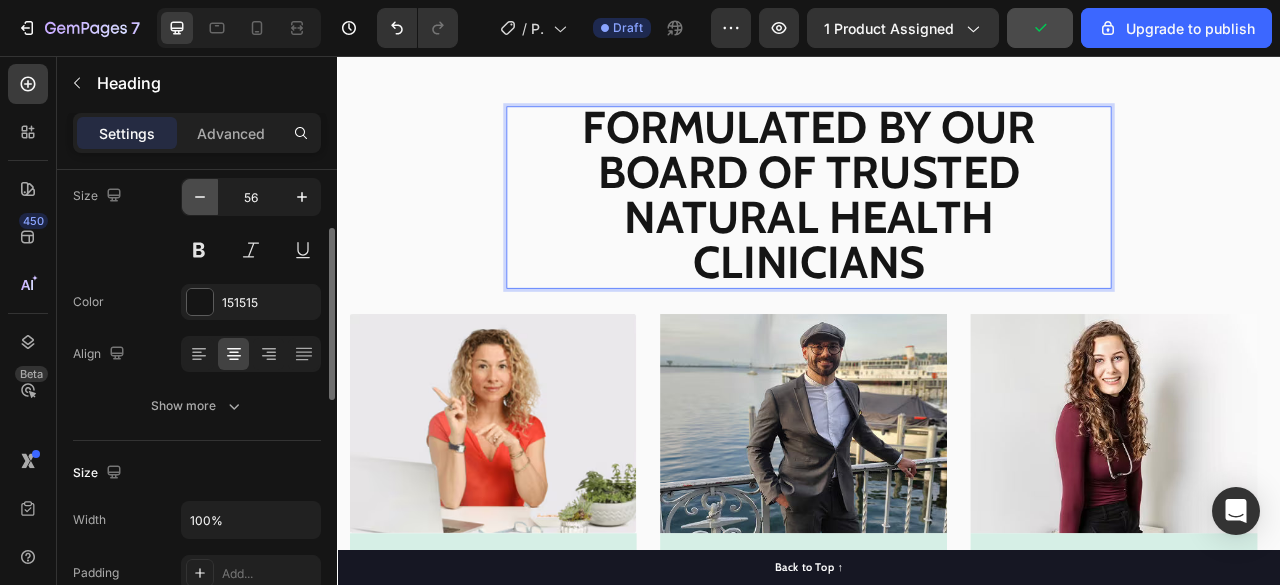 click 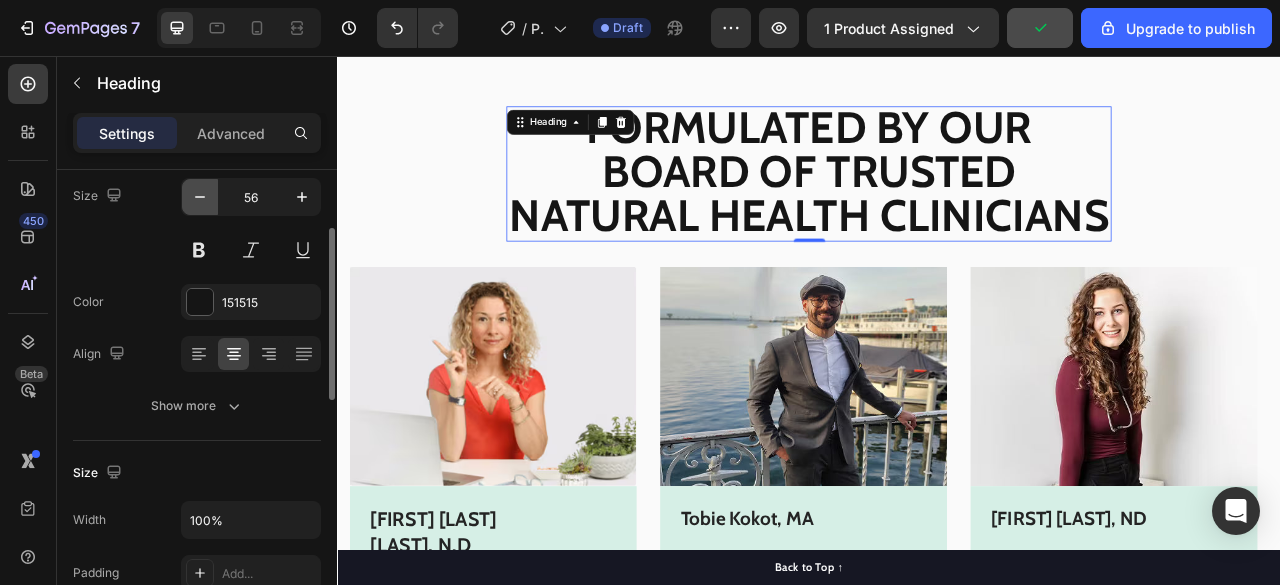 click 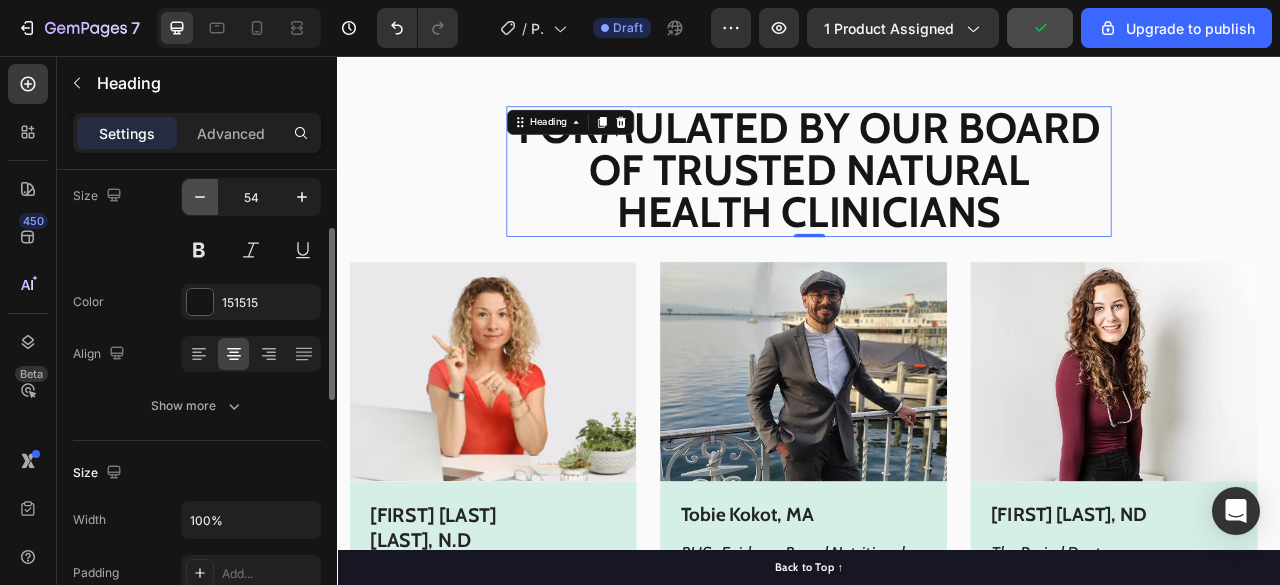 click 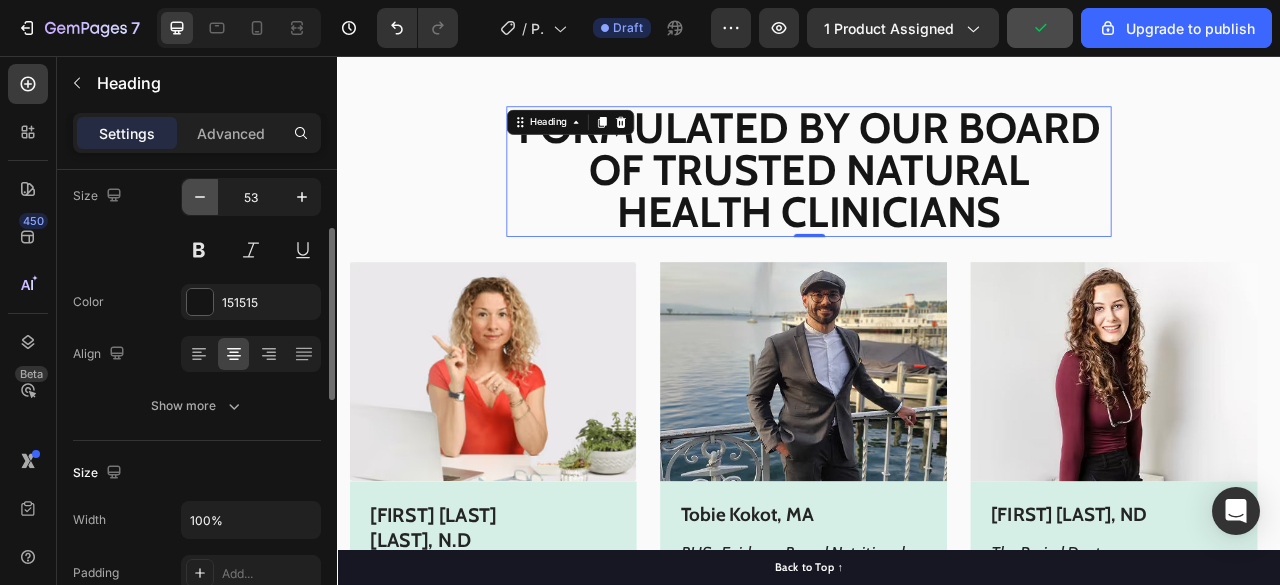 click 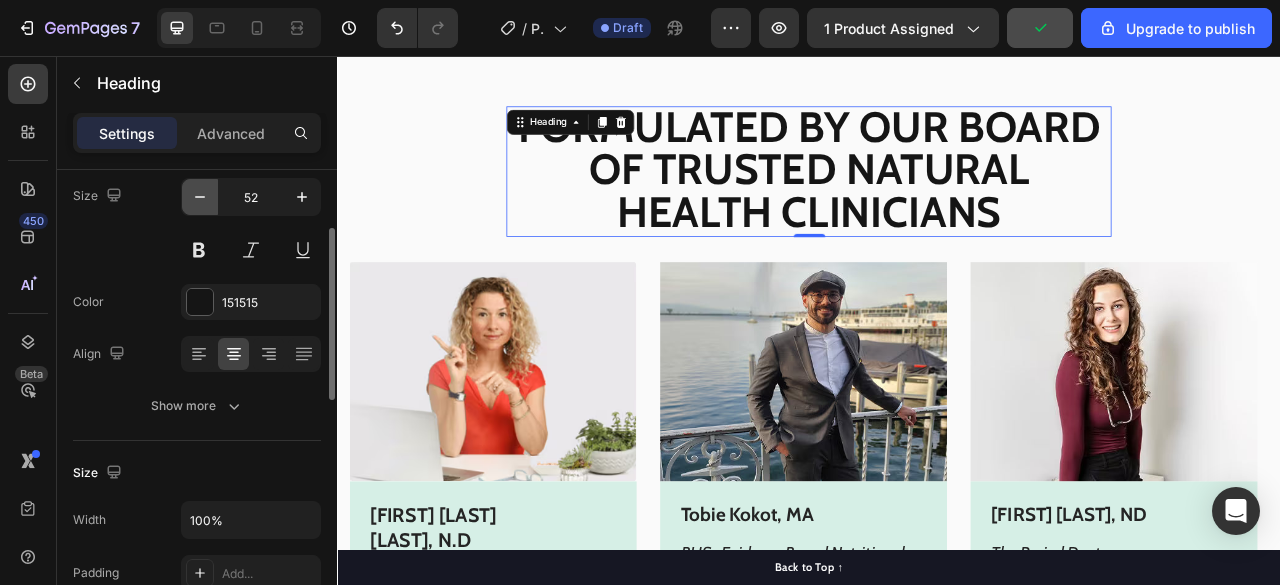 click 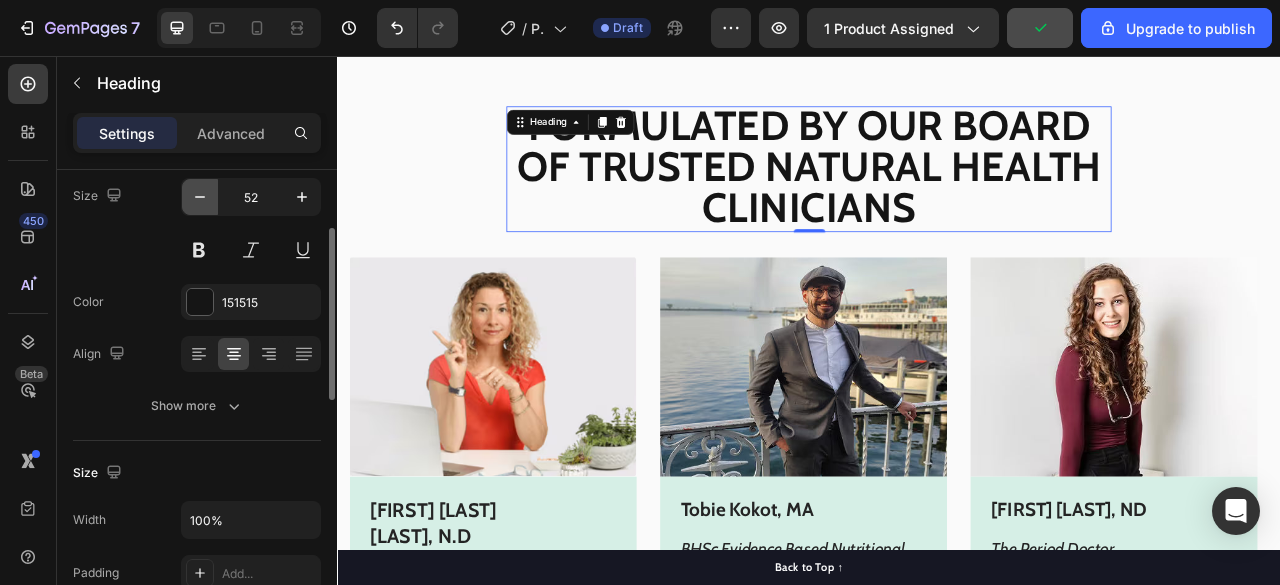 type on "51" 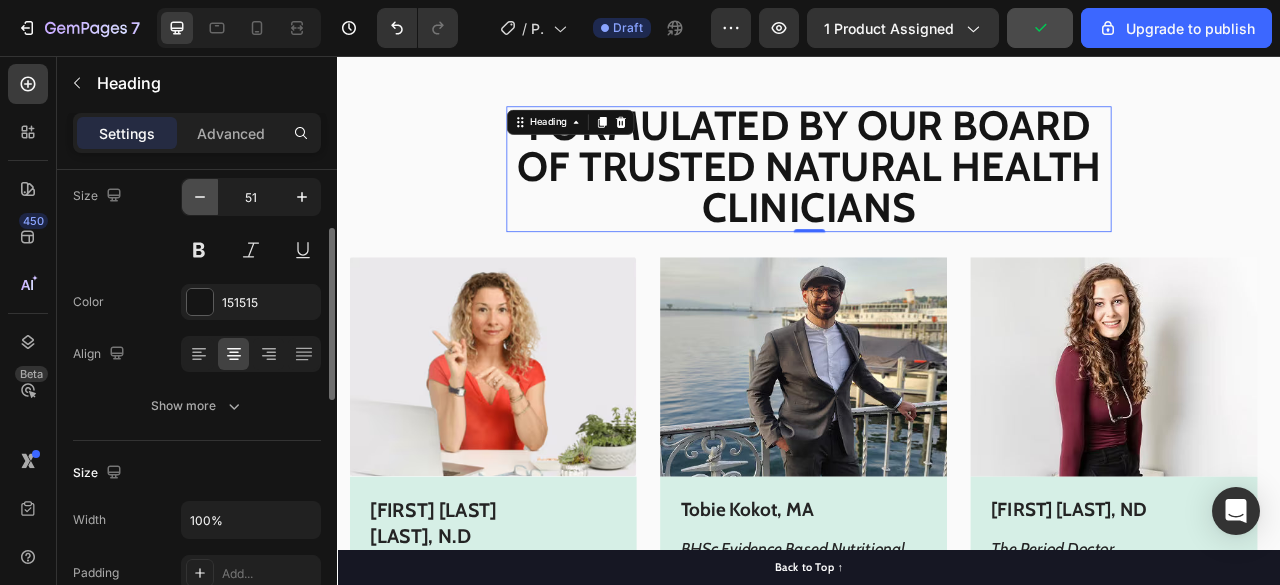 click 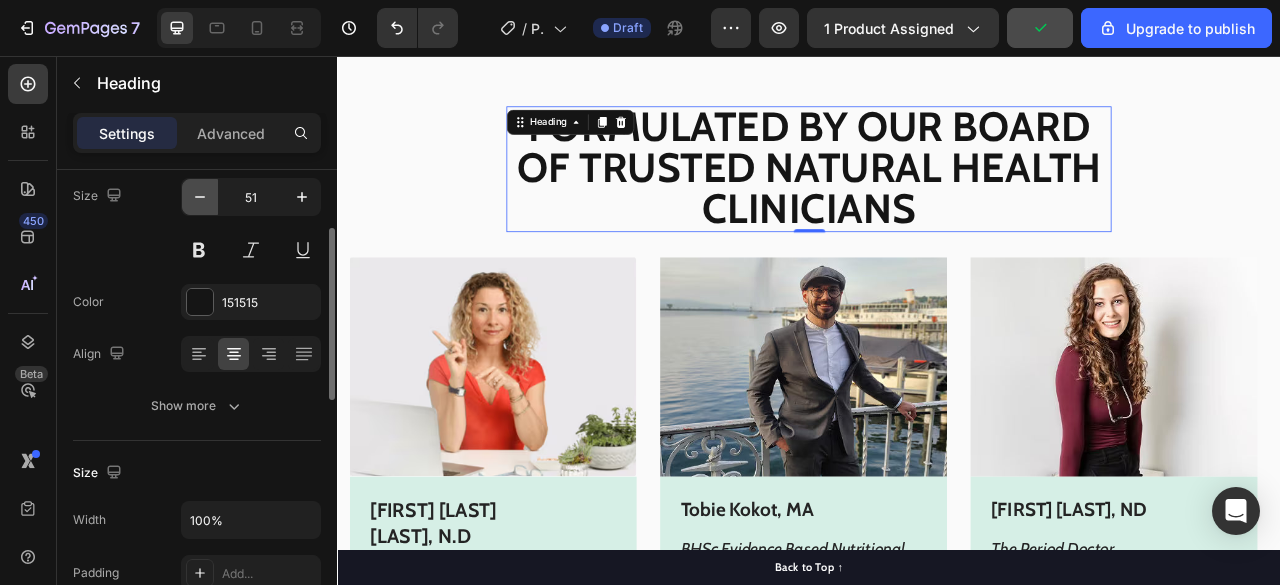 type 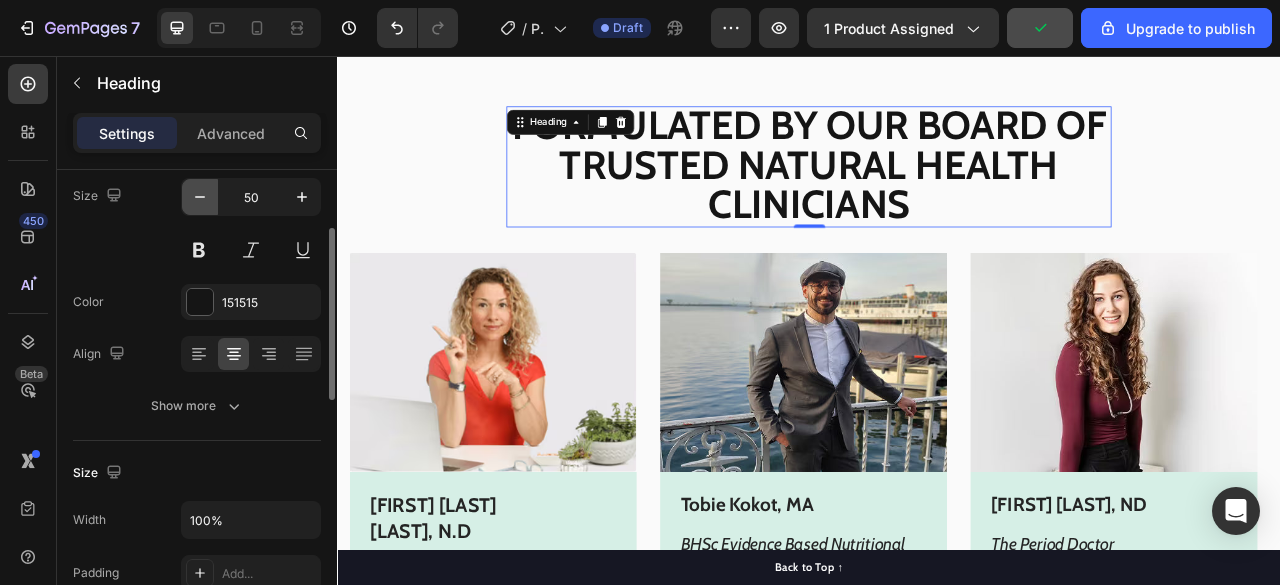 scroll, scrollTop: 3, scrollLeft: 0, axis: vertical 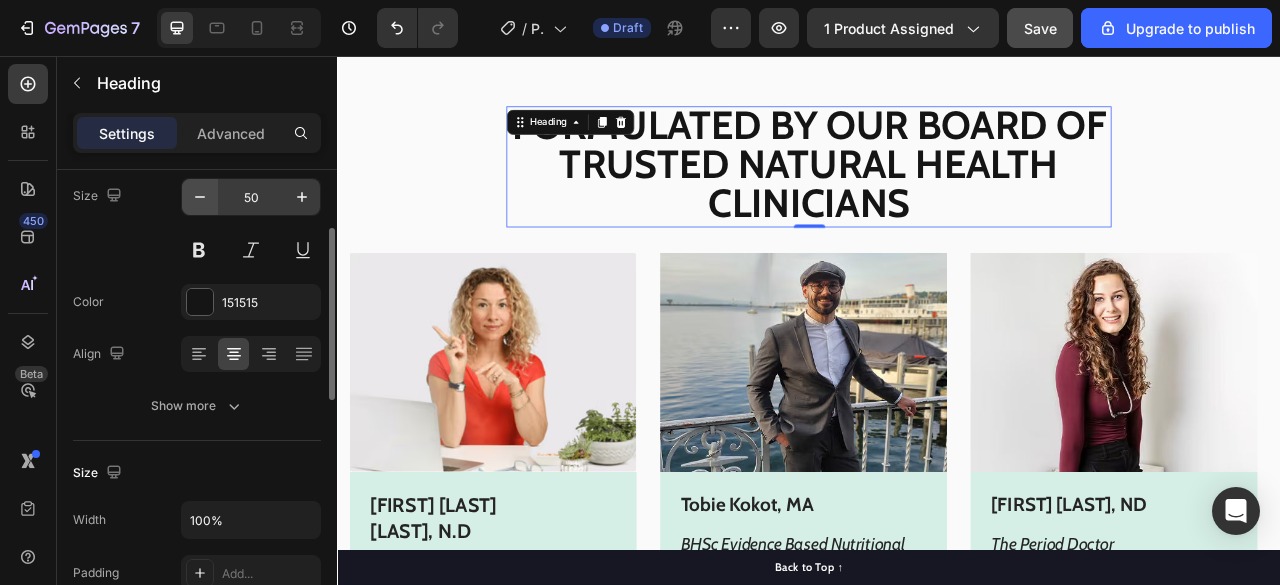 click 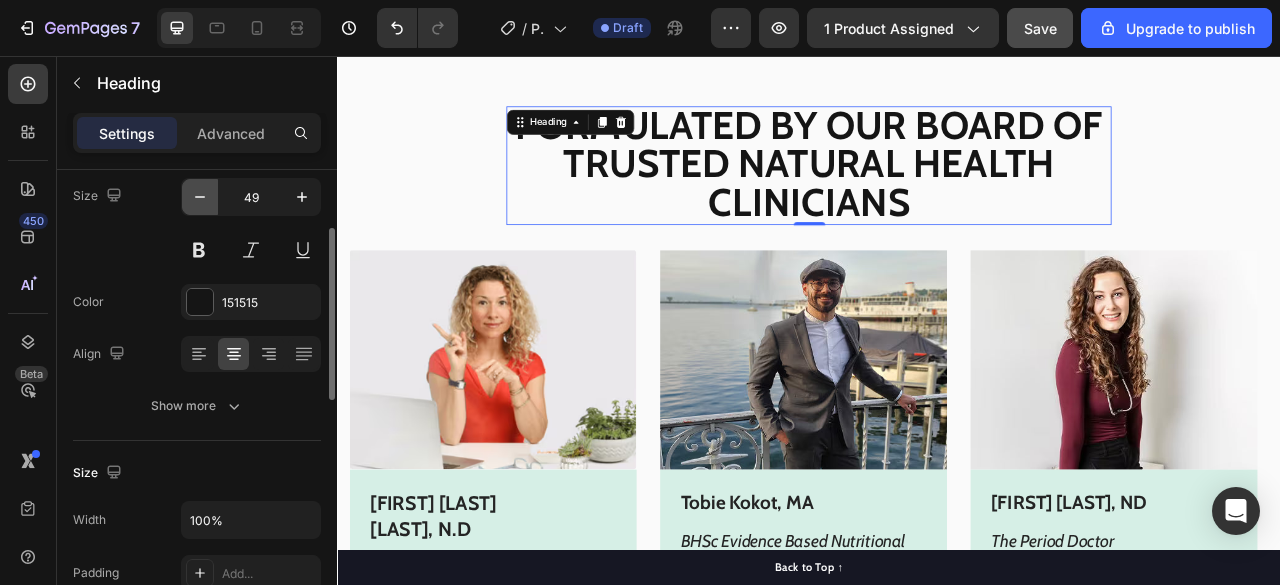 scroll, scrollTop: 2, scrollLeft: 0, axis: vertical 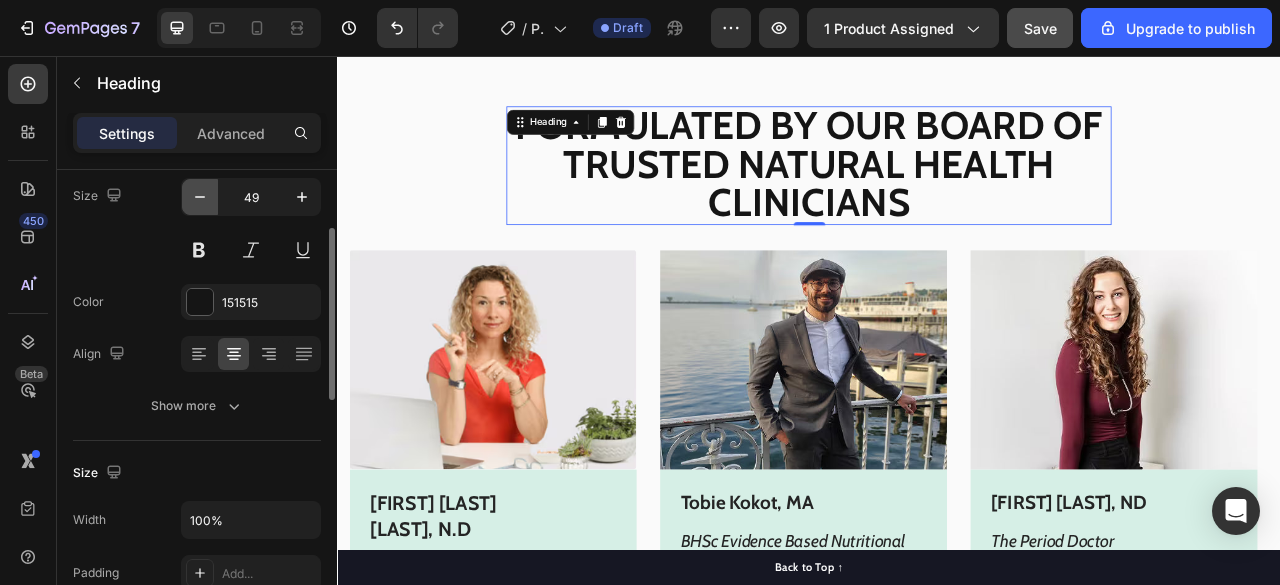 click 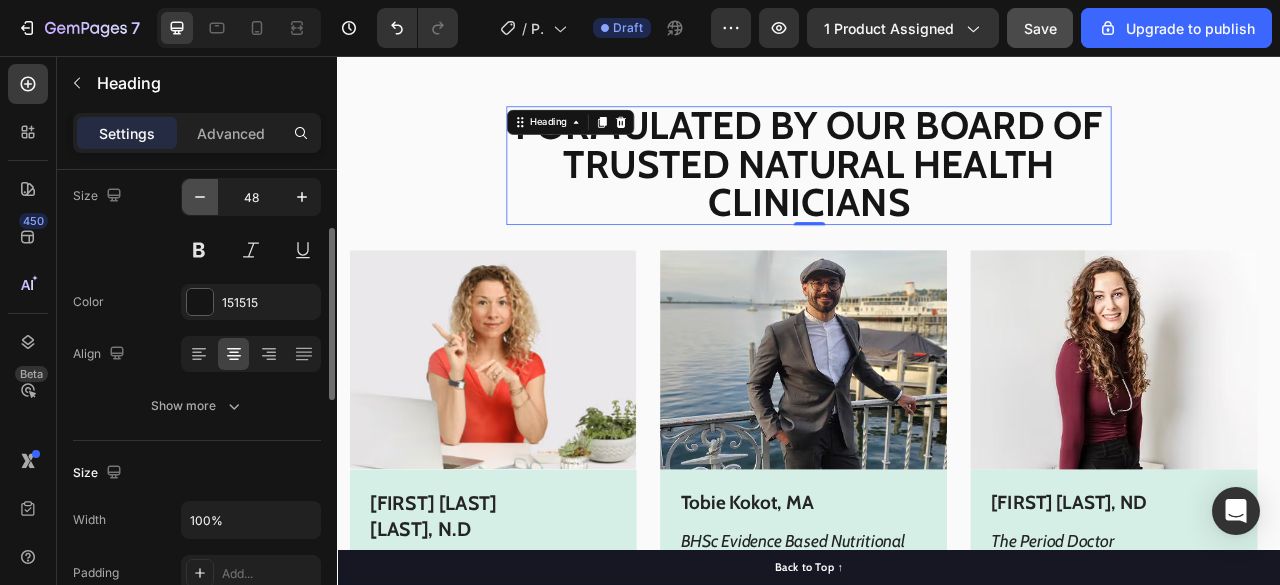 click 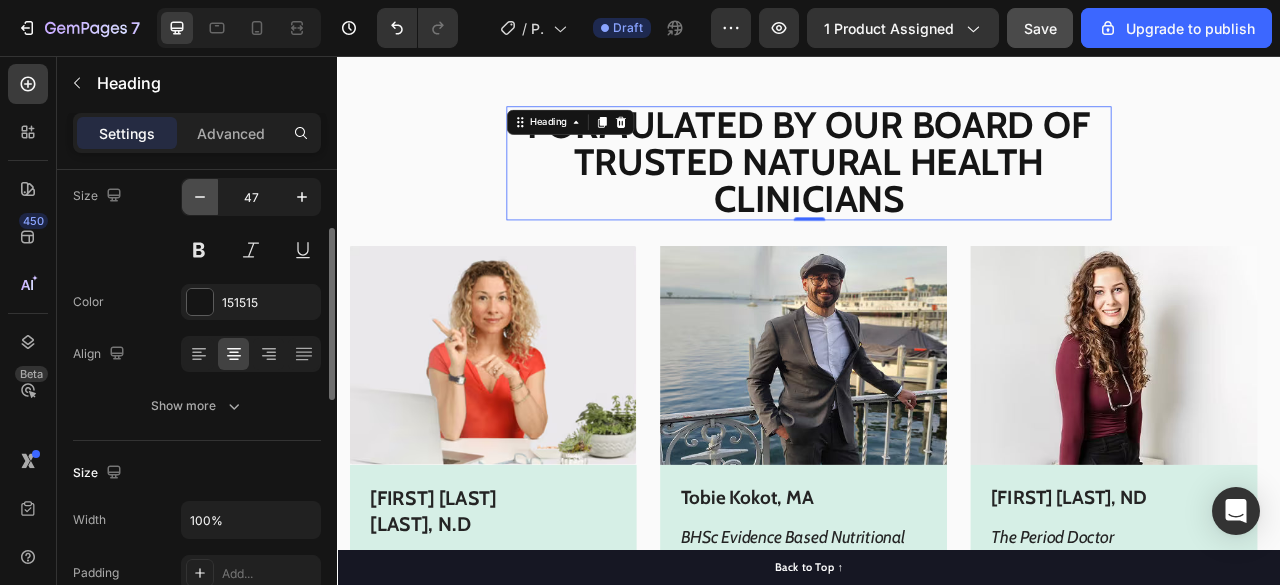 click 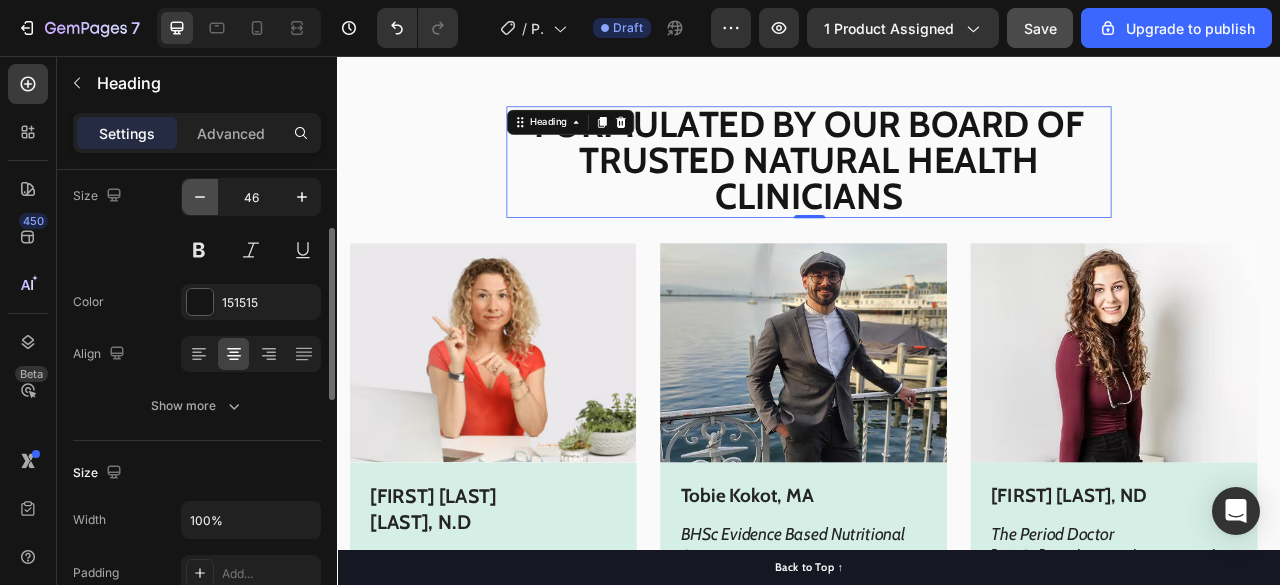 click 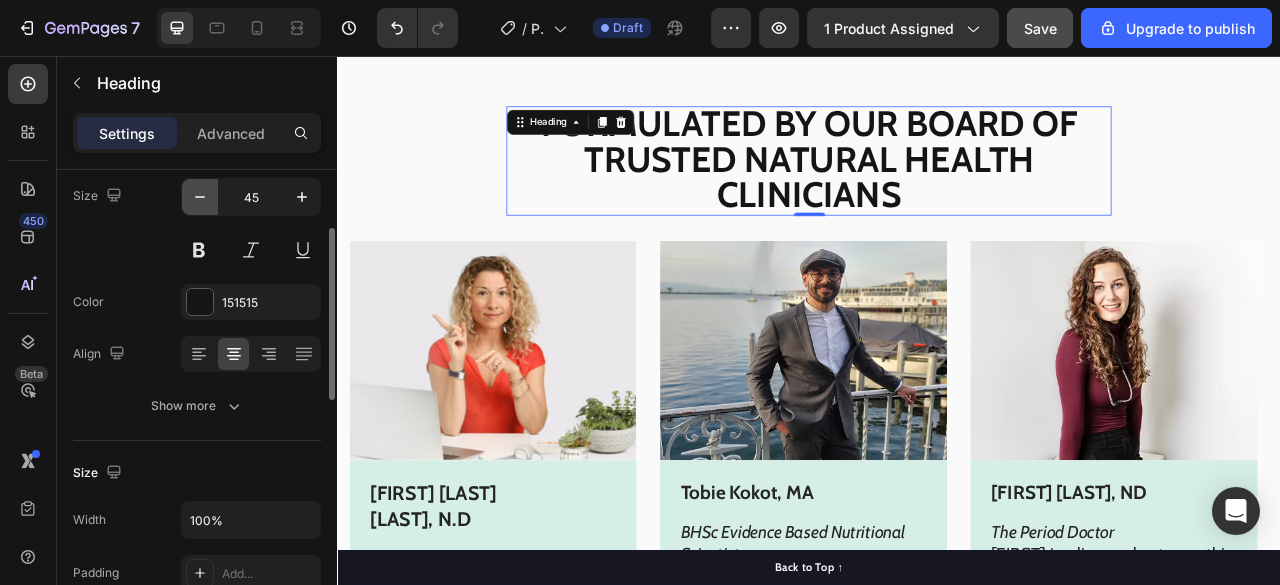 click at bounding box center (200, 197) 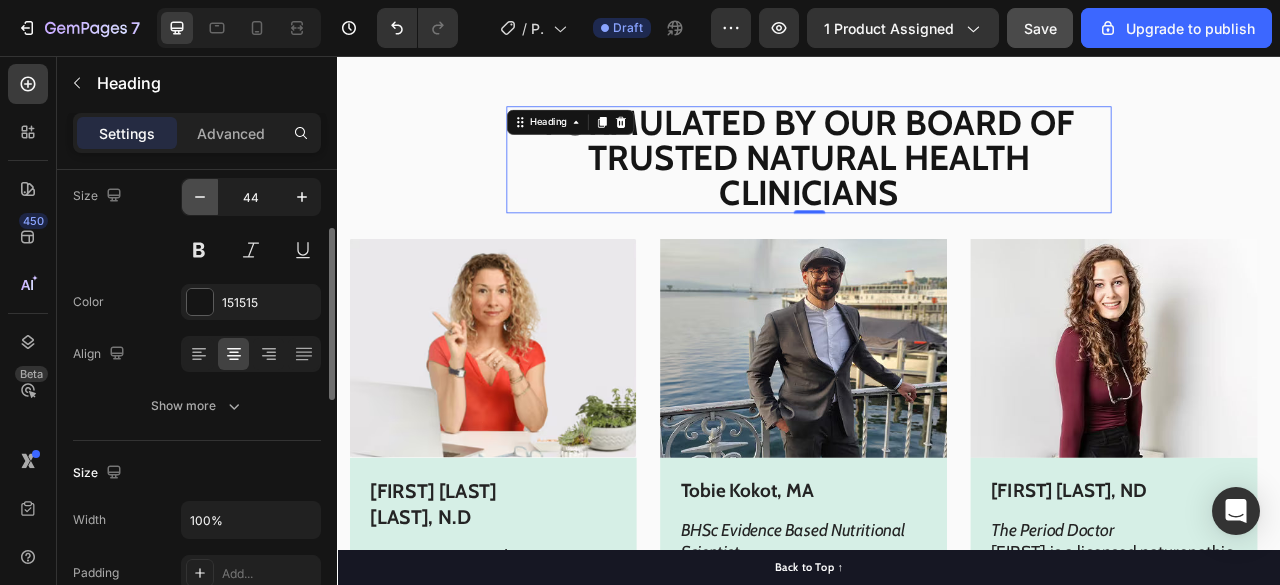 click at bounding box center (200, 197) 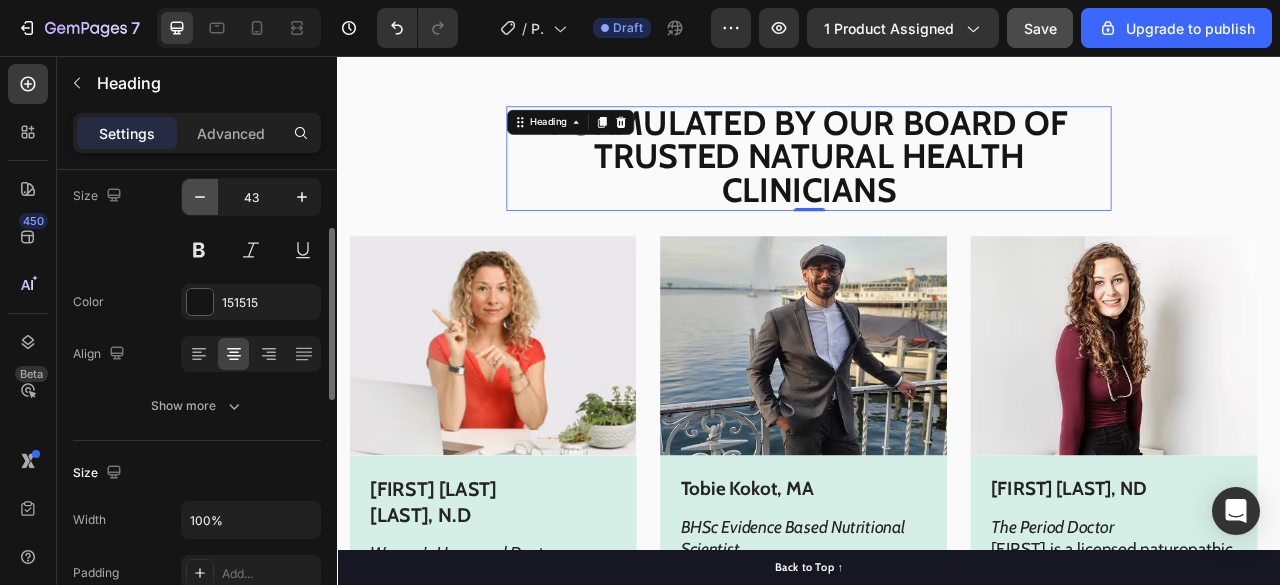 click at bounding box center (200, 197) 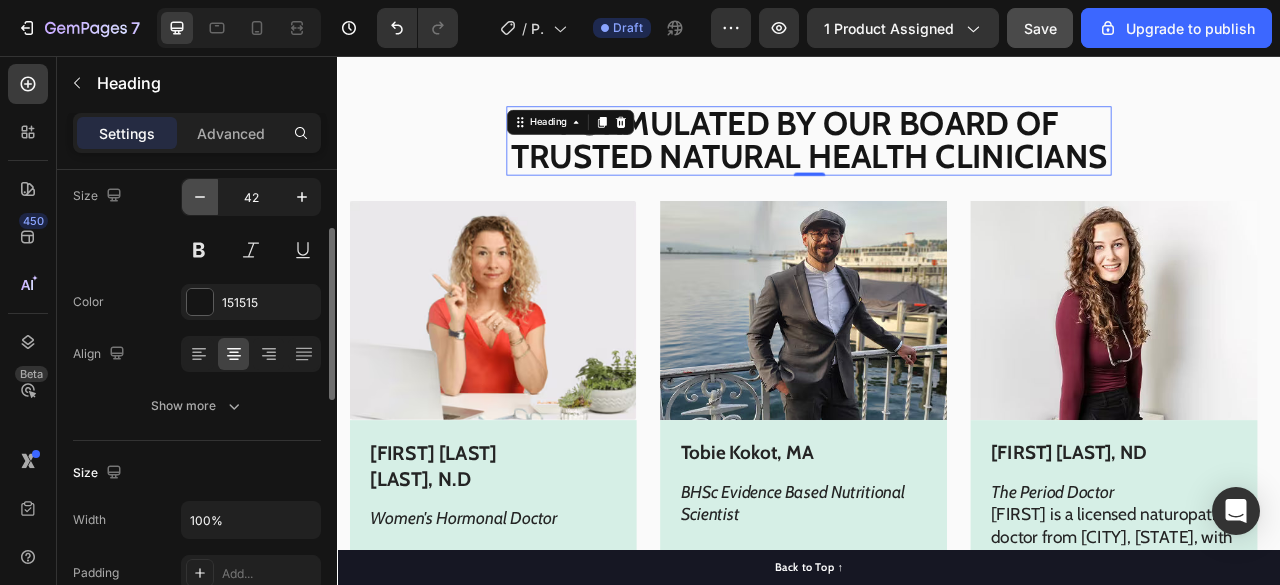 click at bounding box center [200, 197] 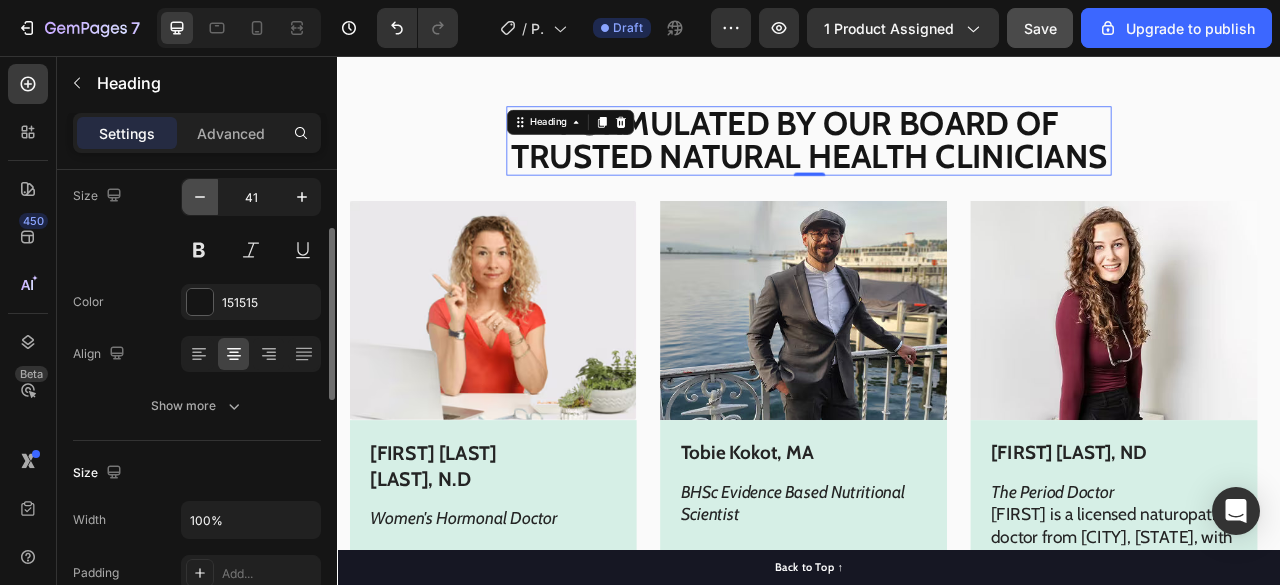 scroll, scrollTop: 2, scrollLeft: 0, axis: vertical 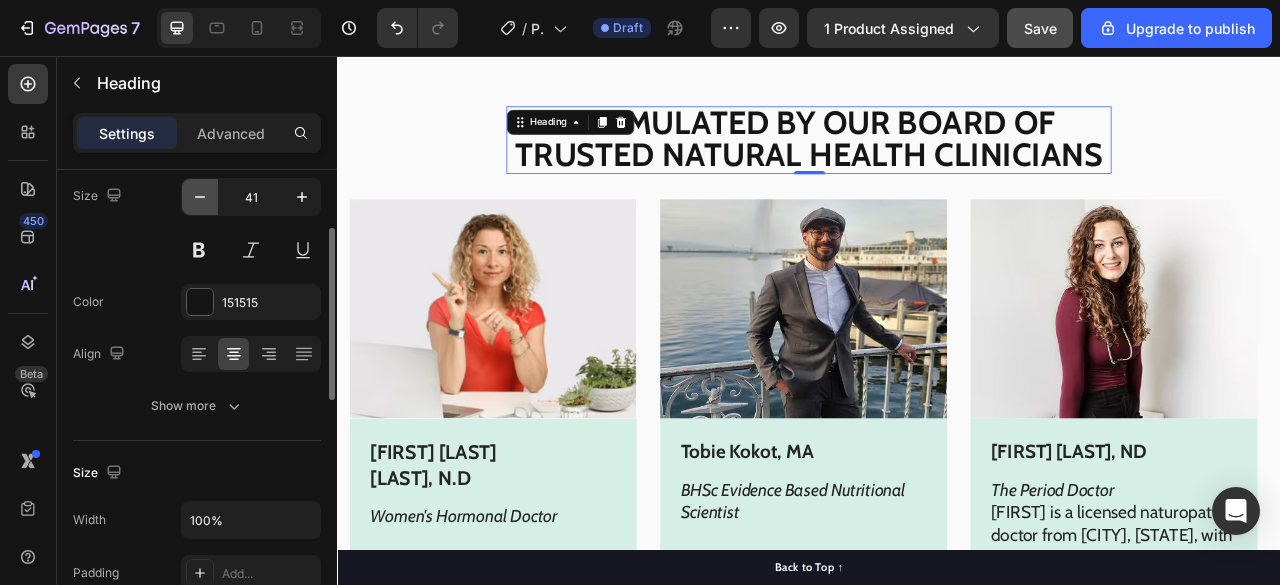 click at bounding box center (200, 197) 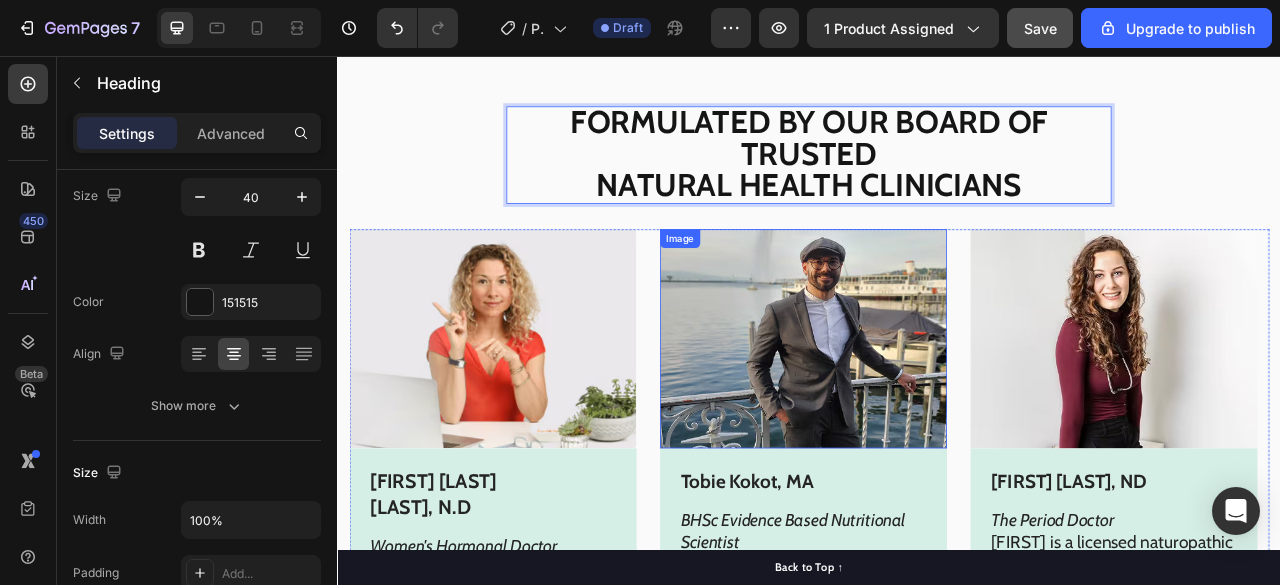 scroll, scrollTop: 0, scrollLeft: 0, axis: both 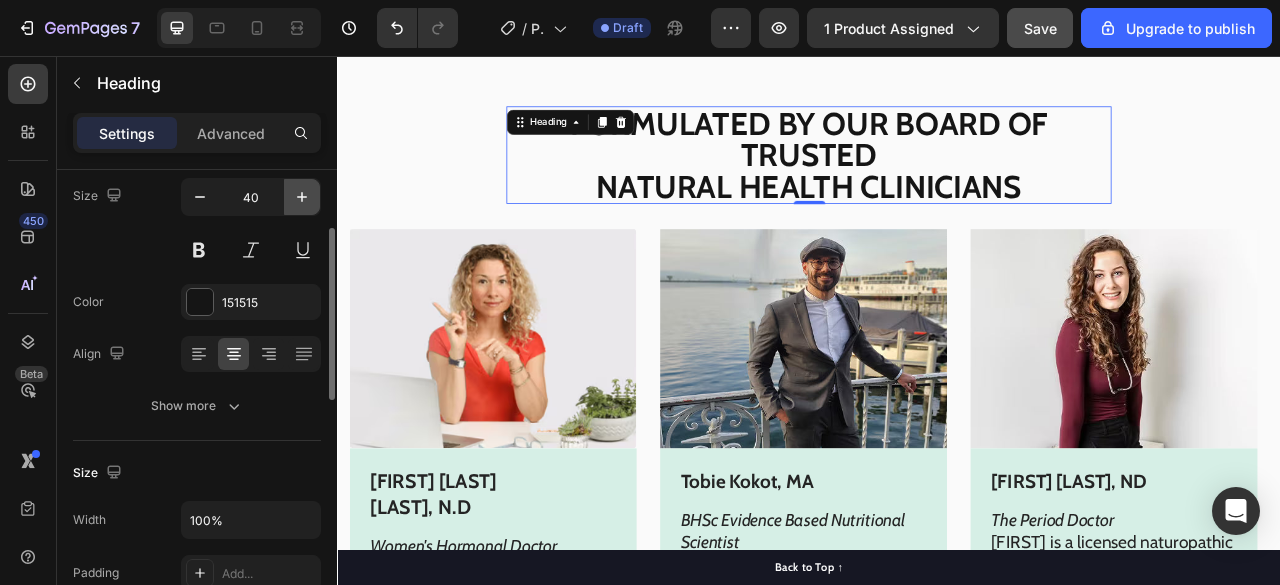 click at bounding box center [302, 197] 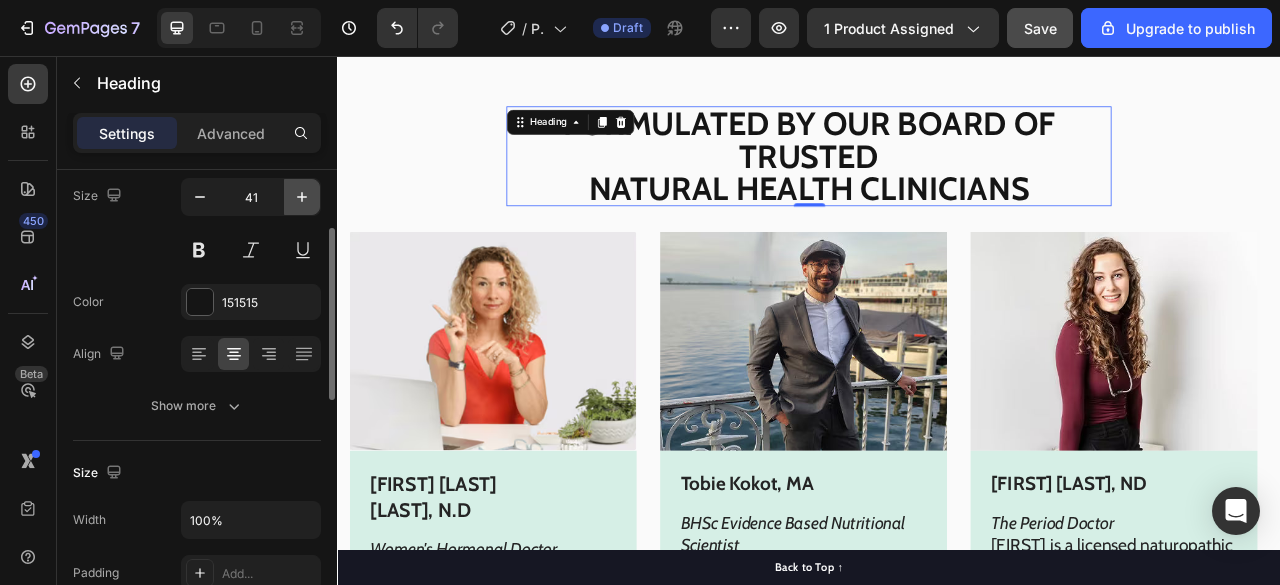 click at bounding box center [302, 197] 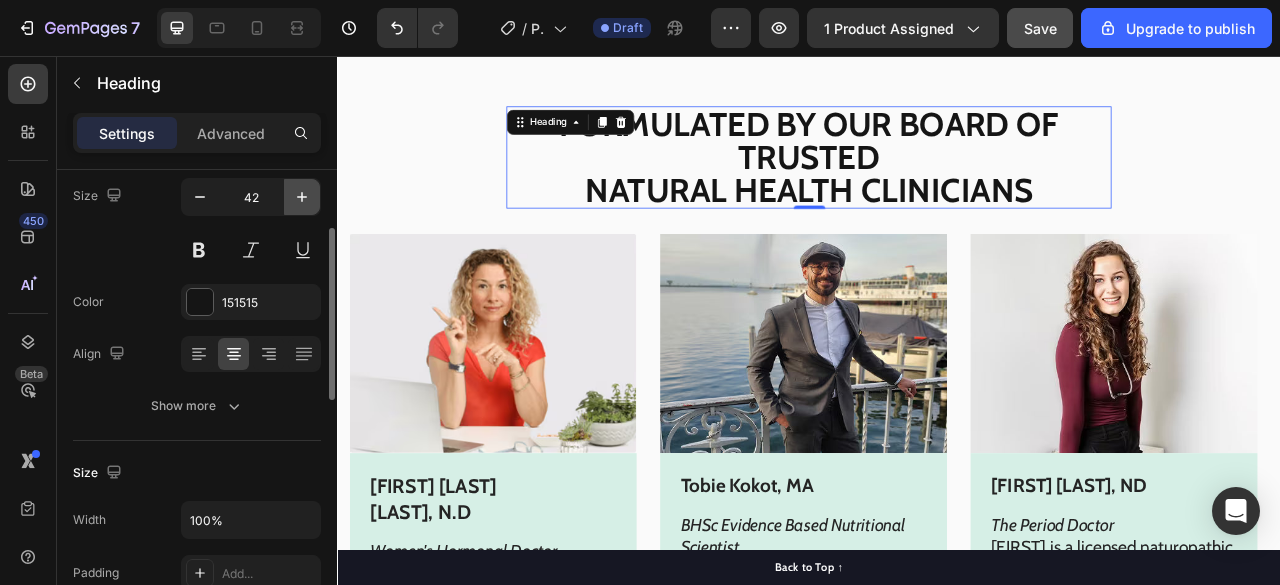 click at bounding box center [302, 197] 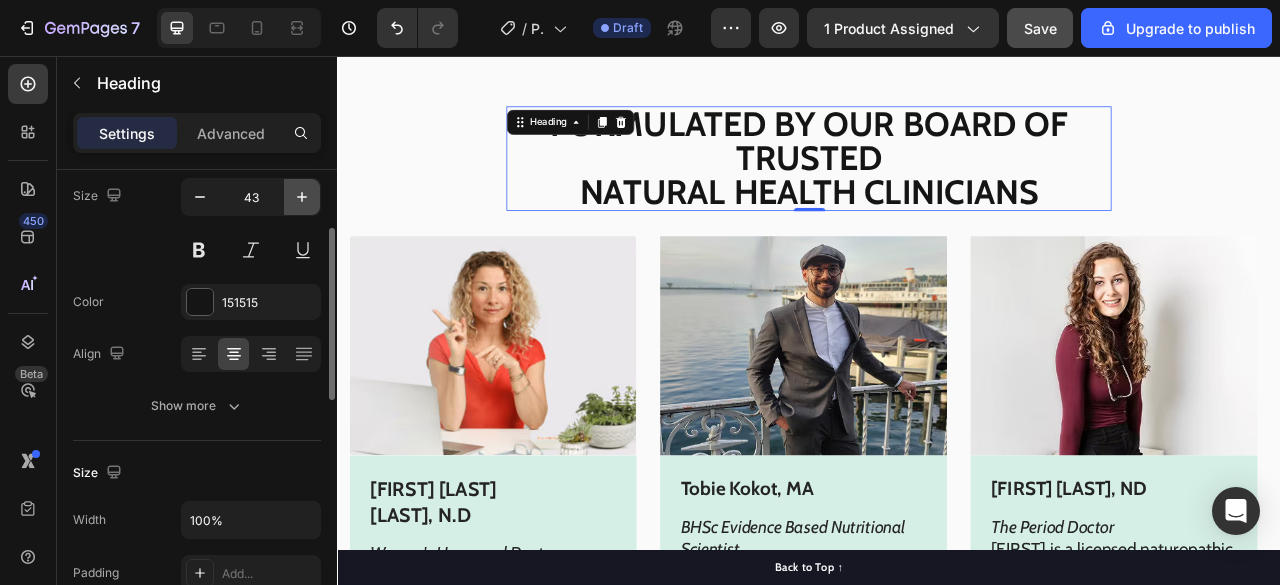 click at bounding box center (302, 197) 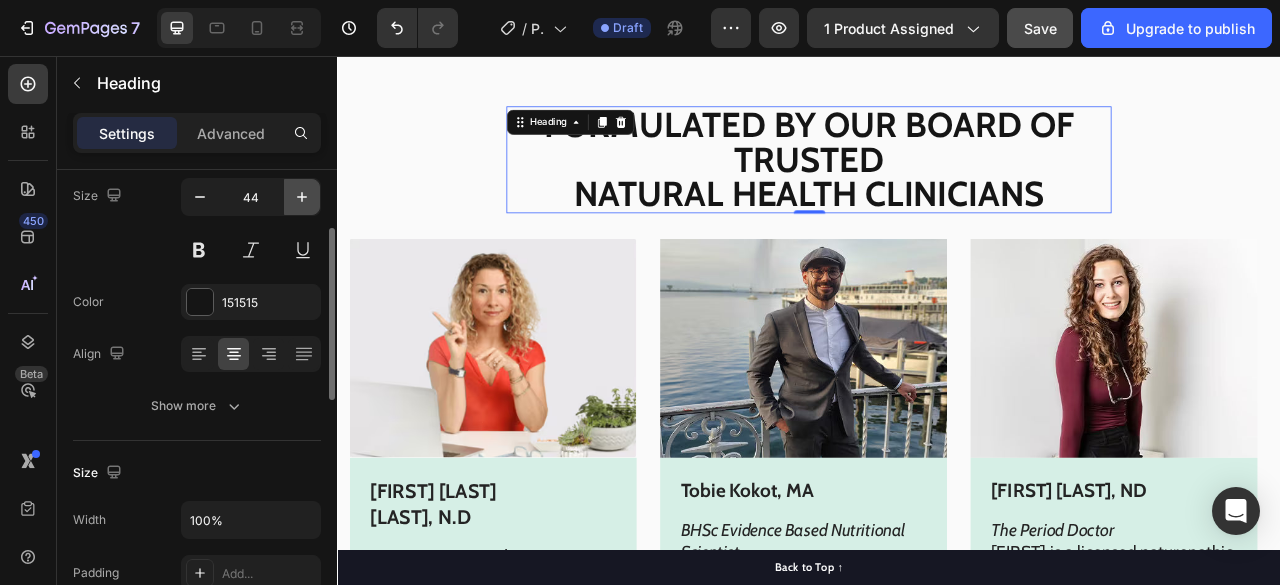 click at bounding box center (302, 197) 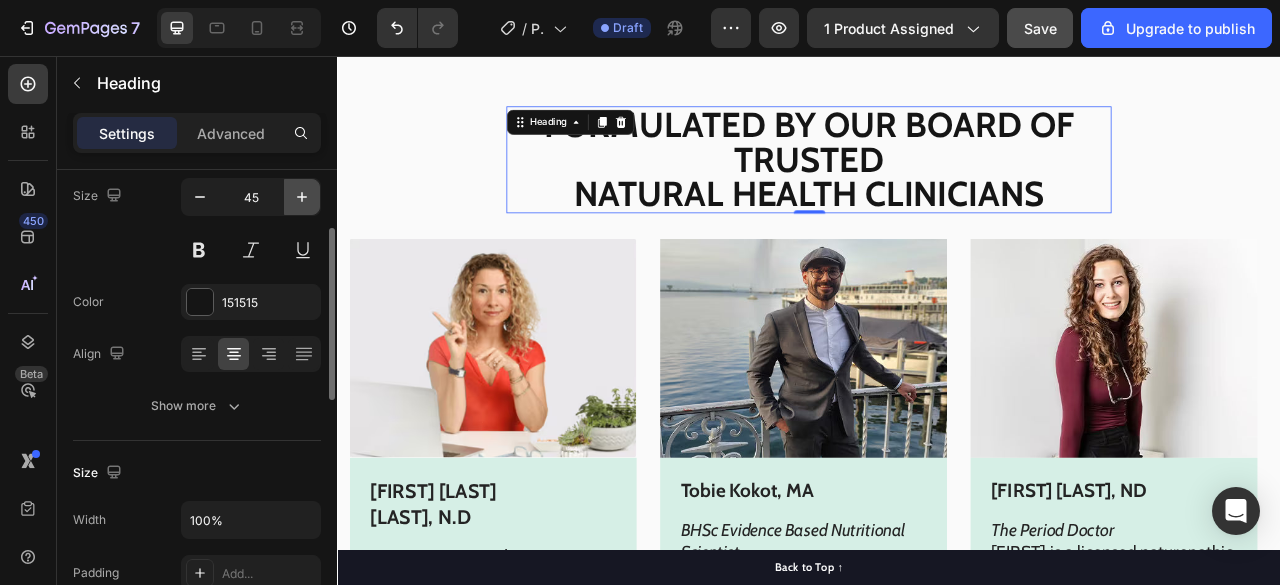 click at bounding box center [302, 197] 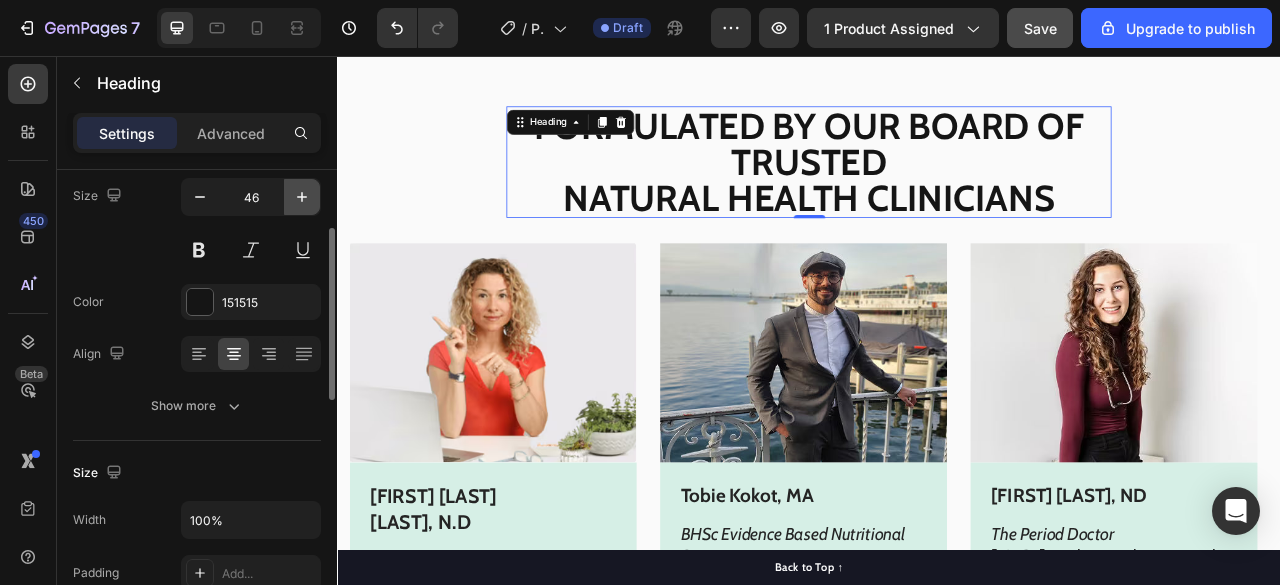 click at bounding box center (302, 197) 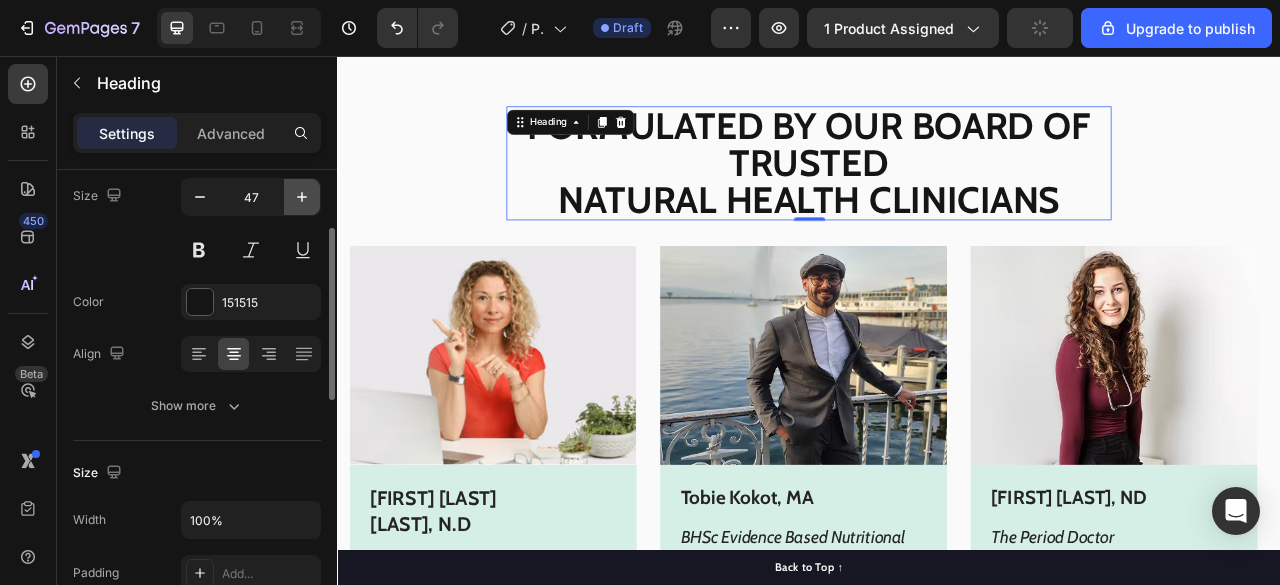 click at bounding box center (302, 197) 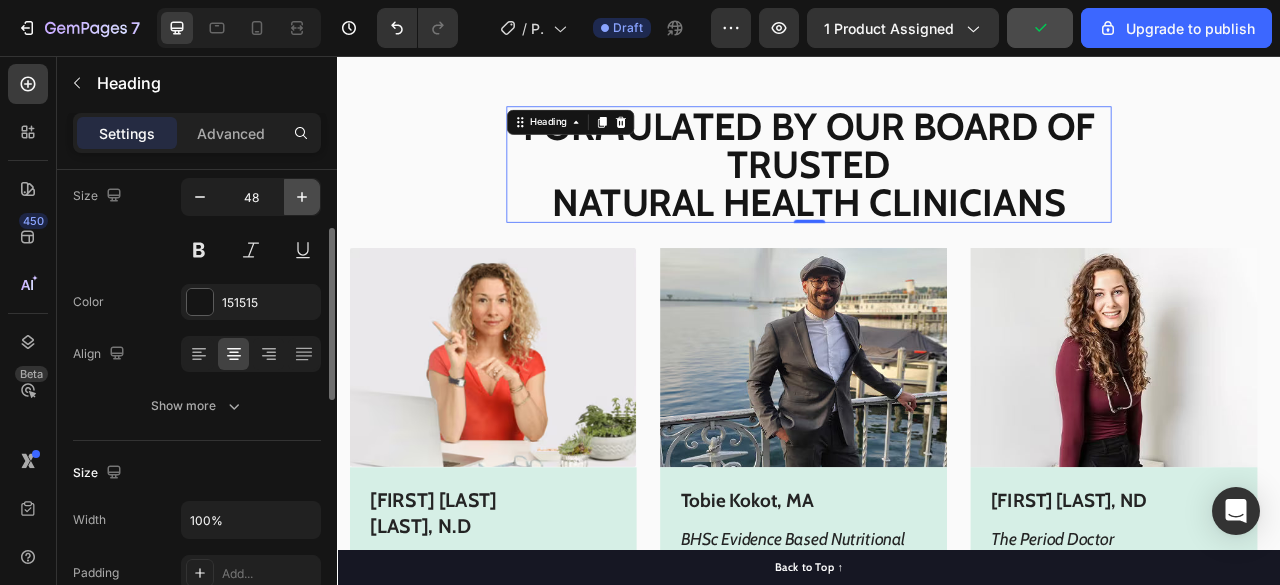 click at bounding box center (302, 197) 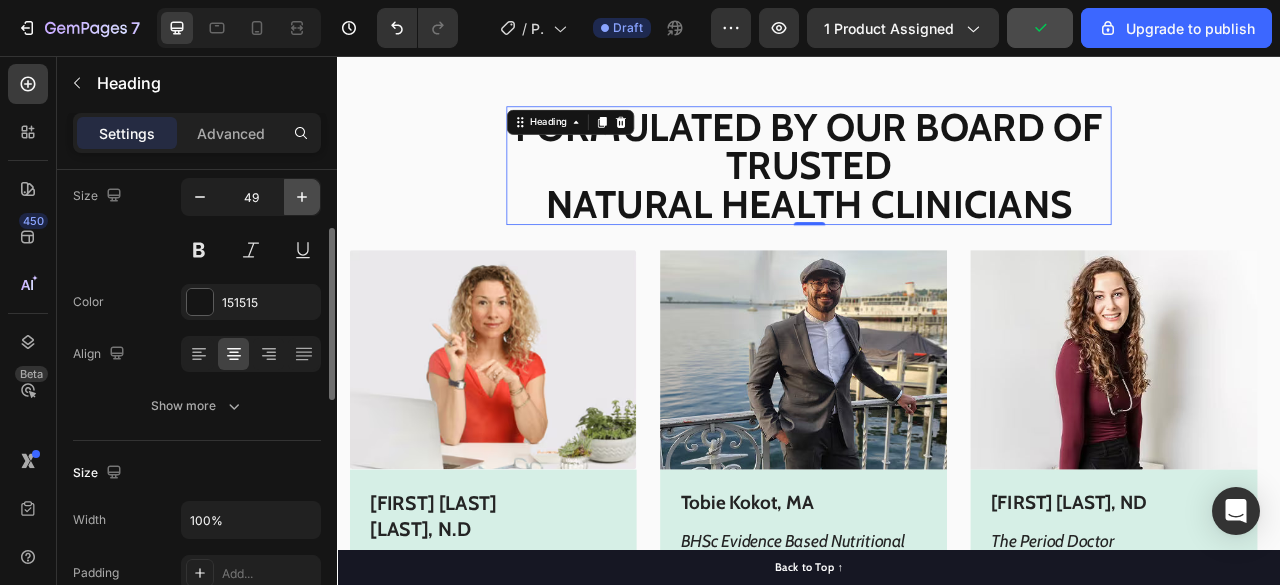 click at bounding box center [302, 197] 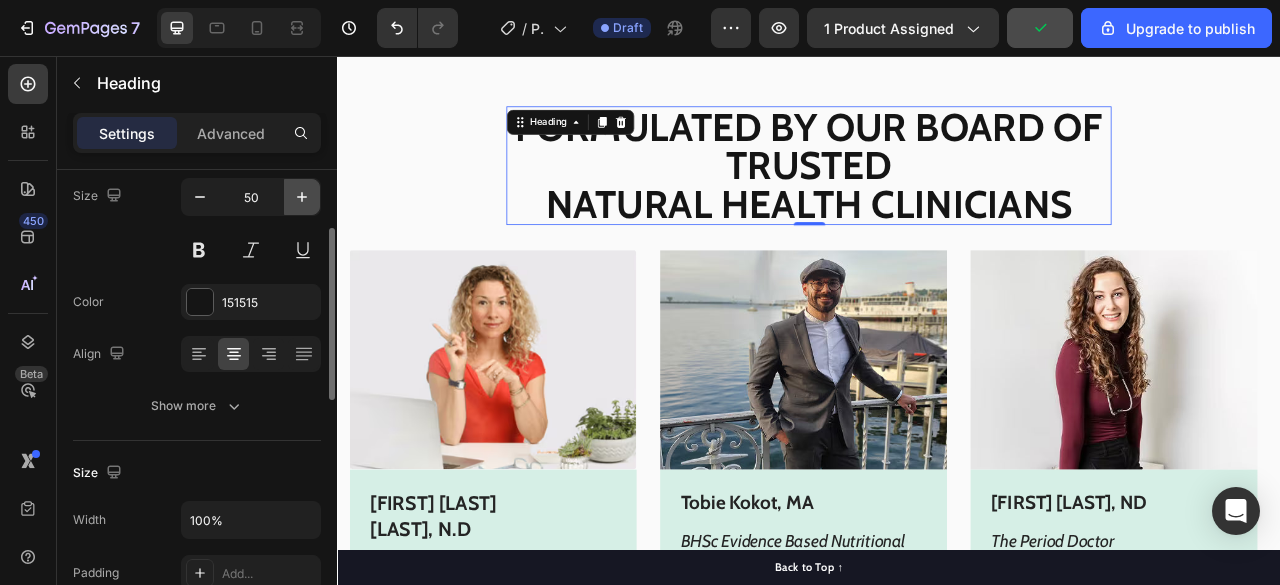 click at bounding box center (302, 197) 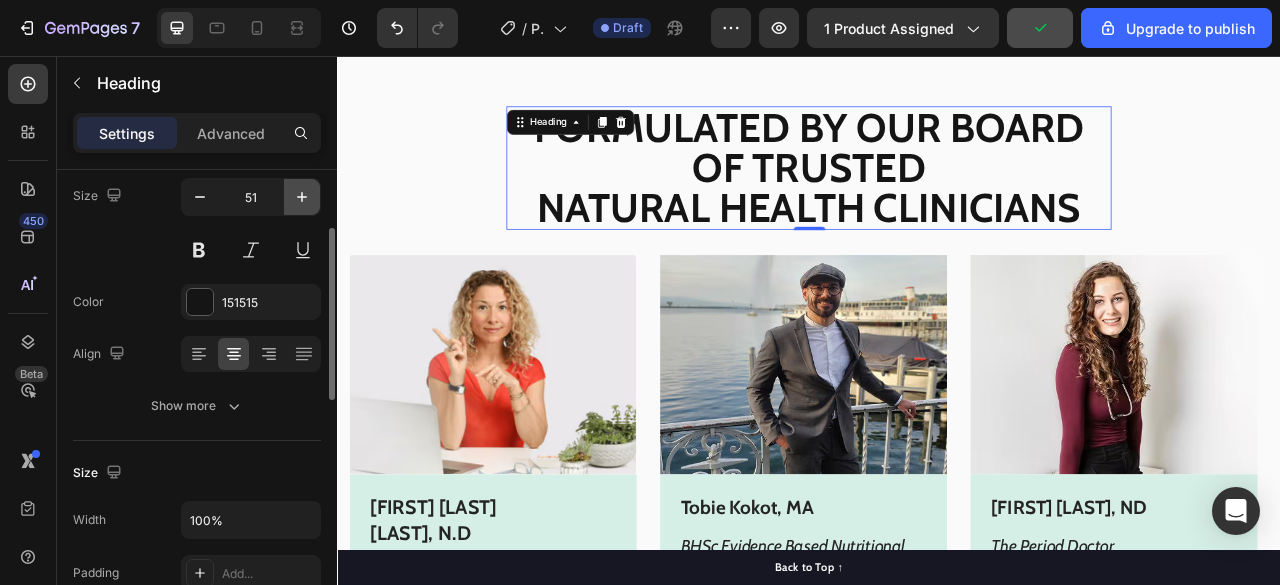 click at bounding box center [302, 197] 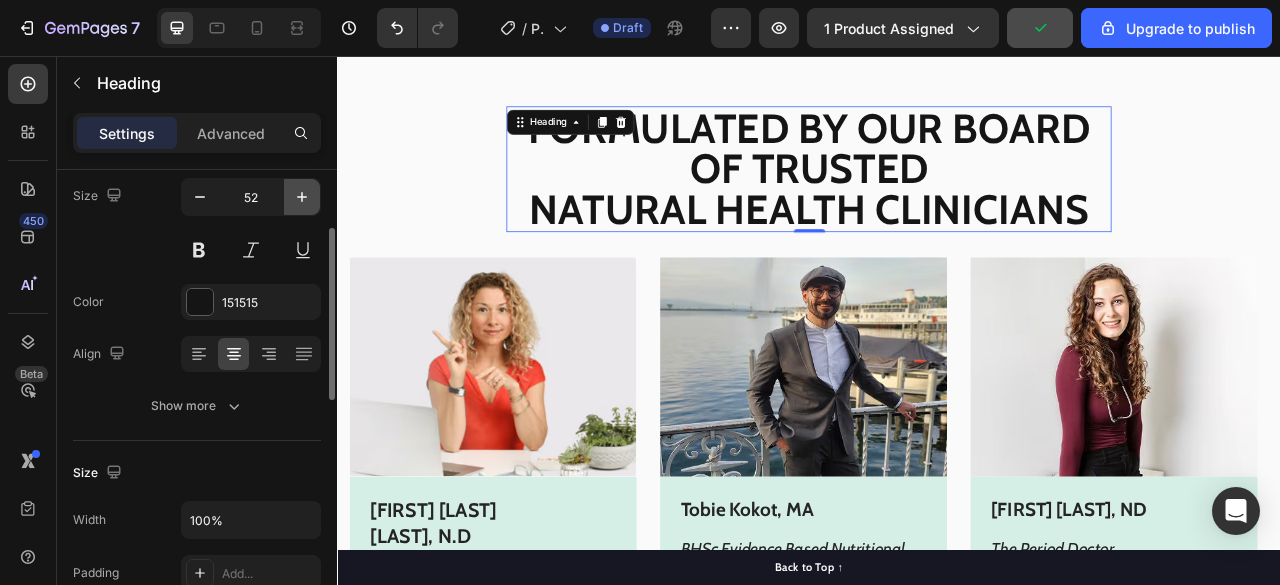 click at bounding box center (302, 197) 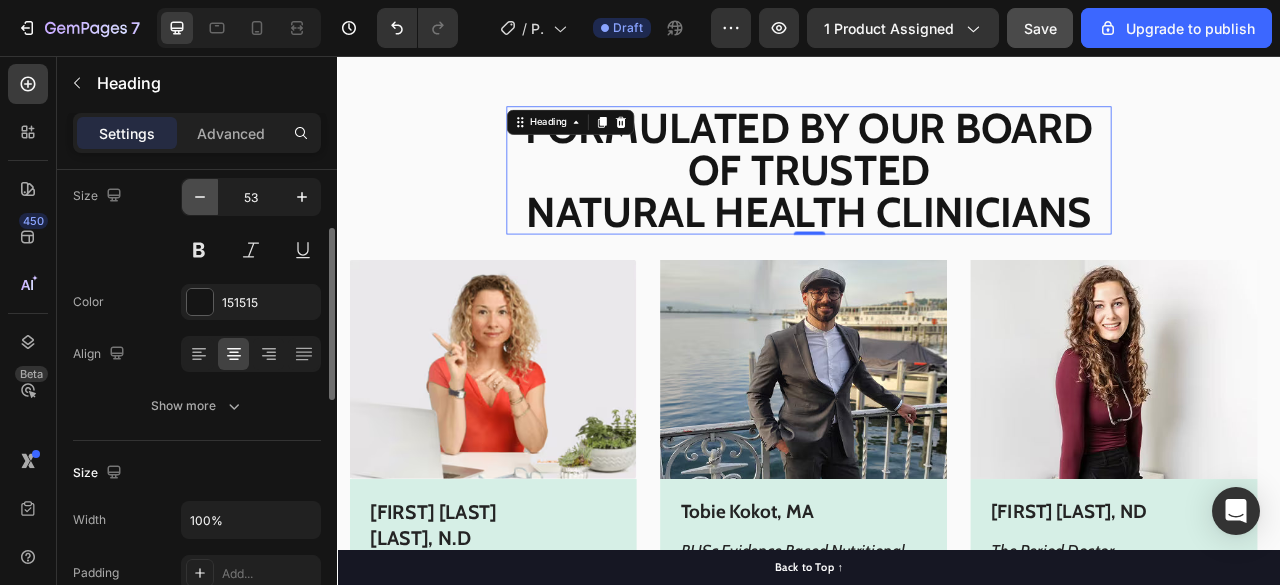 click 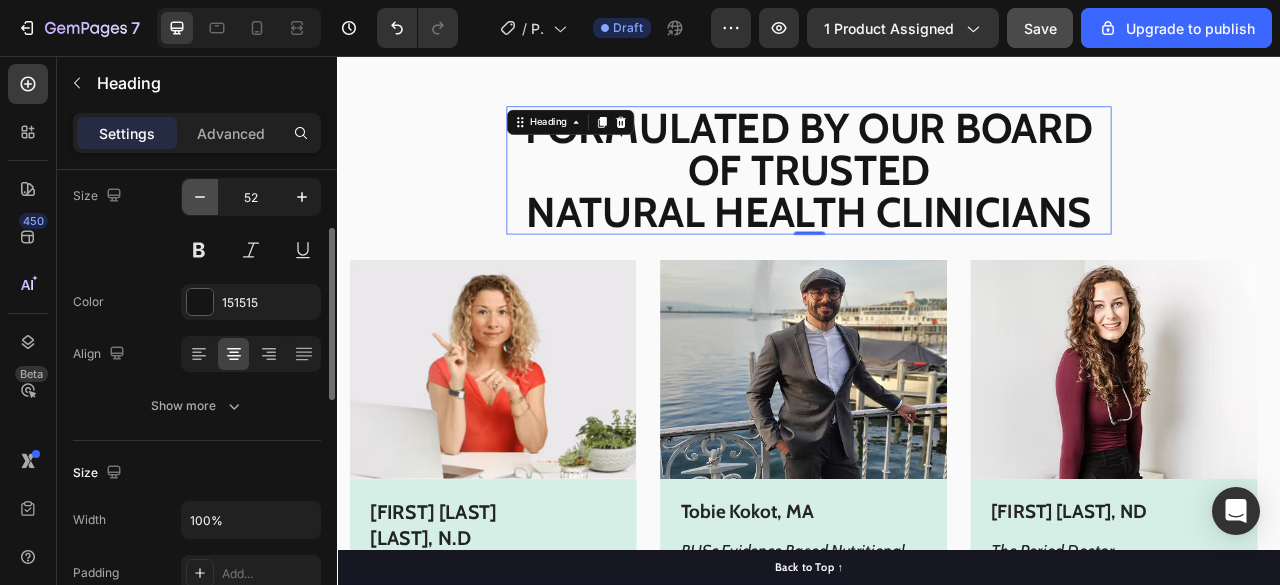 click 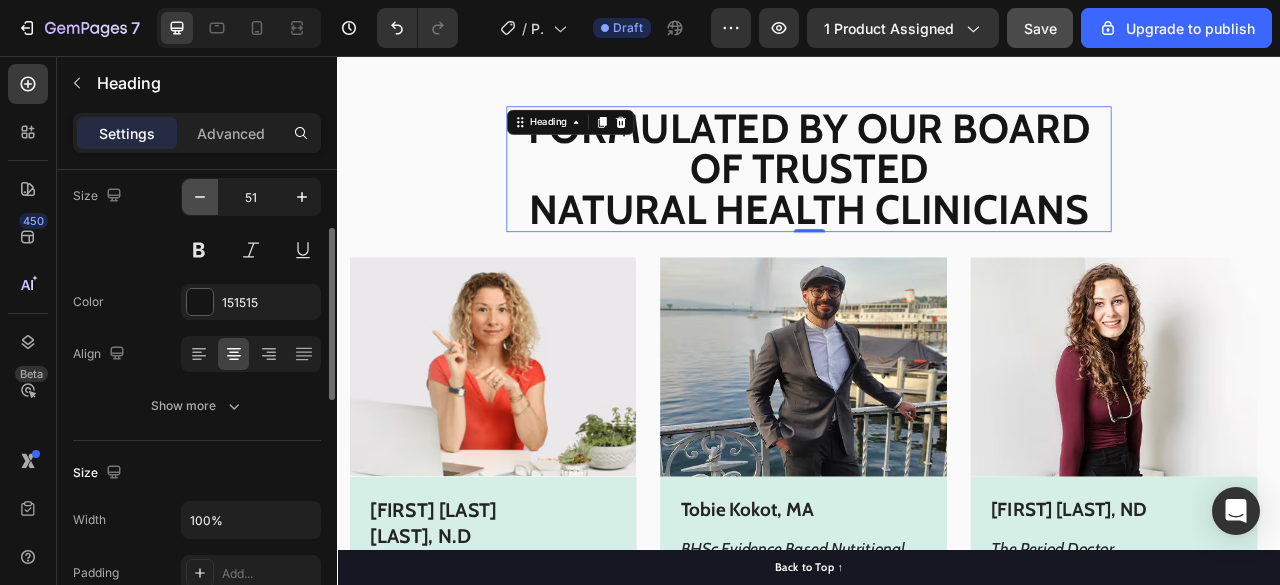 click 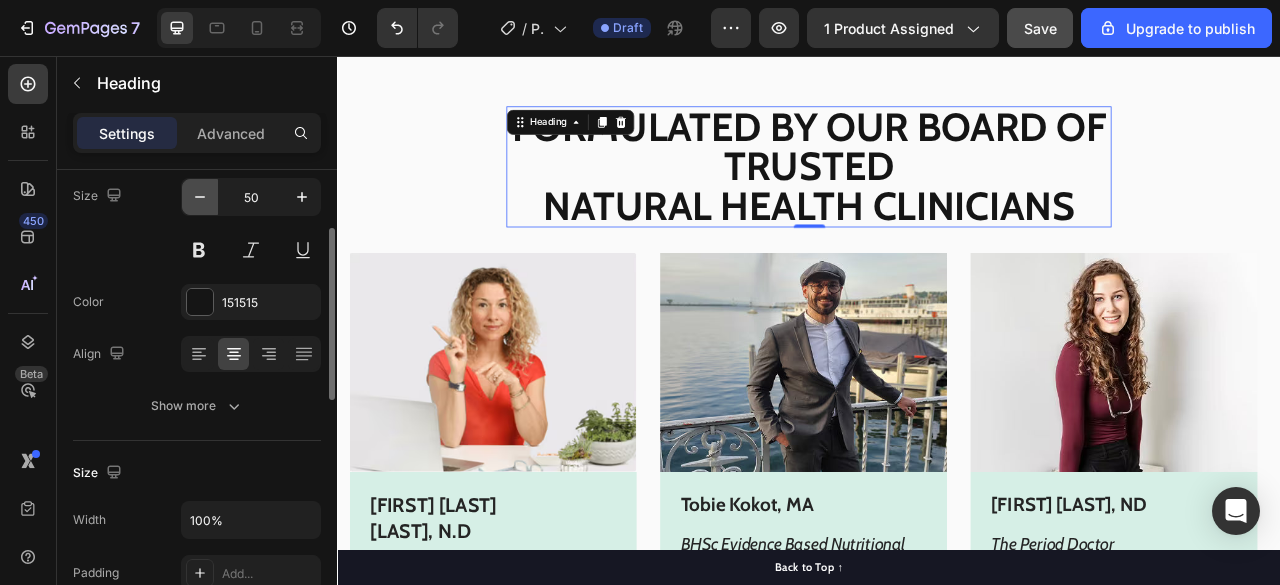 click 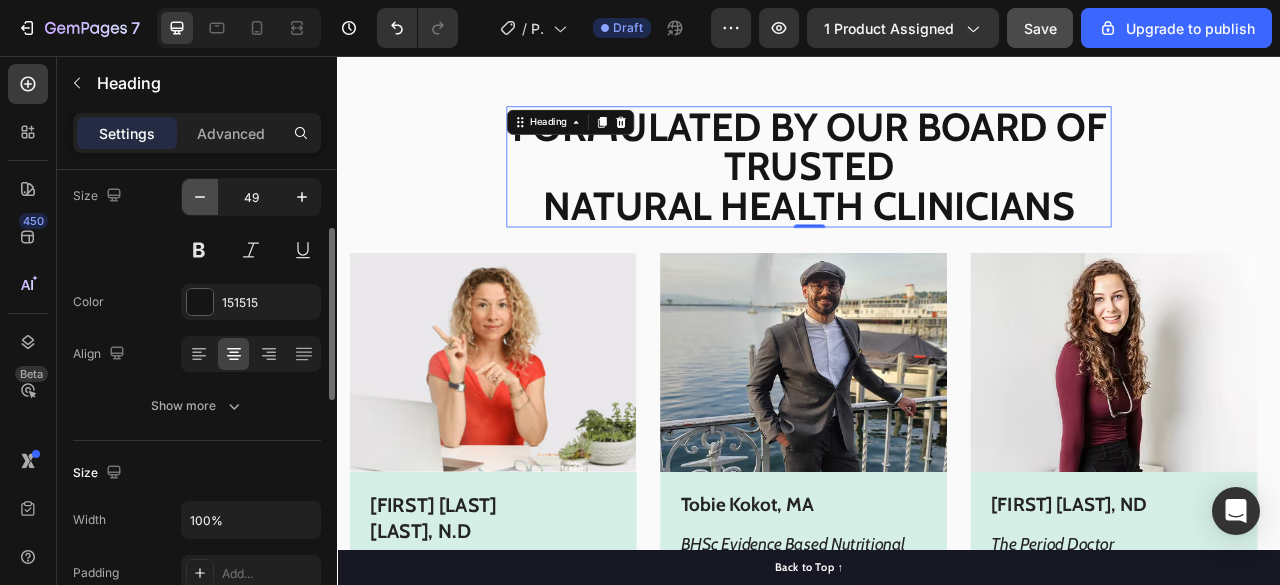click 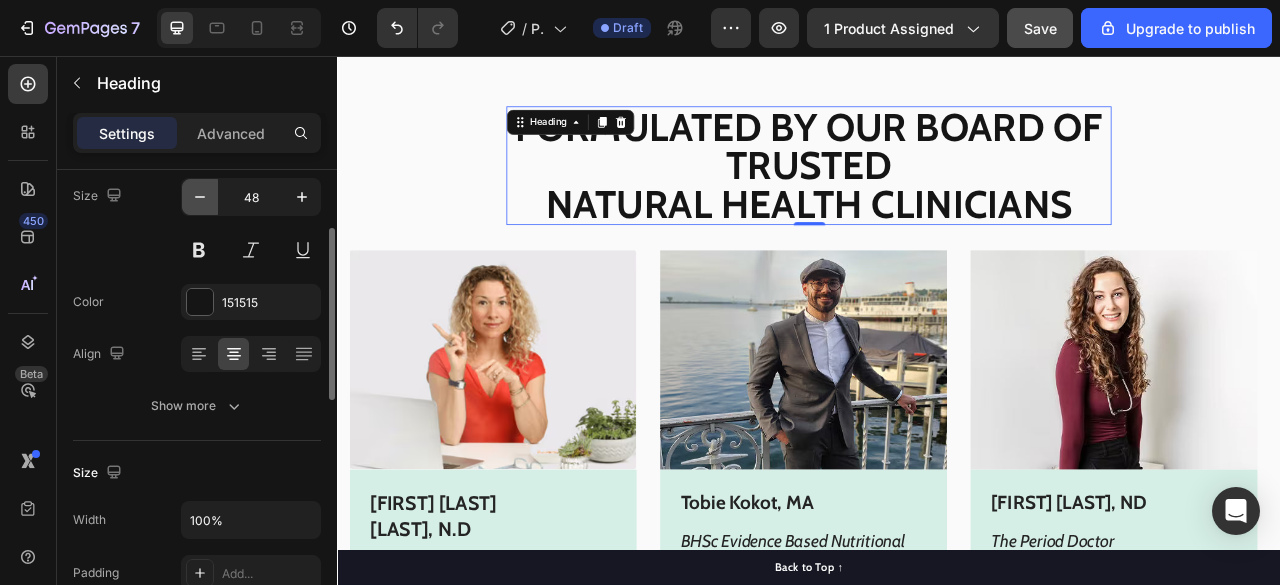 click 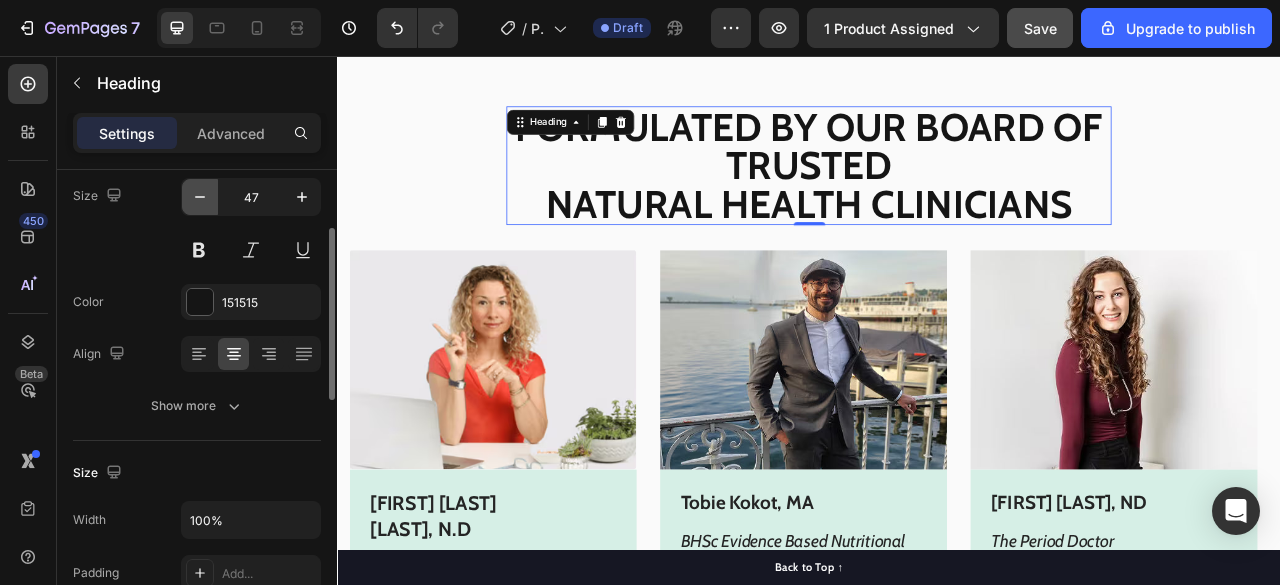 click 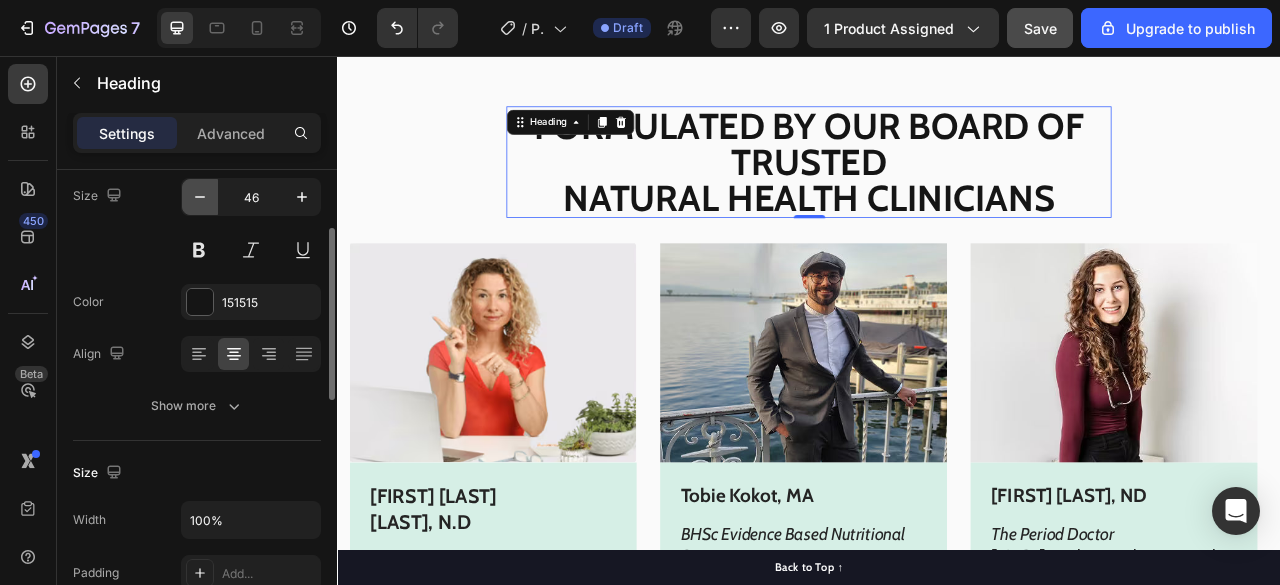 click 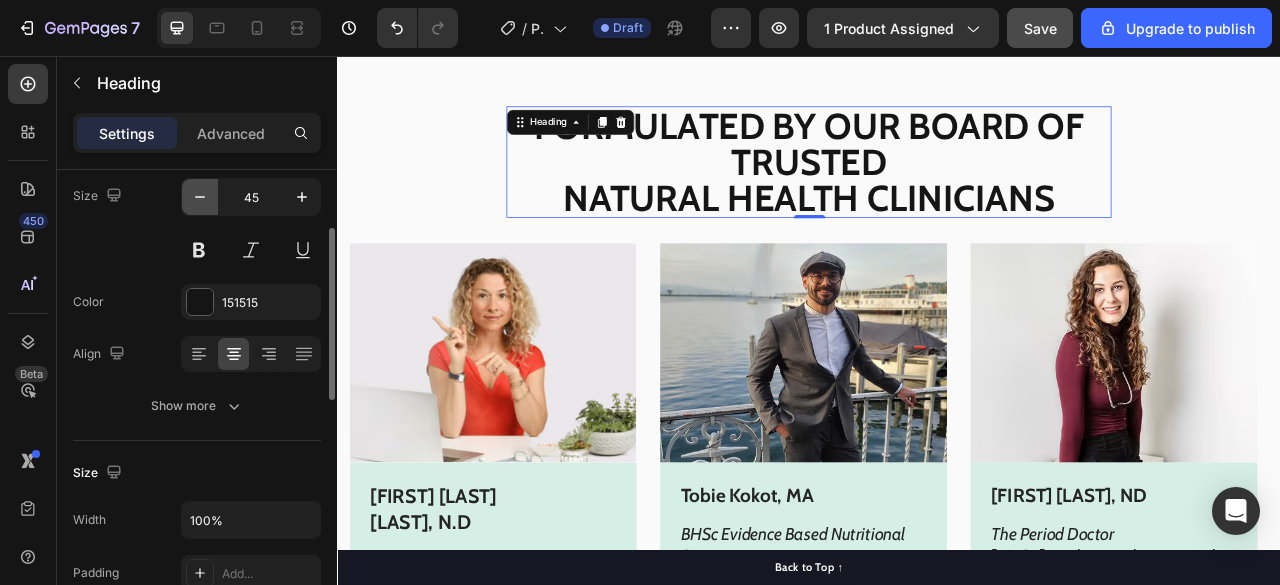 click 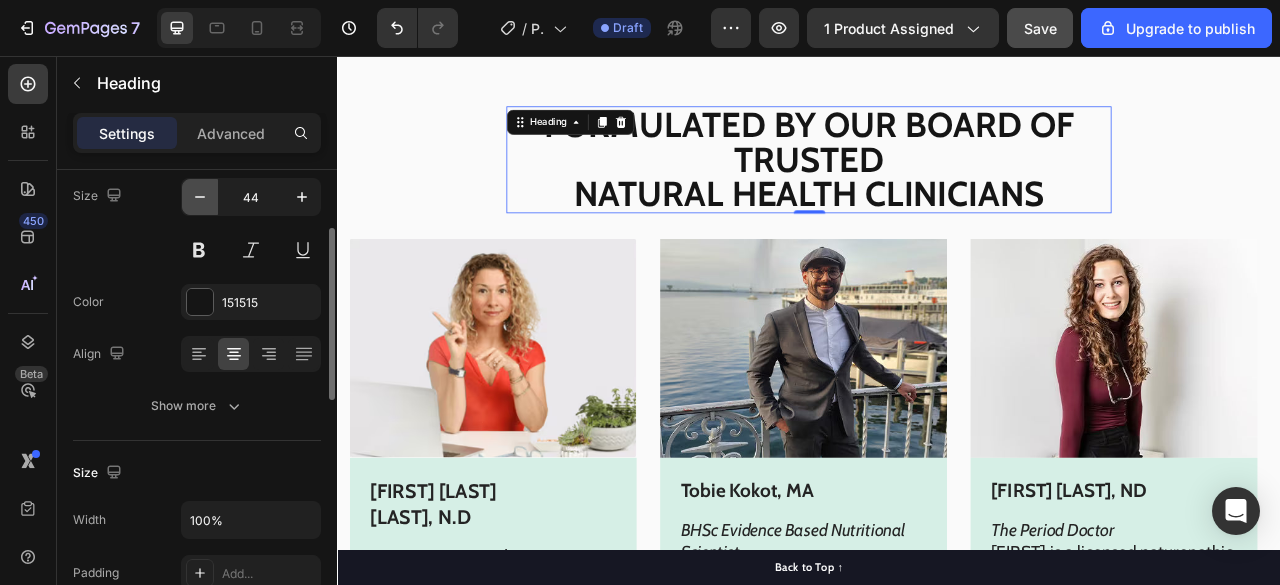 click 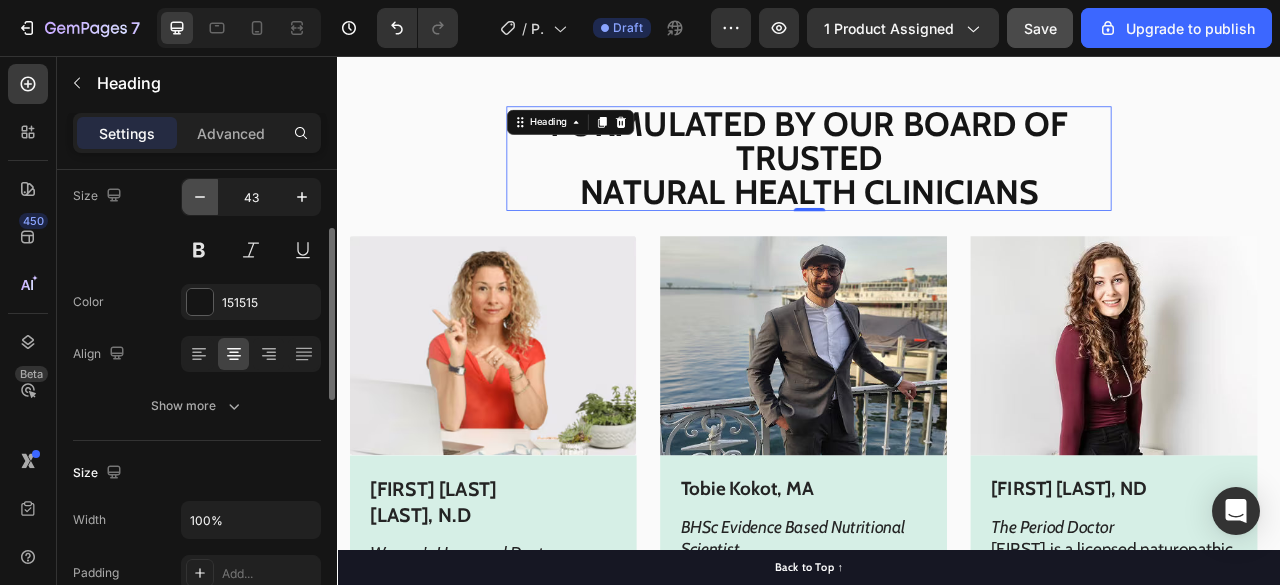 click 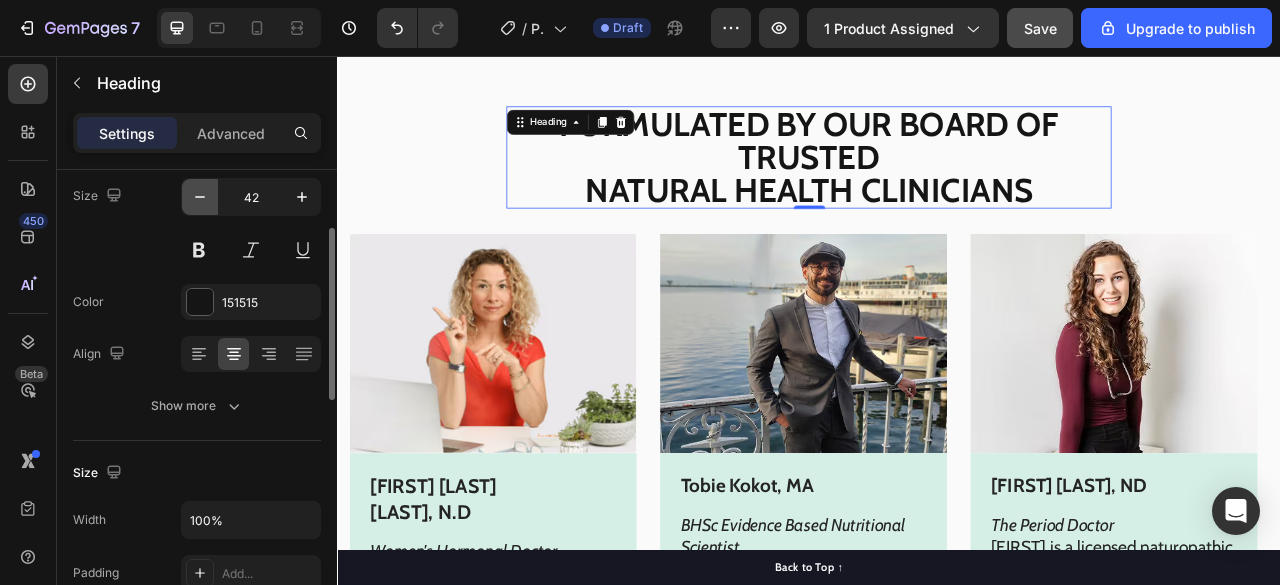 click 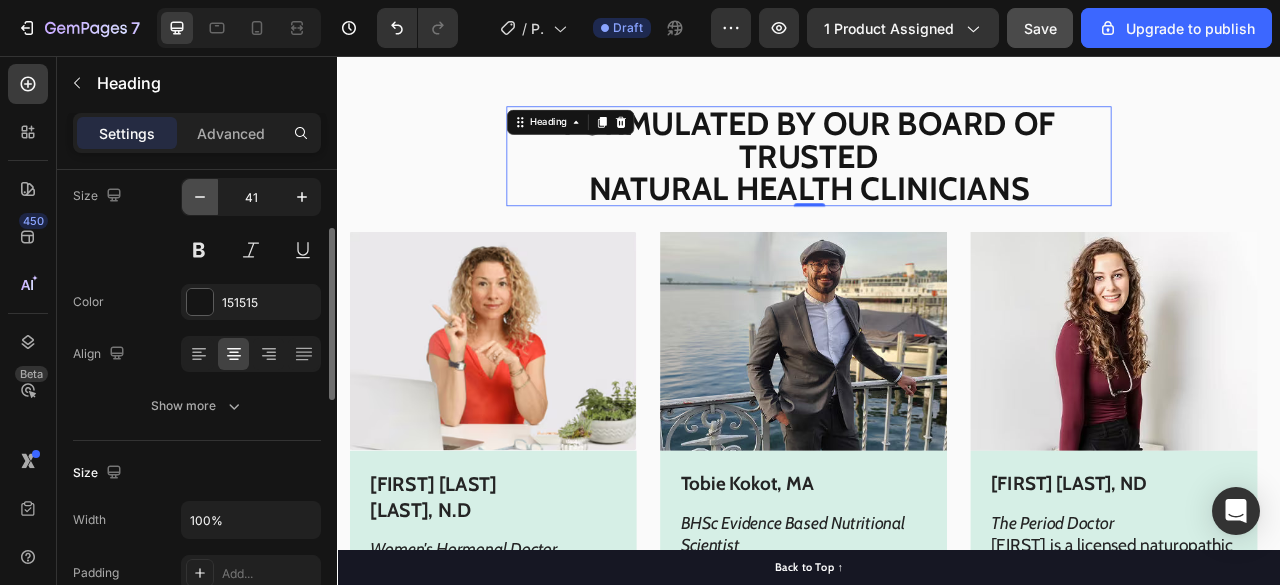 click 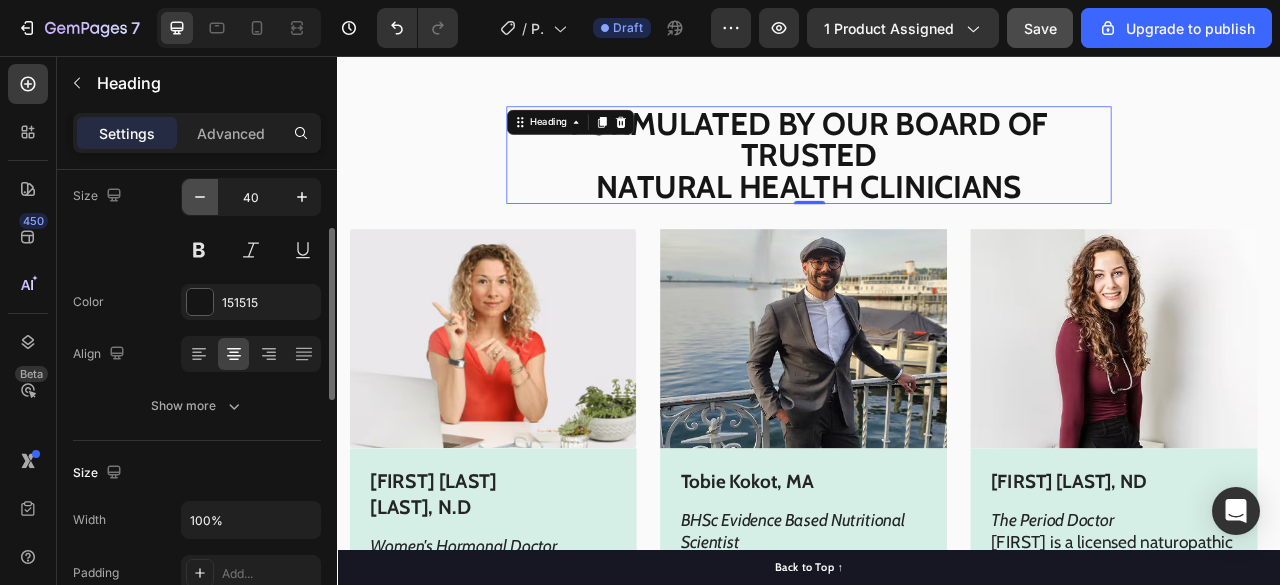 click 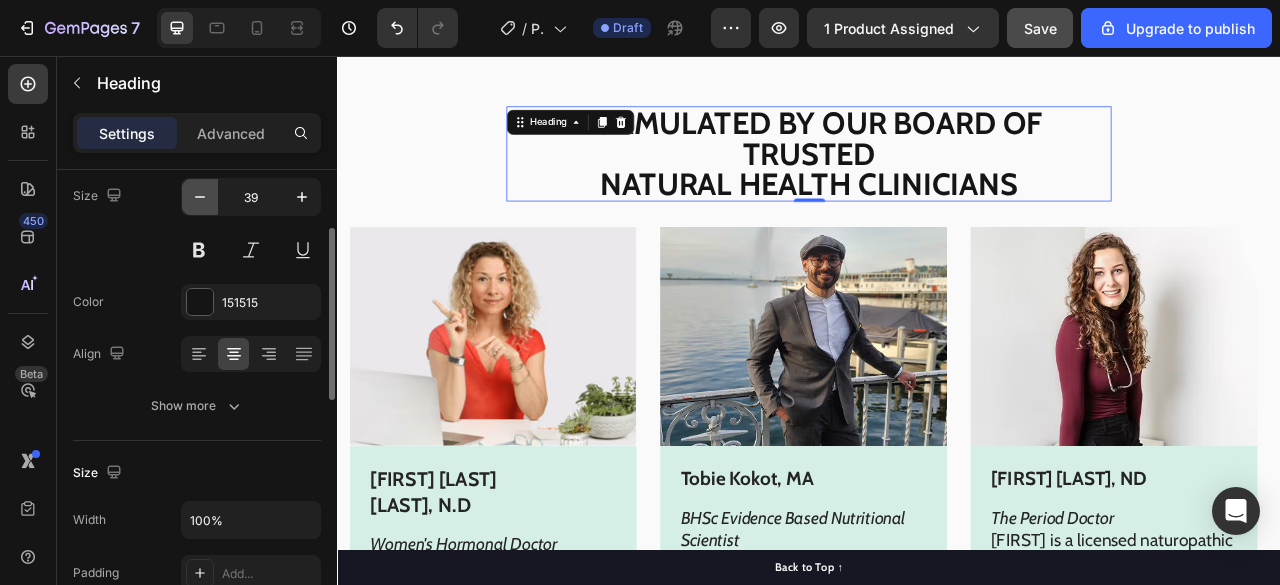 click 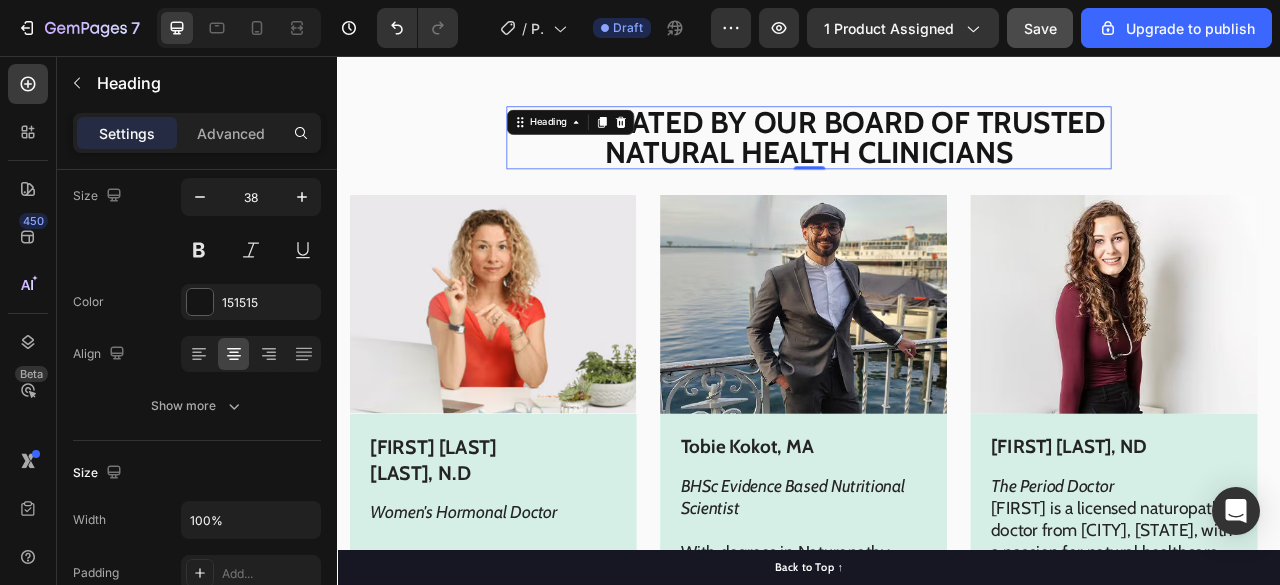 click on "7   /  Product Page (Belley Reset) Draft Preview 1 product assigned  Save  Upgrade to publish" 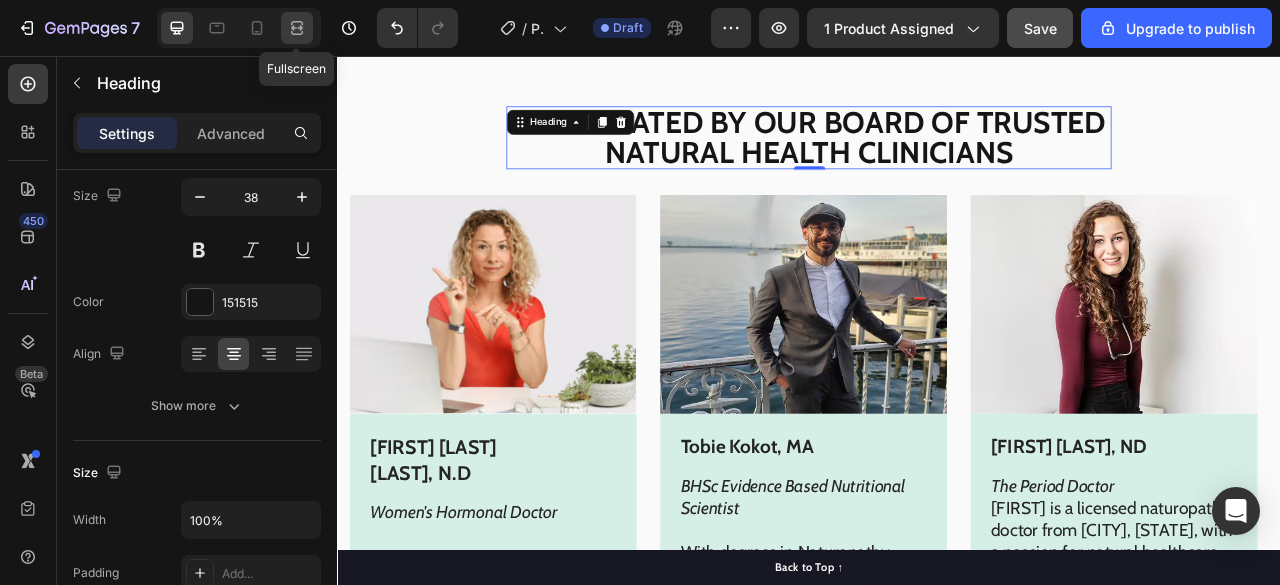 click 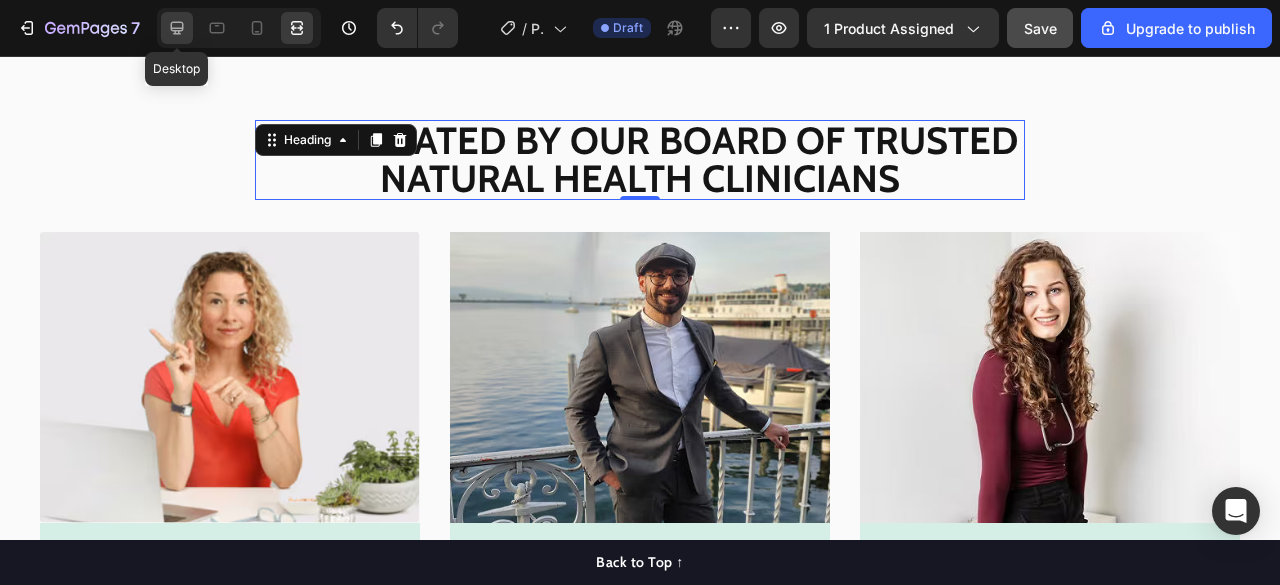 click 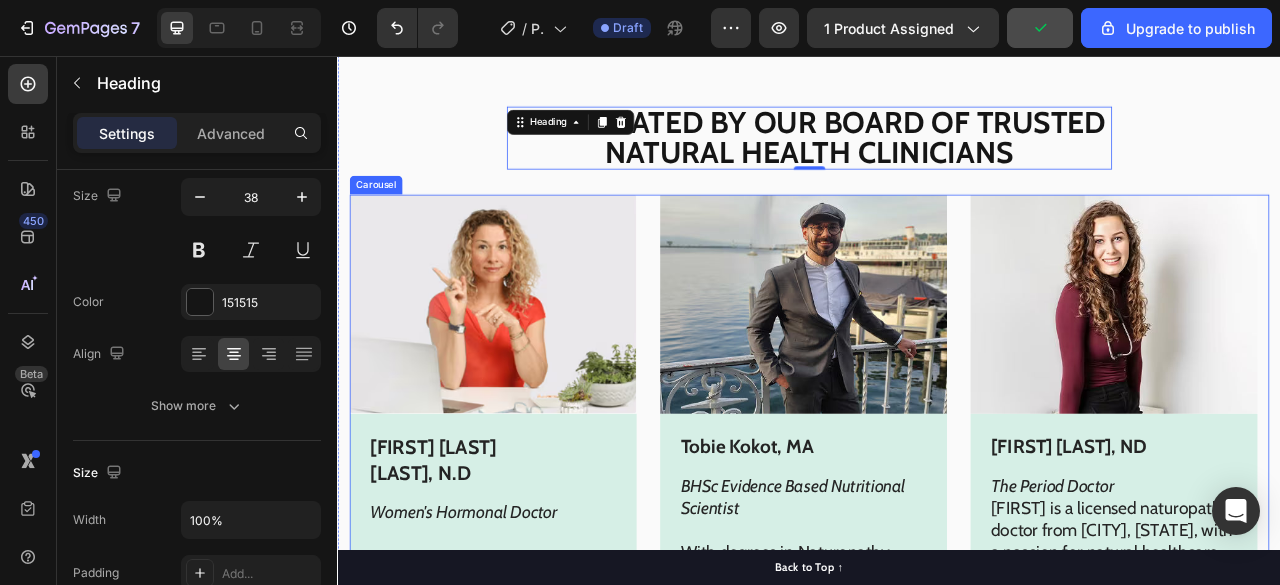 click on "Image Aimée Gould  Shunney, N.D Text Block Women's Hormonal Doctor Aimée is a medical doctor from Santa Cruz, California, with 21 years of clinical experience. She specialises in natural treatments that target the roots of women’s health problems Text Block Row Image Tobie Kokot, MA Text Block BHSc Evidence Based Nutritional Scientist With degrees in Naturopathy, Nutritional Sciences, Remedial Massage Therapies and Sport Coaching. Tobie leverages his deep knowledge and intuitive feel of ingredient synergies into each and every one of our product formulations. Text Block Row Image Annie Savage, ND Text Block The Period Doctor Annie is a licensed naturopathic doctor from Vancouver, Canada, with a passion for natural healthcare. Annie has extensive knowledge in women's health, natural medicine, and has developed an online coaching program "The Symptom-Free Period System. Text Block Row" at bounding box center (937, 584) 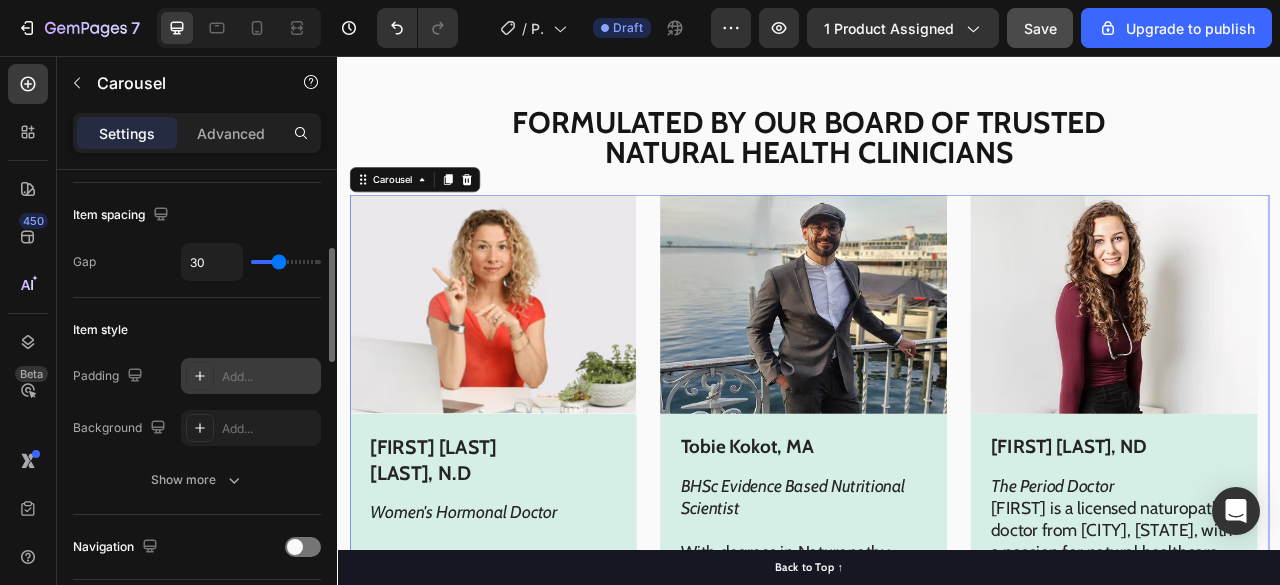 scroll, scrollTop: 357, scrollLeft: 0, axis: vertical 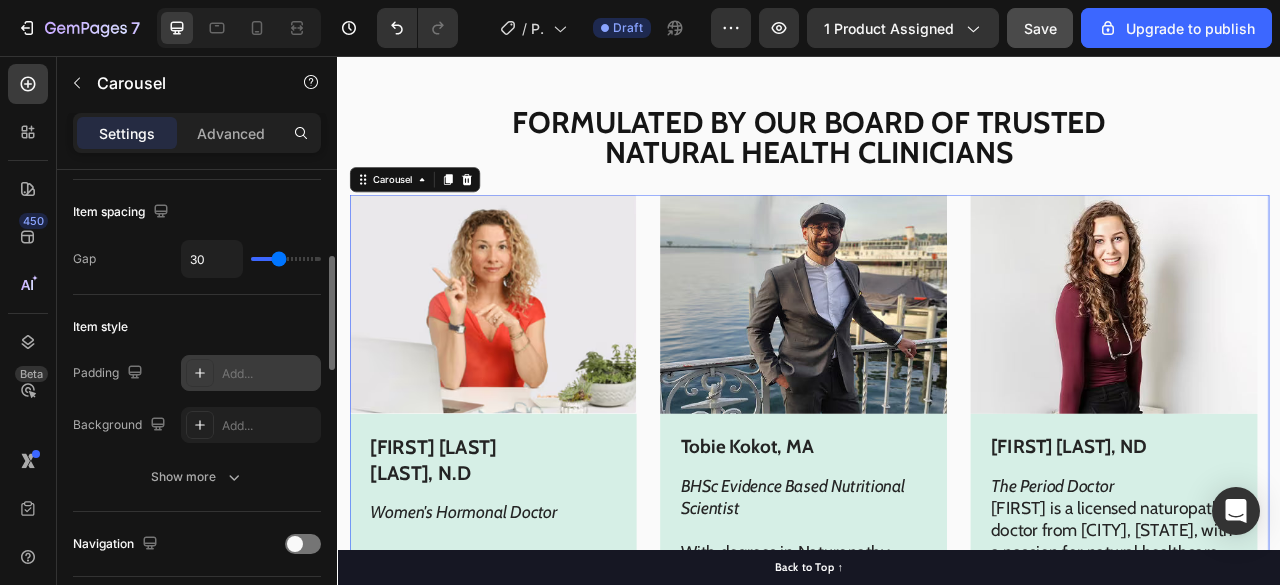 click 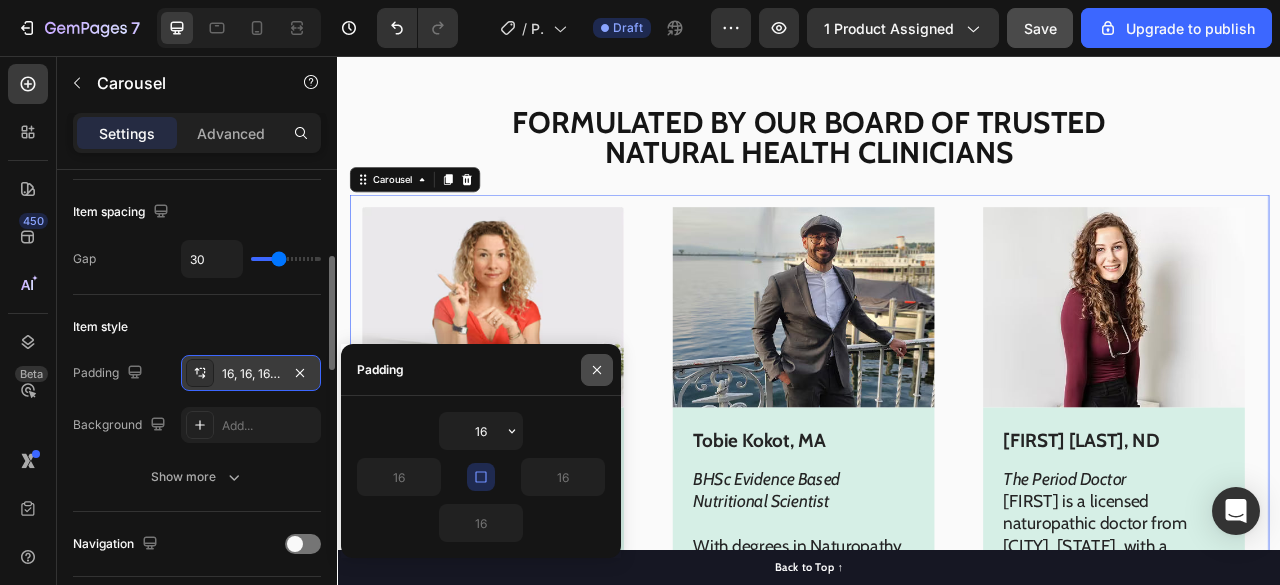 drag, startPoint x: 608, startPoint y: 354, endPoint x: 246, endPoint y: 390, distance: 363.78564 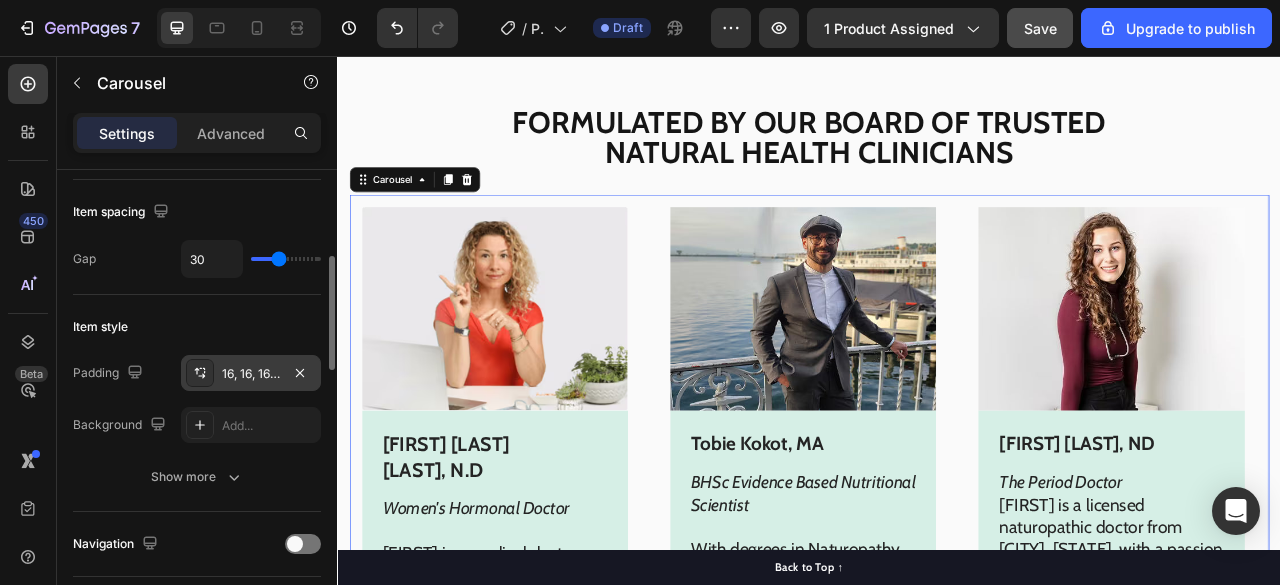 type on "11" 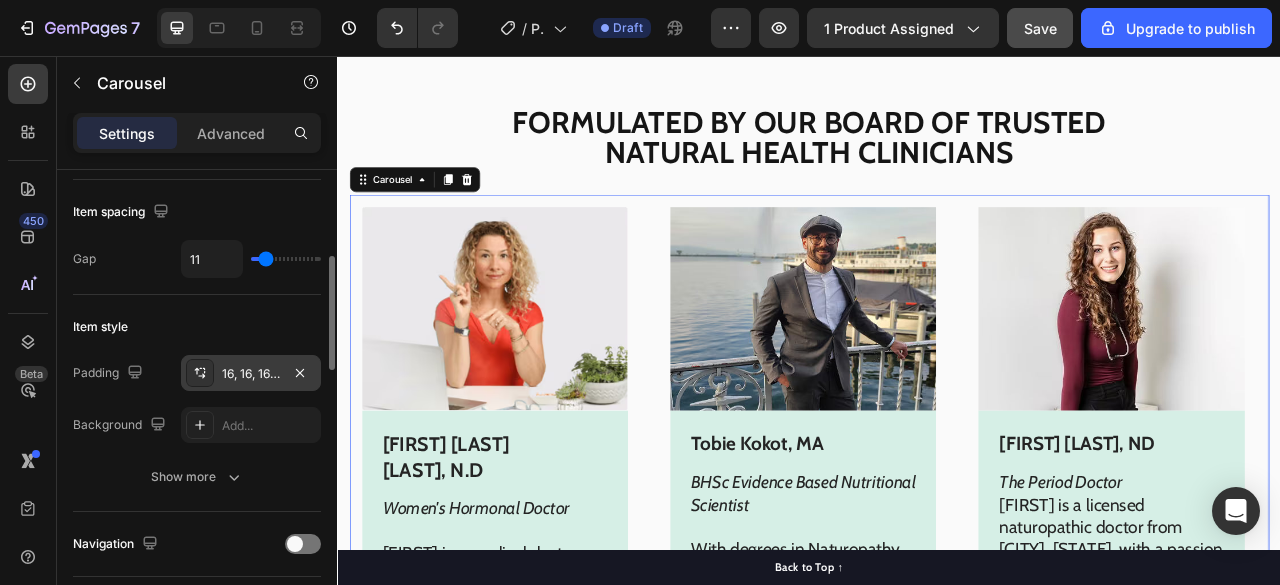type on "7" 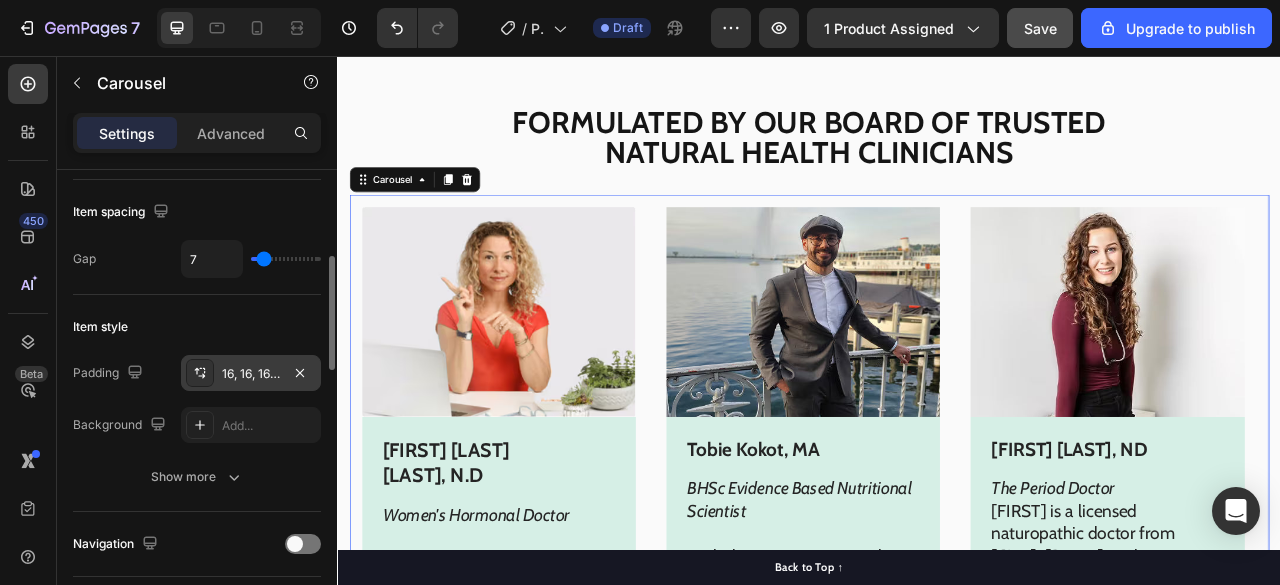 type on "3" 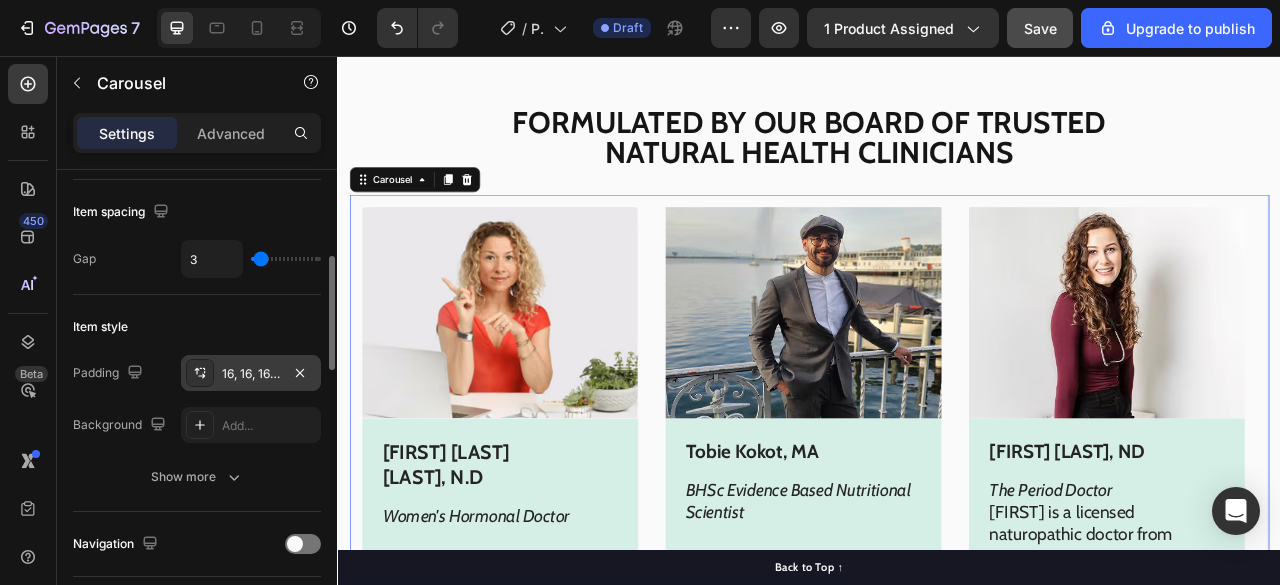 drag, startPoint x: 276, startPoint y: 253, endPoint x: 261, endPoint y: 255, distance: 15.132746 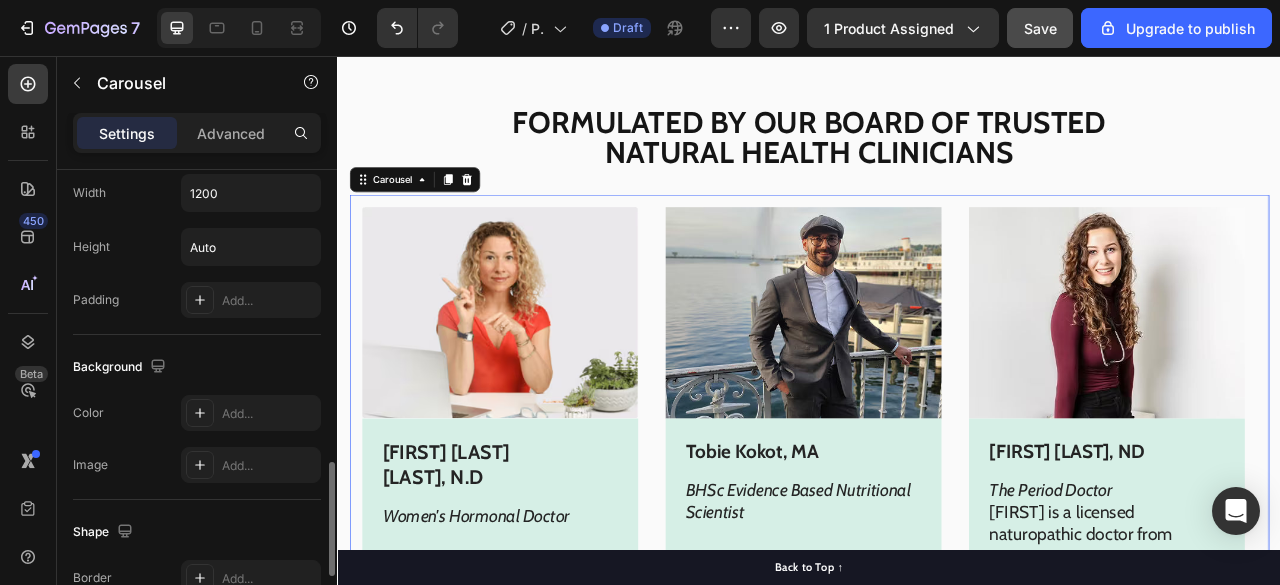 scroll, scrollTop: 1207, scrollLeft: 0, axis: vertical 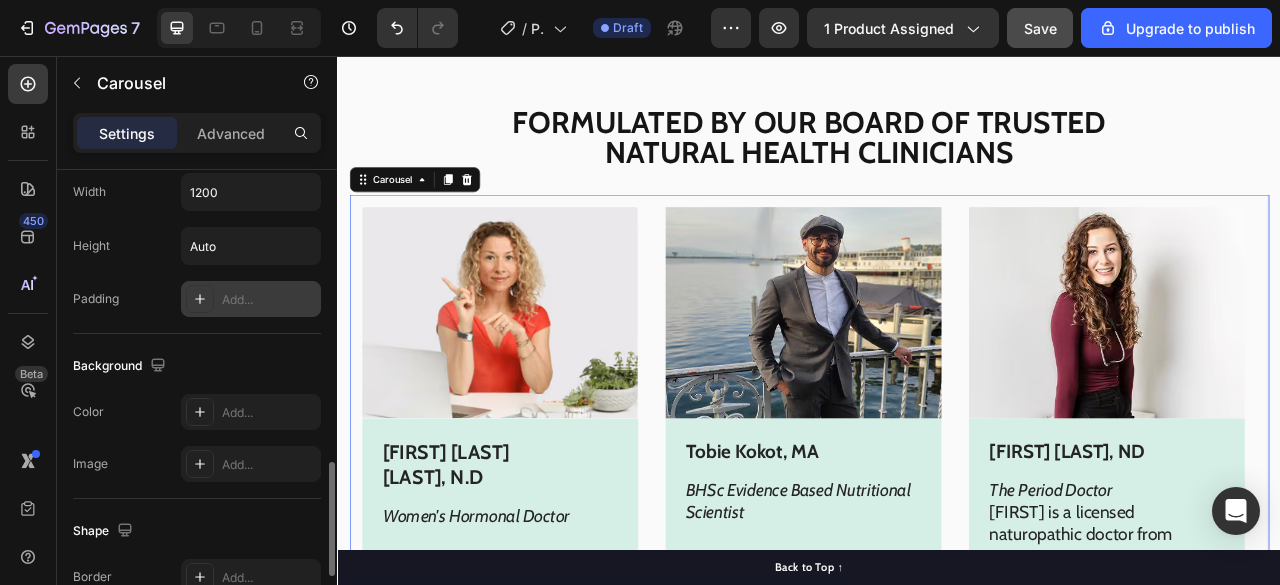click at bounding box center (200, 299) 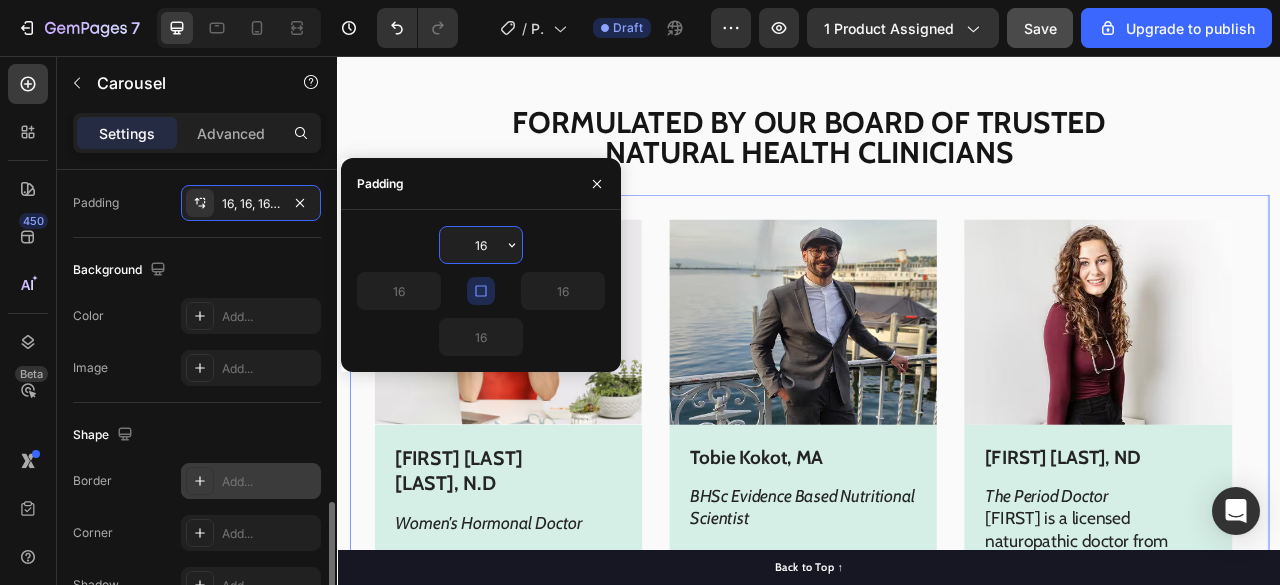 scroll, scrollTop: 1350, scrollLeft: 0, axis: vertical 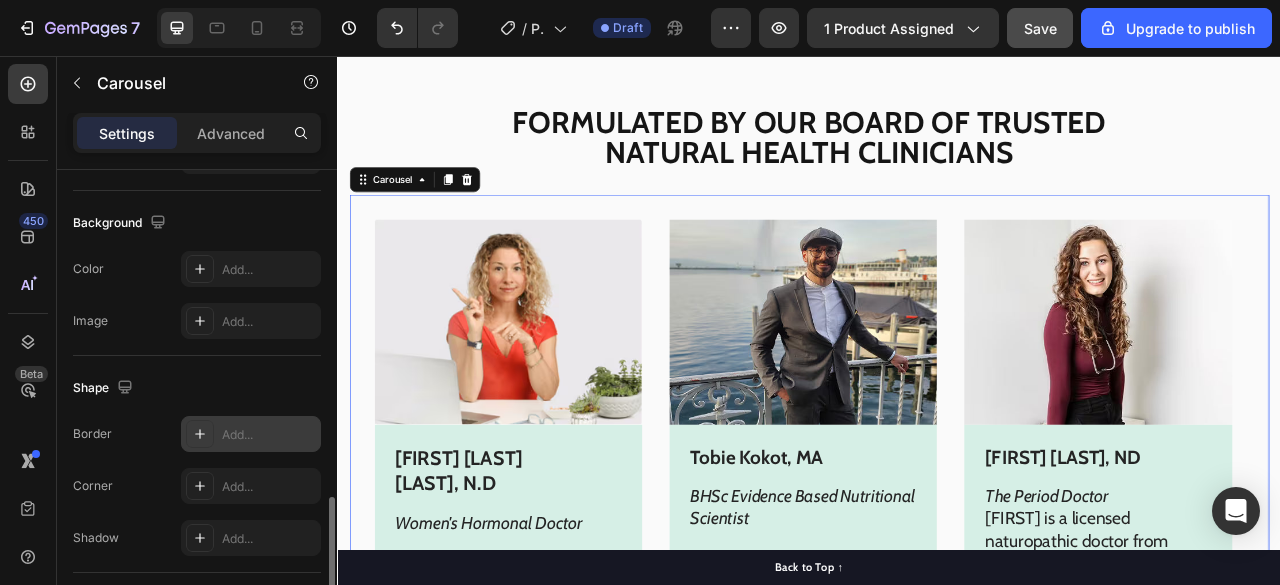 click 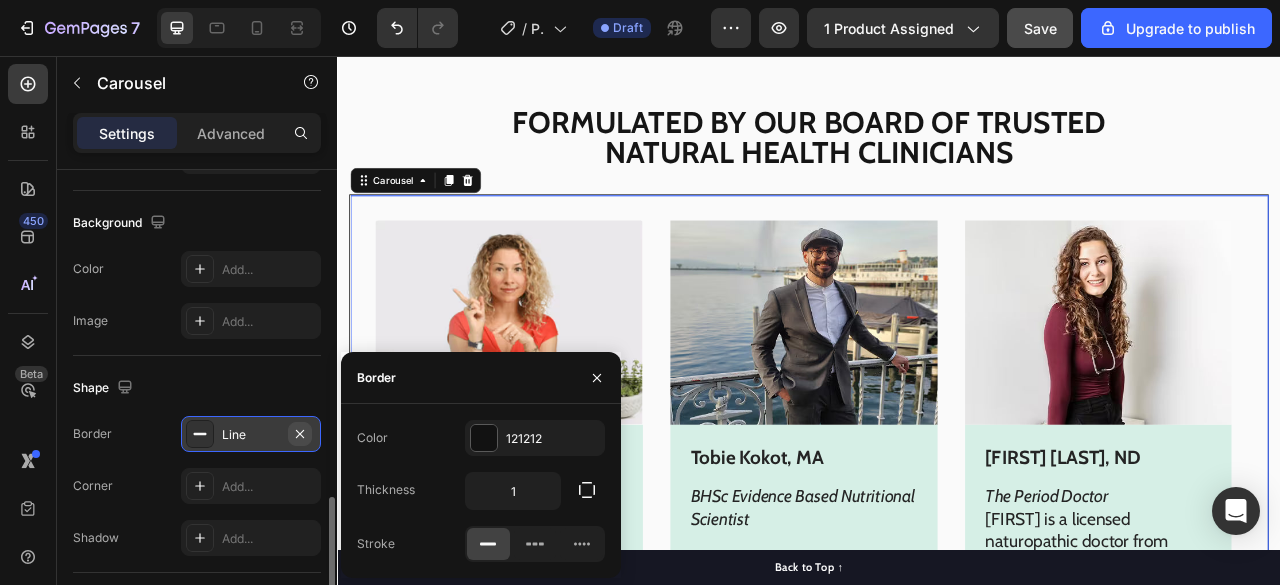 click 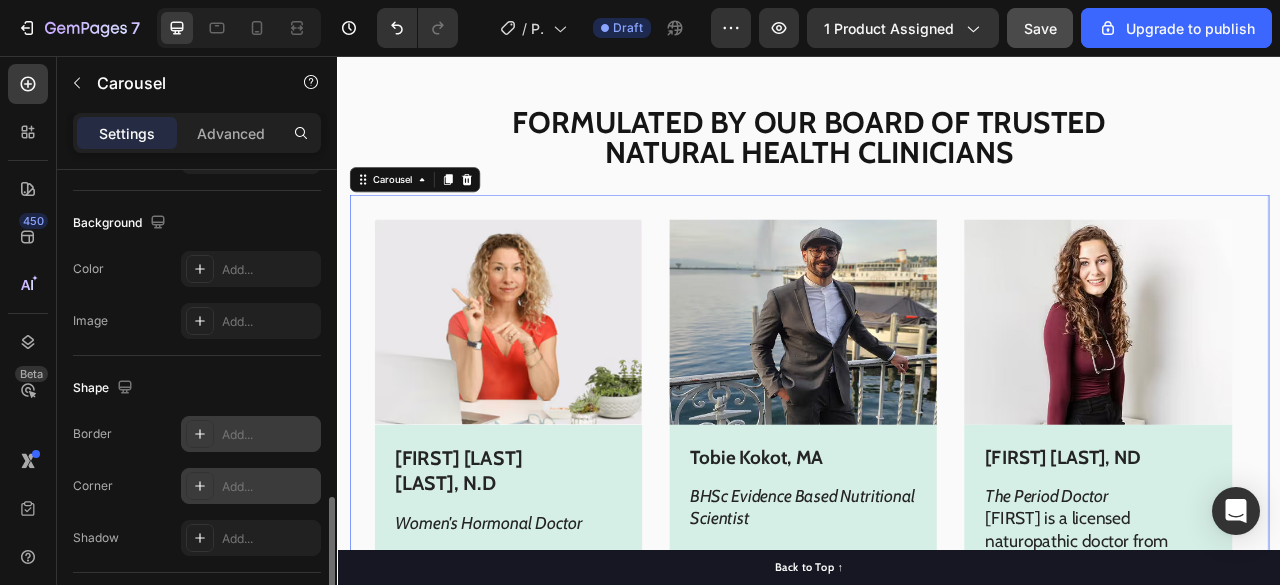 click on "Add..." at bounding box center (251, 486) 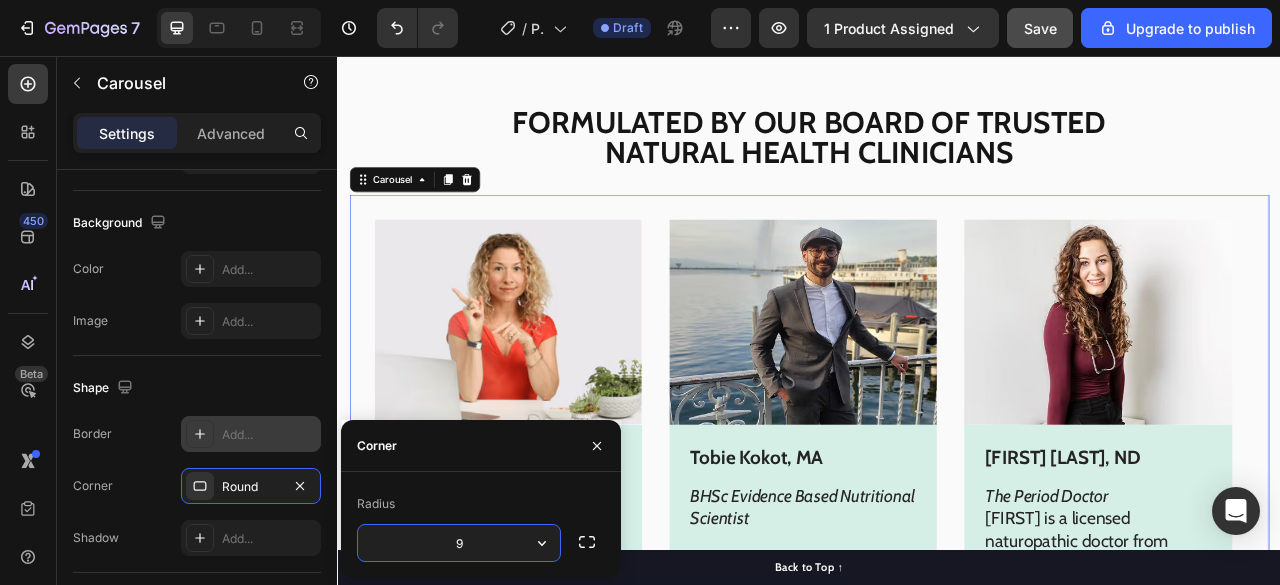 type on "10" 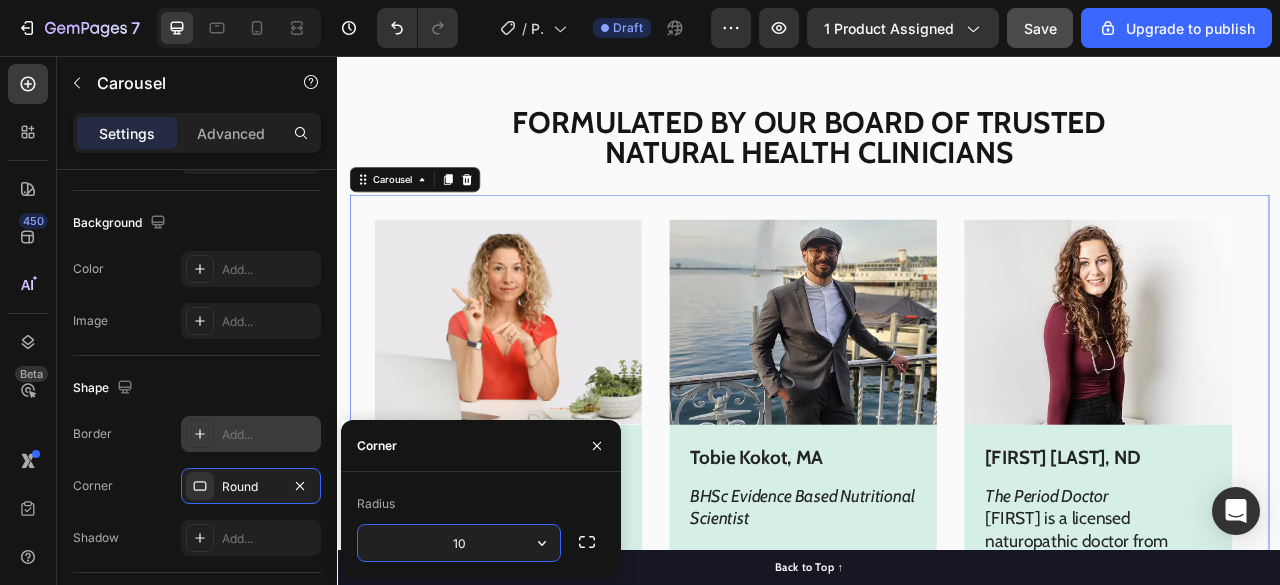 click on "Image Aimée Gould  Shunney, N.D Text Block Women's Hormonal Doctor Aimée is a medical doctor from Santa Cruz, California, with 21 years of clinical experience. She specialises in natural treatments that target the roots of women’s health problems Text Block Row Image Tobie Kokot, MA Text Block BHSc Evidence Based Nutritional Scientist With degrees in Naturopathy, Nutritional Sciences, Remedial Massage Therapies and Sport Coaching. Tobie leverages his deep knowledge and intuitive feel of ingredient synergies into each and every one of our product formulations. Text Block Row Image Annie Savage, ND Text Block The Period Doctor Annie is a licensed naturopathic doctor from Vancouver, Canada, with a passion for natural healthcare. Annie has extensive knowledge in women's health, natural medicine, and has developed an online coaching program "The Symptom-Free Period System. Text Block Row" at bounding box center [937, 621] 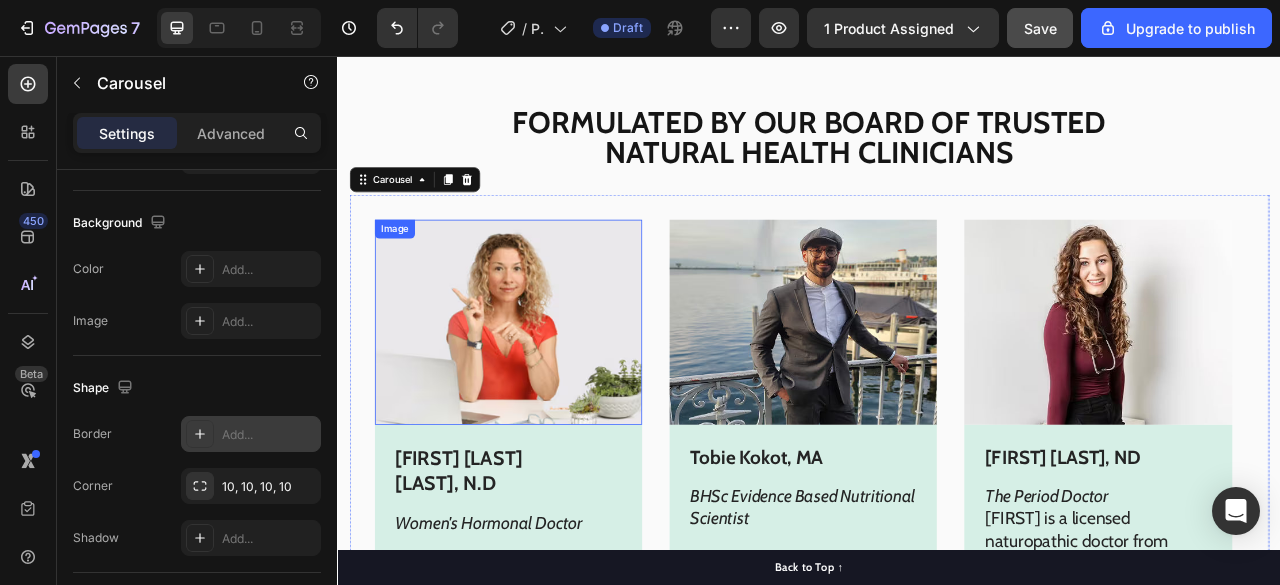 click at bounding box center (554, 394) 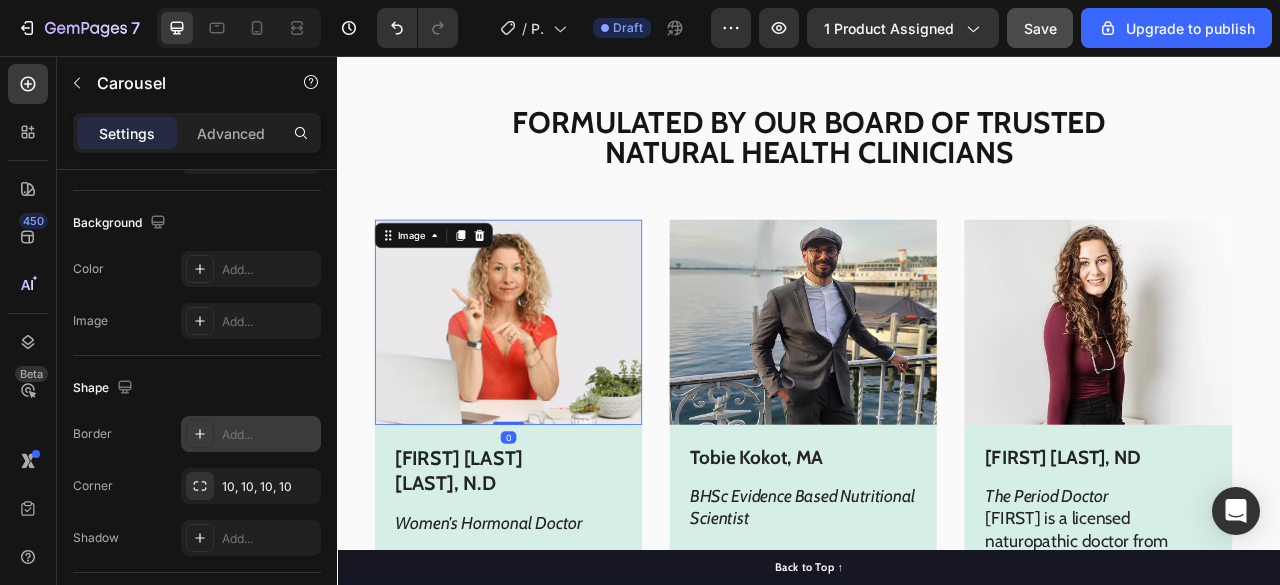 scroll, scrollTop: 0, scrollLeft: 0, axis: both 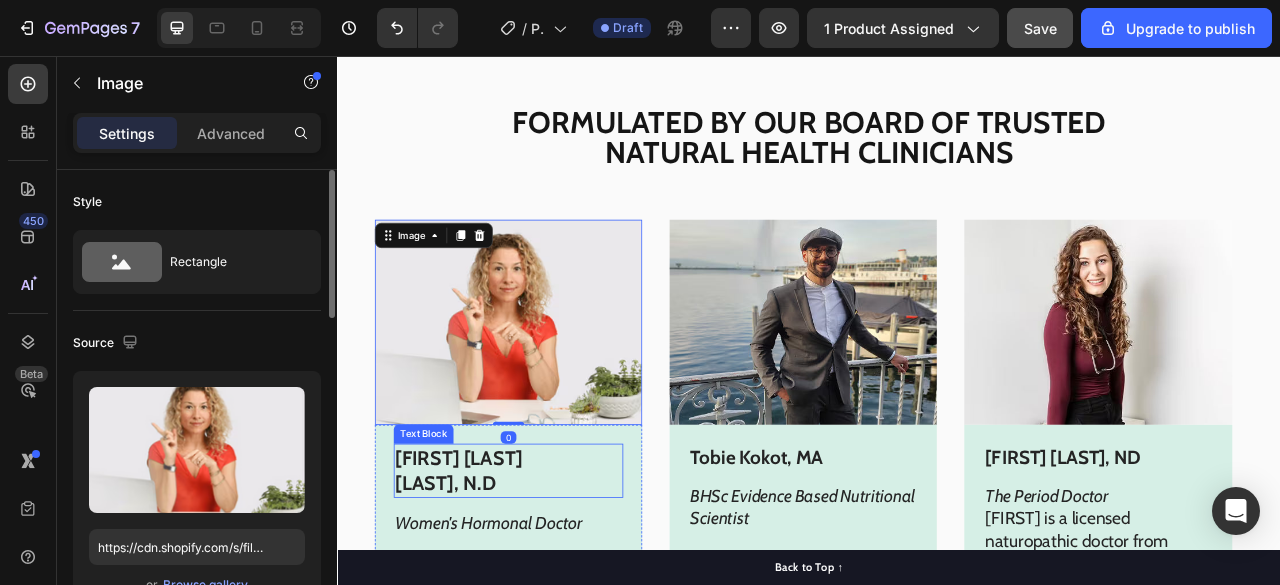 click on "[LAST], [STATE]" at bounding box center (554, 599) 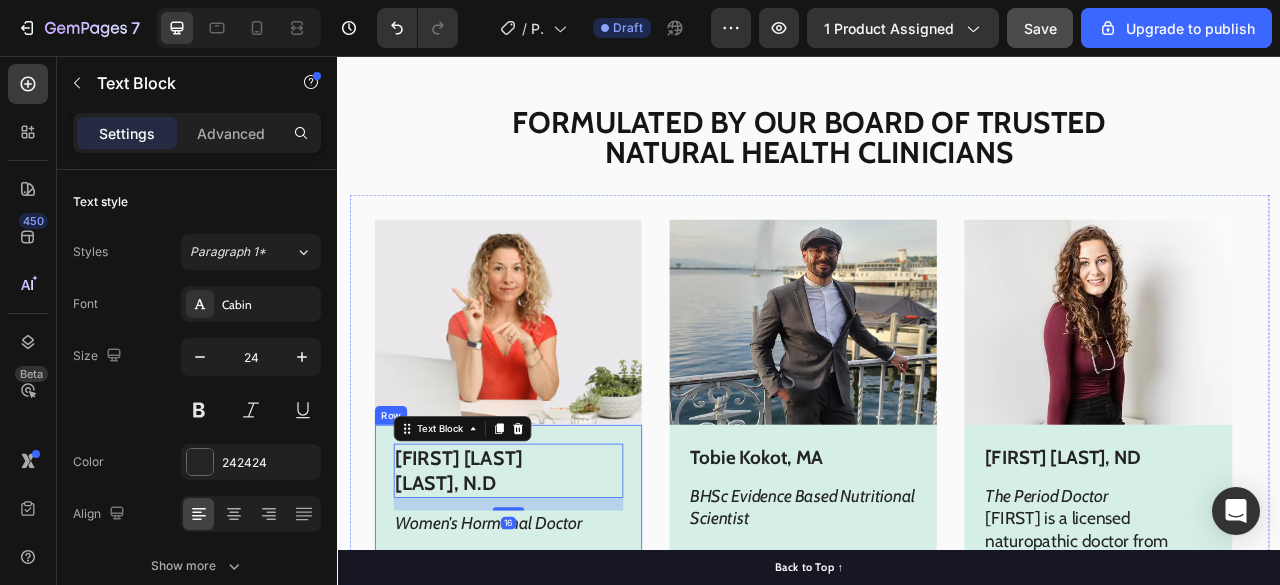 click on "Aimée Gould  Shunney, N.D Text Block   16 Women's Hormonal Doctor Aimée is a medical doctor from Santa Cruz, California, with 21 years of clinical experience. She specialises in natural treatments that target the roots of women’s health problems Text Block Row" at bounding box center (554, 752) 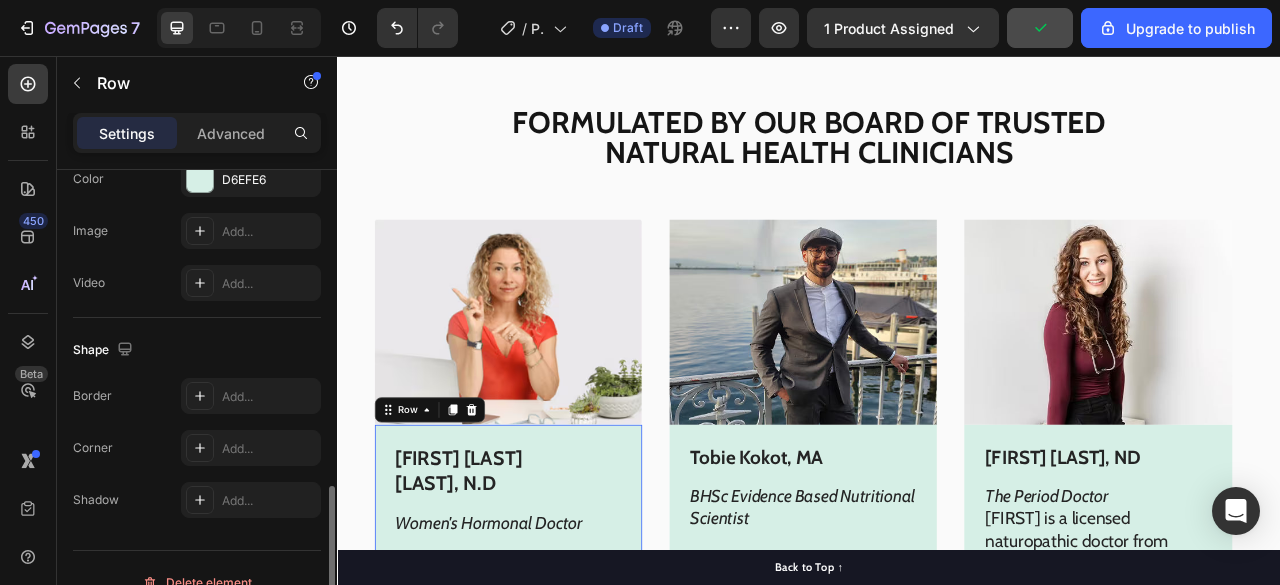 scroll, scrollTop: 745, scrollLeft: 0, axis: vertical 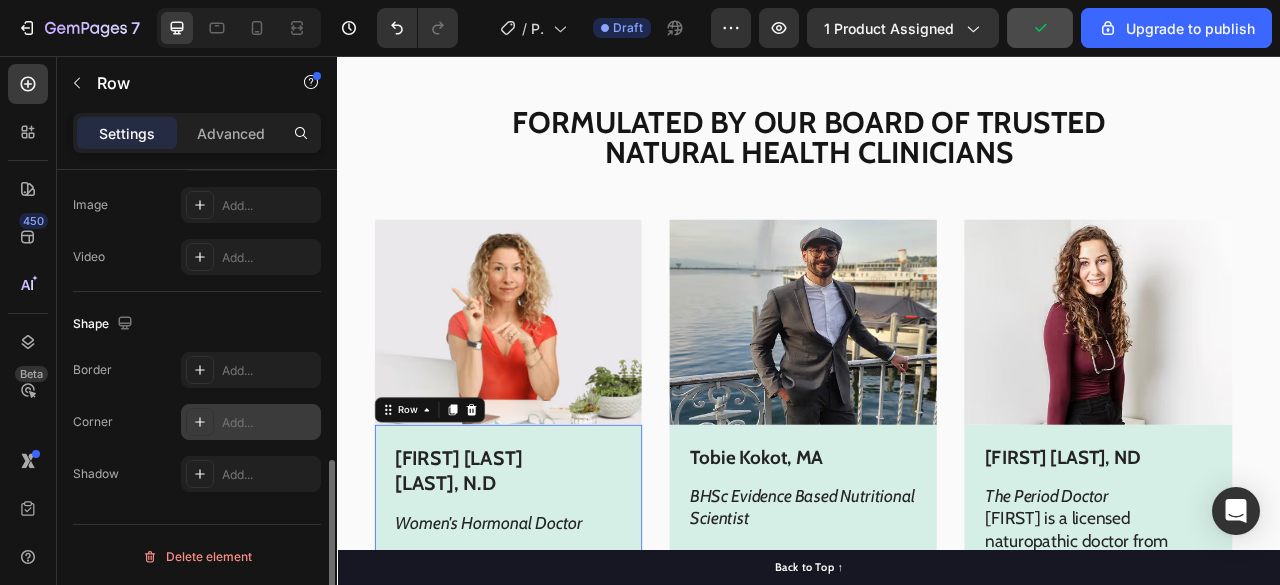 click 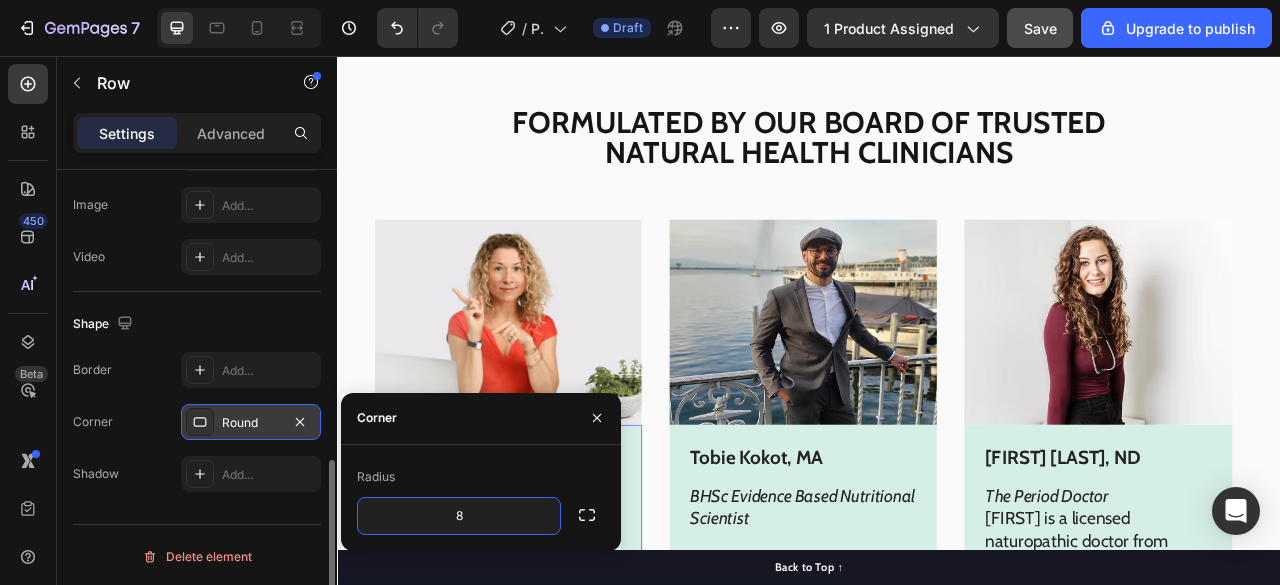 type on "9" 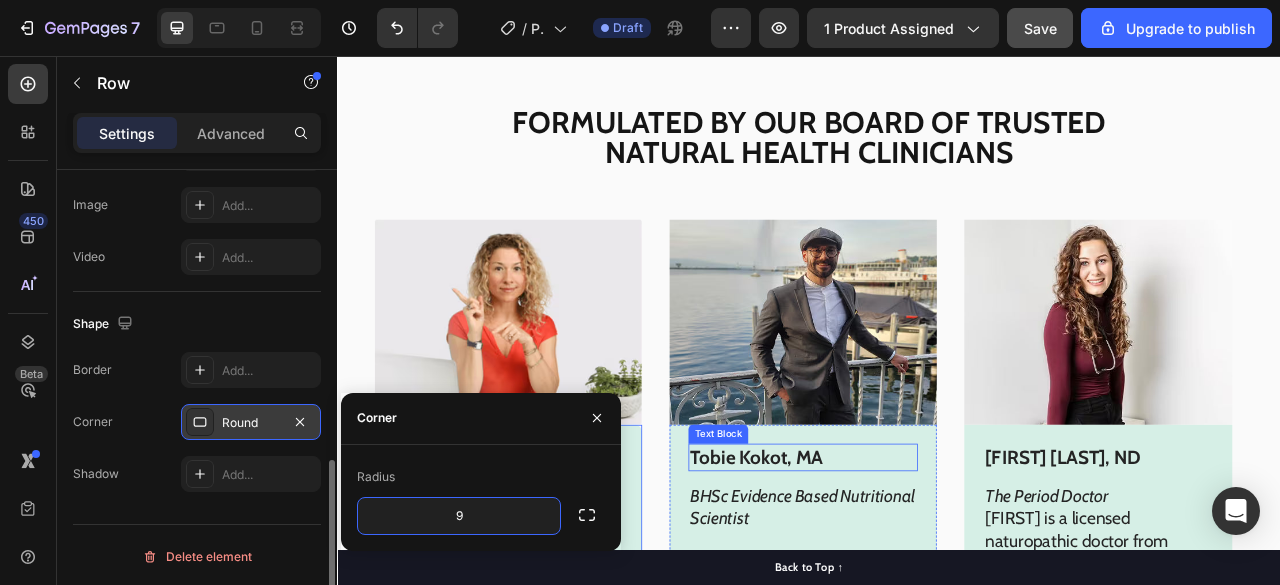 click on "Tobie Kokot, MA" at bounding box center (929, 566) 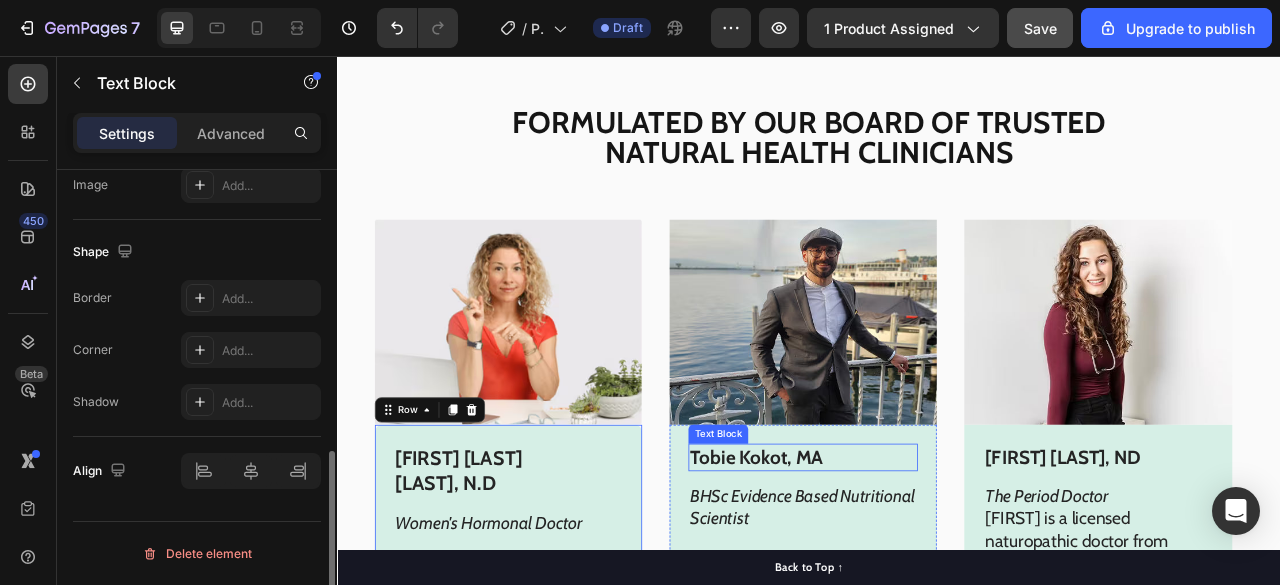 scroll, scrollTop: 0, scrollLeft: 0, axis: both 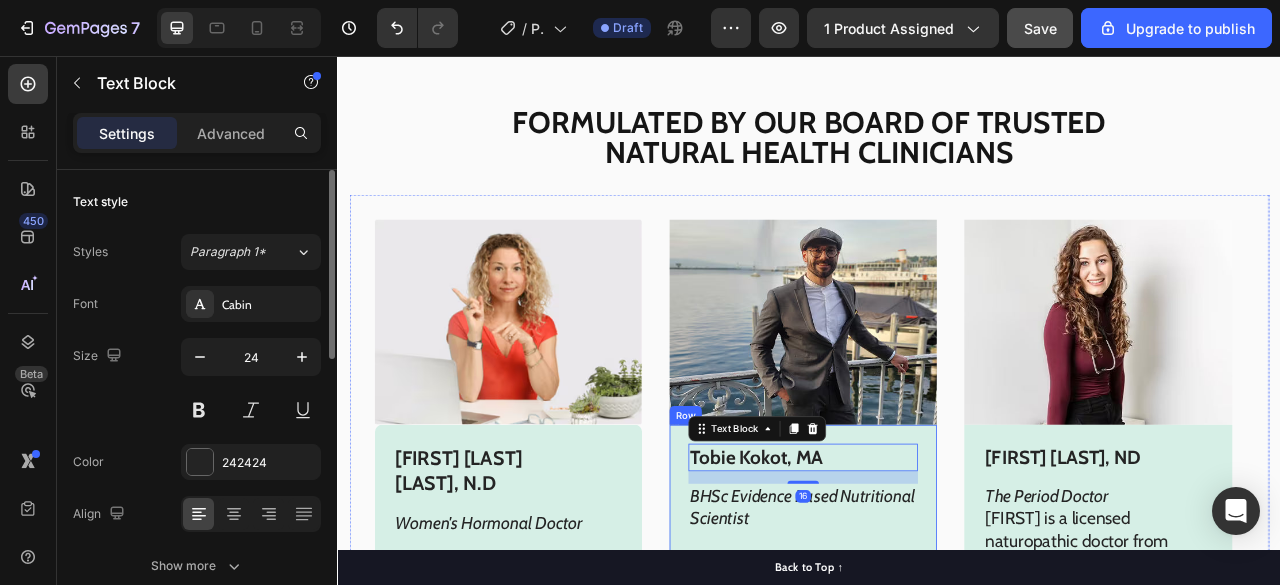 click on "Tobie Kokot, MA Text Block   16 BHSc Evidence Based Nutritional Scientist With degrees in Naturopathy, Nutritional Sciences, Remedial Massage Therapies and Sport Coaching. Tobie leverages his deep knowledge and intuitive feel of ingredient synergies into each and every one of our product formulations. Text Block Row" at bounding box center [929, 738] 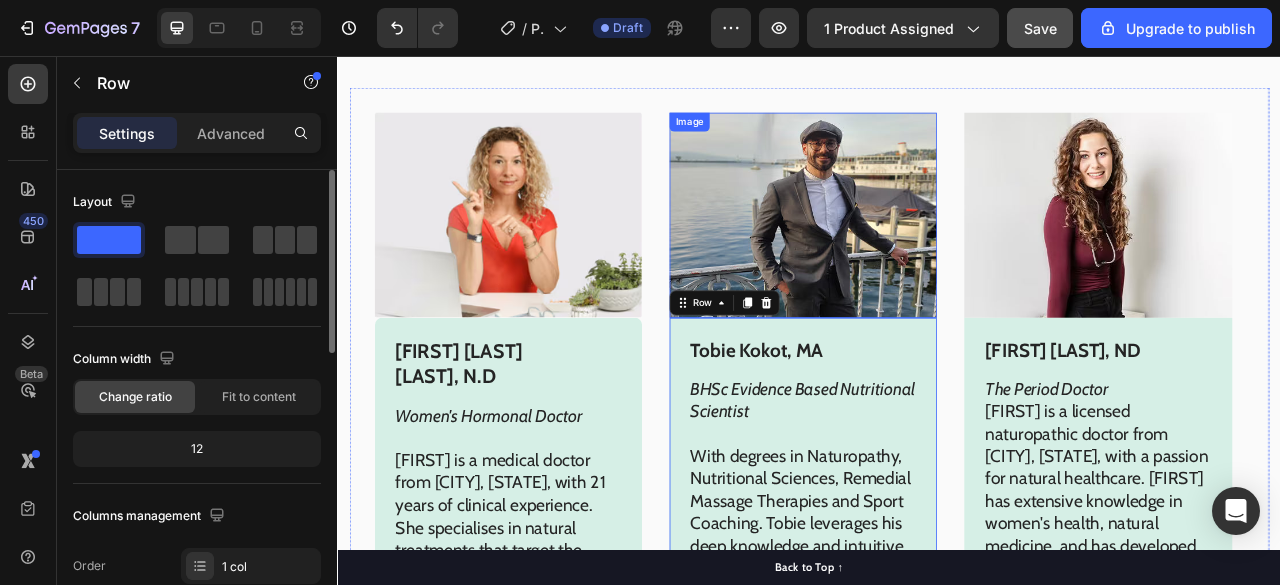 scroll, scrollTop: 11594, scrollLeft: 0, axis: vertical 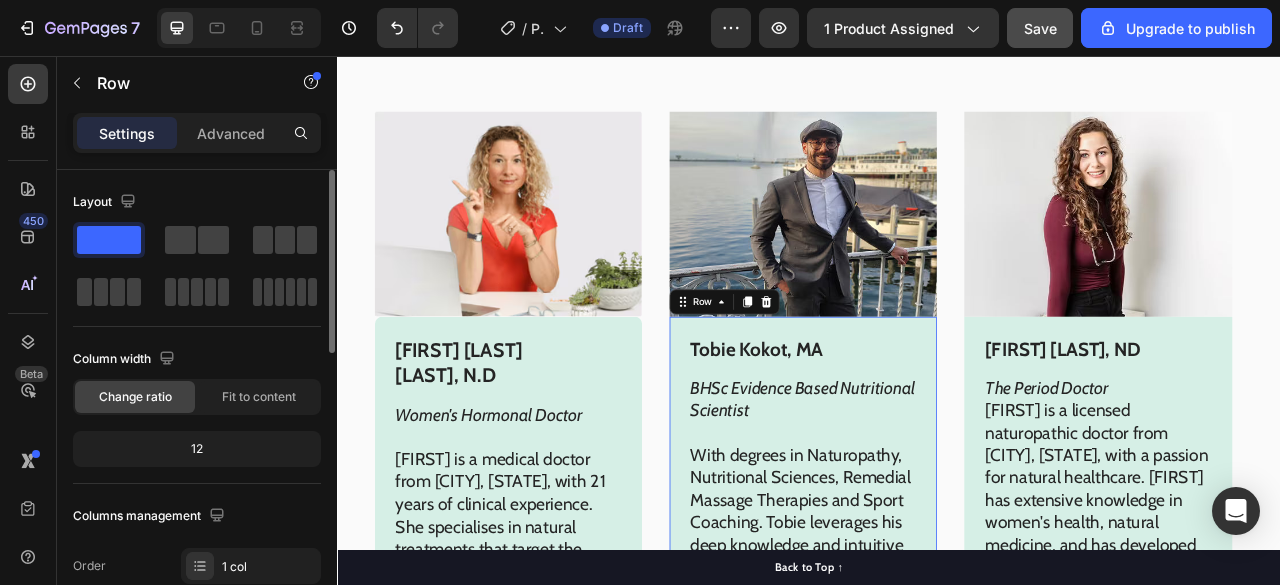 click on "Tobie Kokot, MA Text Block BHSc Evidence Based Nutritional Scientist With degrees in Naturopathy, Nutritional Sciences, Remedial Massage Therapies and Sport Coaching. Tobie leverages his deep knowledge and intuitive feel of ingredient synergies into each and every one of our product formulations. Text Block Row   0" at bounding box center [929, 601] 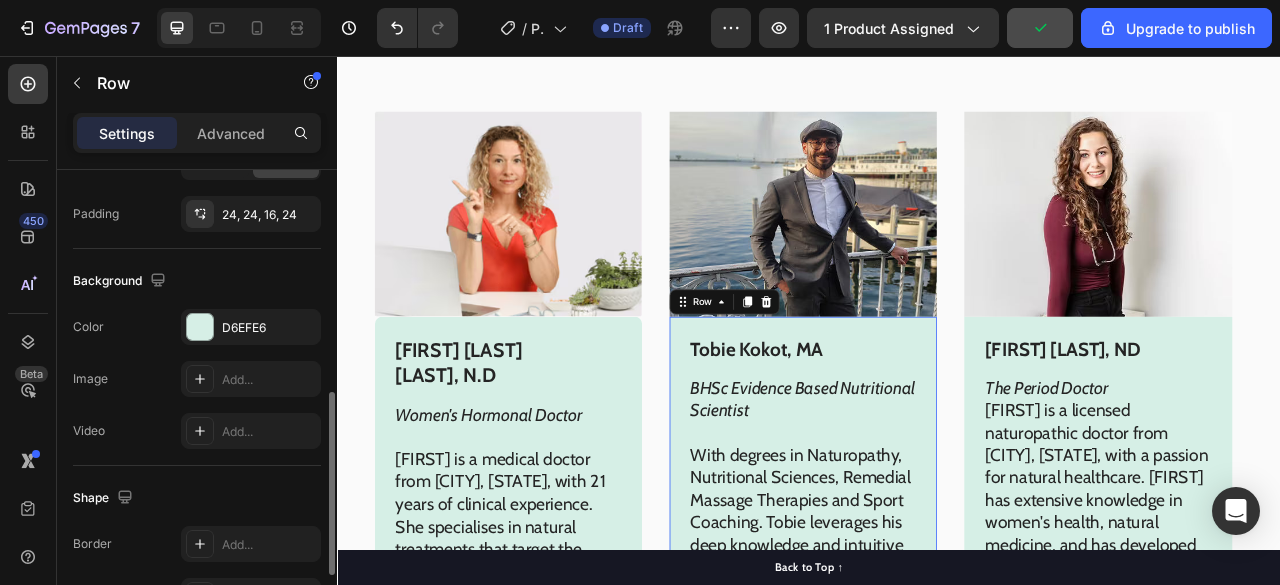 scroll, scrollTop: 745, scrollLeft: 0, axis: vertical 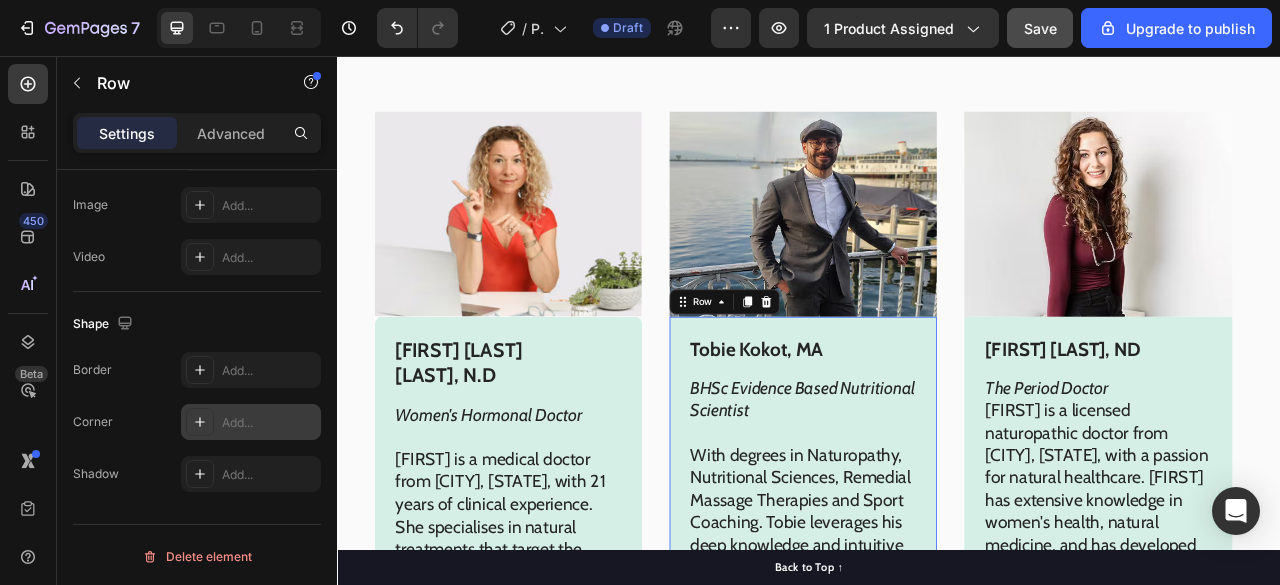 click 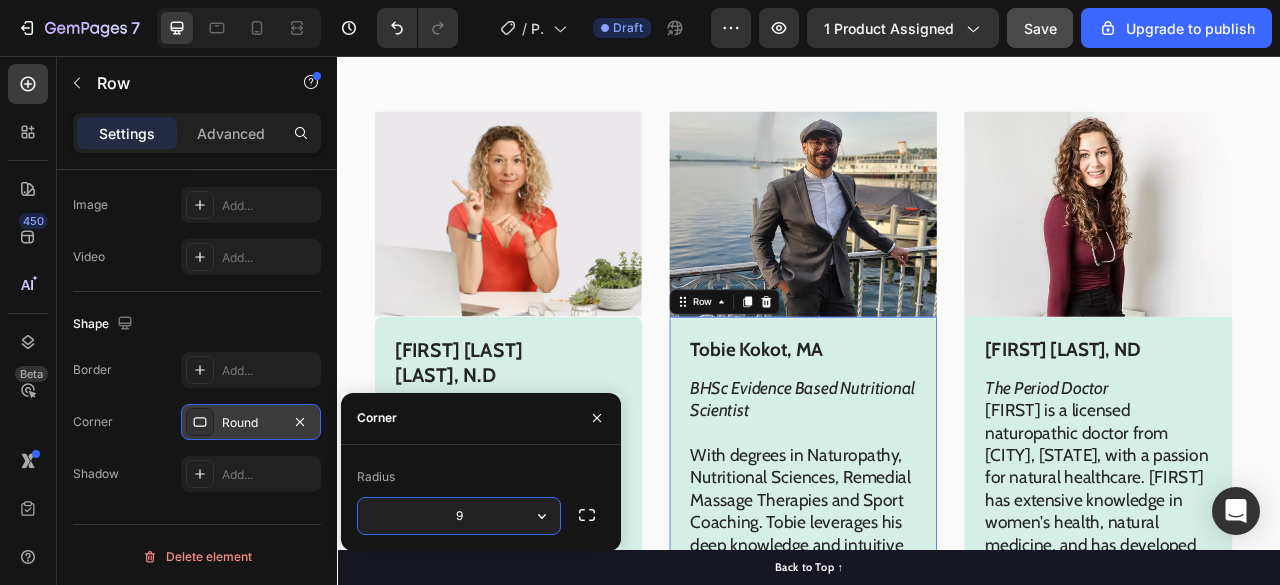 type on "10" 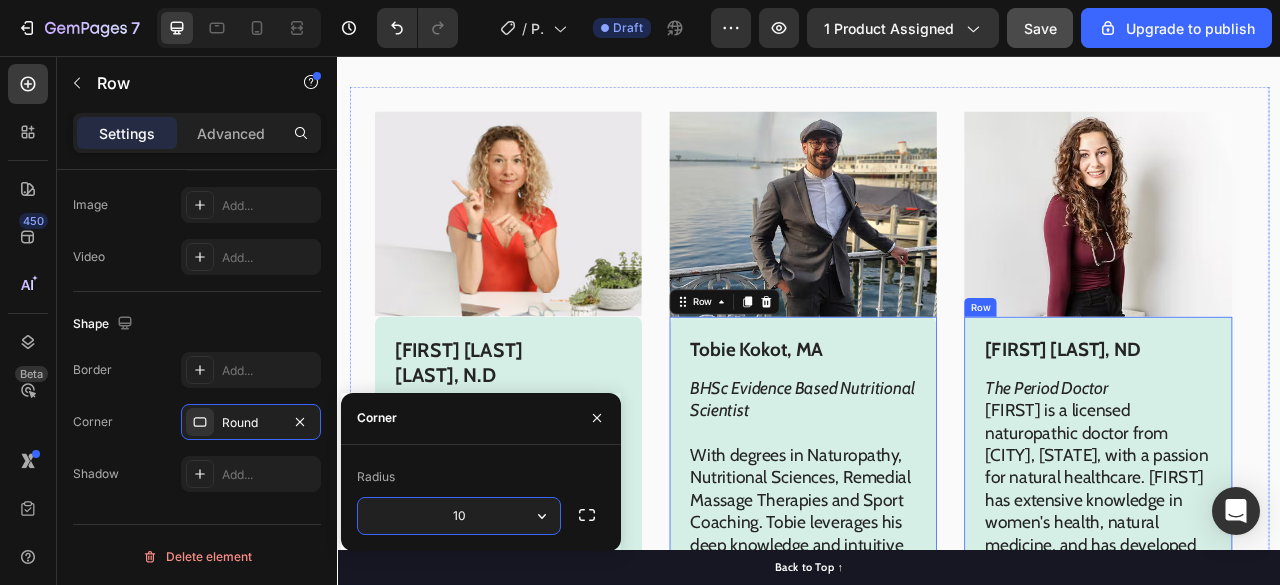 click on "Annie Savage, ND Text Block The Period Doctor Annie is a licensed naturopathic doctor from Vancouver, Canada, with a passion for natural healthcare. Annie has extensive knowledge in women's health, natural medicine, and has developed an online coaching program "The Symptom-Free Period System. Text Block" at bounding box center [1304, 619] 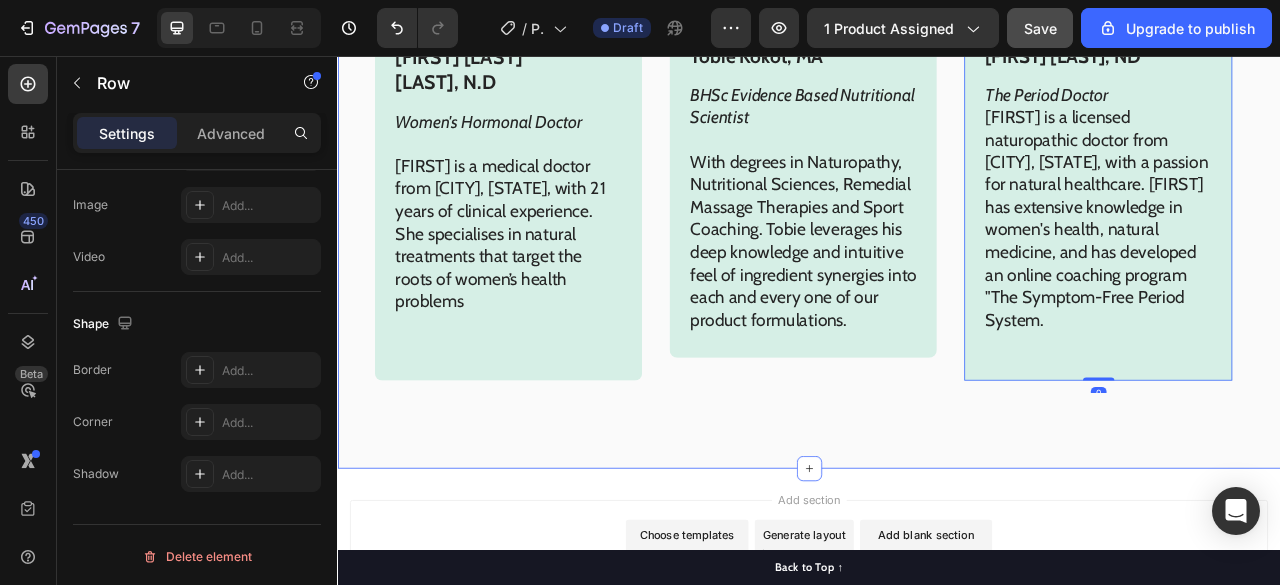 scroll, scrollTop: 11968, scrollLeft: 0, axis: vertical 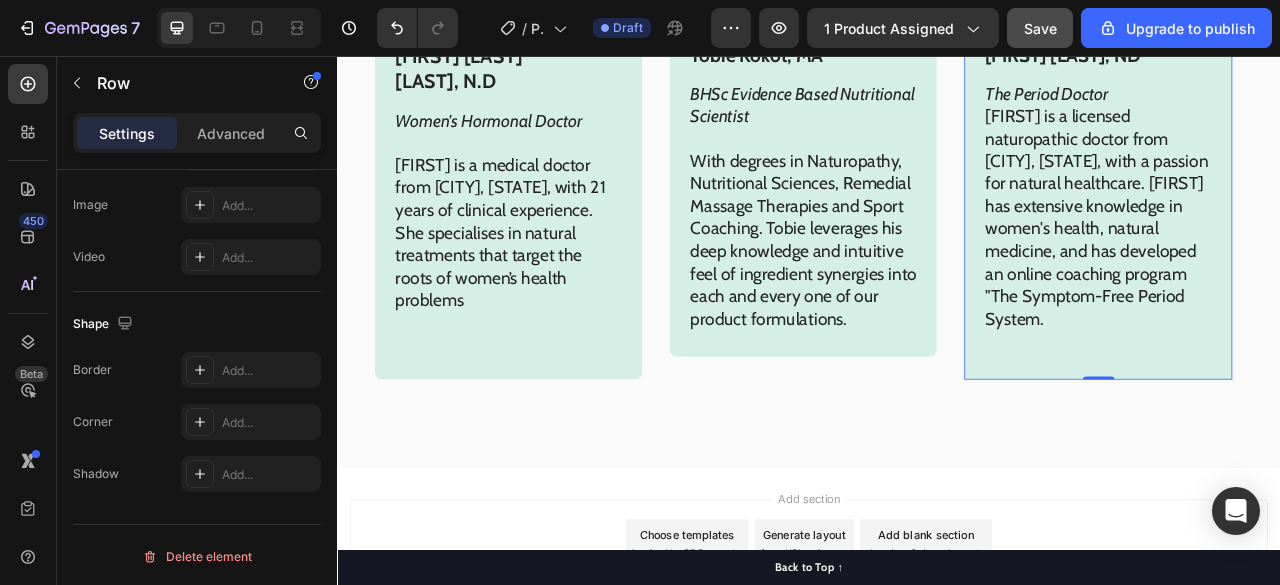 click on "Annie Savage, ND Text Block The Period Doctor Annie is a licensed naturopathic doctor from Vancouver, Canada, with a passion for natural healthcare. Annie has extensive knowledge in women's health, natural medicine, and has developed an online coaching program "The Symptom-Free Period System. Text Block" at bounding box center [1304, 245] 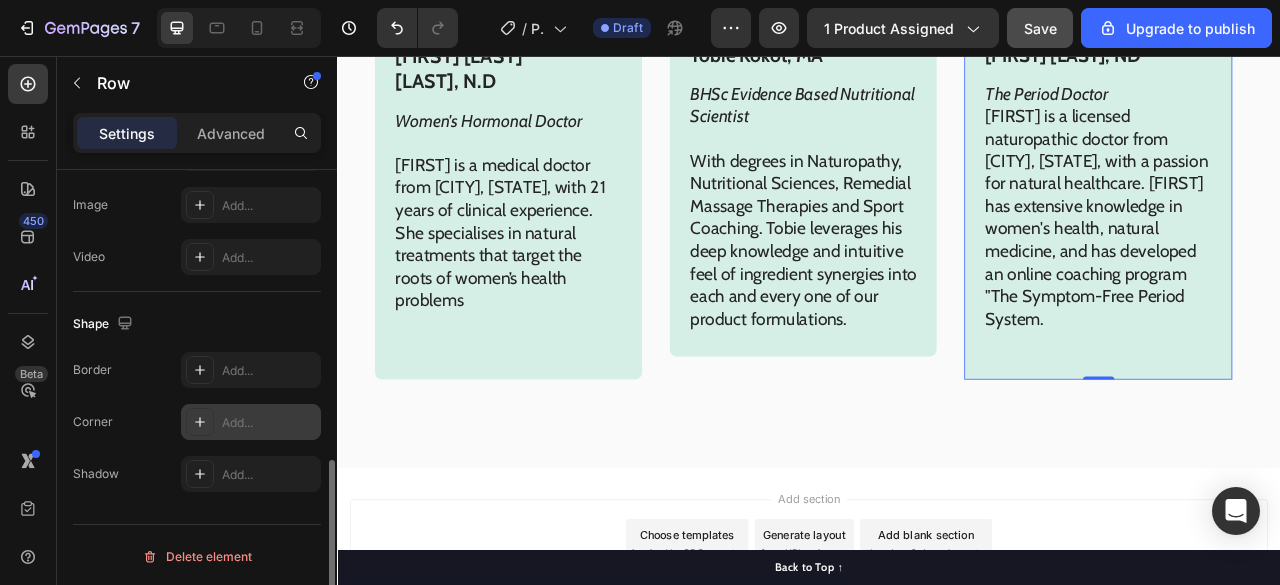 click 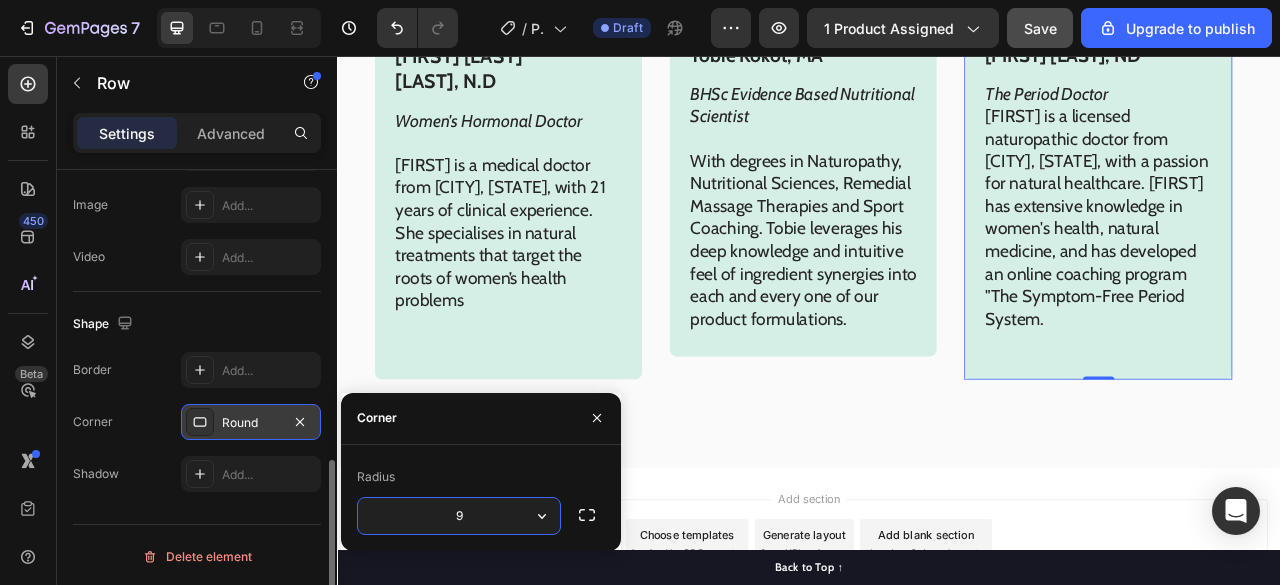 type on "10" 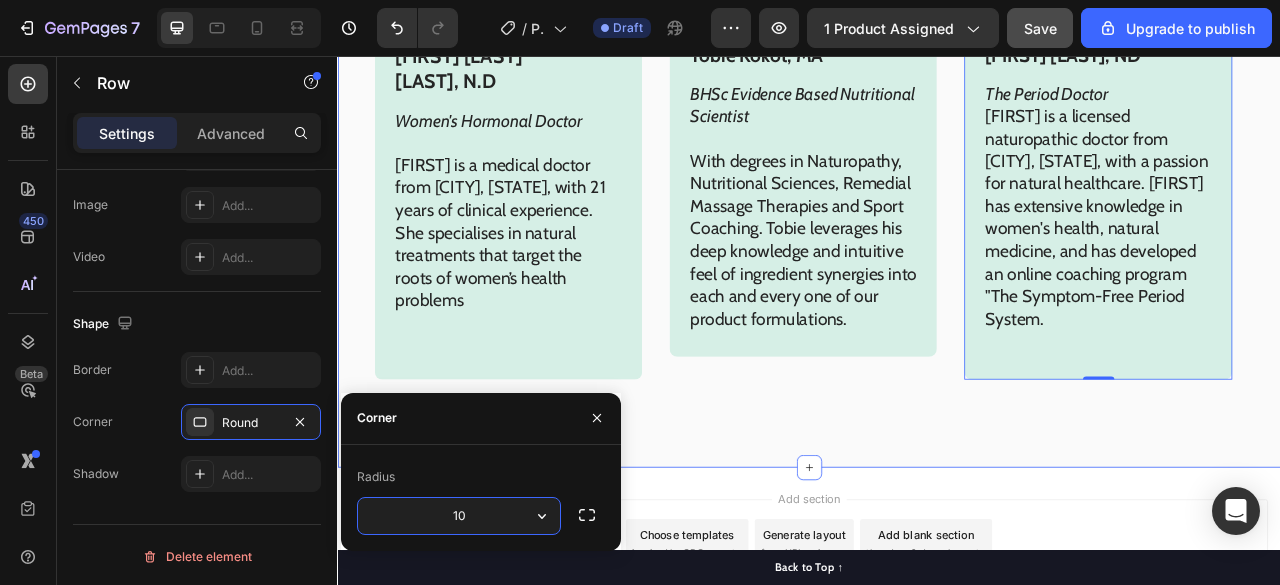 click on "Image Aimée Gould  Shunney, N.D Text Block Women's Hormonal Doctor Aimée is a medical doctor from Santa Cruz, California, with 21 years of clinical experience. She specialises in natural treatments that target the roots of women’s health problems Text Block Row Image Tobie Kokot, MA Text Block BHSc Evidence Based Nutritional Scientist With degrees in Naturopathy, Nutritional Sciences, Remedial Massage Therapies and Sport Coaching. Tobie leverages his deep knowledge and intuitive feel of ingredient synergies into each and every one of our product formulations. Text Block Row Image Annie Savage, ND Text Block The Period Doctor Annie is a licensed naturopathic doctor from Vancouver, Canada, with a passion for natural healthcare. Annie has extensive knowledge in women's health, natural medicine, and has developed an online coaching program "The Symptom-Free Period System. Text Block Row   0 Carousel" at bounding box center (937, 126) 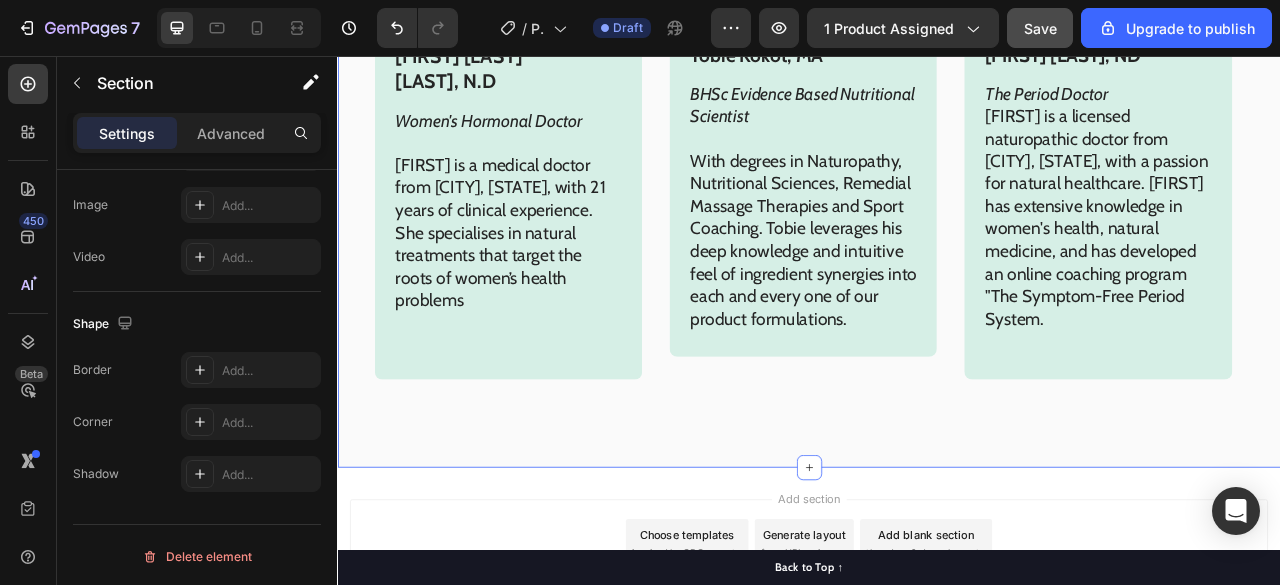 scroll, scrollTop: 0, scrollLeft: 0, axis: both 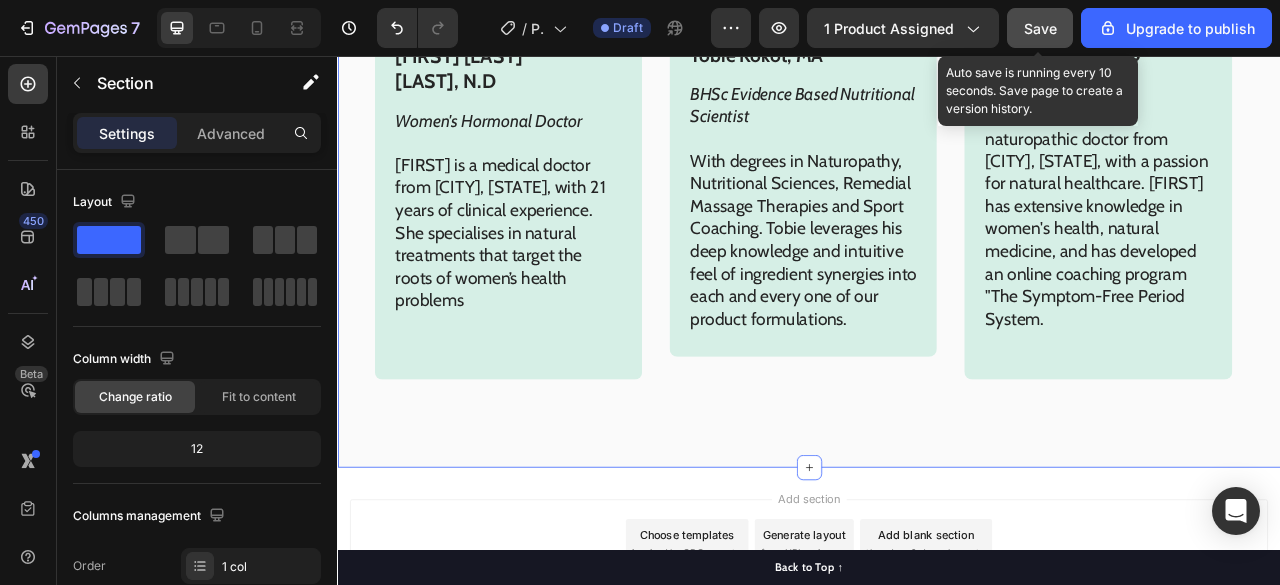 click on "Save" at bounding box center [1040, 28] 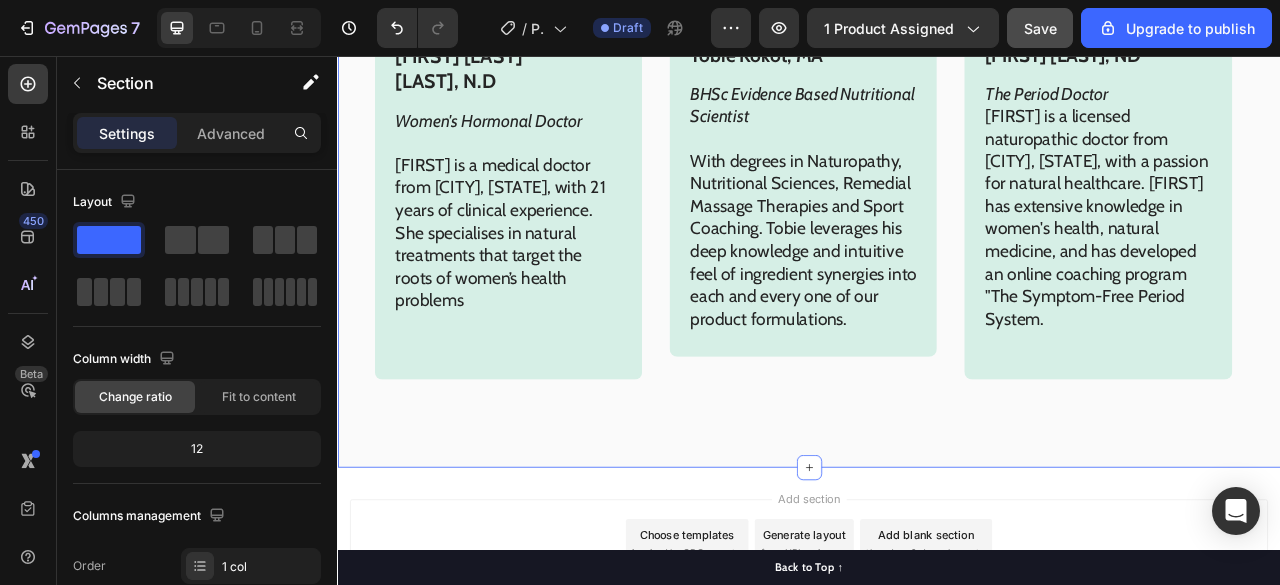 type 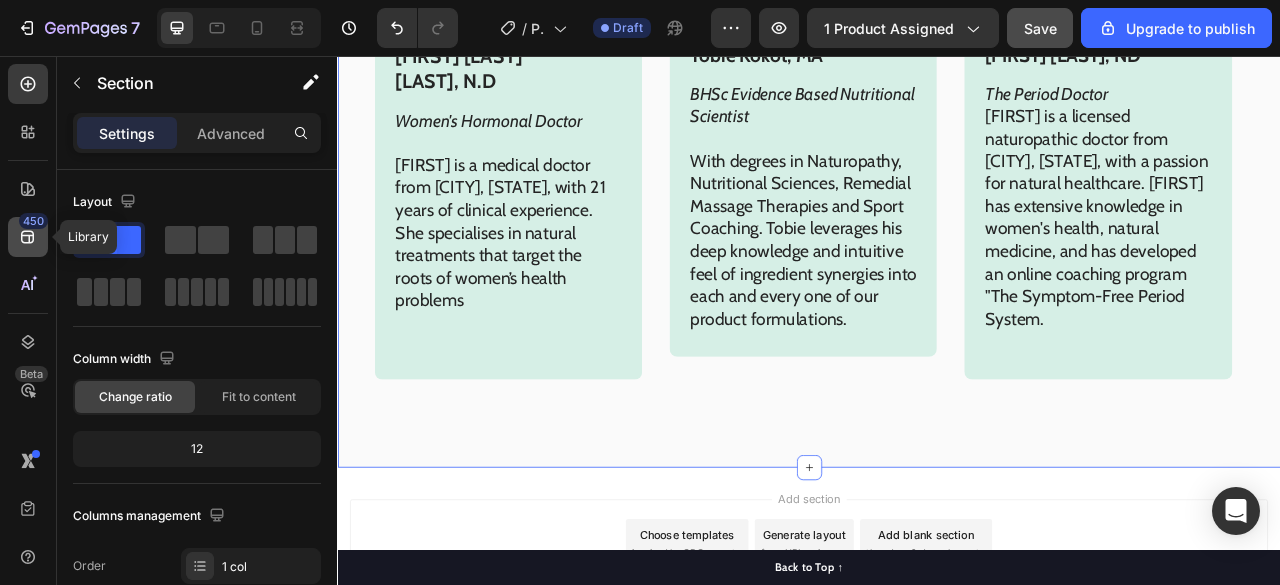click 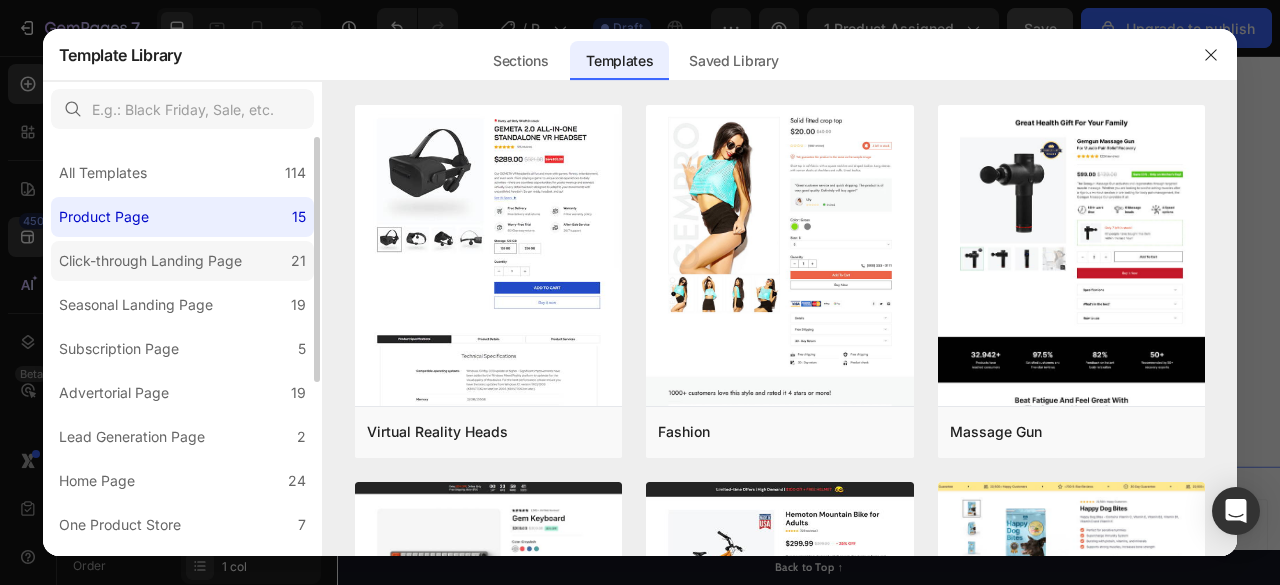 scroll, scrollTop: 0, scrollLeft: 0, axis: both 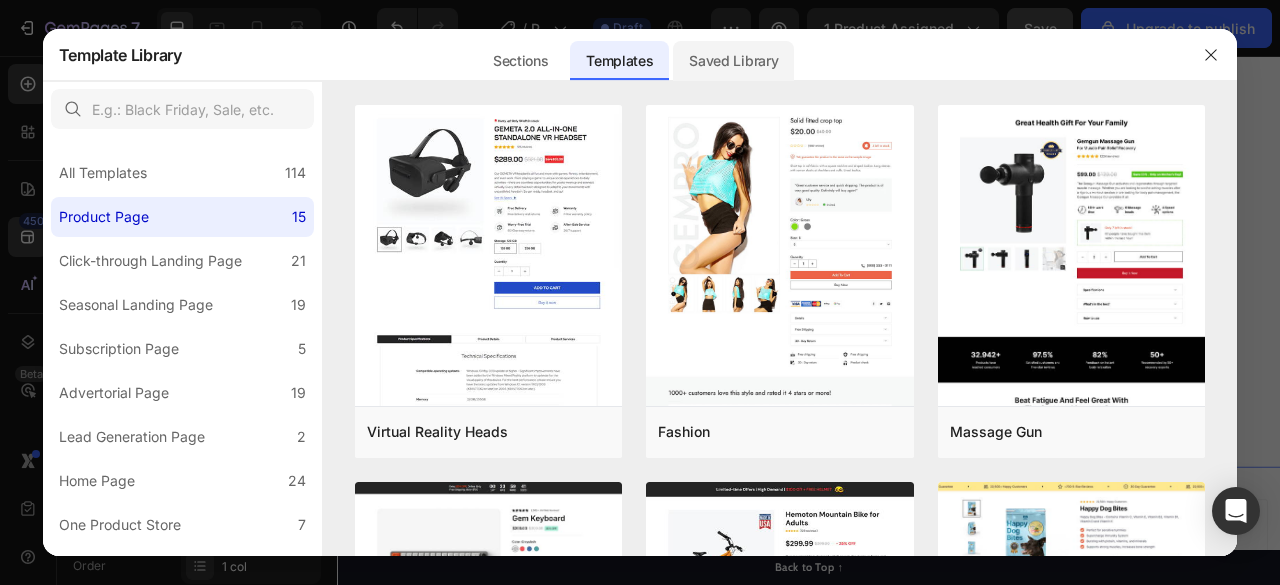 click on "Saved Library" 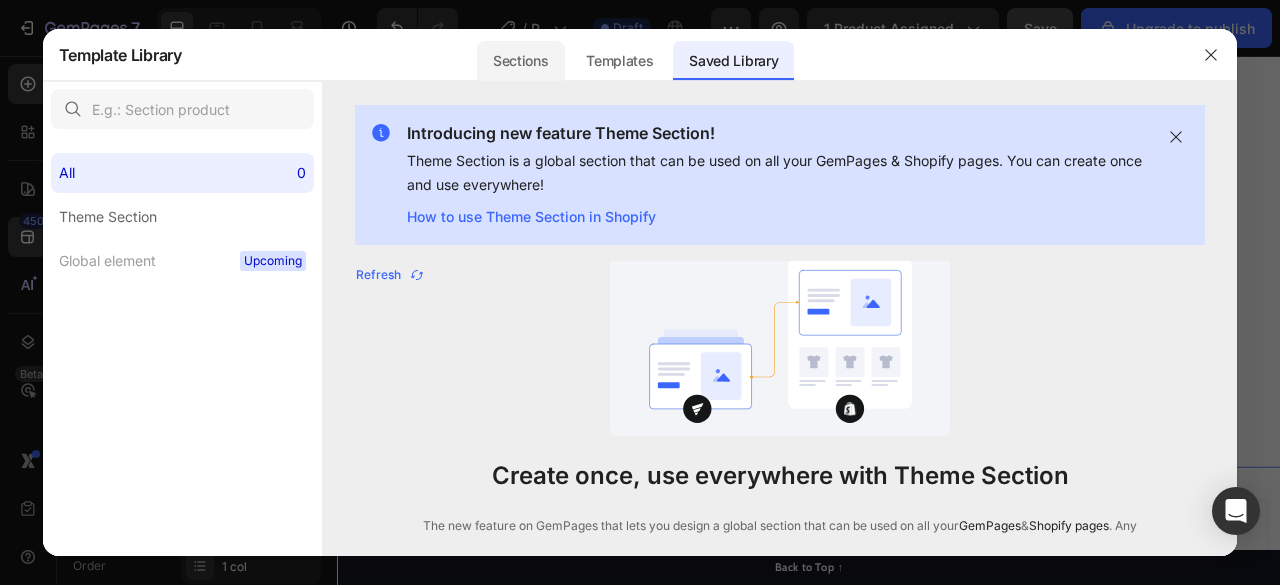 click on "Sections" 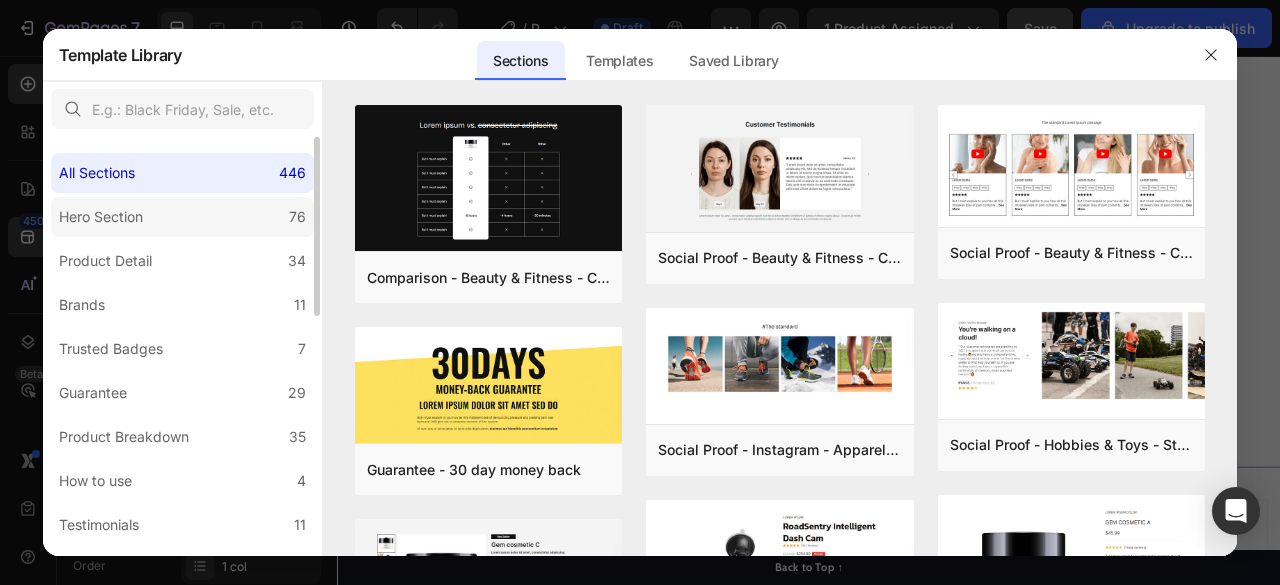 click on "Hero Section 76" 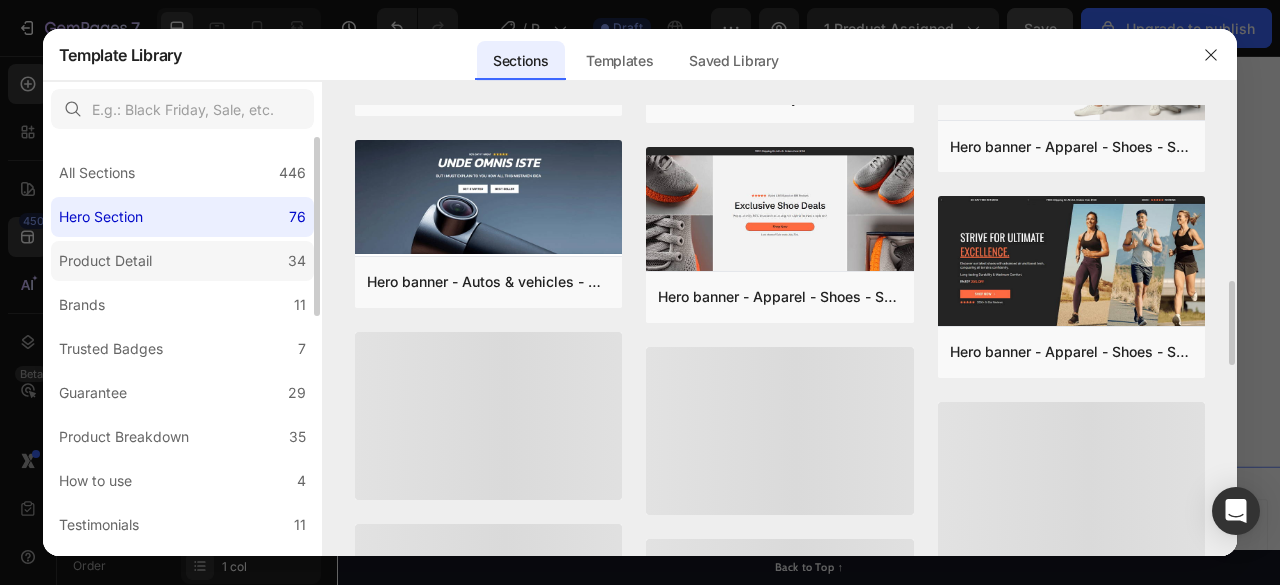 scroll, scrollTop: 944, scrollLeft: 0, axis: vertical 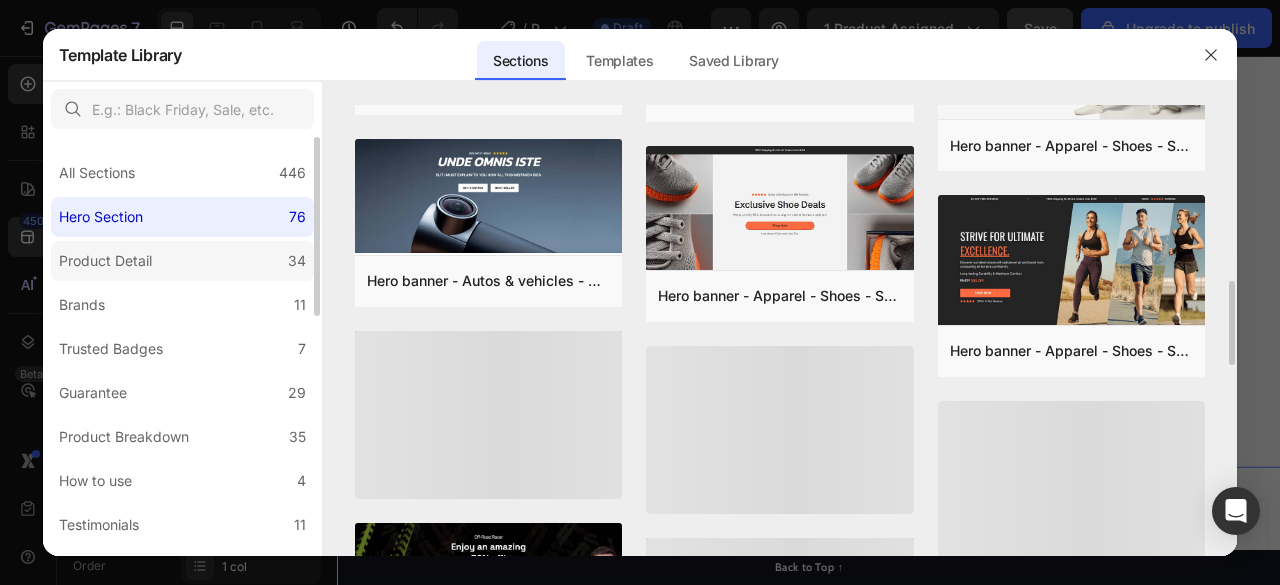 click on "Product Detail 34" 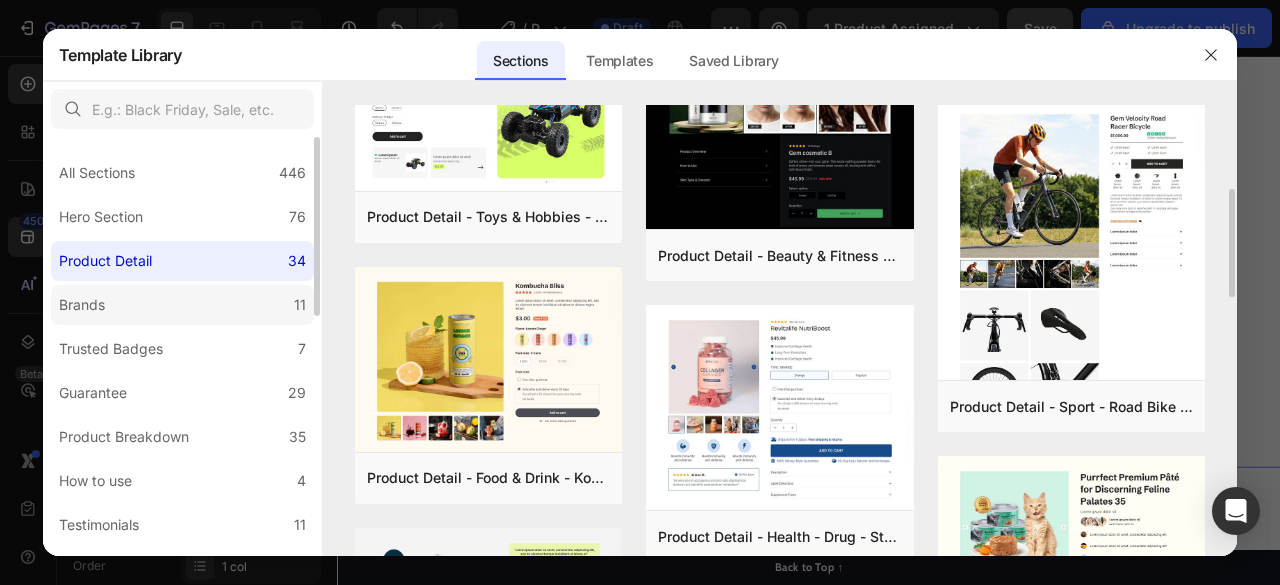 scroll, scrollTop: 343, scrollLeft: 0, axis: vertical 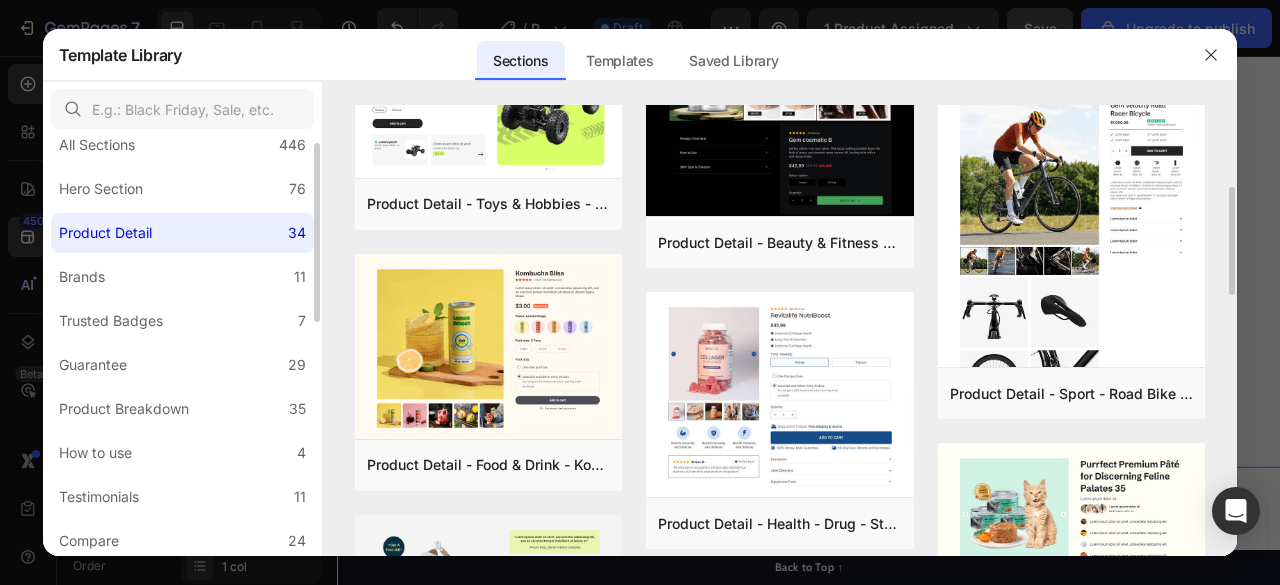 click on "Brands 11" 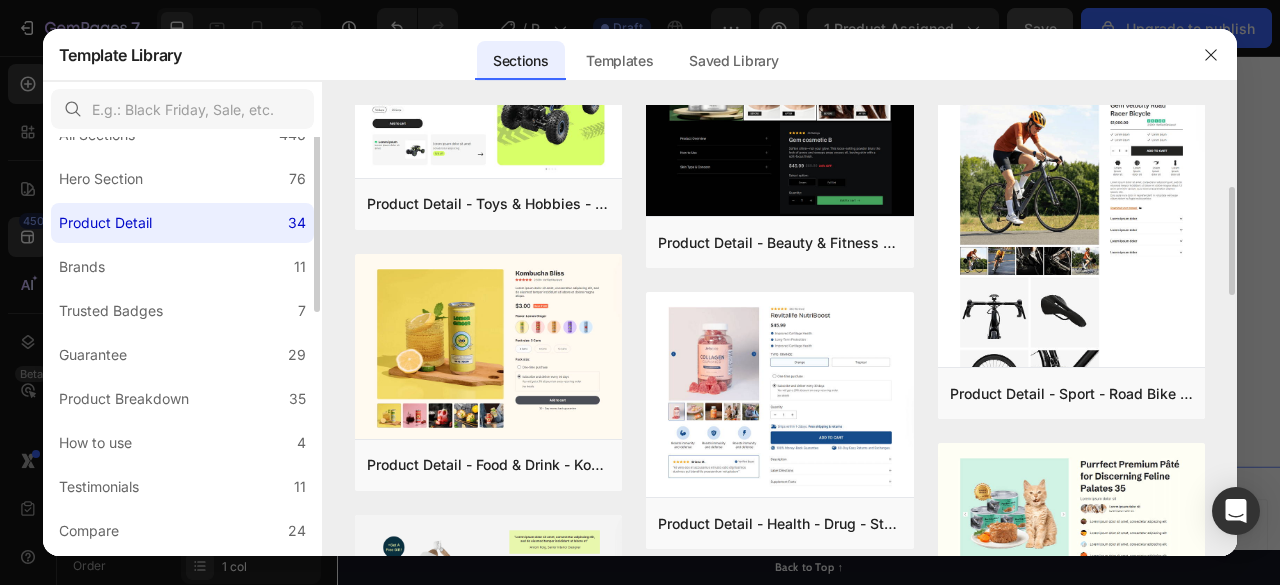 scroll, scrollTop: 0, scrollLeft: 0, axis: both 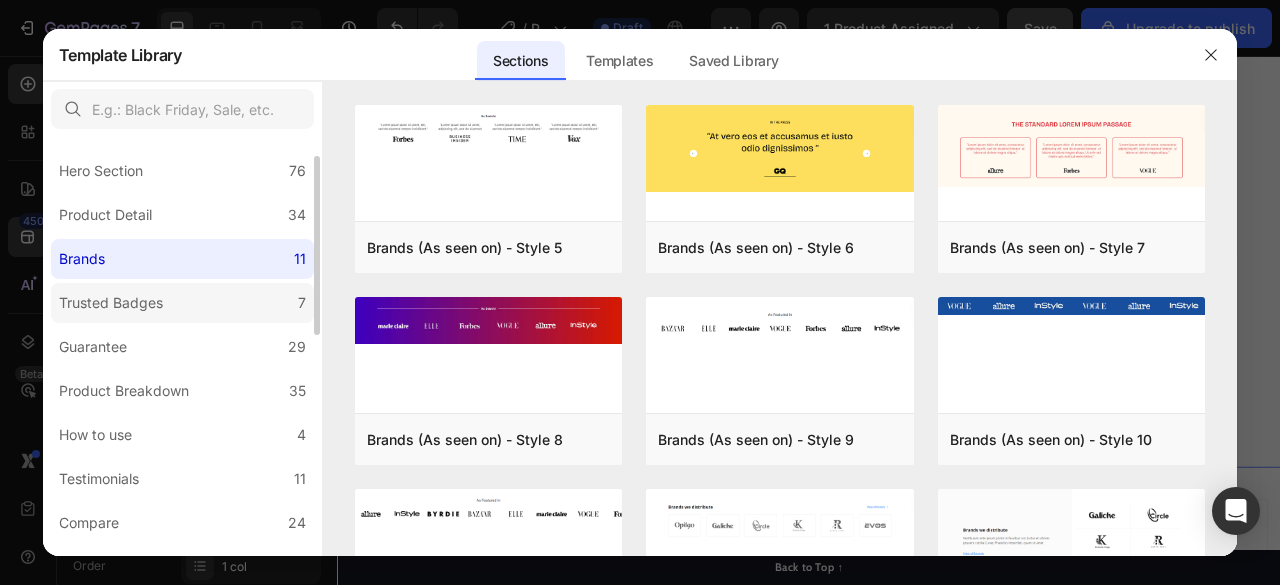 click on "Trusted Badges" at bounding box center (111, 303) 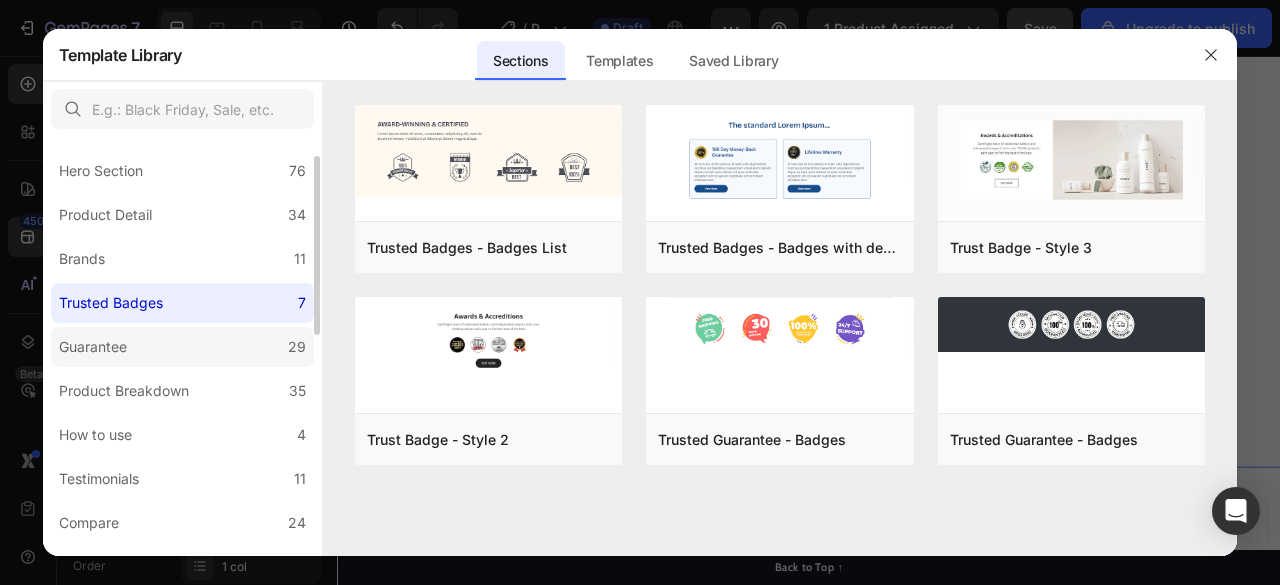 click on "Guarantee 29" 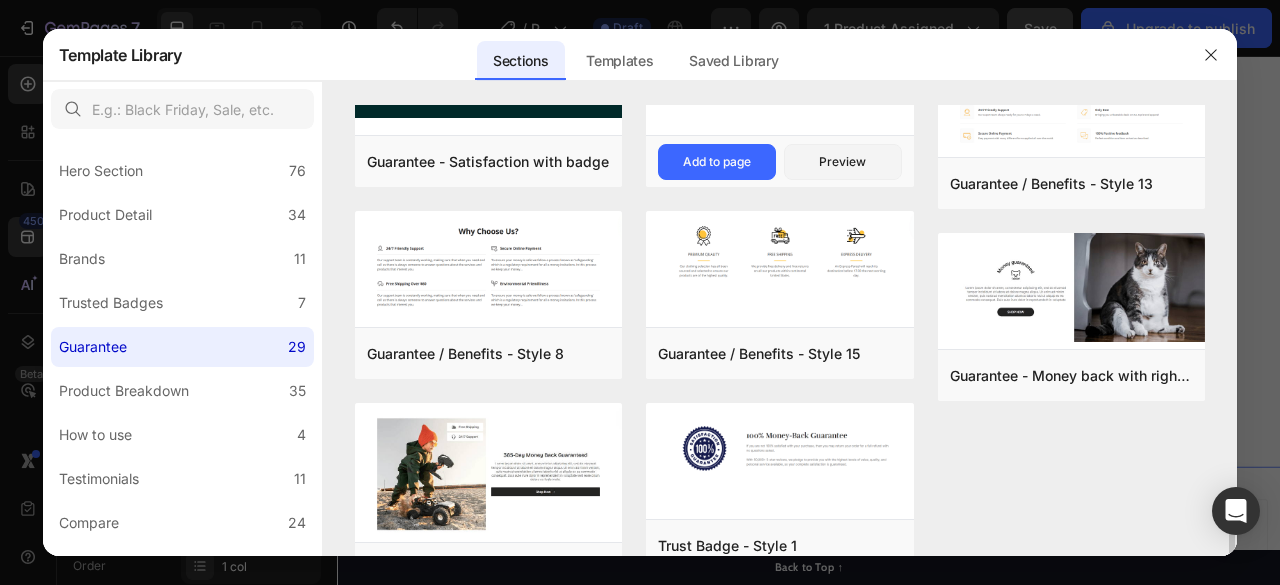 scroll, scrollTop: 1492, scrollLeft: 0, axis: vertical 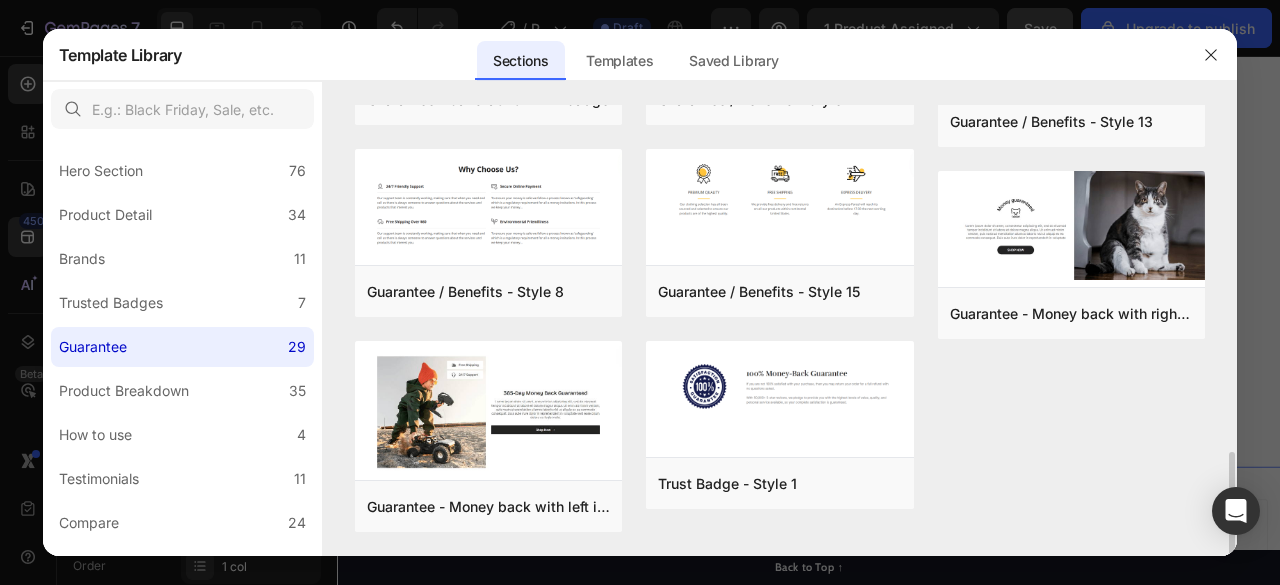 drag, startPoint x: 694, startPoint y: 229, endPoint x: 1119, endPoint y: 380, distance: 451.0277 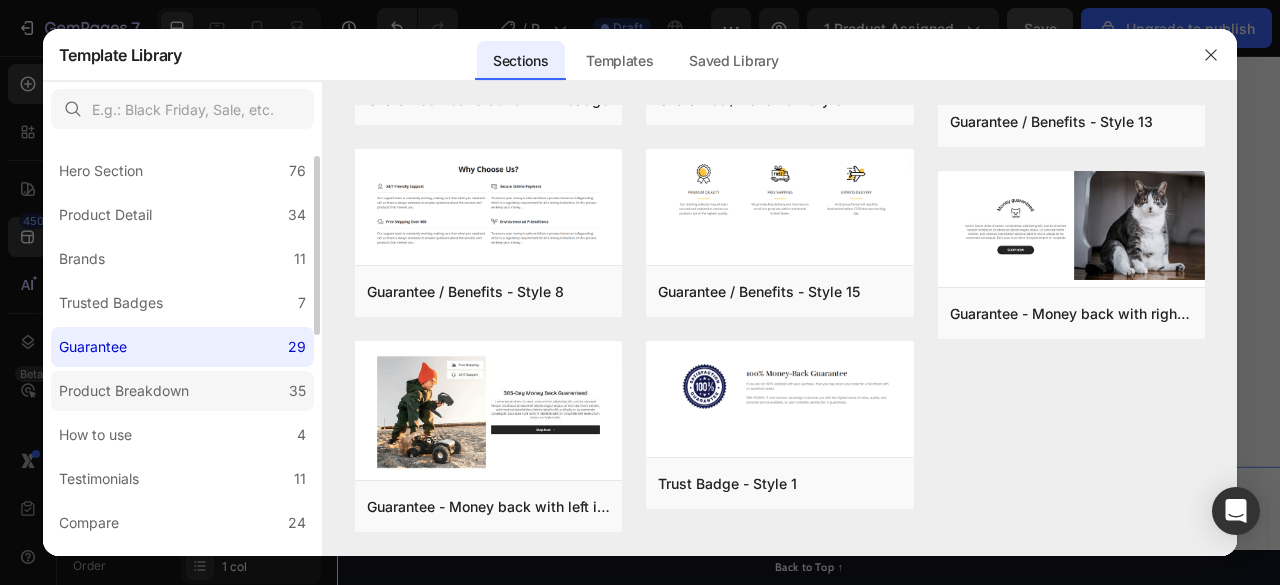 click on "Product Breakdown" at bounding box center [124, 391] 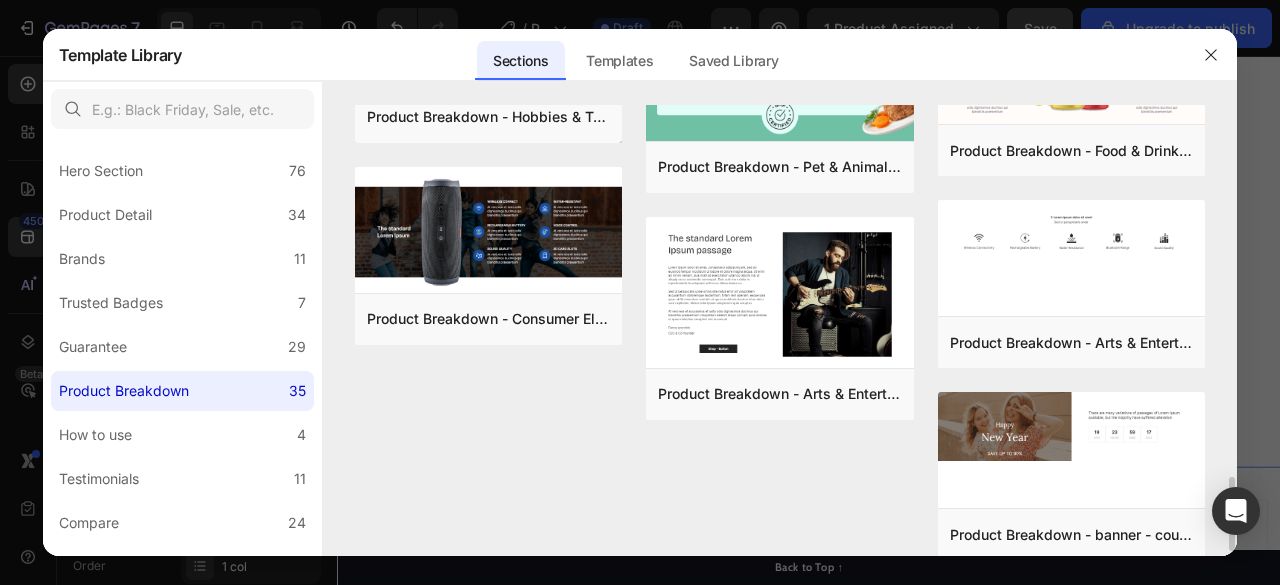 scroll, scrollTop: 2271, scrollLeft: 0, axis: vertical 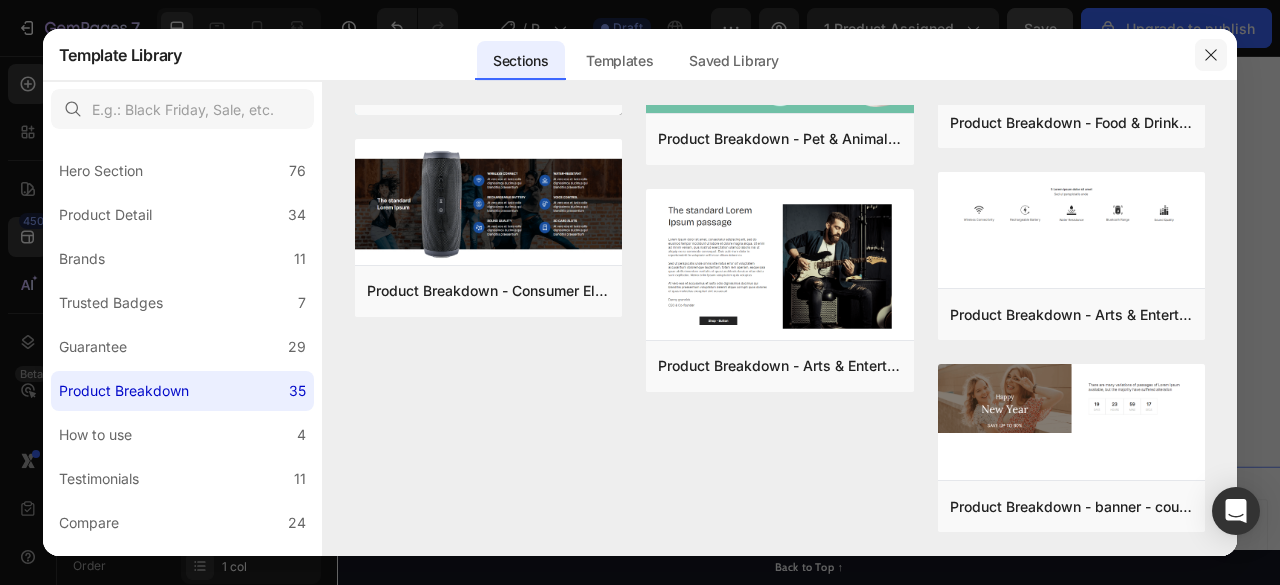 click 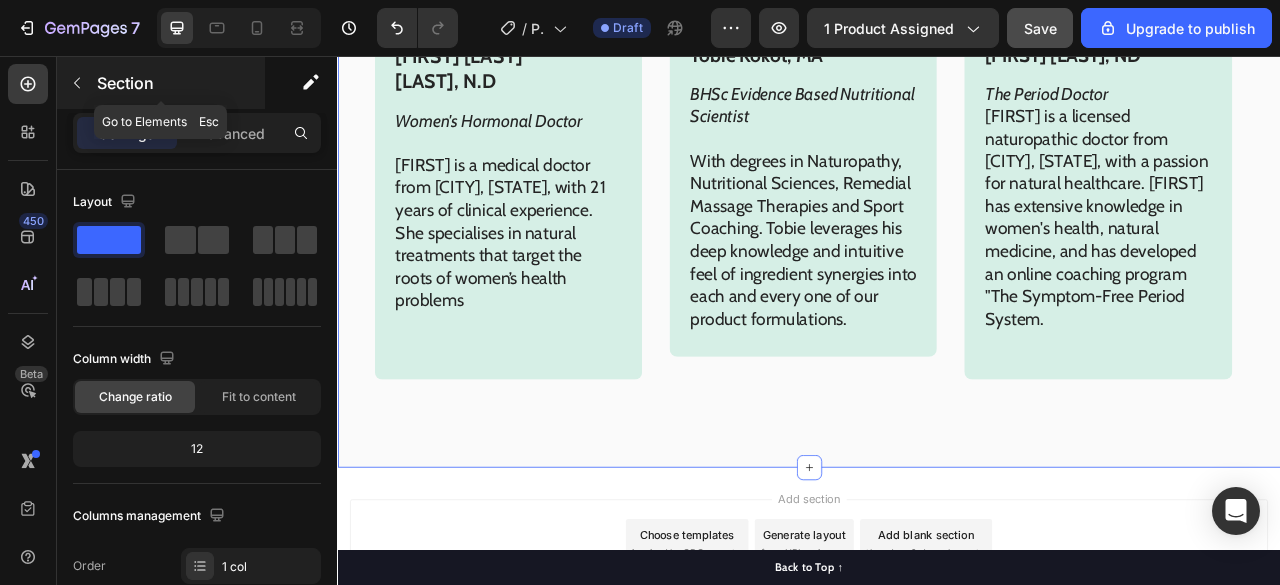 click at bounding box center [77, 83] 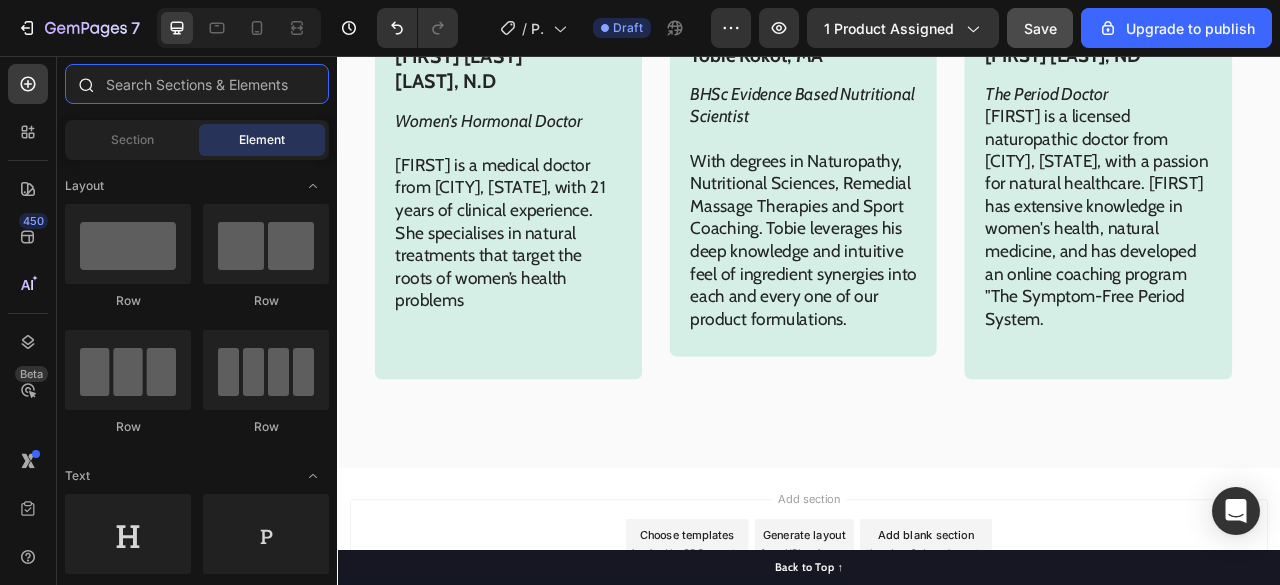 click at bounding box center (197, 84) 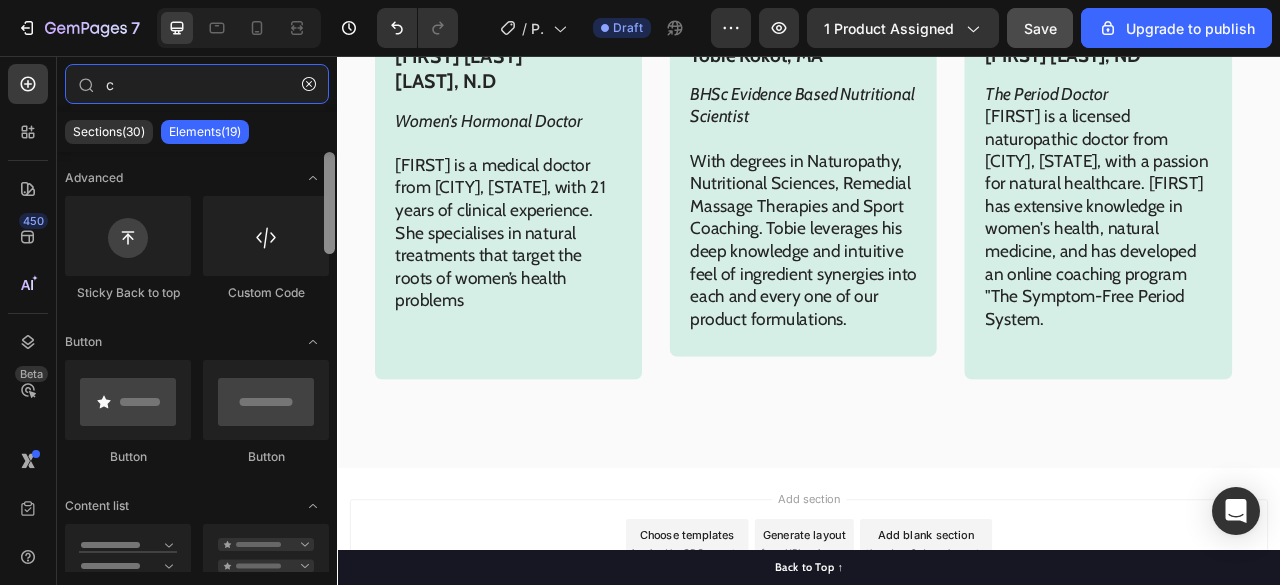 type on "c" 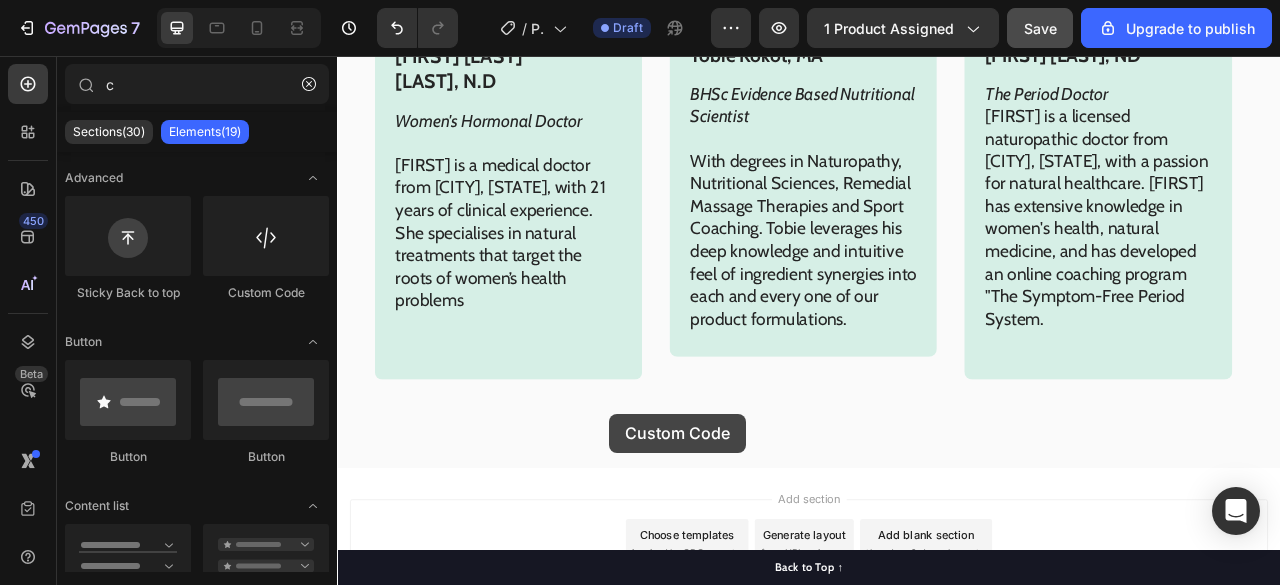 scroll, scrollTop: 12105, scrollLeft: 0, axis: vertical 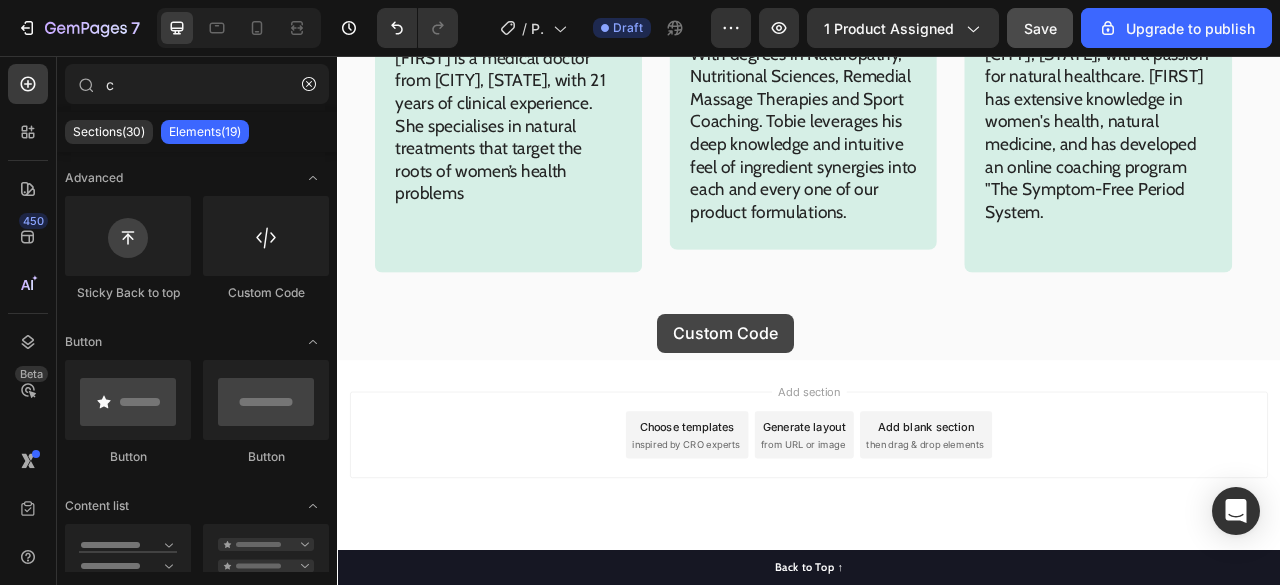 drag, startPoint x: 669, startPoint y: 334, endPoint x: 744, endPoint y: 384, distance: 90.13878 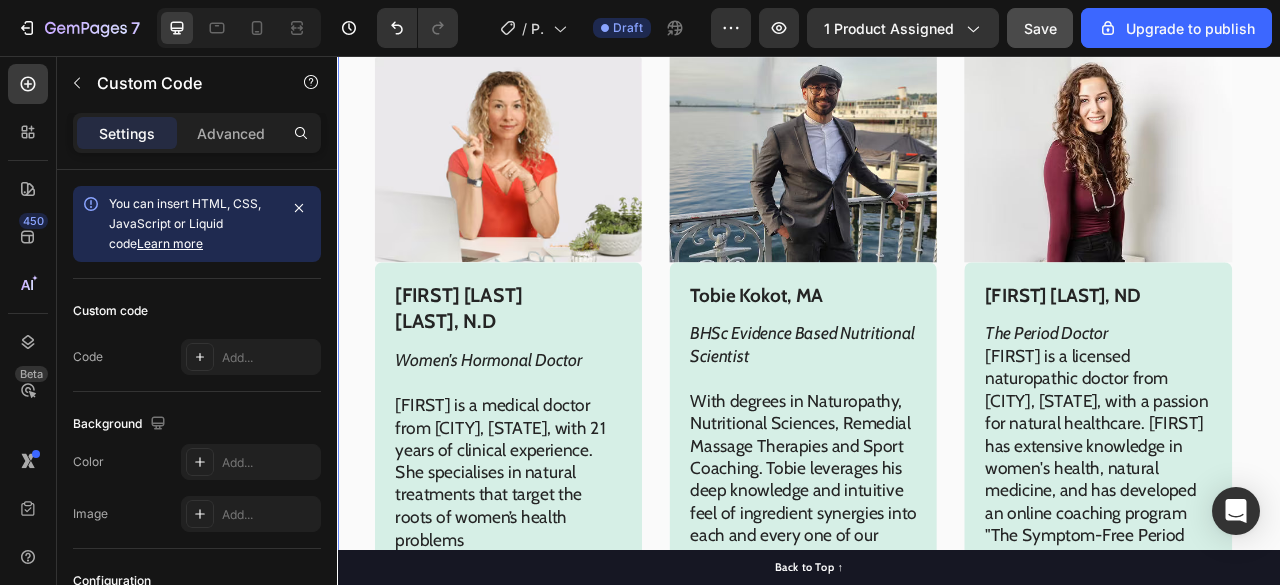 type 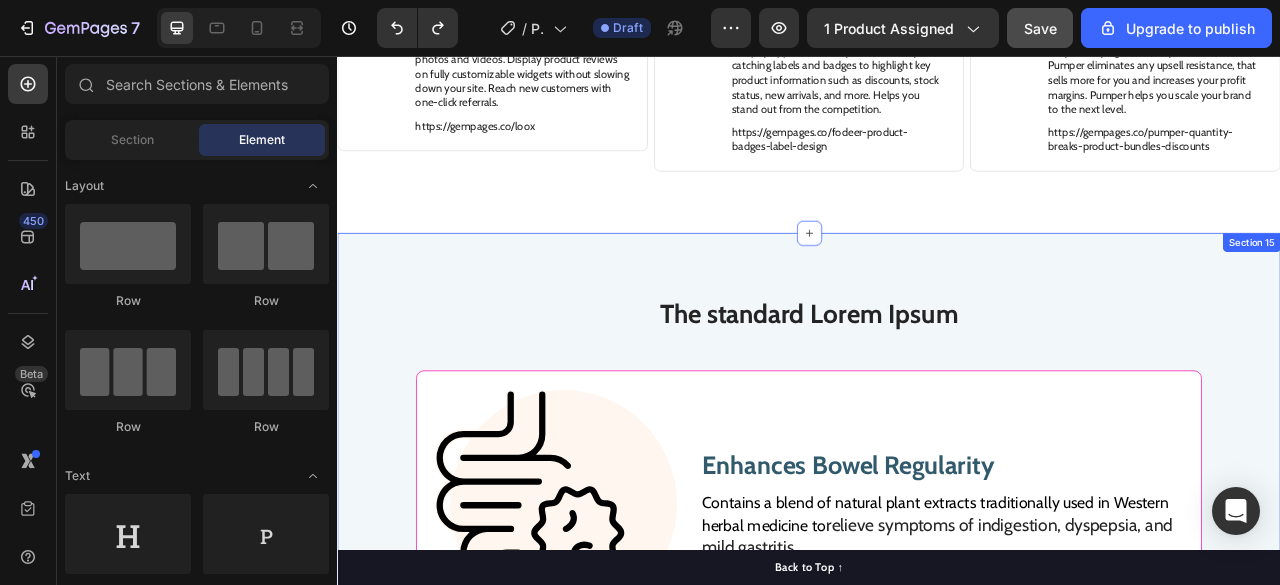 scroll, scrollTop: 9804, scrollLeft: 0, axis: vertical 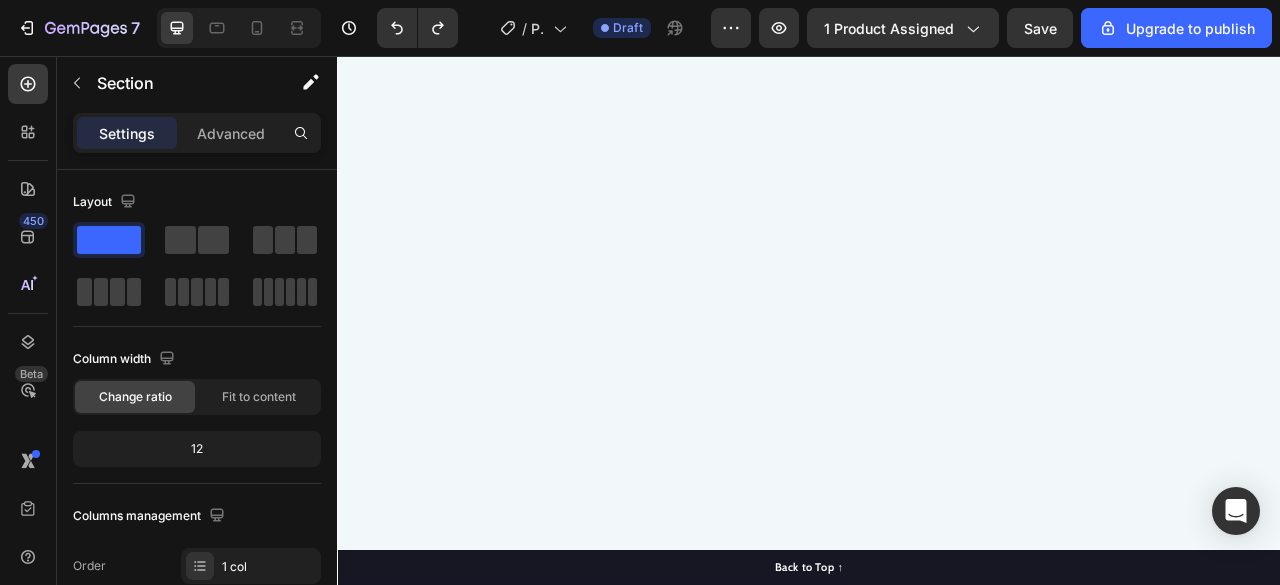 click on "Recommended Apps for this template Heading Image Loox ‑ Product Reviews App Heading Loox is a beautiful social proof solution that helps brands build trust and drive sales. Automatically collect product reviews with photos and videos. Display product reviews on fully customizable widgets without slowing down your site. Reach new customers with one-click referrals. Text Block https://gempages.co/loox Text Block Row Row Image Fordeer Product Labels & Badges Heading Fordeer Product Labels & Badges is a powerful Shopify app that allows you to create eye-catching labels and badges to highlight key product information such as discounts, stock status, new arrivals, and more. Helps you stand out from the competition. Text Block https://gempages.co/fodeer-product-badges-label-design Text Block Row Row Image Pumper Bundles Volume Discount Heading Text Block https://gempages.co/pumper-quantity-breaks-product-bundles-discounts Text Block Row Row Row Section 14   You can create reusable sections Create Theme Section" at bounding box center (937, -180) 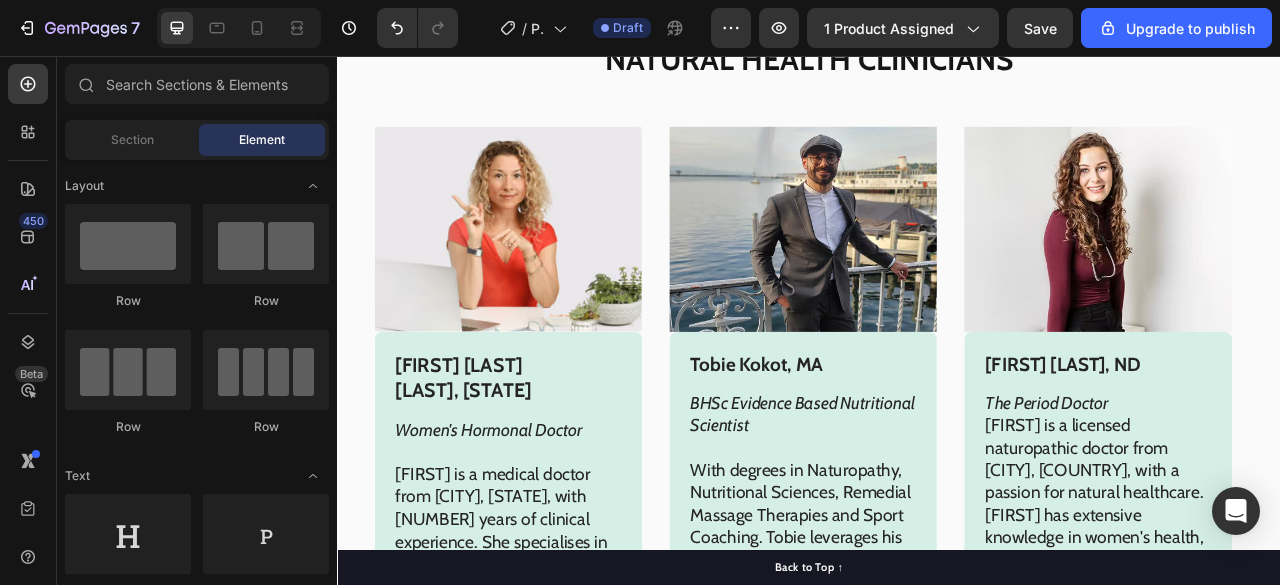 scroll, scrollTop: 11464, scrollLeft: 0, axis: vertical 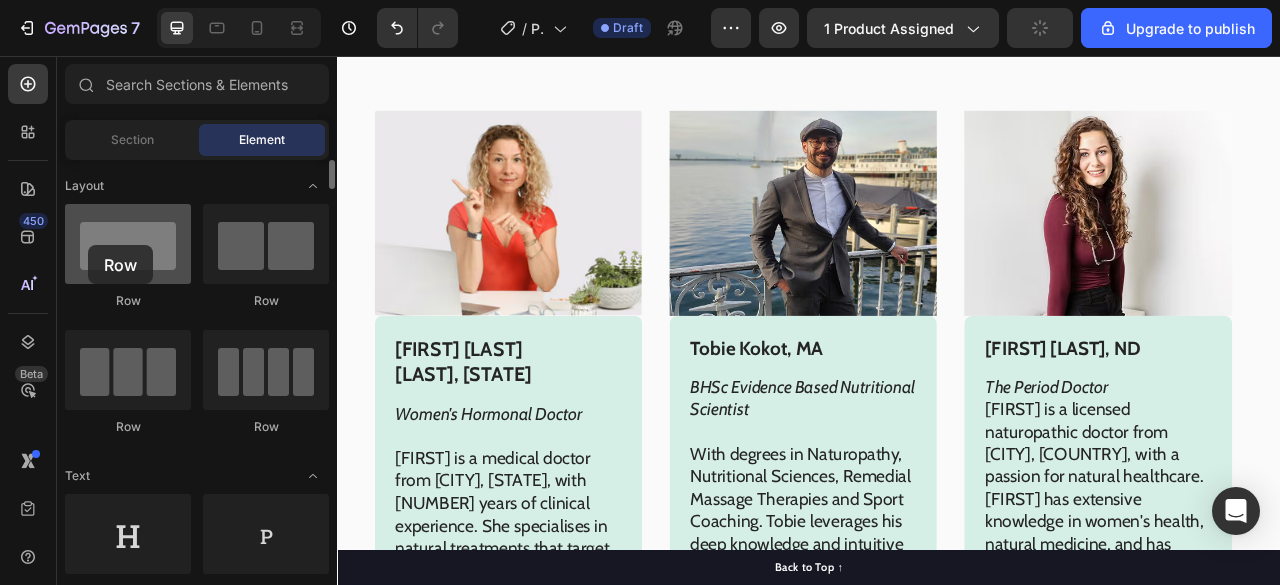 drag, startPoint x: 117, startPoint y: 240, endPoint x: 85, endPoint y: 245, distance: 32.38827 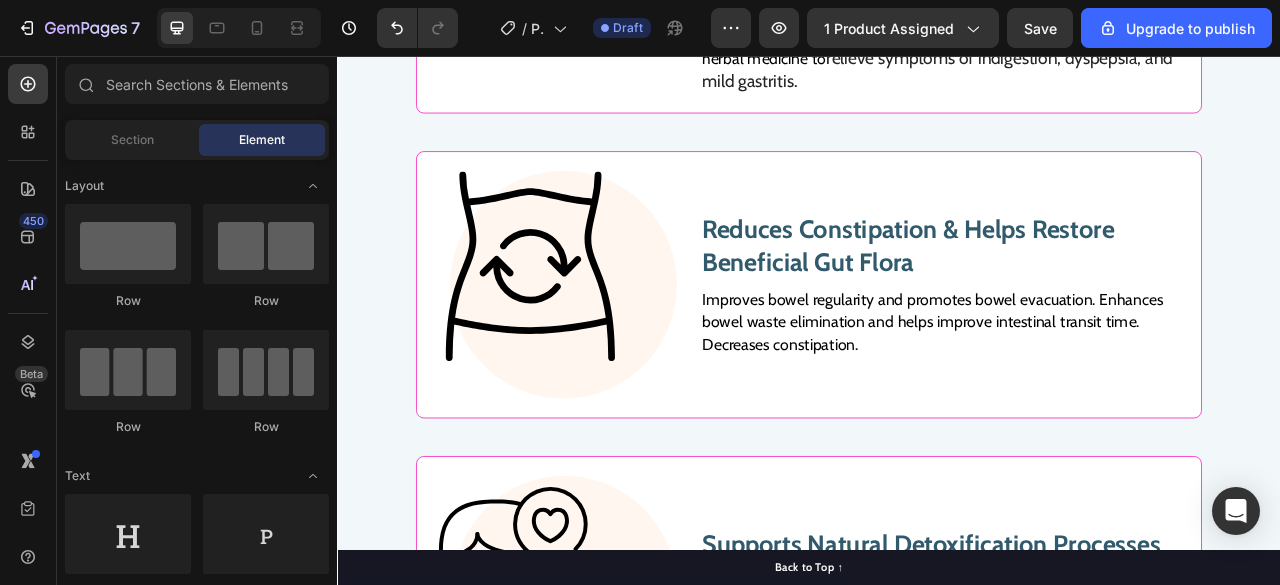 scroll, scrollTop: 9925, scrollLeft: 0, axis: vertical 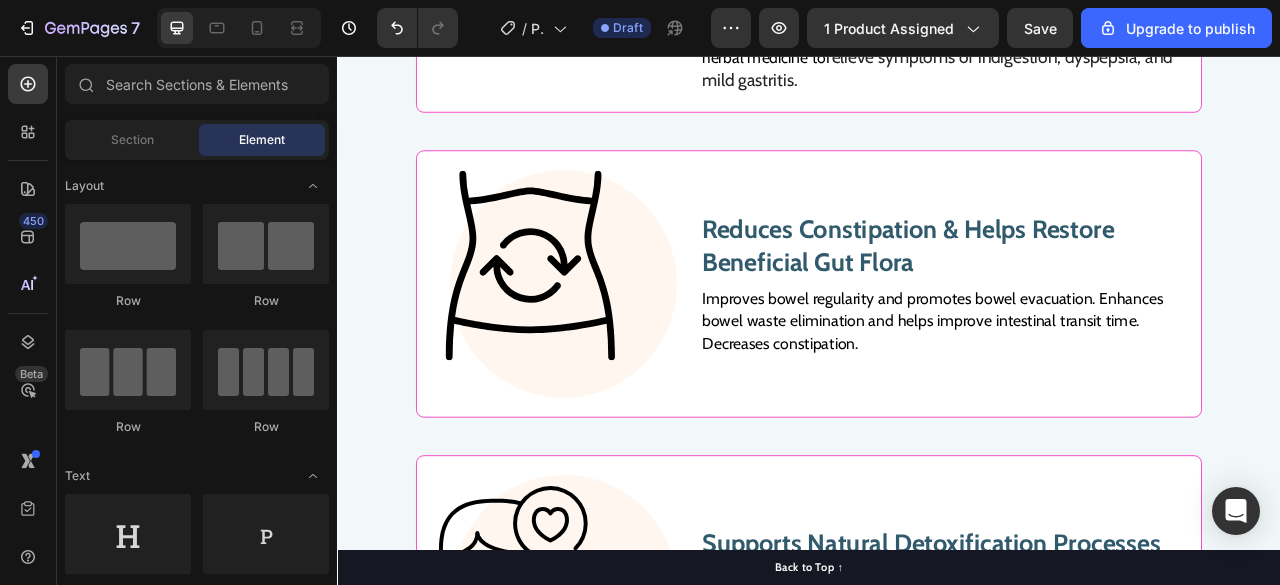 click on "Complete Belly Reset Contains 7 Intestinal  System Dynamic Super-Ingredients to  Support the Gut Text Block Row Image Image 100% Natural Ingredients That Work Together Synergistically Text Block Image Formulated for Women’s Specific Health Issues Text Block Image Correctly dosed for Fast and Long-Lasting Results Text Block Row Image Customised Triple-Testing for Purity, Quality, and Accurate Dosage for Every Batch Text Block Image Ingredients Validated by Studies from PubMed Text Block Row Section 12" at bounding box center (937, -570) 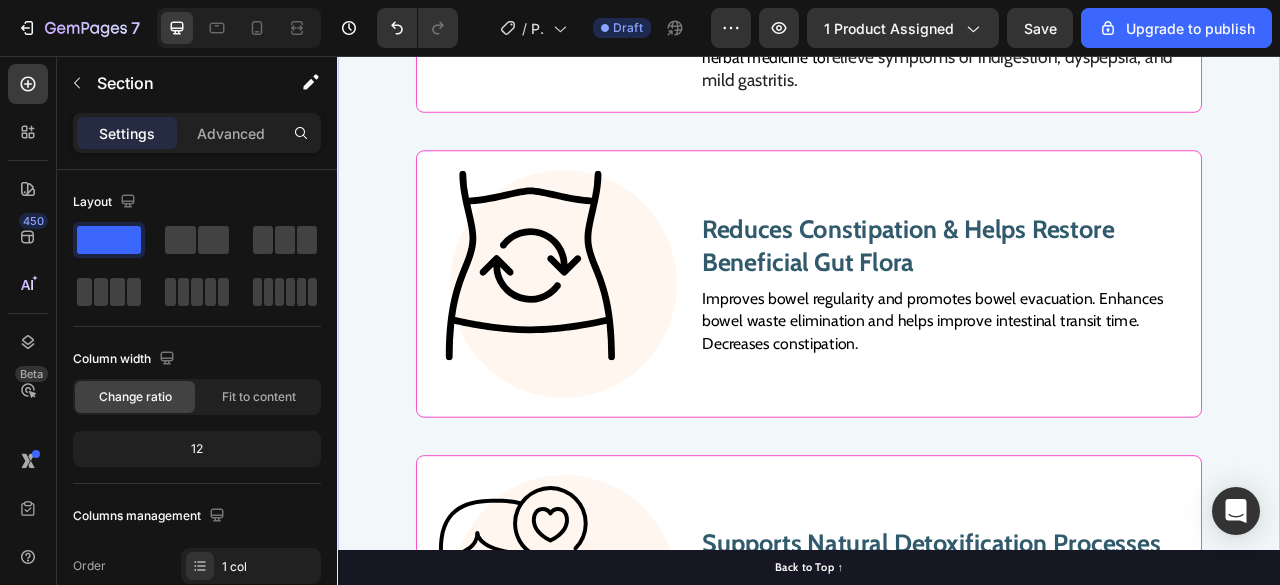 click 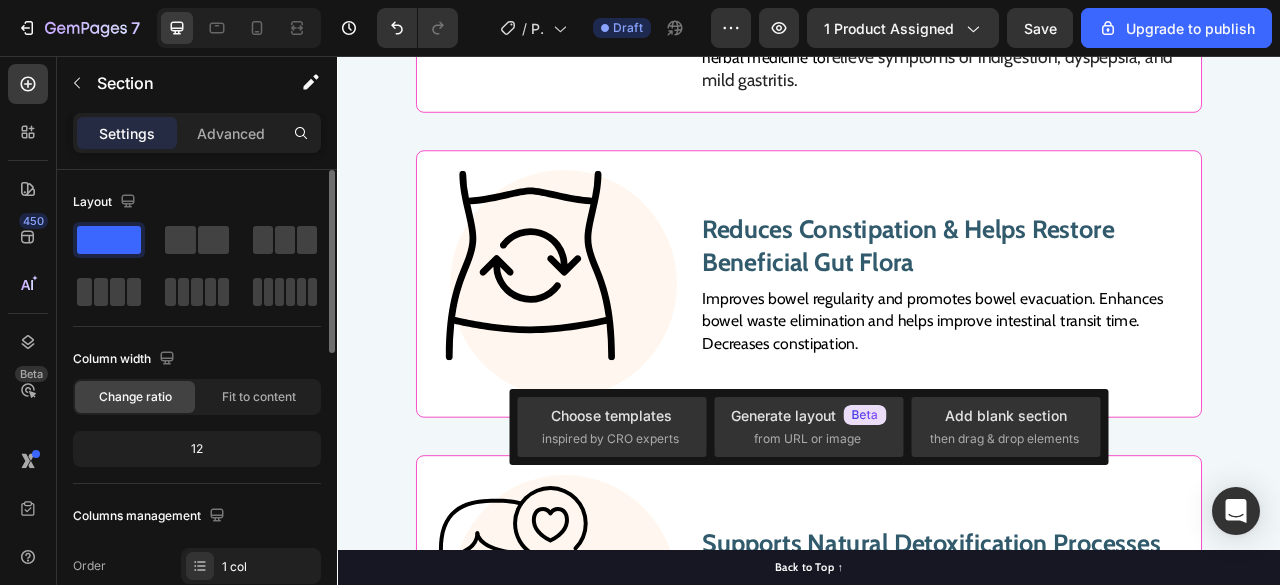 click 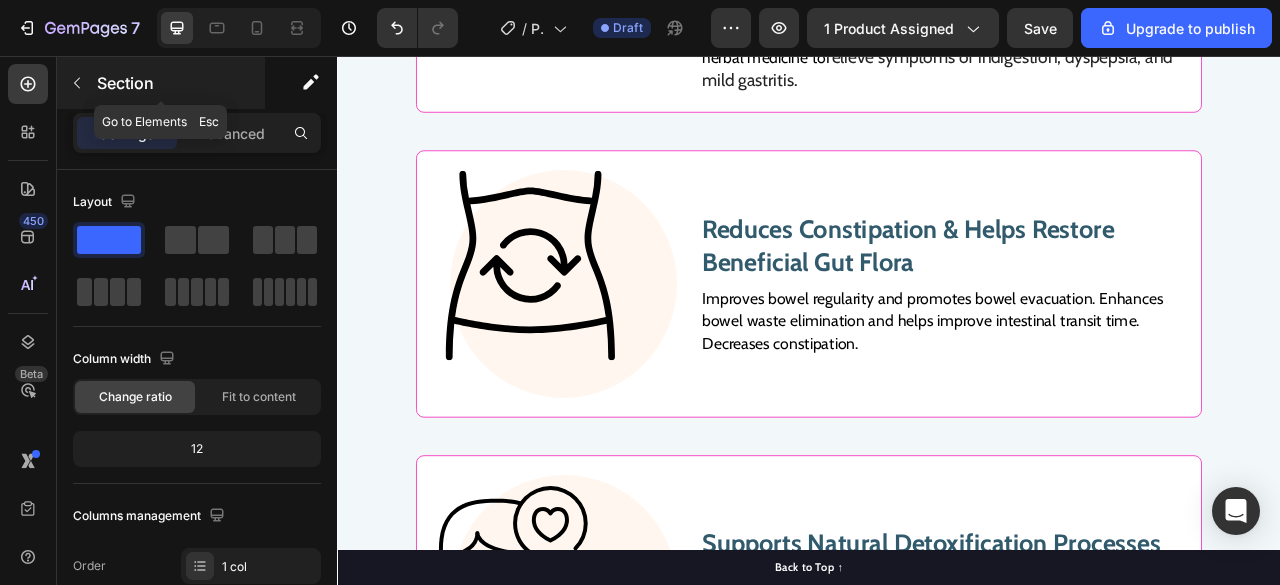 click at bounding box center (77, 83) 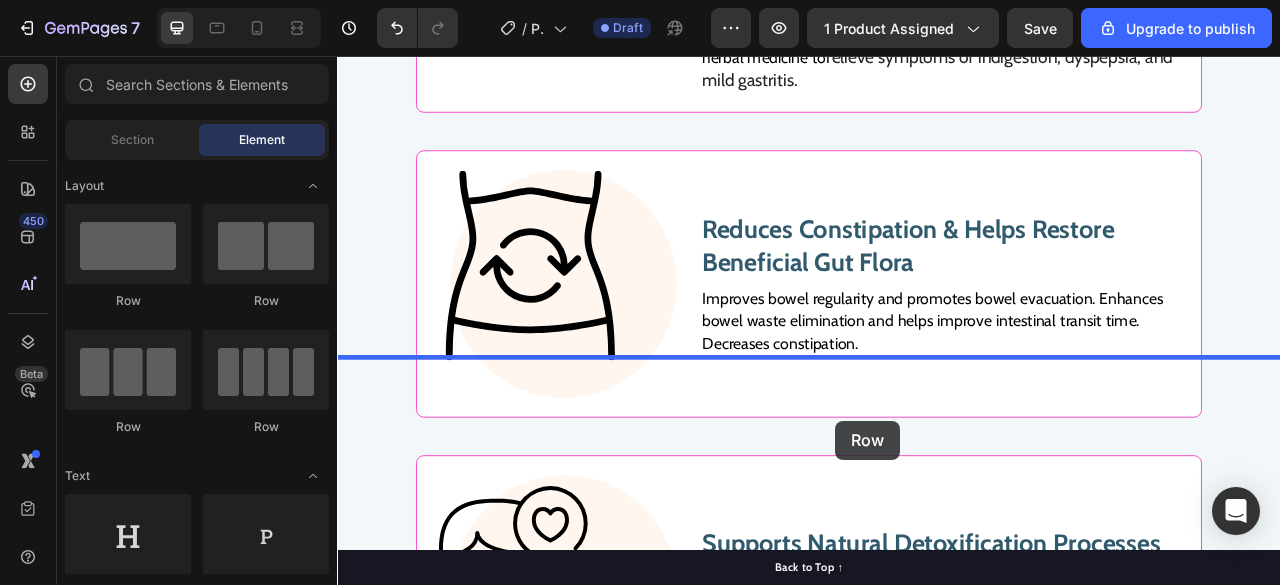scroll, scrollTop: 9999, scrollLeft: 0, axis: vertical 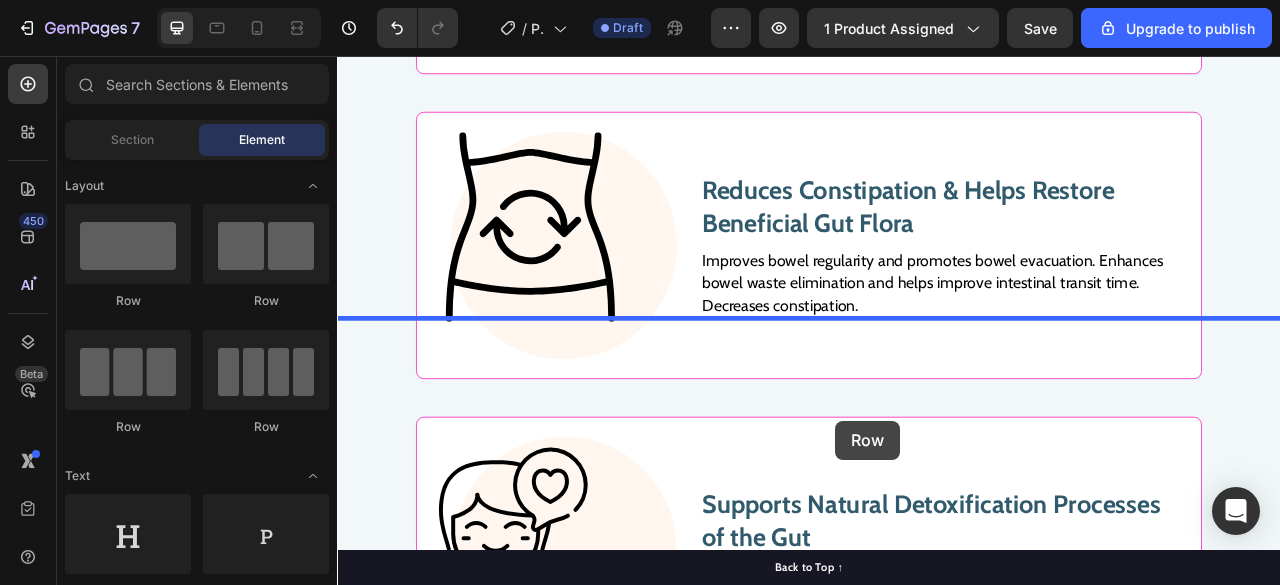 drag, startPoint x: 453, startPoint y: 292, endPoint x: 971, endPoint y: 520, distance: 565.9576 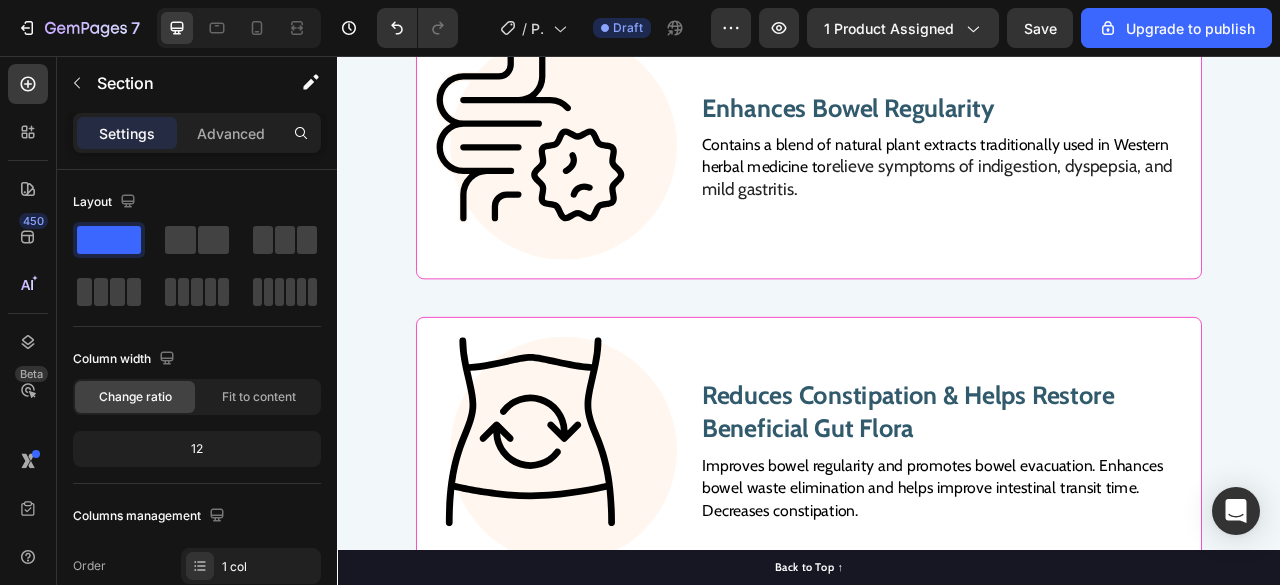 click on "Drop element here Row Section 13   You can create reusable sections Create Theme Section AI Content Write with GemAI What would you like to describe here? Tone and Voice Persuasive Product The Complete Gut Detoxification System Show more Generate" at bounding box center (937, -244) 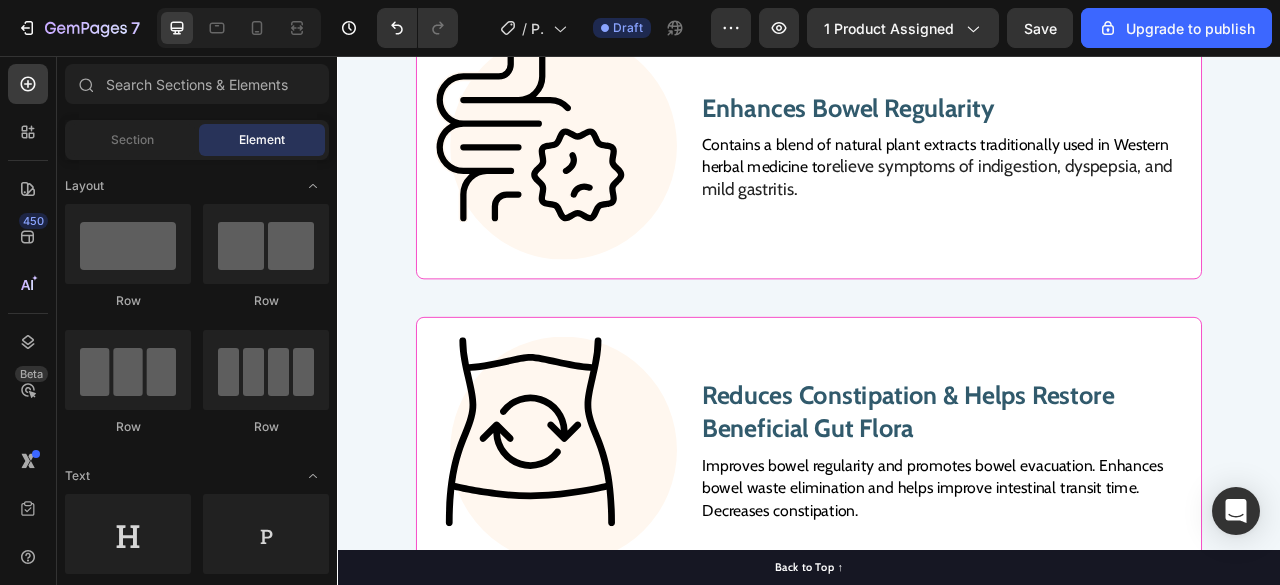 click on "Drop element here" at bounding box center [949, -252] 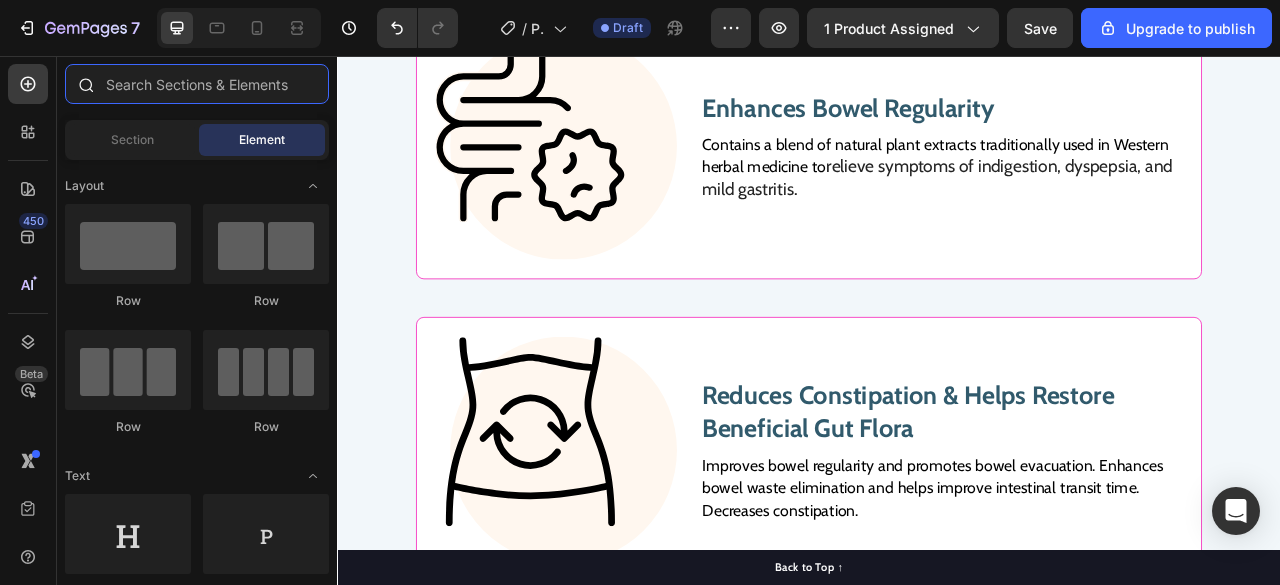 click at bounding box center [197, 84] 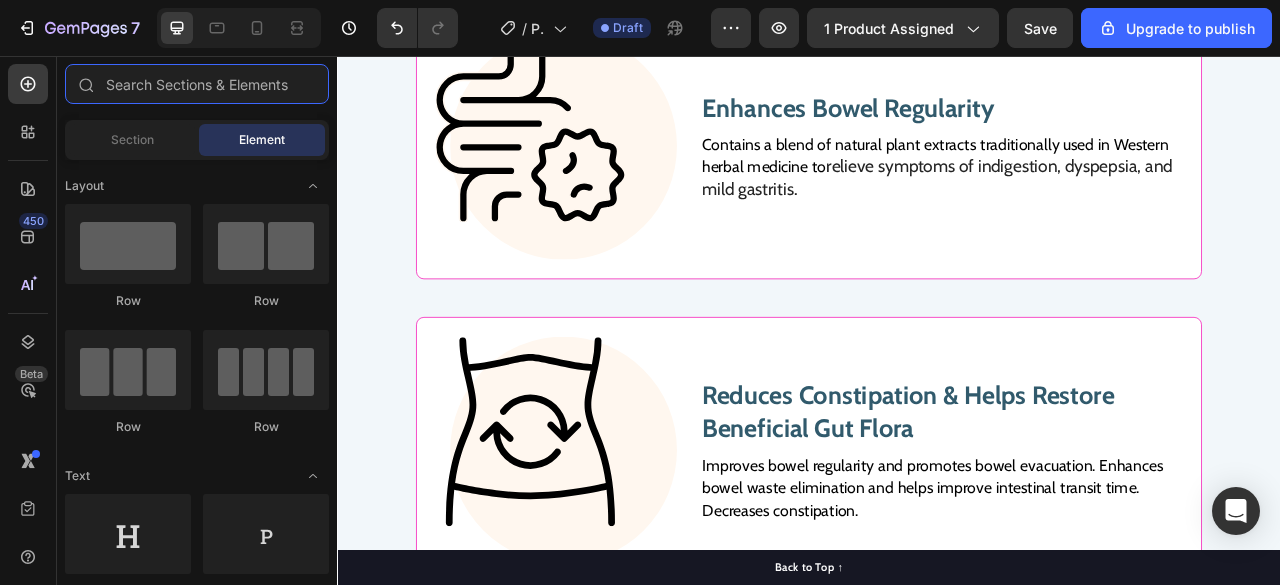 type on "c" 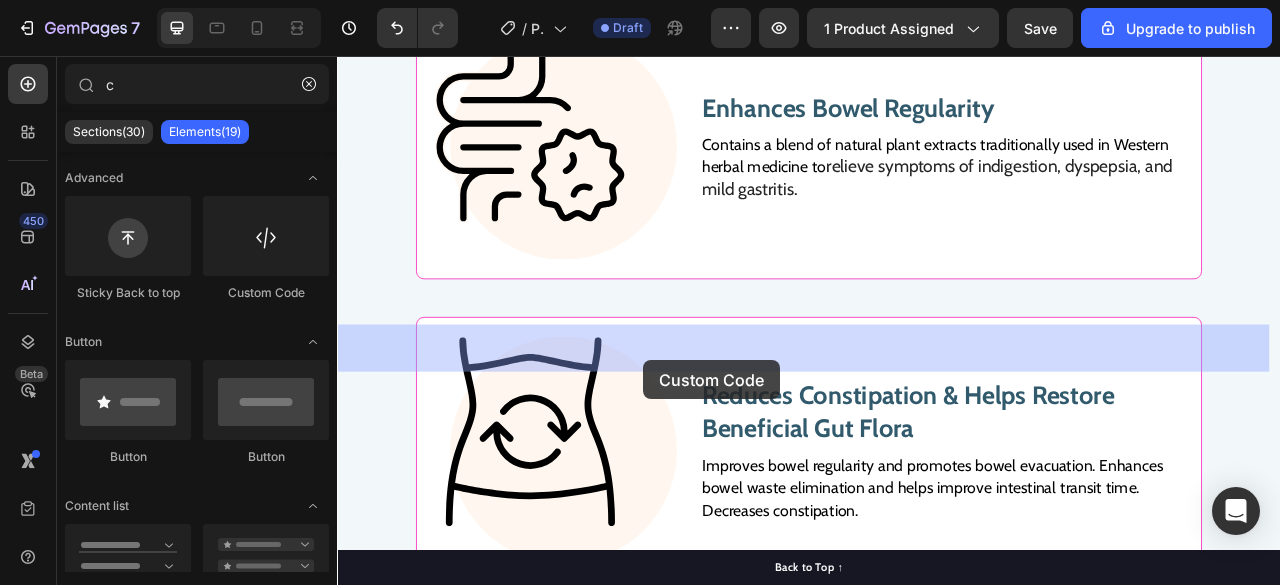 drag, startPoint x: 604, startPoint y: 289, endPoint x: 726, endPoint y: 443, distance: 196.46883 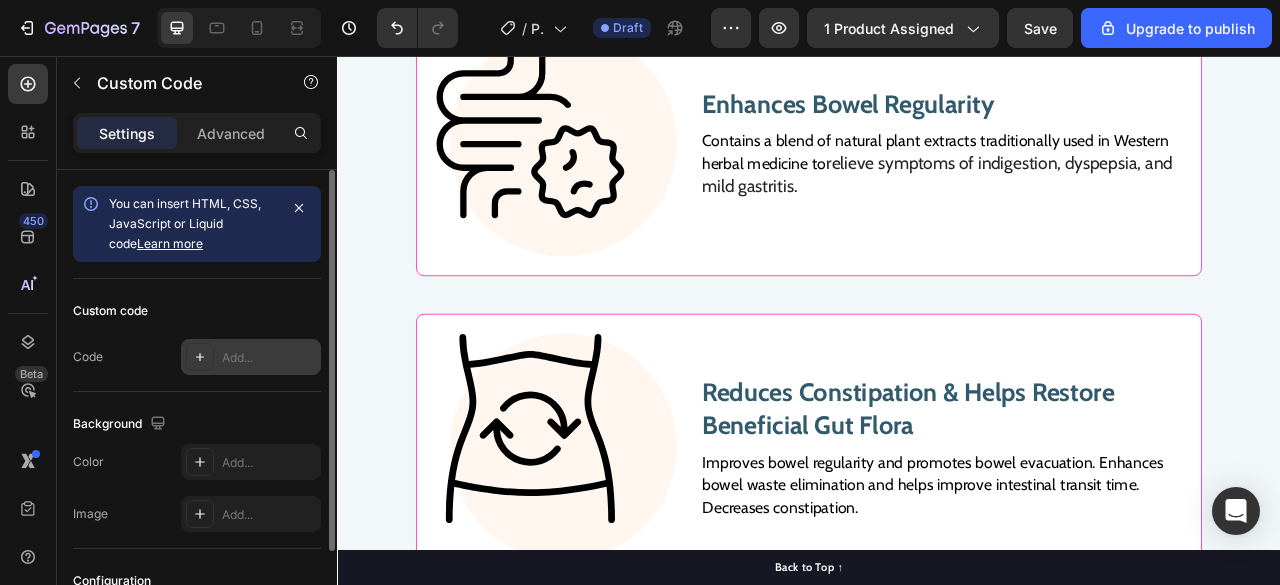 click on "Add..." at bounding box center [269, 358] 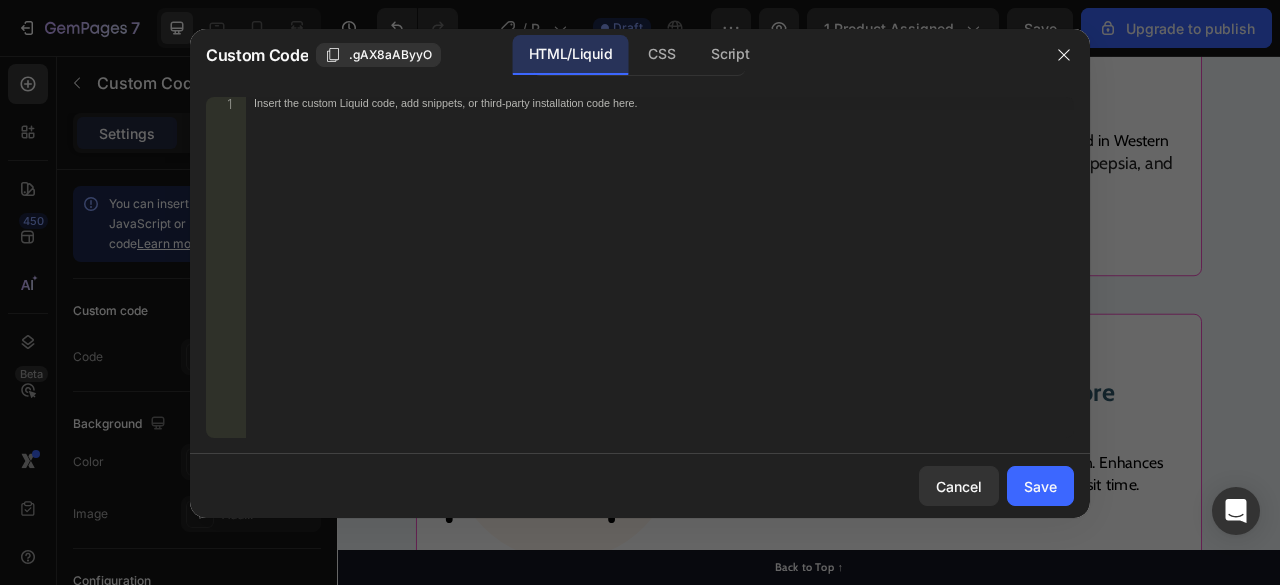 click on "Insert the custom Liquid code, add snippets, or third-party installation code here." at bounding box center (660, 280) 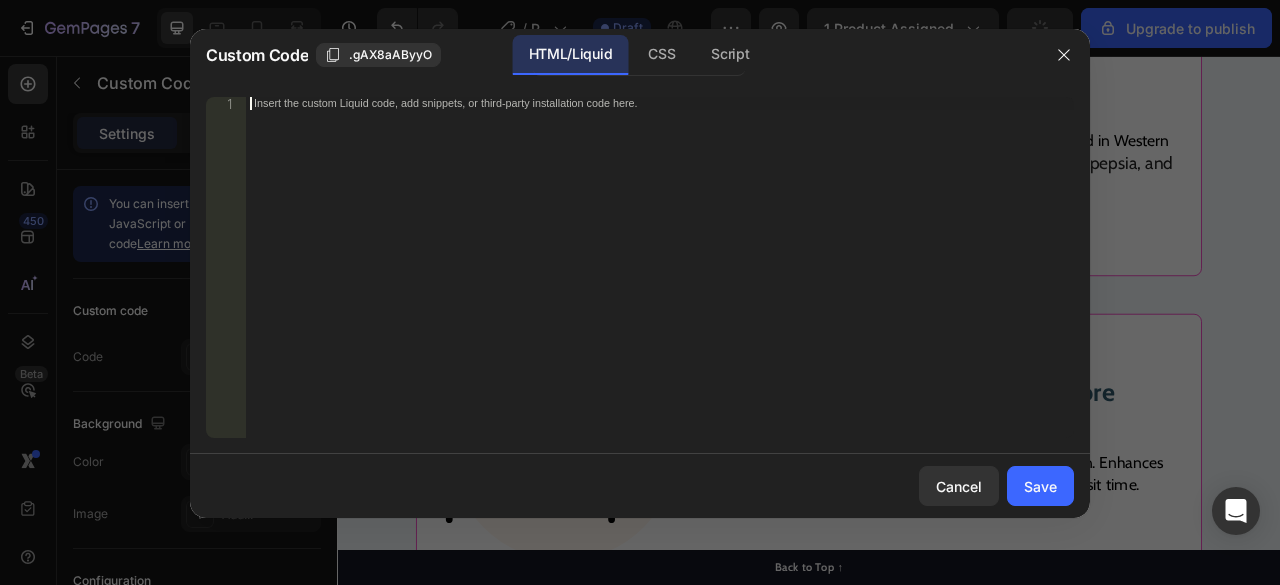 paste 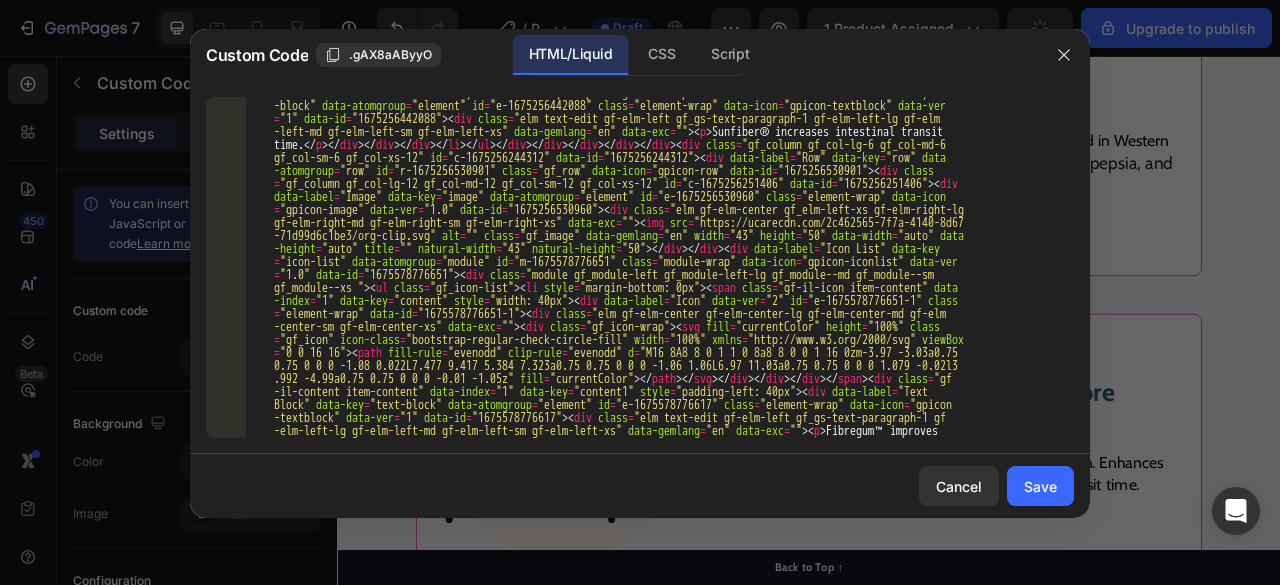 scroll, scrollTop: 282, scrollLeft: 0, axis: vertical 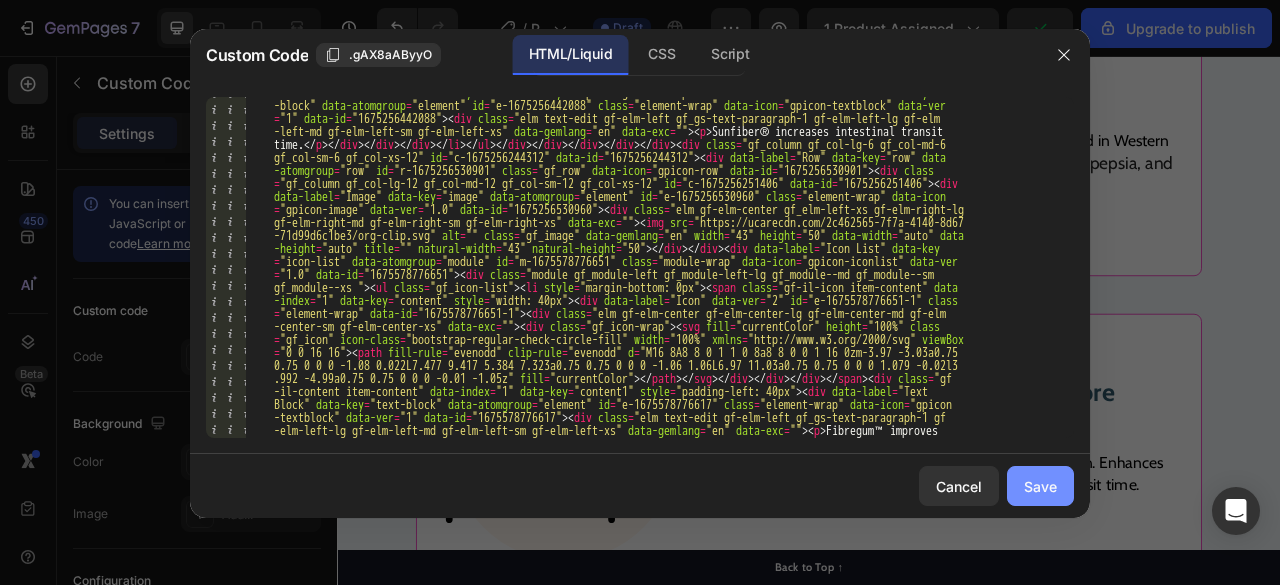 click on "Save" 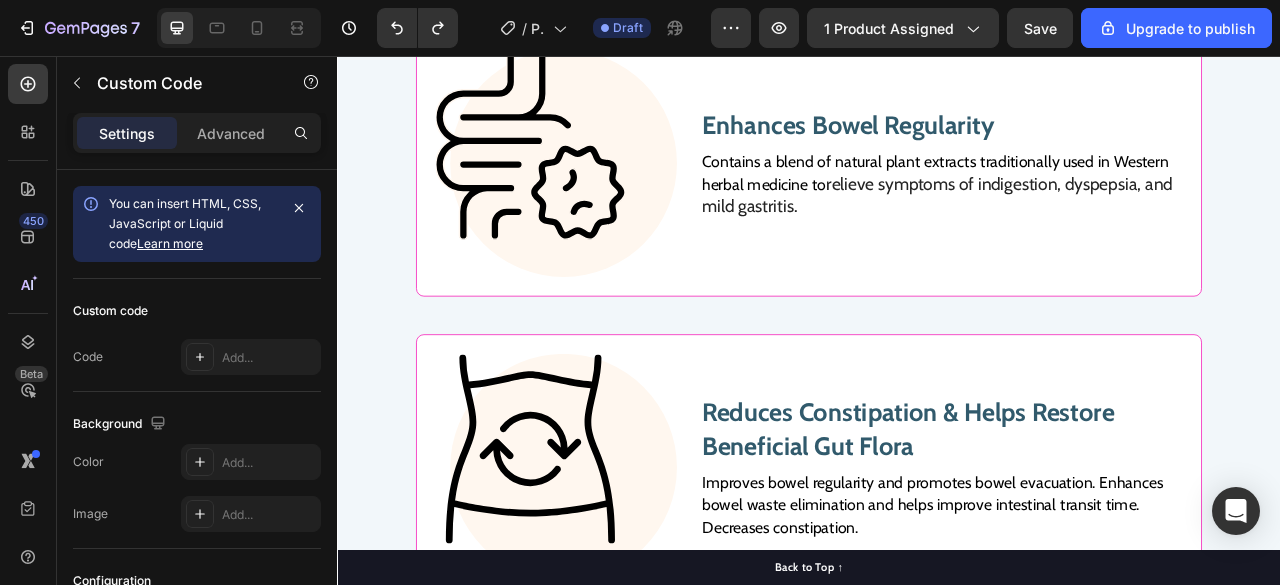 scroll, scrollTop: 9974, scrollLeft: 0, axis: vertical 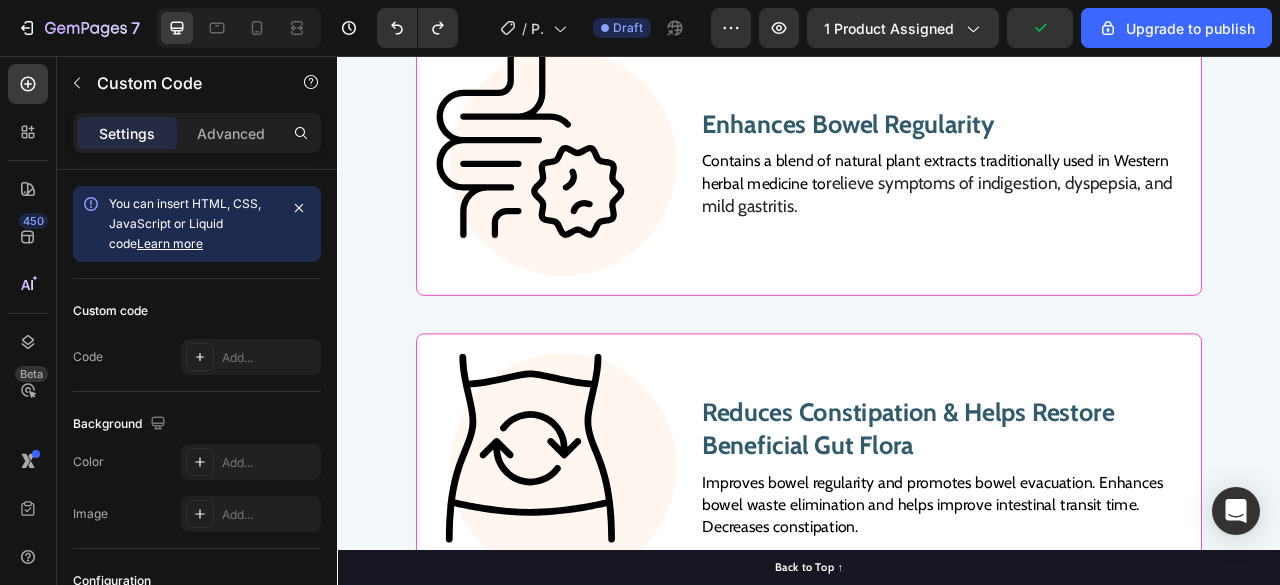 click on "Custom code" at bounding box center [937, -229] 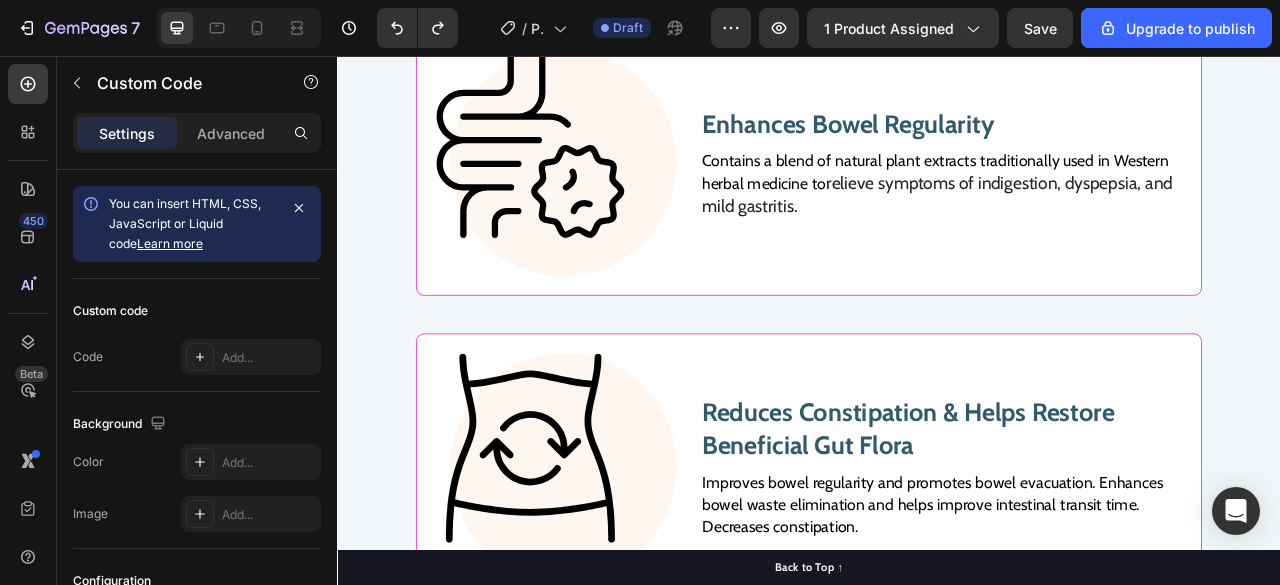 drag, startPoint x: 520, startPoint y: 397, endPoint x: 533, endPoint y: 397, distance: 13 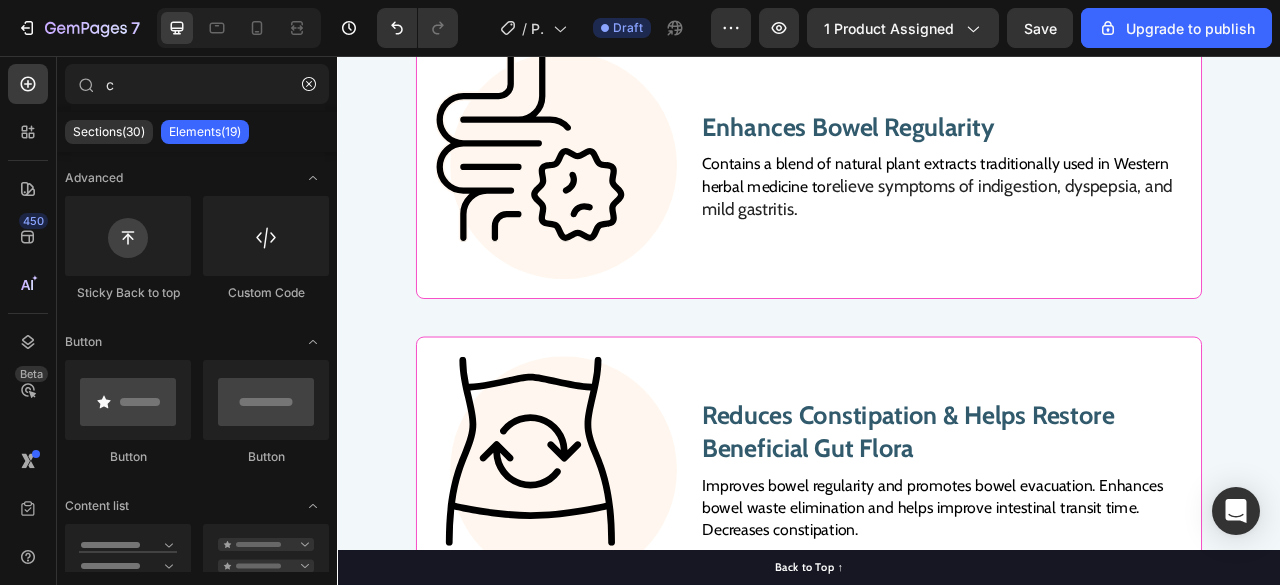 click on "Drop element here" at bounding box center [937, -227] 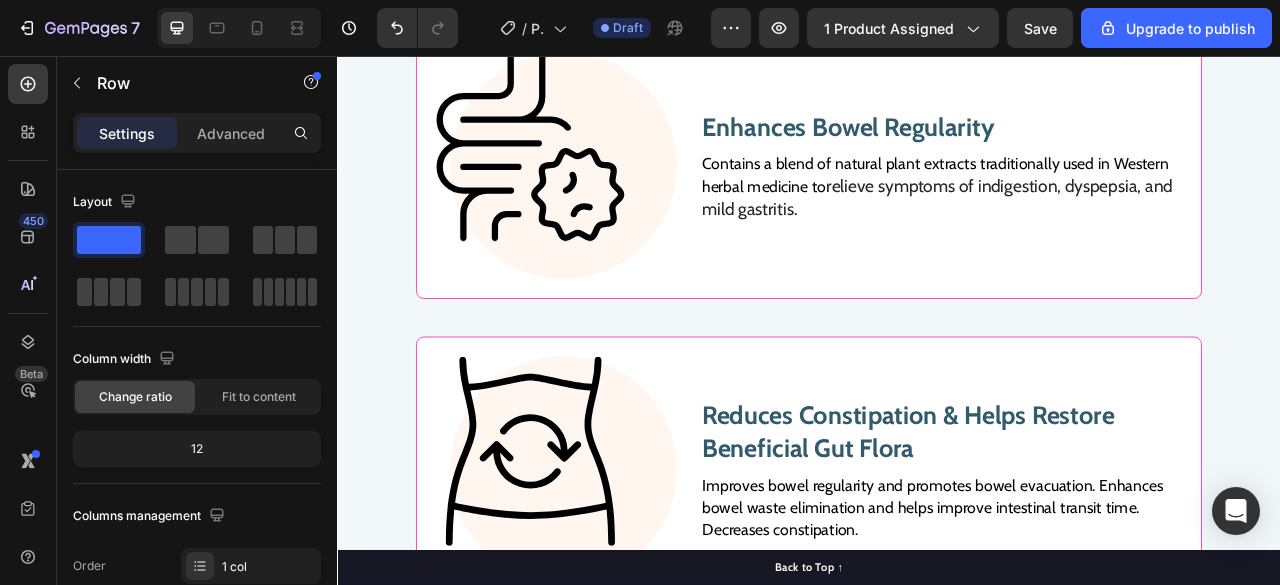 click on "Drop element here Row   16 Section 13" at bounding box center (937, -219) 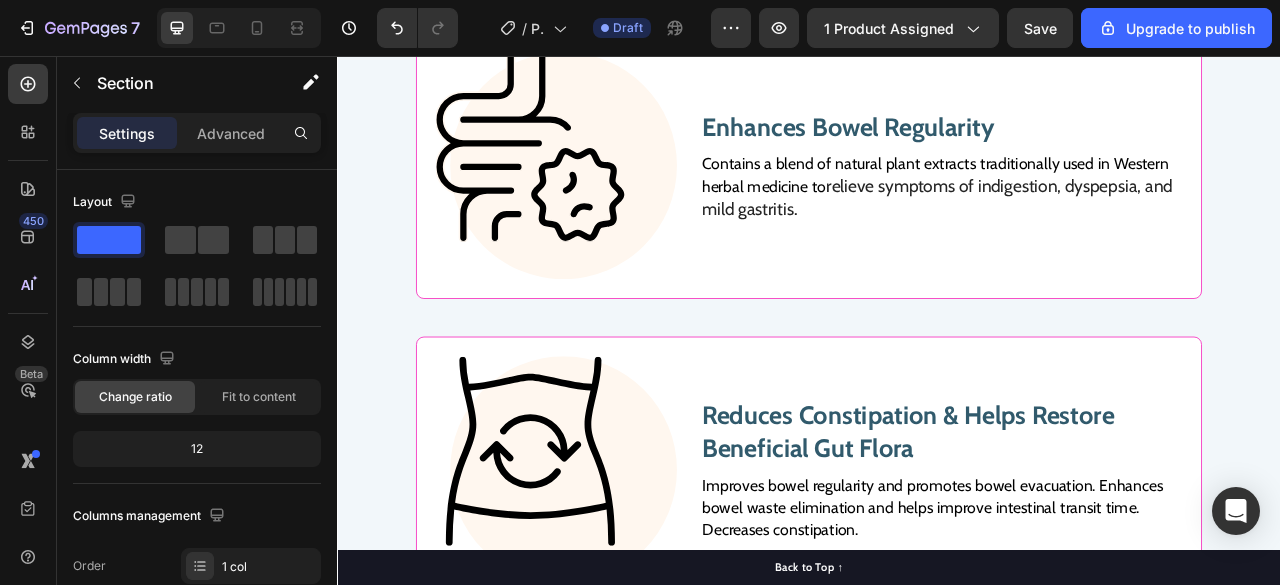 click 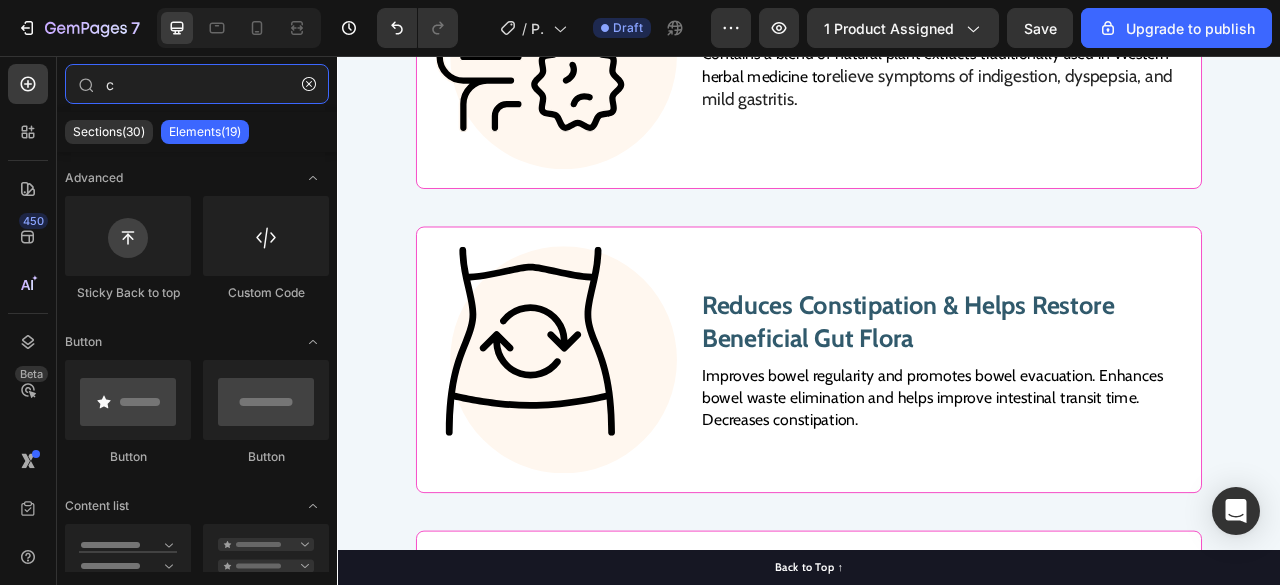 drag, startPoint x: 234, startPoint y: 88, endPoint x: 134, endPoint y: 114, distance: 103.32473 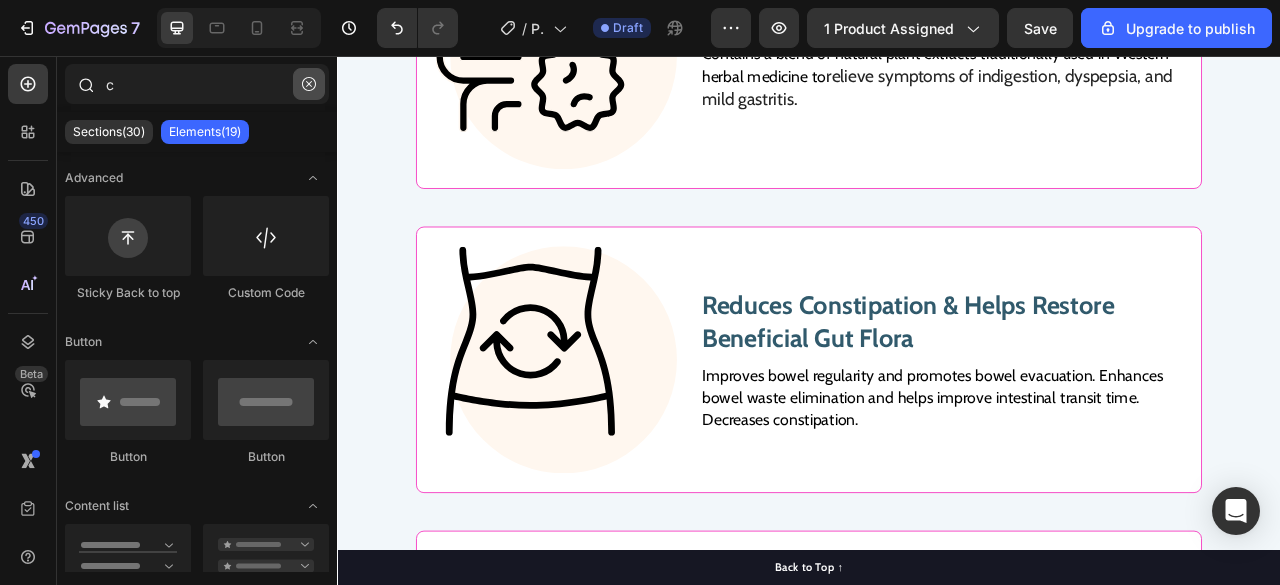 click 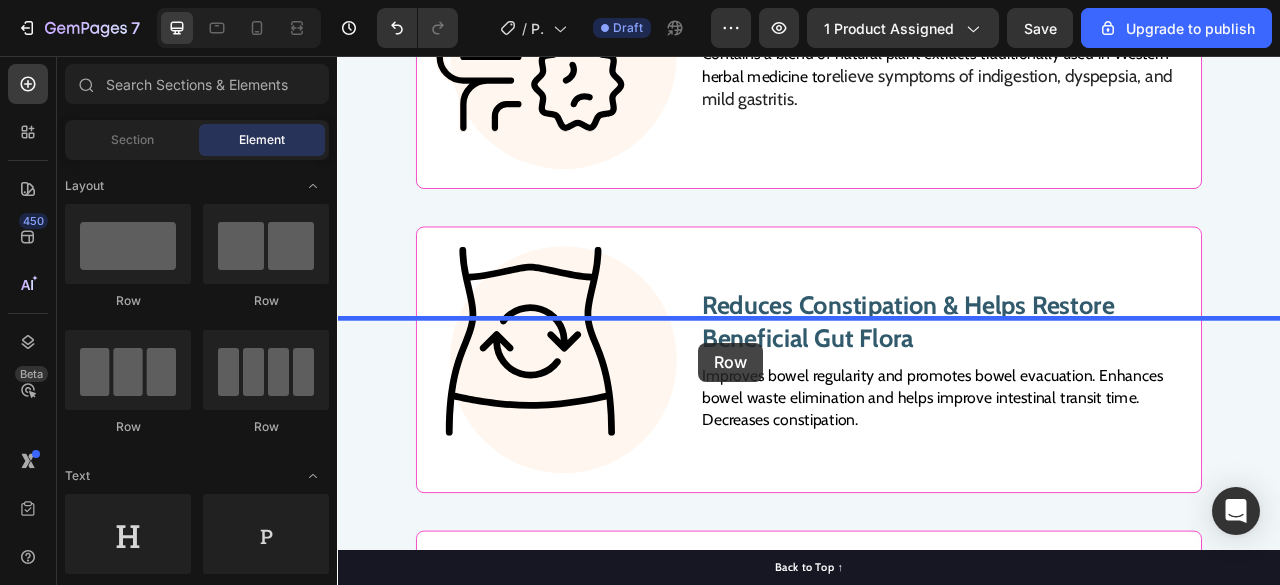 drag, startPoint x: 579, startPoint y: 304, endPoint x: 797, endPoint y: 421, distance: 247.41261 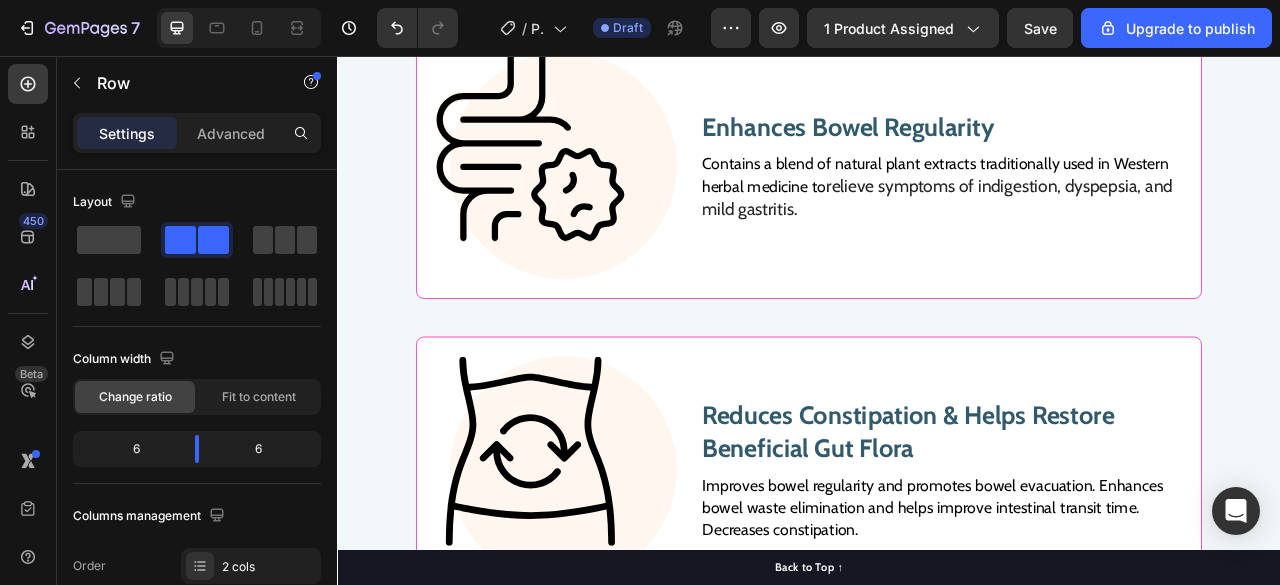 click on "Drop element here" at bounding box center [645, -227] 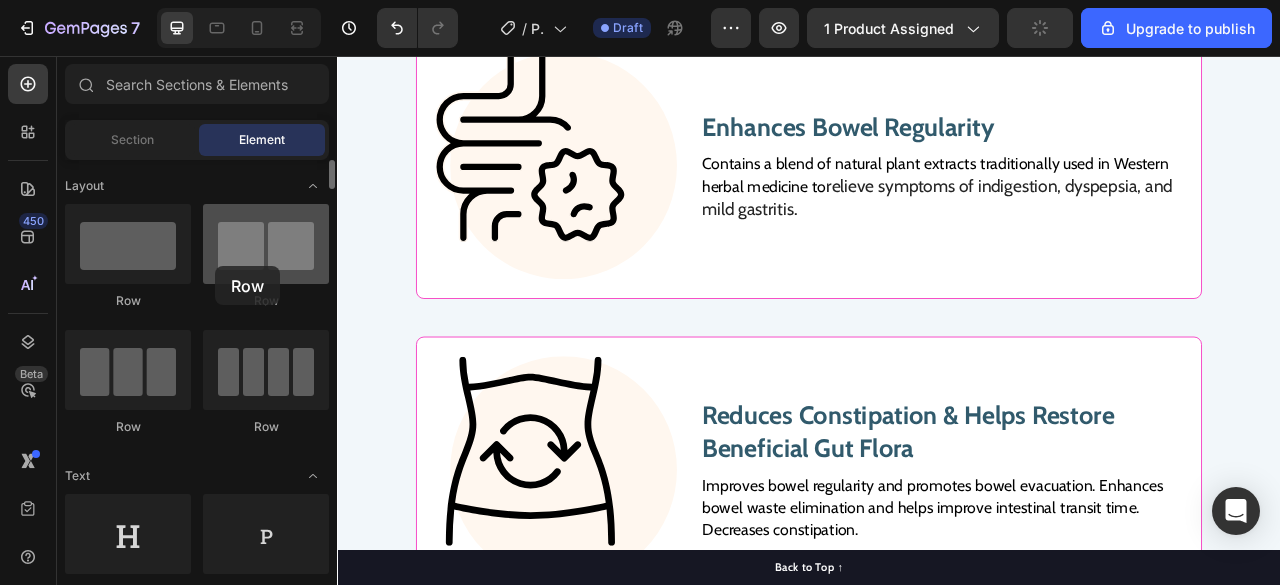 drag, startPoint x: 242, startPoint y: 257, endPoint x: 215, endPoint y: 266, distance: 28.460499 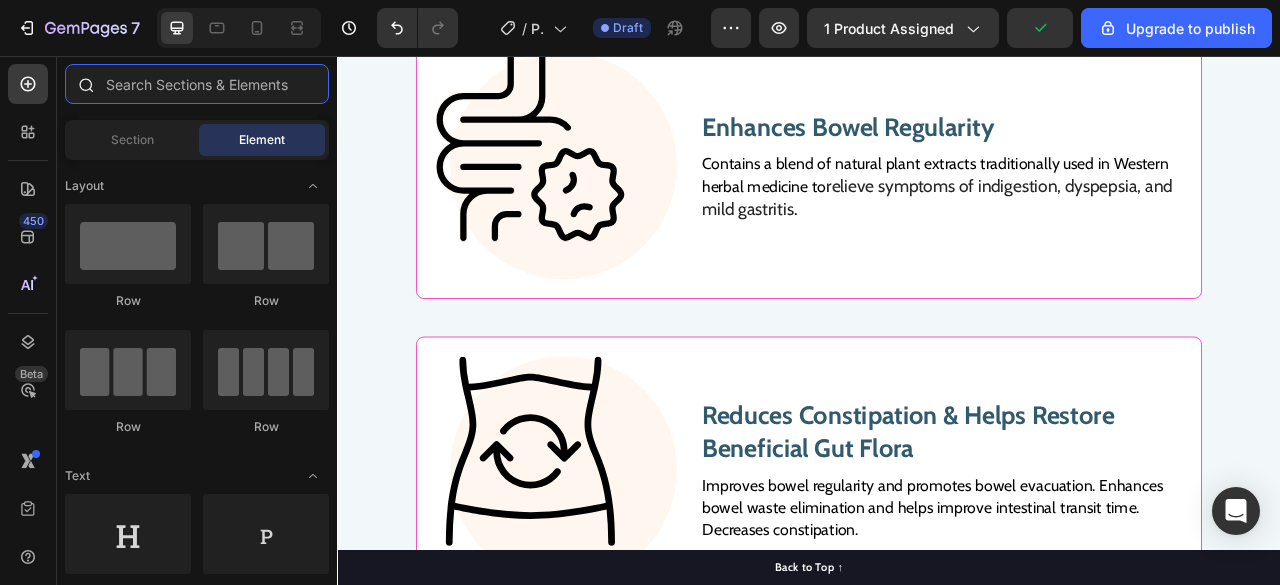 click at bounding box center [197, 84] 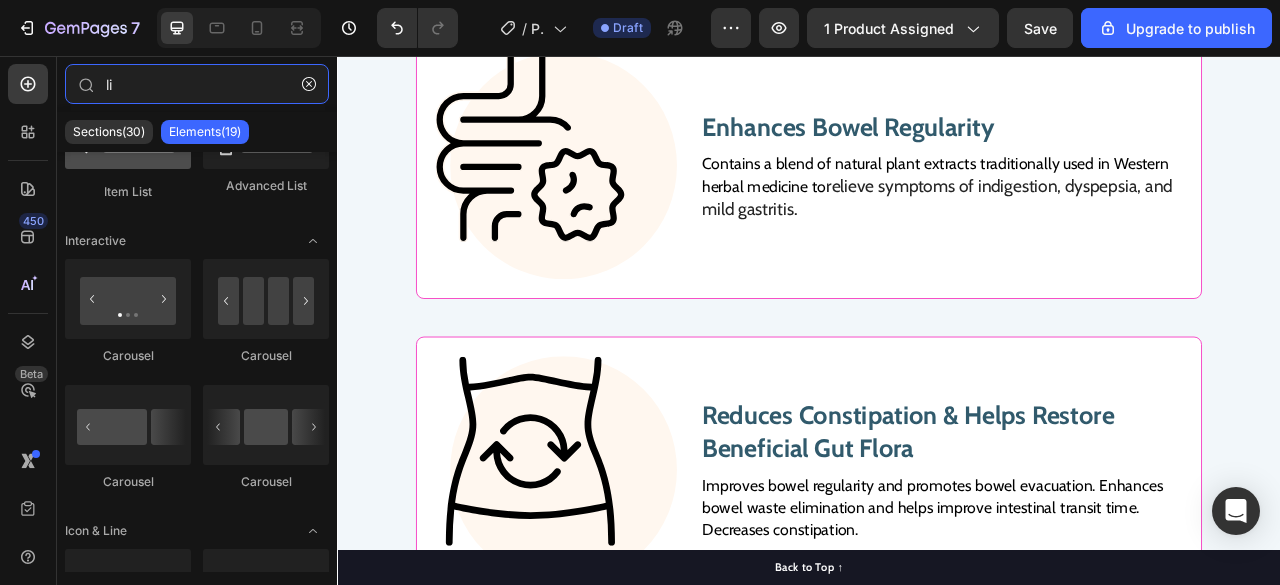 scroll, scrollTop: 0, scrollLeft: 0, axis: both 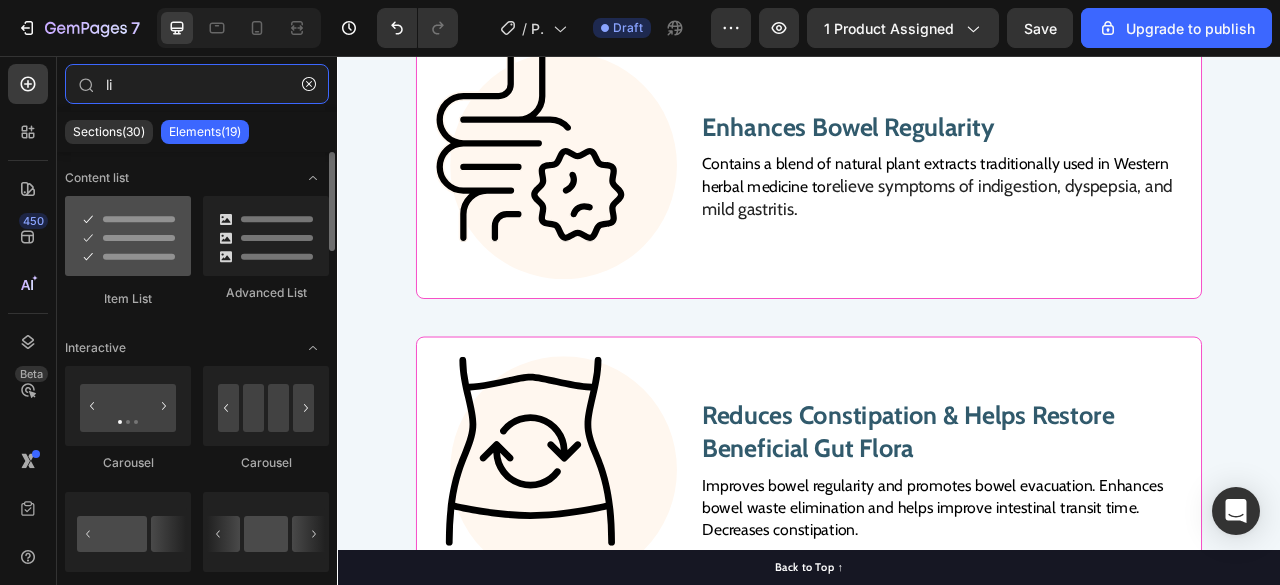 type on "li" 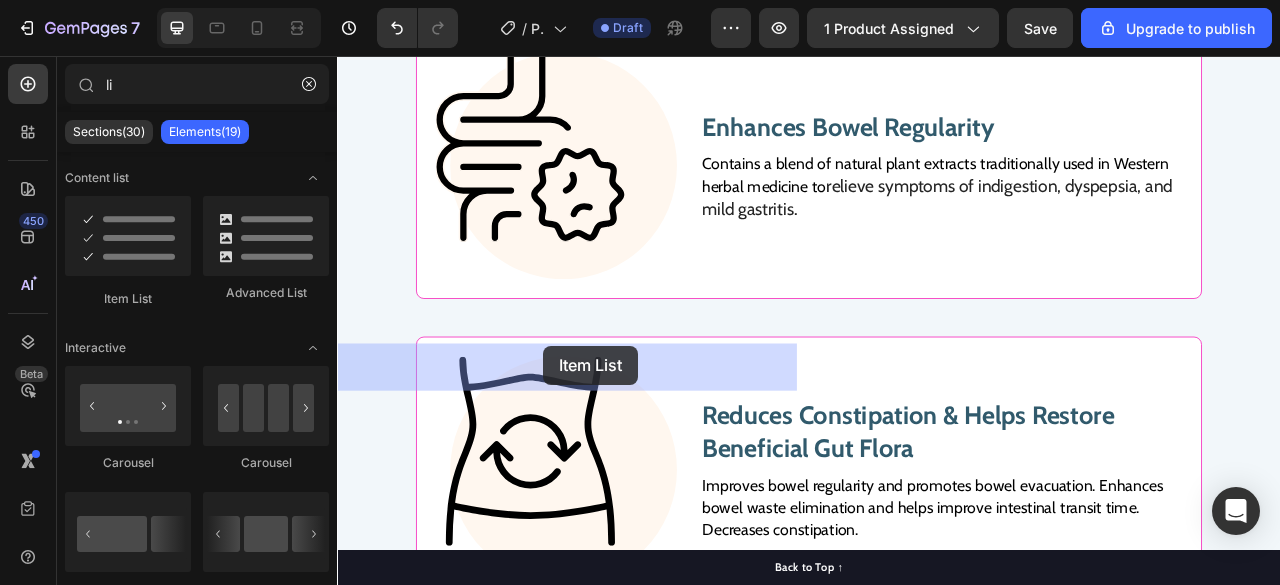 drag, startPoint x: 463, startPoint y: 322, endPoint x: 599, endPoint y: 425, distance: 170.60188 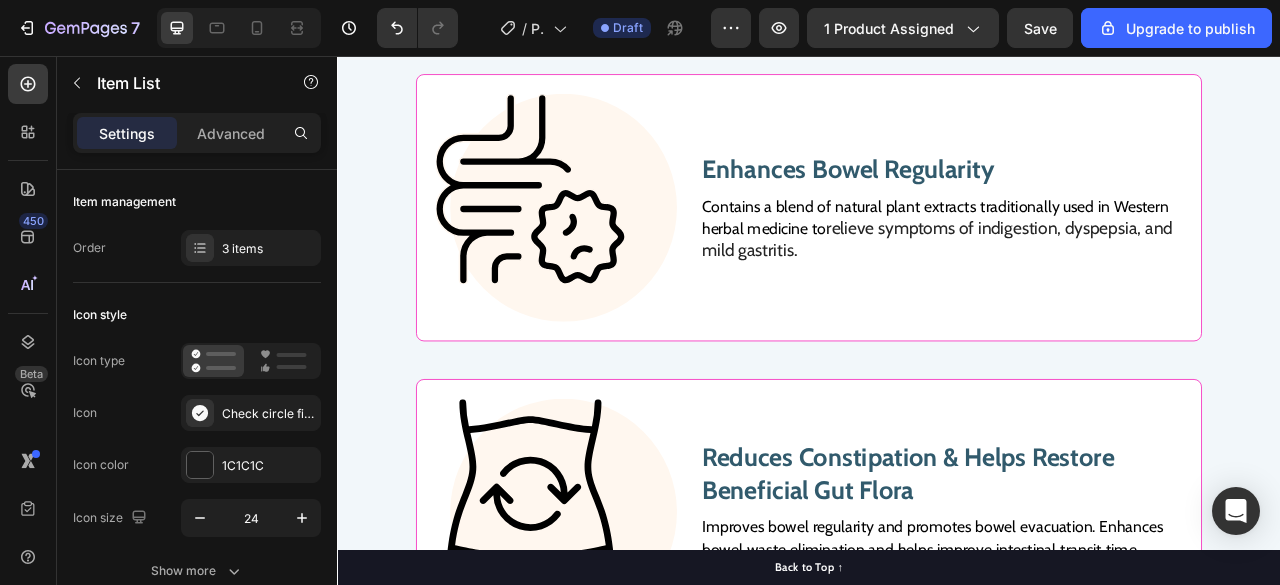 click on "Your custom text goes here Your custom text goes here Your custom text goes here" at bounding box center [436, -201] 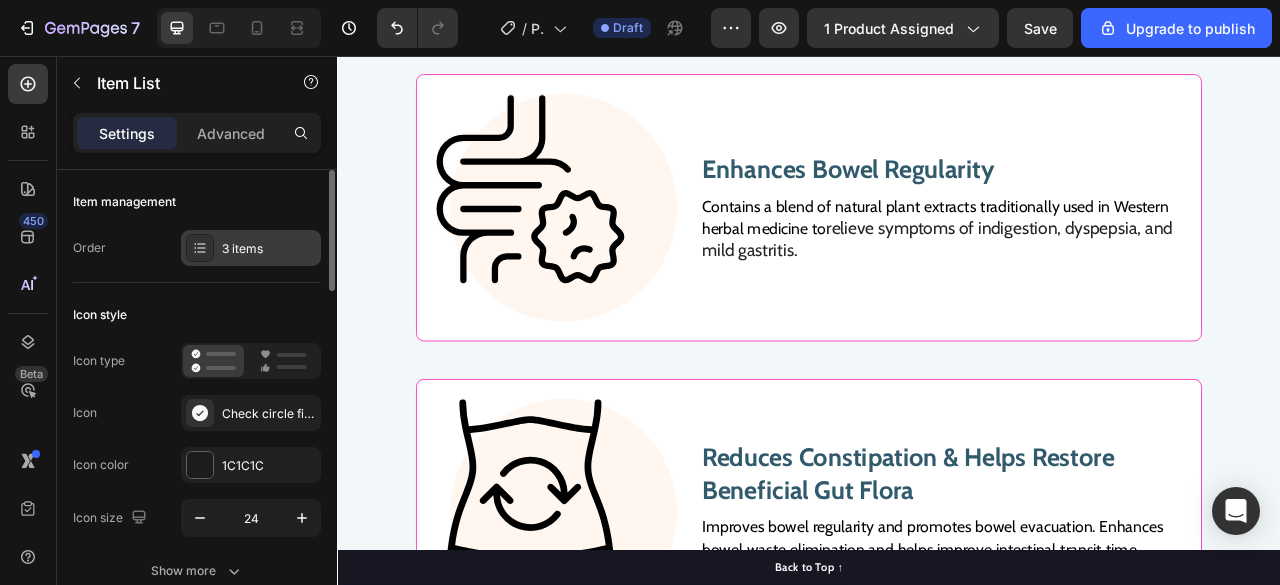 click on "3 items" at bounding box center [269, 249] 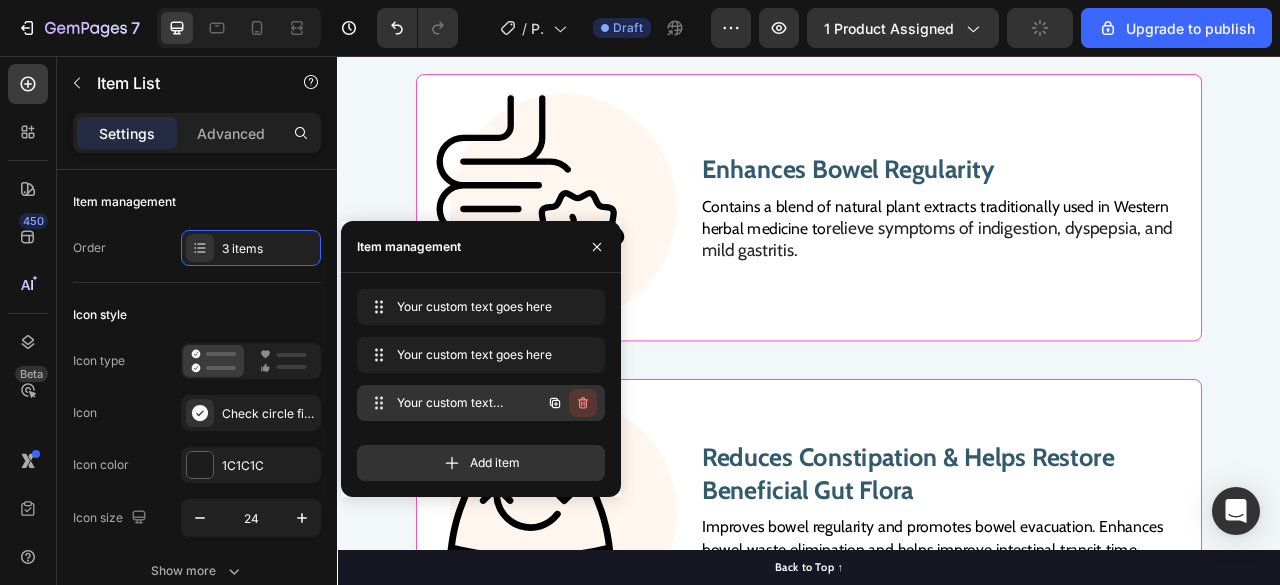 click 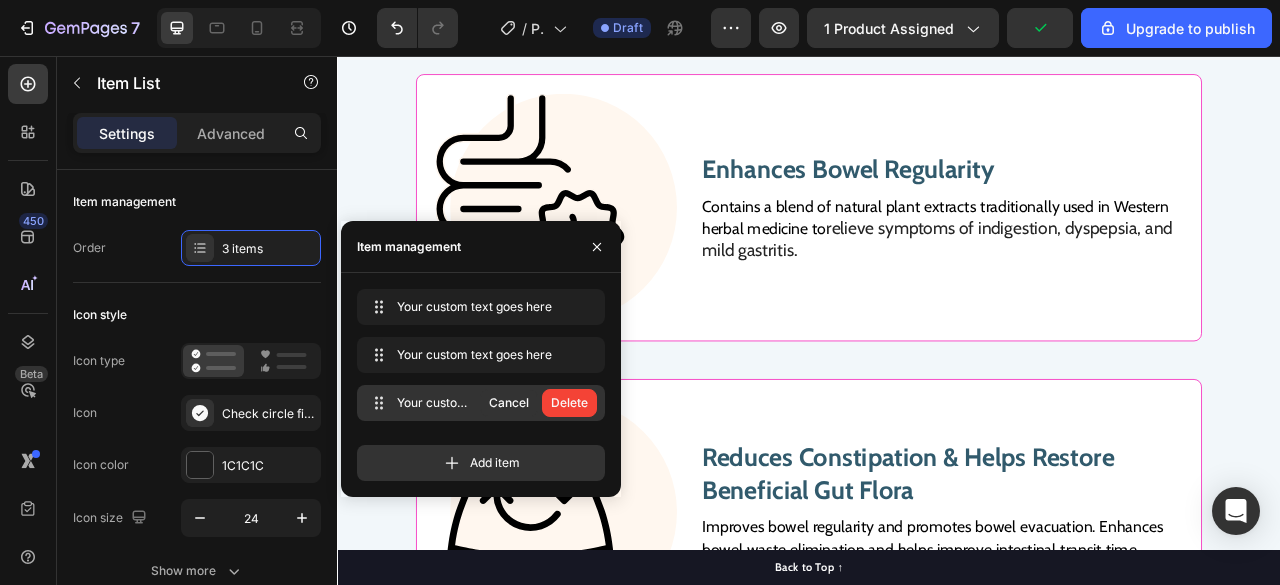 click on "Delete" at bounding box center [569, 403] 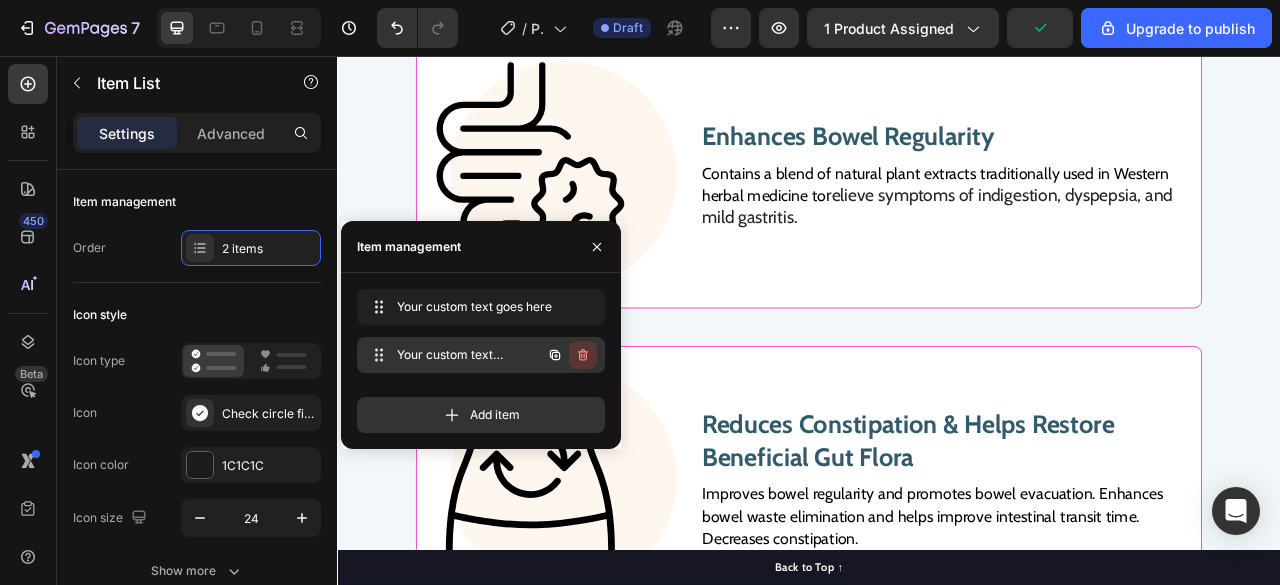 click 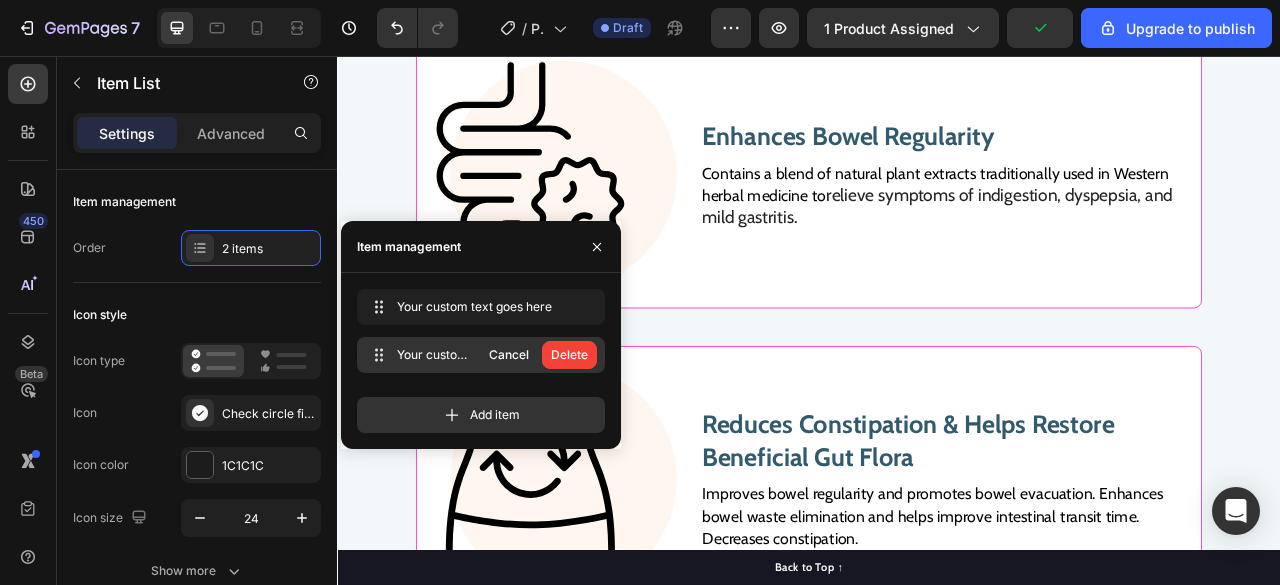click on "Delete" at bounding box center [569, 355] 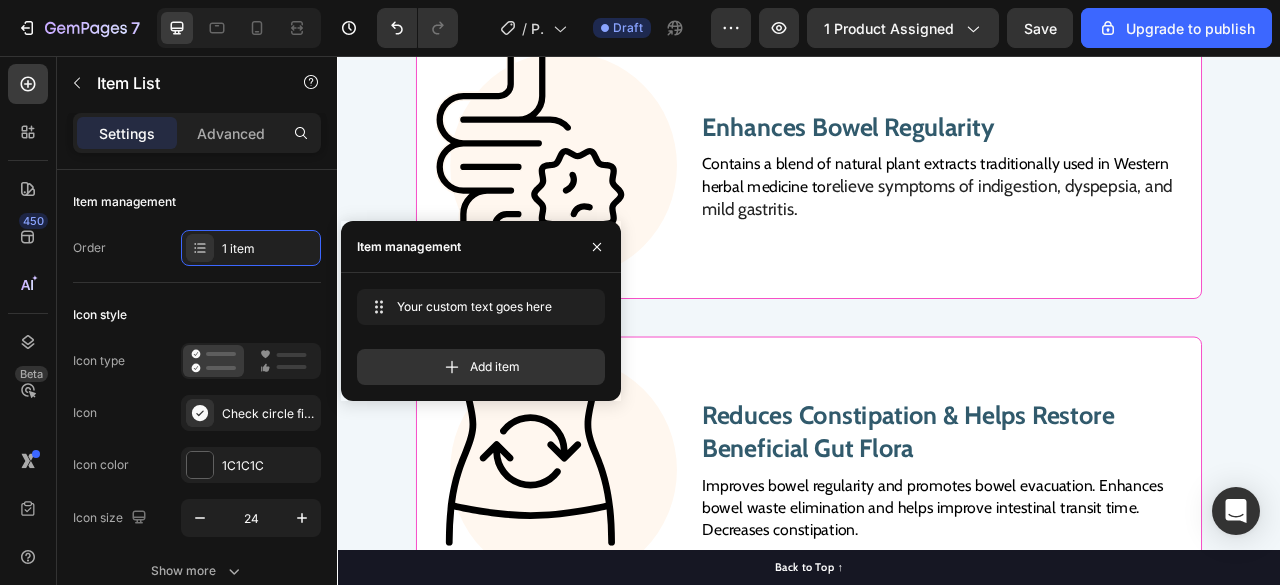 click on "Your custom text goes here" at bounding box center [633, -242] 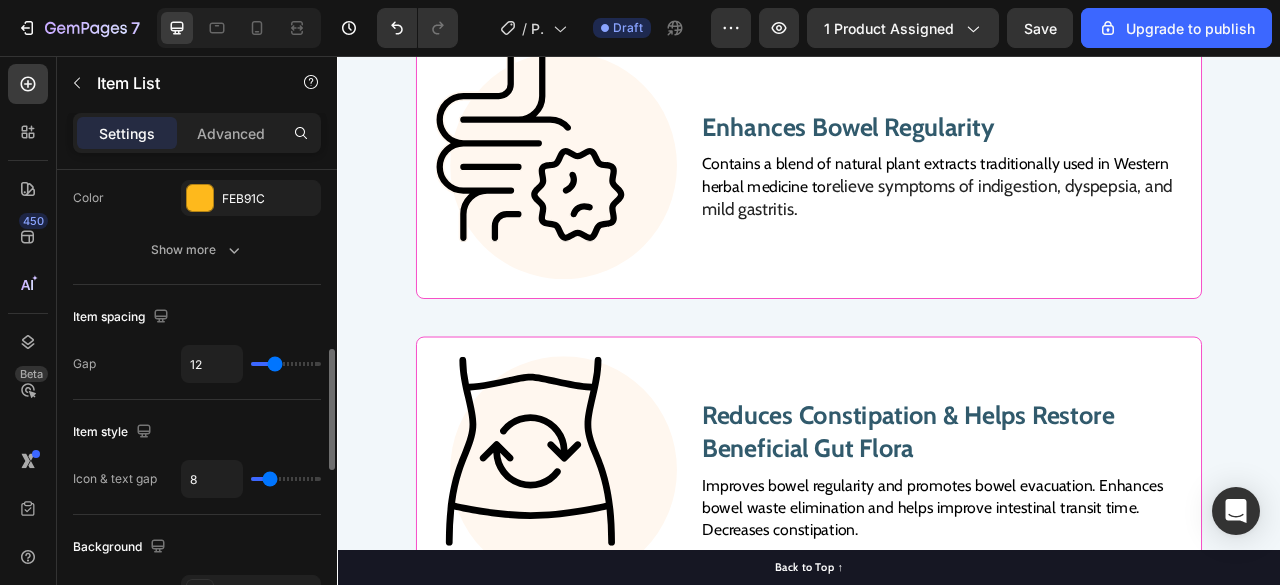 scroll, scrollTop: 698, scrollLeft: 0, axis: vertical 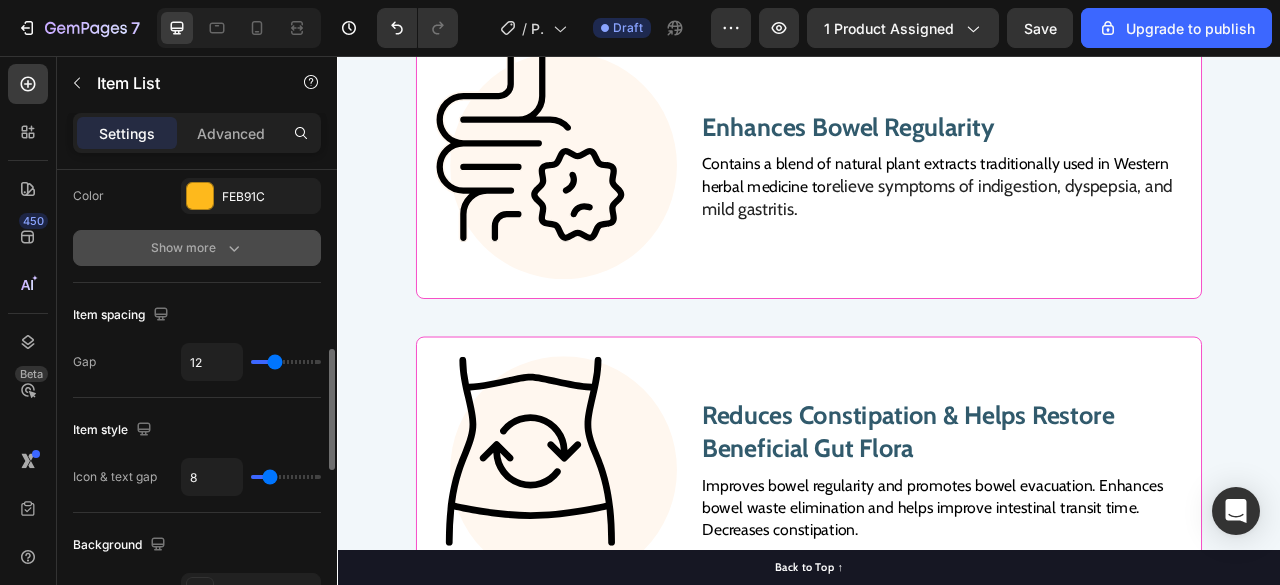 click on "Show more" at bounding box center (197, 248) 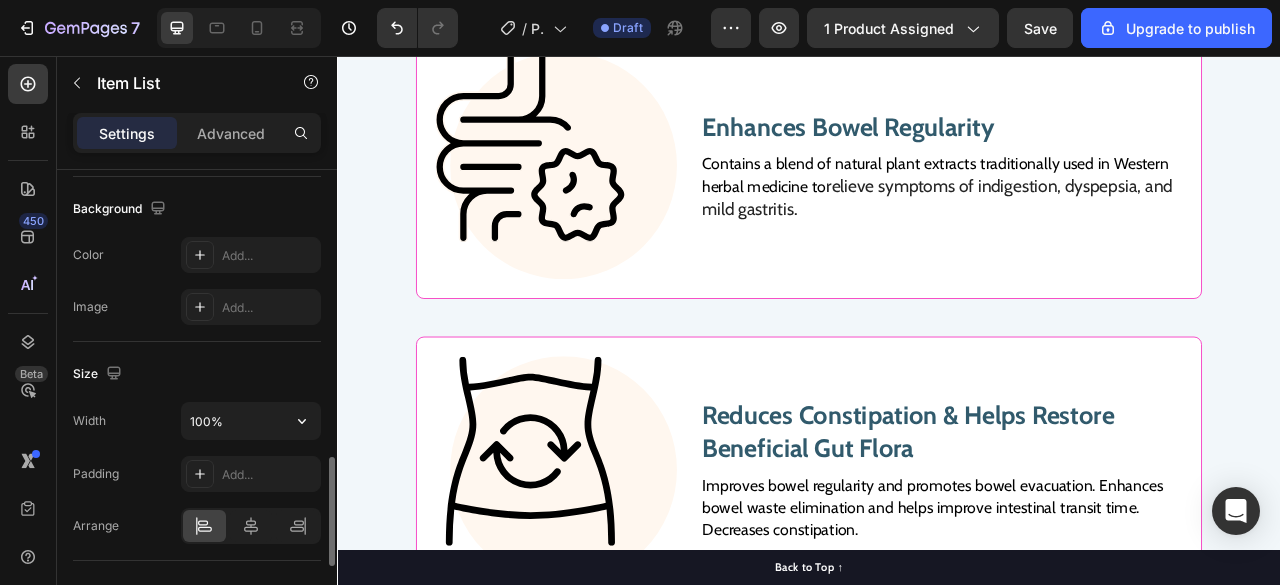scroll, scrollTop: 1247, scrollLeft: 0, axis: vertical 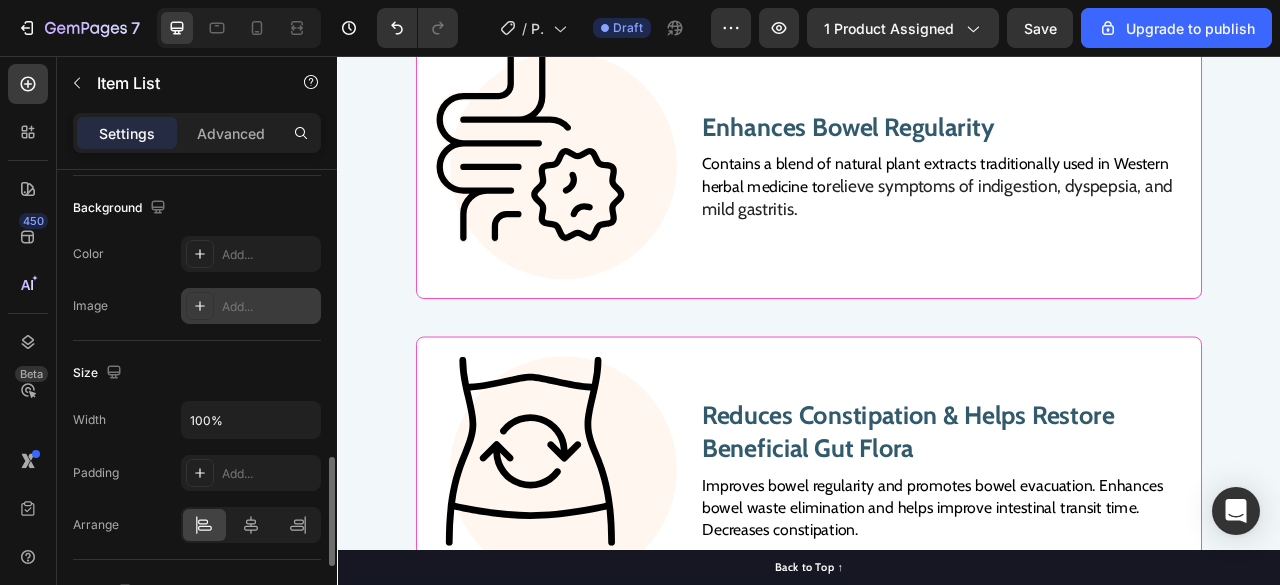 click on "Add..." at bounding box center (269, 307) 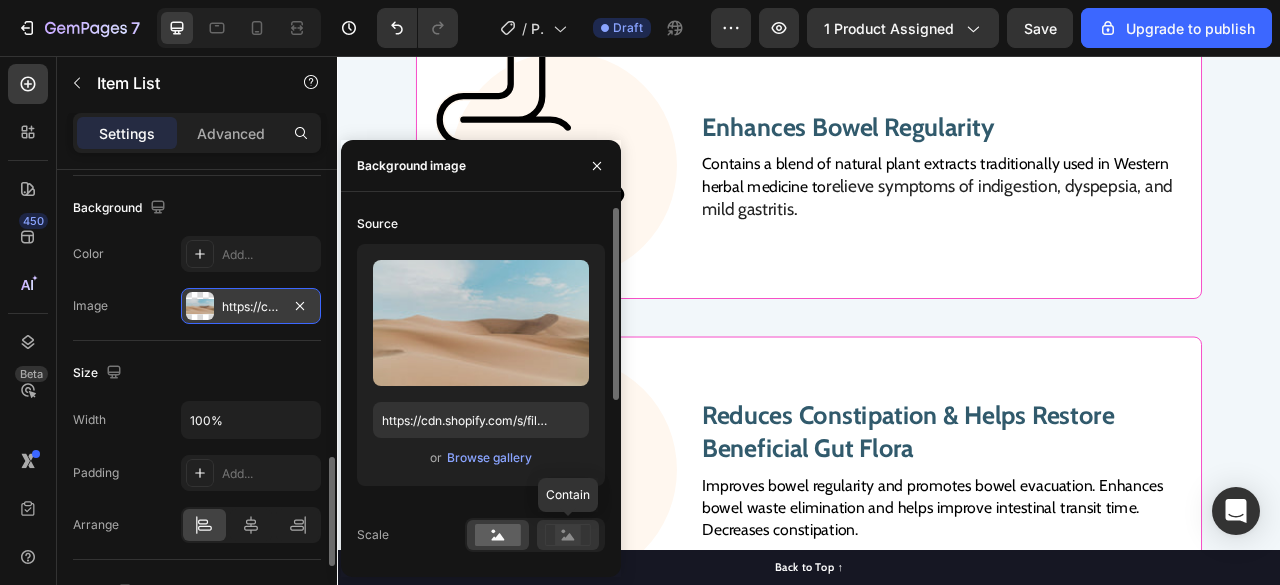 click 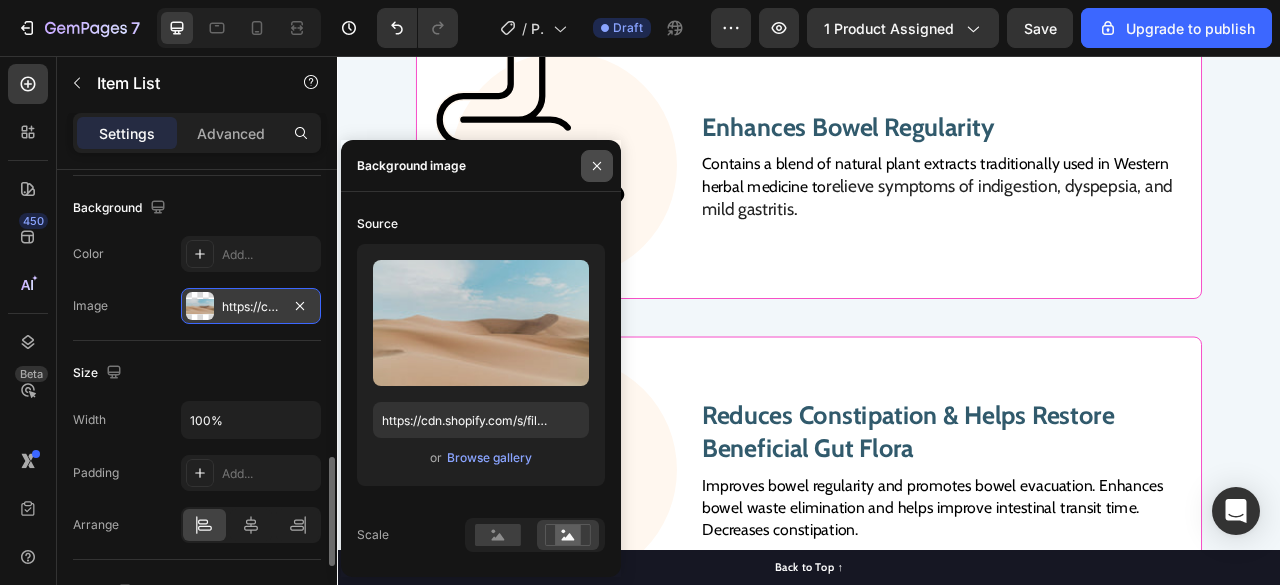 click at bounding box center (597, 166) 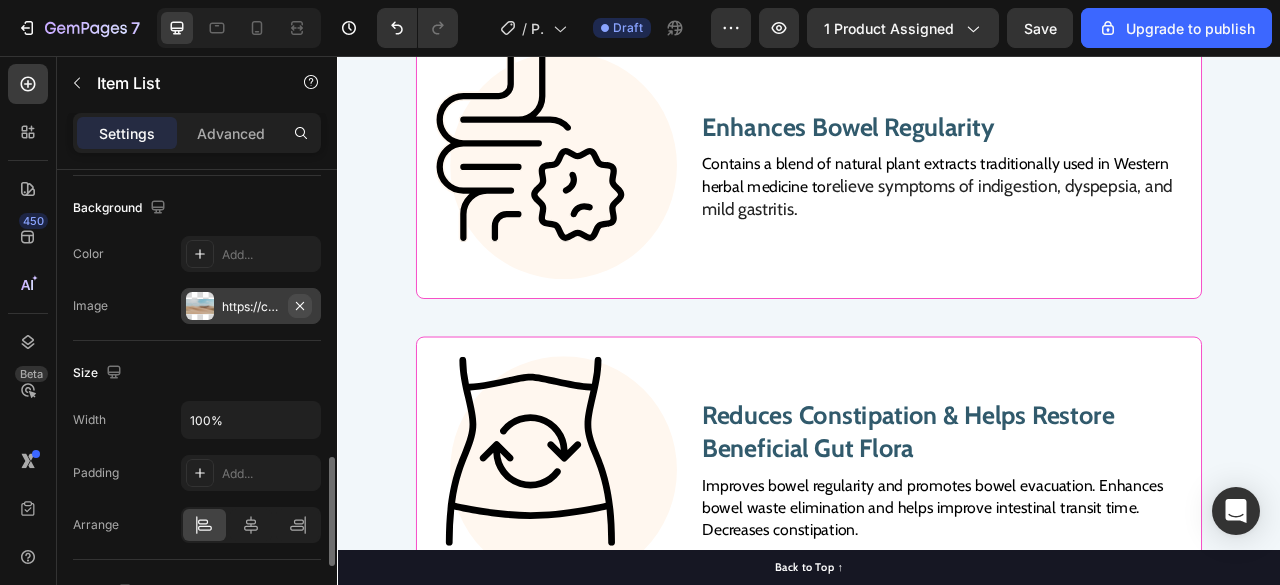 click 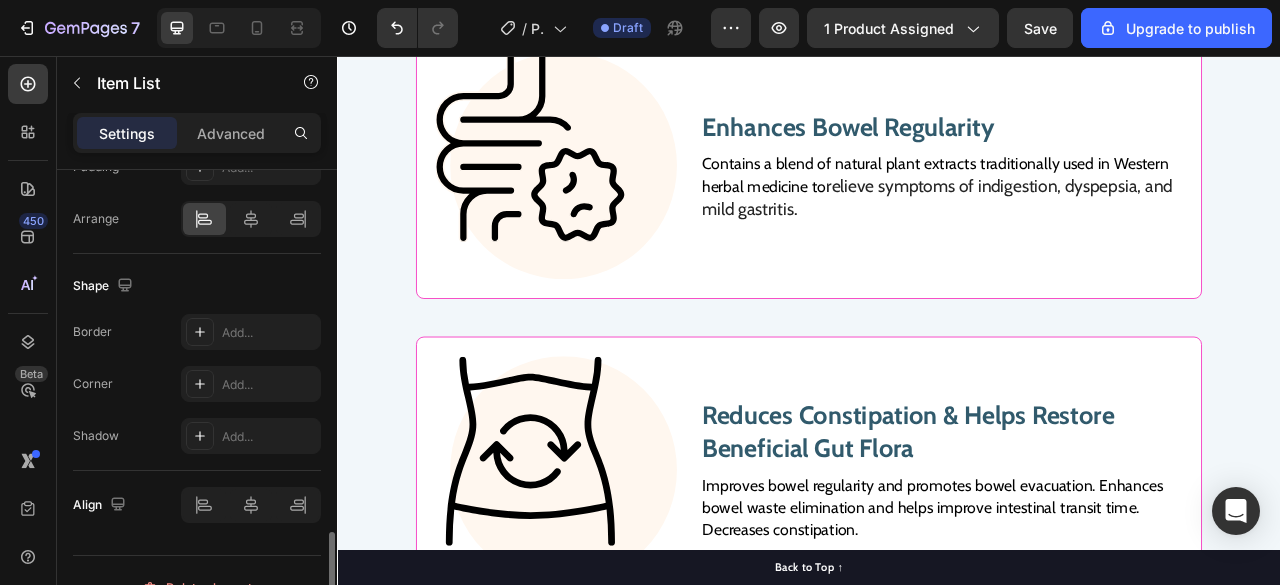 scroll, scrollTop: 1558, scrollLeft: 0, axis: vertical 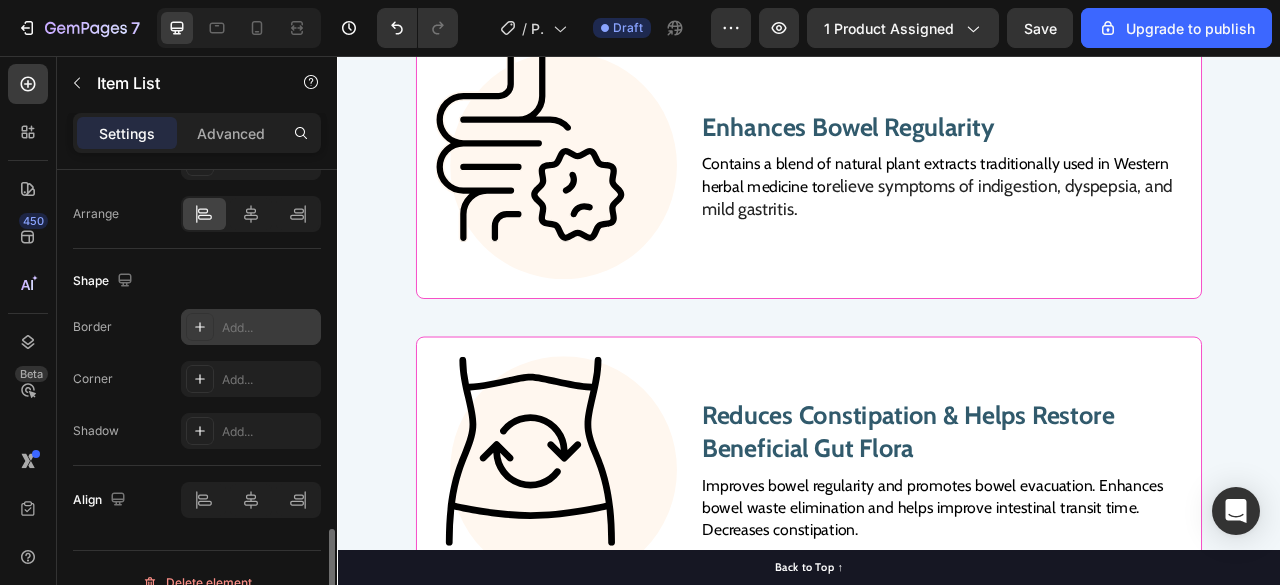 click on "Add..." at bounding box center (269, 328) 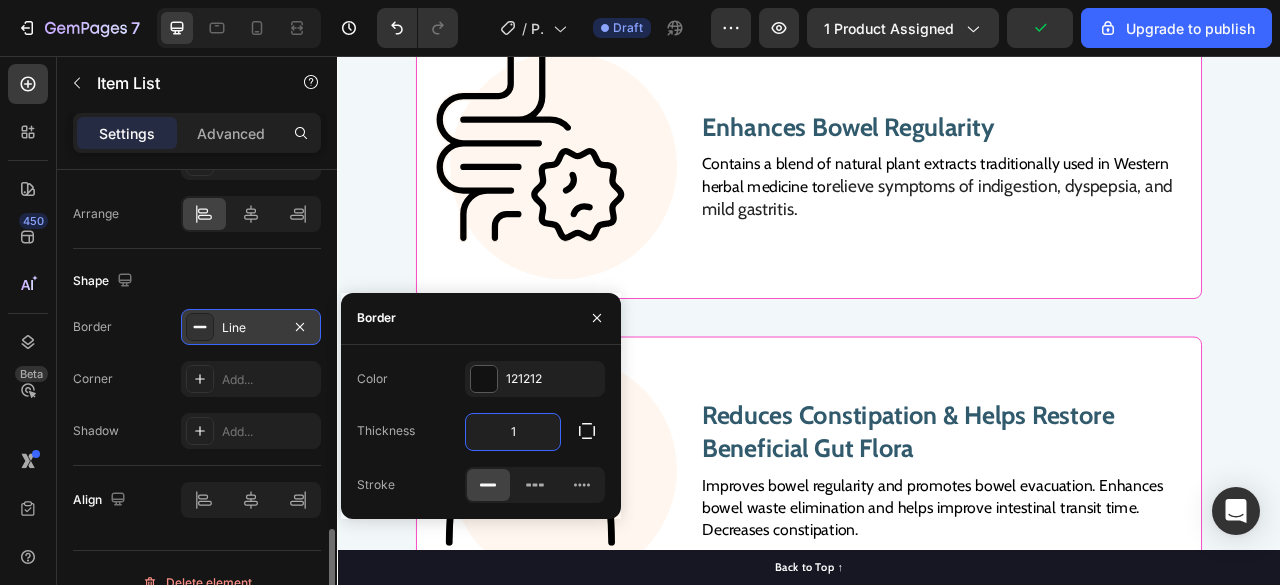 click on "1" at bounding box center (513, 432) 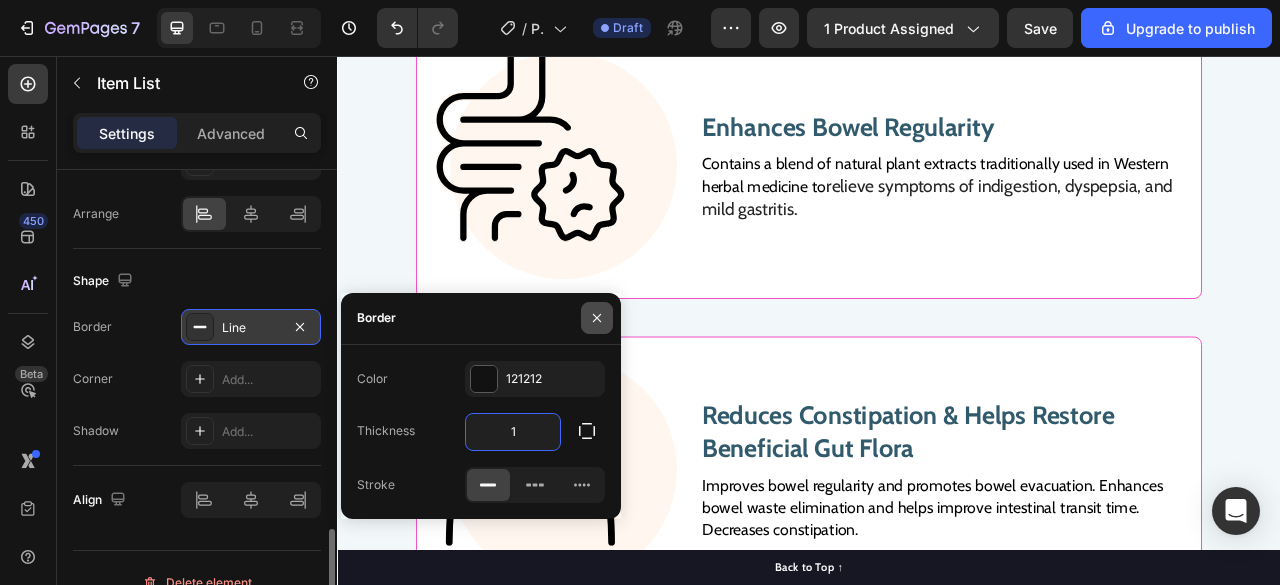 click at bounding box center (597, 318) 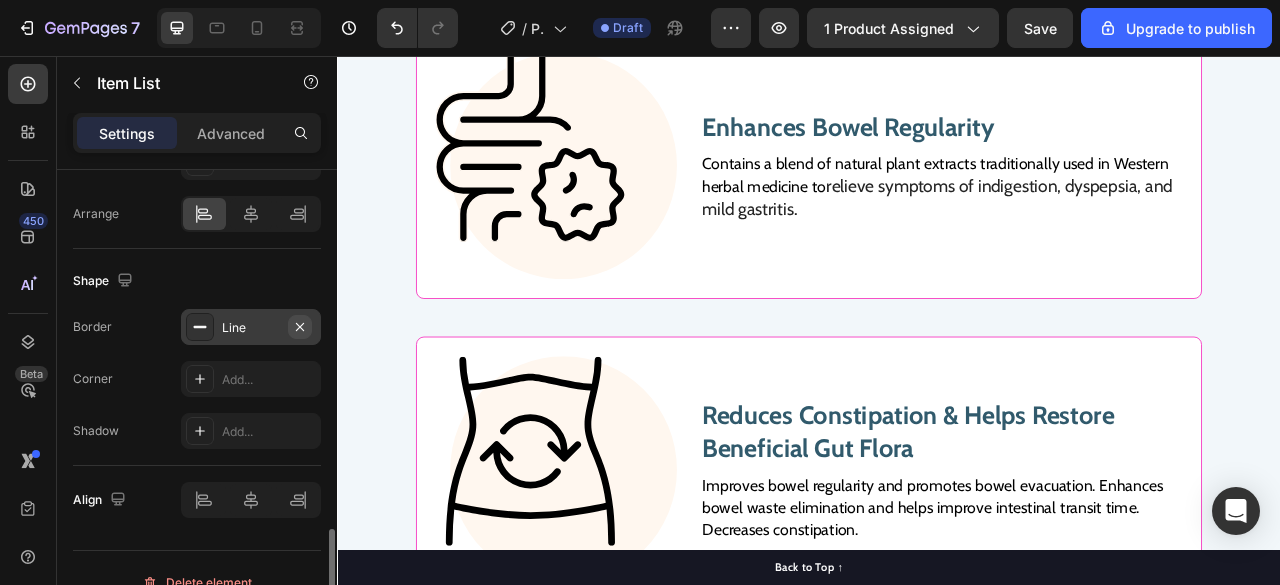 click 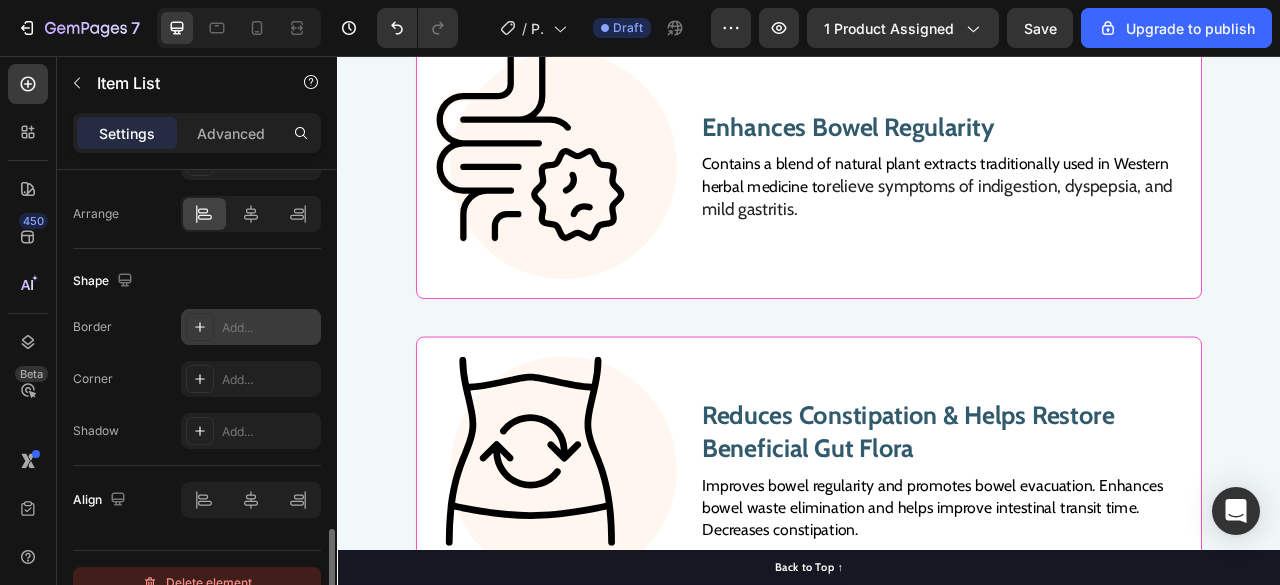 scroll, scrollTop: 1579, scrollLeft: 0, axis: vertical 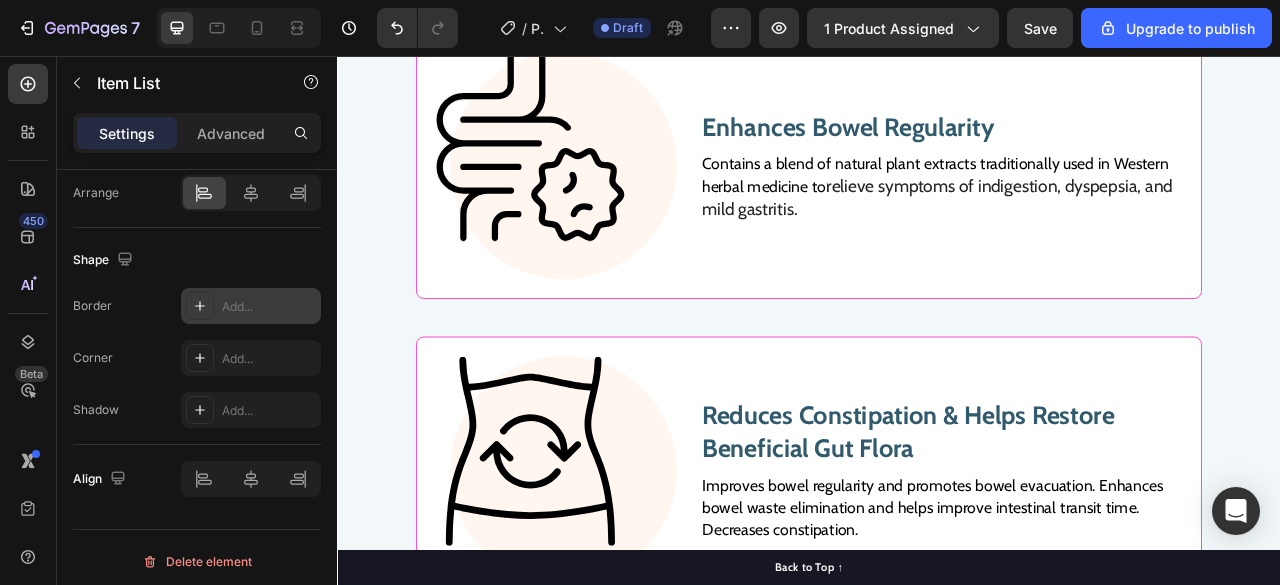click on "Your custom text goes here" at bounding box center (633, -242) 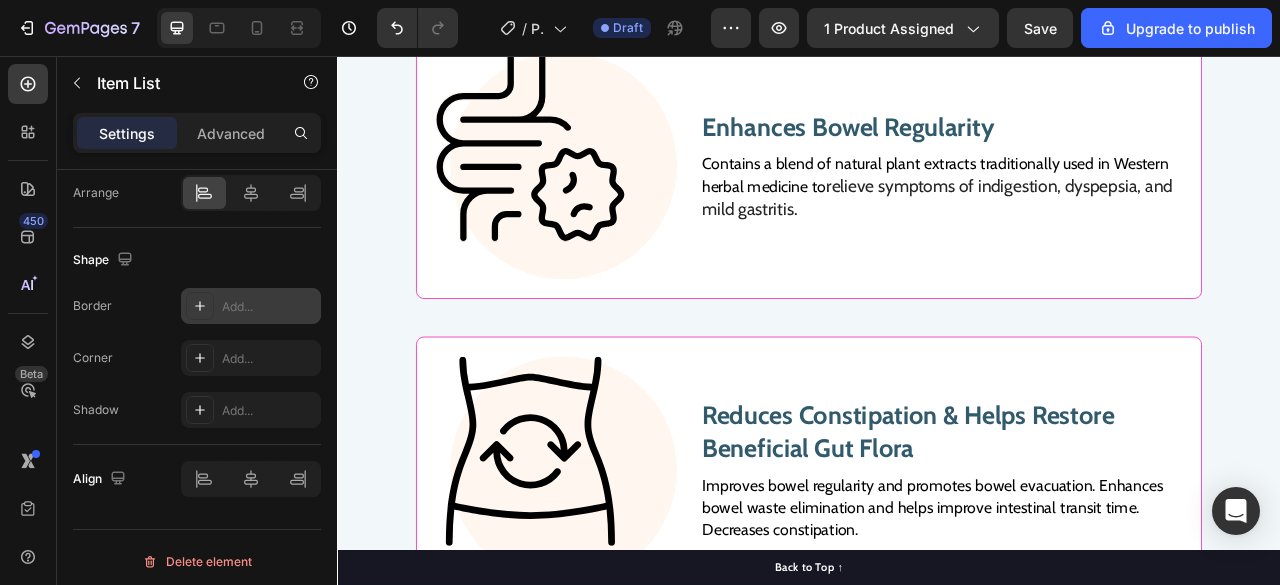 click on "Your custom text goes here" at bounding box center (633, -242) 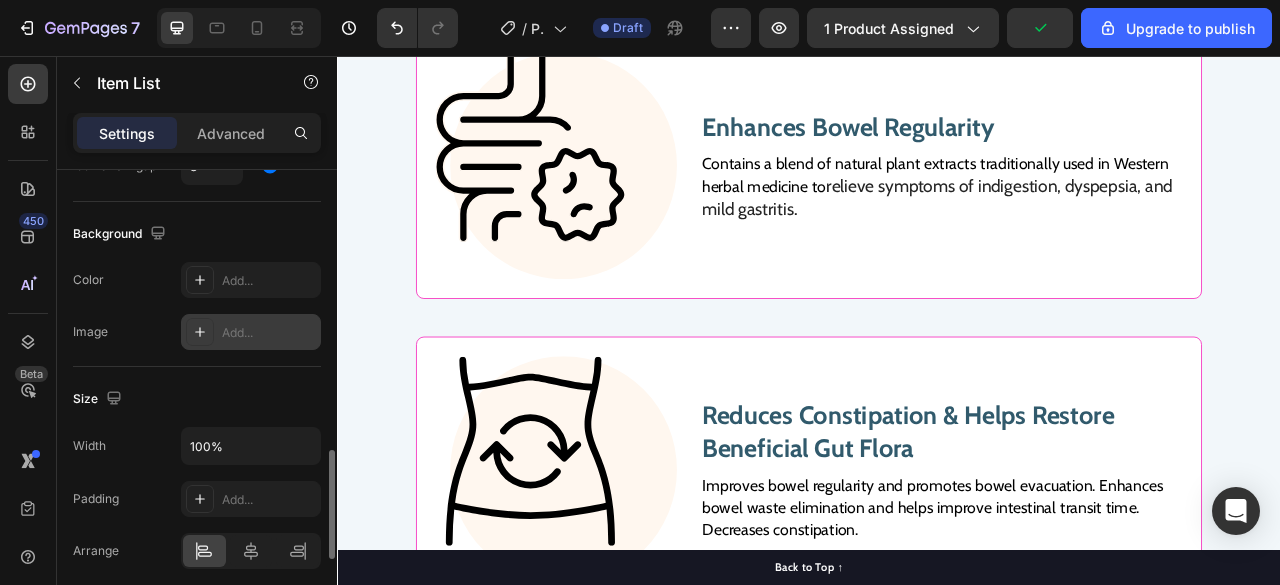 scroll, scrollTop: 1220, scrollLeft: 0, axis: vertical 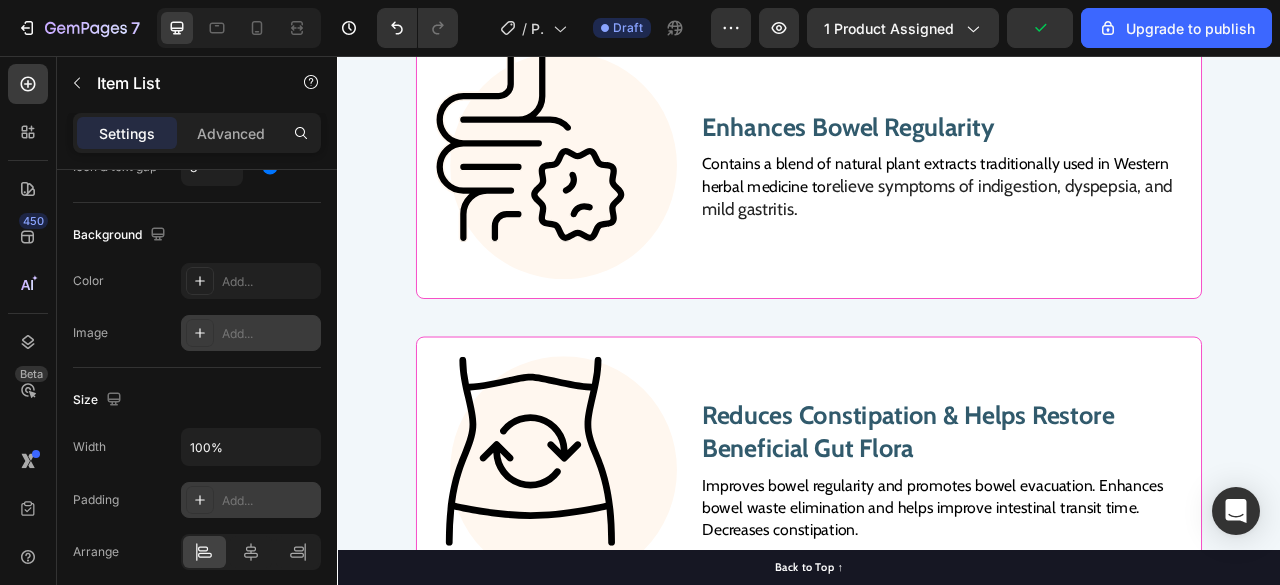 click at bounding box center [200, 500] 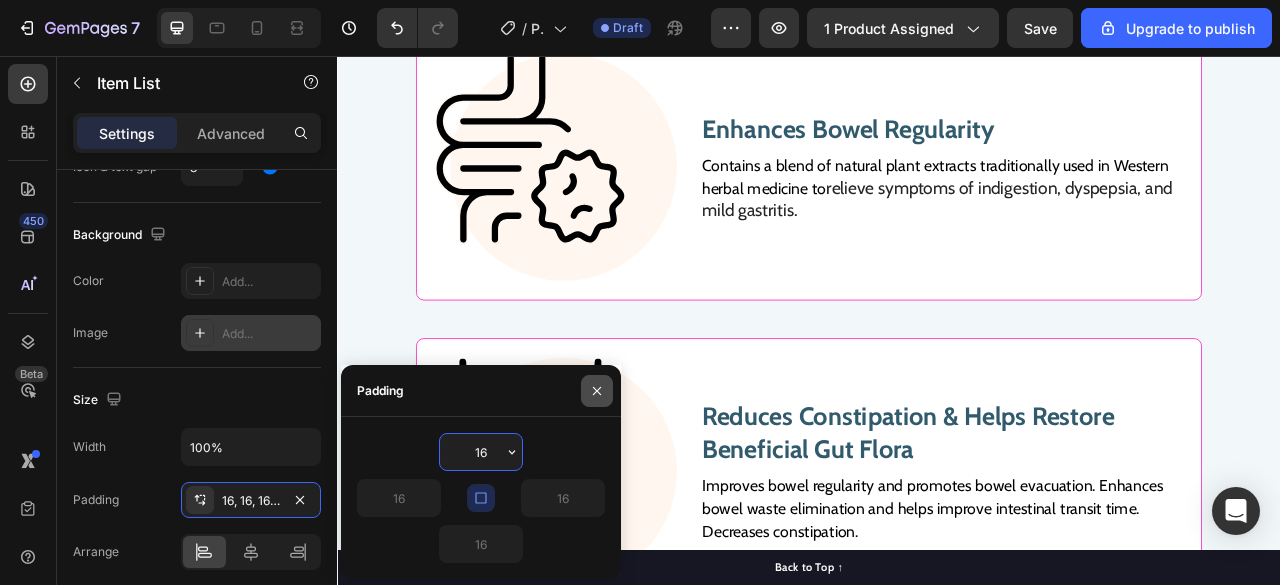 click 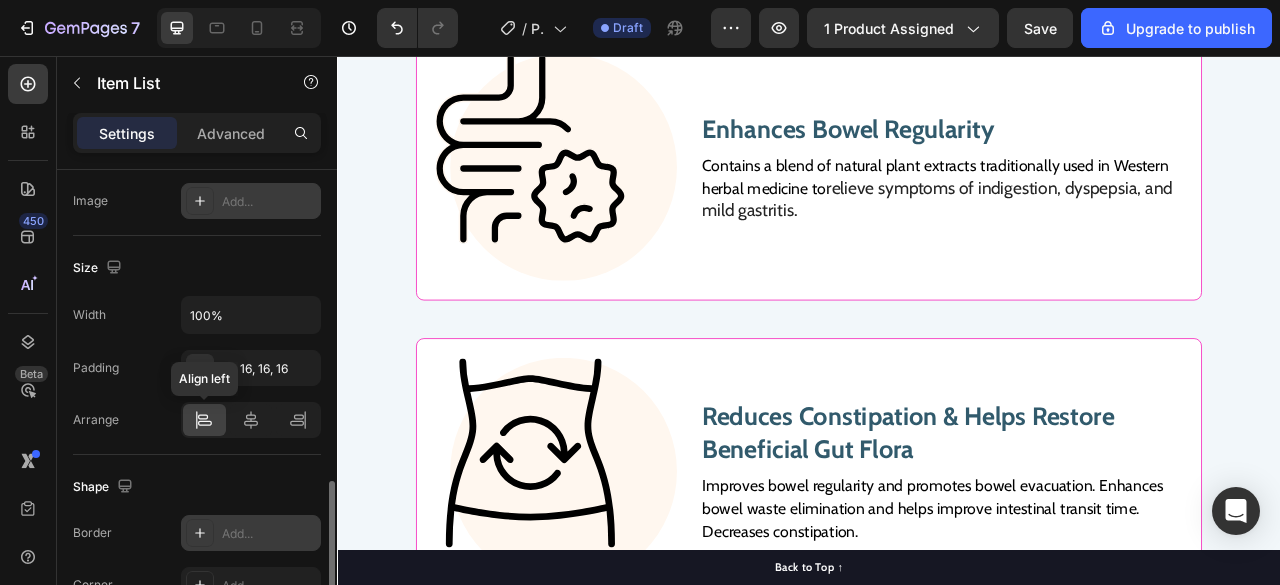 scroll, scrollTop: 1354, scrollLeft: 0, axis: vertical 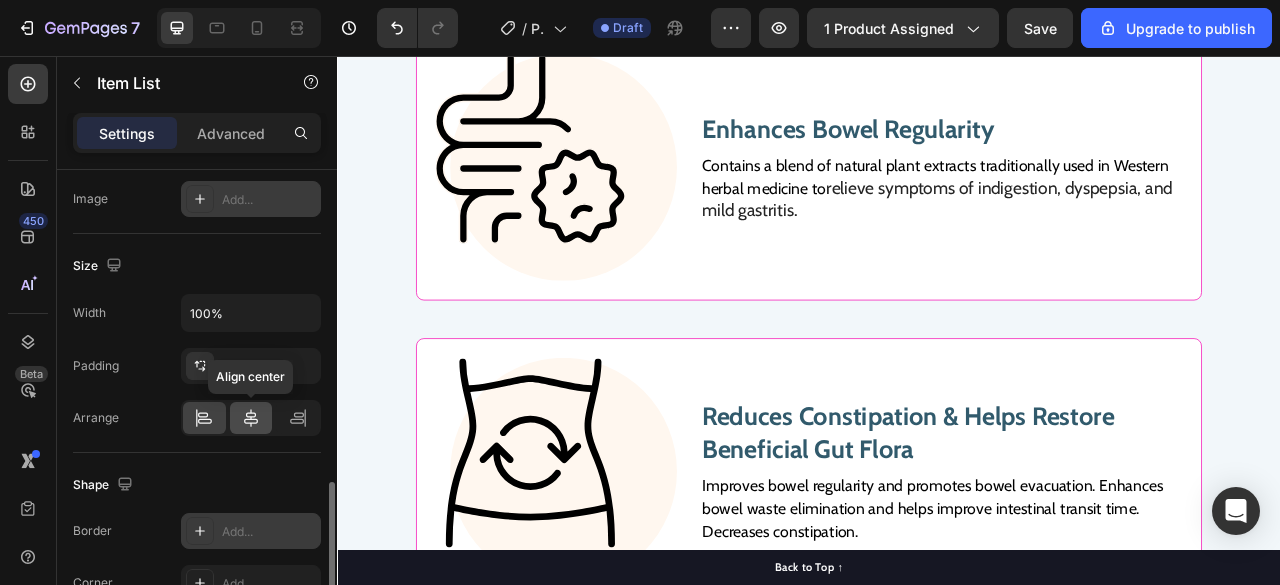 click 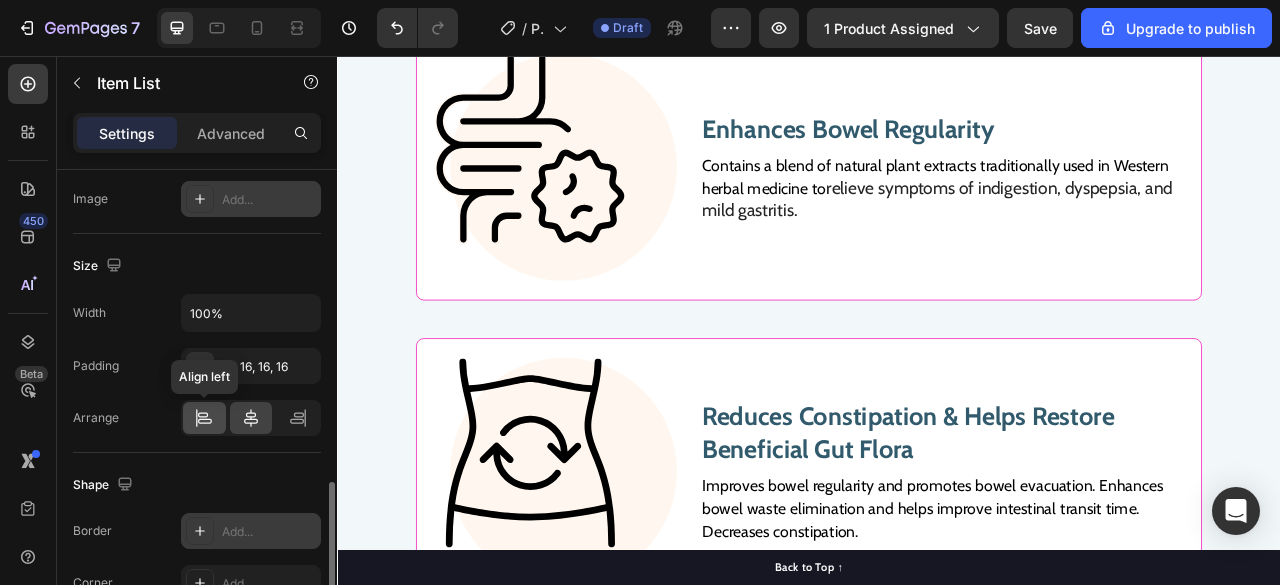 click 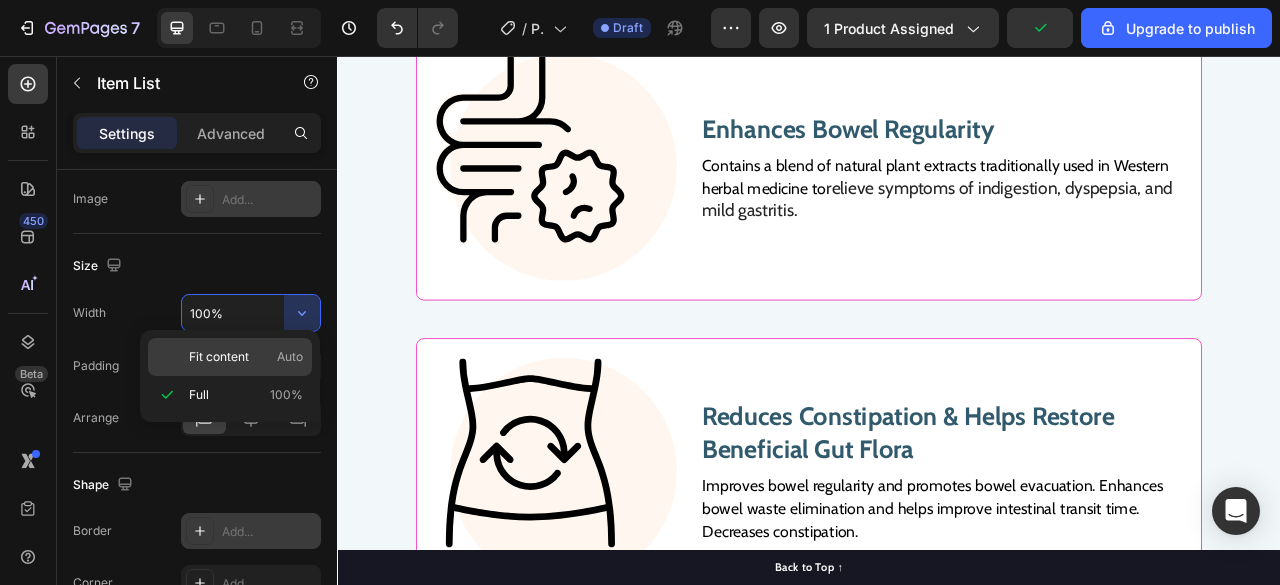 click on "Fit content Auto" 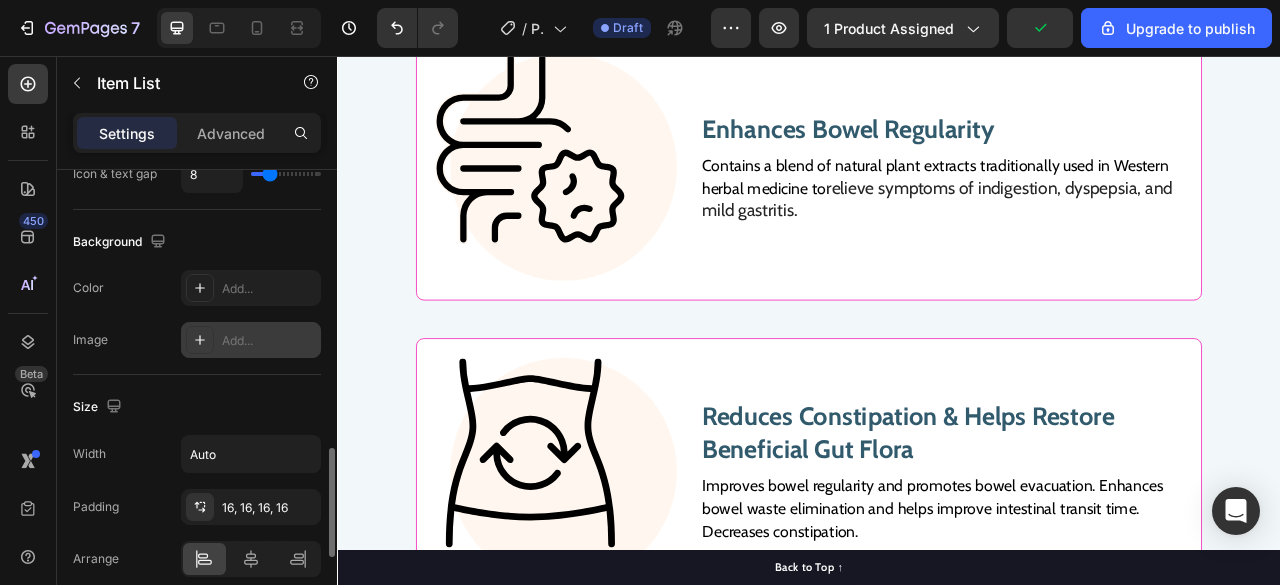 scroll, scrollTop: 1212, scrollLeft: 0, axis: vertical 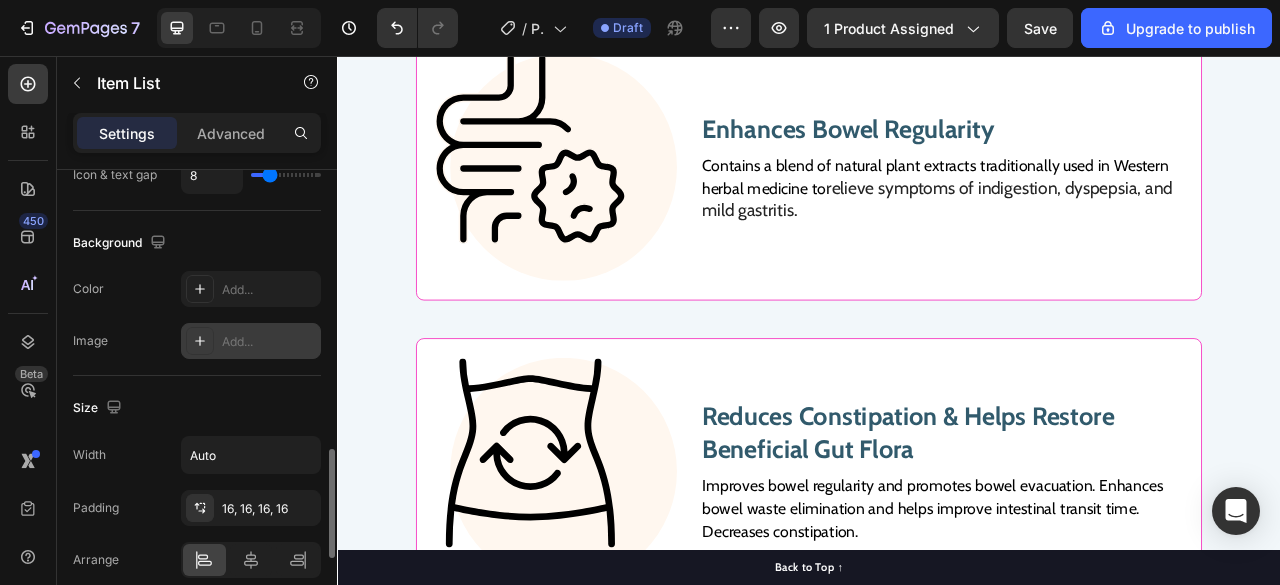 click 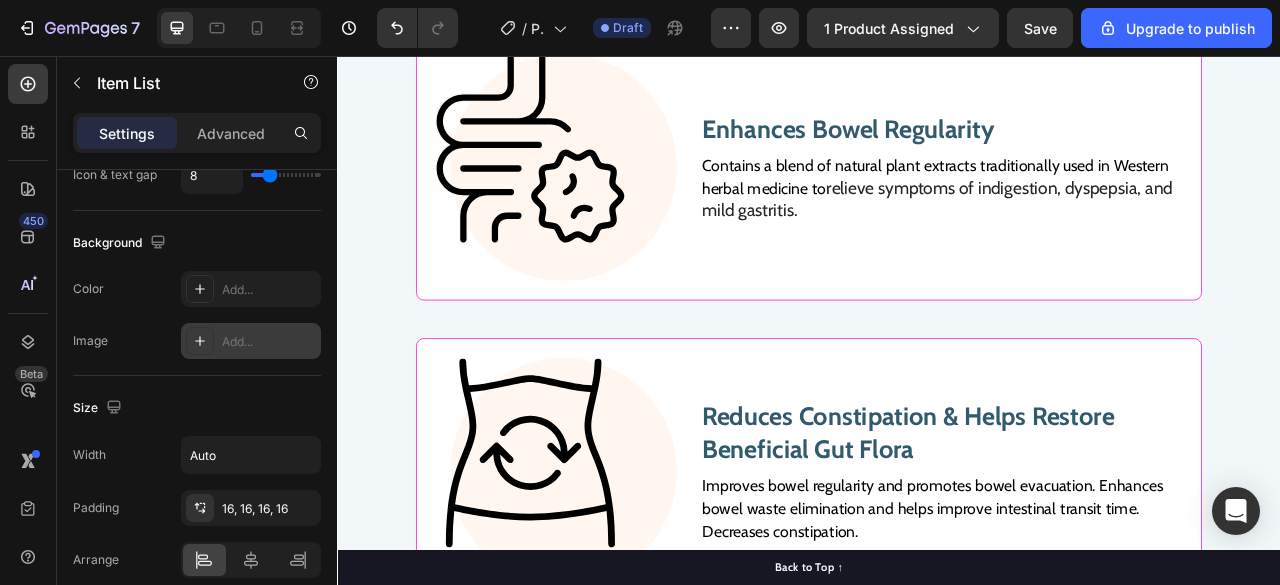drag, startPoint x: 362, startPoint y: 454, endPoint x: 653, endPoint y: 411, distance: 294.15982 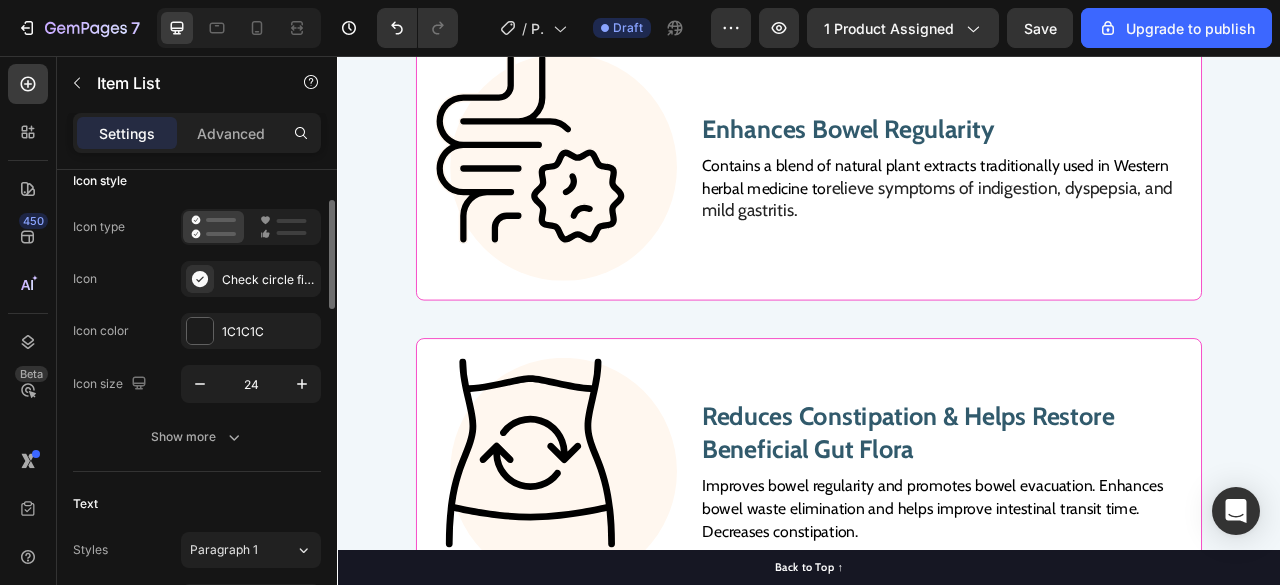 scroll, scrollTop: 133, scrollLeft: 0, axis: vertical 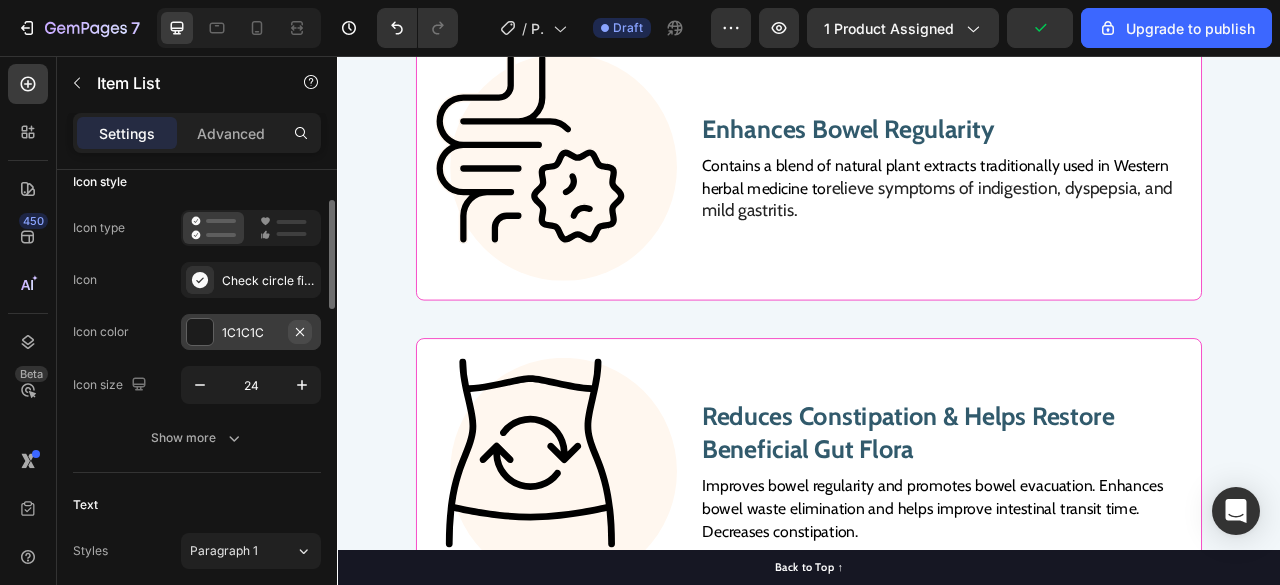 click 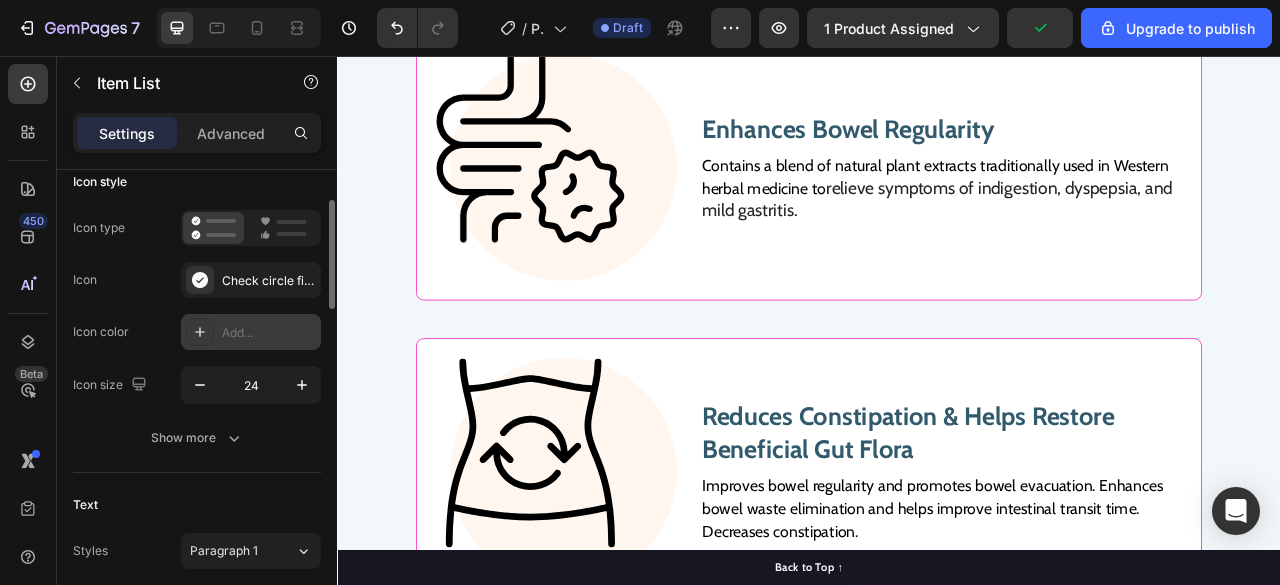 click on "Add..." at bounding box center [269, 333] 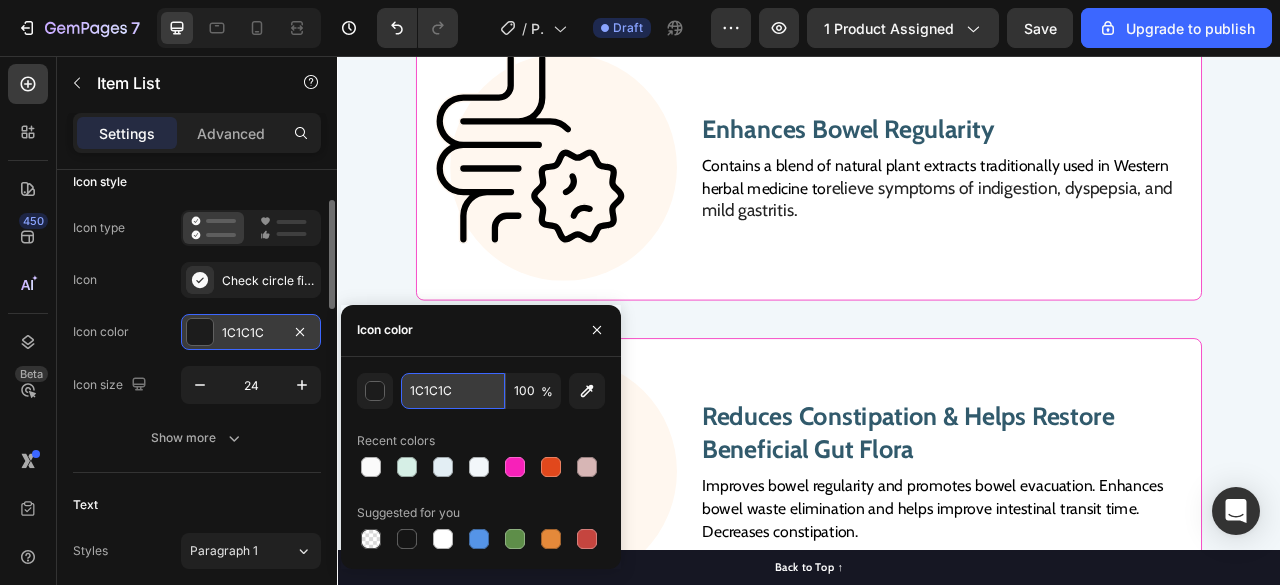 click on "1C1C1C" at bounding box center (453, 391) 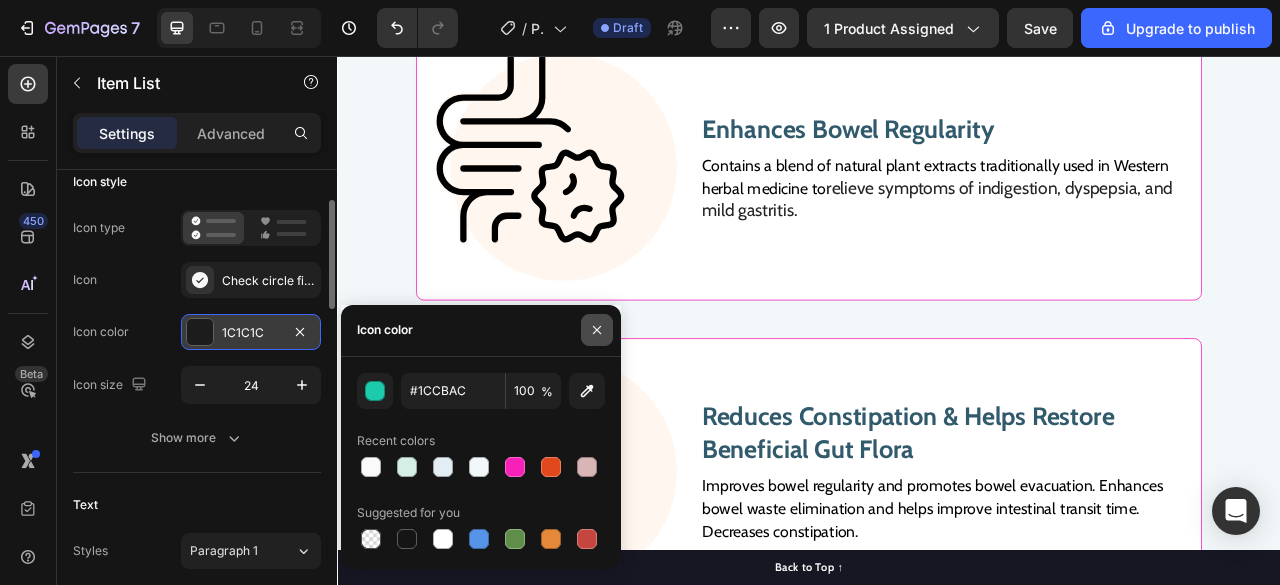 click at bounding box center [597, 330] 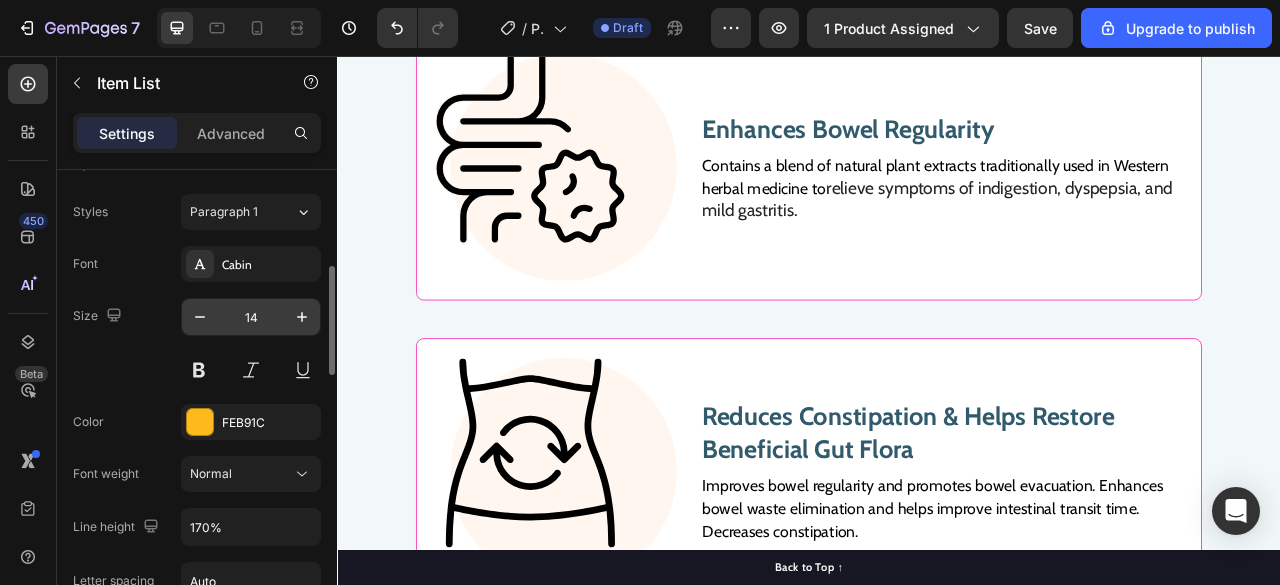 scroll, scrollTop: 476, scrollLeft: 0, axis: vertical 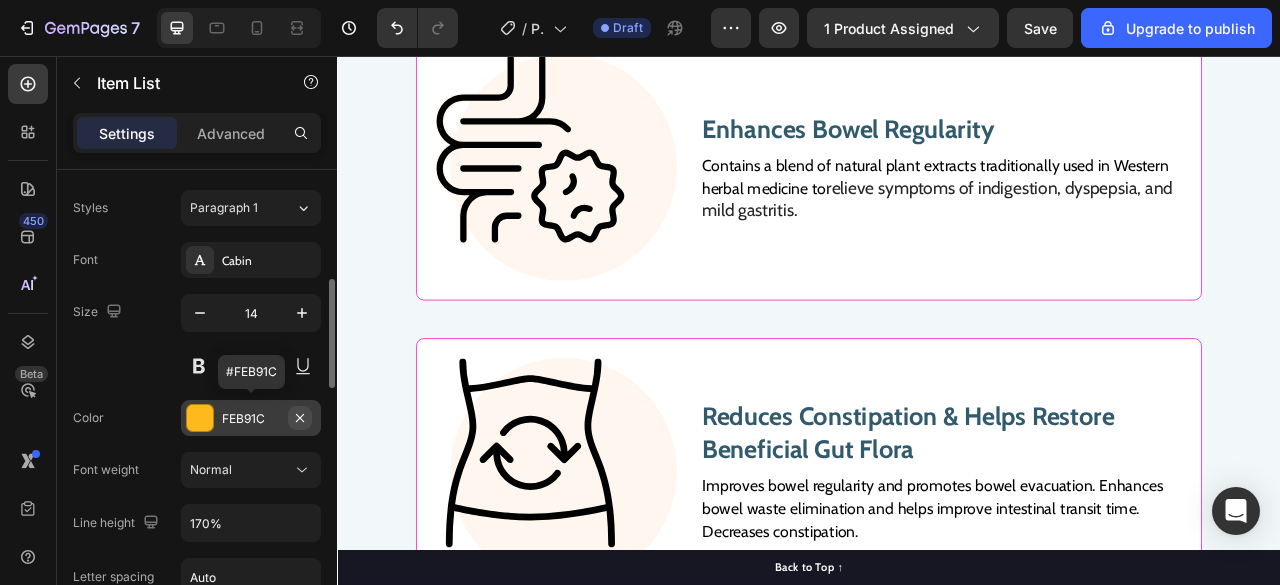 click 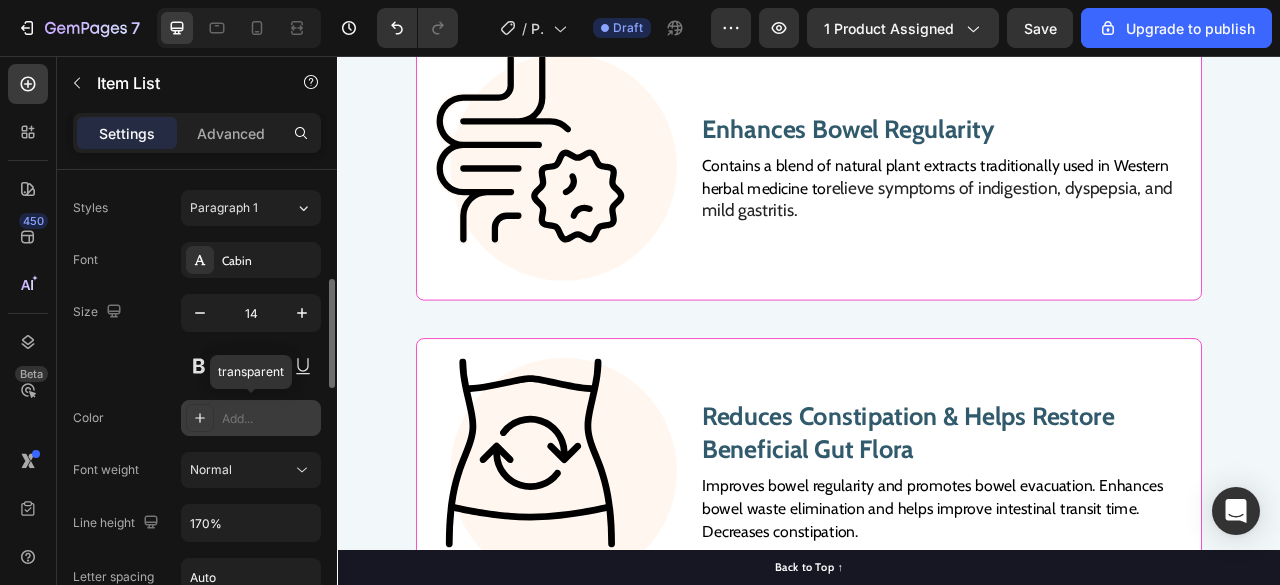 click on "Add..." at bounding box center [269, 419] 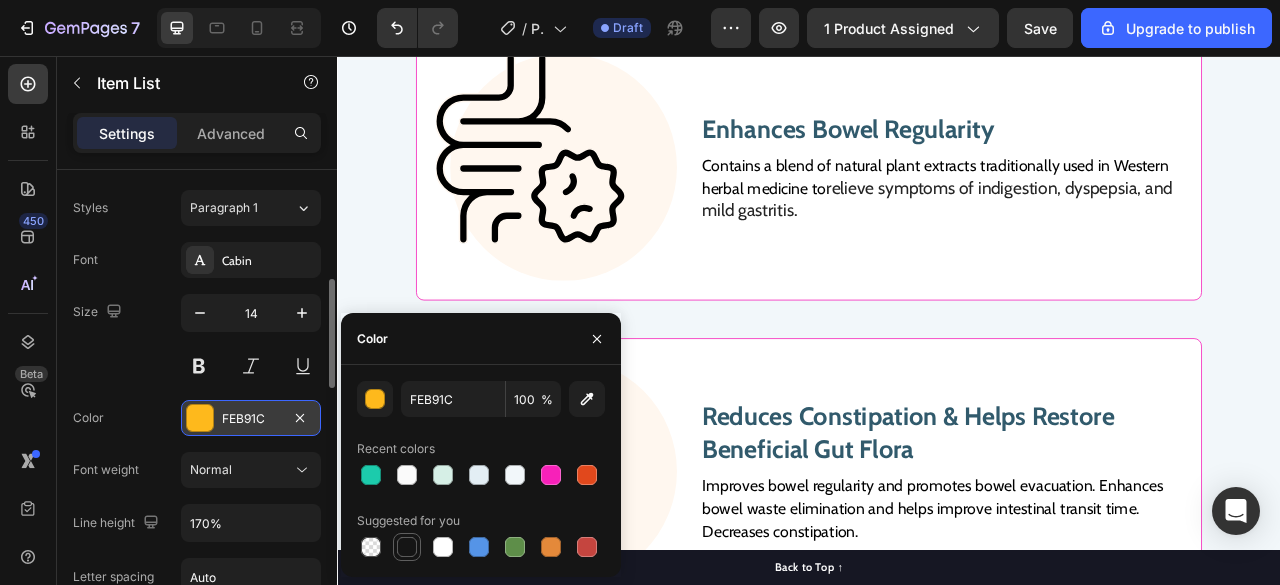 click at bounding box center (407, 547) 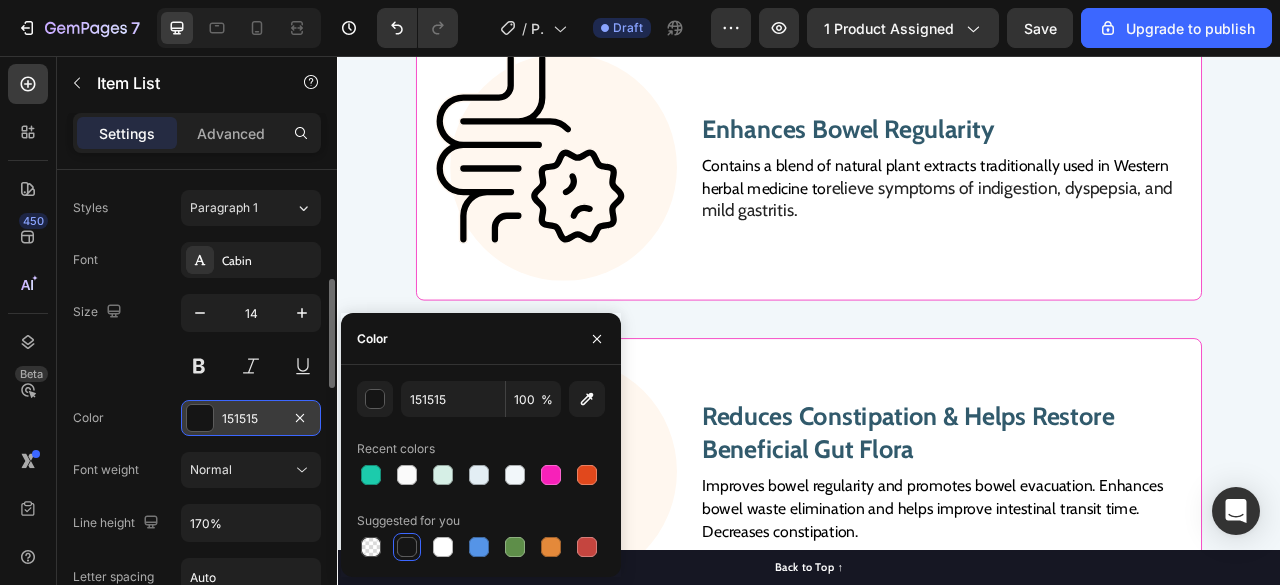 click on "Your custom text goes here Item List   0
Drop element here Row Section 13" at bounding box center [937, -218] 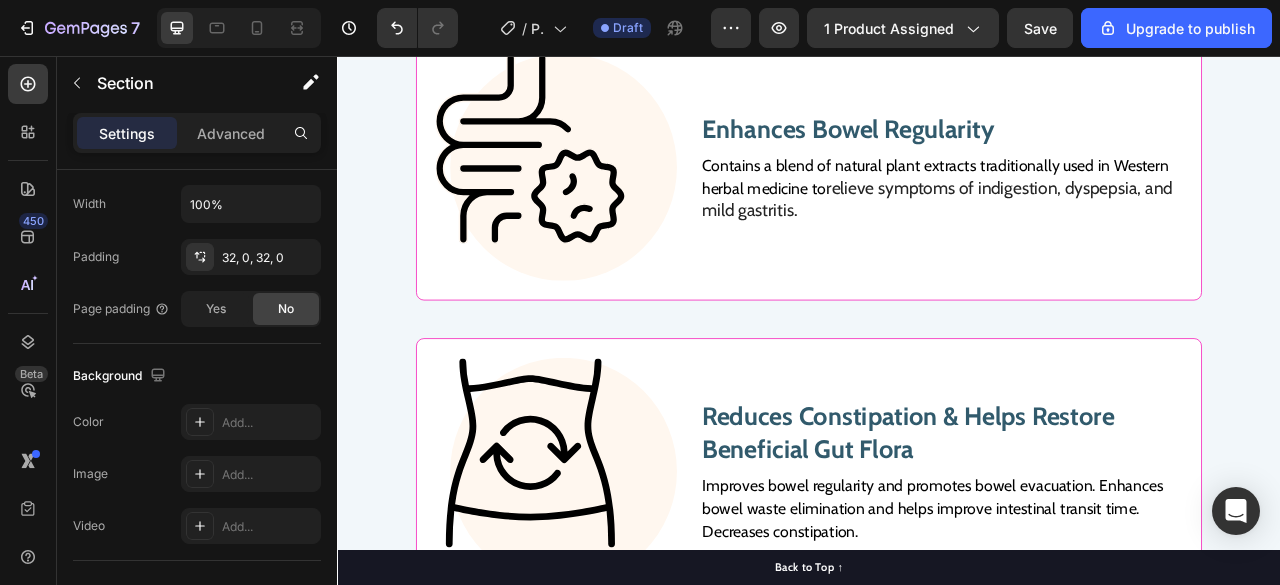 scroll, scrollTop: 0, scrollLeft: 0, axis: both 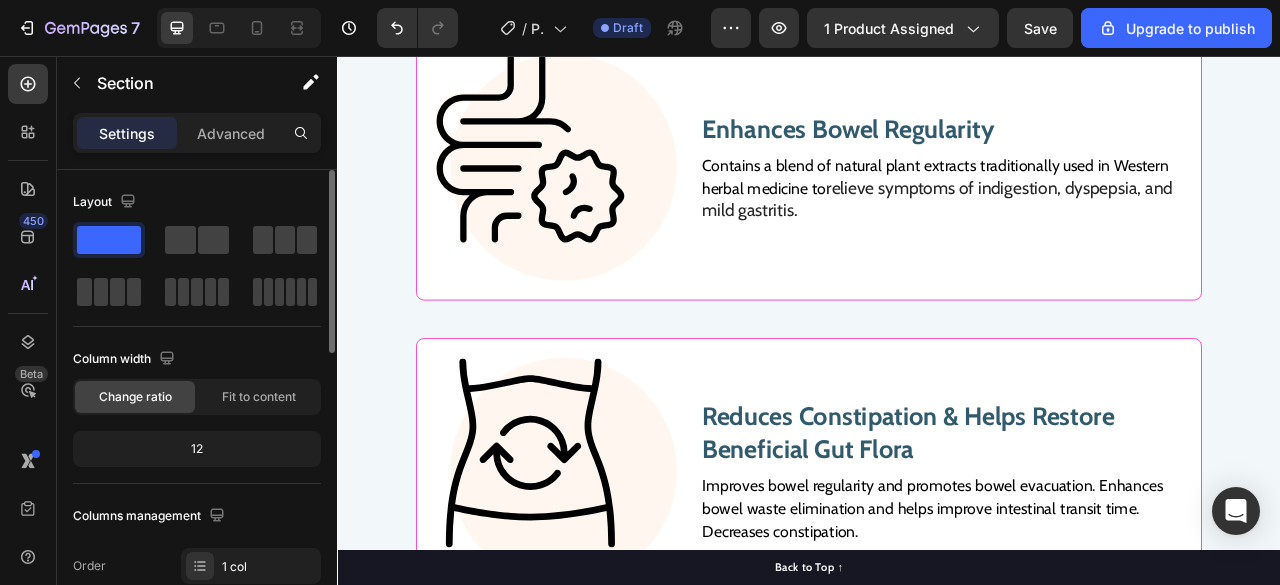 click on "Your custom text goes here" at bounding box center [633, -226] 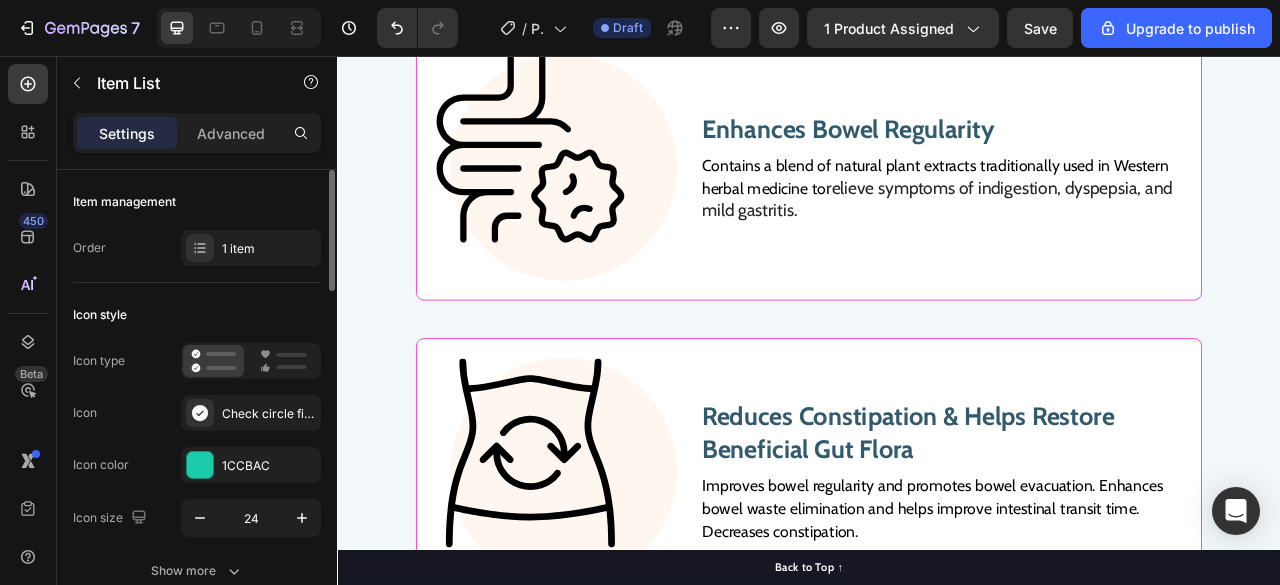 click 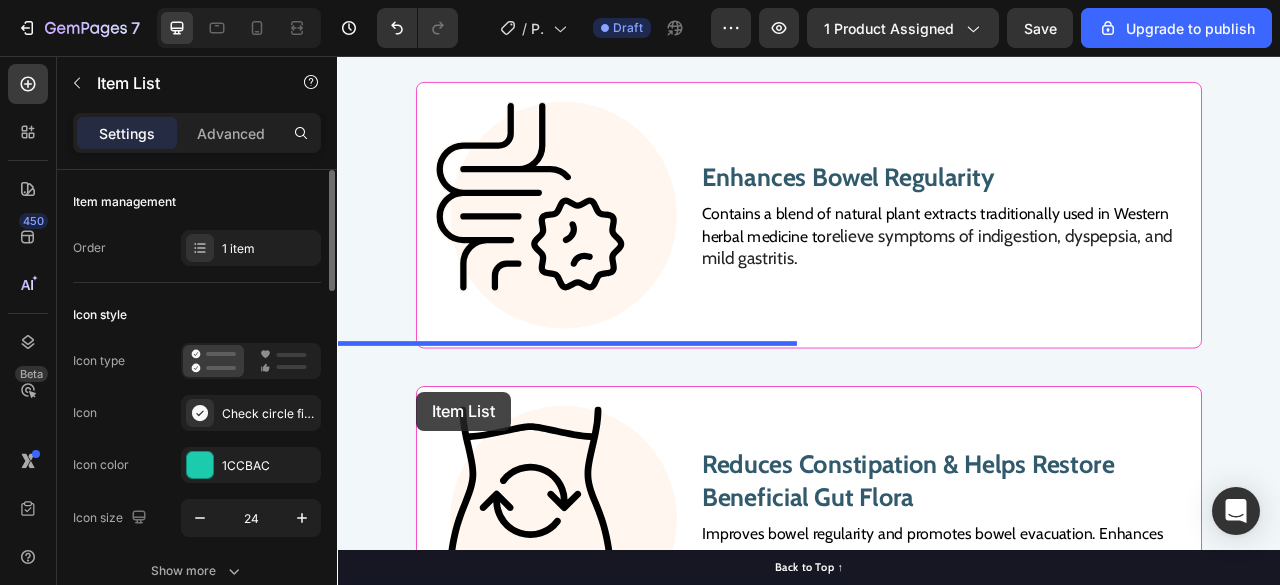 drag, startPoint x: 356, startPoint y: 472, endPoint x: 438, endPoint y: 483, distance: 82.73451 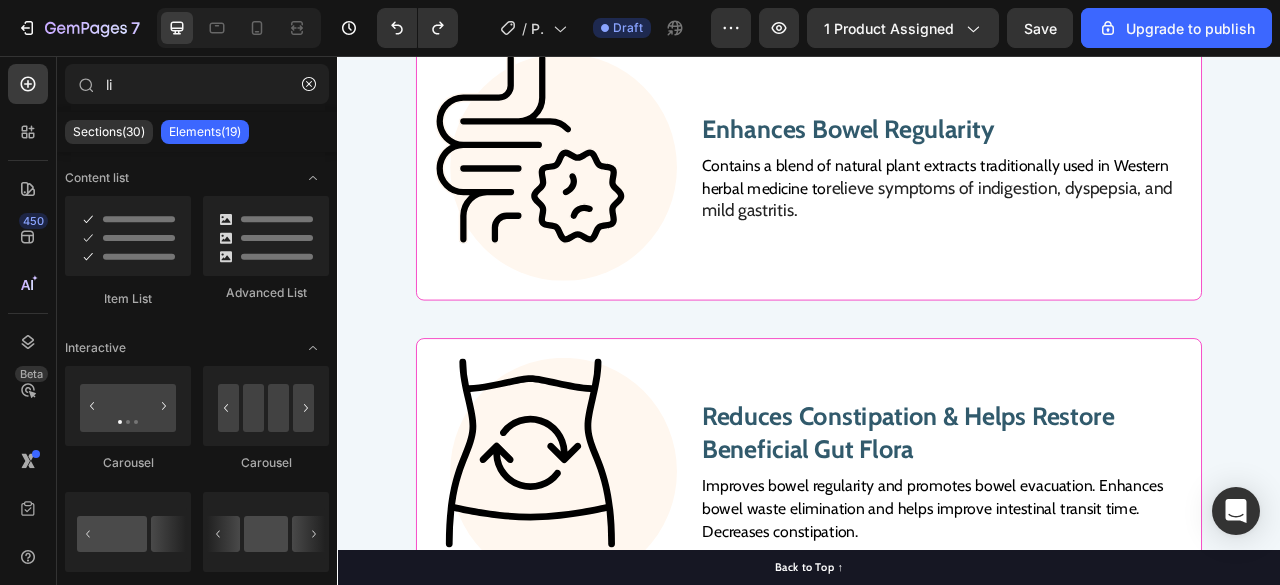 click on "Your custom text goes here" at bounding box center (633, -226) 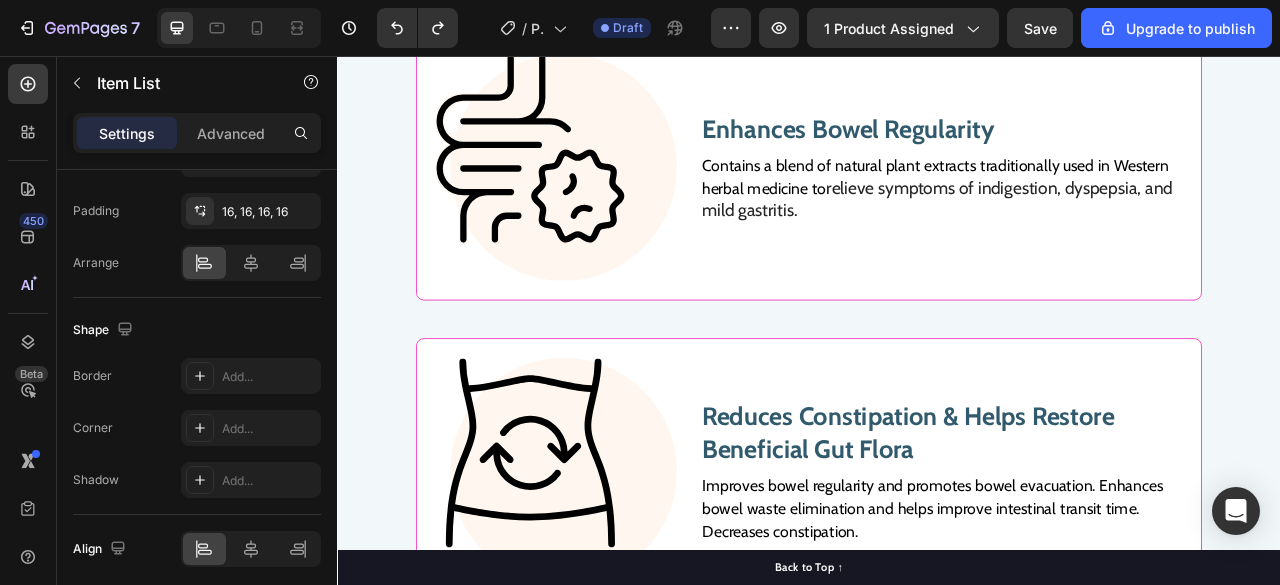 scroll, scrollTop: 1368, scrollLeft: 0, axis: vertical 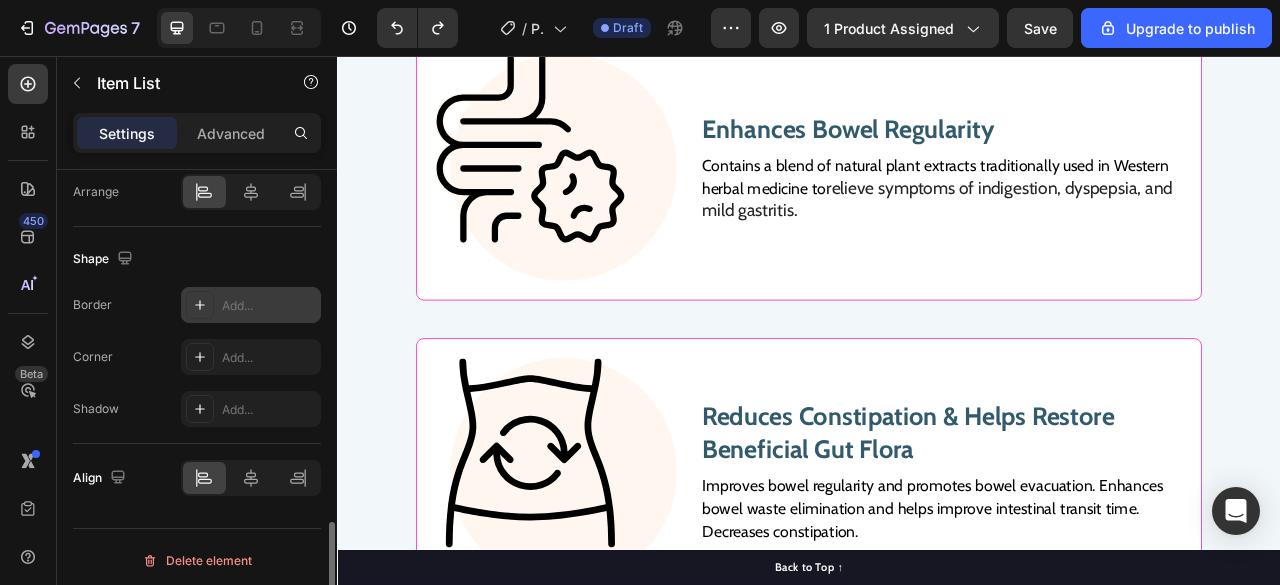 click on "Add..." at bounding box center [269, 306] 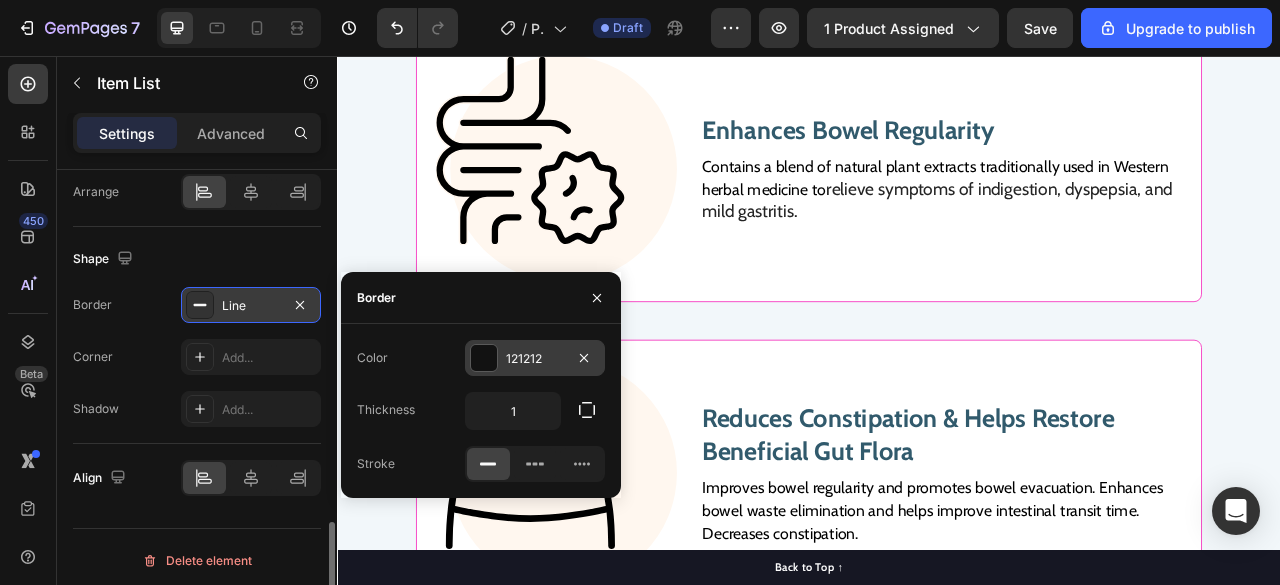 click on "121212" at bounding box center [535, 358] 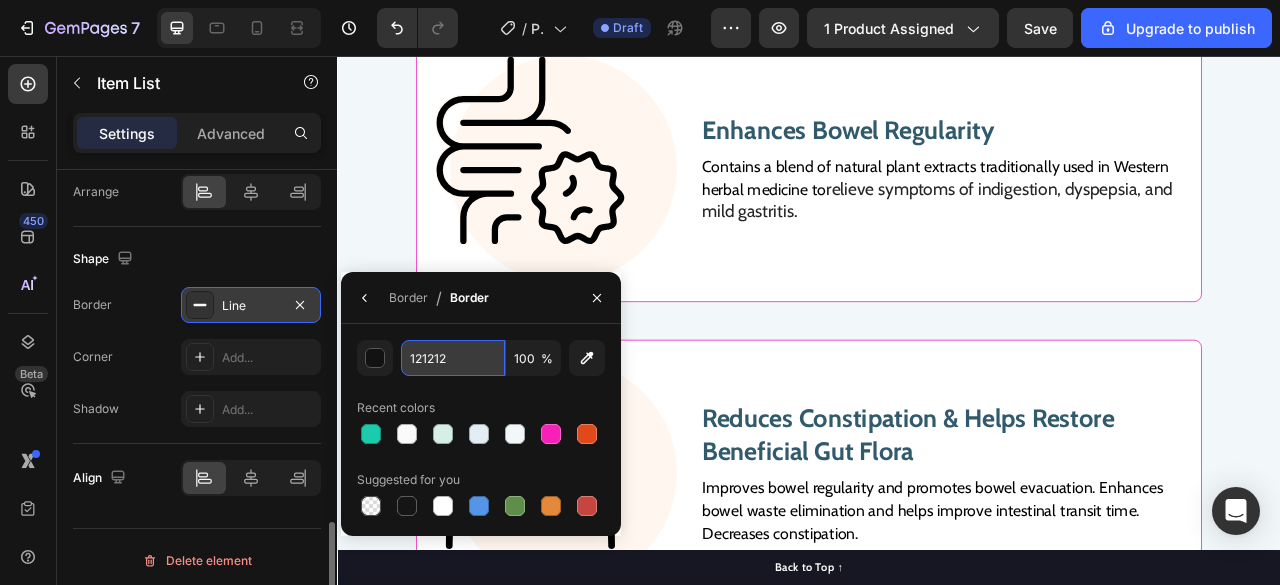 click on "121212" at bounding box center (453, 358) 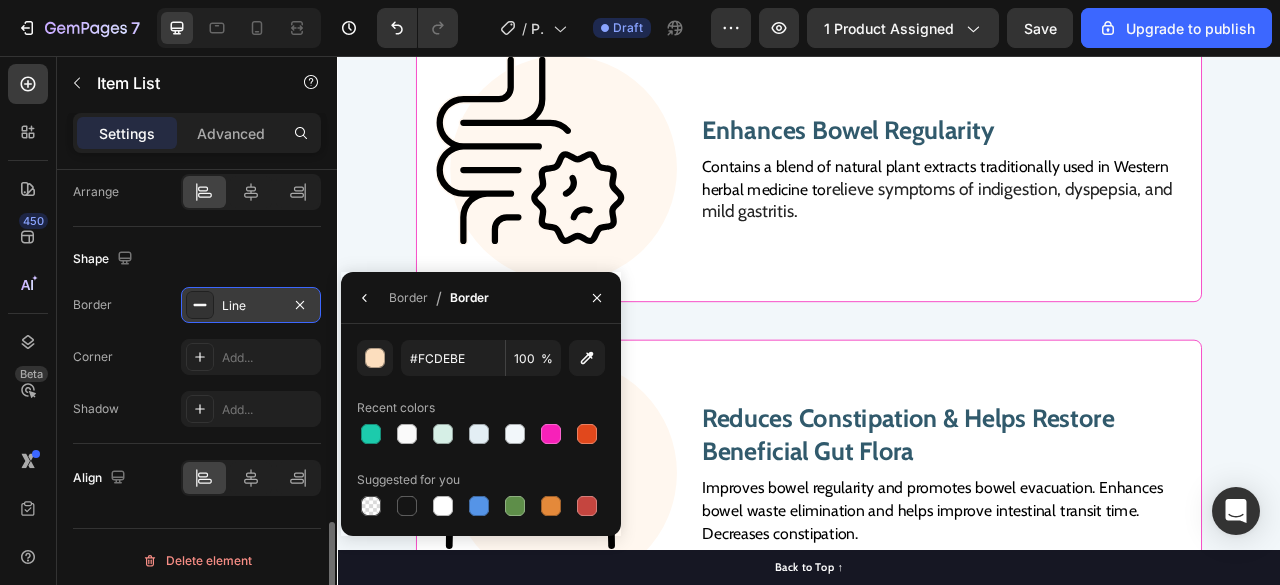 click on "#FCDEBE 100 % Recent colors Suggested for you" at bounding box center (481, 430) 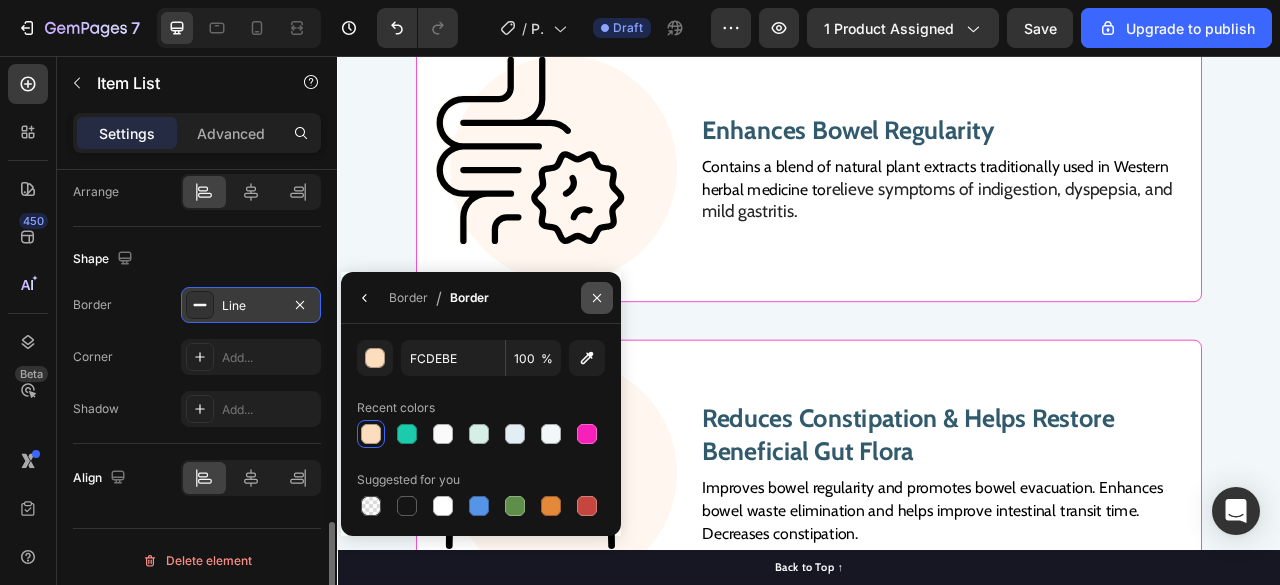 click 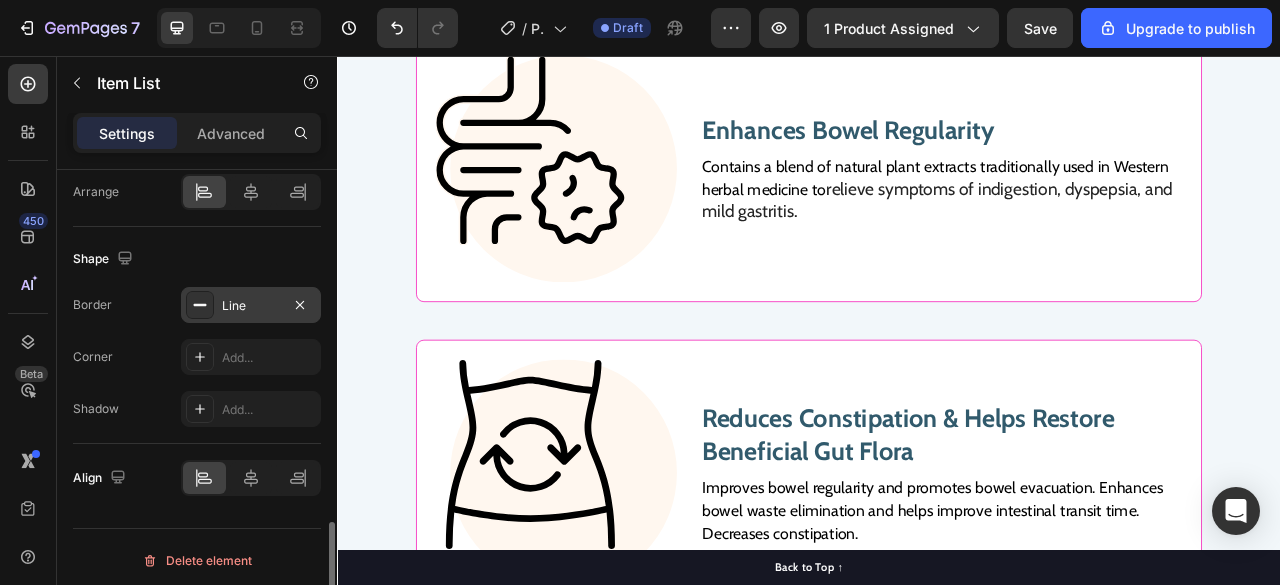 click on "Your custom text goes here Item List   0
Drop element here Row Section 13" at bounding box center [937, -217] 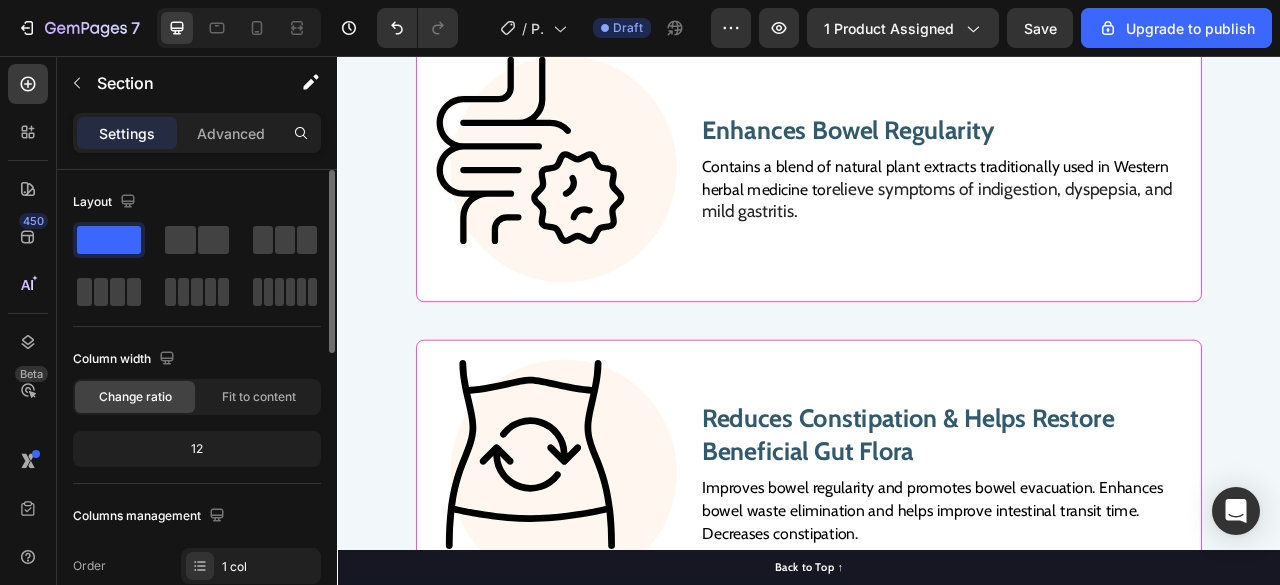 click on "Your custom text goes here" at bounding box center [633, -225] 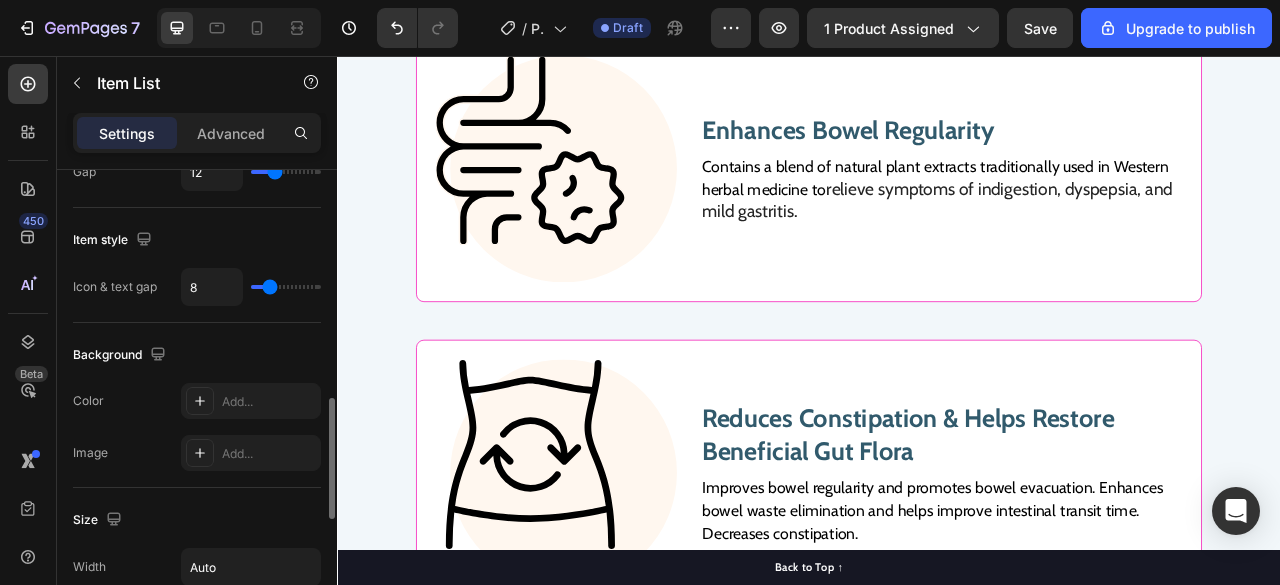 scroll, scrollTop: 889, scrollLeft: 0, axis: vertical 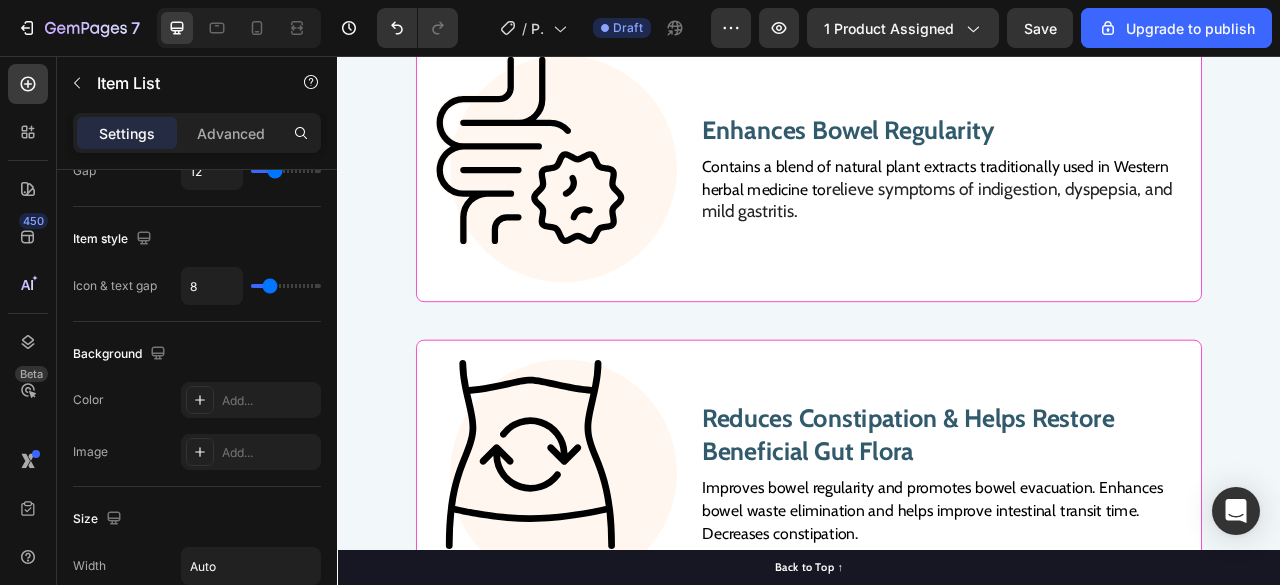 click on "Your custom text goes here" at bounding box center (633, -225) 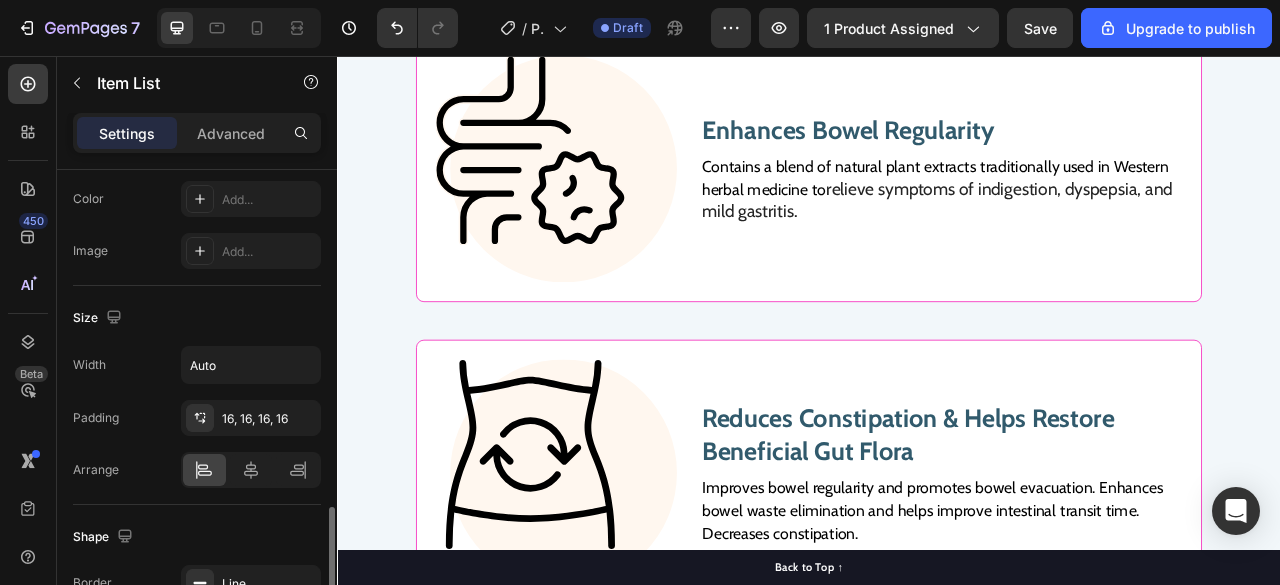 scroll, scrollTop: 1222, scrollLeft: 0, axis: vertical 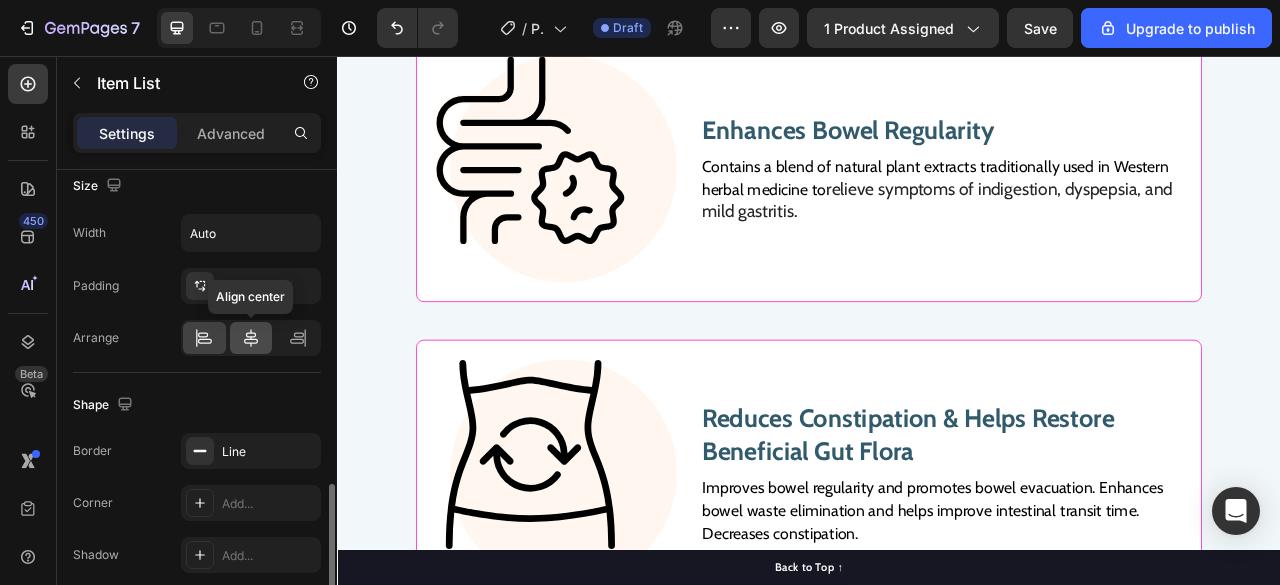 click 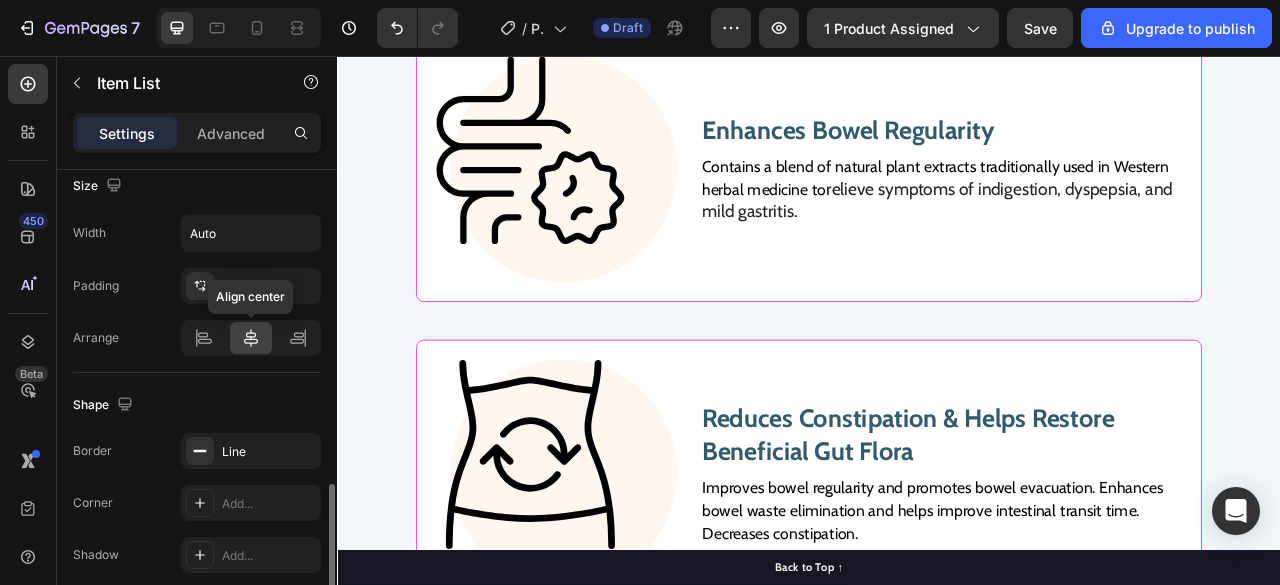 click 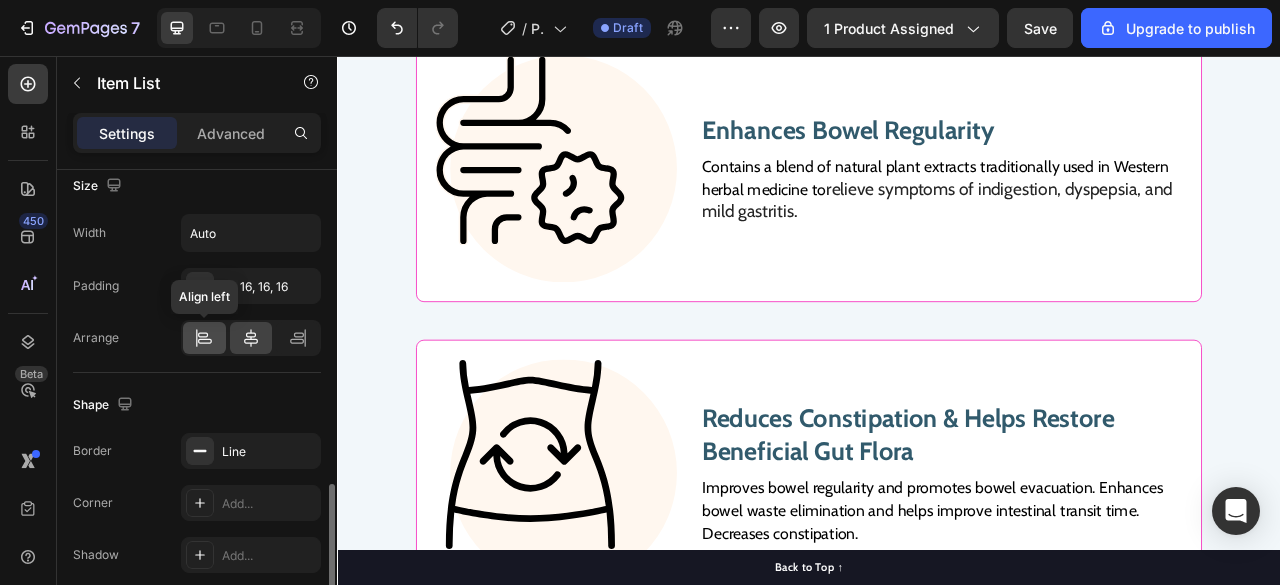 click 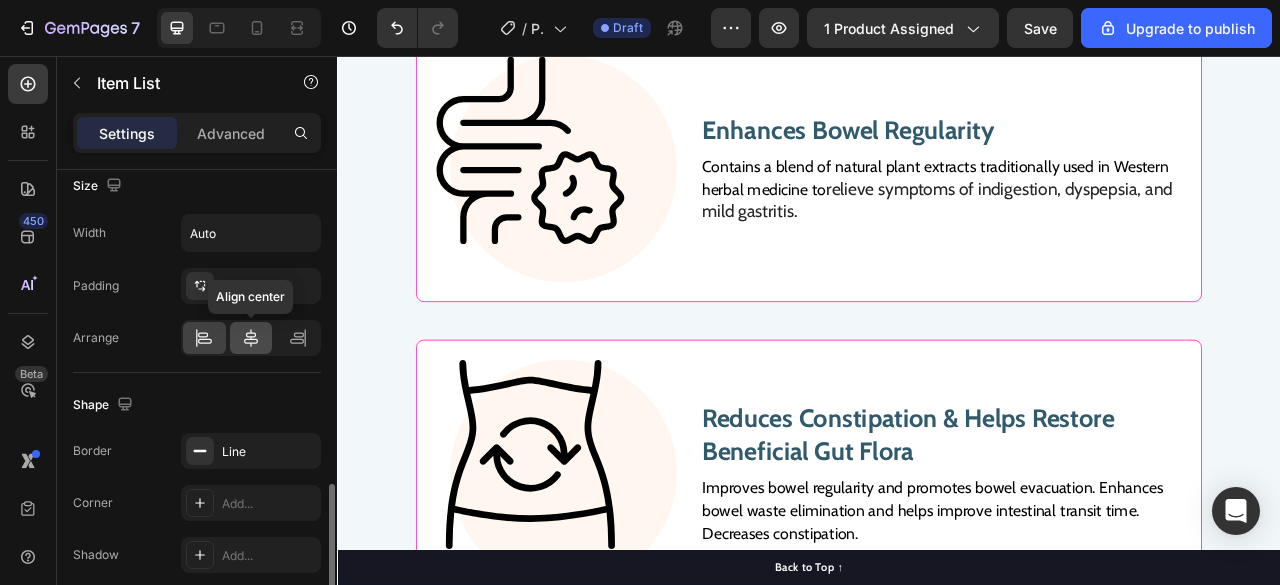 click 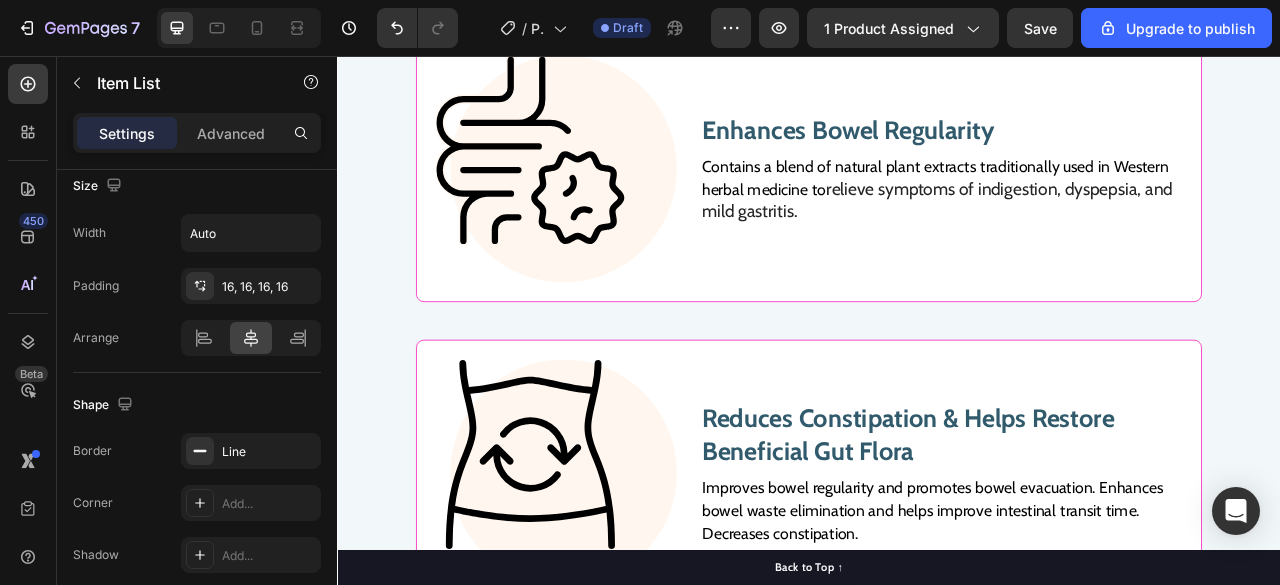 click on "Your custom text goes here" at bounding box center (453, -225) 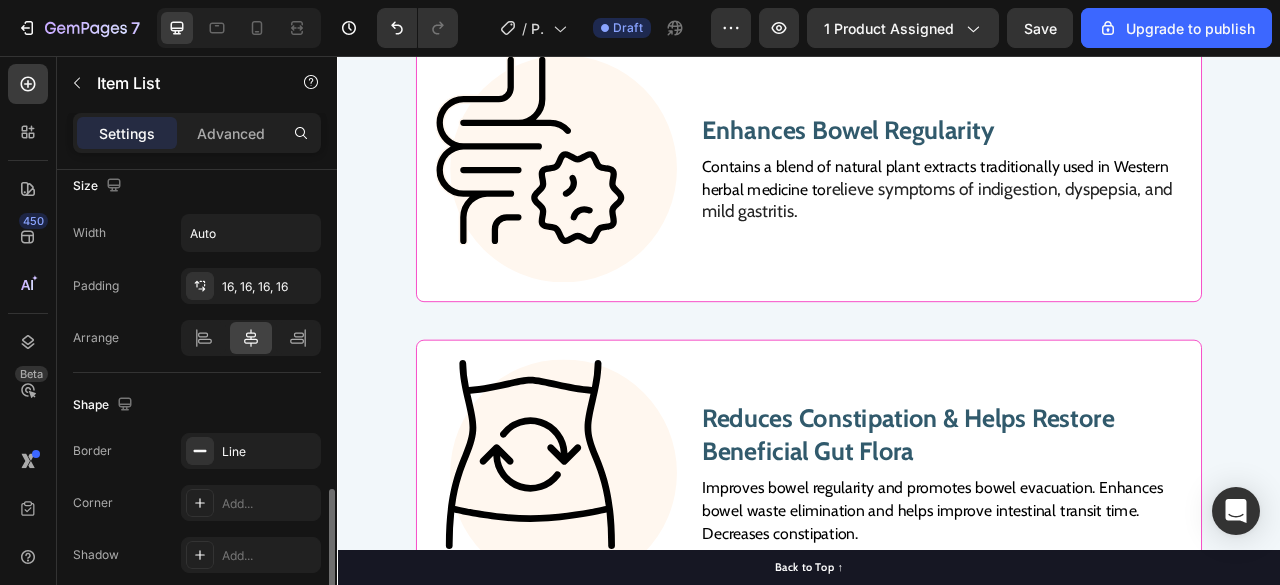 scroll, scrollTop: 1228, scrollLeft: 0, axis: vertical 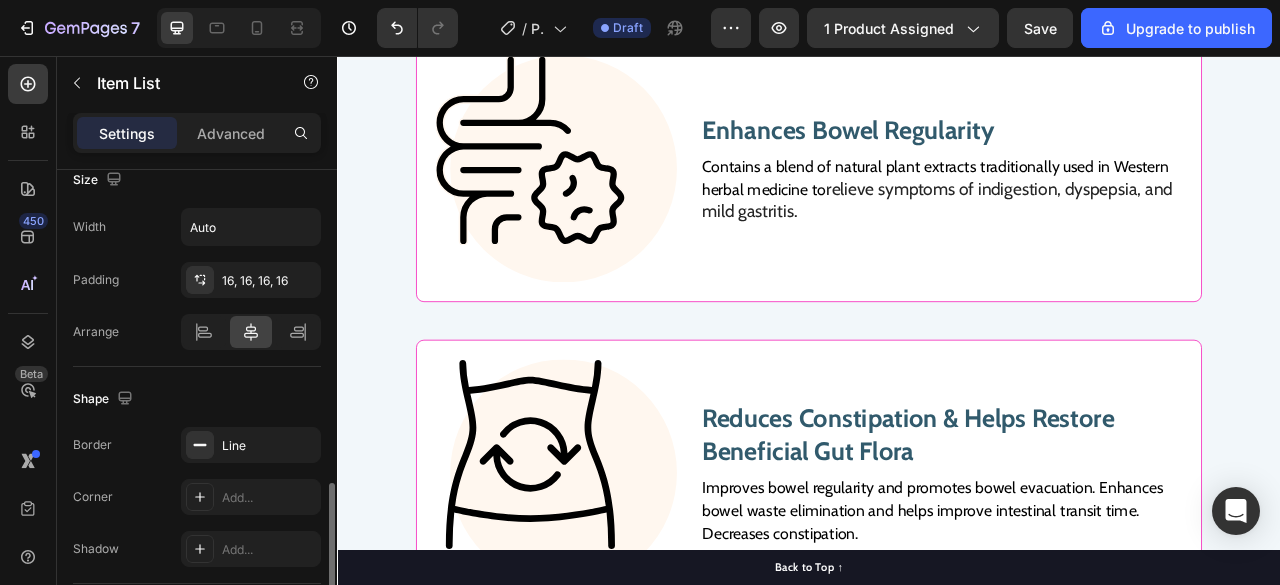 click on "Size Width Auto Padding 16, 16, 16, 16 Arrange" 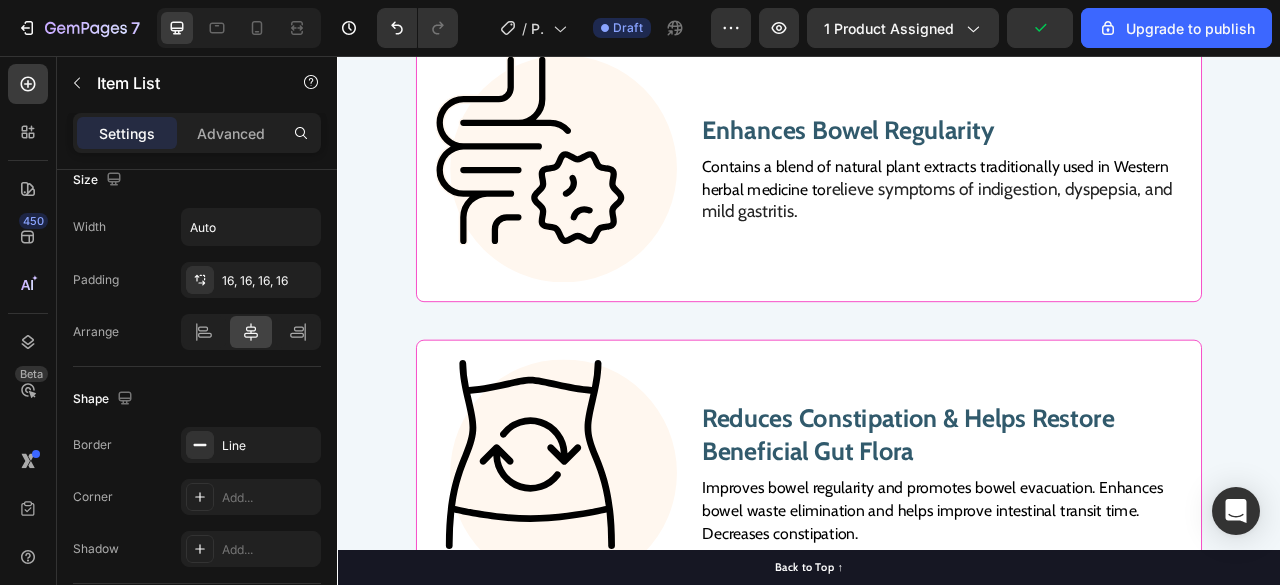 click on "Your custom text goes here" at bounding box center [453, -225] 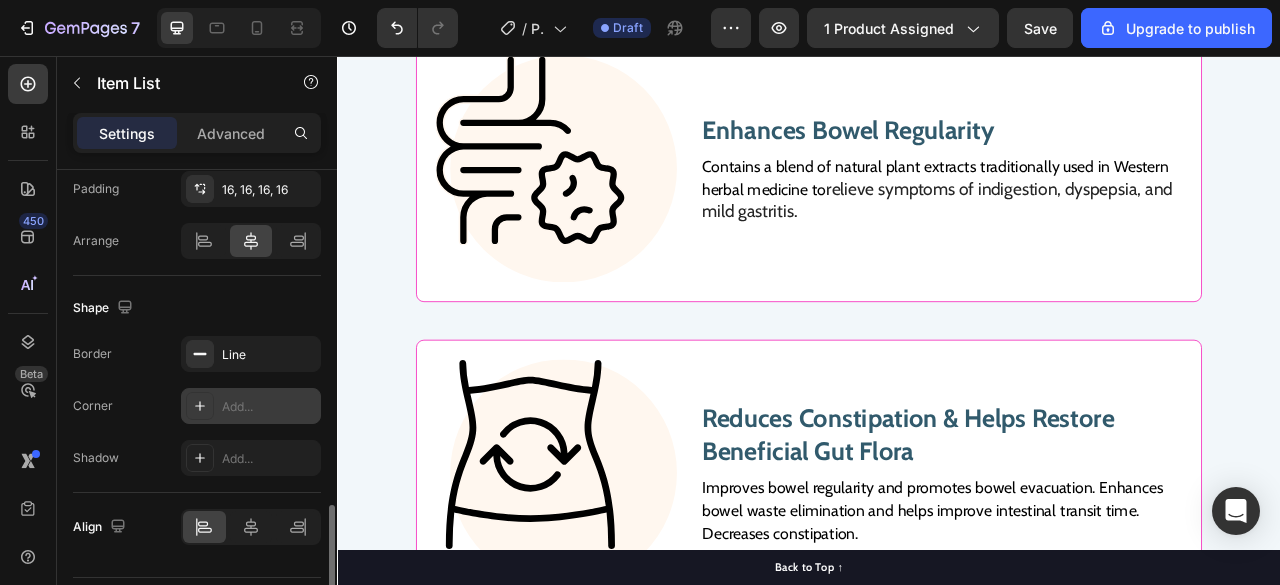 scroll, scrollTop: 1323, scrollLeft: 0, axis: vertical 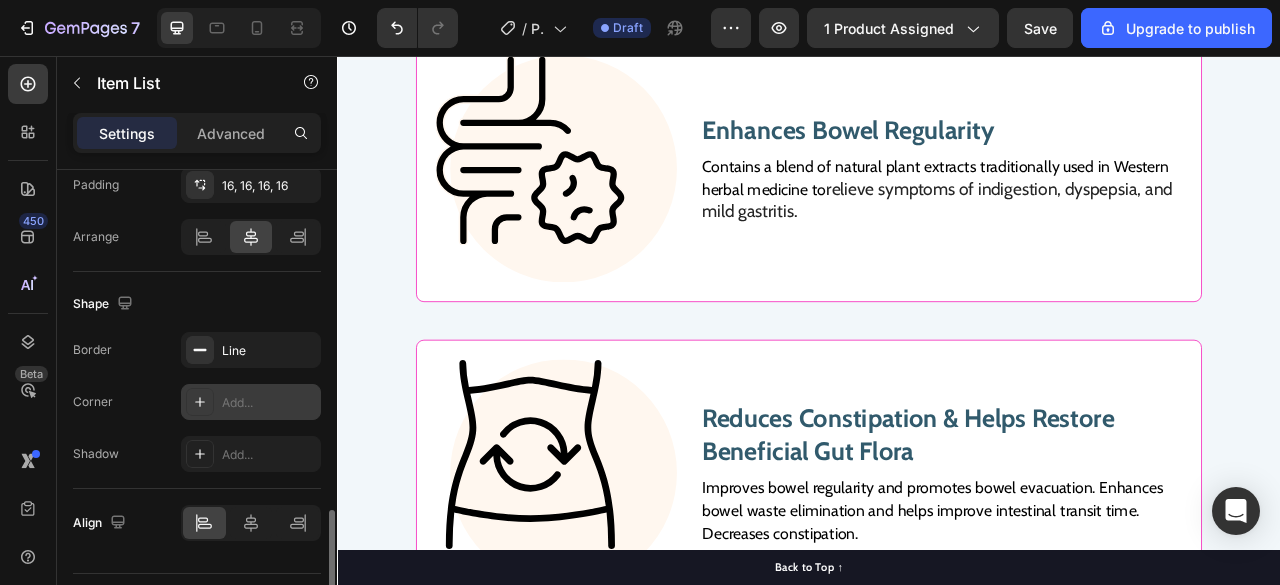 click 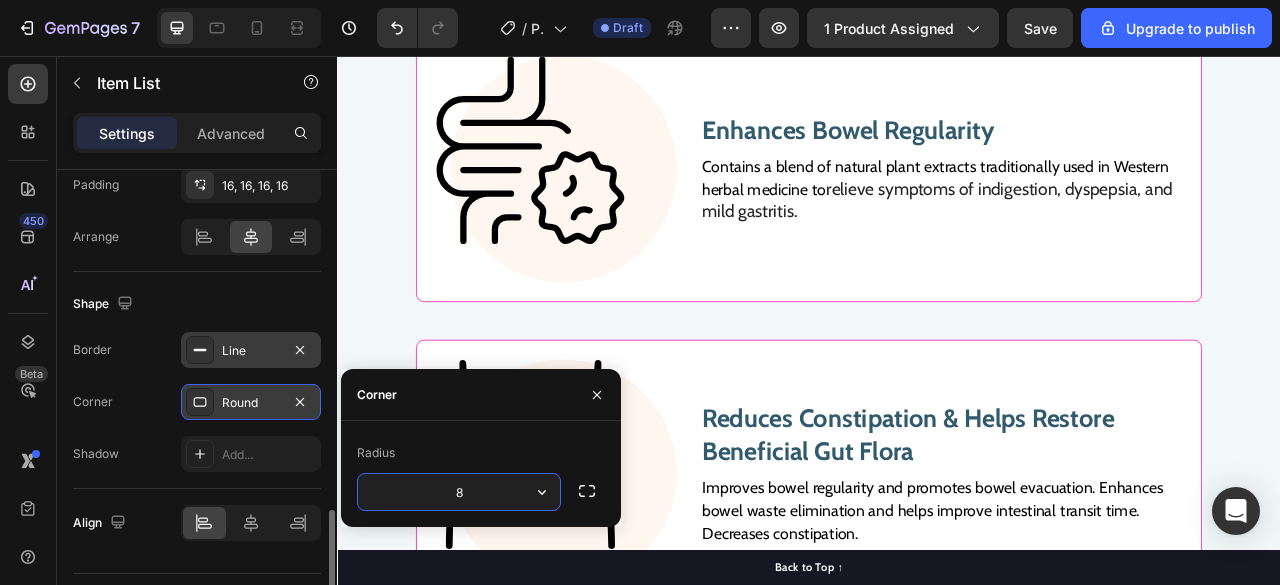 click on "Line" at bounding box center (251, 351) 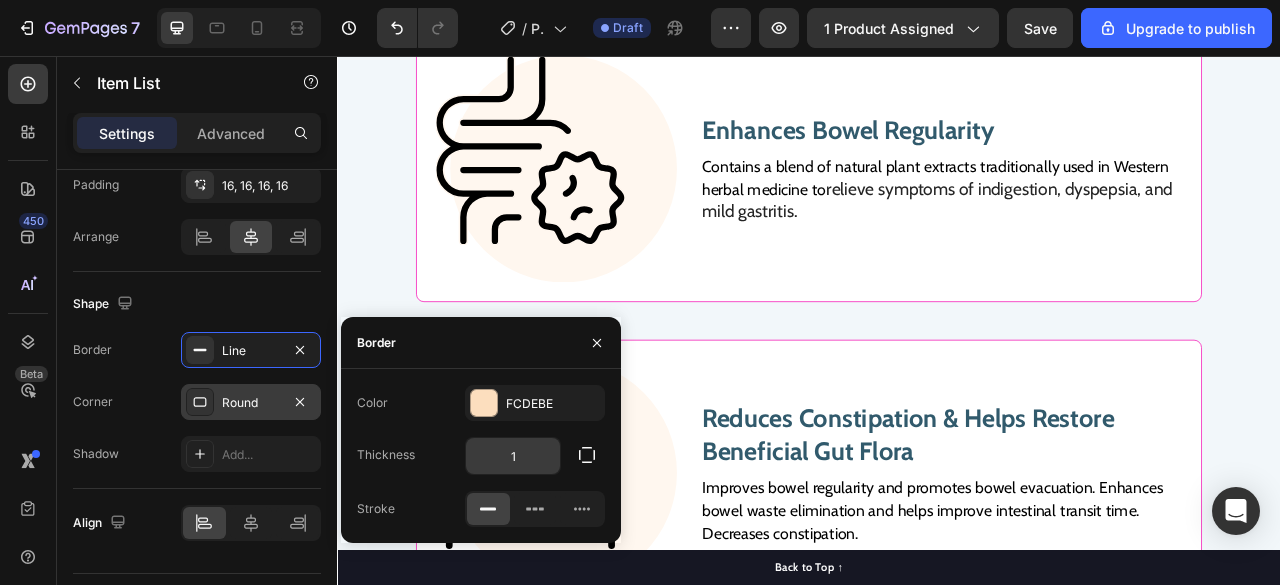 click on "1" at bounding box center [513, 456] 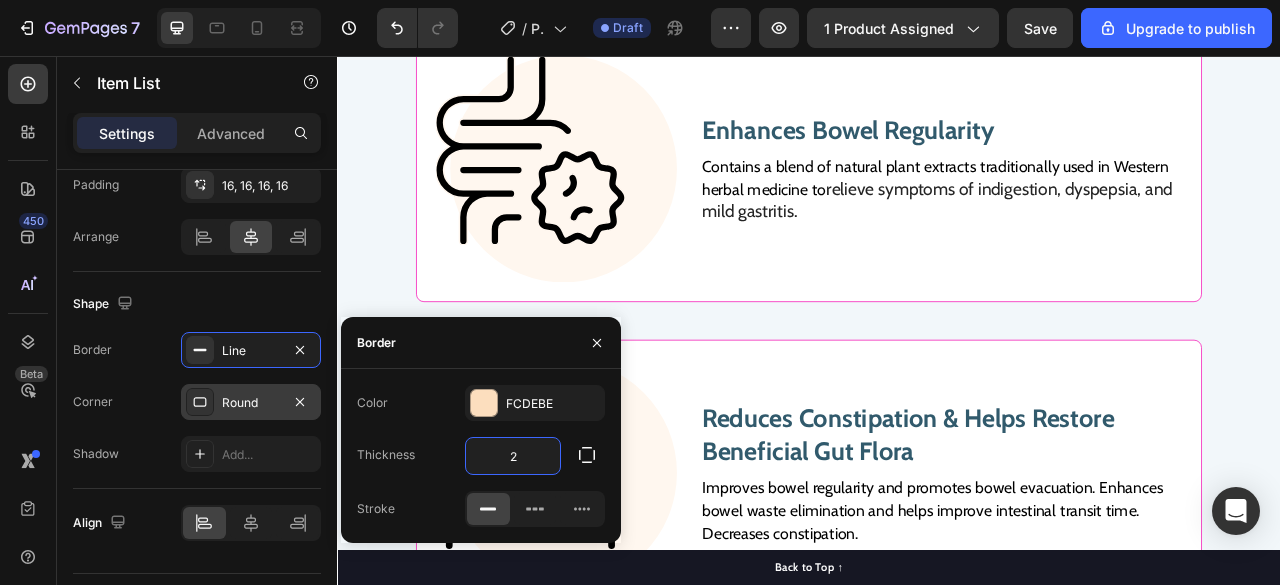 type on "3" 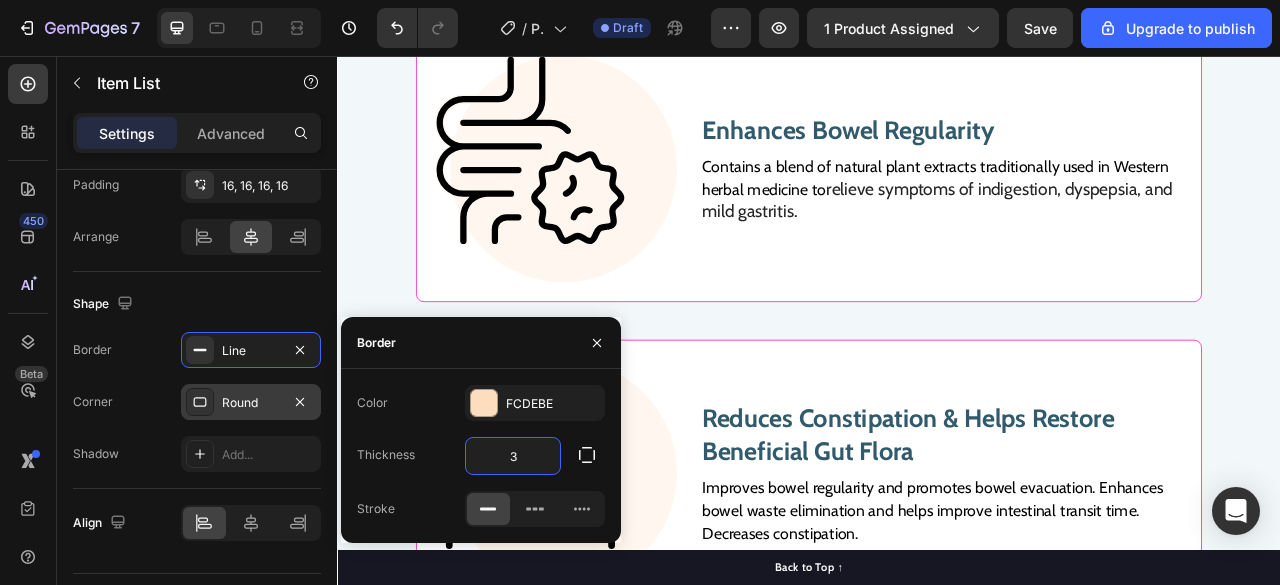 click on "Complete Belly Reset Contains 7 Intestinal  System Dynamic Super-Ingredients to  Support the Gut Text Block Row Image Image 100% Natural Ingredients That Work Together Synergistically Text Block Image Formulated for Women’s Specific Health Issues Text Block Image Correctly dosed for Fast and Long-Lasting Results Text Block Row Image Customised Triple-Testing for Purity, Quality, and Accurate Dosage for Every Batch Text Block Image Ingredients Validated by Studies from PubMed Text Block Row" at bounding box center (937, -619) 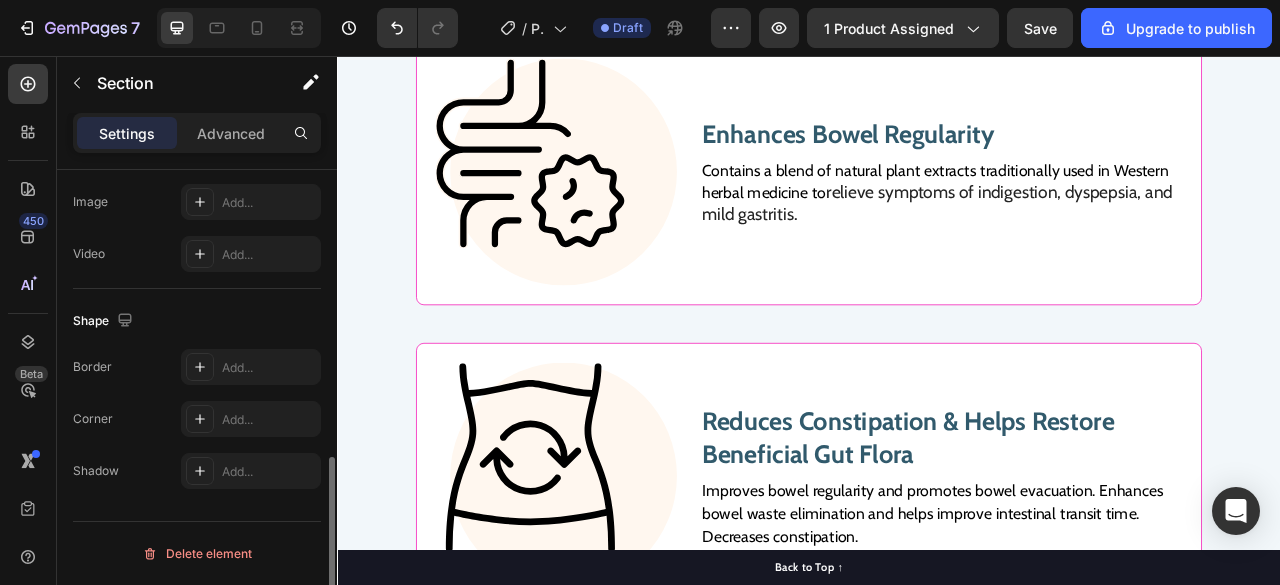 scroll, scrollTop: 0, scrollLeft: 0, axis: both 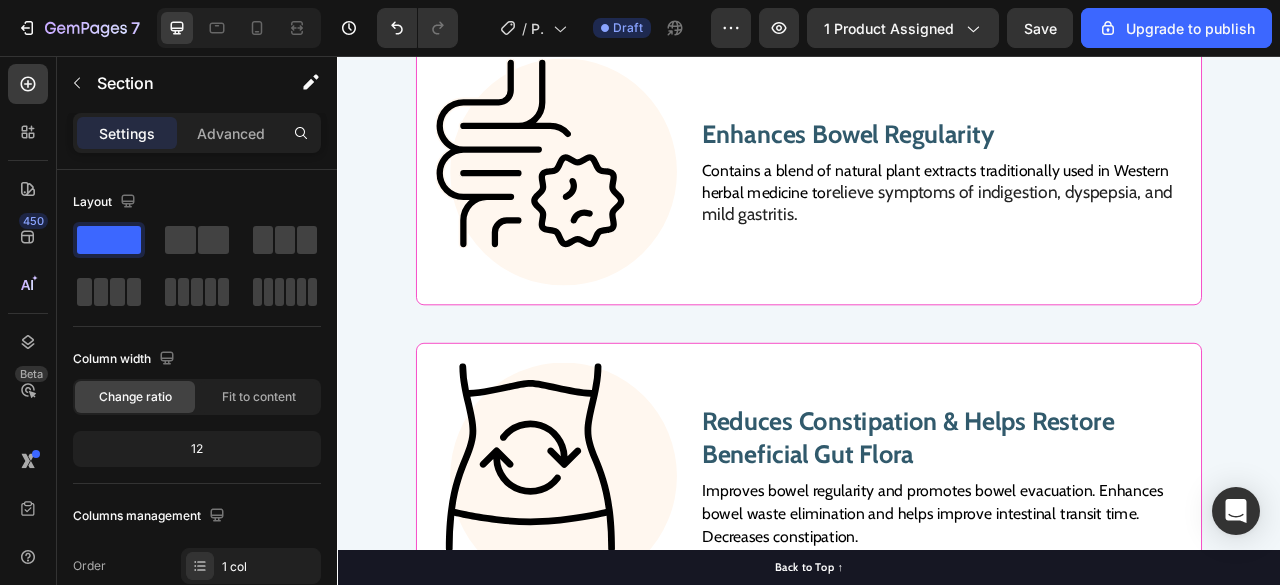 click on "Your custom text goes here" at bounding box center (455, -223) 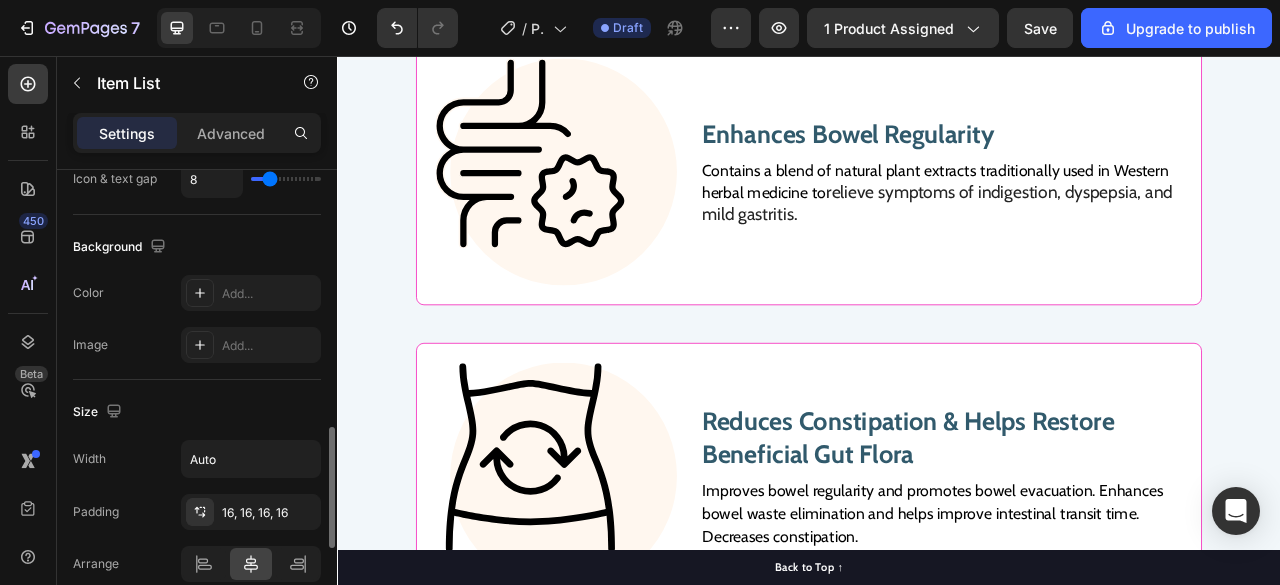 scroll, scrollTop: 997, scrollLeft: 0, axis: vertical 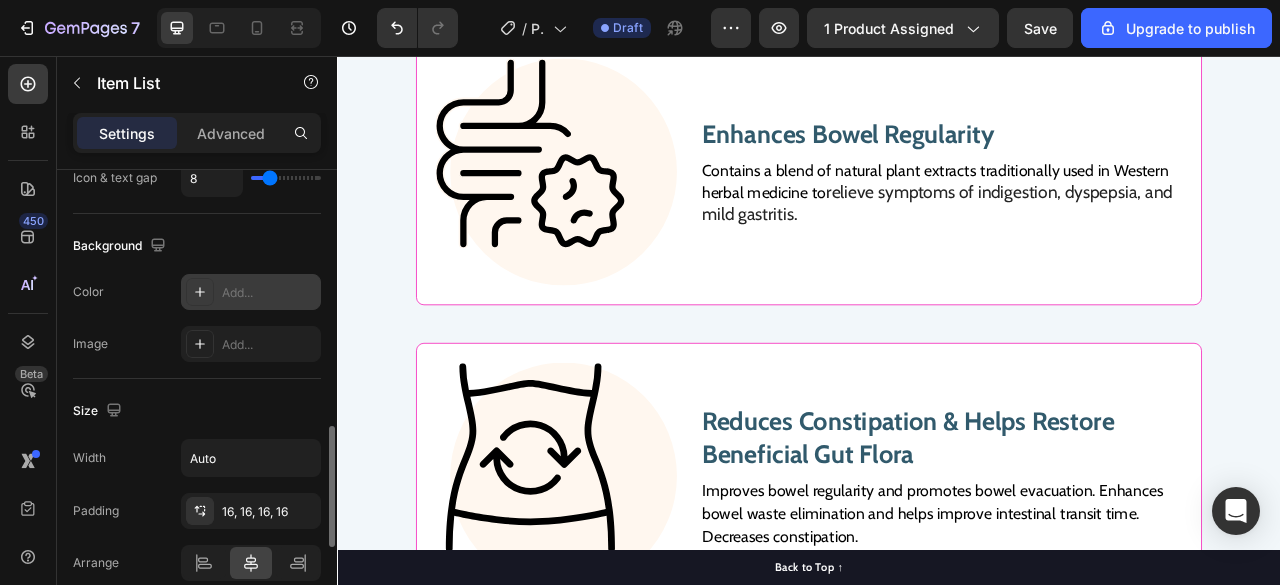 click on "Add..." at bounding box center [269, 293] 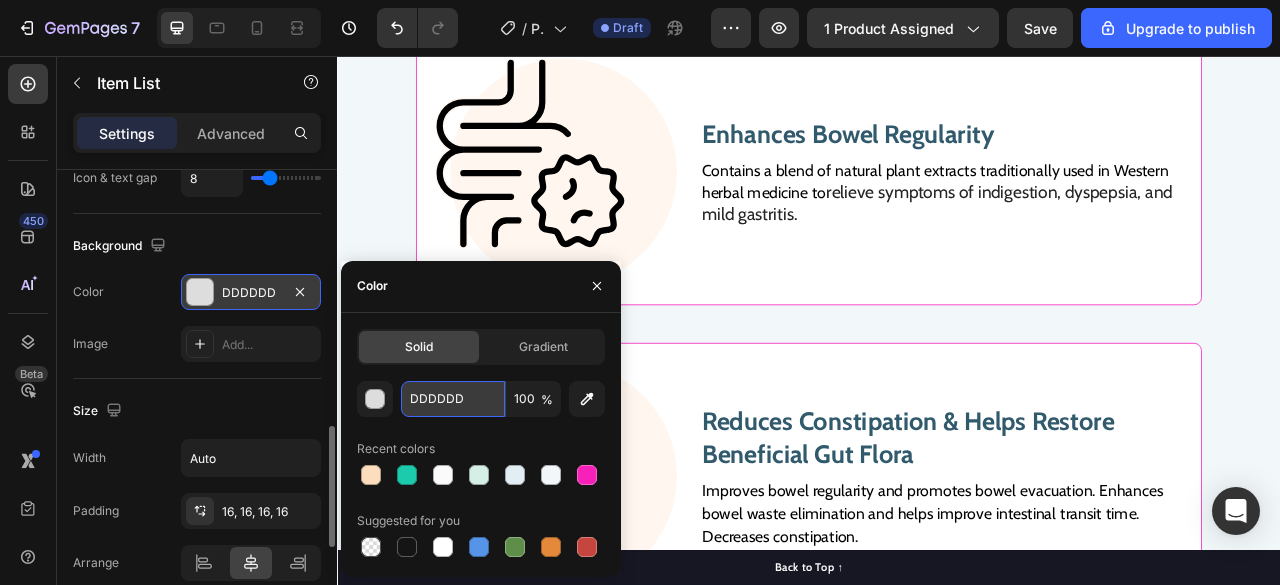 click on "DDDDDD" at bounding box center (453, 399) 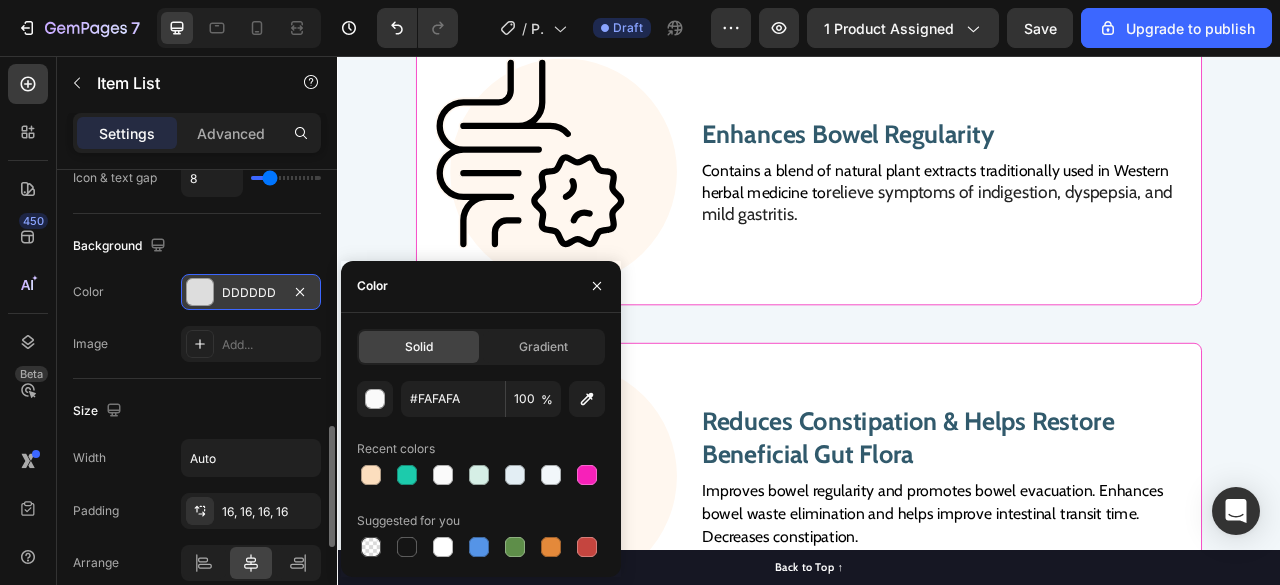 click on "Complete Belly Reset Contains 7 Intestinal  System Dynamic Super-Ingredients to  Support the Gut Text Block Row Image Image 100% Natural Ingredients That Work Together Synergistically Text Block Image Formulated for Women’s Specific Health Issues Text Block Image Correctly dosed for Fast and Long-Lasting Results Text Block Row Image Customised Triple-Testing for Purity, Quality, and Accurate Dosage for Every Batch Text Block Image Ingredients Validated by Studies from PubMed Text Block Row" at bounding box center [937, -619] 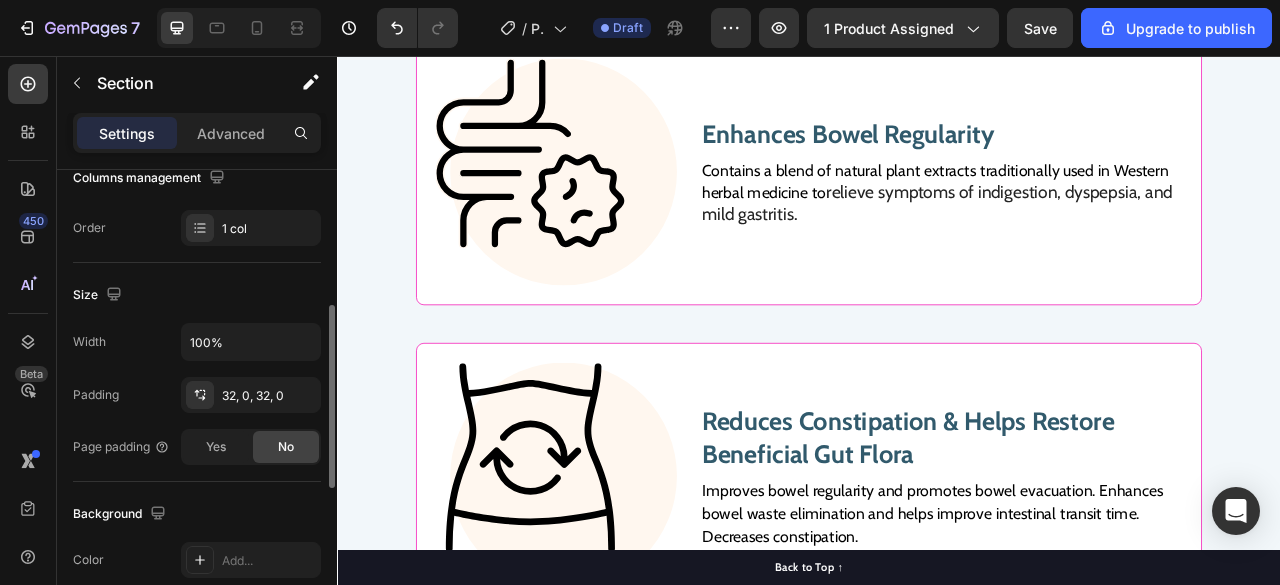 scroll, scrollTop: 342, scrollLeft: 0, axis: vertical 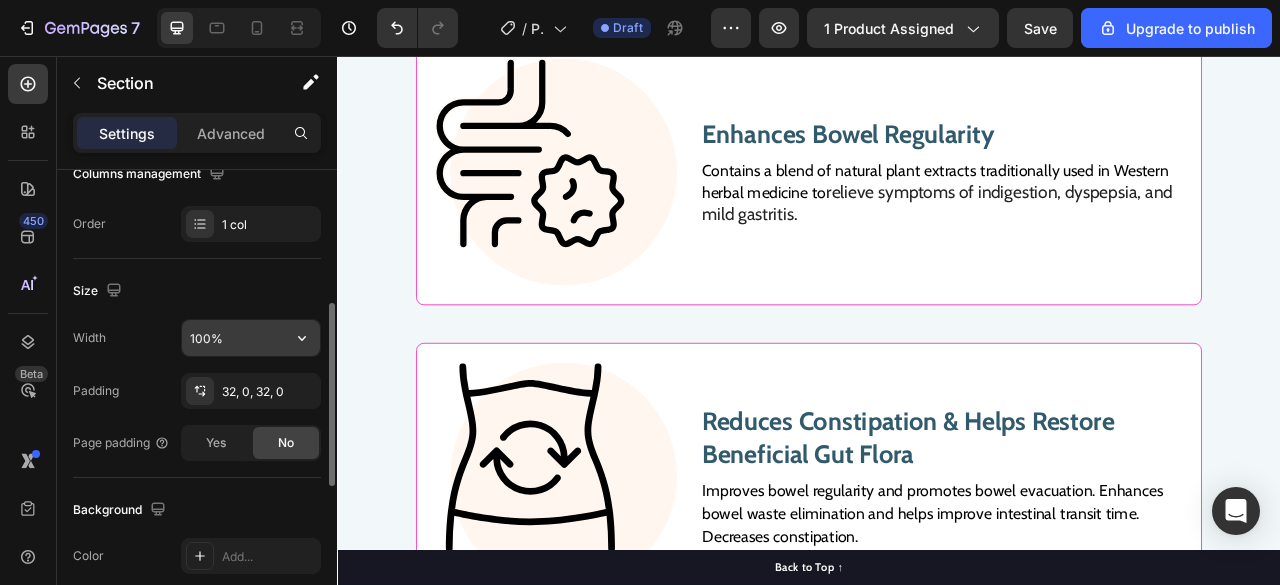 click on "100%" at bounding box center (251, 338) 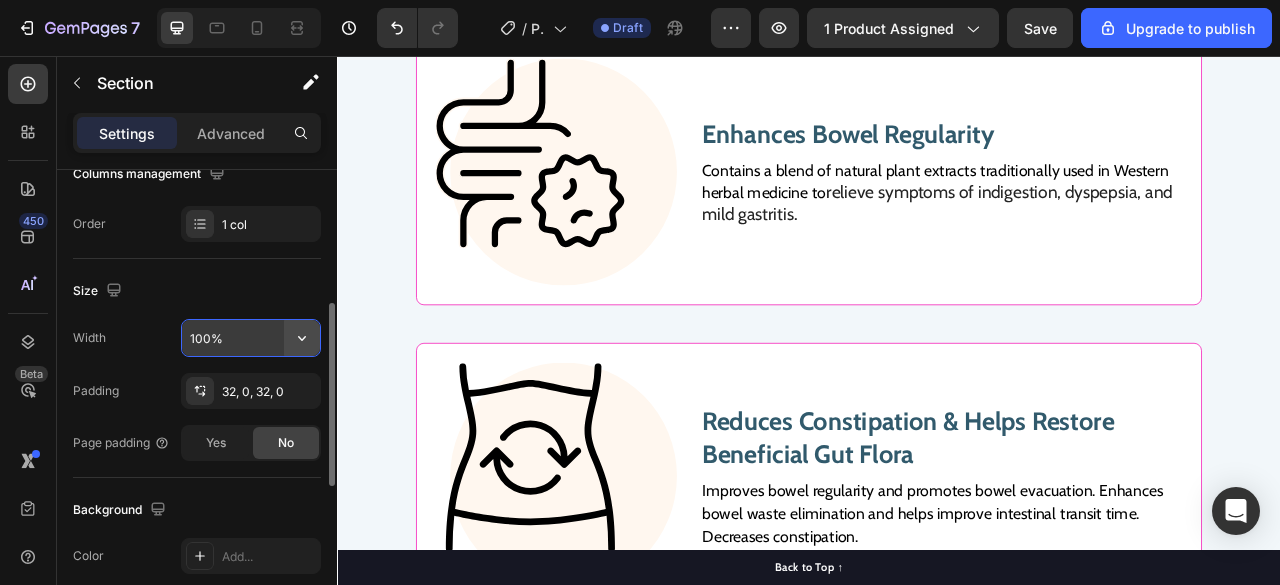 click 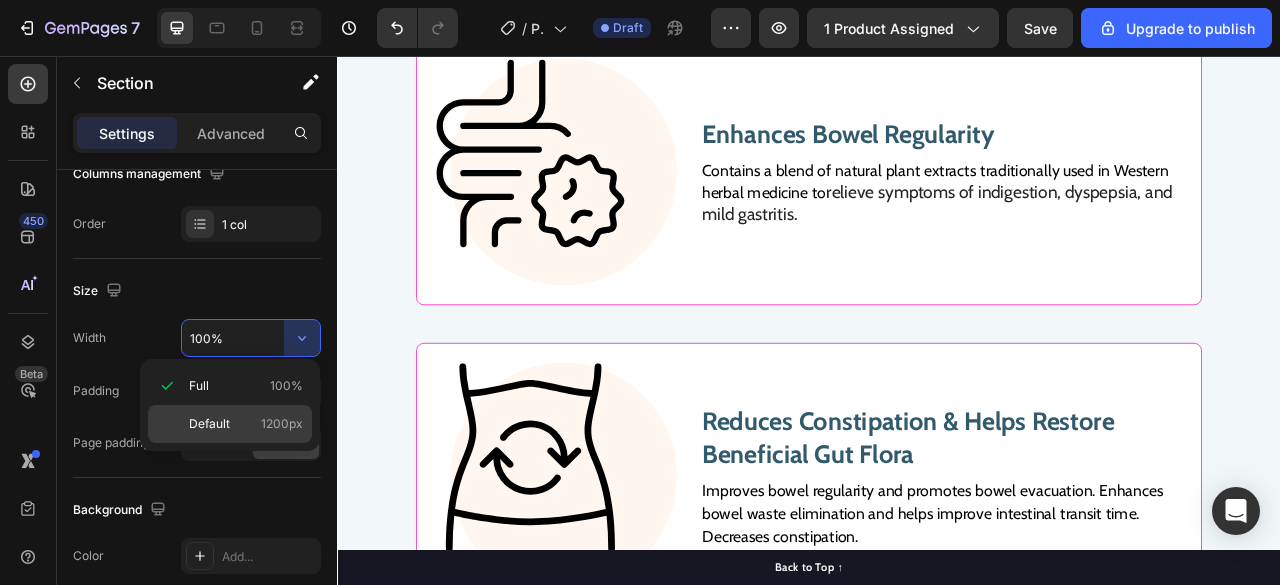 click on "Default 1200px" 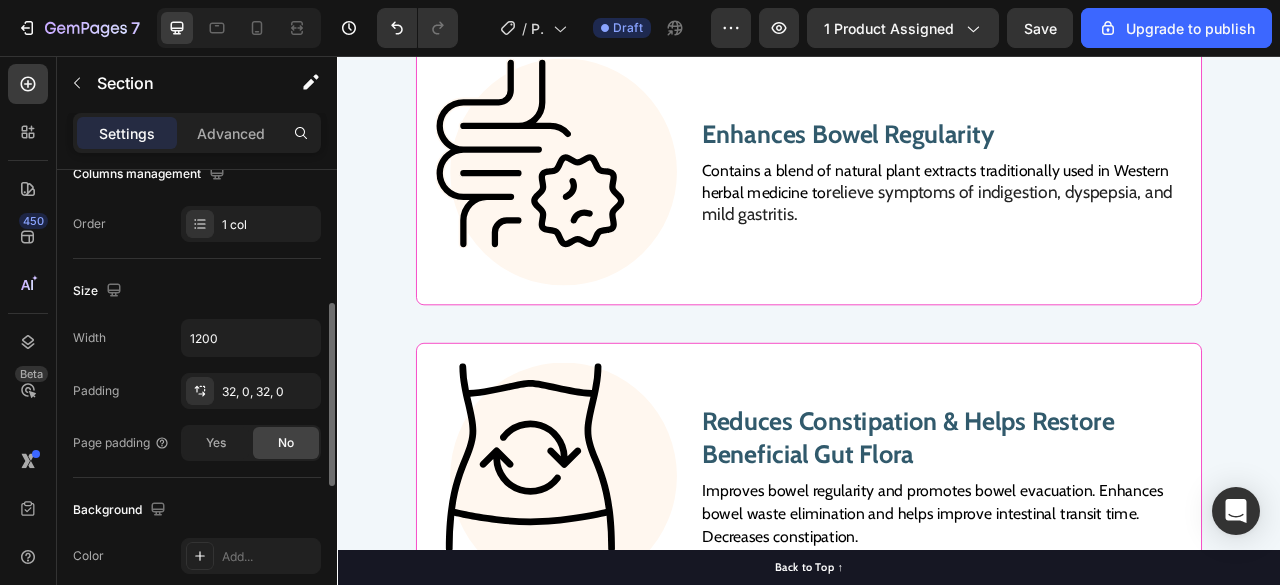 click on "Width 1200" at bounding box center [197, 338] 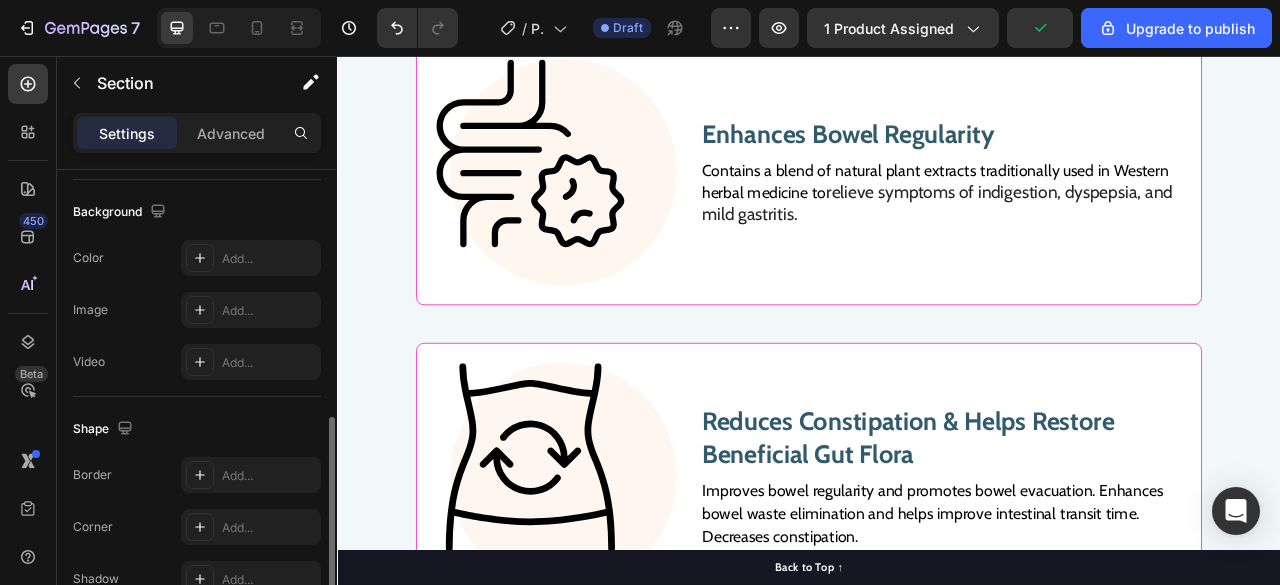 scroll, scrollTop: 639, scrollLeft: 0, axis: vertical 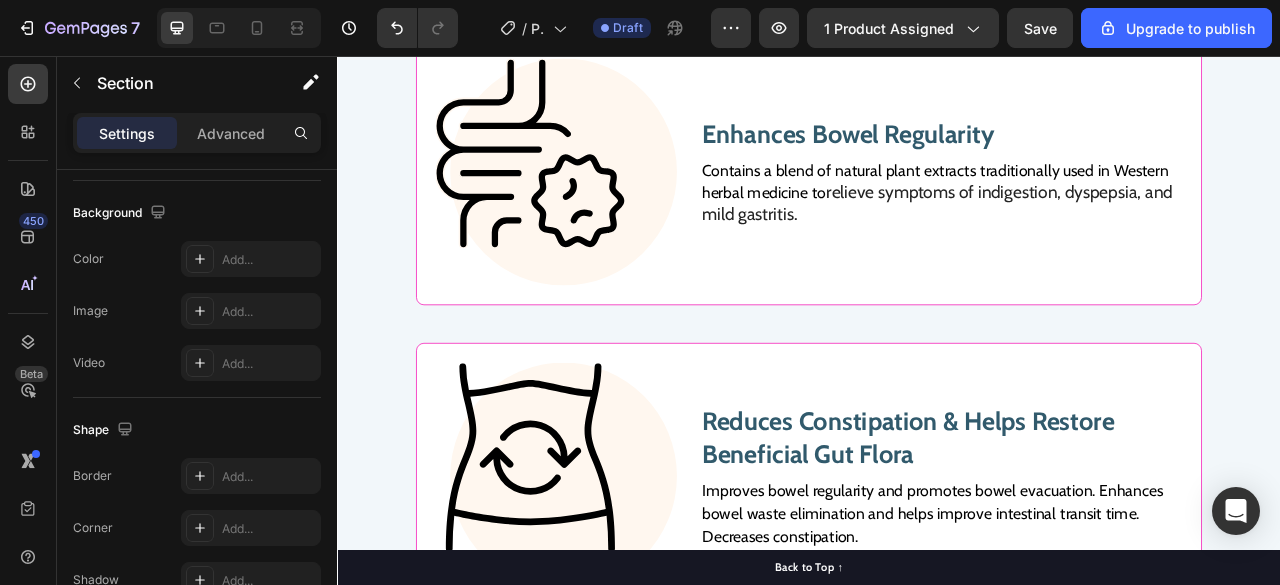 click on "Your custom text goes here" at bounding box center [633, -223] 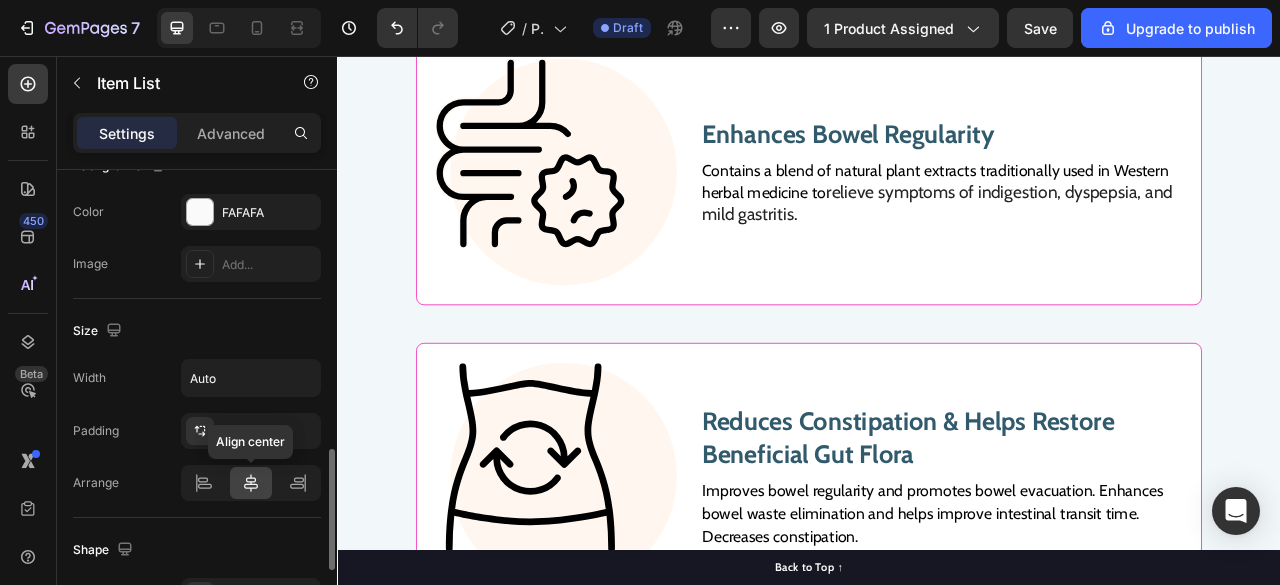 scroll, scrollTop: 1081, scrollLeft: 0, axis: vertical 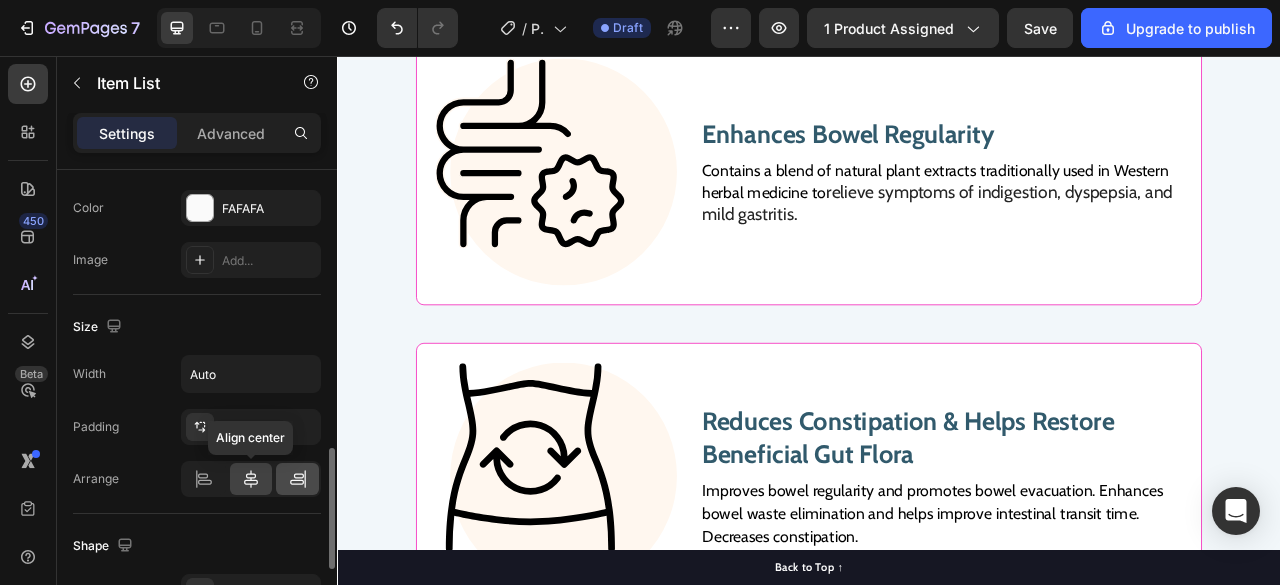 click on "Align center" at bounding box center (251, 479) 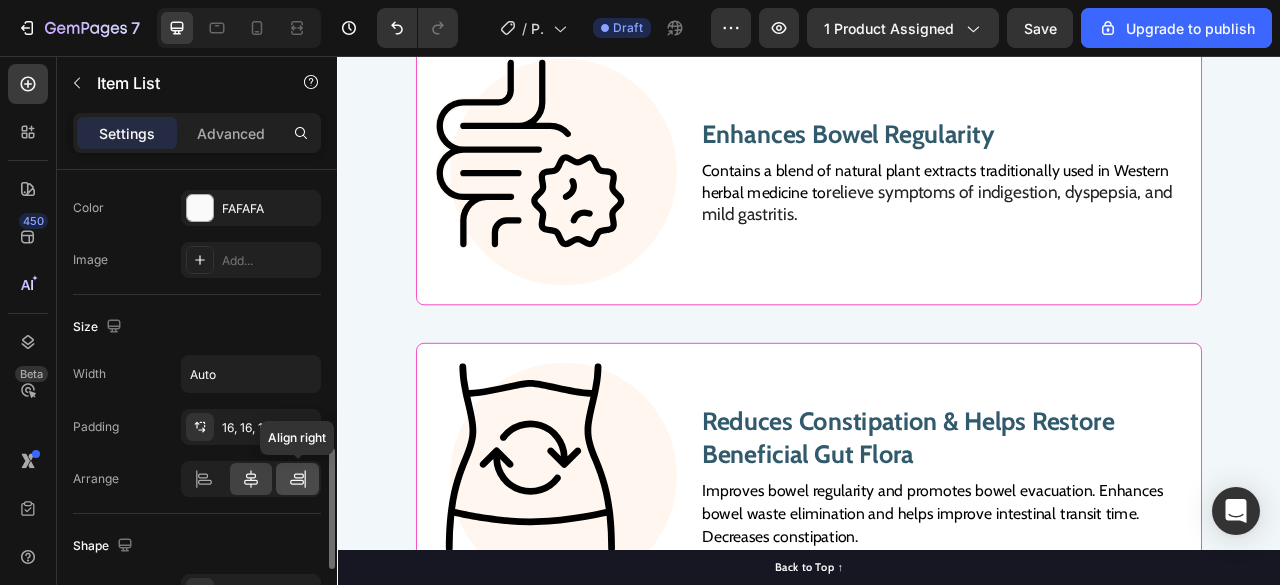 click 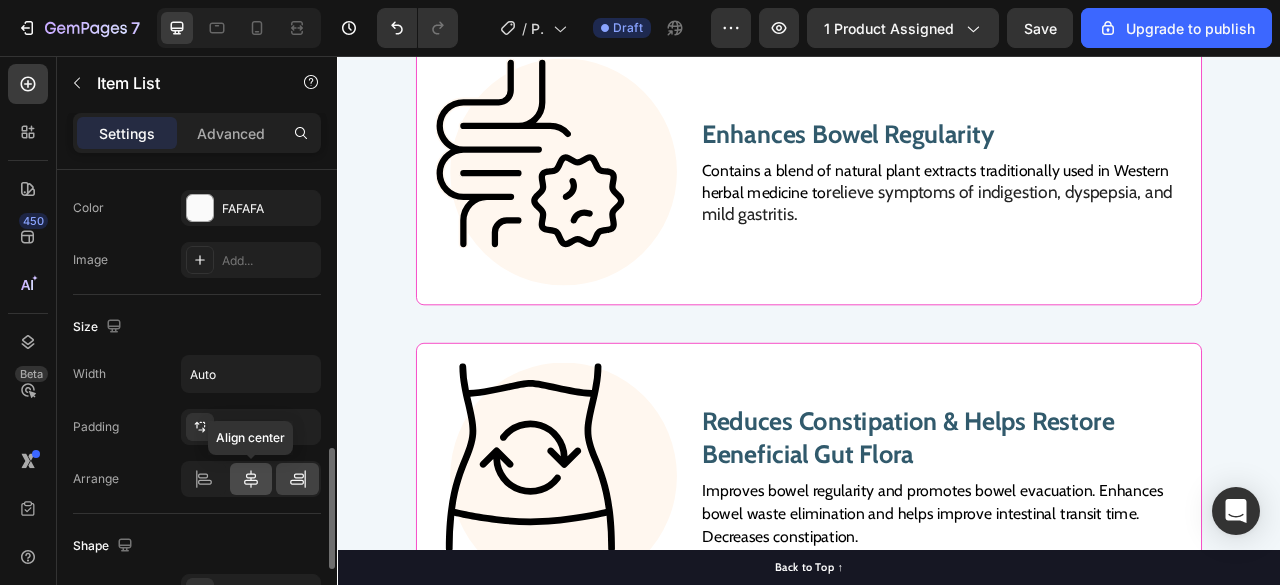 click 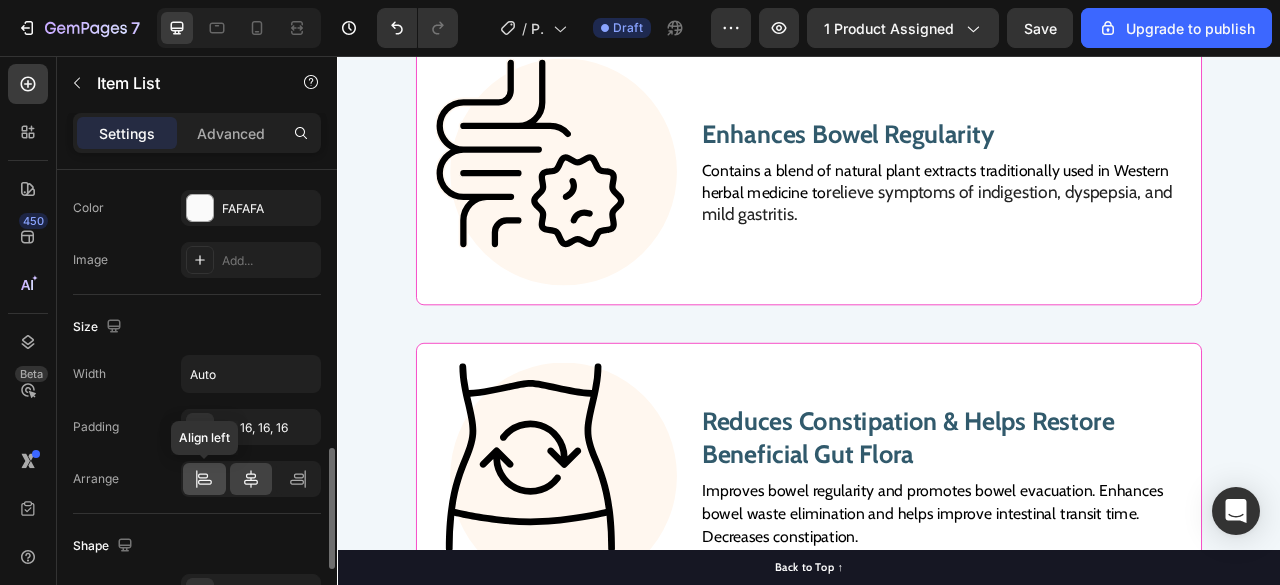 click 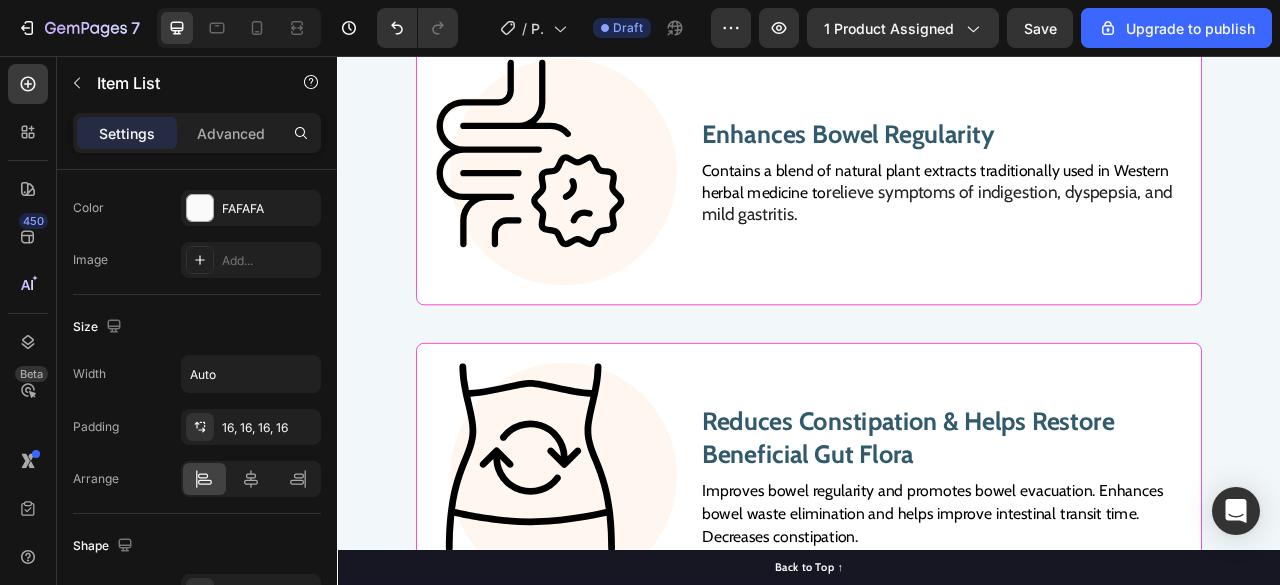 click on "Your custom text goes here" at bounding box center (455, -223) 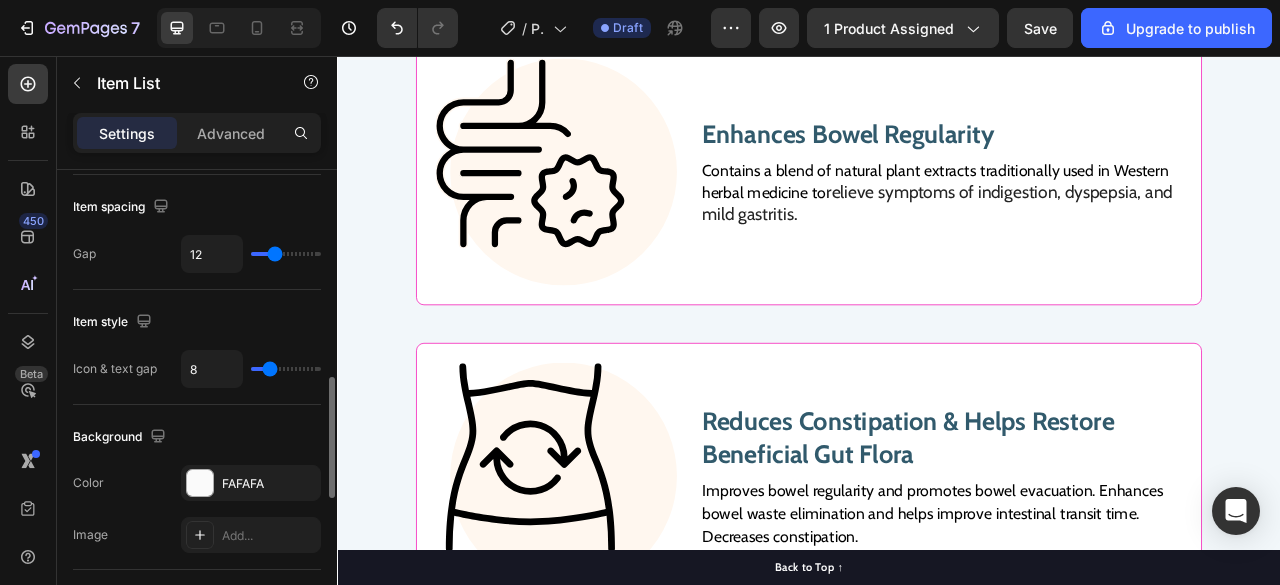 scroll, scrollTop: 805, scrollLeft: 0, axis: vertical 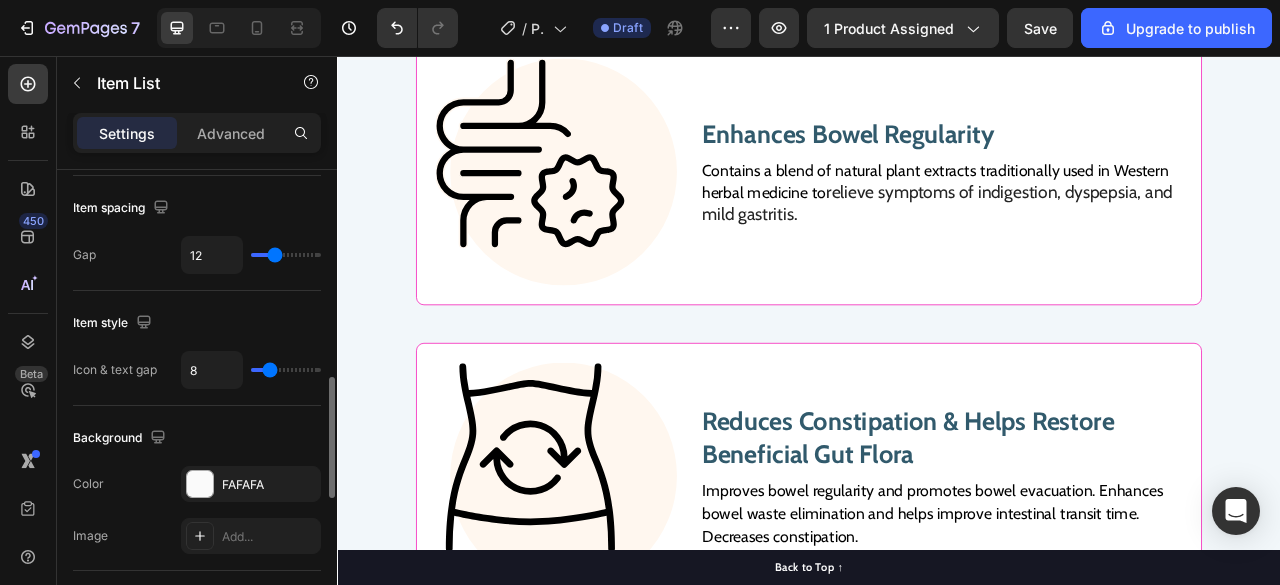 type on "14" 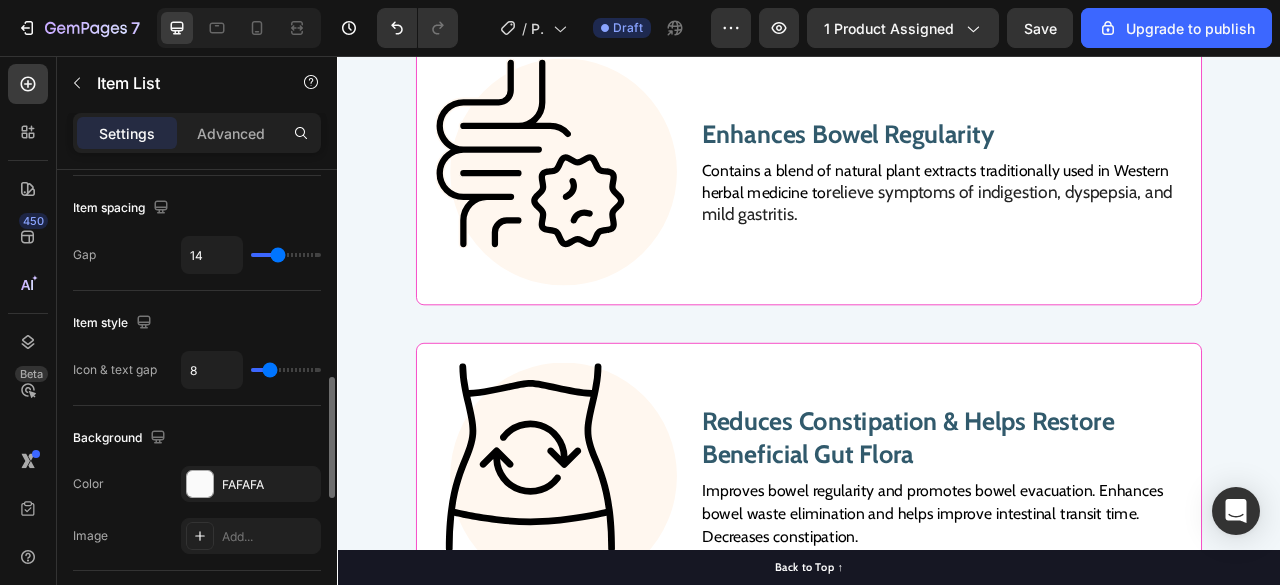 type on "16" 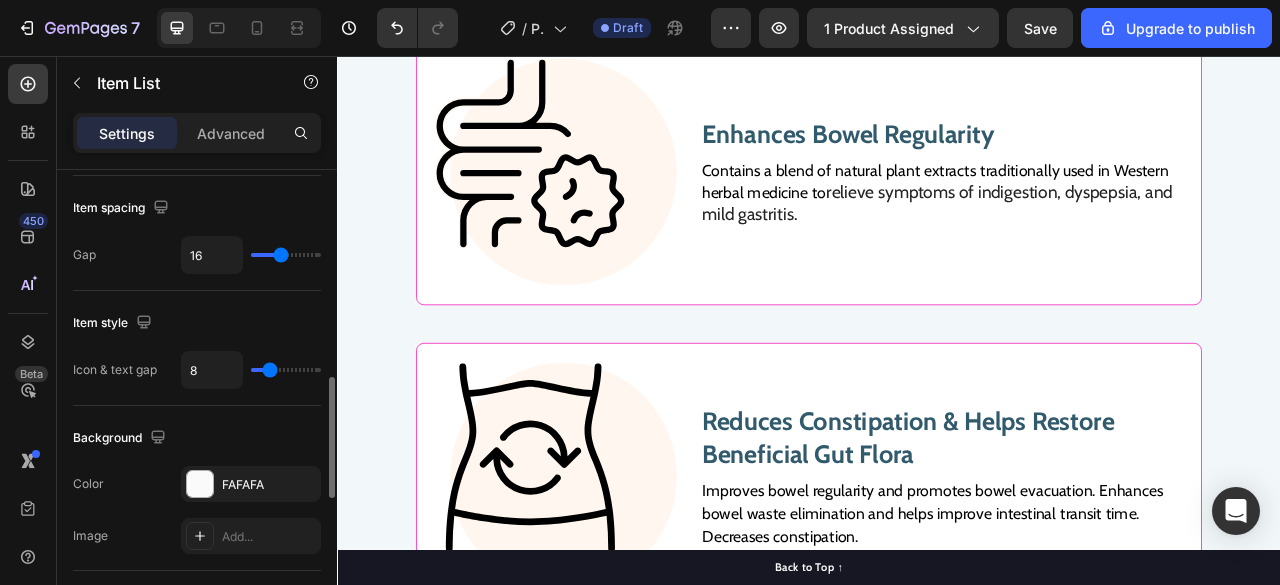 type on "18" 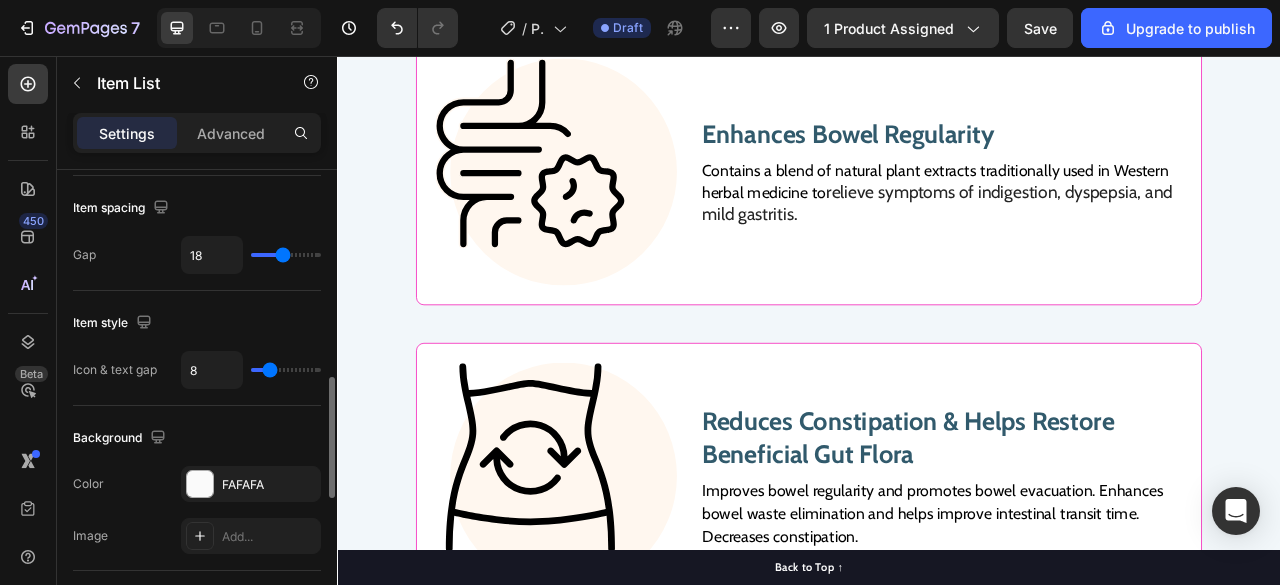 type on "20" 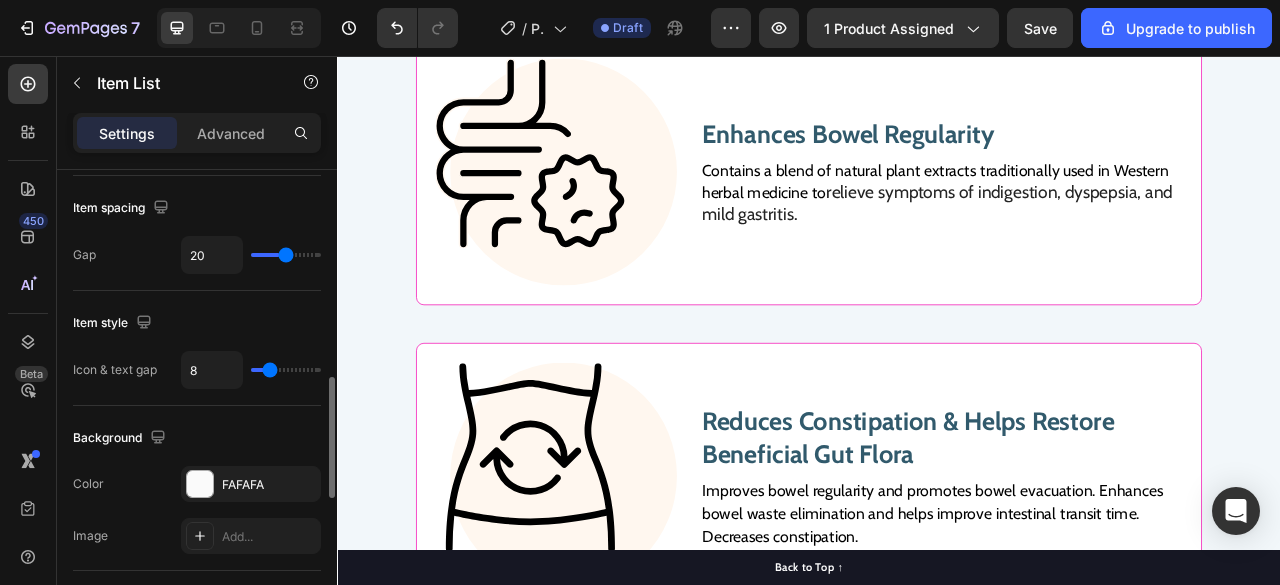 type on "21" 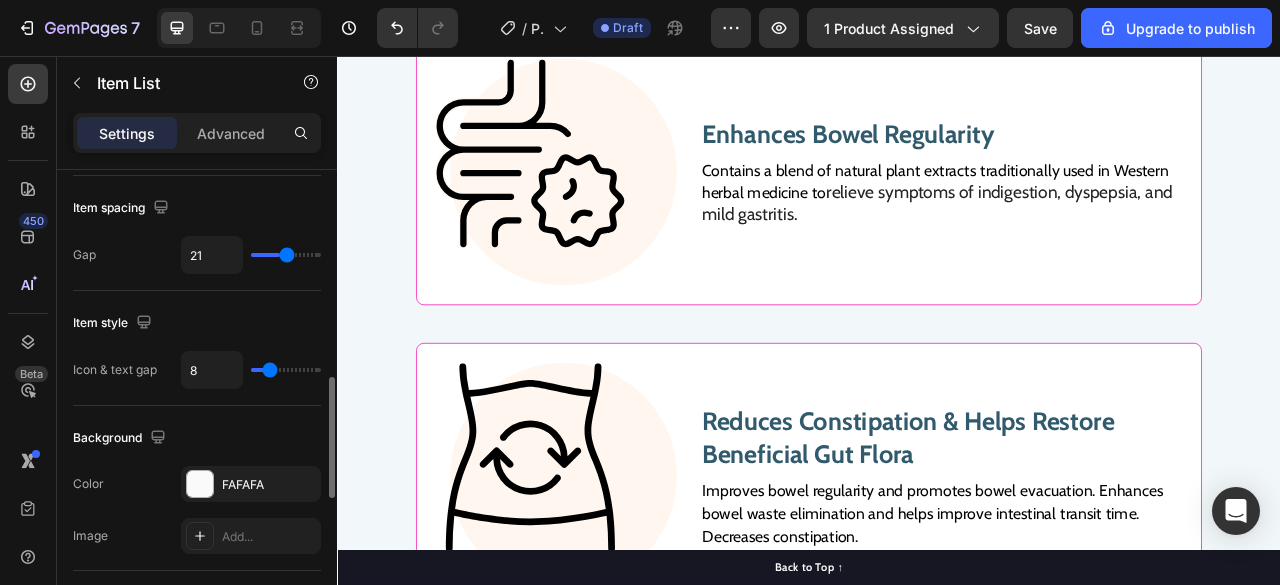 type on "23" 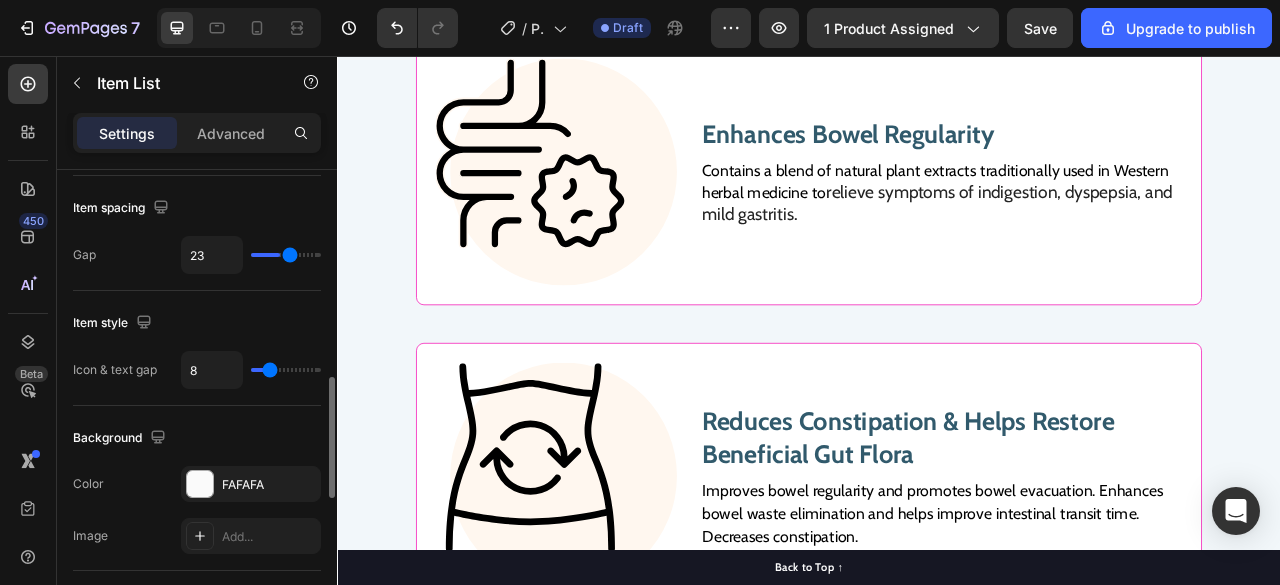 type on "25" 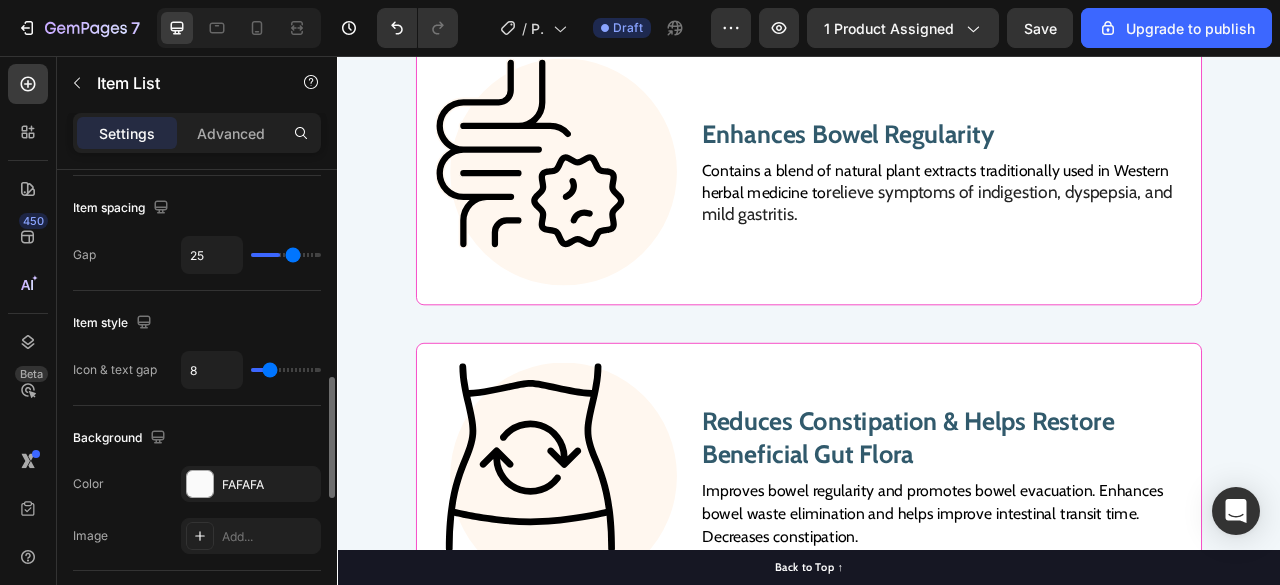 type on "27" 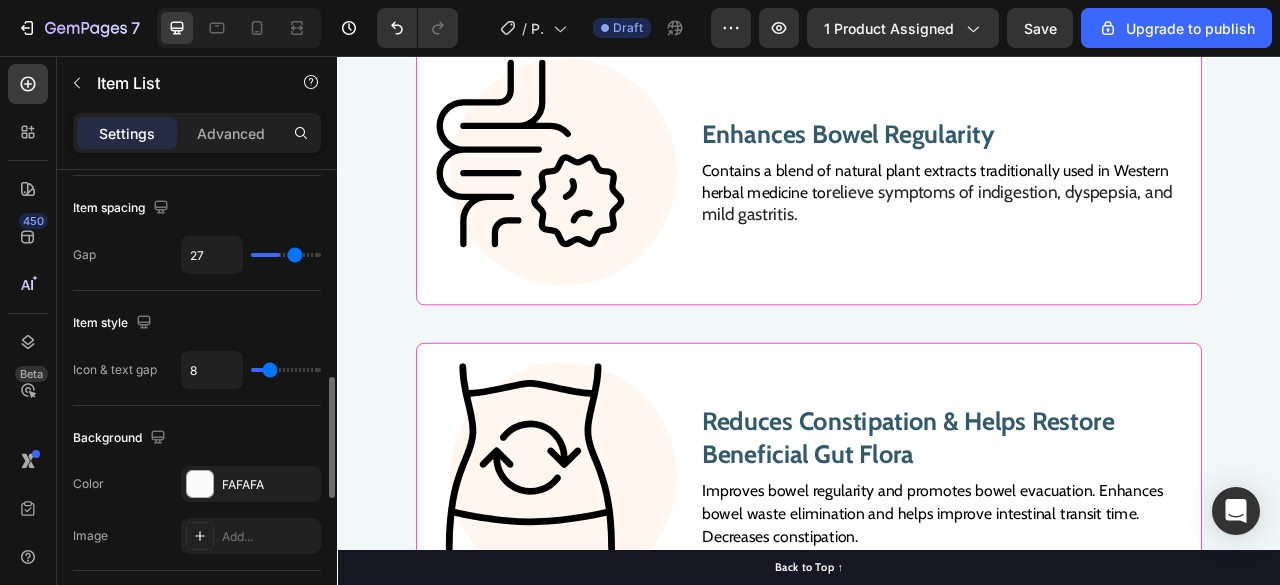 type on "29" 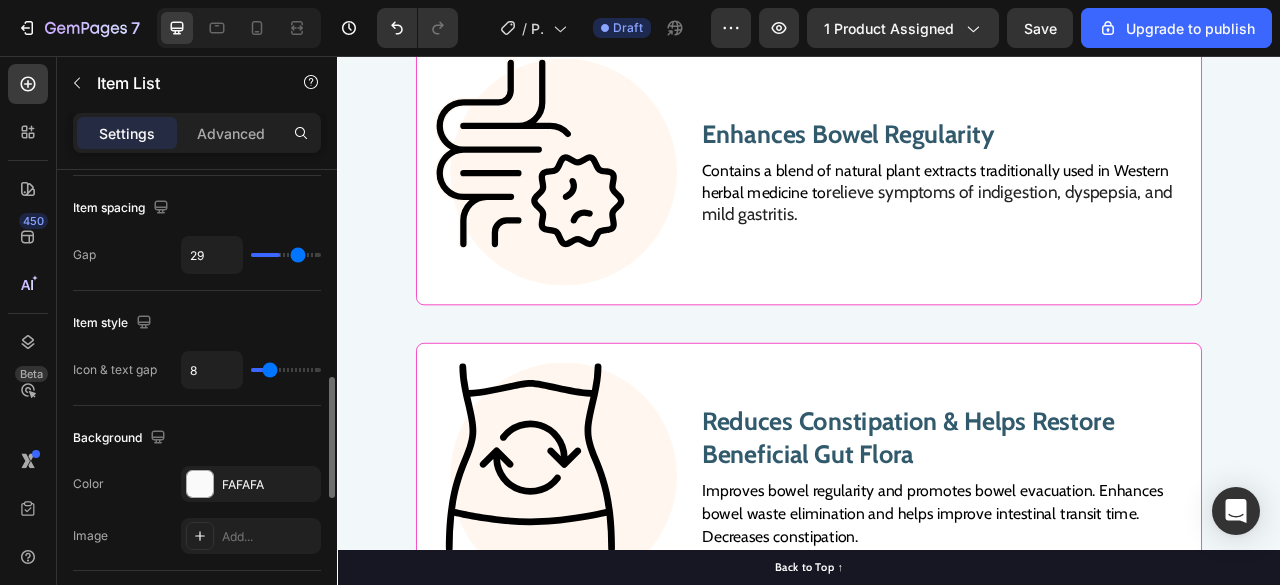 type on "31" 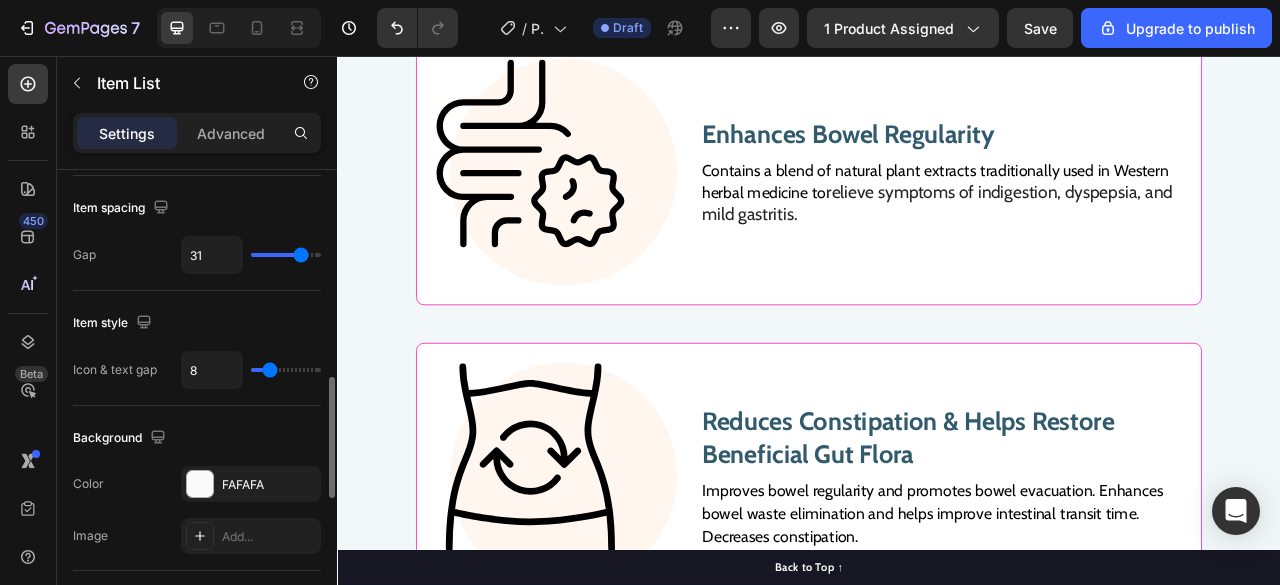 type on "34" 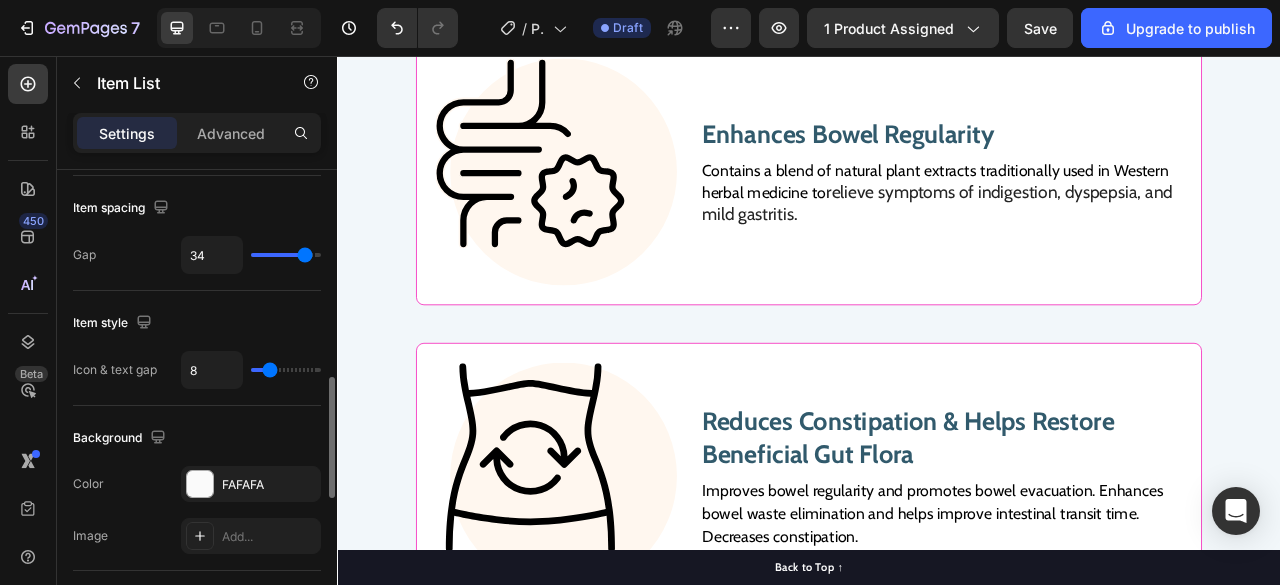 type on "37" 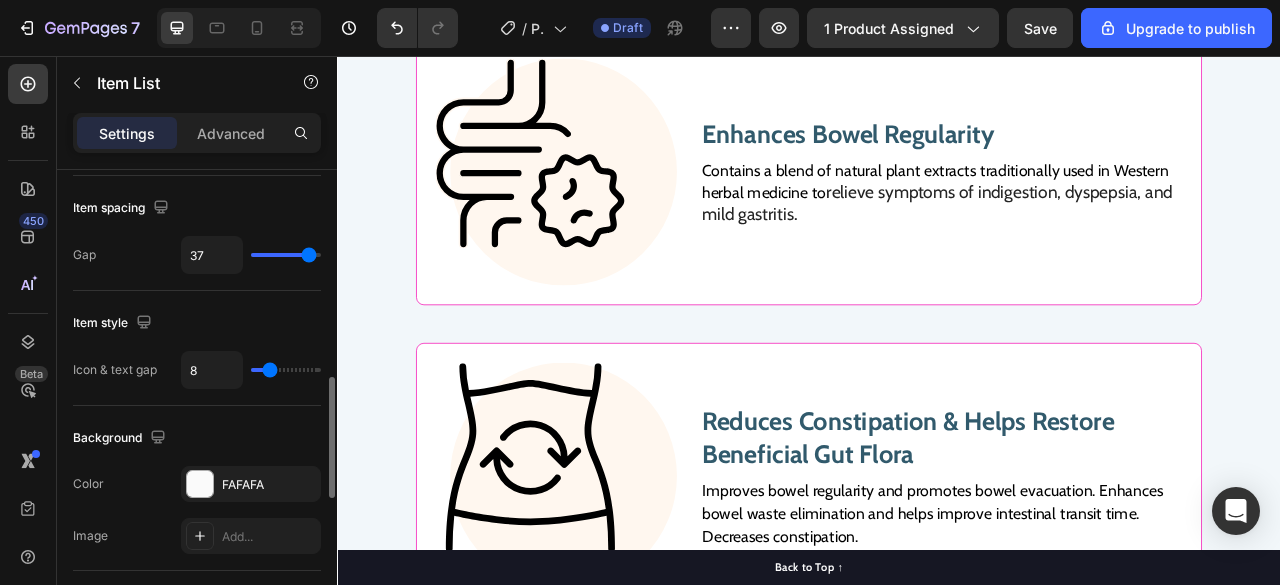 type on "38" 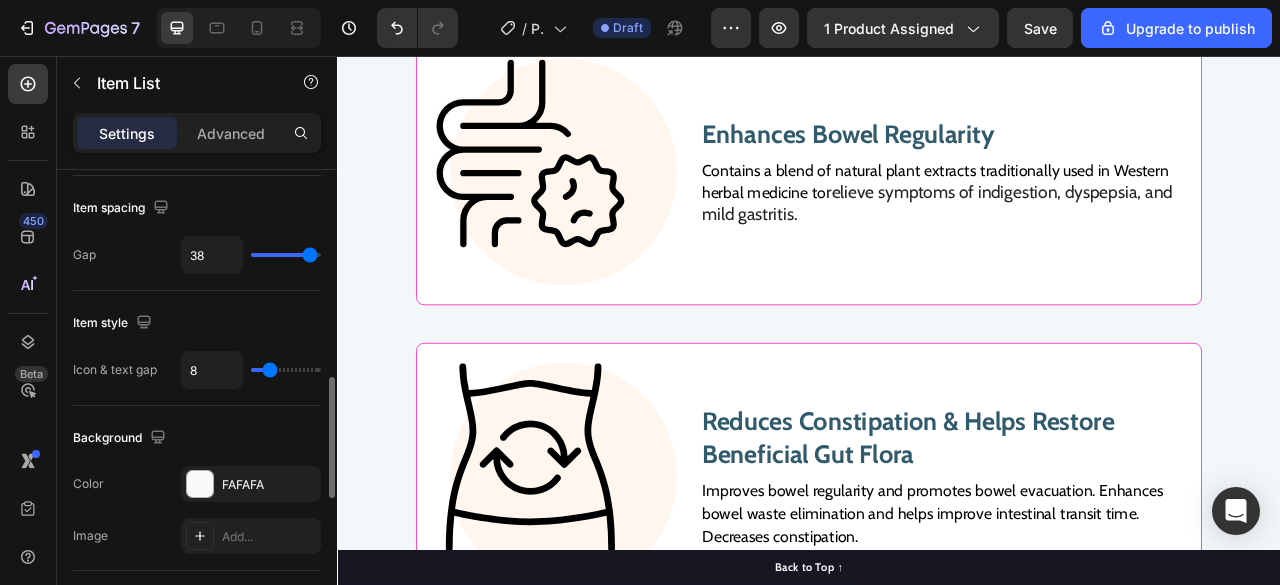 type on "40" 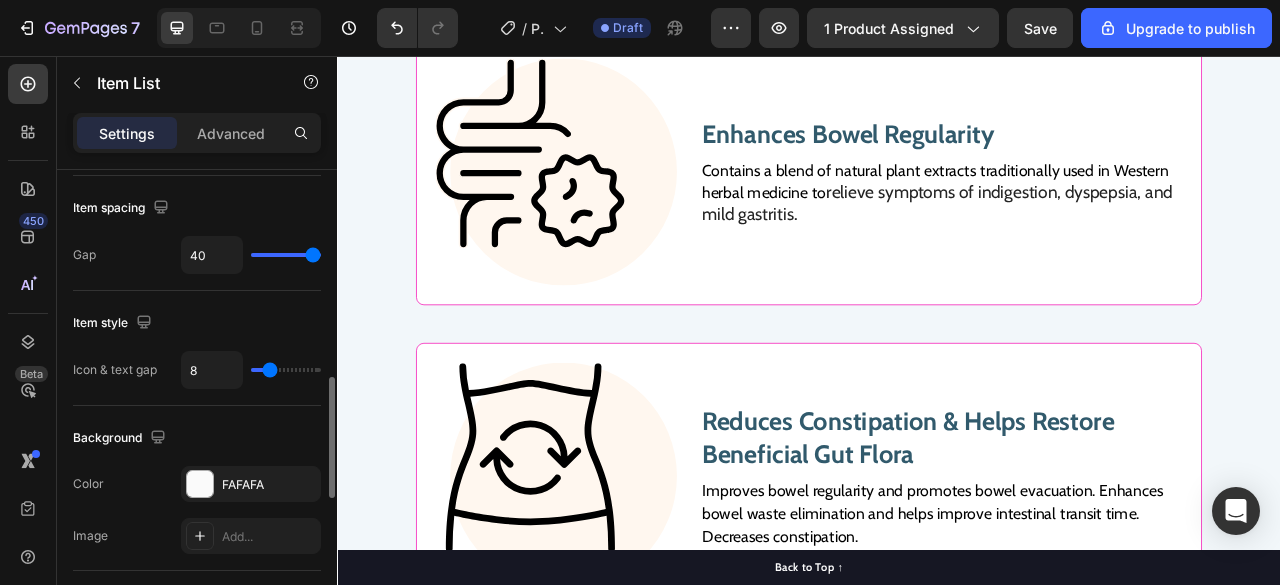 drag, startPoint x: 273, startPoint y: 257, endPoint x: 316, endPoint y: 234, distance: 48.76474 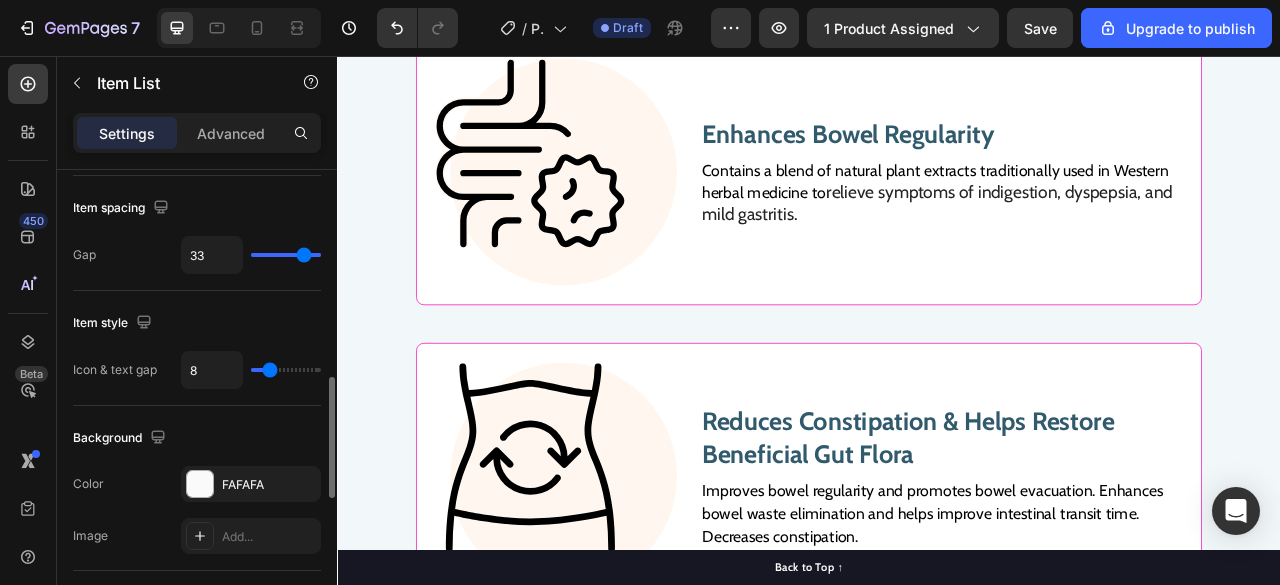 type on "28" 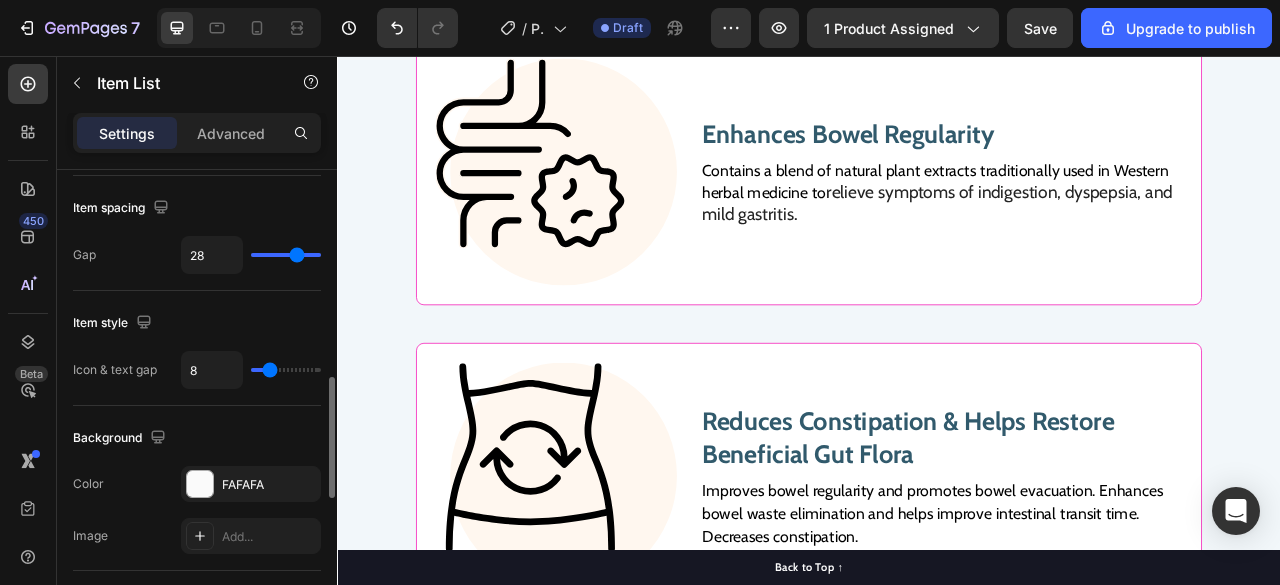 type on "23" 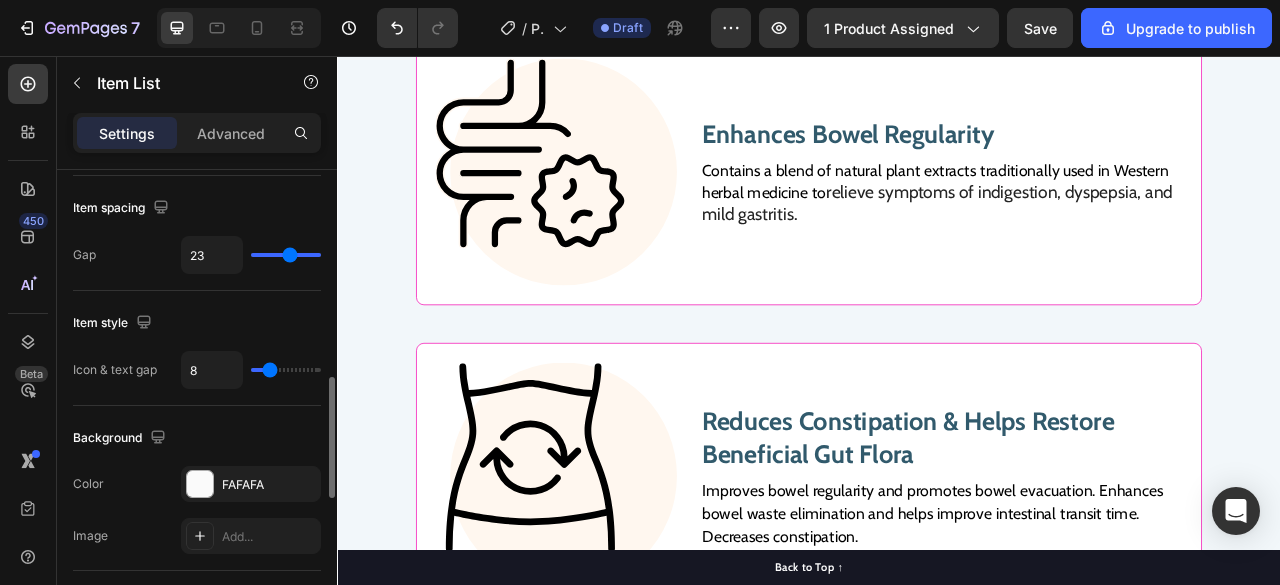 type on "19" 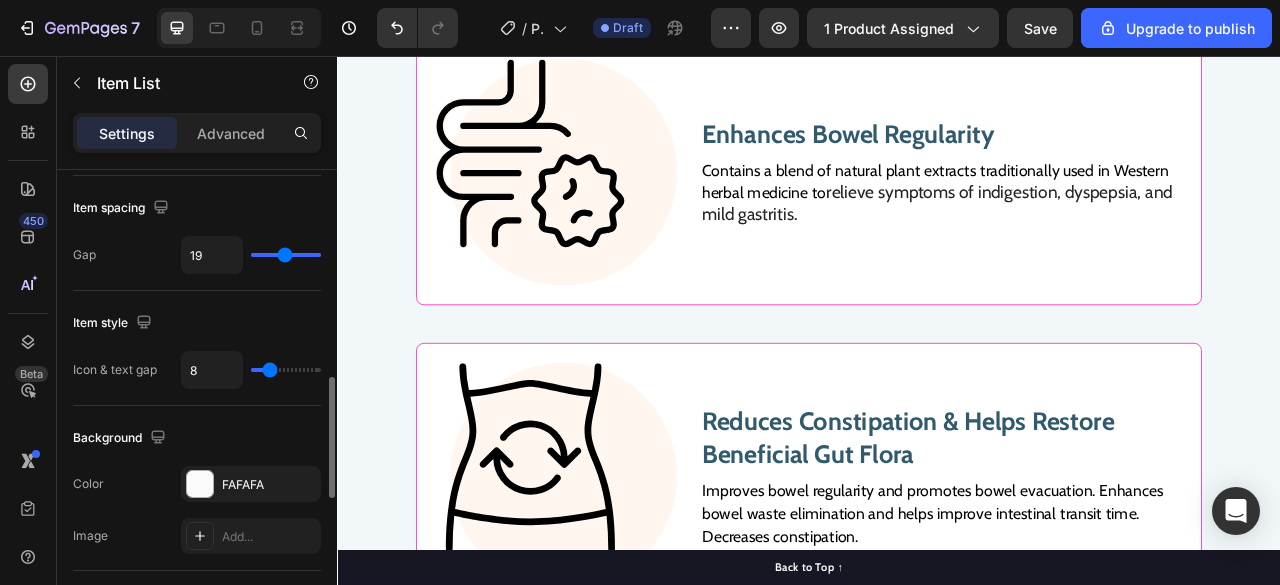 type on "15" 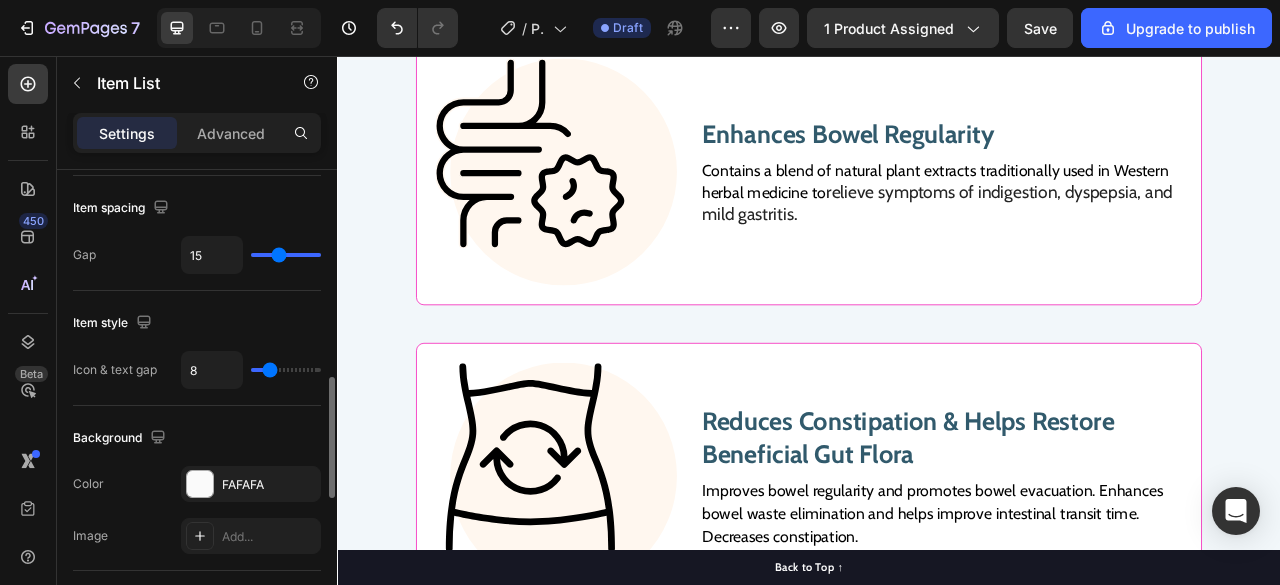 type on "13" 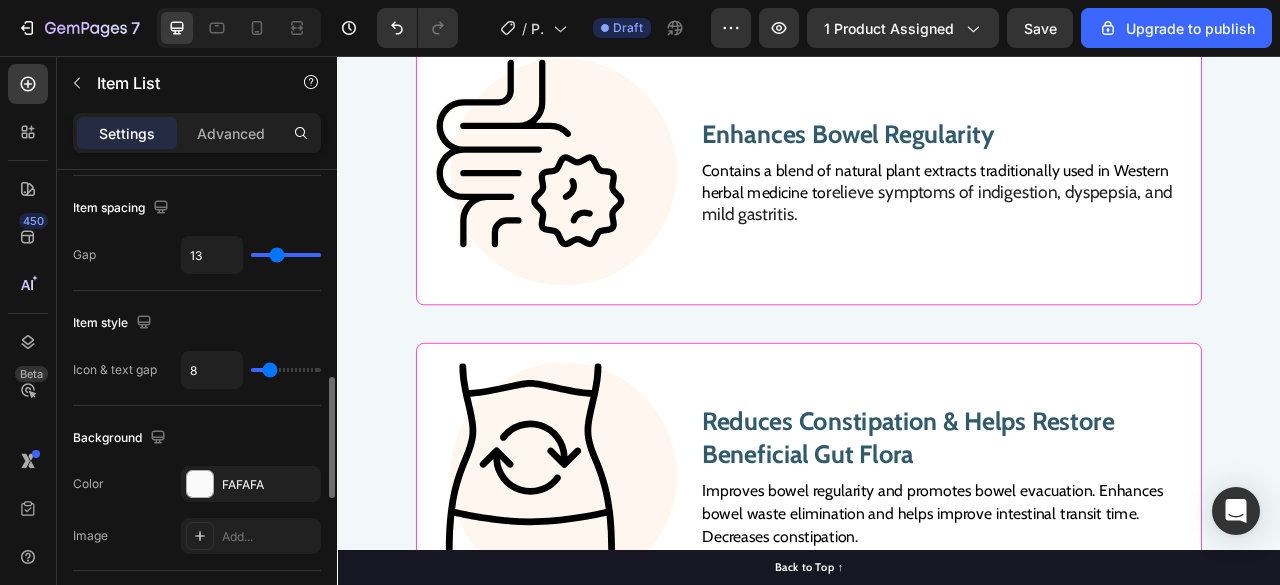 type on "11" 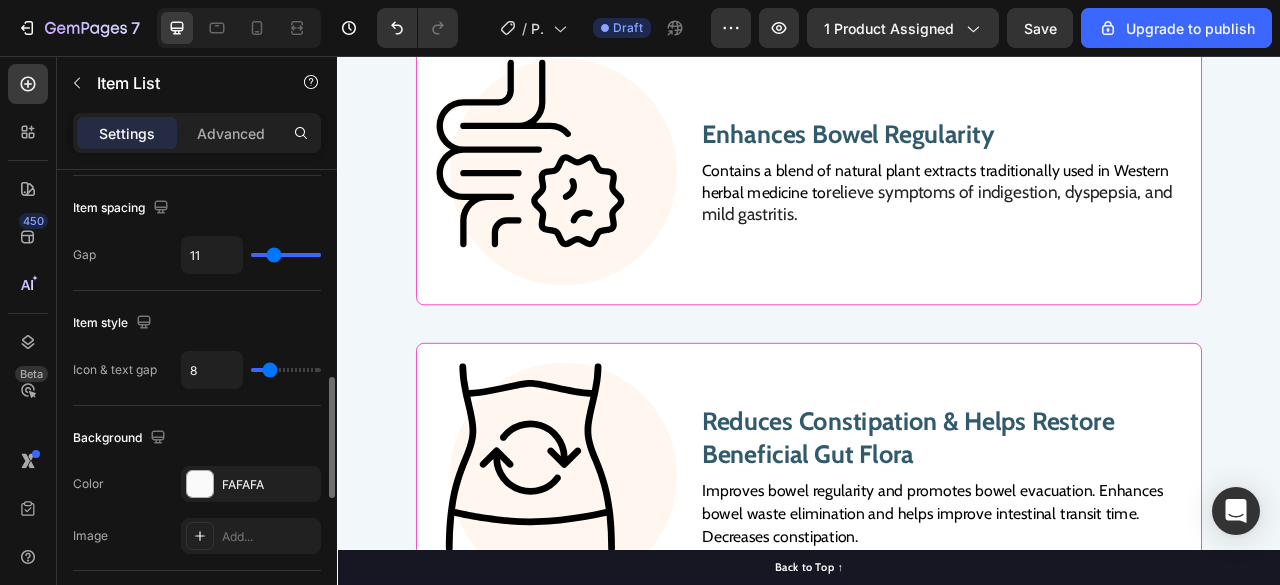 type on "9" 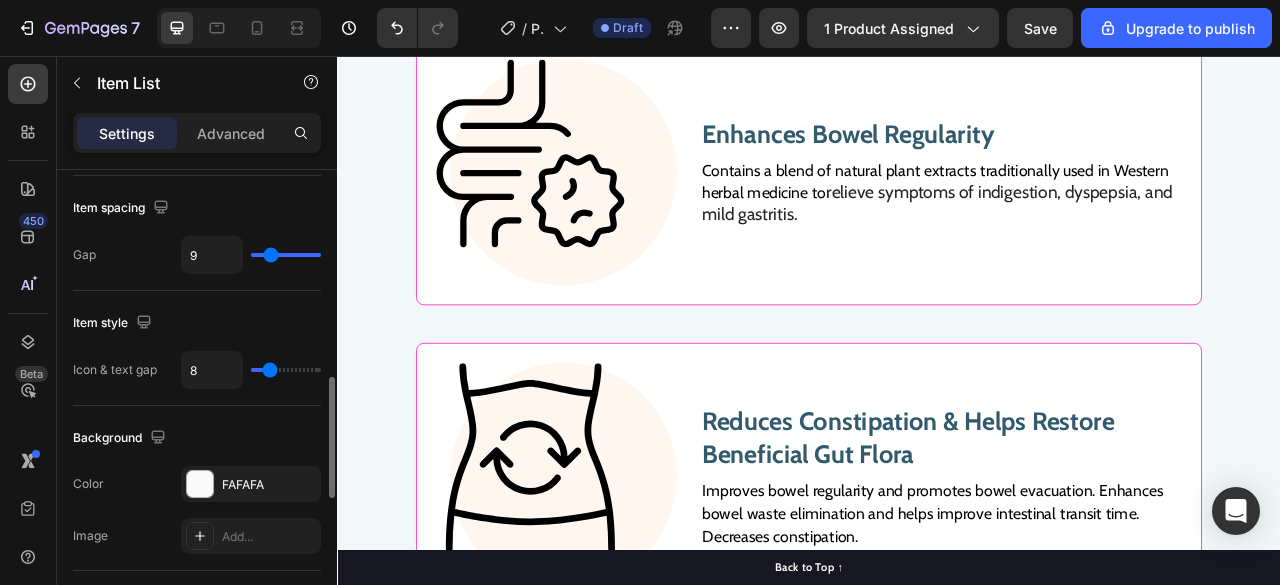 type on "7" 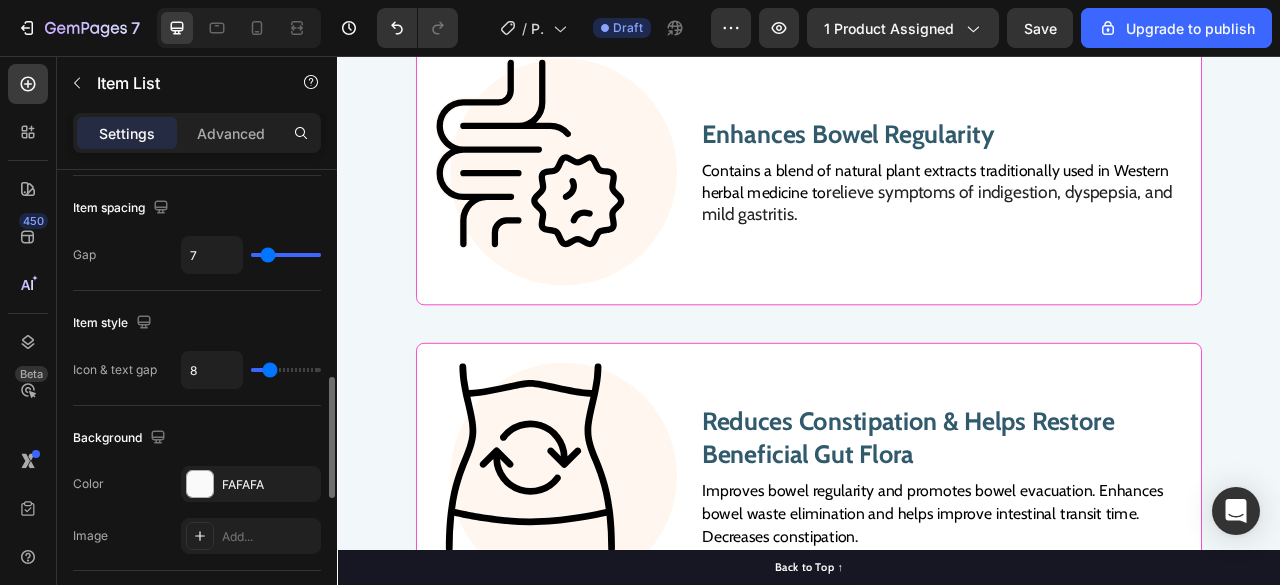 type on "5" 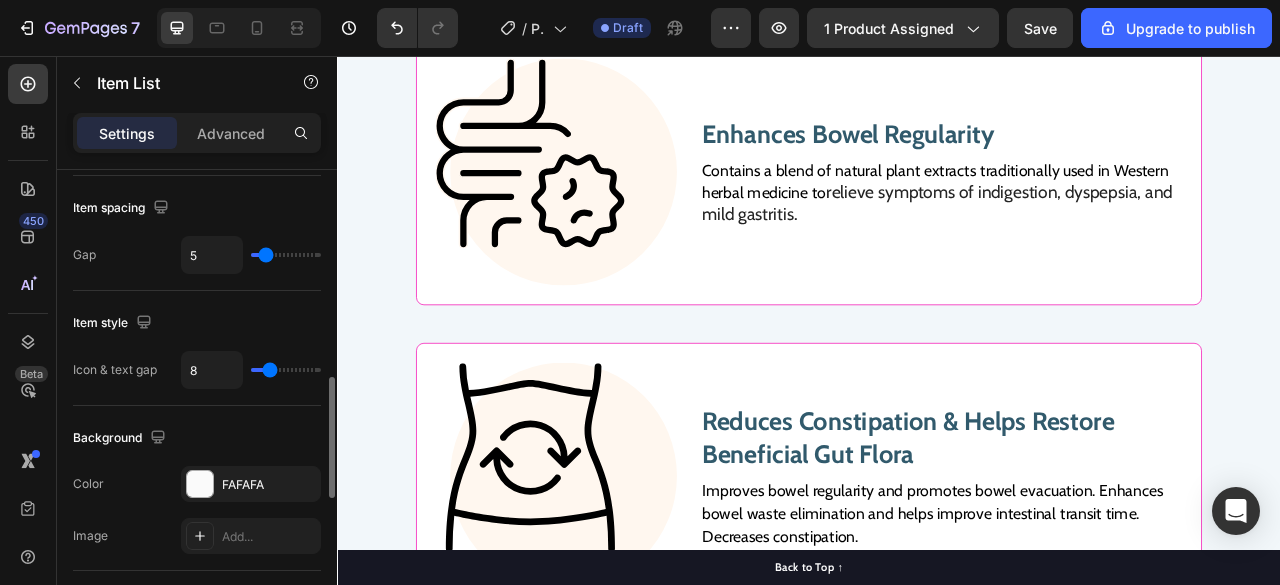 type on "8" 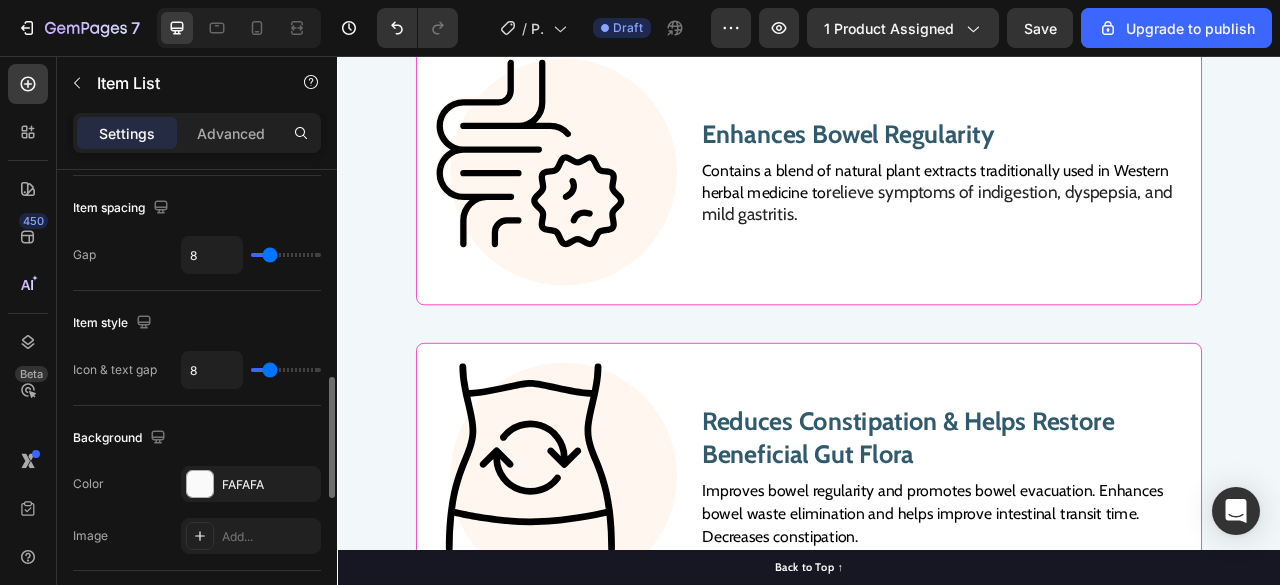 type on "12" 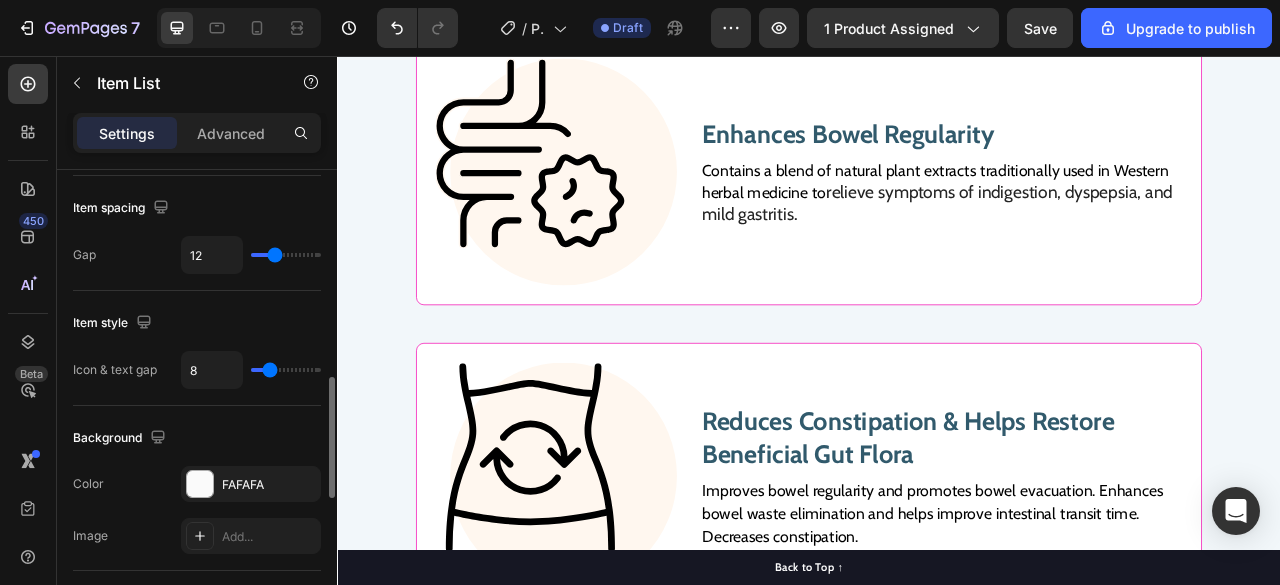 drag, startPoint x: 305, startPoint y: 247, endPoint x: 275, endPoint y: 263, distance: 34 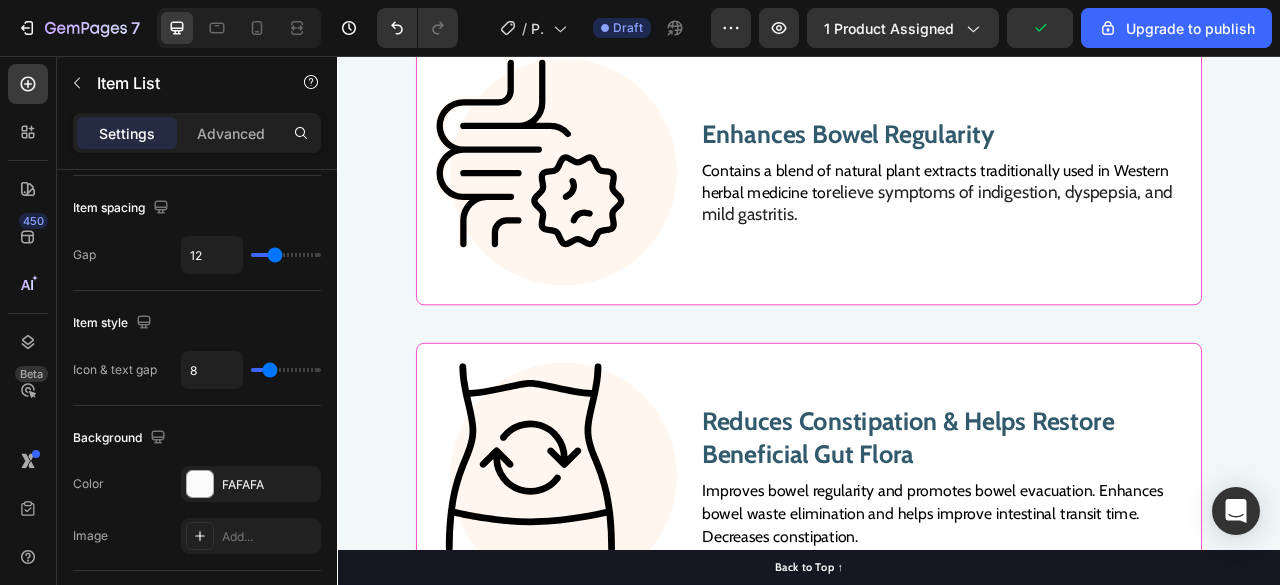 click on "Your custom text goes here" at bounding box center (455, -223) 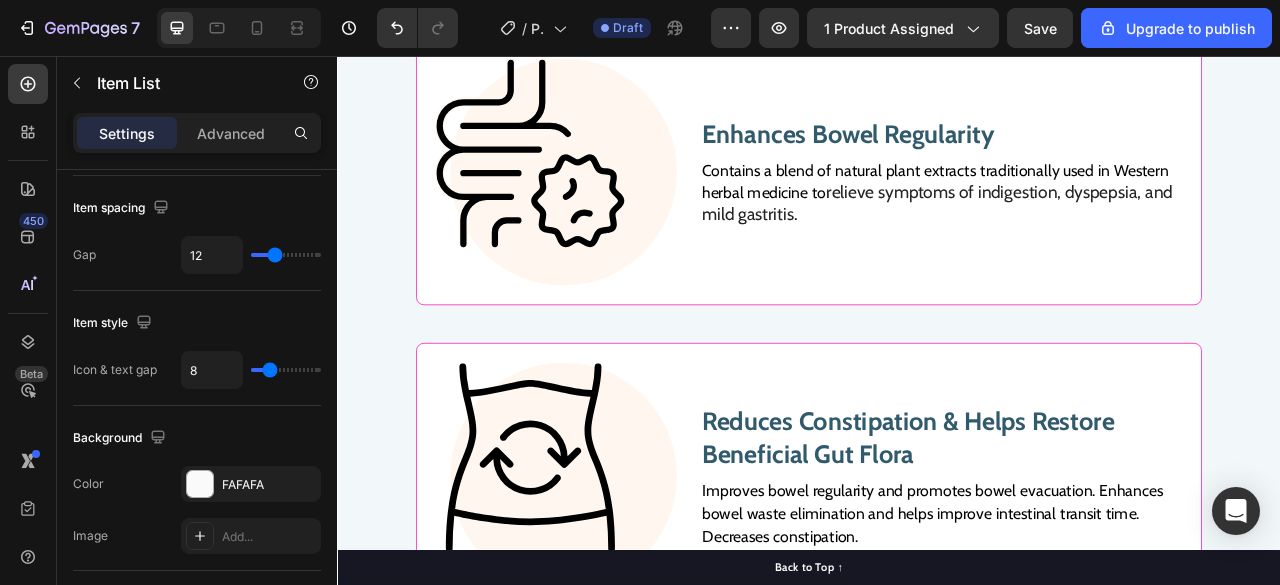 click at bounding box center (459, -276) 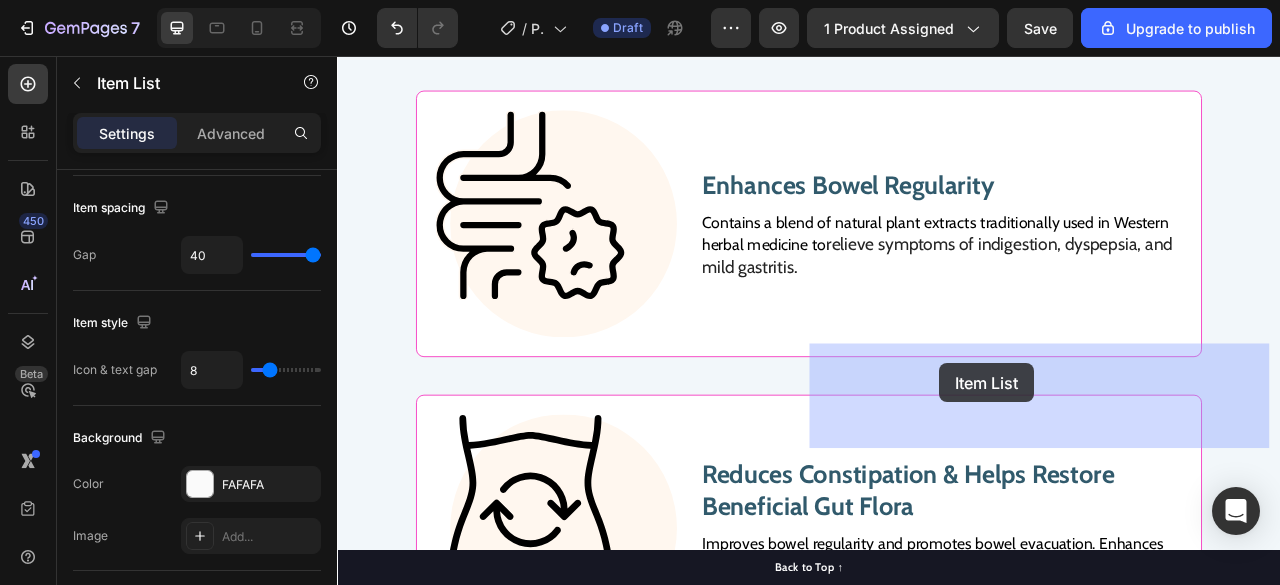drag, startPoint x: 351, startPoint y: 468, endPoint x: 1103, endPoint y: 447, distance: 752.29315 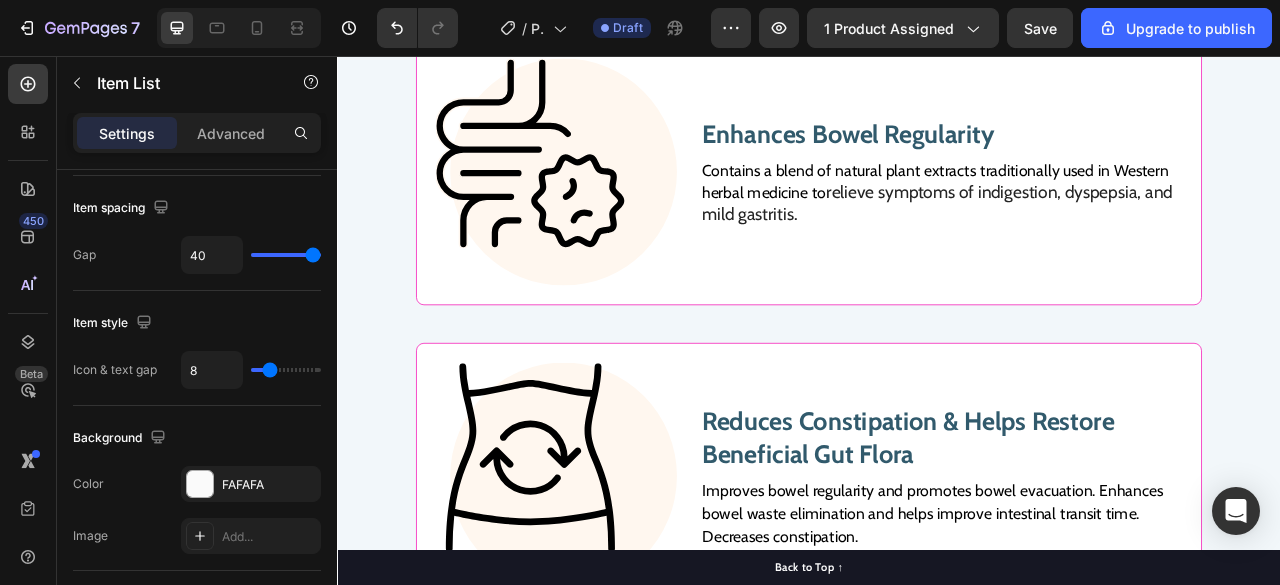 click on "Your custom text goes here" at bounding box center [633, -223] 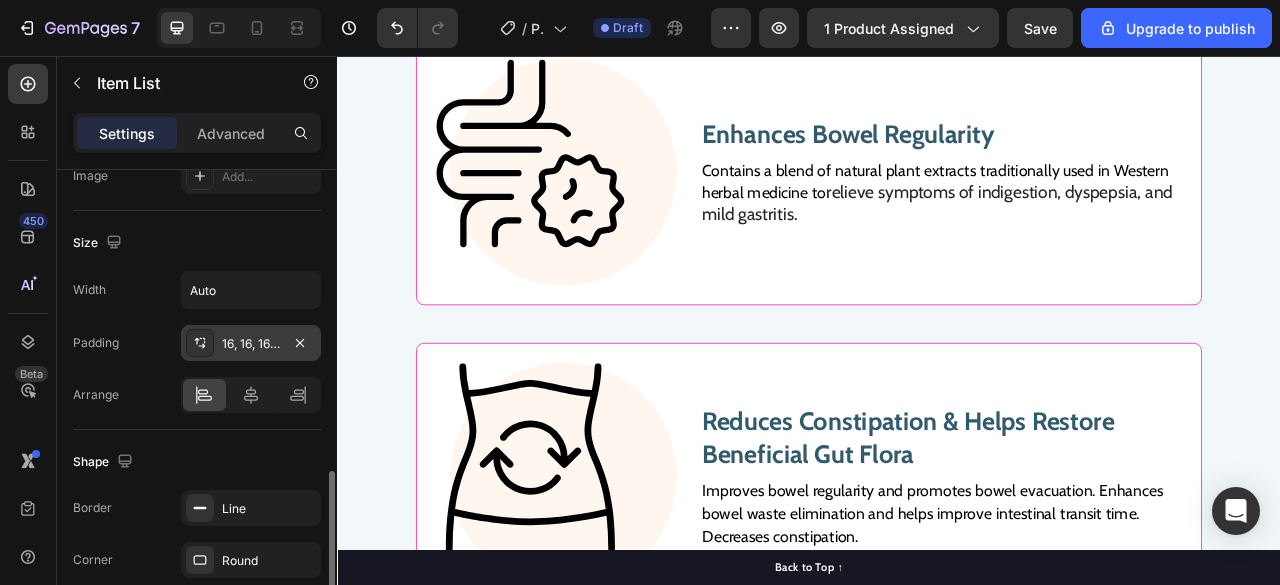 scroll, scrollTop: 1166, scrollLeft: 0, axis: vertical 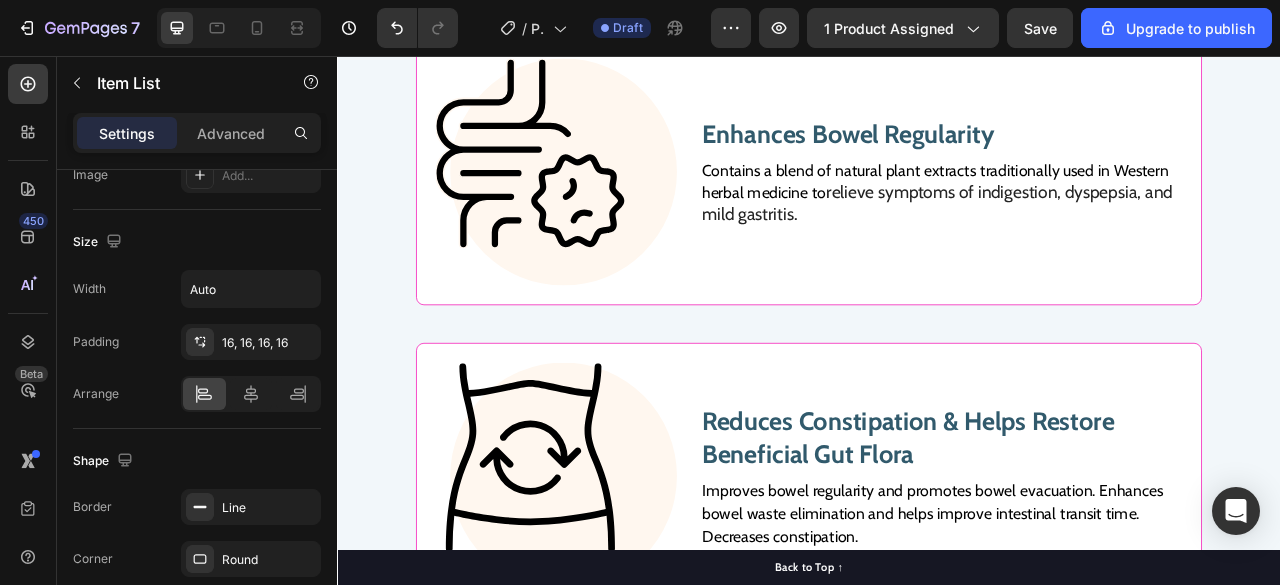 click on "Your custom text goes here" at bounding box center [633, -223] 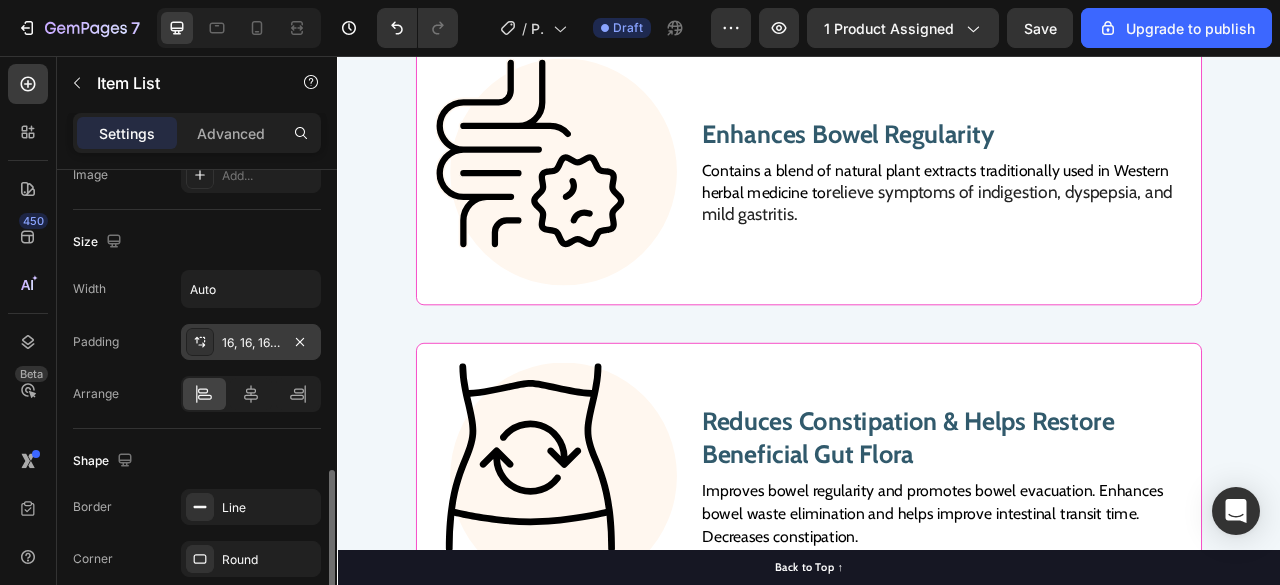 click on "16, 16, 16, 16" at bounding box center [251, 343] 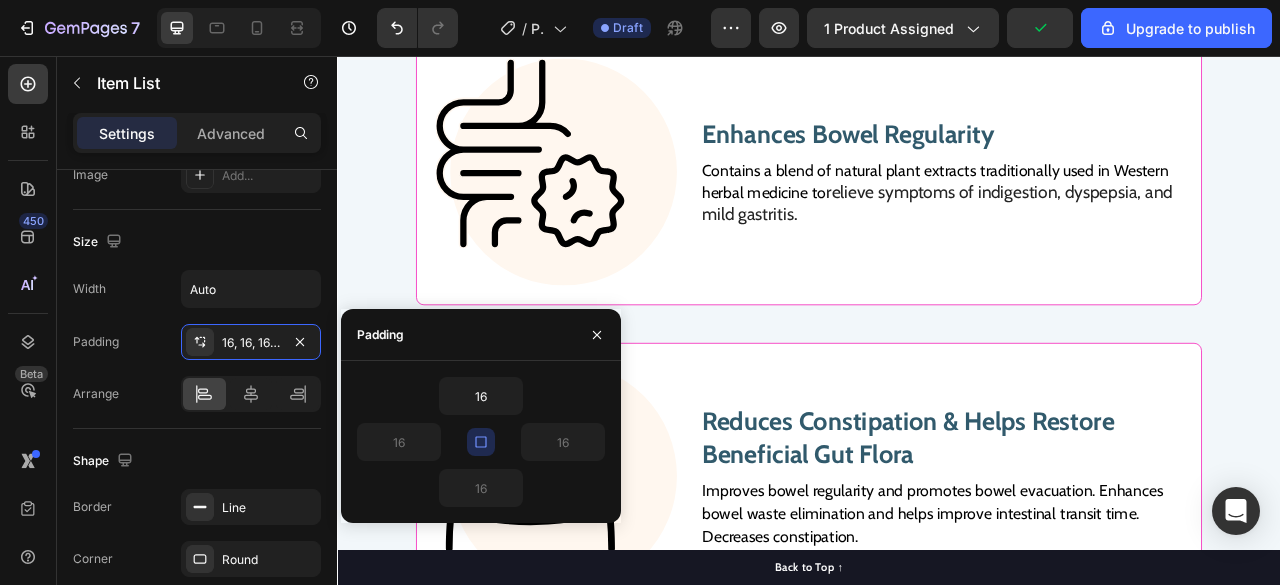 click 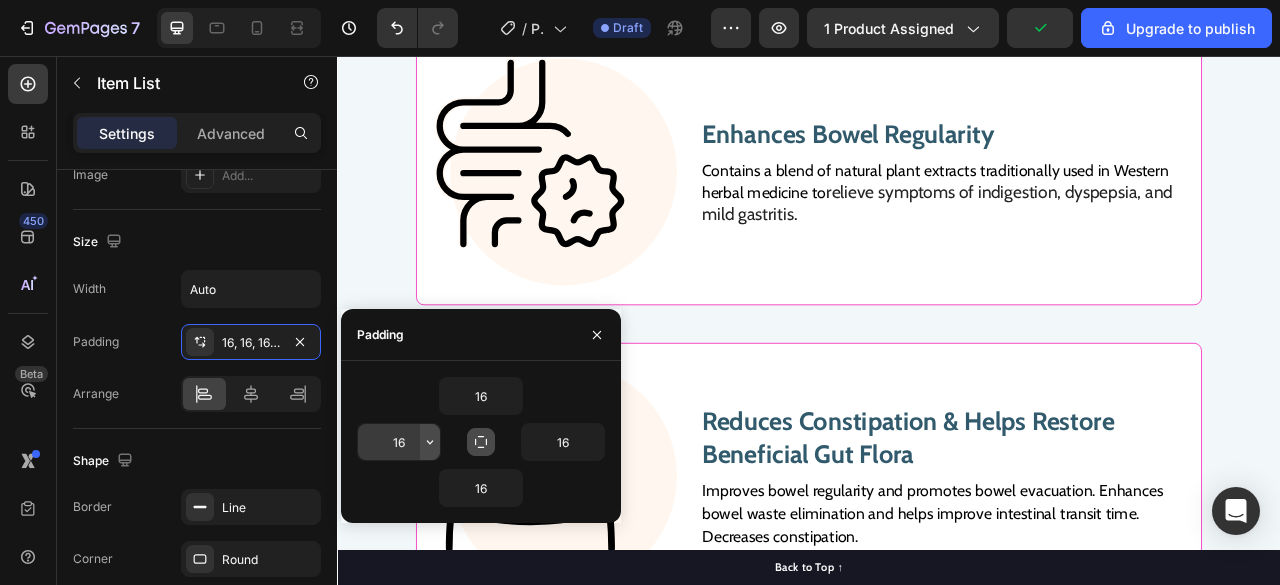 click 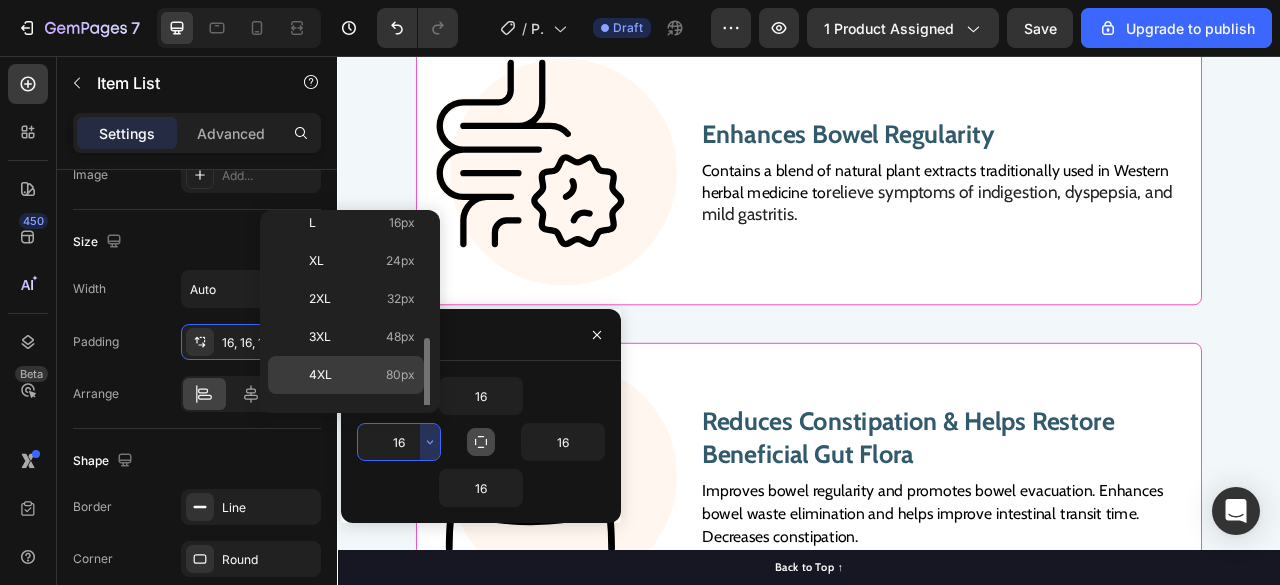 scroll, scrollTop: 223, scrollLeft: 0, axis: vertical 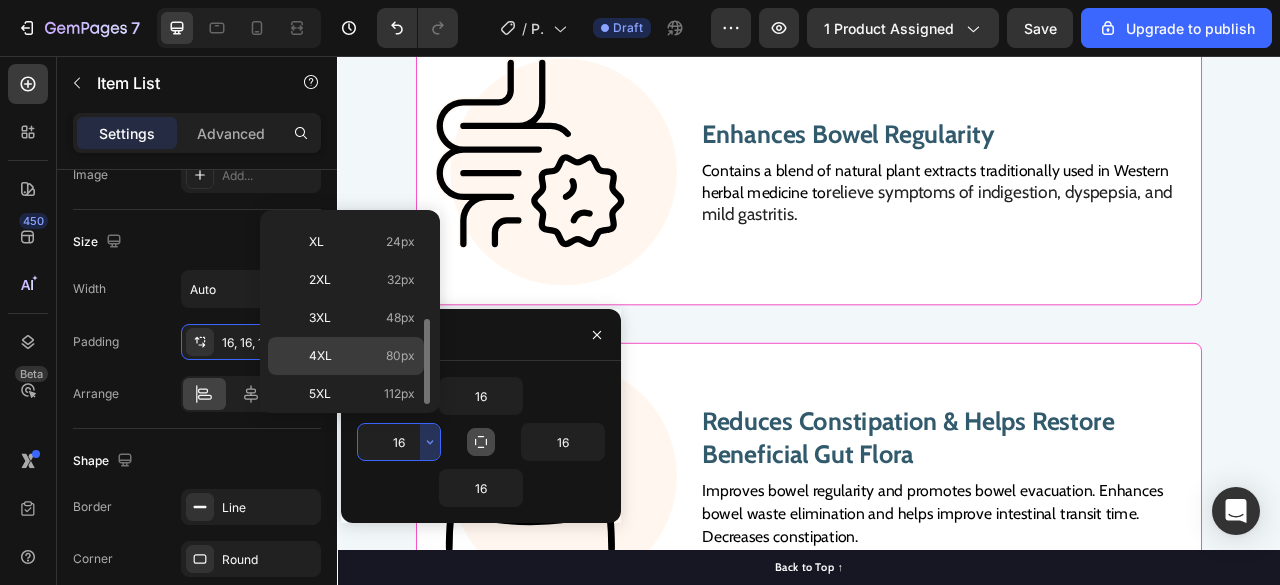 click on "4XL 80px" 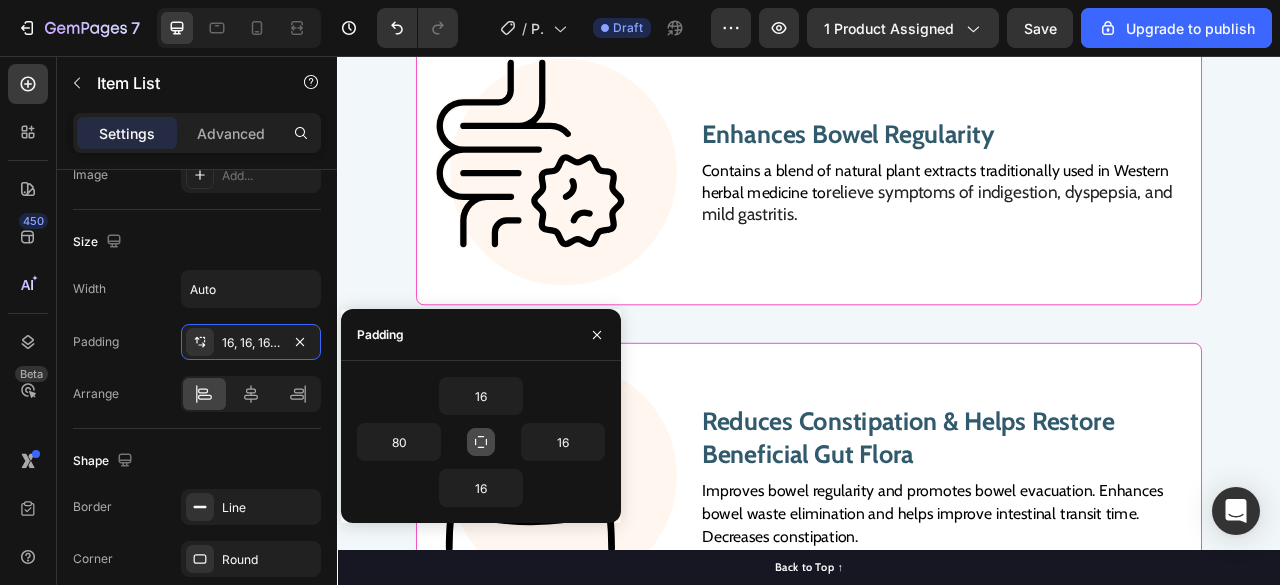 click on "Your custom text goes here" at bounding box center (633, -223) 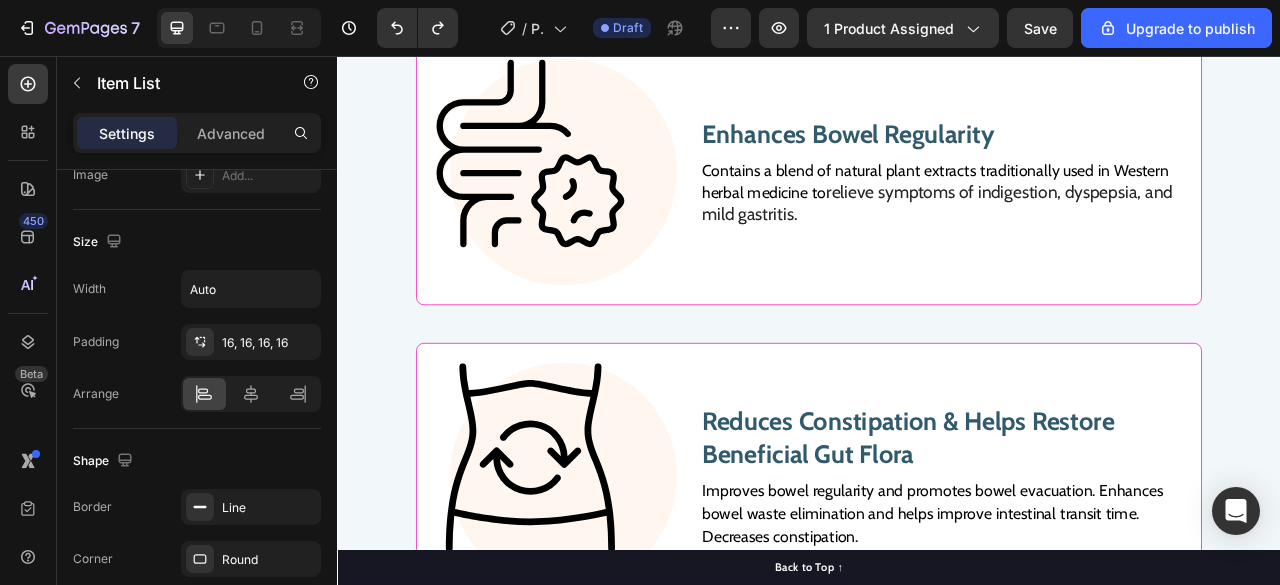 click on "Your custom text goes here" at bounding box center [633, -223] 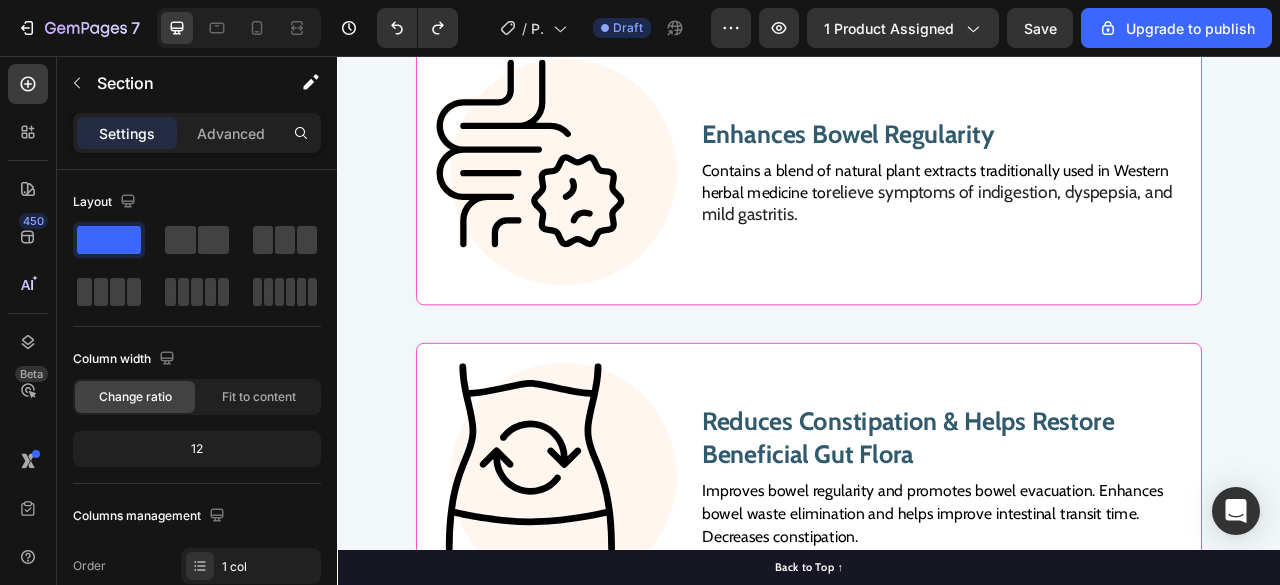 click on "Your custom text goes here Item List Your custom text goes here Item List Row" at bounding box center [937, -223] 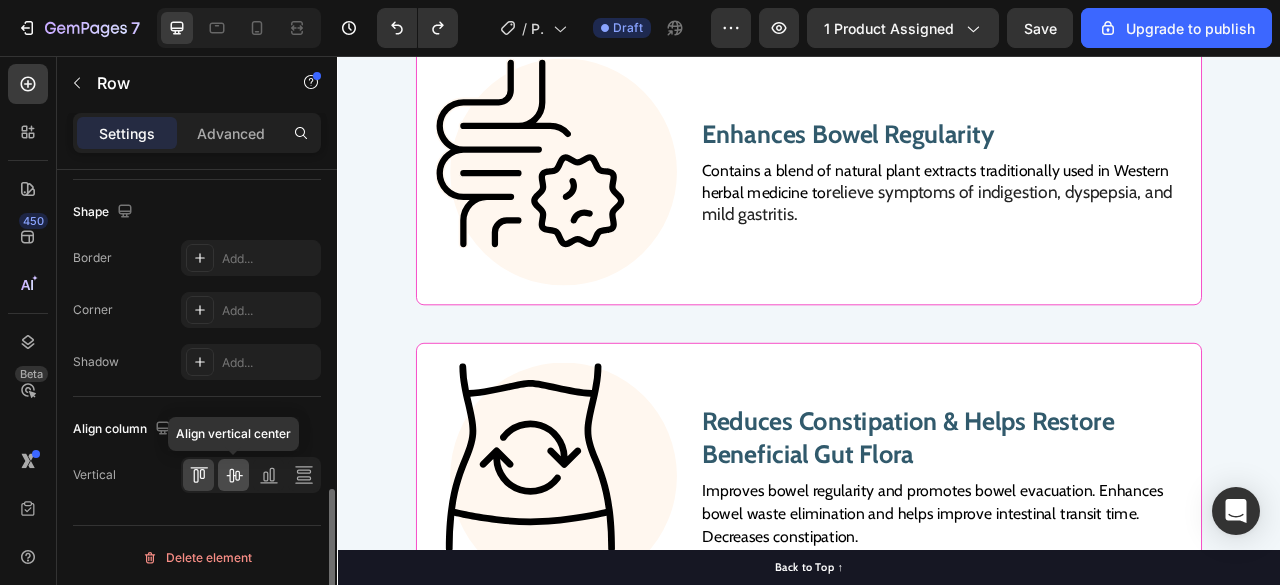 click 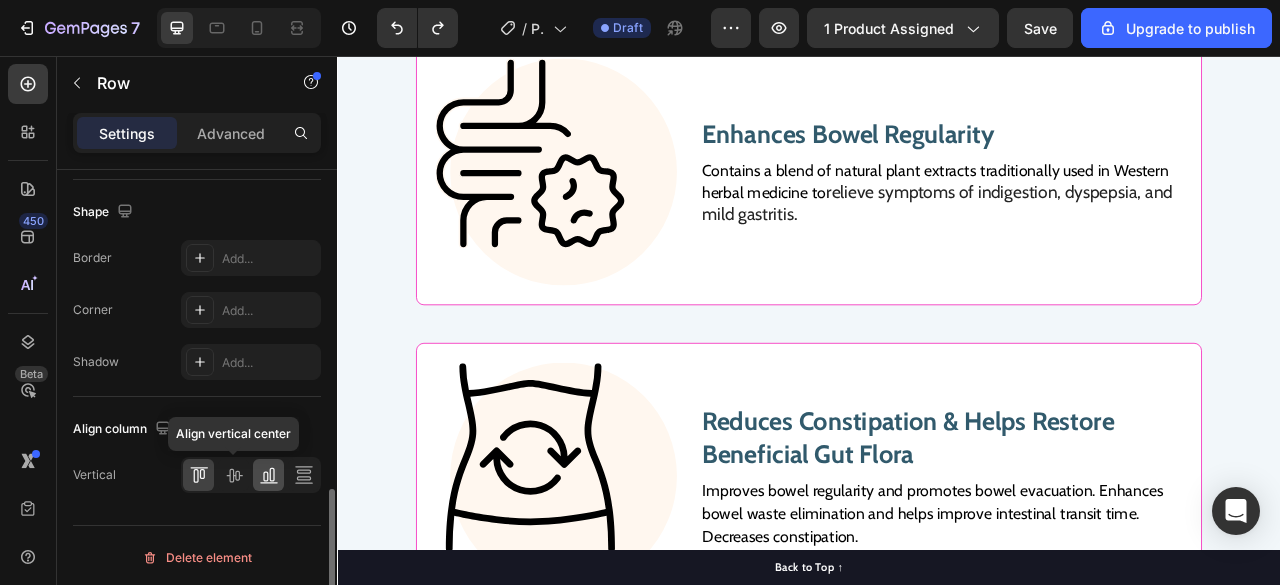 scroll, scrollTop: 972, scrollLeft: 0, axis: vertical 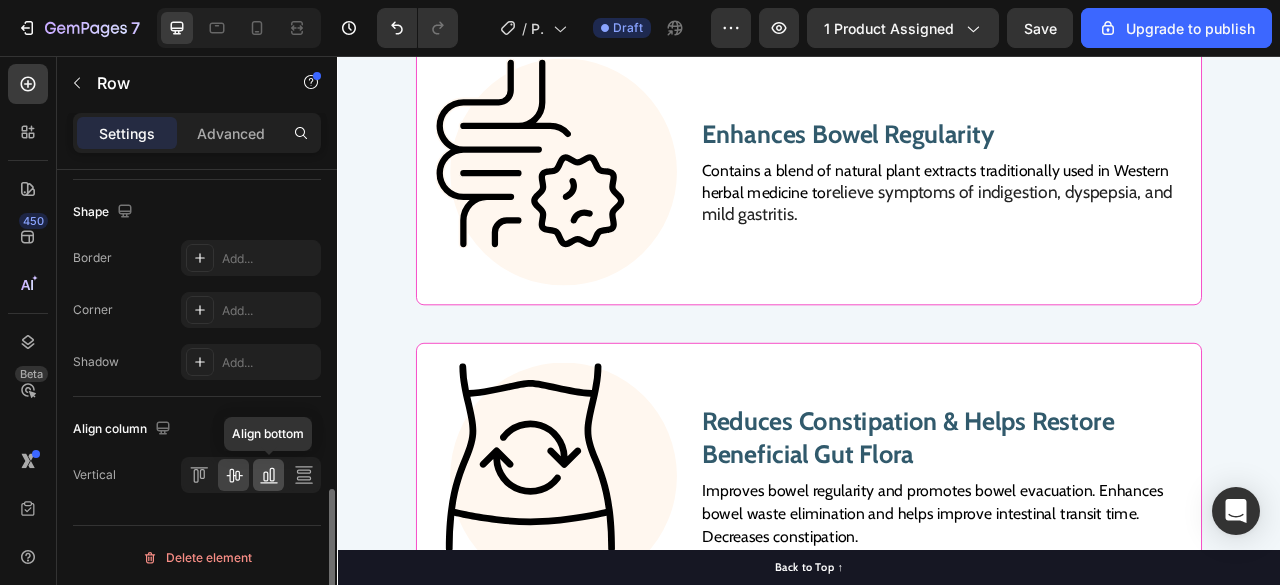 click 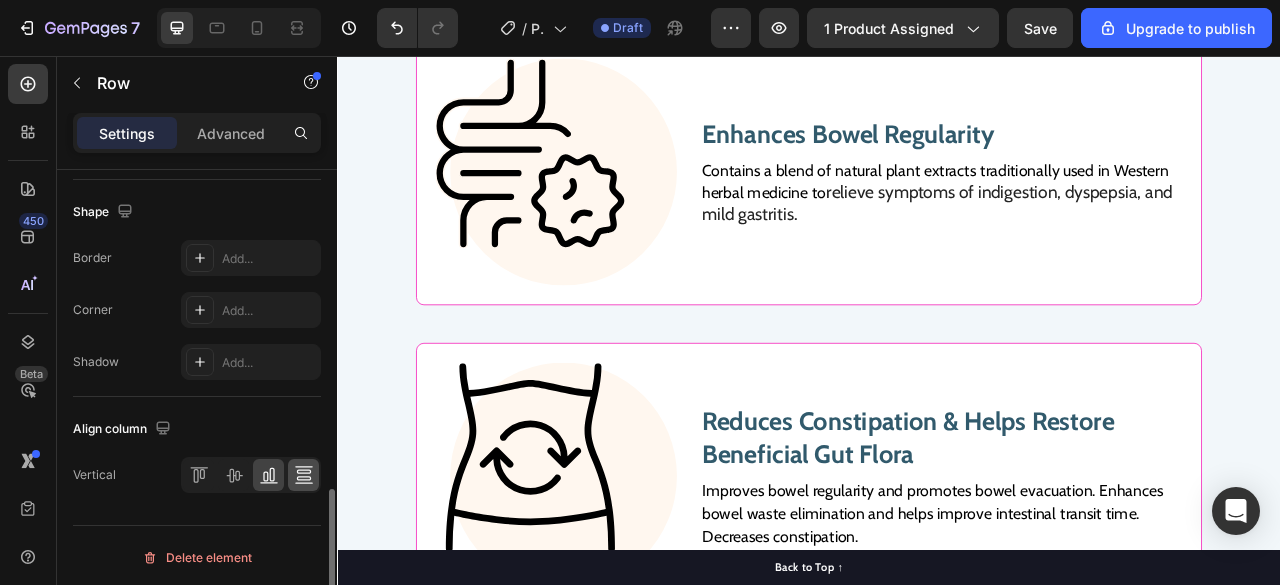 click 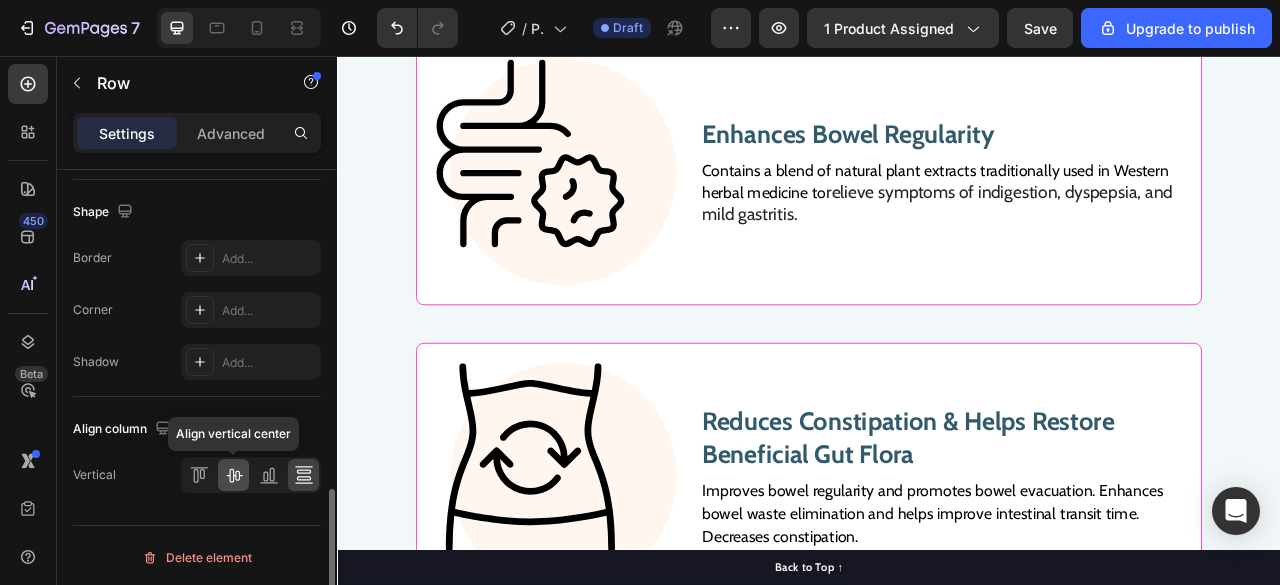 click 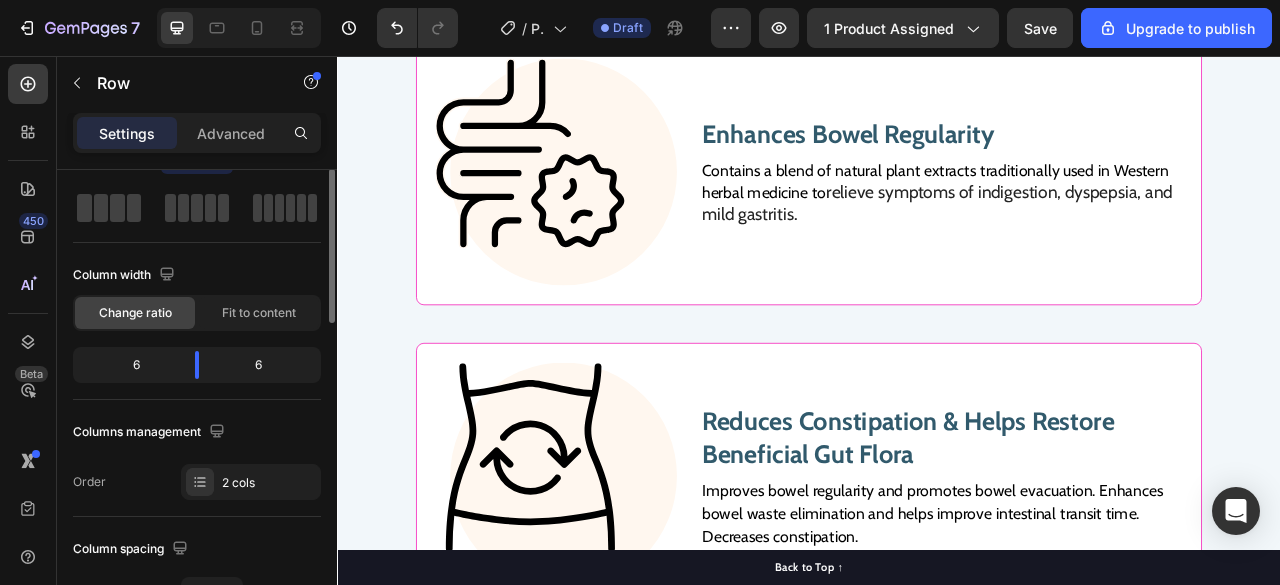 scroll, scrollTop: 63, scrollLeft: 0, axis: vertical 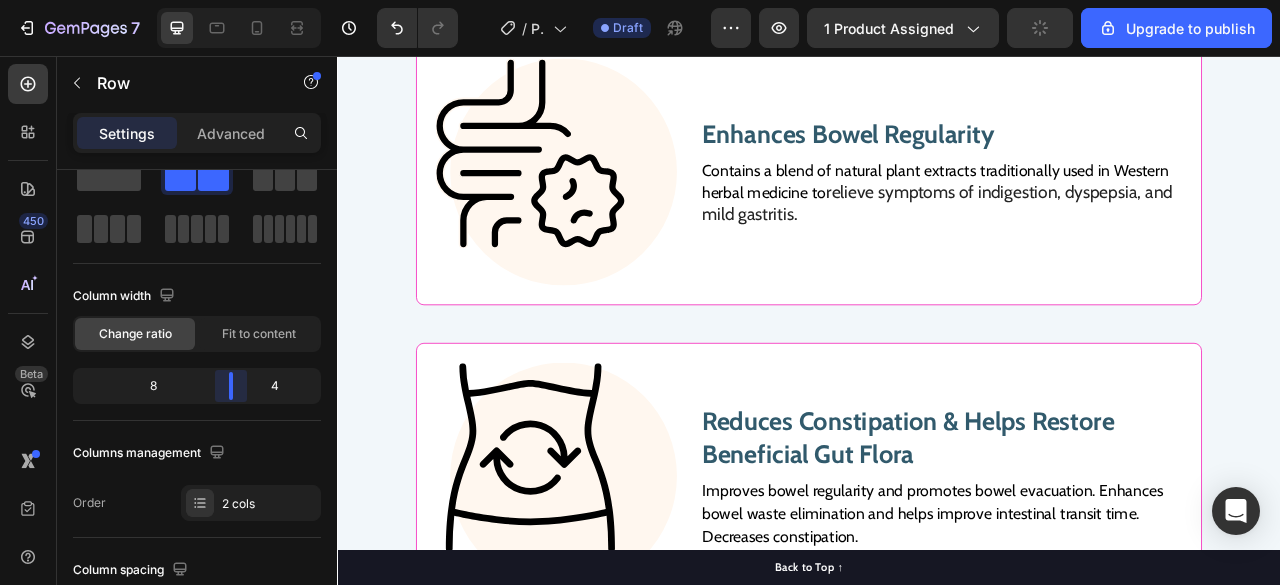drag, startPoint x: 184, startPoint y: 395, endPoint x: 252, endPoint y: 389, distance: 68.26419 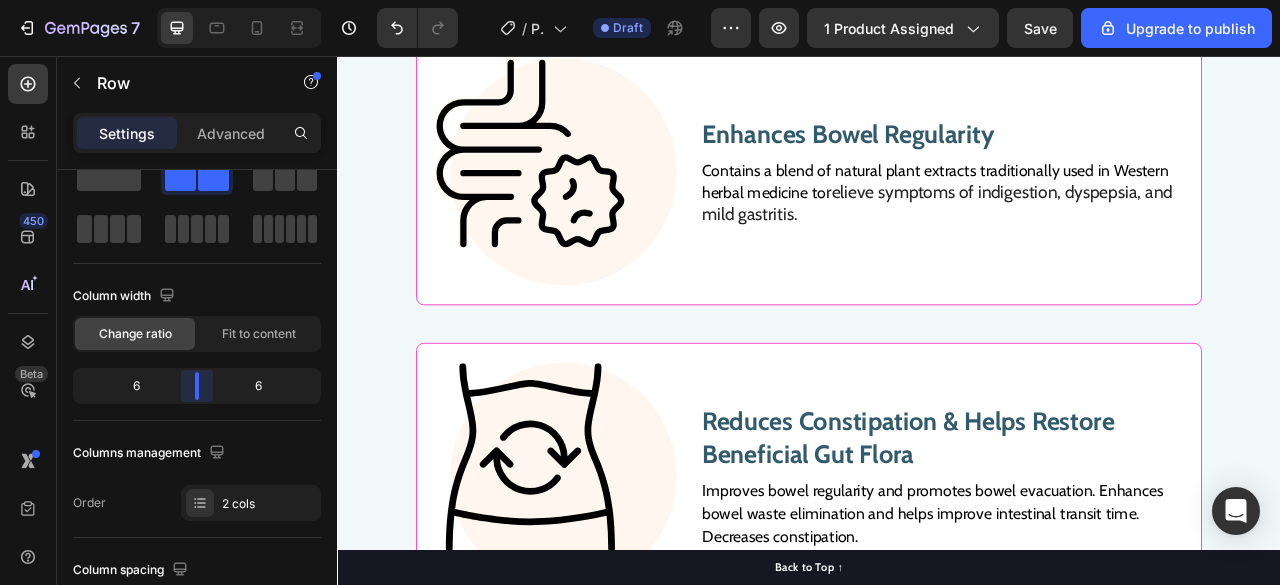 drag, startPoint x: 235, startPoint y: 382, endPoint x: 199, endPoint y: 377, distance: 36.345562 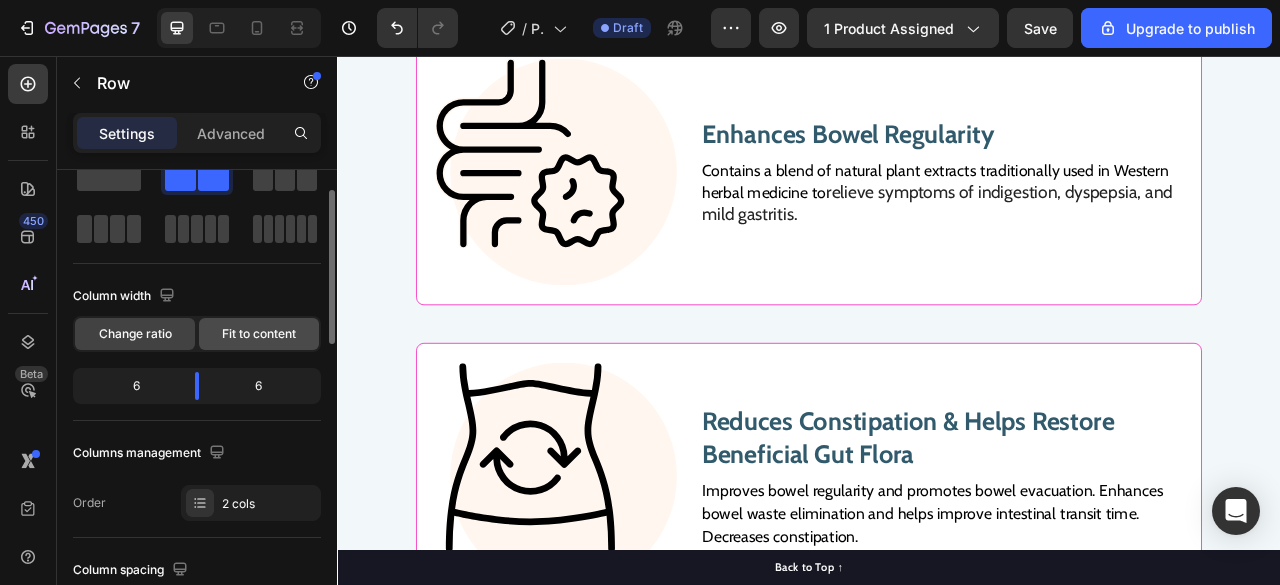 click on "Fit to content" 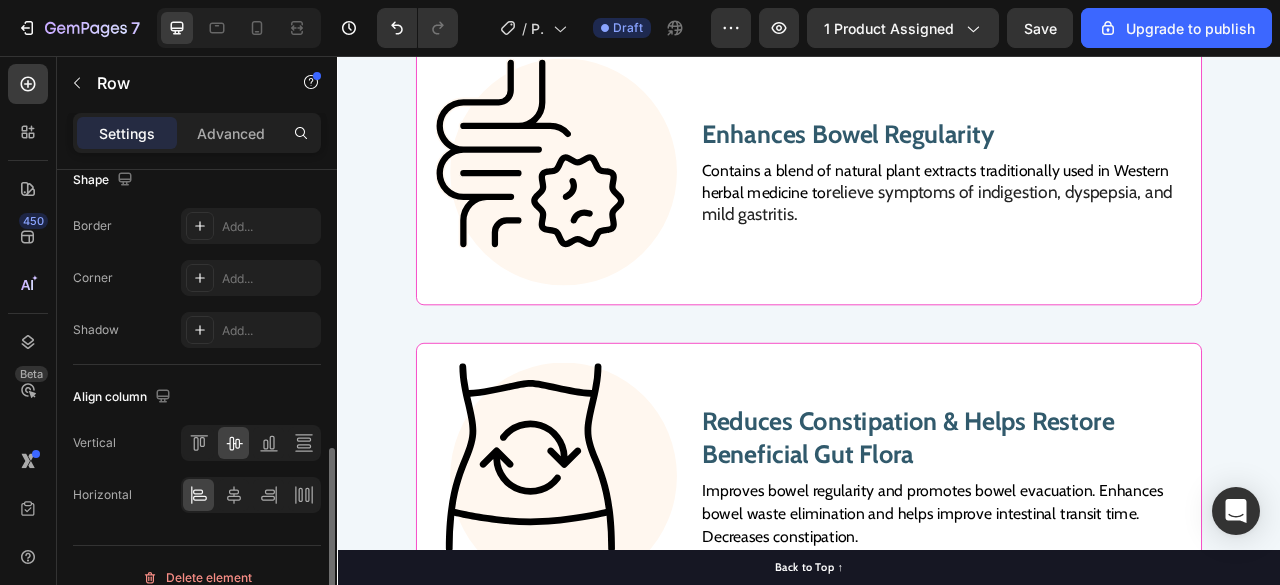 scroll, scrollTop: 972, scrollLeft: 0, axis: vertical 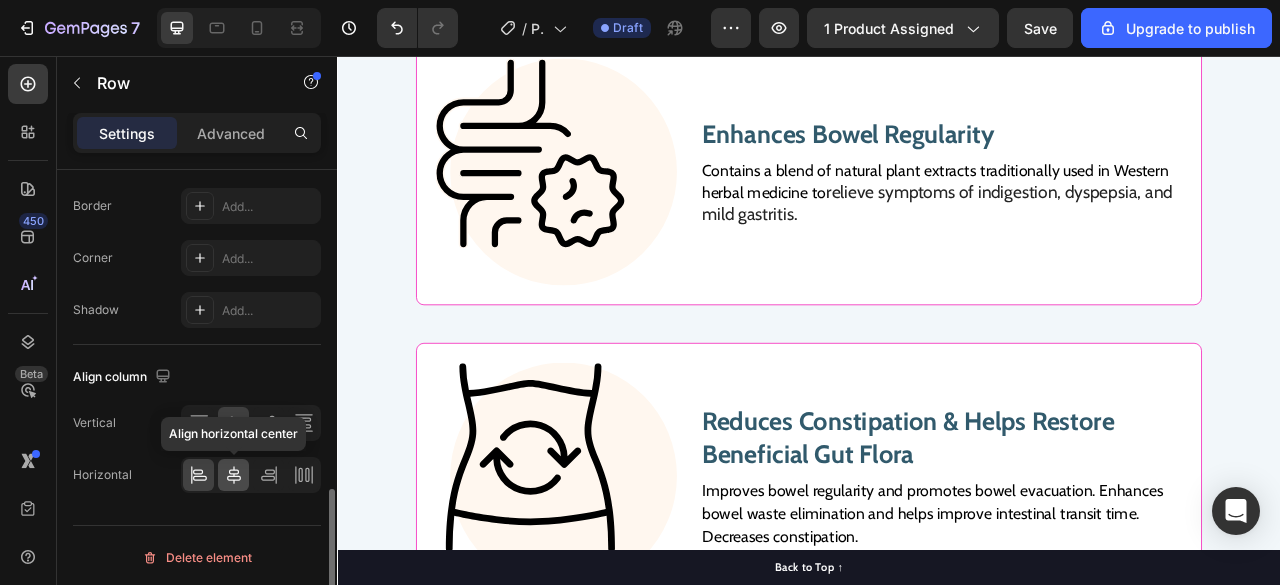 click 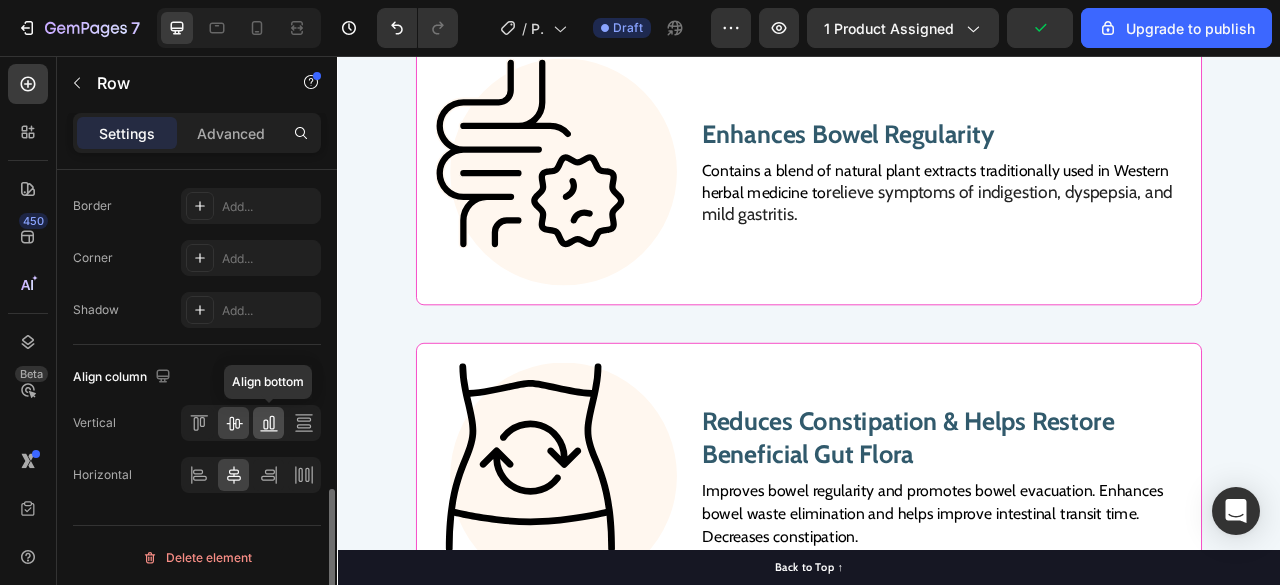 click 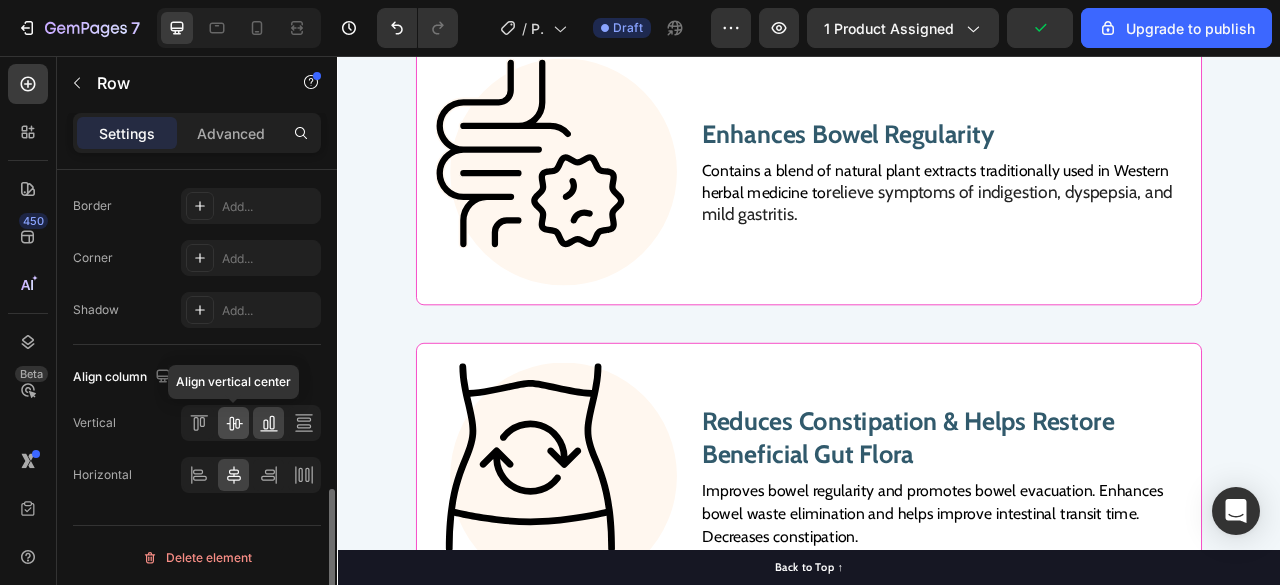 click 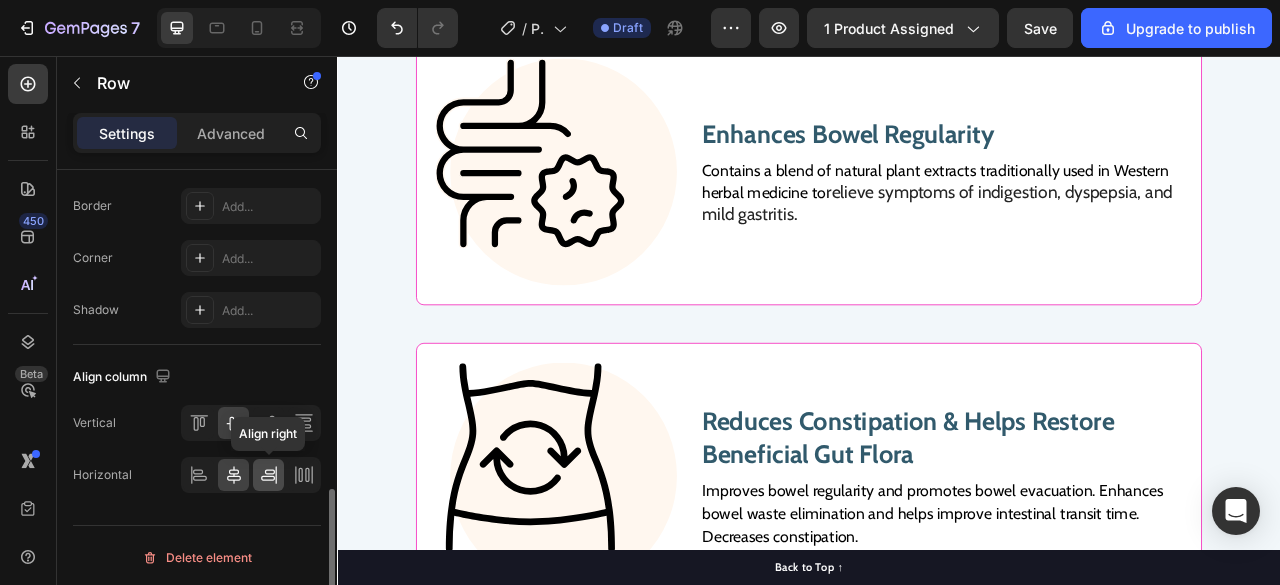 click 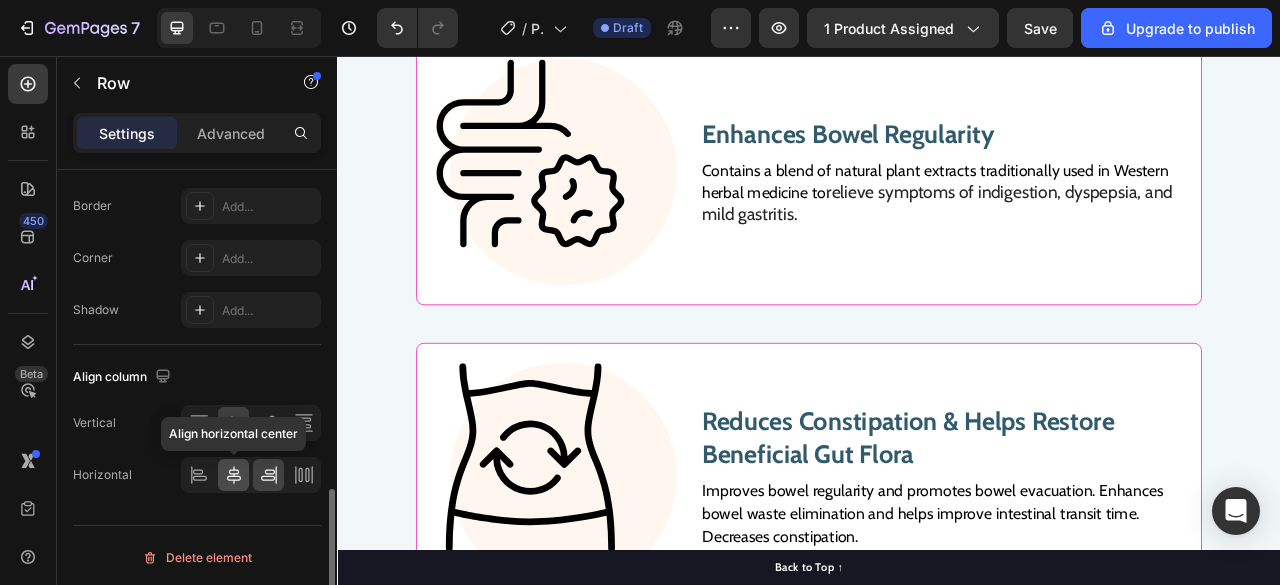 click 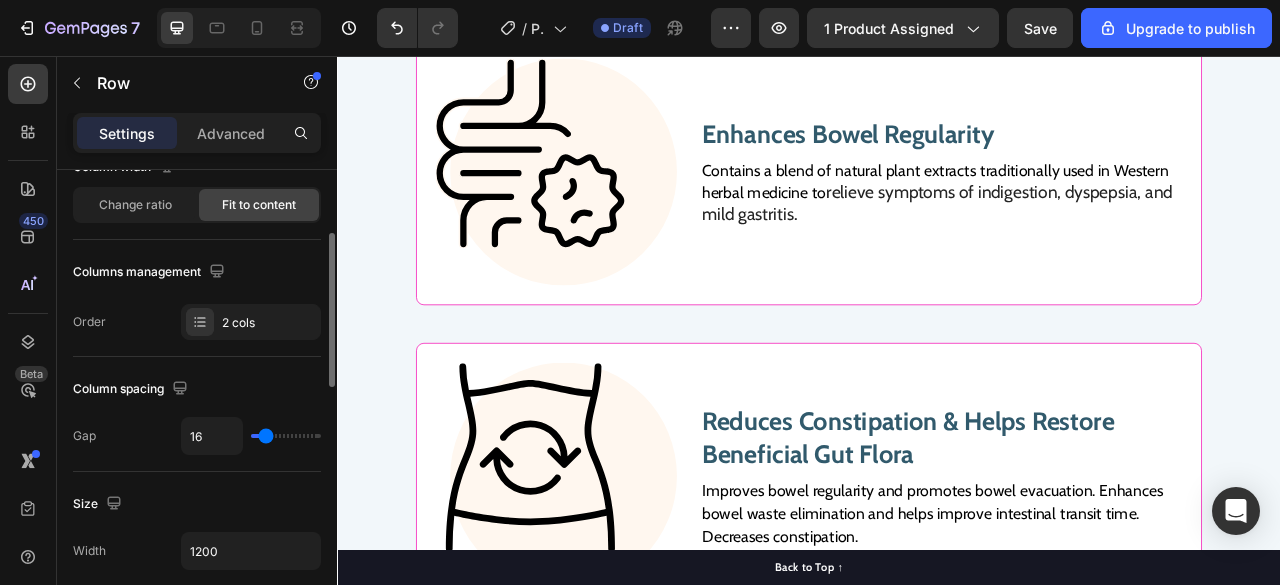 scroll, scrollTop: 191, scrollLeft: 0, axis: vertical 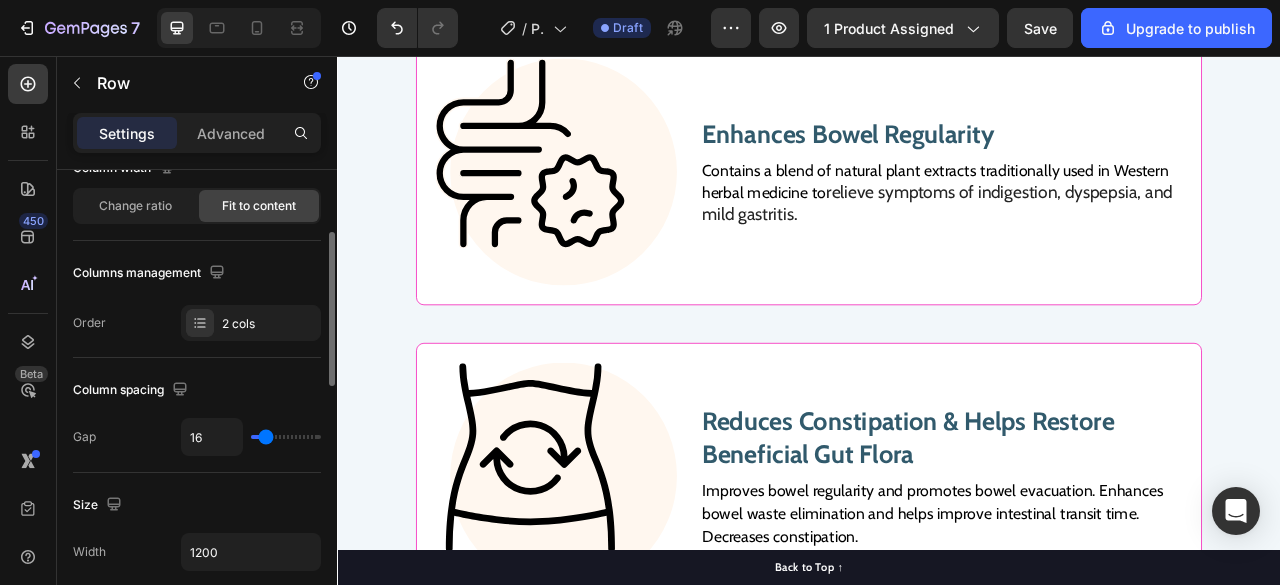 type on "1" 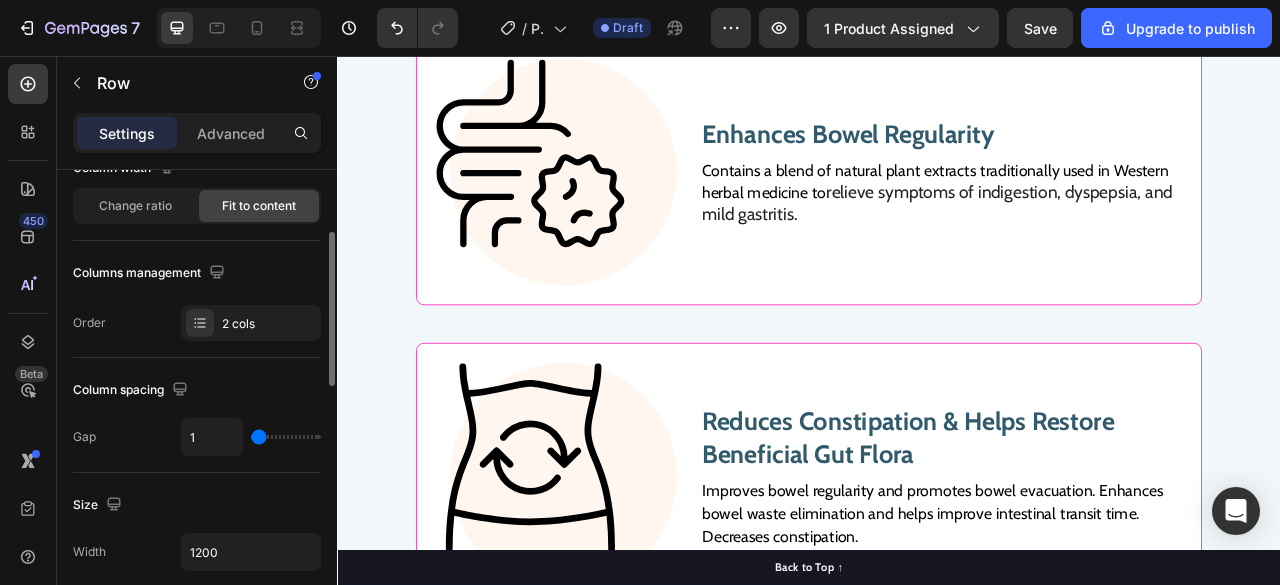 type on "10" 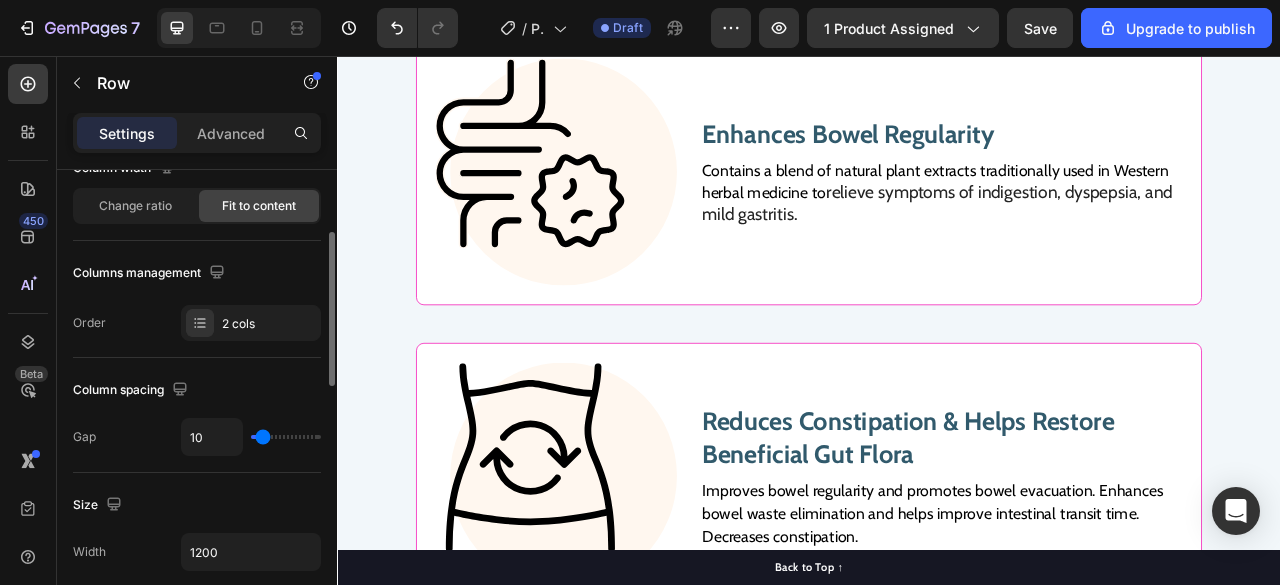type on "16" 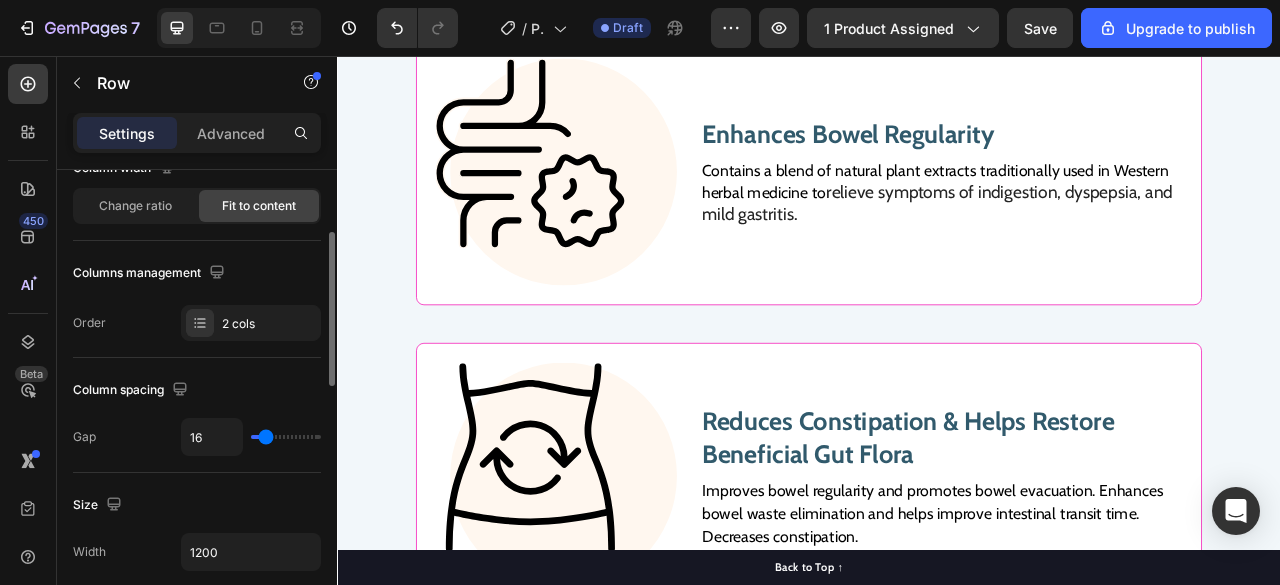 type on "21" 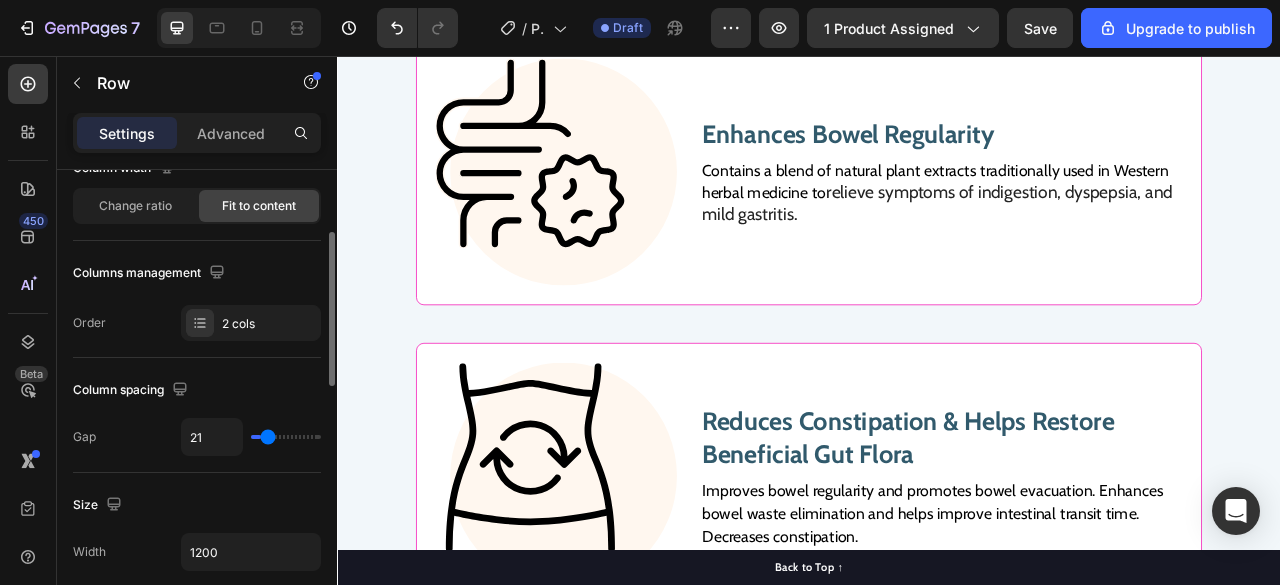type on "27" 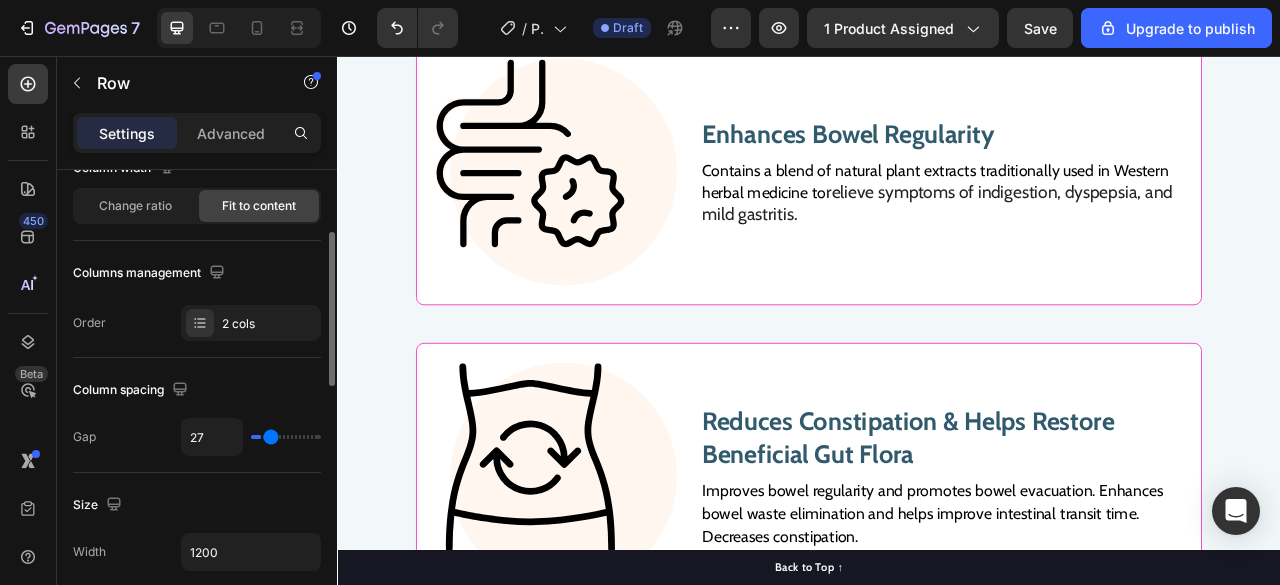type on "33" 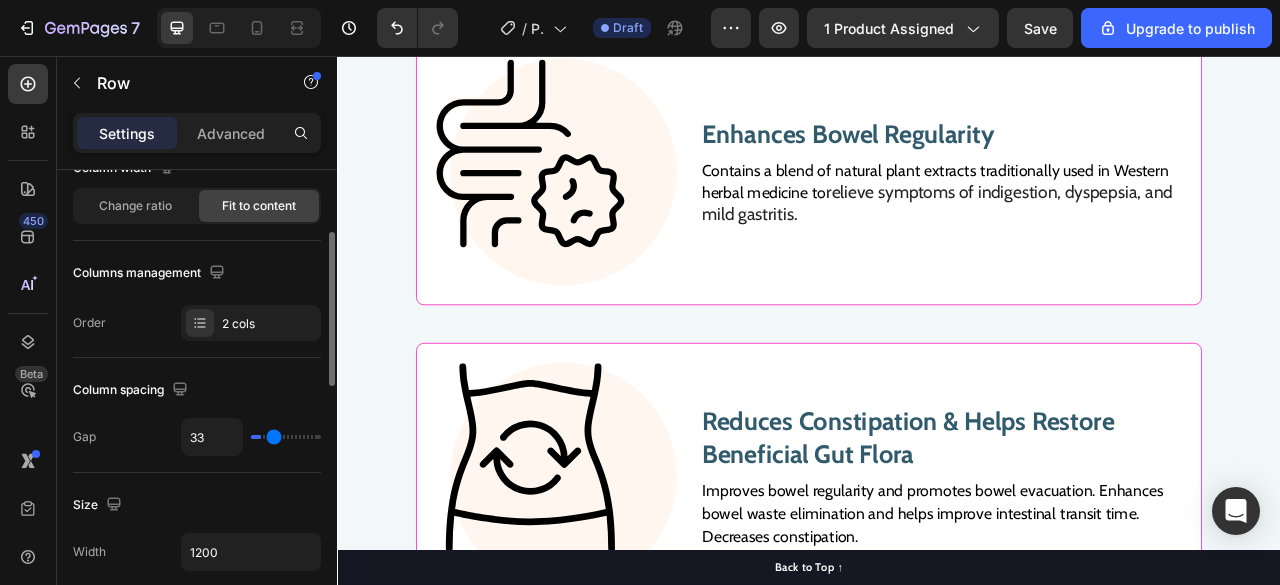 type on "39" 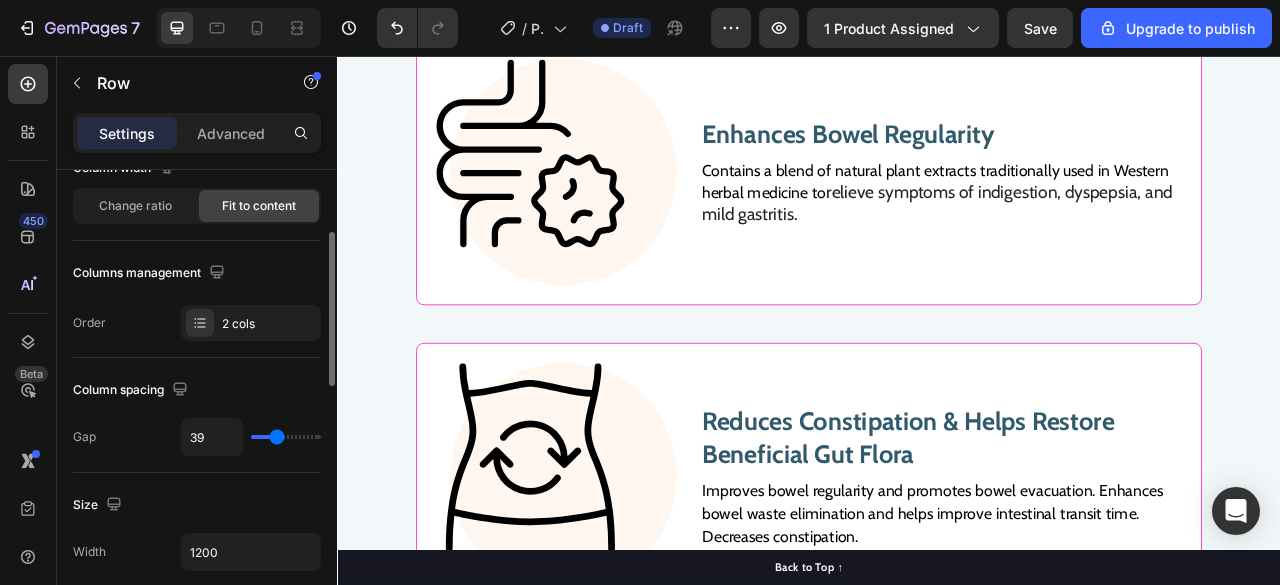 type on "45" 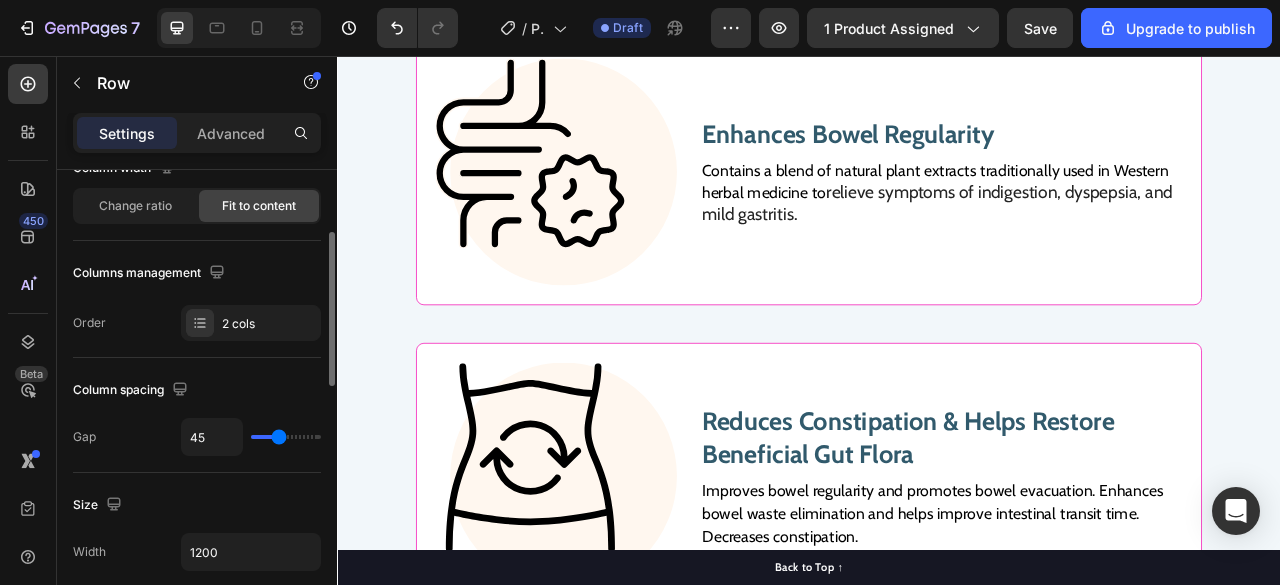 type on "51" 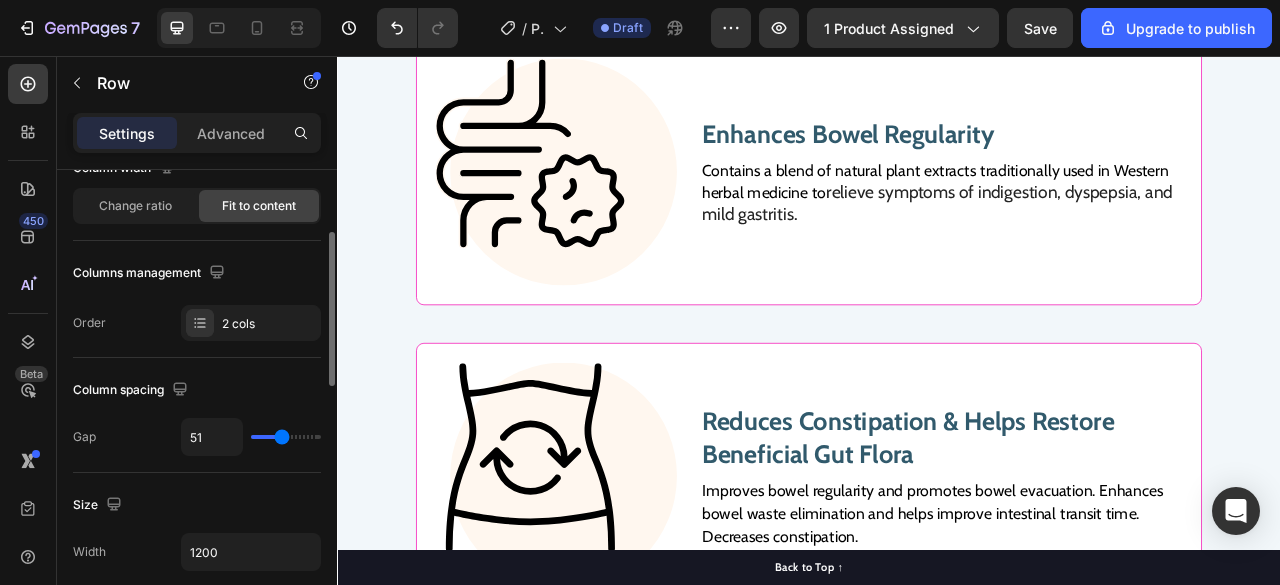 type on "57" 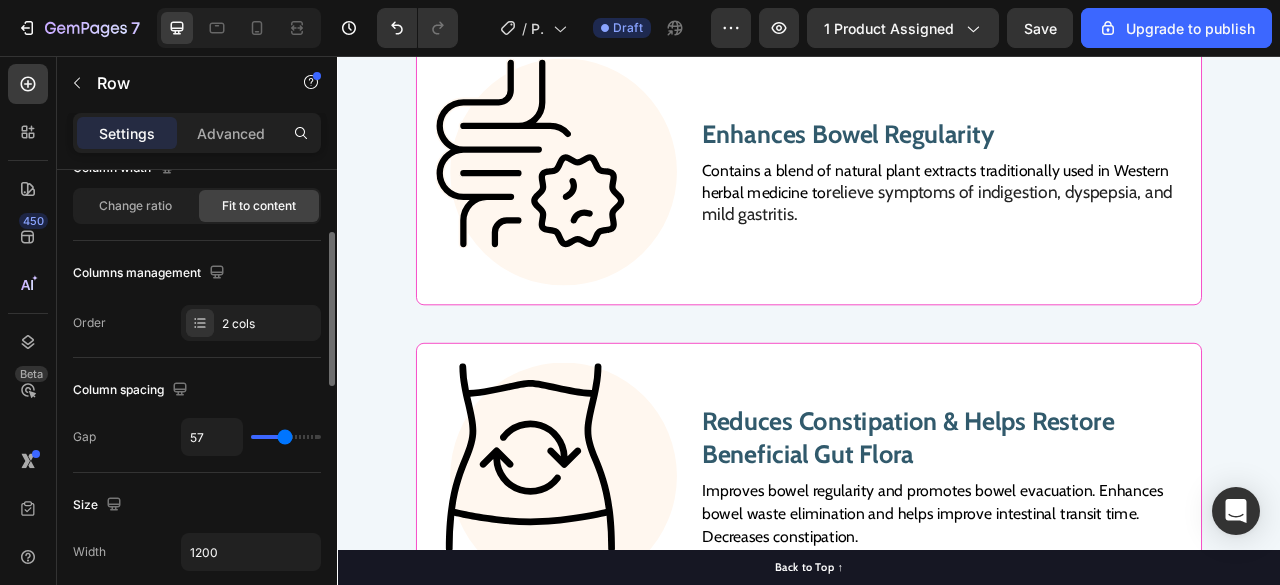 type on "63" 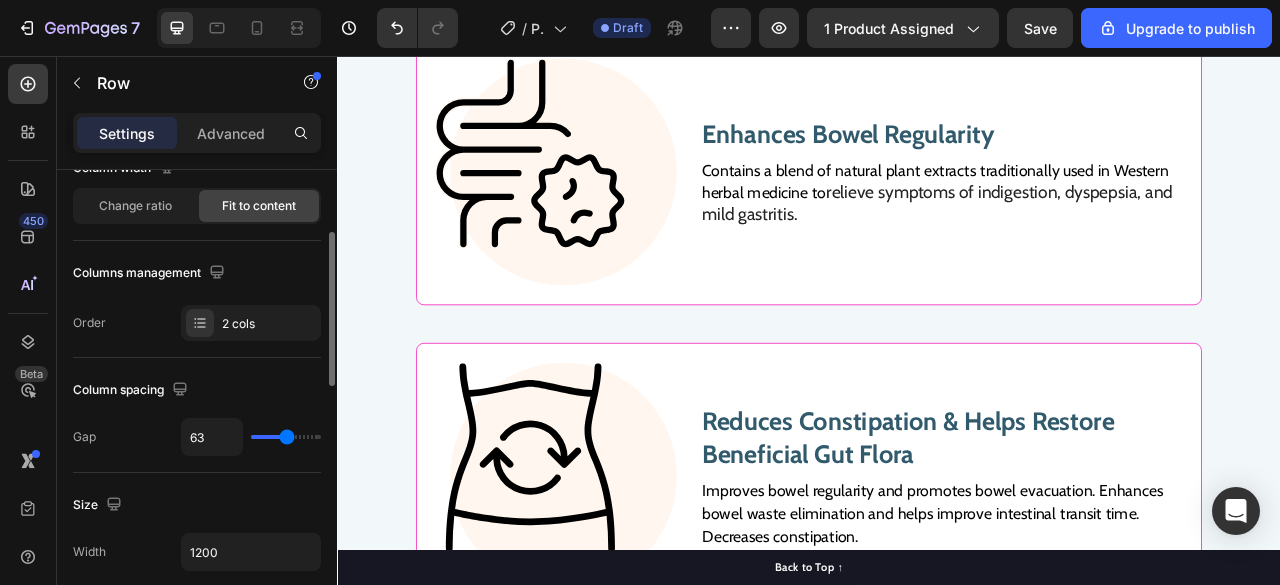 drag, startPoint x: 259, startPoint y: 433, endPoint x: 287, endPoint y: 451, distance: 33.286633 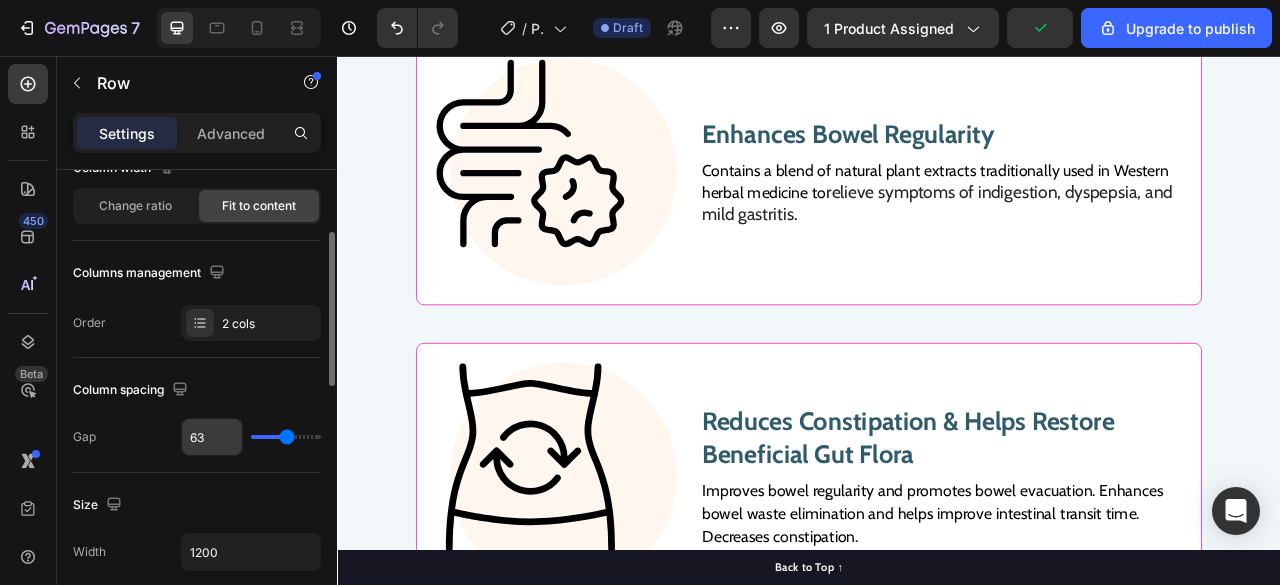 click on "63" at bounding box center [212, 437] 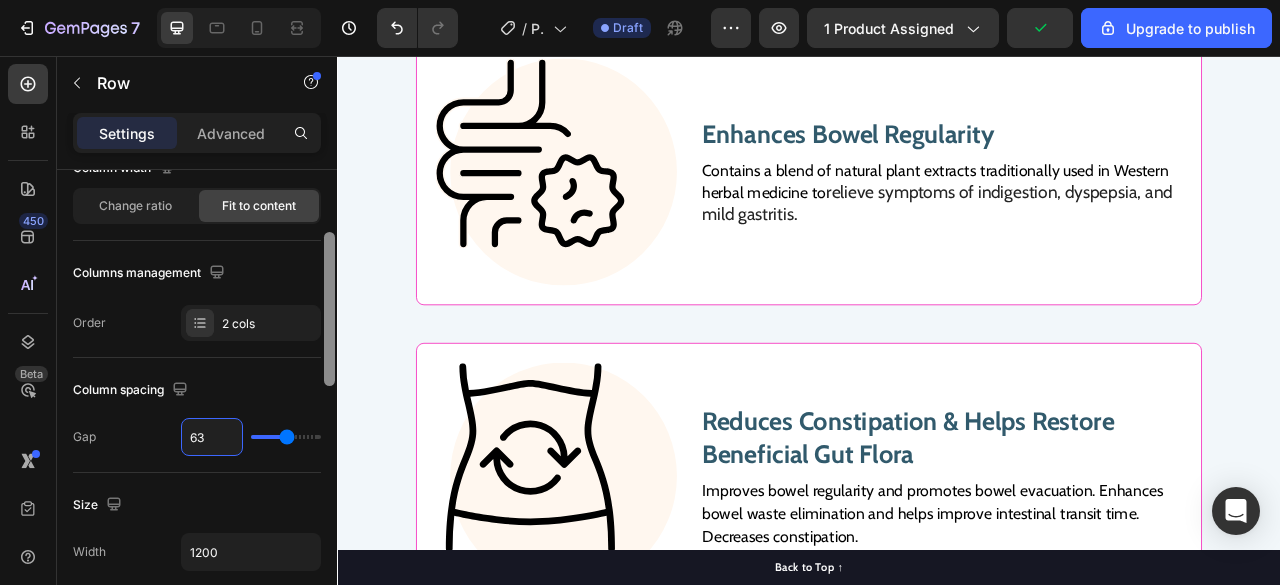 type on "62" 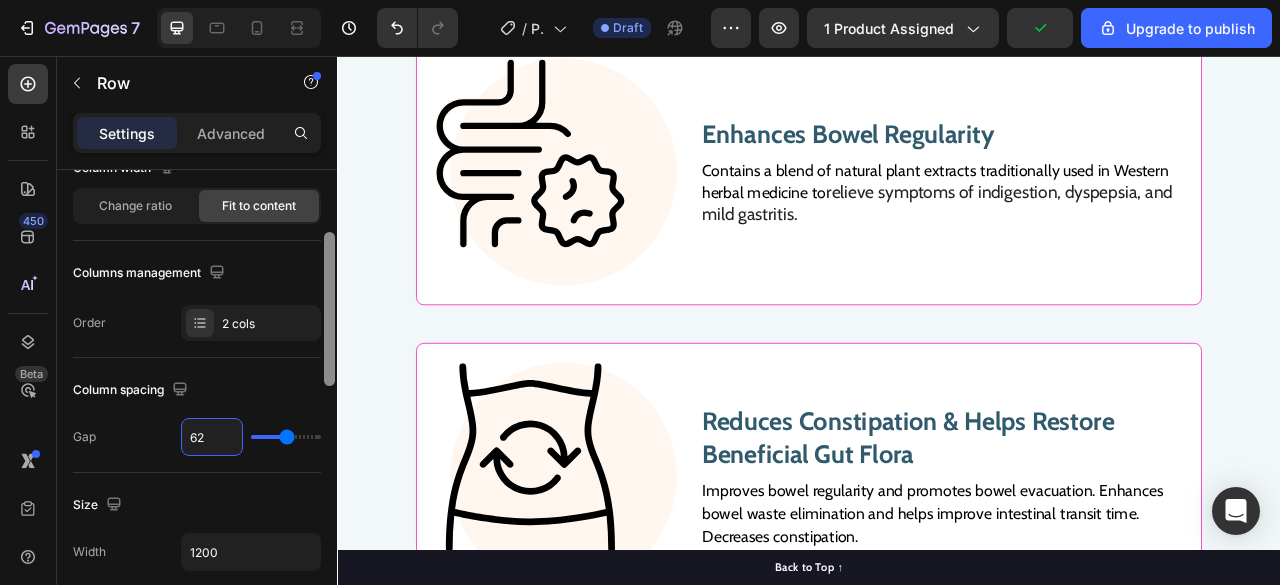 type on "61" 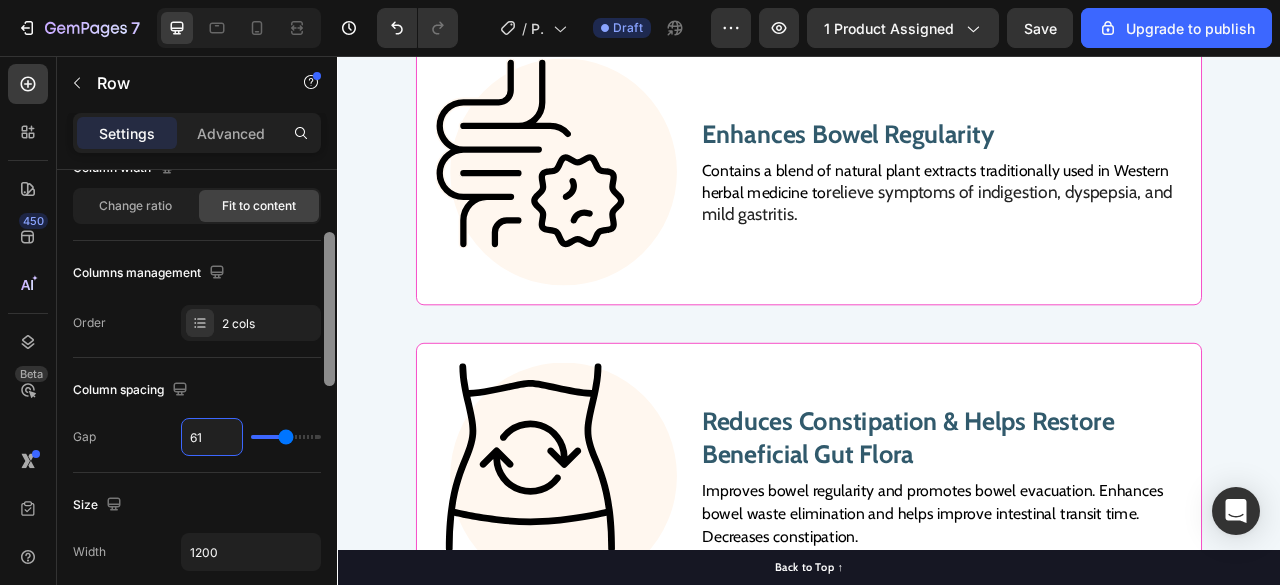 type on "60" 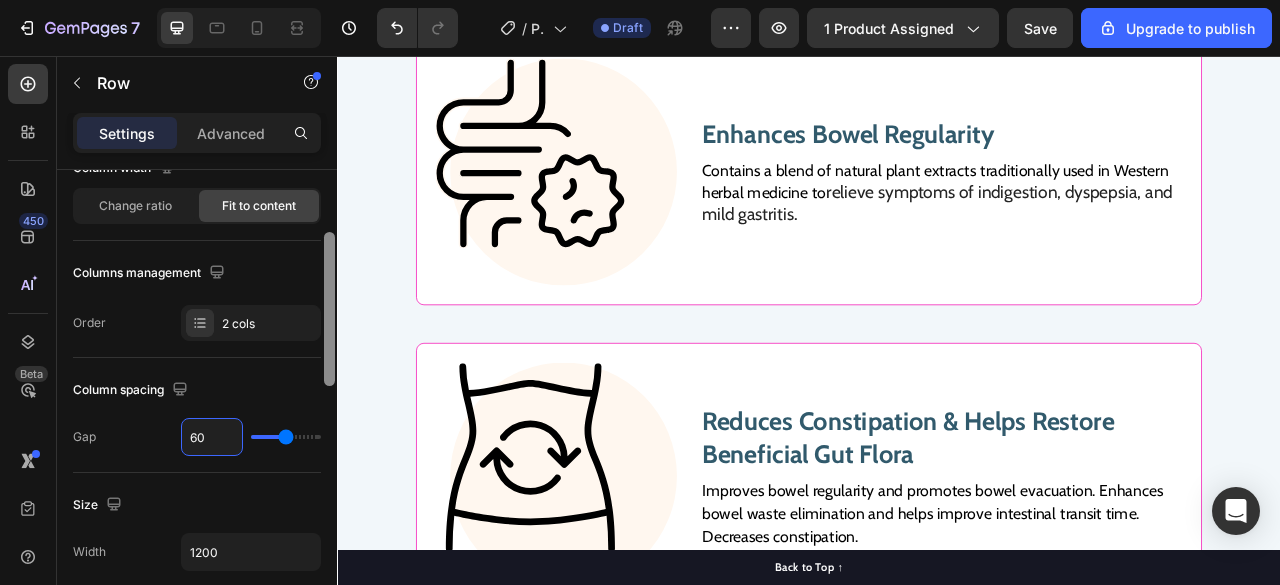 type on "59" 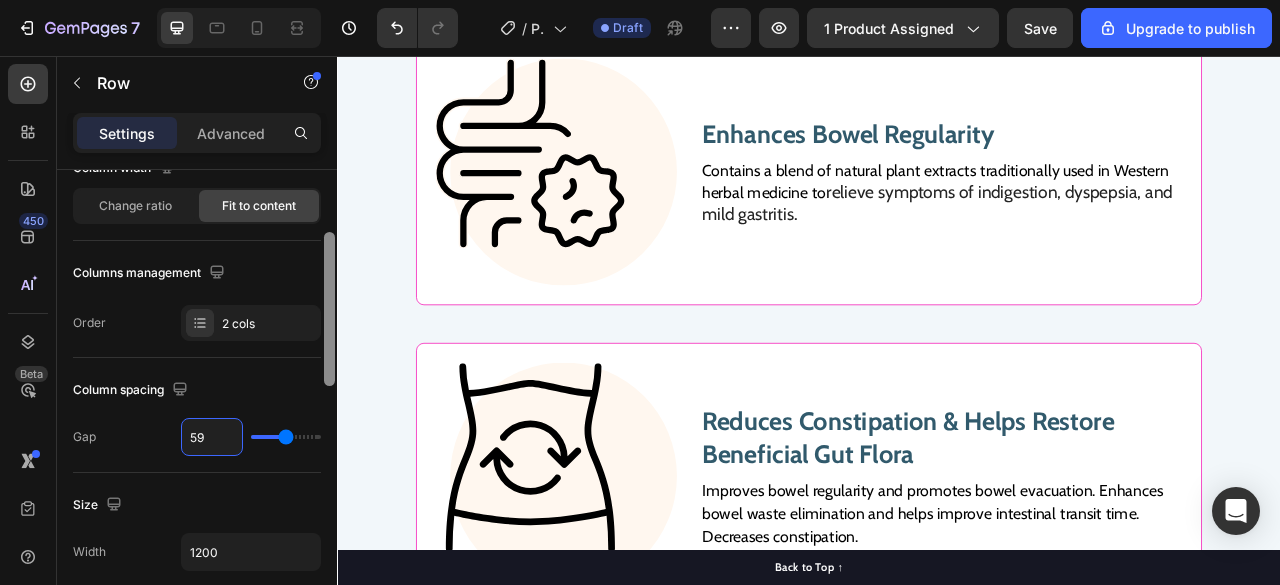 type on "58" 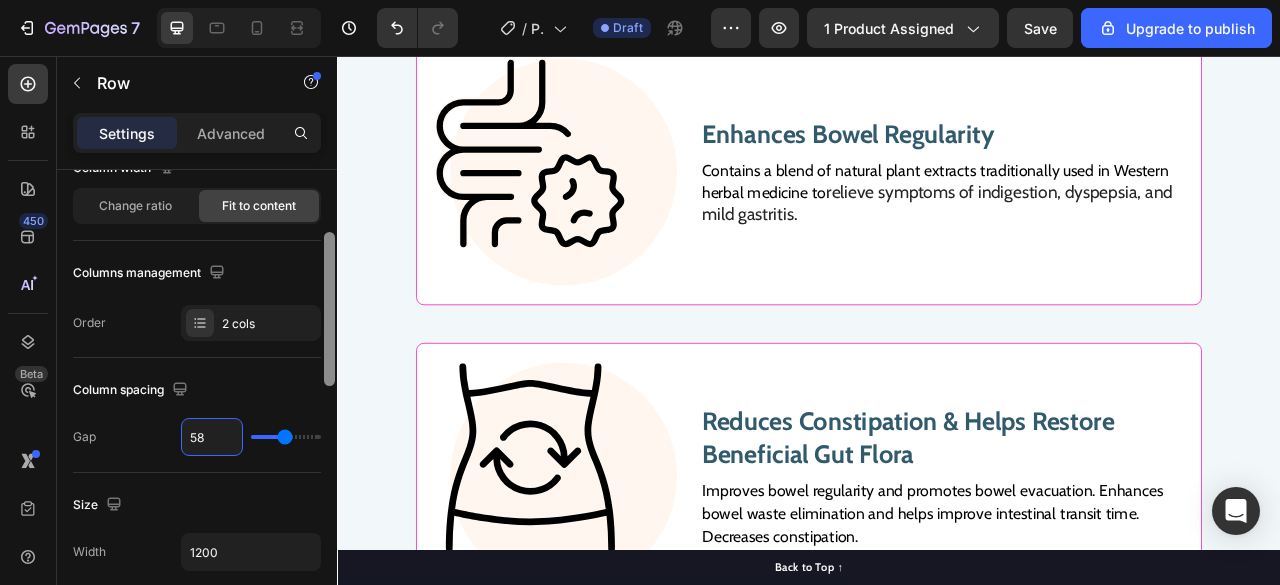 type on "57" 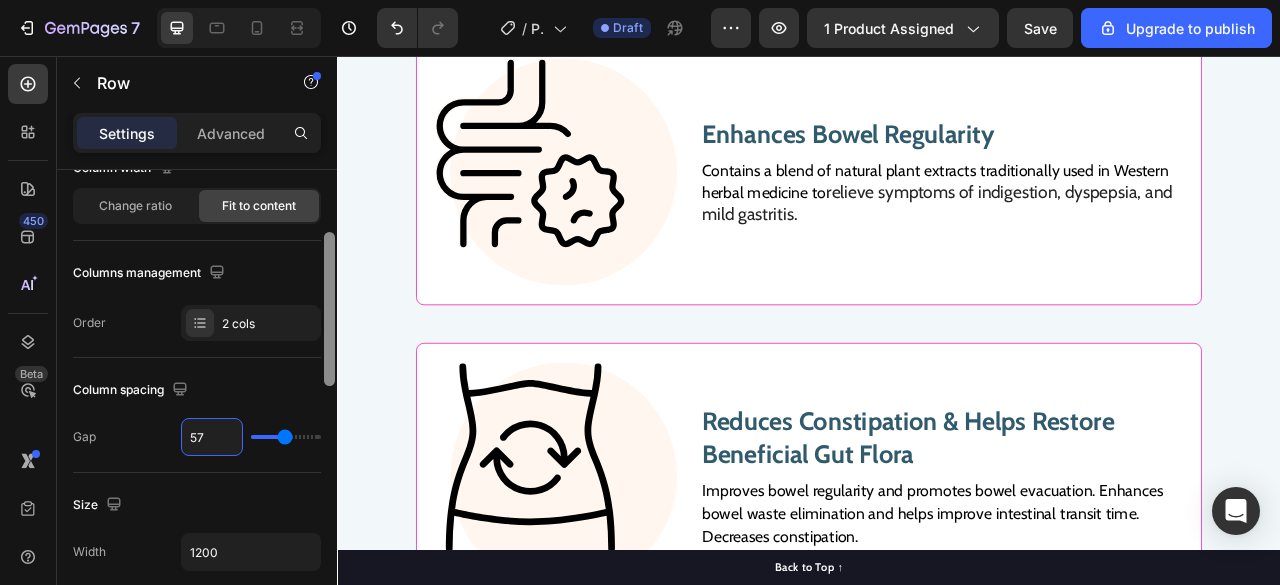 type on "56" 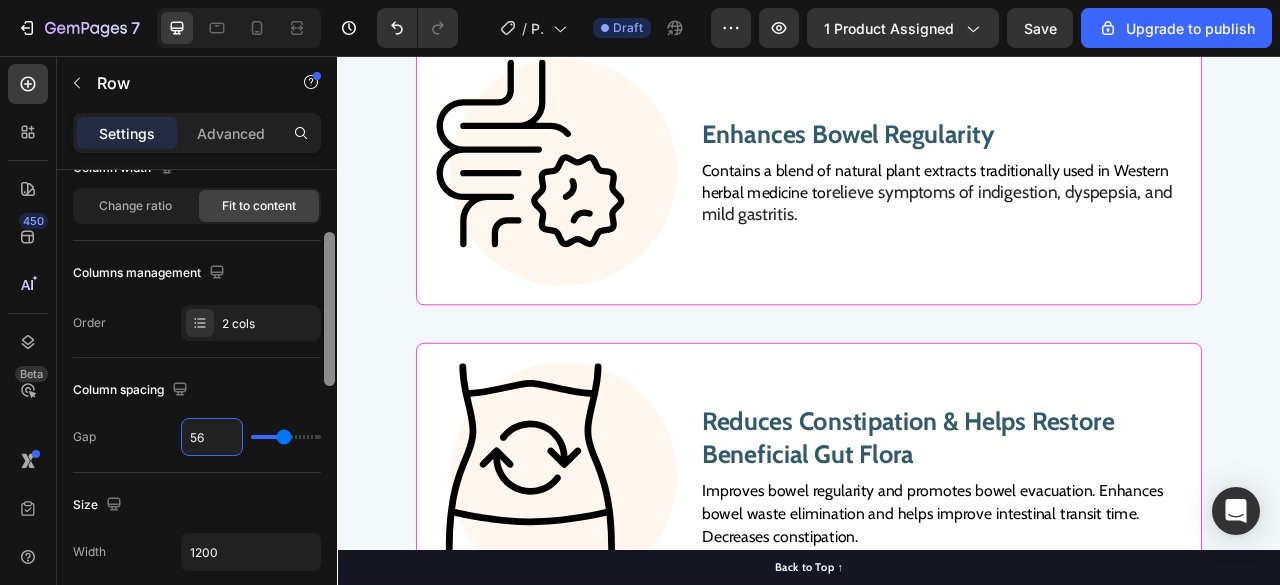 type on "55" 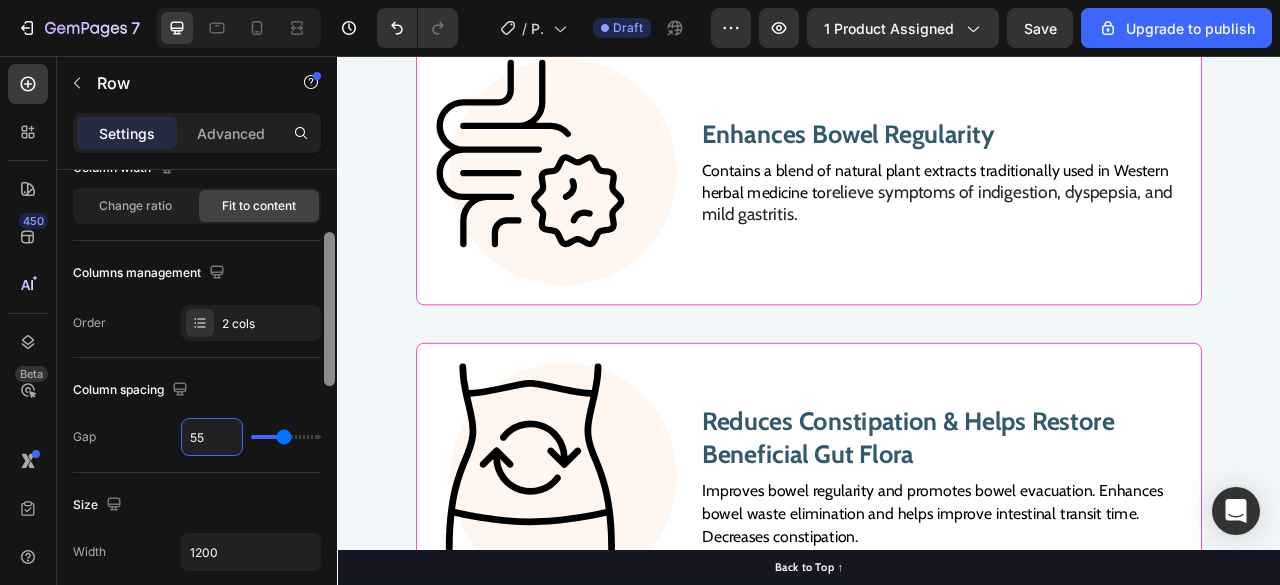 type on "54" 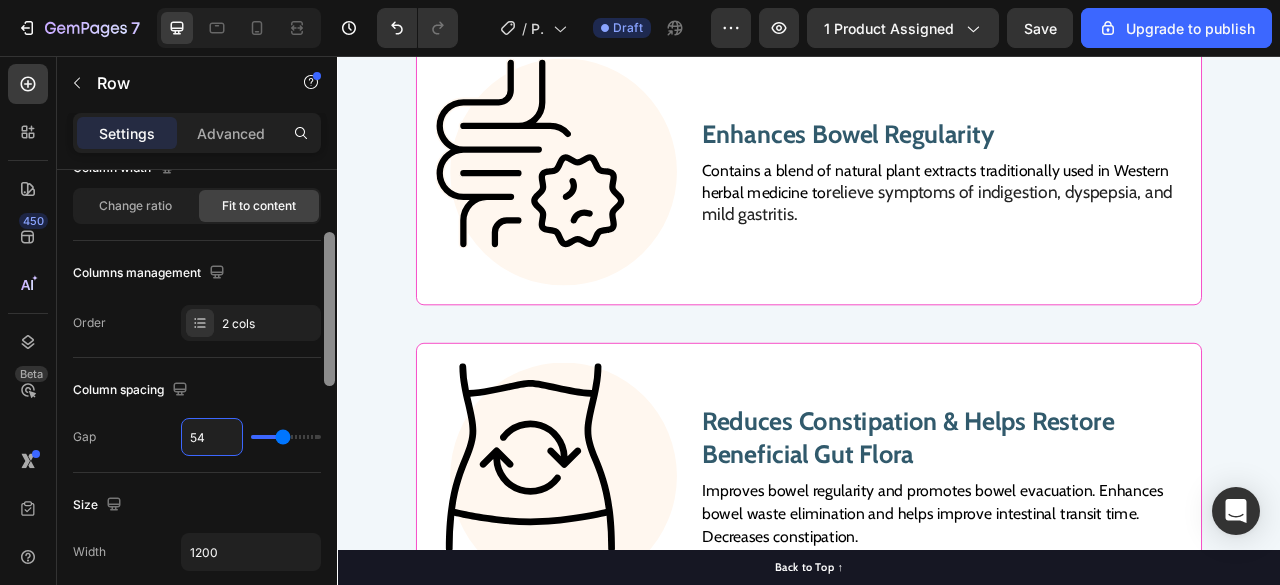 type on "53" 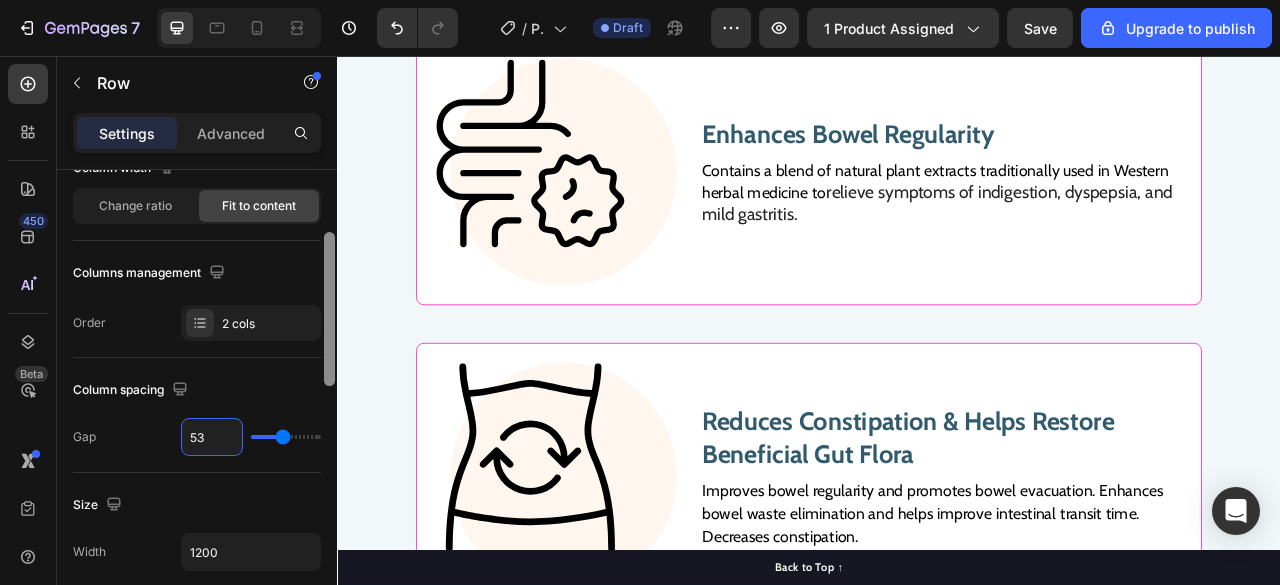 type on "52" 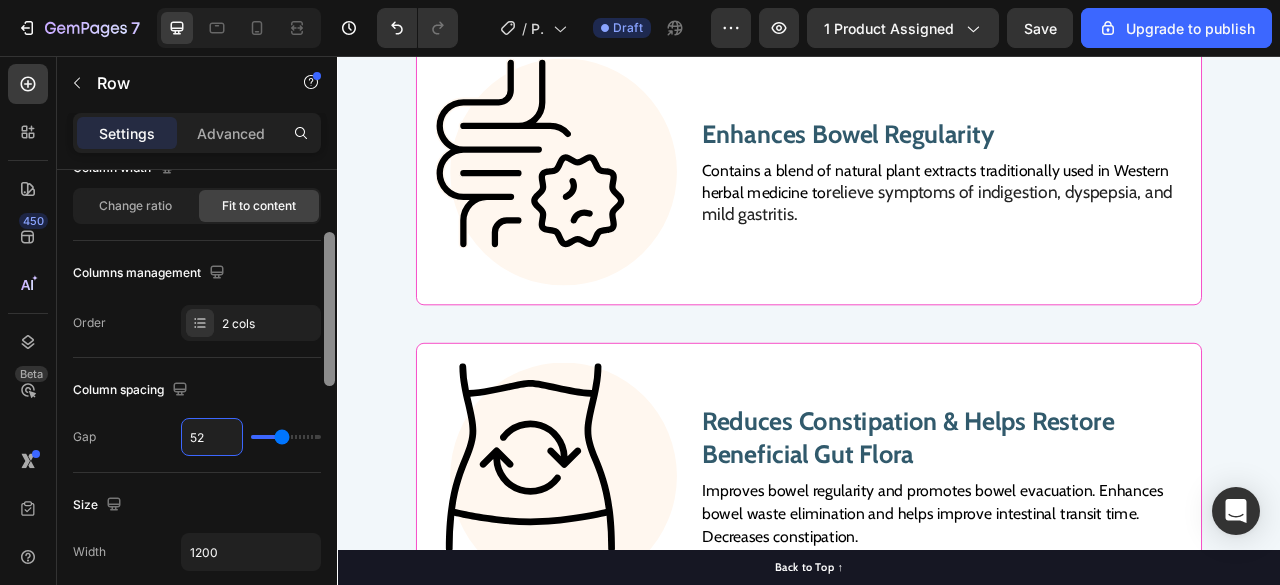 type on "51" 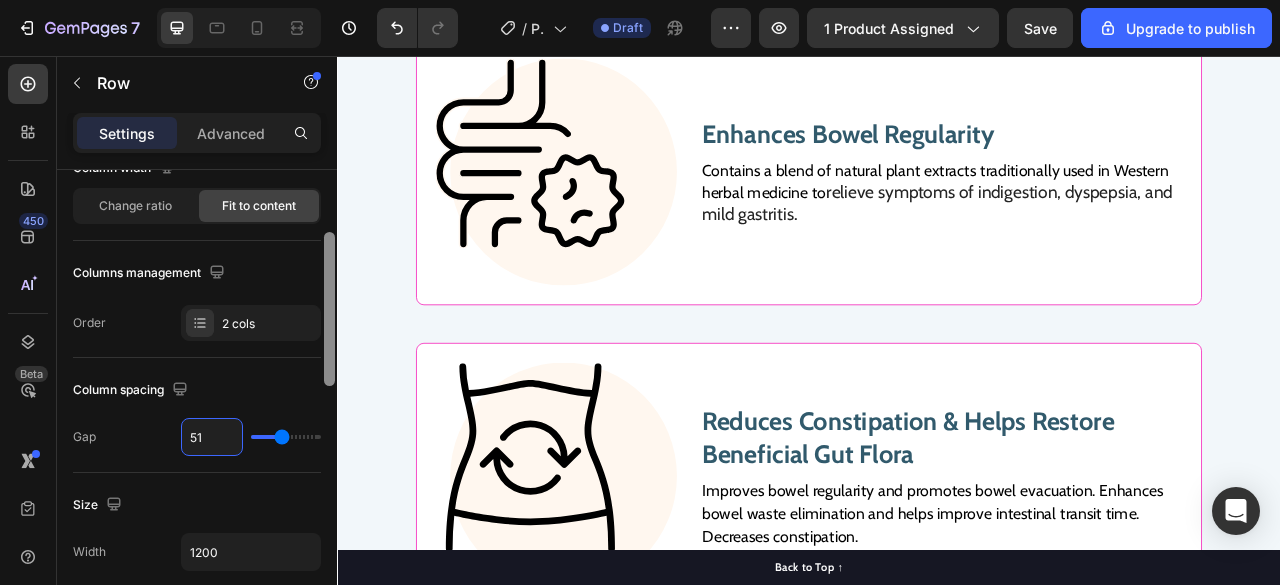 type on "50" 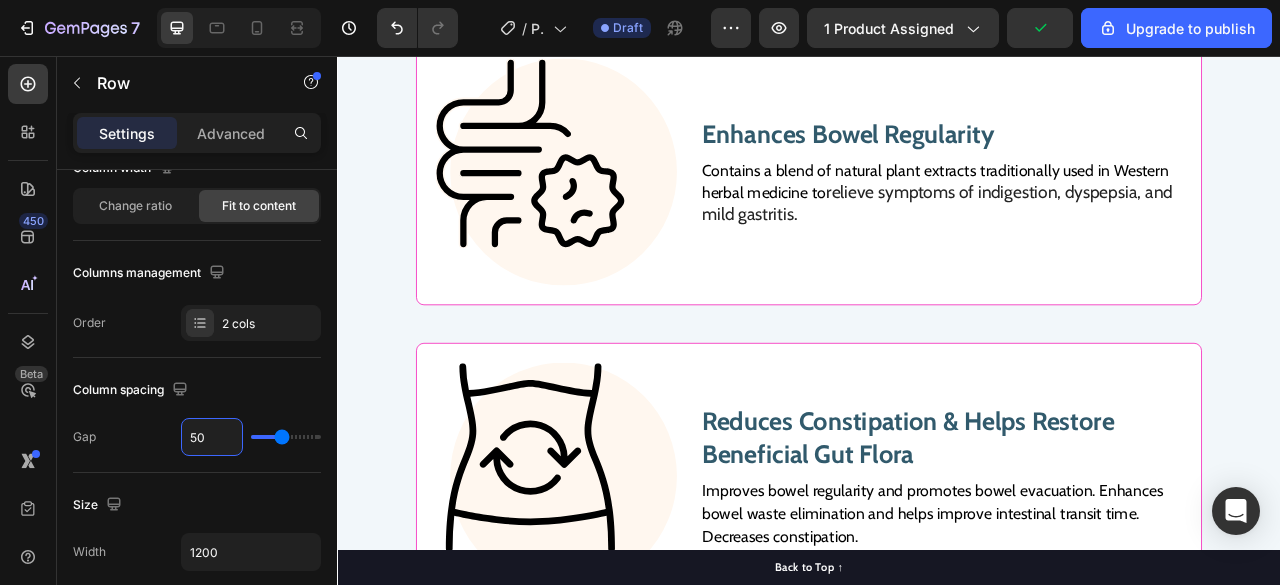 click on "Your custom text goes here" at bounding box center [810, -223] 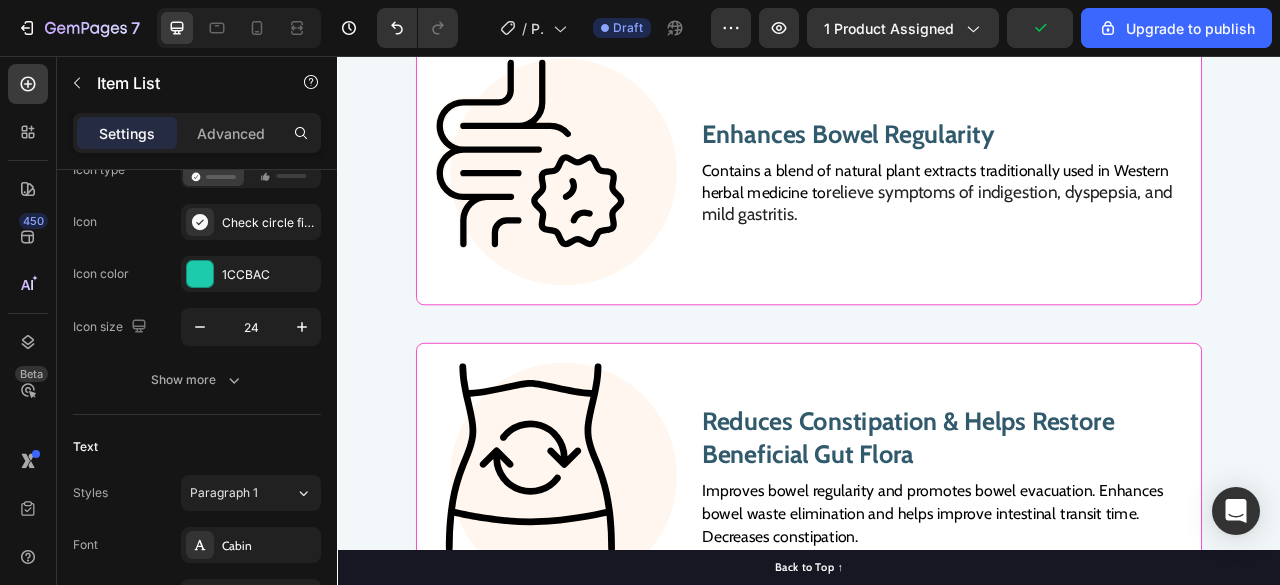 scroll, scrollTop: 0, scrollLeft: 0, axis: both 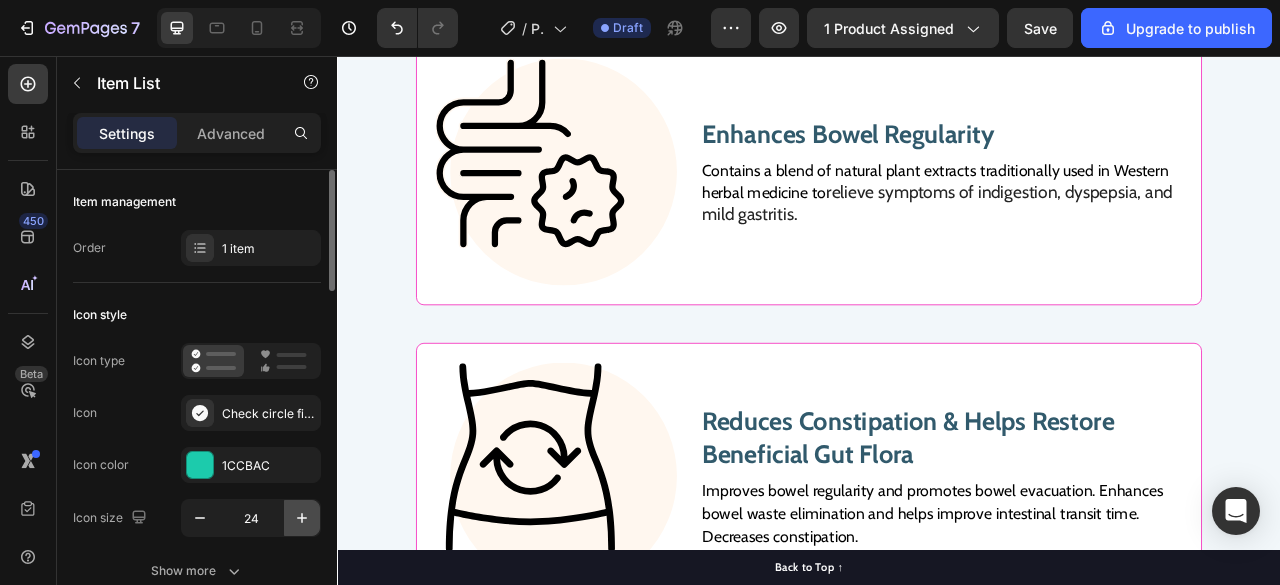 click 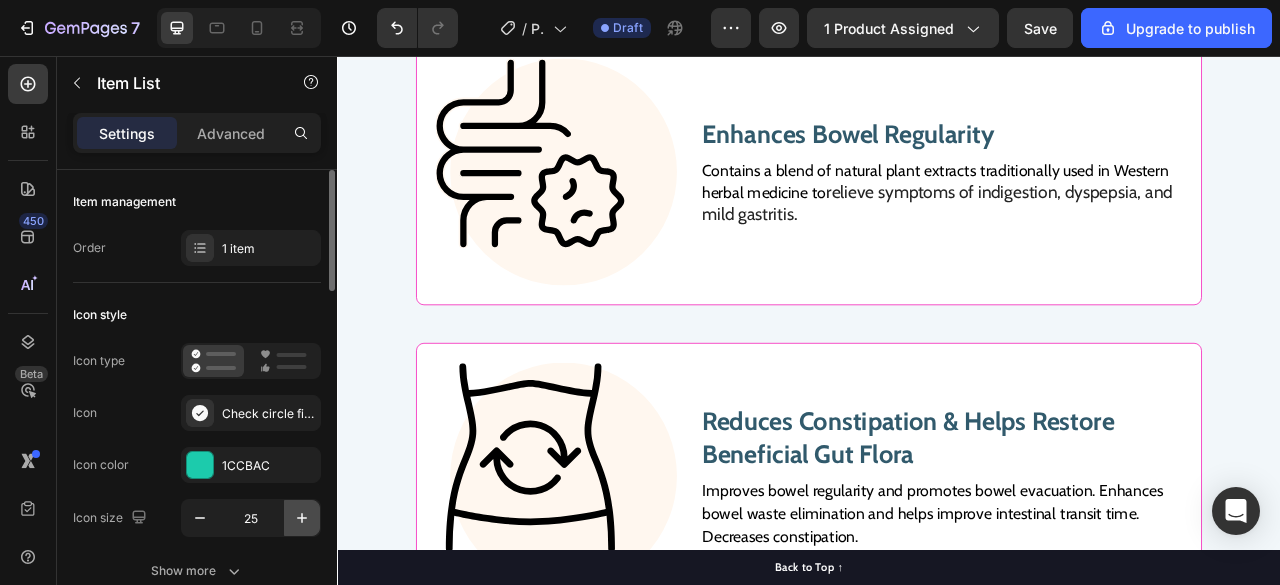 click 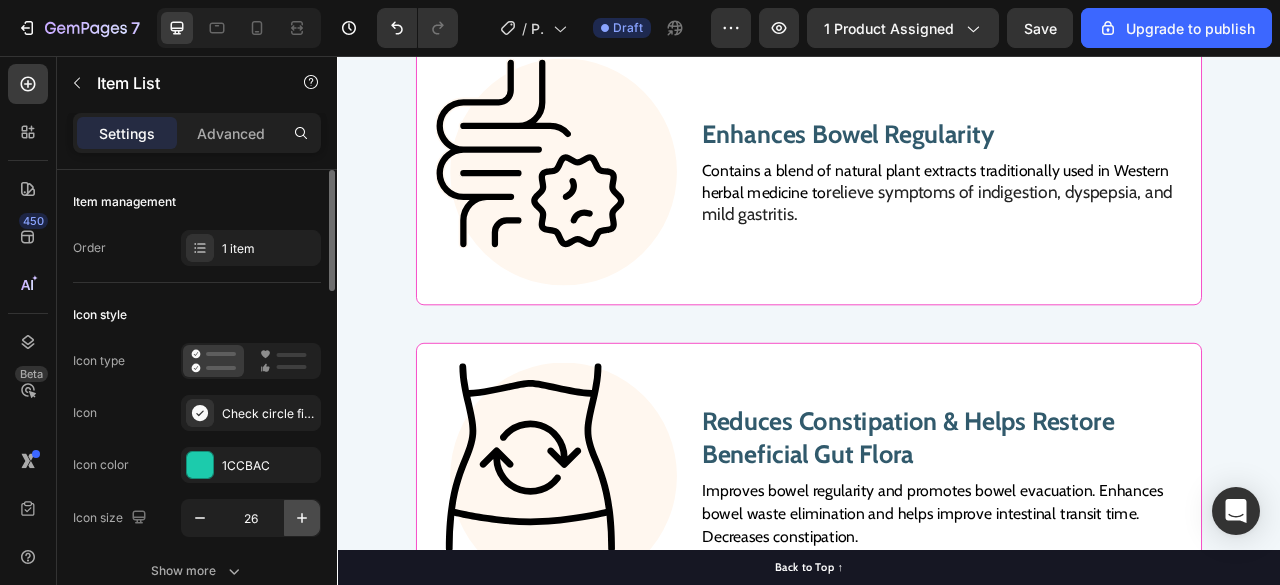 click 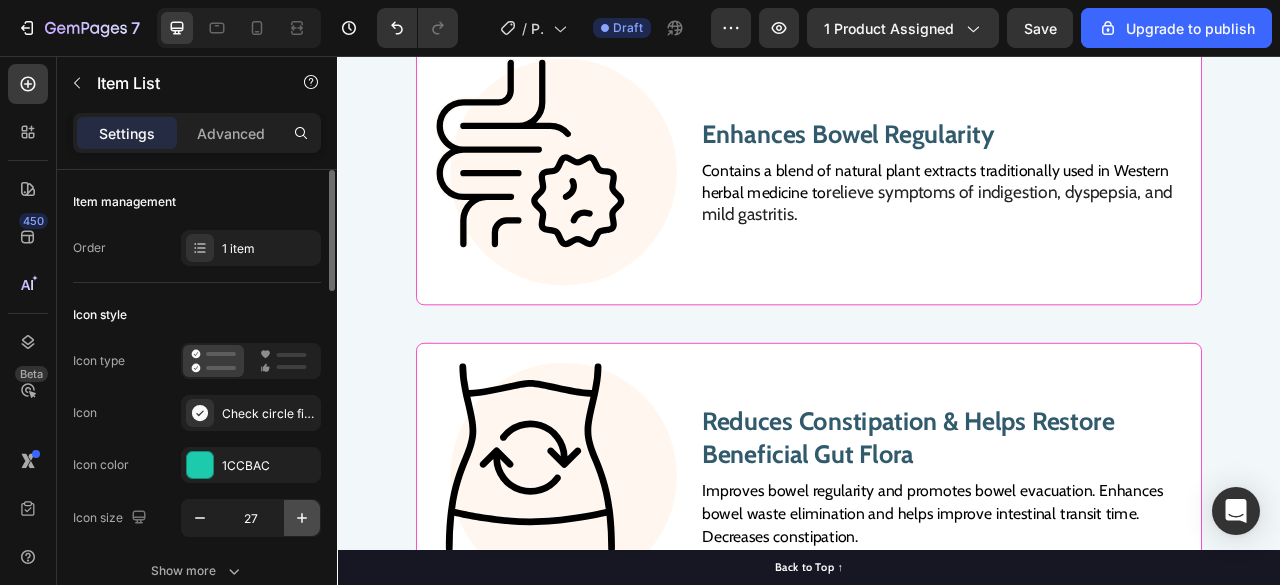click 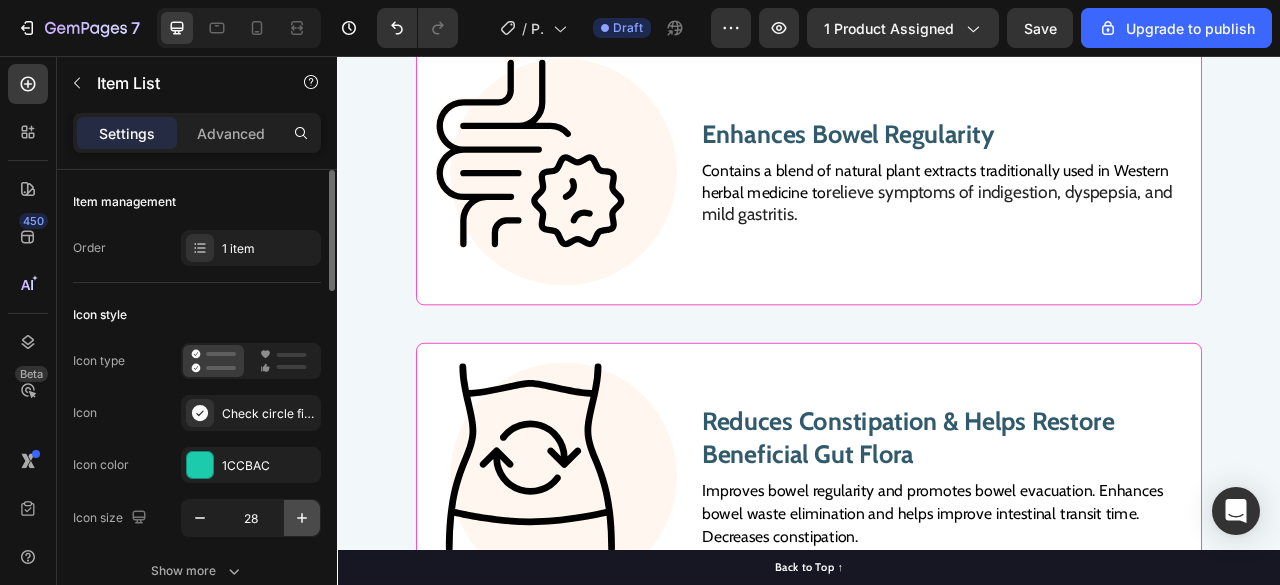 click 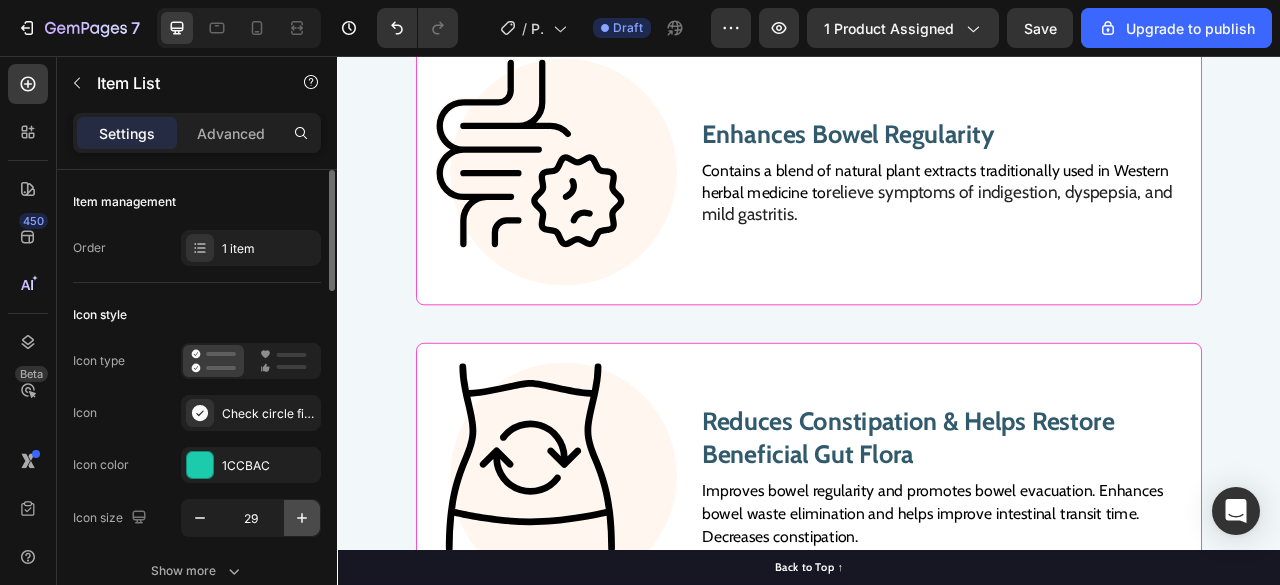 click 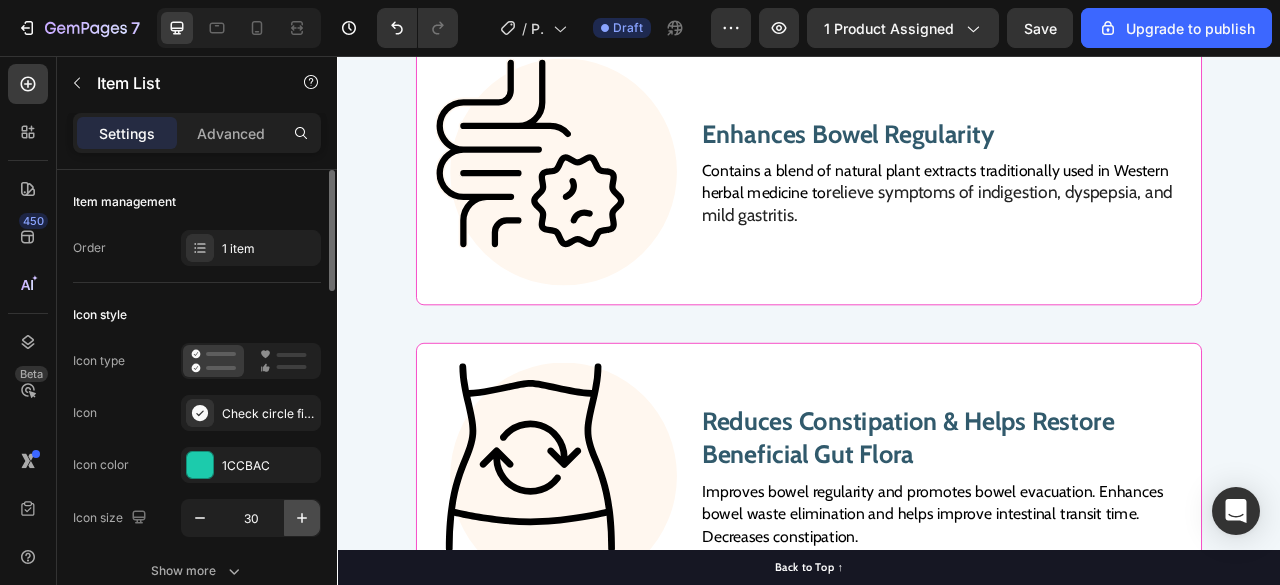 click 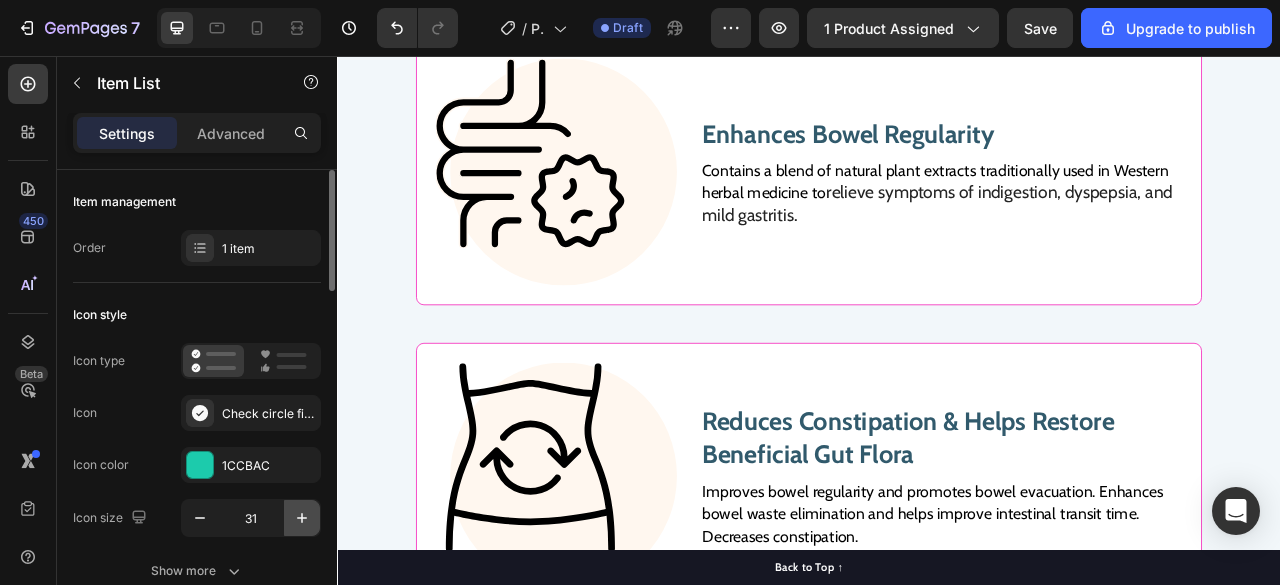 click 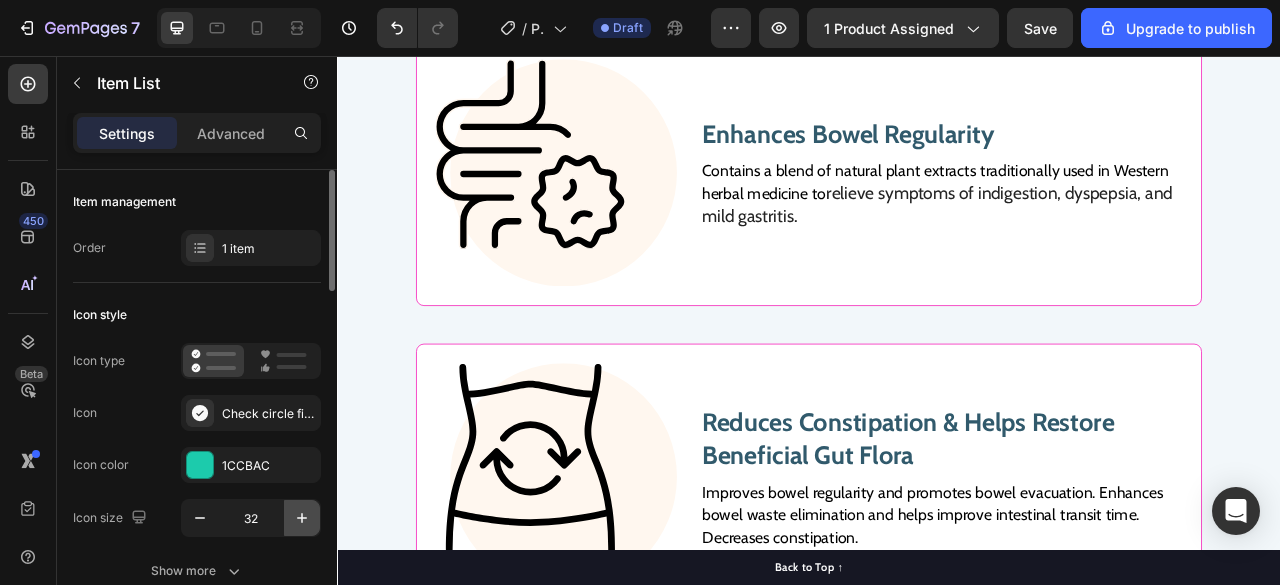 click 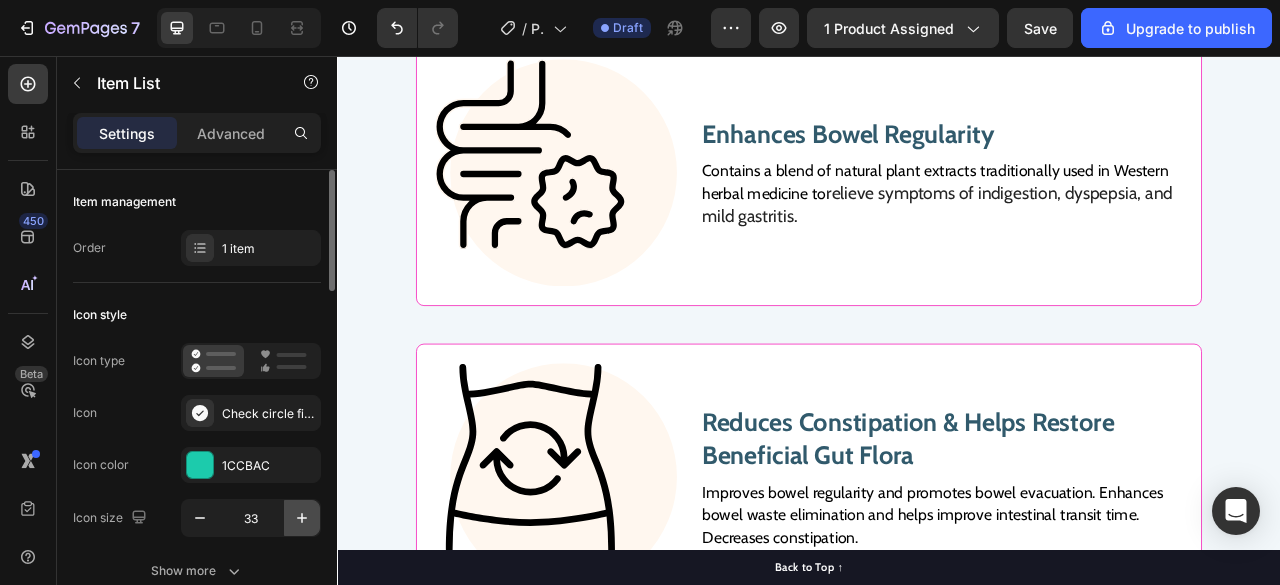 click 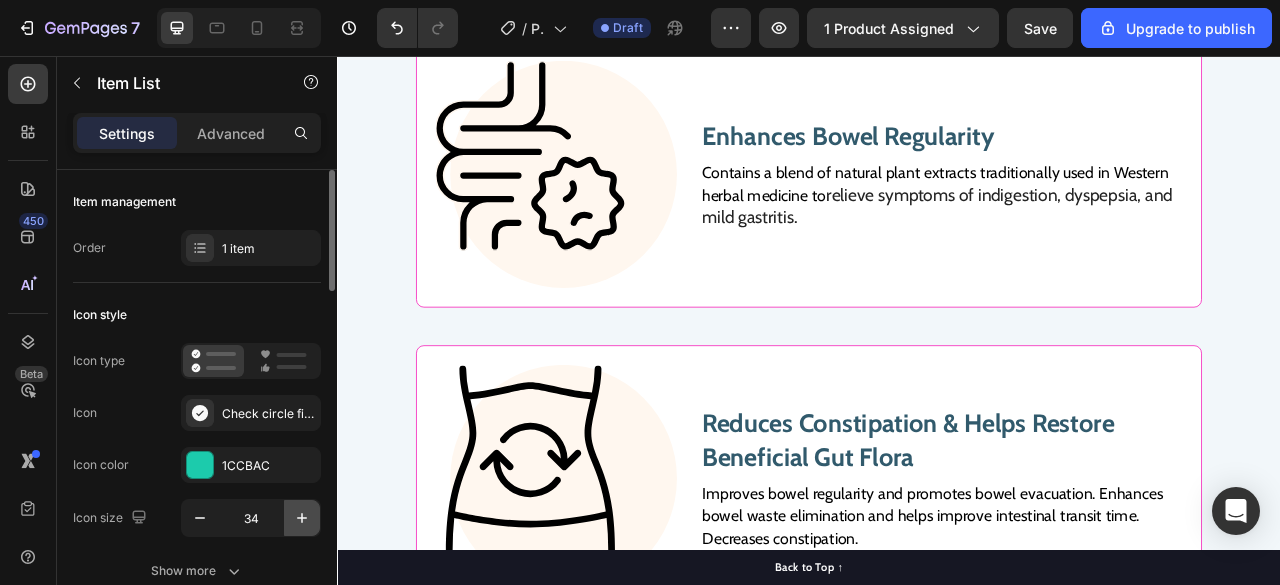click 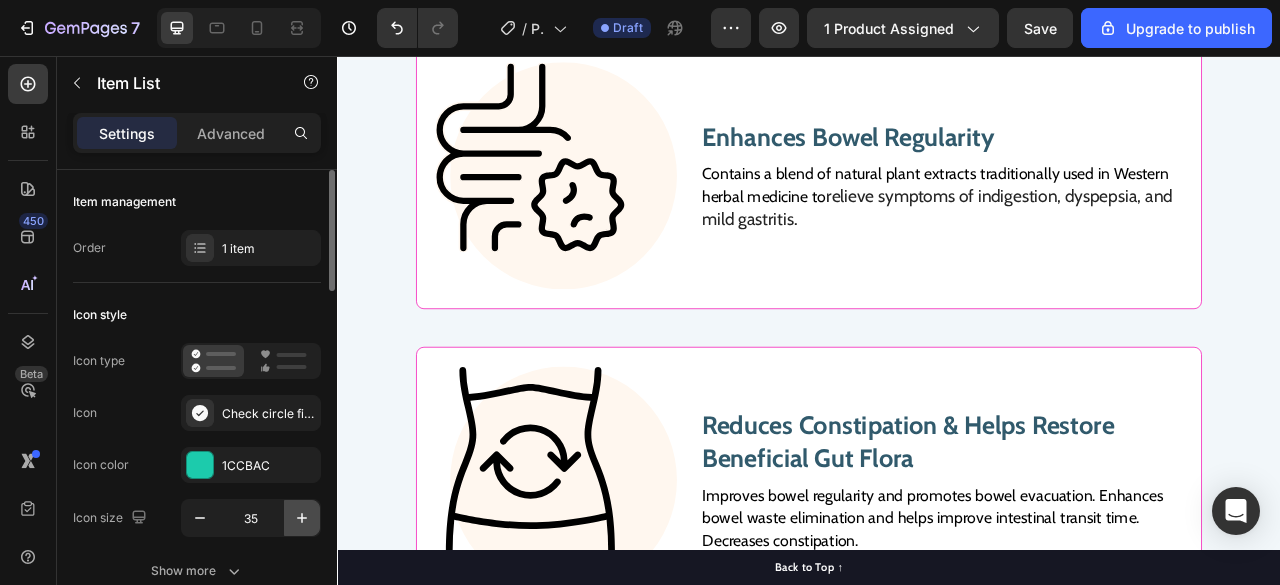 click 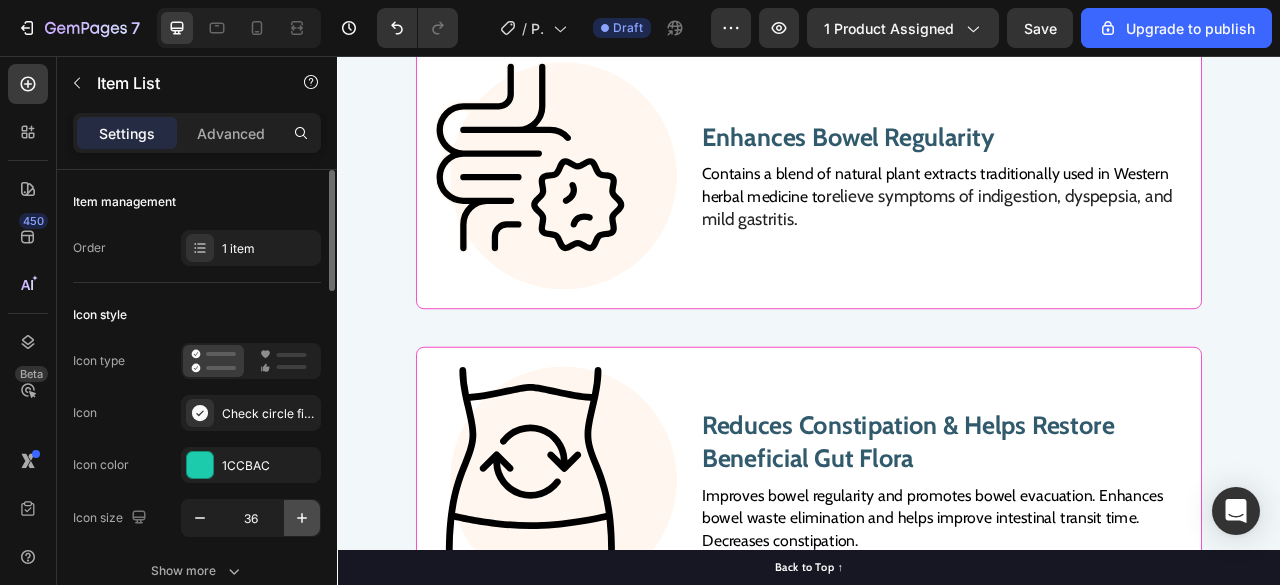 click 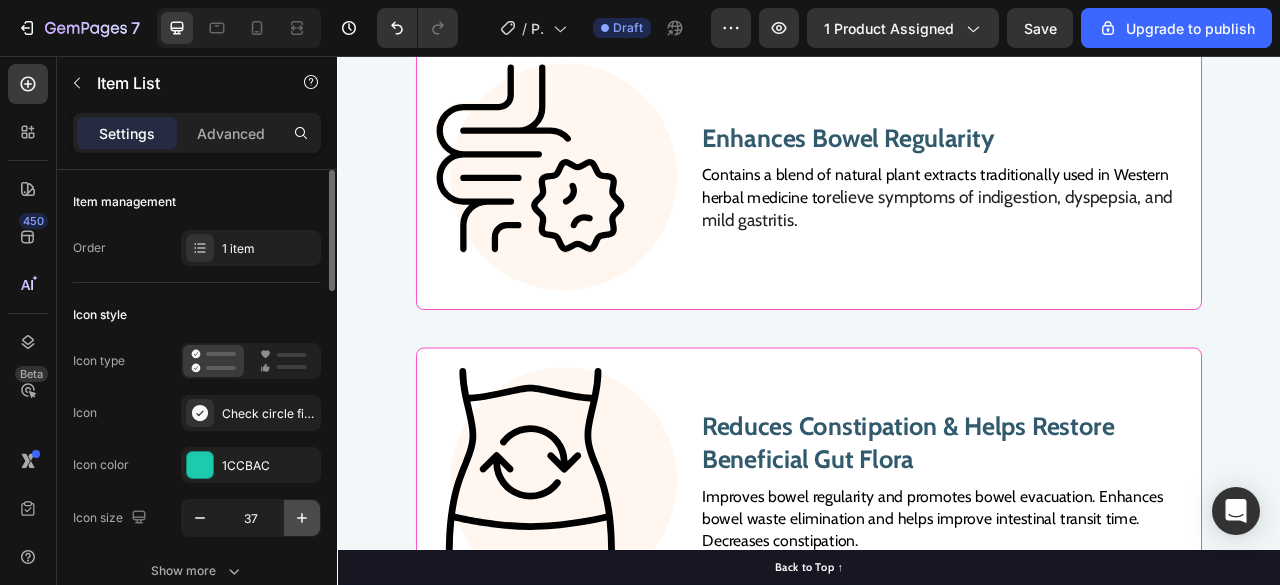 click 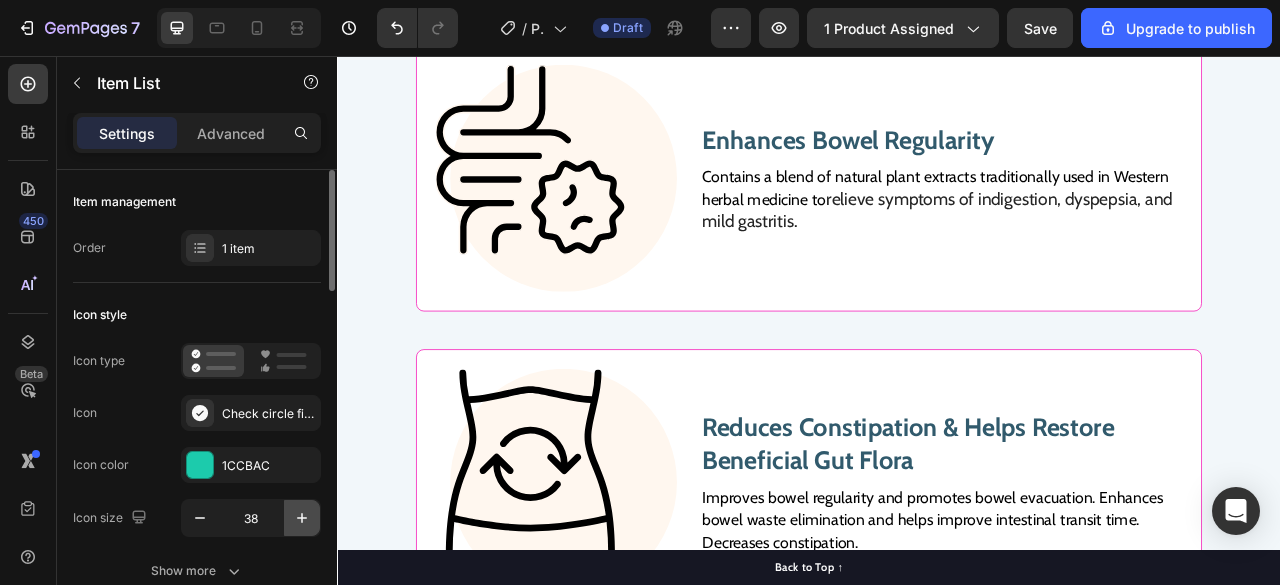 click 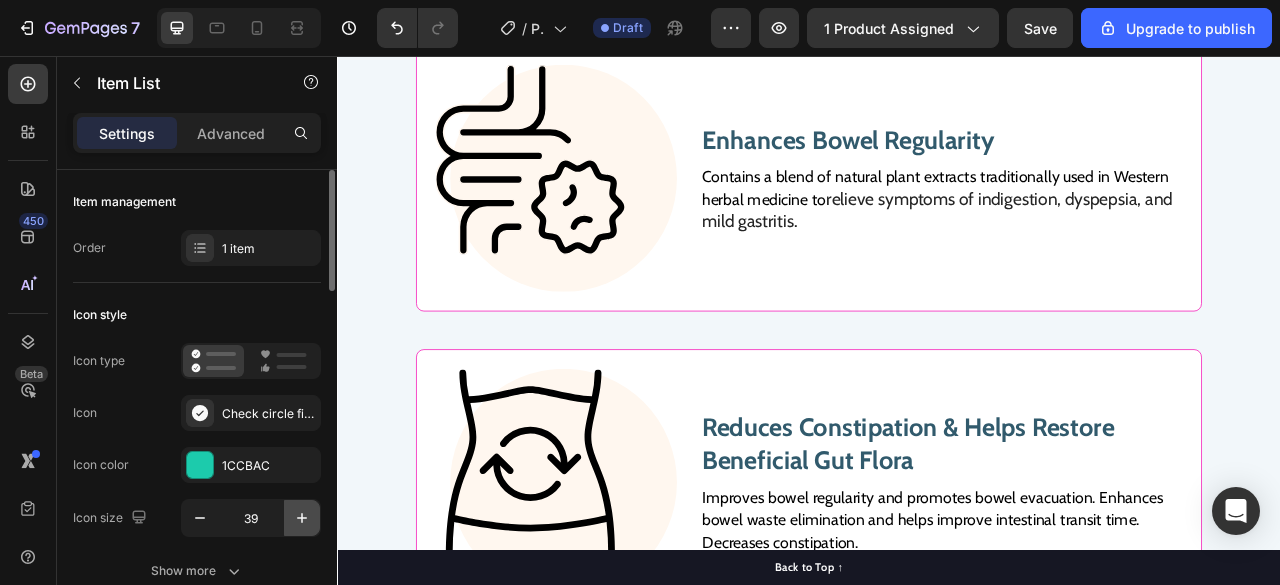 click 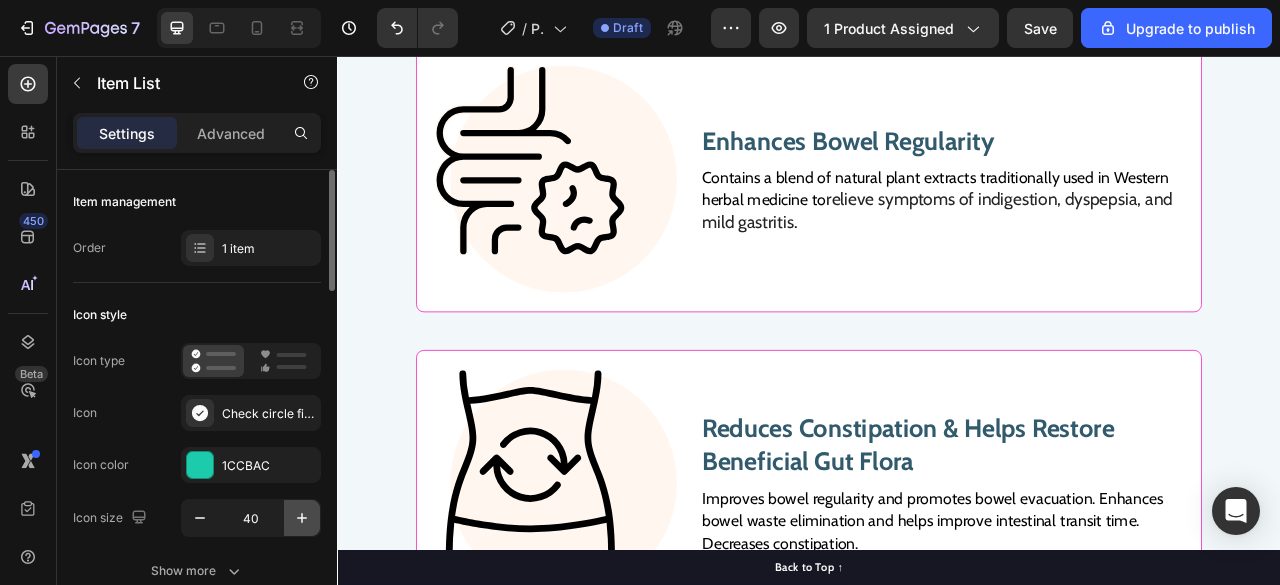 click 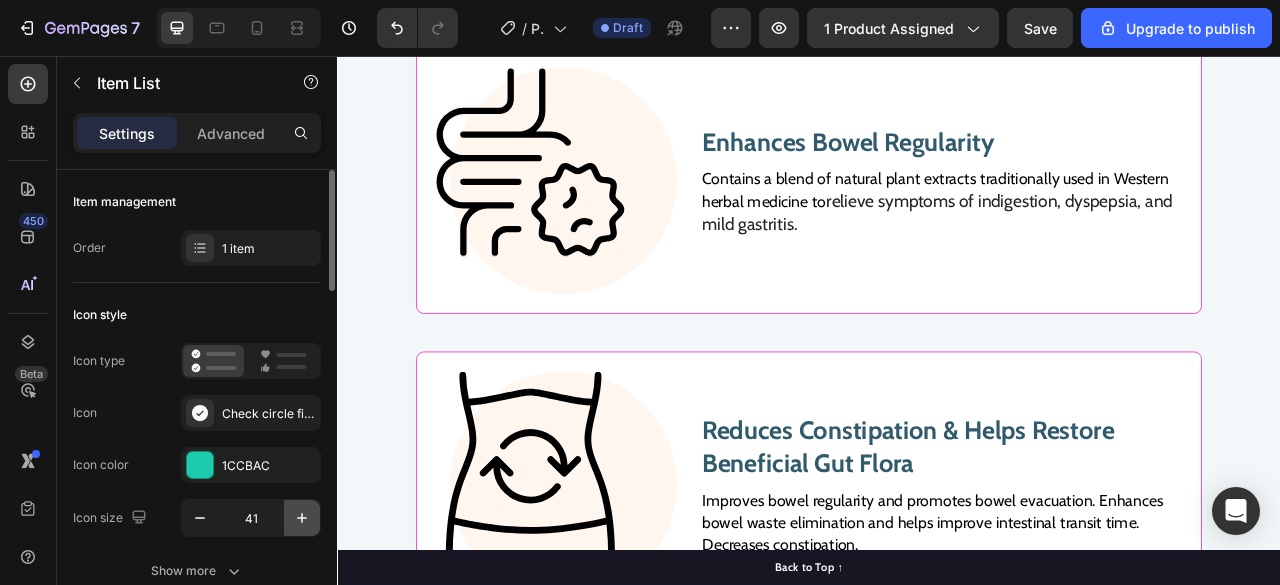 click 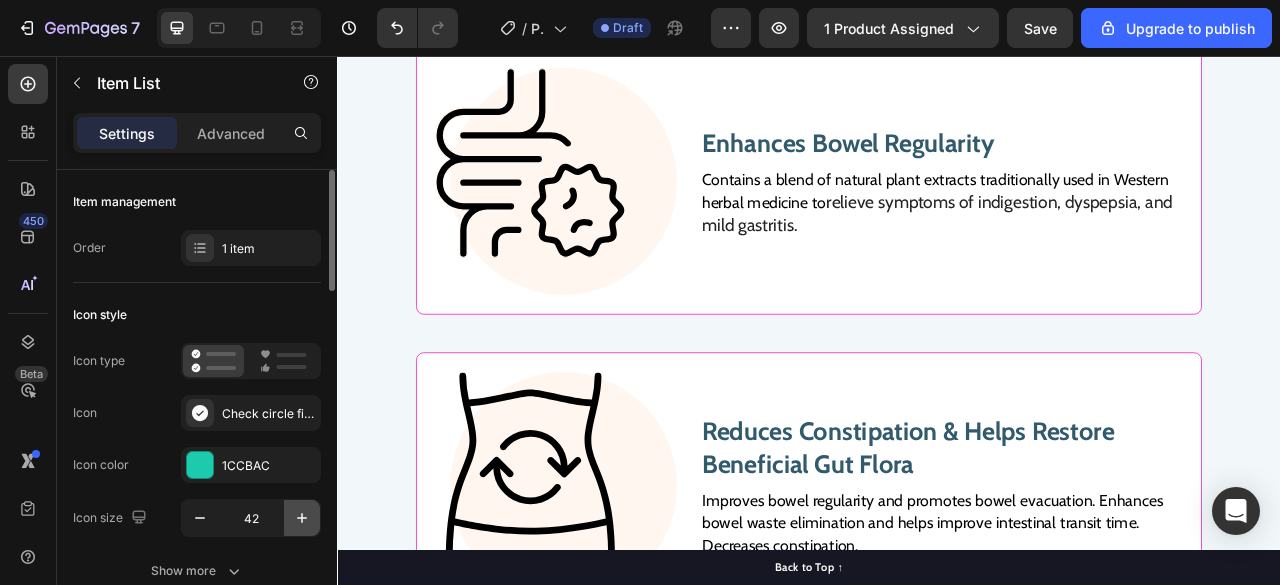 click 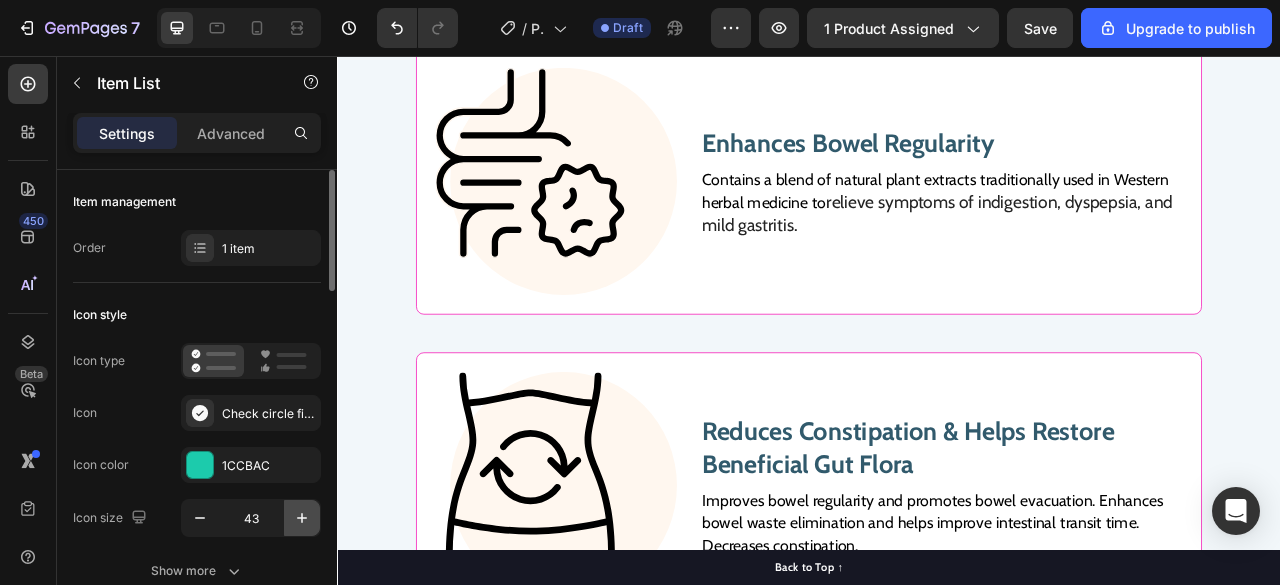 click 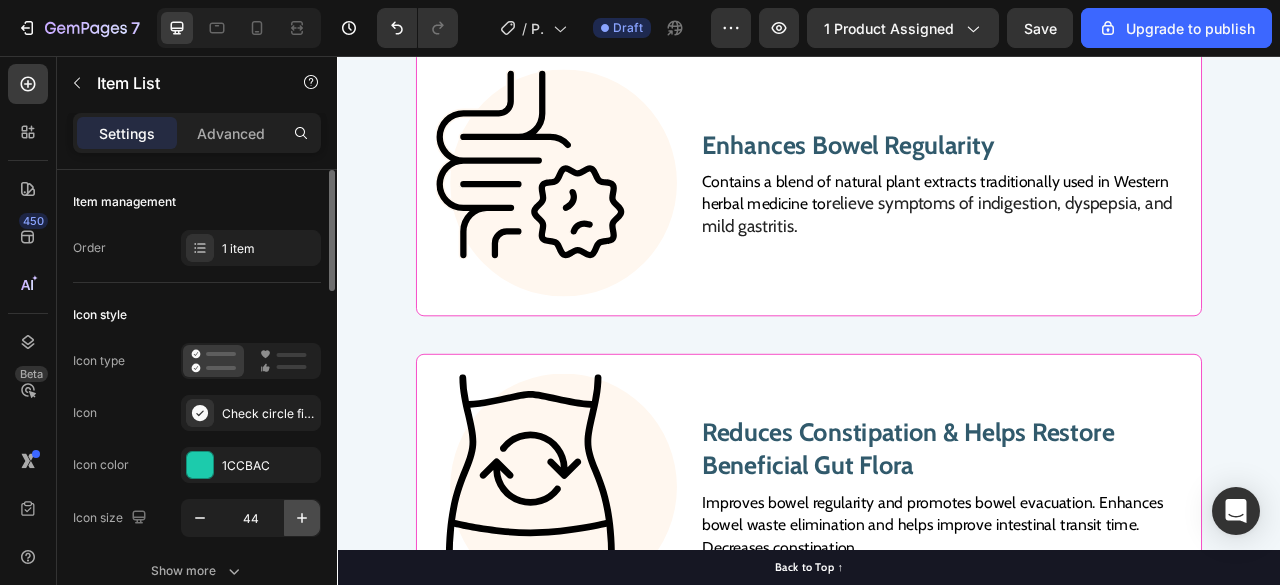 click 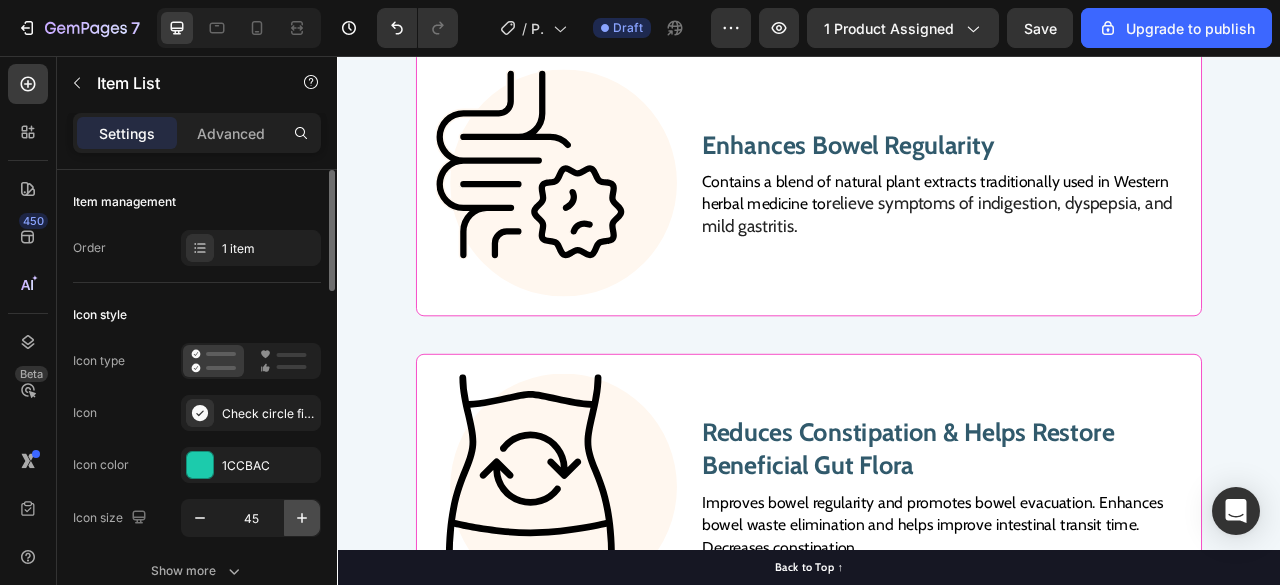 click 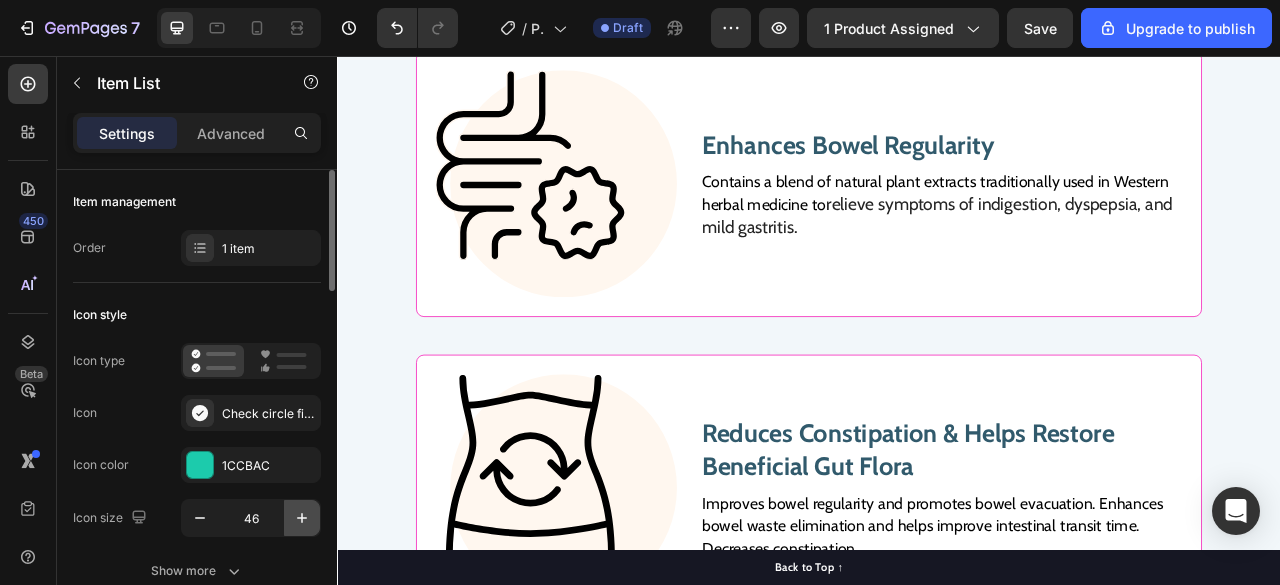 click 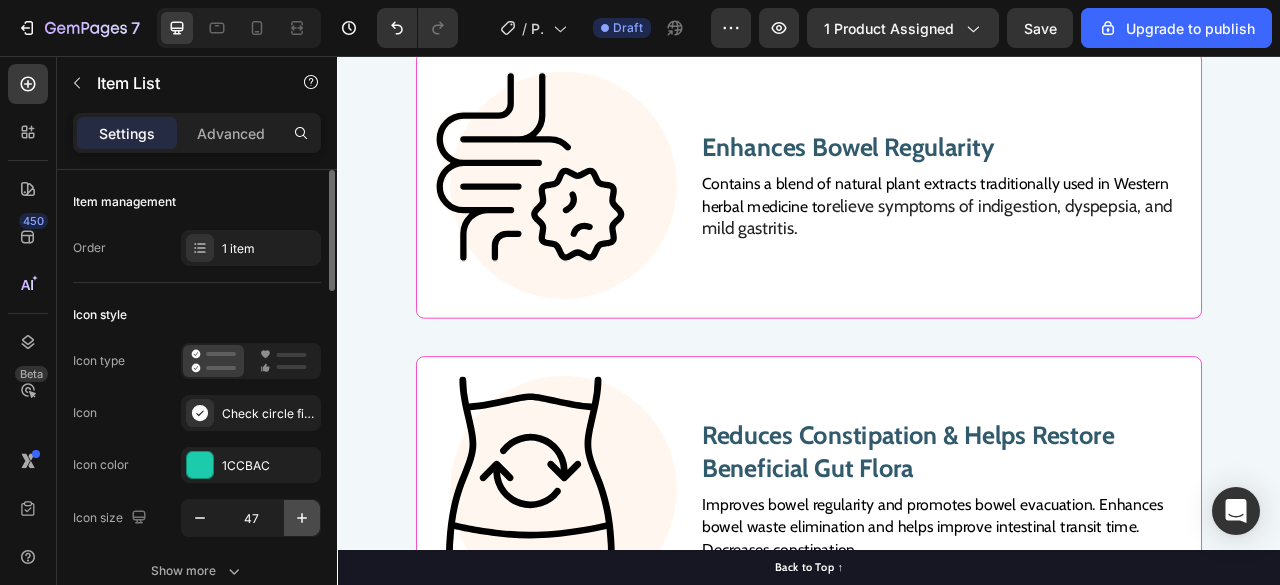 click 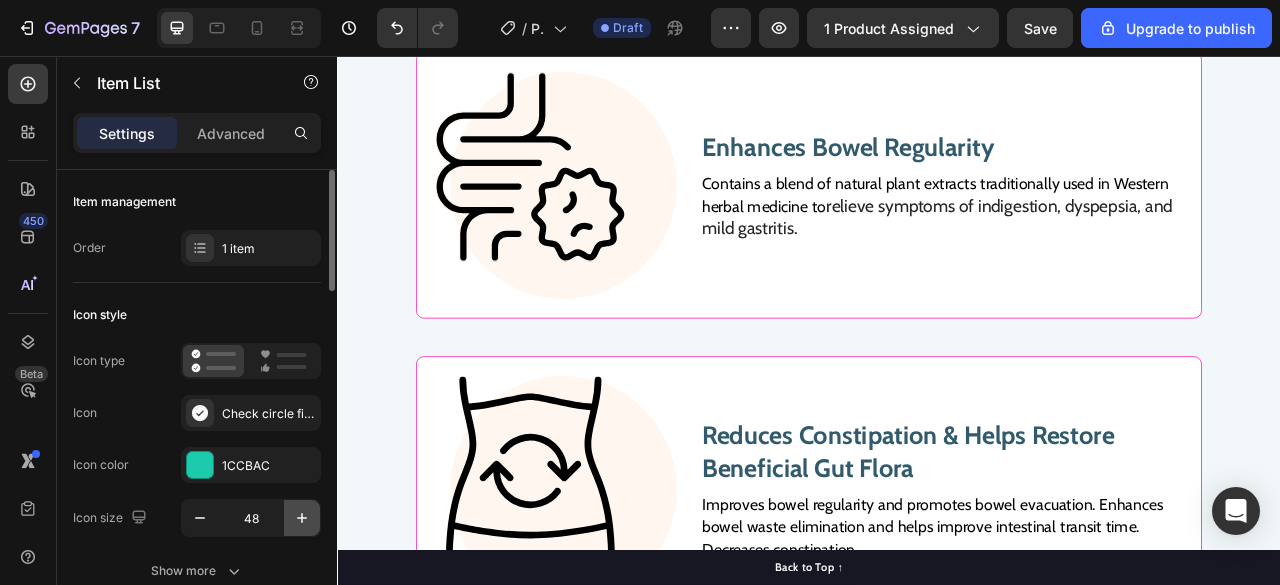 click 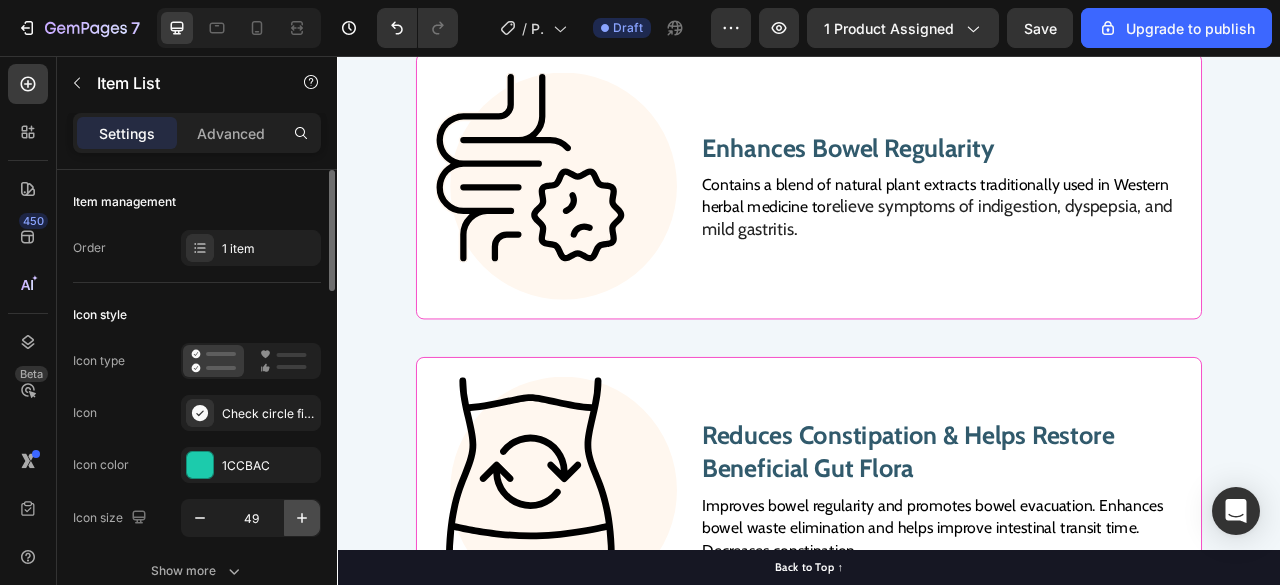 click 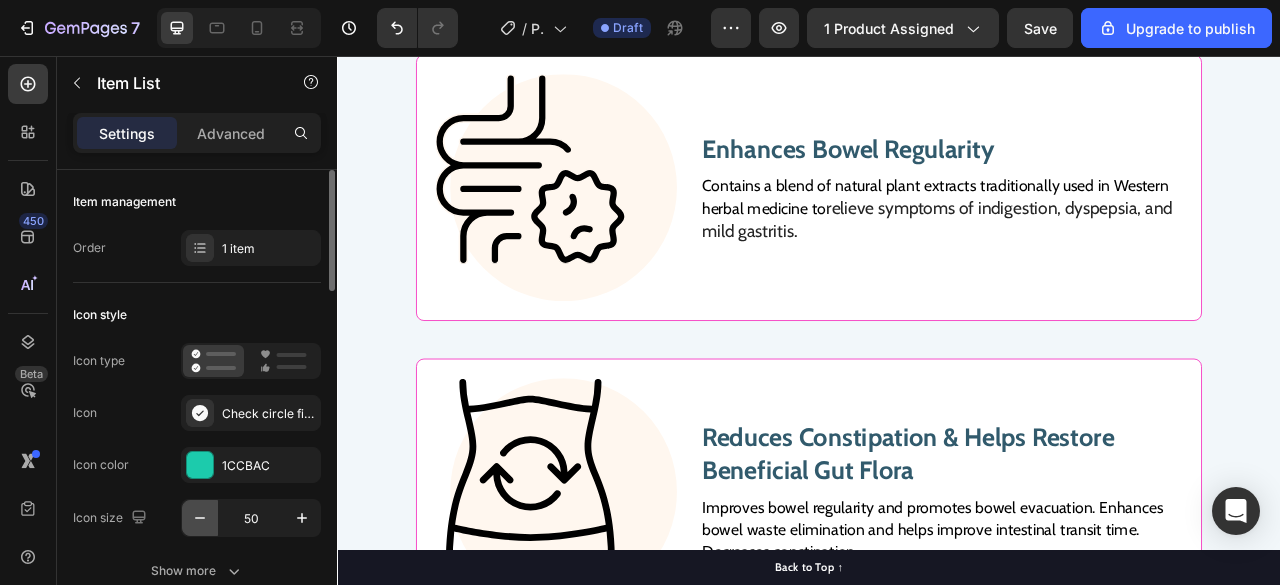 click at bounding box center (200, 518) 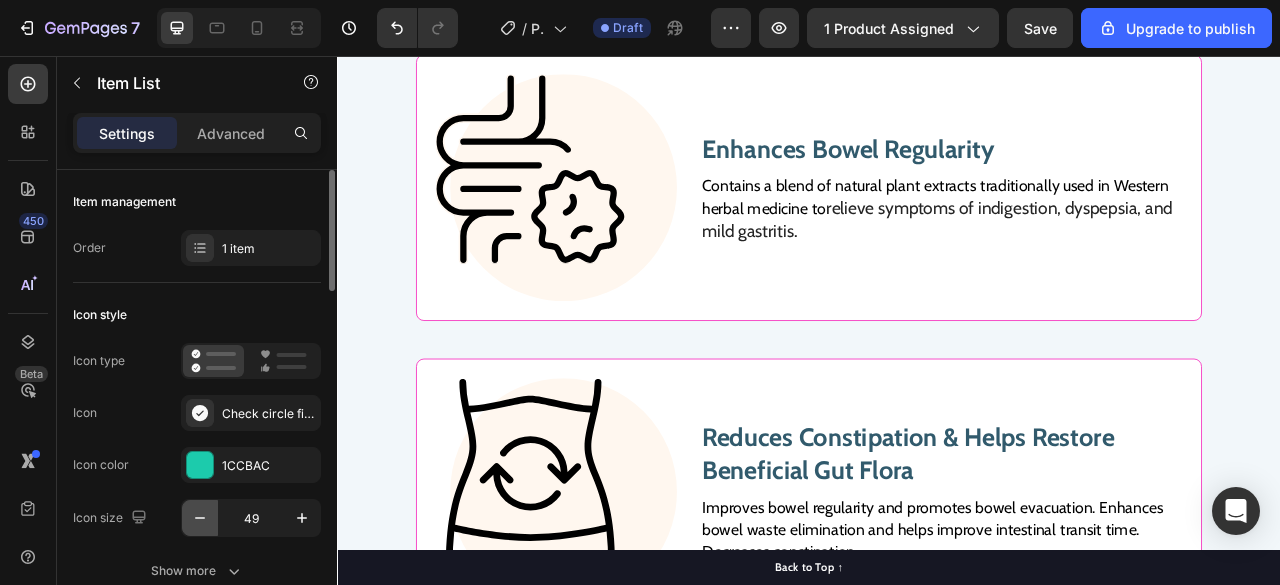 click 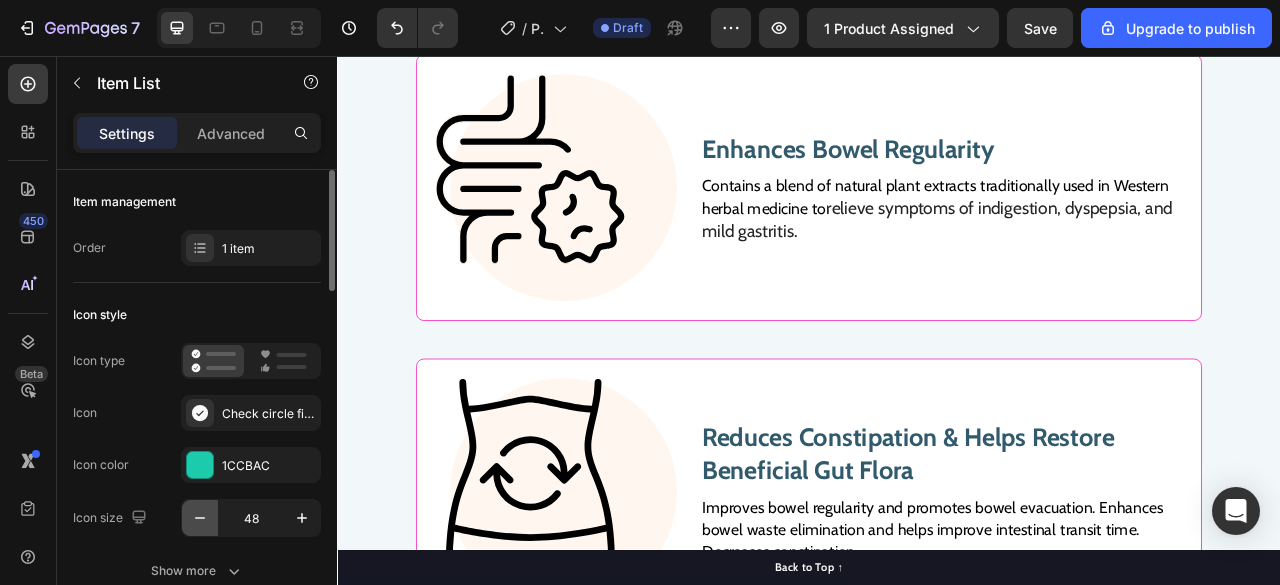 click 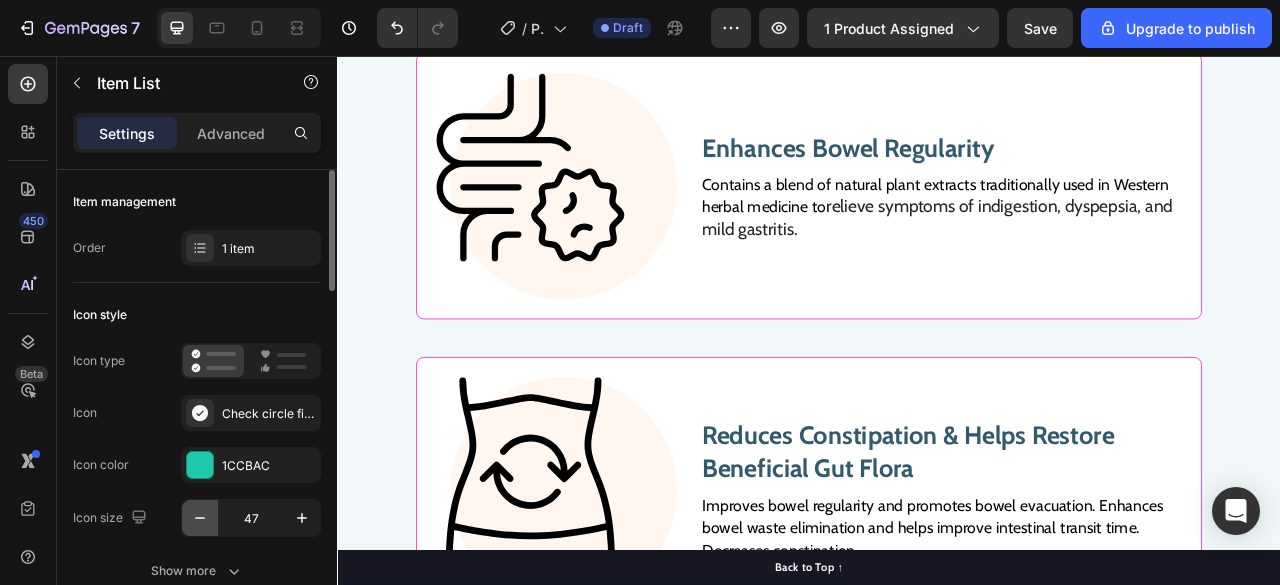 click 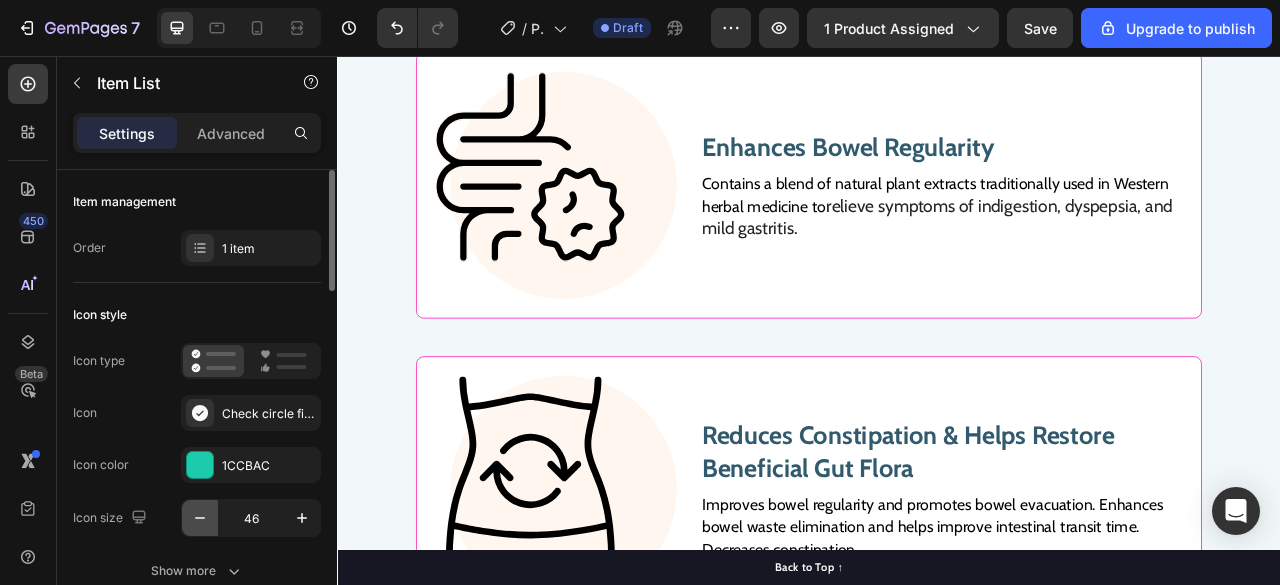 click 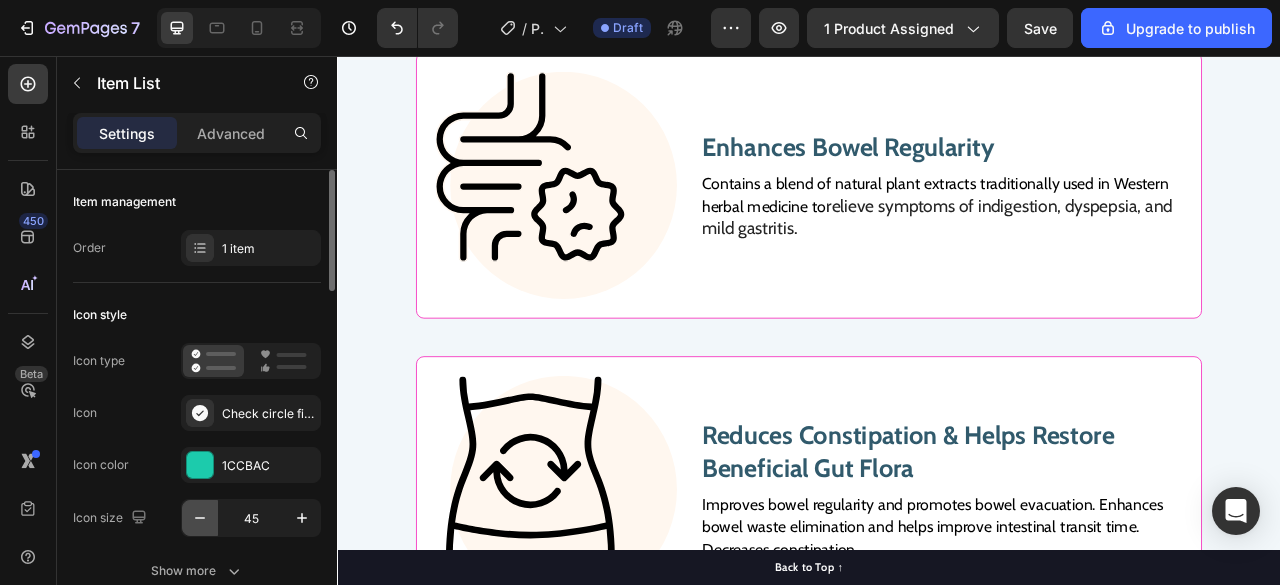 click 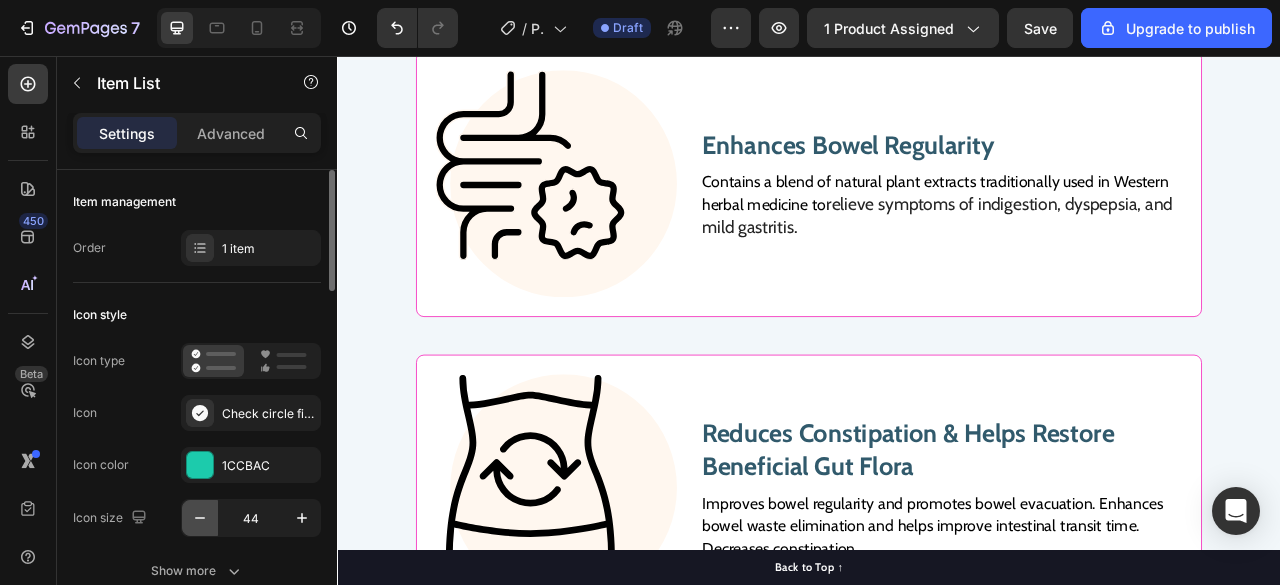 click 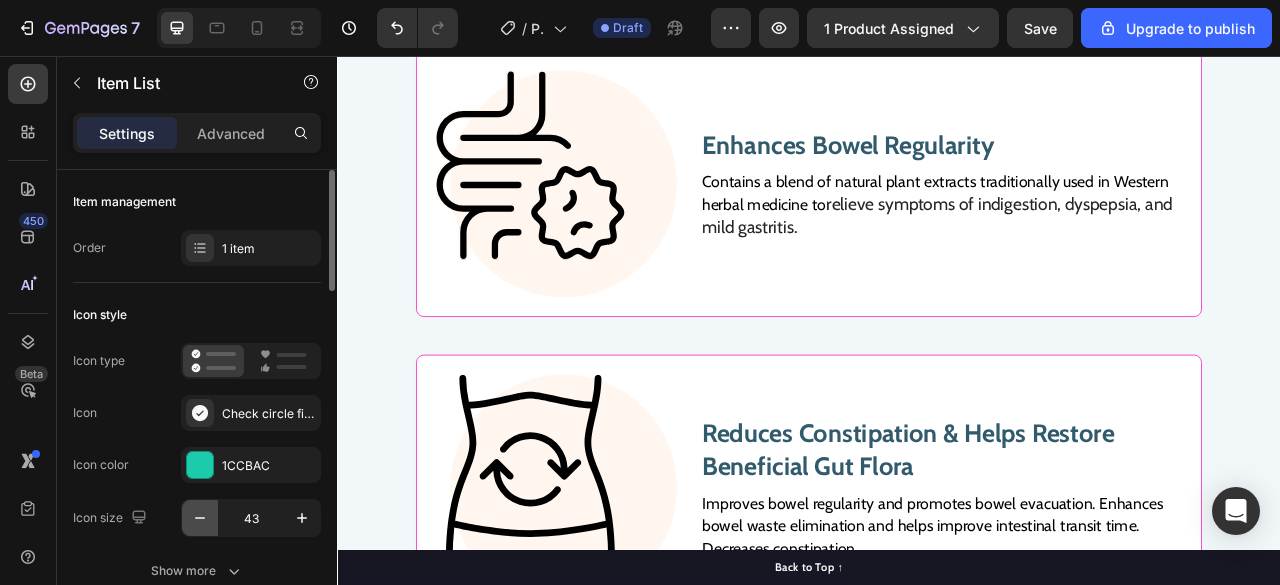 click 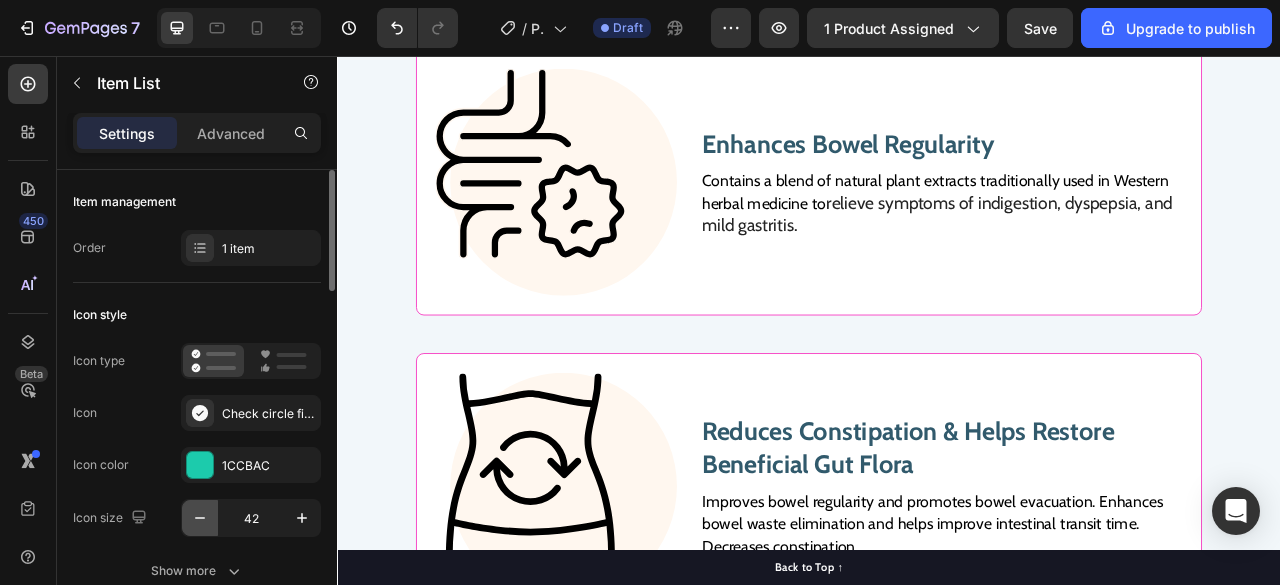 click 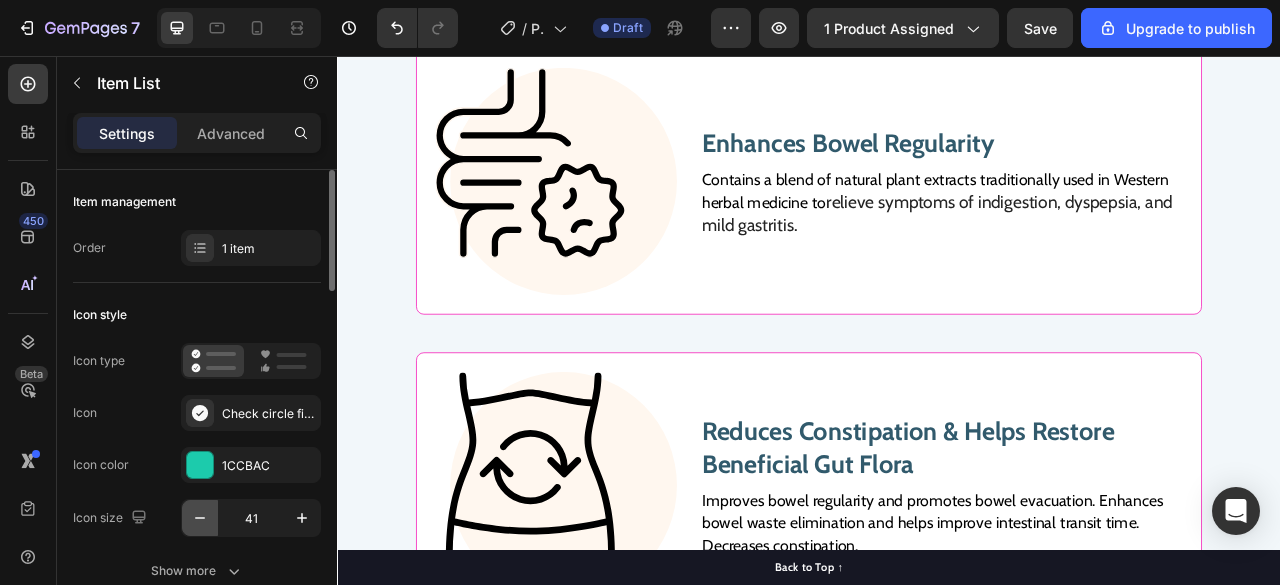 click 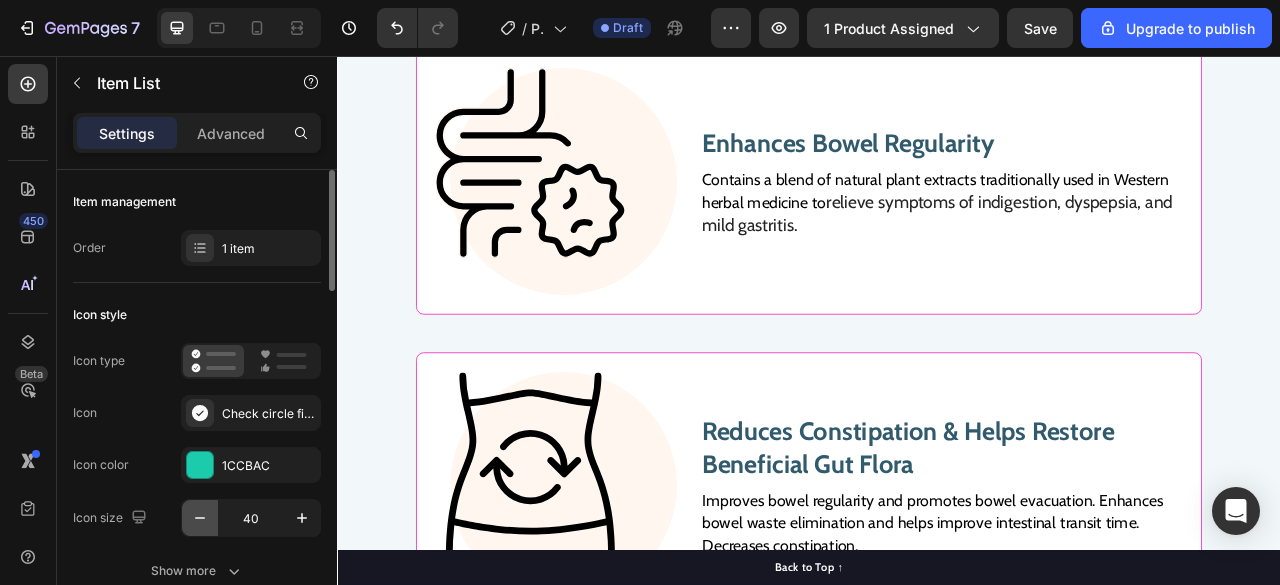 click 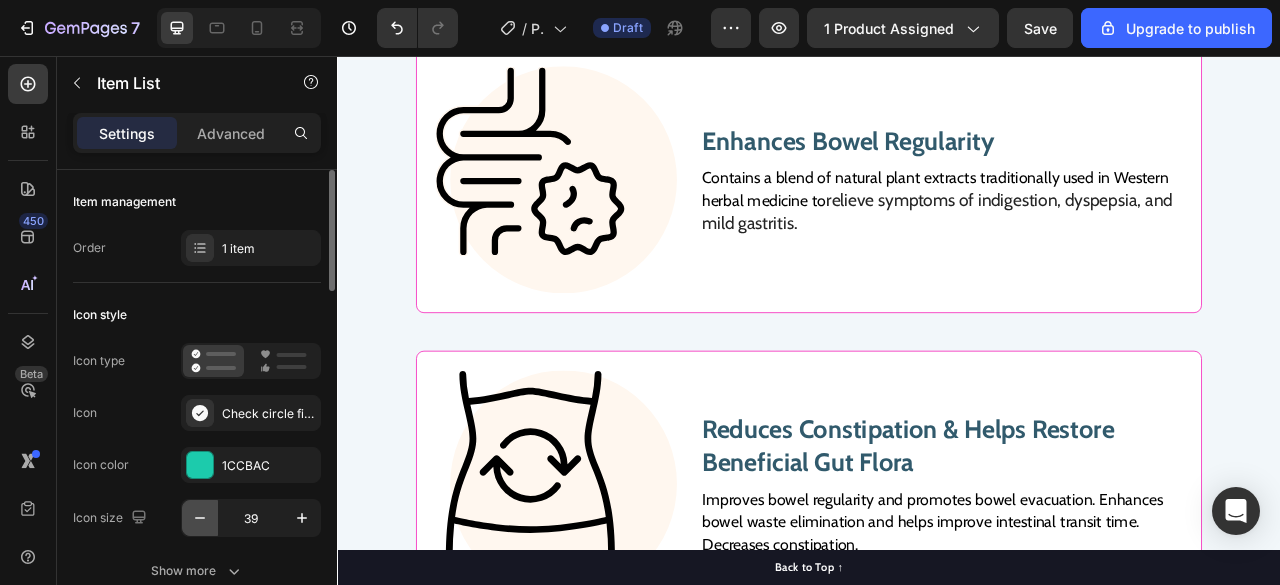 click 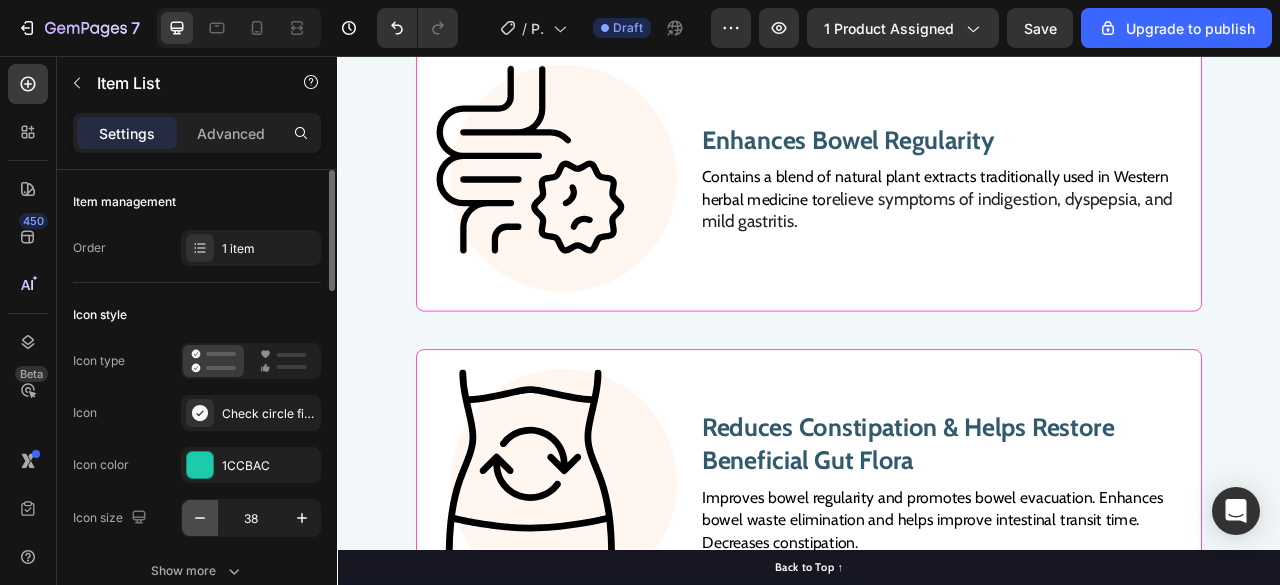 click 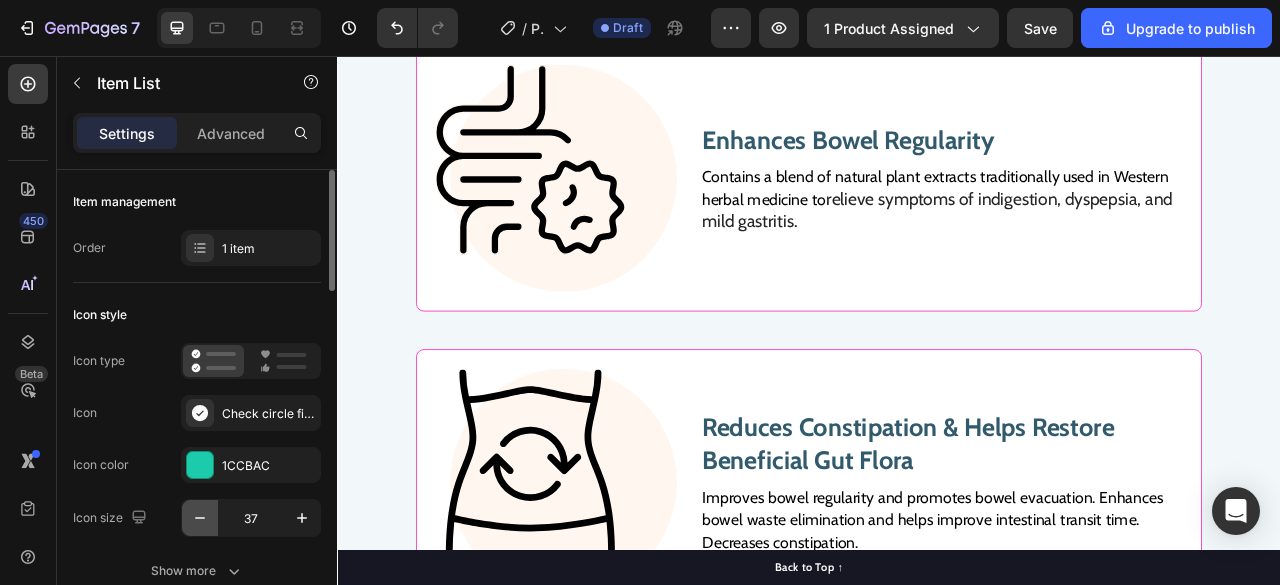 click 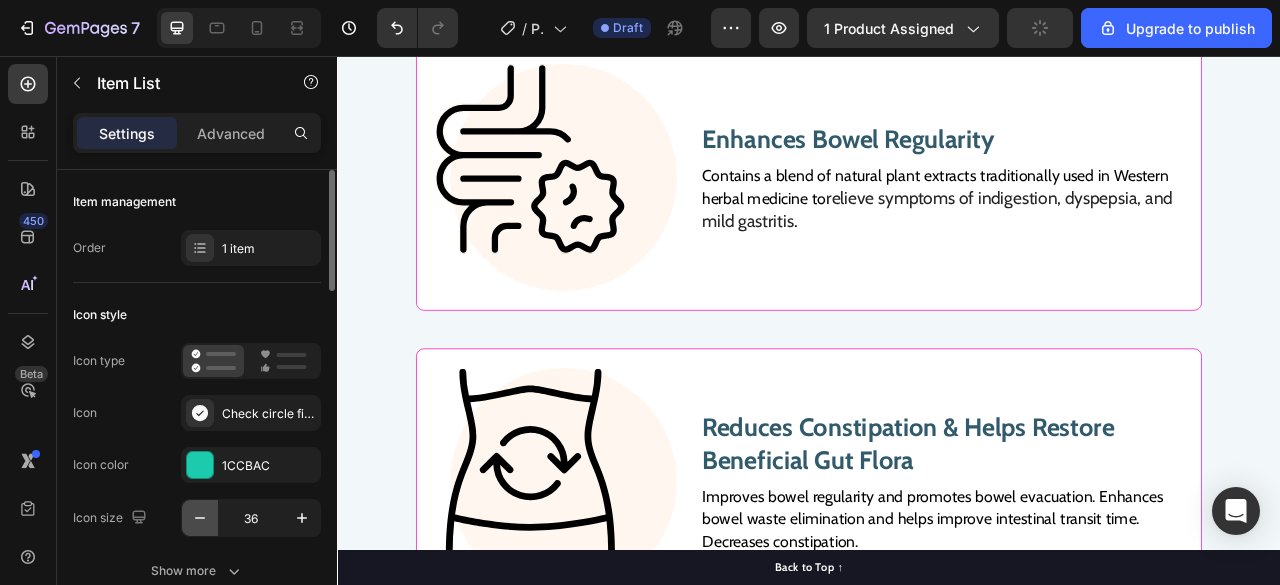 click 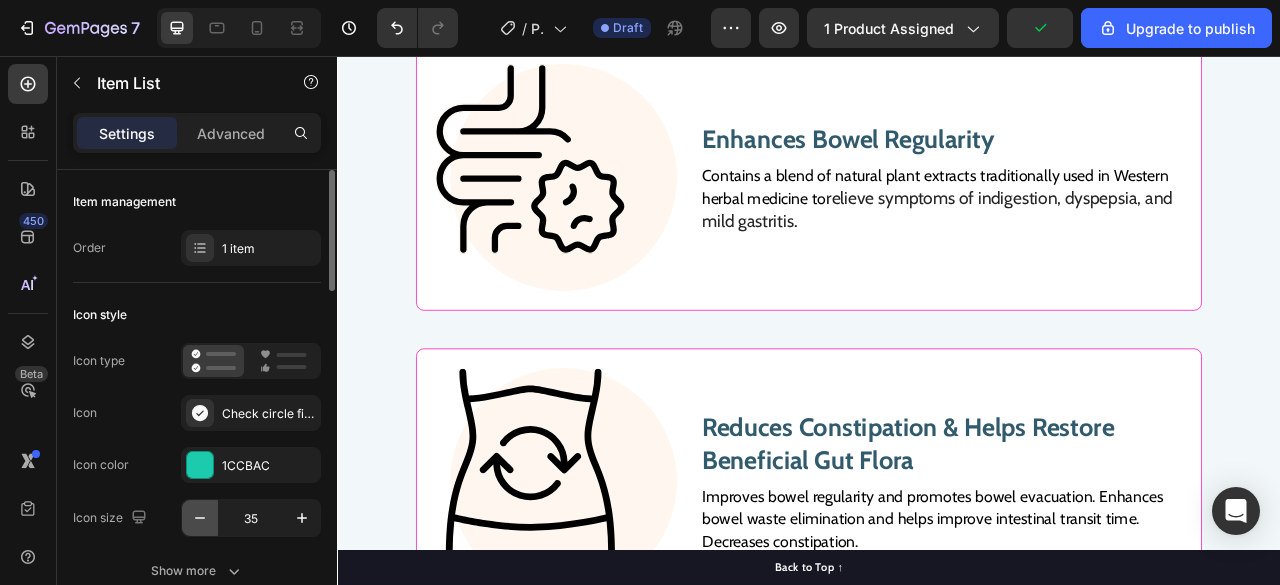 click at bounding box center (200, 518) 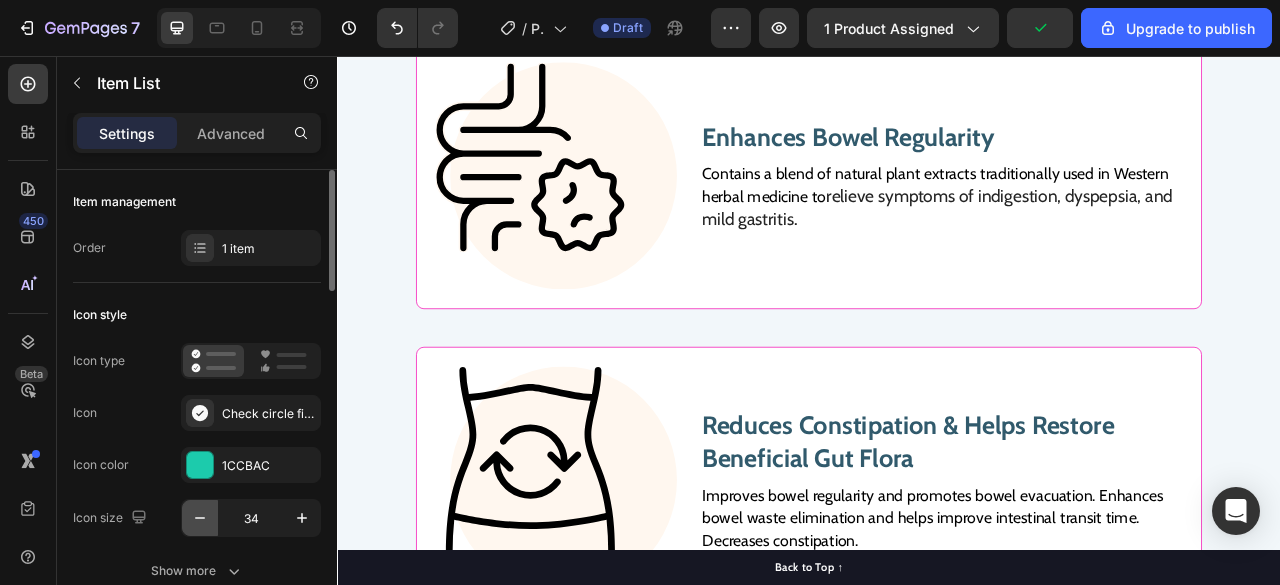 click at bounding box center [200, 518] 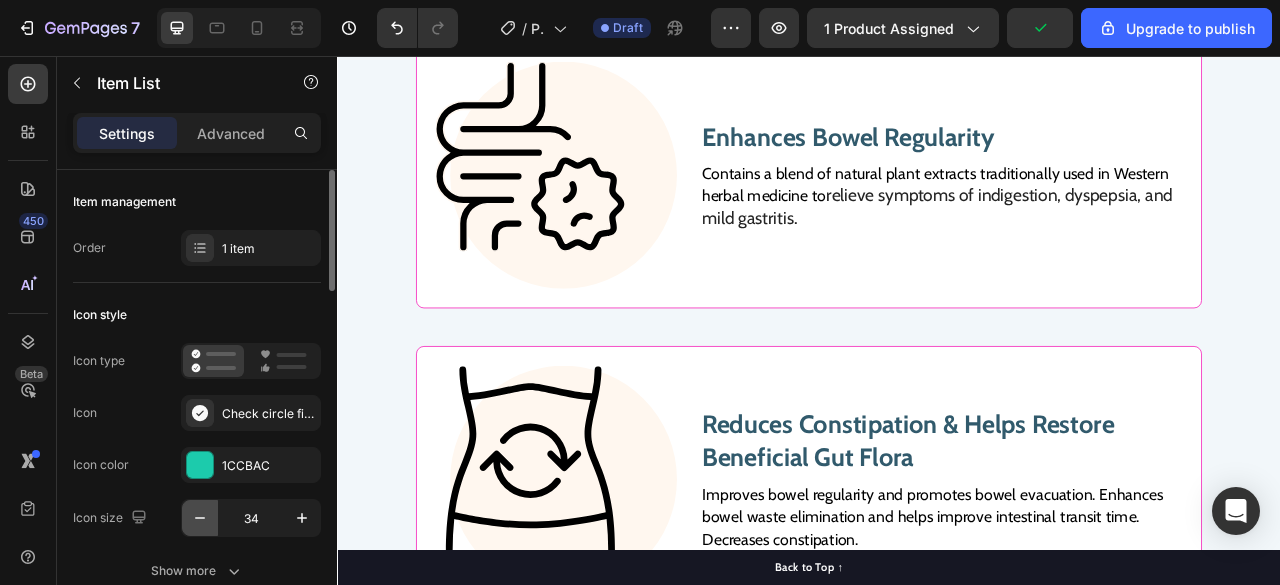 type on "33" 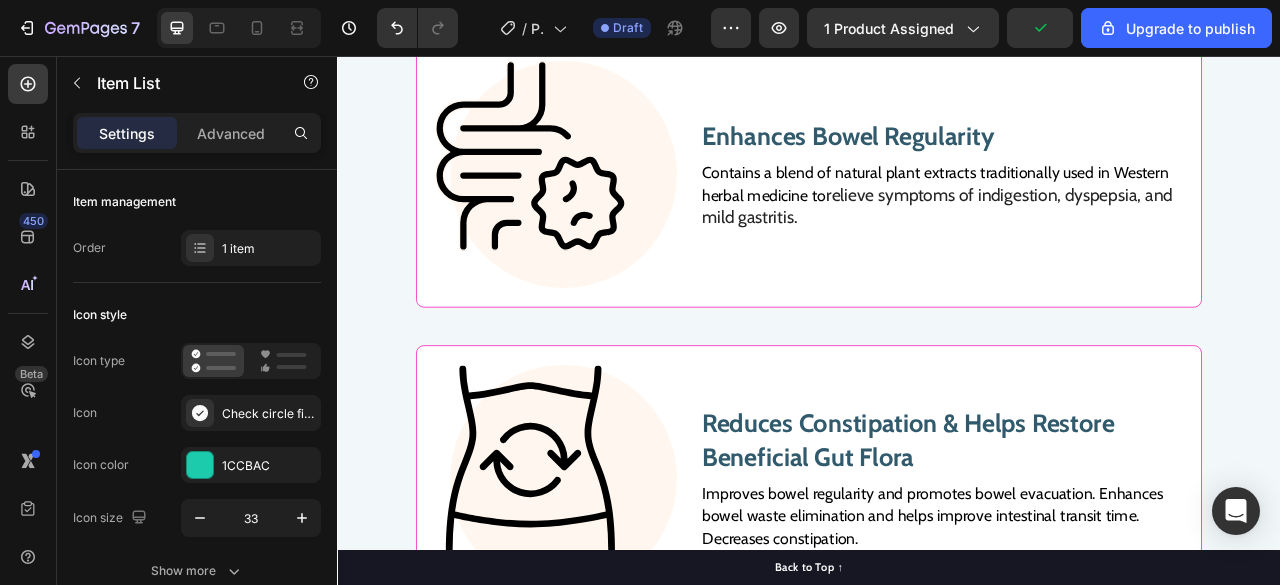 click 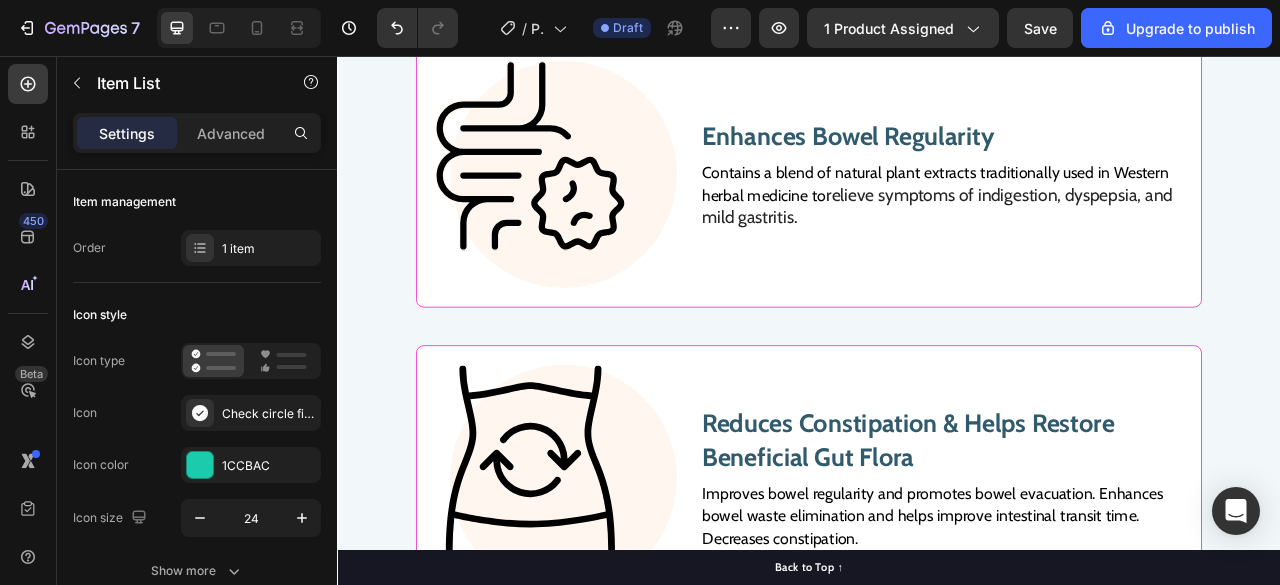 click 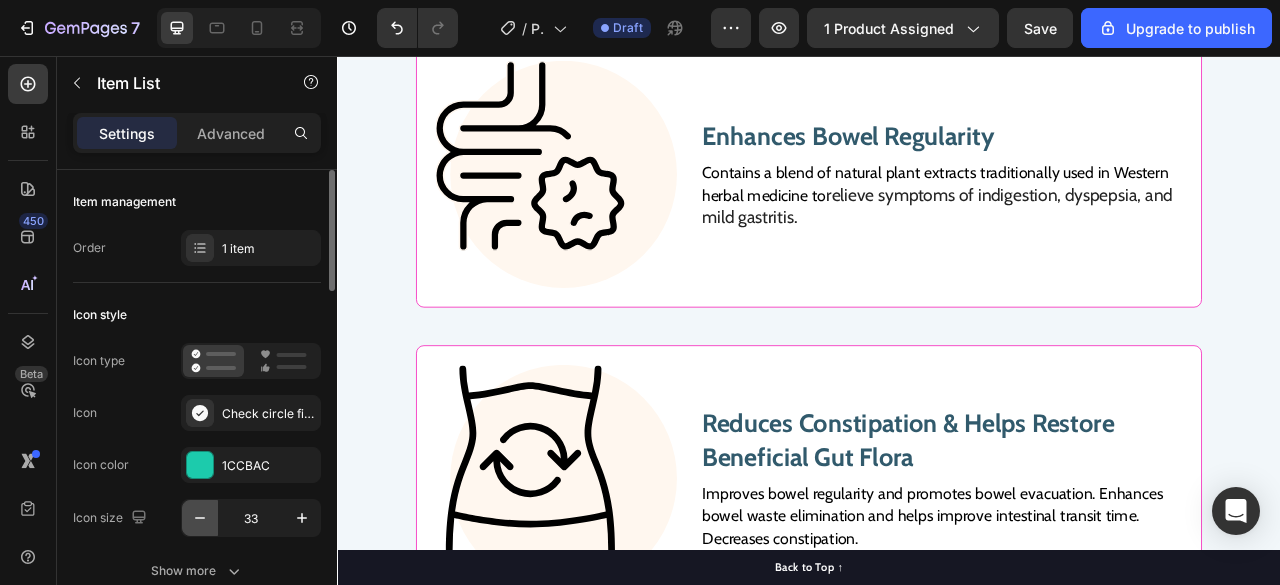 click 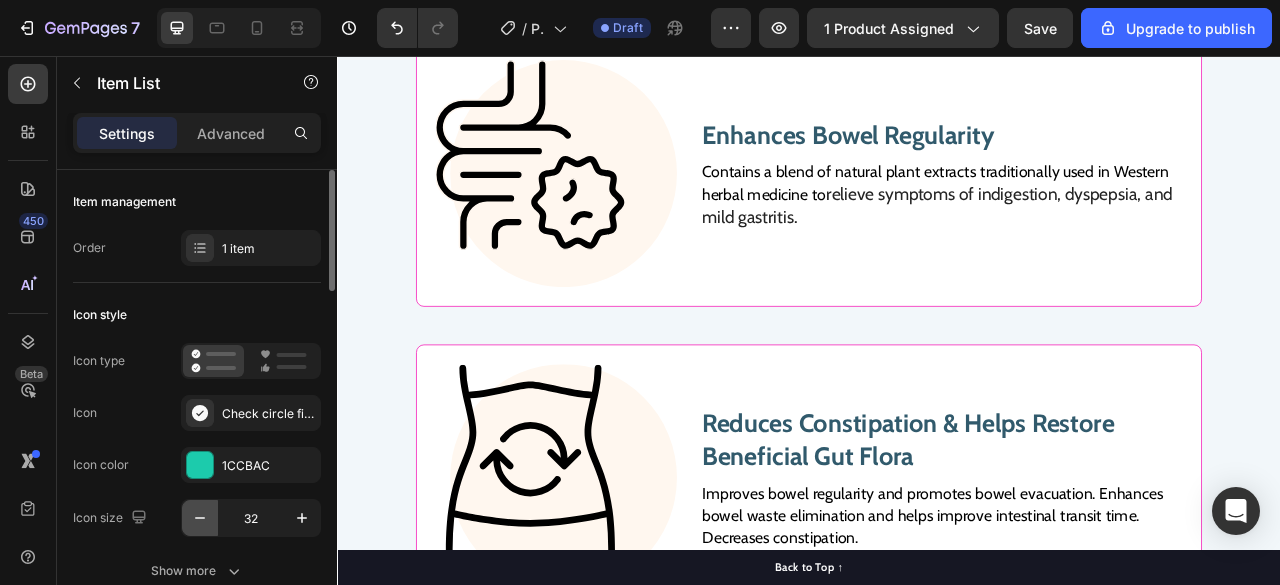 click 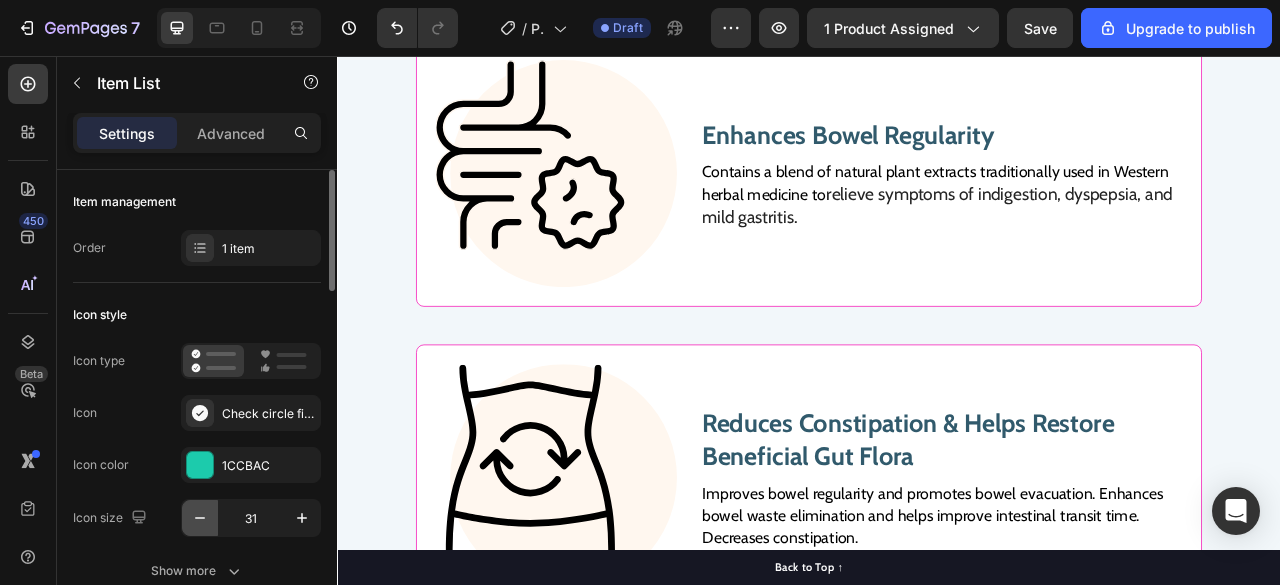click 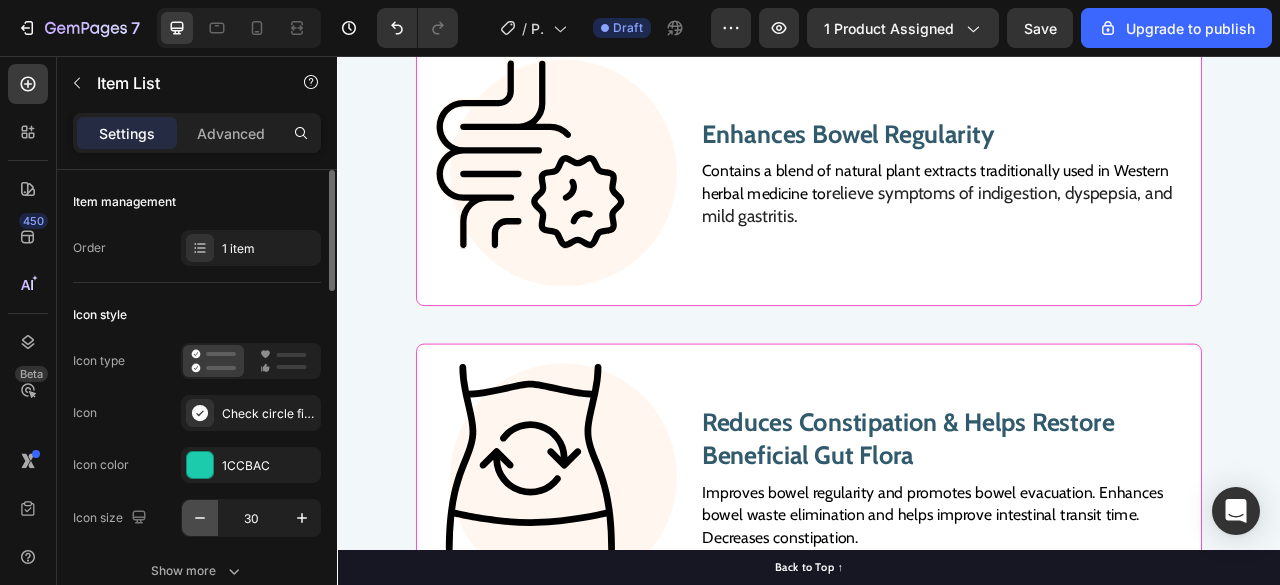 click 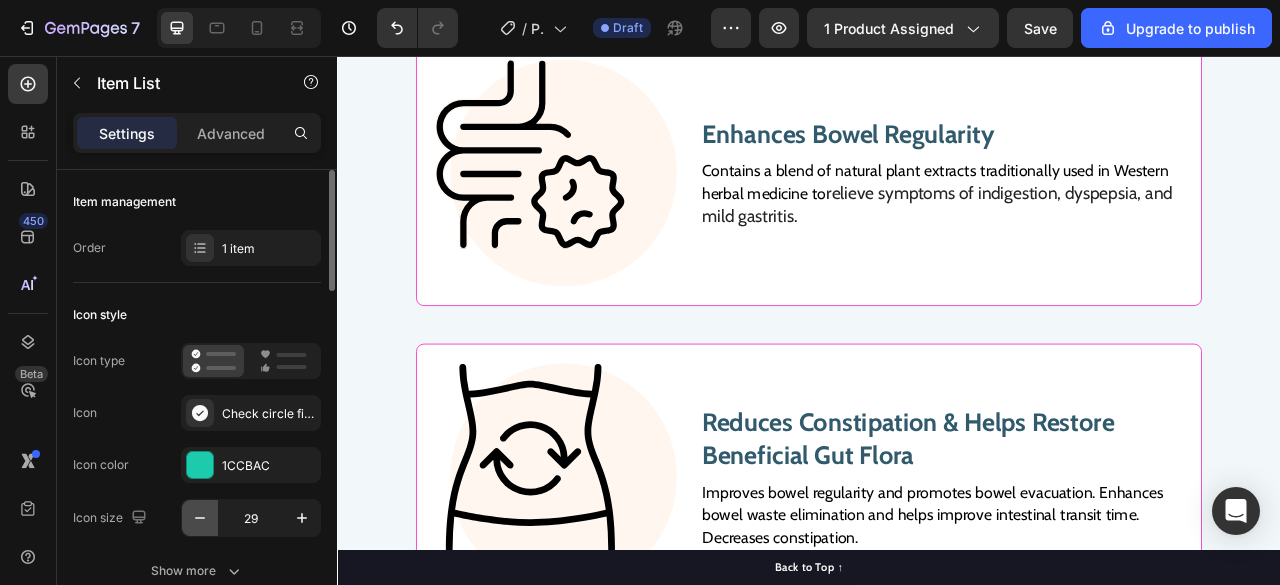 click 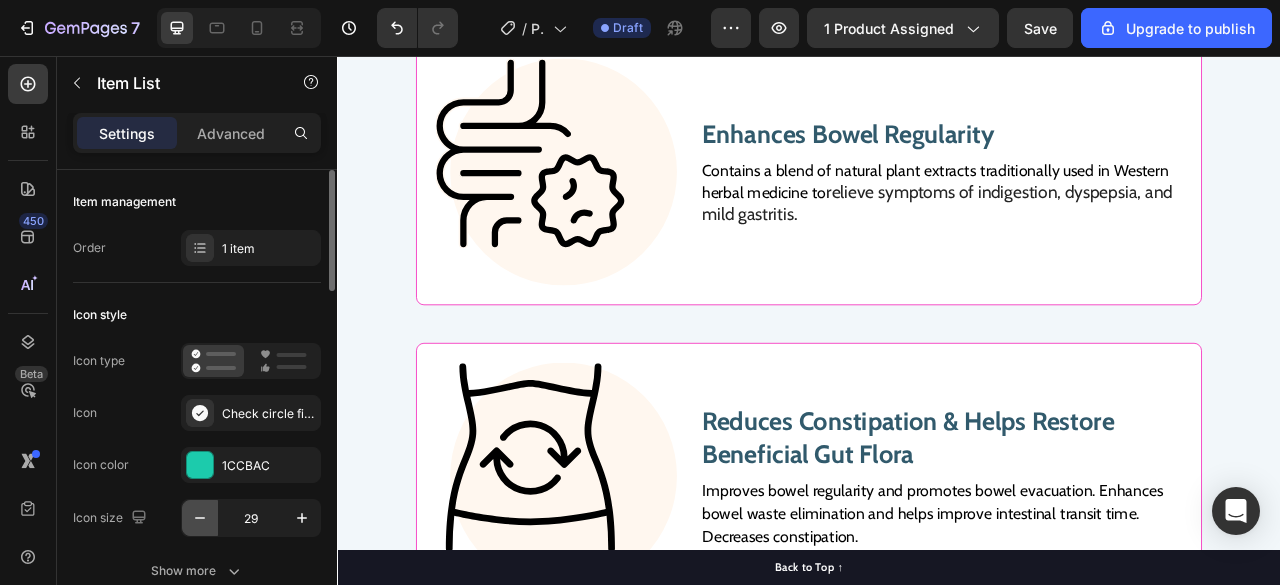 type 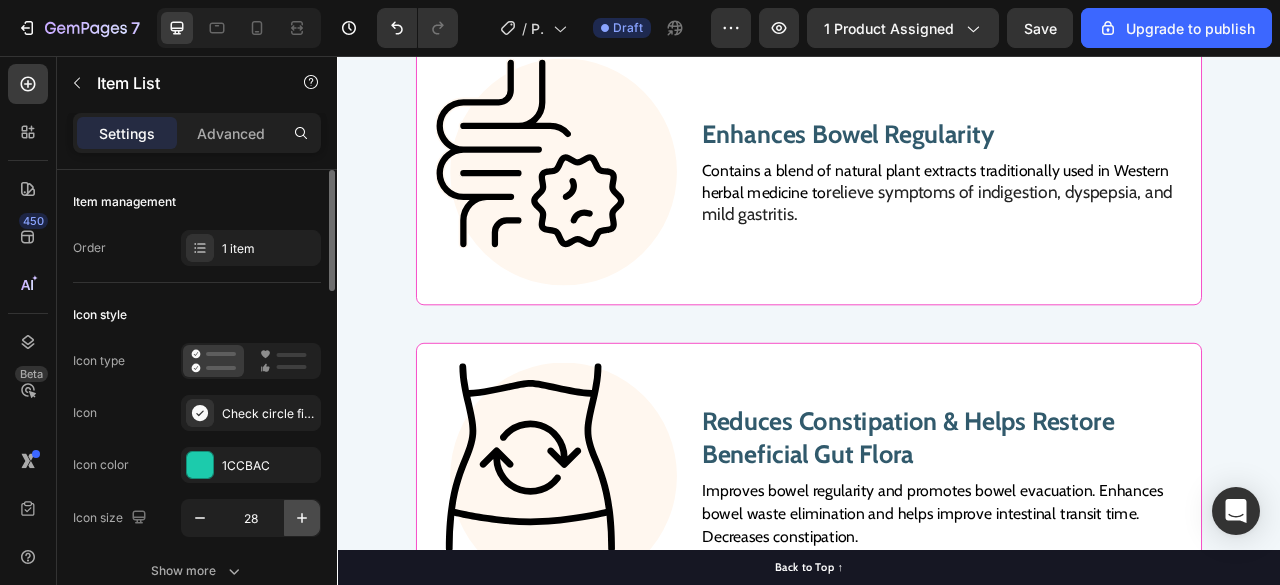 click at bounding box center (302, 518) 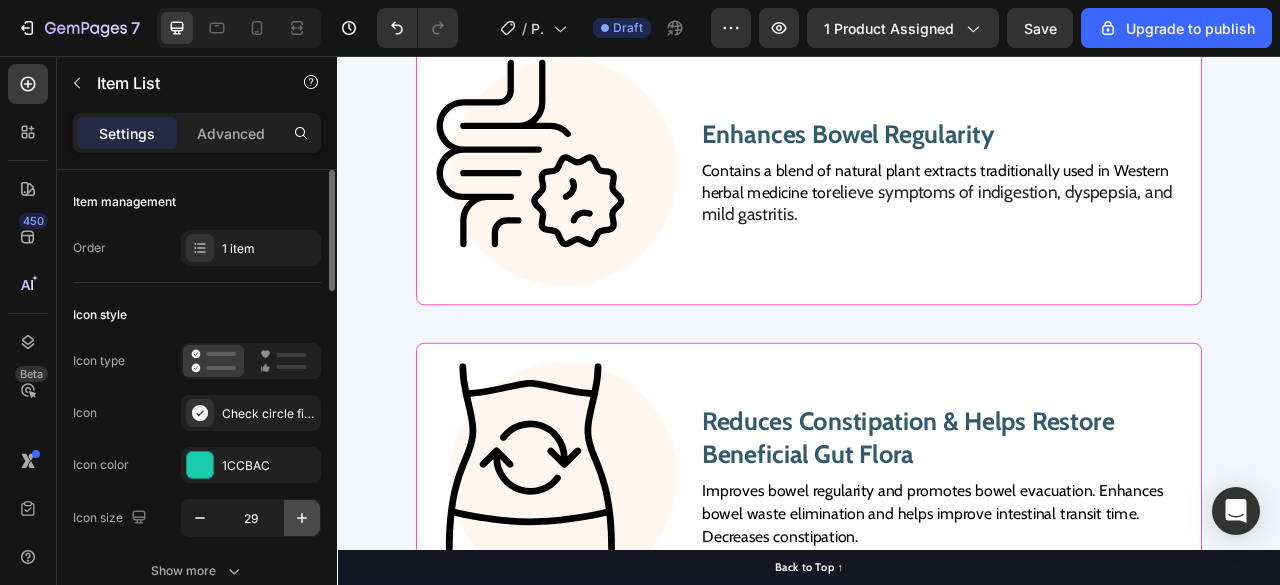 click at bounding box center [302, 518] 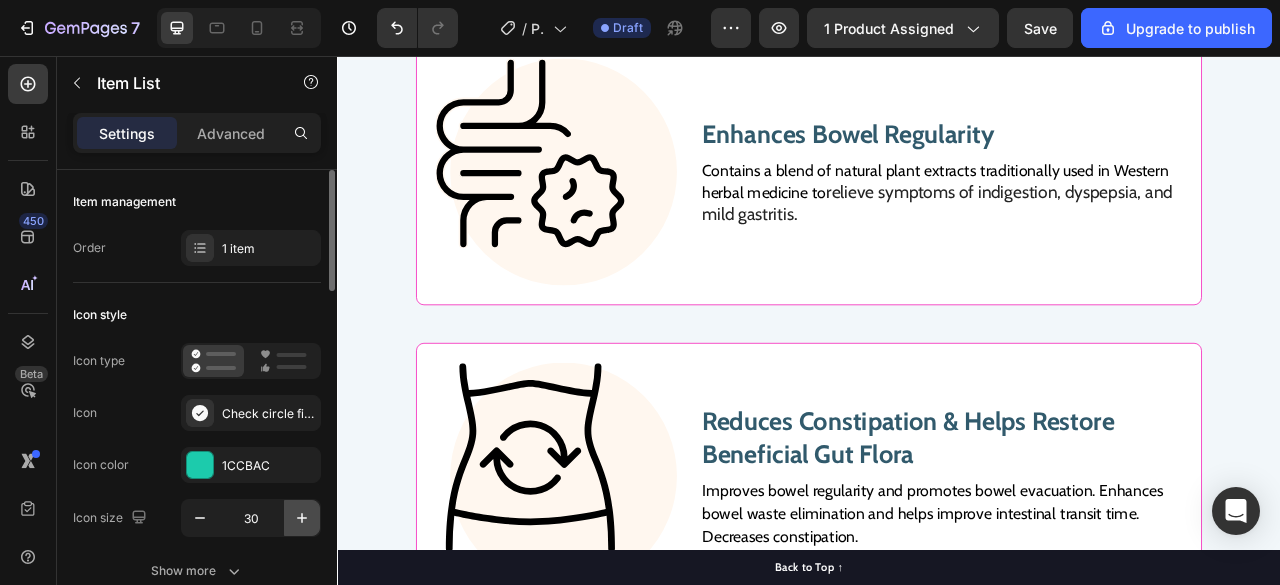 click at bounding box center [302, 518] 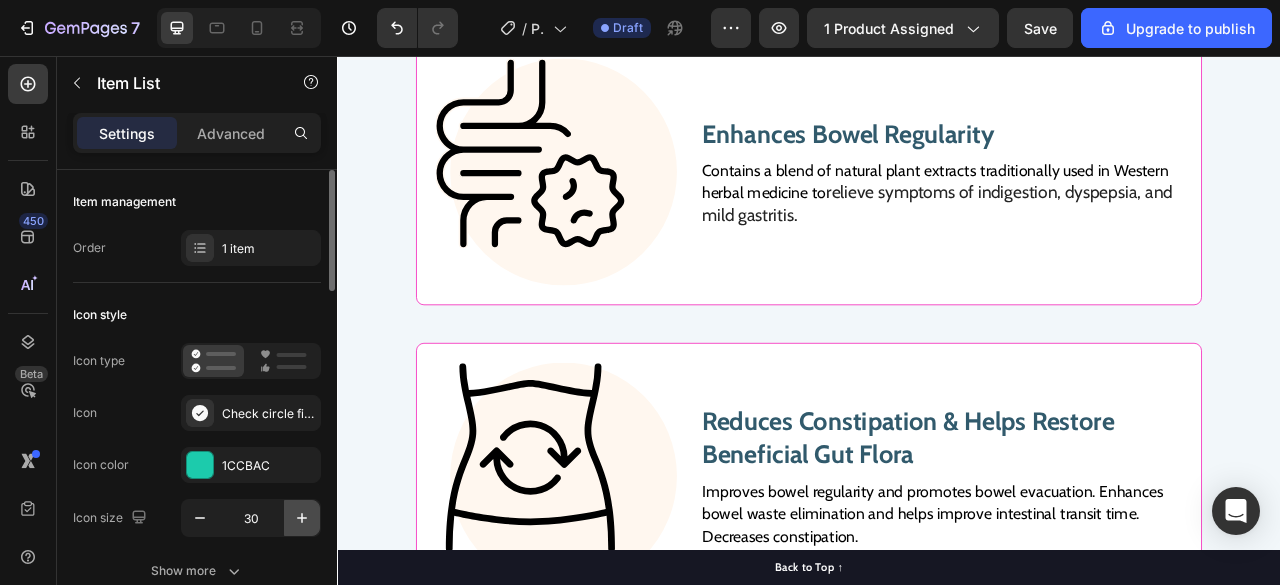 type on "31" 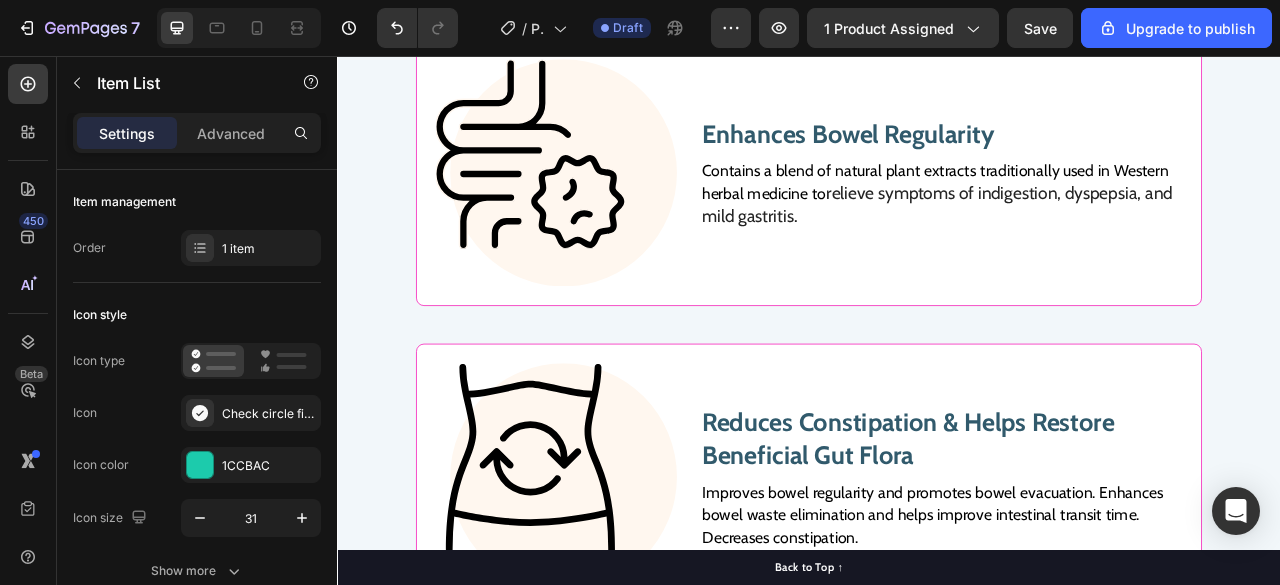 click 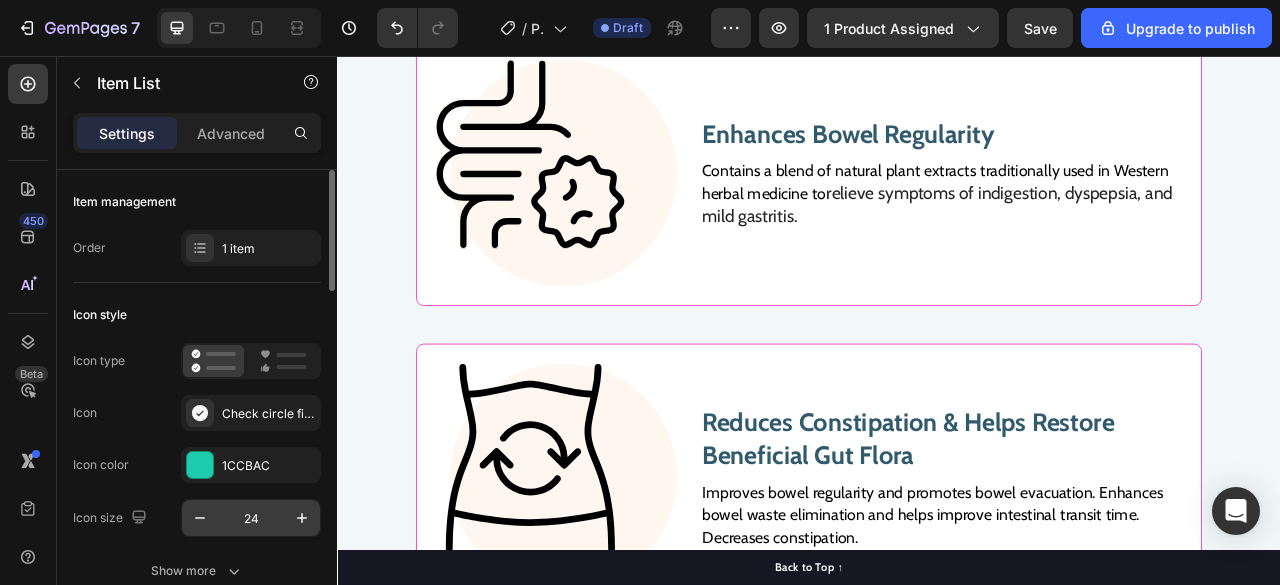 click on "24" at bounding box center (251, 518) 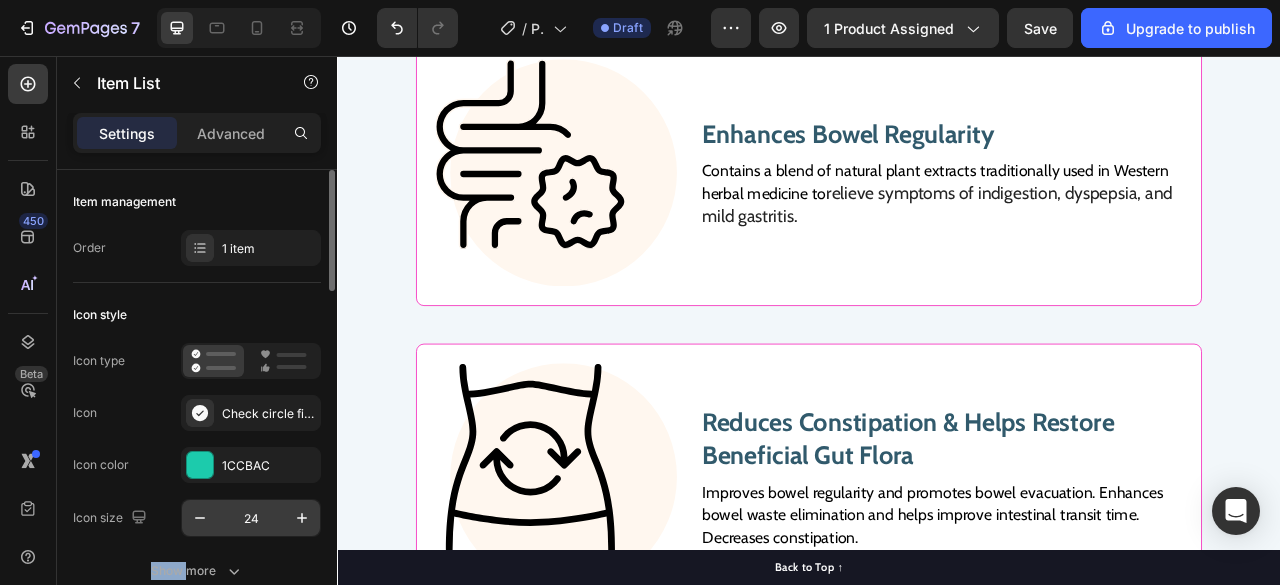 click on "24" at bounding box center (251, 518) 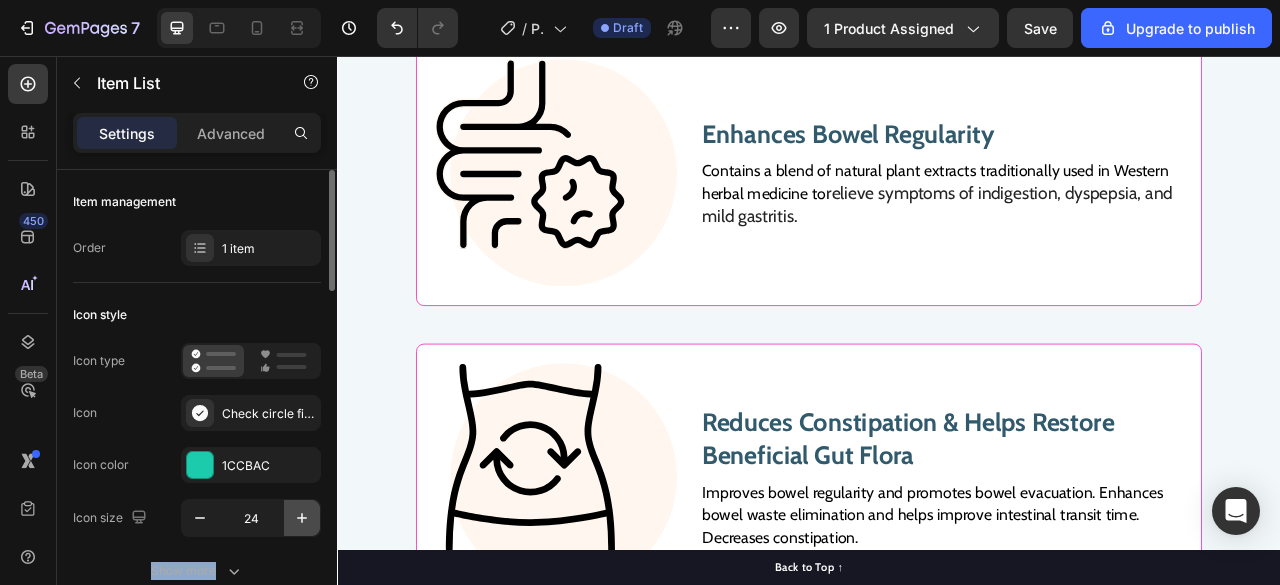 click 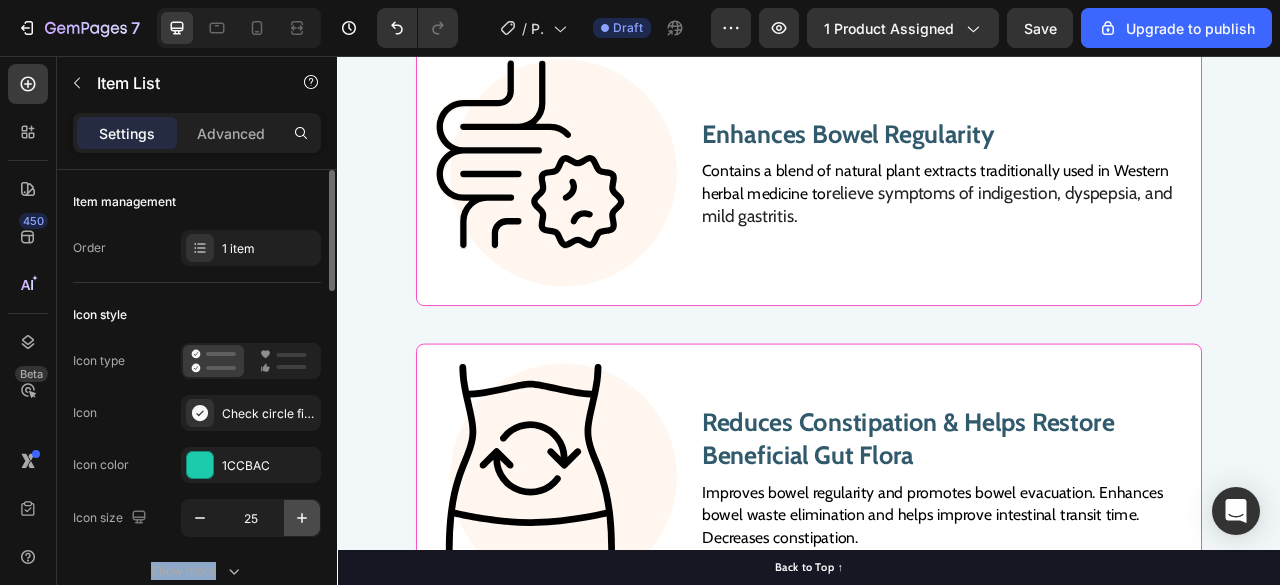 click 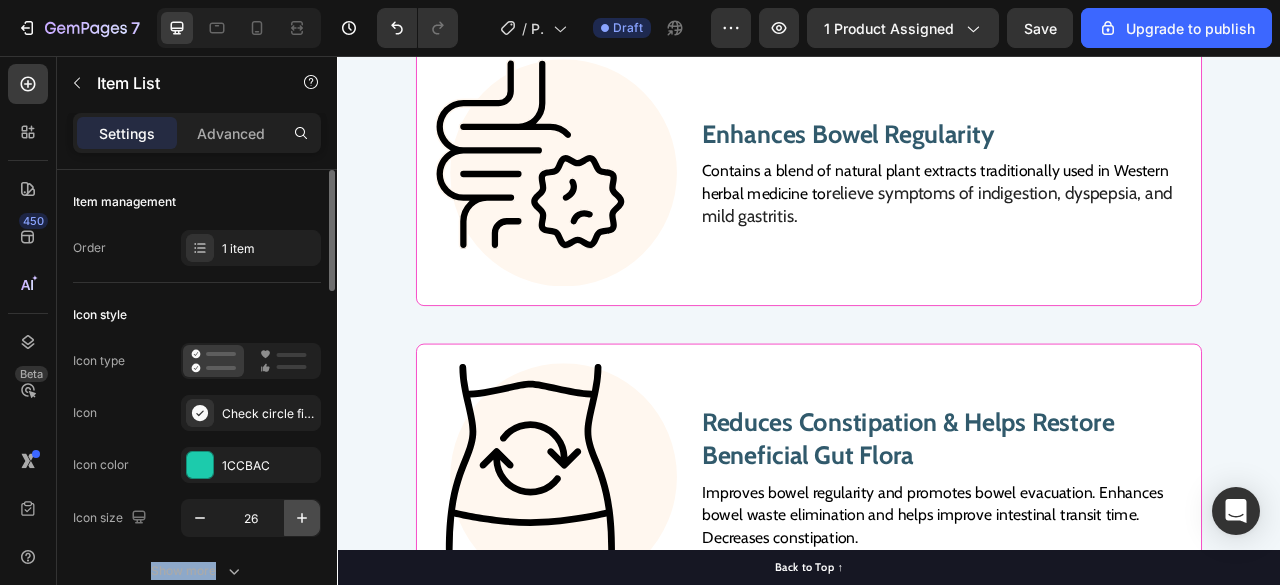 click 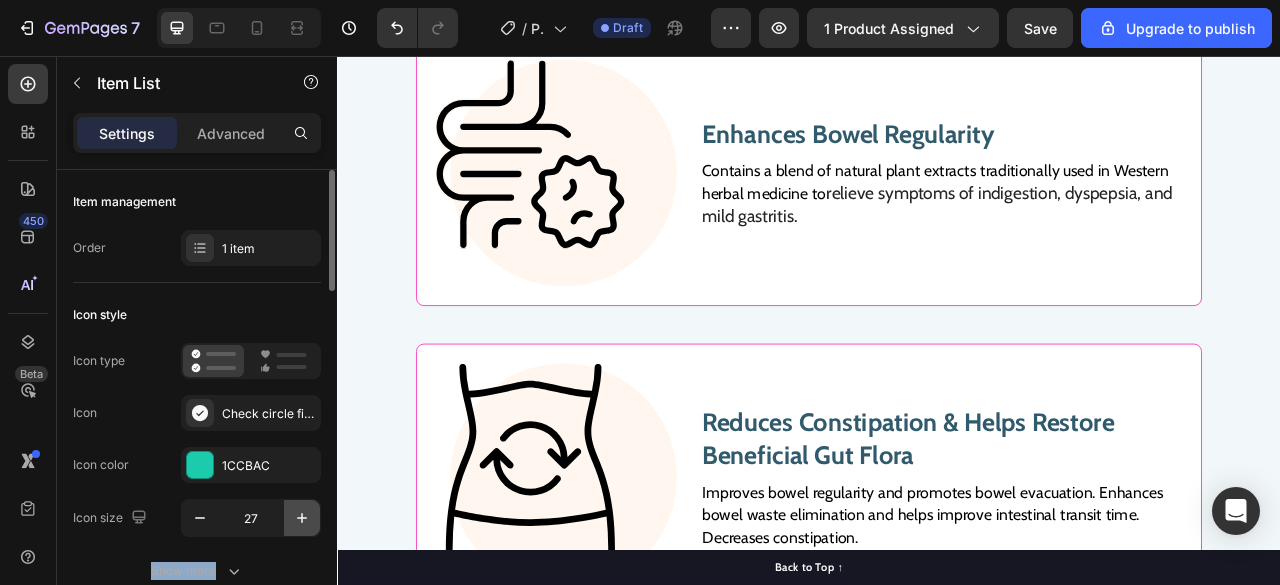 click 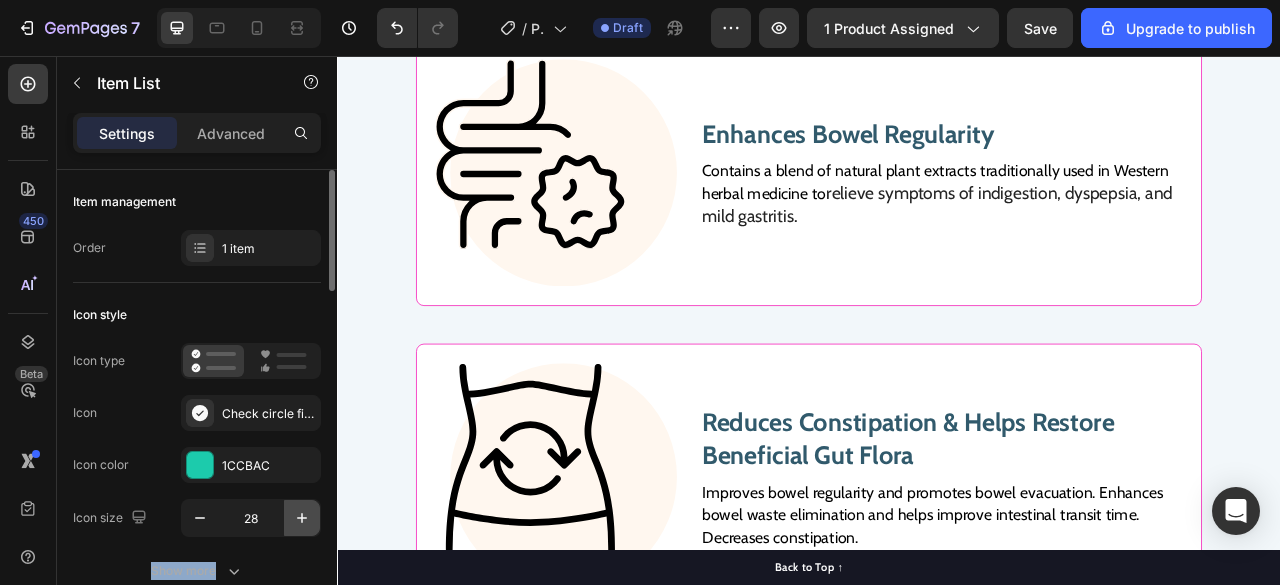 click 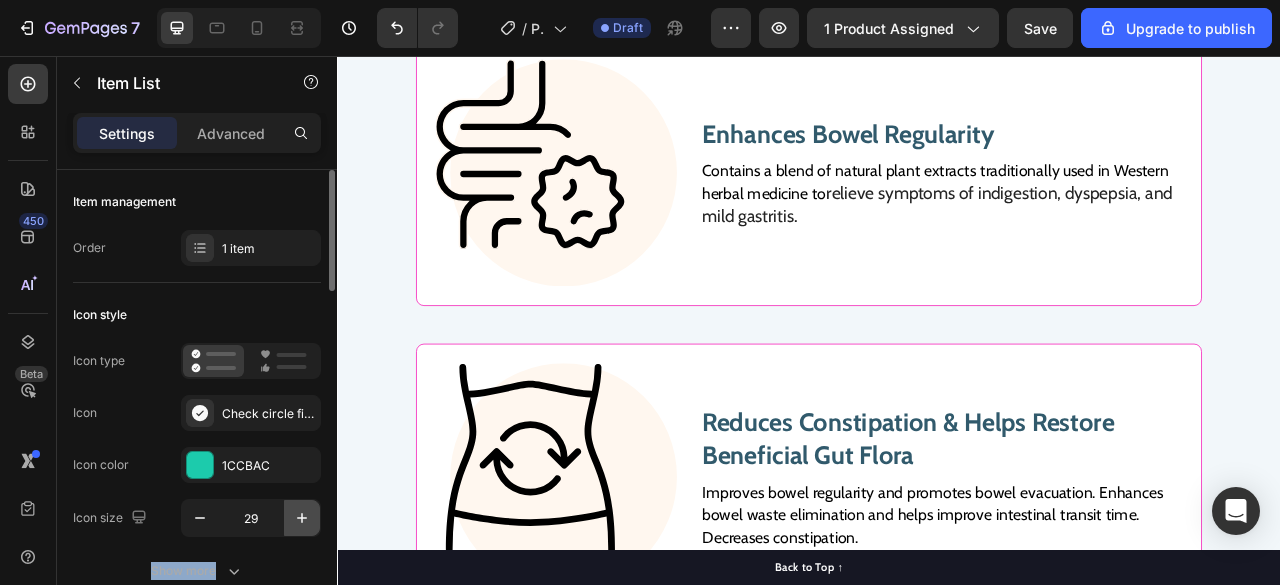 click 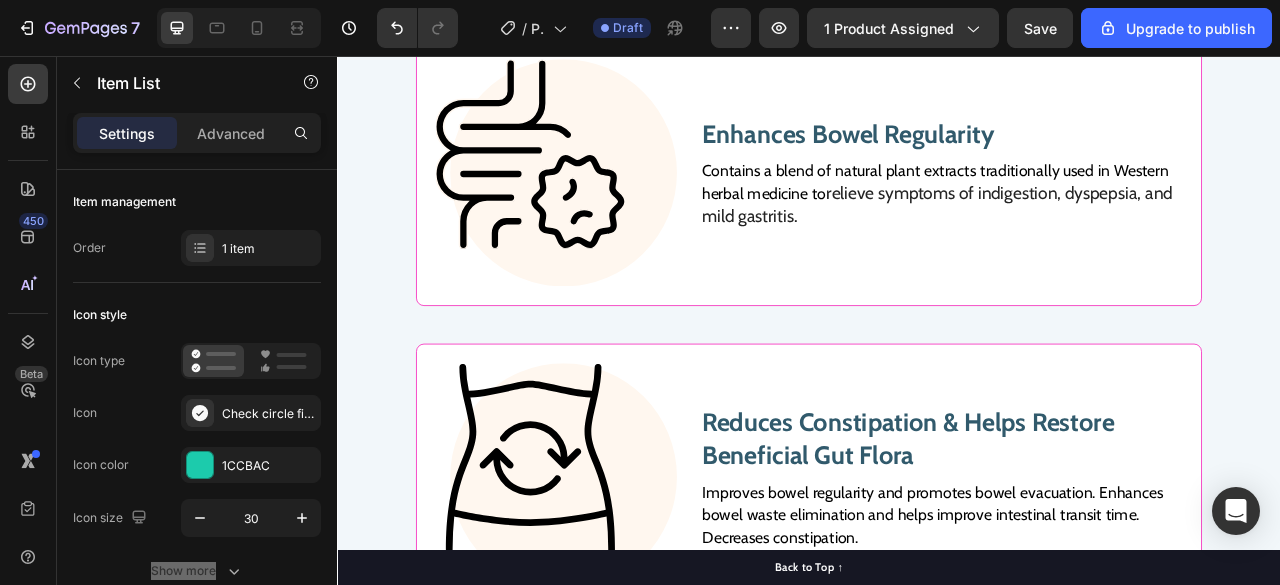 click on "Sunfiber® increases intestinal transit time." at bounding box center (791, -223) 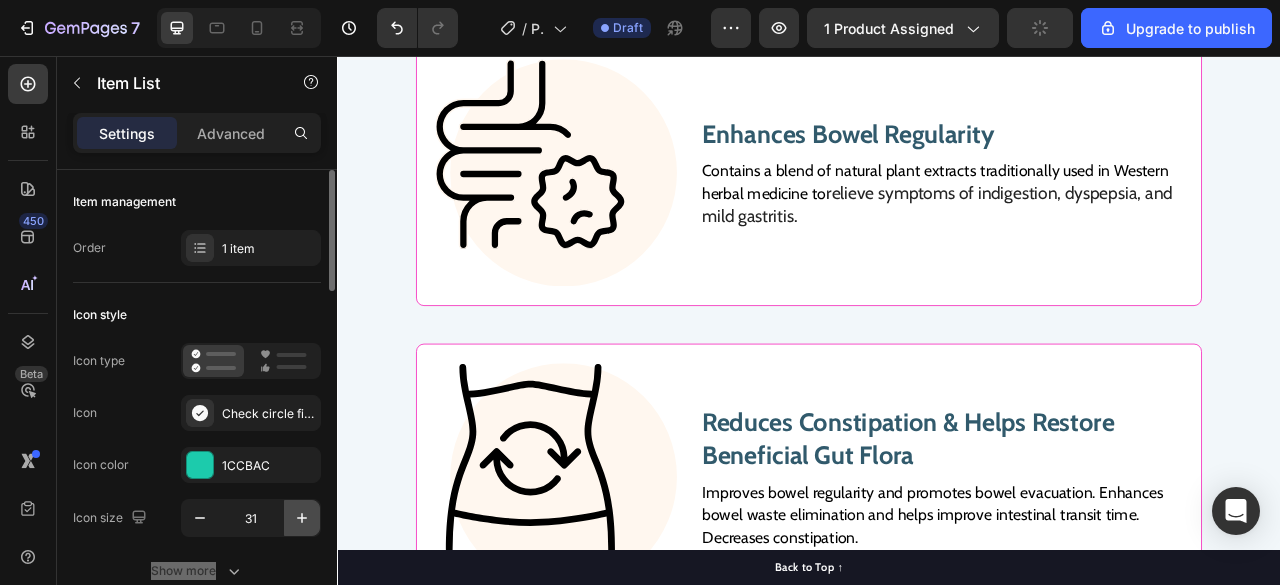 click 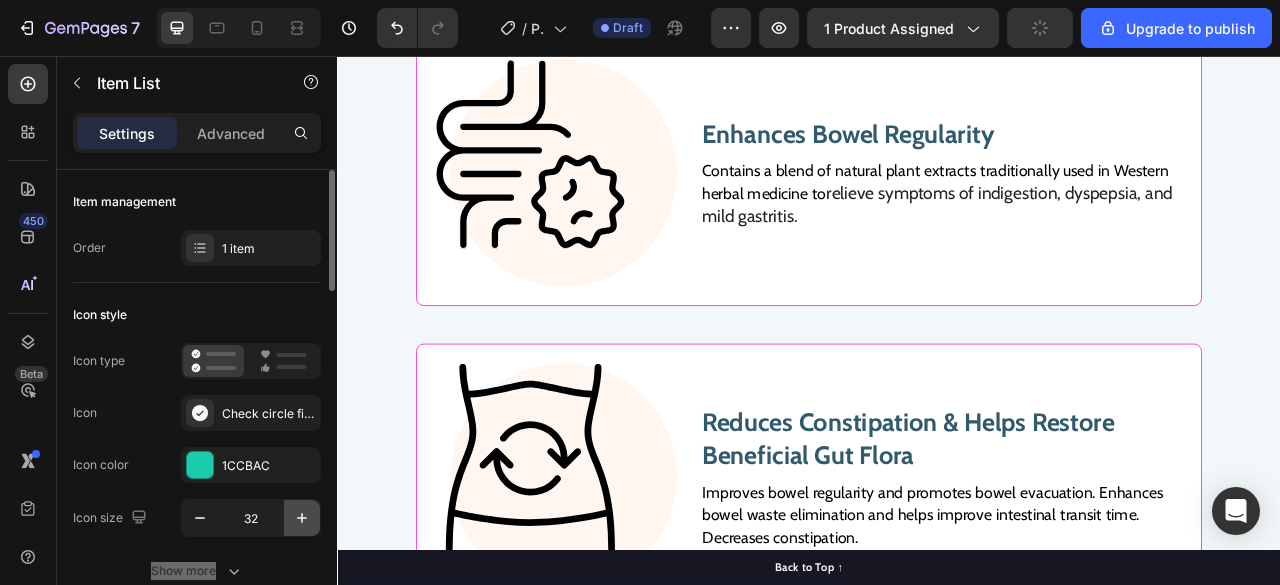 click 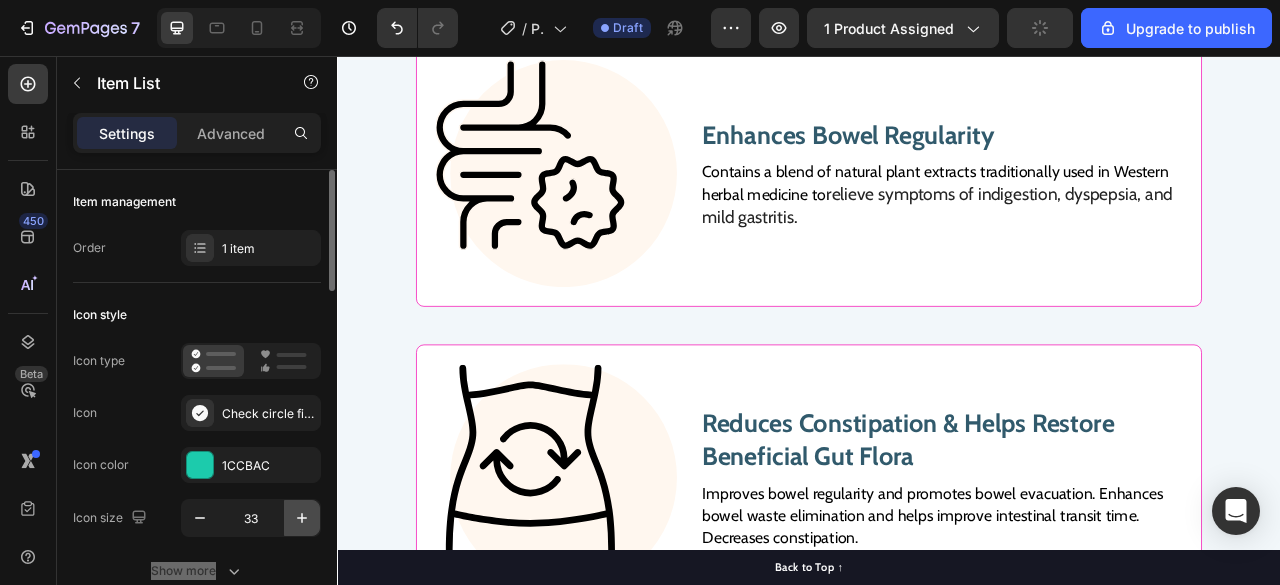 click 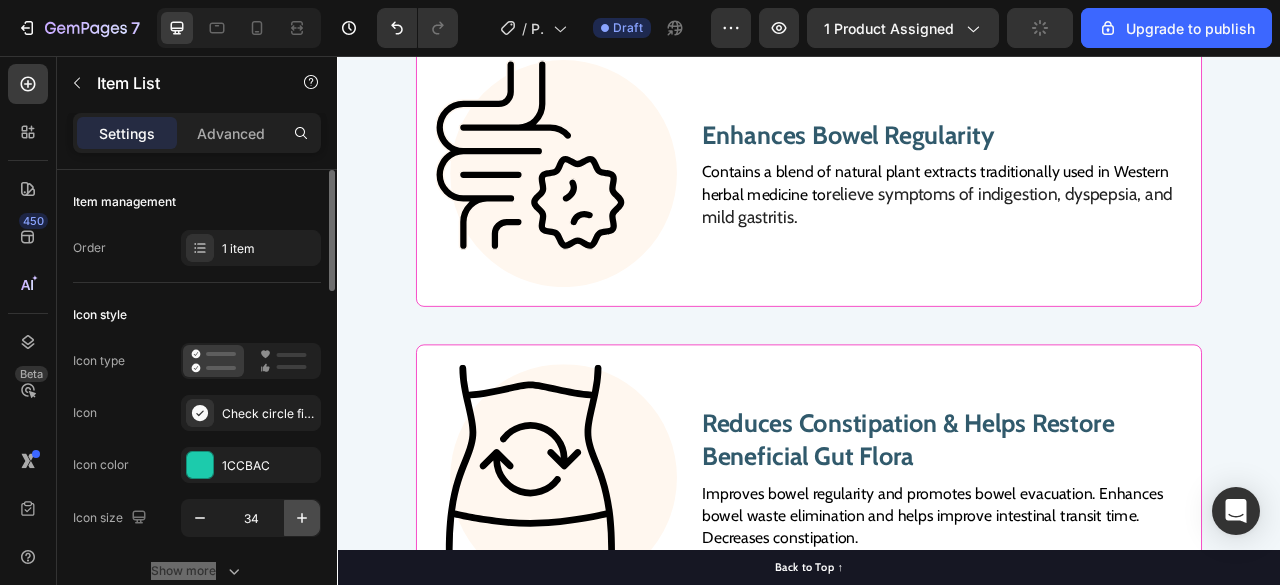 click 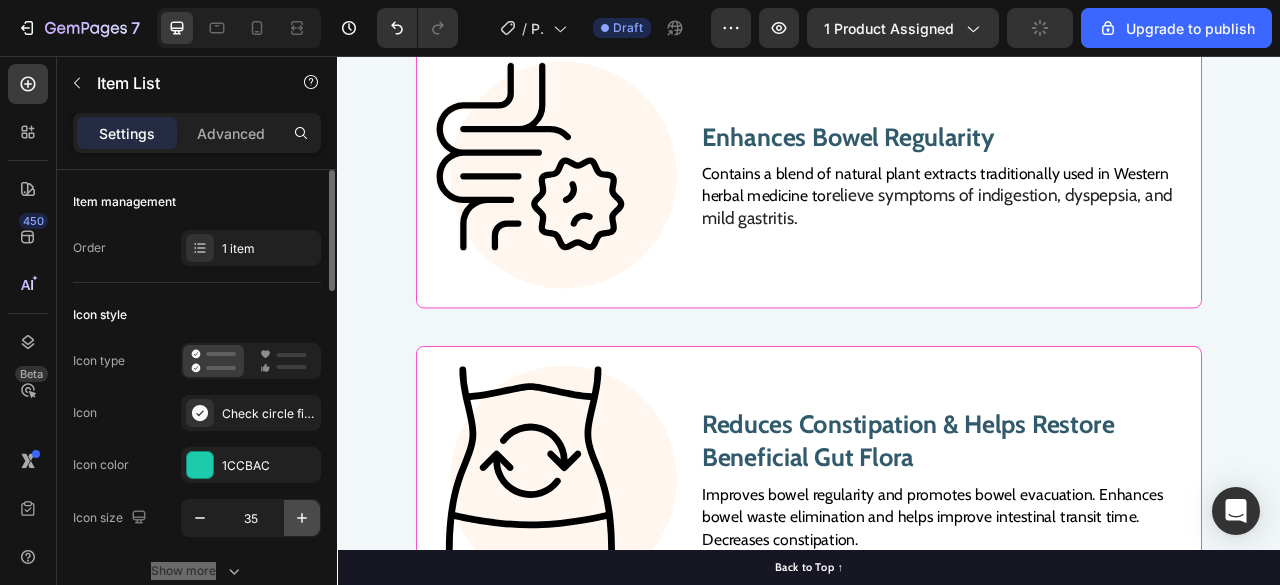 click 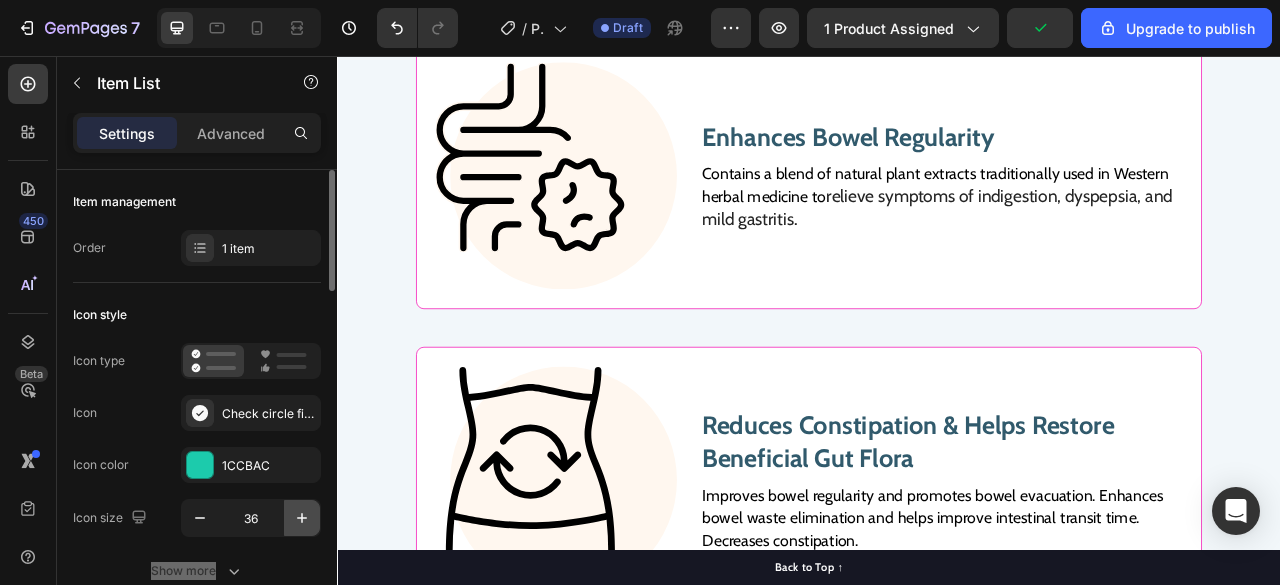 click 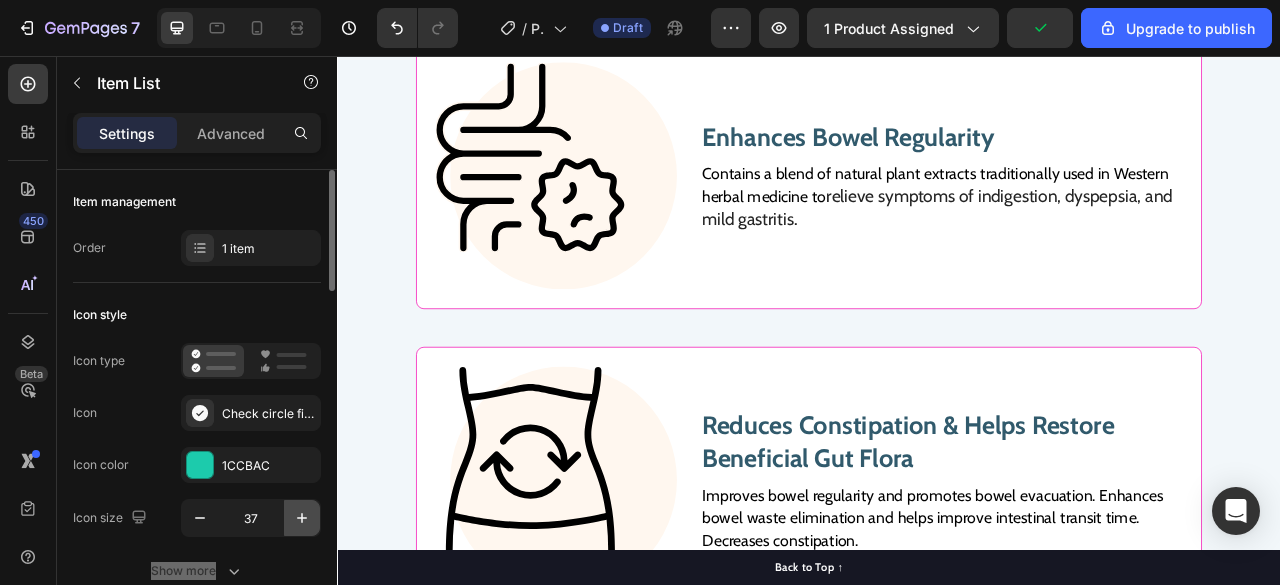 click 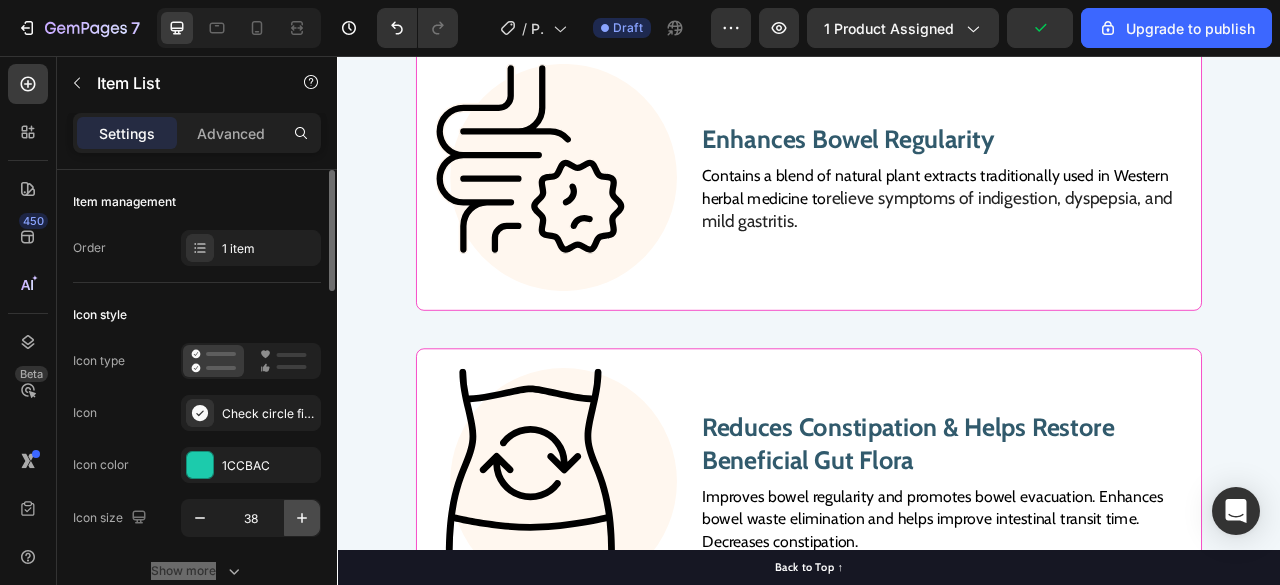 click 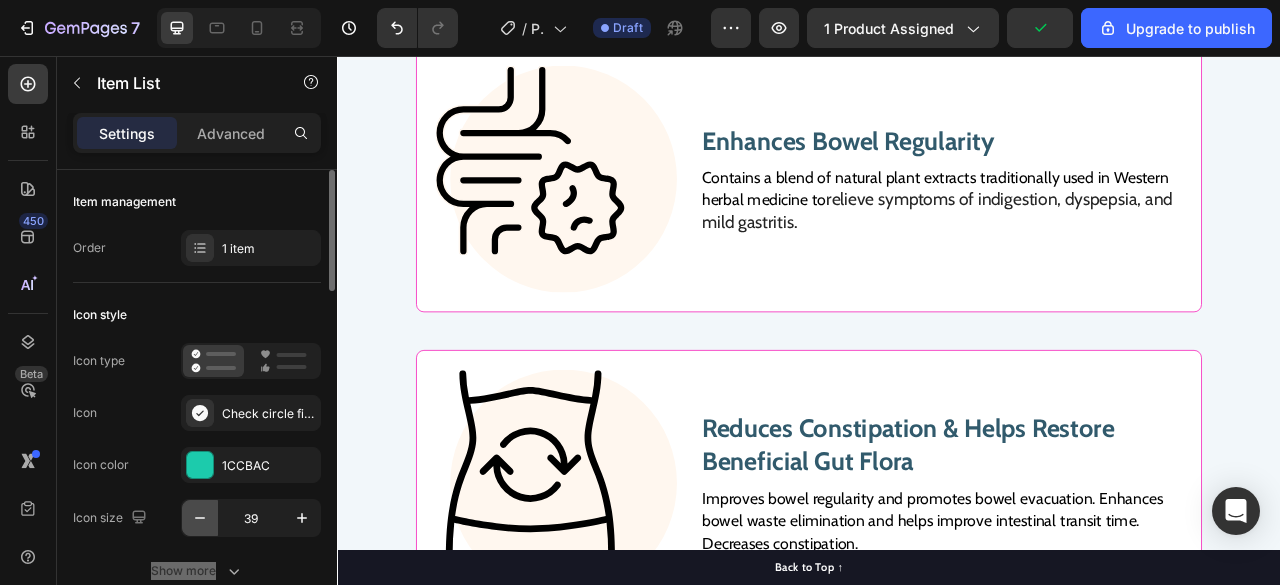 click 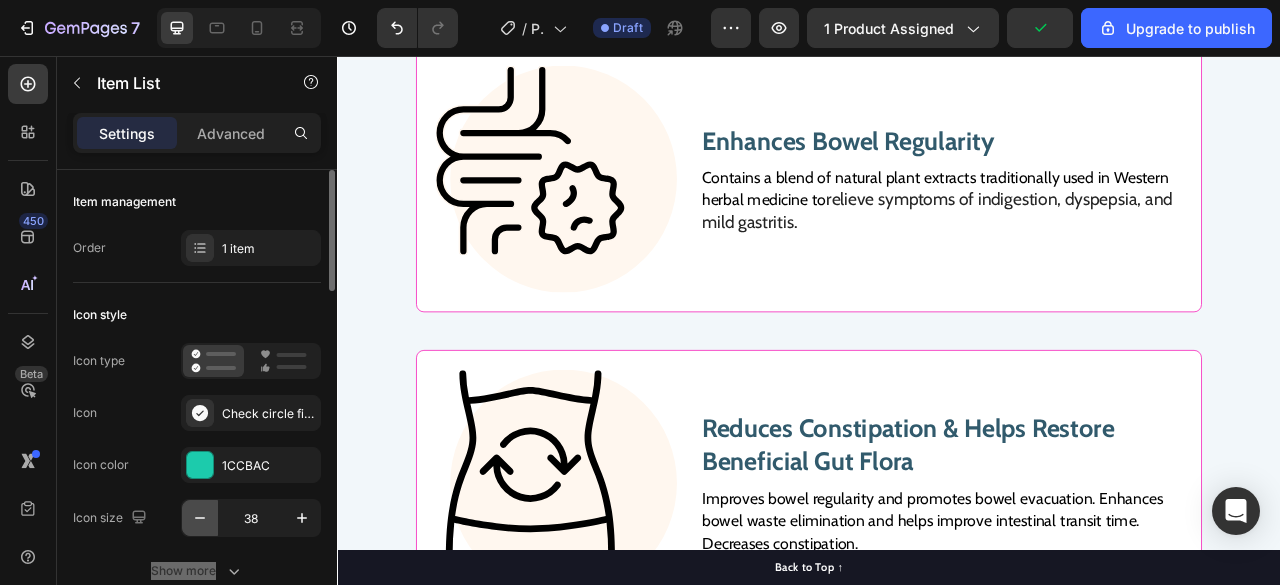 click 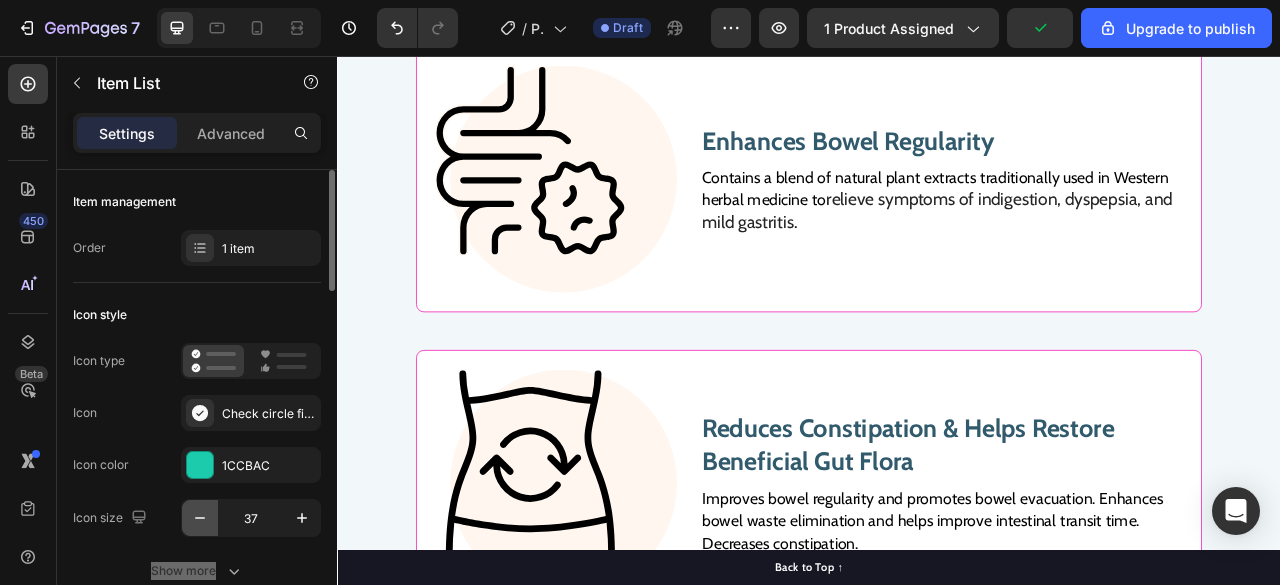 click 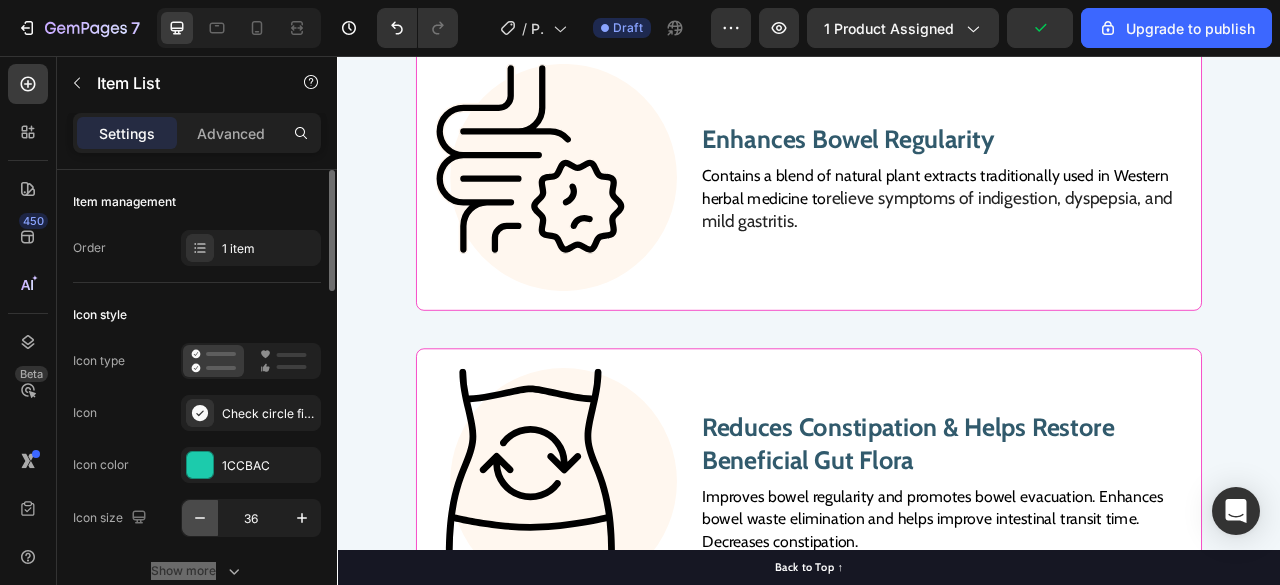 click 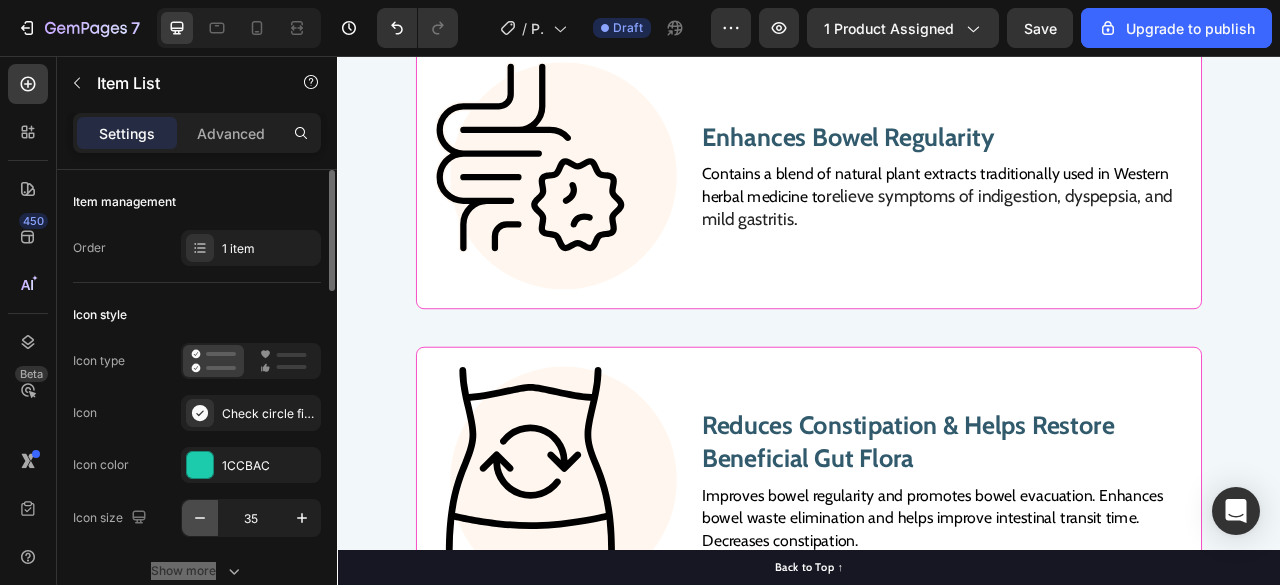 click 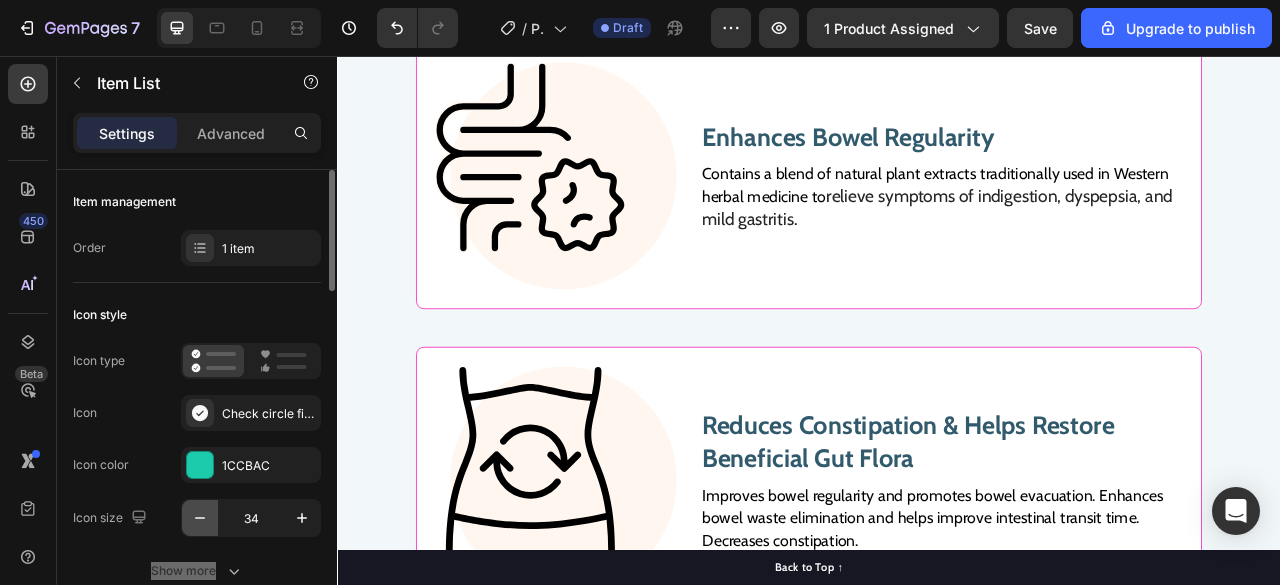 click 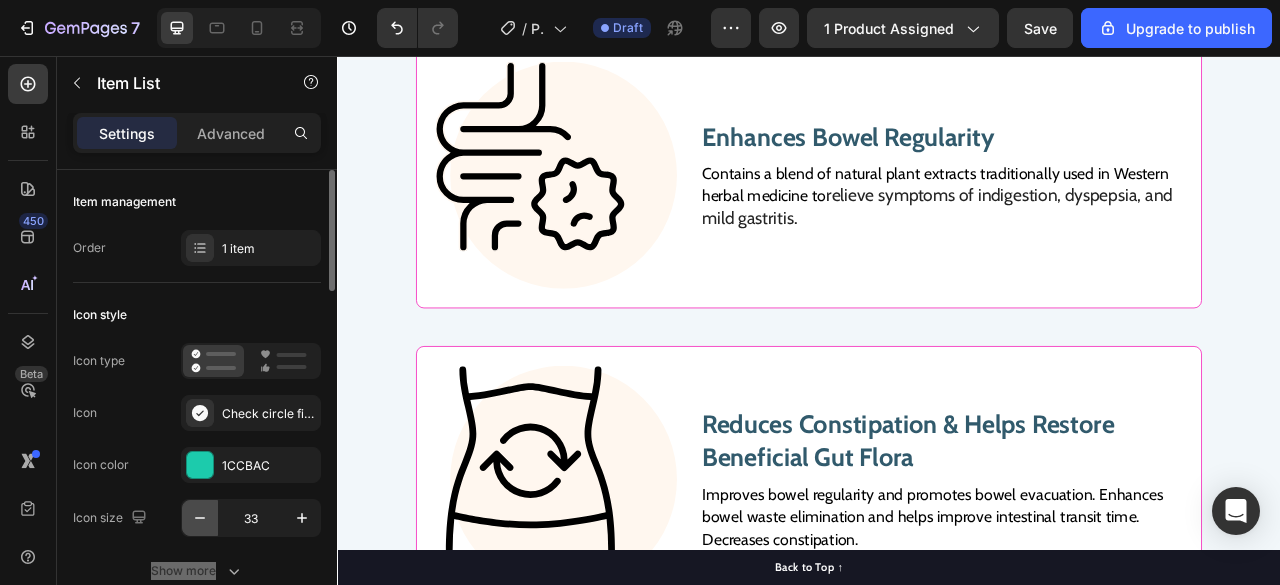click 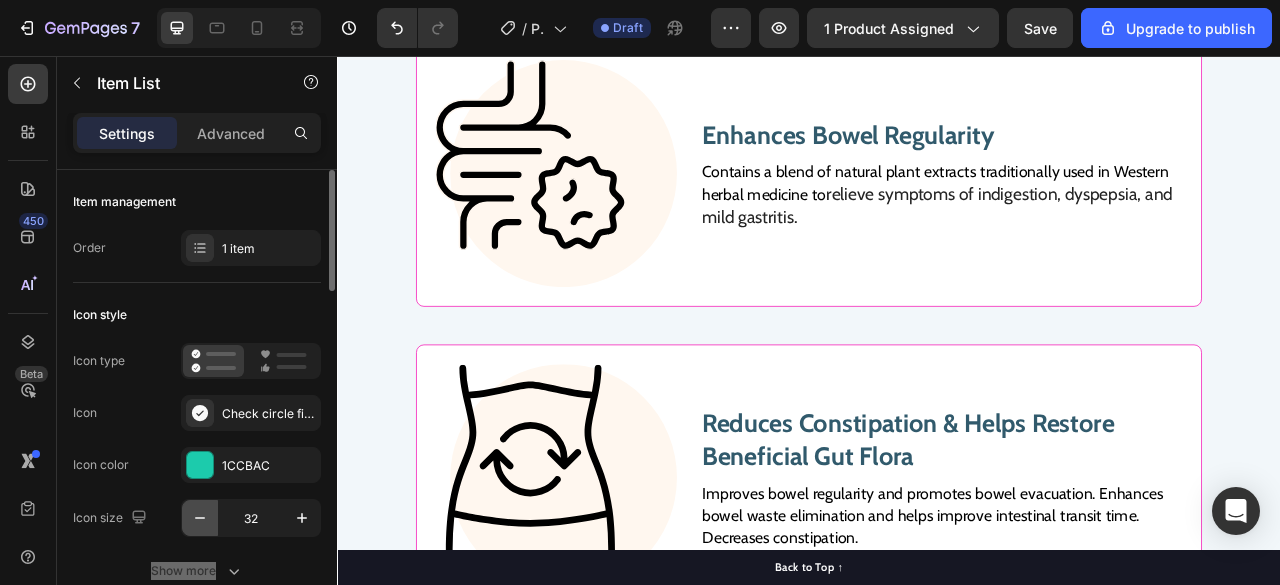 click 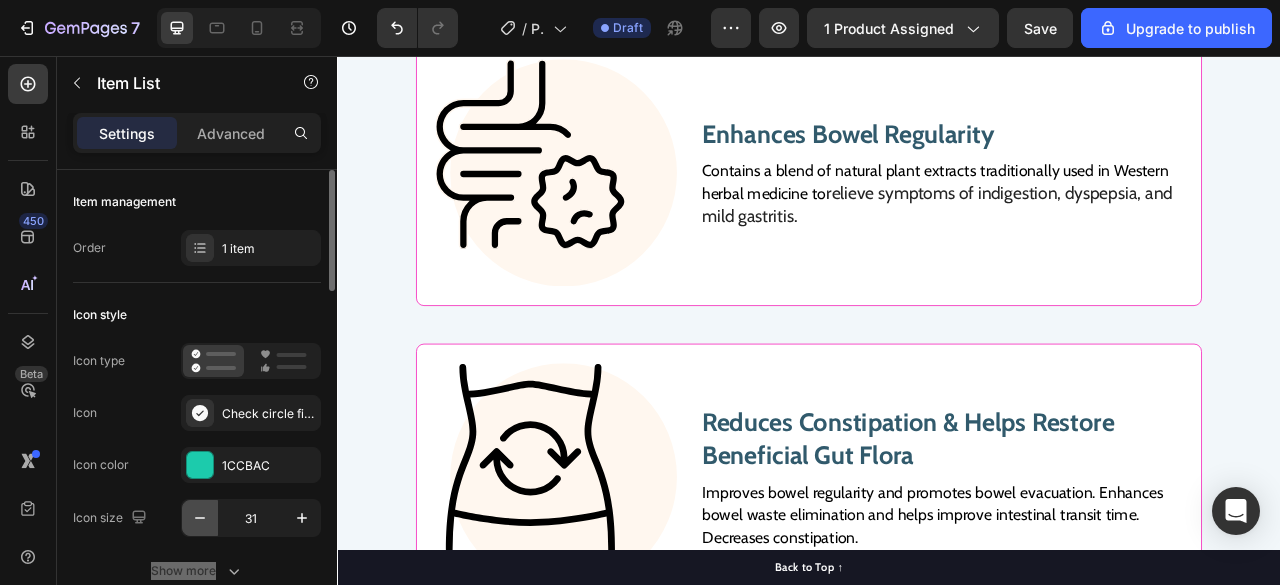 click 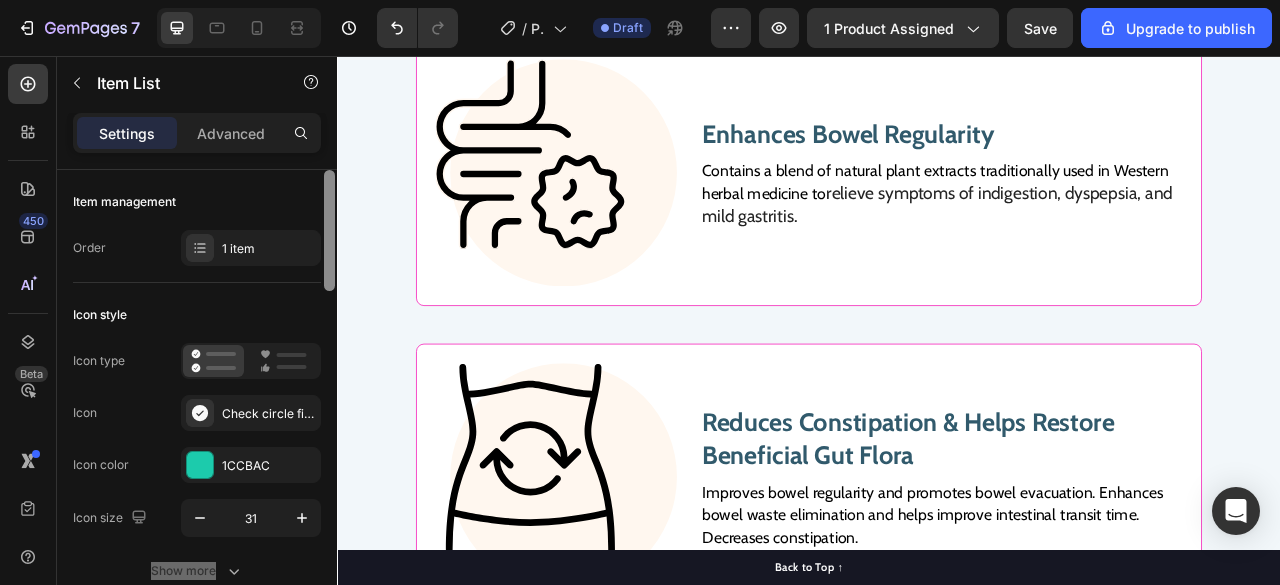 type on "30" 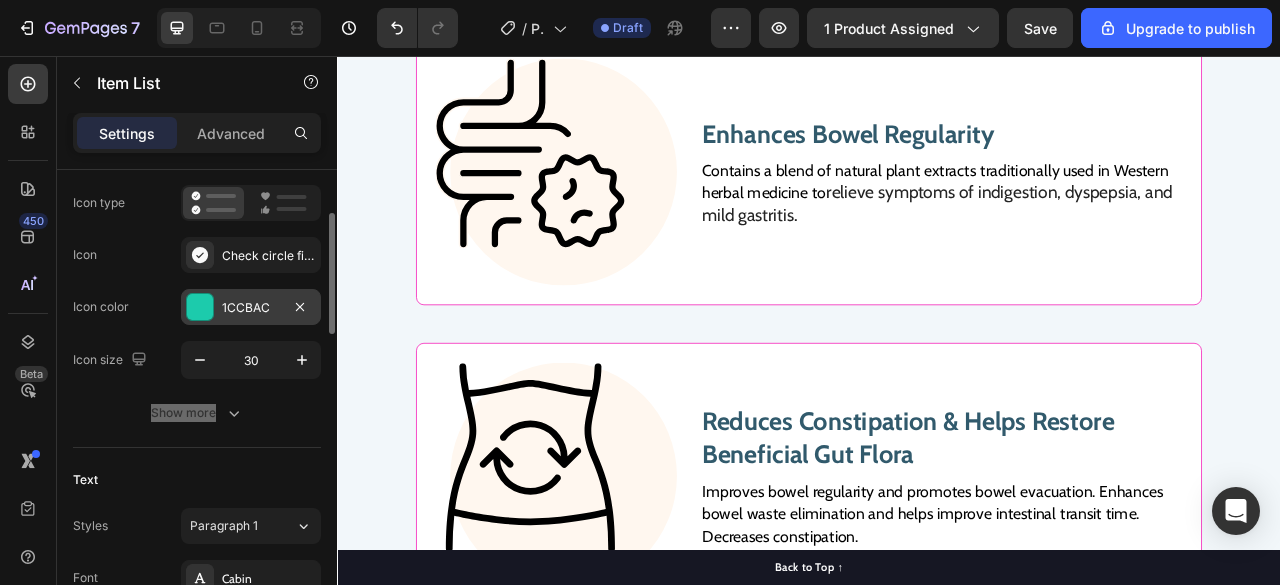 scroll, scrollTop: 160, scrollLeft: 0, axis: vertical 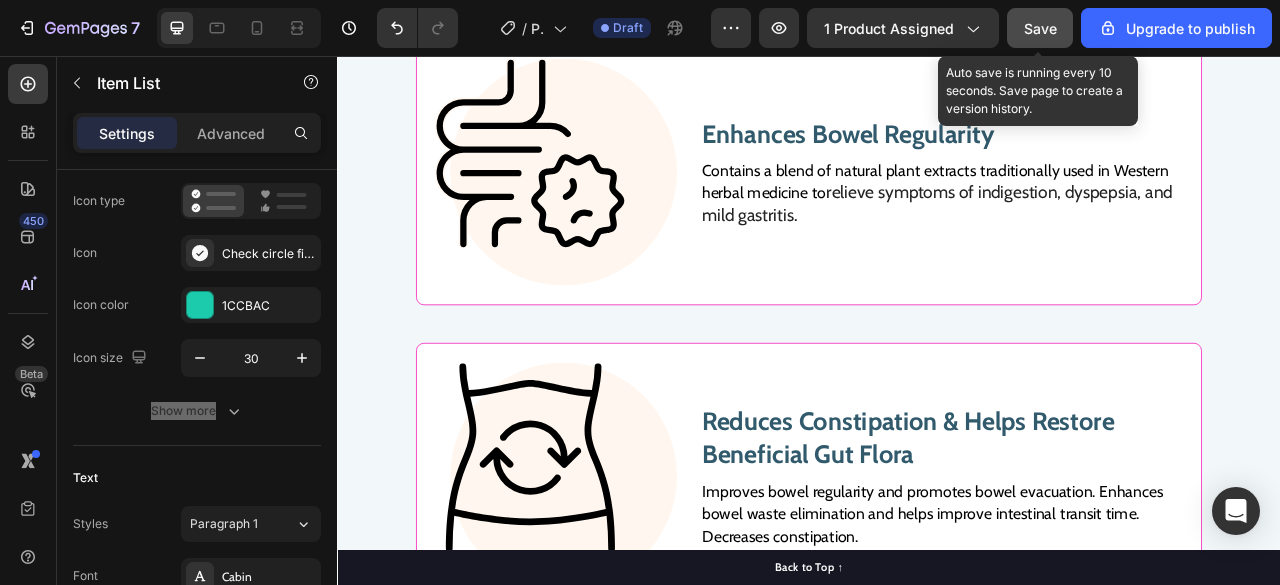 click on "Save" 